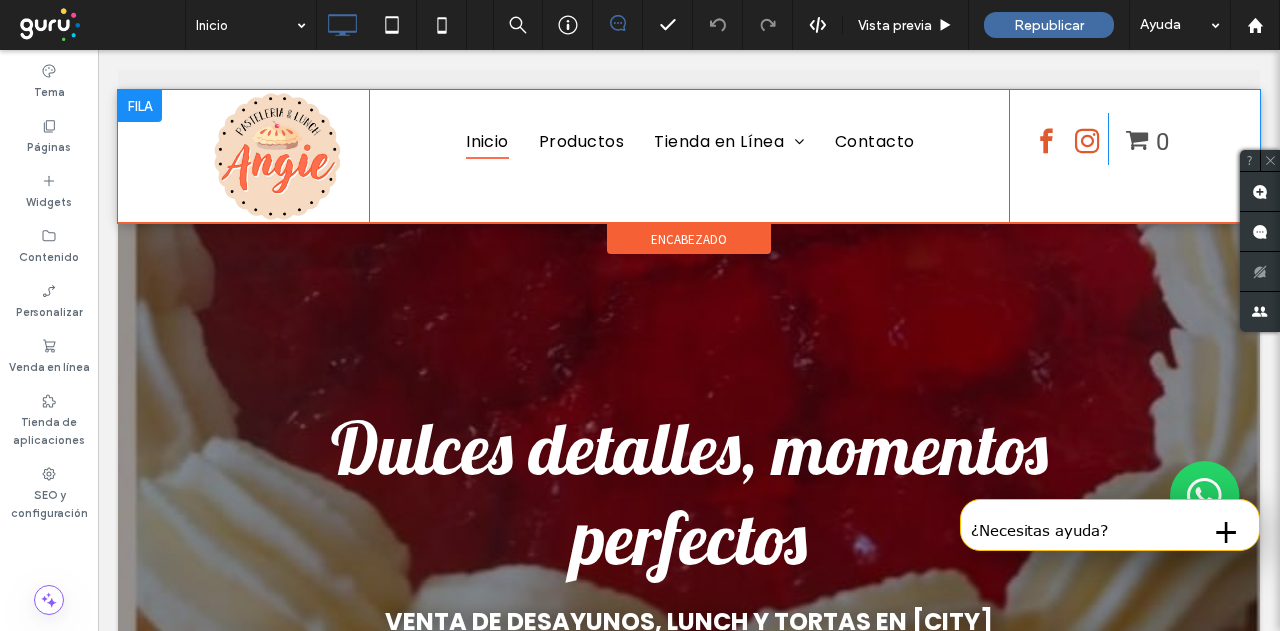 scroll, scrollTop: 0, scrollLeft: 0, axis: both 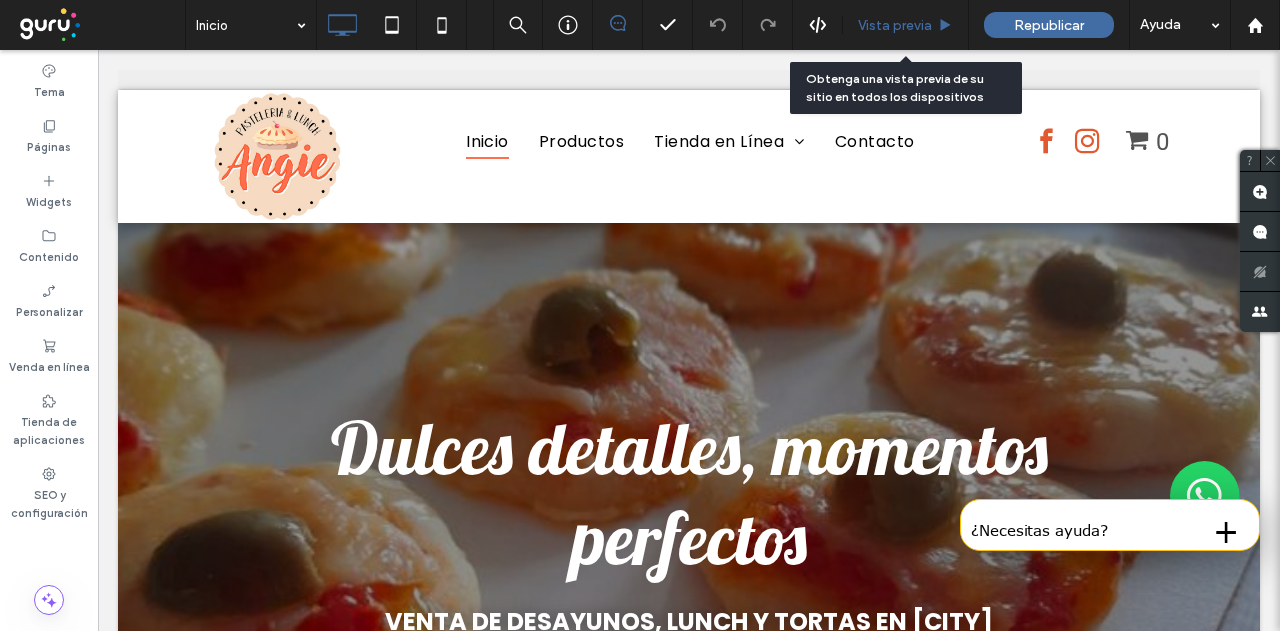 click on "Vista previa" at bounding box center (906, 25) 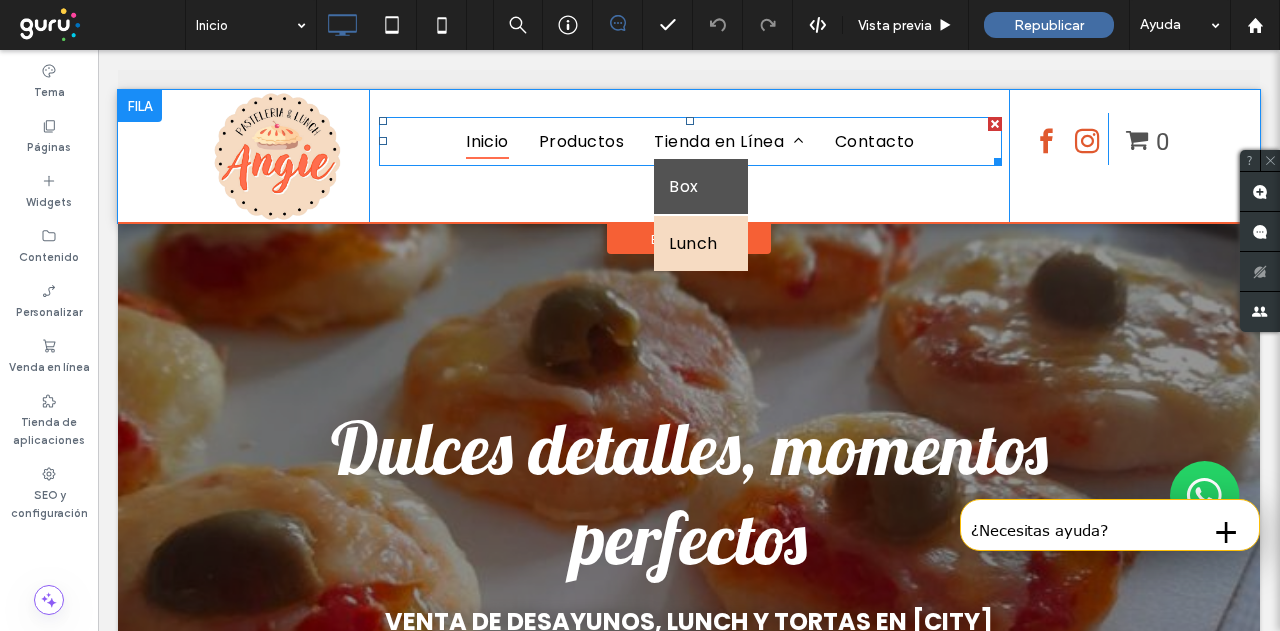 click on "Box" at bounding box center [683, 186] 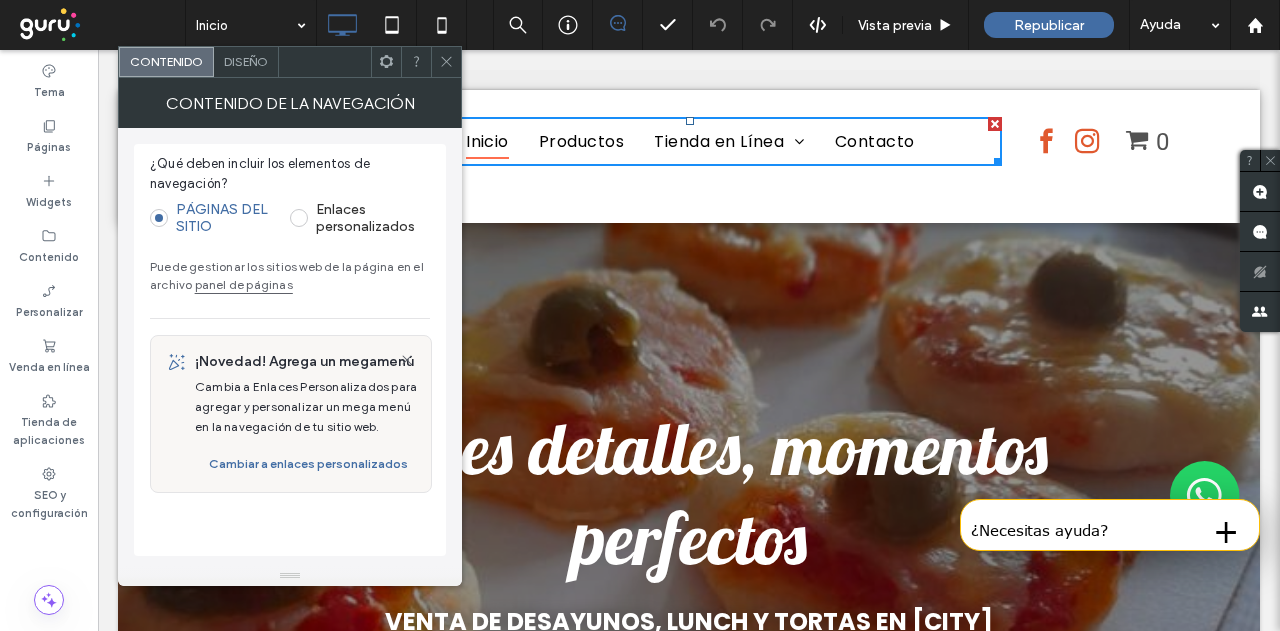 click 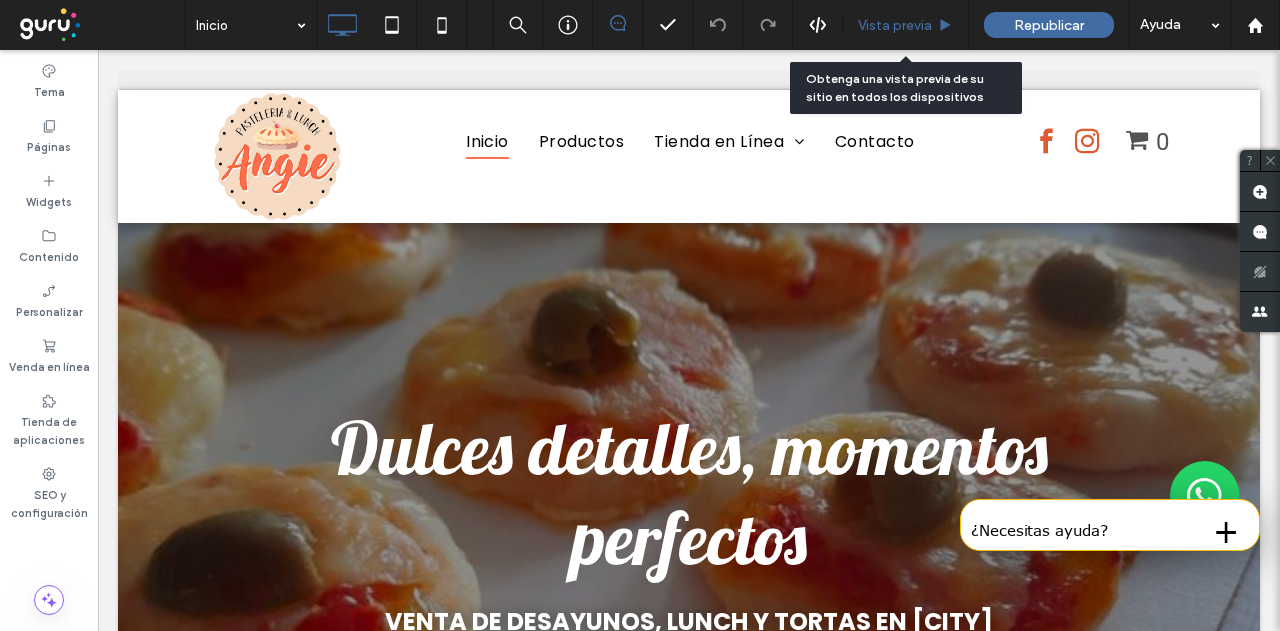 click on "Vista previa" at bounding box center [895, 25] 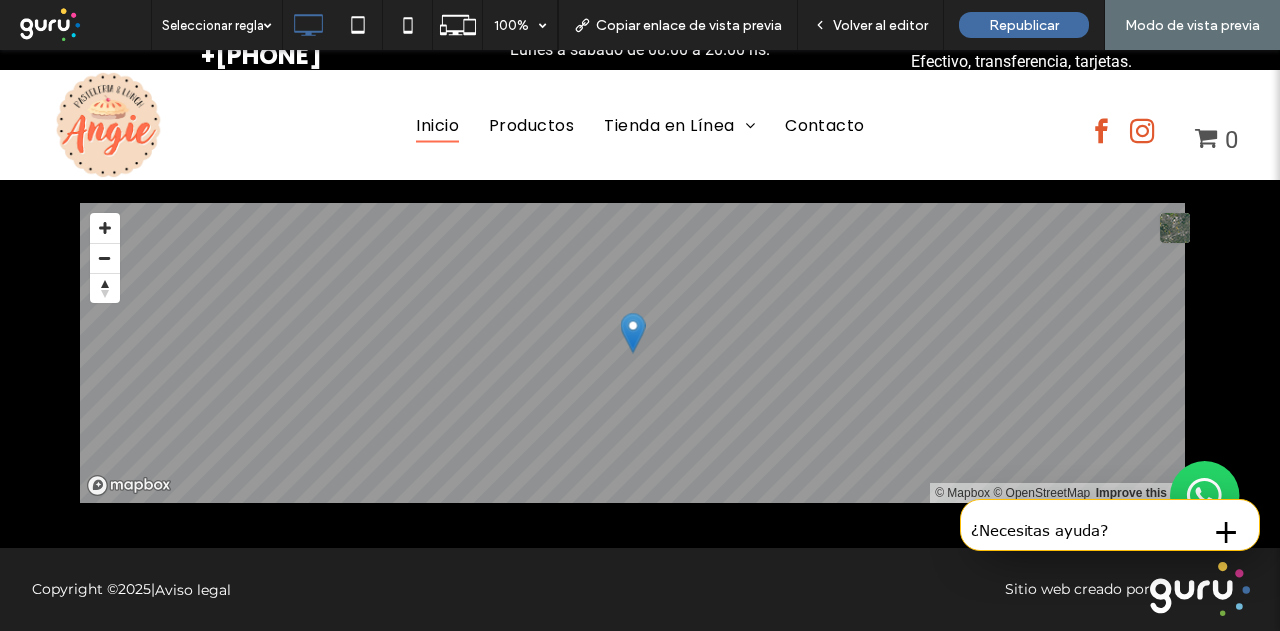 drag, startPoint x: 389, startPoint y: 301, endPoint x: 386, endPoint y: 622, distance: 321.014 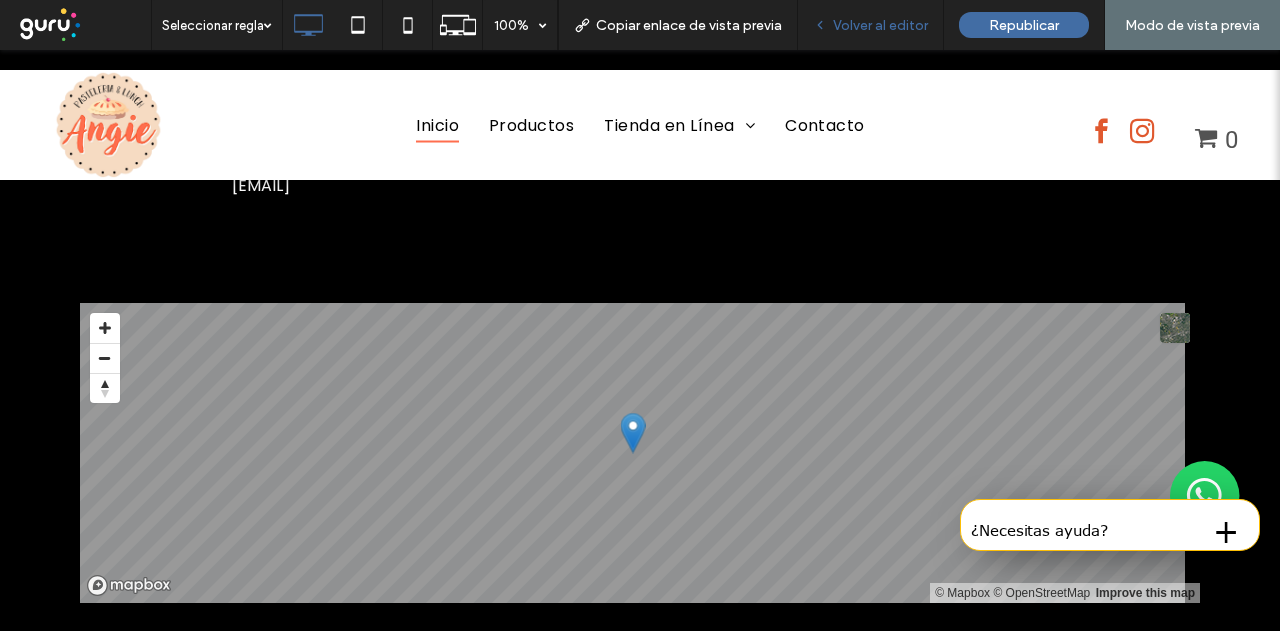 click on "Volver al editor" at bounding box center [880, 25] 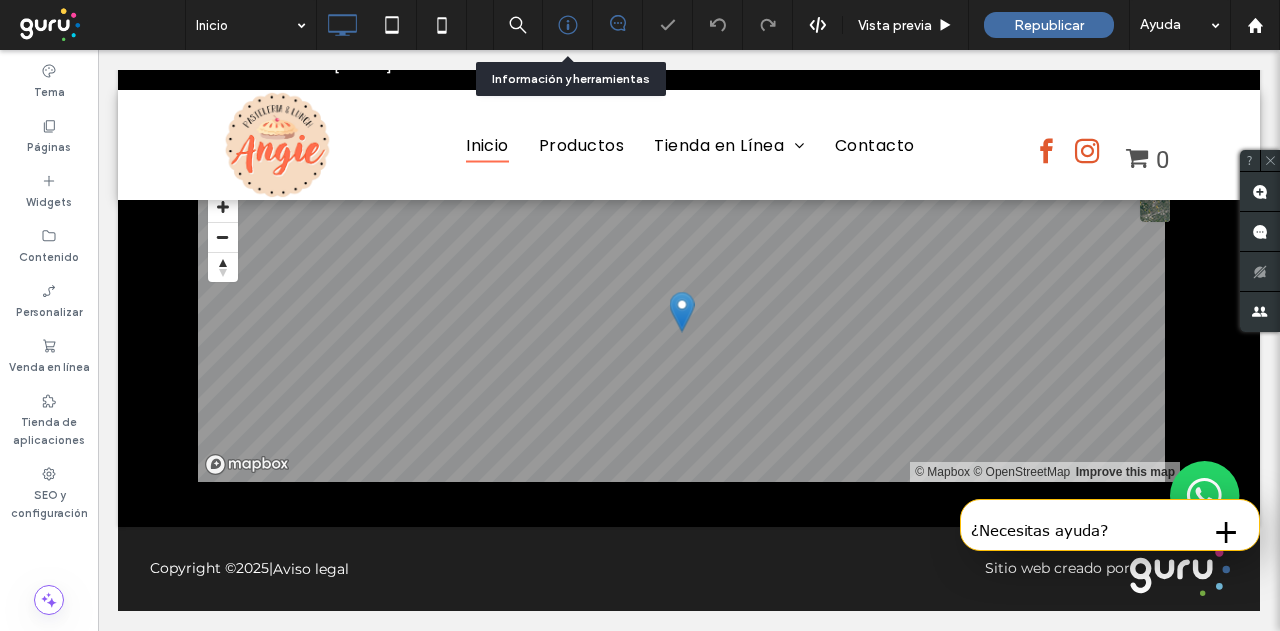 scroll, scrollTop: 4003, scrollLeft: 0, axis: vertical 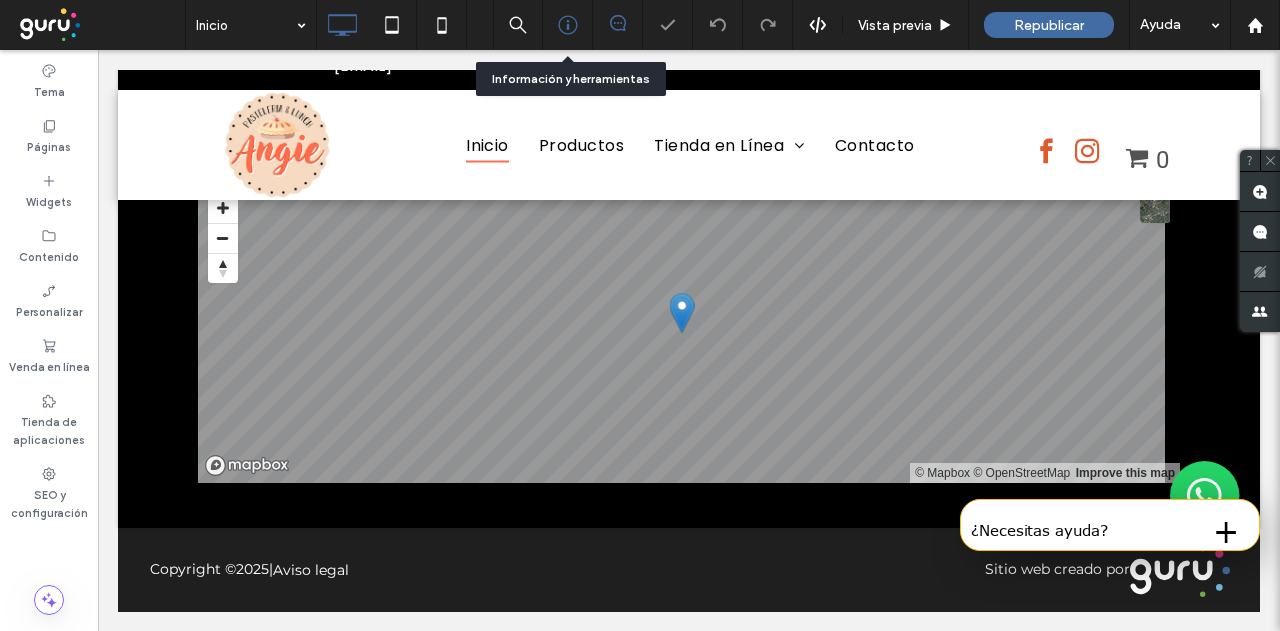 click 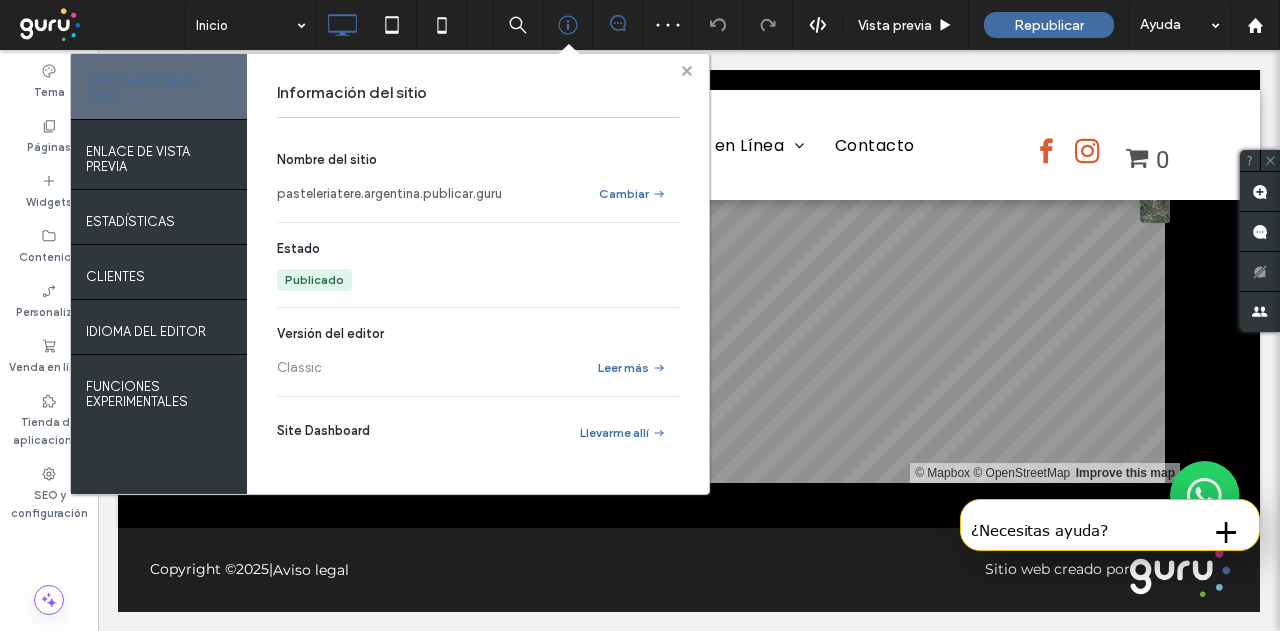 drag, startPoint x: 689, startPoint y: 74, endPoint x: 373, endPoint y: 138, distance: 322.4159 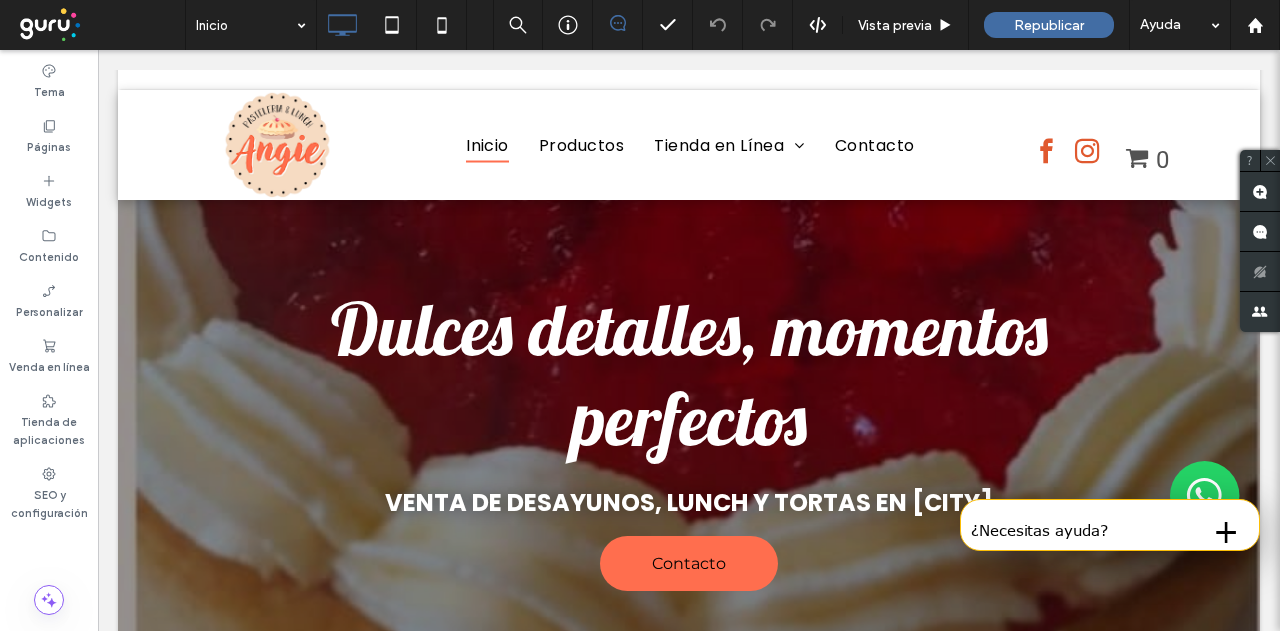 scroll, scrollTop: 0, scrollLeft: 0, axis: both 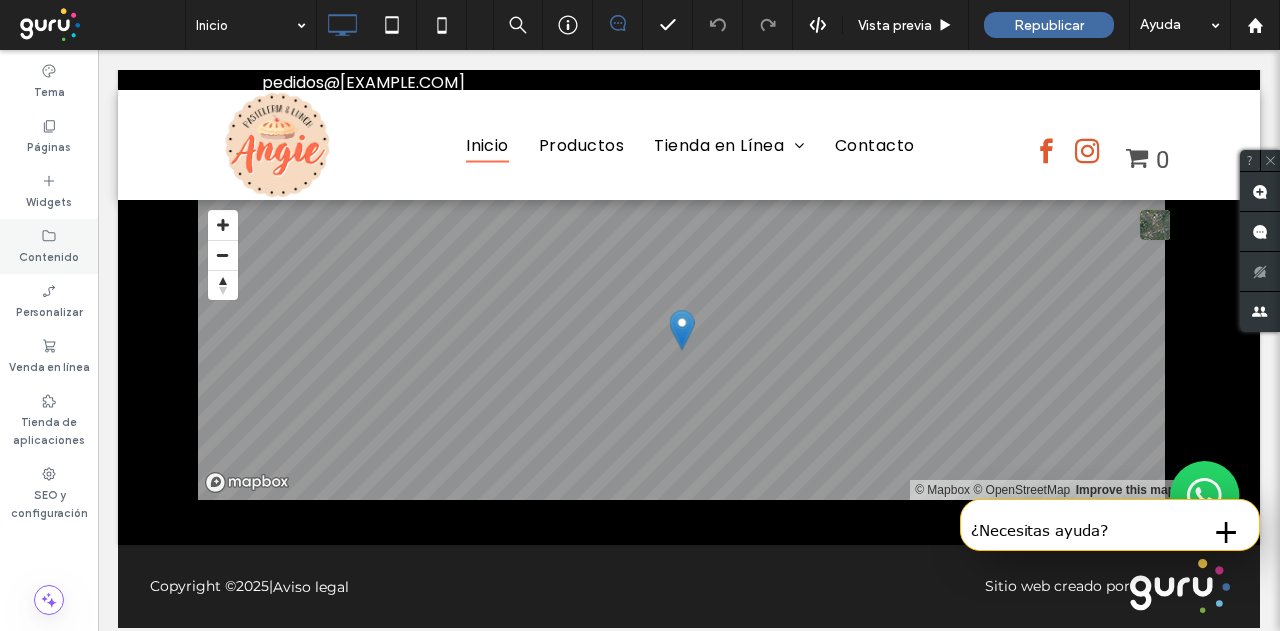 click on "Contenido" at bounding box center [49, 246] 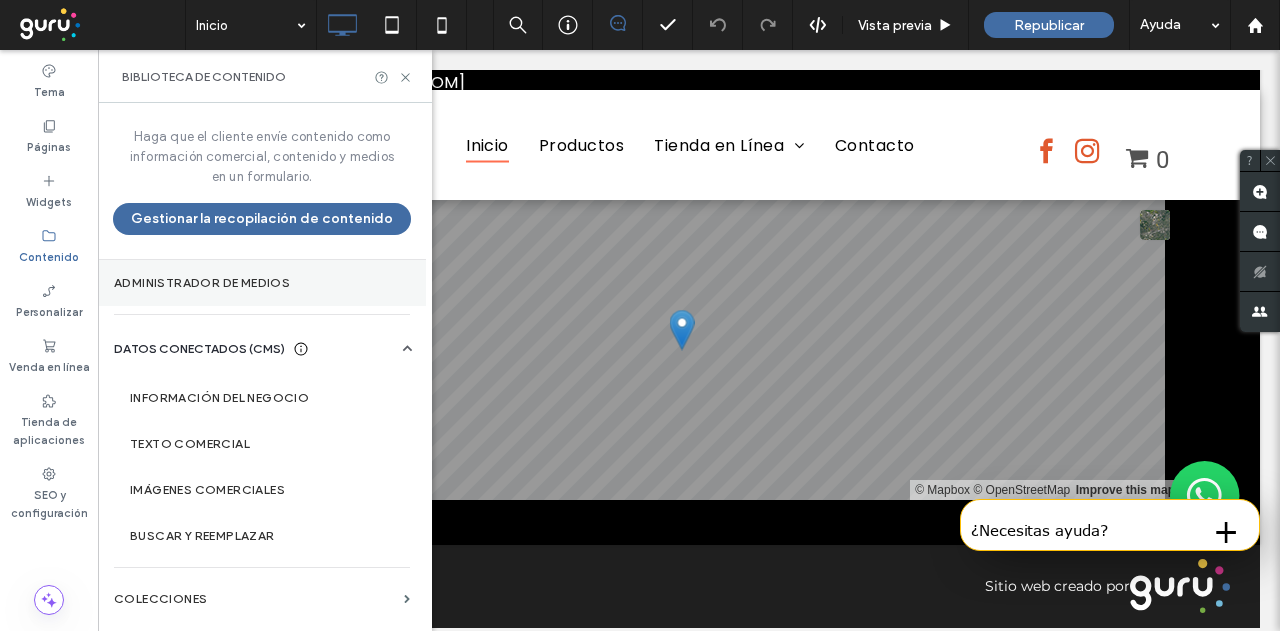 click on "Administrador de medios" at bounding box center [262, 283] 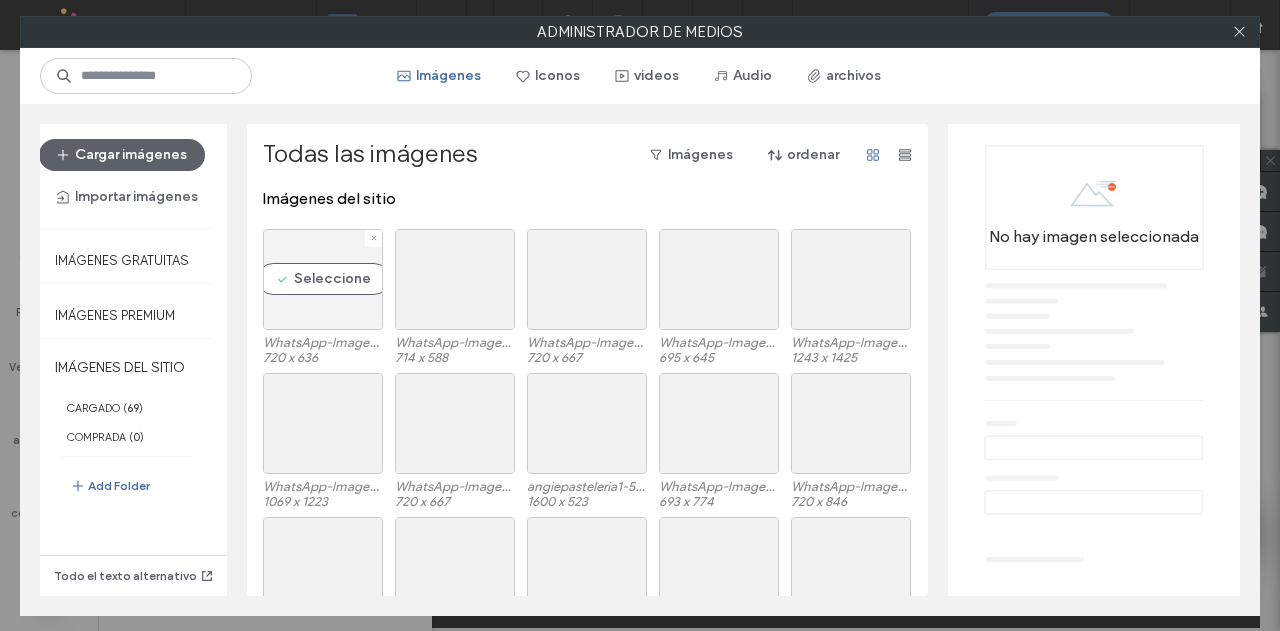 click on "Seleccione" at bounding box center (323, 279) 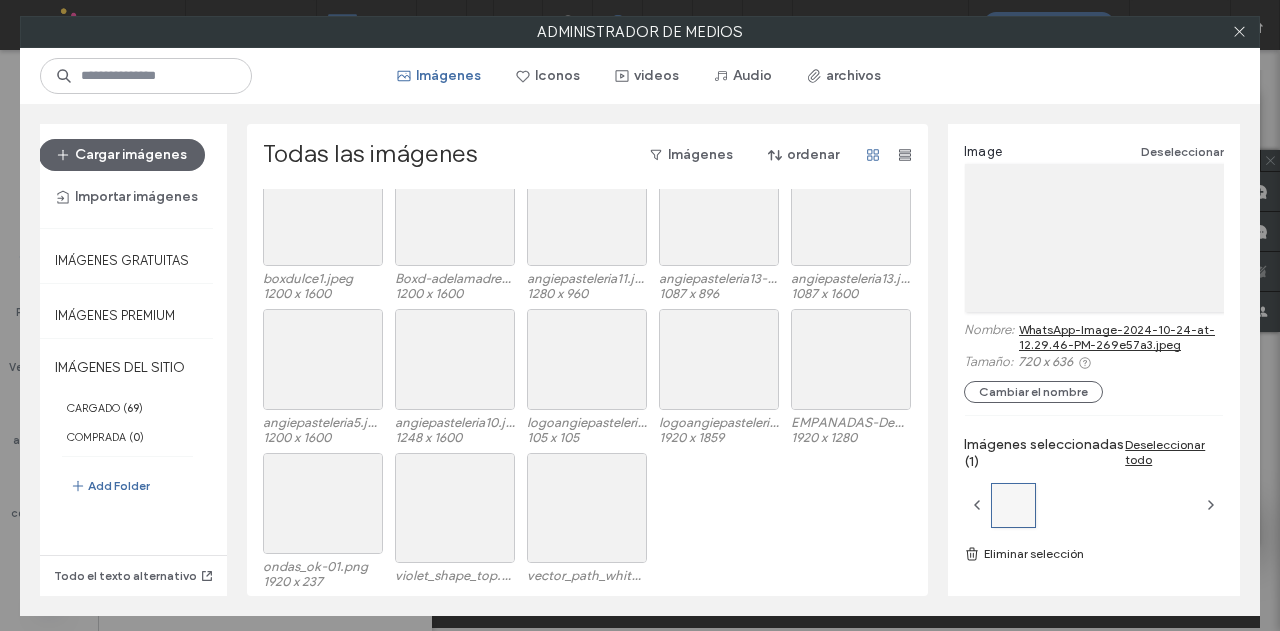 scroll, scrollTop: 1668, scrollLeft: 0, axis: vertical 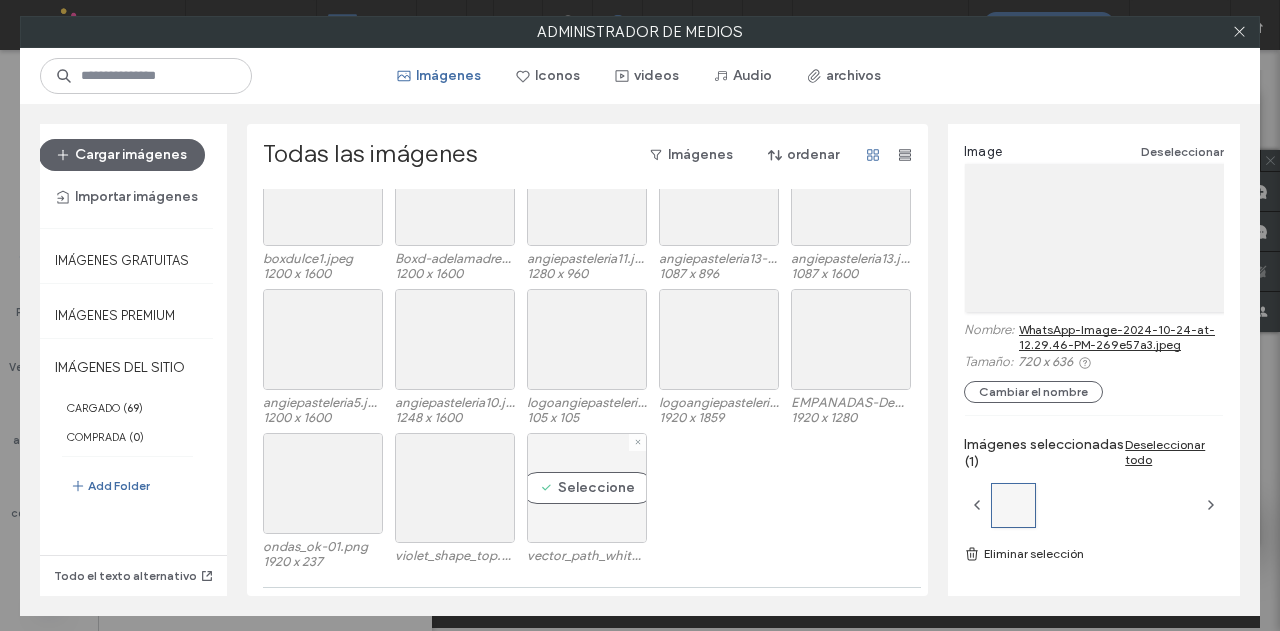 click on "Seleccione" at bounding box center [587, 488] 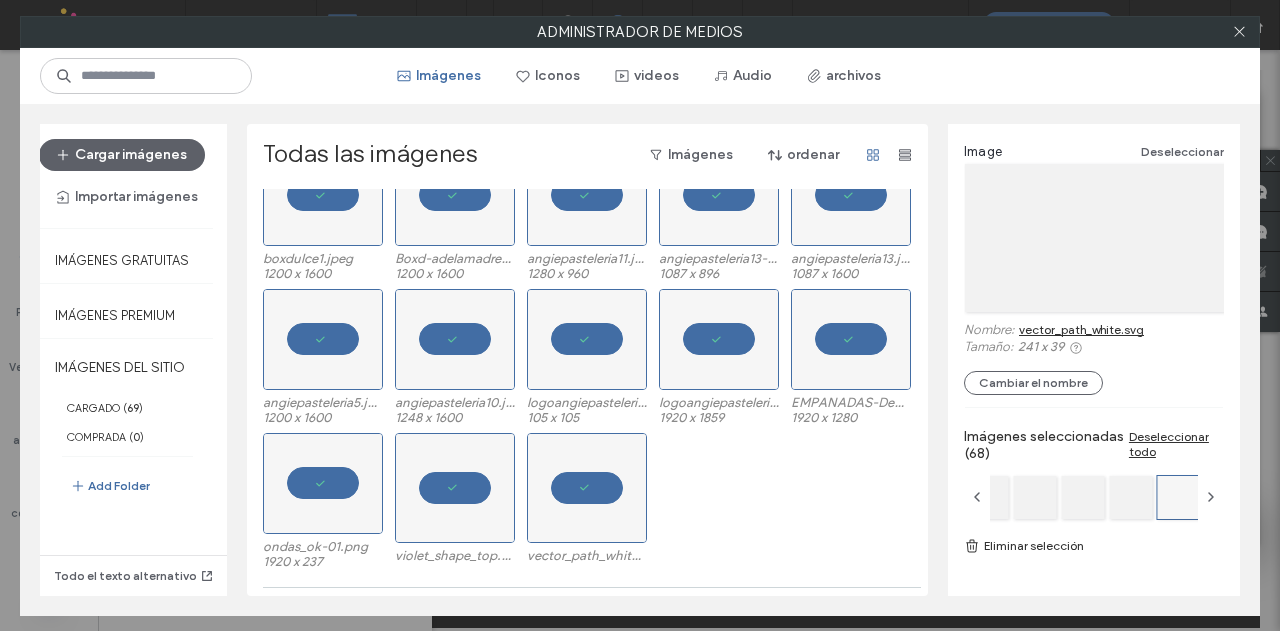 click on "Eliminar selección" at bounding box center (1094, 546) 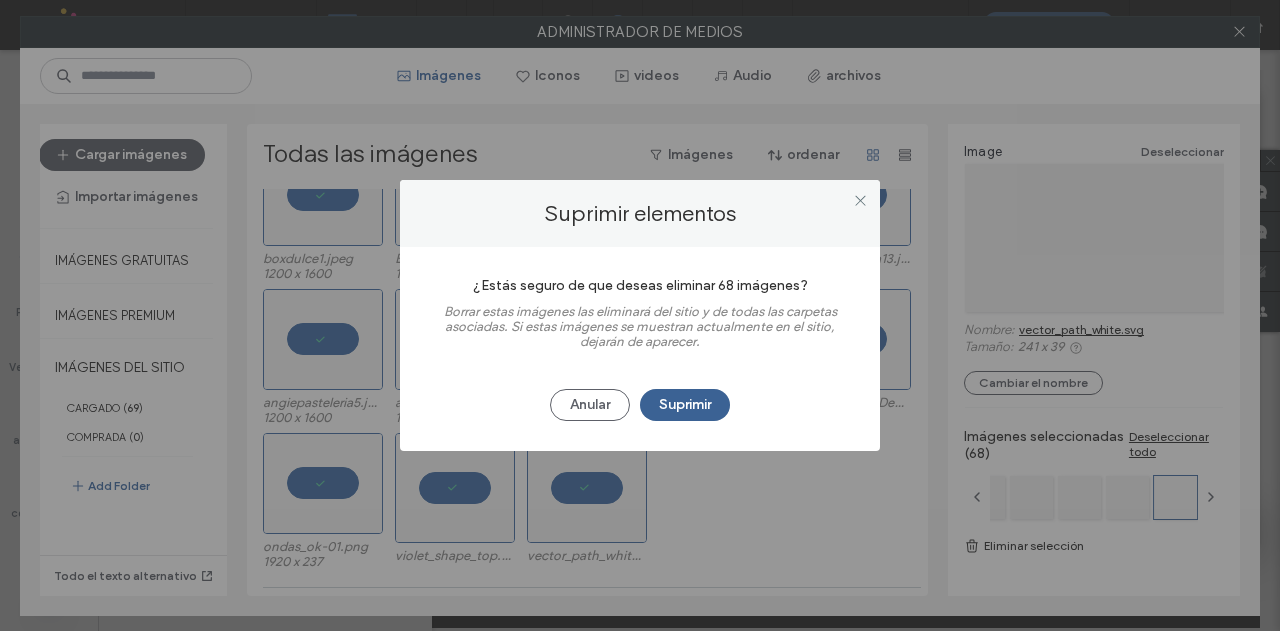 click on "Suprimir" at bounding box center [685, 405] 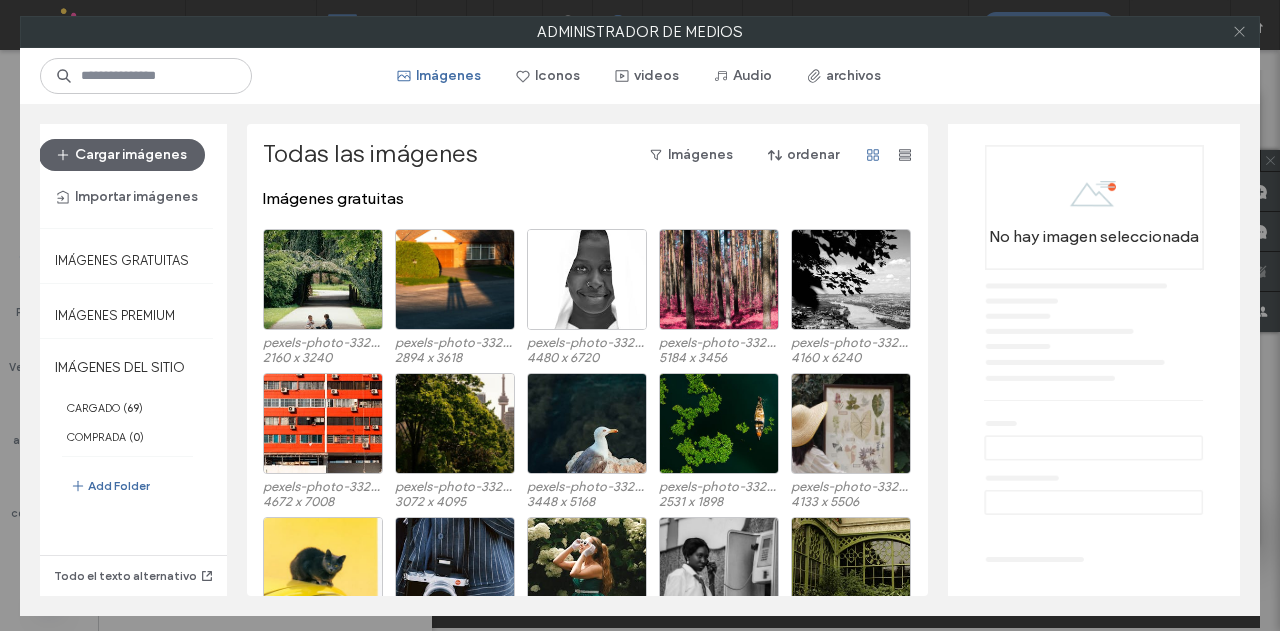 click 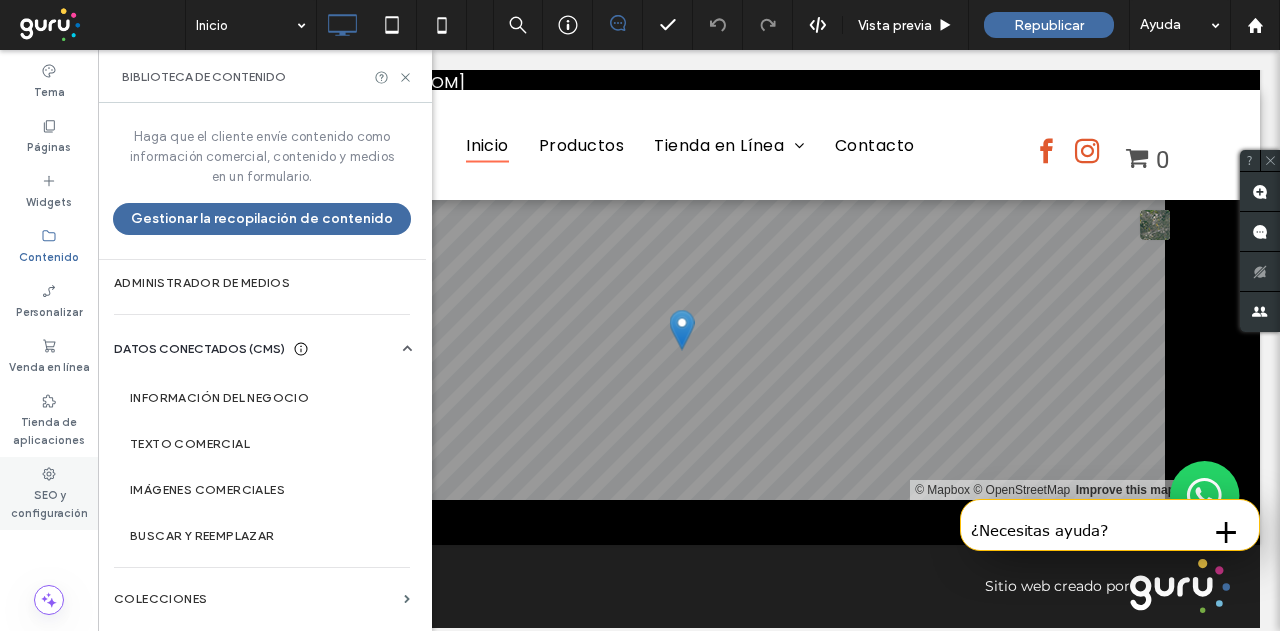 click on "SEO y configuración" at bounding box center (49, 502) 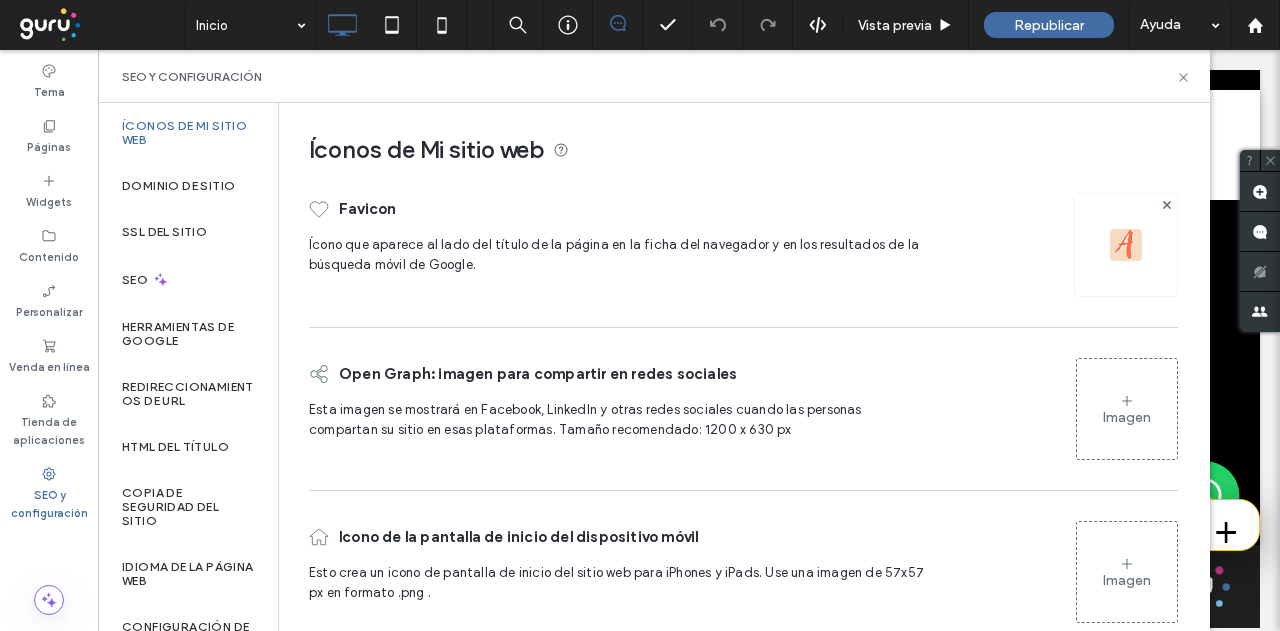 click at bounding box center (1166, 204) 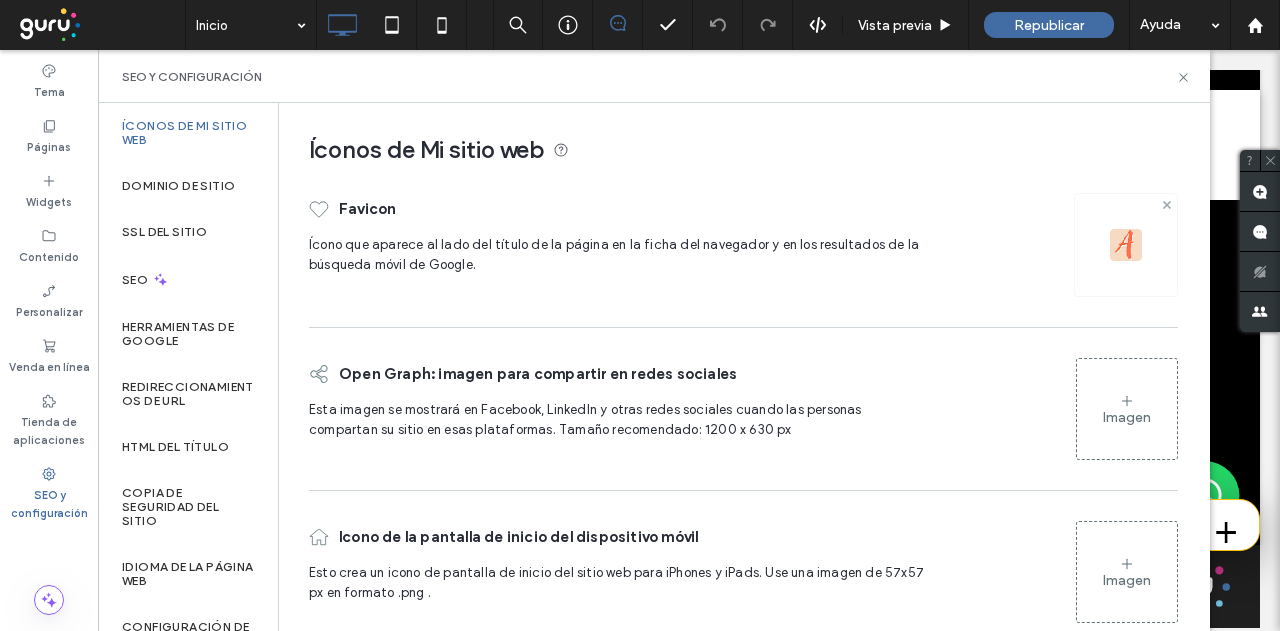 click 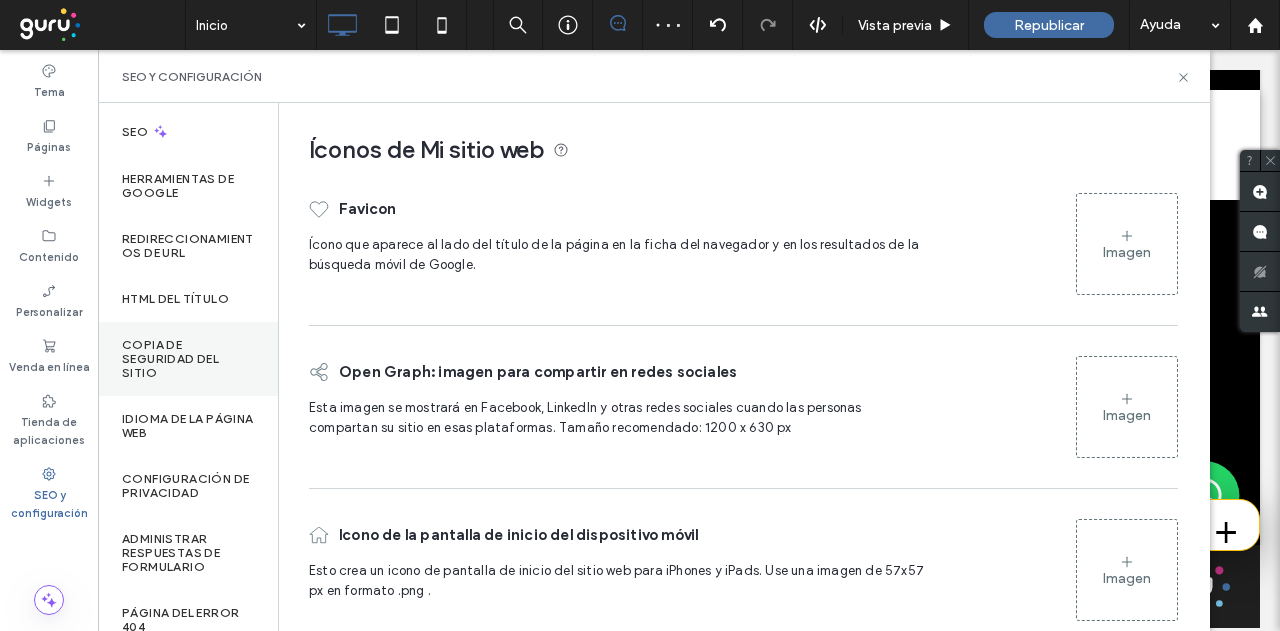 scroll, scrollTop: 0, scrollLeft: 0, axis: both 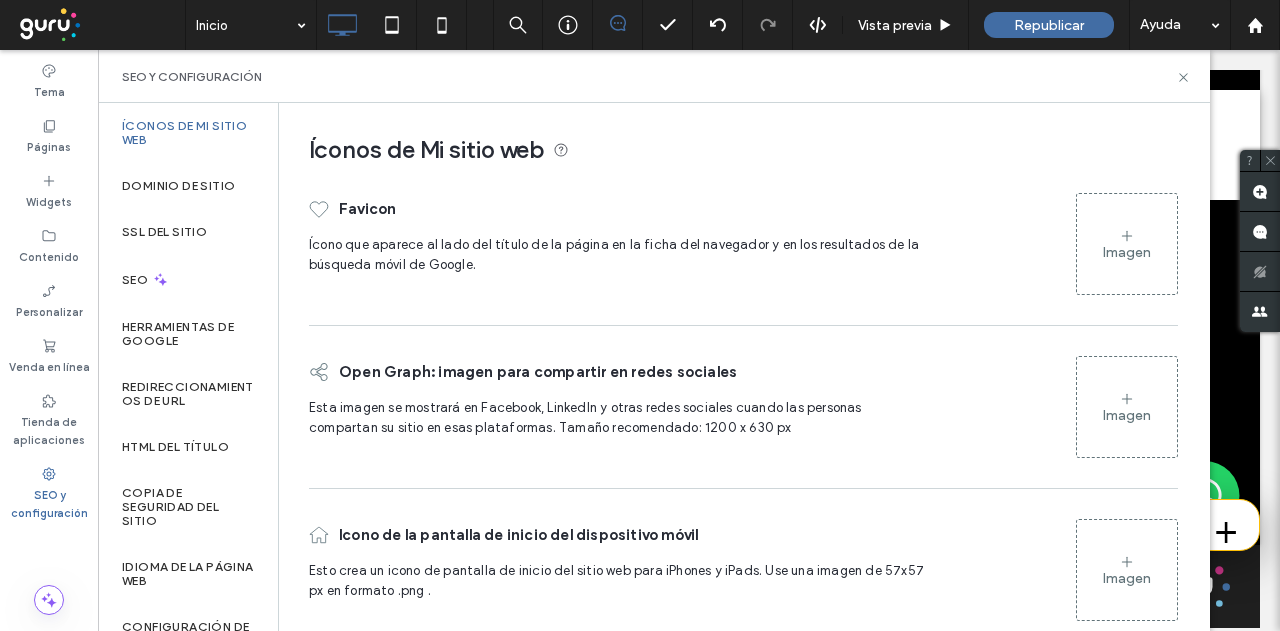 drag, startPoint x: 154, startPoint y: 283, endPoint x: 275, endPoint y: 290, distance: 121.20231 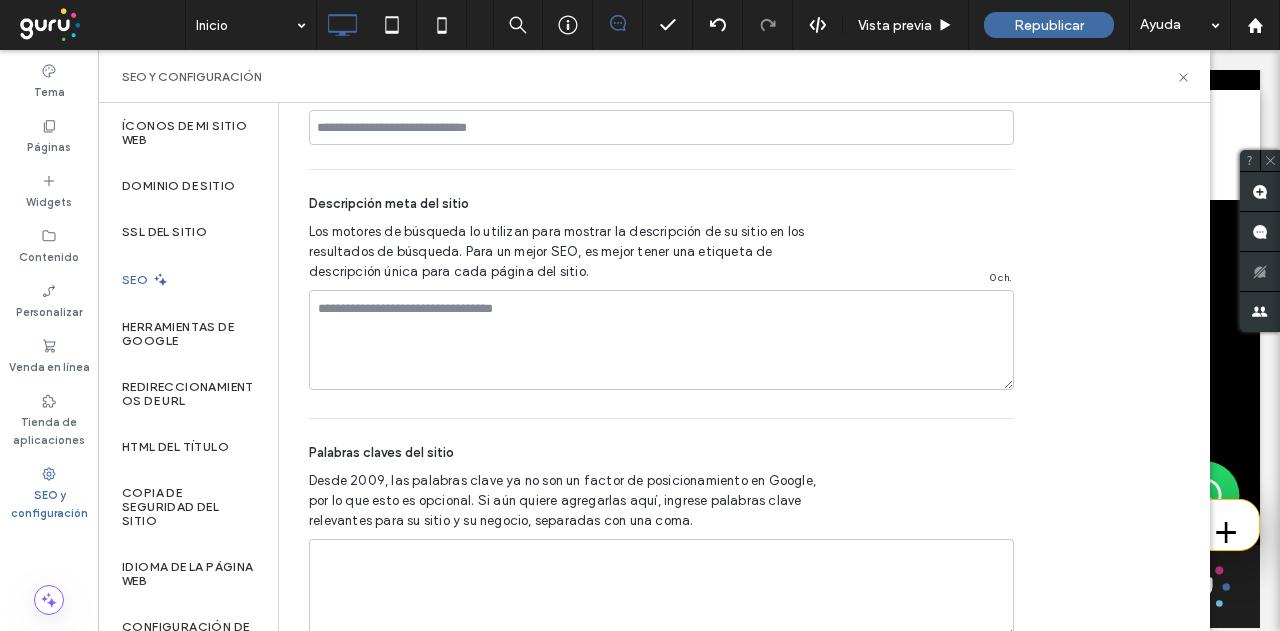 scroll, scrollTop: 1522, scrollLeft: 0, axis: vertical 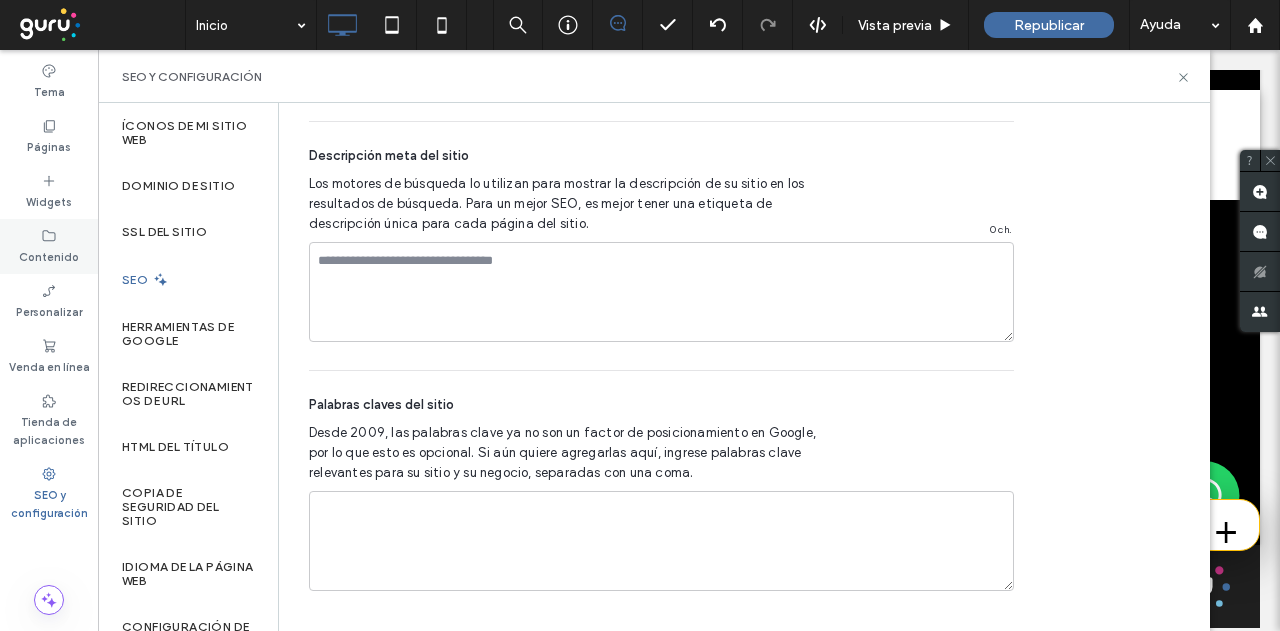 click on "Contenido" at bounding box center [49, 246] 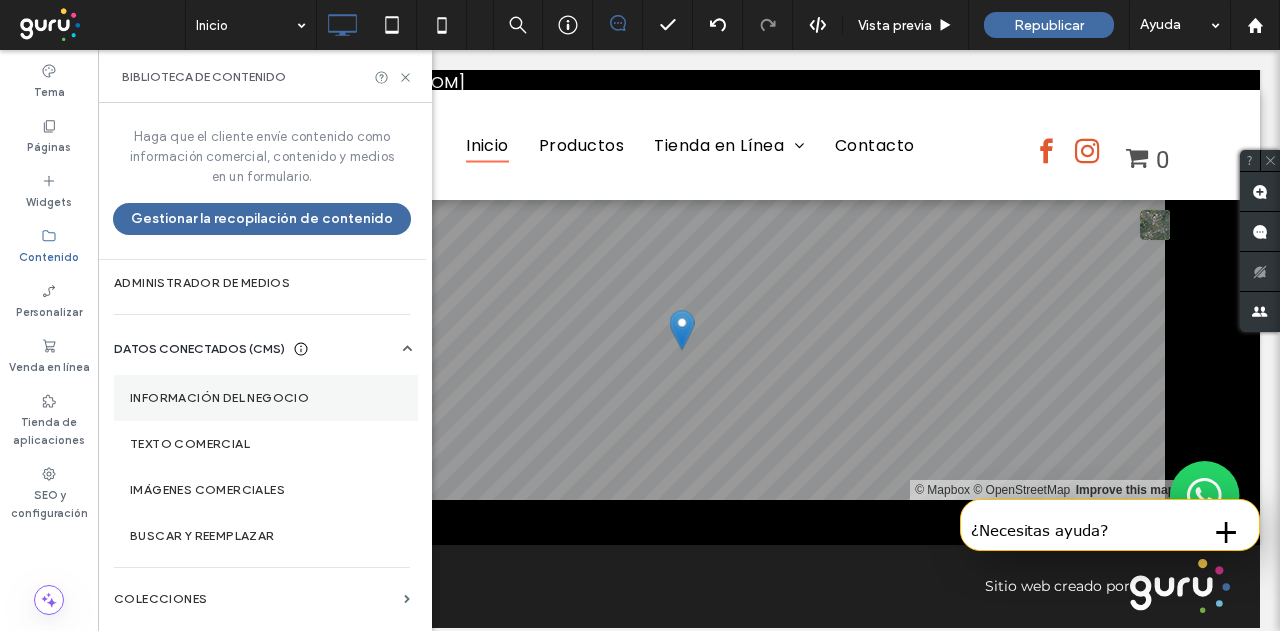 click on "Información del negocio" at bounding box center [266, 398] 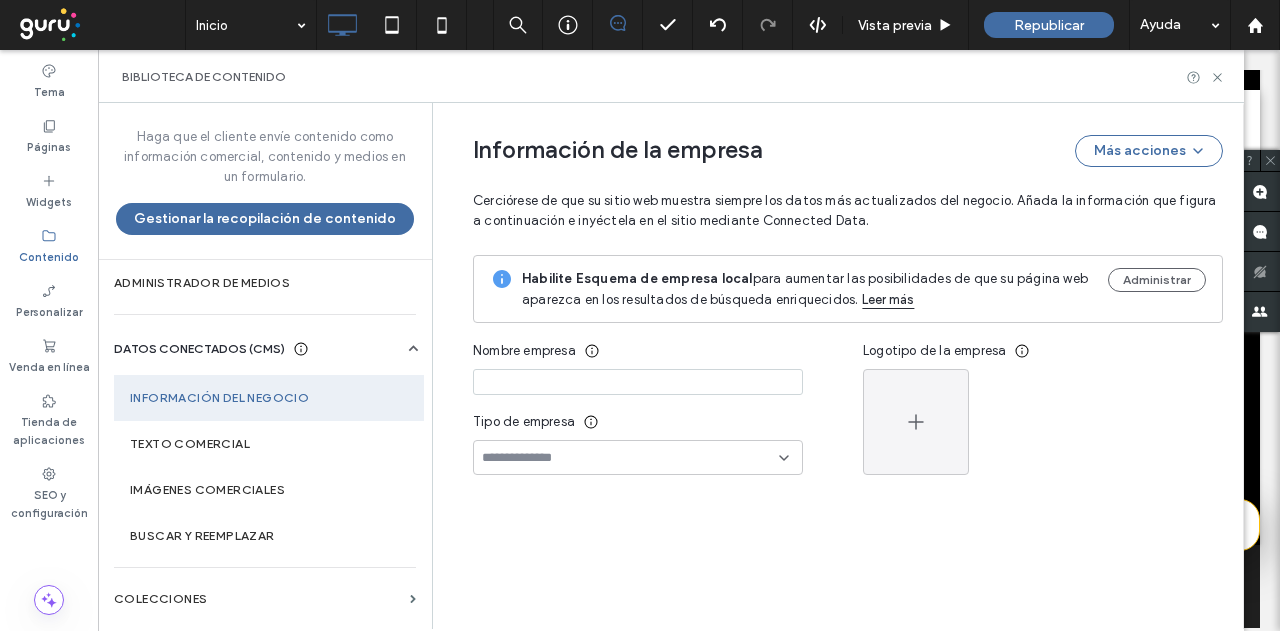 type on "**********" 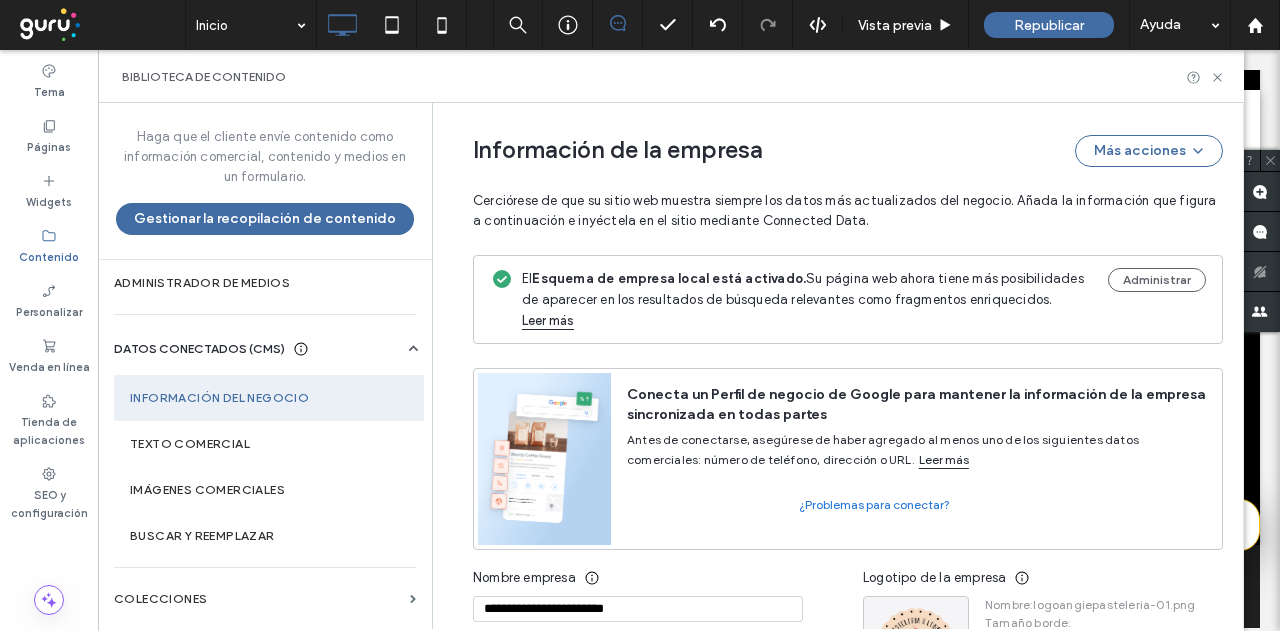 scroll, scrollTop: 282, scrollLeft: 0, axis: vertical 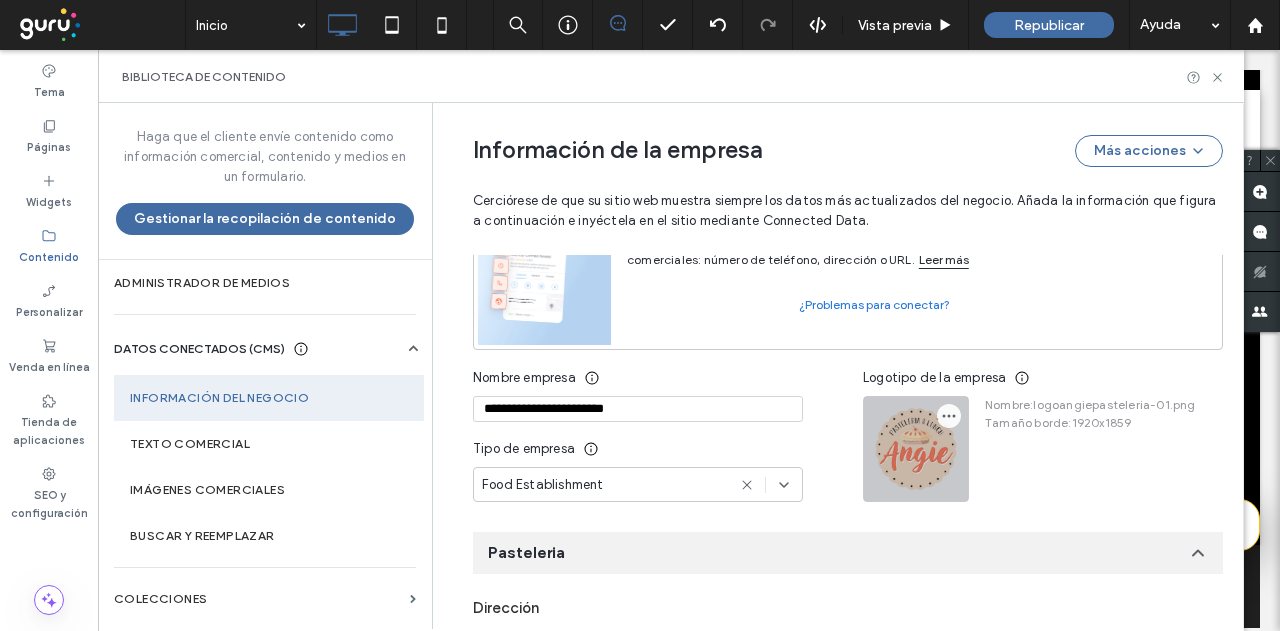 click 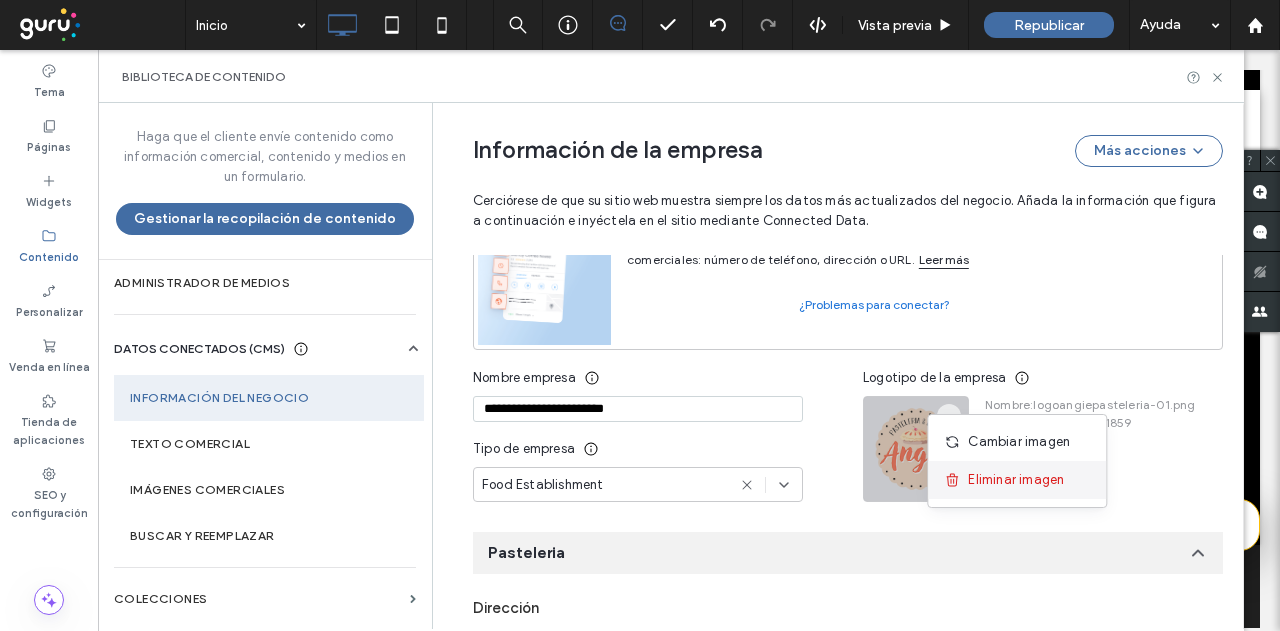 click at bounding box center [956, 480] 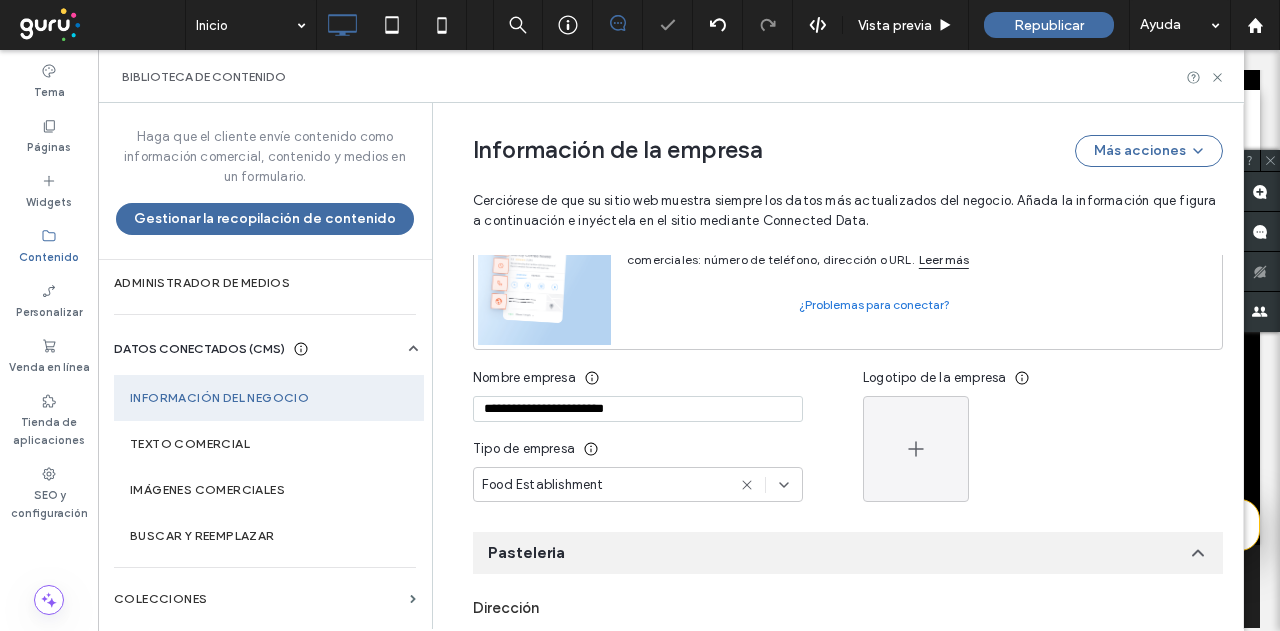 drag, startPoint x: 701, startPoint y: 390, endPoint x: 290, endPoint y: 394, distance: 411.01947 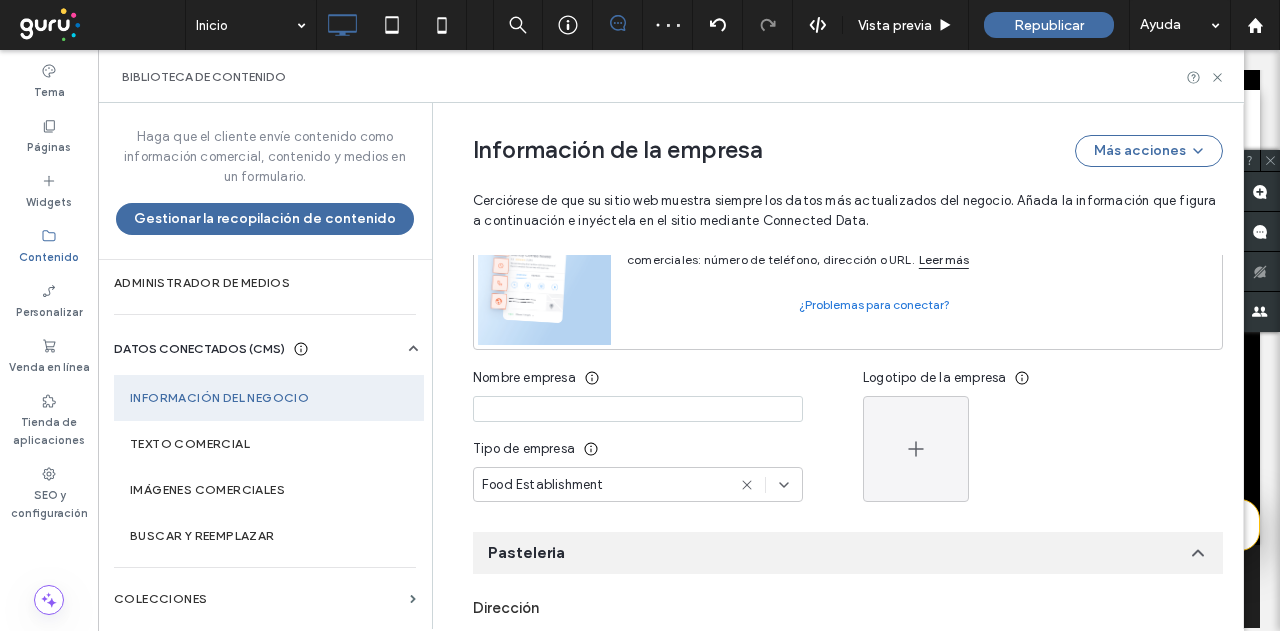 type 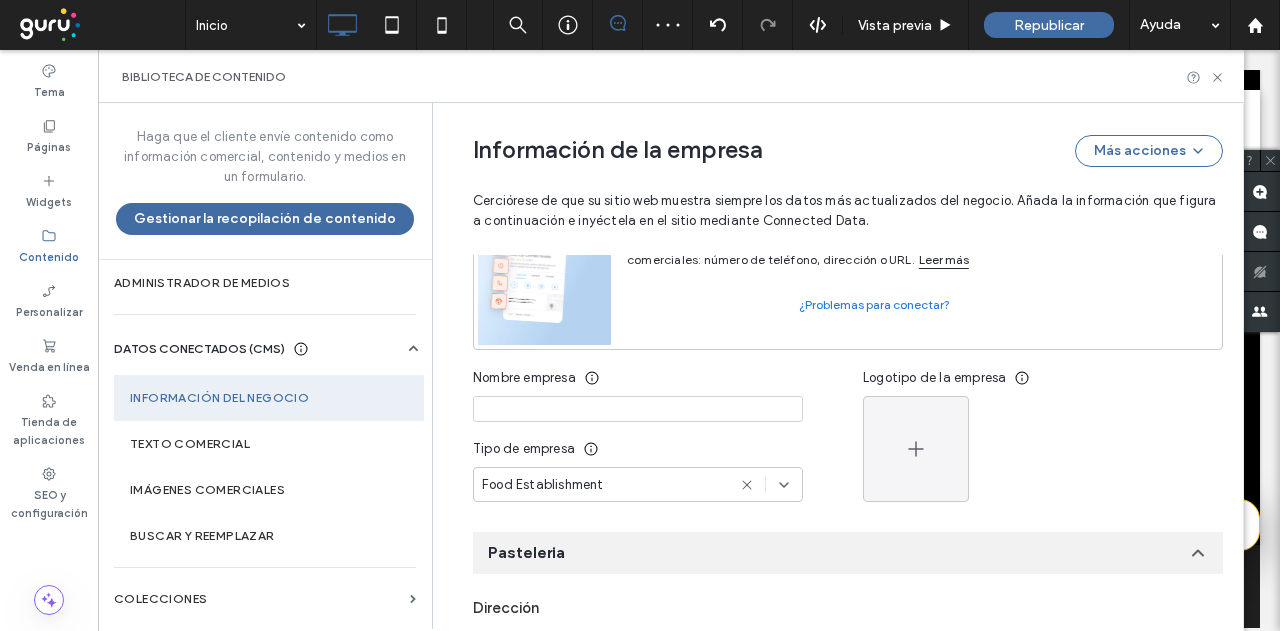 click 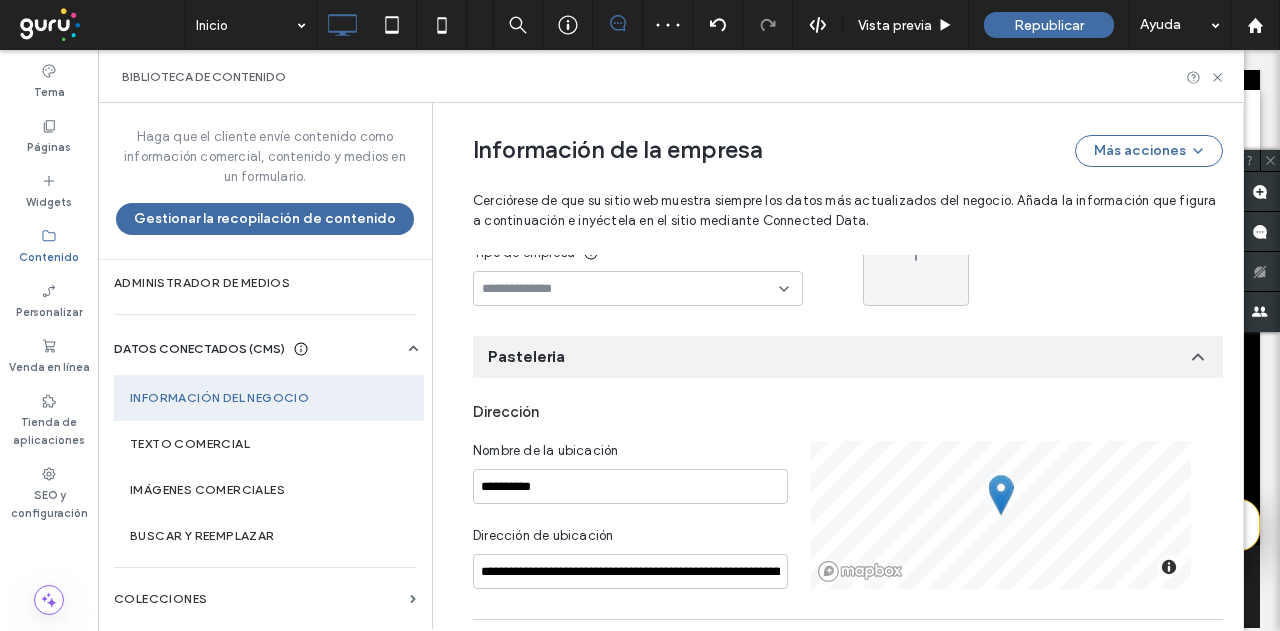 scroll, scrollTop: 400, scrollLeft: 0, axis: vertical 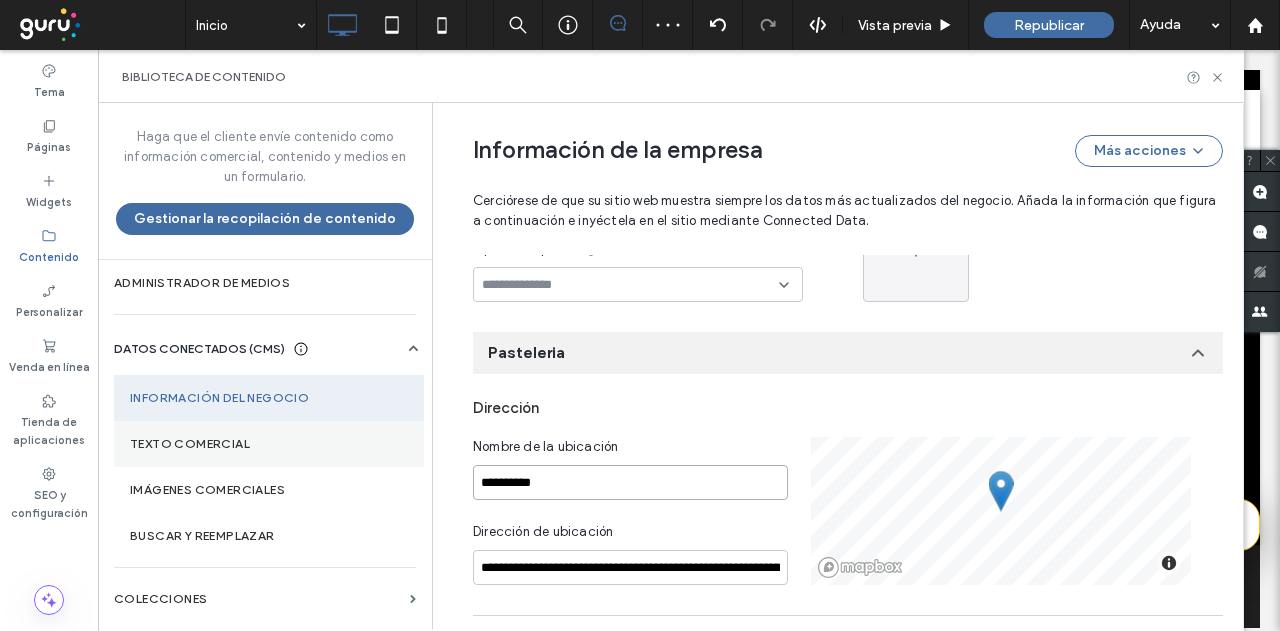 drag, startPoint x: 540, startPoint y: 457, endPoint x: 264, endPoint y: 456, distance: 276.0018 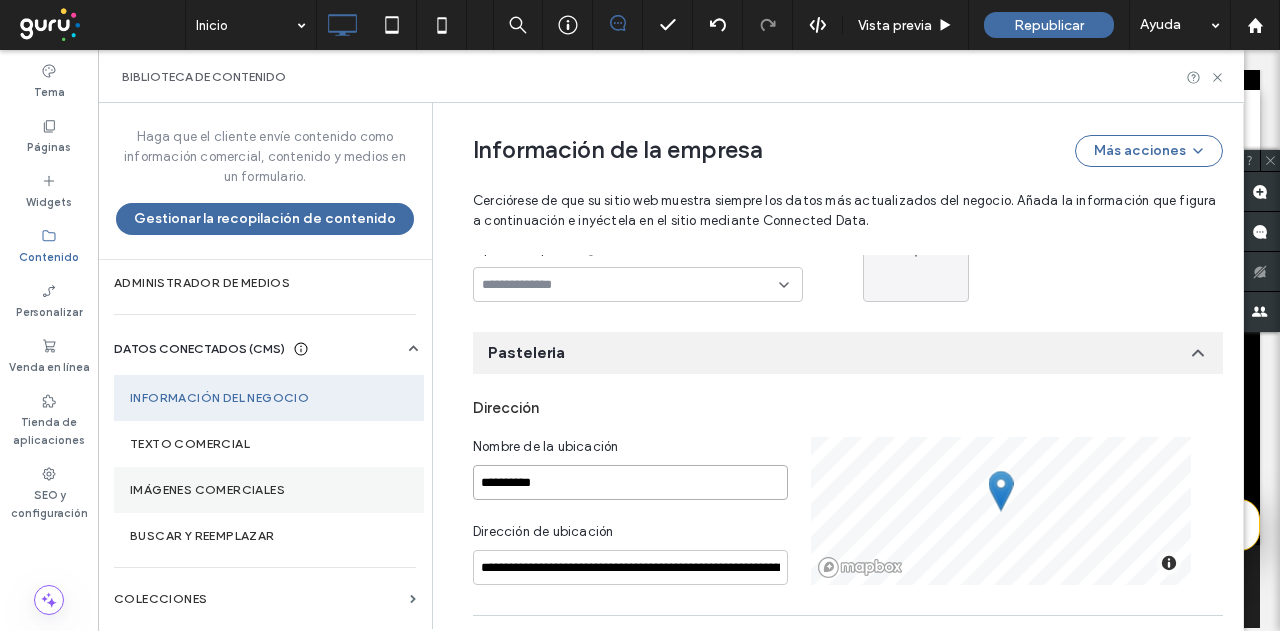 type 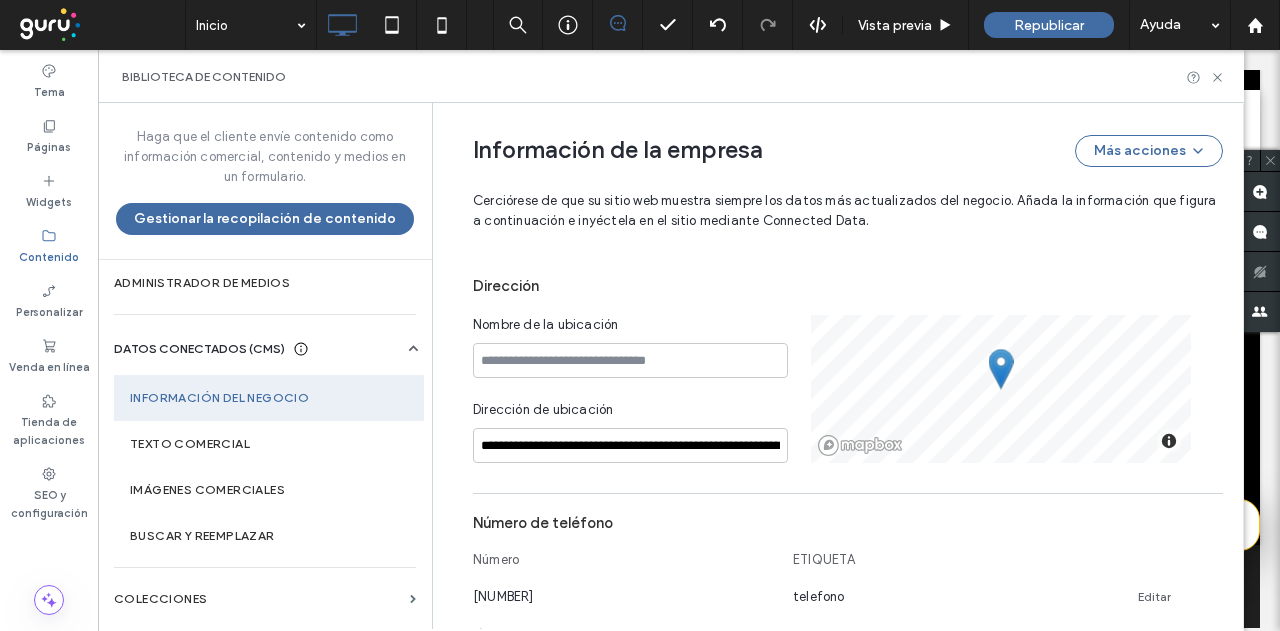 scroll, scrollTop: 536, scrollLeft: 0, axis: vertical 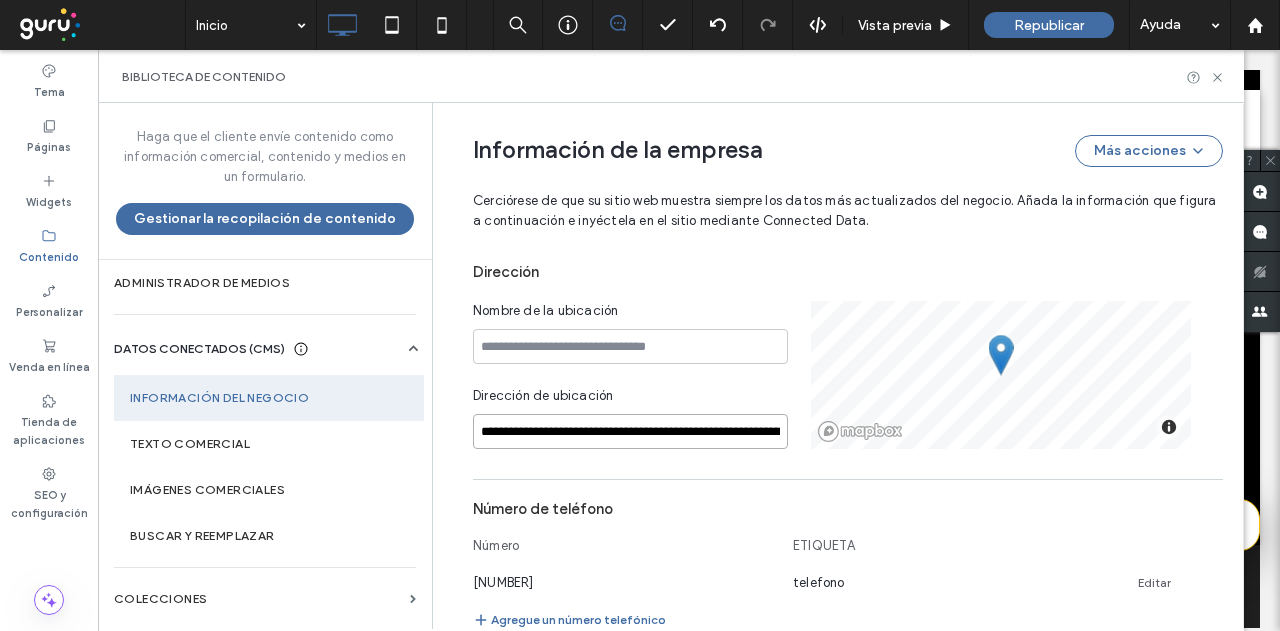 click on "**********" at bounding box center (630, 431) 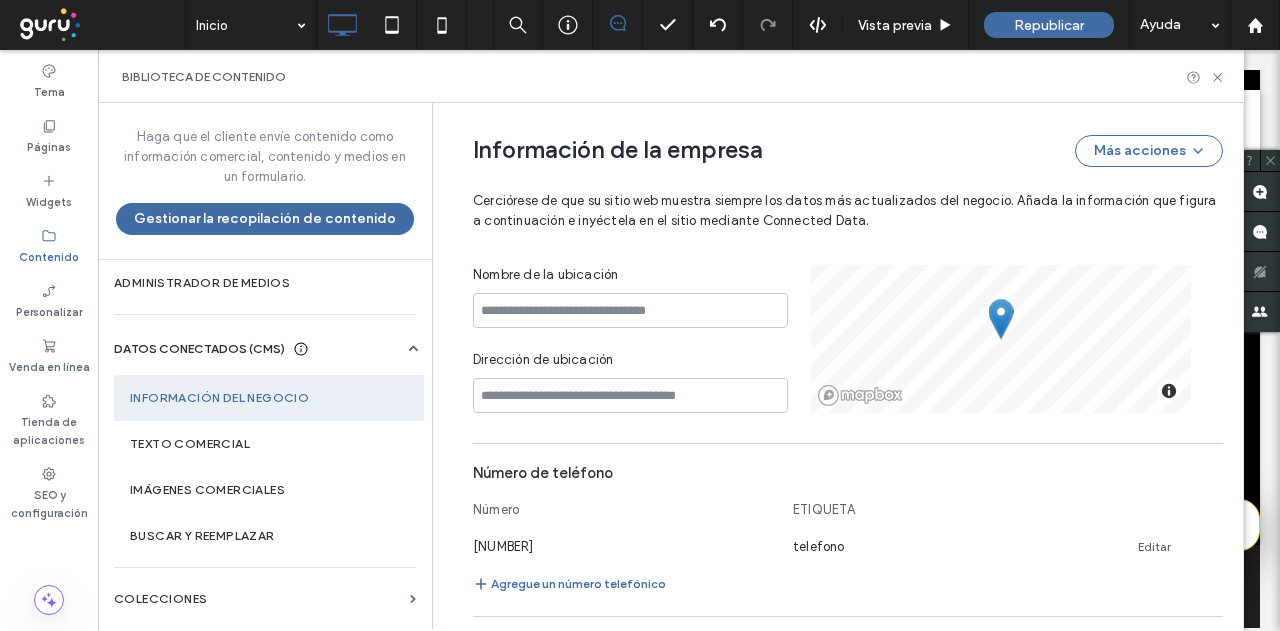 scroll, scrollTop: 736, scrollLeft: 0, axis: vertical 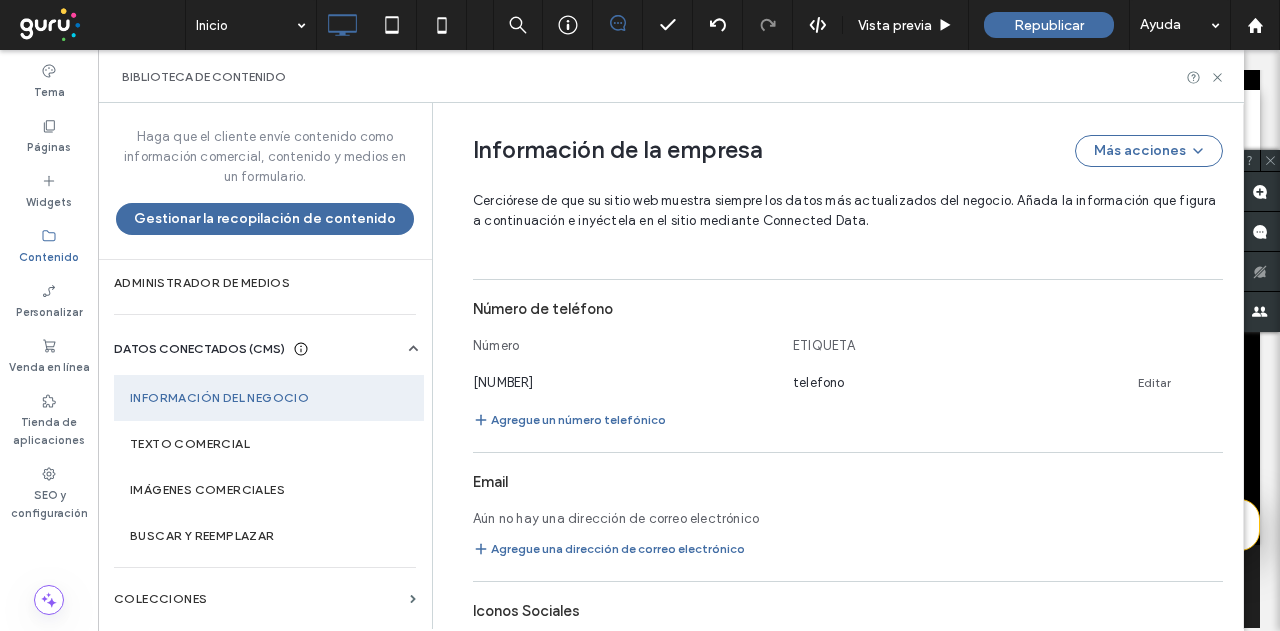 drag, startPoint x: 1205, startPoint y: 354, endPoint x: 1212, endPoint y: 373, distance: 20.248457 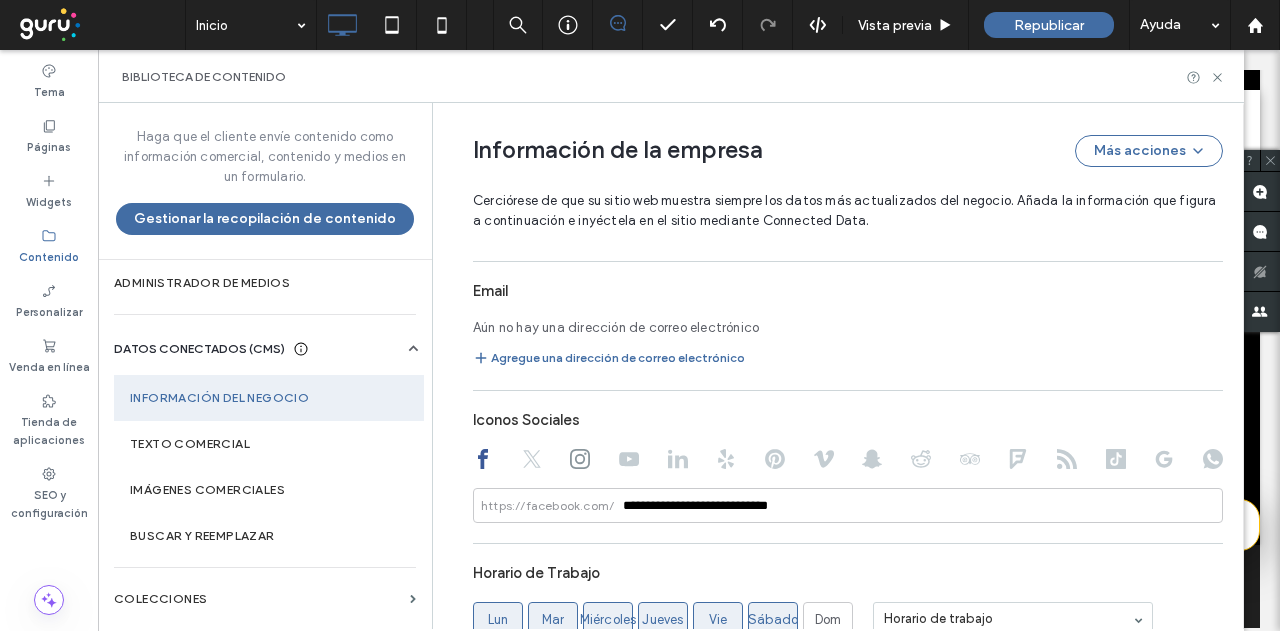 scroll, scrollTop: 1036, scrollLeft: 0, axis: vertical 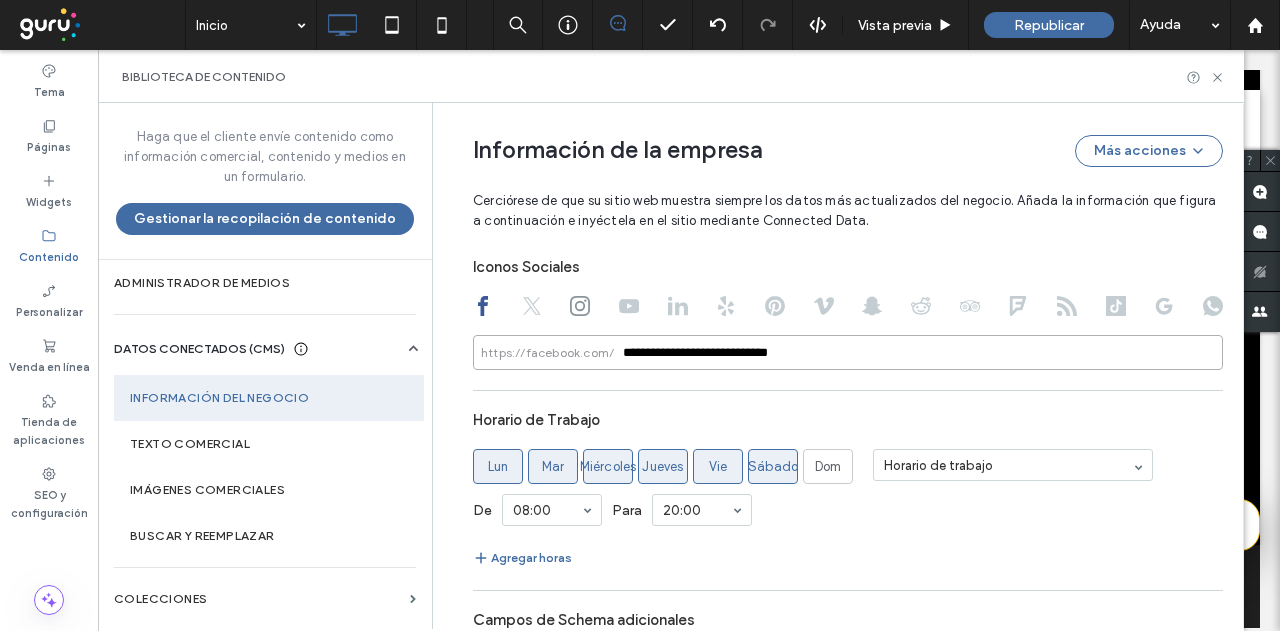 drag, startPoint x: 820, startPoint y: 321, endPoint x: 369, endPoint y: 330, distance: 451.08978 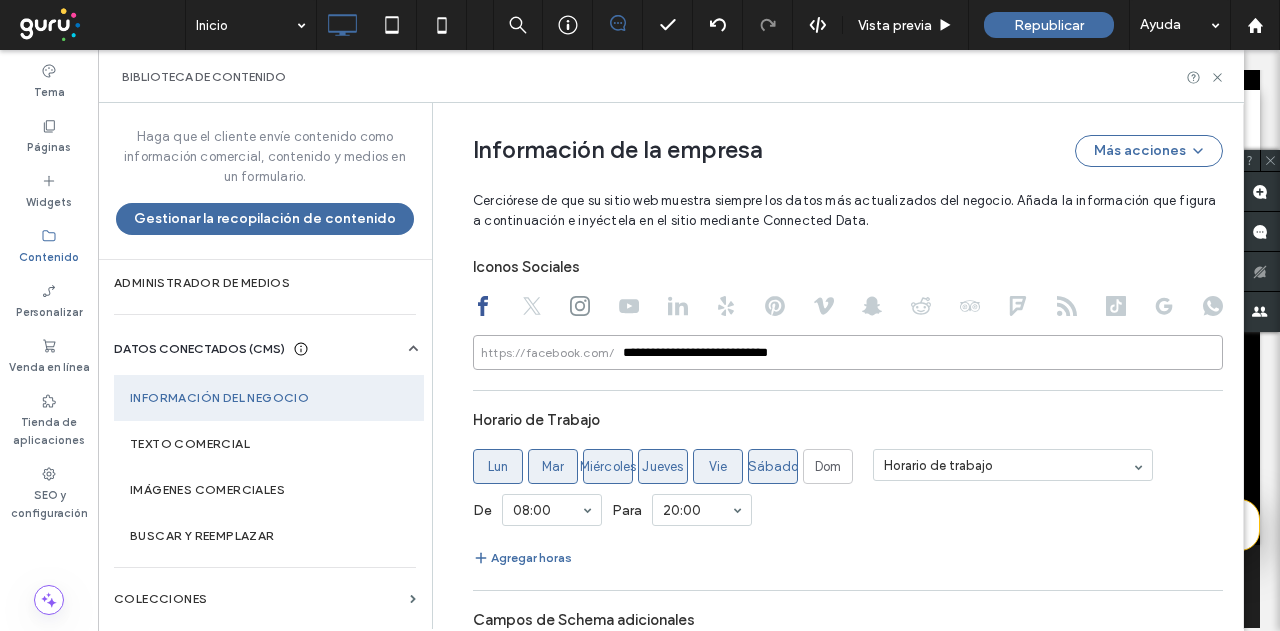 click on "Haga que el cliente envíe contenido como información comercial, contenido y medios en un formulario. Gestionar la recopilación de contenido Administrador de medios DATOS CONECTADOS (CMS) Información del negocio Texto comercial Imágenes comerciales Buscar y reemplazar COLECCIONES Información de la empresa Más acciones Cerciórese de que su sitio web muestra siempre los datos más actualizados del negocio.
Añada la información que figura a continuación e inyéctela en el sitio mediante Connected Data. El  Esquema de empresa local está activado.  Su página web ahora tiene más posibilidades de aparecer en los resultados de búsqueda relevantes como fragmentos enriquecidos. Leer más Administrar Conecta un Perfil de negocio de Google para mantener la información de la empresa sincronizada en todas partes Antes de conectarse, asegúrese de haber agregado al menos uno de los siguientes datos comerciales: número de teléfono, dirección o URL. Leer más ¿Problemas para conectar? Nombre empresa     De" at bounding box center (671, 366) 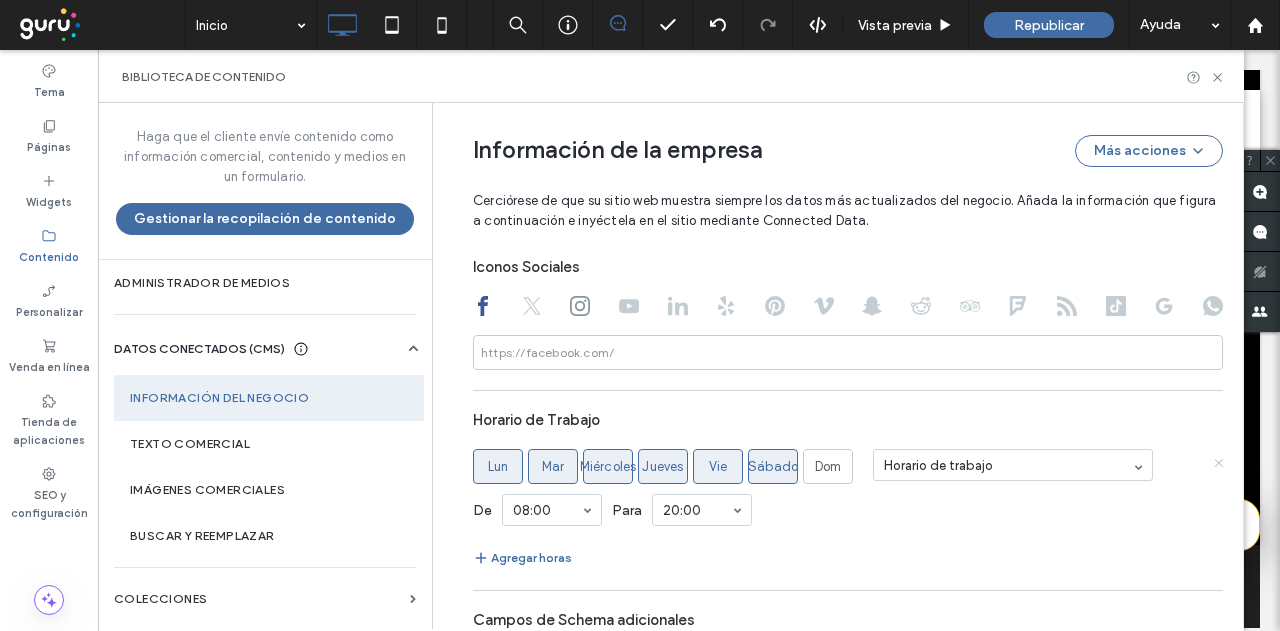 click 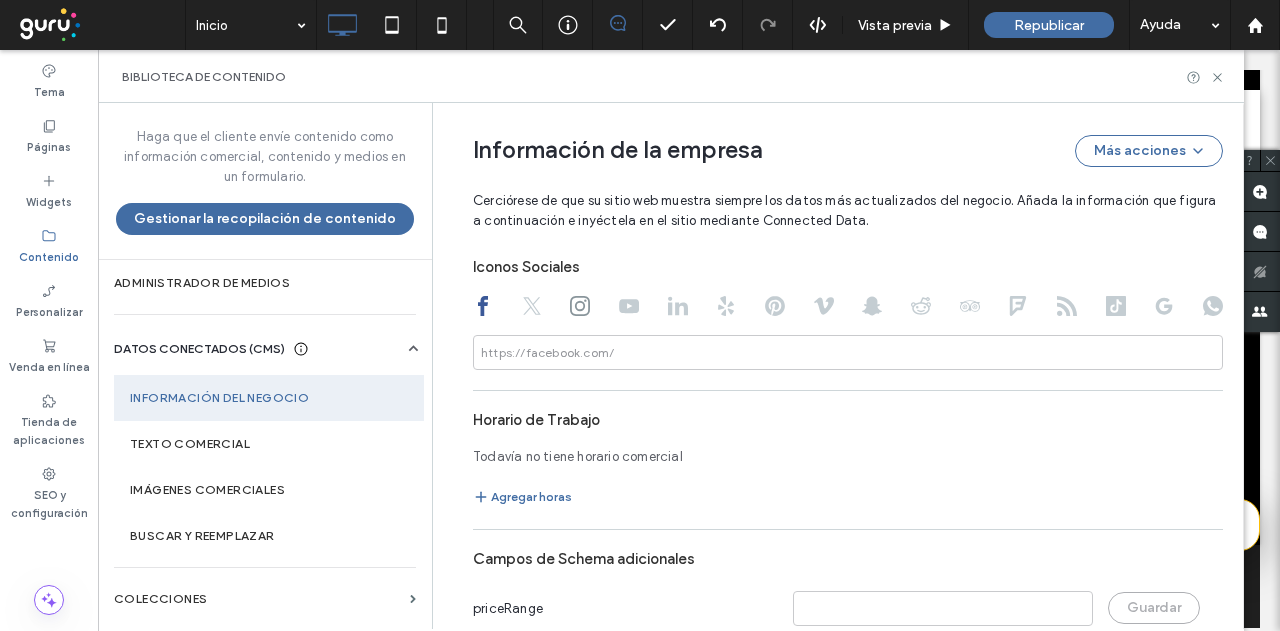 click at bounding box center [848, 308] 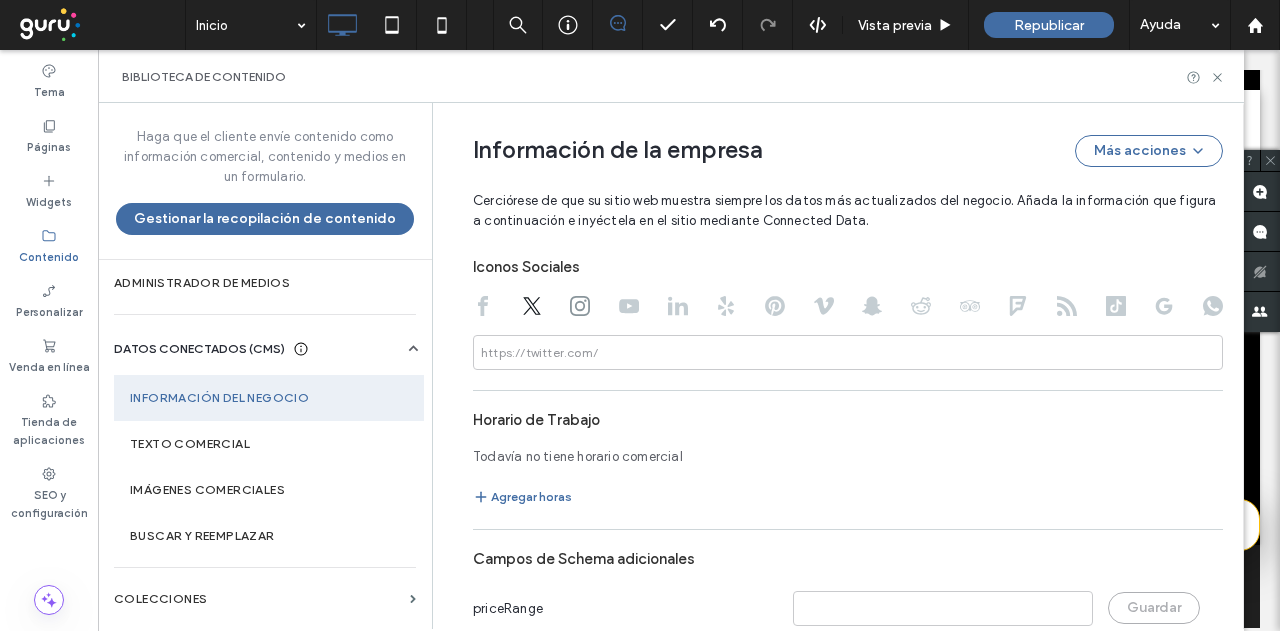 drag, startPoint x: 556, startPoint y: 289, endPoint x: 572, endPoint y: 289, distance: 16 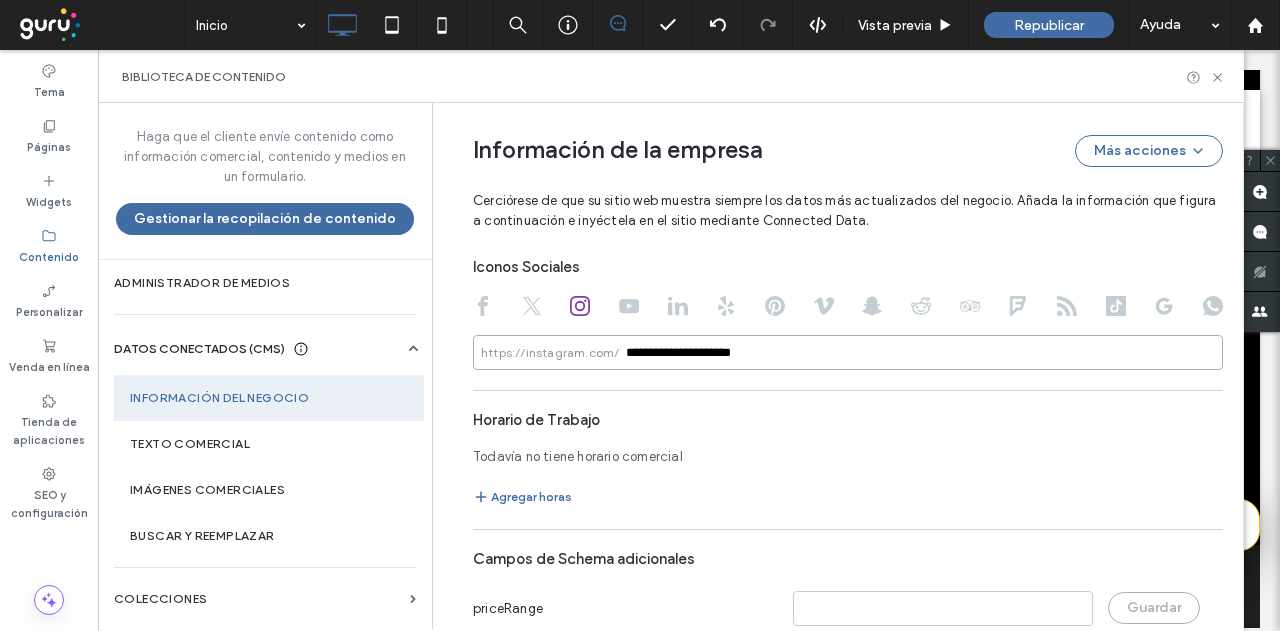drag, startPoint x: 774, startPoint y: 326, endPoint x: 356, endPoint y: 334, distance: 418.07654 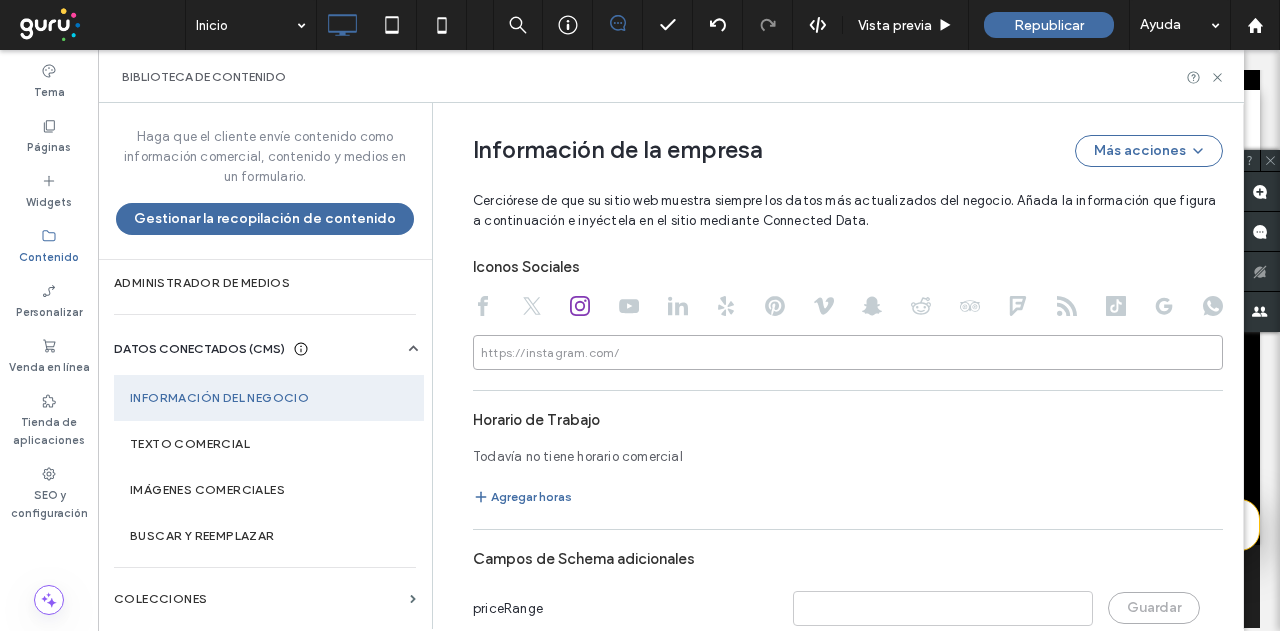 type 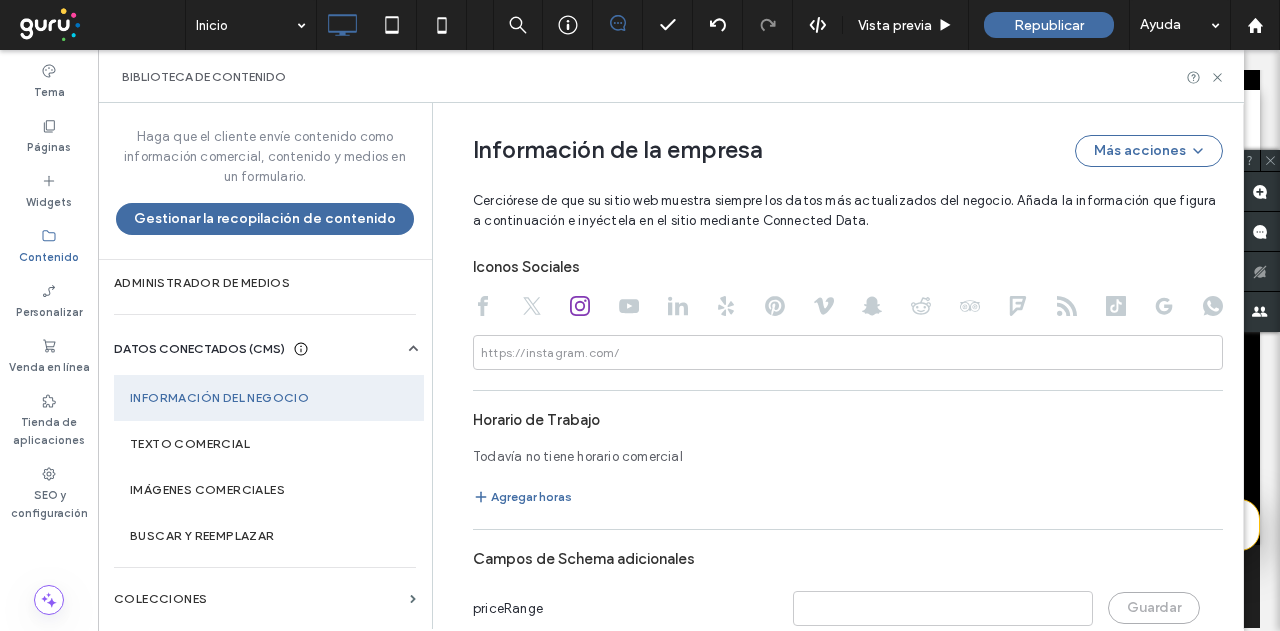 click 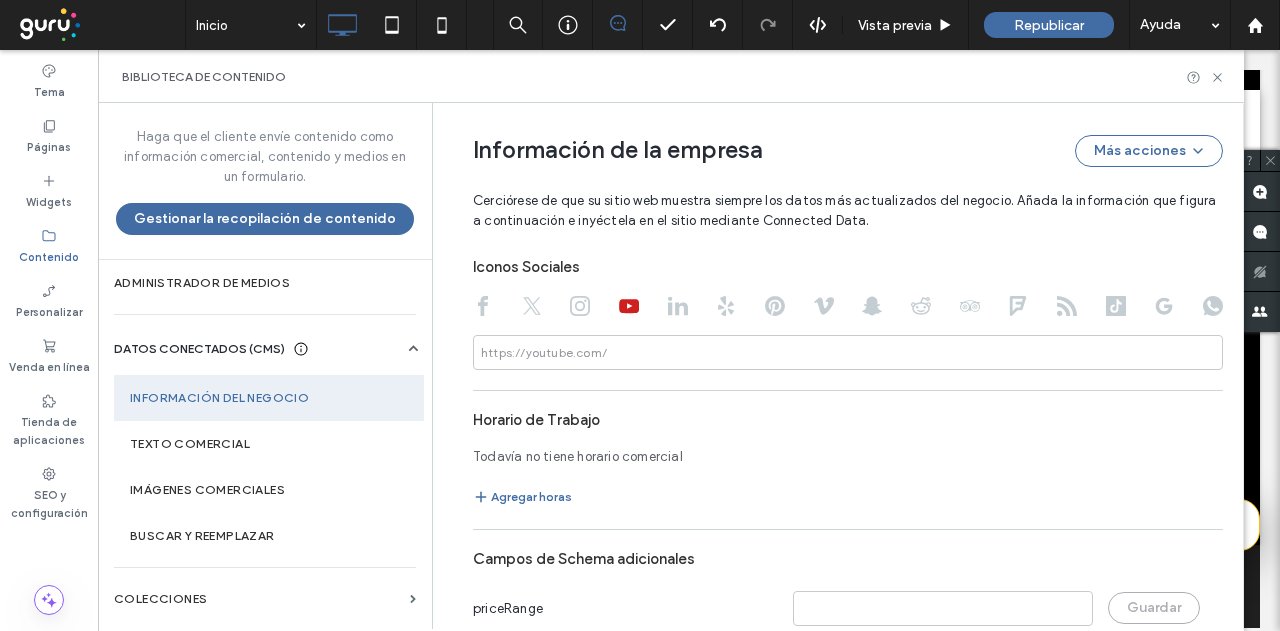 click at bounding box center (678, 308) 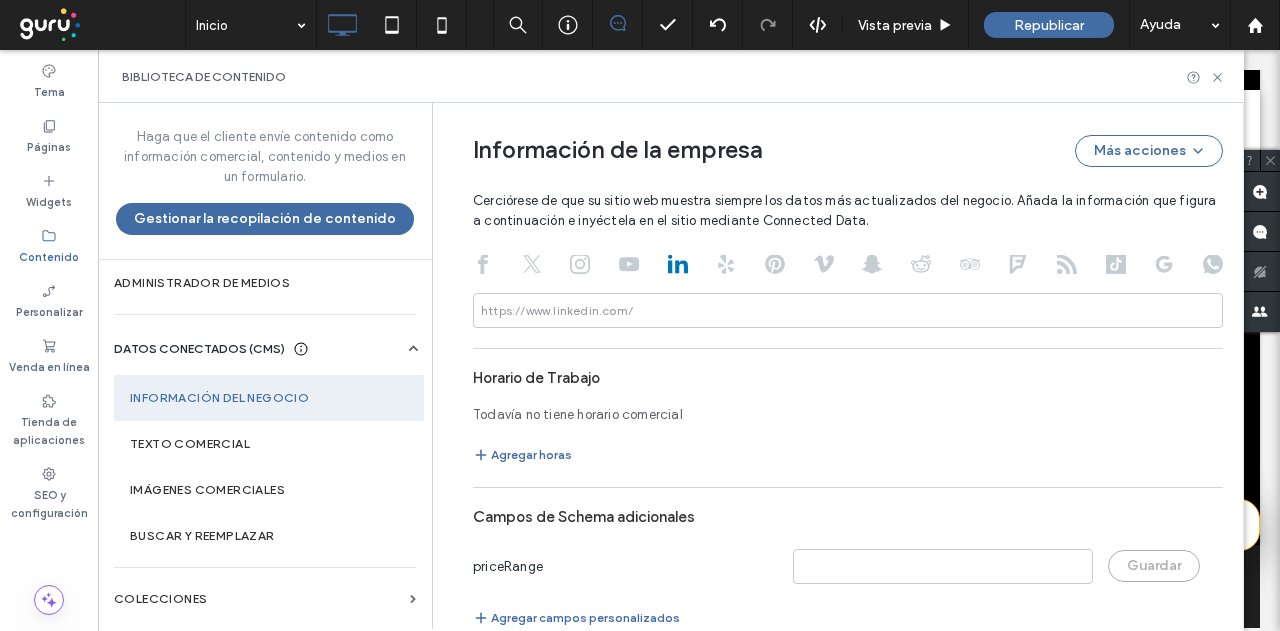 scroll, scrollTop: 1094, scrollLeft: 0, axis: vertical 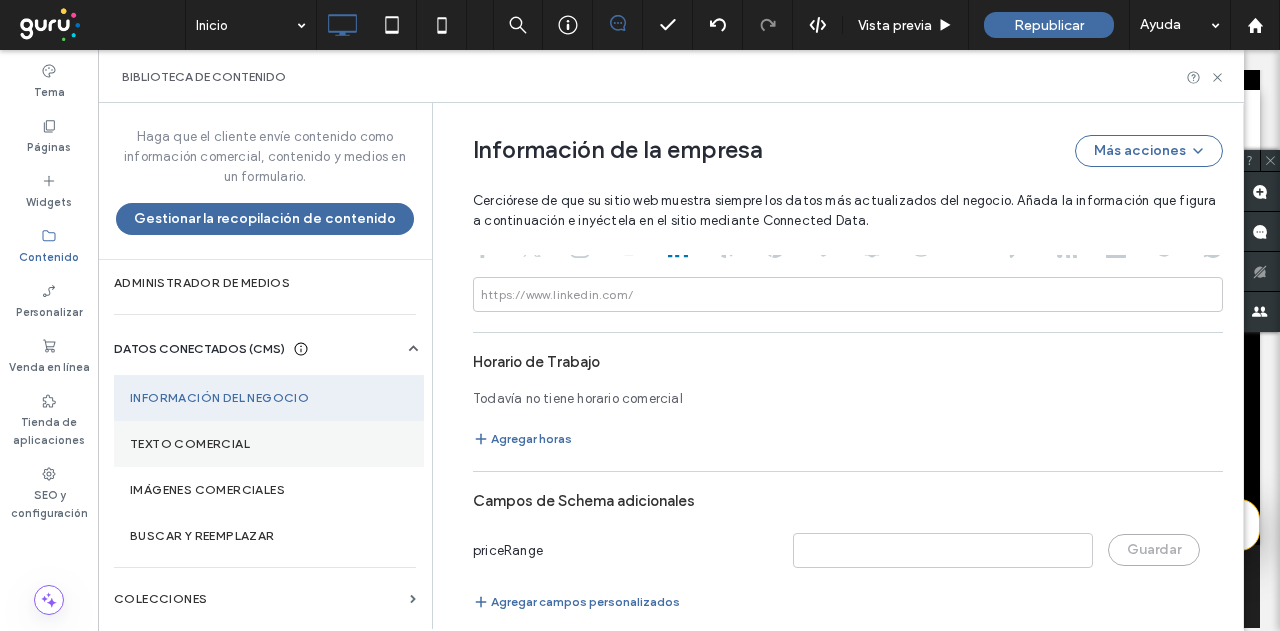 click on "Texto comercial" at bounding box center [269, 444] 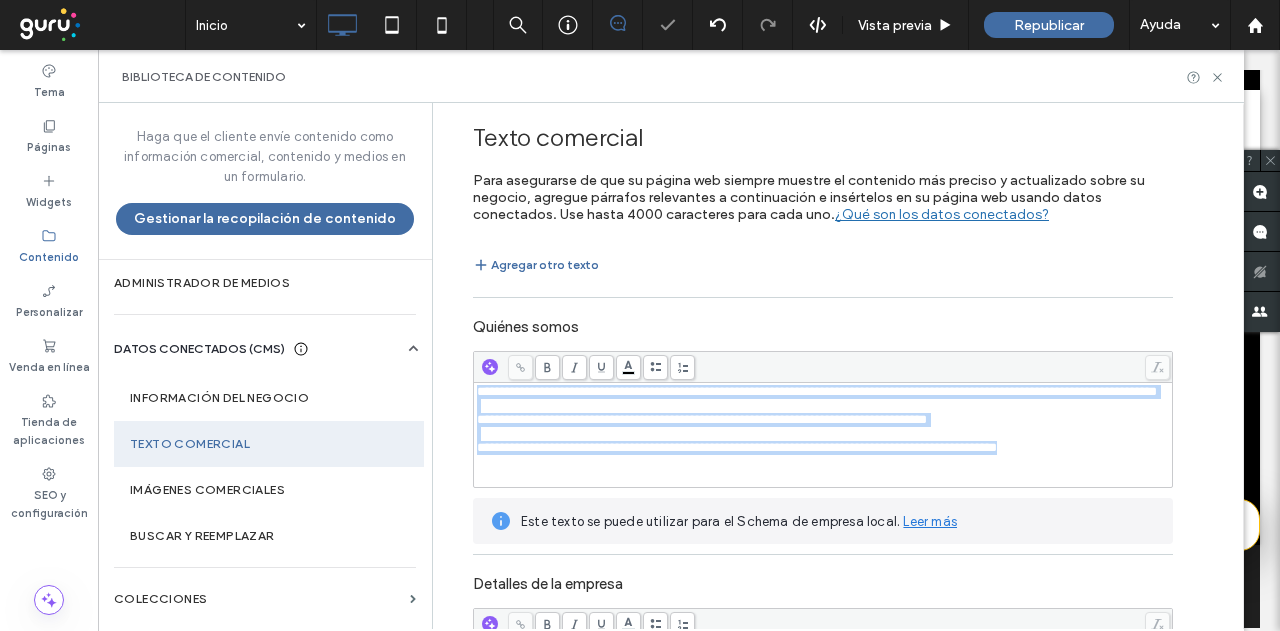 drag, startPoint x: 1100, startPoint y: 471, endPoint x: 237, endPoint y: 322, distance: 875.76825 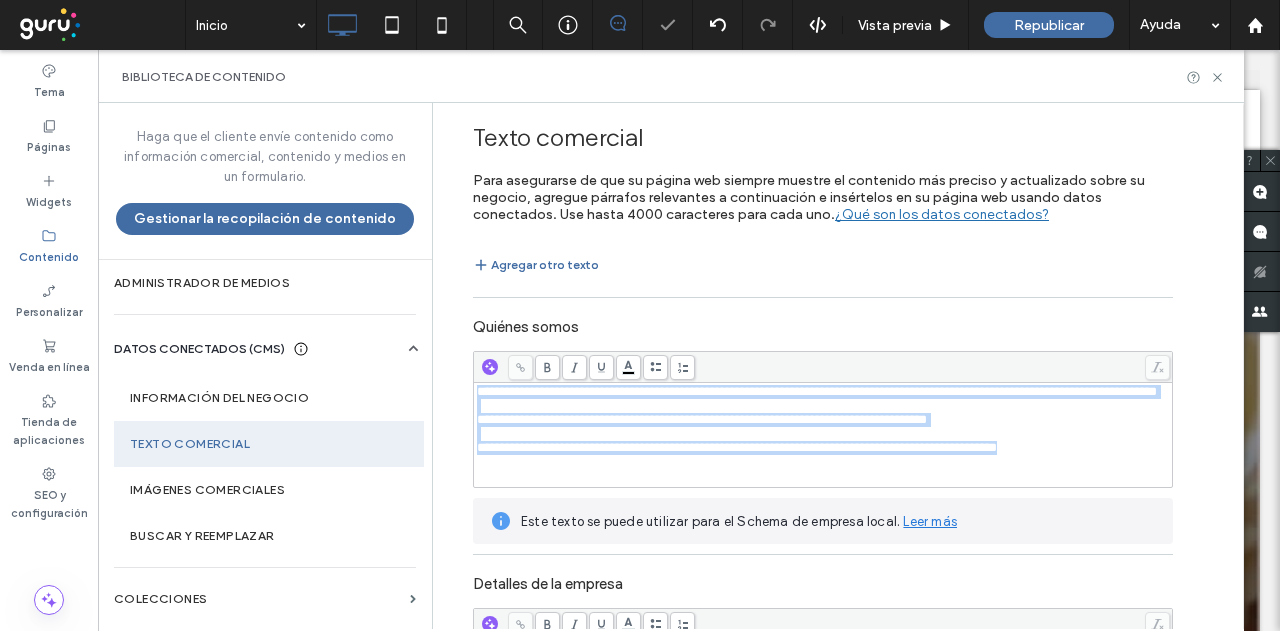 scroll, scrollTop: 0, scrollLeft: 0, axis: both 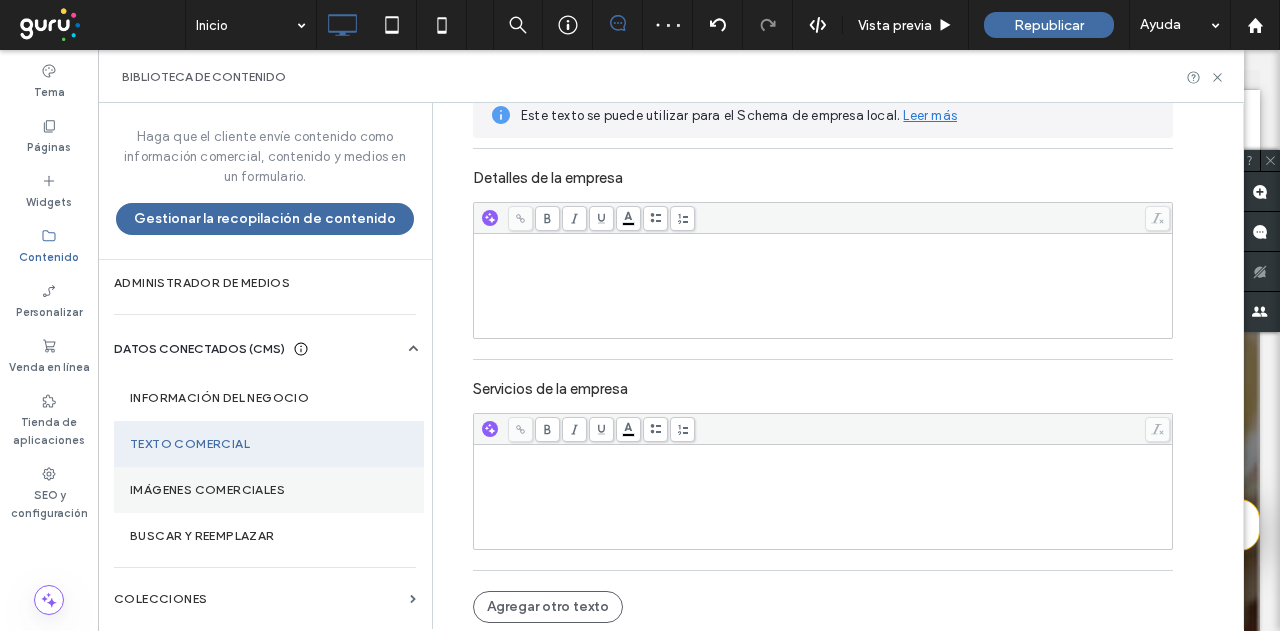 click on "Imágenes comerciales" at bounding box center (269, 490) 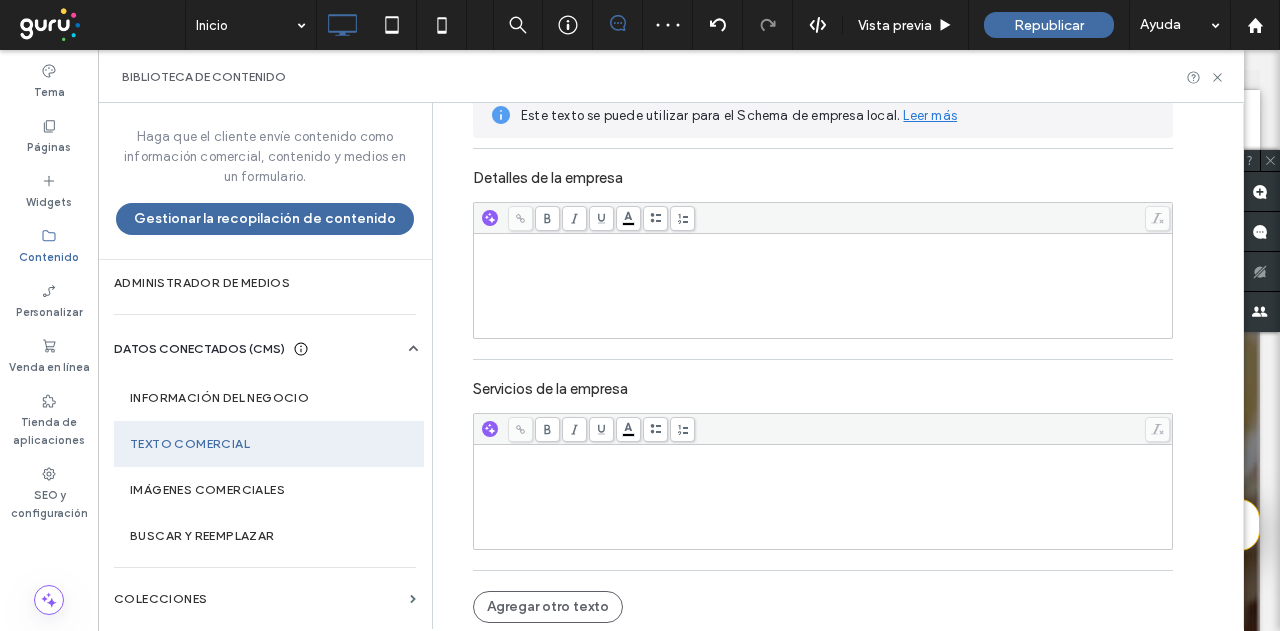 scroll, scrollTop: 0, scrollLeft: 0, axis: both 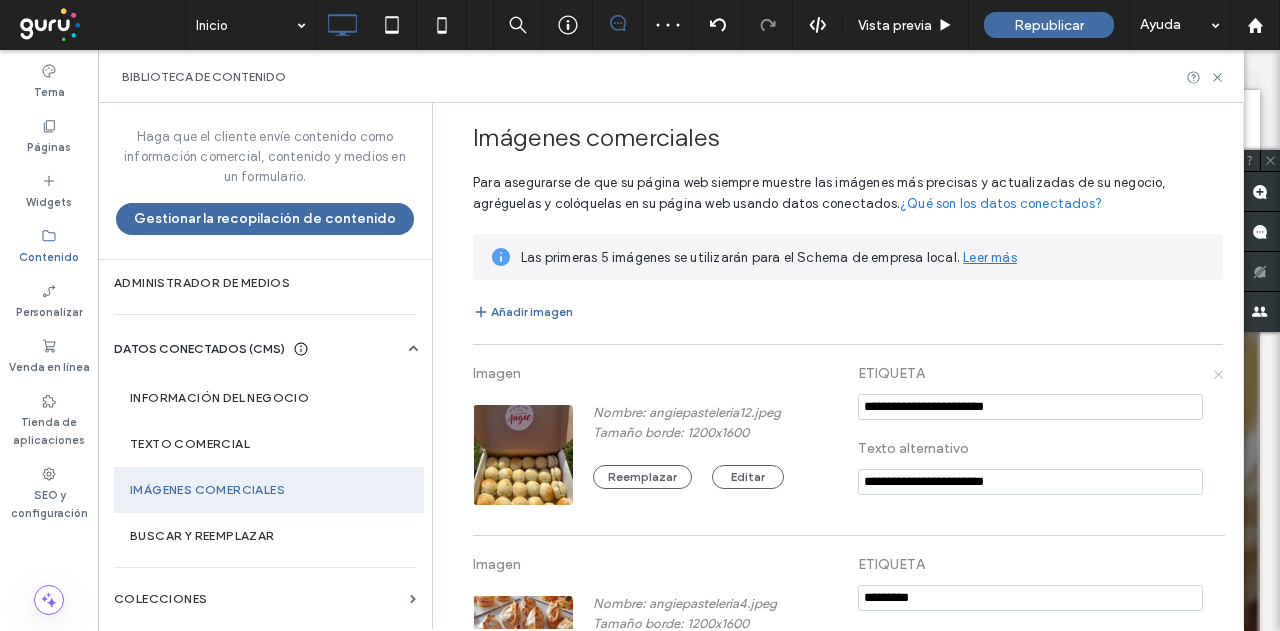 click 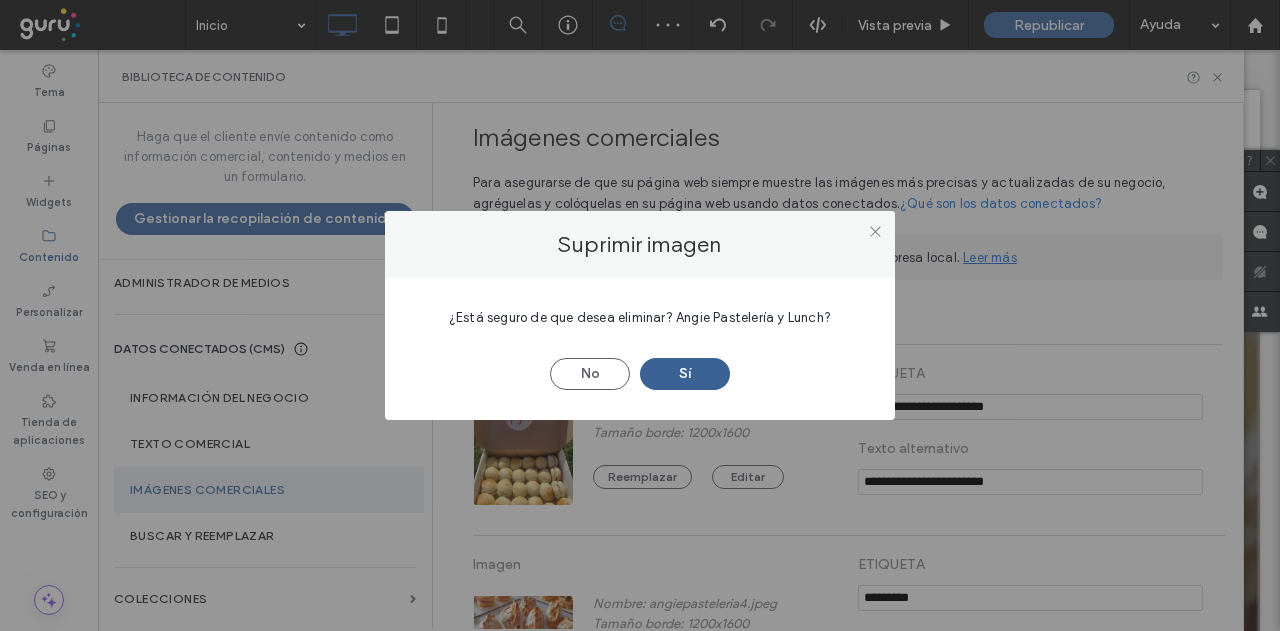 click on "Sí" at bounding box center [685, 374] 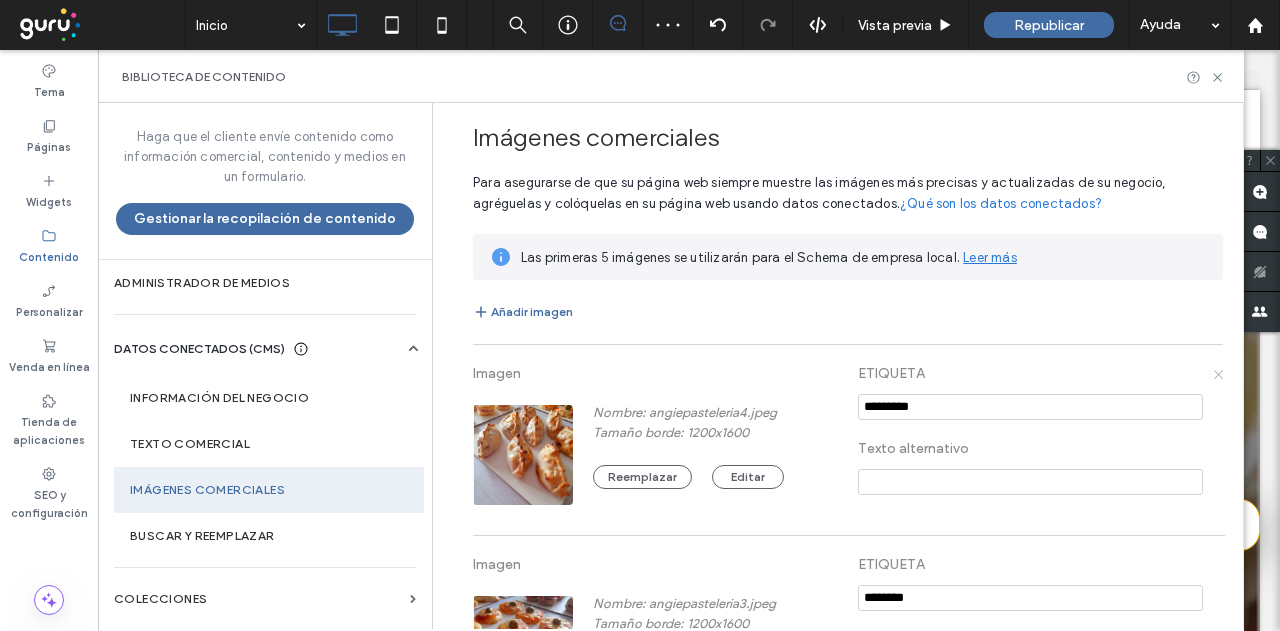 click 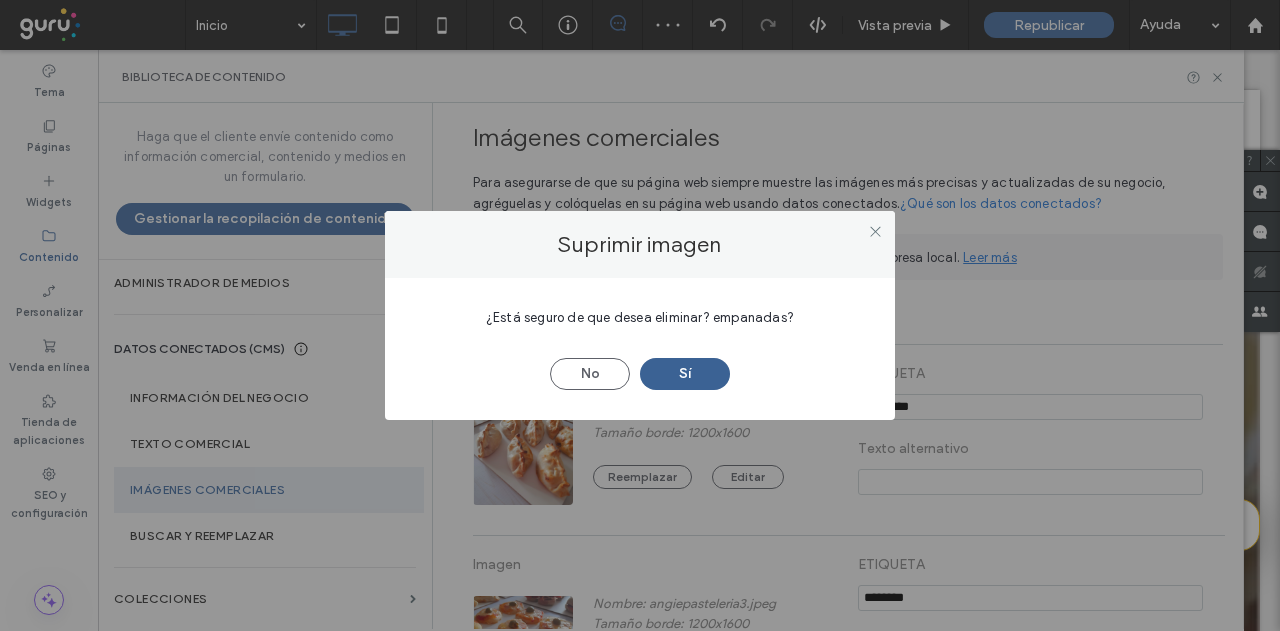 drag, startPoint x: 688, startPoint y: 371, endPoint x: 987, endPoint y: 371, distance: 299 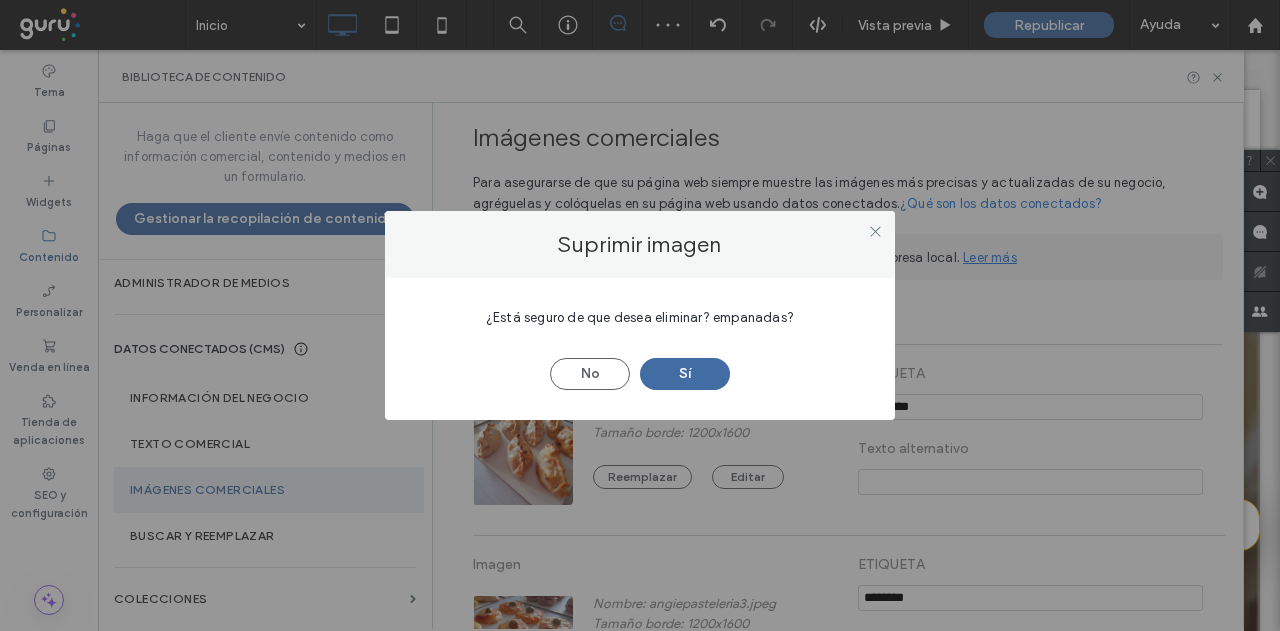 click on "Sí" at bounding box center [685, 374] 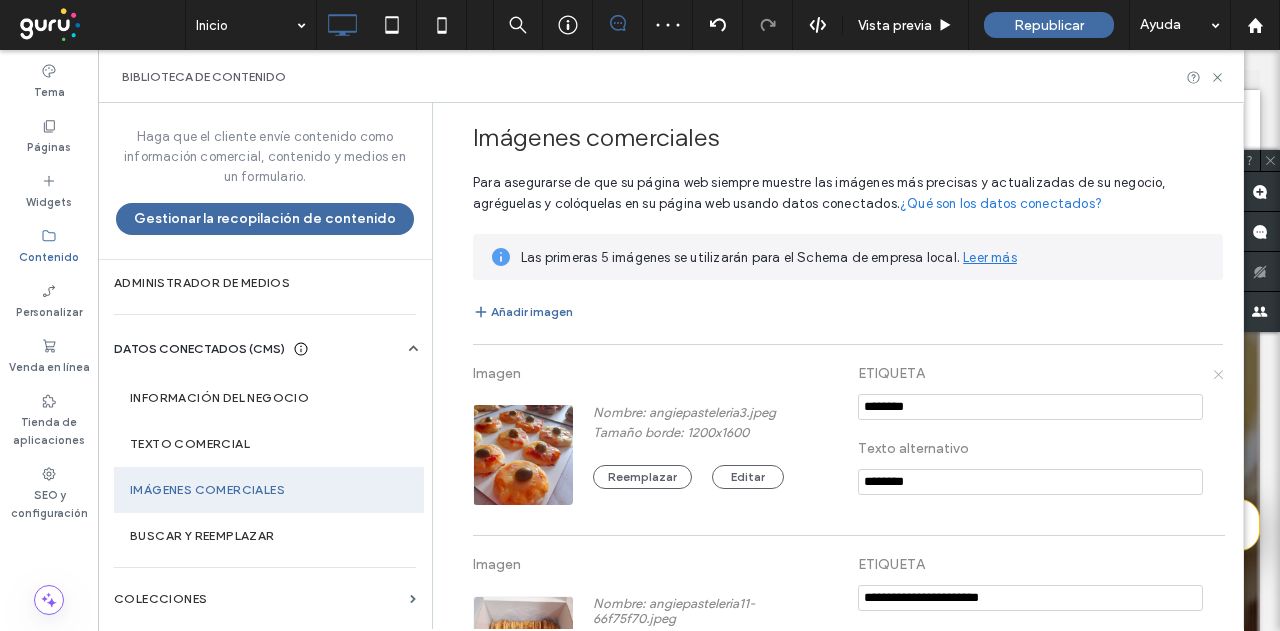 click 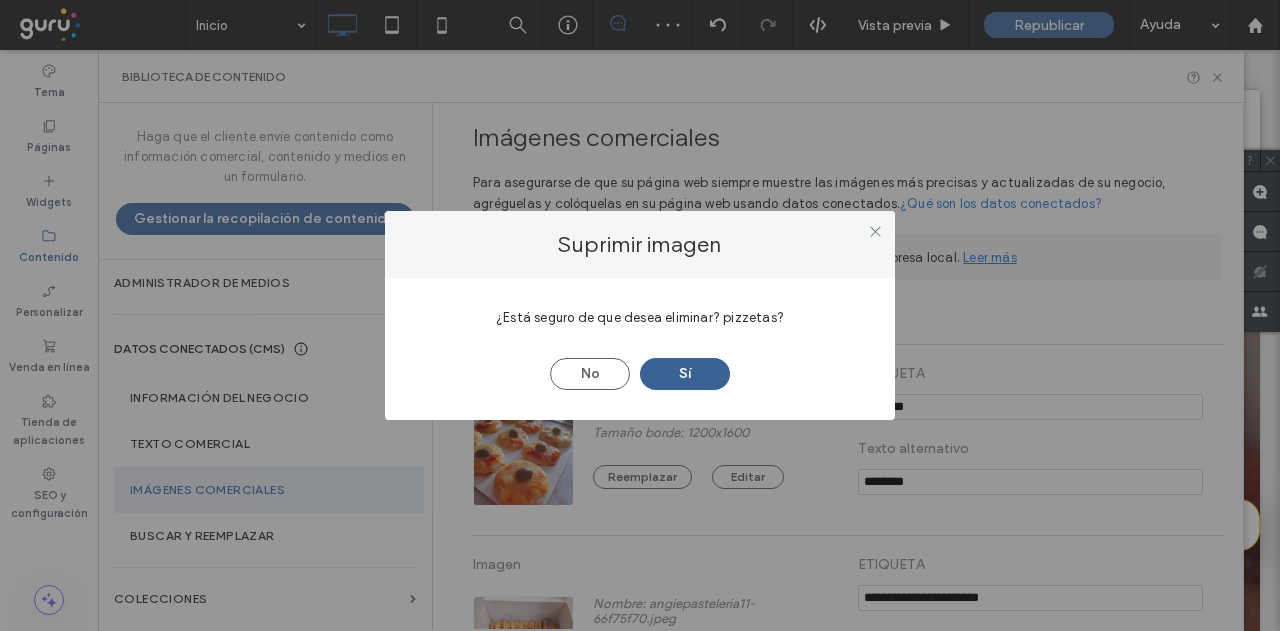 click on "Sí" at bounding box center [685, 374] 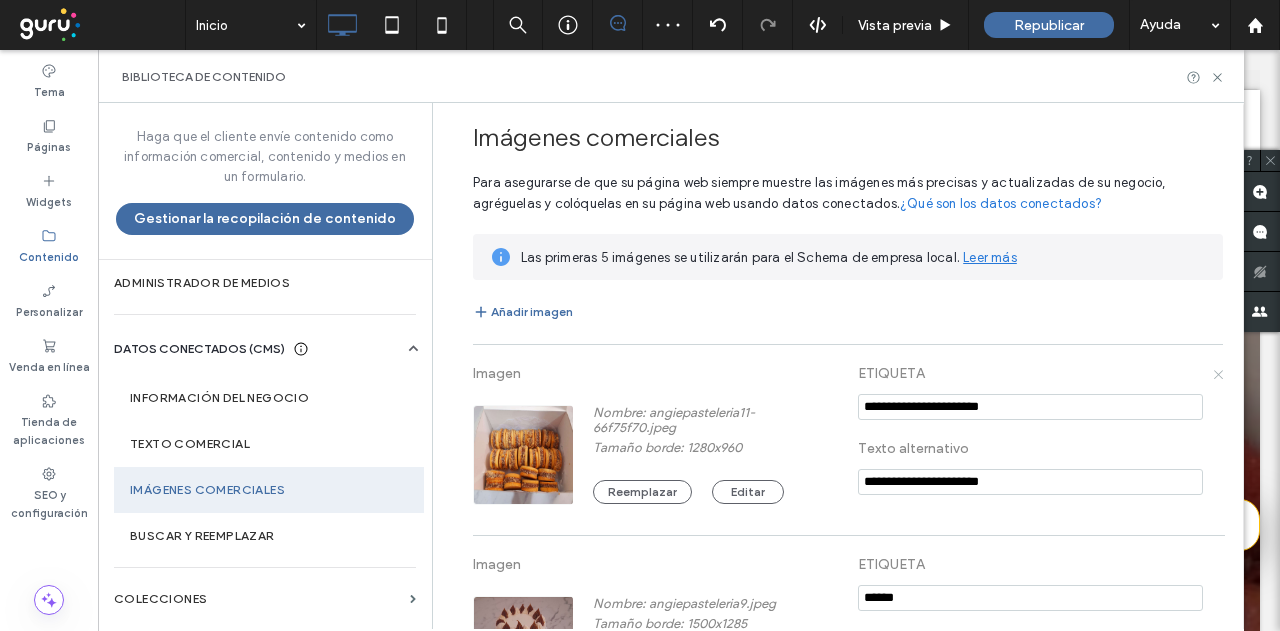 click 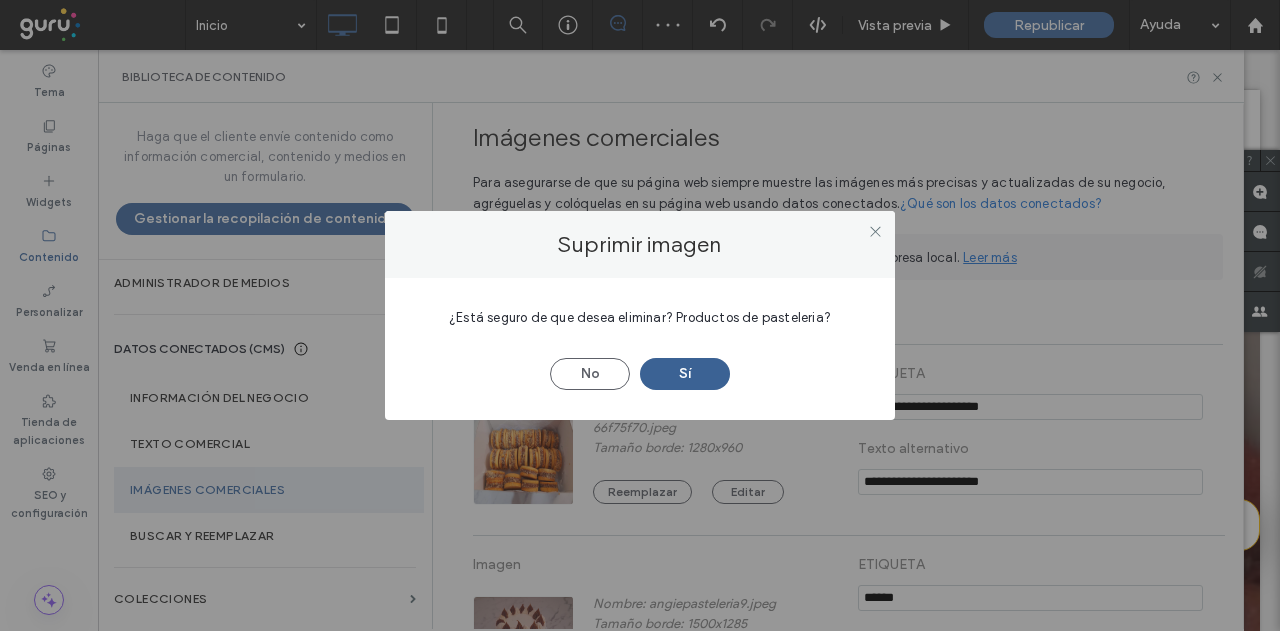 drag, startPoint x: 665, startPoint y: 376, endPoint x: 678, endPoint y: 376, distance: 13 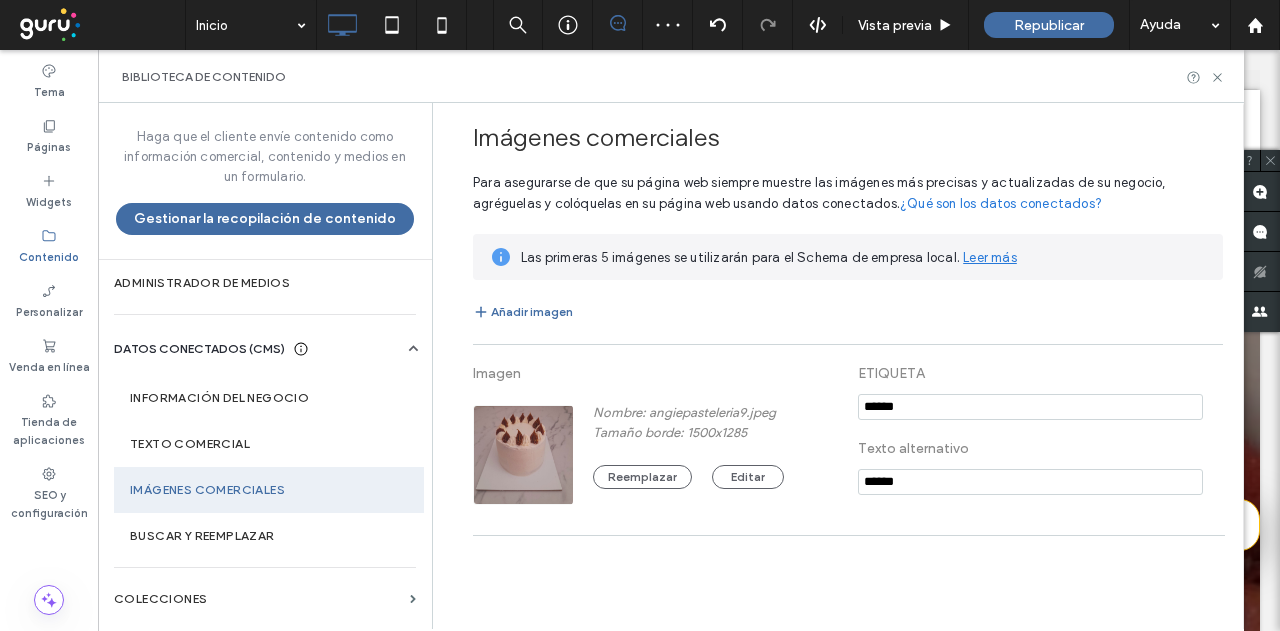 click on "Imágenes comerciales Para asegurarse de que su página web siempre muestre las imágenes más precisas y actualizadas de su negocio, agréguelas y colóquelas en su página web usando datos conectados.  ¿Qué son los datos conectados?  Las primeras 5 imágenes se utilizarán para el Schema de empresa local.   Leer más Añadir imagen Imagen Nombre: angiepasteleria9.jpeg Tamaño borde: 1500x1285 Reemplazar Editar ETIQUETA Texto alternativo ******" at bounding box center (843, 365) 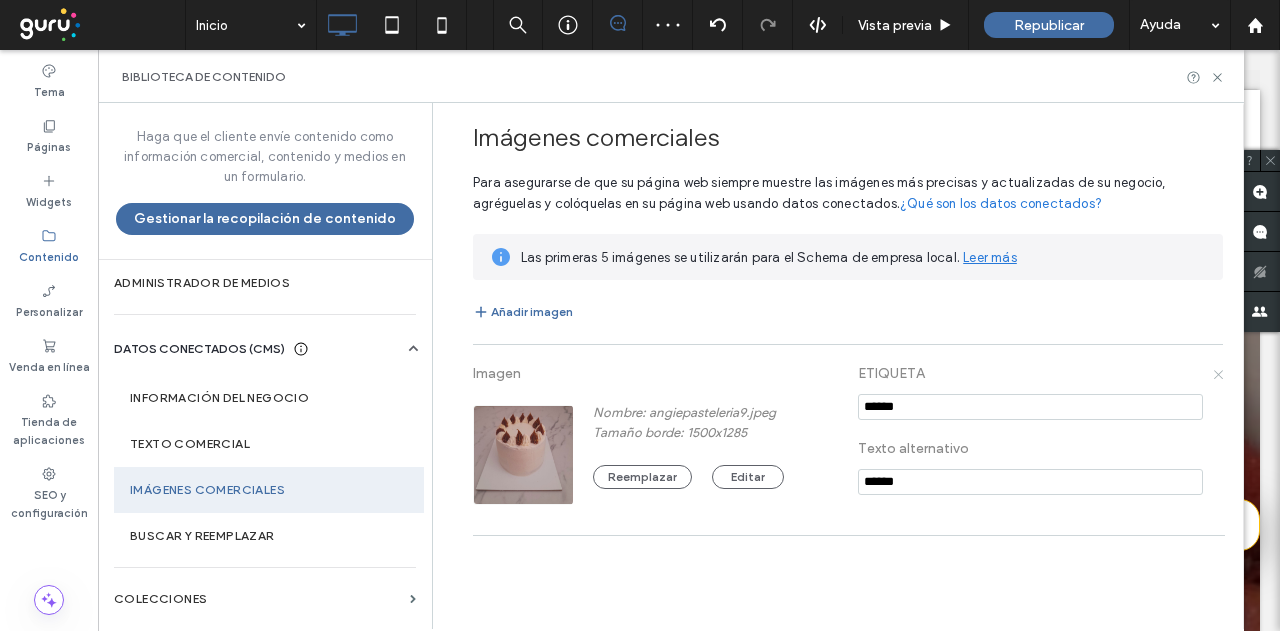click 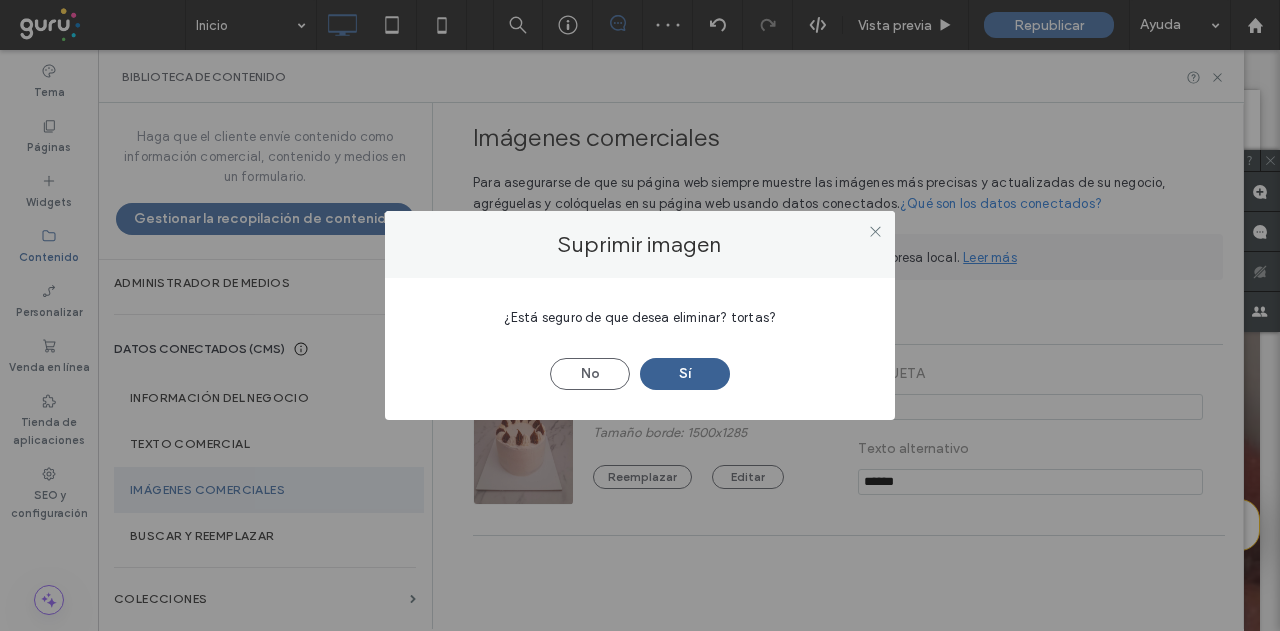 click on "Sí" at bounding box center (685, 374) 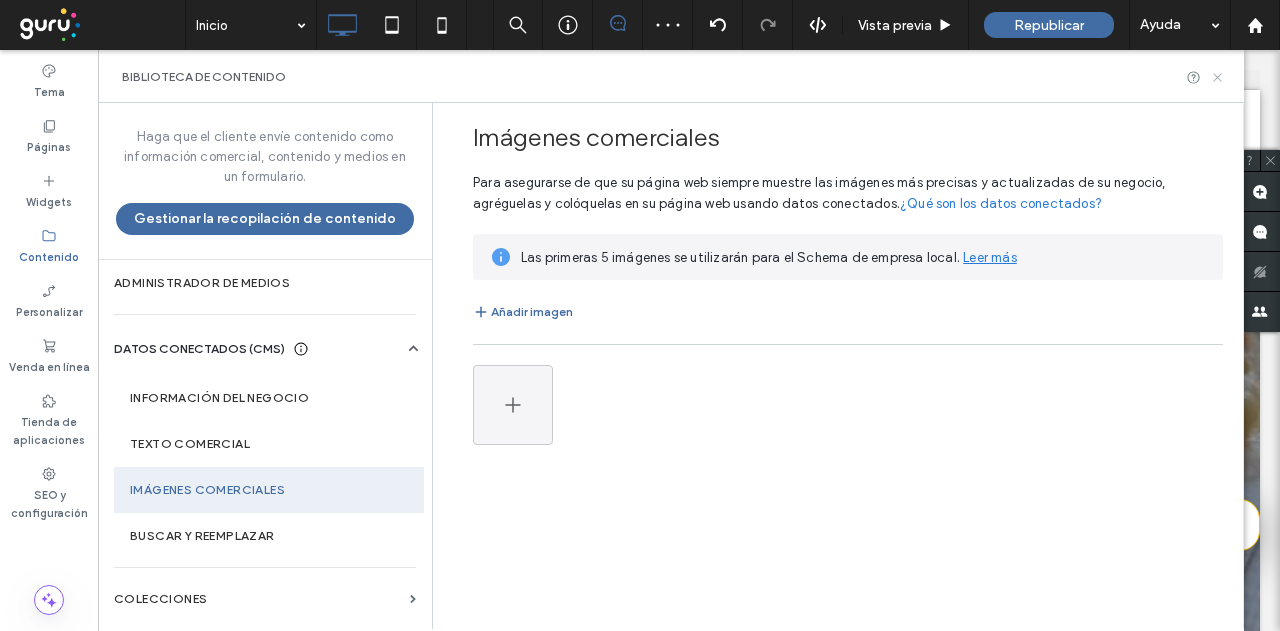 drag, startPoint x: 1217, startPoint y: 77, endPoint x: 998, endPoint y: 44, distance: 221.47235 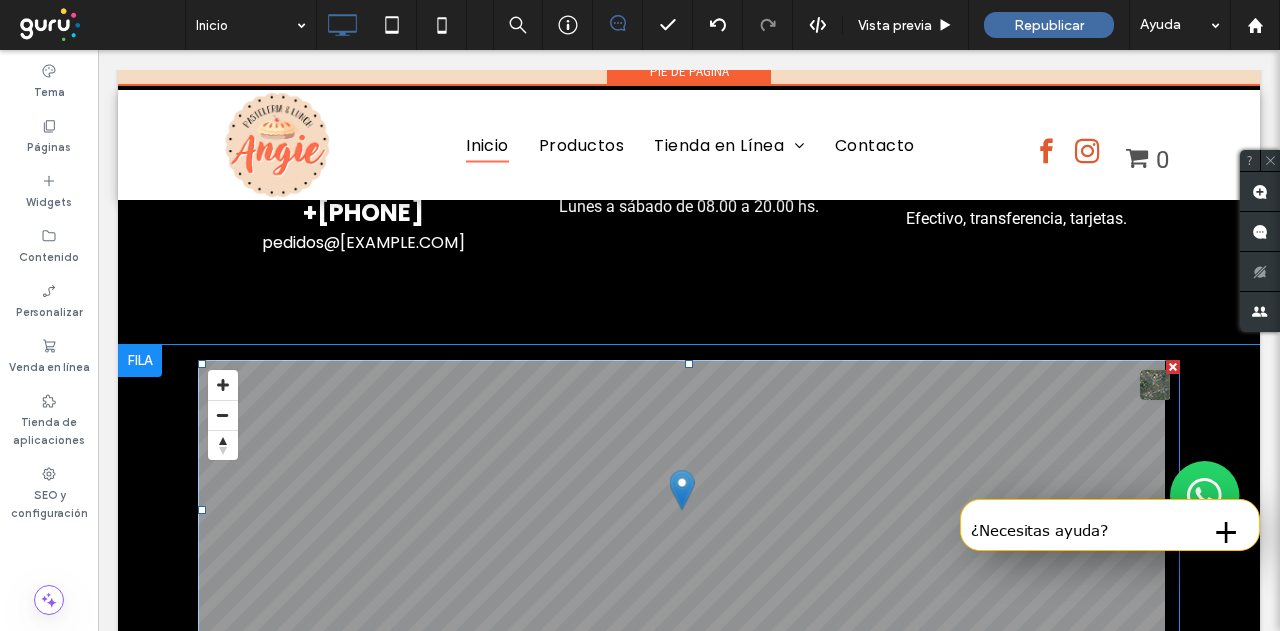 scroll, scrollTop: 3816, scrollLeft: 0, axis: vertical 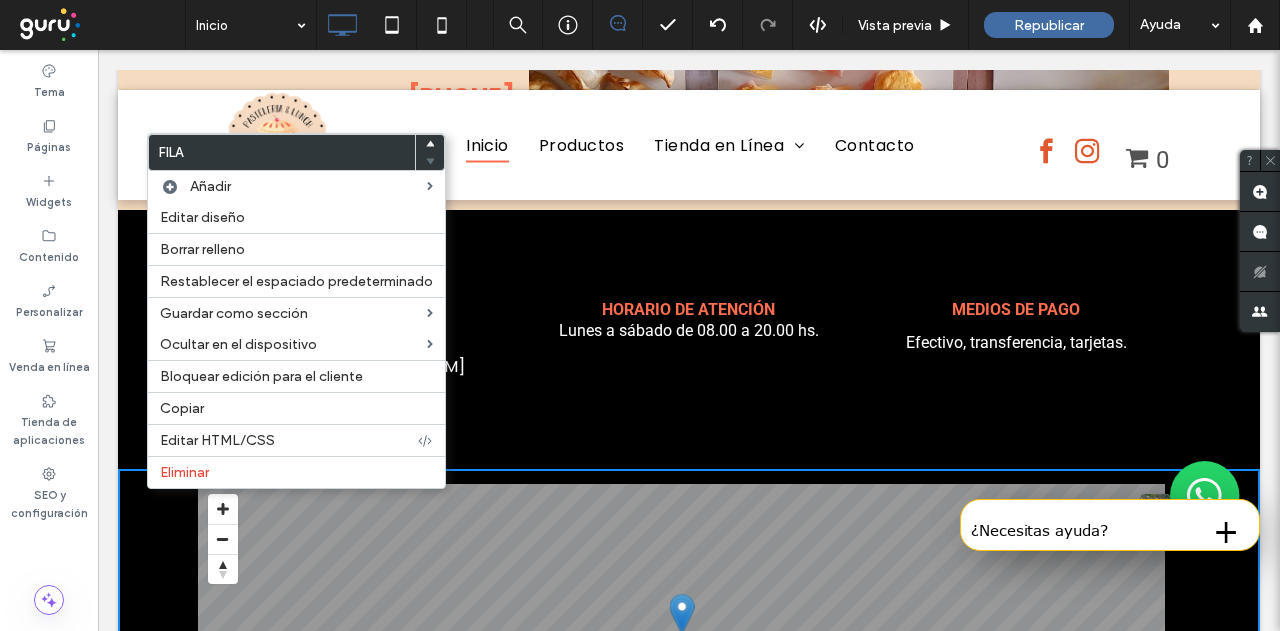 click at bounding box center [430, 144] 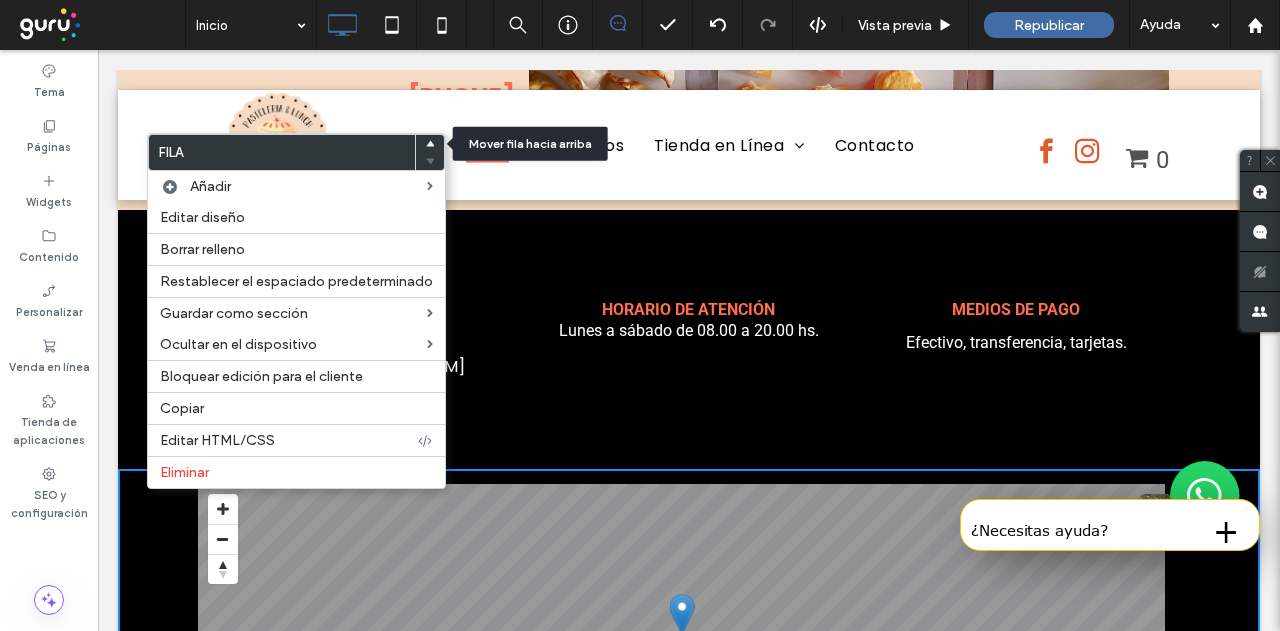click 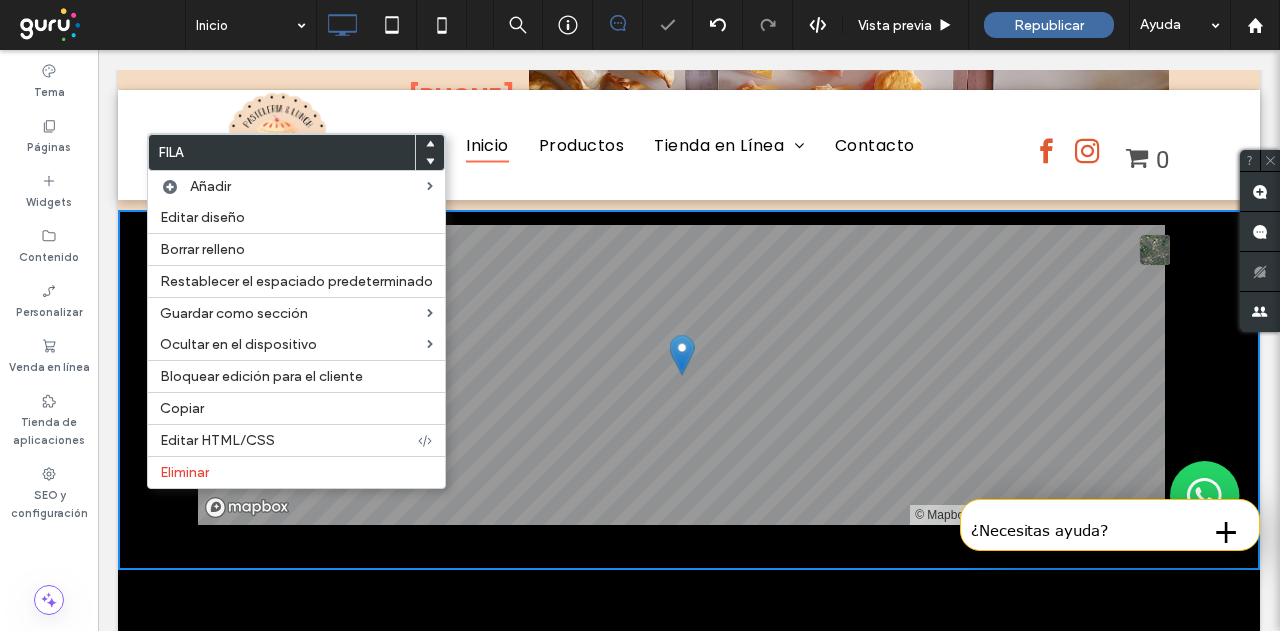 click on "© Mapbox   © OpenStreetMap   Improve this map
Click To Paste
+ Añadir sección" at bounding box center [689, 390] 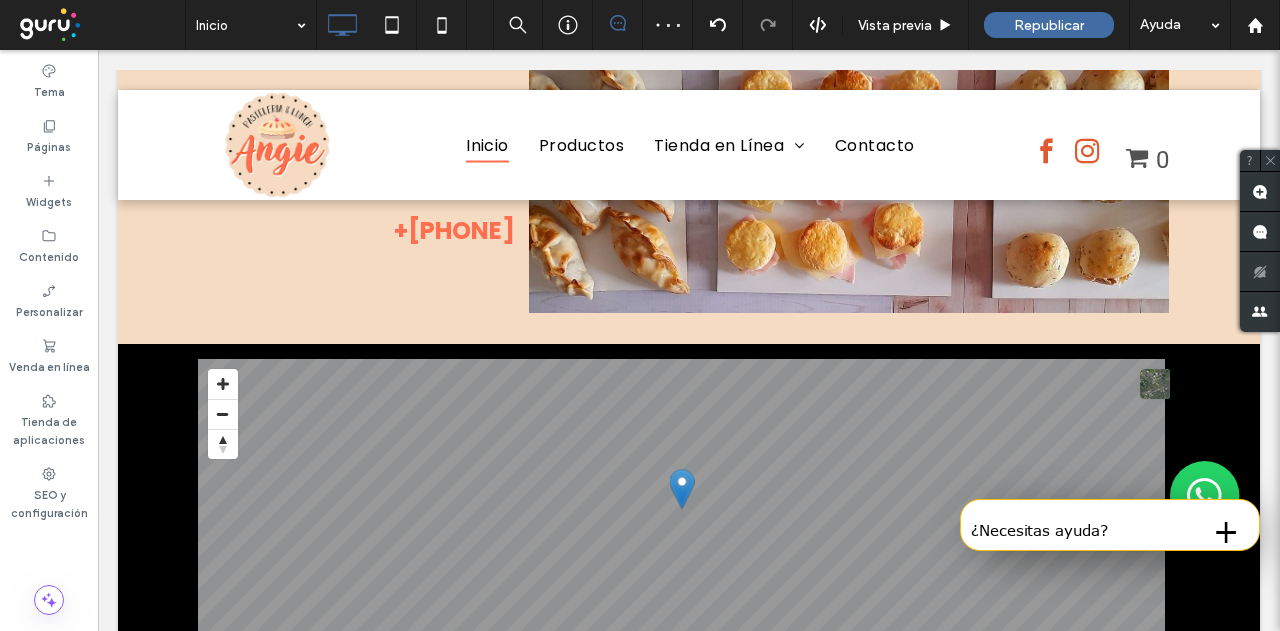 scroll, scrollTop: 3616, scrollLeft: 0, axis: vertical 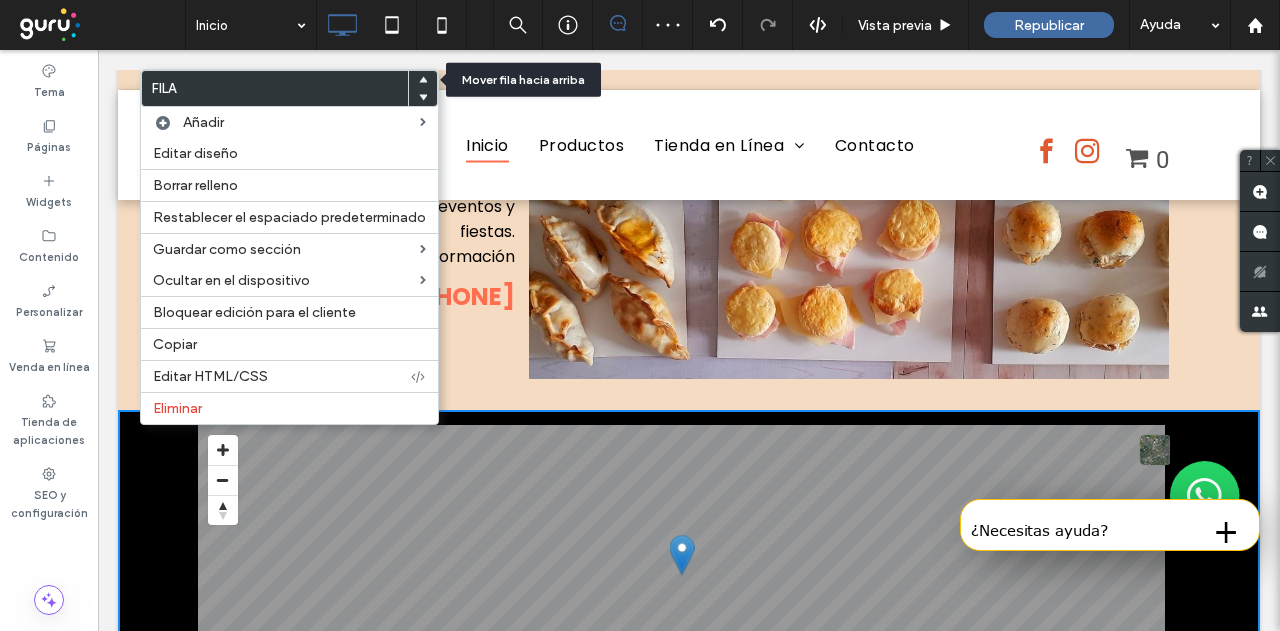 click 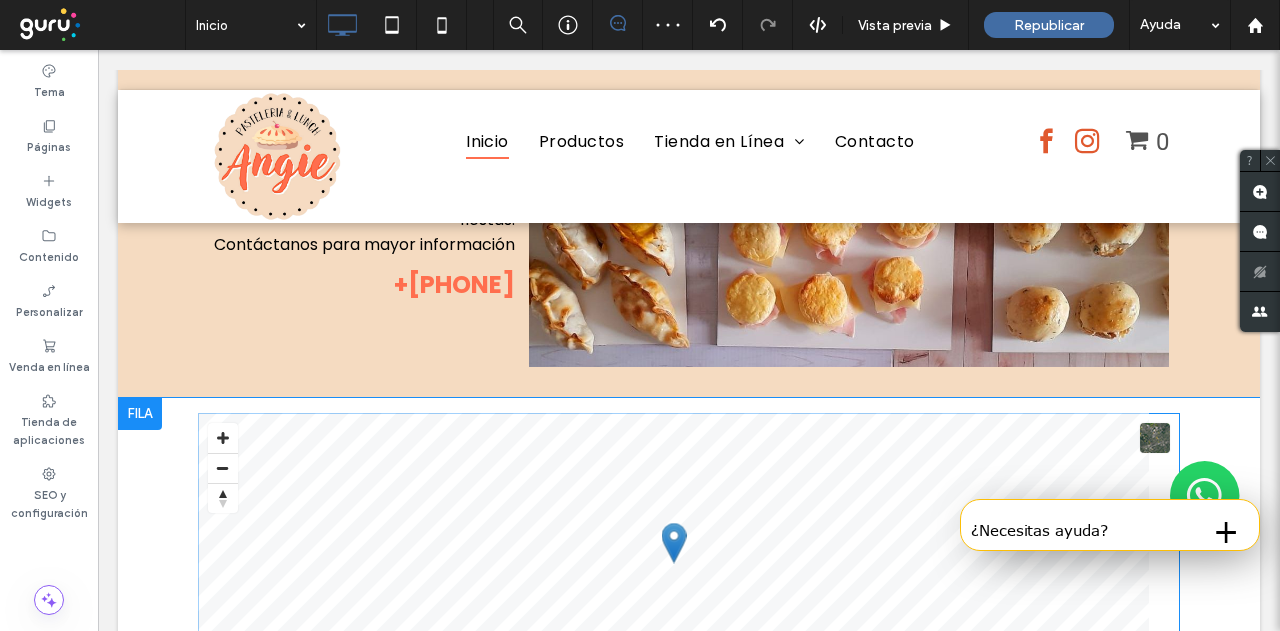 scroll, scrollTop: 14, scrollLeft: 0, axis: vertical 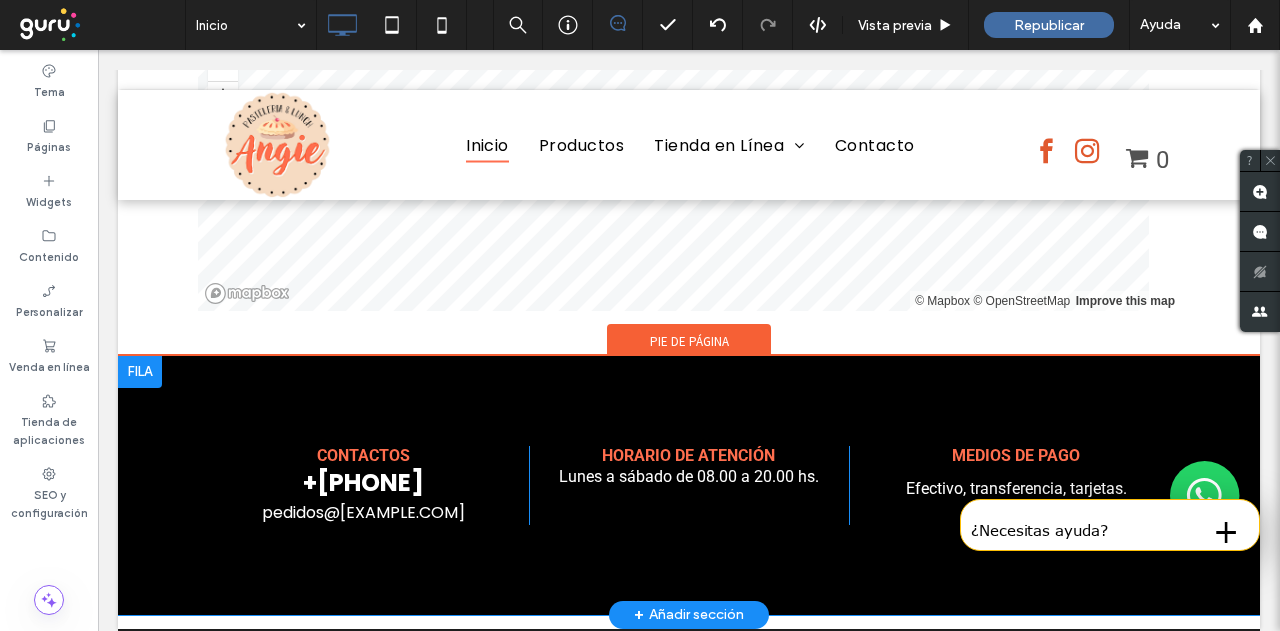 click on "+ Añadir sección" at bounding box center (689, 615) 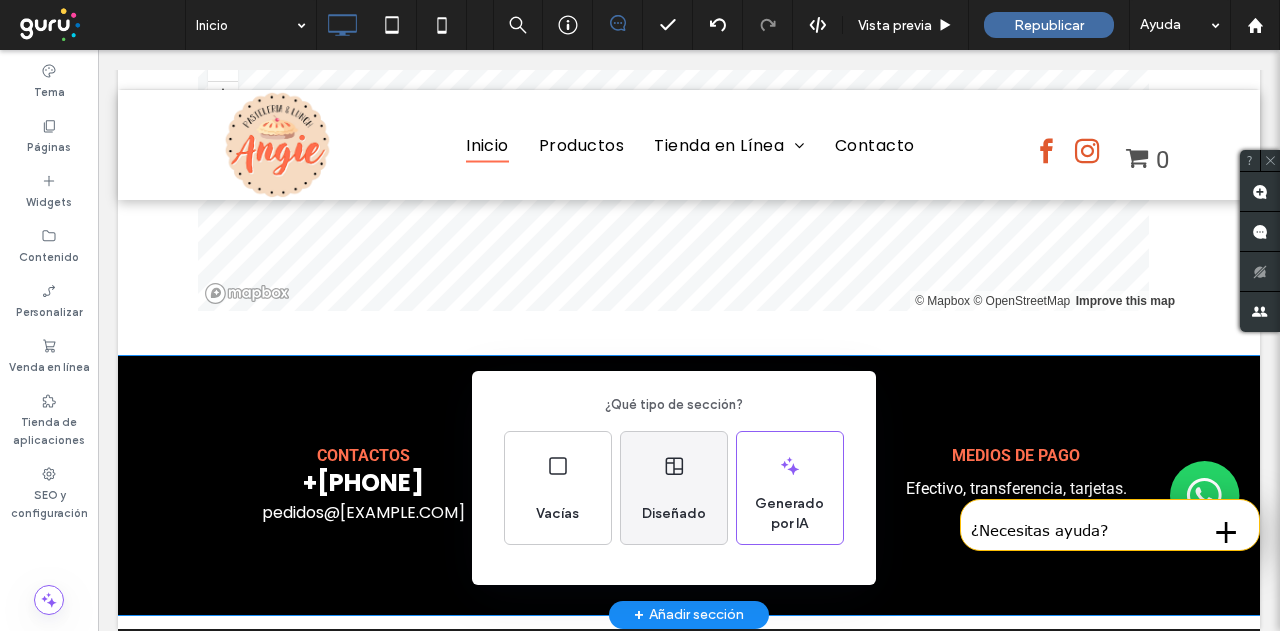 click on "Diseñado" at bounding box center (674, 514) 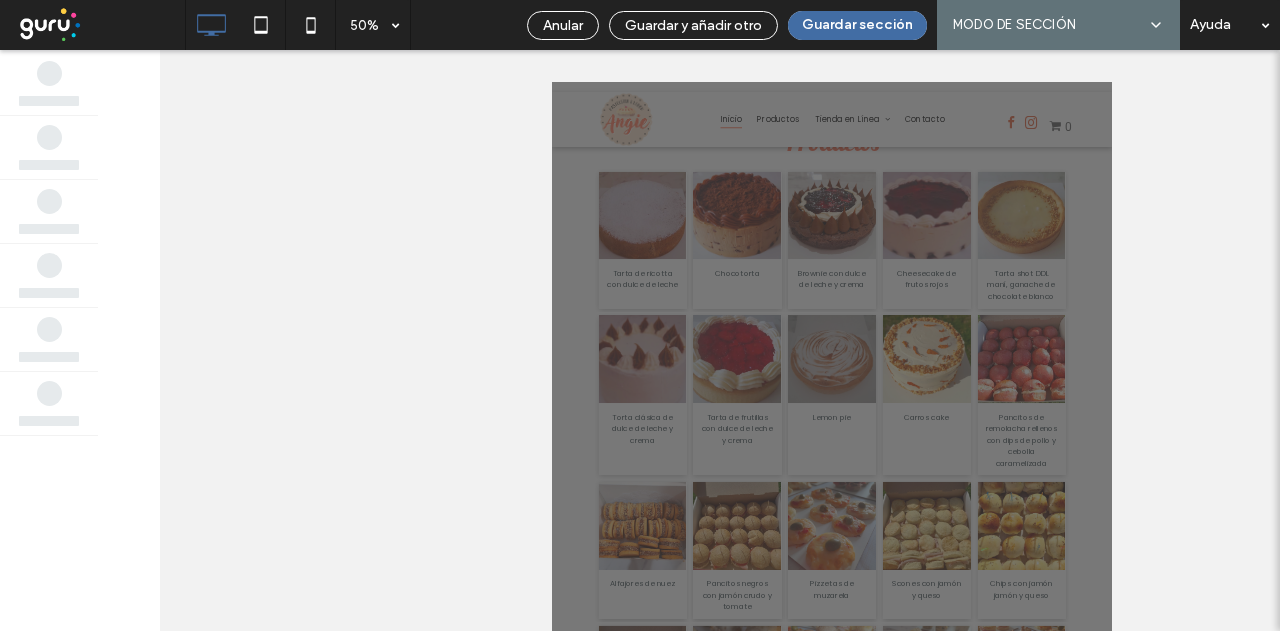 scroll, scrollTop: 2062, scrollLeft: 0, axis: vertical 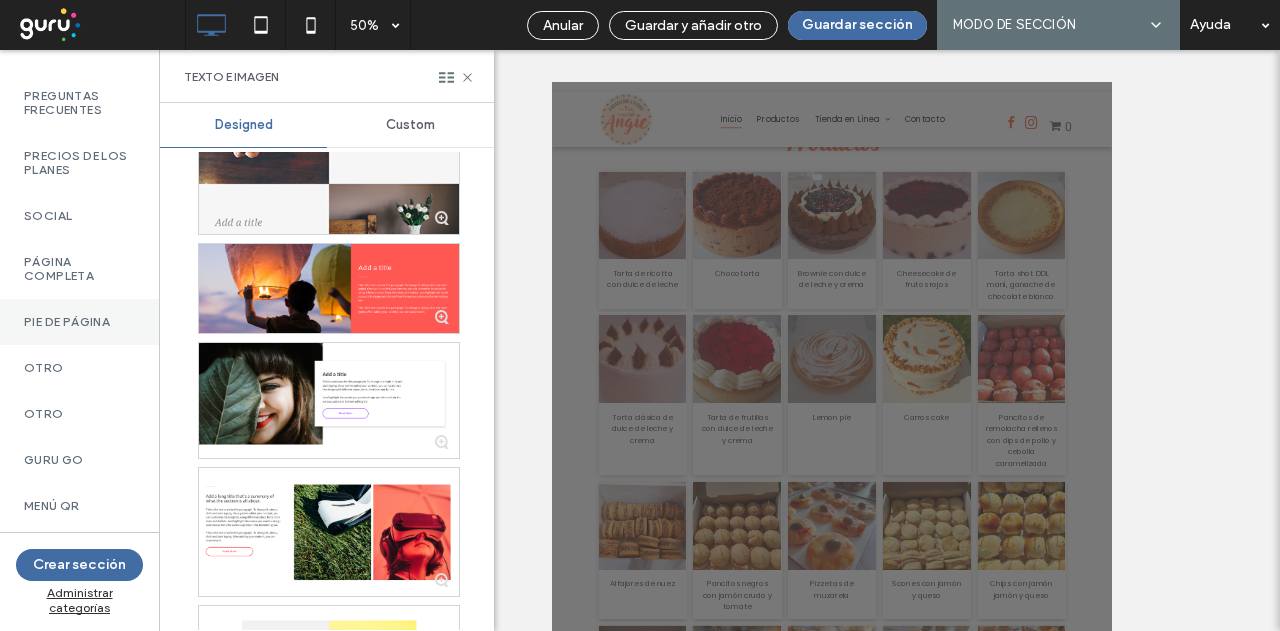 click on "Pie de página" at bounding box center [79, 322] 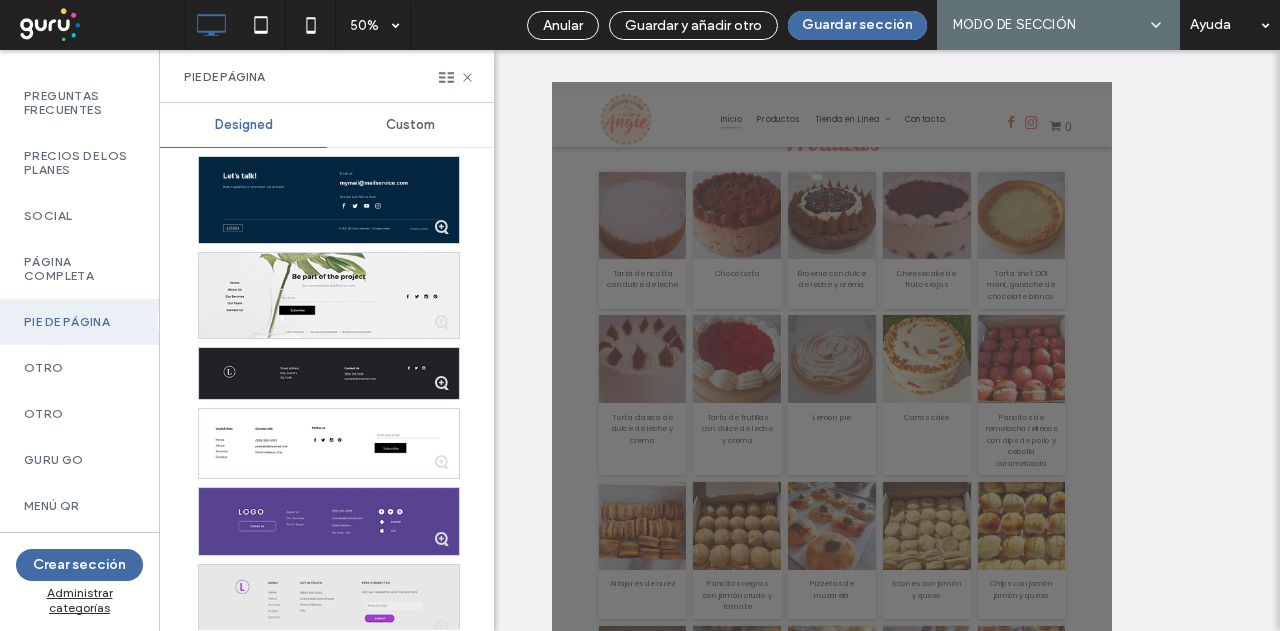 scroll, scrollTop: 470, scrollLeft: 0, axis: vertical 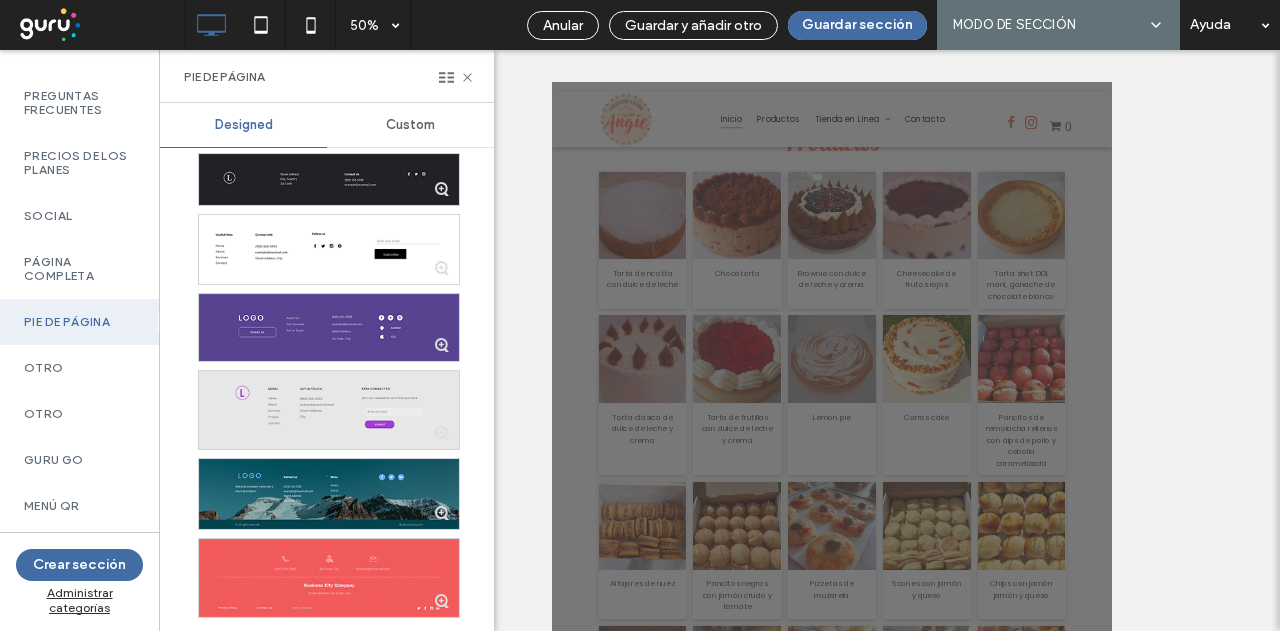 click at bounding box center [329, 409] 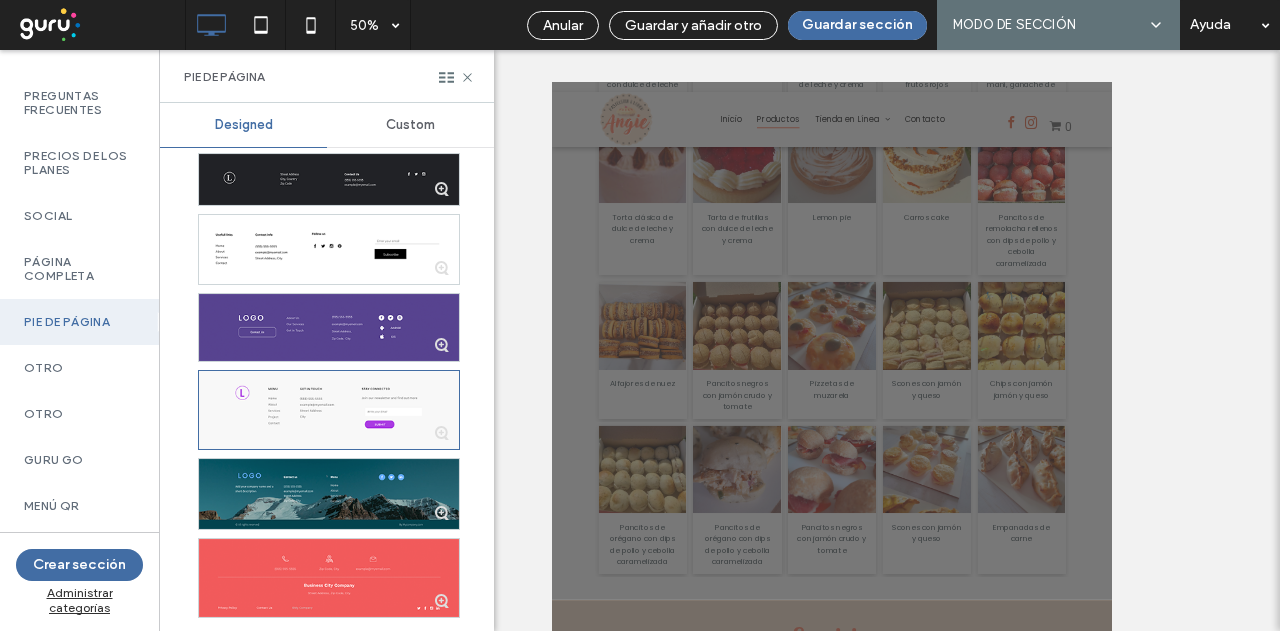 scroll, scrollTop: 2464, scrollLeft: 0, axis: vertical 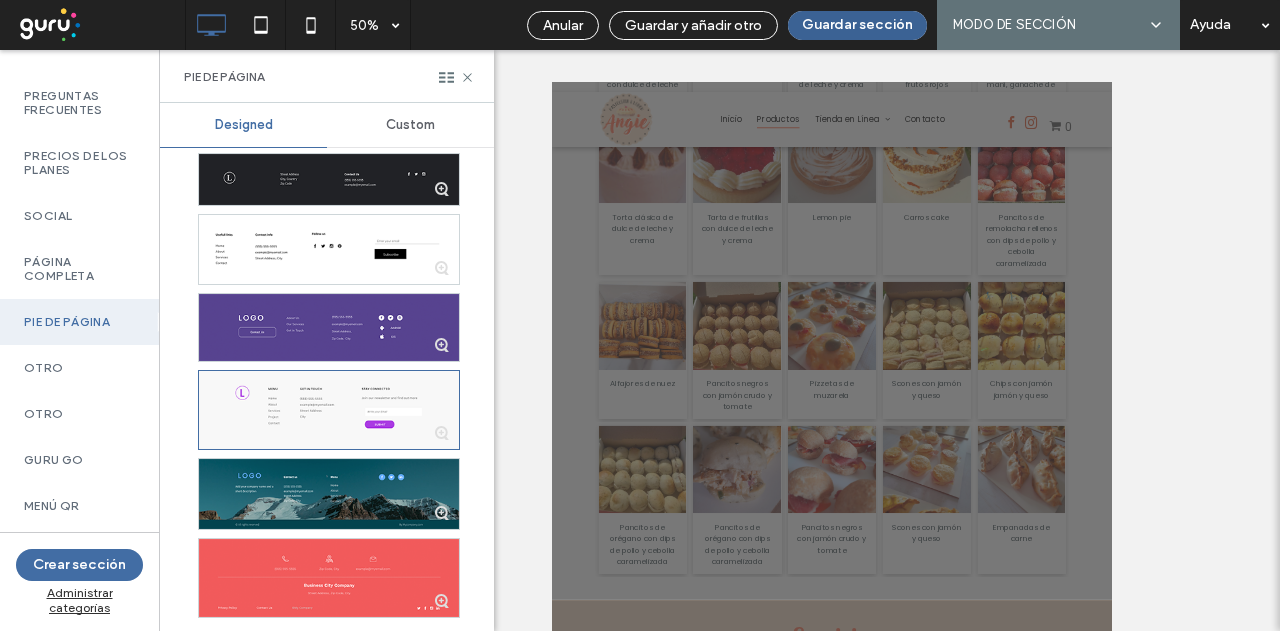 click on "Guardar sección" at bounding box center (857, 25) 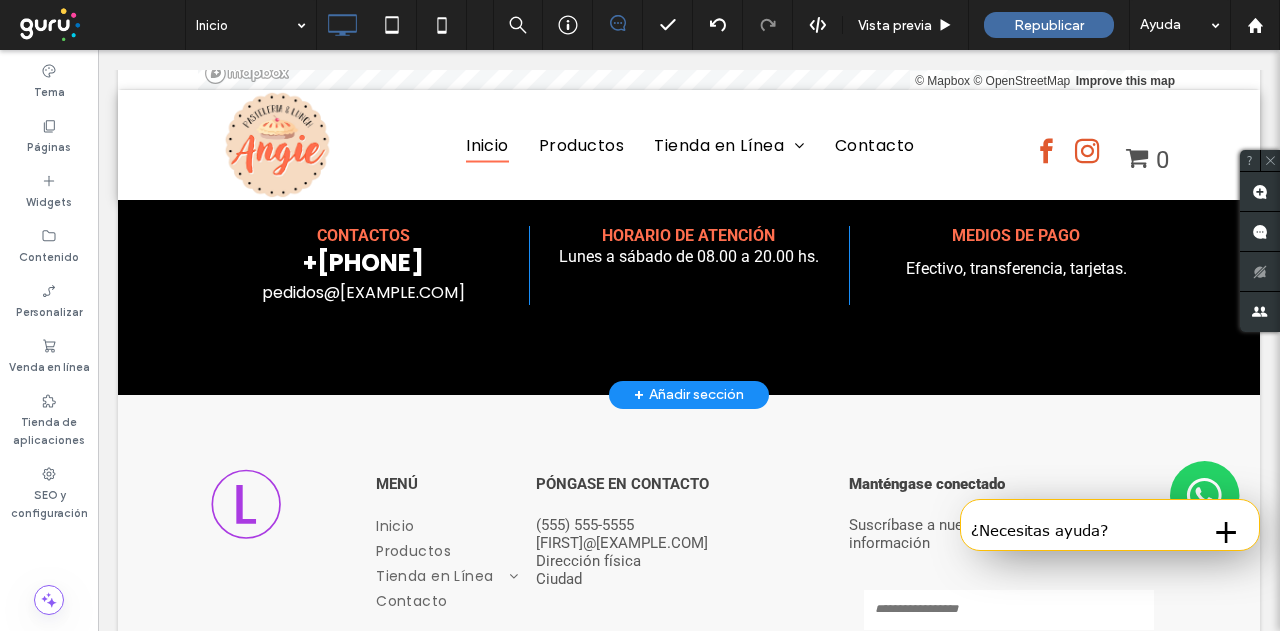 scroll, scrollTop: 4218, scrollLeft: 0, axis: vertical 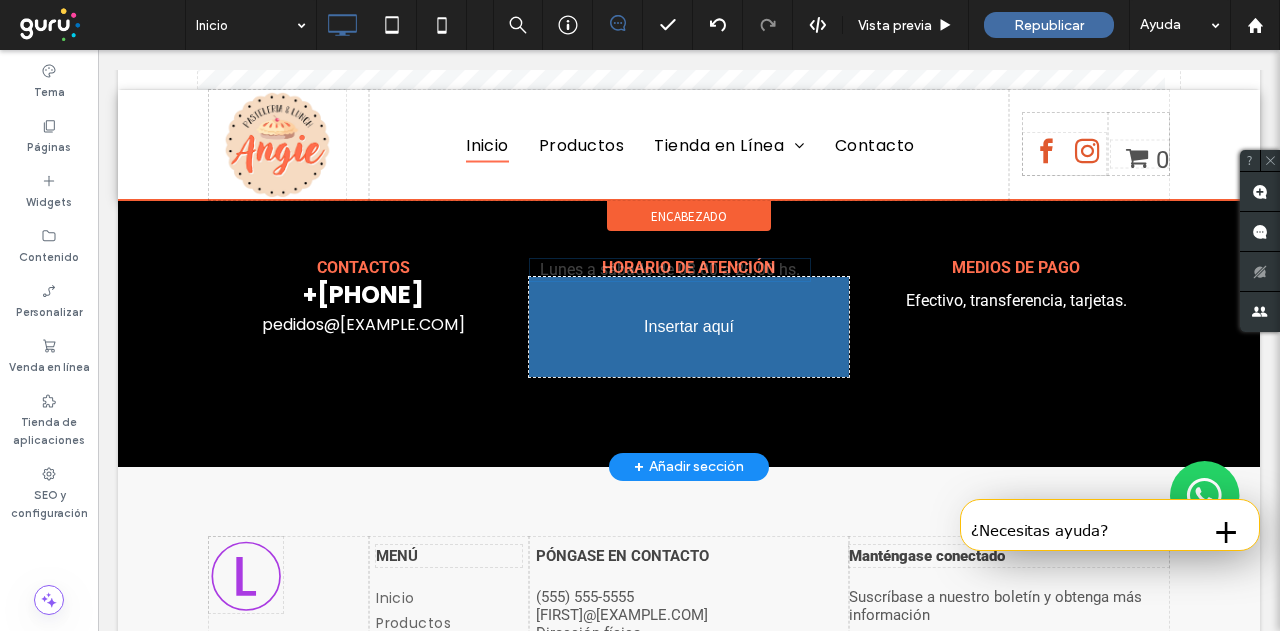 drag, startPoint x: 700, startPoint y: 293, endPoint x: 816, endPoint y: 337, distance: 124.0645 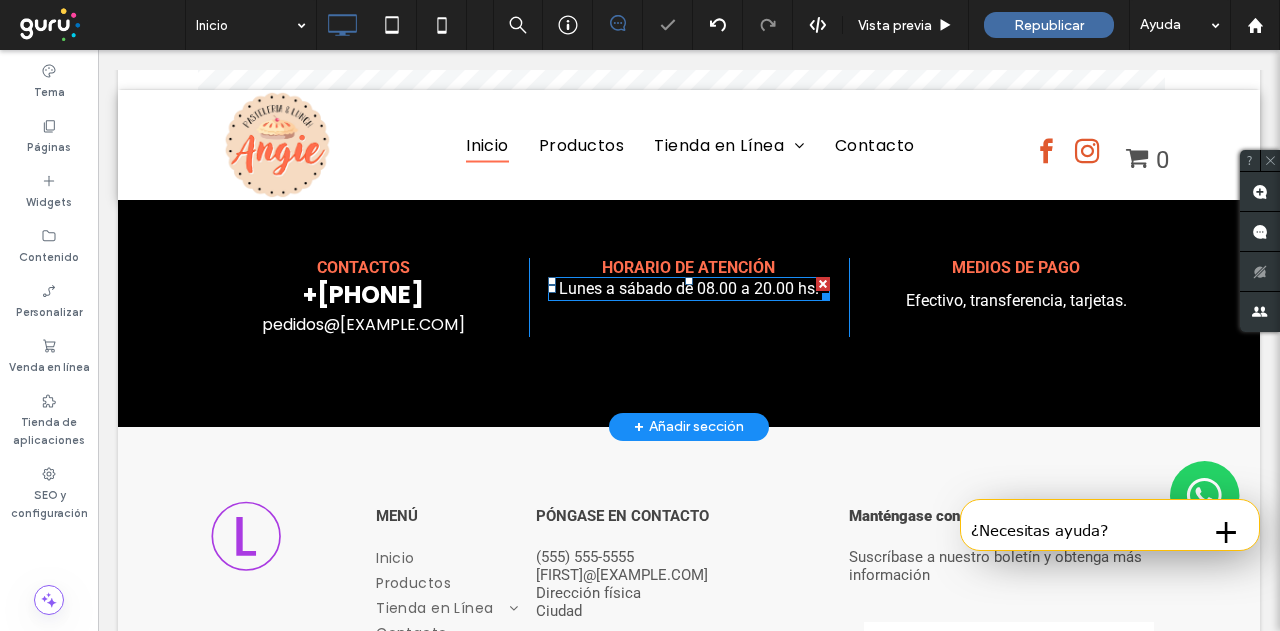 click on "Lunes a sábado de 08.00 a 20.00 hs." at bounding box center [689, 288] 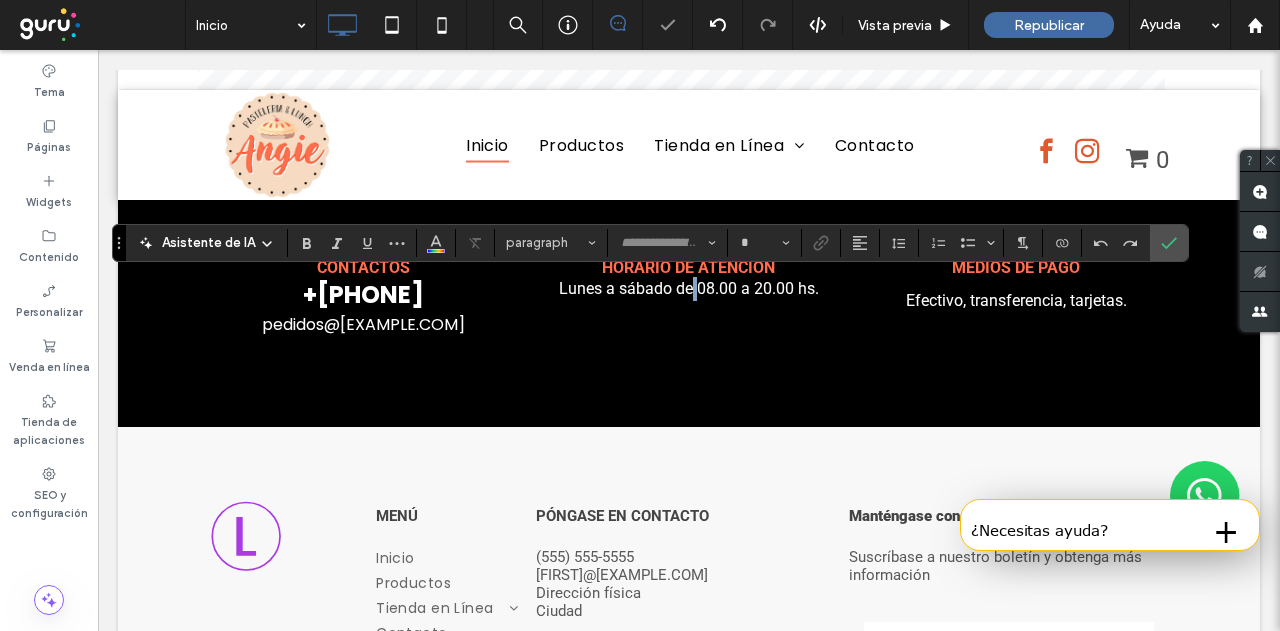 type on "******" 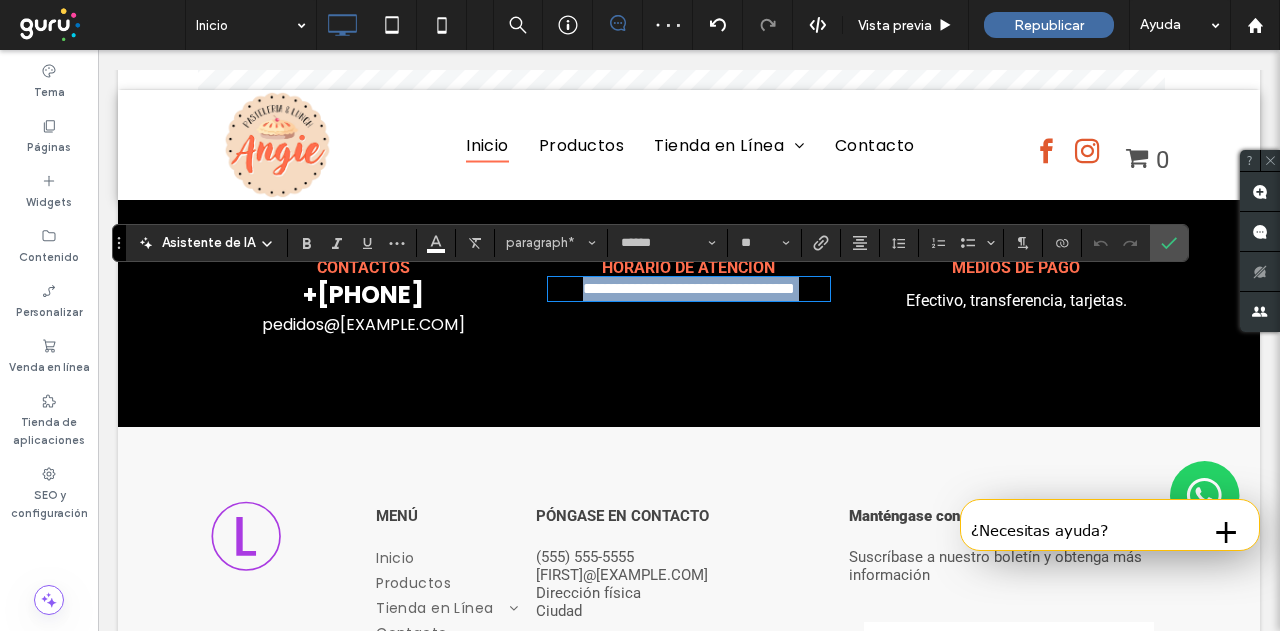 copy on "**********" 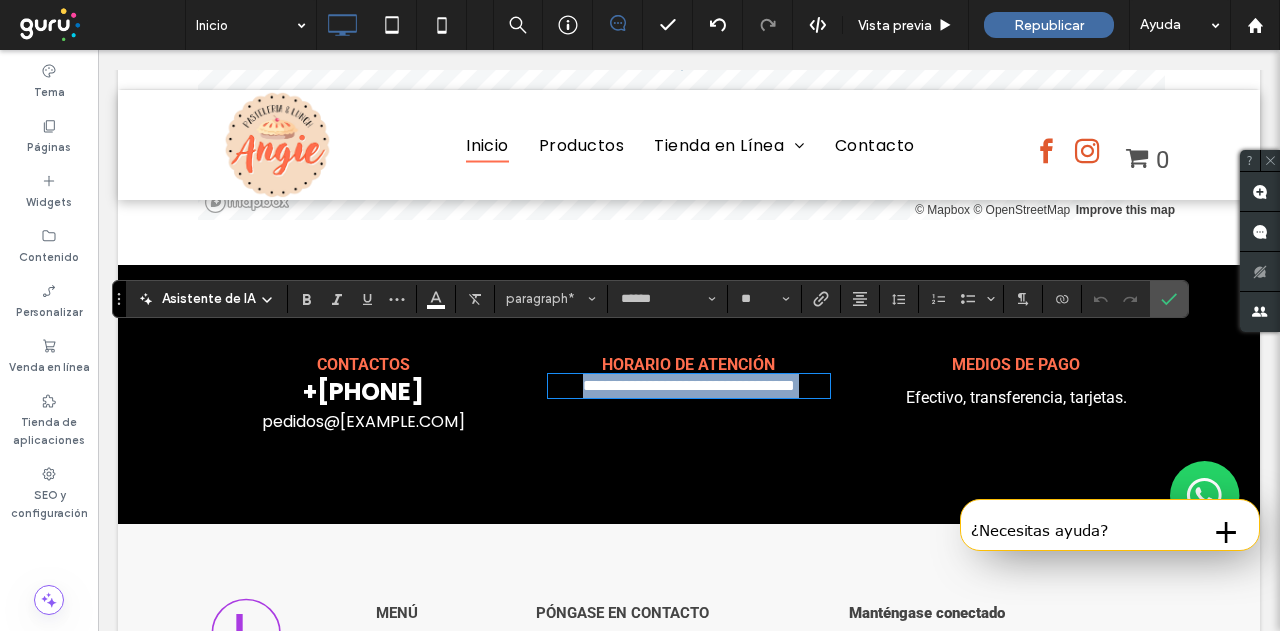 scroll, scrollTop: 4118, scrollLeft: 0, axis: vertical 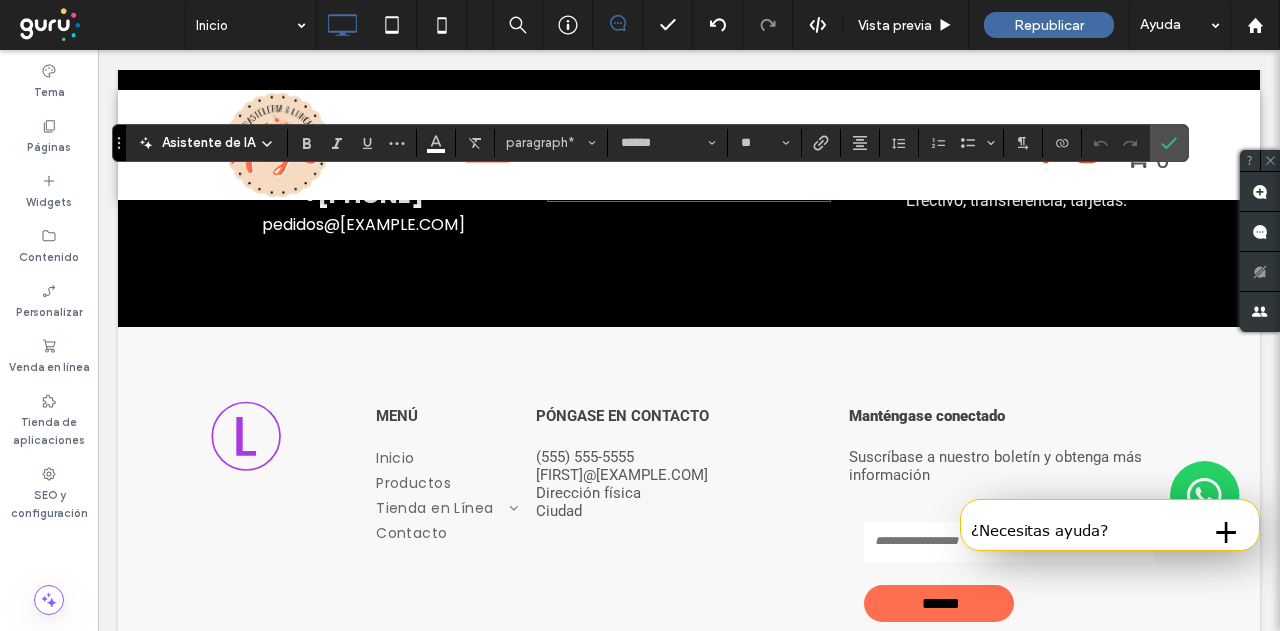 click on "Dirección física" at bounding box center (588, 493) 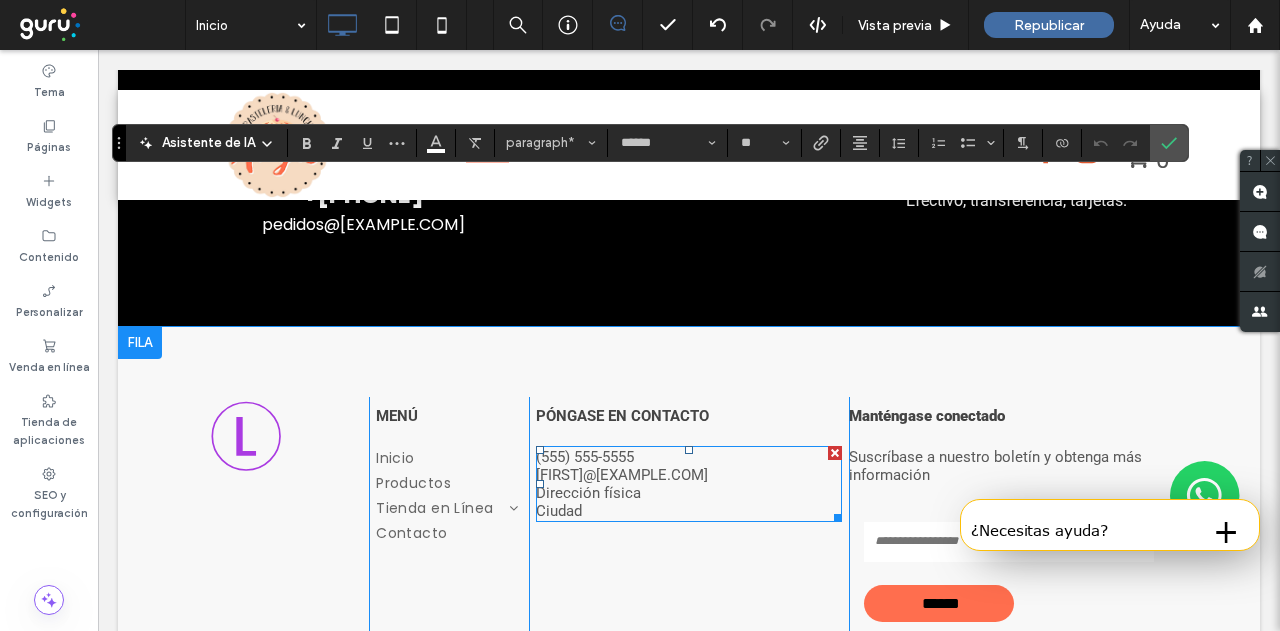 click on "Dirección física" at bounding box center (588, 493) 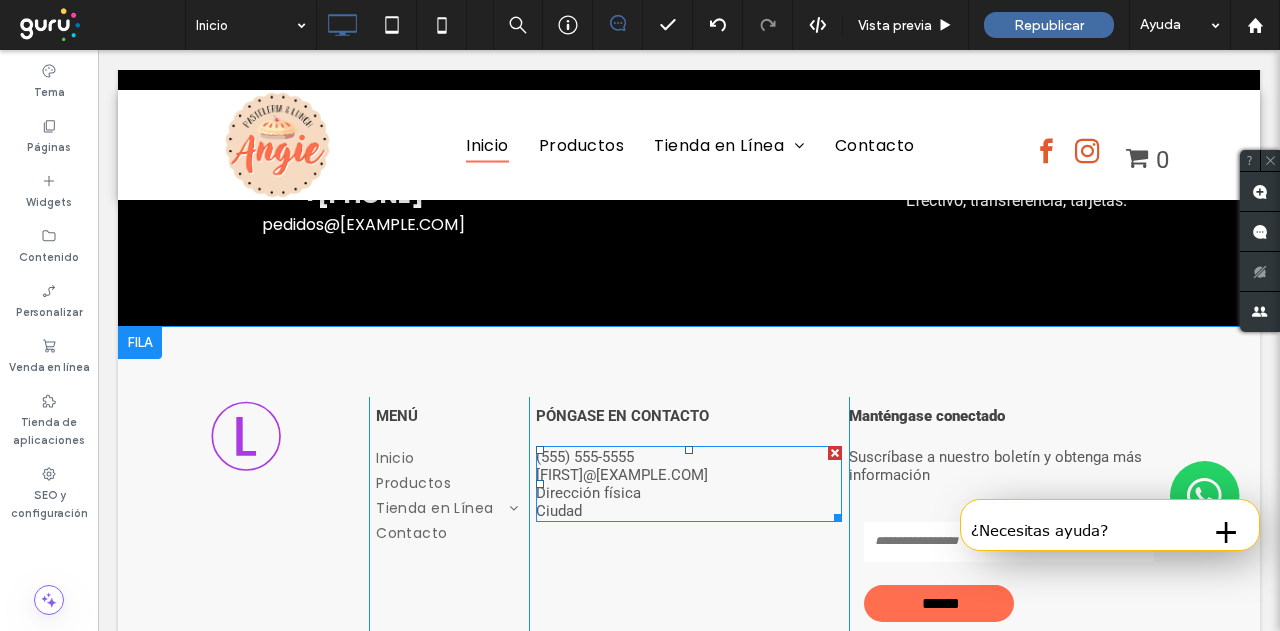 type on "******" 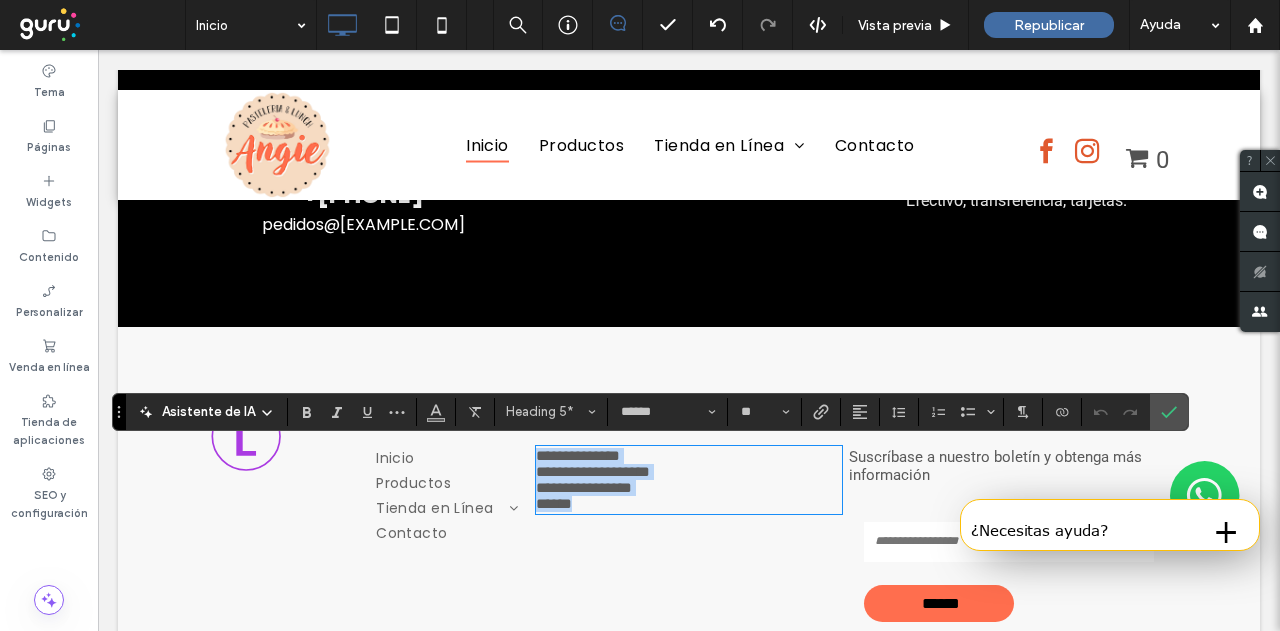 click on "******" at bounding box center [554, 503] 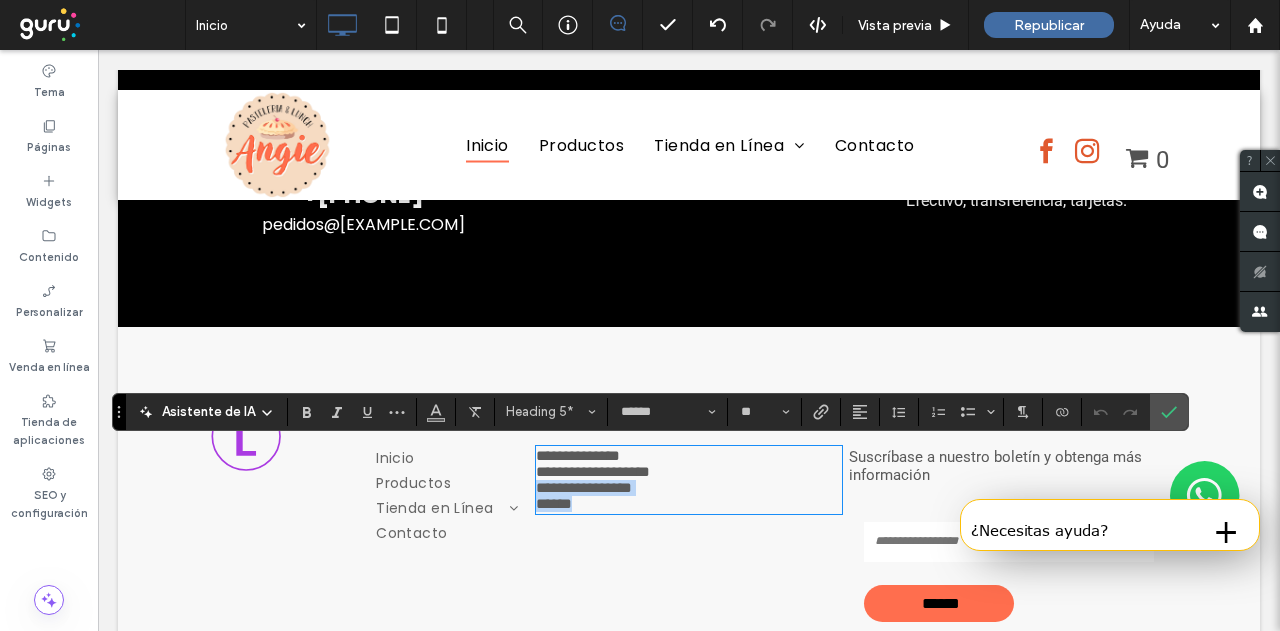 drag, startPoint x: 581, startPoint y: 515, endPoint x: 518, endPoint y: 485, distance: 69.77822 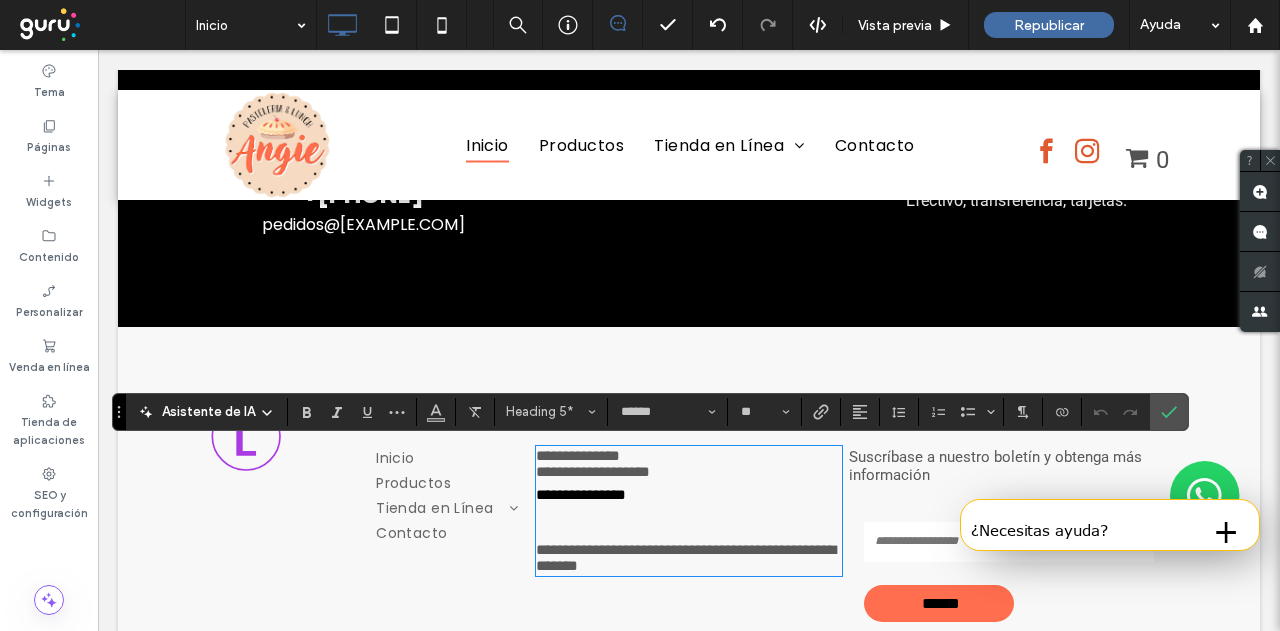 scroll, scrollTop: 0, scrollLeft: 0, axis: both 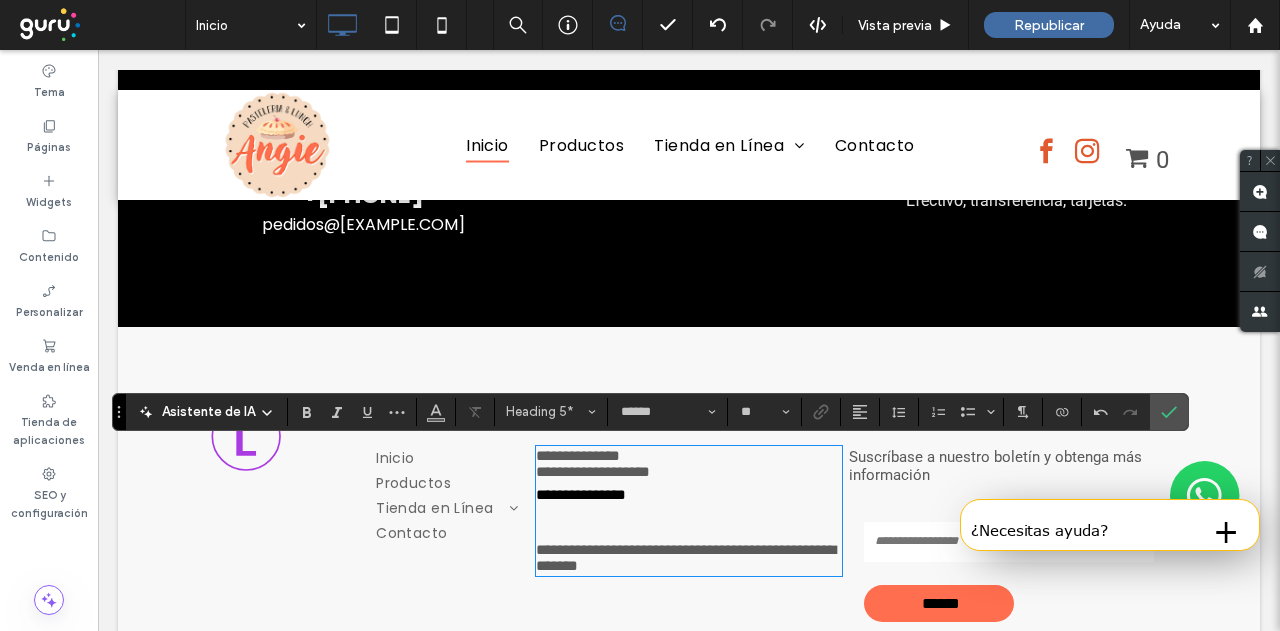 type on "*******" 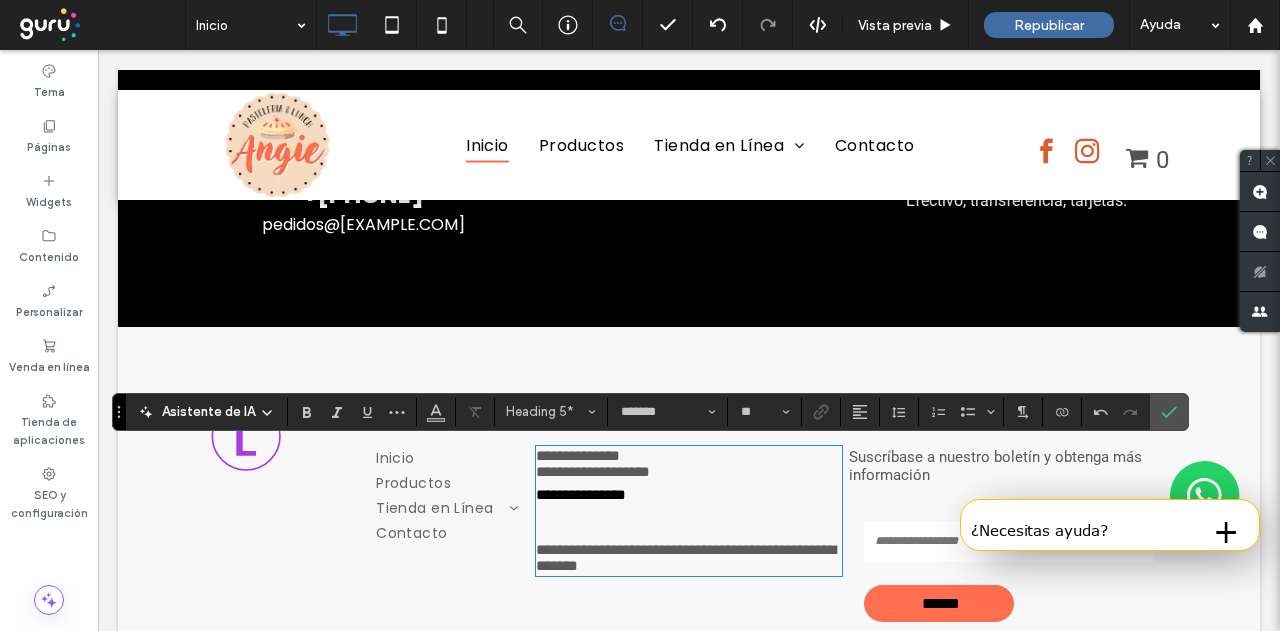 click at bounding box center [689, 526] 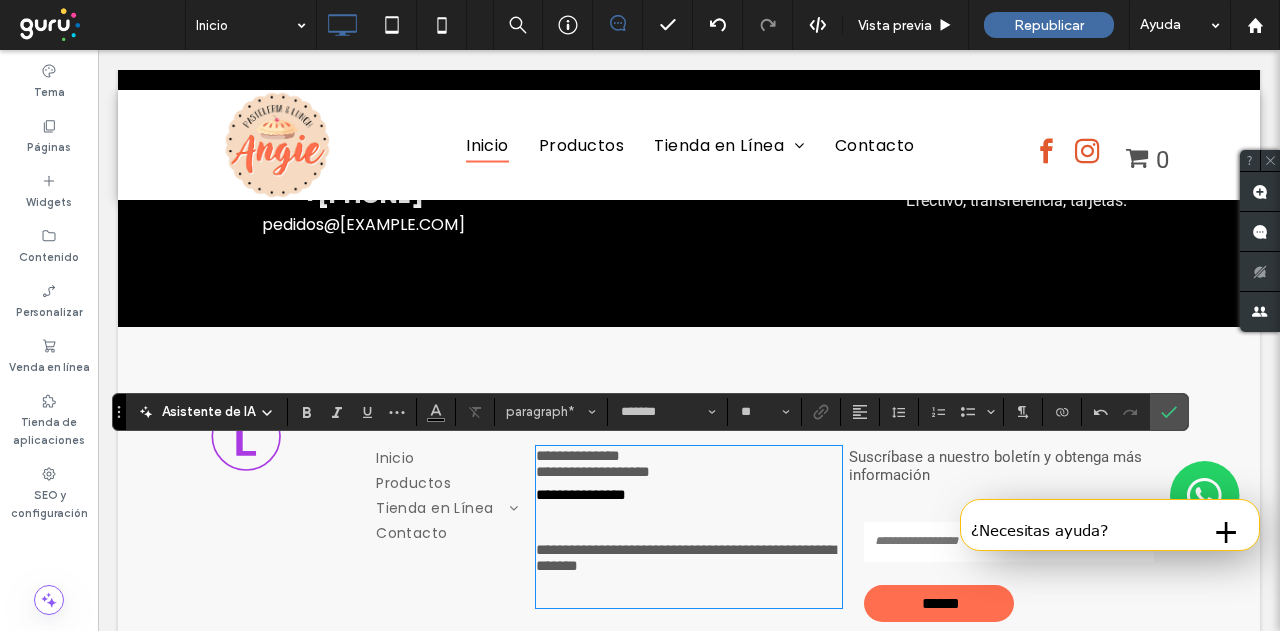 type on "**" 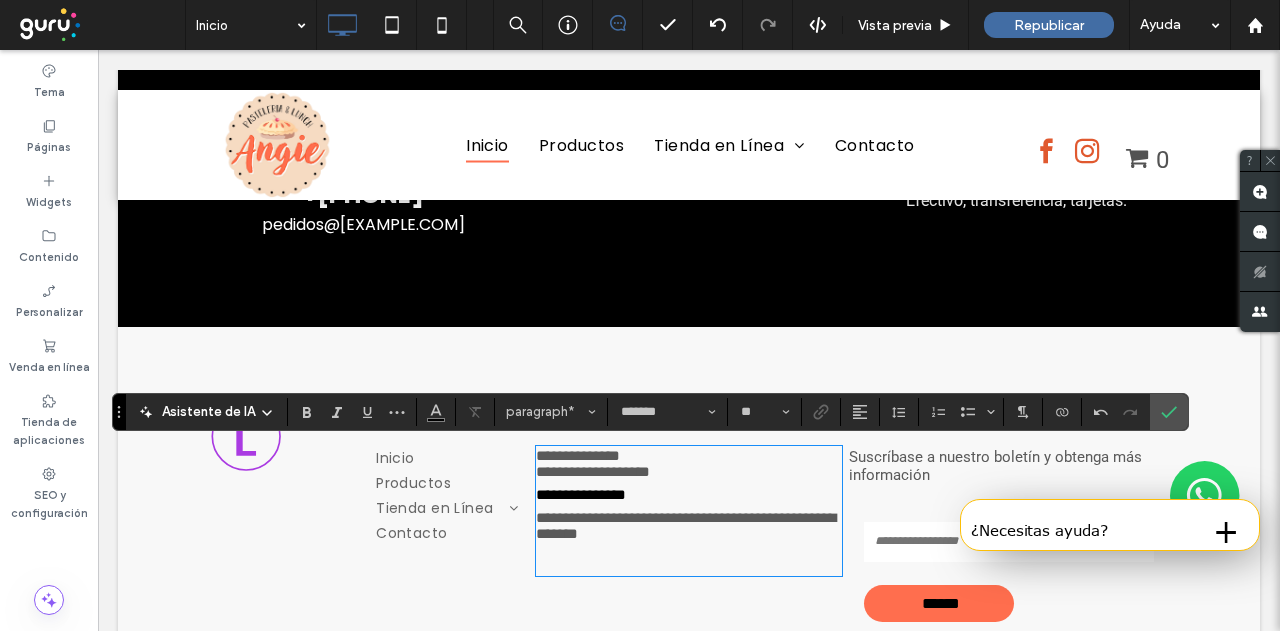 type on "******" 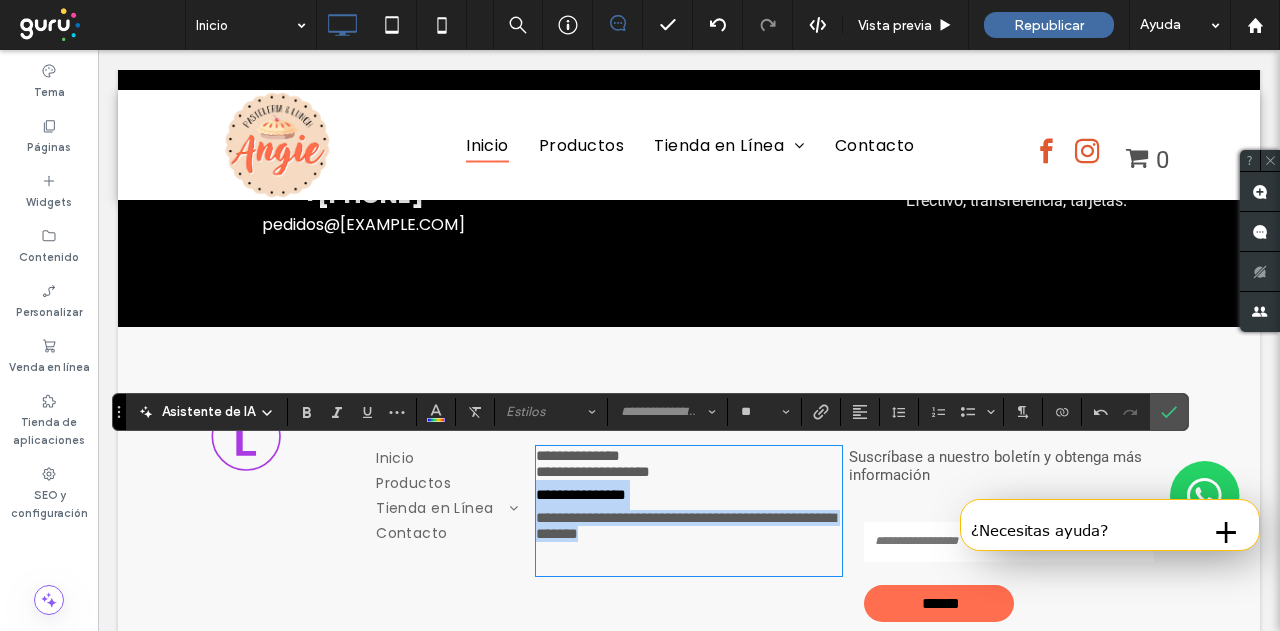 drag, startPoint x: 621, startPoint y: 540, endPoint x: 522, endPoint y: 499, distance: 107.15409 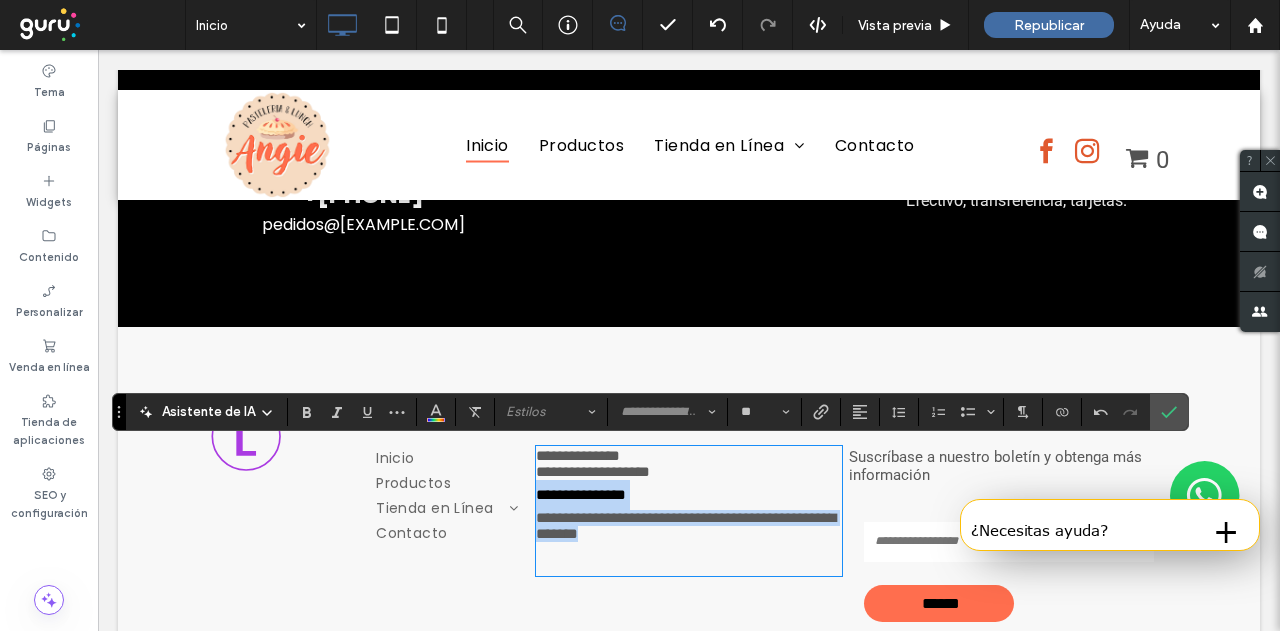 click on "**********" at bounding box center (686, 525) 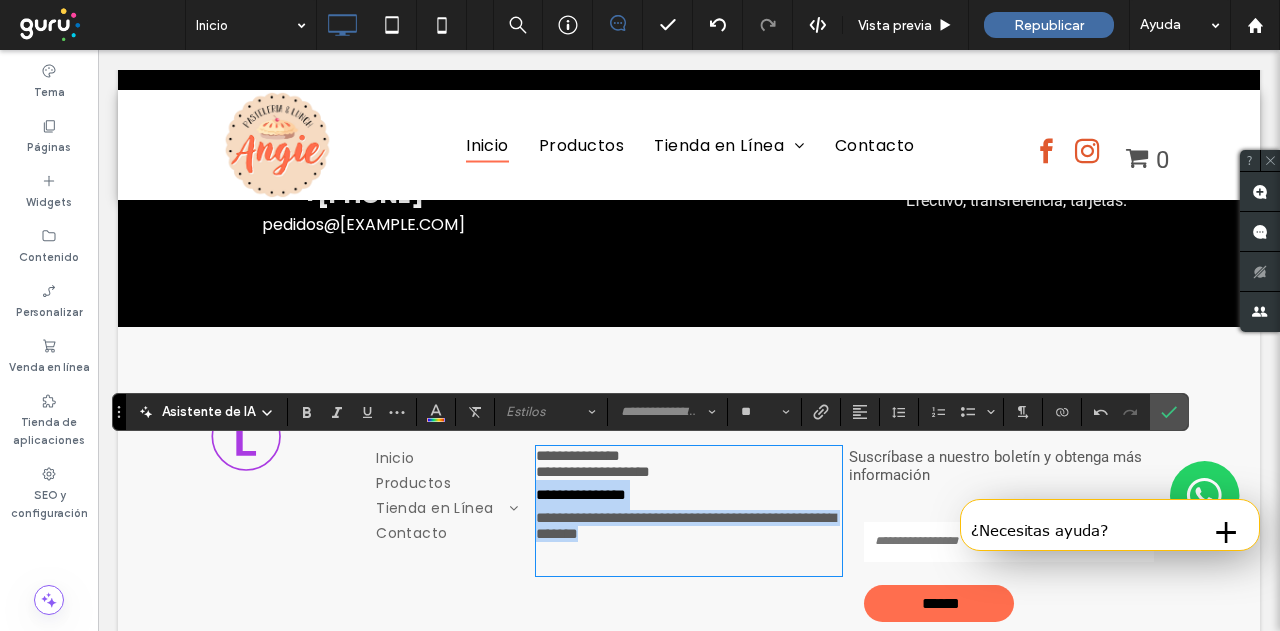 type on "******" 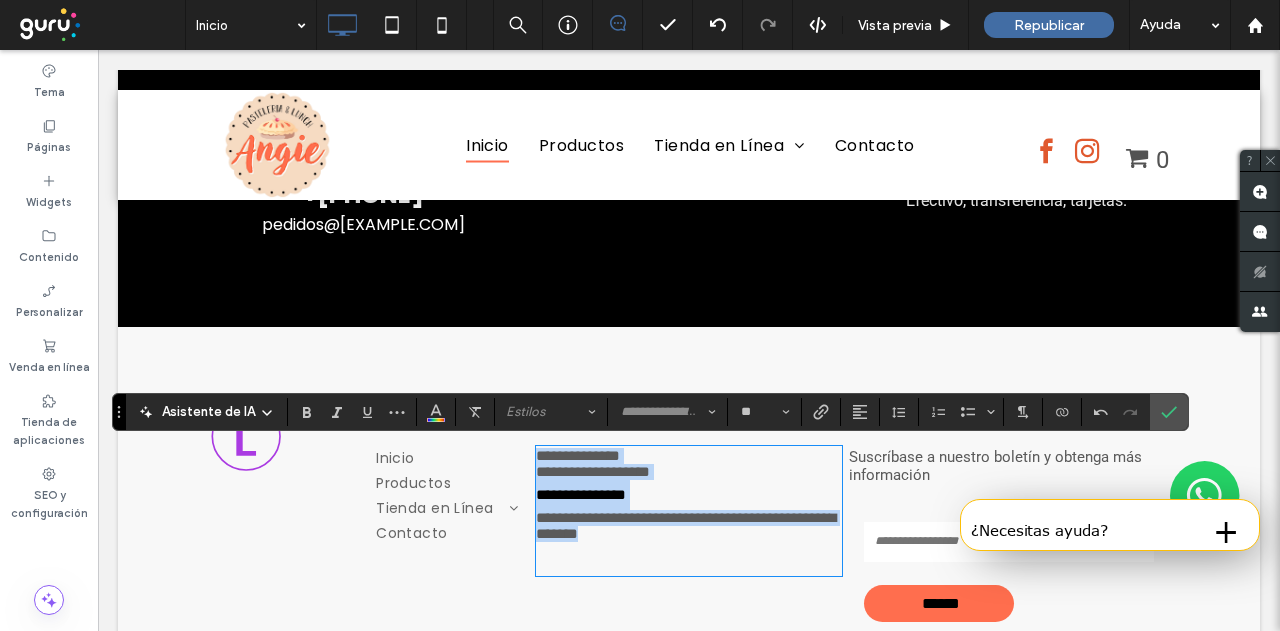 drag, startPoint x: 622, startPoint y: 545, endPoint x: 458, endPoint y: 449, distance: 190.03157 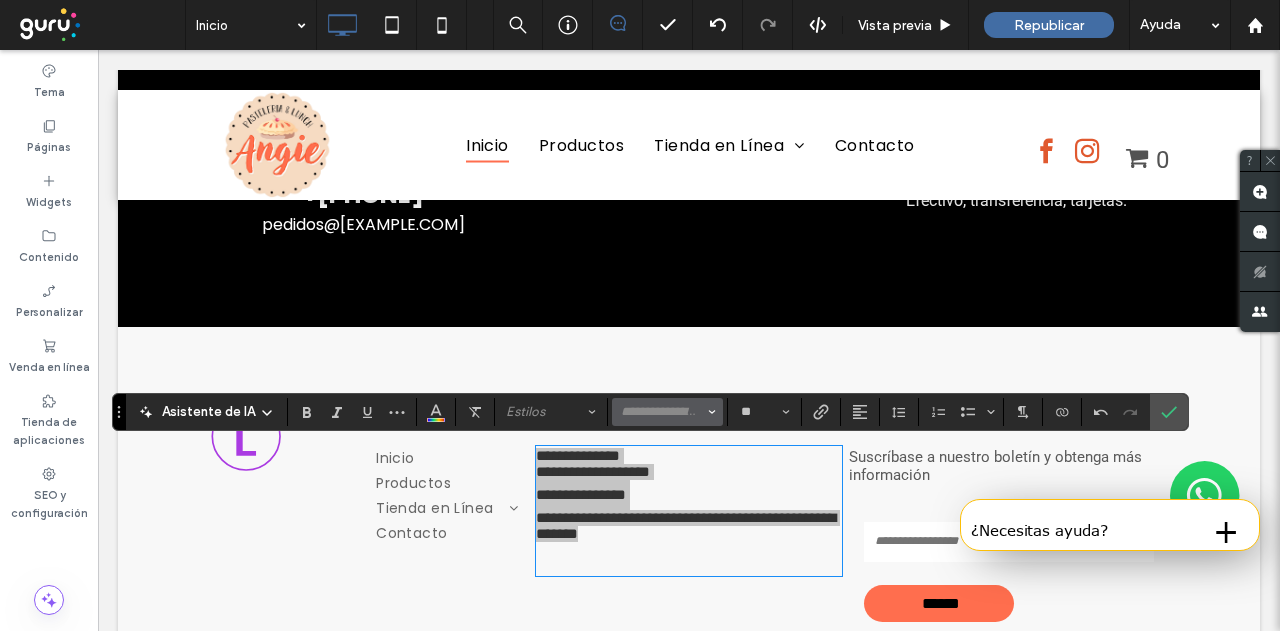 click at bounding box center [661, 412] 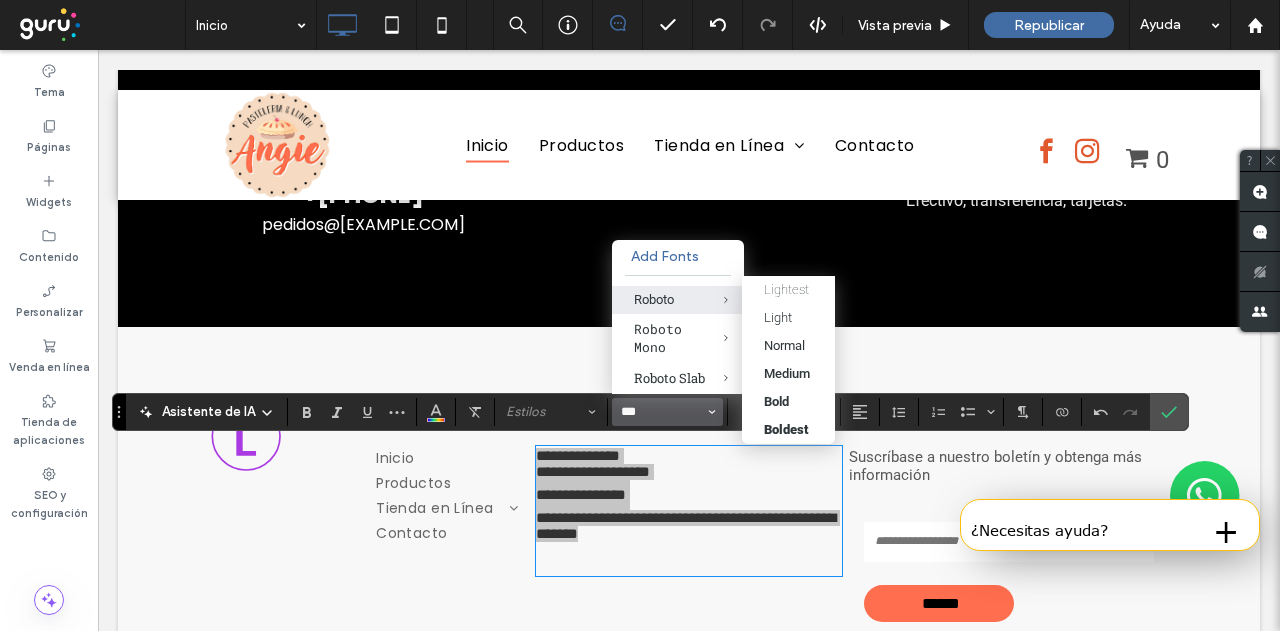 type on "***" 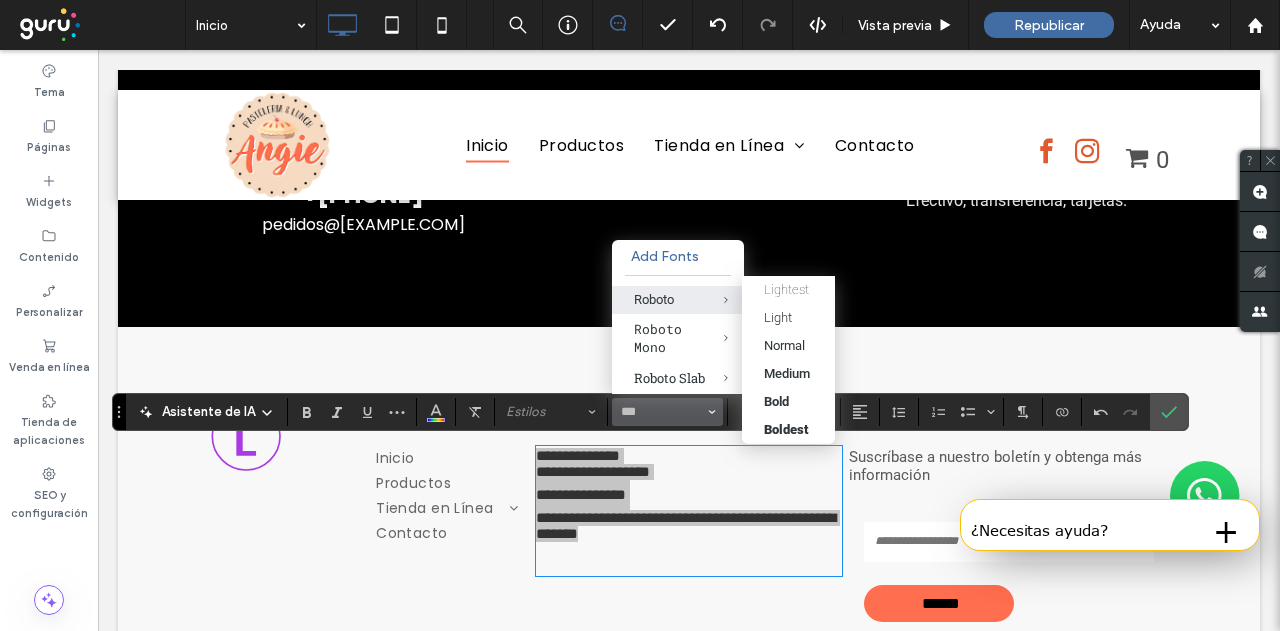click at bounding box center (711, 300) 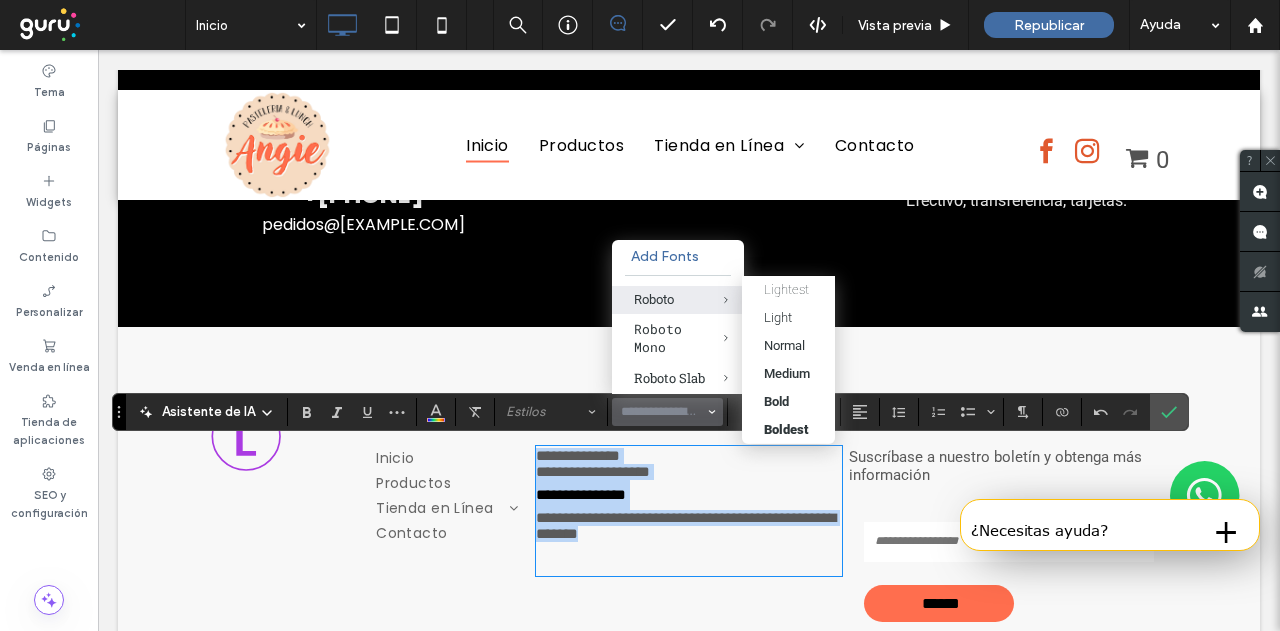 type on "******" 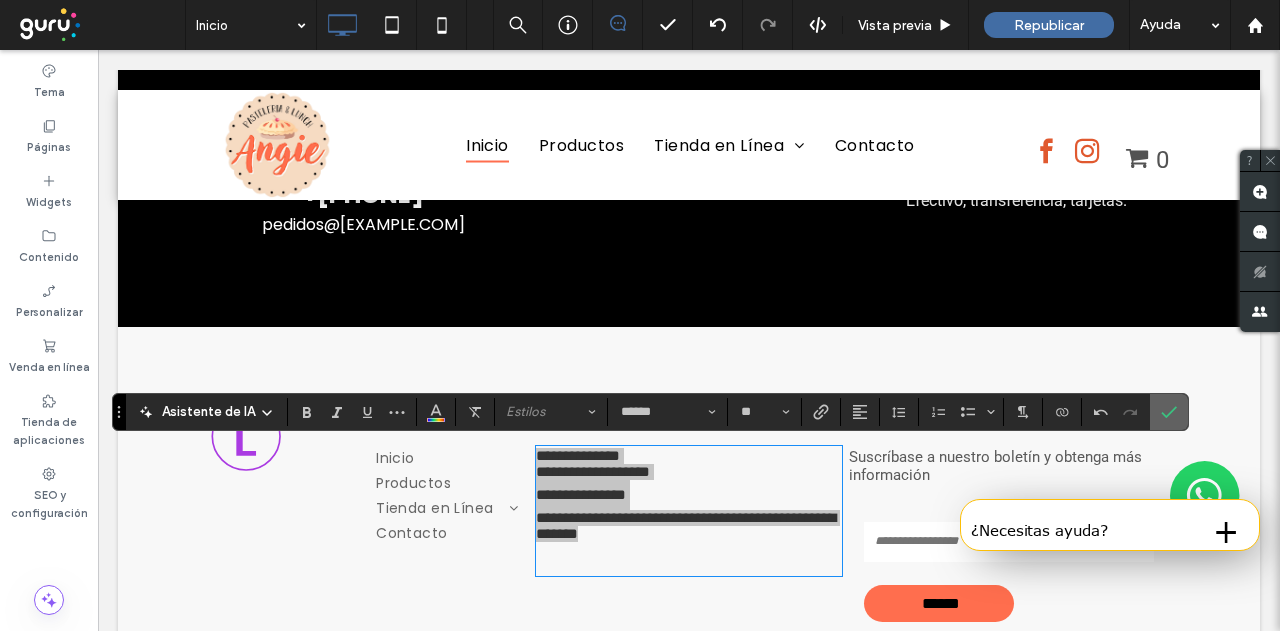 click 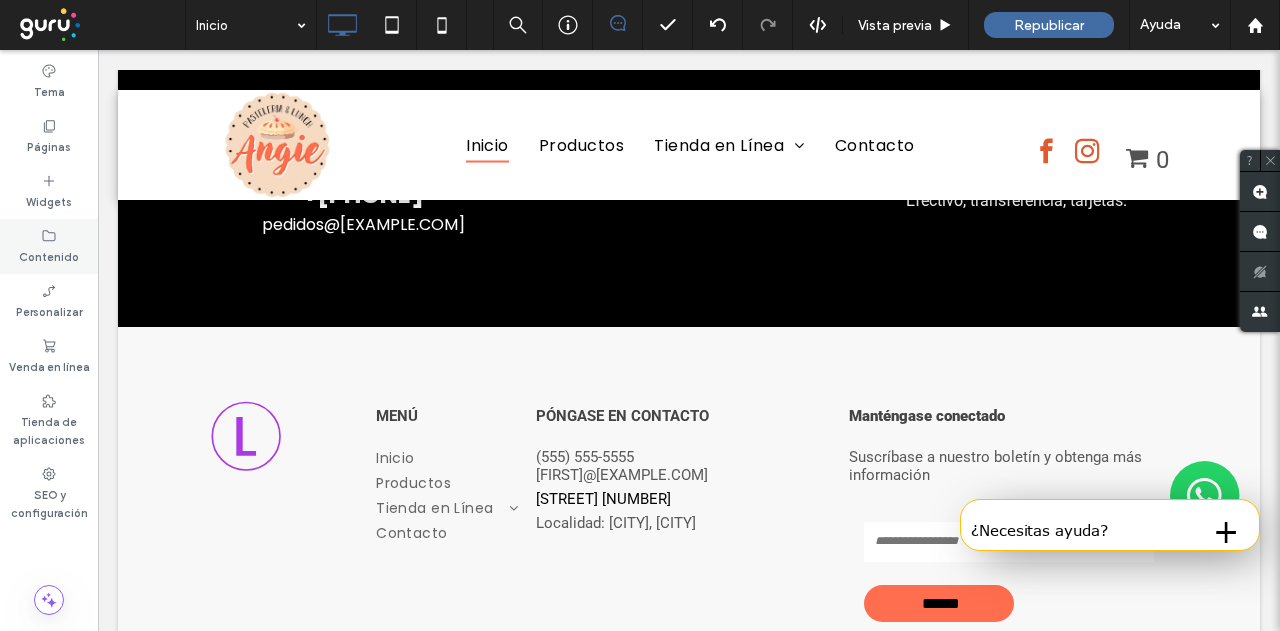 click on "Contenido" at bounding box center [49, 255] 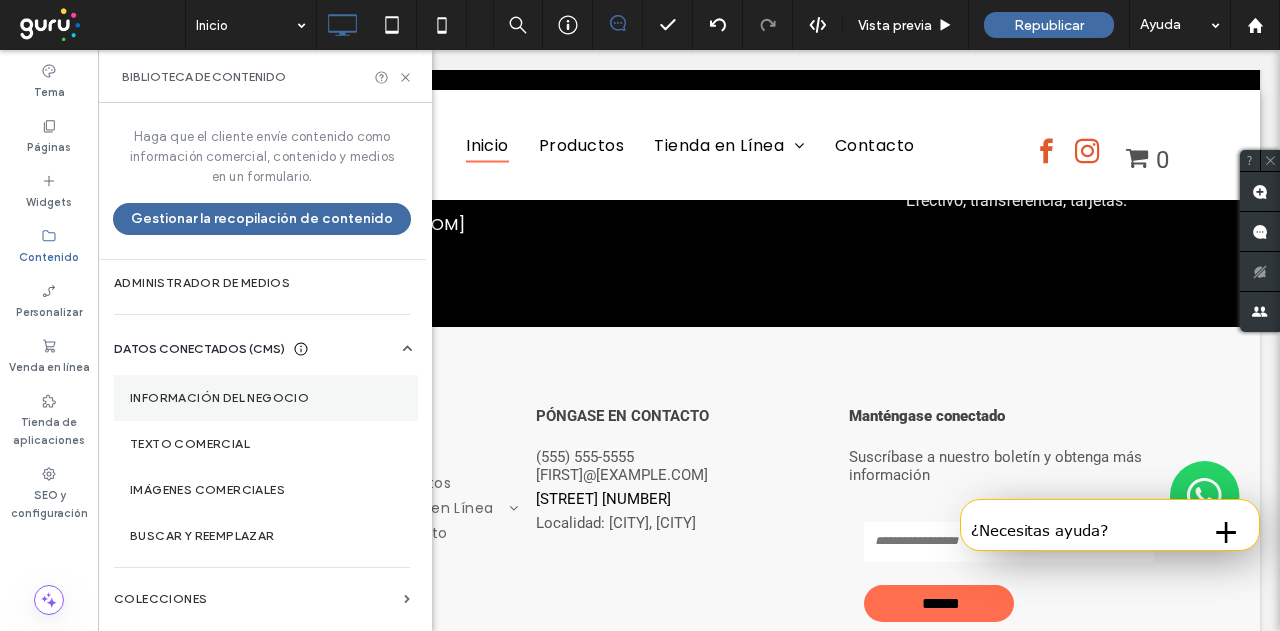 click on "Información del negocio" at bounding box center (266, 398) 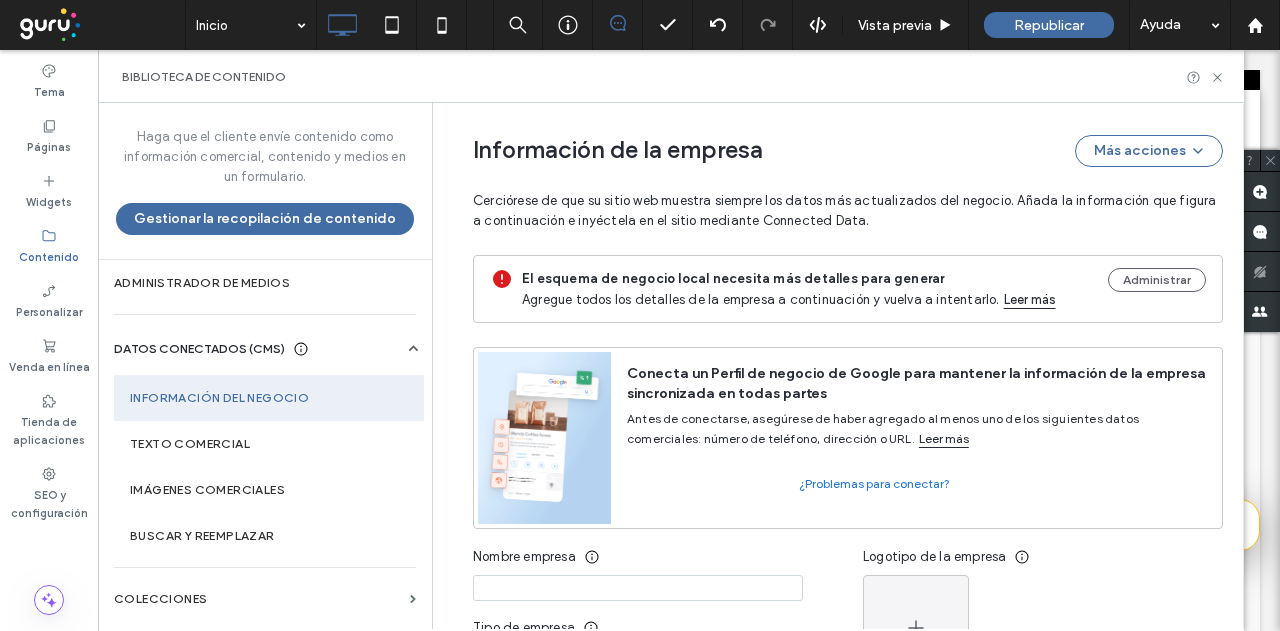 scroll, scrollTop: 252, scrollLeft: 0, axis: vertical 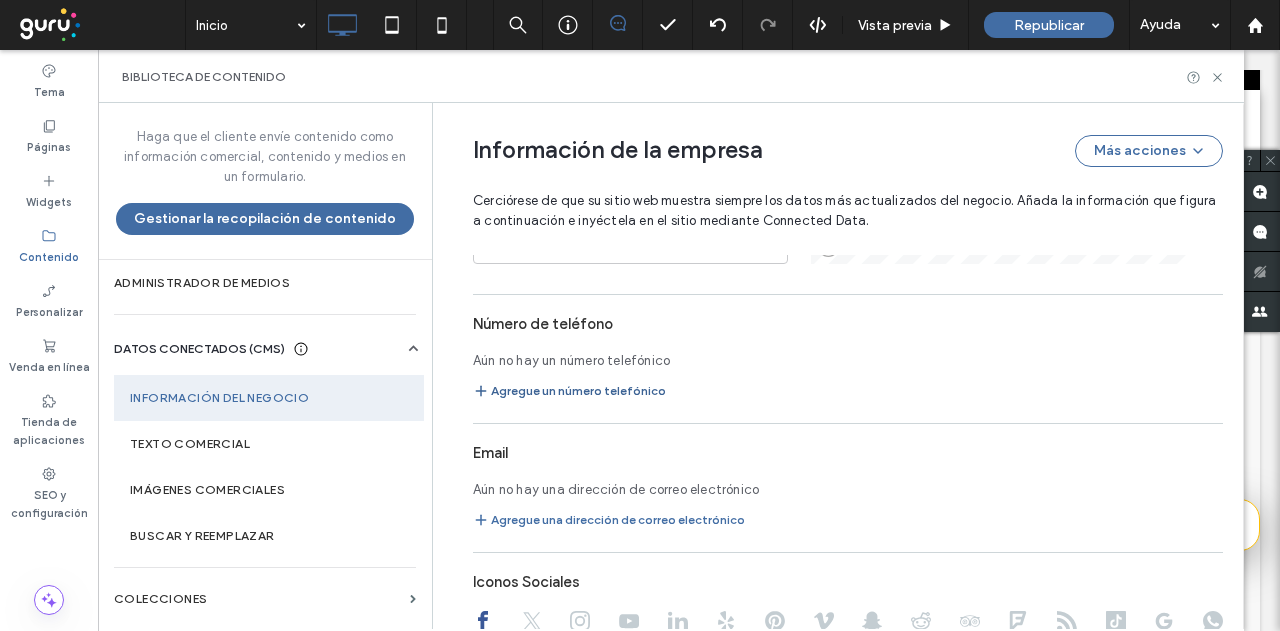 click on "Agregue un número telefónico" at bounding box center (569, 391) 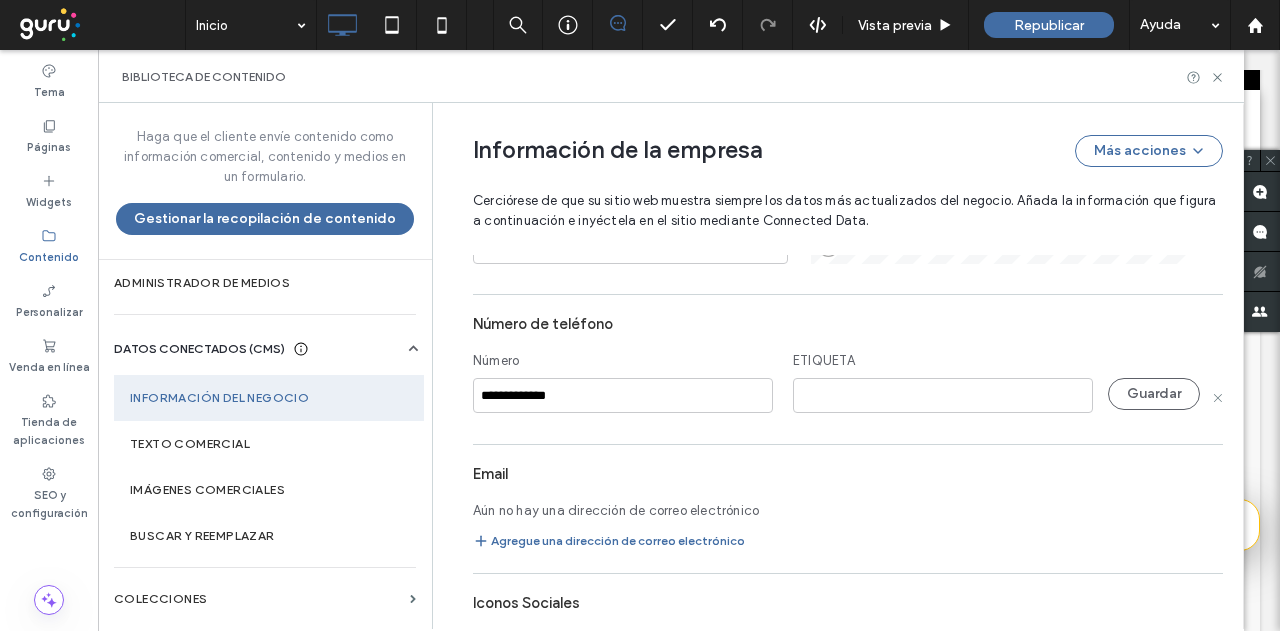 type on "**********" 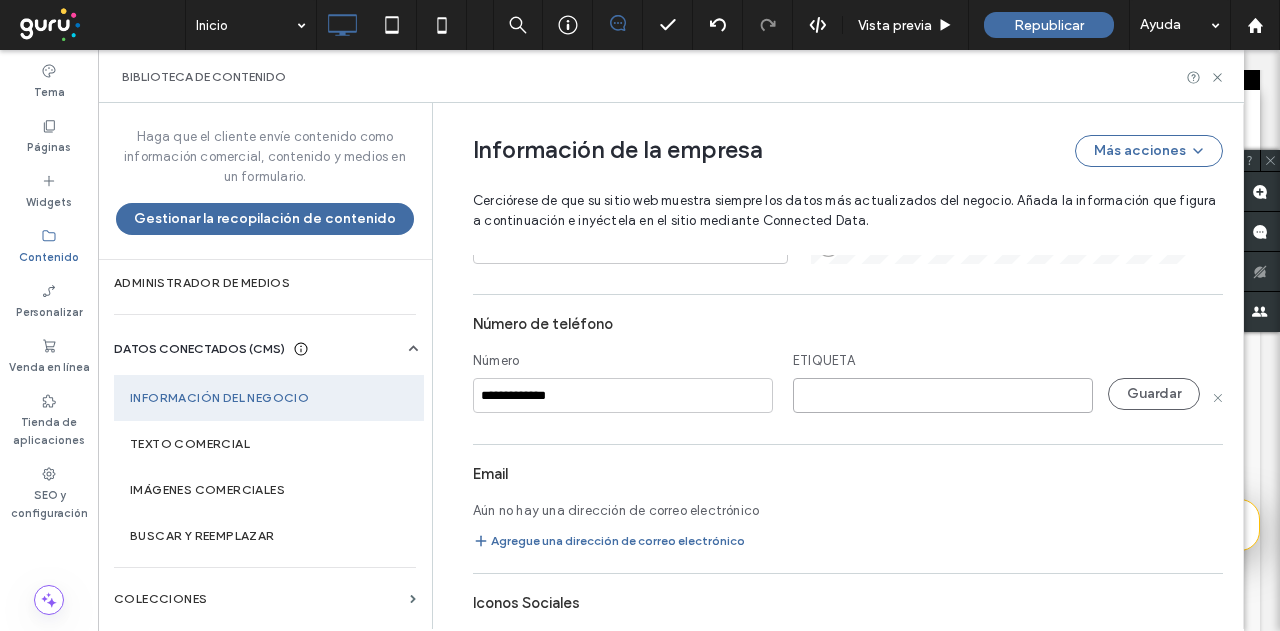 click at bounding box center (943, 395) 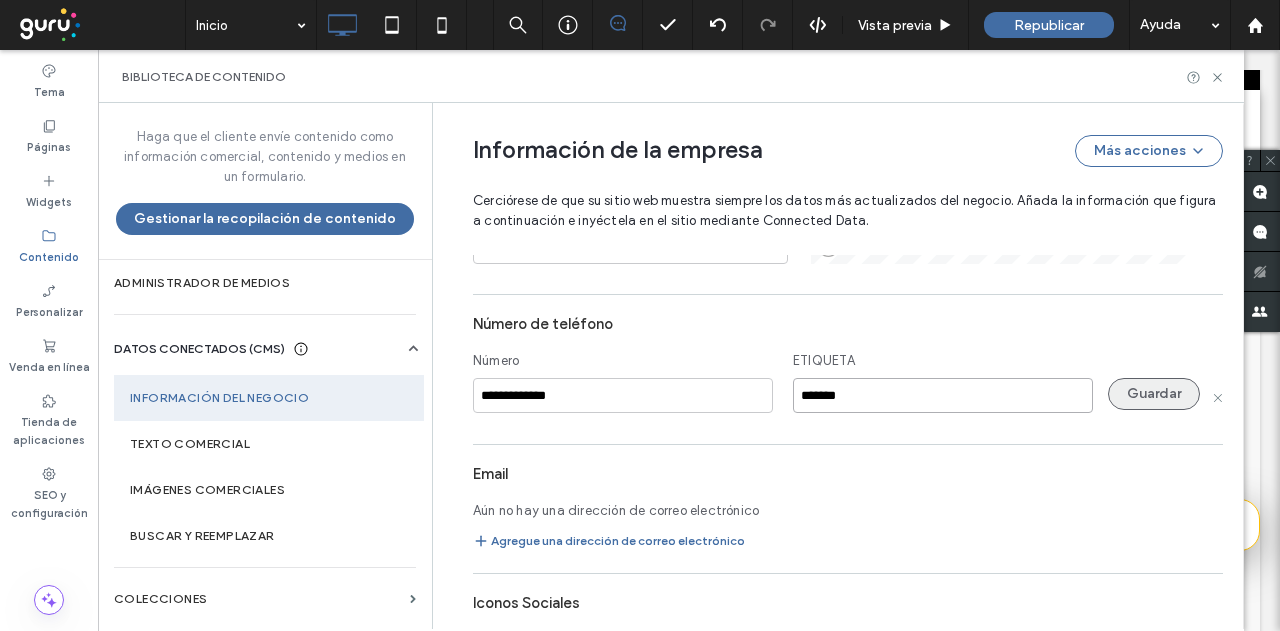 type on "*******" 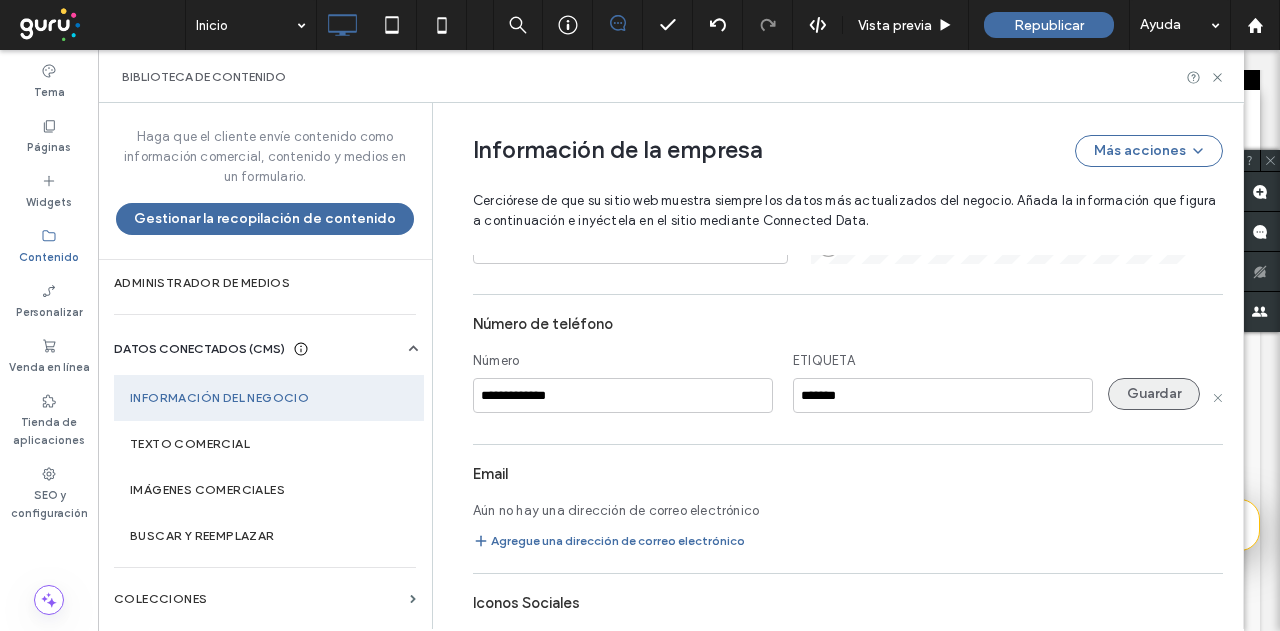click on "Guardar" at bounding box center [1154, 394] 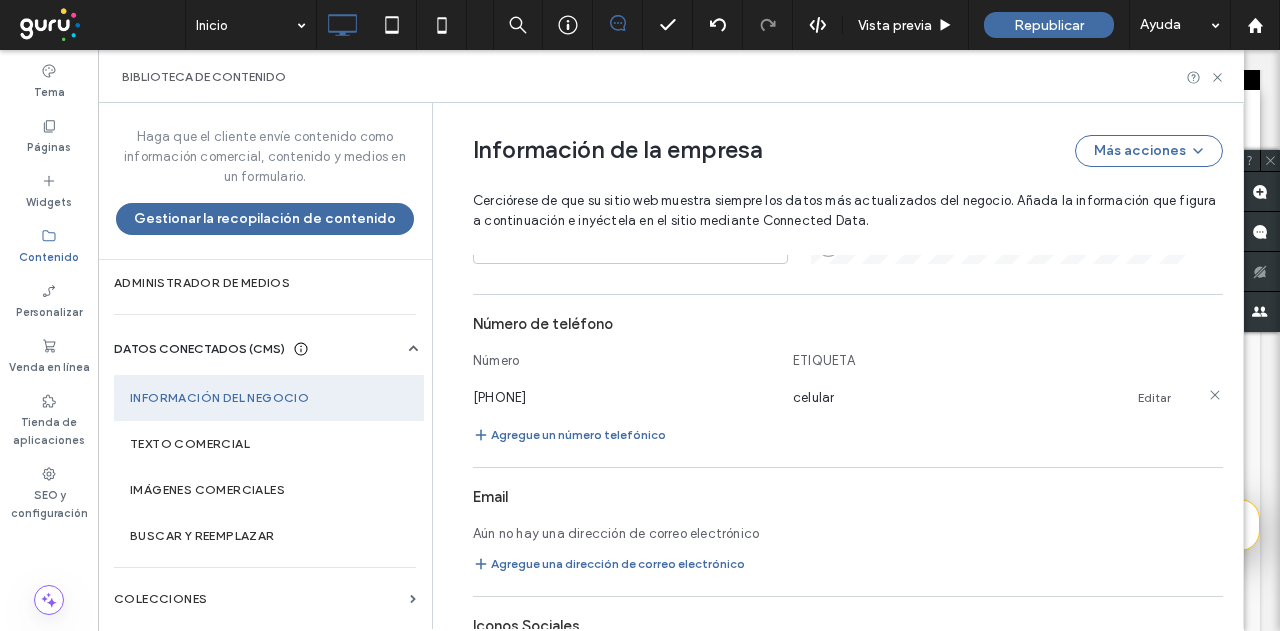 click on "5491130950158" at bounding box center (499, 397) 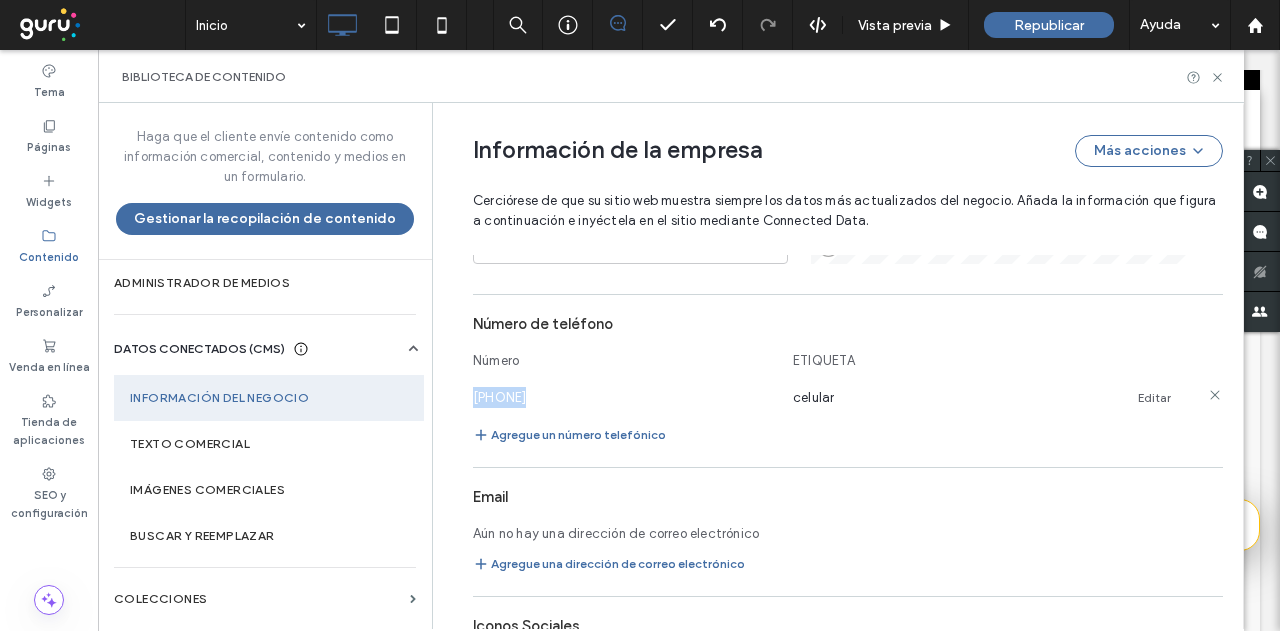 click on "5491130950158" at bounding box center [499, 397] 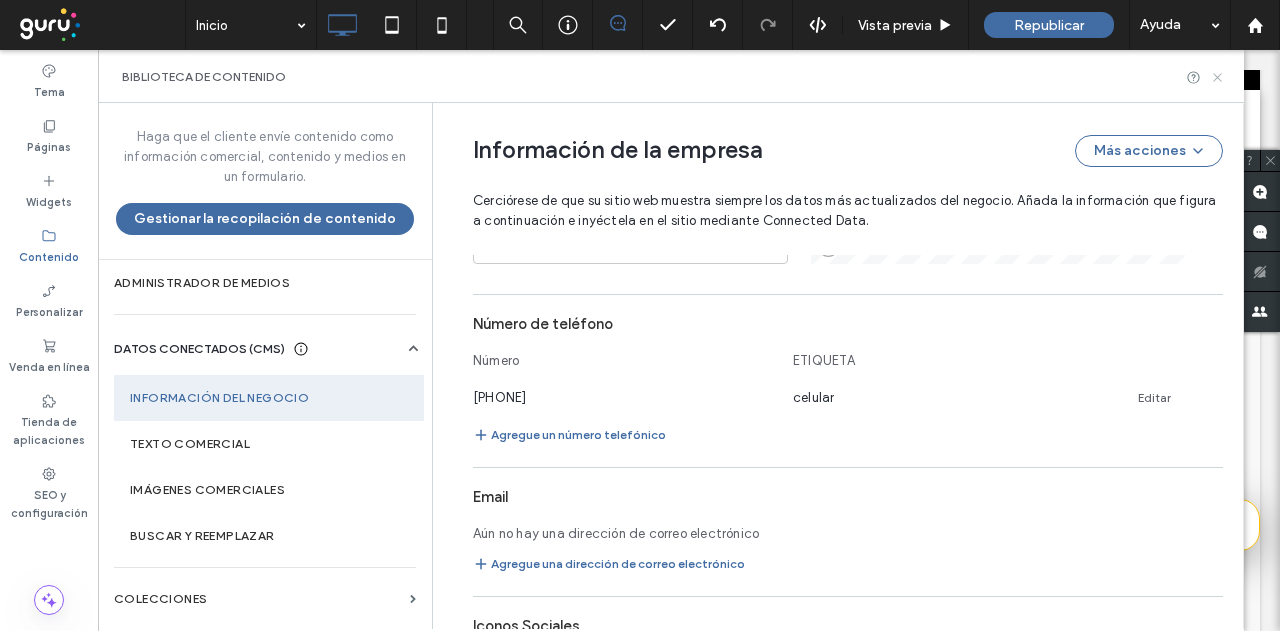 click 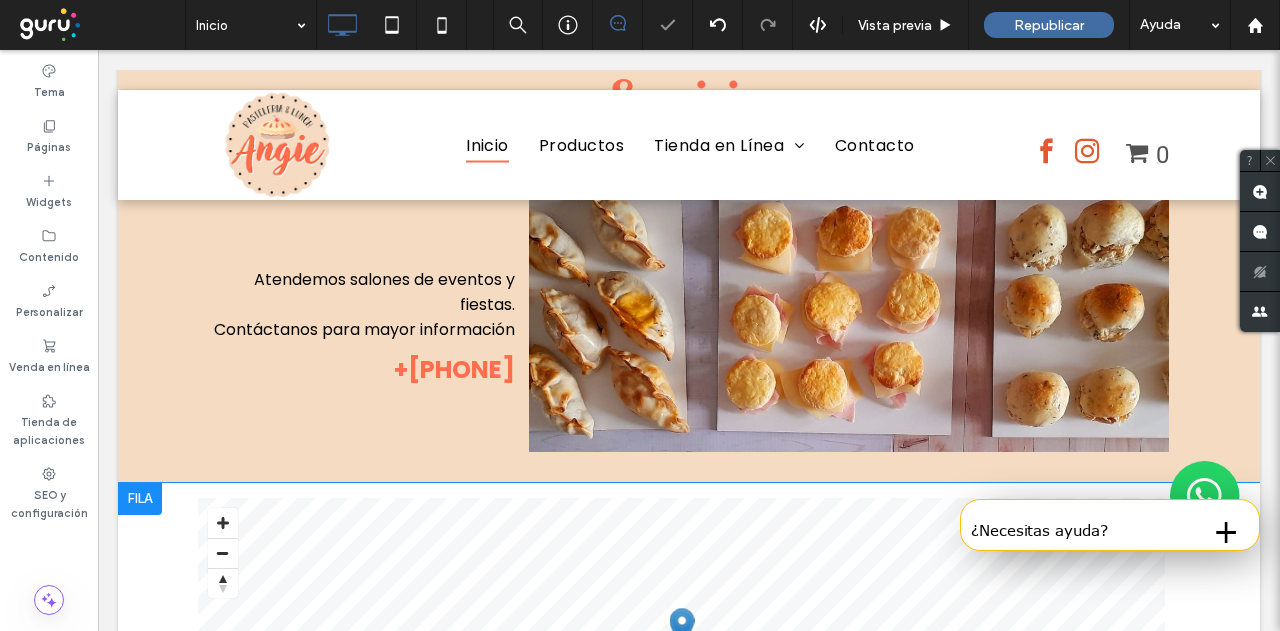 scroll, scrollTop: 3900, scrollLeft: 0, axis: vertical 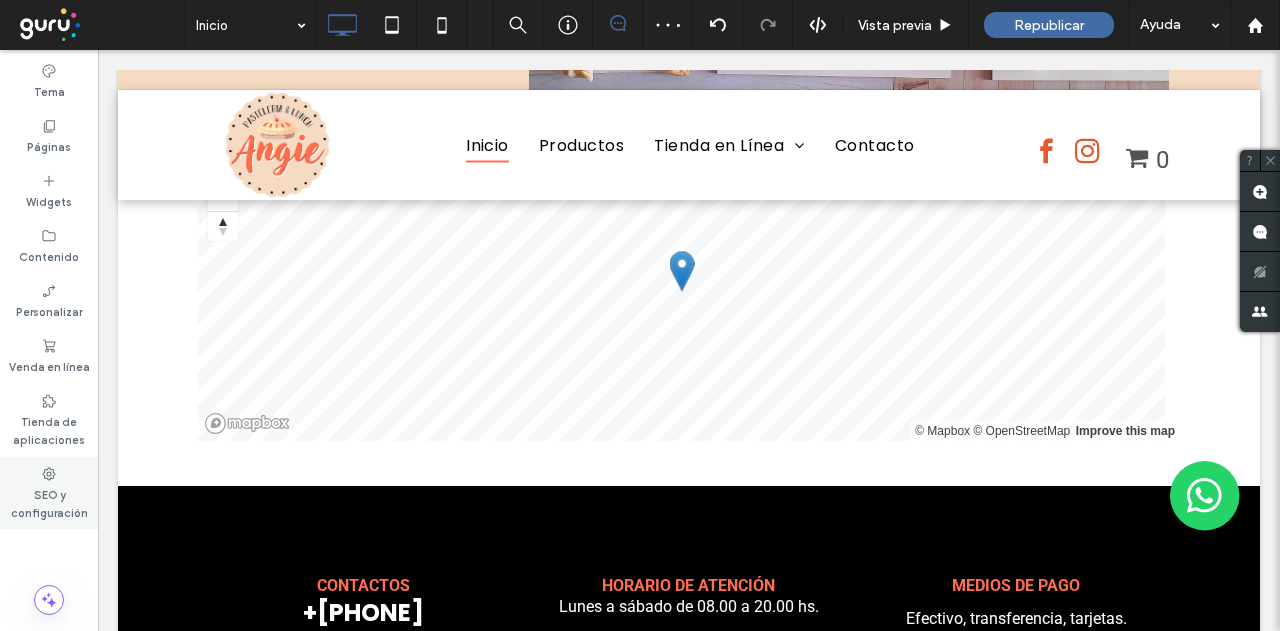 click on "SEO y configuración" at bounding box center (49, 493) 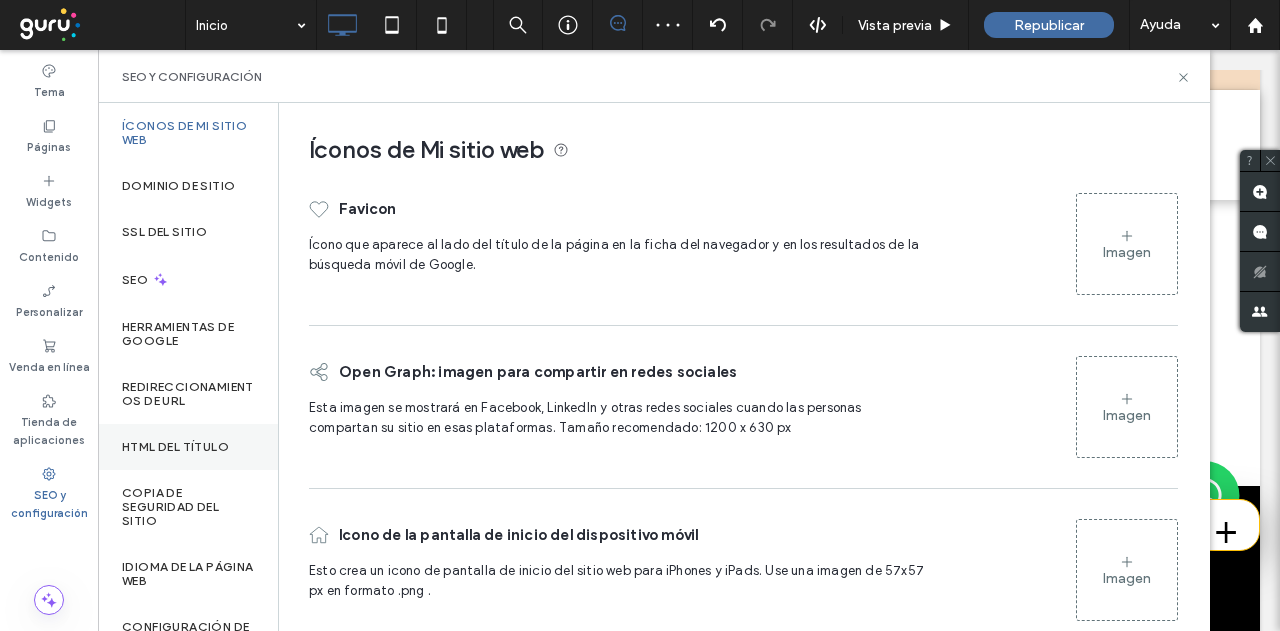 click on "HTML del título" at bounding box center (188, 447) 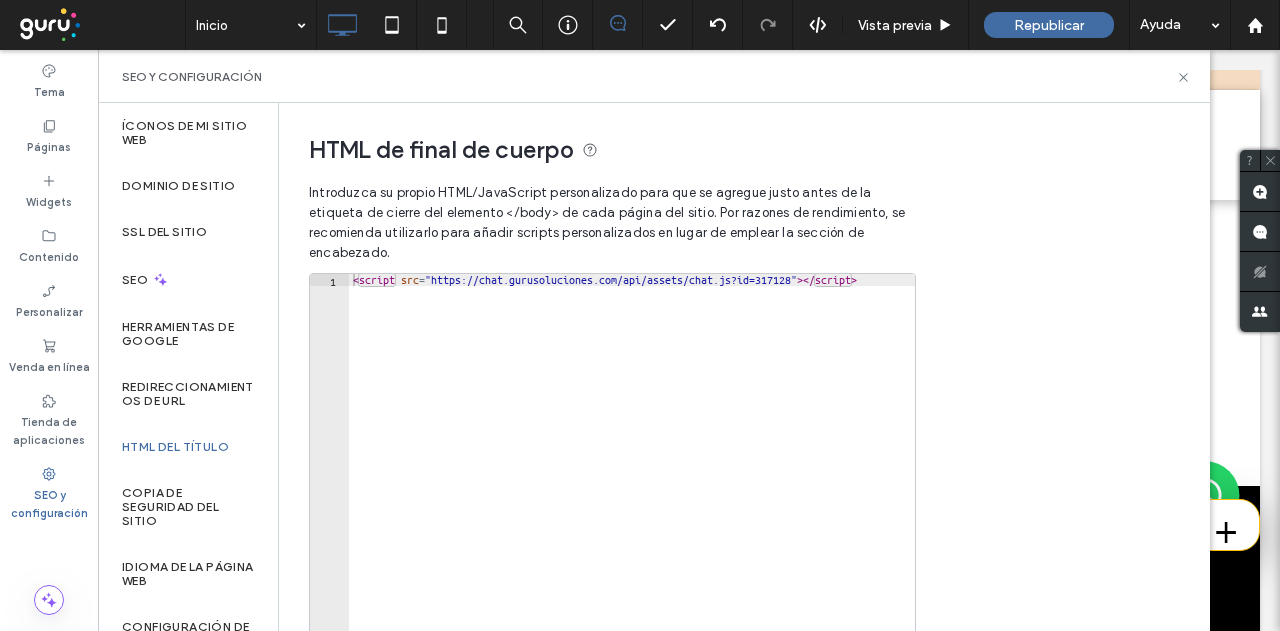 type on "**********" 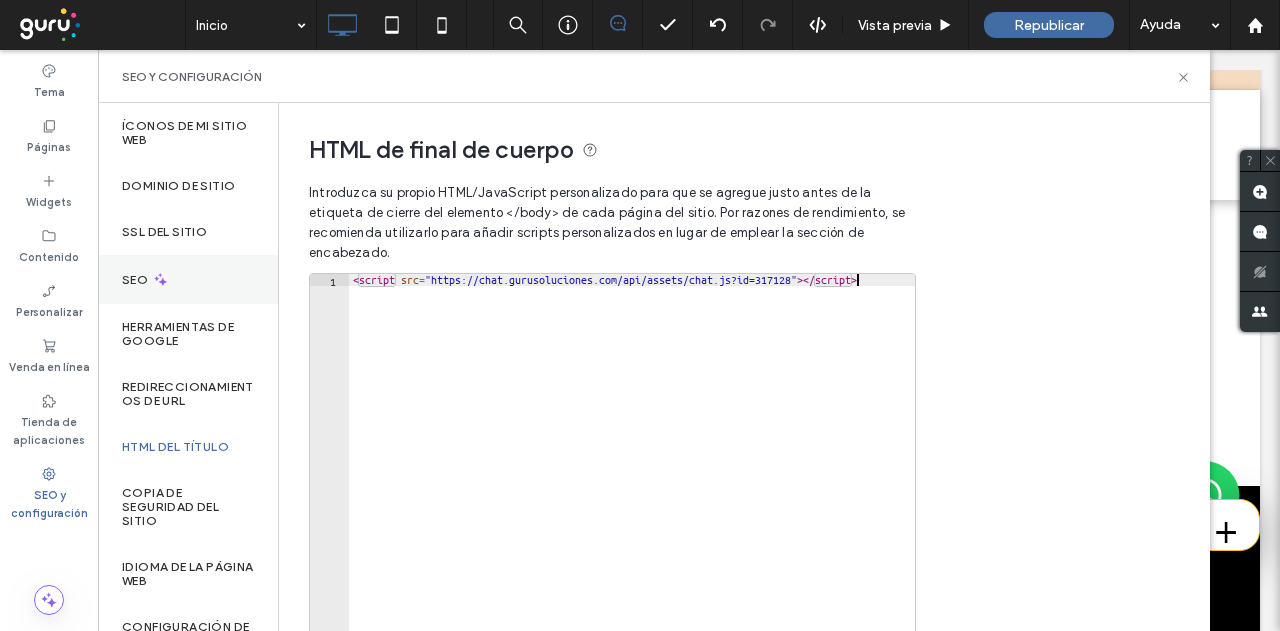 drag, startPoint x: 871, startPoint y: 283, endPoint x: 102, endPoint y: 285, distance: 769.0026 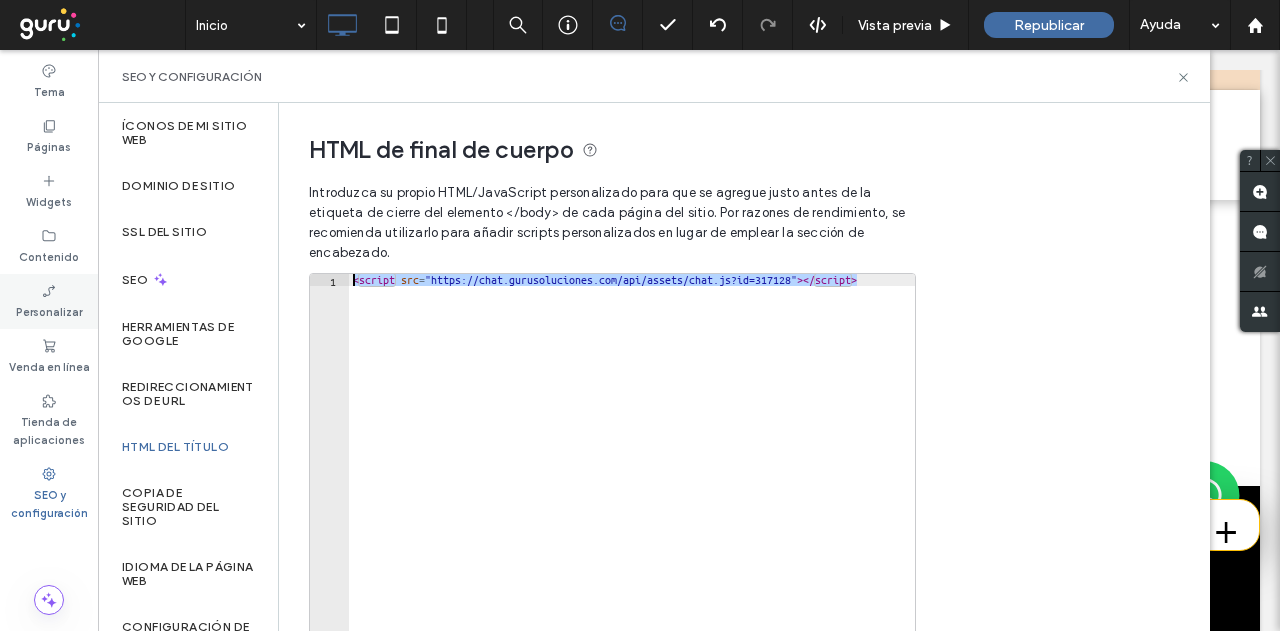 type 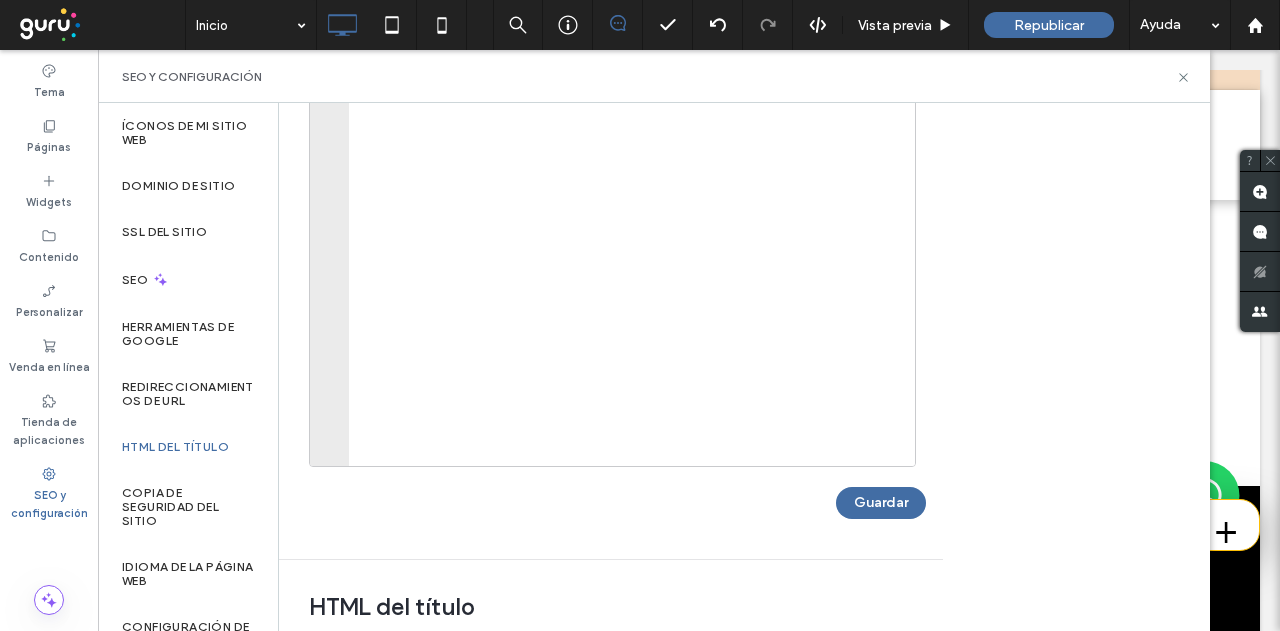 scroll, scrollTop: 400, scrollLeft: 0, axis: vertical 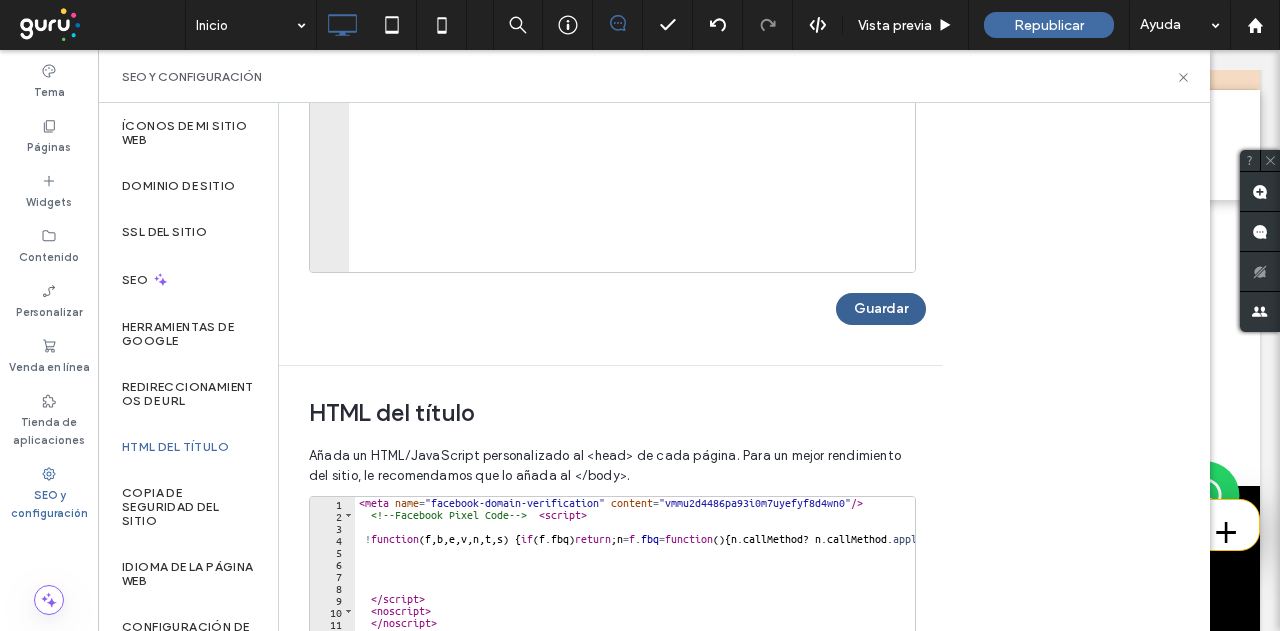 click on "Guardar" at bounding box center (881, 309) 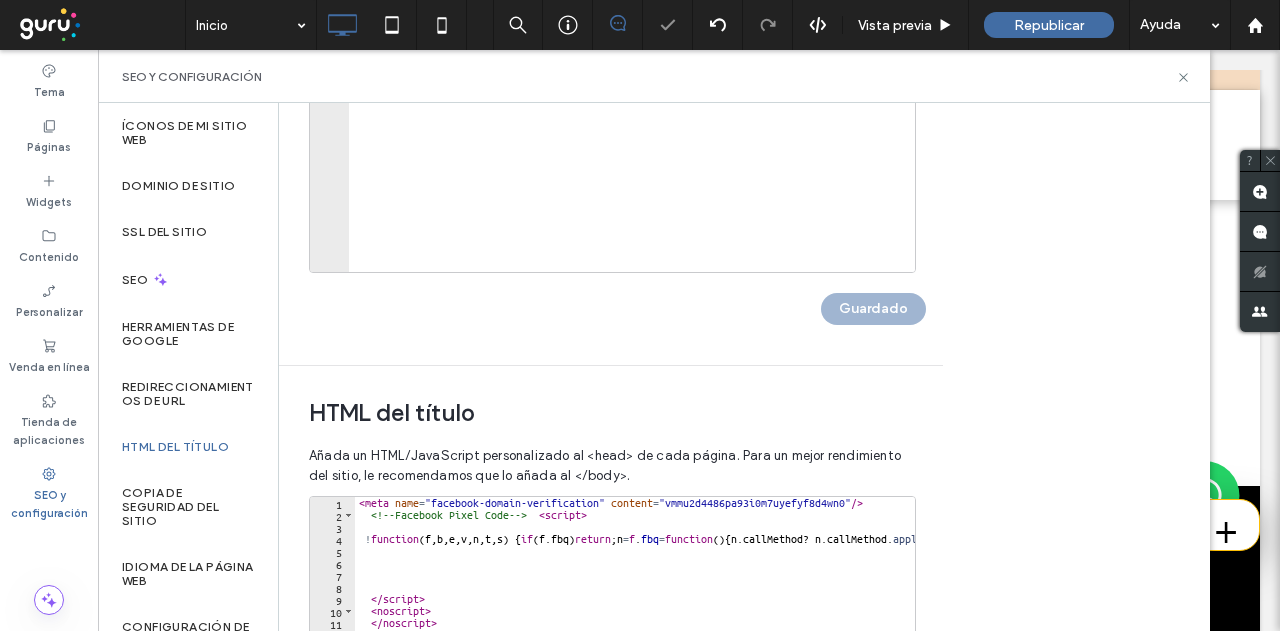 scroll, scrollTop: 600, scrollLeft: 0, axis: vertical 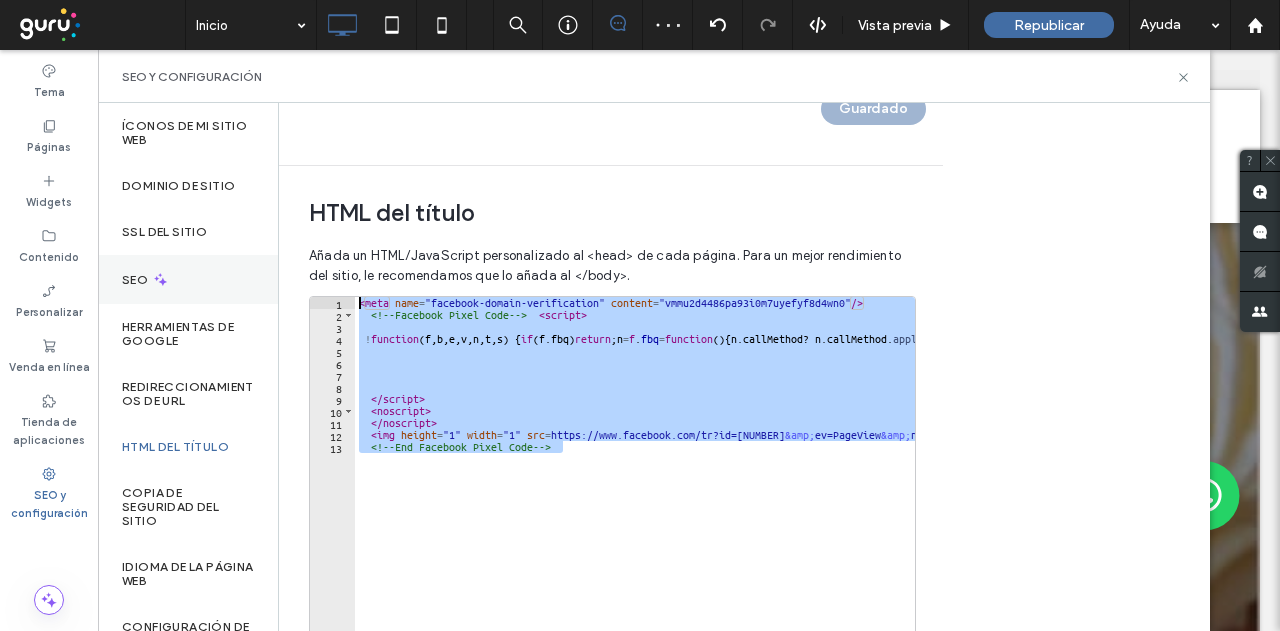 drag, startPoint x: 598, startPoint y: 433, endPoint x: 178, endPoint y: 261, distance: 453.8546 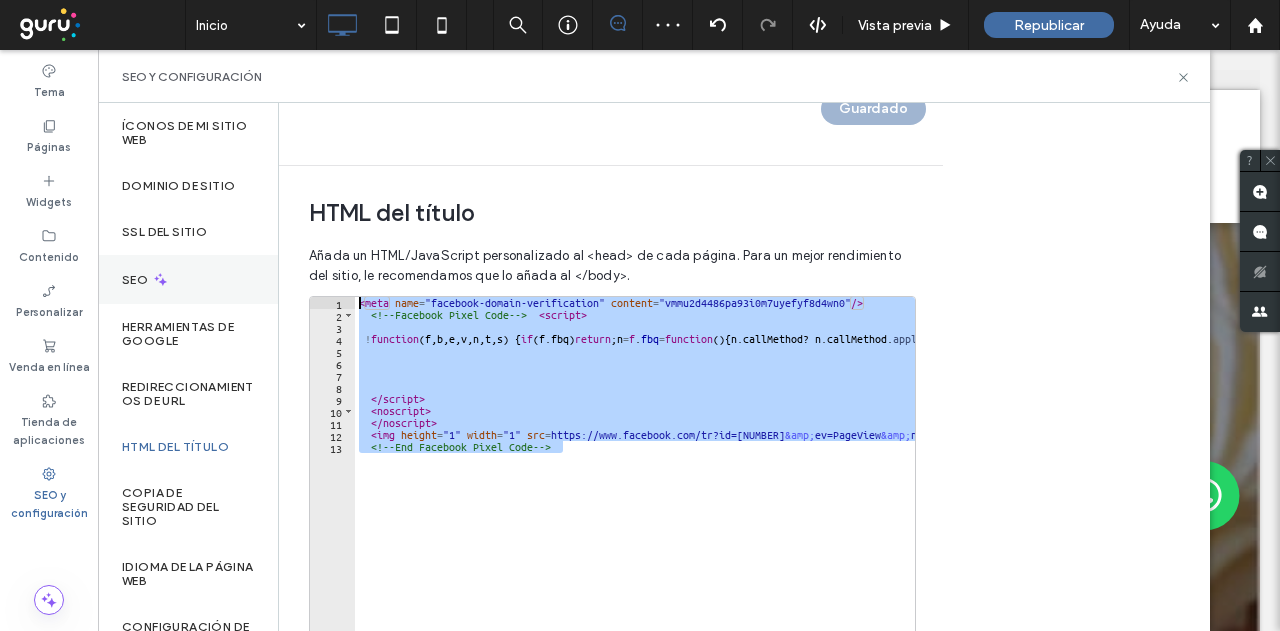 click on "**********" at bounding box center [654, 367] 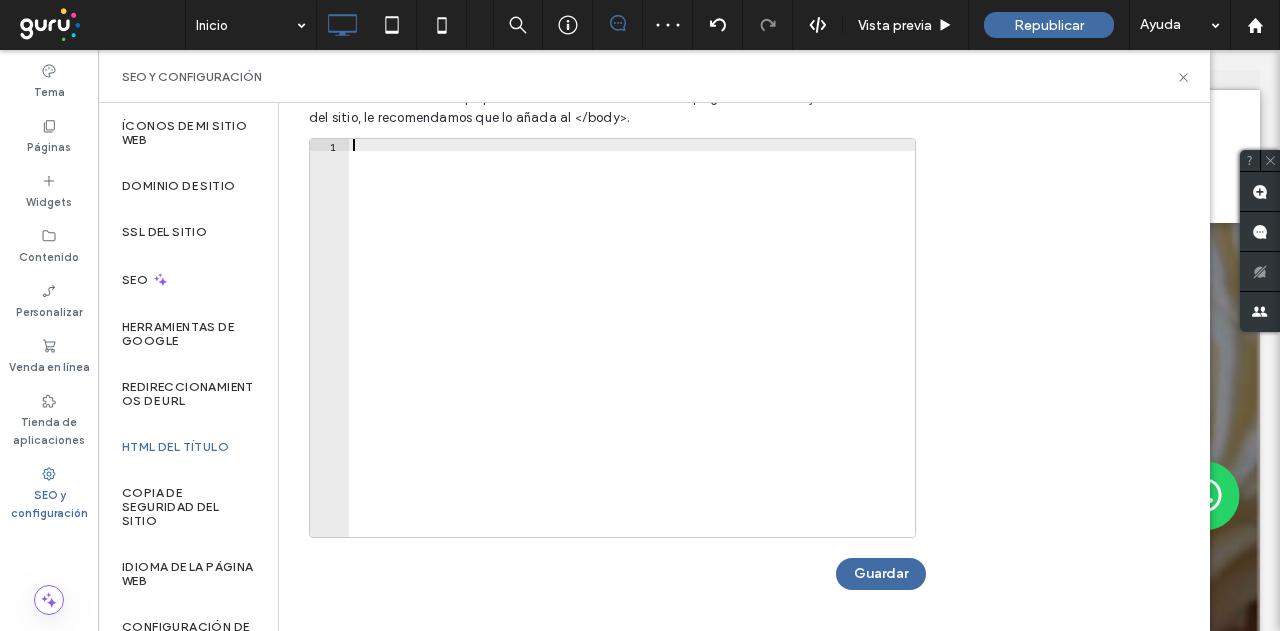 click on "Guardar" at bounding box center [881, 574] 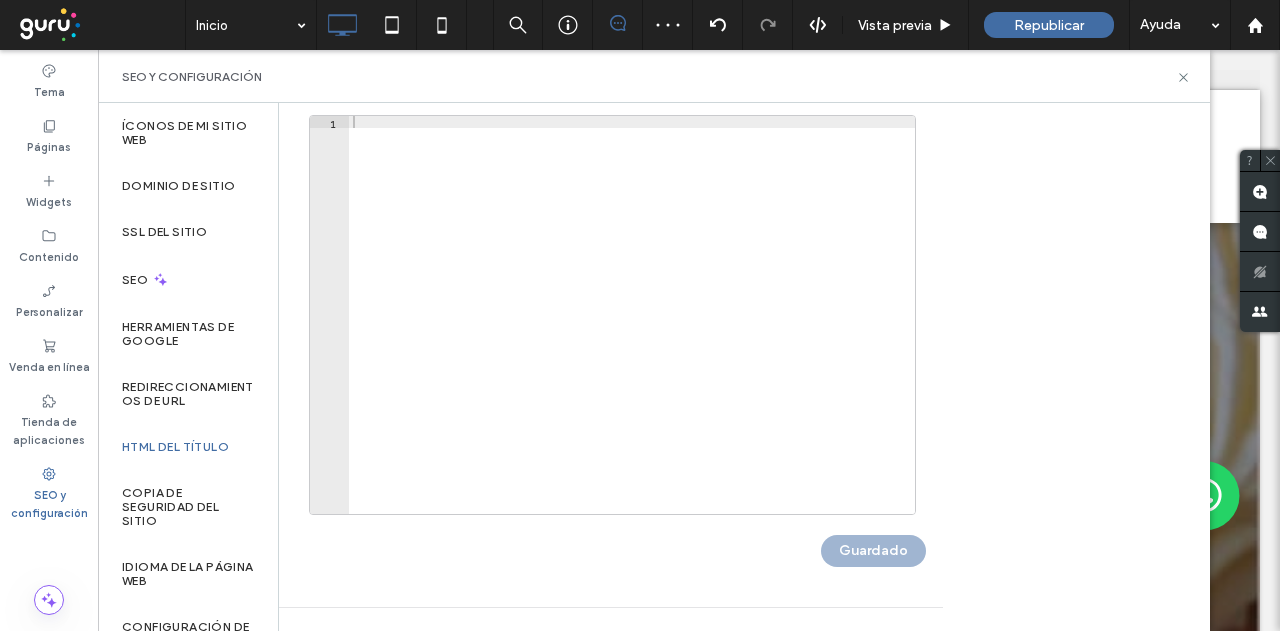 scroll, scrollTop: 0, scrollLeft: 0, axis: both 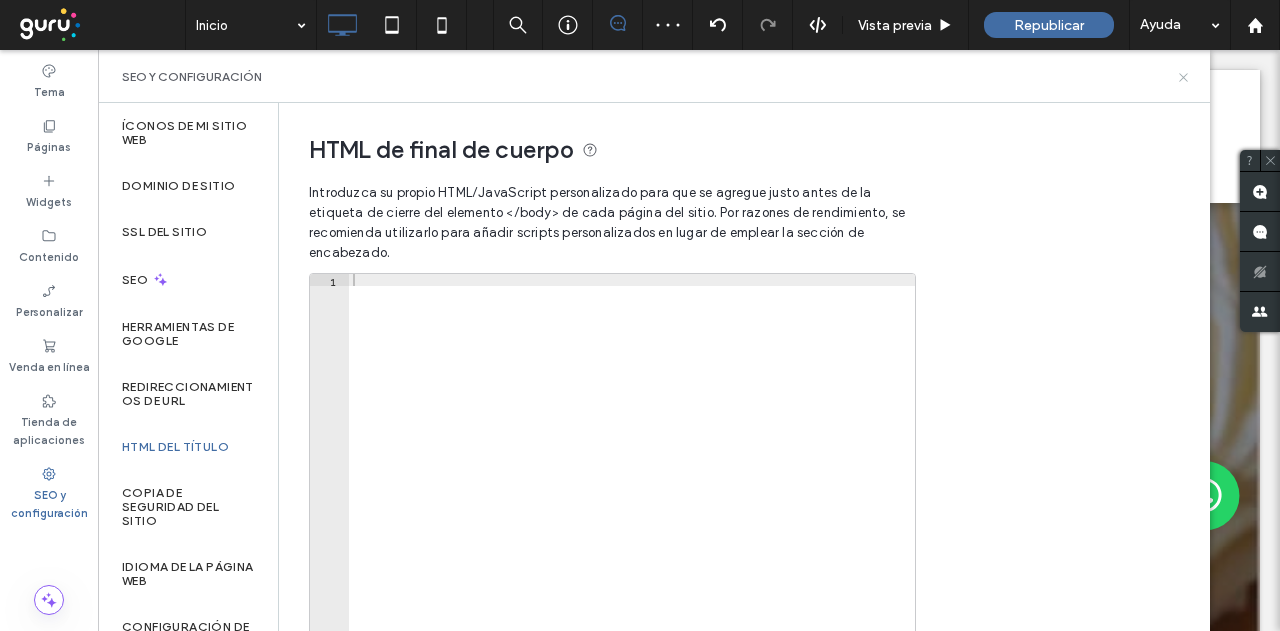 drag, startPoint x: 1184, startPoint y: 77, endPoint x: 981, endPoint y: 307, distance: 306.7719 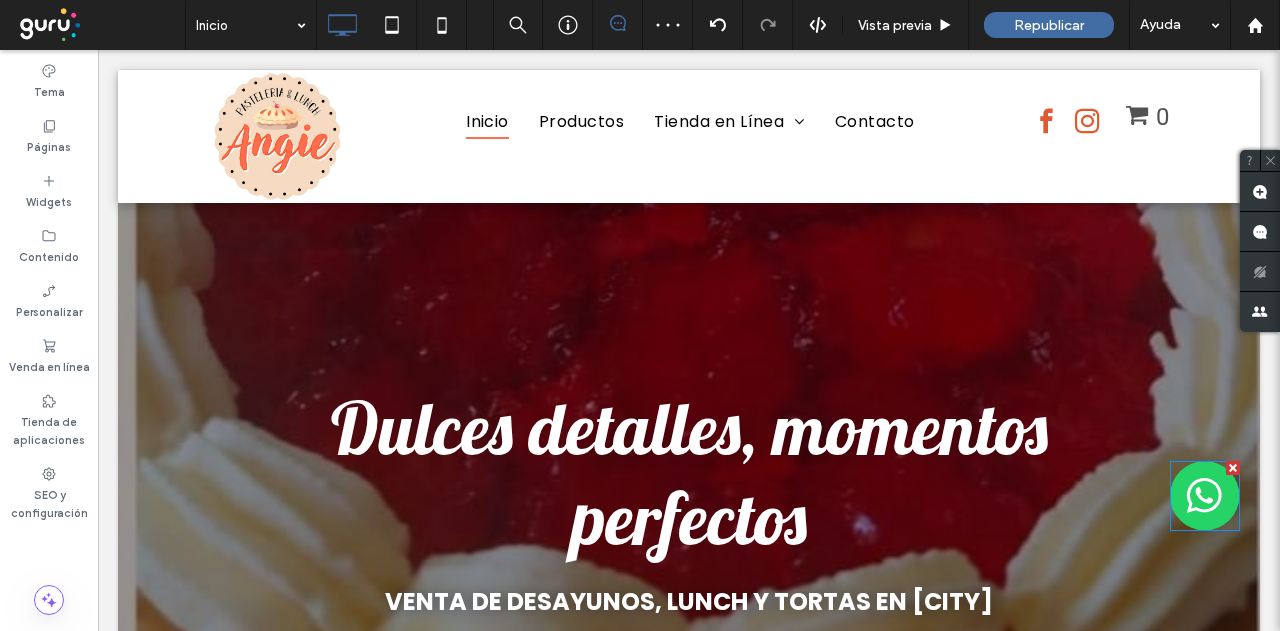 click at bounding box center [1205, 496] 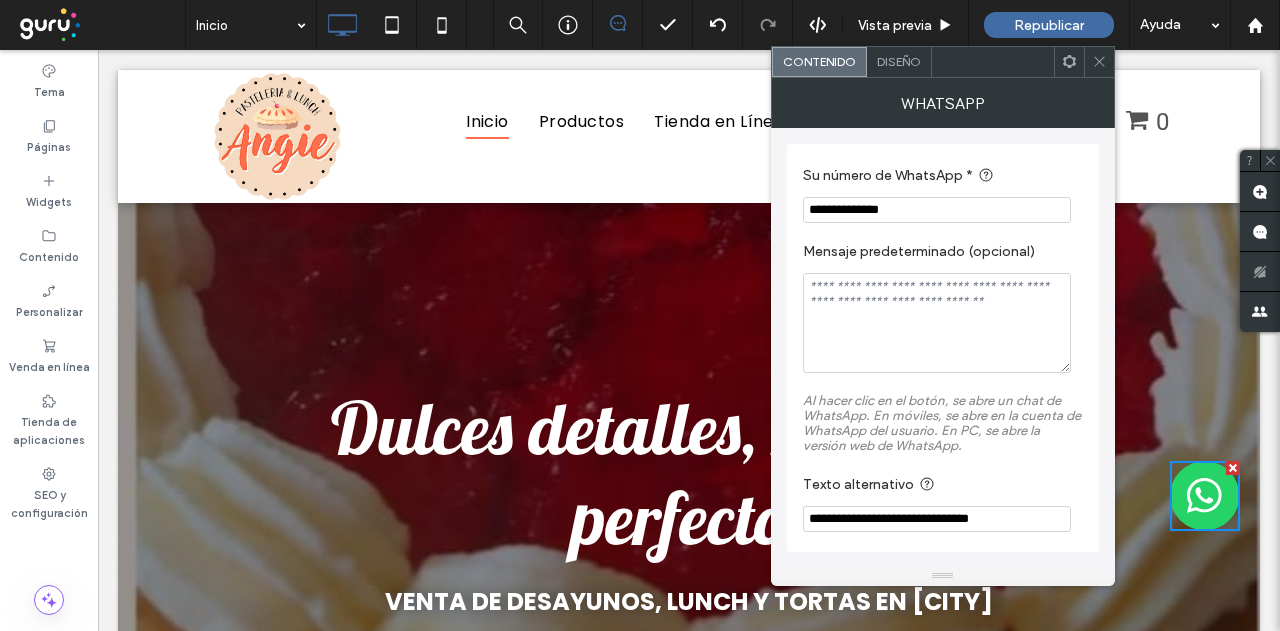 drag, startPoint x: 1010, startPoint y: 254, endPoint x: 538, endPoint y: 202, distance: 474.85577 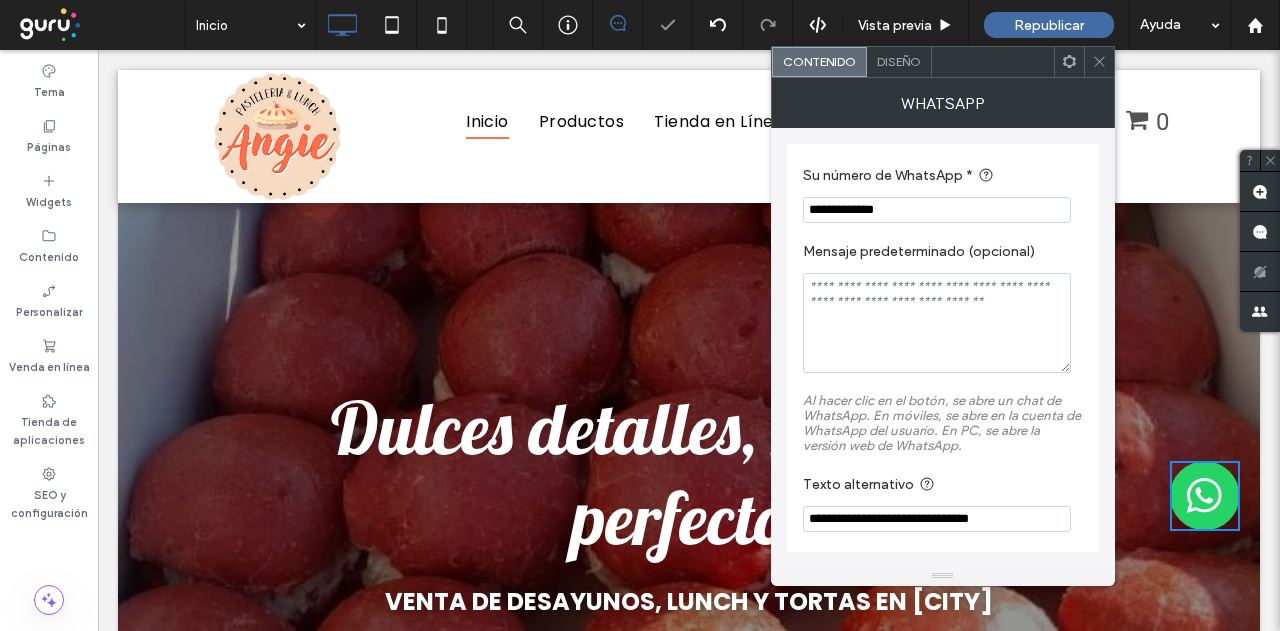 type on "**********" 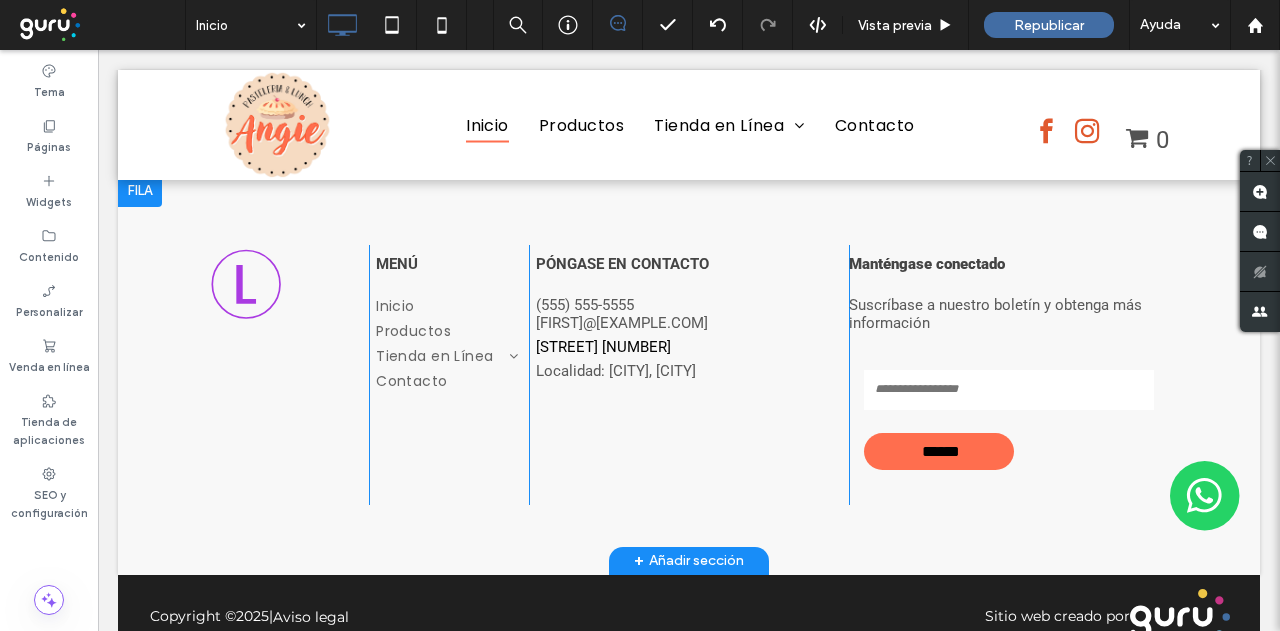 scroll, scrollTop: 4498, scrollLeft: 0, axis: vertical 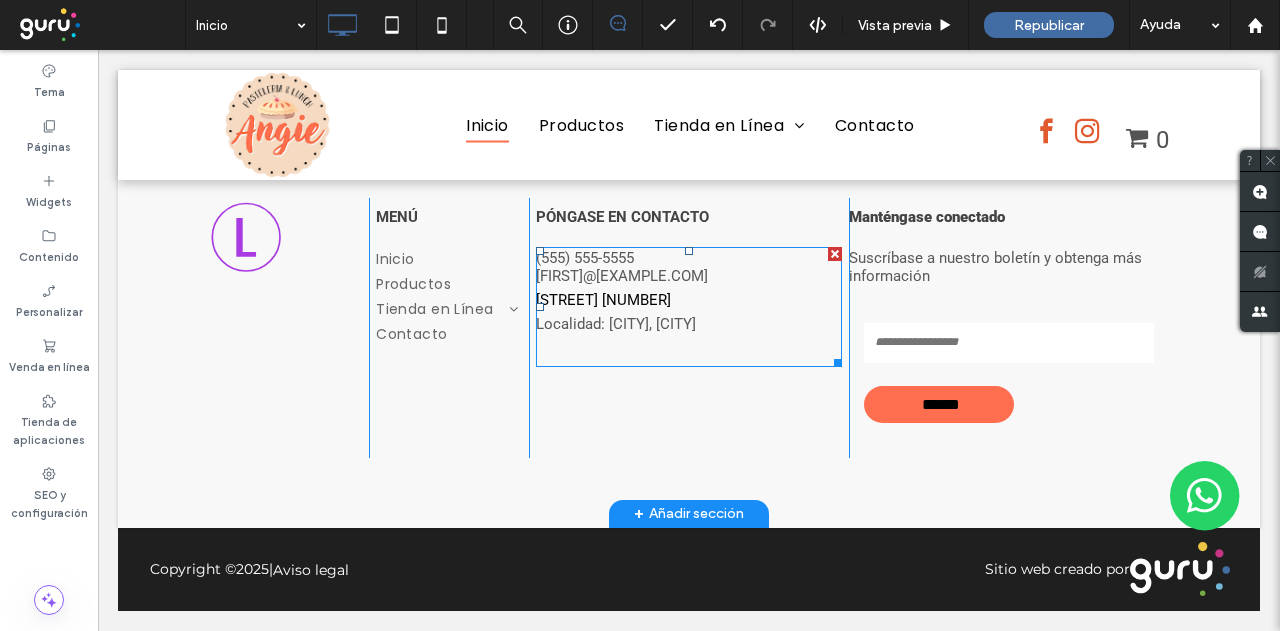 click on "(555) 555-5555" at bounding box center [585, 258] 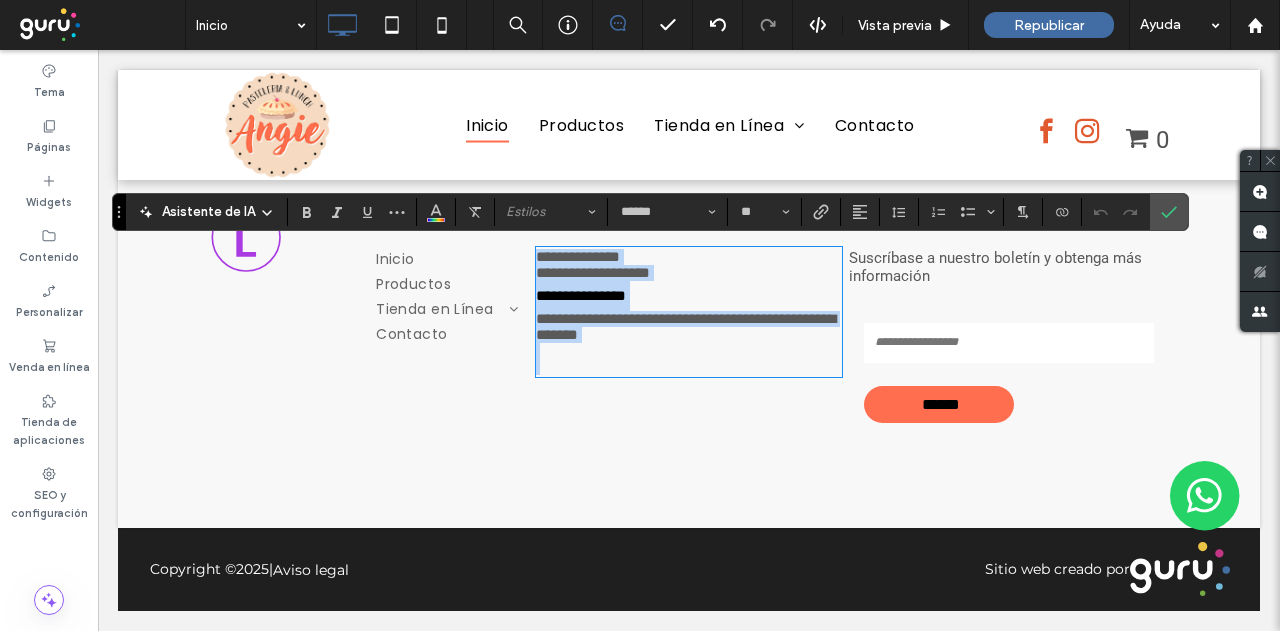 click on "**********" at bounding box center [578, 256] 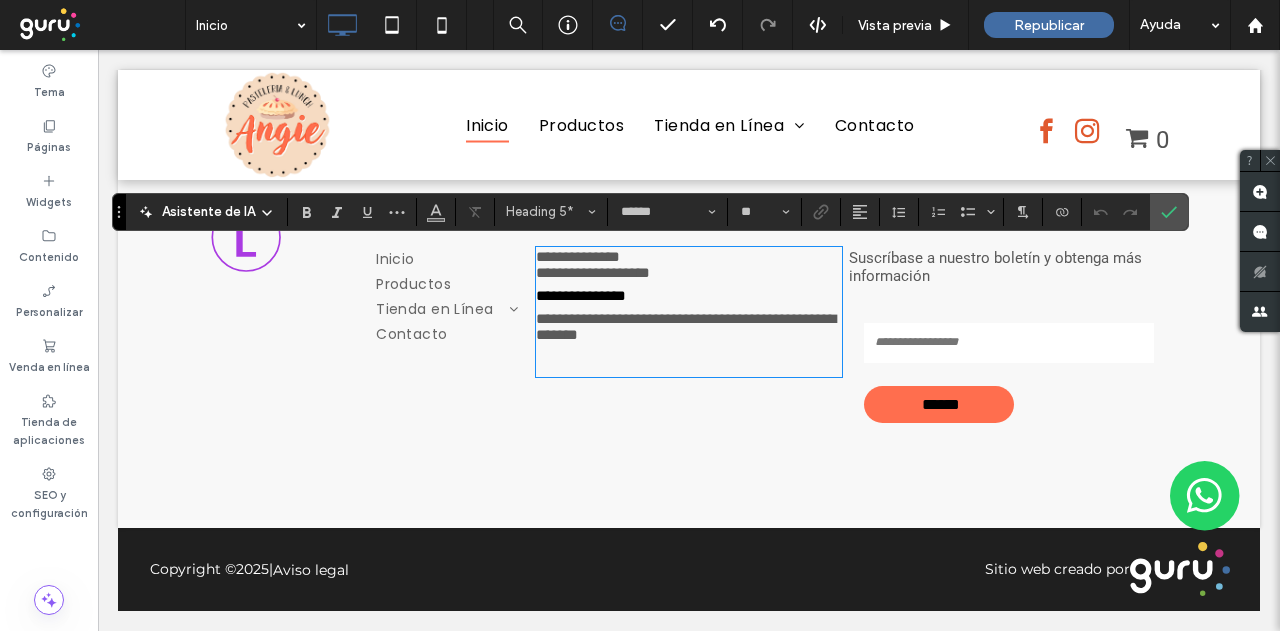 click on "**********" at bounding box center [578, 256] 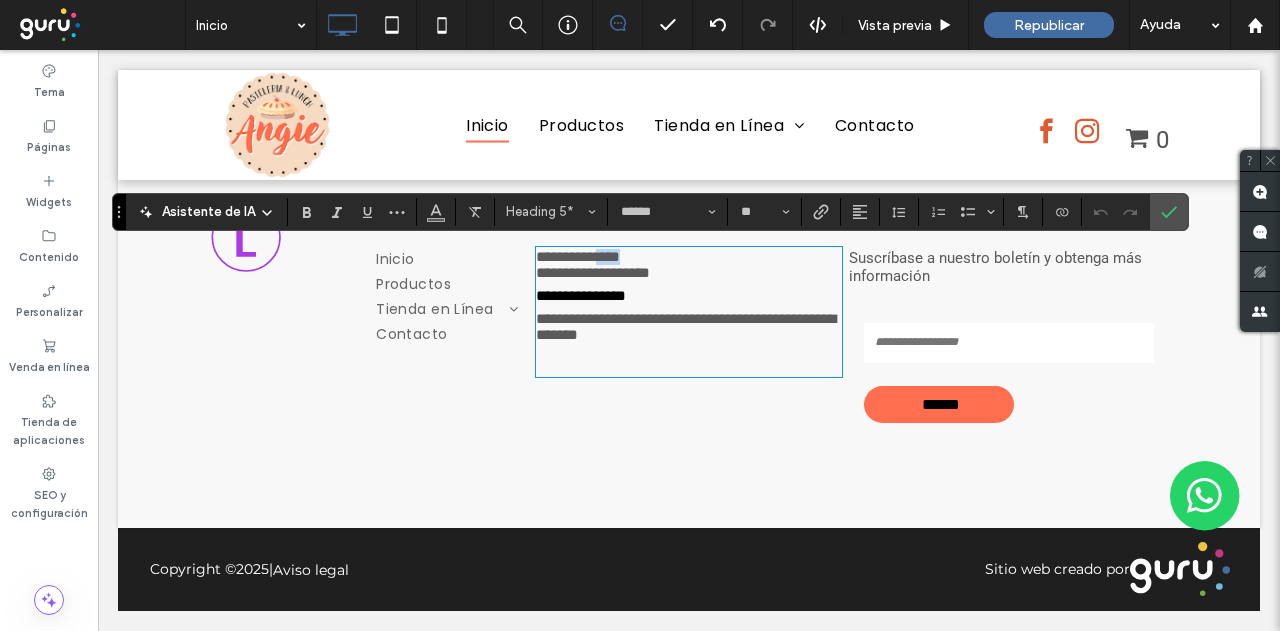 click on "**********" at bounding box center (578, 256) 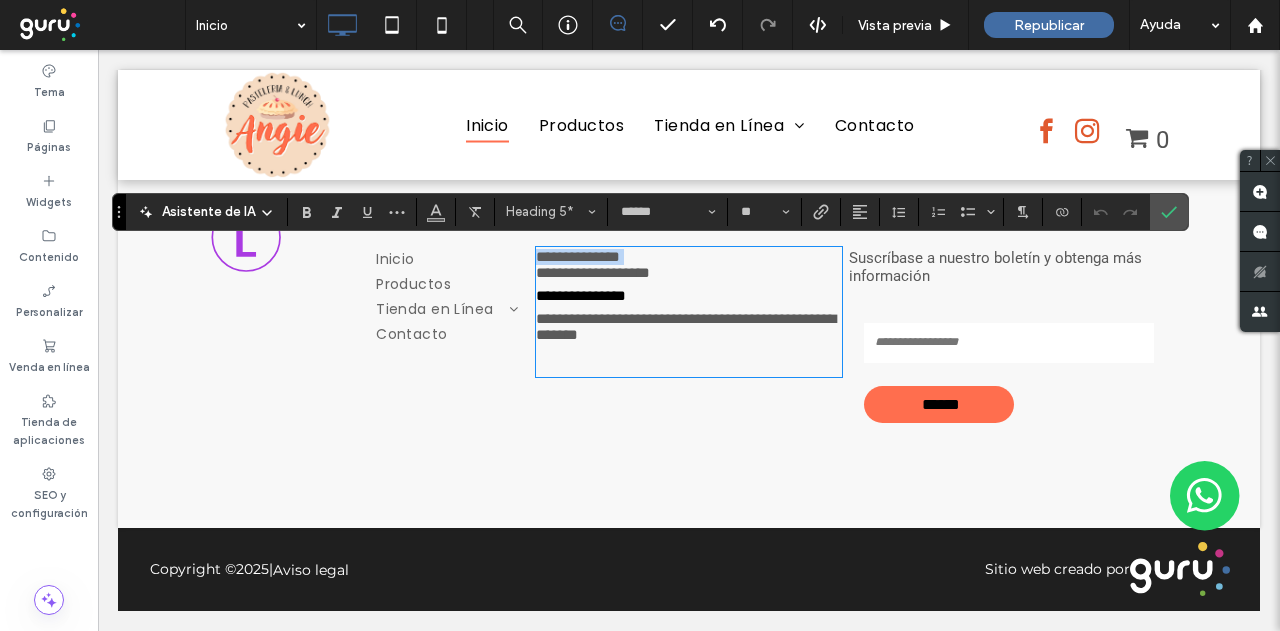click on "**********" at bounding box center (578, 256) 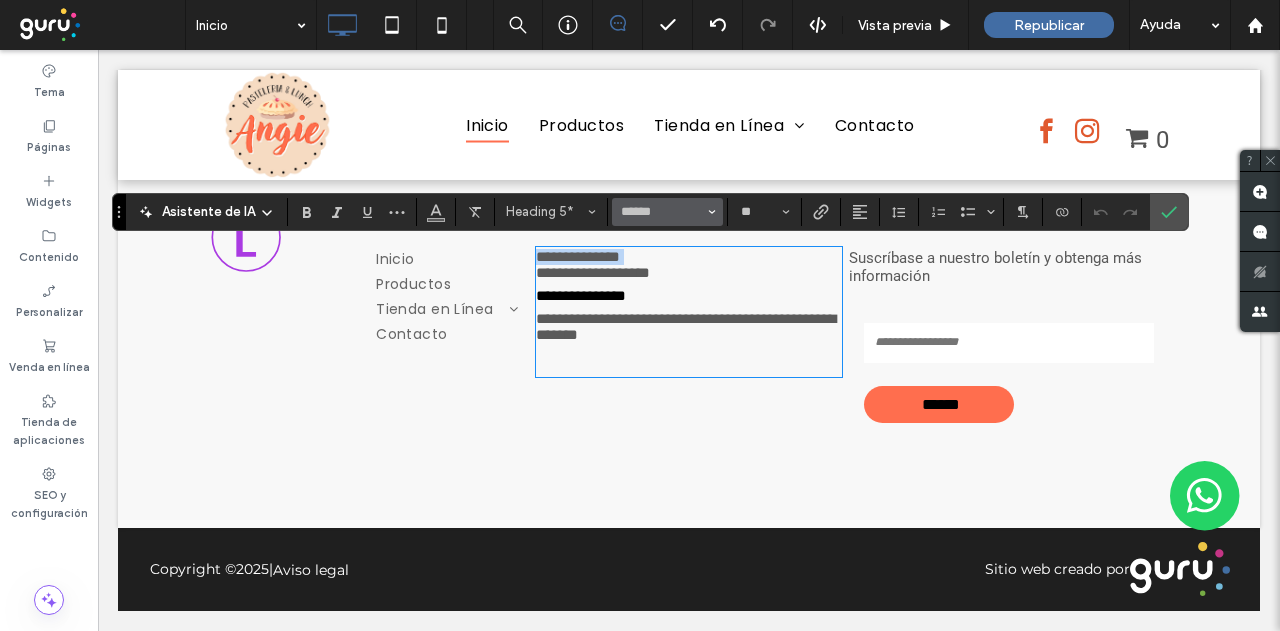 scroll, scrollTop: 0, scrollLeft: 0, axis: both 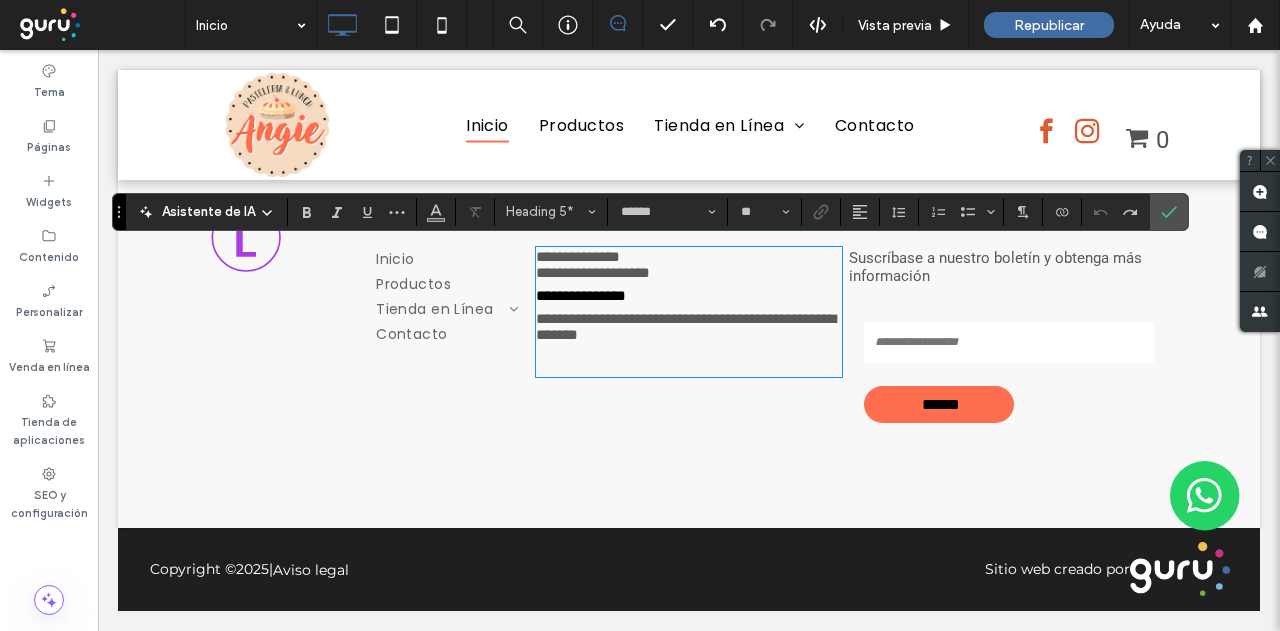 click on "**********" at bounding box center [578, 256] 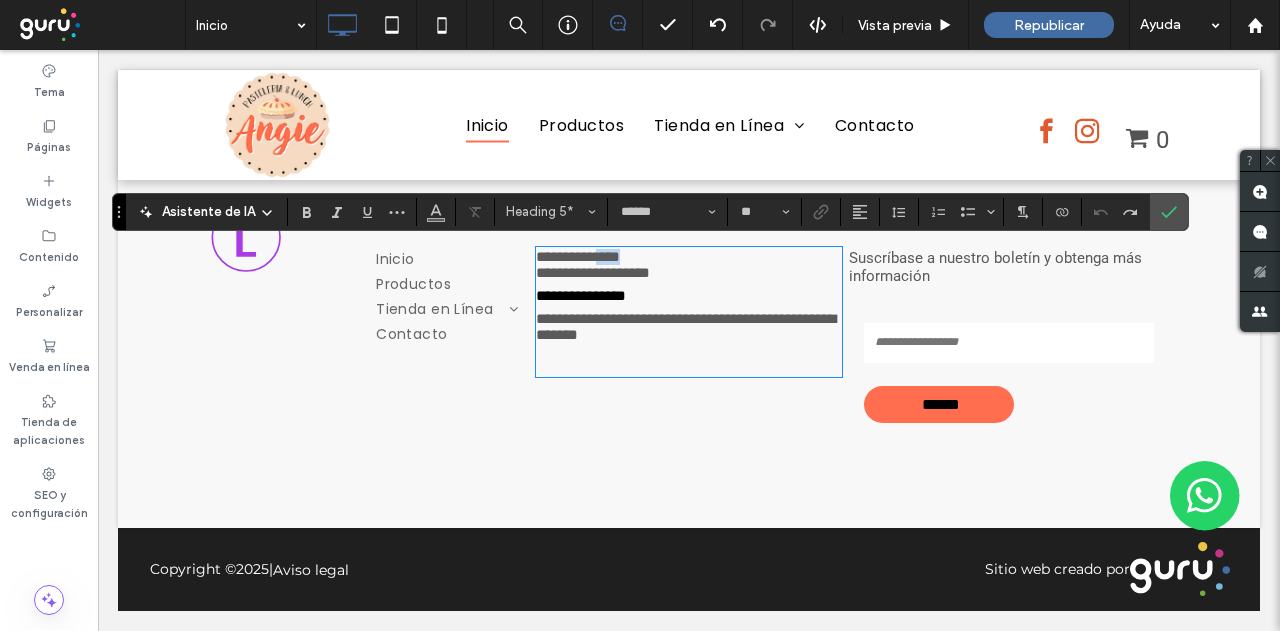 click on "**********" at bounding box center [578, 256] 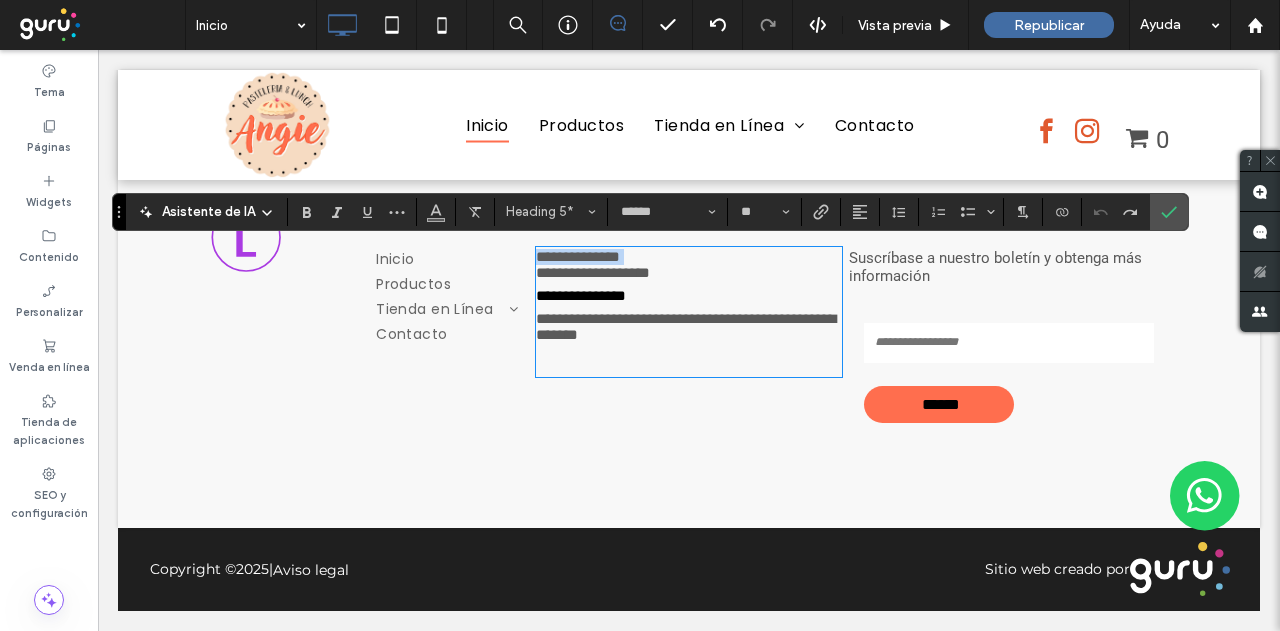 click on "**********" at bounding box center [578, 256] 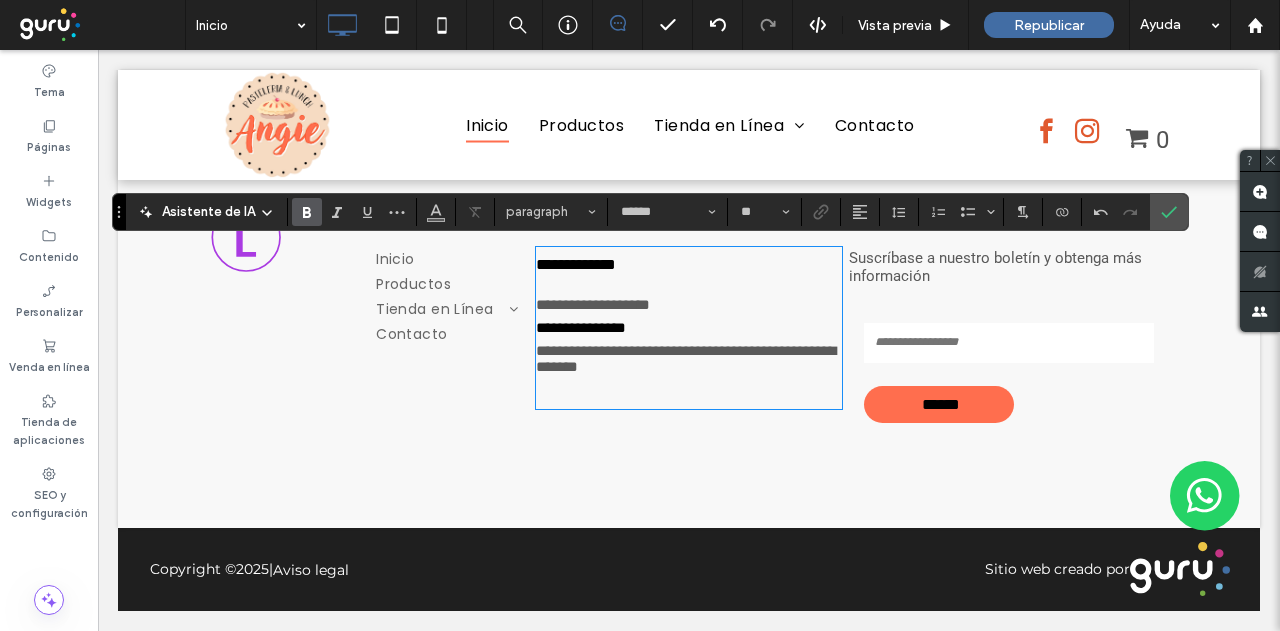 scroll, scrollTop: 0, scrollLeft: 0, axis: both 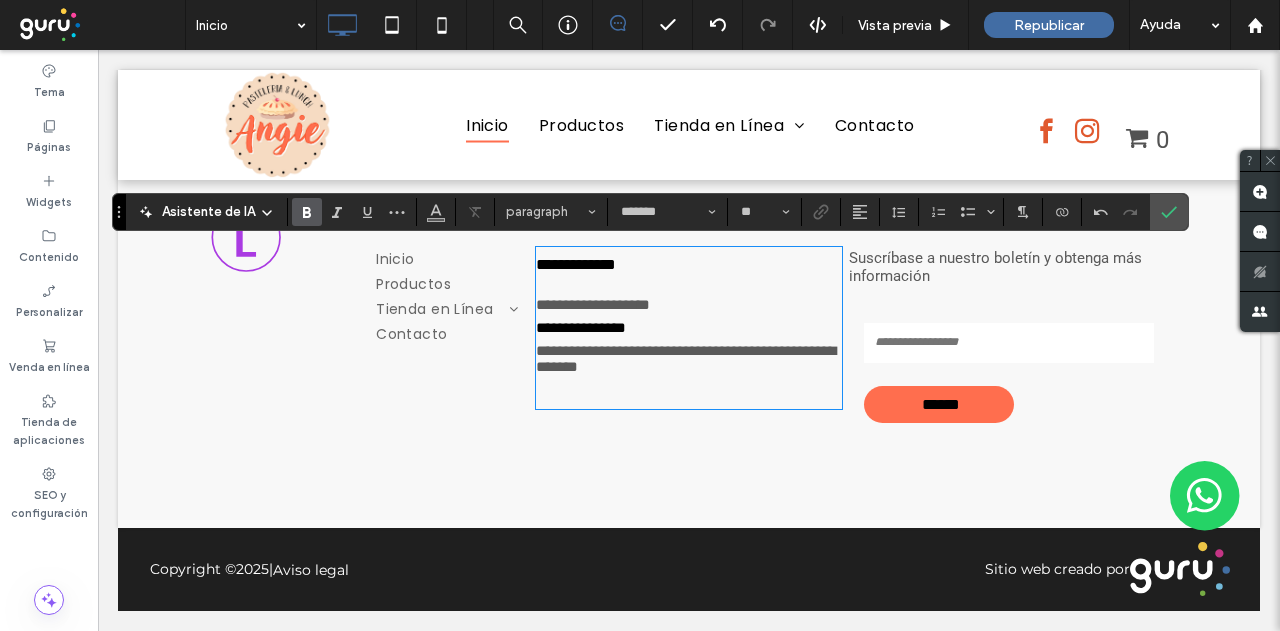 click on "**********" at bounding box center [576, 264] 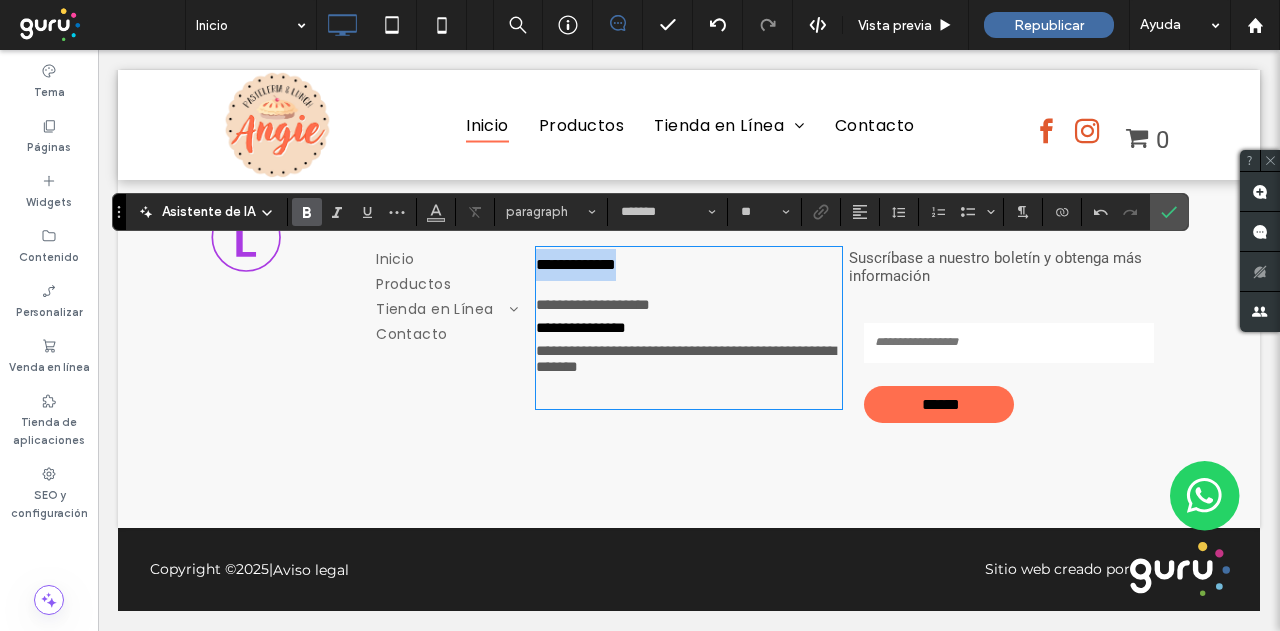 click on "**********" at bounding box center [576, 264] 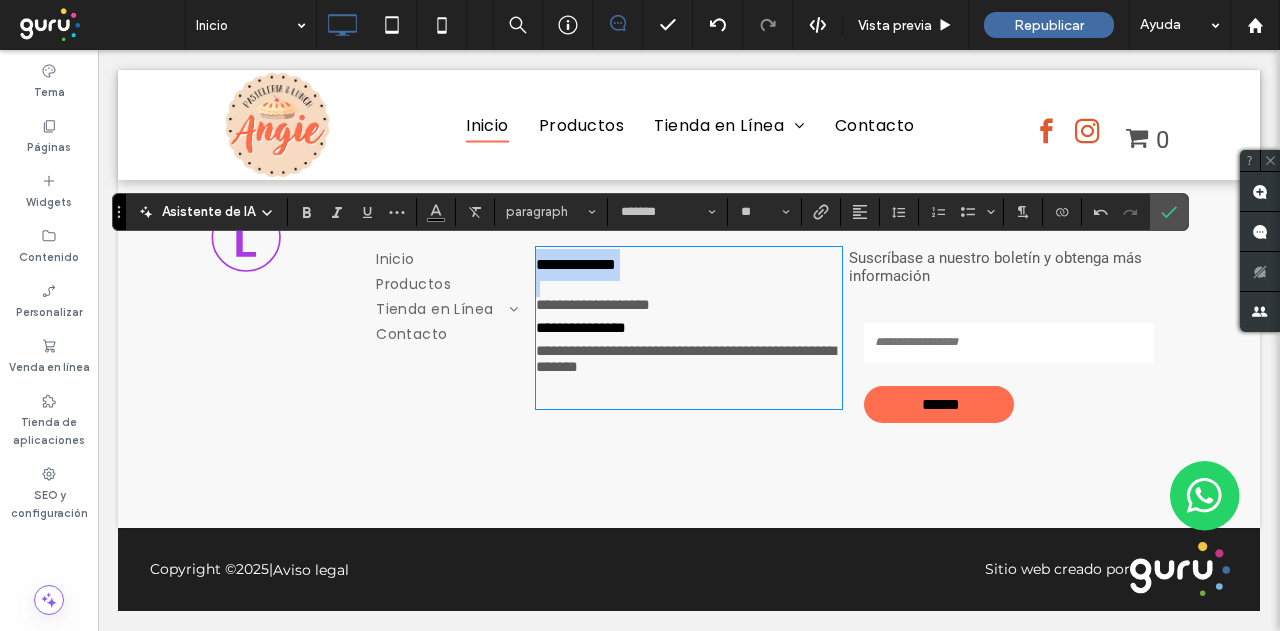 click on "**********" at bounding box center (576, 264) 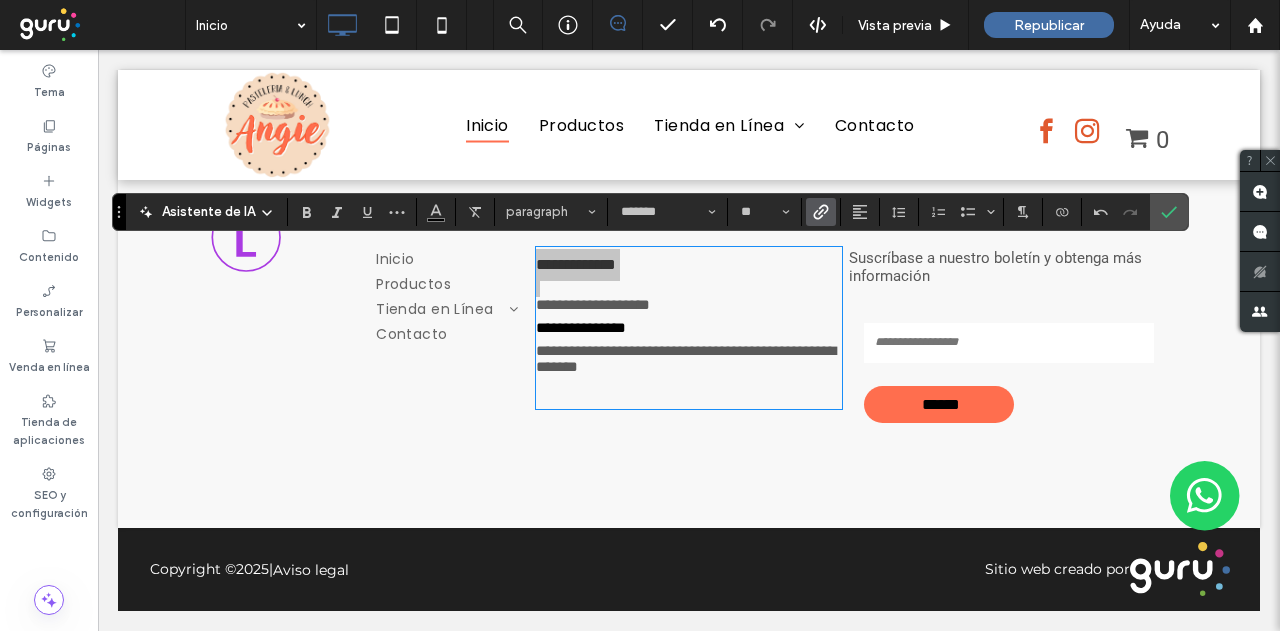 click at bounding box center [821, 212] 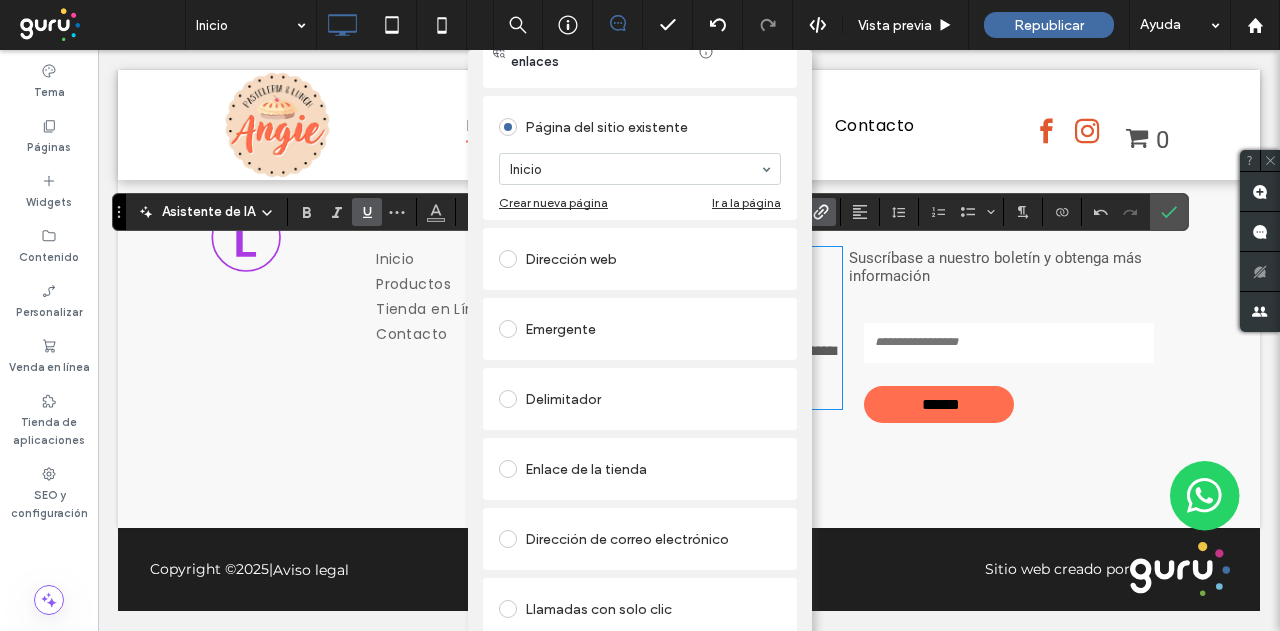 scroll, scrollTop: 180, scrollLeft: 0, axis: vertical 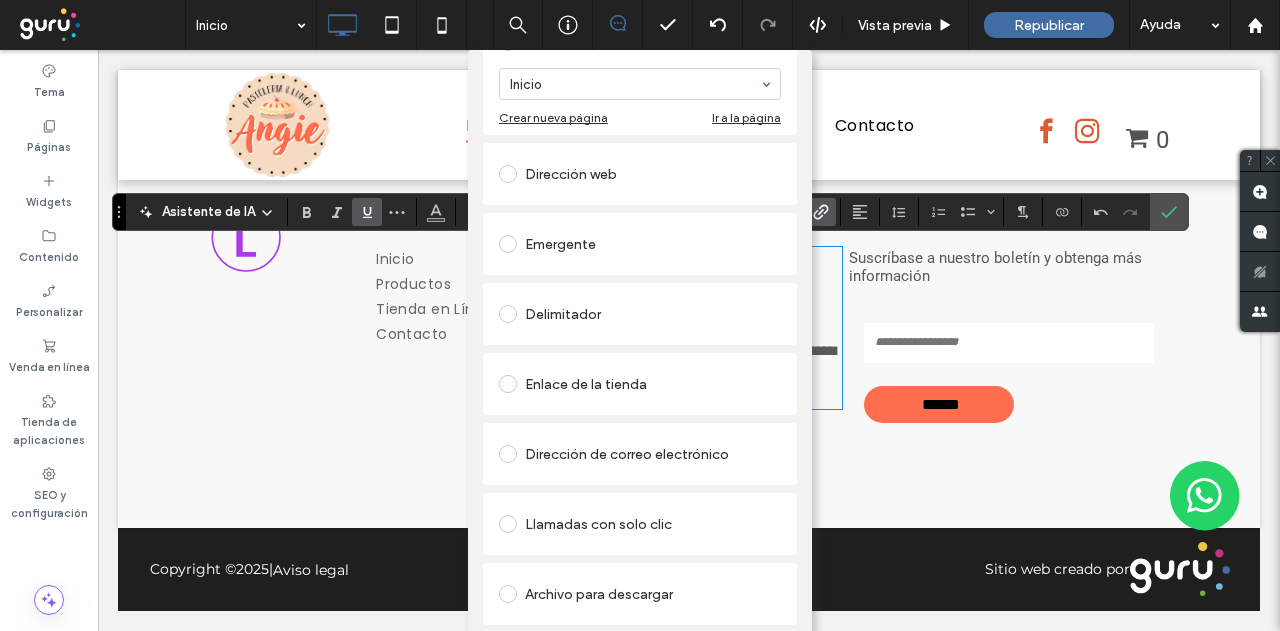 click on "Llamadas con solo clic" at bounding box center [640, 524] 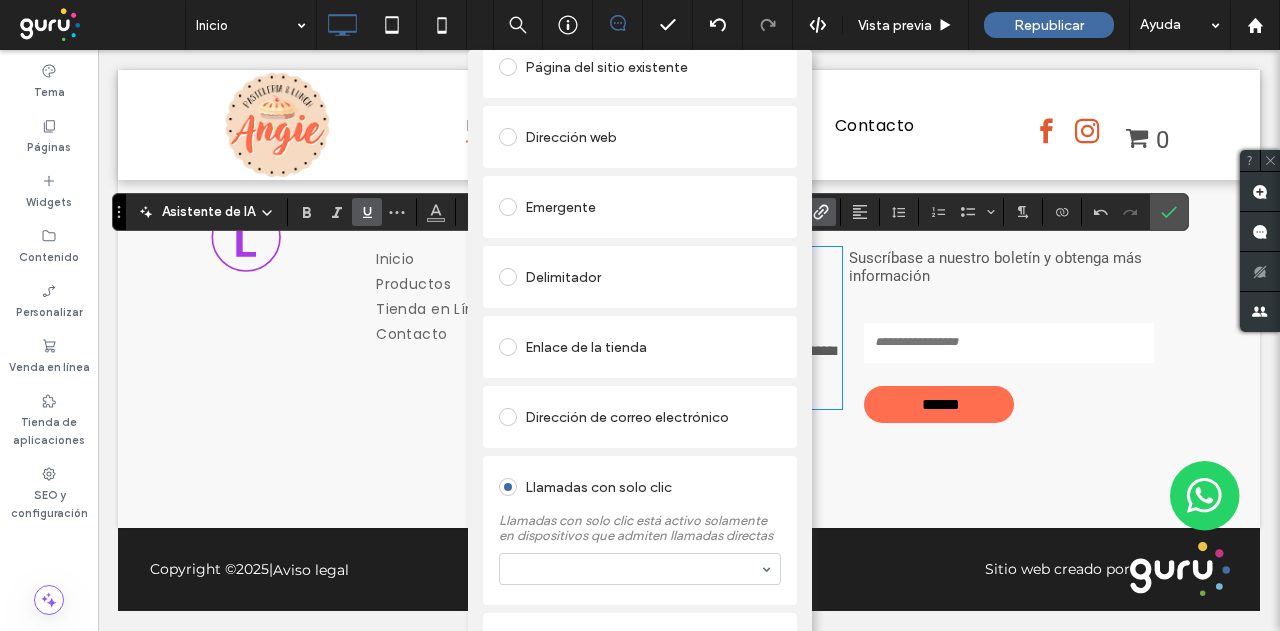 scroll, scrollTop: 192, scrollLeft: 0, axis: vertical 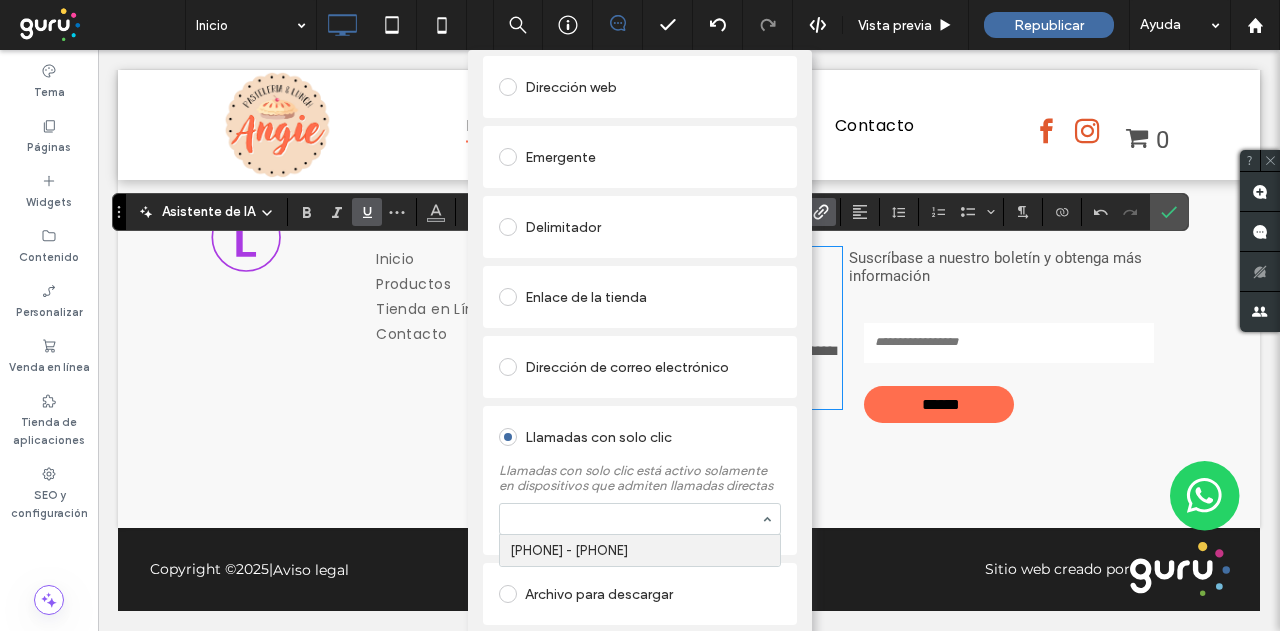drag, startPoint x: 576, startPoint y: 525, endPoint x: 578, endPoint y: 558, distance: 33.06055 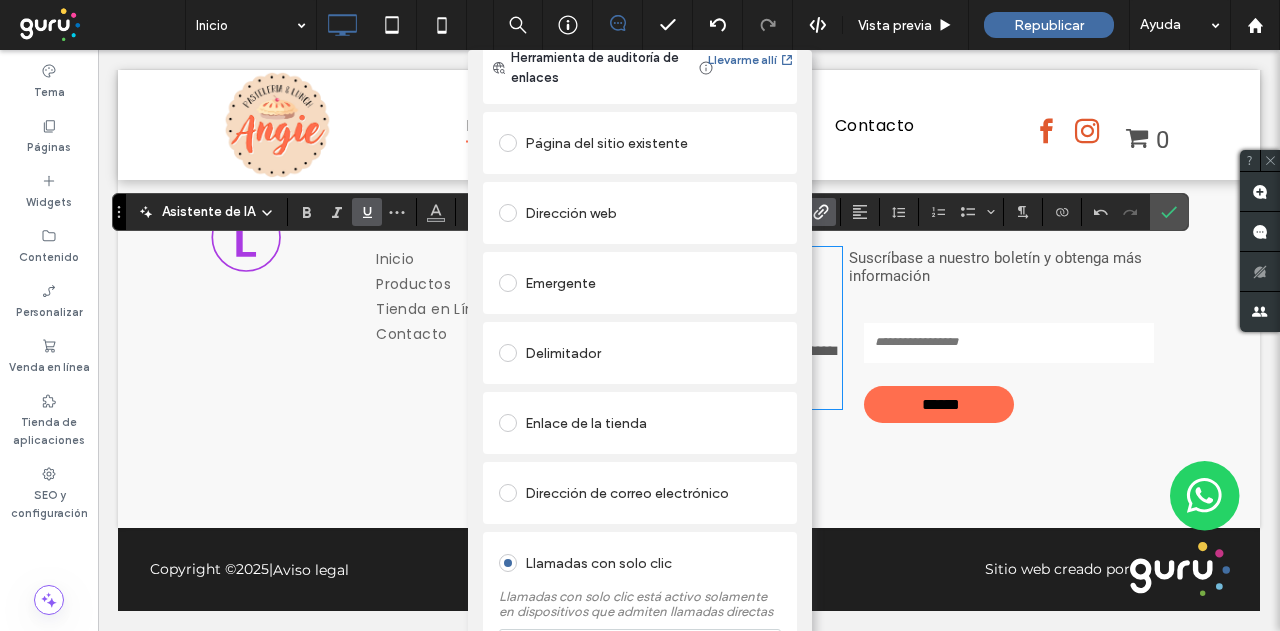 scroll, scrollTop: 0, scrollLeft: 0, axis: both 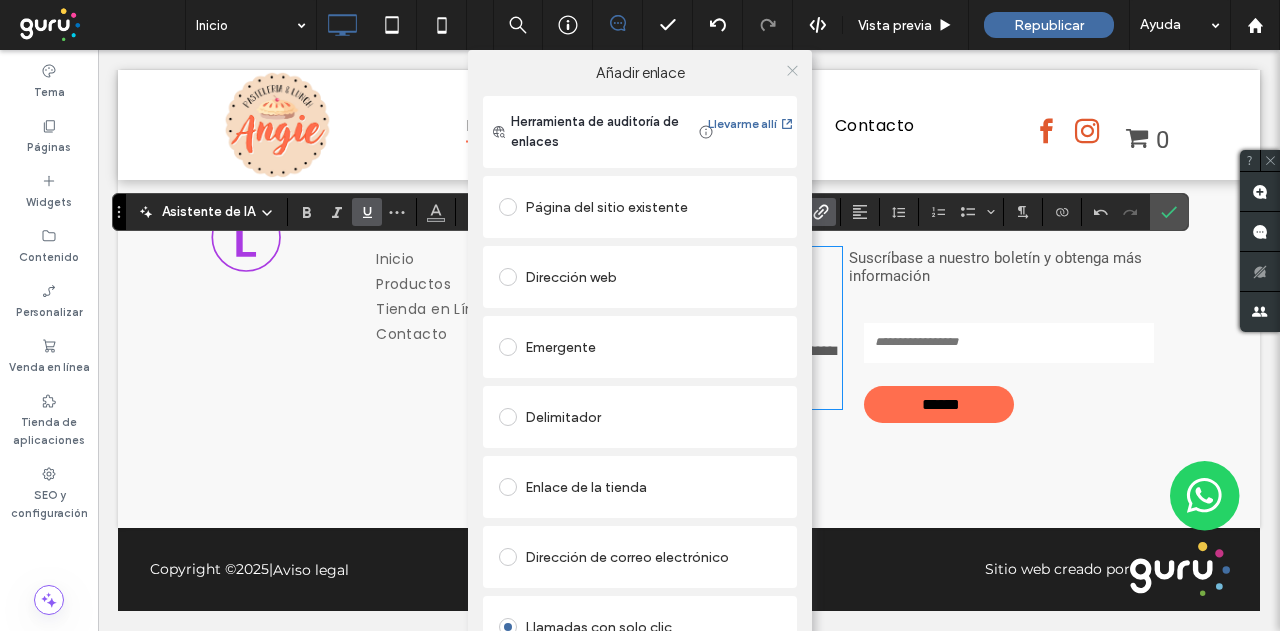 click 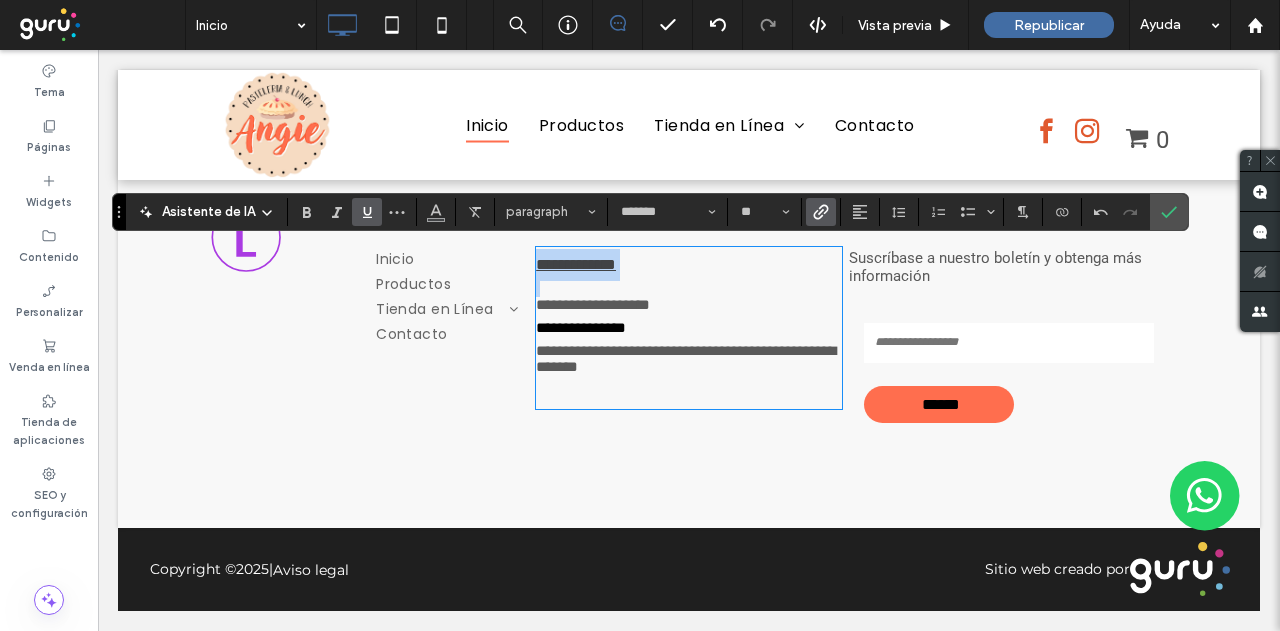 type on "******" 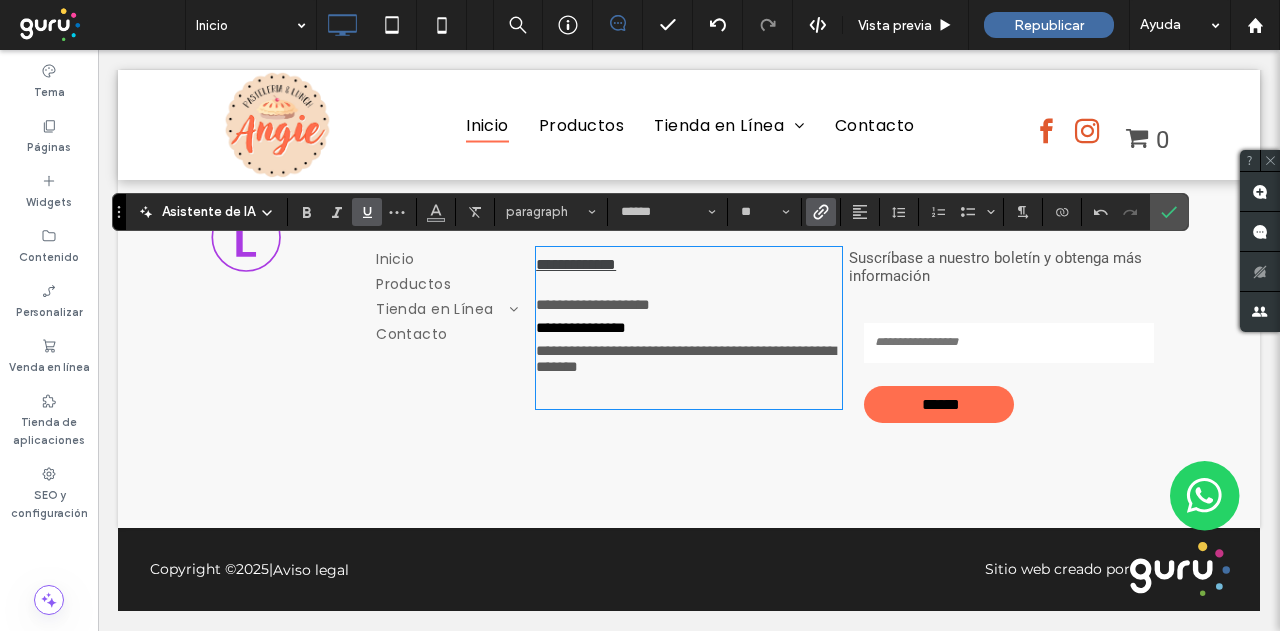 click on "**********" at bounding box center (689, 328) 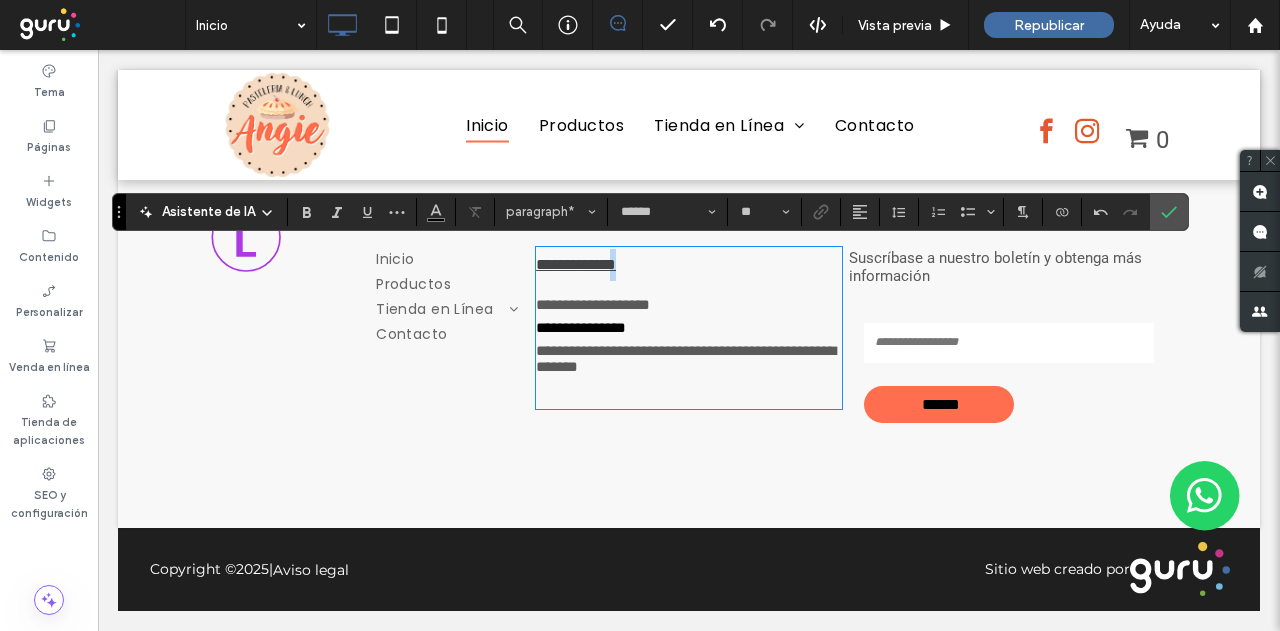type on "*******" 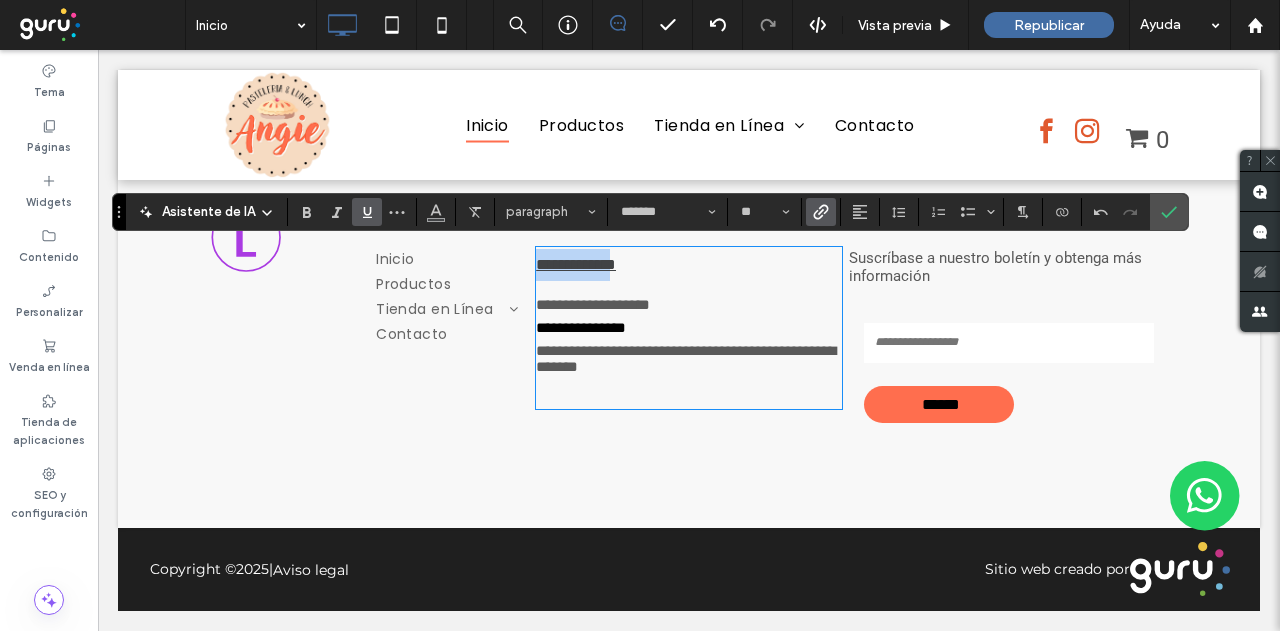 drag, startPoint x: 660, startPoint y: 287, endPoint x: 514, endPoint y: 273, distance: 146.6697 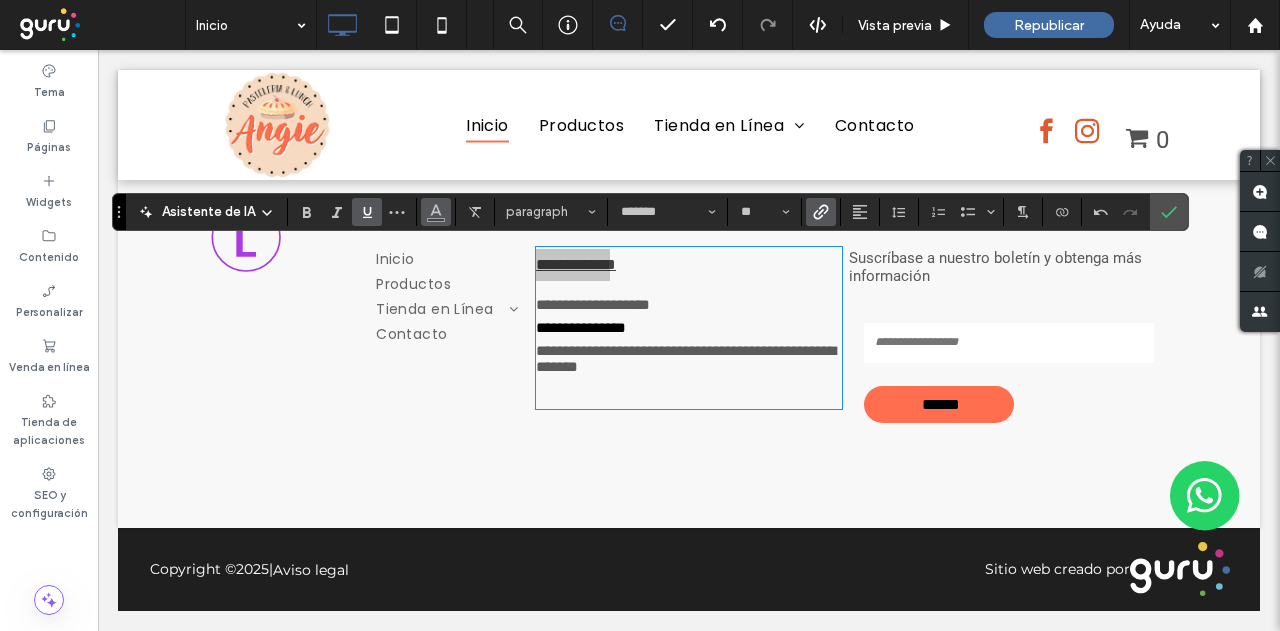 click 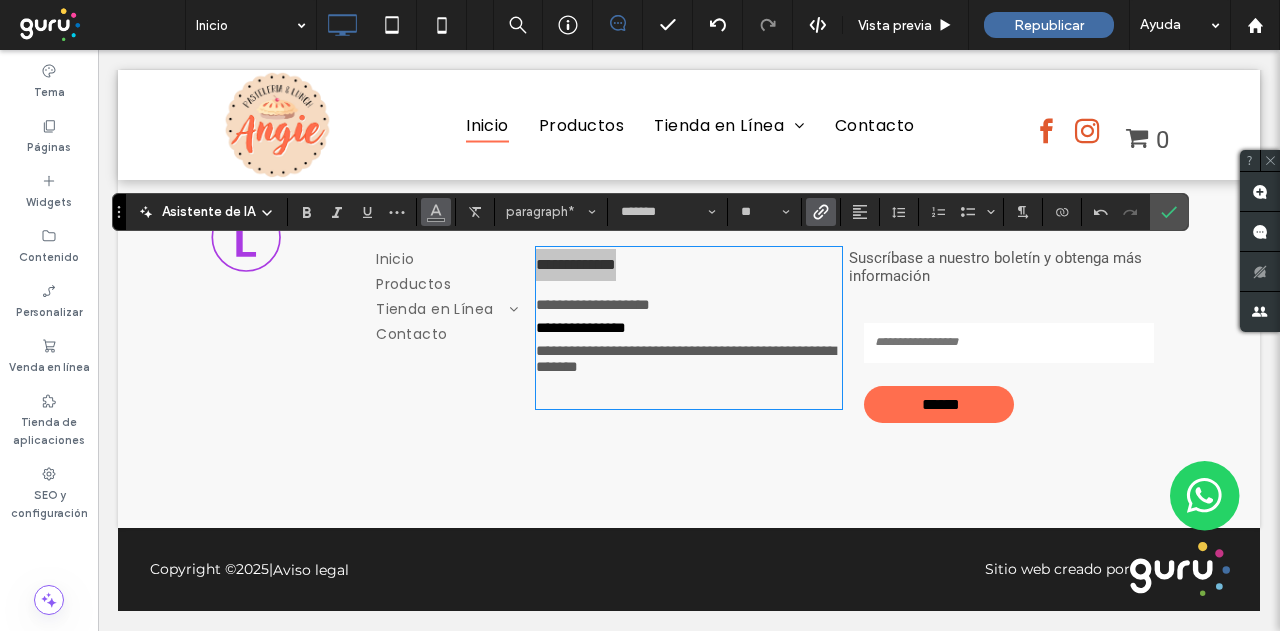 click 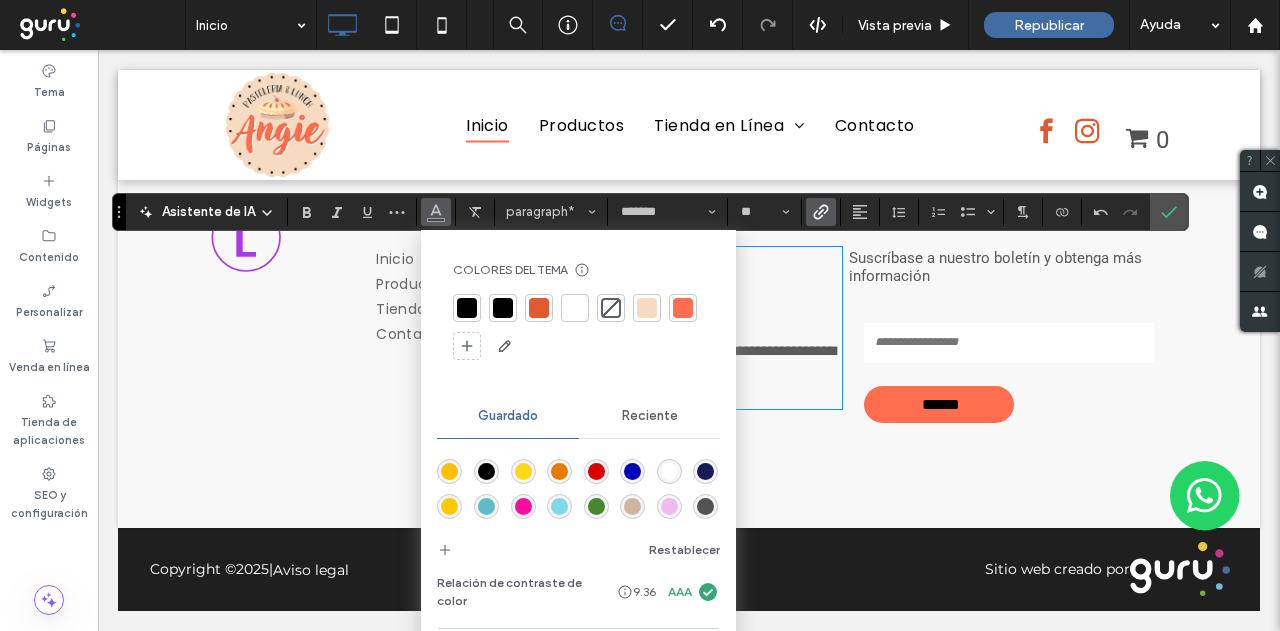 click on "Colores del tema Ahorre tiempo con los colores del tema Cree una paleta de colores para agregar o cambiar instantáneamente los colores de los elementos de la página web conectados.    Leer más Guardado Reciente Restablecer Relación de contraste de color 9.36 AAA Más colores" at bounding box center [578, 453] 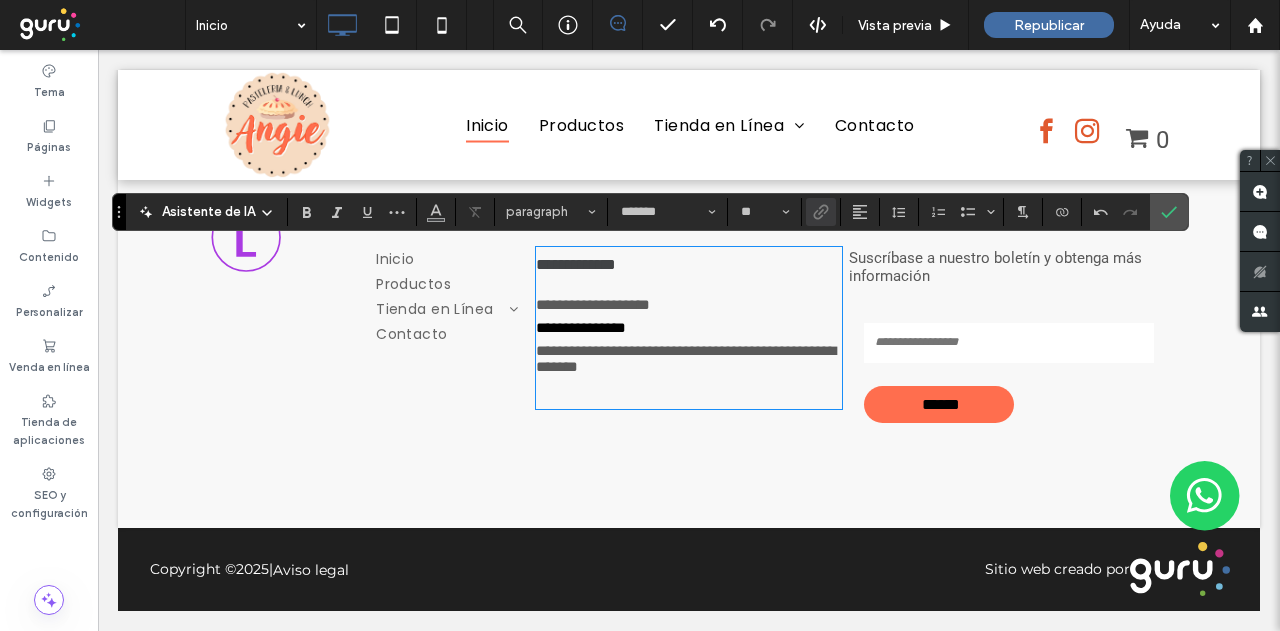 click on "**********" at bounding box center (689, 265) 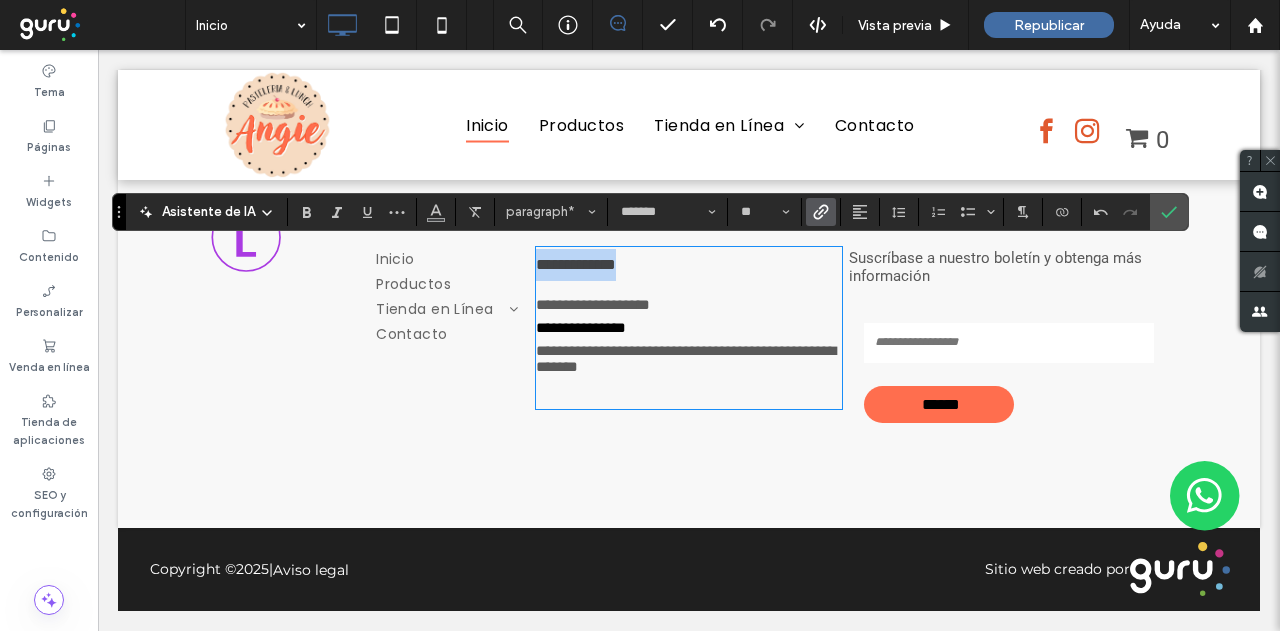 drag, startPoint x: 680, startPoint y: 263, endPoint x: 466, endPoint y: 256, distance: 214.11446 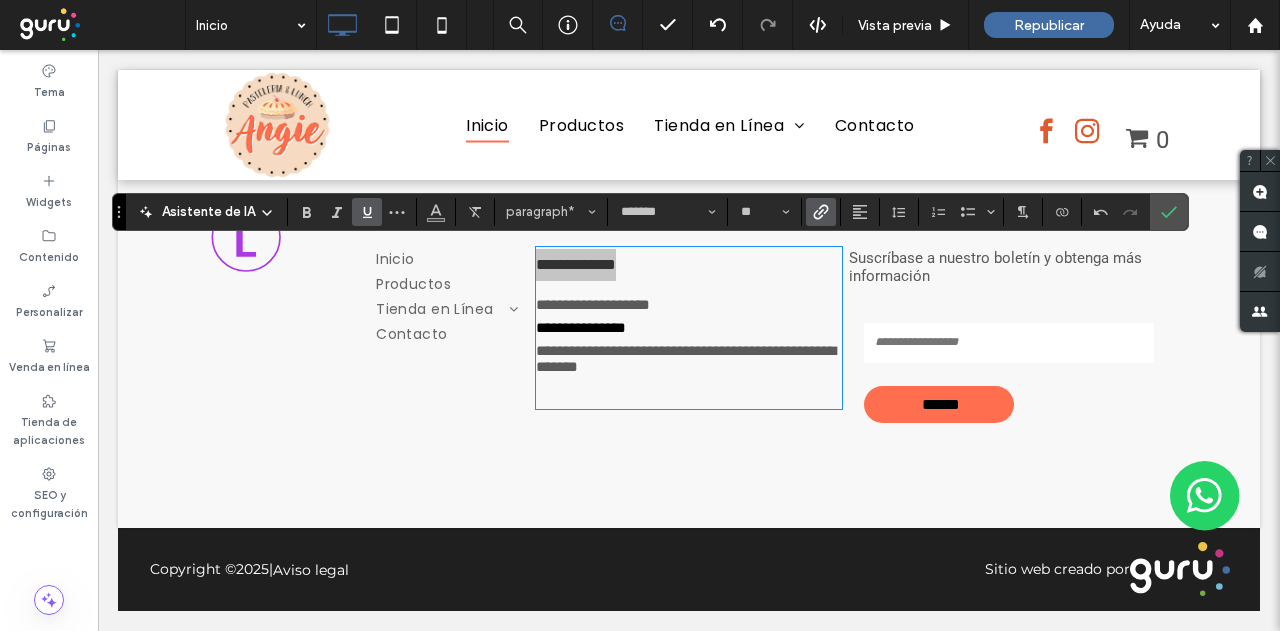 click at bounding box center (367, 212) 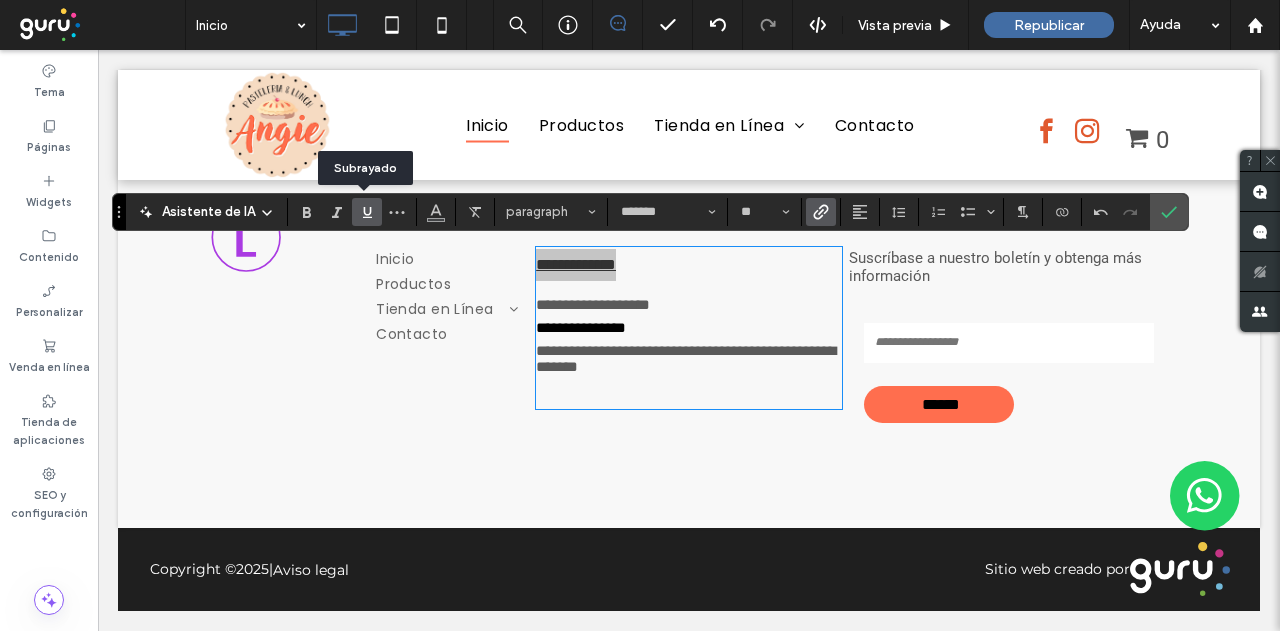 click at bounding box center [367, 212] 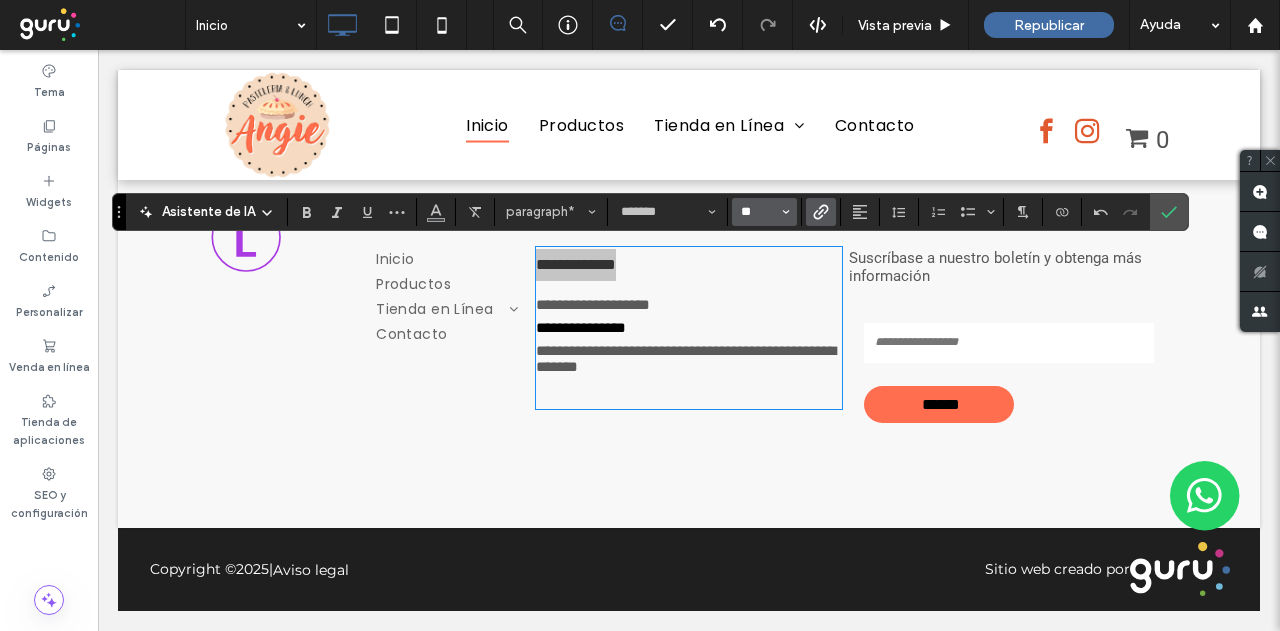 click on "**" at bounding box center (758, 212) 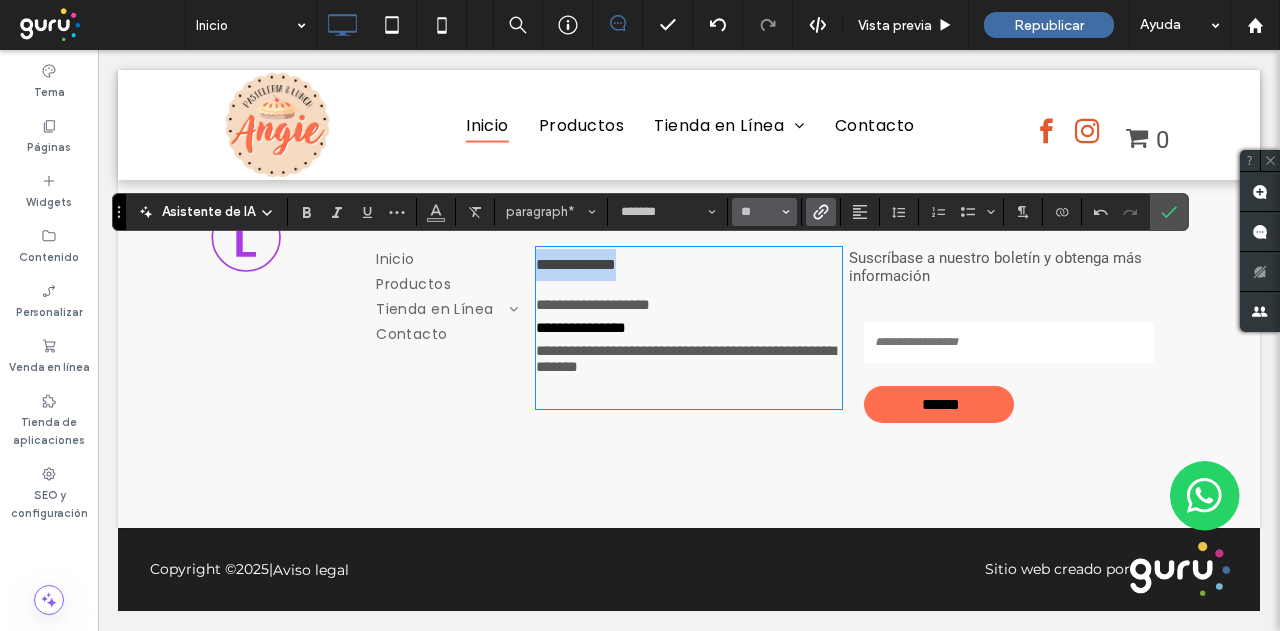 type on "**" 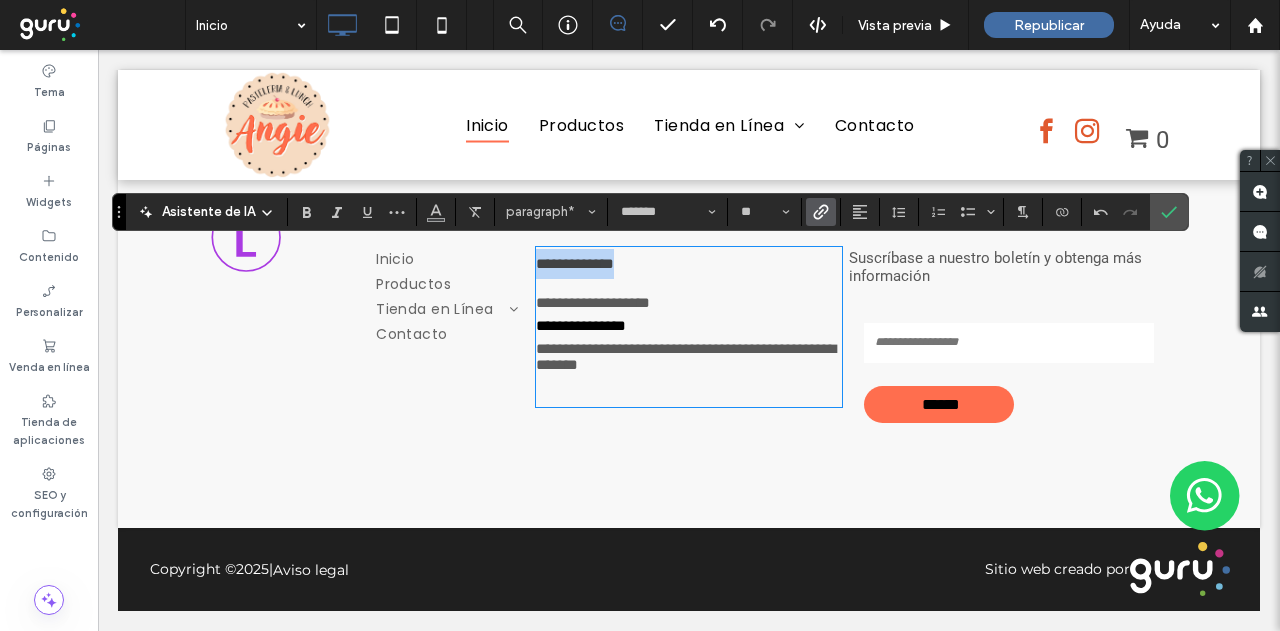 click on "**********" at bounding box center (575, 263) 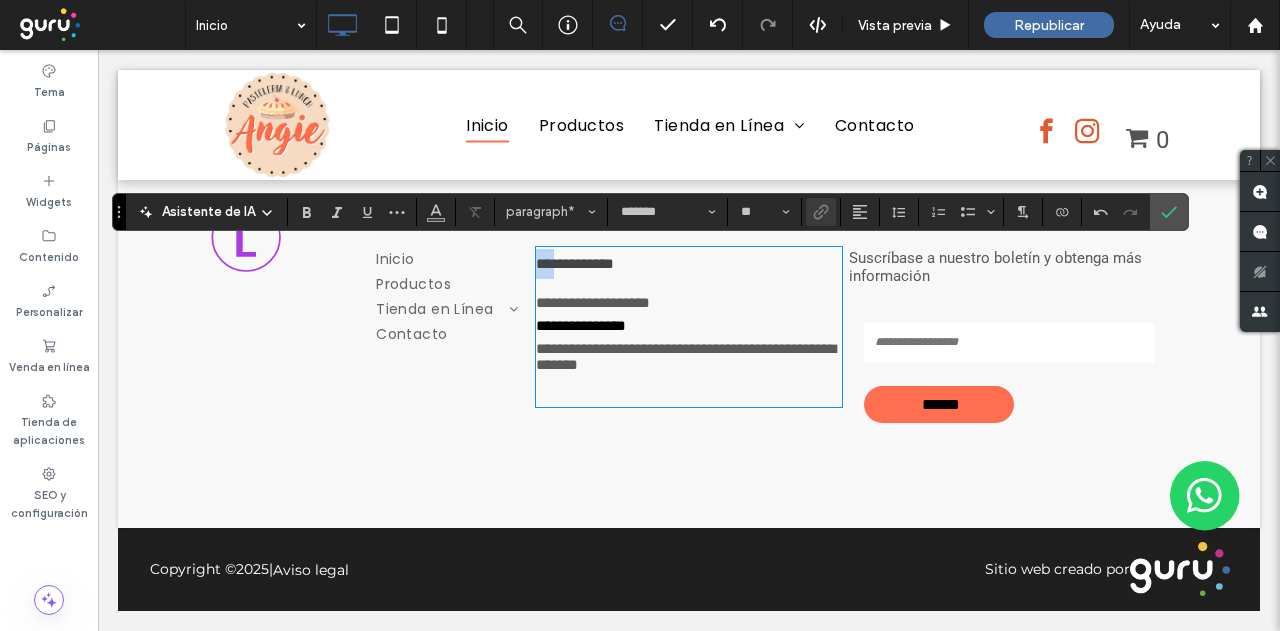 drag, startPoint x: 557, startPoint y: 263, endPoint x: 489, endPoint y: 263, distance: 68 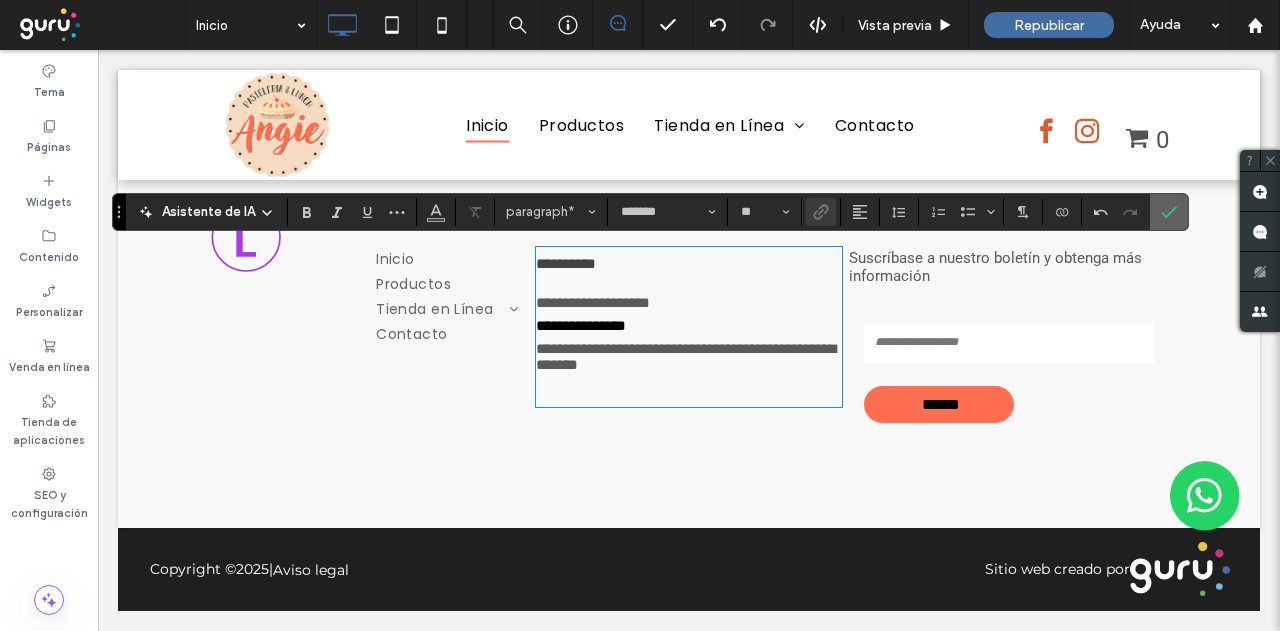 click 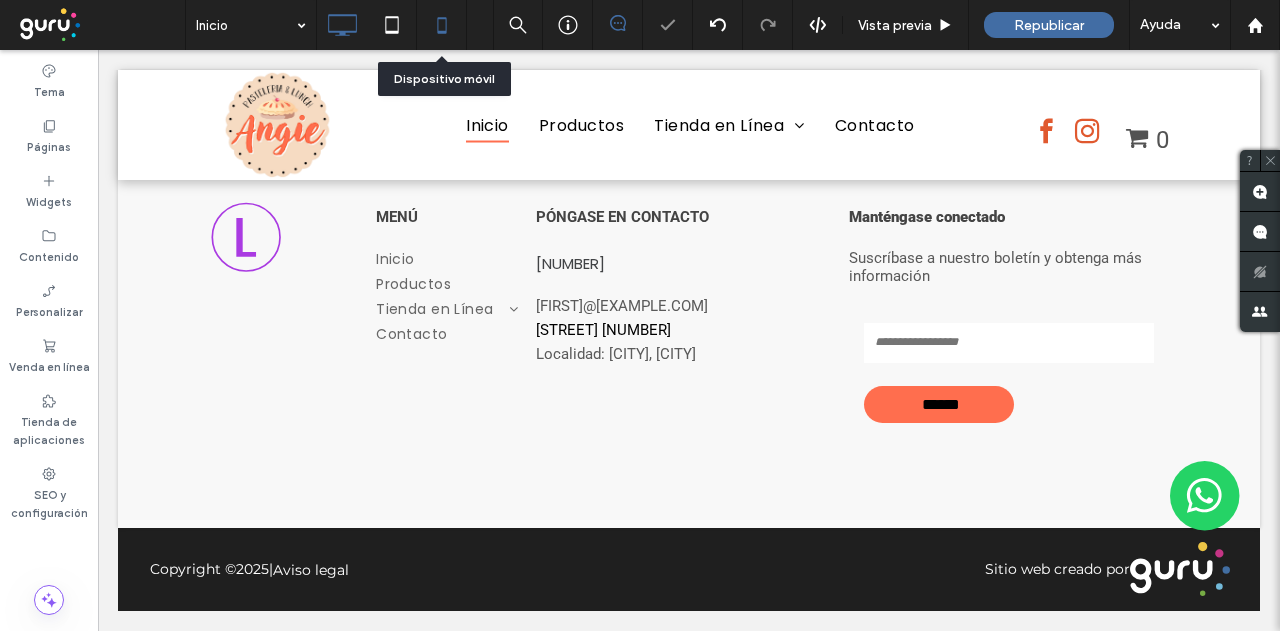 click 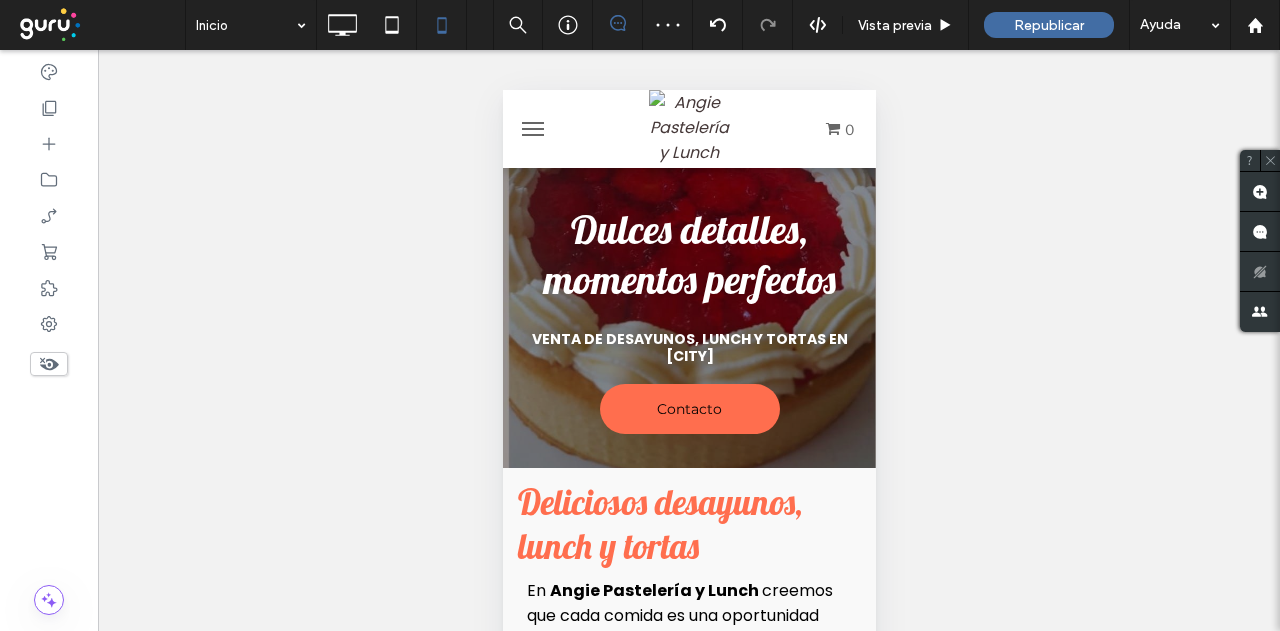 scroll, scrollTop: 0, scrollLeft: 0, axis: both 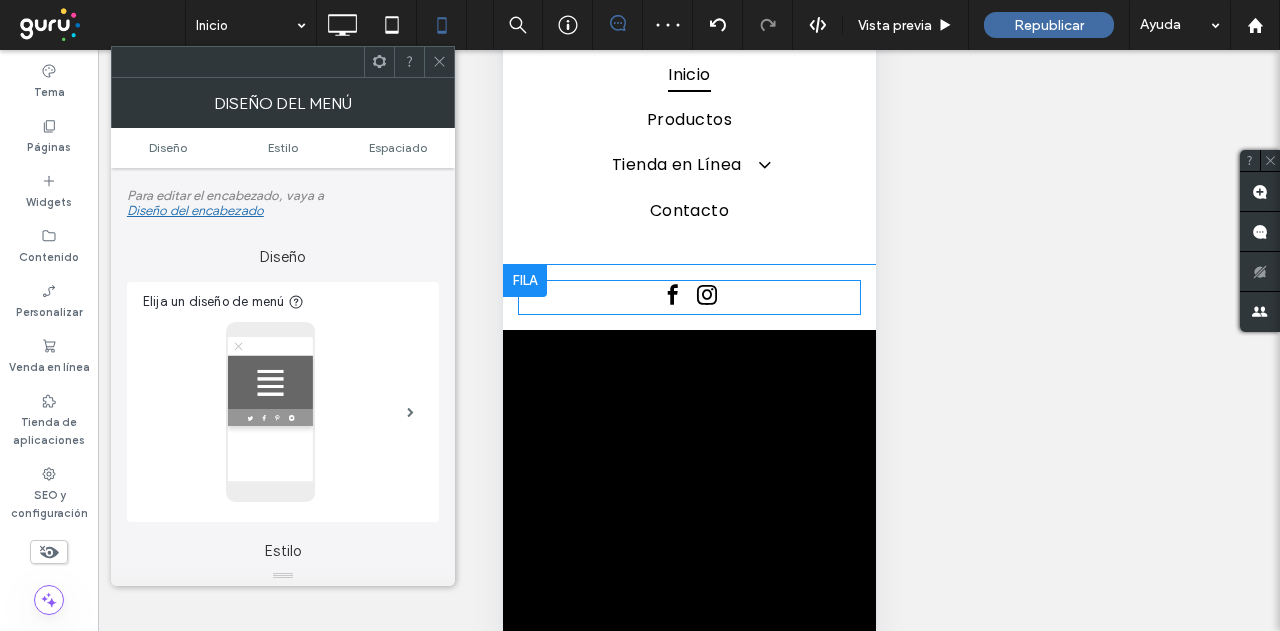 click at bounding box center [706, 295] 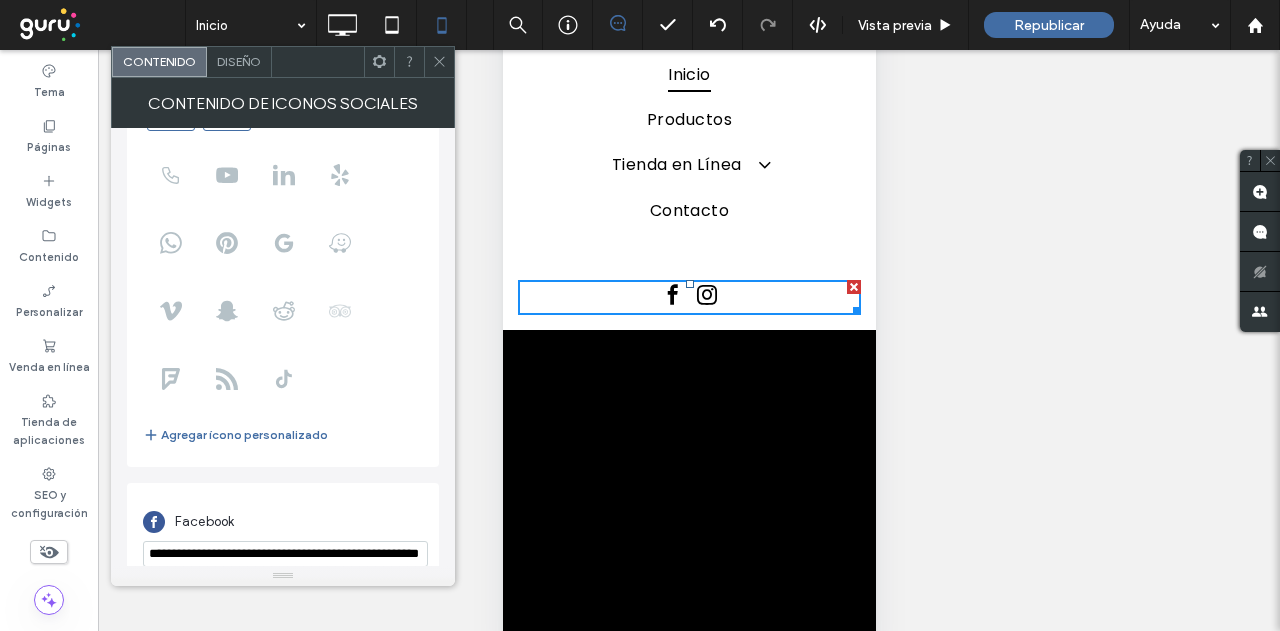scroll, scrollTop: 42, scrollLeft: 0, axis: vertical 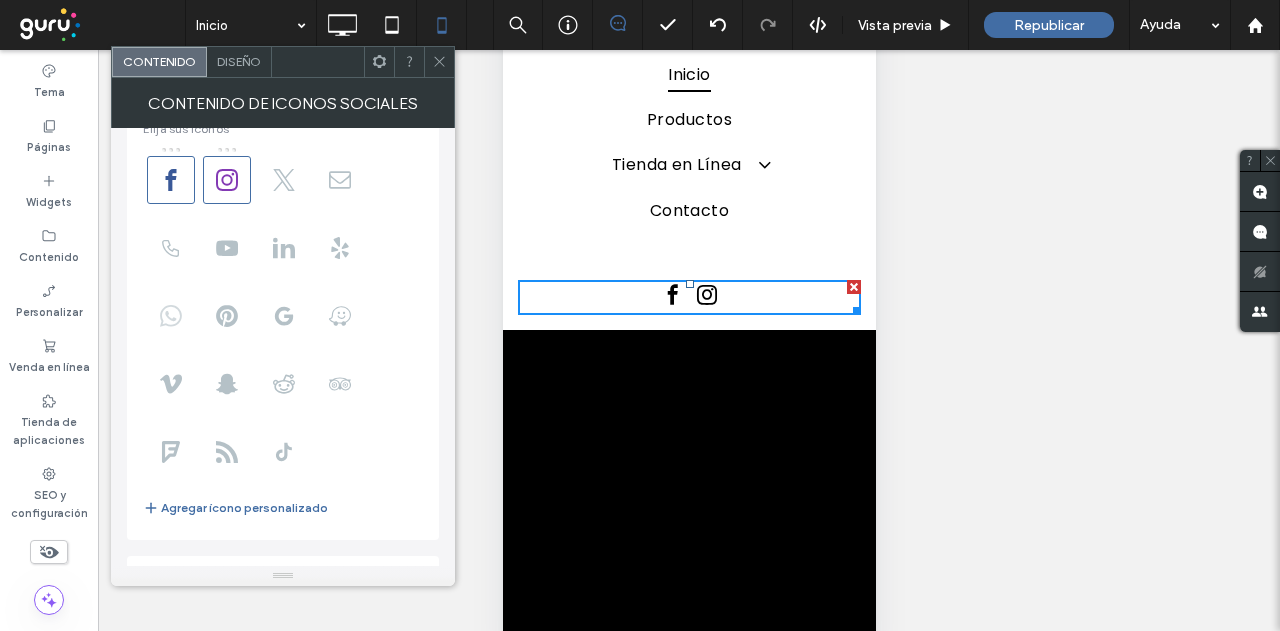 click 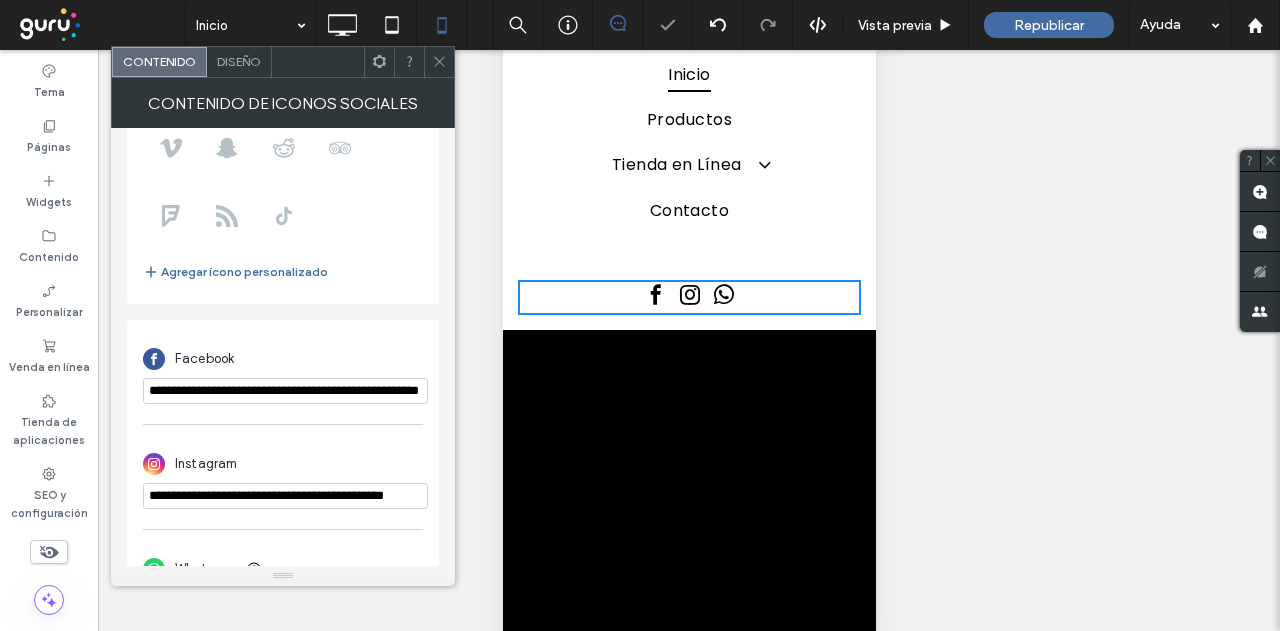 scroll, scrollTop: 348, scrollLeft: 0, axis: vertical 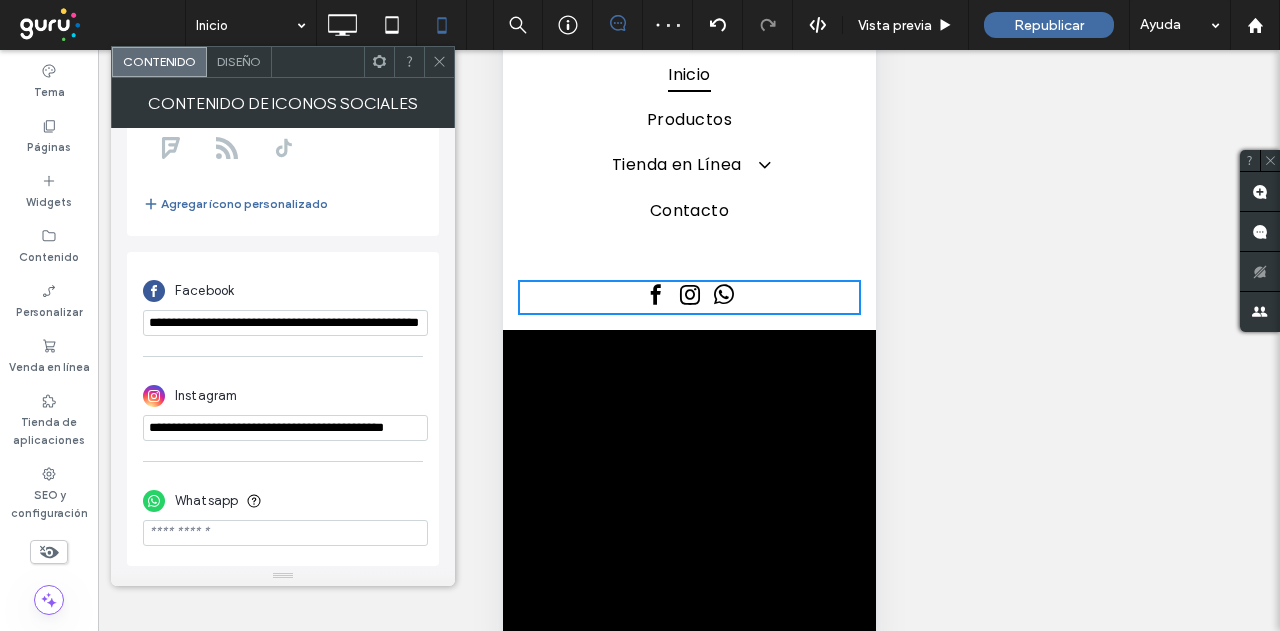 paste on "**********" 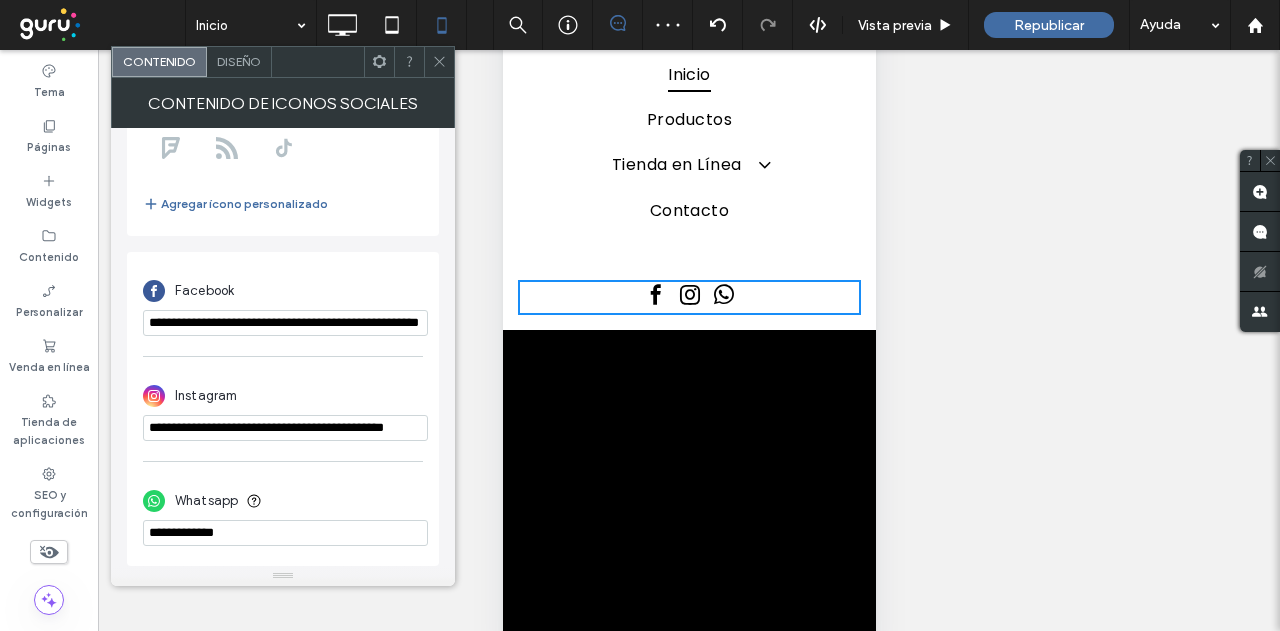 type on "**********" 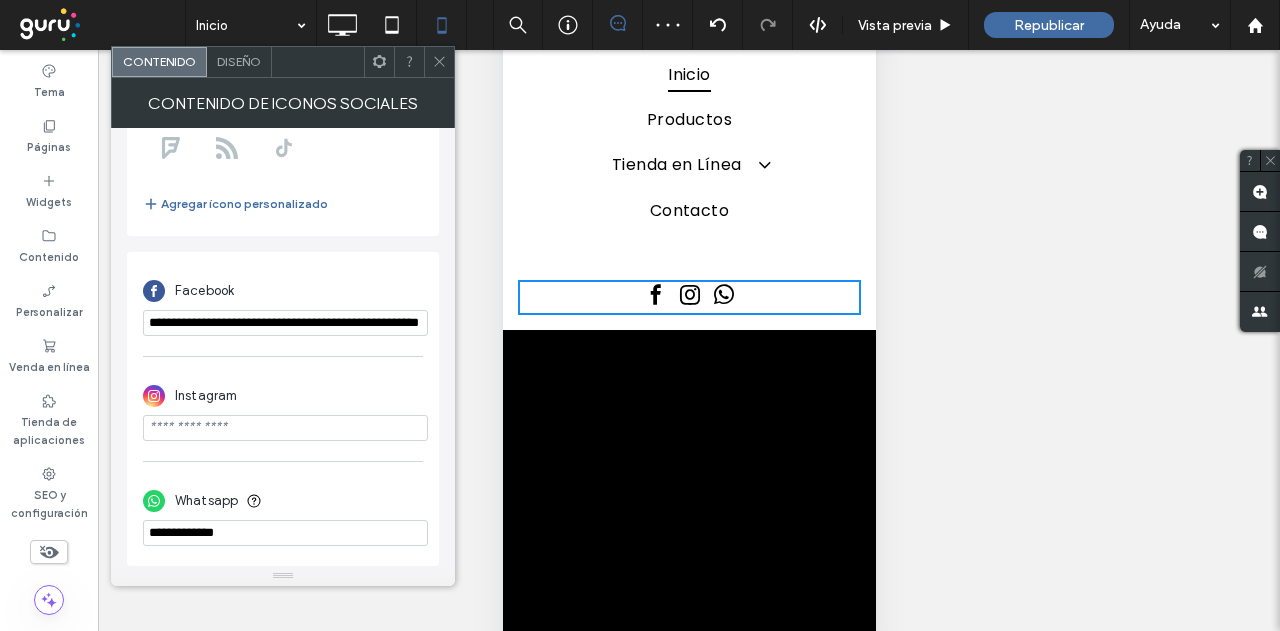 type 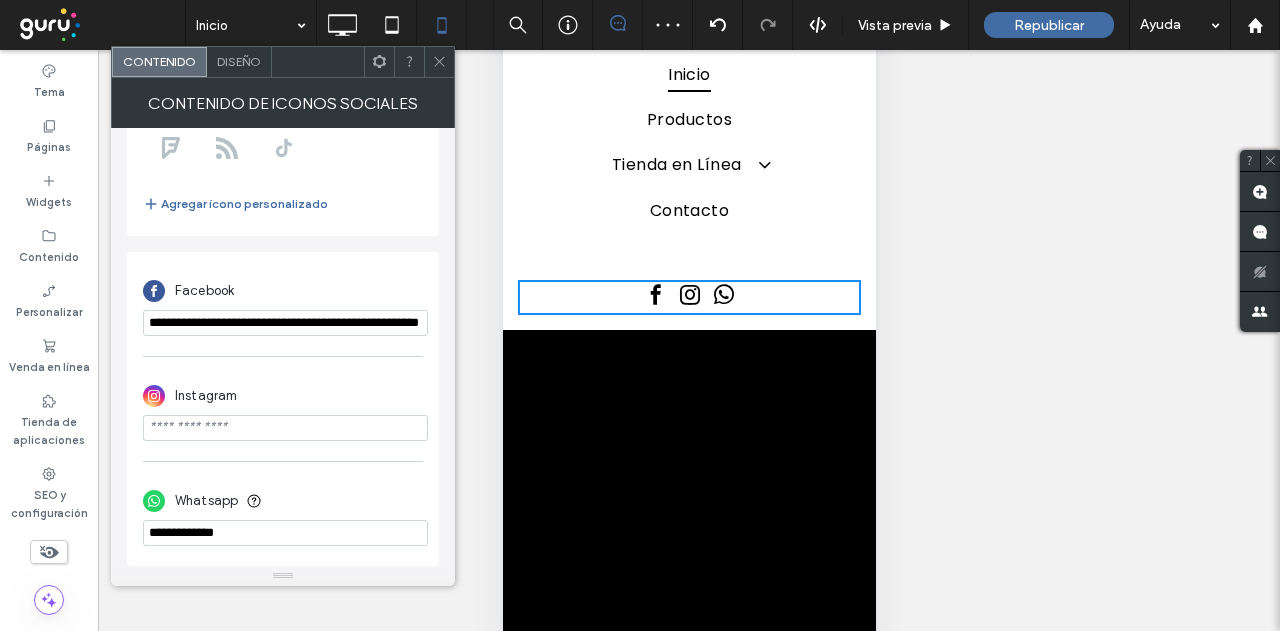 click on "**********" at bounding box center (285, 323) 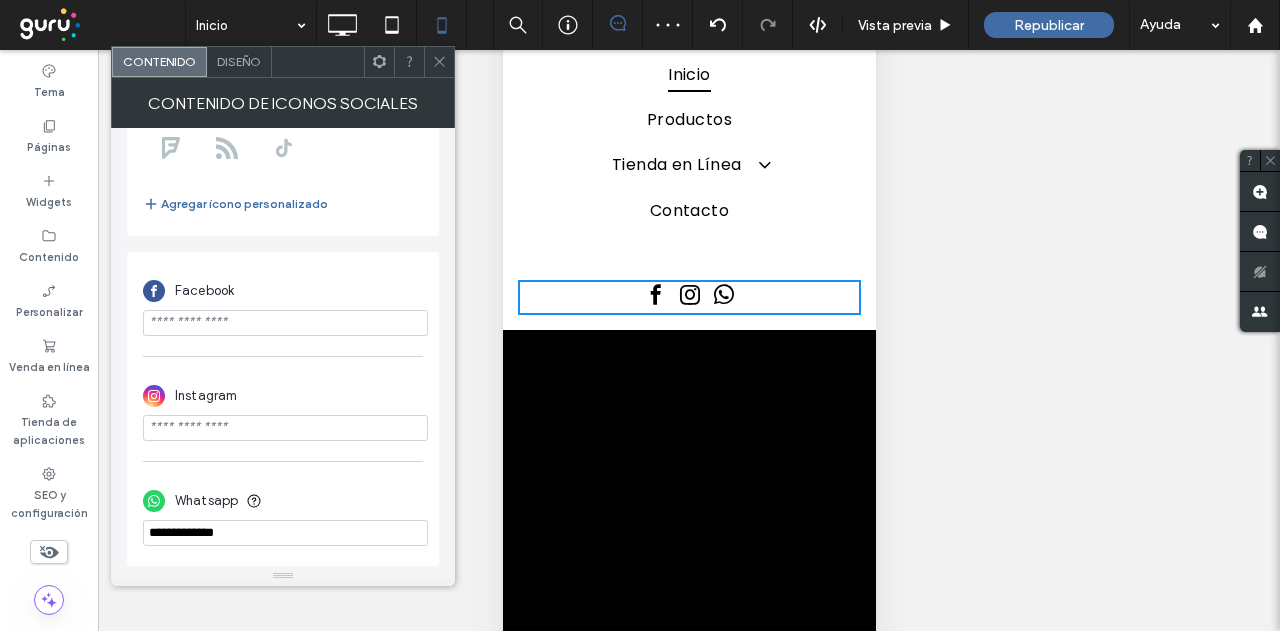 type 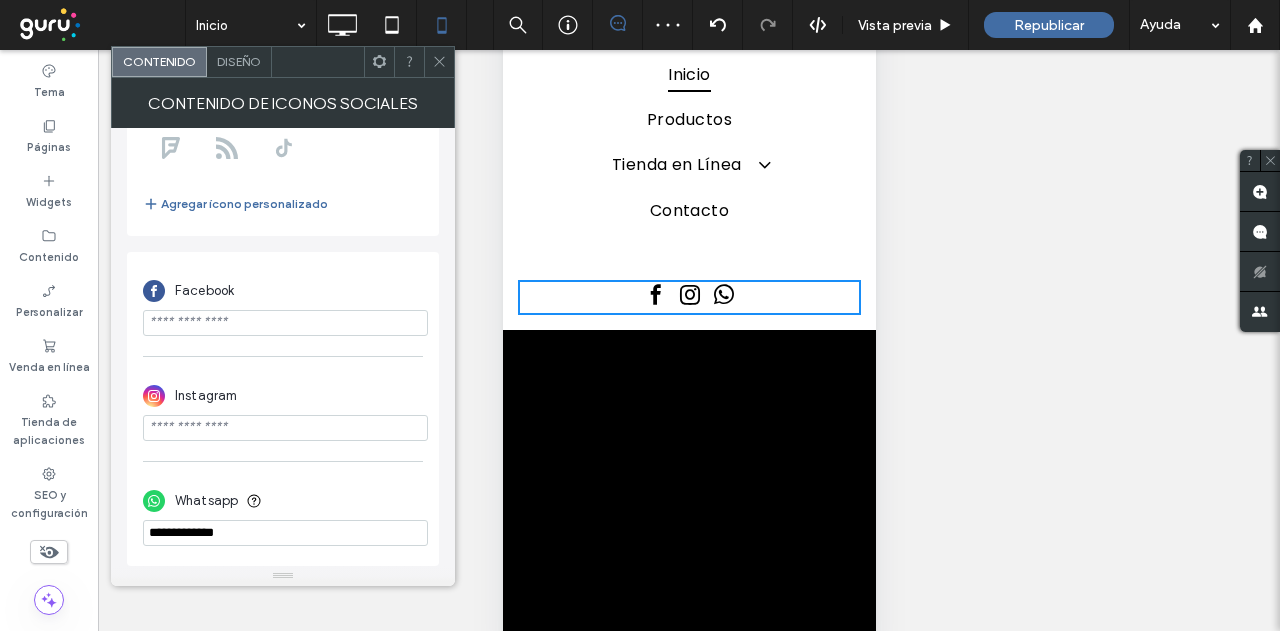 click on "Contenido de Iconos Sociales" at bounding box center (283, 103) 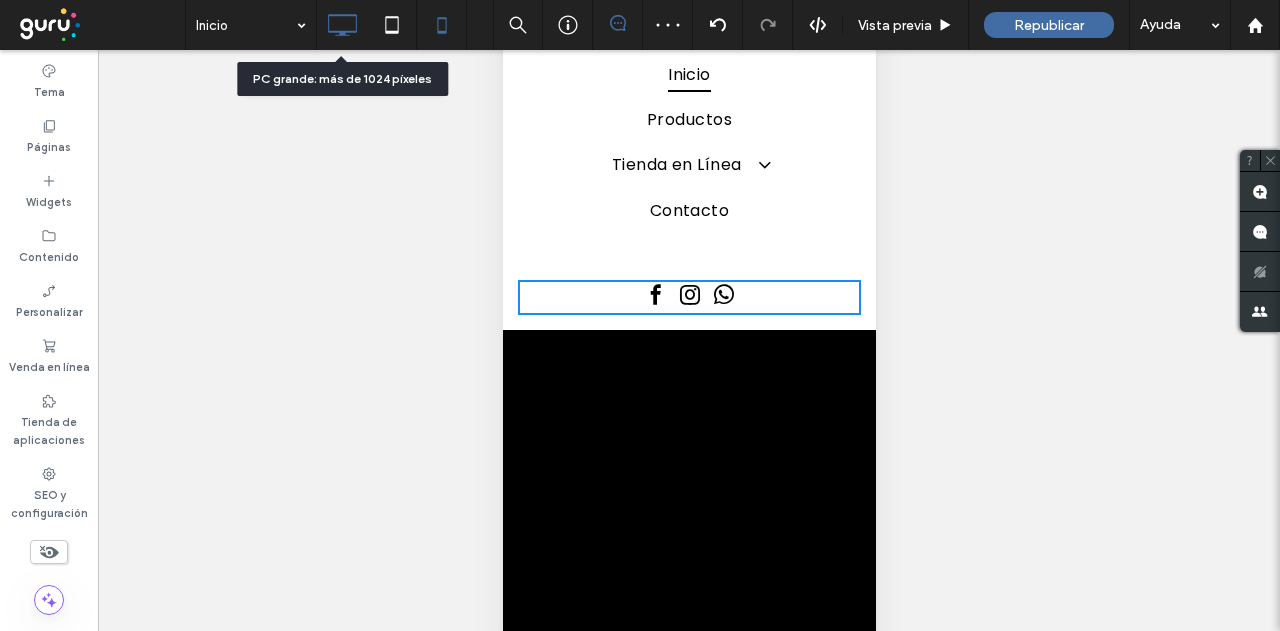 click 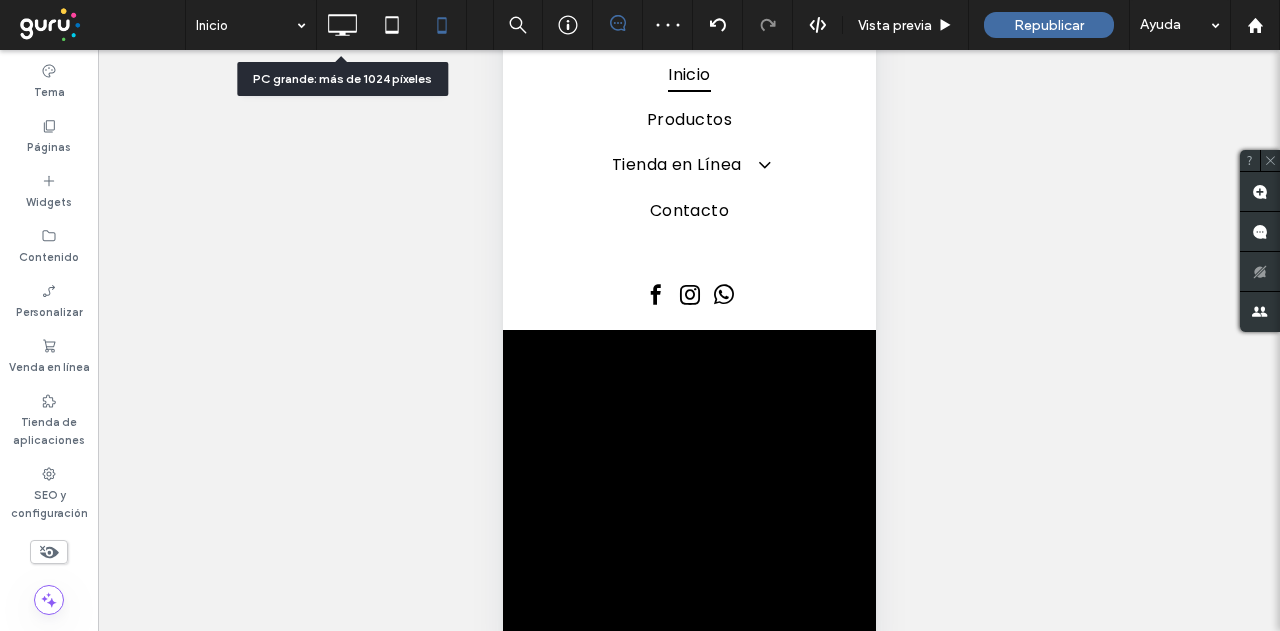 scroll, scrollTop: 0, scrollLeft: 0, axis: both 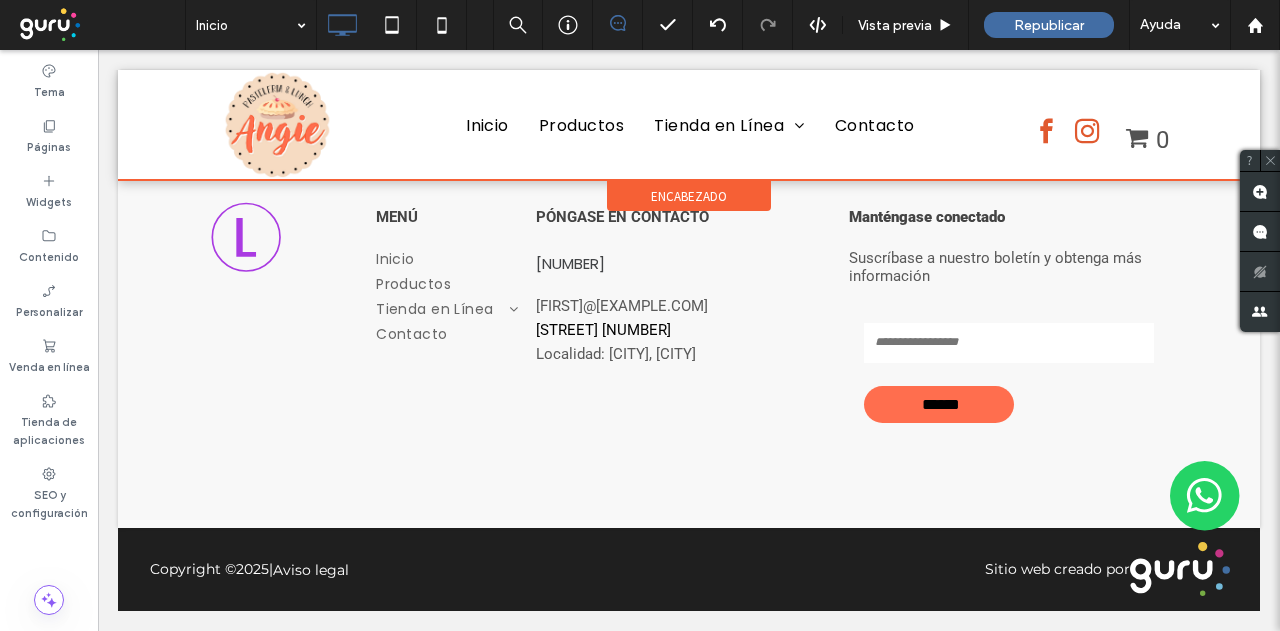 click at bounding box center (689, 125) 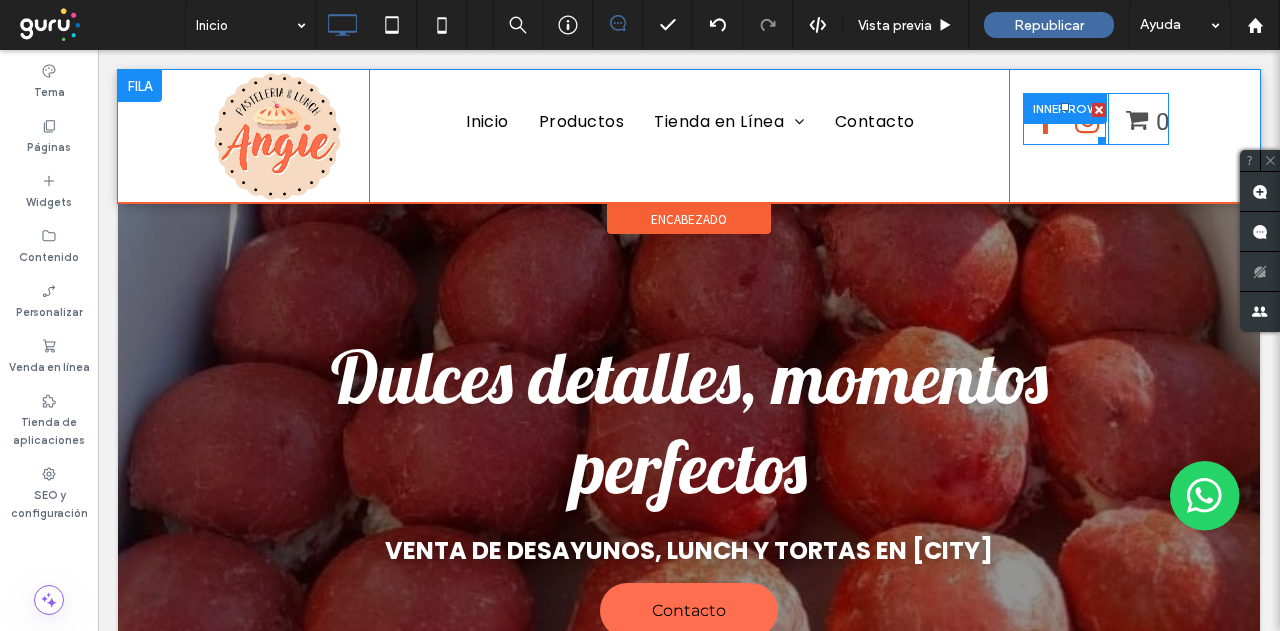 scroll, scrollTop: 12, scrollLeft: 0, axis: vertical 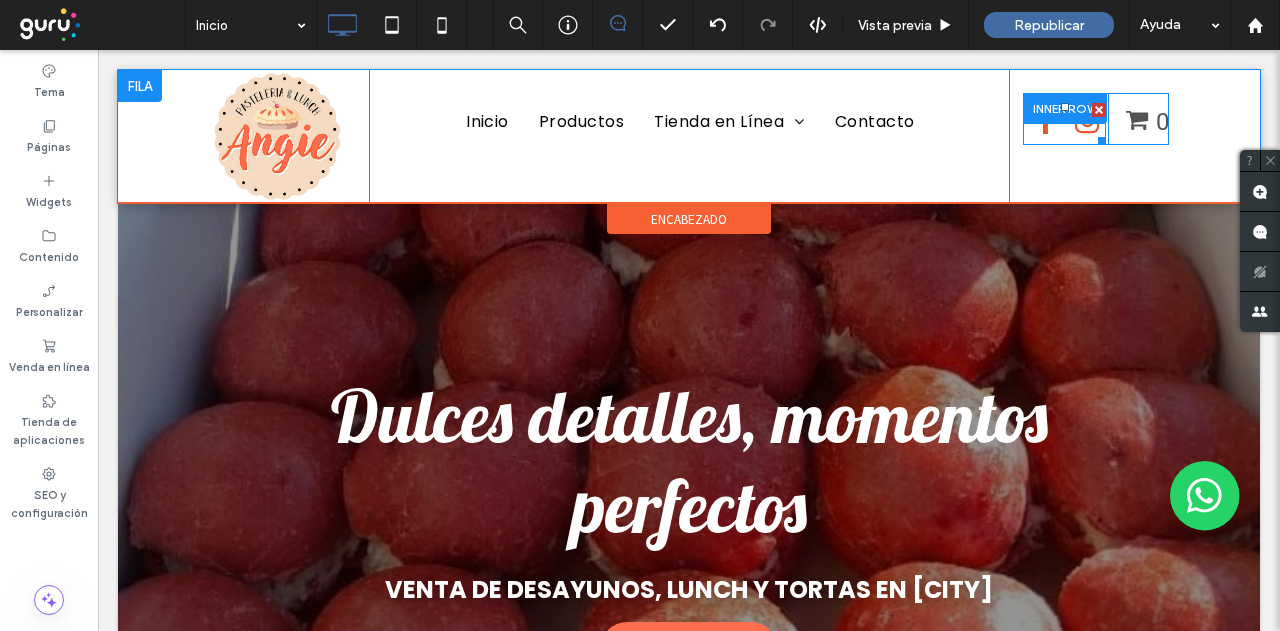 click at bounding box center (1046, 121) 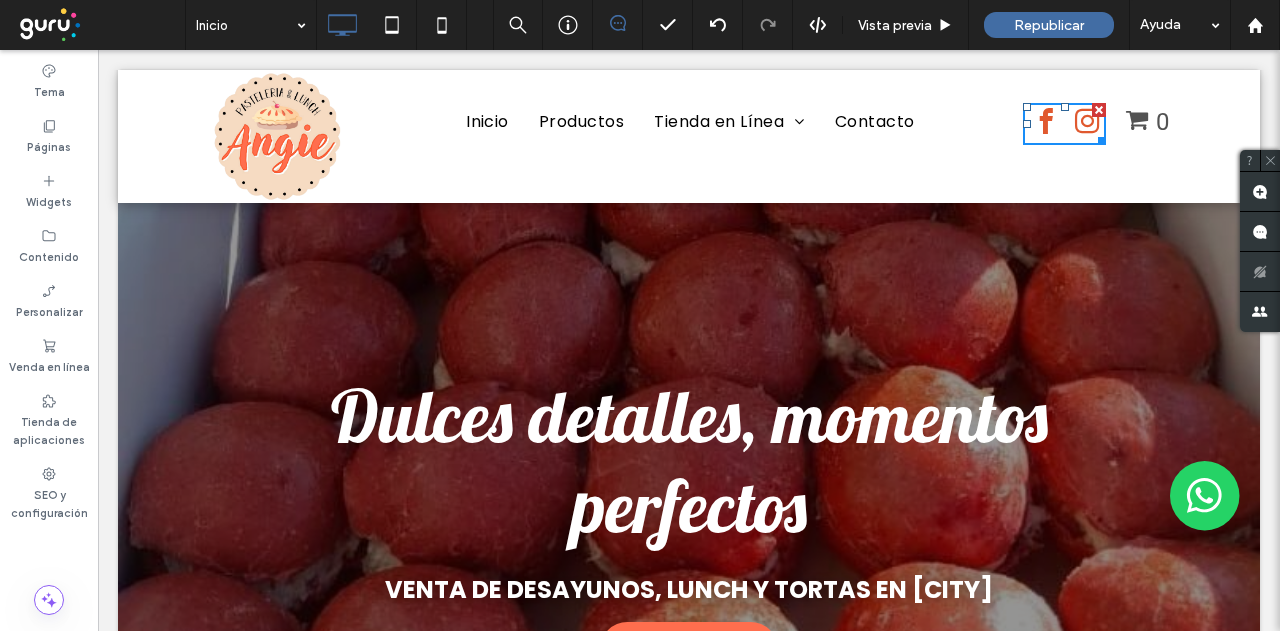 scroll, scrollTop: 0, scrollLeft: 0, axis: both 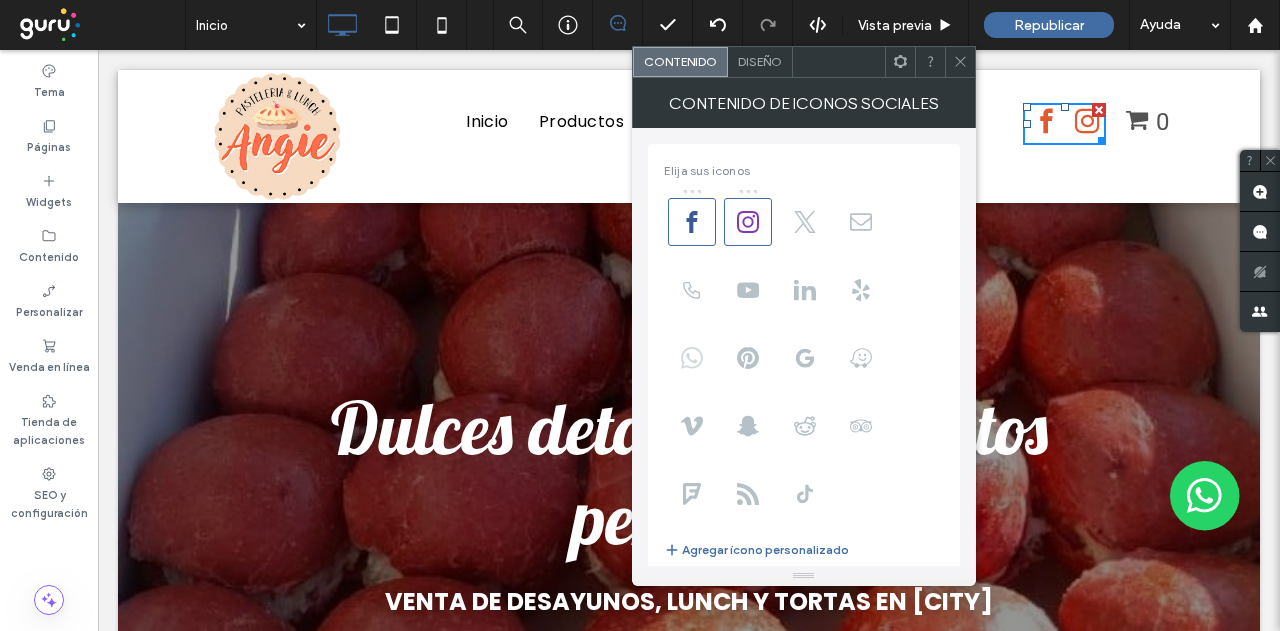 click at bounding box center [692, 358] 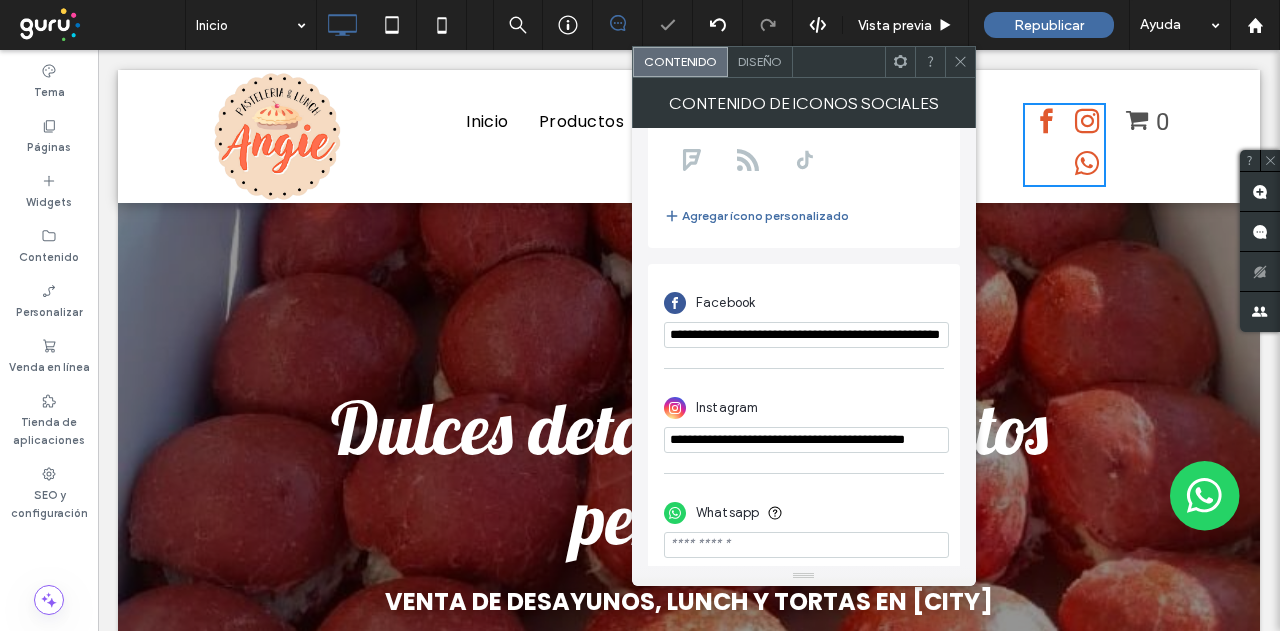 scroll, scrollTop: 348, scrollLeft: 0, axis: vertical 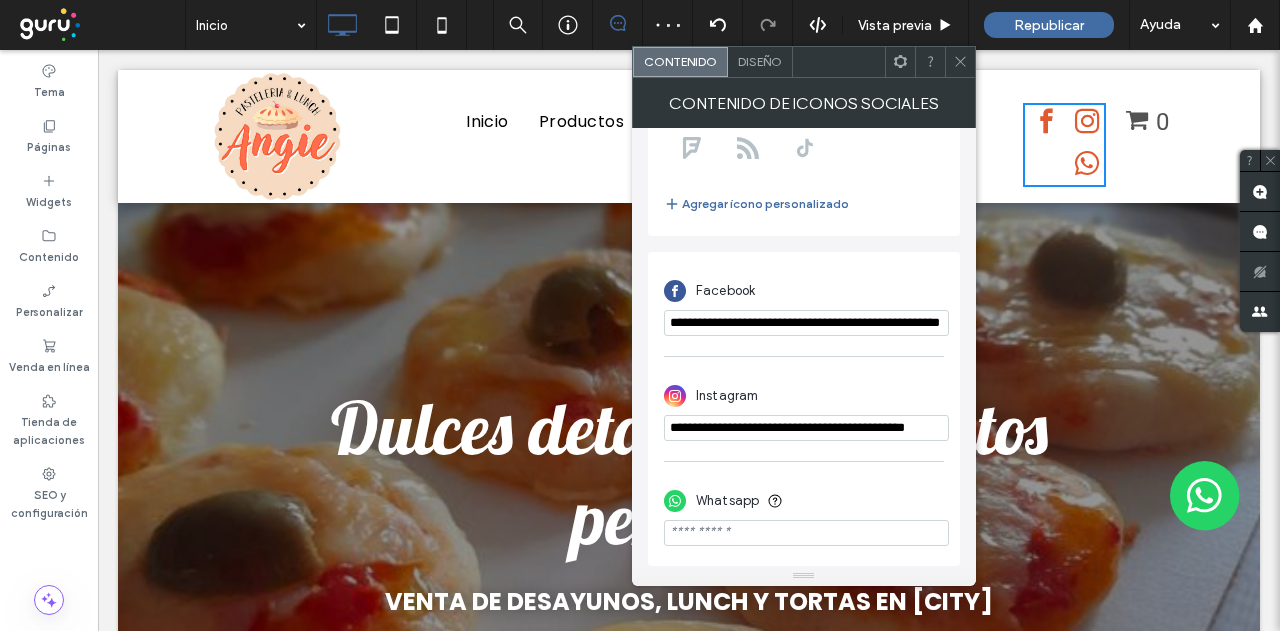 paste on "**********" 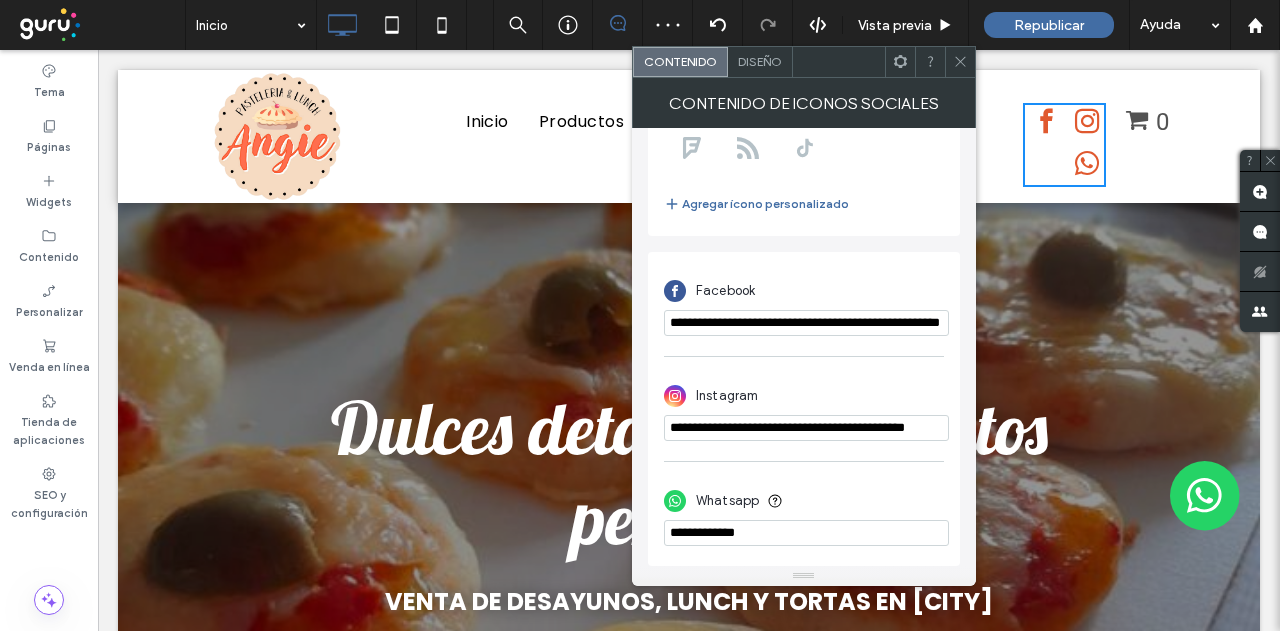 type on "**********" 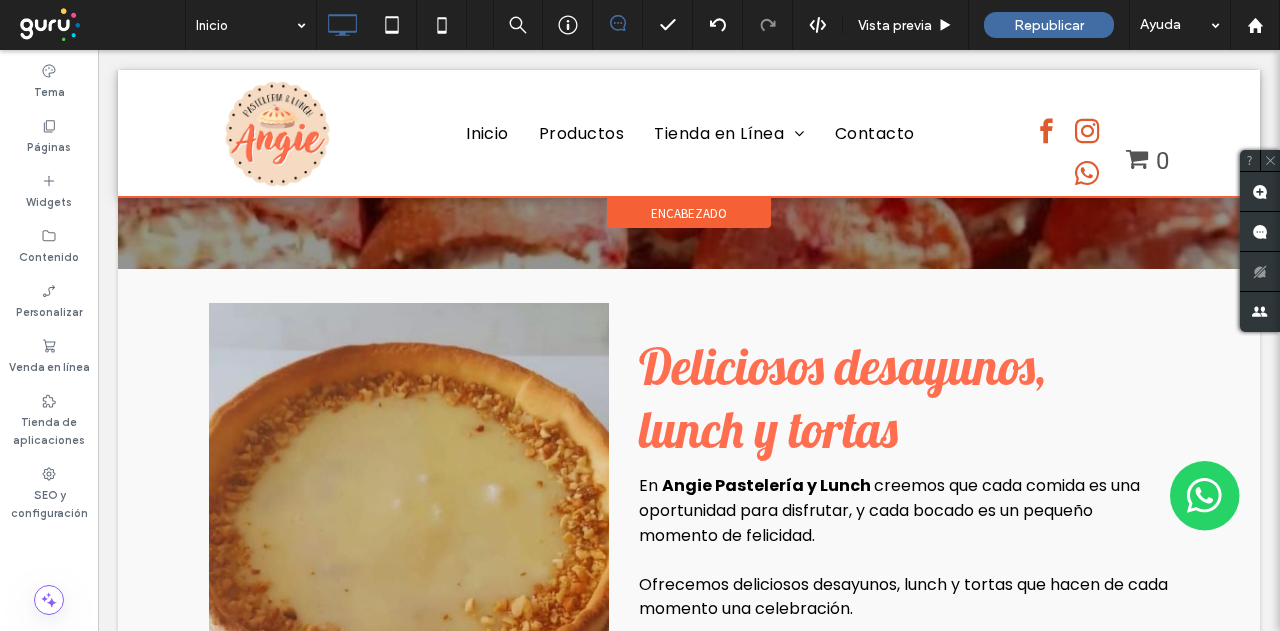 click at bounding box center [689, 133] 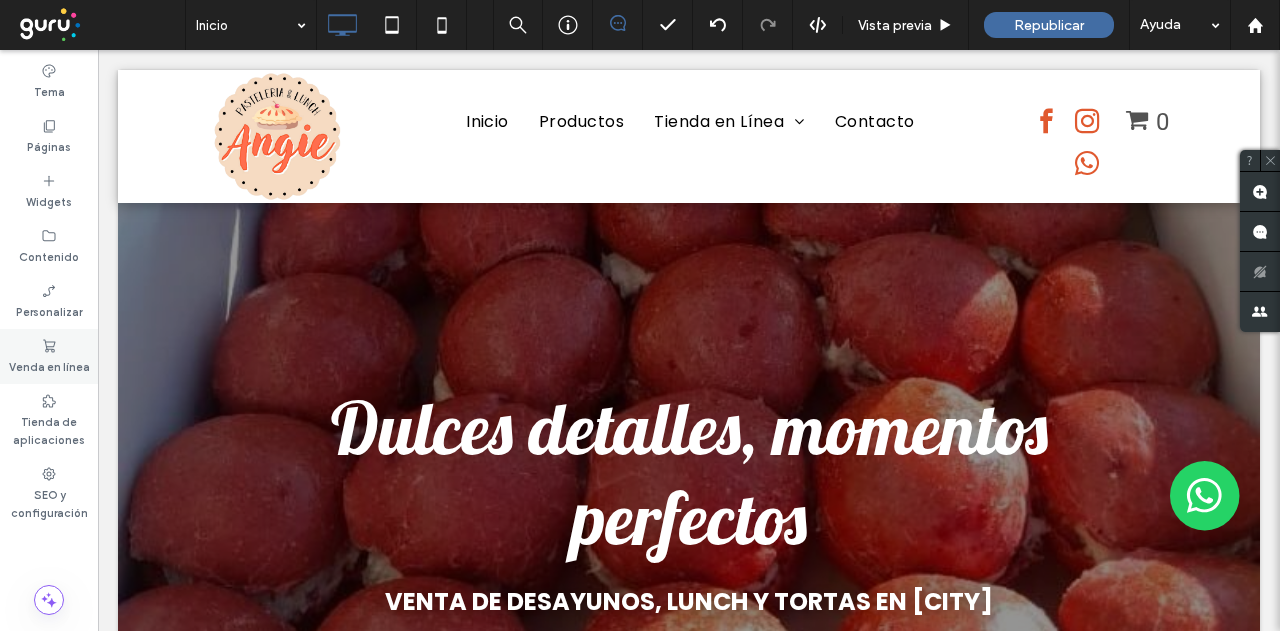 scroll, scrollTop: 0, scrollLeft: 0, axis: both 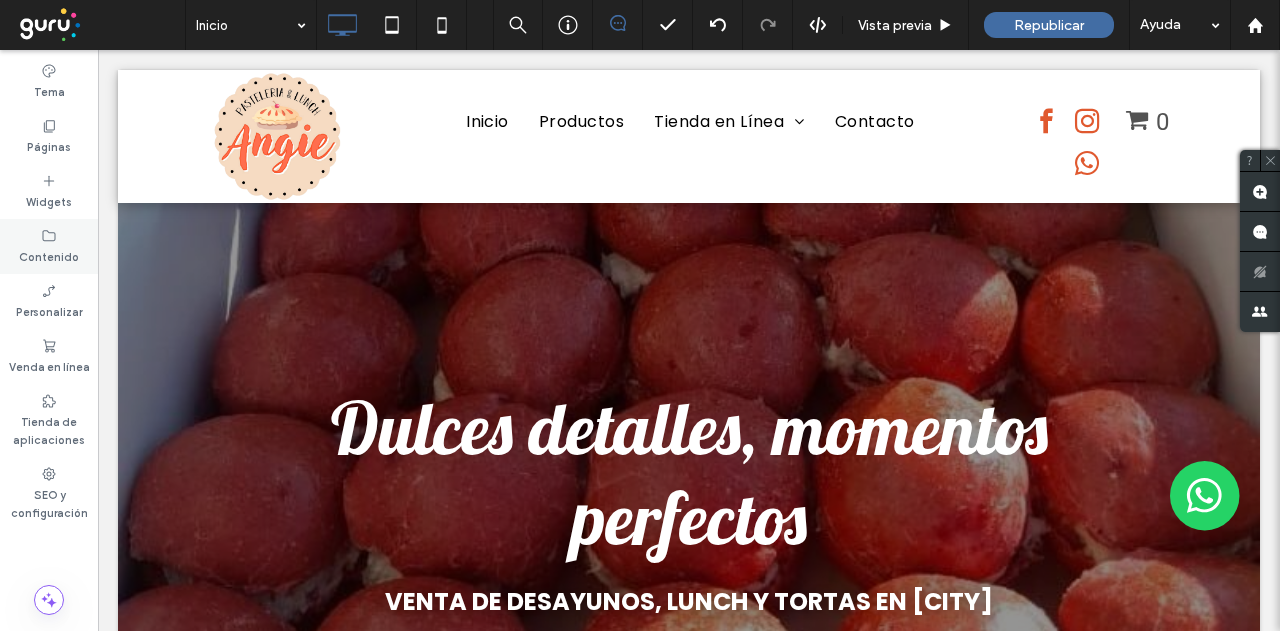 click on "Contenido" at bounding box center (49, 246) 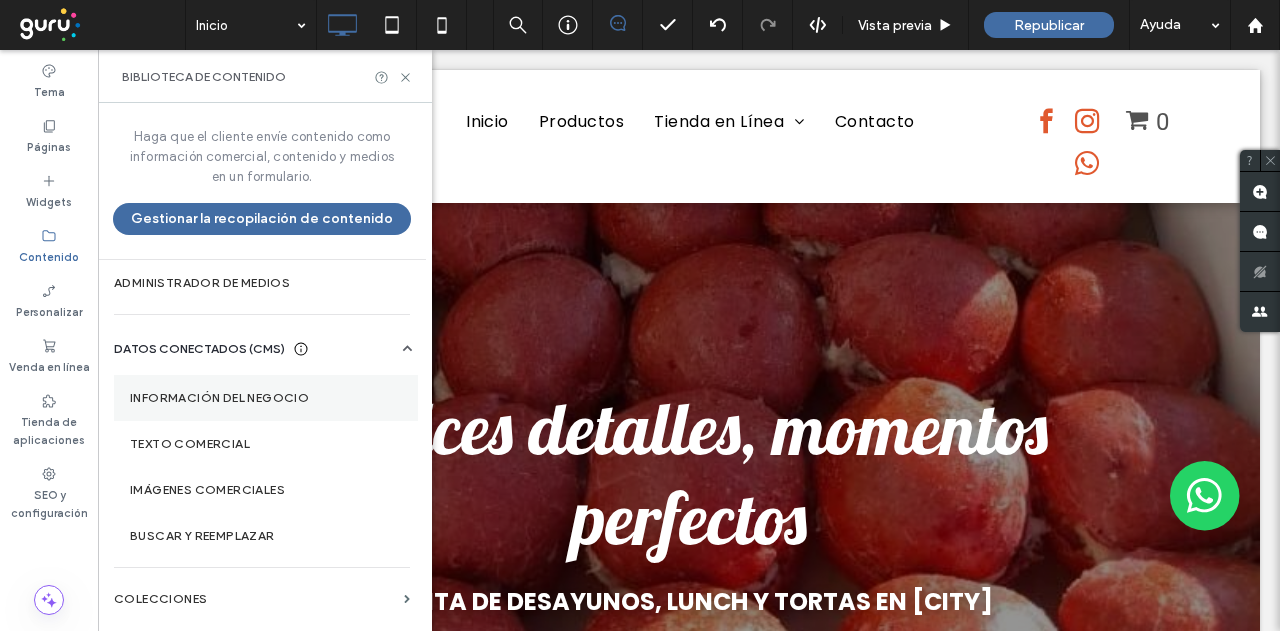click on "Información del negocio" at bounding box center (266, 398) 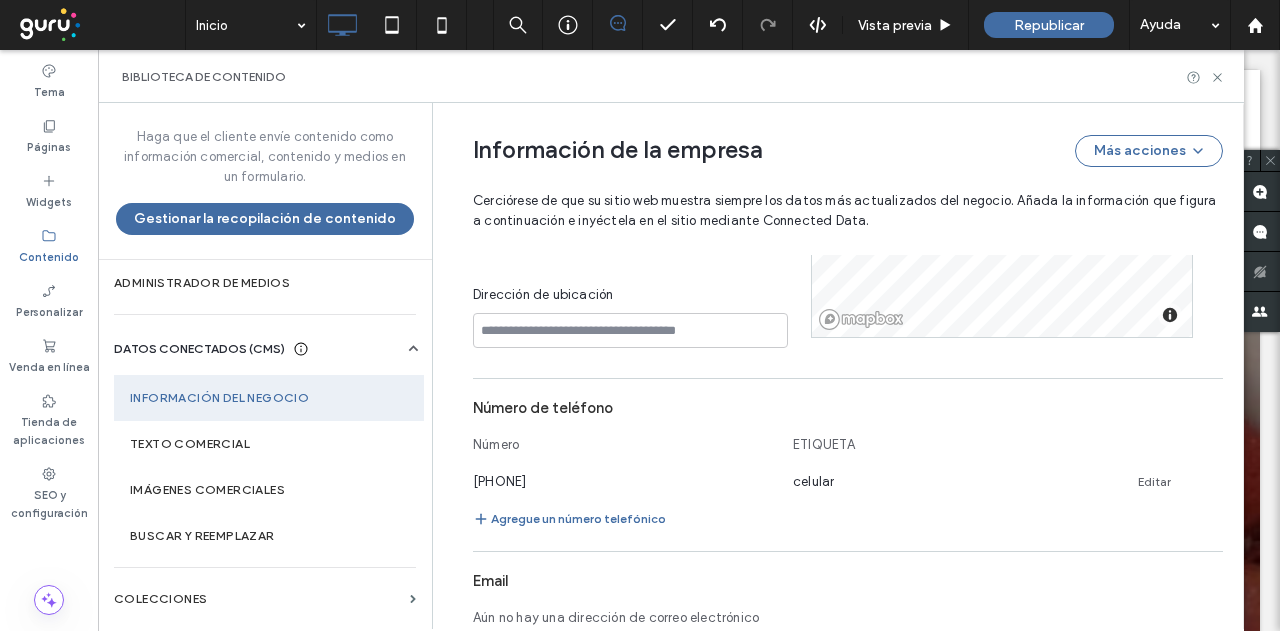 scroll, scrollTop: 750, scrollLeft: 0, axis: vertical 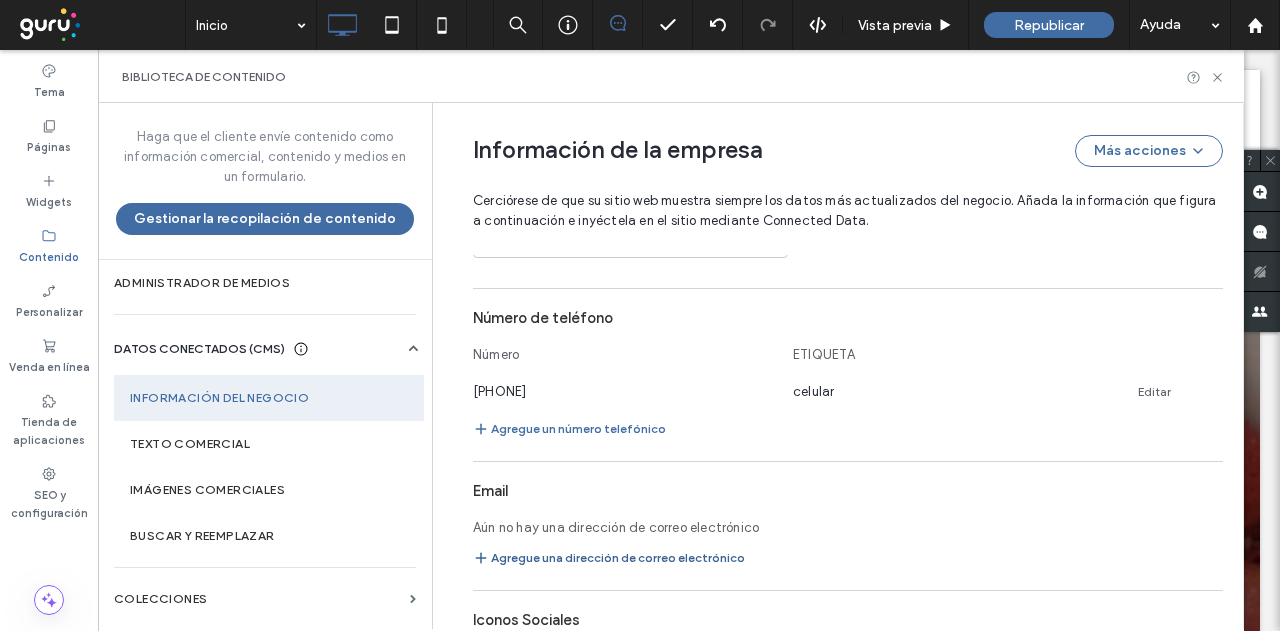click on "Agregue una dirección de correo electrónico" at bounding box center (609, 558) 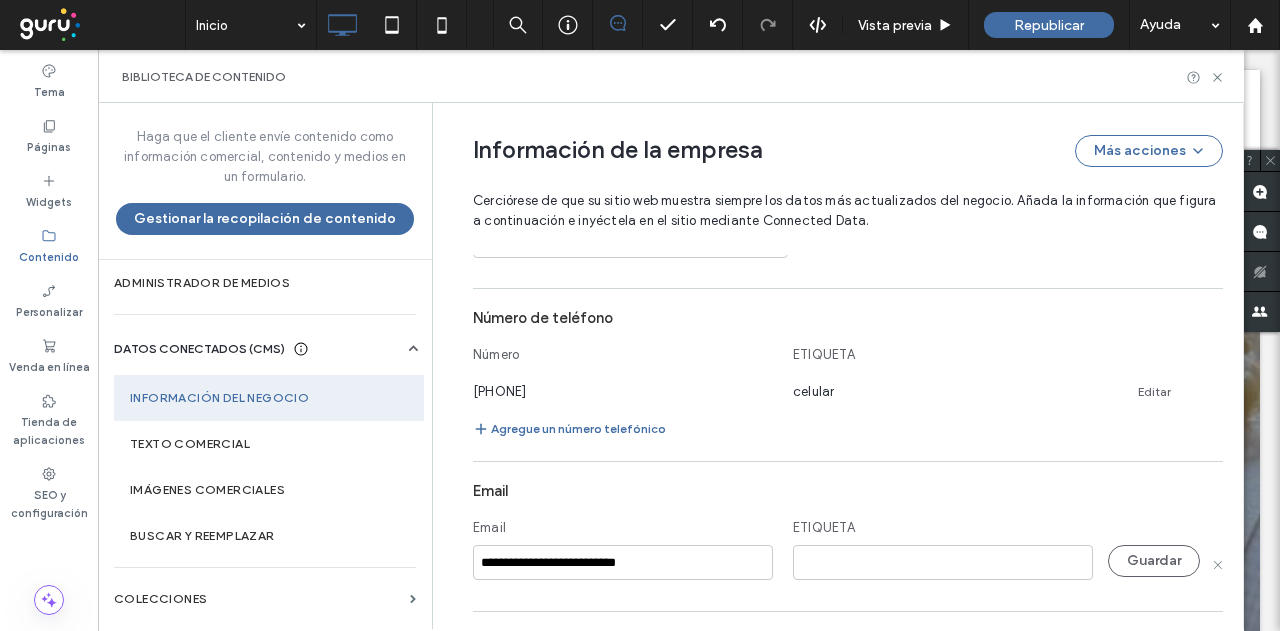 type on "**********" 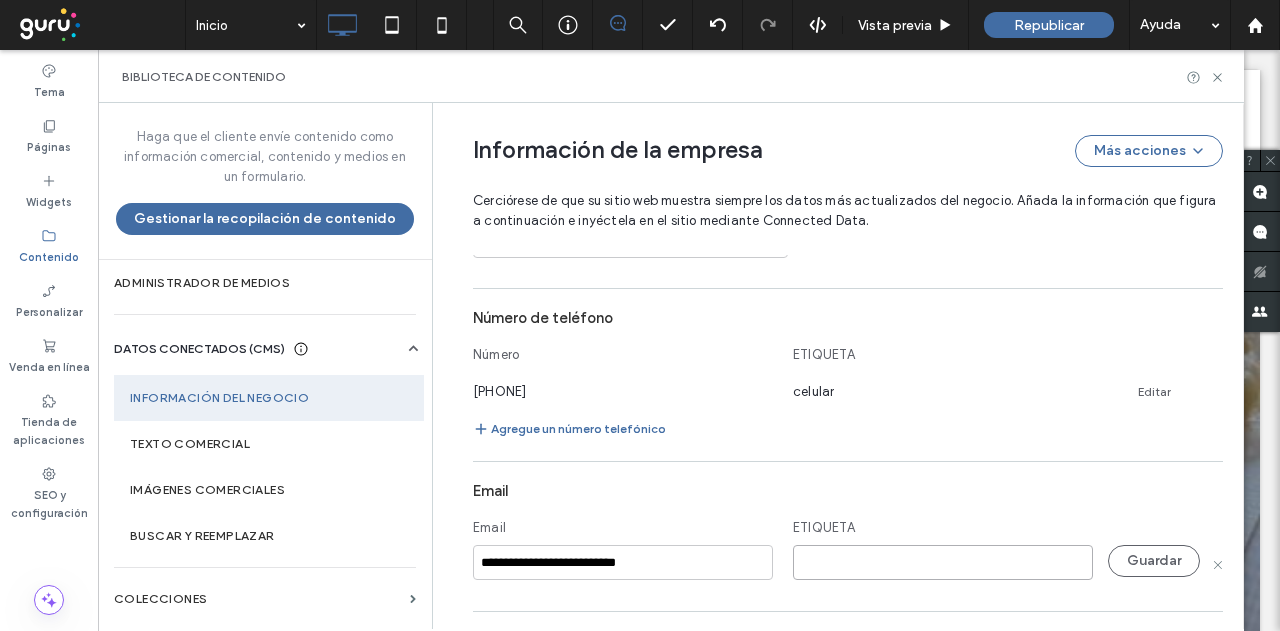 click at bounding box center (943, 562) 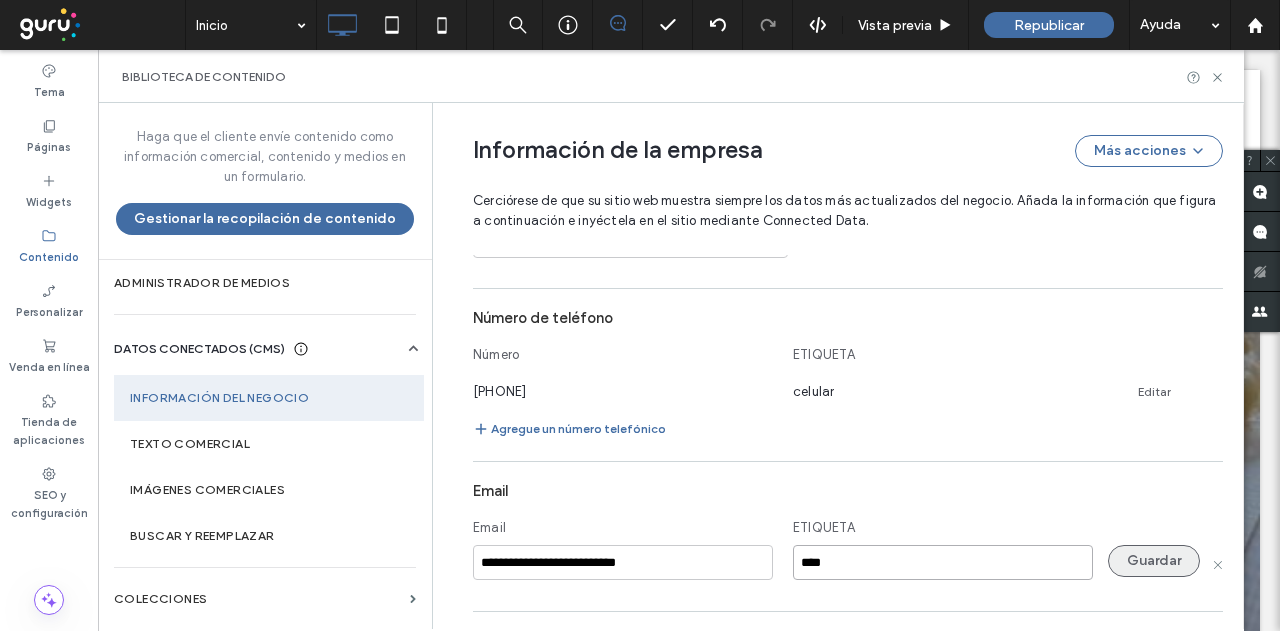 type on "****" 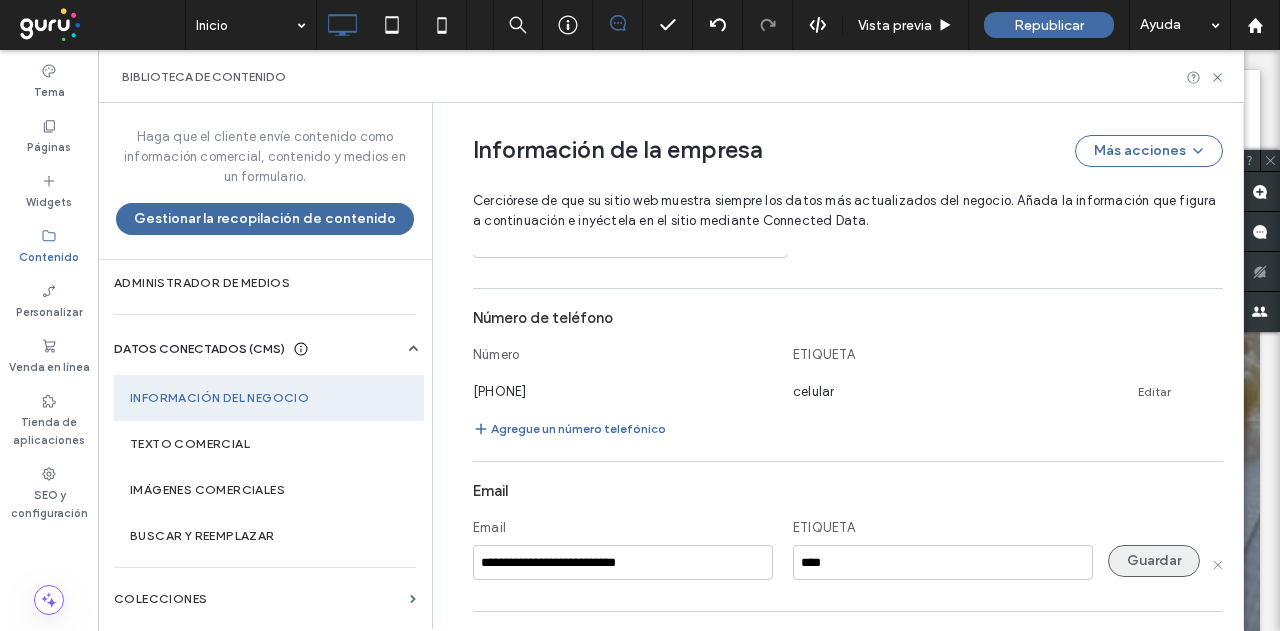 click on "Guardar" at bounding box center (1154, 561) 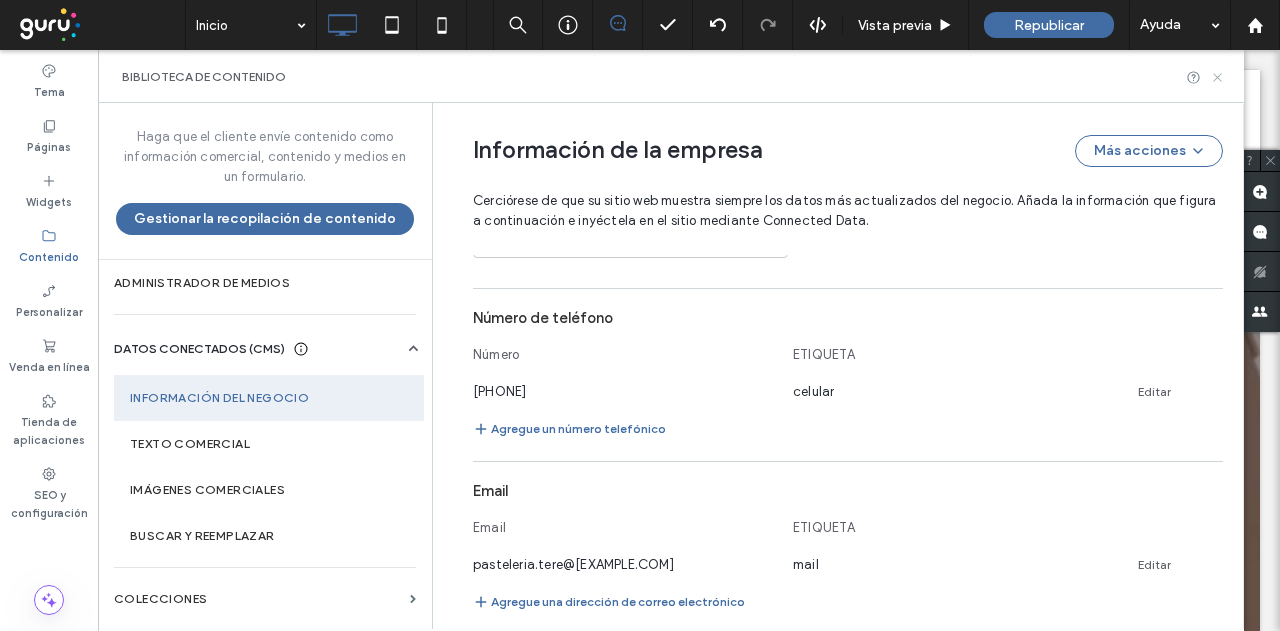 click 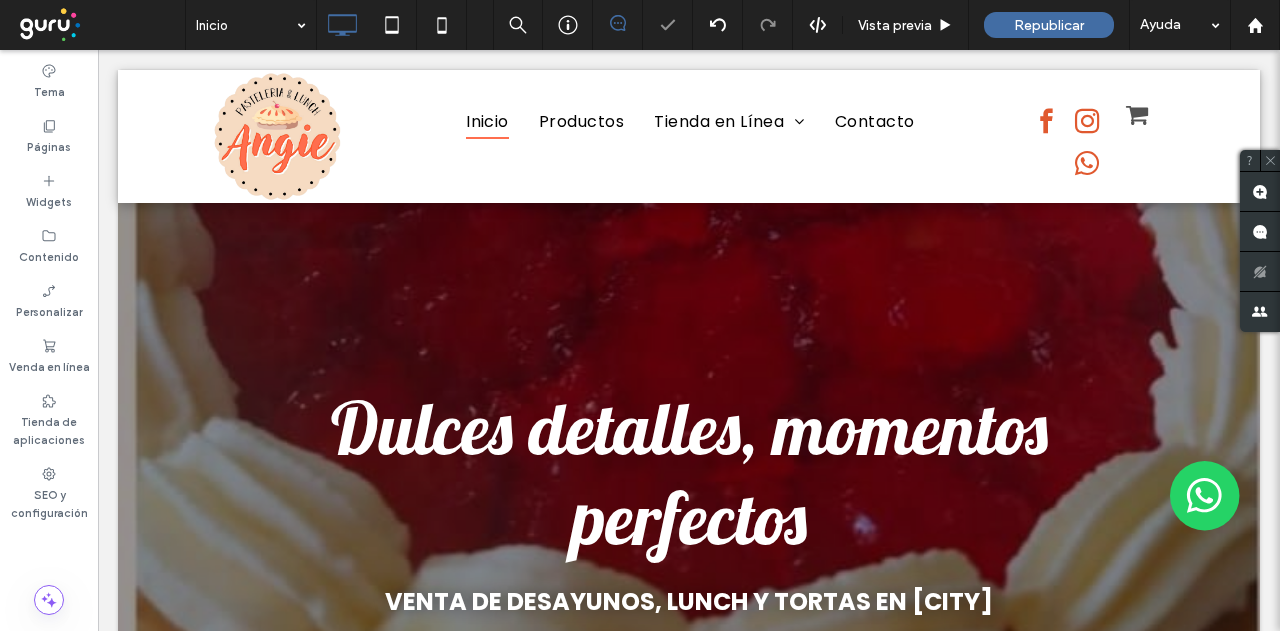 scroll, scrollTop: 0, scrollLeft: 0, axis: both 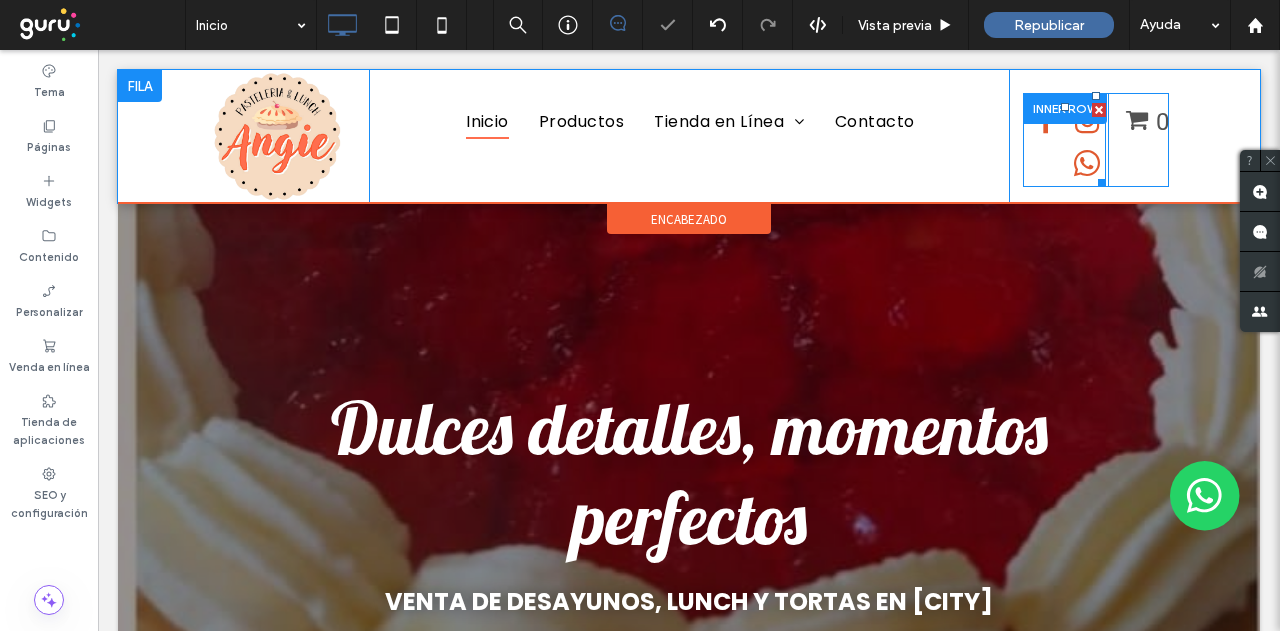 click at bounding box center (1087, 163) 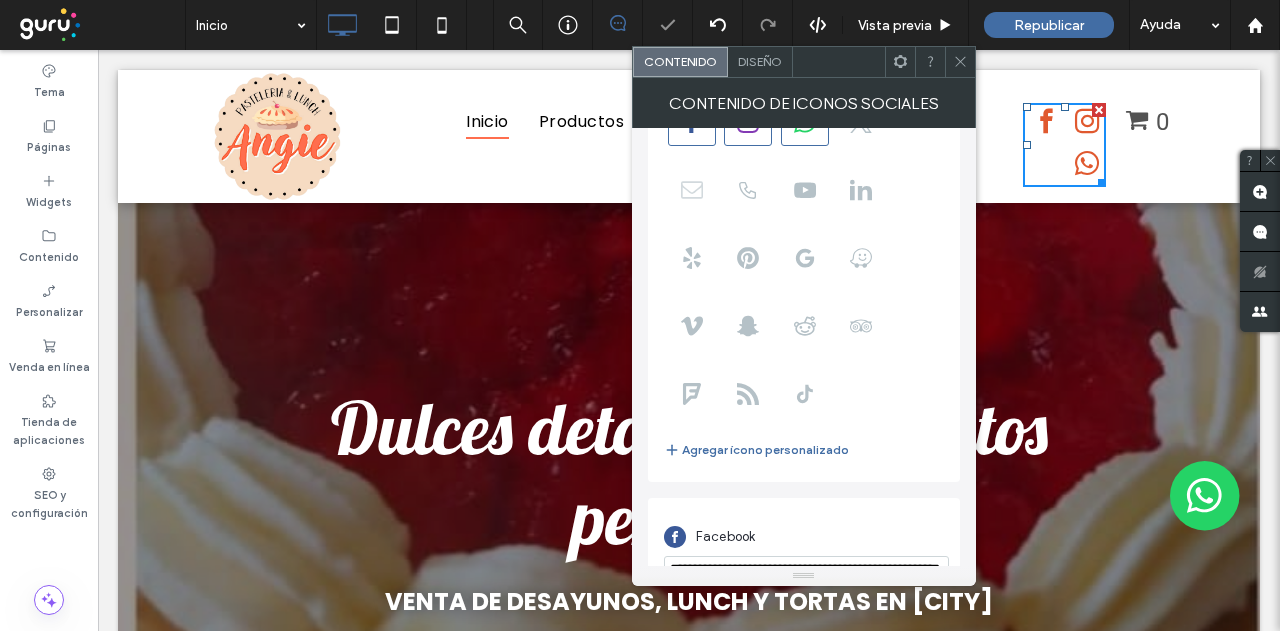 click 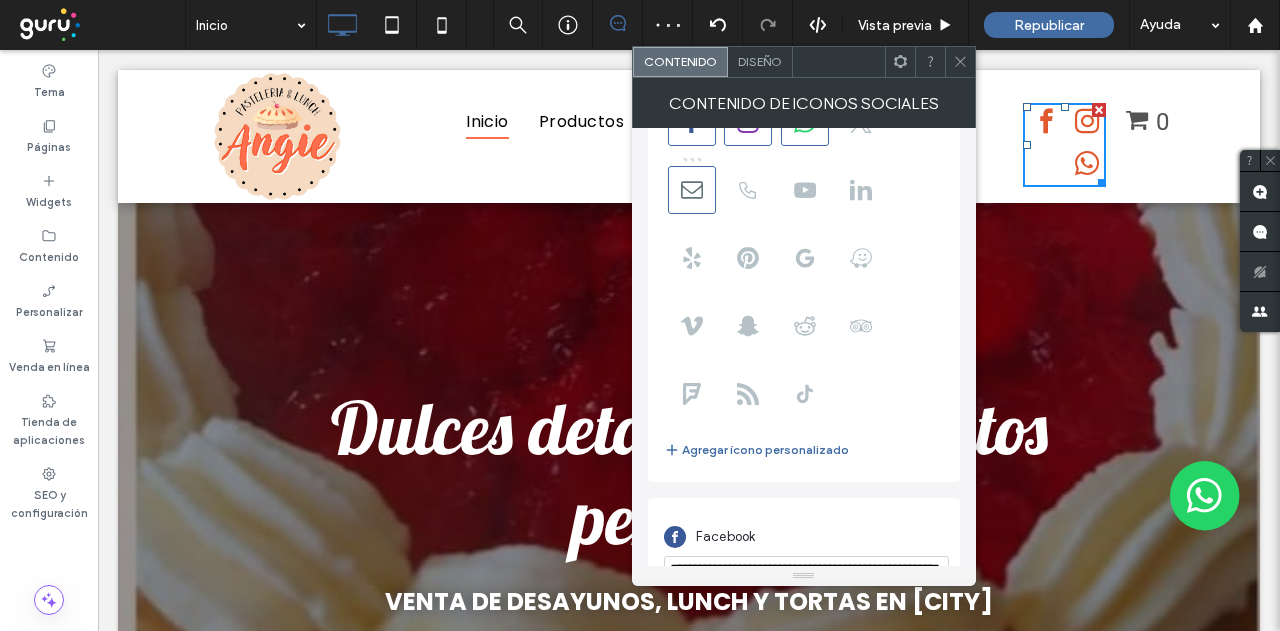 scroll, scrollTop: 458, scrollLeft: 0, axis: vertical 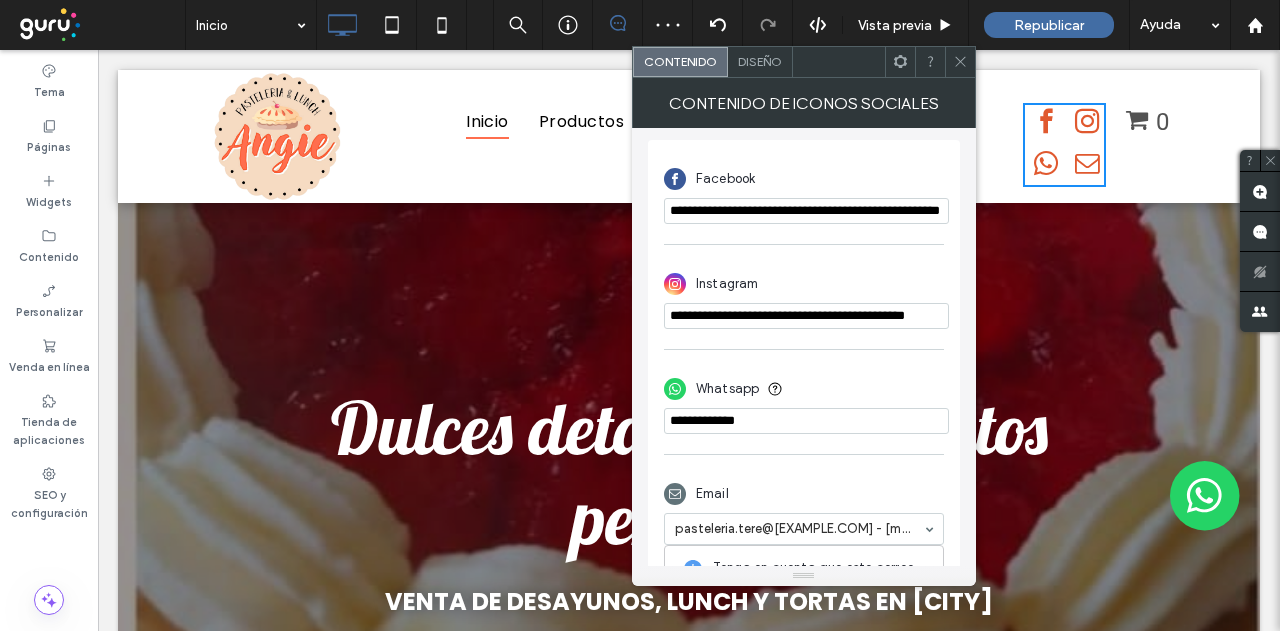click 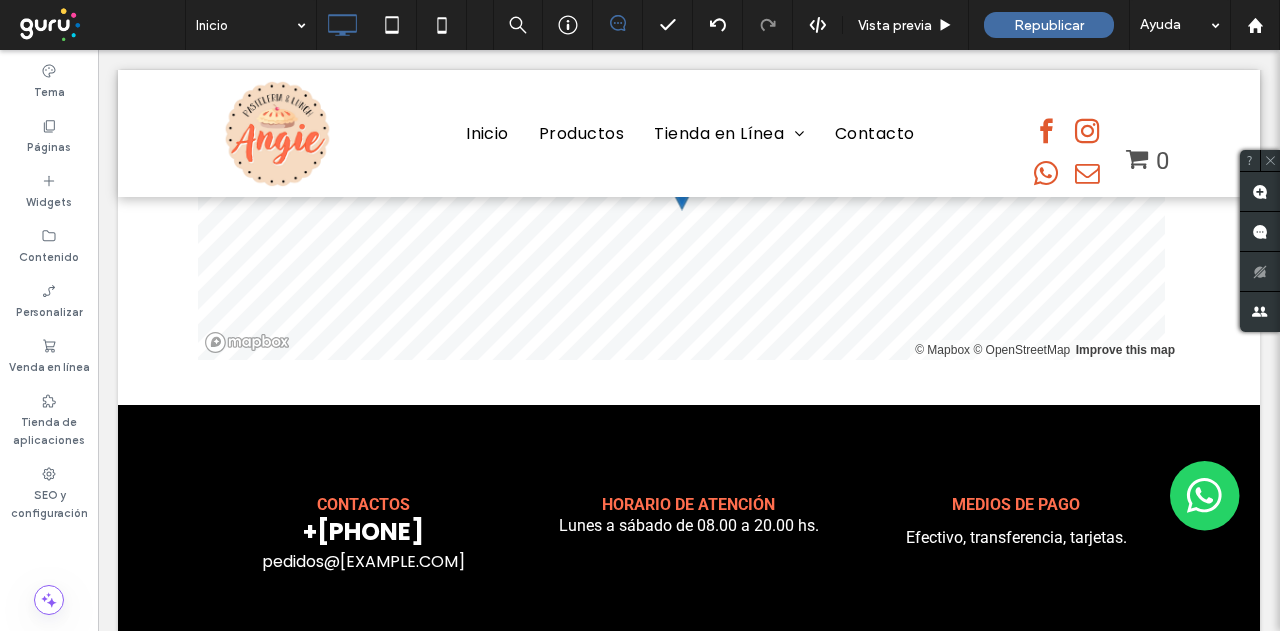 scroll, scrollTop: 4498, scrollLeft: 0, axis: vertical 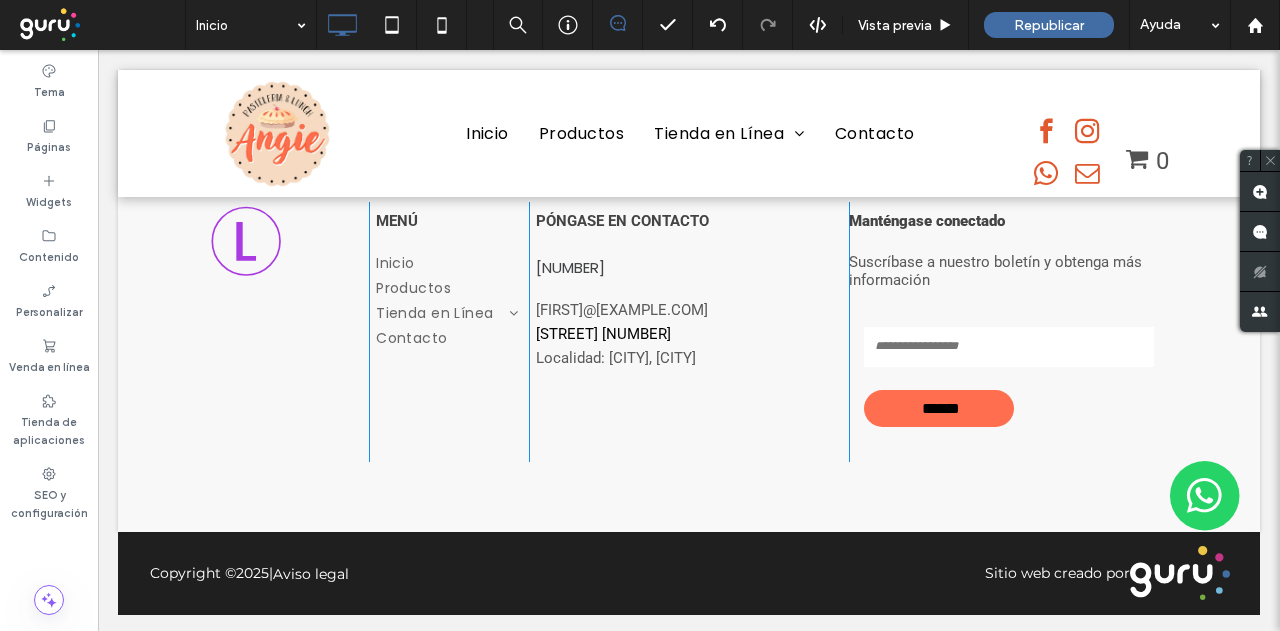 drag, startPoint x: 618, startPoint y: 303, endPoint x: 650, endPoint y: 471, distance: 171.02046 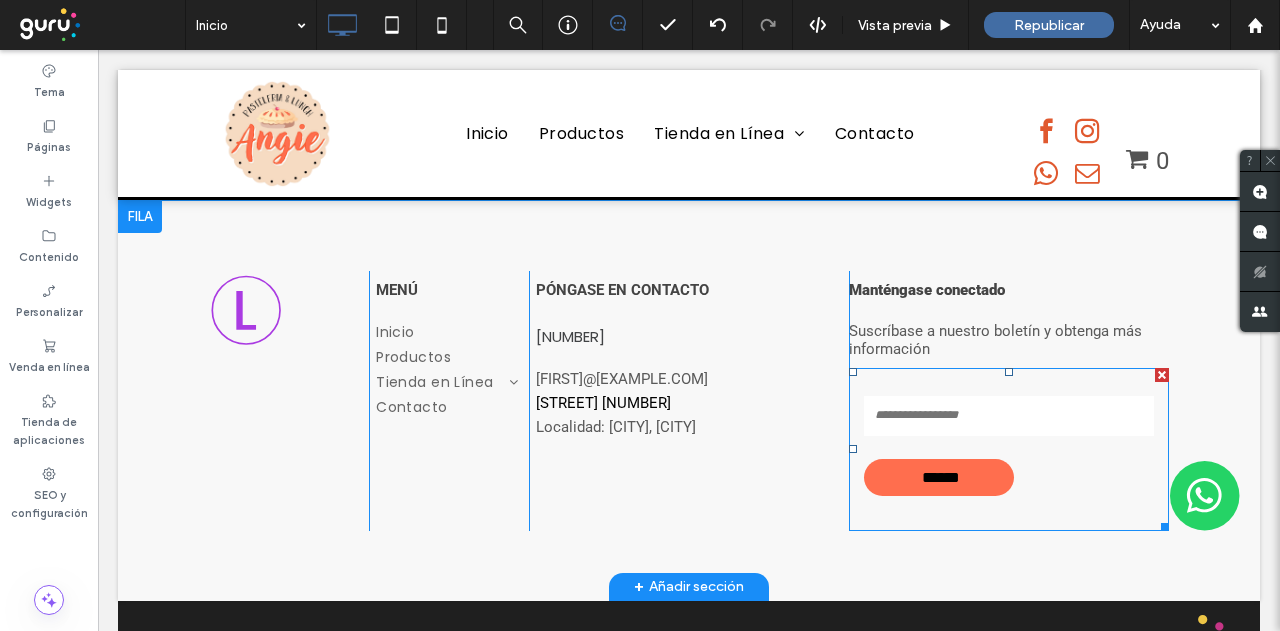 scroll, scrollTop: 4398, scrollLeft: 0, axis: vertical 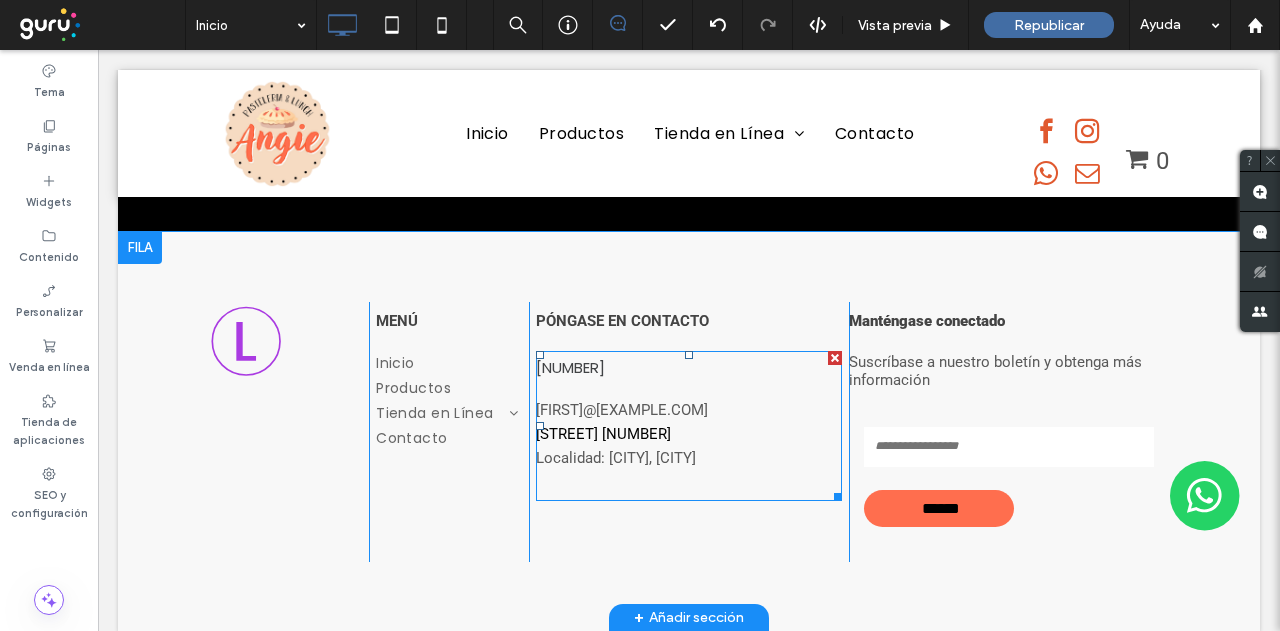 click on "ejemplo@myemail.com" at bounding box center (622, 410) 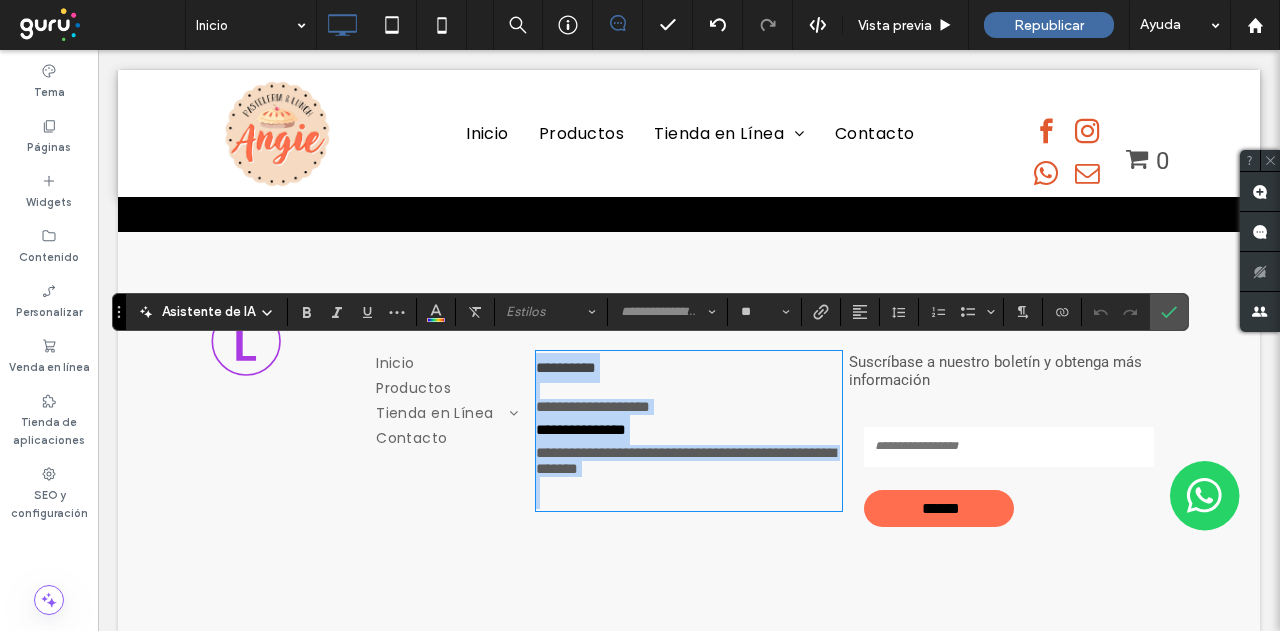 click on "**********" at bounding box center [593, 406] 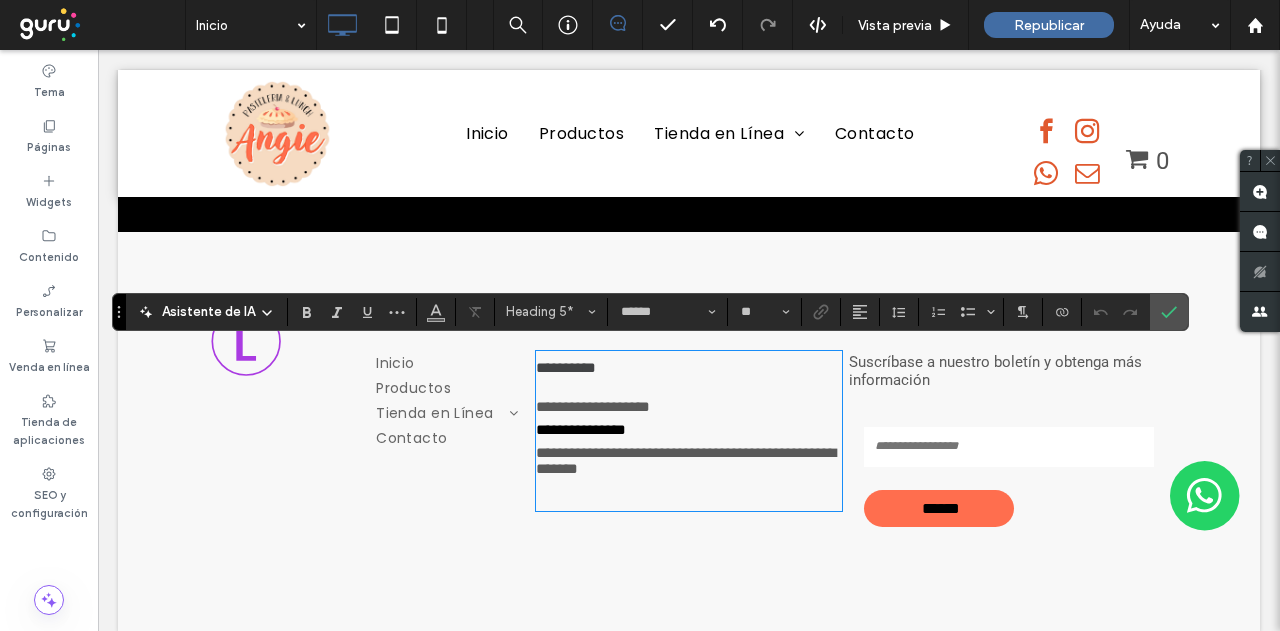 click on "**********" at bounding box center [593, 406] 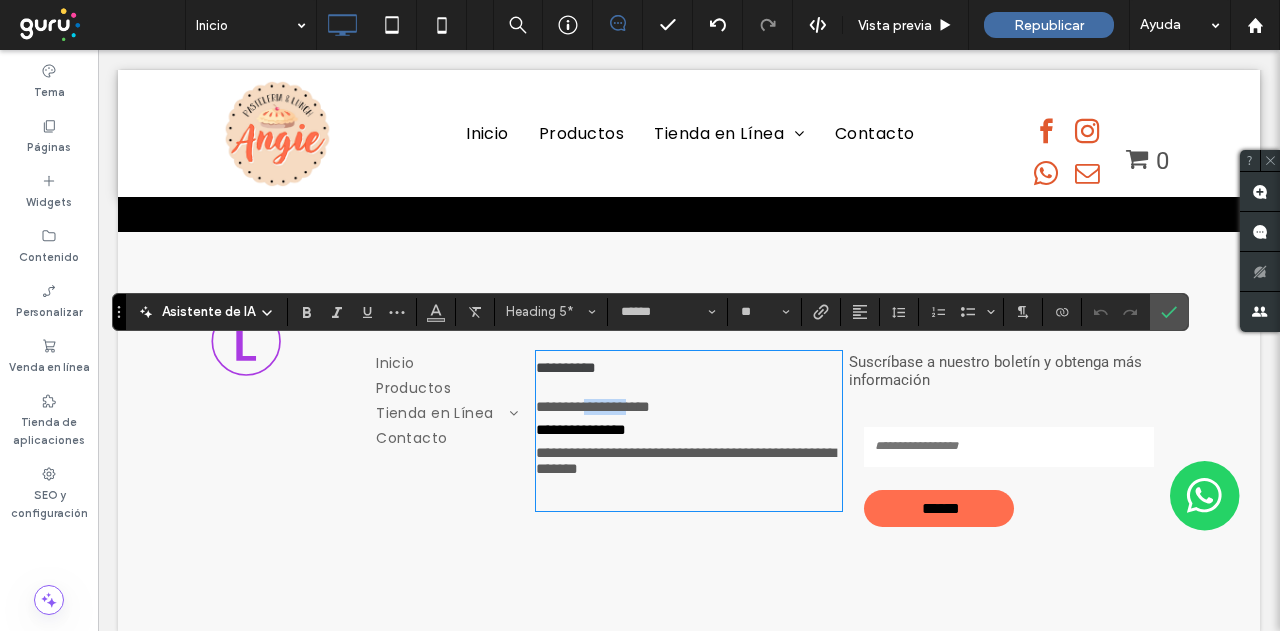 click on "**********" at bounding box center (593, 406) 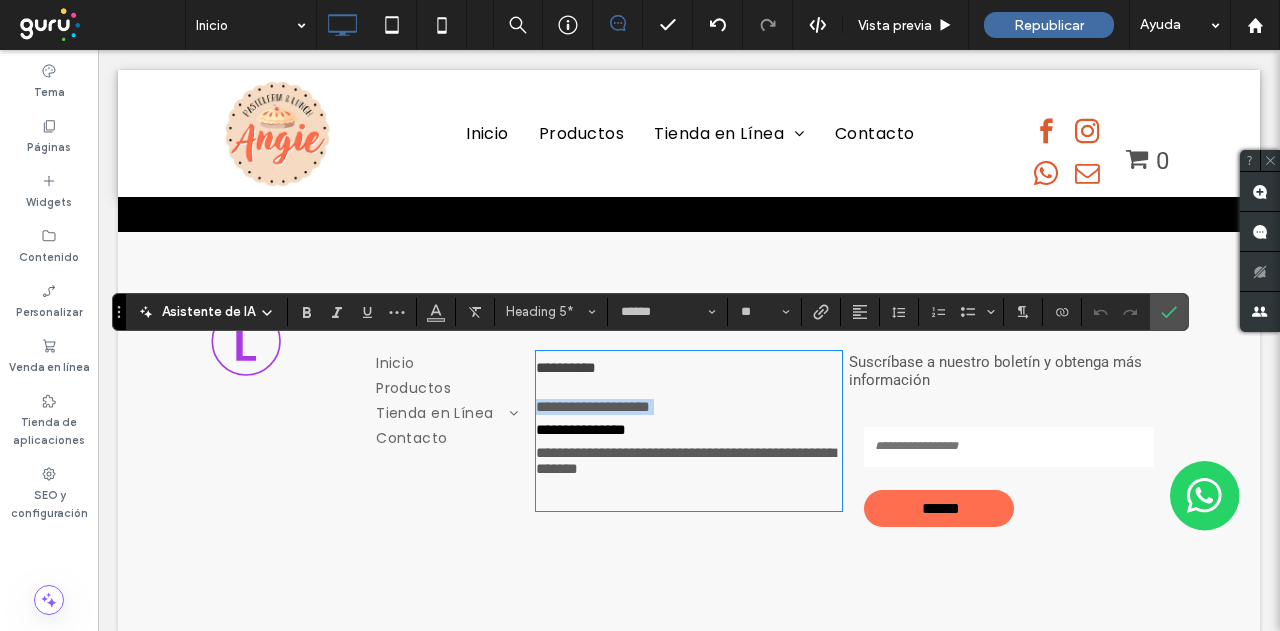 click on "**********" at bounding box center [593, 406] 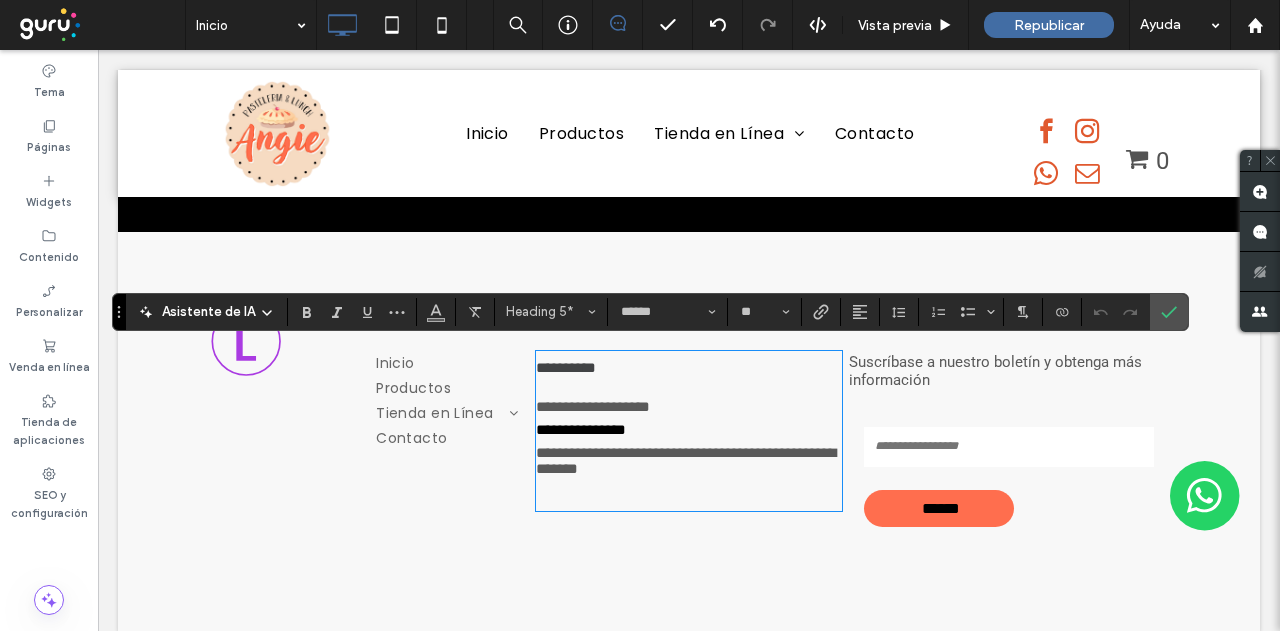 type on "*******" 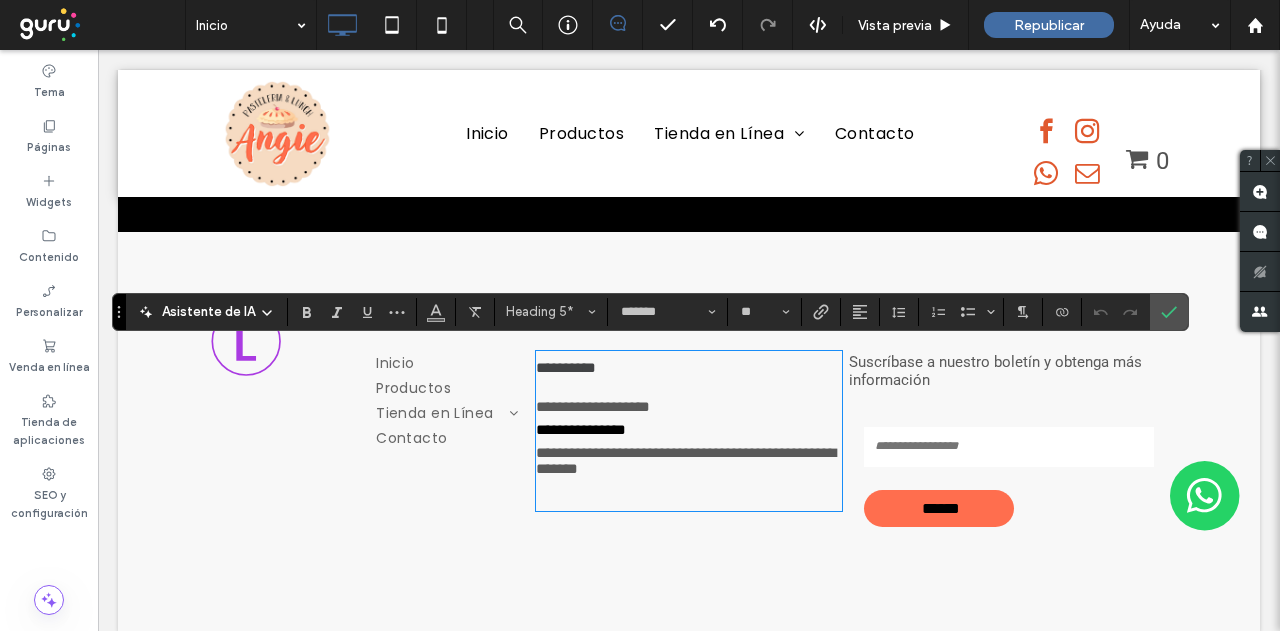 scroll, scrollTop: 0, scrollLeft: 0, axis: both 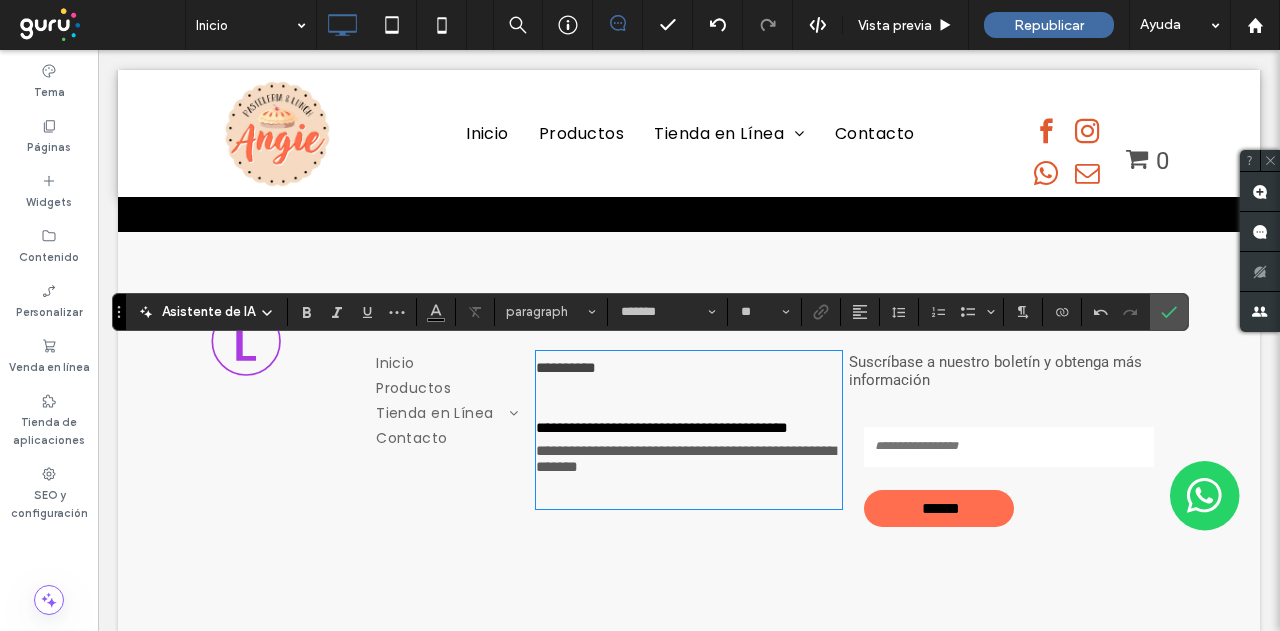 type on "******" 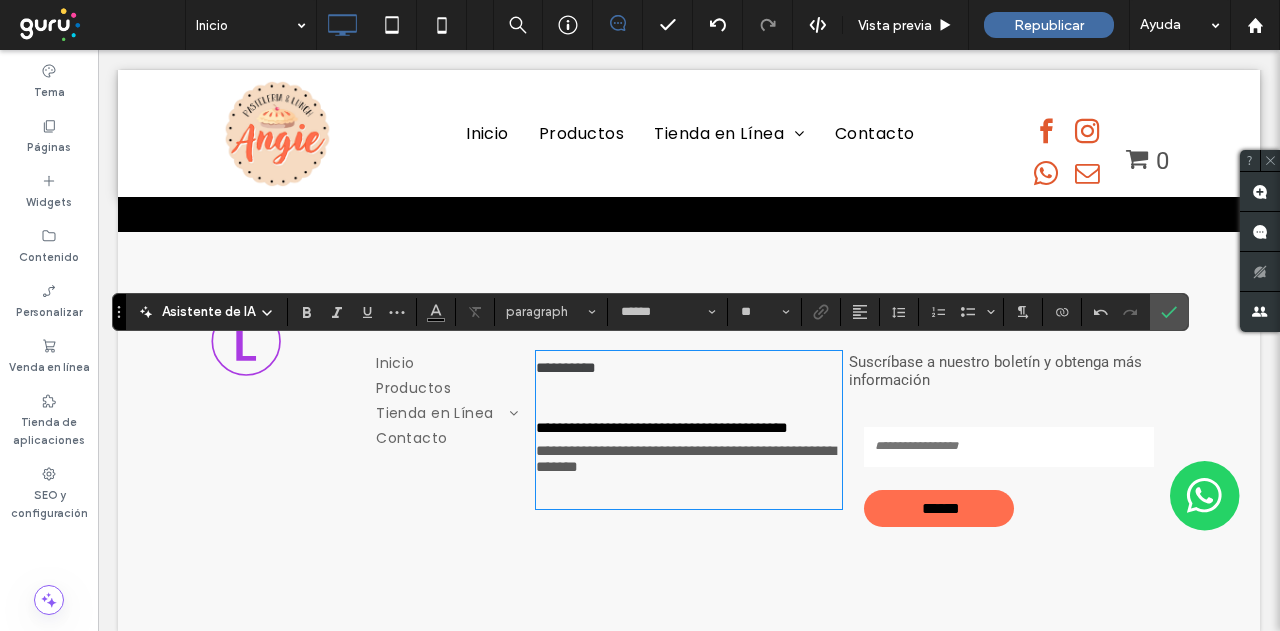 click on "**********" at bounding box center [662, 427] 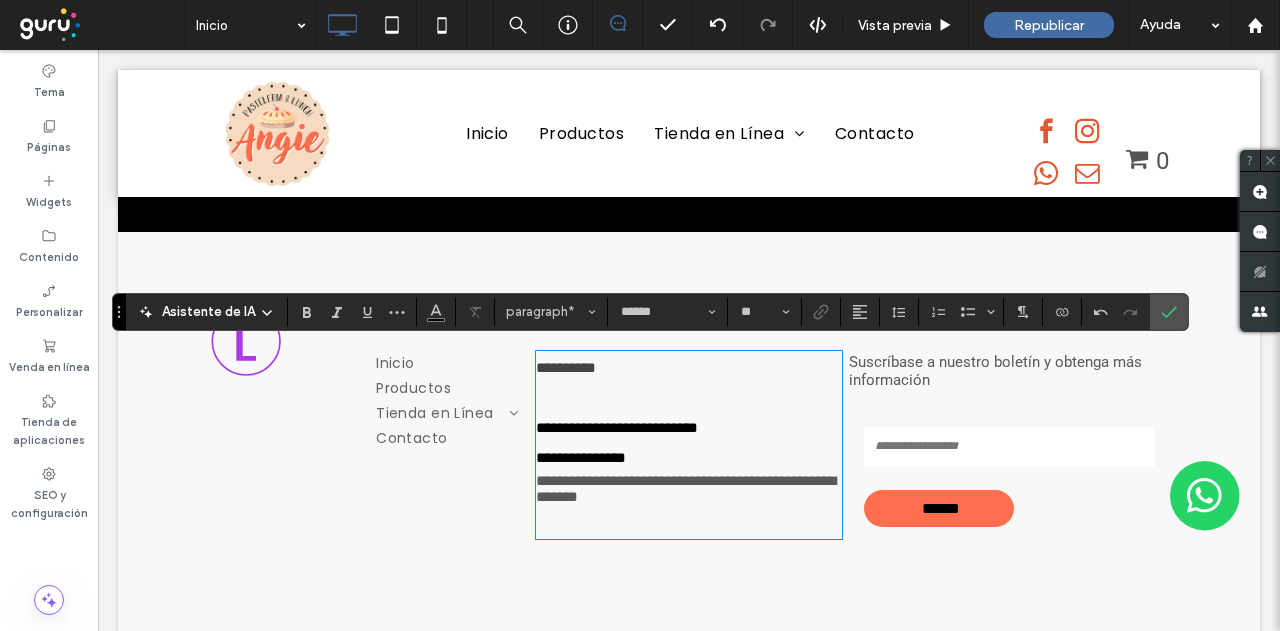 click on "**********" at bounding box center [617, 427] 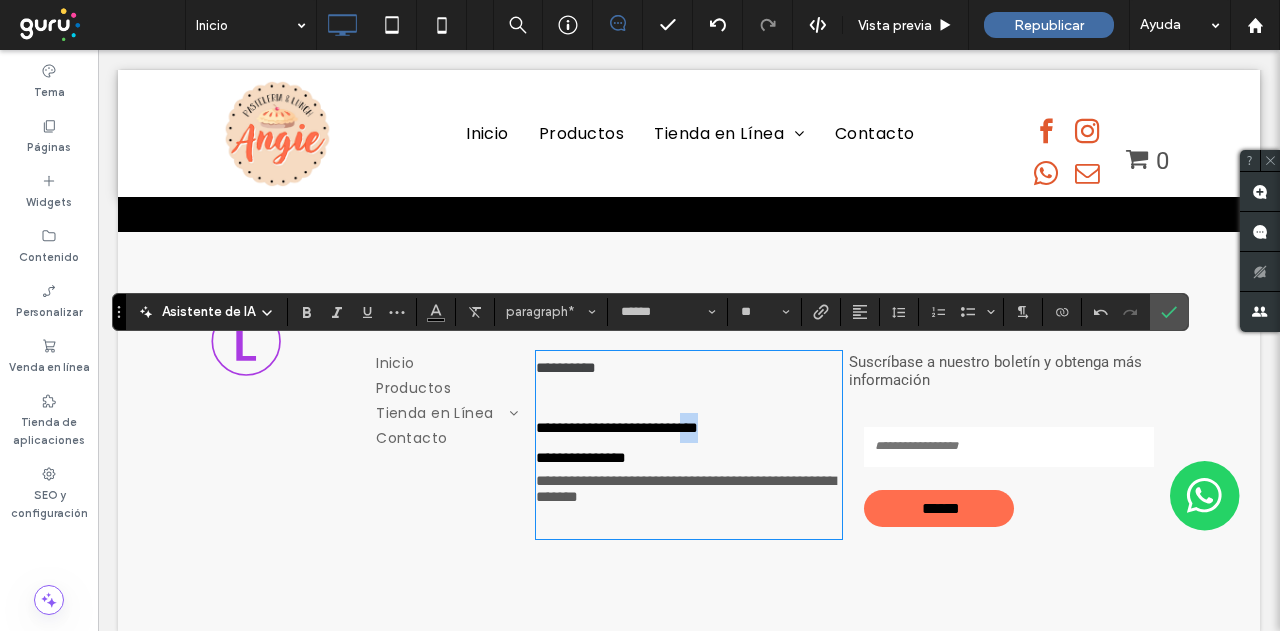 click on "**********" at bounding box center (617, 427) 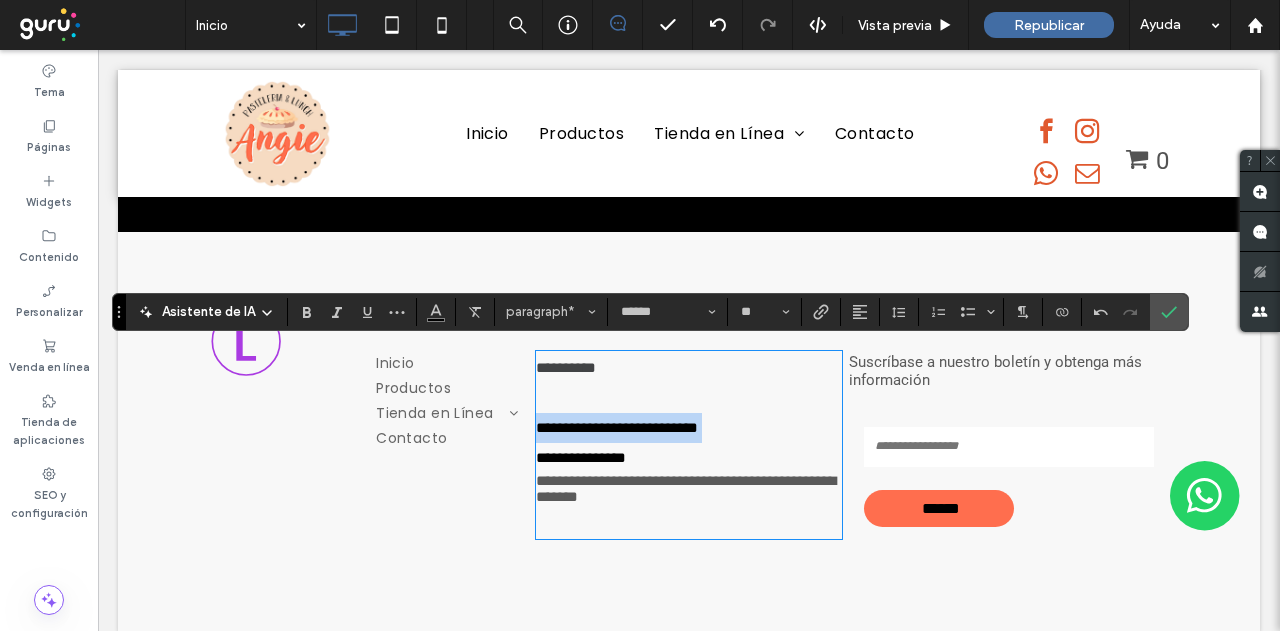click on "**********" at bounding box center (617, 427) 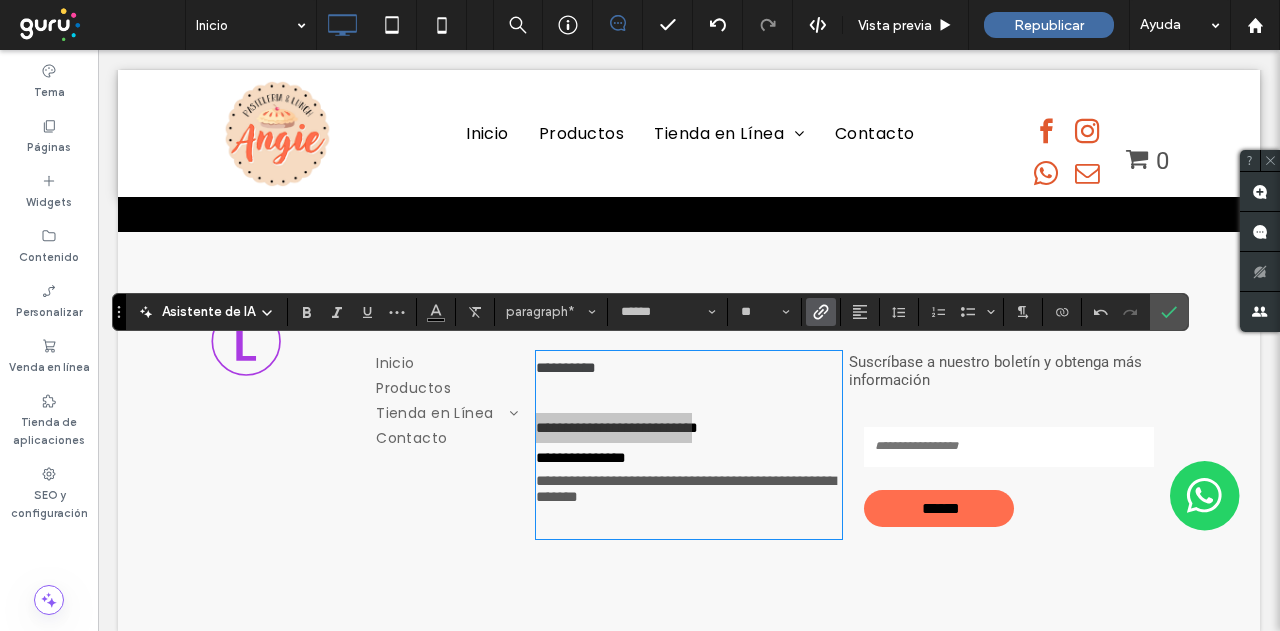 click at bounding box center [821, 312] 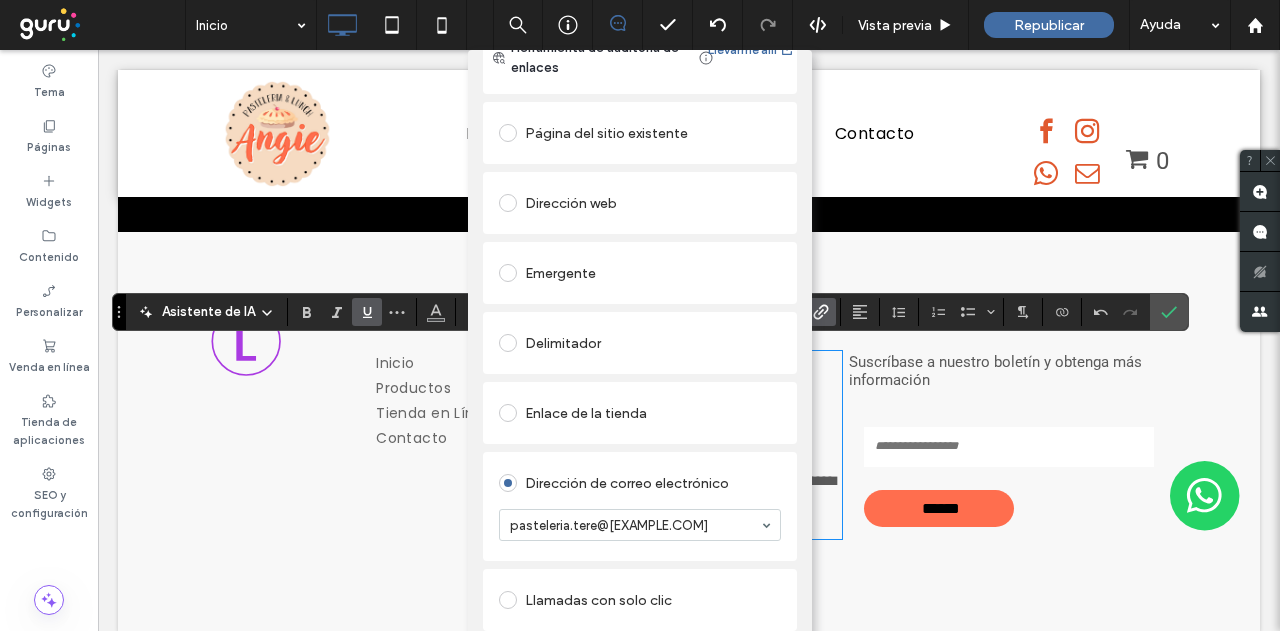 scroll, scrollTop: 0, scrollLeft: 0, axis: both 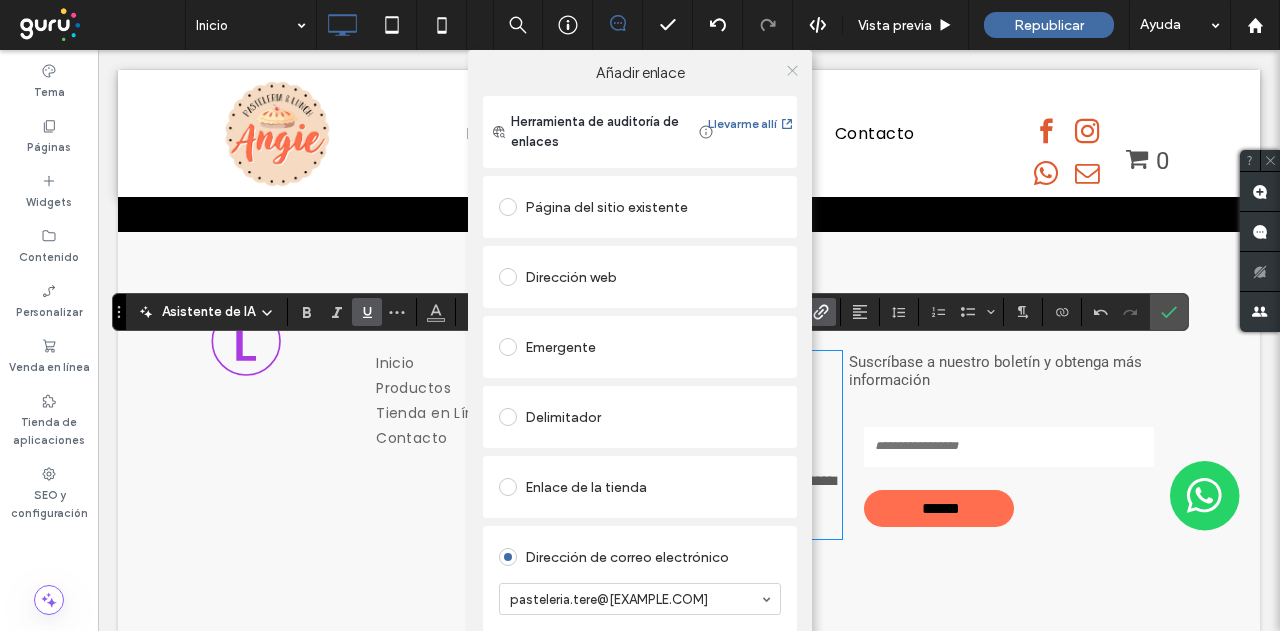 click 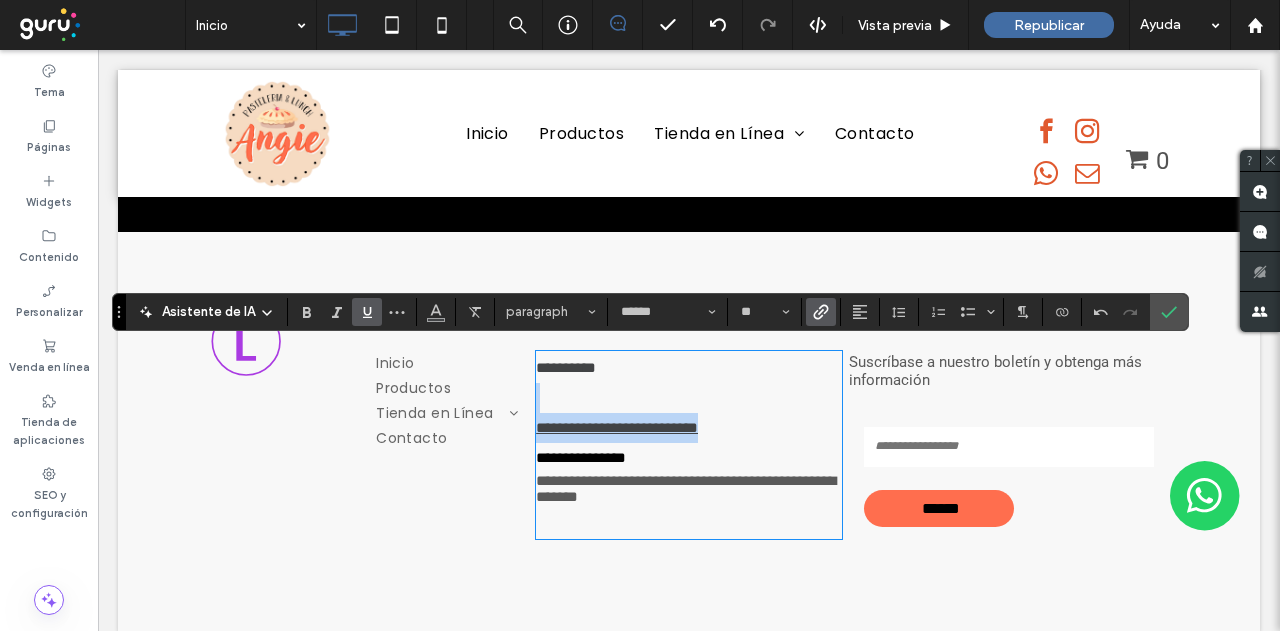 click on "**********" at bounding box center (617, 427) 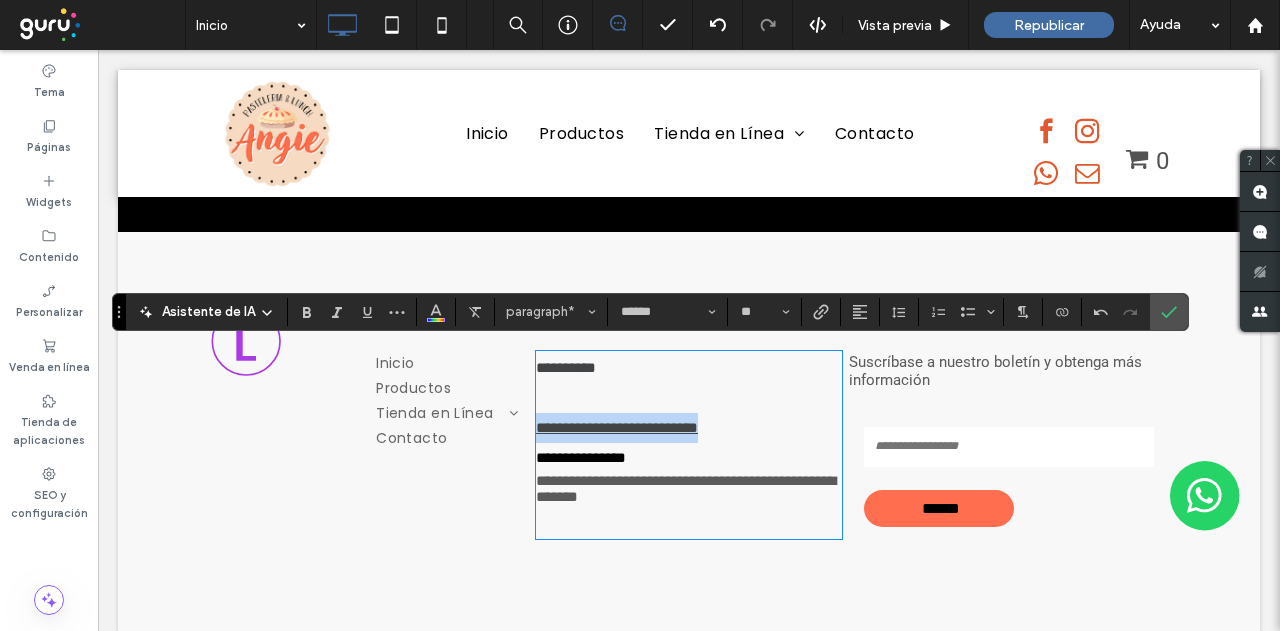 drag, startPoint x: 728, startPoint y: 425, endPoint x: 461, endPoint y: 427, distance: 267.00748 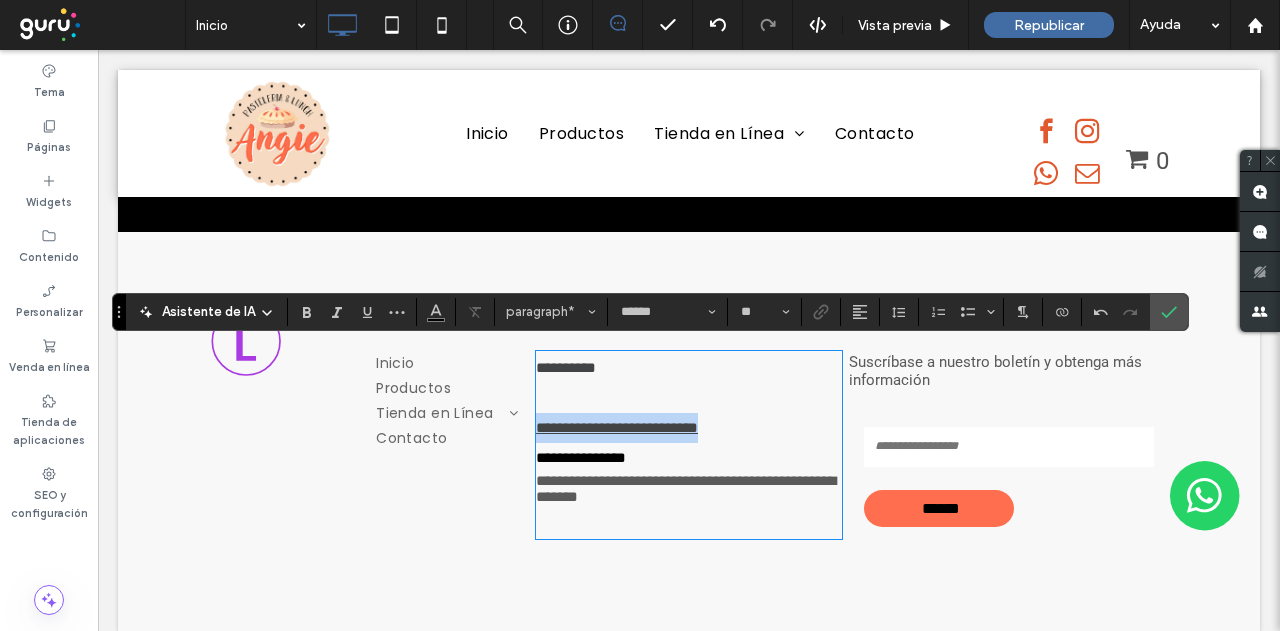 drag, startPoint x: 732, startPoint y: 421, endPoint x: 352, endPoint y: 421, distance: 380 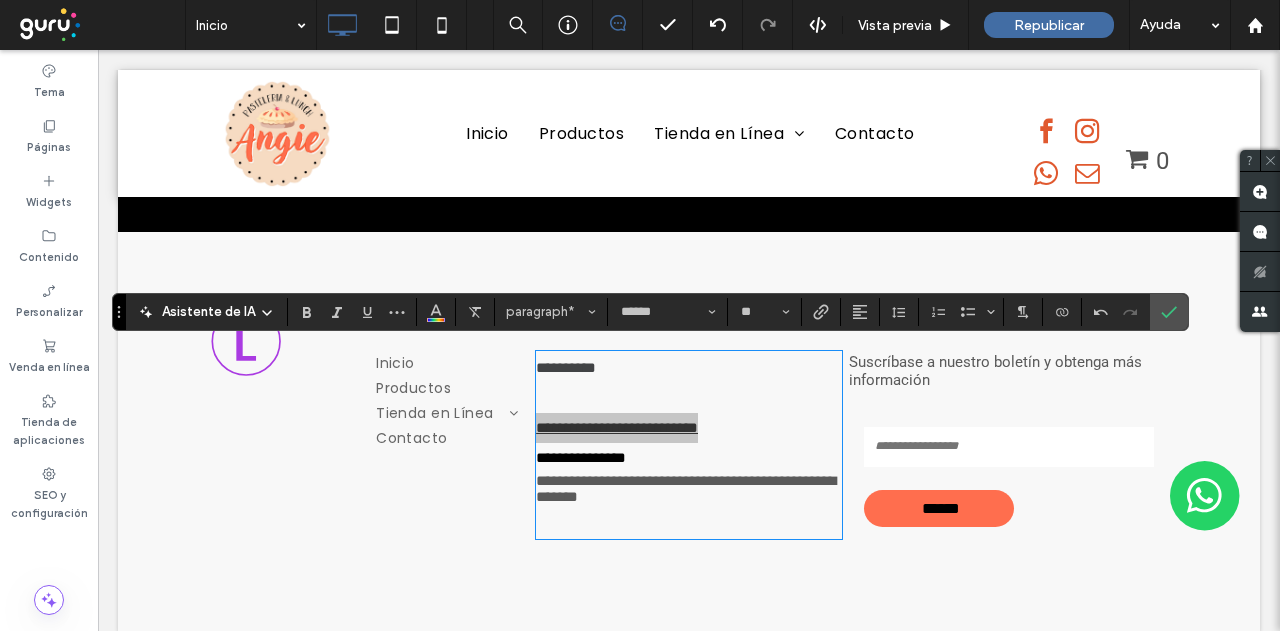 click on "Asistente de IA paragraph* ****** **" at bounding box center [650, 312] 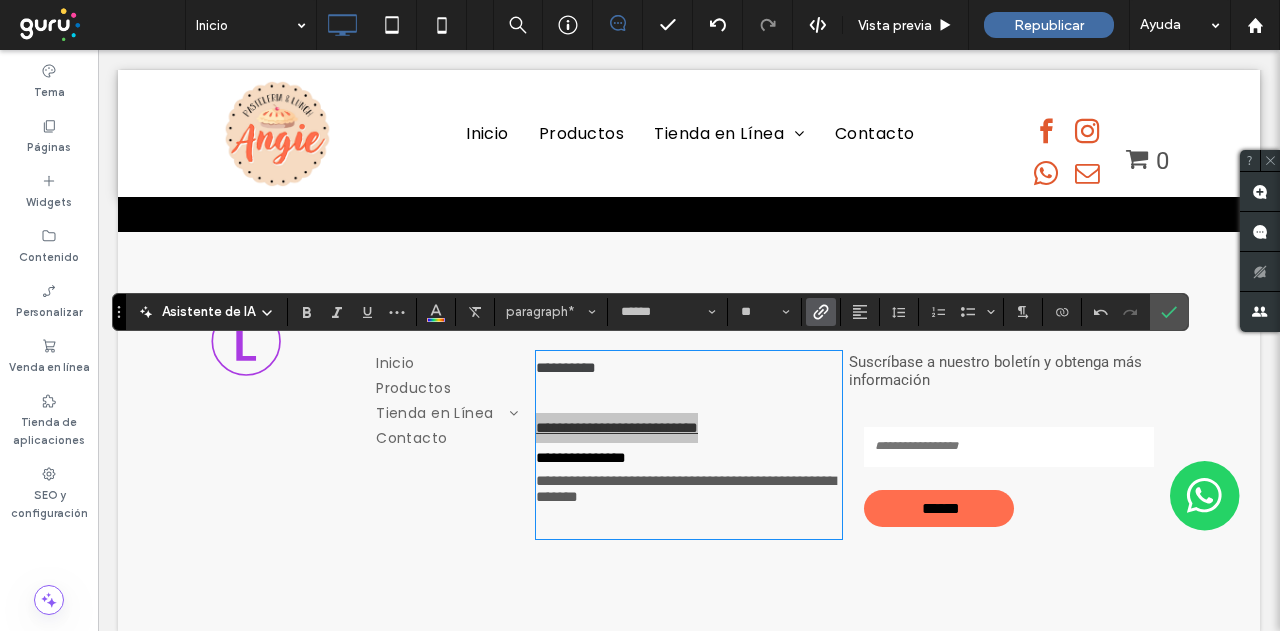 click 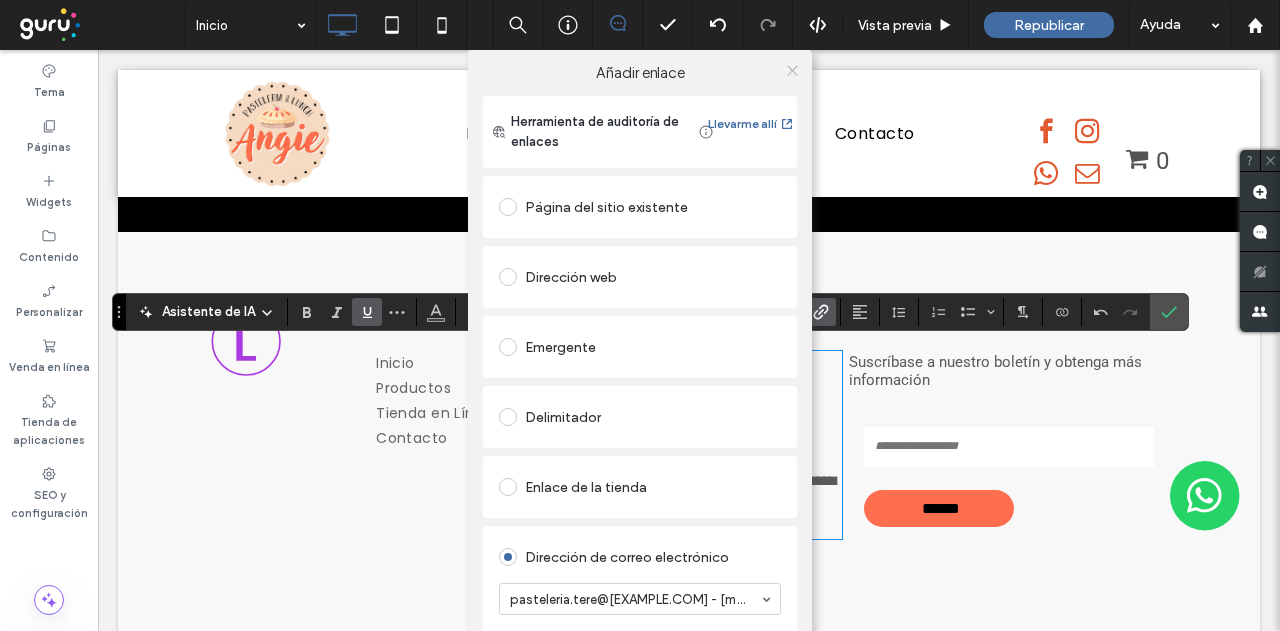 click 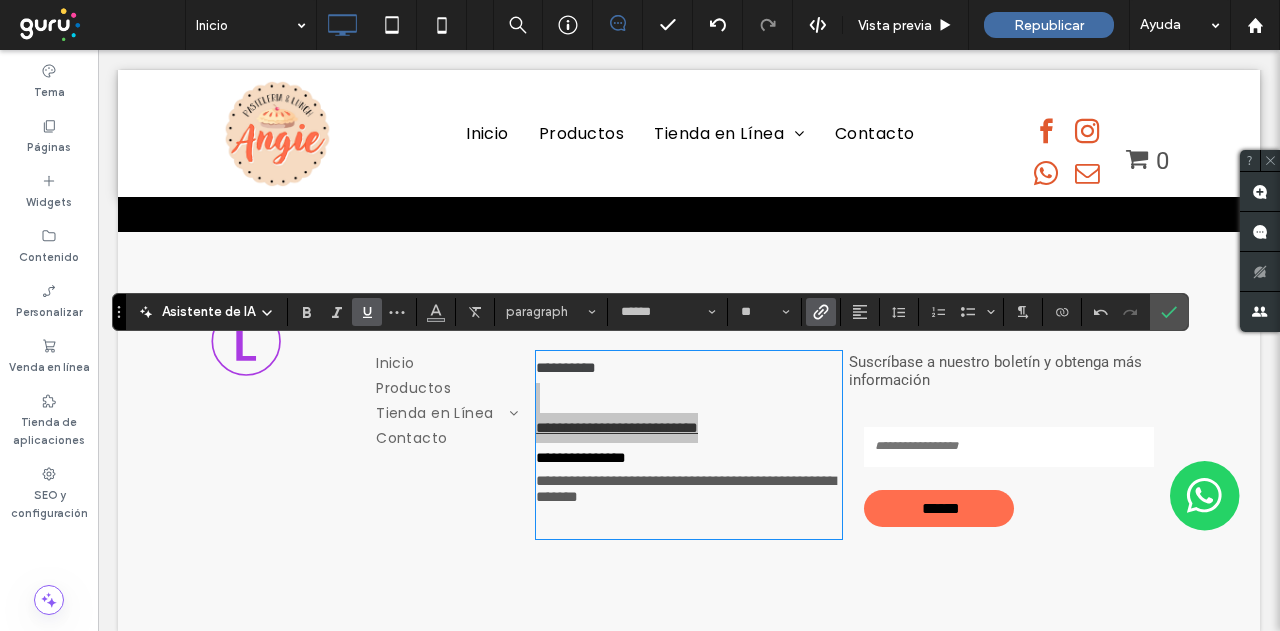 click 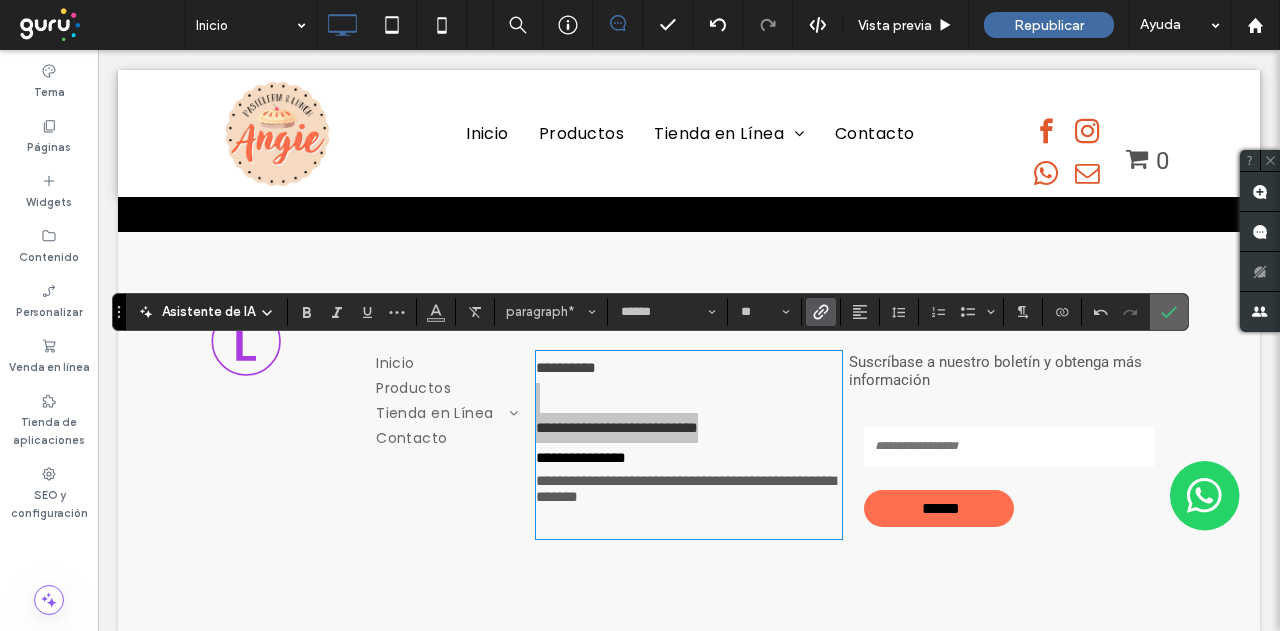 click 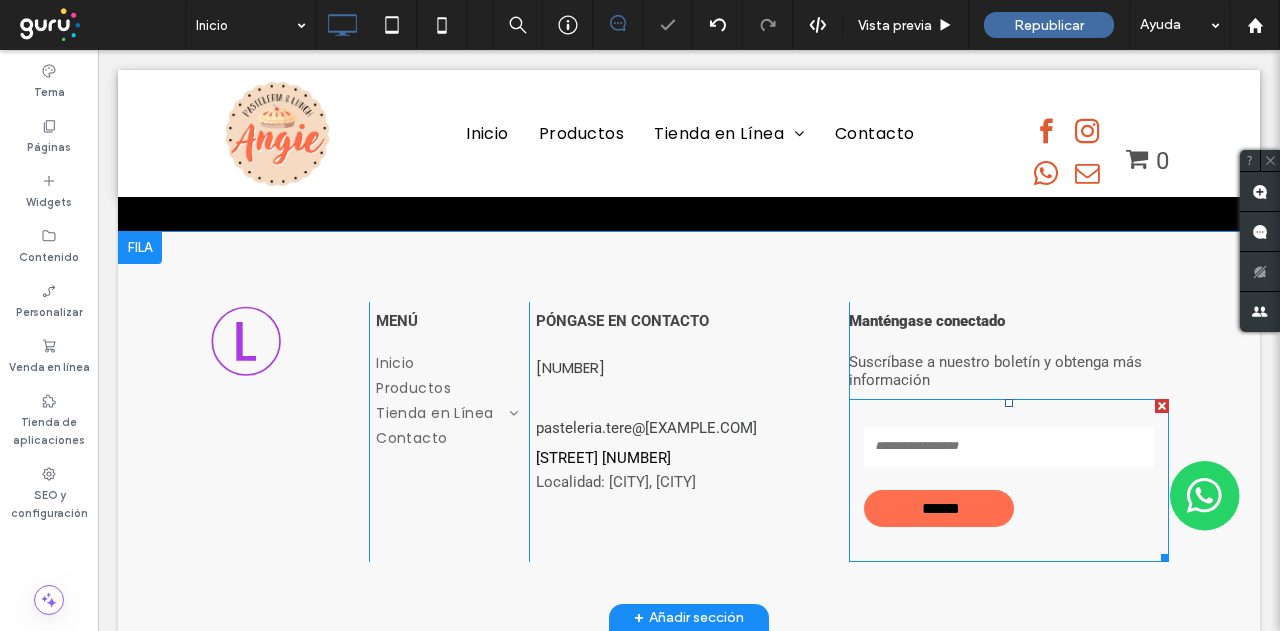 click at bounding box center [1162, 406] 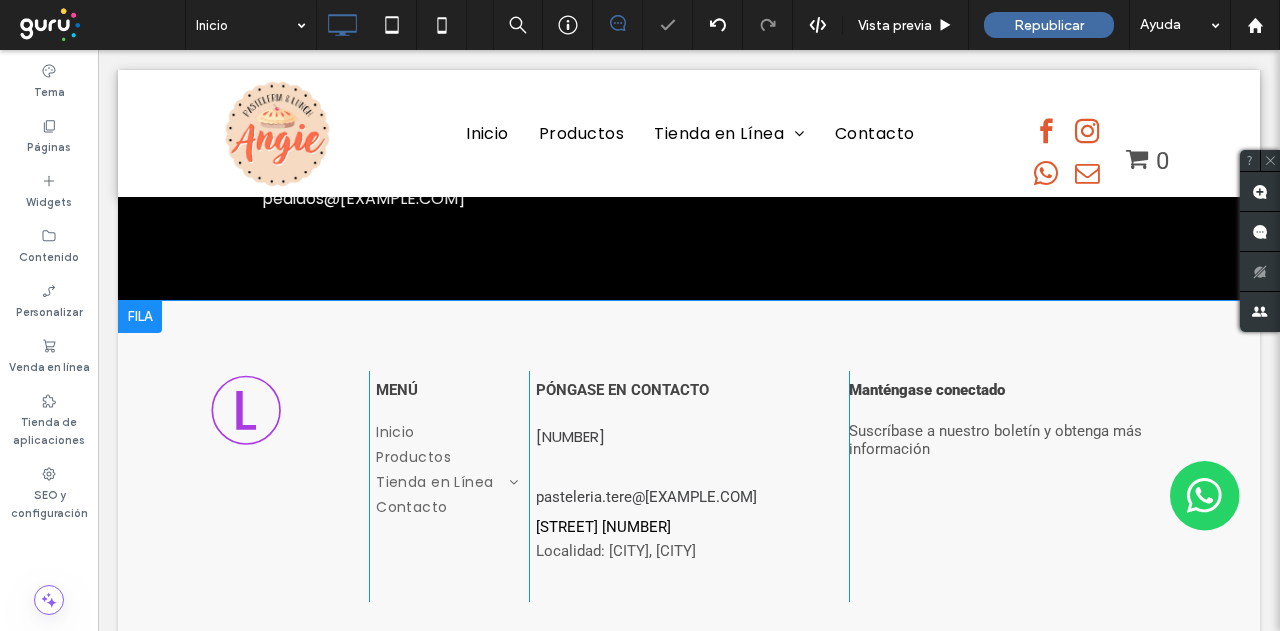 scroll, scrollTop: 4298, scrollLeft: 0, axis: vertical 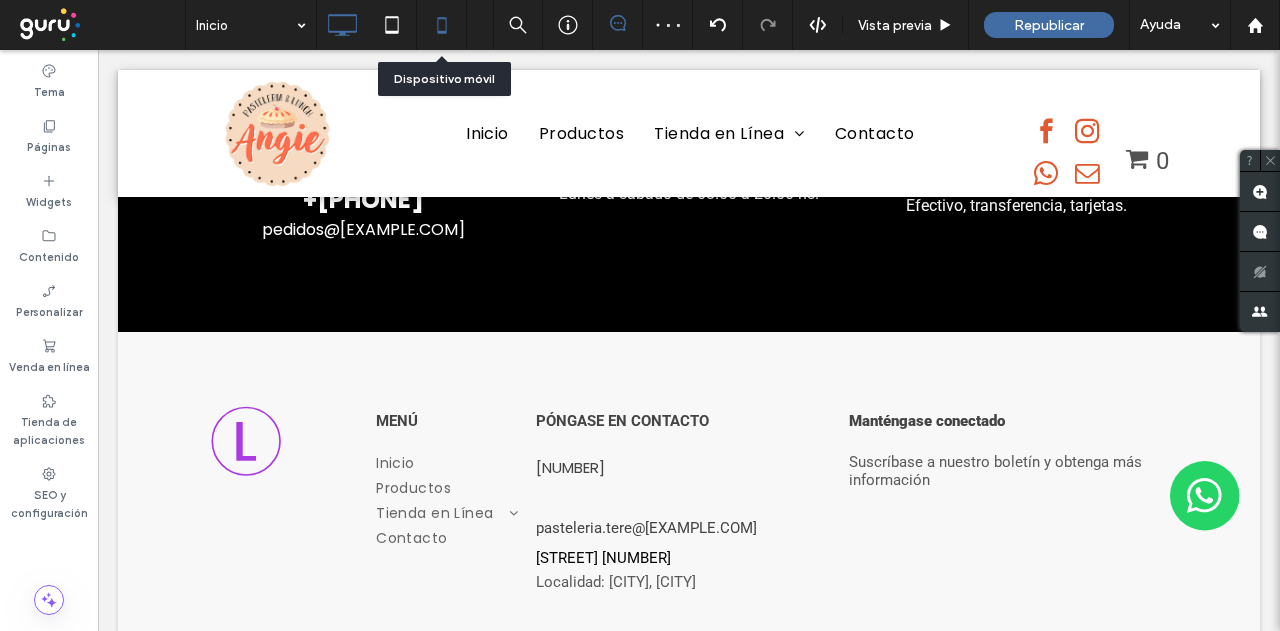 click 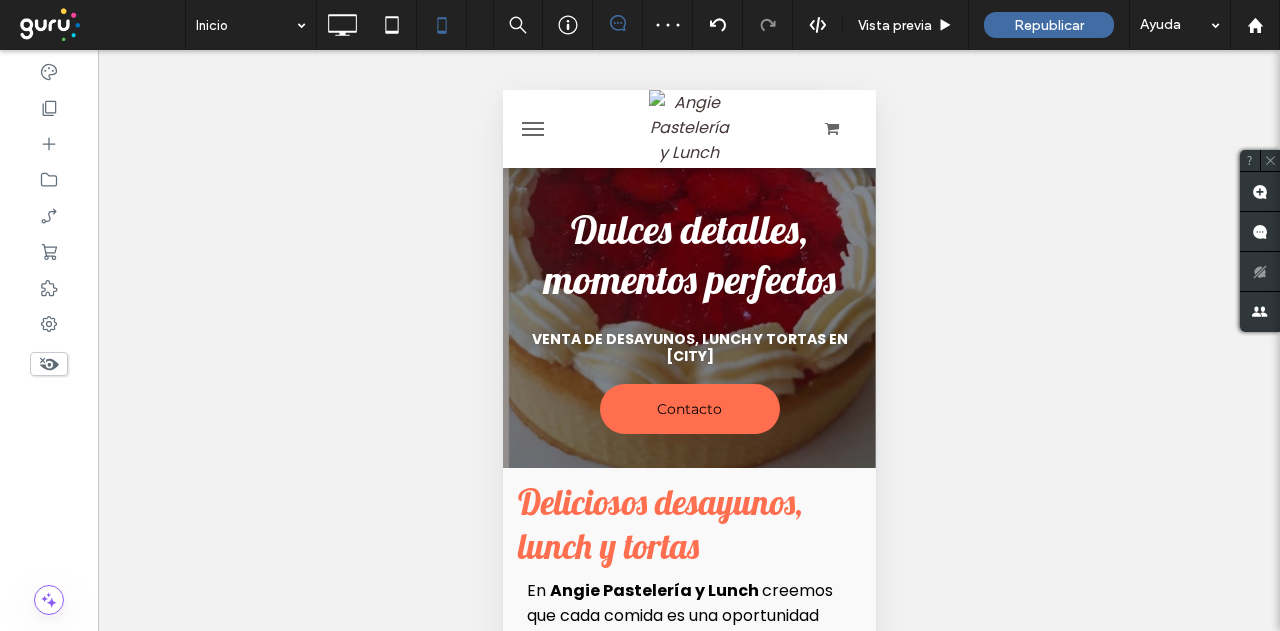 scroll, scrollTop: 0, scrollLeft: 0, axis: both 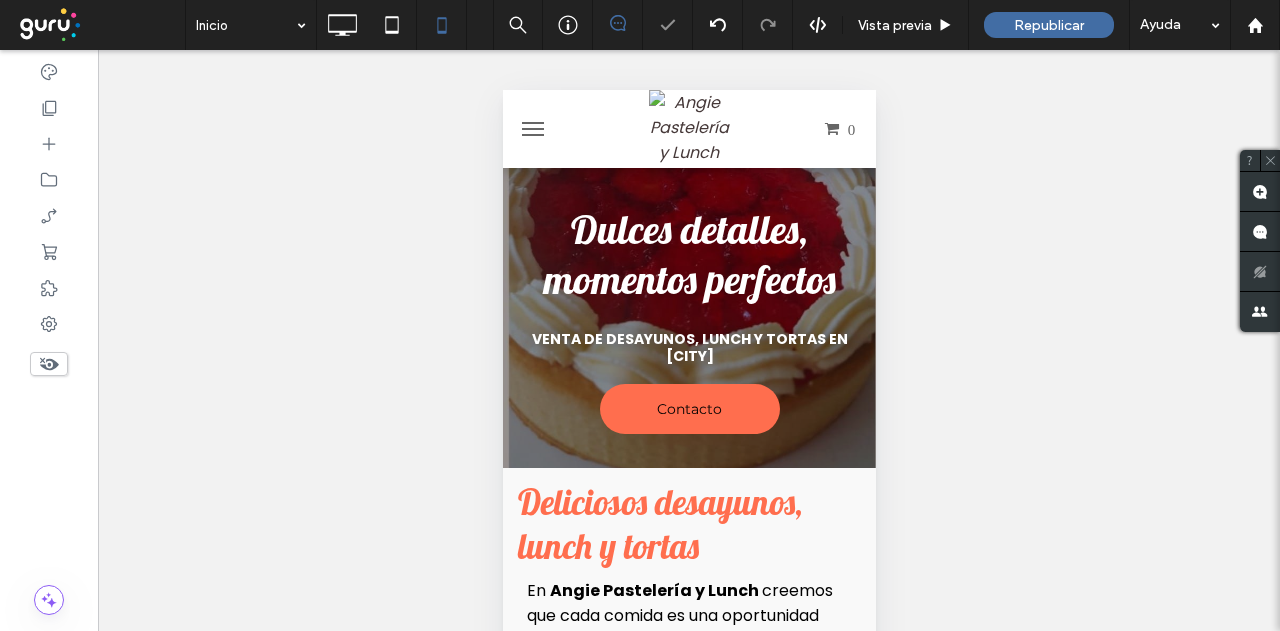click at bounding box center (532, 129) 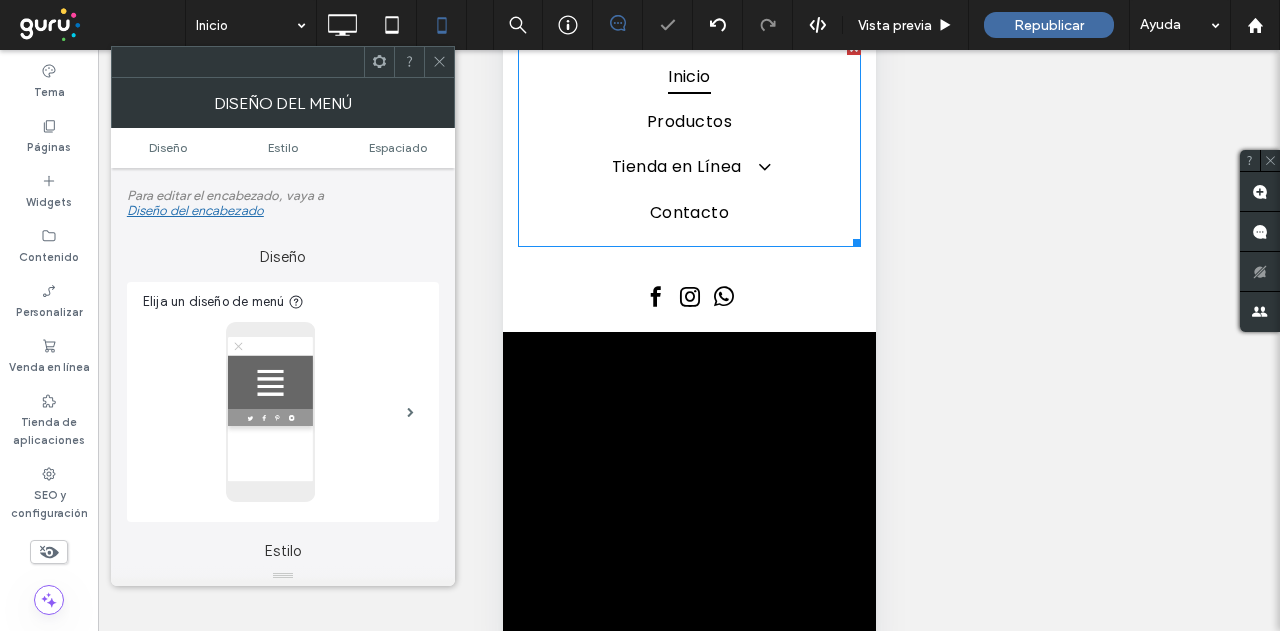 scroll, scrollTop: 196, scrollLeft: 0, axis: vertical 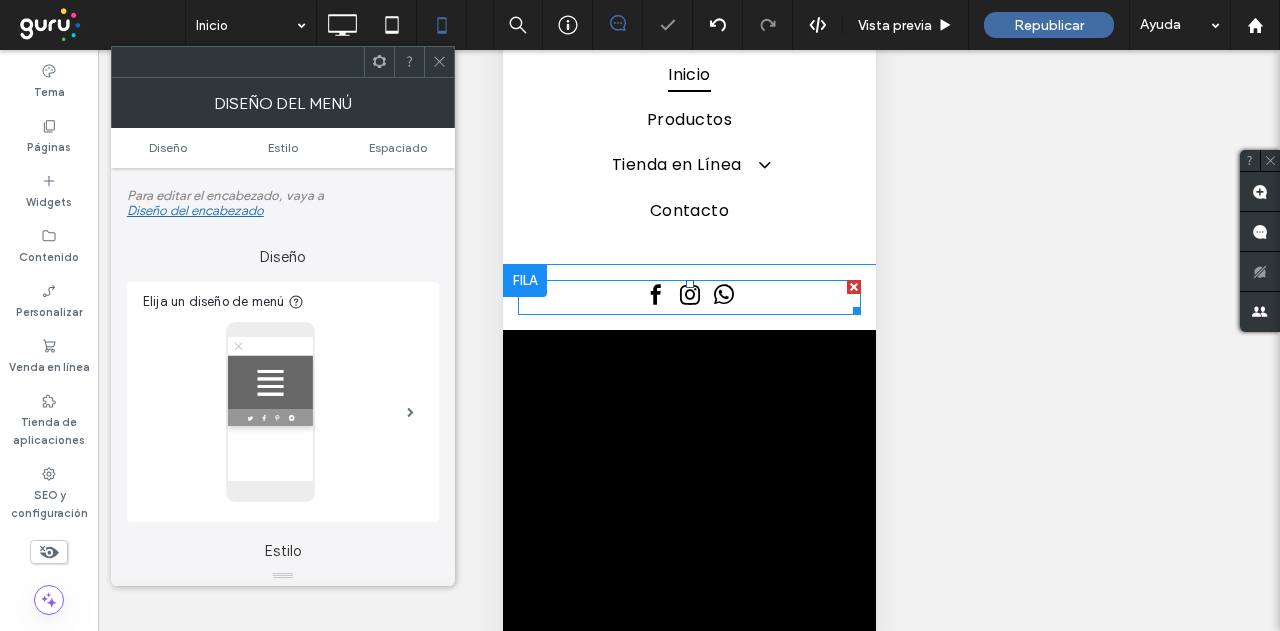 click at bounding box center [688, 297] 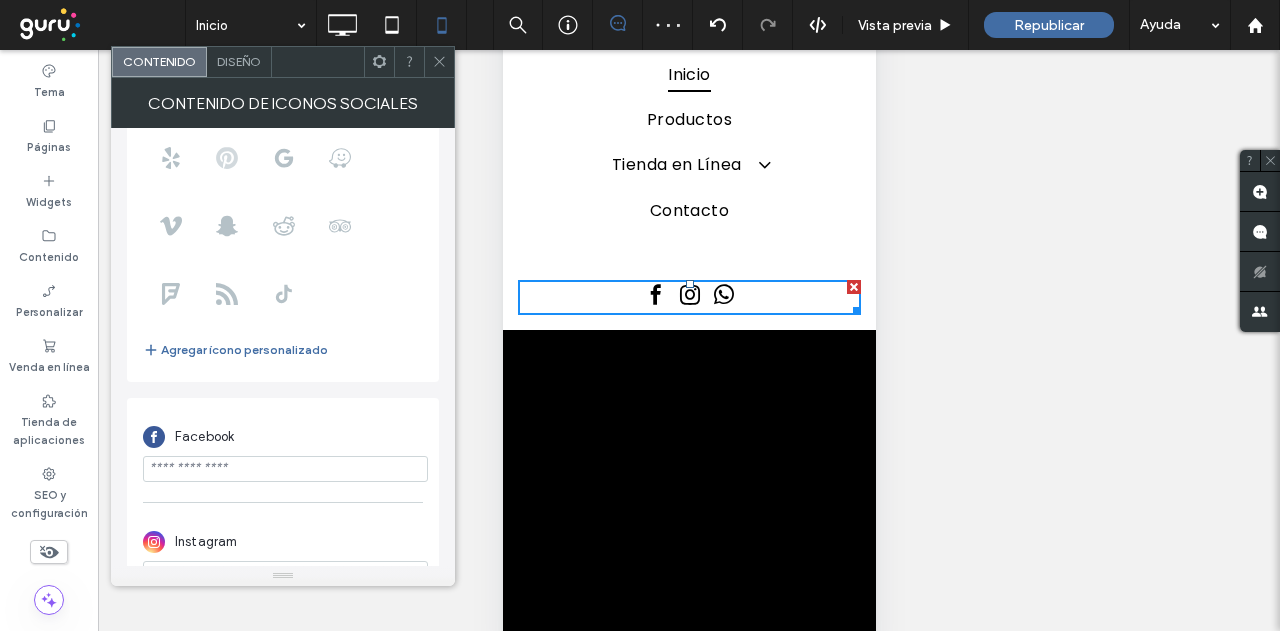 scroll, scrollTop: 100, scrollLeft: 0, axis: vertical 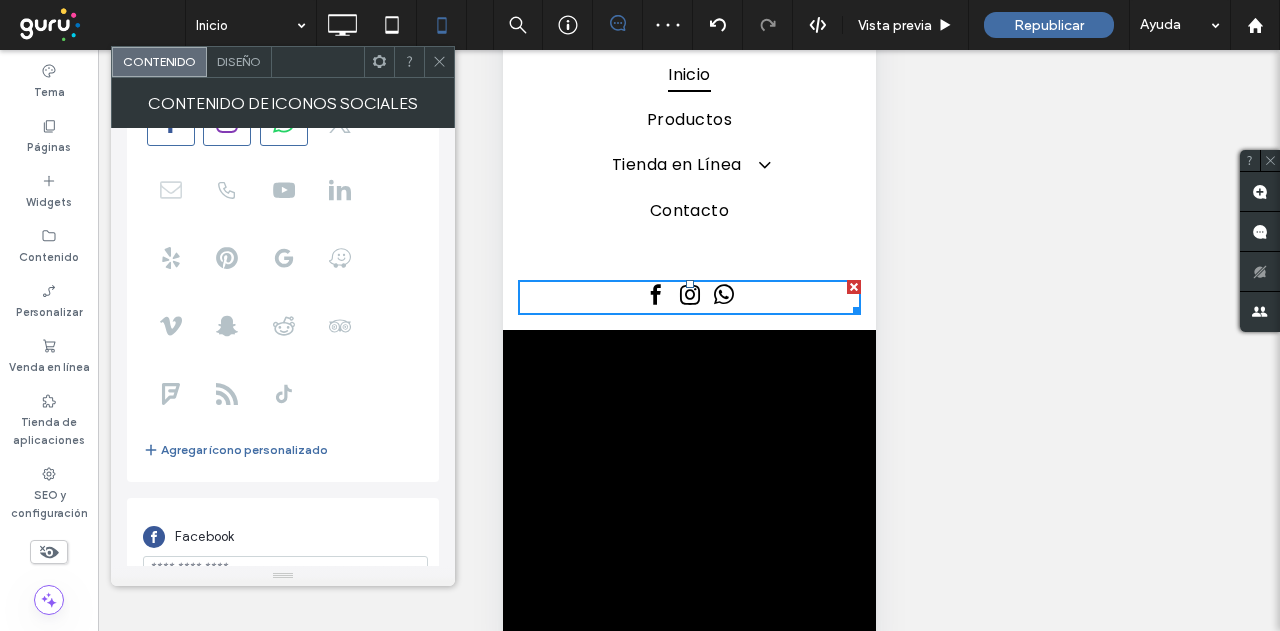 click 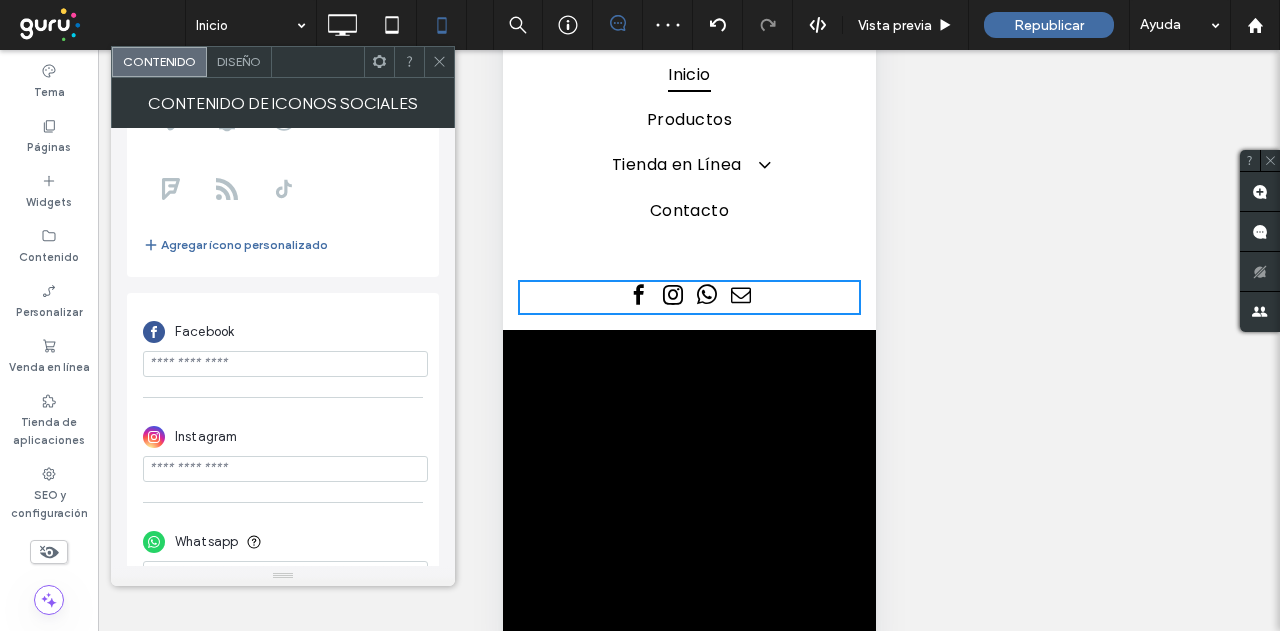 scroll, scrollTop: 458, scrollLeft: 0, axis: vertical 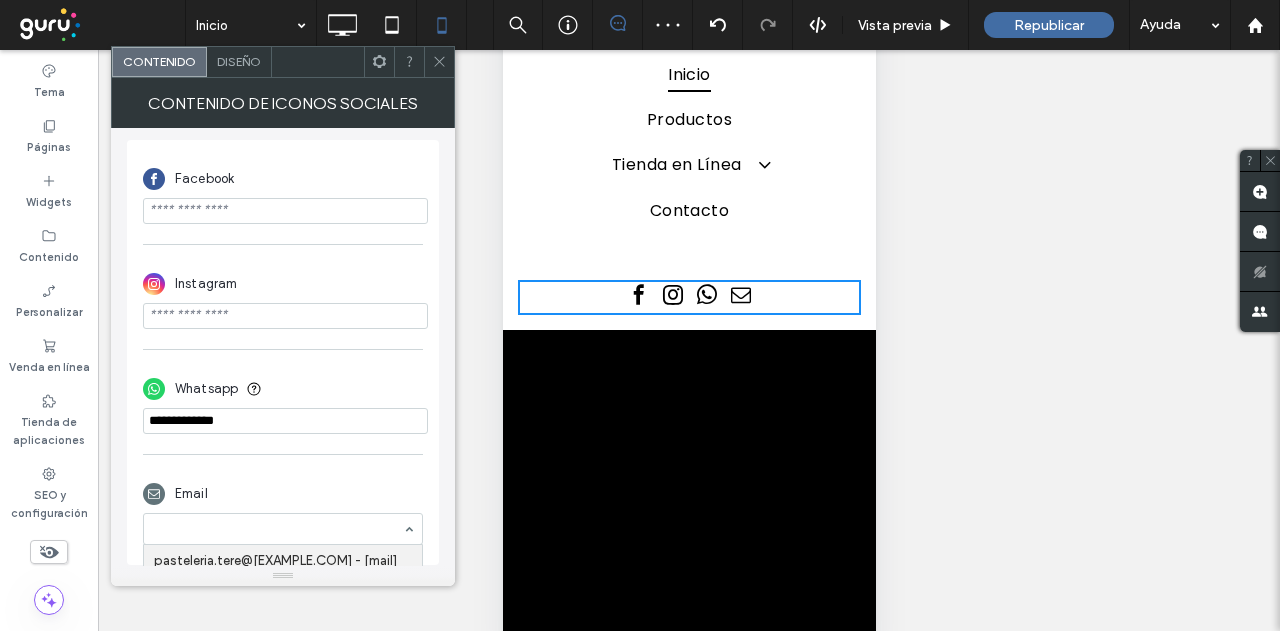 drag, startPoint x: 248, startPoint y: 513, endPoint x: 250, endPoint y: 527, distance: 14.142136 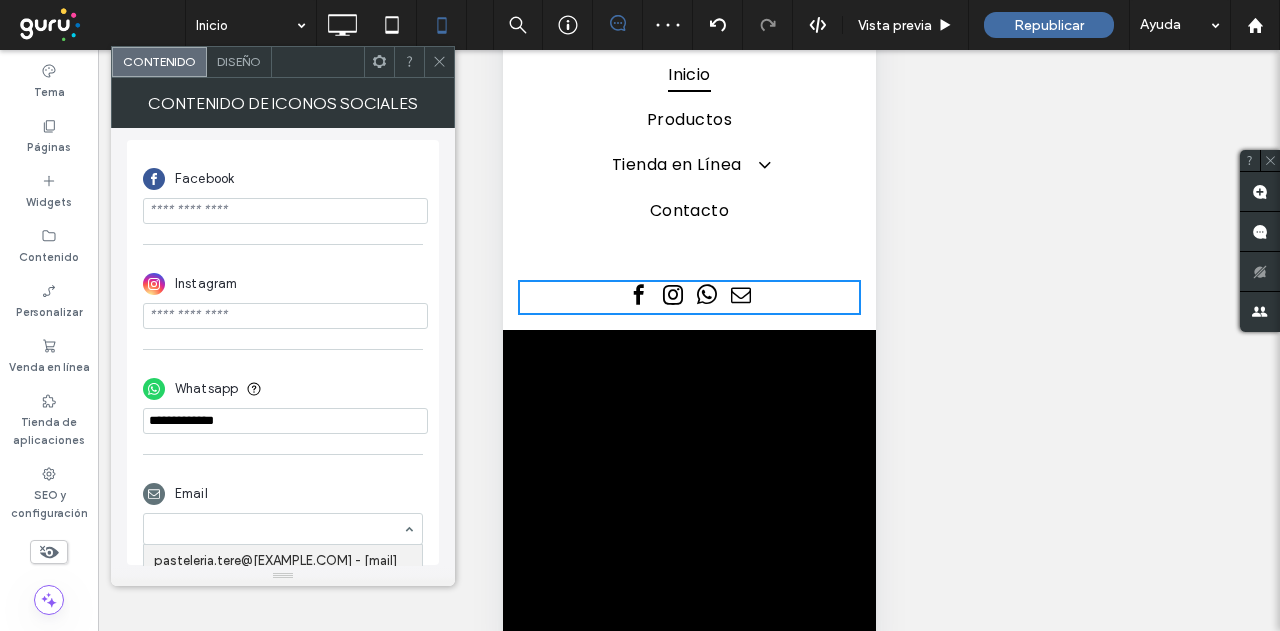 click at bounding box center (283, 529) 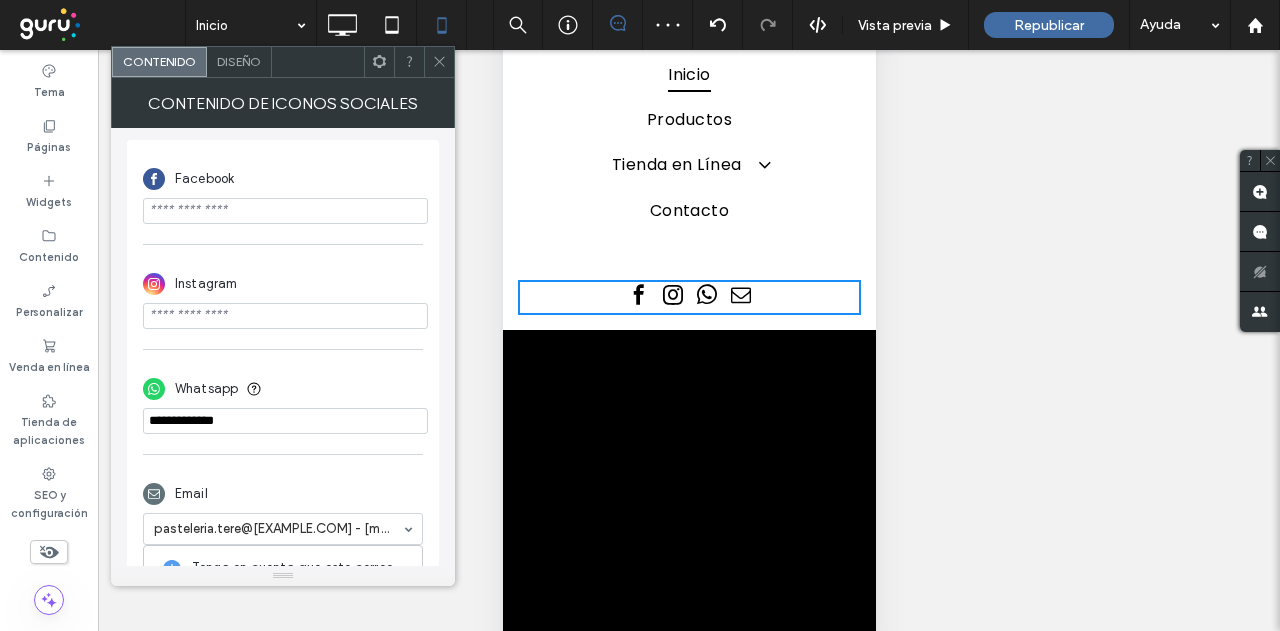 scroll, scrollTop: 0, scrollLeft: 0, axis: both 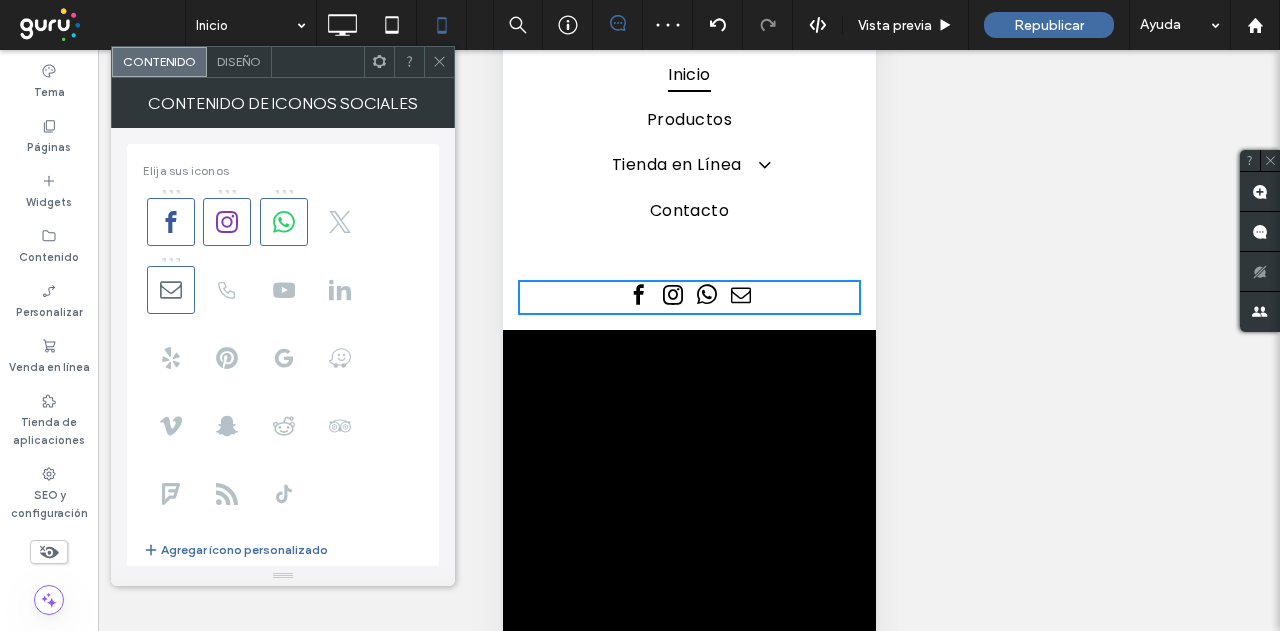 click 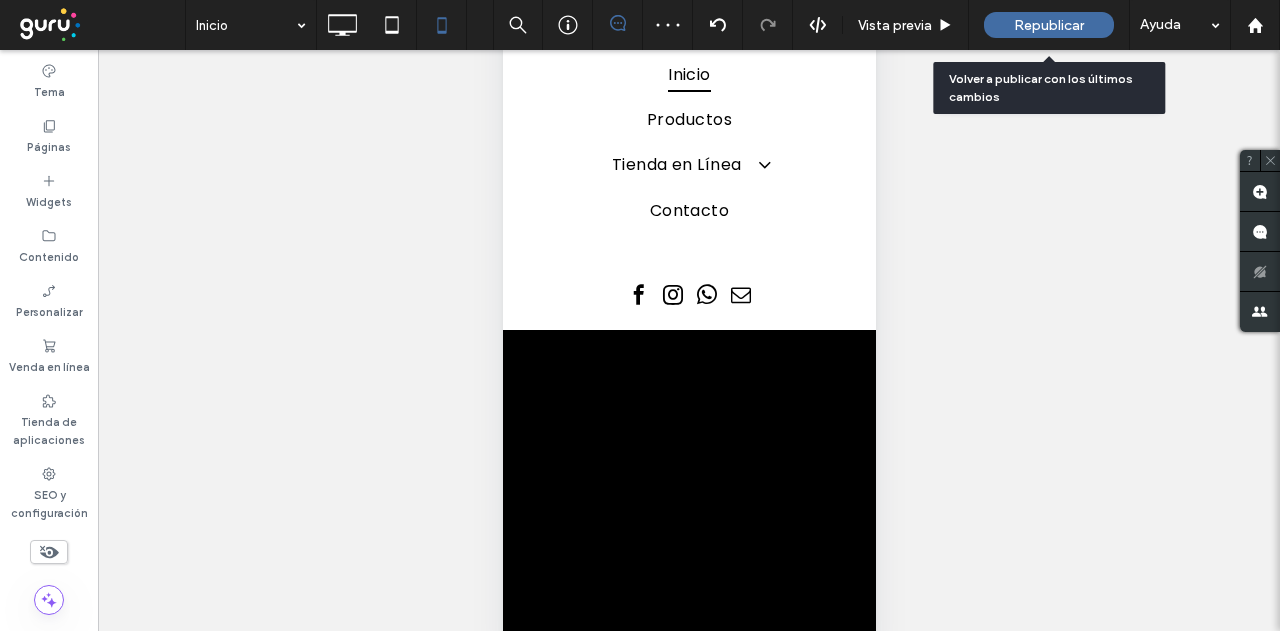 click on "Republicar" at bounding box center [1049, 25] 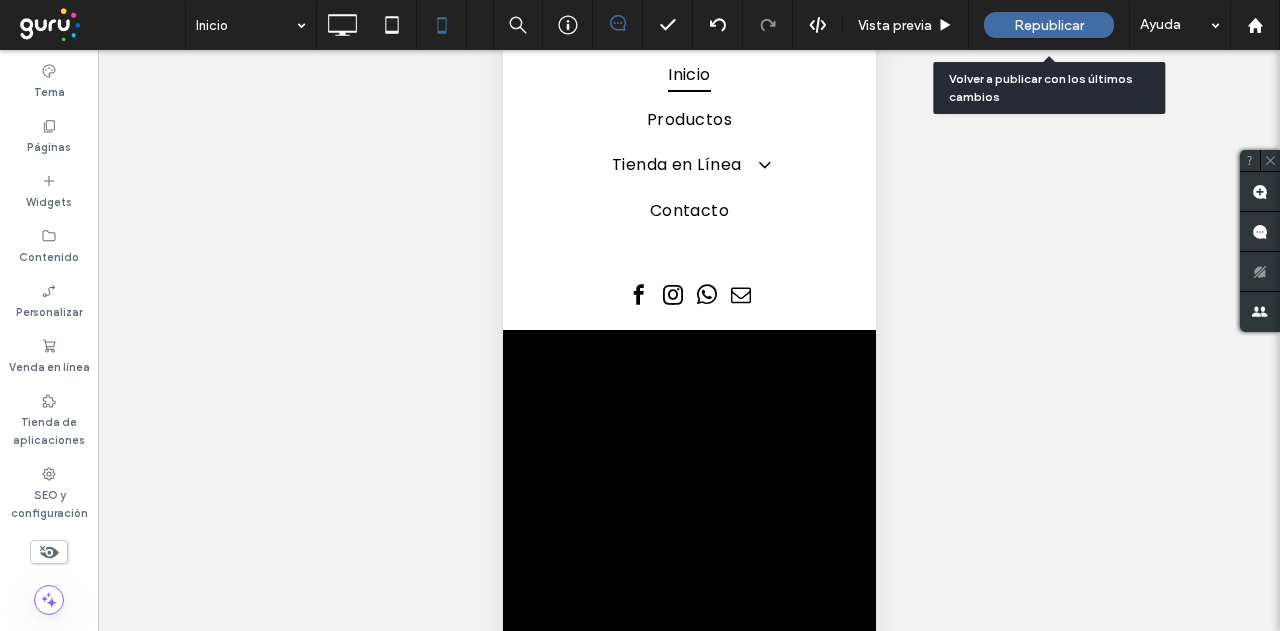 click on "Republicar" at bounding box center [1049, 25] 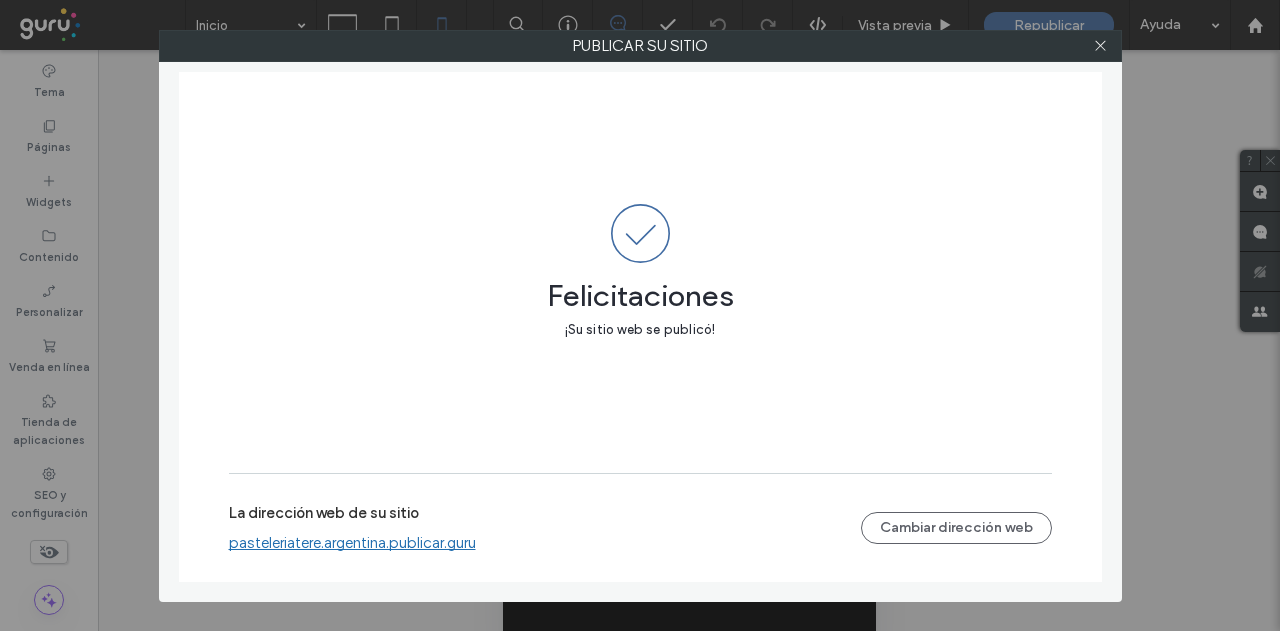 click at bounding box center [1101, 46] 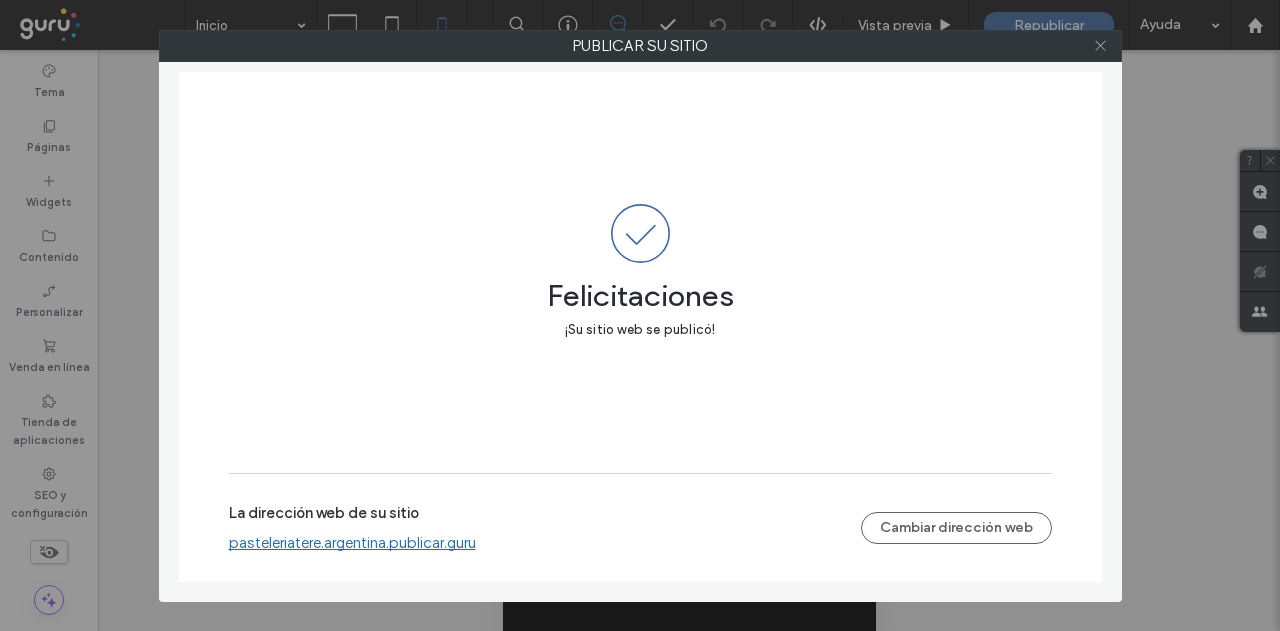 click 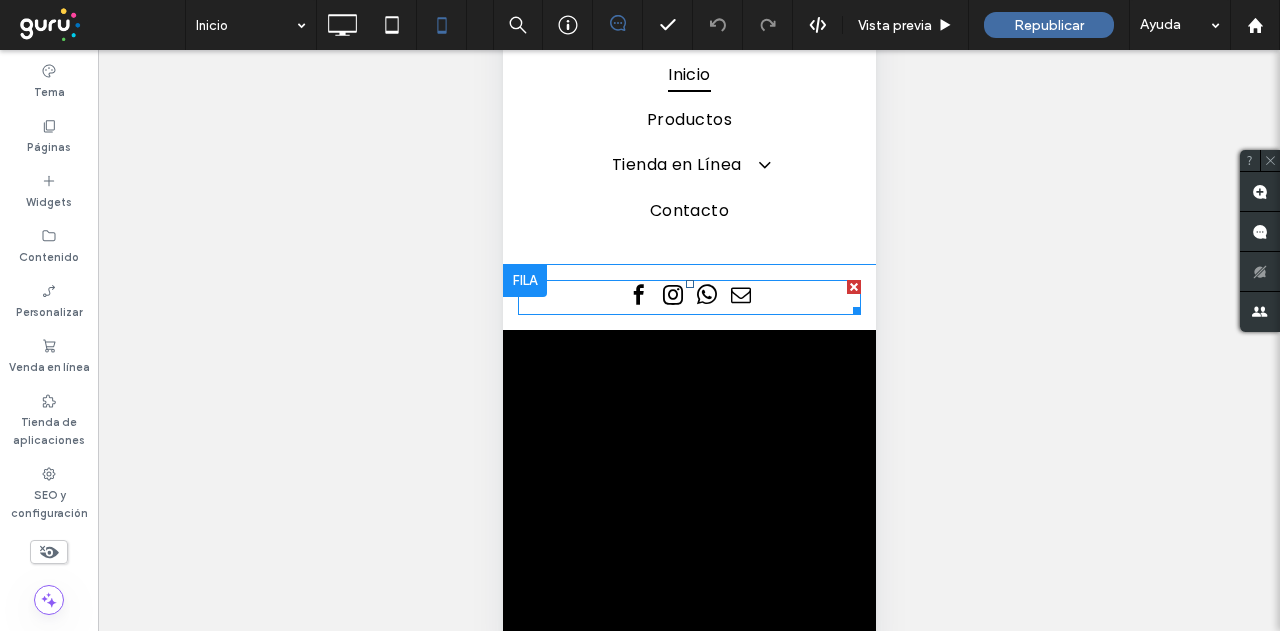 click at bounding box center [672, 295] 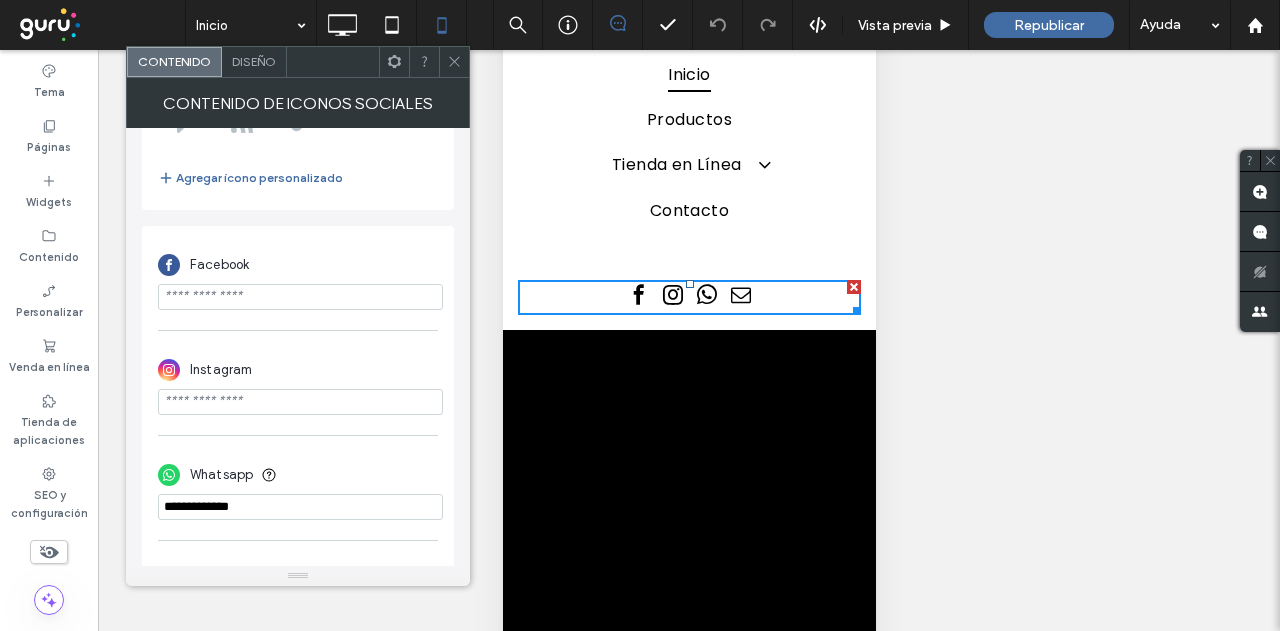 scroll, scrollTop: 358, scrollLeft: 0, axis: vertical 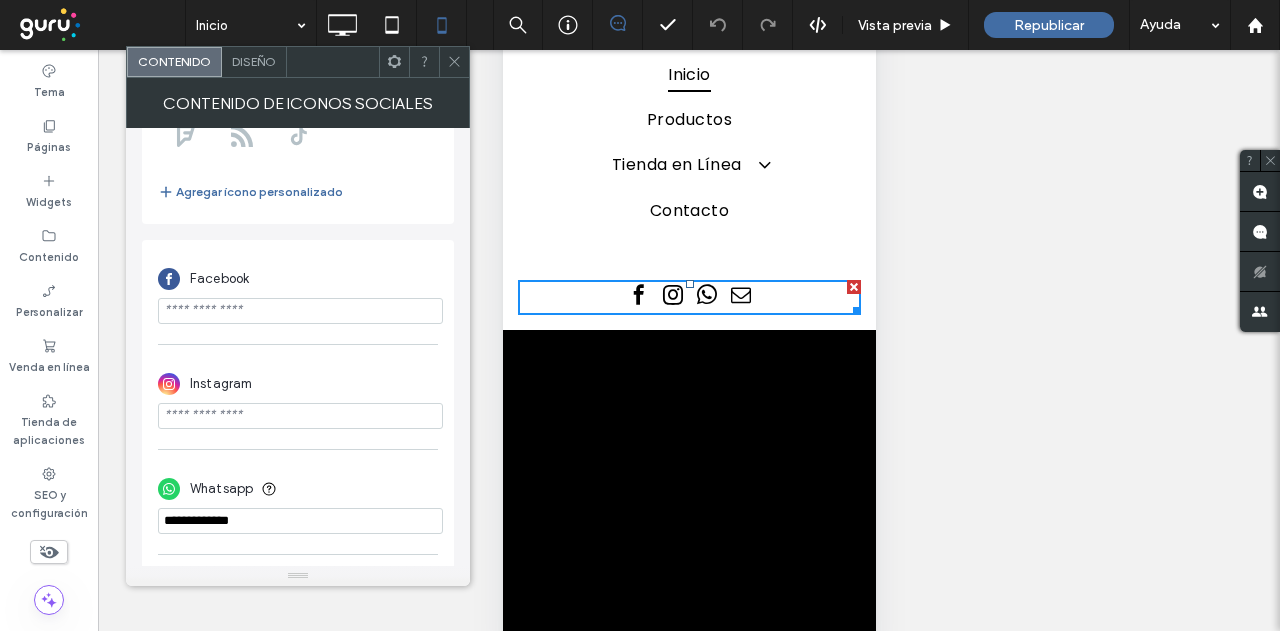 paste on "**********" 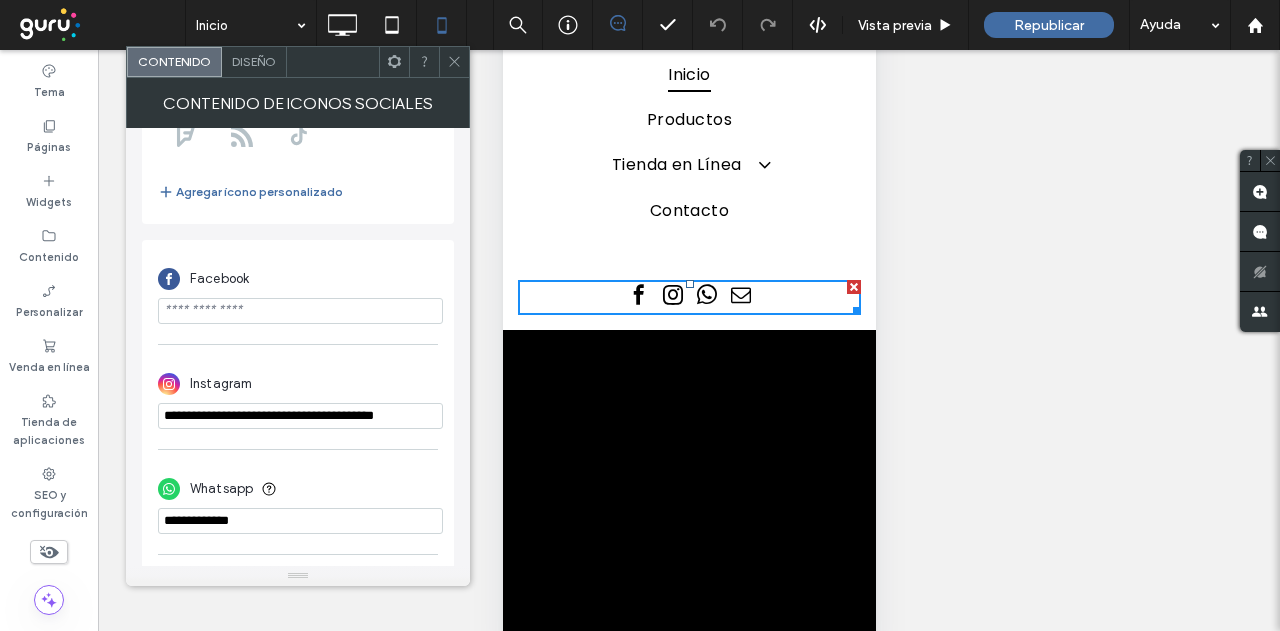 type on "**********" 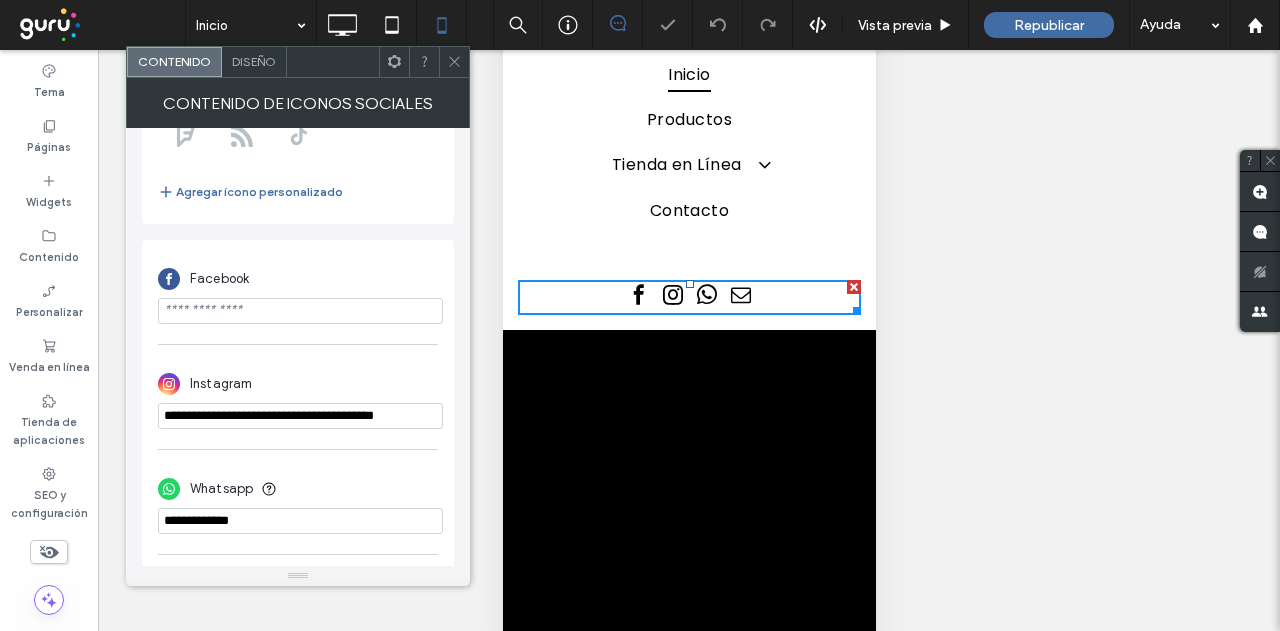 click at bounding box center (300, 311) 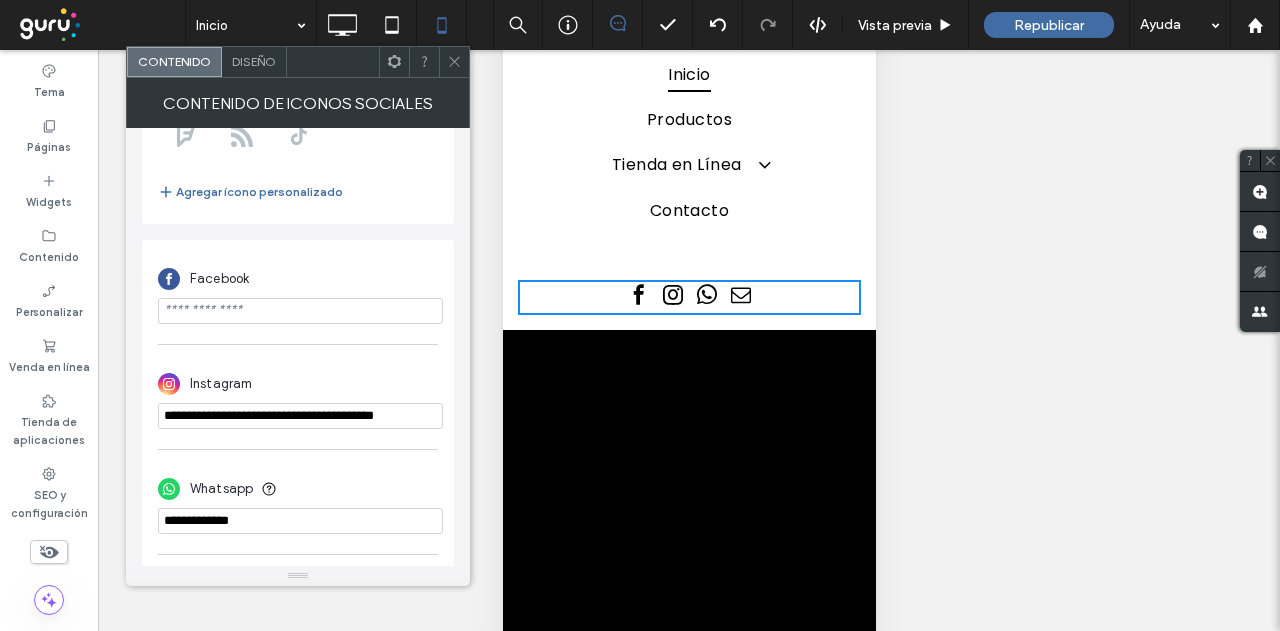 paste on "**********" 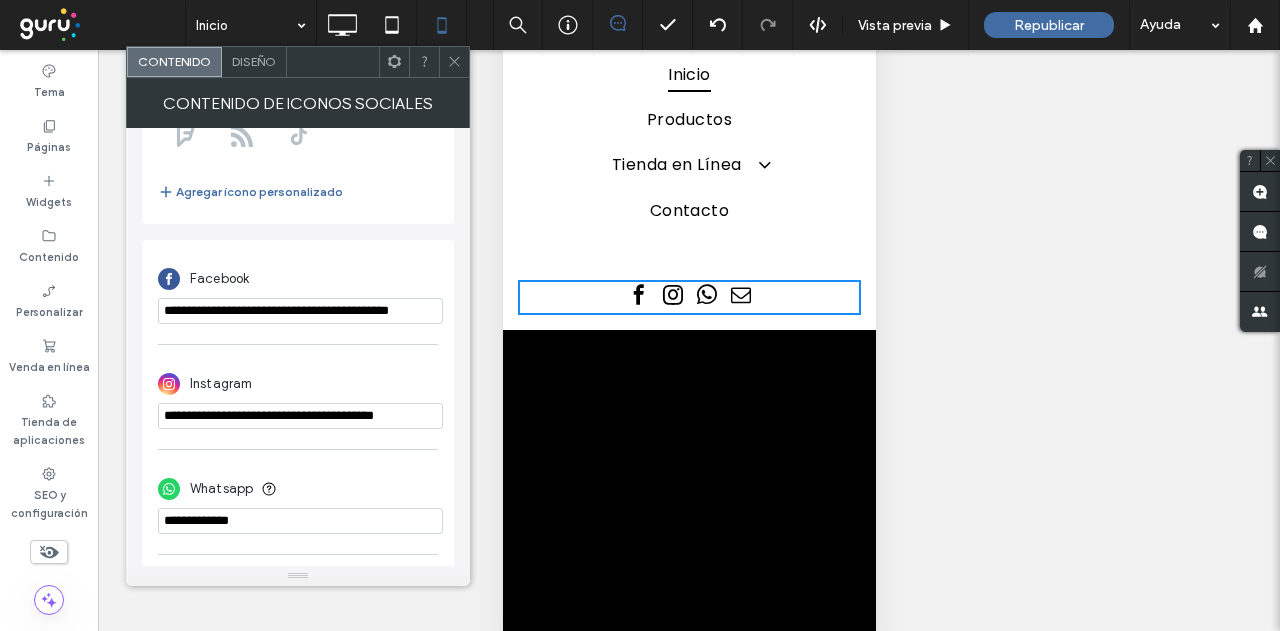 scroll, scrollTop: 0, scrollLeft: 26, axis: horizontal 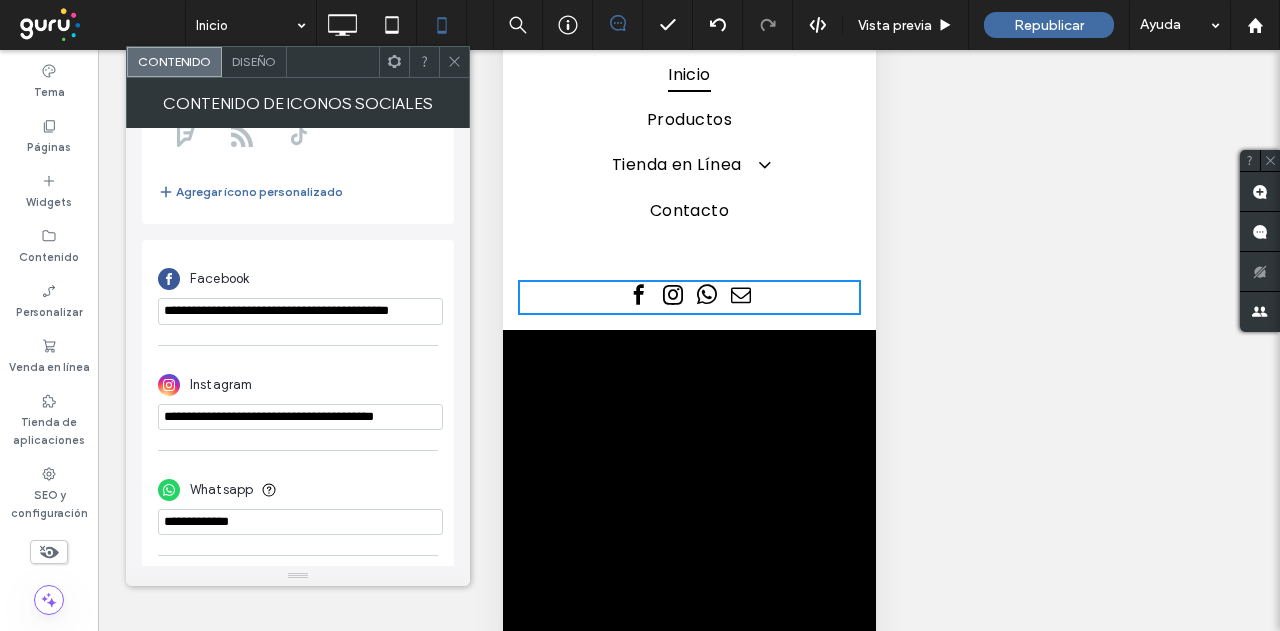 type on "**********" 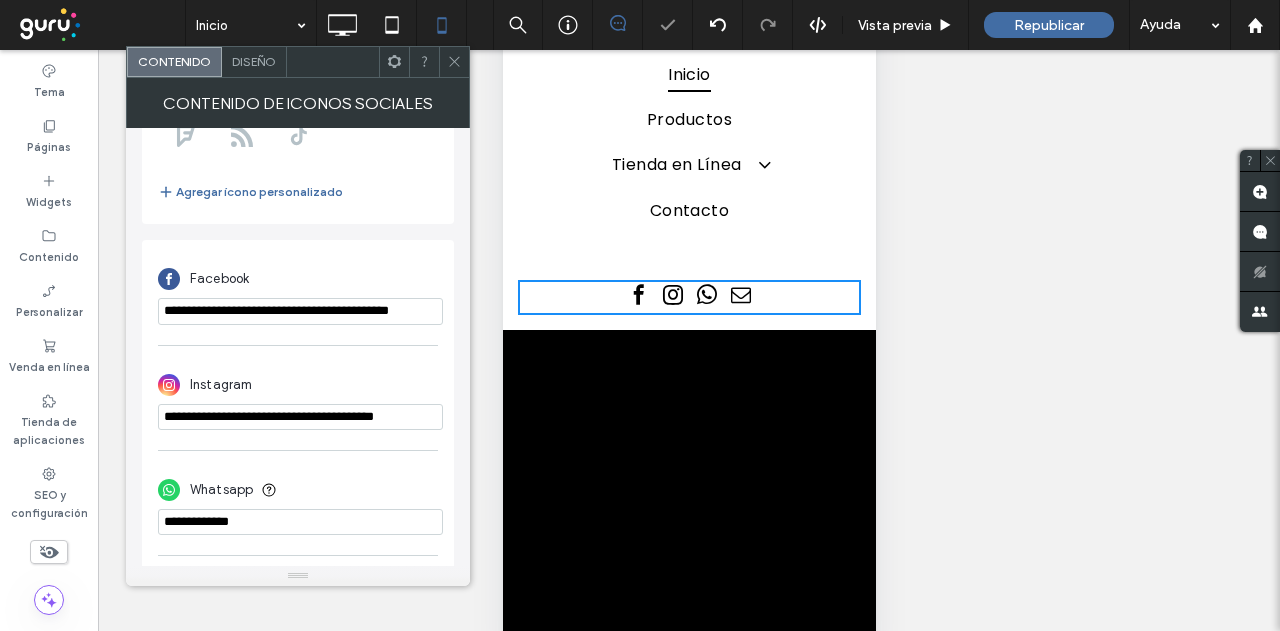 click 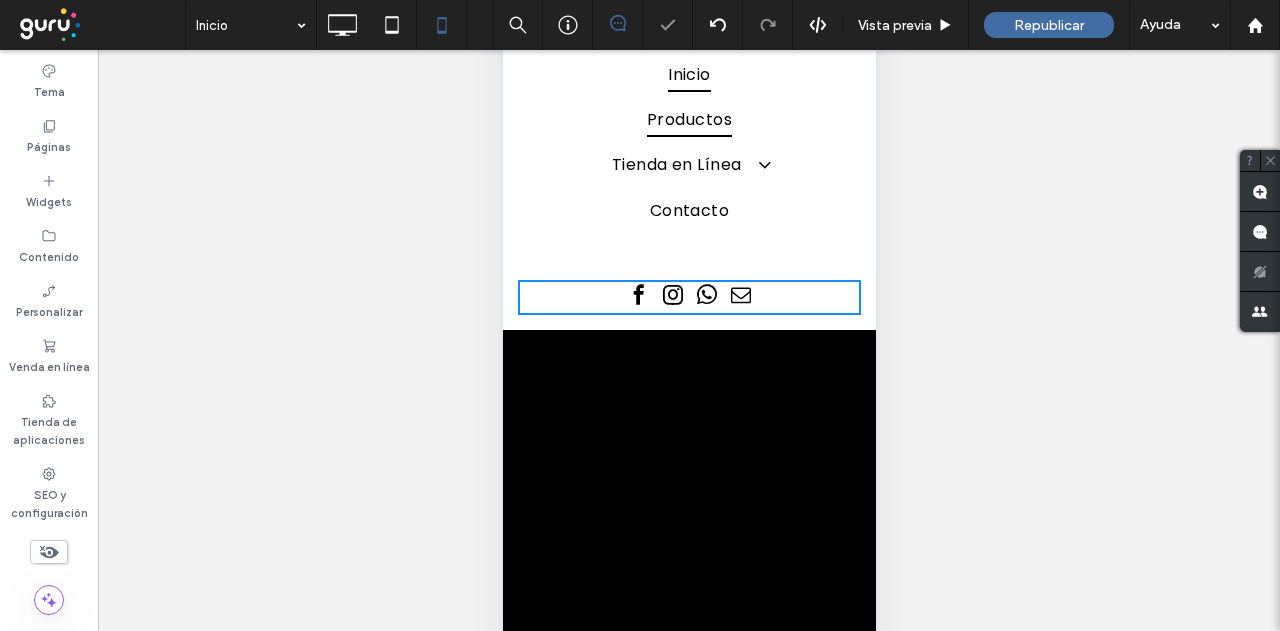 scroll, scrollTop: 0, scrollLeft: 0, axis: both 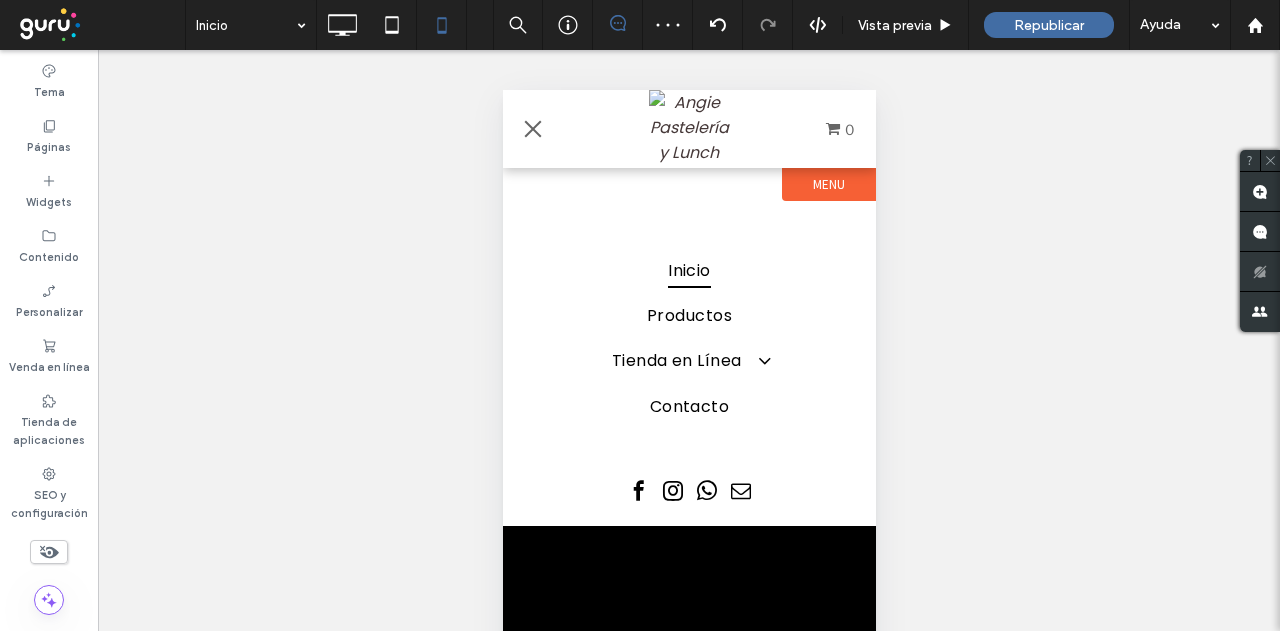 click at bounding box center [532, 129] 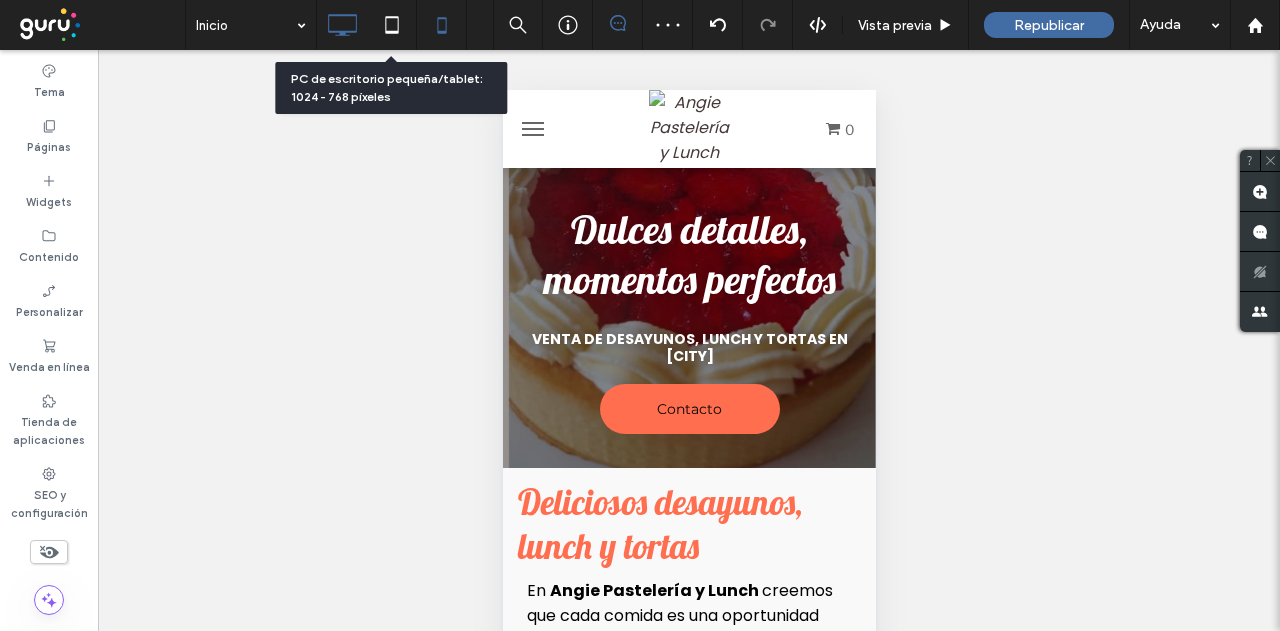 click 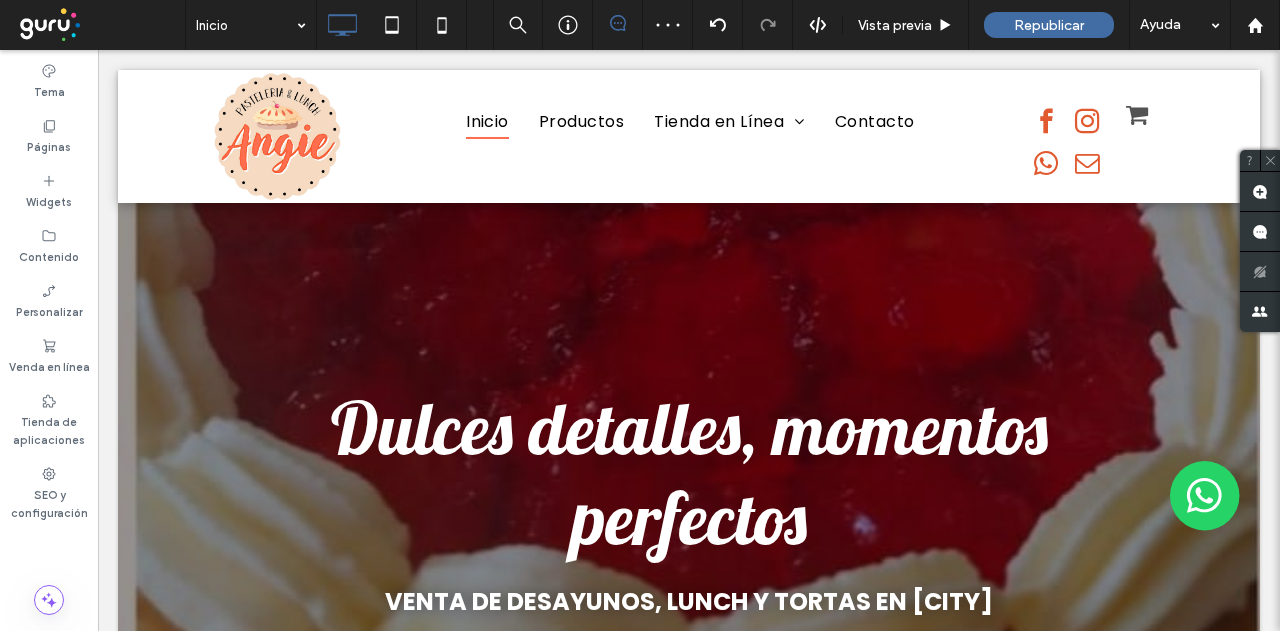 scroll, scrollTop: 0, scrollLeft: 0, axis: both 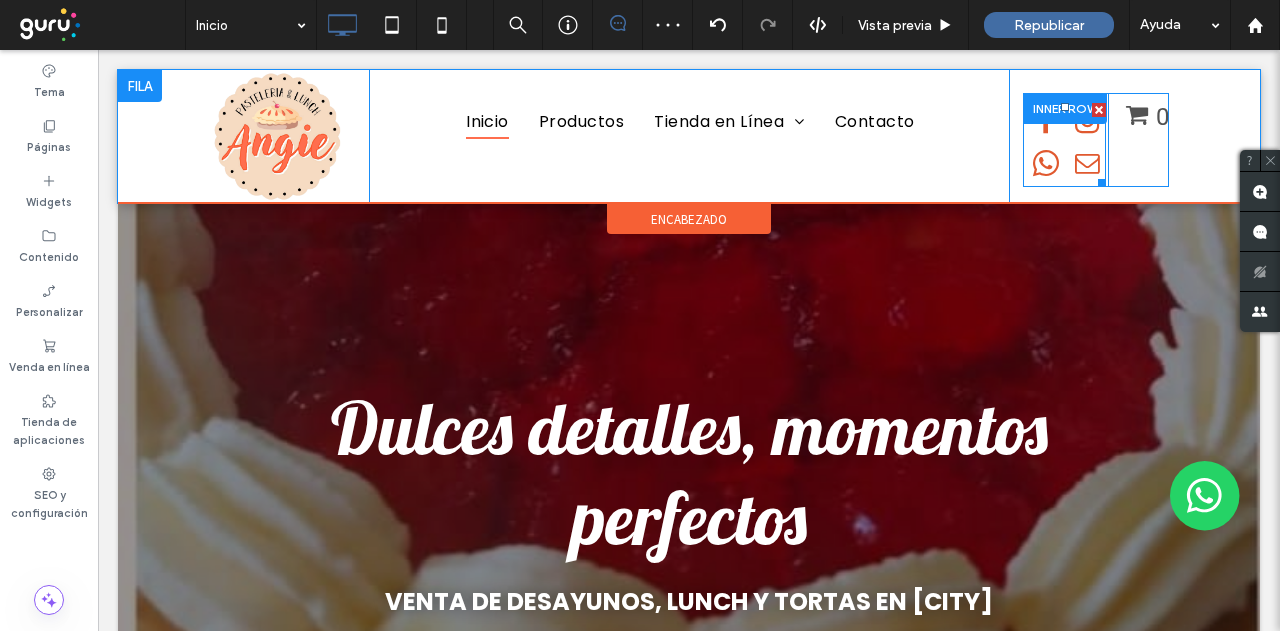 click at bounding box center (1046, 163) 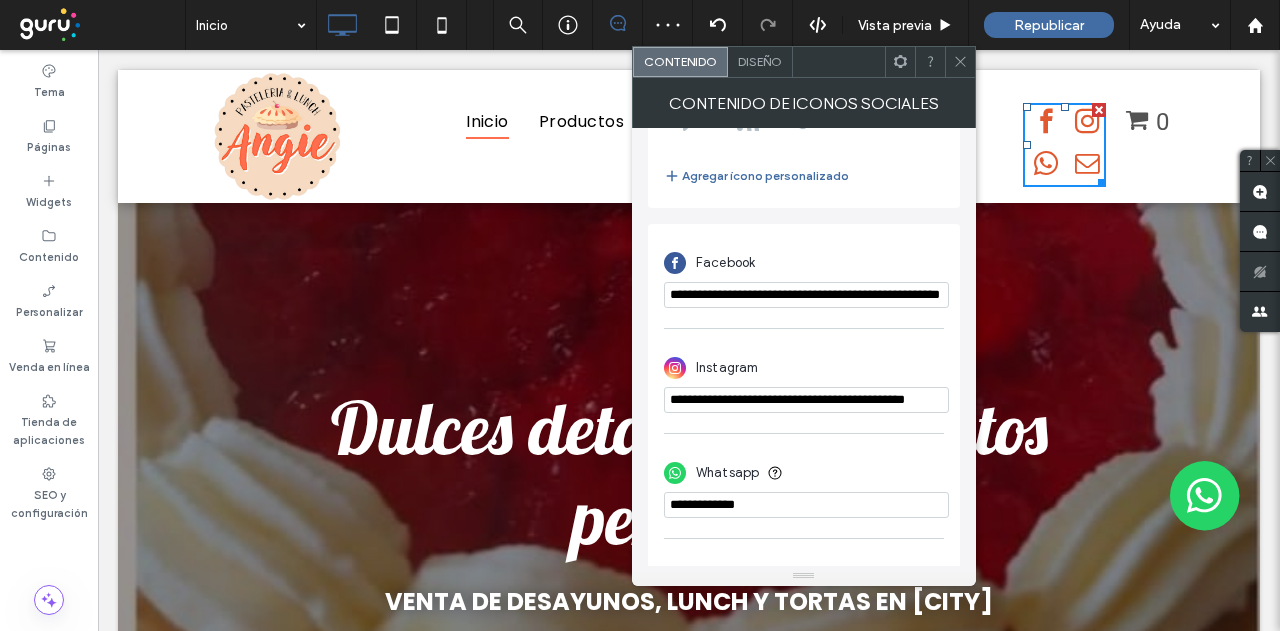 scroll, scrollTop: 400, scrollLeft: 0, axis: vertical 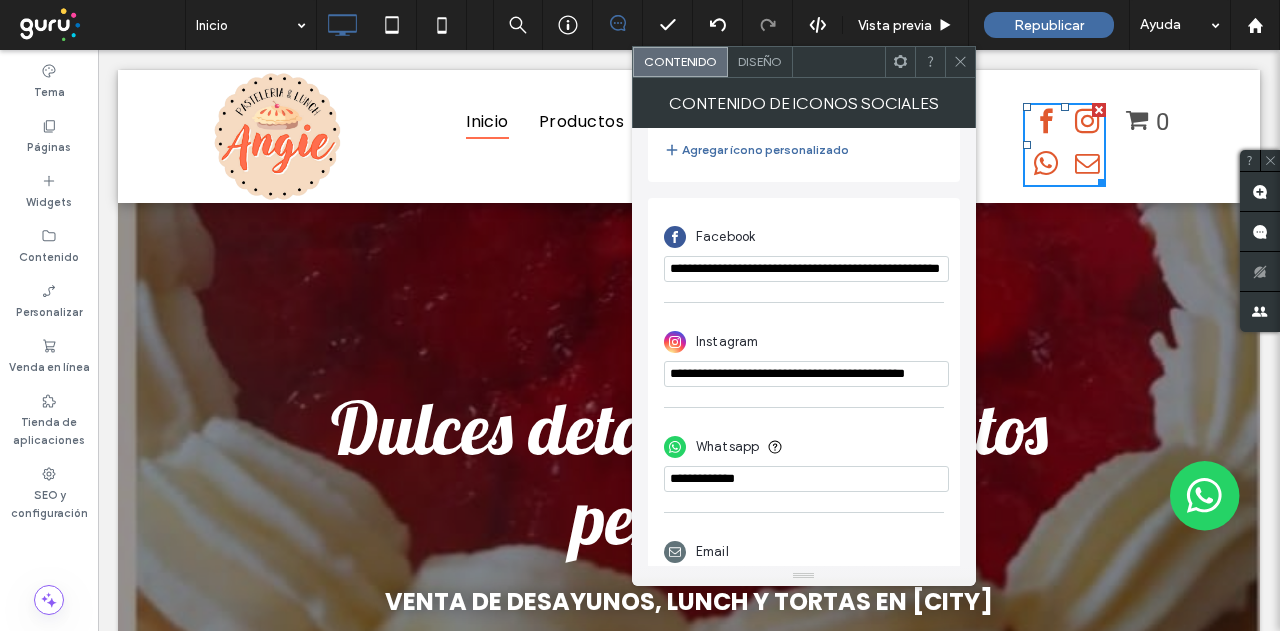 click on "**********" at bounding box center (806, 374) 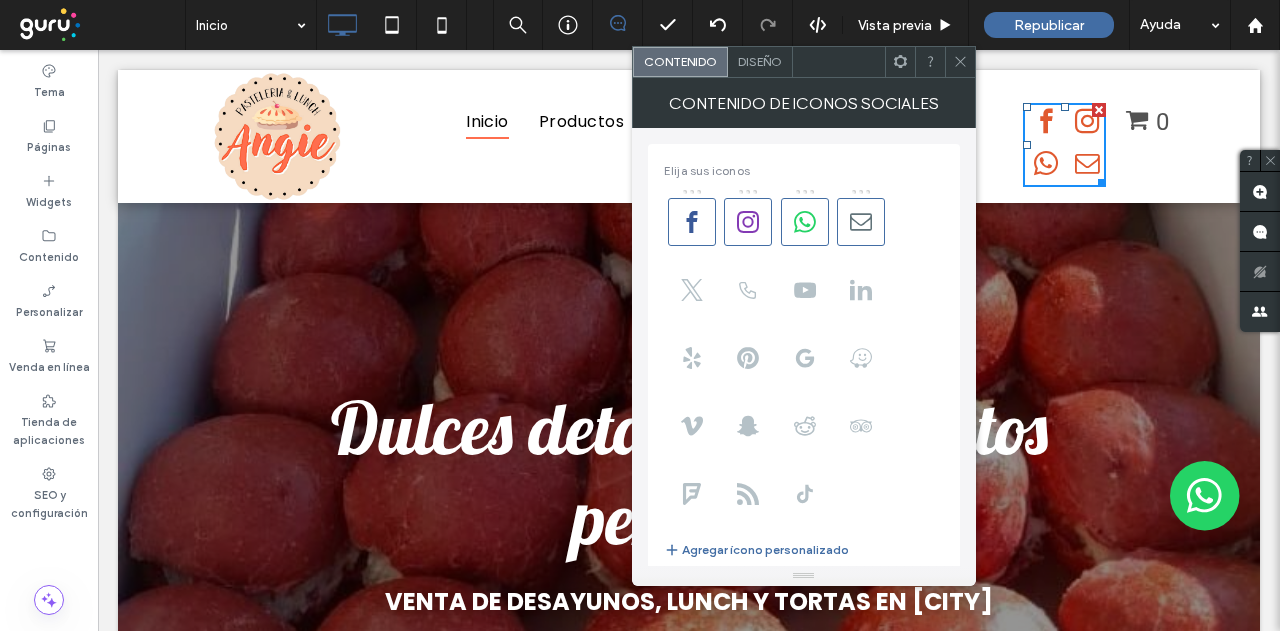 scroll, scrollTop: 0, scrollLeft: 0, axis: both 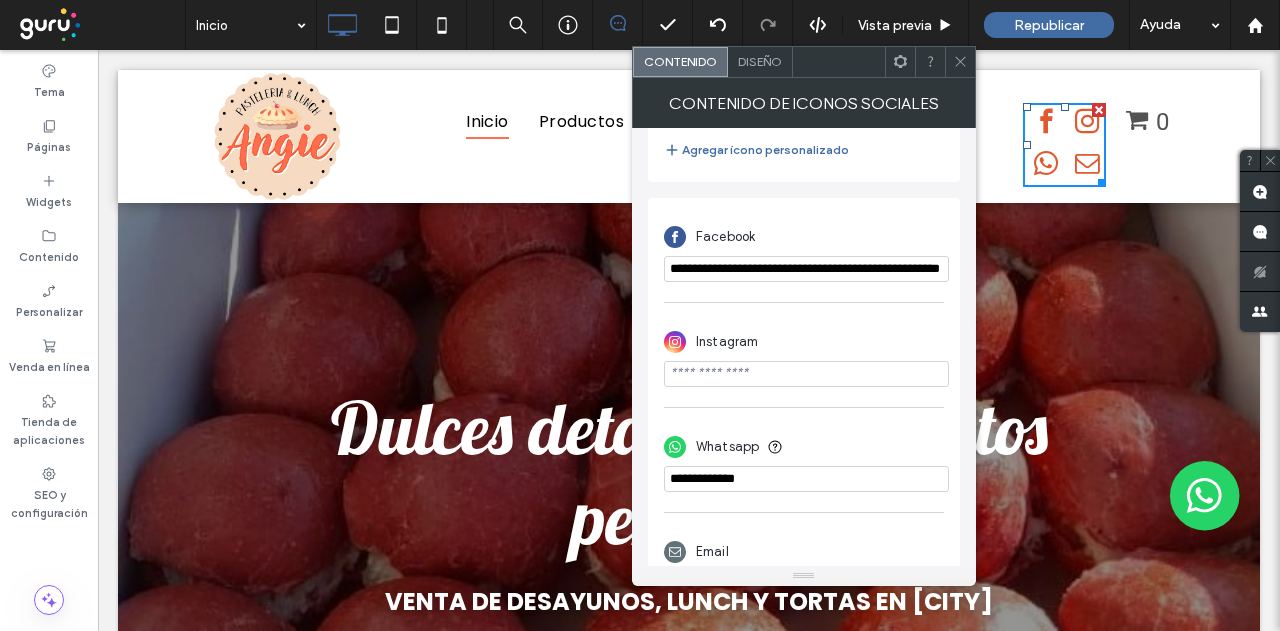 type 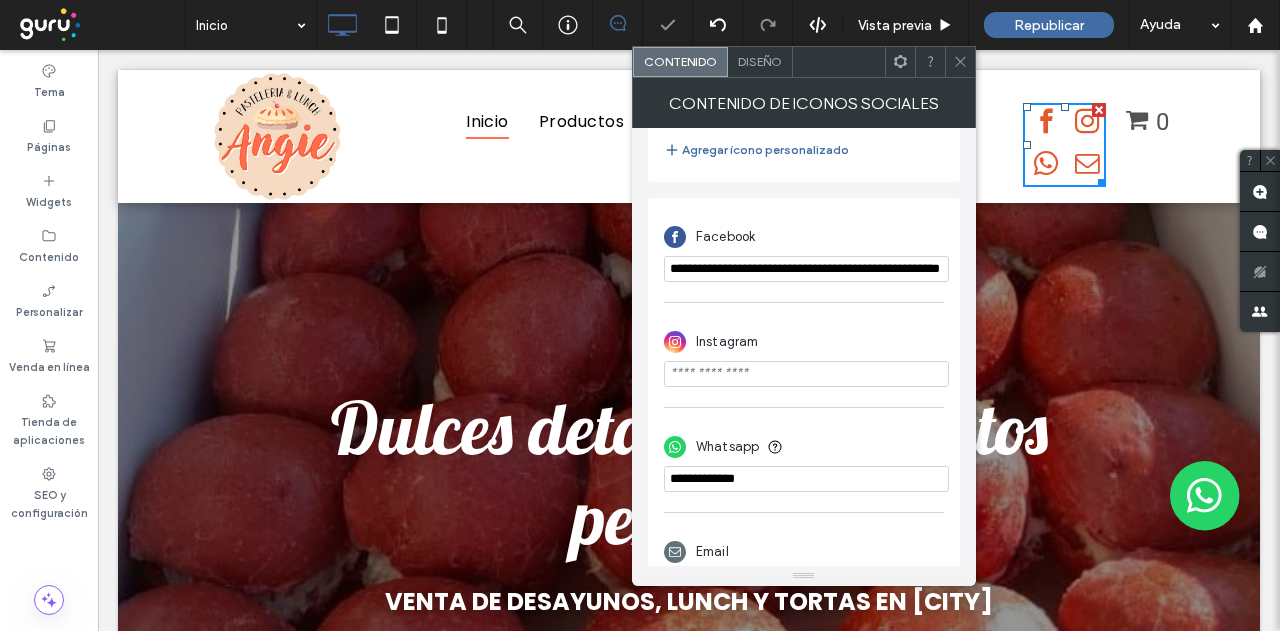 click on "**********" at bounding box center [806, 269] 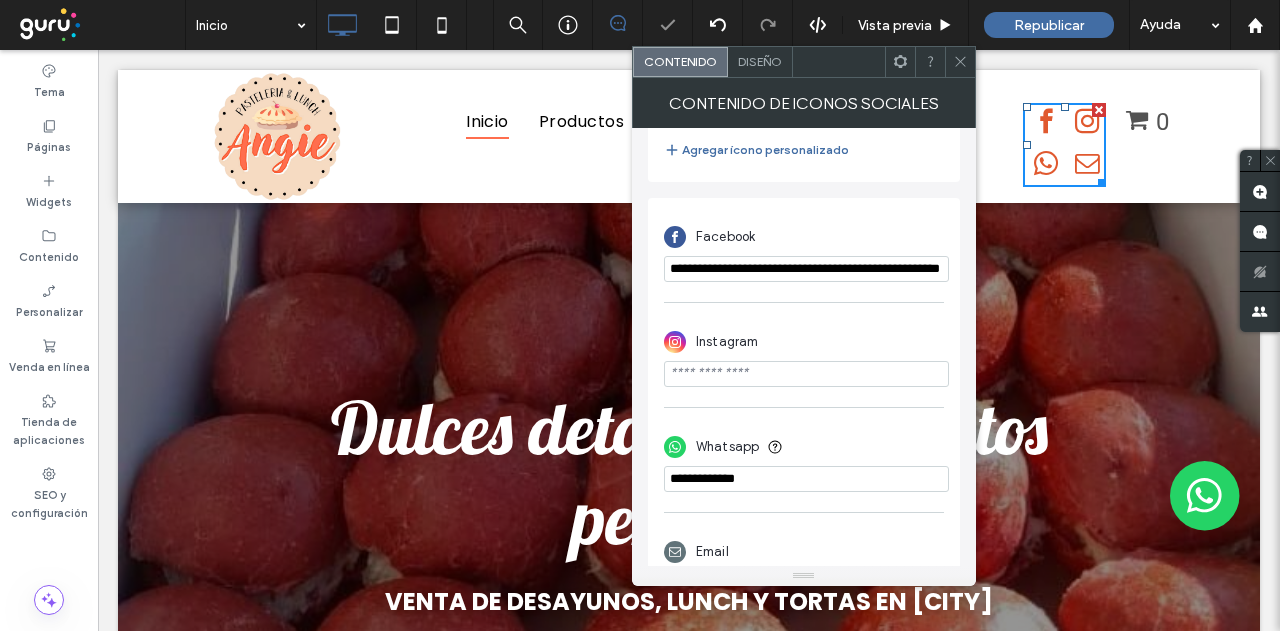 click on "**********" at bounding box center [806, 269] 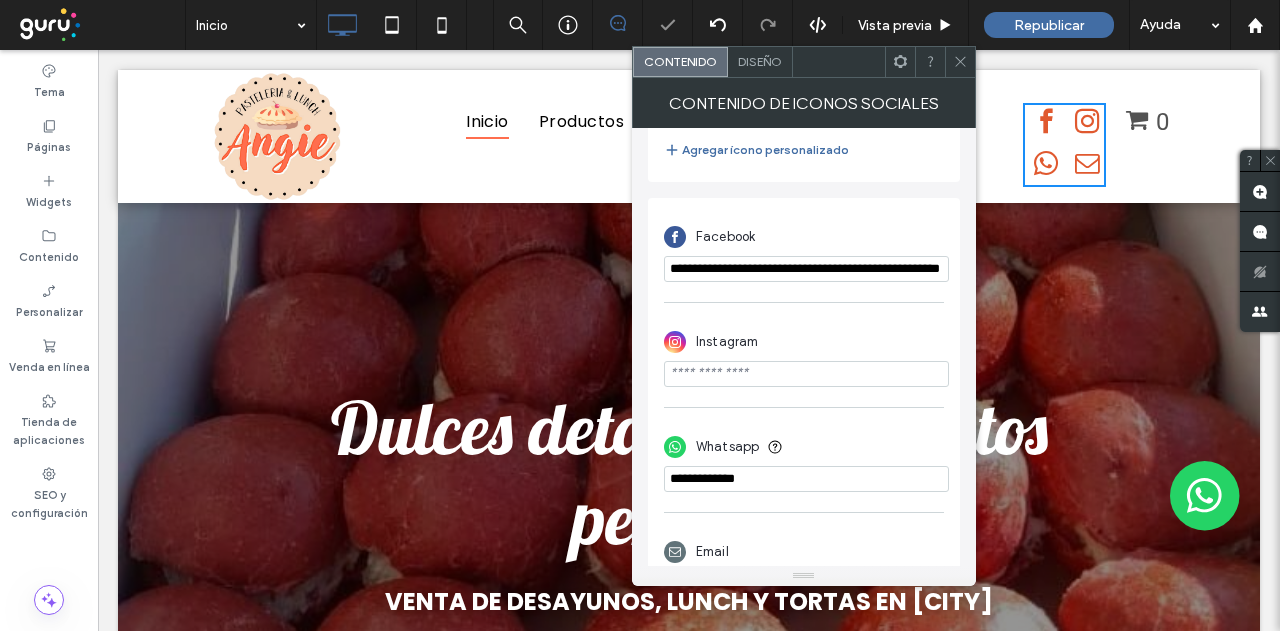 click on "**********" at bounding box center (806, 269) 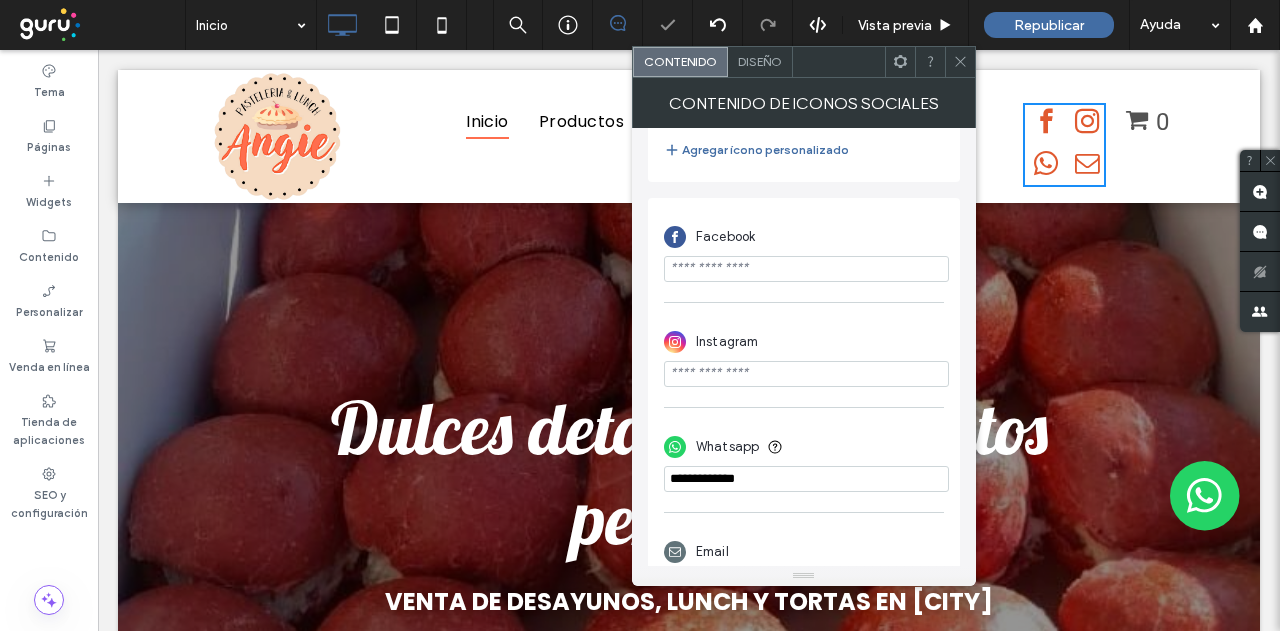 paste on "**********" 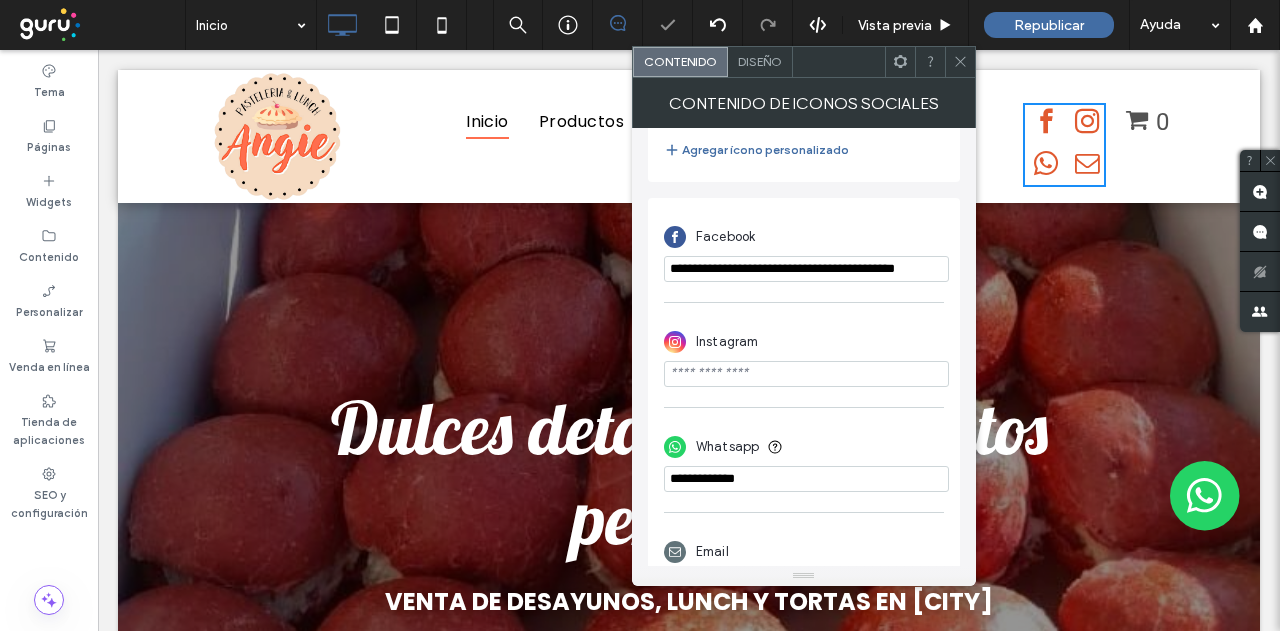 scroll, scrollTop: 0, scrollLeft: 26, axis: horizontal 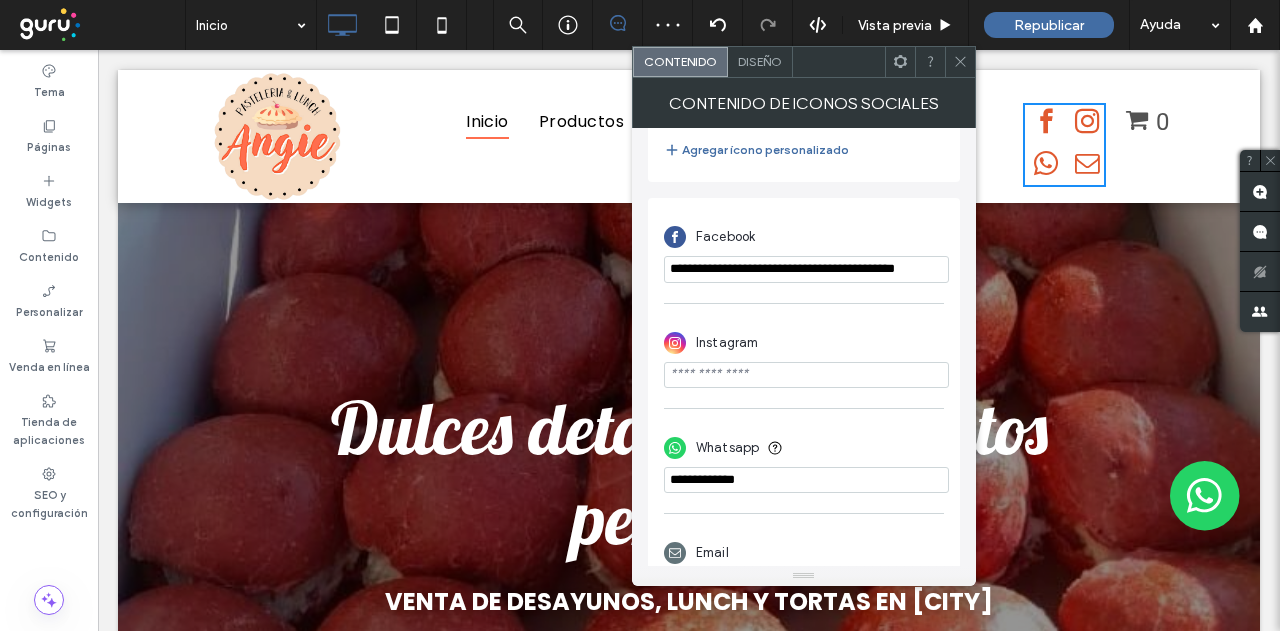 type on "**********" 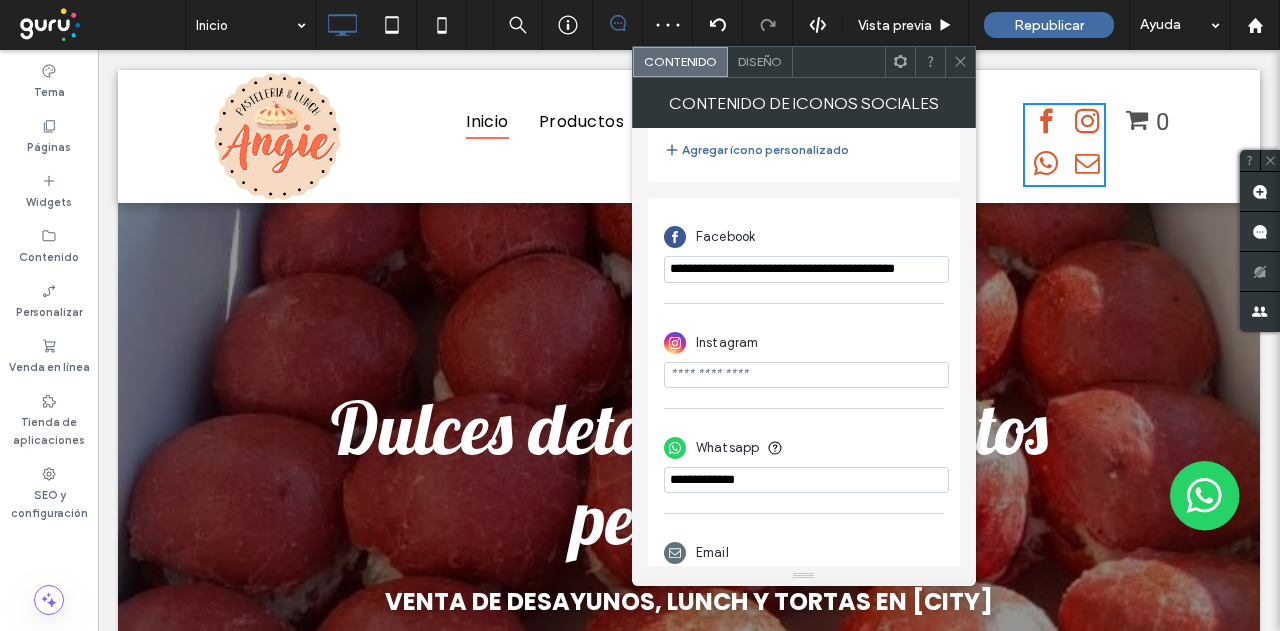 scroll, scrollTop: 0, scrollLeft: 0, axis: both 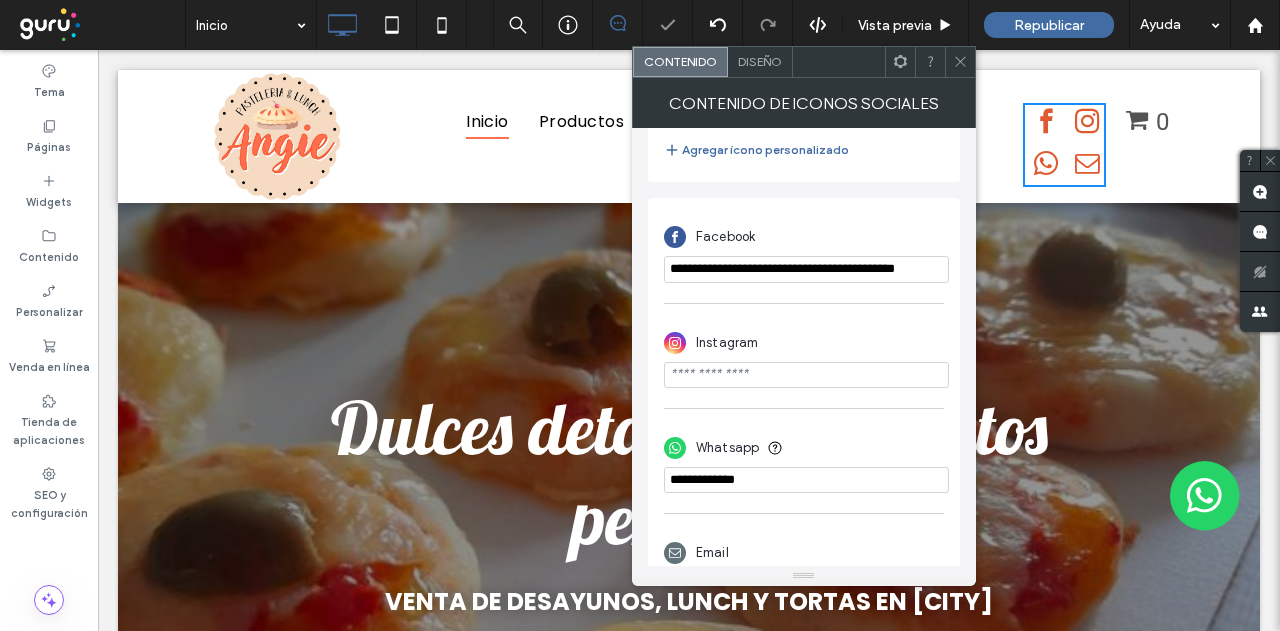 paste on "**********" 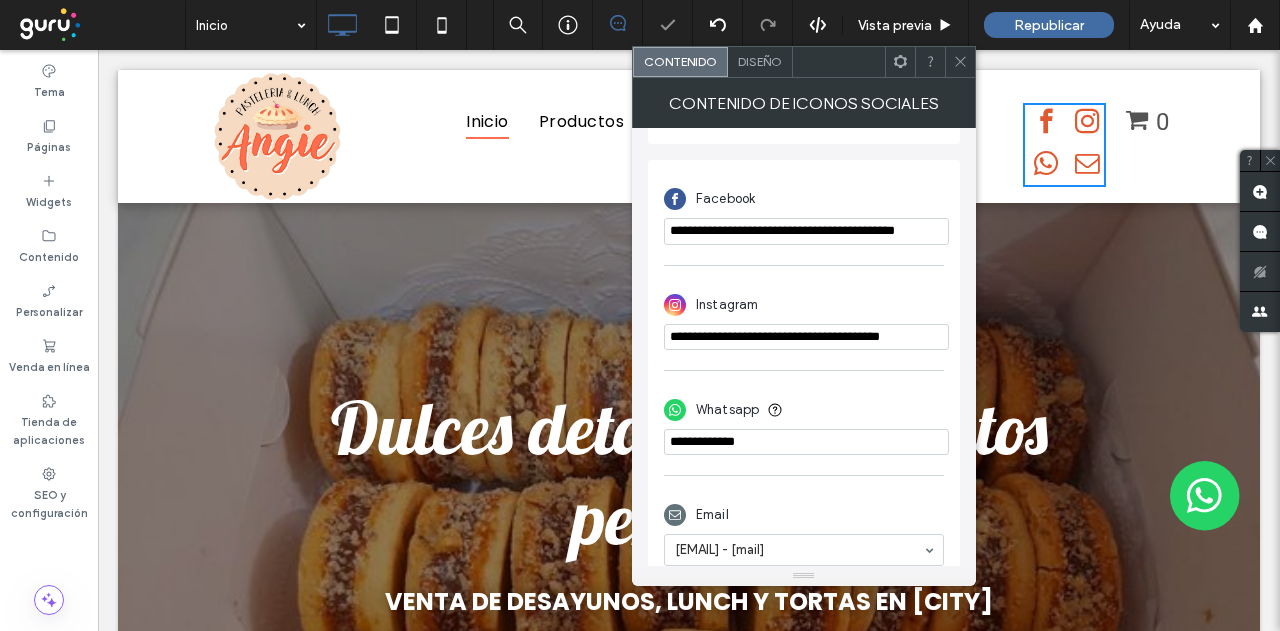 scroll, scrollTop: 458, scrollLeft: 0, axis: vertical 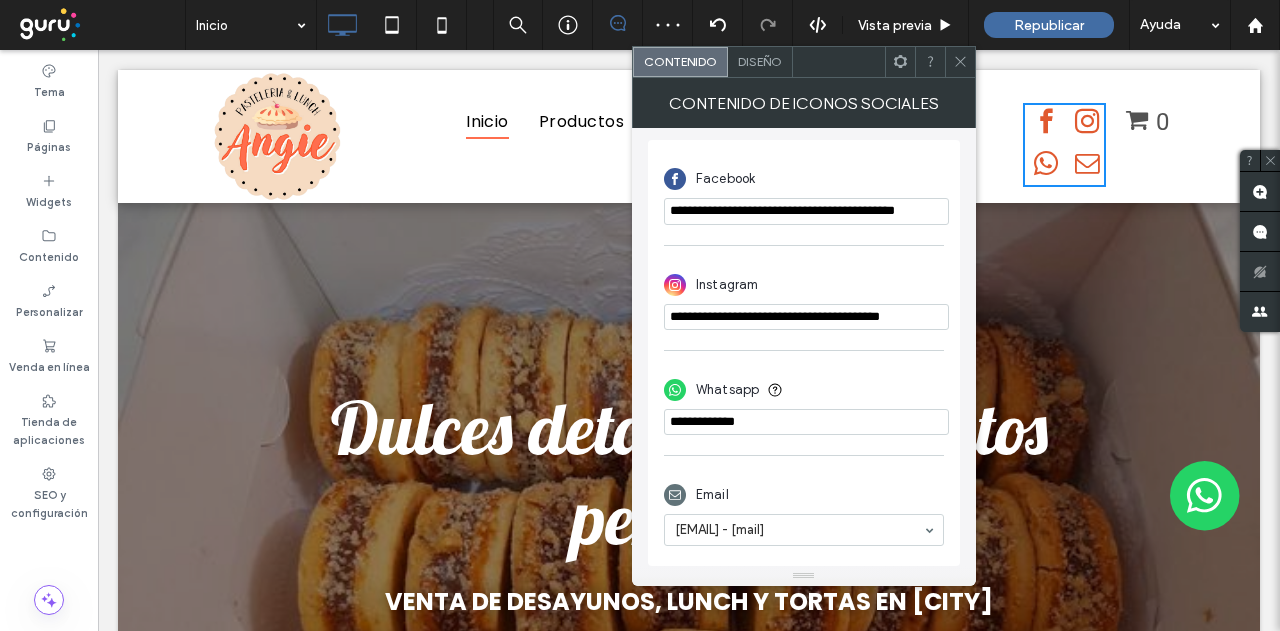 type on "**********" 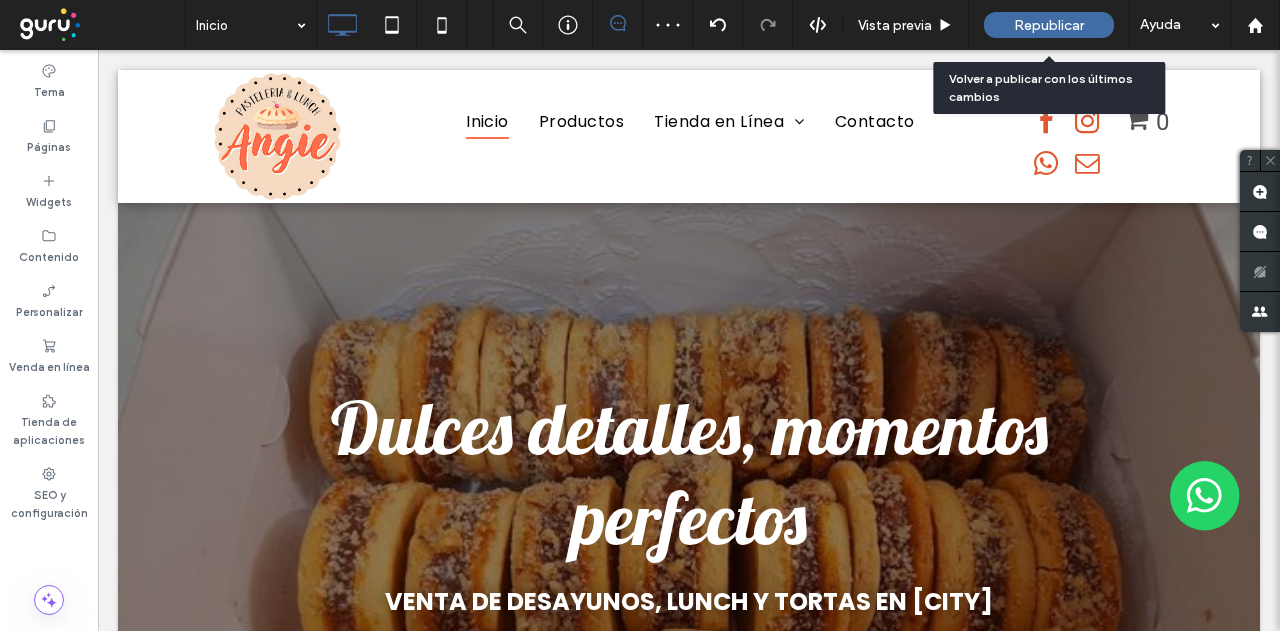 click on "Republicar" at bounding box center [1049, 25] 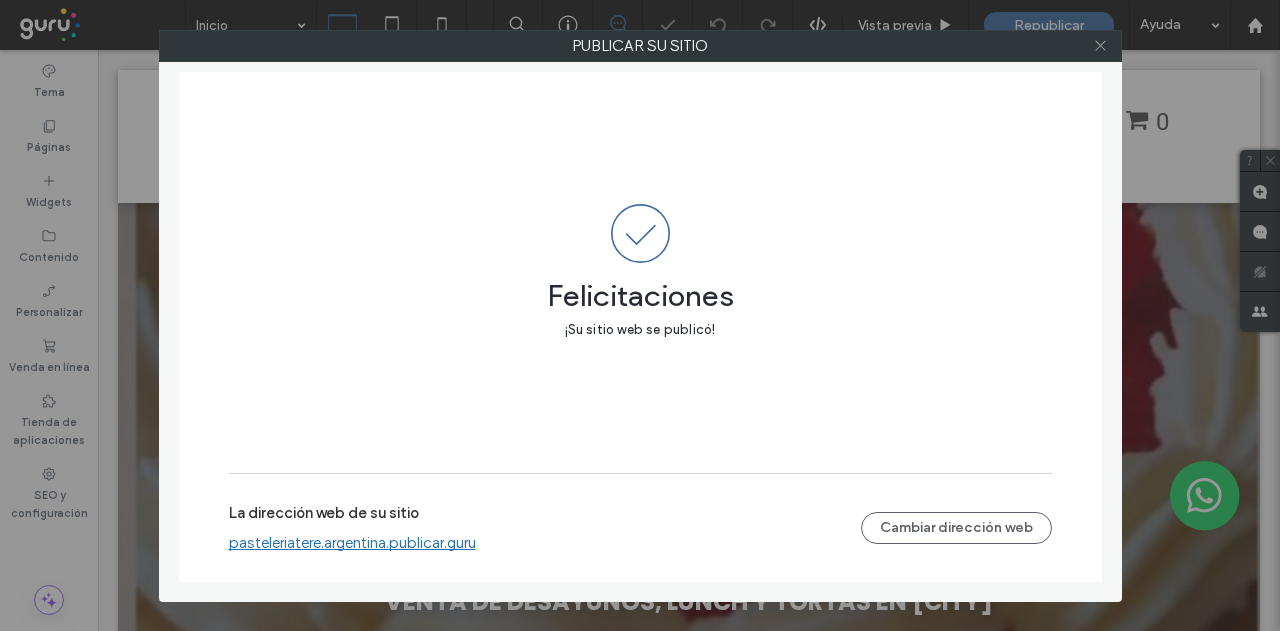 click 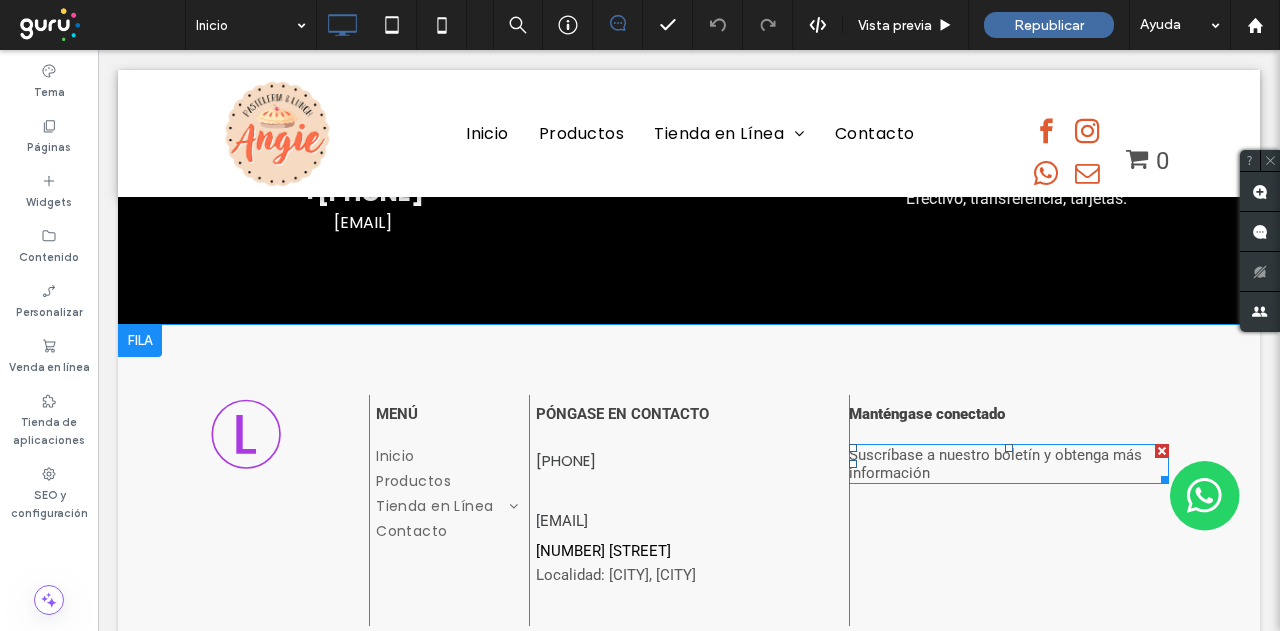 scroll, scrollTop: 4400, scrollLeft: 0, axis: vertical 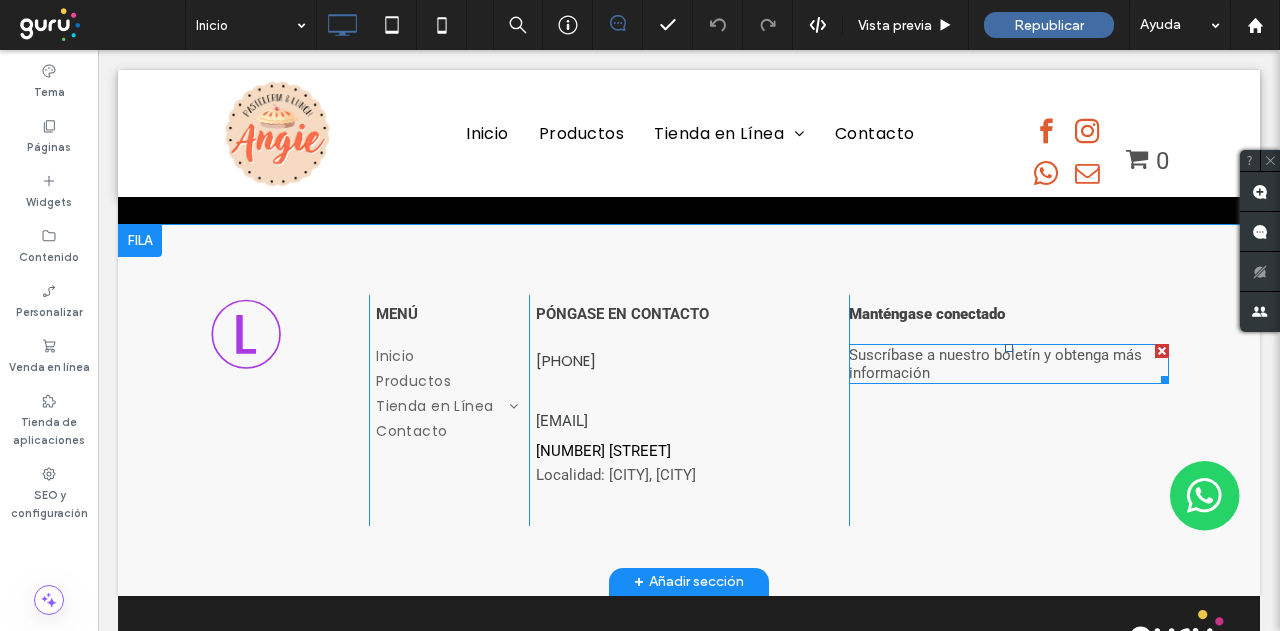 click on "Suscríbase a nuestro boletín y obtenga más información" at bounding box center (995, 364) 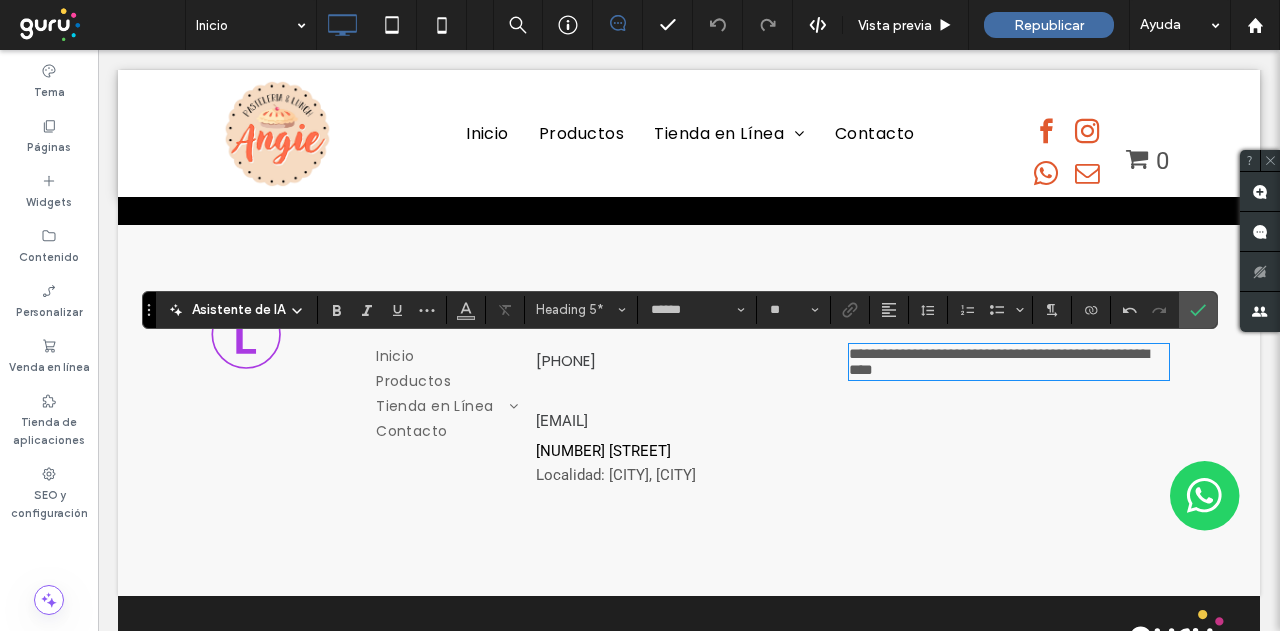 scroll, scrollTop: 0, scrollLeft: 0, axis: both 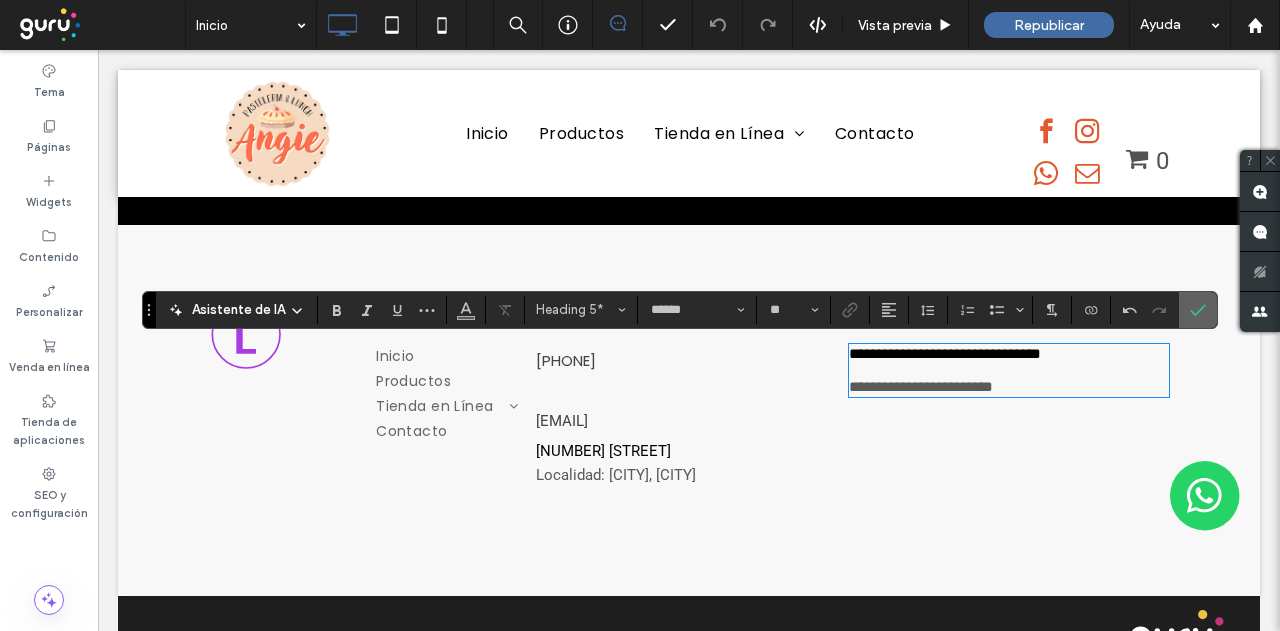 click 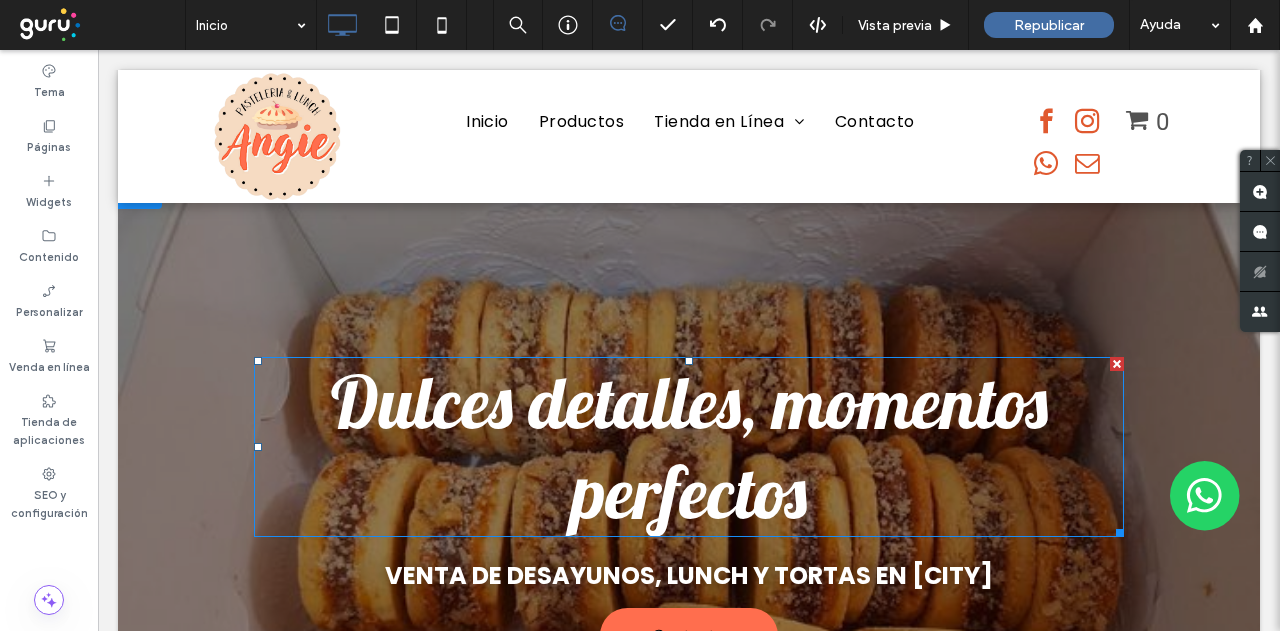 scroll, scrollTop: 0, scrollLeft: 0, axis: both 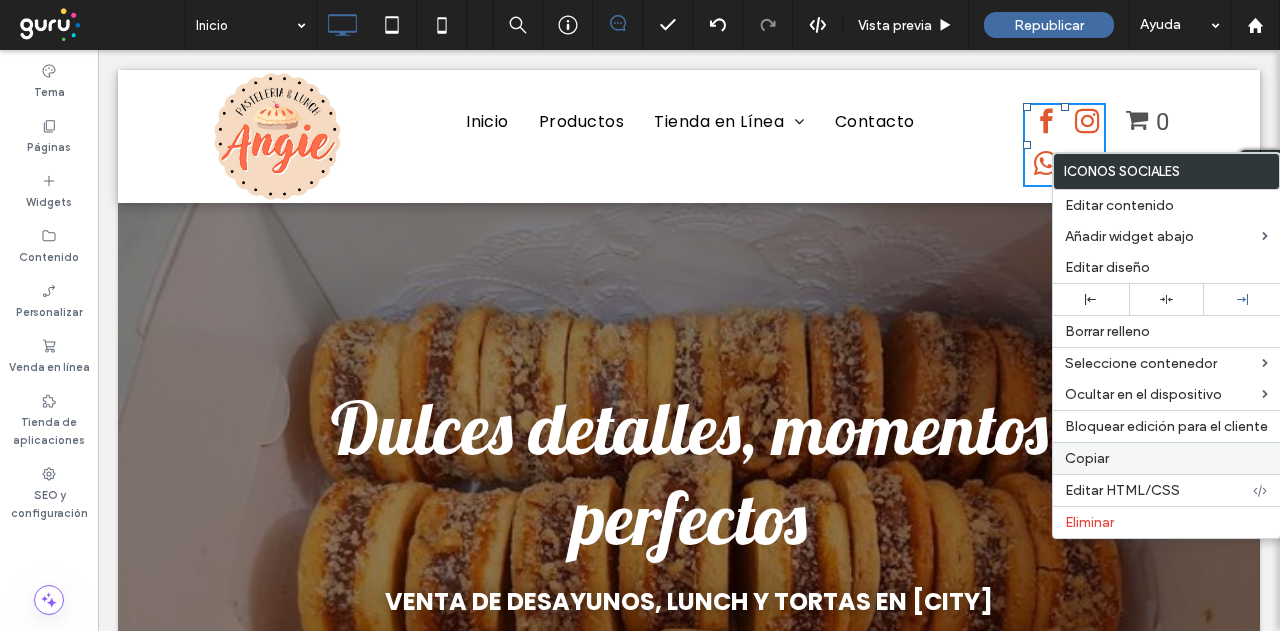click on "Copiar" at bounding box center (1166, 458) 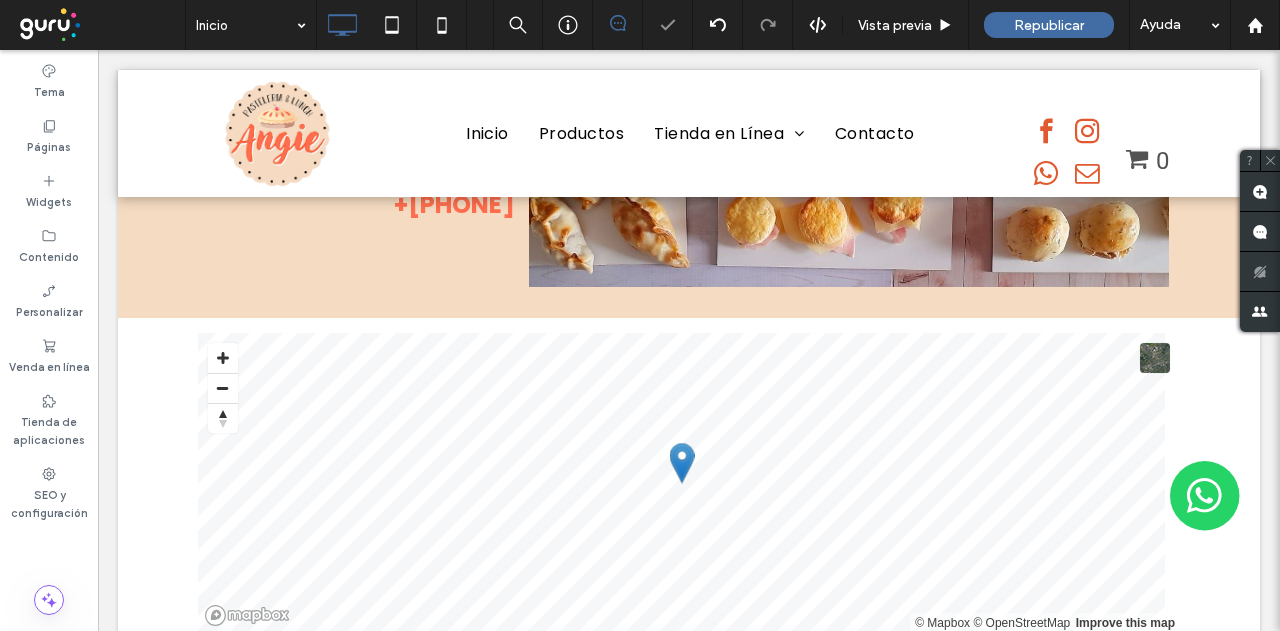 scroll, scrollTop: 4484, scrollLeft: 0, axis: vertical 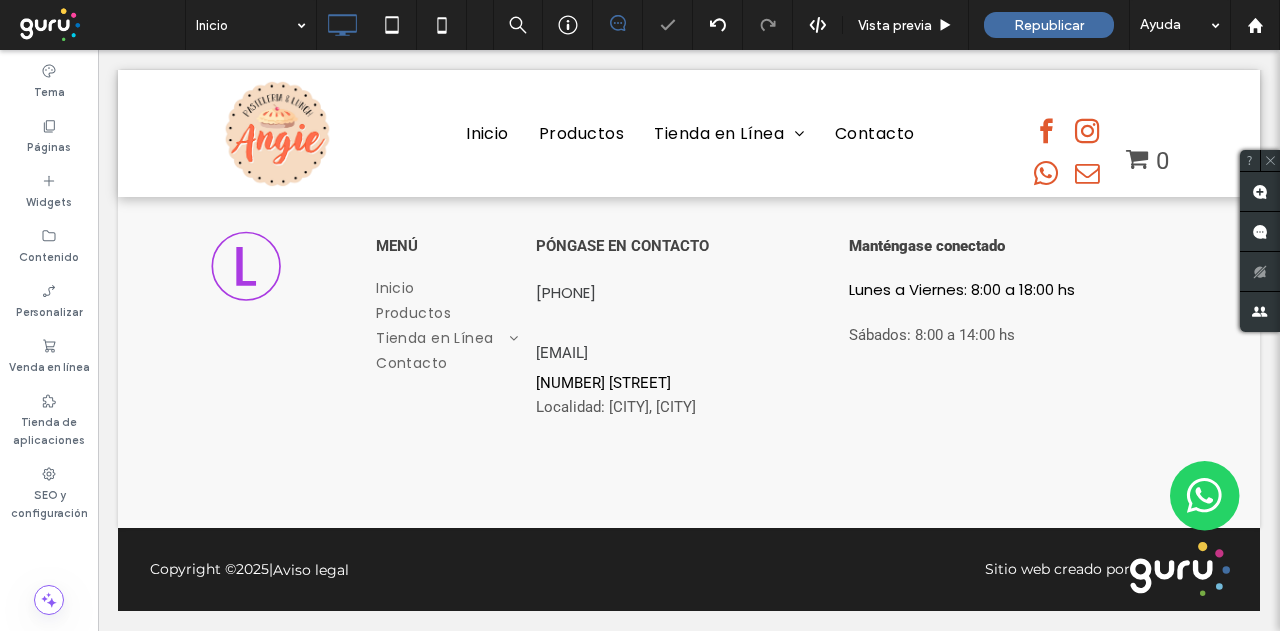 drag, startPoint x: 814, startPoint y: 593, endPoint x: 928, endPoint y: 425, distance: 203.02708 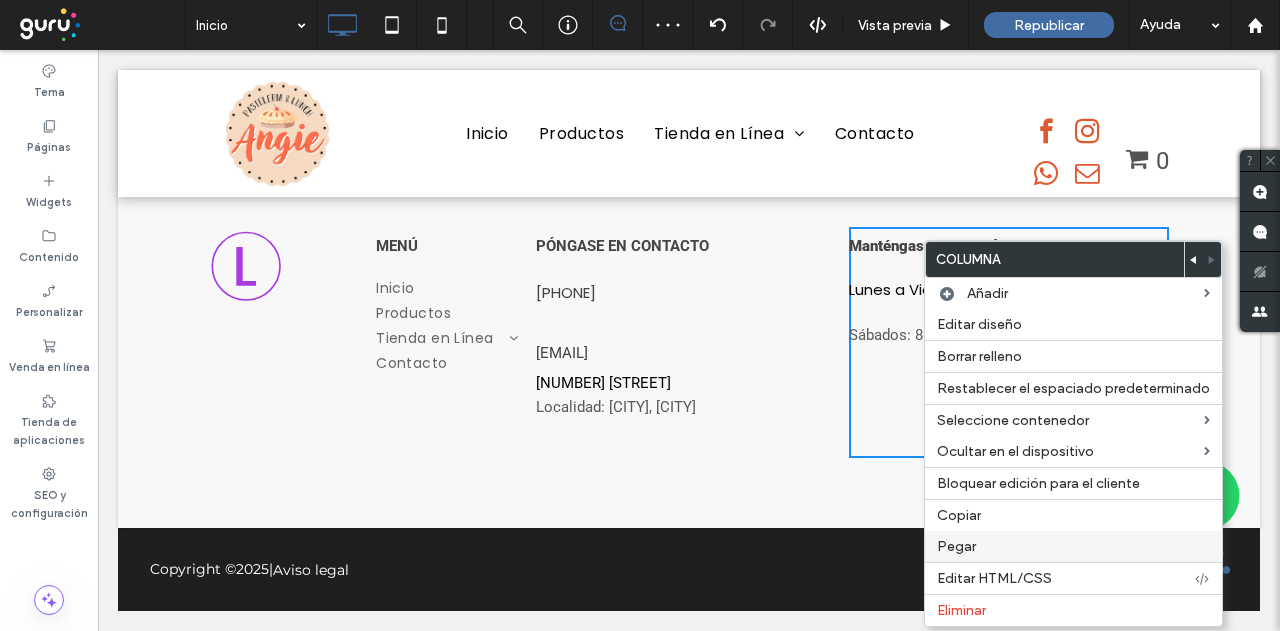 drag, startPoint x: 948, startPoint y: 547, endPoint x: 928, endPoint y: 491, distance: 59.464275 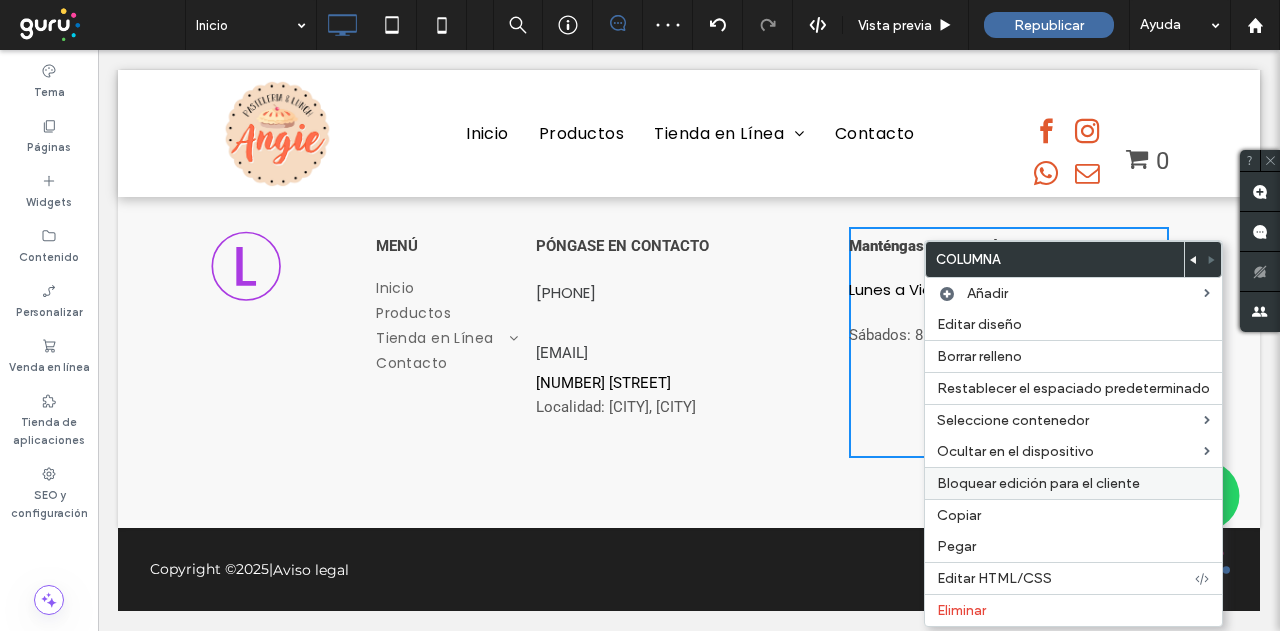 click on "Pegar" at bounding box center [956, 546] 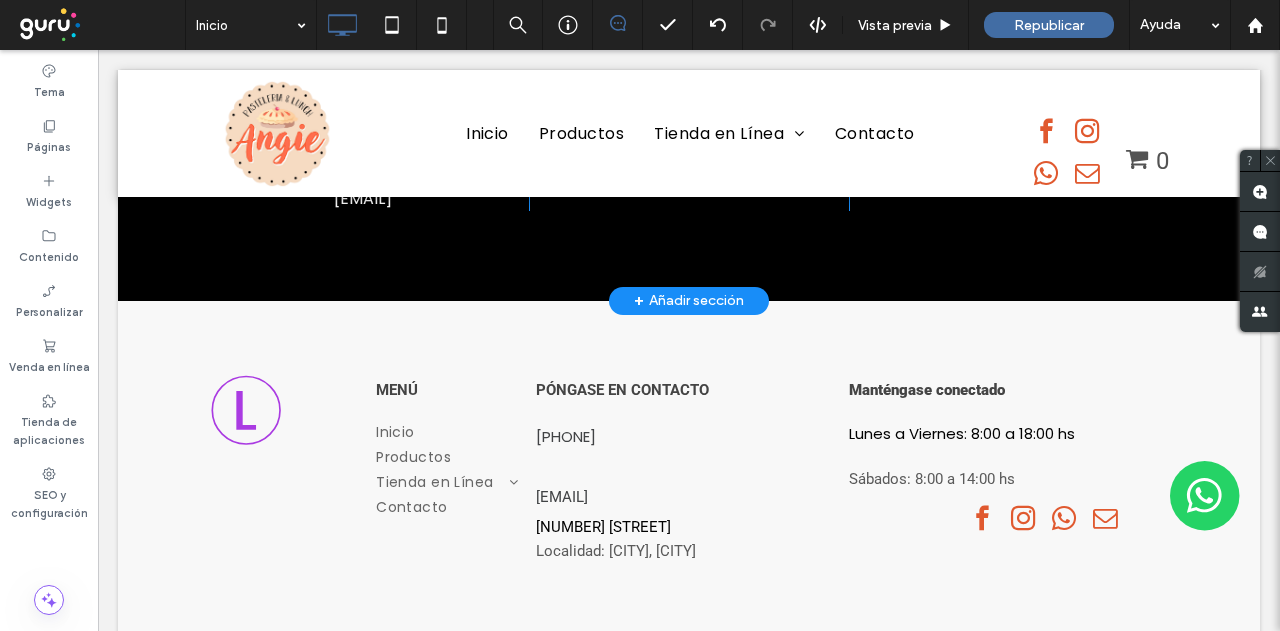 scroll, scrollTop: 4484, scrollLeft: 0, axis: vertical 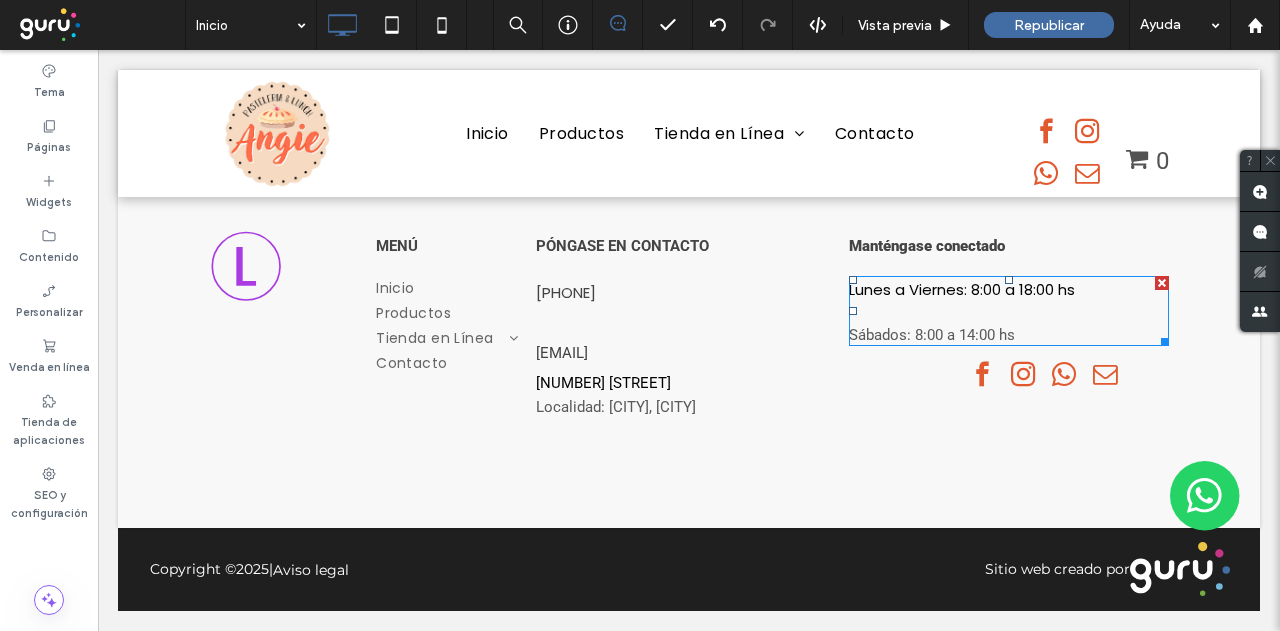 click on "Sábados: 8:00 a 14:00 hs" at bounding box center [932, 335] 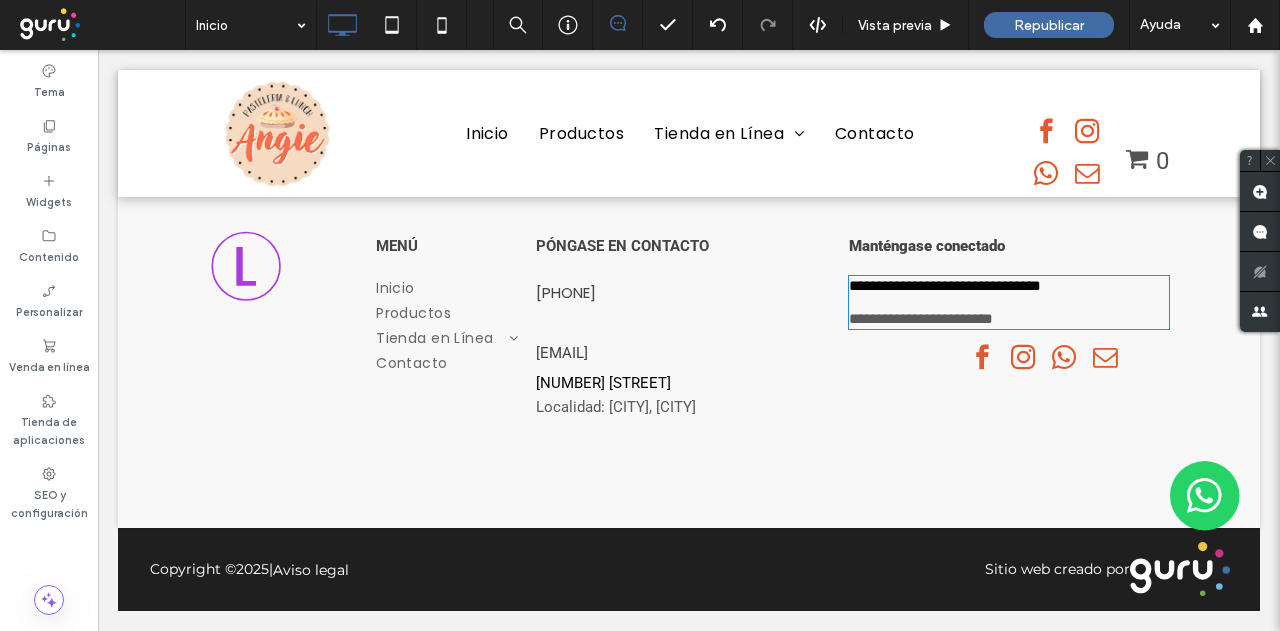 type on "******" 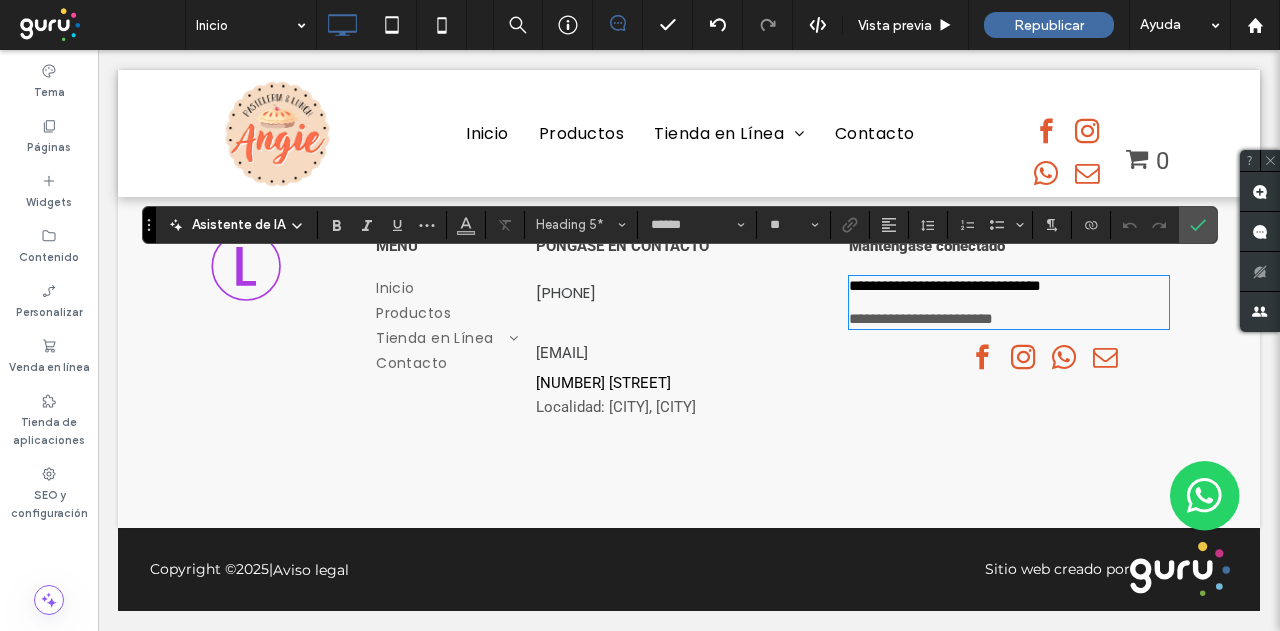click on "**********" at bounding box center [1009, 319] 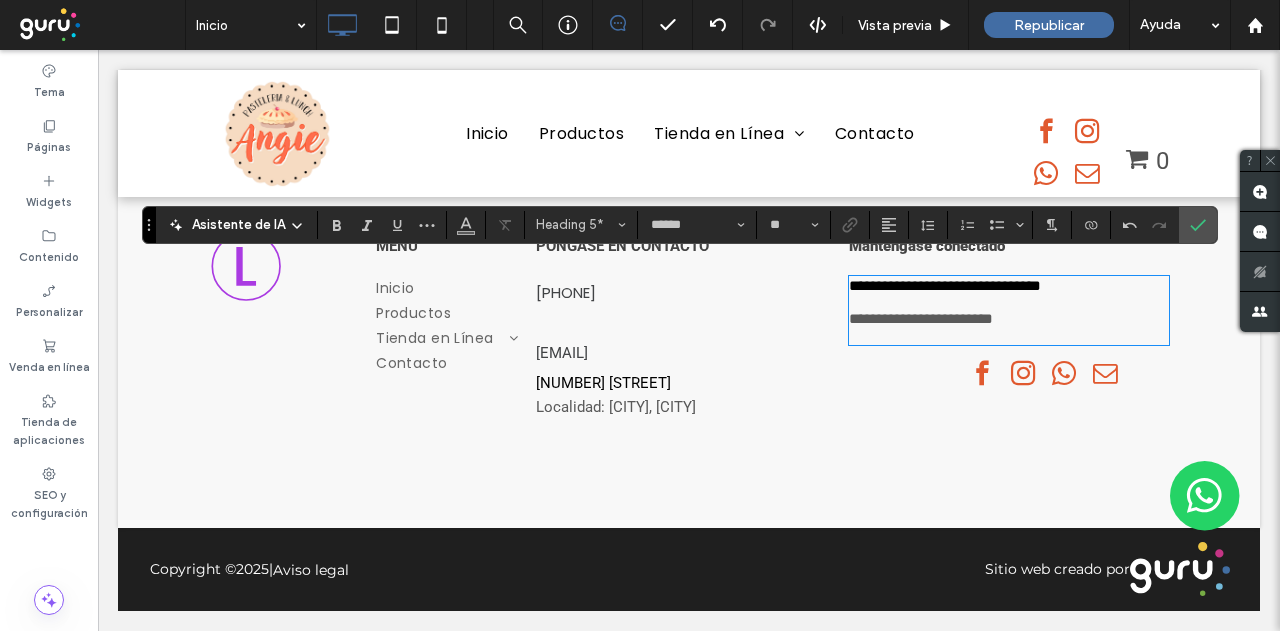 type on "*******" 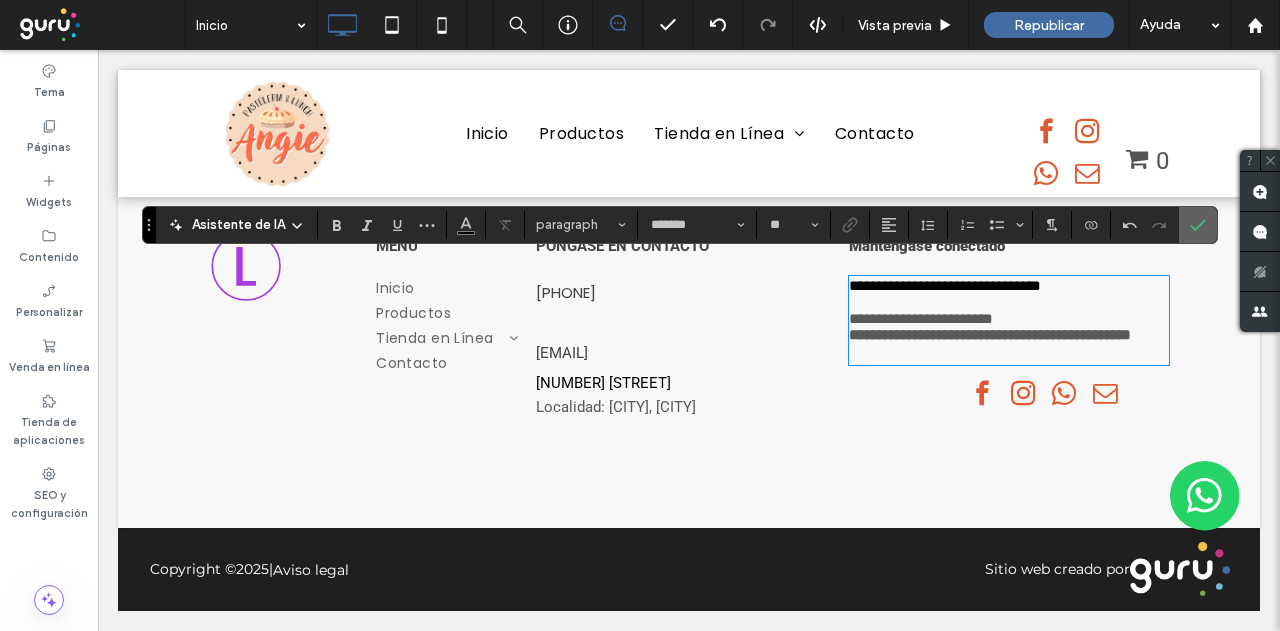 click at bounding box center [1198, 225] 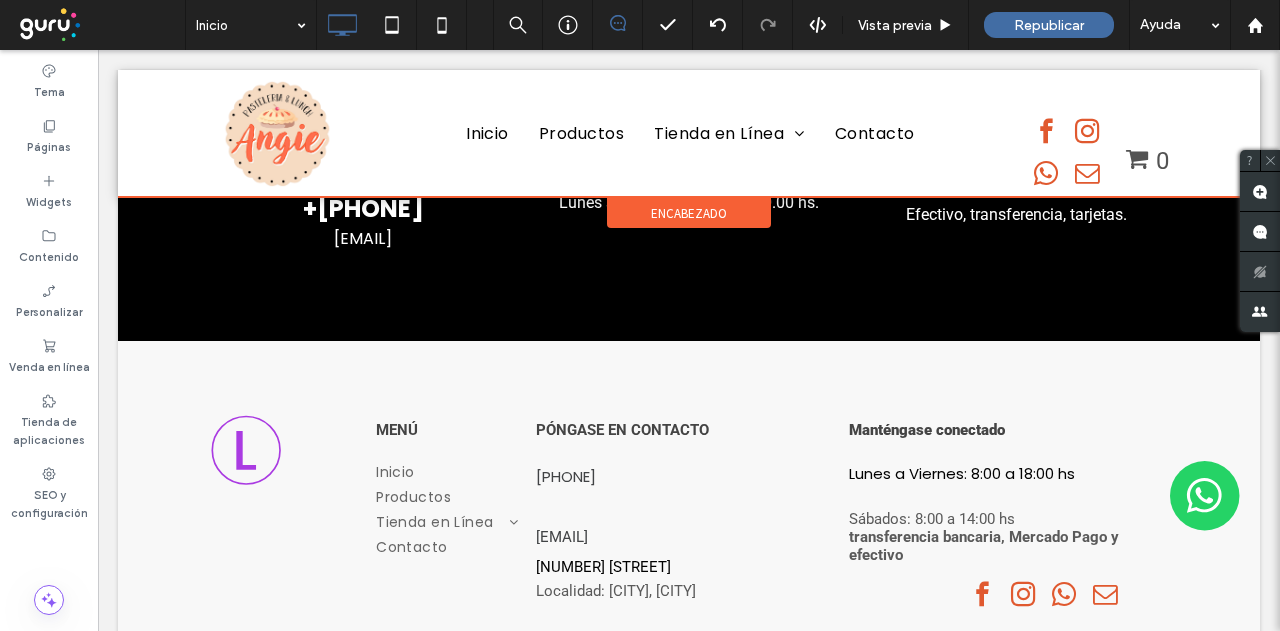 click at bounding box center (689, 133) 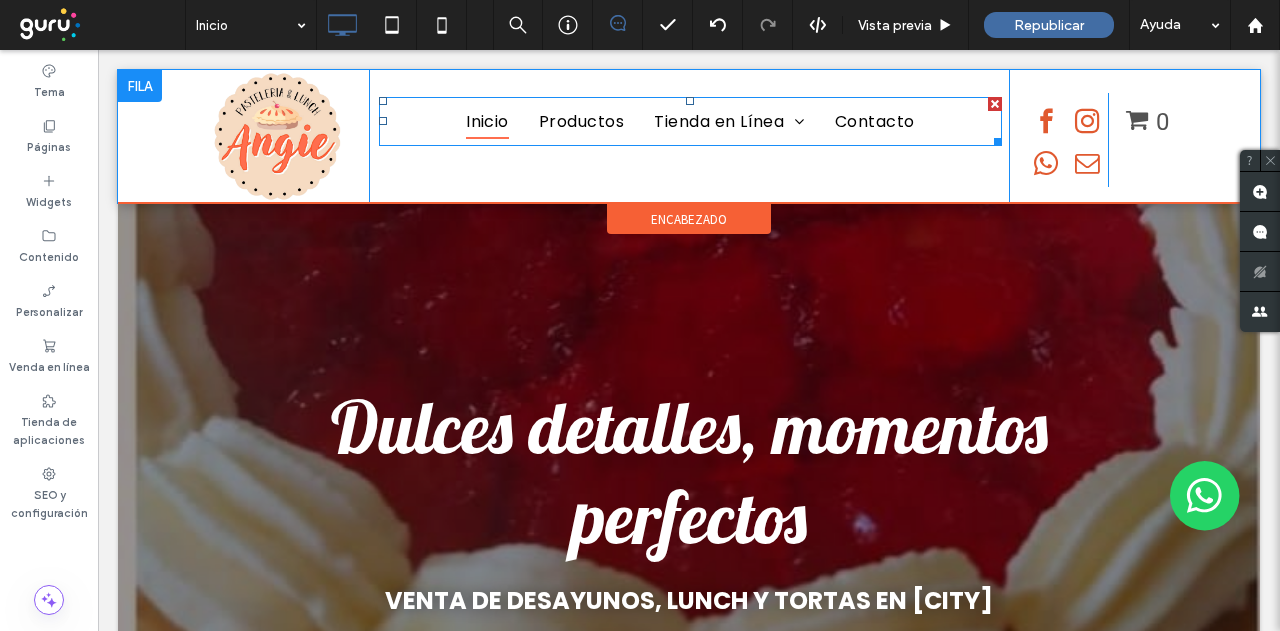 scroll, scrollTop: 0, scrollLeft: 0, axis: both 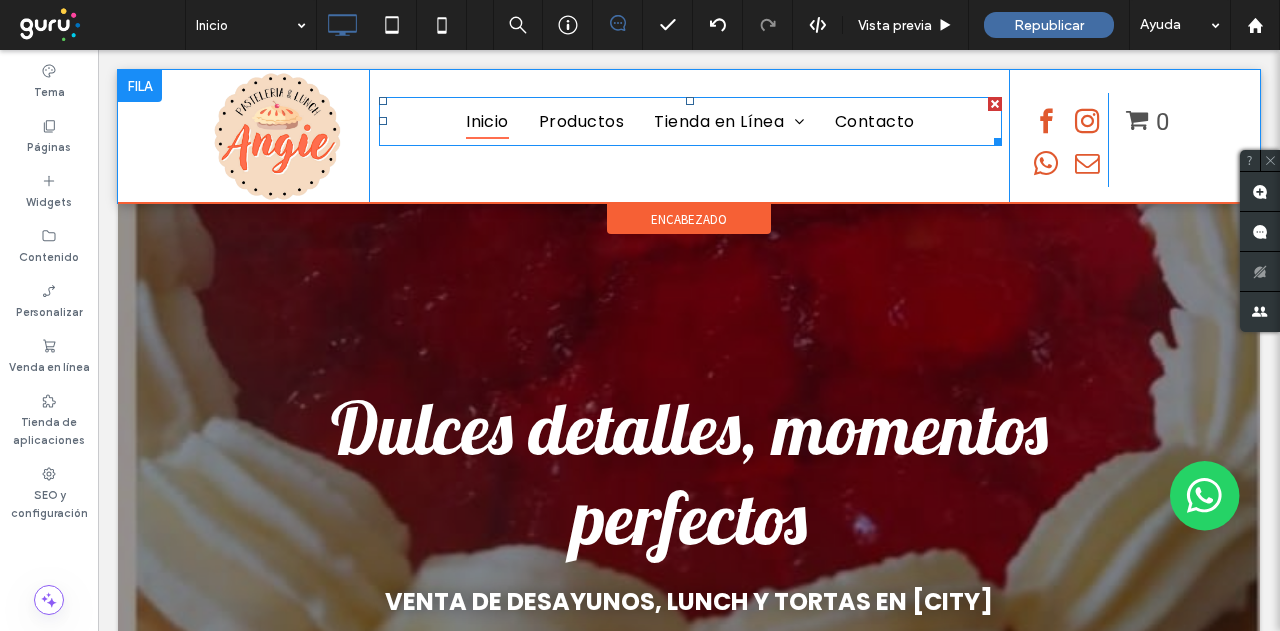 click on "Inicio" at bounding box center (487, 121) 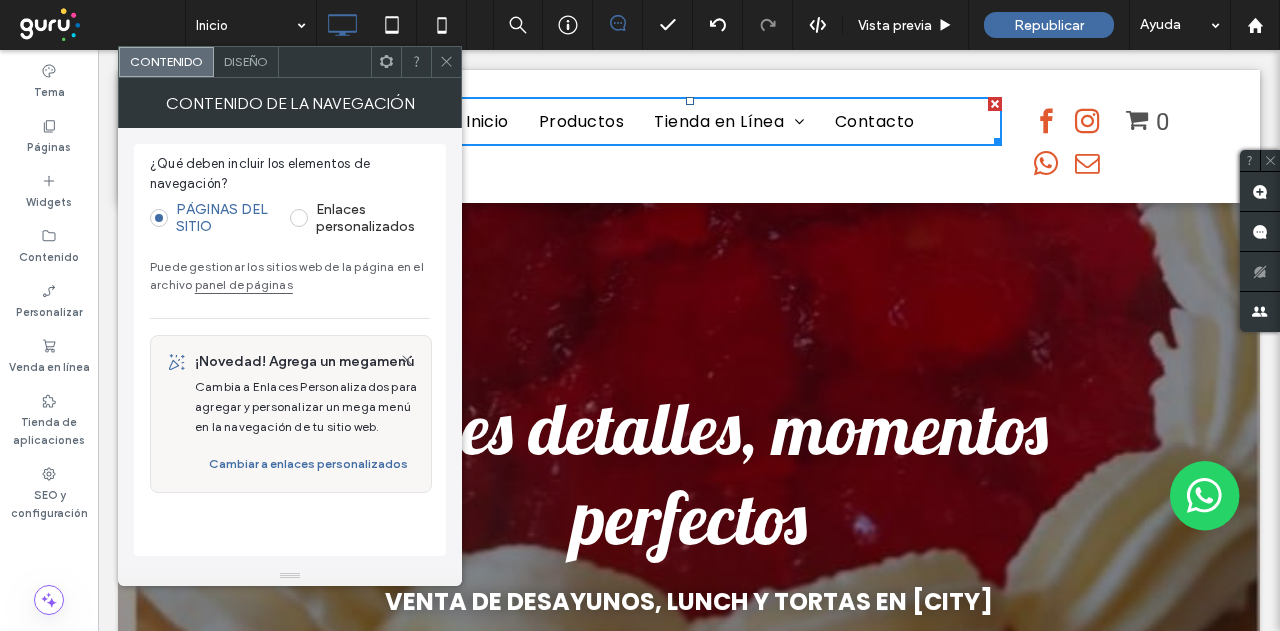 click on "panel de páginas" at bounding box center (244, 284) 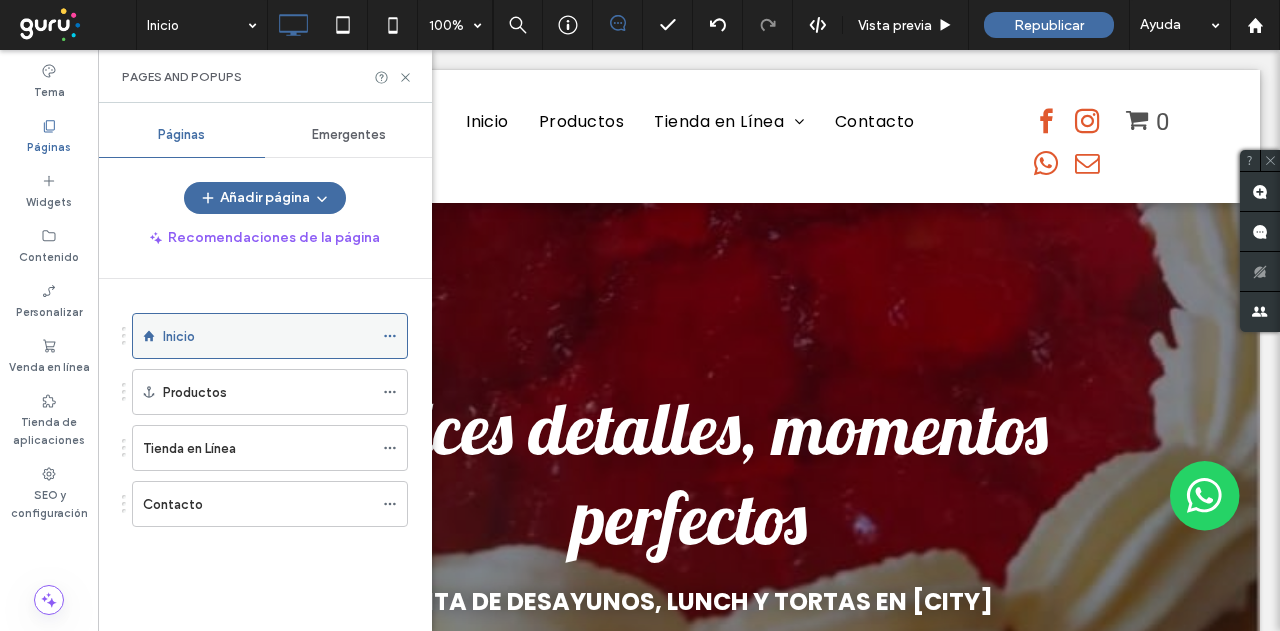 click 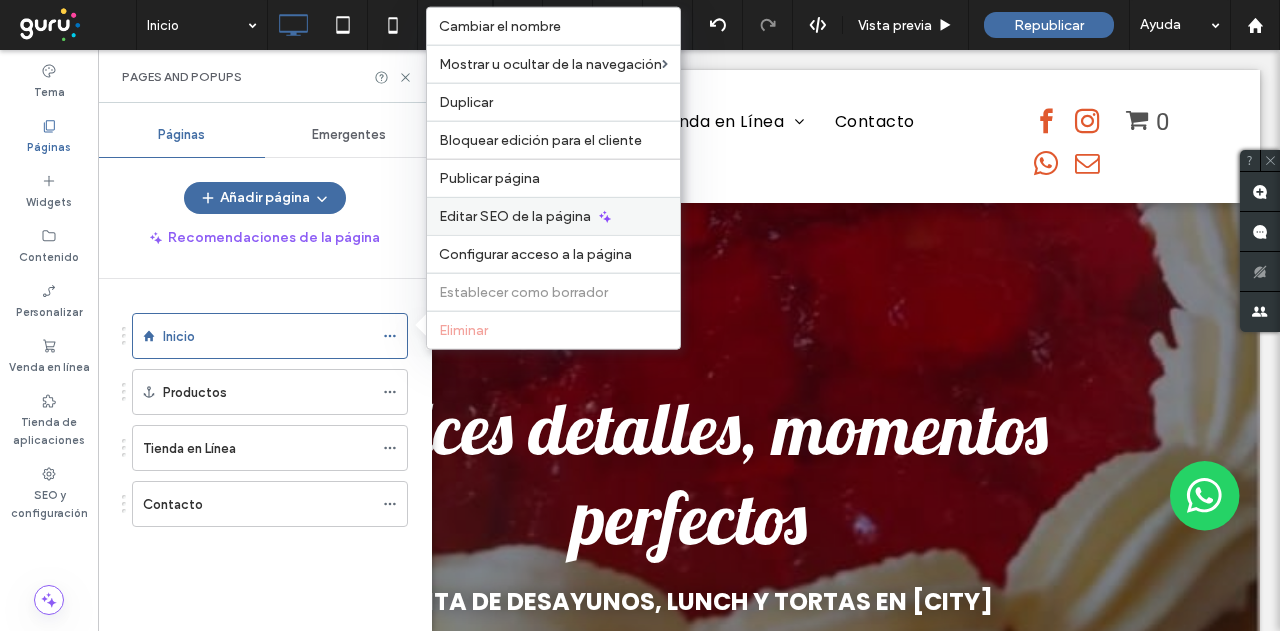 click on "Editar SEO de la página" at bounding box center [515, 216] 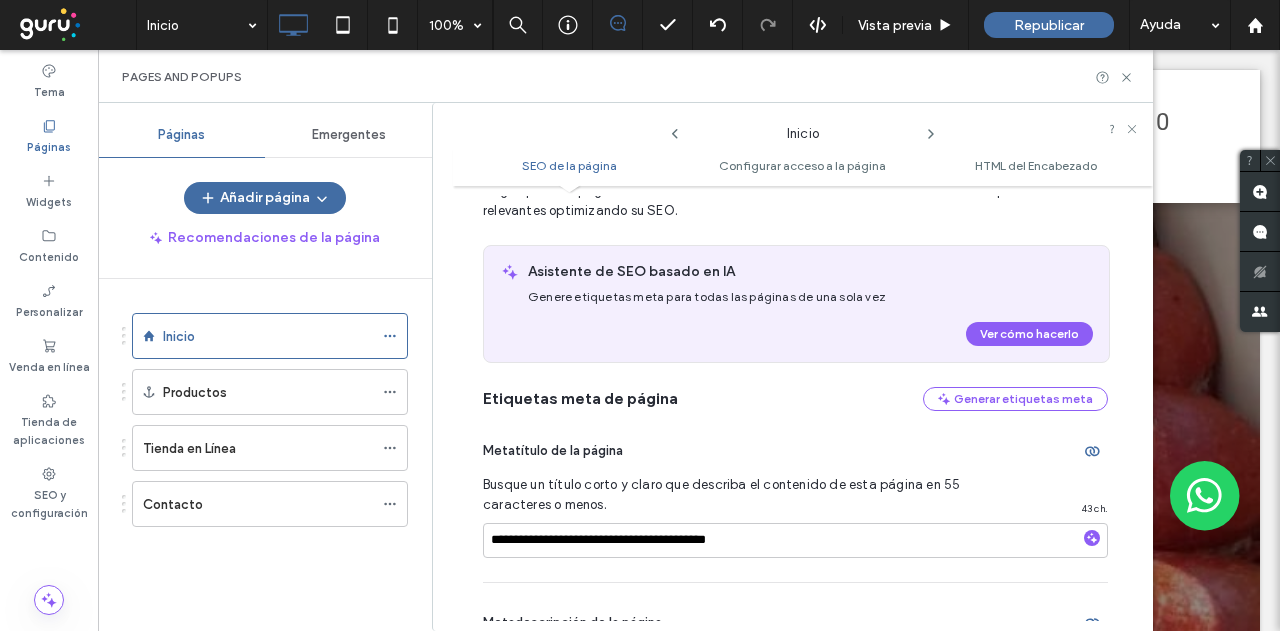 scroll, scrollTop: 110, scrollLeft: 0, axis: vertical 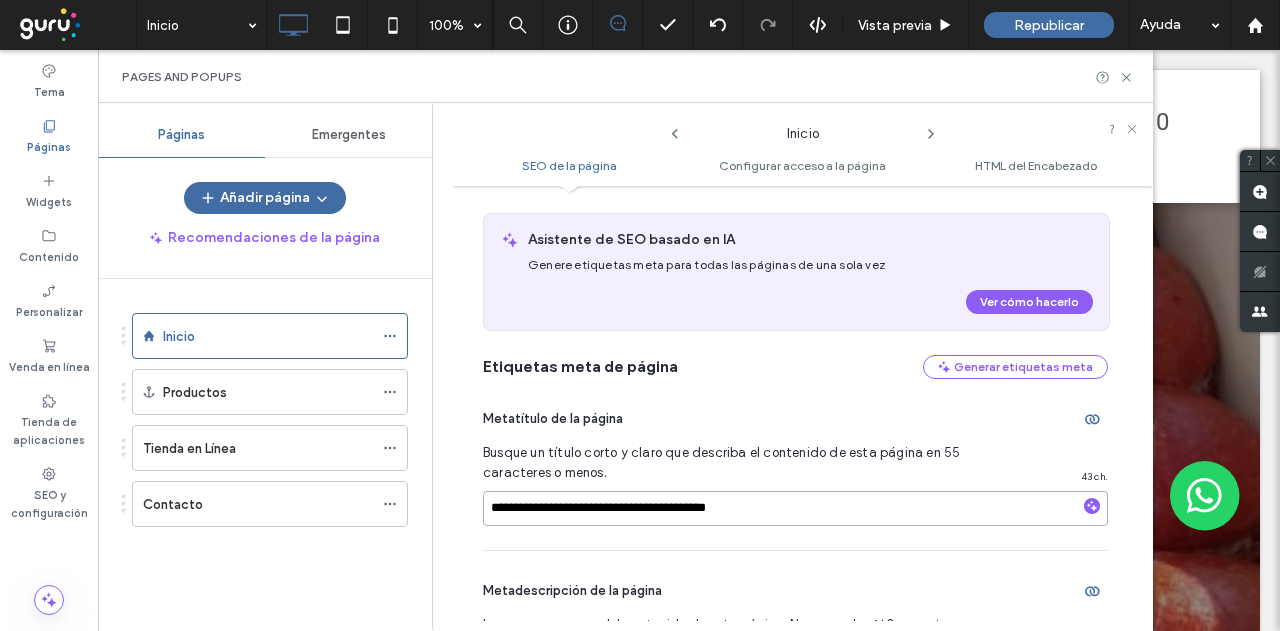 click on "**********" at bounding box center (795, 508) 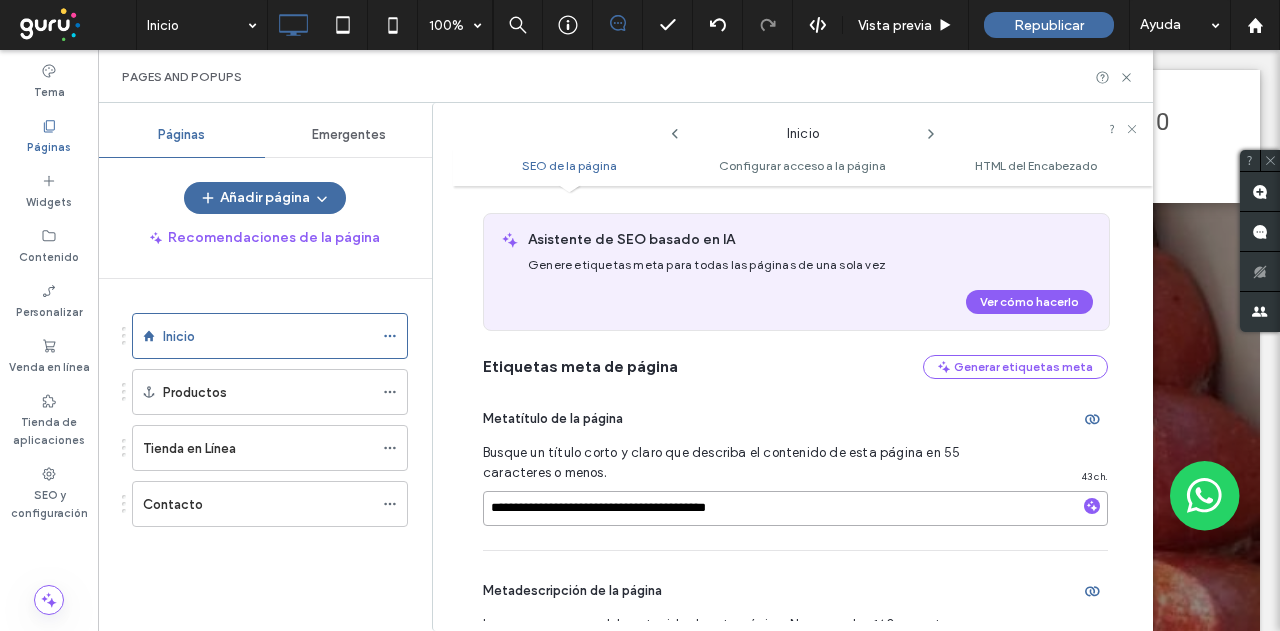 click on "**********" at bounding box center [795, 508] 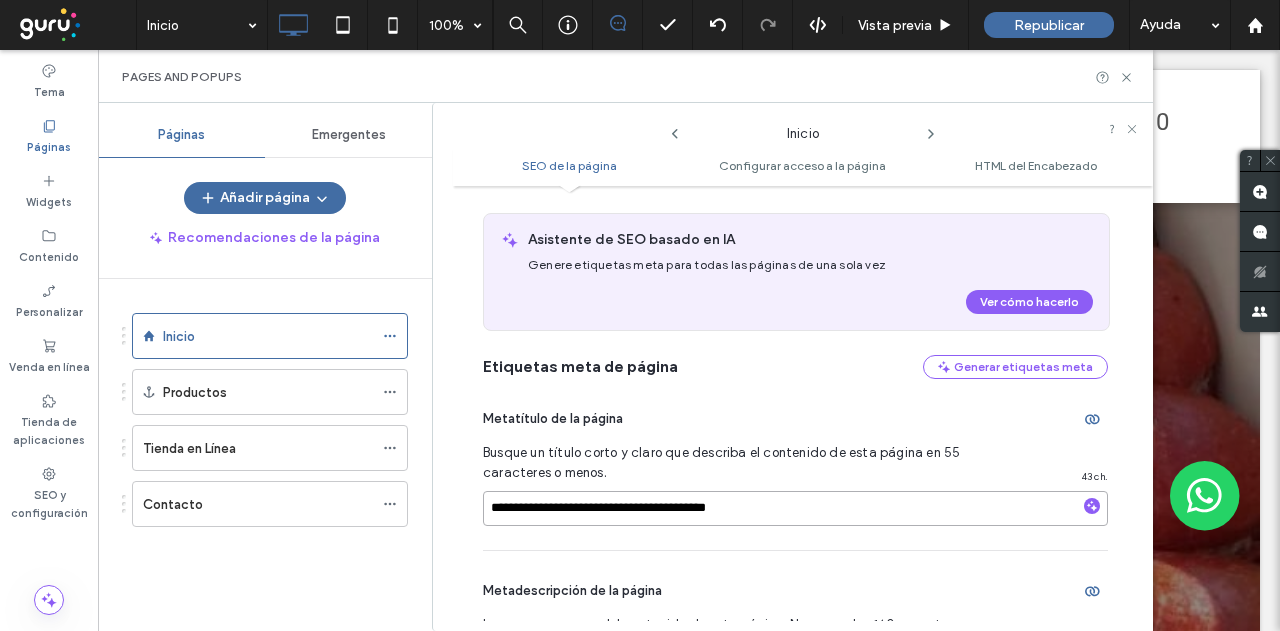 paste on "**********" 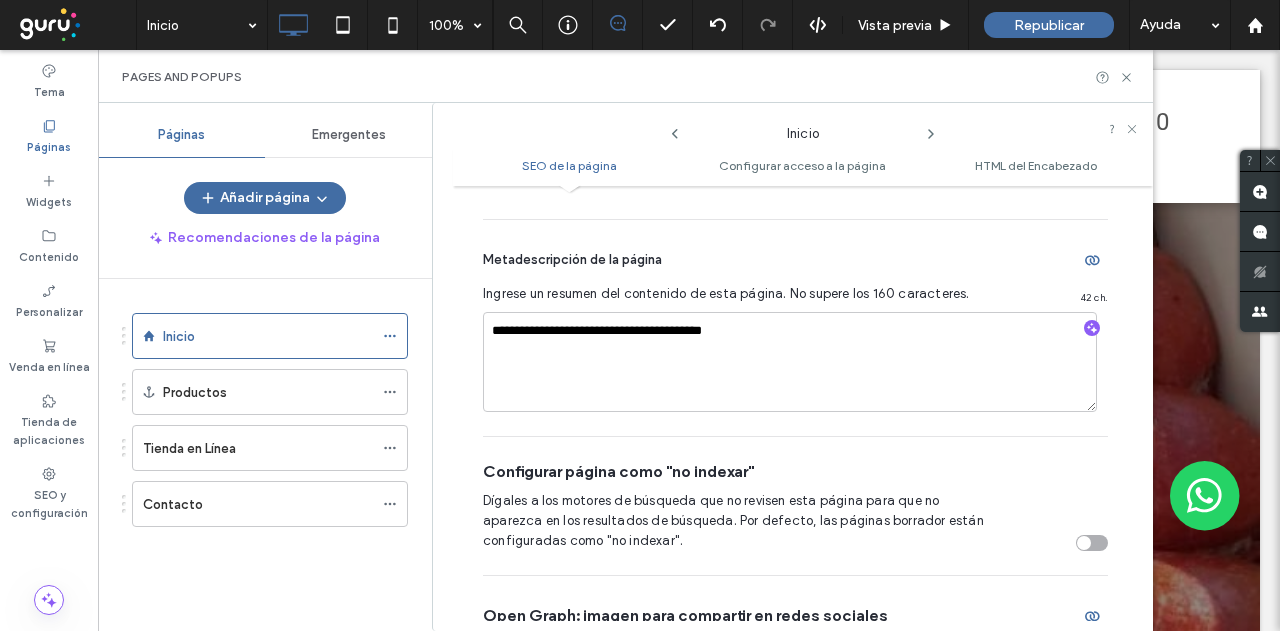 scroll, scrollTop: 410, scrollLeft: 0, axis: vertical 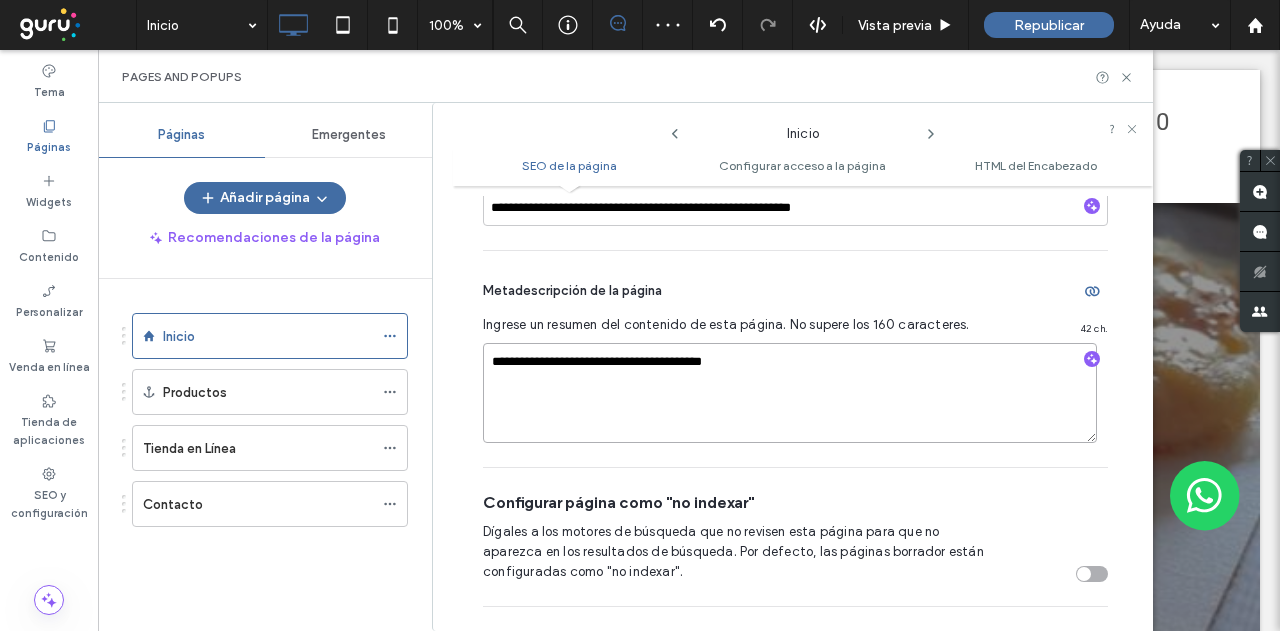 click on "**********" at bounding box center (790, 393) 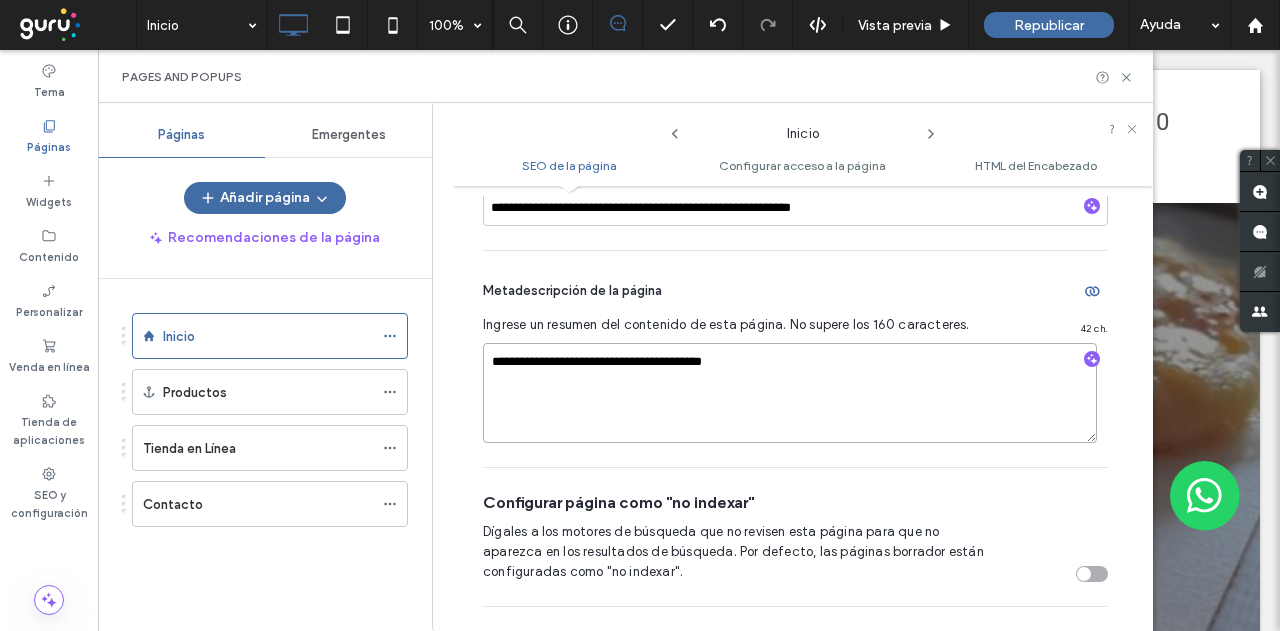 click on "**********" at bounding box center (790, 393) 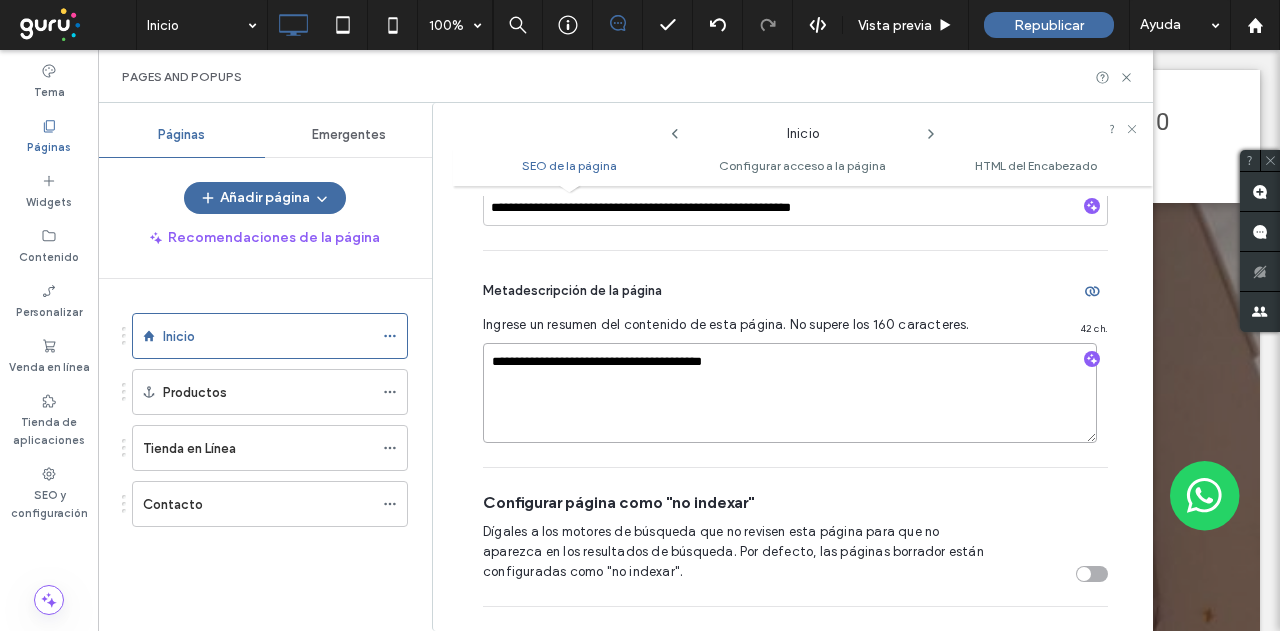 click on "**********" at bounding box center (790, 393) 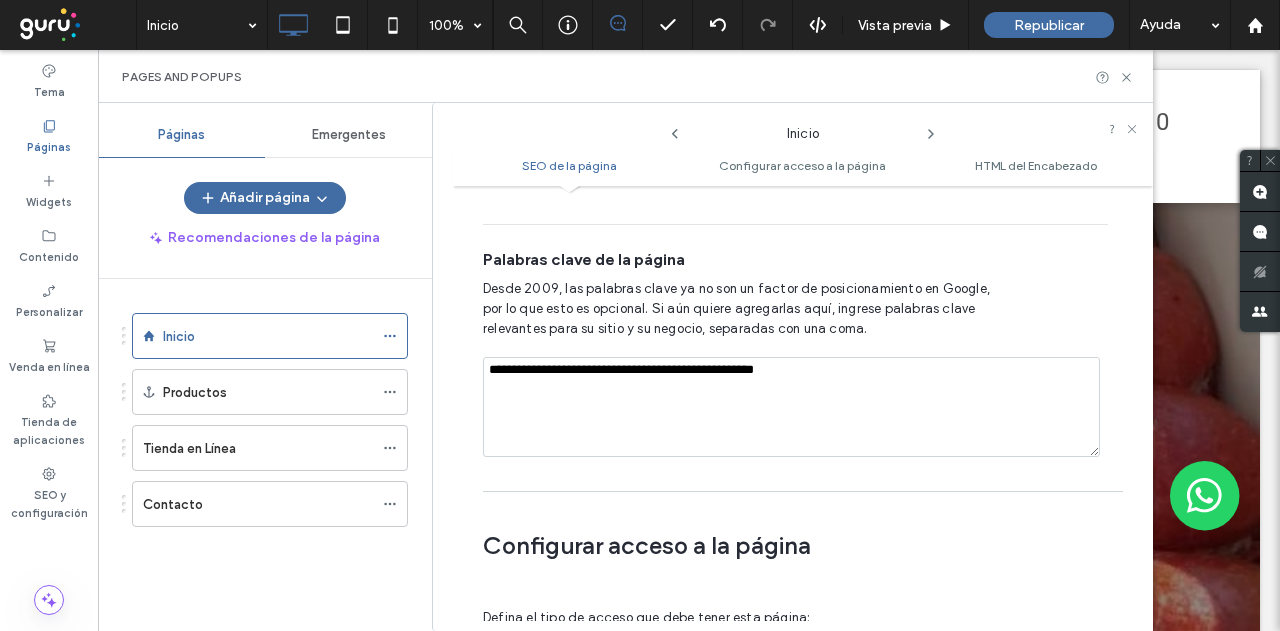 scroll, scrollTop: 810, scrollLeft: 0, axis: vertical 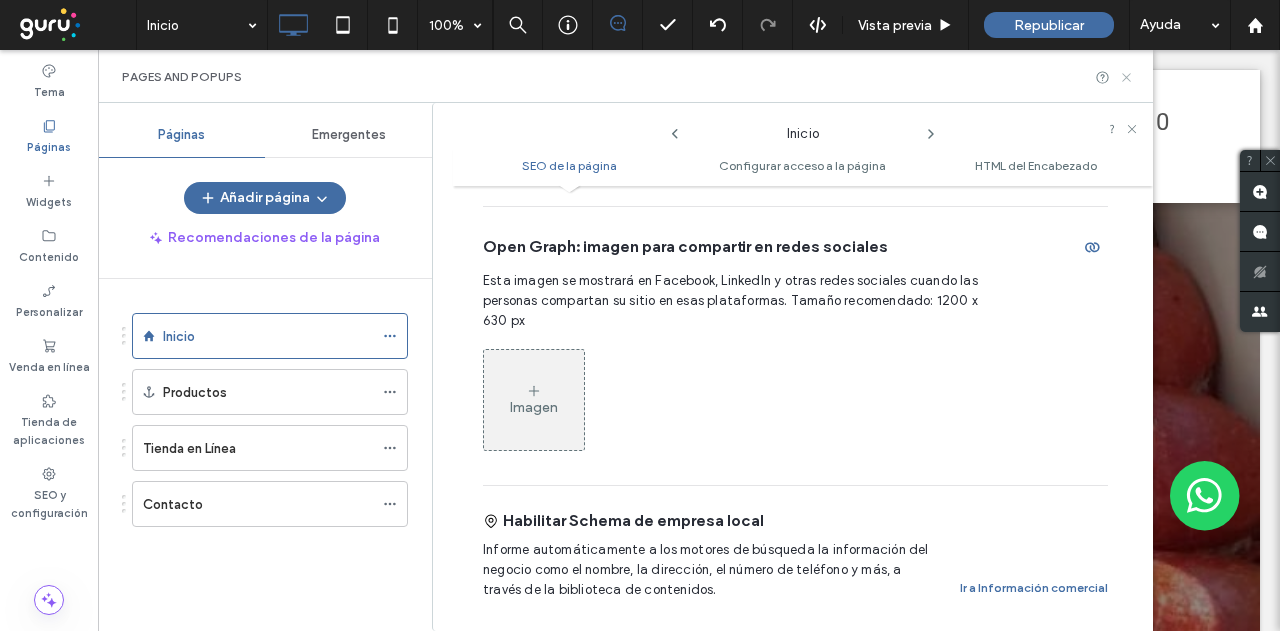 click 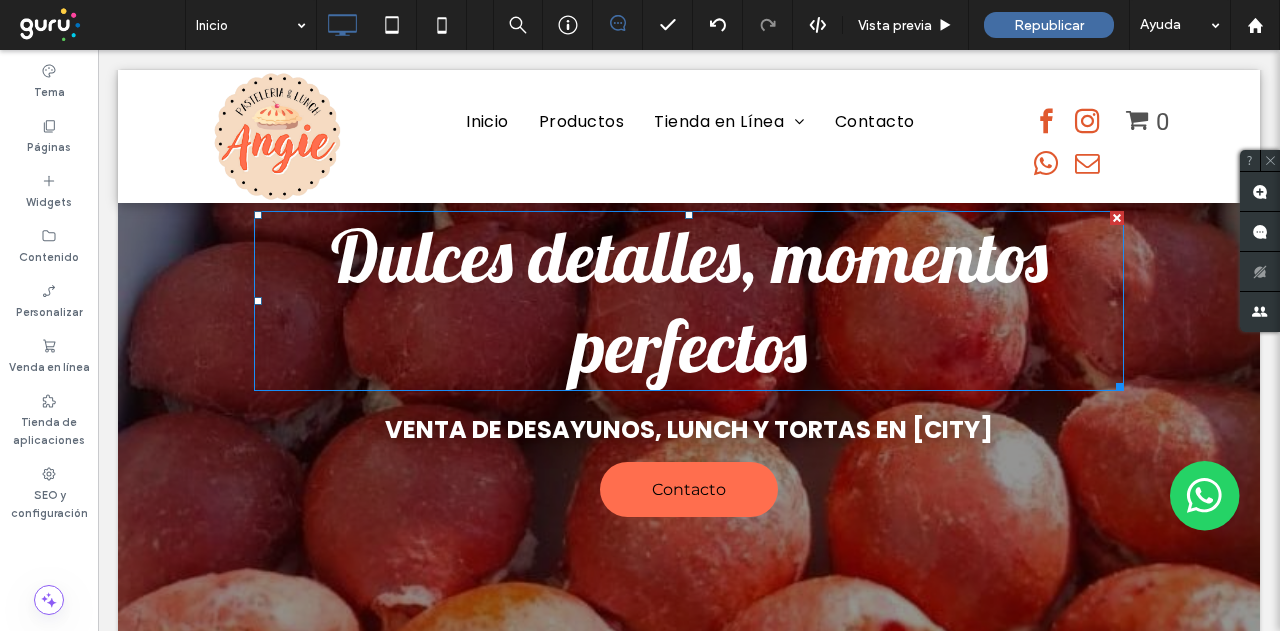 scroll, scrollTop: 100, scrollLeft: 0, axis: vertical 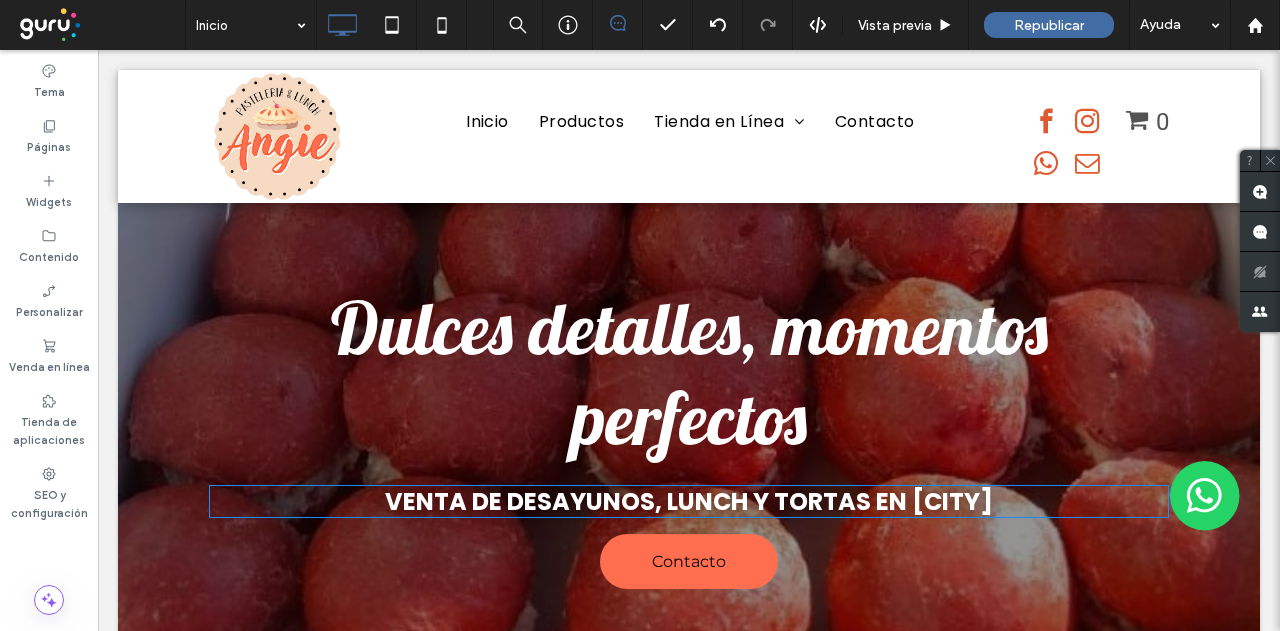click on "Venta de desayunos, lunch y tortas en Morón" at bounding box center (689, 501) 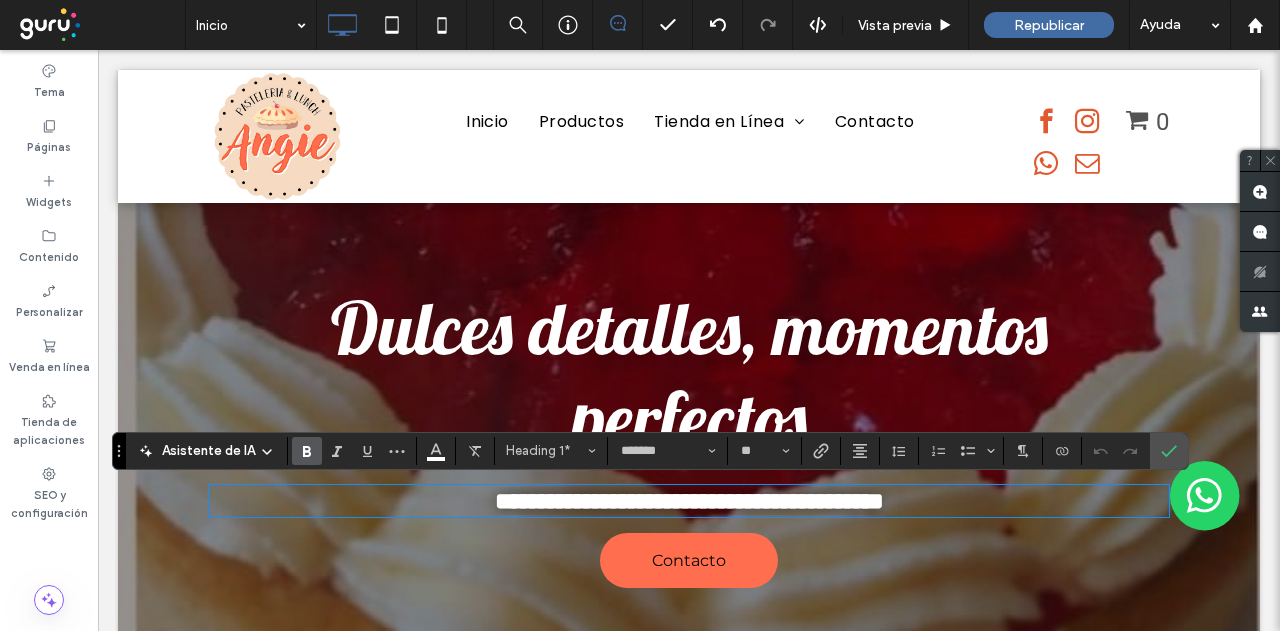type on "**" 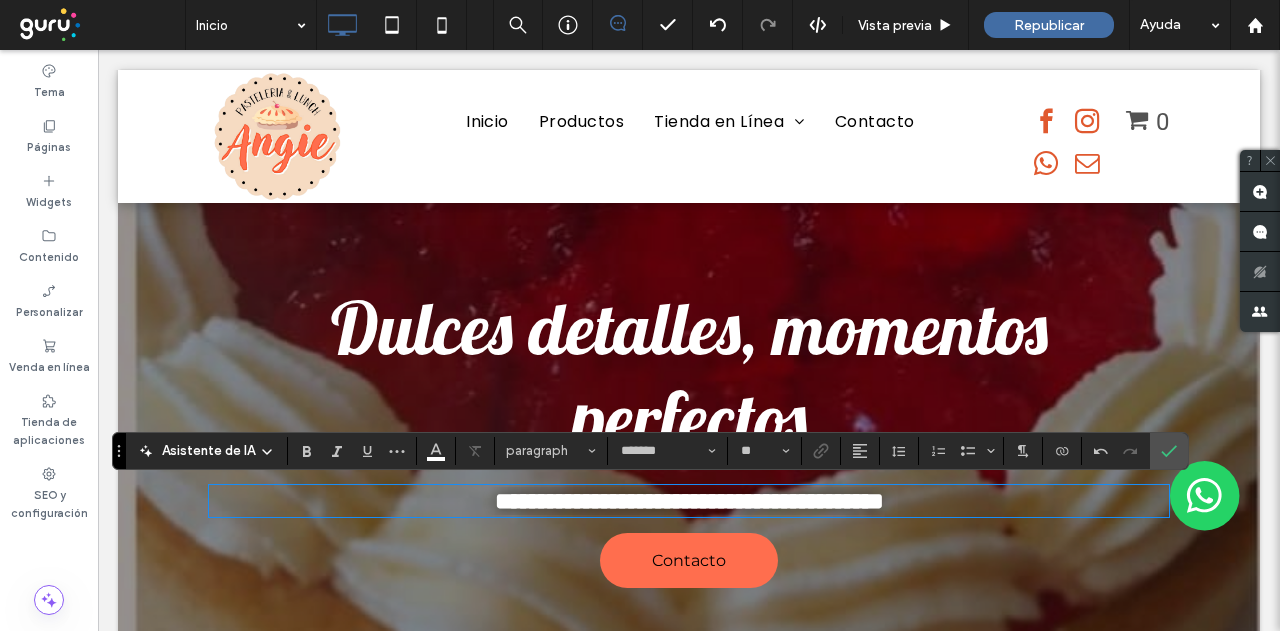 scroll, scrollTop: 0, scrollLeft: 0, axis: both 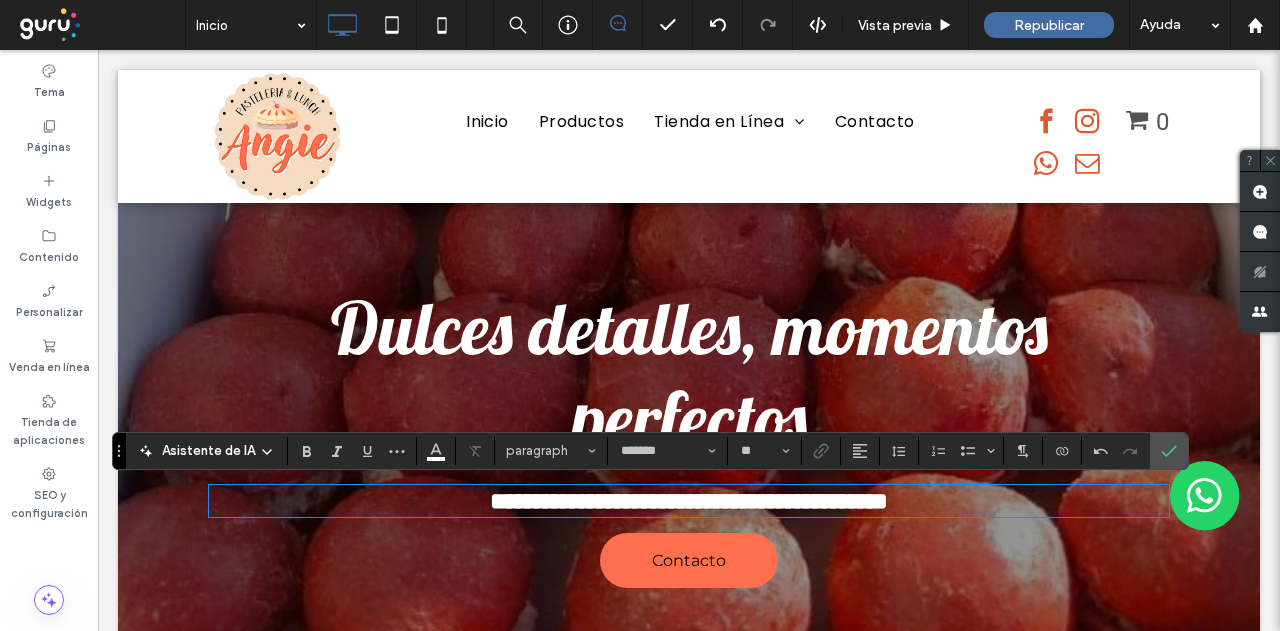 click on "Dulces detalles, momentos perfectos" at bounding box center (689, 373) 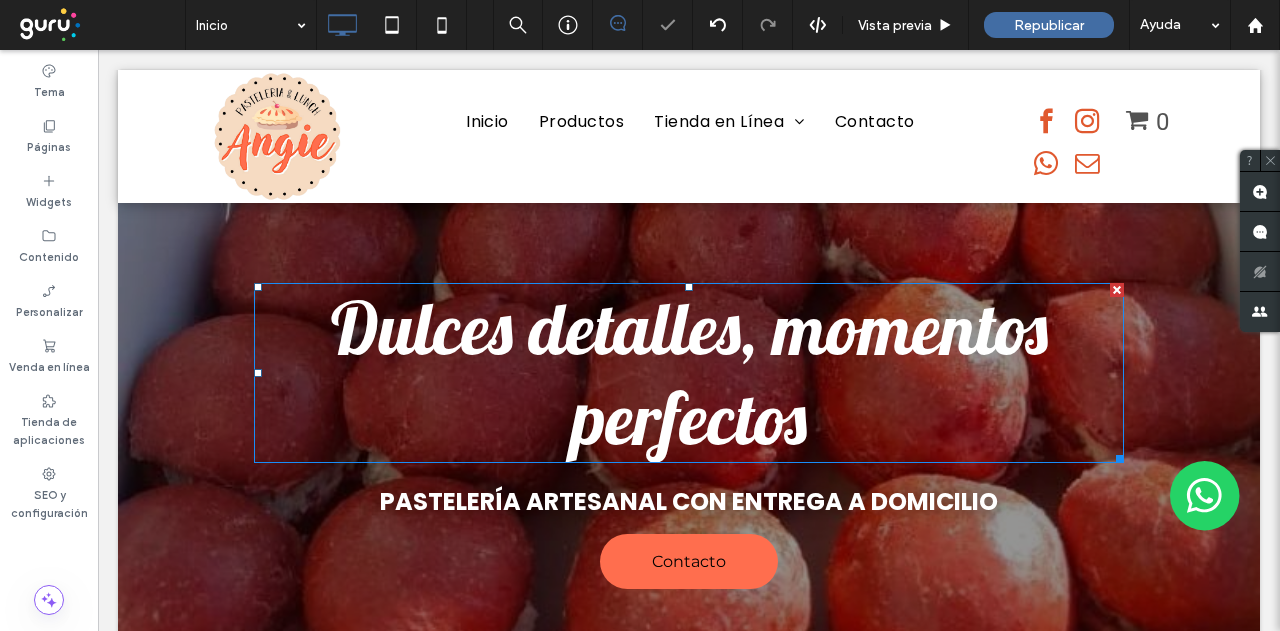 click on "Dulces detalles, momentos perfectos" at bounding box center (689, 373) 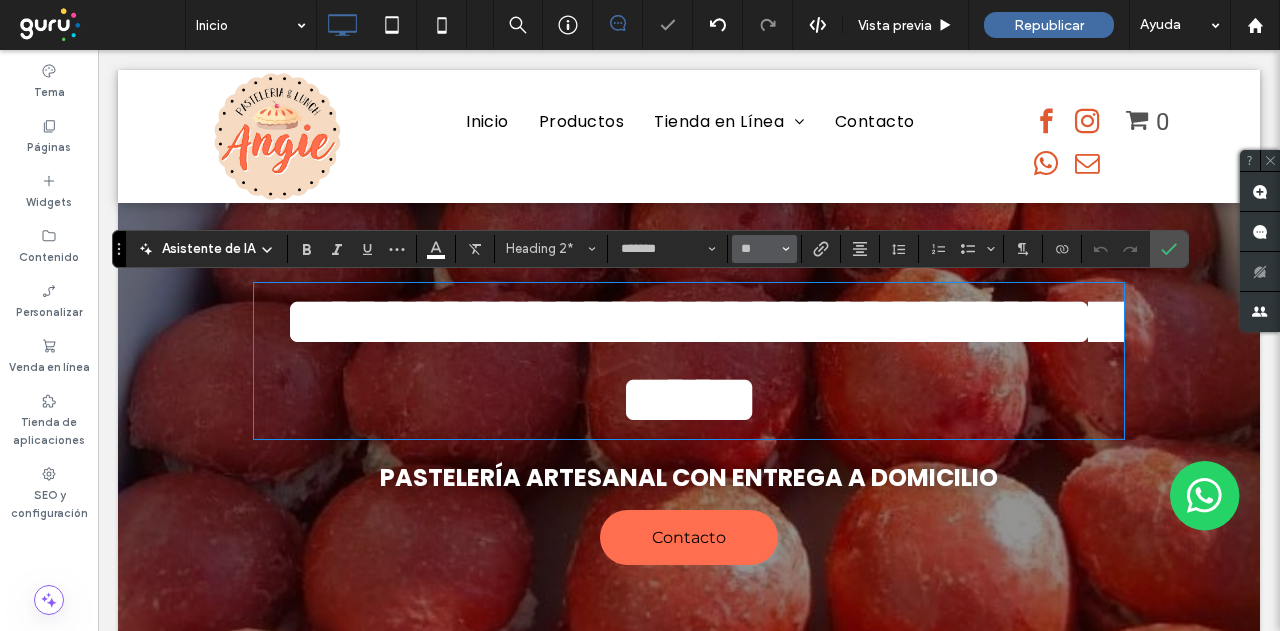 type on "*******" 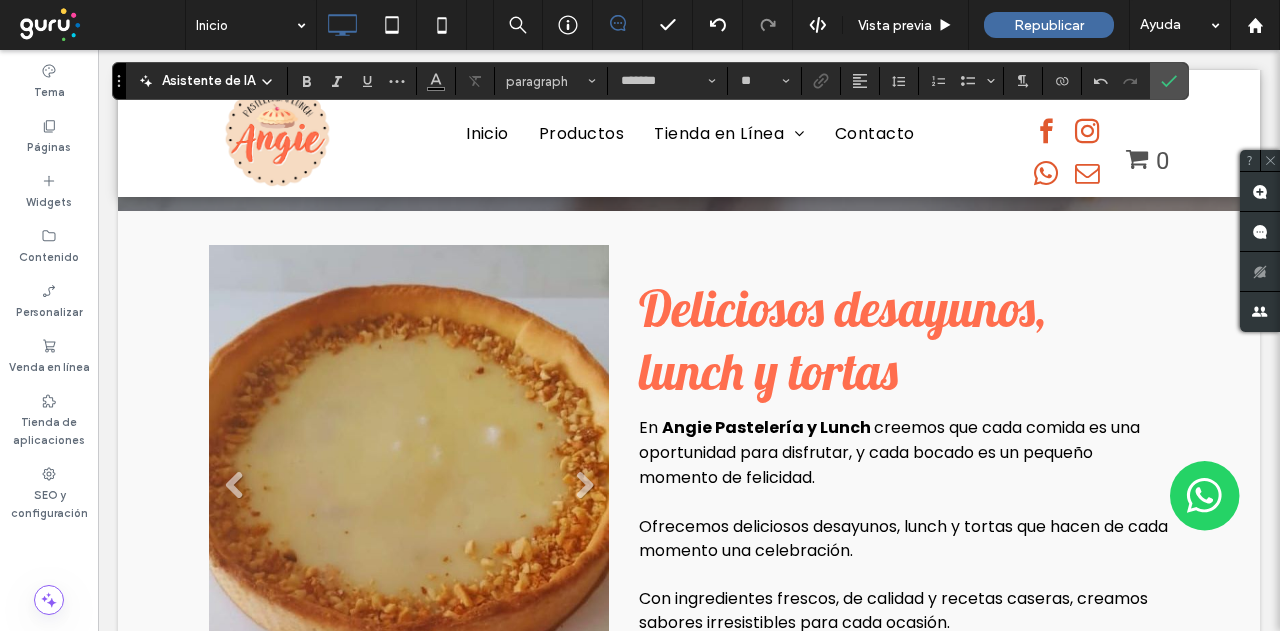 scroll, scrollTop: 800, scrollLeft: 0, axis: vertical 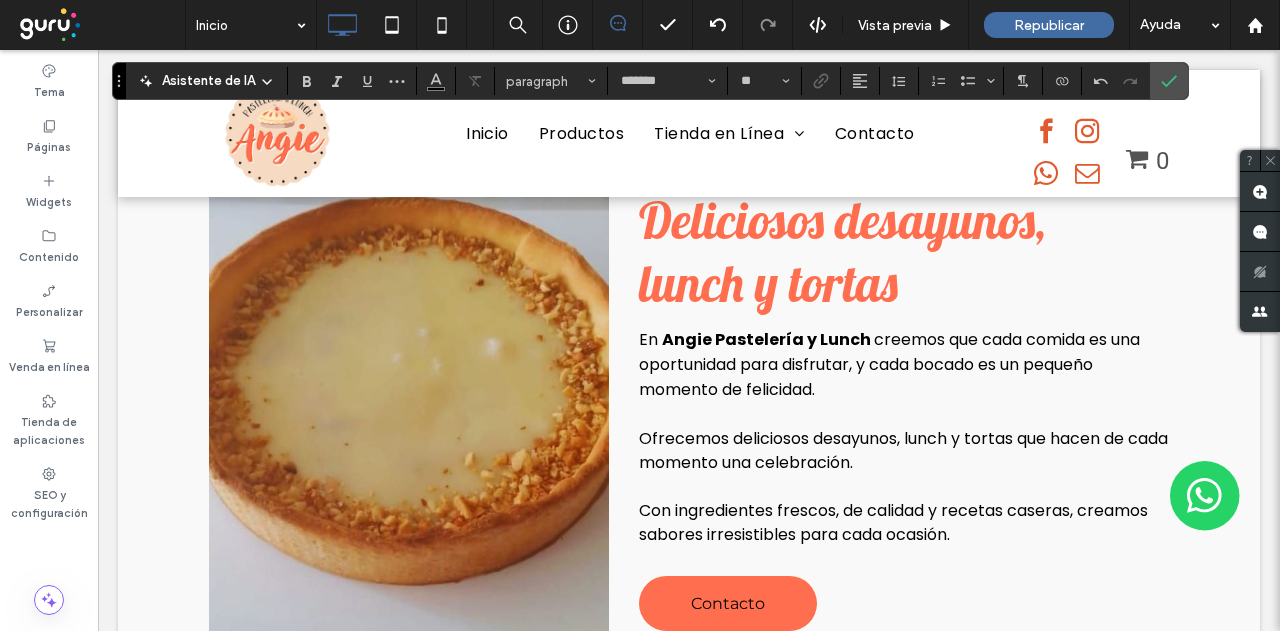 click on "Ofrecemos deliciosos desayunos, lunch y tortas que hacen de cada momento una celebración." at bounding box center [903, 450] 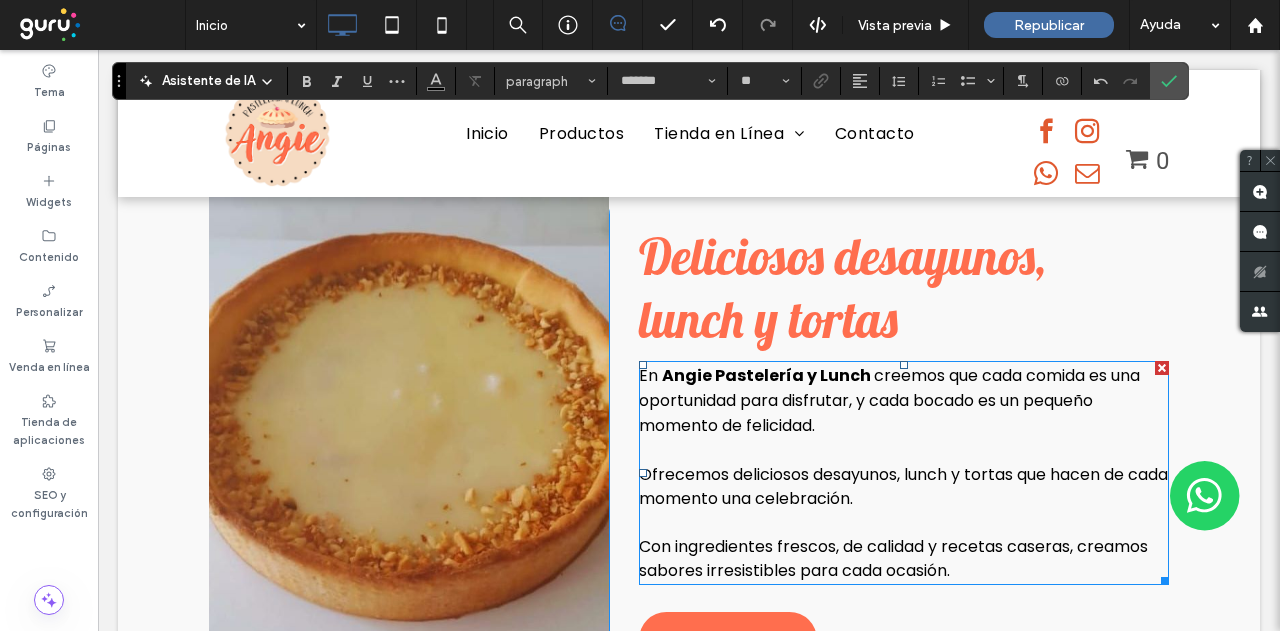 click on "Ofrecemos deliciosos desayunos, lunch y tortas que hacen de cada momento una celebración." at bounding box center (903, 486) 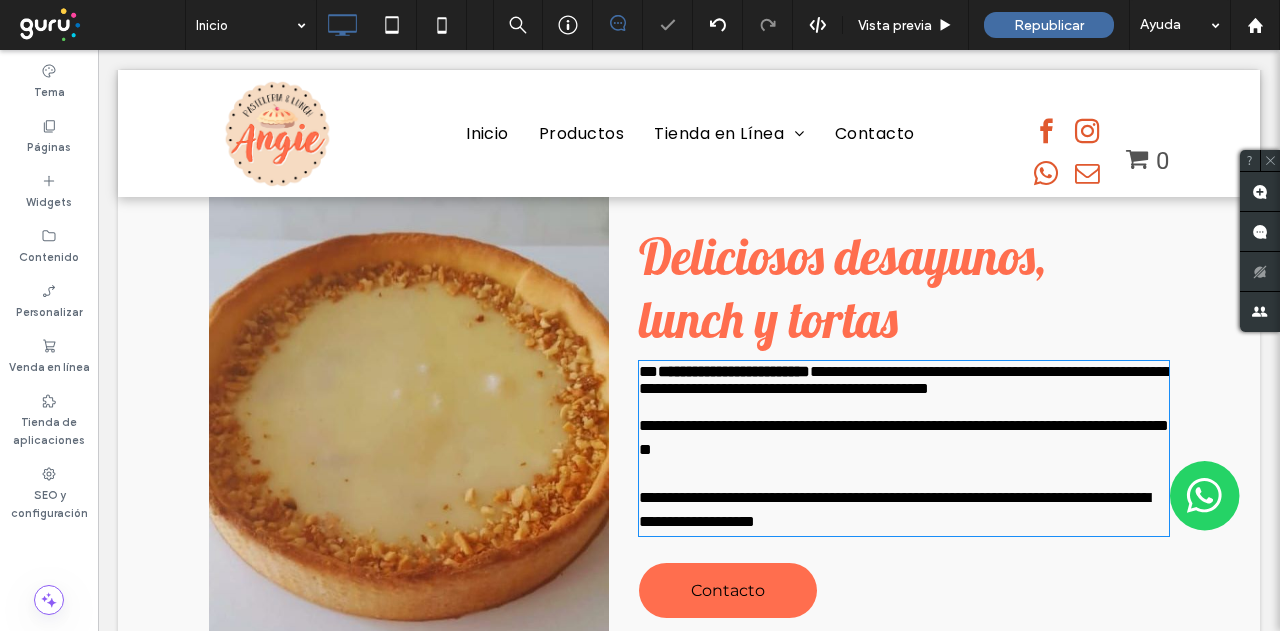 type on "*******" 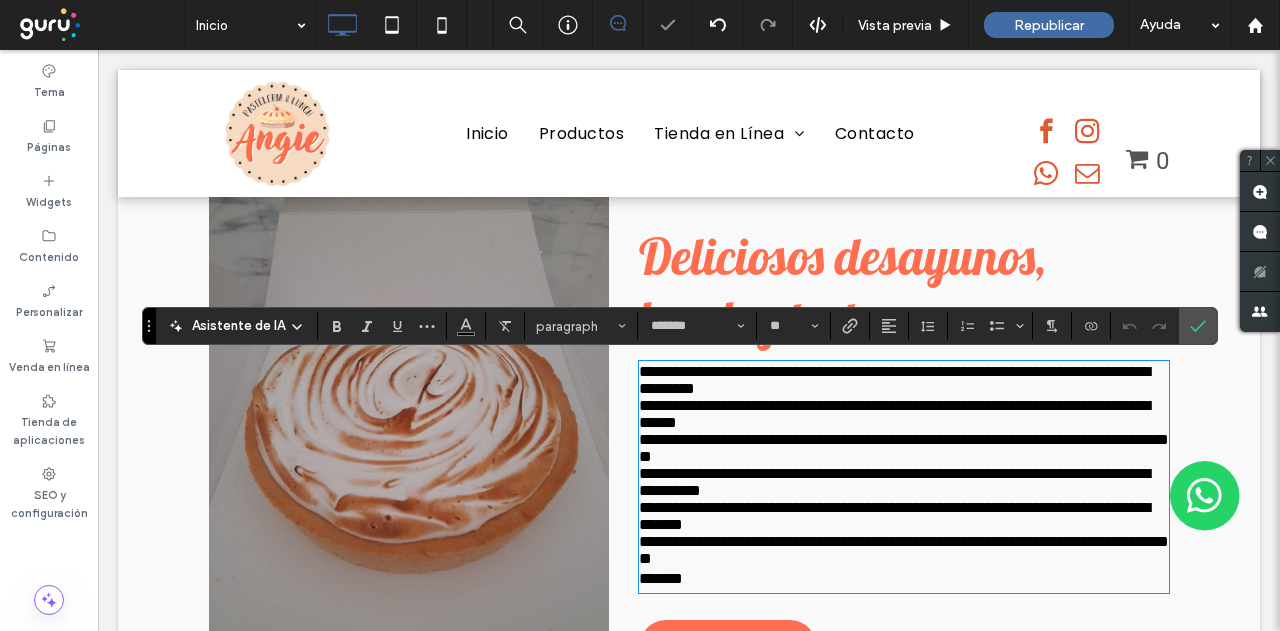 scroll, scrollTop: 960, scrollLeft: 0, axis: vertical 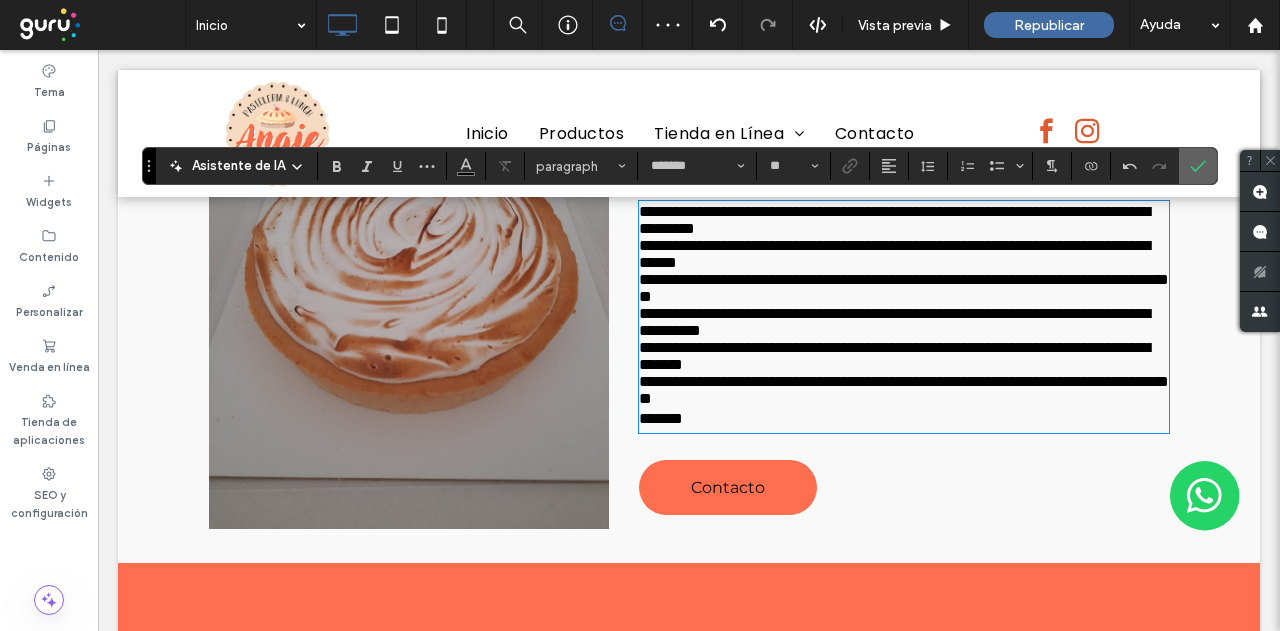 click 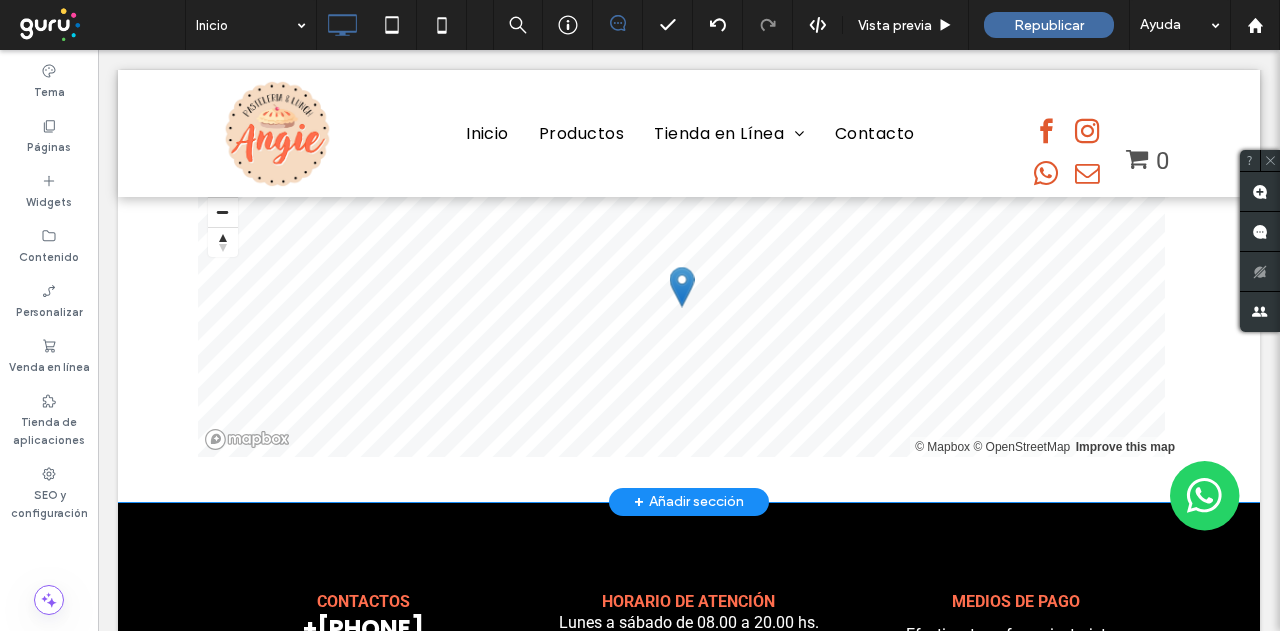 scroll, scrollTop: 3960, scrollLeft: 0, axis: vertical 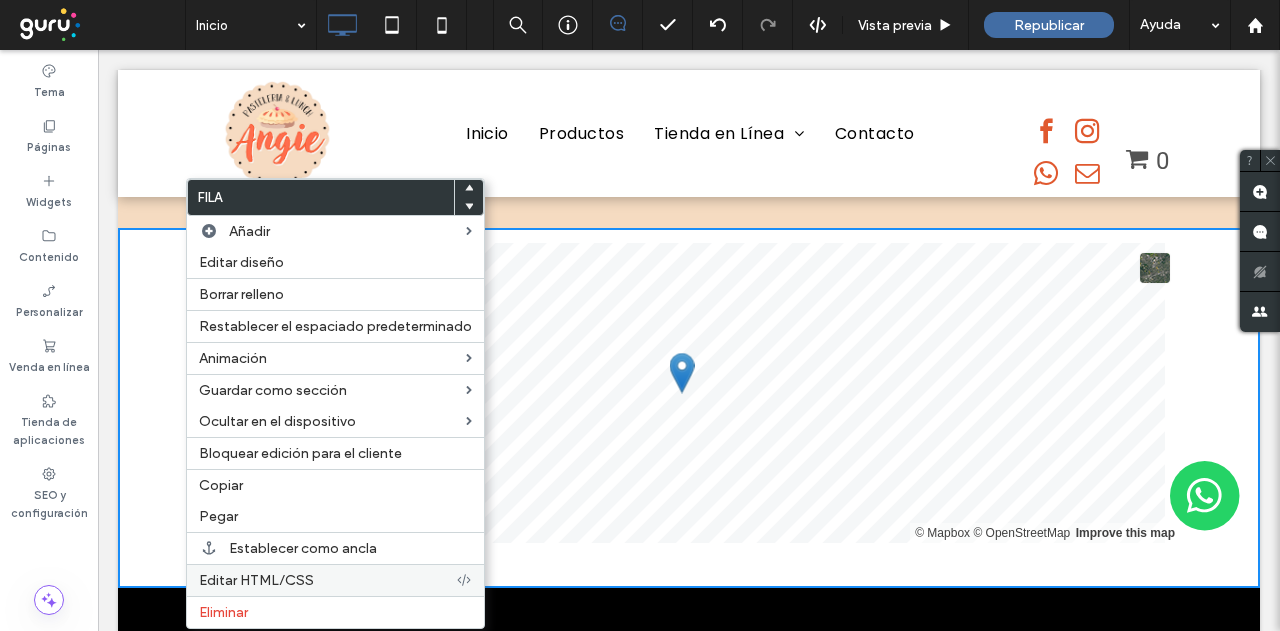 click on "Eliminar" at bounding box center (223, 612) 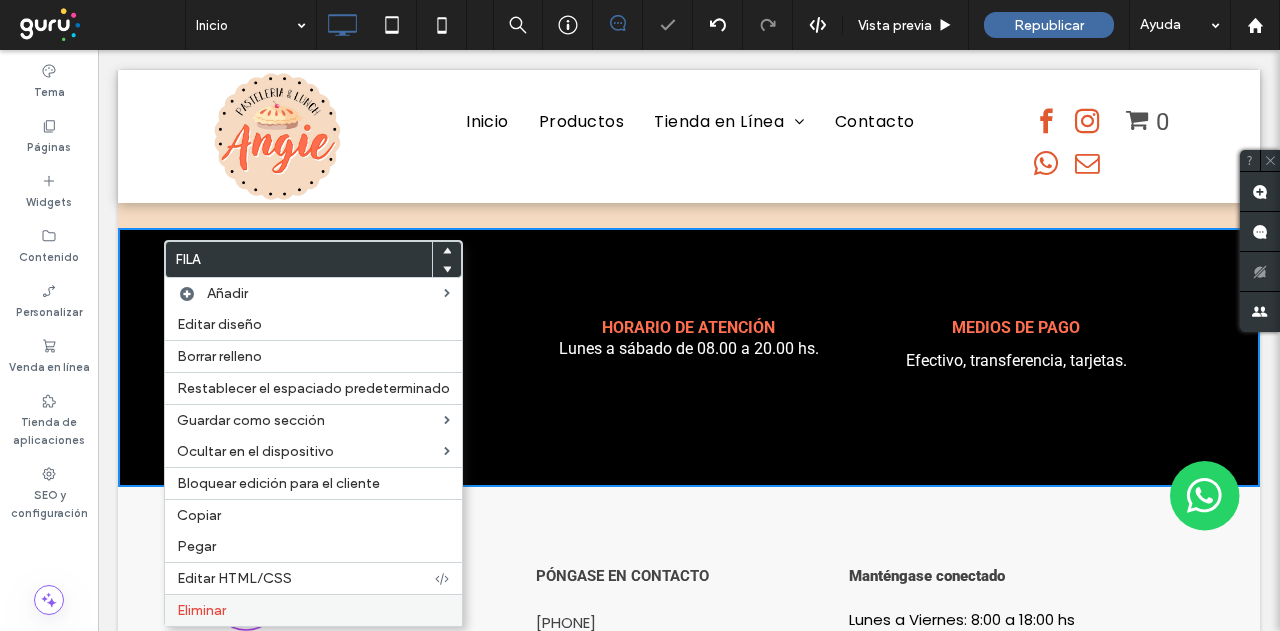 click on "Eliminar" at bounding box center (201, 610) 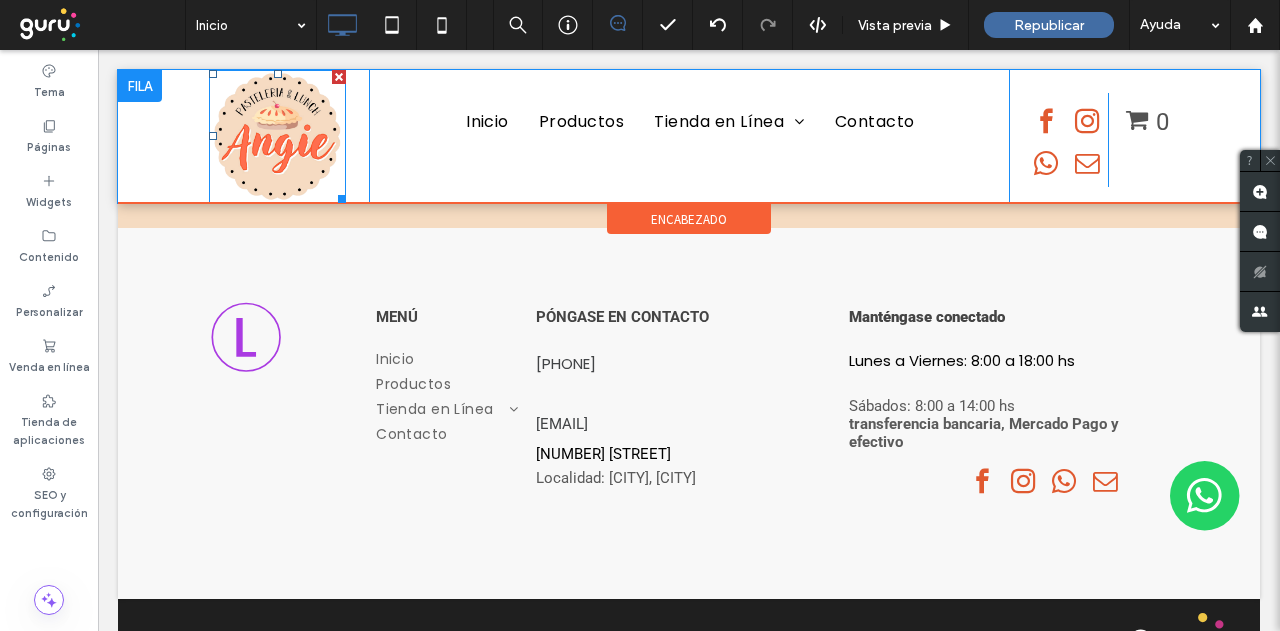 click at bounding box center (277, 136) 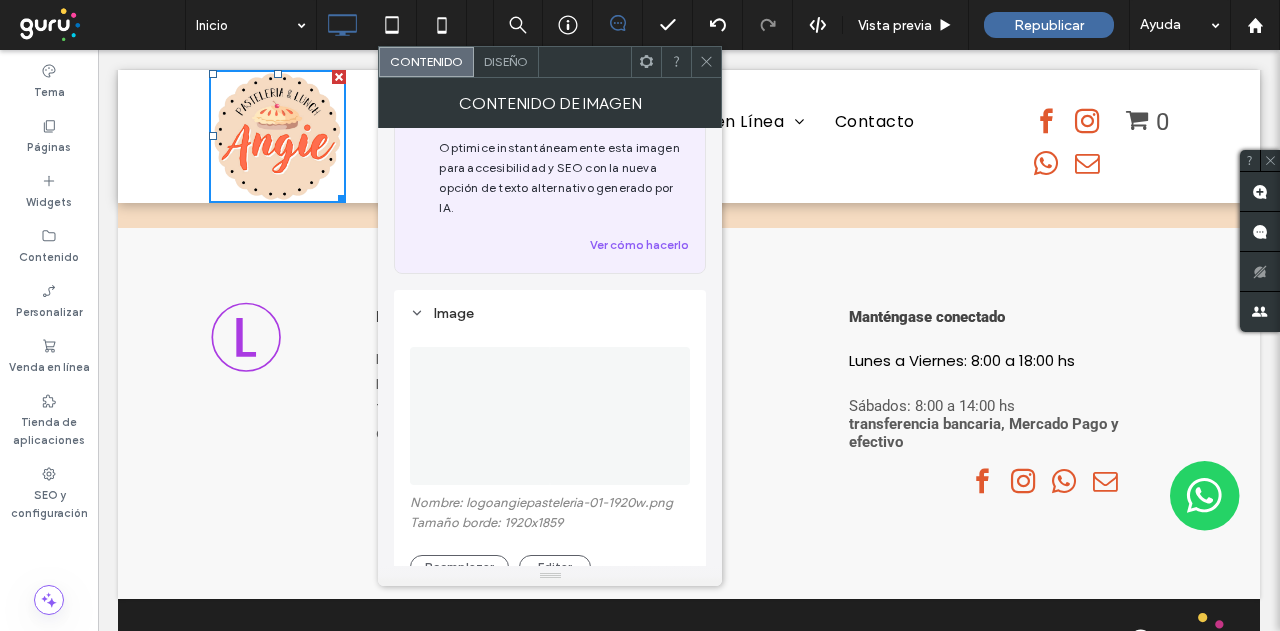 scroll, scrollTop: 100, scrollLeft: 0, axis: vertical 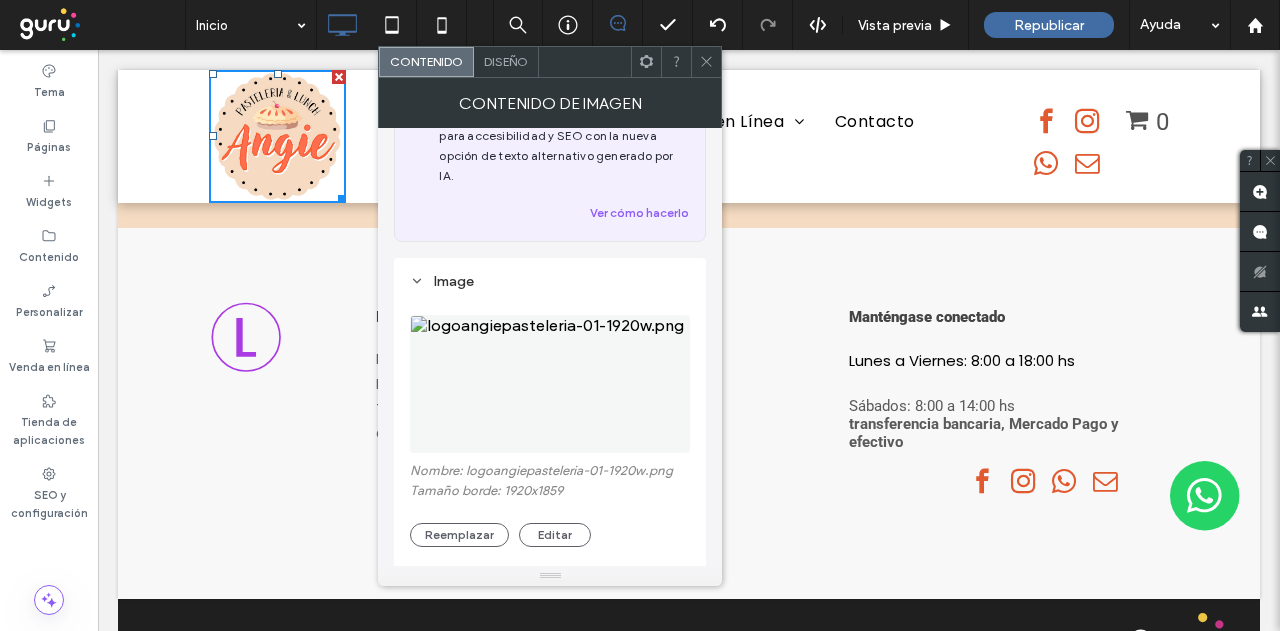 click at bounding box center [706, 62] 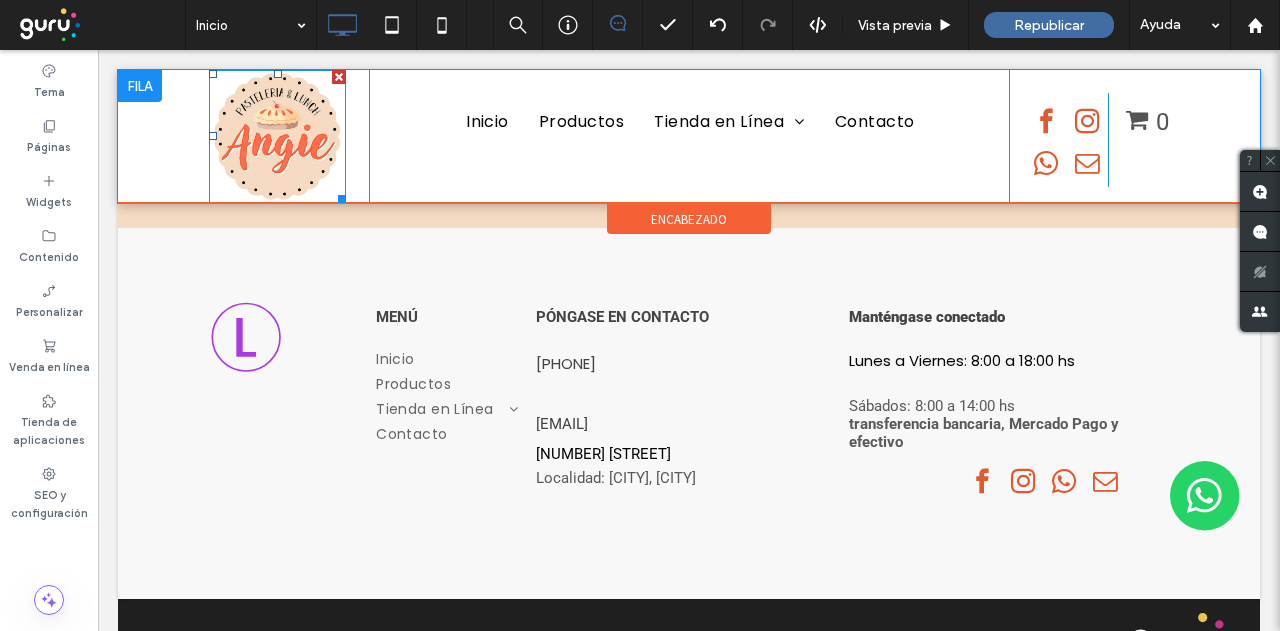 click at bounding box center (277, 136) 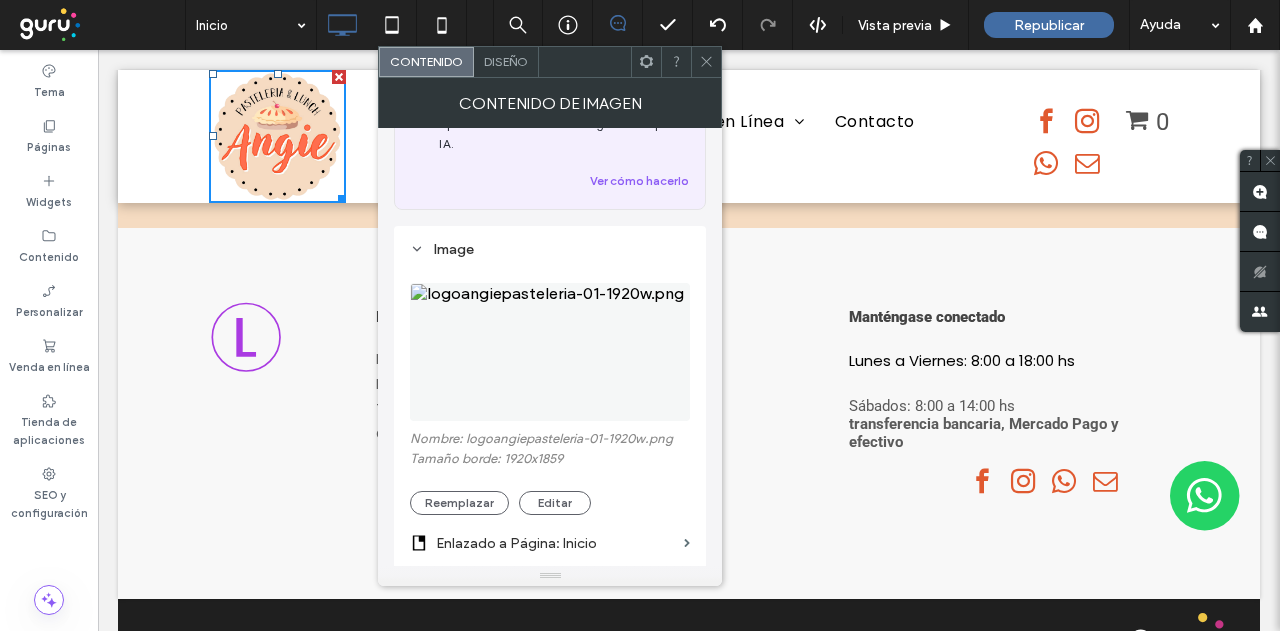 scroll, scrollTop: 200, scrollLeft: 0, axis: vertical 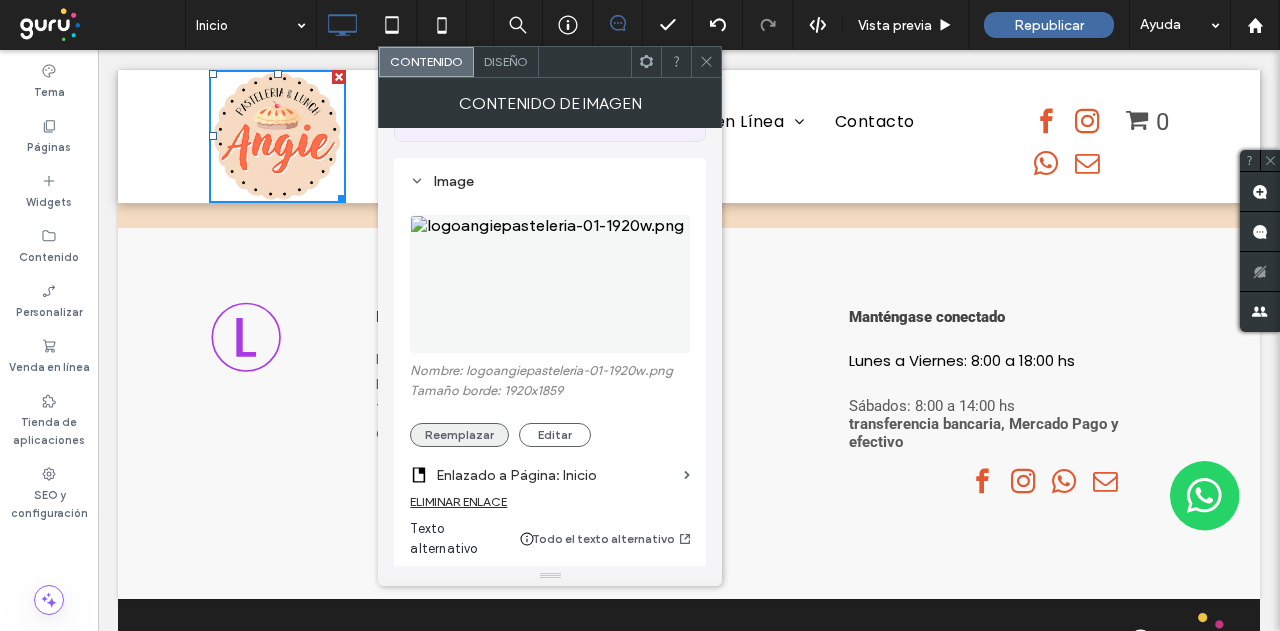 click on "Reemplazar" at bounding box center [459, 435] 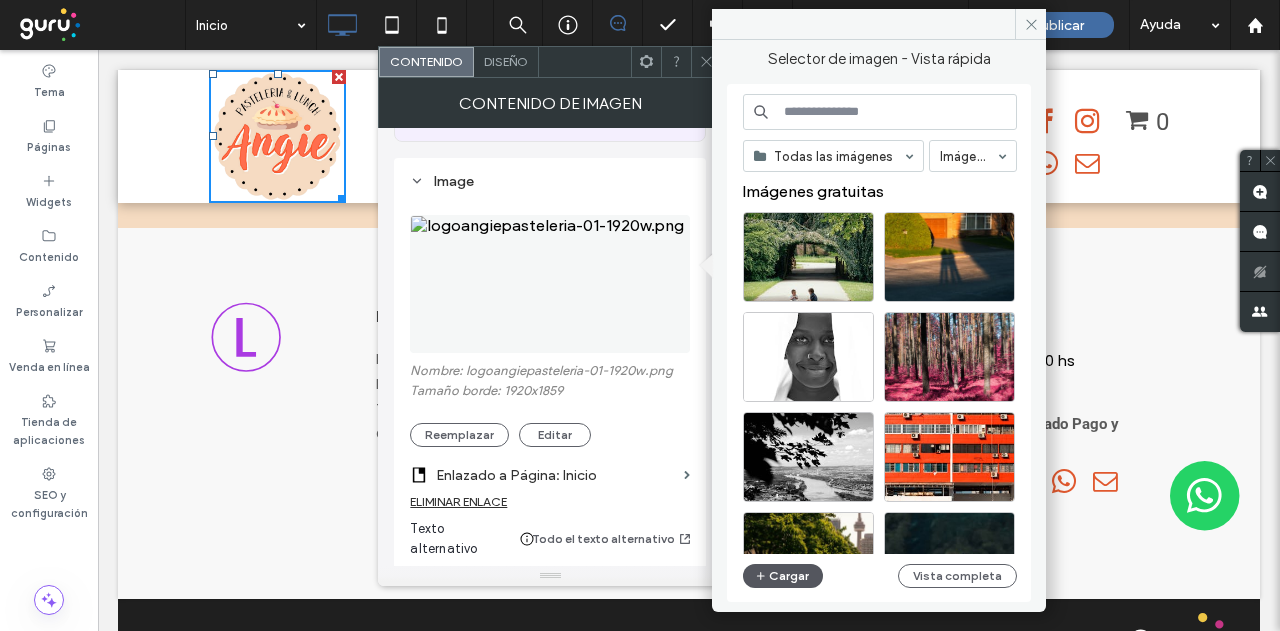 click on "Cargar" at bounding box center [783, 576] 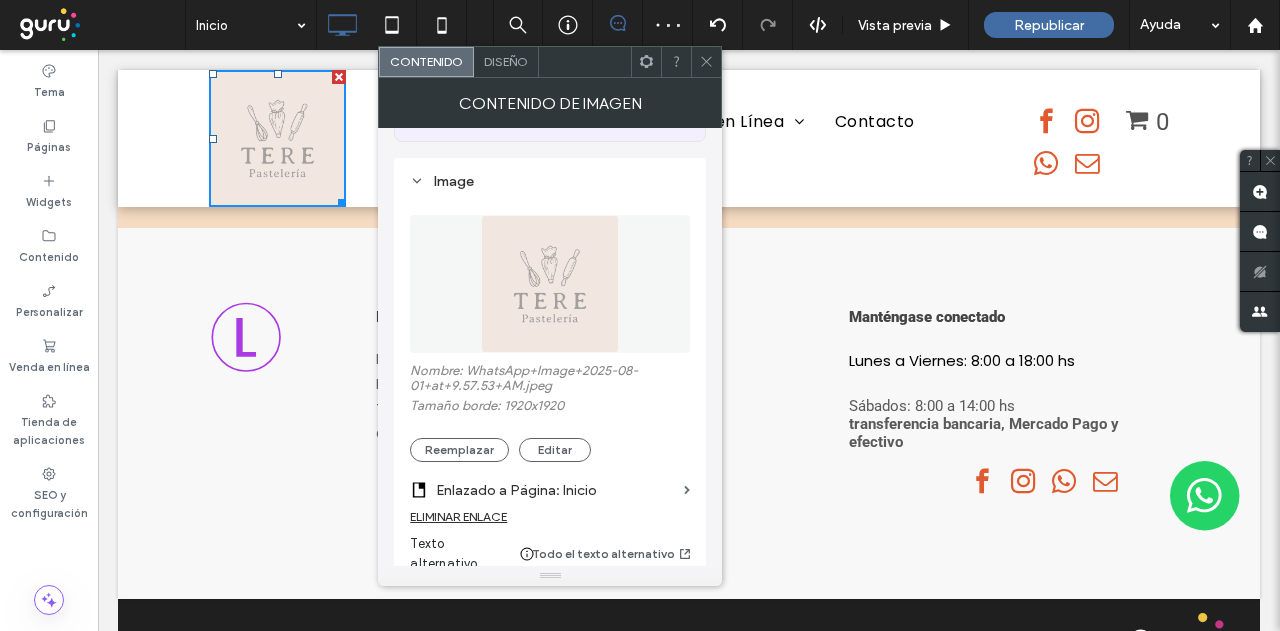 click 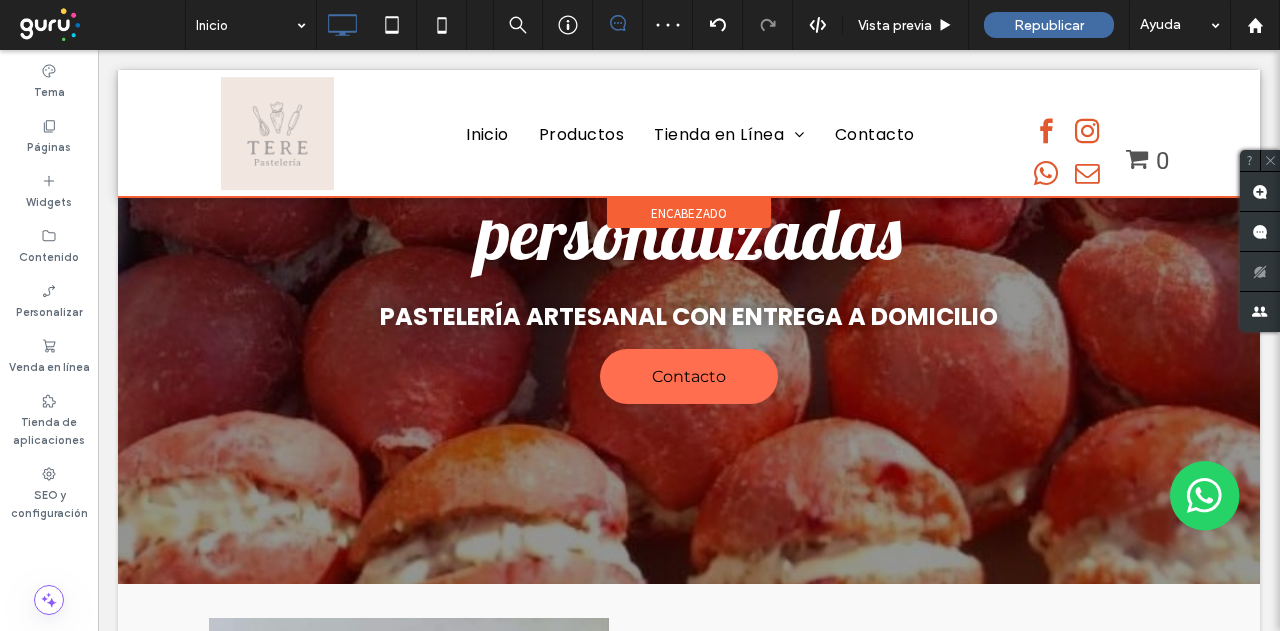 scroll, scrollTop: 0, scrollLeft: 0, axis: both 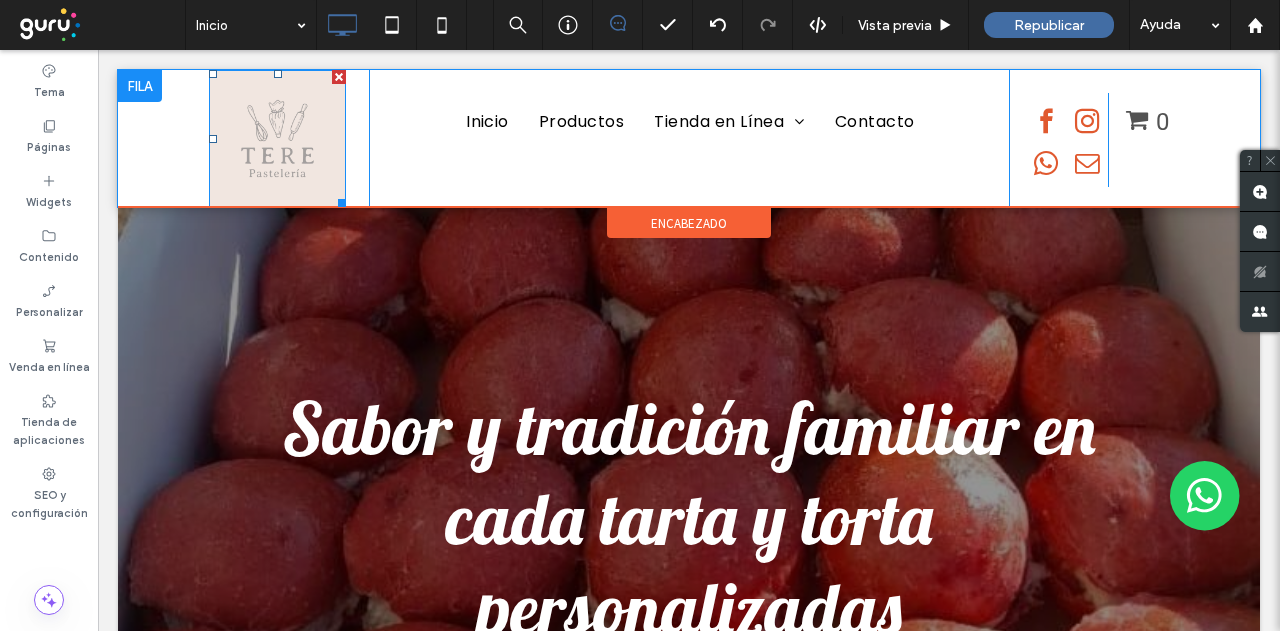 click at bounding box center [277, 138] 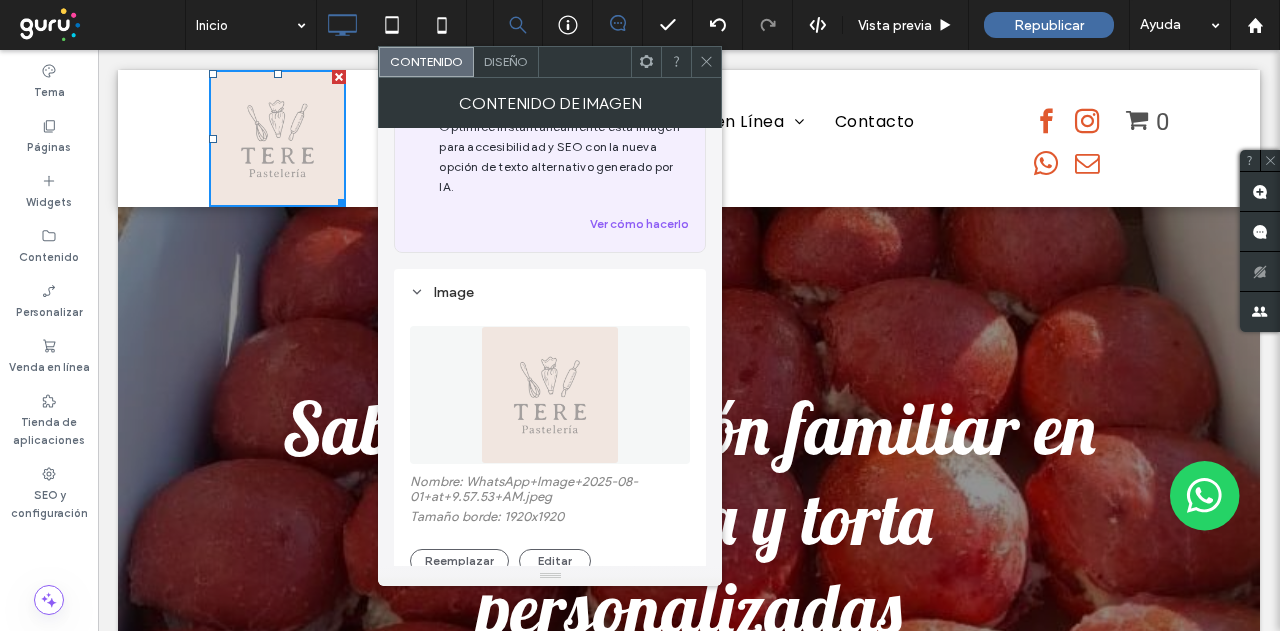 scroll, scrollTop: 0, scrollLeft: 0, axis: both 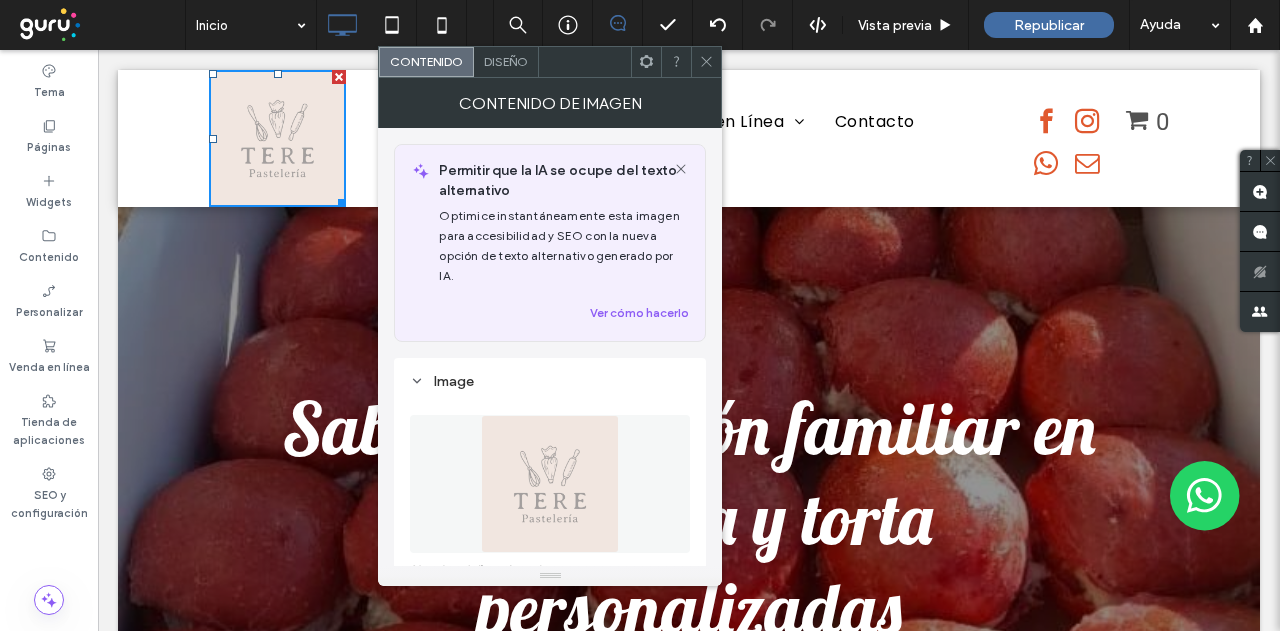 click on "Diseño" at bounding box center (506, 61) 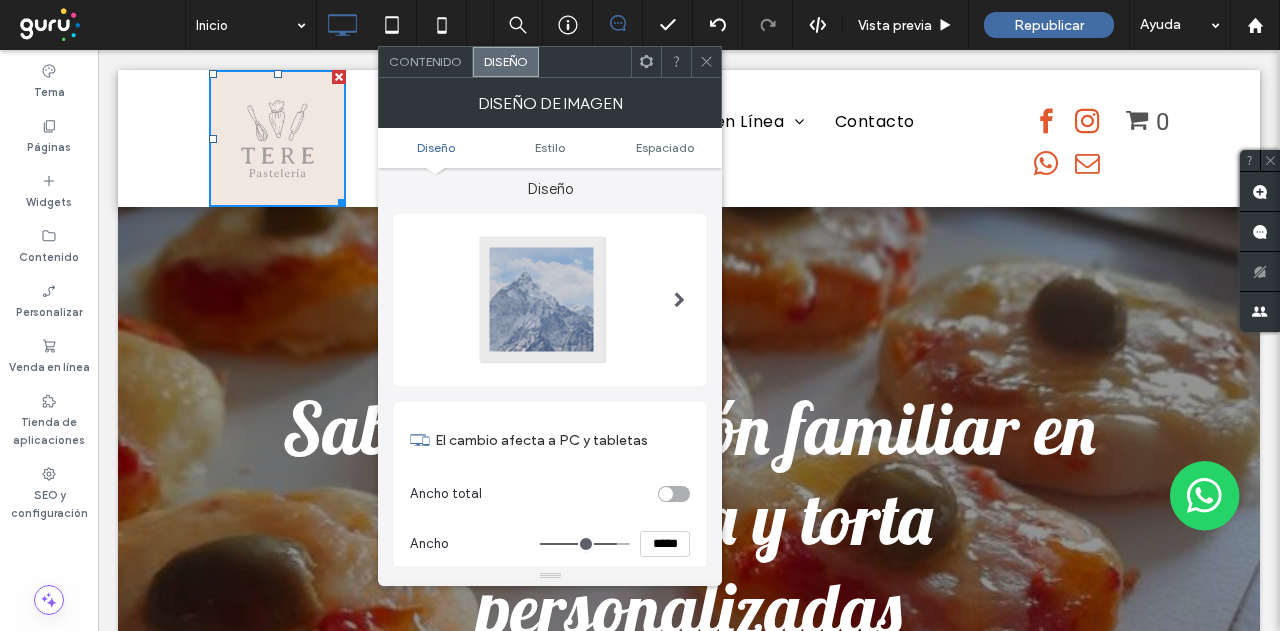 scroll, scrollTop: 0, scrollLeft: 0, axis: both 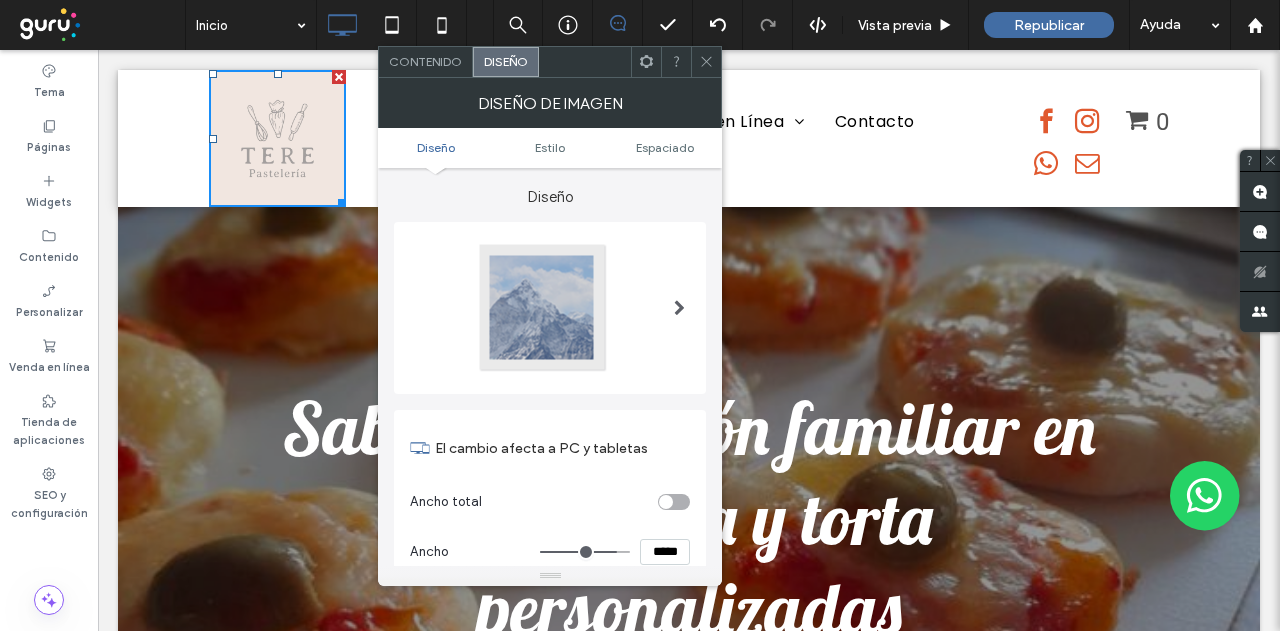 click at bounding box center (550, 308) 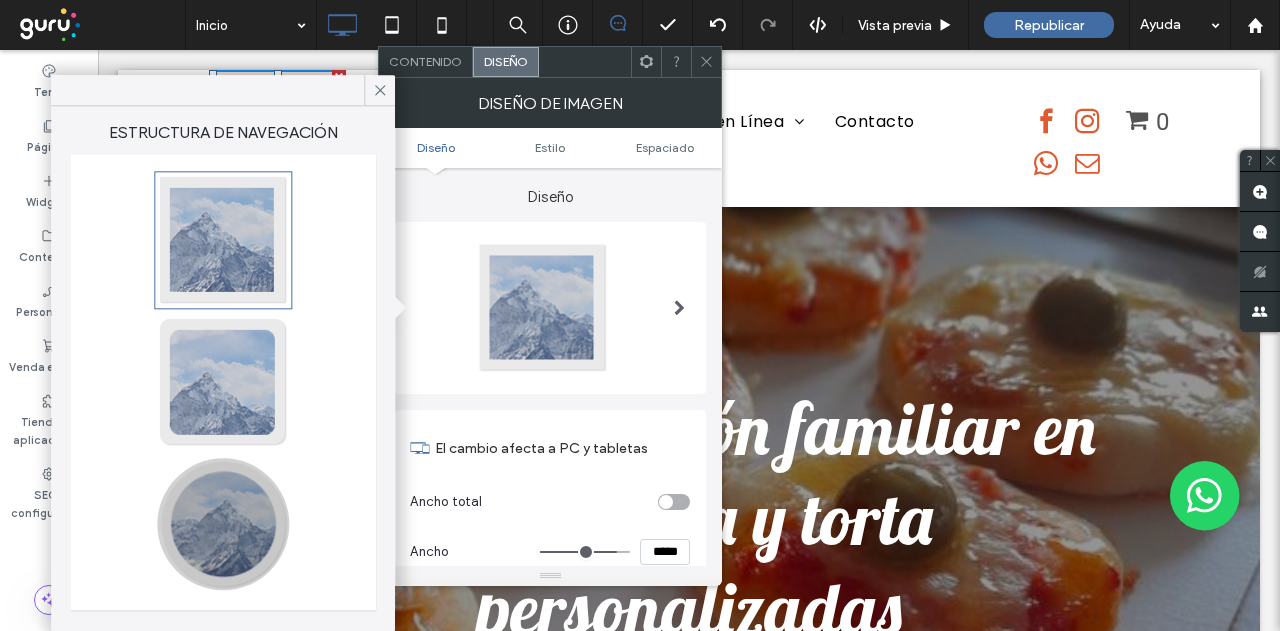 click at bounding box center (223, 524) 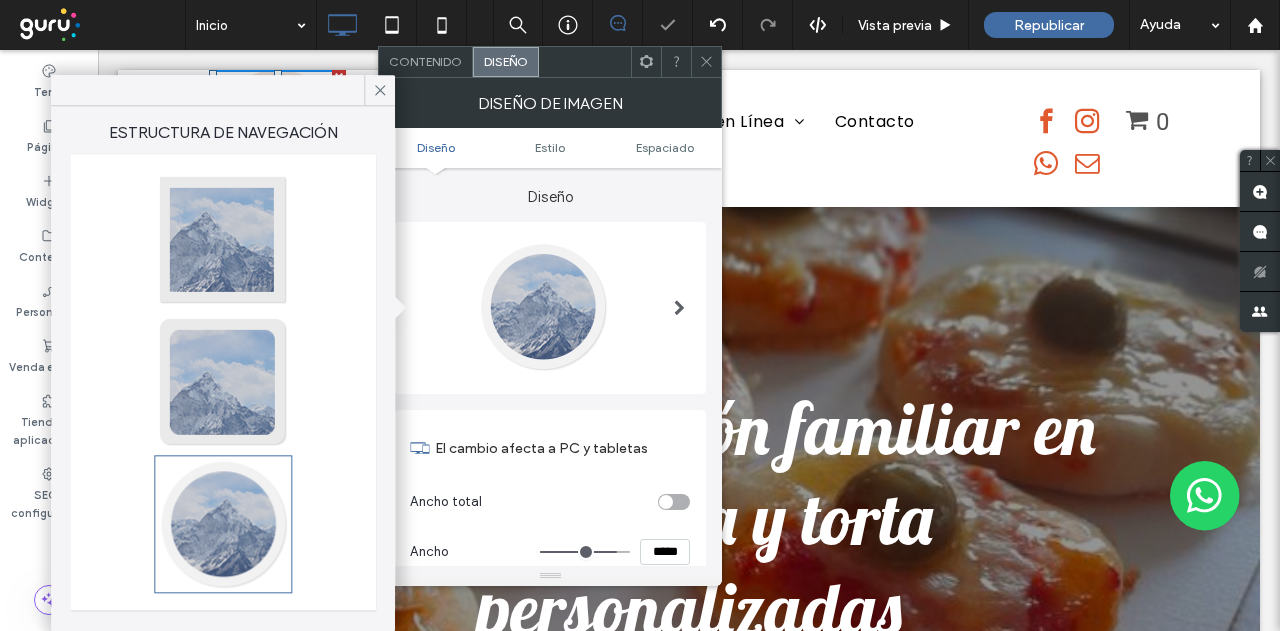 type on "**" 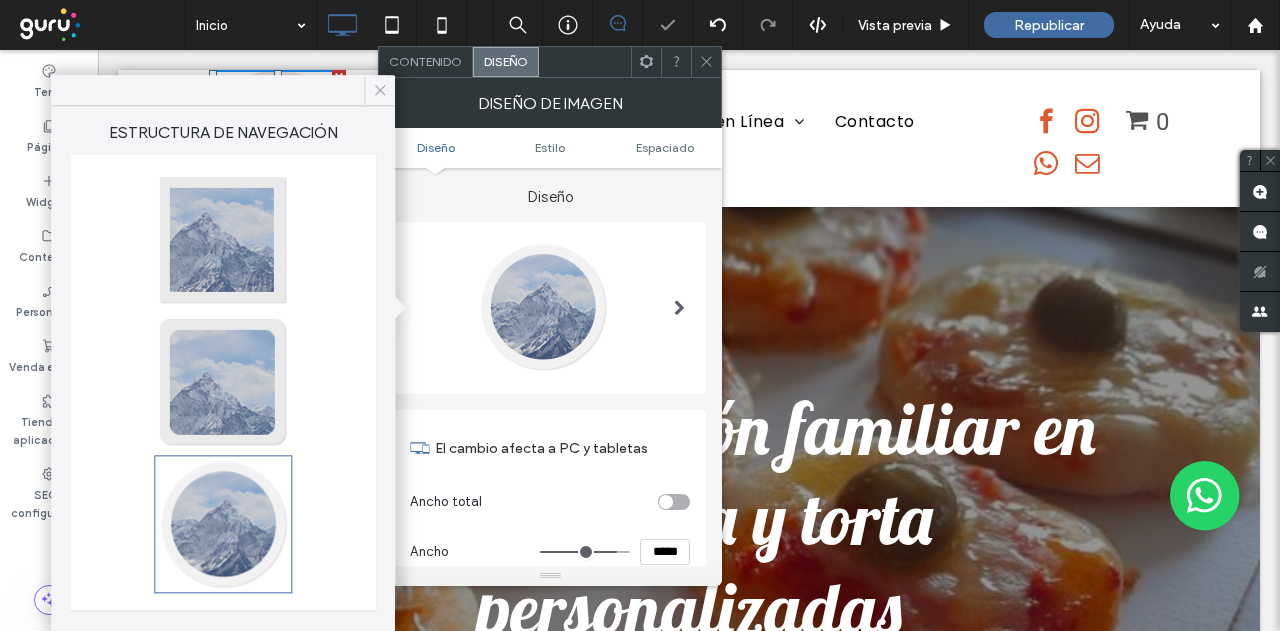 click at bounding box center [380, 90] 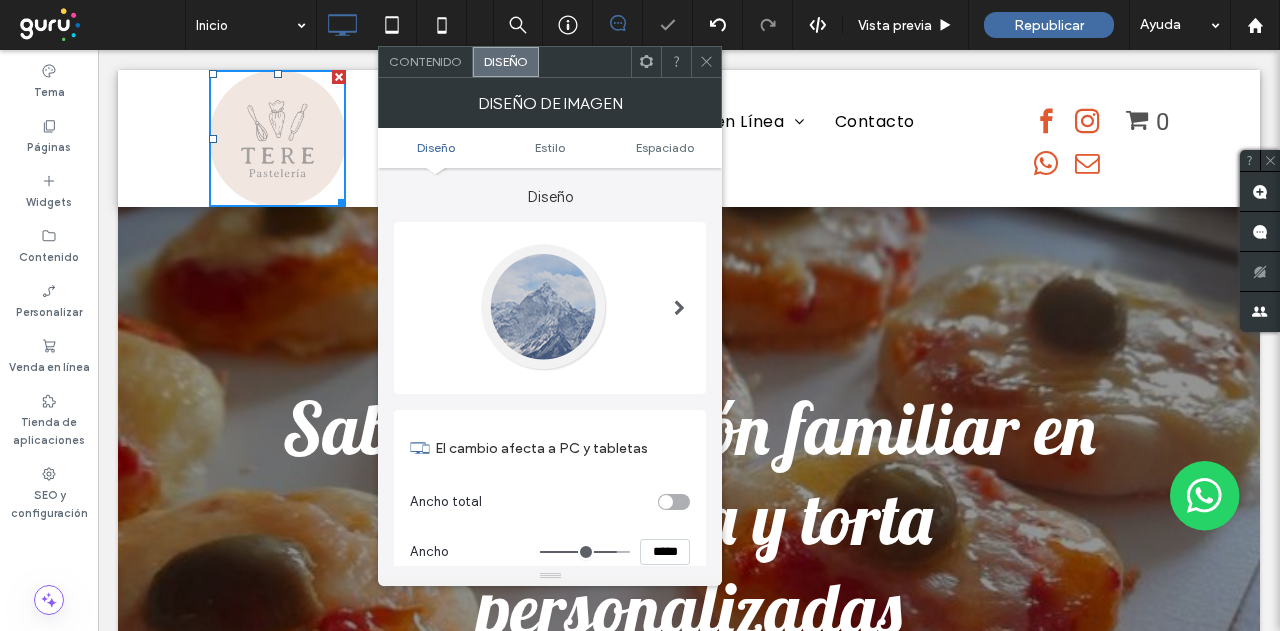 click at bounding box center (706, 62) 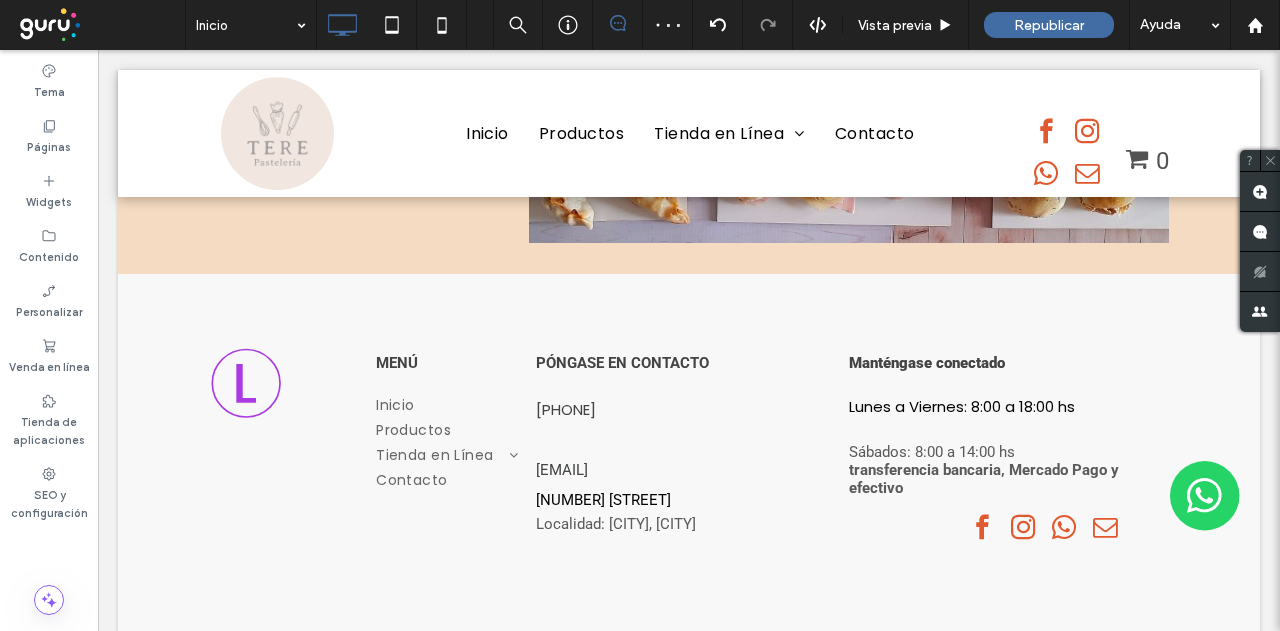 scroll, scrollTop: 4026, scrollLeft: 0, axis: vertical 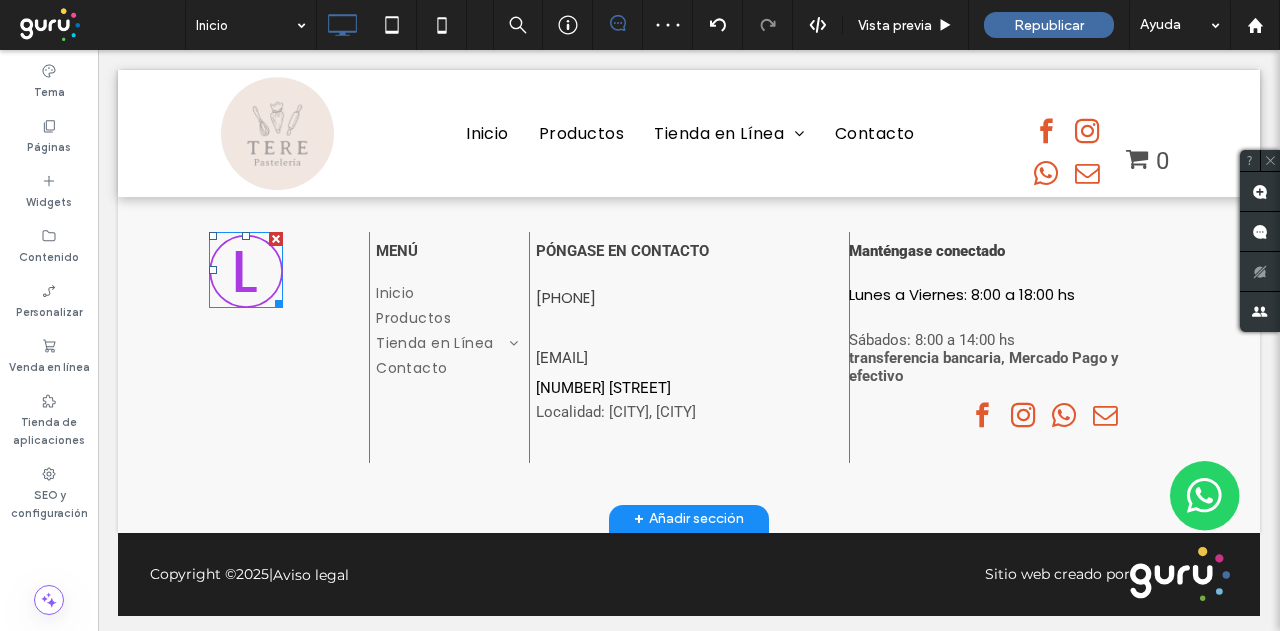 click at bounding box center [246, 269] 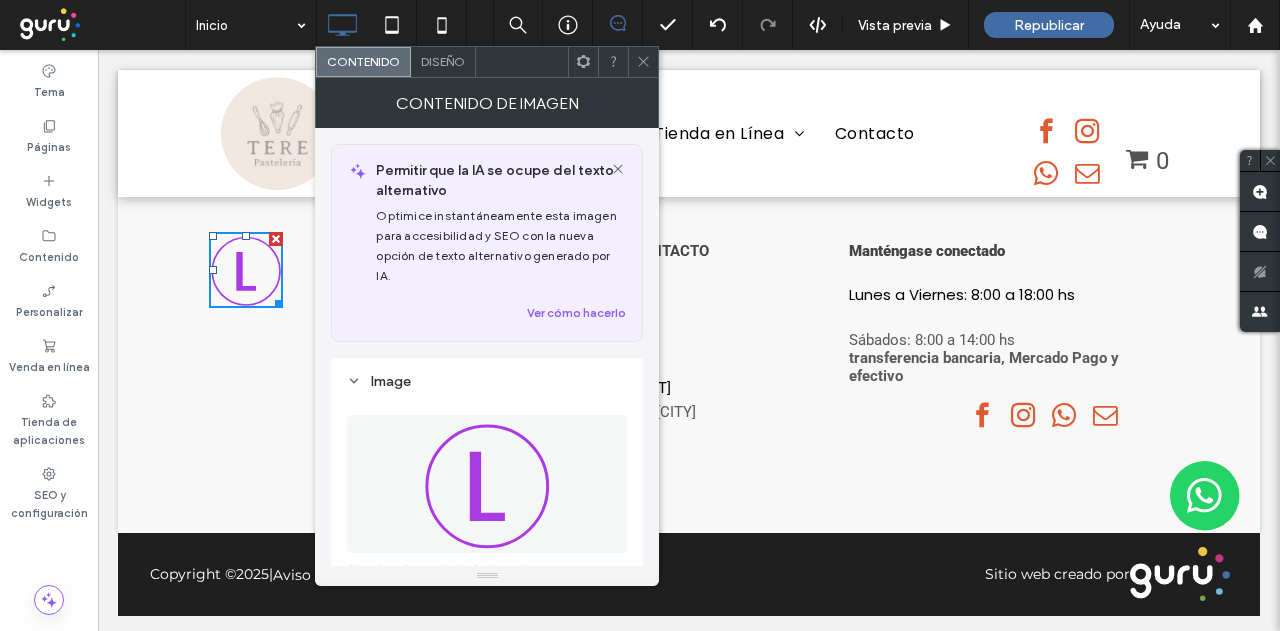 scroll, scrollTop: 200, scrollLeft: 0, axis: vertical 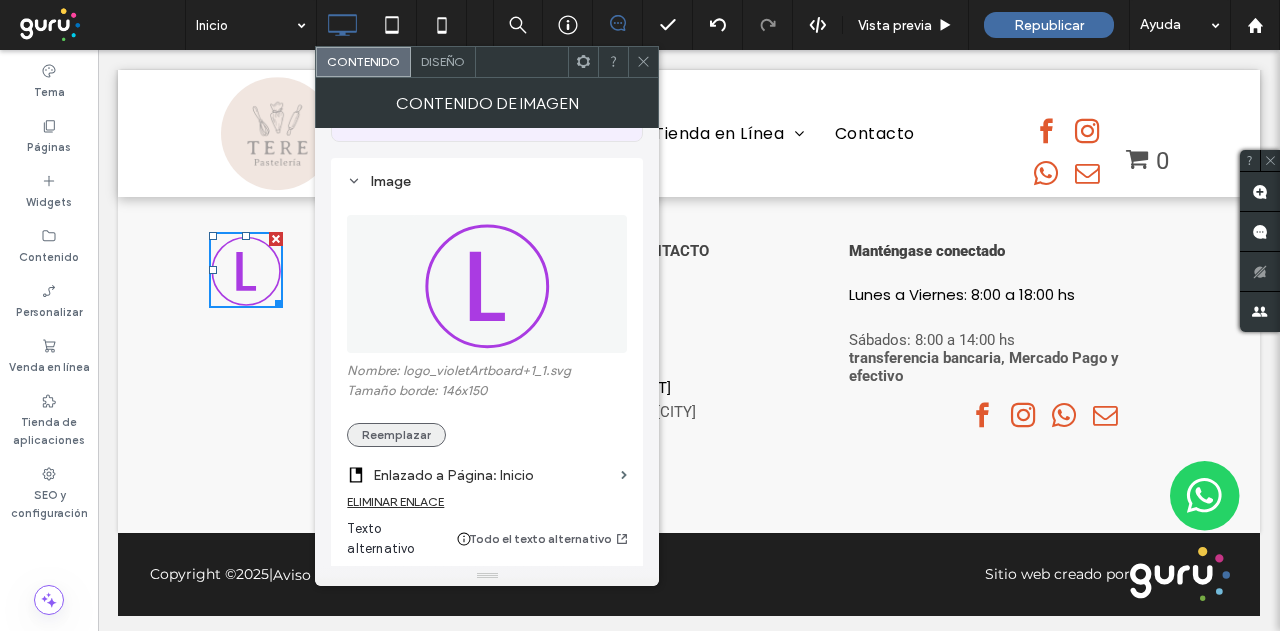 click on "Reemplazar" at bounding box center (396, 435) 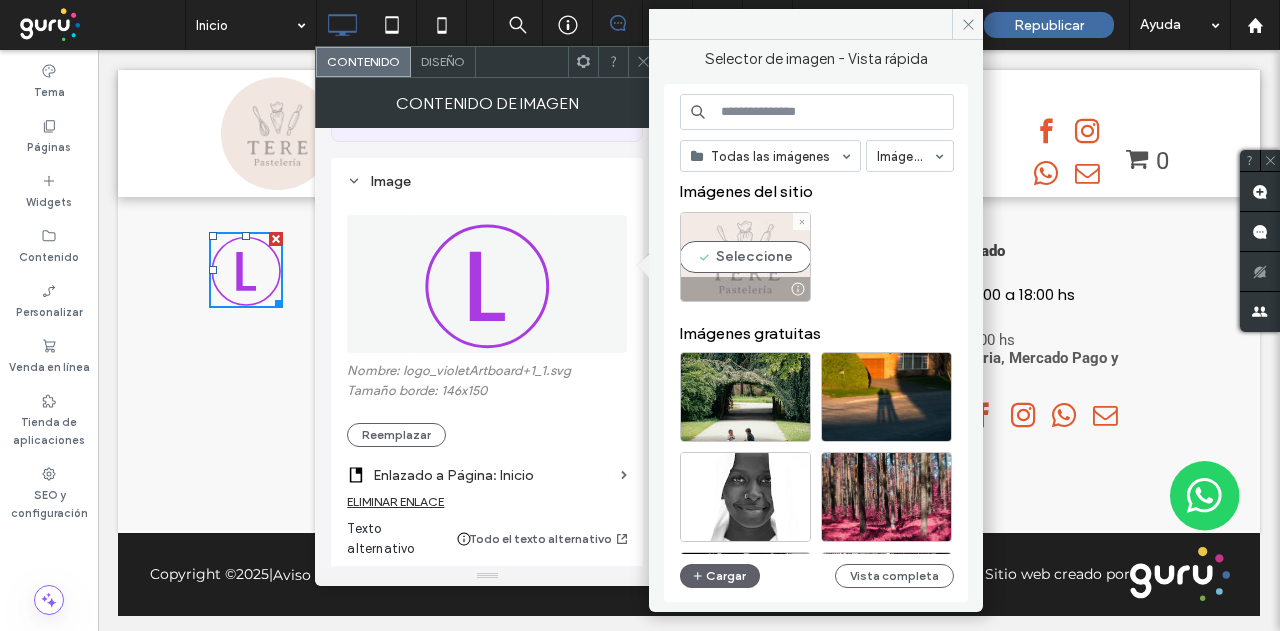 click on "Seleccione" at bounding box center (745, 257) 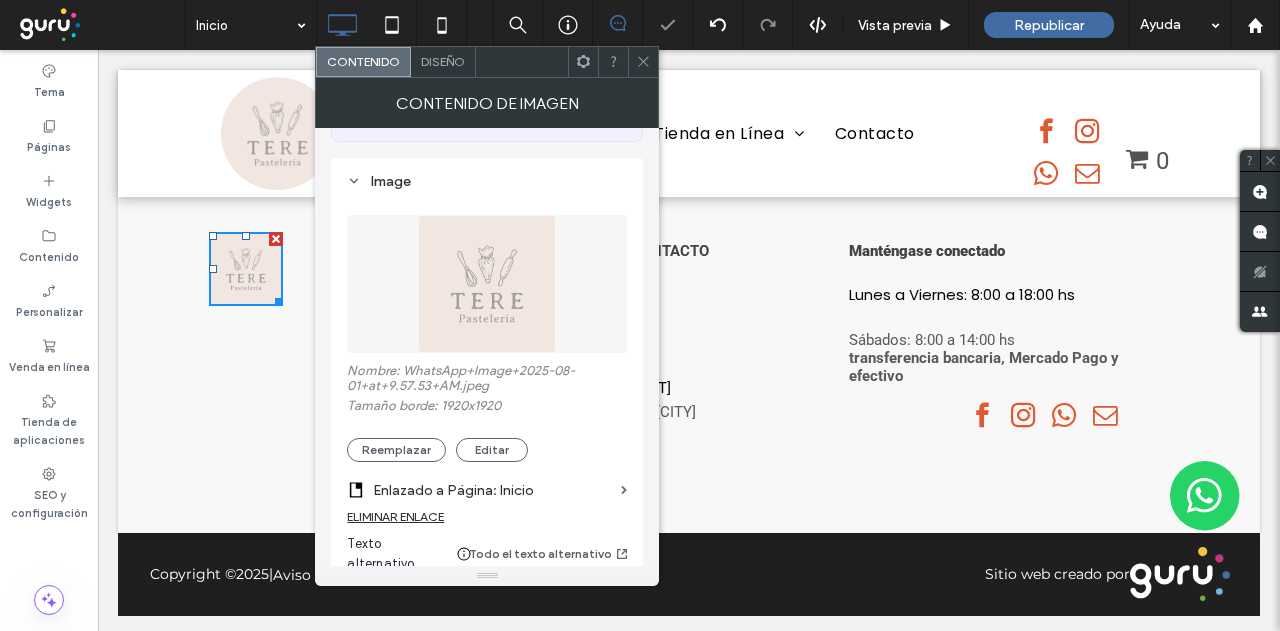 click on "Diseño" at bounding box center (443, 61) 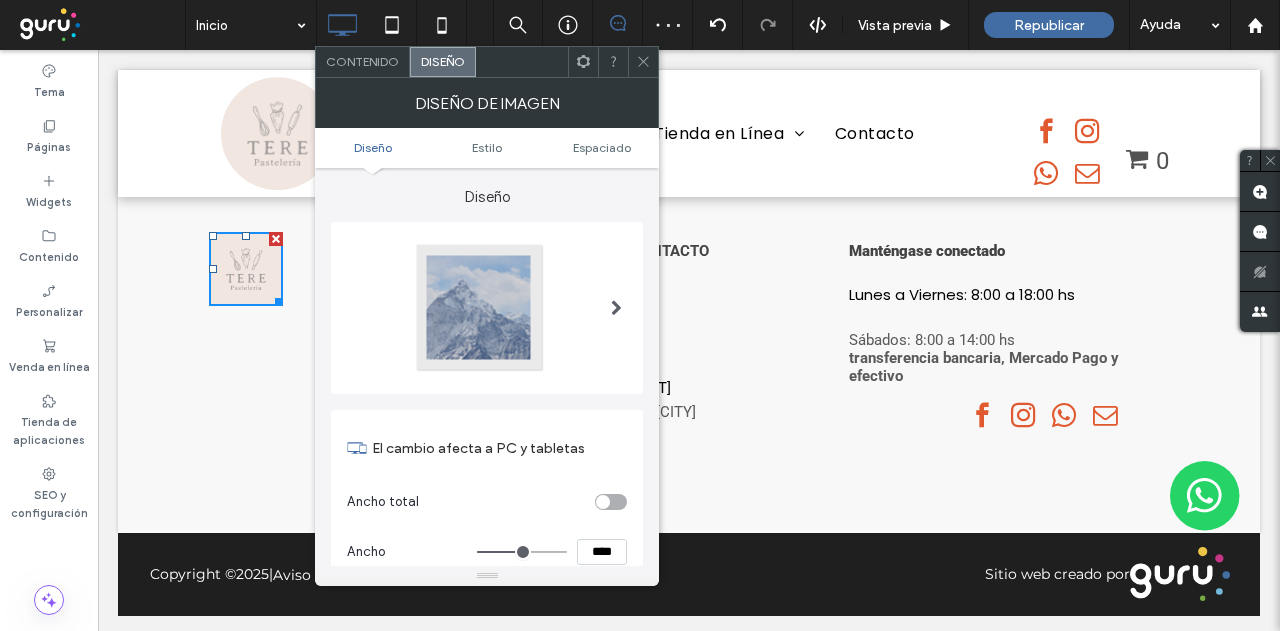 drag, startPoint x: 573, startPoint y: 332, endPoint x: 582, endPoint y: 337, distance: 10.29563 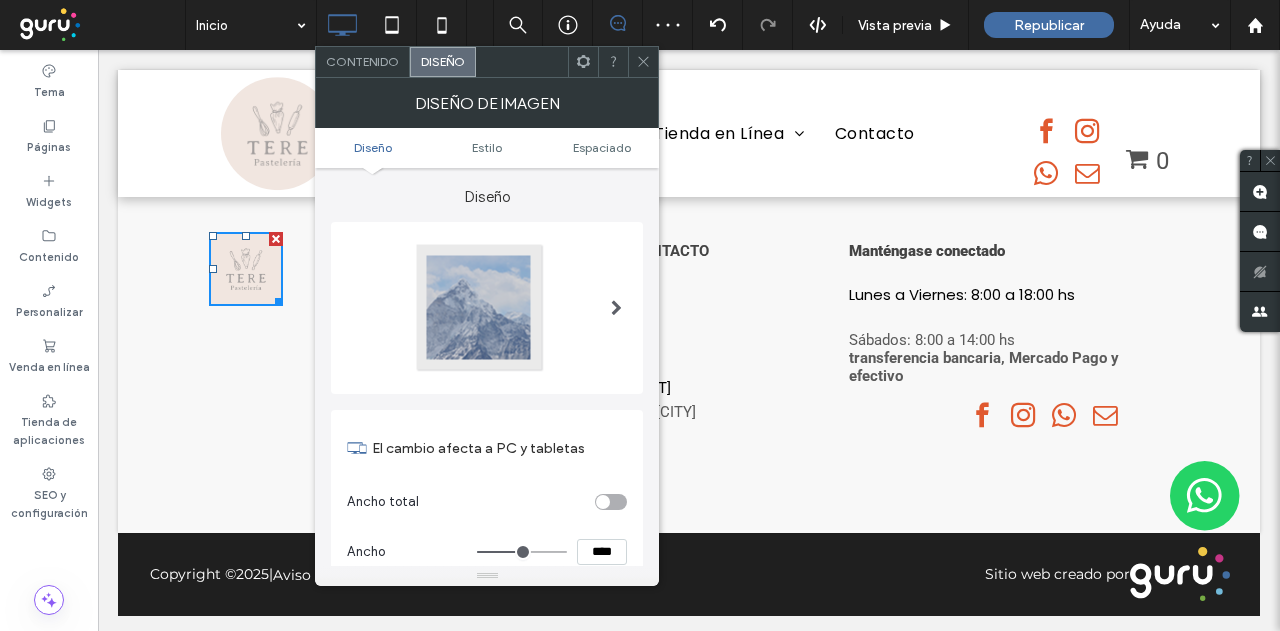 click at bounding box center (487, 308) 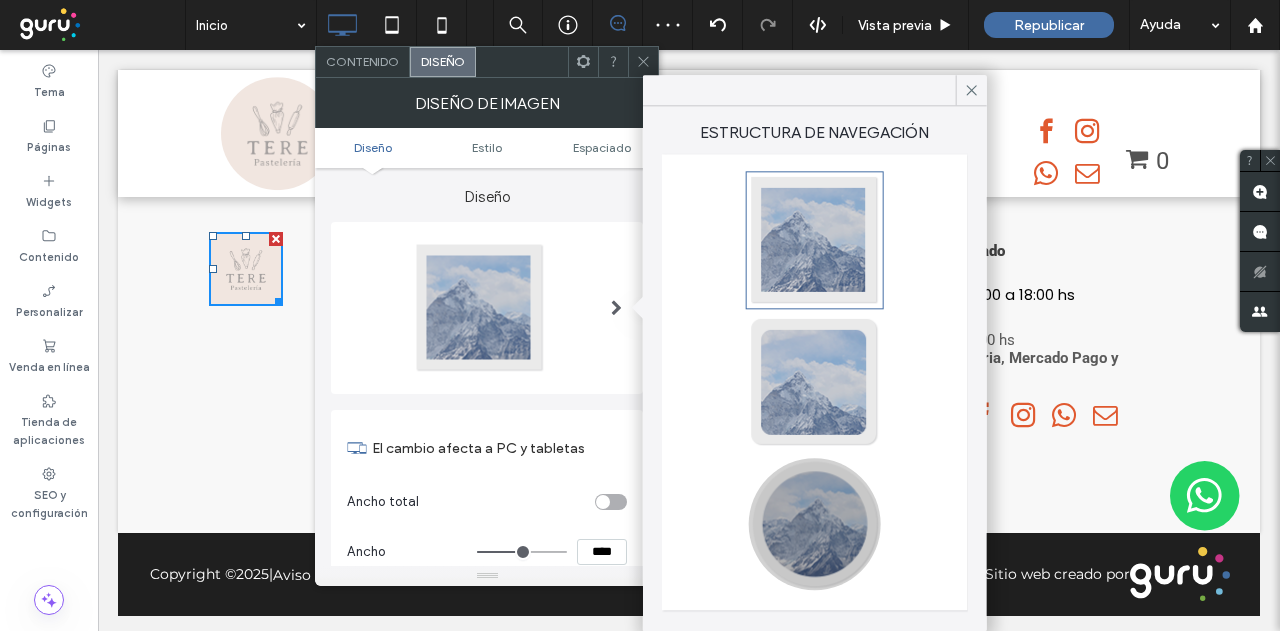click at bounding box center (815, 524) 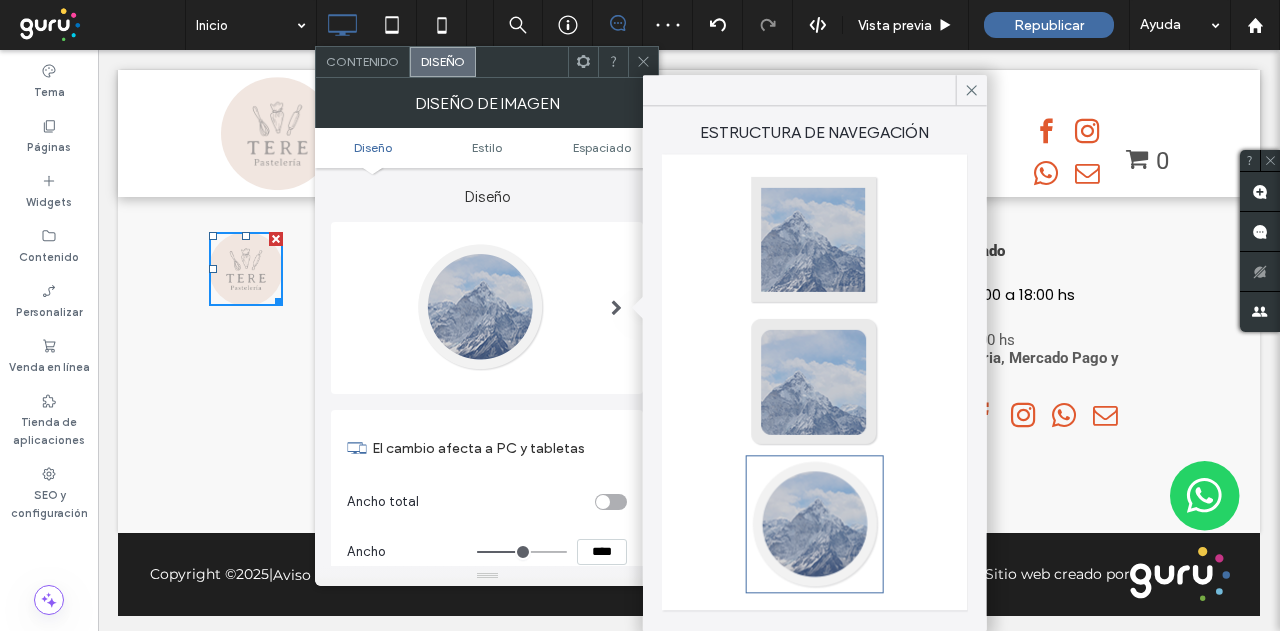 type on "**" 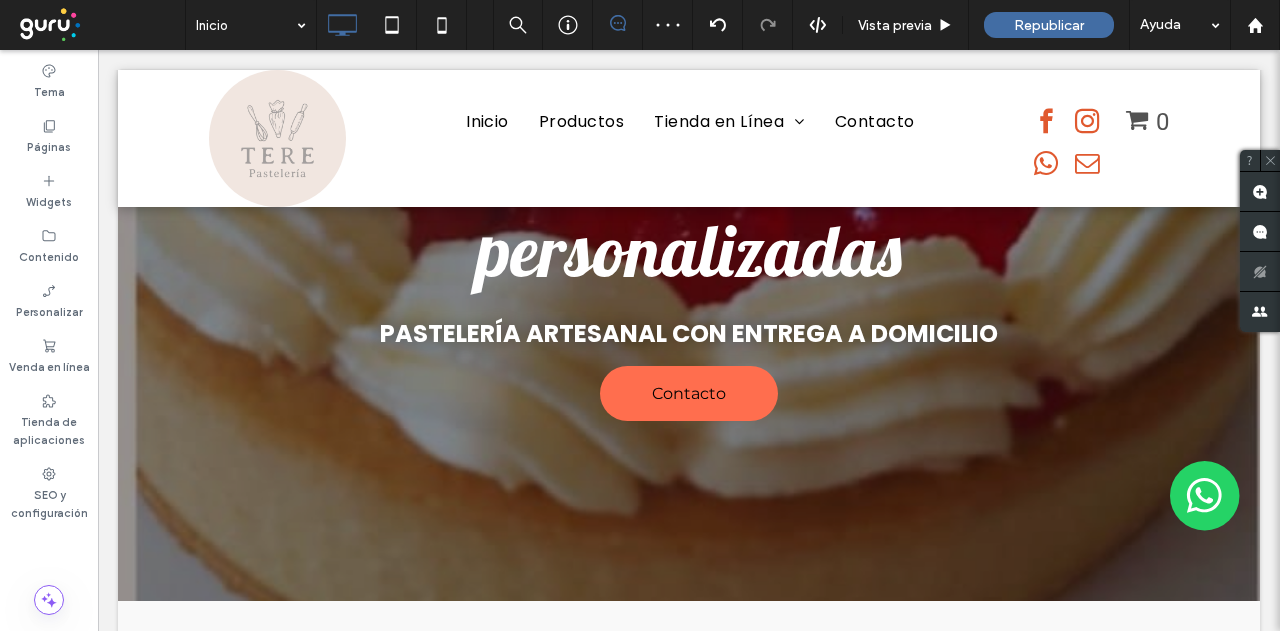 scroll, scrollTop: 0, scrollLeft: 0, axis: both 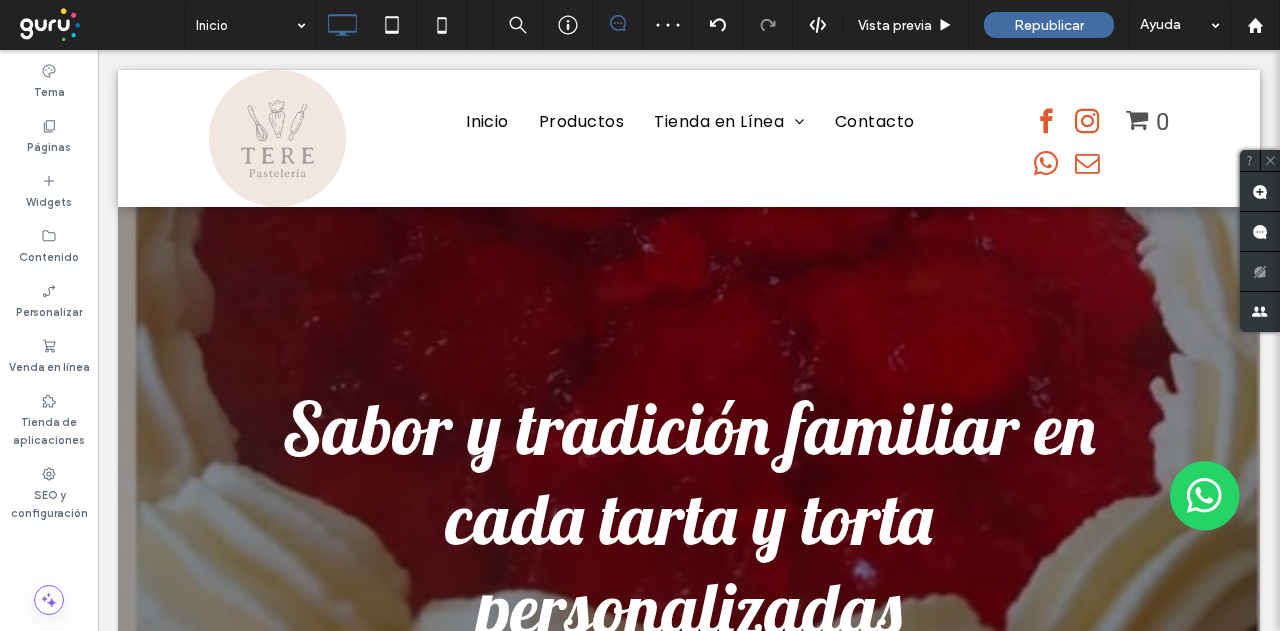 drag, startPoint x: 336, startPoint y: 425, endPoint x: 440, endPoint y: 50, distance: 389.1542 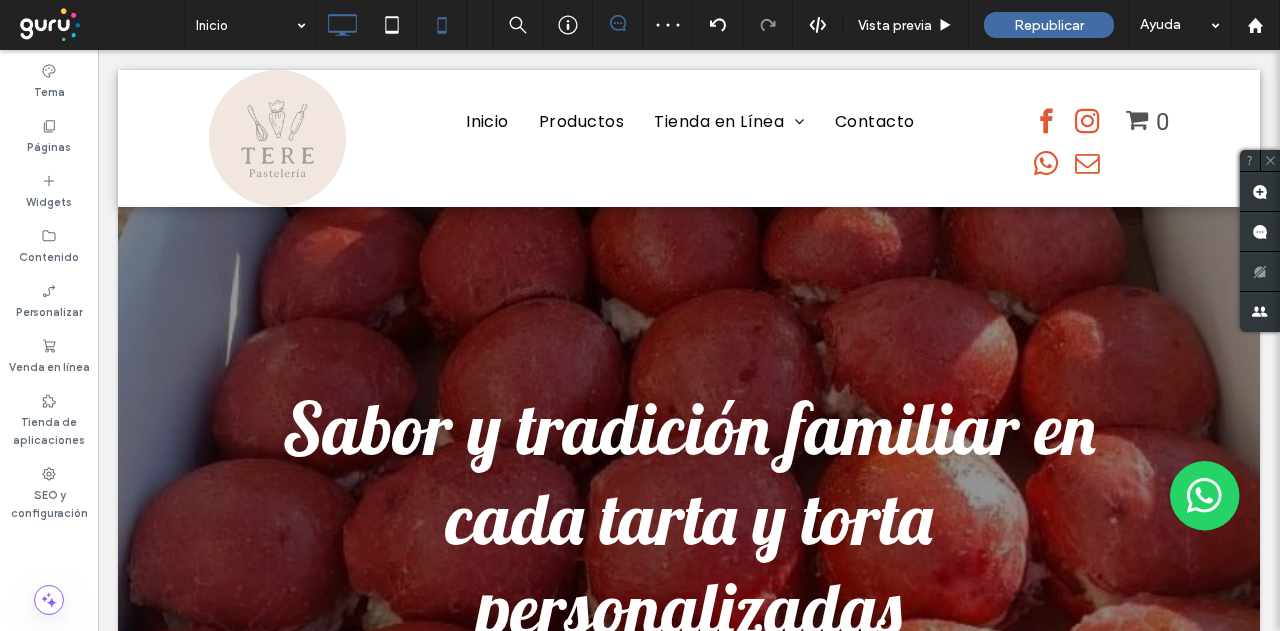 click 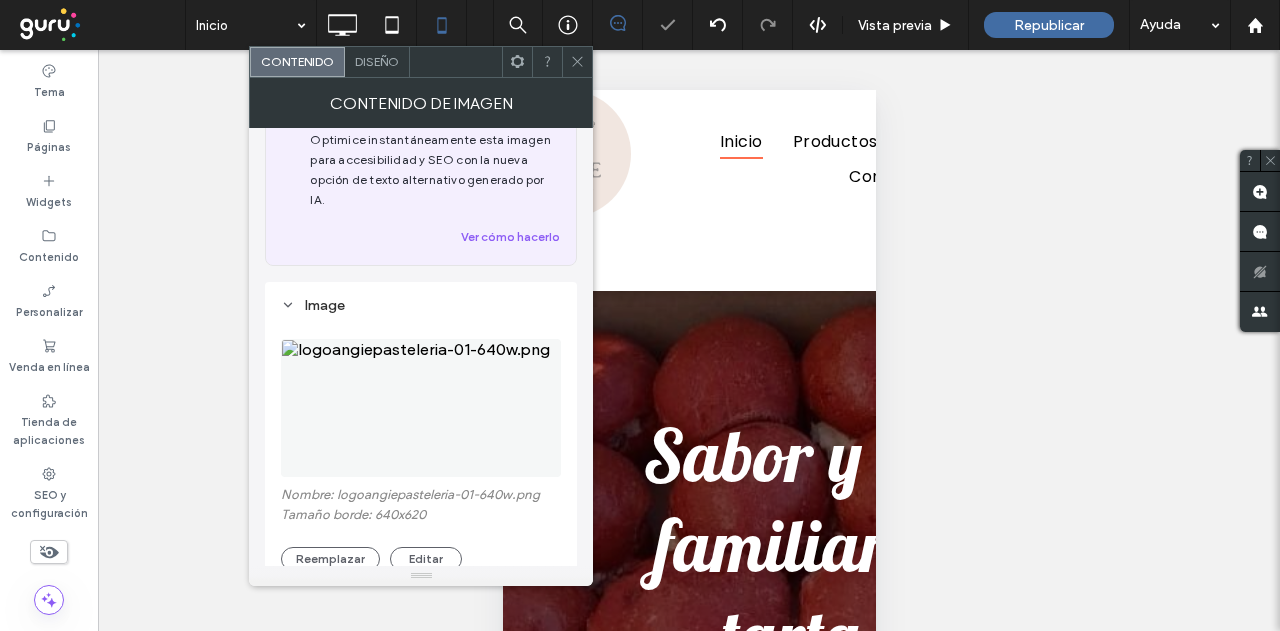 scroll, scrollTop: 200, scrollLeft: 0, axis: vertical 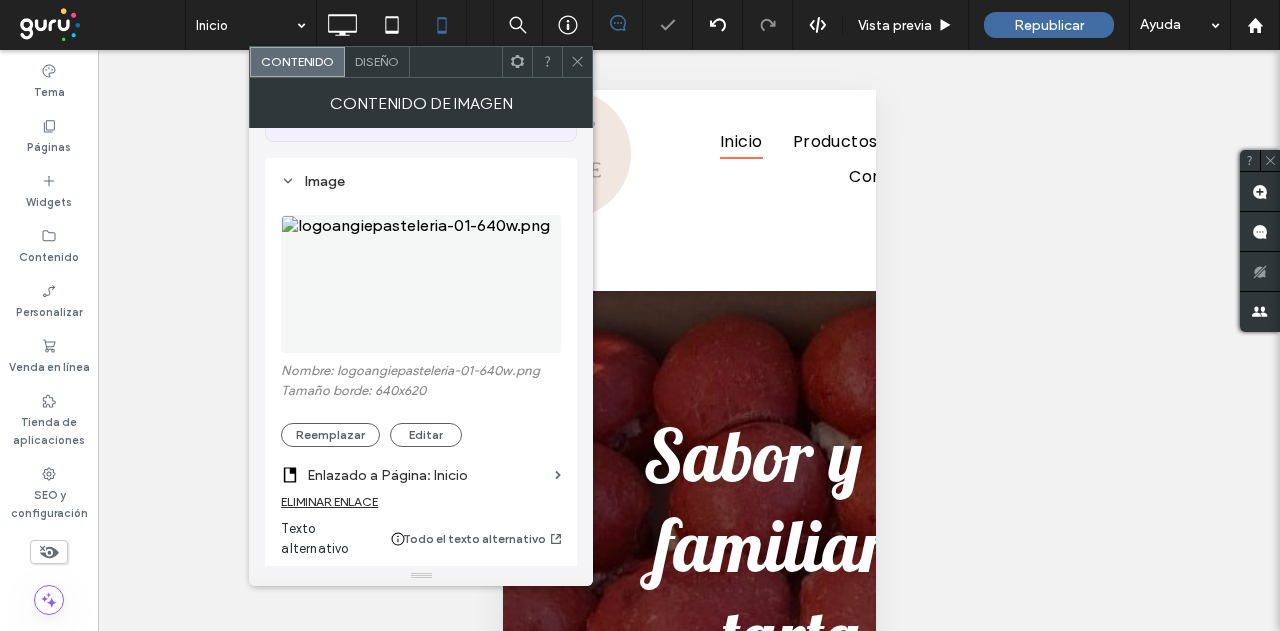 click on "Reemplazar" at bounding box center (330, 435) 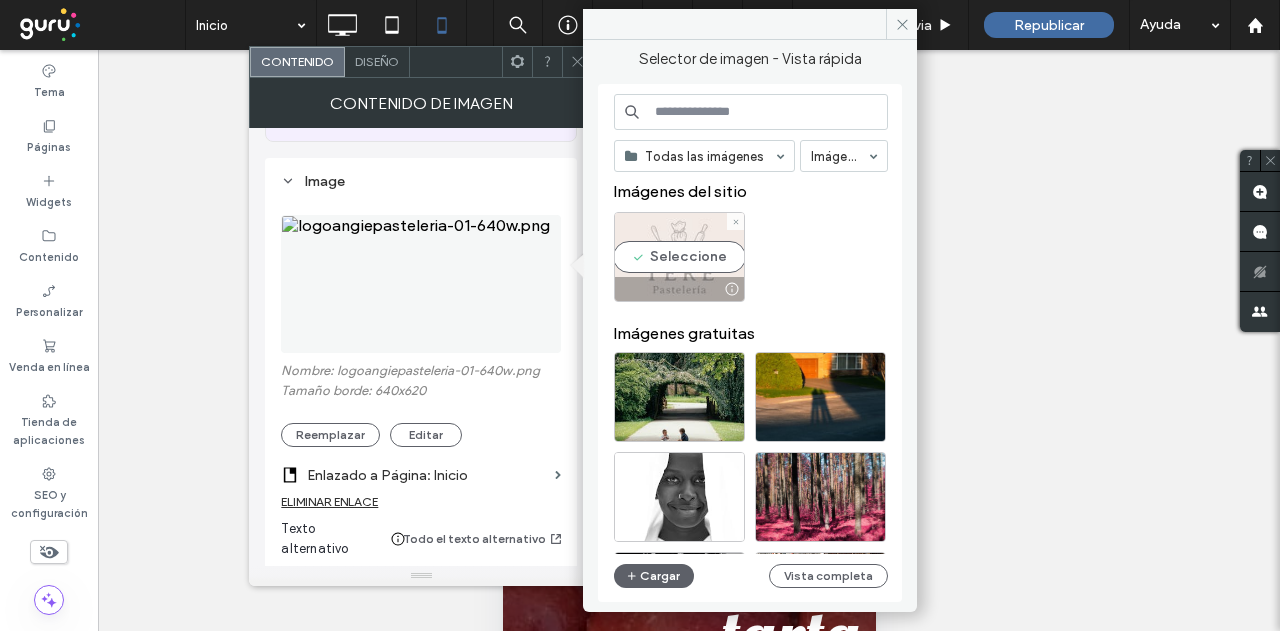 click on "Seleccione" at bounding box center [679, 257] 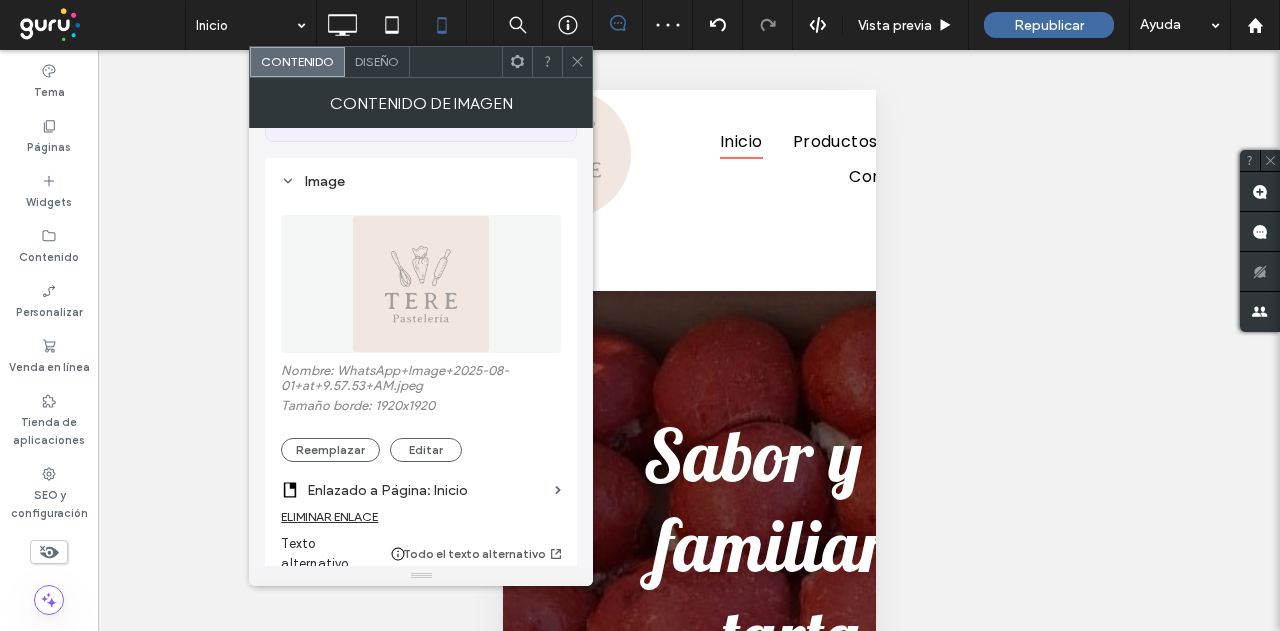 click on "Diseño" at bounding box center [377, 61] 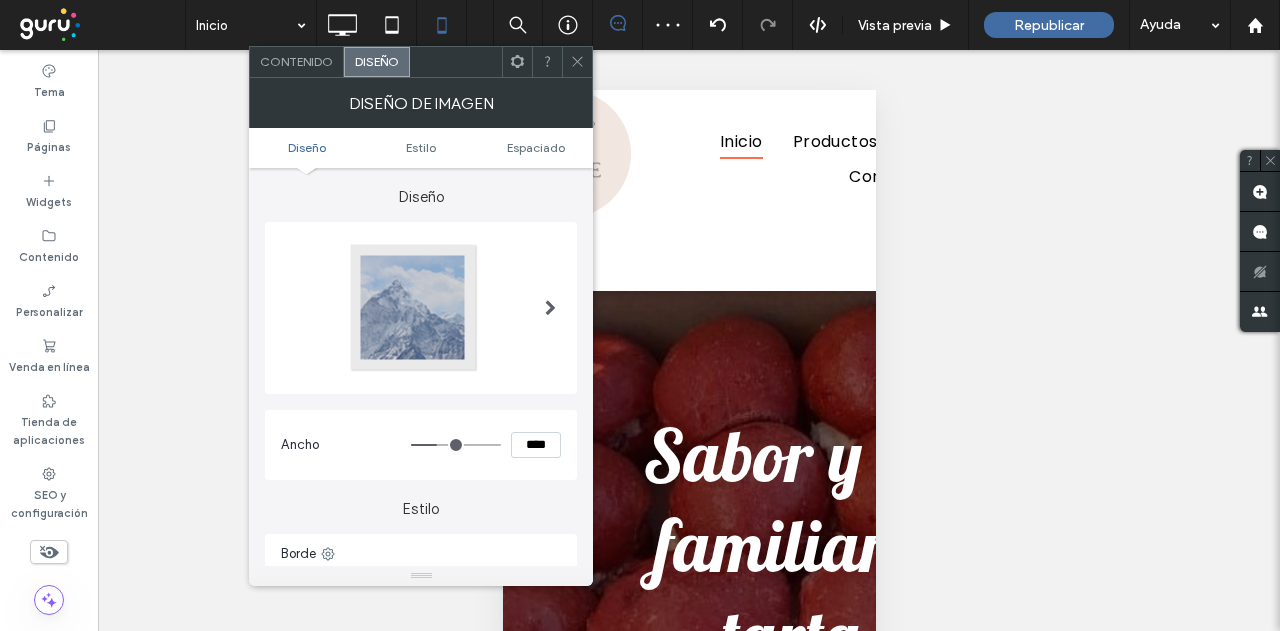 click at bounding box center (421, 308) 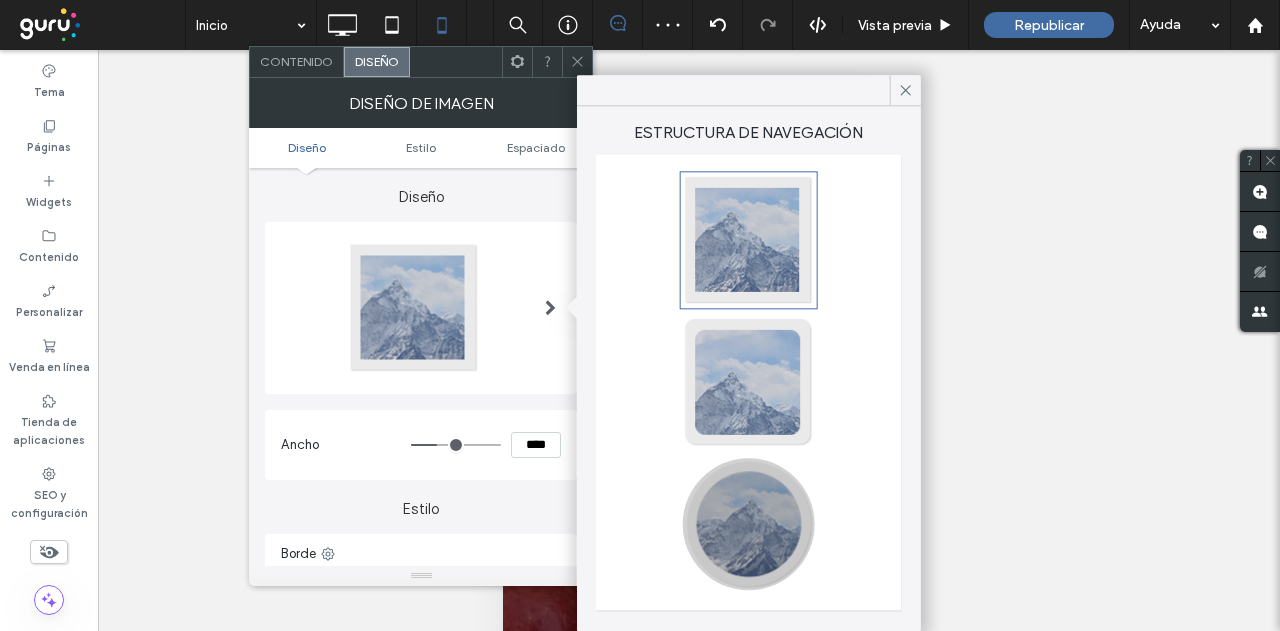 click at bounding box center [749, 524] 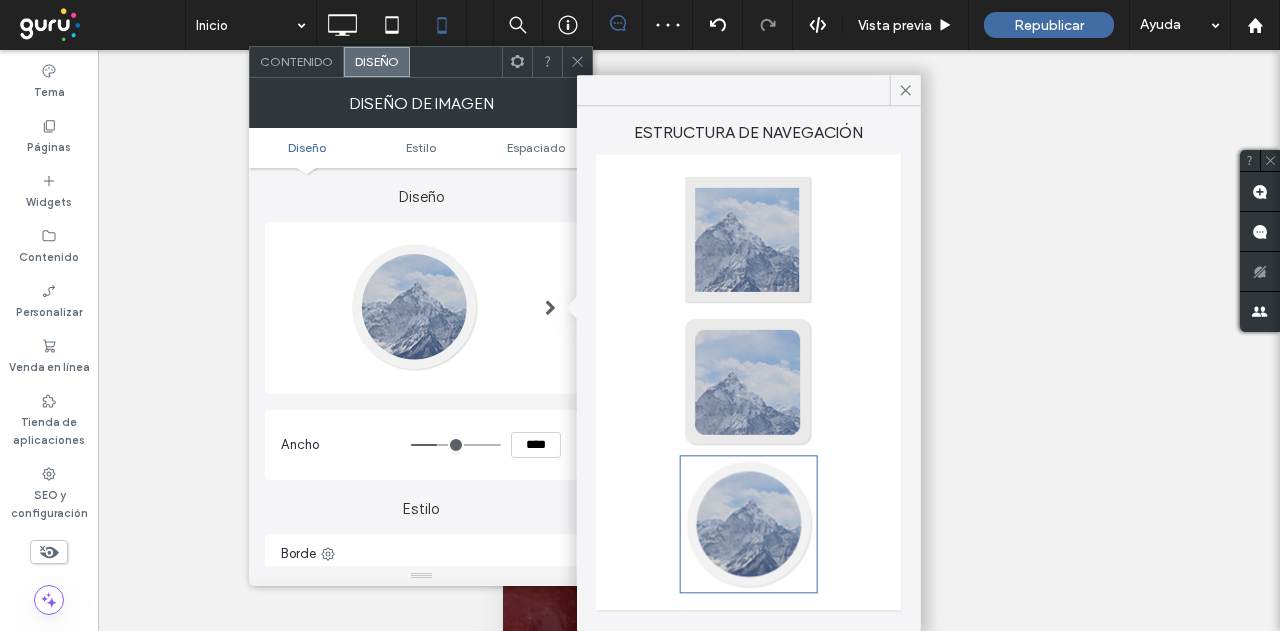 type on "**" 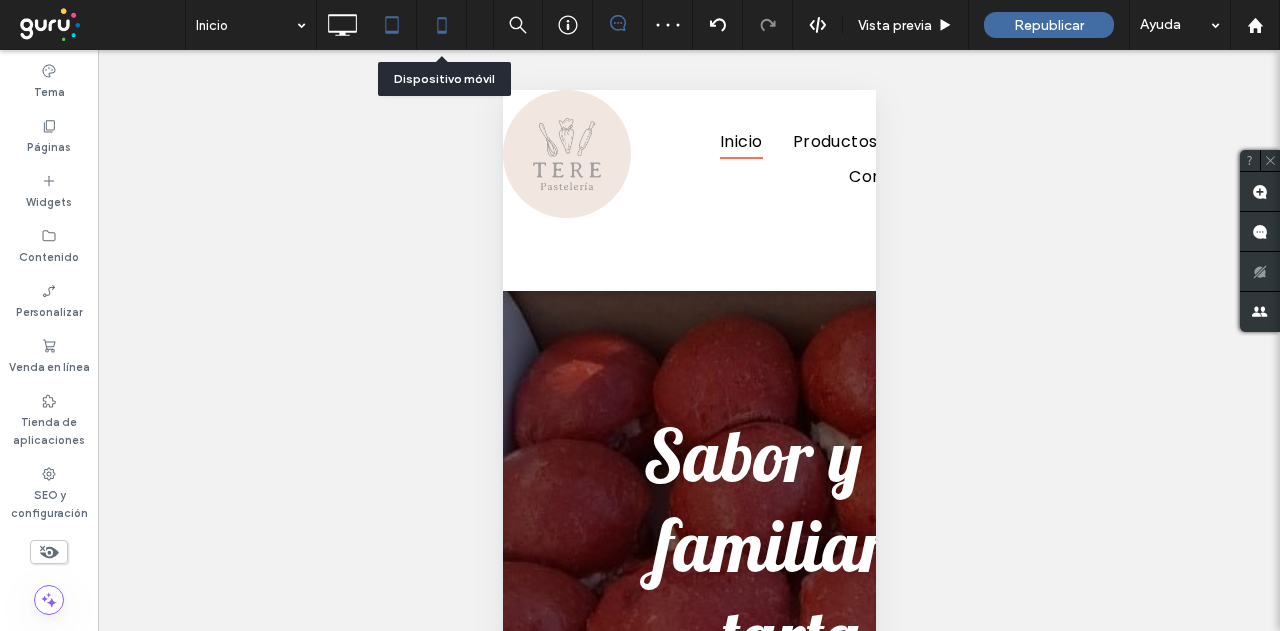 click 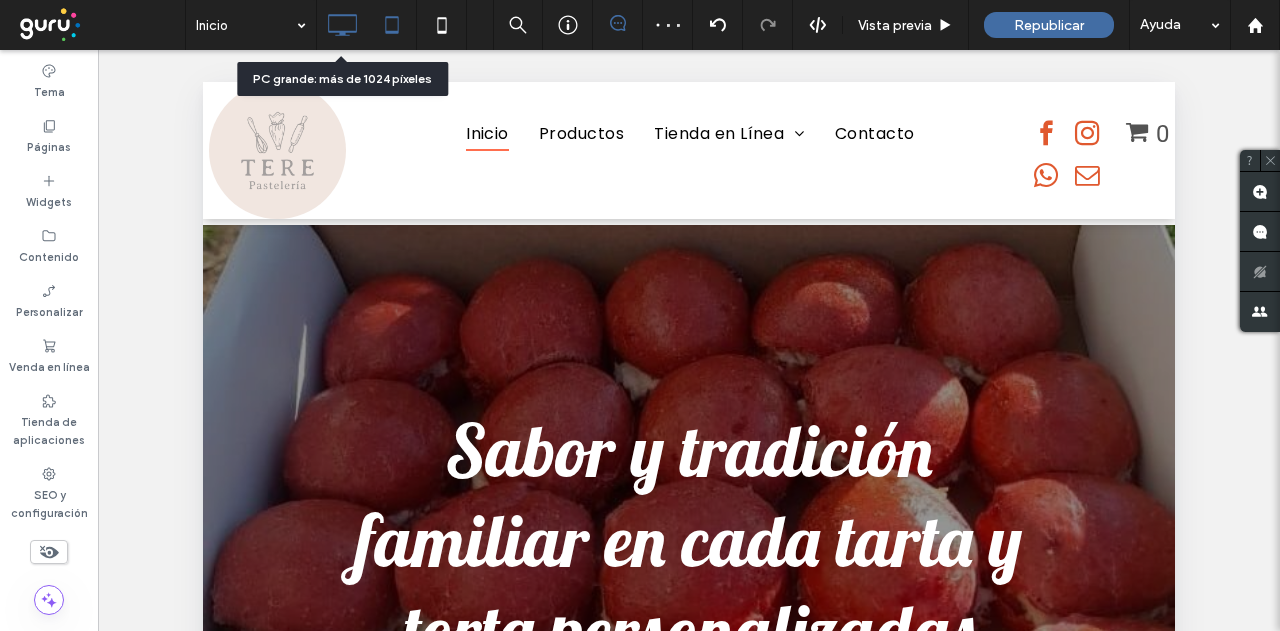 click 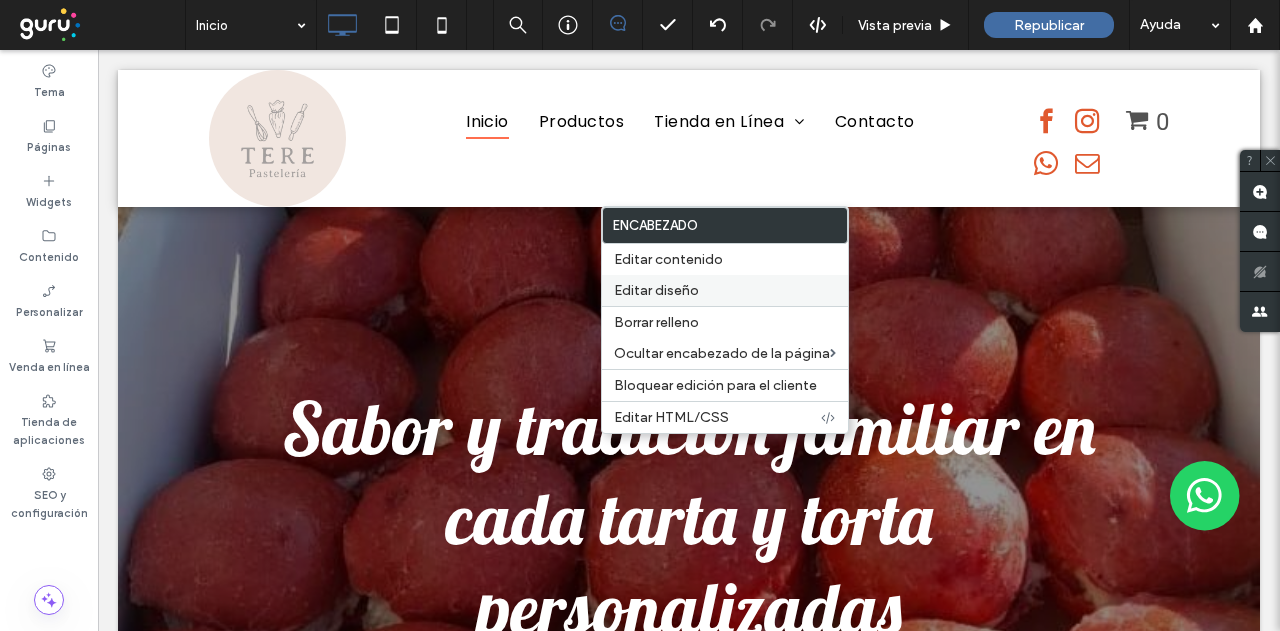 click on "Editar diseño" at bounding box center (656, 290) 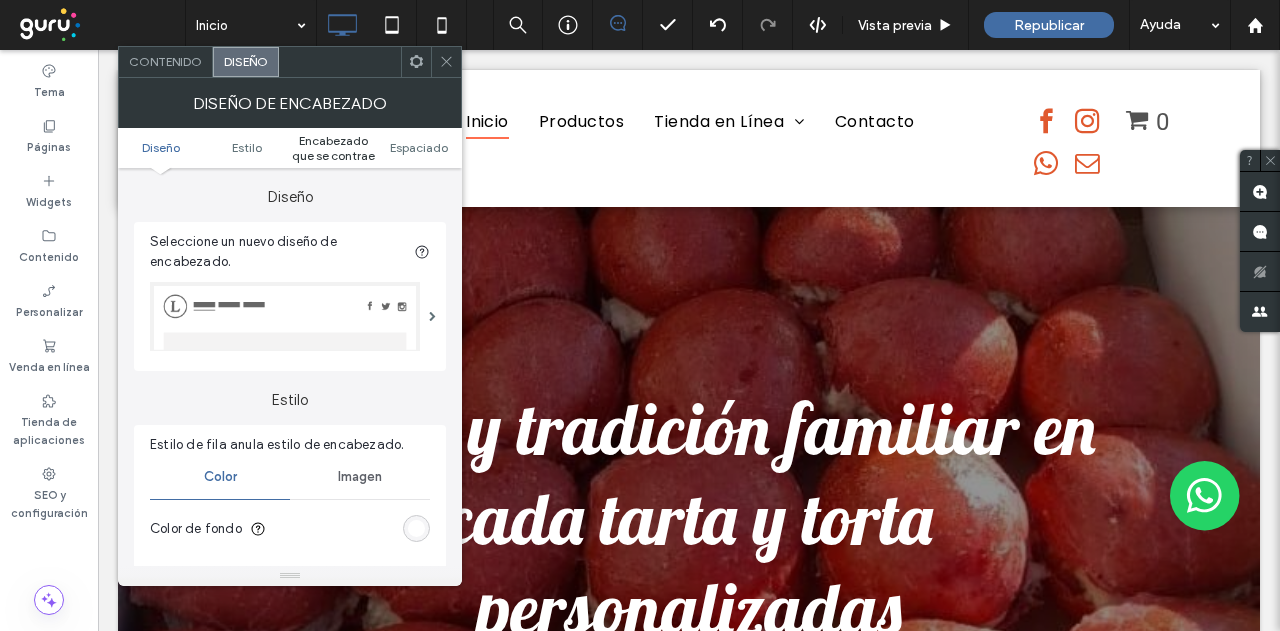 click on "Encabezado que se contrae" at bounding box center [333, 148] 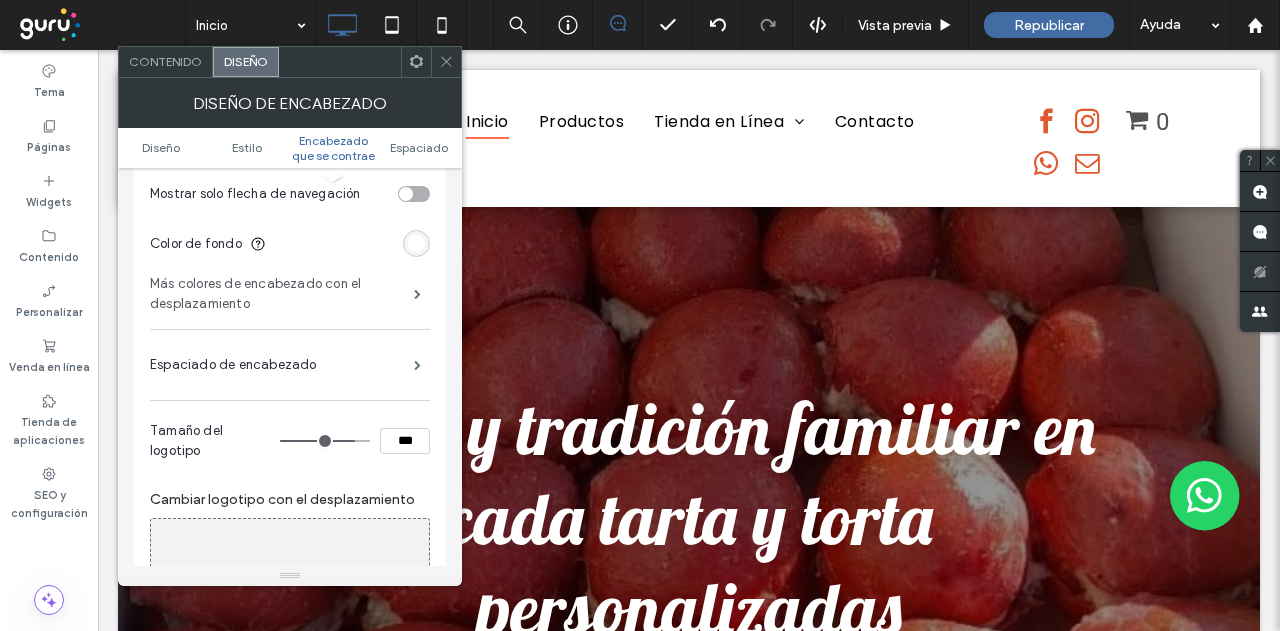 scroll, scrollTop: 853, scrollLeft: 0, axis: vertical 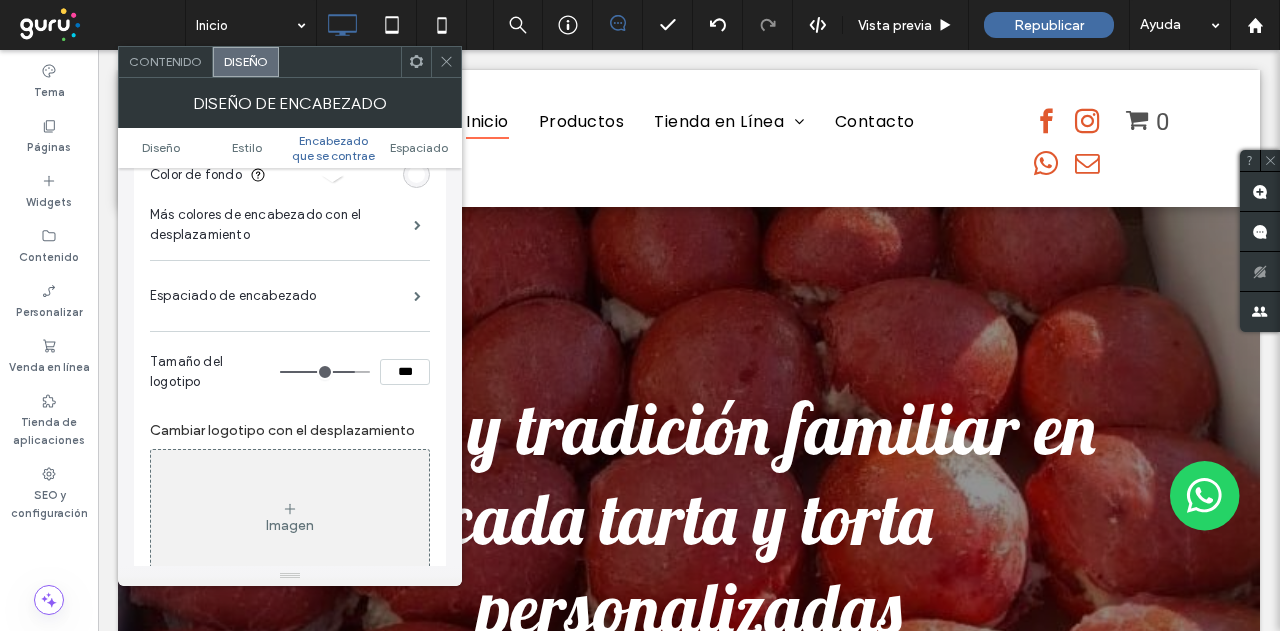 click on "***" at bounding box center [405, 372] 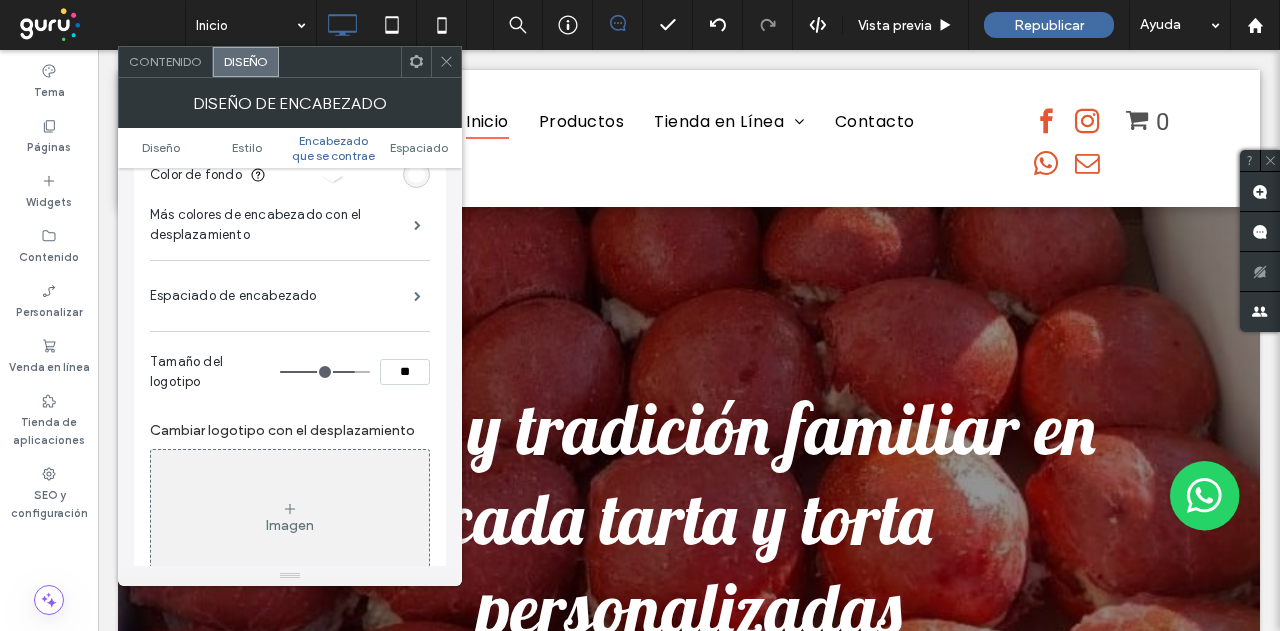 type on "***" 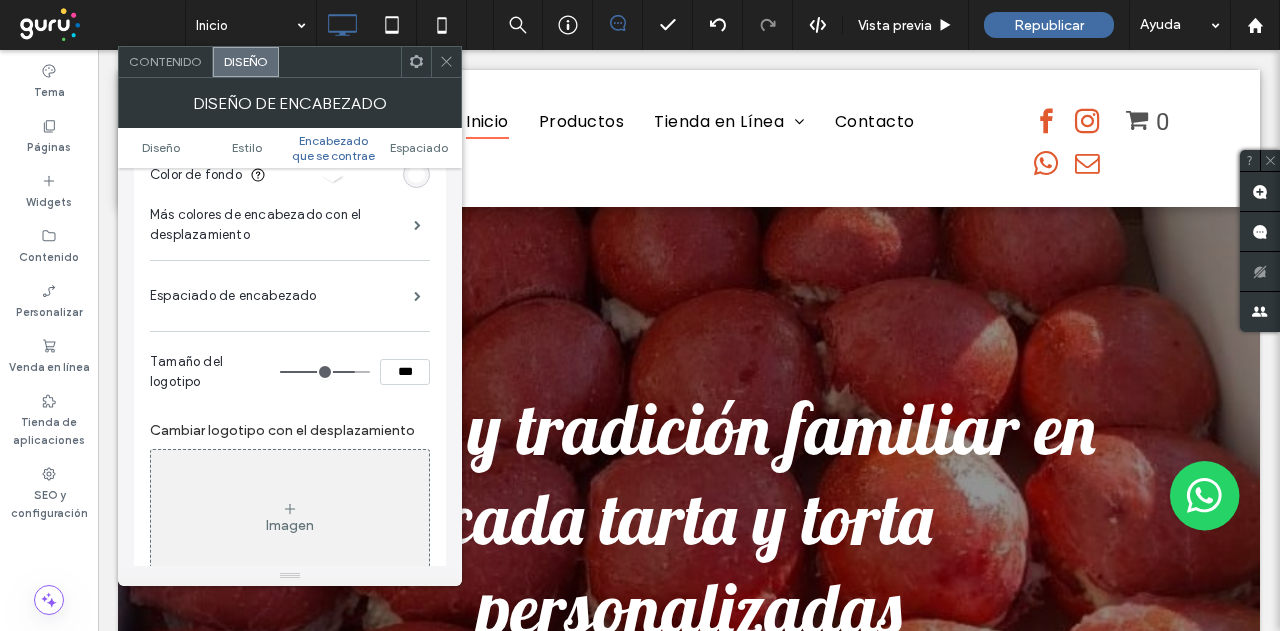 type on "**" 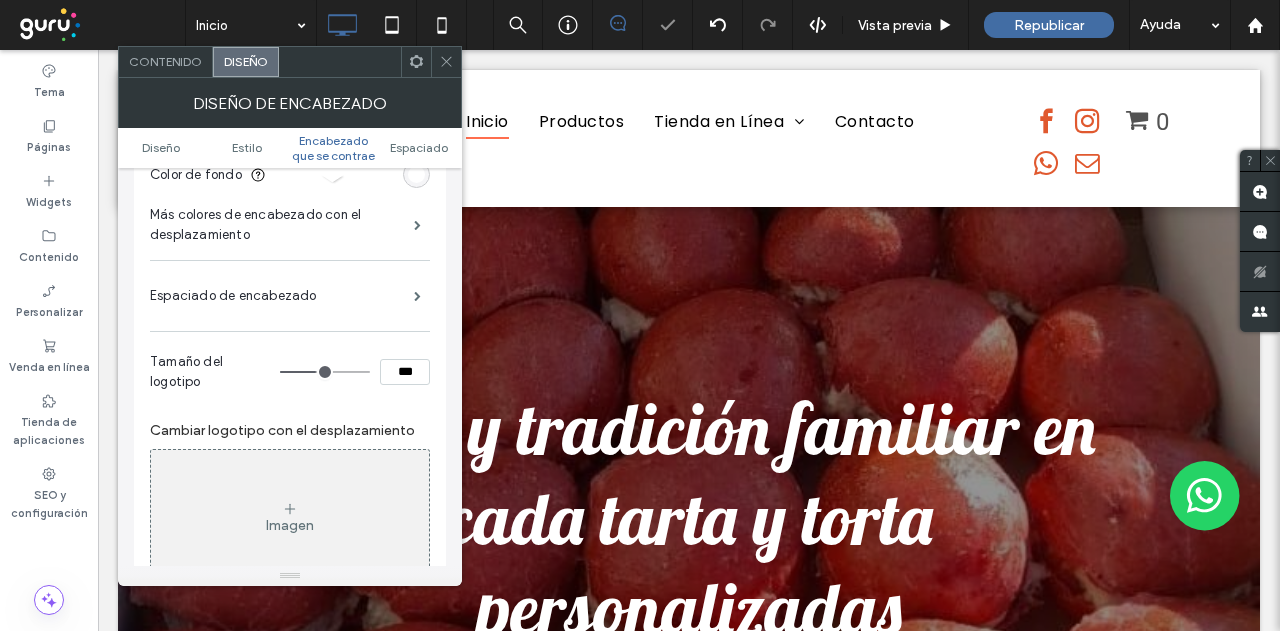 drag, startPoint x: 447, startPoint y: 53, endPoint x: 454, endPoint y: 71, distance: 19.313208 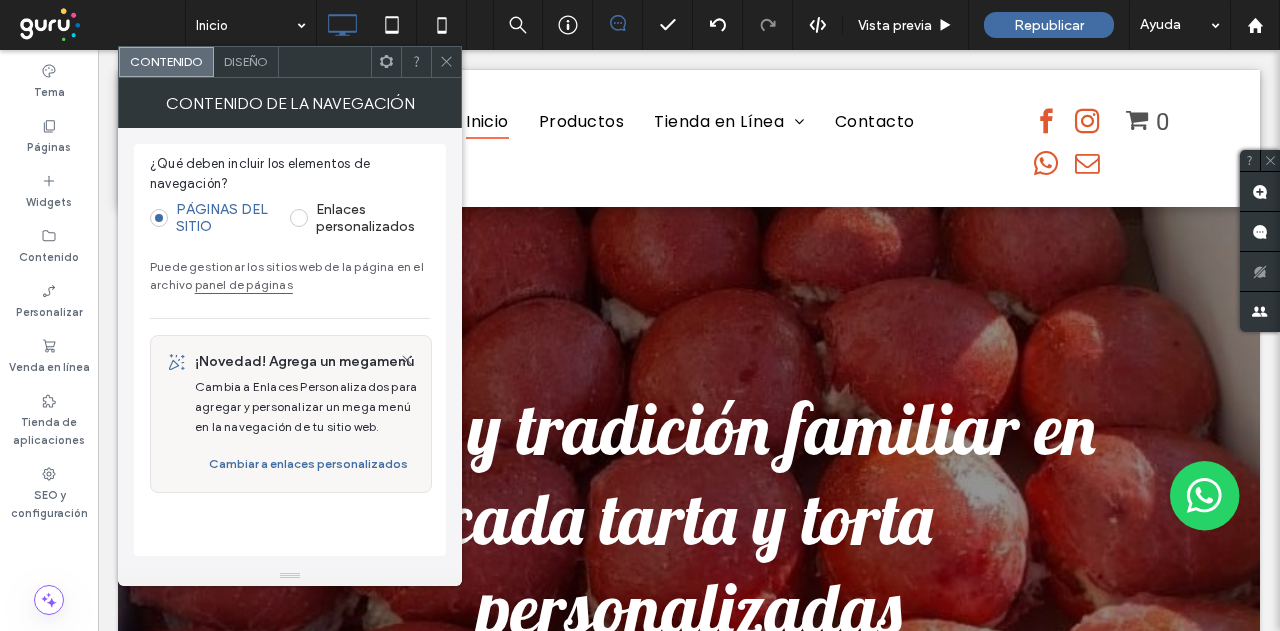 click on "Diseño" at bounding box center [246, 62] 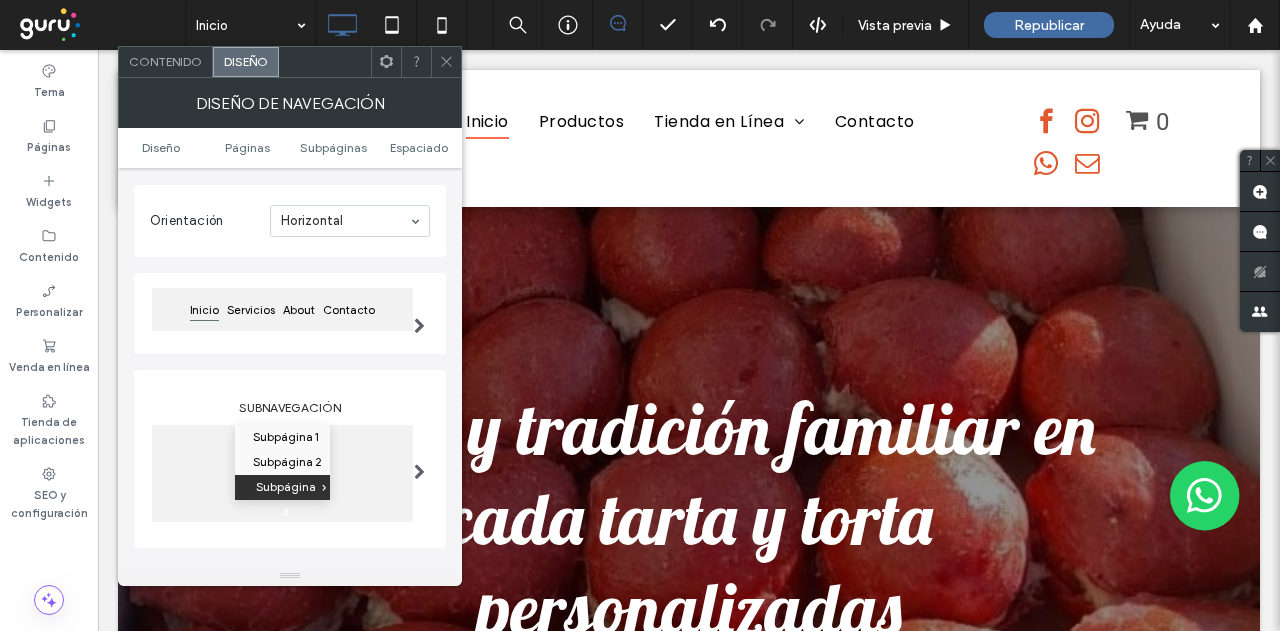 scroll, scrollTop: 300, scrollLeft: 0, axis: vertical 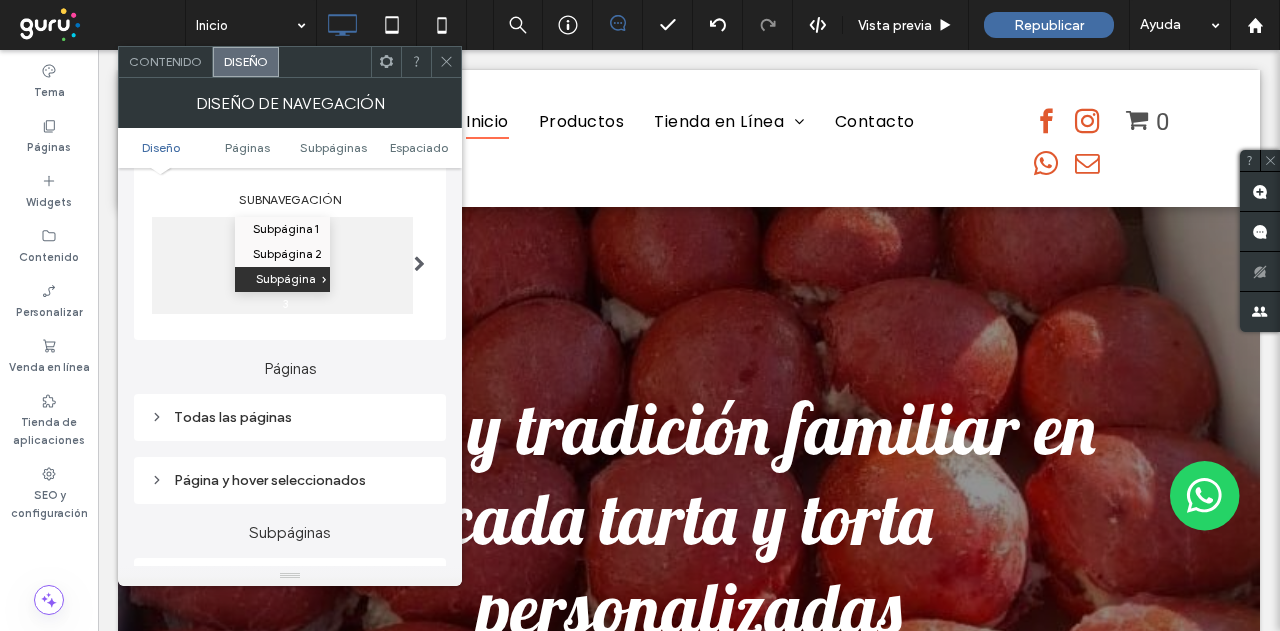 click on "Todas las páginas" at bounding box center [290, 417] 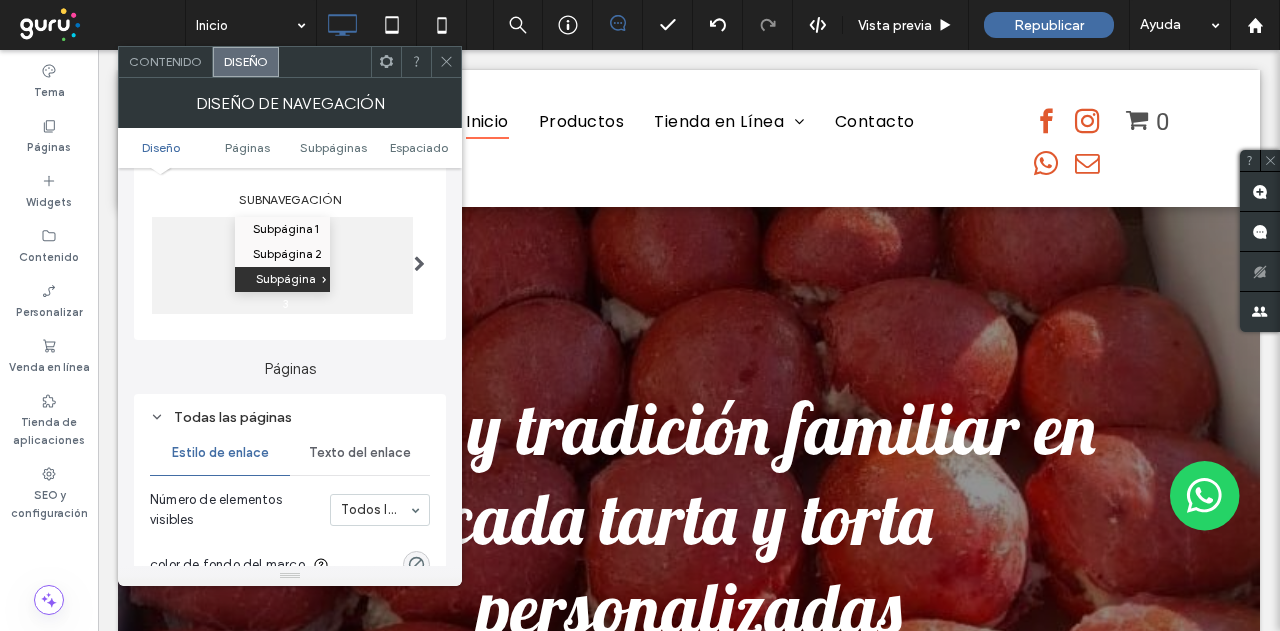 click on "Texto del enlace" at bounding box center [360, 453] 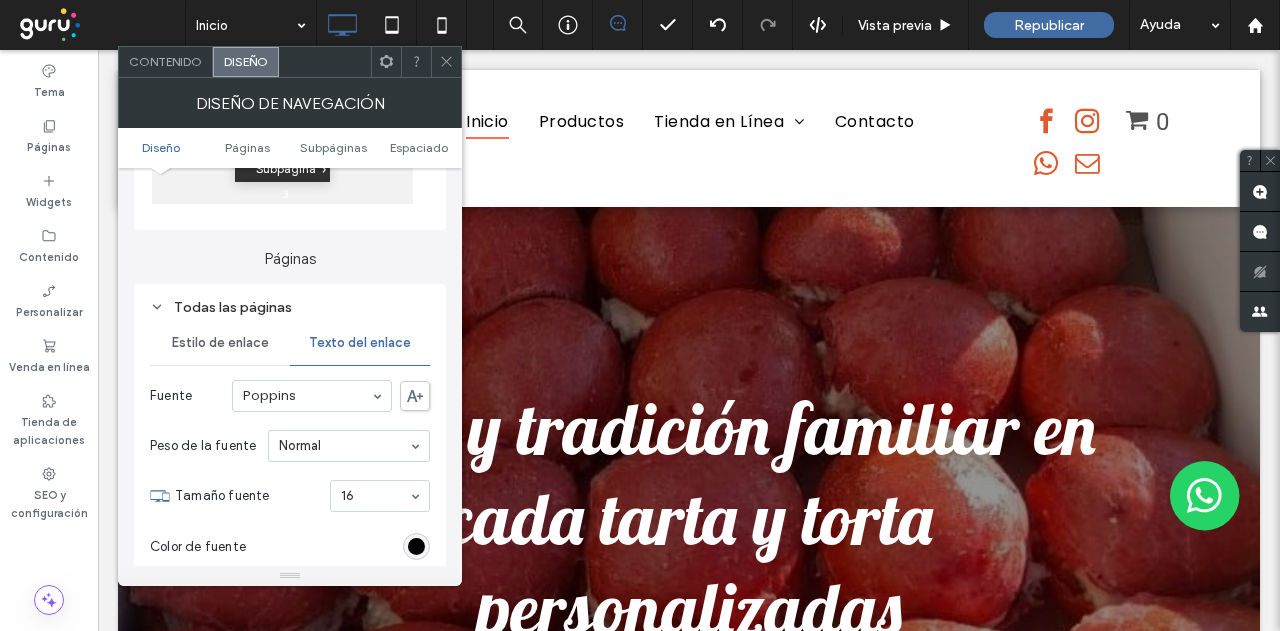scroll, scrollTop: 500, scrollLeft: 0, axis: vertical 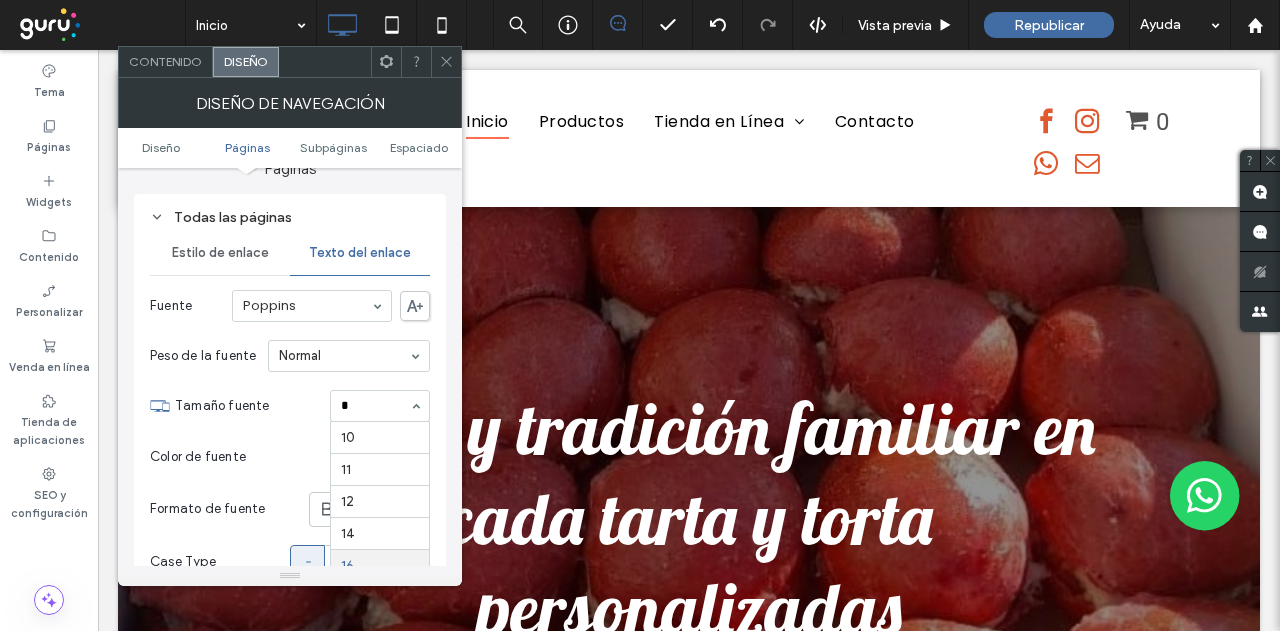 type on "**" 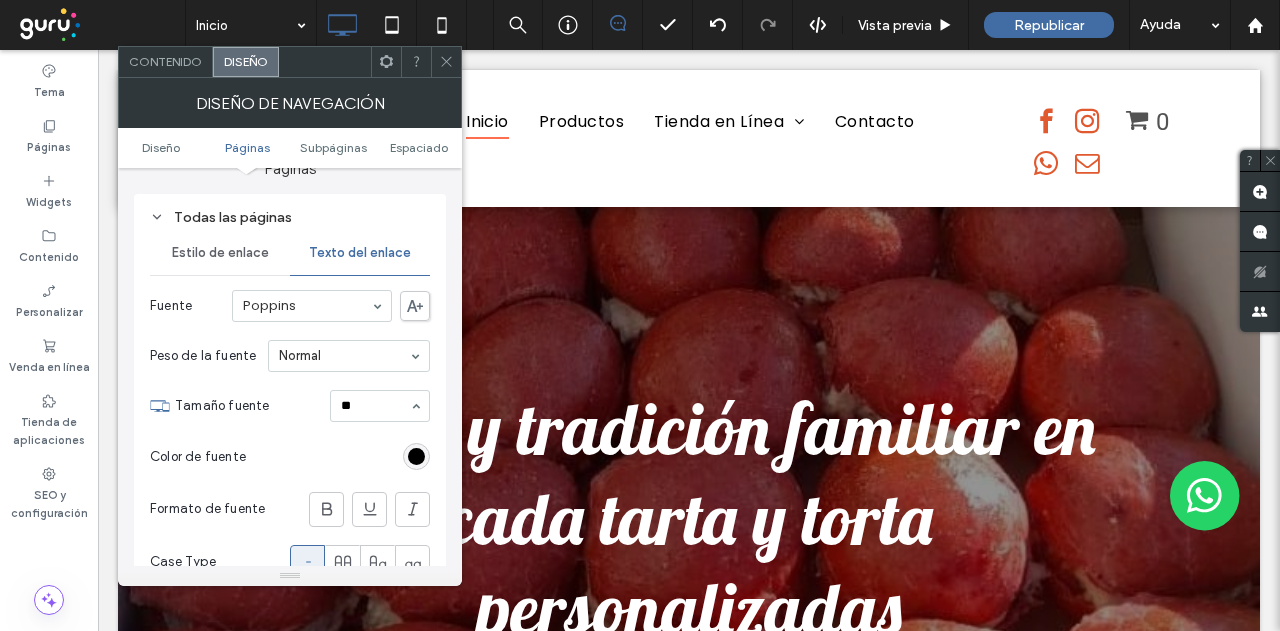 type 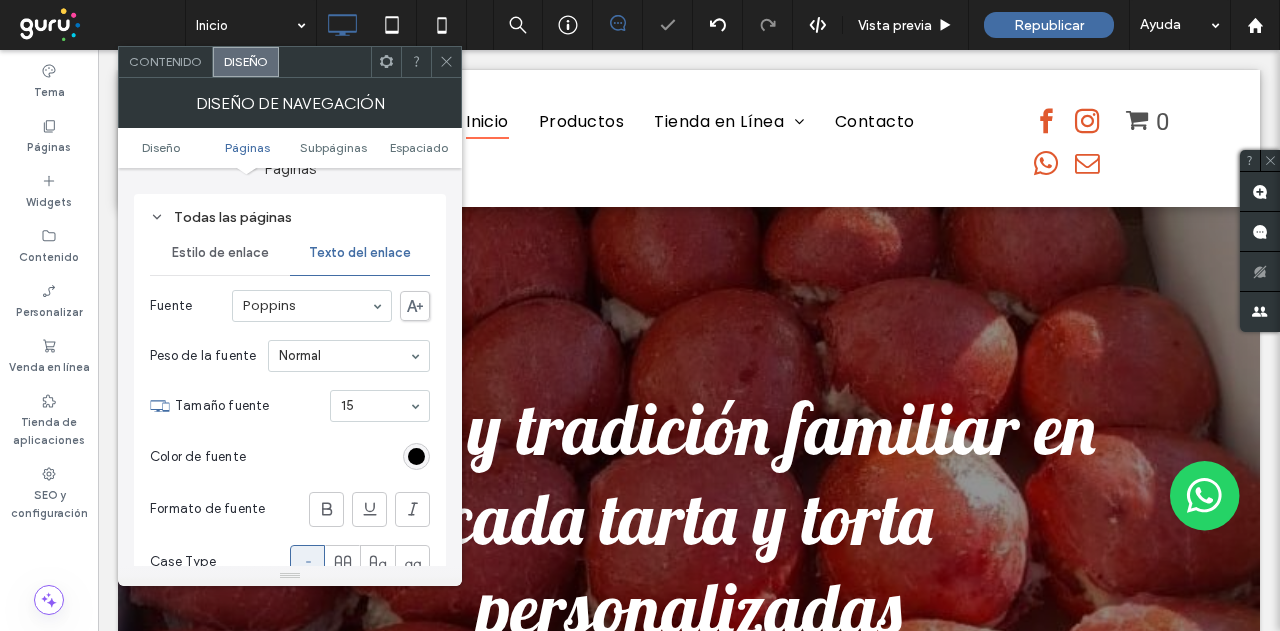 click at bounding box center (416, 62) 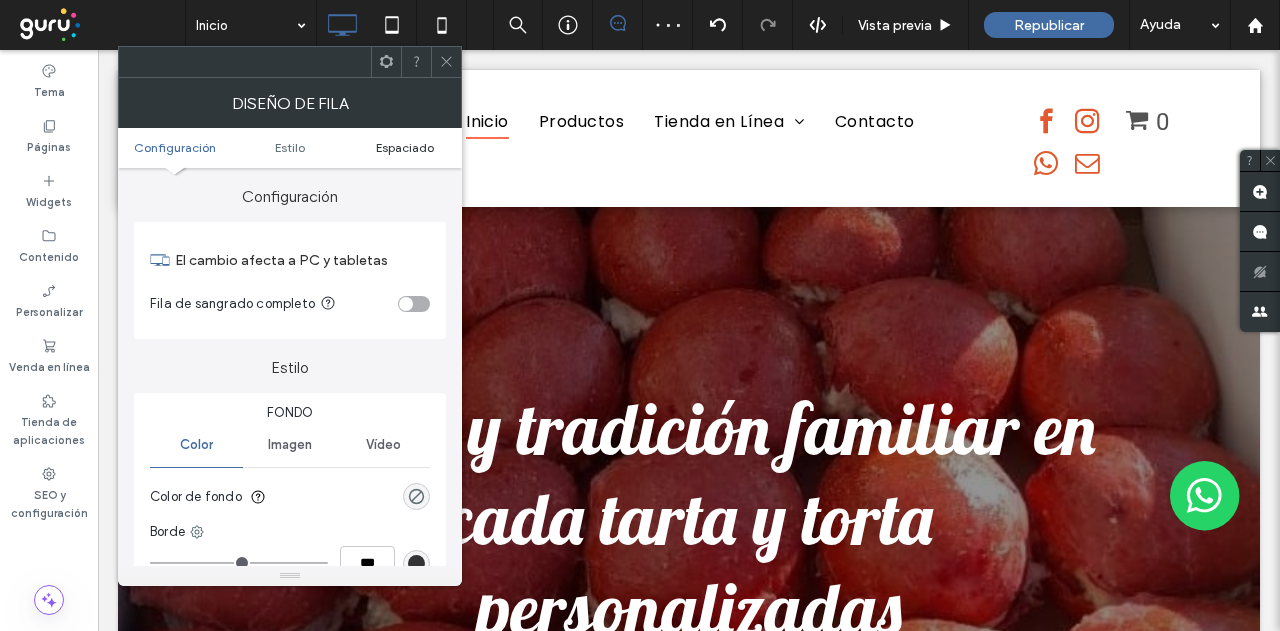 click on "Espaciado" at bounding box center (405, 147) 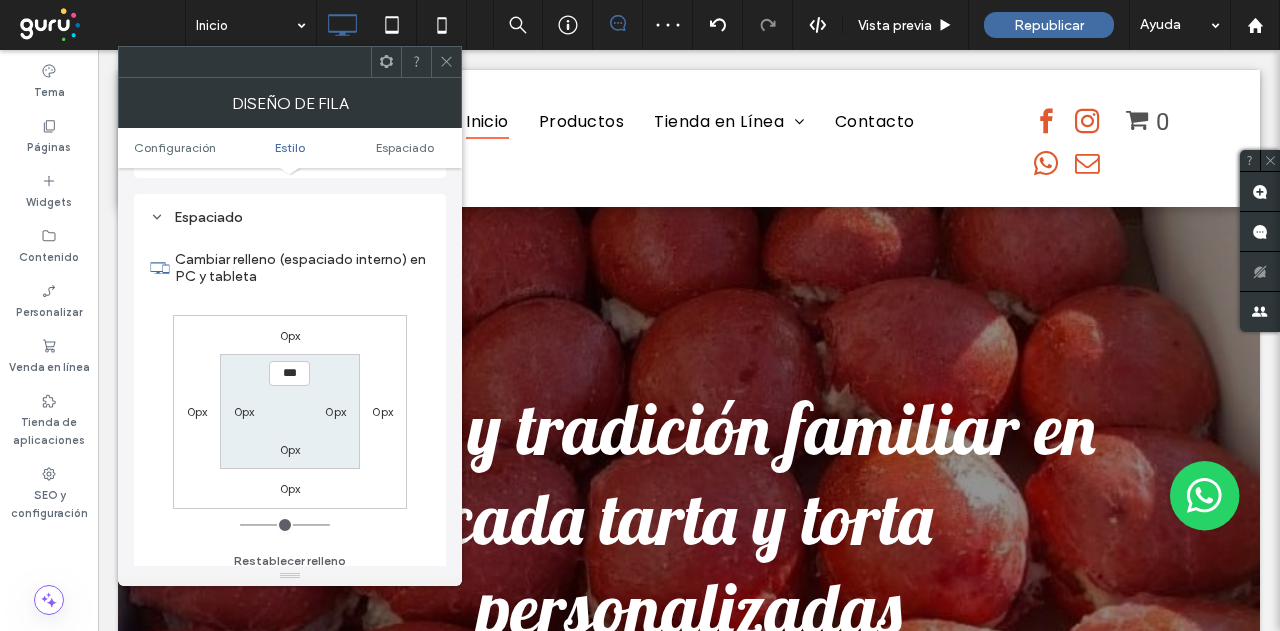 scroll, scrollTop: 502, scrollLeft: 0, axis: vertical 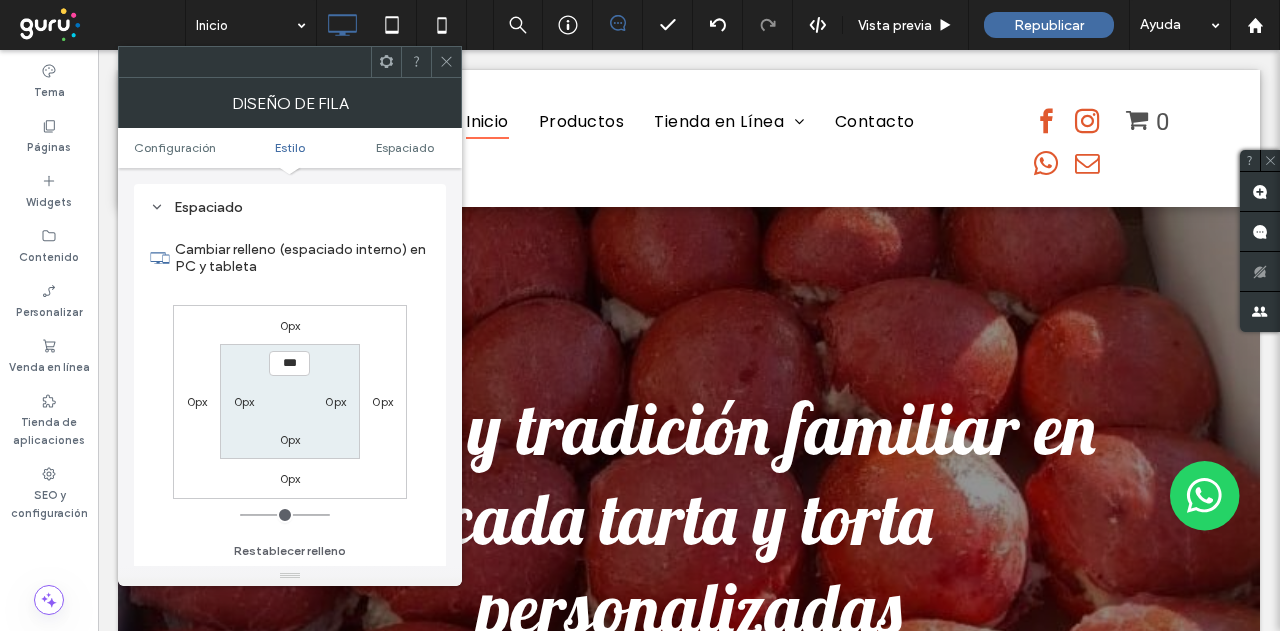 click 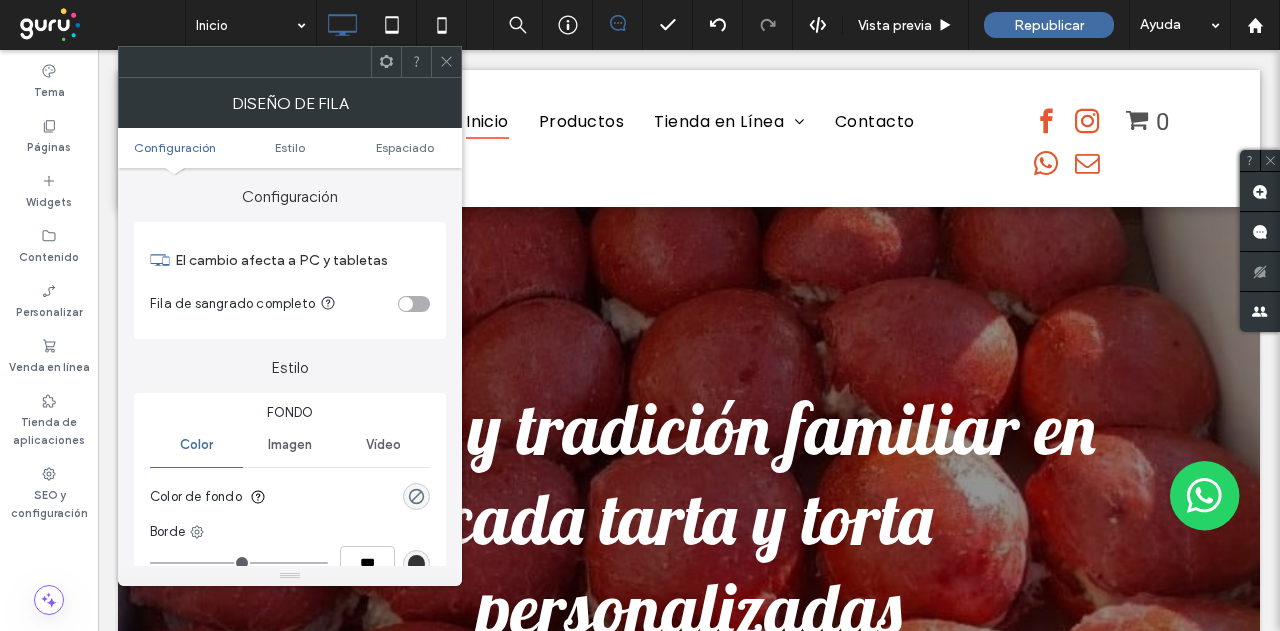 click on "Configuración Estilo Espaciado" at bounding box center [290, 148] 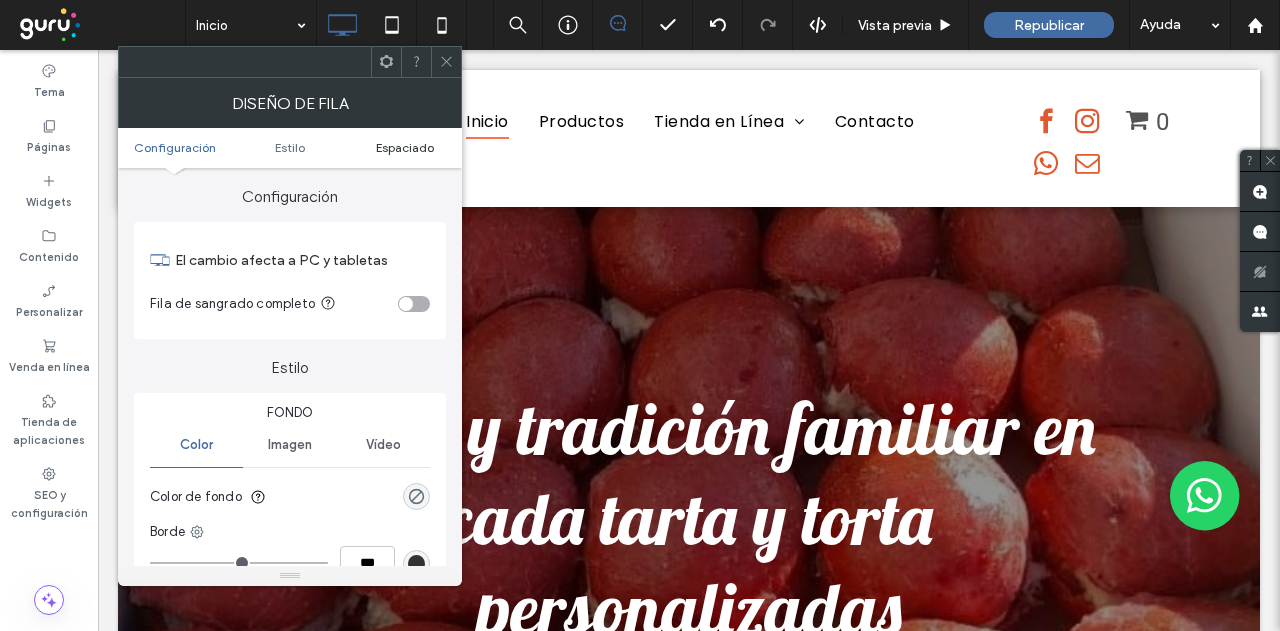 click on "Espaciado" at bounding box center [405, 147] 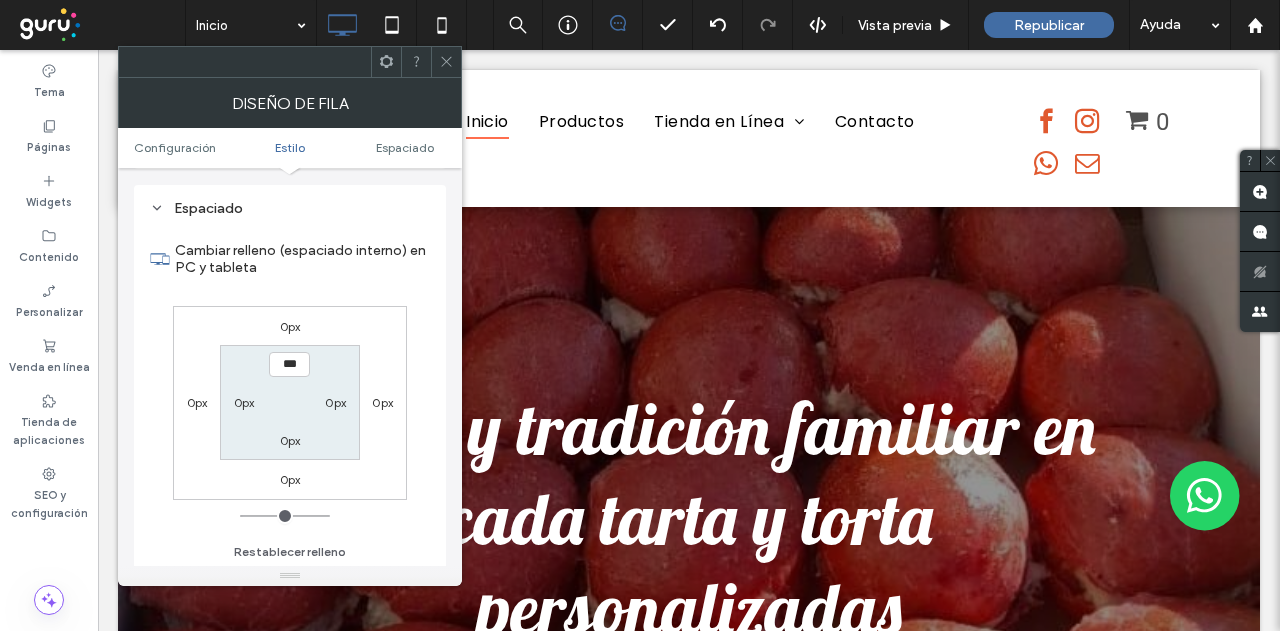 scroll, scrollTop: 502, scrollLeft: 0, axis: vertical 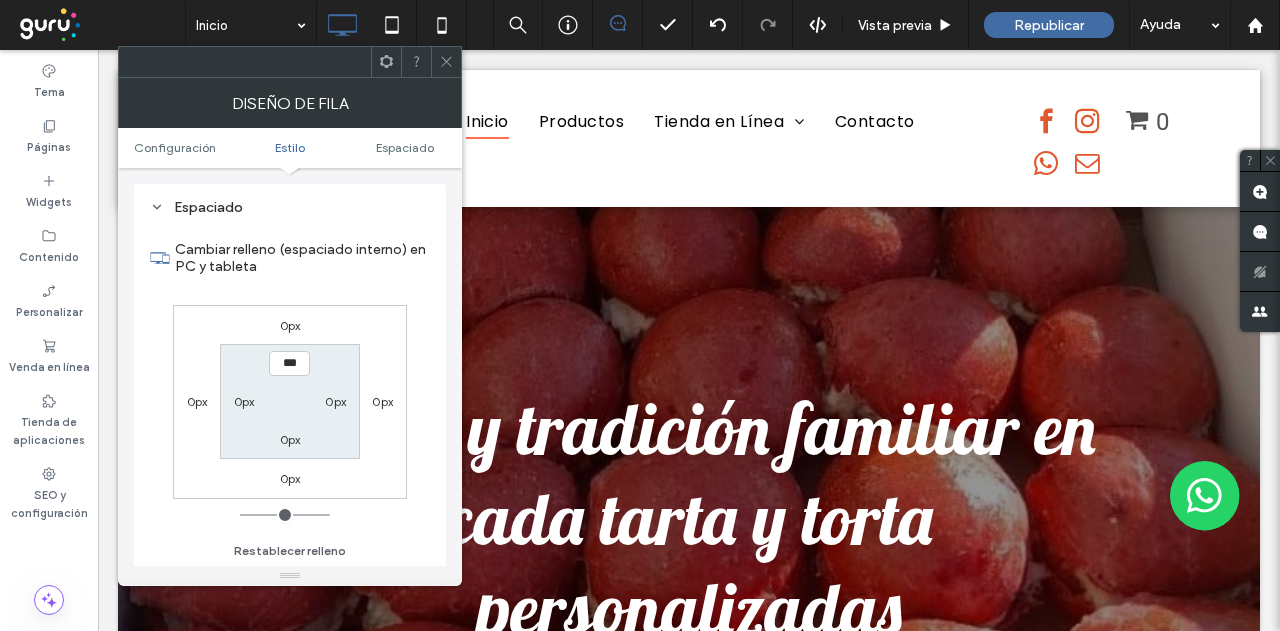click 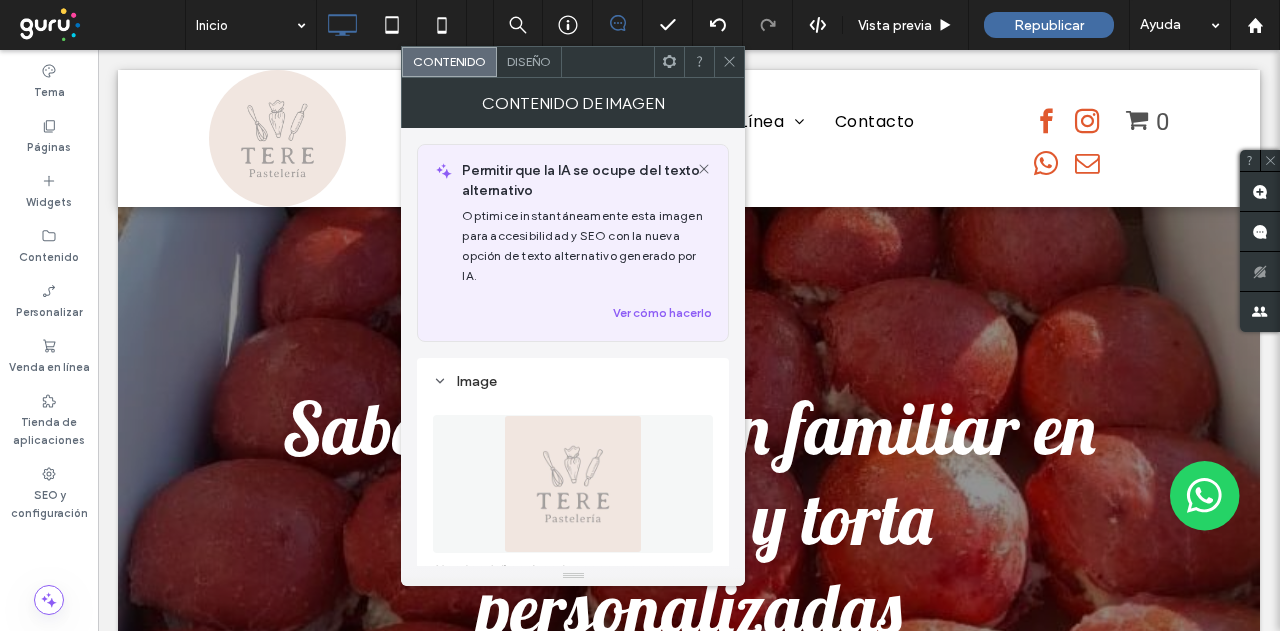 click on "Diseño" at bounding box center [529, 62] 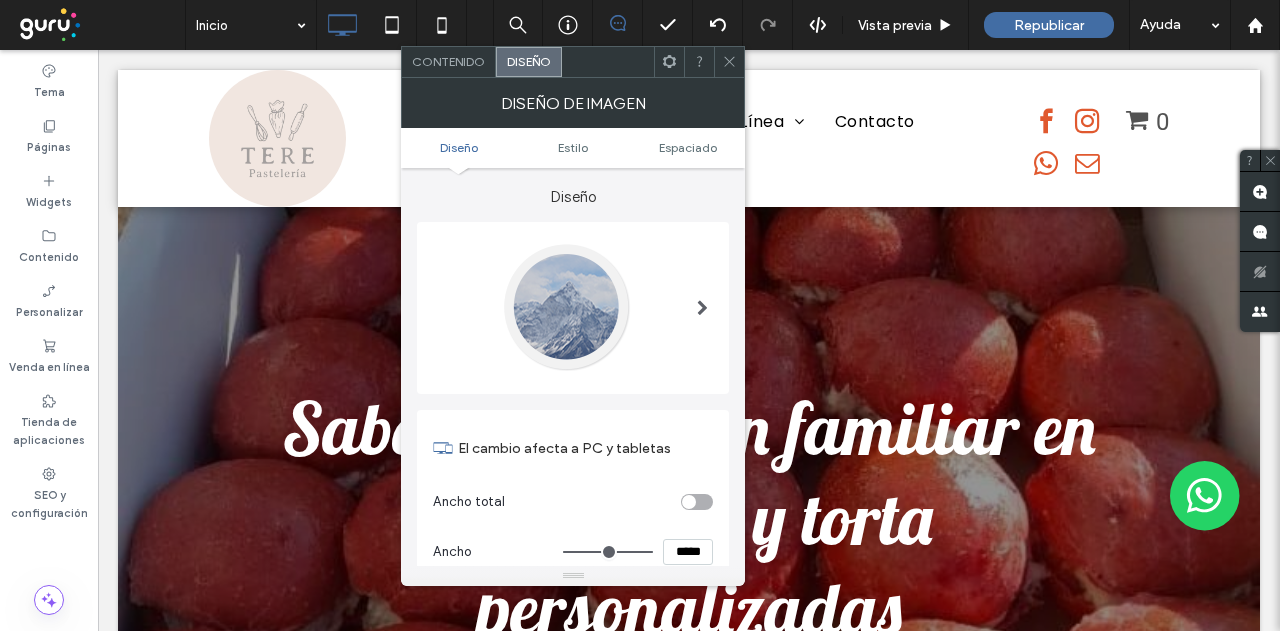 click on "Diseño Estilo Espaciado" at bounding box center [573, 148] 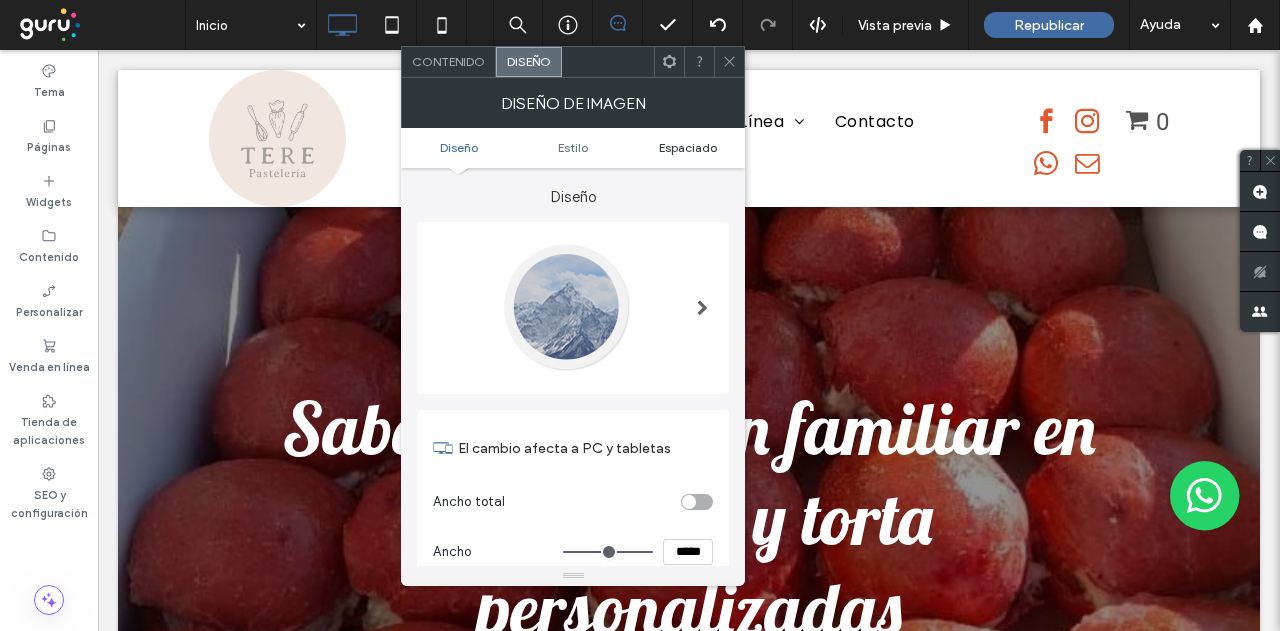 click on "Espaciado" at bounding box center [688, 147] 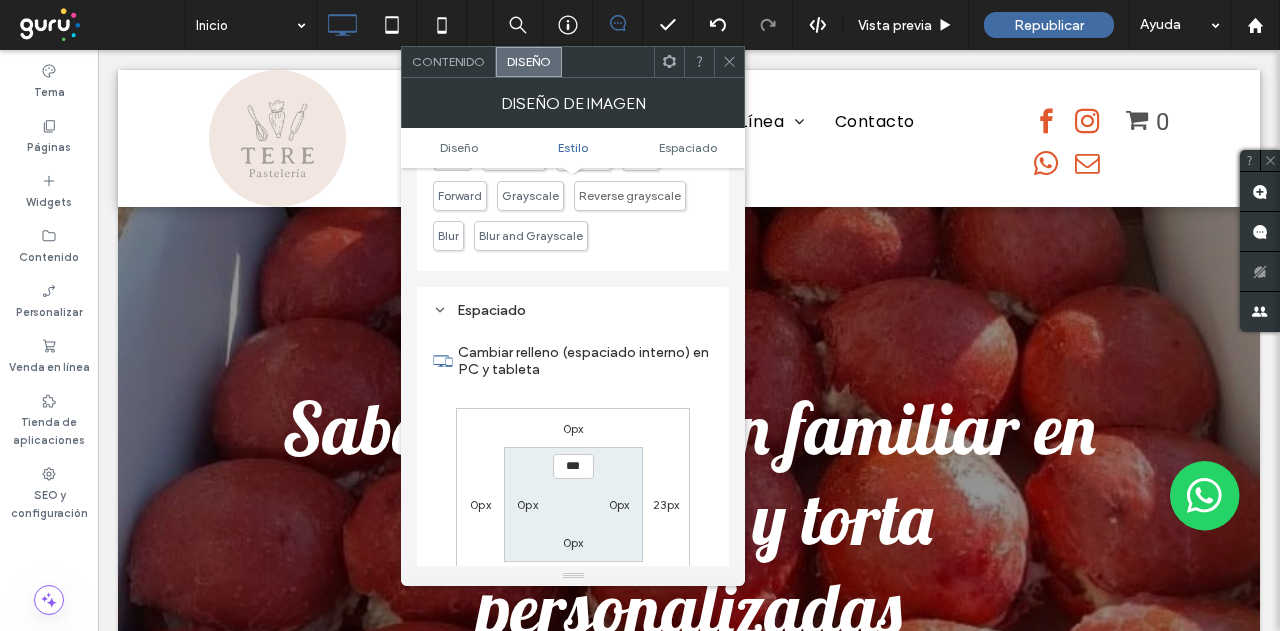 scroll, scrollTop: 943, scrollLeft: 0, axis: vertical 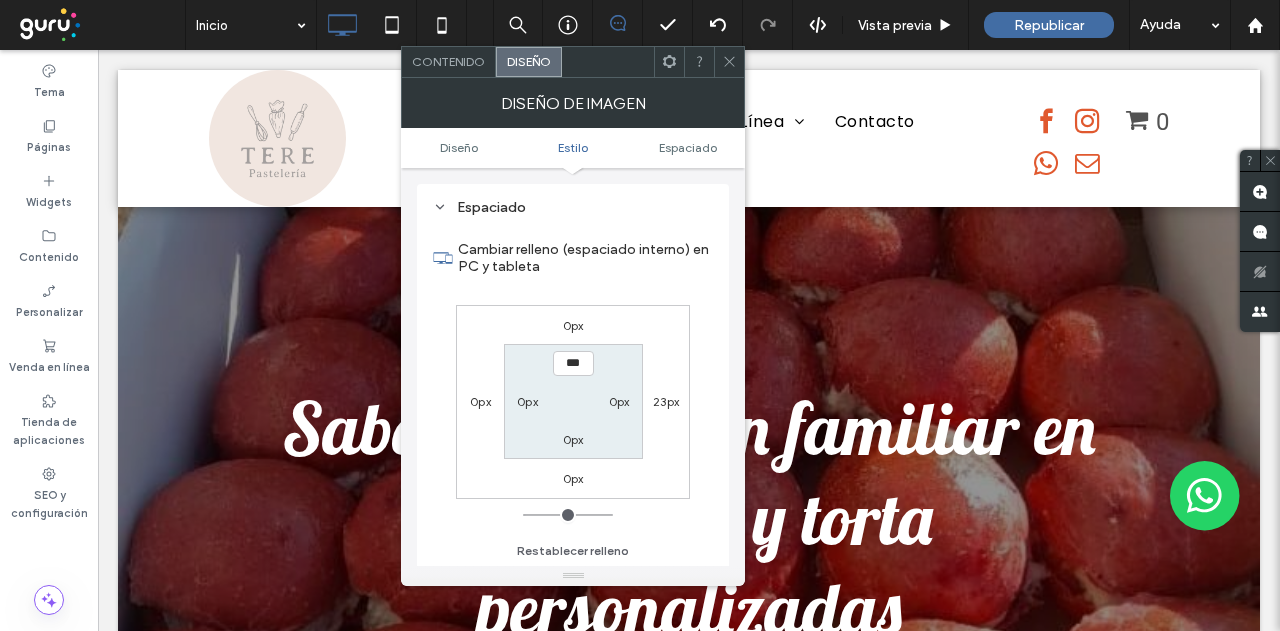 click on "Diseño de imagen" at bounding box center [573, 103] 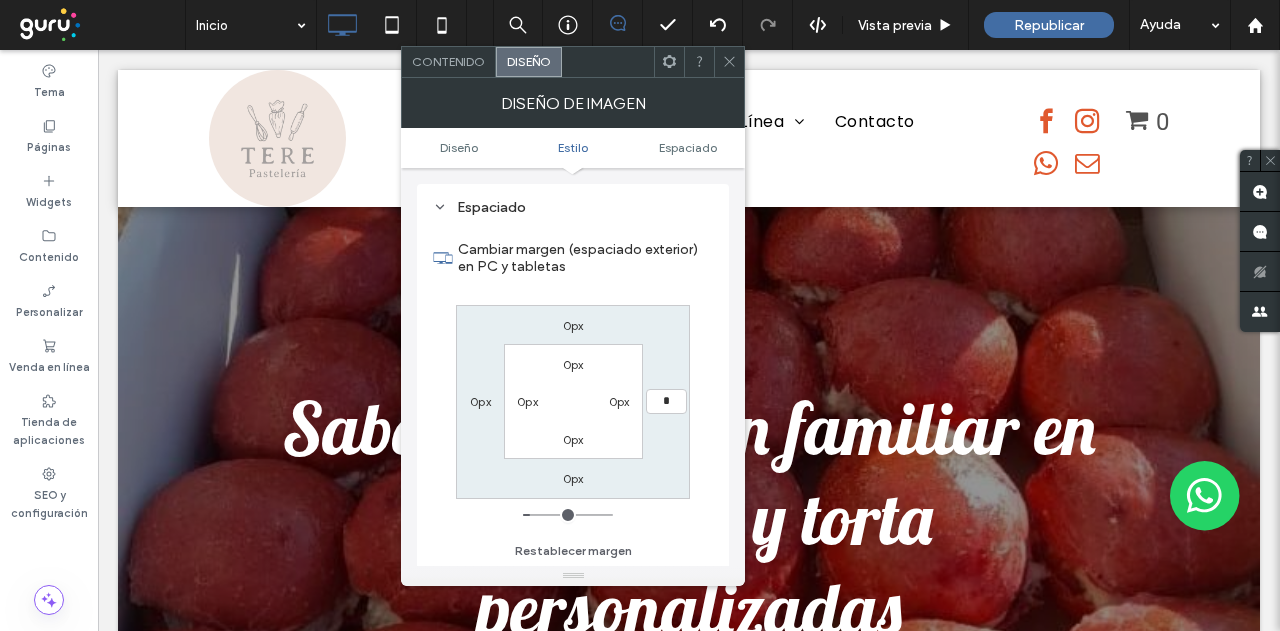 type on "*" 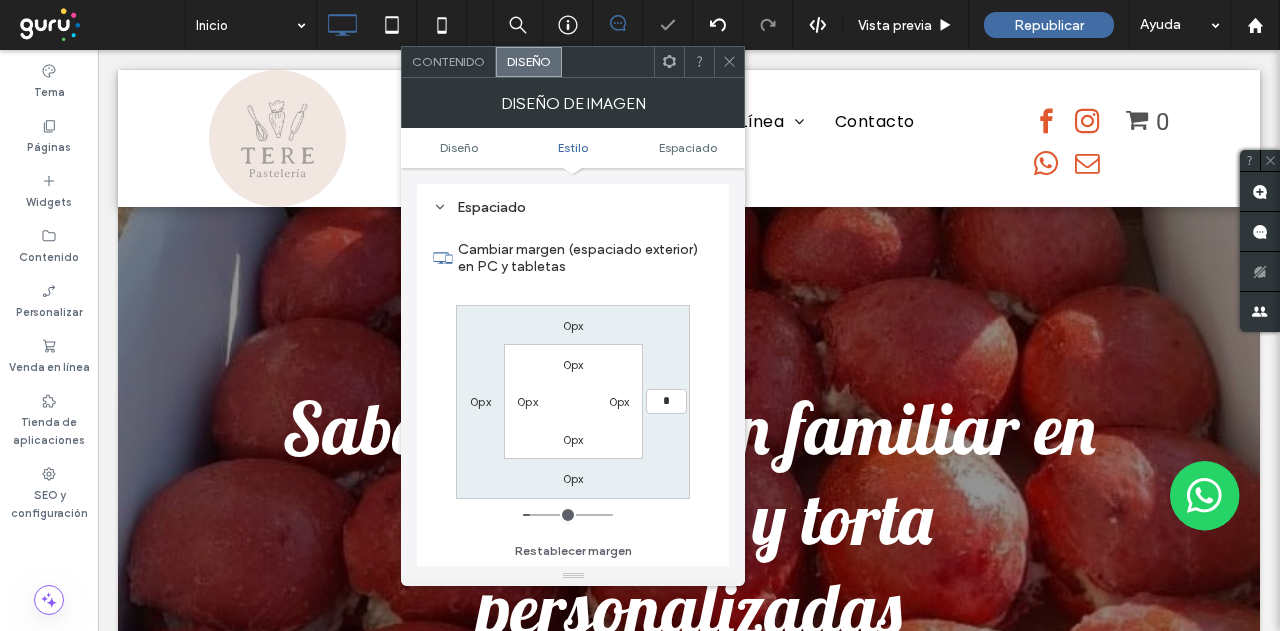 type on "*" 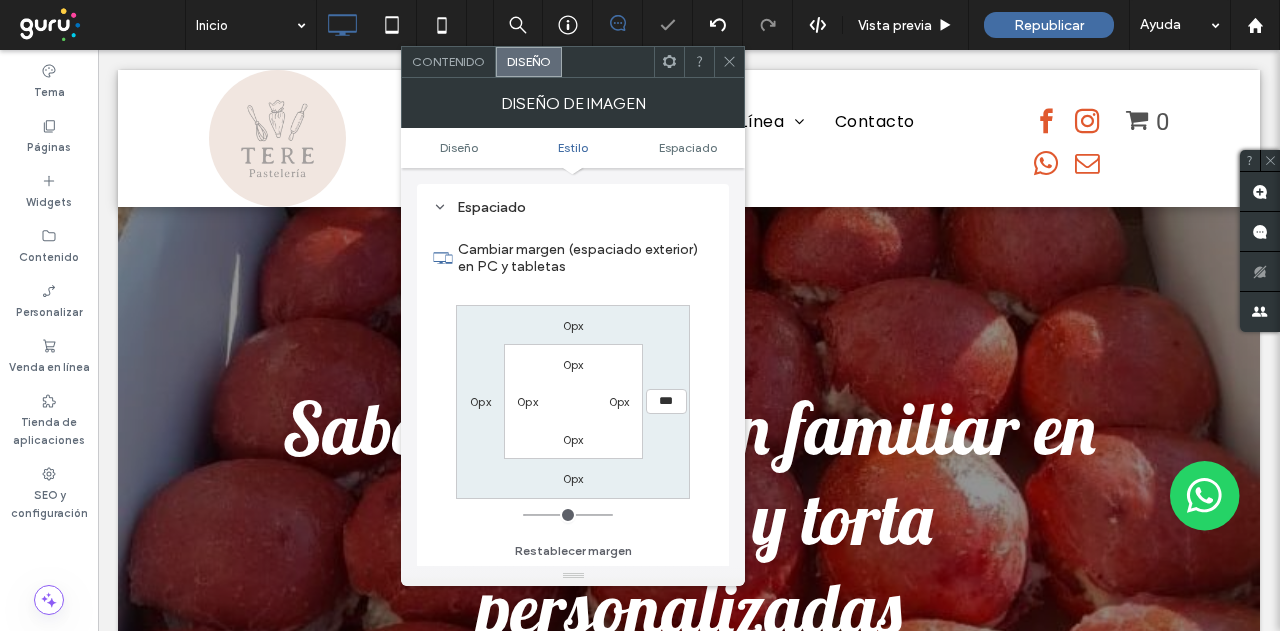 drag, startPoint x: 726, startPoint y: 71, endPoint x: 619, endPoint y: 85, distance: 107.912 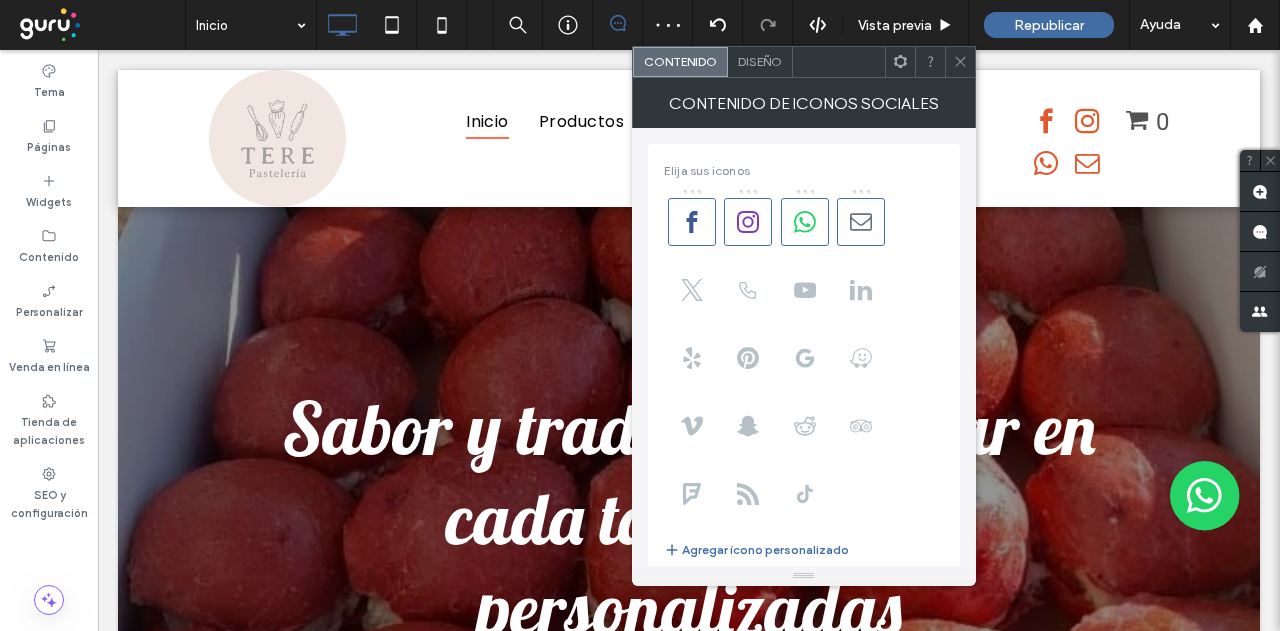 click on "Diseño" at bounding box center [760, 62] 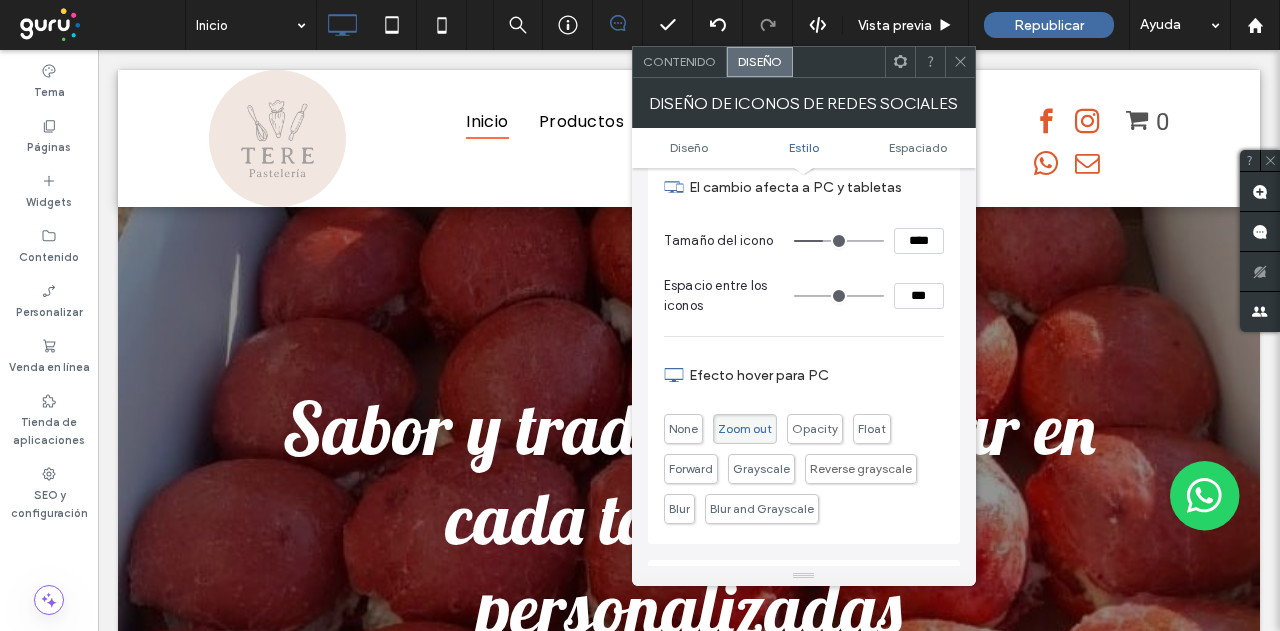 scroll, scrollTop: 200, scrollLeft: 0, axis: vertical 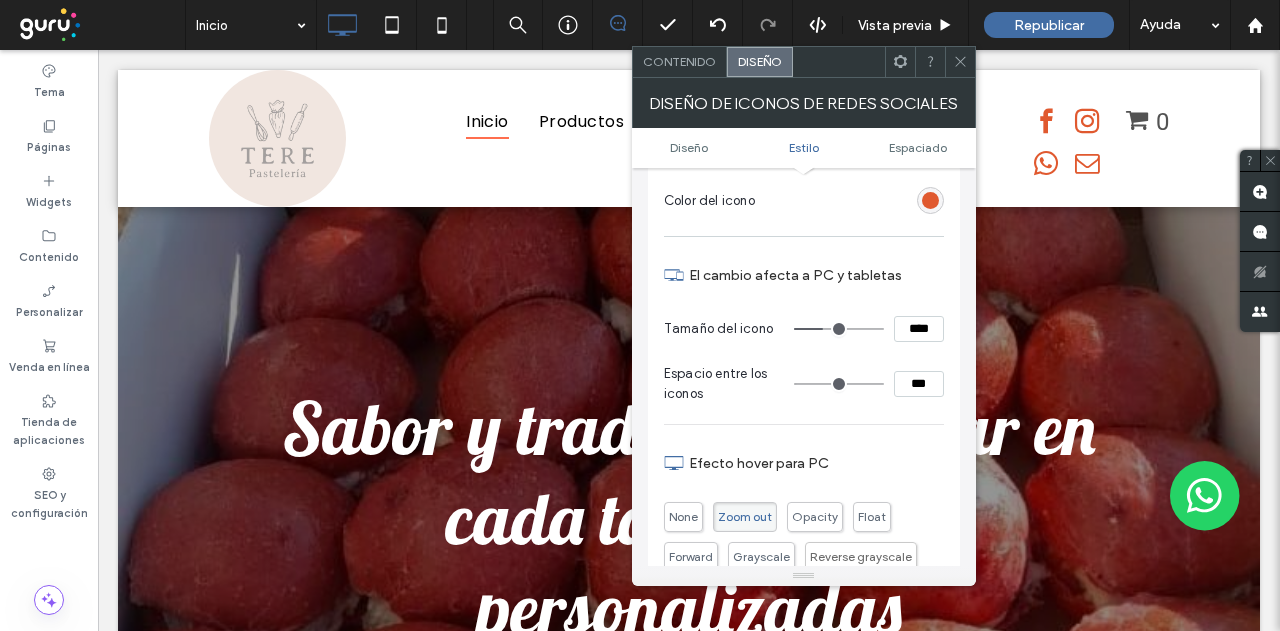type on "**" 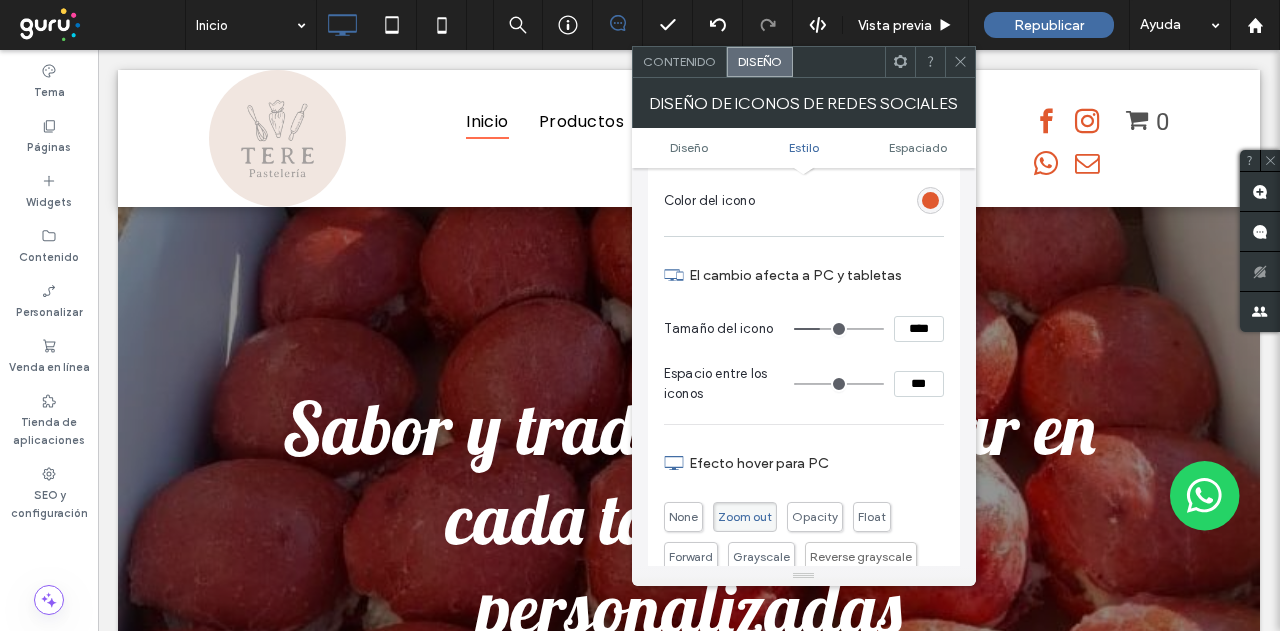 type on "**" 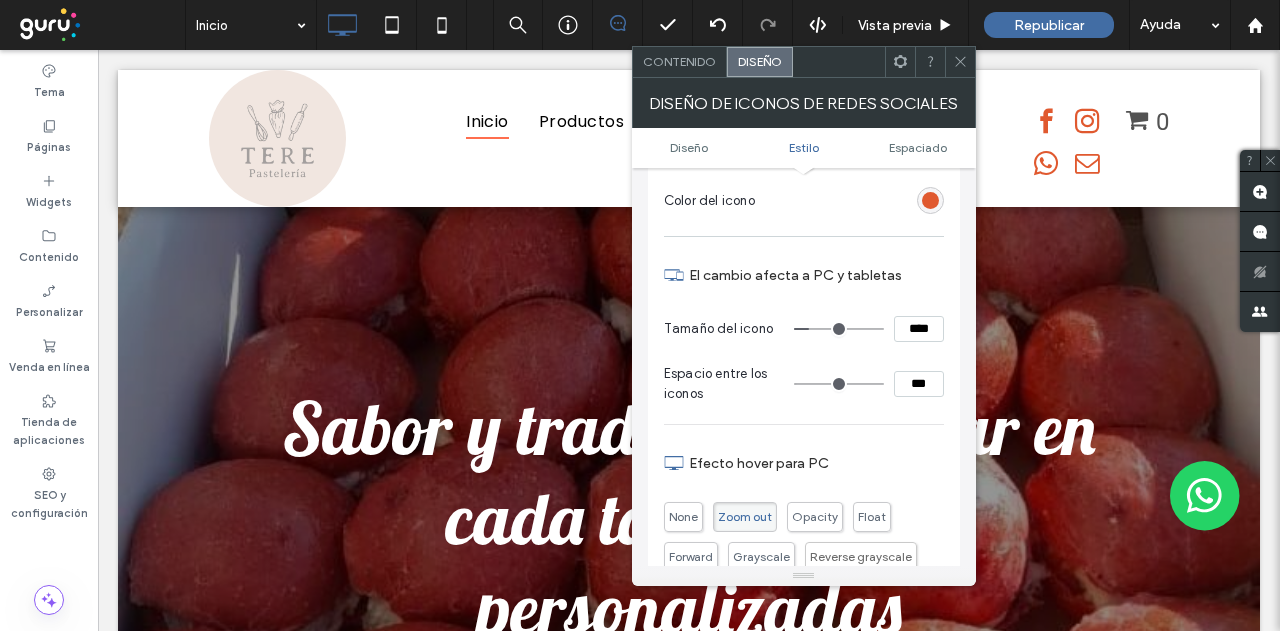 type on "**" 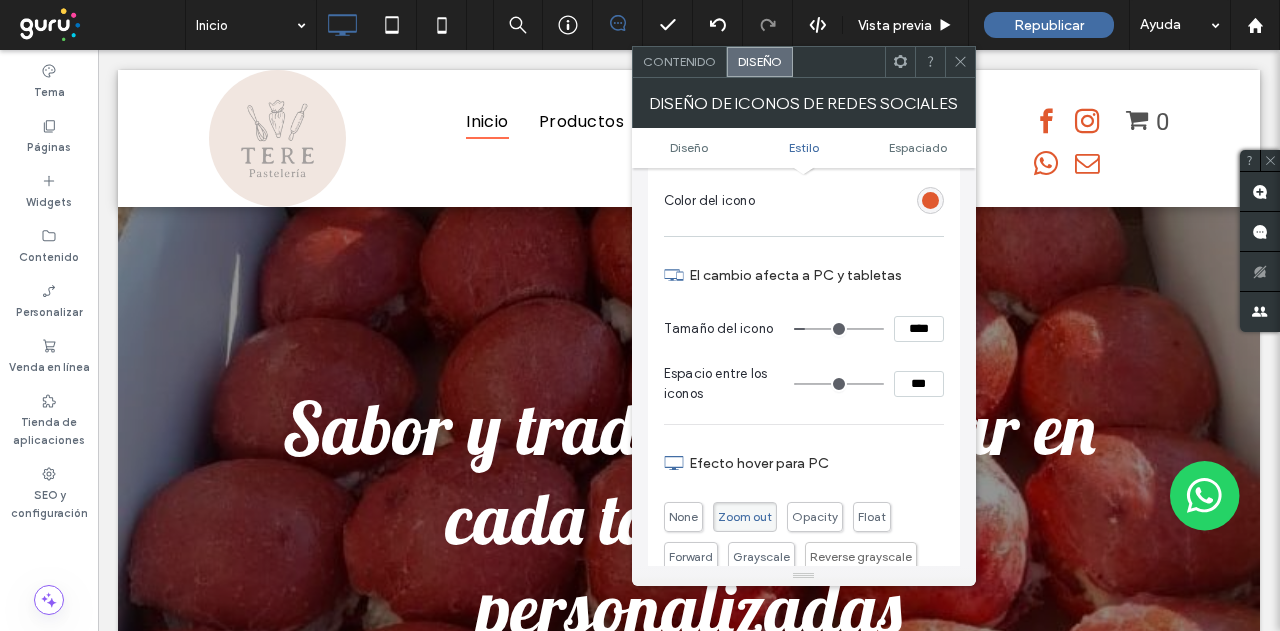 type on "**" 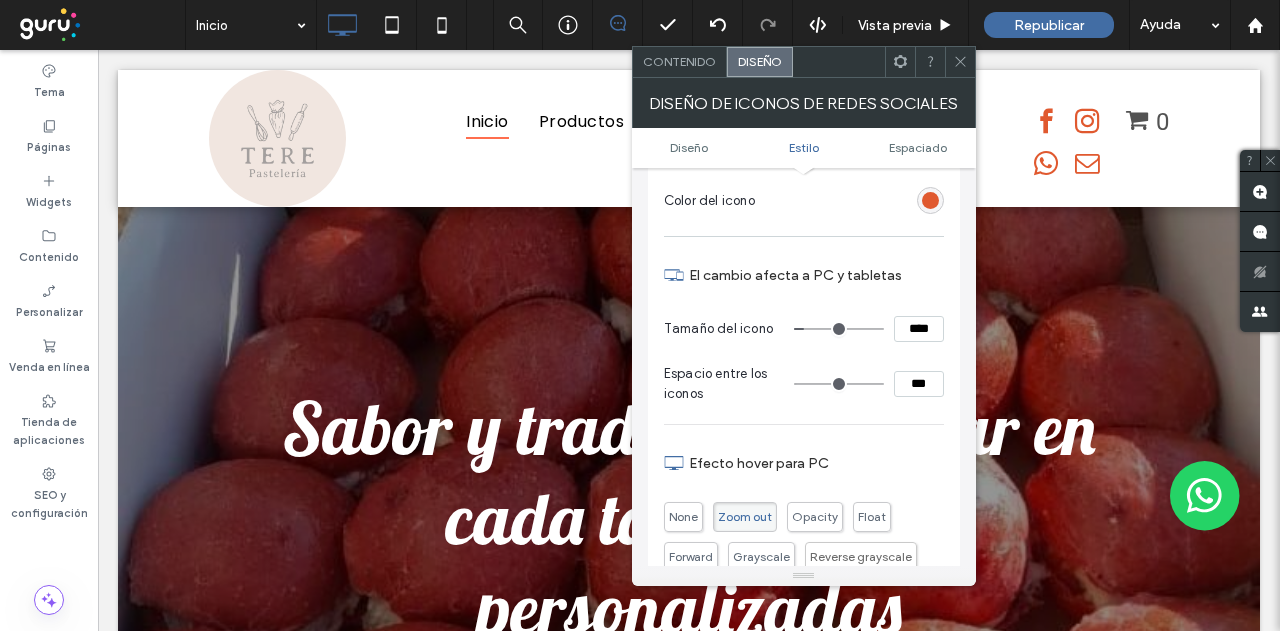drag, startPoint x: 824, startPoint y: 329, endPoint x: 809, endPoint y: 325, distance: 15.524175 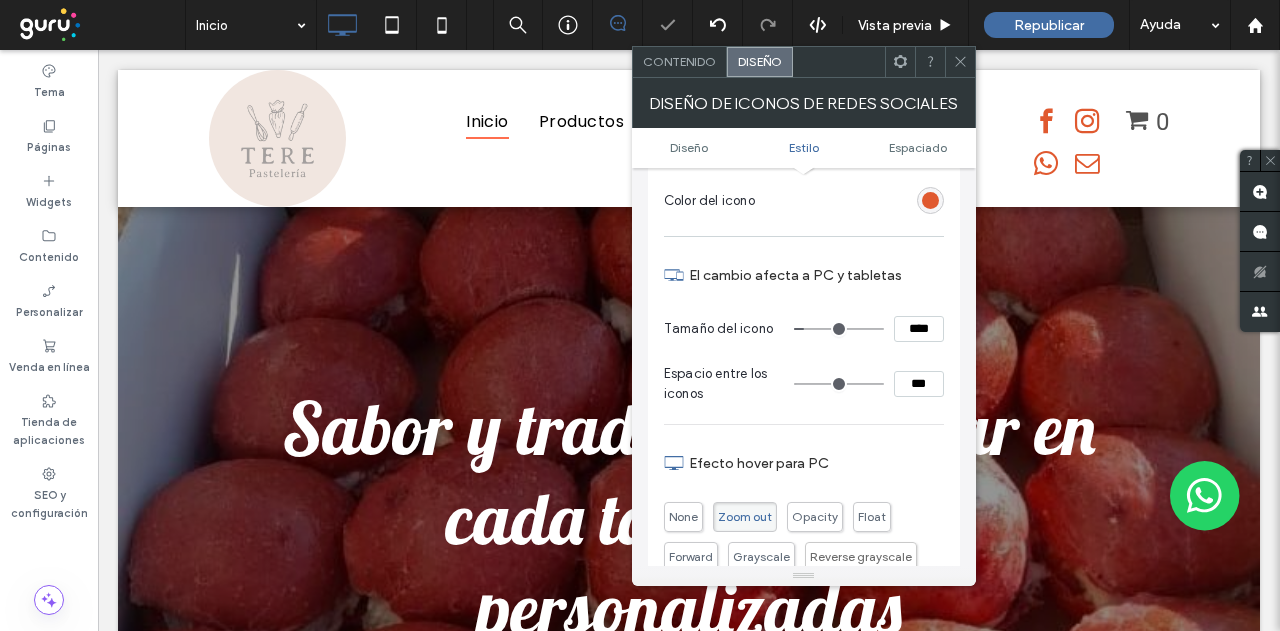 click at bounding box center (960, 62) 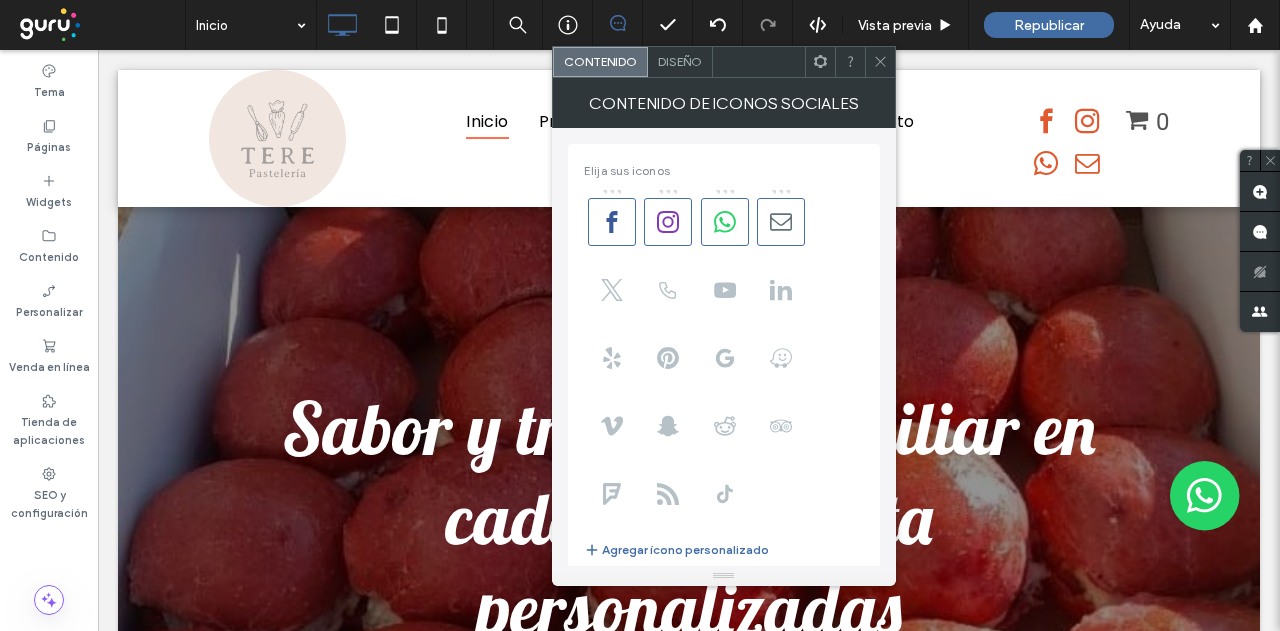 click 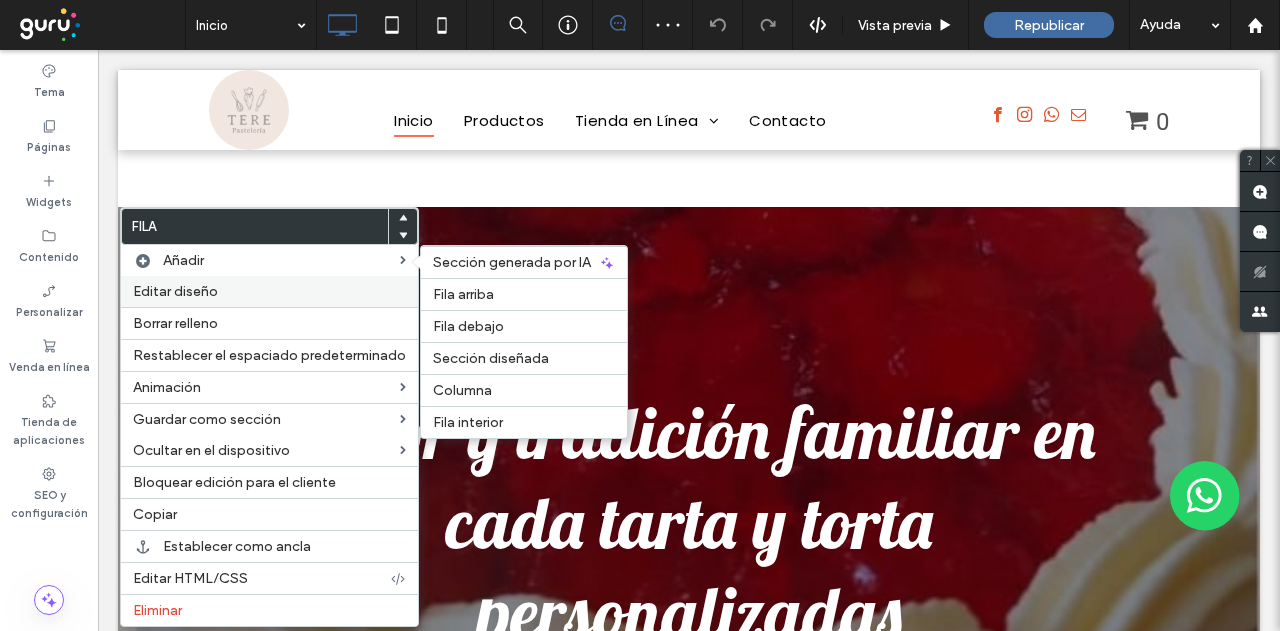 scroll, scrollTop: 0, scrollLeft: 0, axis: both 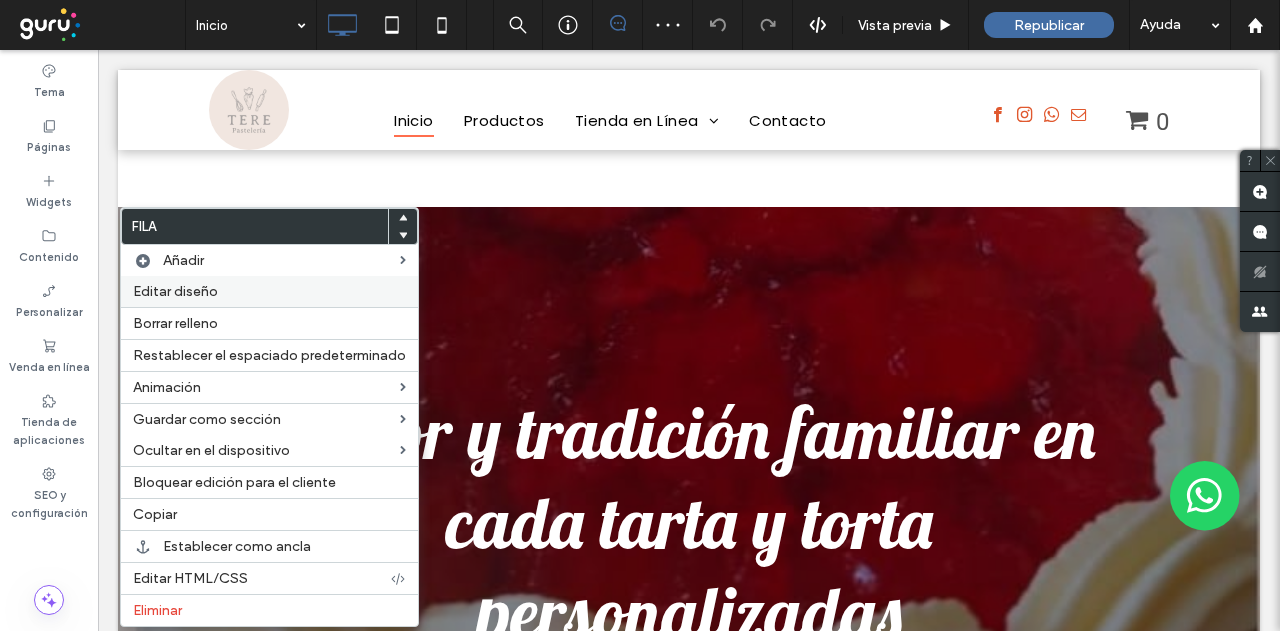 click on "Editar diseño" at bounding box center (175, 291) 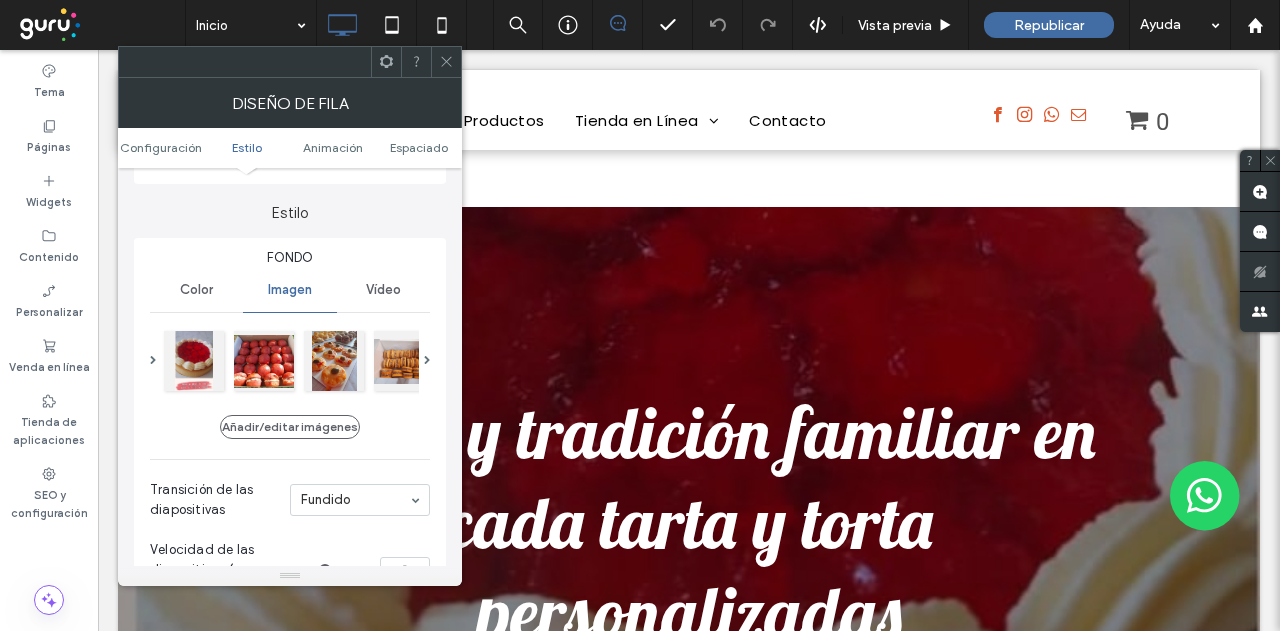 scroll, scrollTop: 400, scrollLeft: 0, axis: vertical 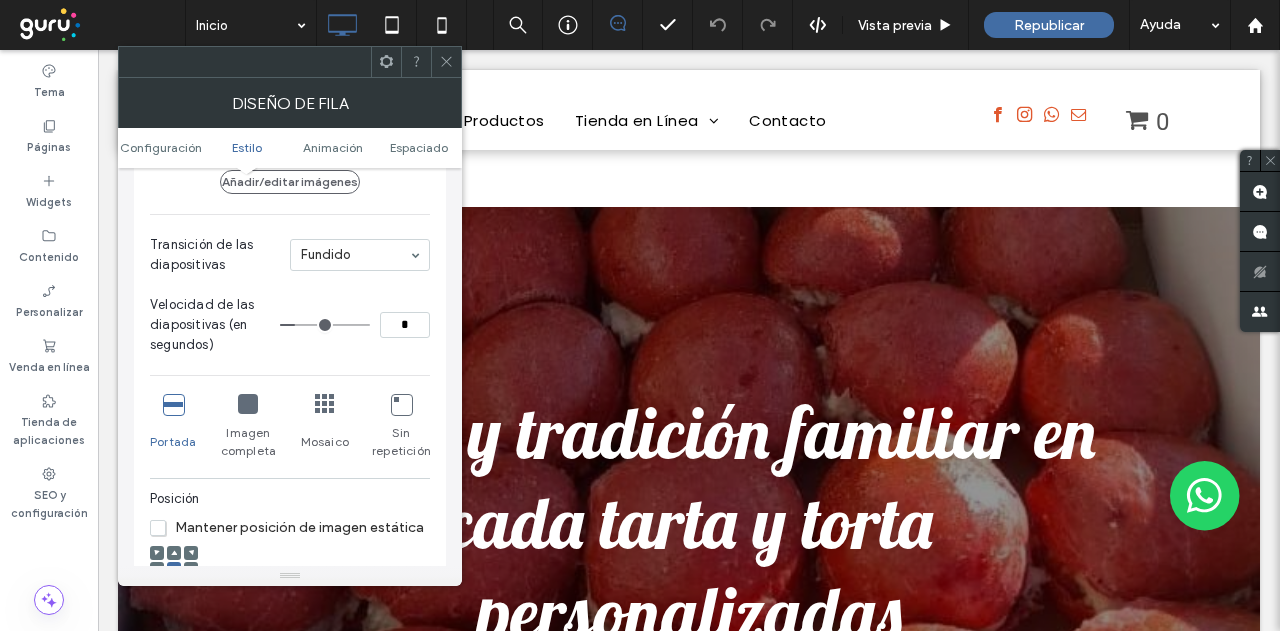 click 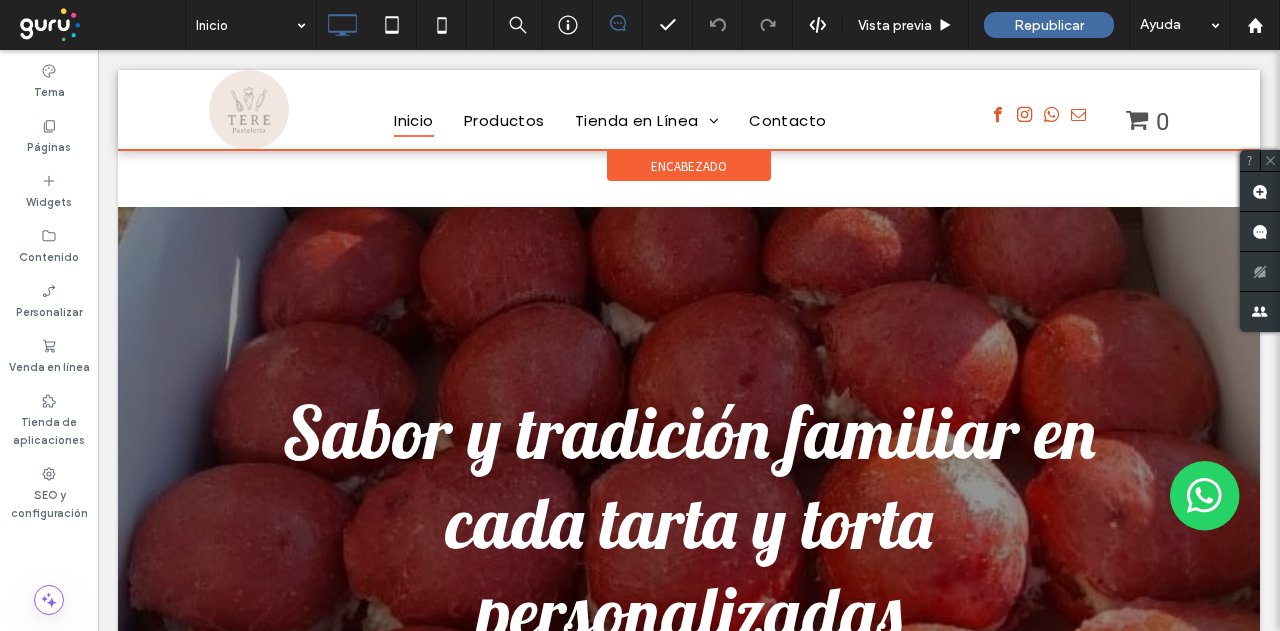 click on "encabezado" at bounding box center (689, 166) 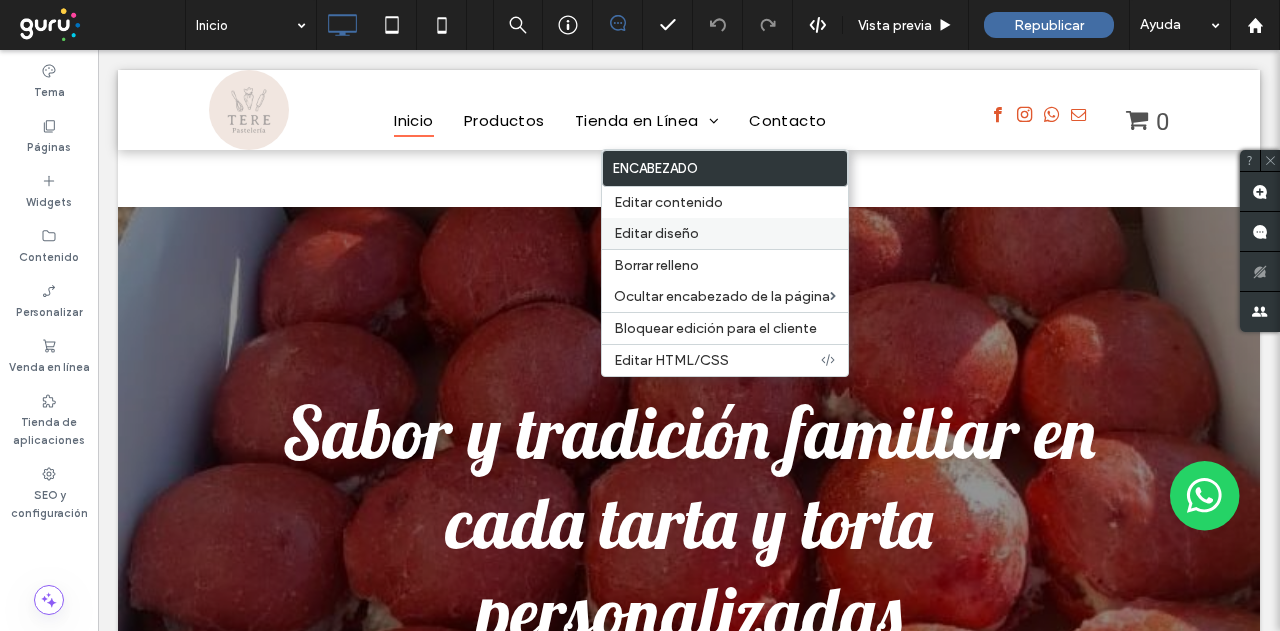 click on "Editar diseño" at bounding box center [656, 233] 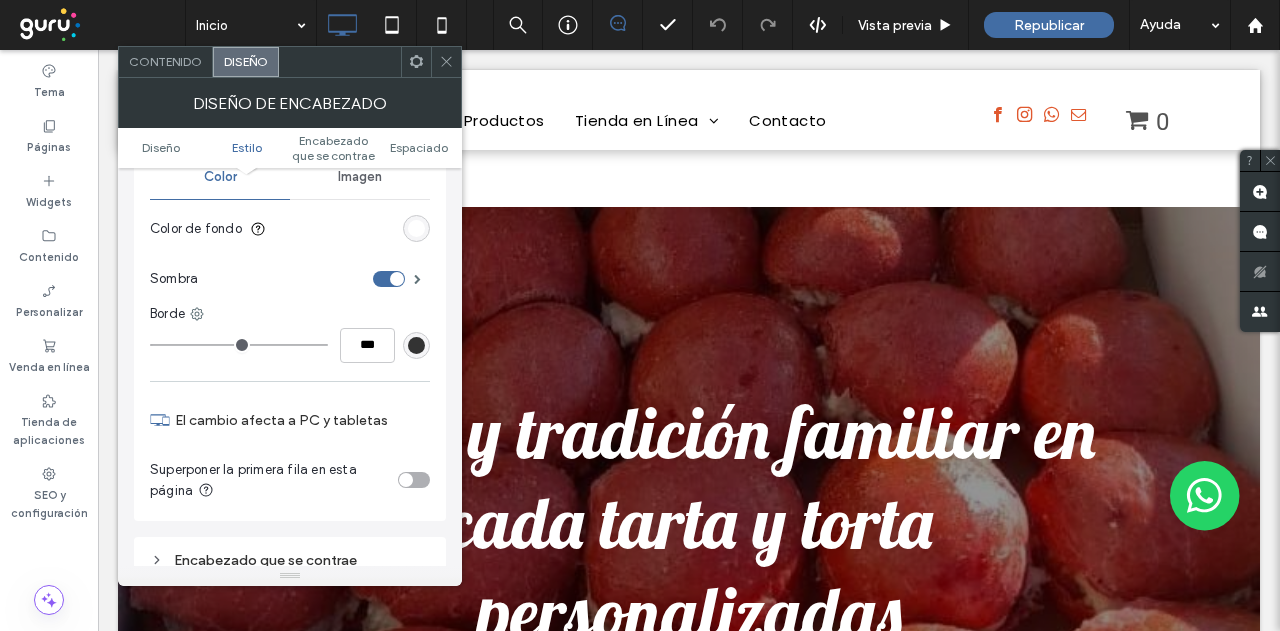 scroll, scrollTop: 400, scrollLeft: 0, axis: vertical 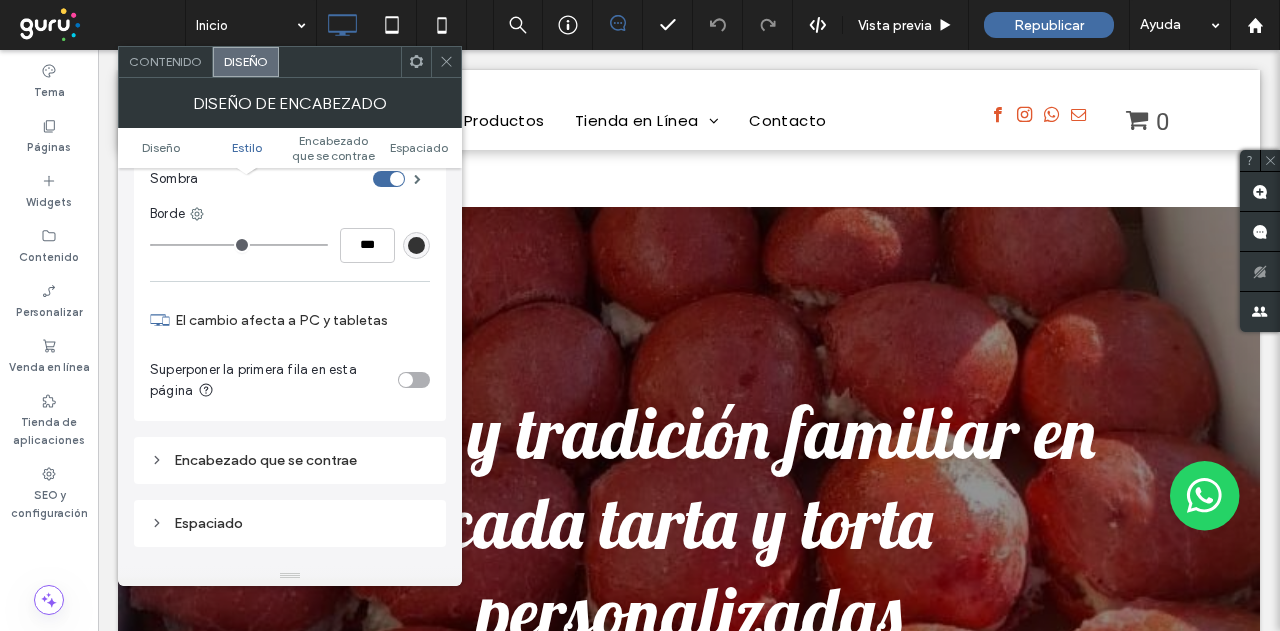 click on "Superponer la primera fila en esta página" at bounding box center [290, 380] 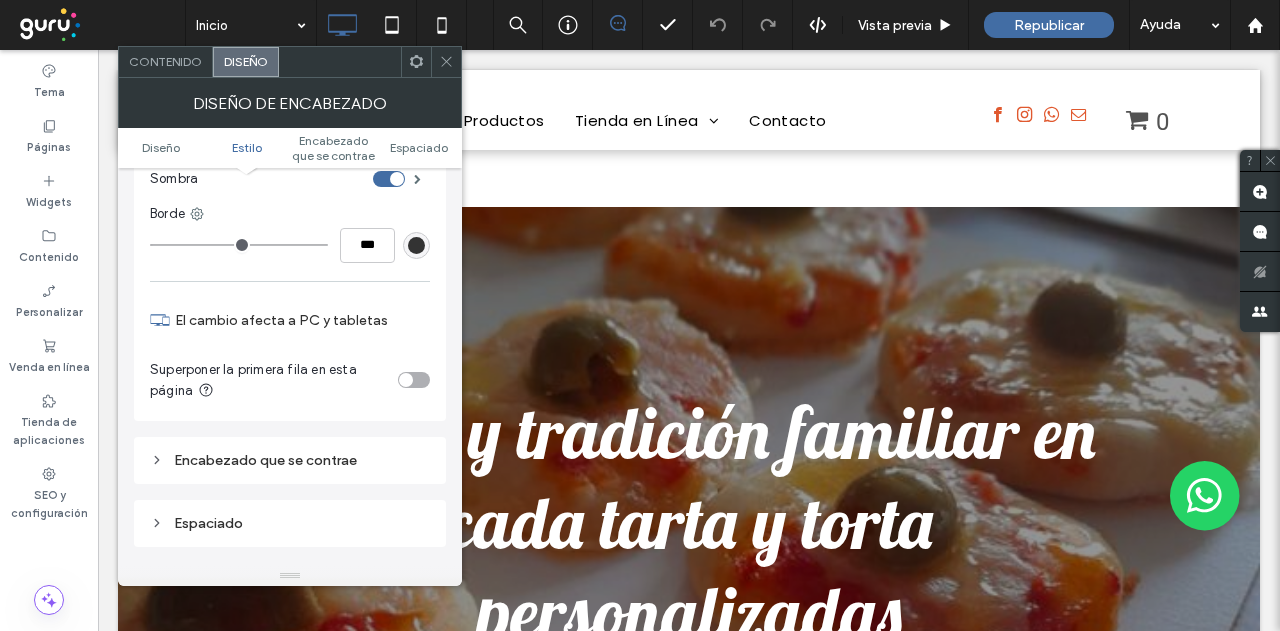 click at bounding box center (414, 380) 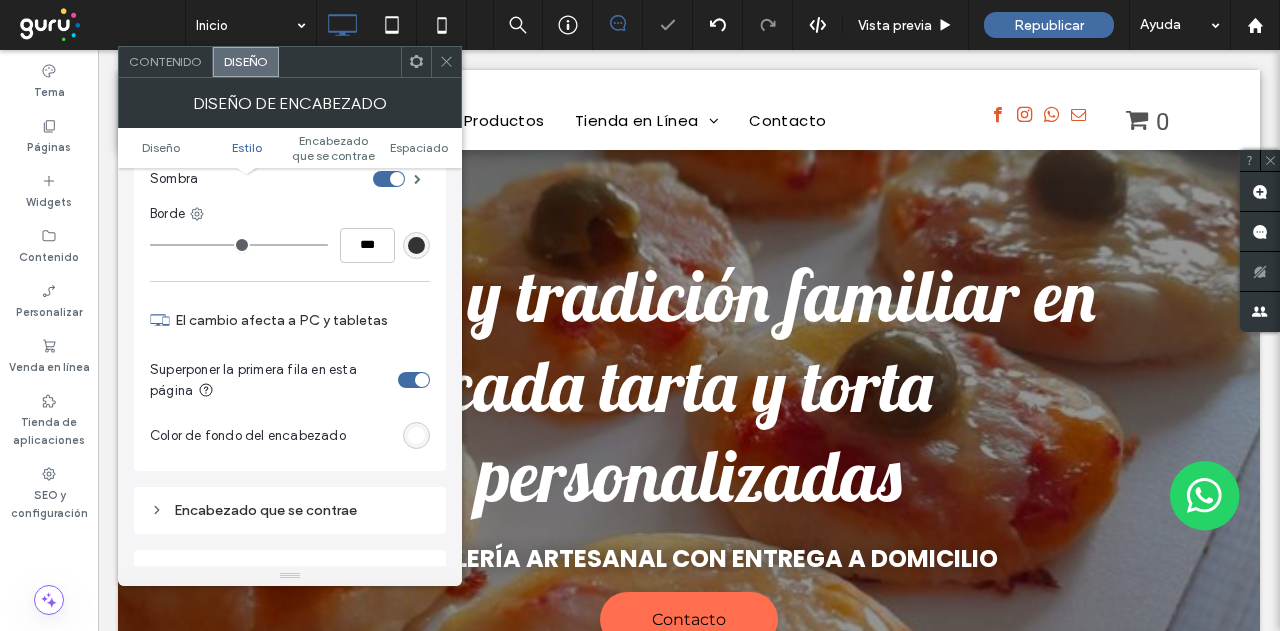 click at bounding box center (446, 62) 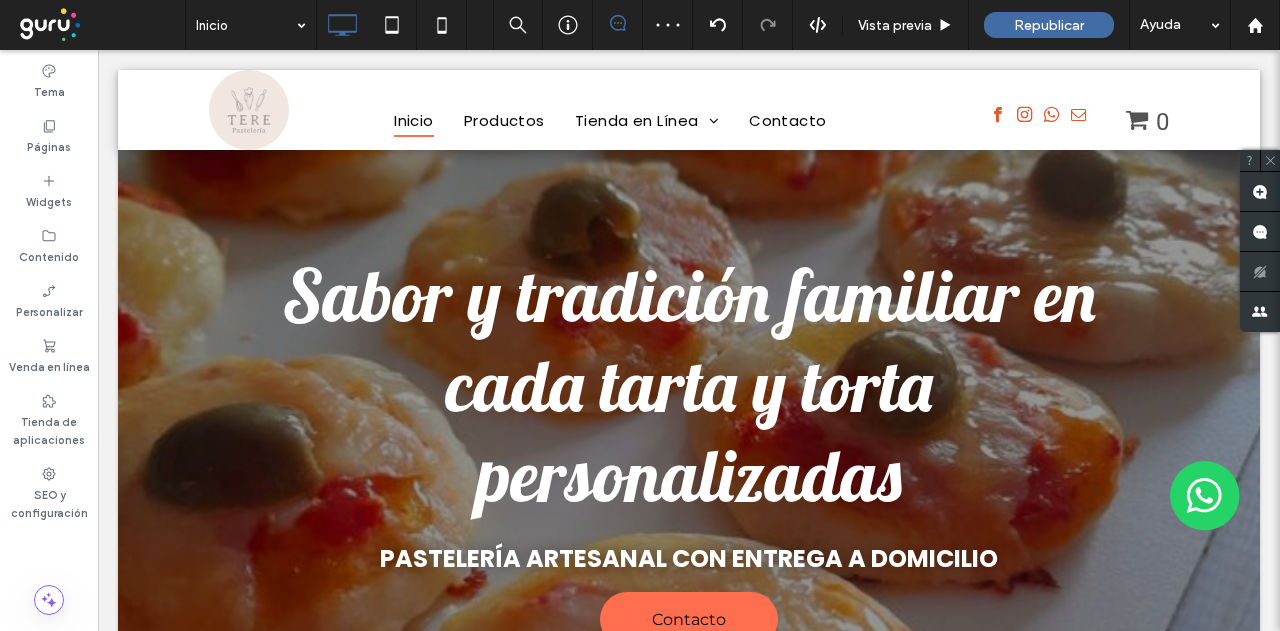 click on "Sabor y tradición familiar en cada tarta y torta personalizadas
Pastelería artesanal con entrega a domicilio
Contacto
Click To Paste" at bounding box center [689, 448] 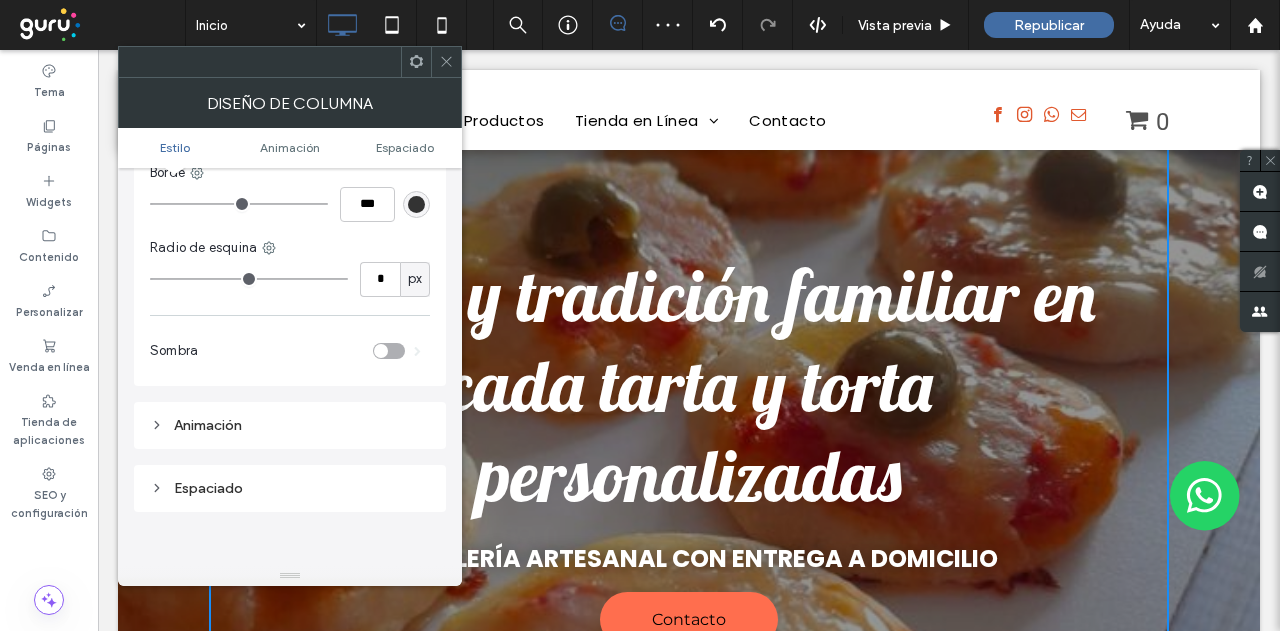 scroll, scrollTop: 0, scrollLeft: 0, axis: both 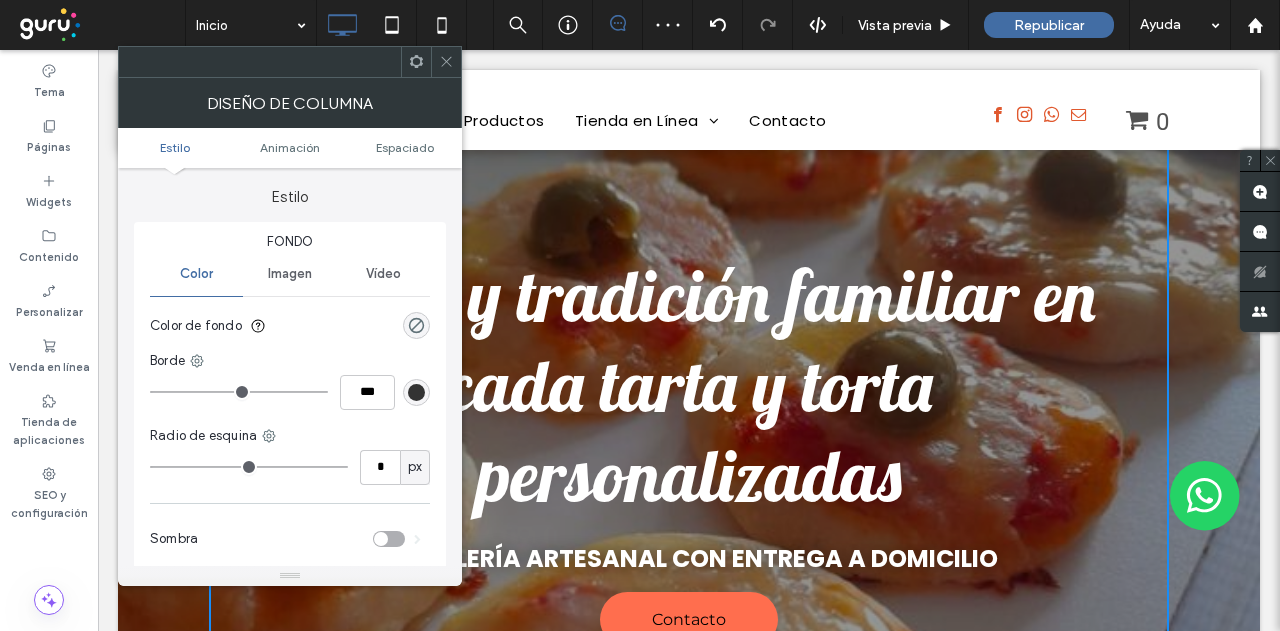 drag, startPoint x: 302, startPoint y: 270, endPoint x: 329, endPoint y: 269, distance: 27.018513 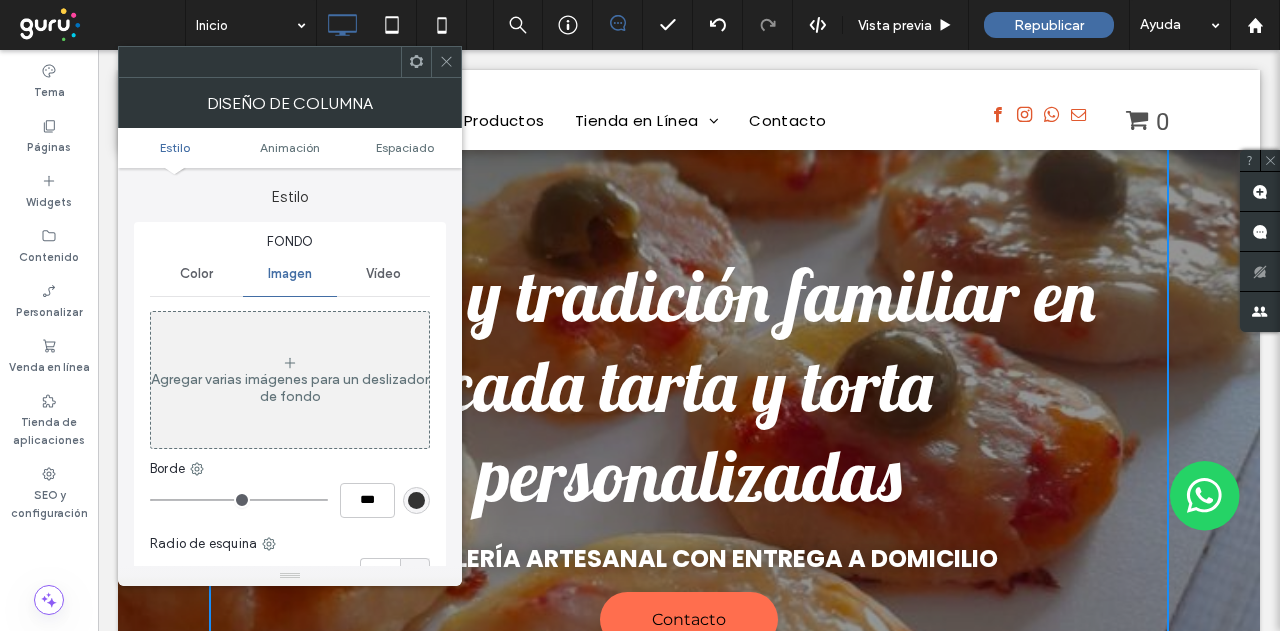 drag, startPoint x: 438, startPoint y: 60, endPoint x: 404, endPoint y: 98, distance: 50.990196 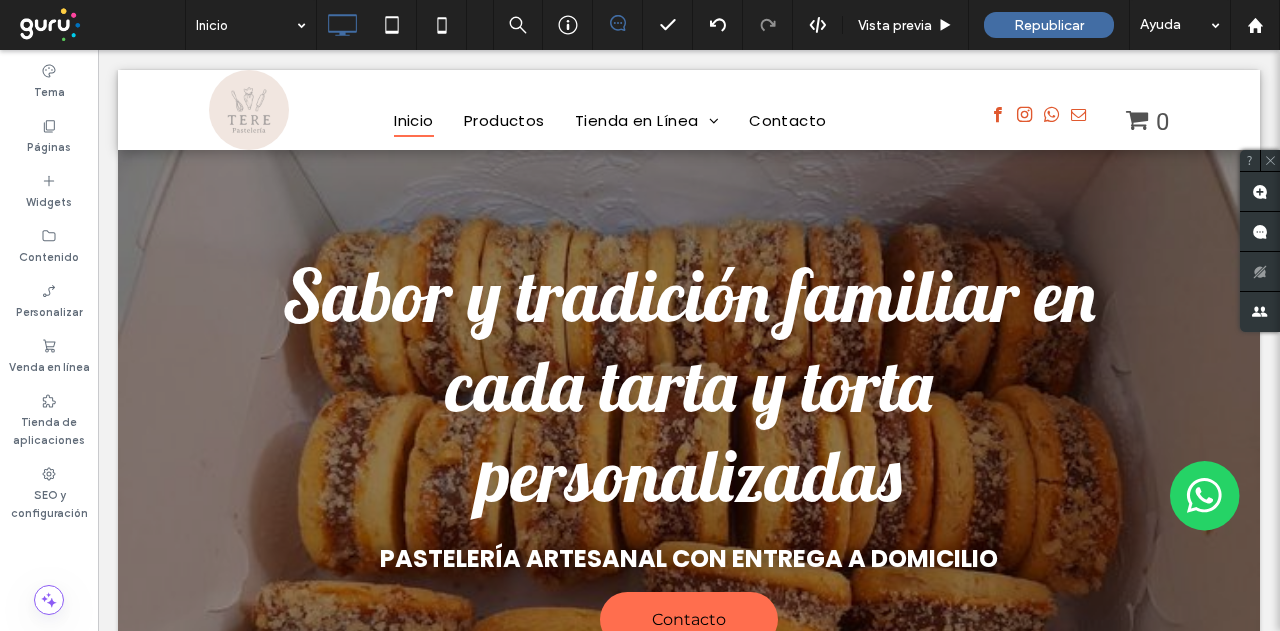 click at bounding box center (689, 448) 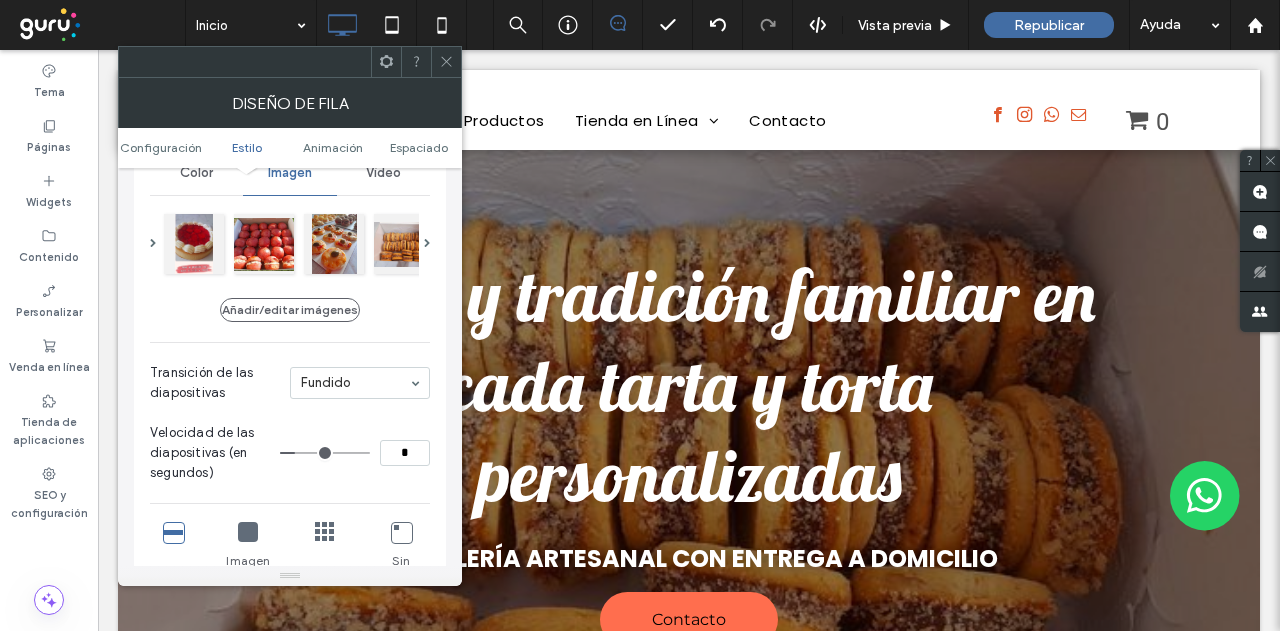 scroll, scrollTop: 200, scrollLeft: 0, axis: vertical 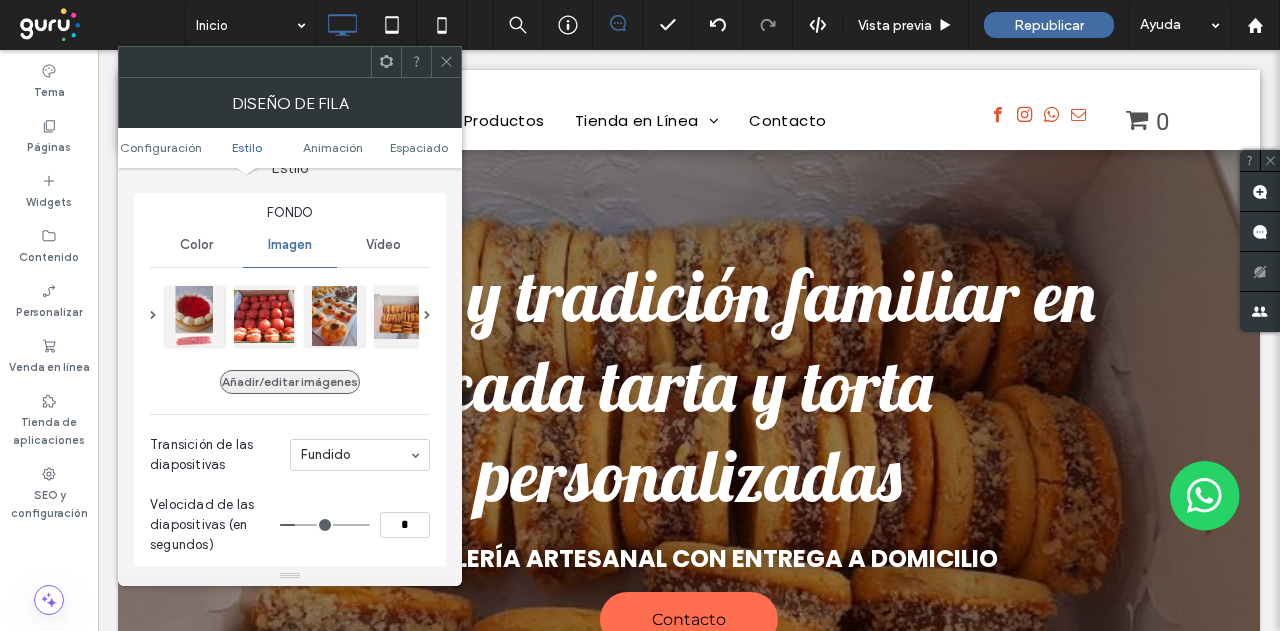 click on "Añadir/editar imágenes" at bounding box center [290, 382] 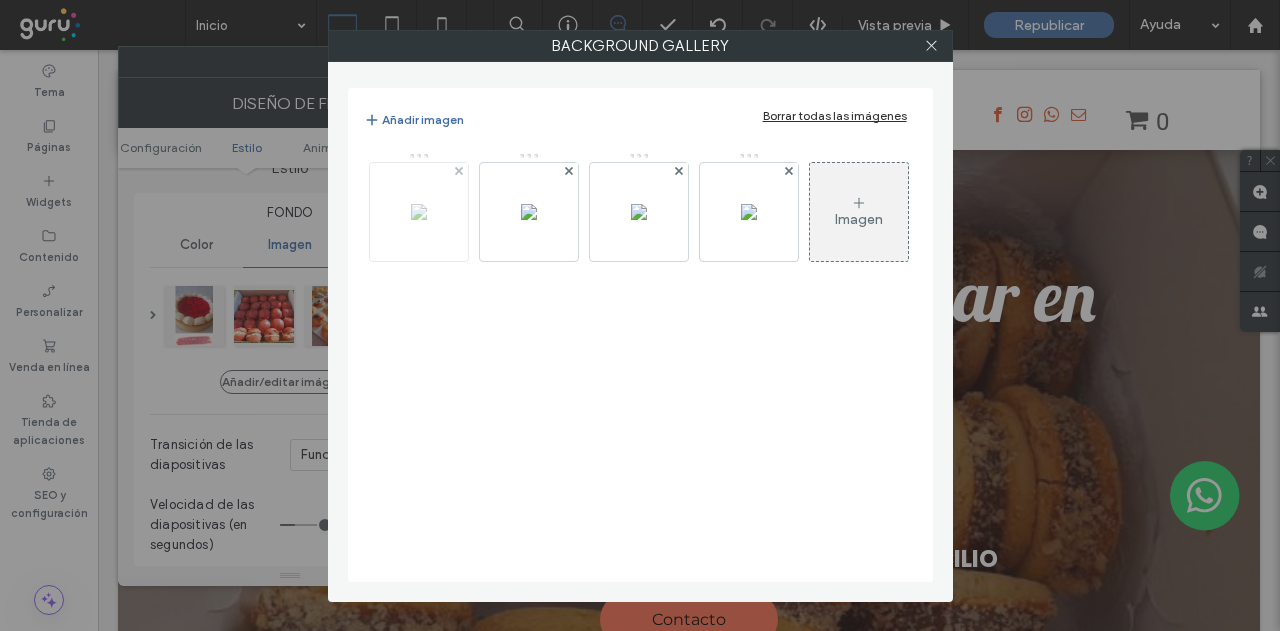 click at bounding box center [459, 171] 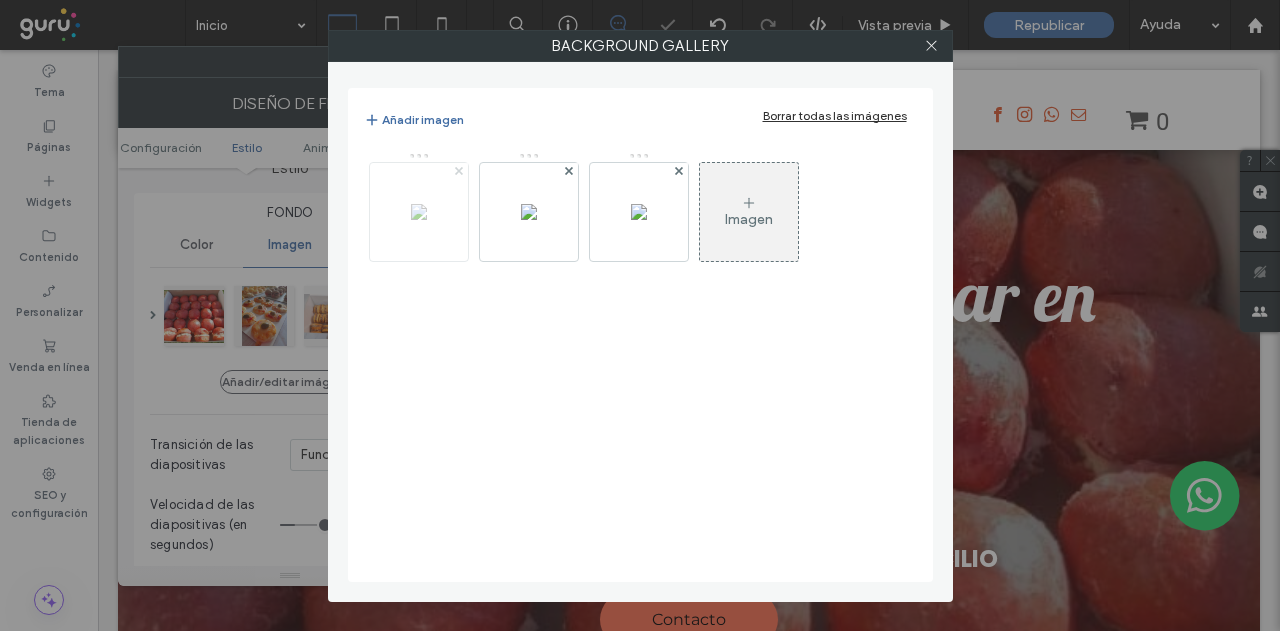 click 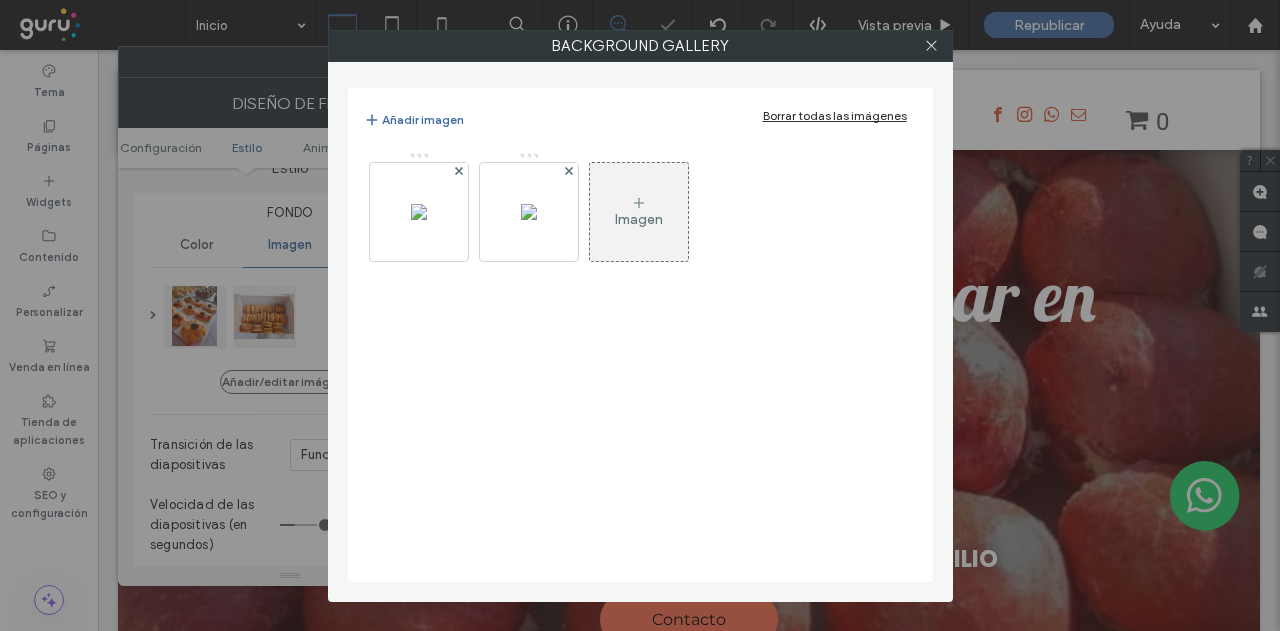 click 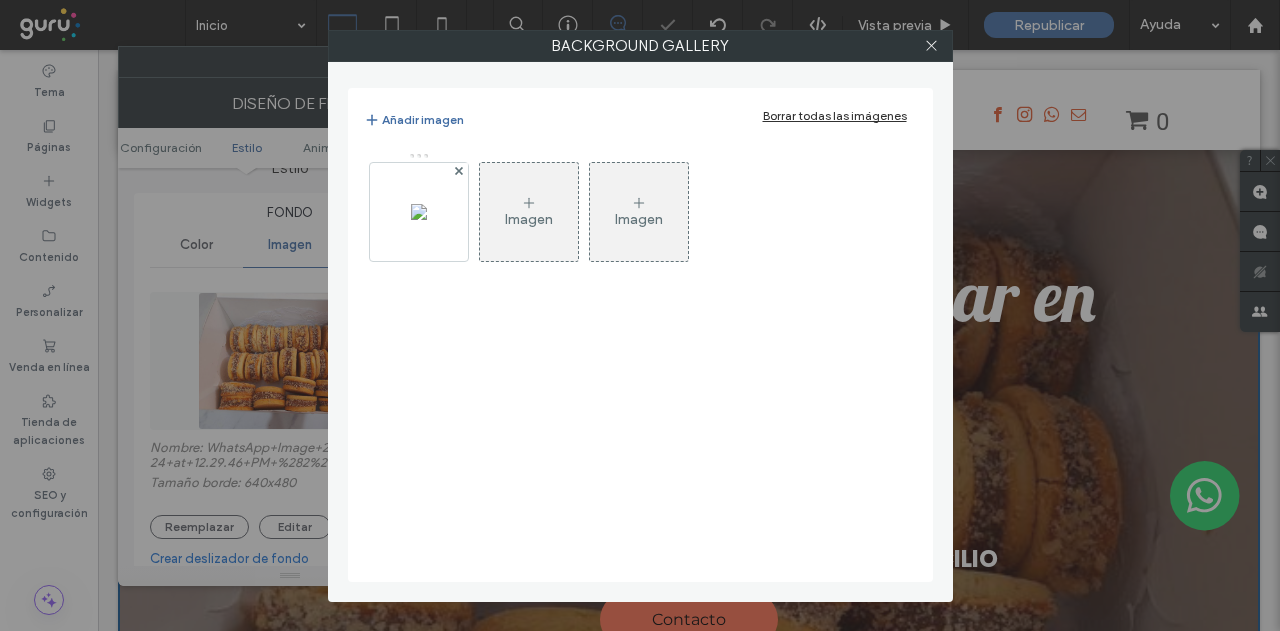 click 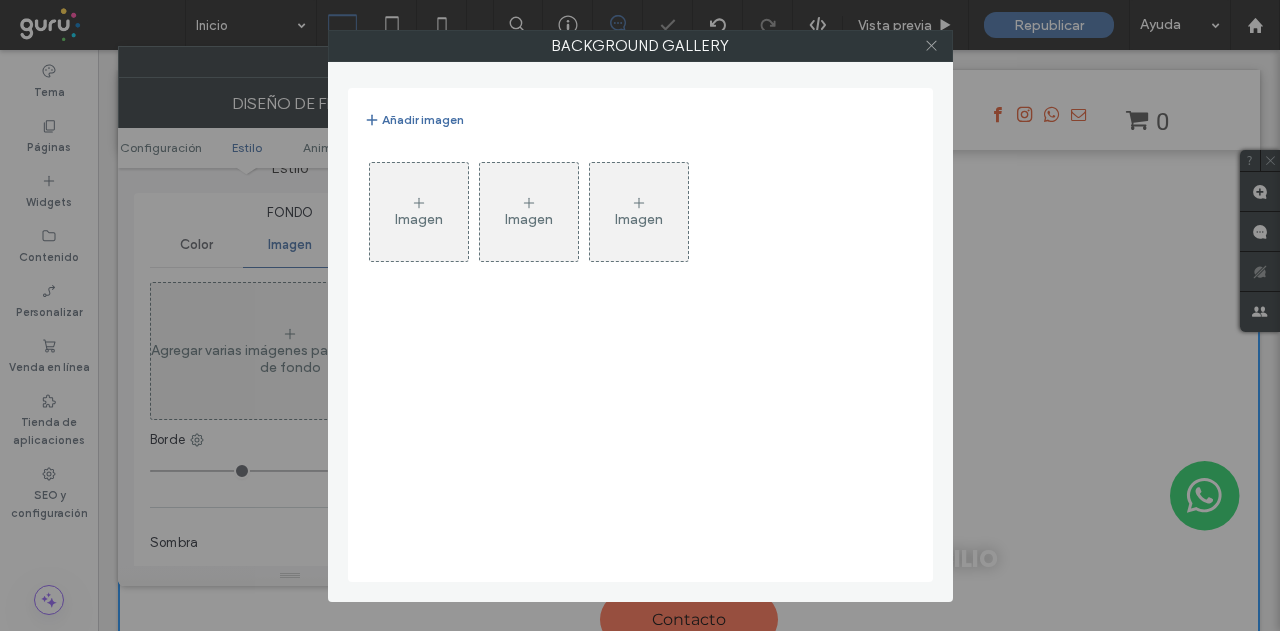click 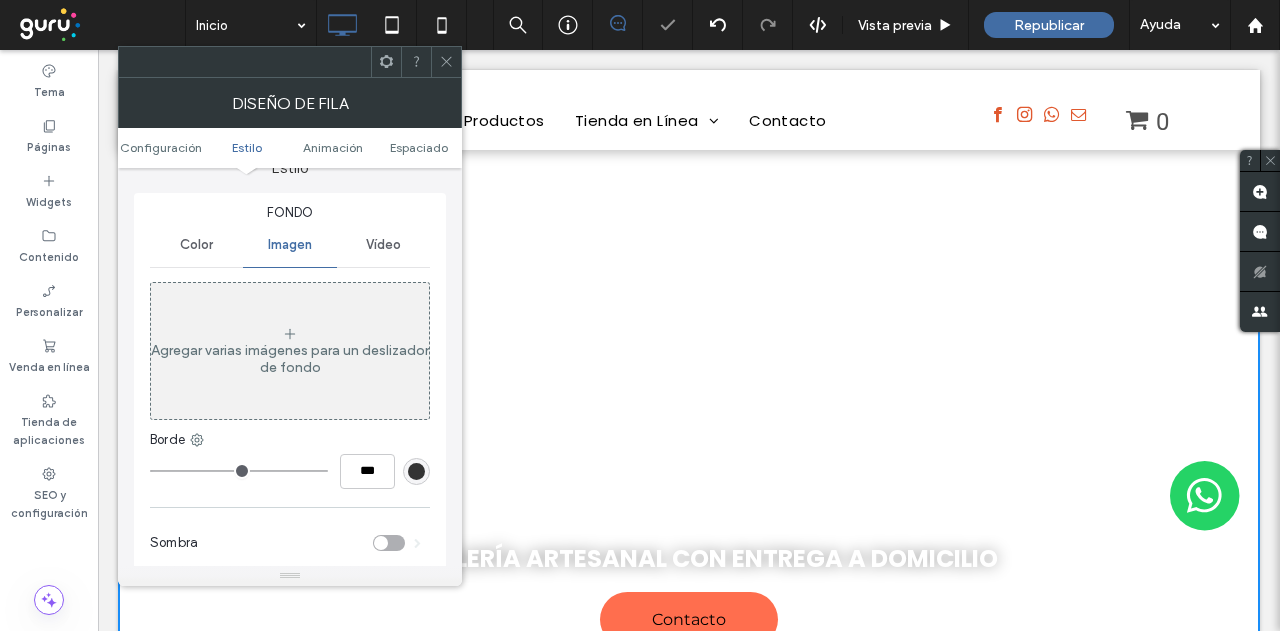 click at bounding box center [446, 62] 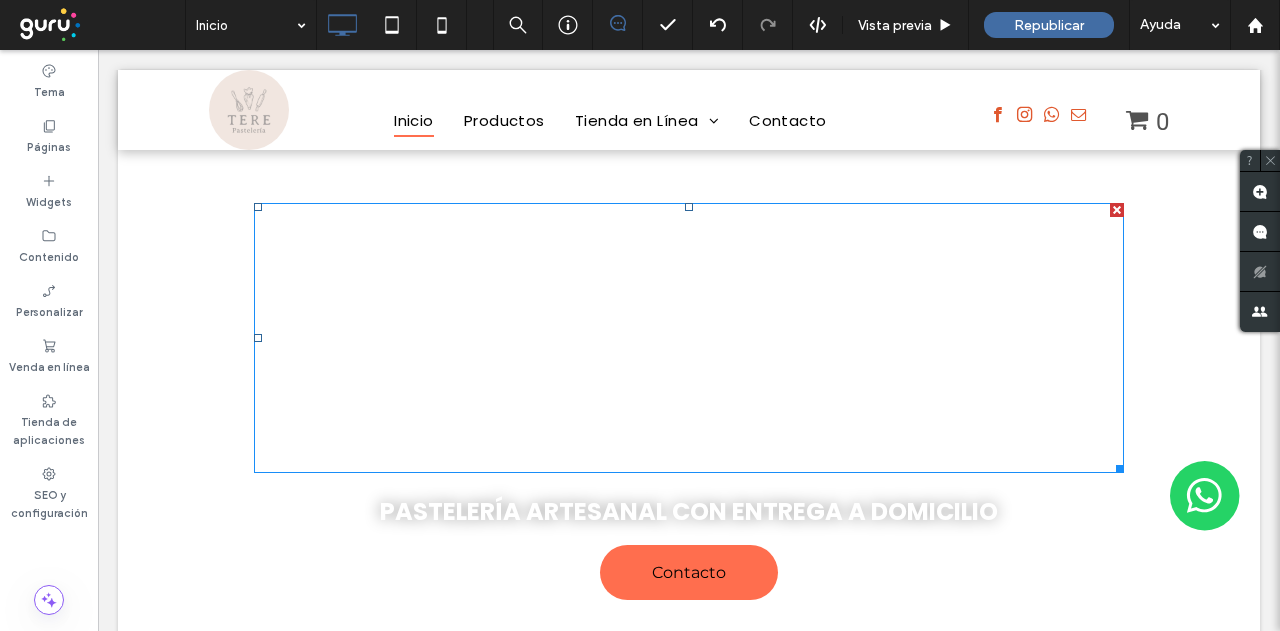 scroll, scrollTop: 0, scrollLeft: 0, axis: both 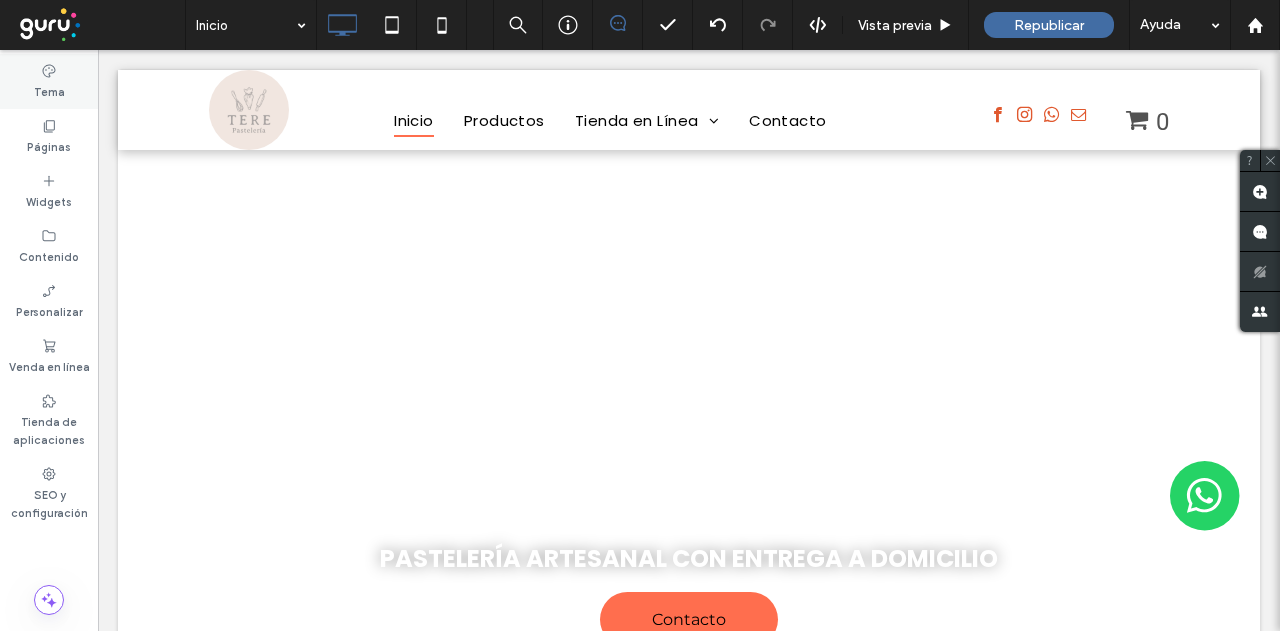 click on "Tema" at bounding box center (49, 81) 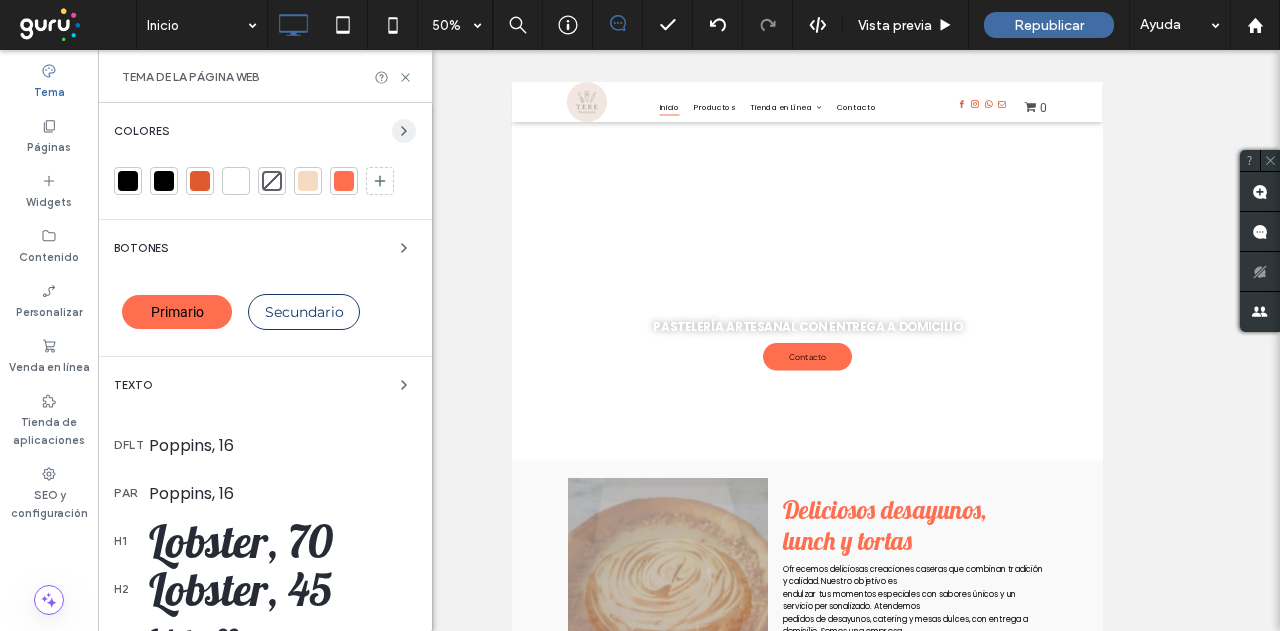 click 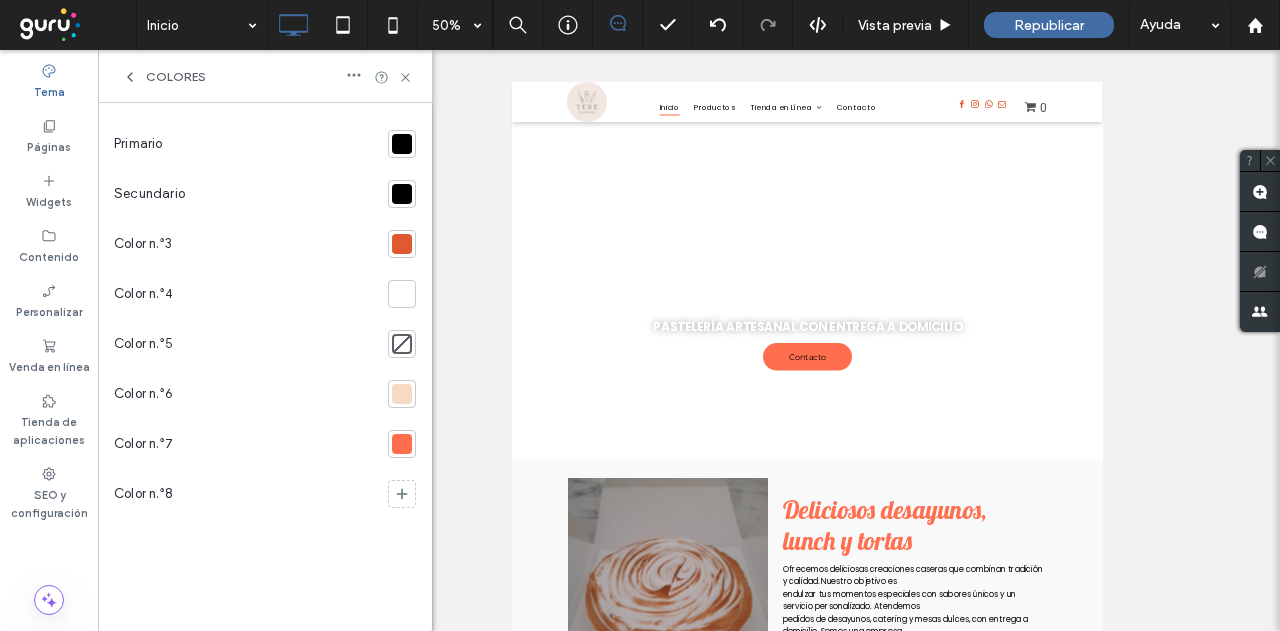 click at bounding box center [402, 144] 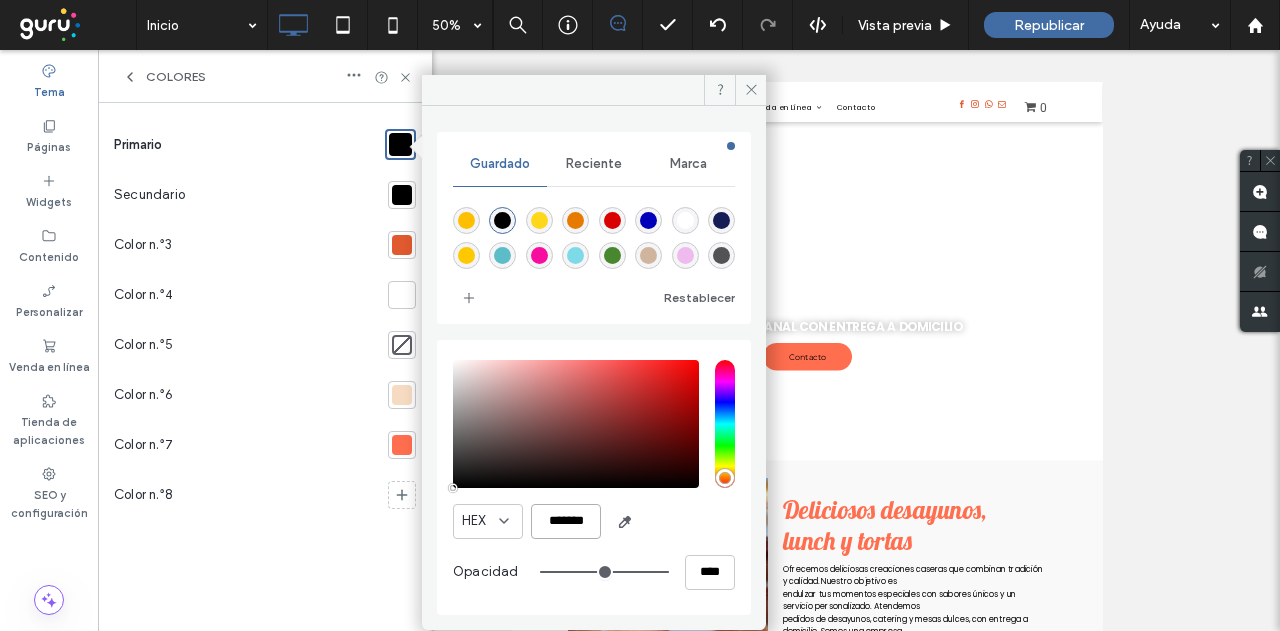 click on "*******" at bounding box center (566, 521) 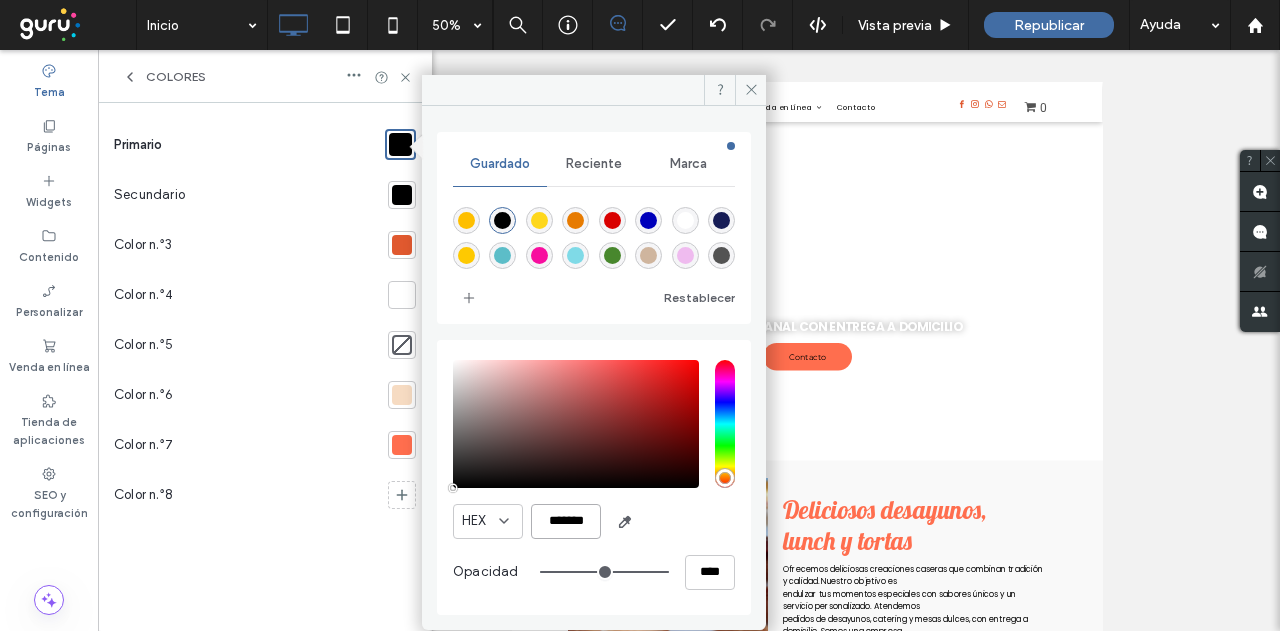 click on "*******" at bounding box center (566, 521) 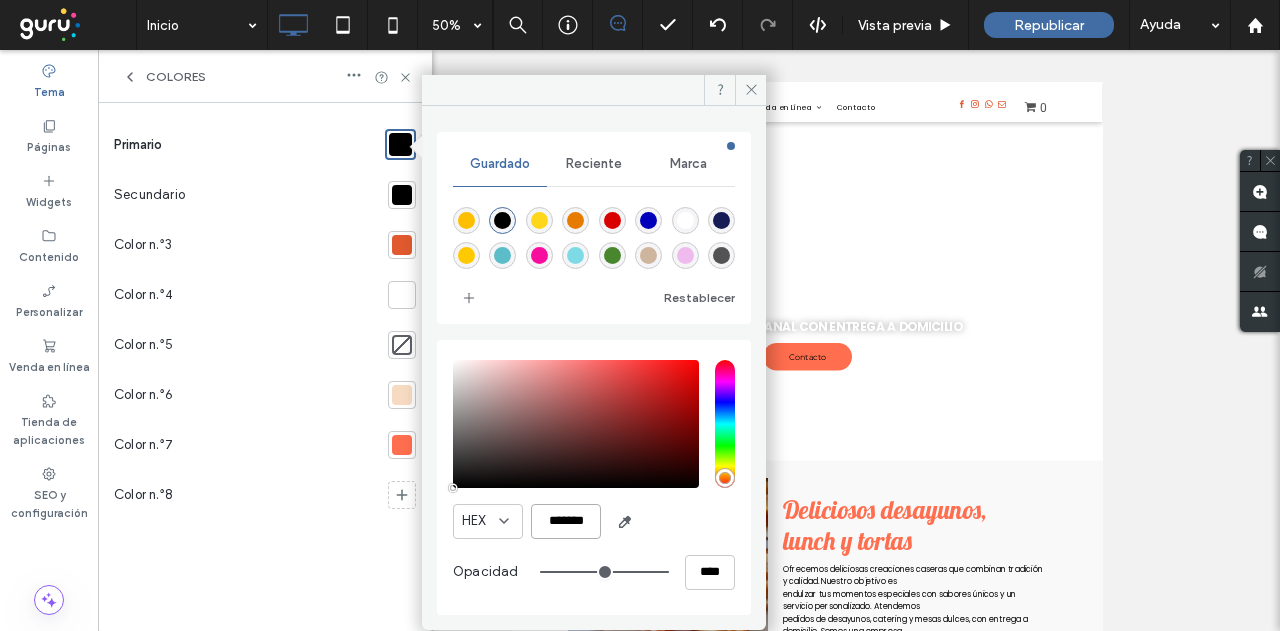 paste 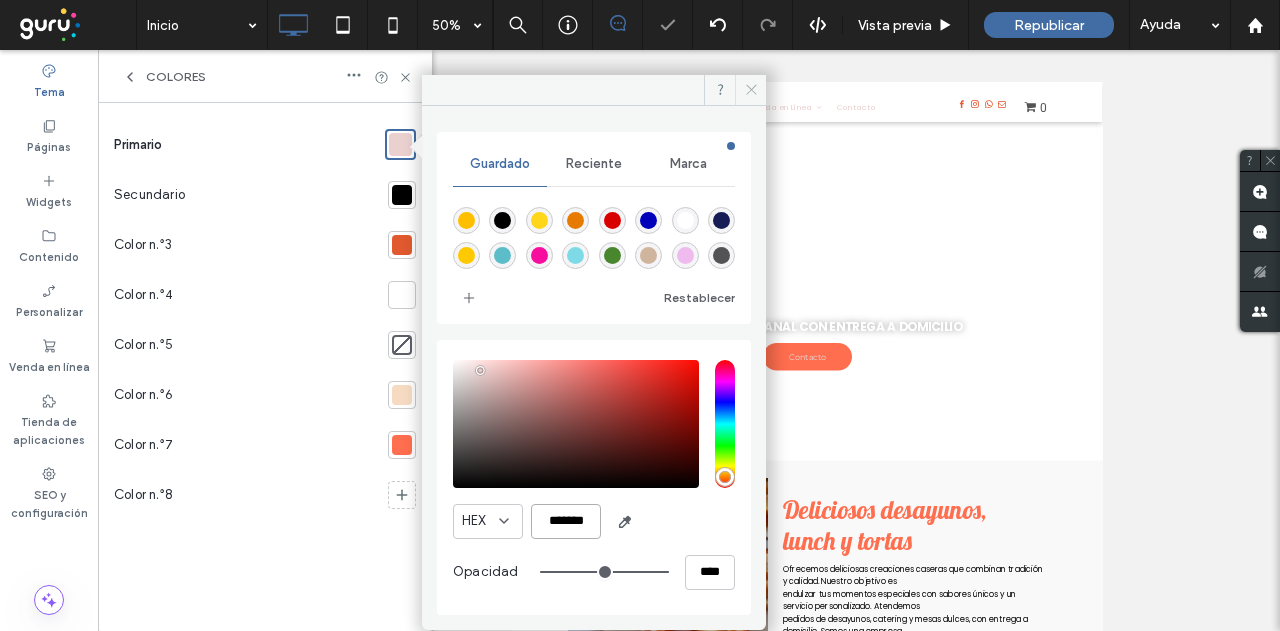 type on "*******" 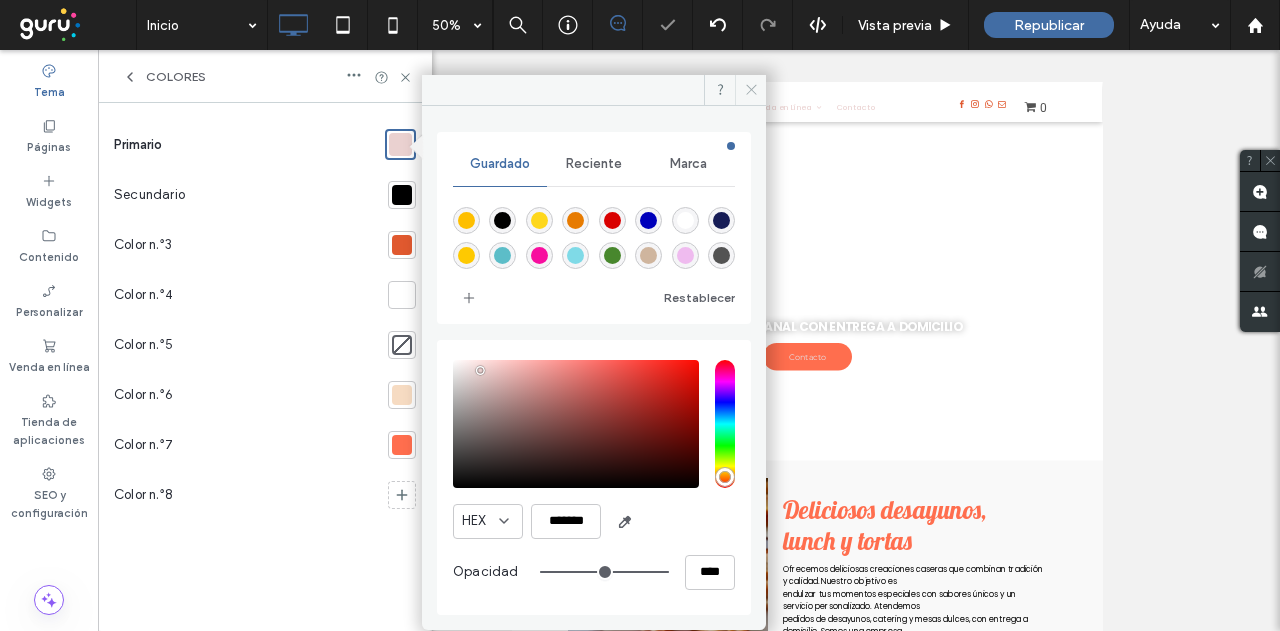 click 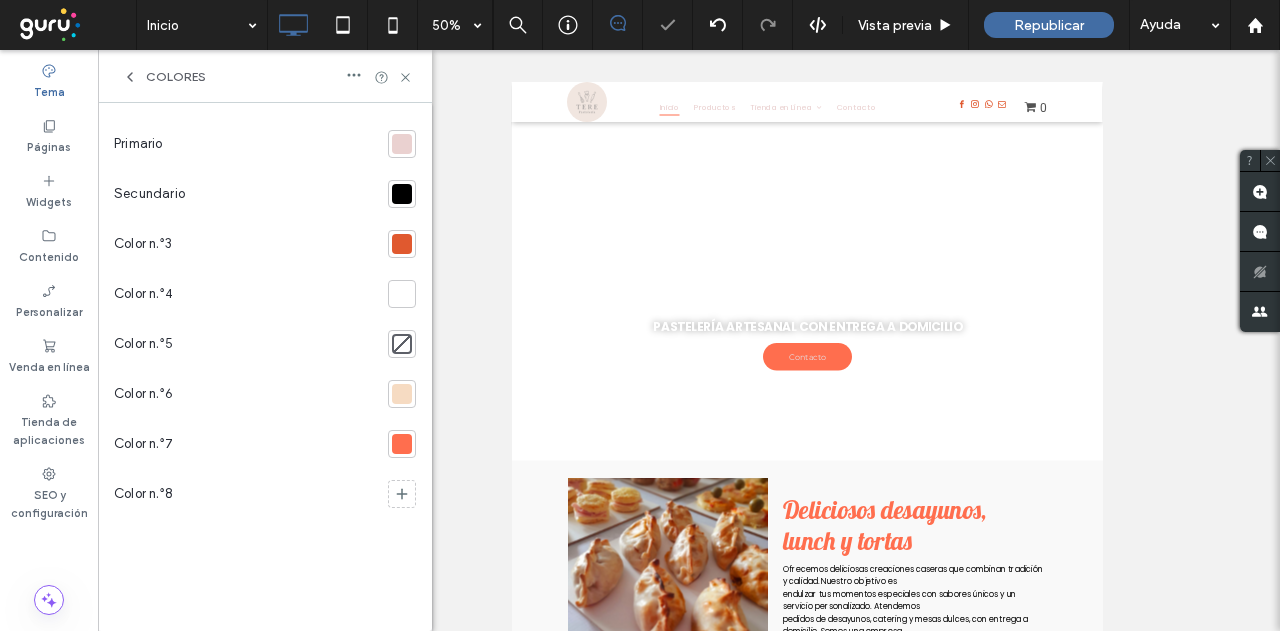 click at bounding box center (402, 194) 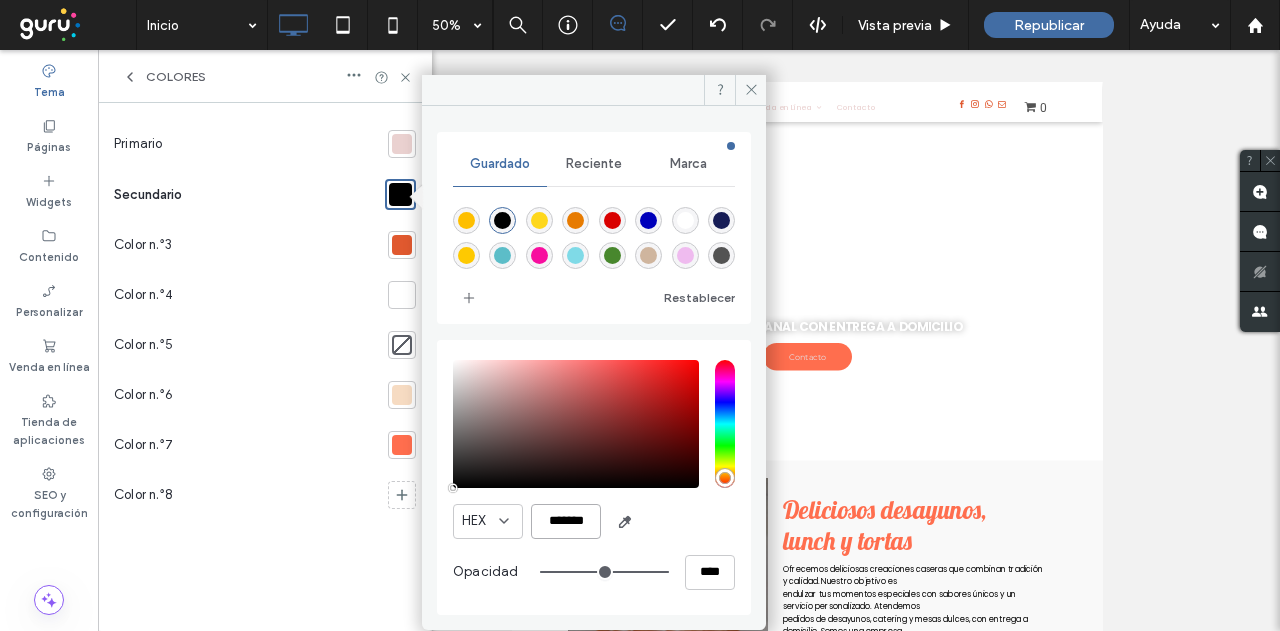 click on "*******" at bounding box center (566, 521) 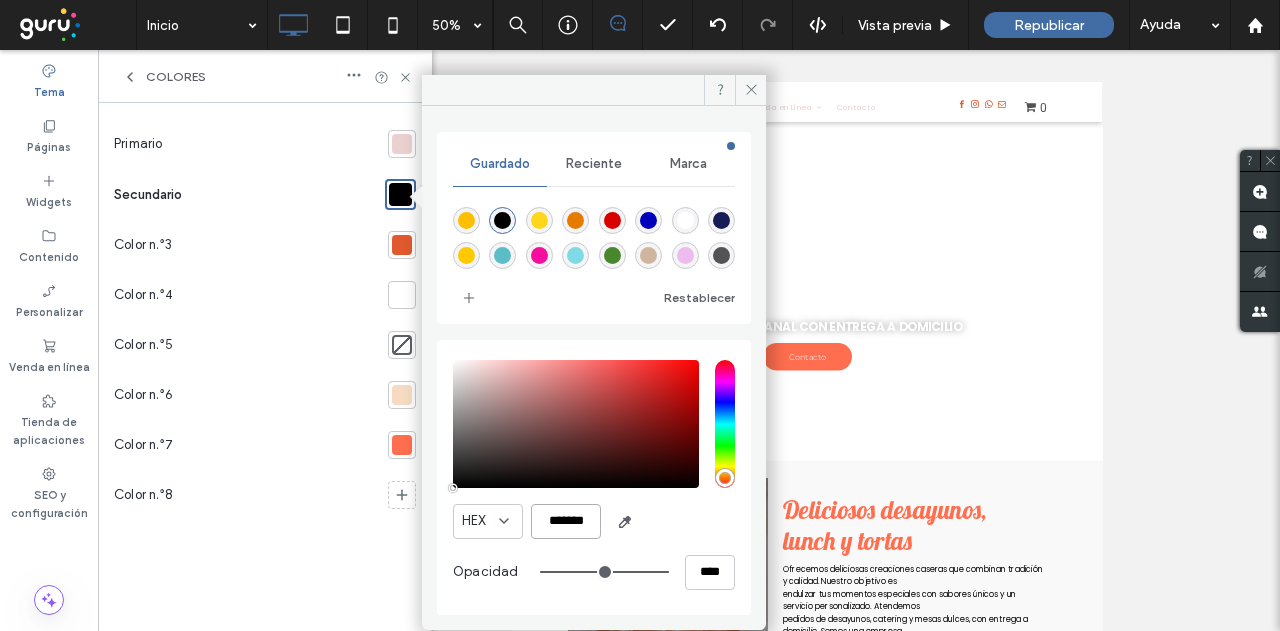 click on "*******" at bounding box center (566, 521) 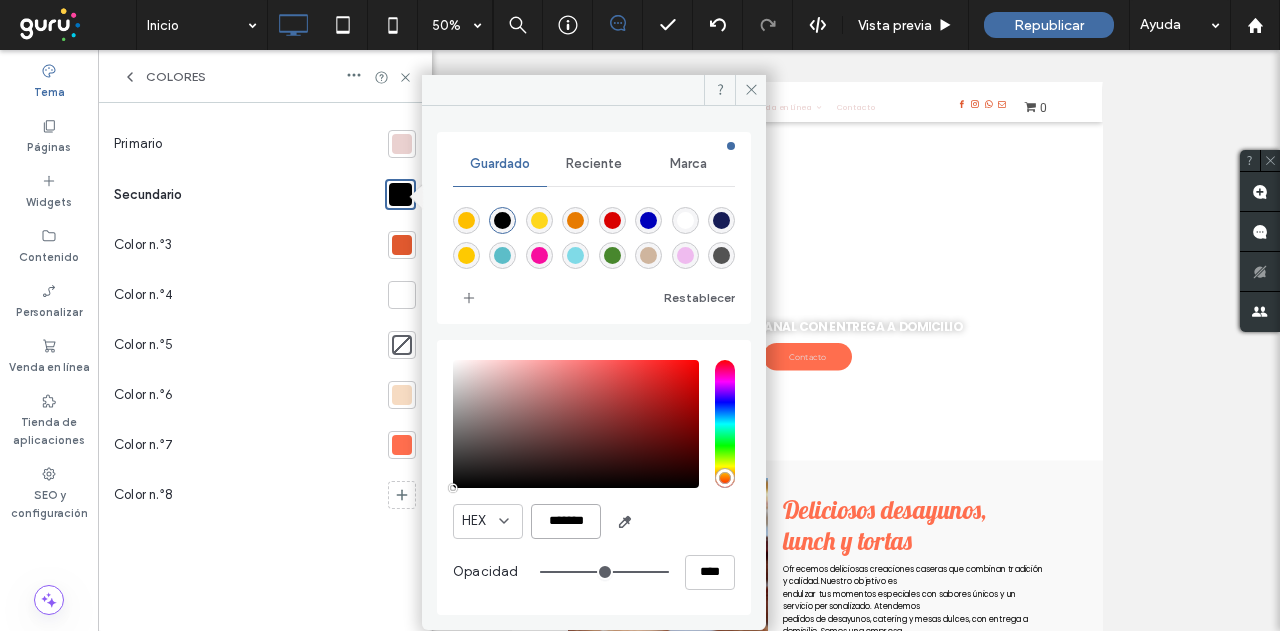 paste 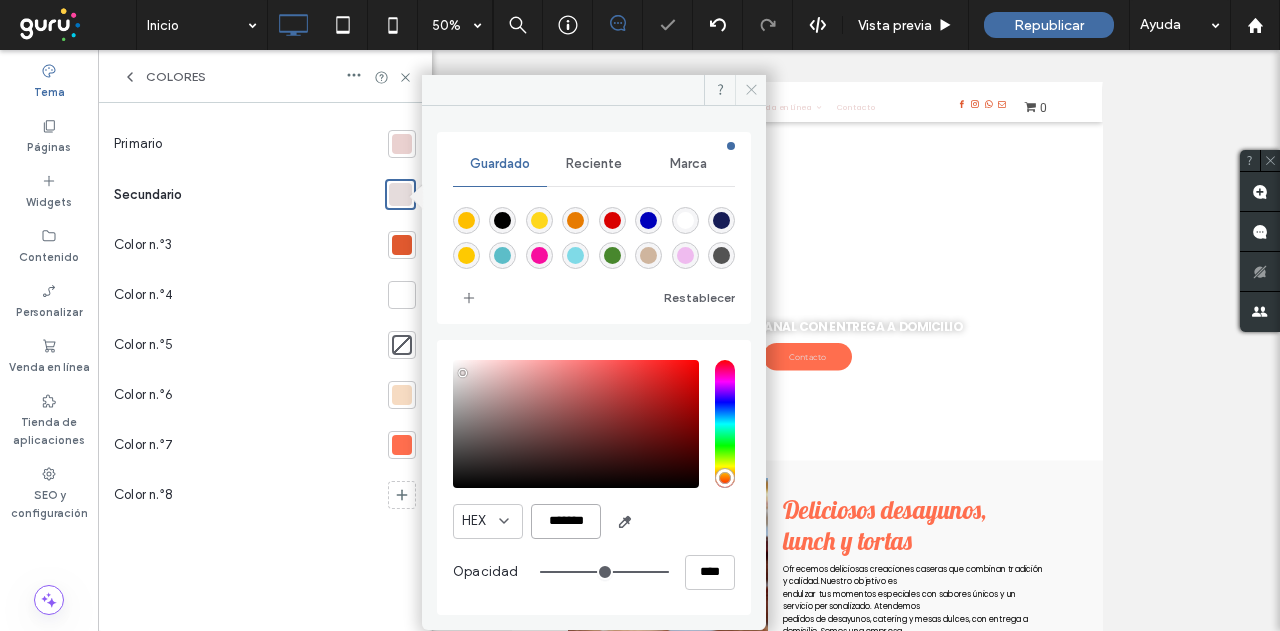 type on "*******" 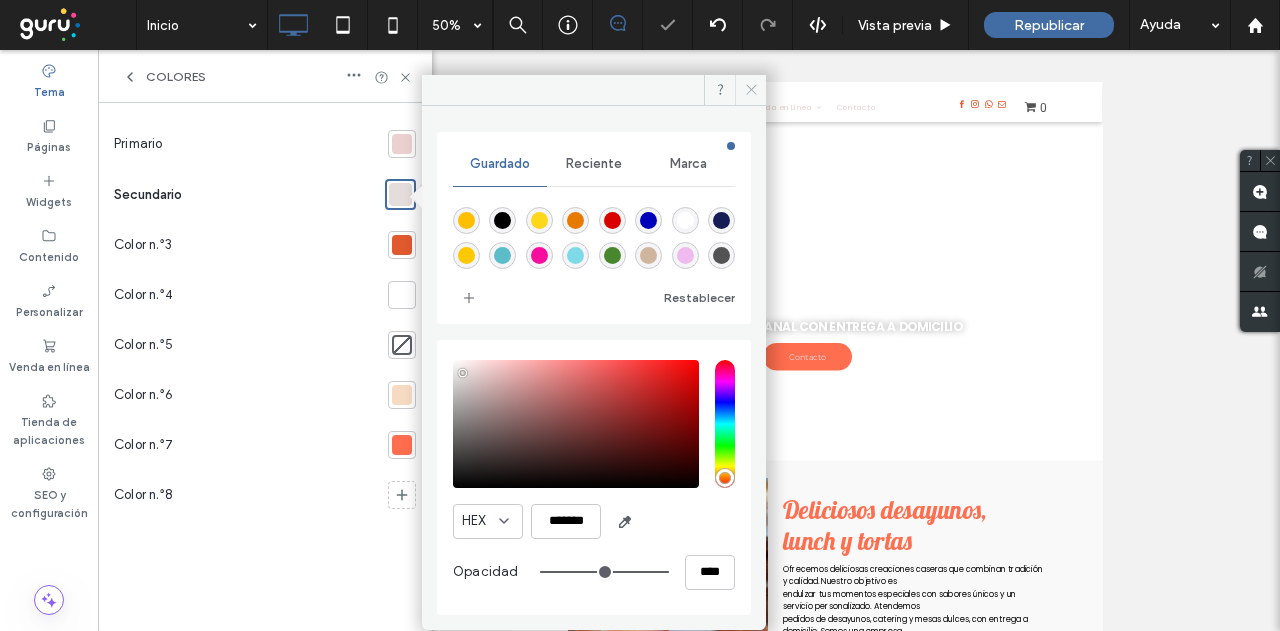 click 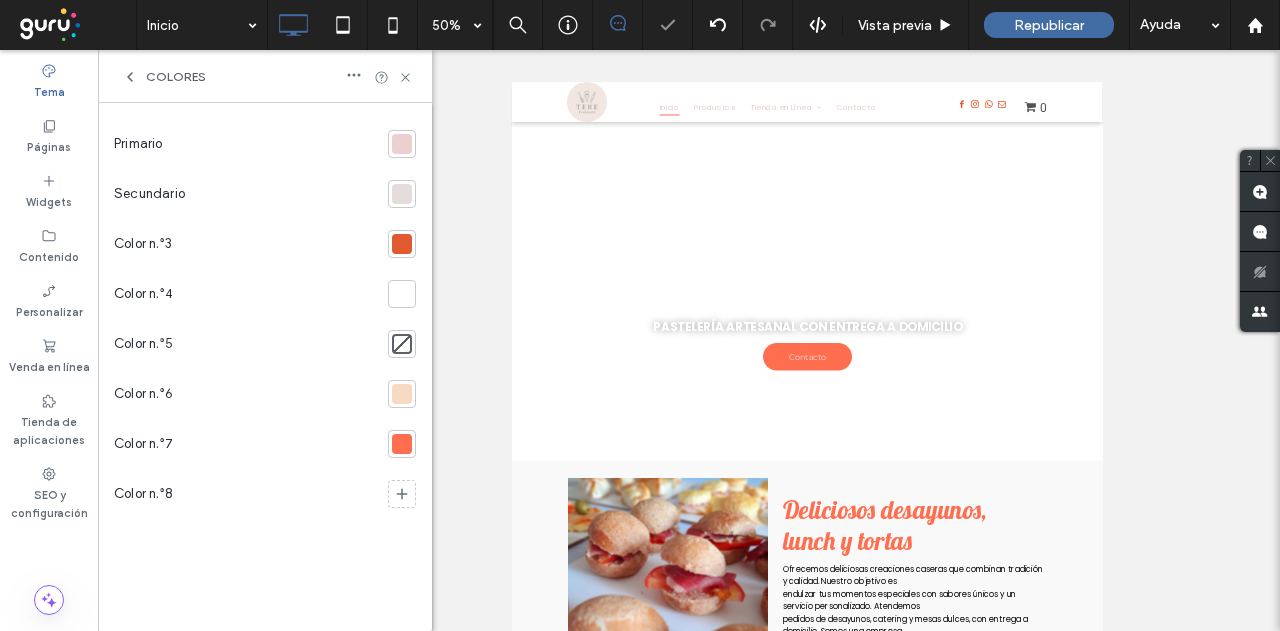 click at bounding box center (402, 244) 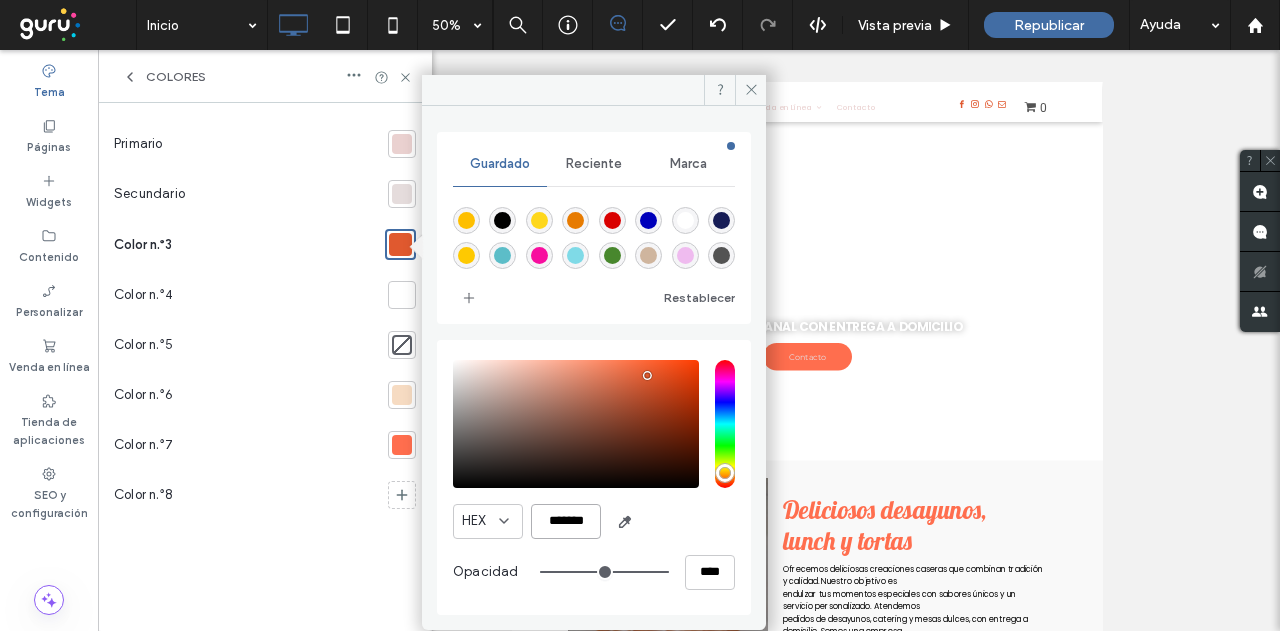 click on "*******" at bounding box center [566, 521] 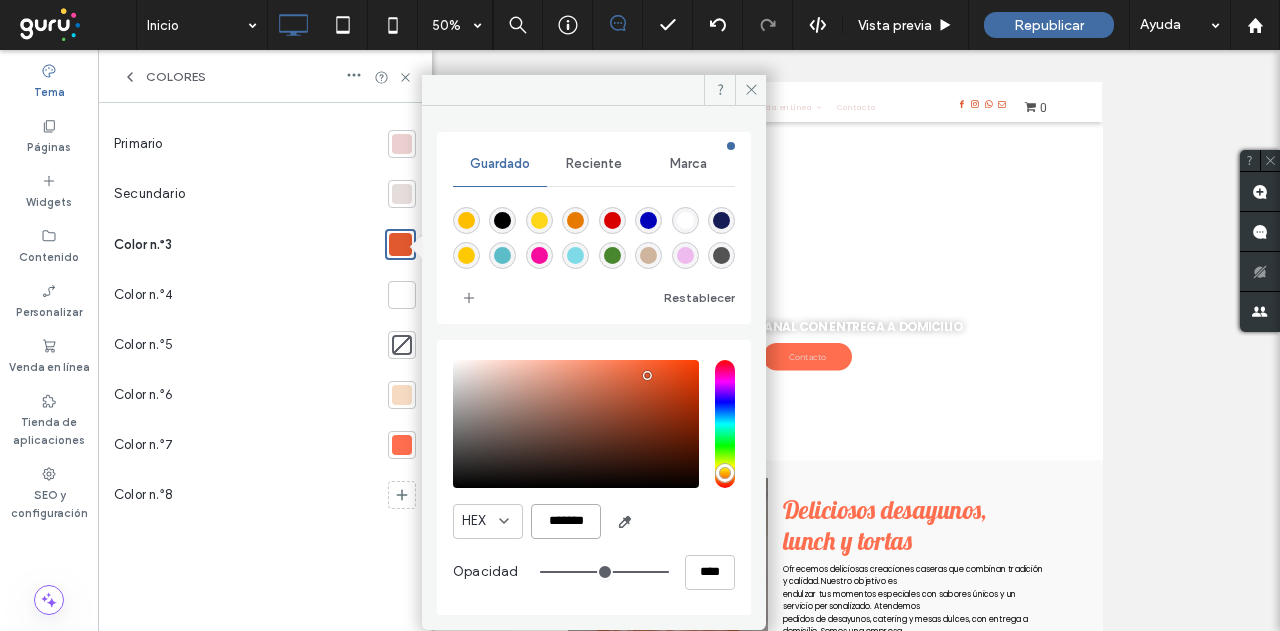click on "*******" at bounding box center (566, 521) 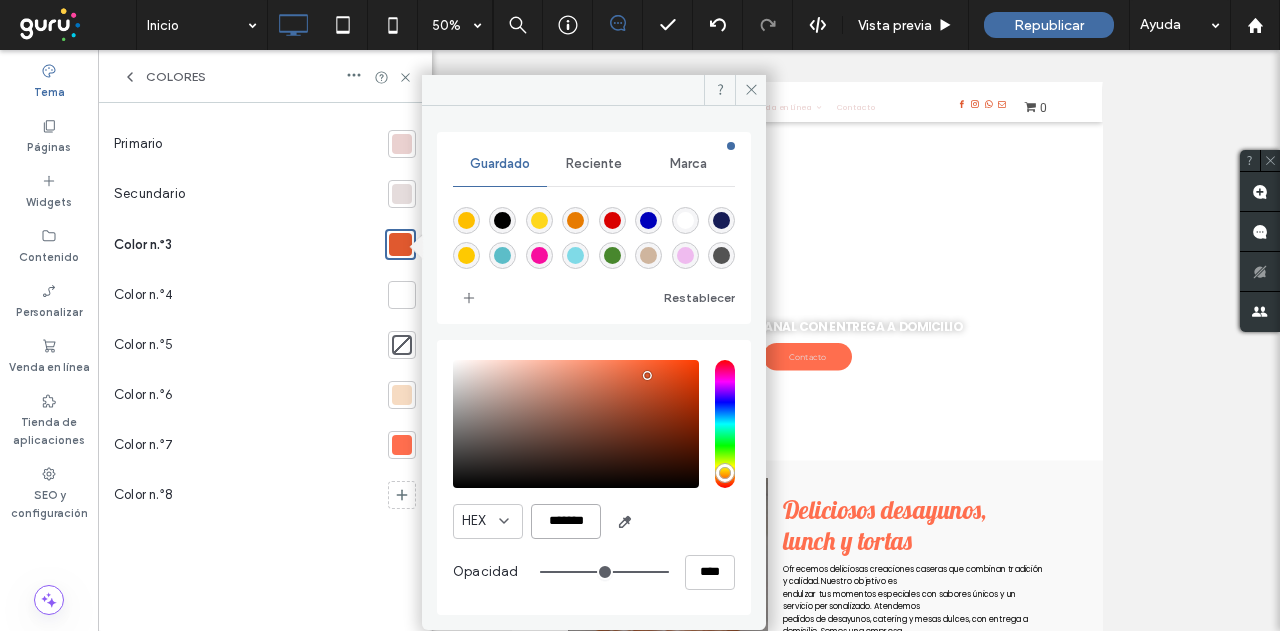 click on "*******" at bounding box center (566, 521) 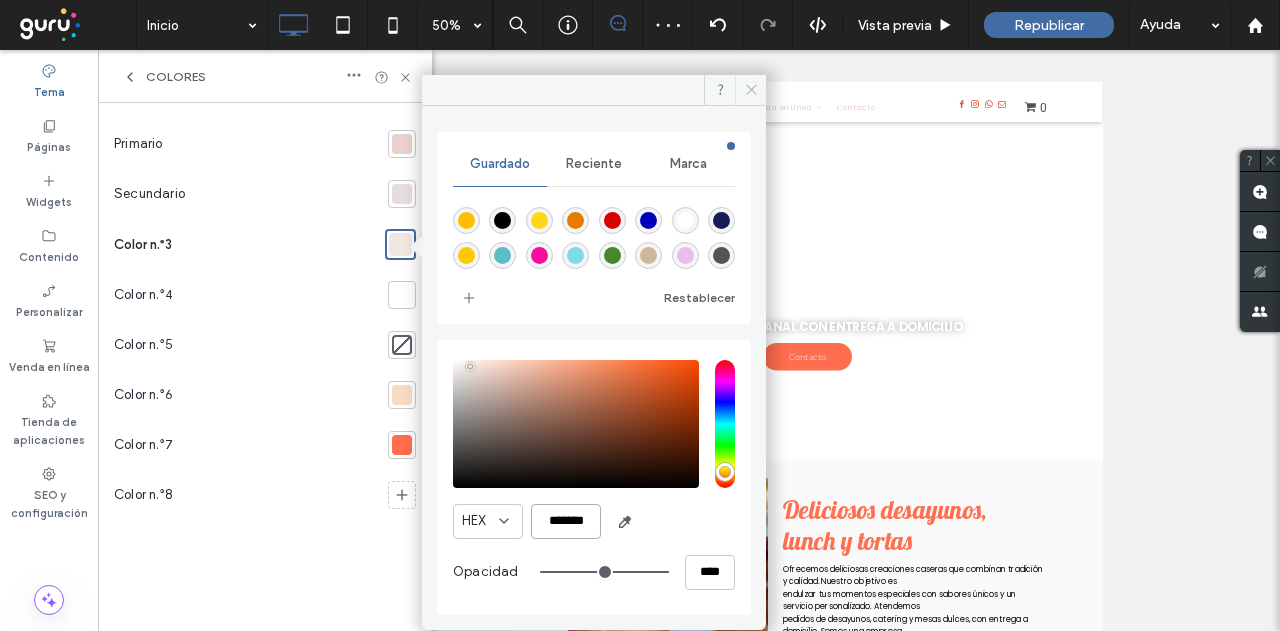 type on "*******" 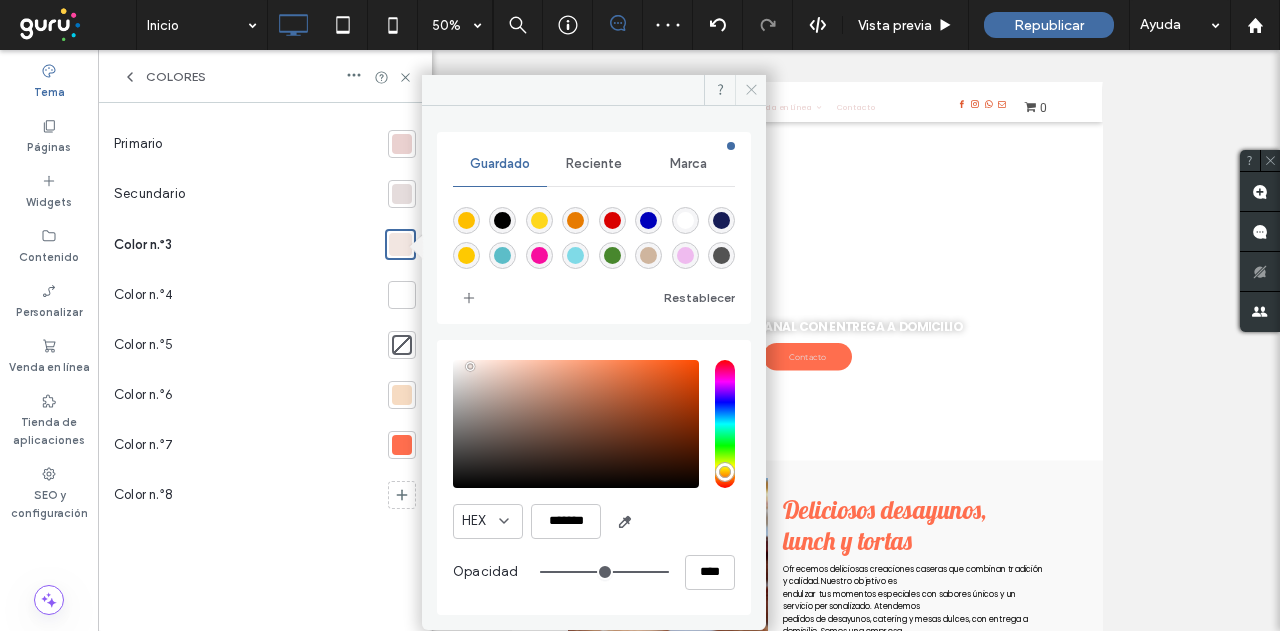 click 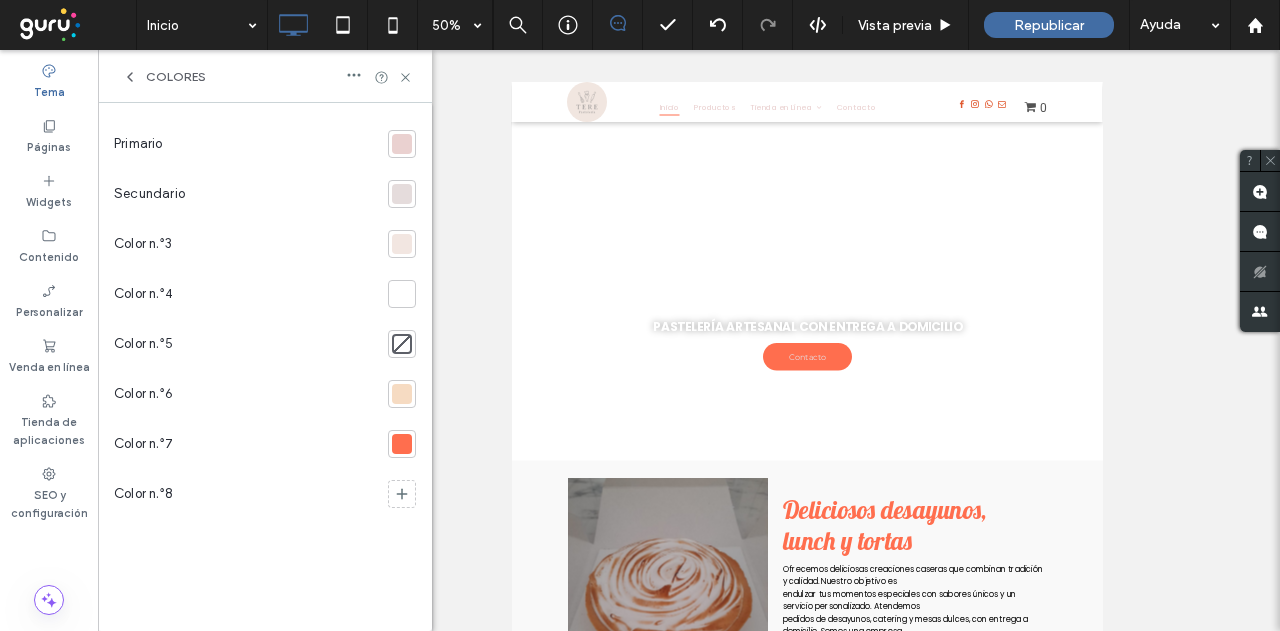 click at bounding box center [402, 294] 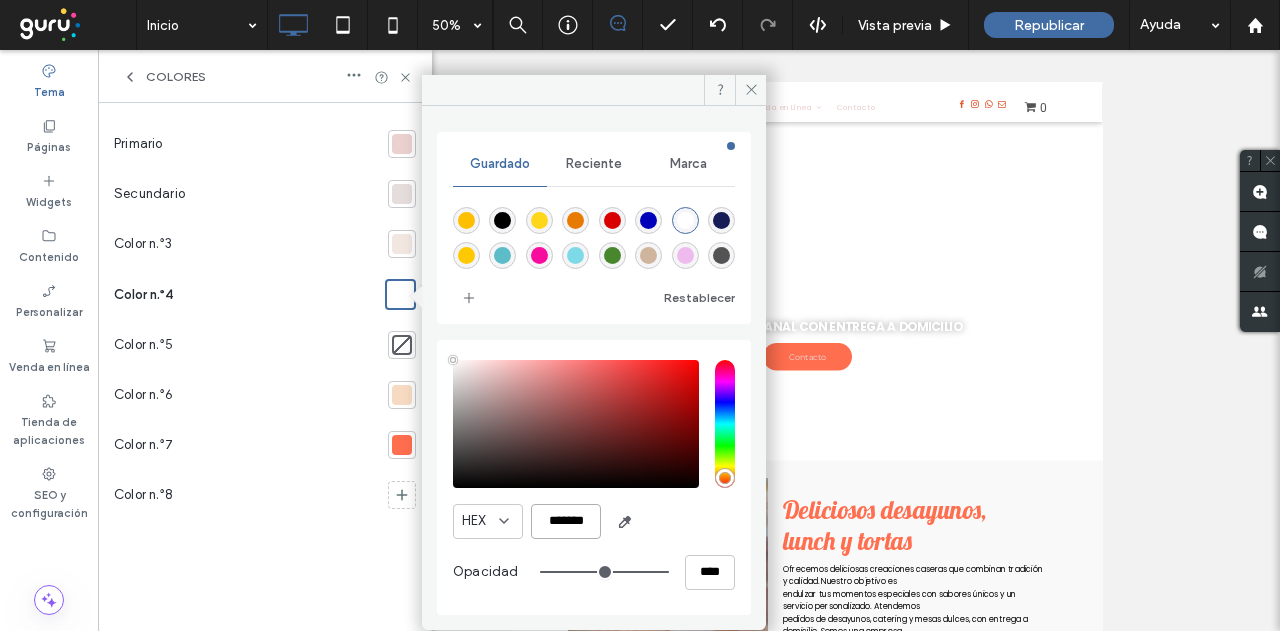 click on "*******" at bounding box center (566, 521) 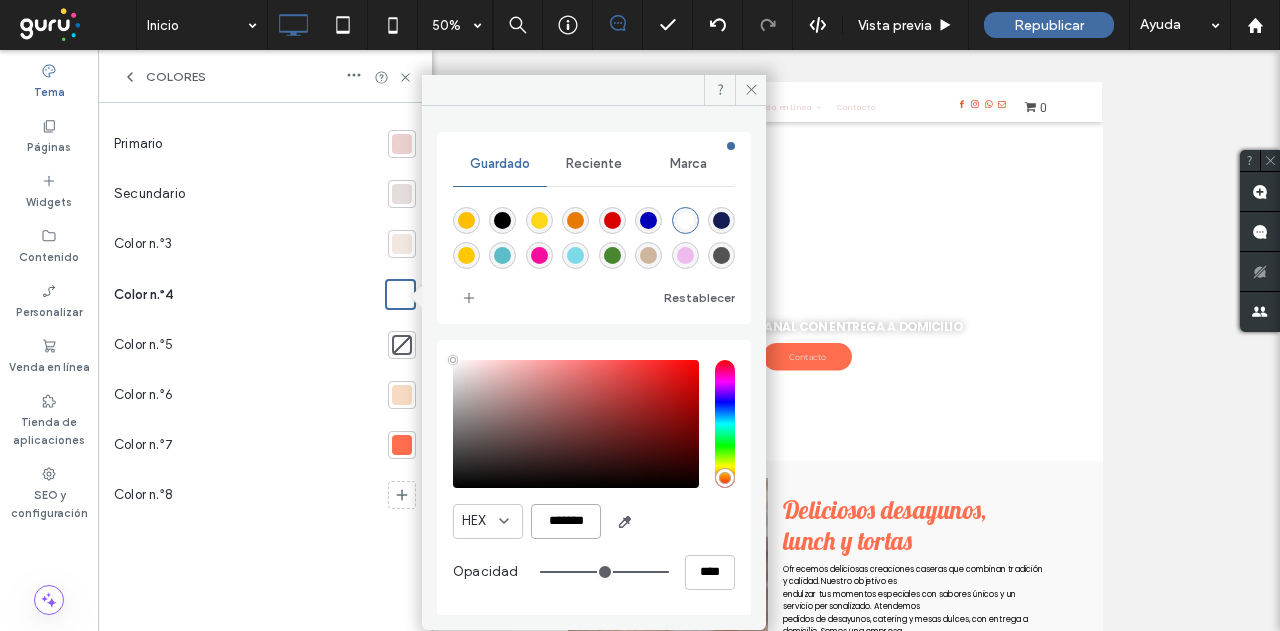 click on "*******" at bounding box center (566, 521) 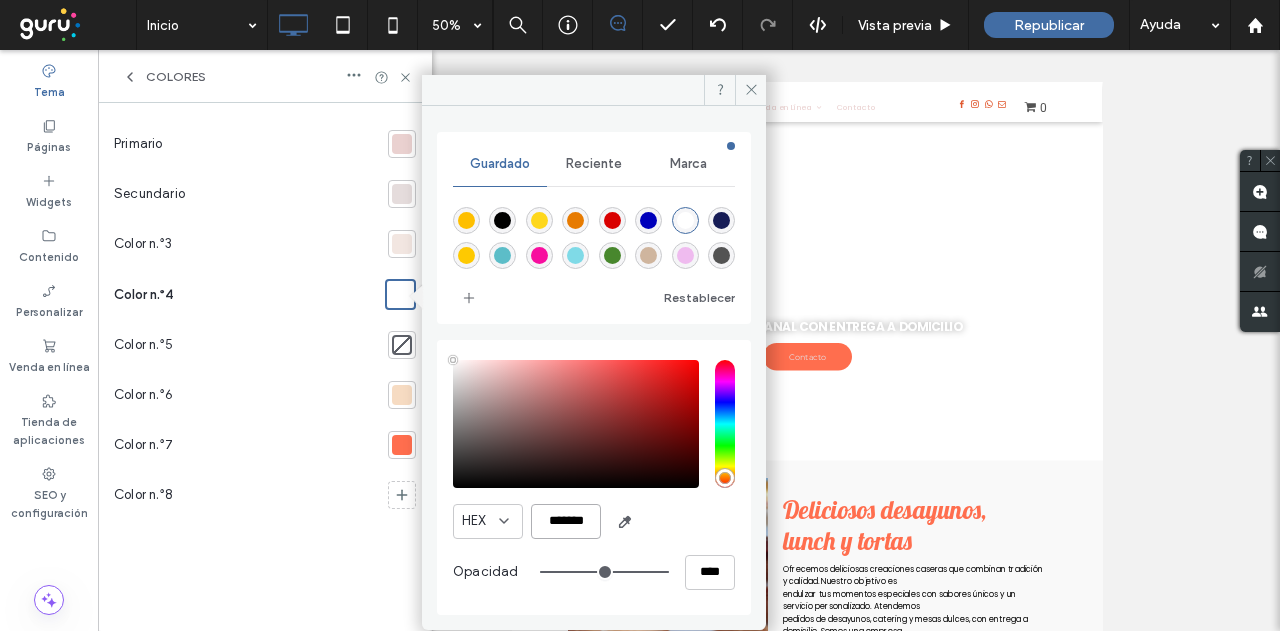 click on "*******" at bounding box center (566, 521) 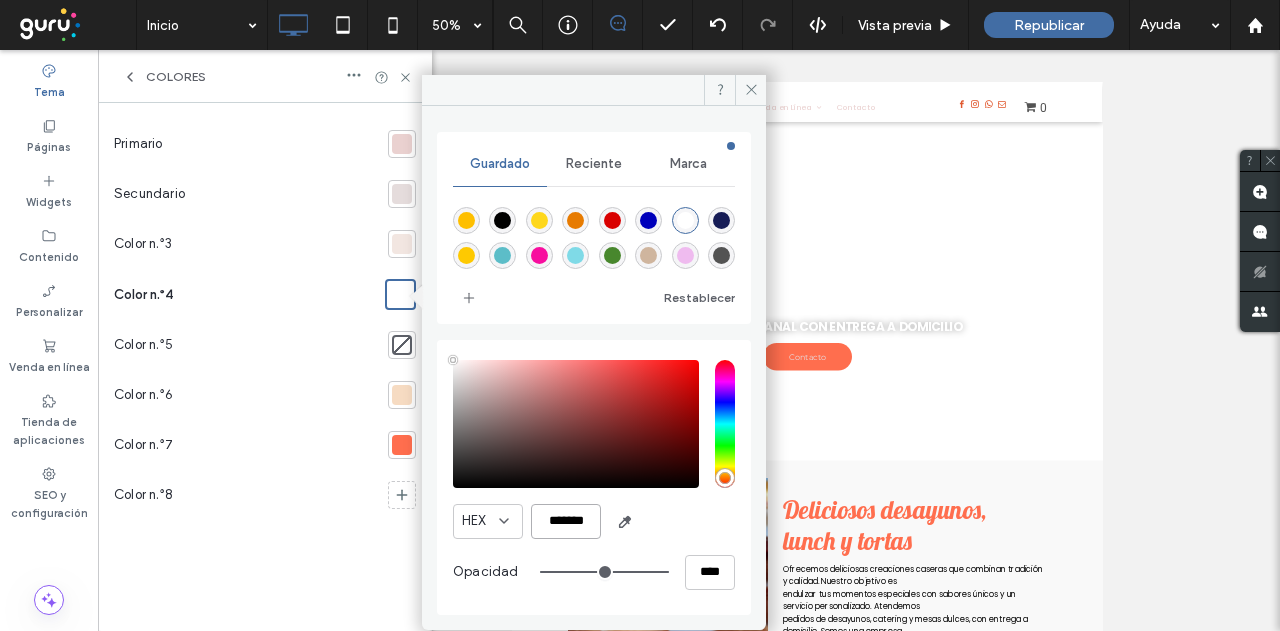 paste 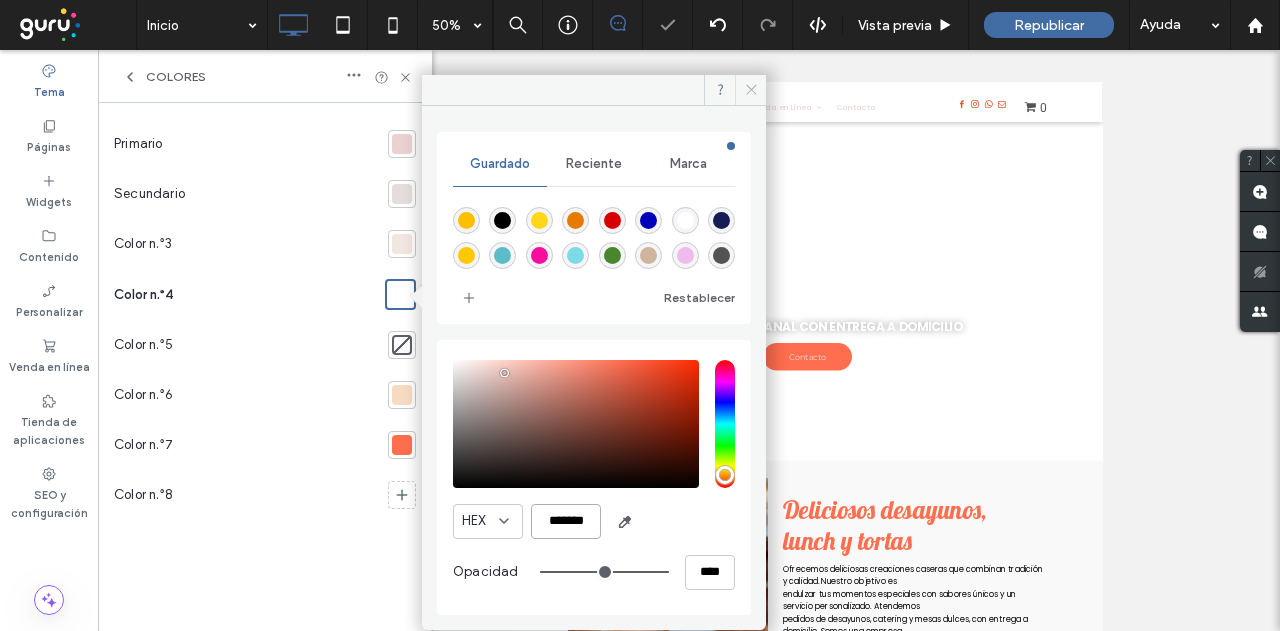 type on "*******" 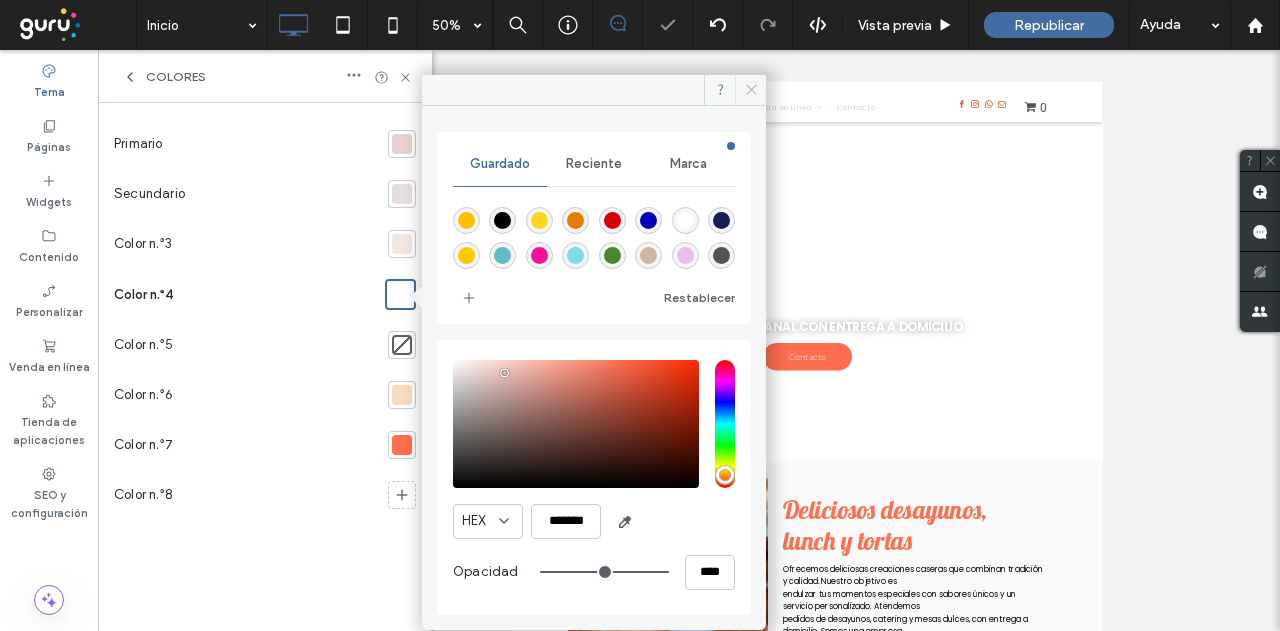 click 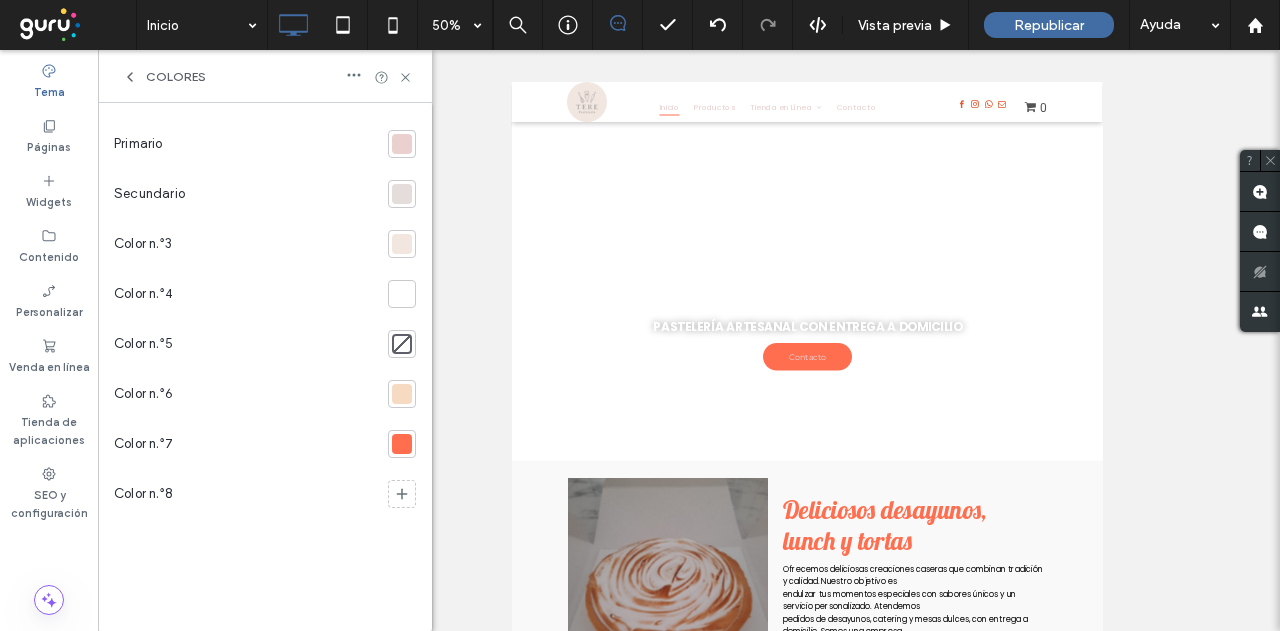 click at bounding box center [402, 344] 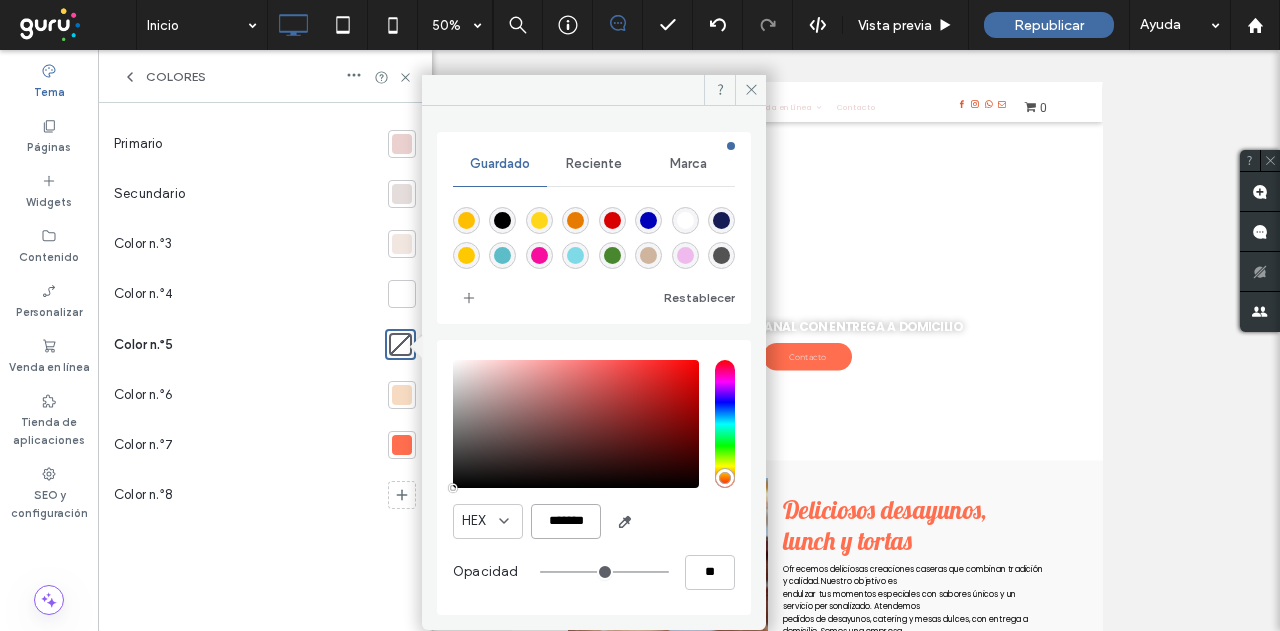 click on "*******" at bounding box center [566, 521] 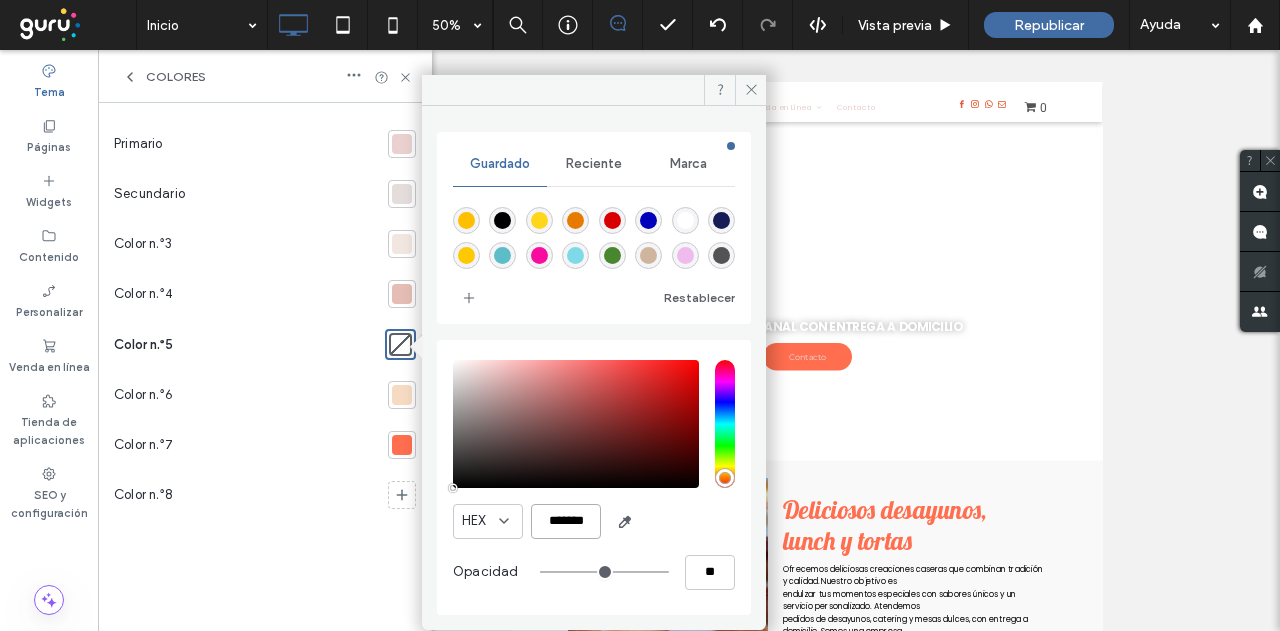 click on "*******" at bounding box center (566, 521) 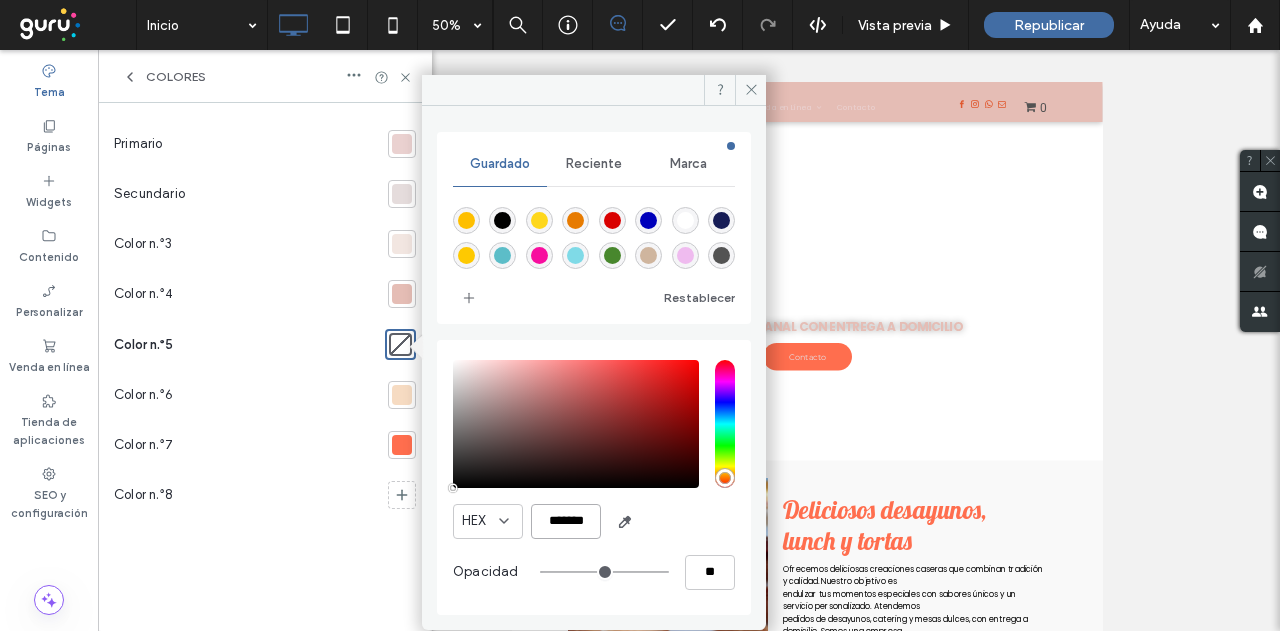 click on "*******" at bounding box center (566, 521) 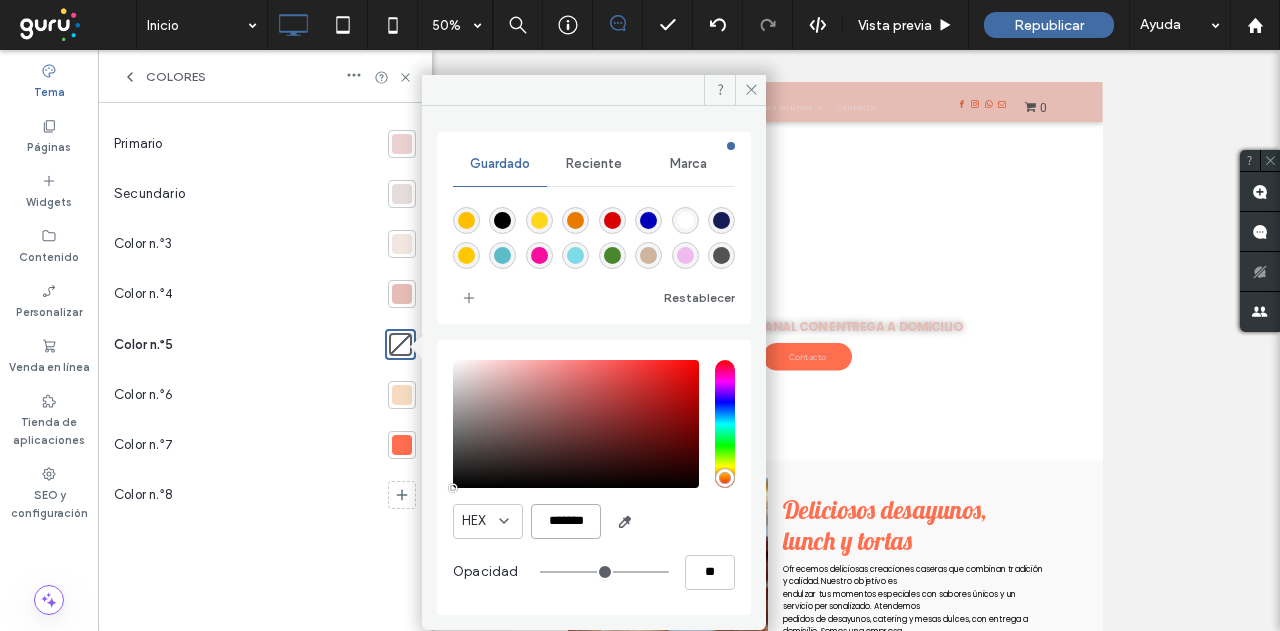 type on "*******" 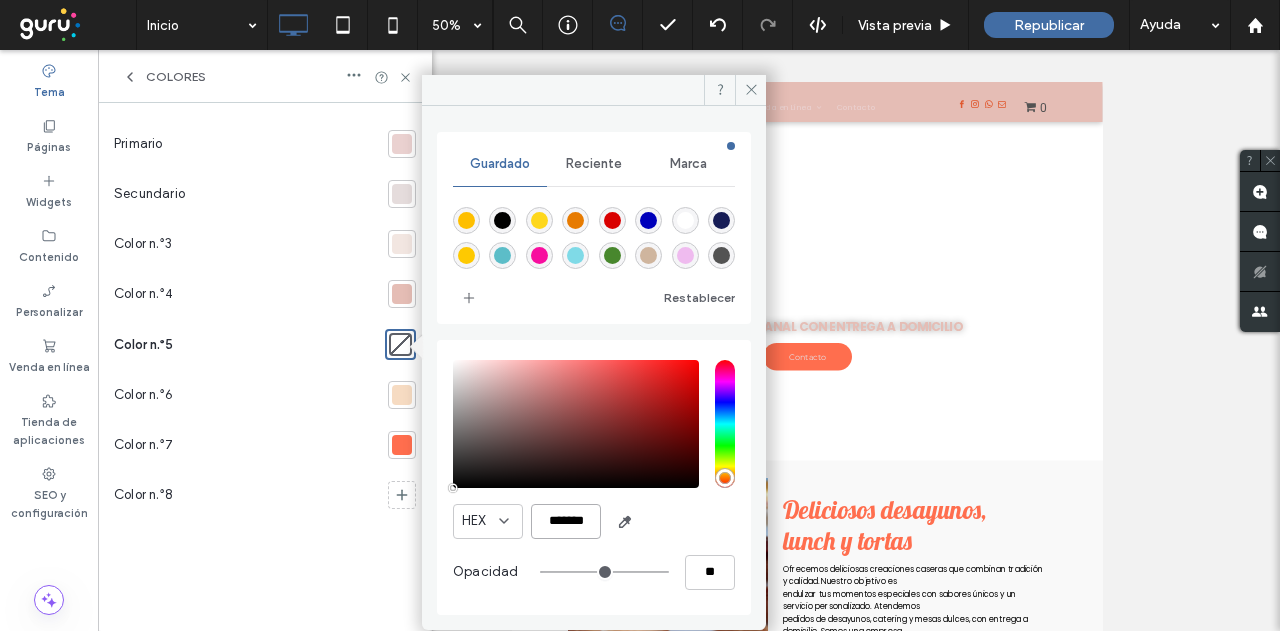 type on "***" 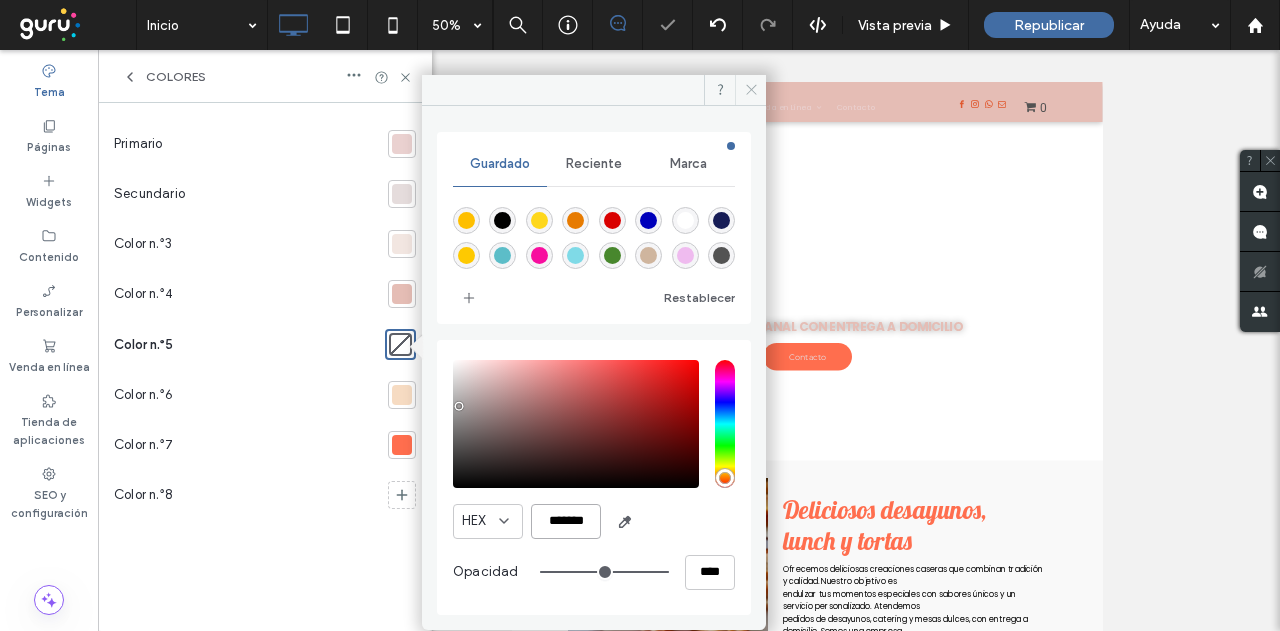 type on "*******" 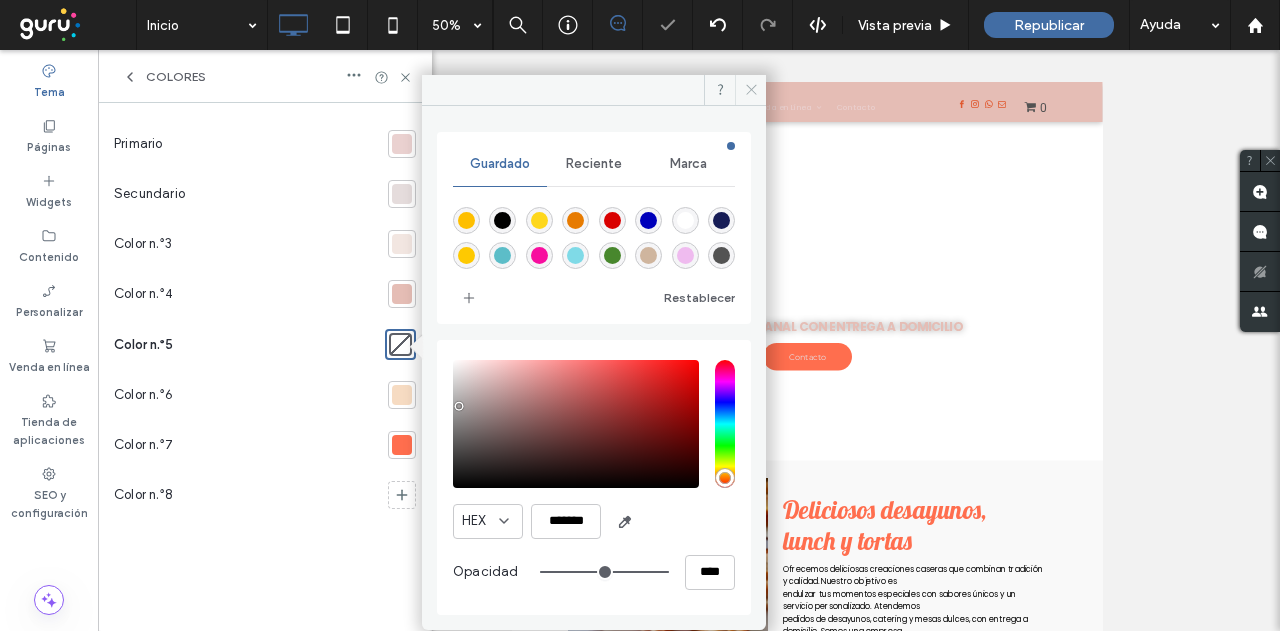 click at bounding box center (750, 90) 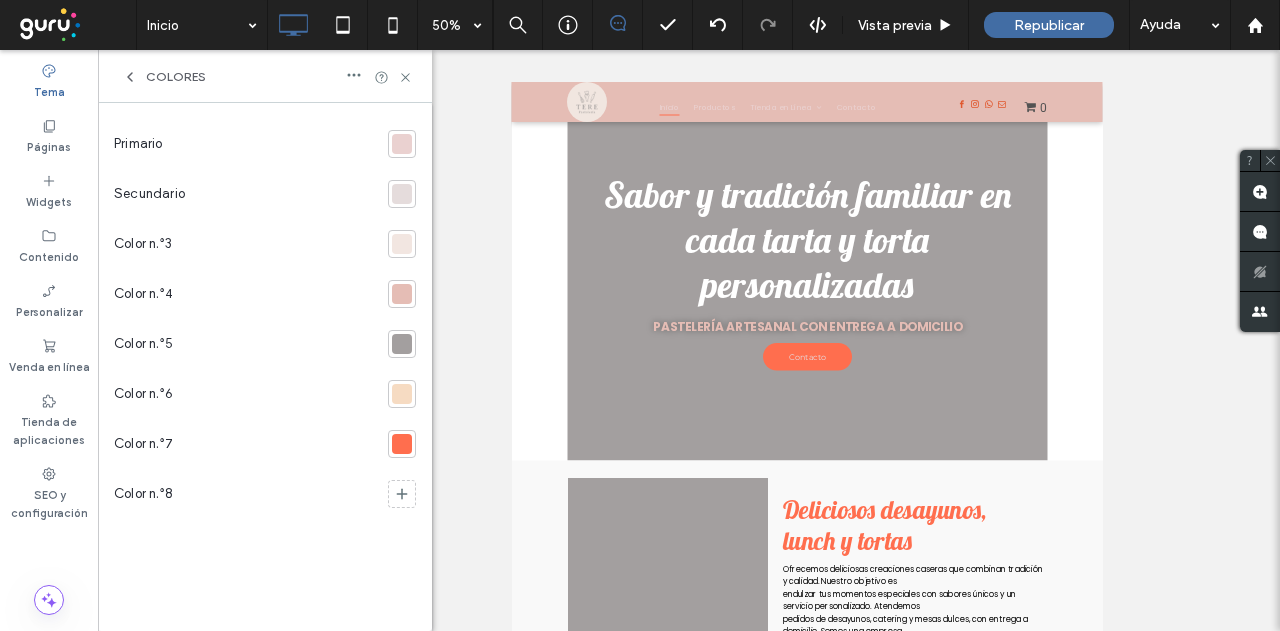 click at bounding box center [402, 444] 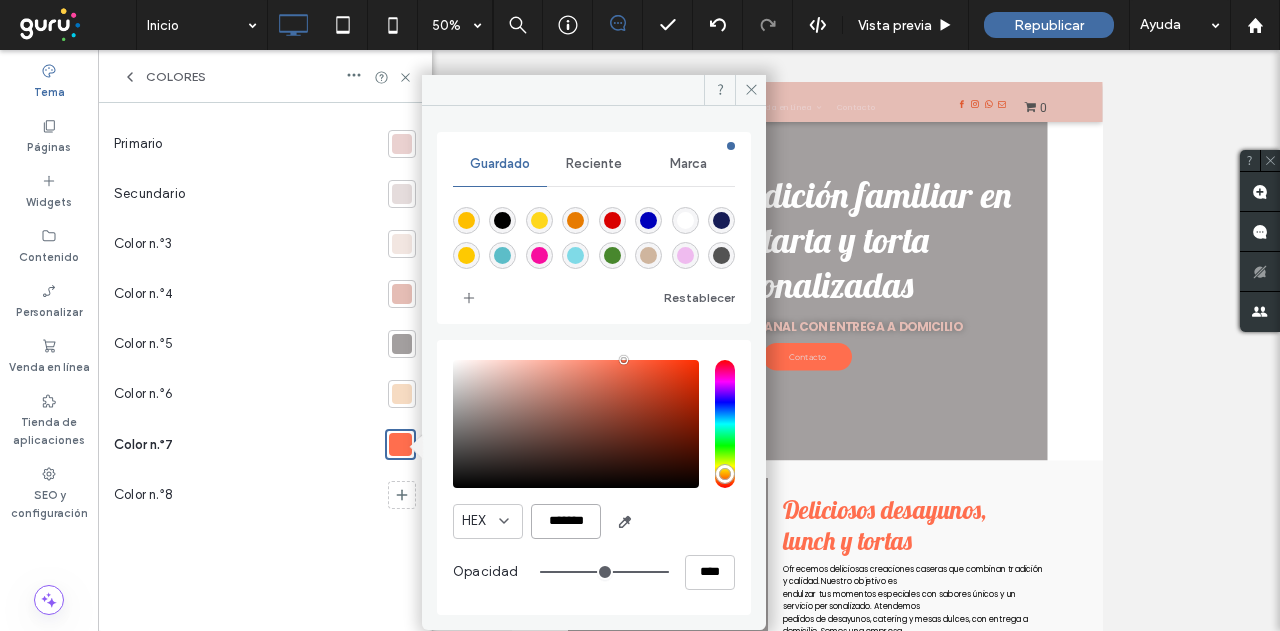 click on "*******" at bounding box center [566, 521] 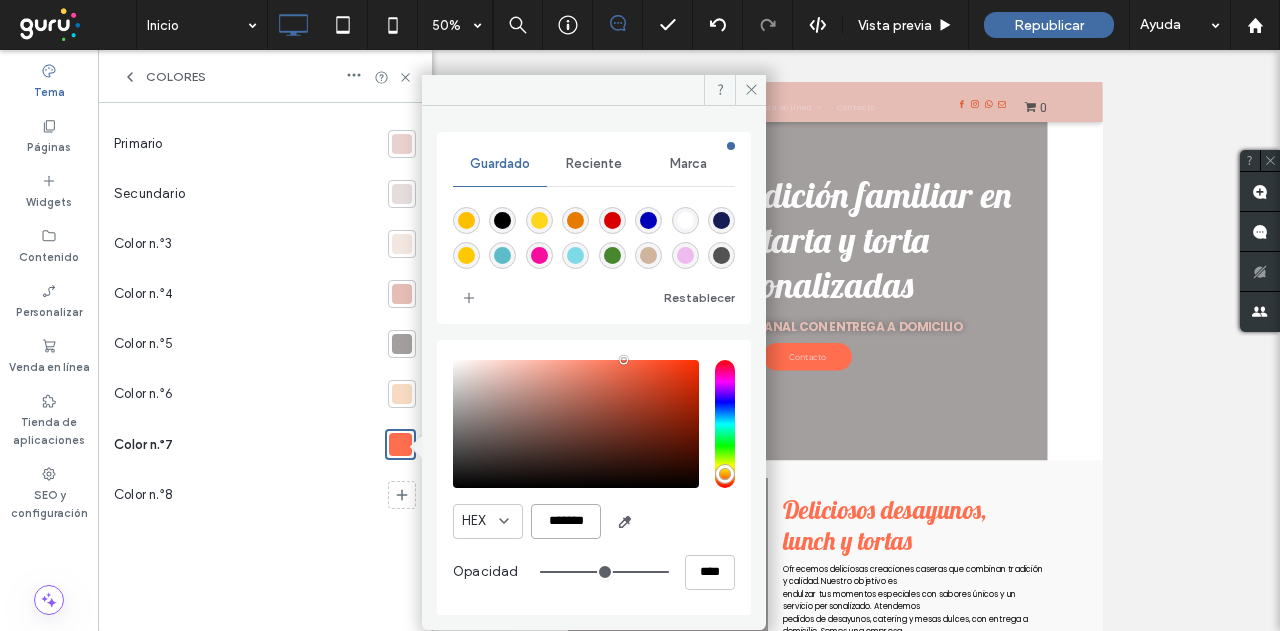 click on "*******" at bounding box center (566, 521) 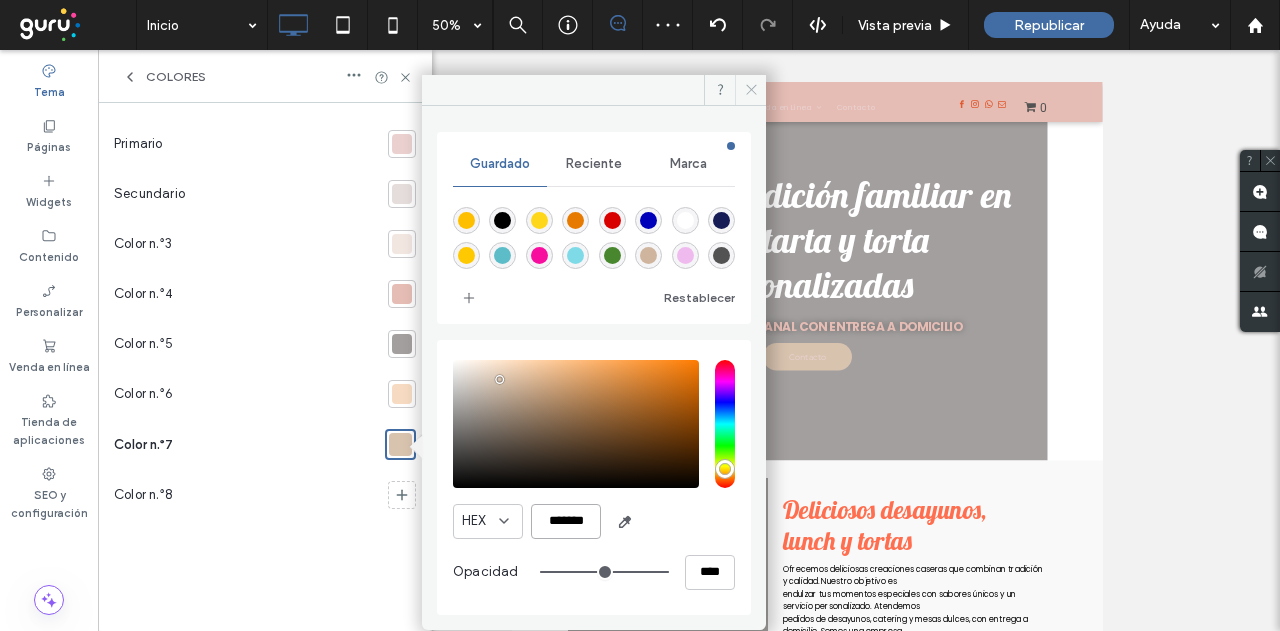 type on "*******" 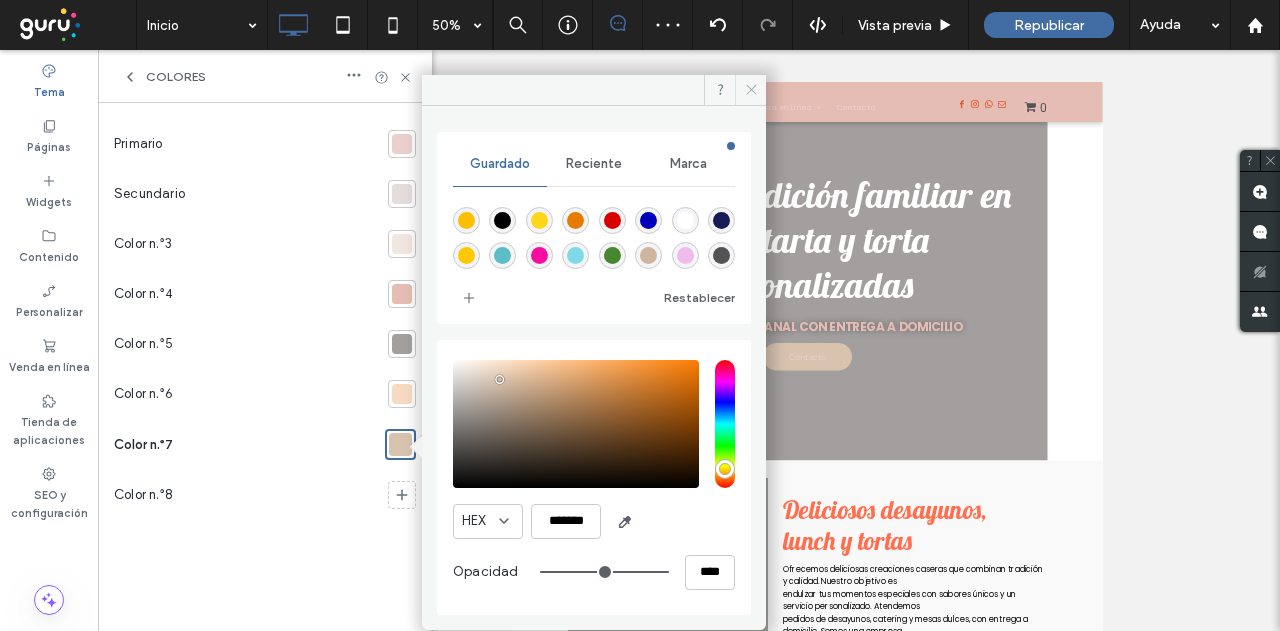 click 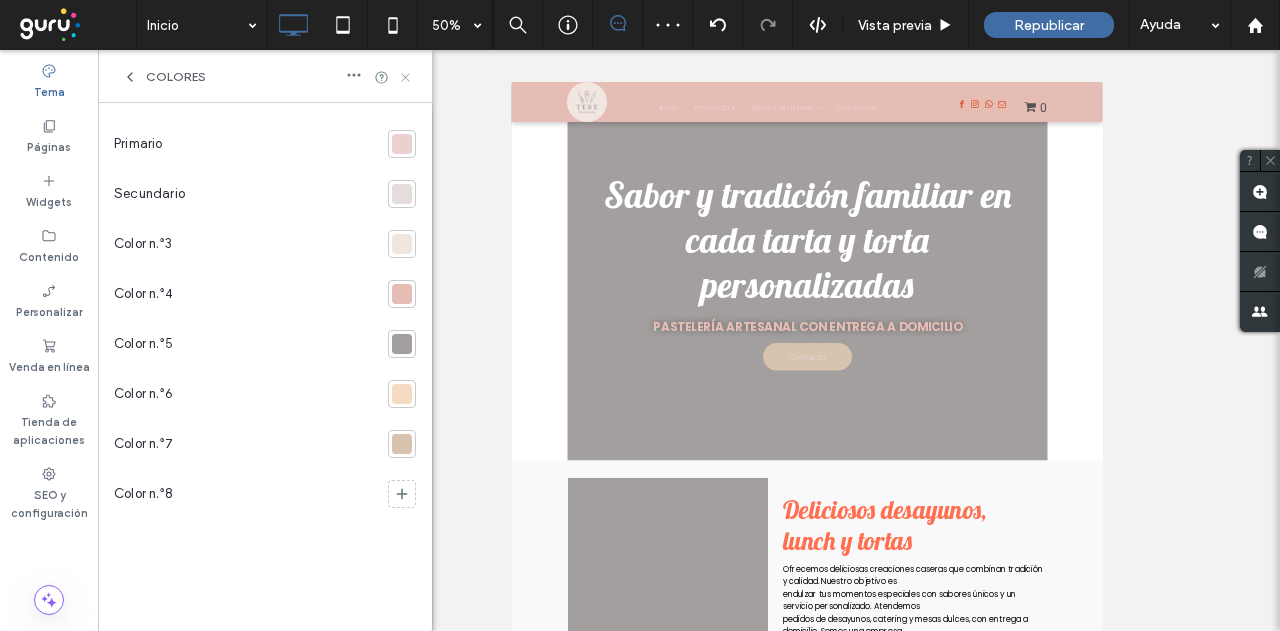 click 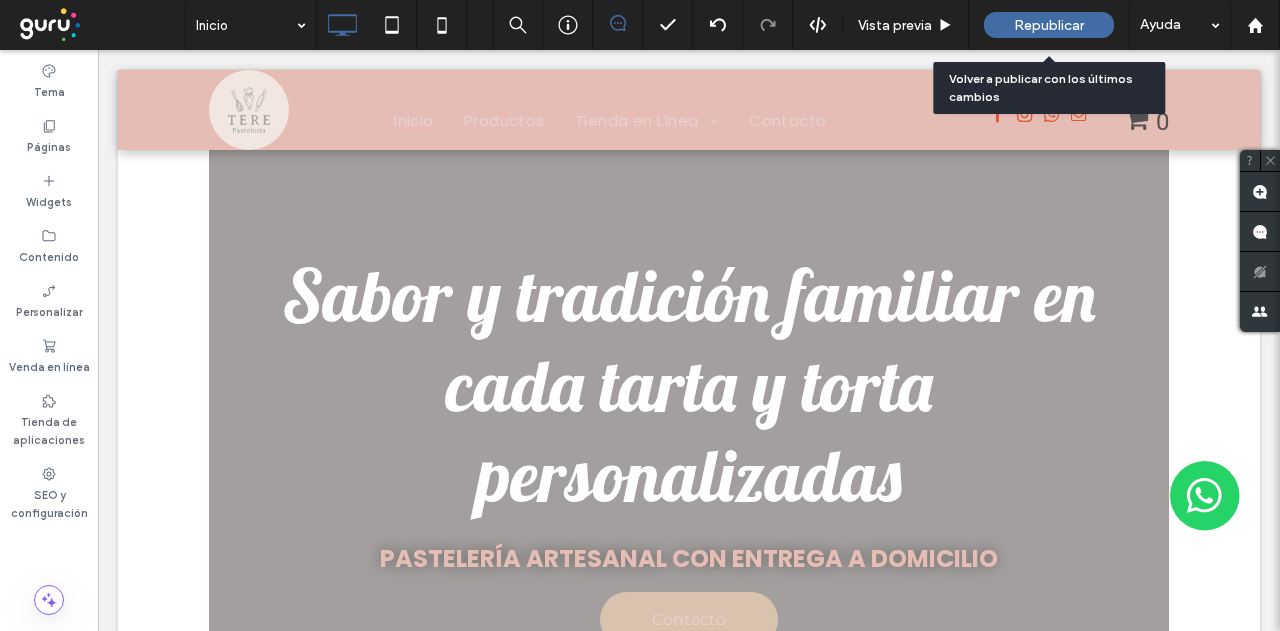 click on "Republicar" at bounding box center (1049, 25) 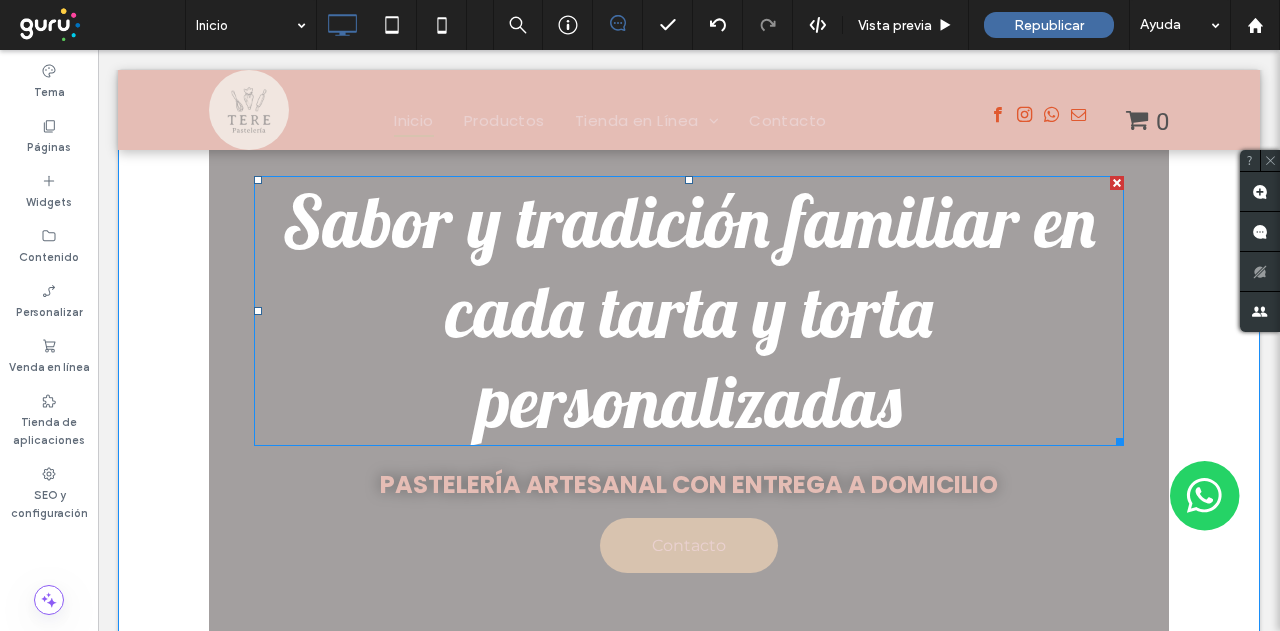 scroll, scrollTop: 0, scrollLeft: 0, axis: both 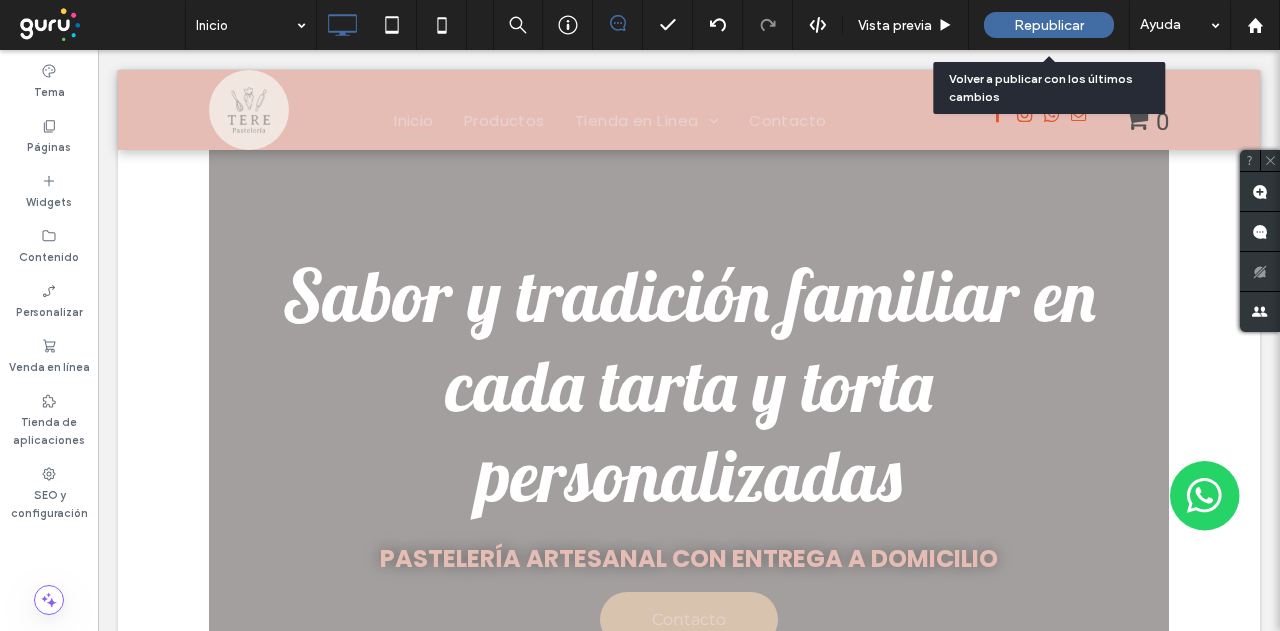 click on "Republicar" at bounding box center (1049, 25) 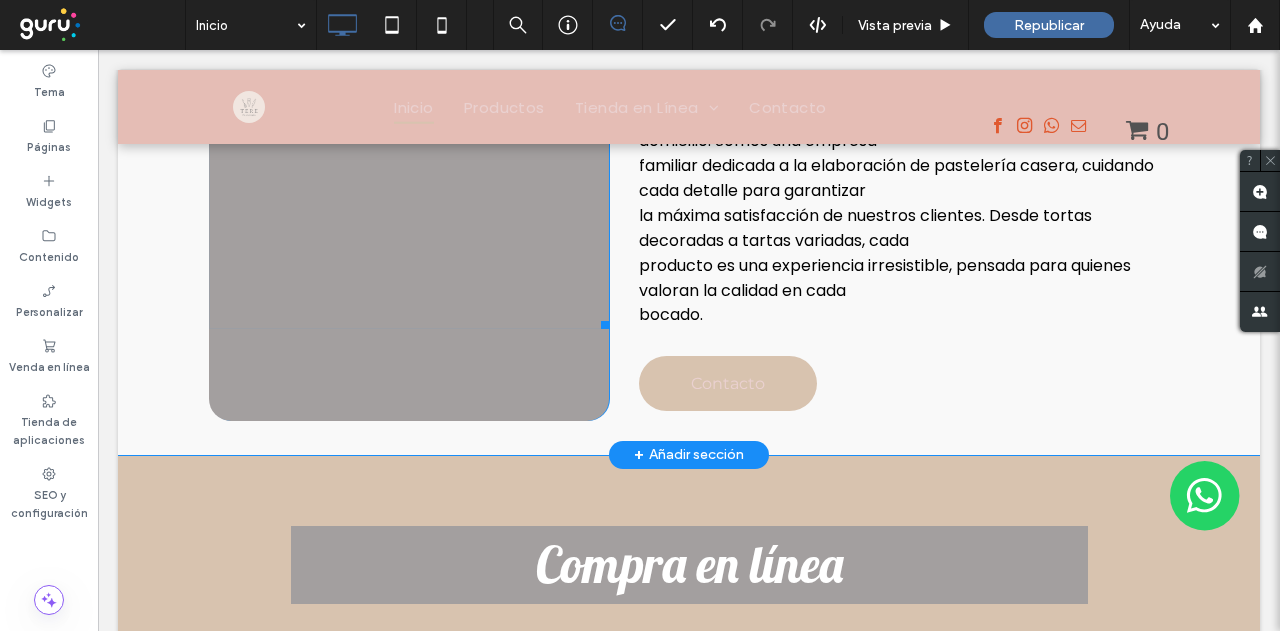 scroll, scrollTop: 0, scrollLeft: 0, axis: both 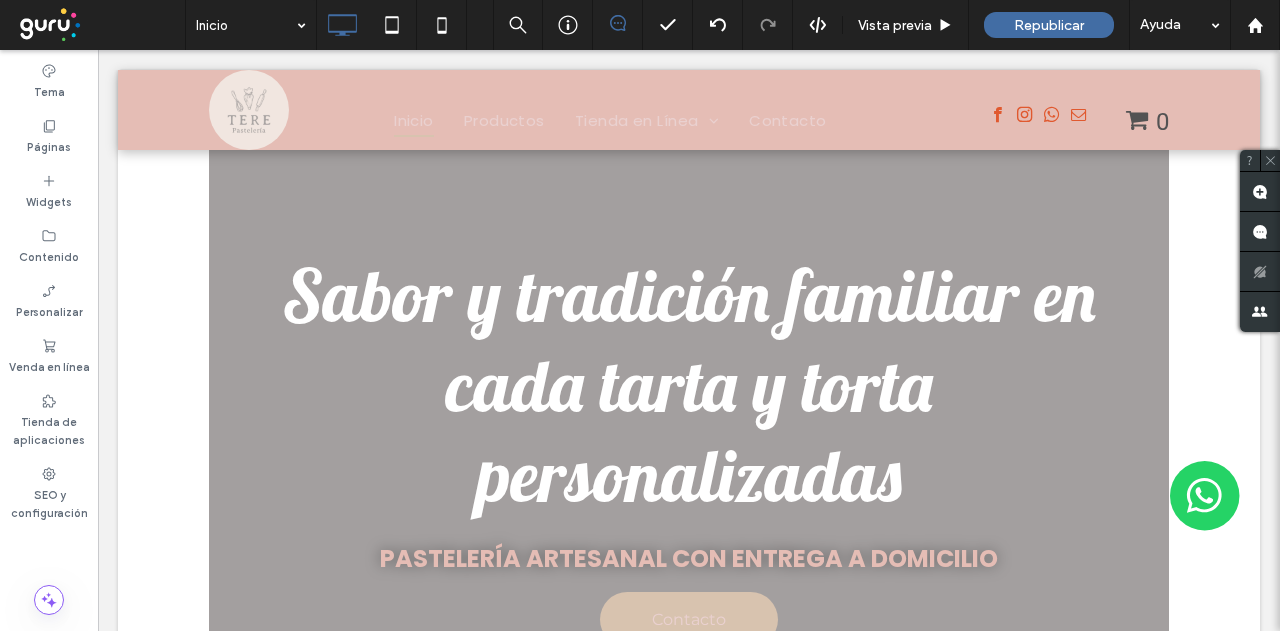 drag, startPoint x: 478, startPoint y: 501, endPoint x: 504, endPoint y: 174, distance: 328.032 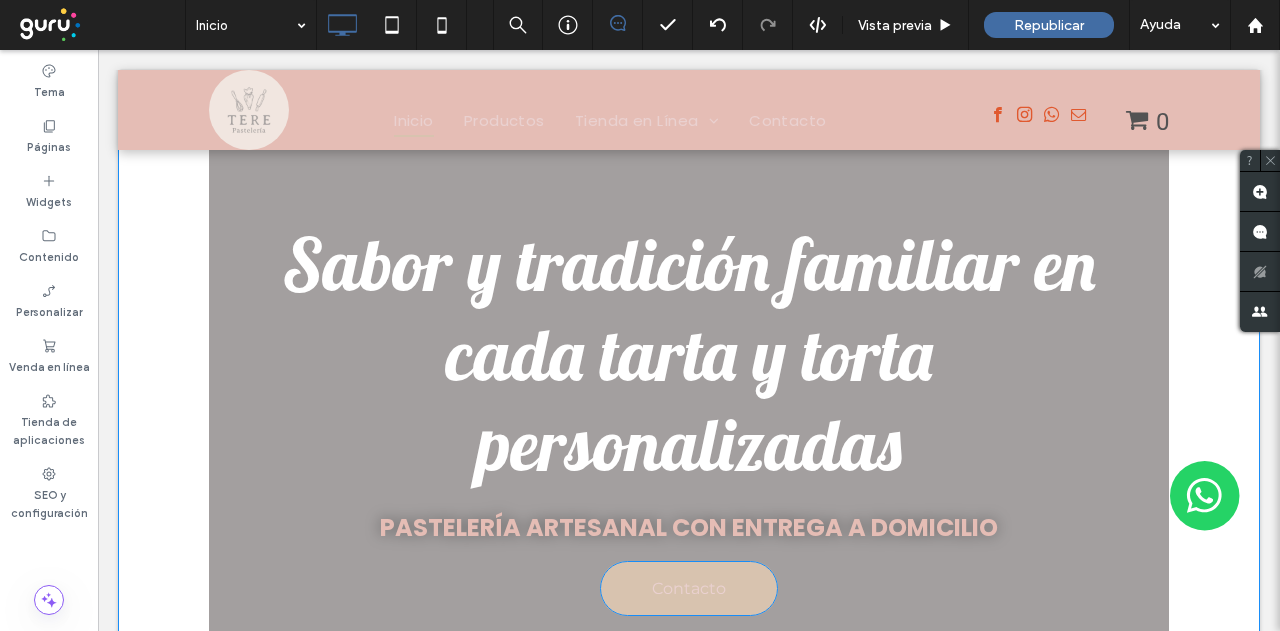 scroll, scrollTop: 0, scrollLeft: 0, axis: both 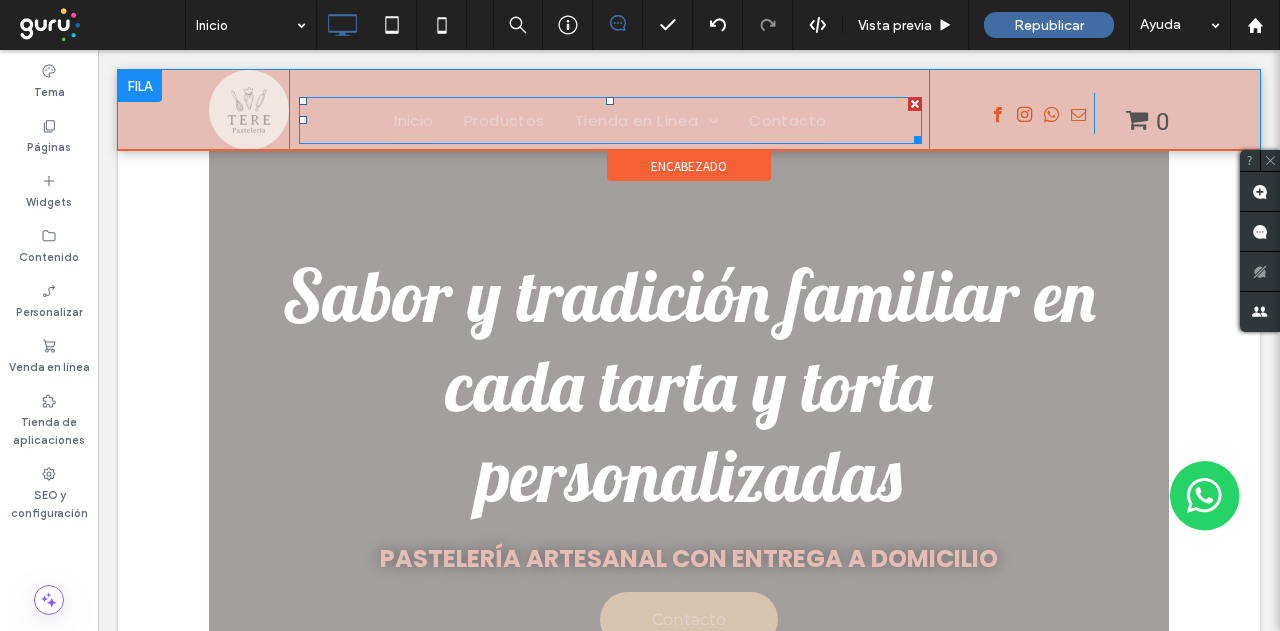click on "Contacto" at bounding box center [788, 120] 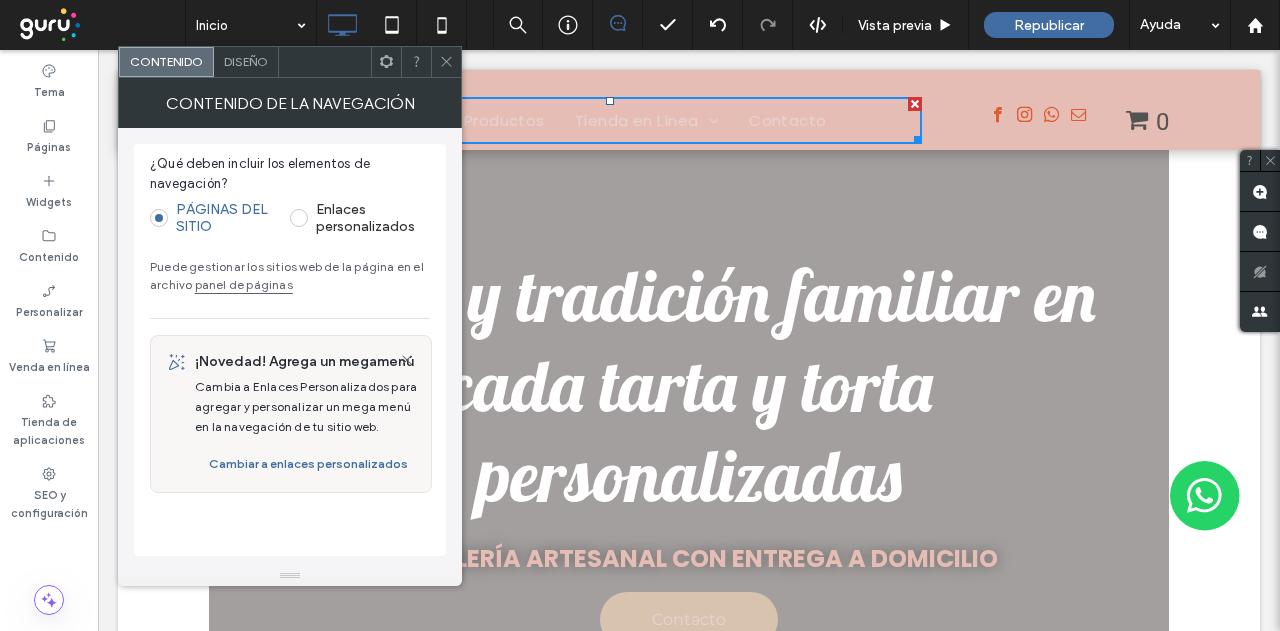 click on "panel de páginas" at bounding box center (244, 284) 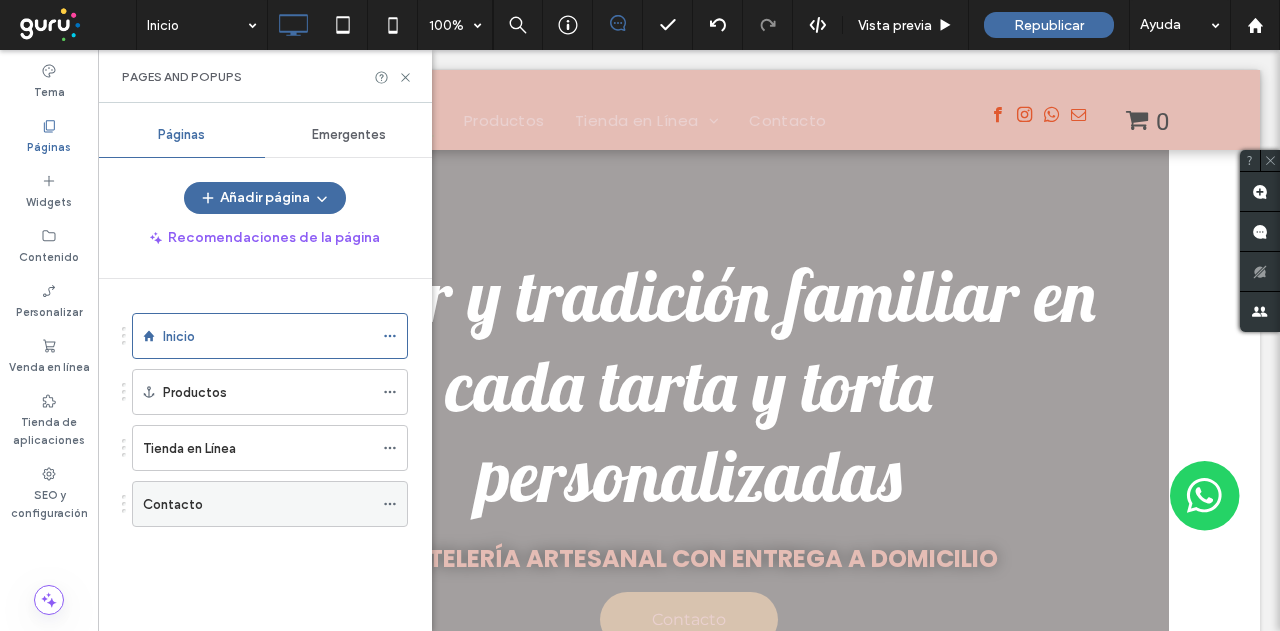 click on "Contacto" at bounding box center [258, 504] 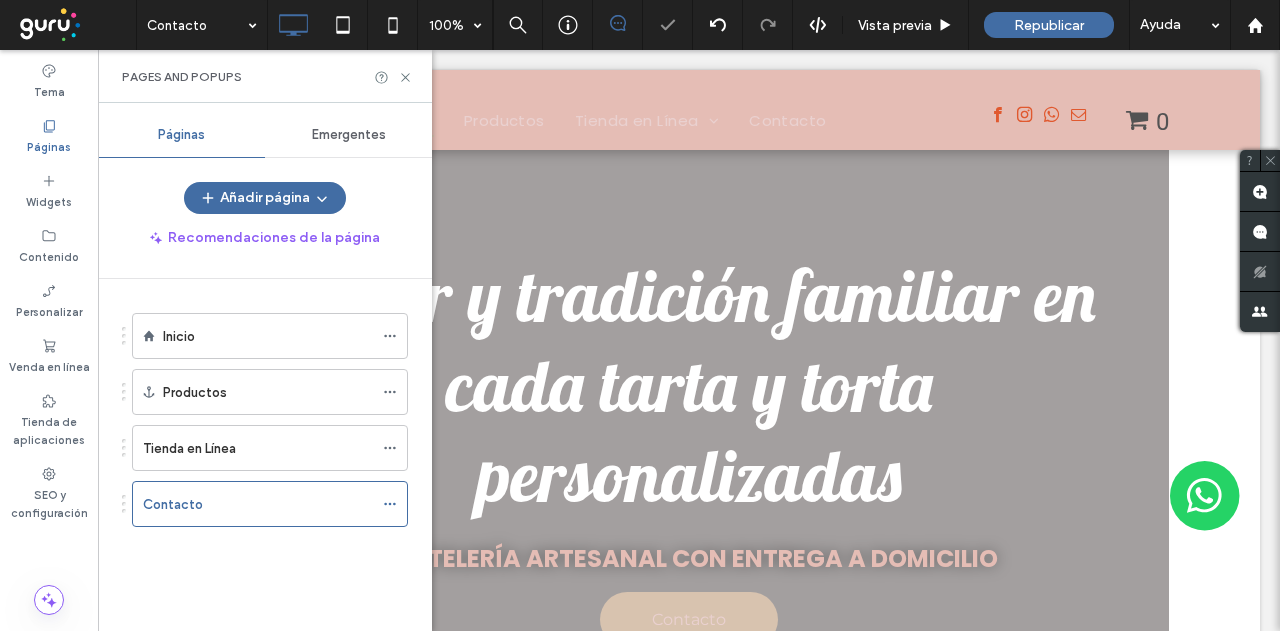 click at bounding box center [640, 315] 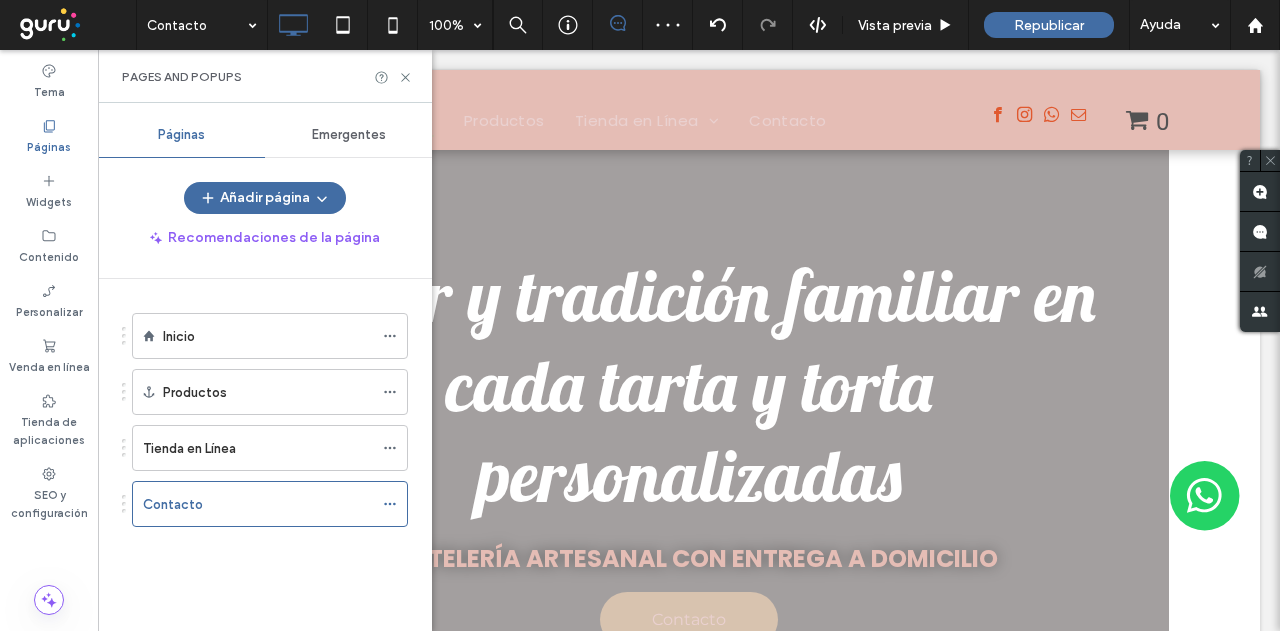 click at bounding box center (640, 315) 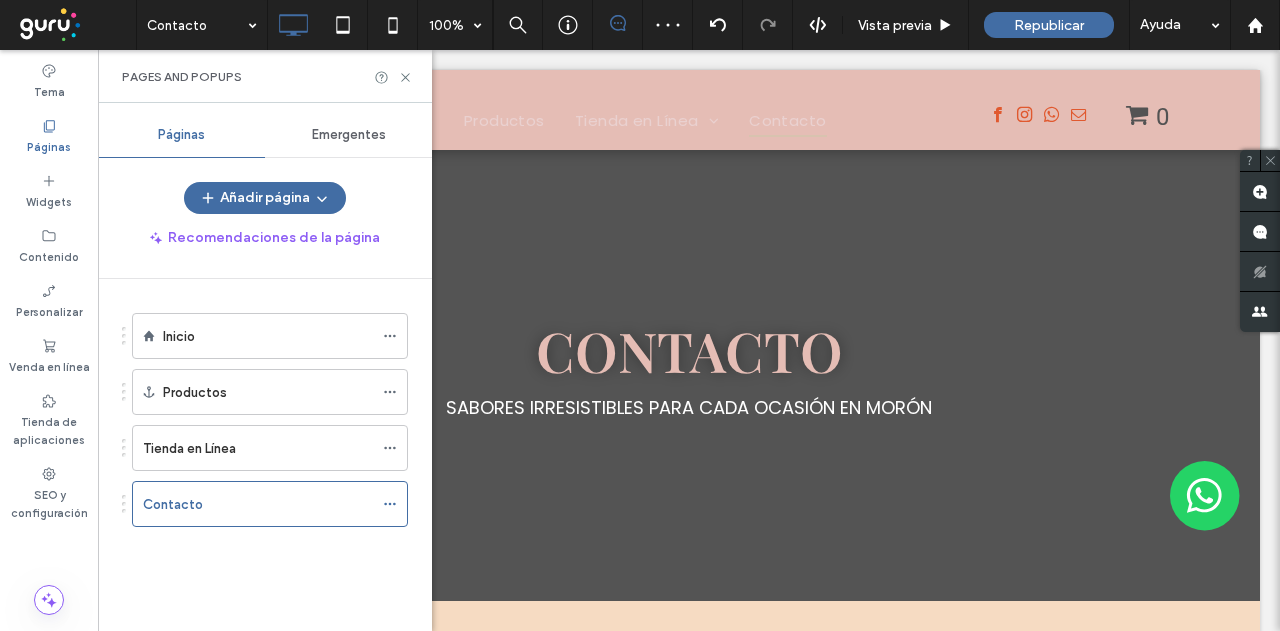 scroll, scrollTop: 0, scrollLeft: 0, axis: both 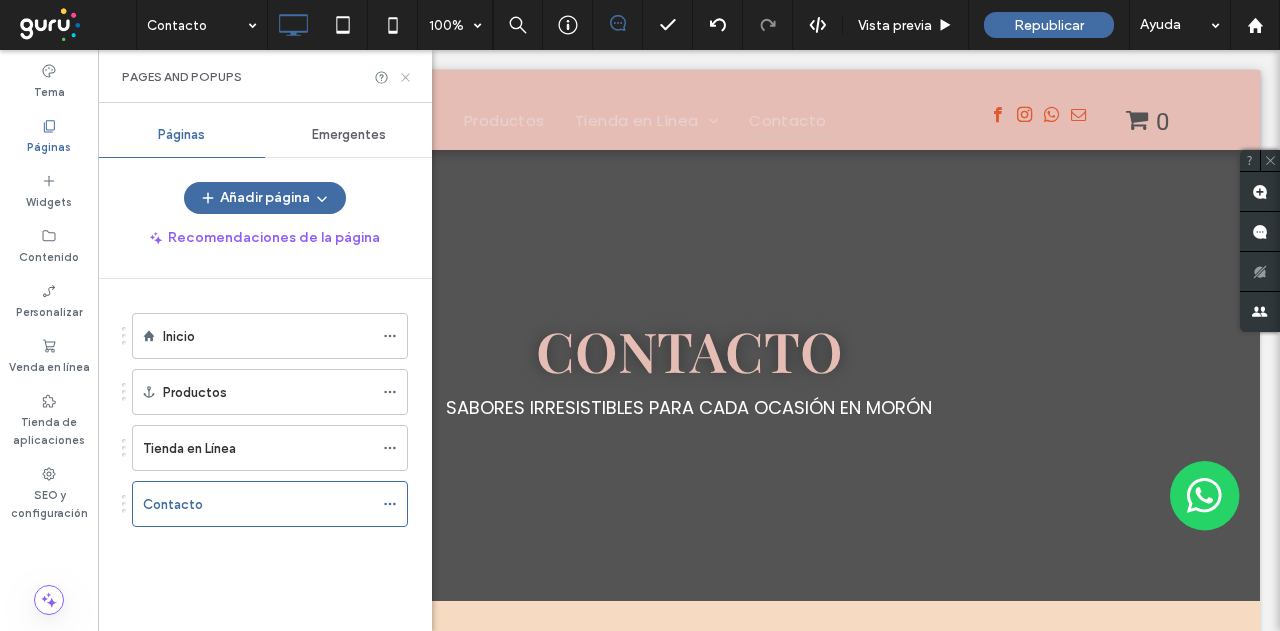 click 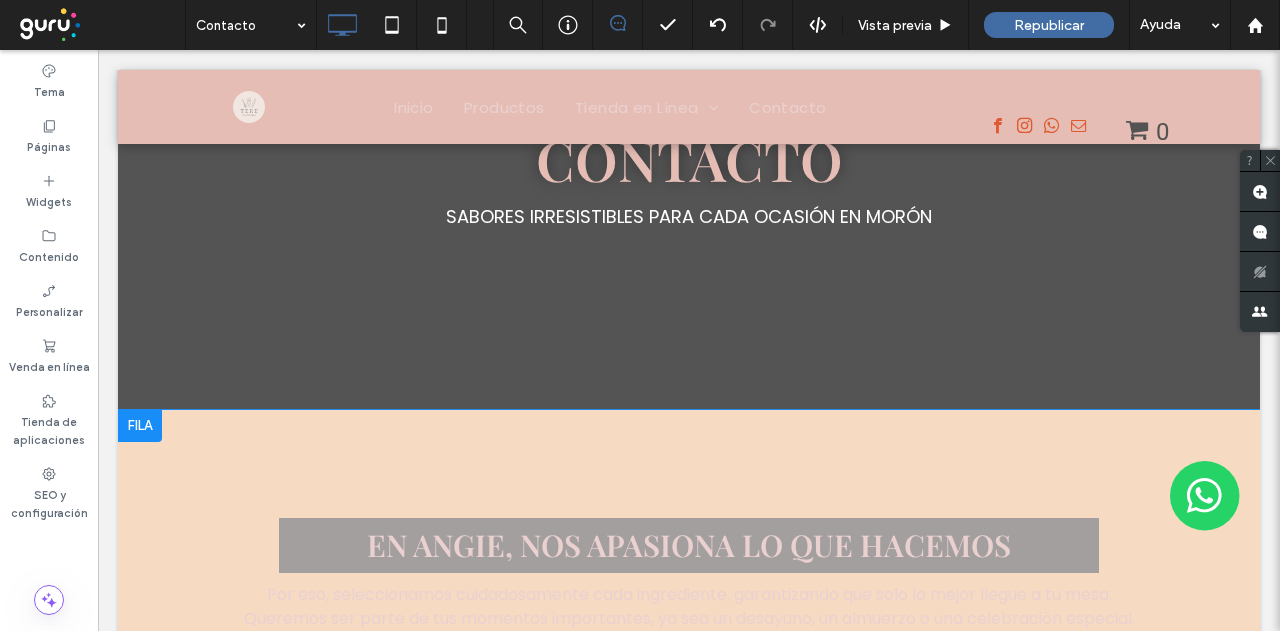scroll, scrollTop: 0, scrollLeft: 0, axis: both 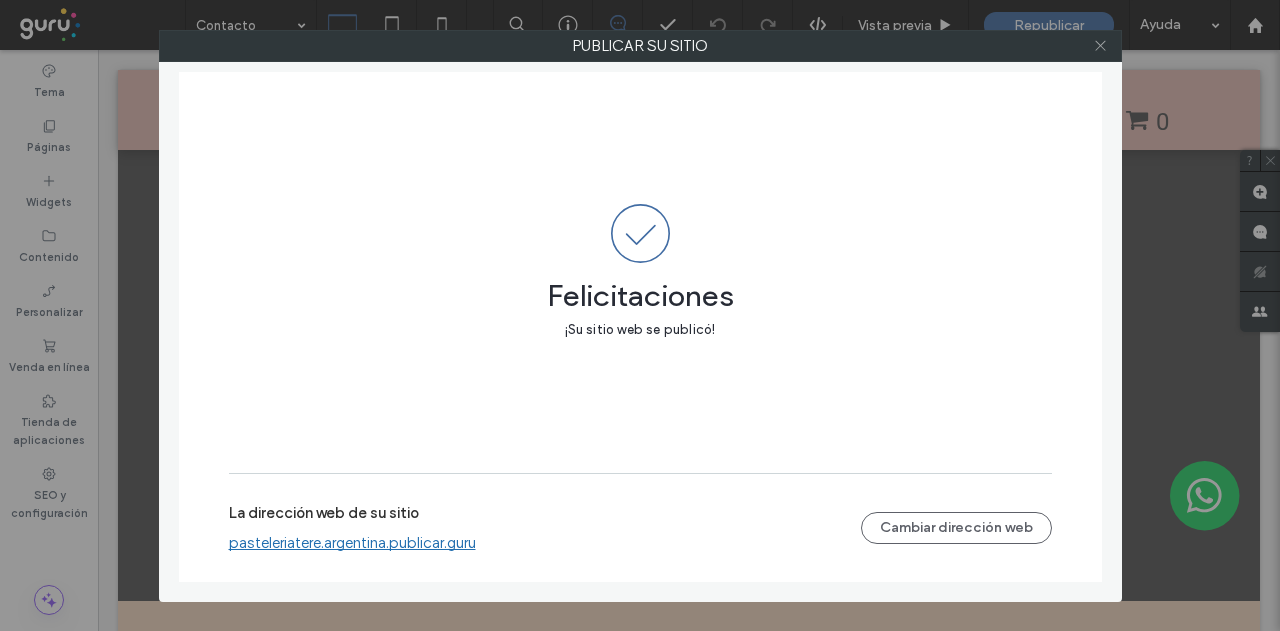 click 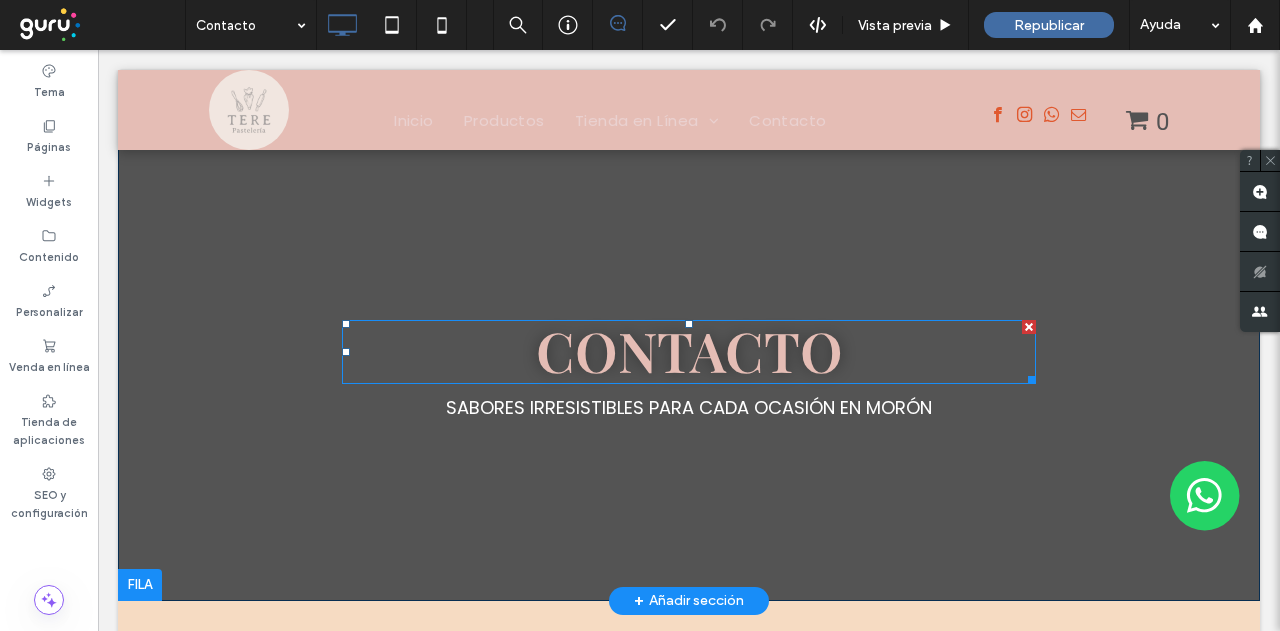 click on "CONTACTO" at bounding box center [689, 350] 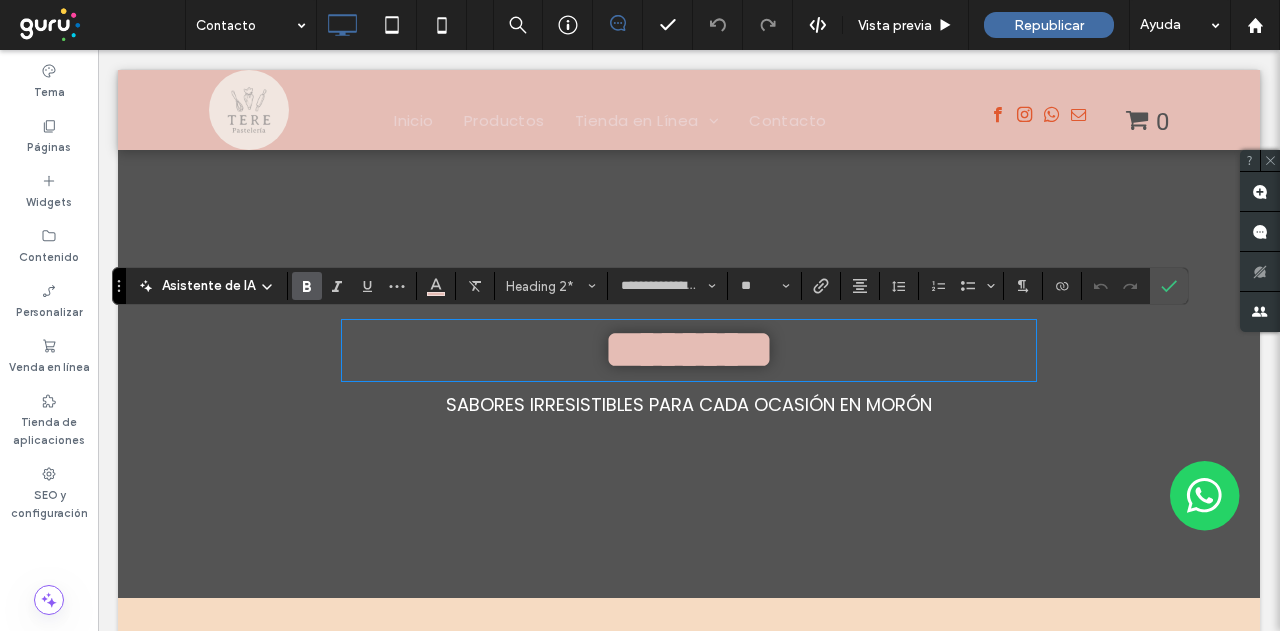 drag, startPoint x: 620, startPoint y: 356, endPoint x: 646, endPoint y: 311, distance: 51.971146 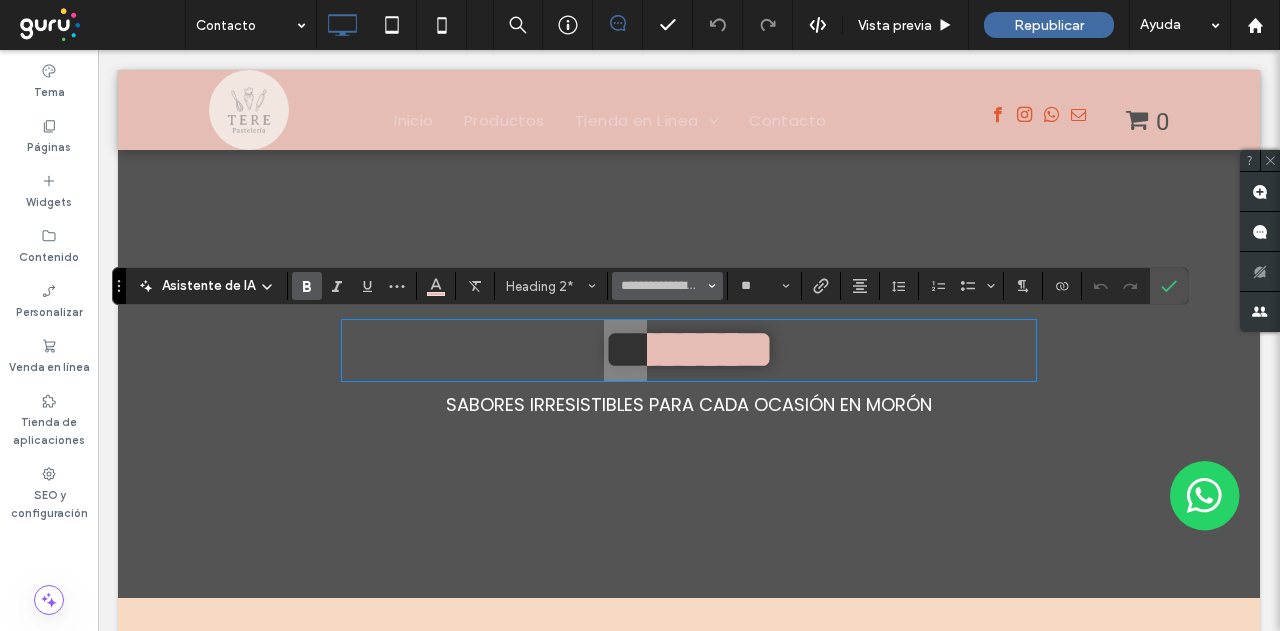 click on "**********" at bounding box center (667, 286) 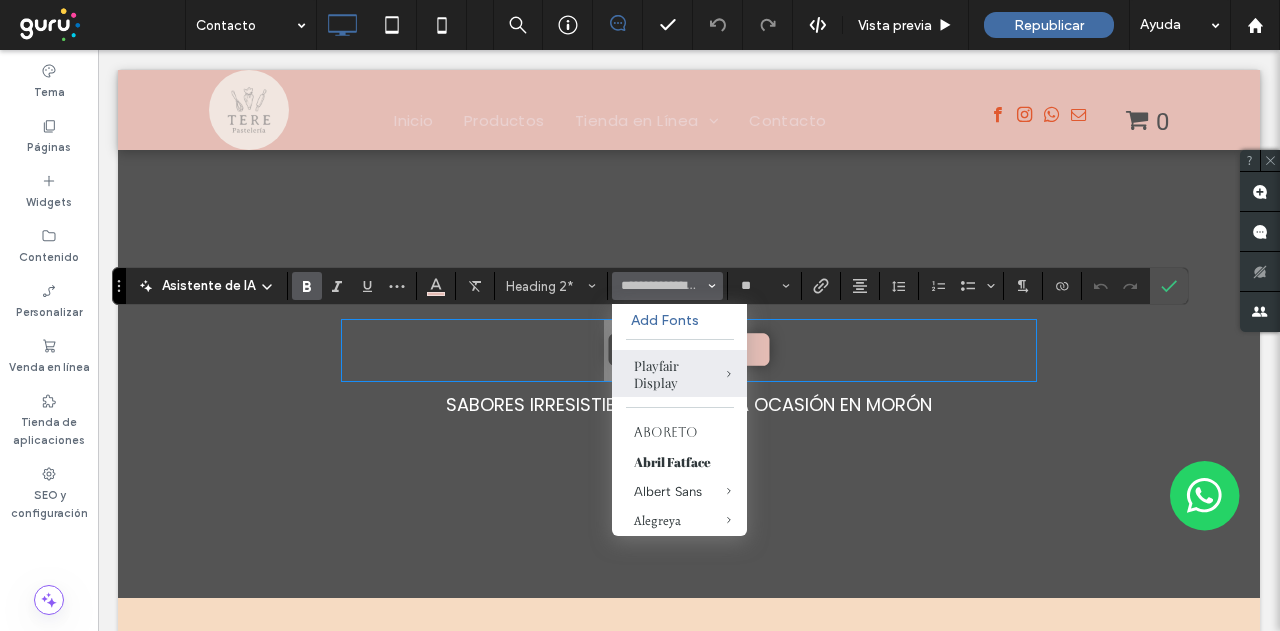 type 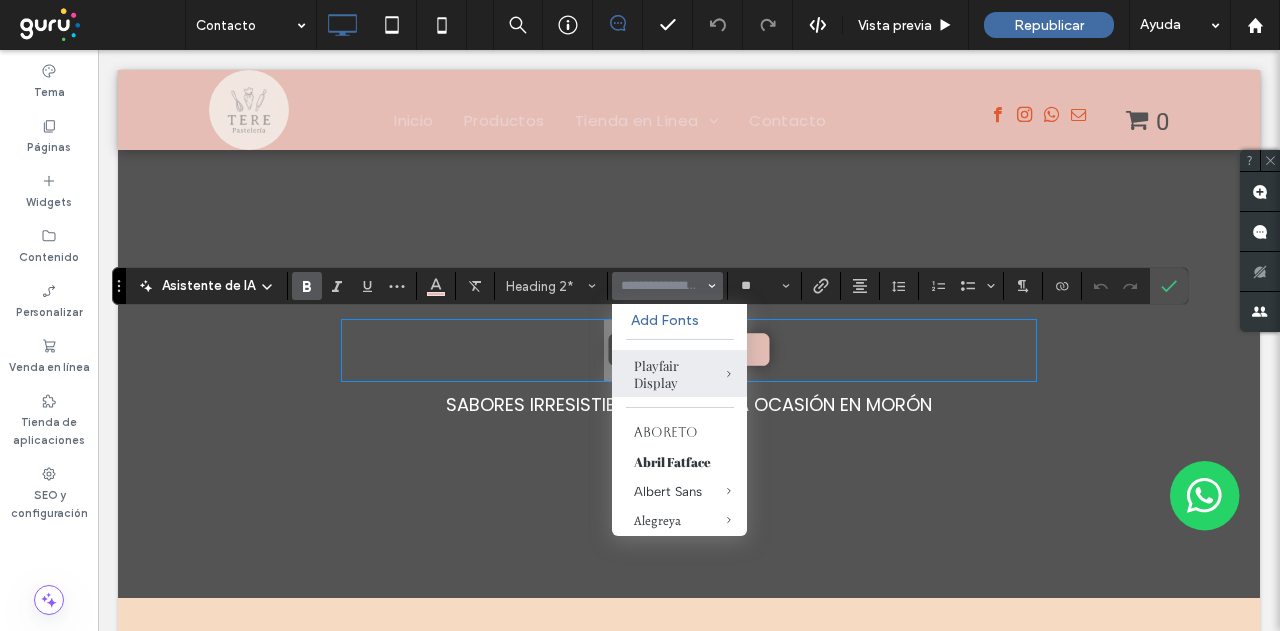 click at bounding box center (661, 286) 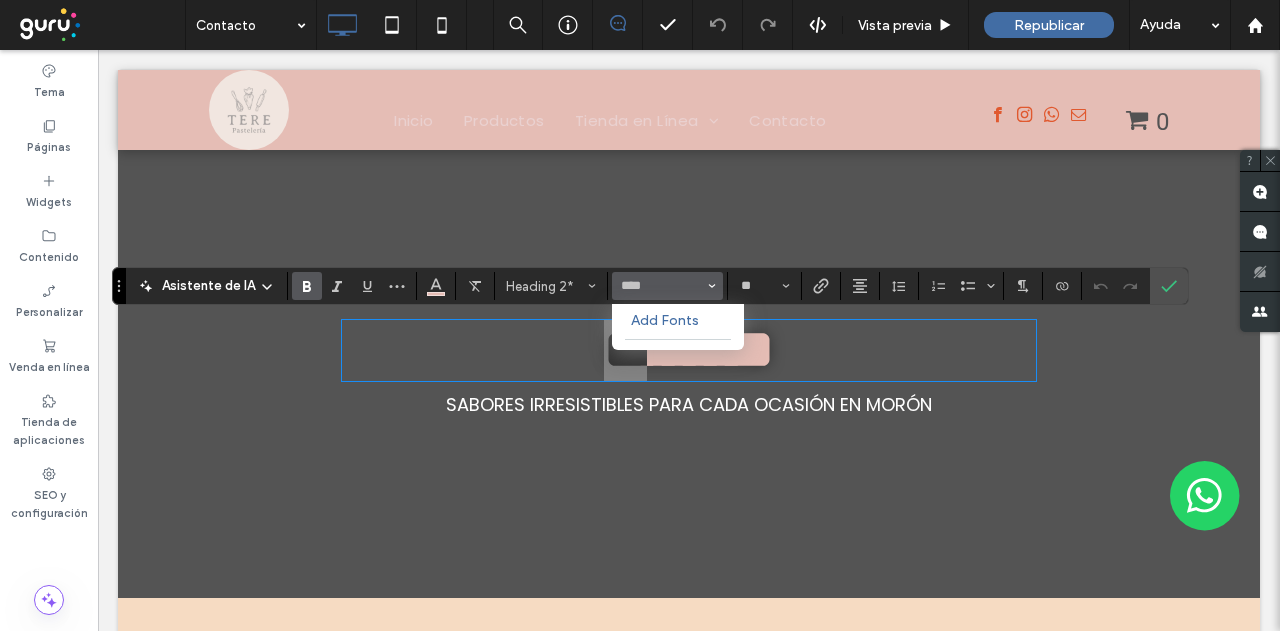 click on "Add Fonts" at bounding box center [678, 320] 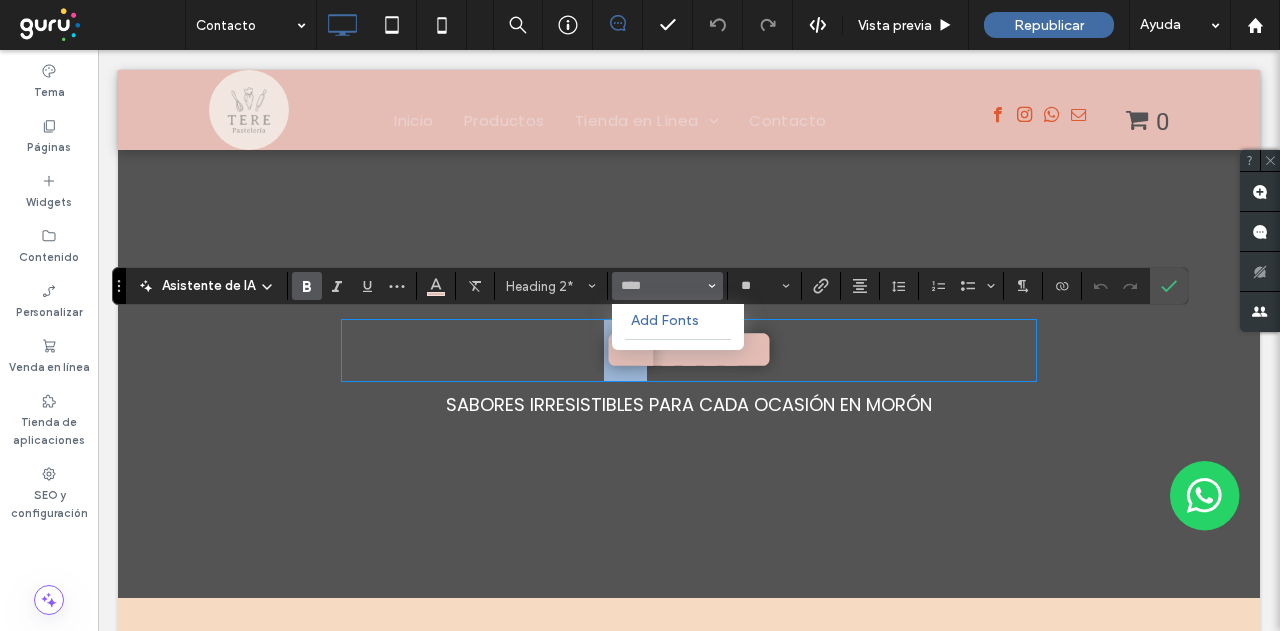 type on "**********" 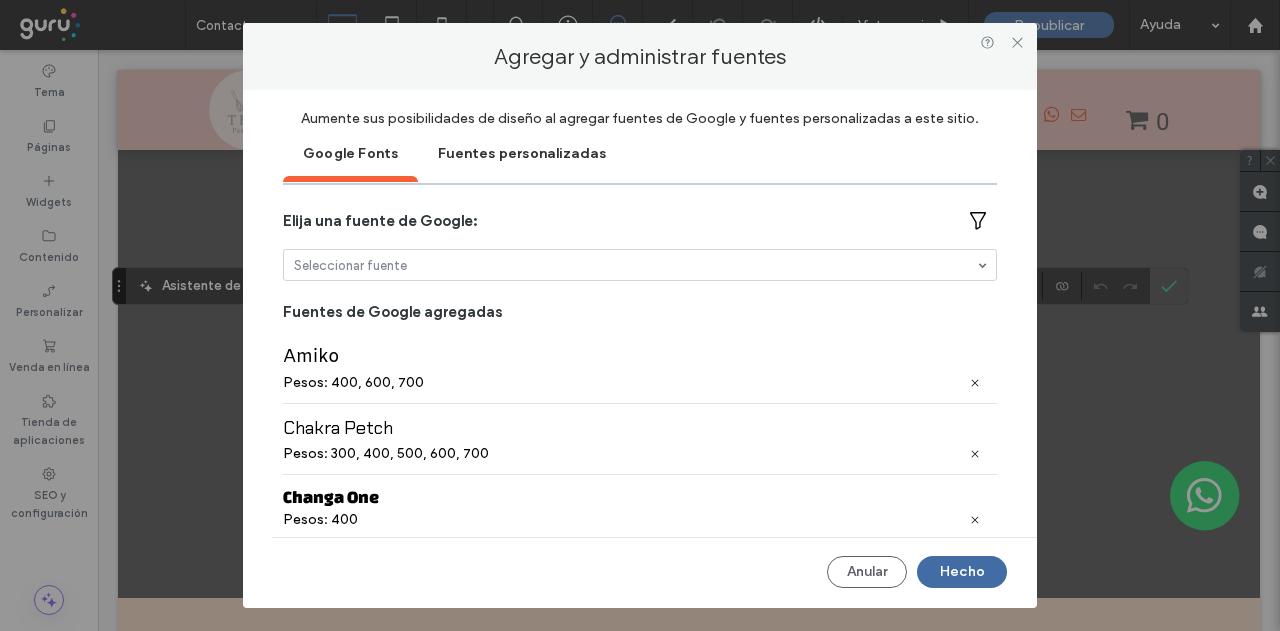 click at bounding box center (635, 265) 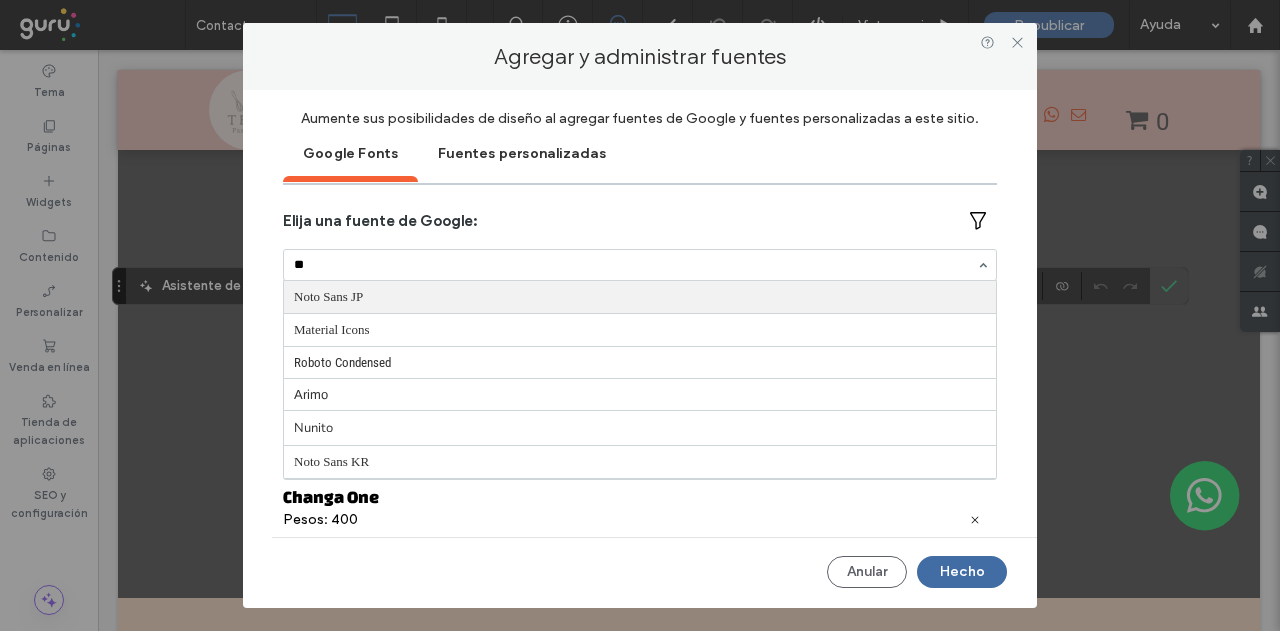 type on "***" 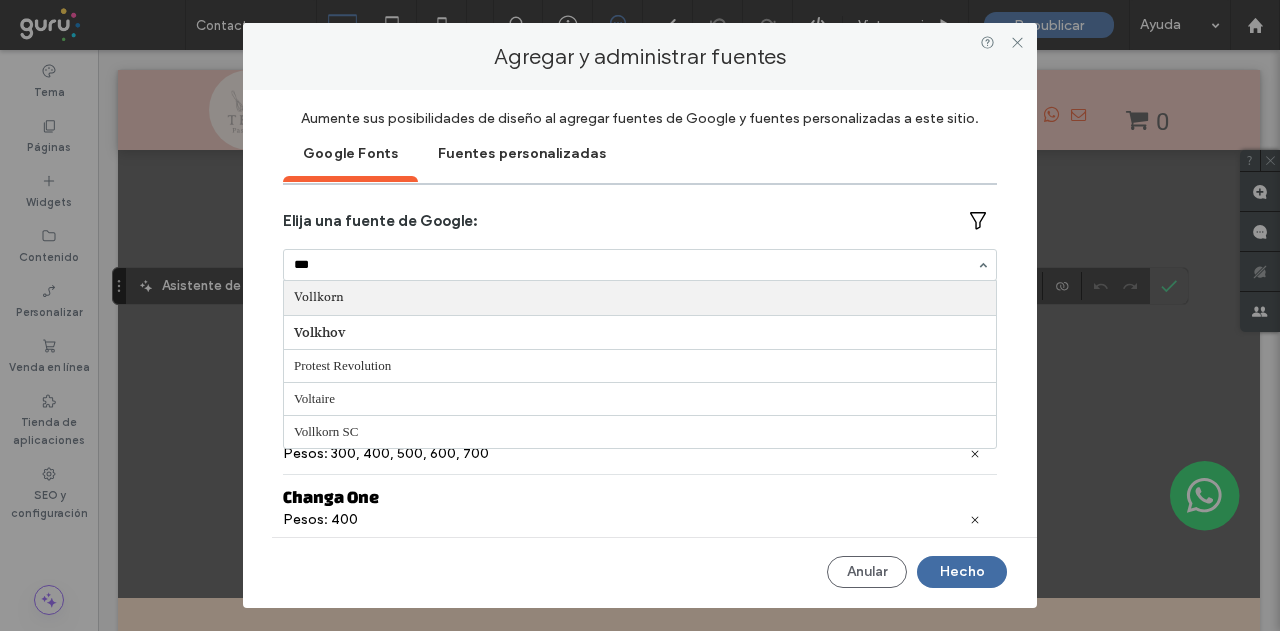 type 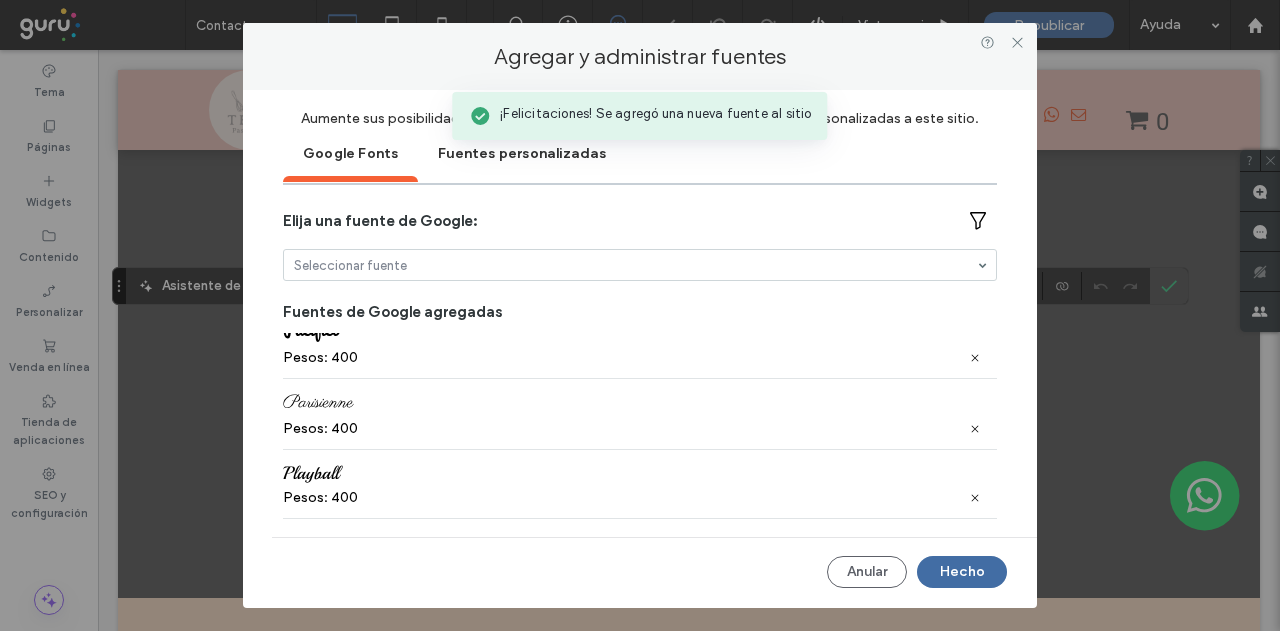 scroll, scrollTop: 704, scrollLeft: 0, axis: vertical 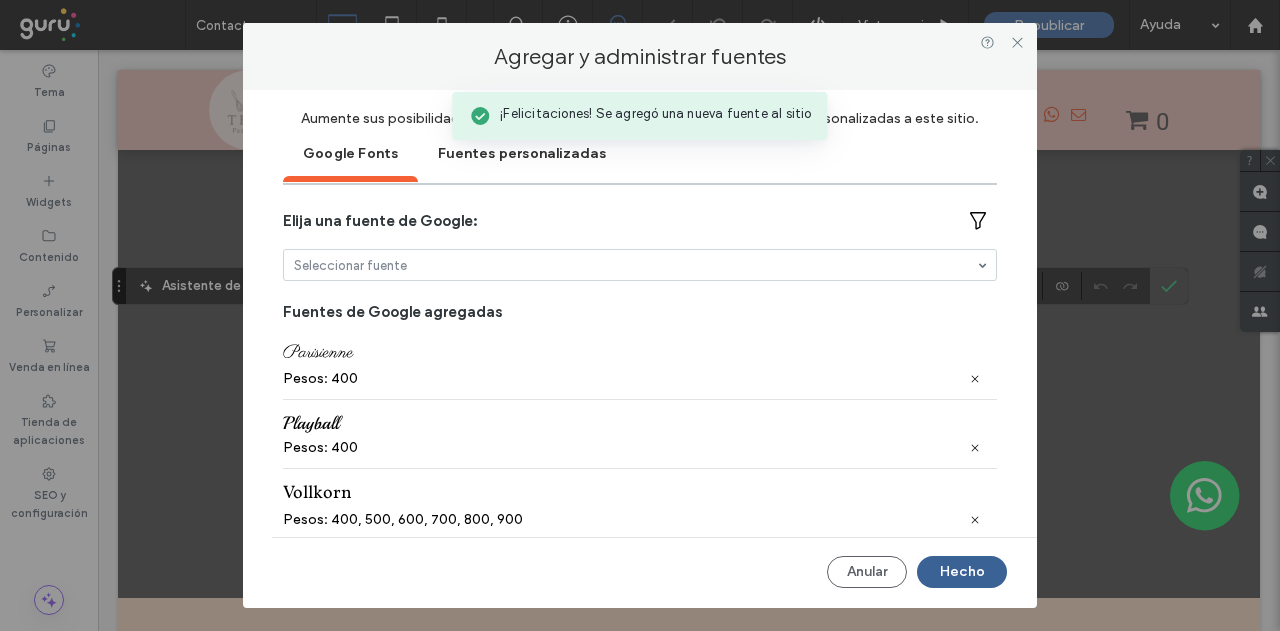 click on "Hecho" at bounding box center (962, 572) 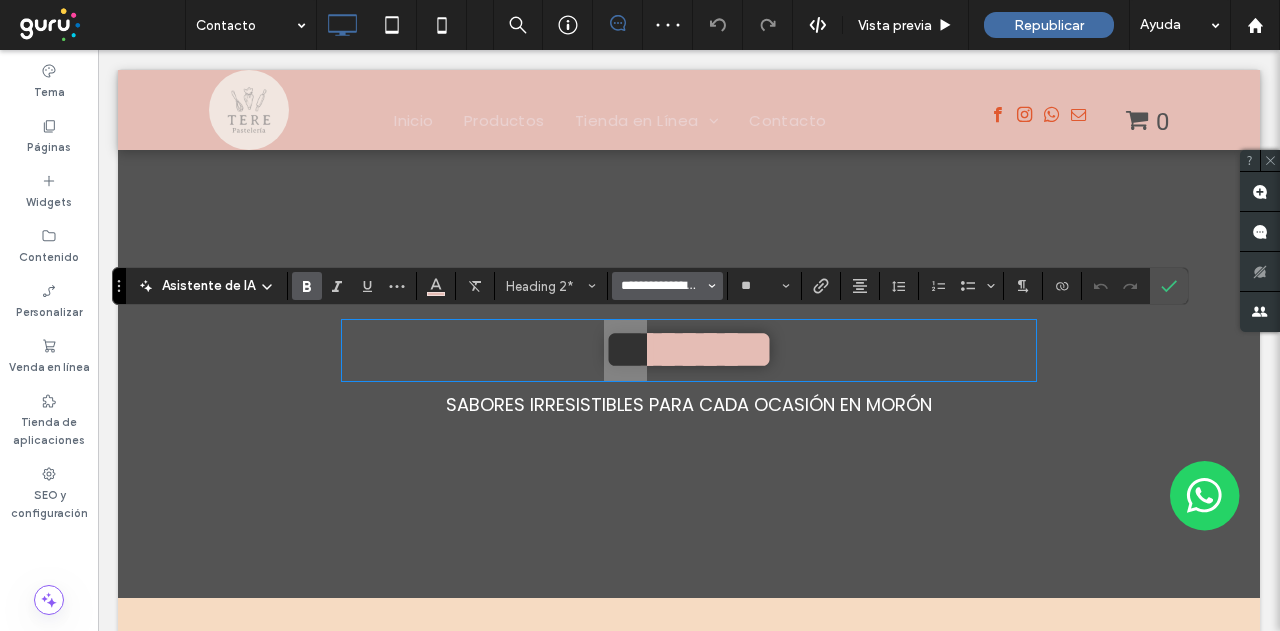 click on "**********" at bounding box center (661, 286) 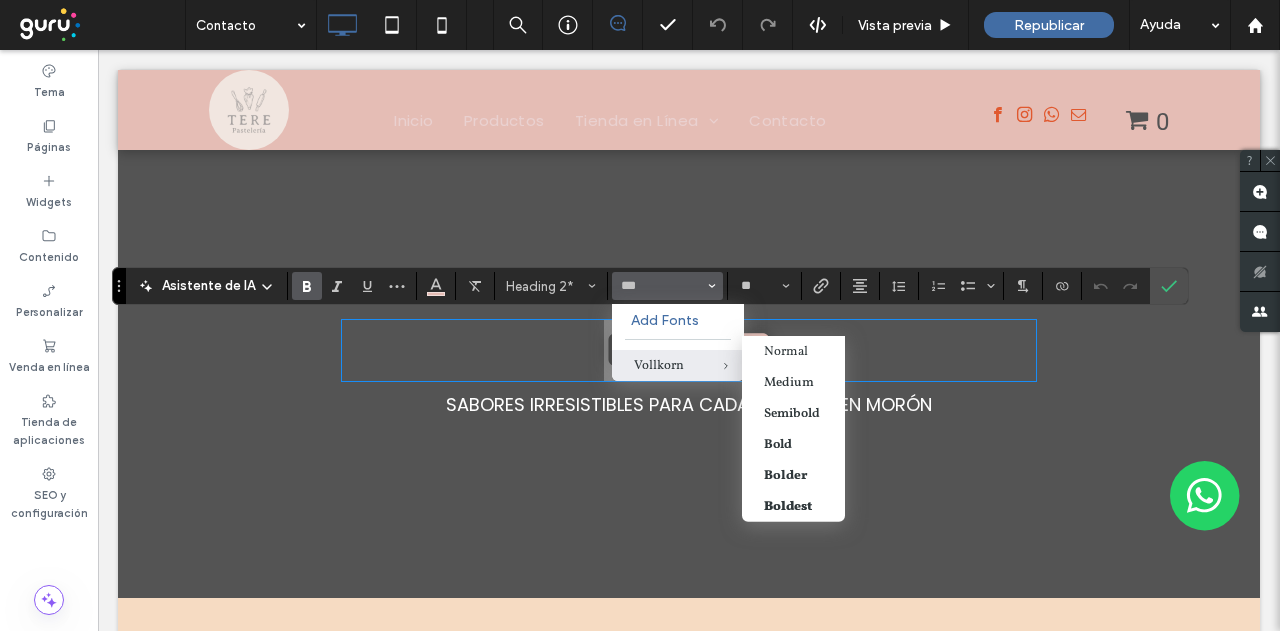 click at bounding box center (711, 365) 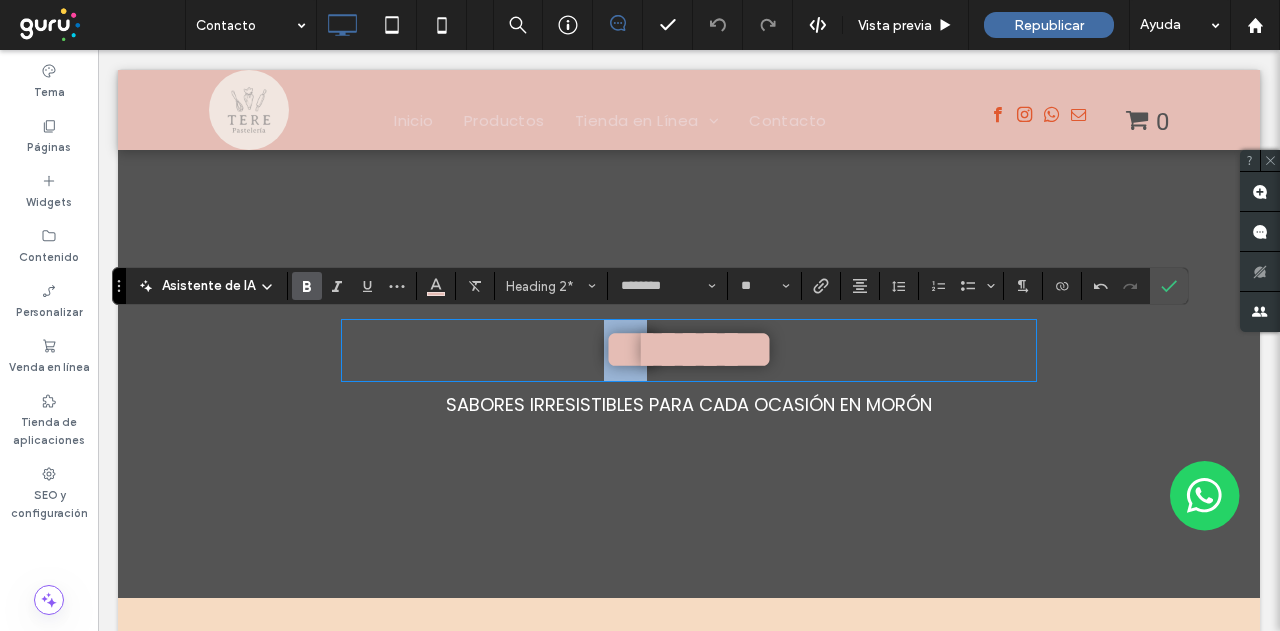 type on "**********" 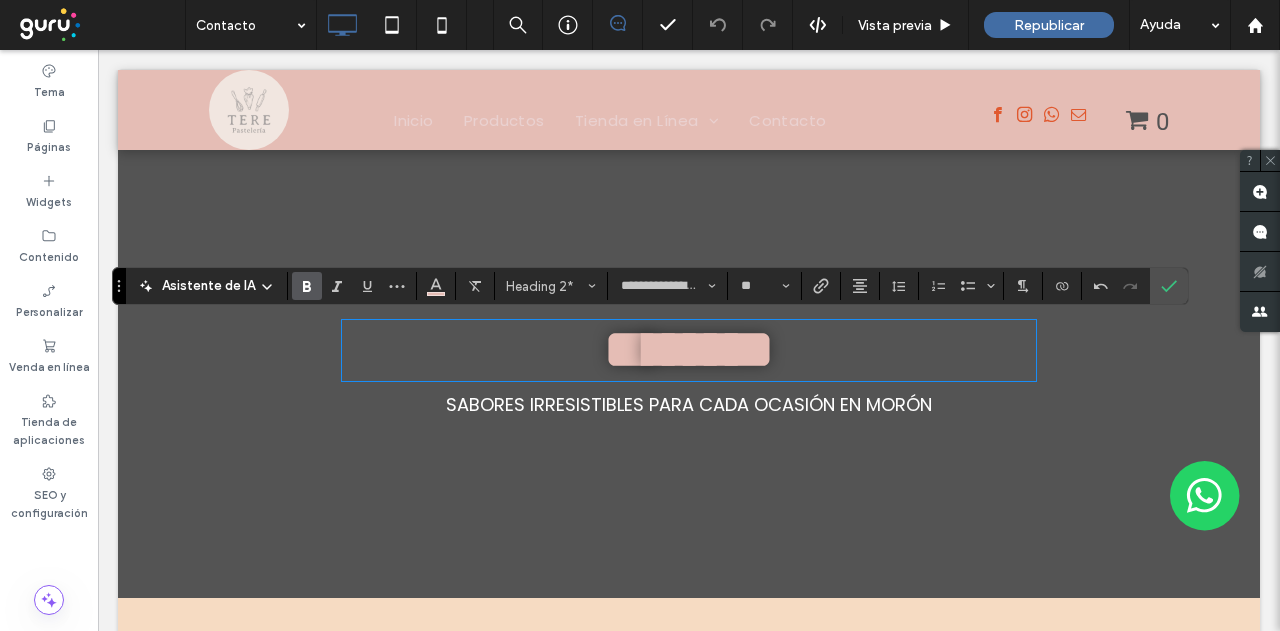 click on "******" at bounding box center (710, 349) 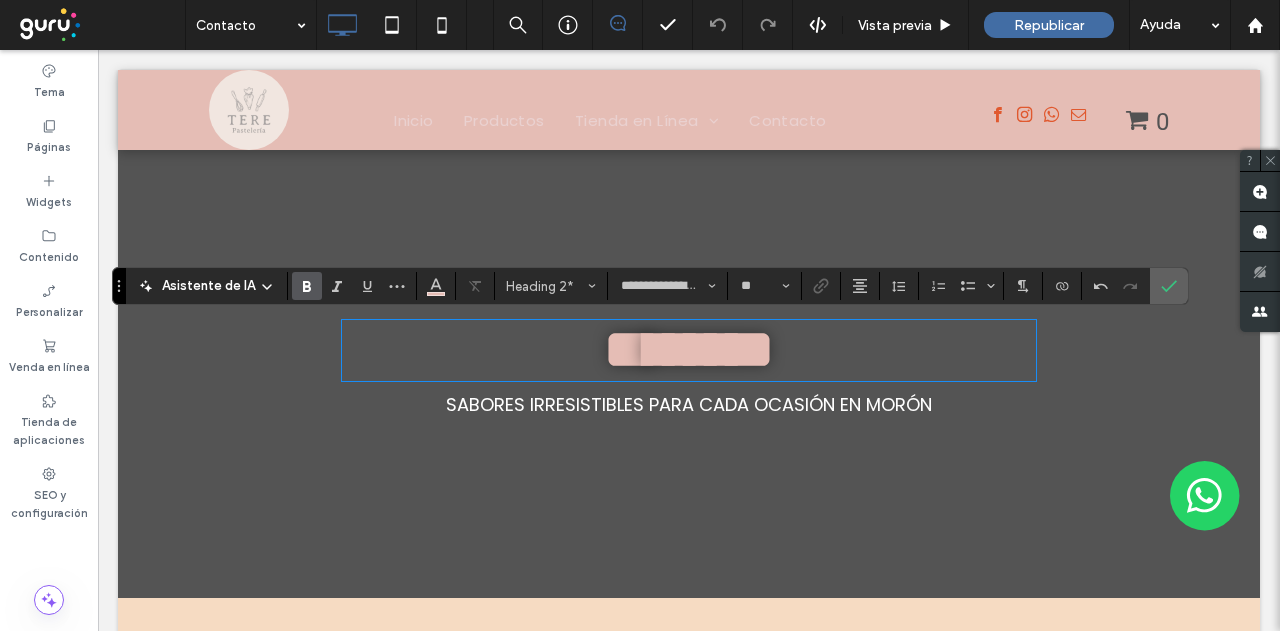 click 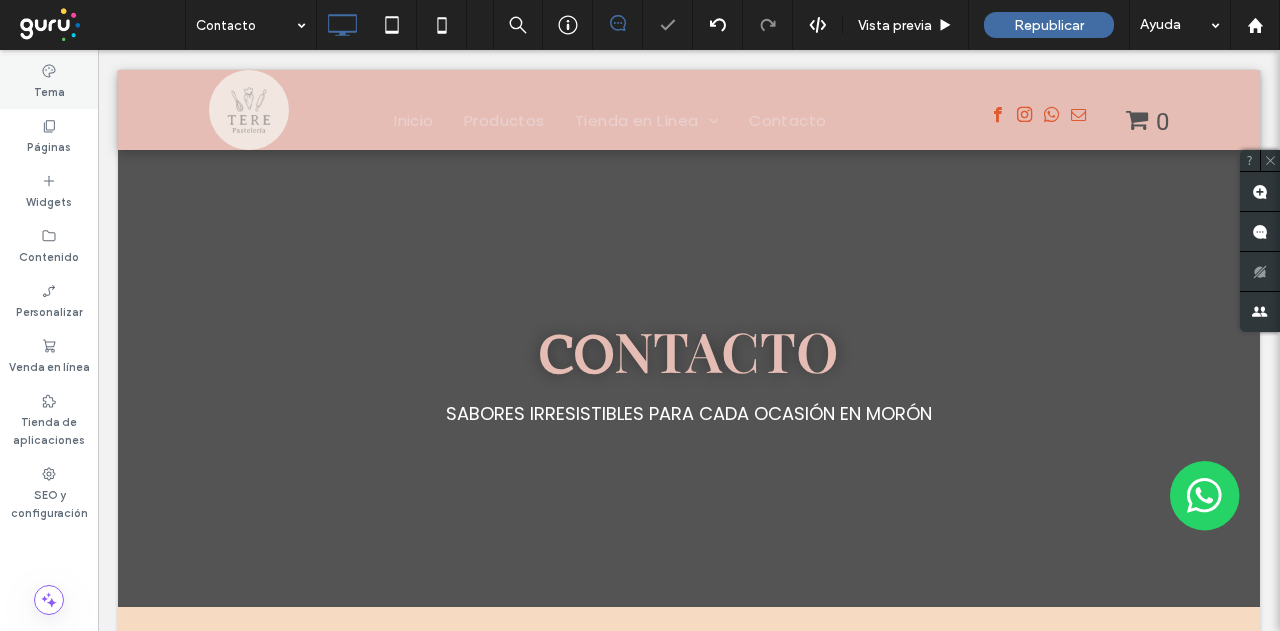 click on "Tema" at bounding box center [49, 81] 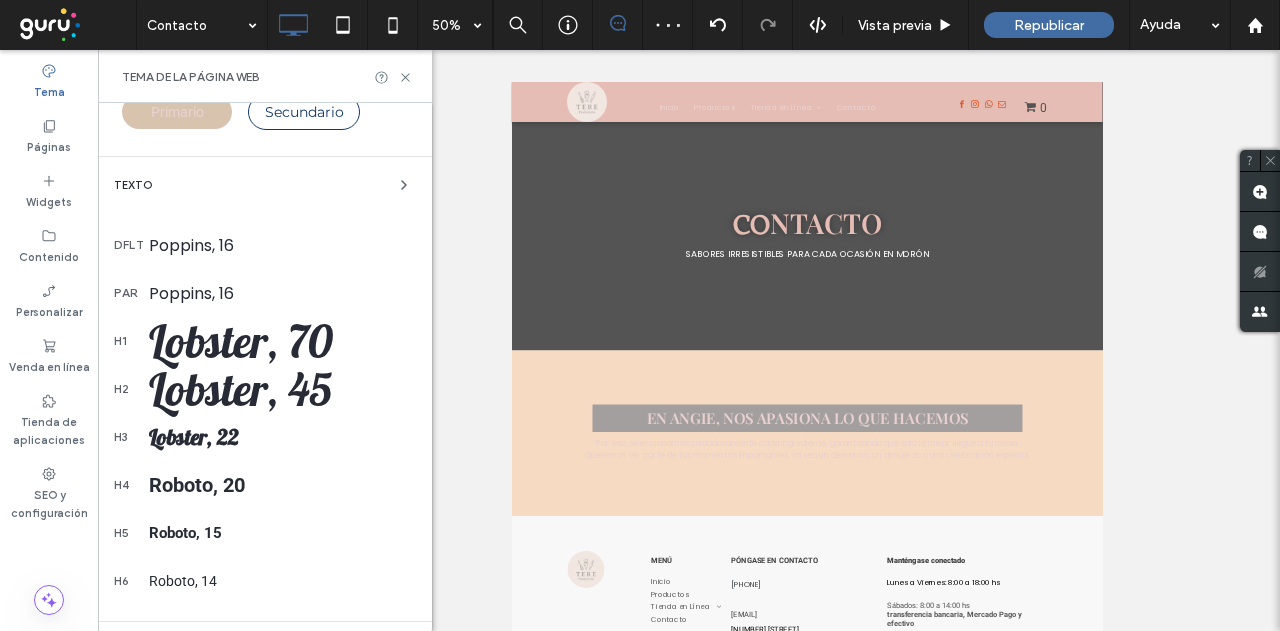 click on "Lobster, 70" at bounding box center [282, 341] 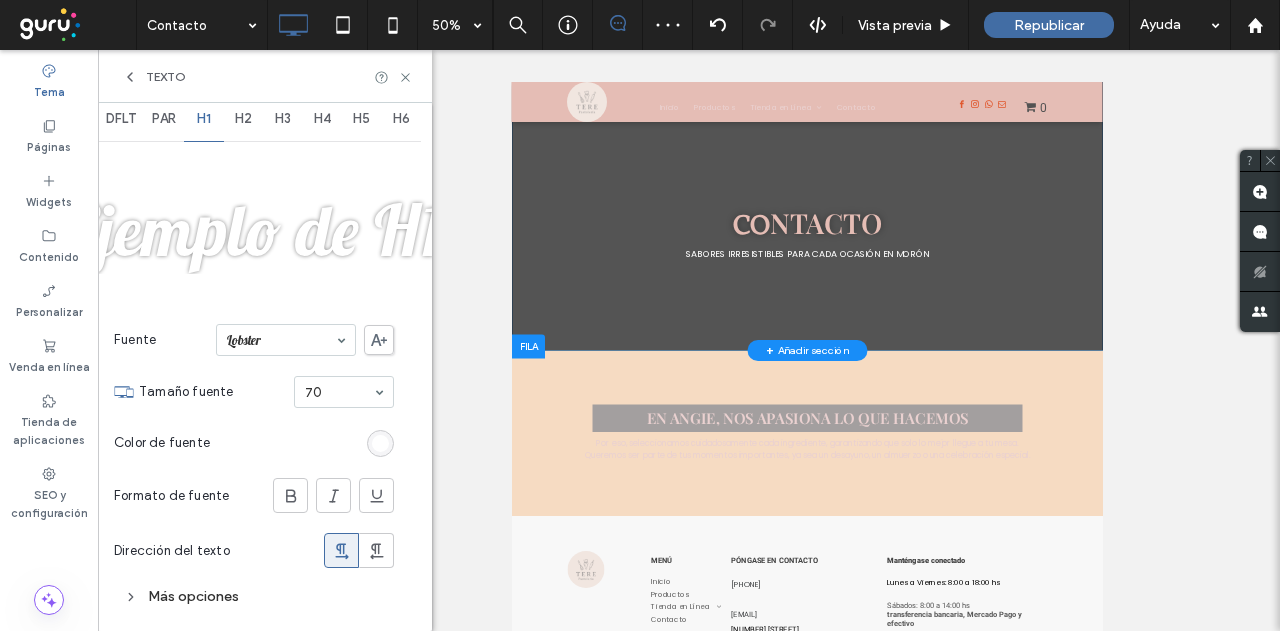 scroll, scrollTop: 18, scrollLeft: 0, axis: vertical 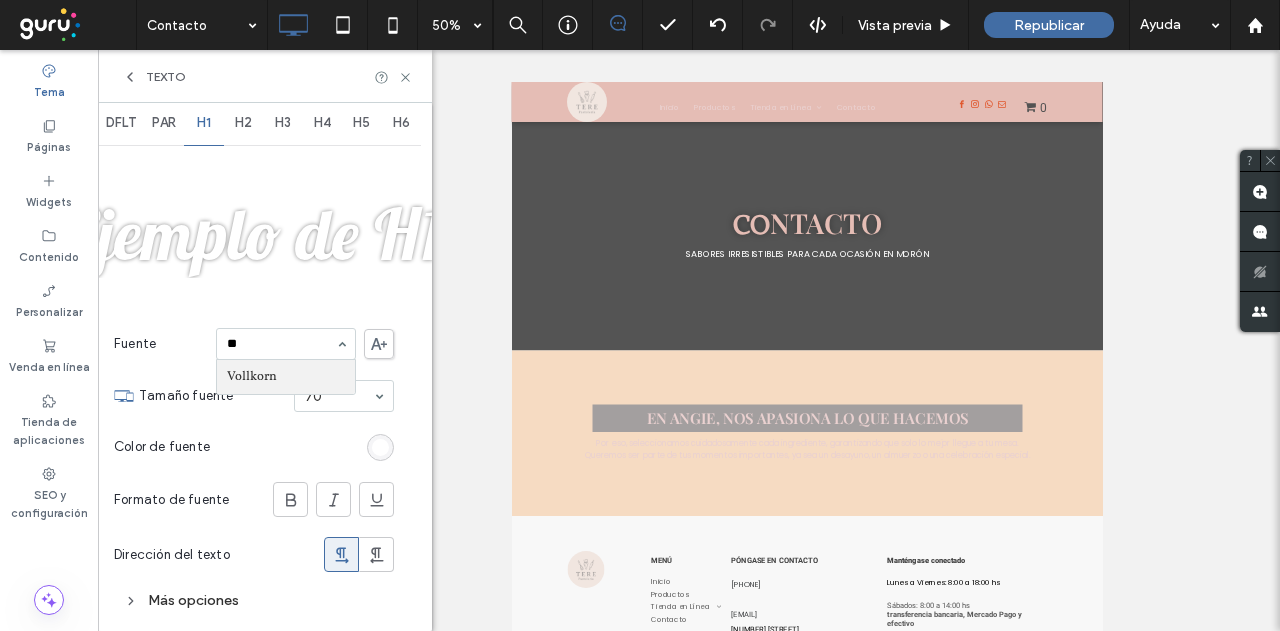 type on "***" 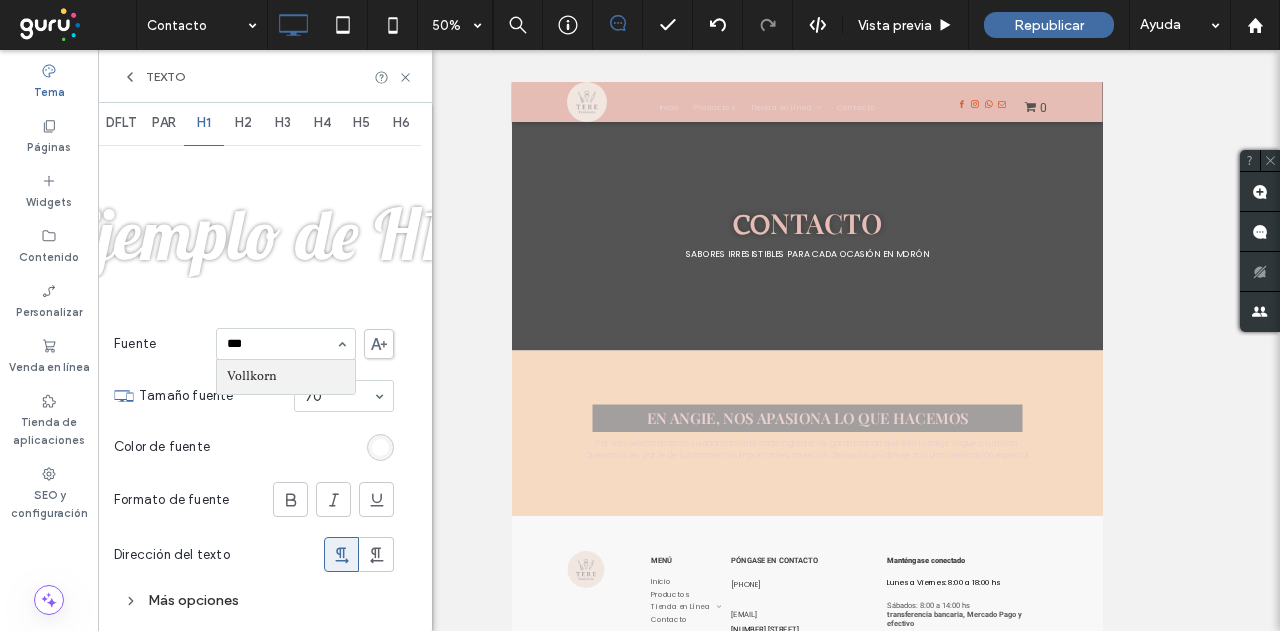 type 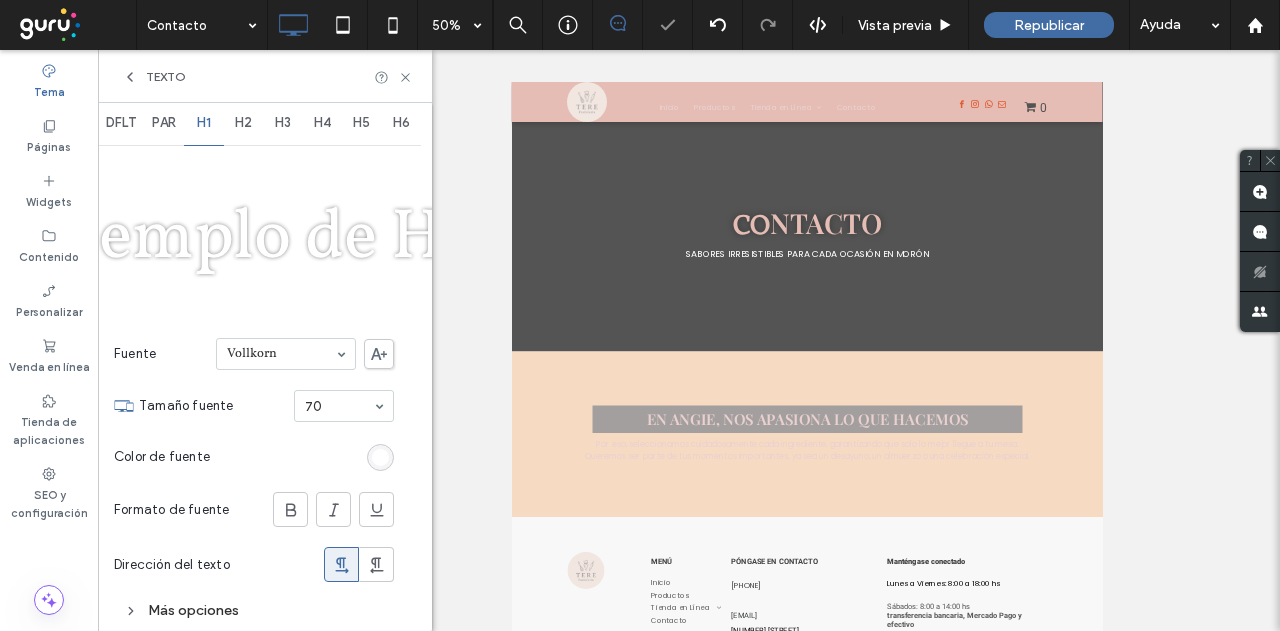 click 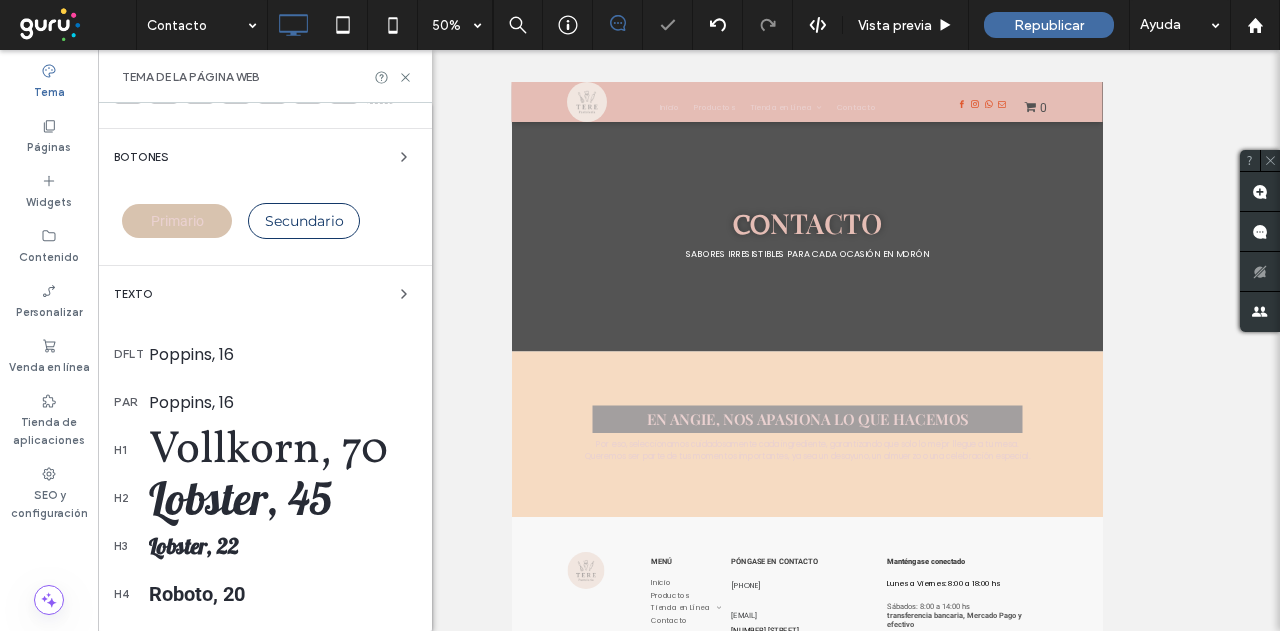 scroll, scrollTop: 118, scrollLeft: 0, axis: vertical 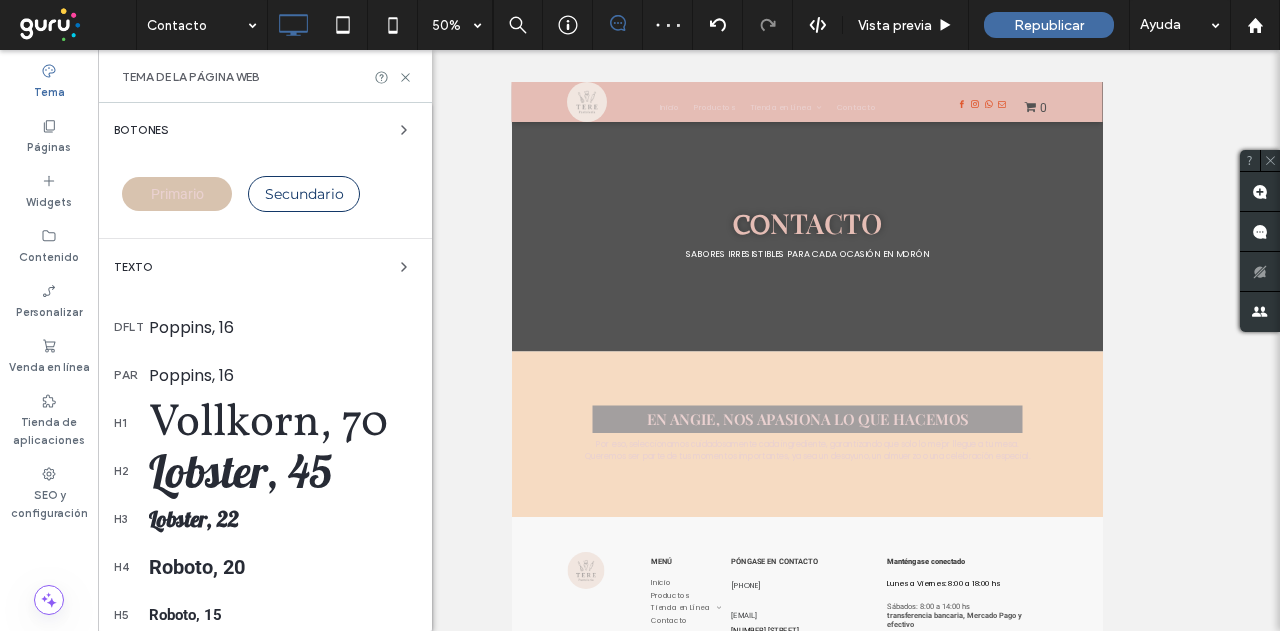 click on "Lobster, 45" at bounding box center [282, 471] 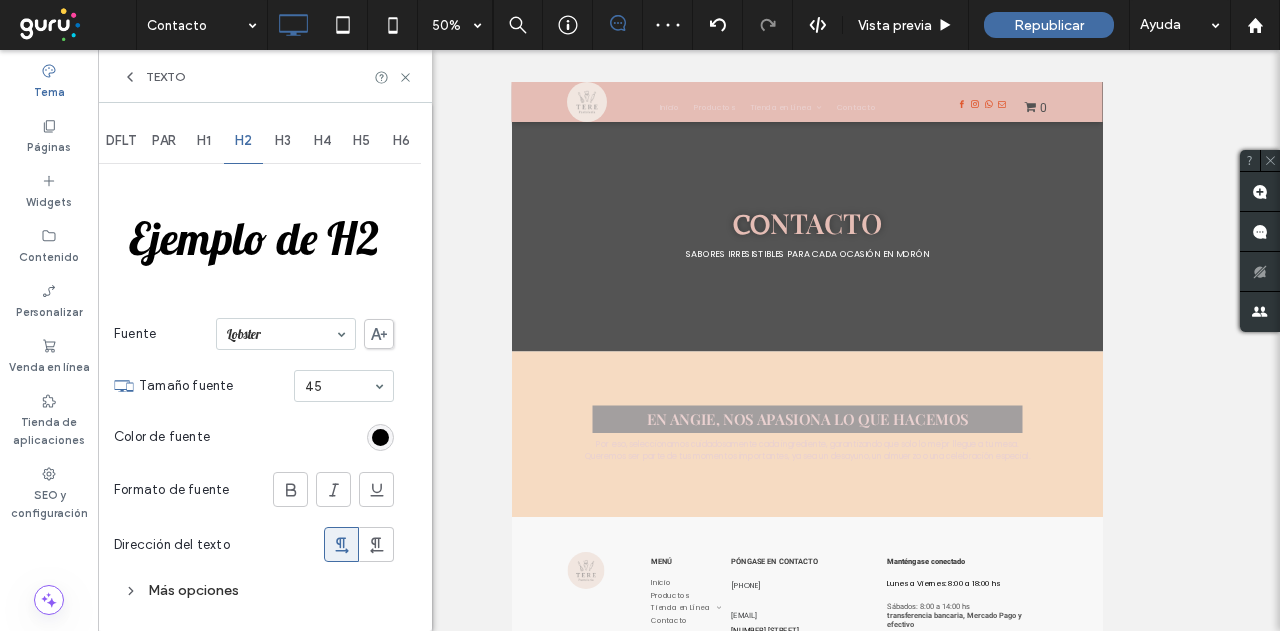 scroll, scrollTop: 0, scrollLeft: 0, axis: both 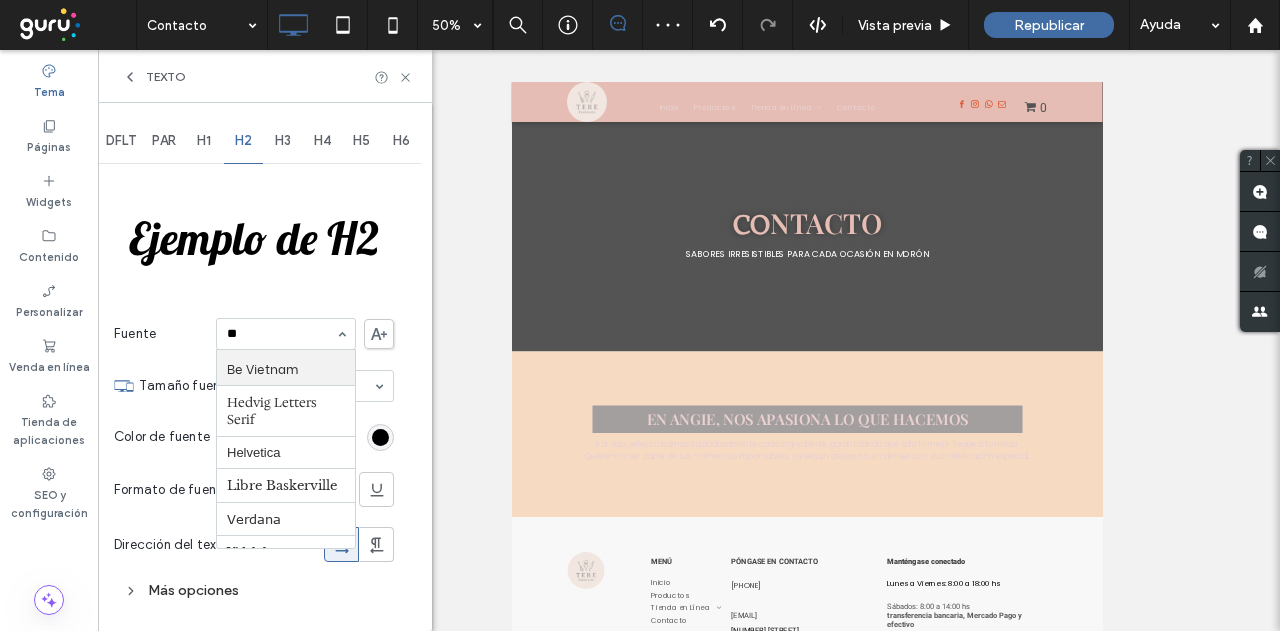 type on "***" 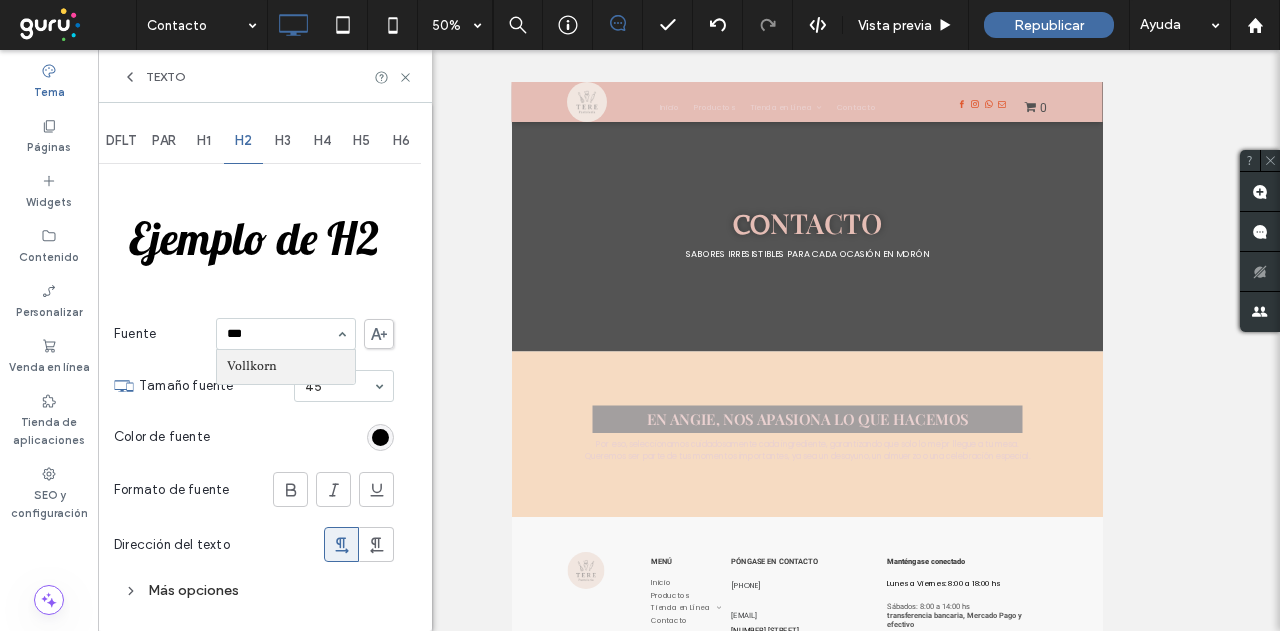 type 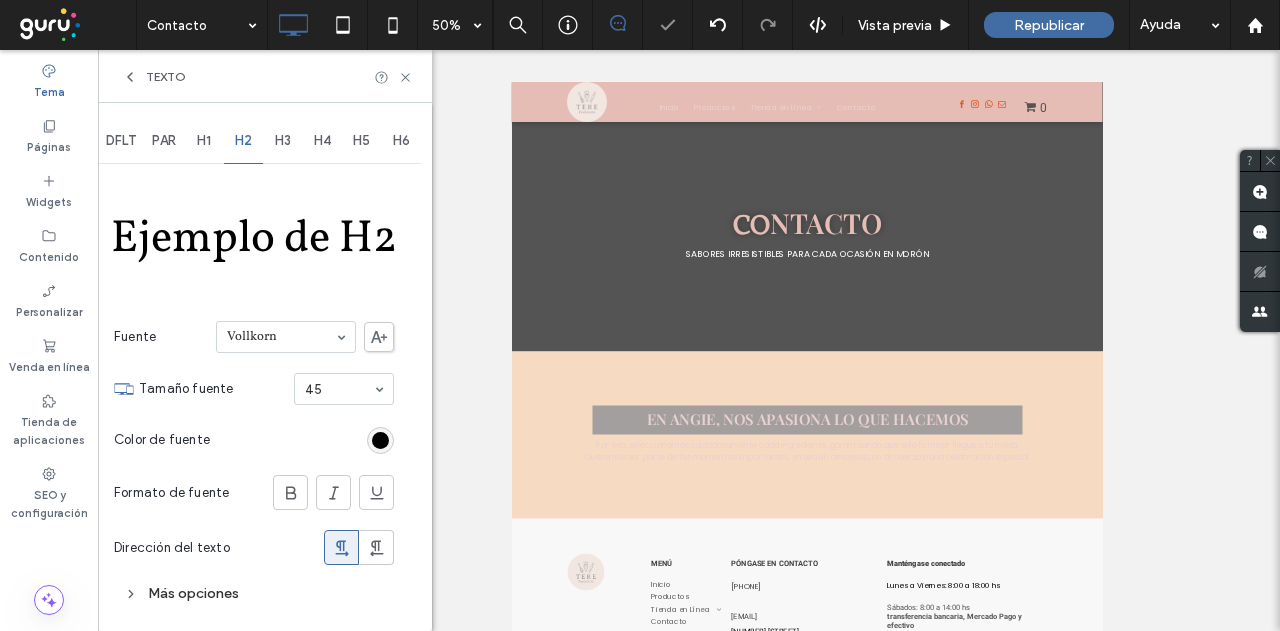 click 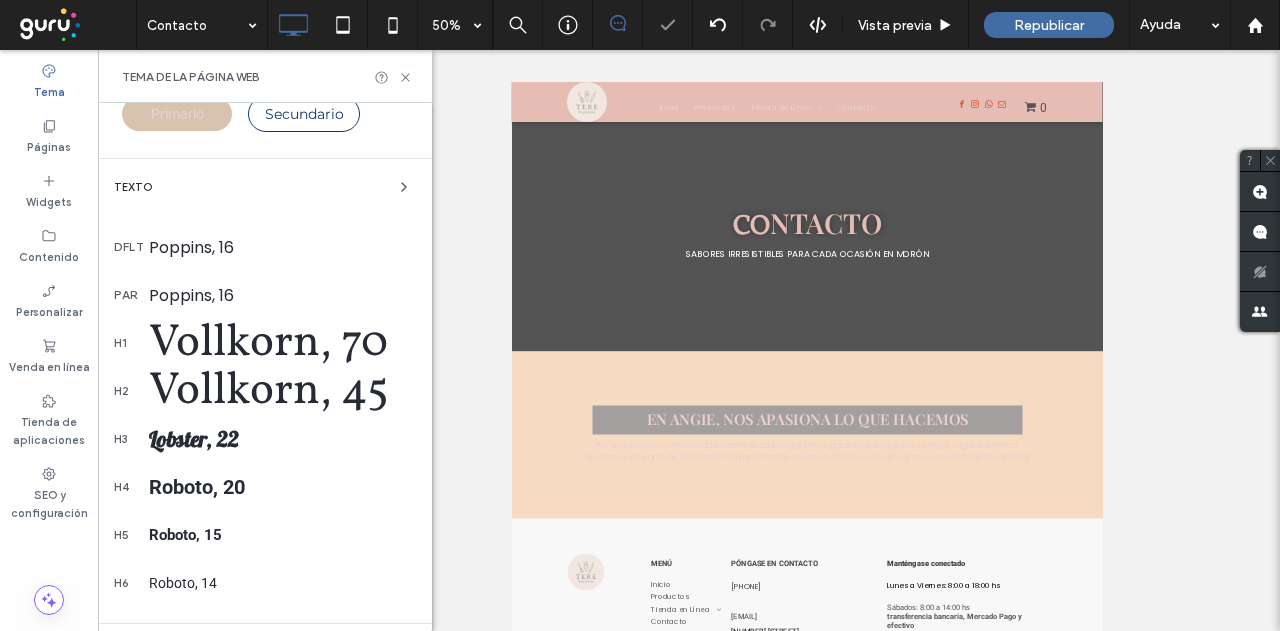 scroll, scrollTop: 200, scrollLeft: 0, axis: vertical 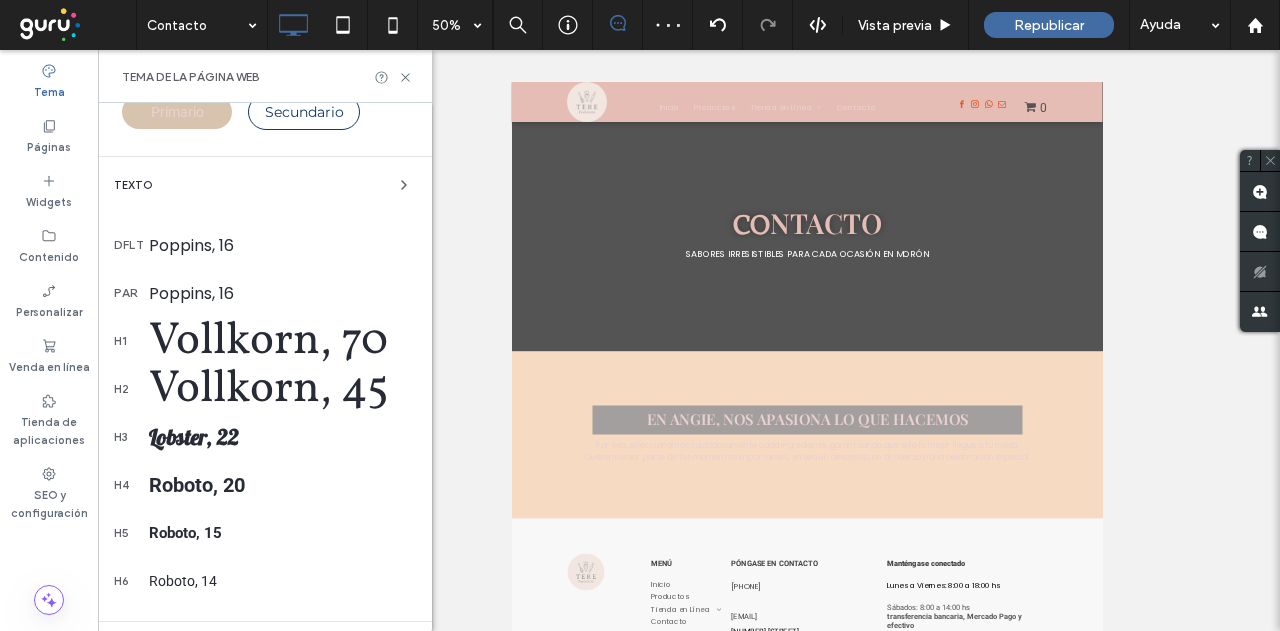 click on "Lobster, 22" at bounding box center [282, 437] 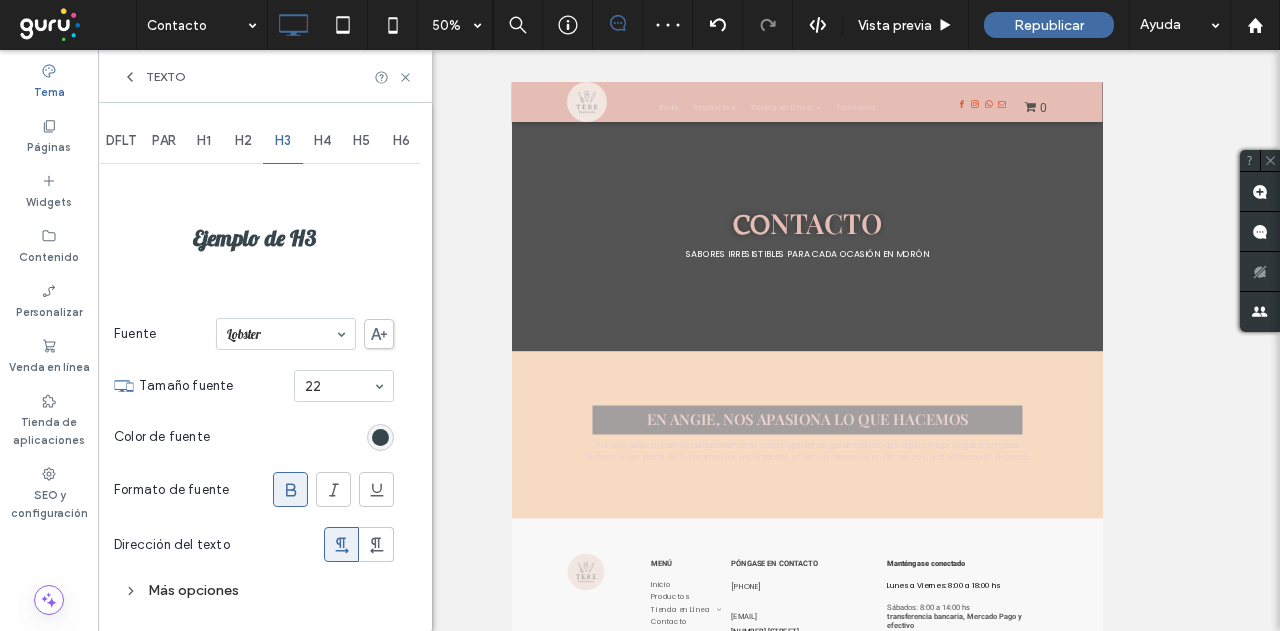 scroll, scrollTop: 0, scrollLeft: 0, axis: both 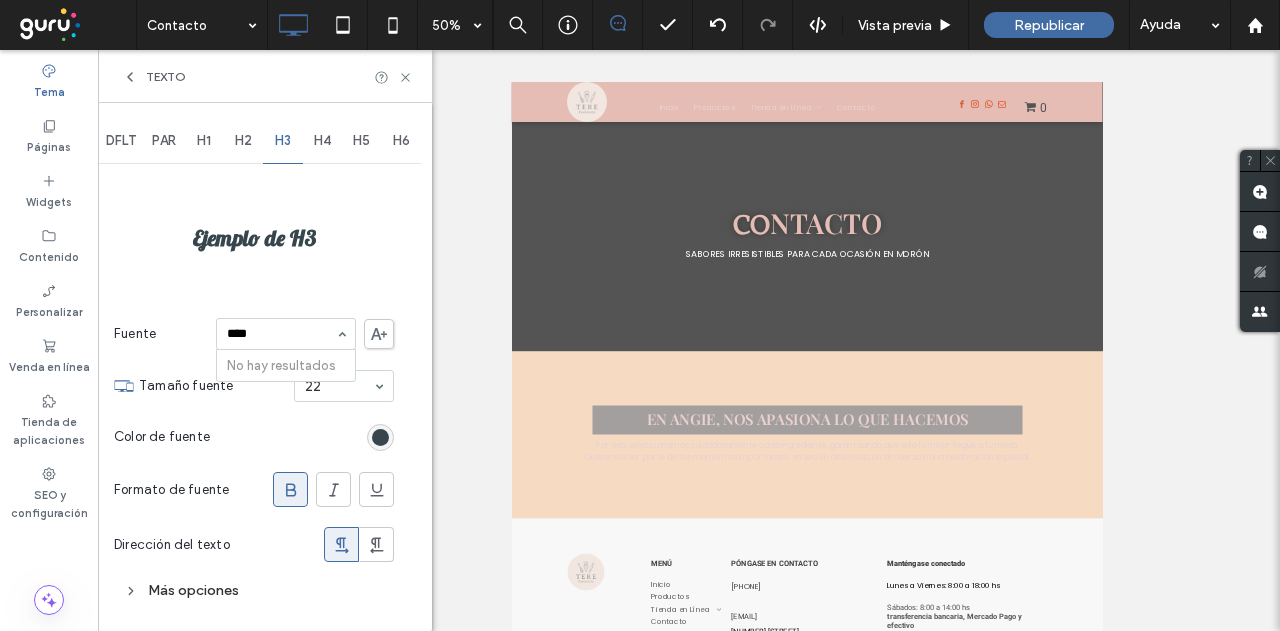 type on "***" 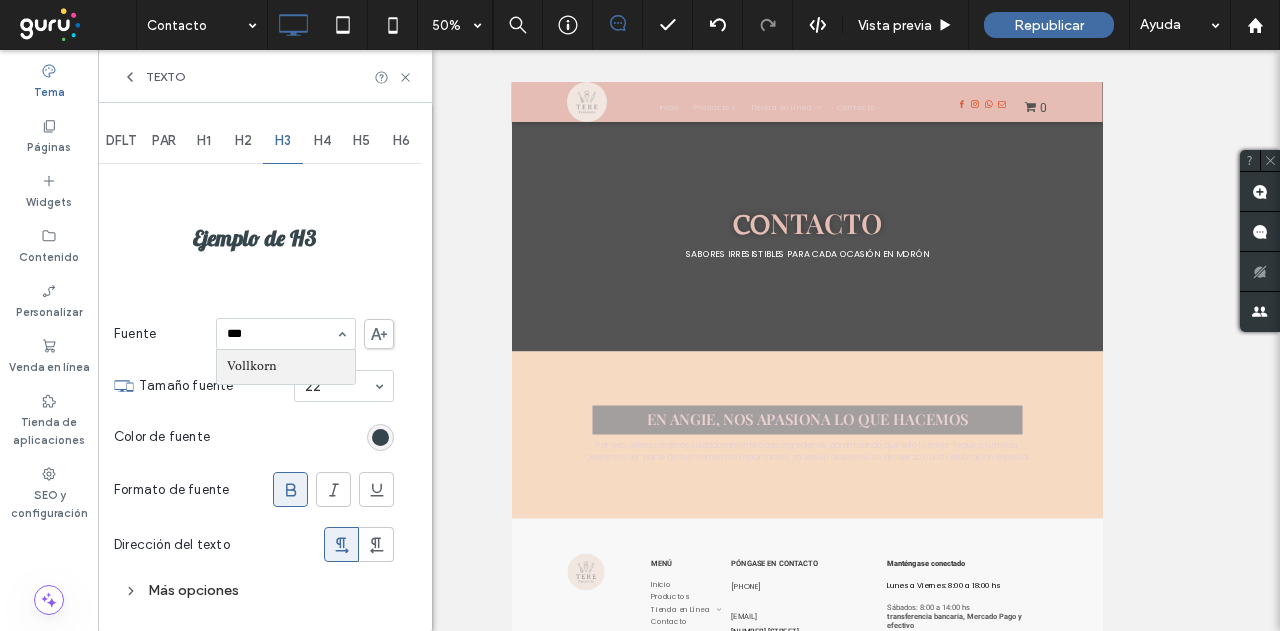 type 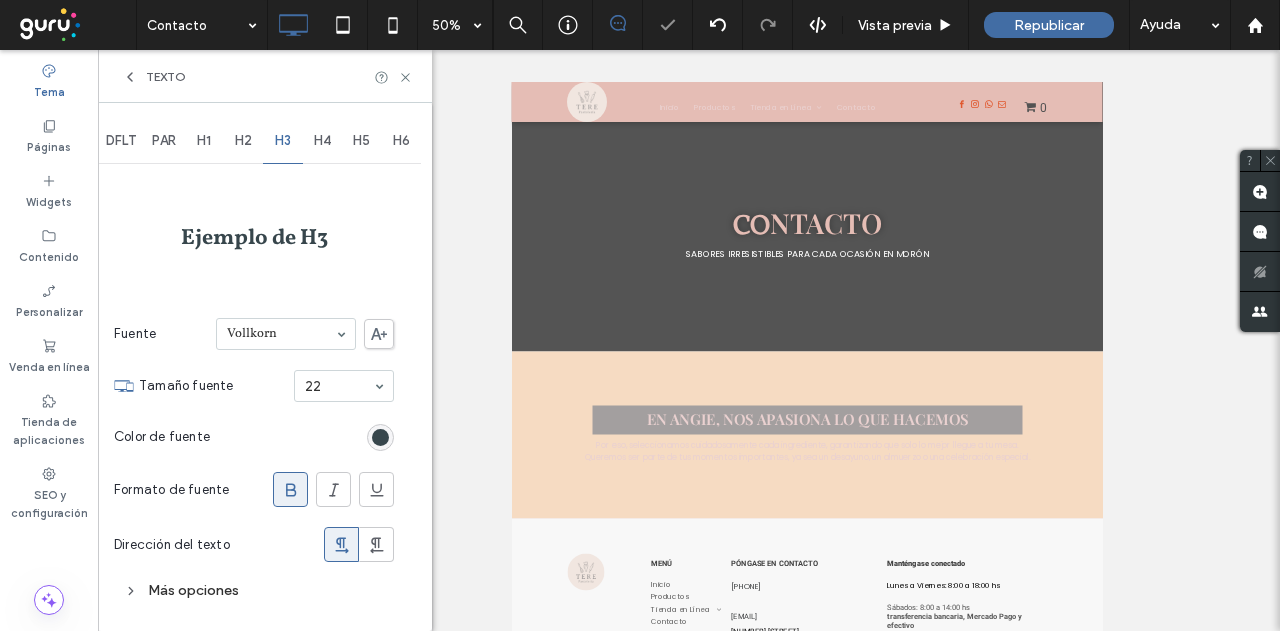 click 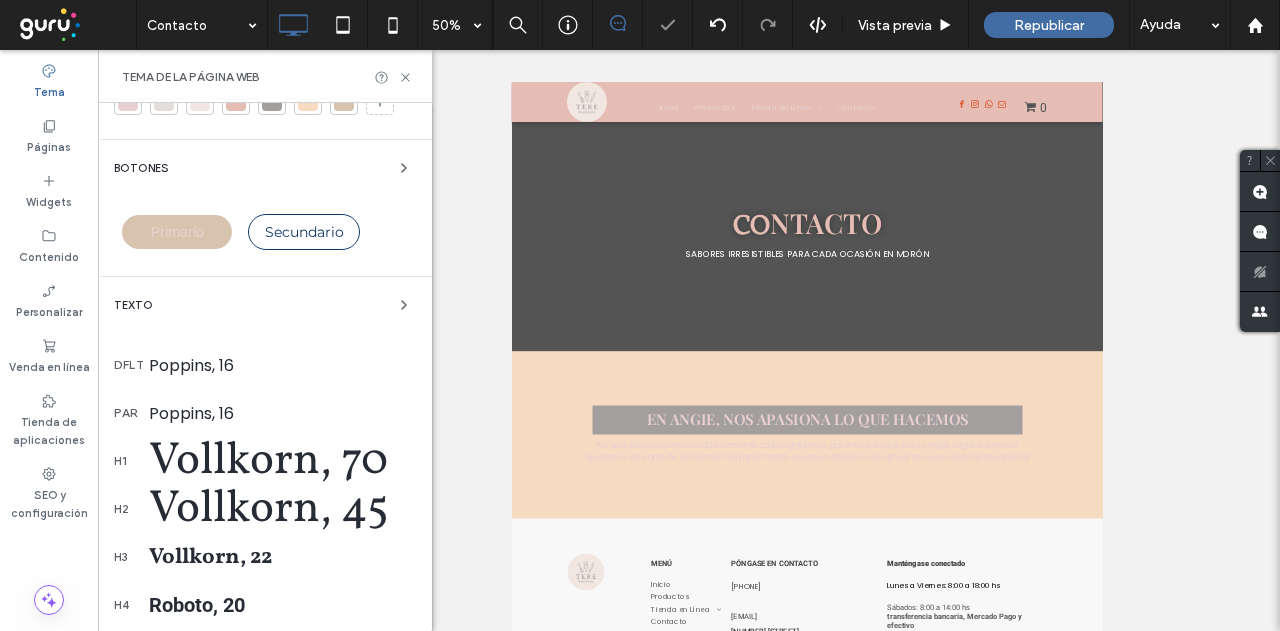 scroll, scrollTop: 200, scrollLeft: 0, axis: vertical 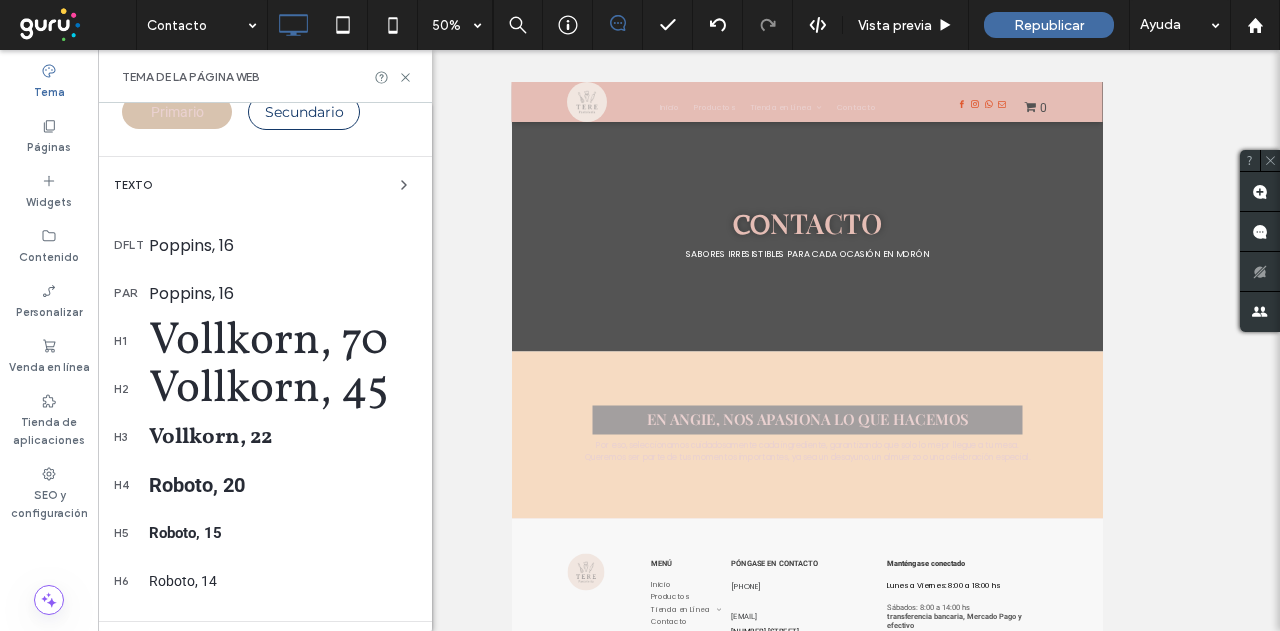 click on "Roboto, 20" at bounding box center (282, 485) 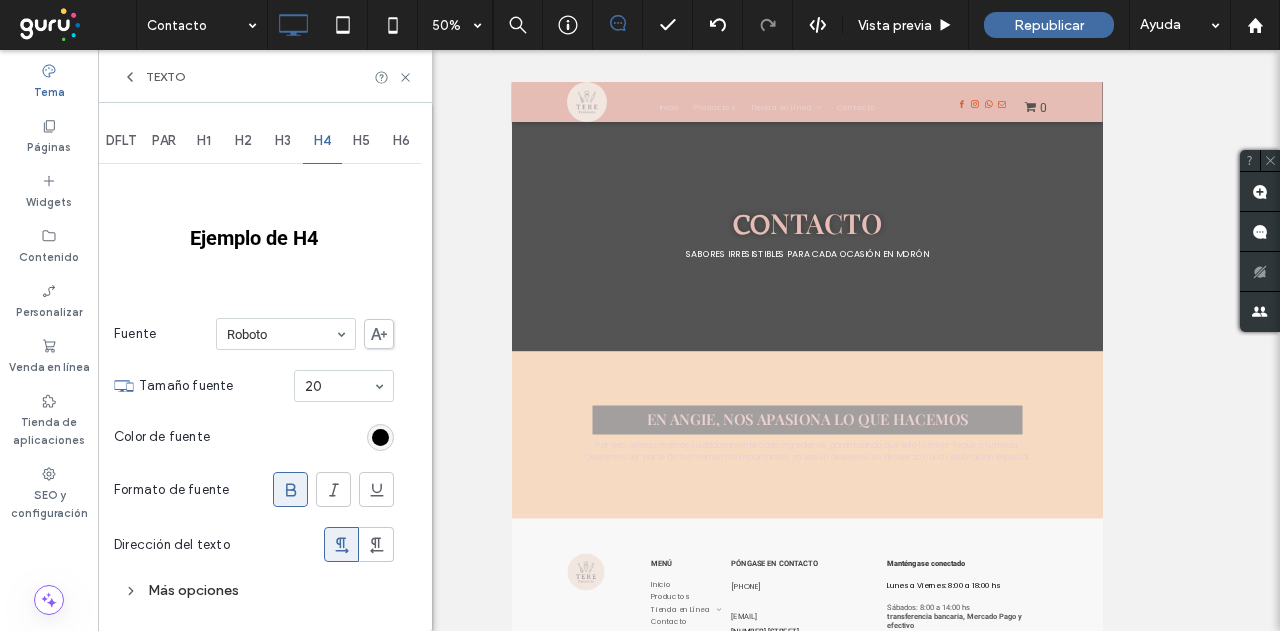 scroll, scrollTop: 0, scrollLeft: 0, axis: both 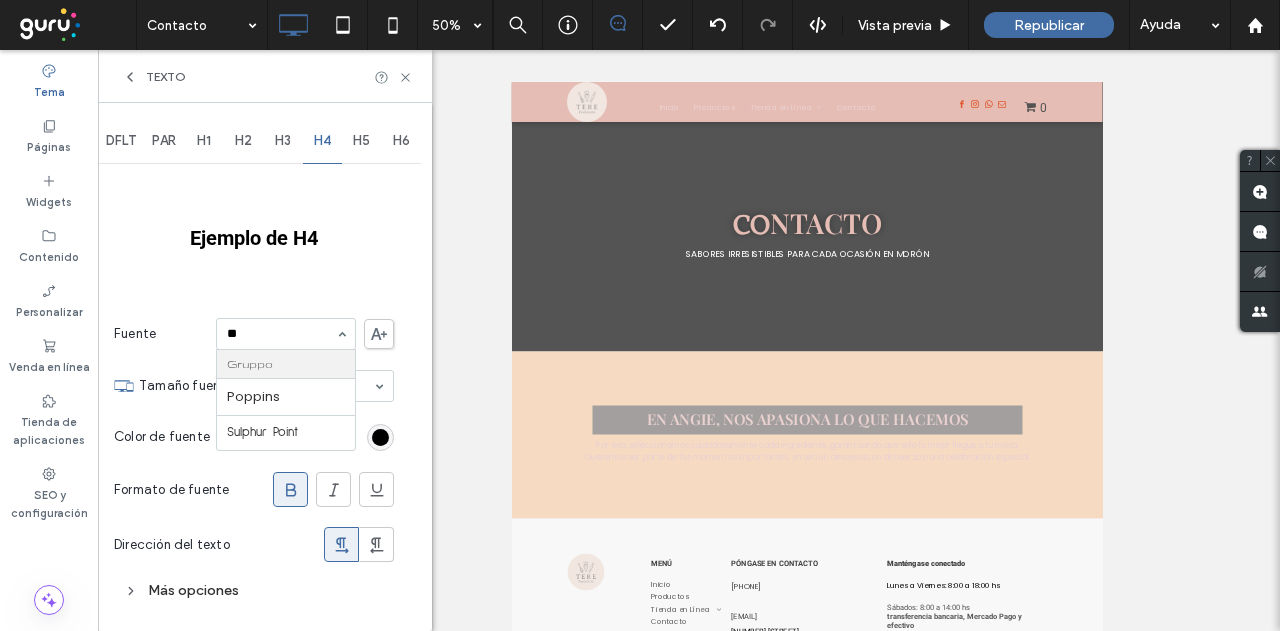 type on "***" 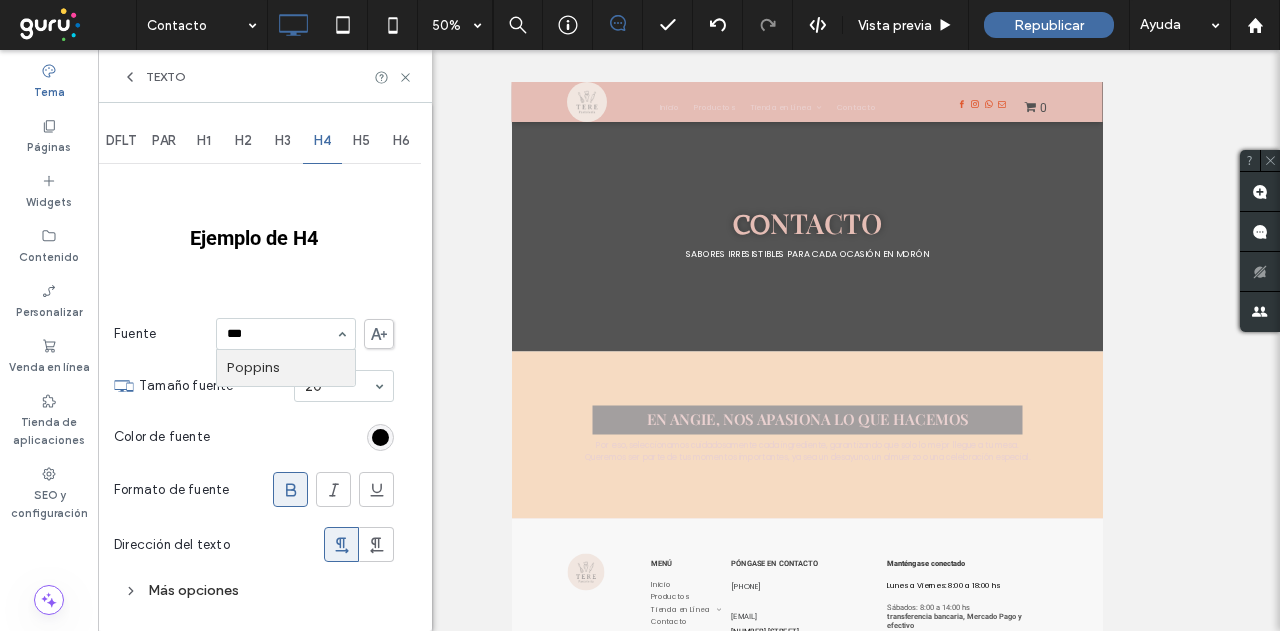 type 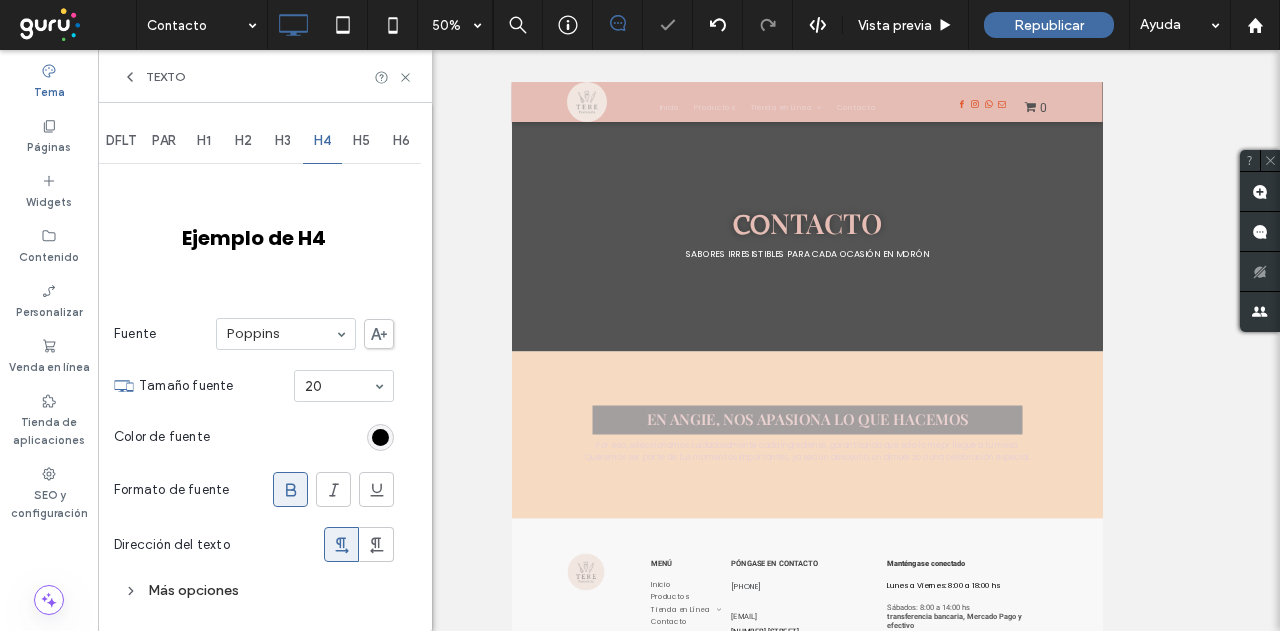 click 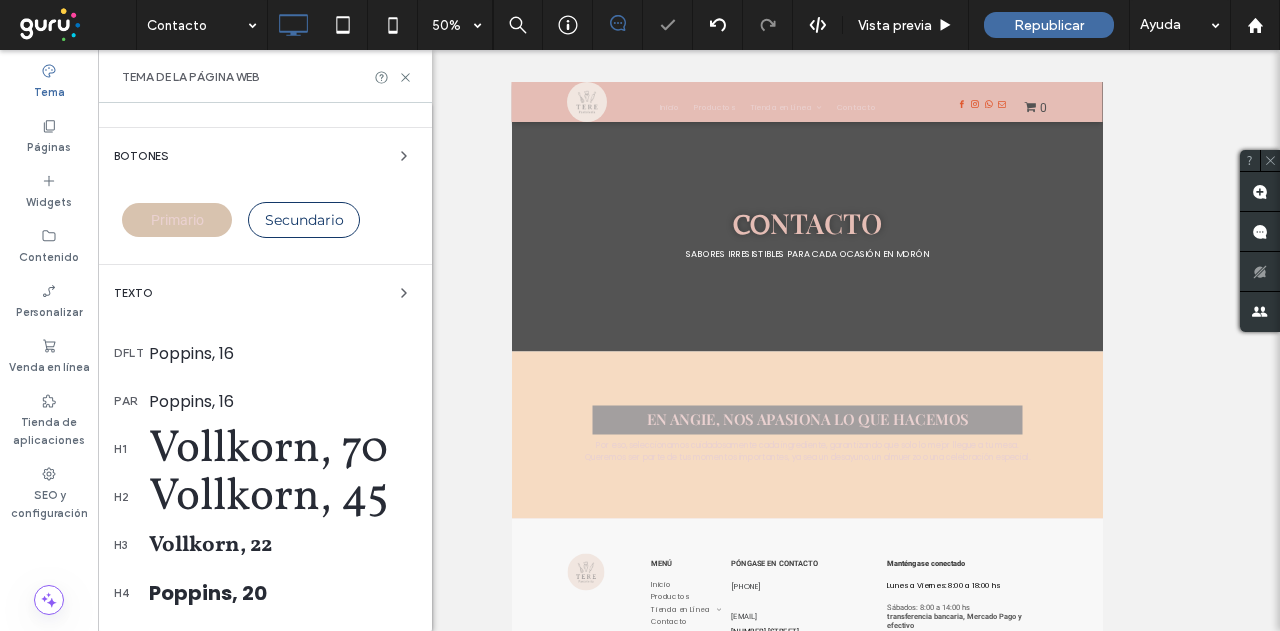 scroll, scrollTop: 200, scrollLeft: 0, axis: vertical 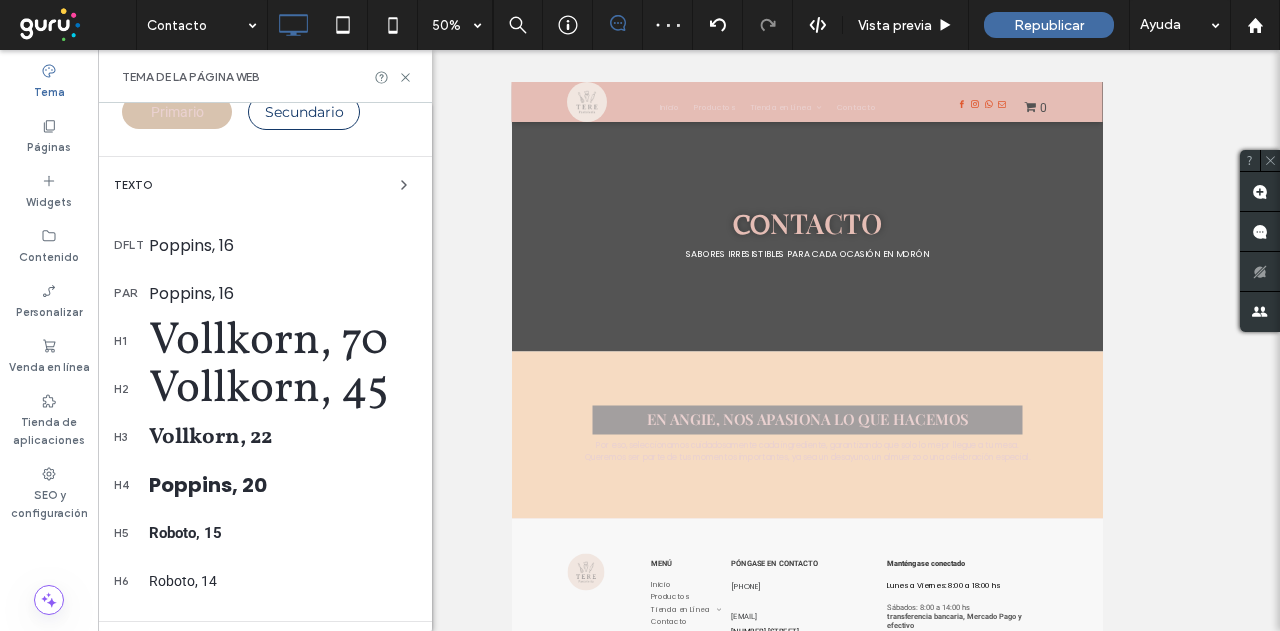 click on "Roboto, 15" at bounding box center [282, 533] 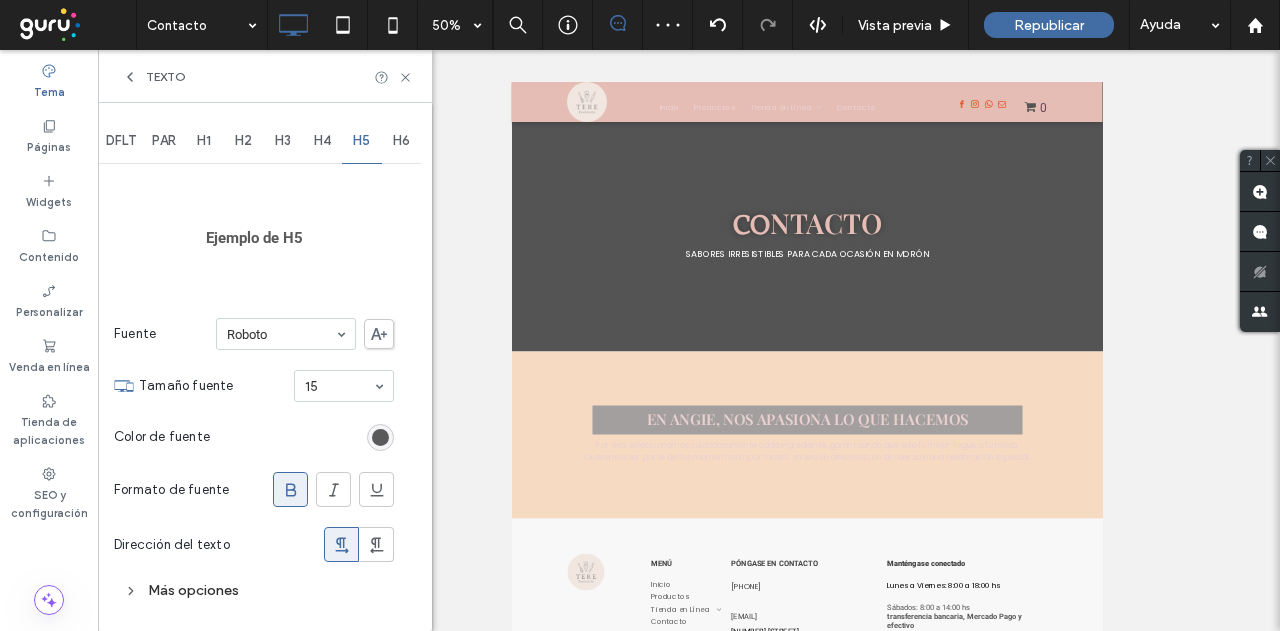scroll, scrollTop: 0, scrollLeft: 0, axis: both 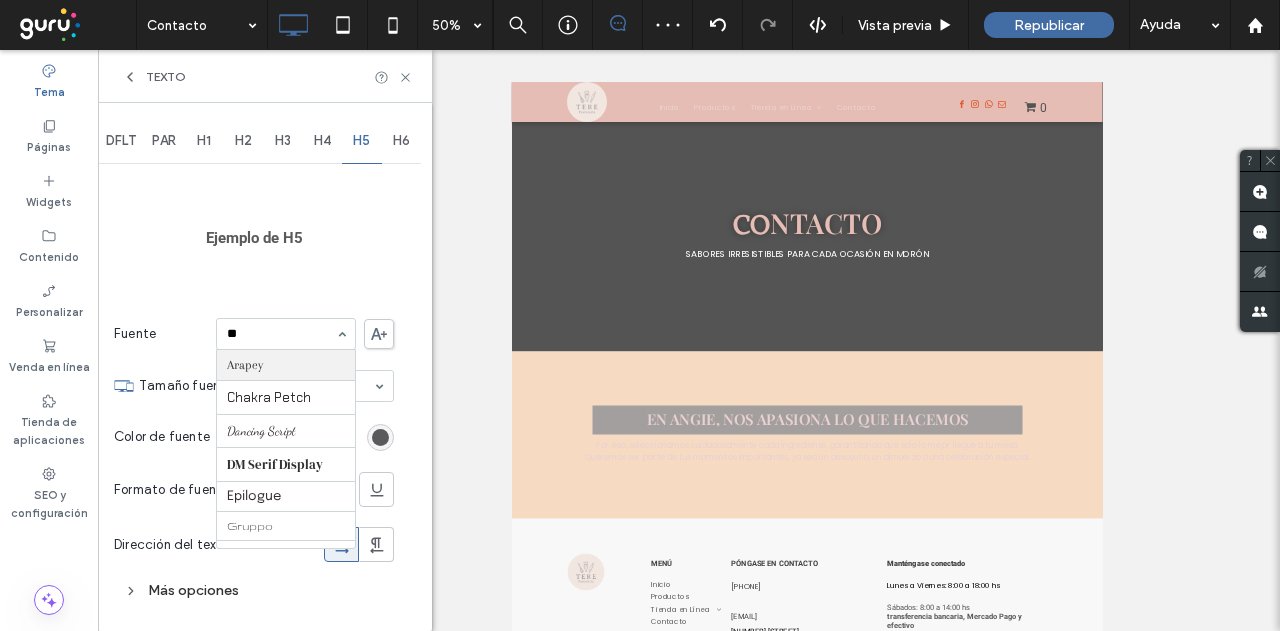 type on "***" 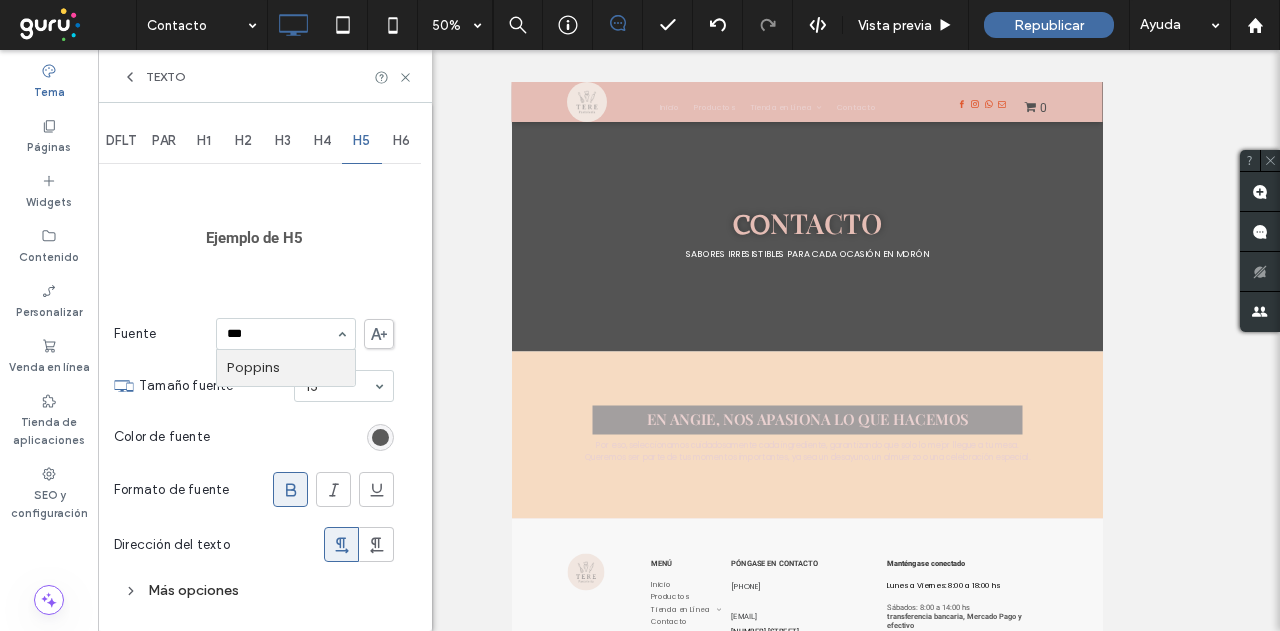type 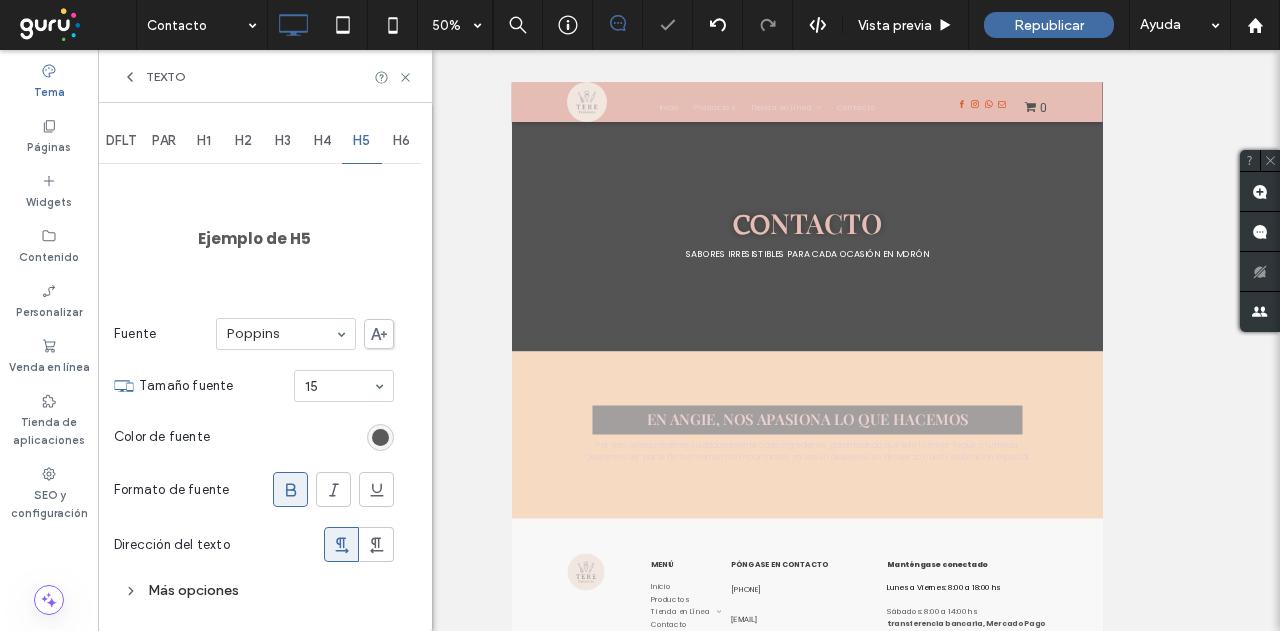click 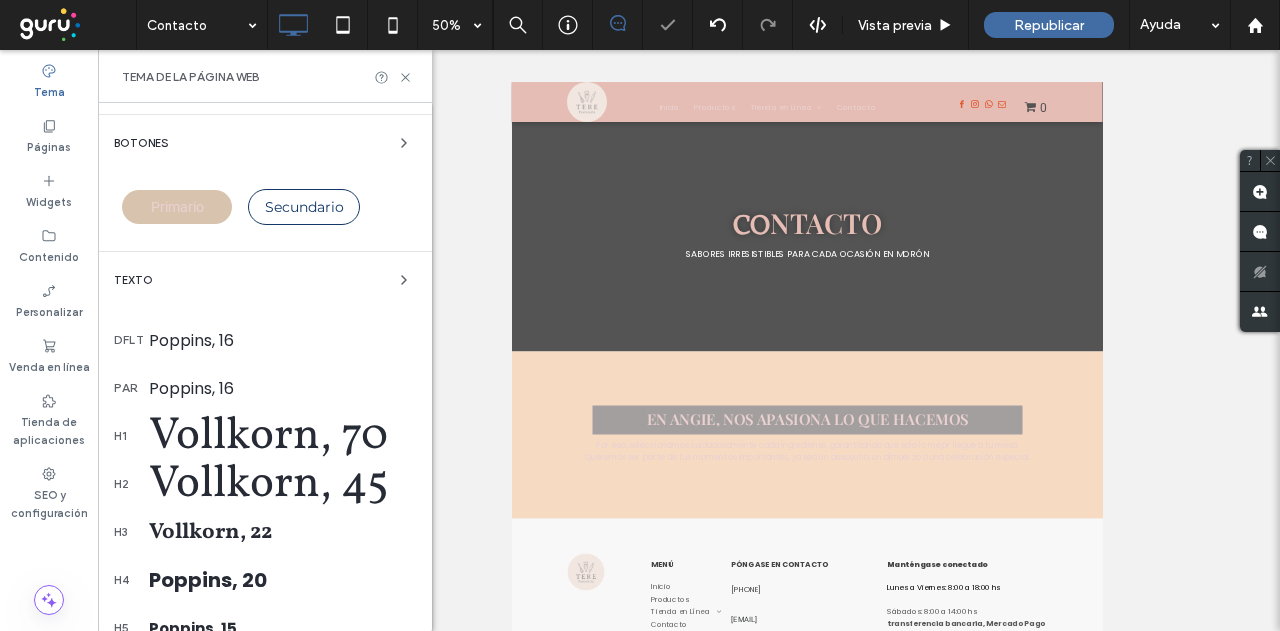 scroll, scrollTop: 400, scrollLeft: 0, axis: vertical 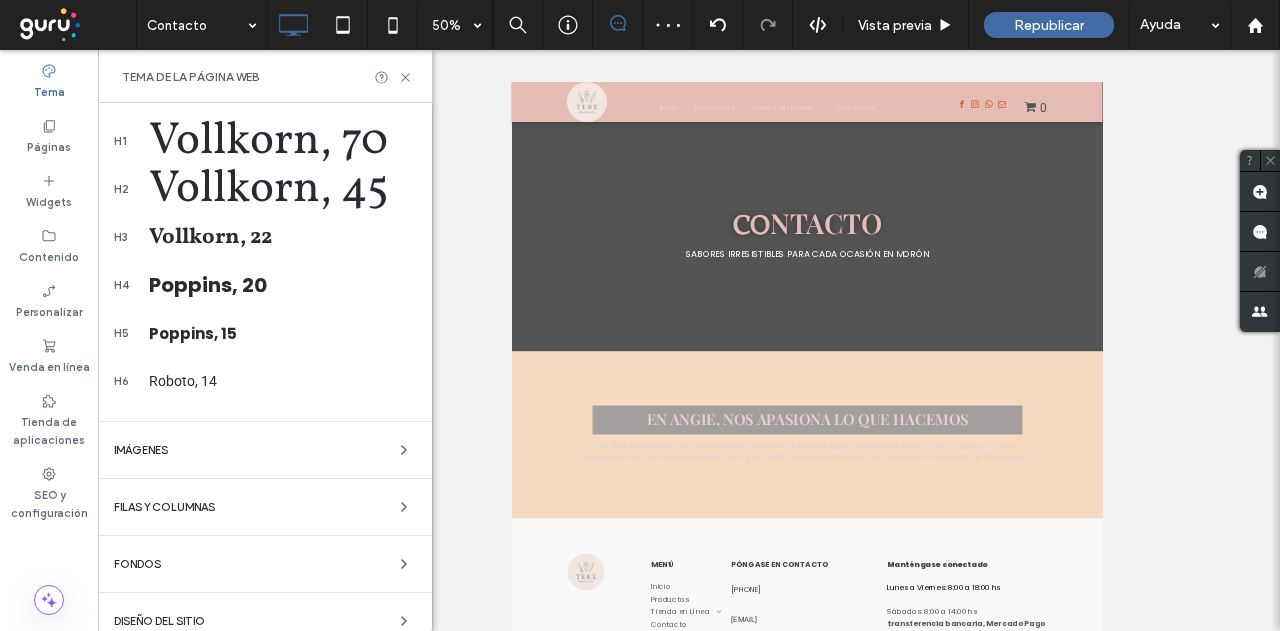 click on "Roboto, 14" at bounding box center [282, 381] 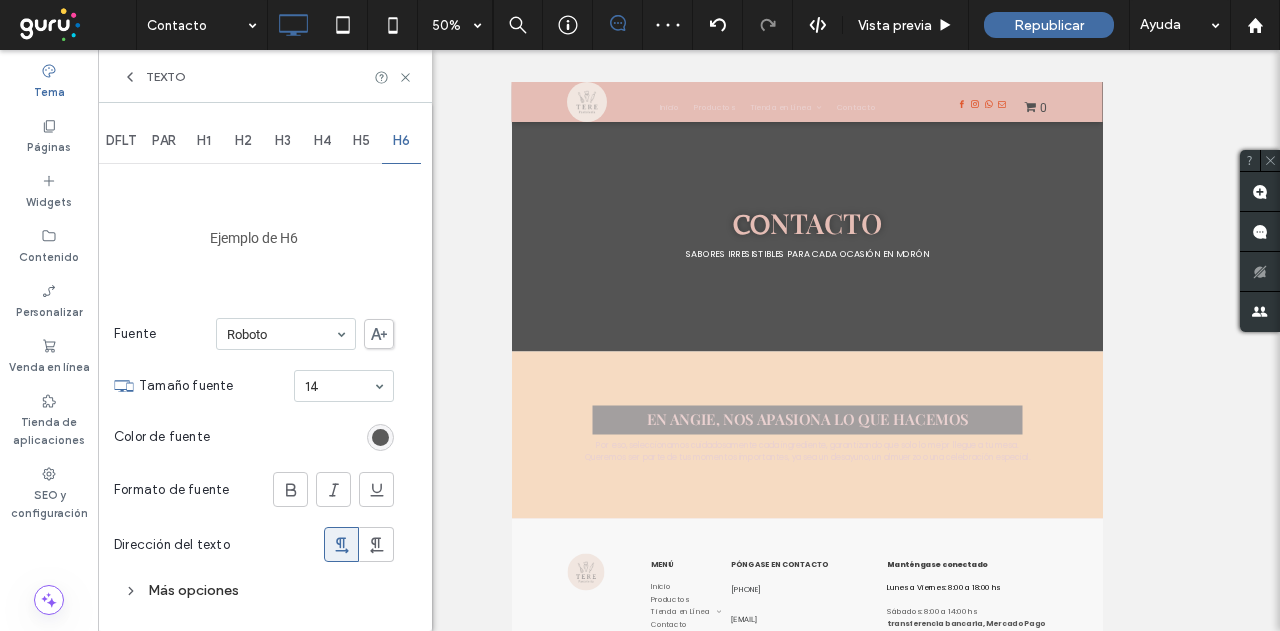 scroll, scrollTop: 0, scrollLeft: 0, axis: both 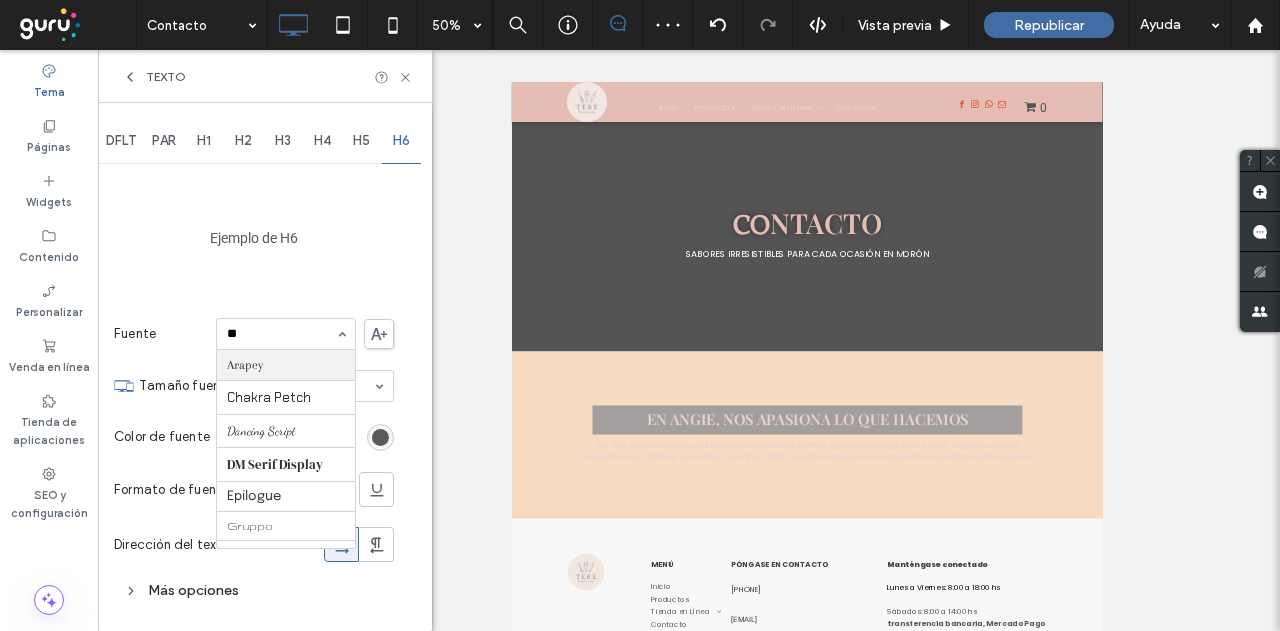 type on "***" 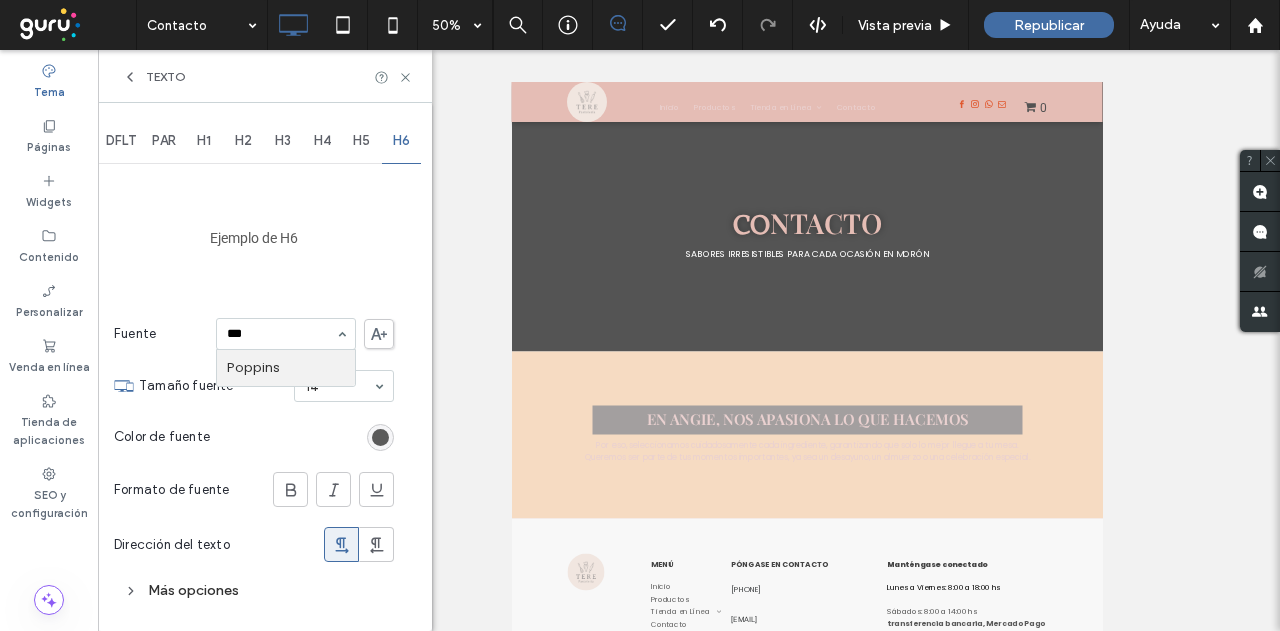 type 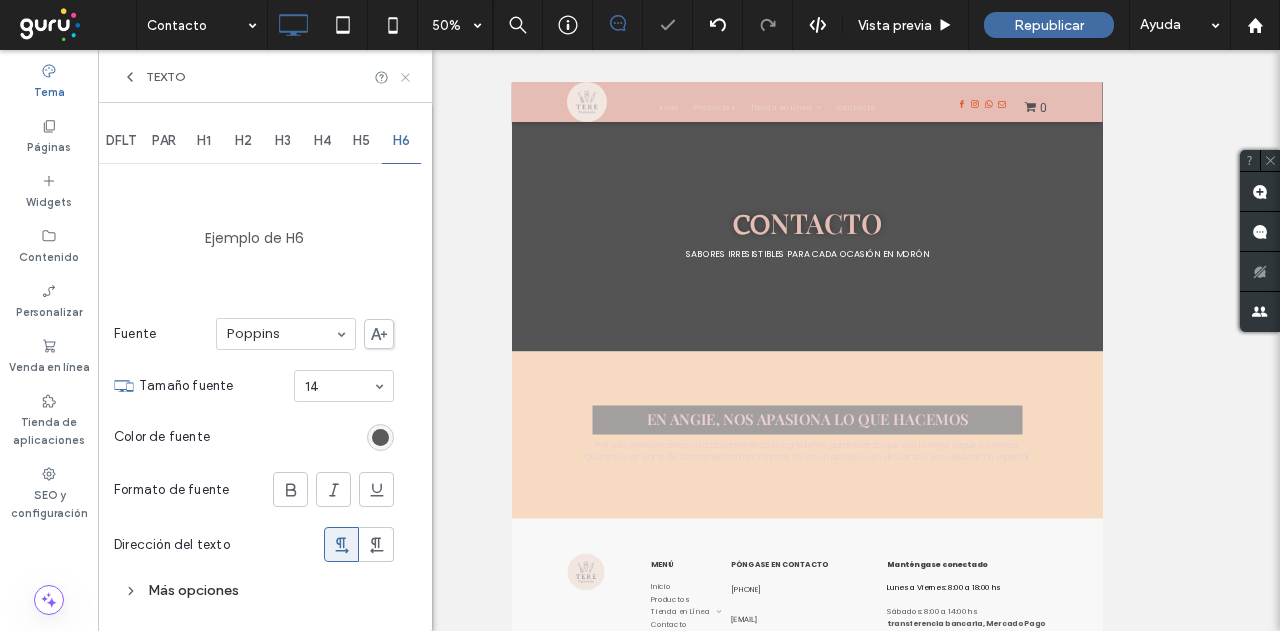 drag, startPoint x: 407, startPoint y: 78, endPoint x: 308, endPoint y: 28, distance: 110.909874 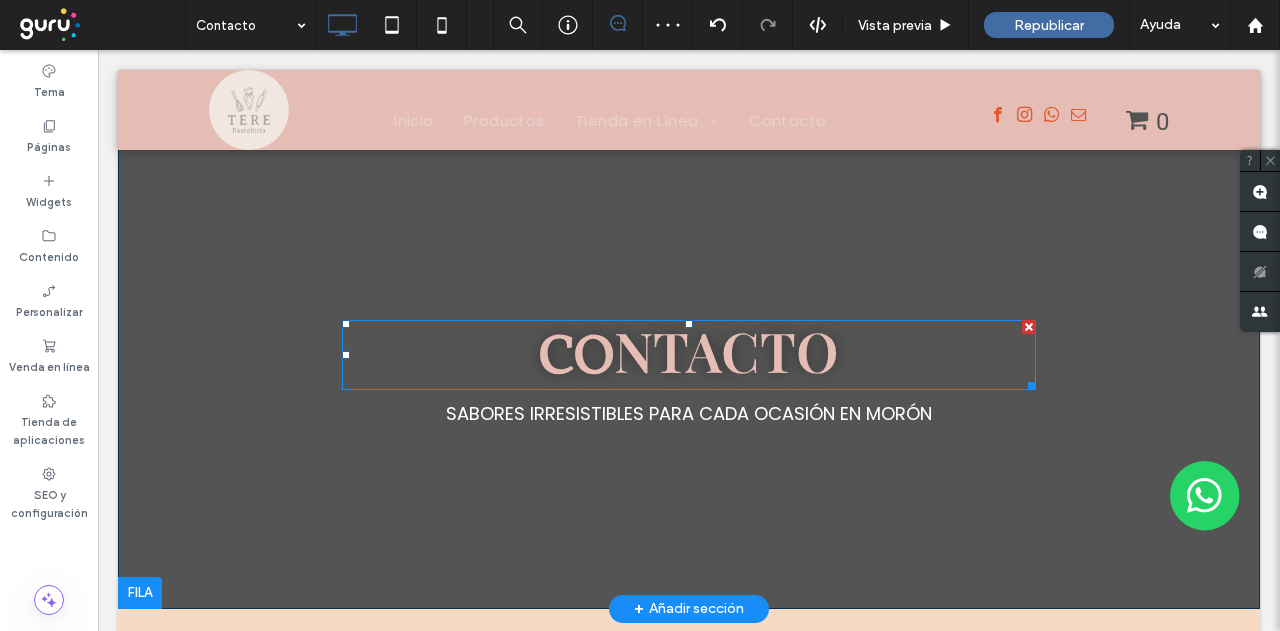 click on "NTACTO" at bounding box center (726, 350) 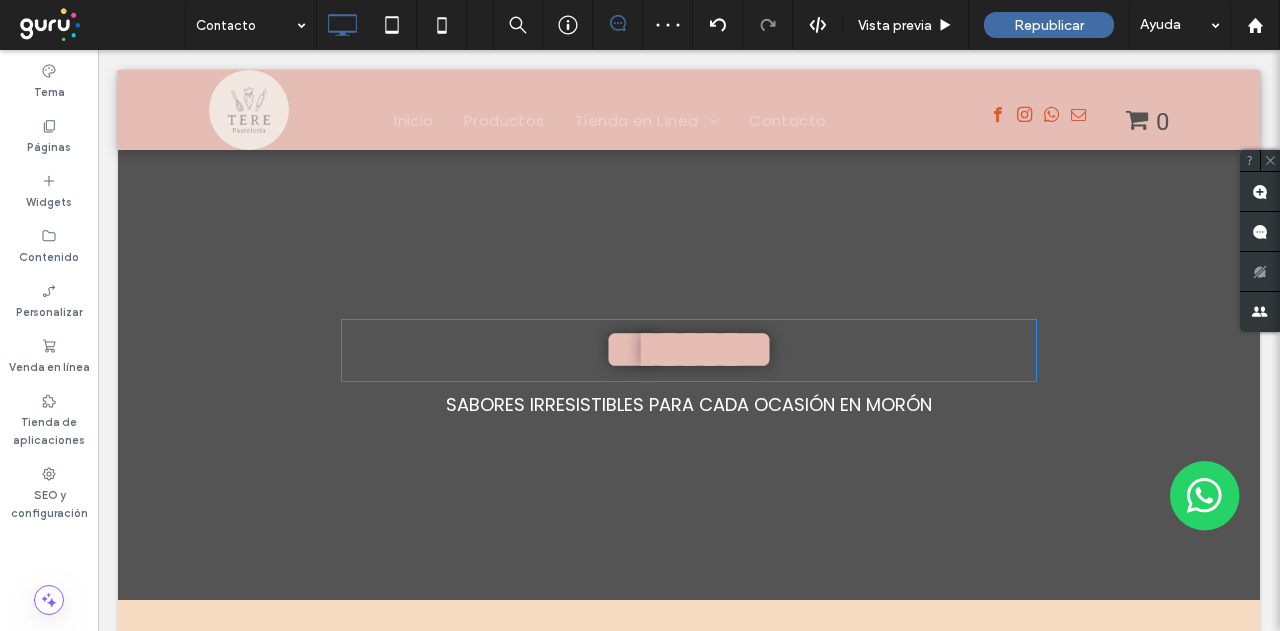 type on "**********" 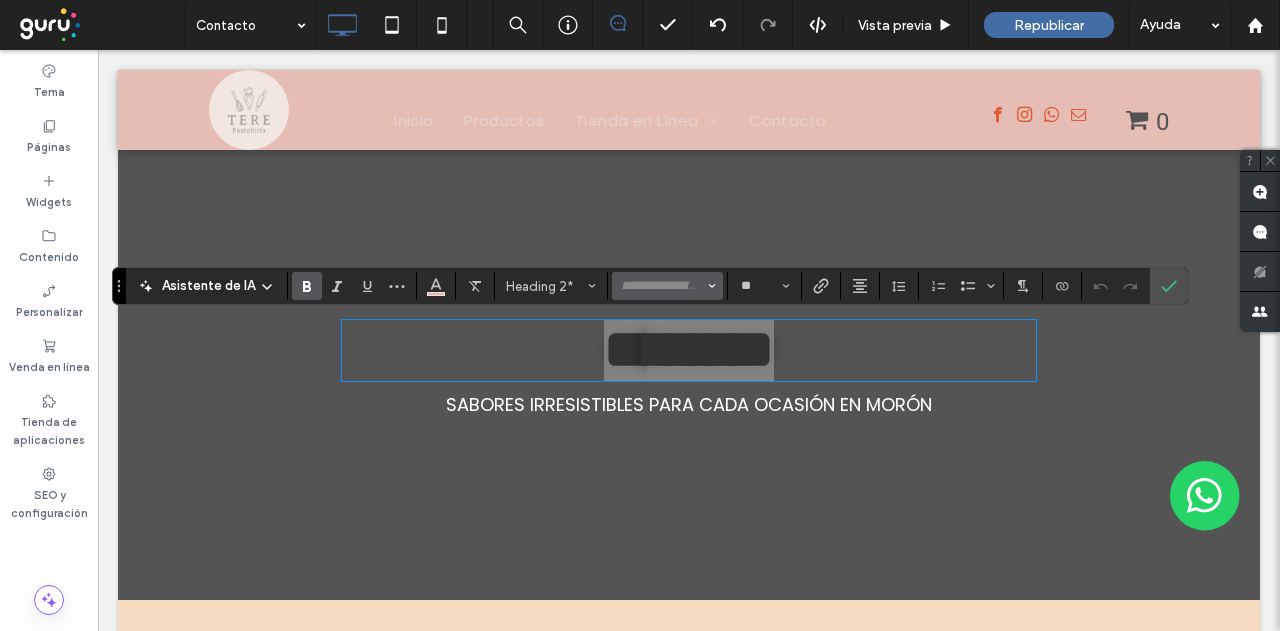 click at bounding box center (667, 286) 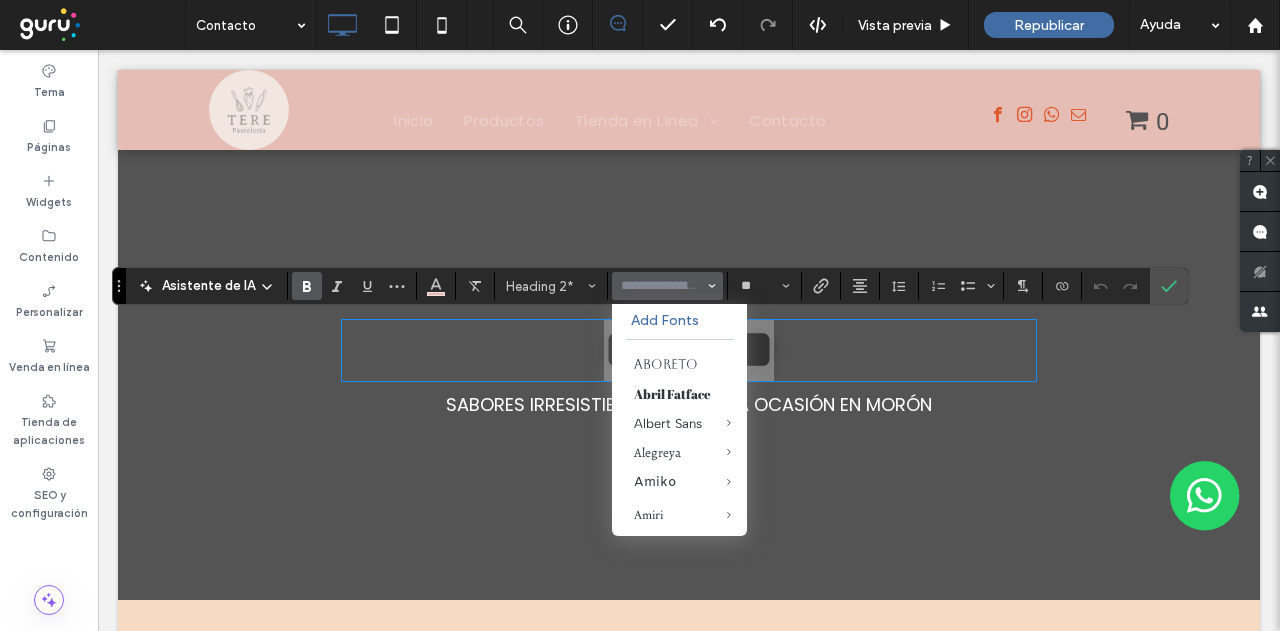 click at bounding box center (661, 286) 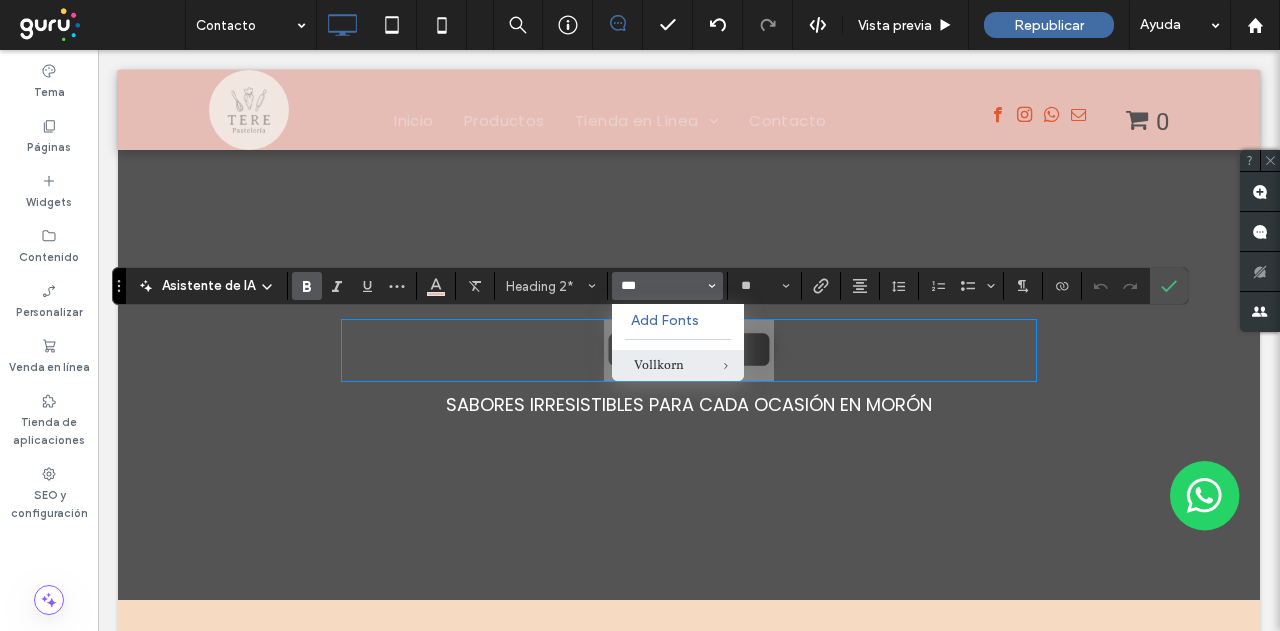 type on "***" 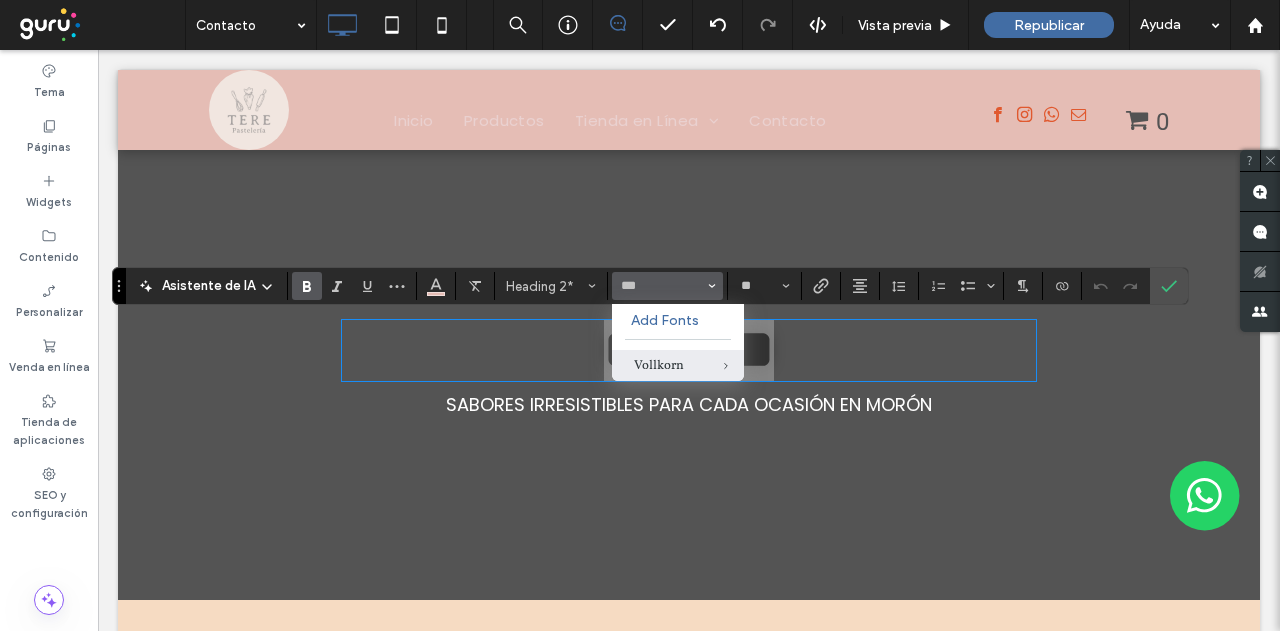click on "Vollkorn" at bounding box center (678, 366) 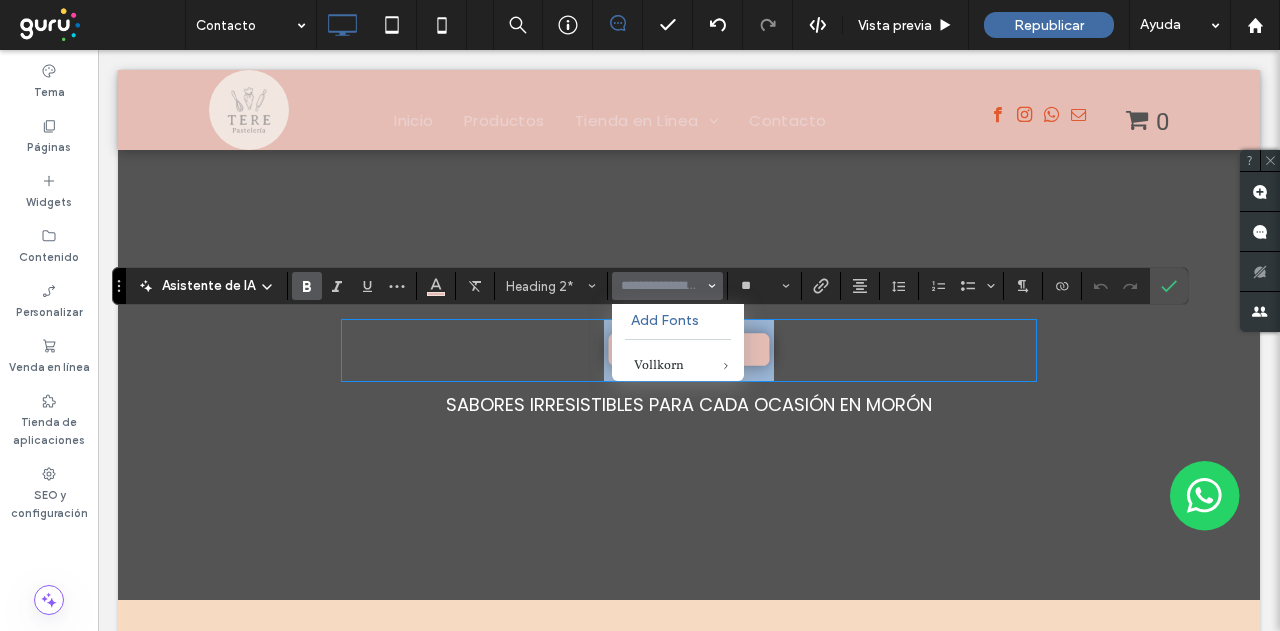 type on "********" 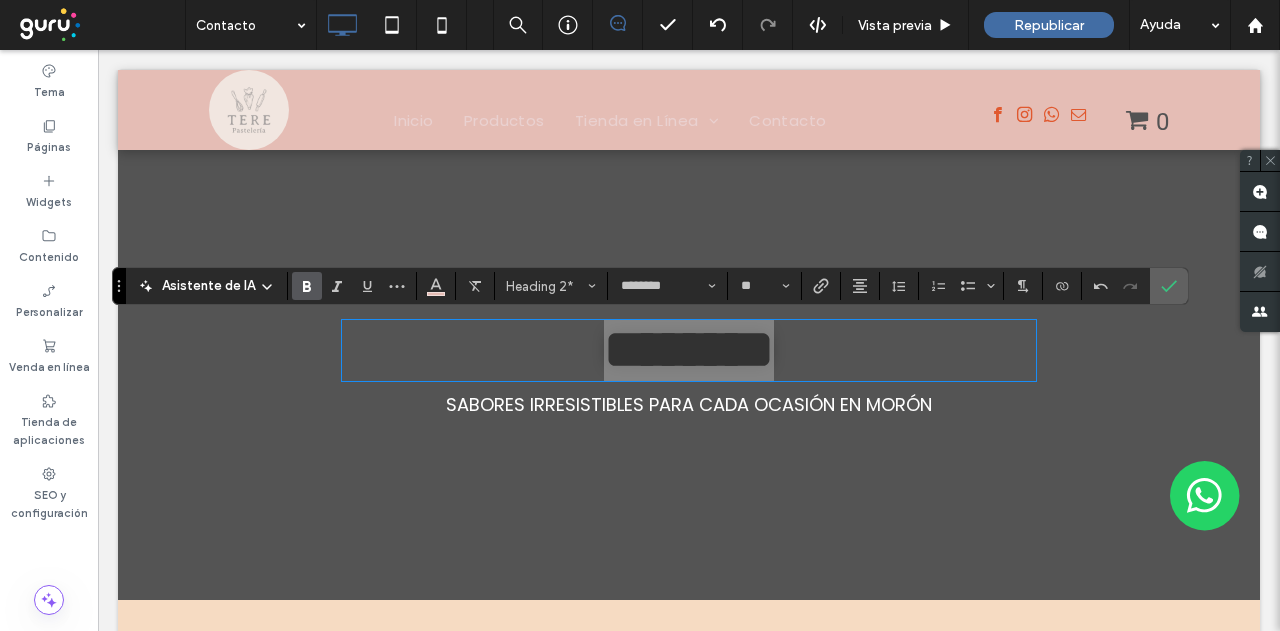 click at bounding box center [1169, 286] 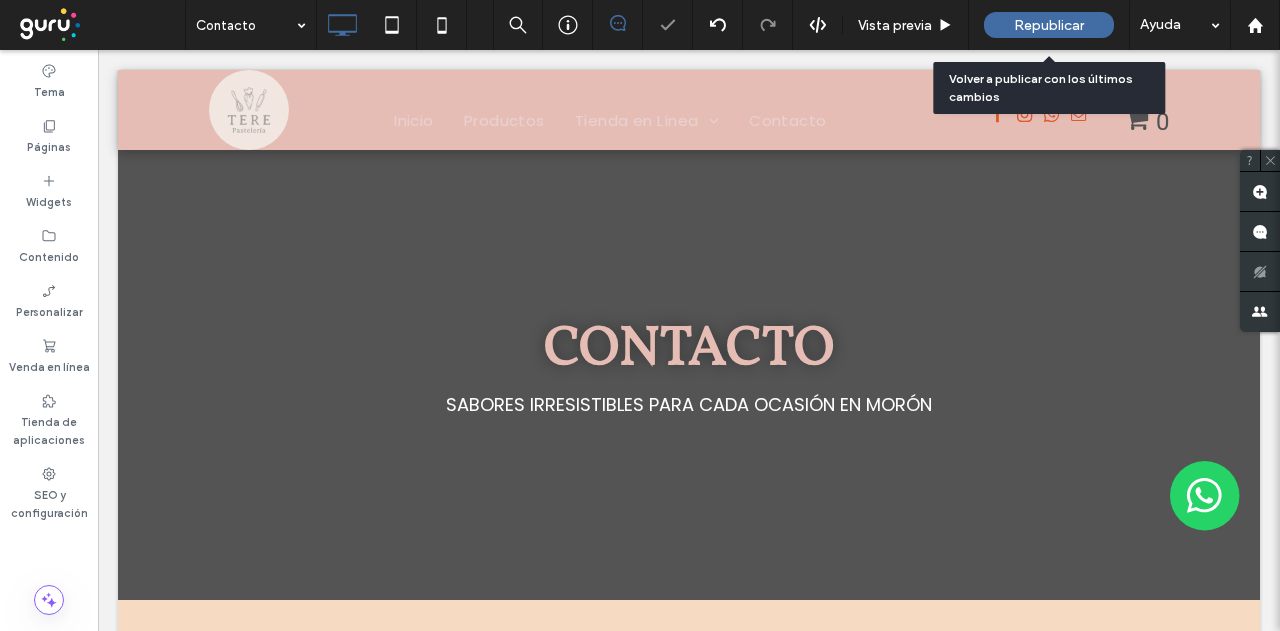 click on "Republicar" at bounding box center [1049, 25] 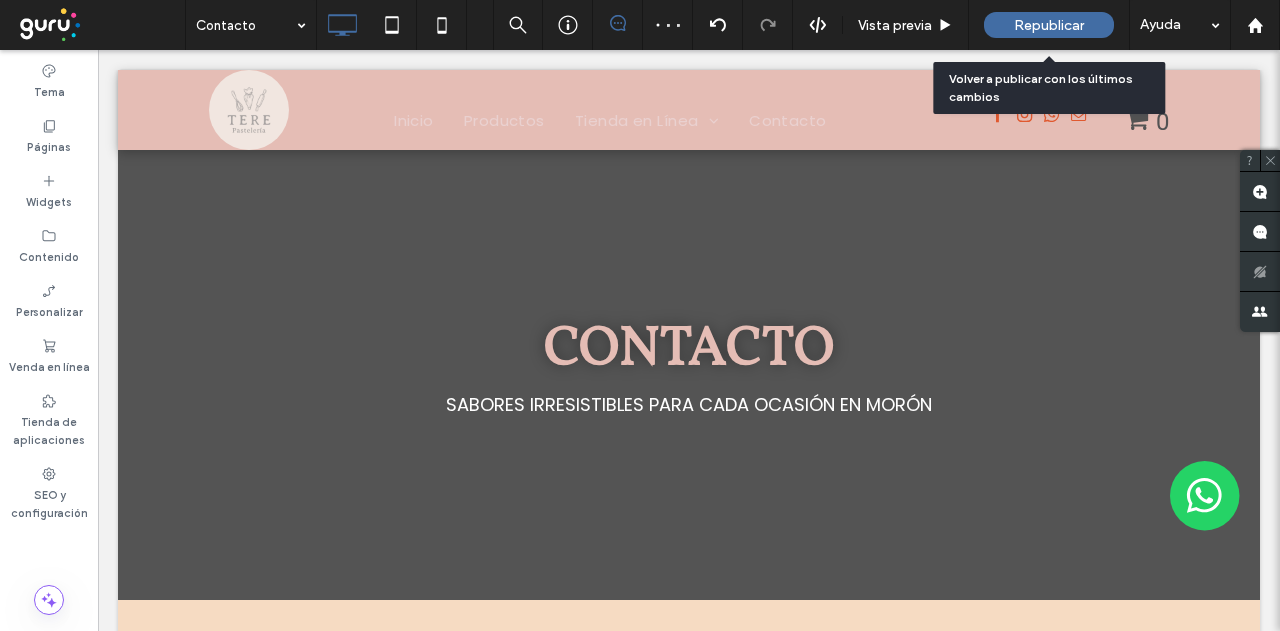 click on "Republicar" at bounding box center [1049, 25] 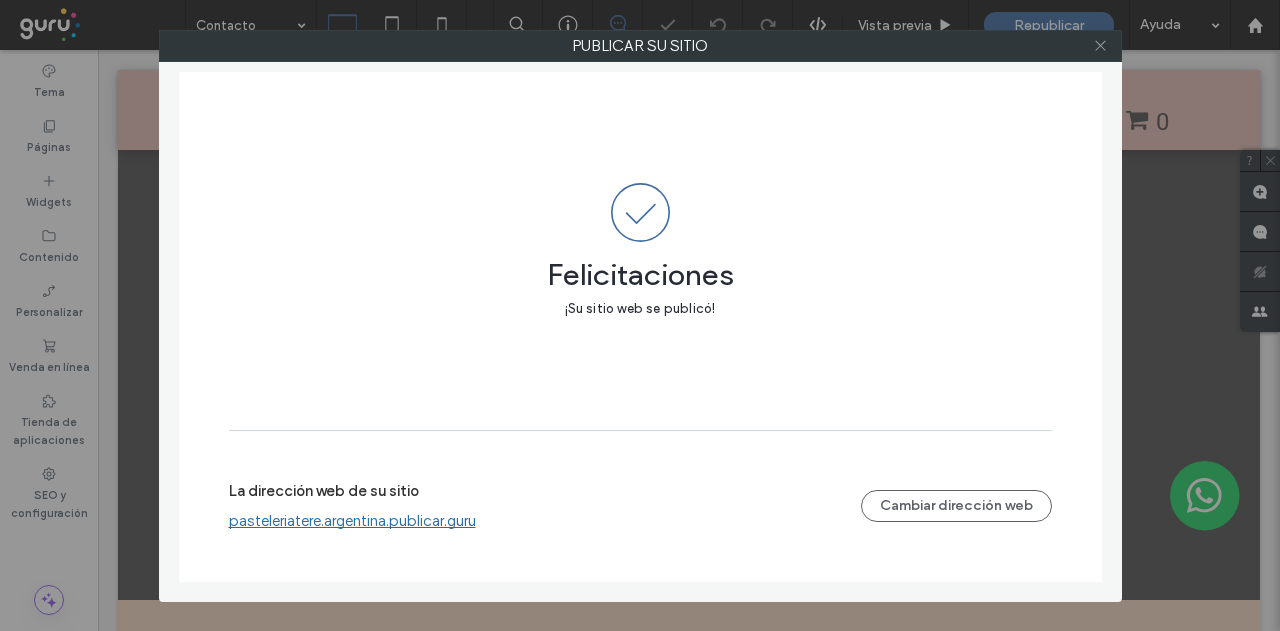 click 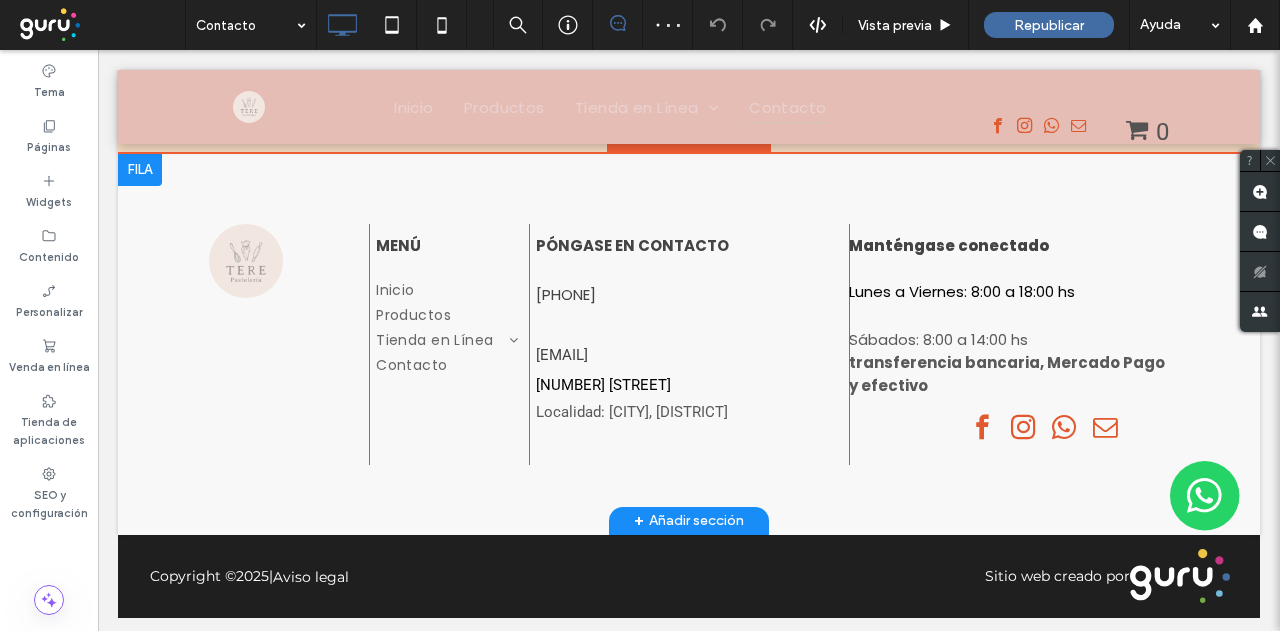 scroll, scrollTop: 772, scrollLeft: 0, axis: vertical 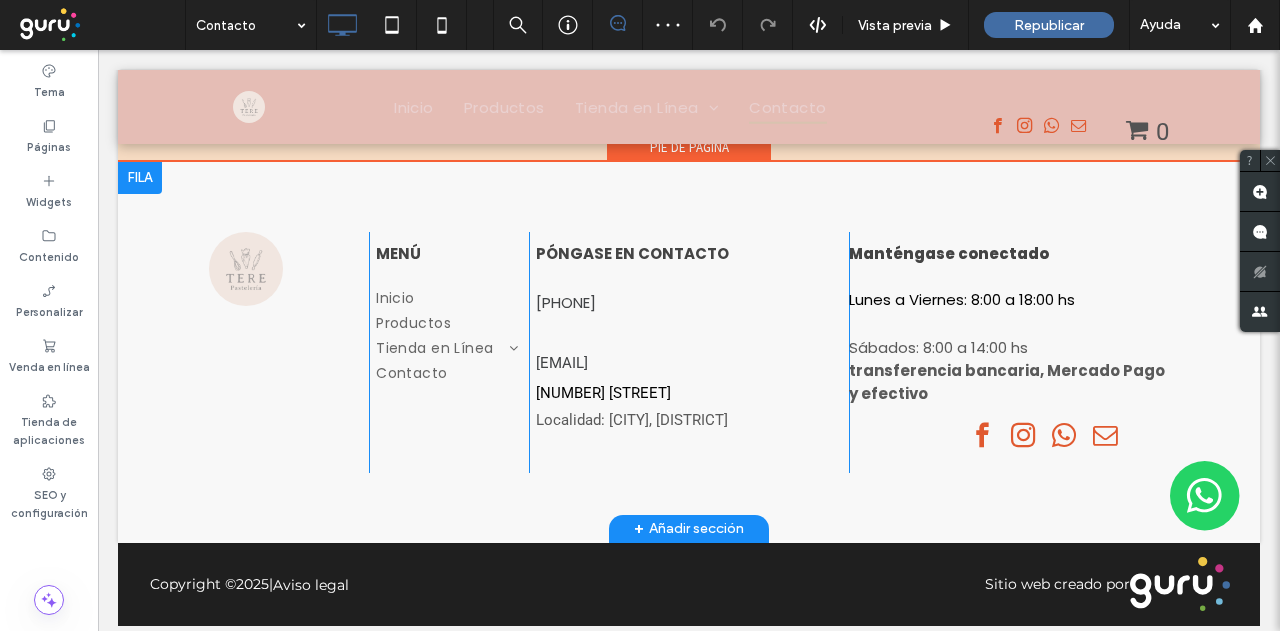 drag, startPoint x: 460, startPoint y: 512, endPoint x: 434, endPoint y: 453, distance: 64.4748 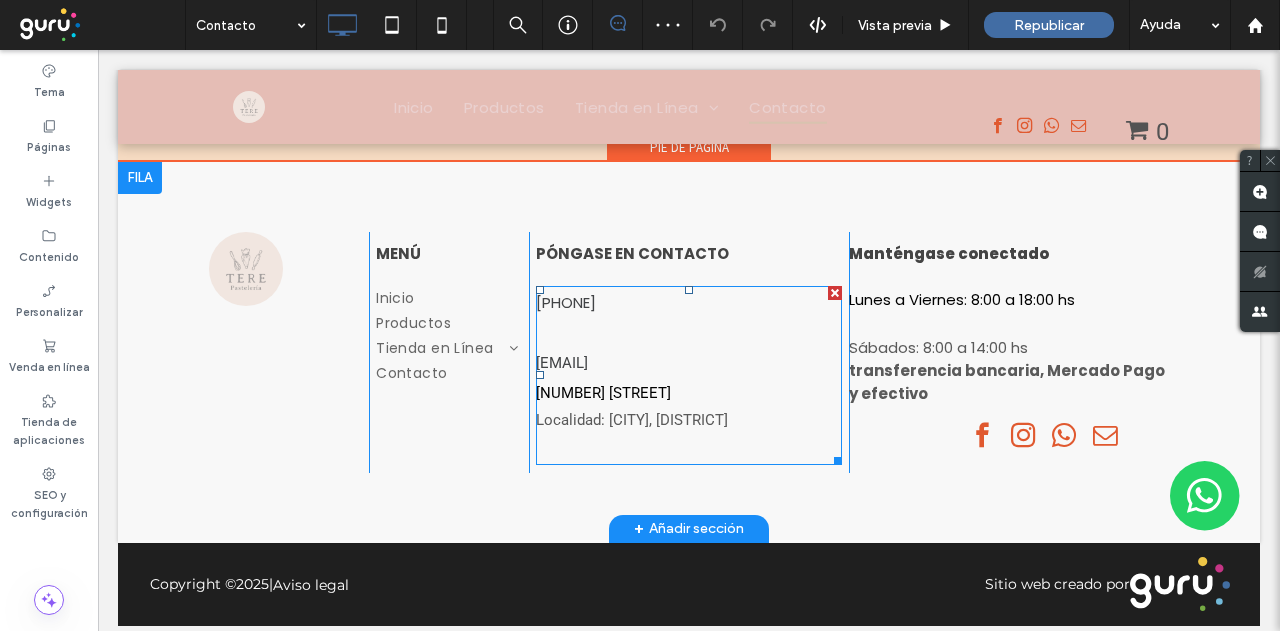 click on "[STREET]" at bounding box center (603, 393) 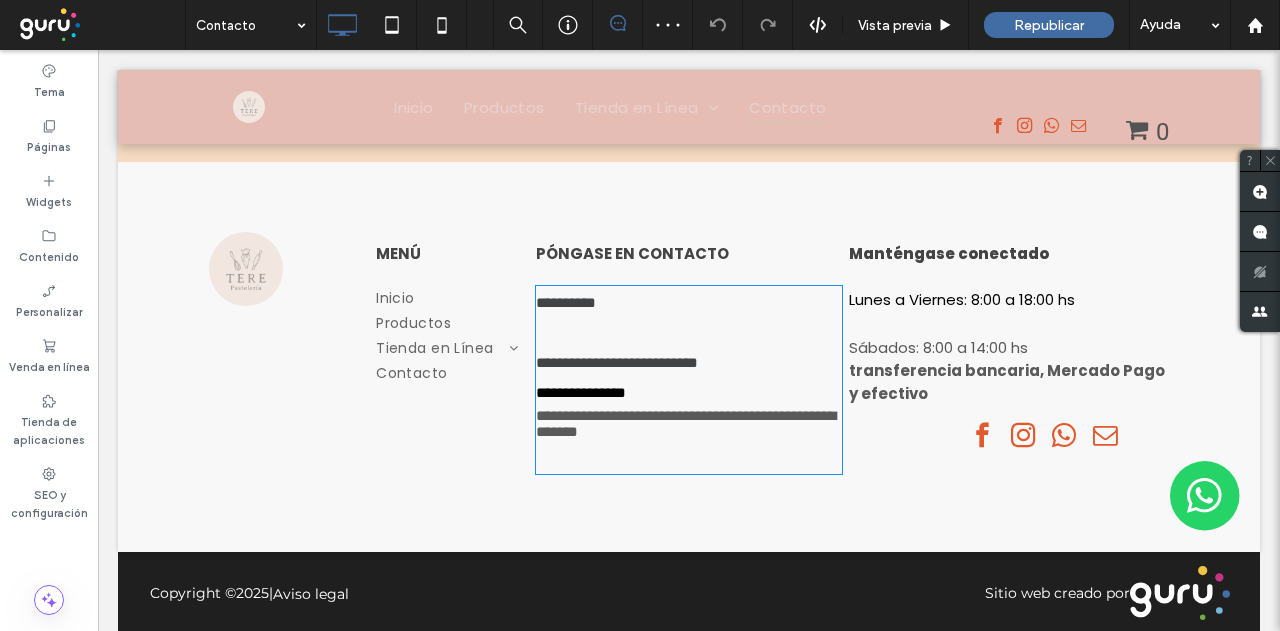 click on "**********" at bounding box center (581, 392) 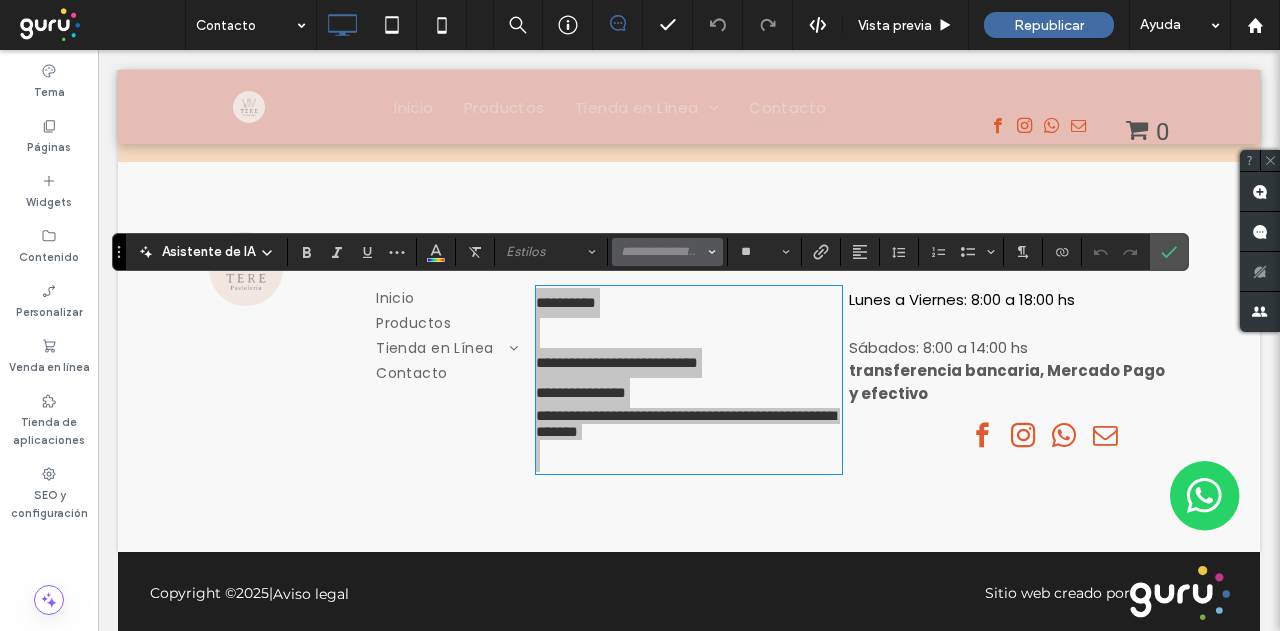 click at bounding box center [661, 252] 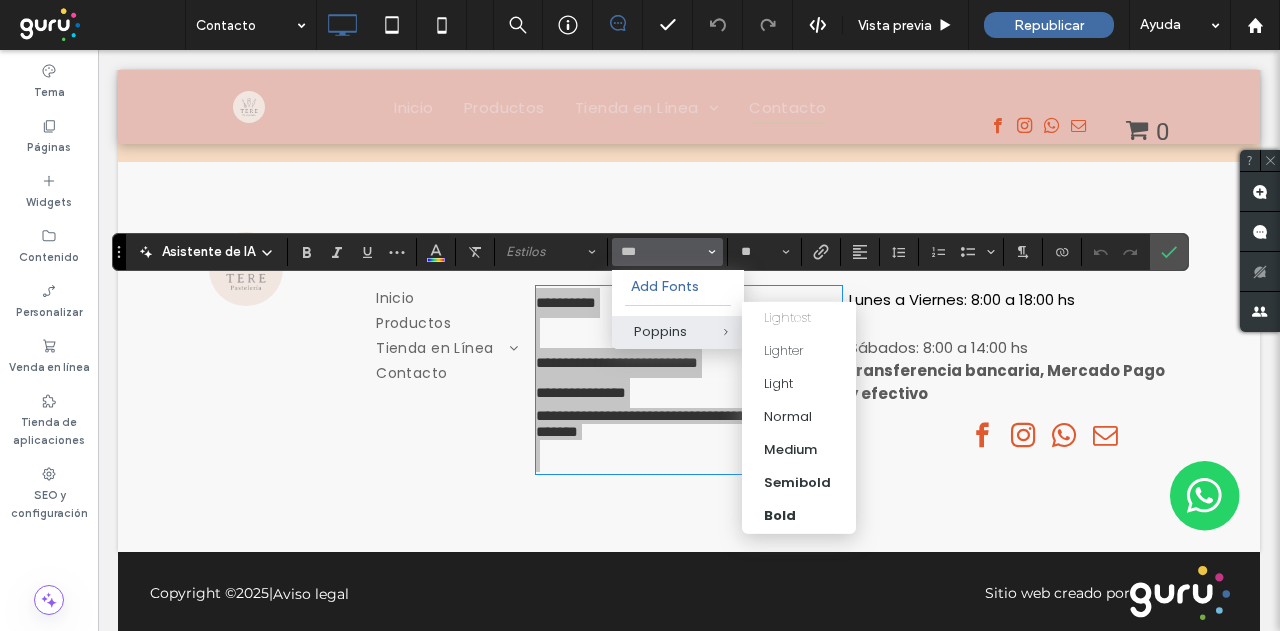 type on "***" 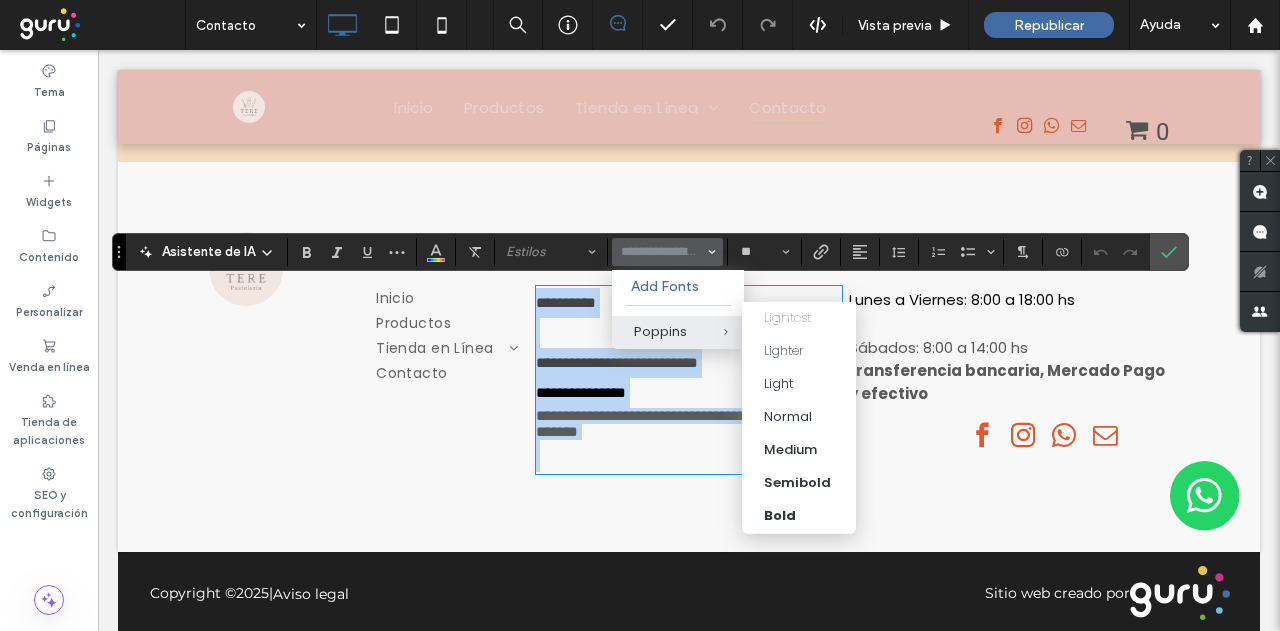 type on "*******" 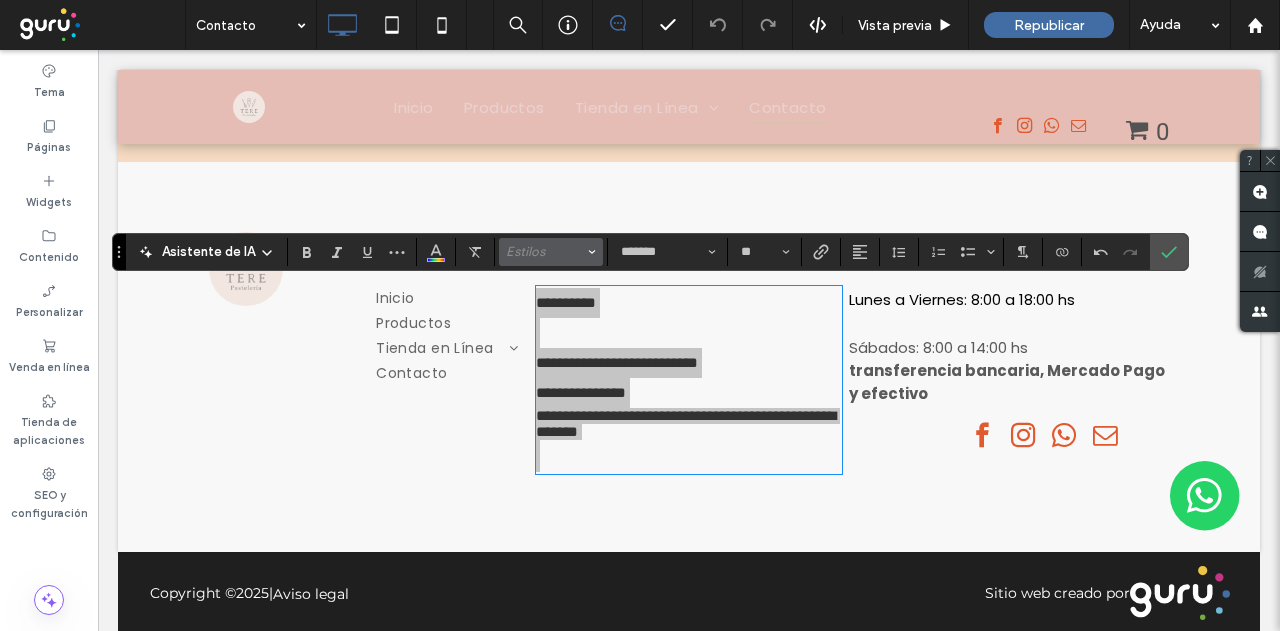 click on "Estilos" at bounding box center [545, 251] 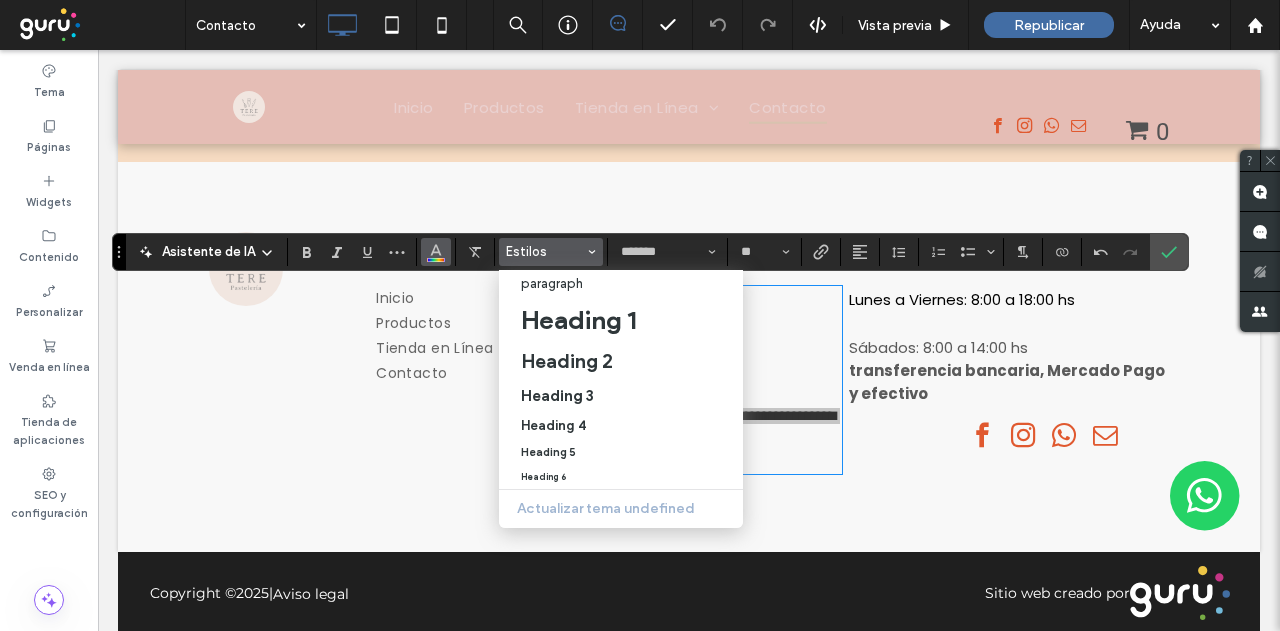 click 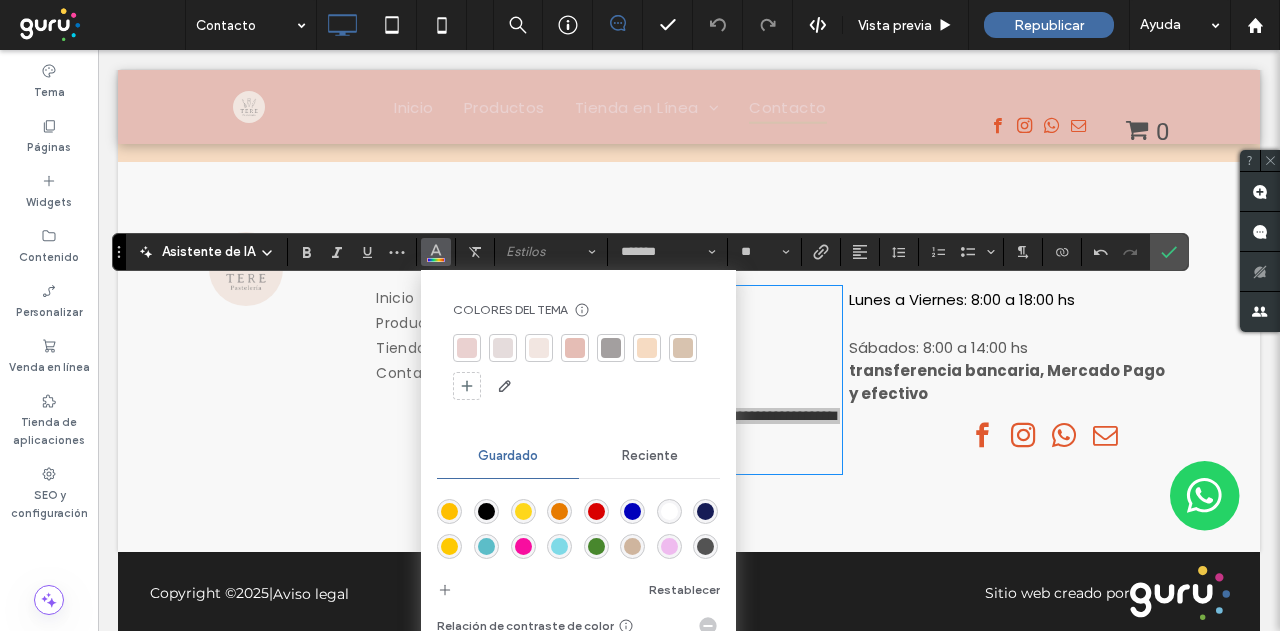 drag, startPoint x: 604, startPoint y: 351, endPoint x: 665, endPoint y: 351, distance: 61 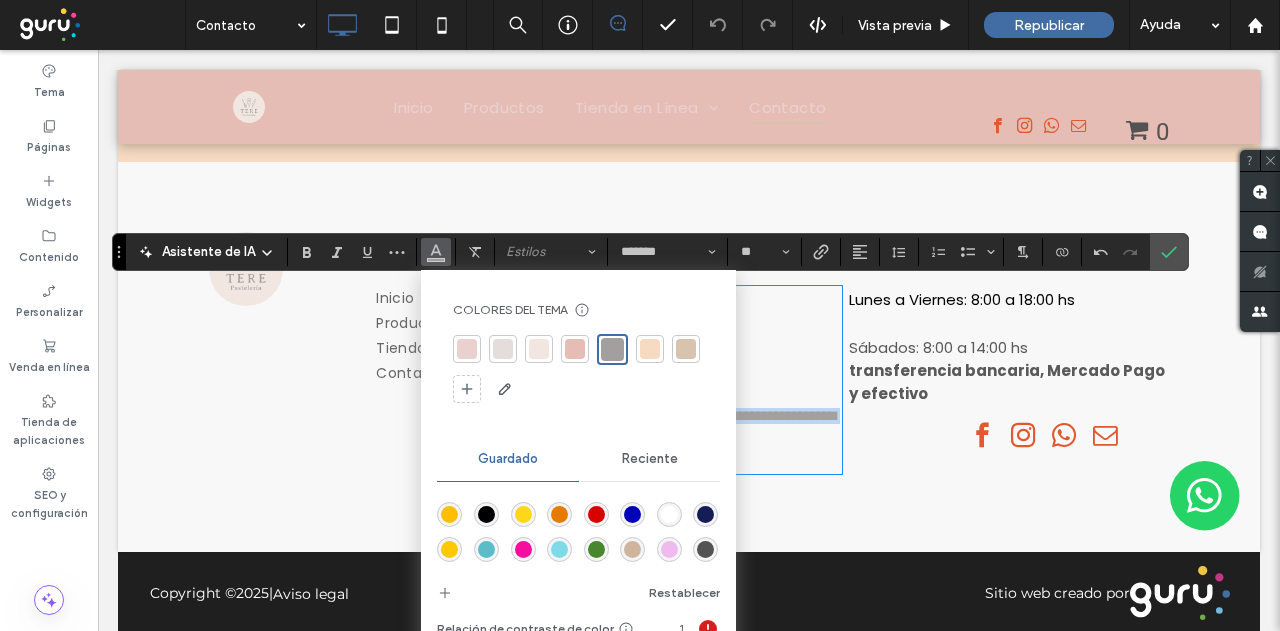 click on "**********" at bounding box center (689, 348) 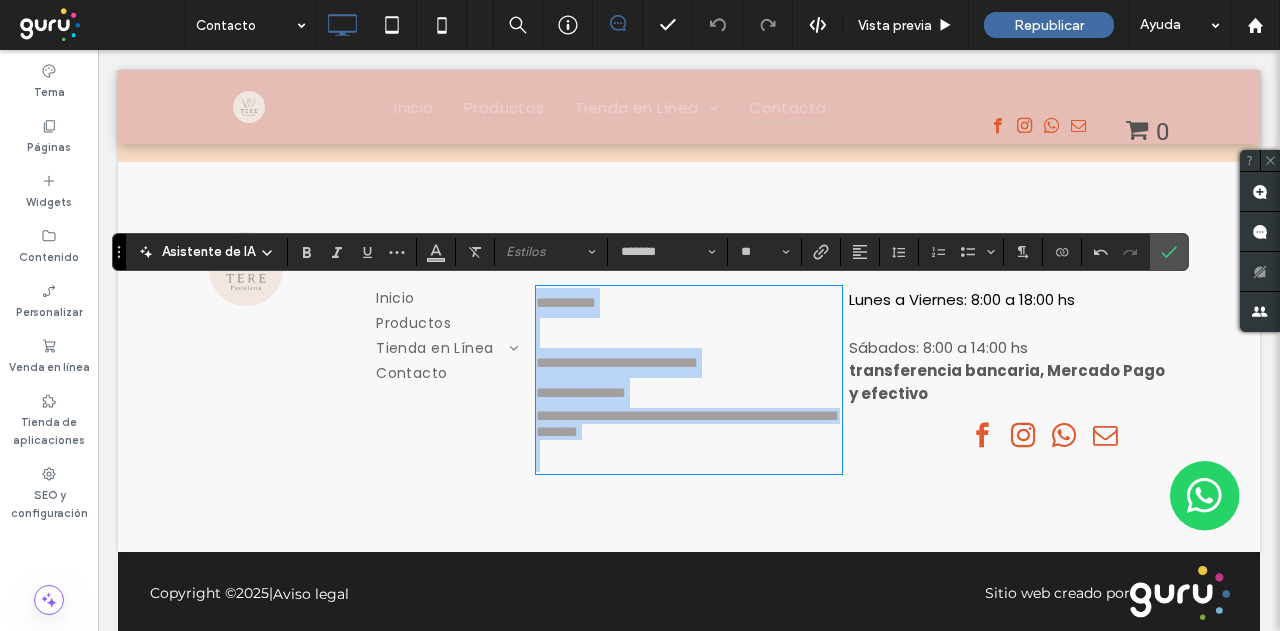 click on "**********" at bounding box center [689, 348] 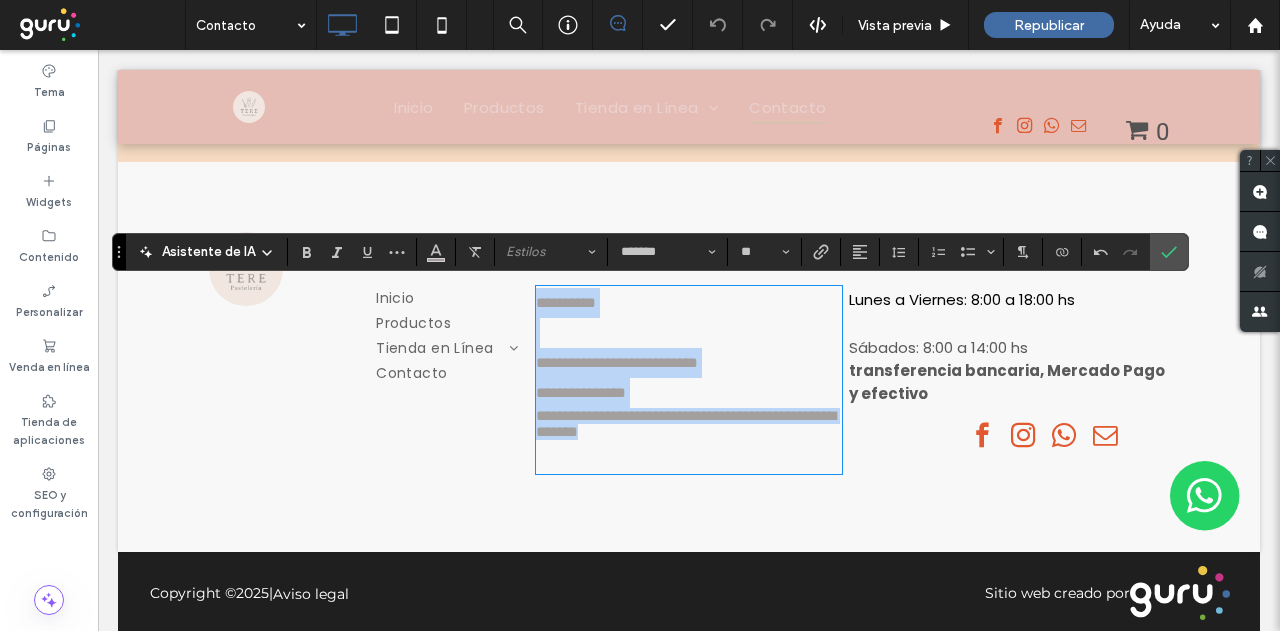 drag, startPoint x: 674, startPoint y: 437, endPoint x: 517, endPoint y: 296, distance: 211.02133 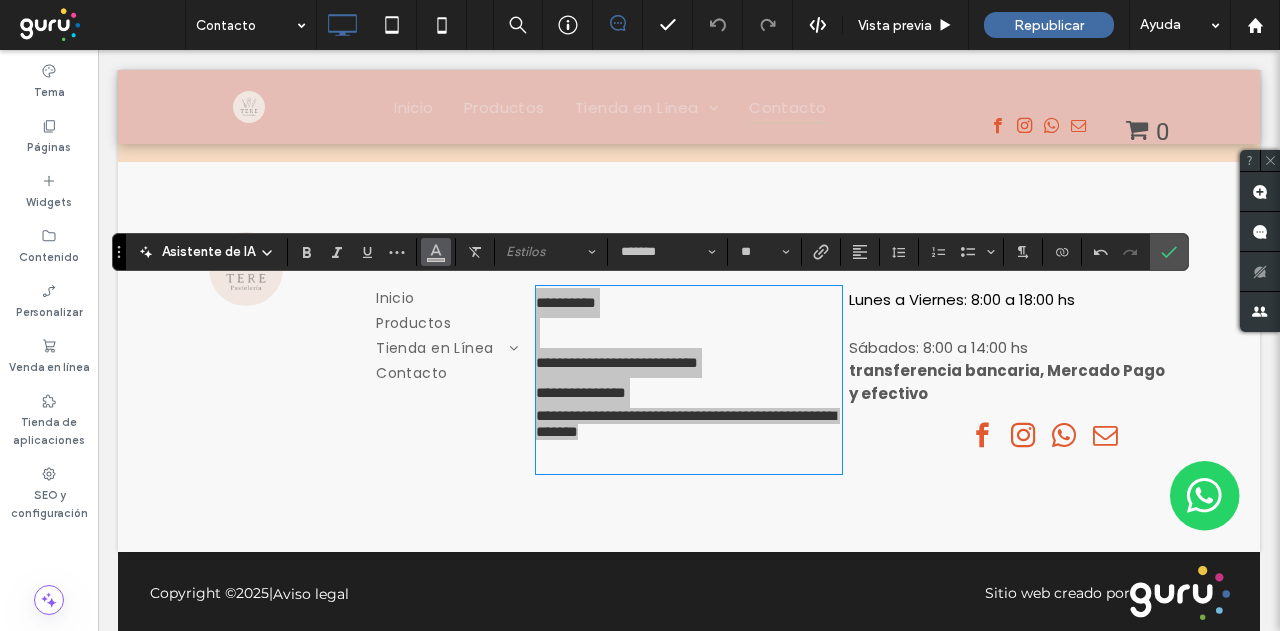 click 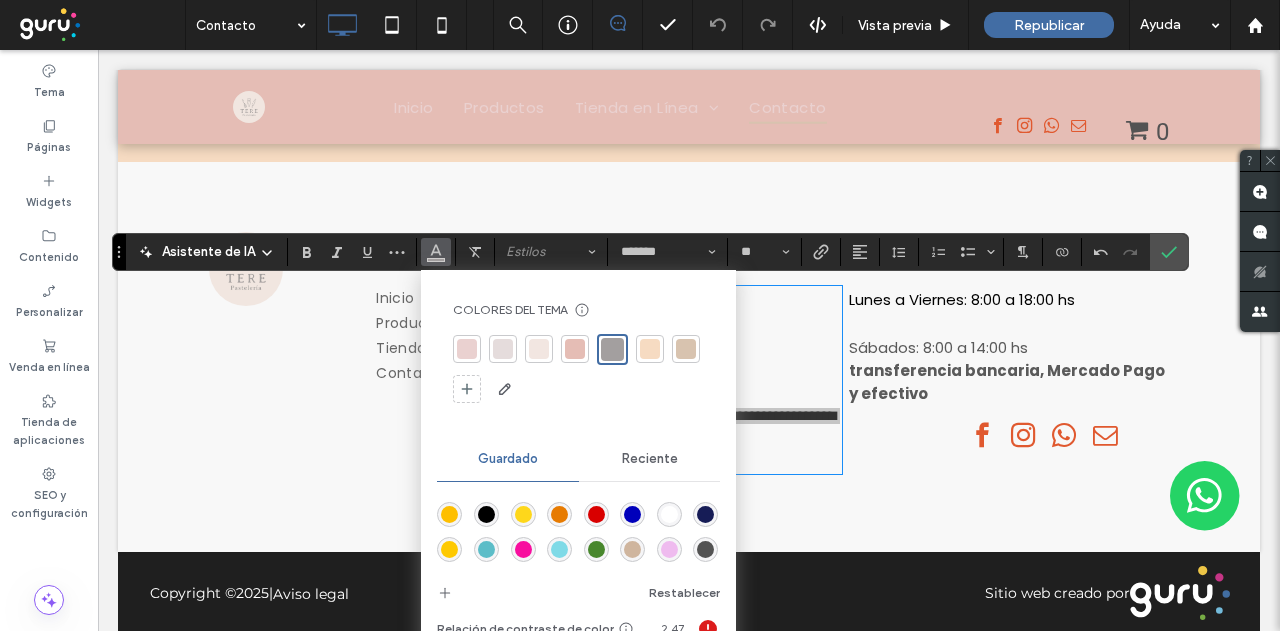click at bounding box center (486, 514) 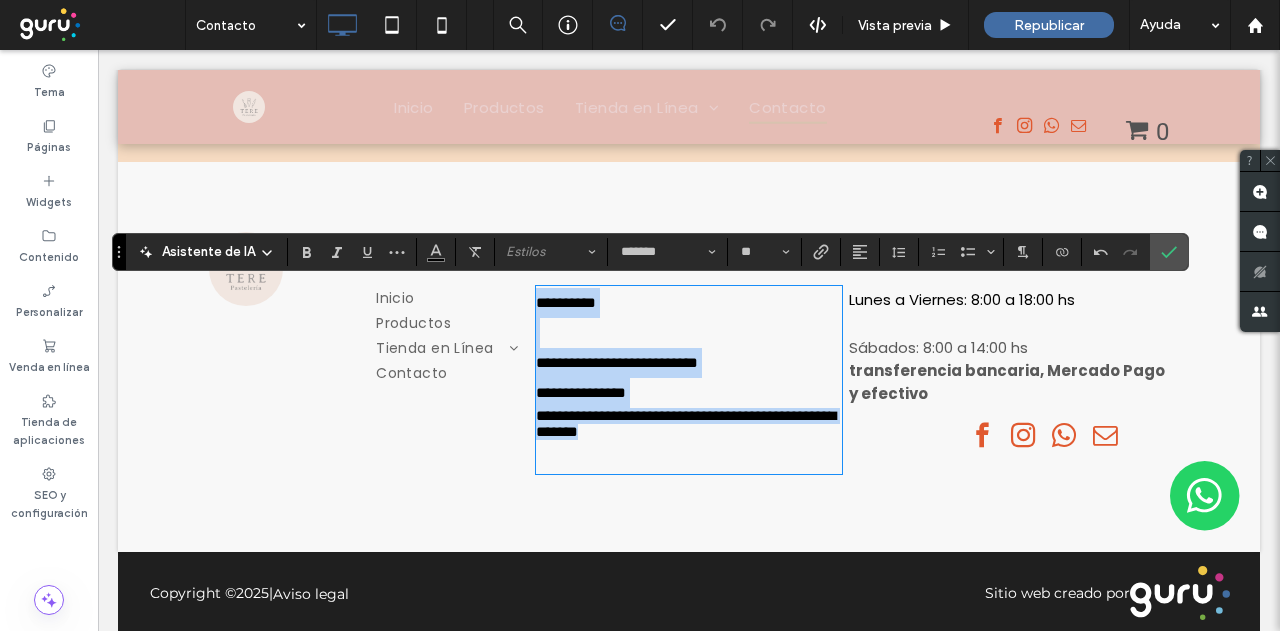 click on "**********" at bounding box center (689, 348) 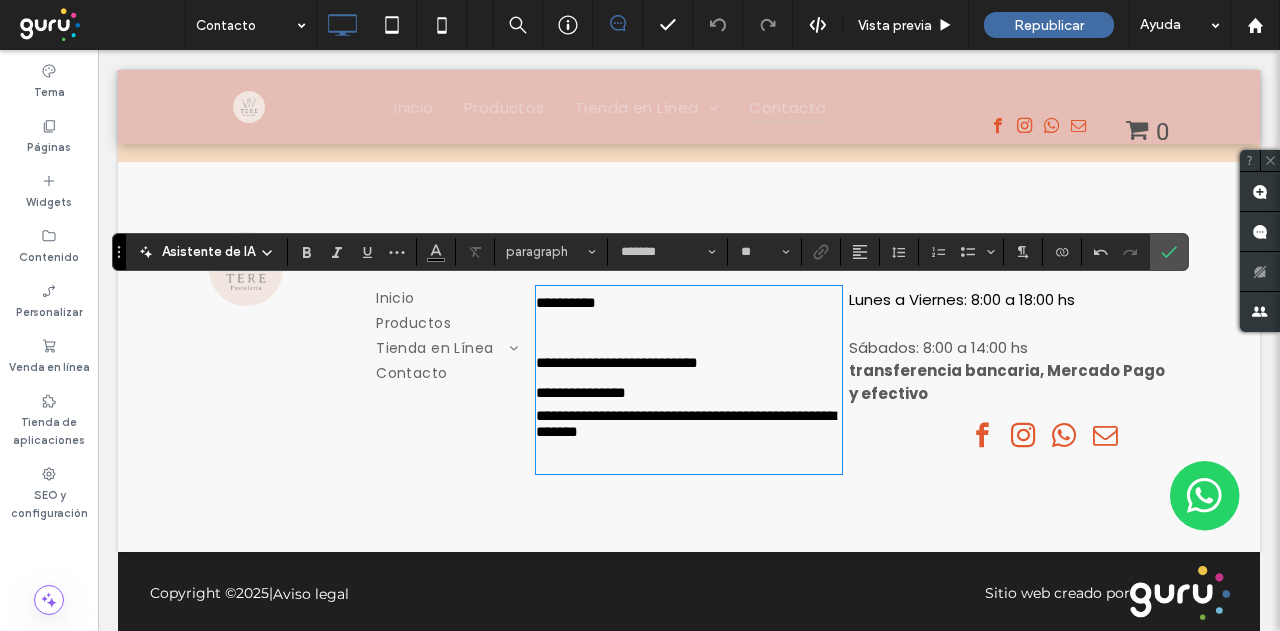 click on "**********" at bounding box center [689, 348] 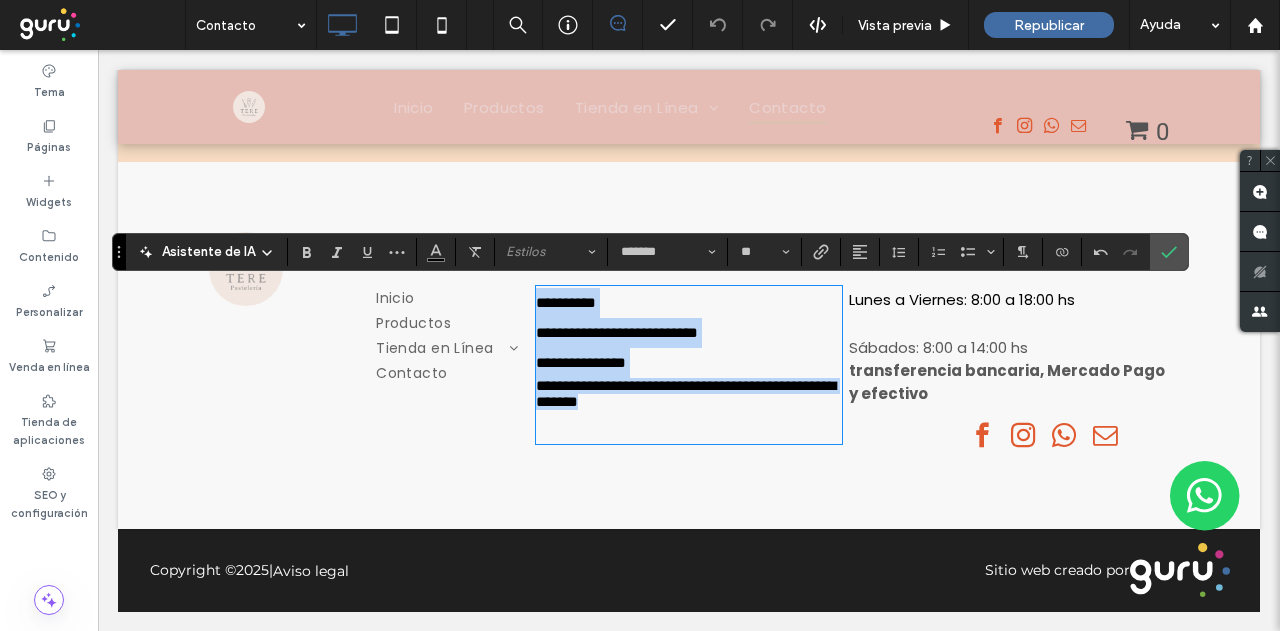 drag, startPoint x: 759, startPoint y: 425, endPoint x: 382, endPoint y: 258, distance: 412.3324 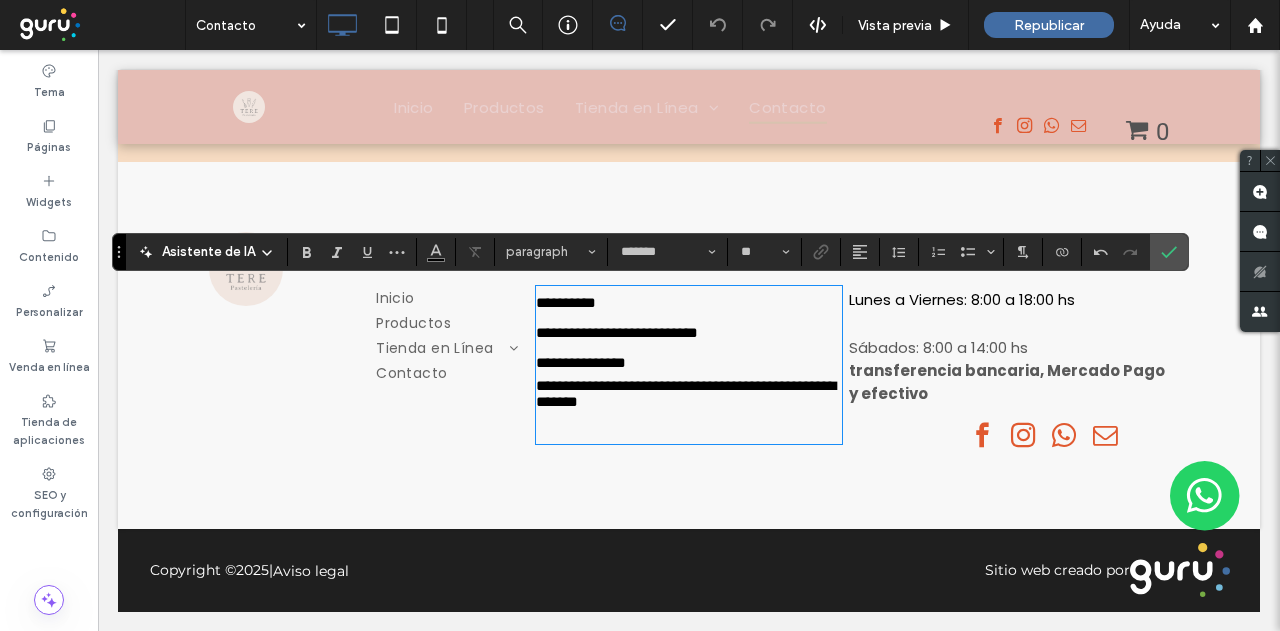 click at bounding box center [689, 426] 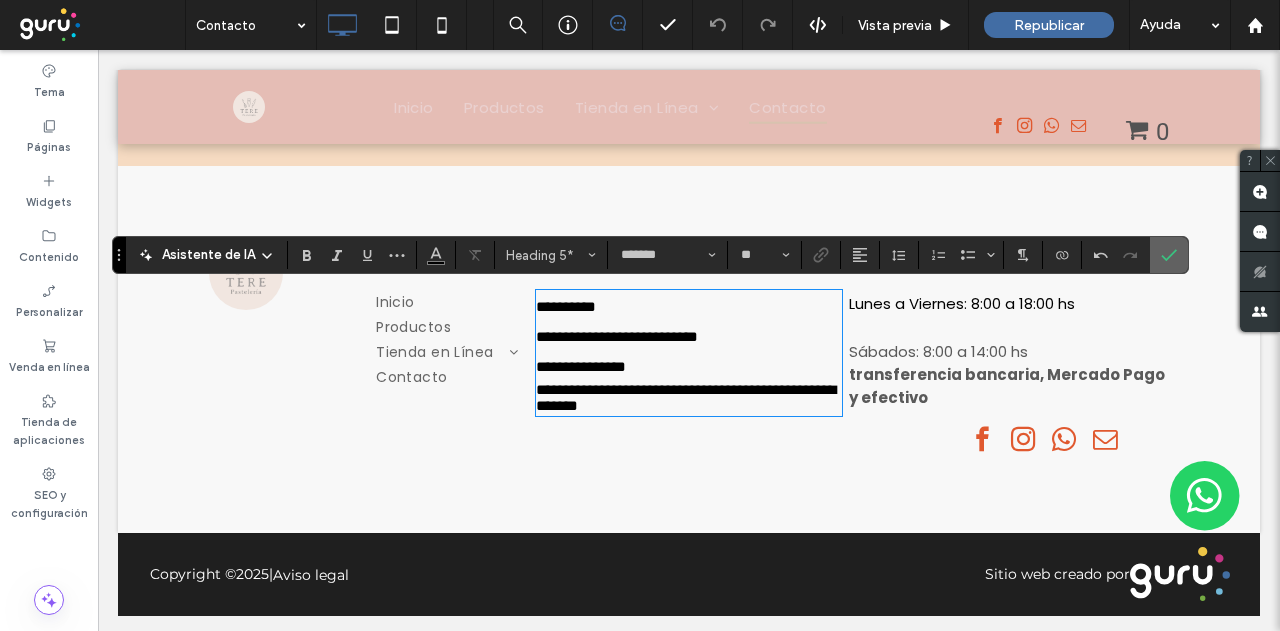 click 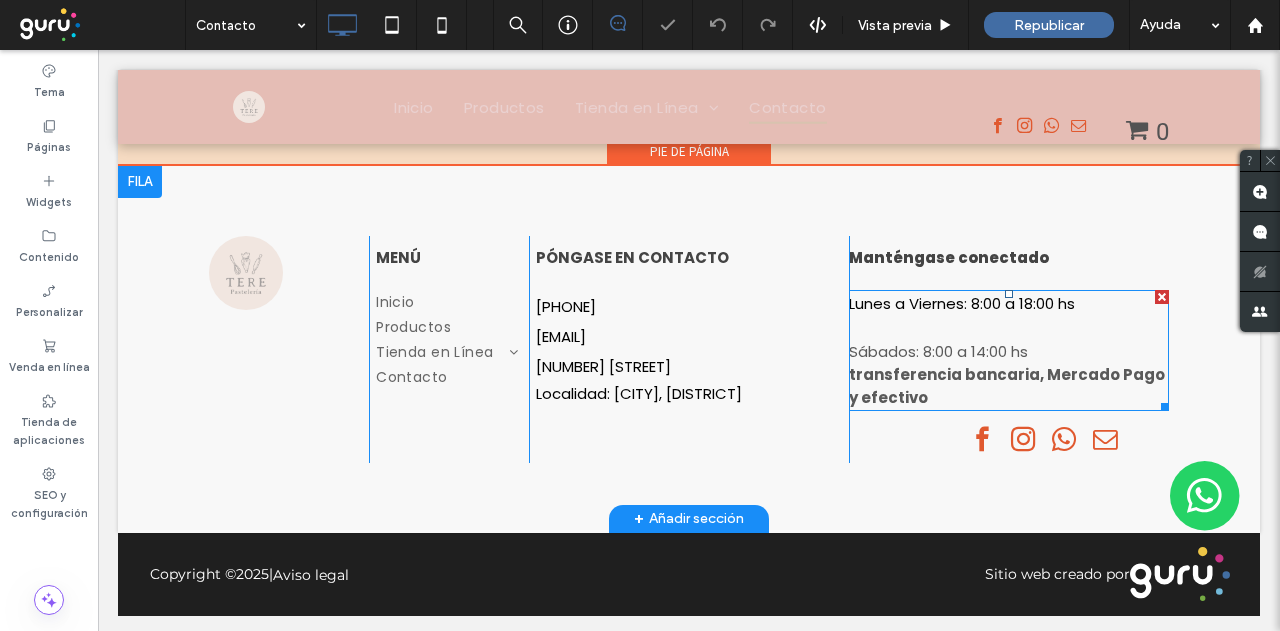 click on "transferencia bancaria, Mercado Pago y efectivo" at bounding box center [1009, 386] 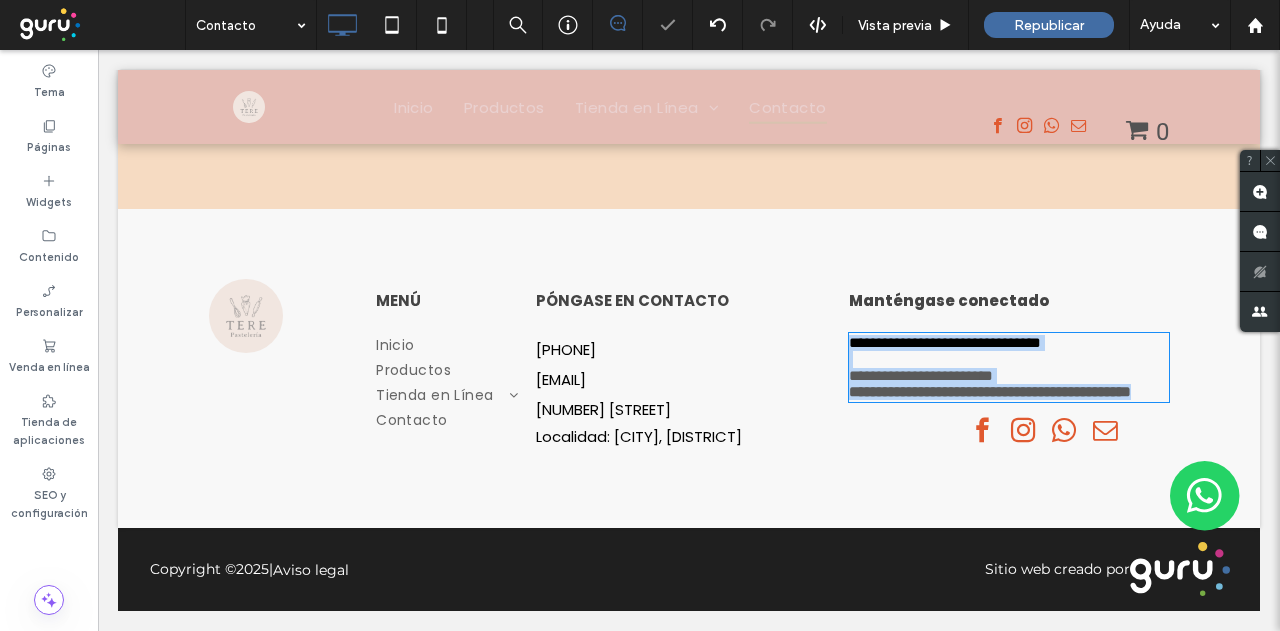 type on "*******" 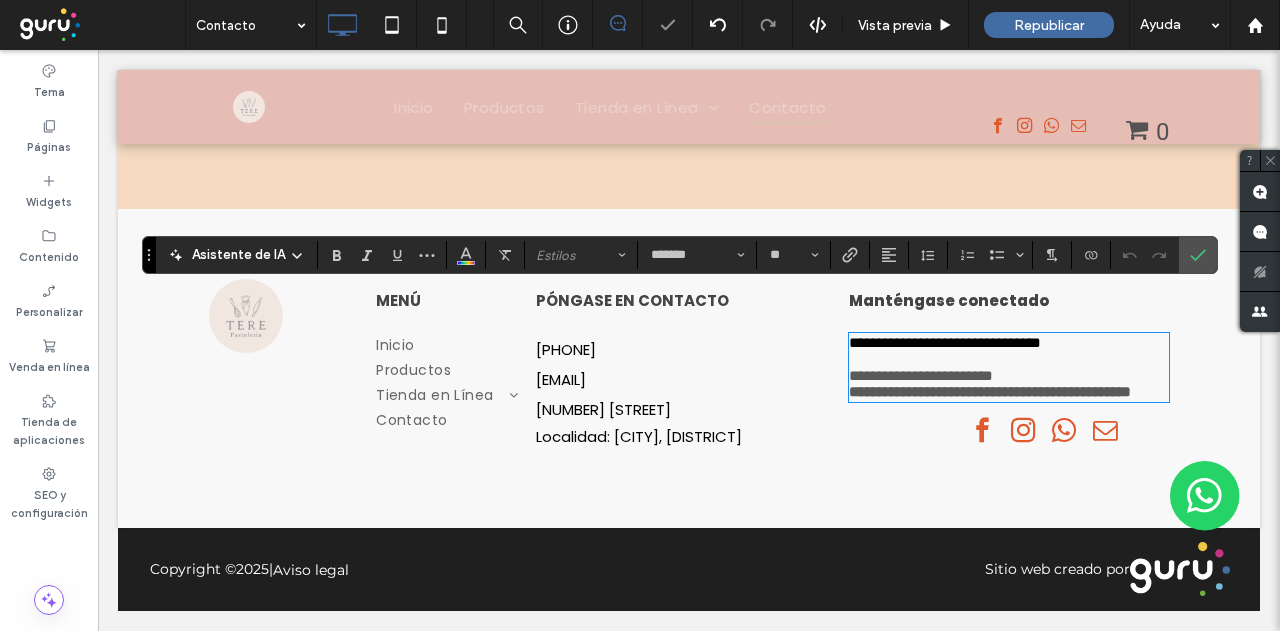 click at bounding box center (1009, 433) 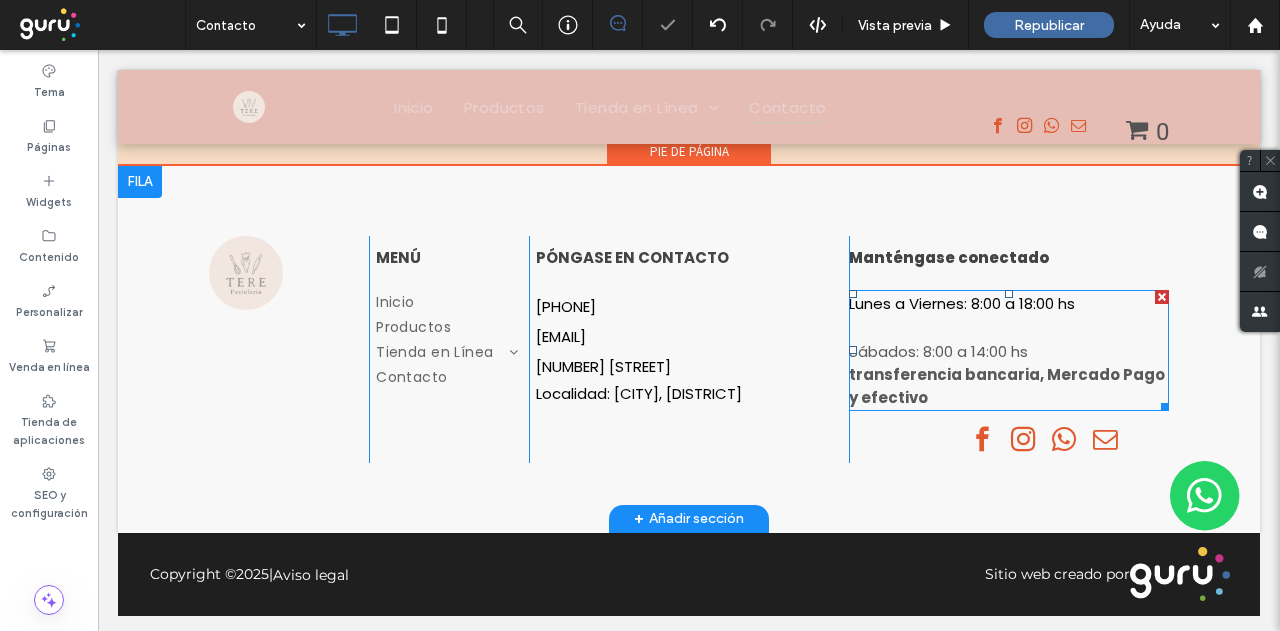 click on "transferencia bancaria, Mercado Pago y efectivo" at bounding box center [1009, 386] 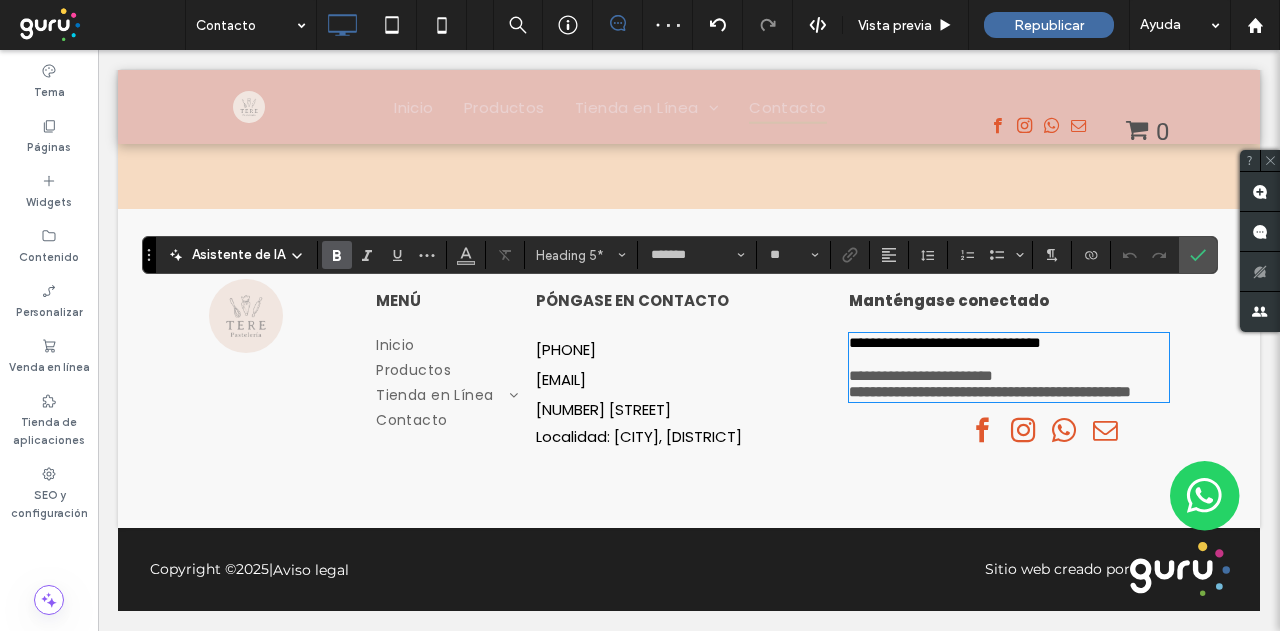 click on "**********" at bounding box center (1009, 392) 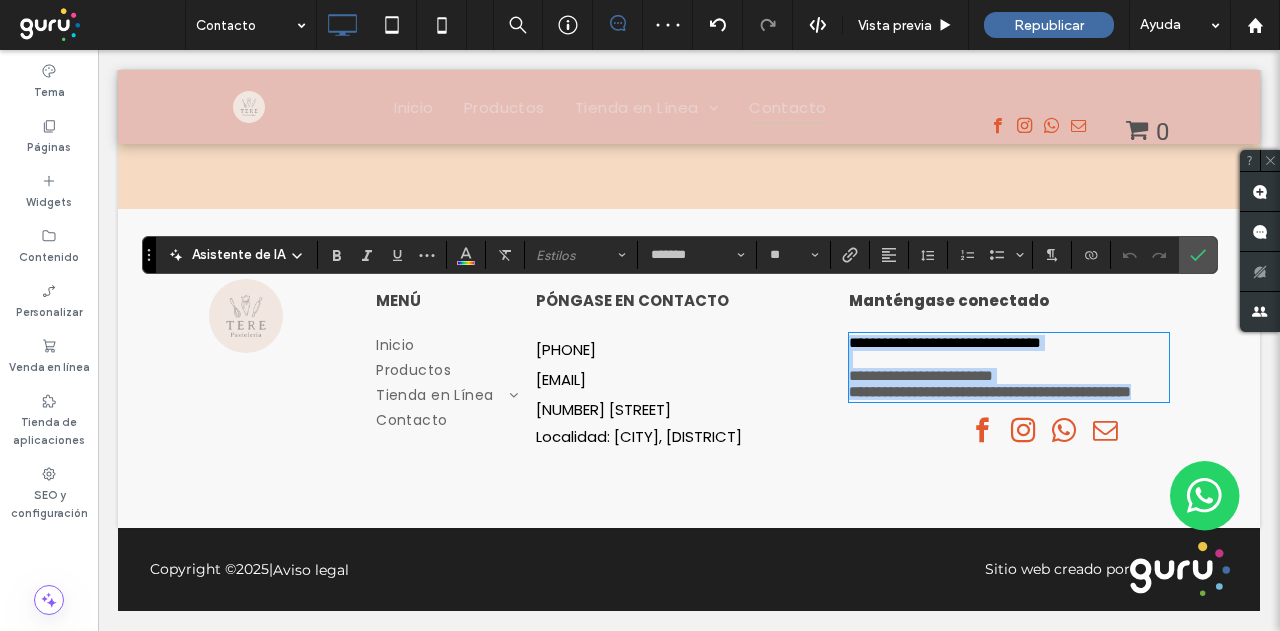 drag, startPoint x: 941, startPoint y: 390, endPoint x: 825, endPoint y: 301, distance: 146.20876 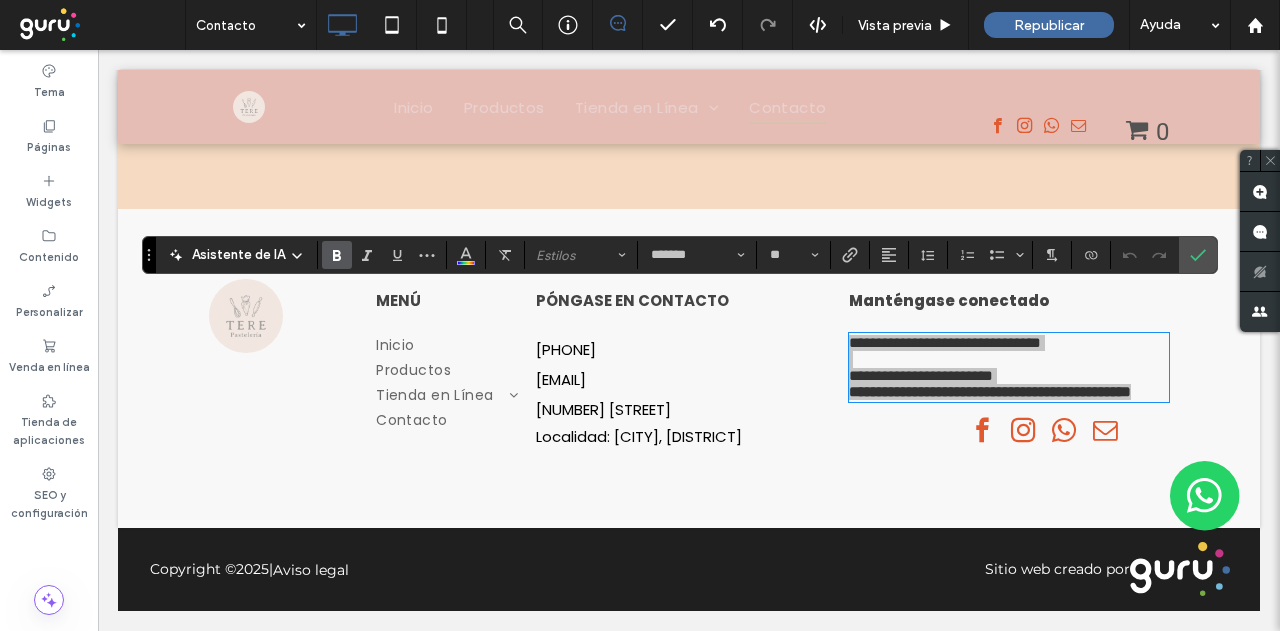 click 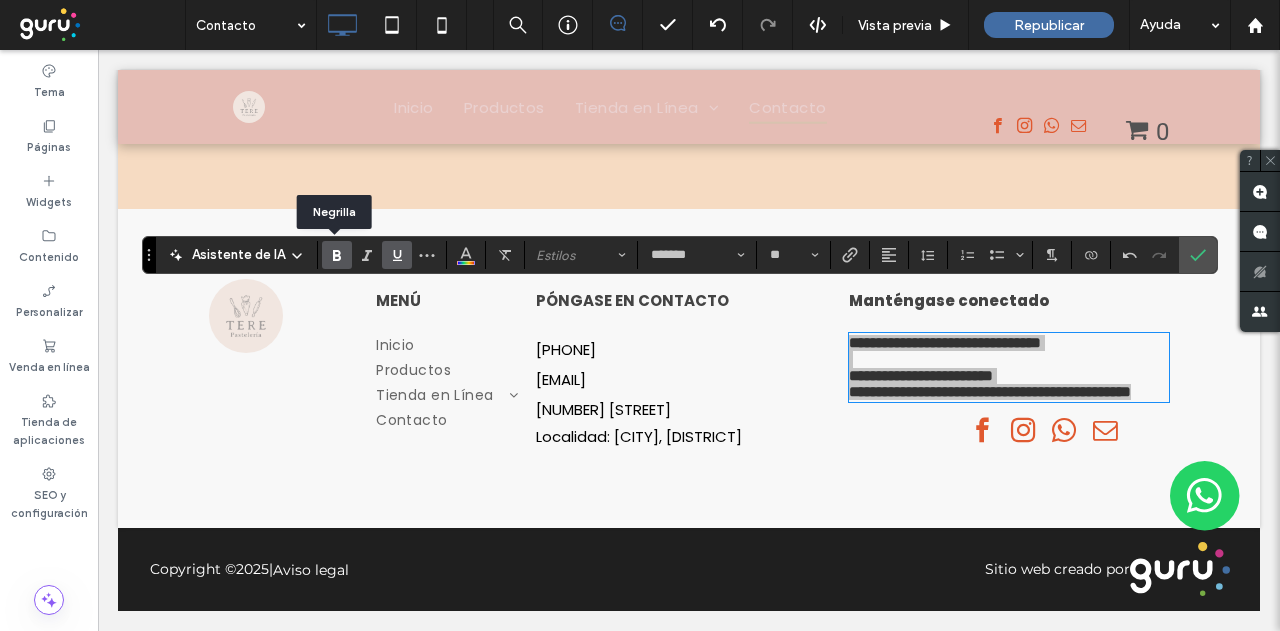 drag, startPoint x: 330, startPoint y: 258, endPoint x: 384, endPoint y: 255, distance: 54.08327 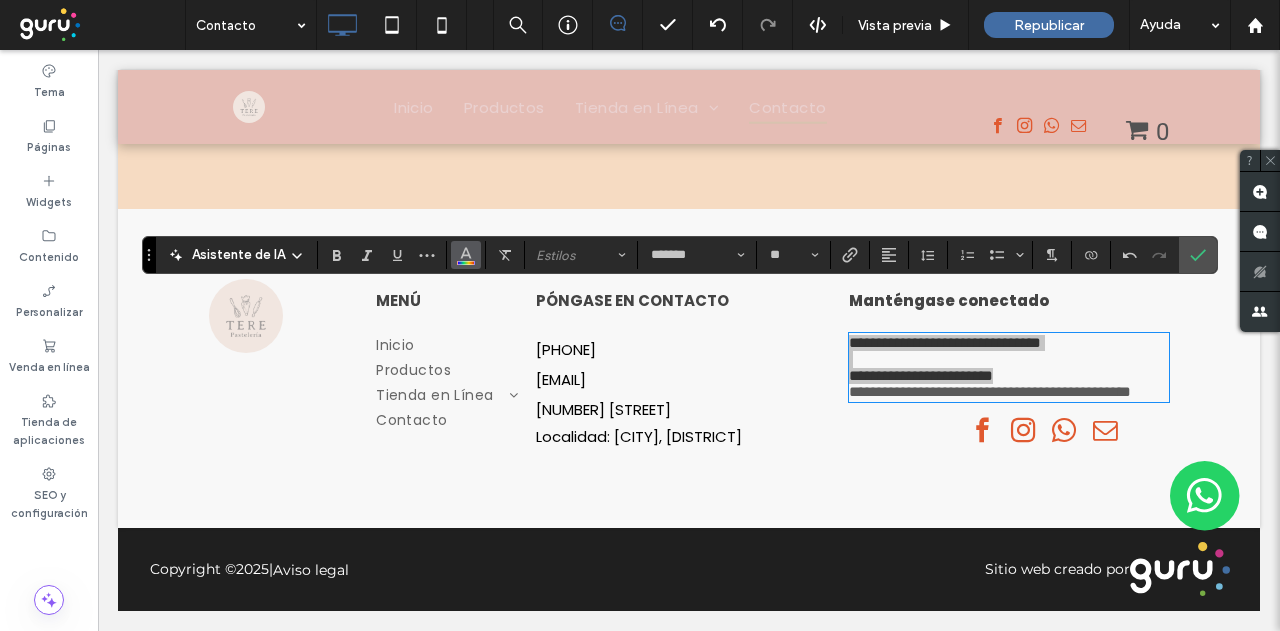 click 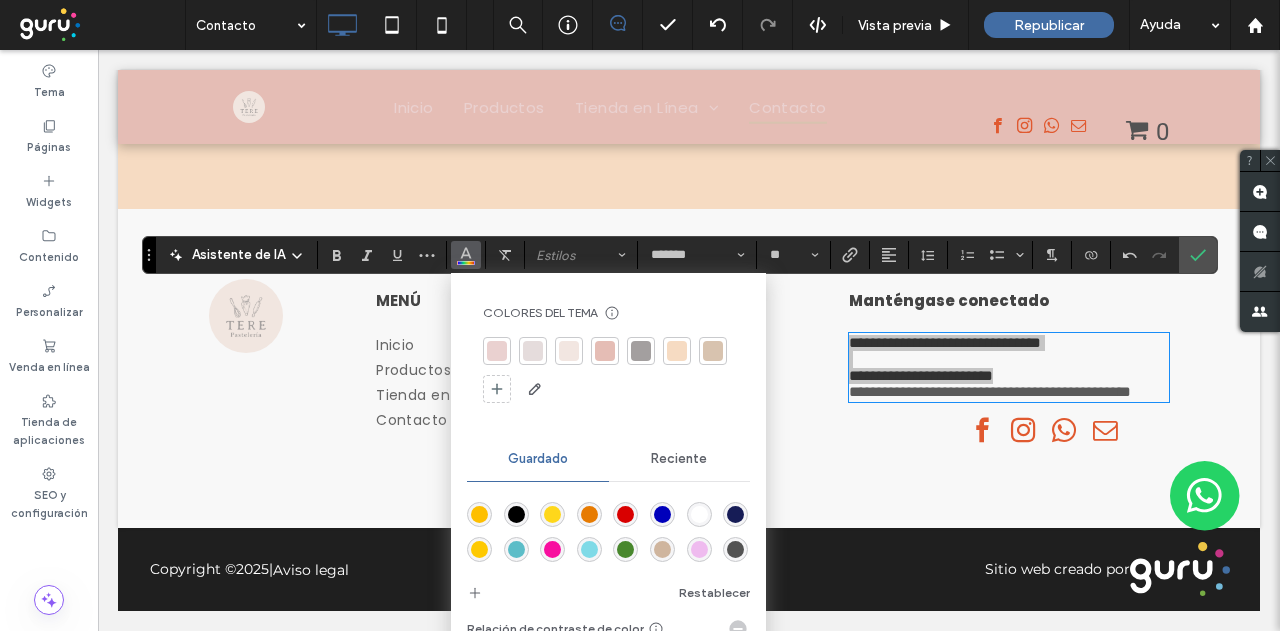 drag, startPoint x: 517, startPoint y: 513, endPoint x: 895, endPoint y: 310, distance: 429.0606 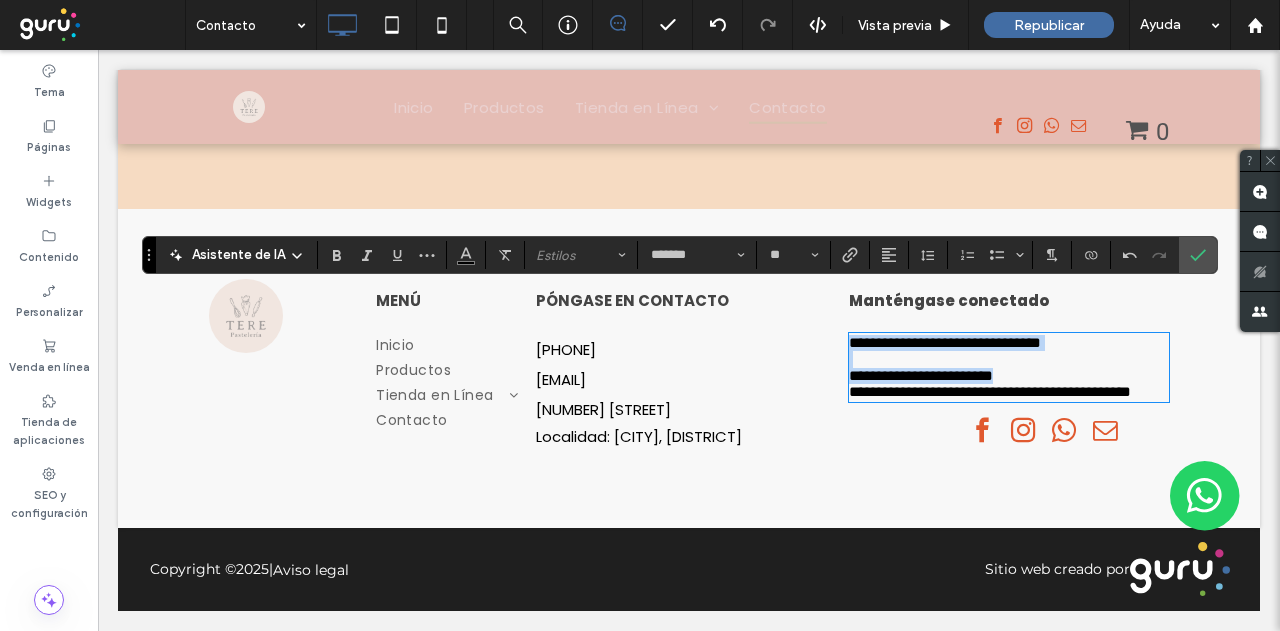 click at bounding box center (1009, 359) 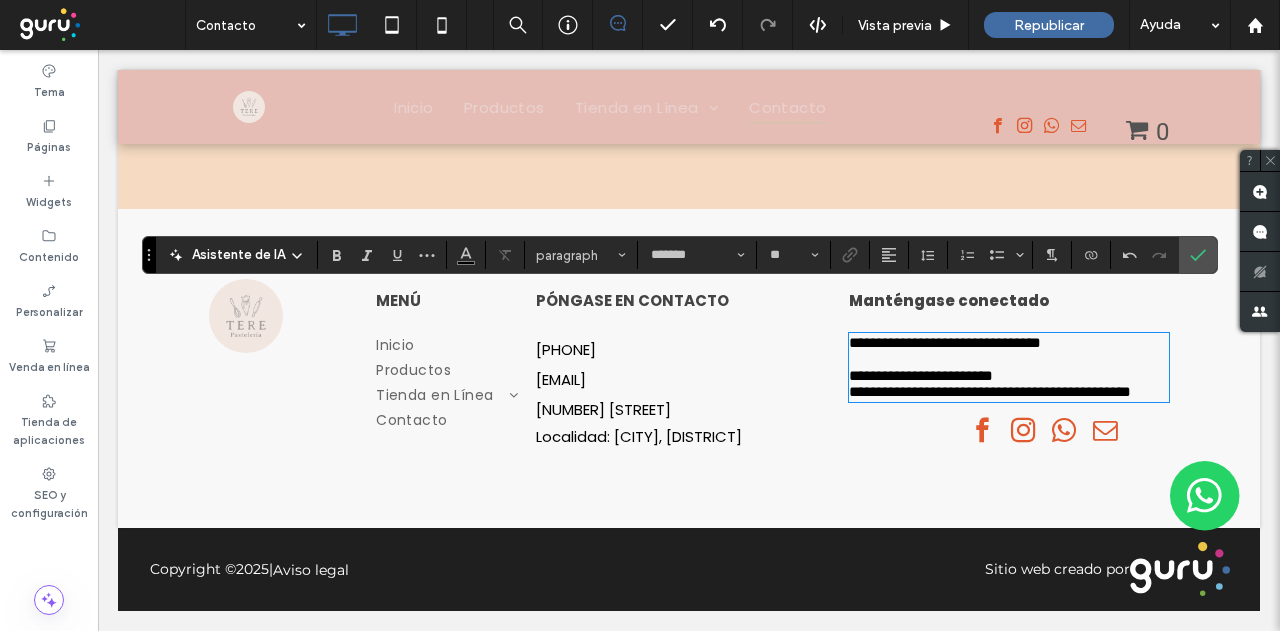 scroll, scrollTop: 746, scrollLeft: 0, axis: vertical 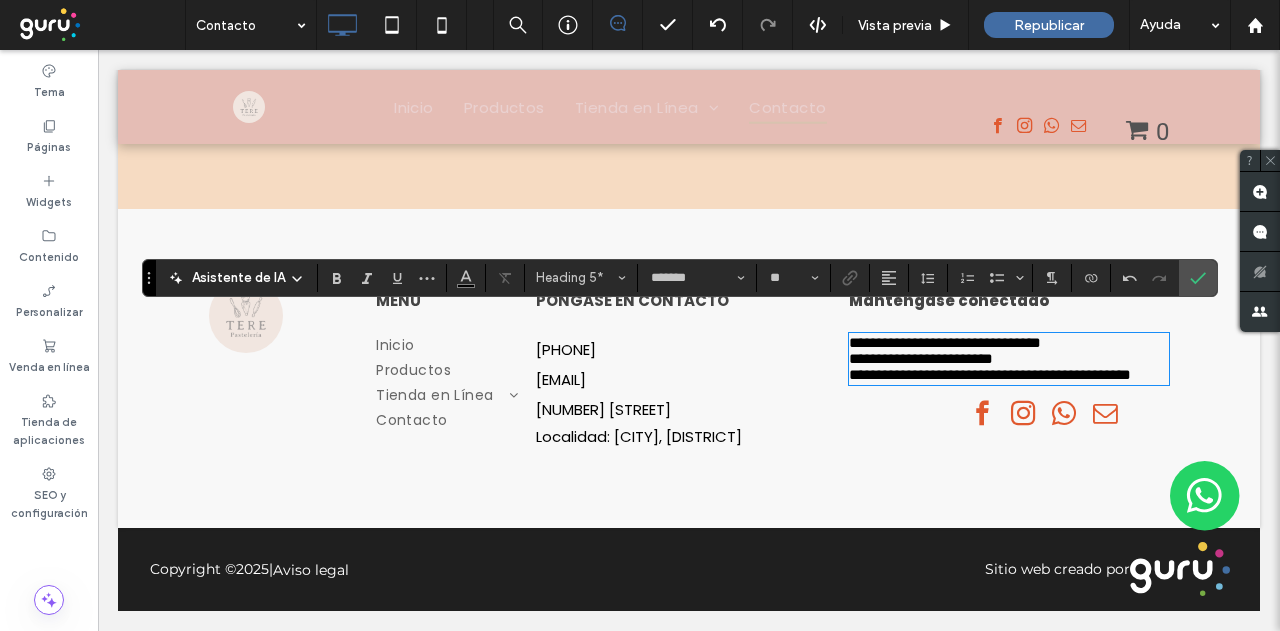 click on "**********" at bounding box center [990, 374] 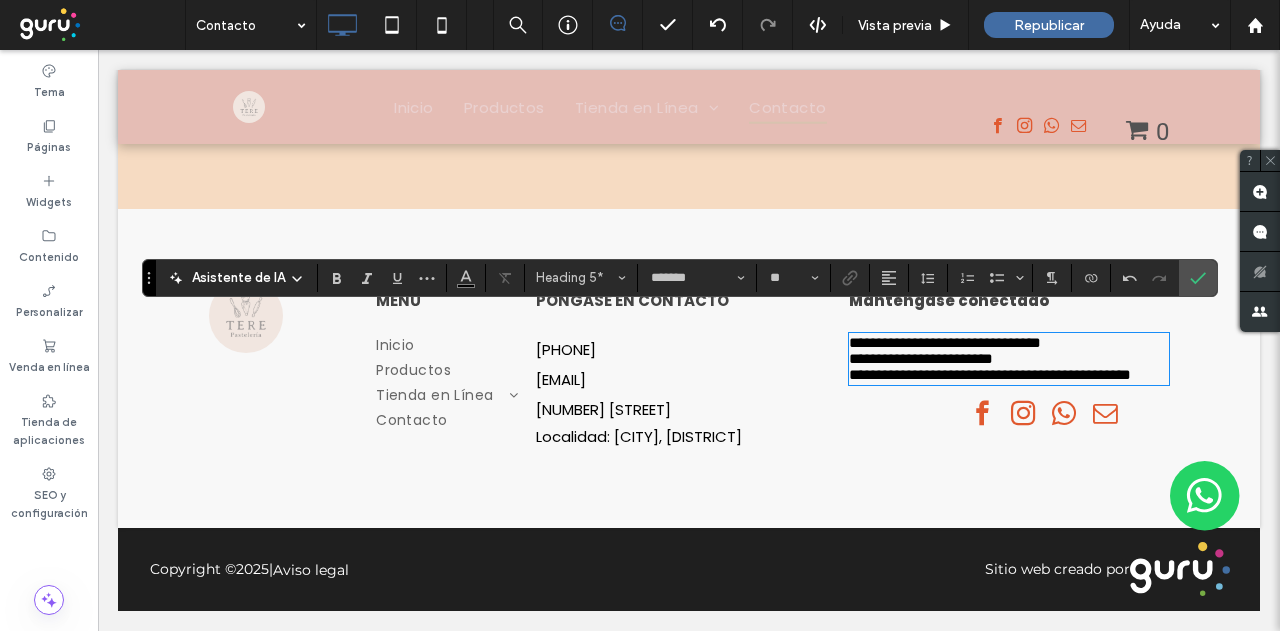 scroll, scrollTop: 768, scrollLeft: 0, axis: vertical 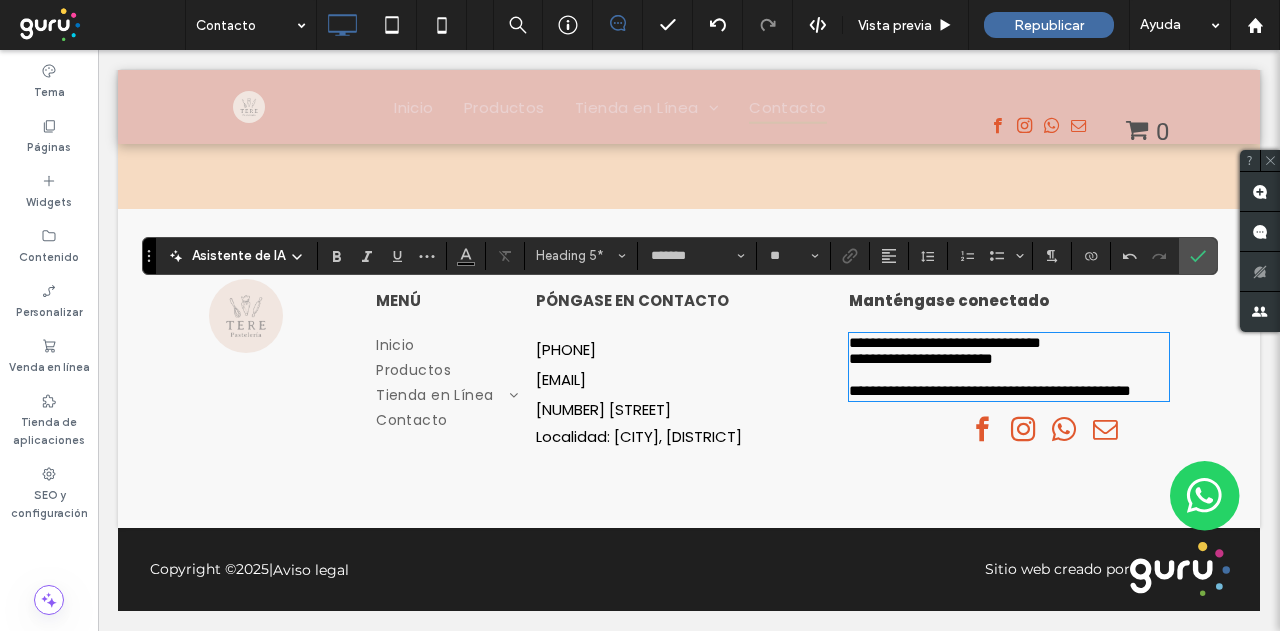 click on "**********" at bounding box center (990, 390) 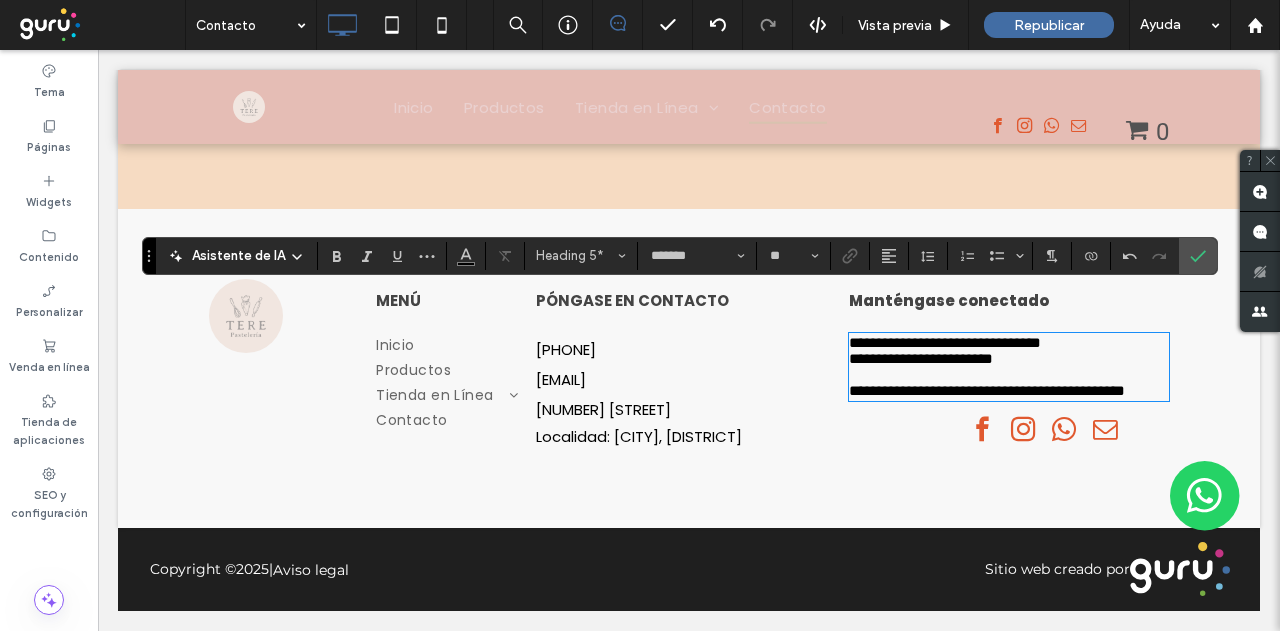 type 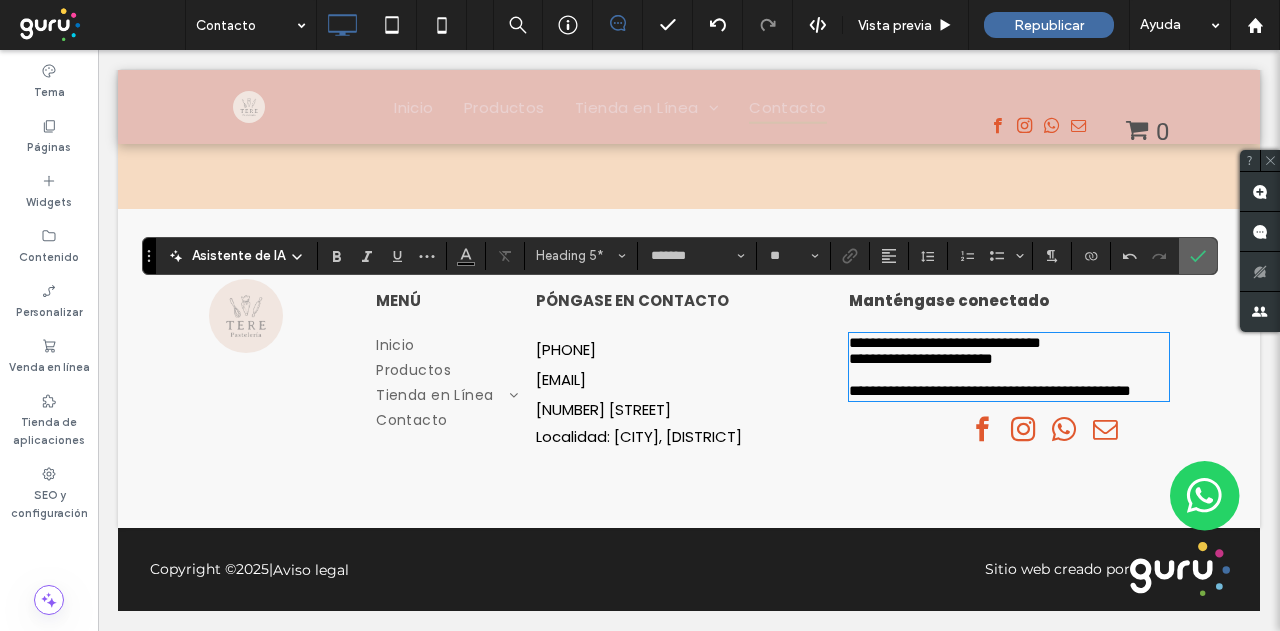 drag, startPoint x: 1201, startPoint y: 255, endPoint x: 1102, endPoint y: 204, distance: 111.364265 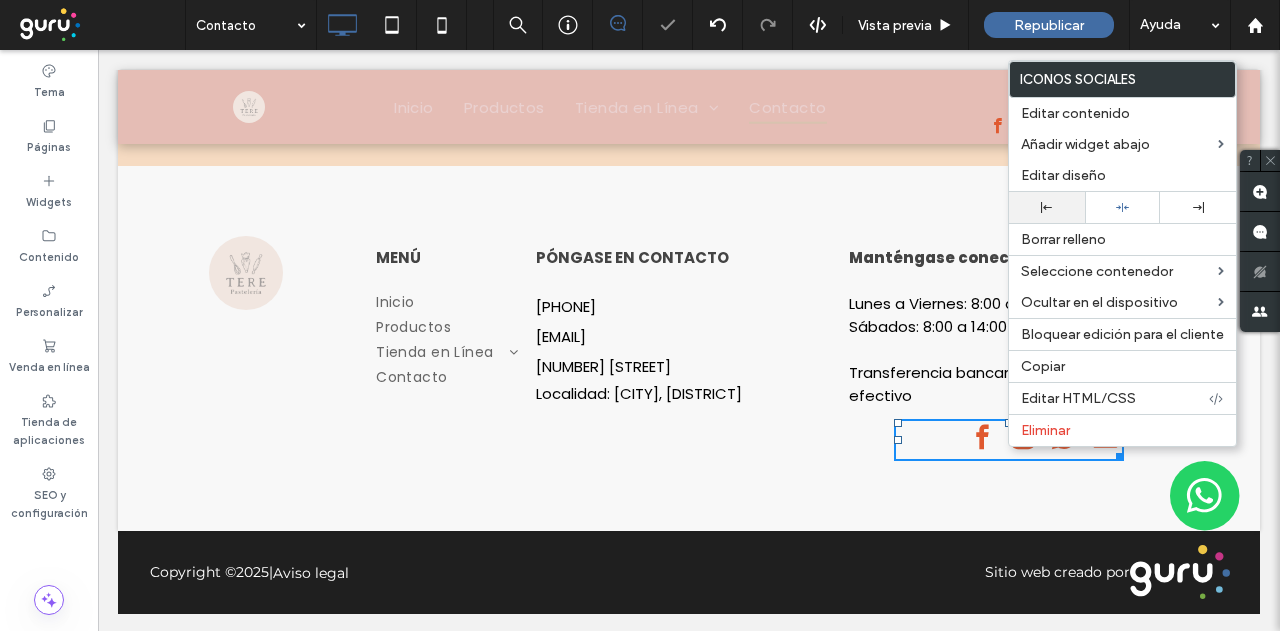 click 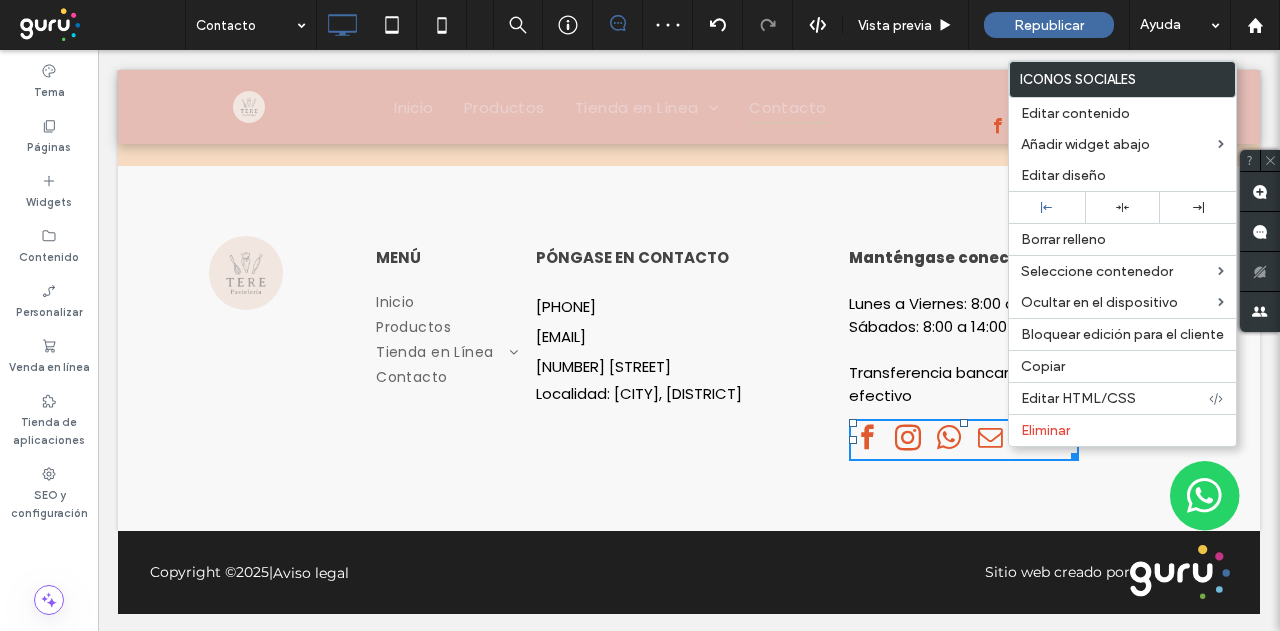 click at bounding box center [908, 436] 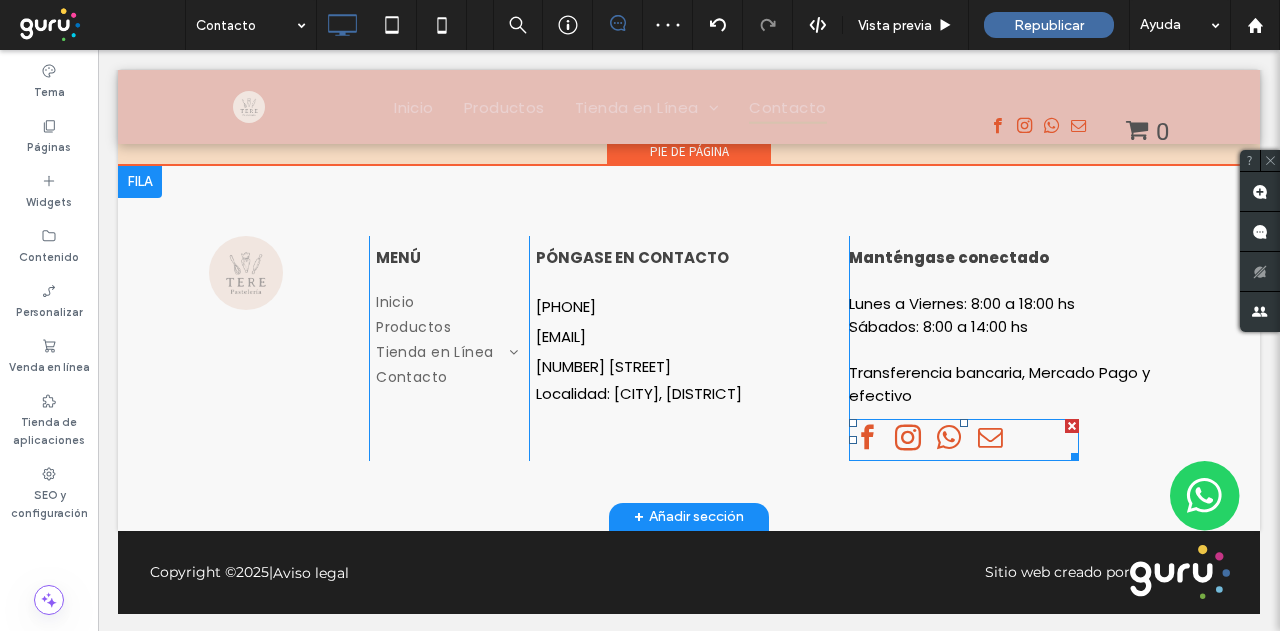 click at bounding box center (908, 436) 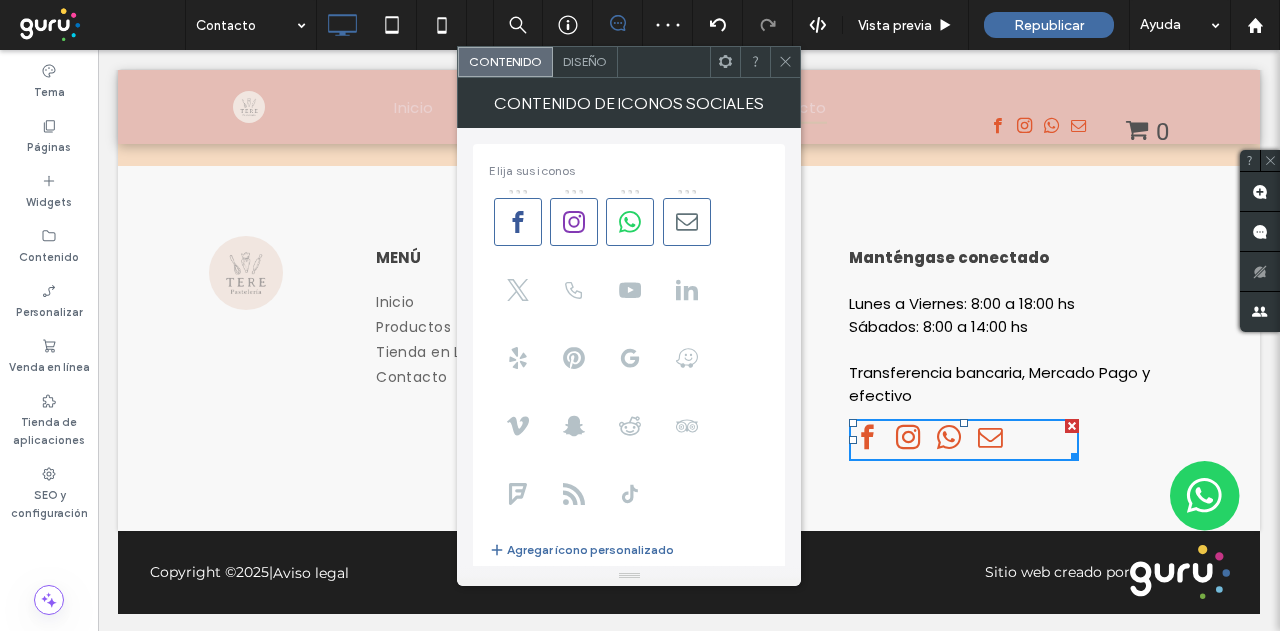 click on "Diseño" at bounding box center (585, 62) 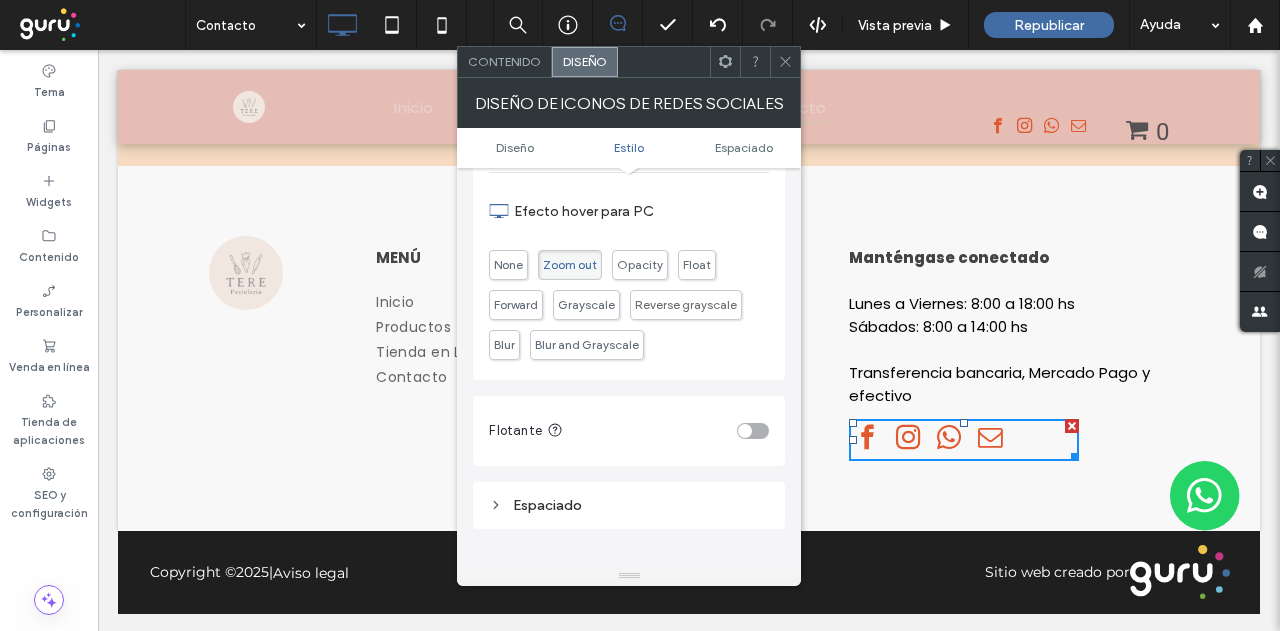 scroll, scrollTop: 200, scrollLeft: 0, axis: vertical 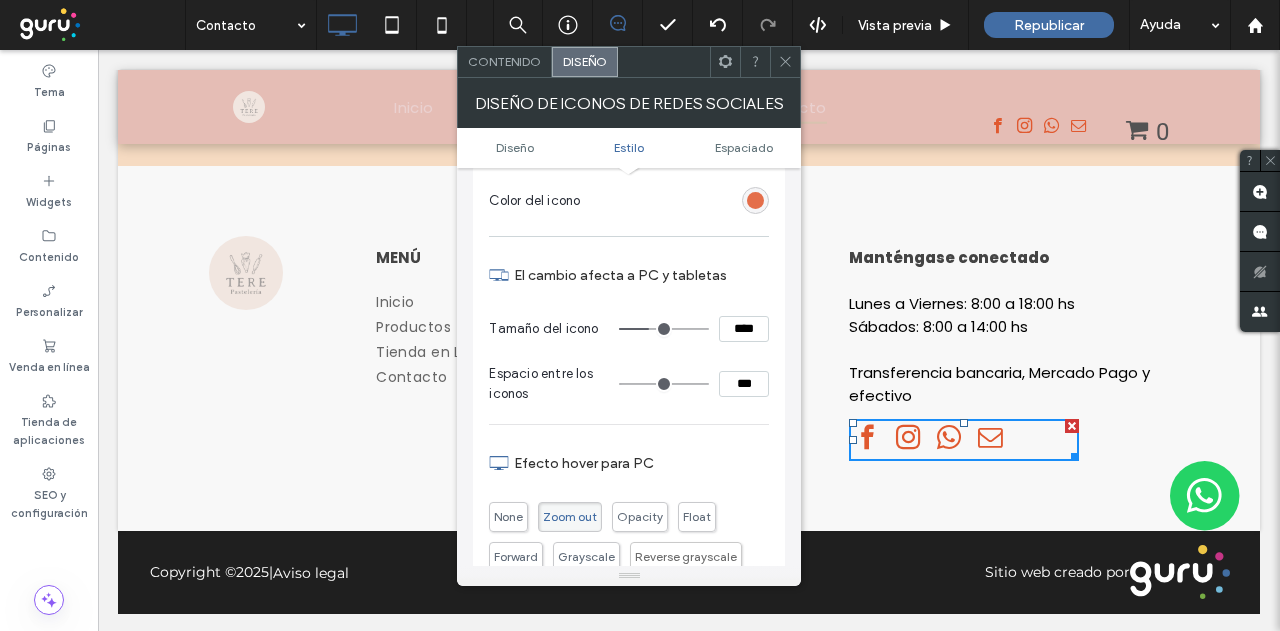 click at bounding box center [755, 200] 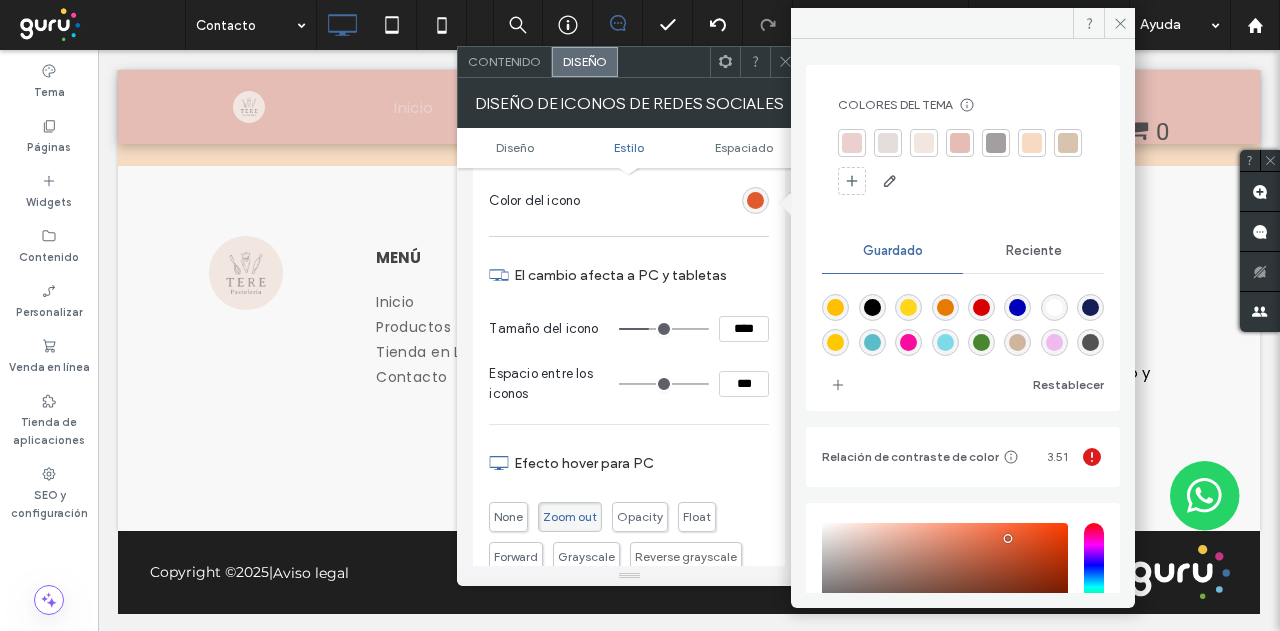 click at bounding box center (872, 307) 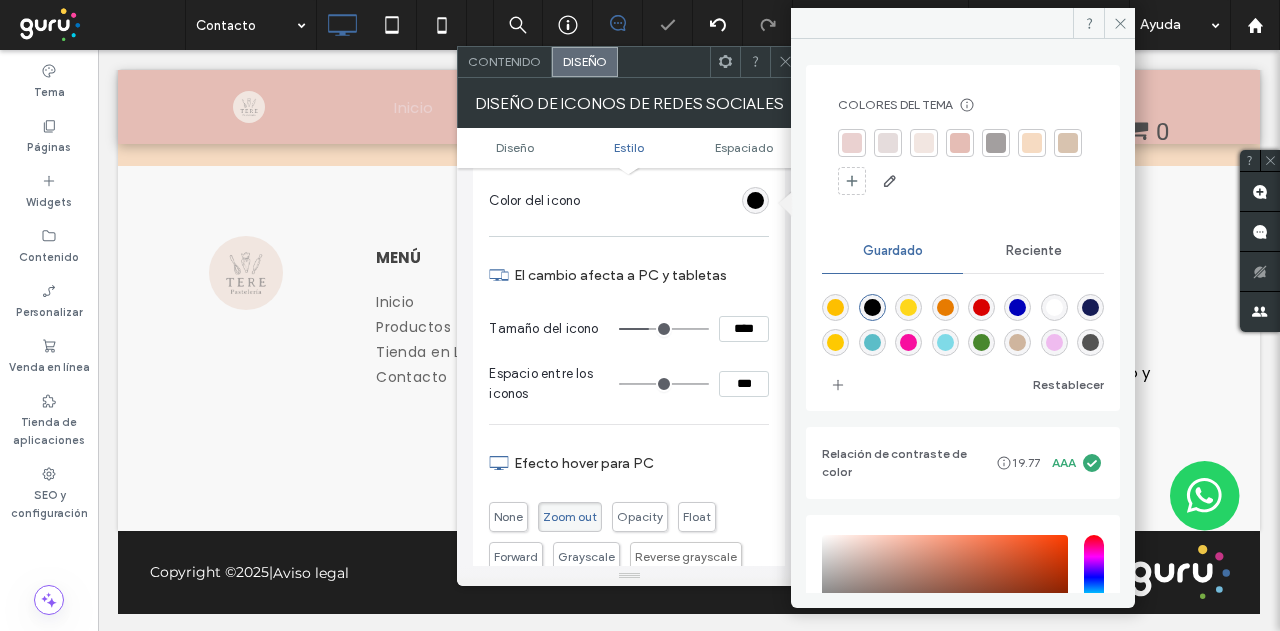 type on "*******" 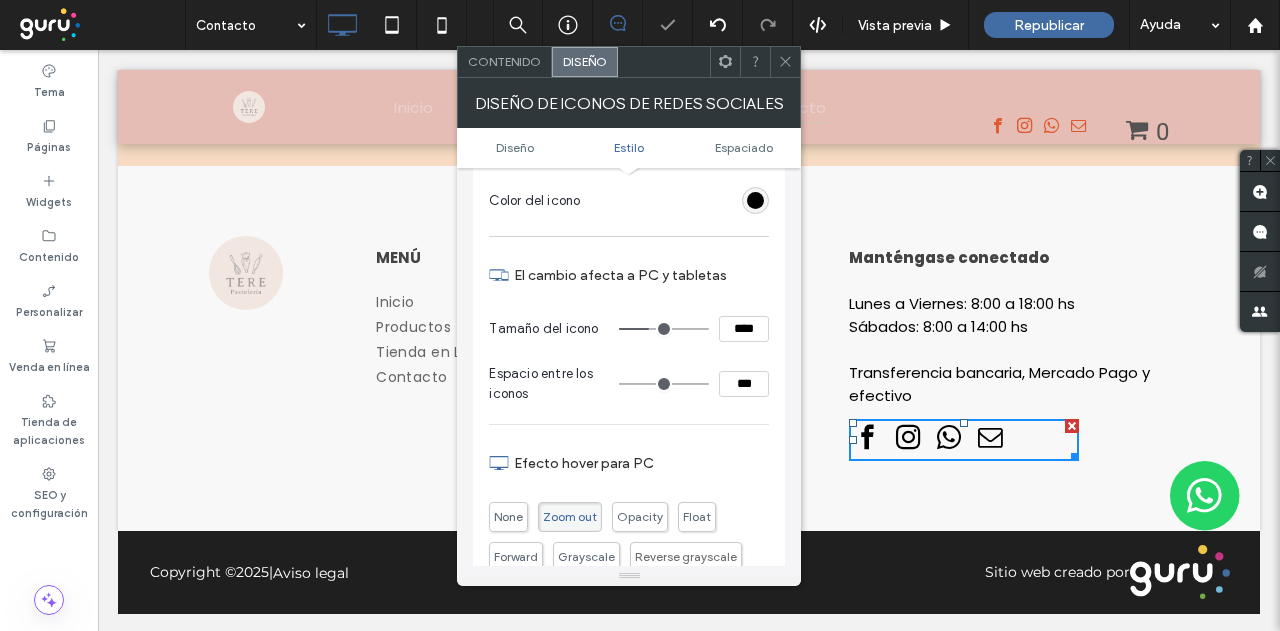 click at bounding box center (785, 62) 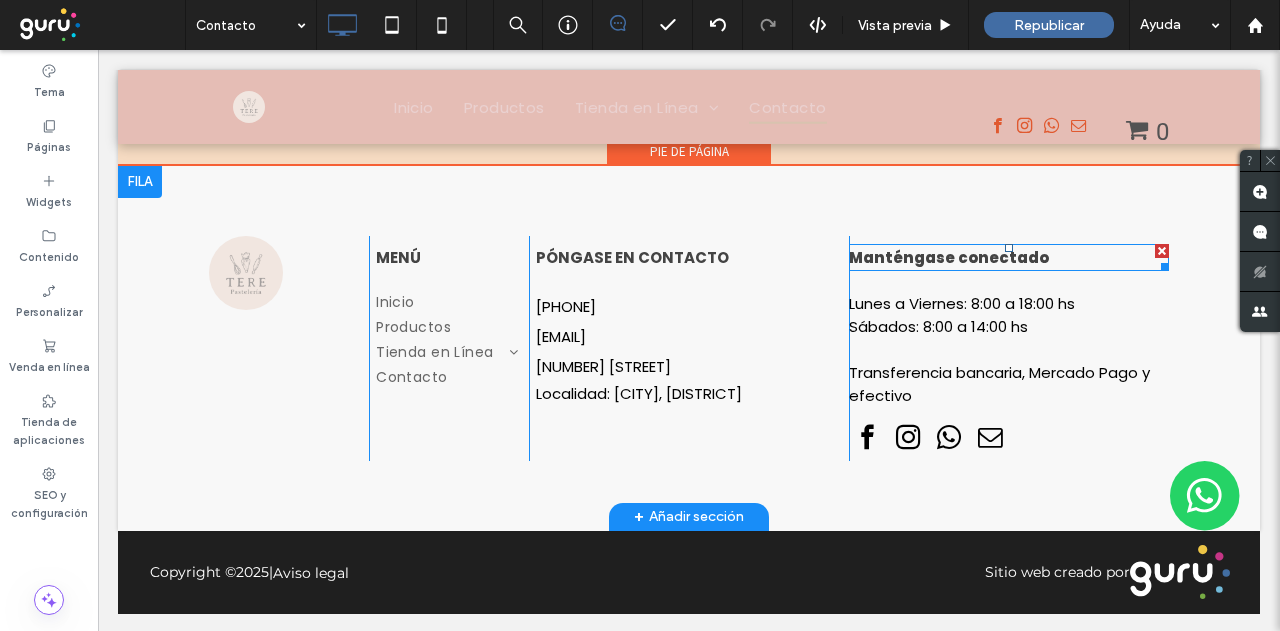 click on "Manténgase conectado" at bounding box center (949, 257) 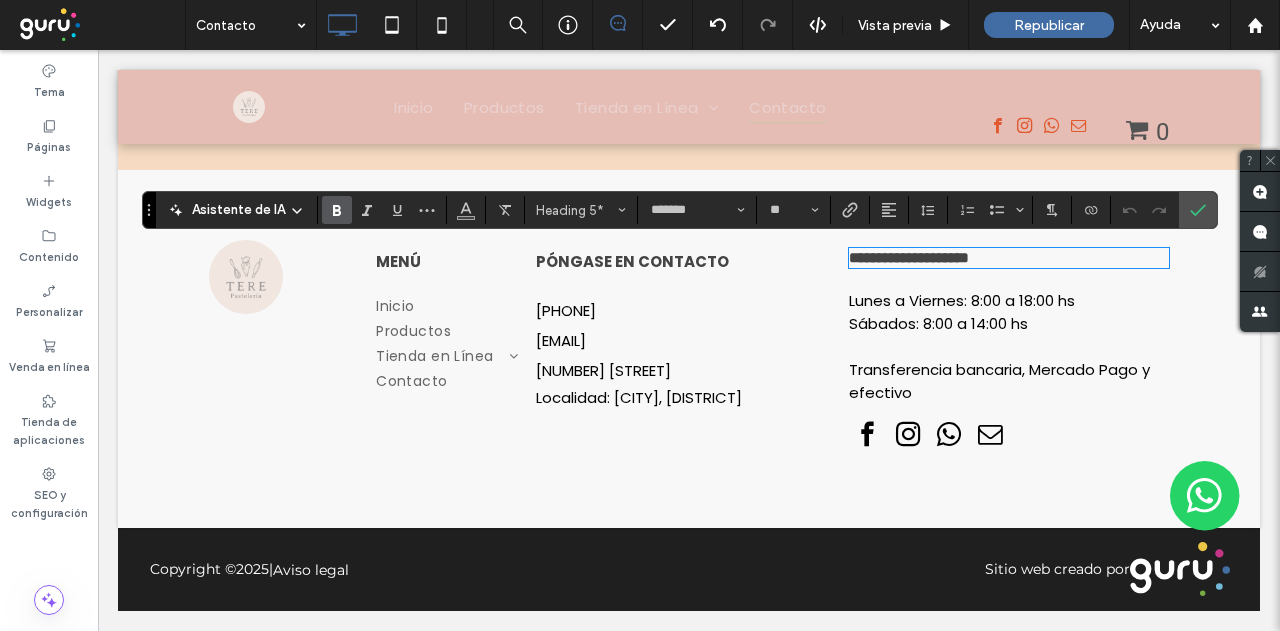 type 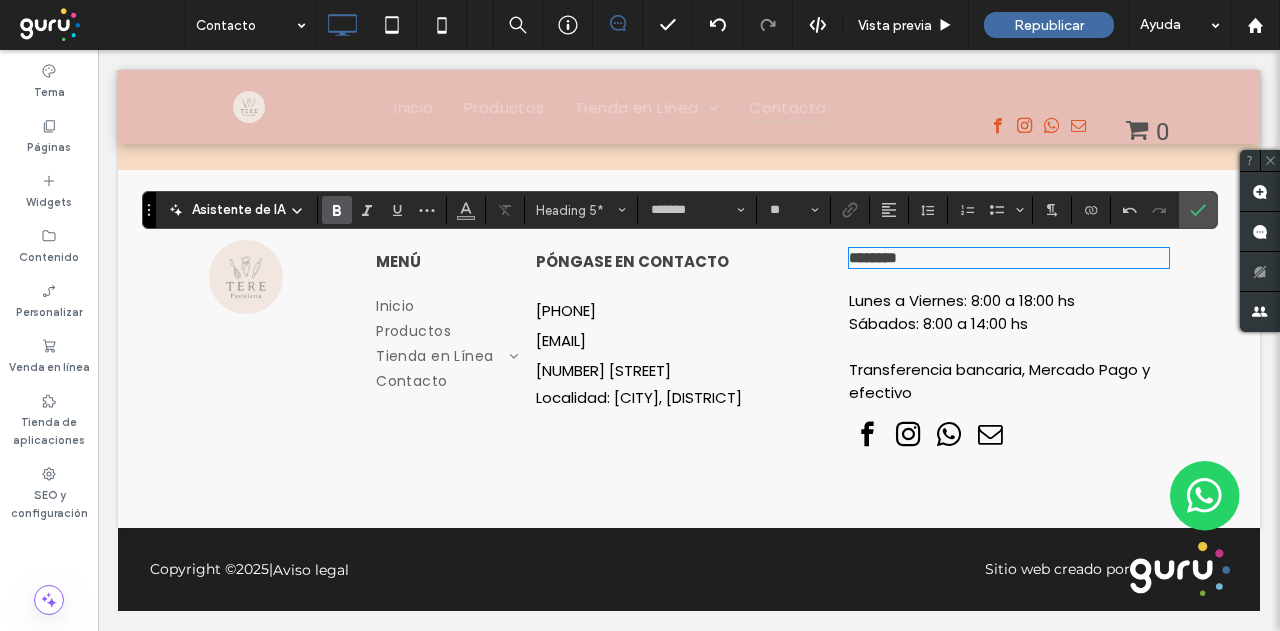 click on "PÓNGASE EN CONTACTO" at bounding box center [632, 261] 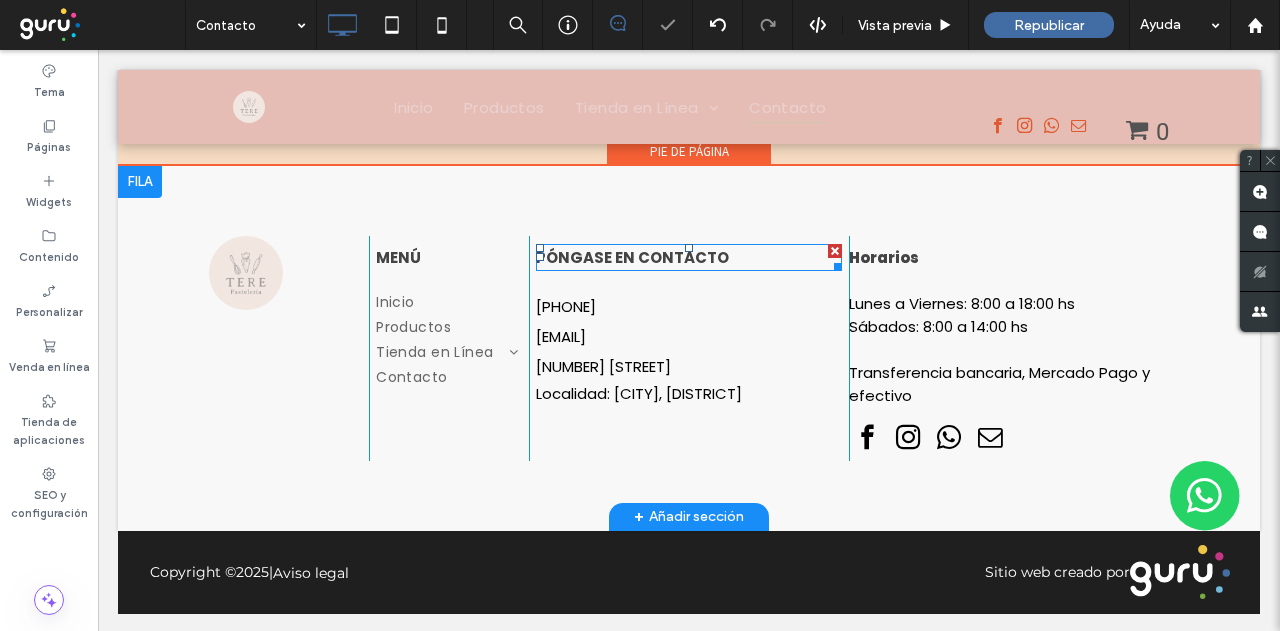 click on "PÓNGASE EN CONTACTO" at bounding box center [632, 257] 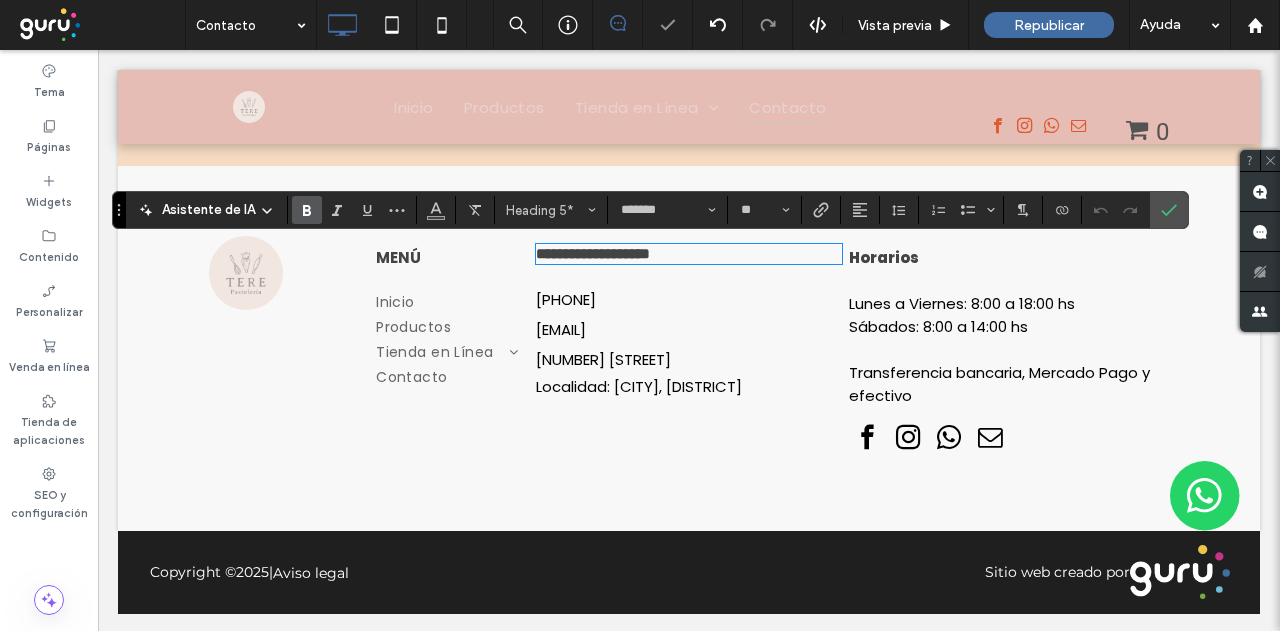 type 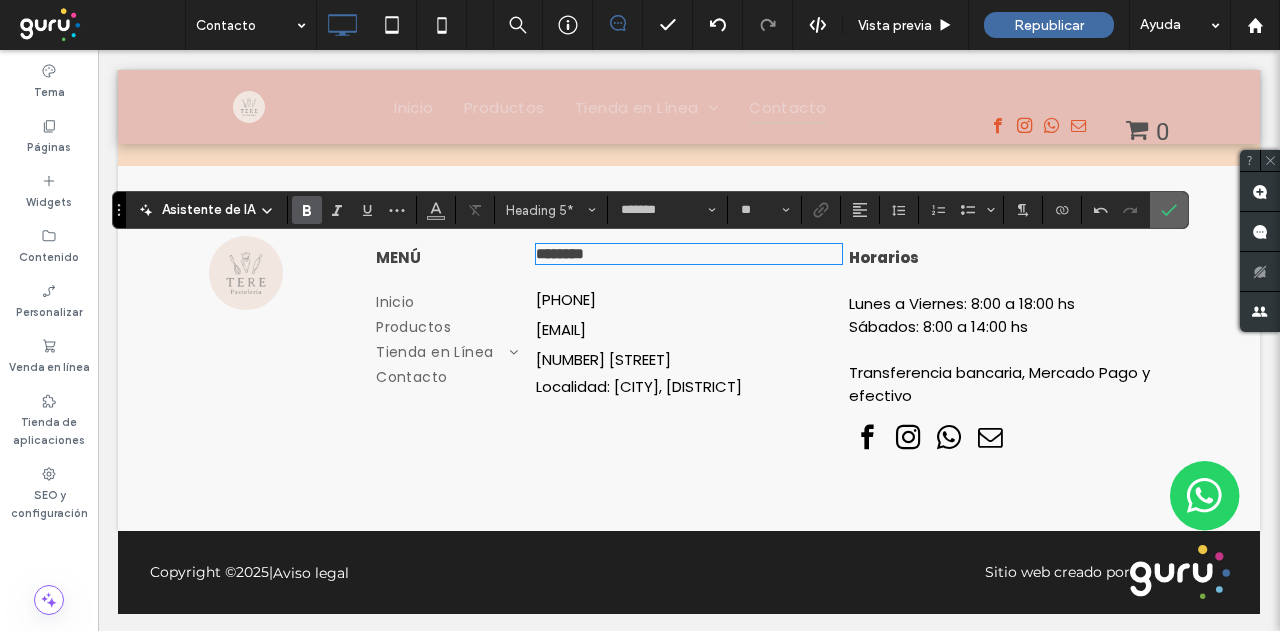 drag, startPoint x: 1163, startPoint y: 212, endPoint x: 740, endPoint y: 172, distance: 424.88705 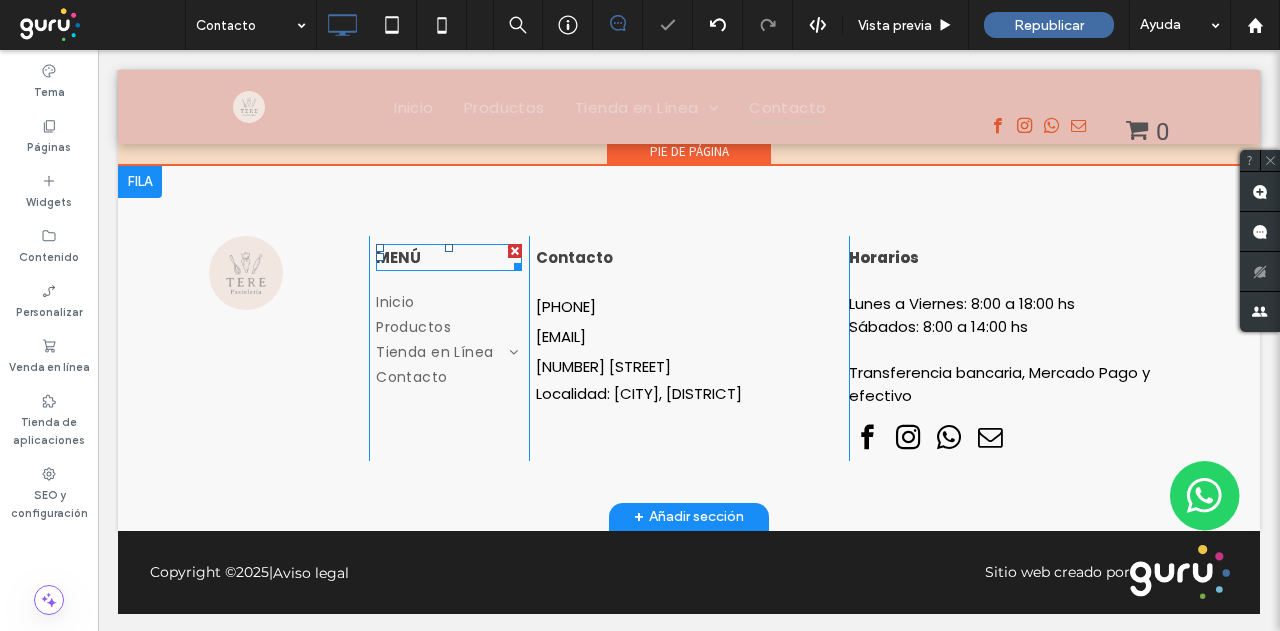 click on "MENÚ" at bounding box center (398, 257) 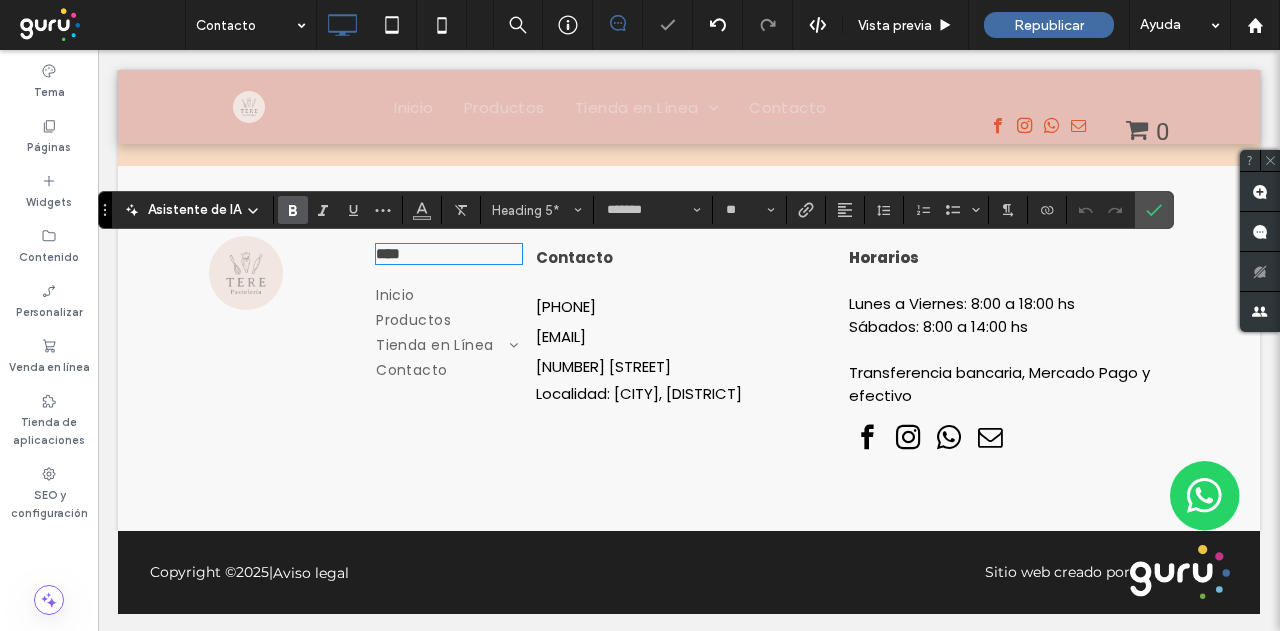click on "****" at bounding box center (388, 253) 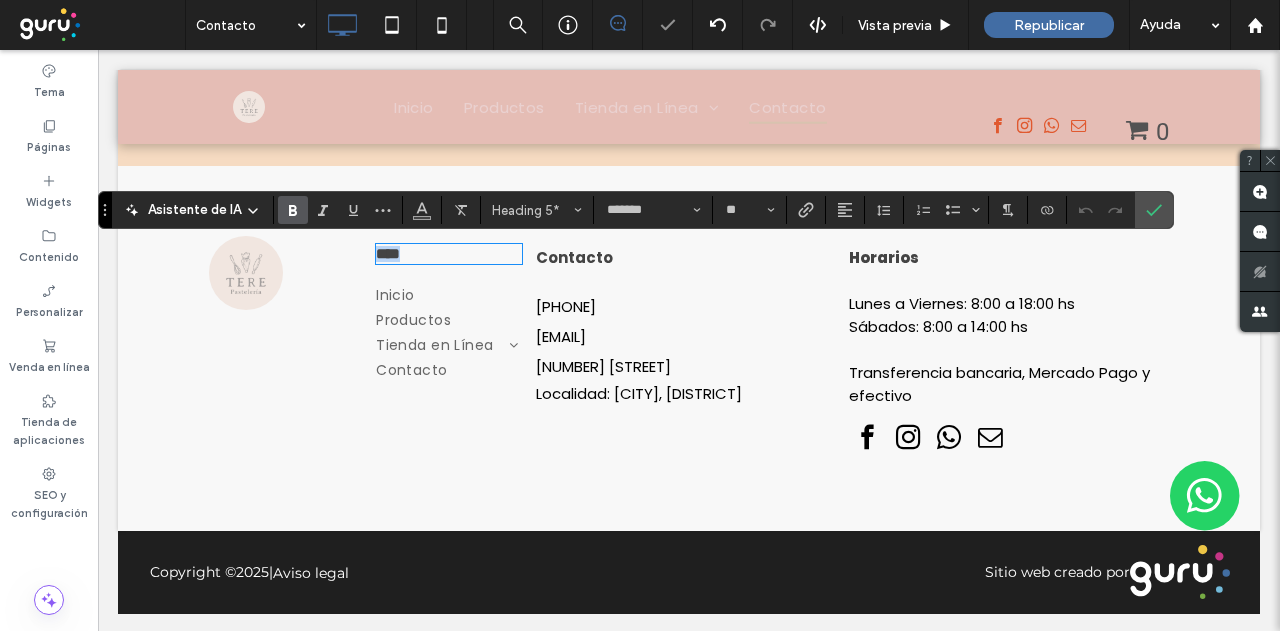 type 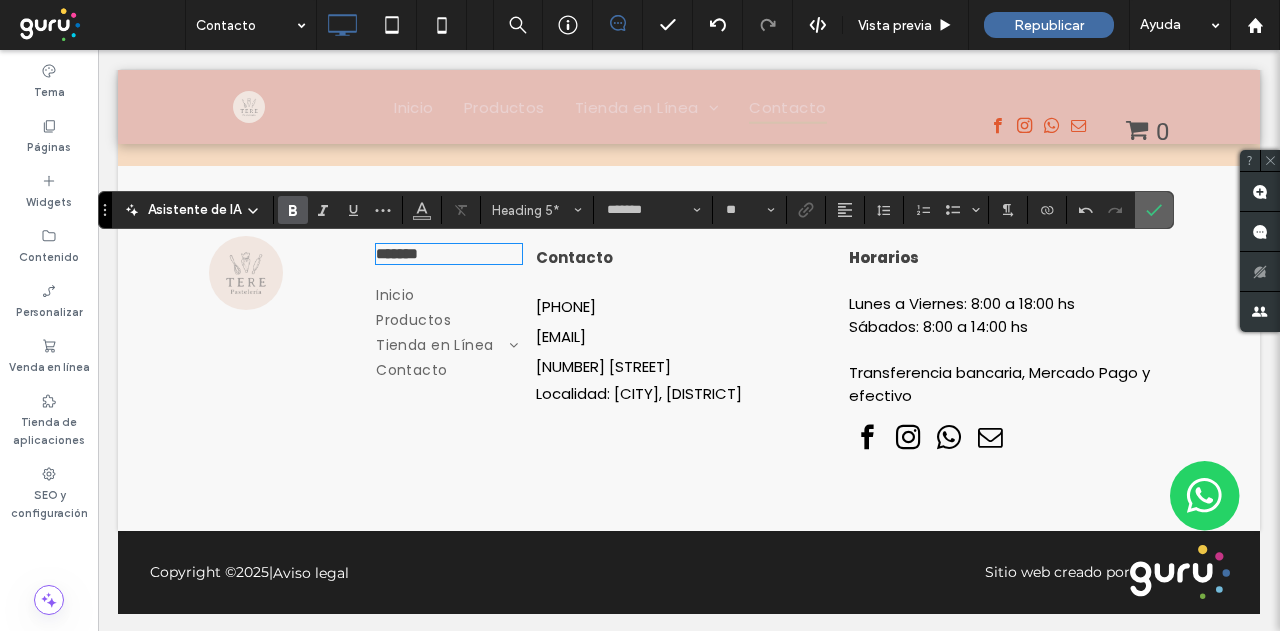 click at bounding box center [1154, 210] 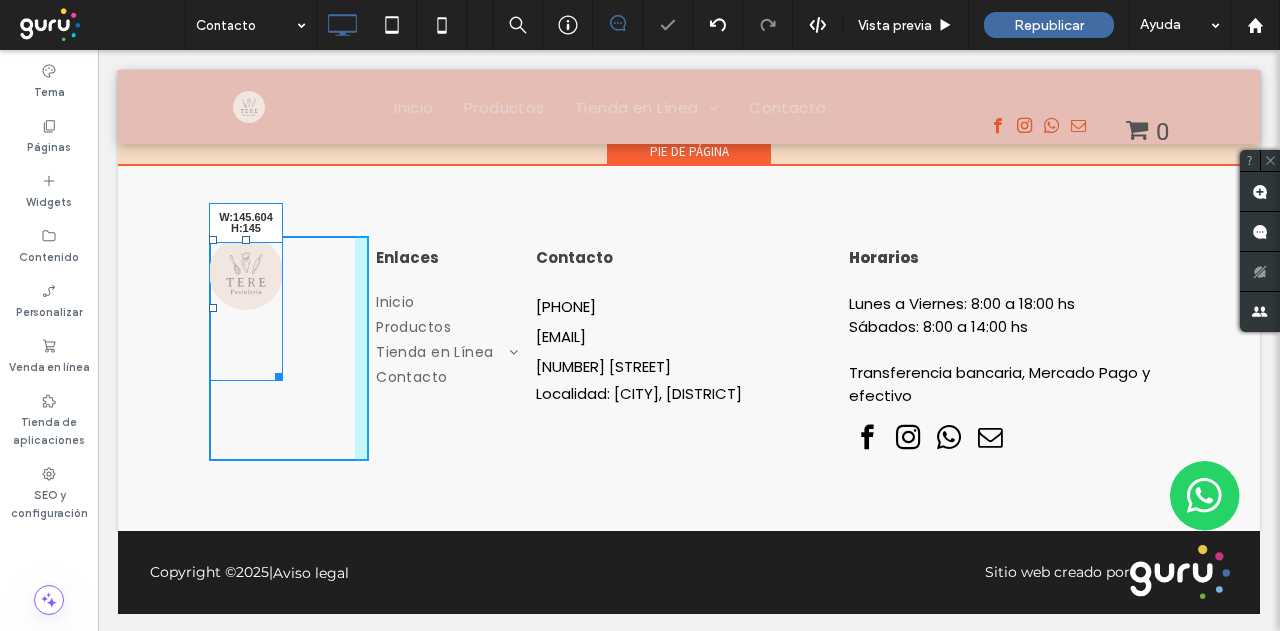 drag, startPoint x: 270, startPoint y: 303, endPoint x: 412, endPoint y: 415, distance: 180.85353 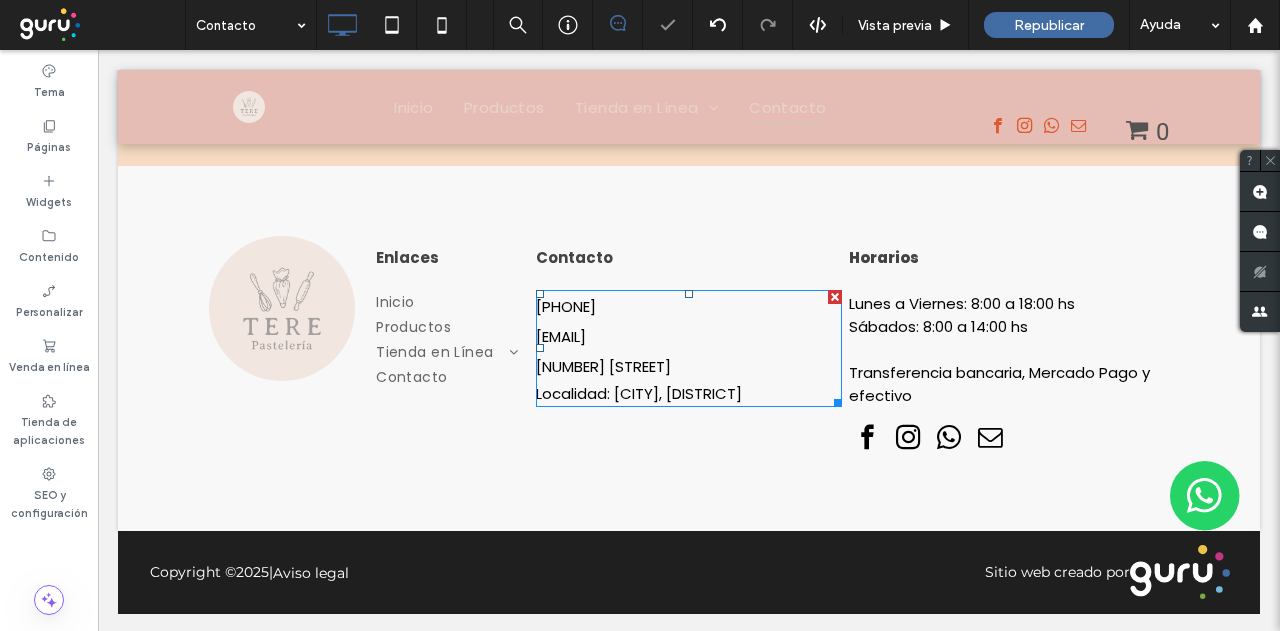 click on "[STREET]" at bounding box center (689, 367) 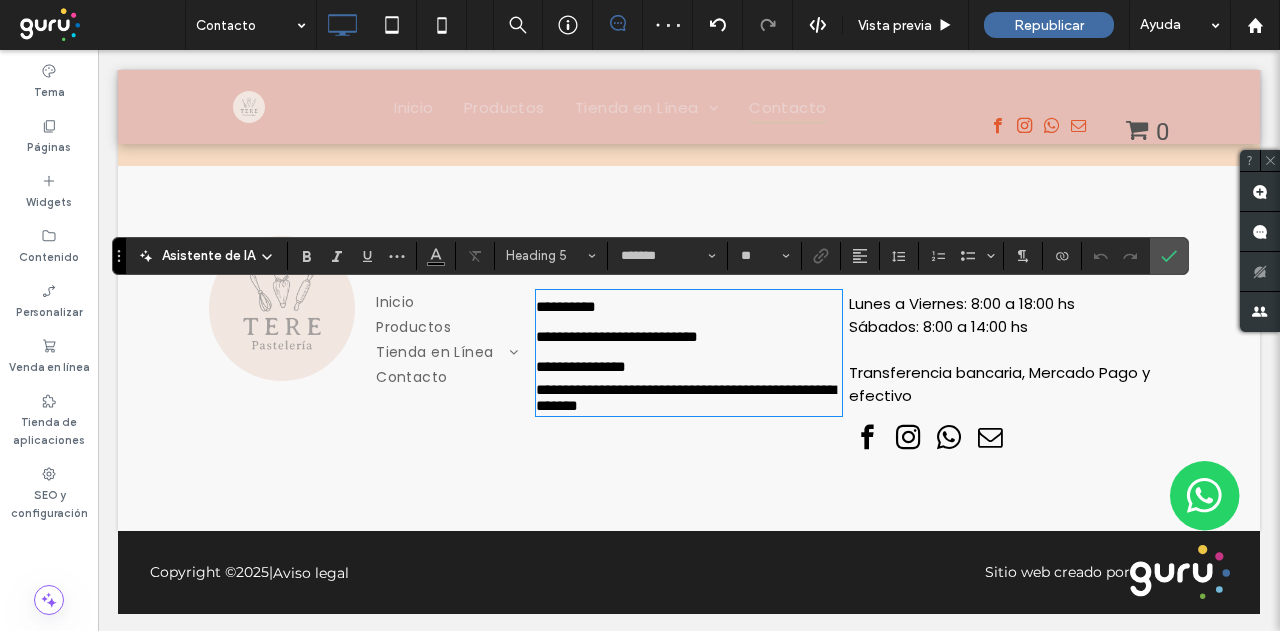 click on "**********" at bounding box center [689, 367] 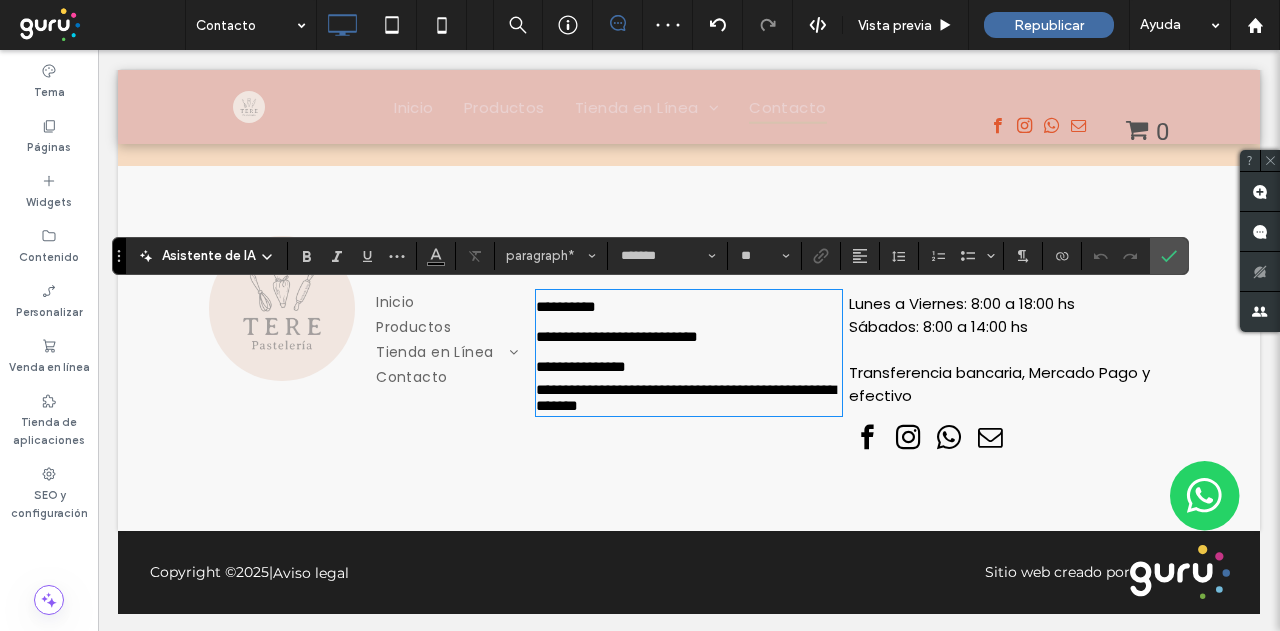 click on "**********" at bounding box center (686, 397) 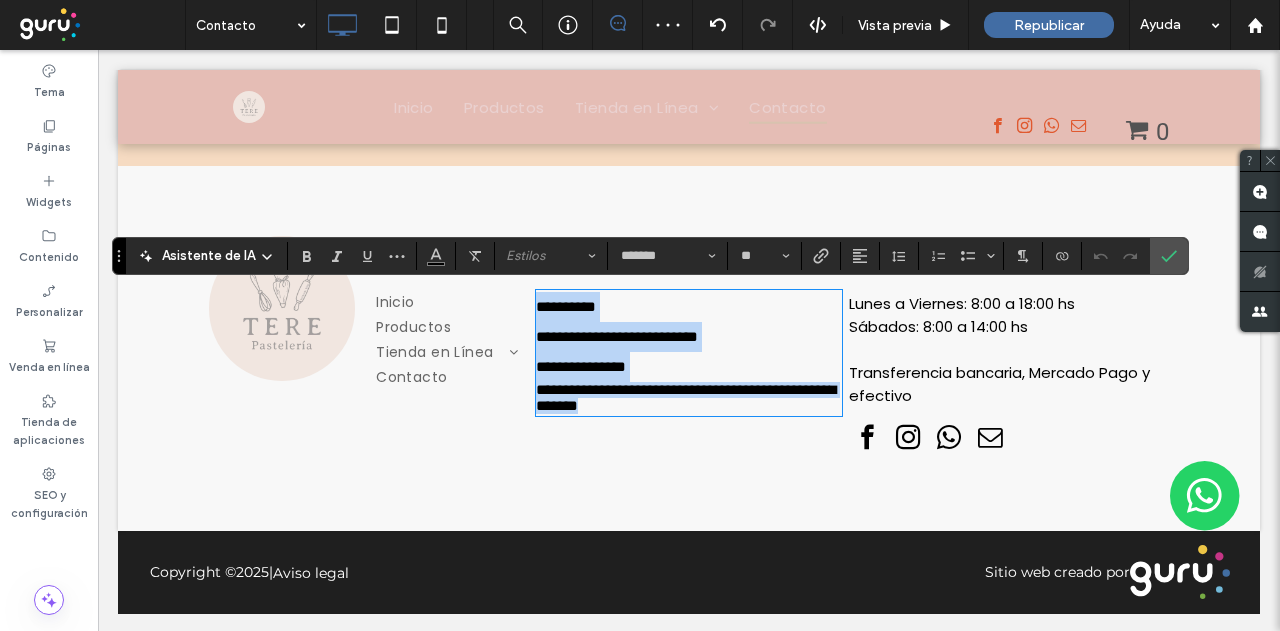 drag, startPoint x: 692, startPoint y: 416, endPoint x: 496, endPoint y: 296, distance: 229.81732 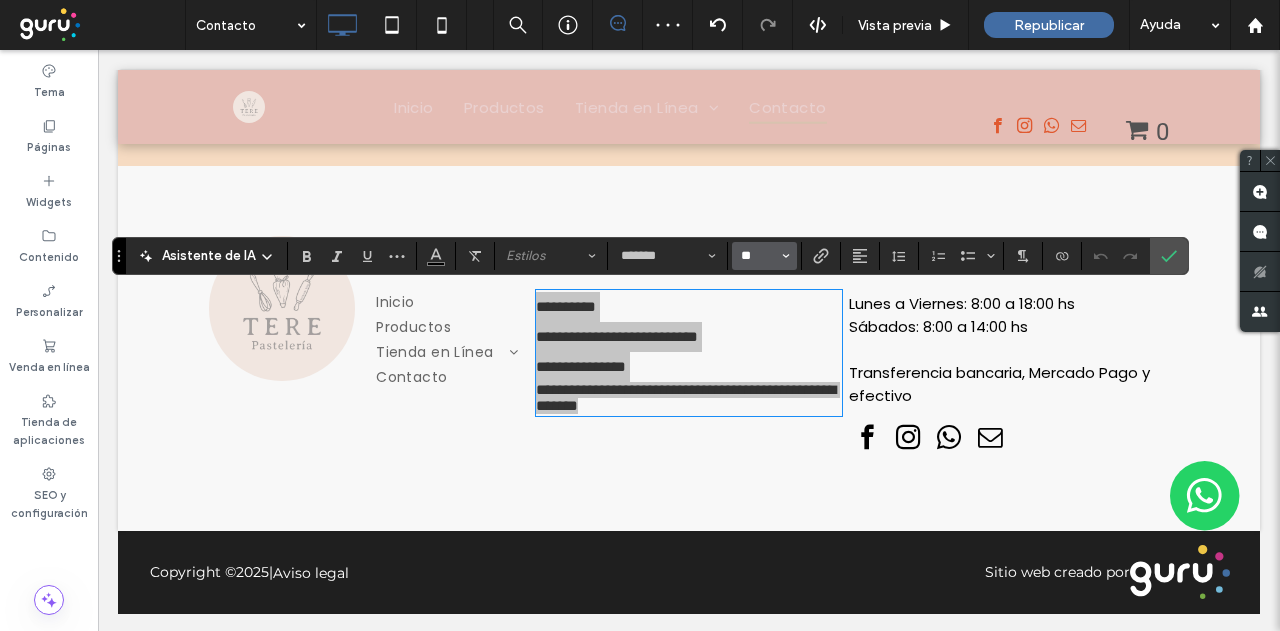 click on "**" at bounding box center (758, 256) 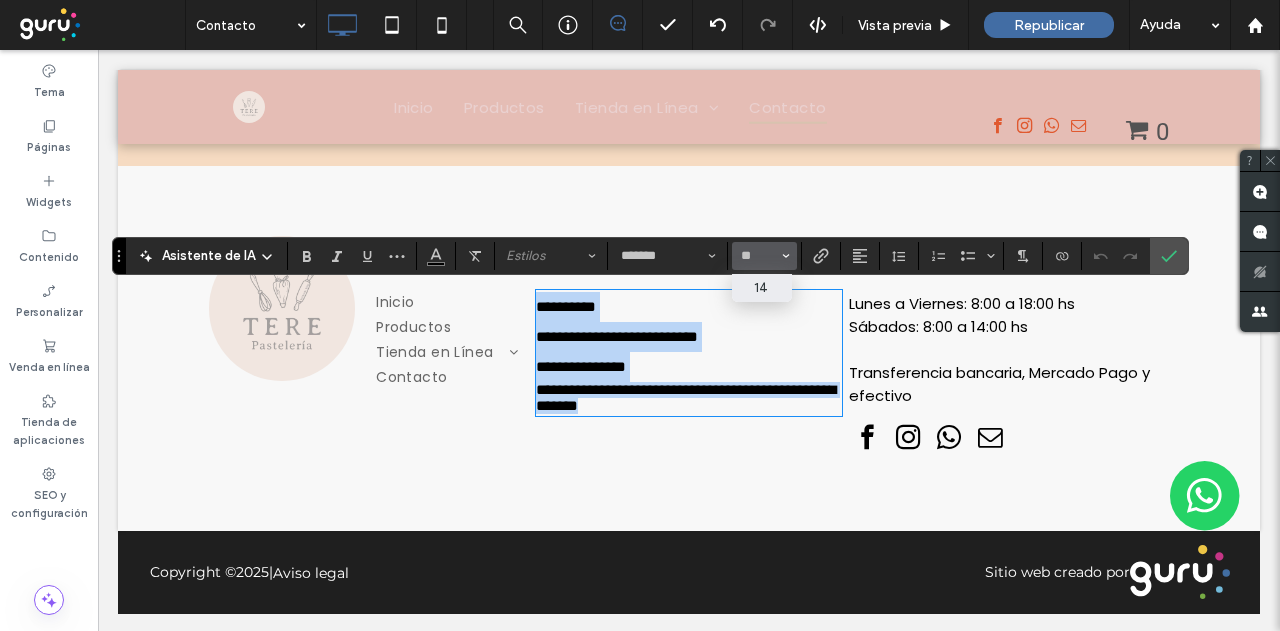 type on "**" 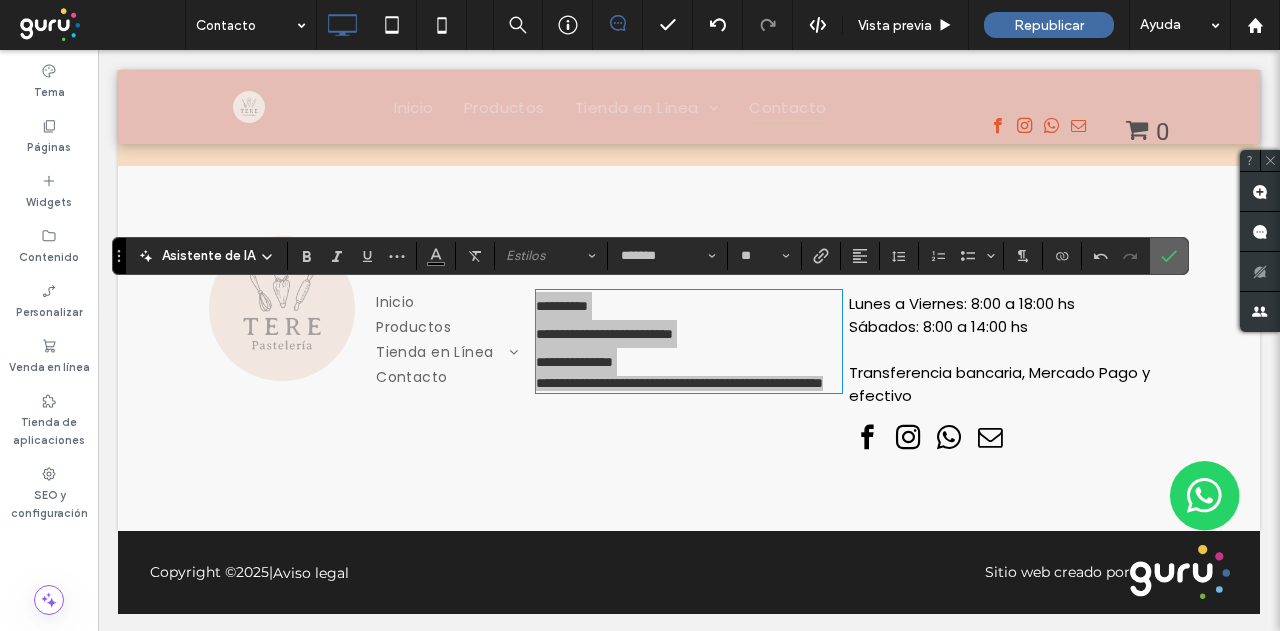 click 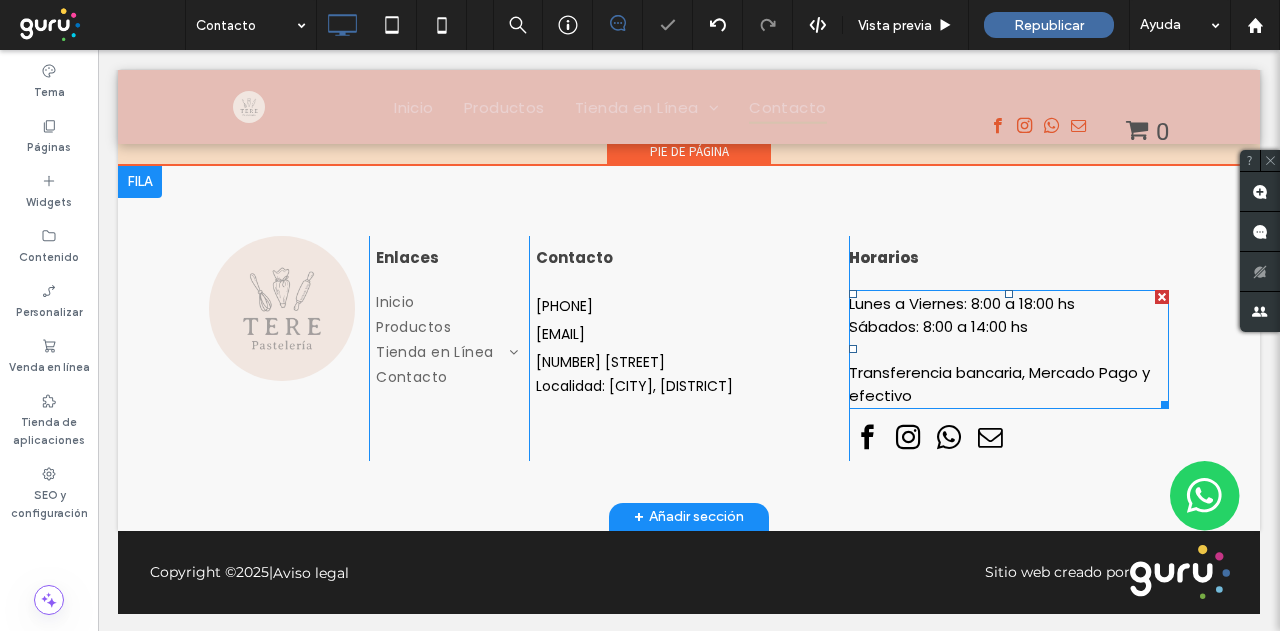 click at bounding box center (1009, 349) 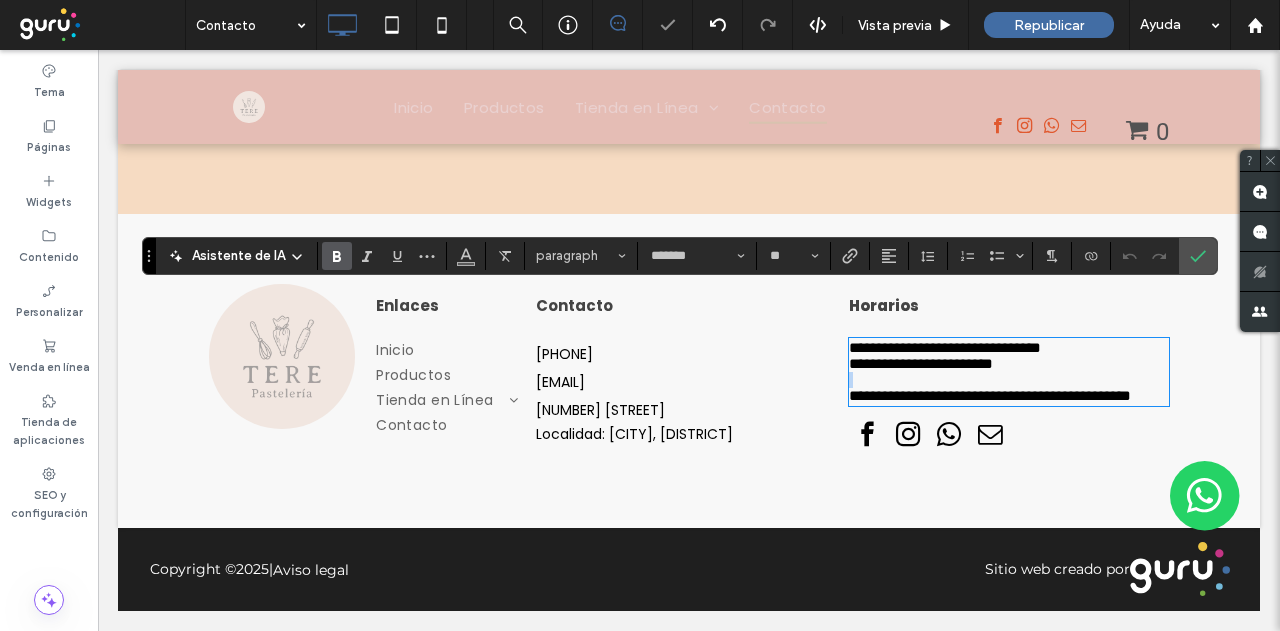 click at bounding box center (1009, 380) 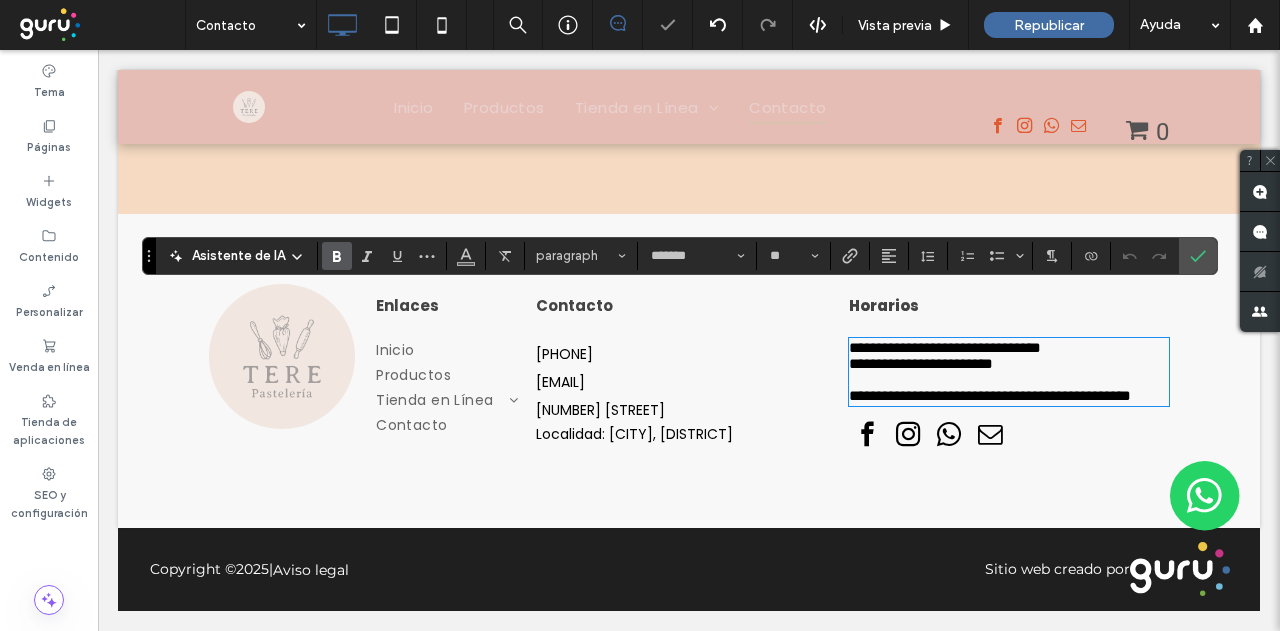 click on "**********" at bounding box center [1009, 396] 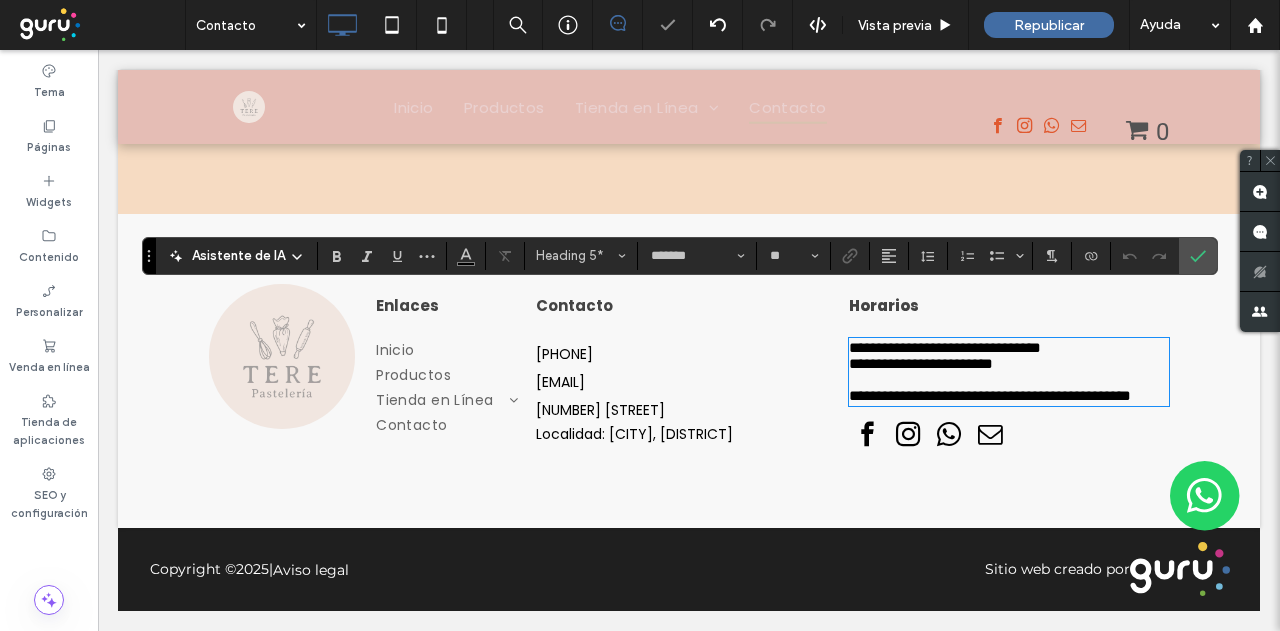 drag, startPoint x: 948, startPoint y: 390, endPoint x: 763, endPoint y: 296, distance: 207.51144 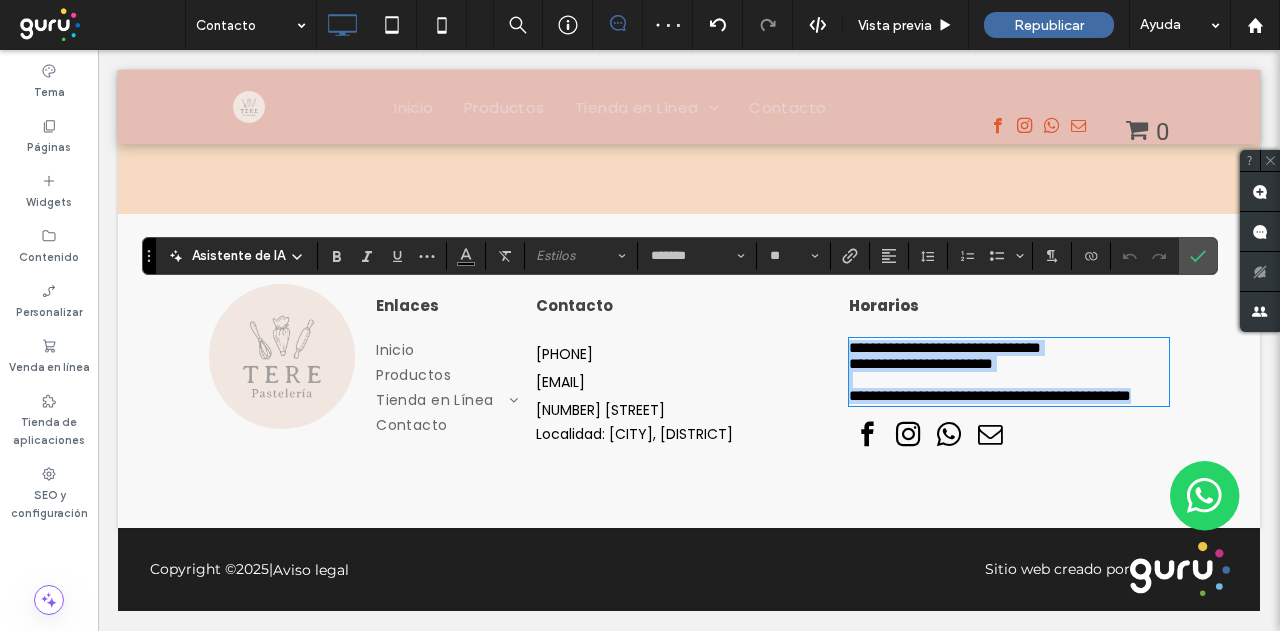 drag, startPoint x: 844, startPoint y: 305, endPoint x: 940, endPoint y: 416, distance: 146.7549 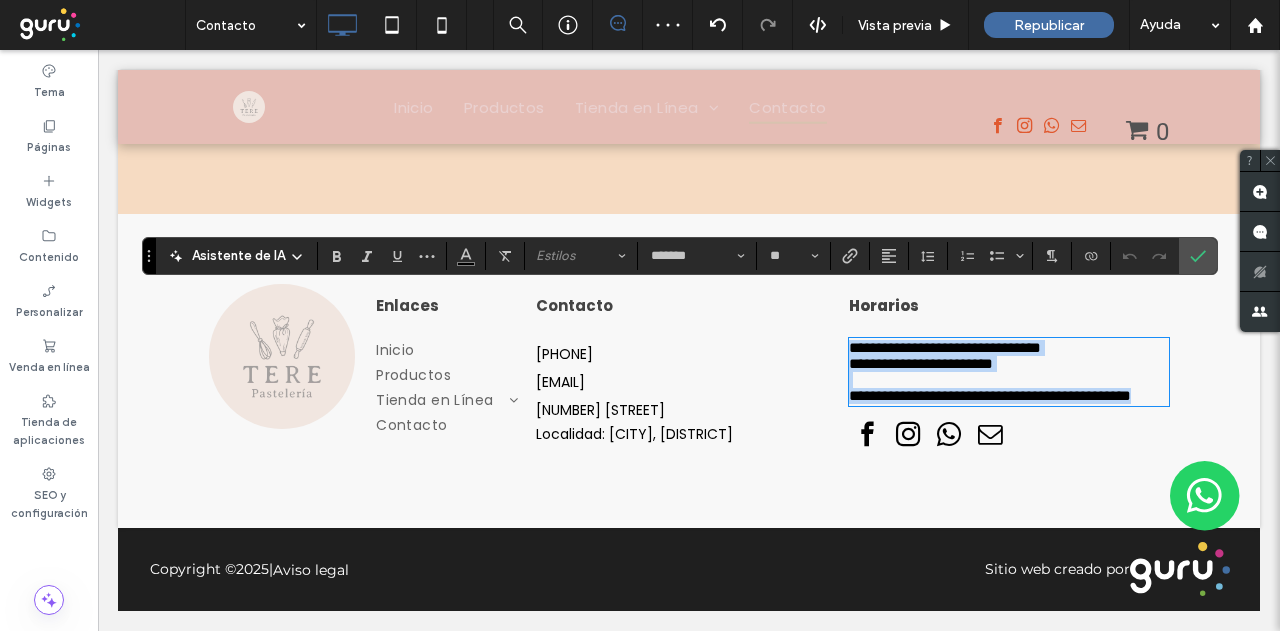 click on "**********" at bounding box center (1009, 371) 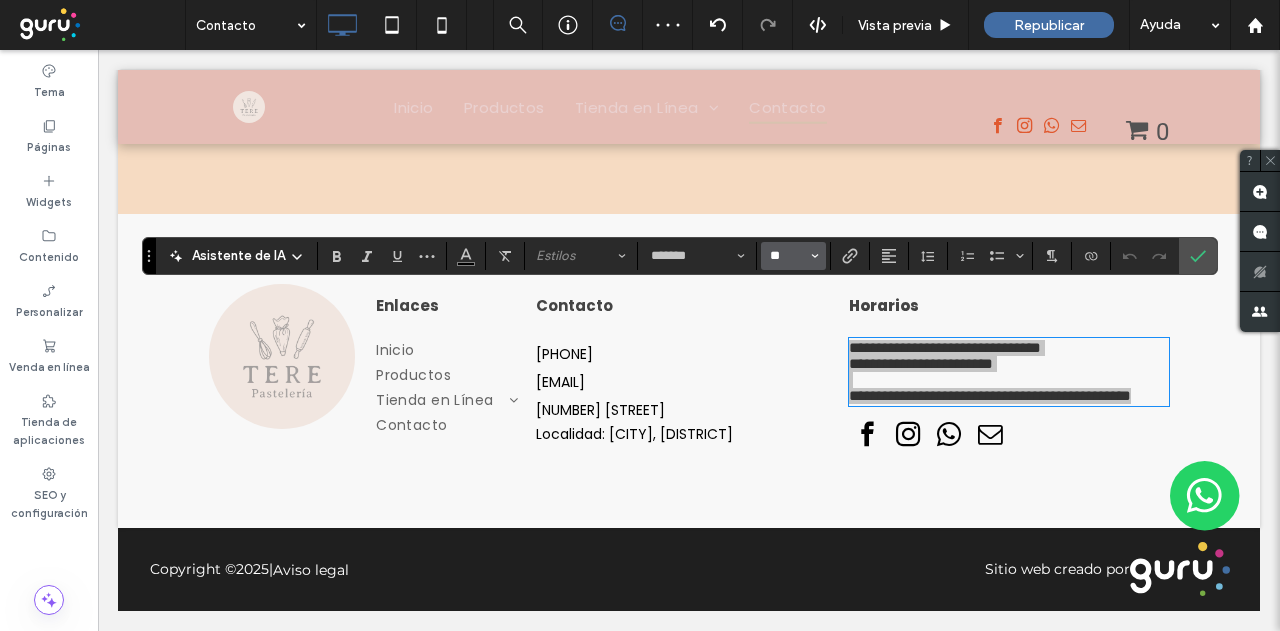 click on "**" at bounding box center [787, 256] 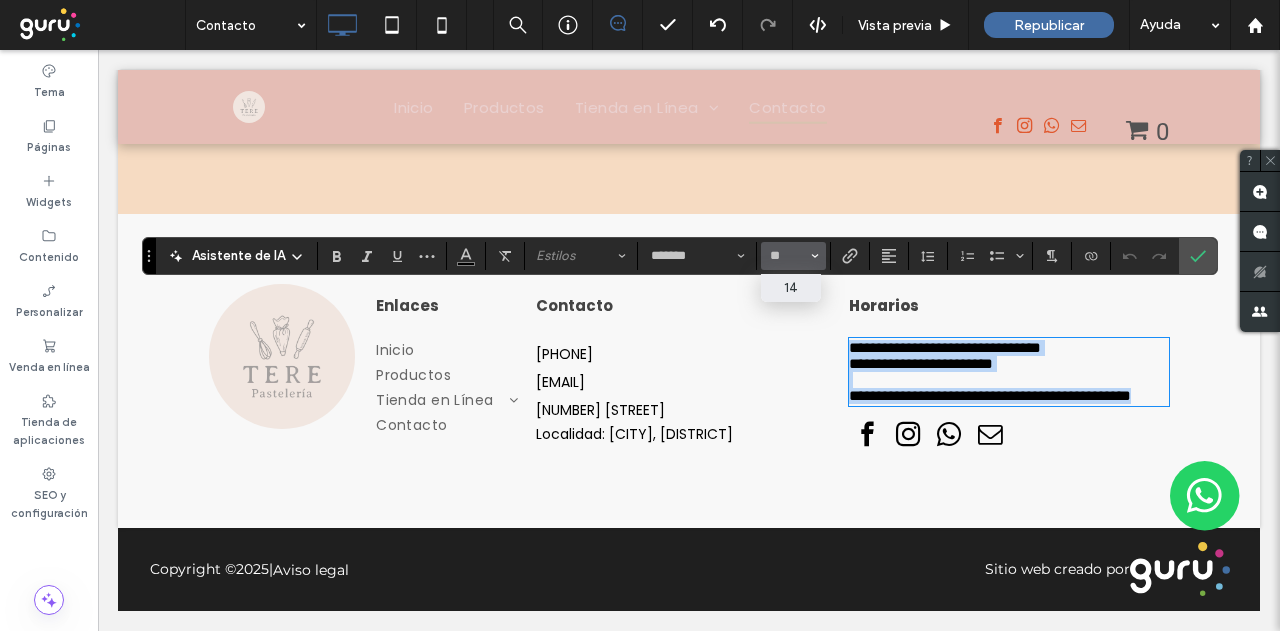 type on "**" 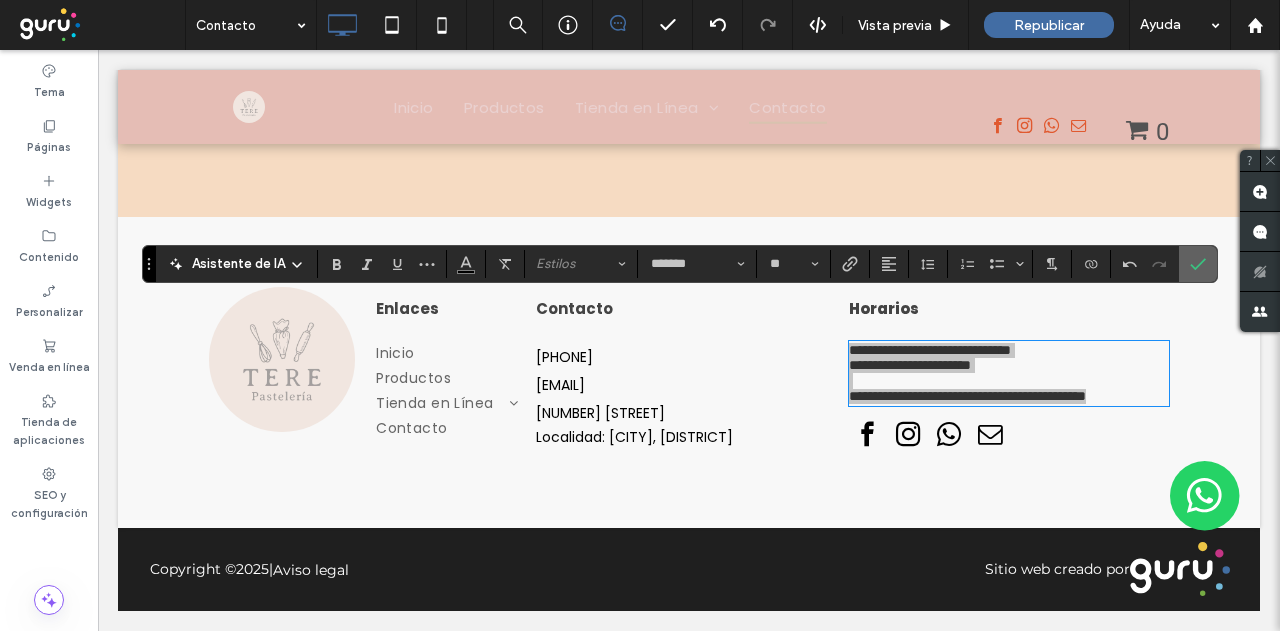 click 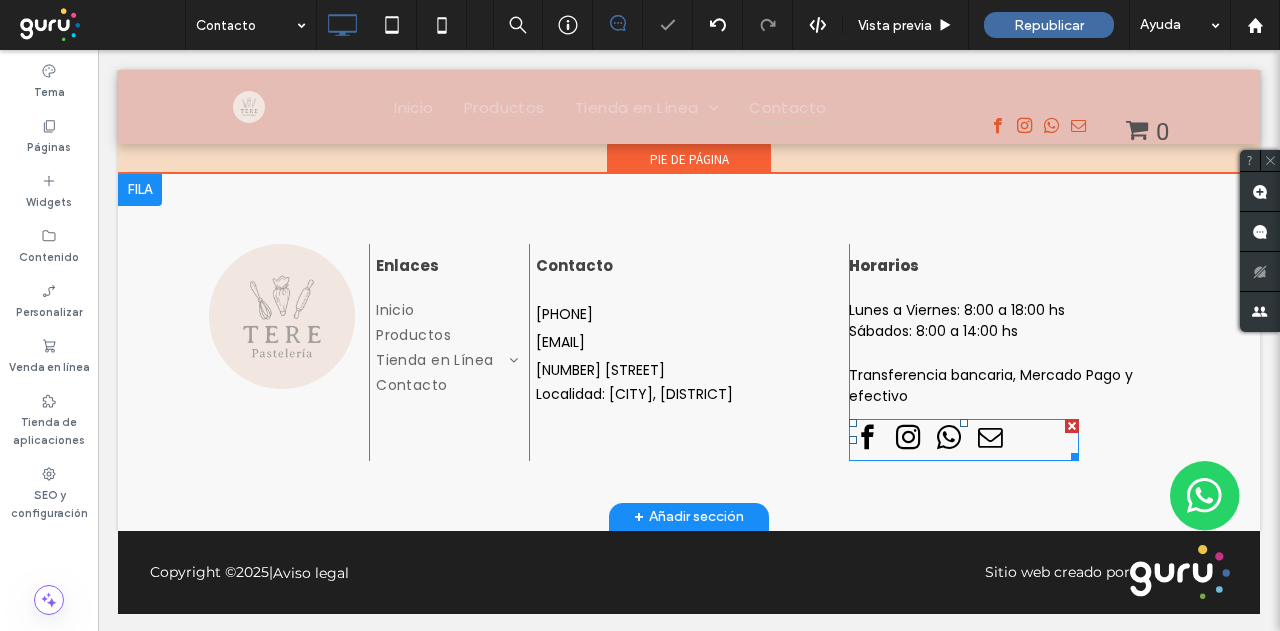 click at bounding box center [929, 440] 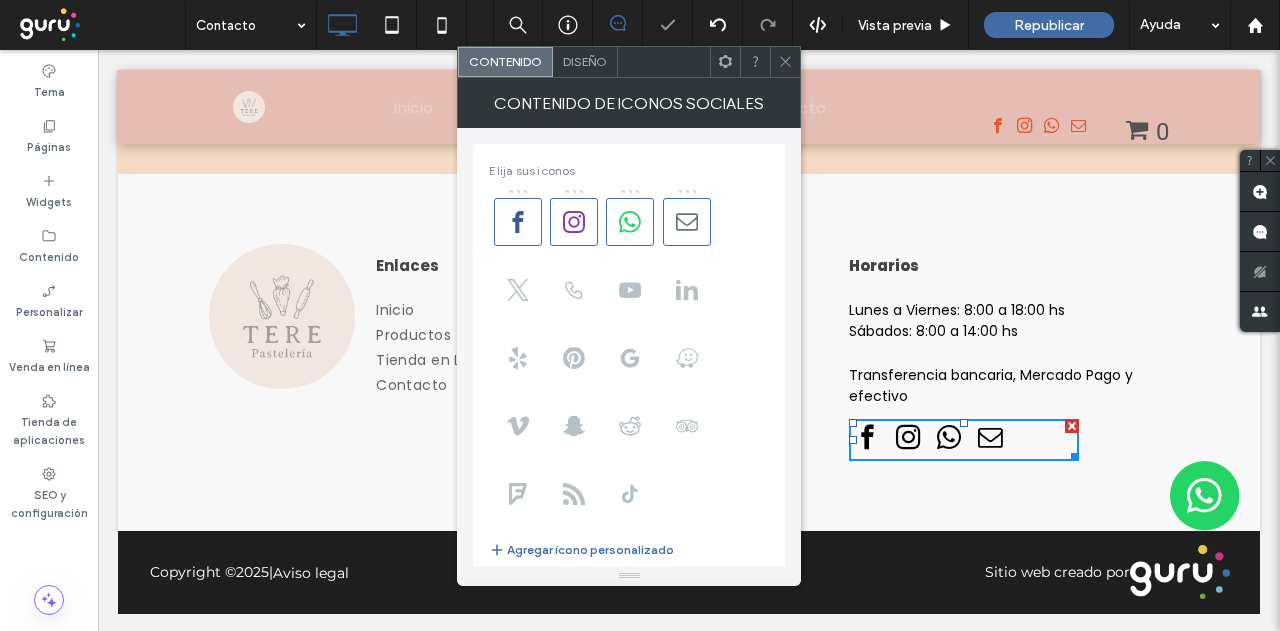 click on "Diseño" at bounding box center (585, 61) 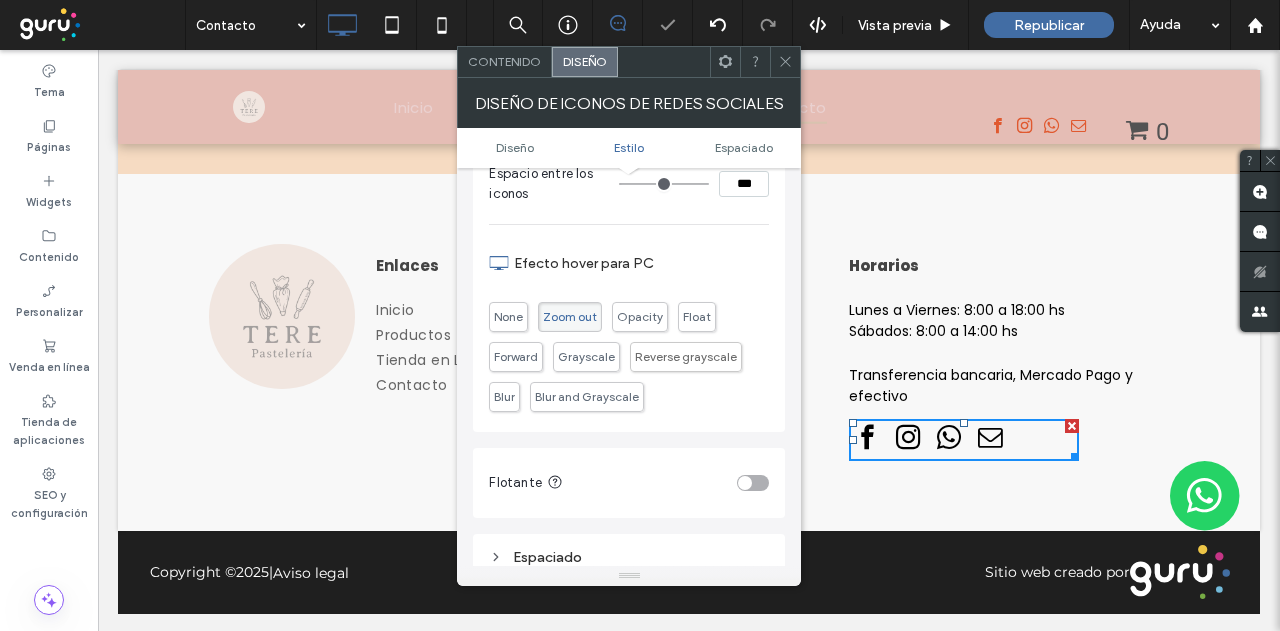scroll, scrollTop: 200, scrollLeft: 0, axis: vertical 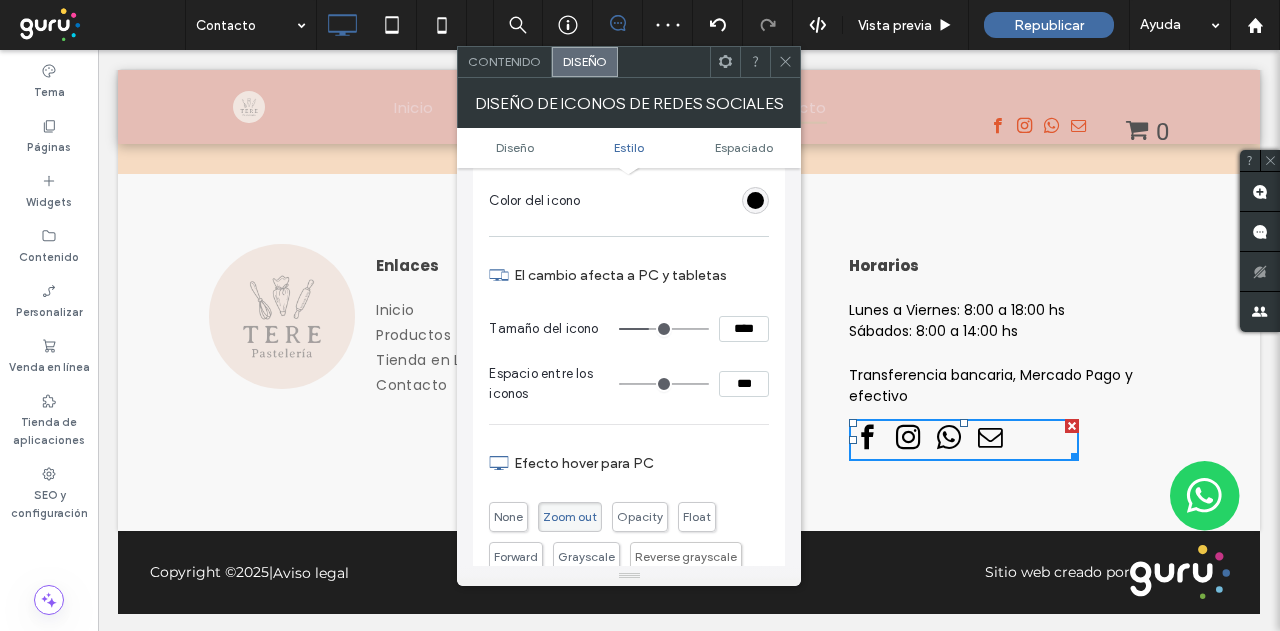 type on "**" 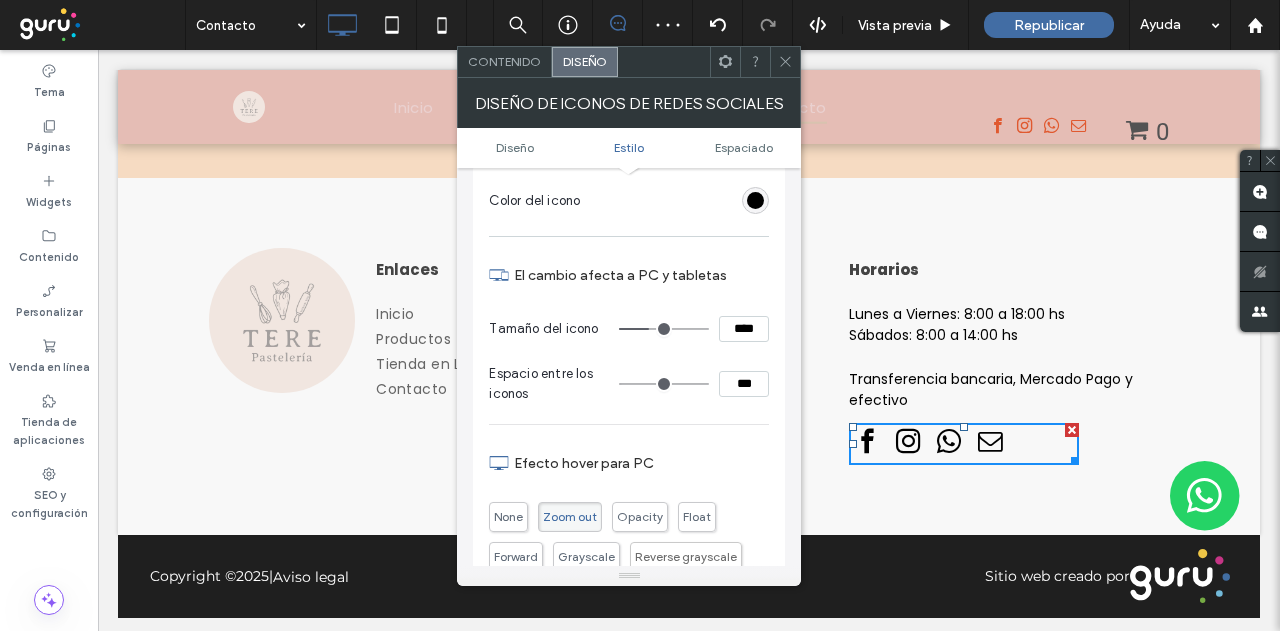 type on "**" 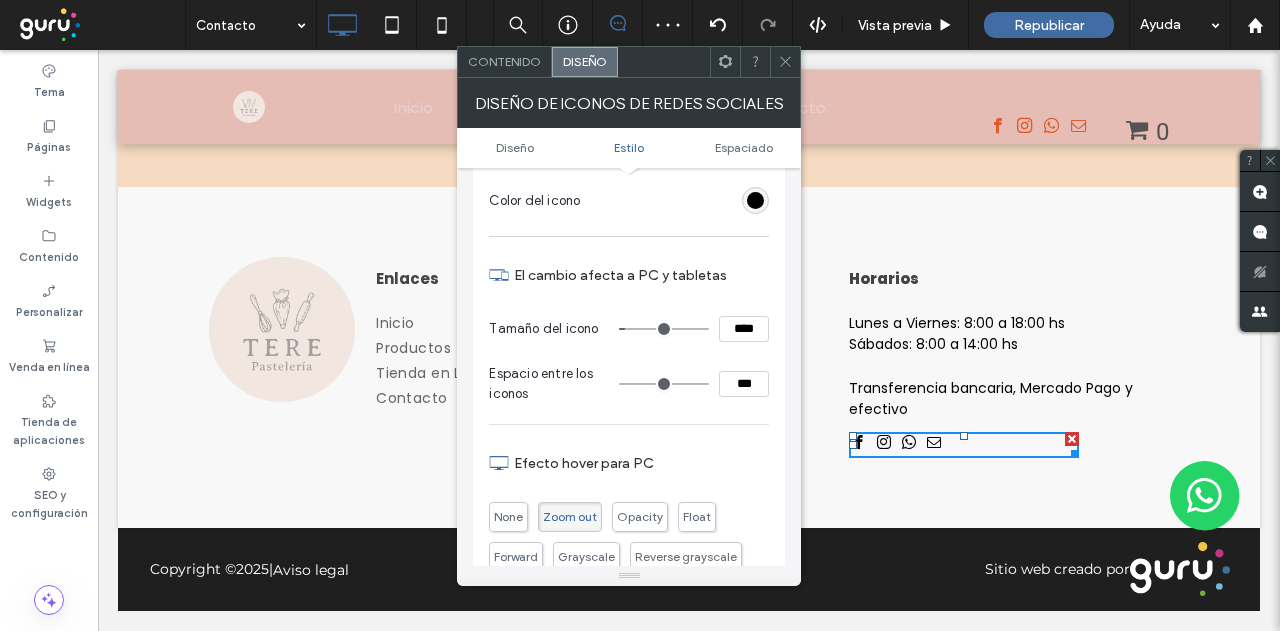 type on "**" 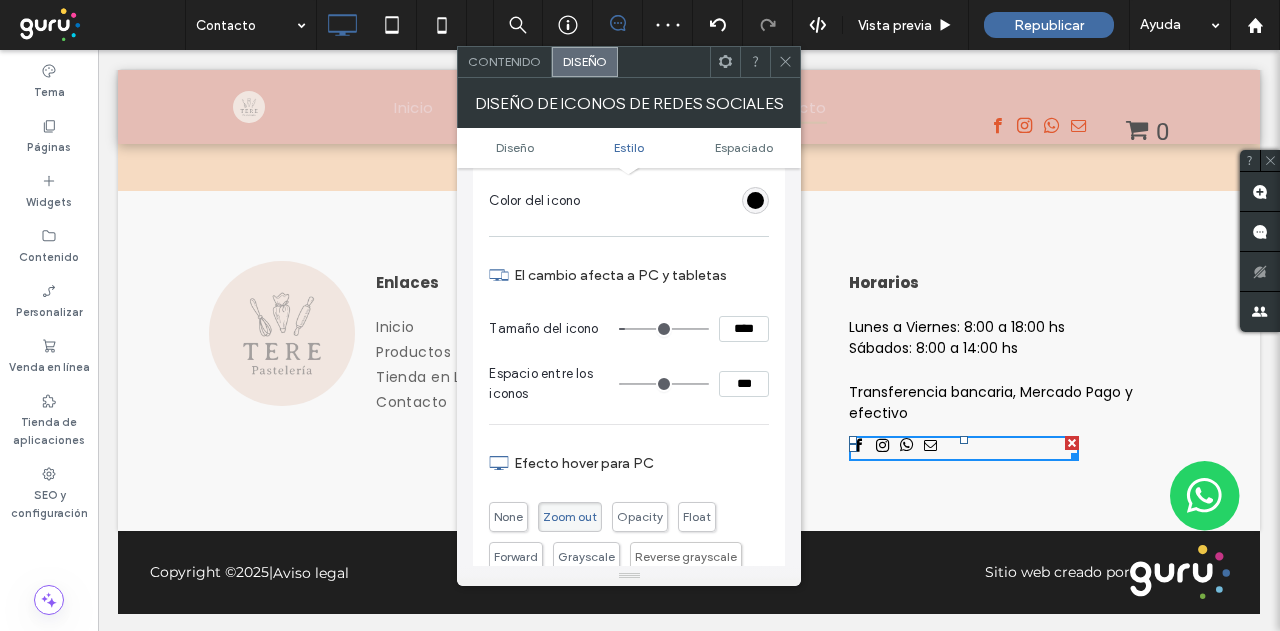 type on "**" 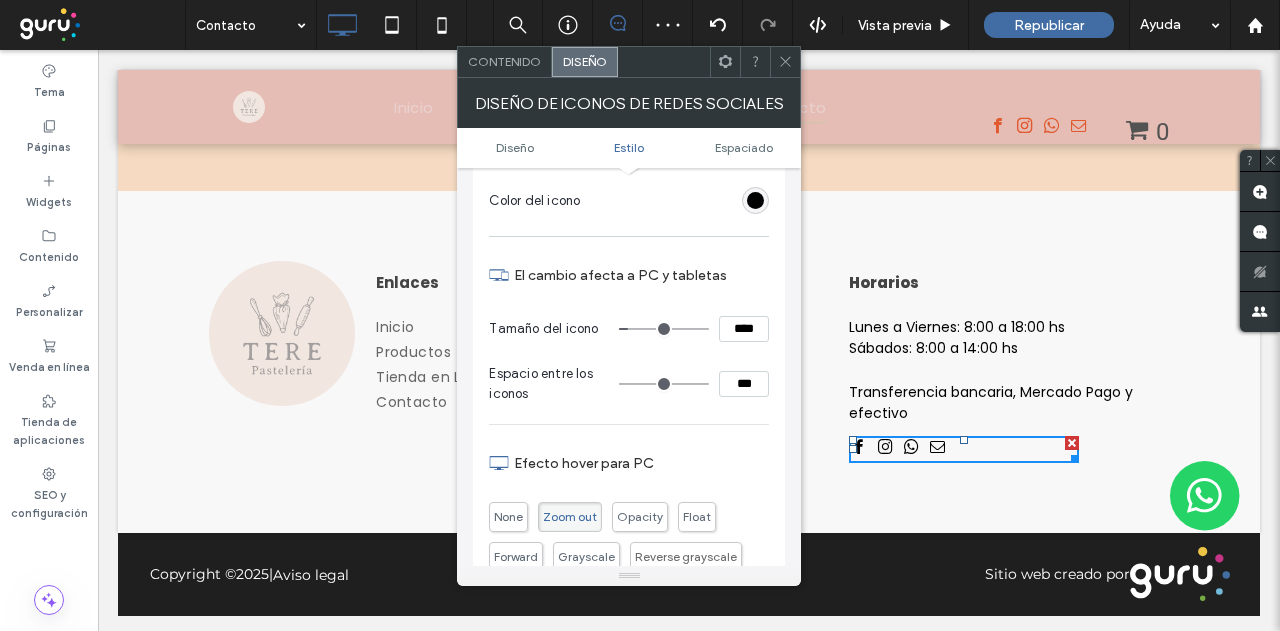 type on "**" 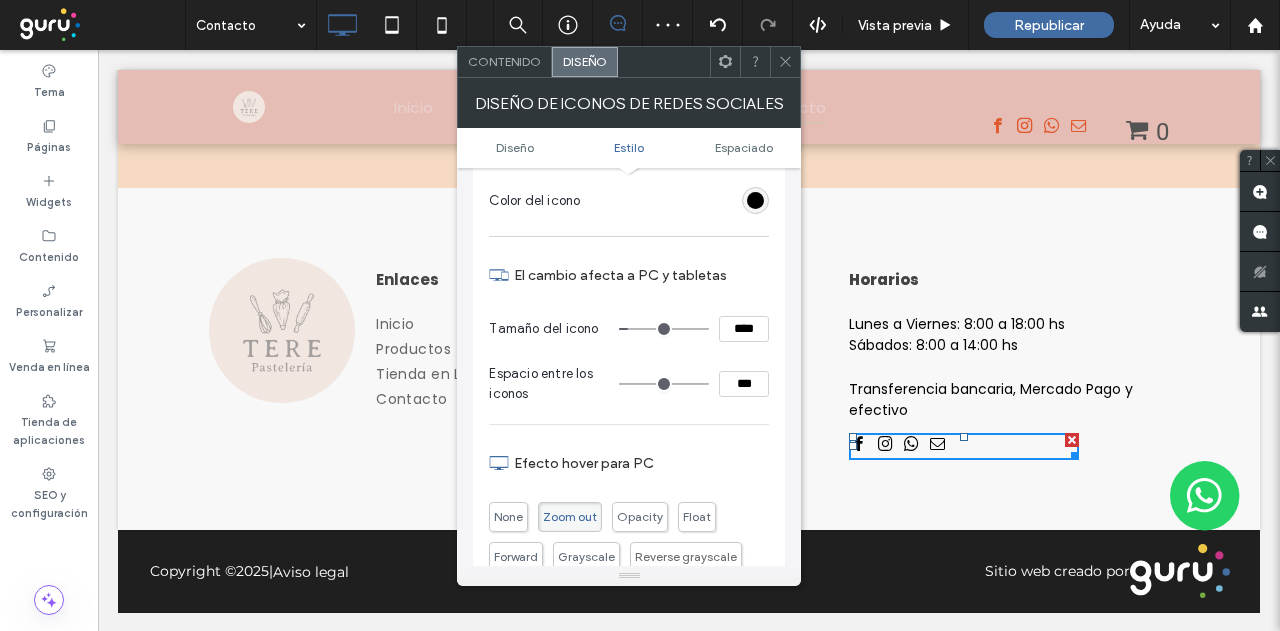 type on "**" 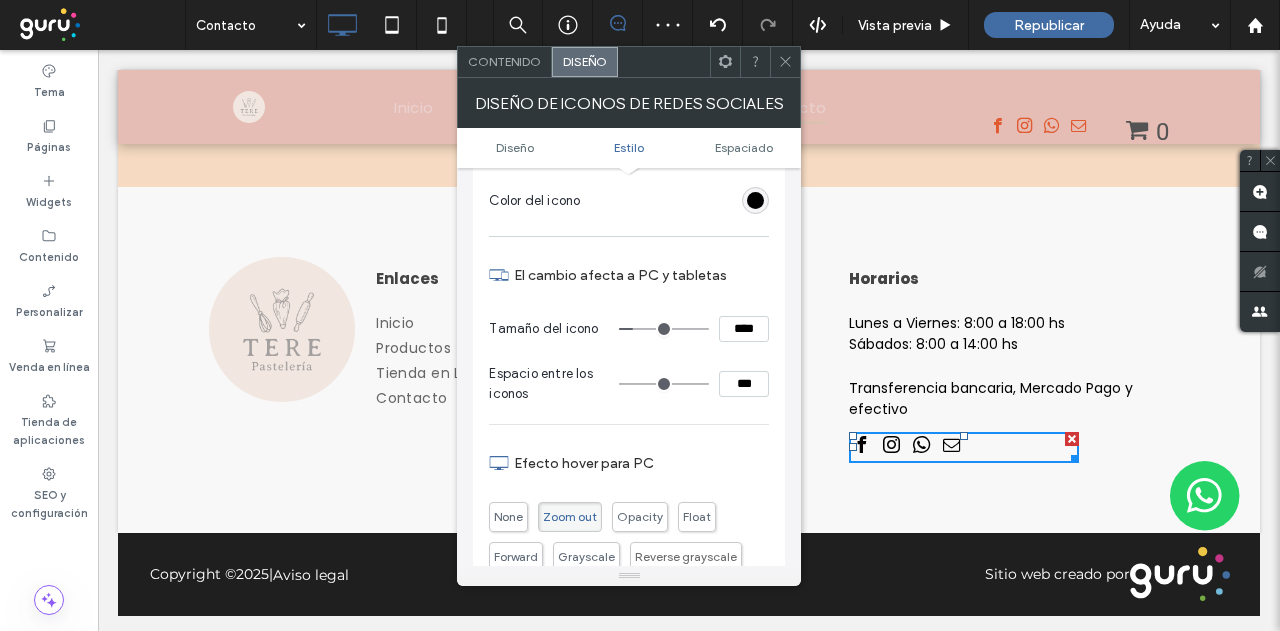type on "**" 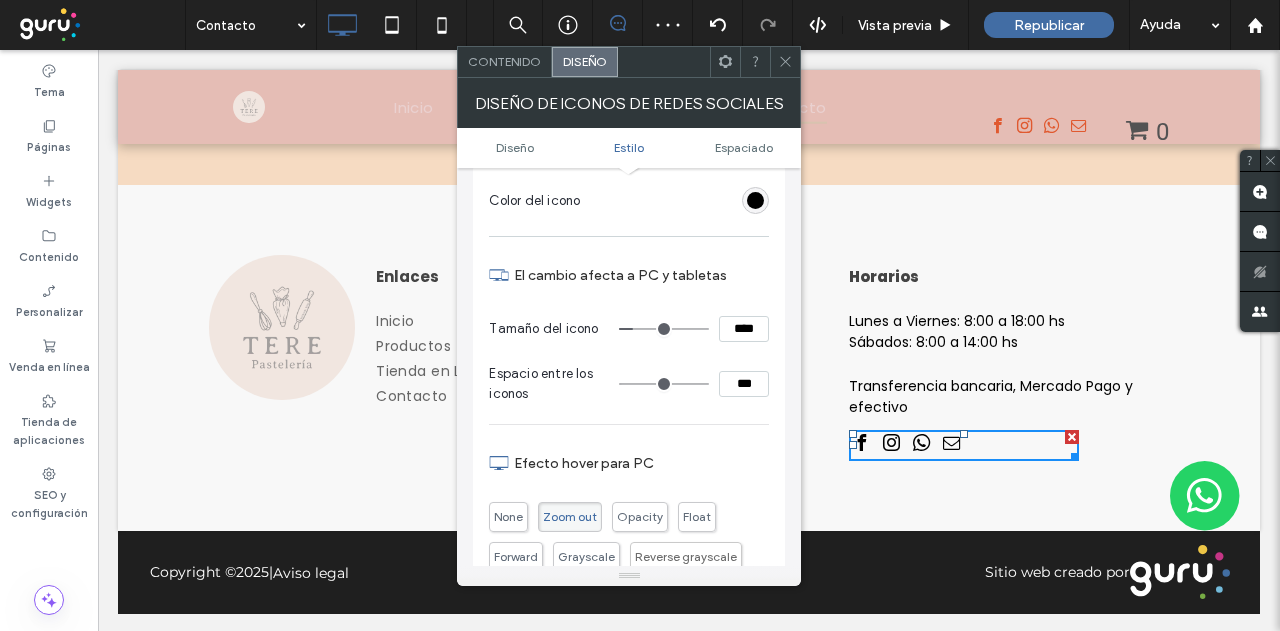 type on "**" 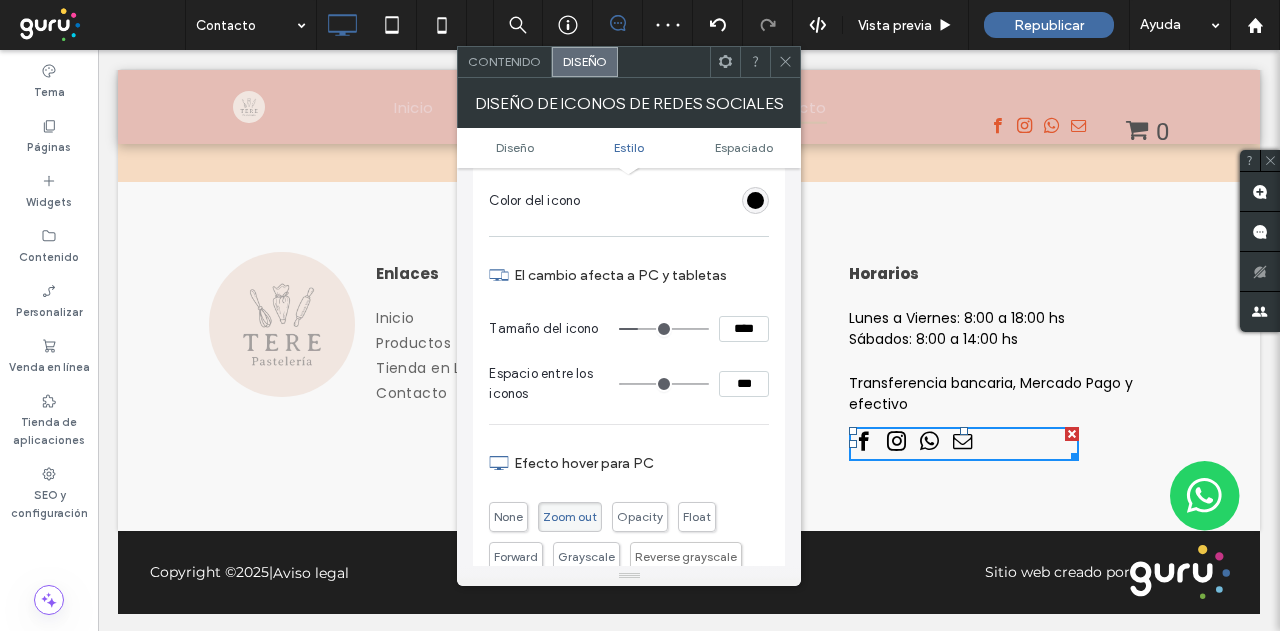 type on "**" 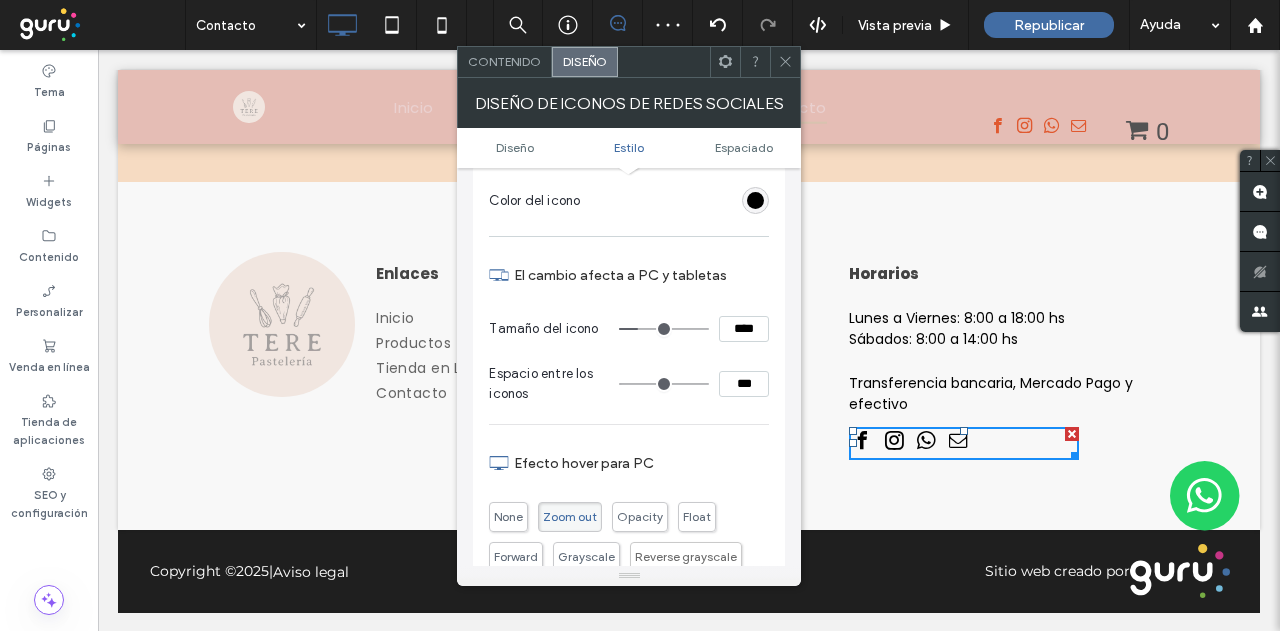 type on "**" 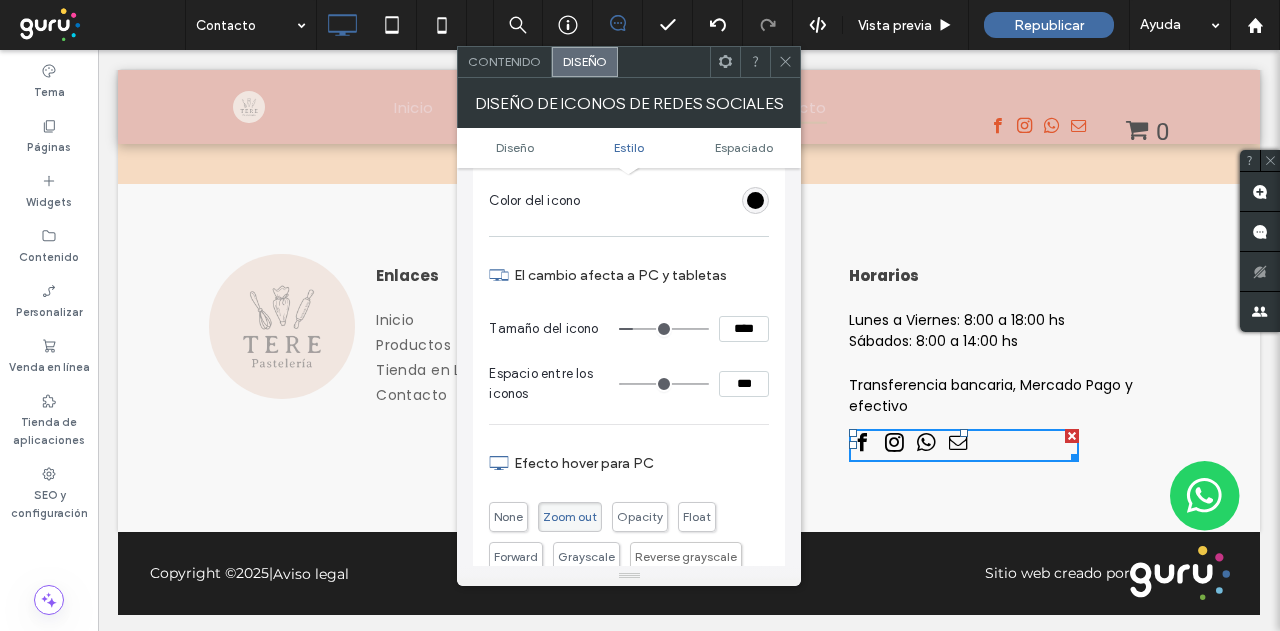 type on "**" 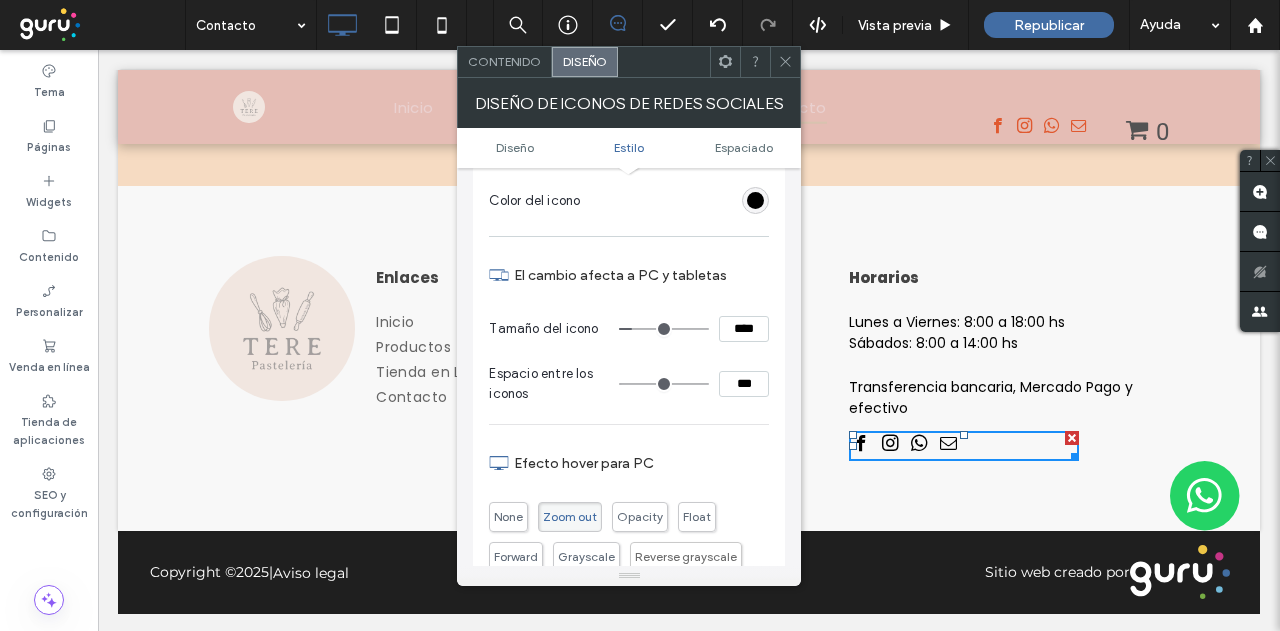 scroll, scrollTop: 748, scrollLeft: 0, axis: vertical 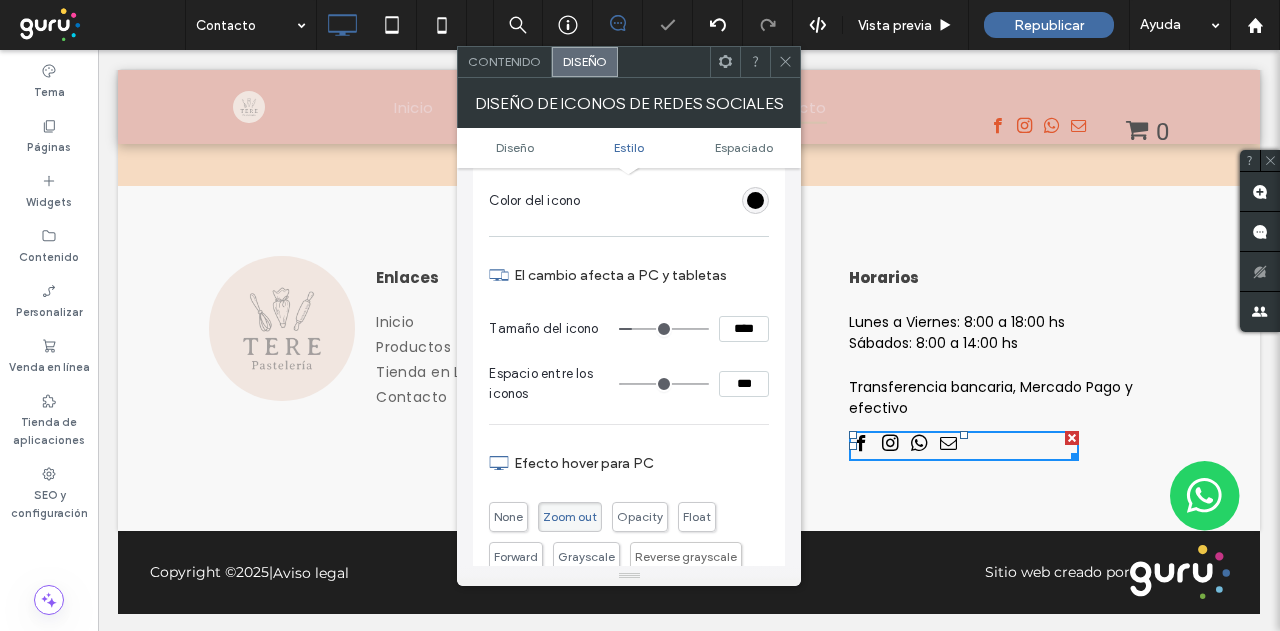 click at bounding box center (785, 62) 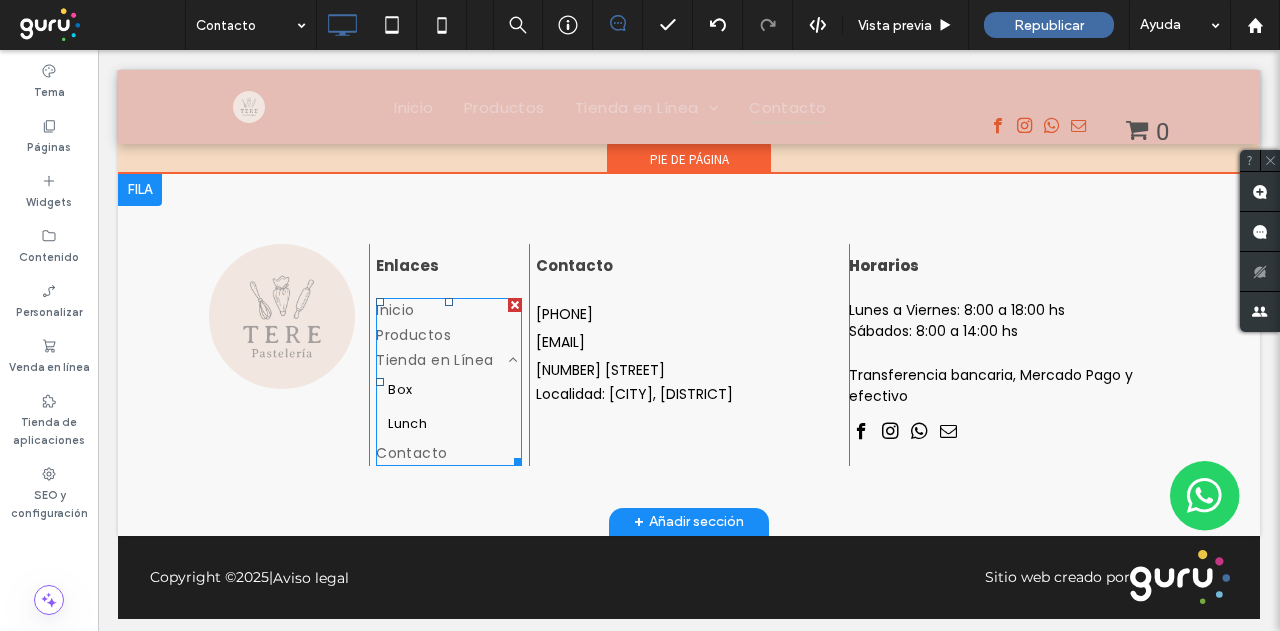 click on "Tienda en Línea" at bounding box center [447, 360] 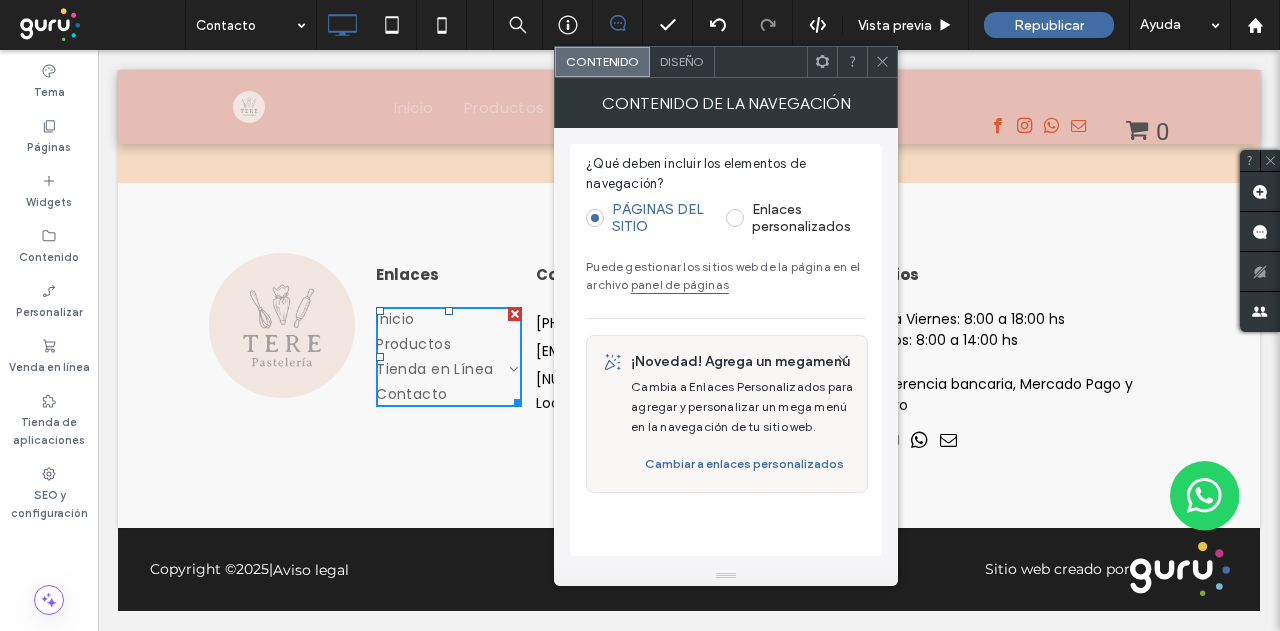 scroll, scrollTop: 748, scrollLeft: 0, axis: vertical 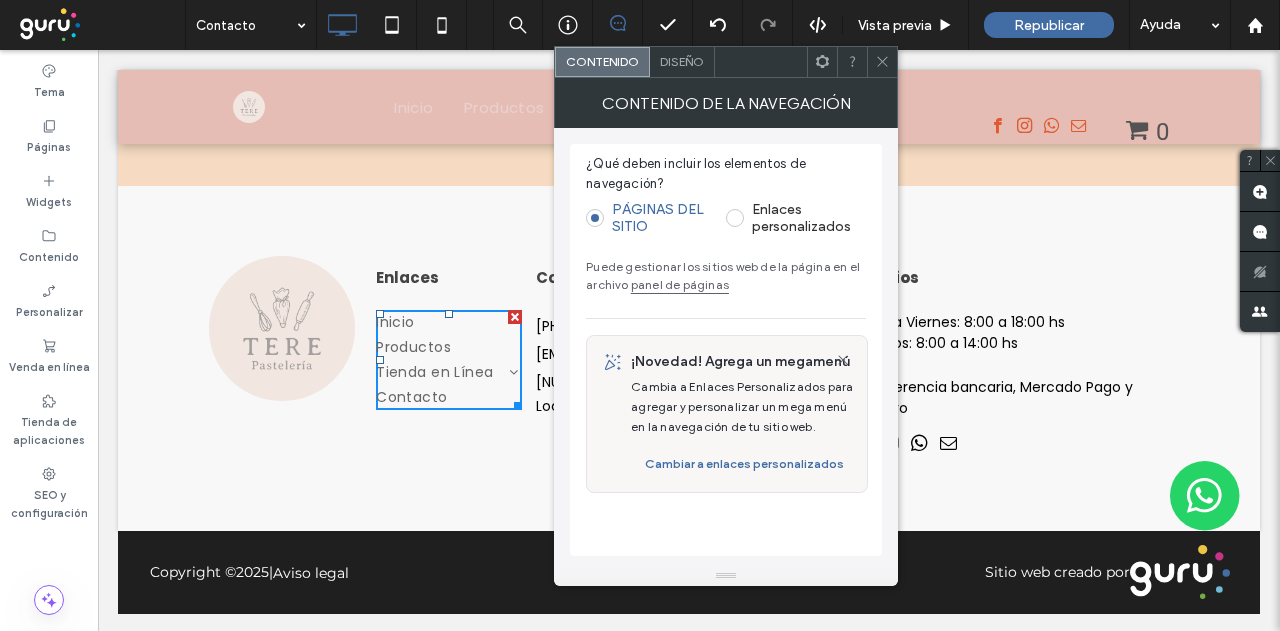click on "Diseño" at bounding box center (682, 61) 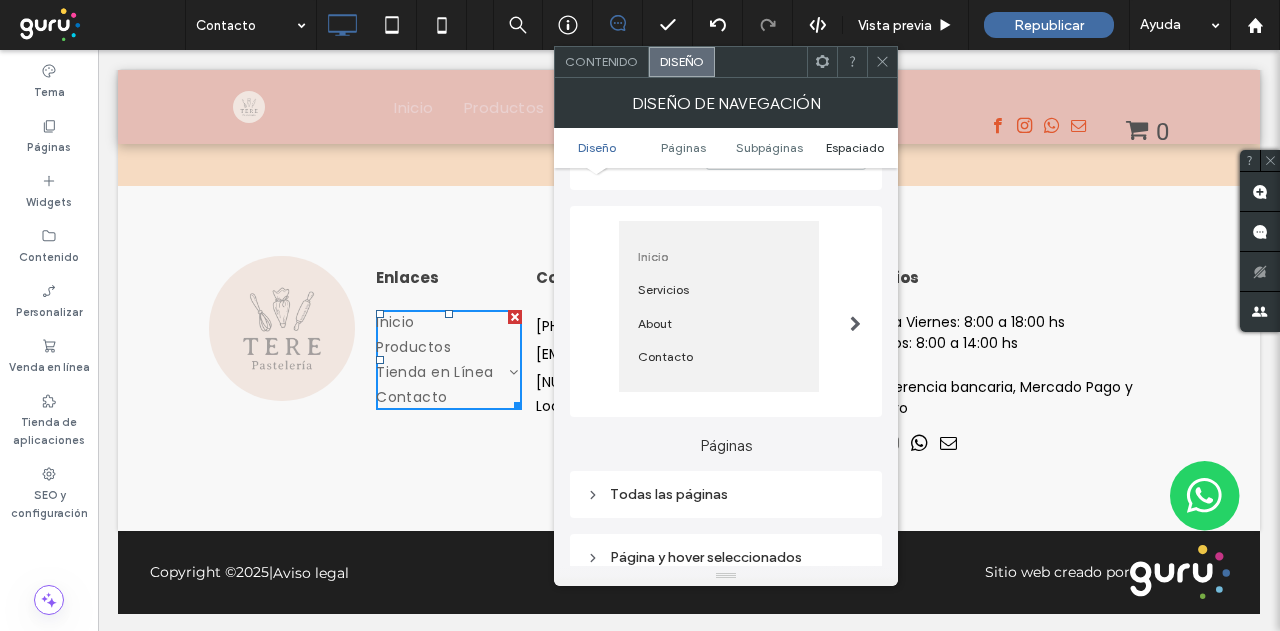 scroll, scrollTop: 100, scrollLeft: 0, axis: vertical 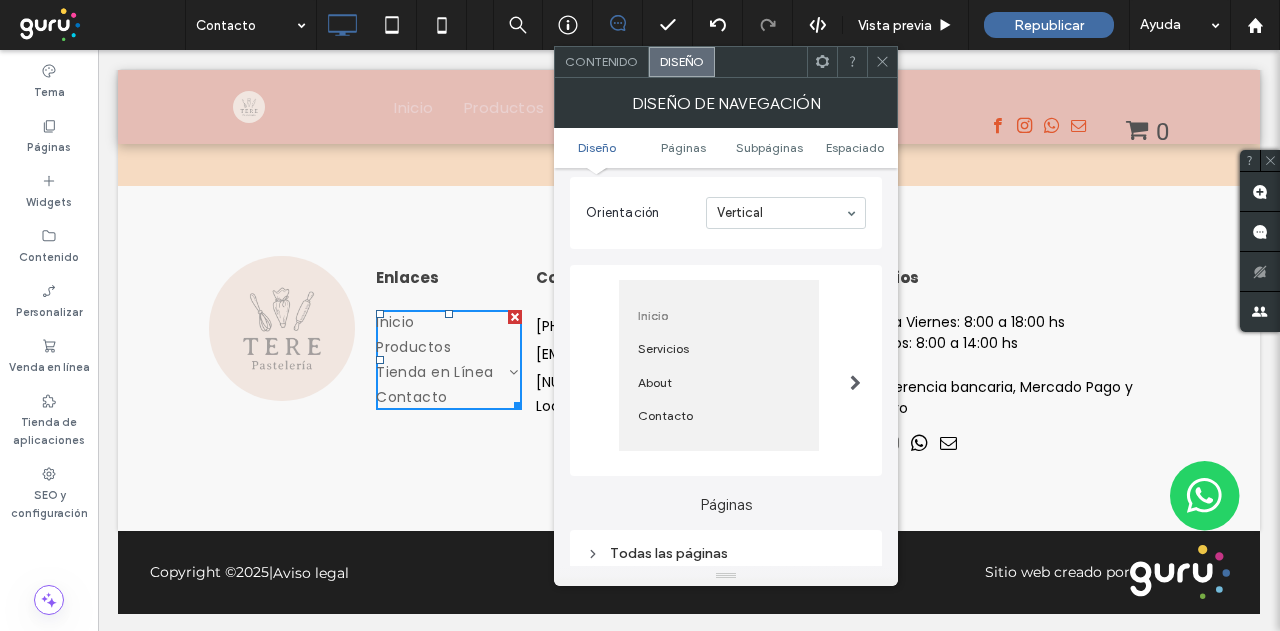 click 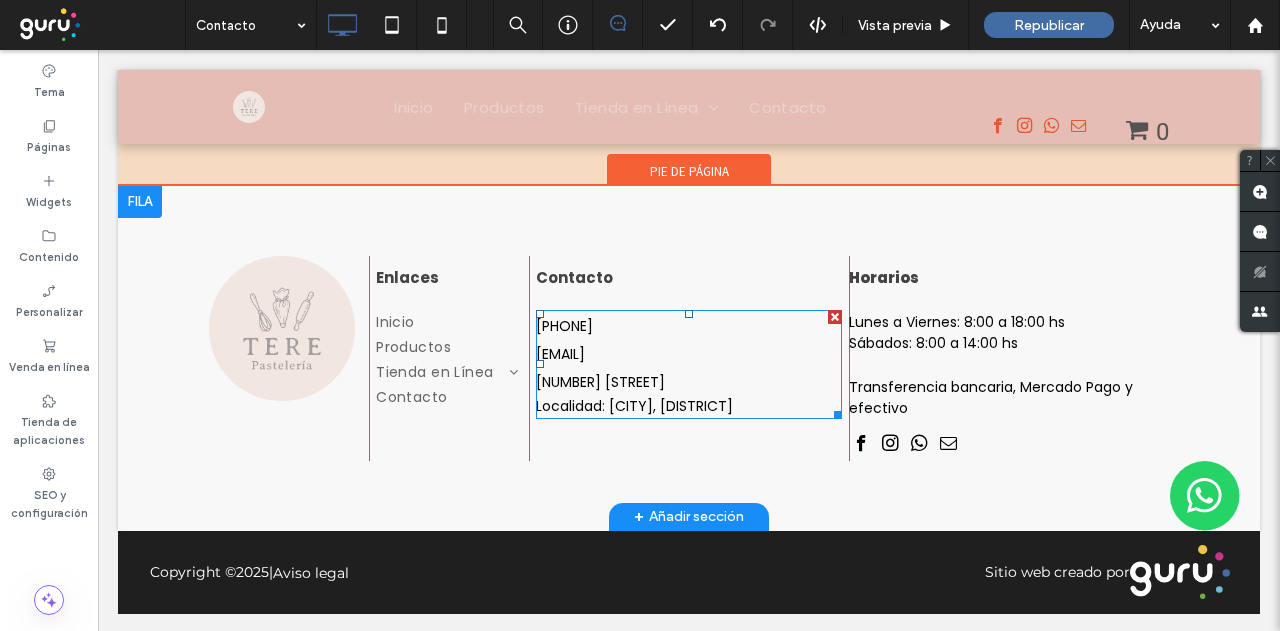 click on "[EMAIL]" at bounding box center [560, 354] 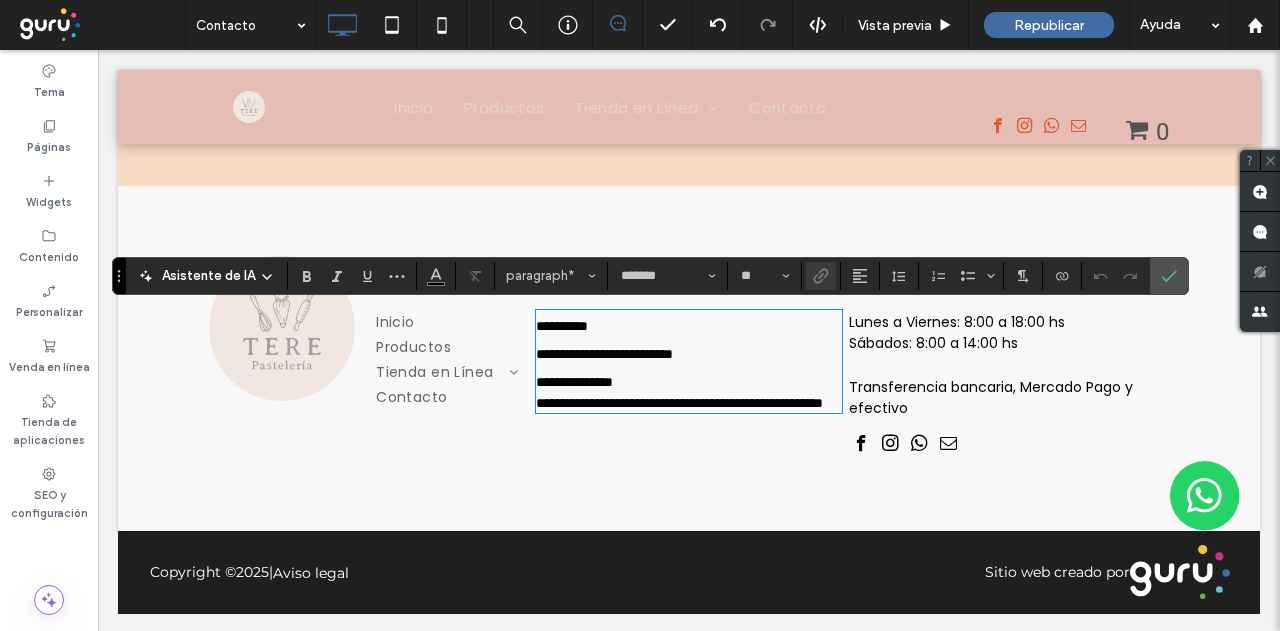 click on "**********" at bounding box center (574, 382) 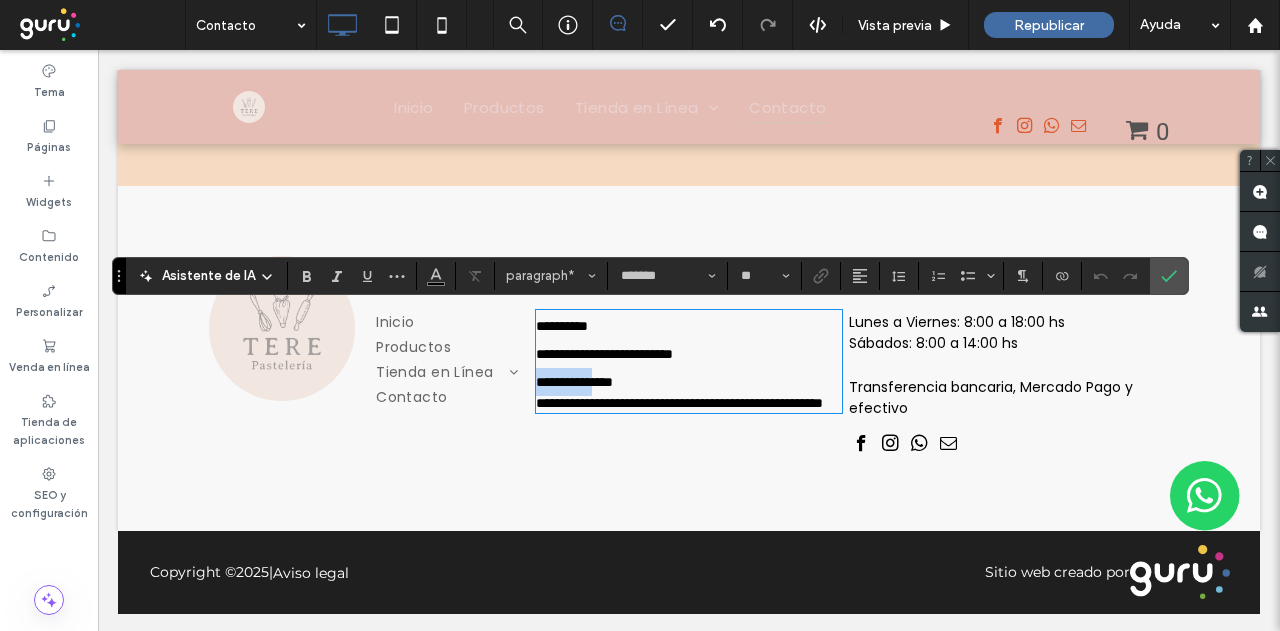 click on "**********" at bounding box center (574, 382) 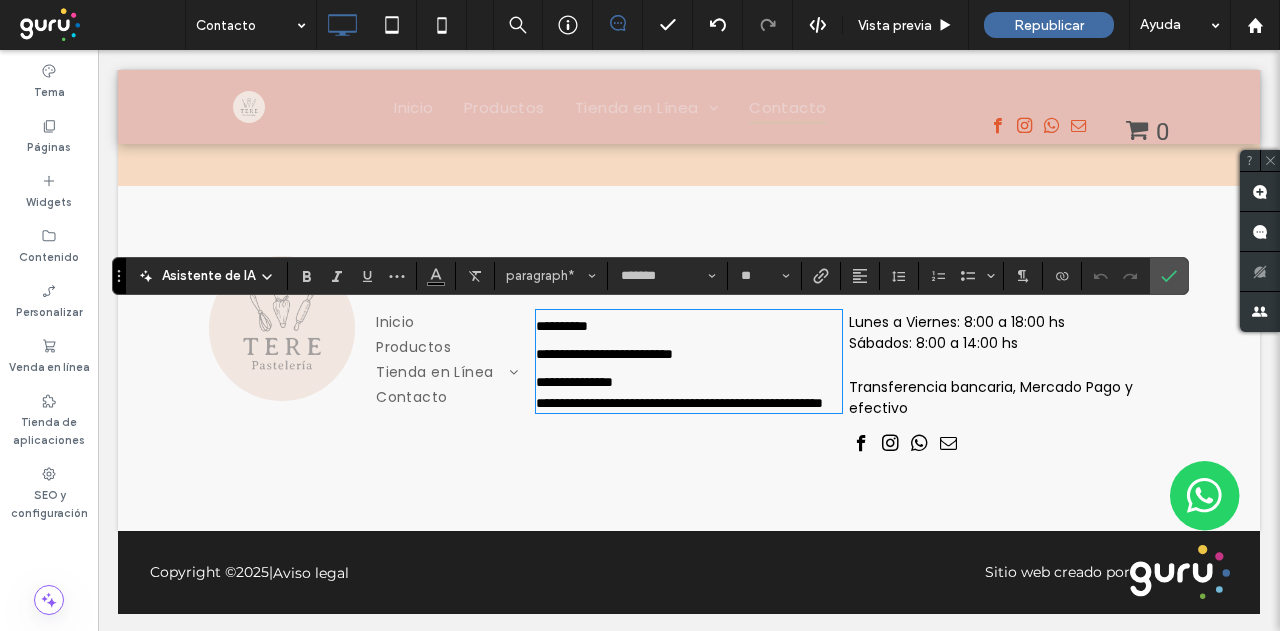 click on "**********" at bounding box center [562, 326] 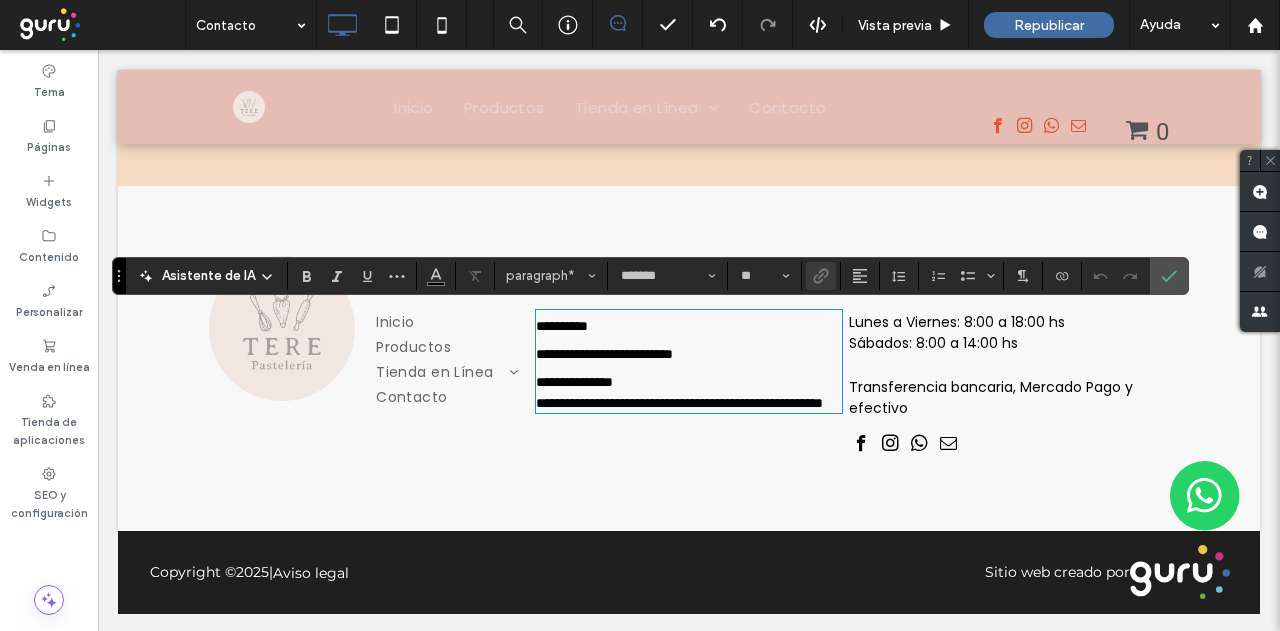 drag, startPoint x: 636, startPoint y: 437, endPoint x: 539, endPoint y: 349, distance: 130.96947 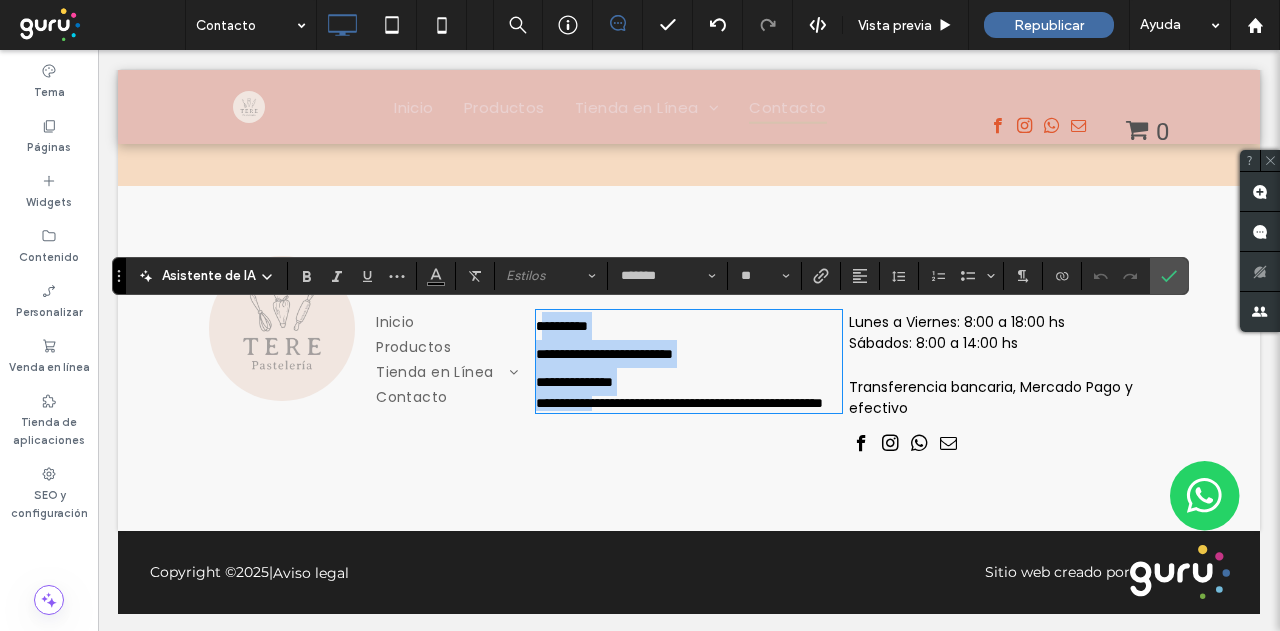 drag, startPoint x: 531, startPoint y: 331, endPoint x: 602, endPoint y: 409, distance: 105.47511 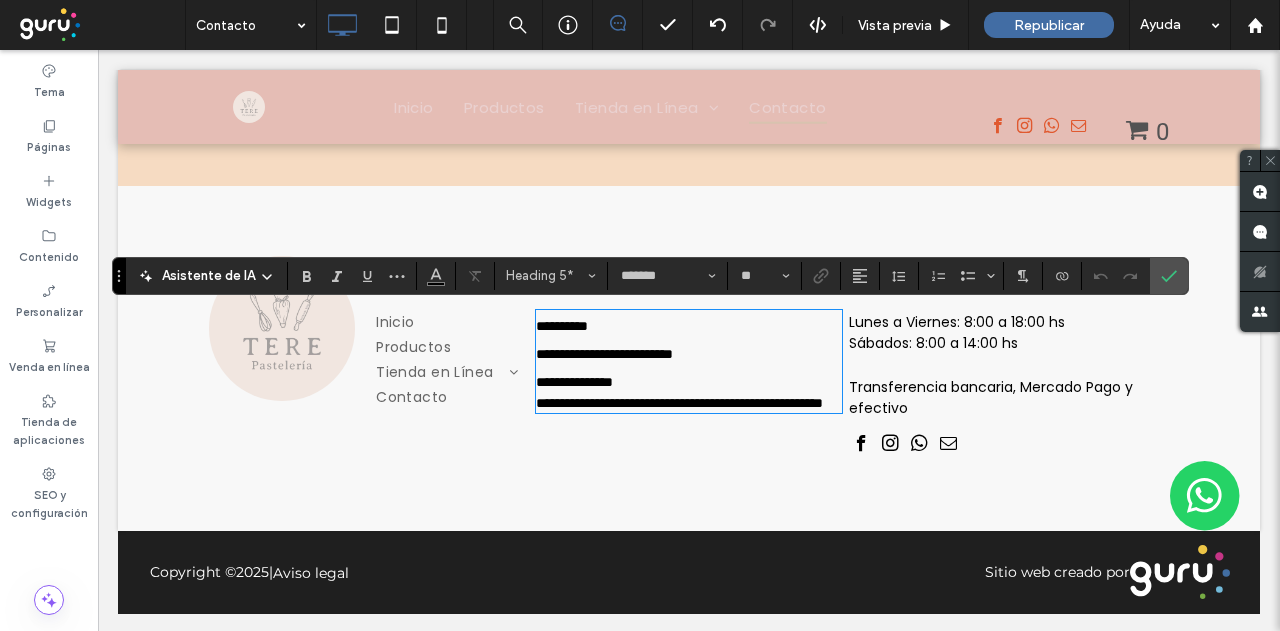 click on "**********" at bounding box center (689, 403) 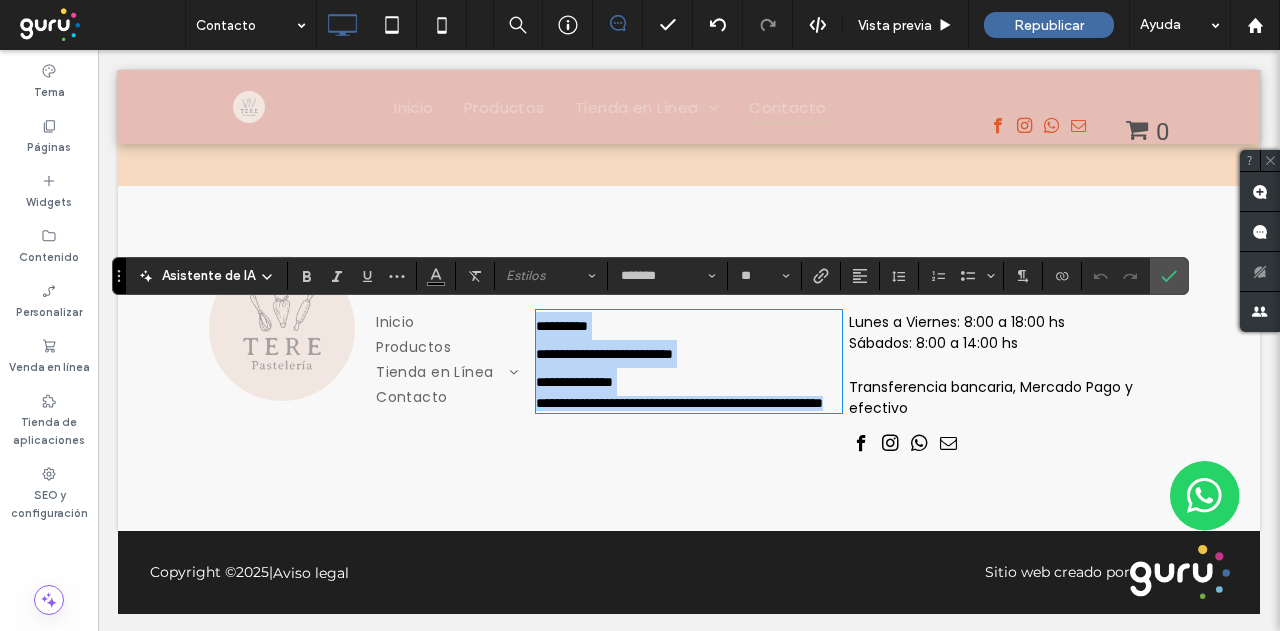 drag, startPoint x: 603, startPoint y: 419, endPoint x: 502, endPoint y: 322, distance: 140.0357 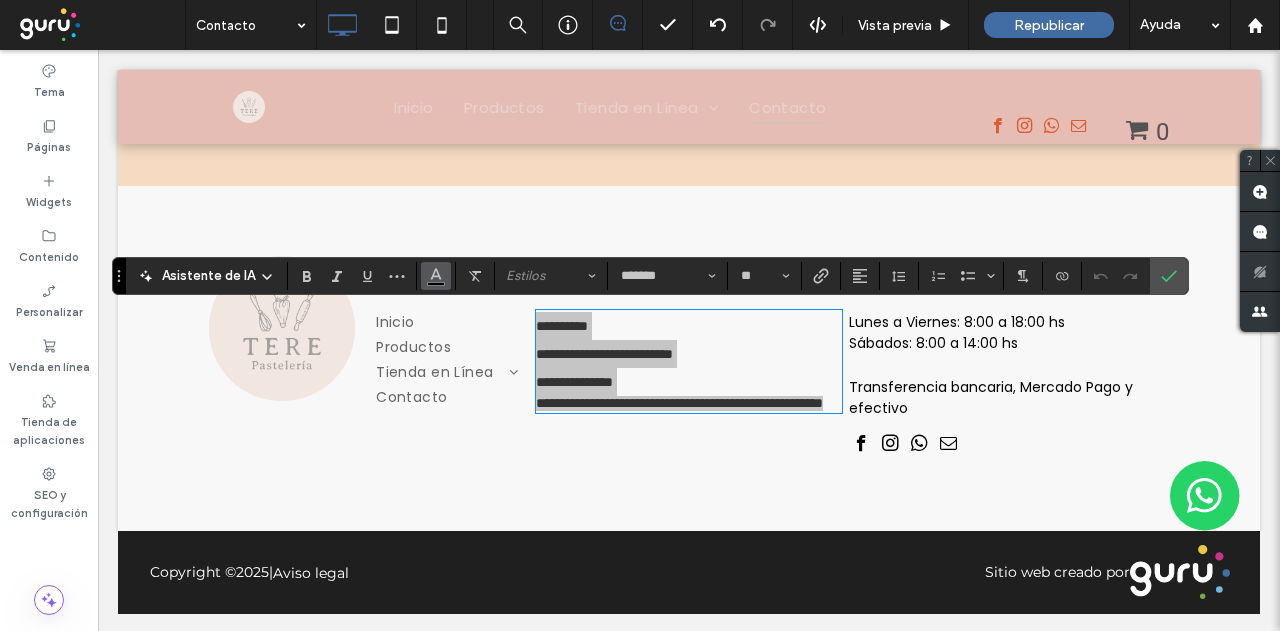 click 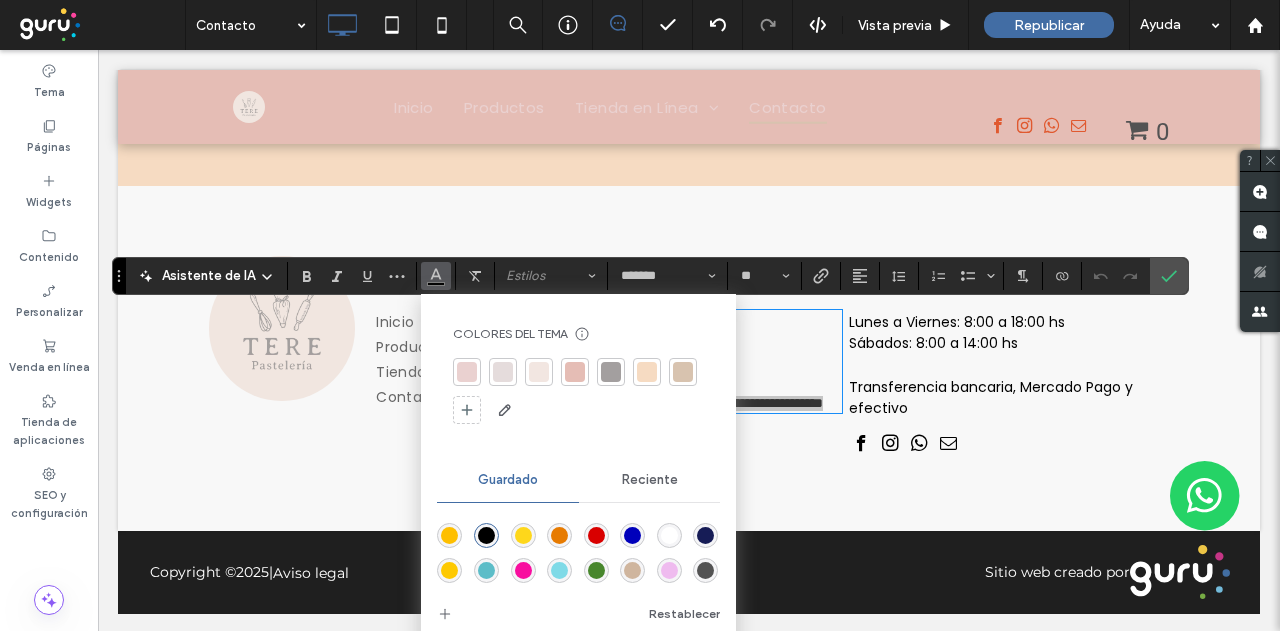 scroll, scrollTop: 32, scrollLeft: 0, axis: vertical 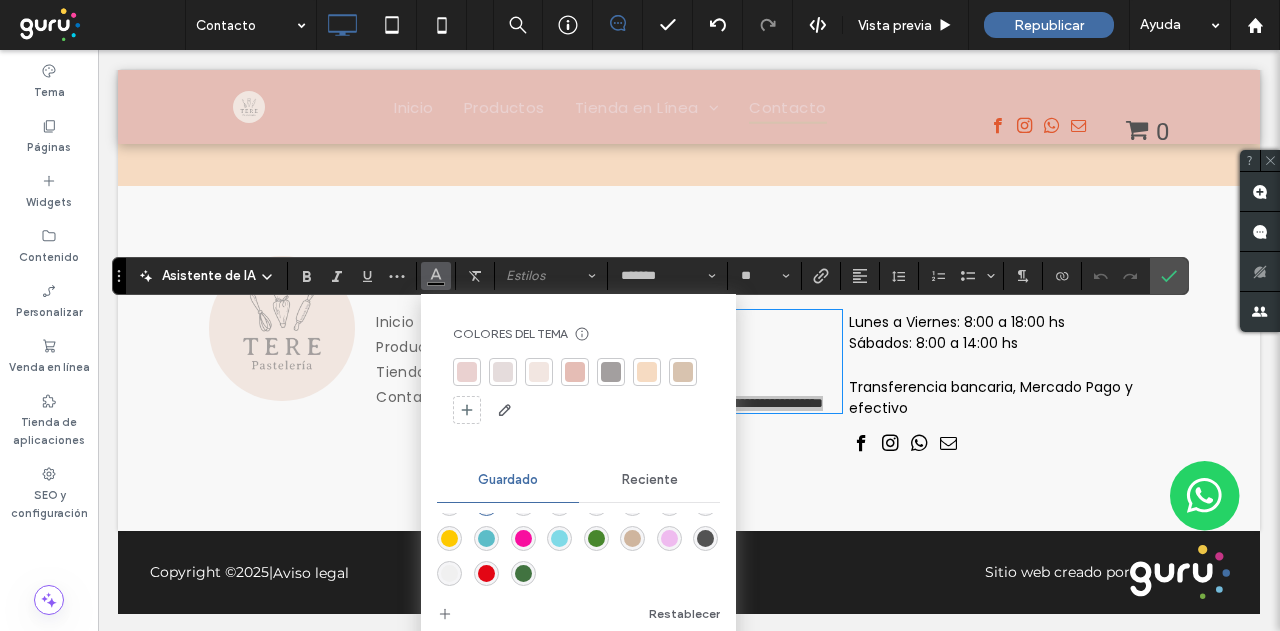 click at bounding box center [705, 538] 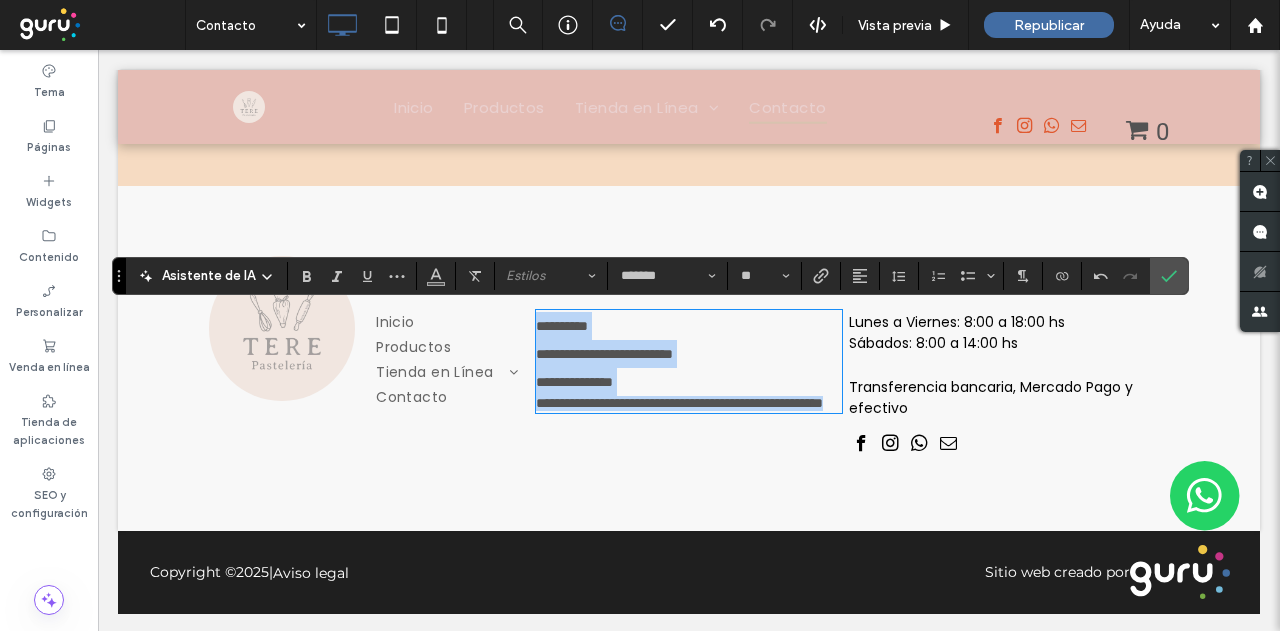 click on "**********" at bounding box center [679, 403] 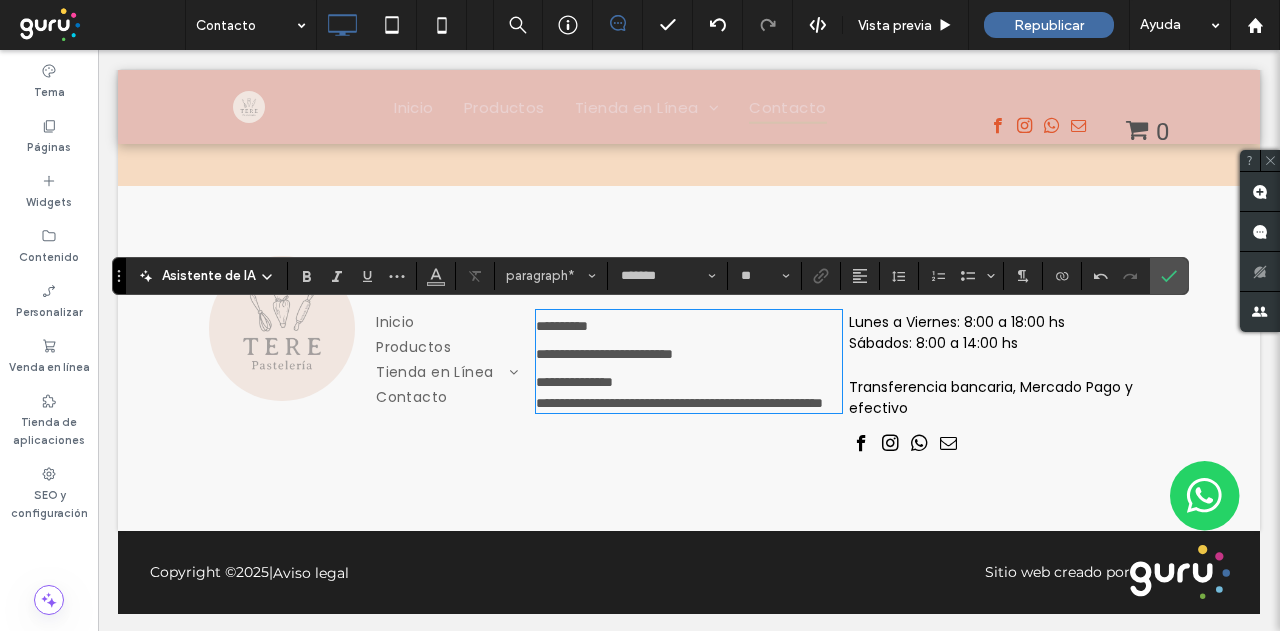 click on "**********" at bounding box center [574, 382] 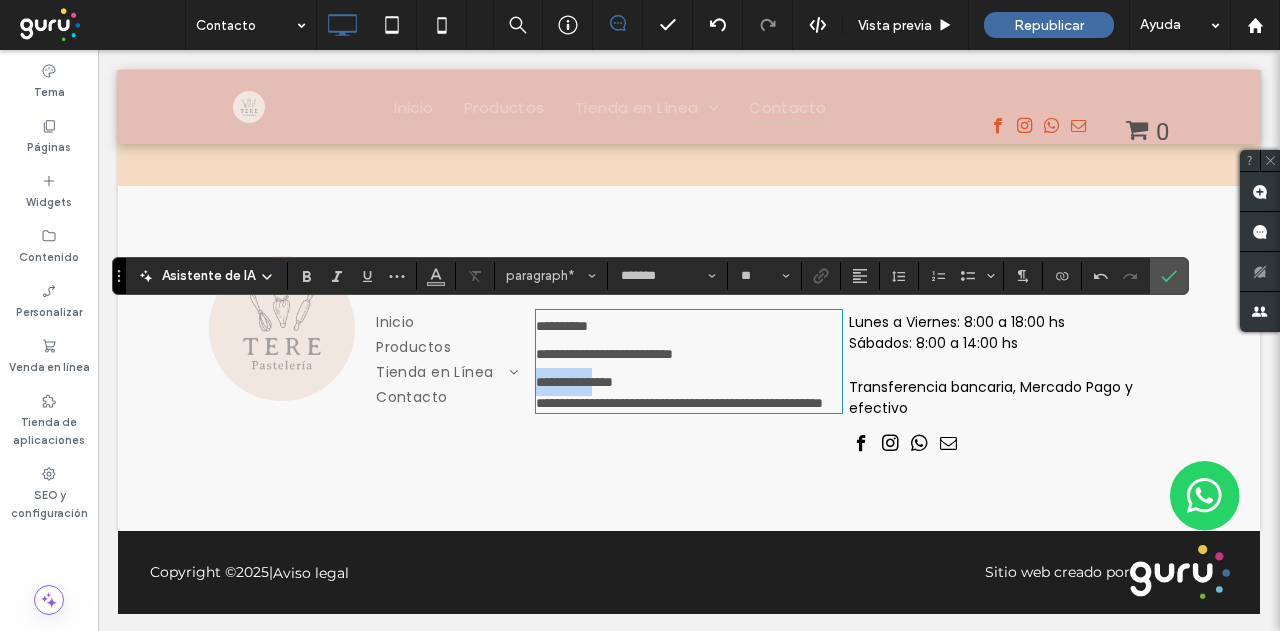 click on "**********" at bounding box center (574, 382) 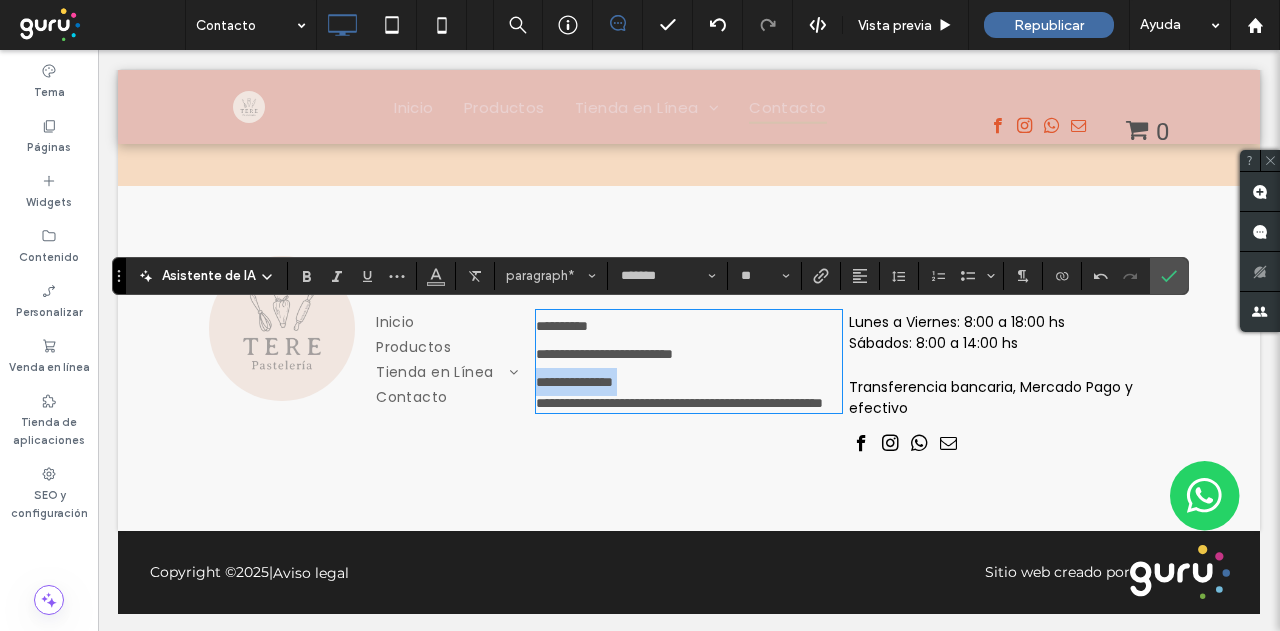 click on "**********" at bounding box center [574, 382] 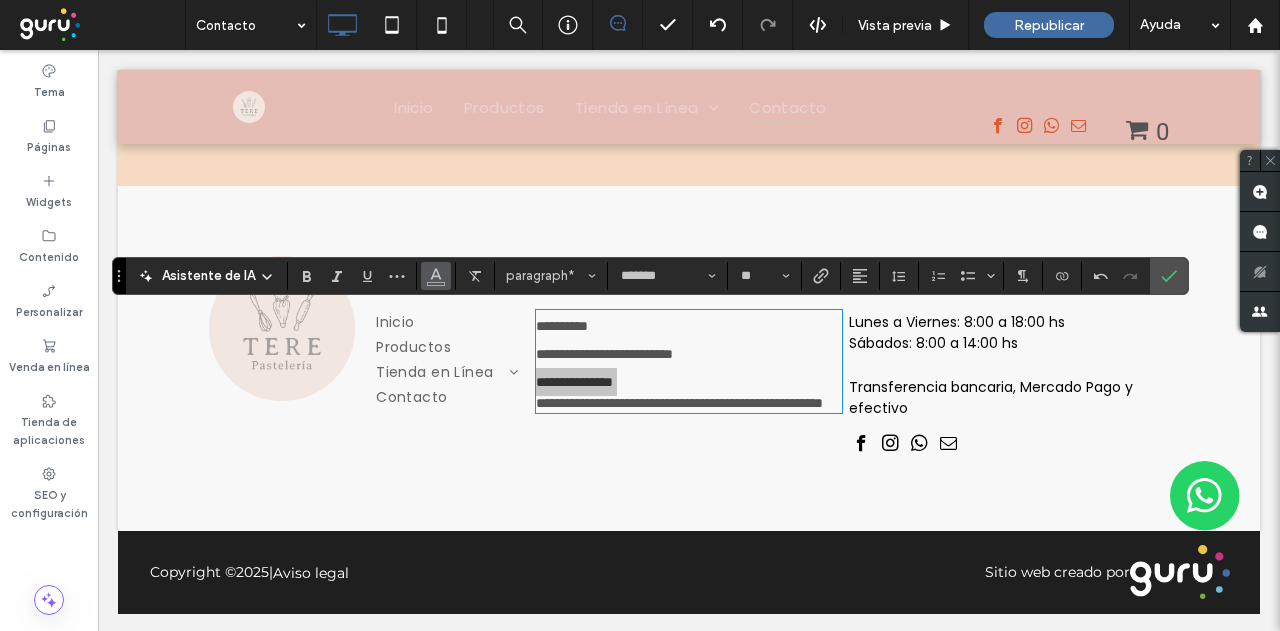 click 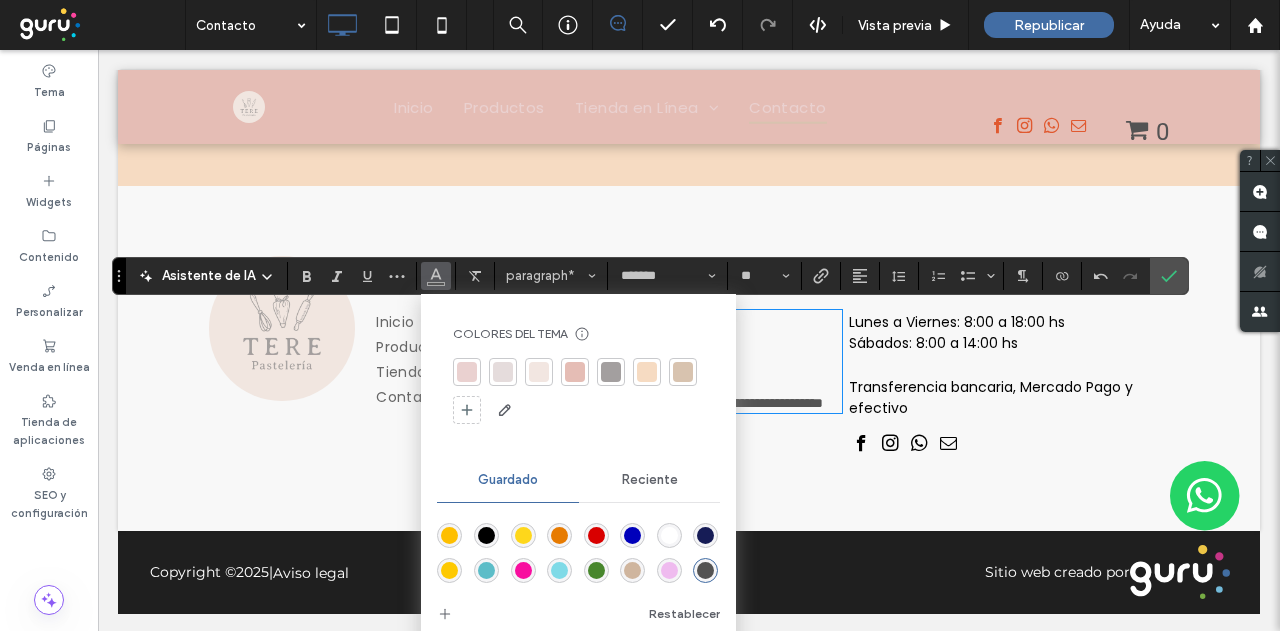 type 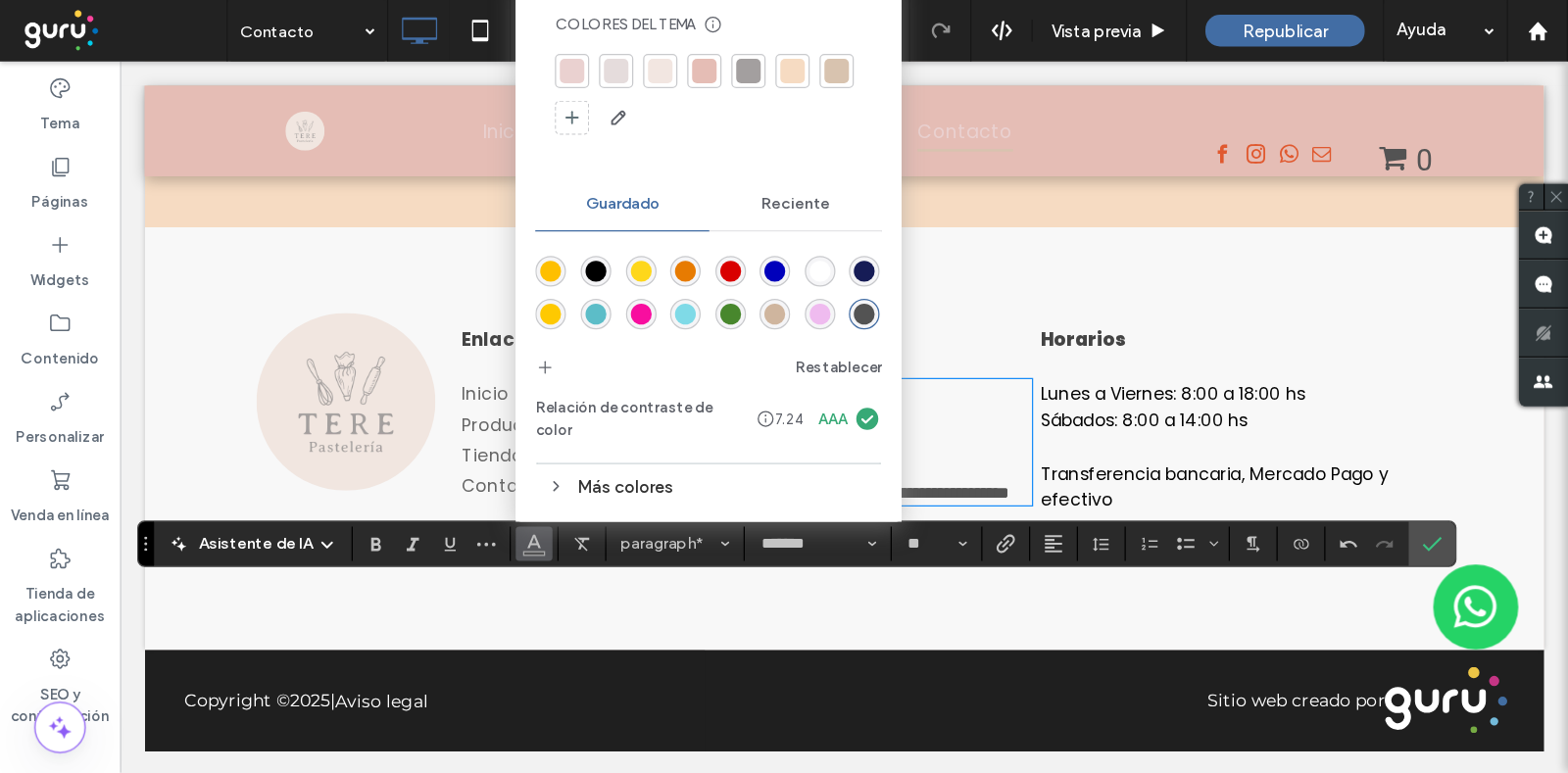 scroll, scrollTop: 568, scrollLeft: 0, axis: vertical 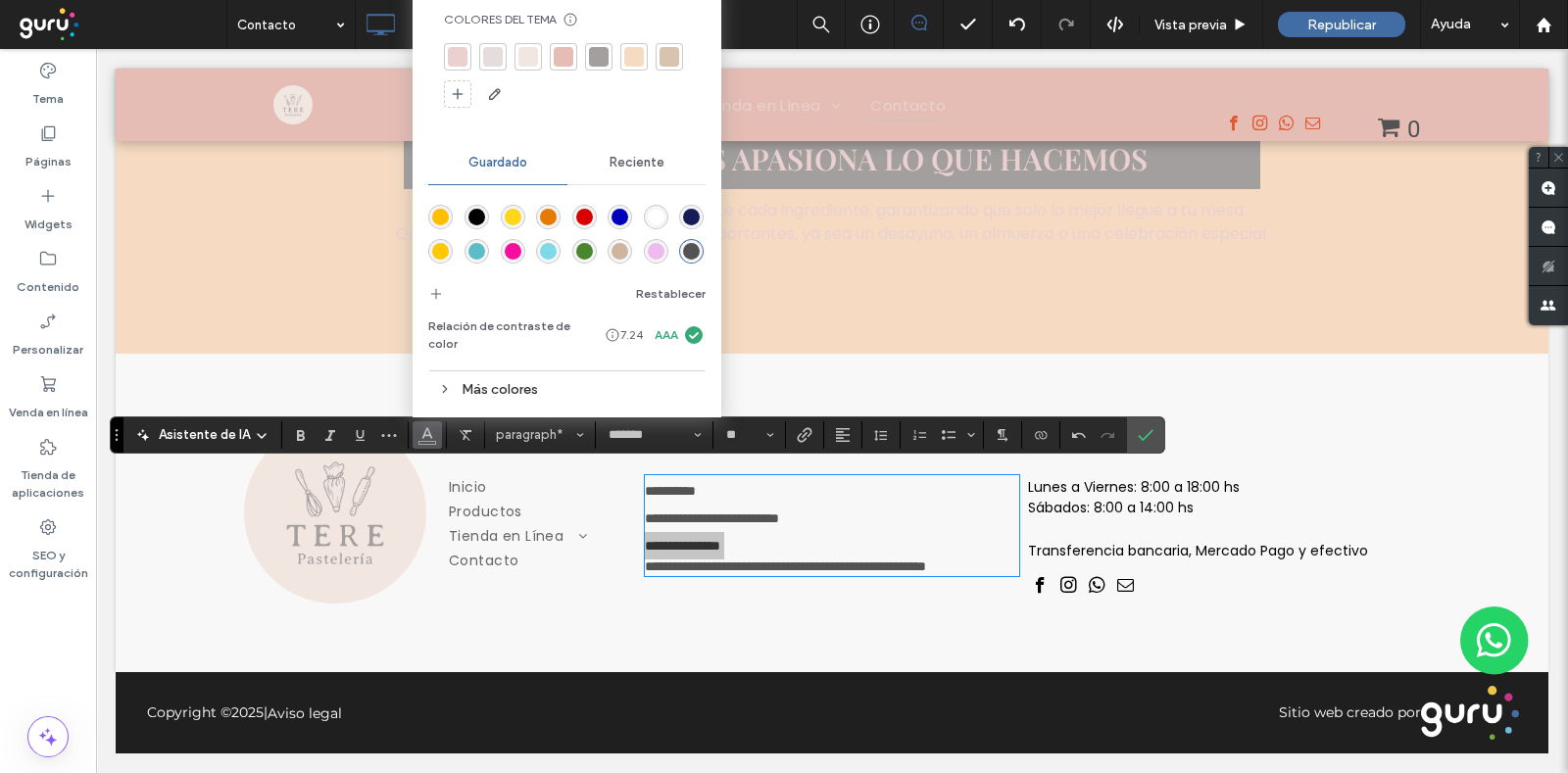 click on "Más colores" at bounding box center [566, 389] 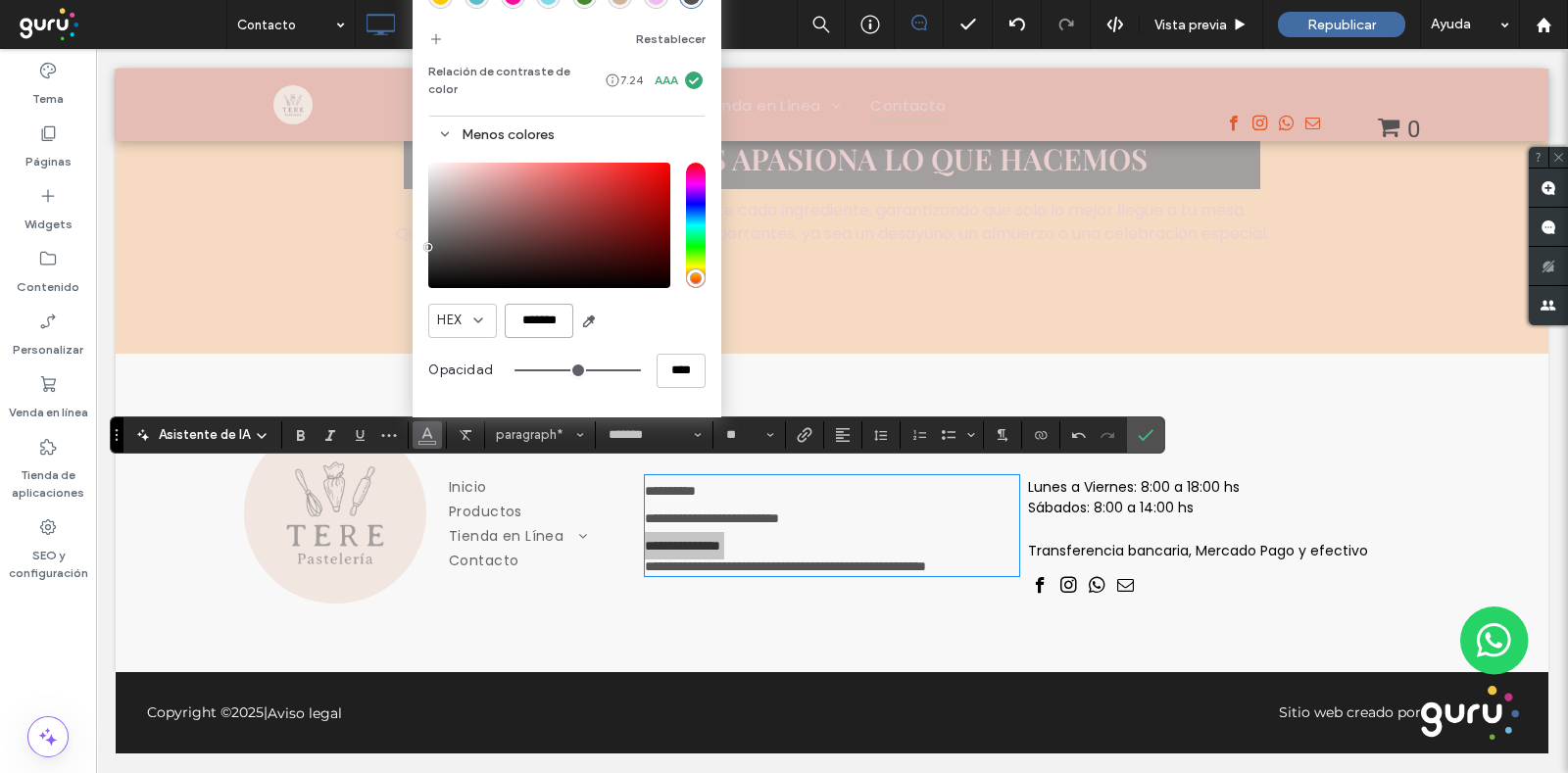 click on "*******" at bounding box center [539, 320] 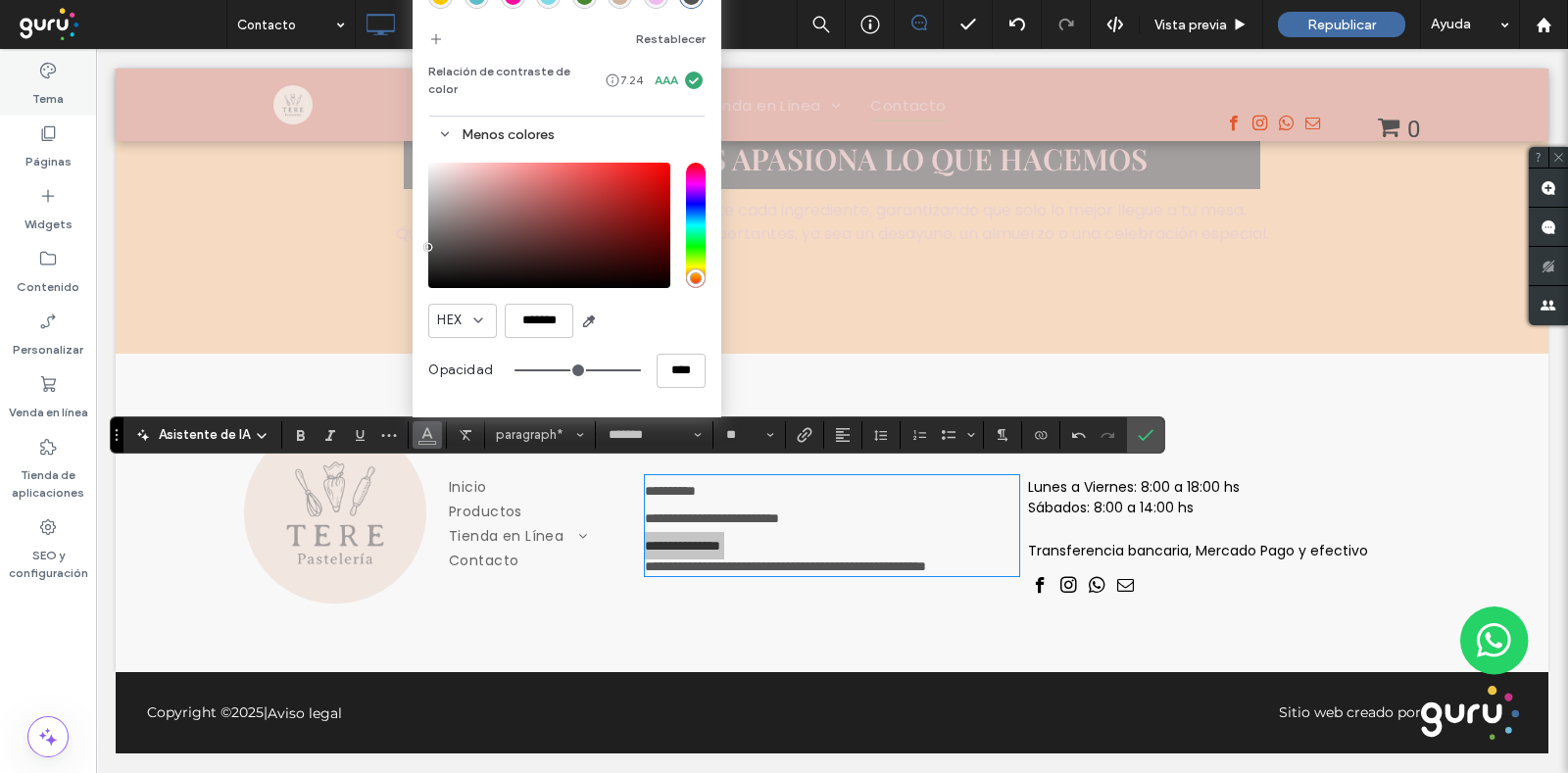 click 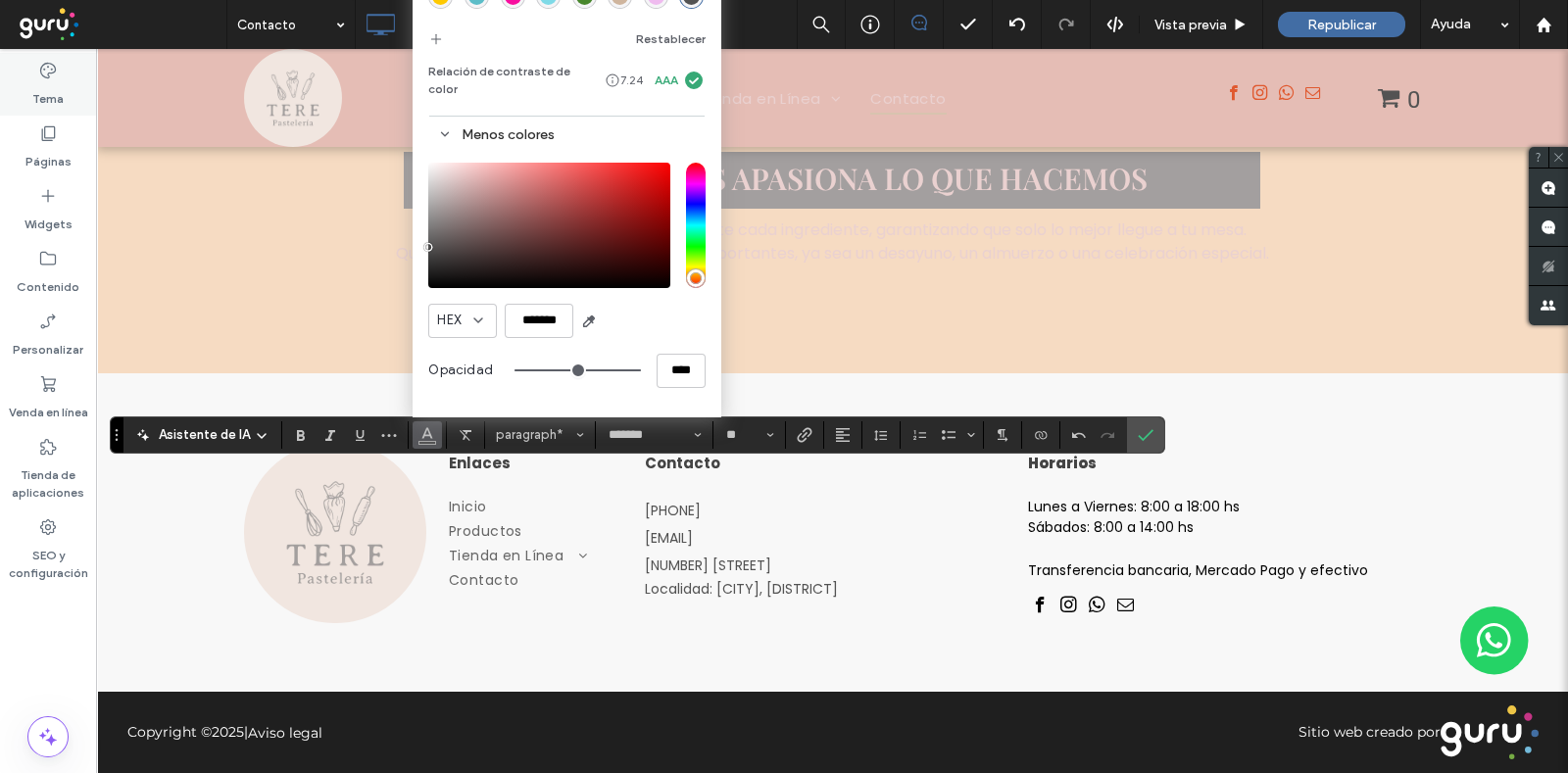 scroll, scrollTop: 80, scrollLeft: 0, axis: vertical 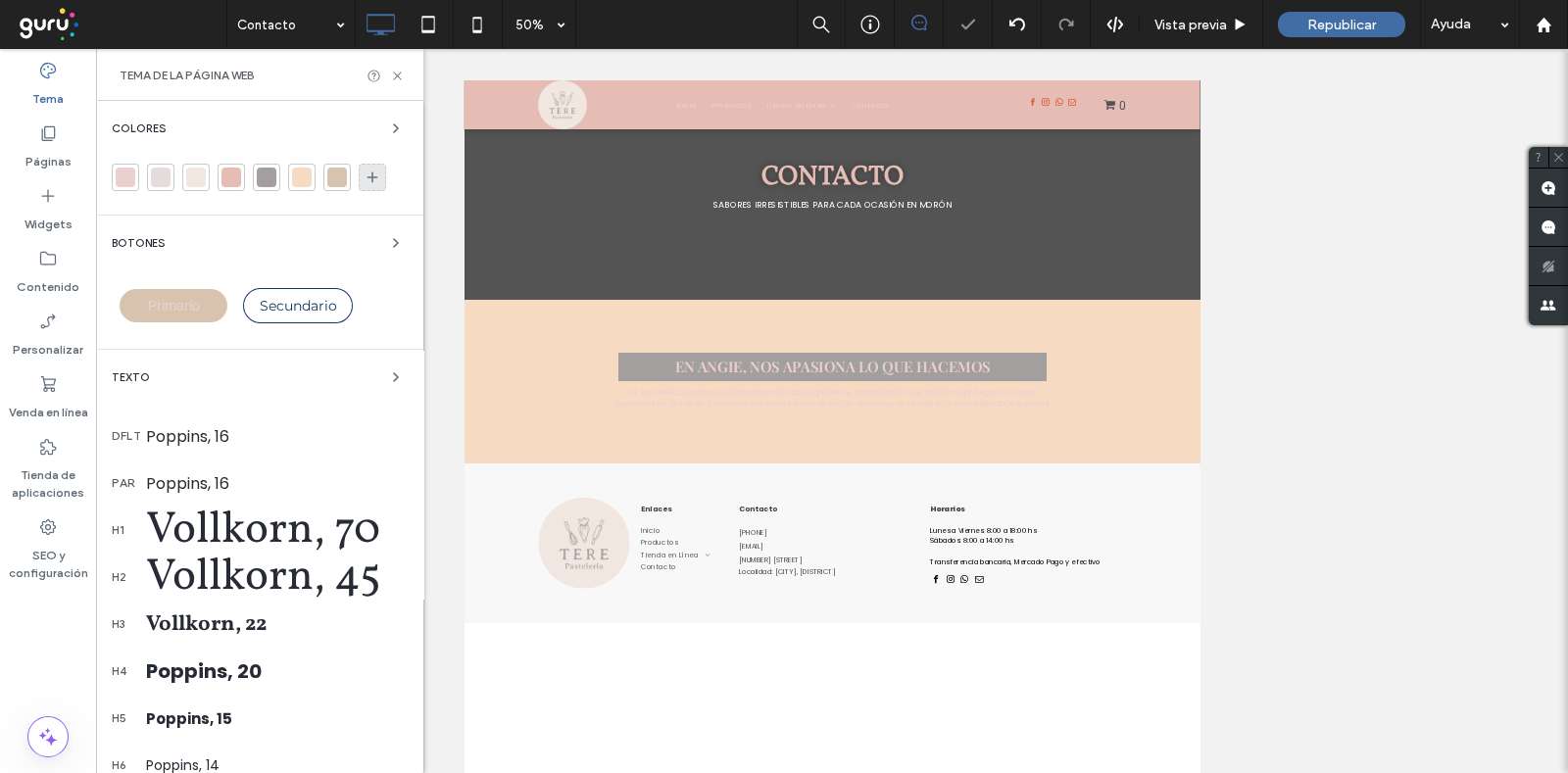 click 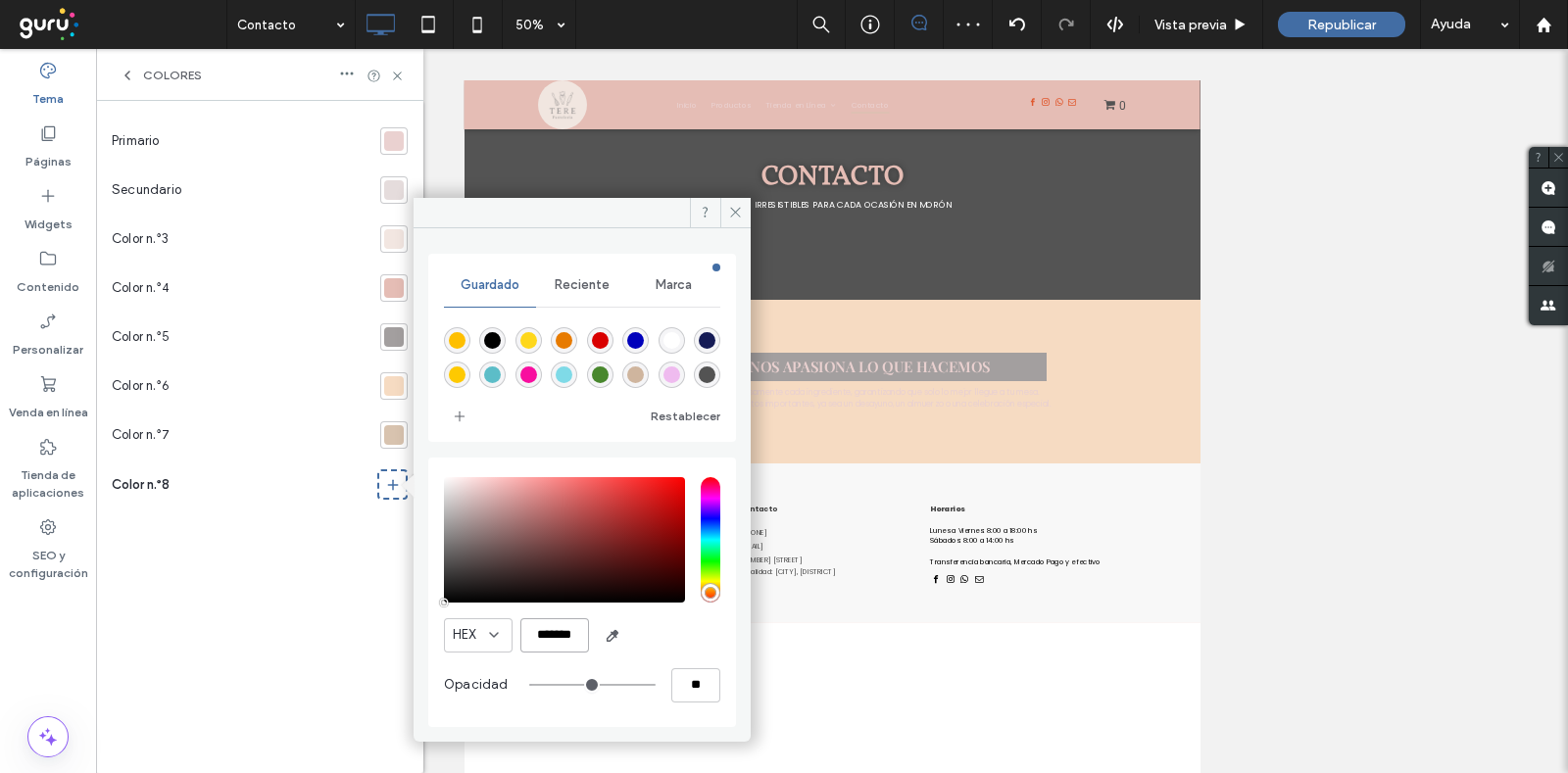click on "*******" at bounding box center [555, 635] 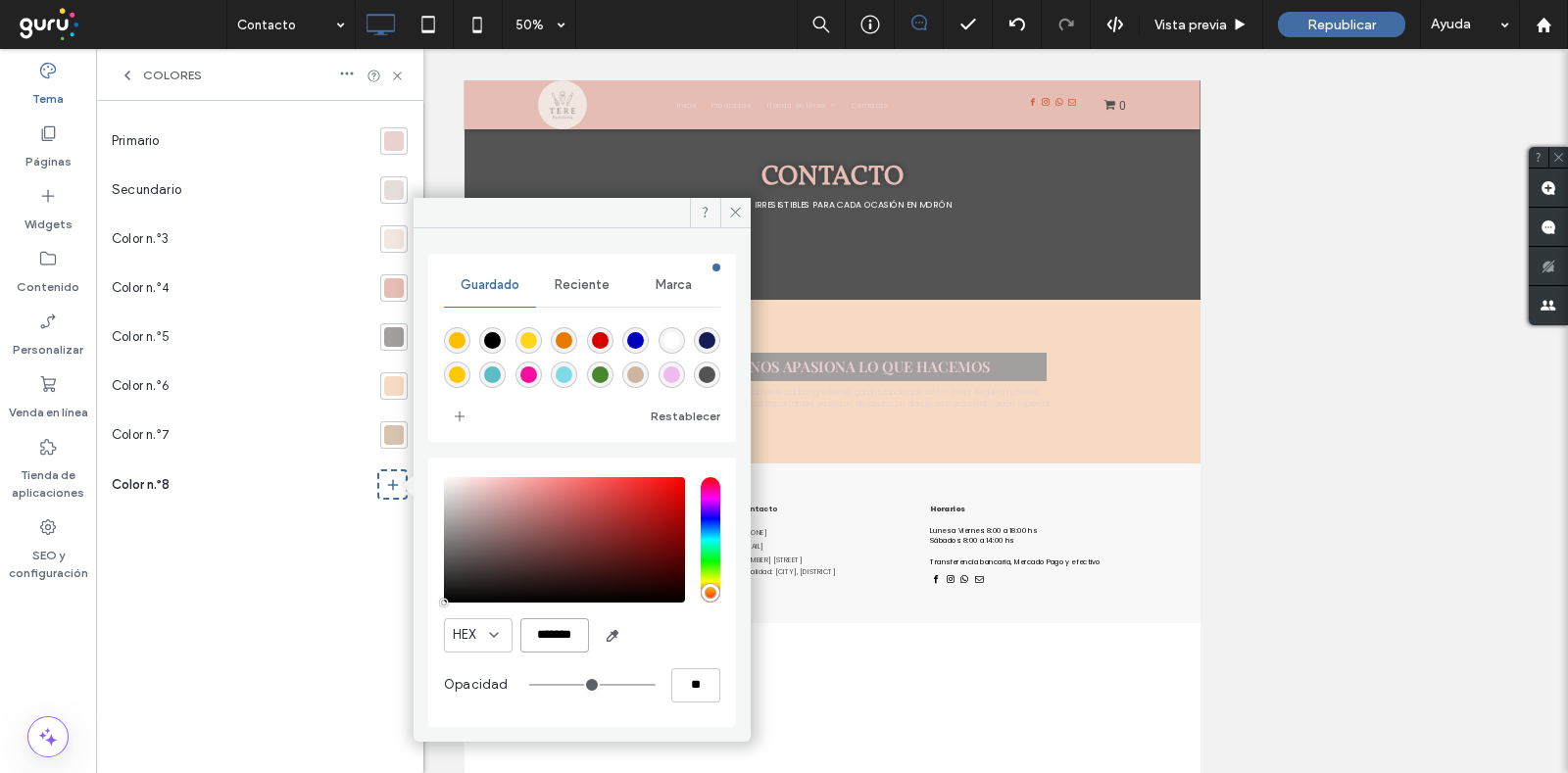 paste 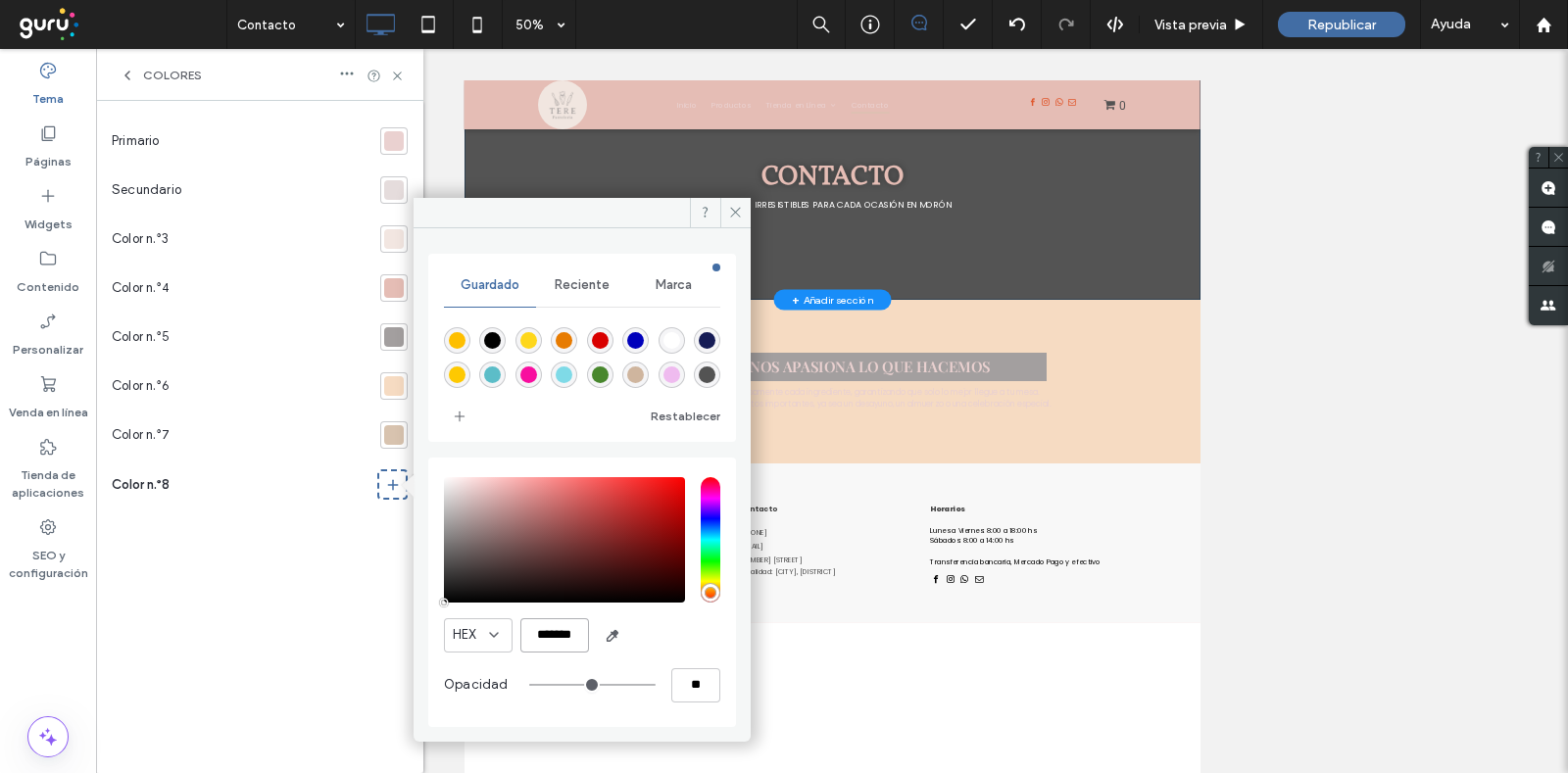 type on "***" 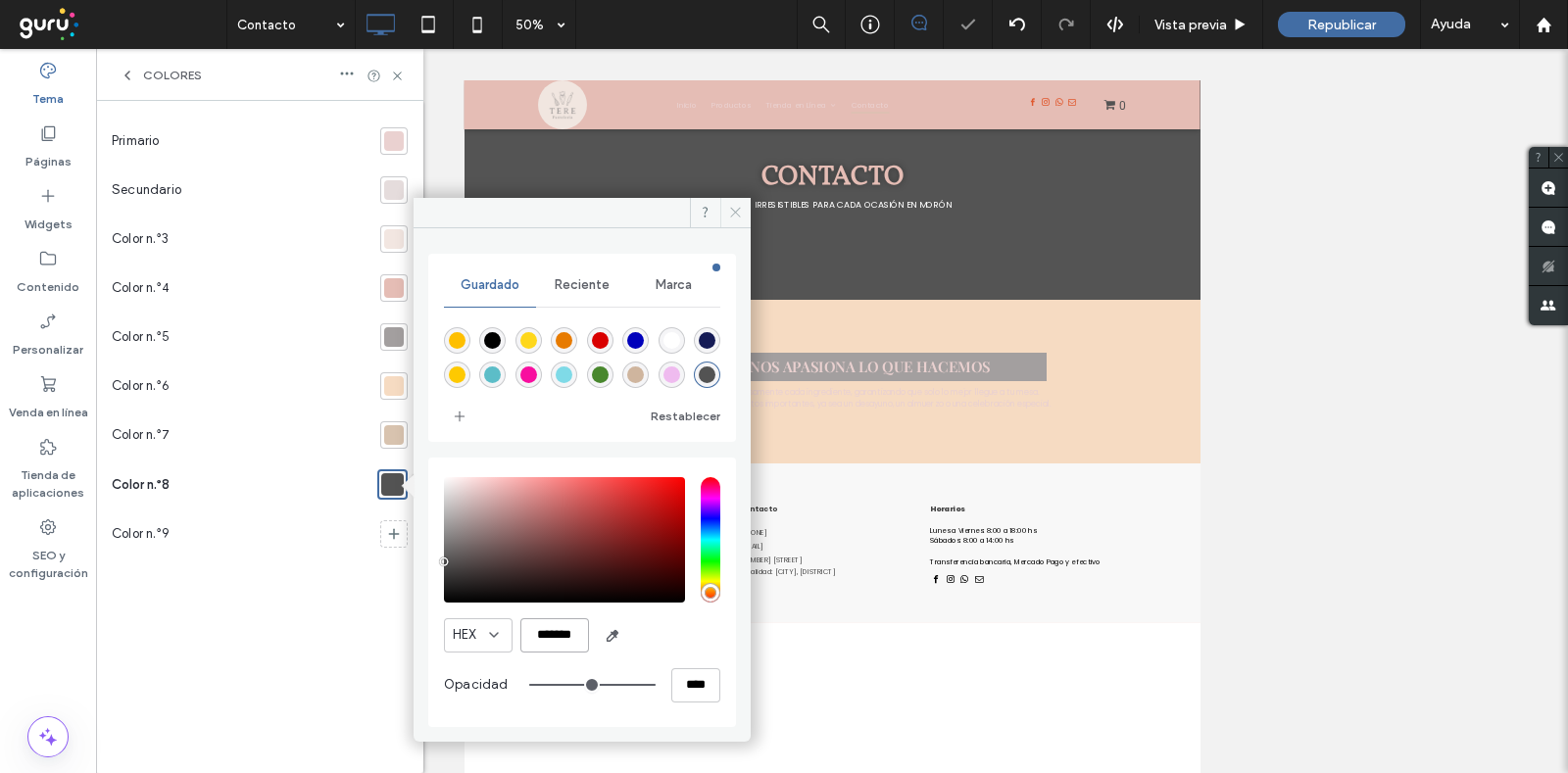 type on "*******" 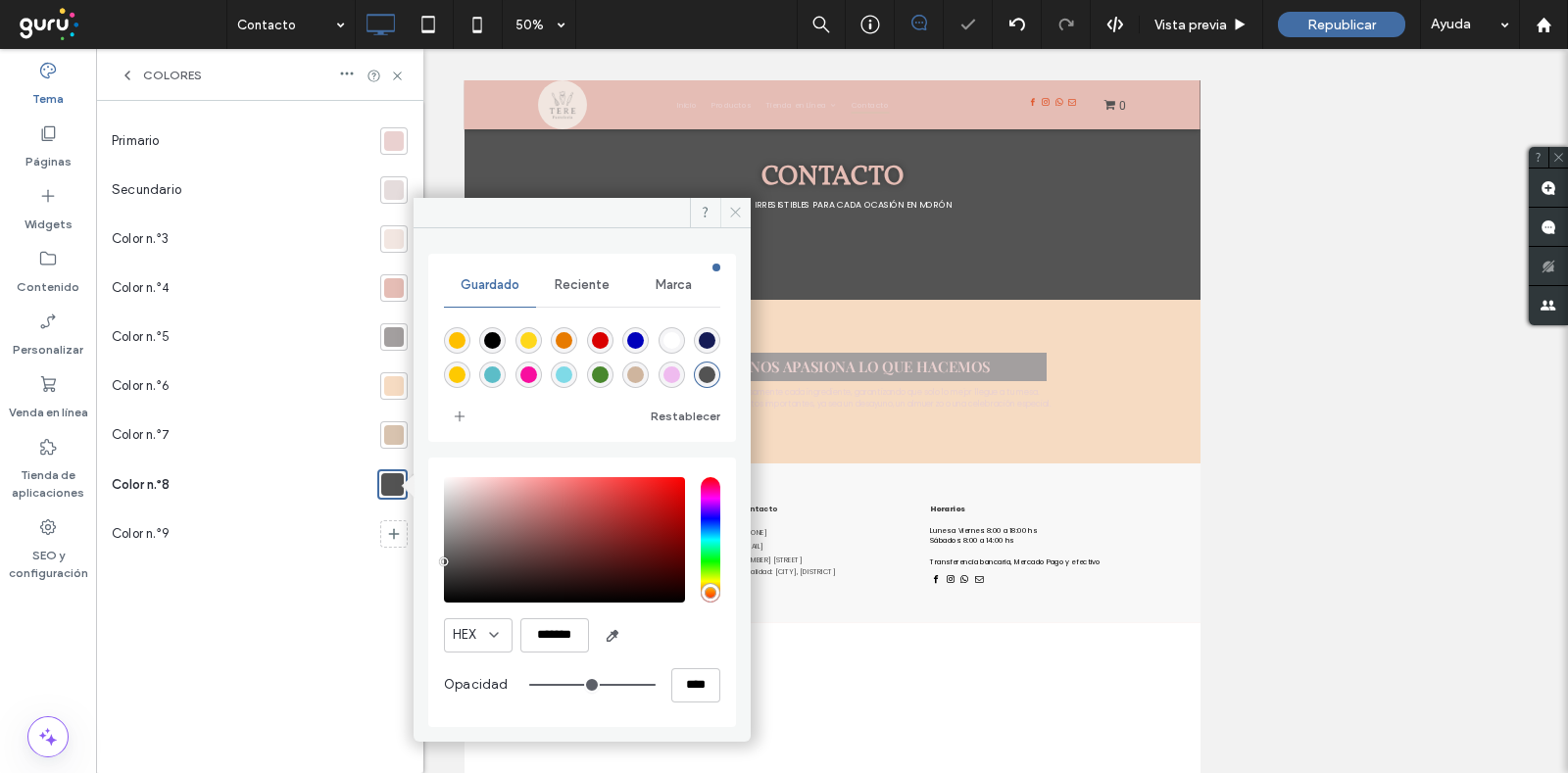 drag, startPoint x: 741, startPoint y: 211, endPoint x: 492, endPoint y: 230, distance: 249.72385 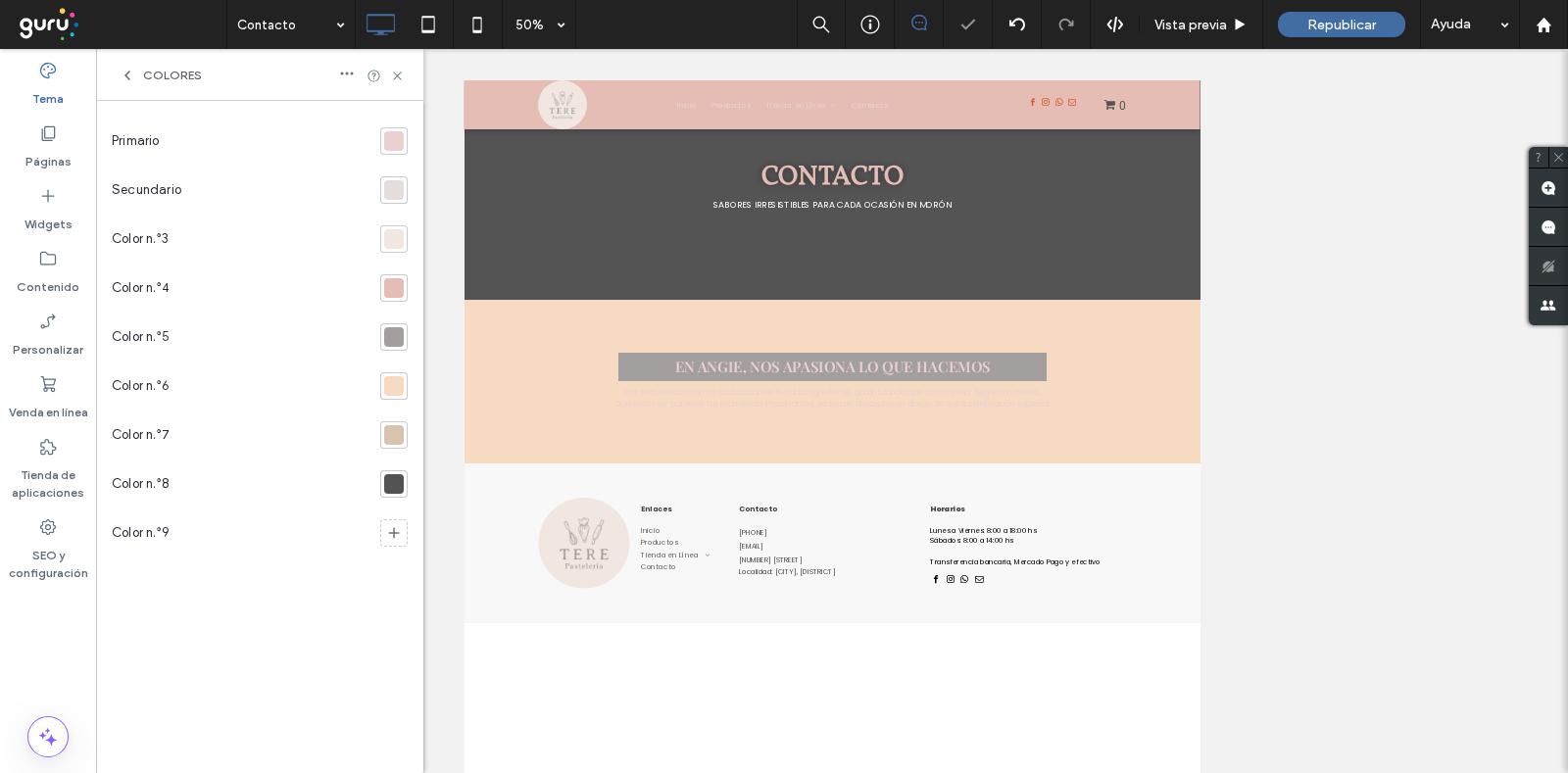 click on "Colores" at bounding box center [260, 74] 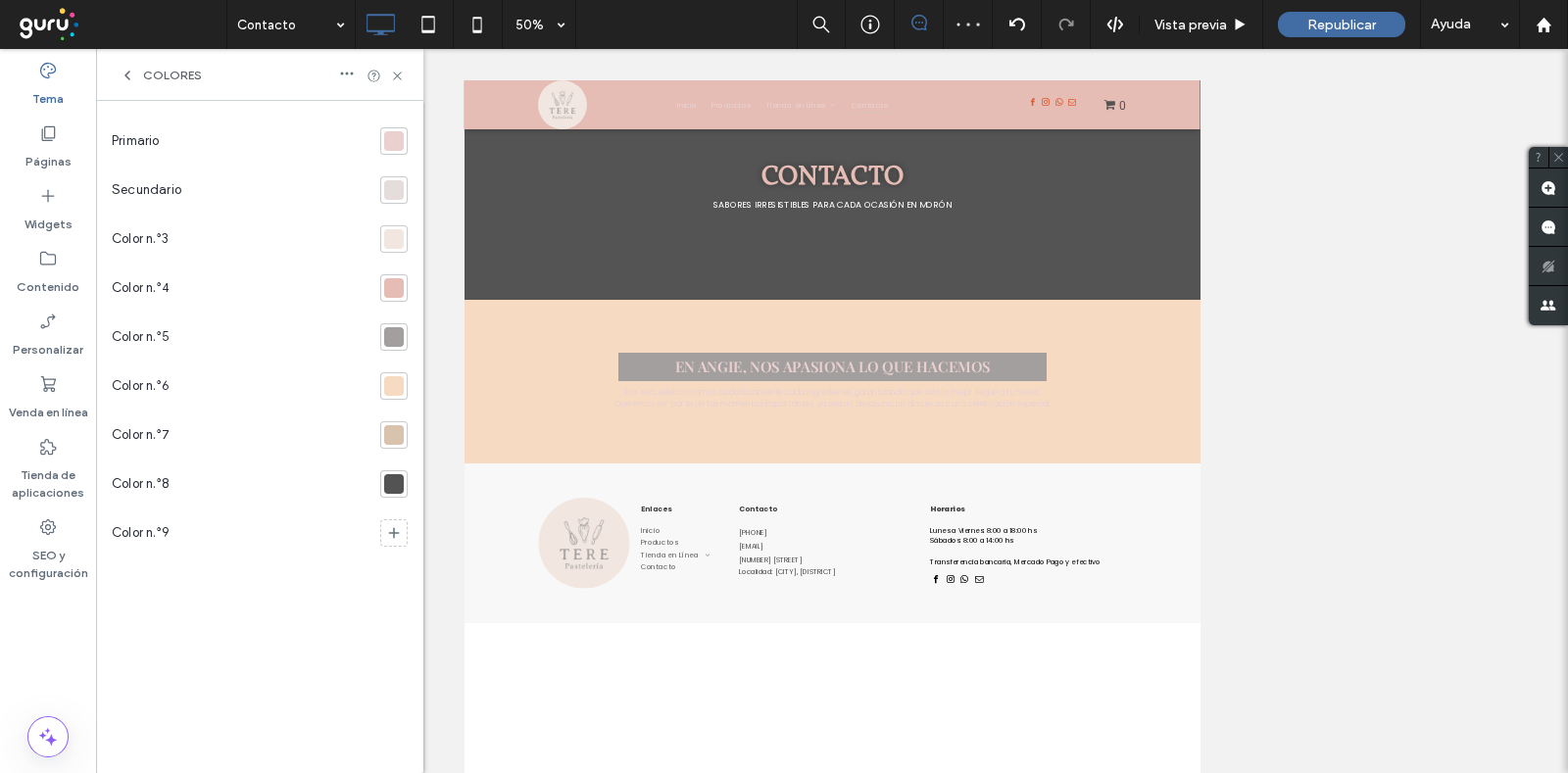 click 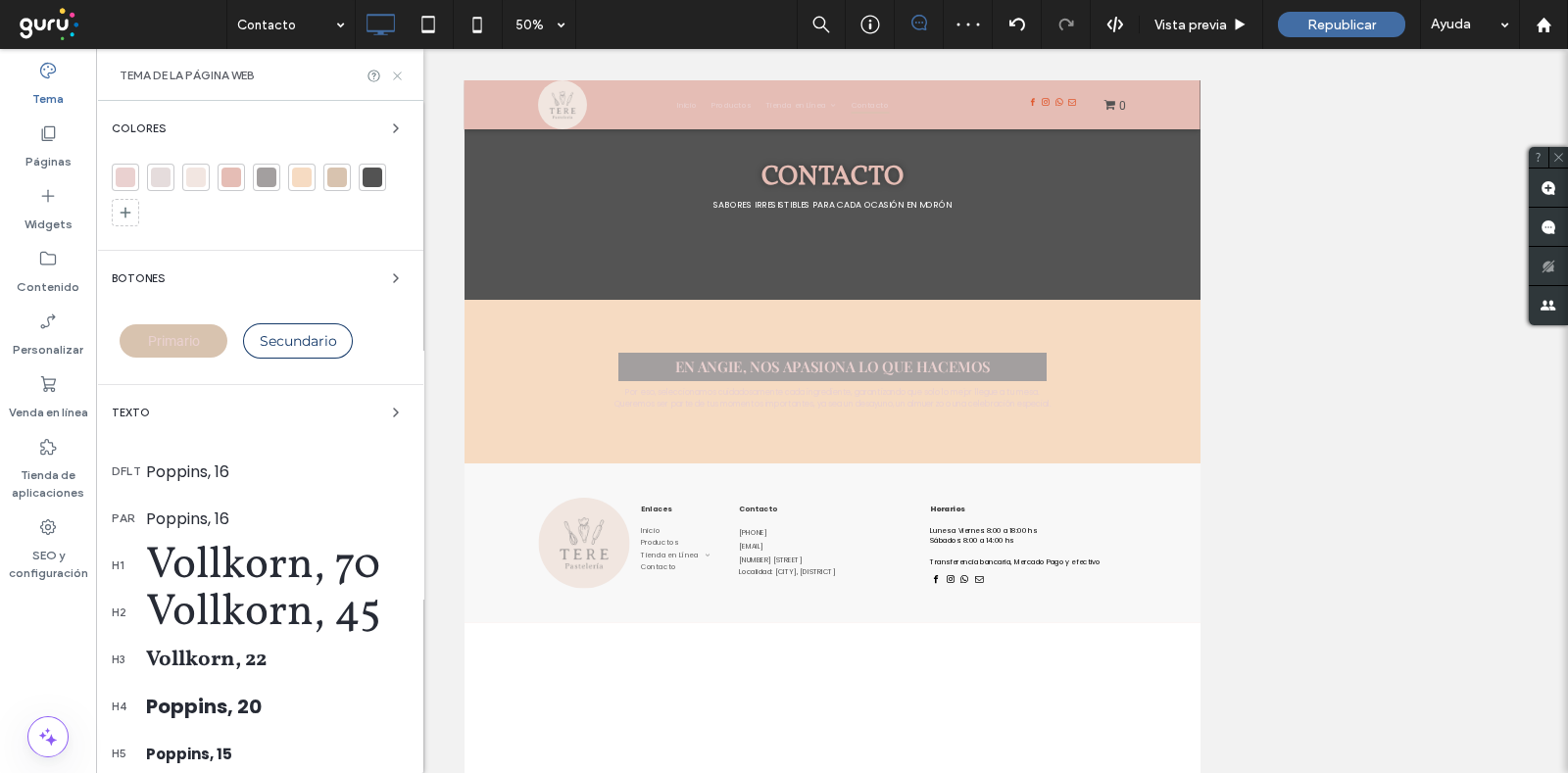 click 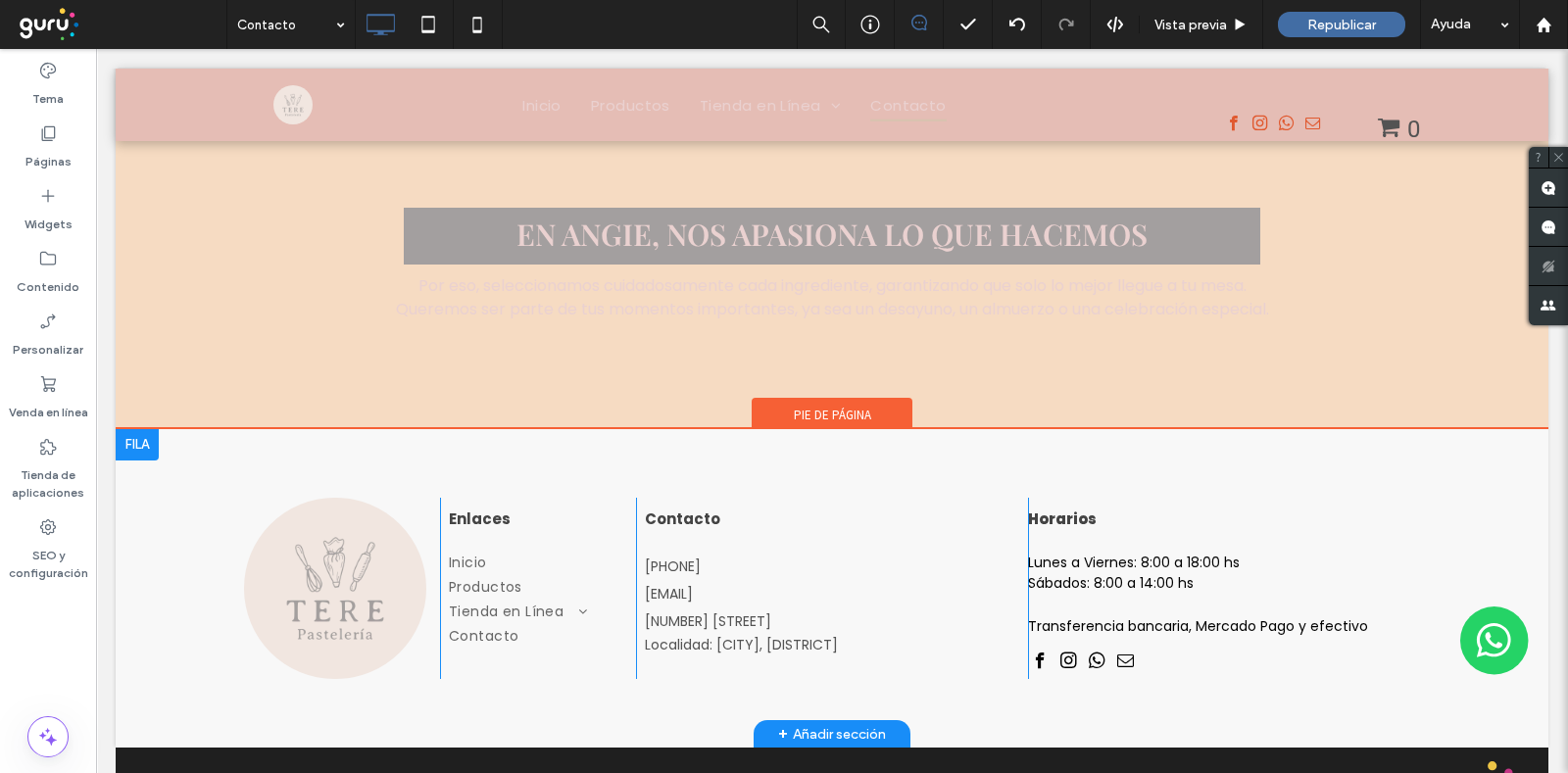 scroll, scrollTop: 568, scrollLeft: 0, axis: vertical 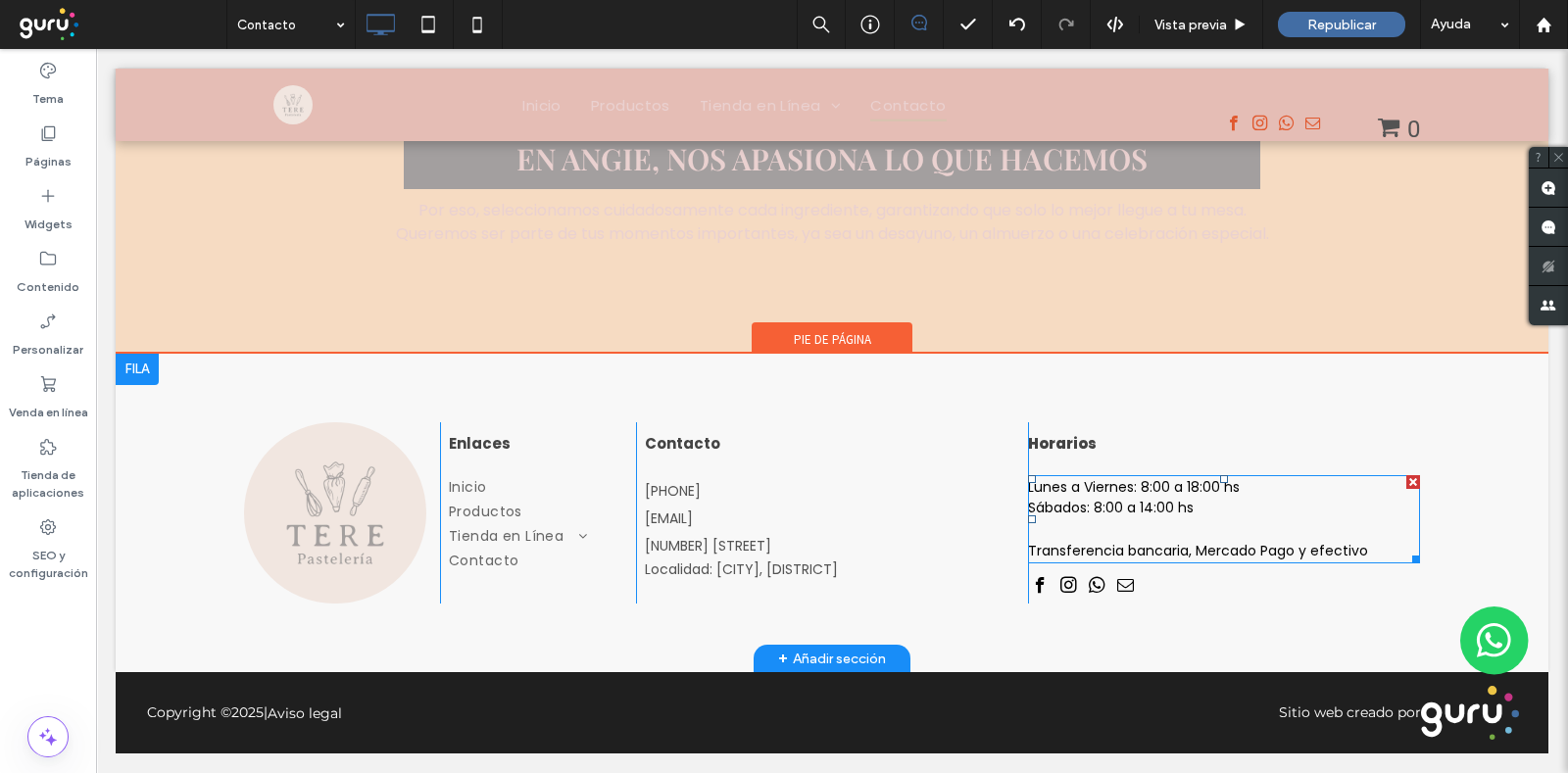 click on "Sábados: 8:00 a 14:00 hs" at bounding box center (1110, 507) 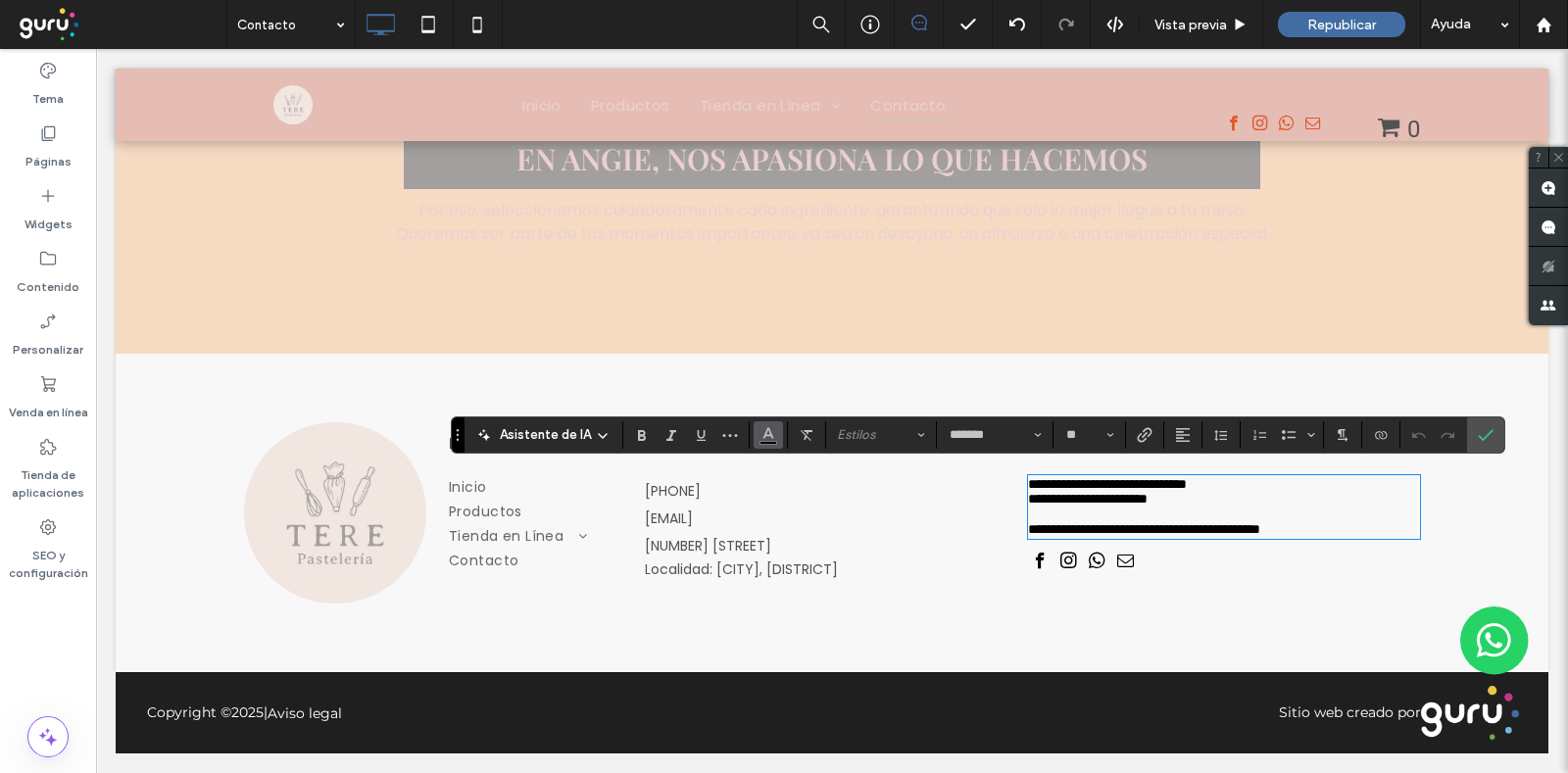 click at bounding box center [768, 435] 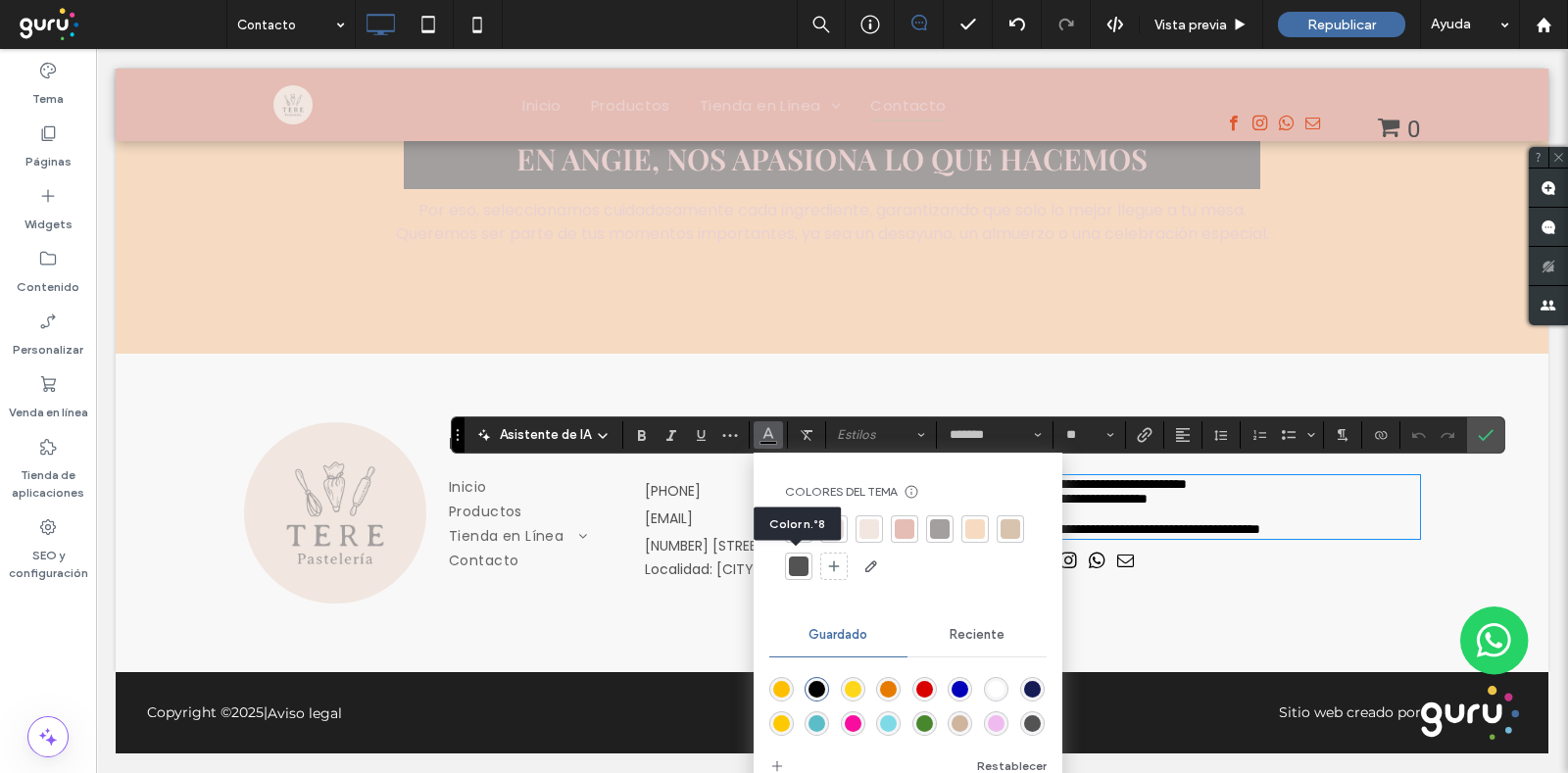click at bounding box center [799, 566] 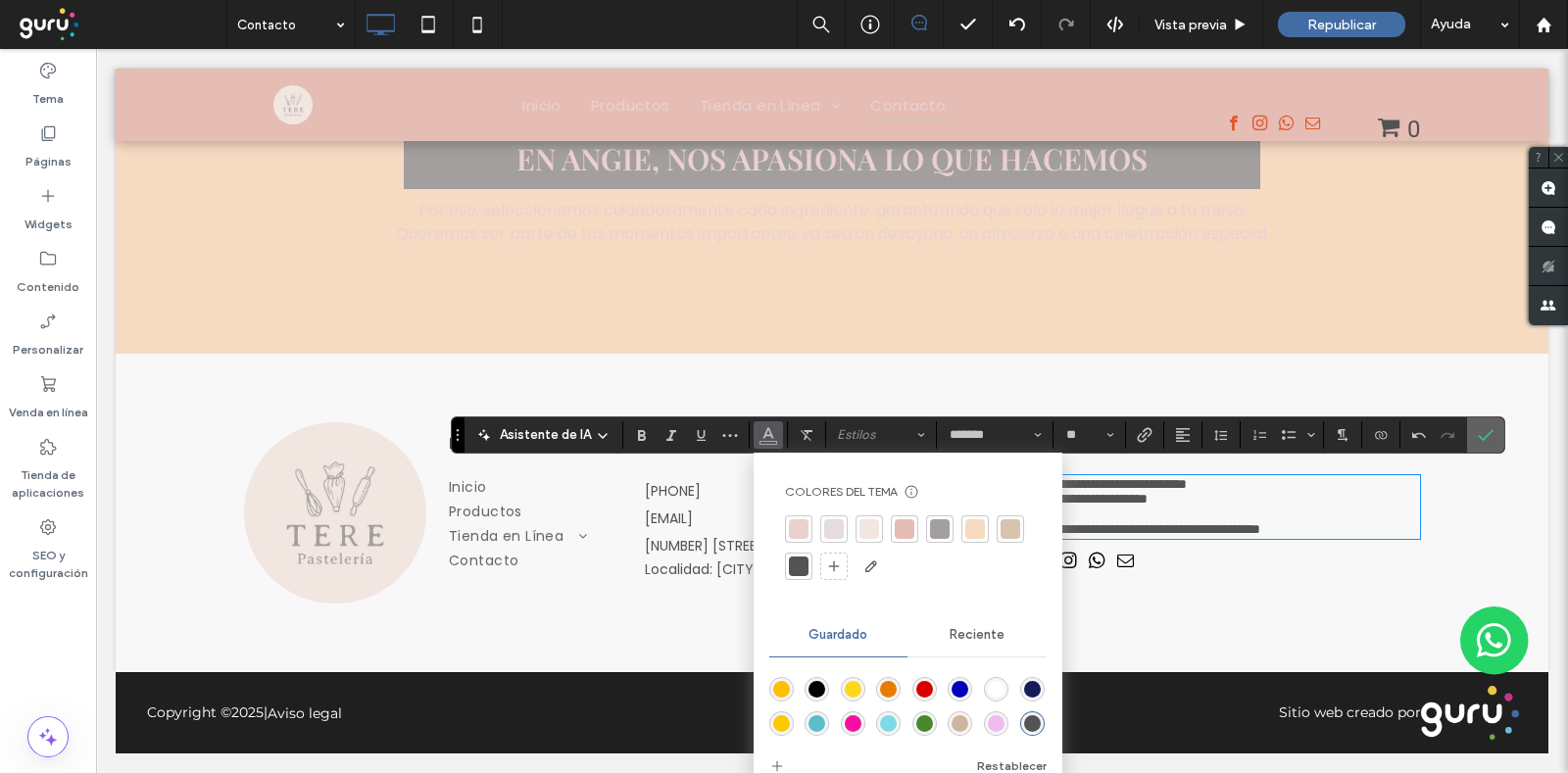 drag, startPoint x: 1493, startPoint y: 428, endPoint x: 1346, endPoint y: 396, distance: 150.44268 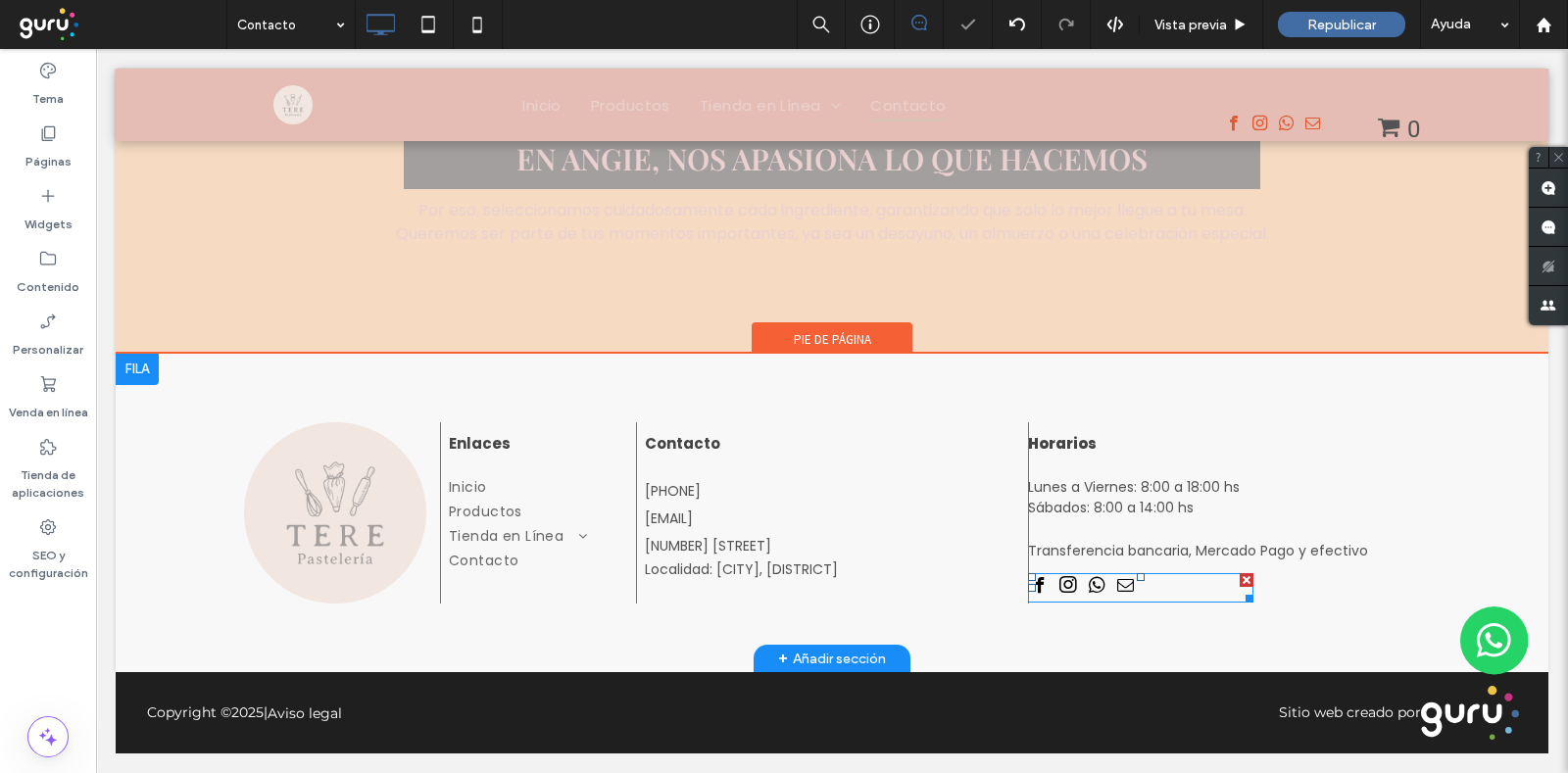 click at bounding box center (1068, 585) 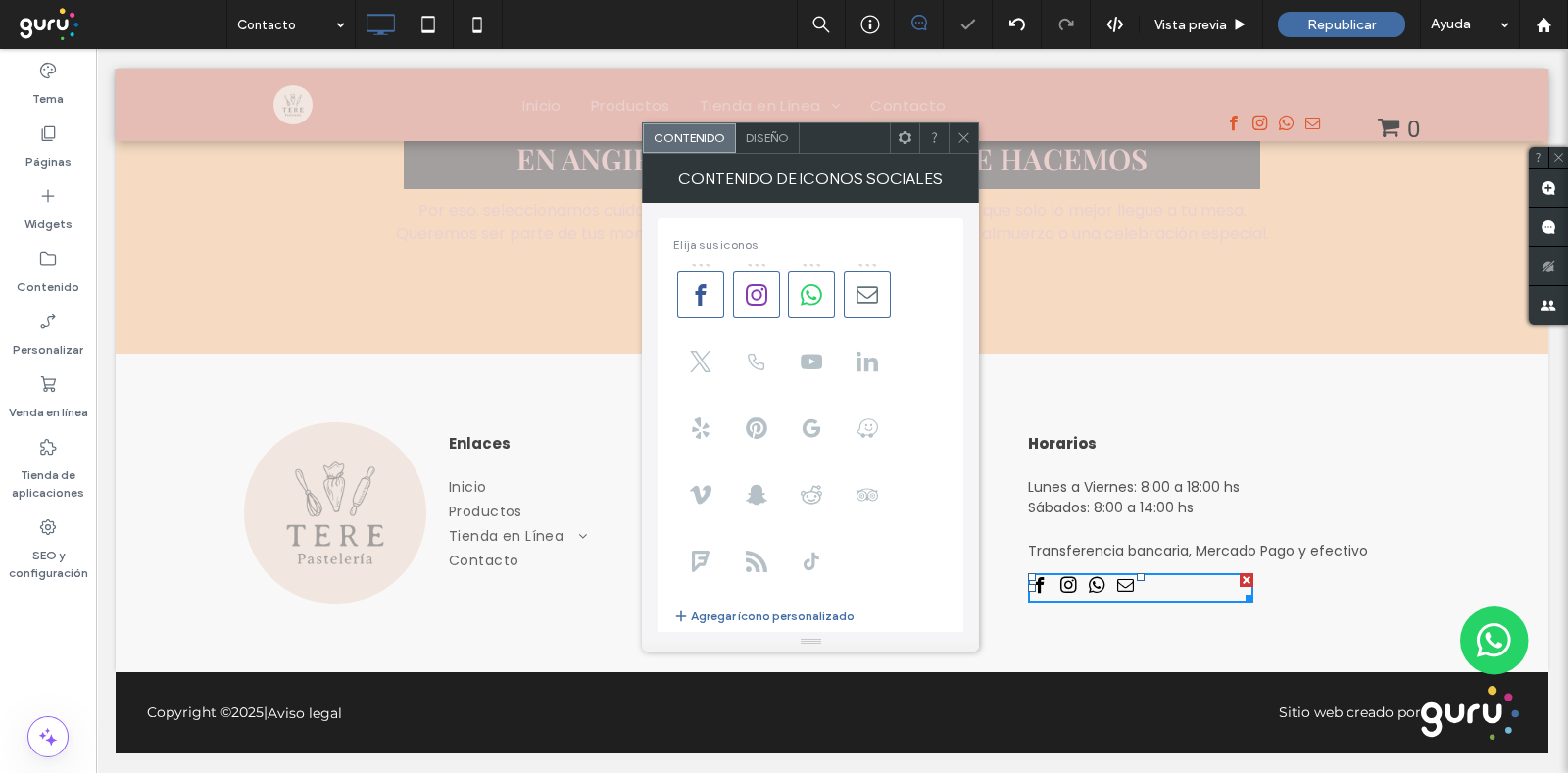 click on "Diseño" at bounding box center (767, 137) 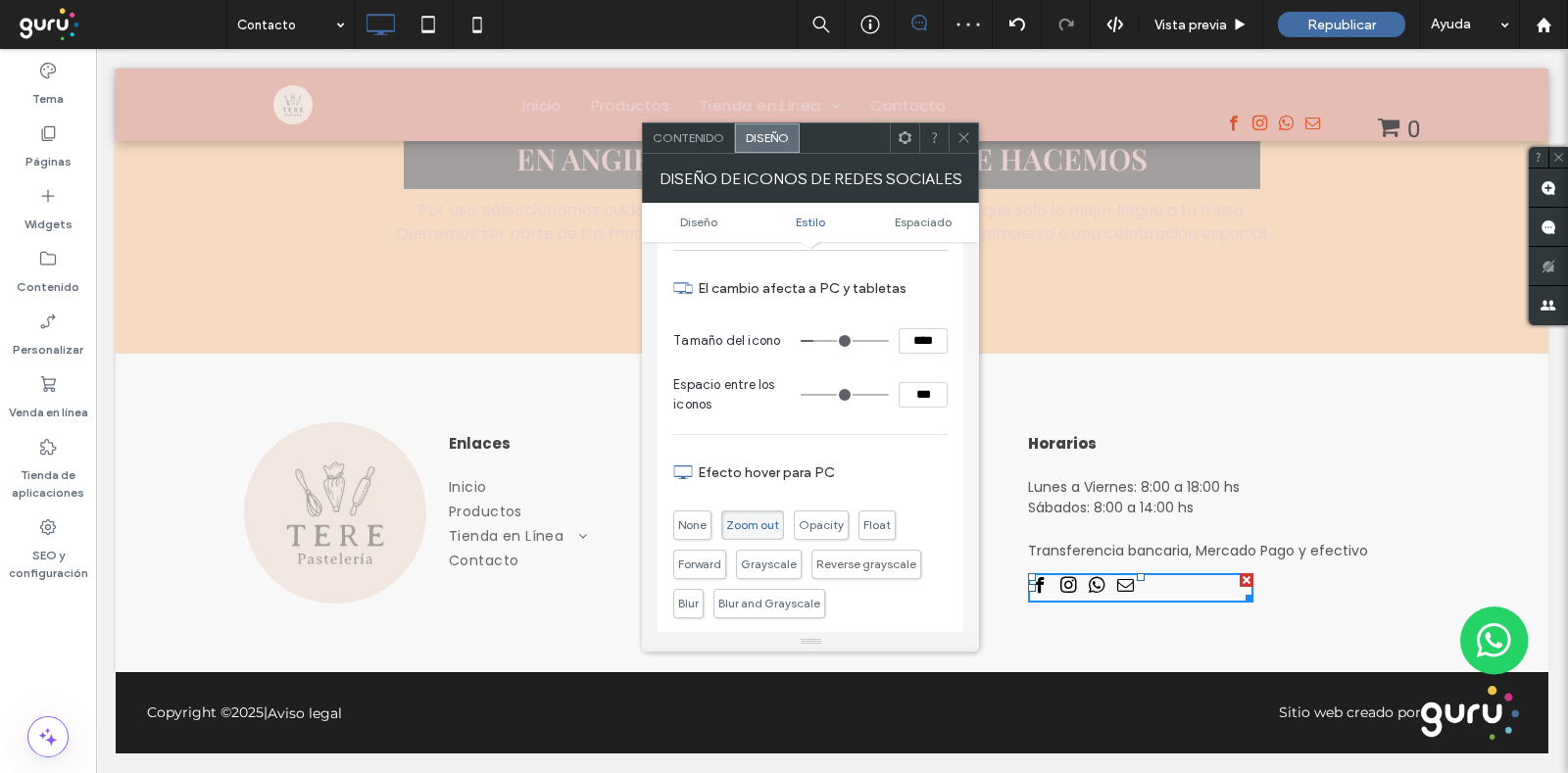 scroll, scrollTop: 121, scrollLeft: 0, axis: vertical 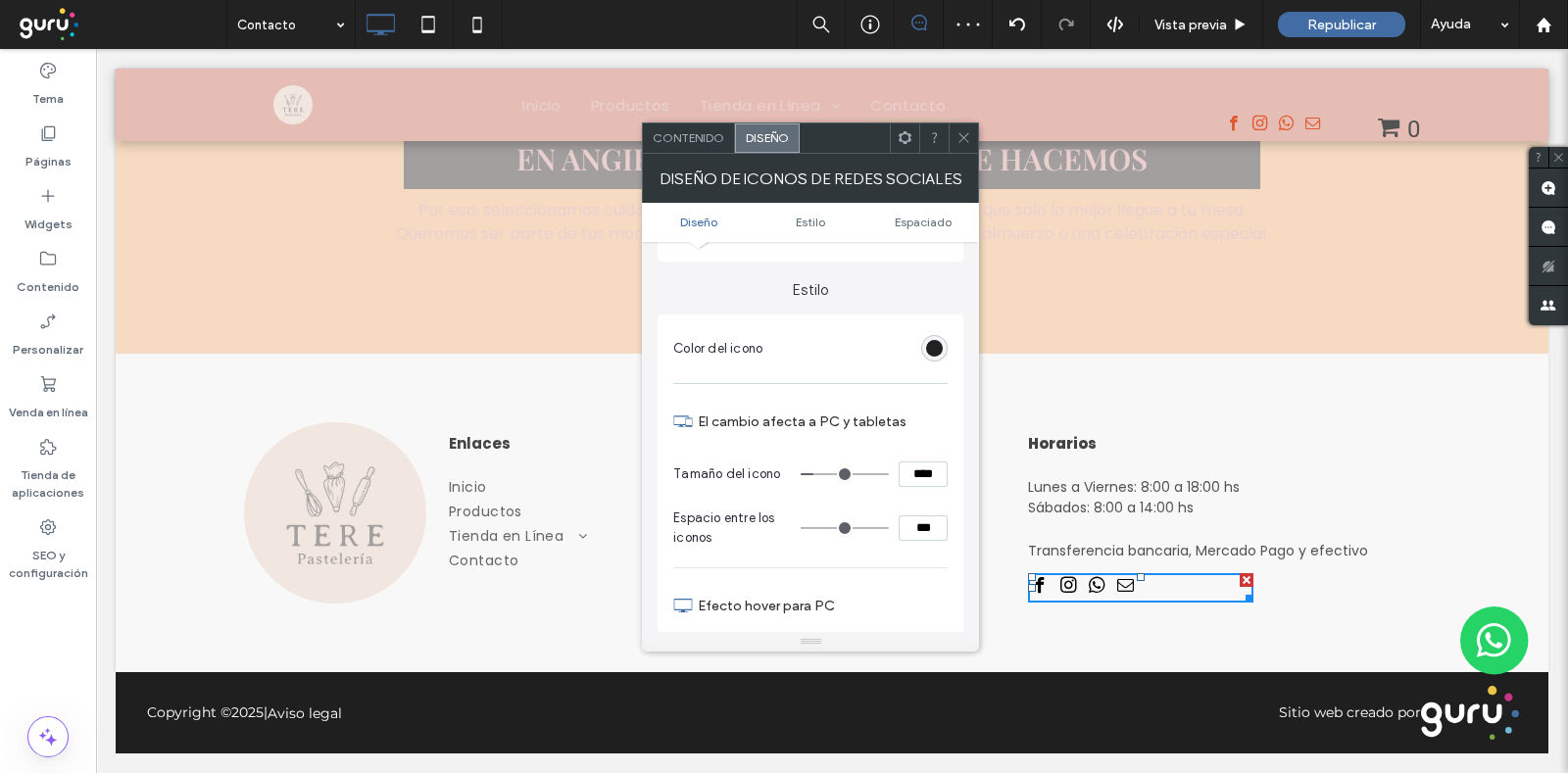 drag, startPoint x: 927, startPoint y: 349, endPoint x: 908, endPoint y: 408, distance: 61.983869 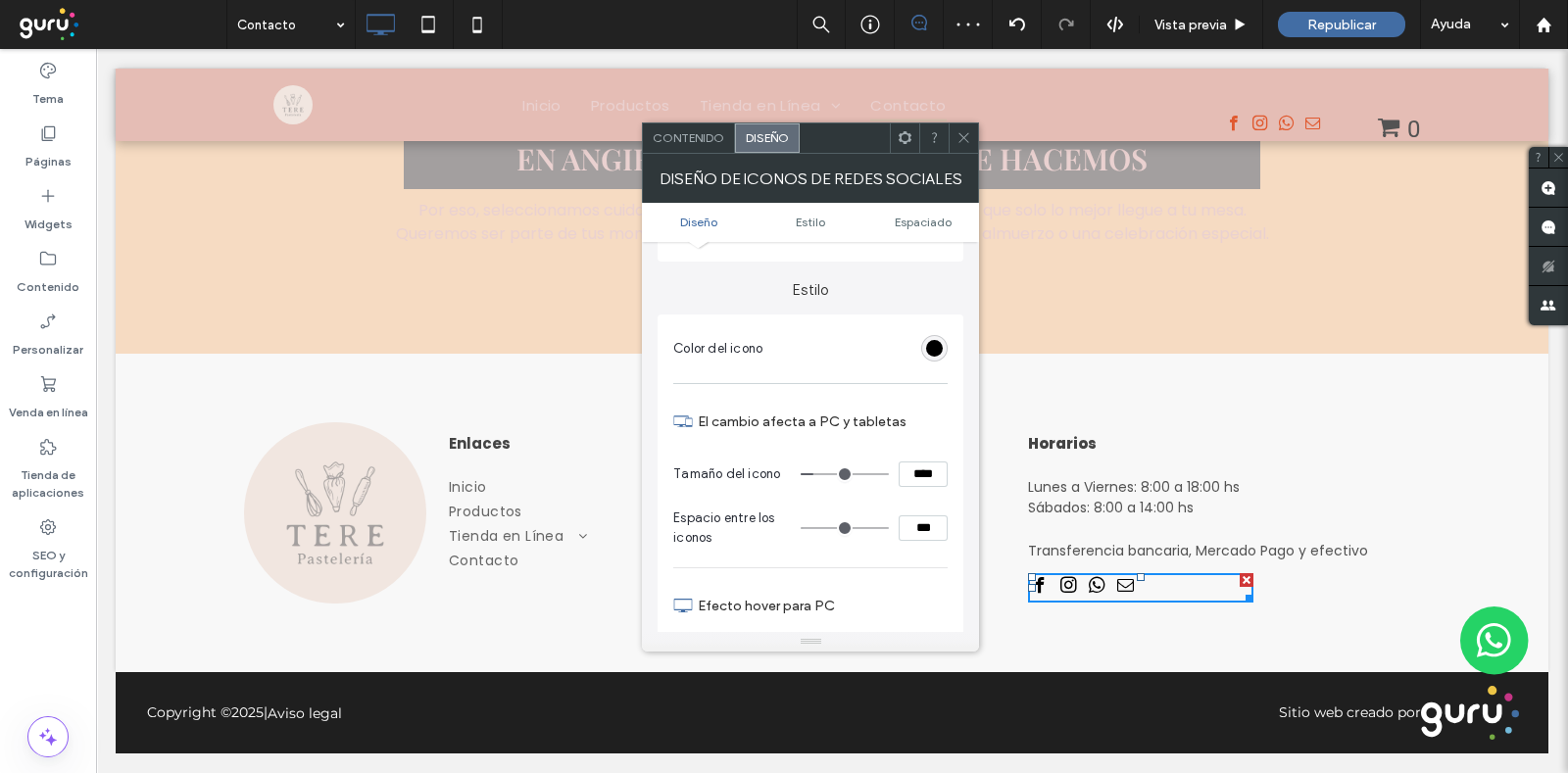 click at bounding box center (934, 348) 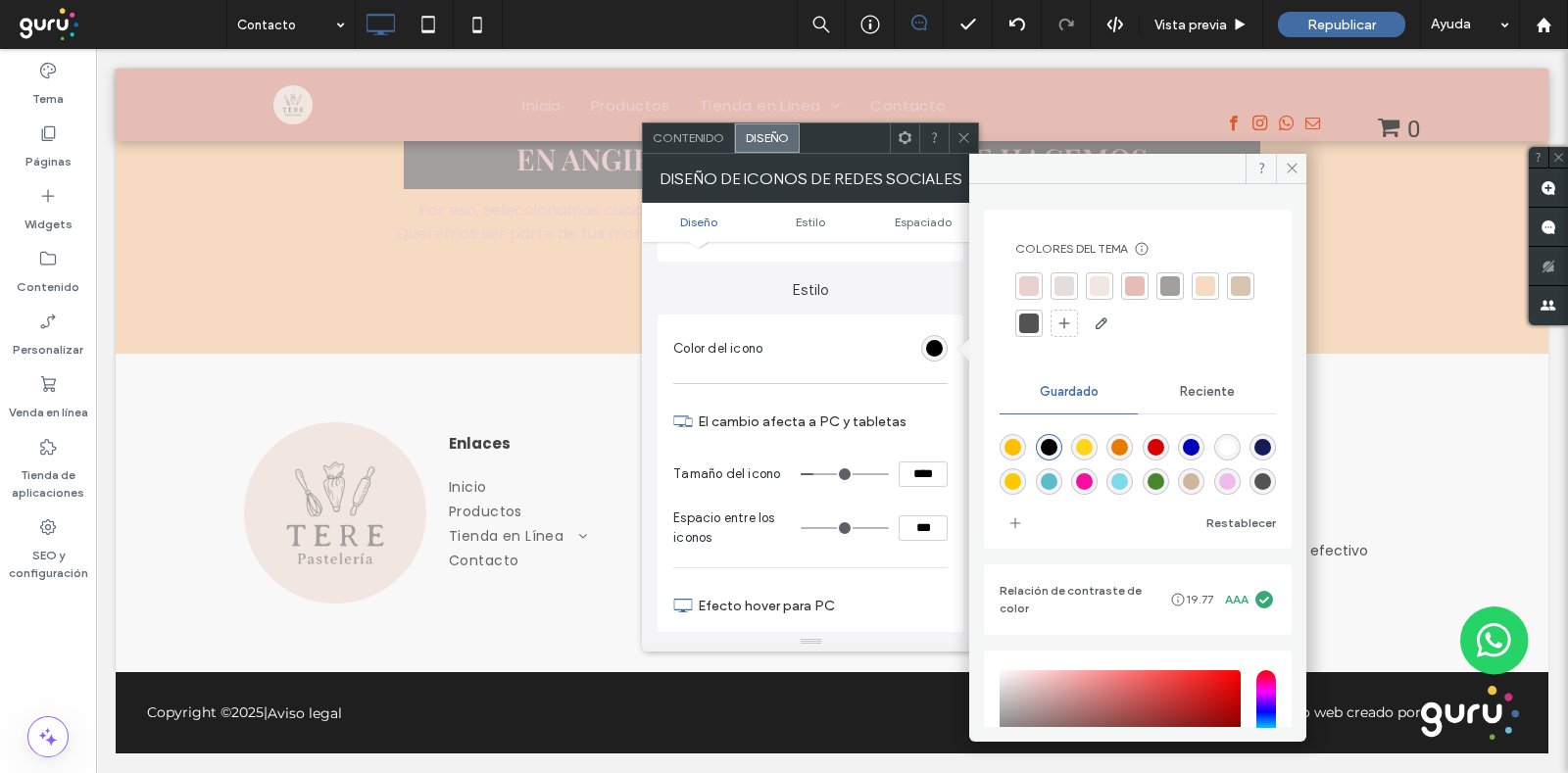 click at bounding box center (1029, 323) 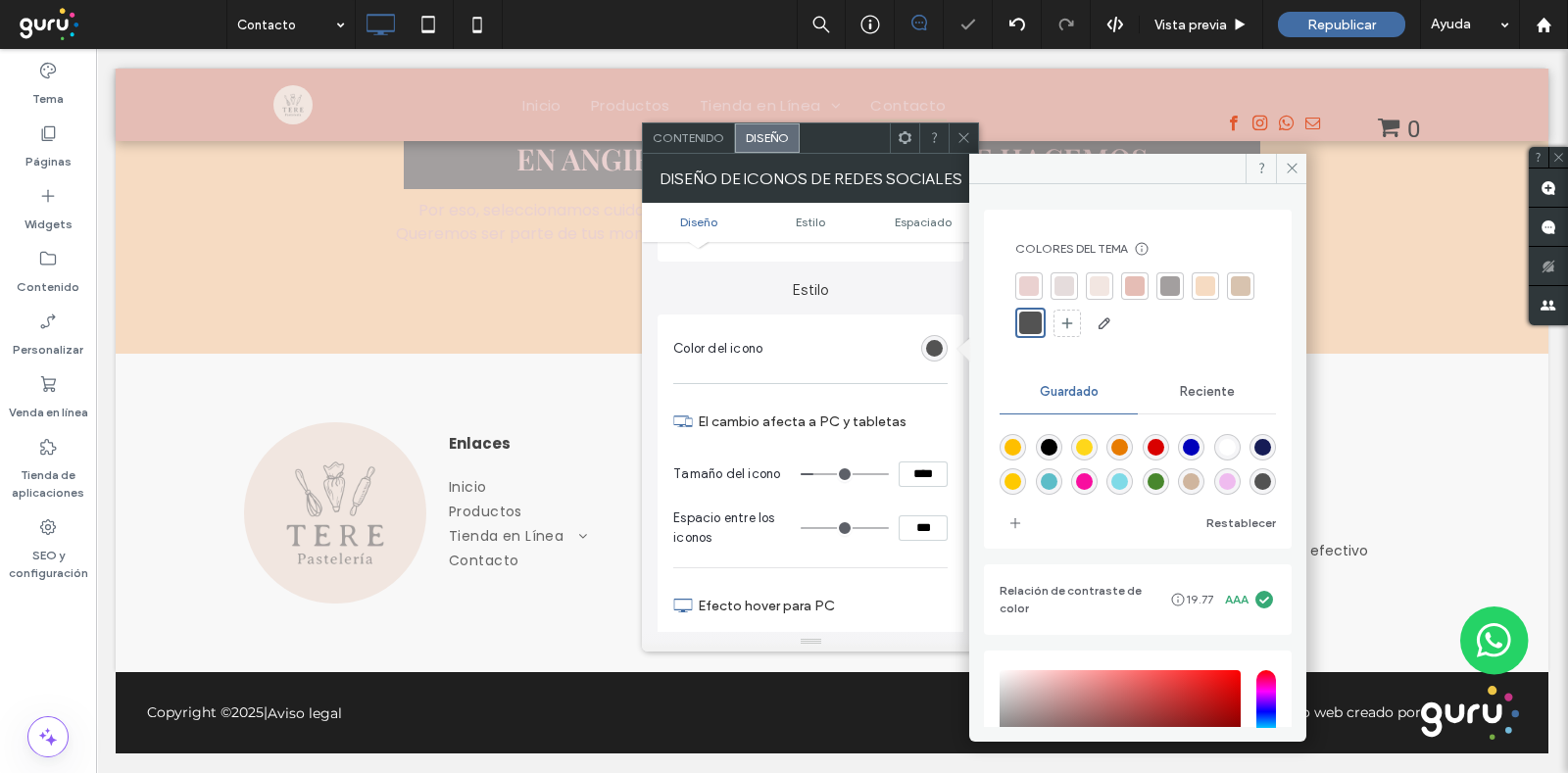 click 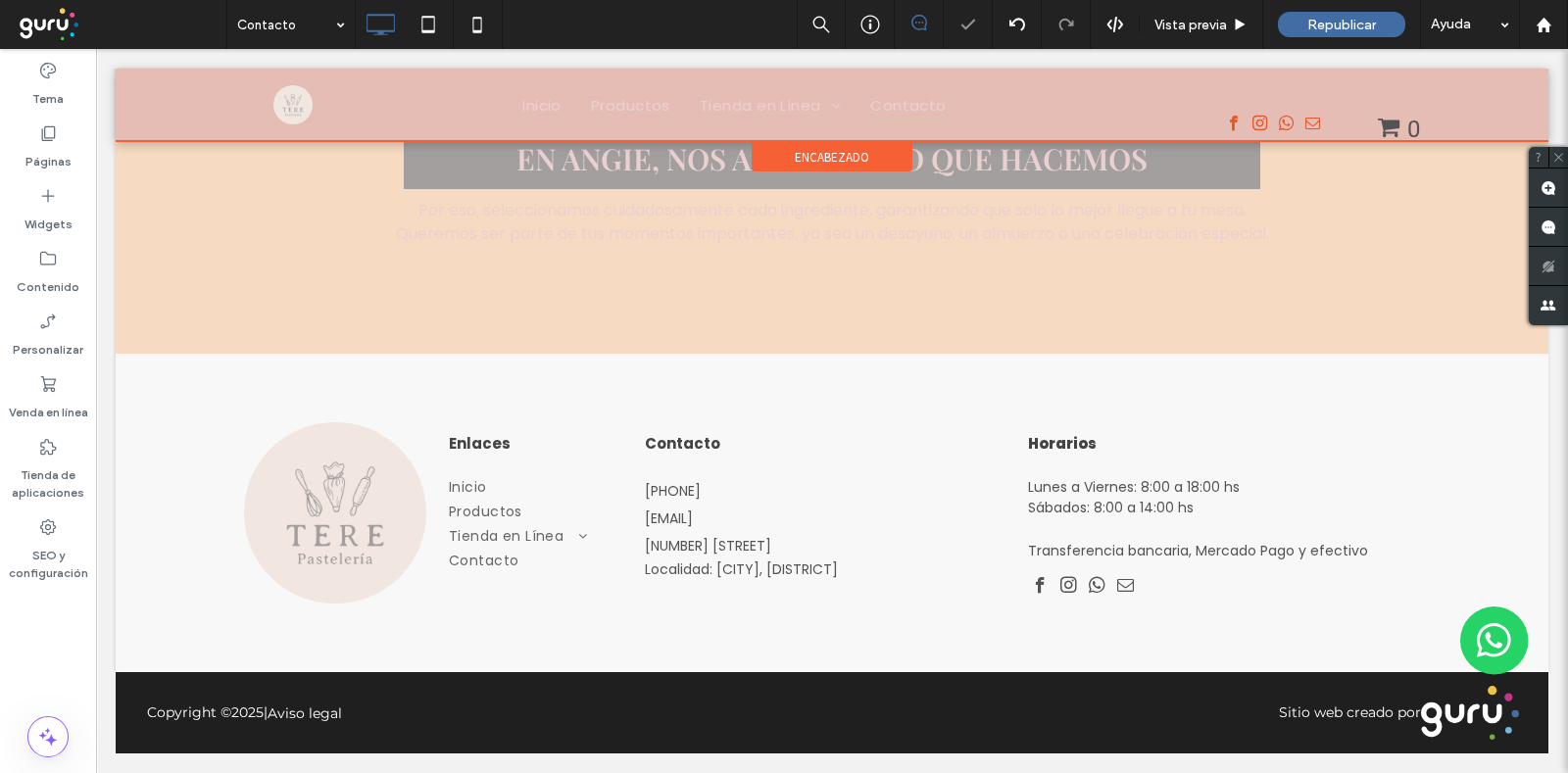 click at bounding box center (832, 105) 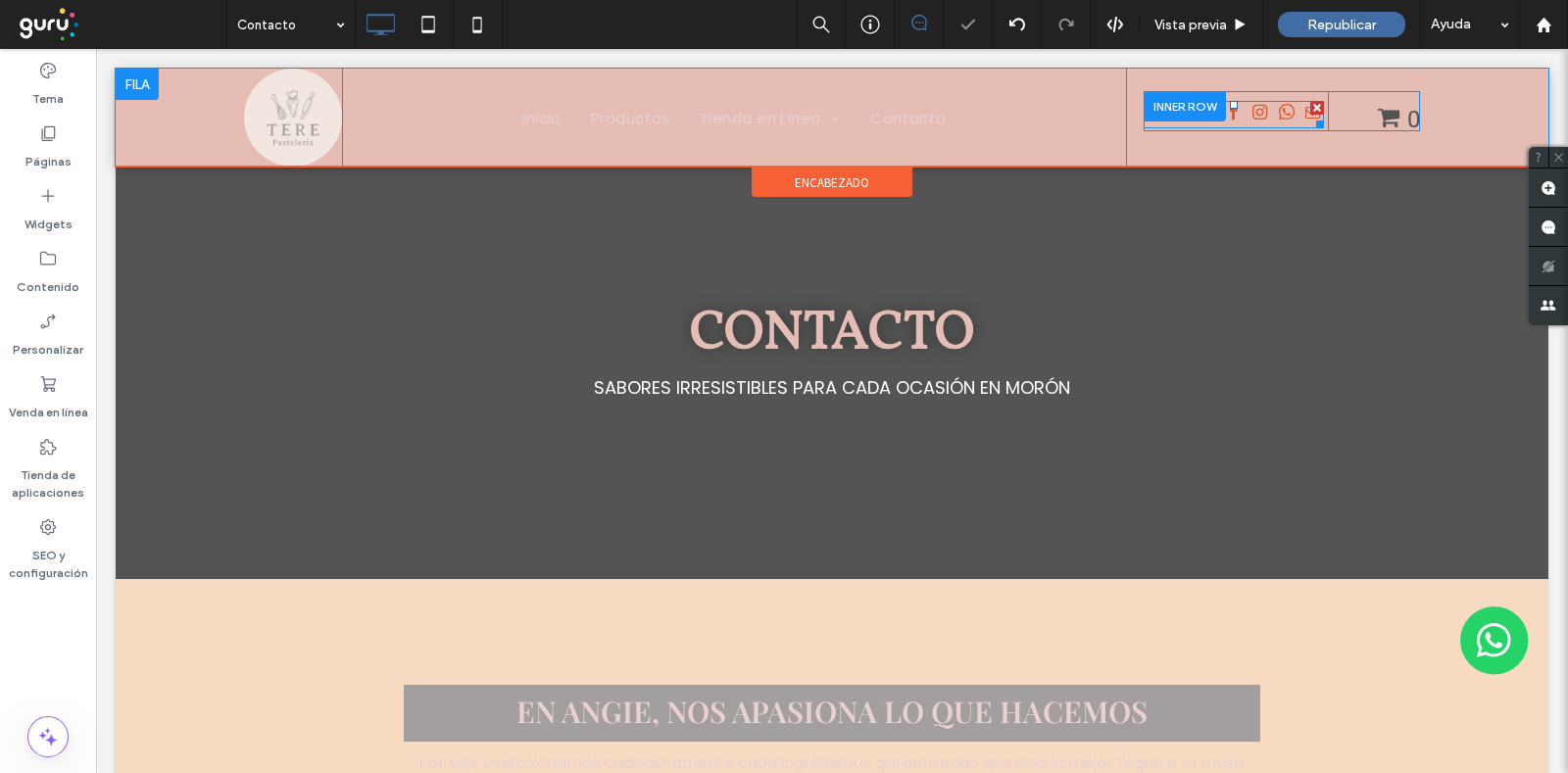 scroll, scrollTop: 0, scrollLeft: 0, axis: both 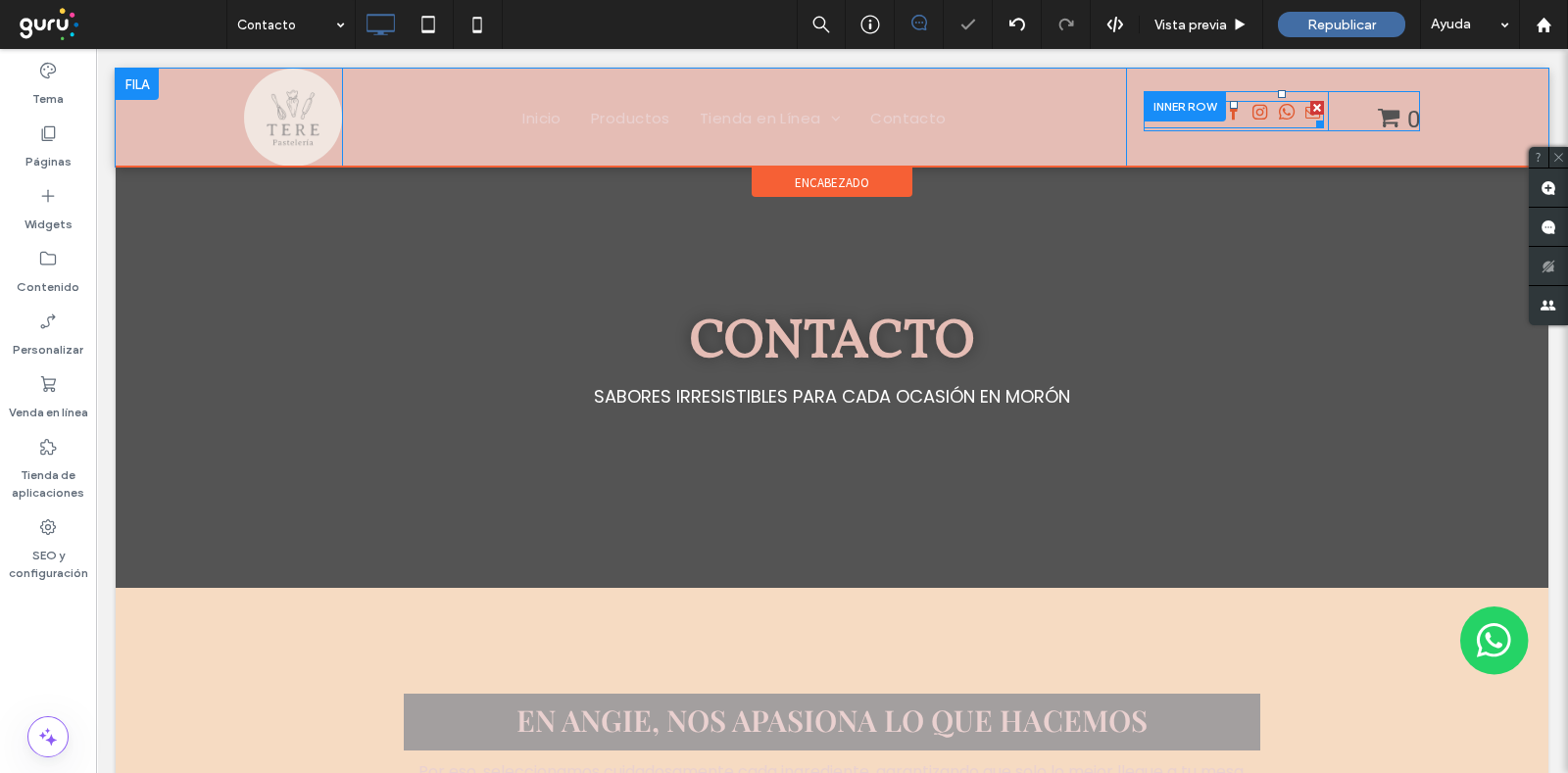 click at bounding box center (1286, 112) 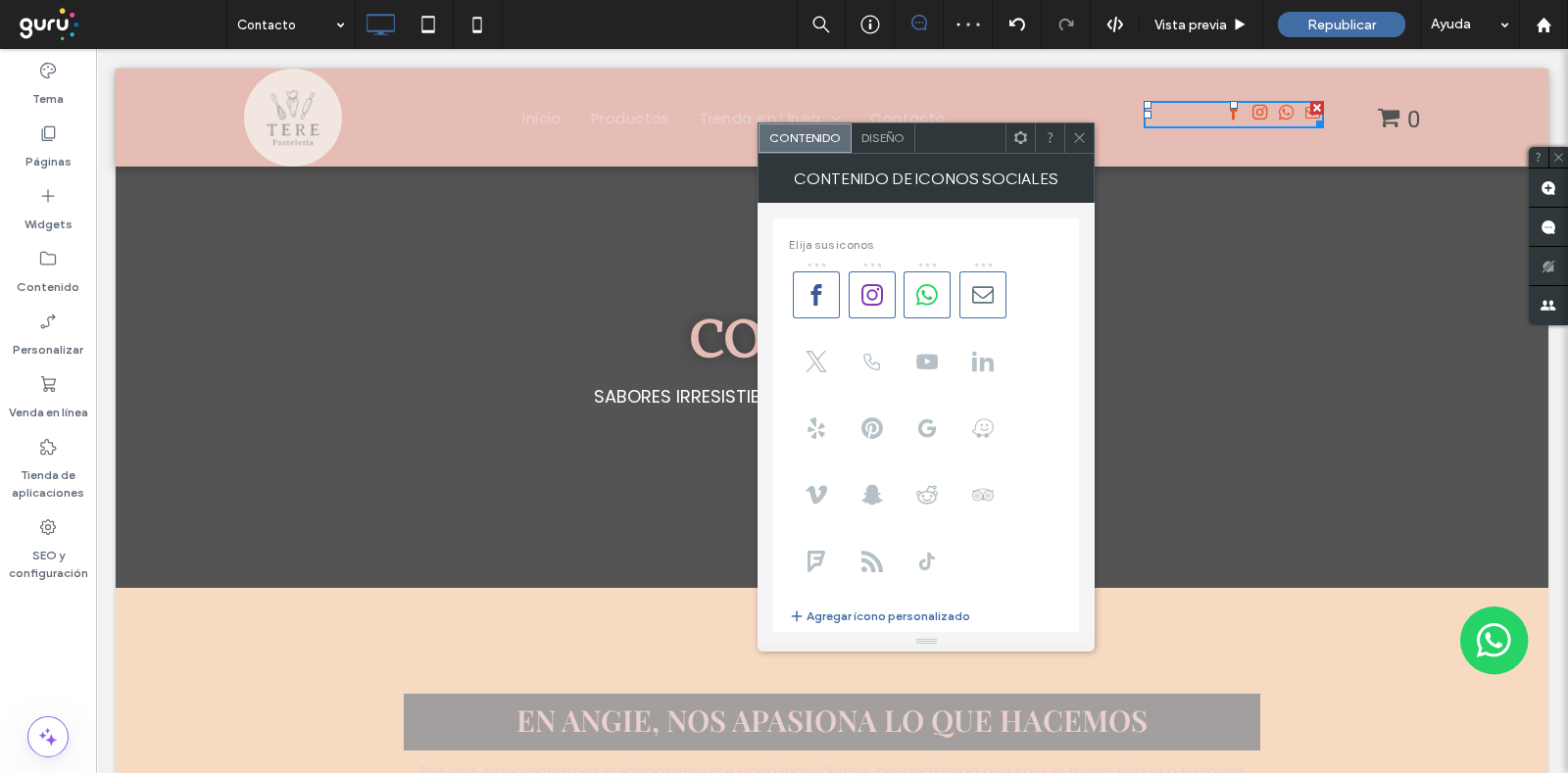 click on "Diseño" at bounding box center [883, 137] 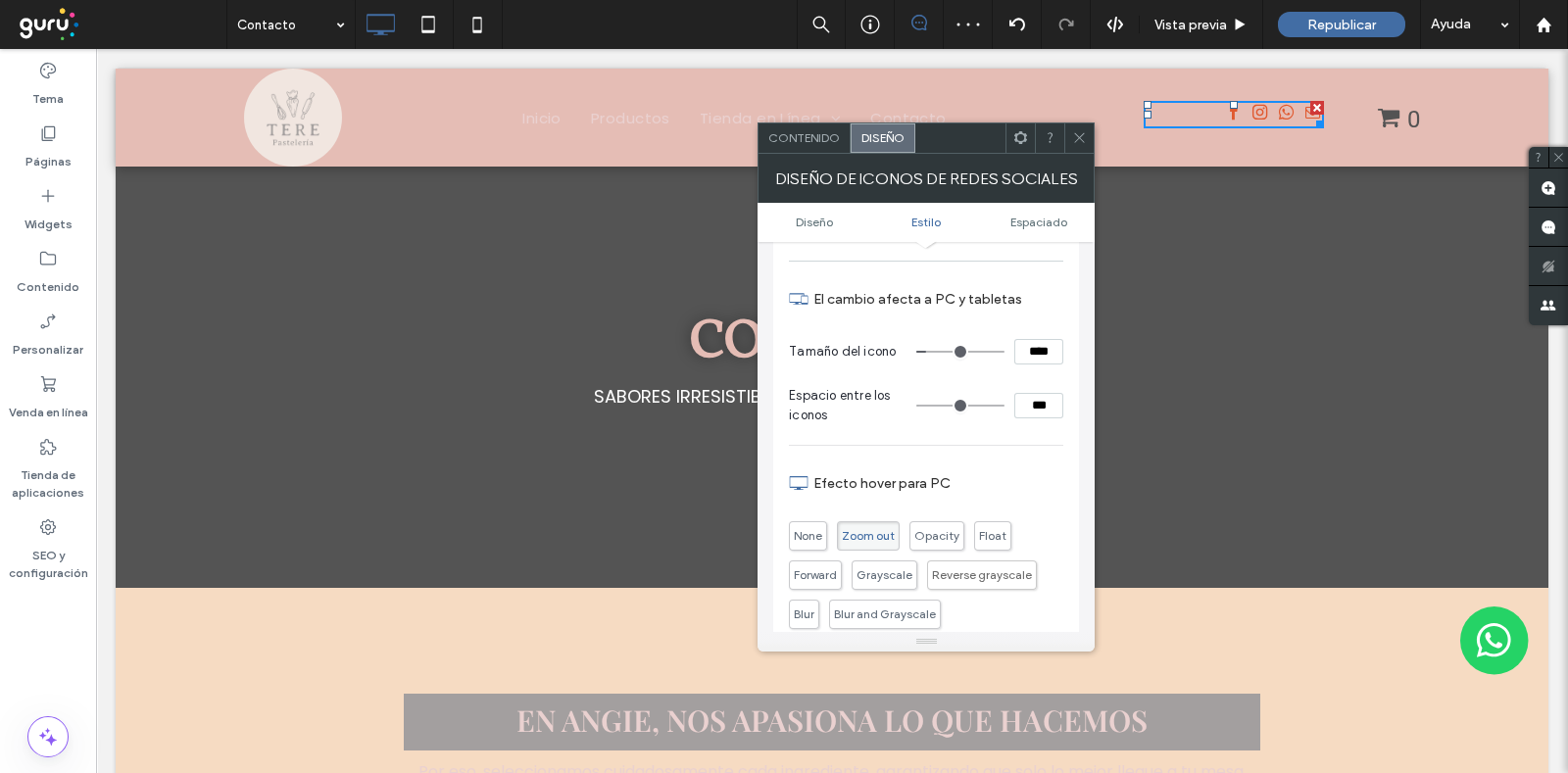 scroll, scrollTop: 121, scrollLeft: 0, axis: vertical 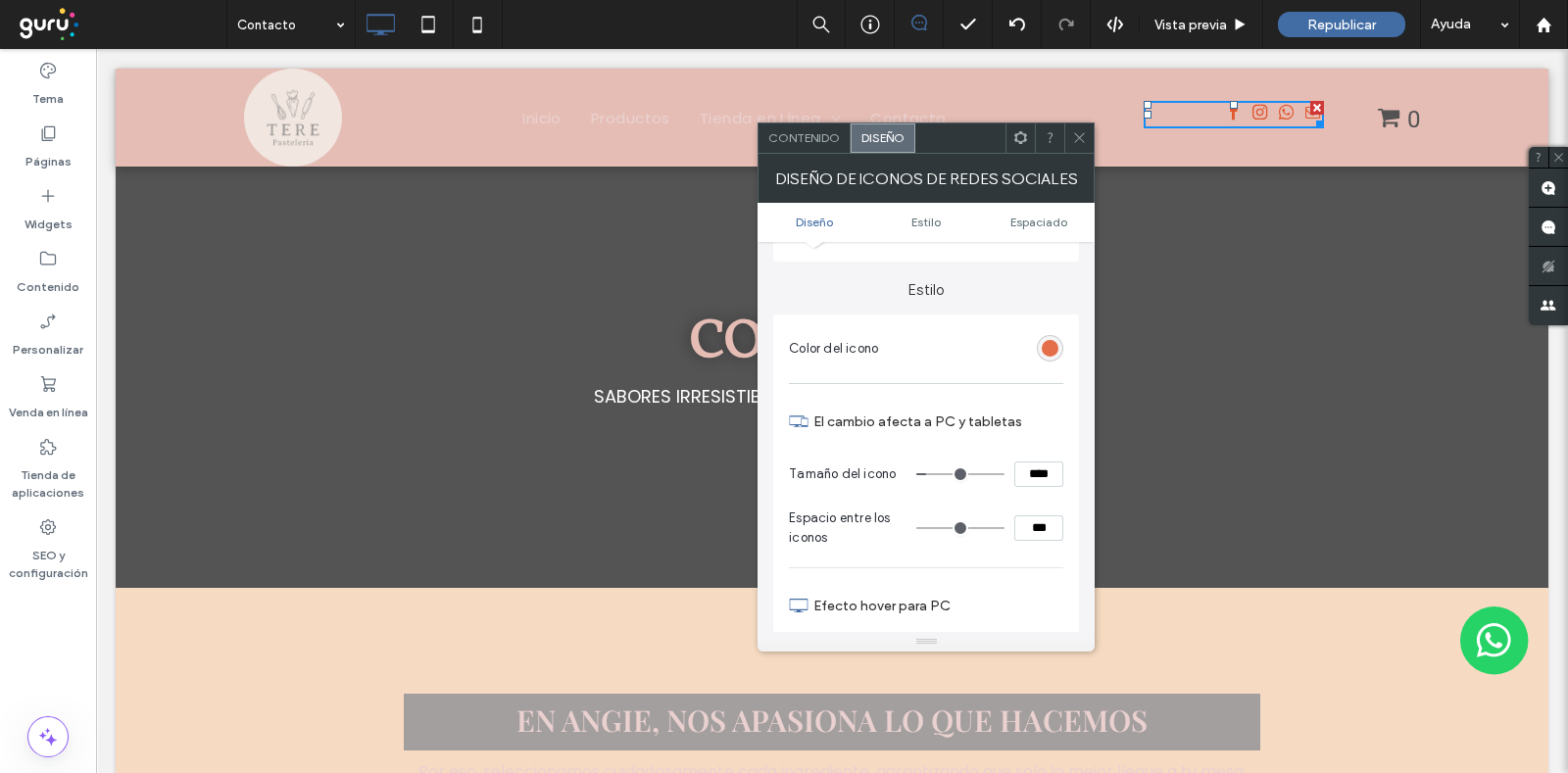 click at bounding box center [1050, 348] 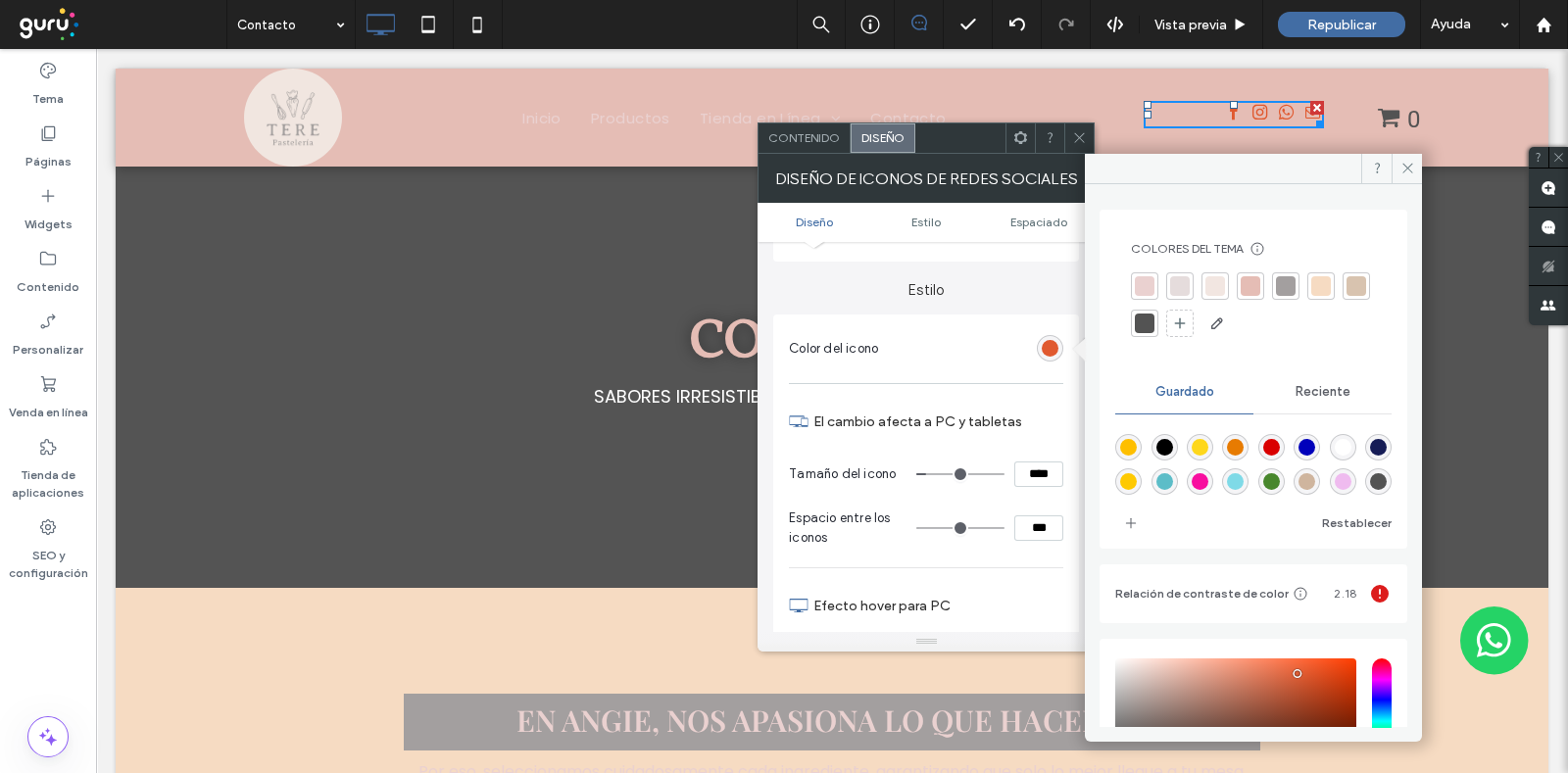 click at bounding box center [1145, 323] 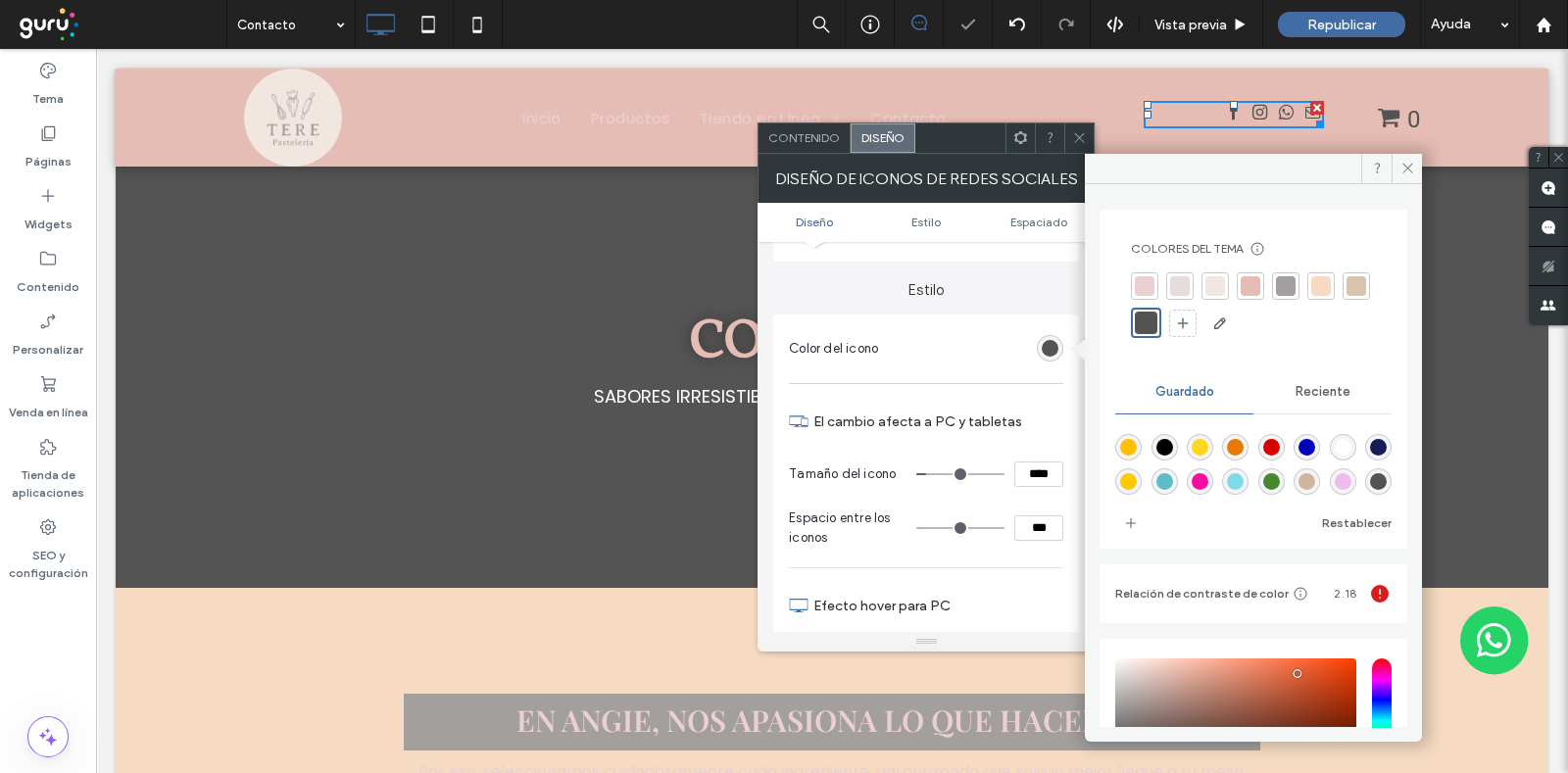 click on "Diseño de iconos de redes sociales" at bounding box center [926, 178] 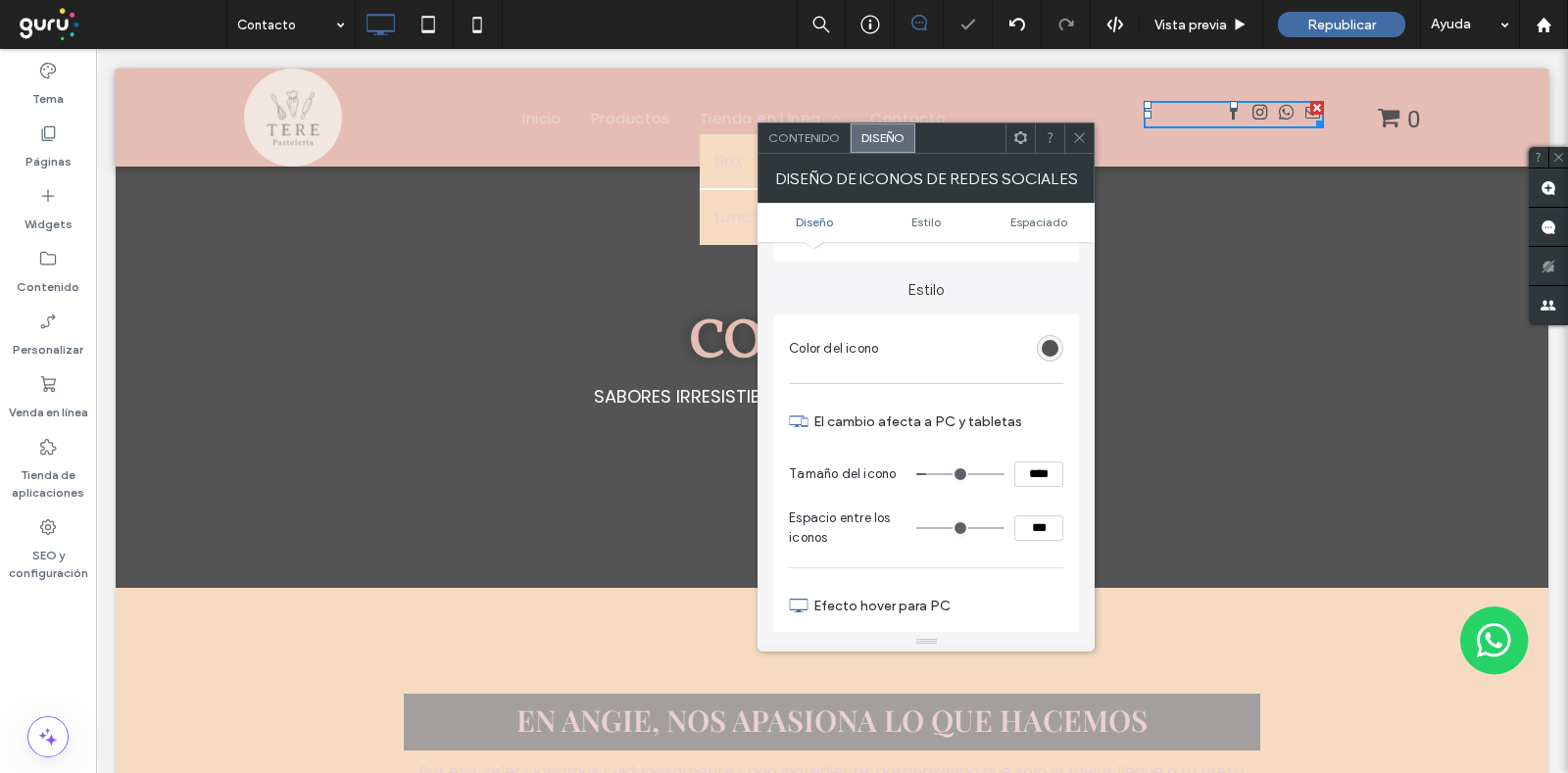 click on "Tienda en Línea" at bounding box center [770, 118] 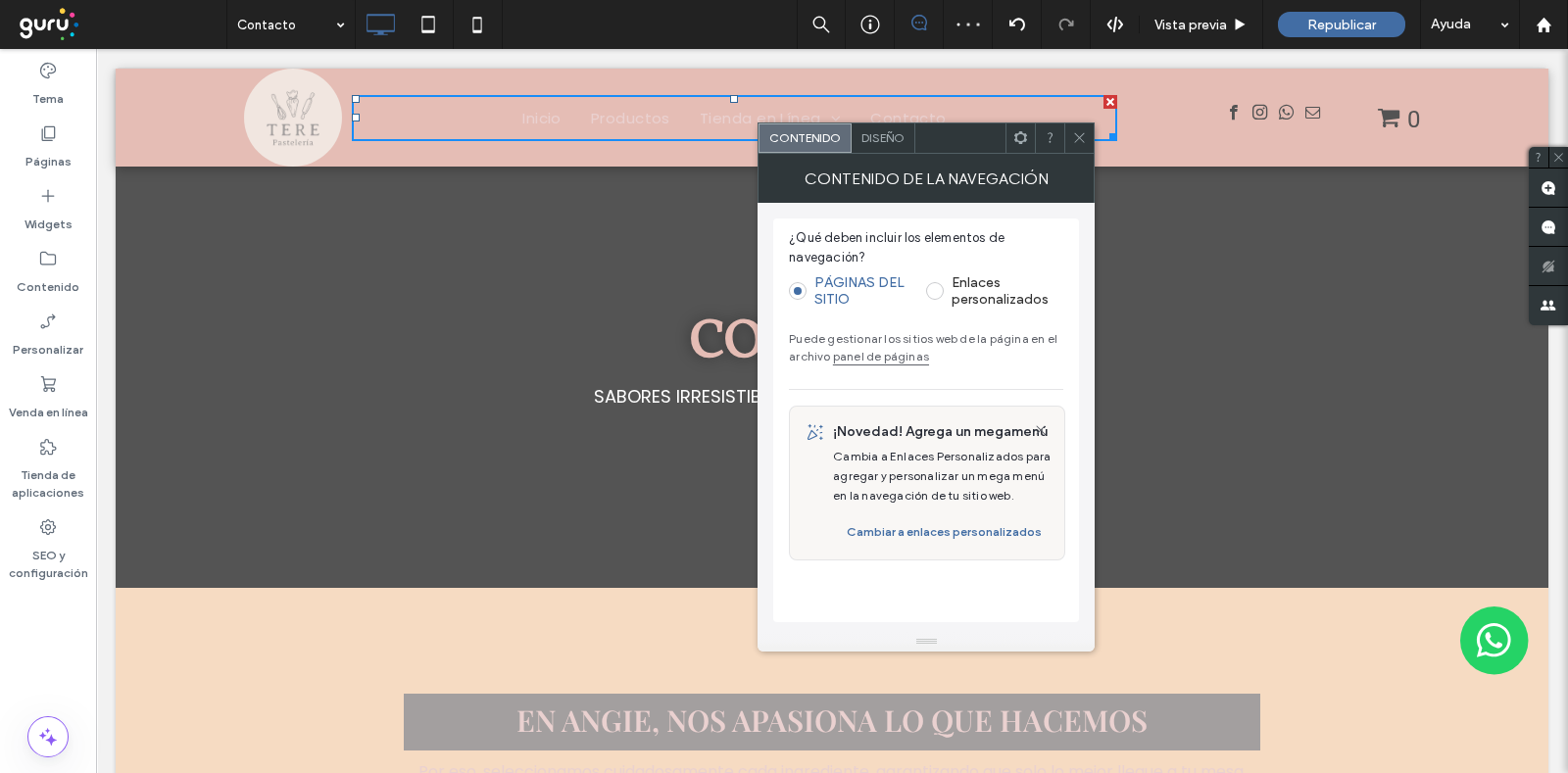 click on "Puede gestionar los sitios web de la página en el archivo   panel de páginas" at bounding box center (926, 348) 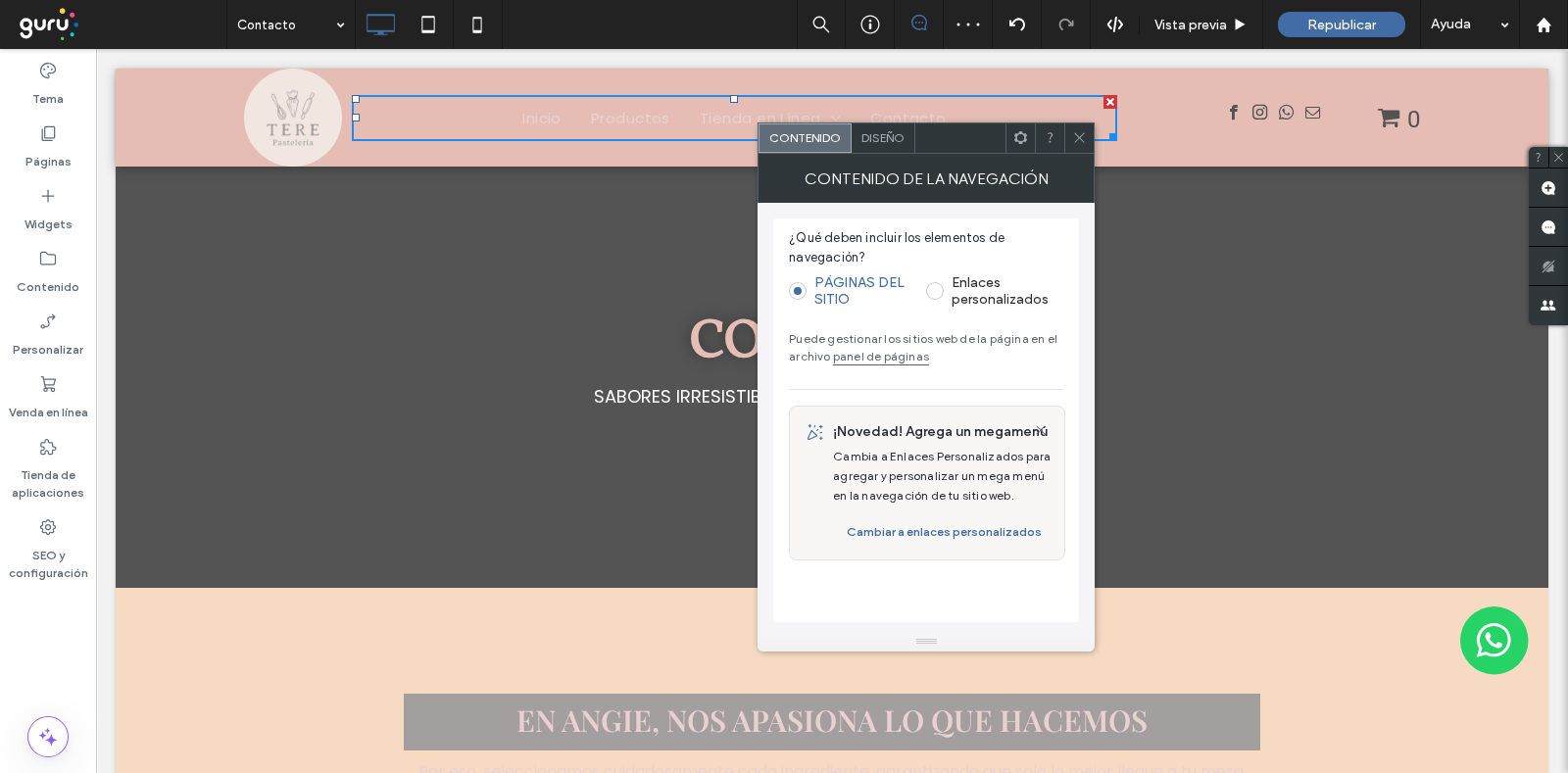 click on "panel de páginas" at bounding box center [881, 356] 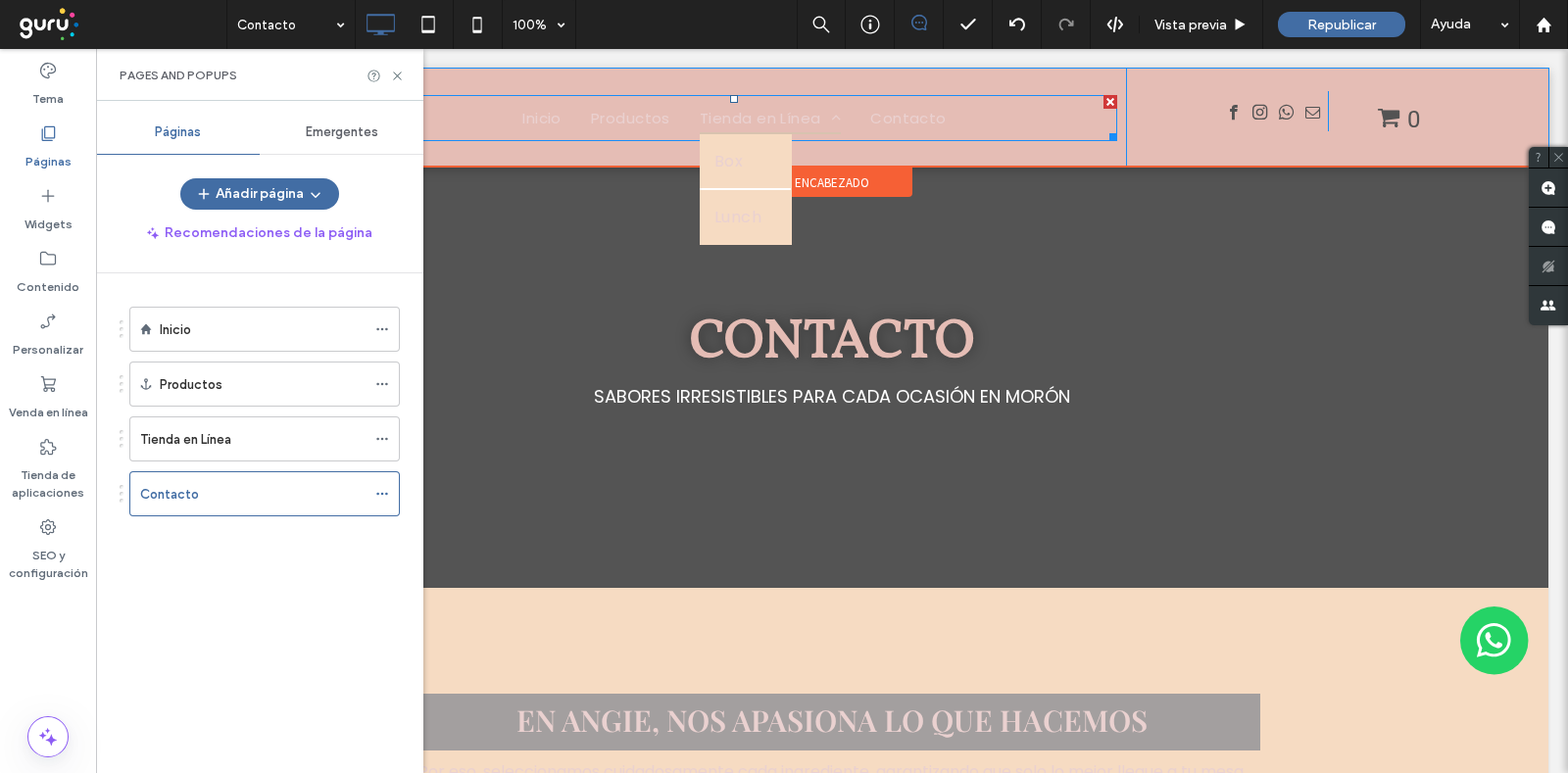 click on "Tienda en Línea" at bounding box center [770, 118] 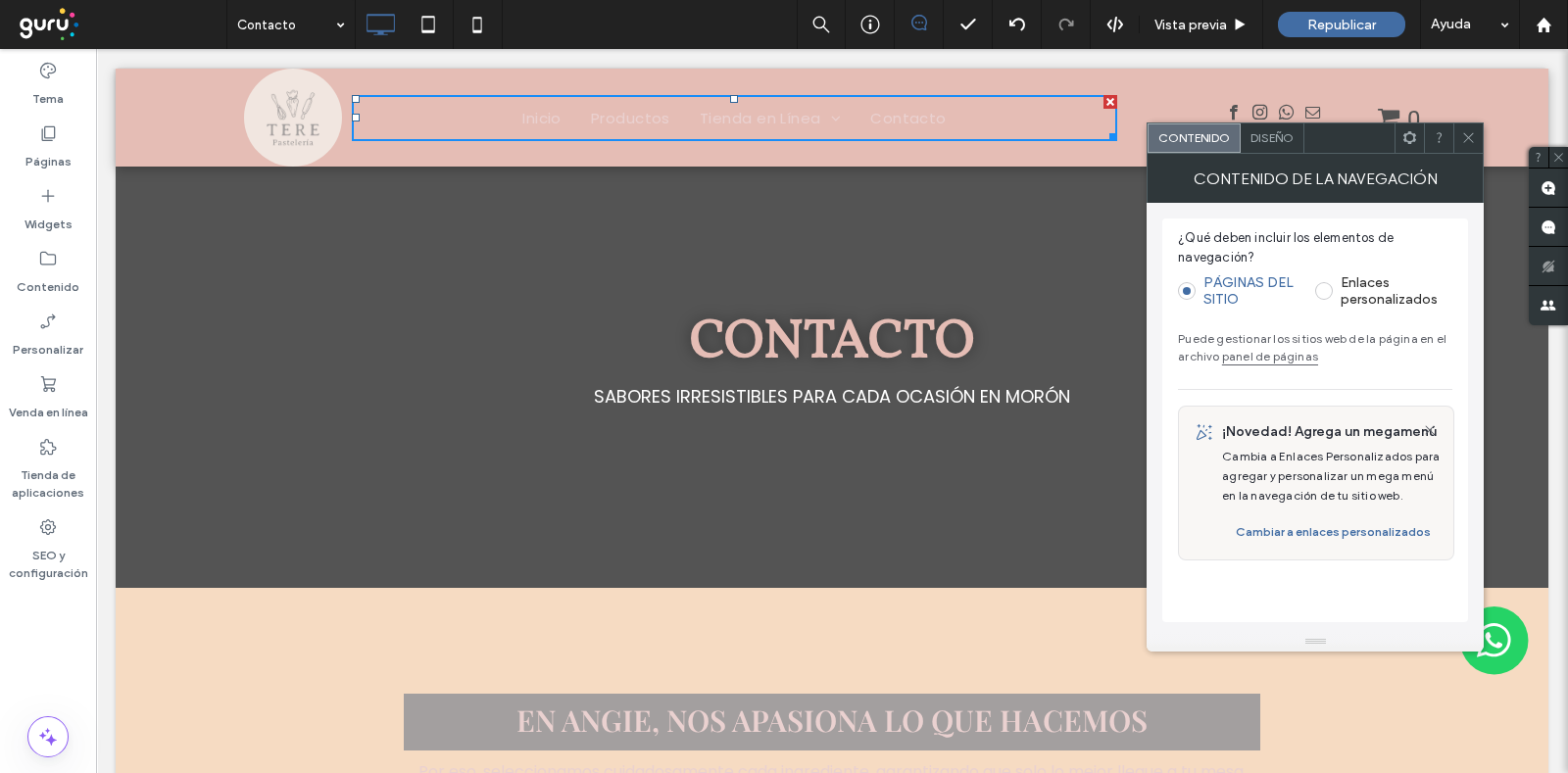 click on "Diseño" at bounding box center [1272, 137] 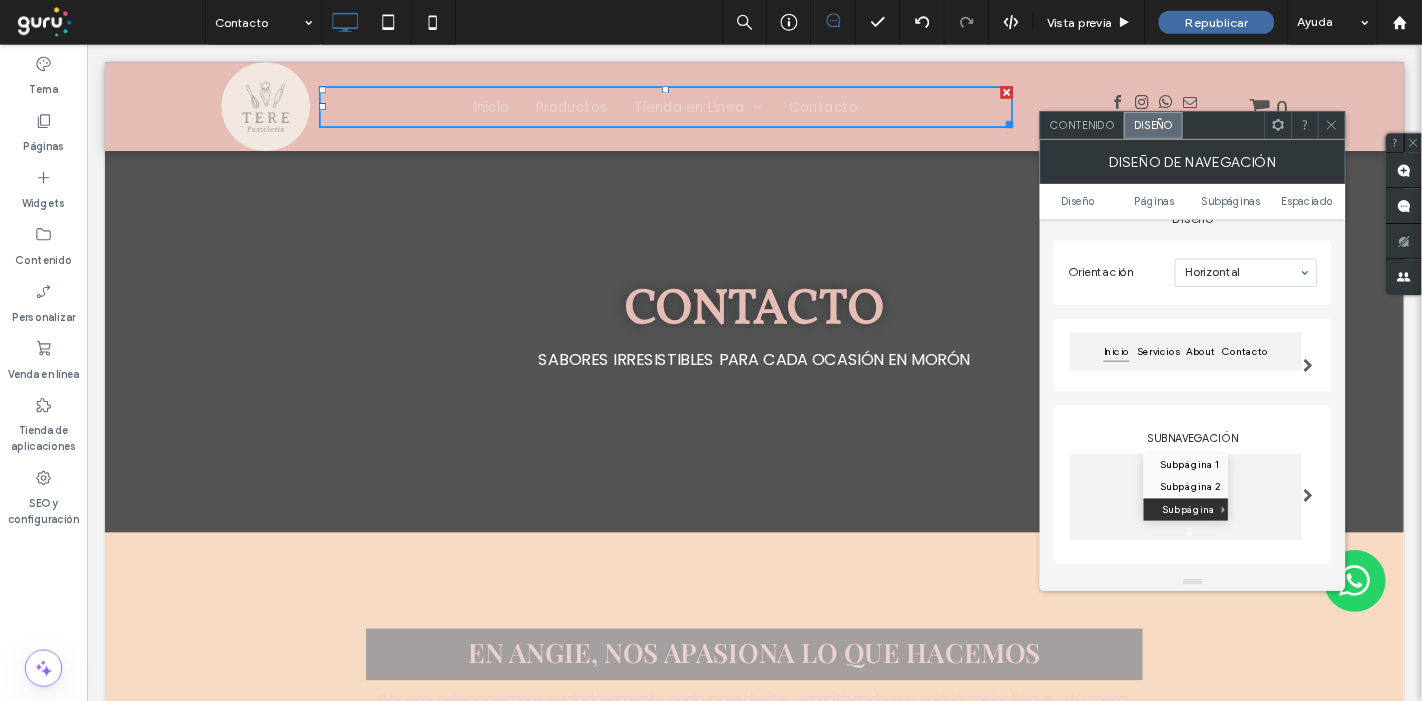 scroll, scrollTop: 124, scrollLeft: 0, axis: vertical 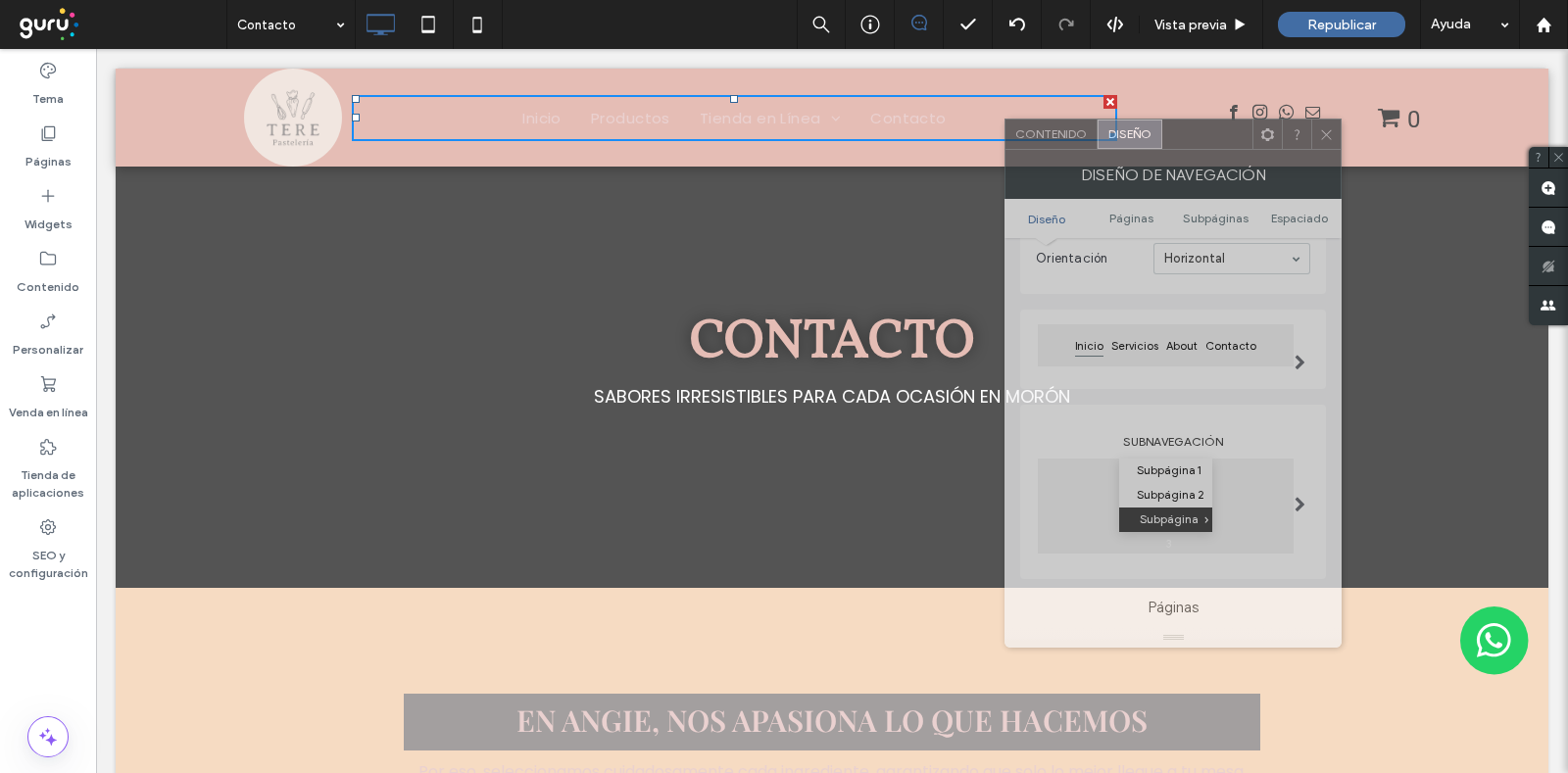 drag, startPoint x: 1210, startPoint y: 146, endPoint x: 764, endPoint y: 206, distance: 450.0178 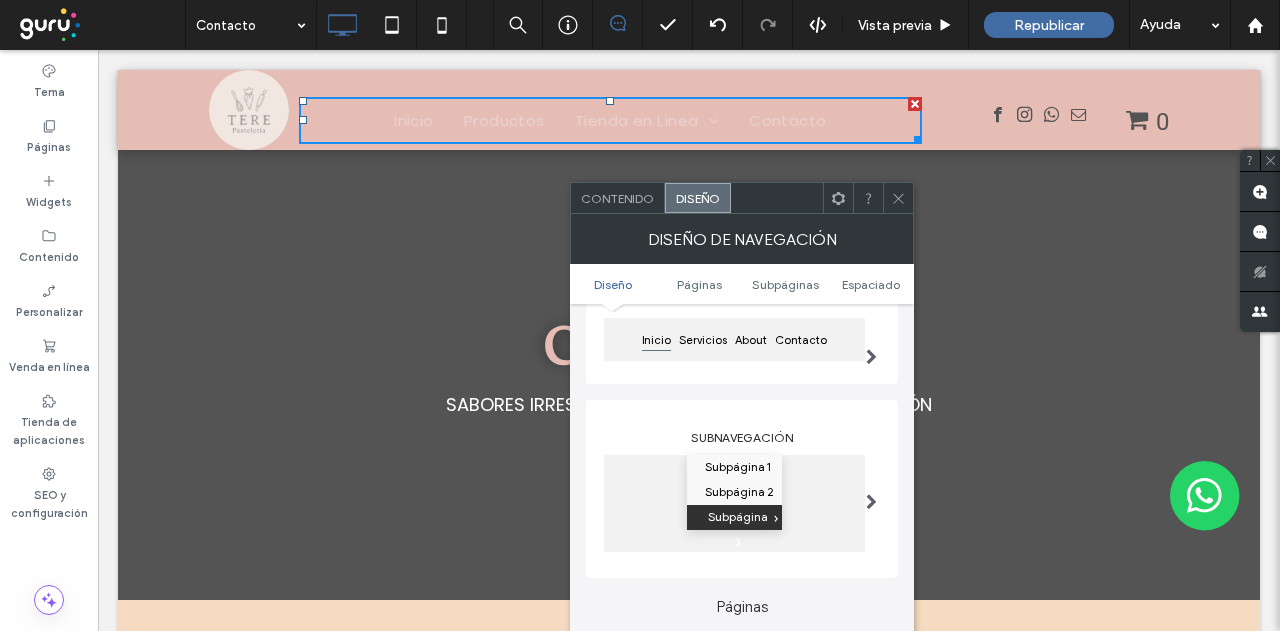 scroll, scrollTop: 225, scrollLeft: 0, axis: vertical 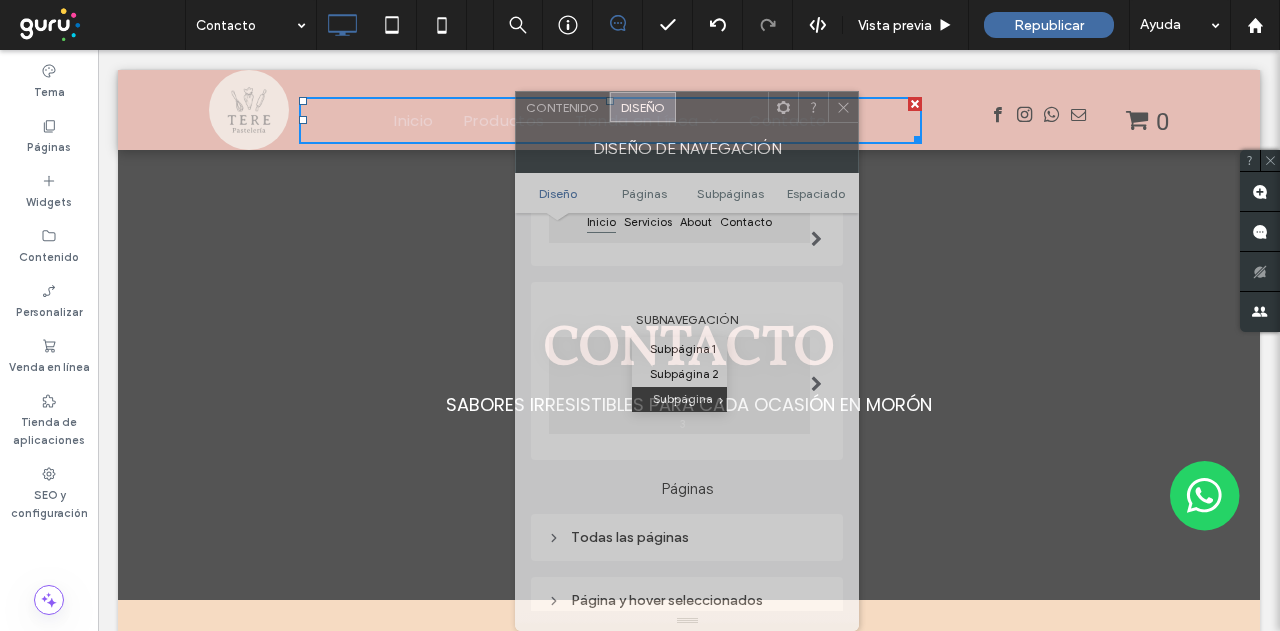 drag, startPoint x: 715, startPoint y: 182, endPoint x: 493, endPoint y: 97, distance: 237.71622 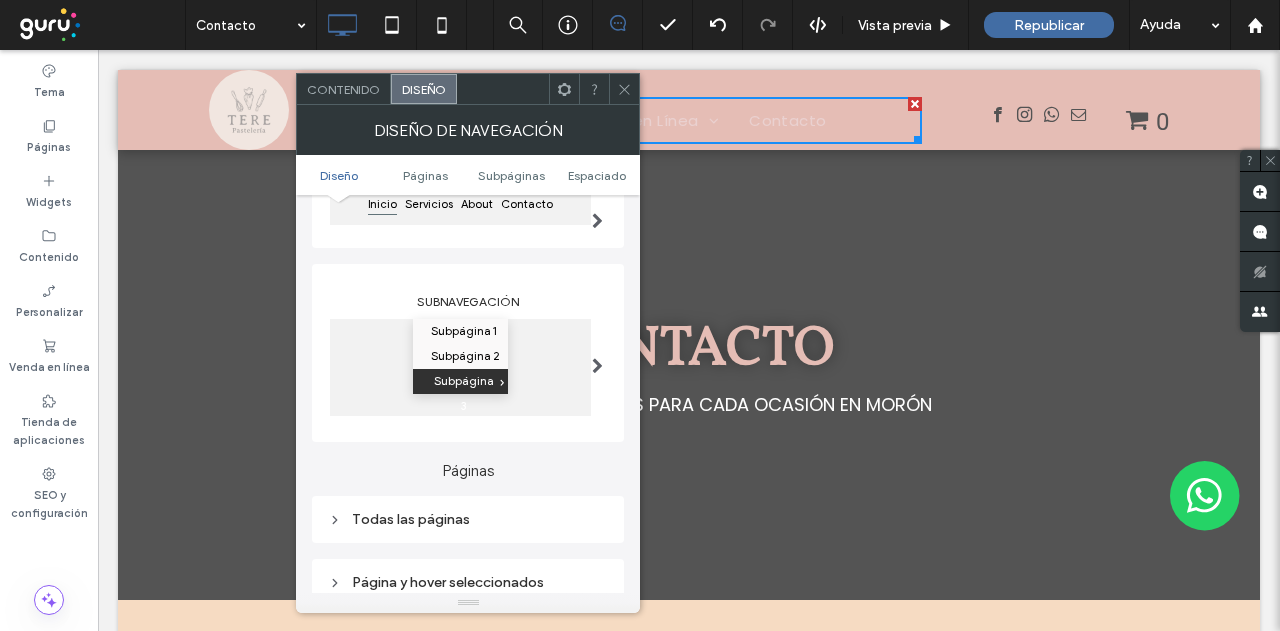 scroll, scrollTop: 425, scrollLeft: 0, axis: vertical 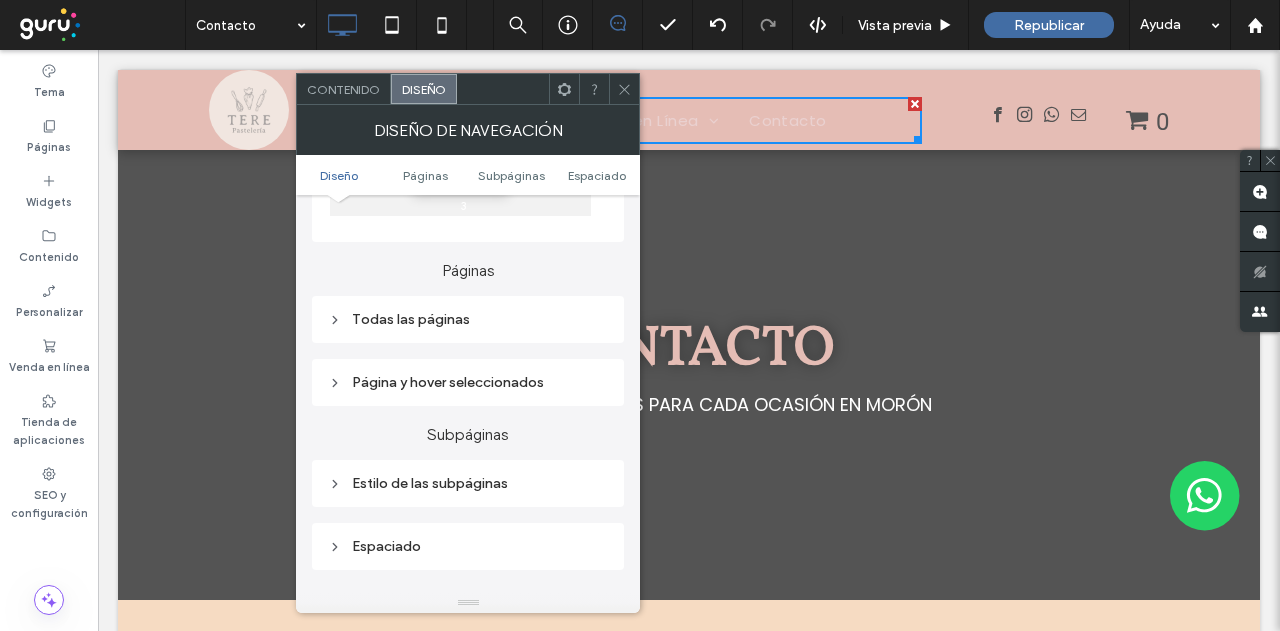 click on "Todas las páginas" at bounding box center (468, 319) 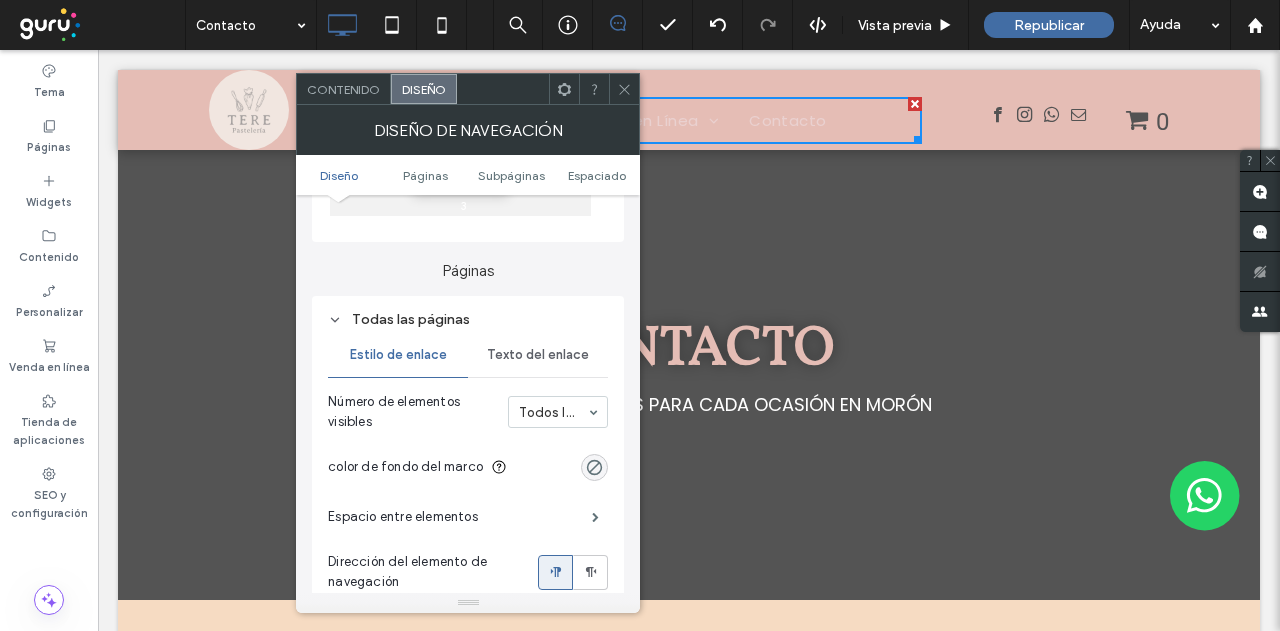 click on "Texto del enlace" at bounding box center (538, 355) 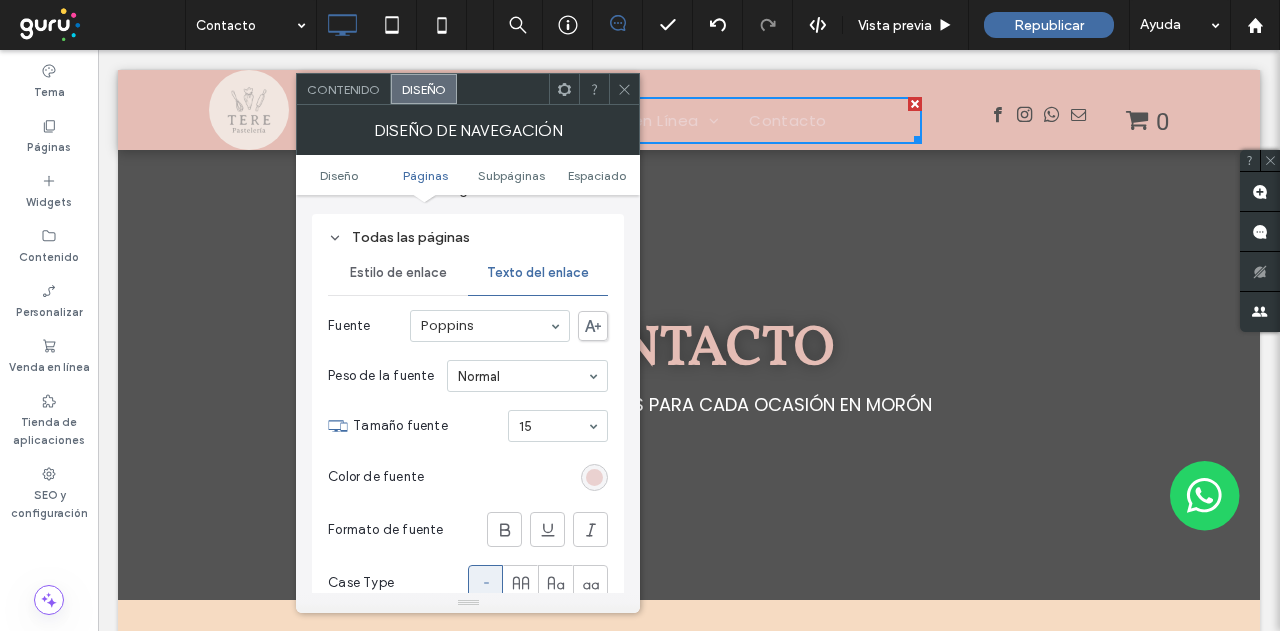 scroll, scrollTop: 625, scrollLeft: 0, axis: vertical 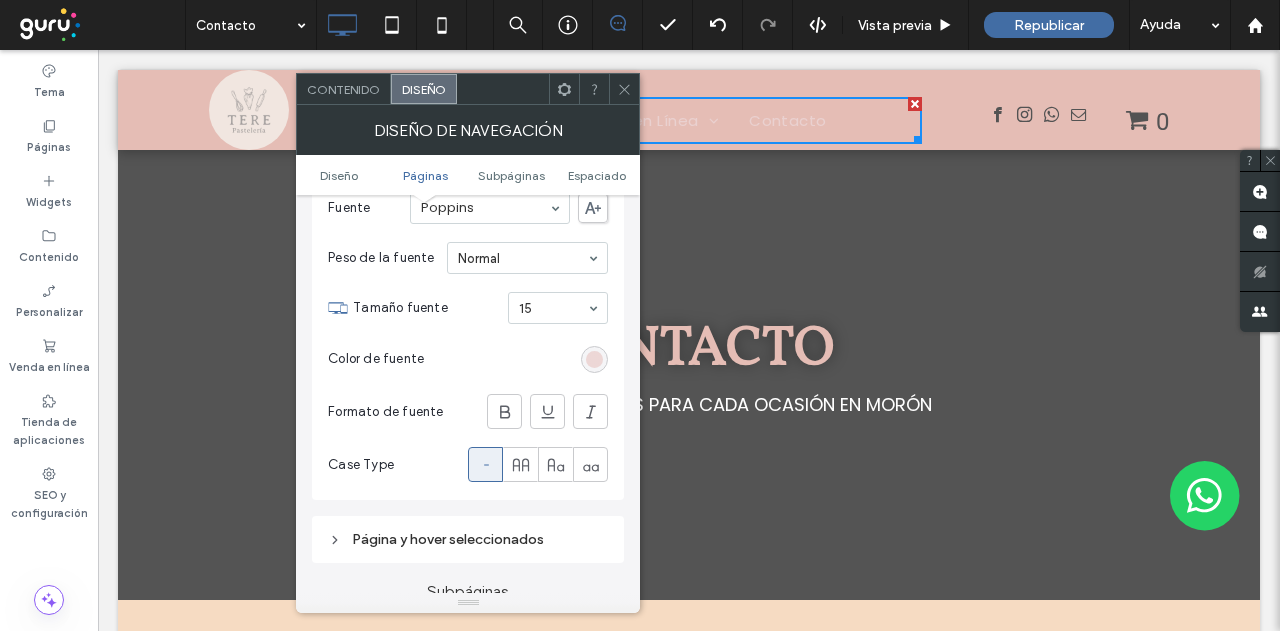 click at bounding box center (594, 359) 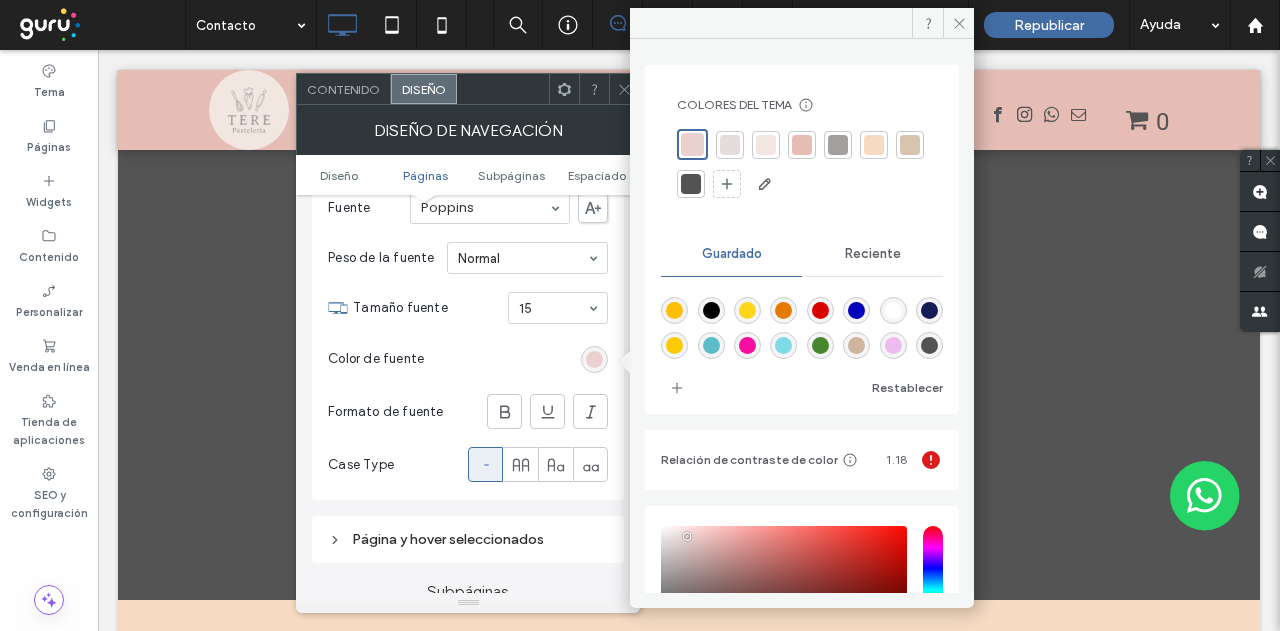 click at bounding box center (691, 184) 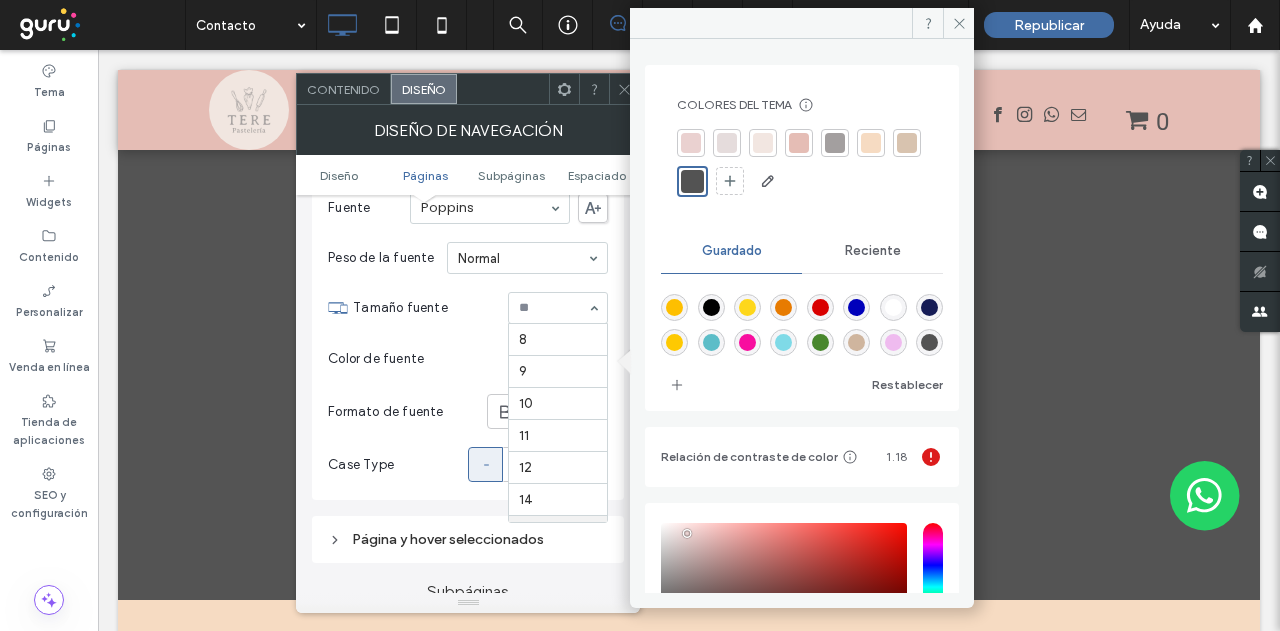 scroll, scrollTop: 196, scrollLeft: 0, axis: vertical 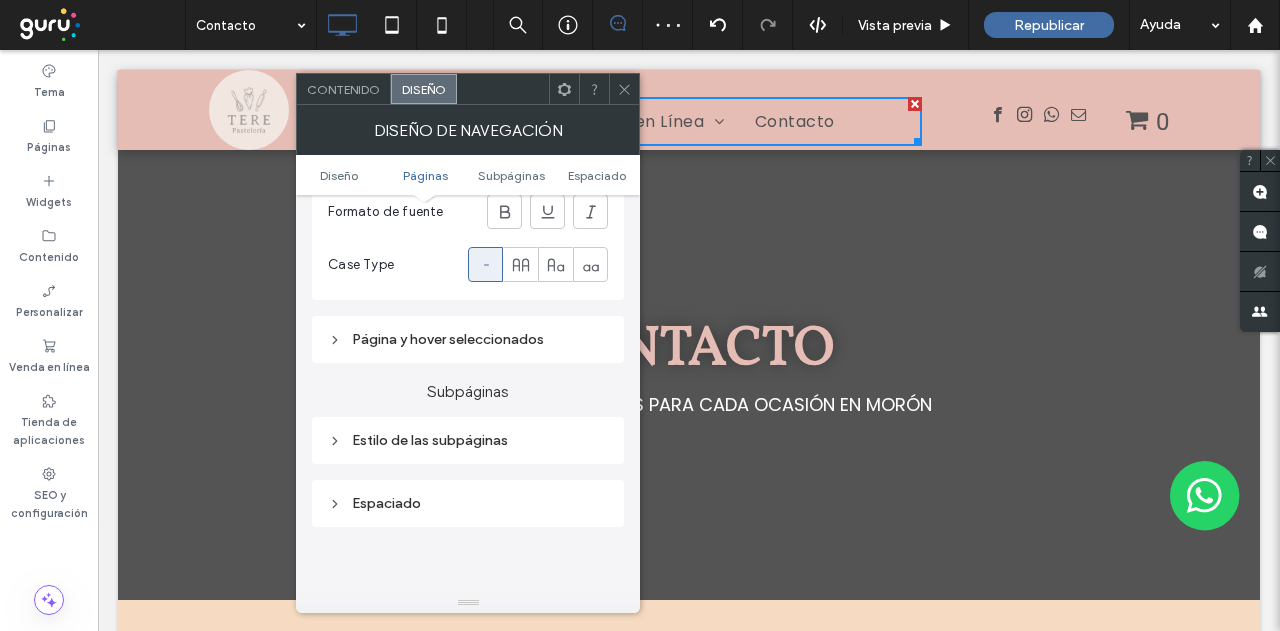 click on "Página y hover seleccionados" at bounding box center (468, 339) 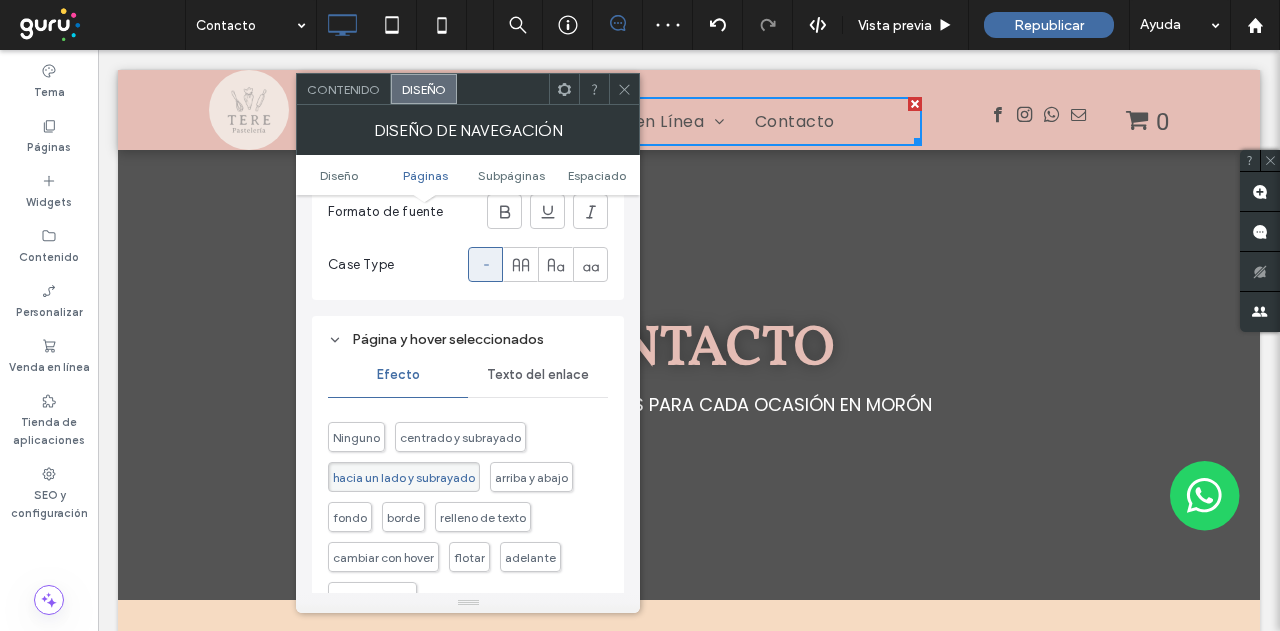 click on "Texto del enlace" at bounding box center [538, 375] 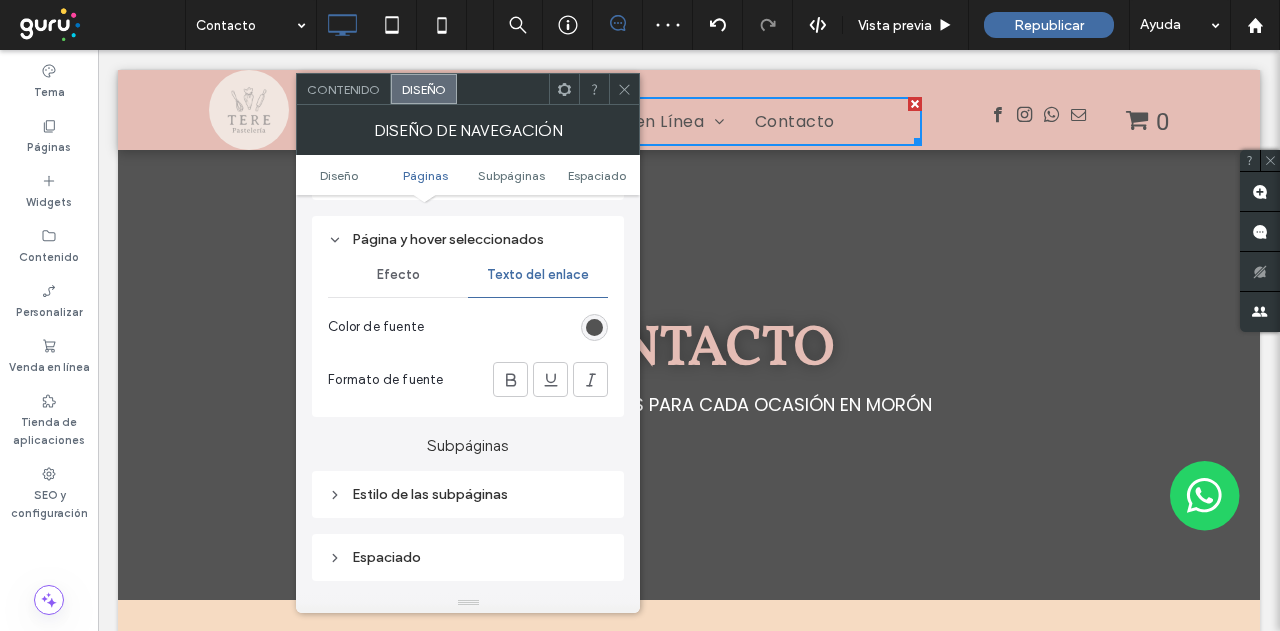 scroll, scrollTop: 1025, scrollLeft: 0, axis: vertical 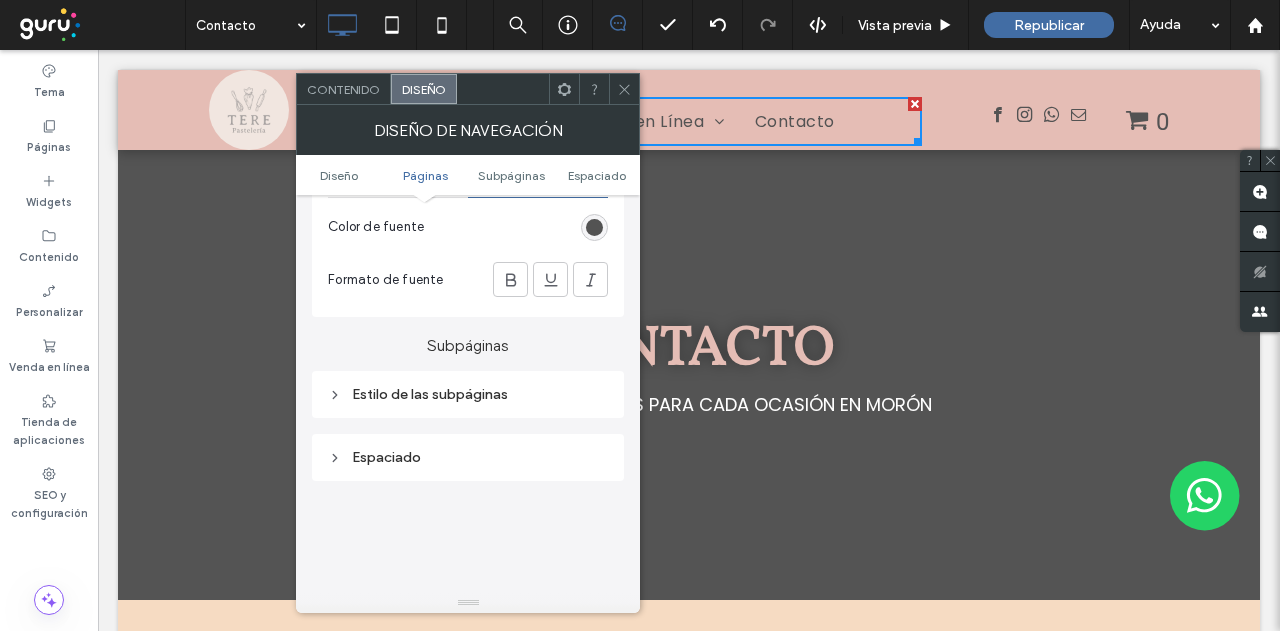 click on "Estilo de las subpáginas" at bounding box center (468, 394) 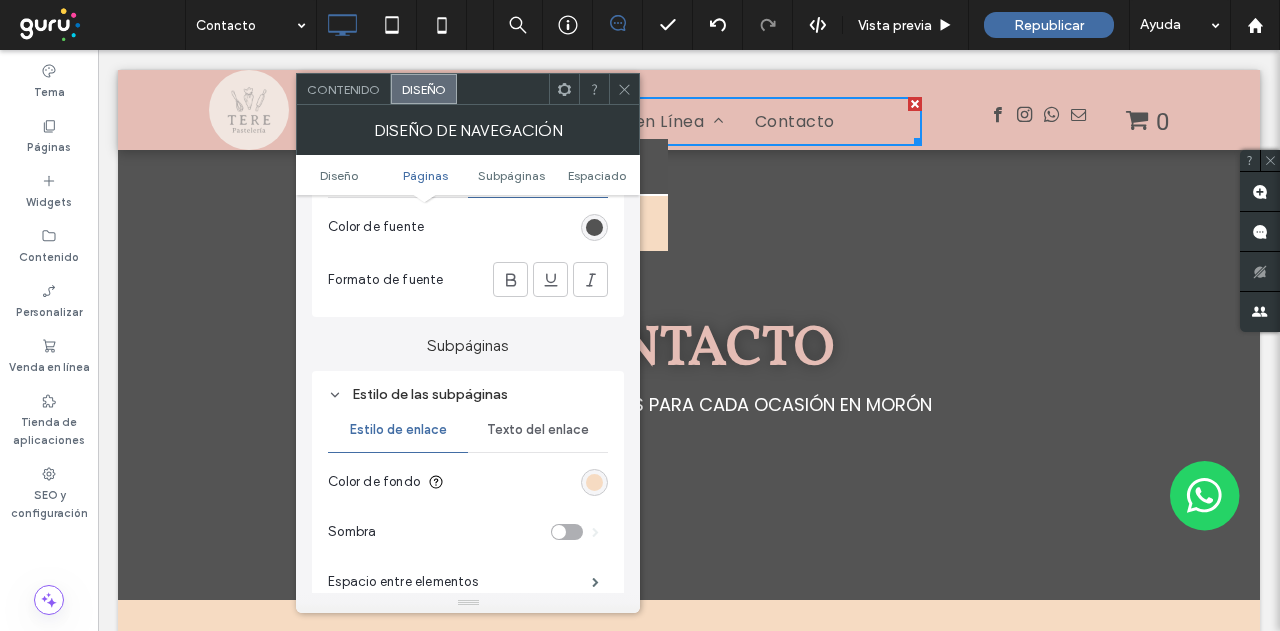 click on "Texto del enlace" at bounding box center (538, 430) 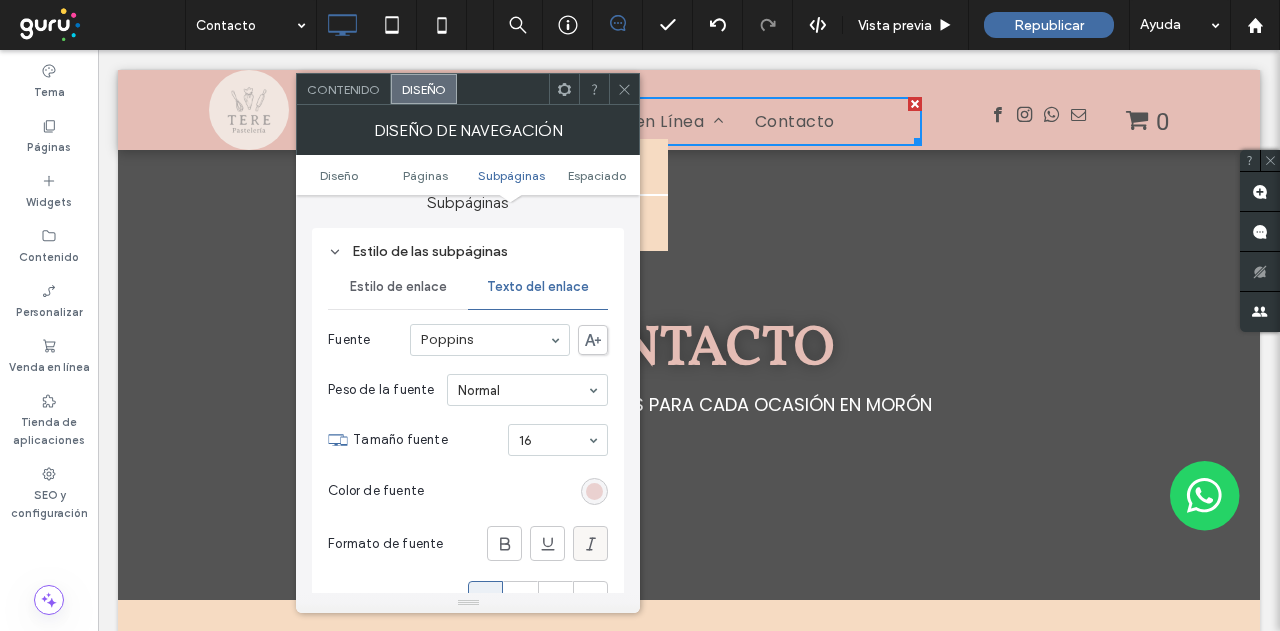 scroll, scrollTop: 1225, scrollLeft: 0, axis: vertical 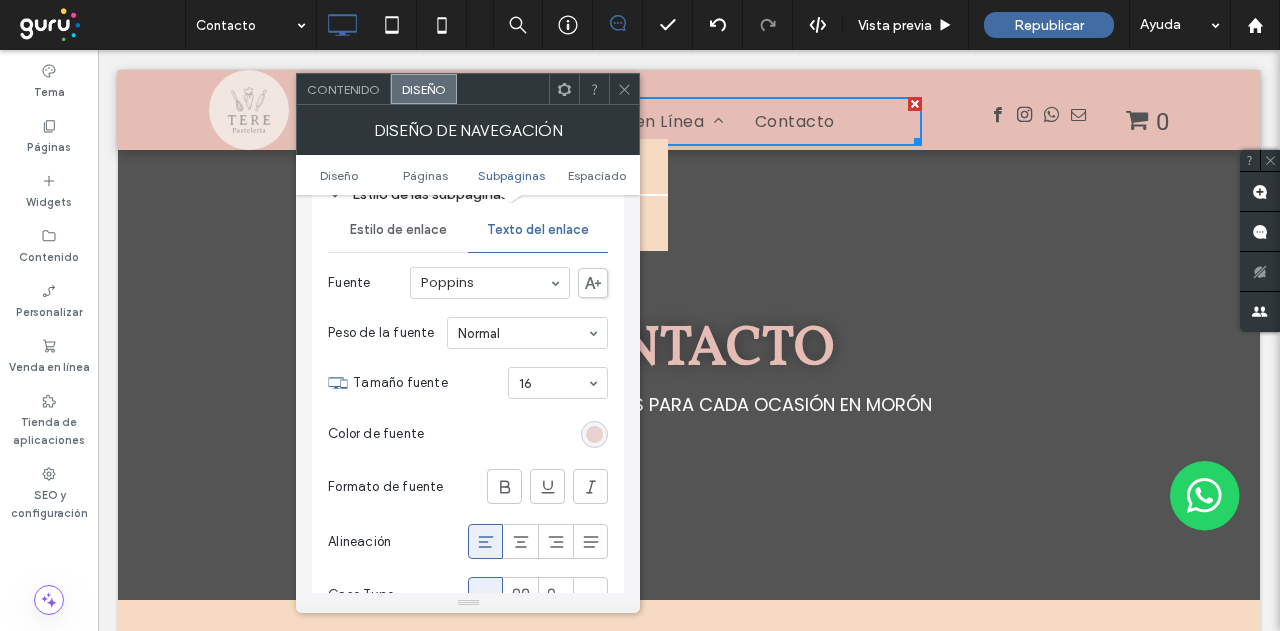 click at bounding box center (594, 434) 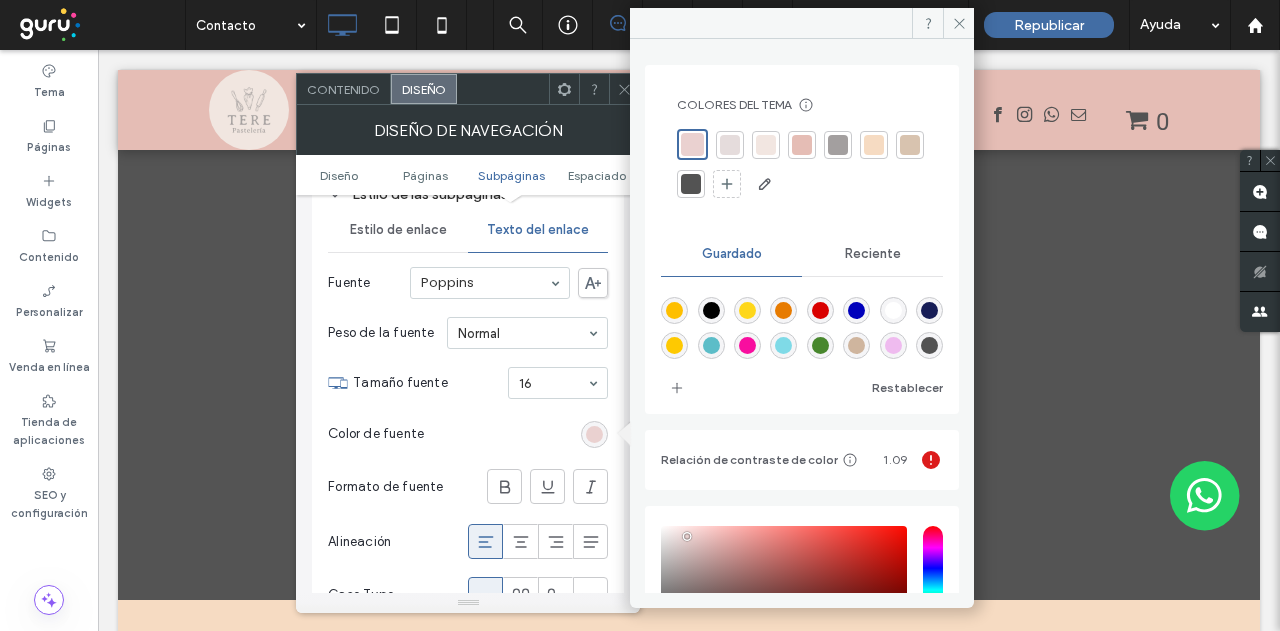 click at bounding box center [691, 184] 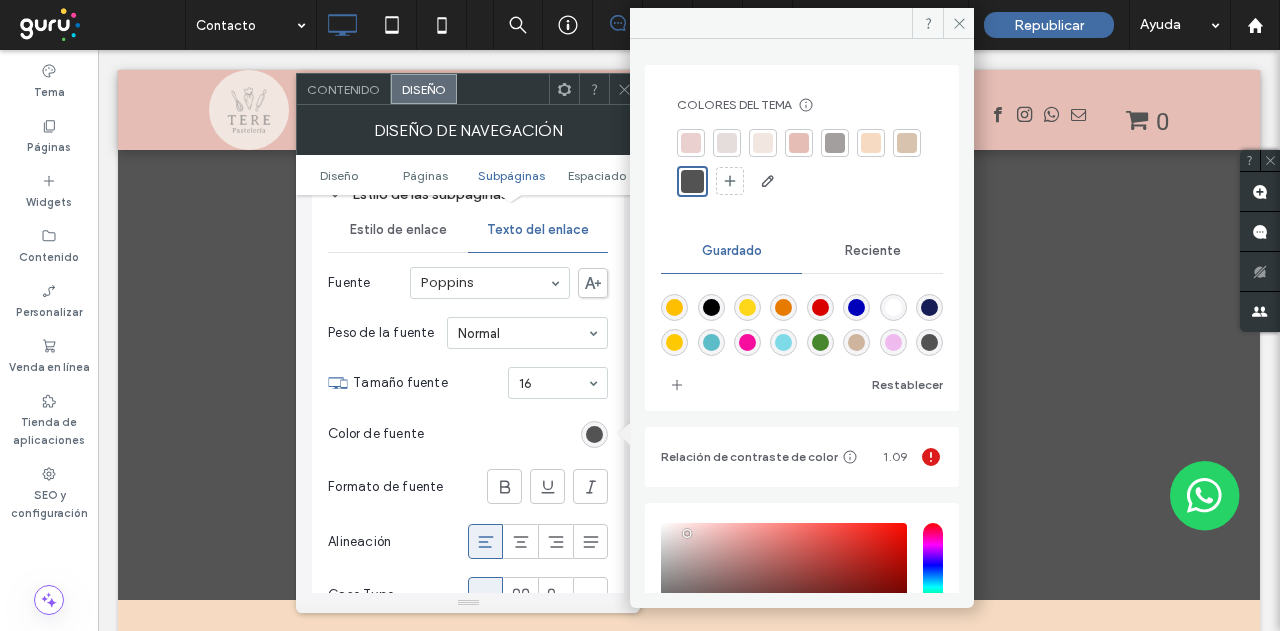 click 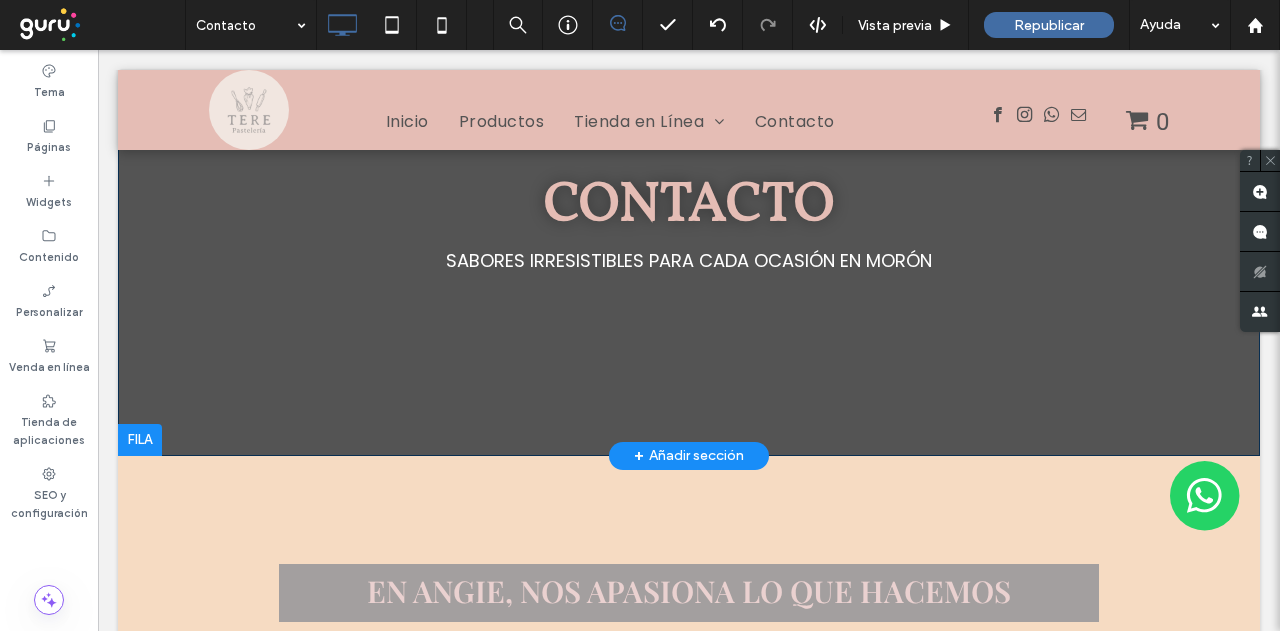 scroll, scrollTop: 0, scrollLeft: 0, axis: both 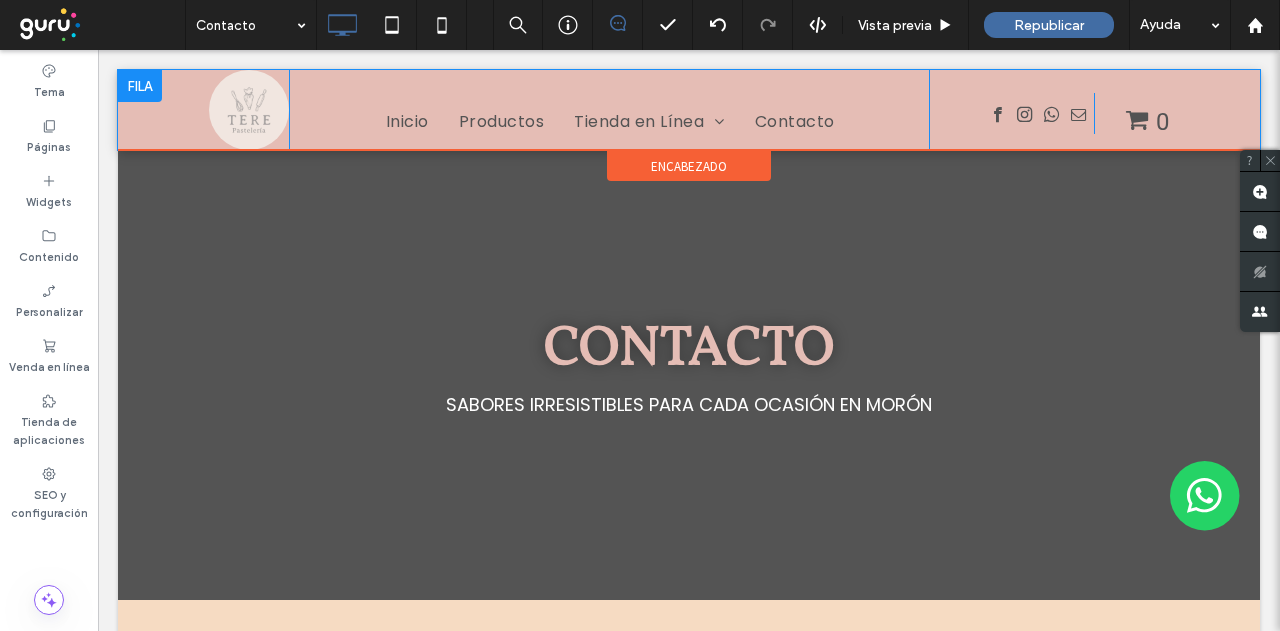click at bounding box center (140, 86) 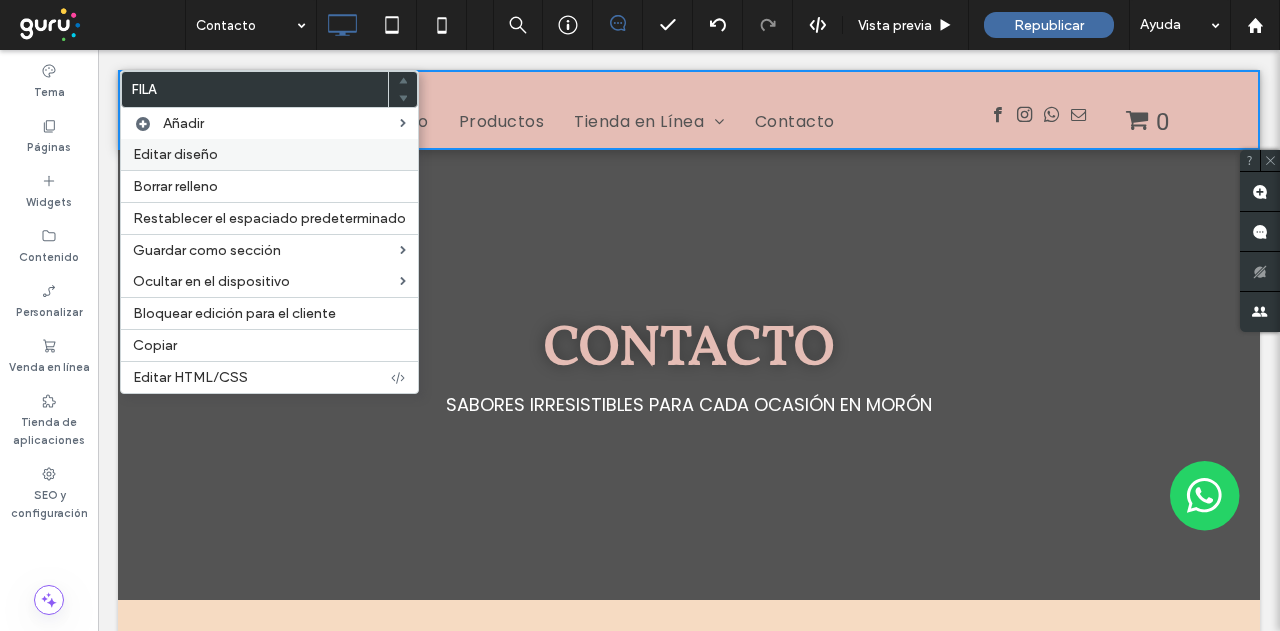 click on "Editar diseño" at bounding box center [175, 154] 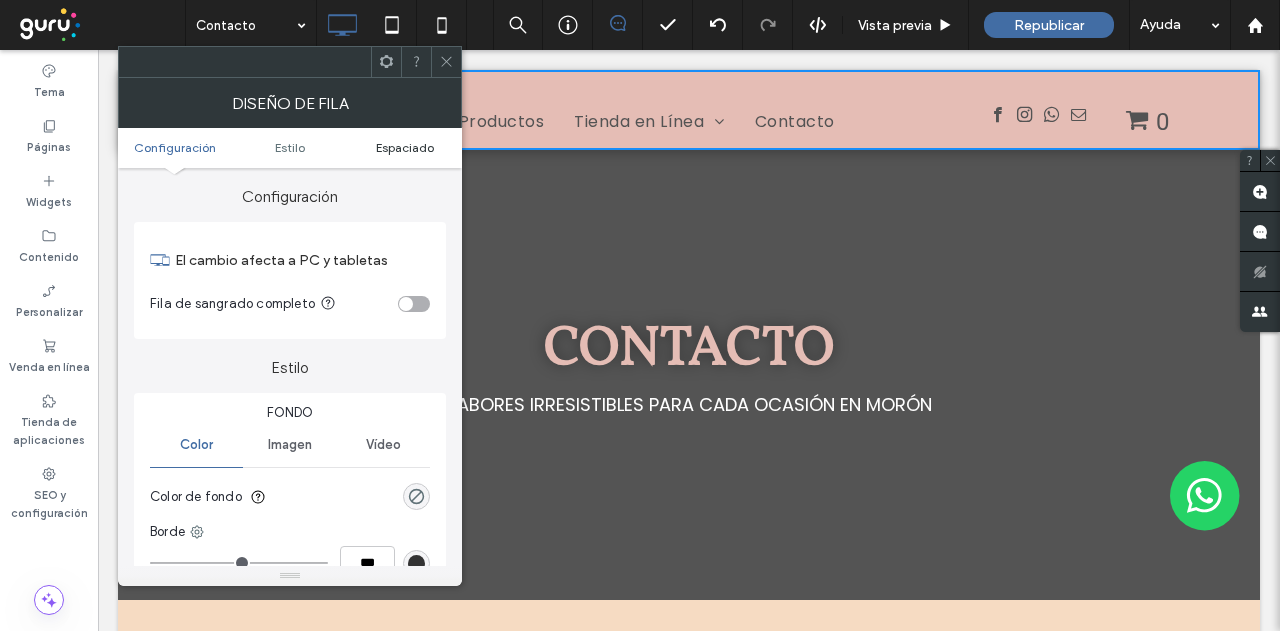 click on "Espaciado" at bounding box center [405, 147] 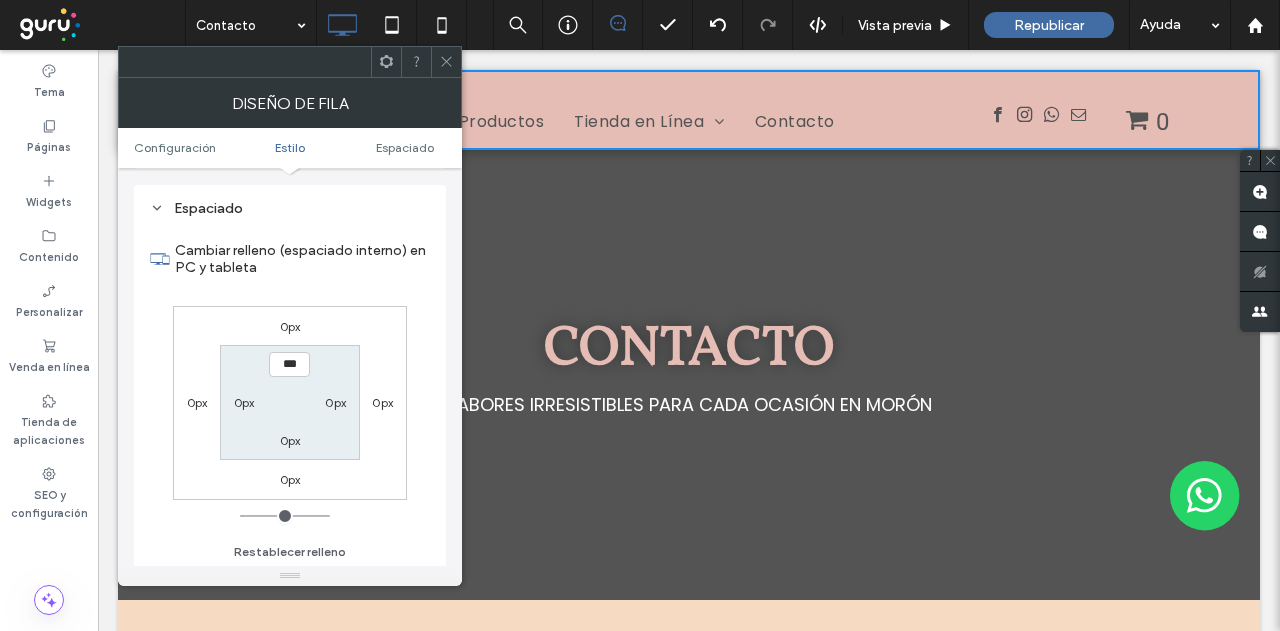 scroll, scrollTop: 502, scrollLeft: 0, axis: vertical 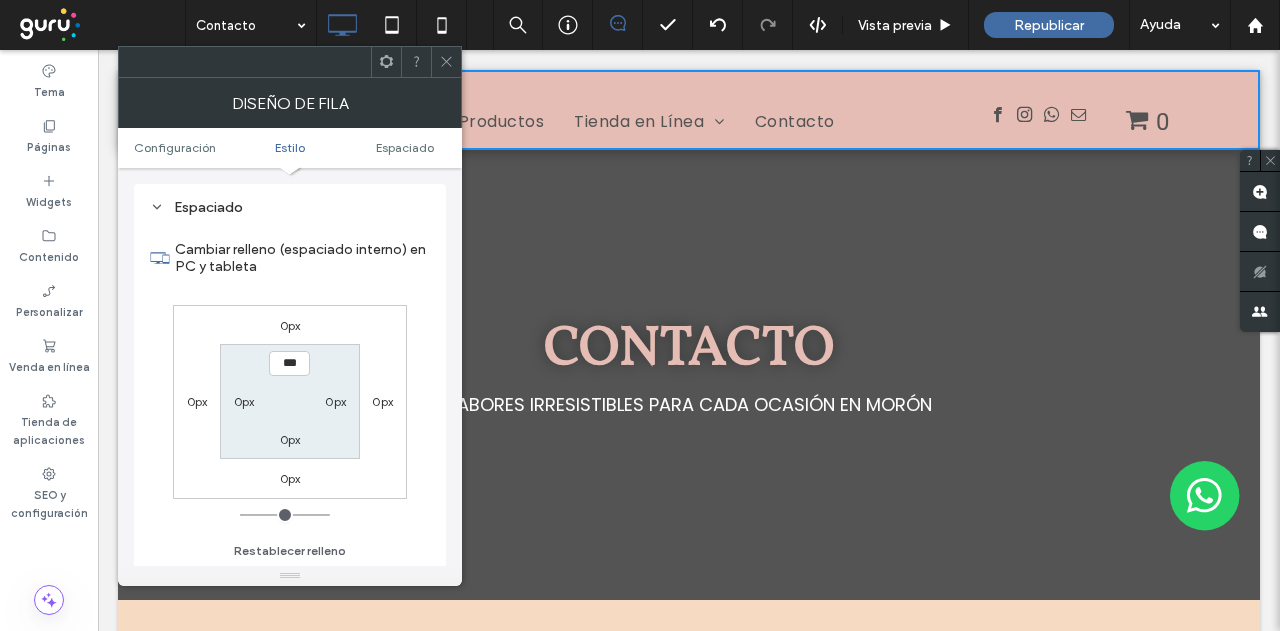 drag, startPoint x: 441, startPoint y: 77, endPoint x: 395, endPoint y: 33, distance: 63.655323 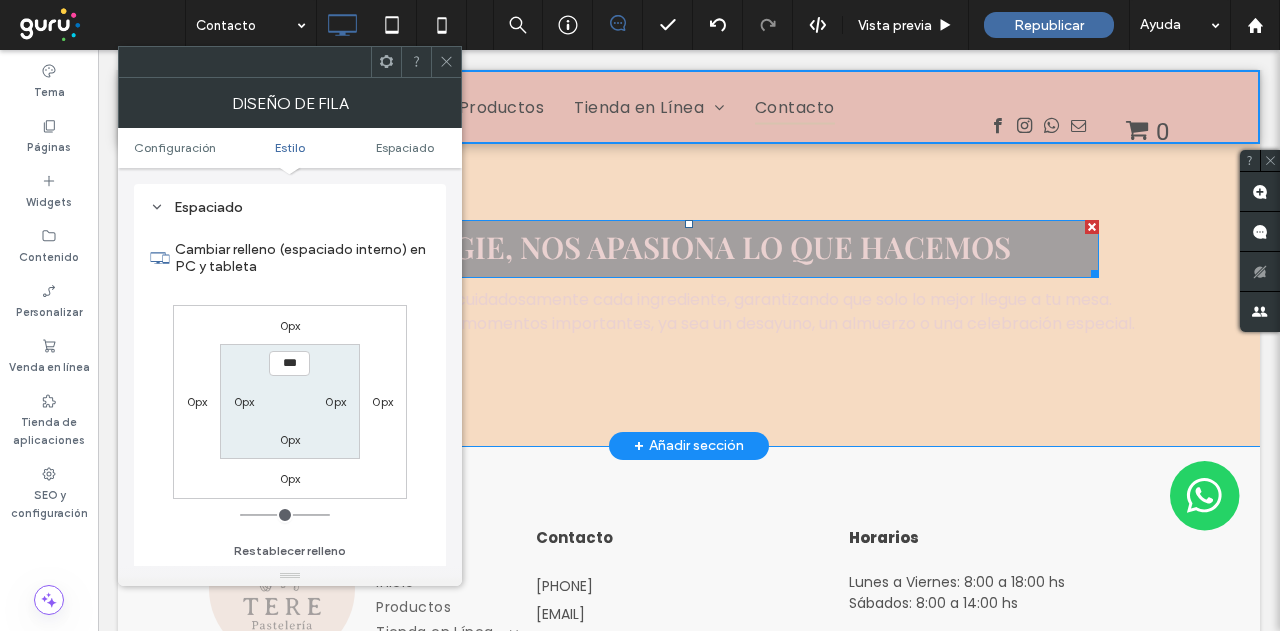 scroll, scrollTop: 500, scrollLeft: 0, axis: vertical 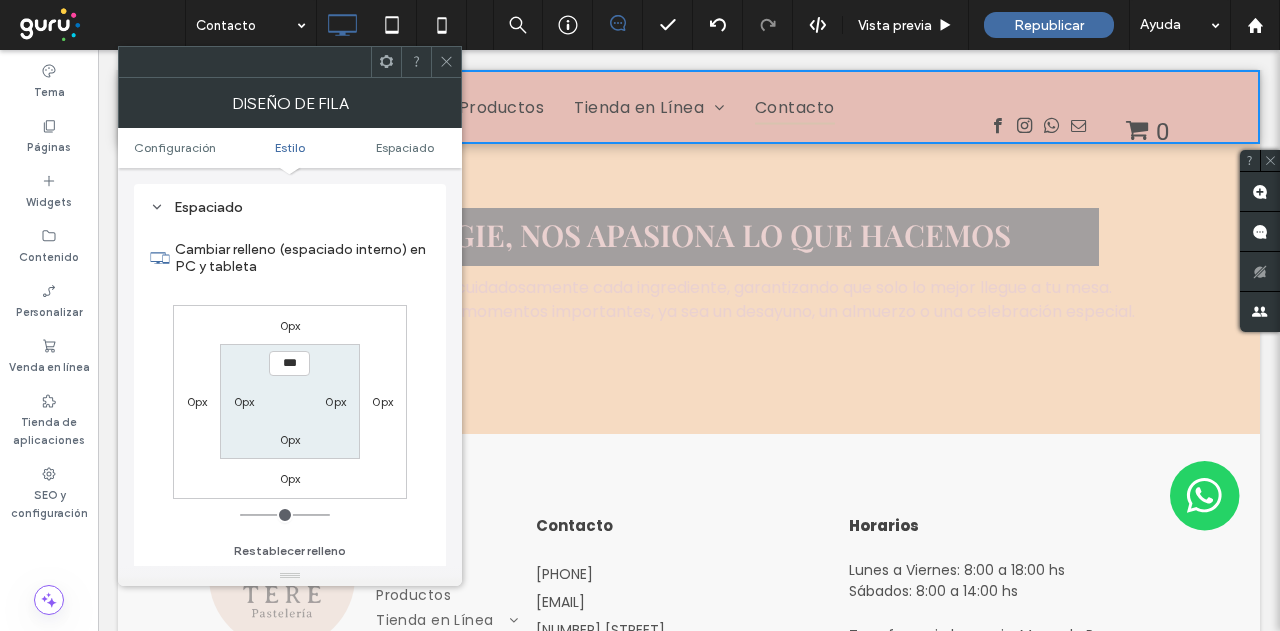 click 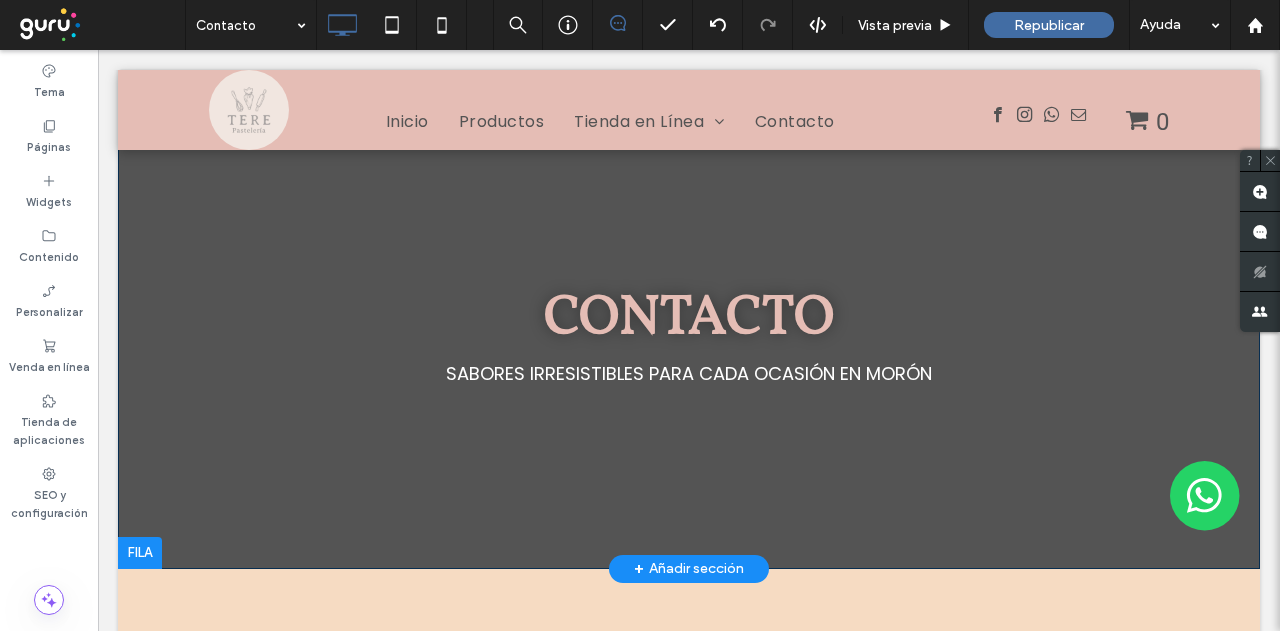 scroll, scrollTop: 0, scrollLeft: 0, axis: both 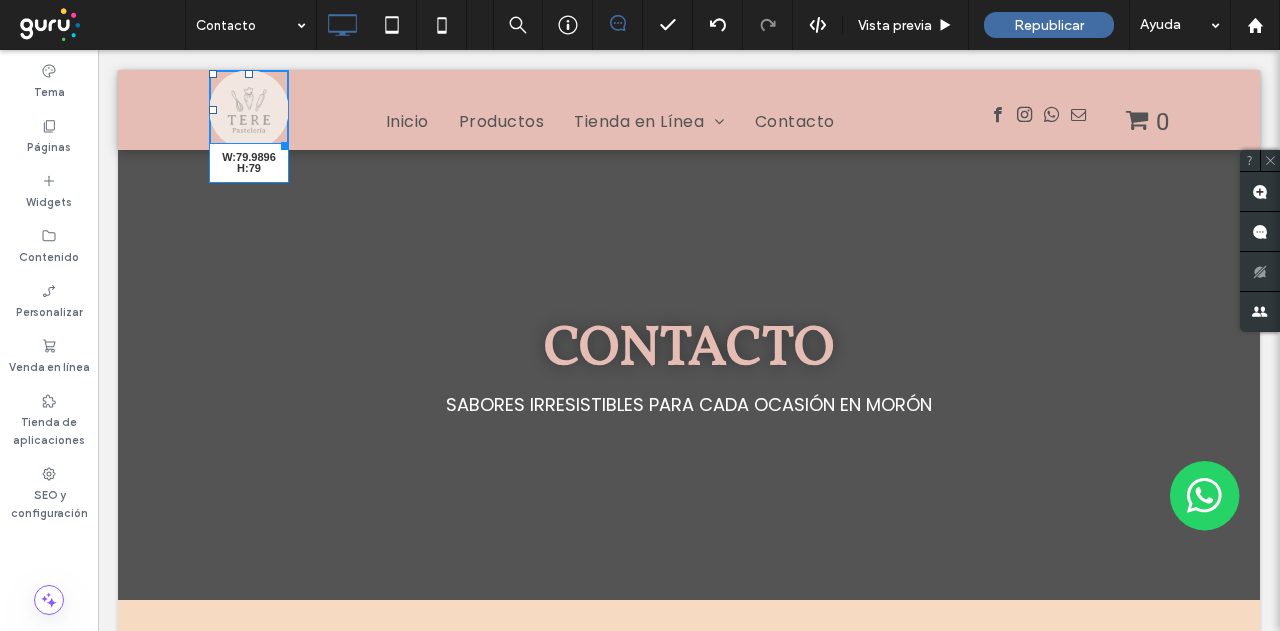 drag, startPoint x: 268, startPoint y: 143, endPoint x: 298, endPoint y: 175, distance: 43.863426 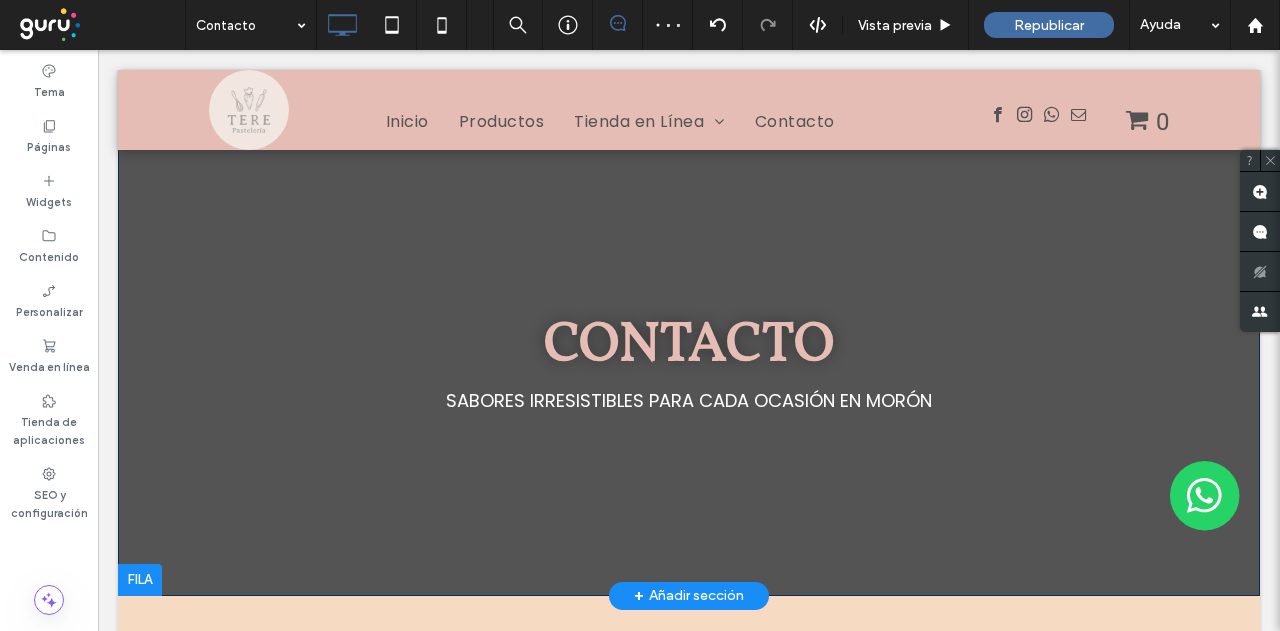 scroll, scrollTop: 0, scrollLeft: 0, axis: both 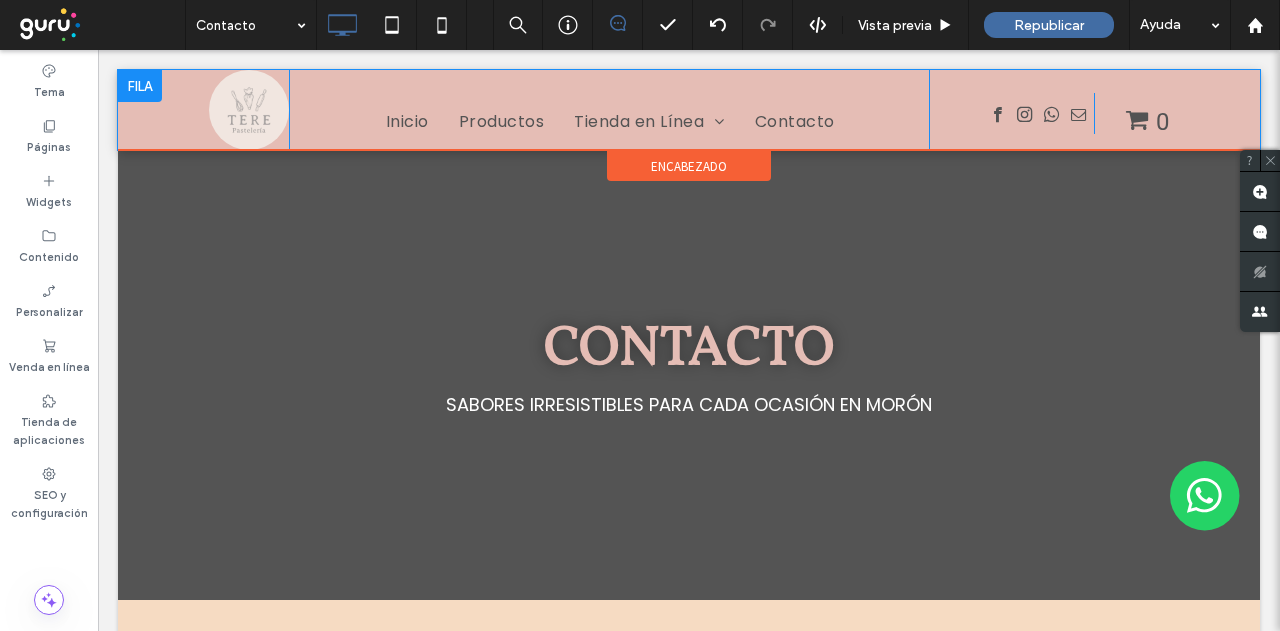 drag, startPoint x: 1051, startPoint y: 93, endPoint x: 1049, endPoint y: 70, distance: 23.086792 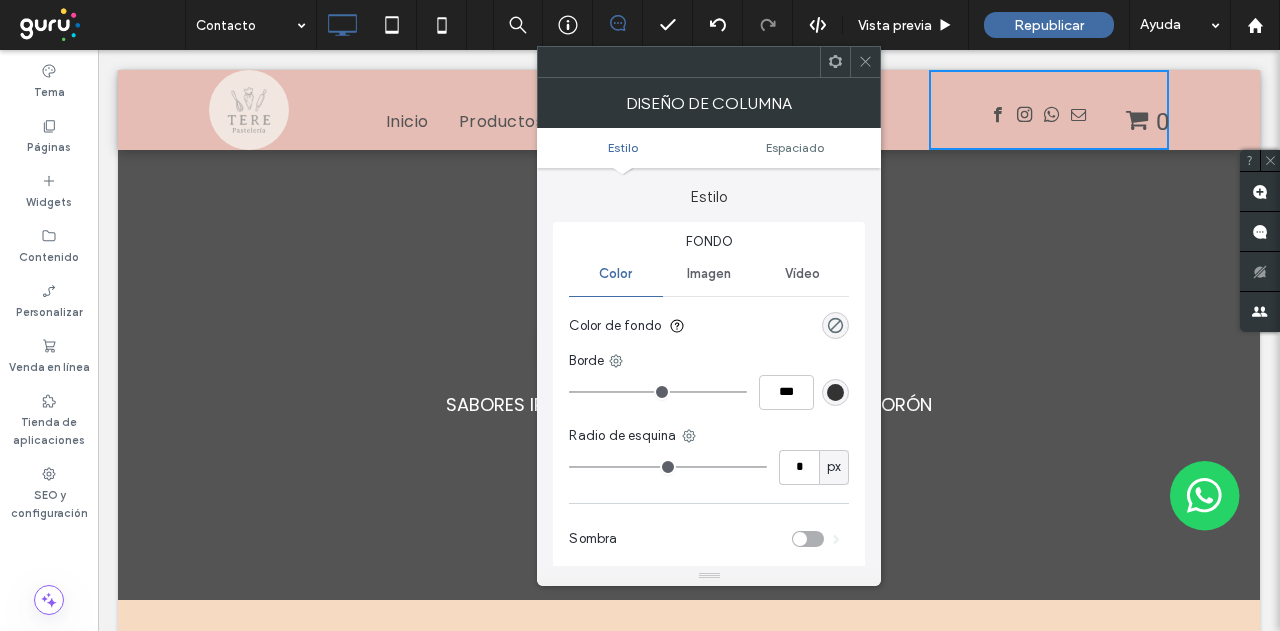 drag, startPoint x: 866, startPoint y: 59, endPoint x: 848, endPoint y: 12, distance: 50.32892 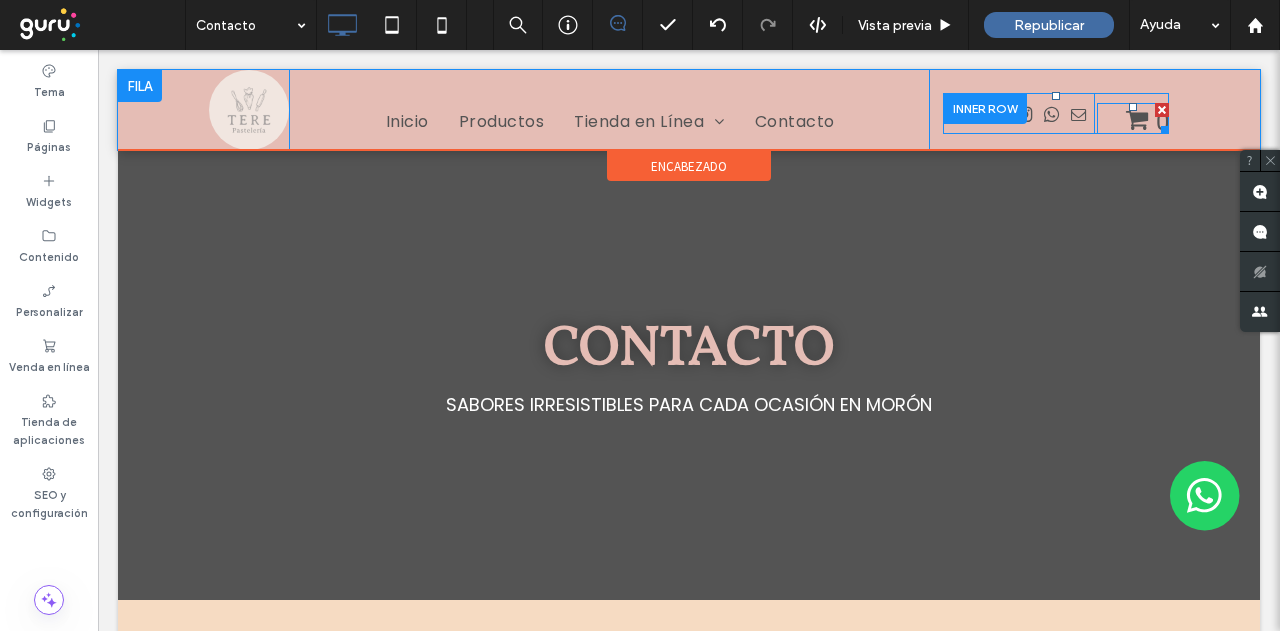 click at bounding box center (1162, 110) 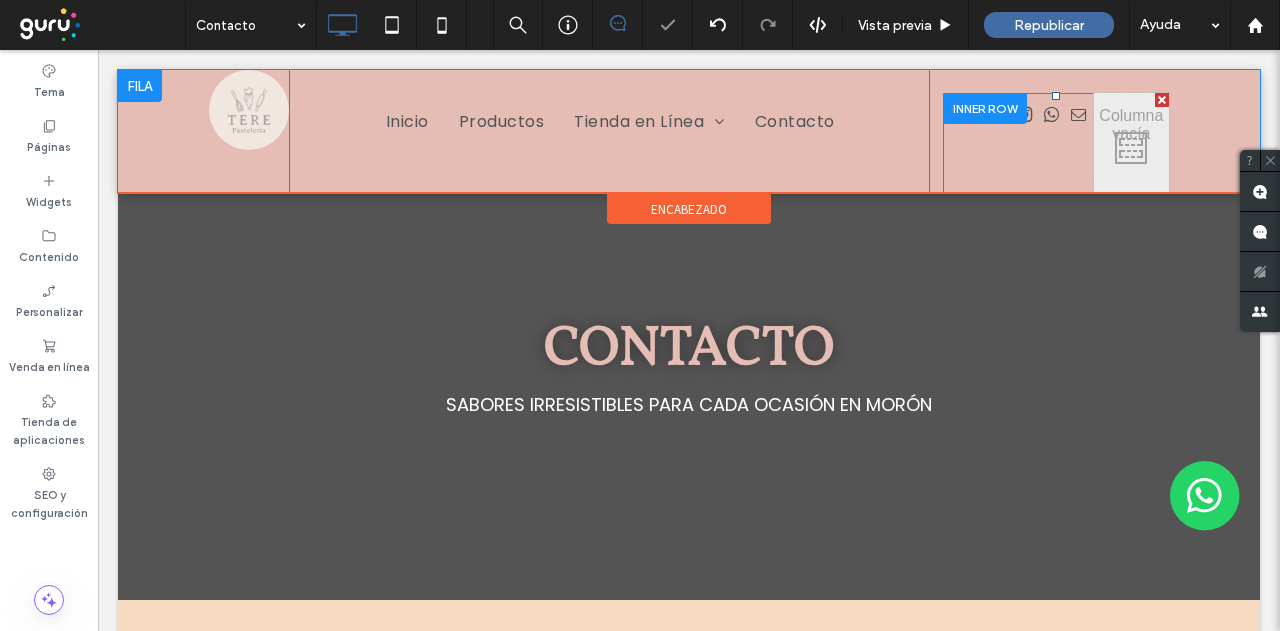 click at bounding box center [1162, 100] 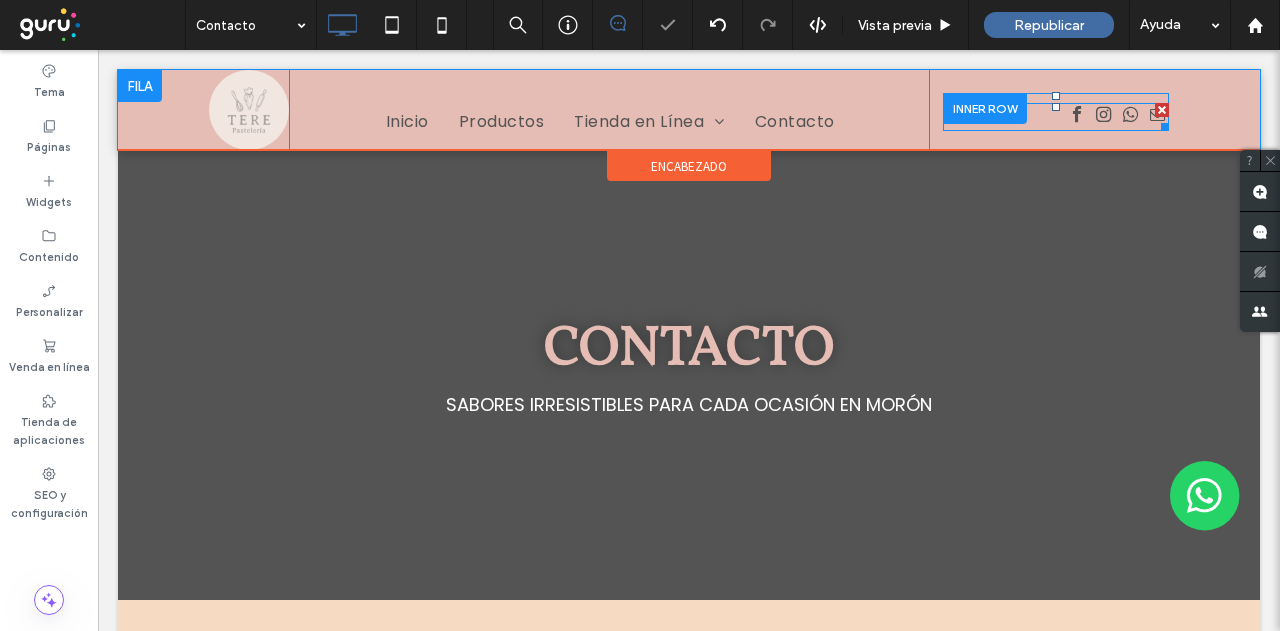 click at bounding box center [1076, 114] 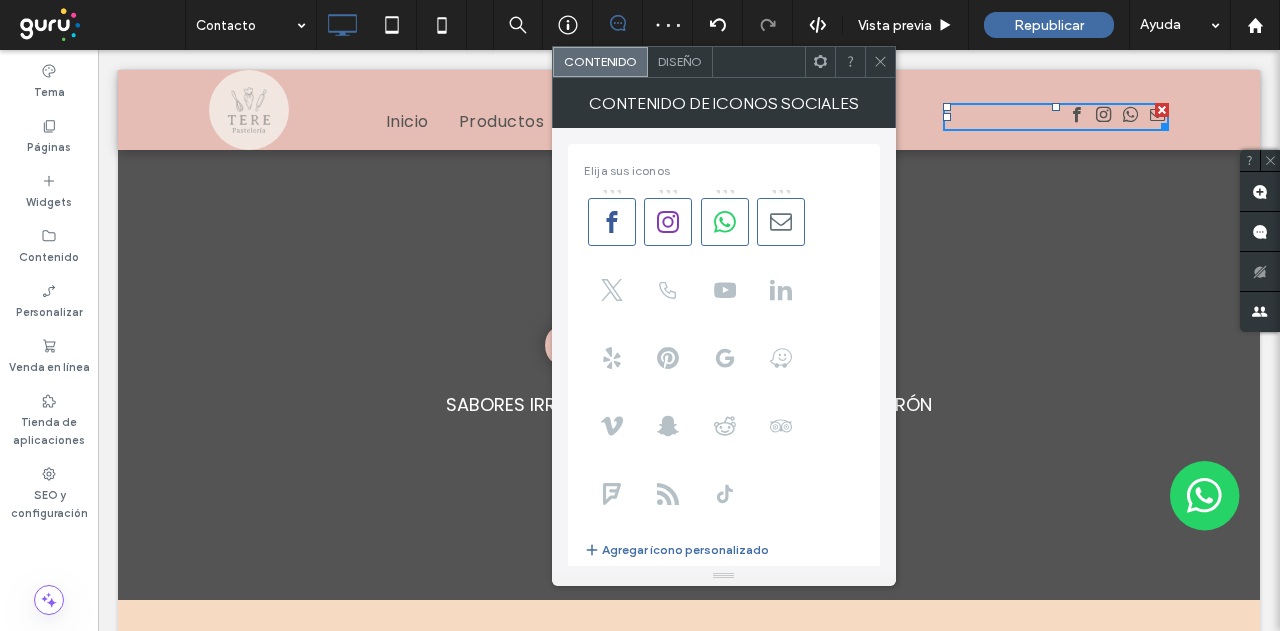click on "Diseño" at bounding box center (680, 62) 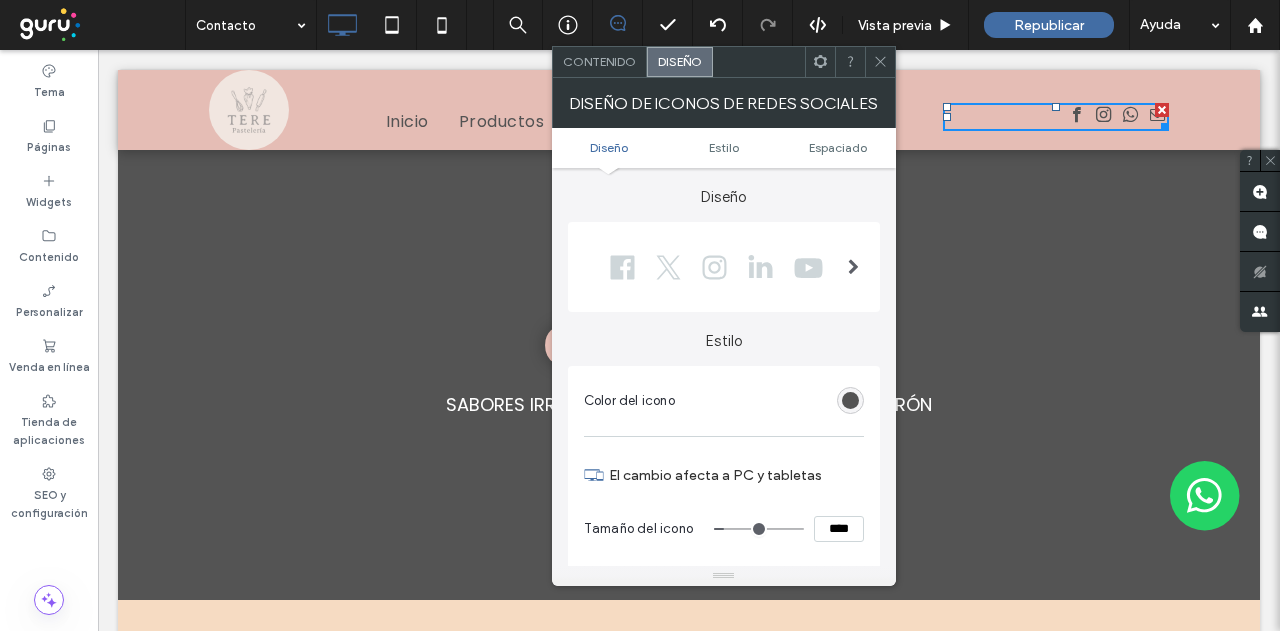 type on "**" 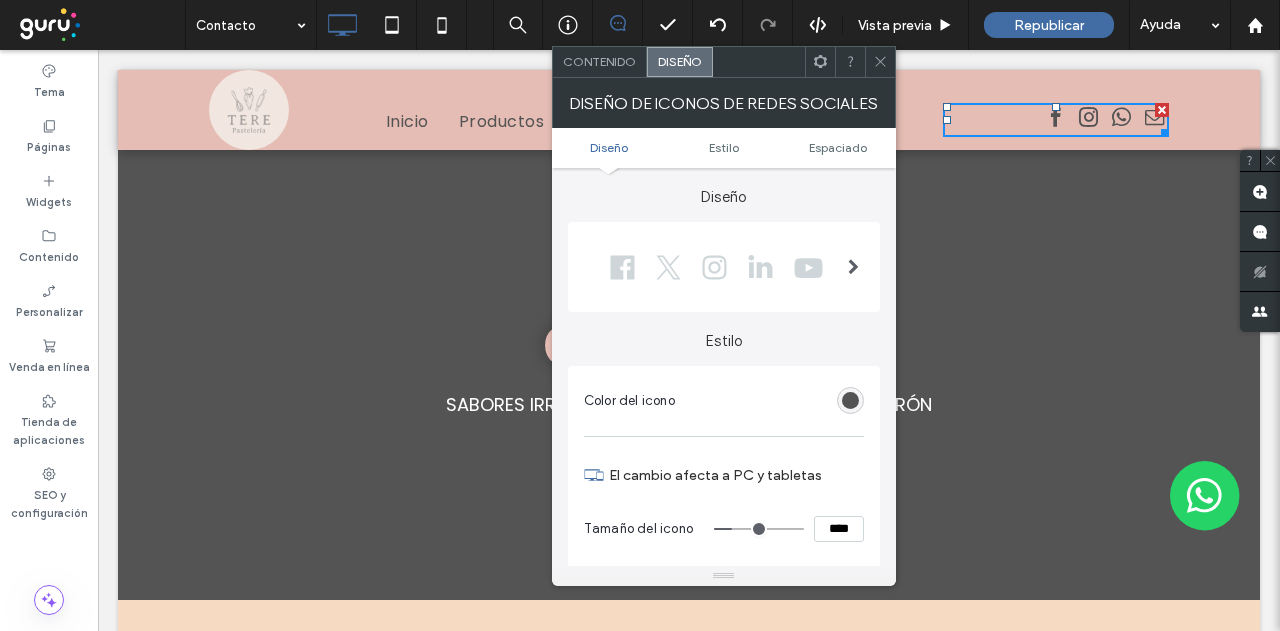 type on "**" 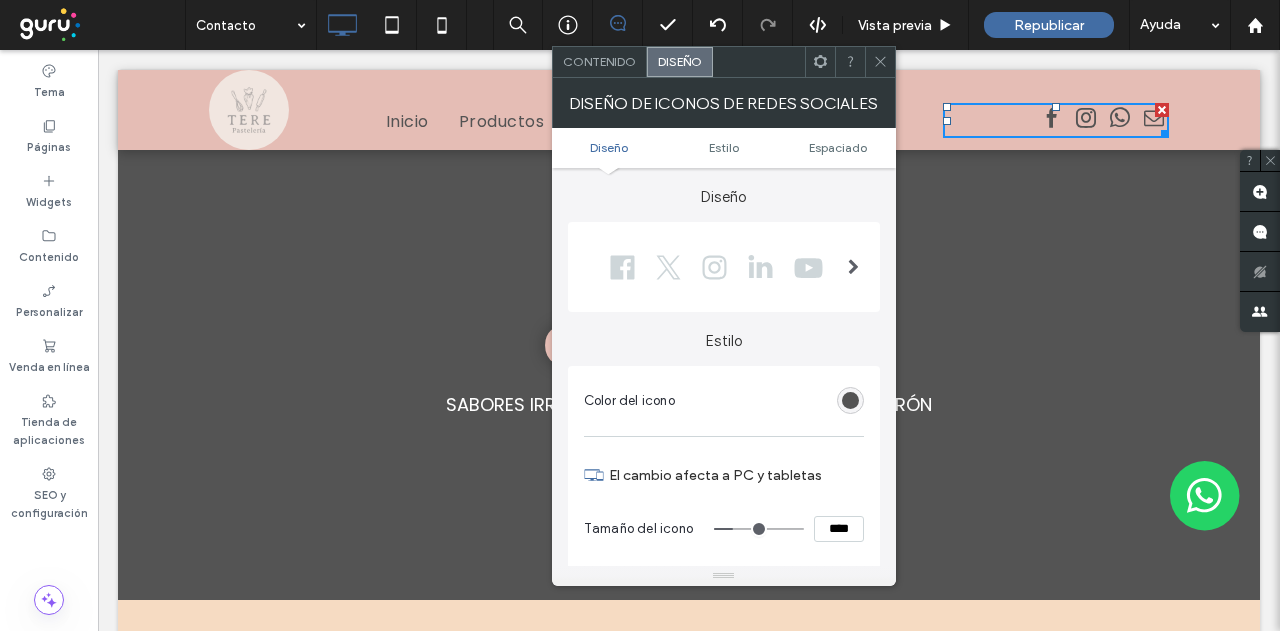 type on "**" 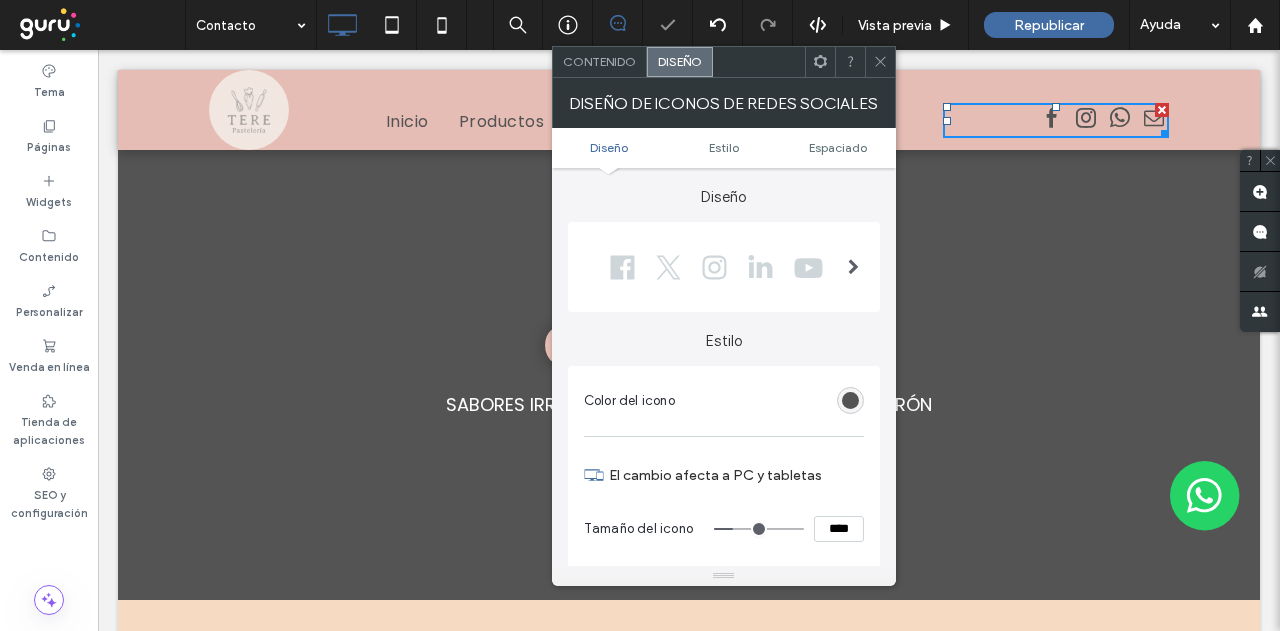 click 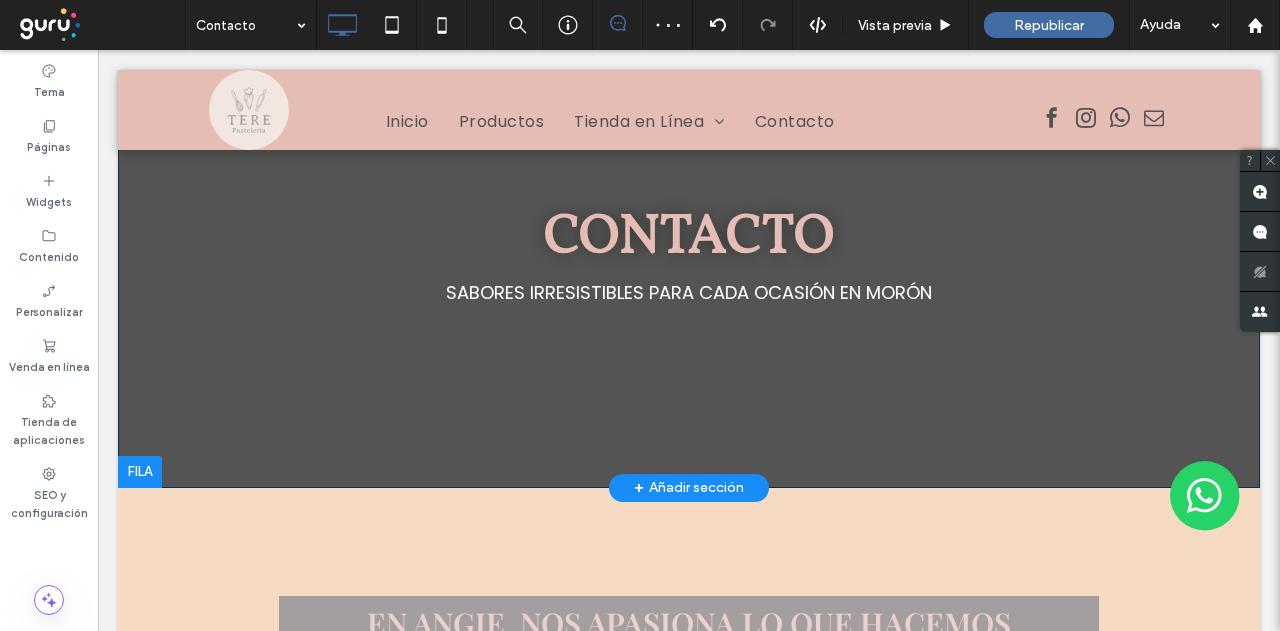 scroll, scrollTop: 0, scrollLeft: 0, axis: both 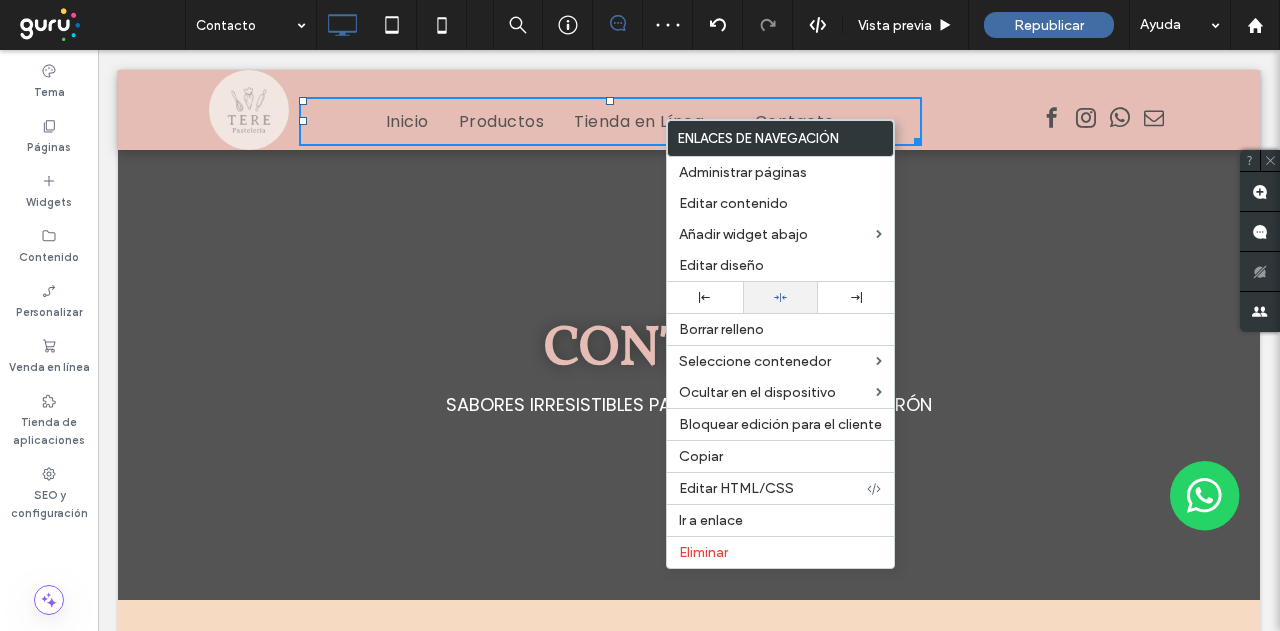 click at bounding box center [781, 297] 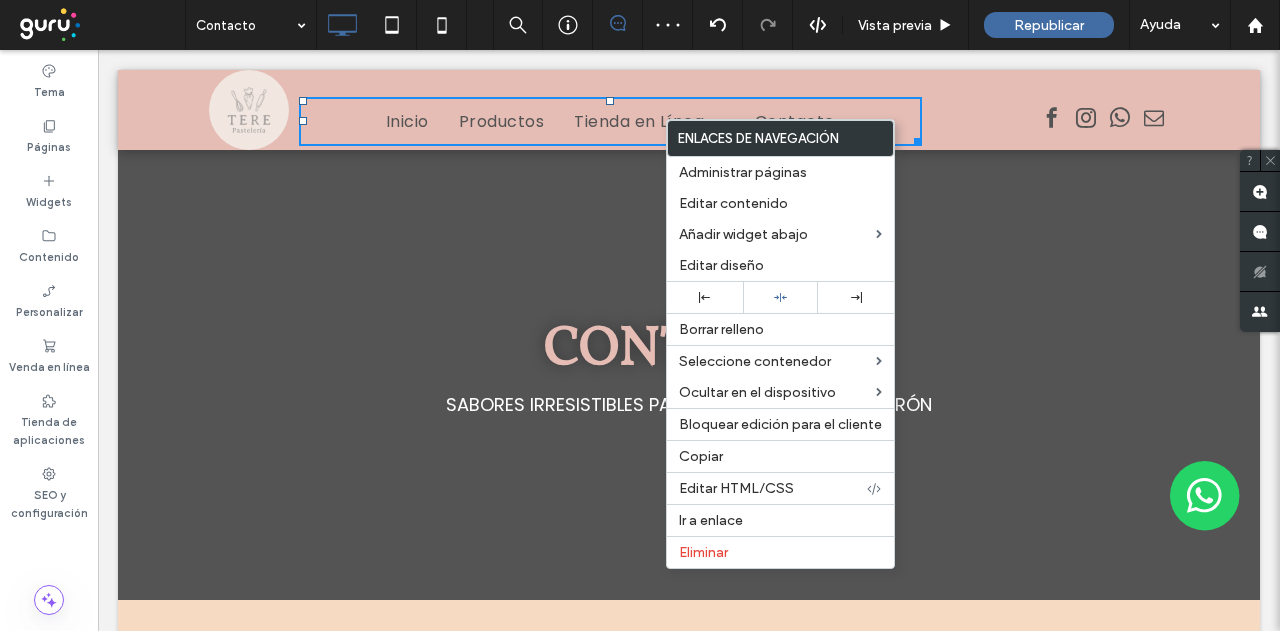 click at bounding box center [1056, 120] 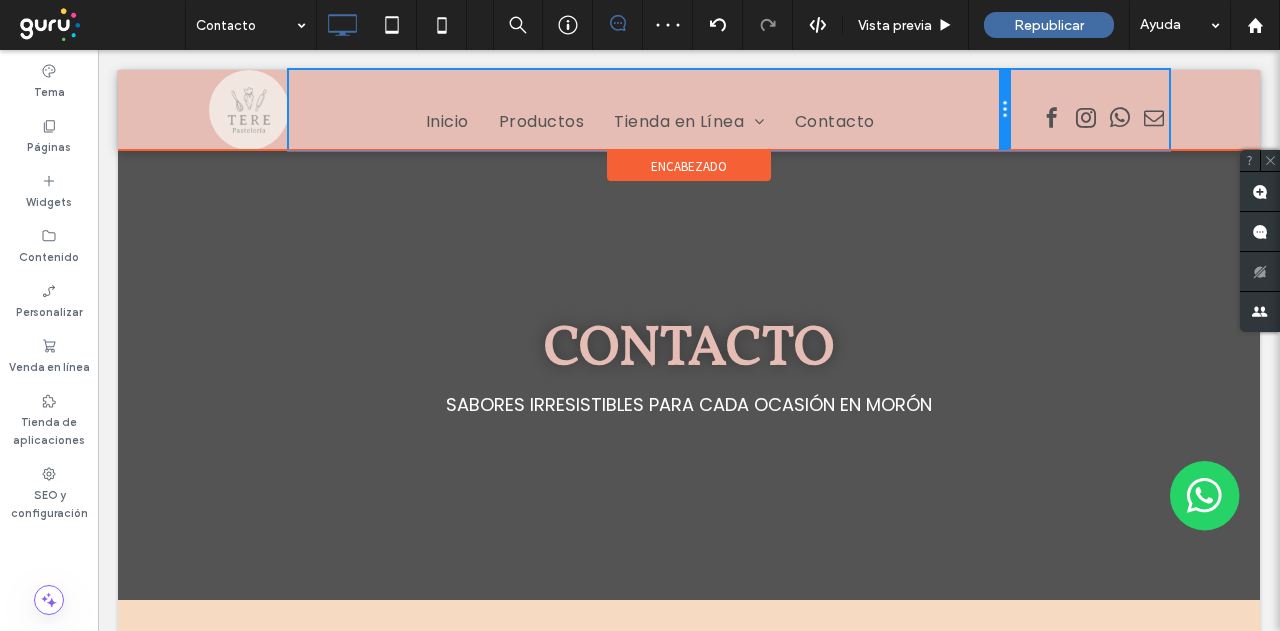 drag, startPoint x: 919, startPoint y: 121, endPoint x: 988, endPoint y: 121, distance: 69 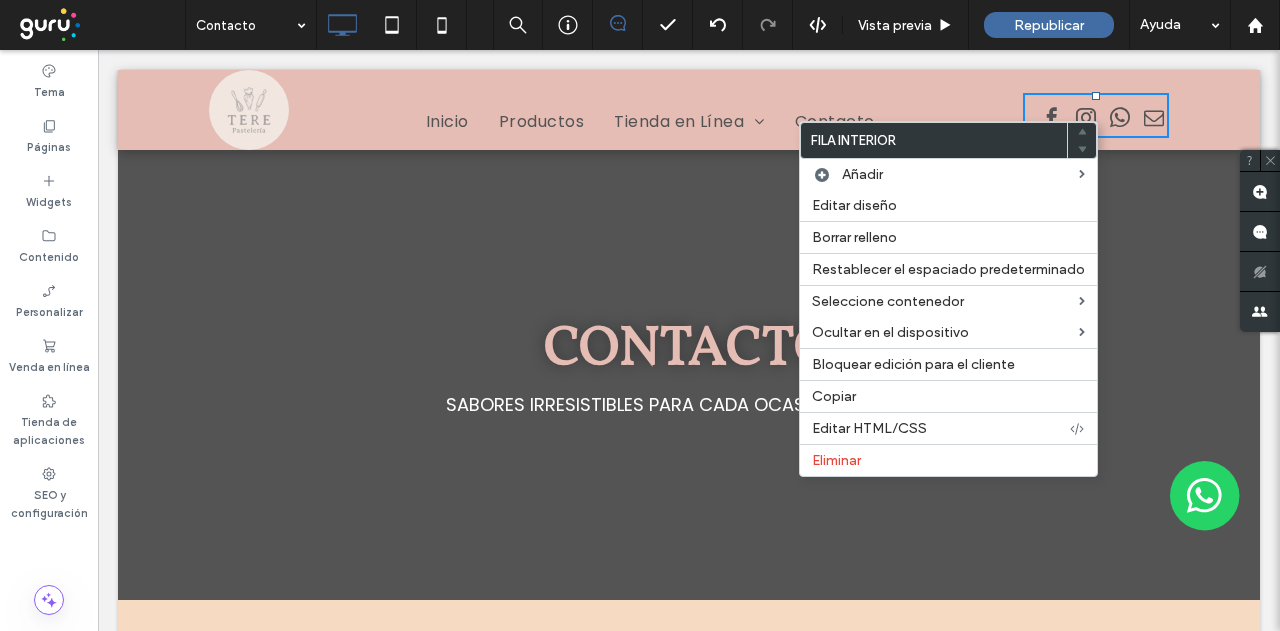 click on "Click To Paste
Click To Paste" at bounding box center [1089, 110] 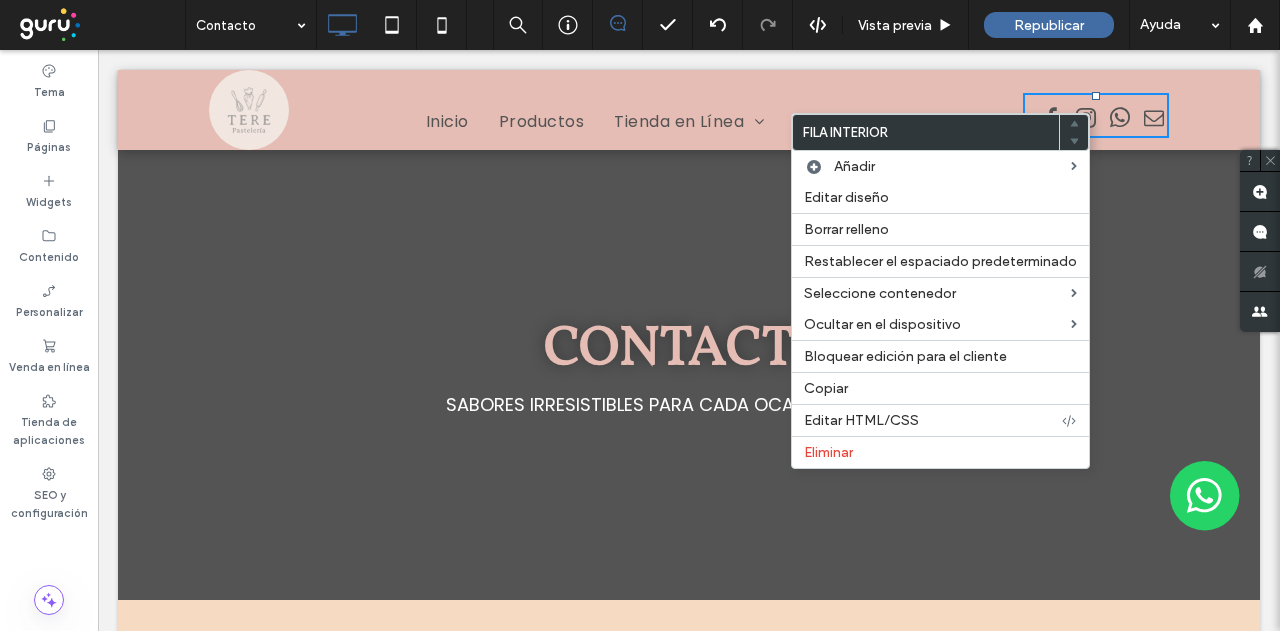 click at bounding box center [1096, 96] 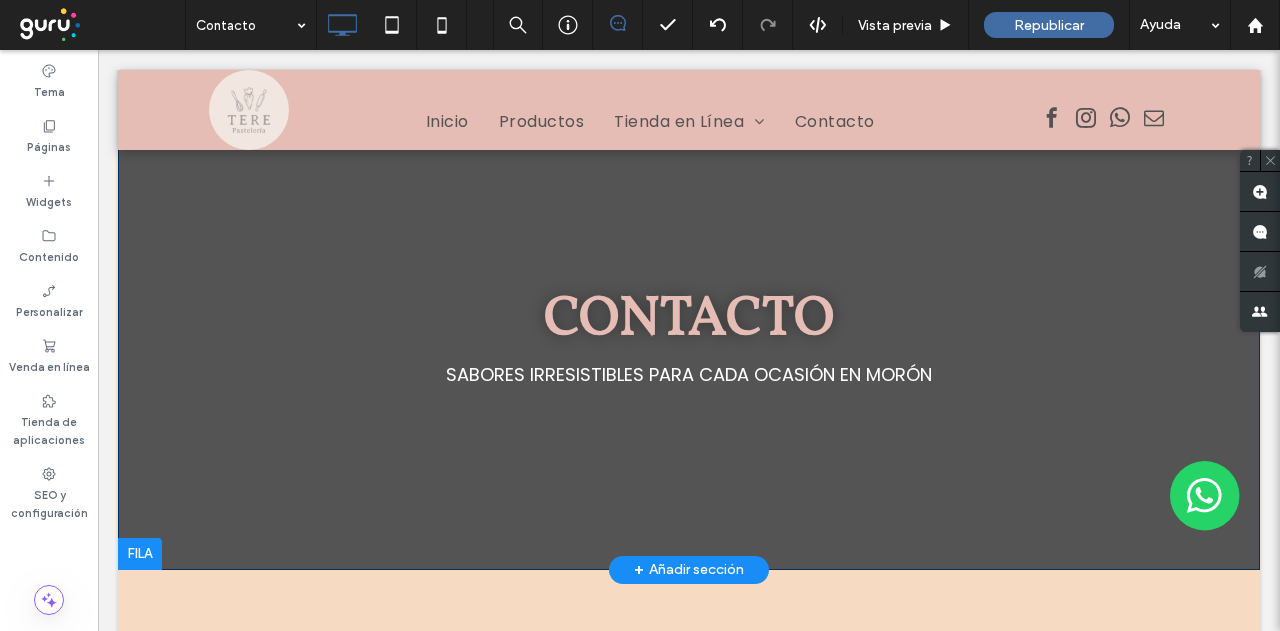scroll, scrollTop: 0, scrollLeft: 0, axis: both 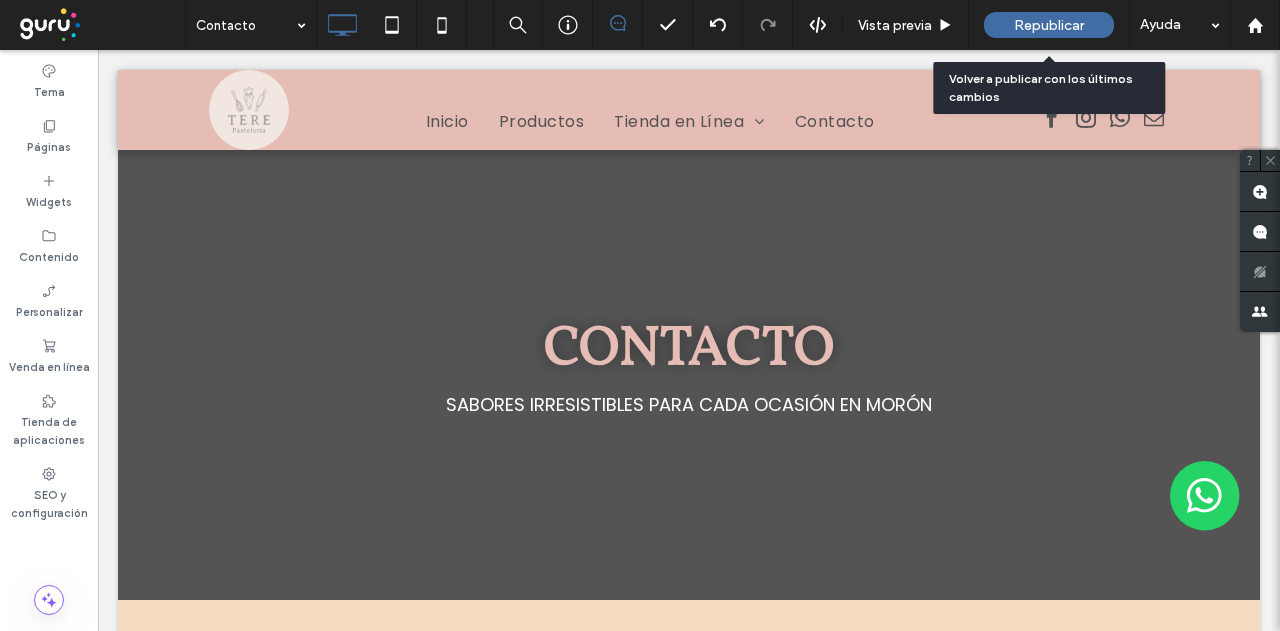 click on "Republicar" at bounding box center (1049, 25) 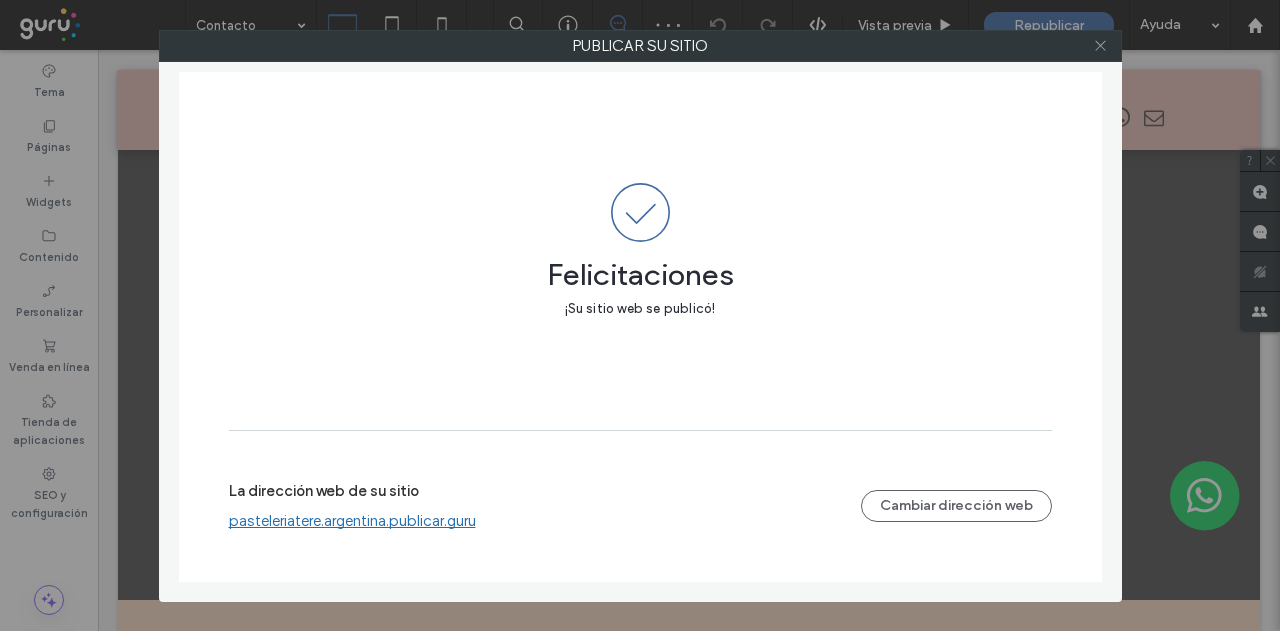 click 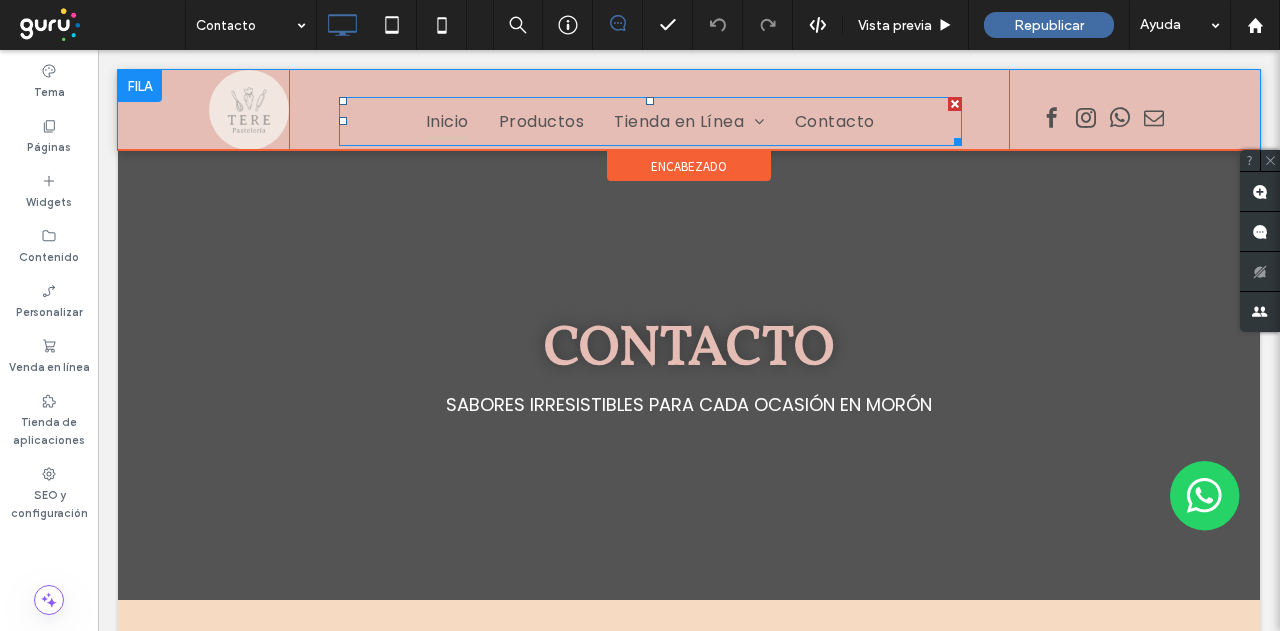 click on "Inicio" at bounding box center [447, 121] 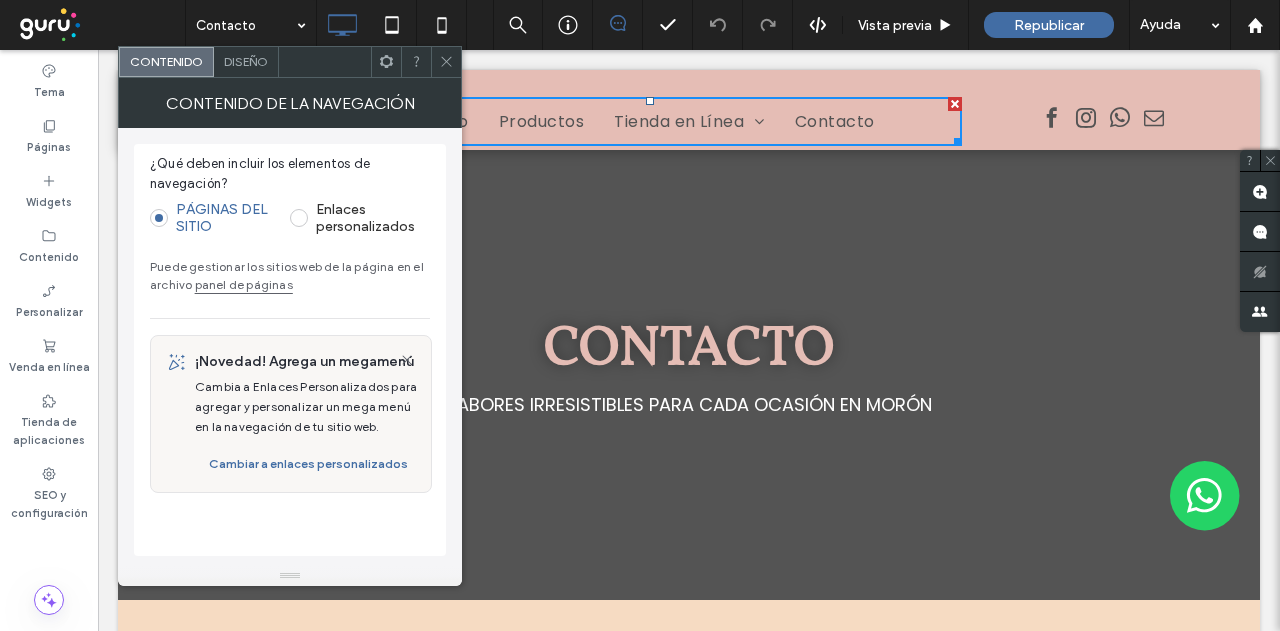click on "panel de páginas" at bounding box center (244, 284) 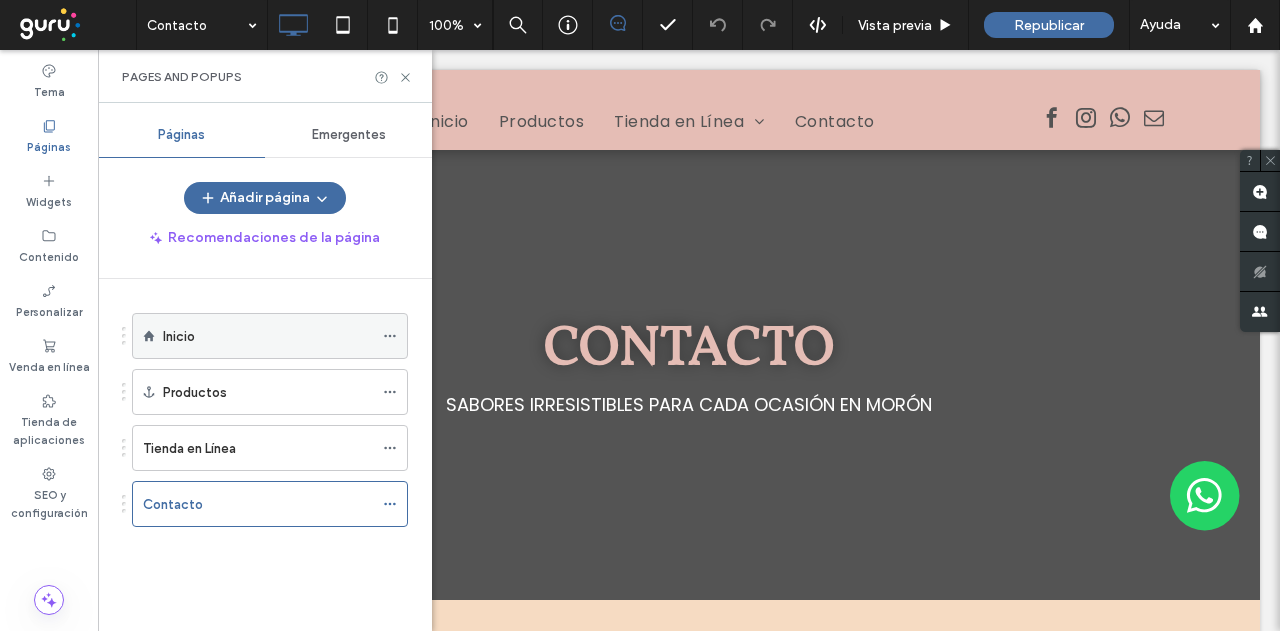 click on "Inicio" at bounding box center [268, 336] 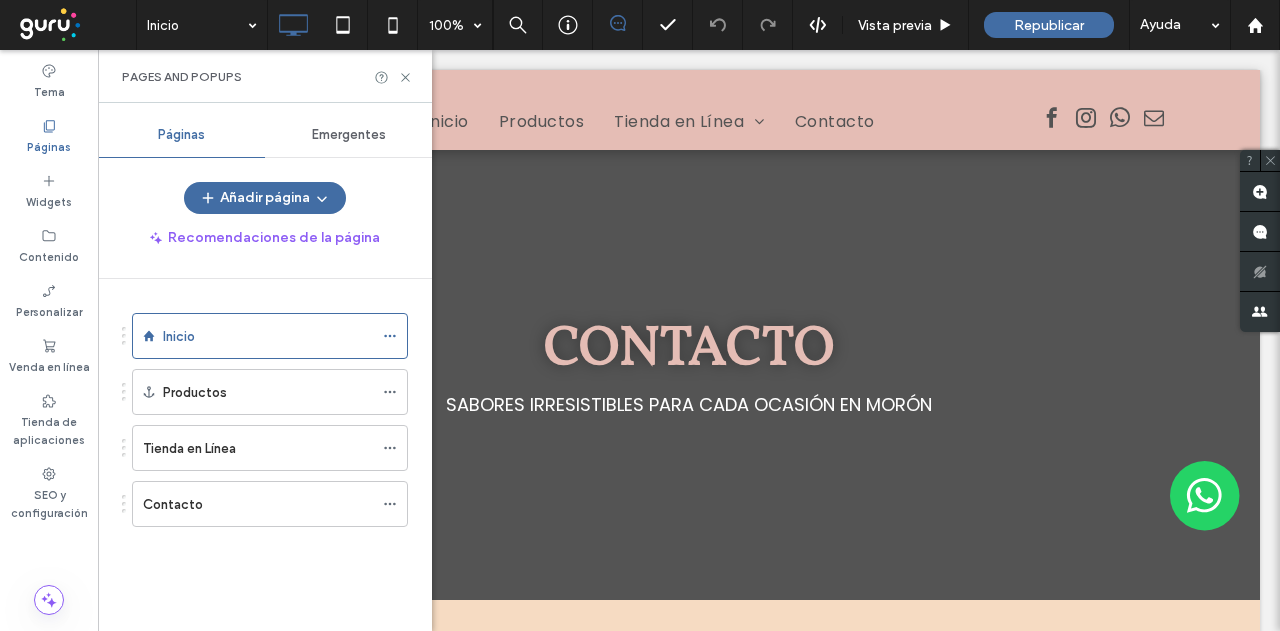 click at bounding box center (640, 315) 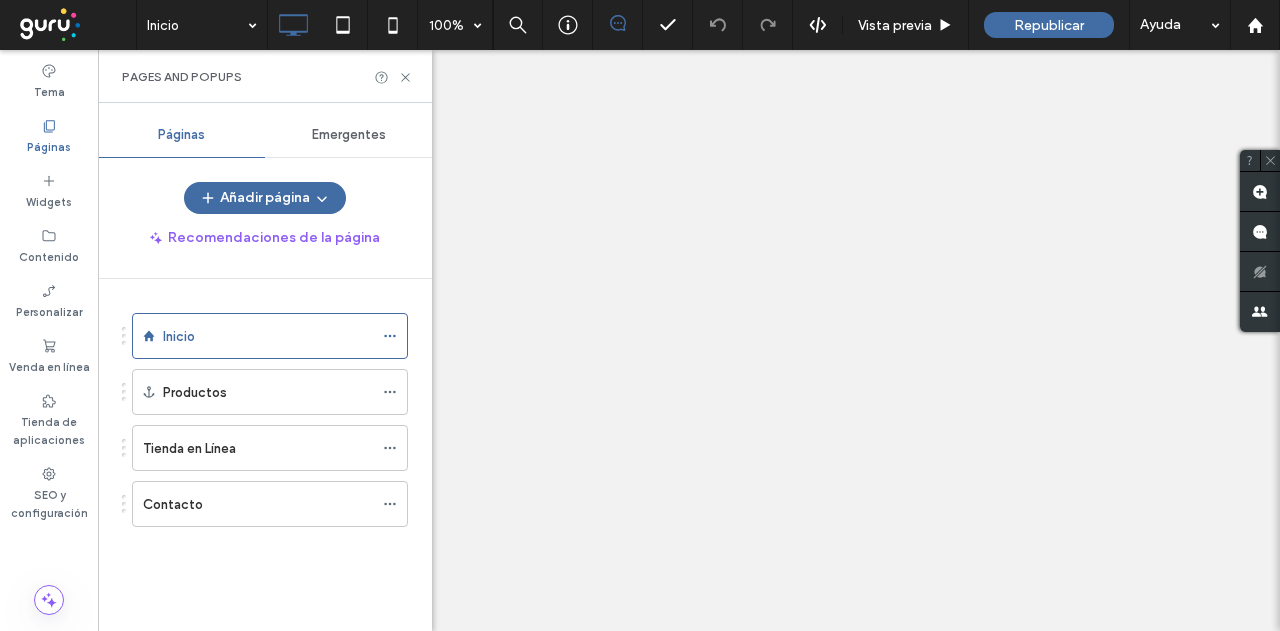 click 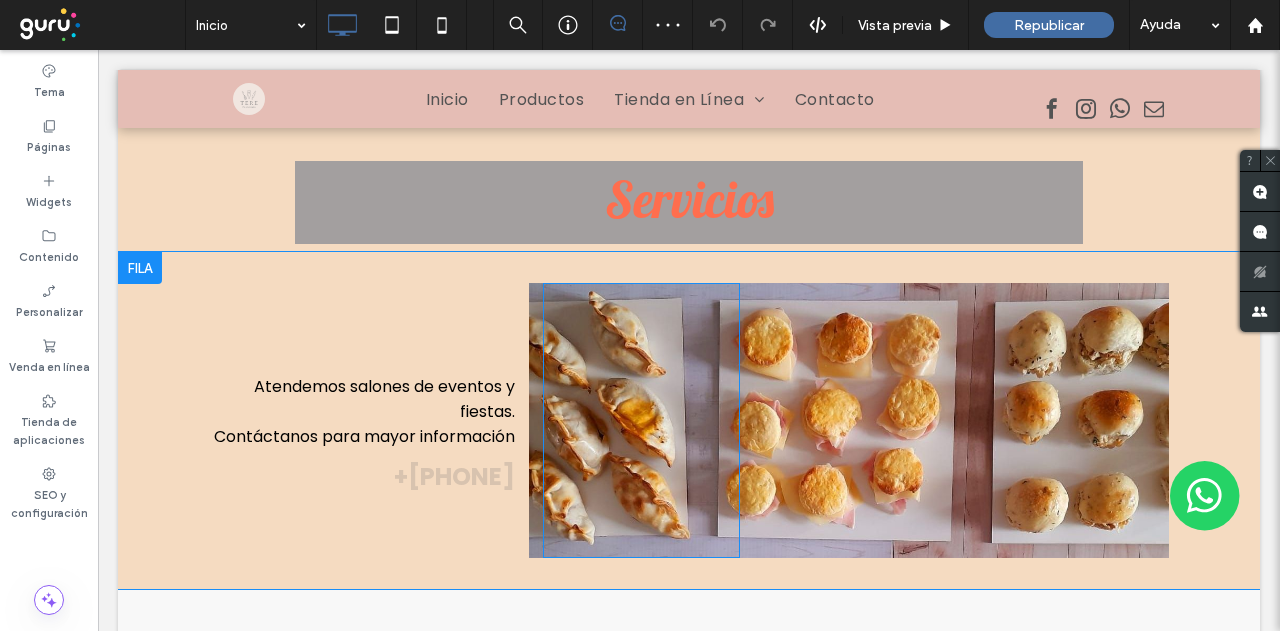 scroll, scrollTop: 3600, scrollLeft: 0, axis: vertical 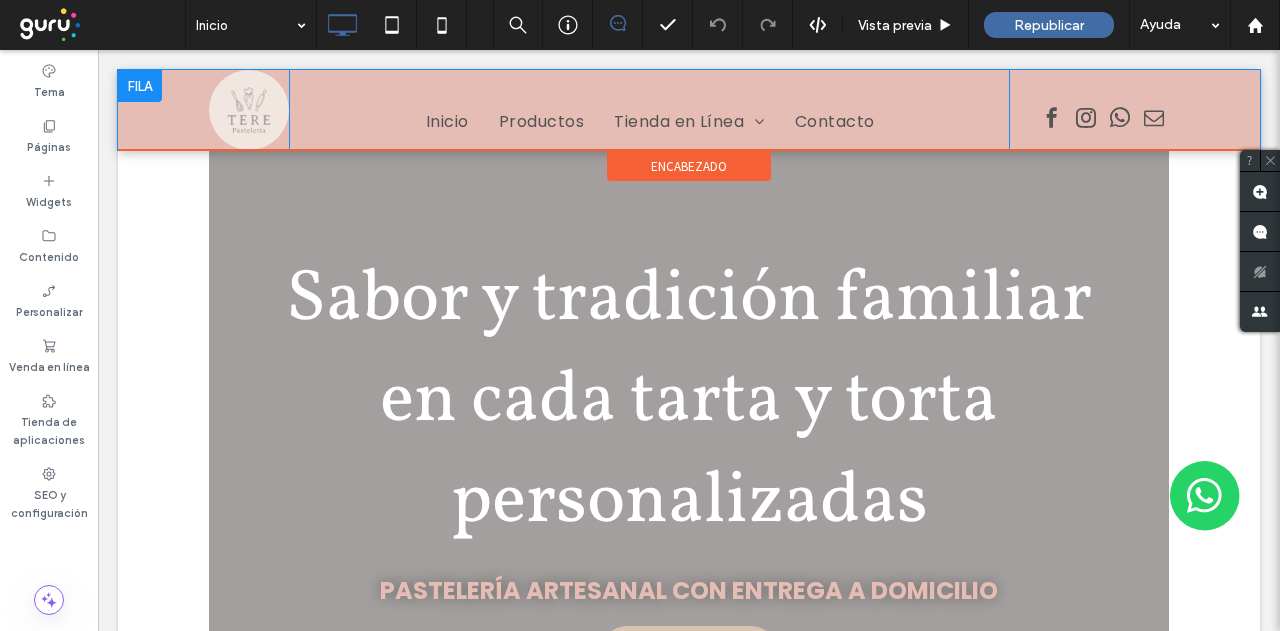 drag, startPoint x: 490, startPoint y: 496, endPoint x: 487, endPoint y: 137, distance: 359.01254 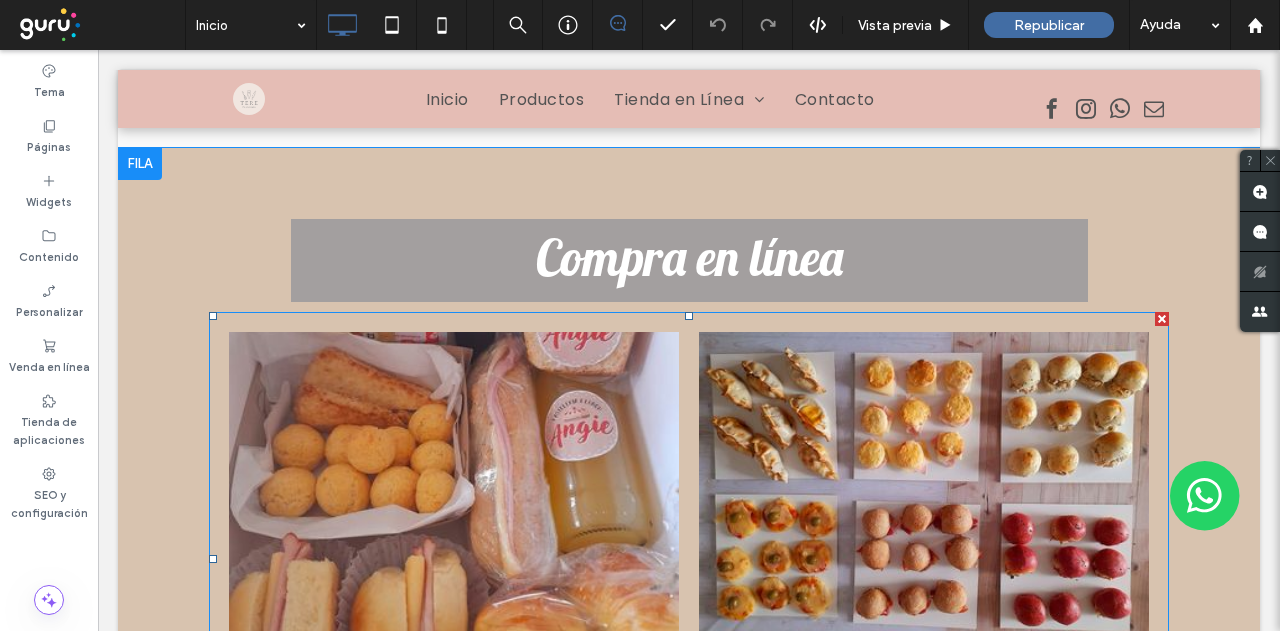 scroll, scrollTop: 1200, scrollLeft: 0, axis: vertical 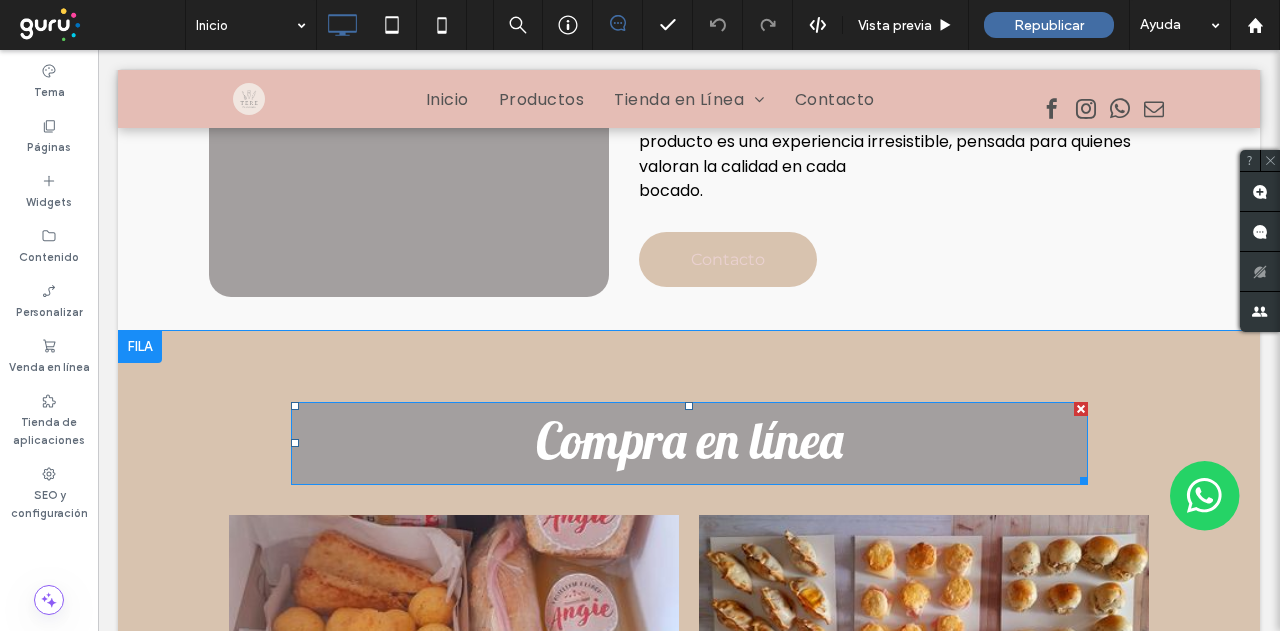 click on "Compra en línea" at bounding box center (689, 440) 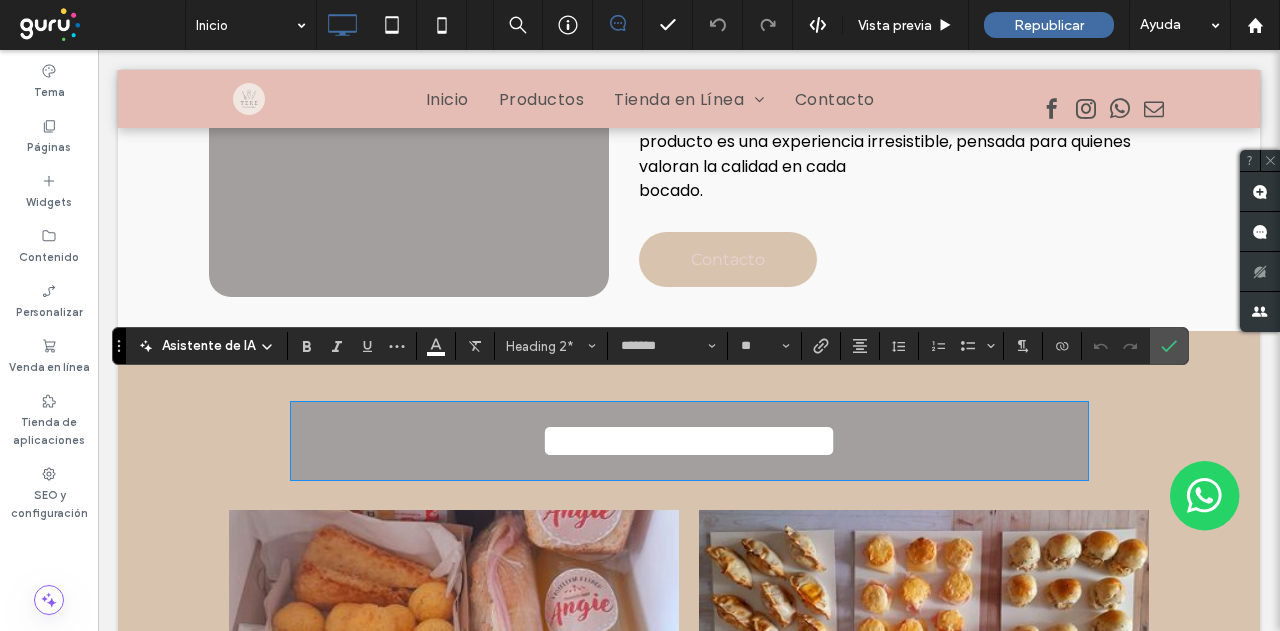 type on "*******" 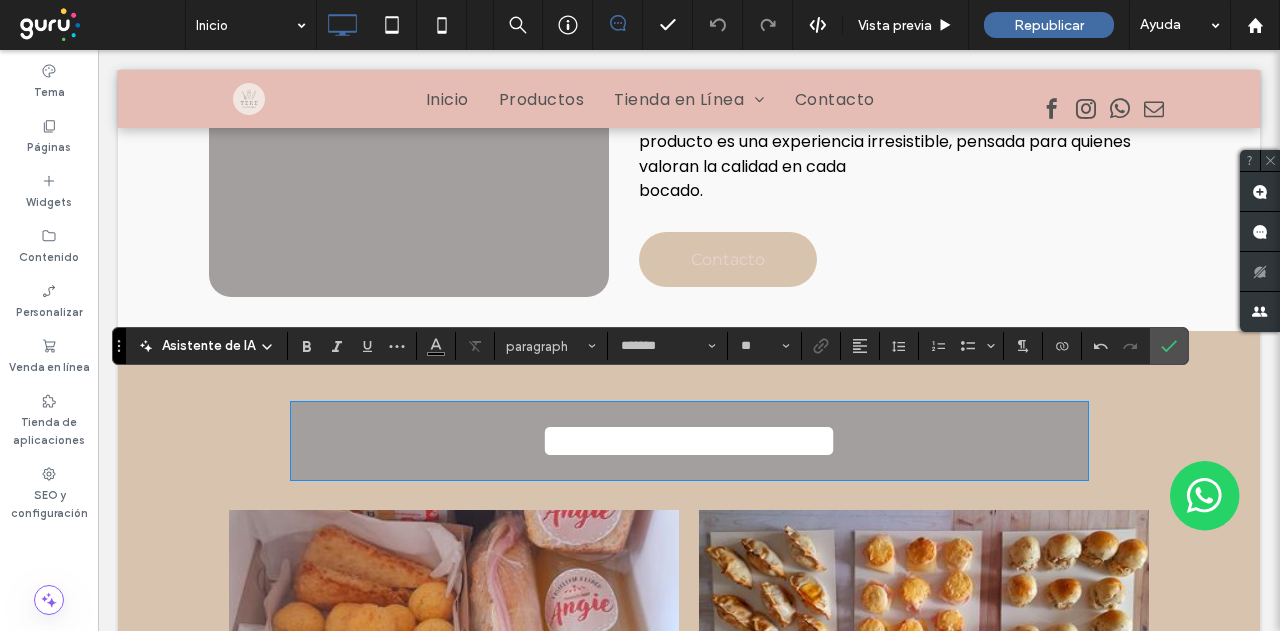 scroll, scrollTop: 0, scrollLeft: 0, axis: both 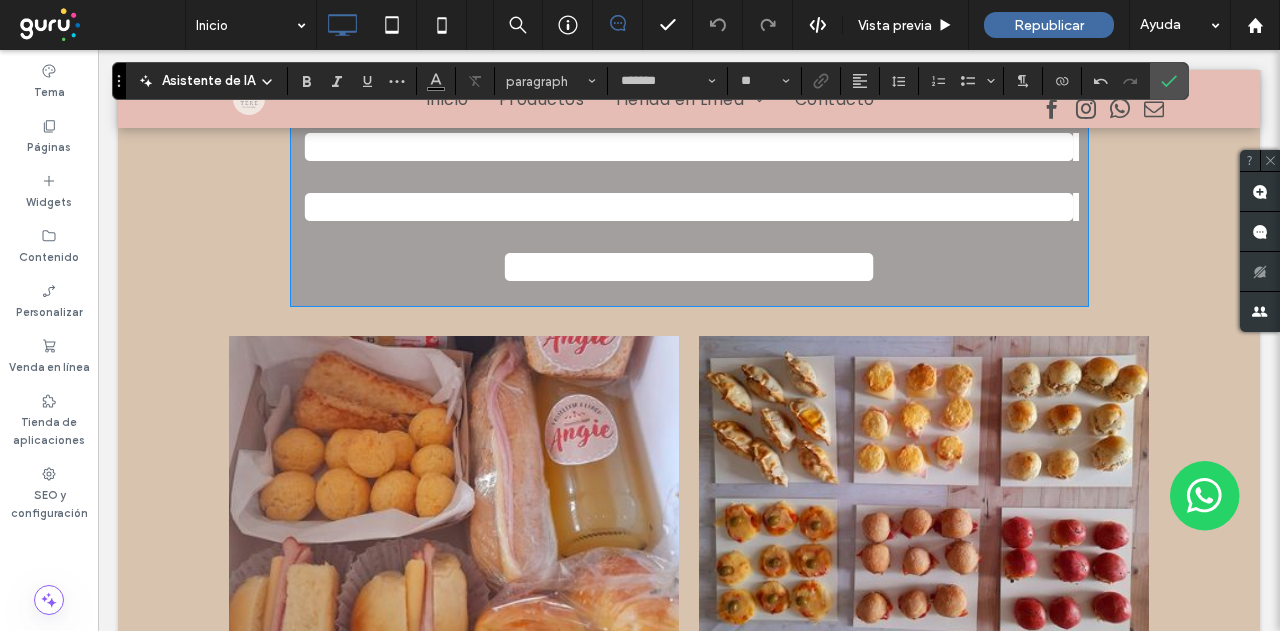 type on "*******" 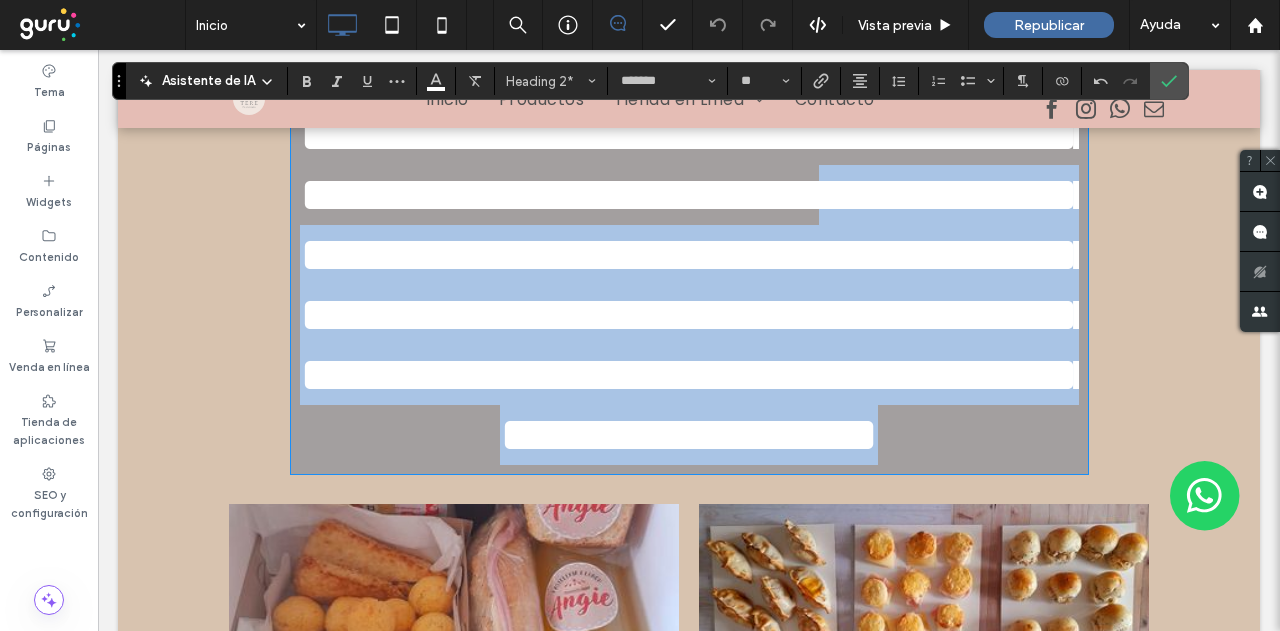 scroll, scrollTop: 1374, scrollLeft: 0, axis: vertical 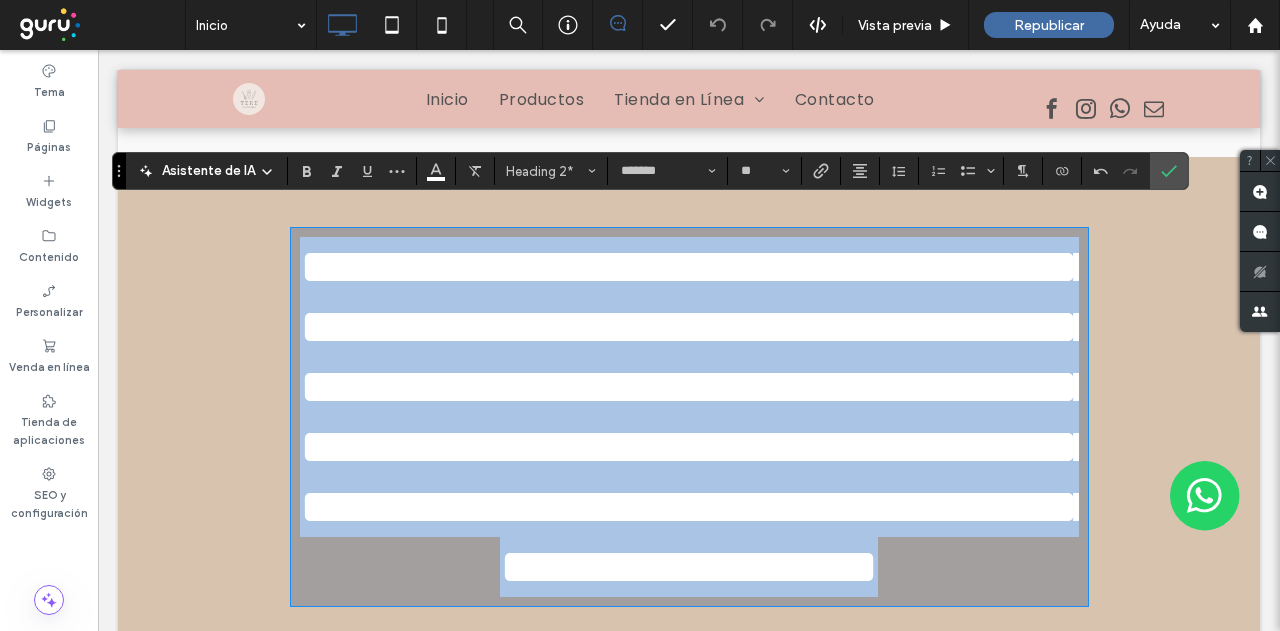drag, startPoint x: 681, startPoint y: 338, endPoint x: 294, endPoint y: 234, distance: 400.7306 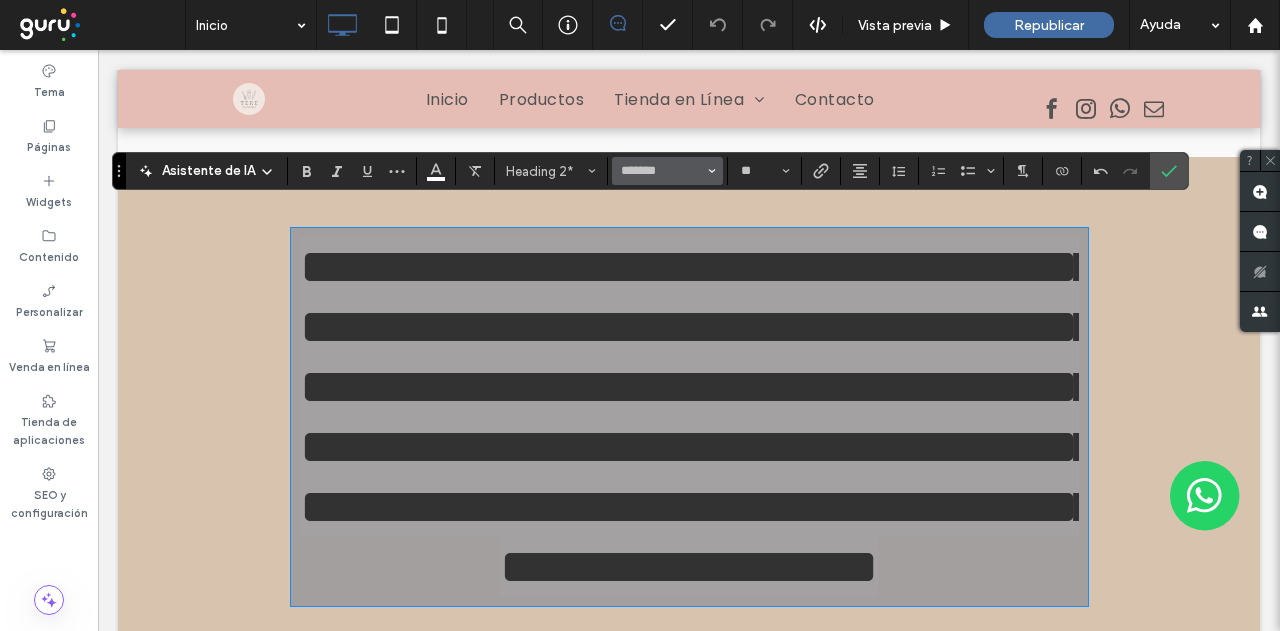 click on "*******" at bounding box center (661, 171) 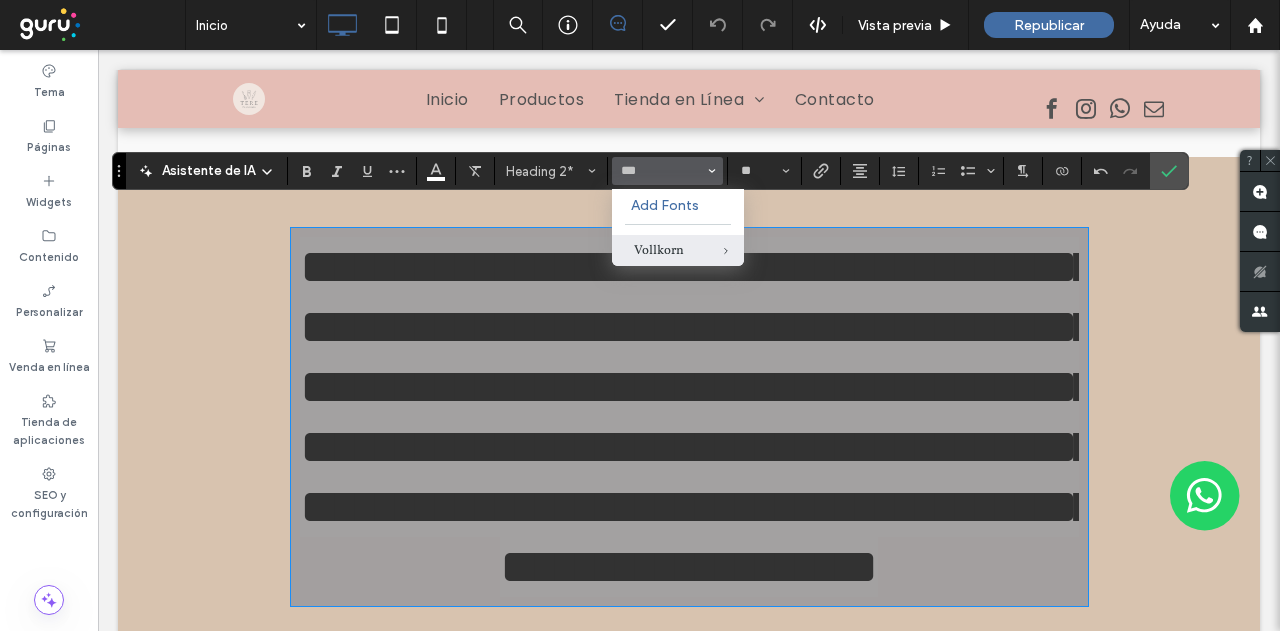 click on "Vollkorn" at bounding box center [678, 251] 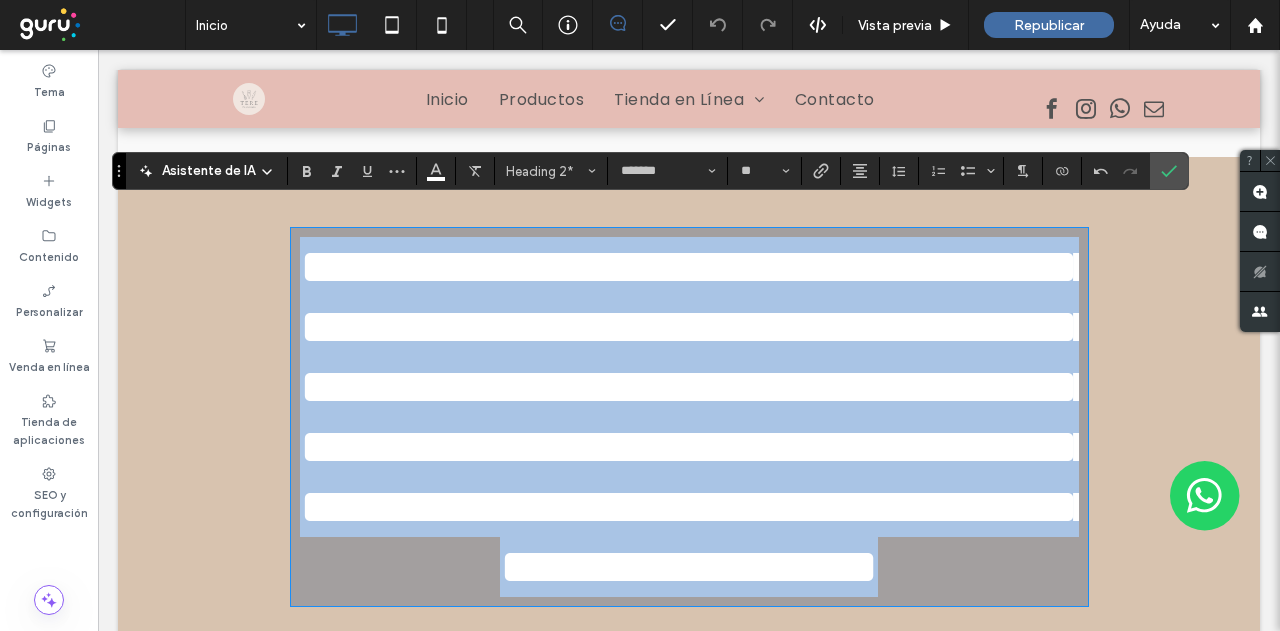type on "********" 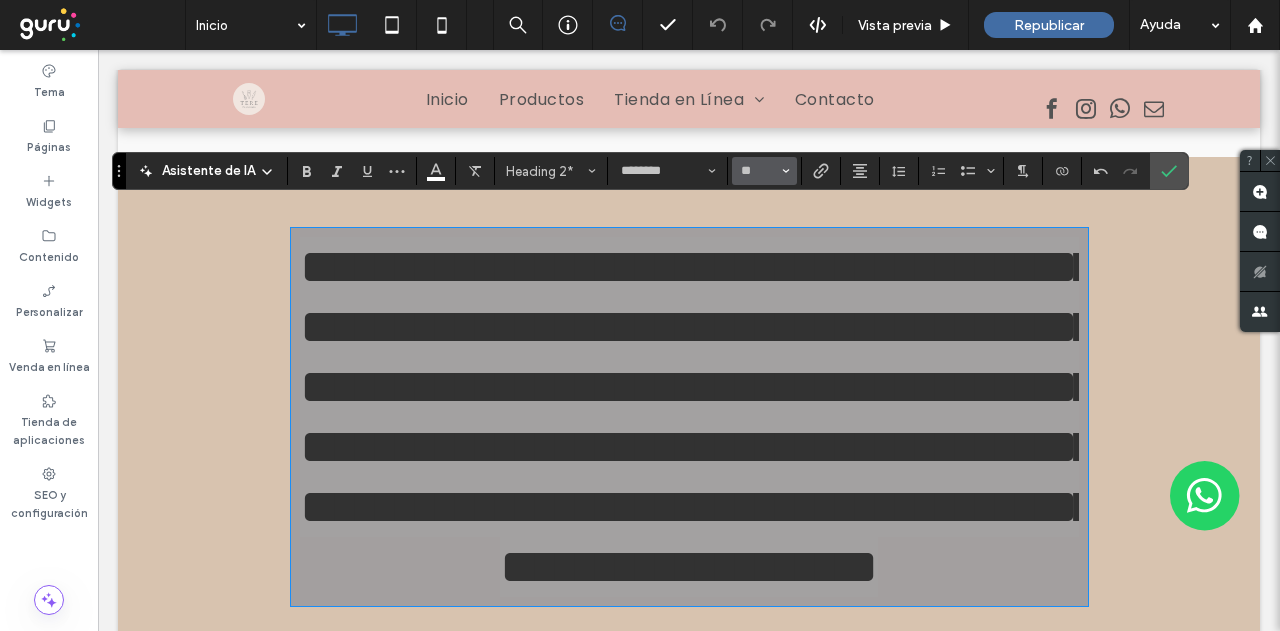 click on "**" at bounding box center [764, 171] 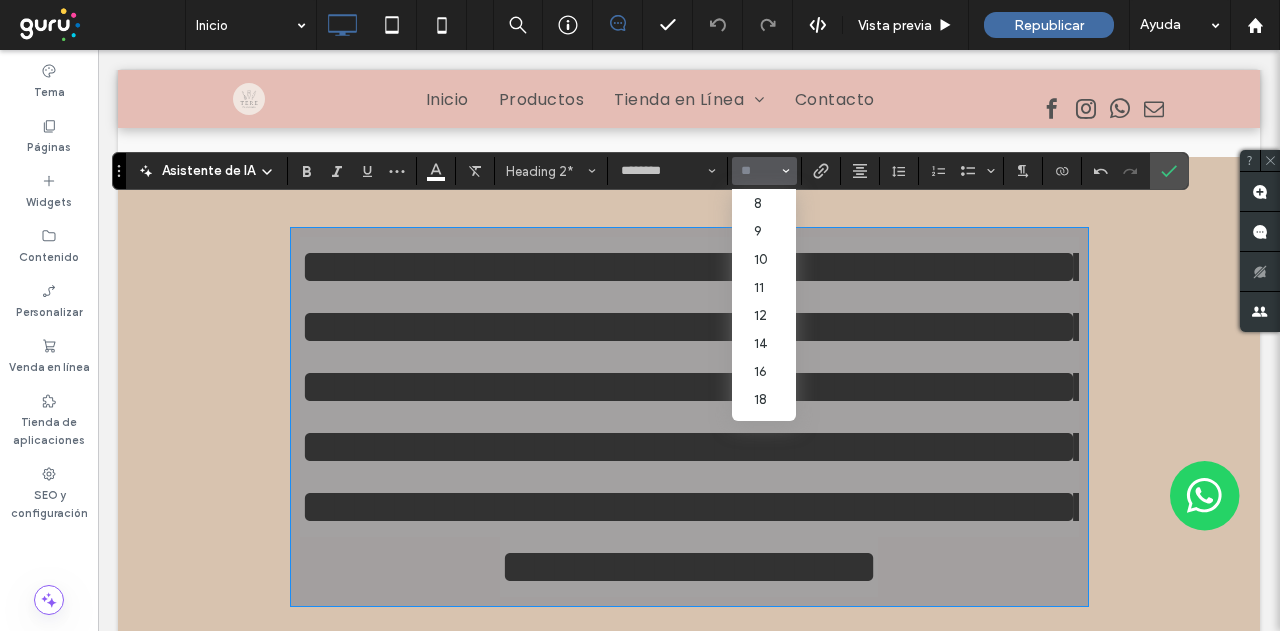 click at bounding box center (758, 171) 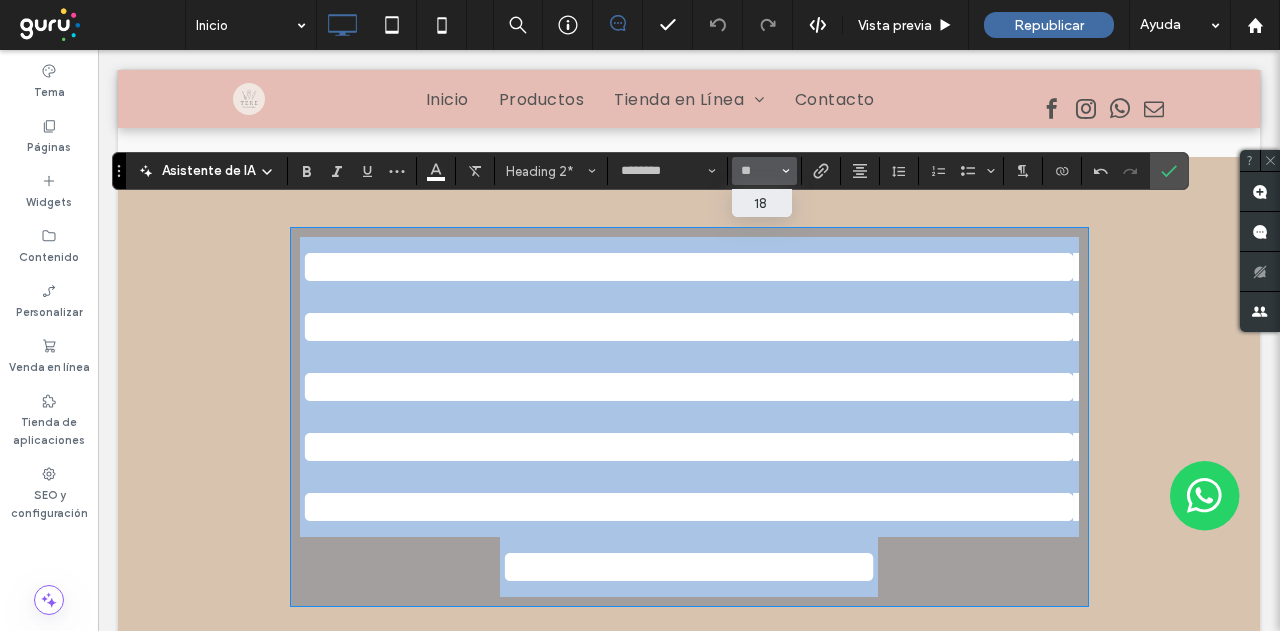 type on "**" 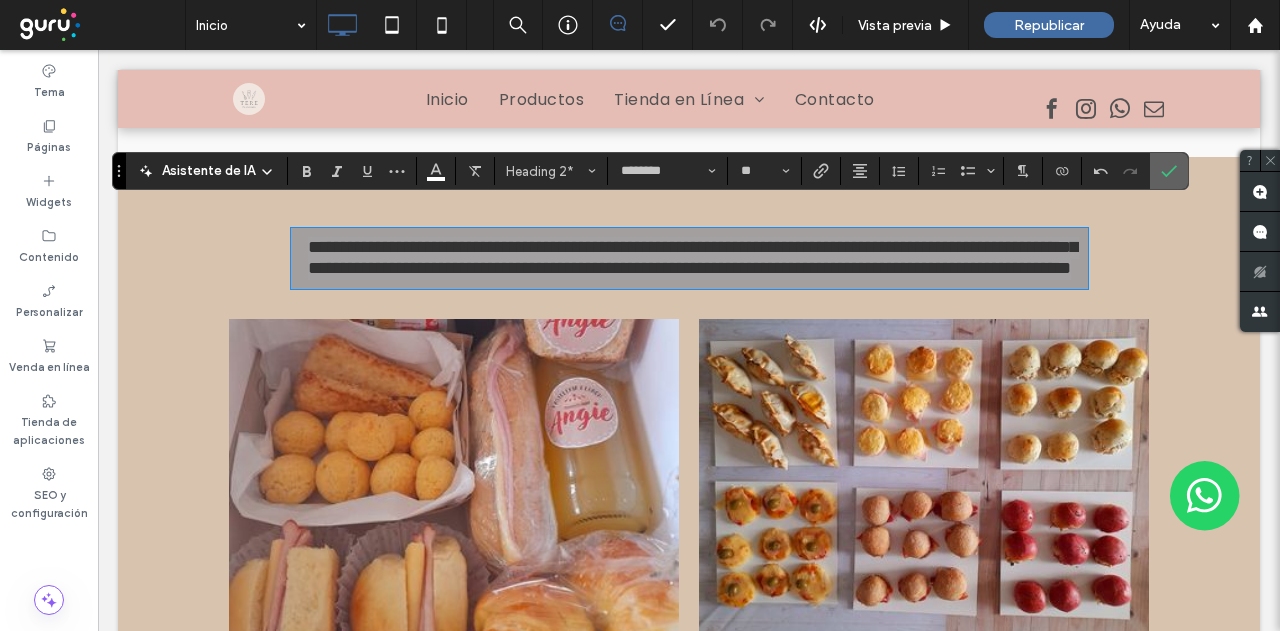 click at bounding box center [1169, 171] 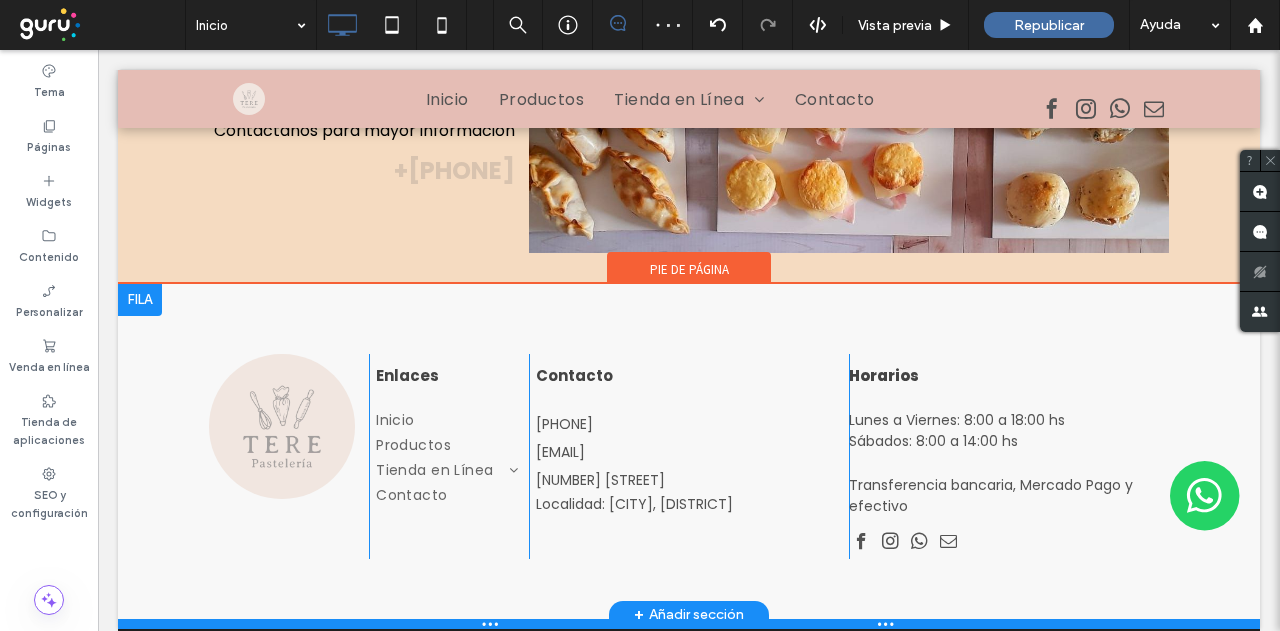 scroll, scrollTop: 3912, scrollLeft: 0, axis: vertical 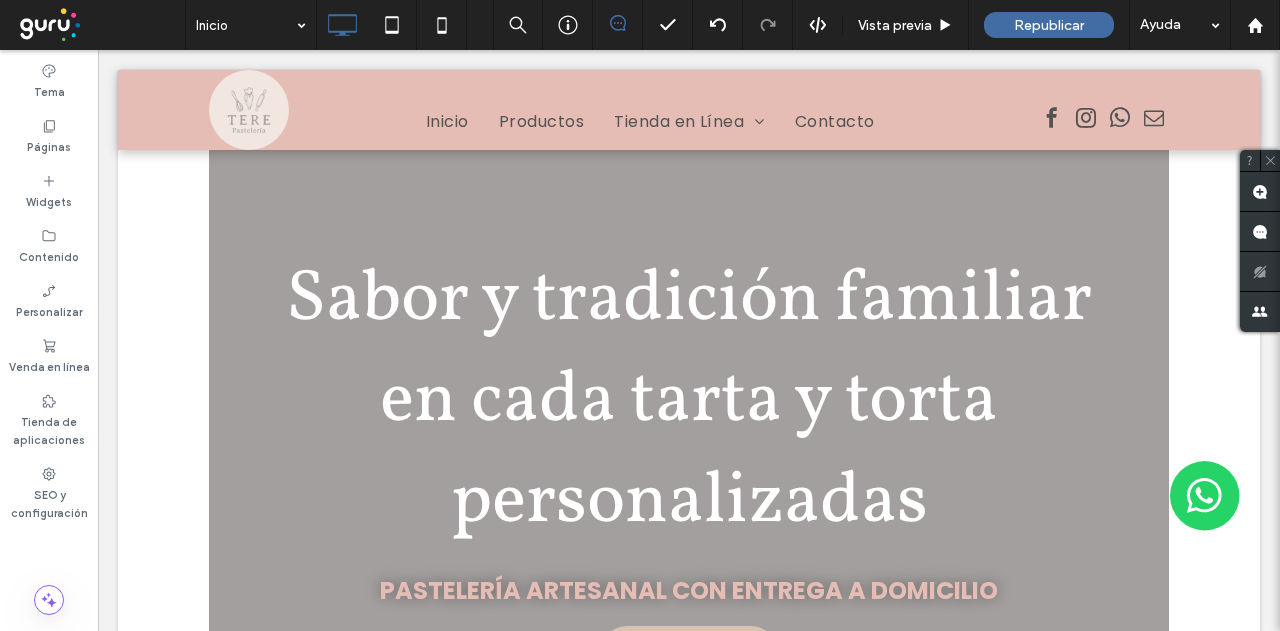 drag, startPoint x: 336, startPoint y: 455, endPoint x: 469, endPoint y: 74, distance: 403.54678 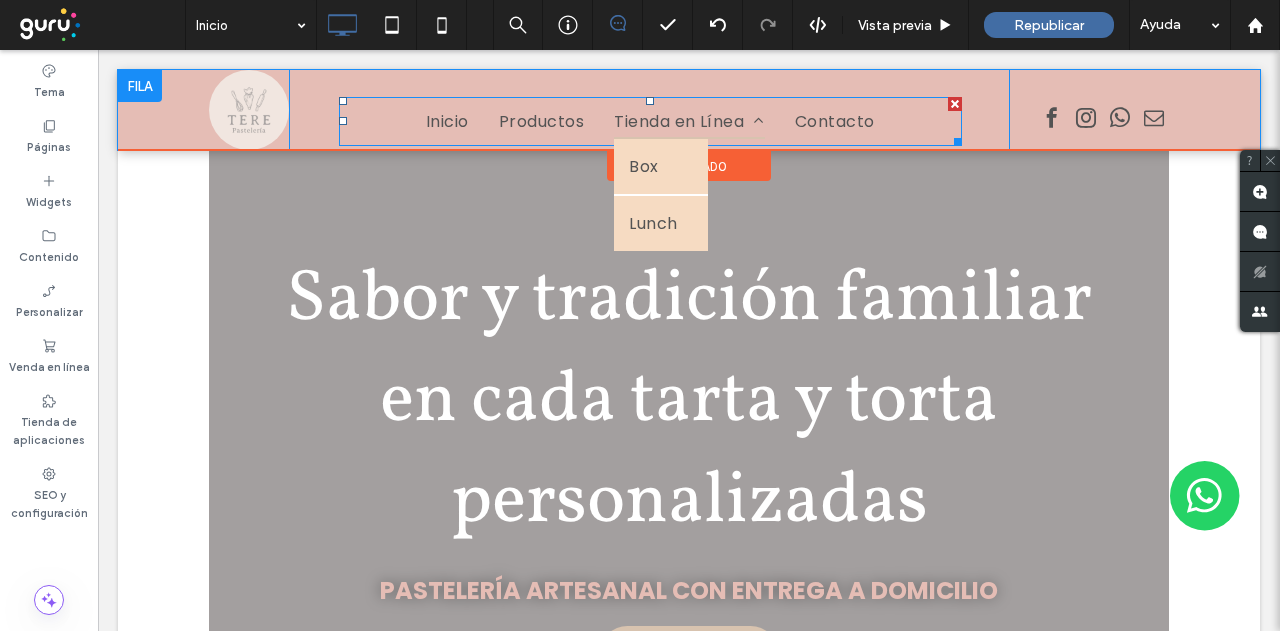 click on "Tienda en Línea" at bounding box center [689, 121] 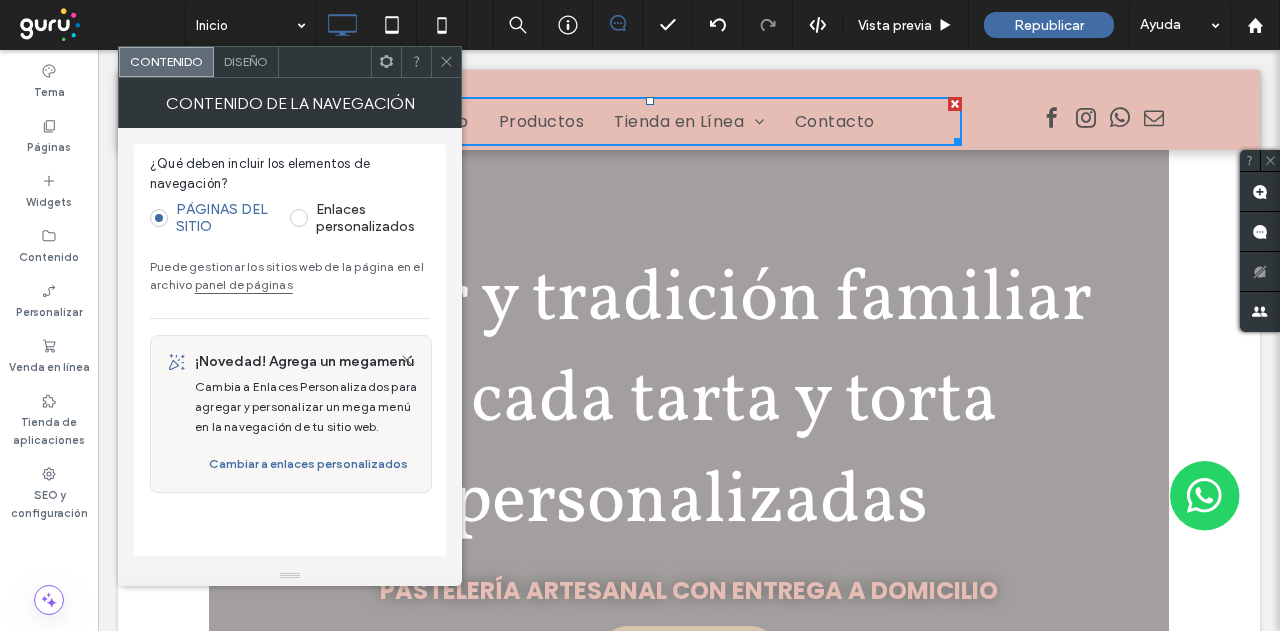 click 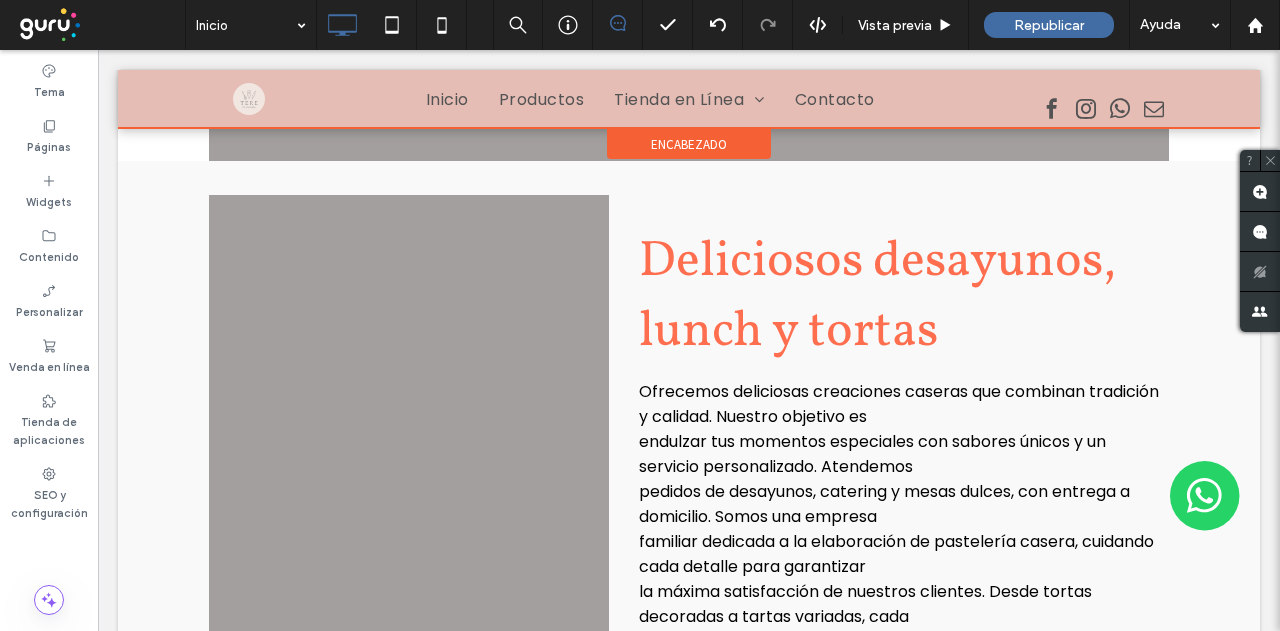 click at bounding box center (689, 99) 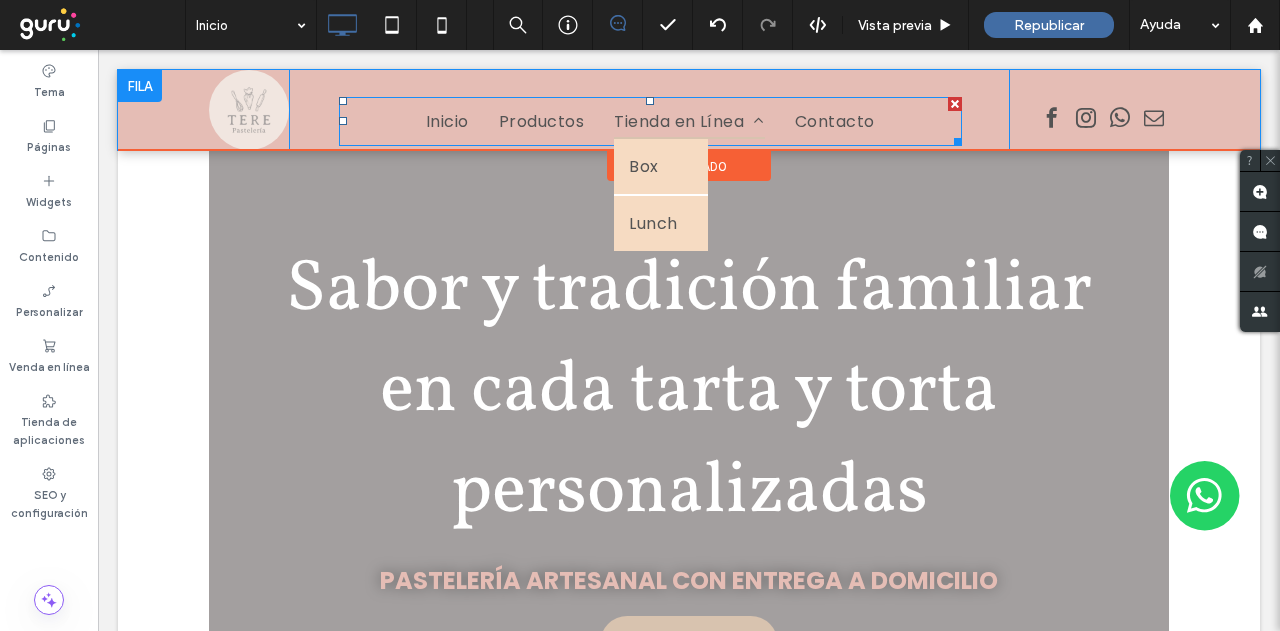 scroll, scrollTop: 0, scrollLeft: 0, axis: both 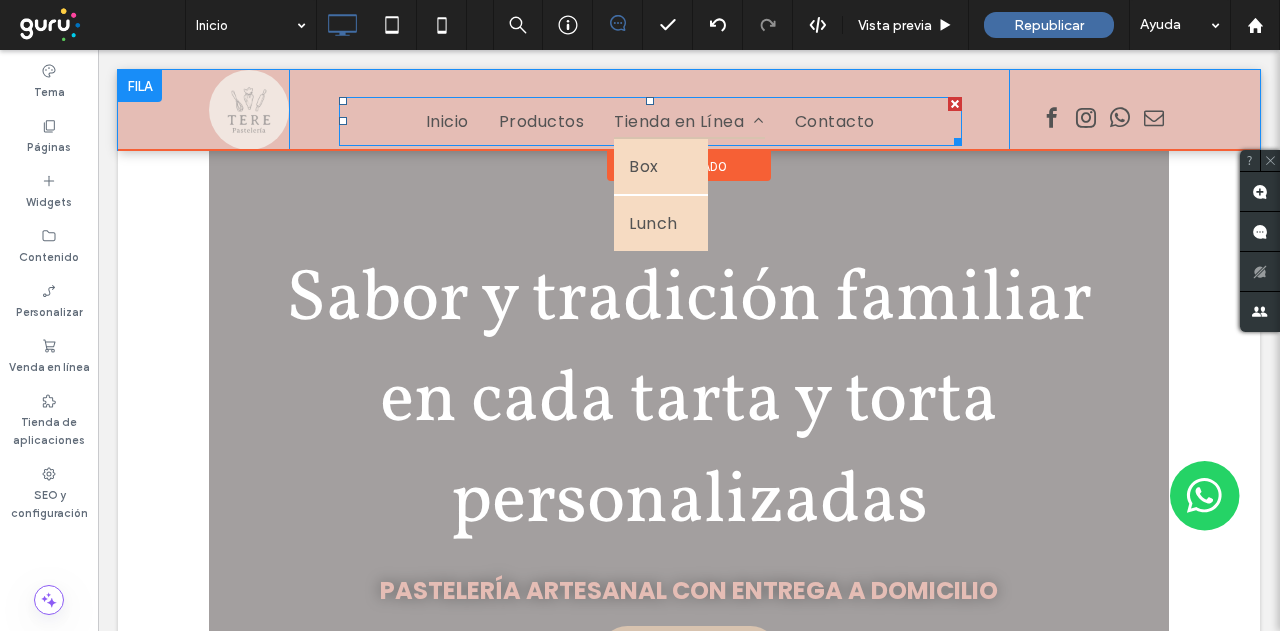 click on "Tienda en Línea" at bounding box center [689, 121] 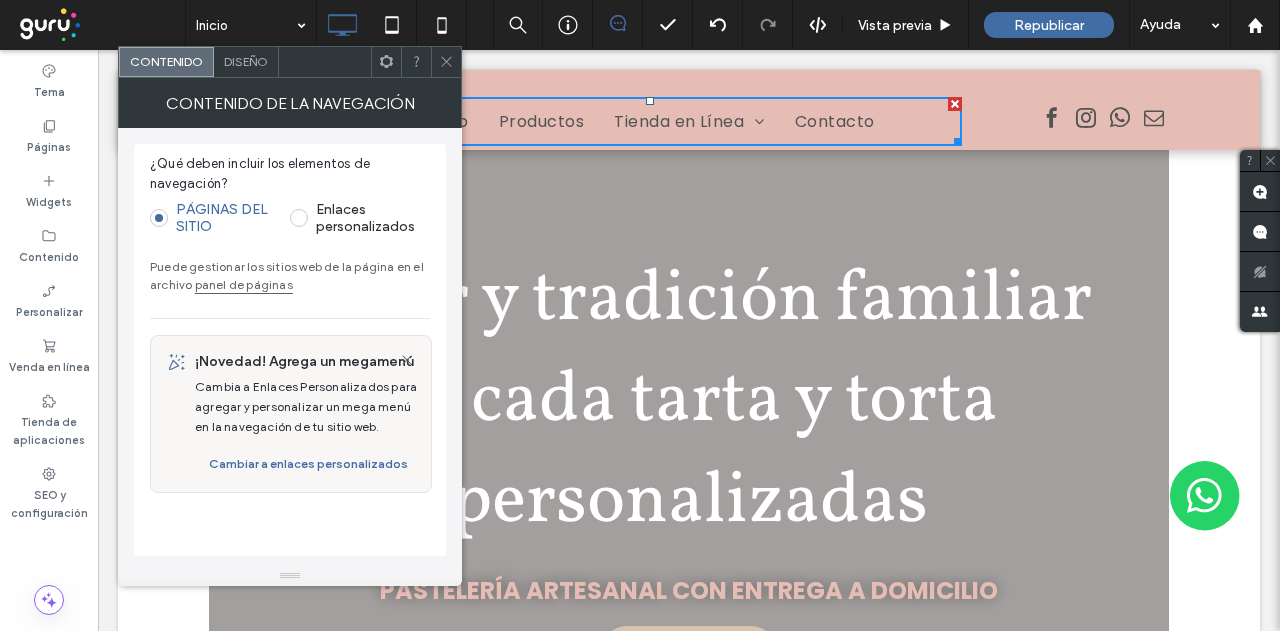 click on "panel de páginas" at bounding box center (244, 284) 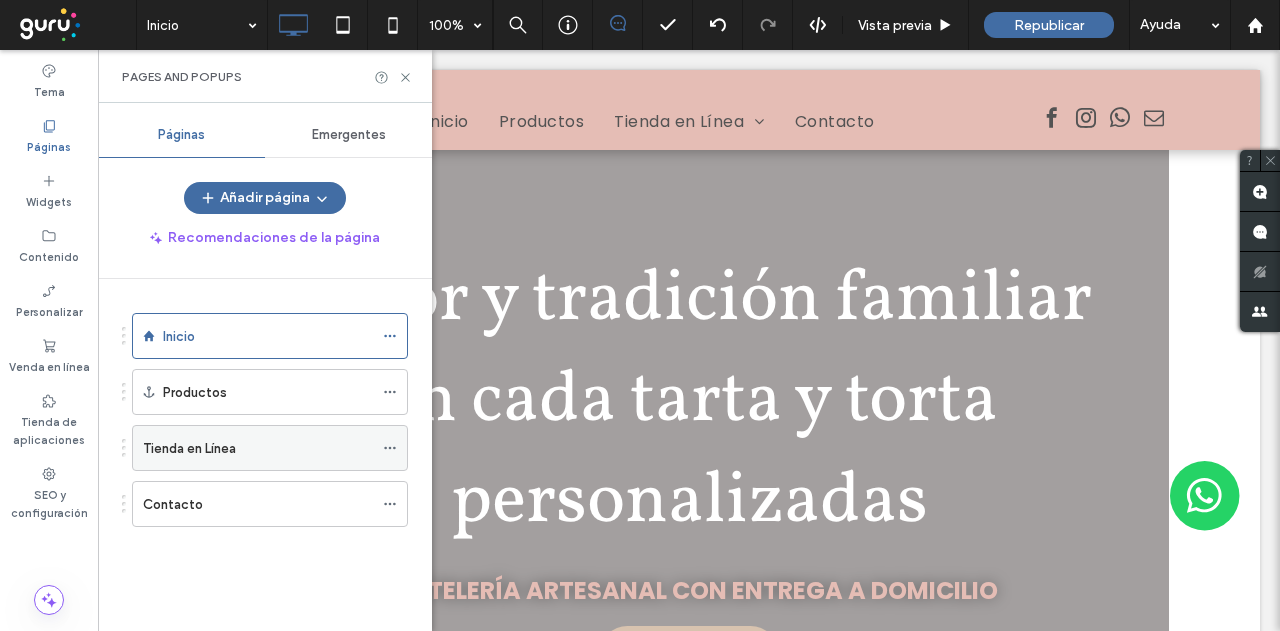 click 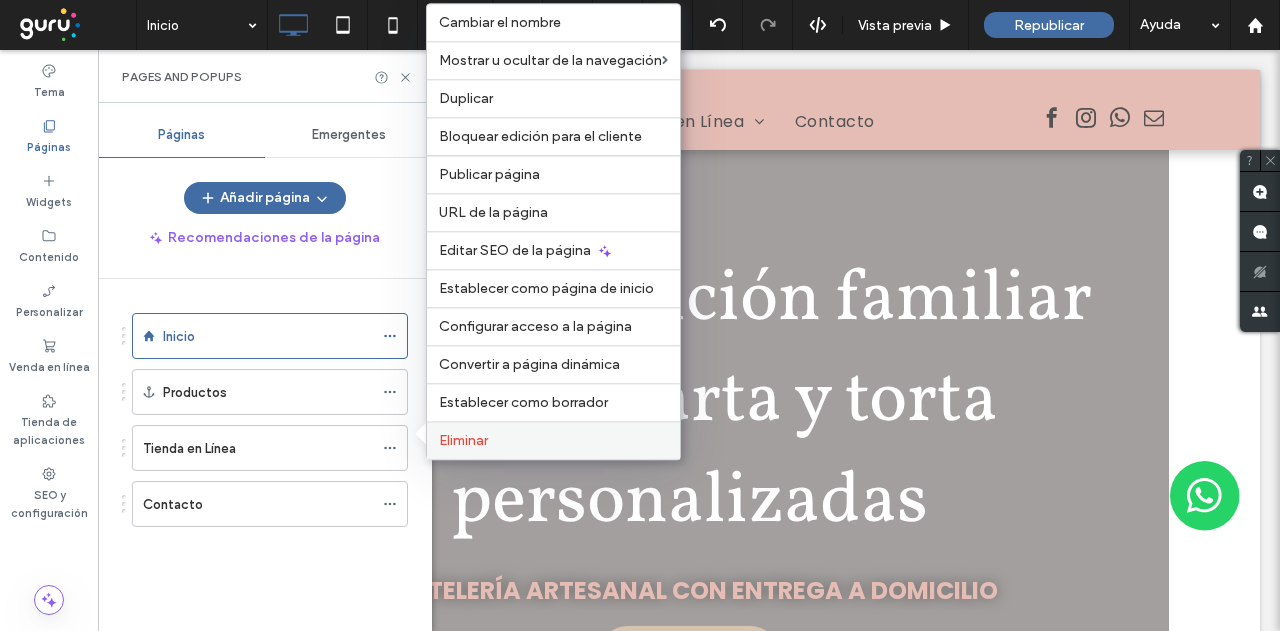 click on "Eliminar" at bounding box center [463, 440] 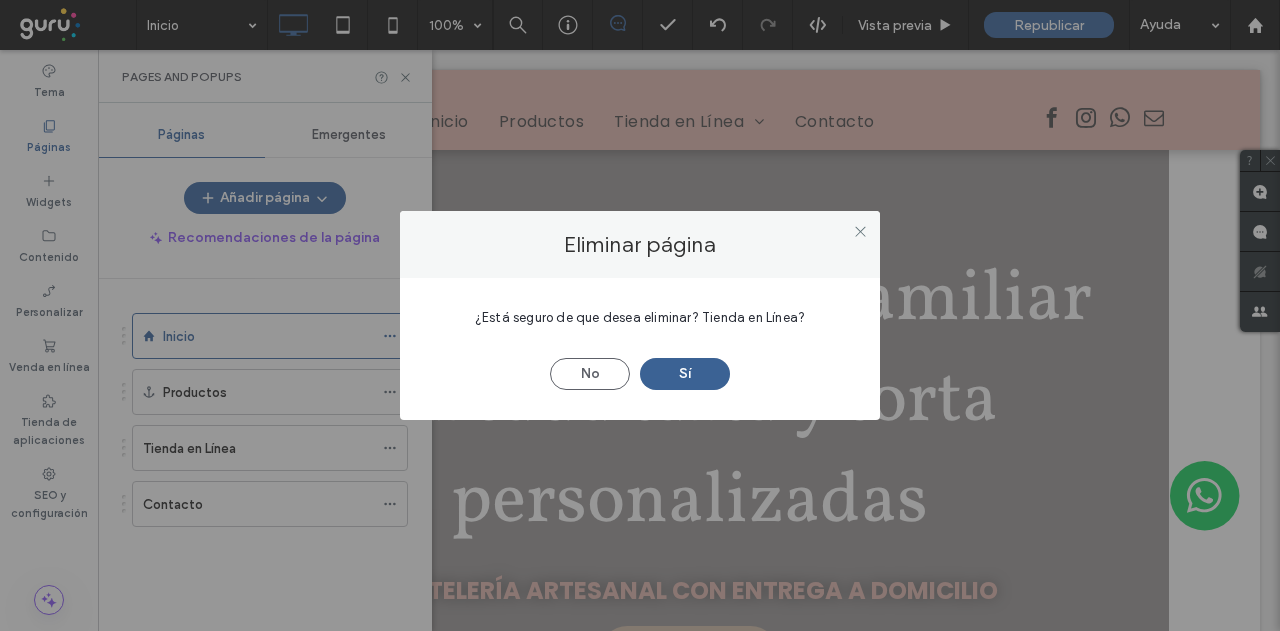 click on "Sí" at bounding box center [685, 374] 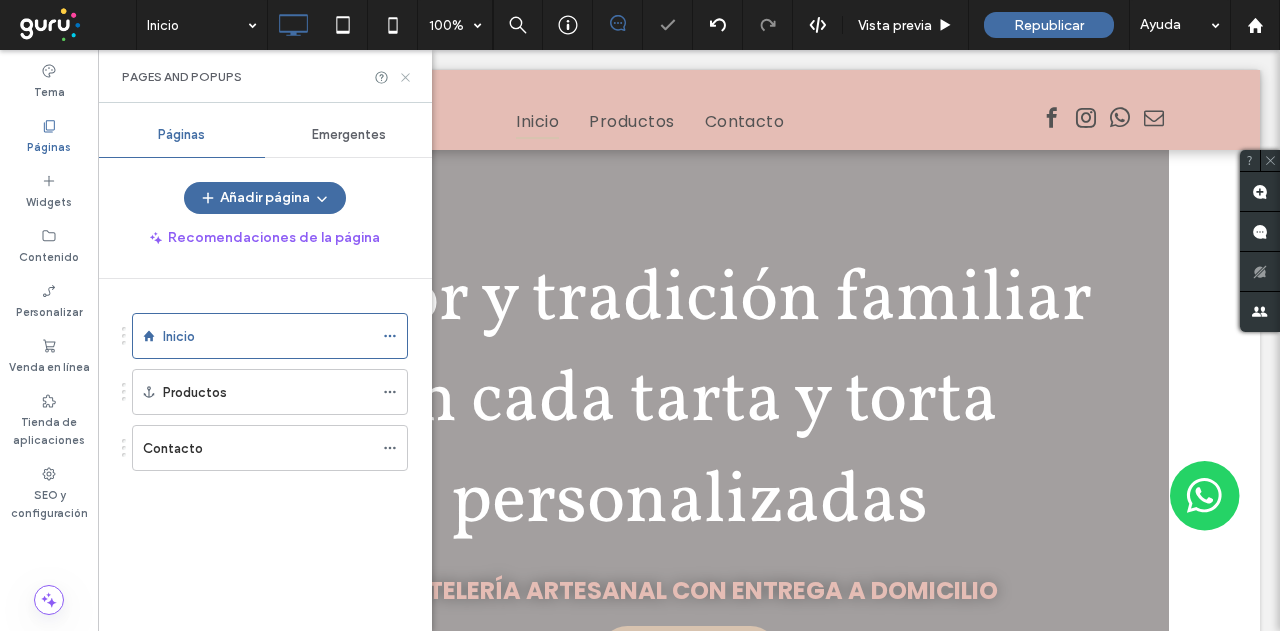 click 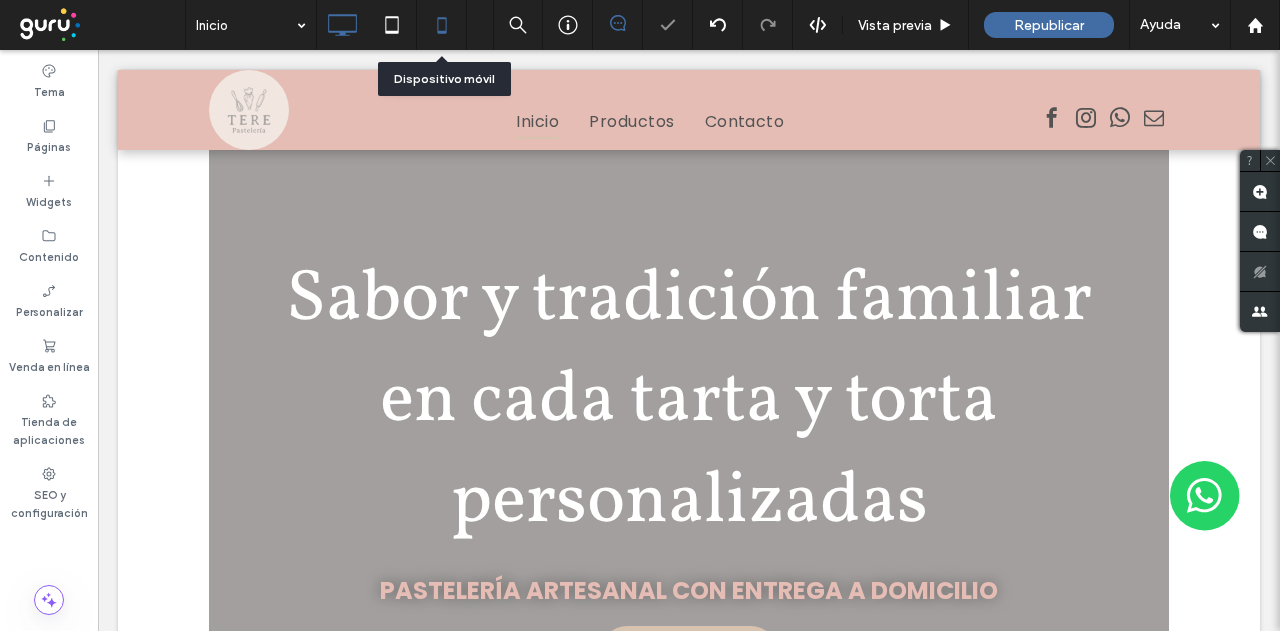 click 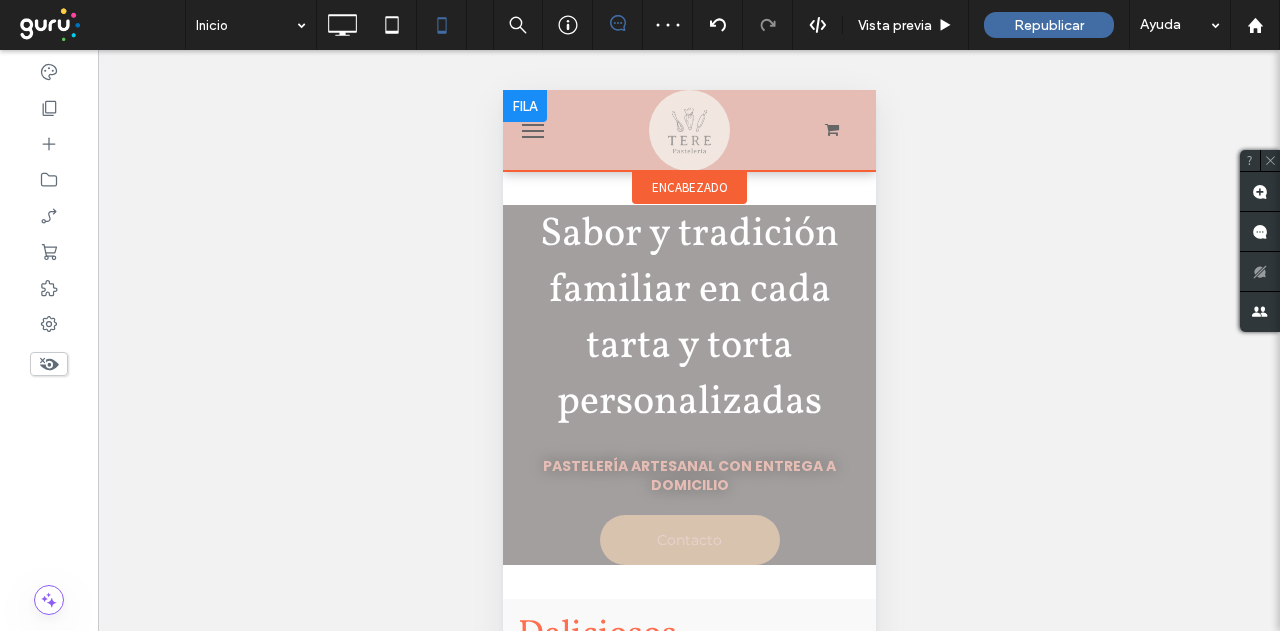 scroll, scrollTop: 0, scrollLeft: 0, axis: both 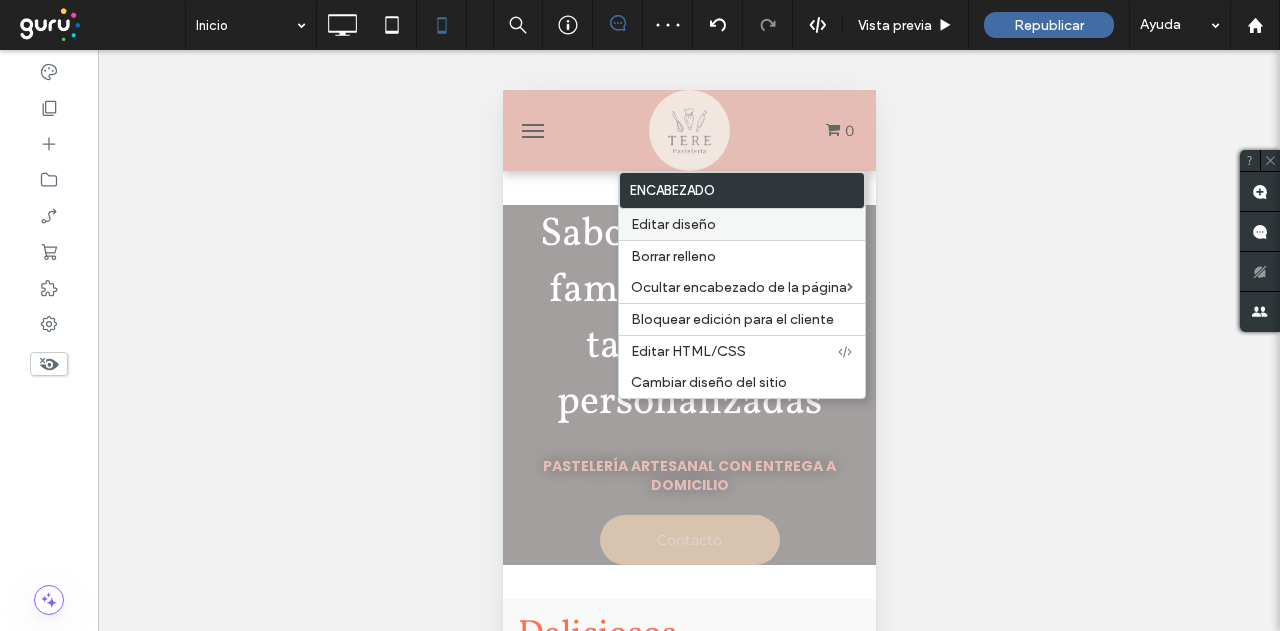 click on "Editar diseño" at bounding box center [742, 224] 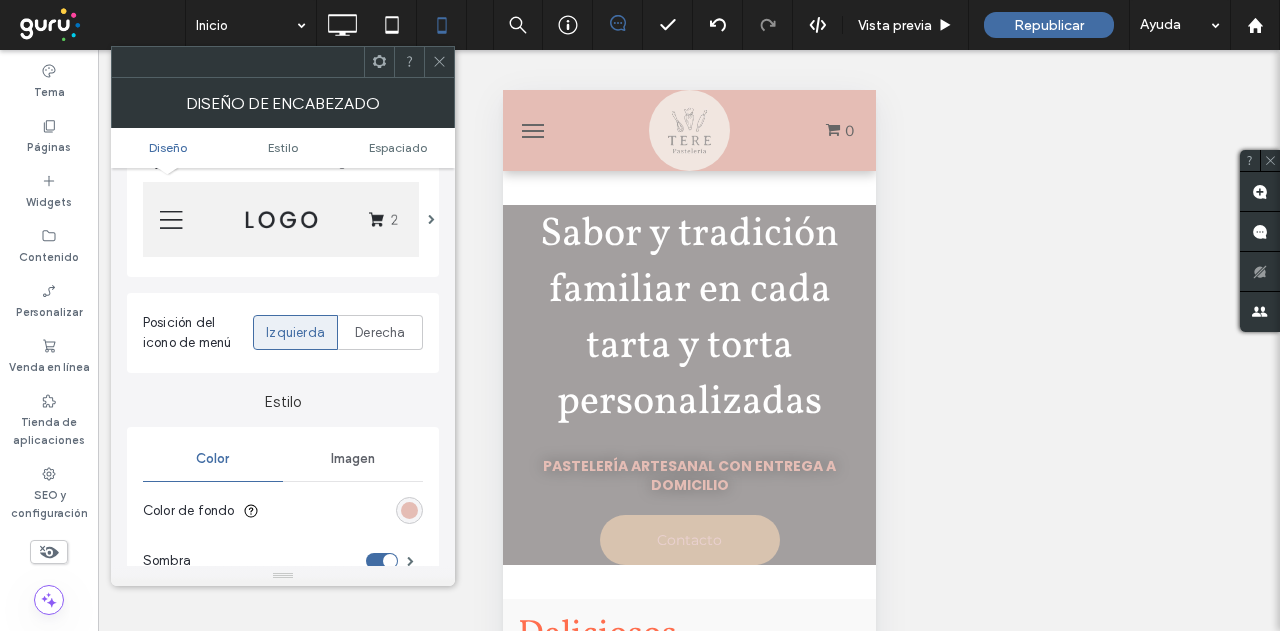 scroll, scrollTop: 100, scrollLeft: 0, axis: vertical 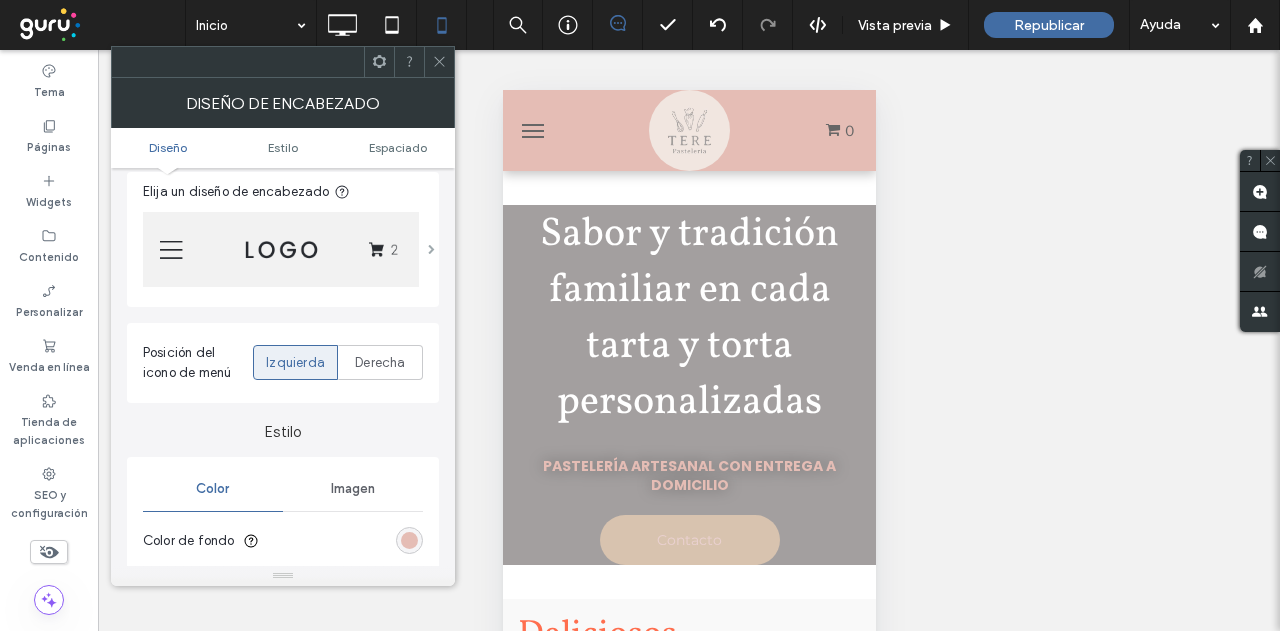 click at bounding box center [431, 249] 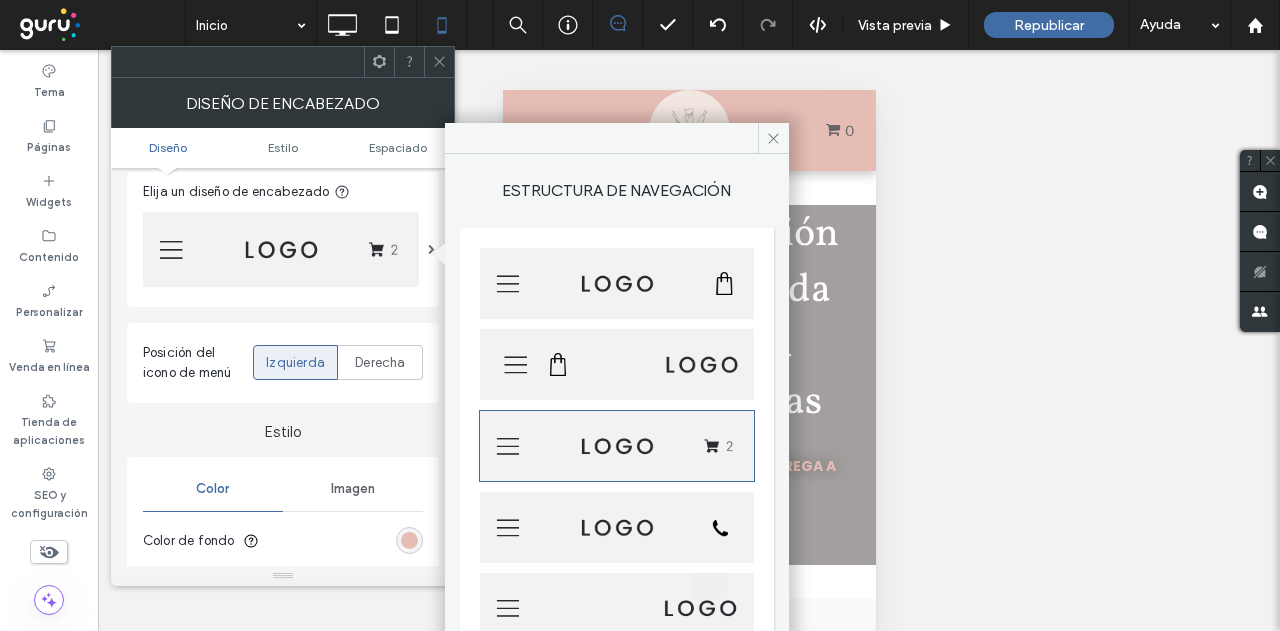 drag, startPoint x: 590, startPoint y: 509, endPoint x: 592, endPoint y: 469, distance: 40.04997 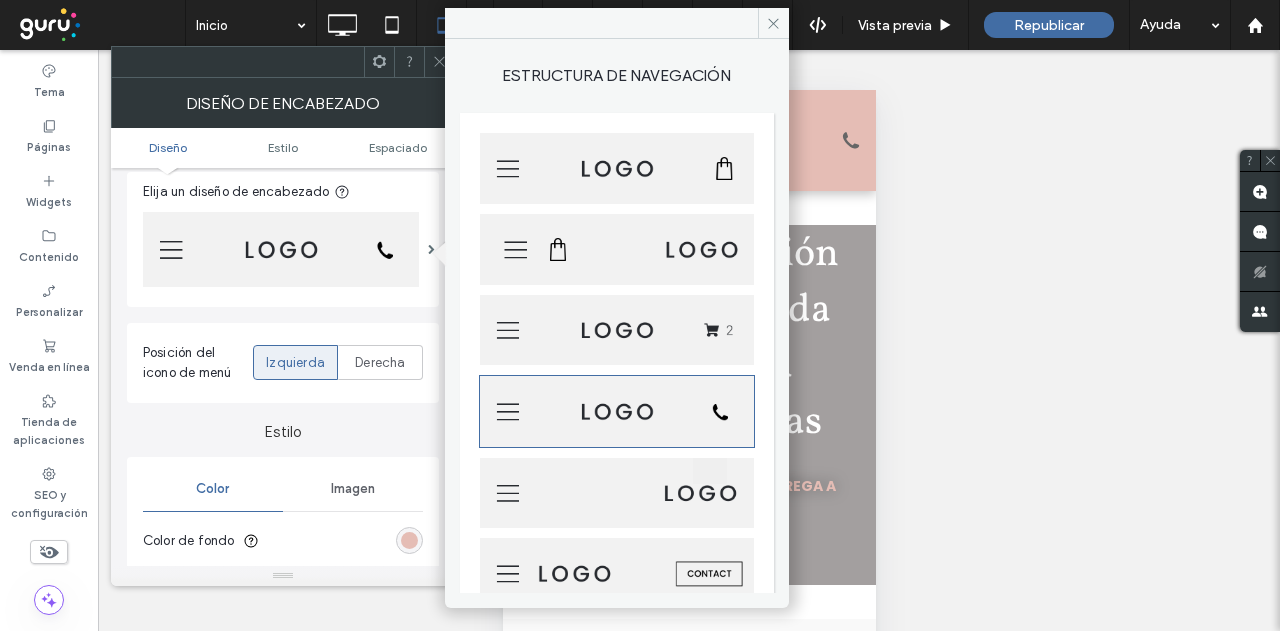 click 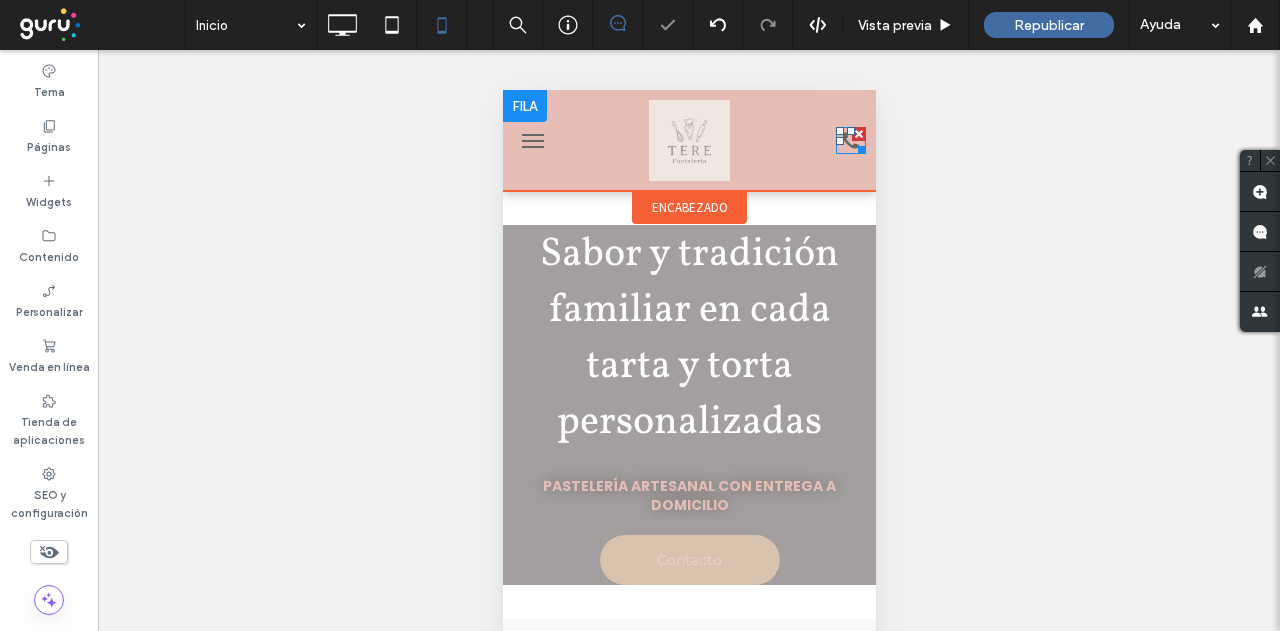 click at bounding box center [857, 146] 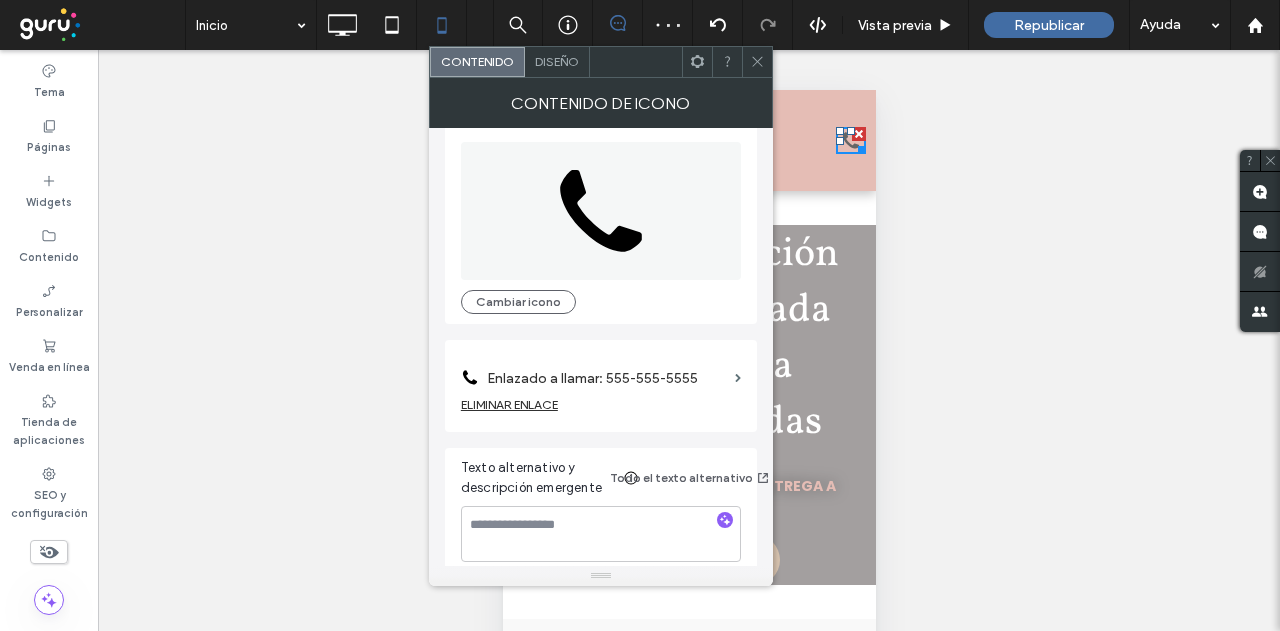 scroll, scrollTop: 34, scrollLeft: 0, axis: vertical 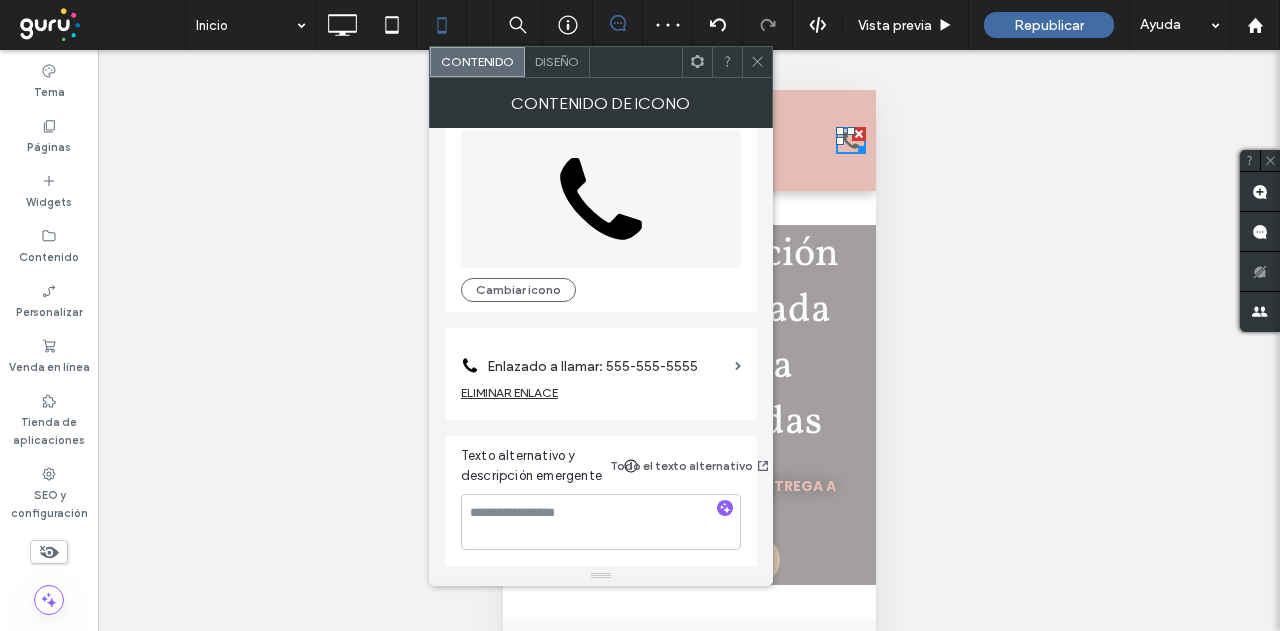 click on "Enlazado a llamar: 555-555-5555" at bounding box center [607, 366] 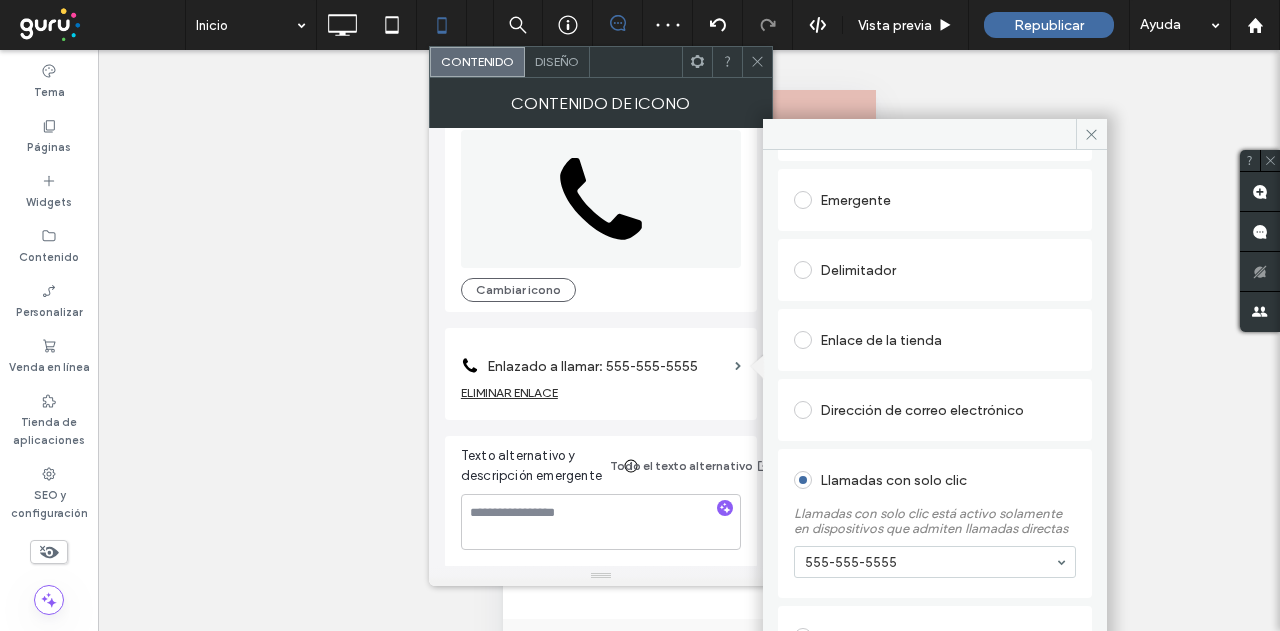 scroll, scrollTop: 258, scrollLeft: 0, axis: vertical 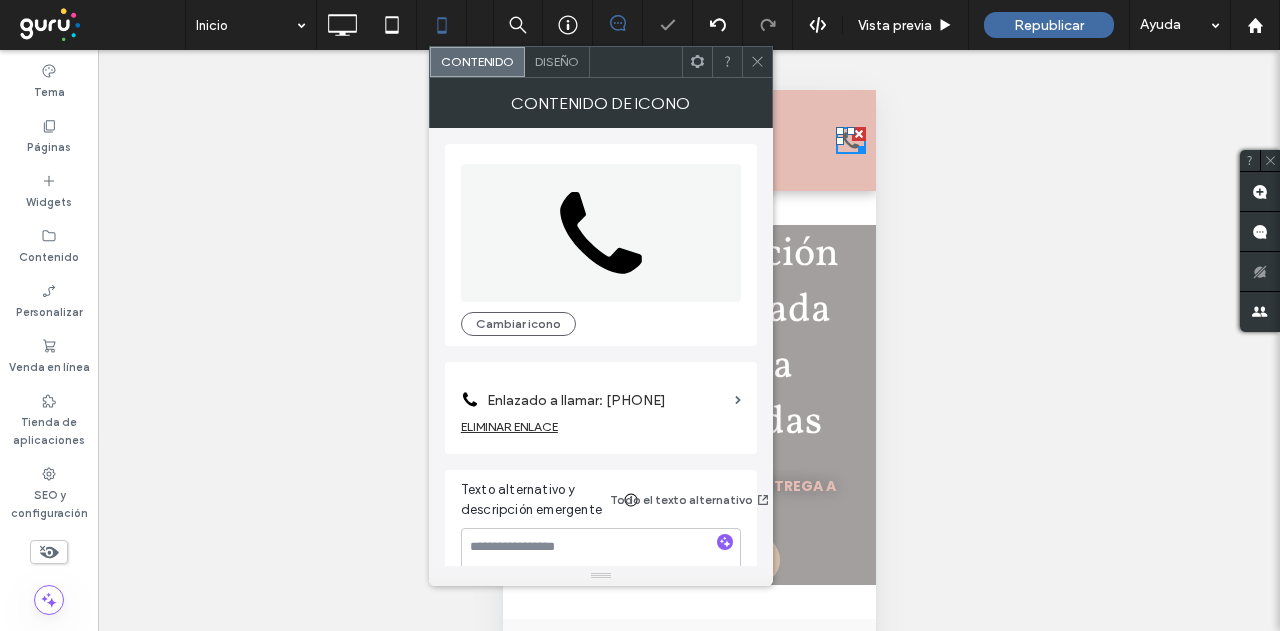 click 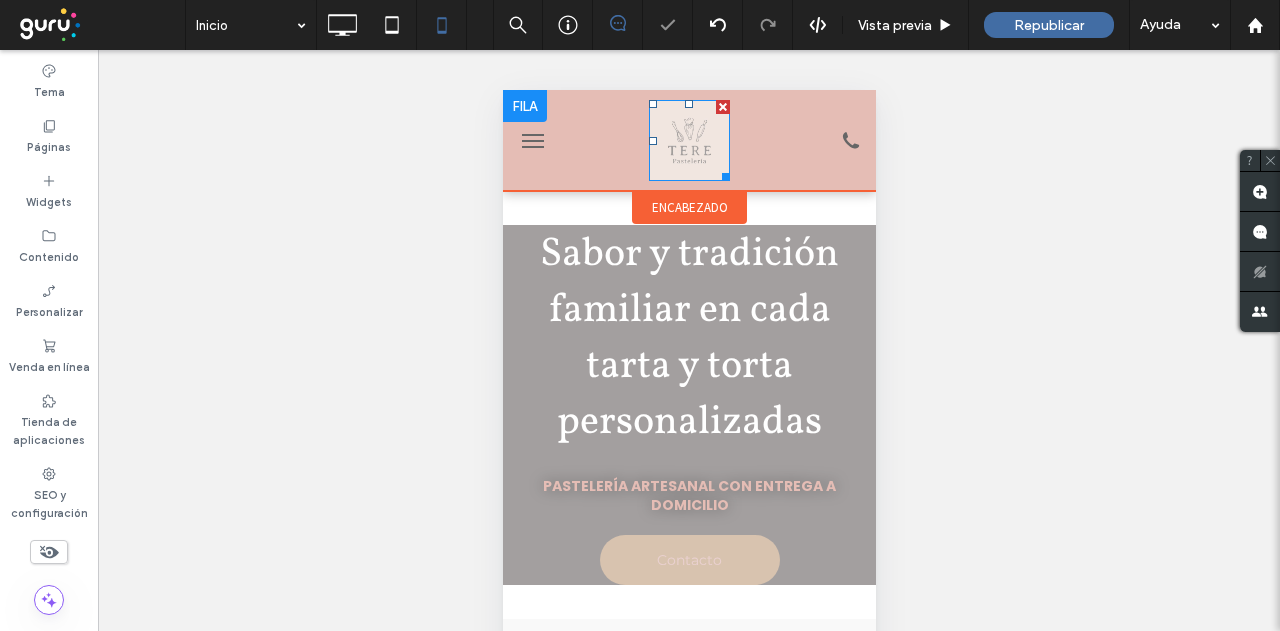 click at bounding box center (688, 140) 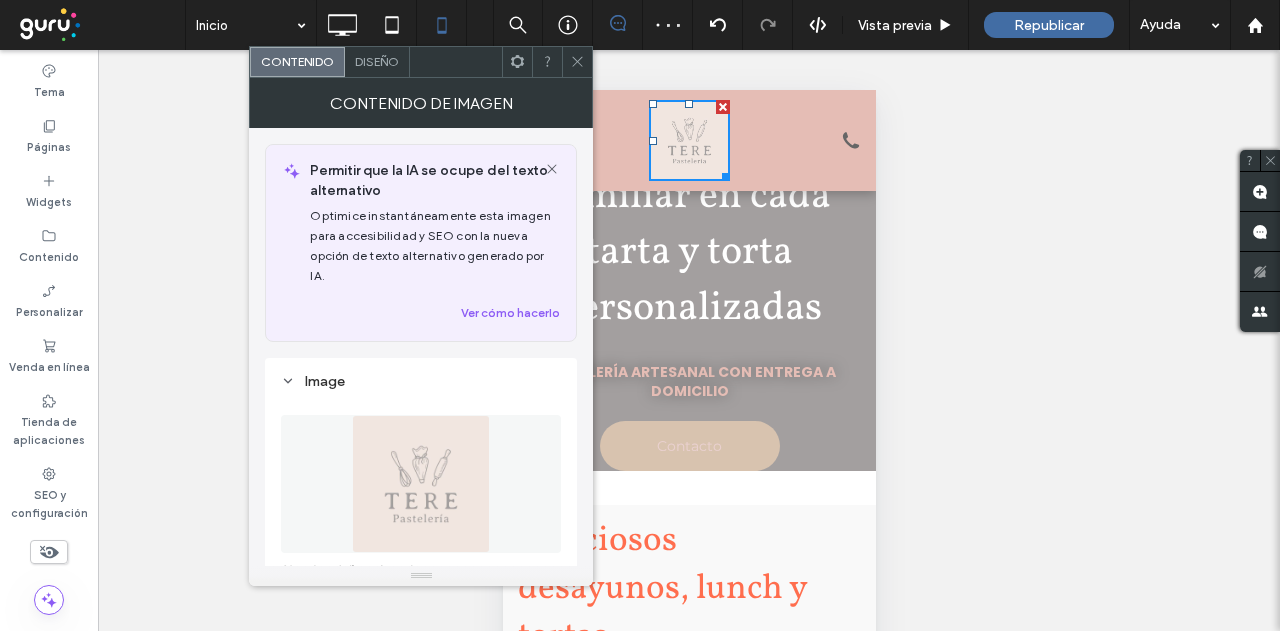 scroll, scrollTop: 200, scrollLeft: 0, axis: vertical 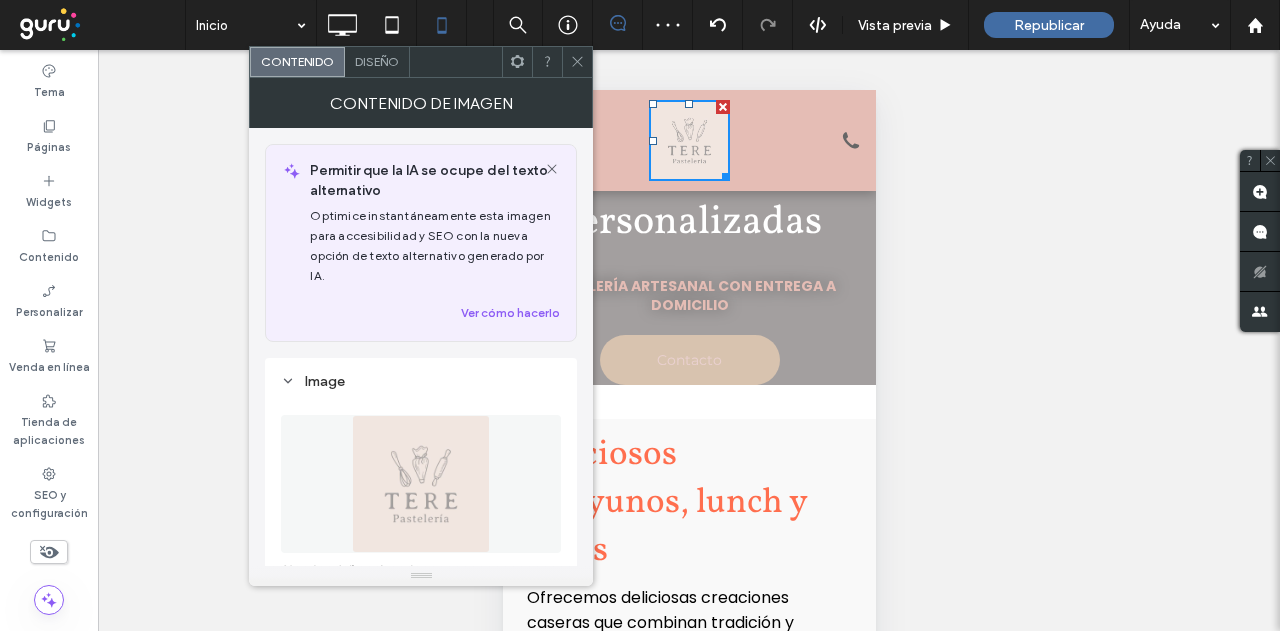 click on "Diseño" at bounding box center (377, 62) 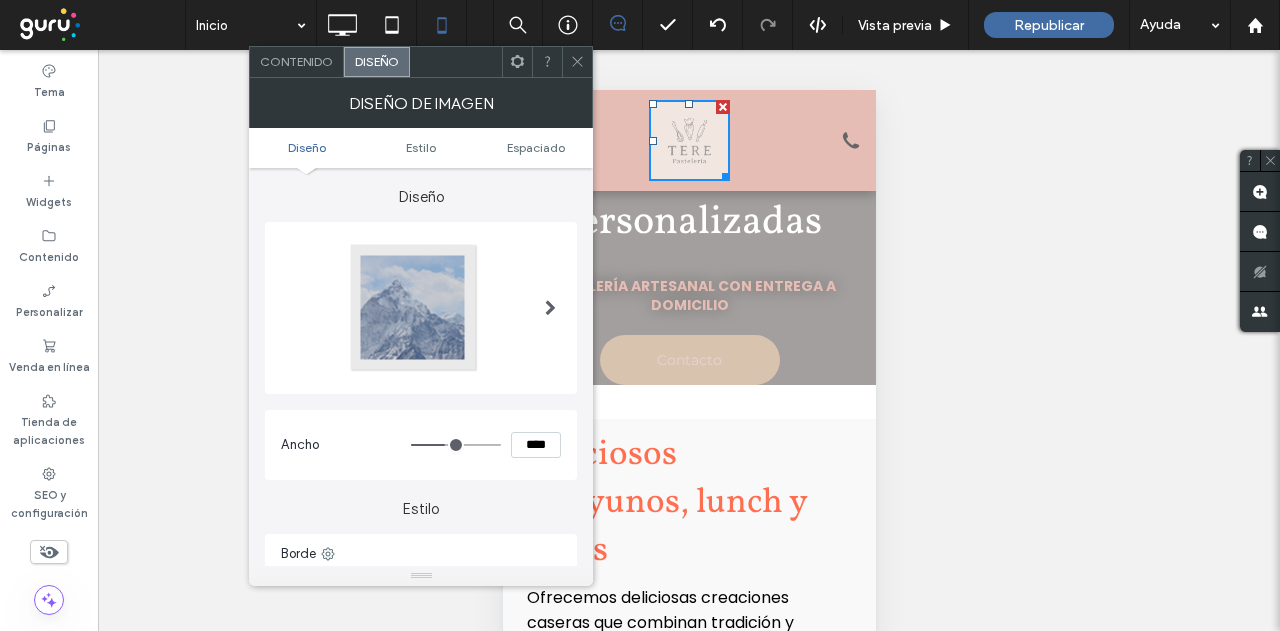 click at bounding box center [414, 308] 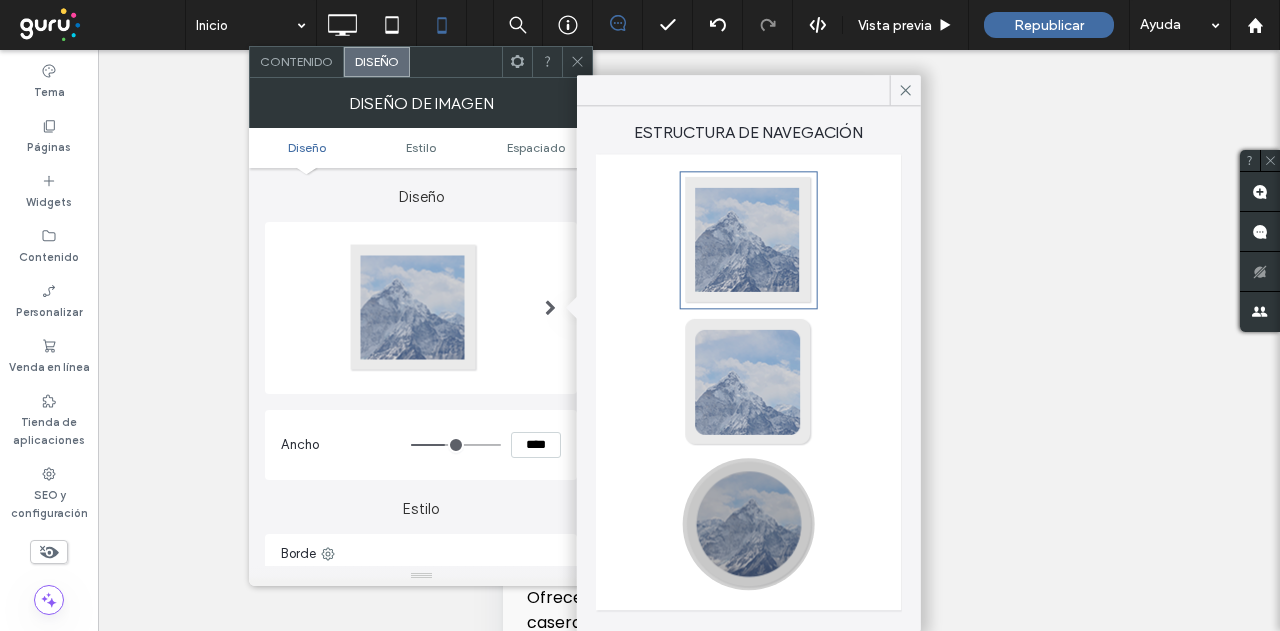 click at bounding box center (749, 524) 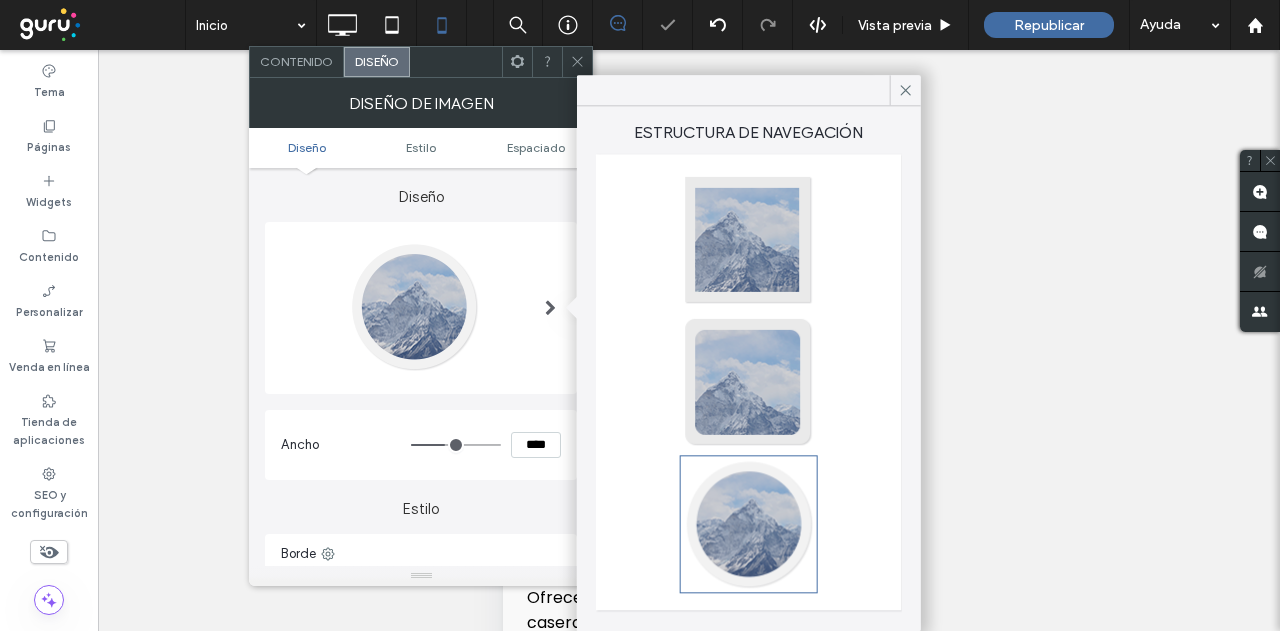 type on "**" 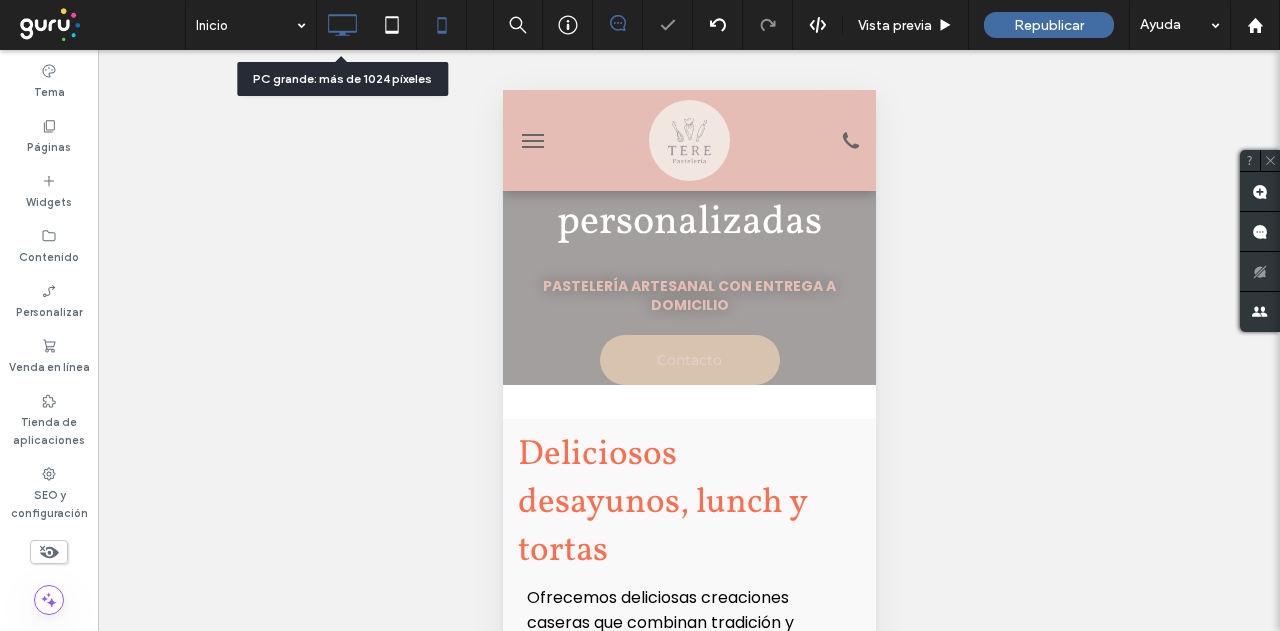 click 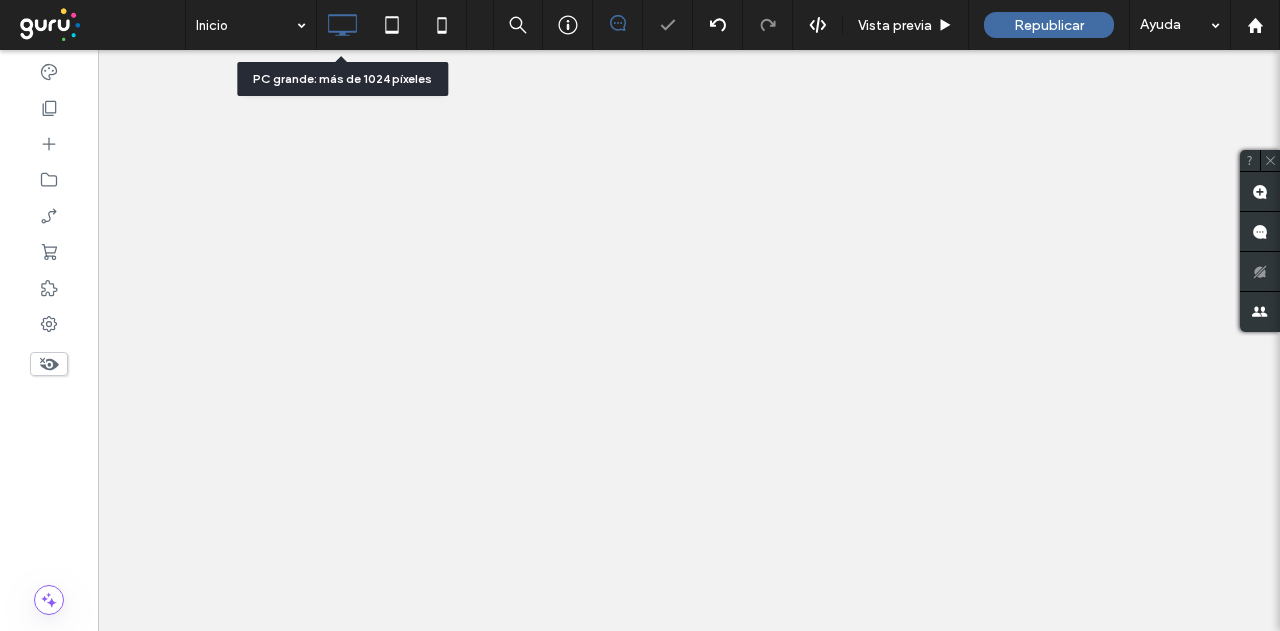 scroll, scrollTop: 0, scrollLeft: 0, axis: both 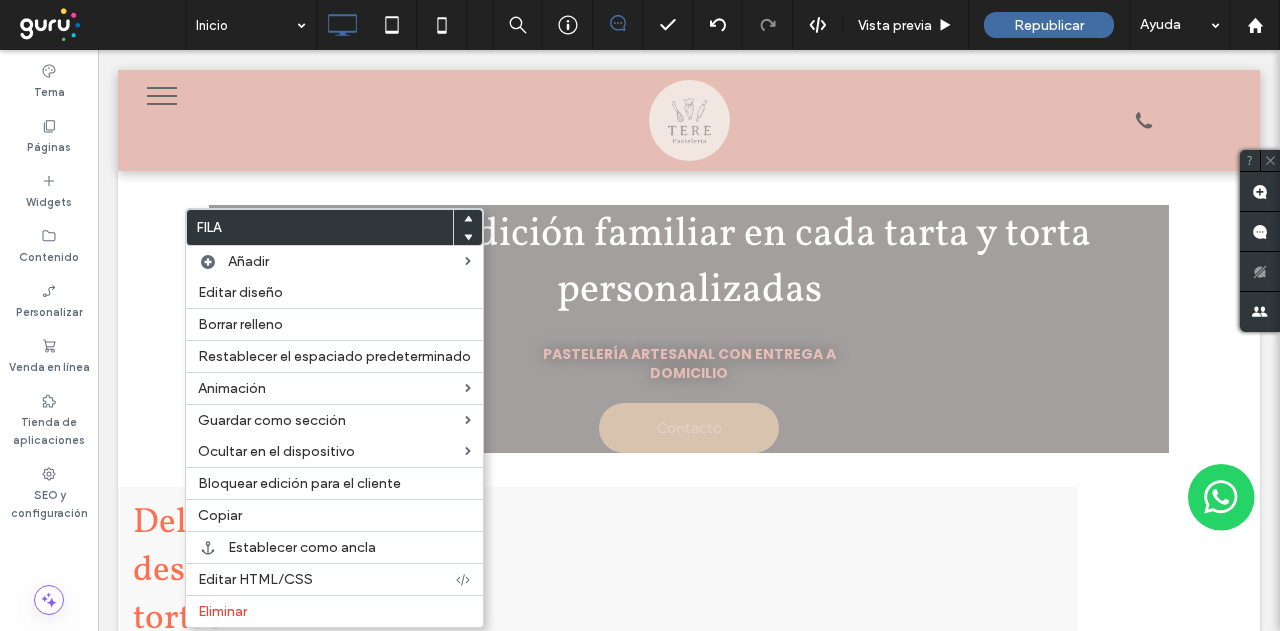 click at bounding box center [468, 219] 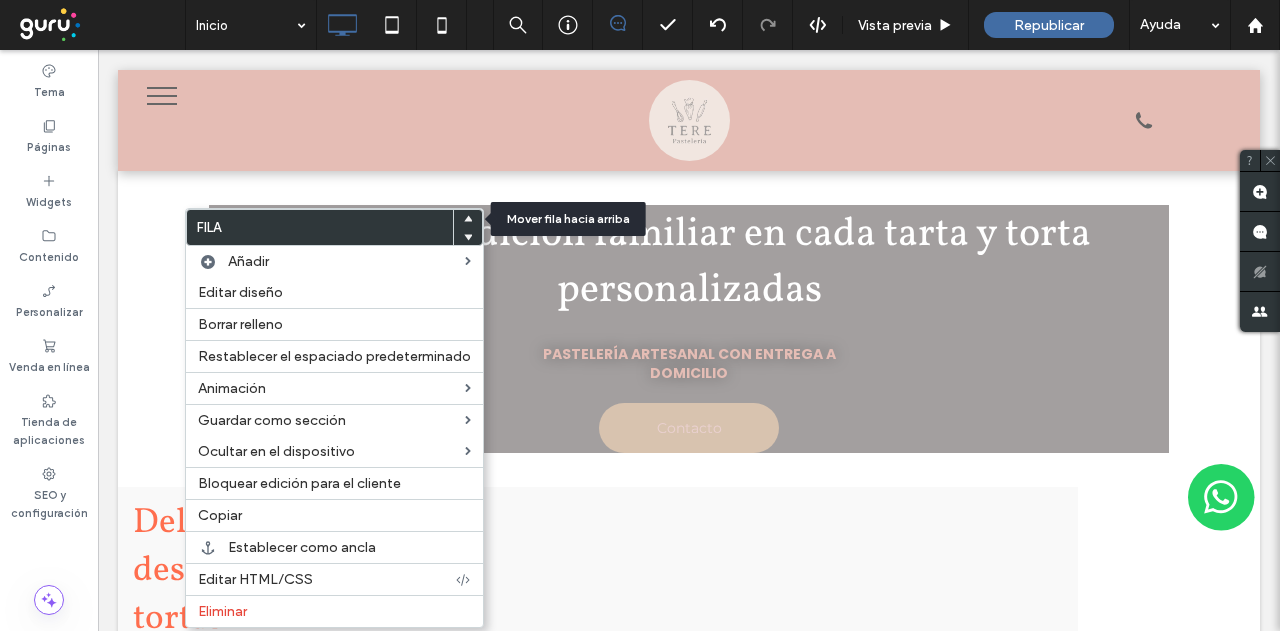 click 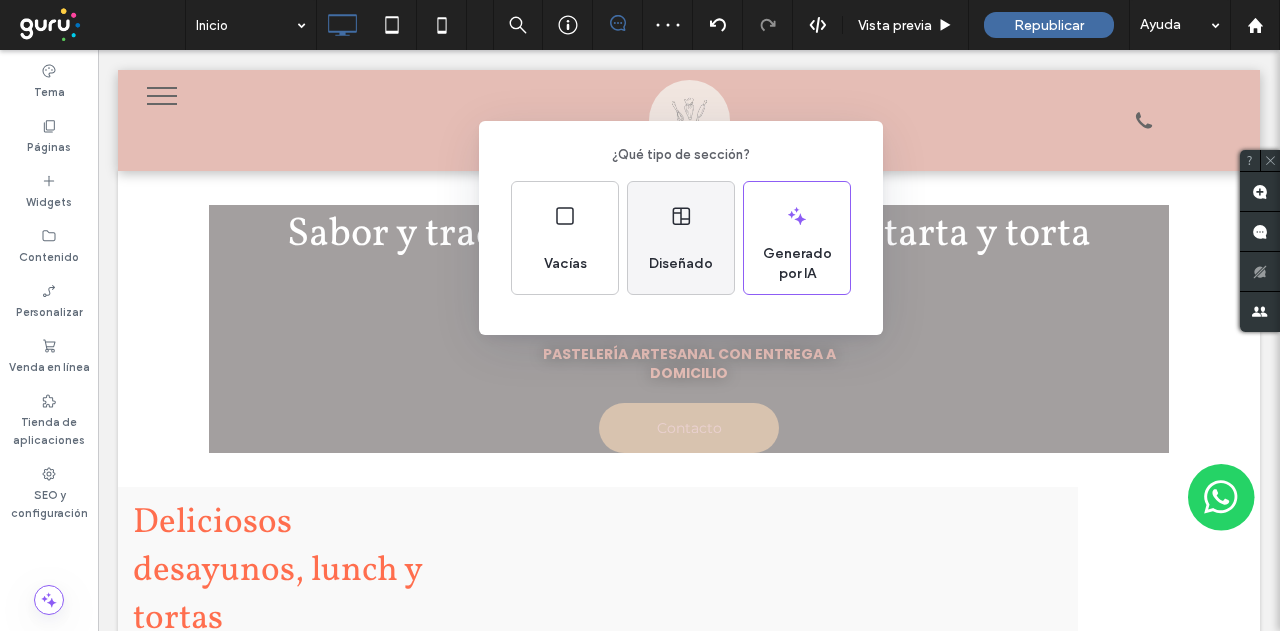 click on "Diseñado" at bounding box center (681, 264) 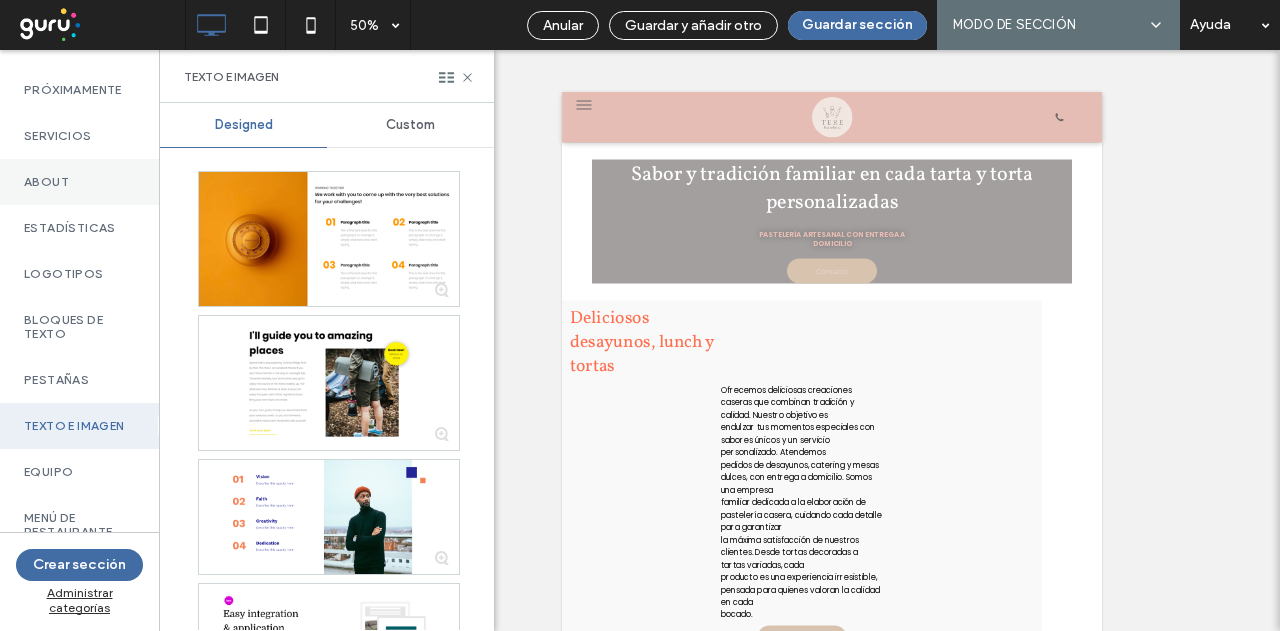 scroll, scrollTop: 100, scrollLeft: 0, axis: vertical 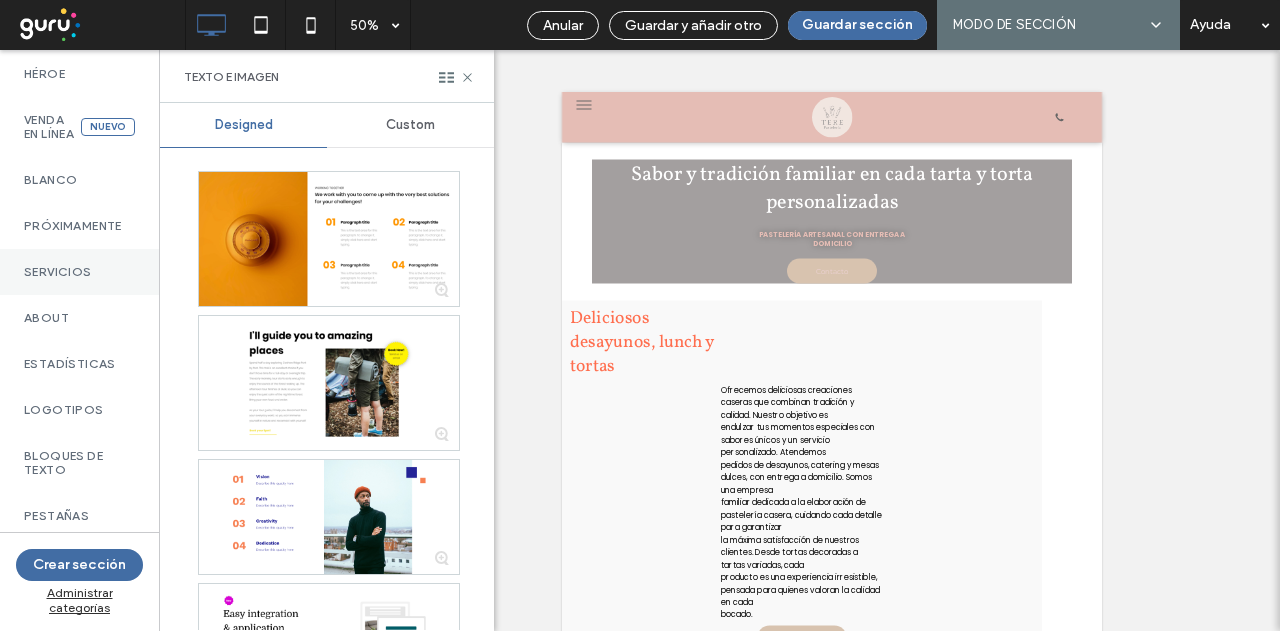 click on "Servicios" at bounding box center [79, 272] 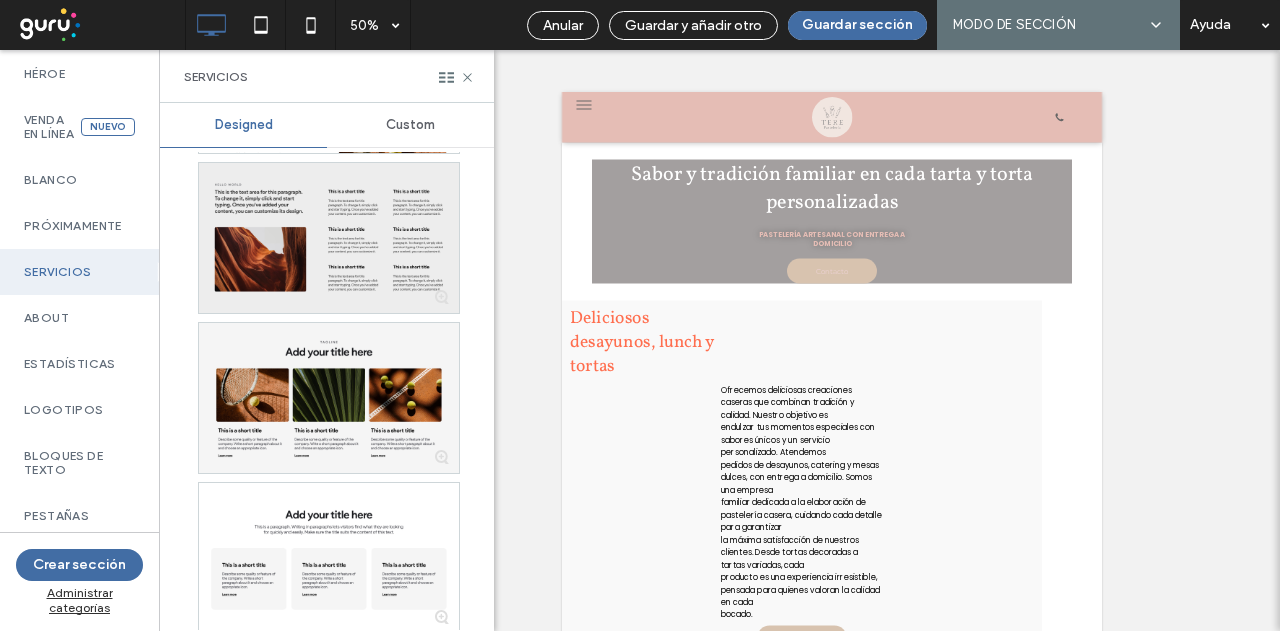 scroll, scrollTop: 1400, scrollLeft: 0, axis: vertical 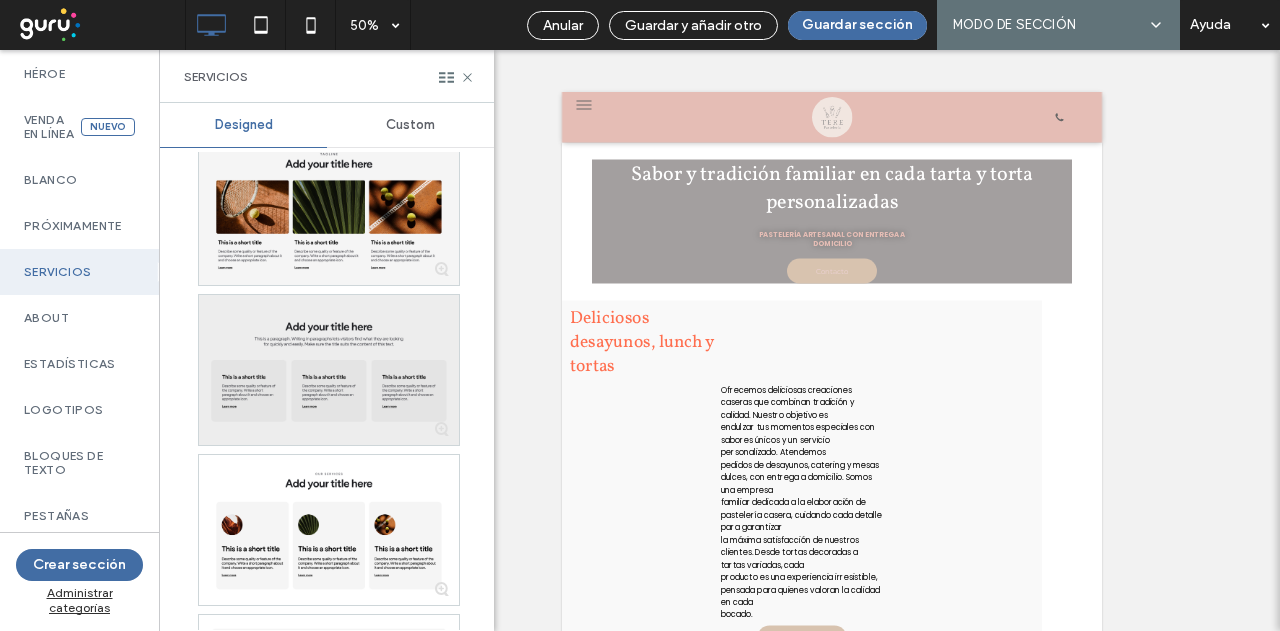 click at bounding box center [329, 370] 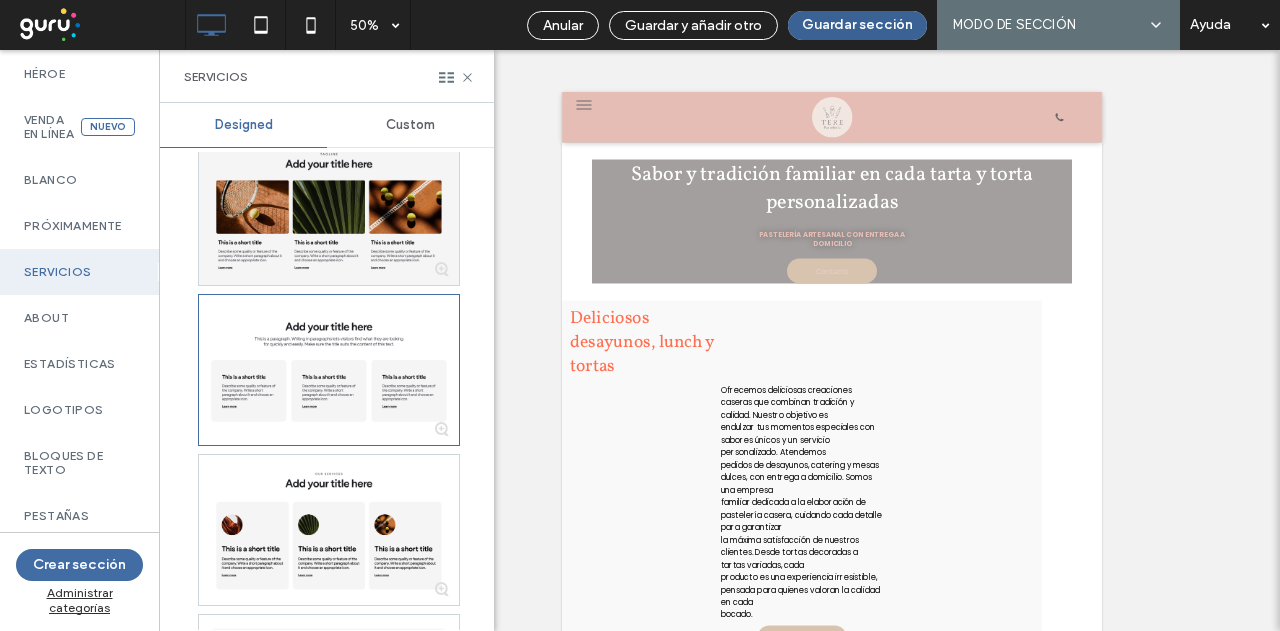 click on "Guardar sección" at bounding box center [857, 25] 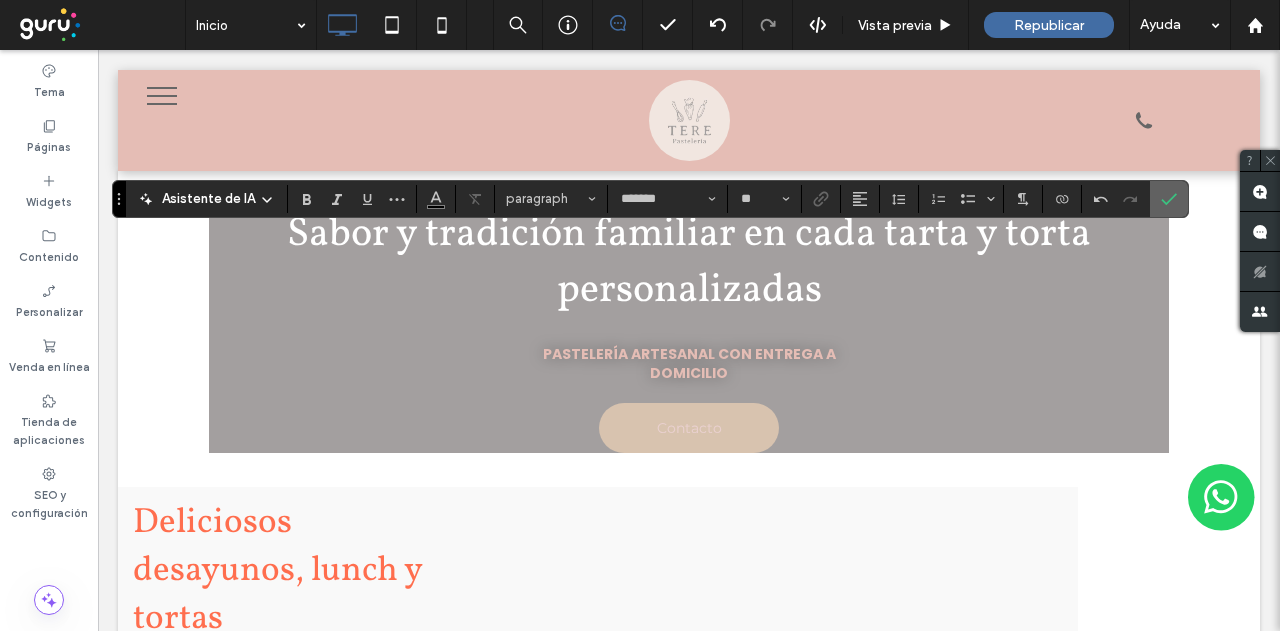 click 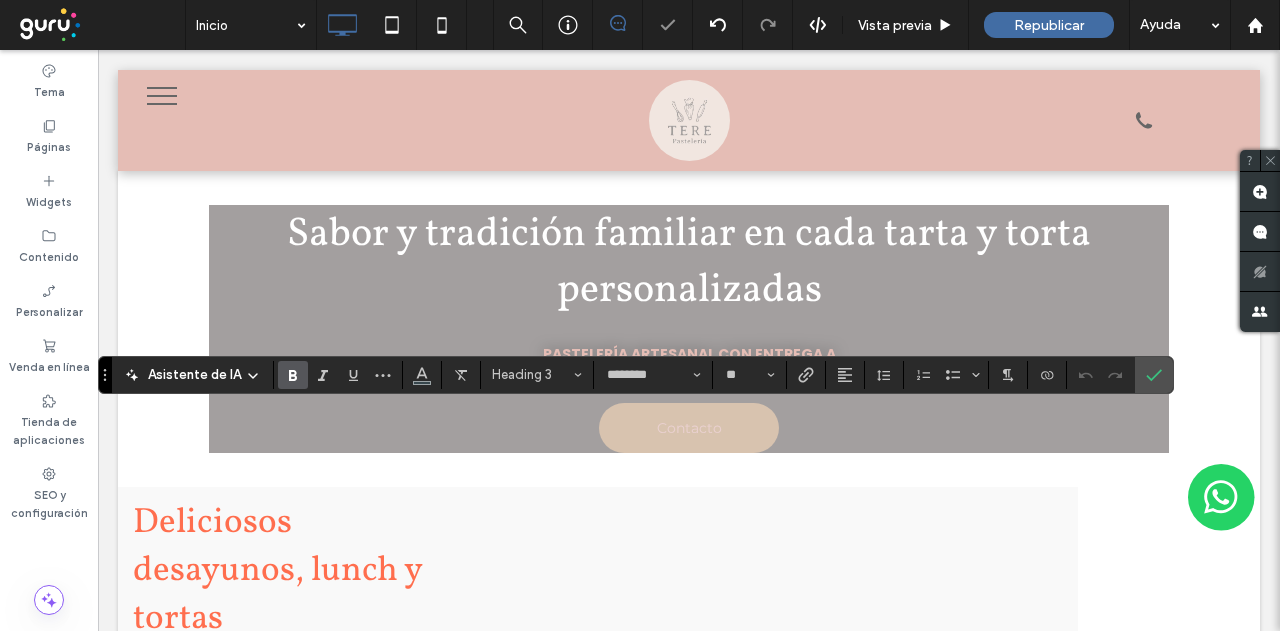 type on "*******" 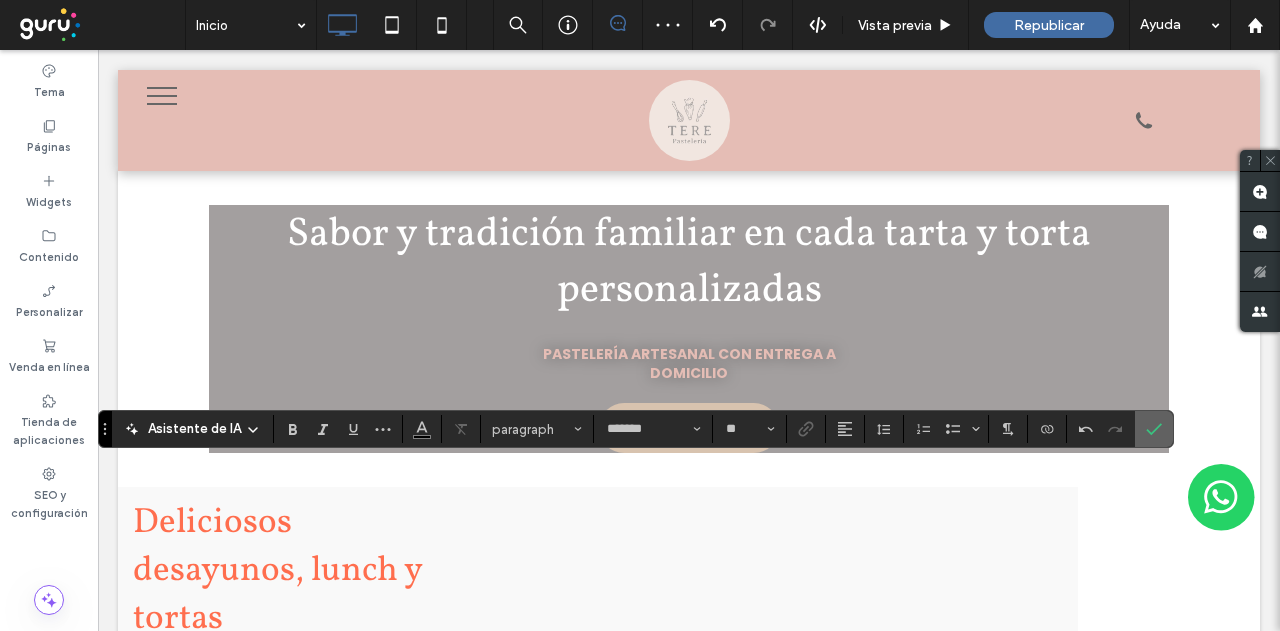 click 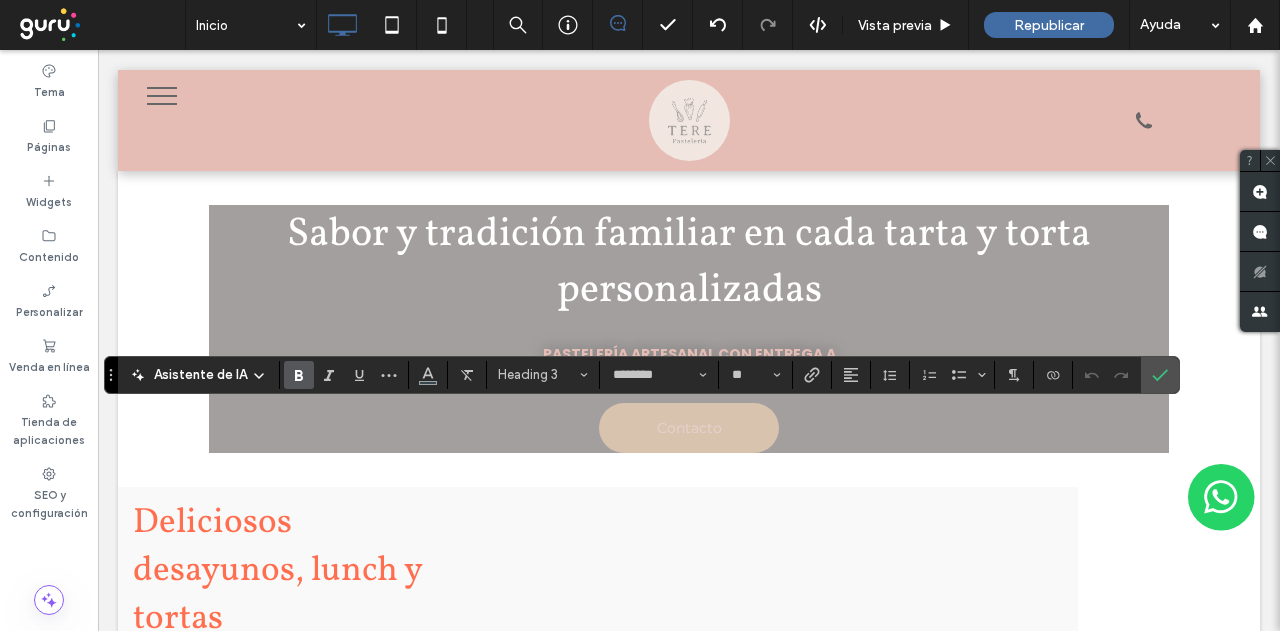 type on "*******" 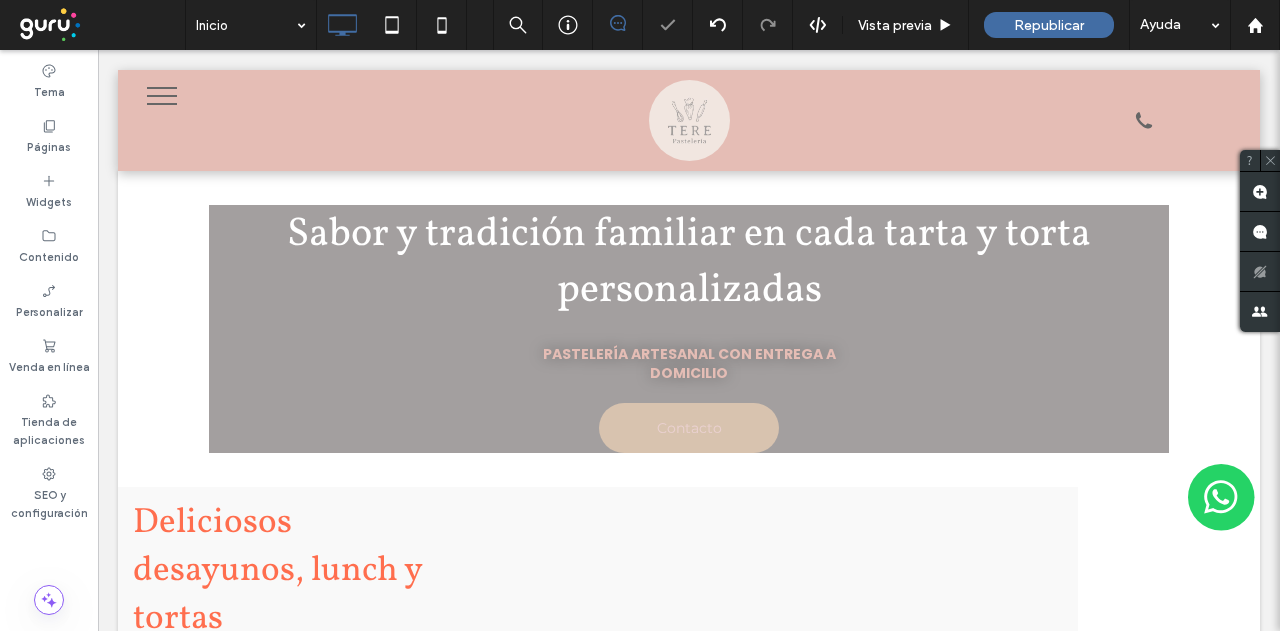 type on "*******" 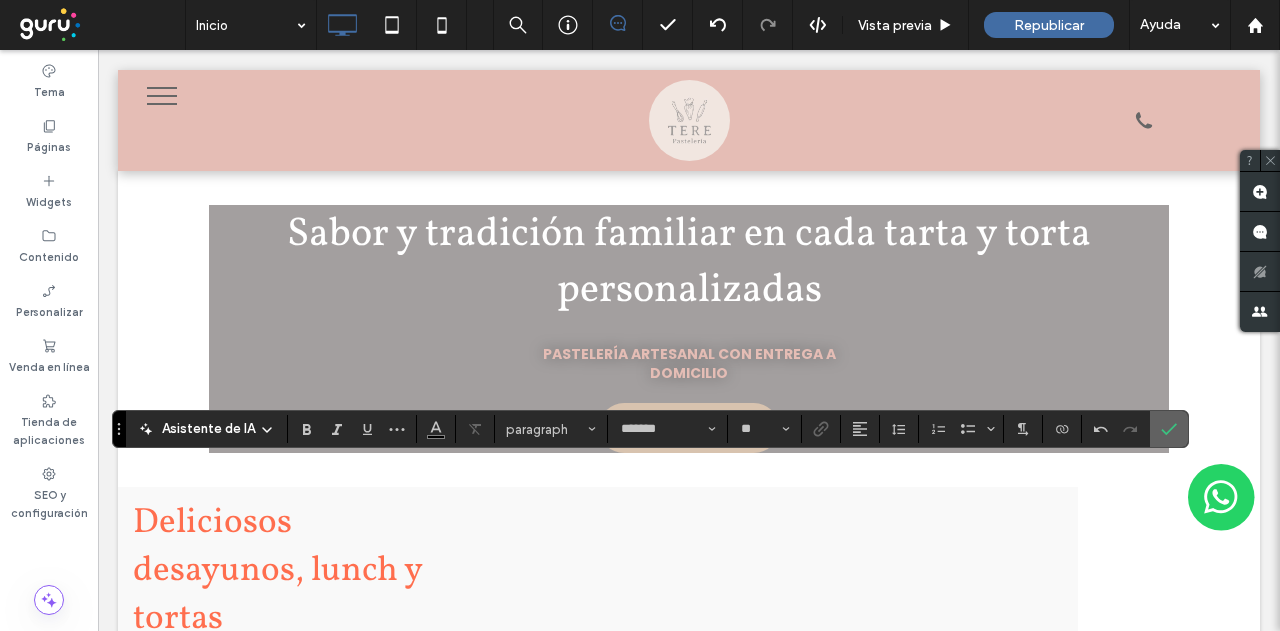 click at bounding box center (1169, 429) 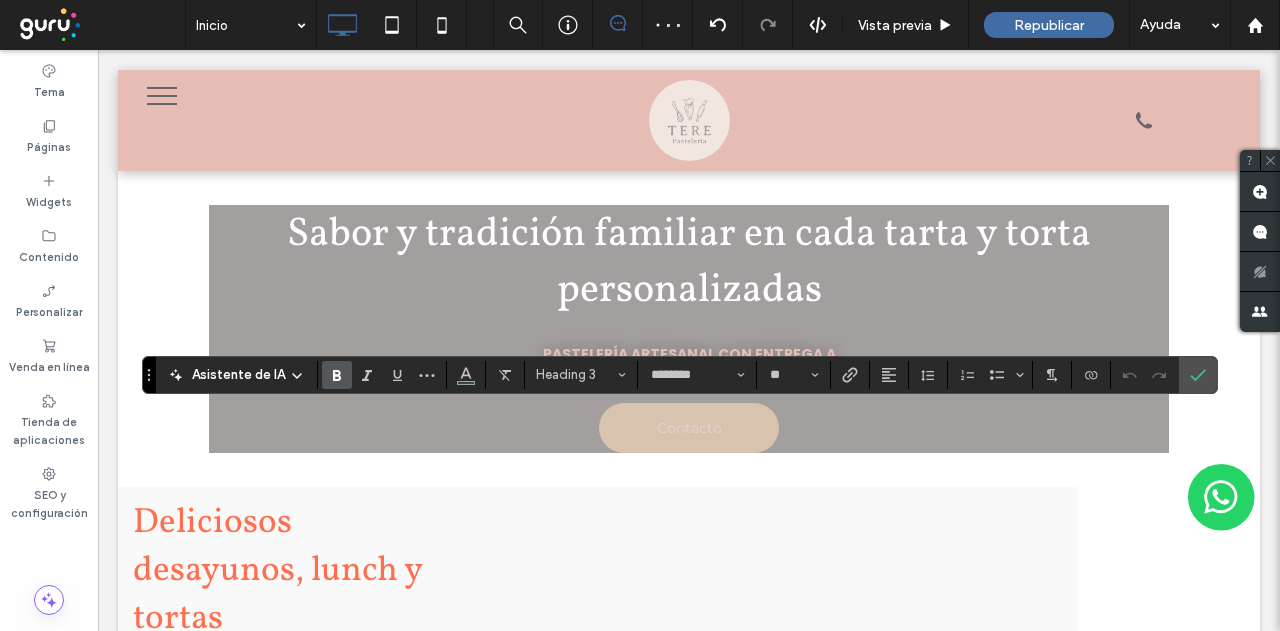 type on "*******" 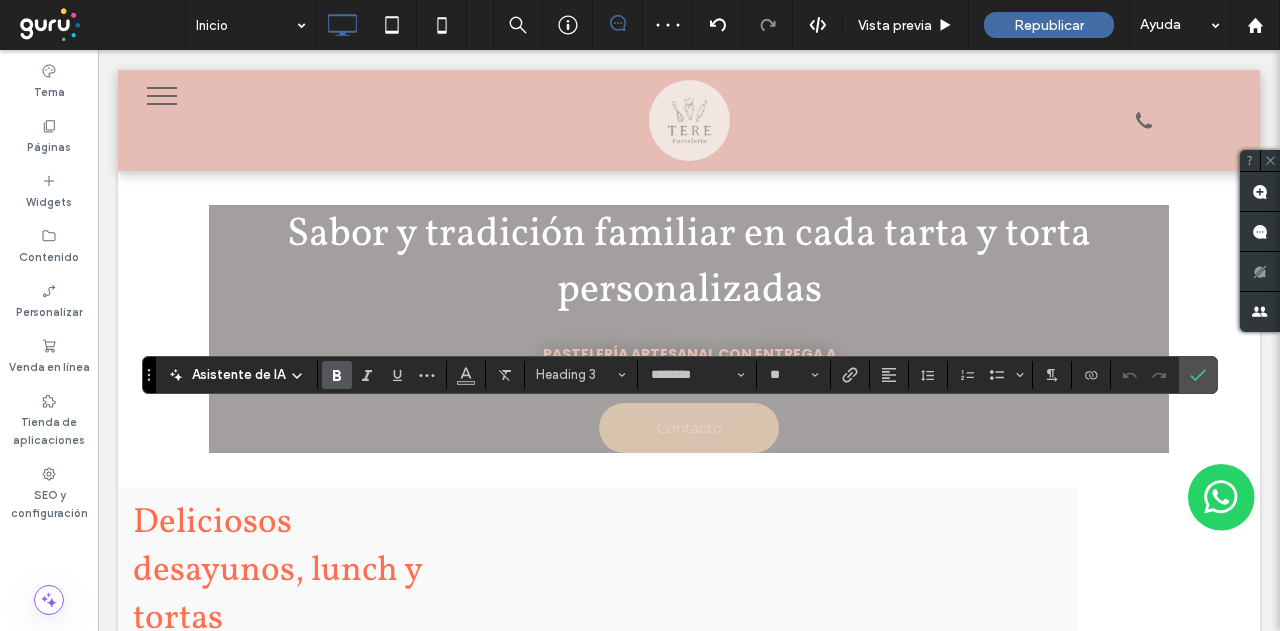 type on "**" 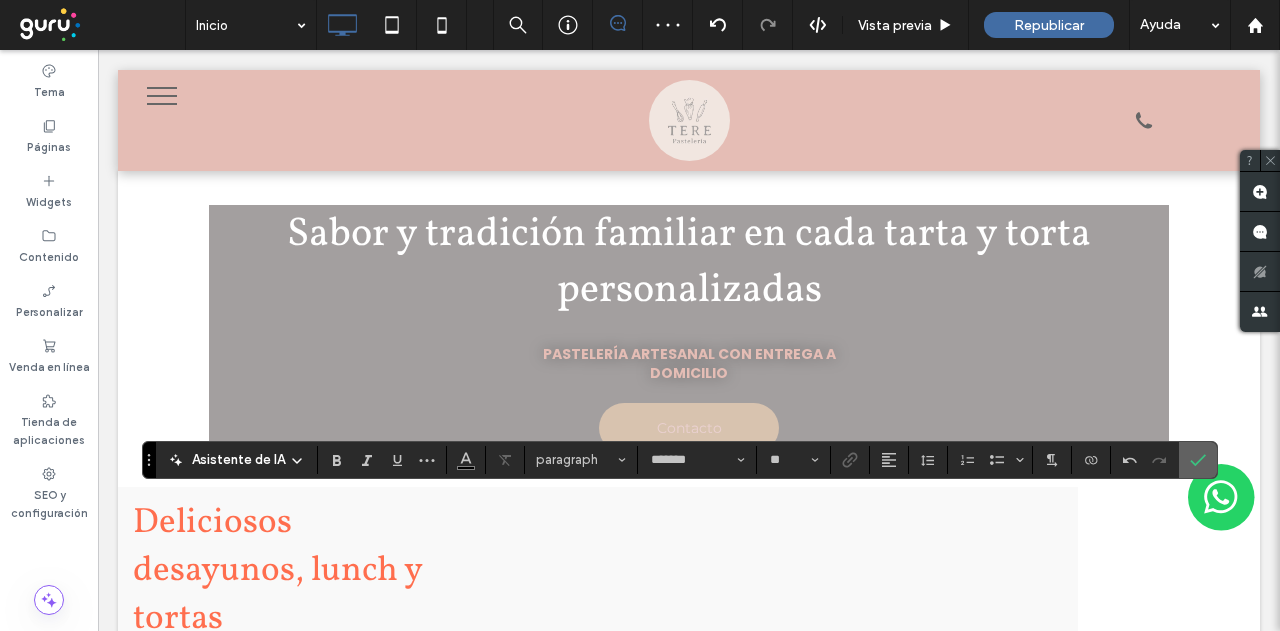 click 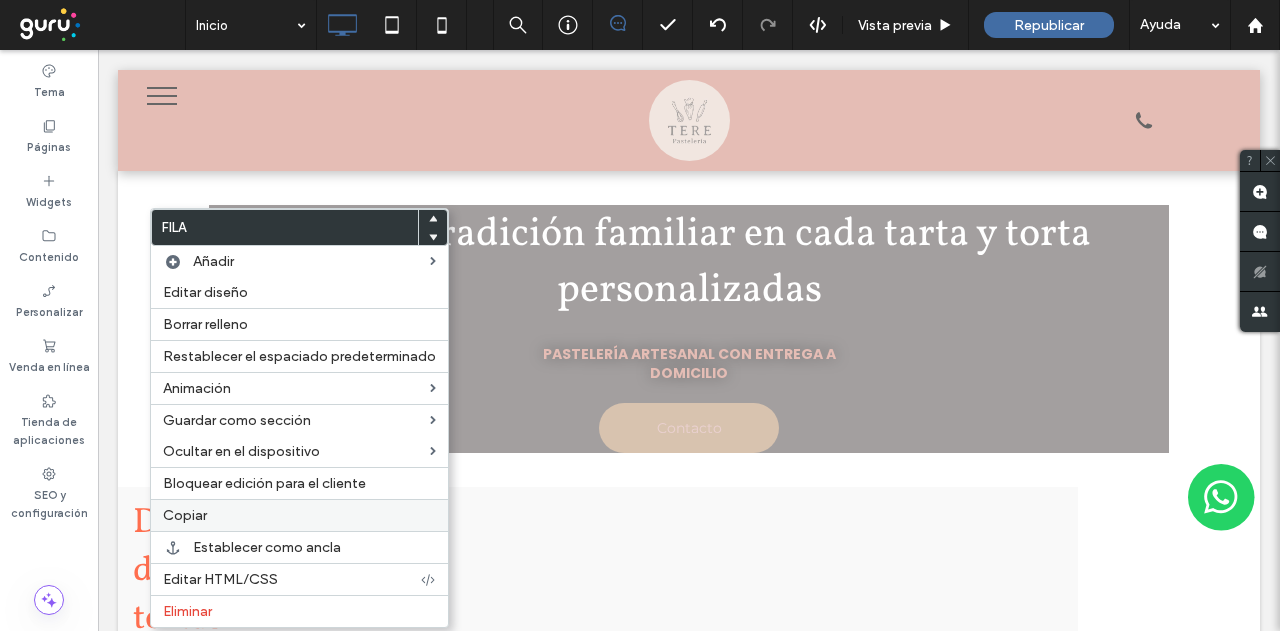 click on "Copiar" at bounding box center (185, 515) 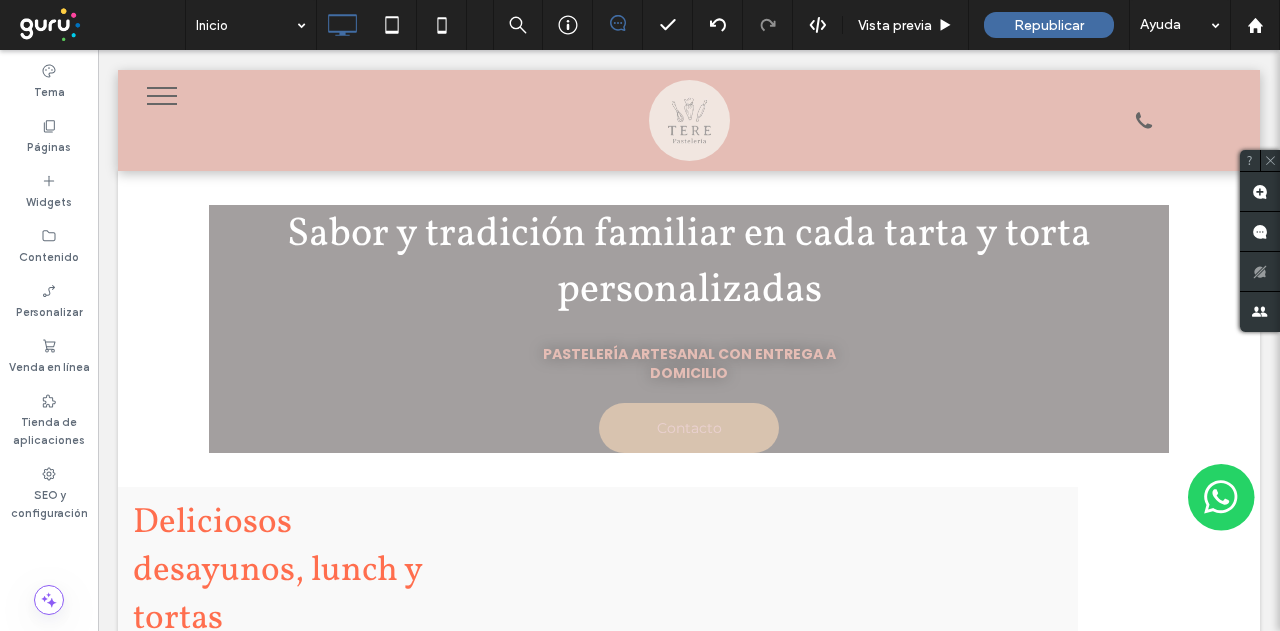 scroll, scrollTop: 0, scrollLeft: 0, axis: both 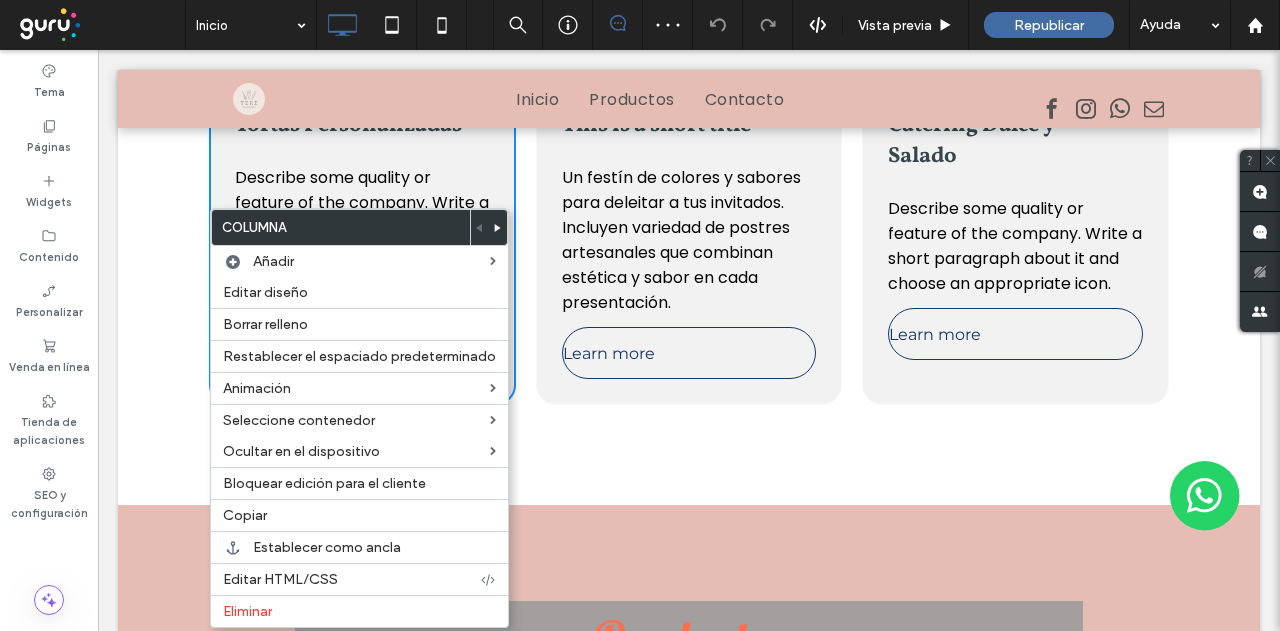 click on "Tortas Personalizadas
Describe some quality or feature of the company. Write a short paragraph about it and choose an appropriate icon.
Learn more
Click To Paste
This is a short title
Un festín de colores y sabores para deleitar a tus invitados. Incluyen variedad de postres artesanales que combinan estética y sabor en cada presentación.
Learn more
Click To Paste
Catering Dulce y Salado
Describe some quality or feature of the company. Write a short paragraph about it and choose an appropriate icon.
Learn more
Click To Paste
Fila + Añadir sección" at bounding box center [689, 273] 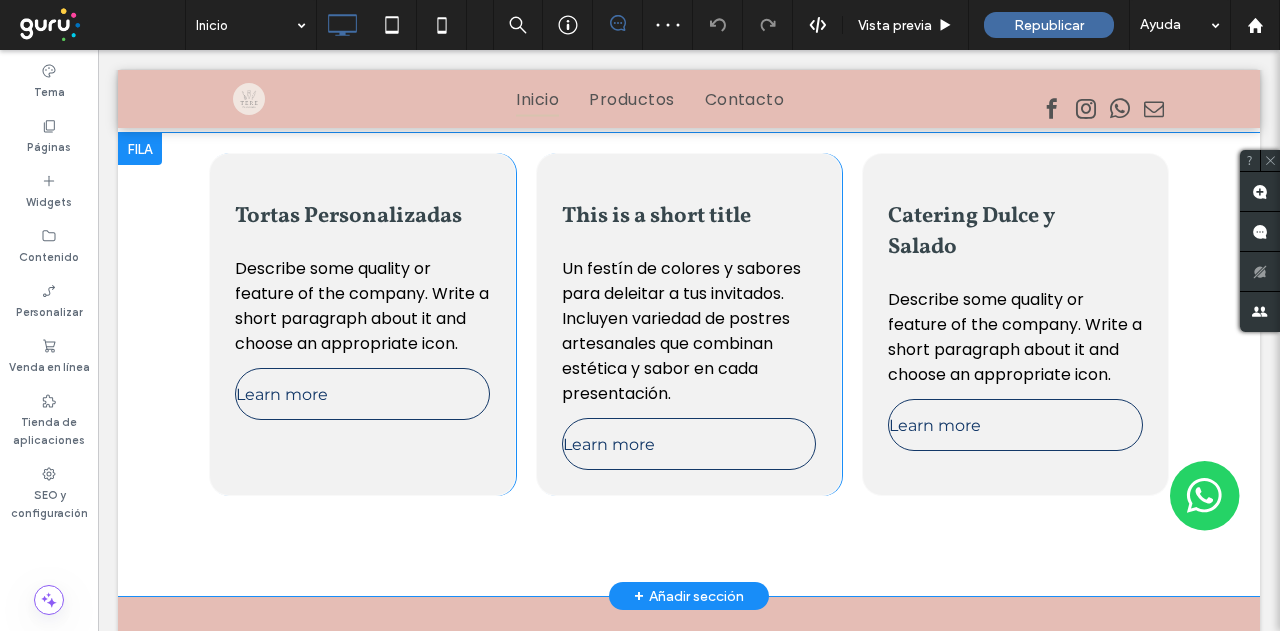 scroll, scrollTop: 2400, scrollLeft: 0, axis: vertical 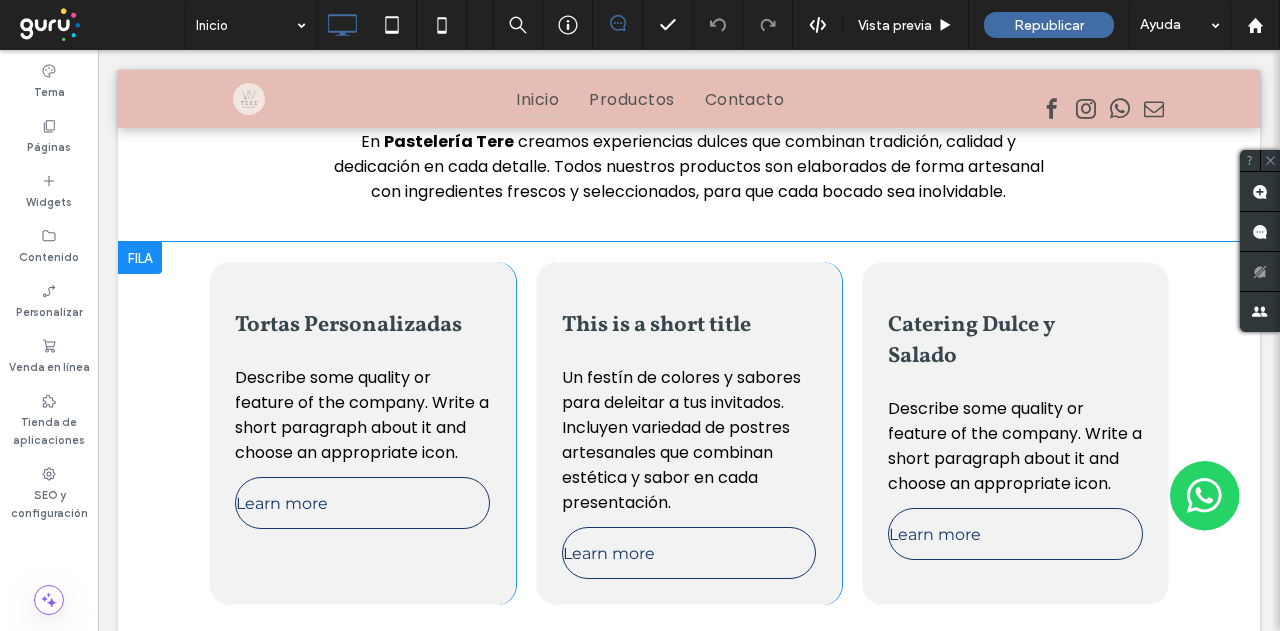 drag, startPoint x: 170, startPoint y: 315, endPoint x: 158, endPoint y: 323, distance: 14.422205 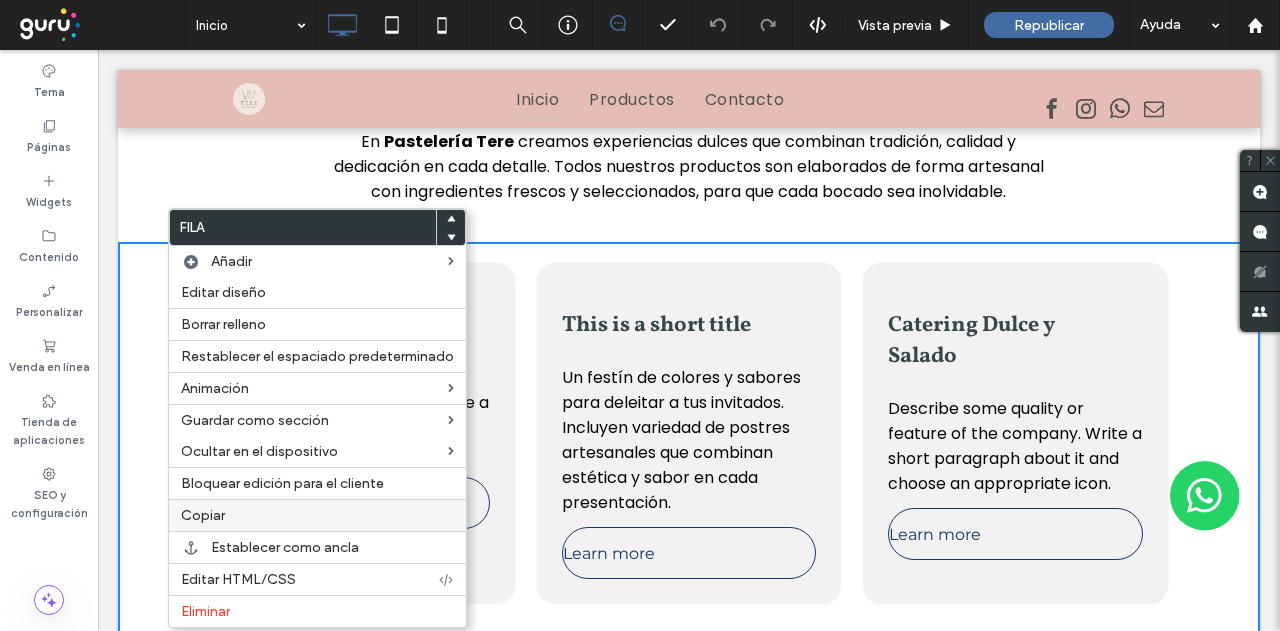 click on "Copiar" at bounding box center (203, 515) 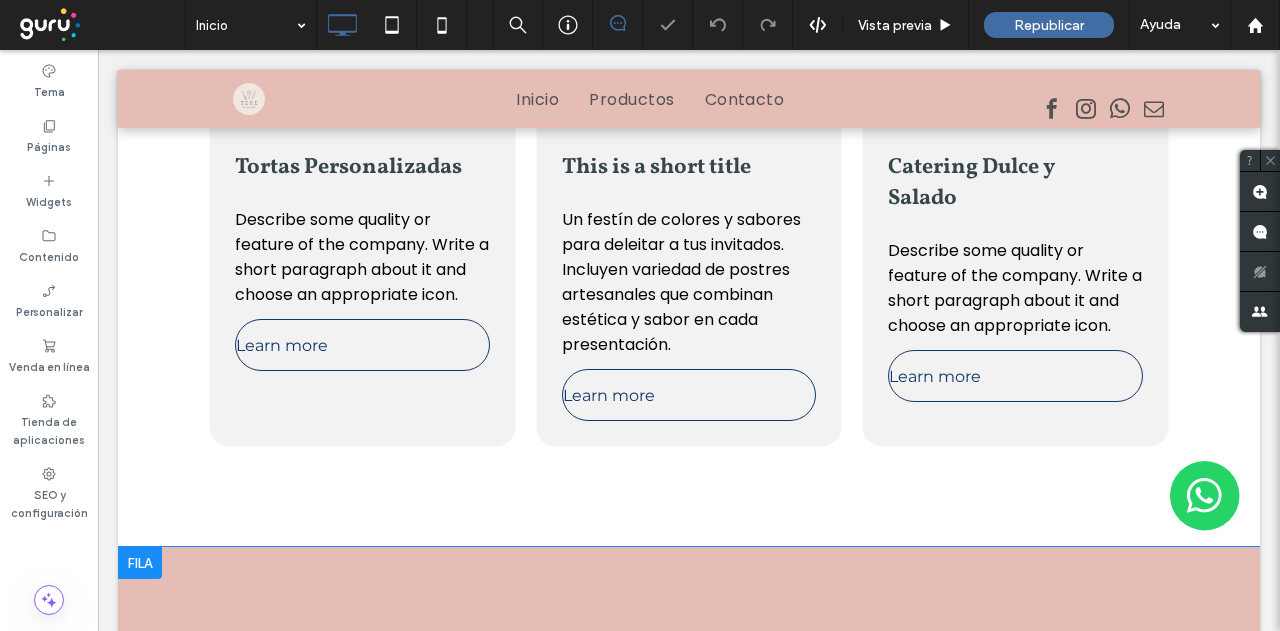 scroll, scrollTop: 2700, scrollLeft: 0, axis: vertical 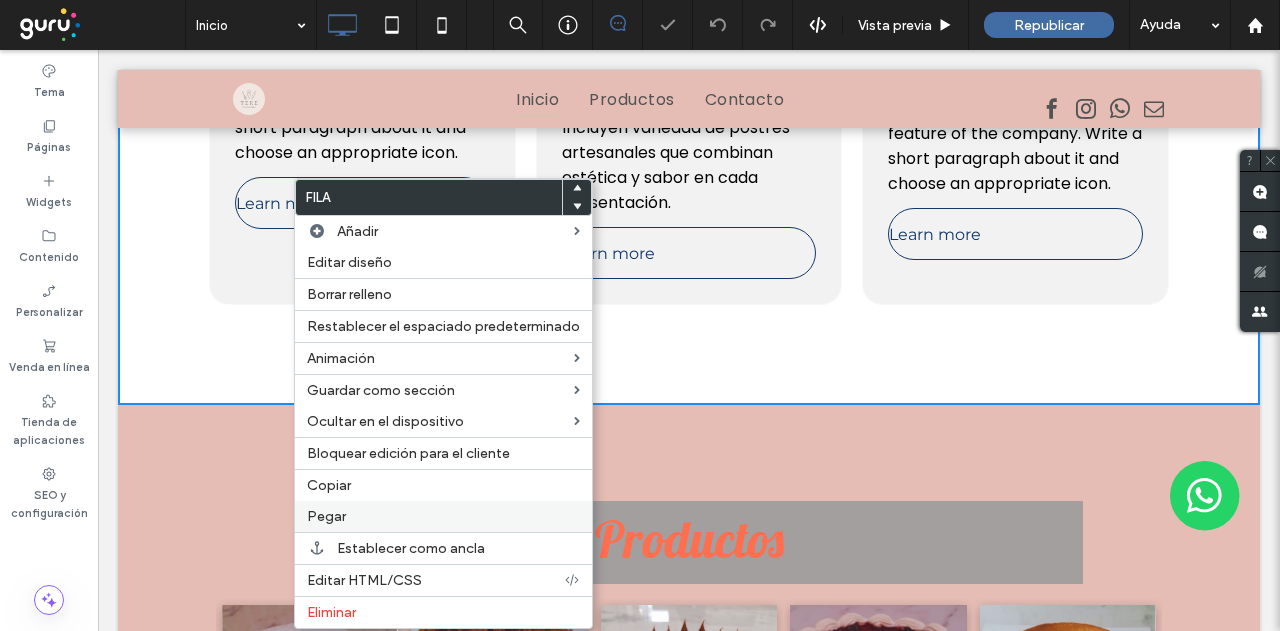 click on "Pegar" at bounding box center [326, 516] 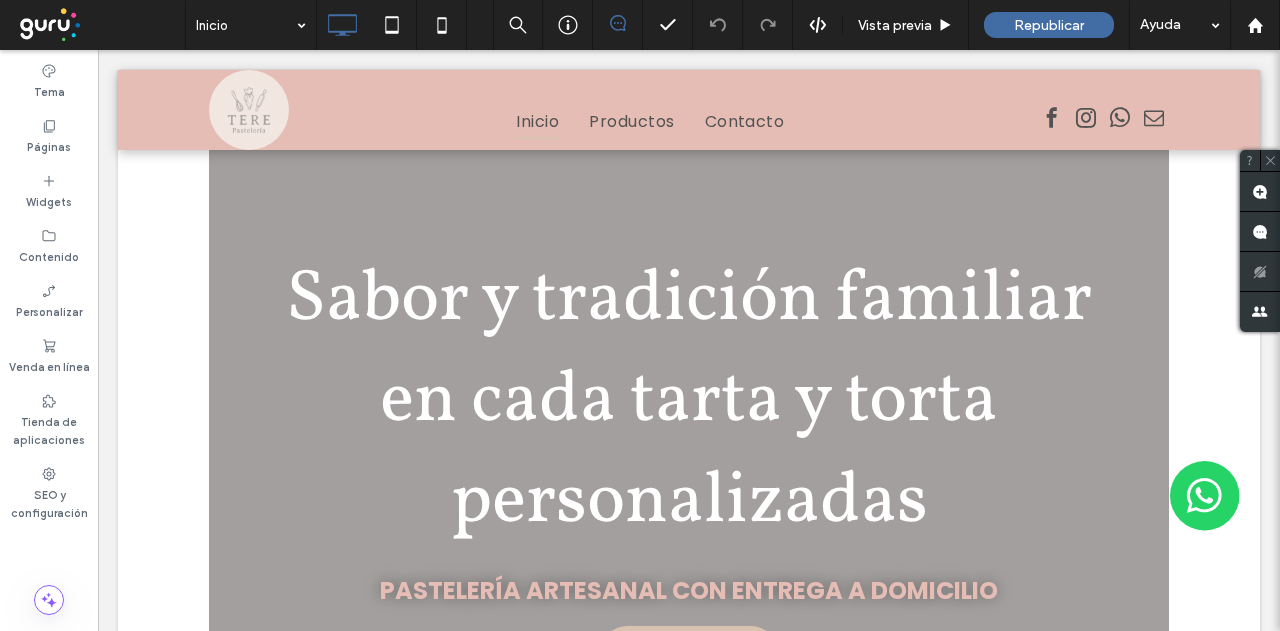 scroll, scrollTop: 0, scrollLeft: 0, axis: both 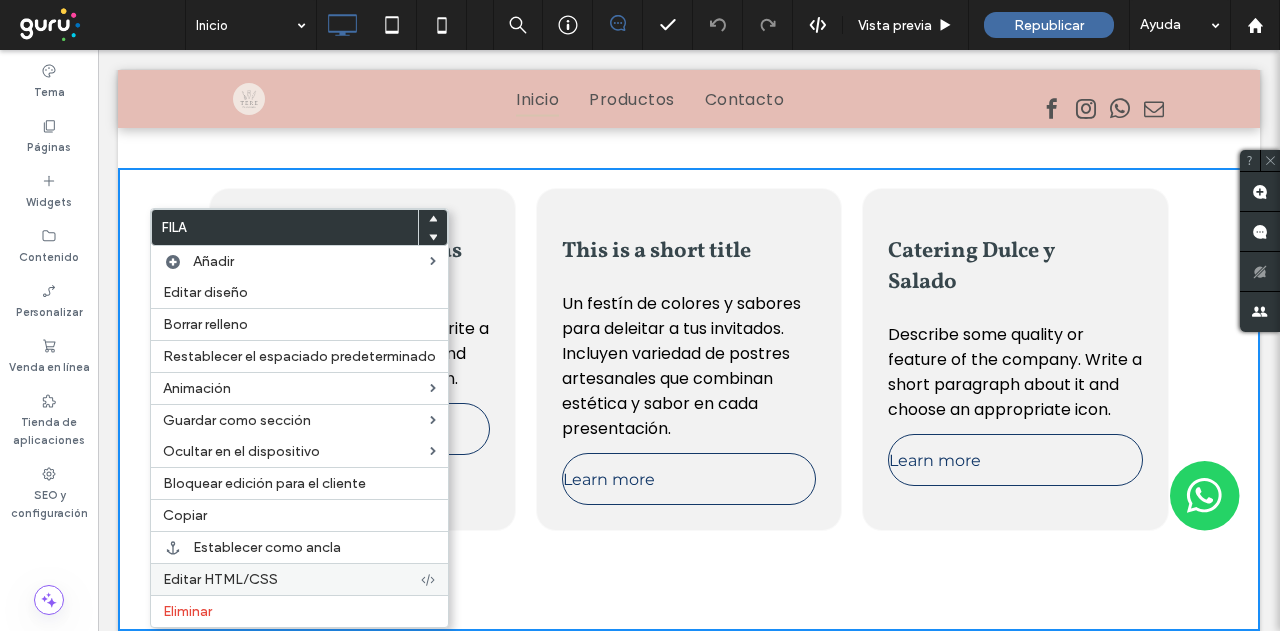 drag, startPoint x: 198, startPoint y: 606, endPoint x: 220, endPoint y: 580, distance: 34.058773 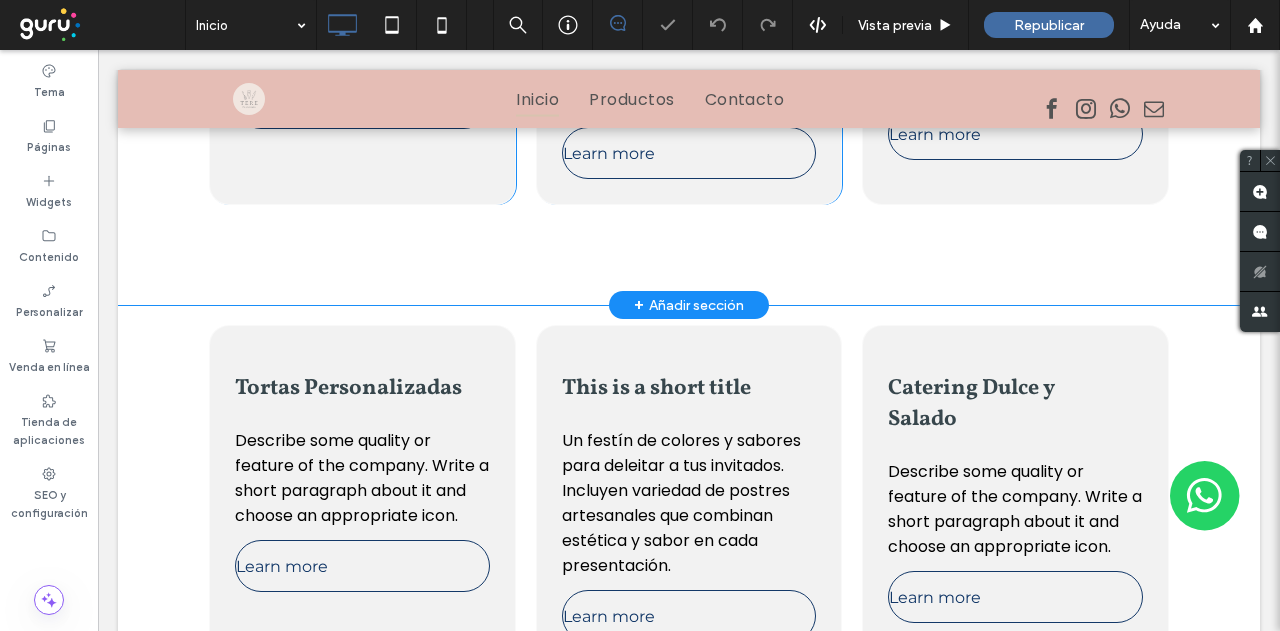 scroll, scrollTop: 2700, scrollLeft: 0, axis: vertical 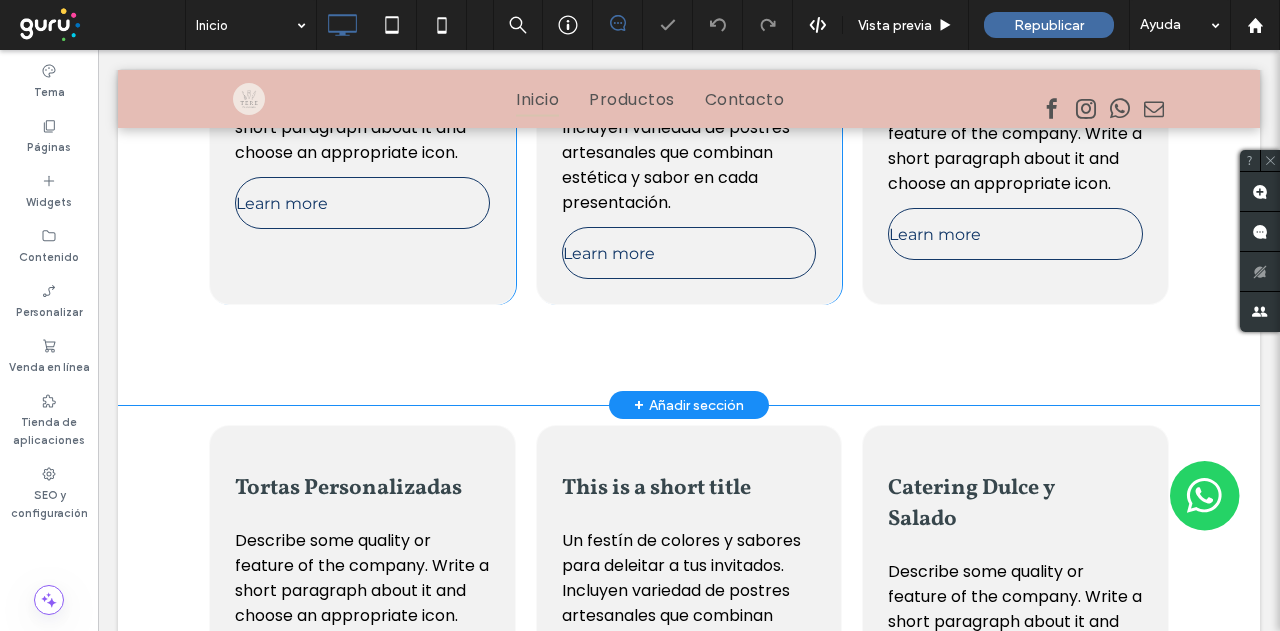 click on "Tortas Personalizadas
Describe some quality or feature of the company. Write a short paragraph about it and choose an appropriate icon.
Learn more
Click To Paste
This is a short title
Un festín de colores y sabores para deleitar a tus invitados. Incluyen variedad de postres artesanales que combinan estética y sabor en cada presentación.
Learn more
Click To Paste
Catering Dulce y Salado
Describe some quality or feature of the company. Write a short paragraph about it and choose an appropriate icon.
Learn more
Click To Paste
Fila + Añadir sección" at bounding box center (689, 173) 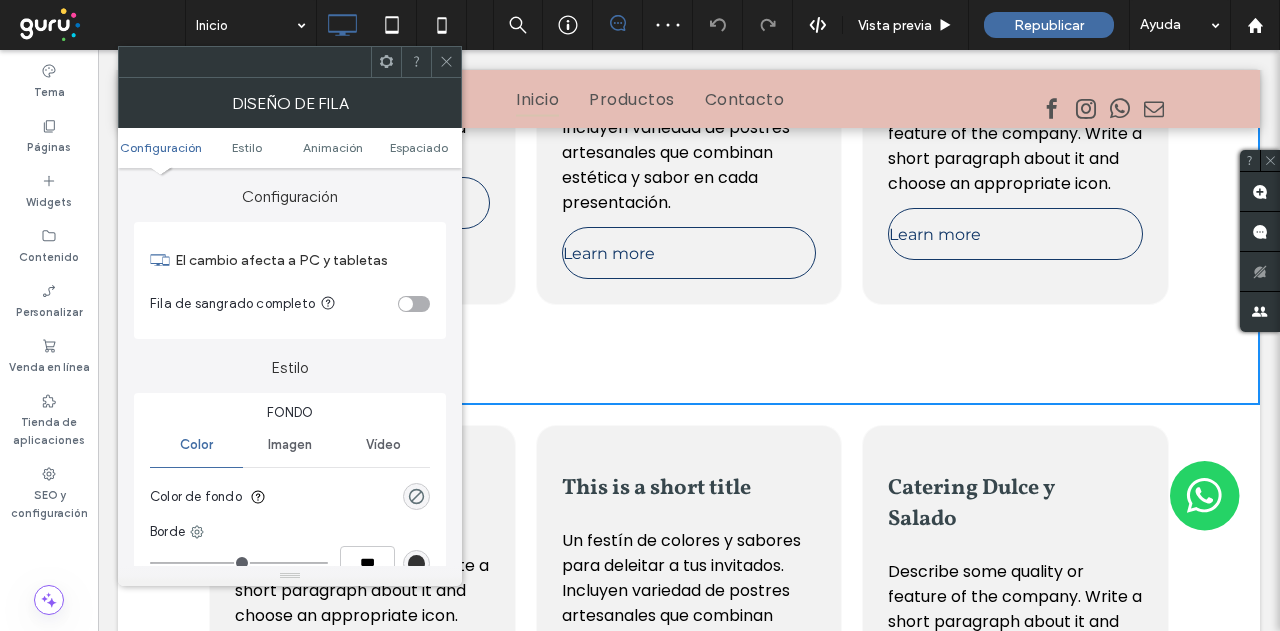 click on "Configuración Estilo Animación Espaciado" at bounding box center (290, 148) 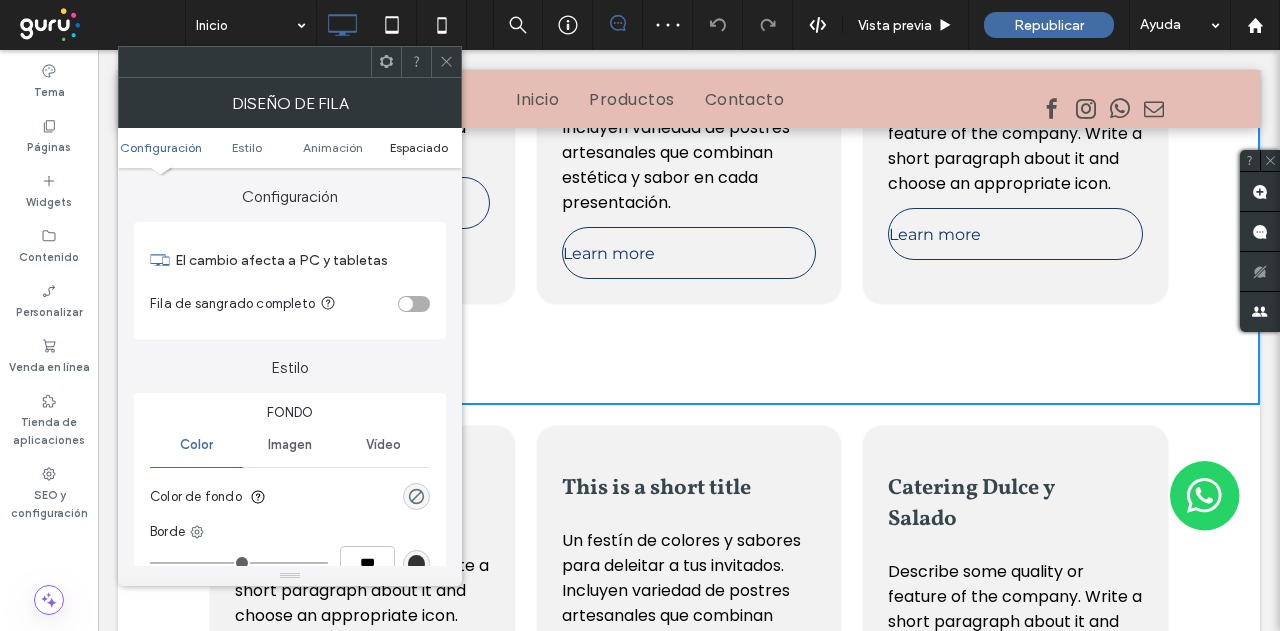 click on "Espaciado" at bounding box center [419, 147] 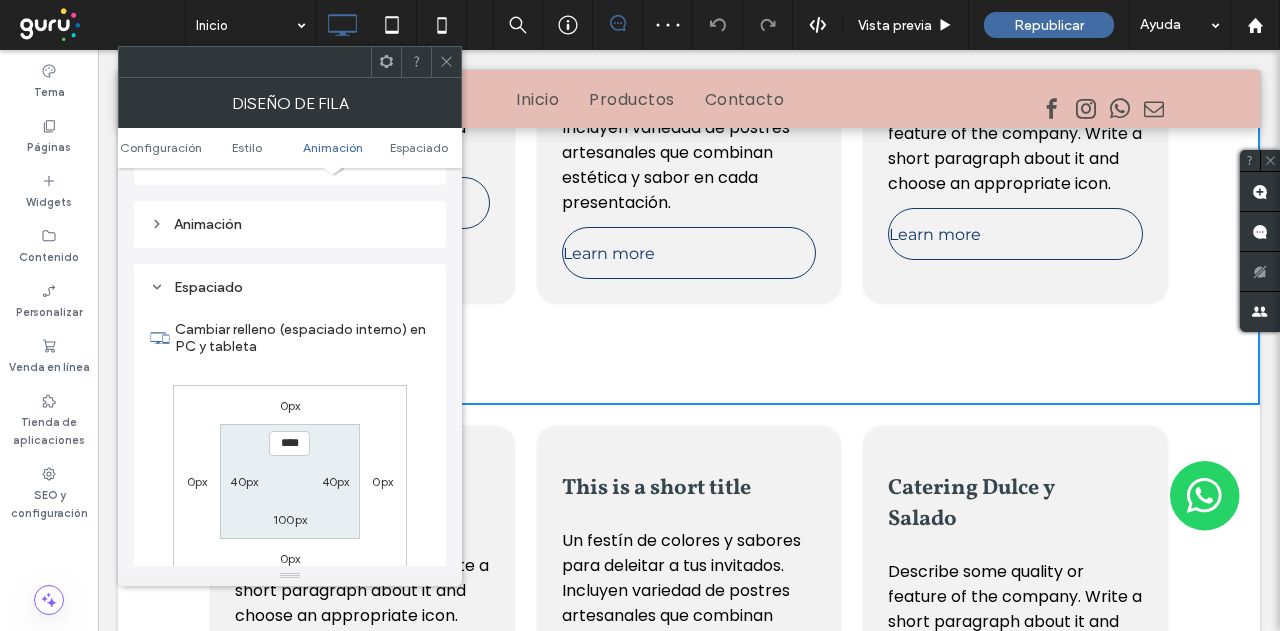 scroll, scrollTop: 565, scrollLeft: 0, axis: vertical 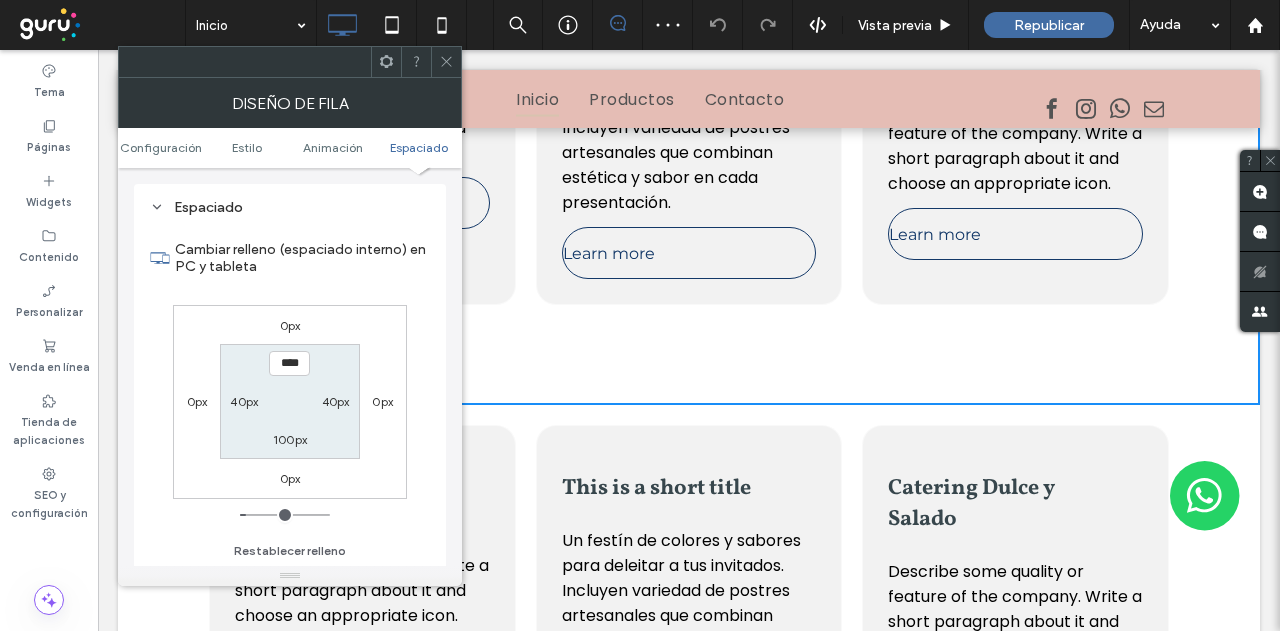 click on "100px" at bounding box center [290, 439] 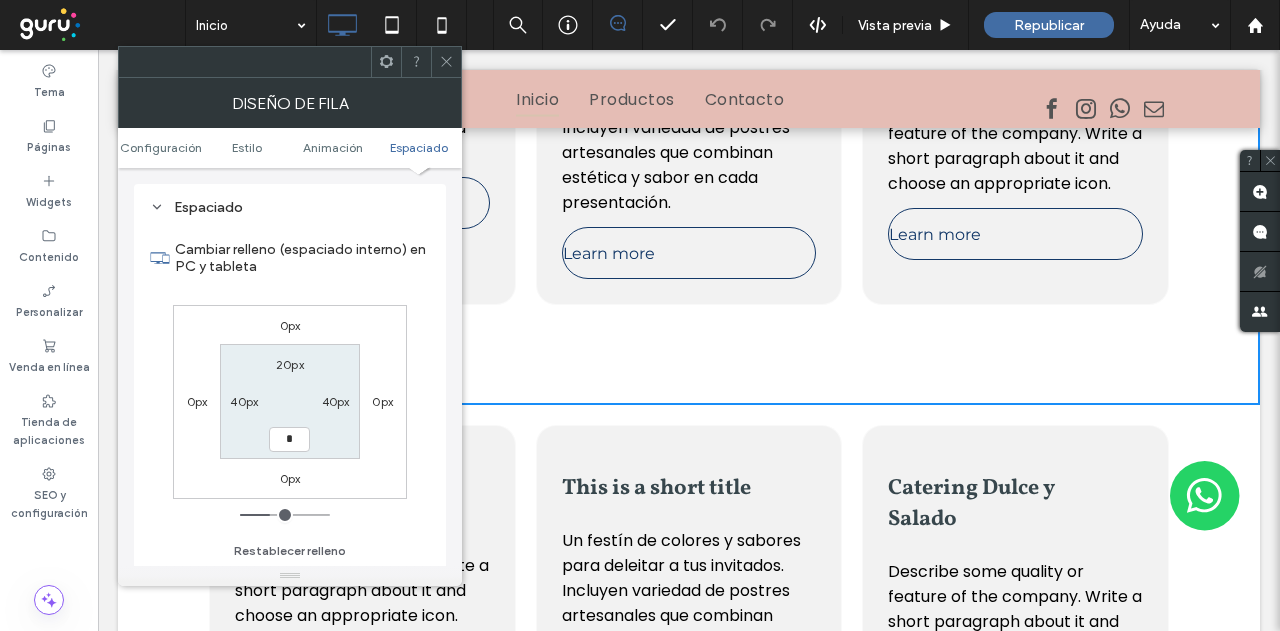 type on "*" 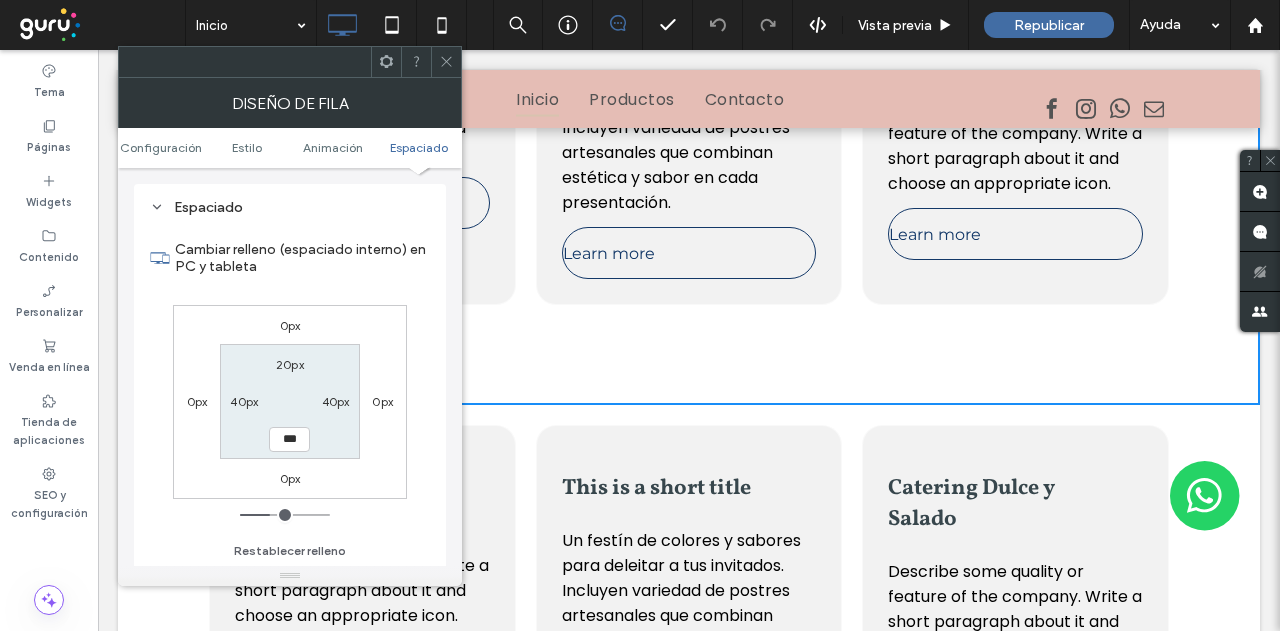 scroll, scrollTop: 2600, scrollLeft: 0, axis: vertical 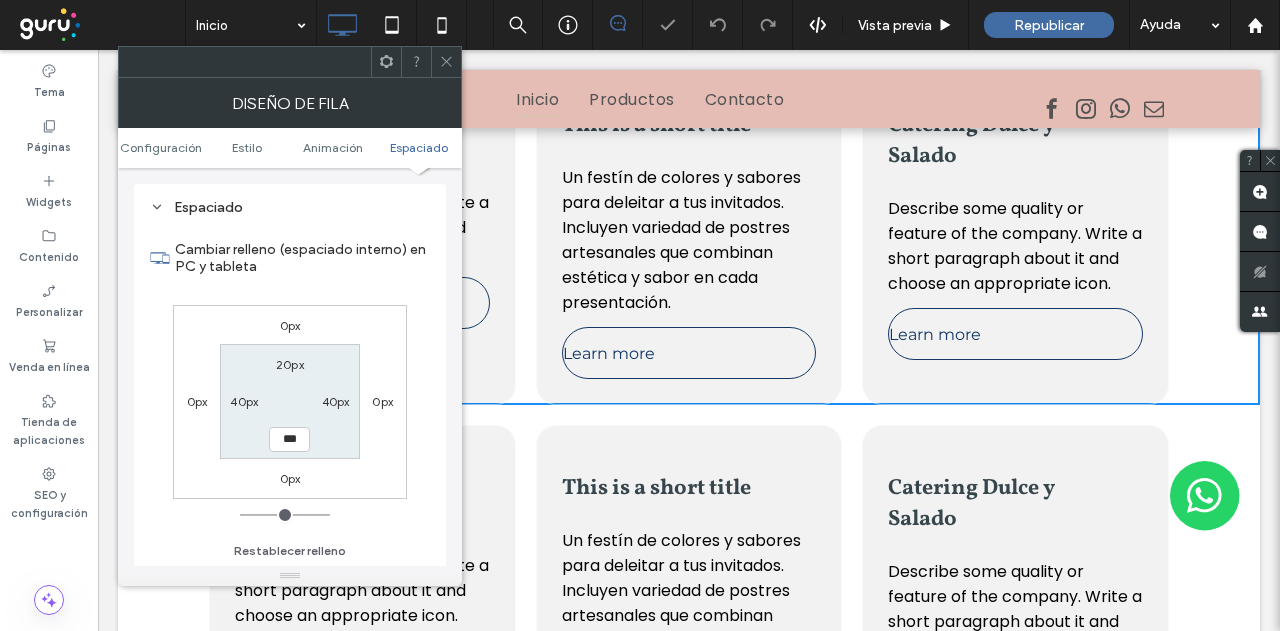 click 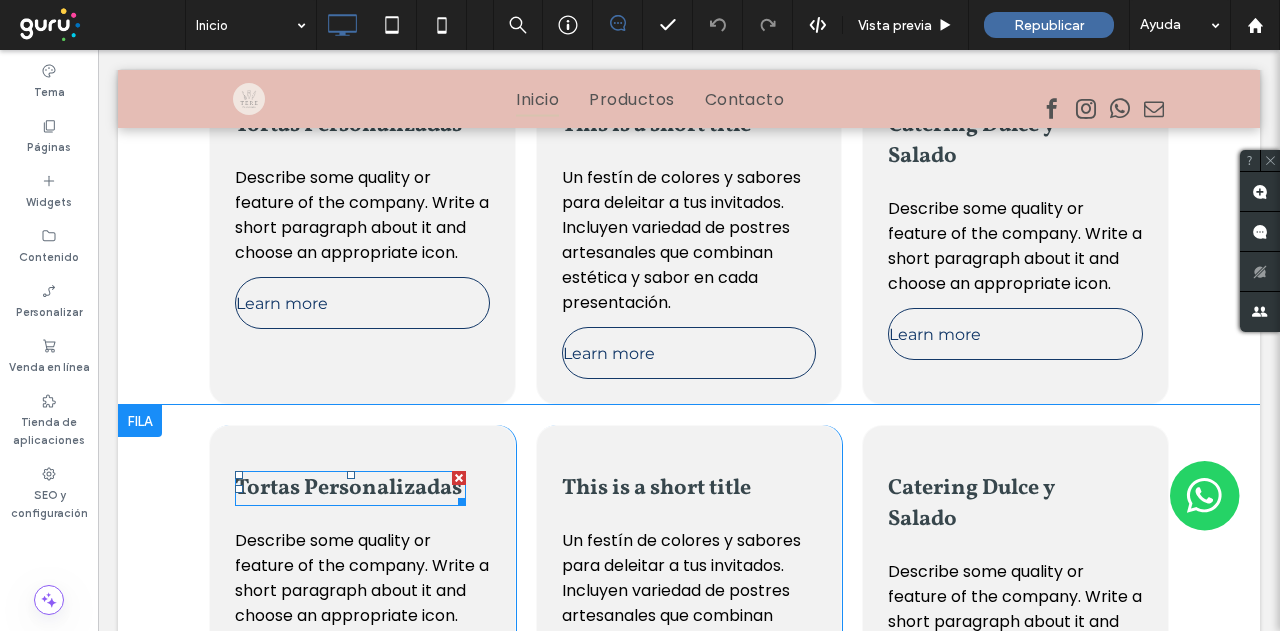 click on "Tortas Personalizadas" at bounding box center (348, 488) 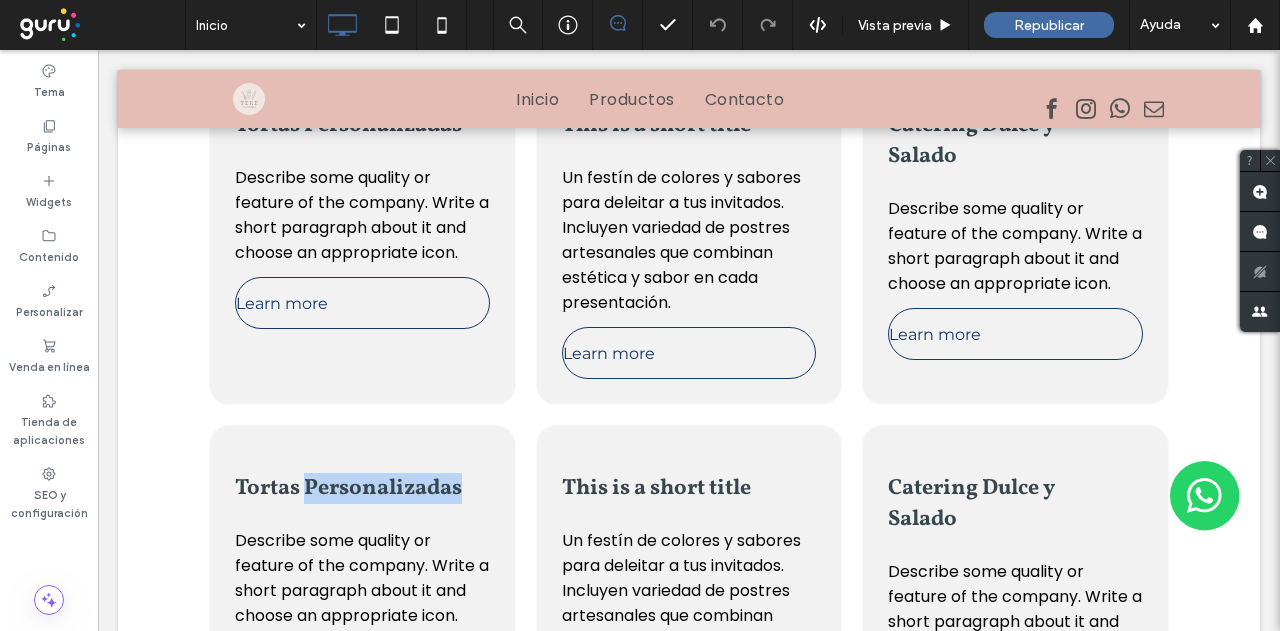 click on "Tortas Personalizadas" at bounding box center (348, 488) 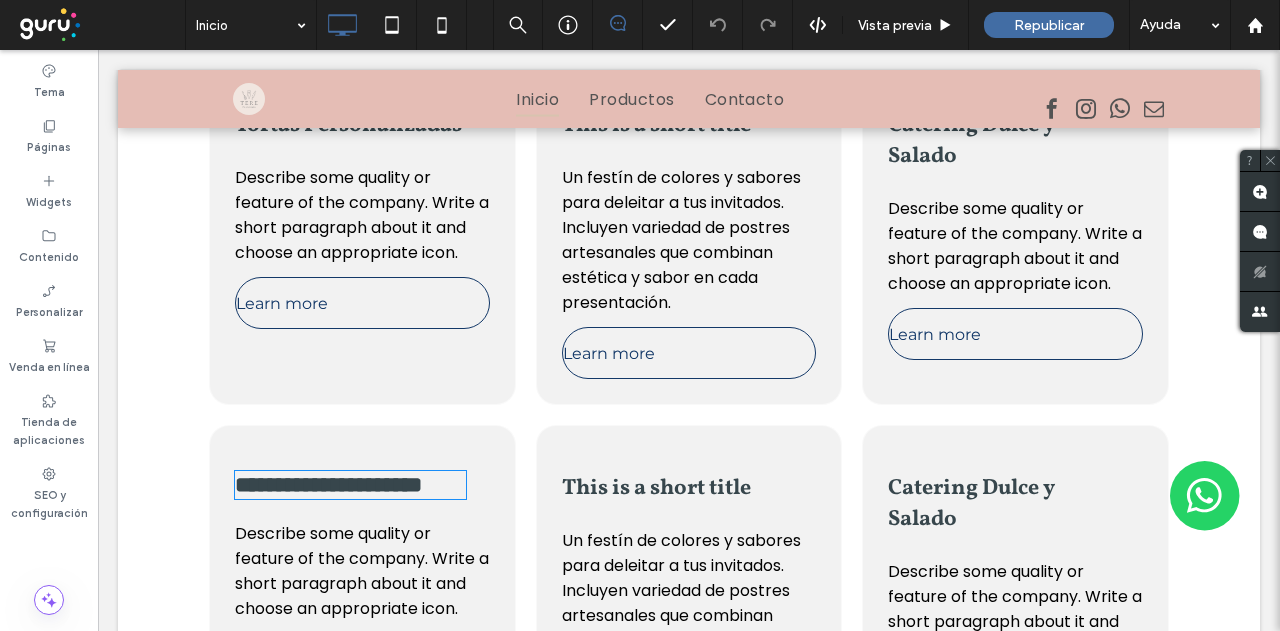 type on "********" 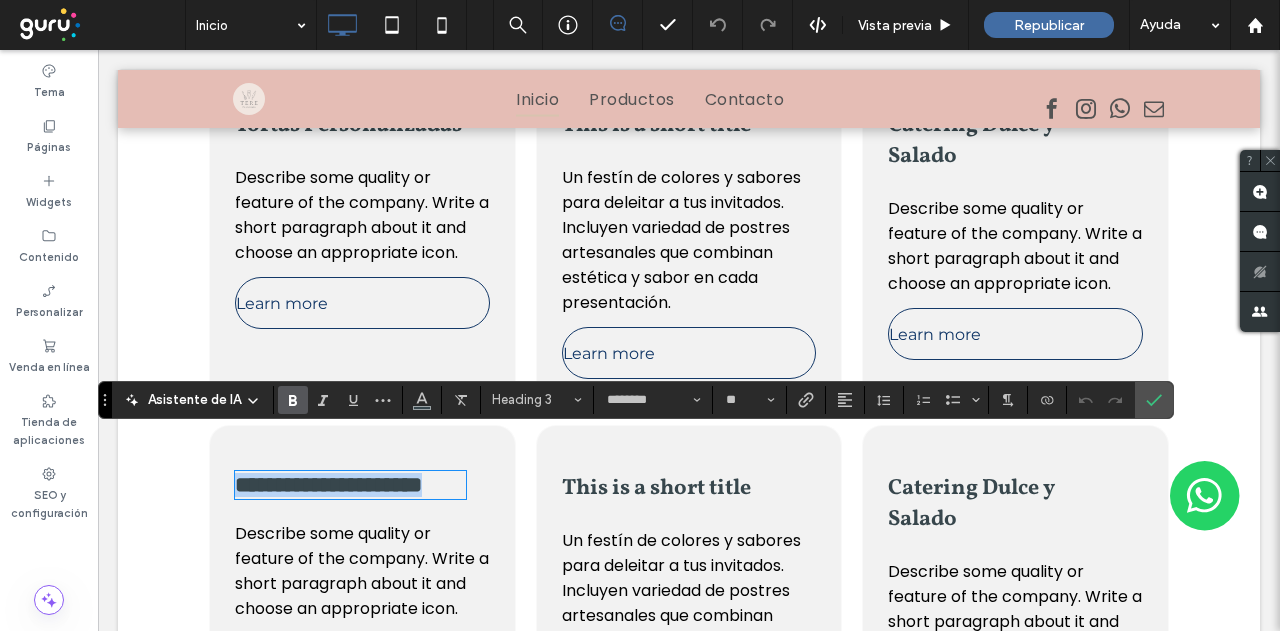drag, startPoint x: 400, startPoint y: 451, endPoint x: 376, endPoint y: 452, distance: 24.020824 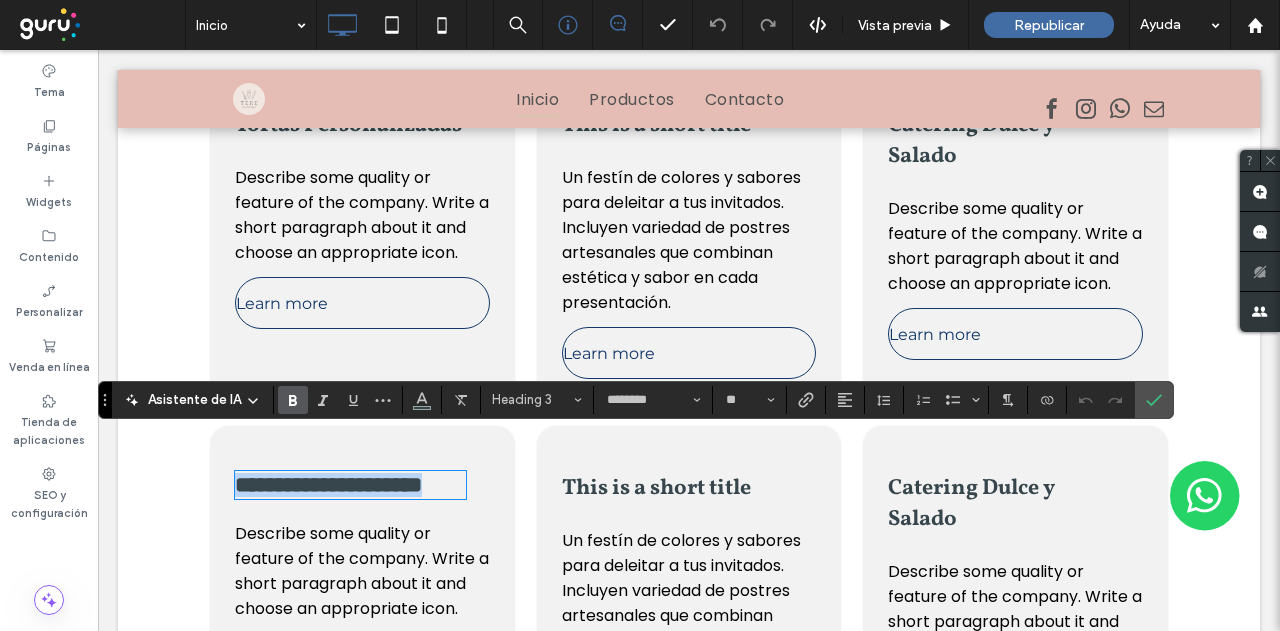 type on "*******" 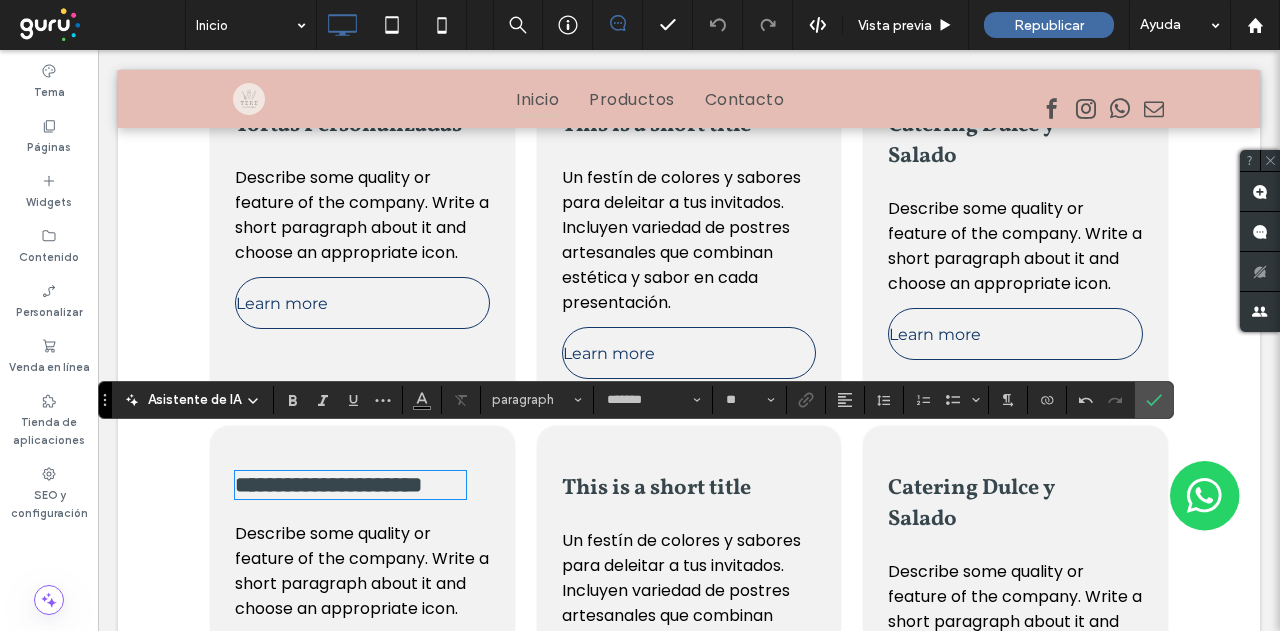 click on "Describe some quality or feature of the company. Write a short paragraph about it and choose an appropriate icon." at bounding box center (362, 571) 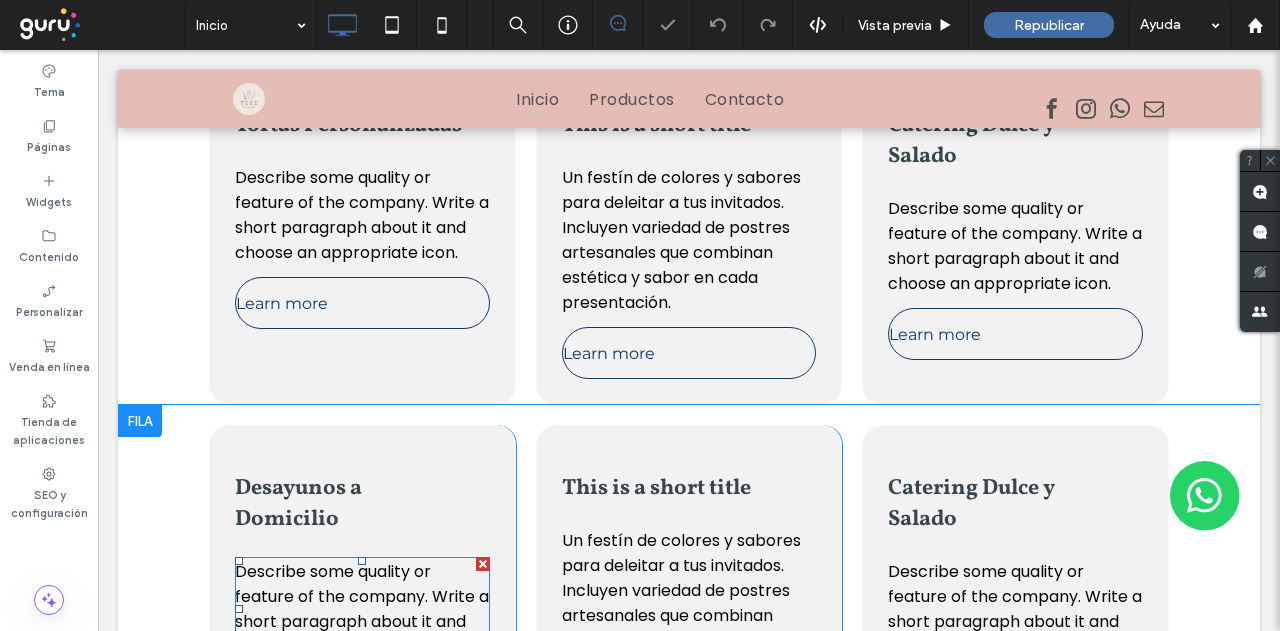 click on "Describe some quality or feature of the company. Write a short paragraph about it and choose an appropriate icon." at bounding box center (362, 609) 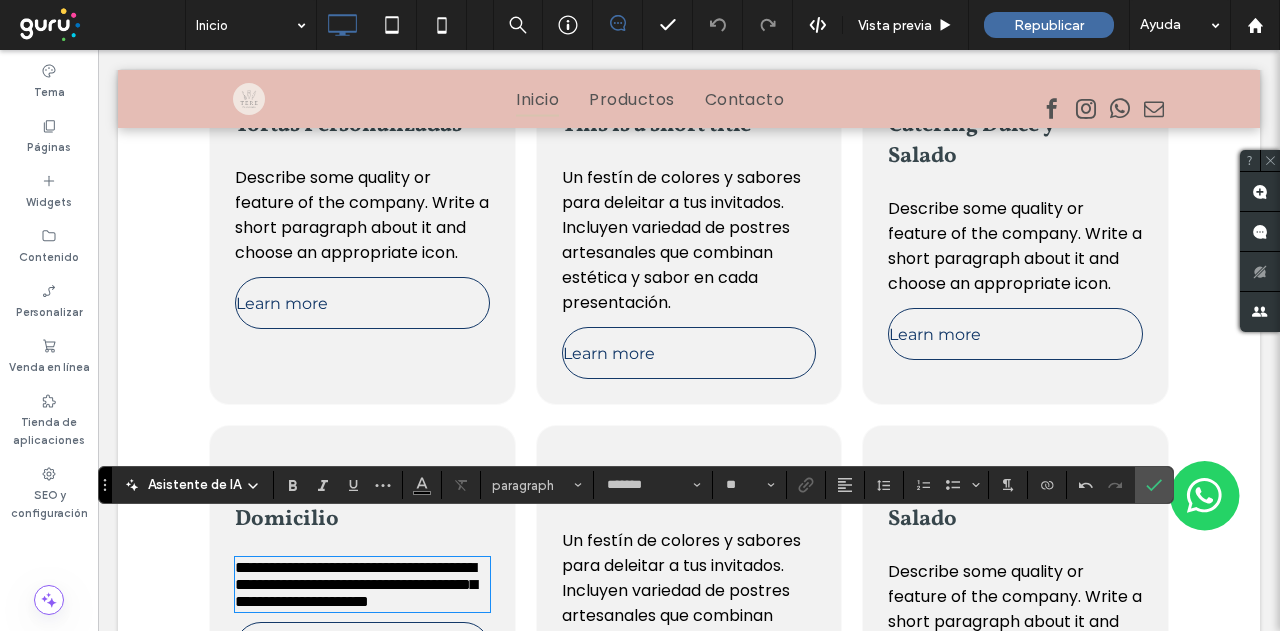 click on "This is a short title" at bounding box center (656, 488) 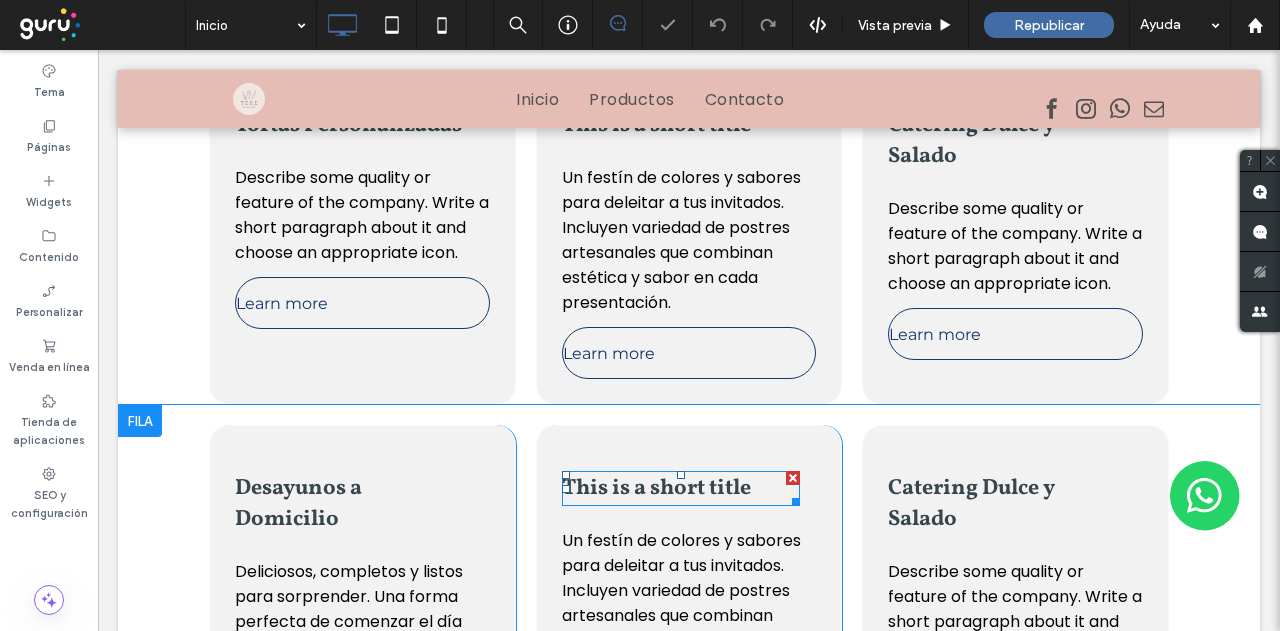 click on "This is a short title" at bounding box center (656, 488) 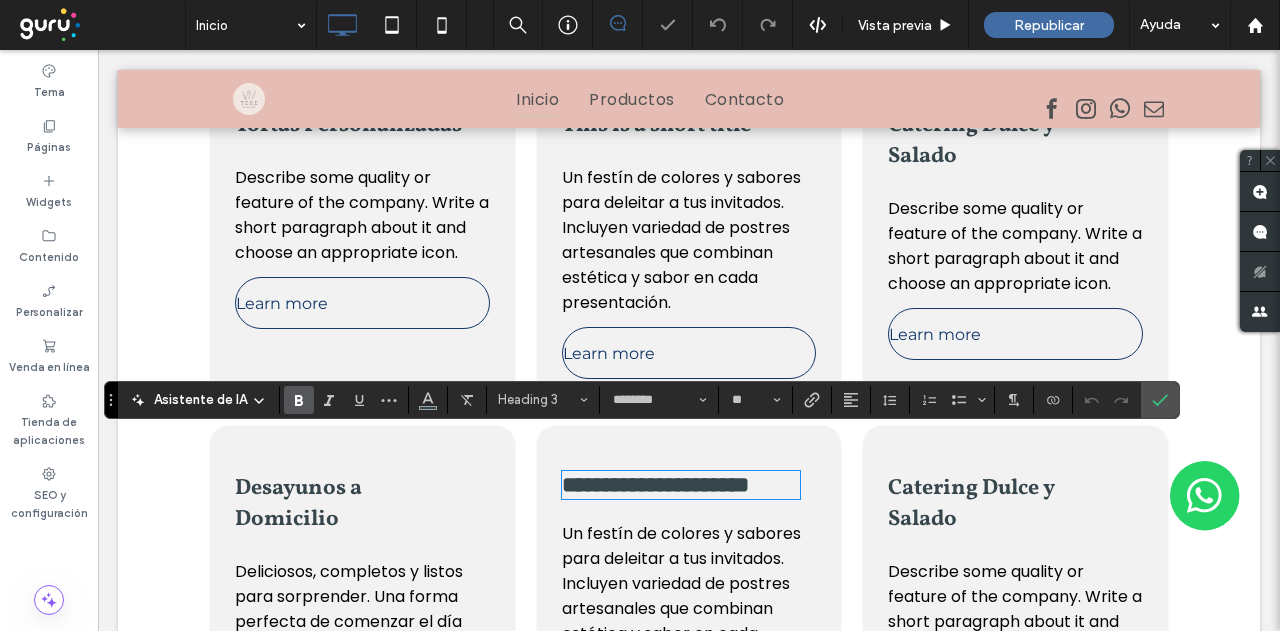 type on "*******" 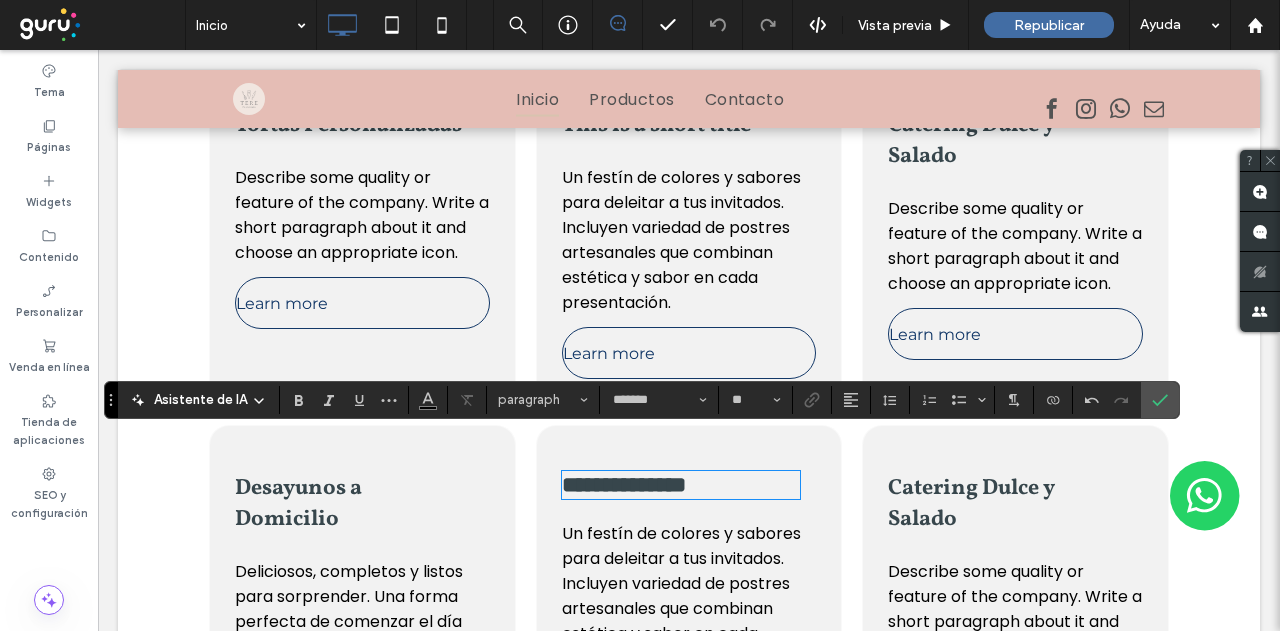 click on "Un festín de colores y sabores para deleitar a tus invitados. Incluyen variedad de postres artesanales que combinan estética y sabor en cada presentación." at bounding box center [681, 596] 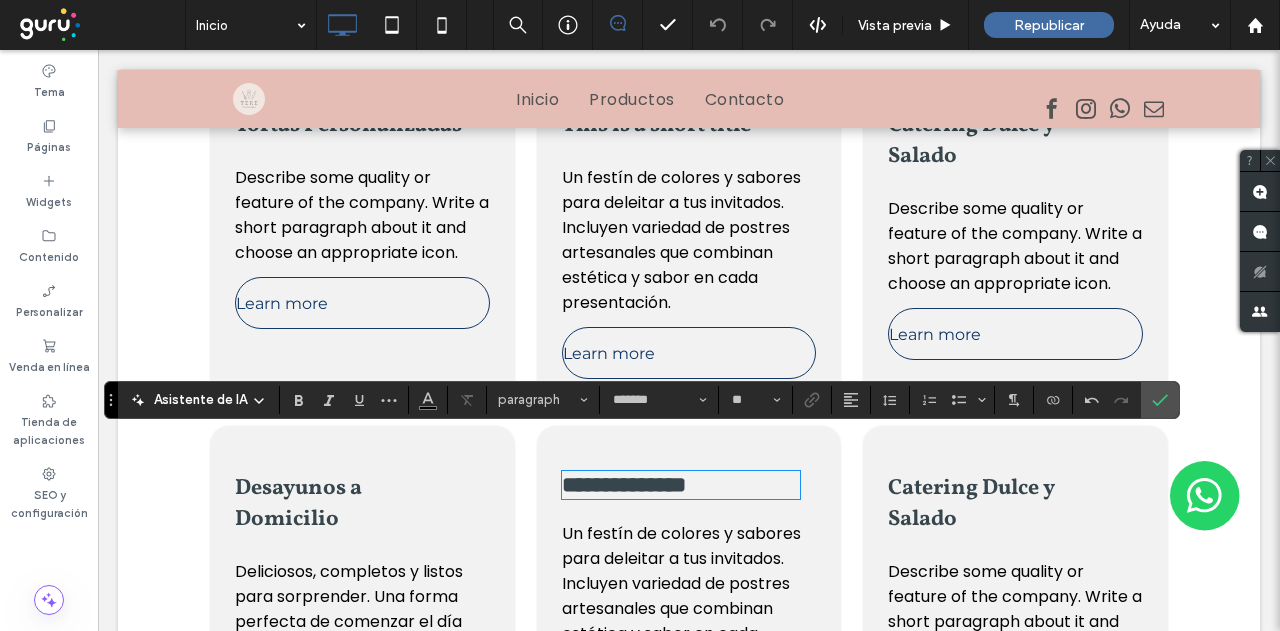 click on "Un festín de colores y sabores para deleitar a tus invitados. Incluyen variedad de postres artesanales que combinan estética y sabor en cada presentación." at bounding box center (681, 596) 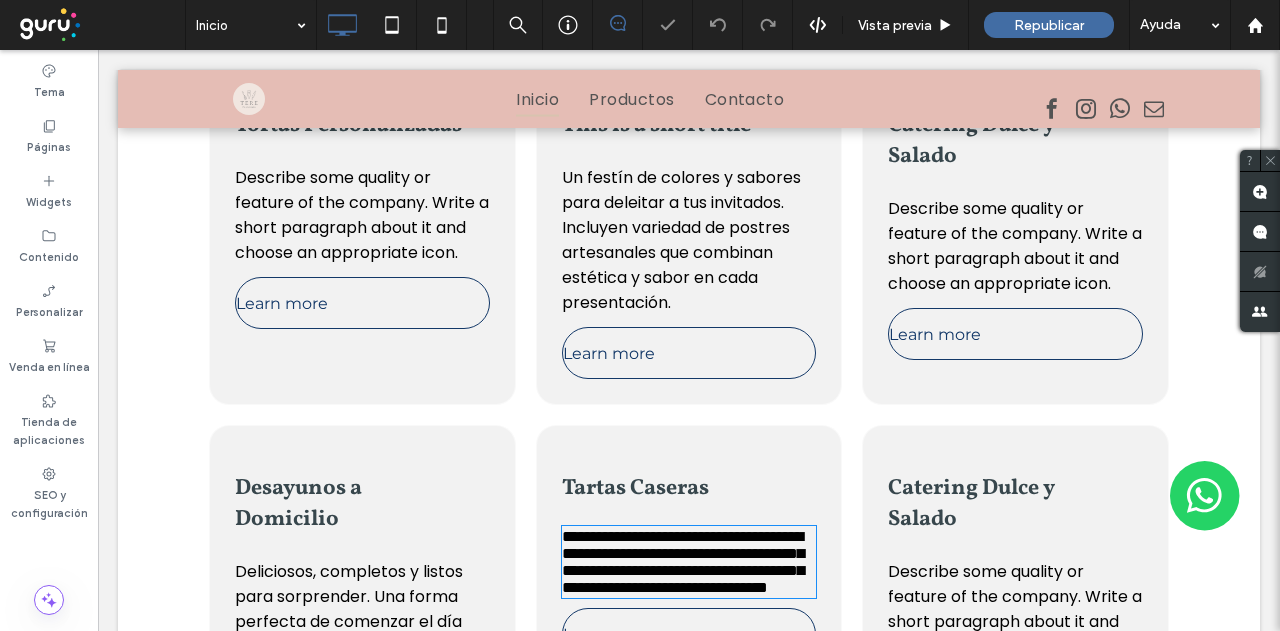 scroll, scrollTop: 2820, scrollLeft: 0, axis: vertical 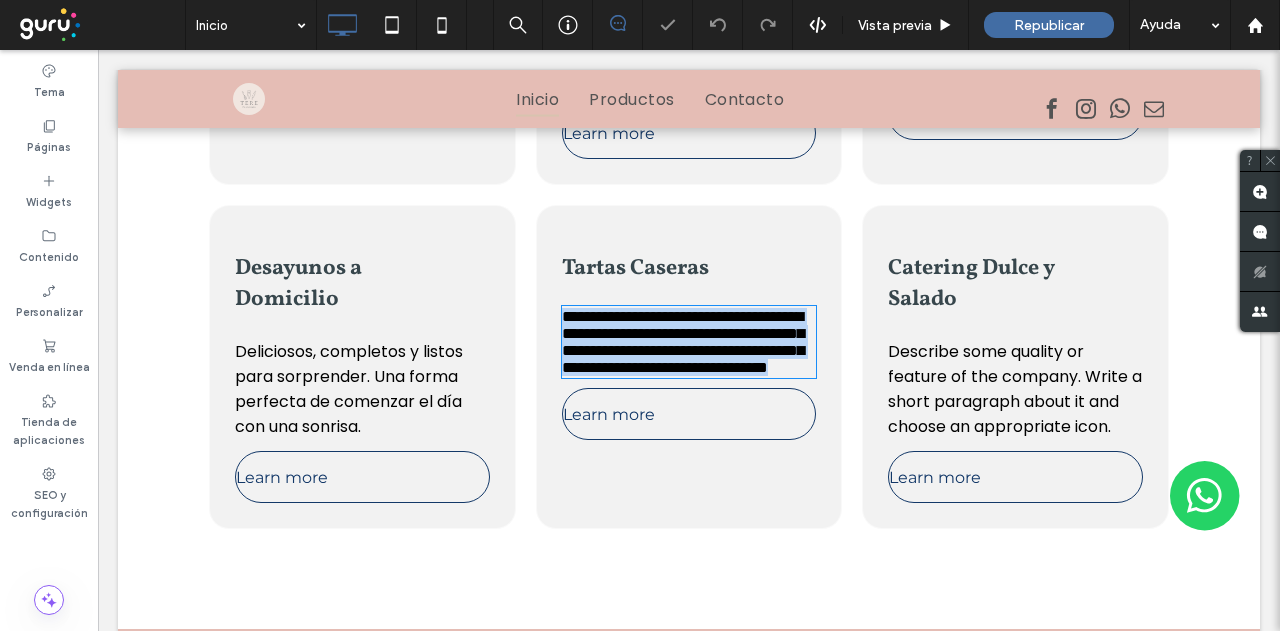 type on "*******" 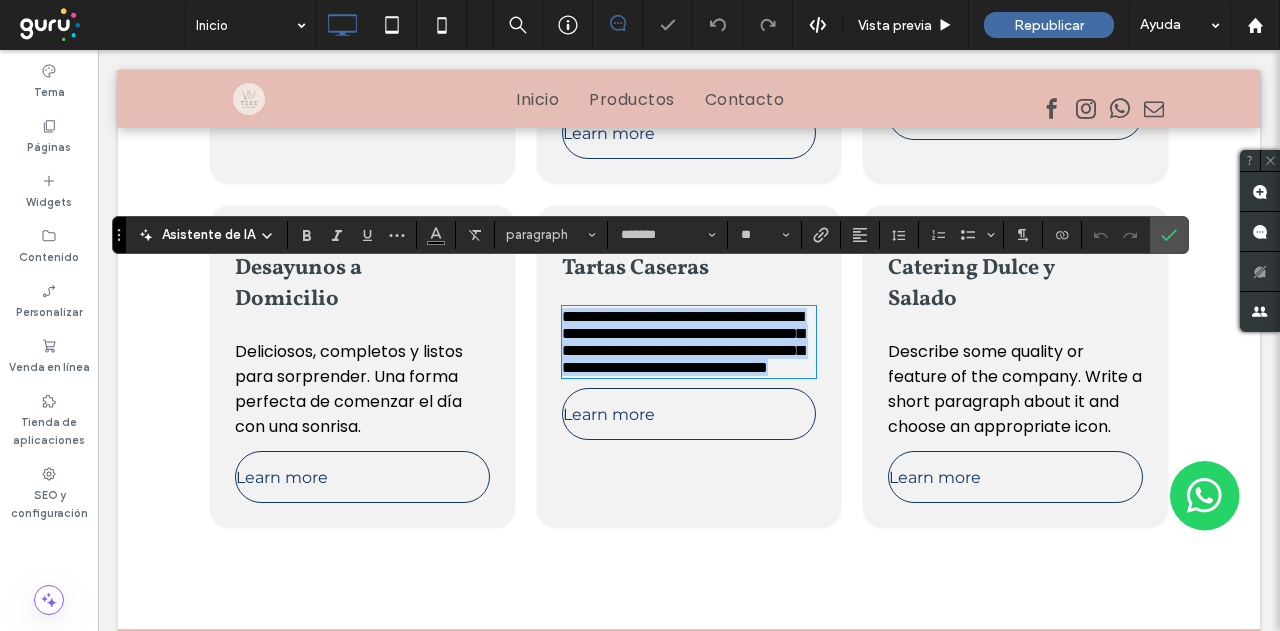 drag, startPoint x: 643, startPoint y: 537, endPoint x: 613, endPoint y: 287, distance: 251.79356 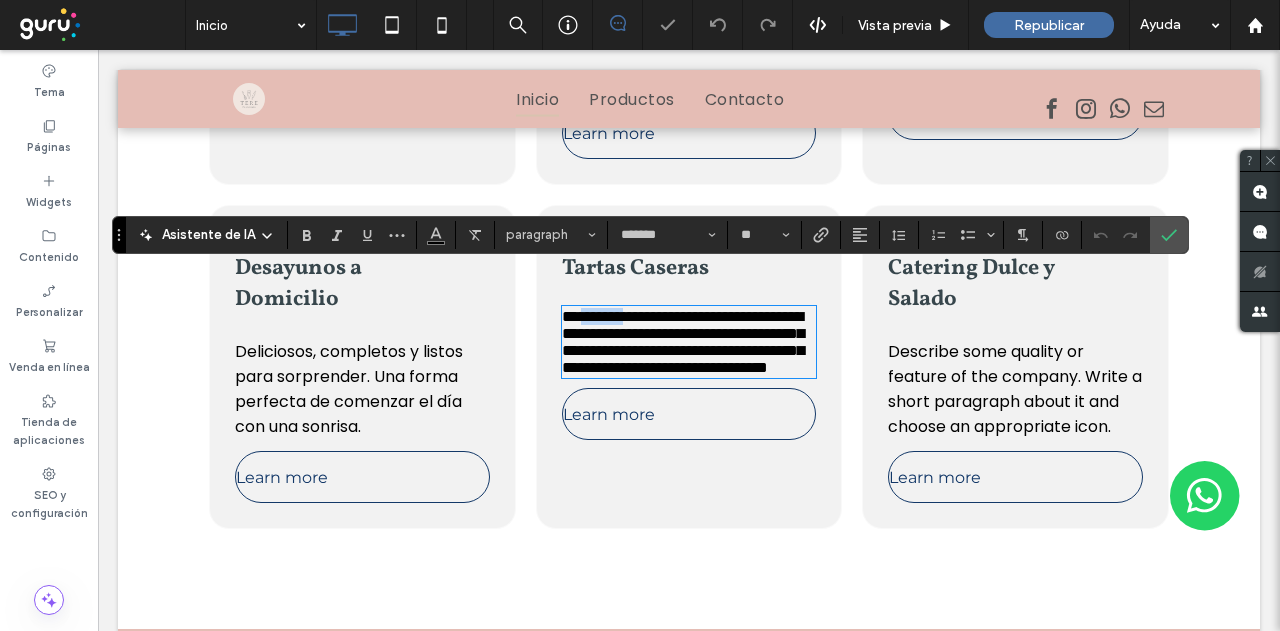 click on "**********" at bounding box center [683, 342] 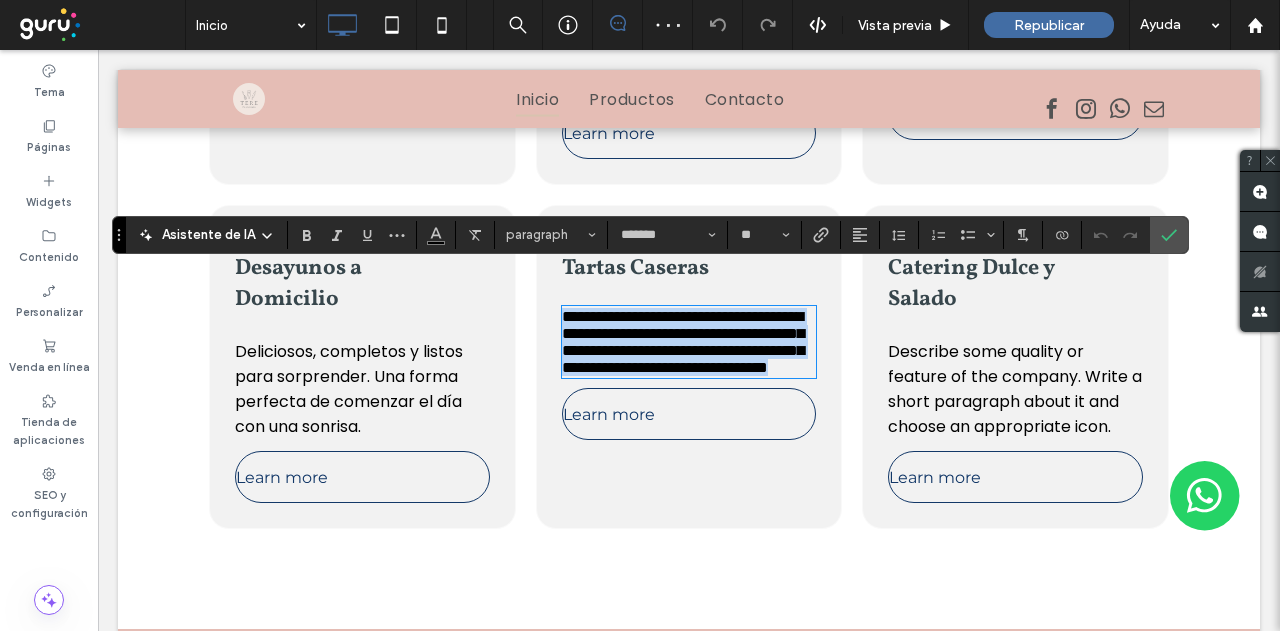 click on "**********" at bounding box center [683, 342] 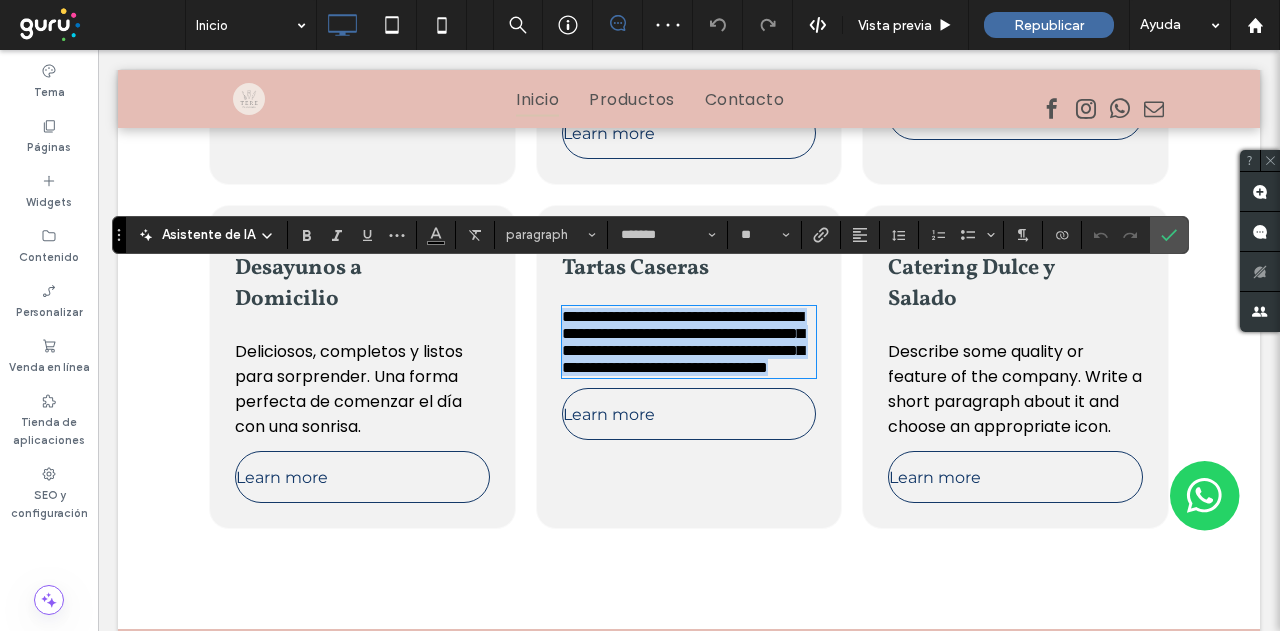 scroll, scrollTop: 0, scrollLeft: 0, axis: both 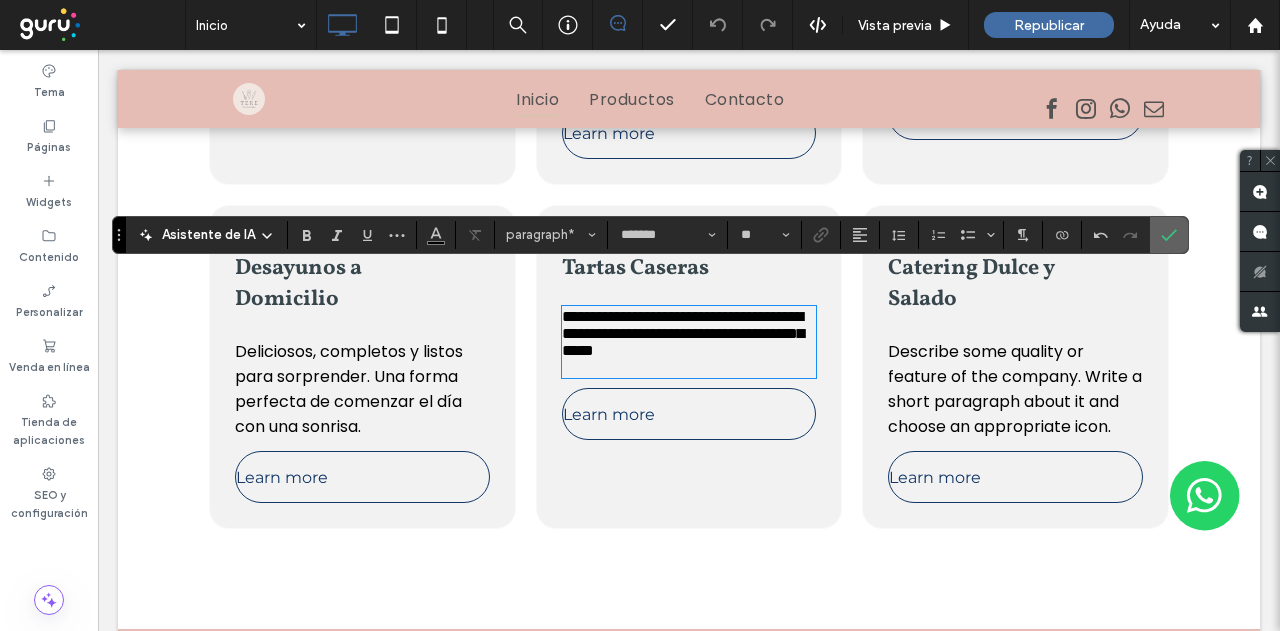 click at bounding box center [1169, 235] 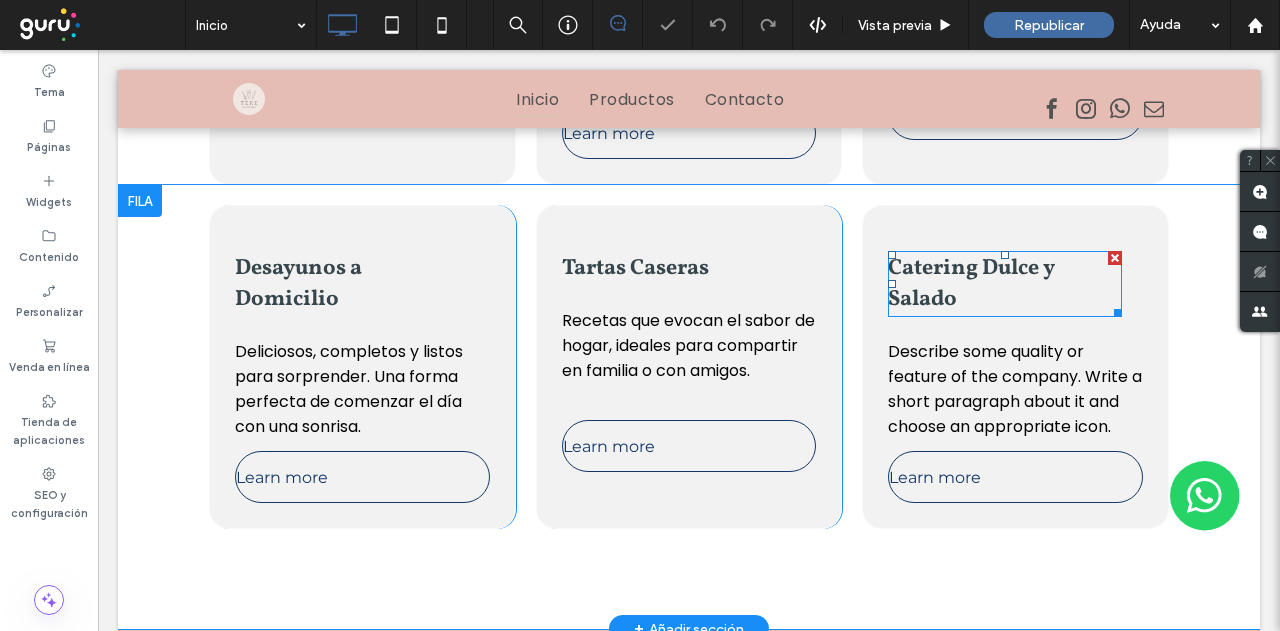 click on "Catering Dulce y Salado" at bounding box center [1005, 284] 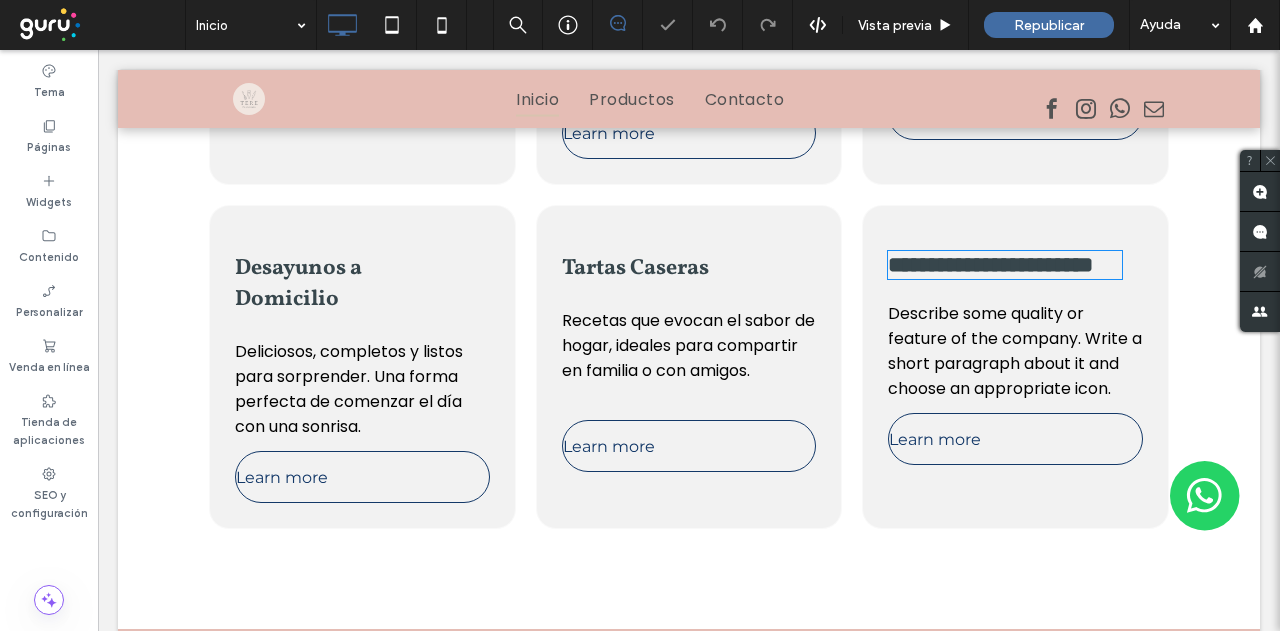 type on "********" 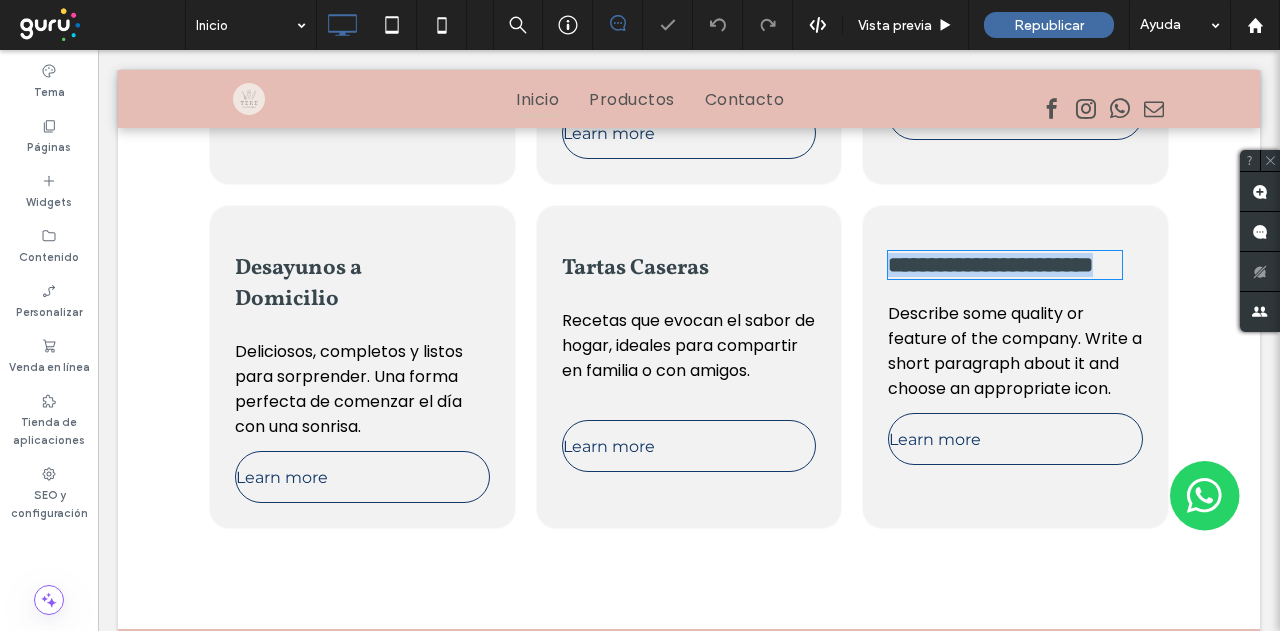click on "**********" at bounding box center [1005, 265] 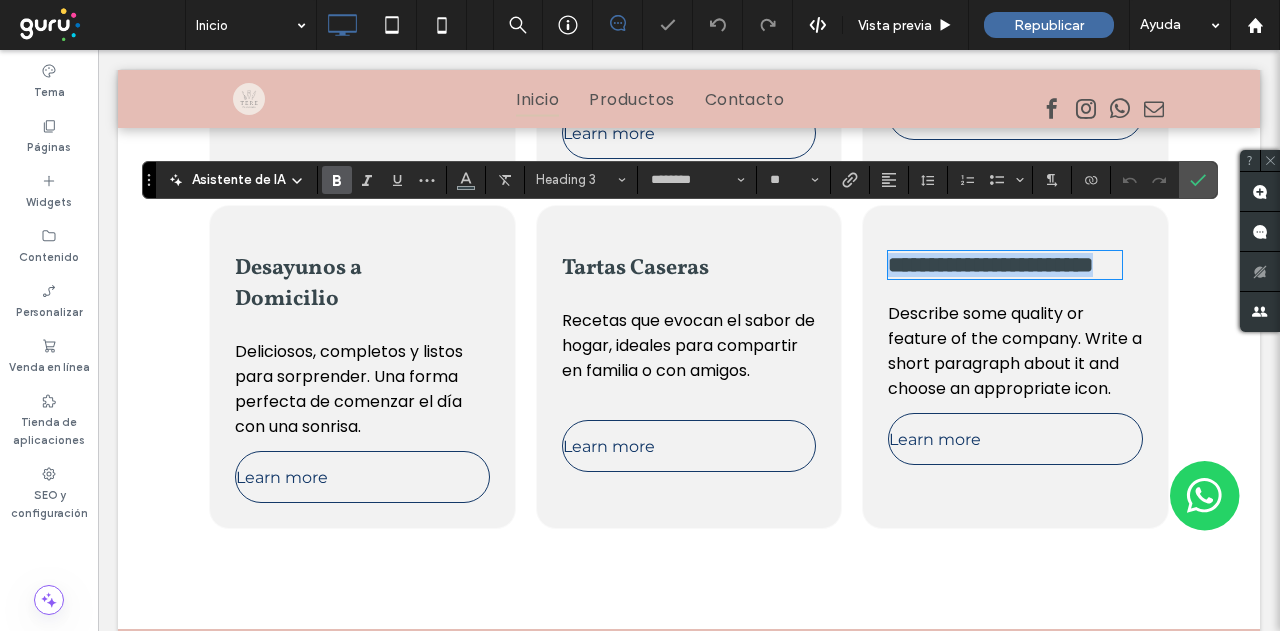 type on "*******" 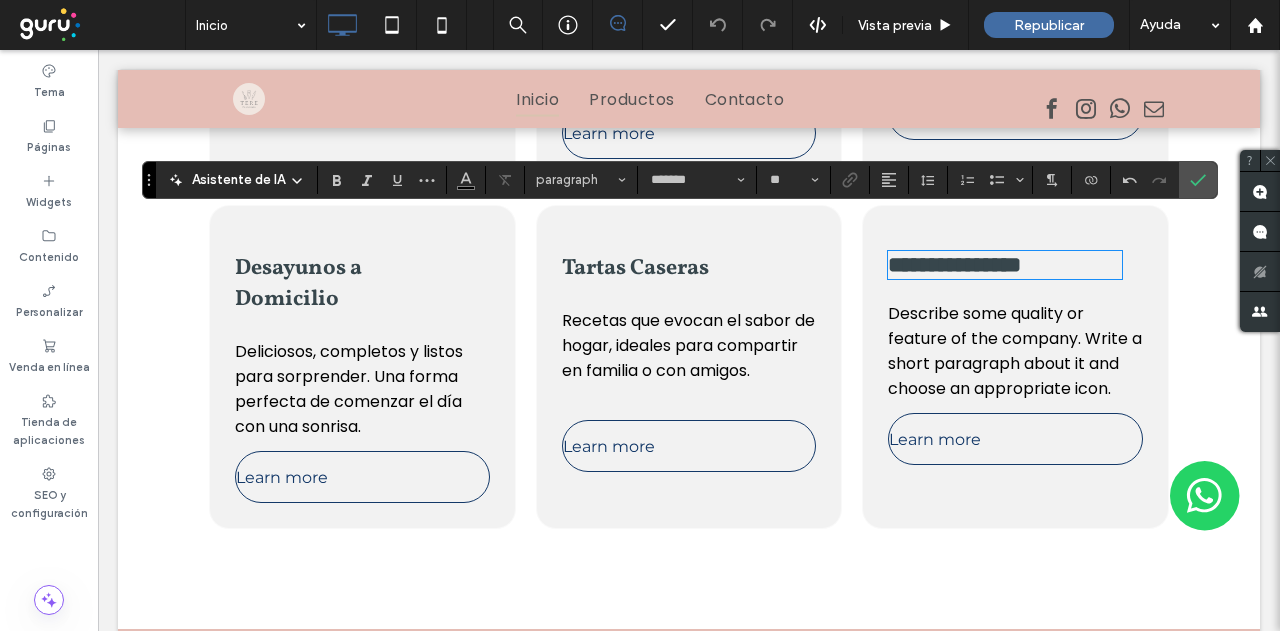 click on "Describe some quality or feature of the company. Write a short paragraph about it and choose an appropriate icon." at bounding box center [1015, 351] 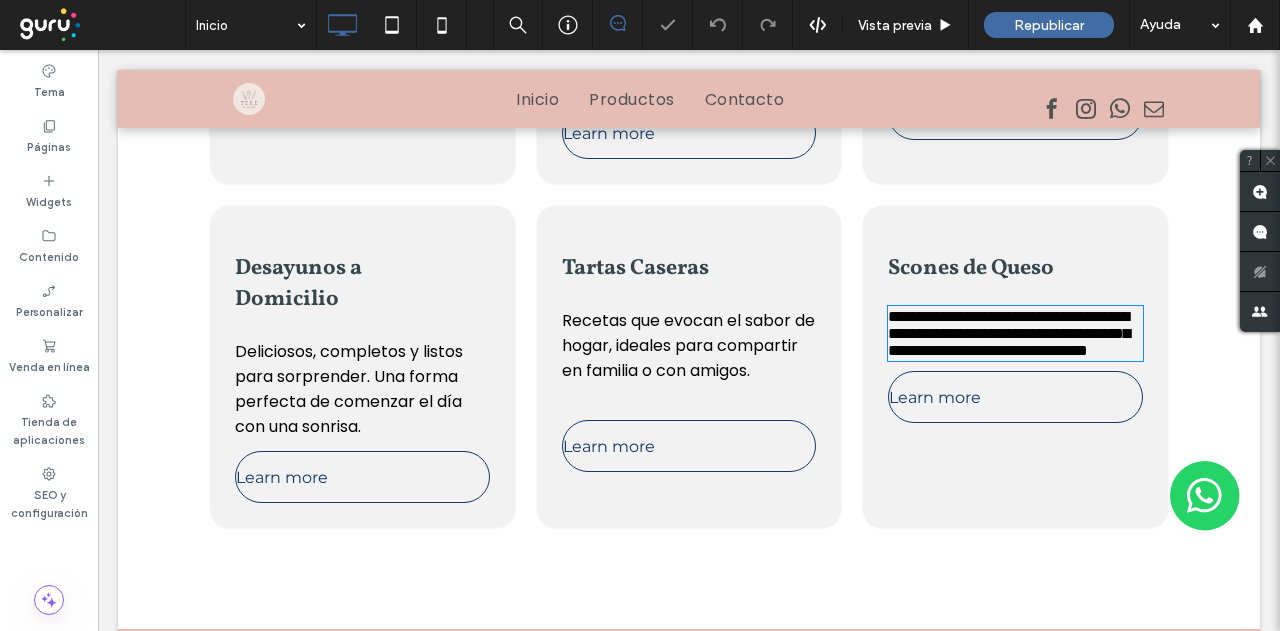 type on "*******" 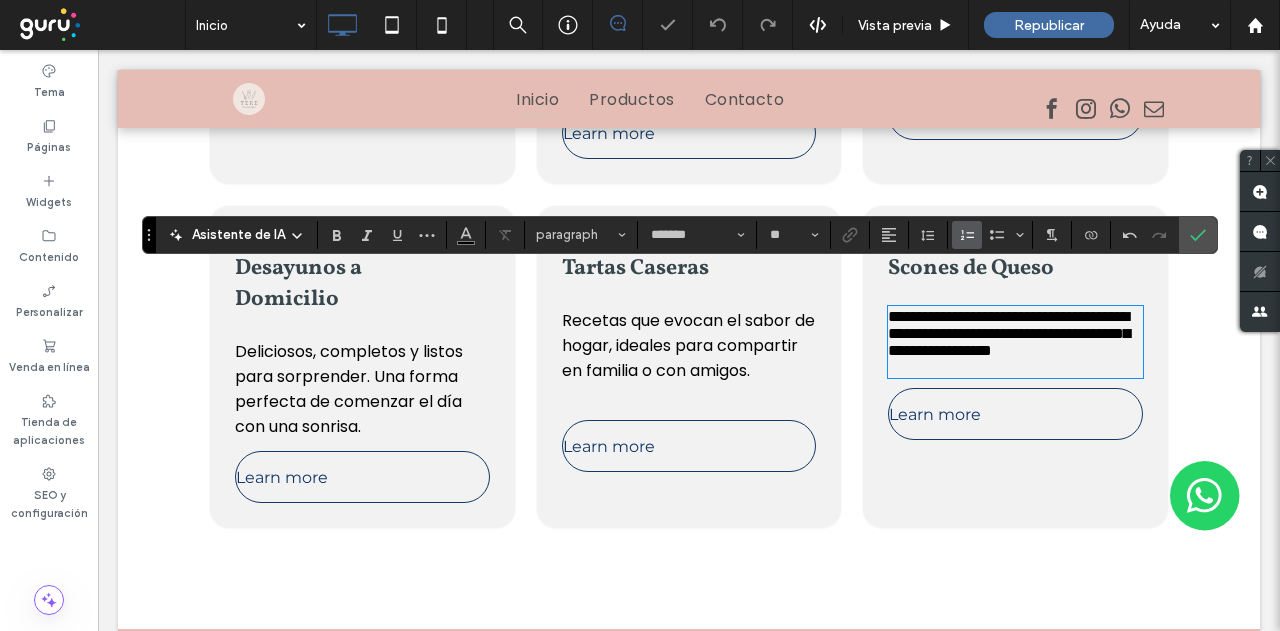 scroll, scrollTop: 0, scrollLeft: 0, axis: both 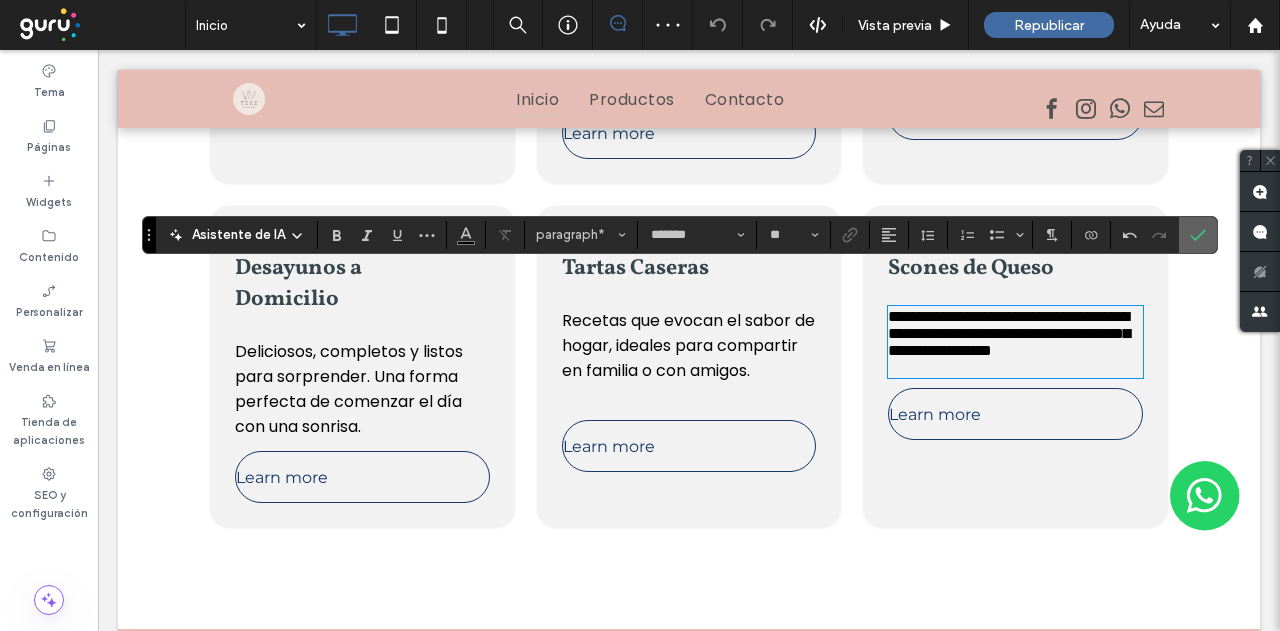 click 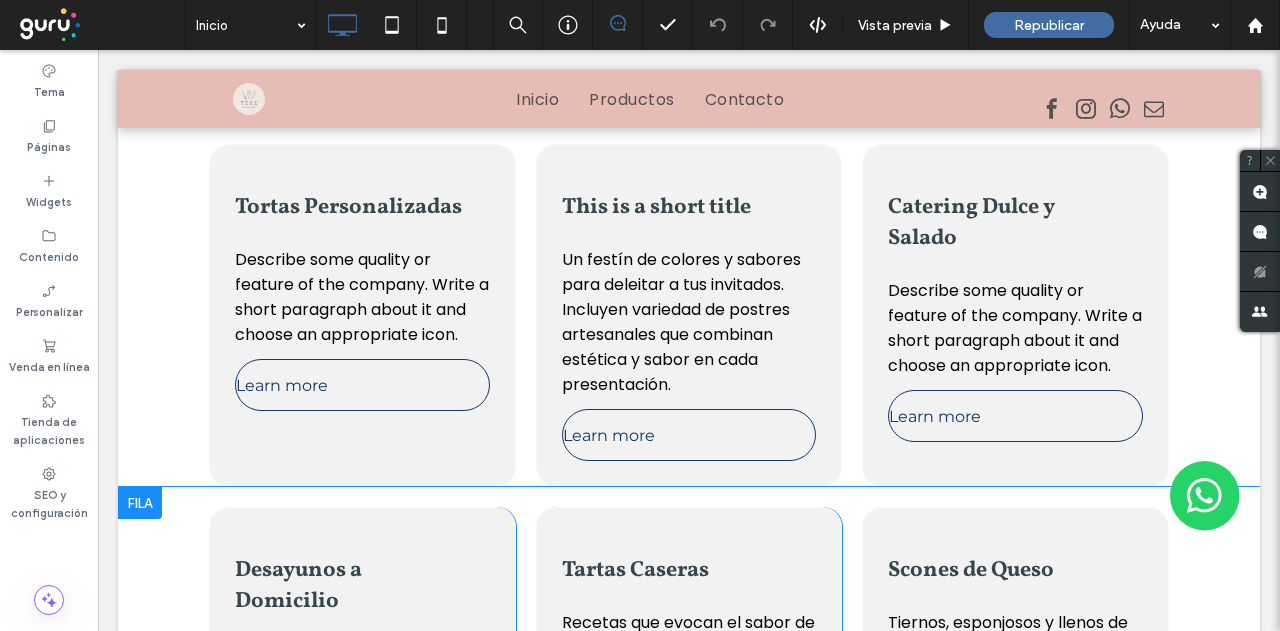scroll, scrollTop: 2520, scrollLeft: 0, axis: vertical 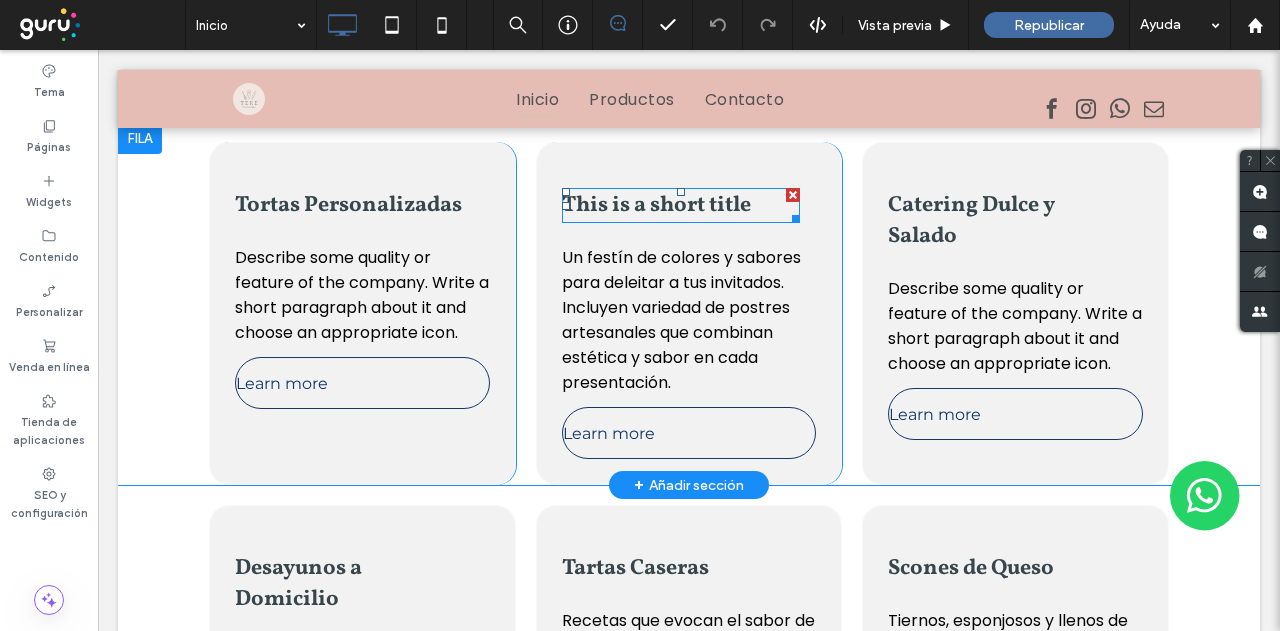 click on "This is a short title" at bounding box center [656, 205] 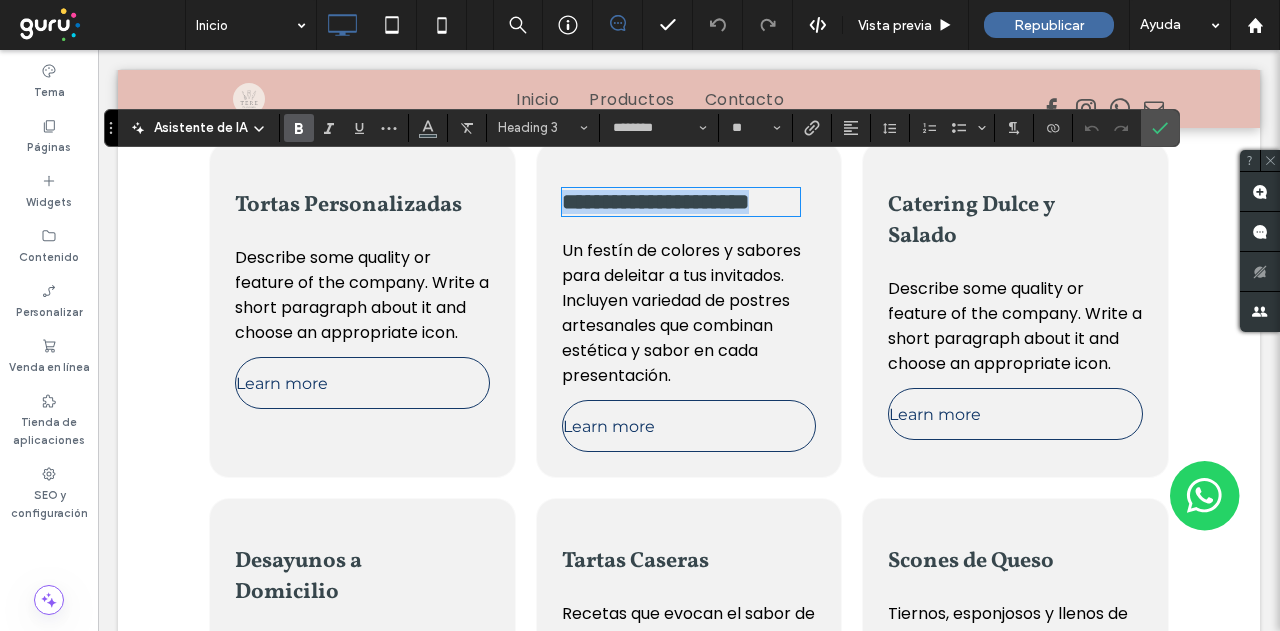 scroll, scrollTop: 0, scrollLeft: 0, axis: both 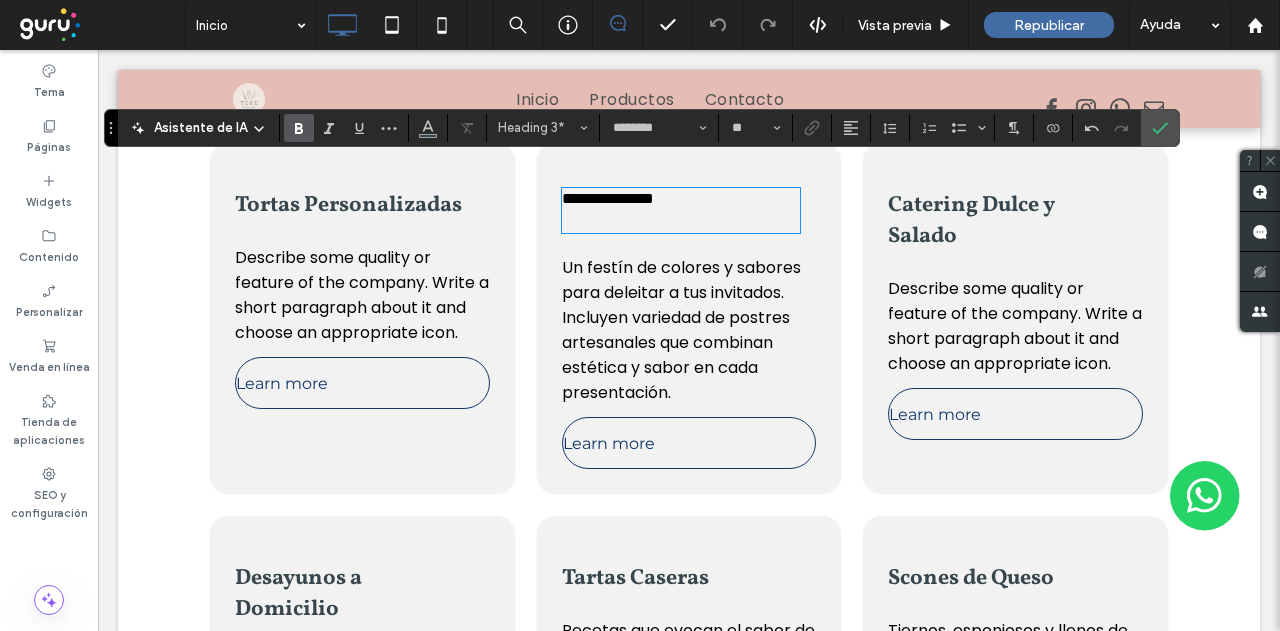 click at bounding box center (681, 219) 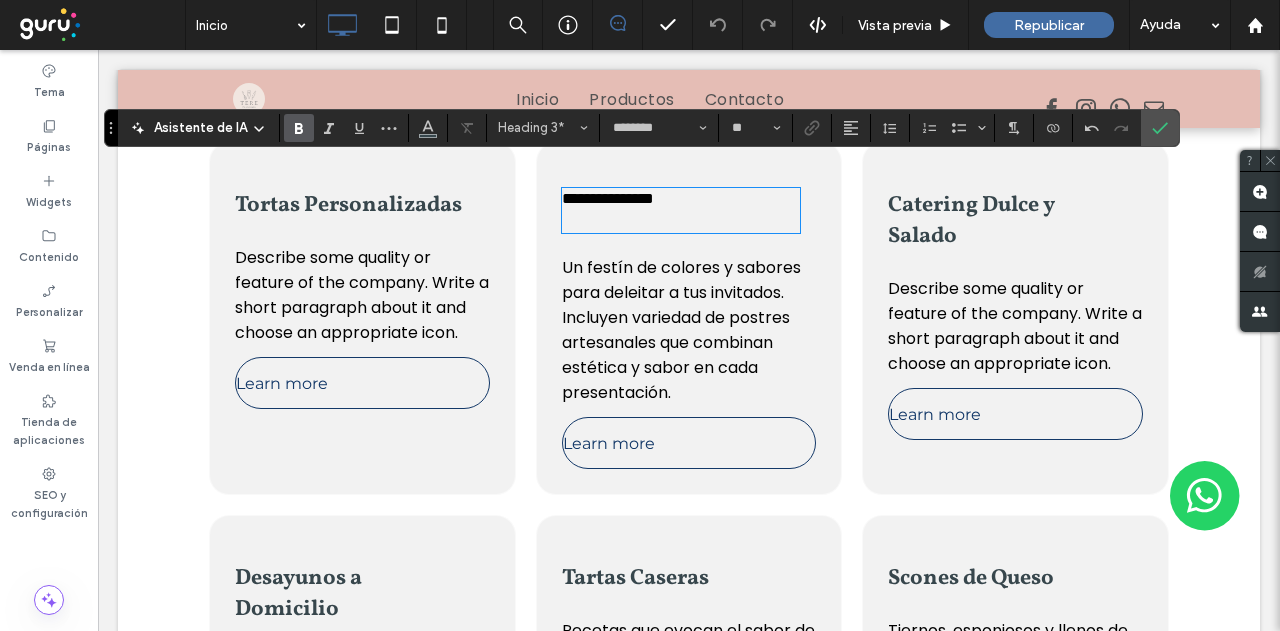 type on "**" 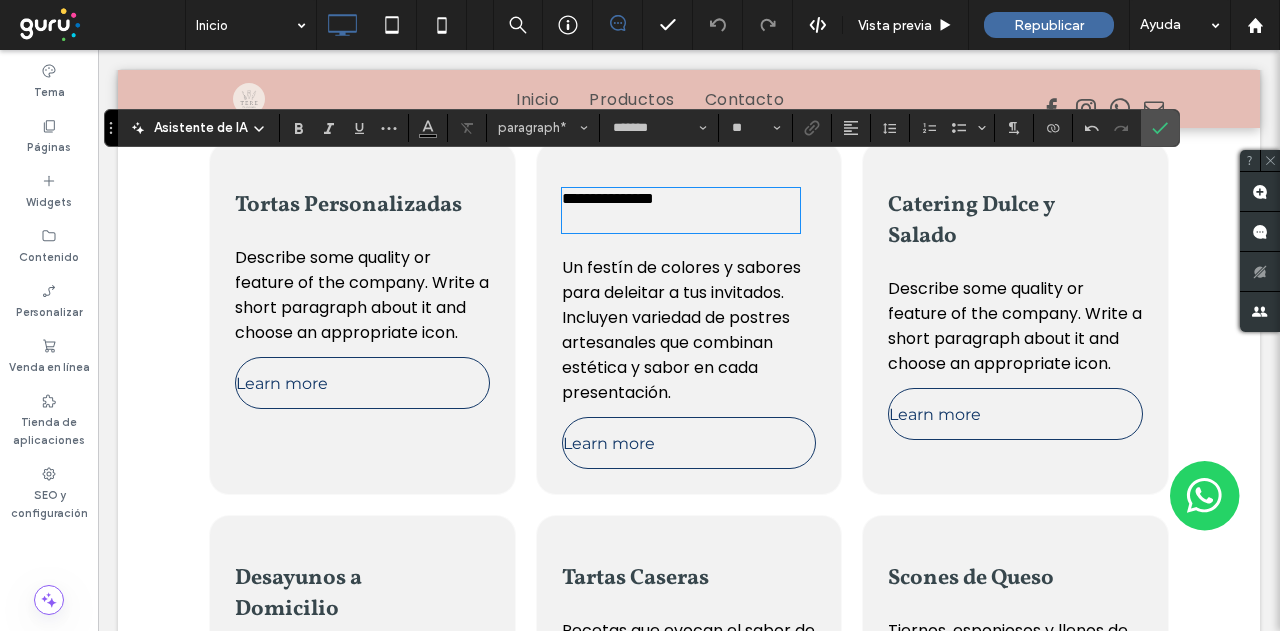 click on "**********" at bounding box center [608, 198] 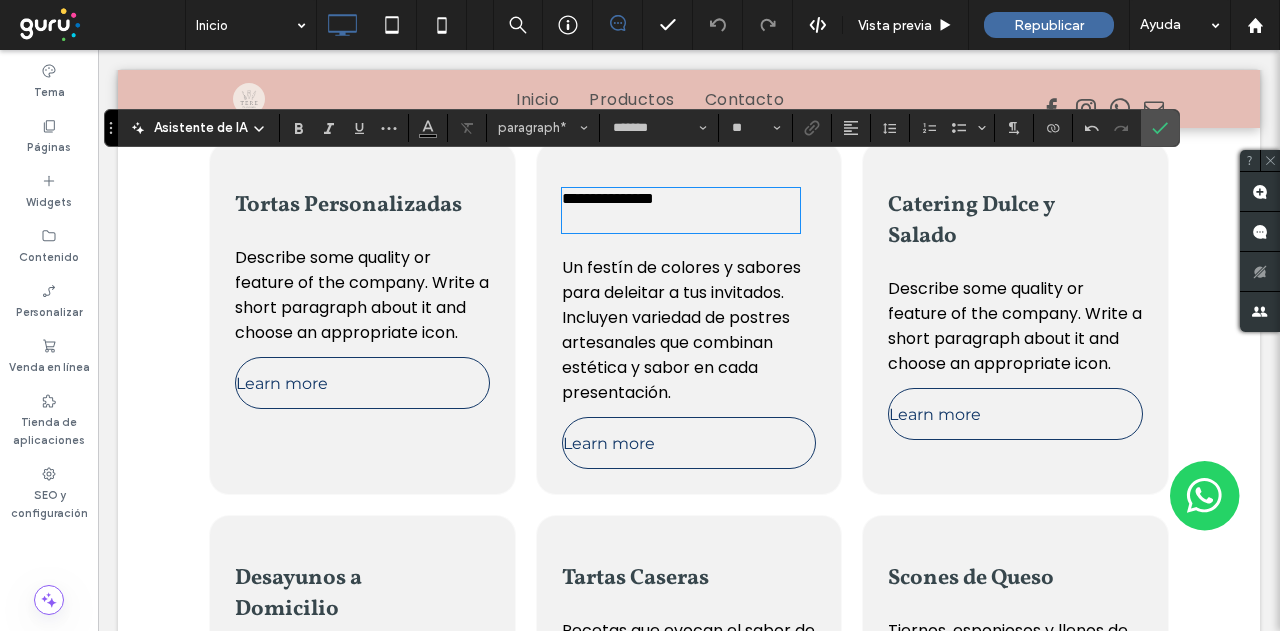 type on "**" 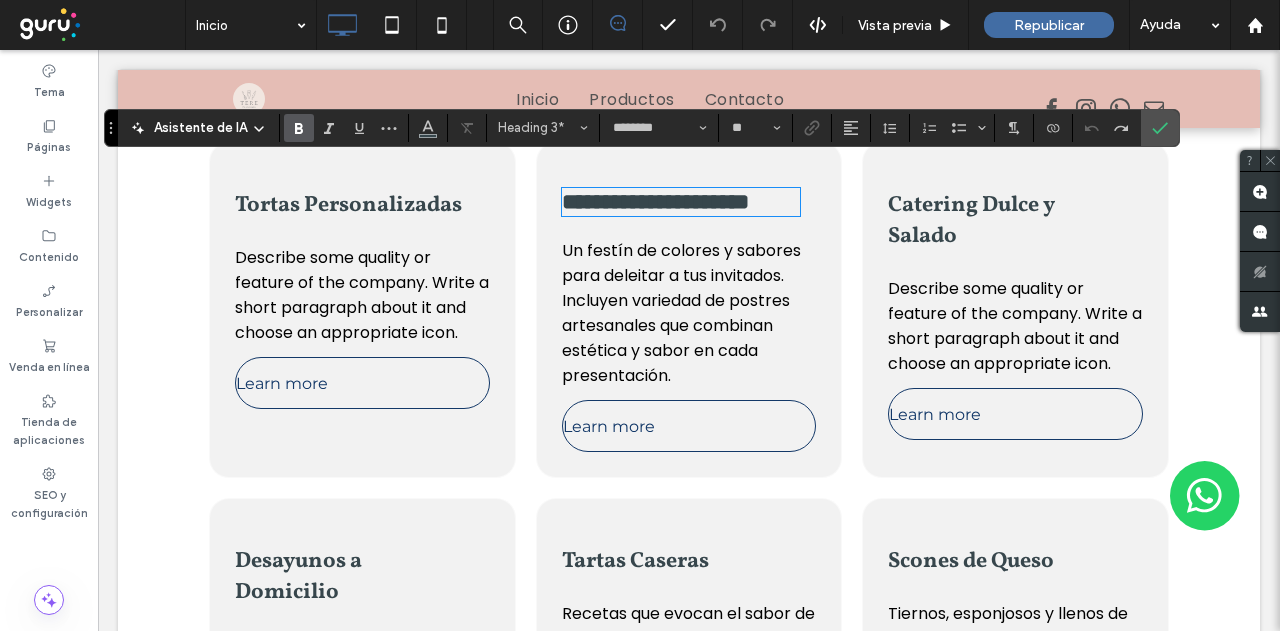 click on "**********" at bounding box center [655, 202] 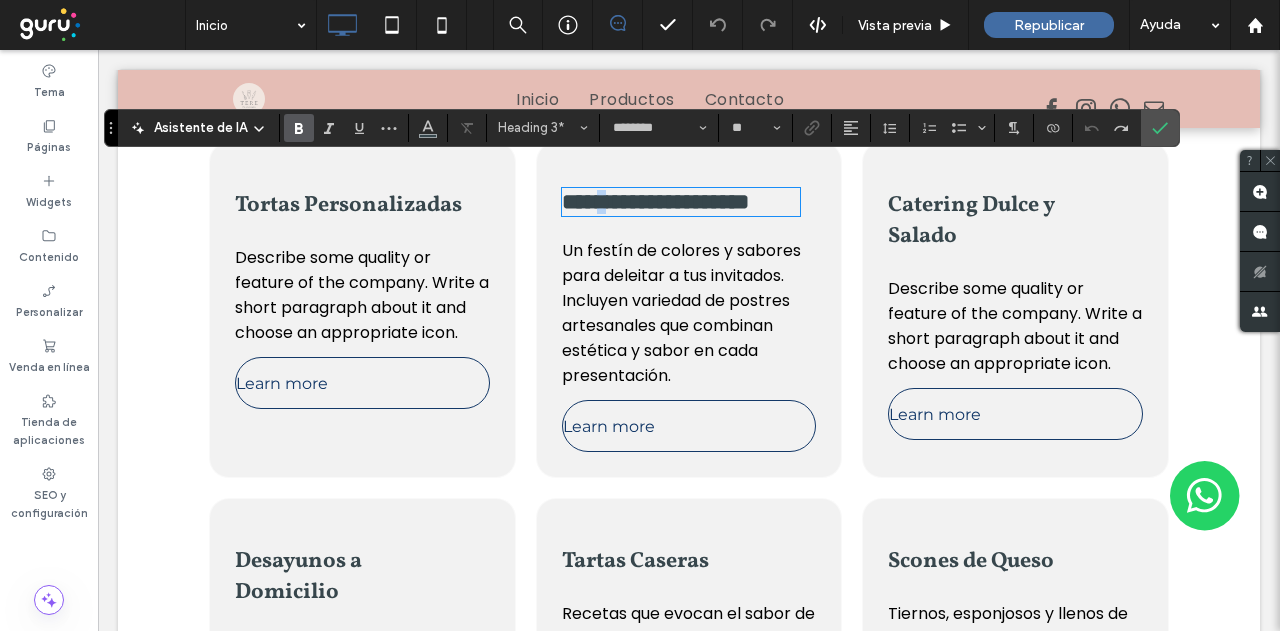 click on "**********" at bounding box center [655, 202] 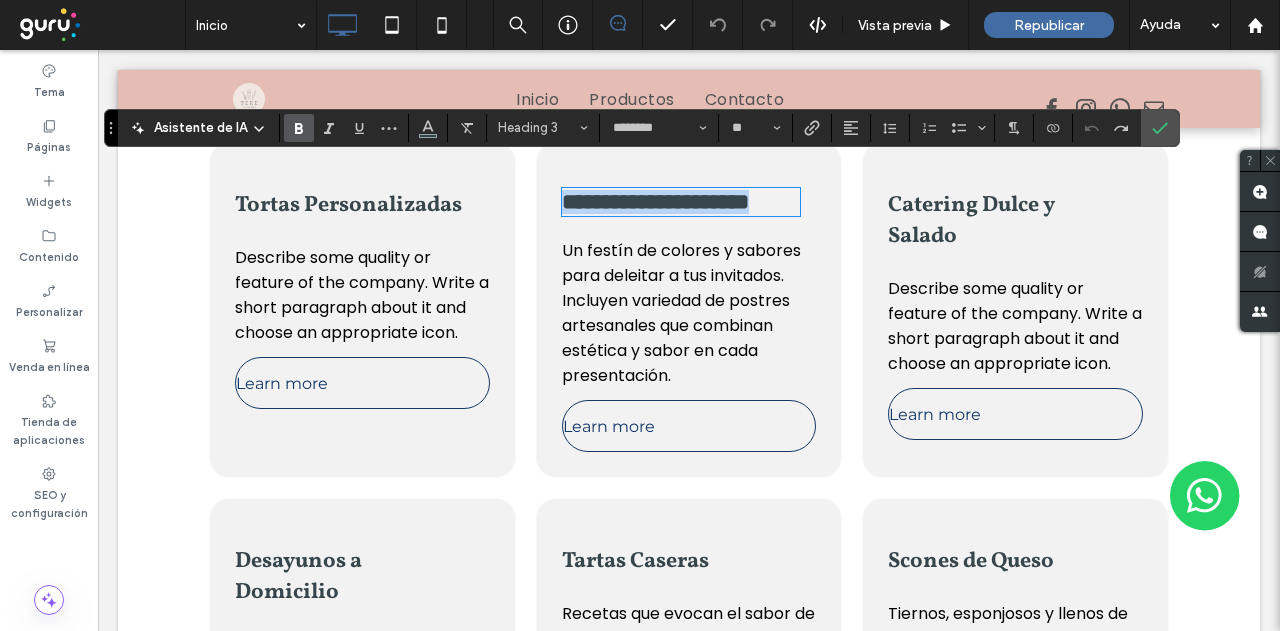 click on "**********" at bounding box center (655, 202) 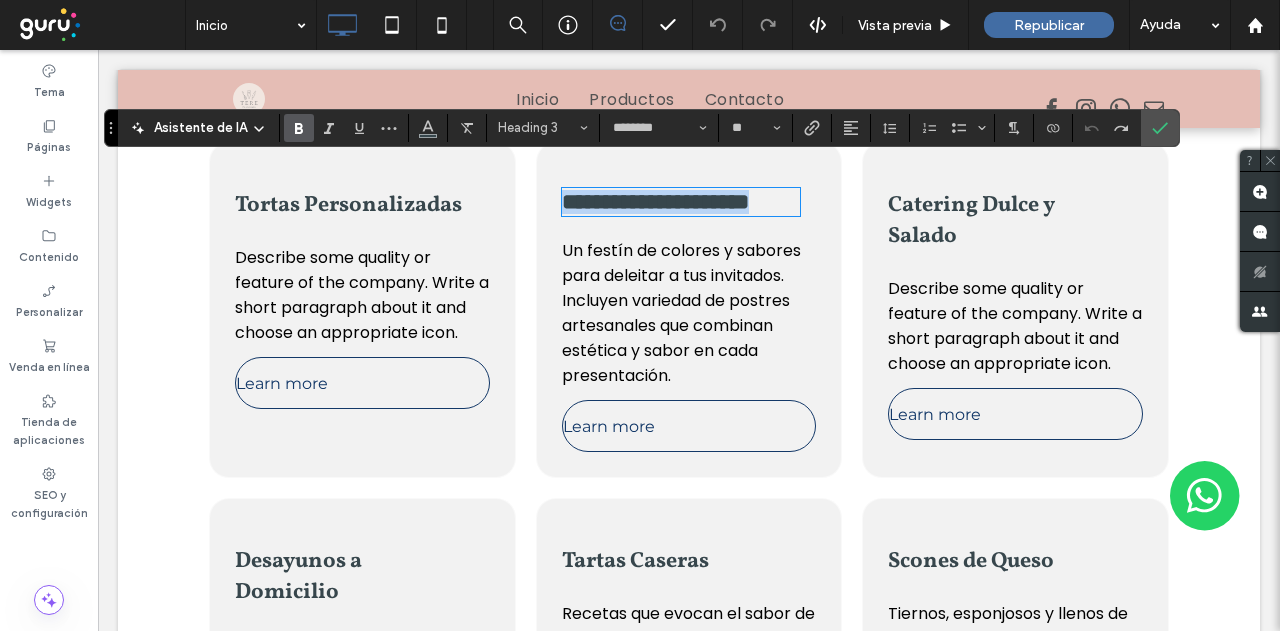 scroll, scrollTop: 0, scrollLeft: 0, axis: both 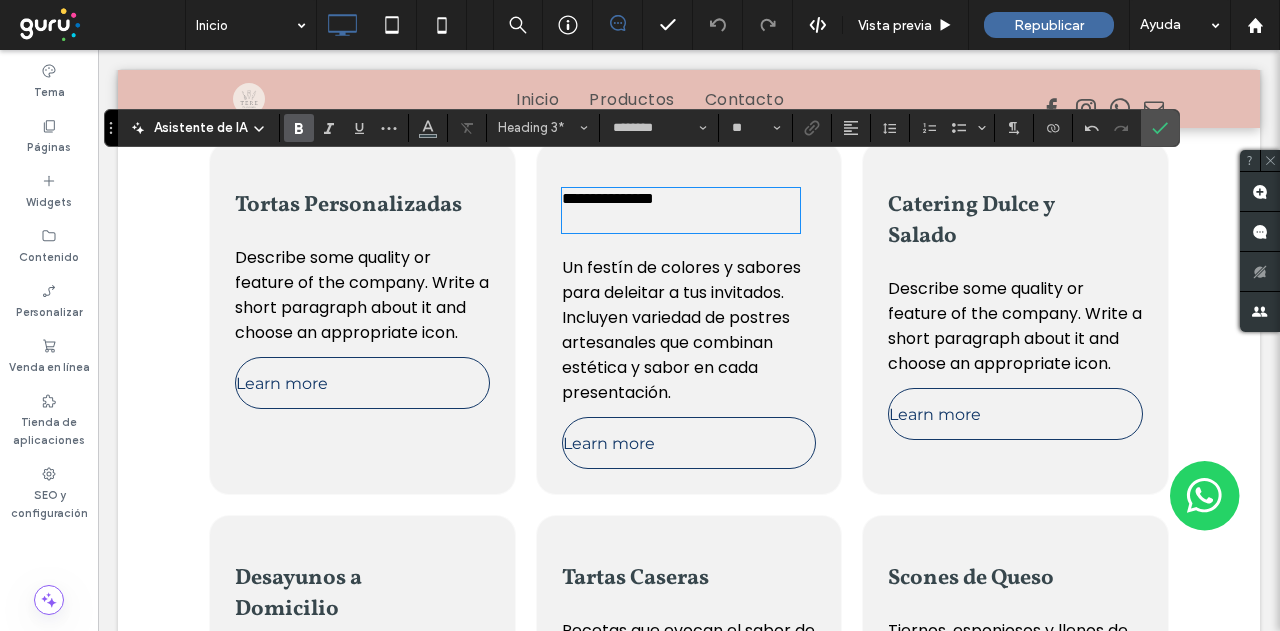 type on "*******" 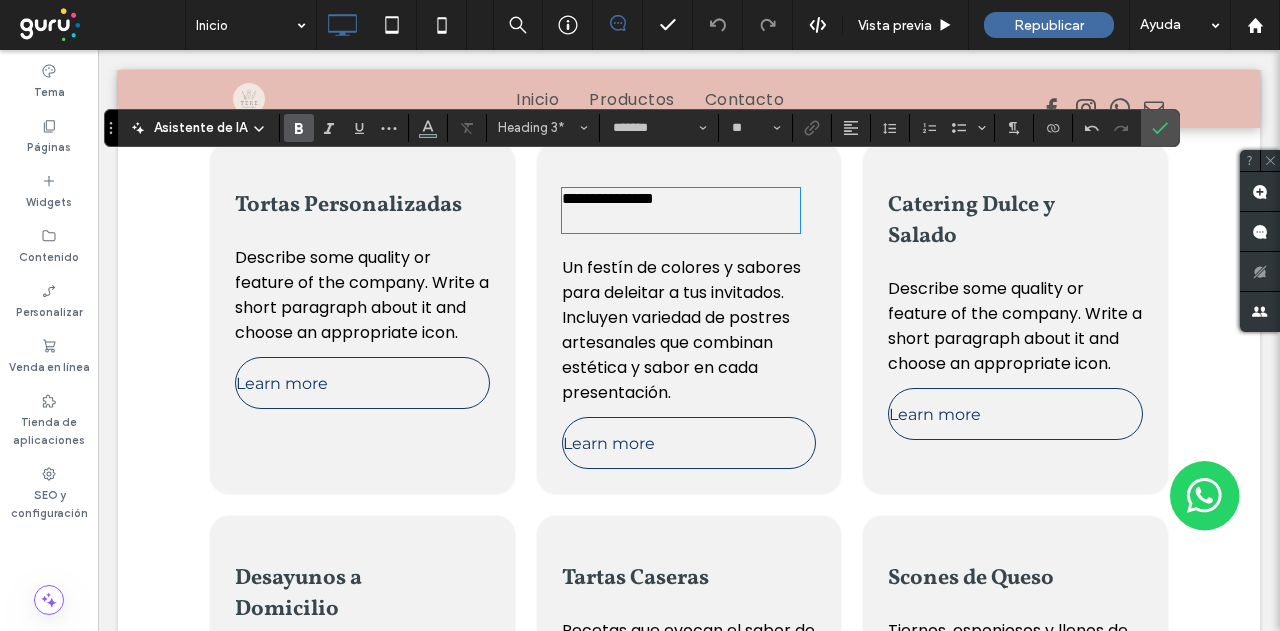 click on "**********" at bounding box center [608, 198] 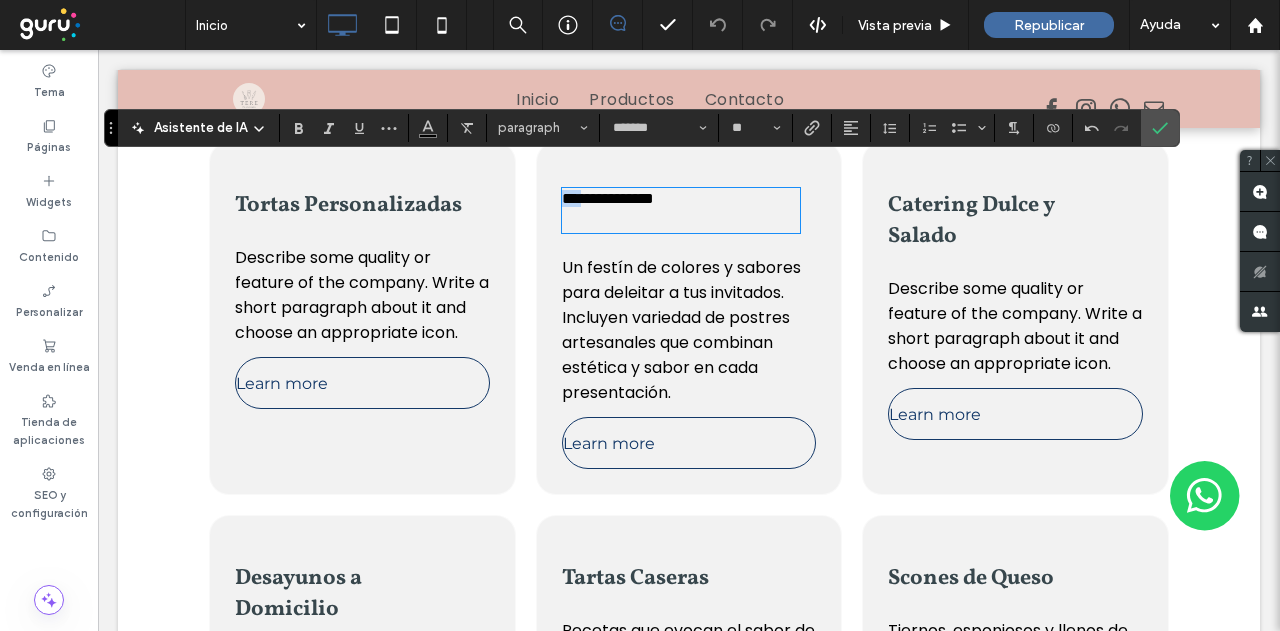 drag, startPoint x: 580, startPoint y: 177, endPoint x: 504, endPoint y: 192, distance: 77.46612 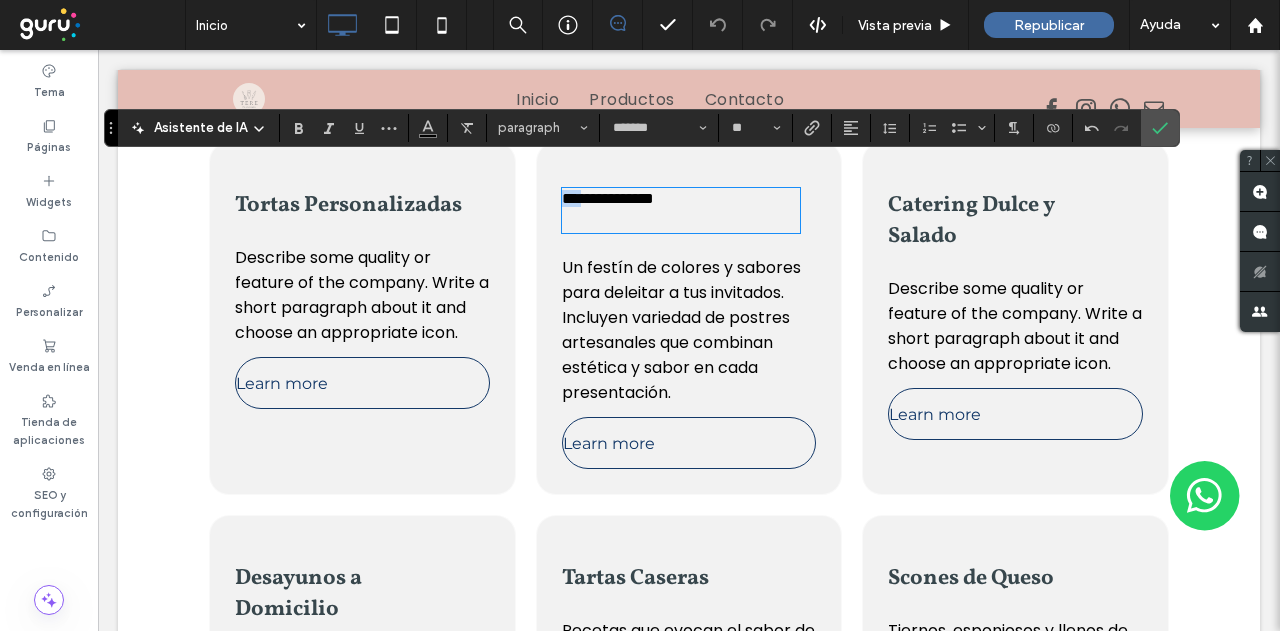 click on "**********" at bounding box center (689, 318) 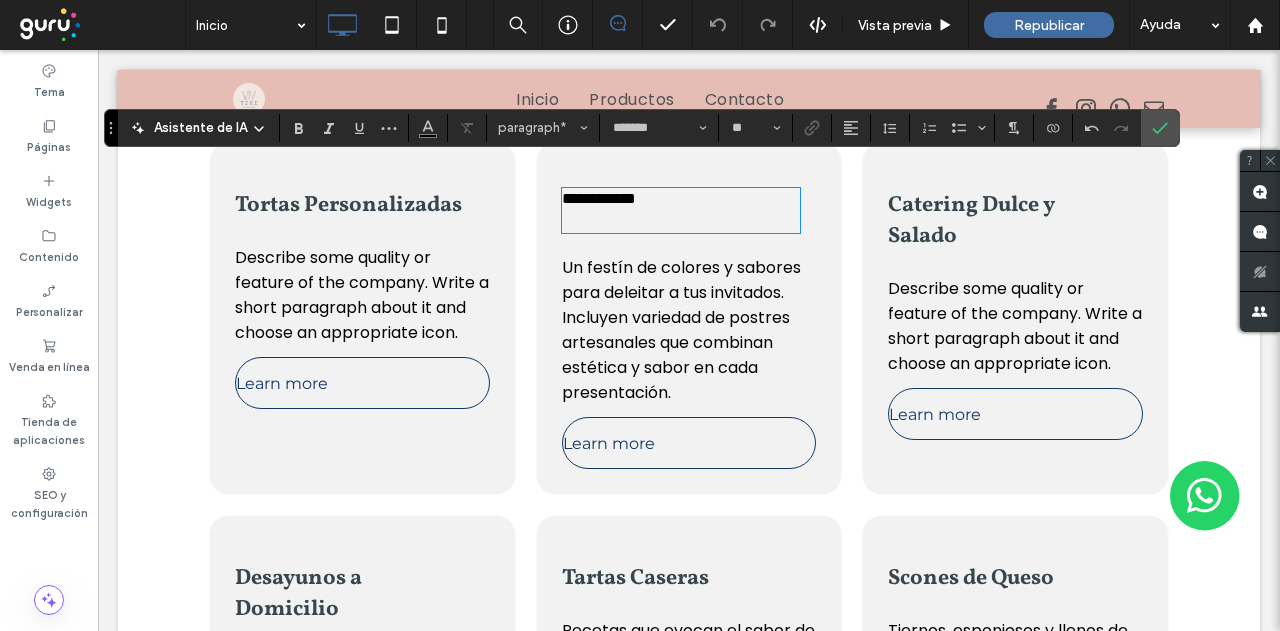 click on "Tortas Personalizadas" at bounding box center [348, 205] 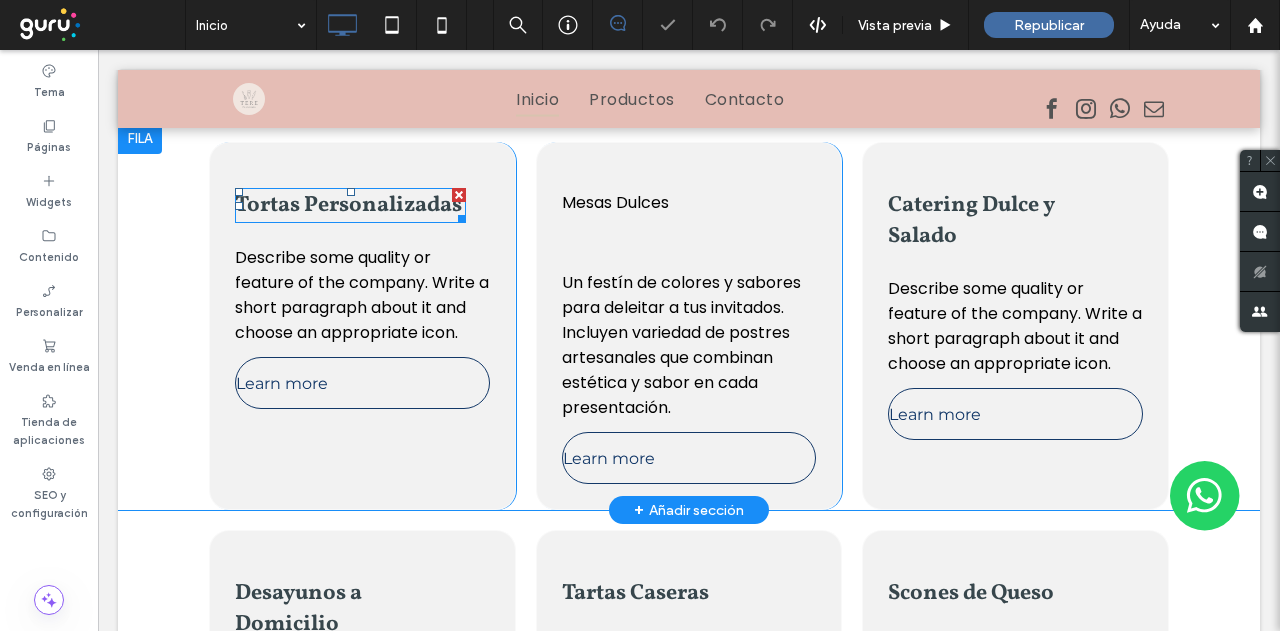 click on "Tortas Personalizadas" at bounding box center (348, 205) 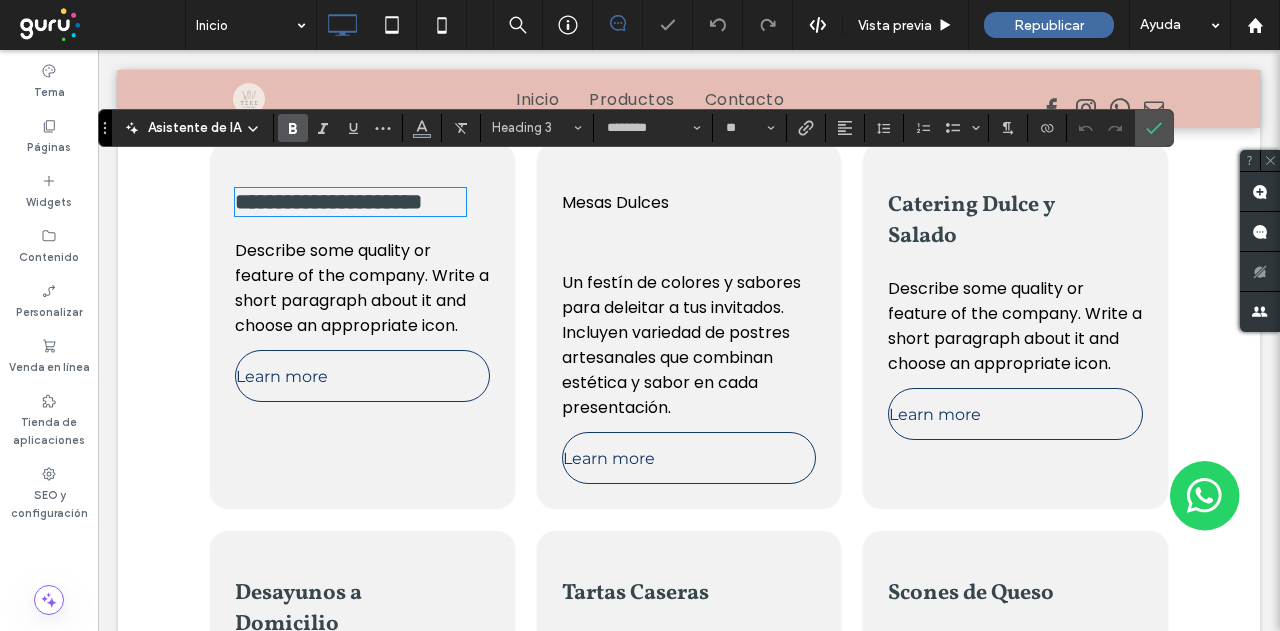 click on "Mesas Dulces" at bounding box center (615, 202) 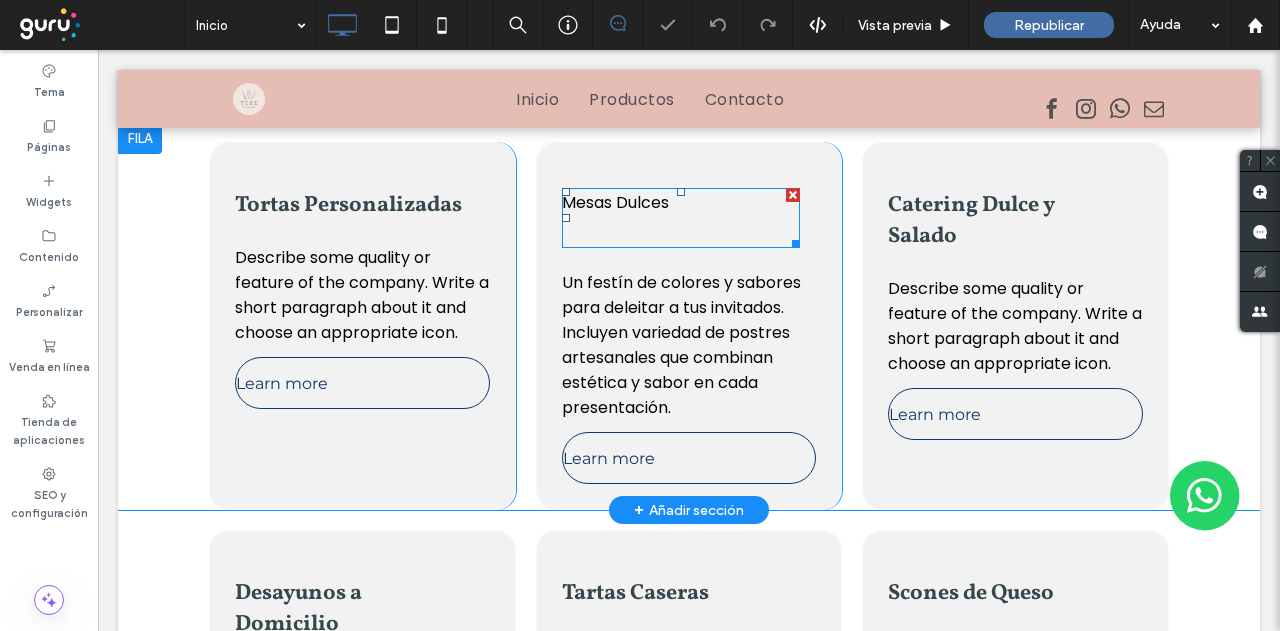 click on "Mesas Dulces" at bounding box center [615, 202] 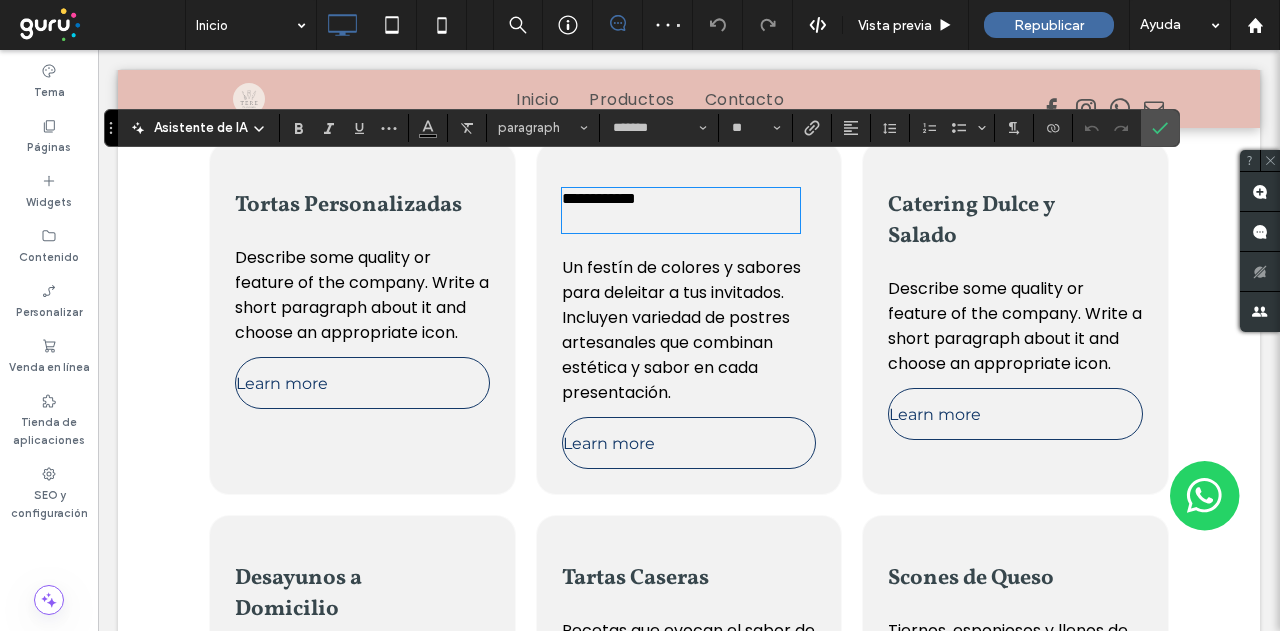 click on "Tortas Personalizadas" at bounding box center (348, 205) 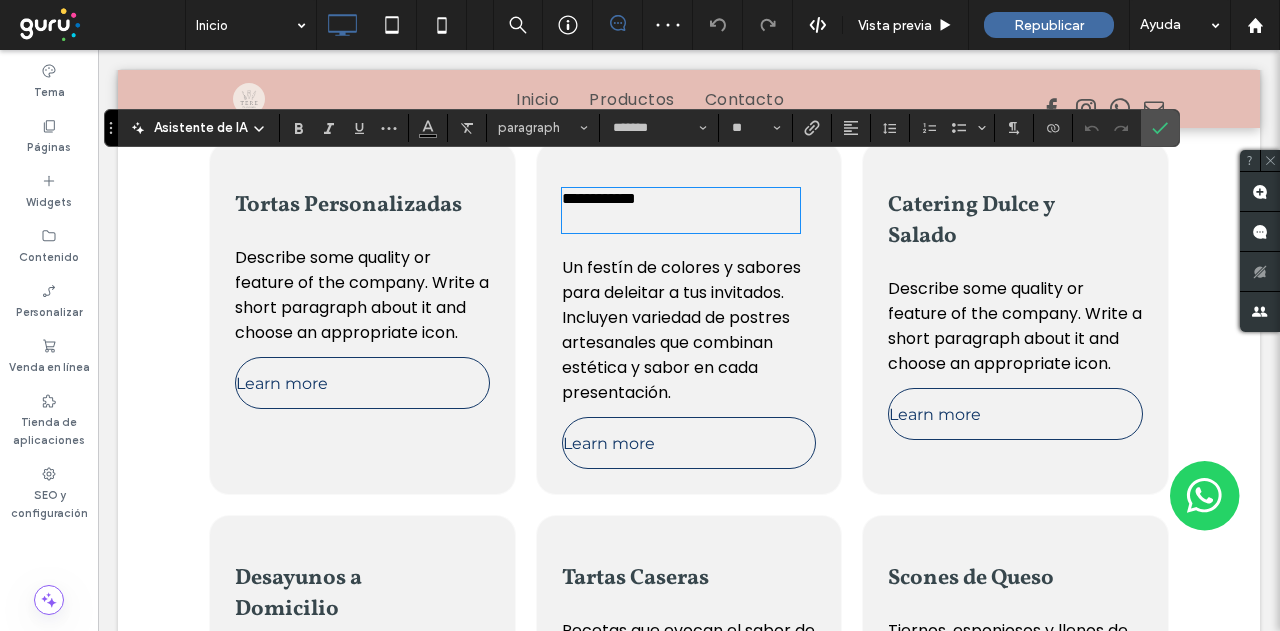 click on "Tortas Personalizadas" at bounding box center (348, 205) 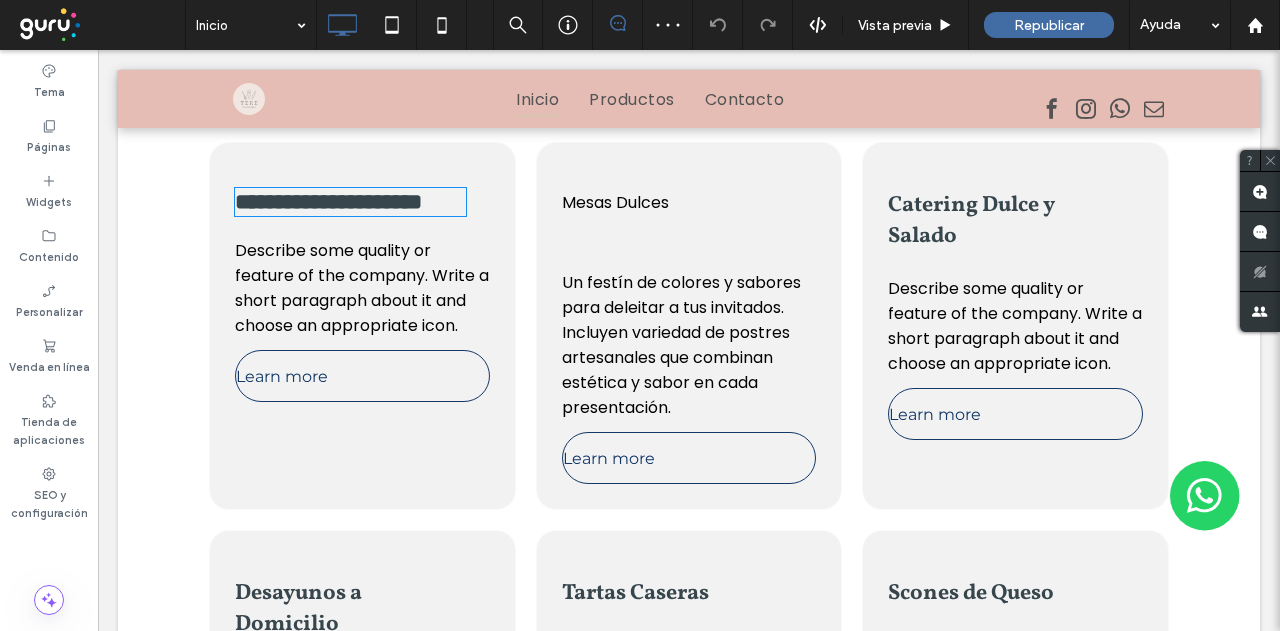 type on "********" 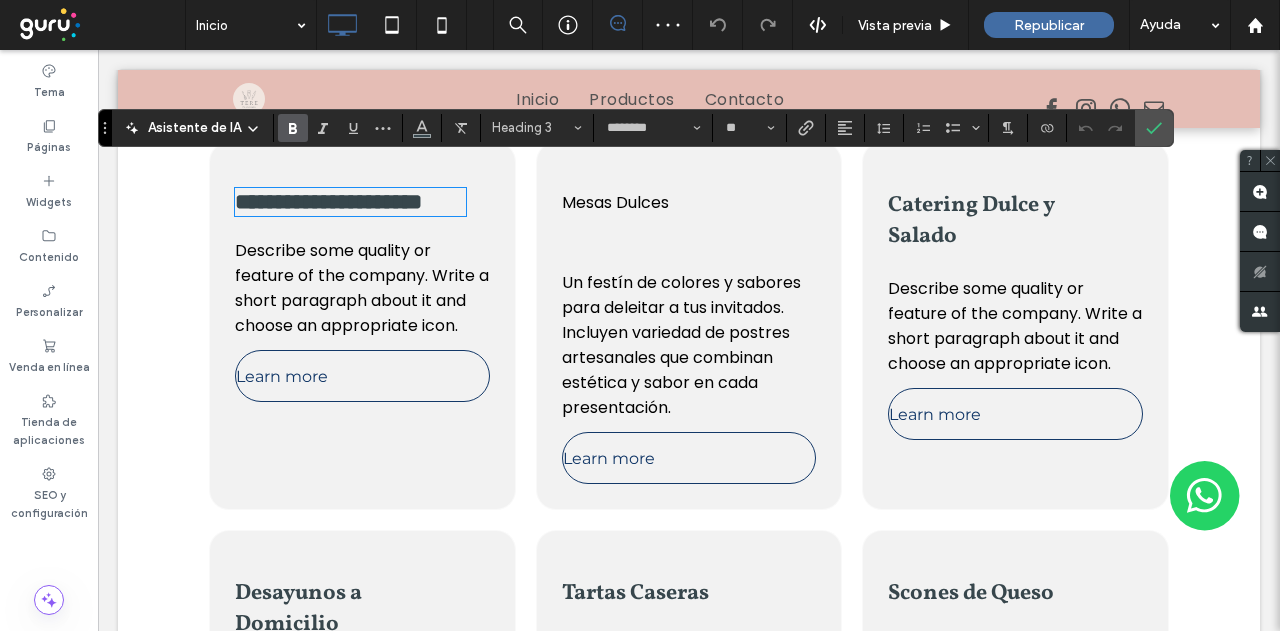 click on "Mesas Dulces" at bounding box center (615, 202) 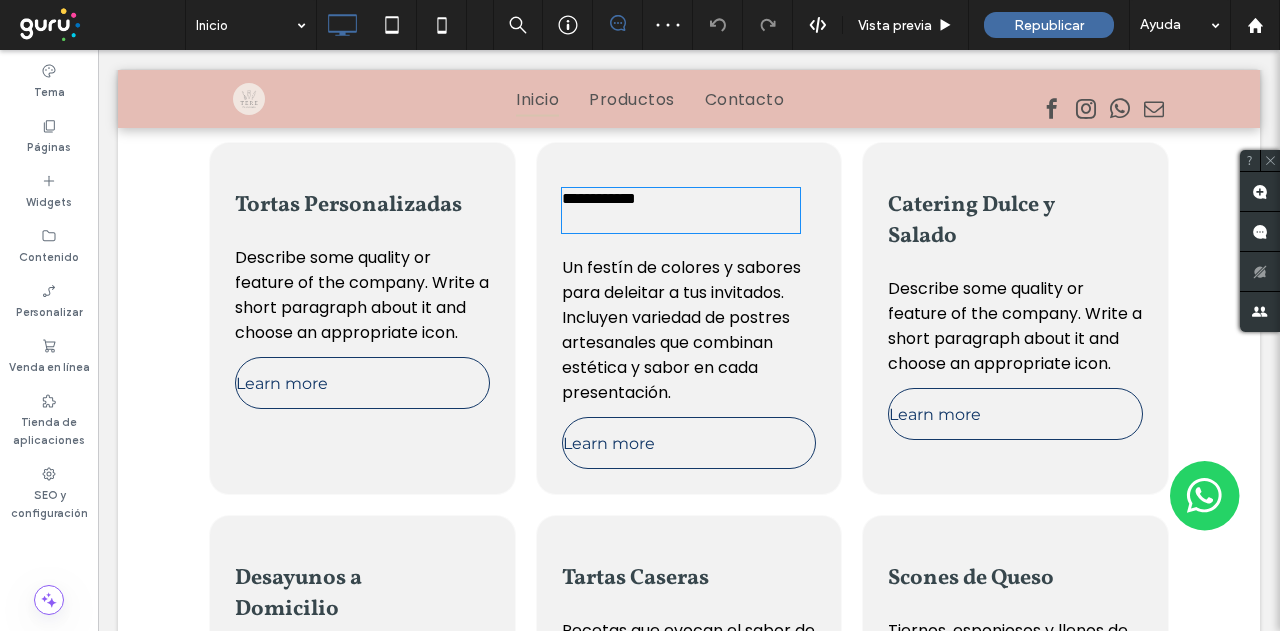 type on "*******" 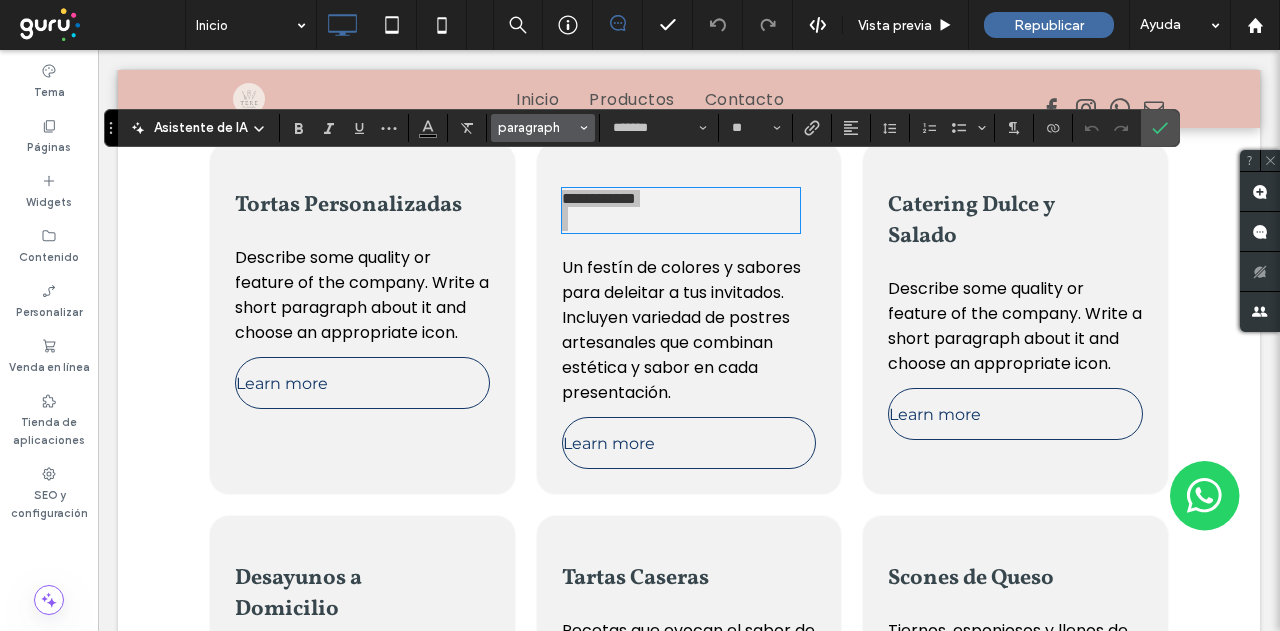 click on "paragraph" at bounding box center [537, 127] 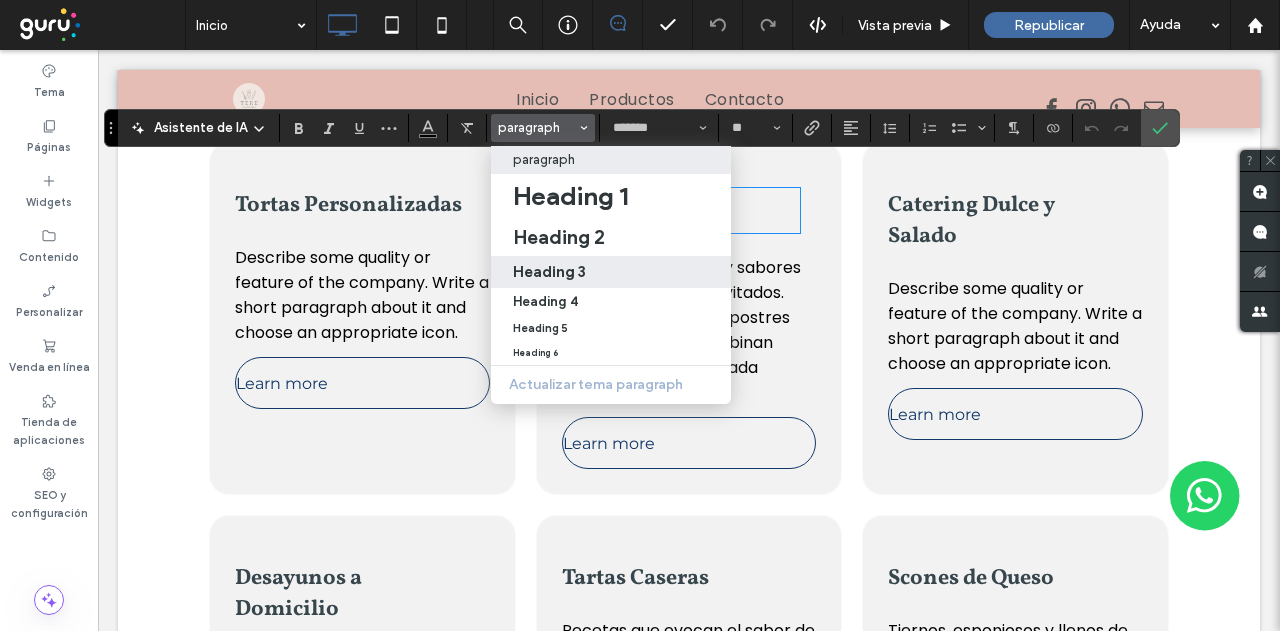 click on "Heading 3" at bounding box center (549, 271) 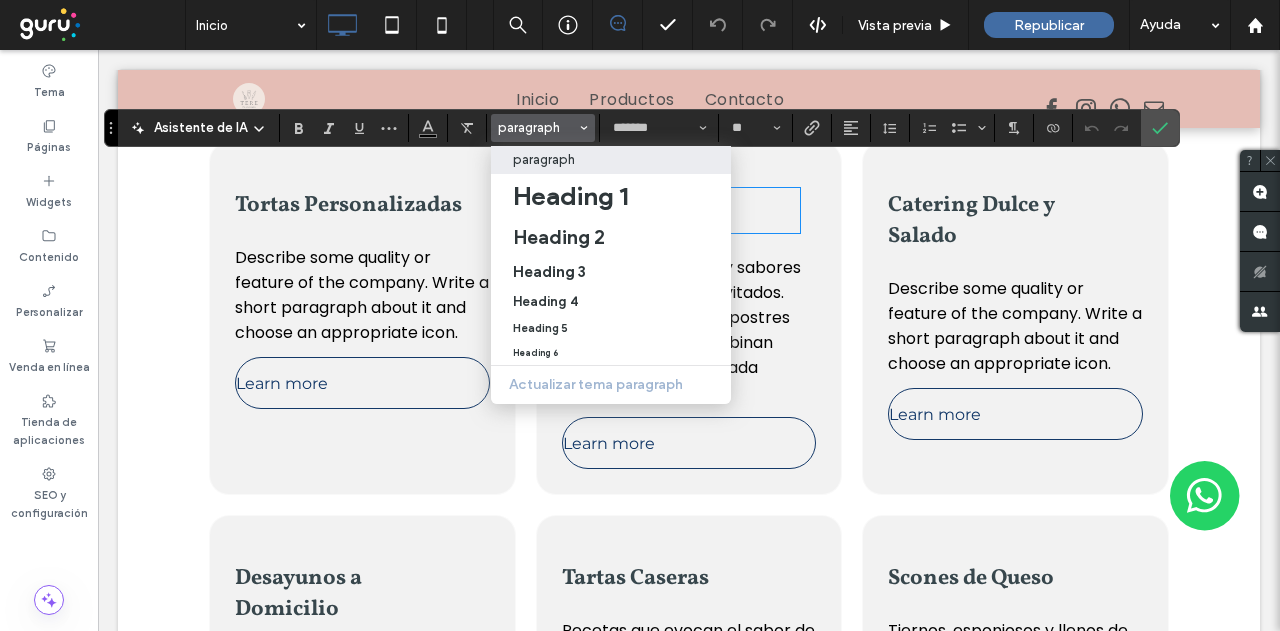 type on "********" 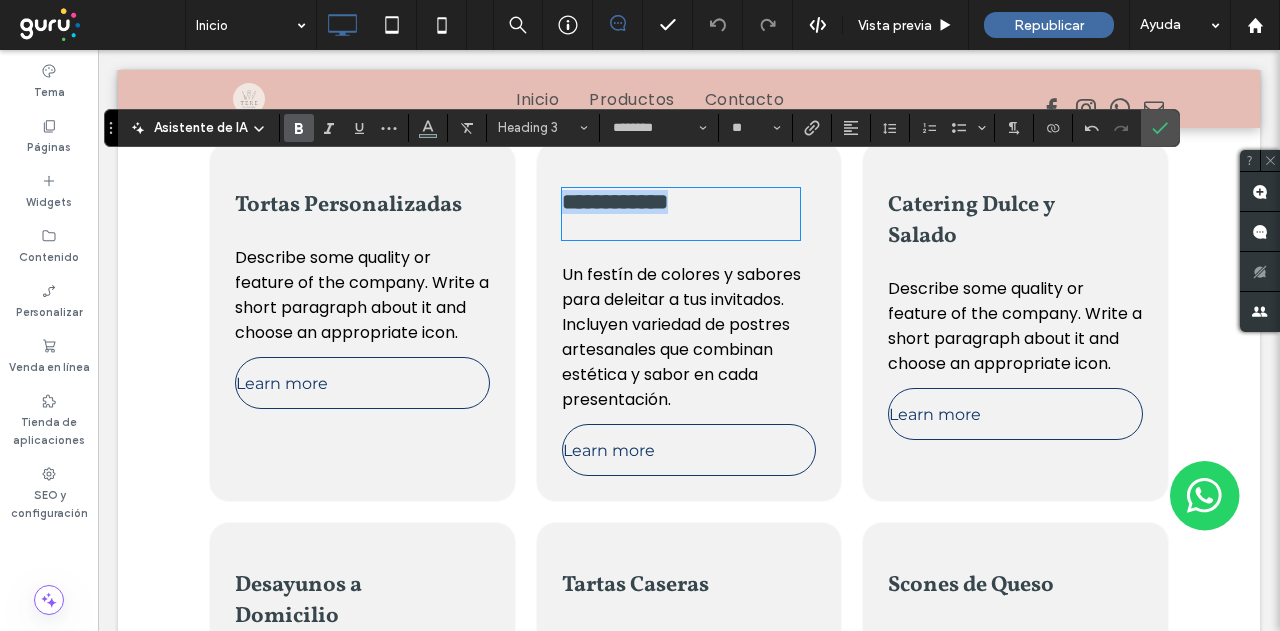 click on "﻿" at bounding box center (681, 226) 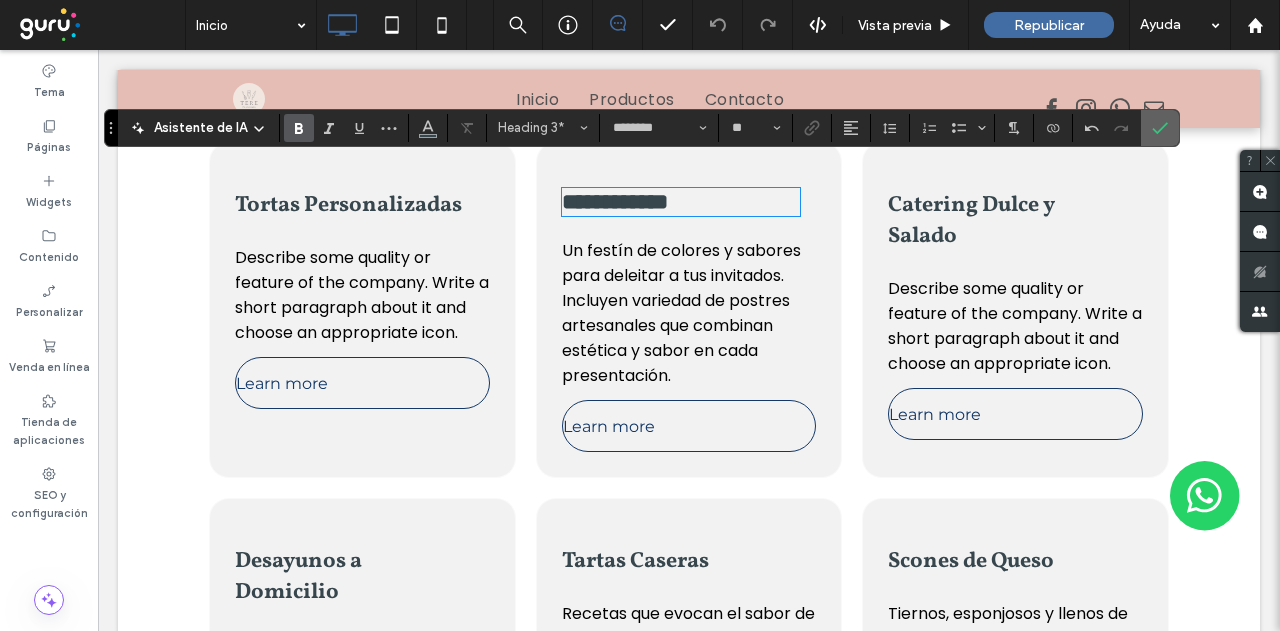 click at bounding box center [1160, 128] 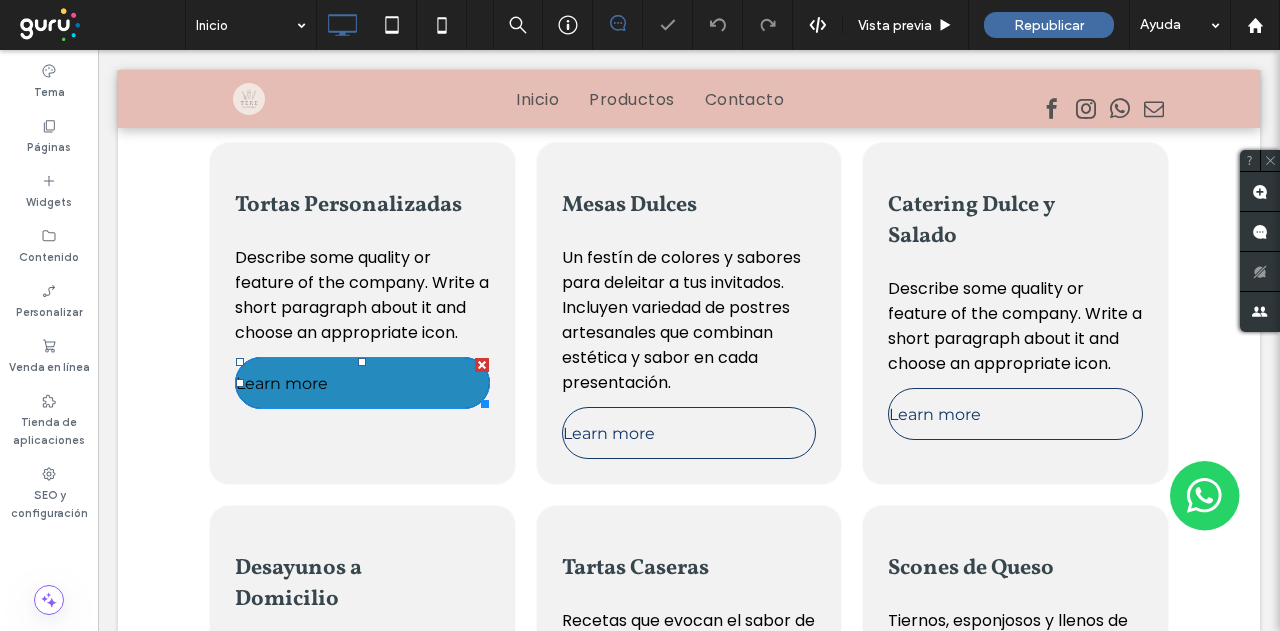 drag, startPoint x: 480, startPoint y: 330, endPoint x: 580, endPoint y: 380, distance: 111.8034 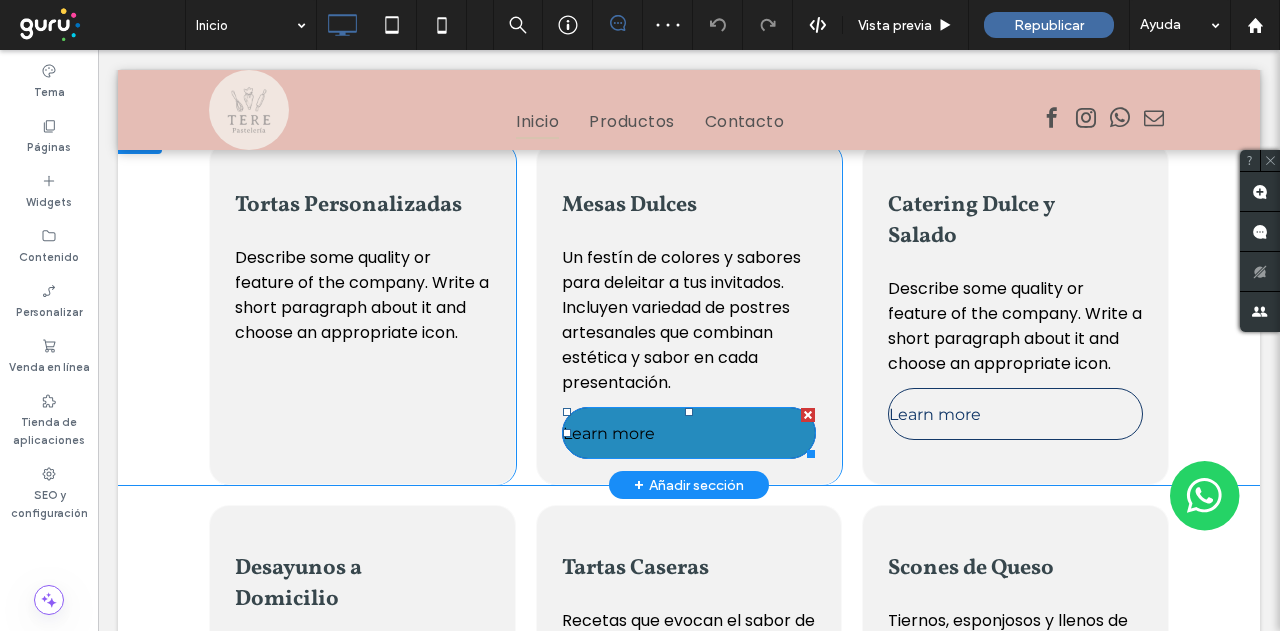drag, startPoint x: 801, startPoint y: 379, endPoint x: 1090, endPoint y: 425, distance: 292.638 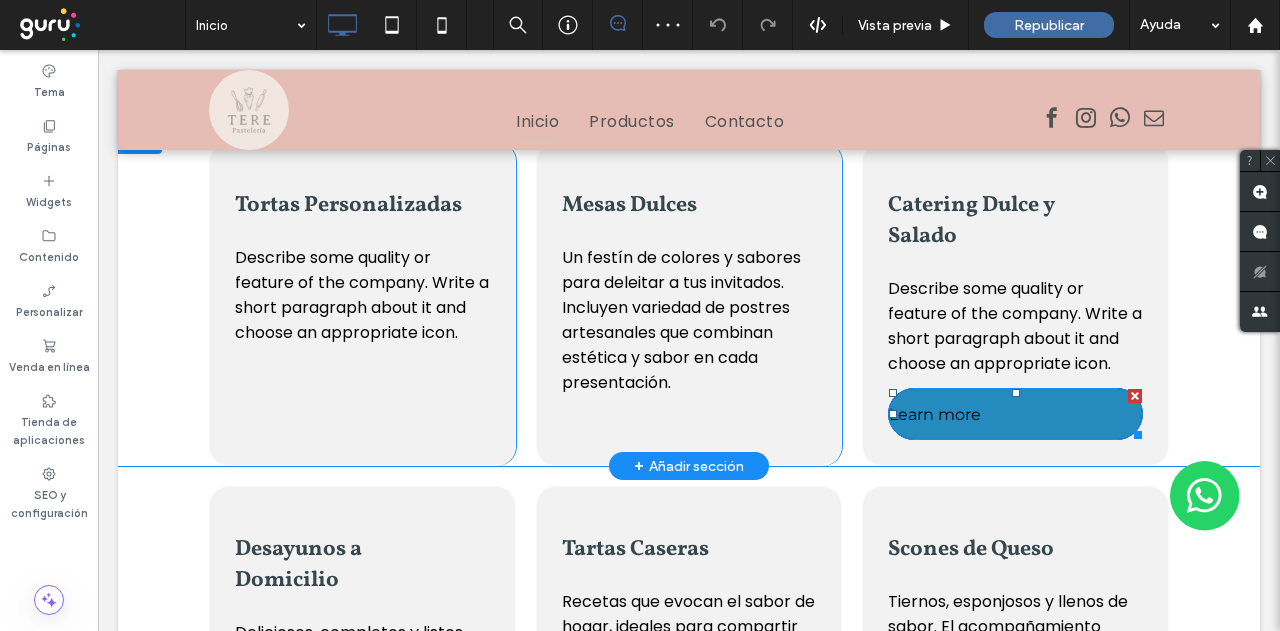 click at bounding box center [1135, 396] 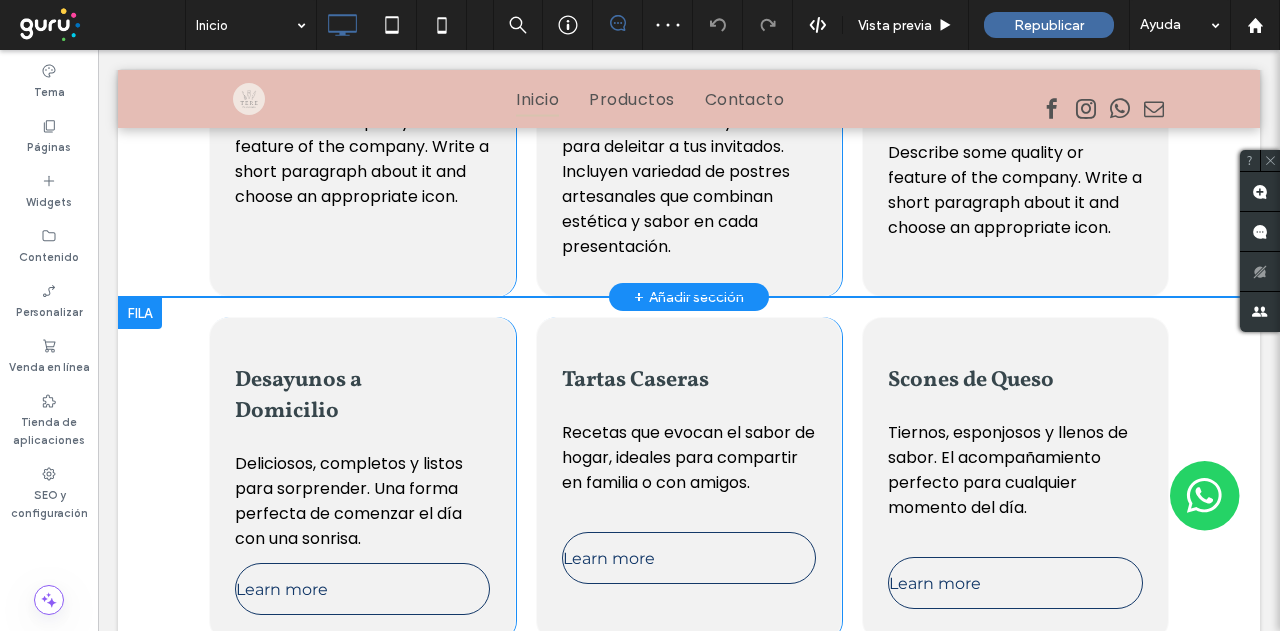 scroll, scrollTop: 2820, scrollLeft: 0, axis: vertical 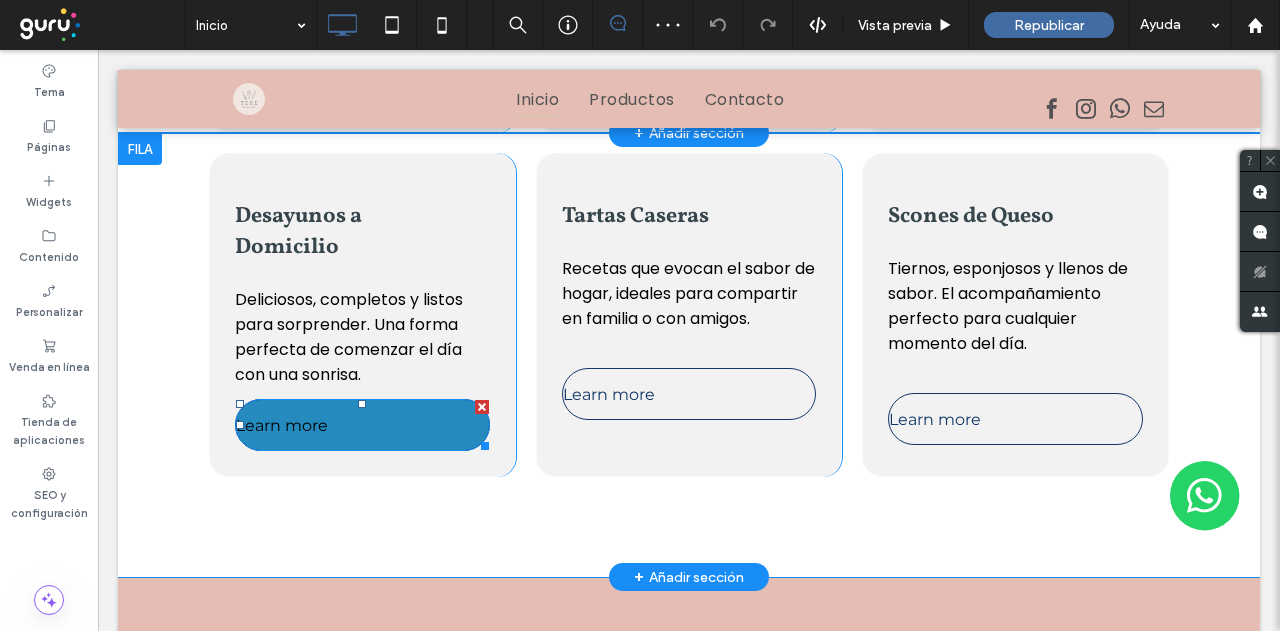 drag, startPoint x: 478, startPoint y: 361, endPoint x: 738, endPoint y: 396, distance: 262.34518 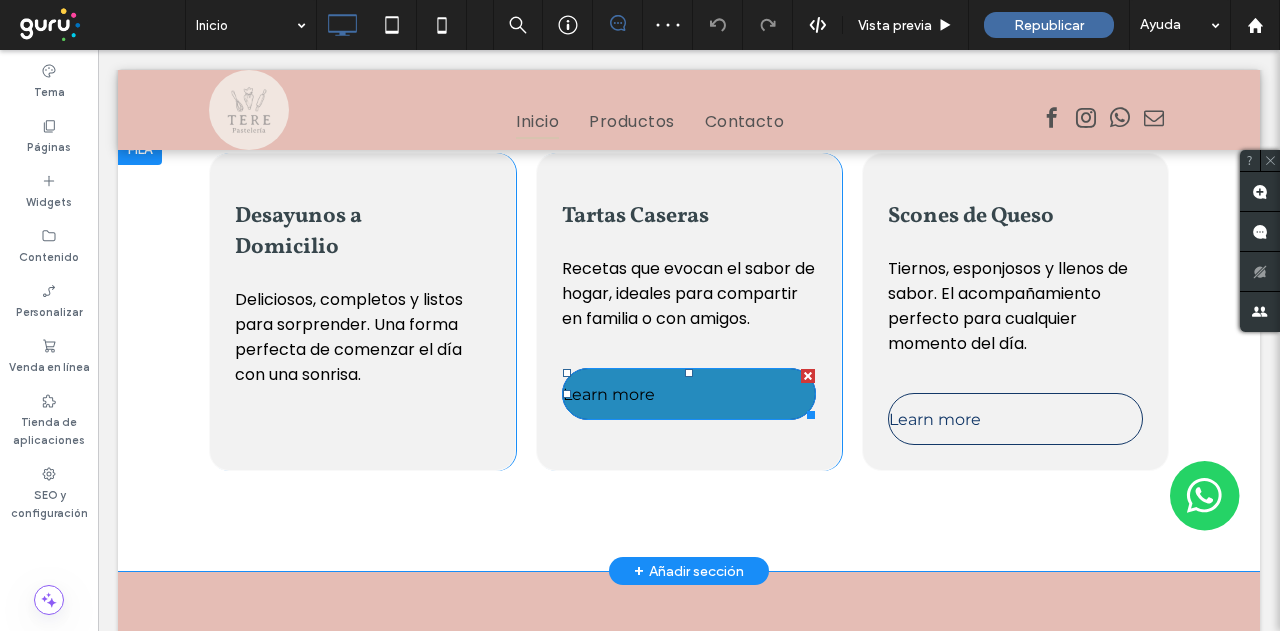 drag, startPoint x: 802, startPoint y: 350, endPoint x: 1016, endPoint y: 401, distance: 219.99318 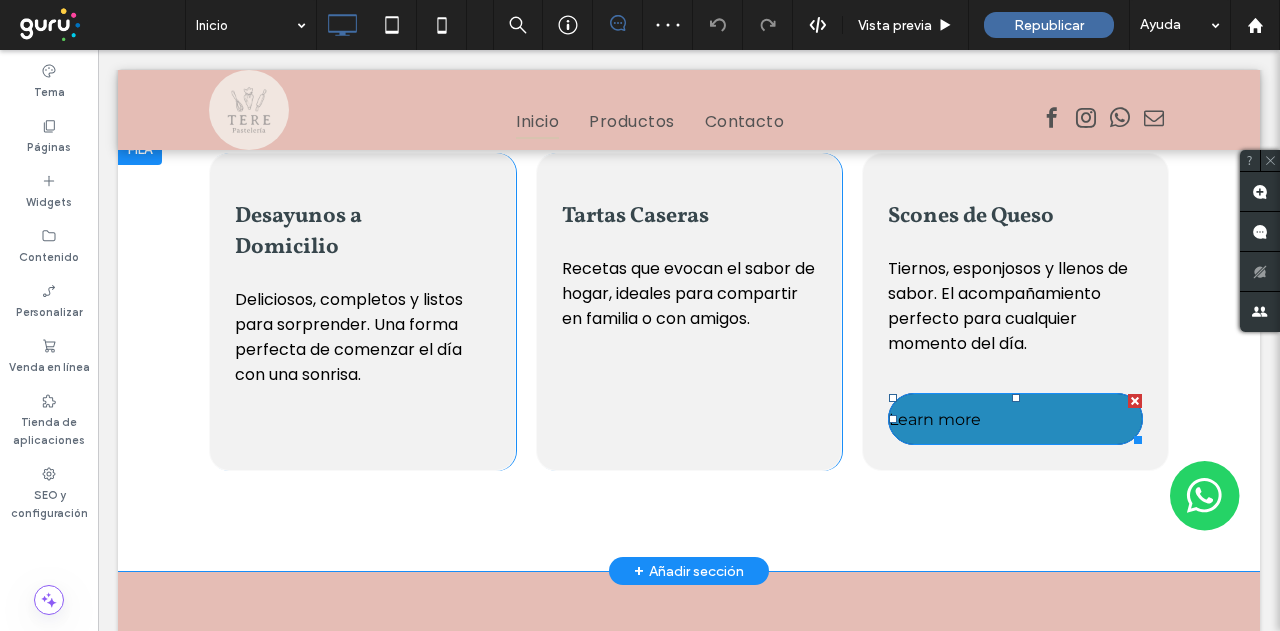 click at bounding box center (1135, 401) 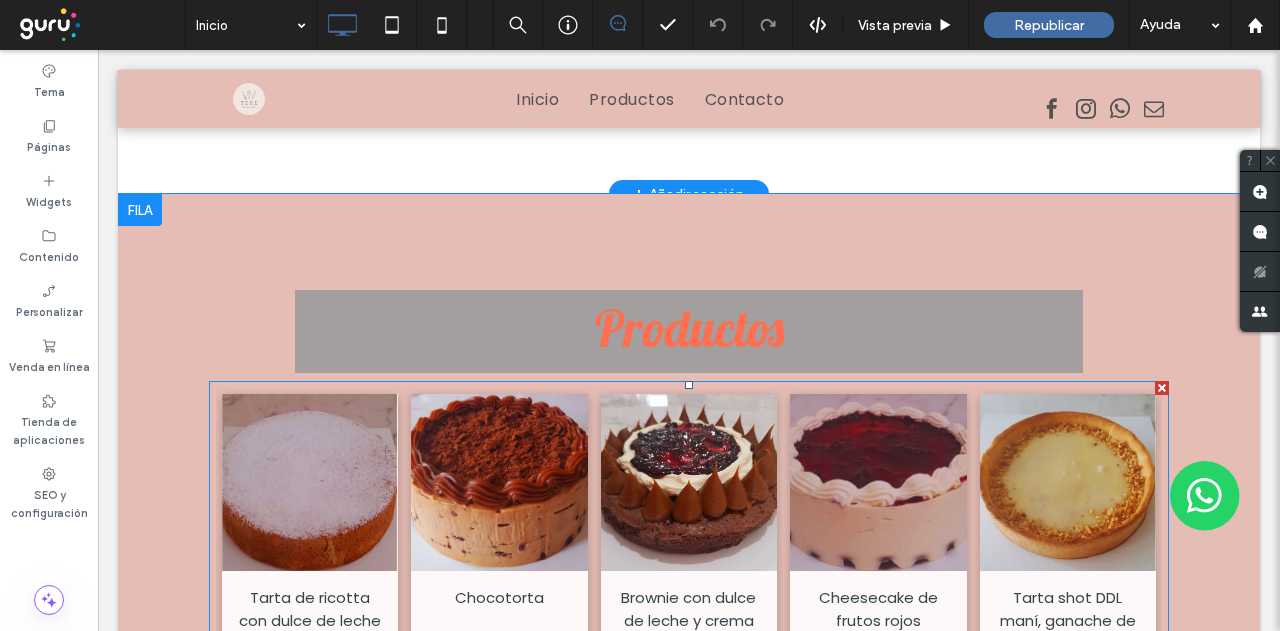 scroll, scrollTop: 3120, scrollLeft: 0, axis: vertical 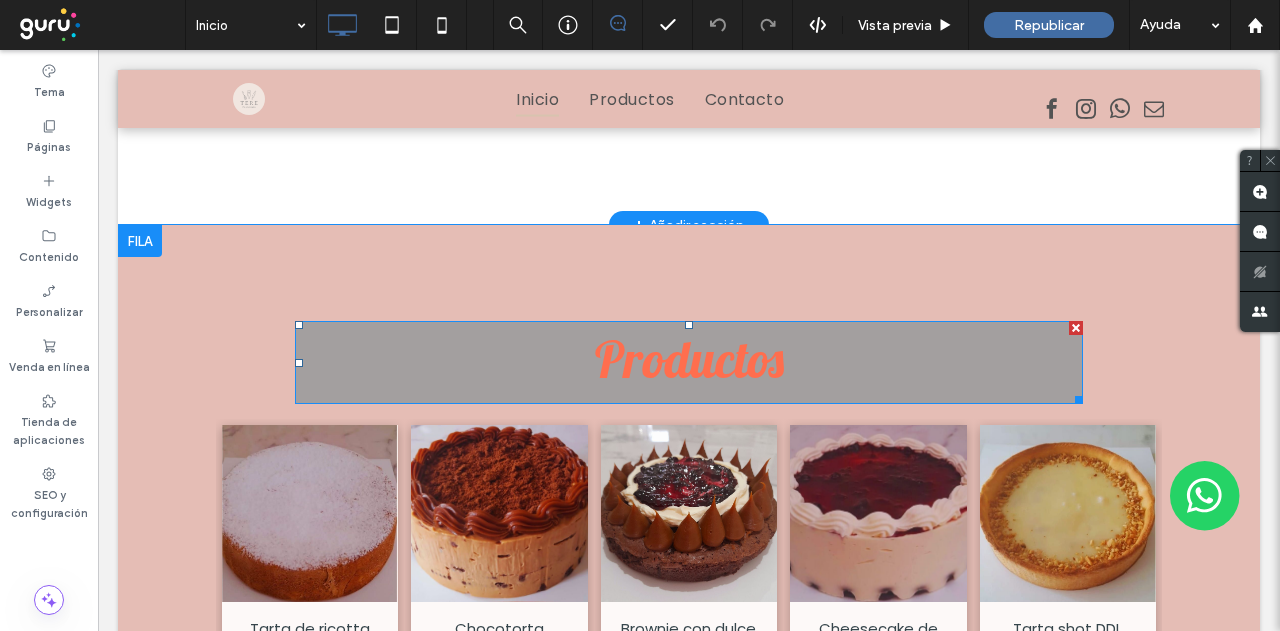 click on "Productos" at bounding box center [689, 359] 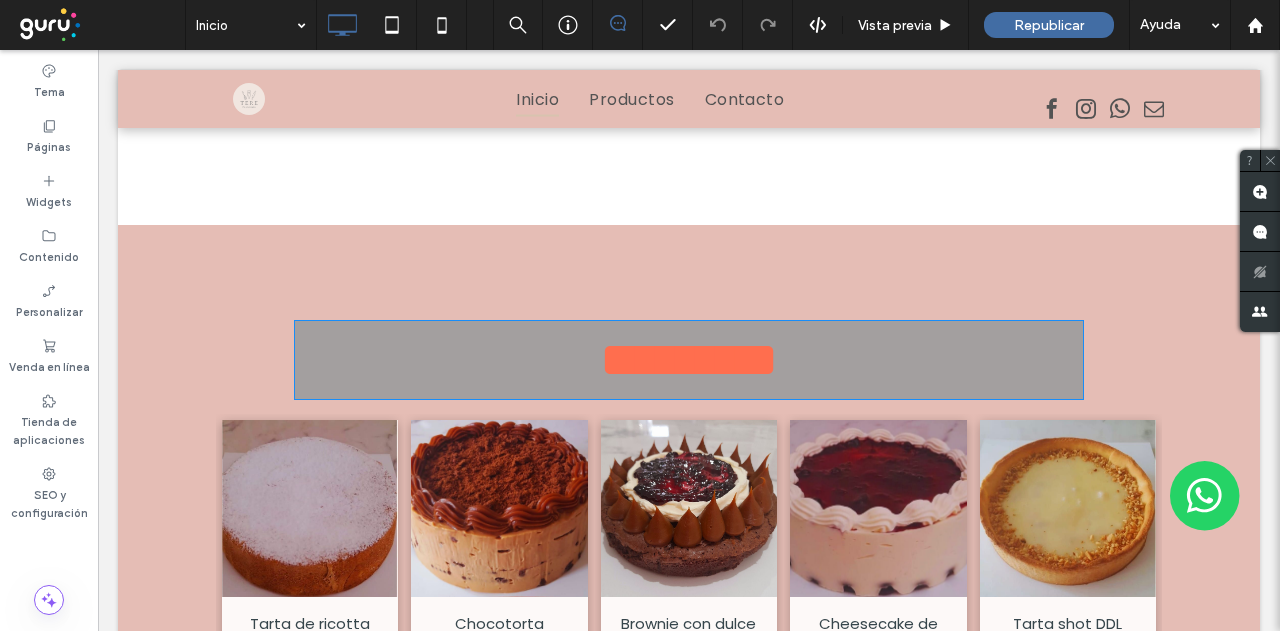 click on "*********" at bounding box center (689, 359) 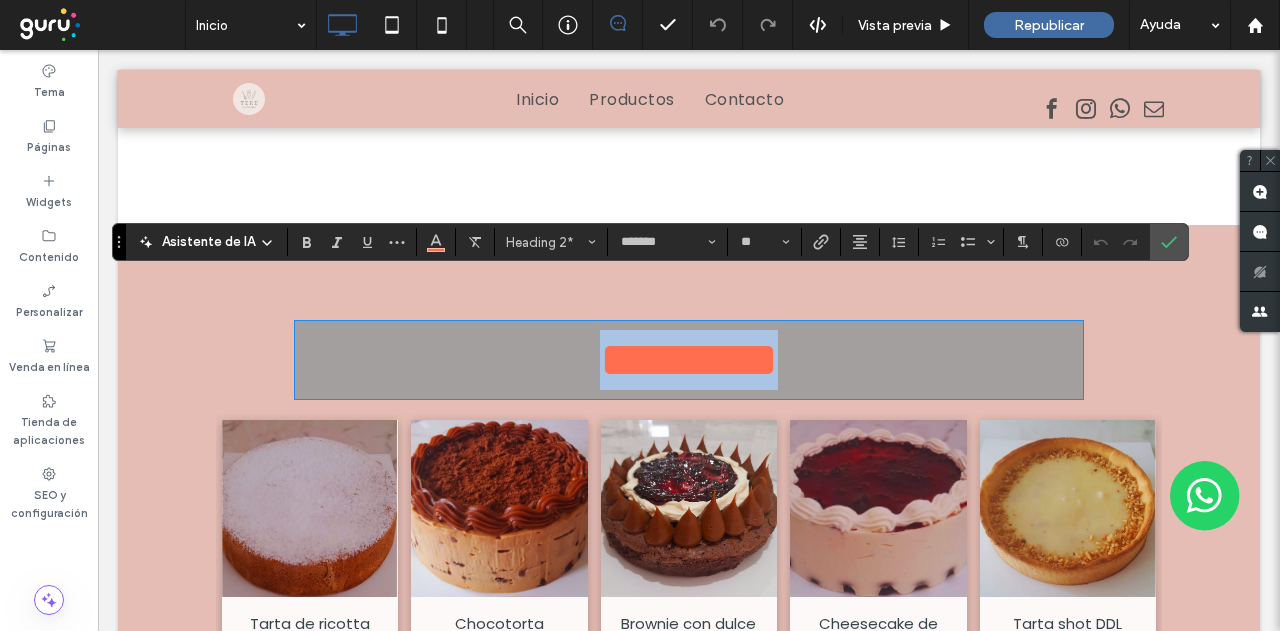 type 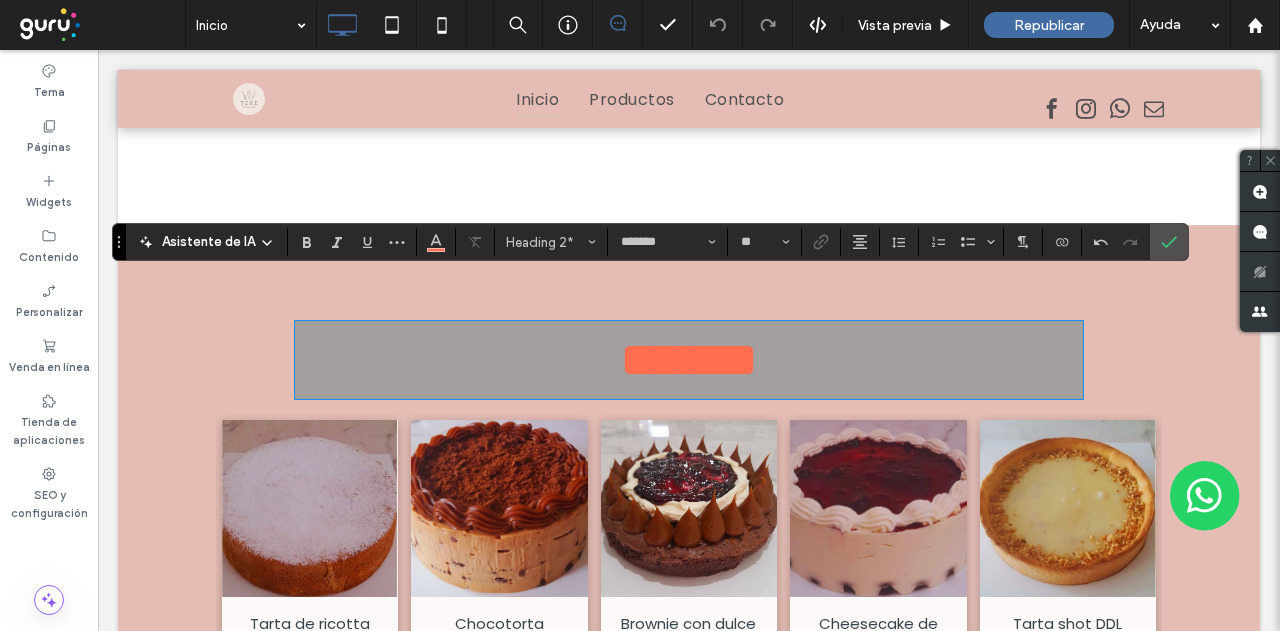 click on "*******" at bounding box center (689, 359) 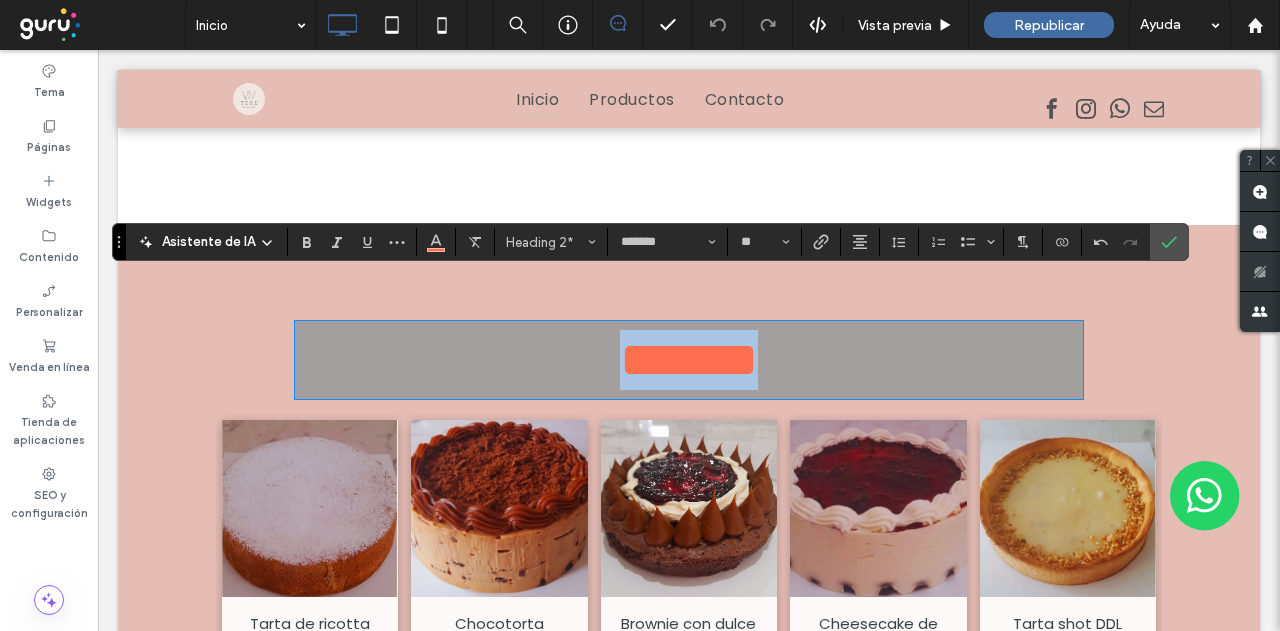 click on "*******" at bounding box center [689, 359] 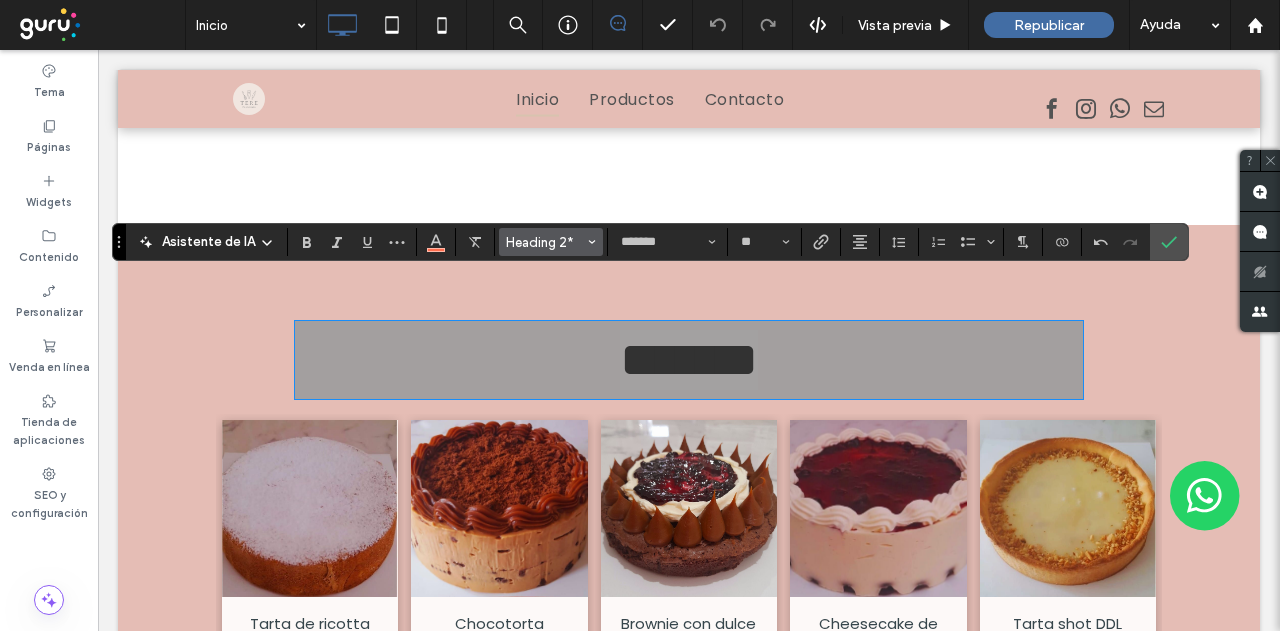 click on "Heading 2*" at bounding box center (545, 242) 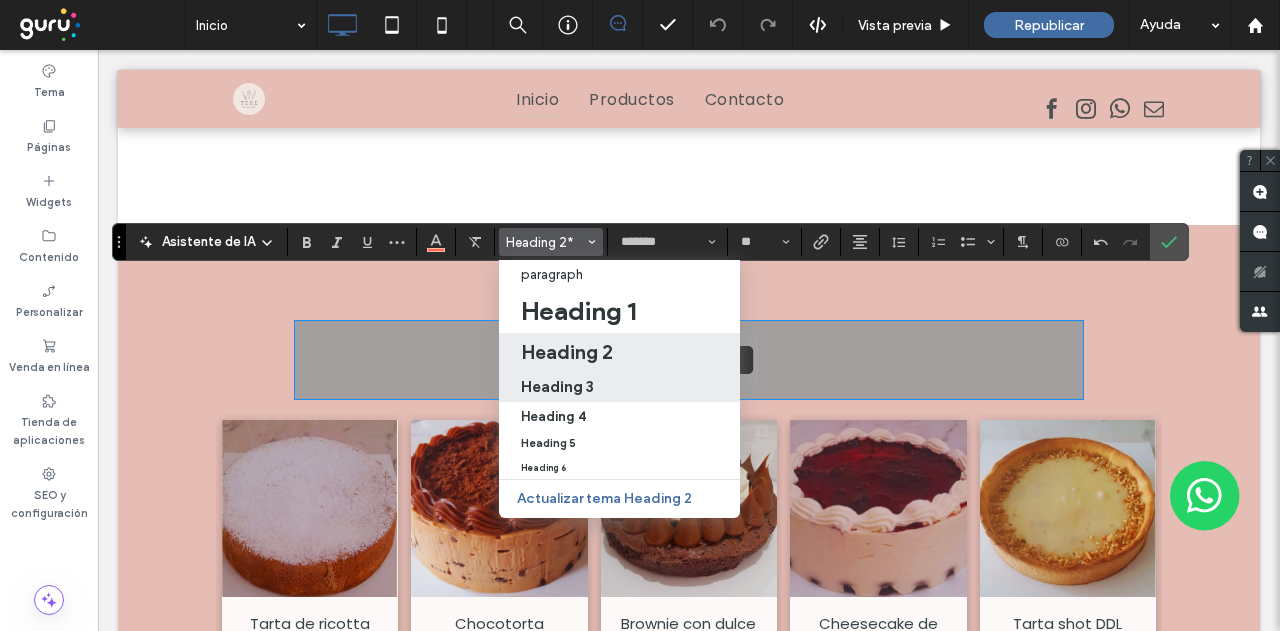 click on "Heading 3" at bounding box center (557, 386) 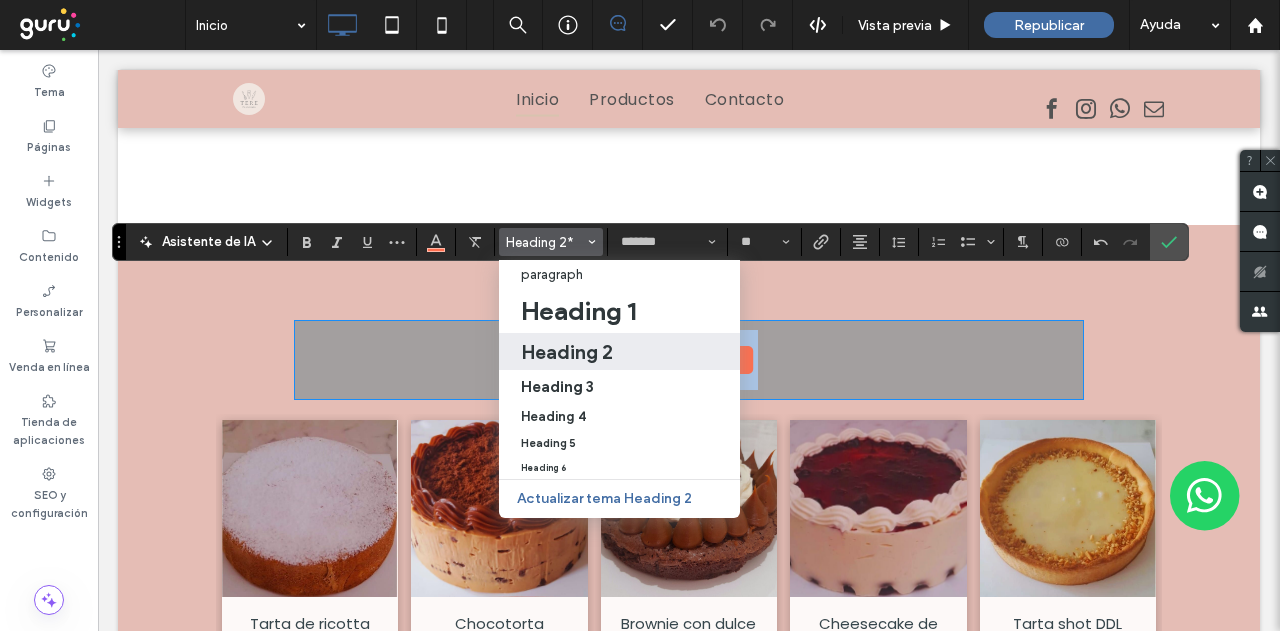 type on "********" 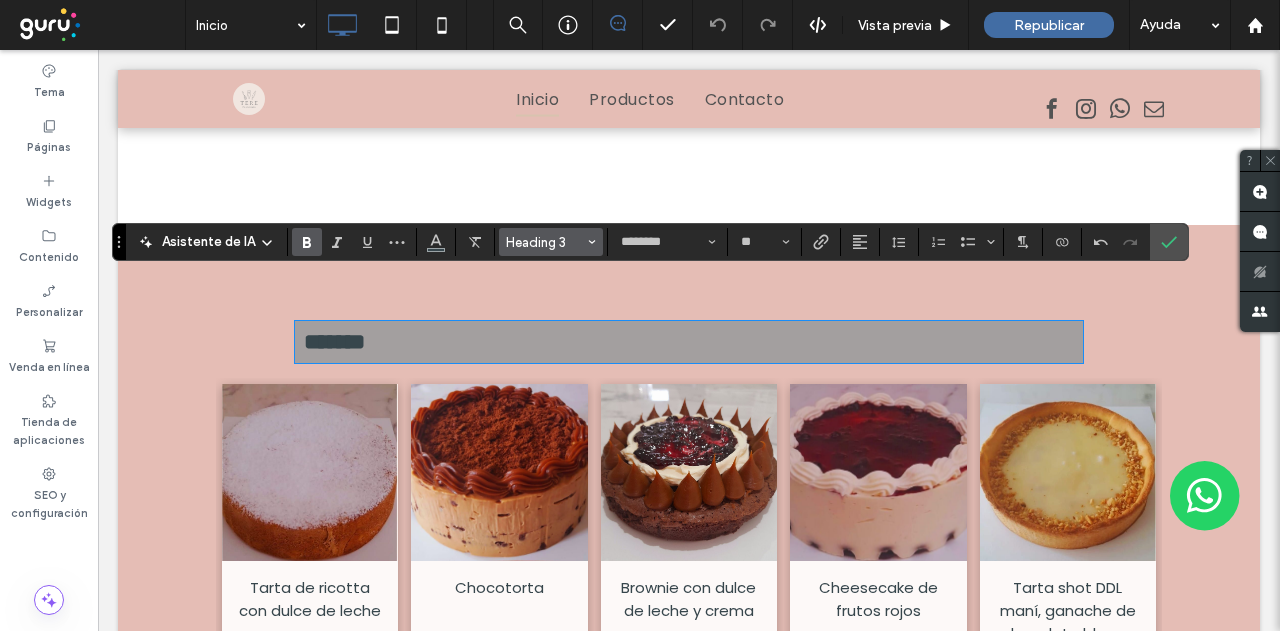 click on "Heading 3" at bounding box center (551, 242) 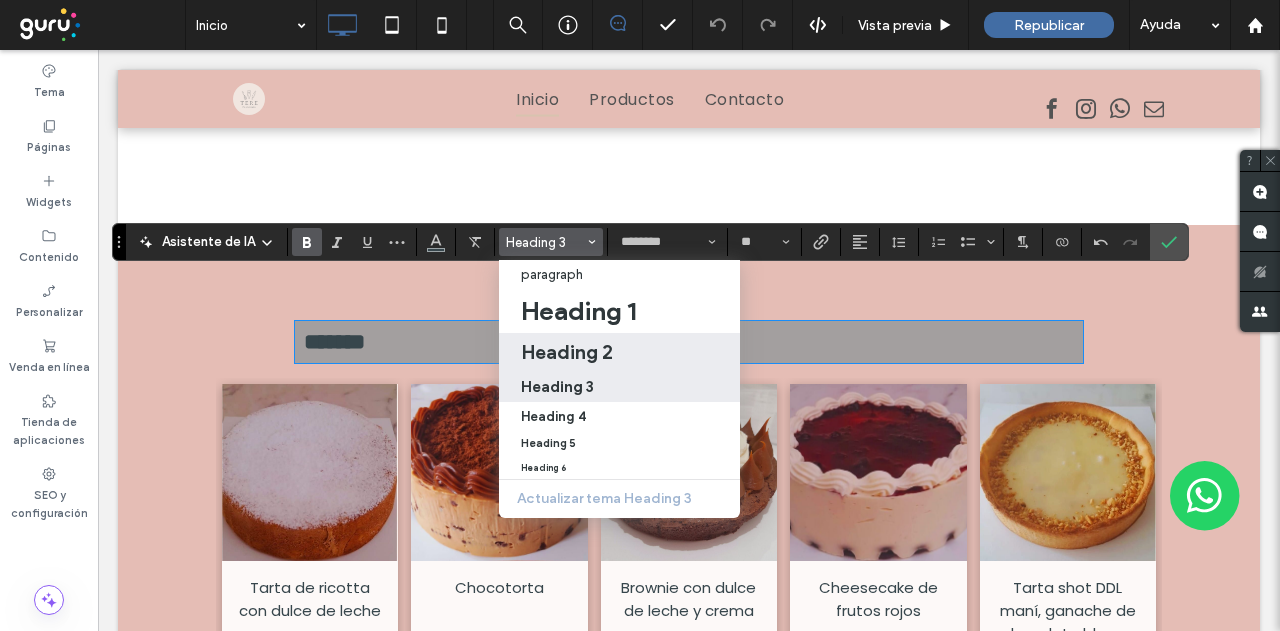 click on "Heading 2" at bounding box center (567, 352) 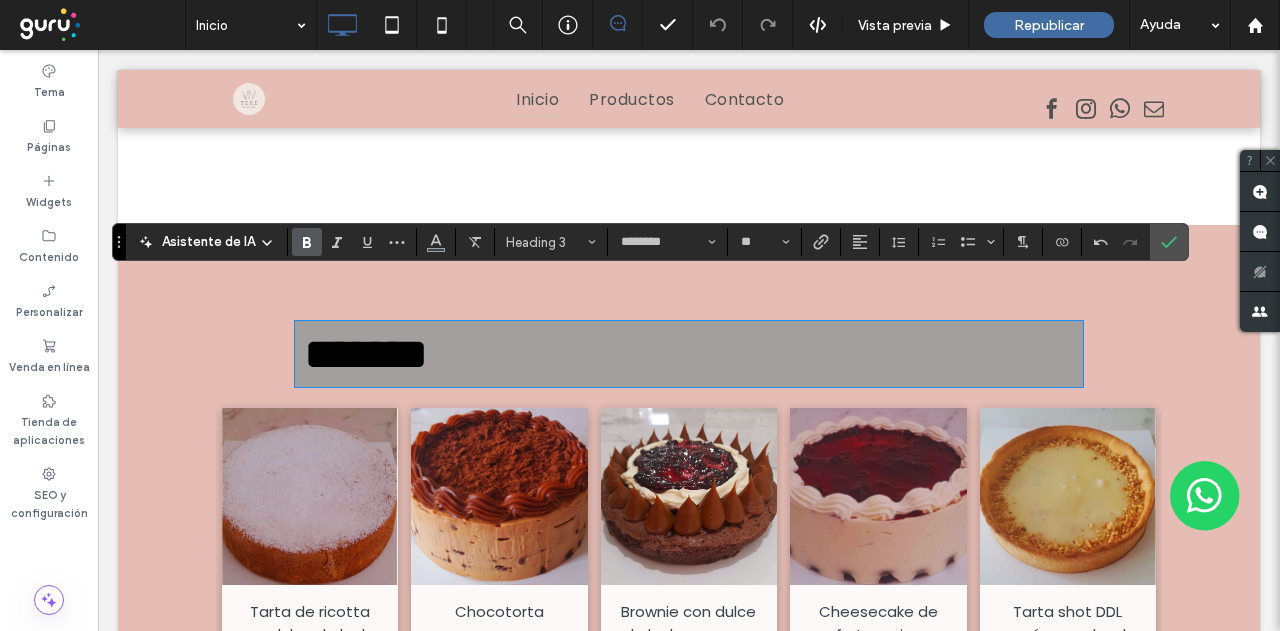 type on "**" 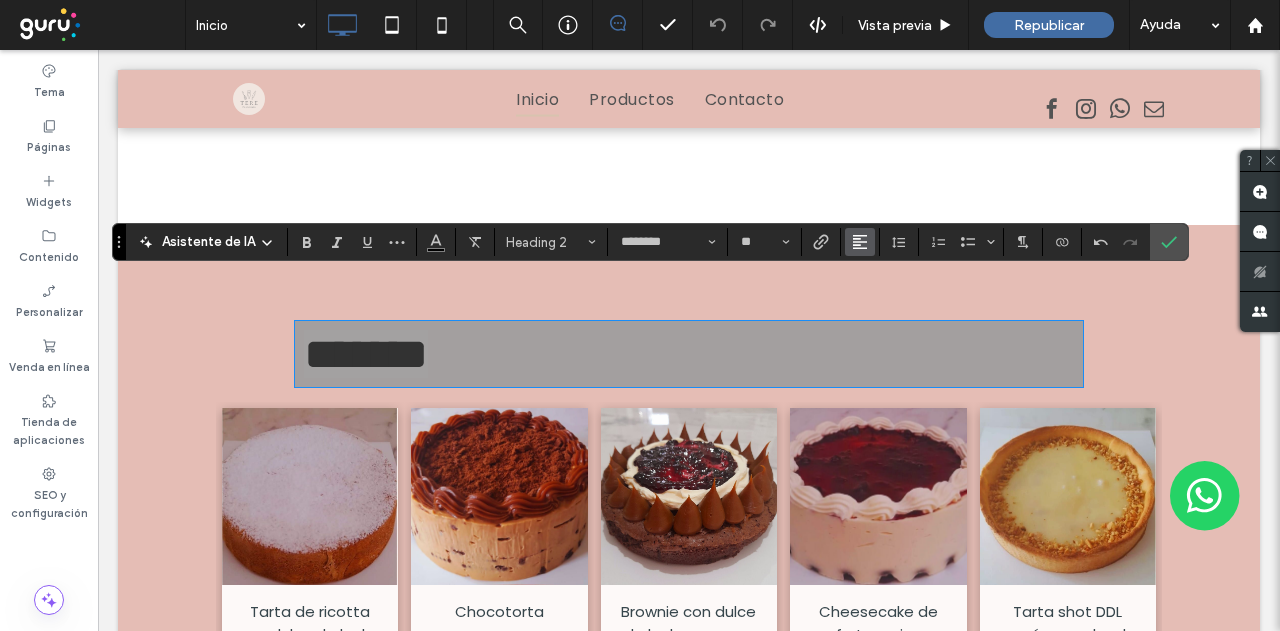 click 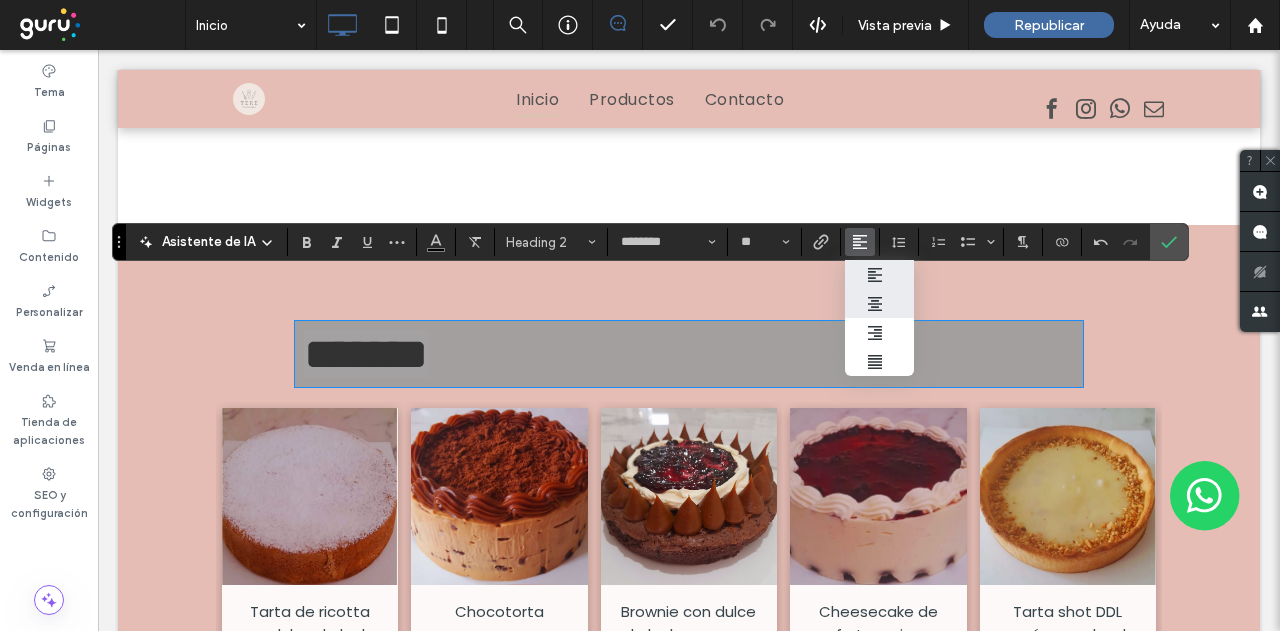 click 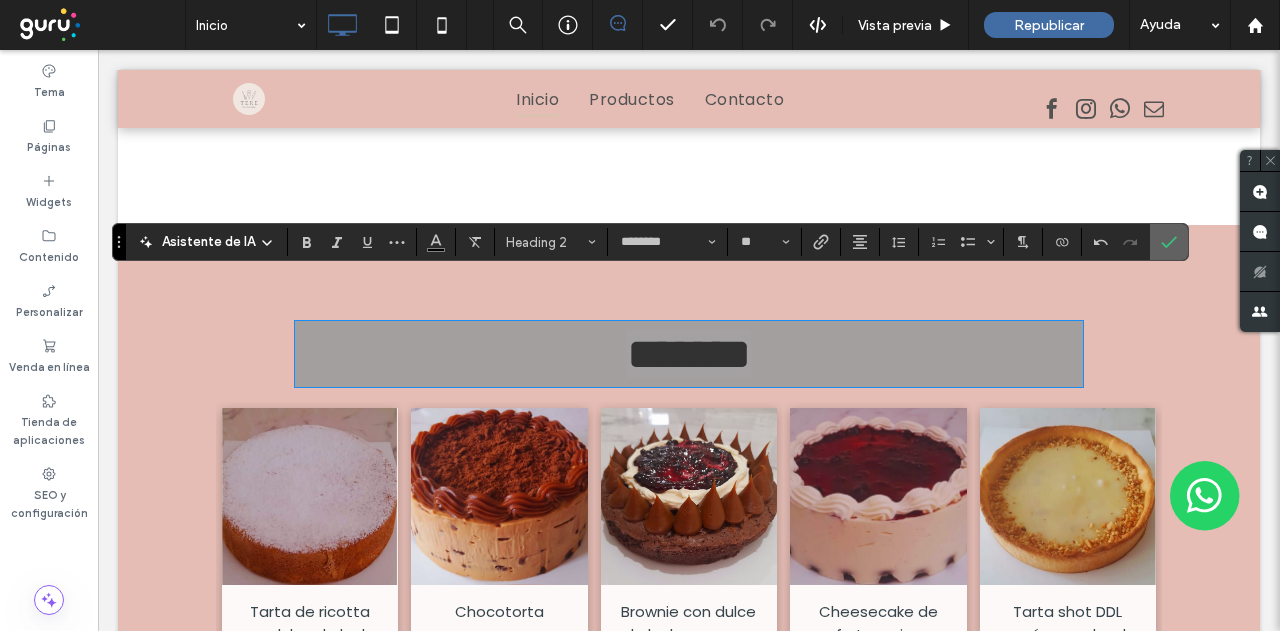 click at bounding box center [1165, 242] 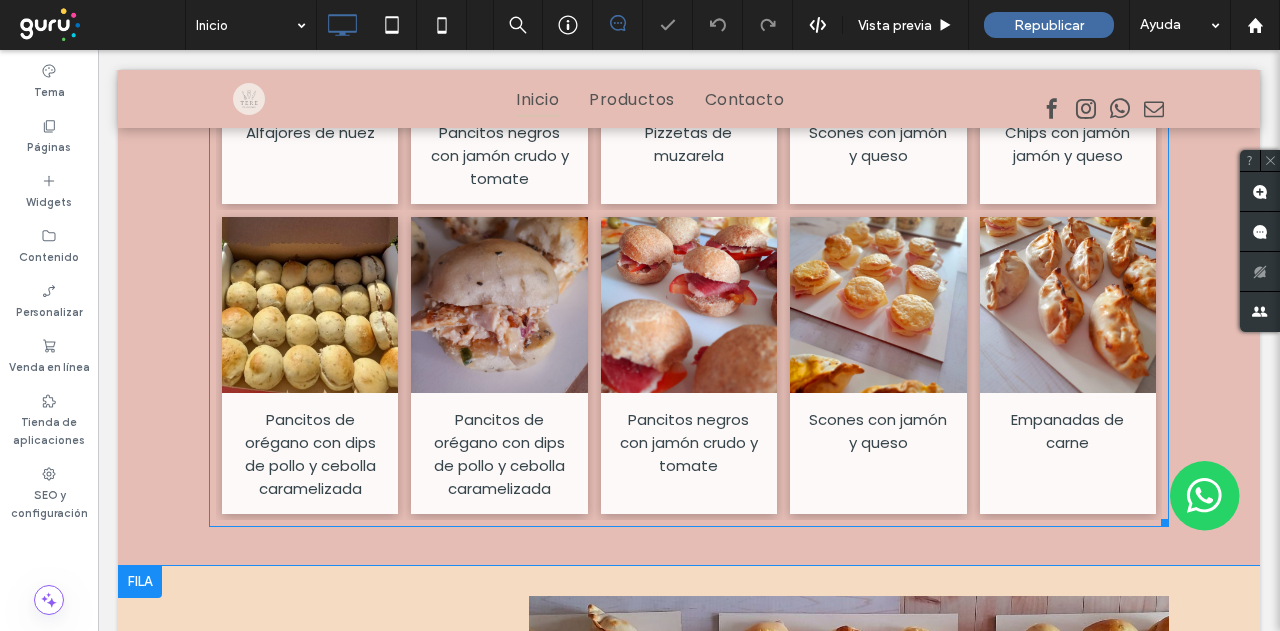 scroll, scrollTop: 4520, scrollLeft: 0, axis: vertical 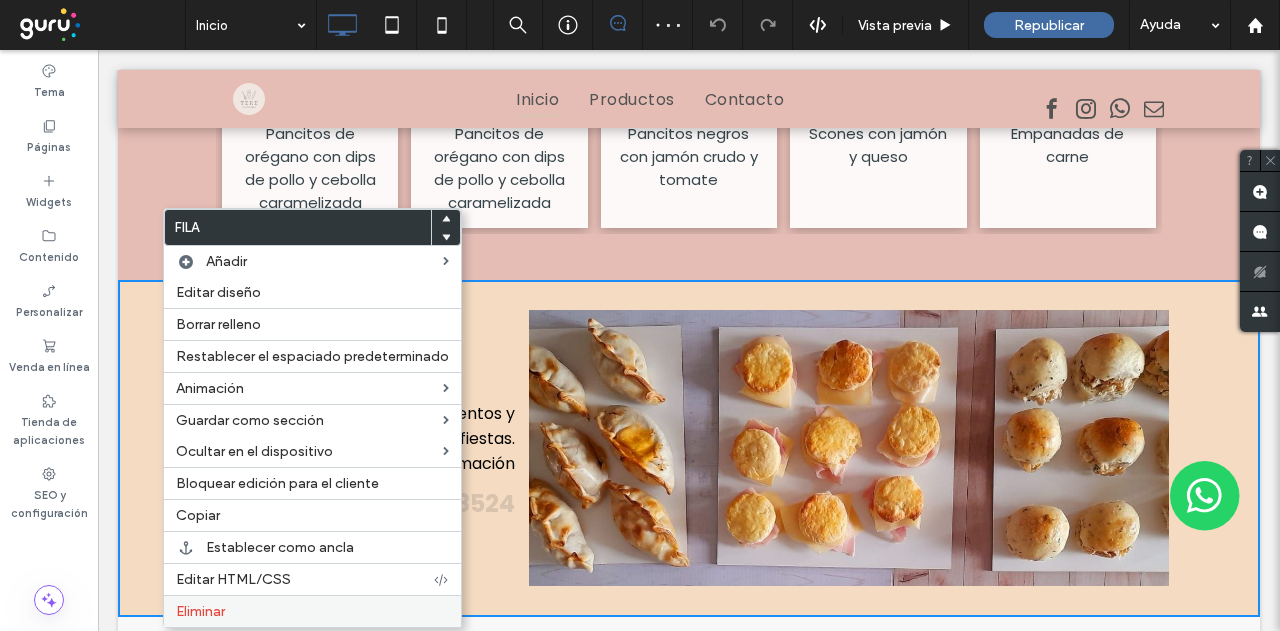 click on "Eliminar" at bounding box center [312, 611] 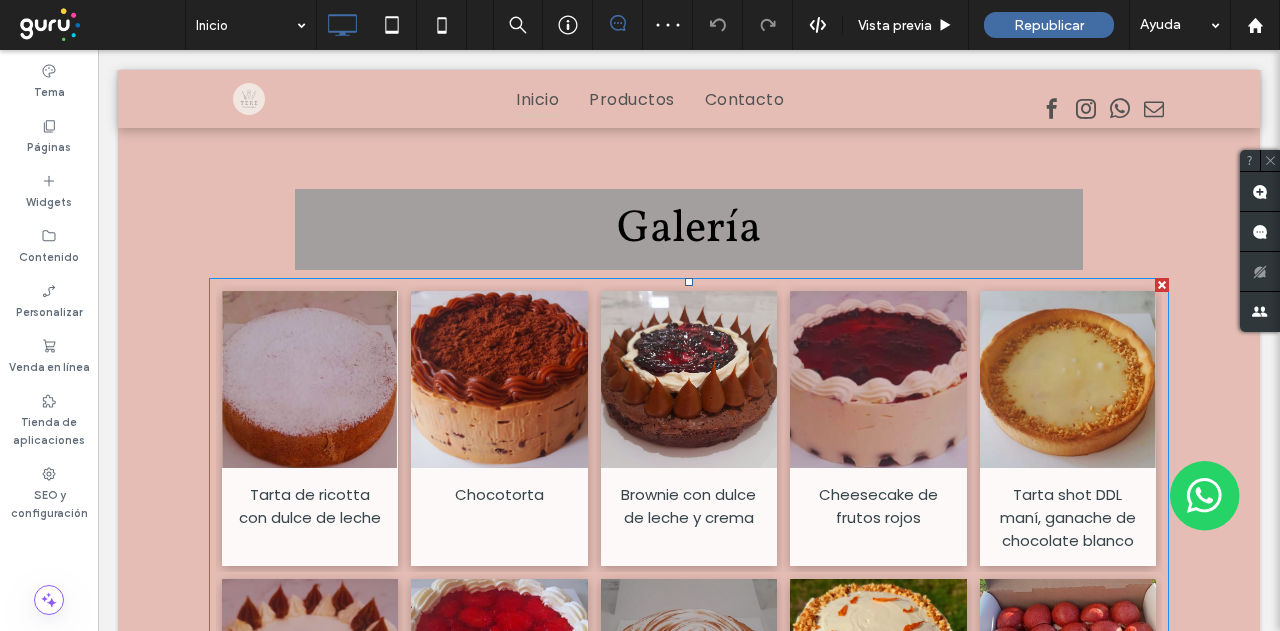 drag, startPoint x: 468, startPoint y: 503, endPoint x: 464, endPoint y: 250, distance: 253.03162 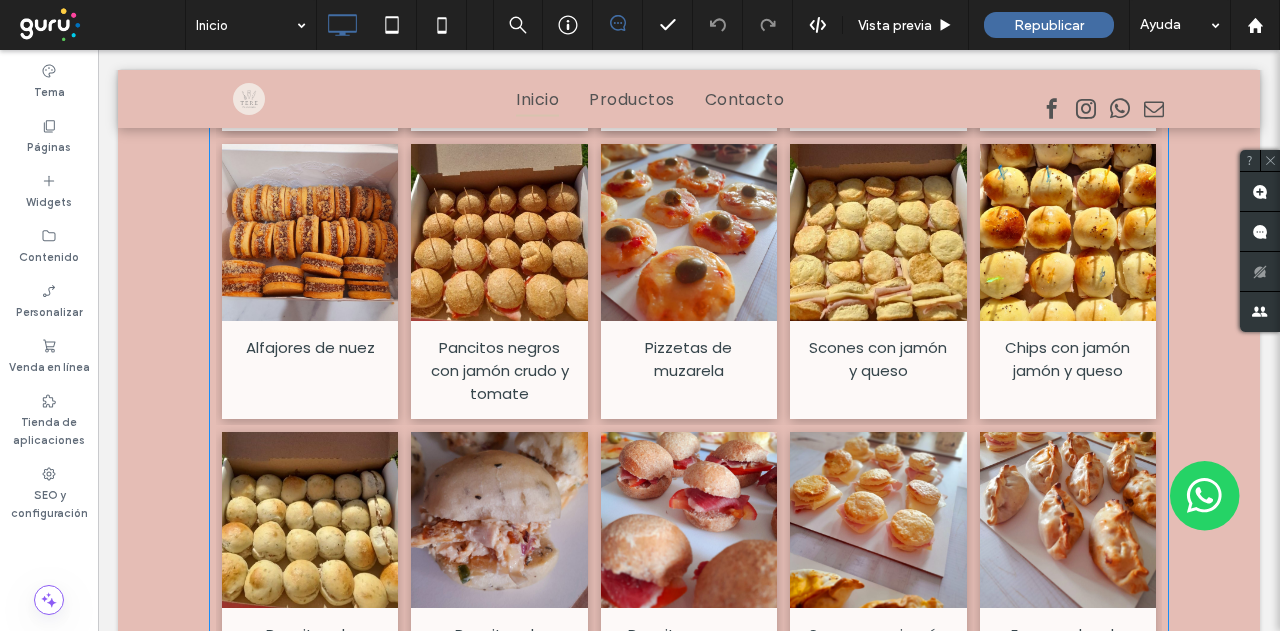 scroll, scrollTop: 4295, scrollLeft: 0, axis: vertical 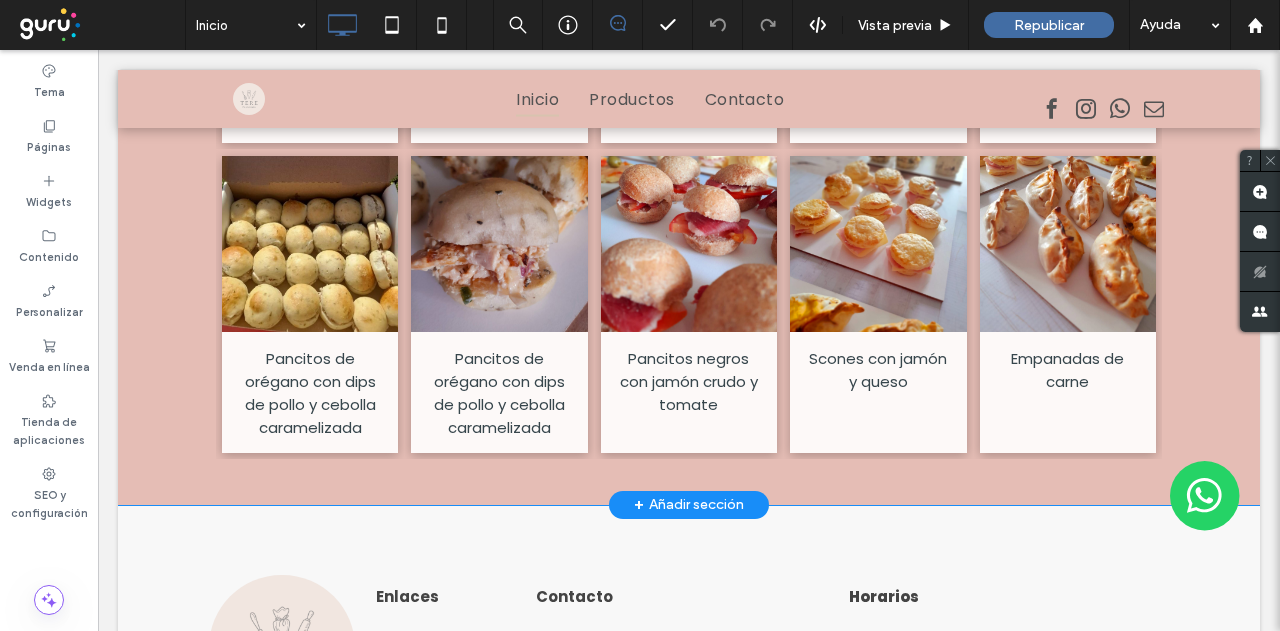 click on "+ Añadir sección" at bounding box center (689, 505) 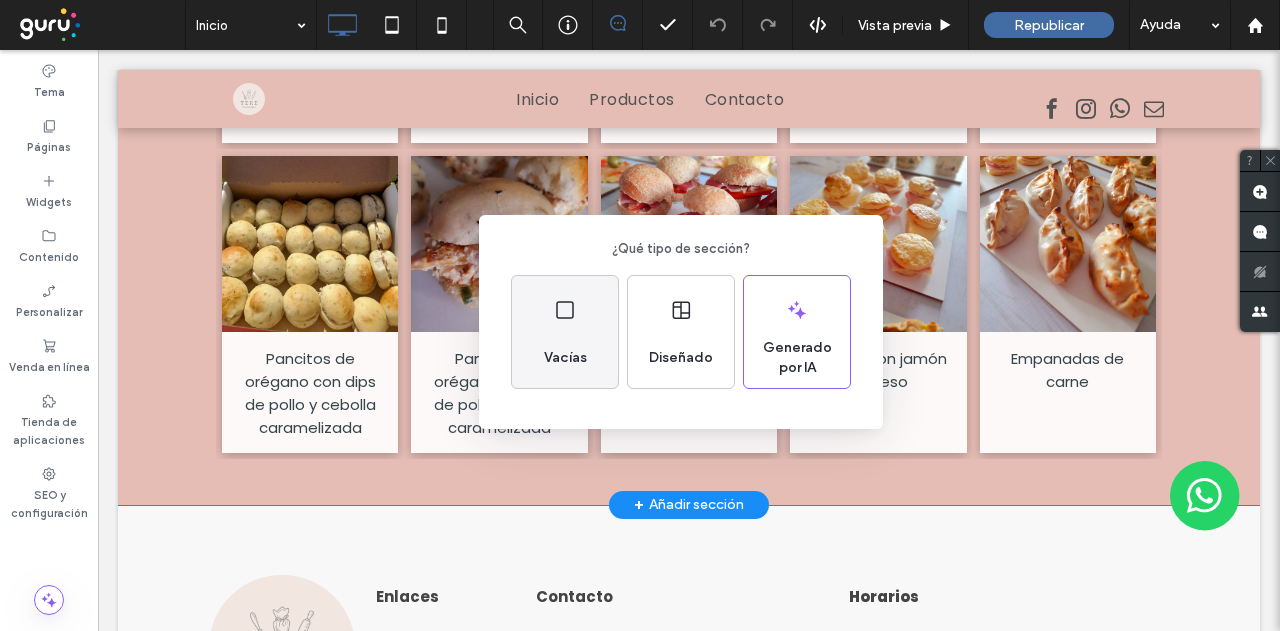 click on "Vacías" at bounding box center [565, 358] 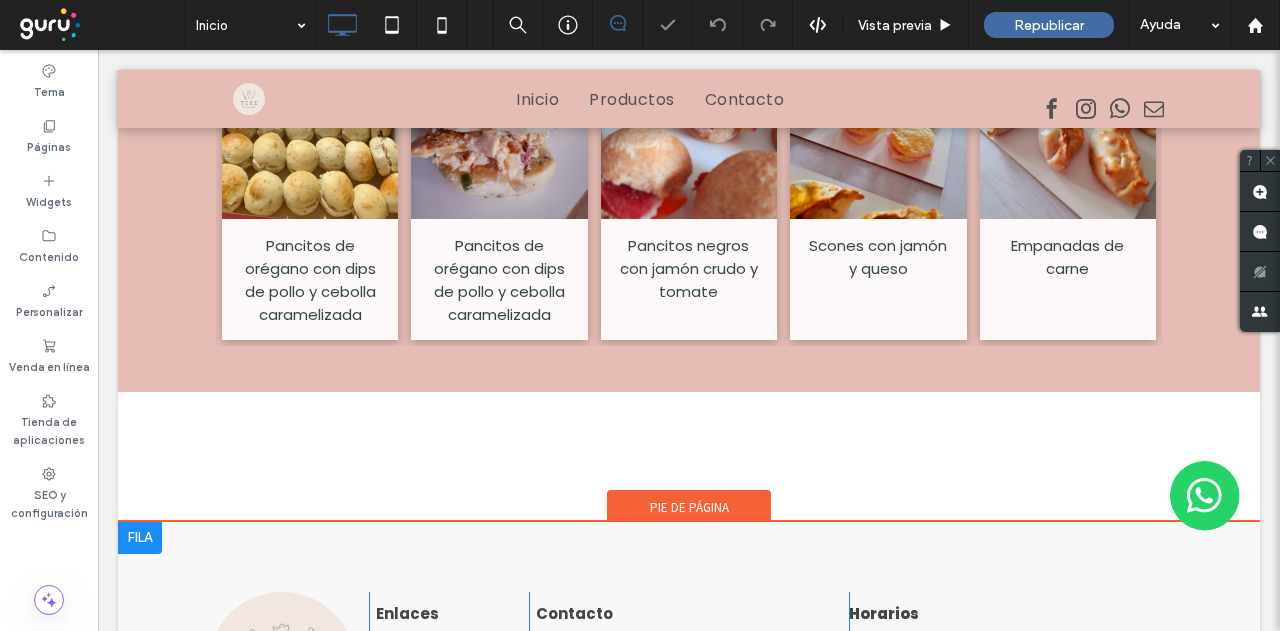 scroll, scrollTop: 4495, scrollLeft: 0, axis: vertical 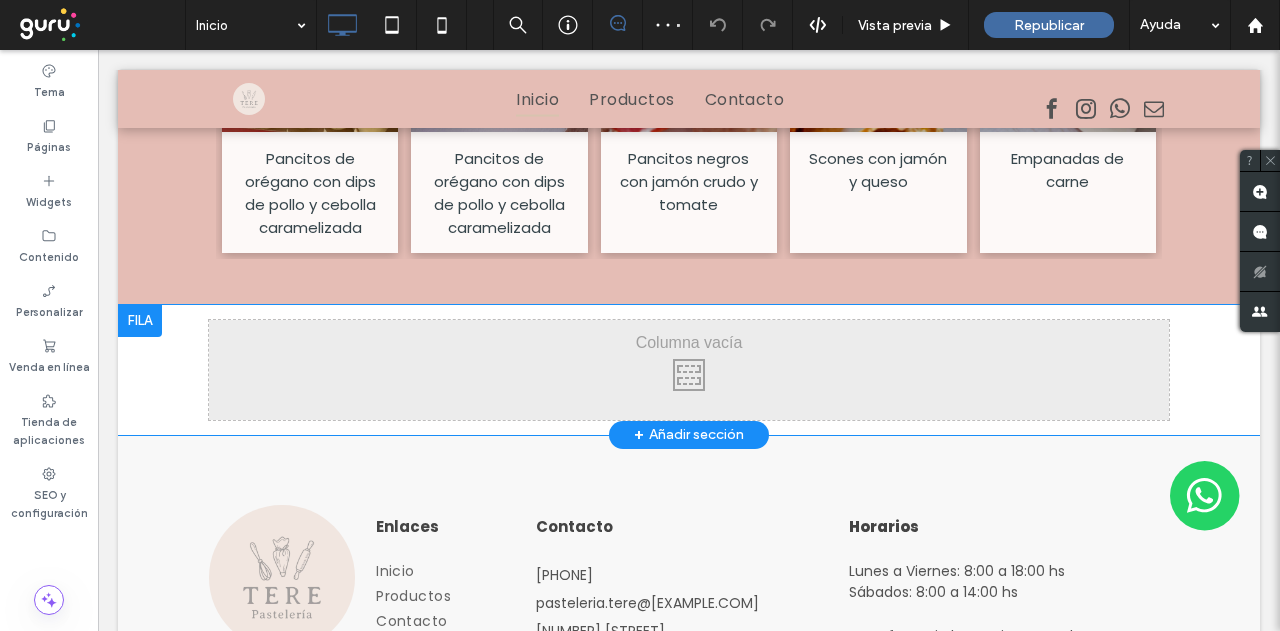click on "Click To Paste     Click To Paste
Fila + Añadir sección" at bounding box center [689, 370] 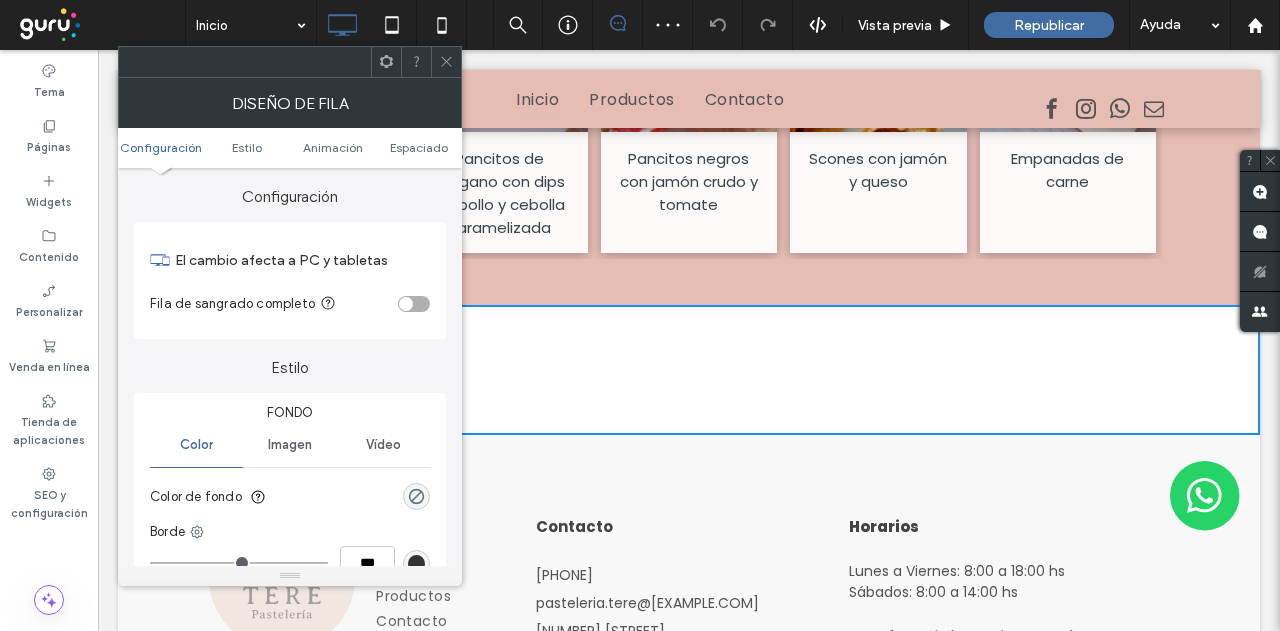 click on "Vídeo" at bounding box center (383, 445) 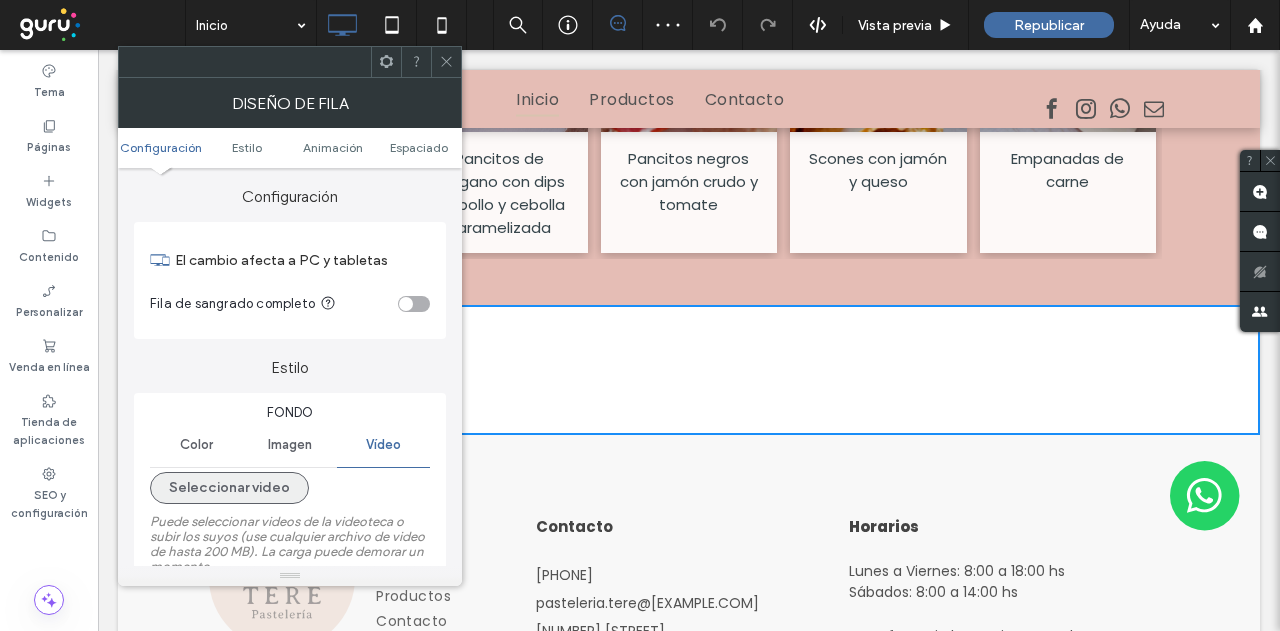 click on "Seleccionar video" at bounding box center (229, 488) 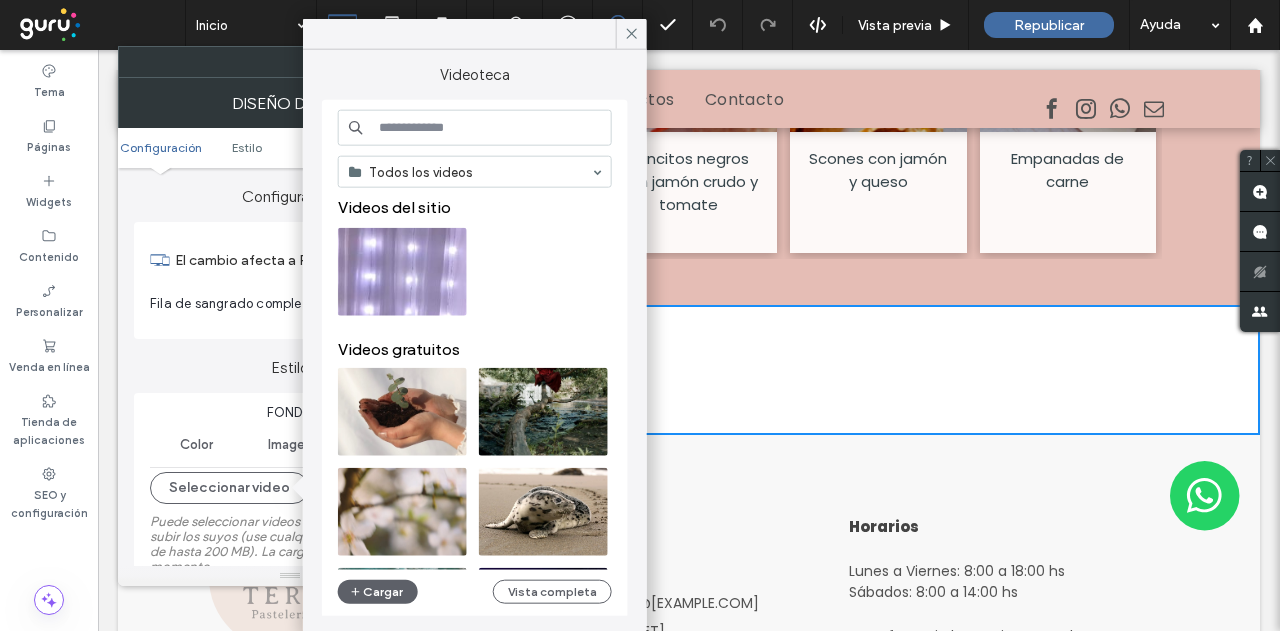 click at bounding box center (475, 128) 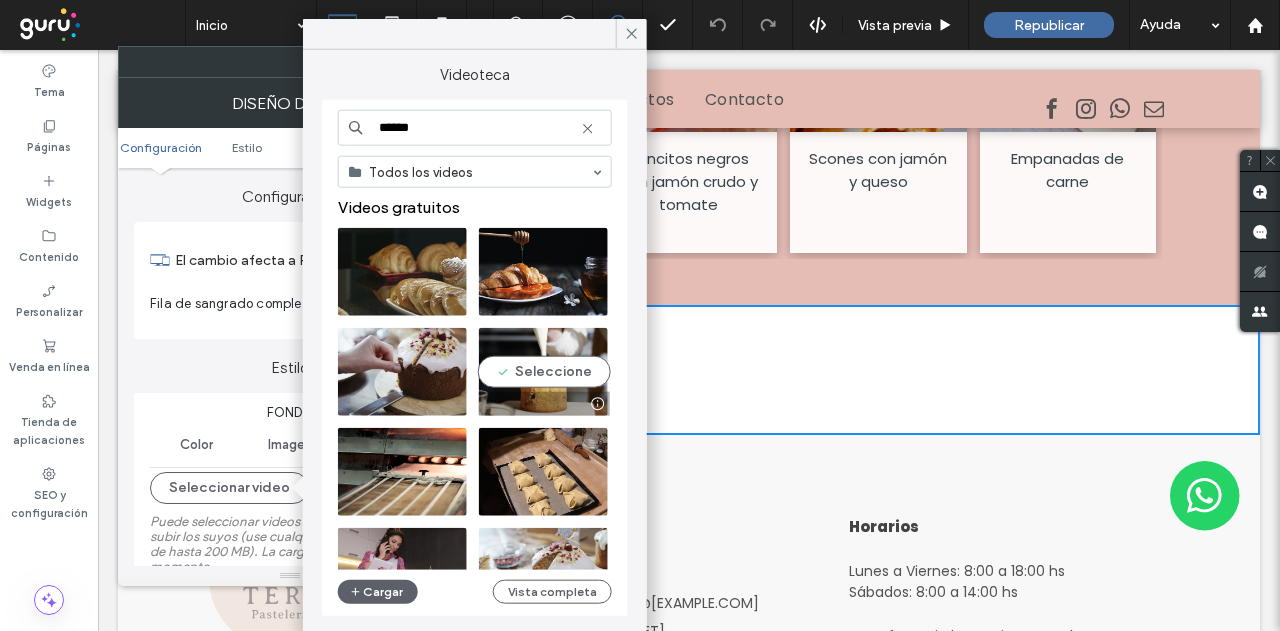 type on "******" 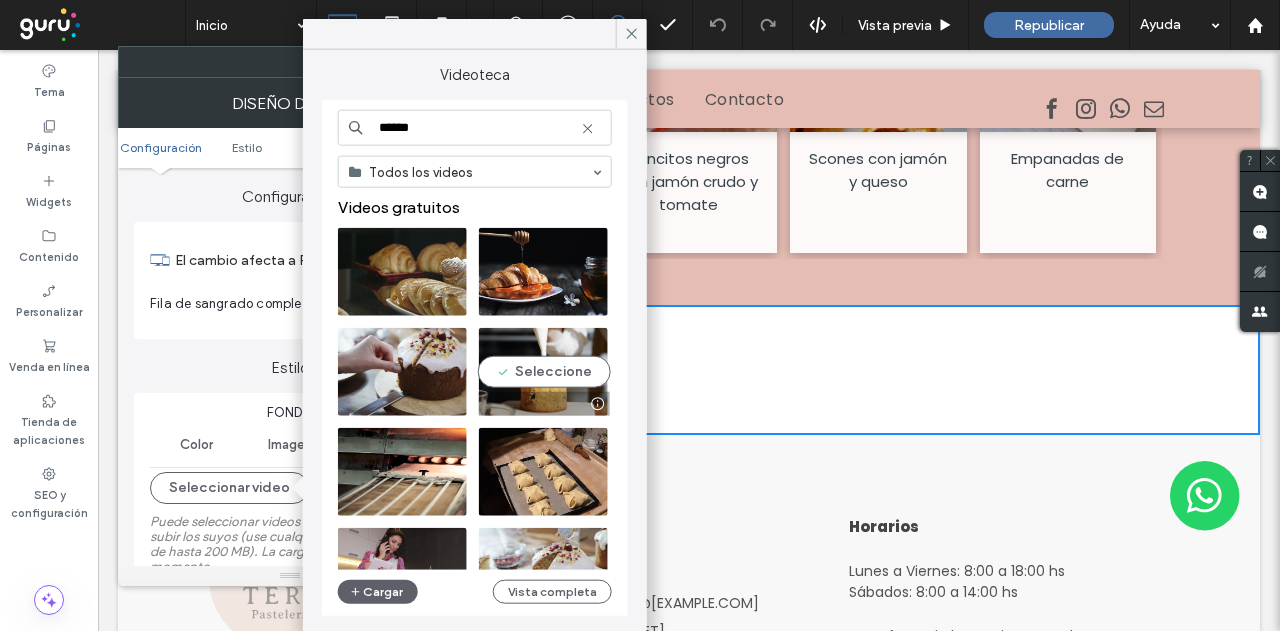 click at bounding box center [543, 372] 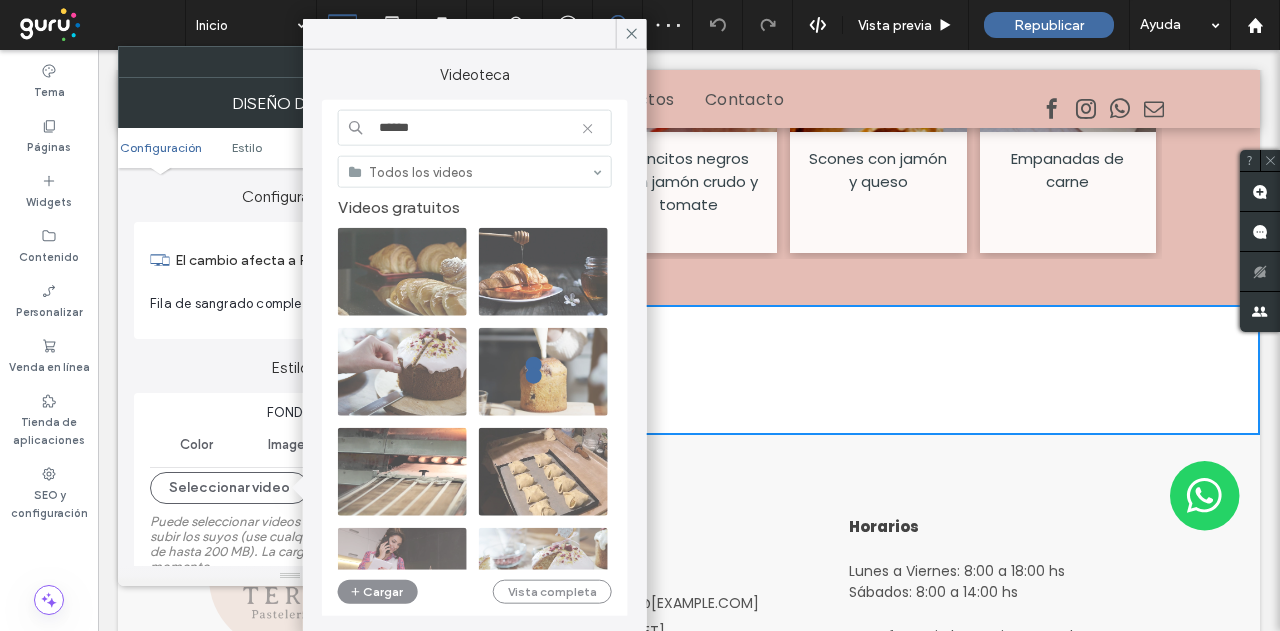 type on "**********" 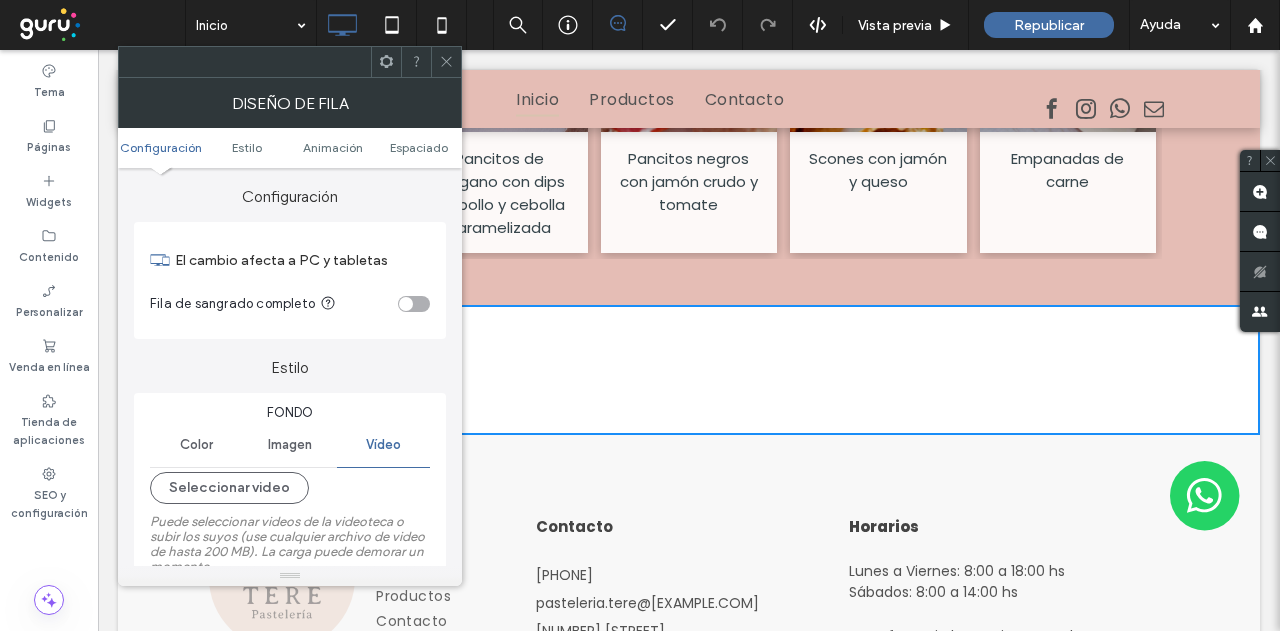 click at bounding box center [446, 62] 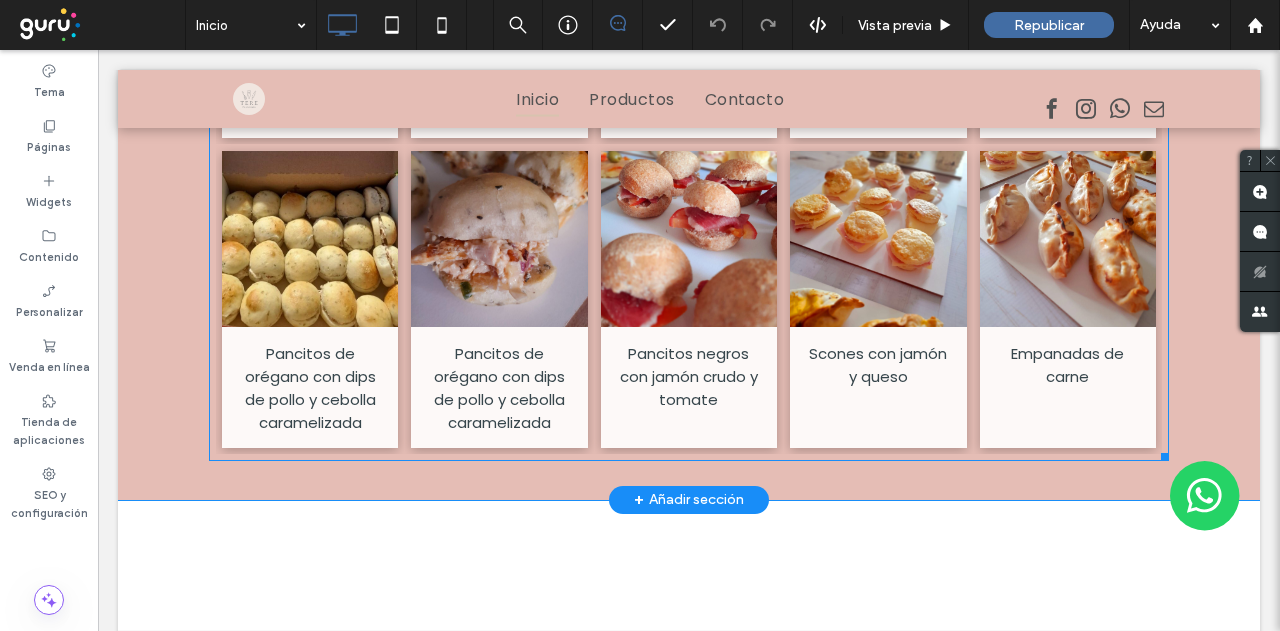 scroll, scrollTop: 4295, scrollLeft: 0, axis: vertical 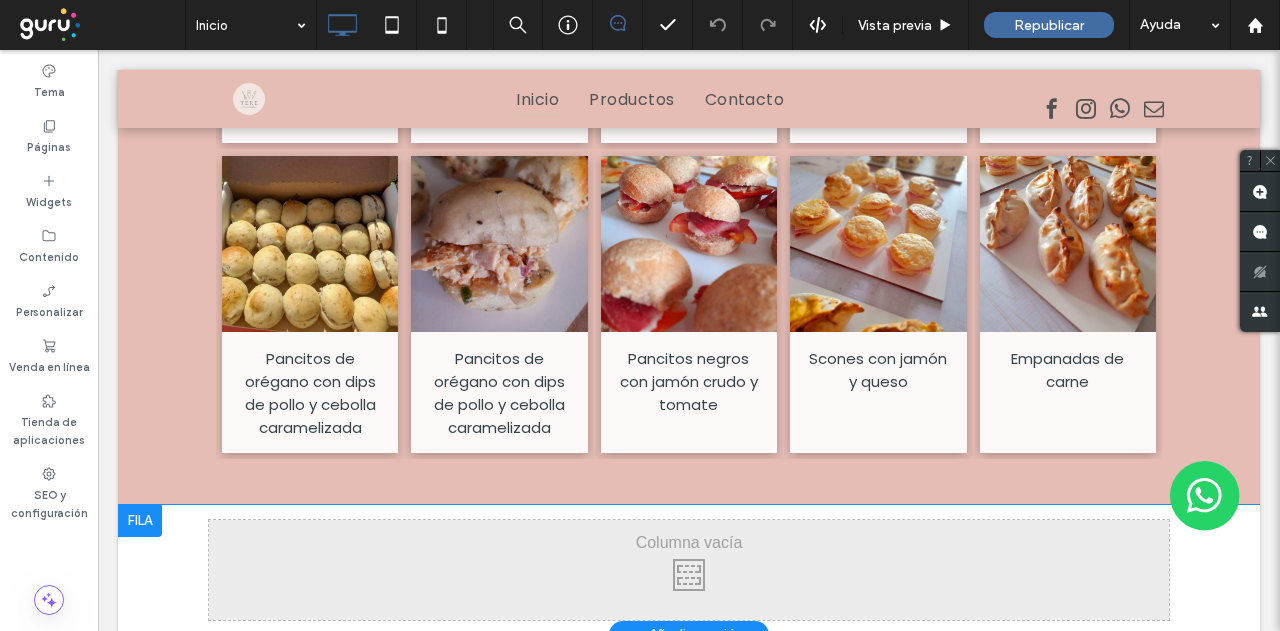 click on "Click To Paste     Click To Paste
Fila + Añadir sección" at bounding box center [689, 570] 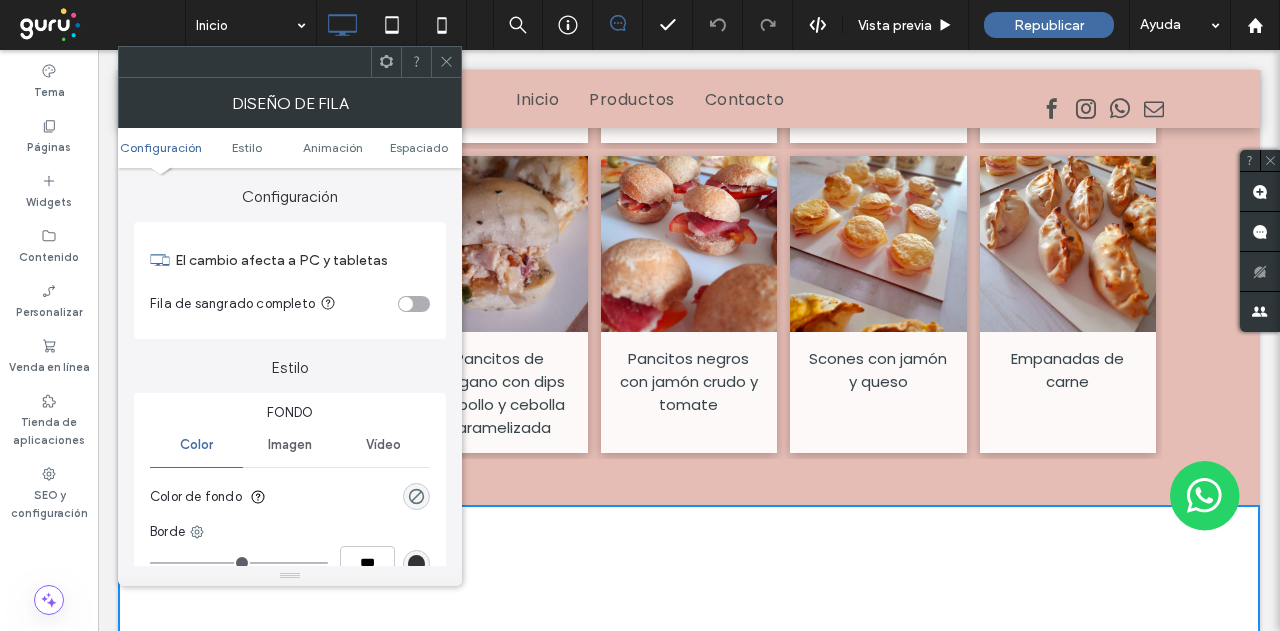 click on "Vídeo" at bounding box center (383, 445) 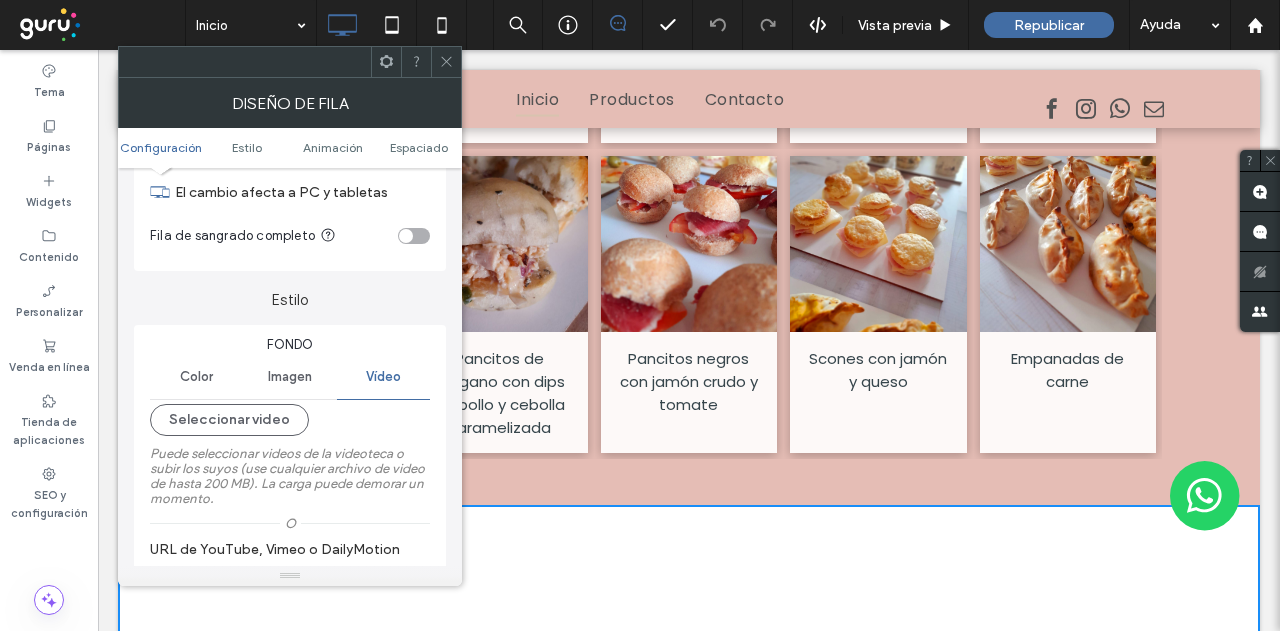 scroll, scrollTop: 100, scrollLeft: 0, axis: vertical 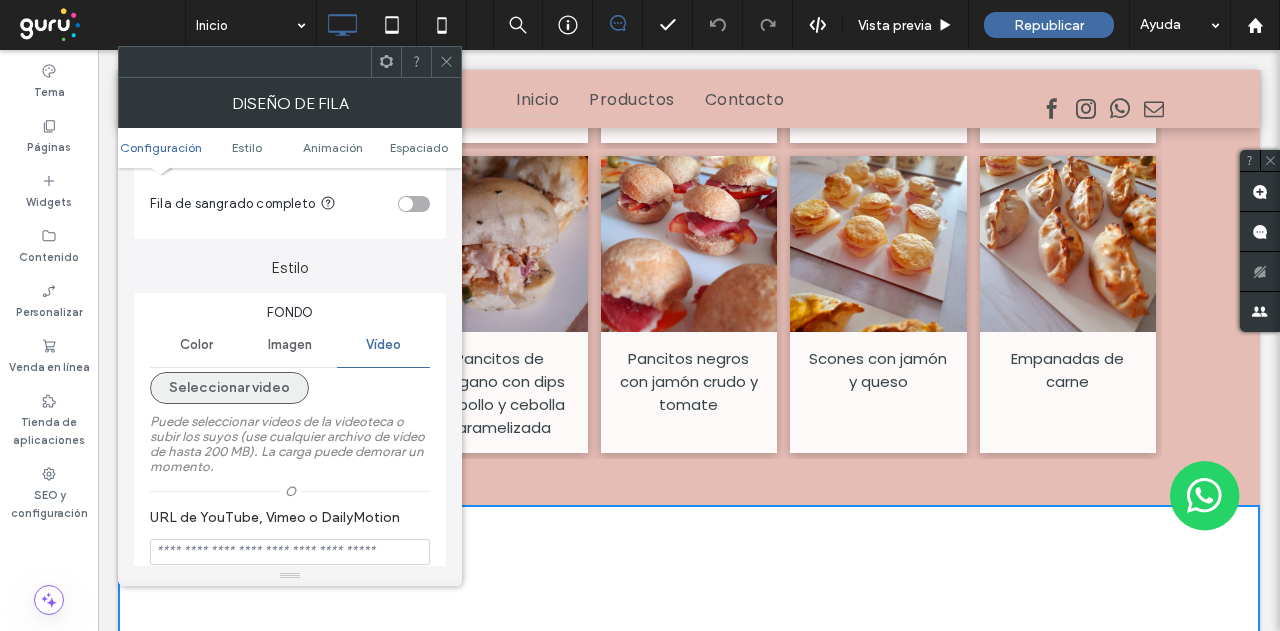 click on "Seleccionar video" at bounding box center [229, 388] 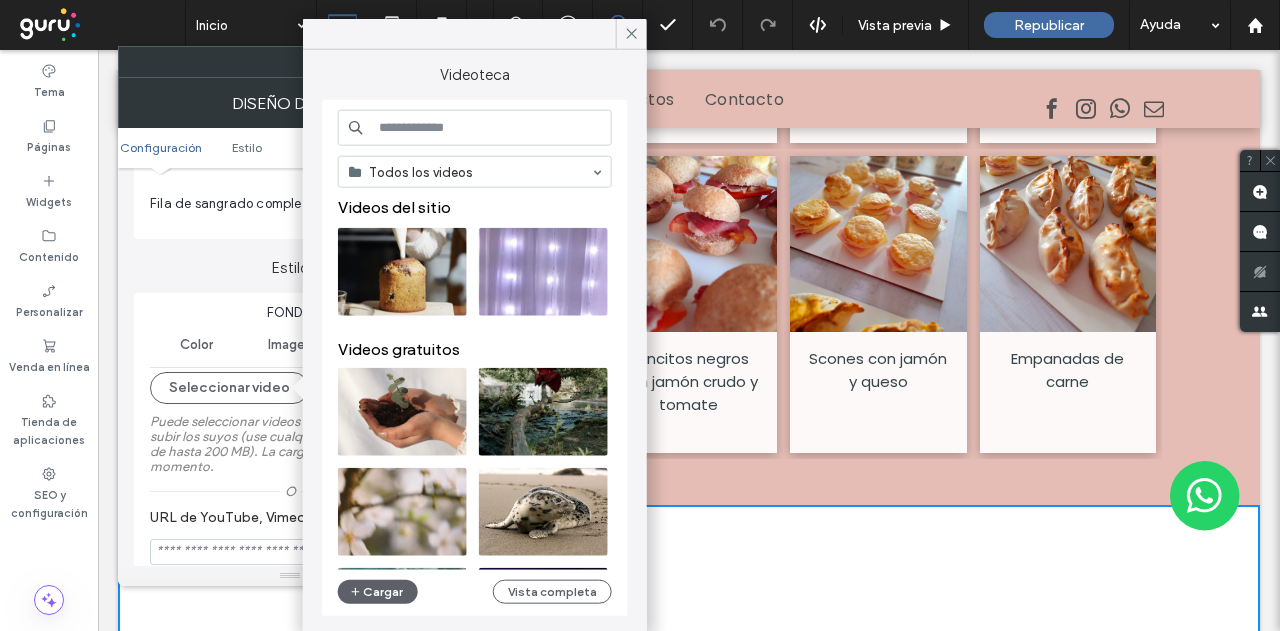 click at bounding box center (475, 128) 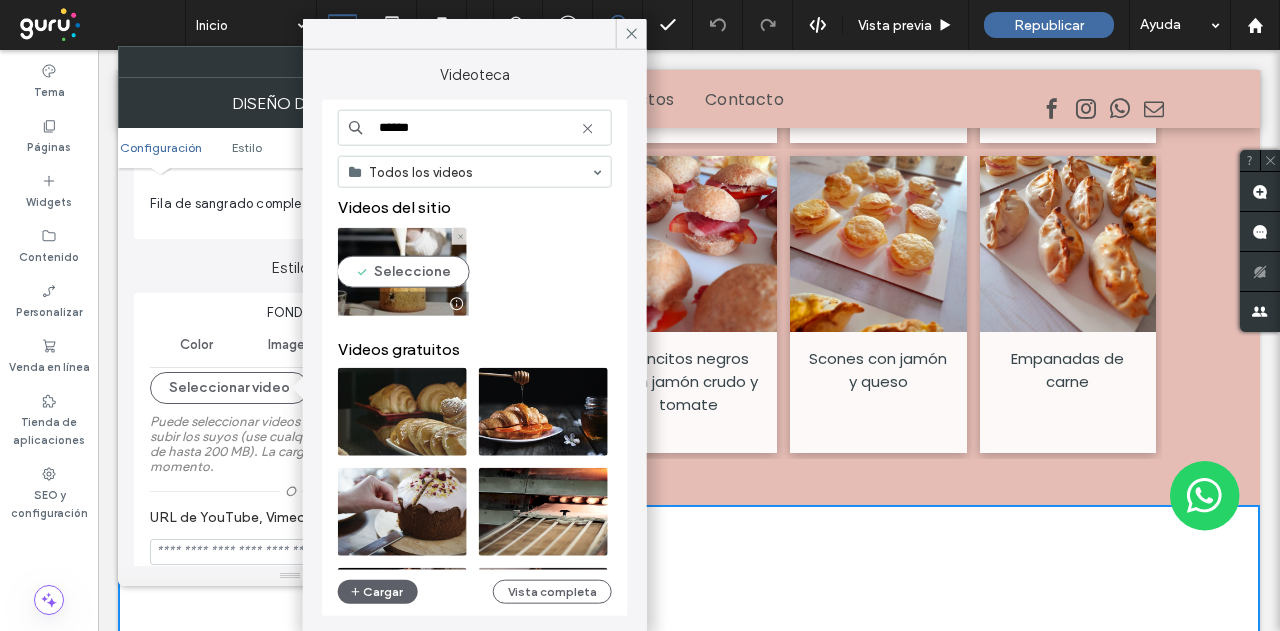 type on "******" 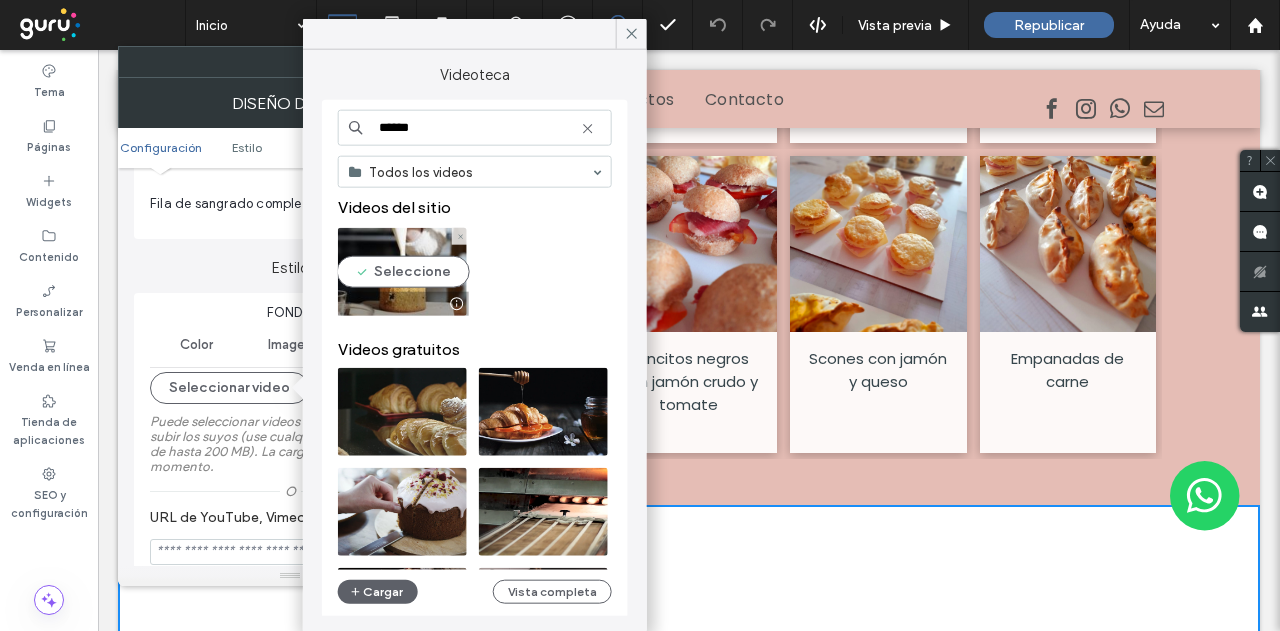 type on "**********" 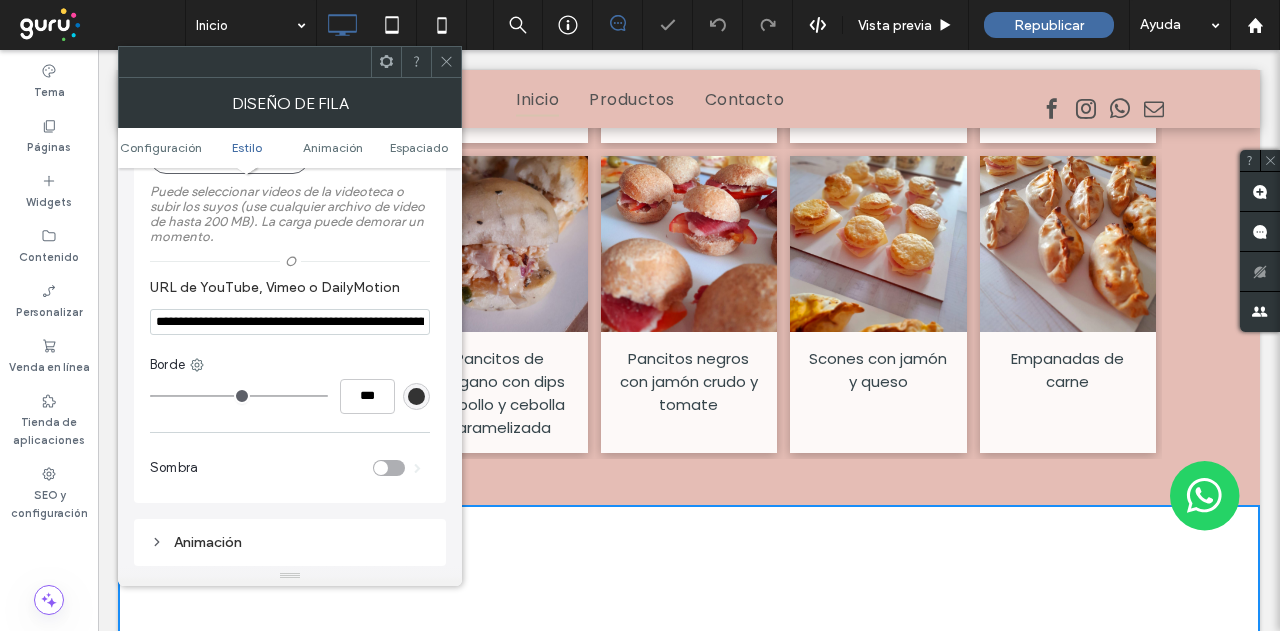 scroll, scrollTop: 400, scrollLeft: 0, axis: vertical 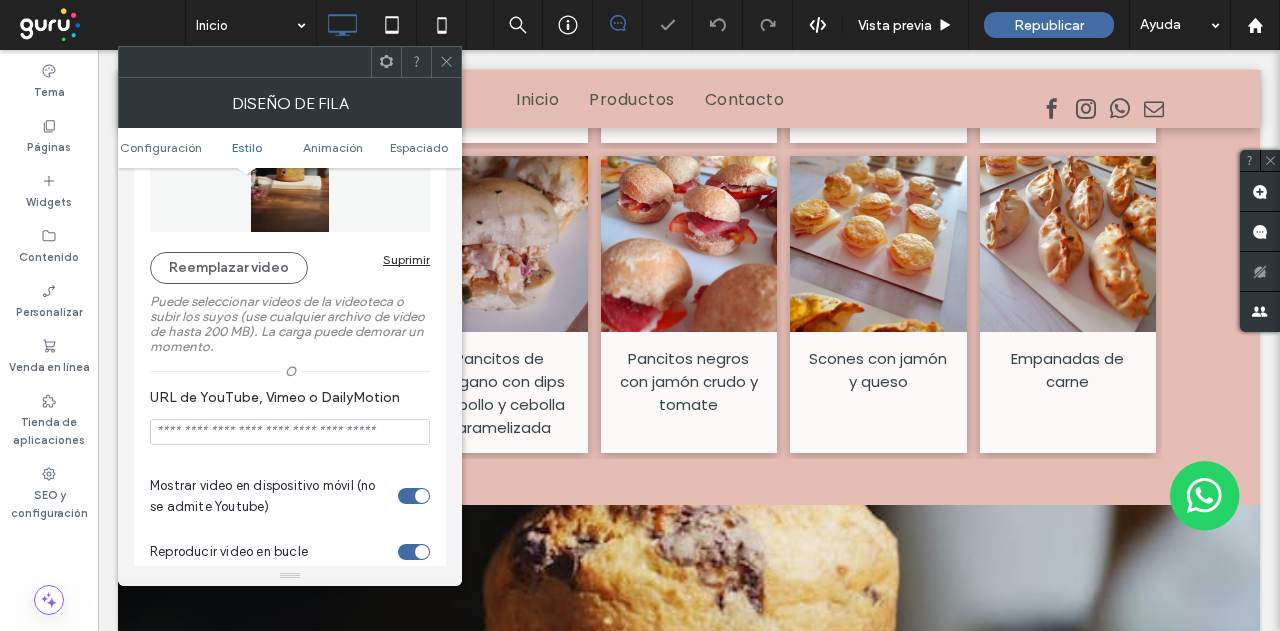 click 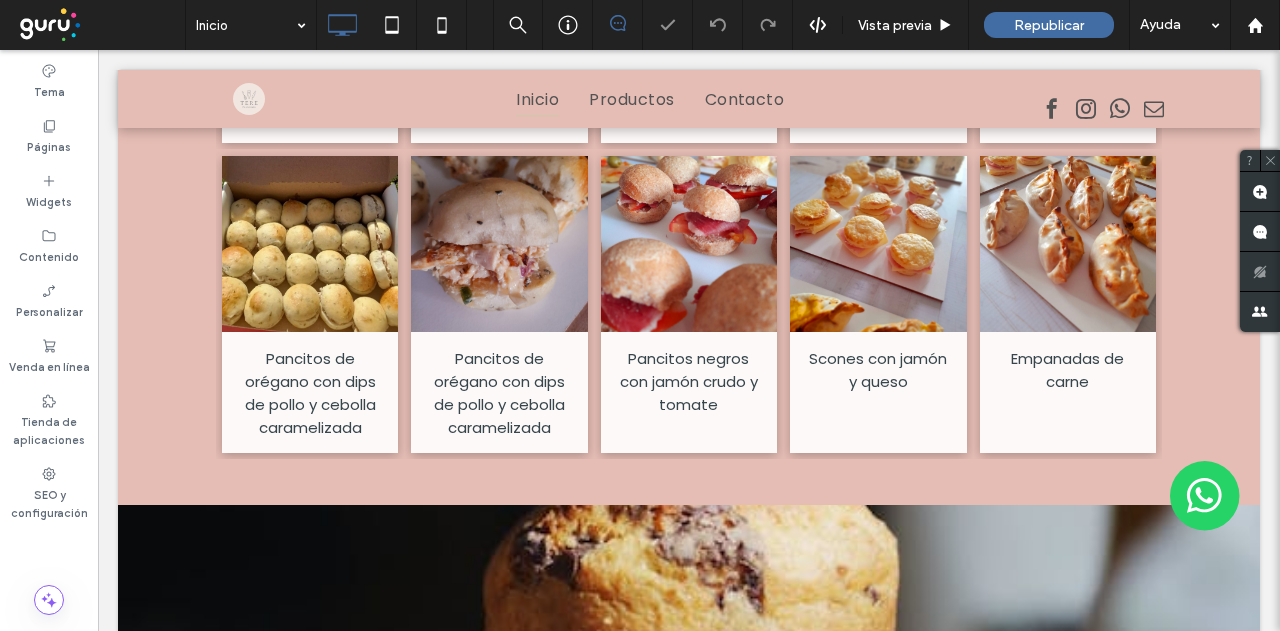 scroll, scrollTop: 0, scrollLeft: 0, axis: both 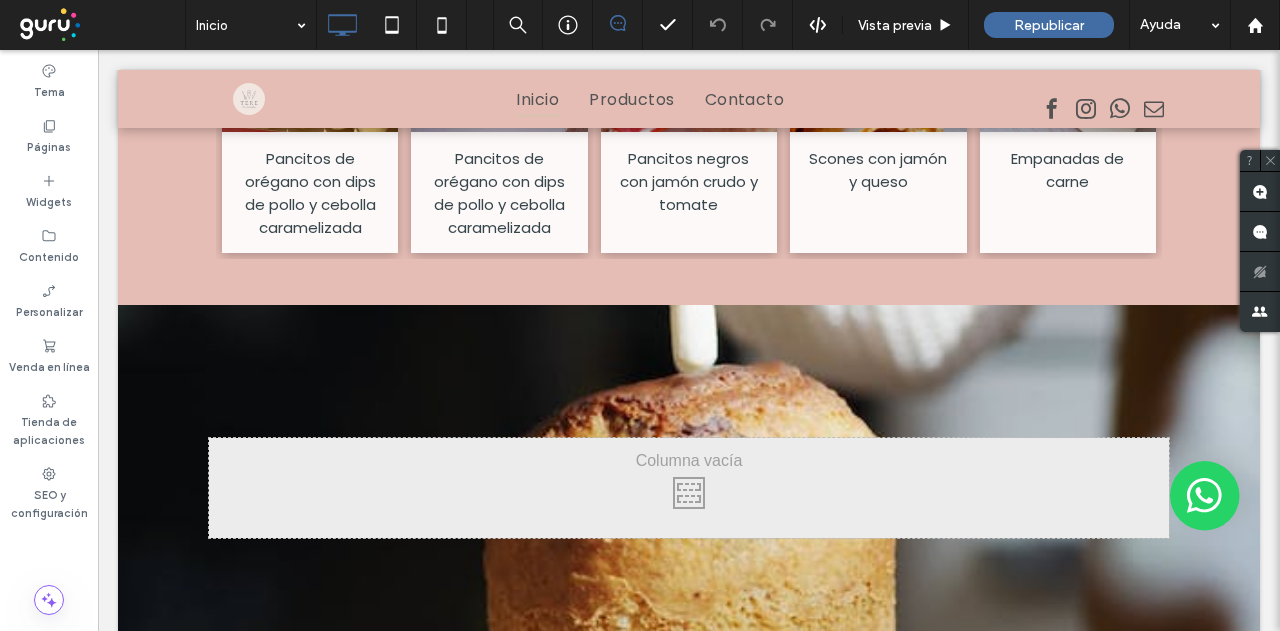 drag, startPoint x: 230, startPoint y: 395, endPoint x: 204, endPoint y: 622, distance: 228.48413 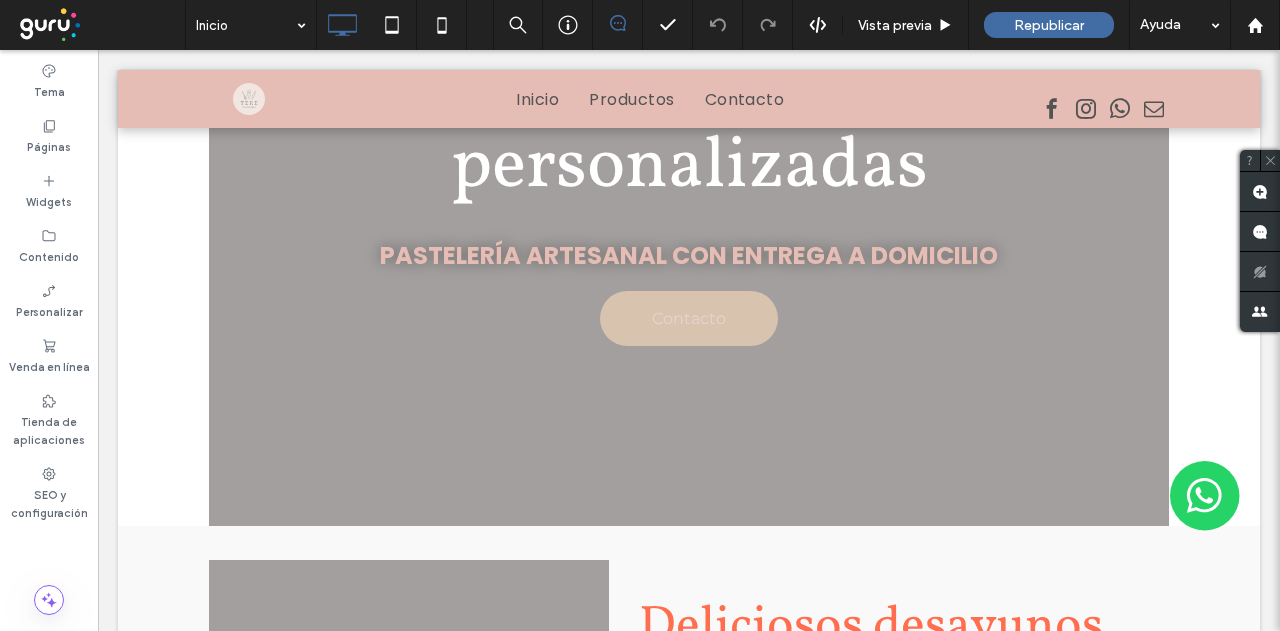 scroll, scrollTop: 0, scrollLeft: 0, axis: both 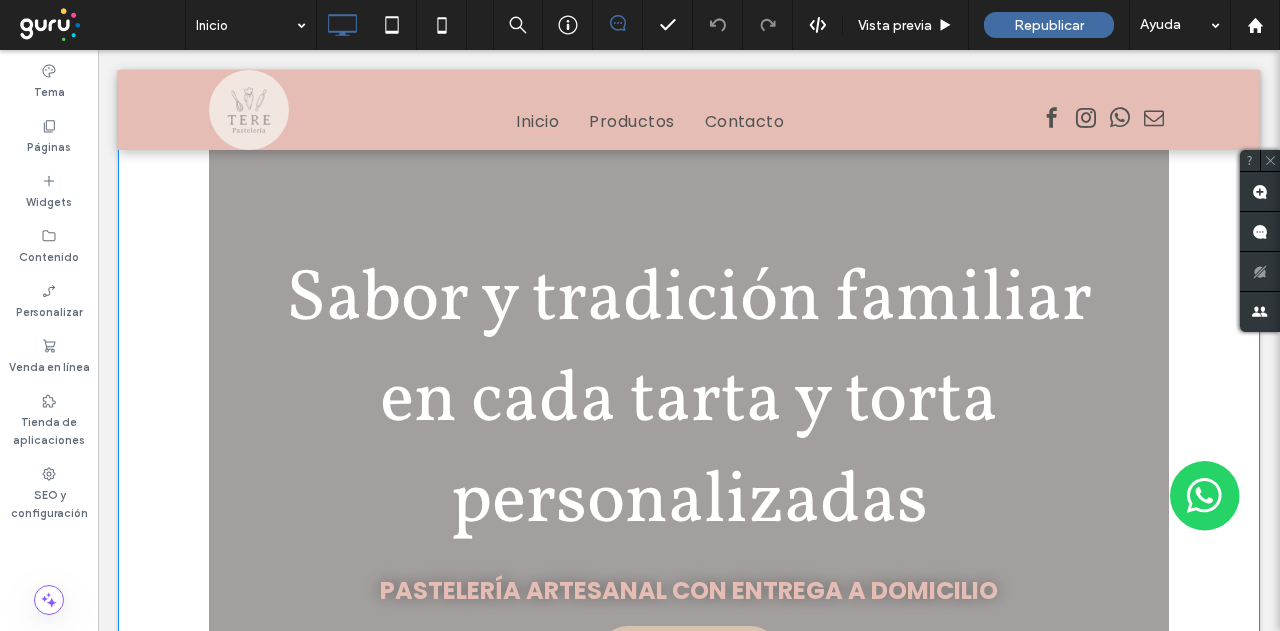 click on "Sabor y tradición familiar en cada tarta y torta personalizadas
Pastelería artesanal con entrega a domicilio
Contacto
Click To Paste
Fila + Añadir sección" at bounding box center [689, 465] 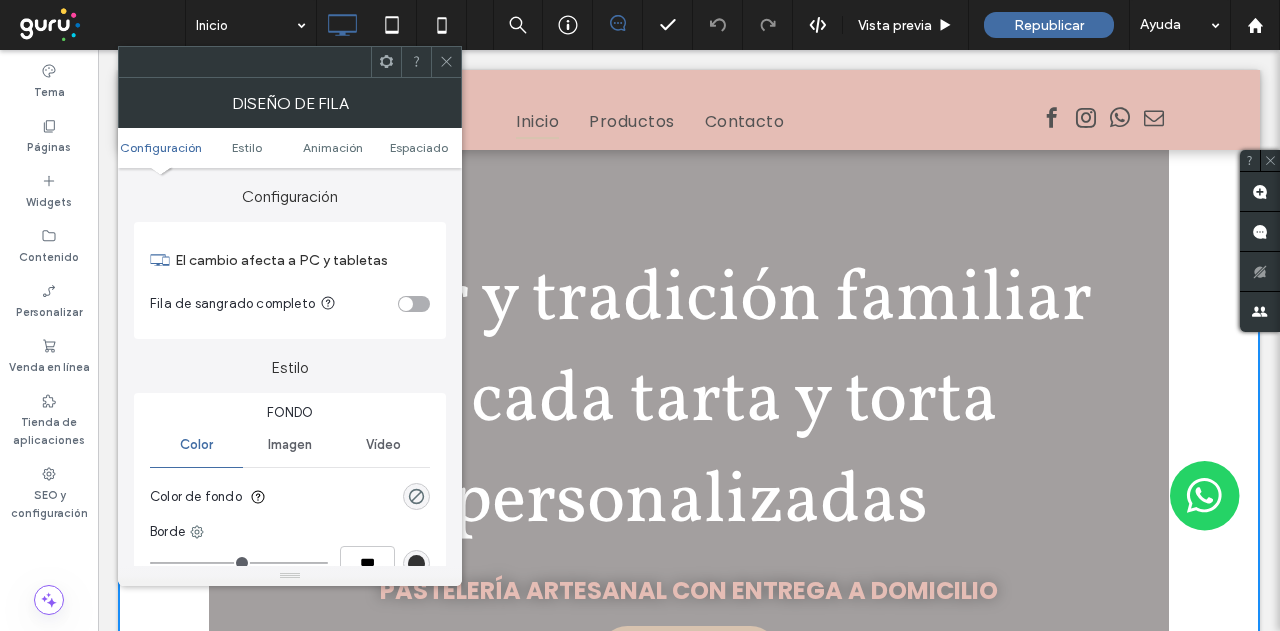 click on "Imagen" at bounding box center (289, 445) 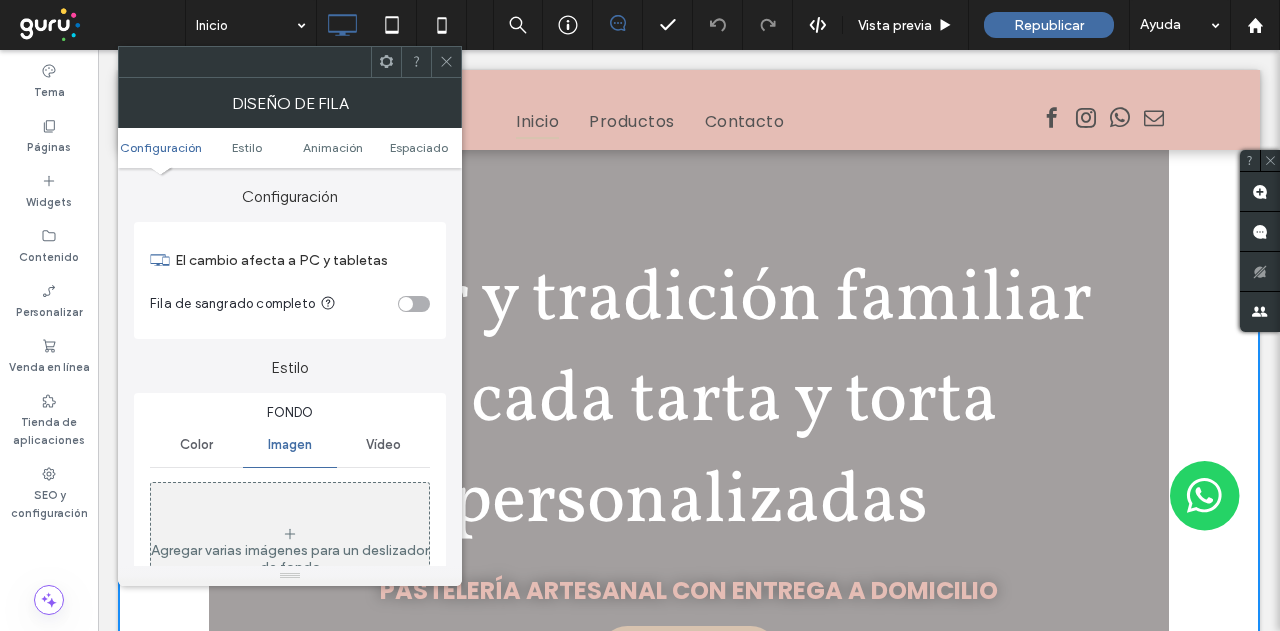 click on "Agregar varias imágenes para un deslizador de fondo" at bounding box center [290, 551] 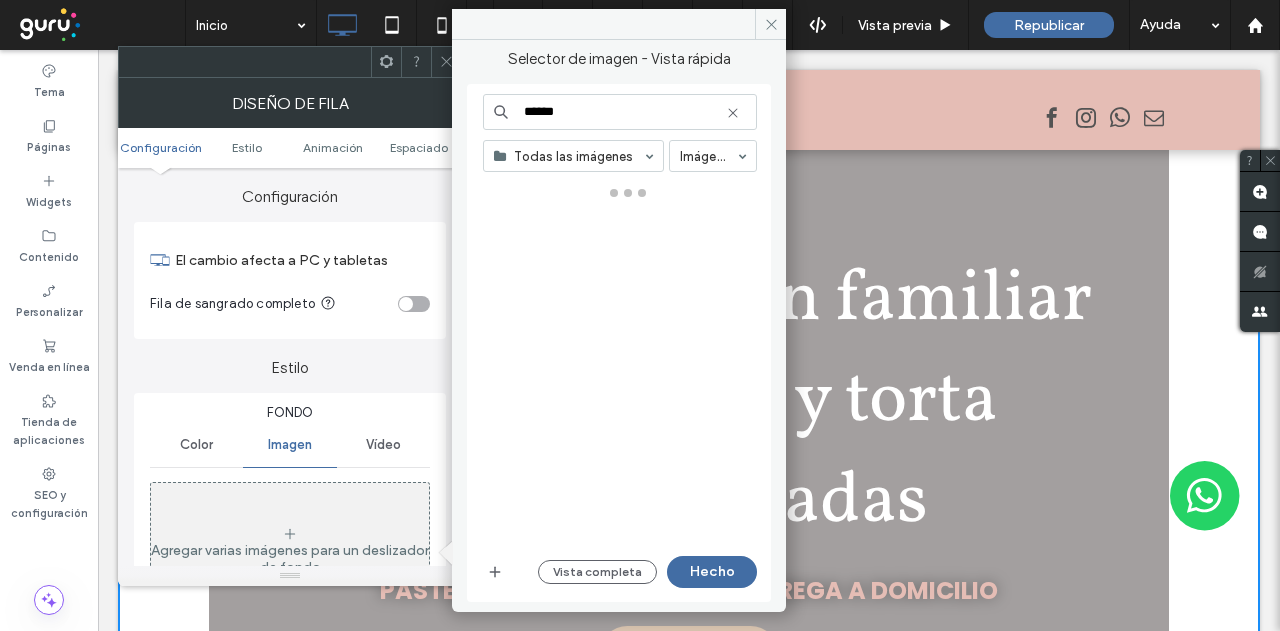 drag, startPoint x: 550, startPoint y: 111, endPoint x: 486, endPoint y: 236, distance: 140.43147 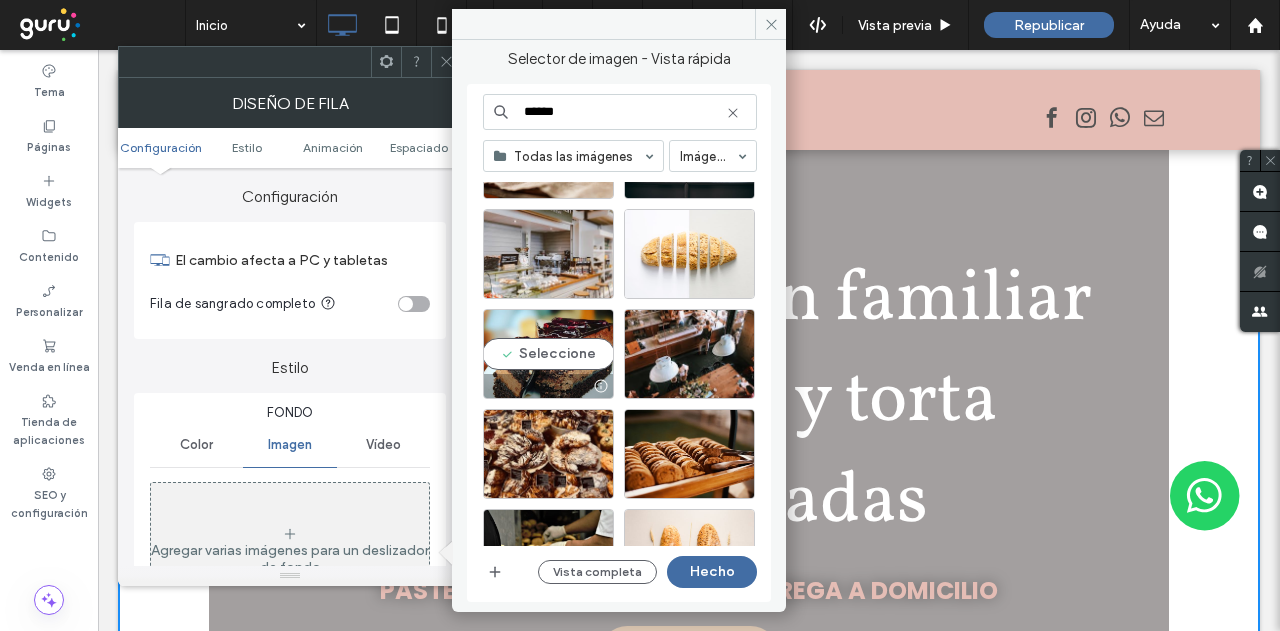 scroll, scrollTop: 300, scrollLeft: 0, axis: vertical 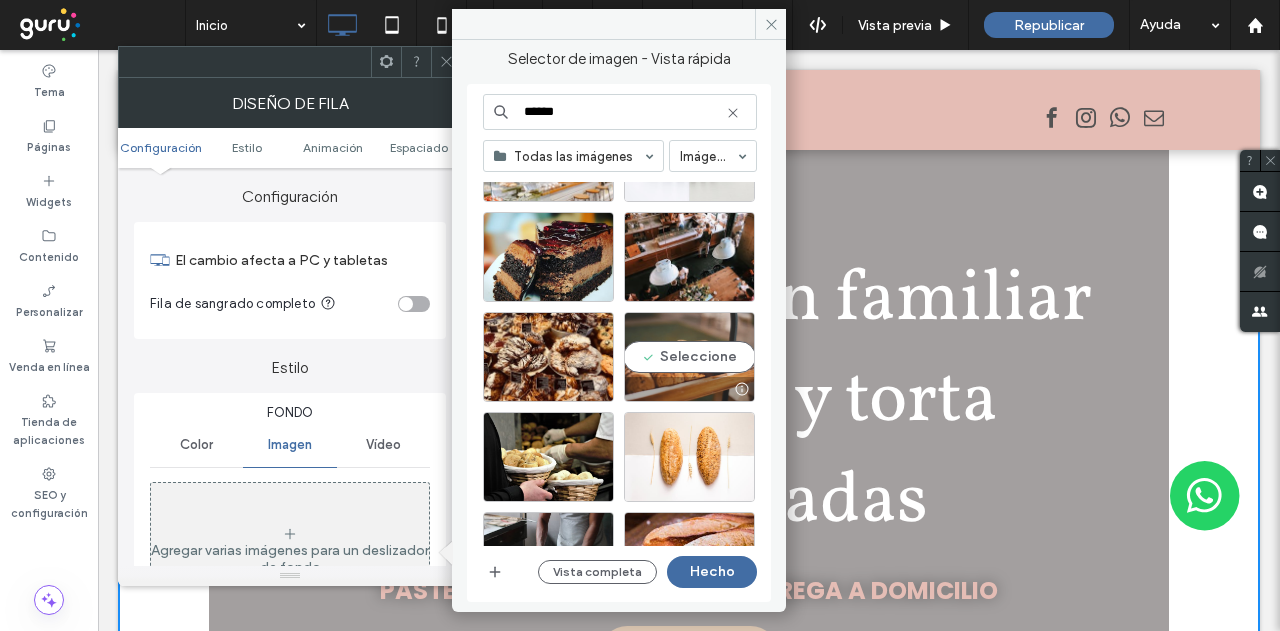 type on "******" 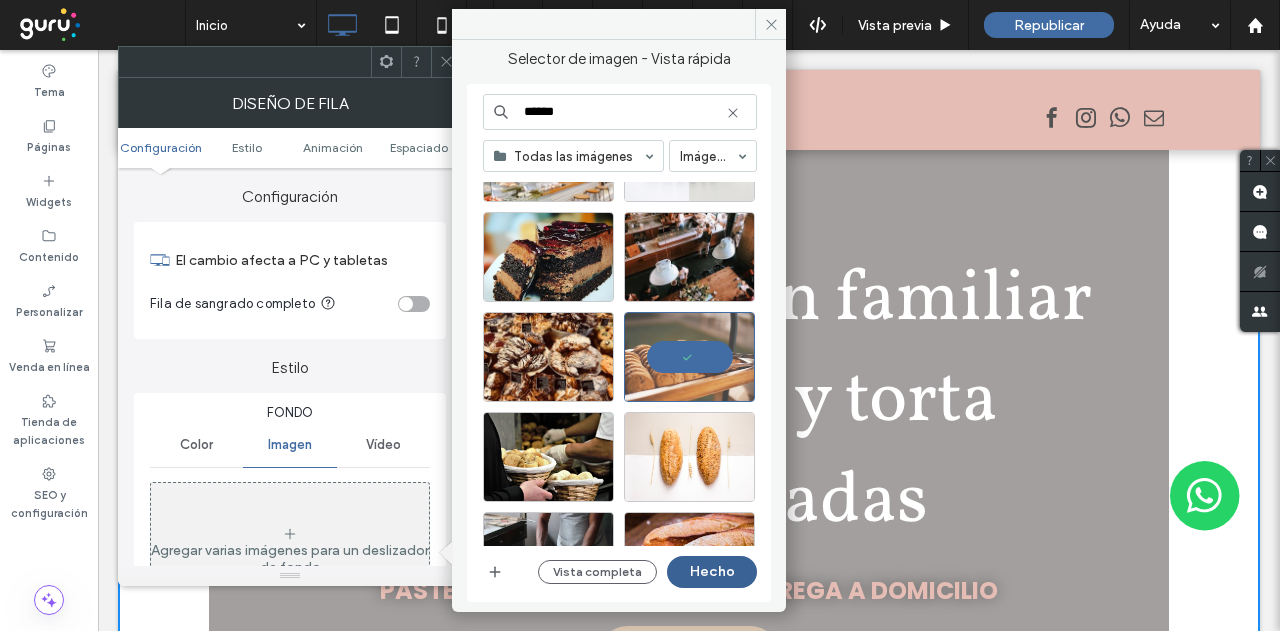 click on "Hecho" at bounding box center [712, 572] 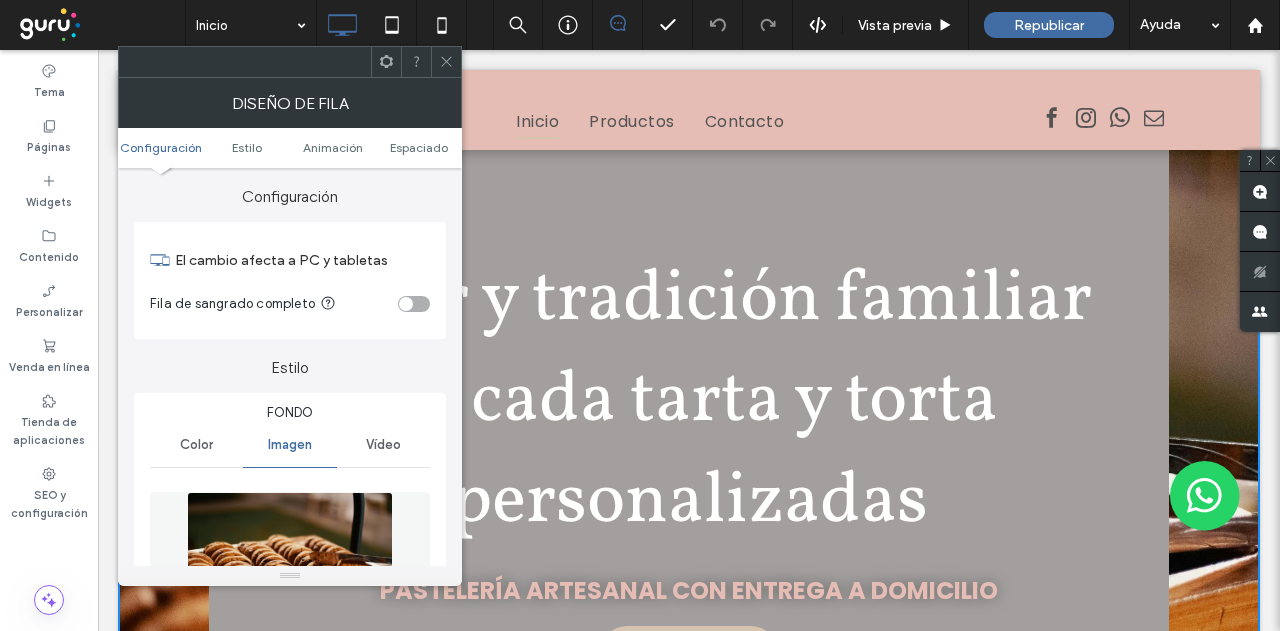 click 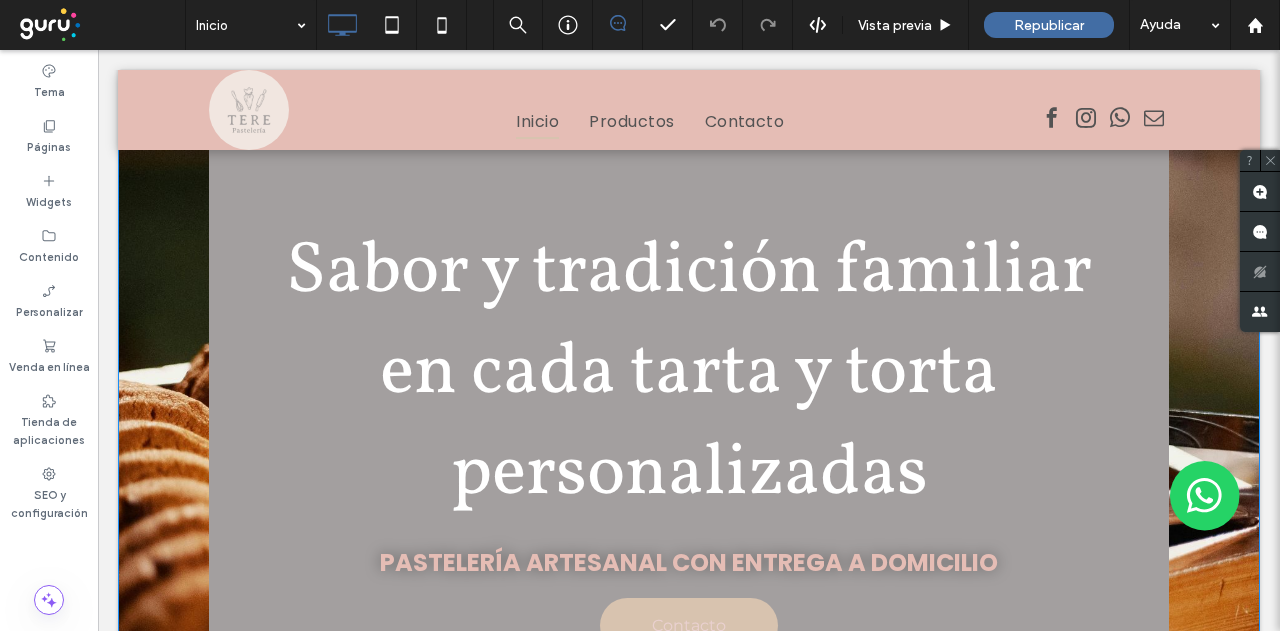 scroll, scrollTop: 0, scrollLeft: 0, axis: both 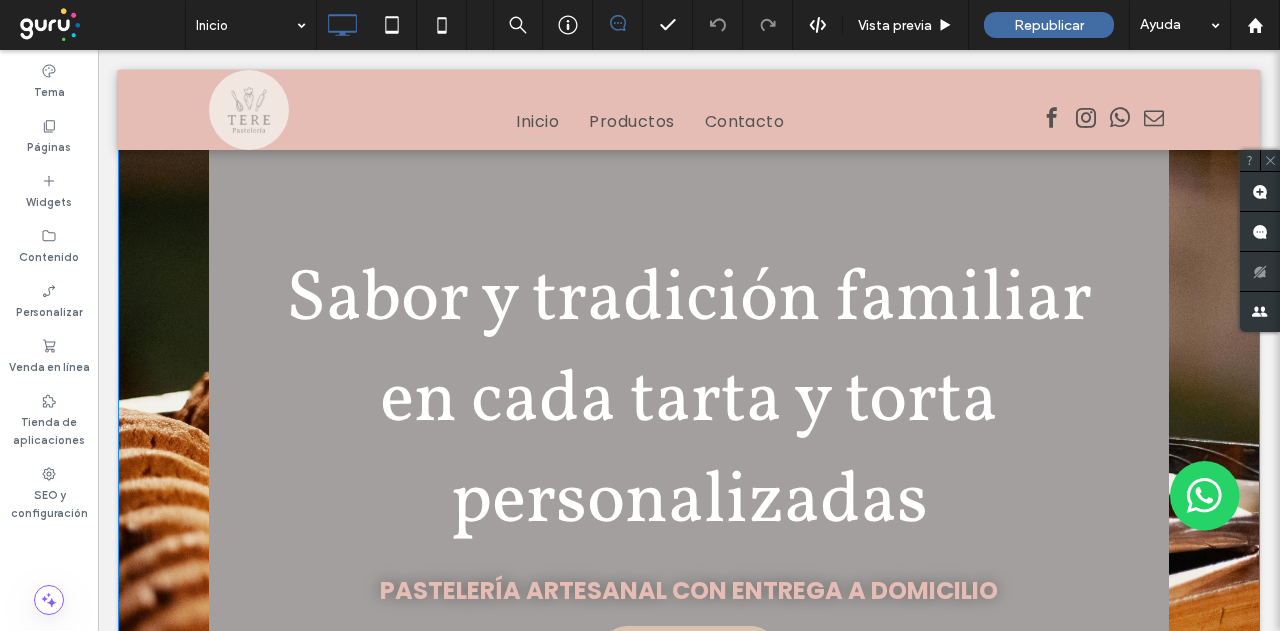 click on "Sabor y tradición familiar en cada tarta y torta personalizadas
Pastelería artesanal con entrega a domicilio
Contacto
Click To Paste" at bounding box center (689, 465) 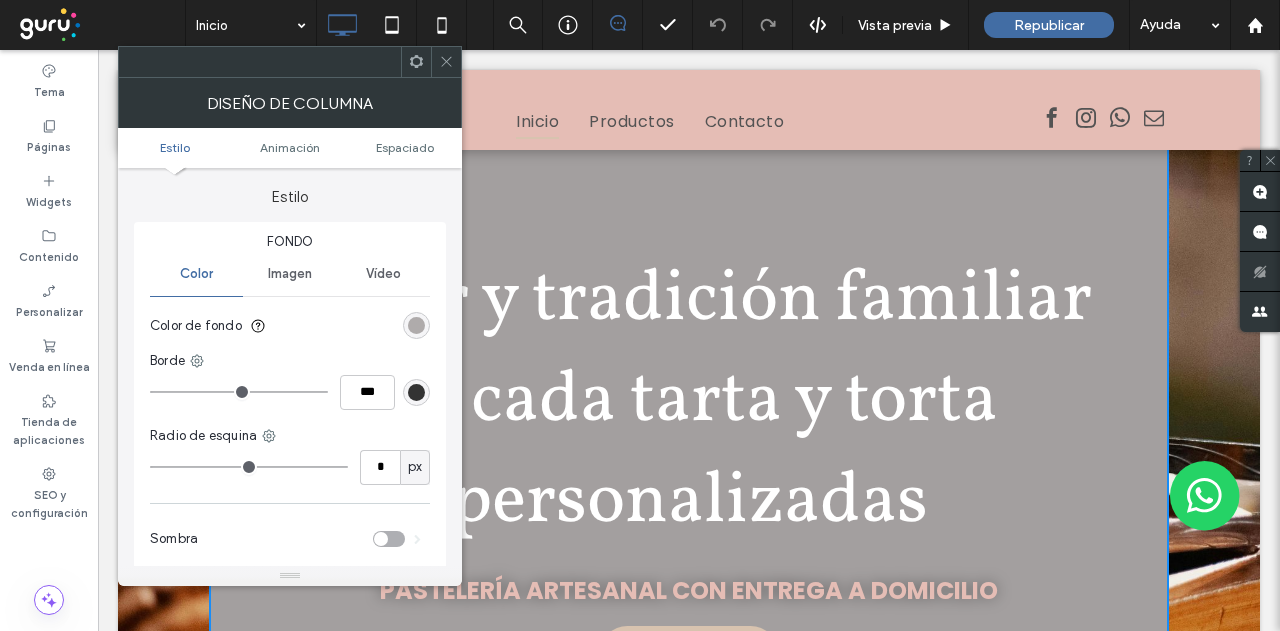 click at bounding box center [416, 325] 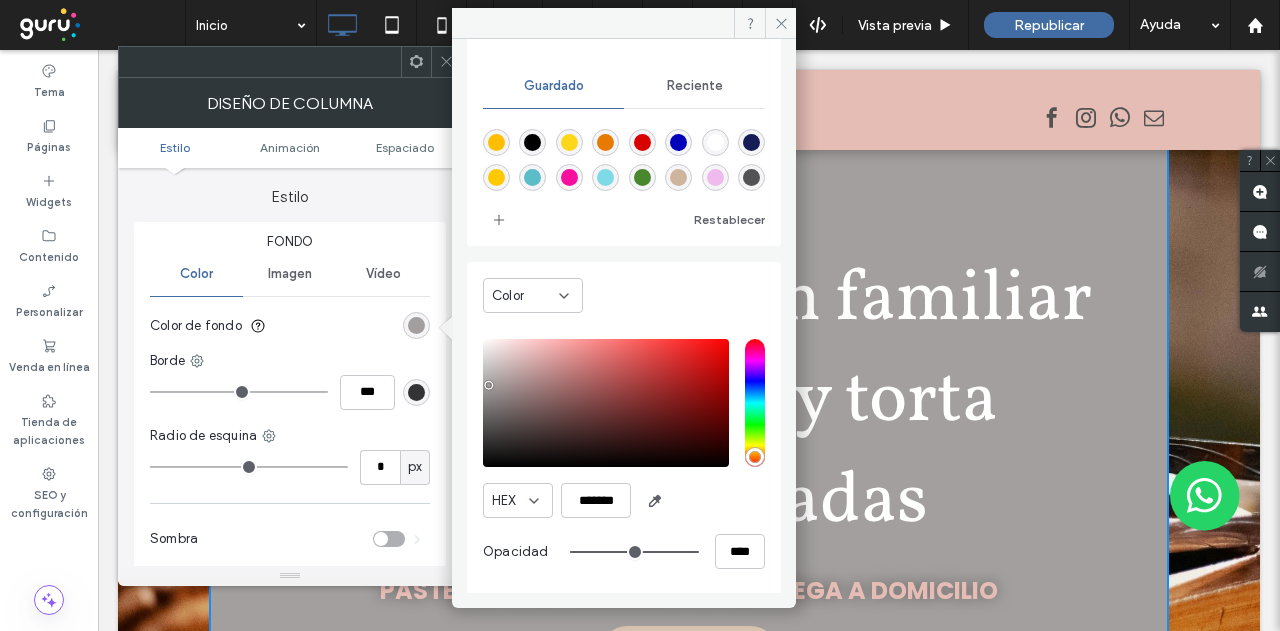 type on "**" 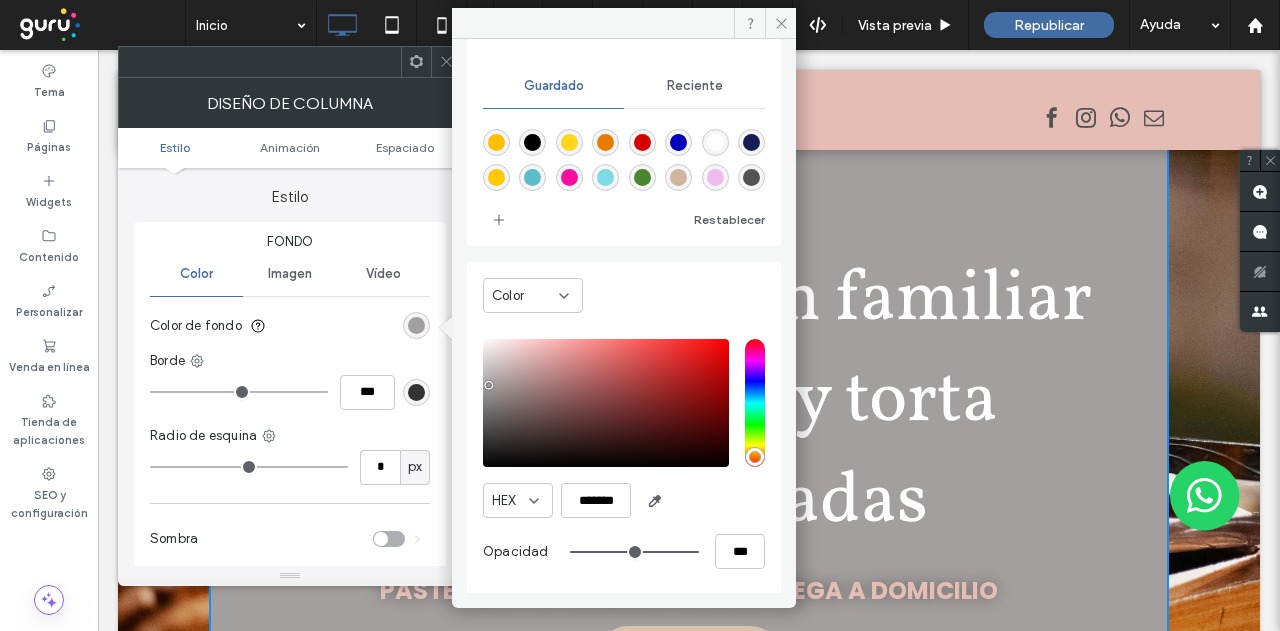 type on "**" 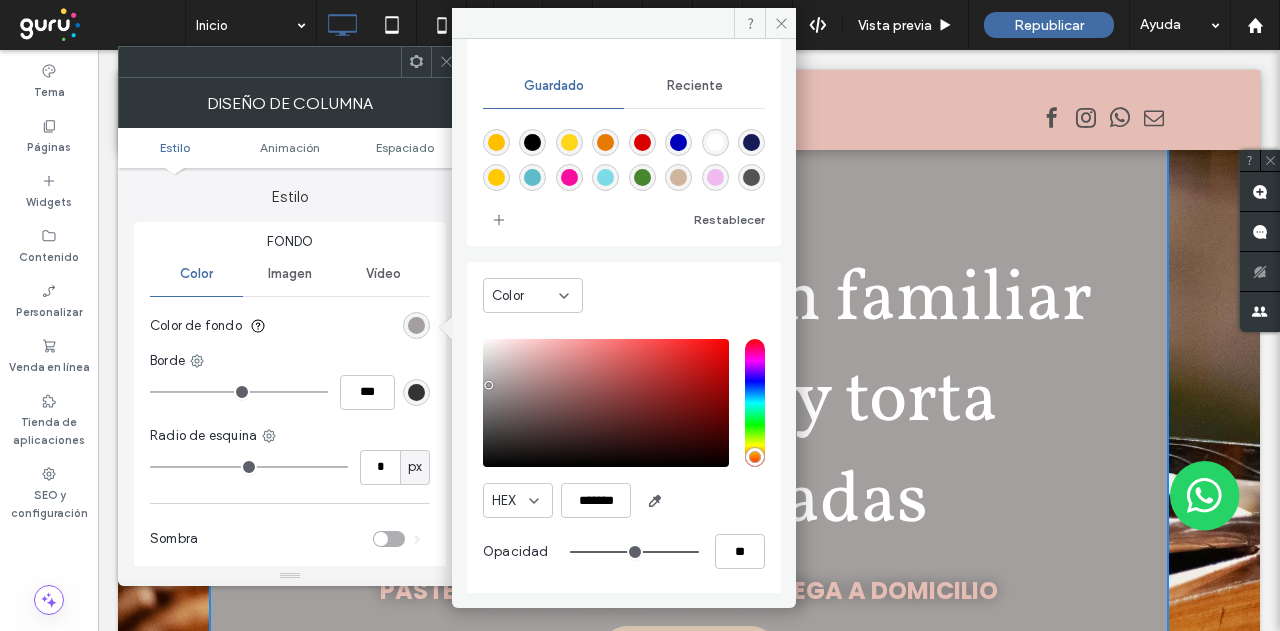 type on "*" 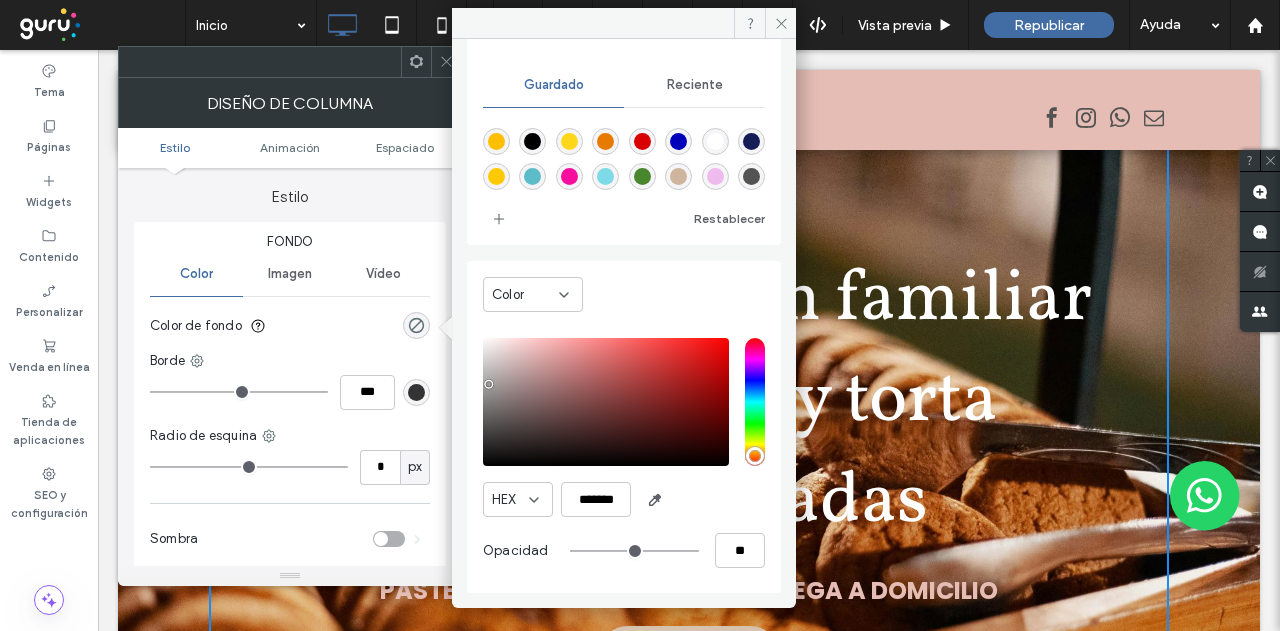 drag, startPoint x: 639, startPoint y: 551, endPoint x: 391, endPoint y: 537, distance: 248.39485 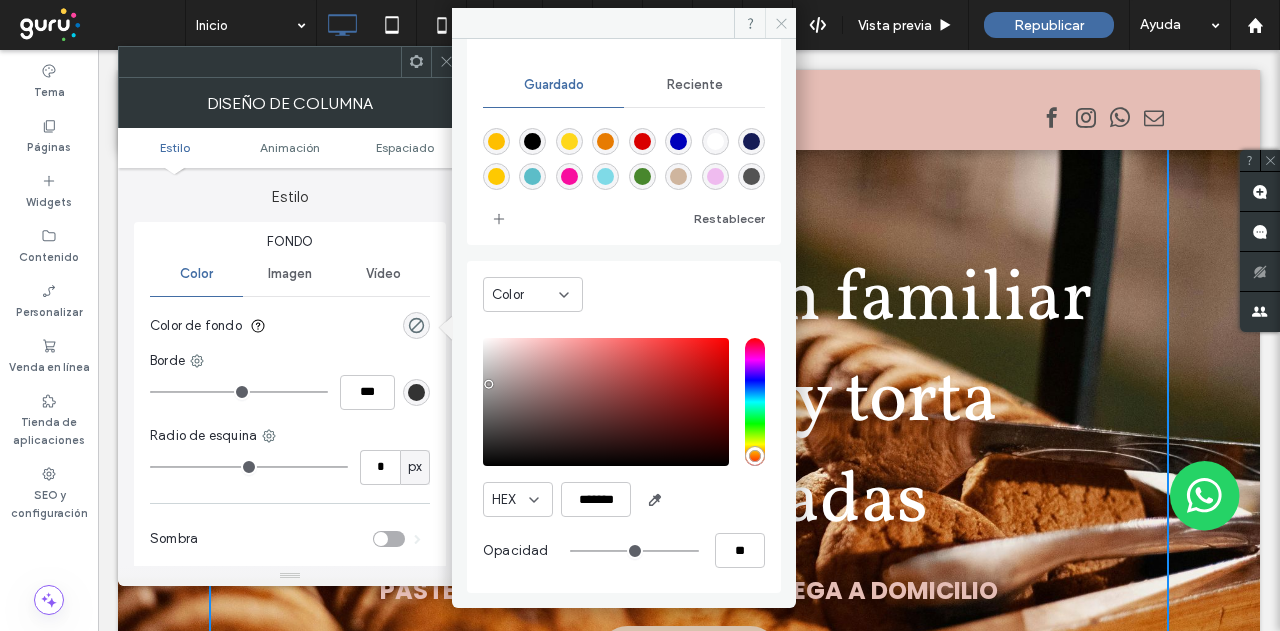 click at bounding box center (780, 23) 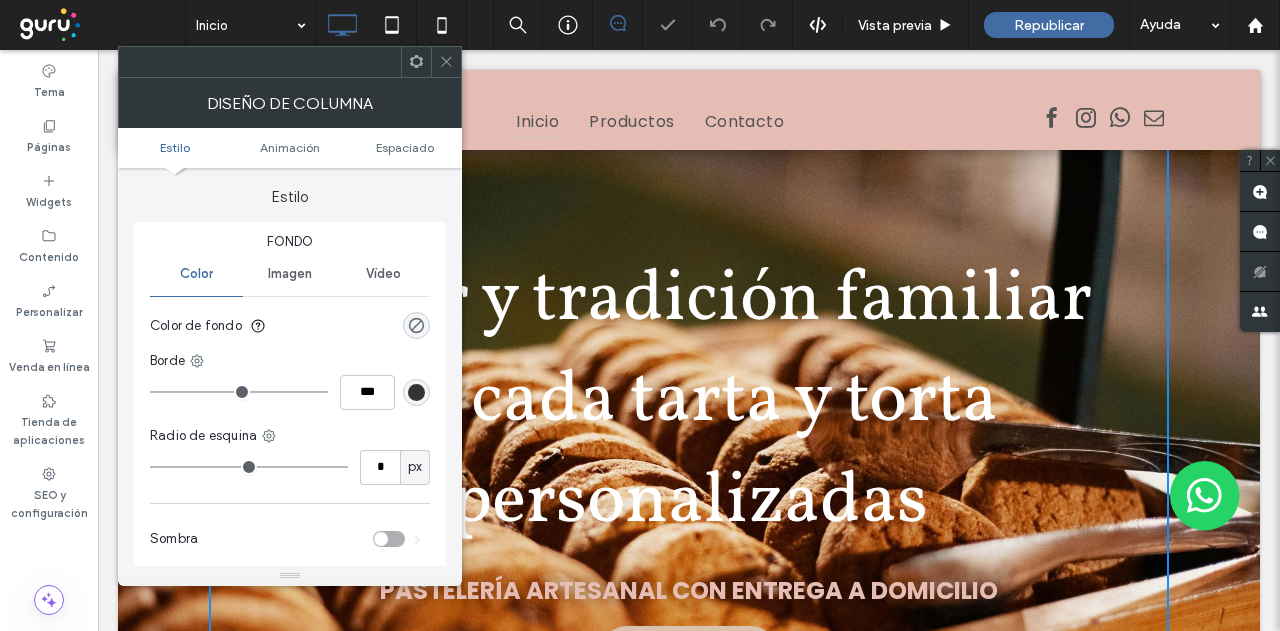 click at bounding box center (446, 62) 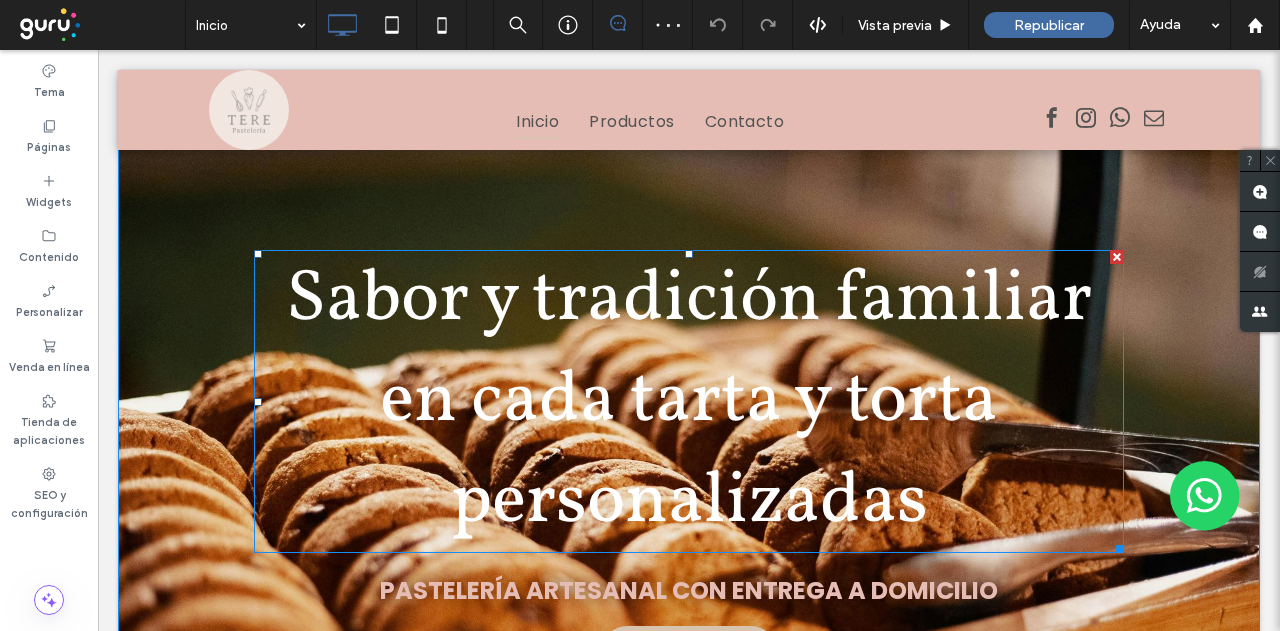 click on "Sabor y tradición familiar en cada tarta y torta personalizadas" at bounding box center [689, 401] 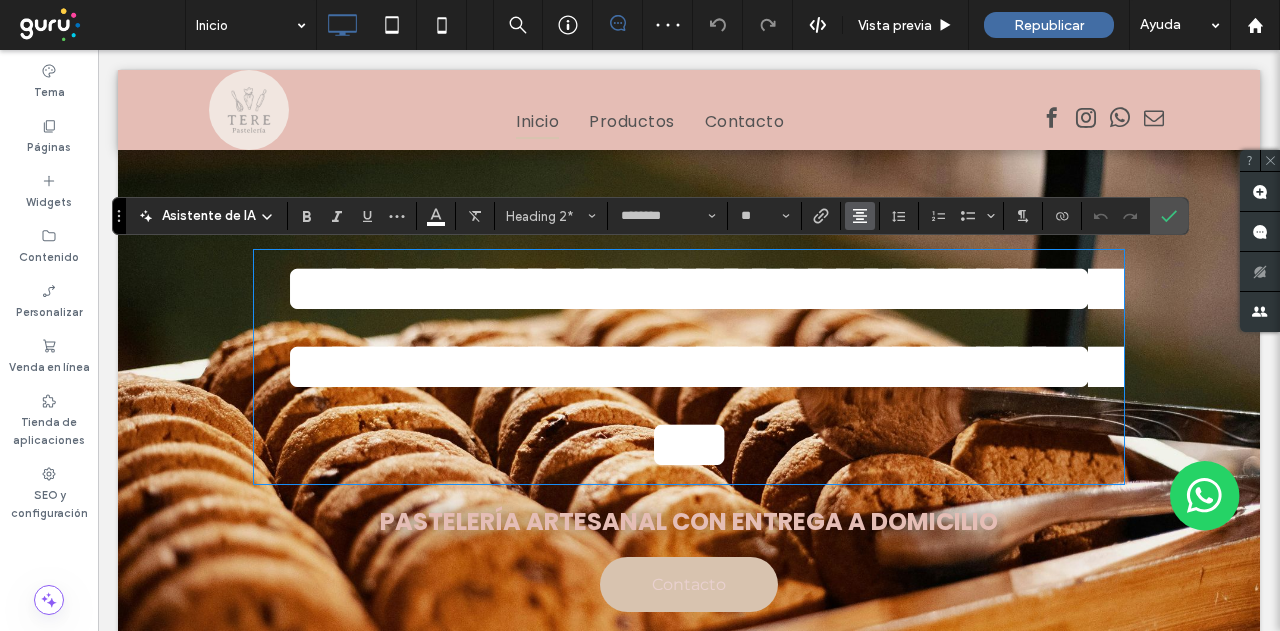 click 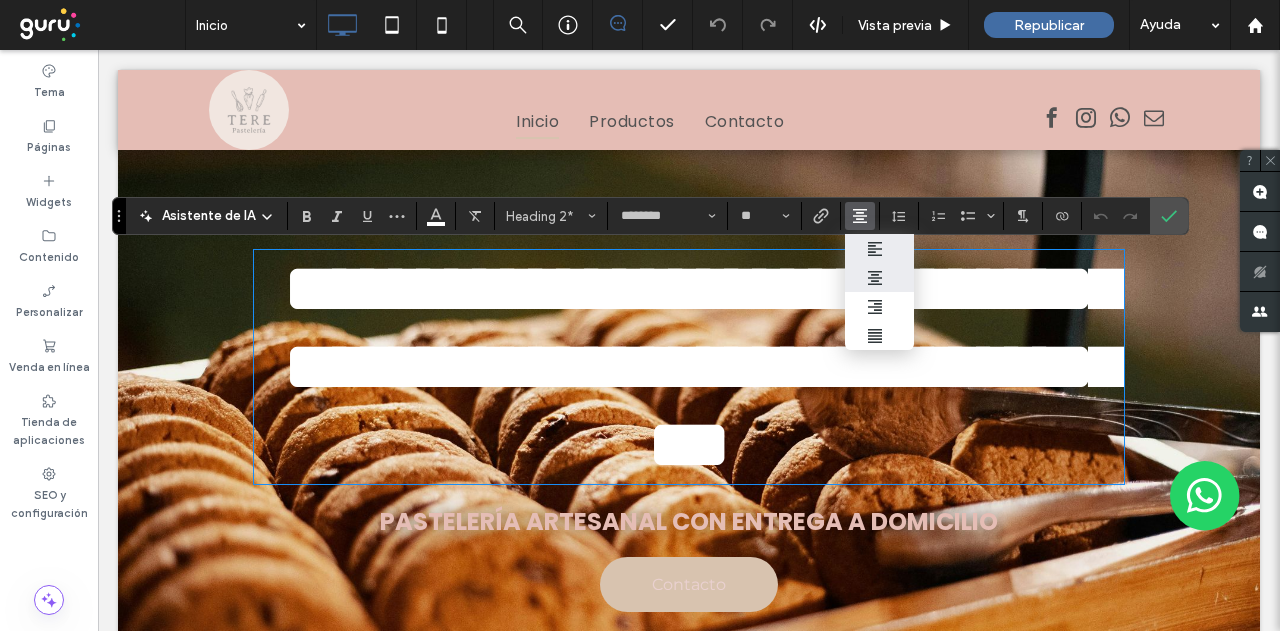 click at bounding box center (880, 248) 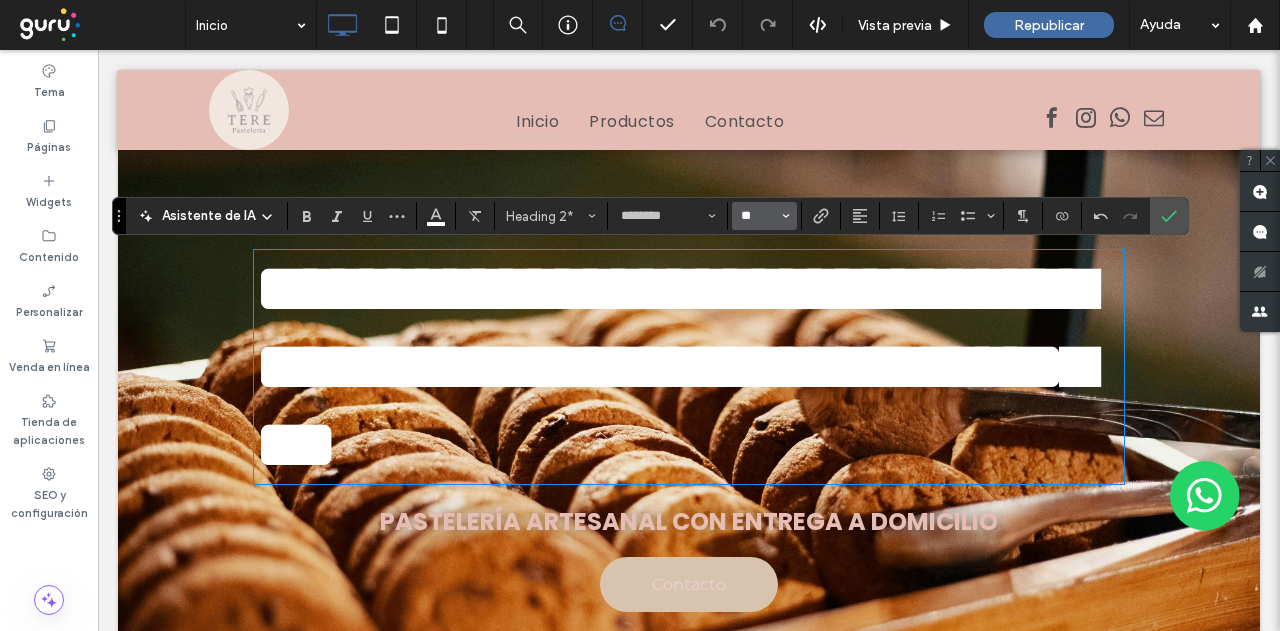 click on "**" at bounding box center [758, 216] 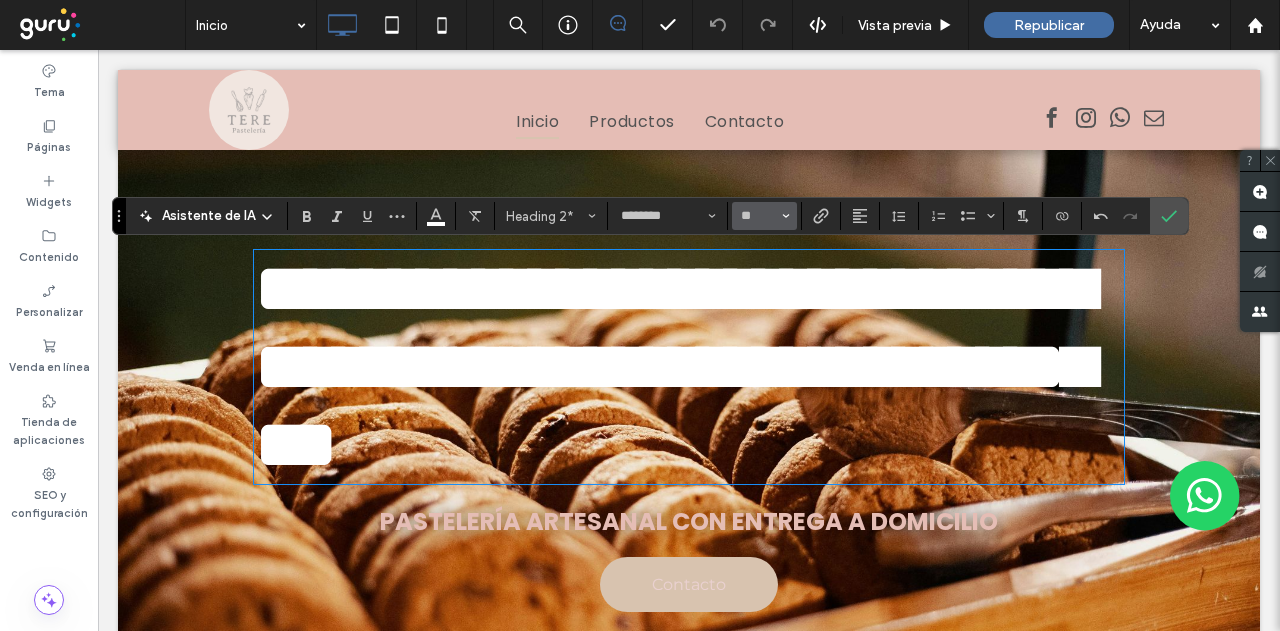 type on "**" 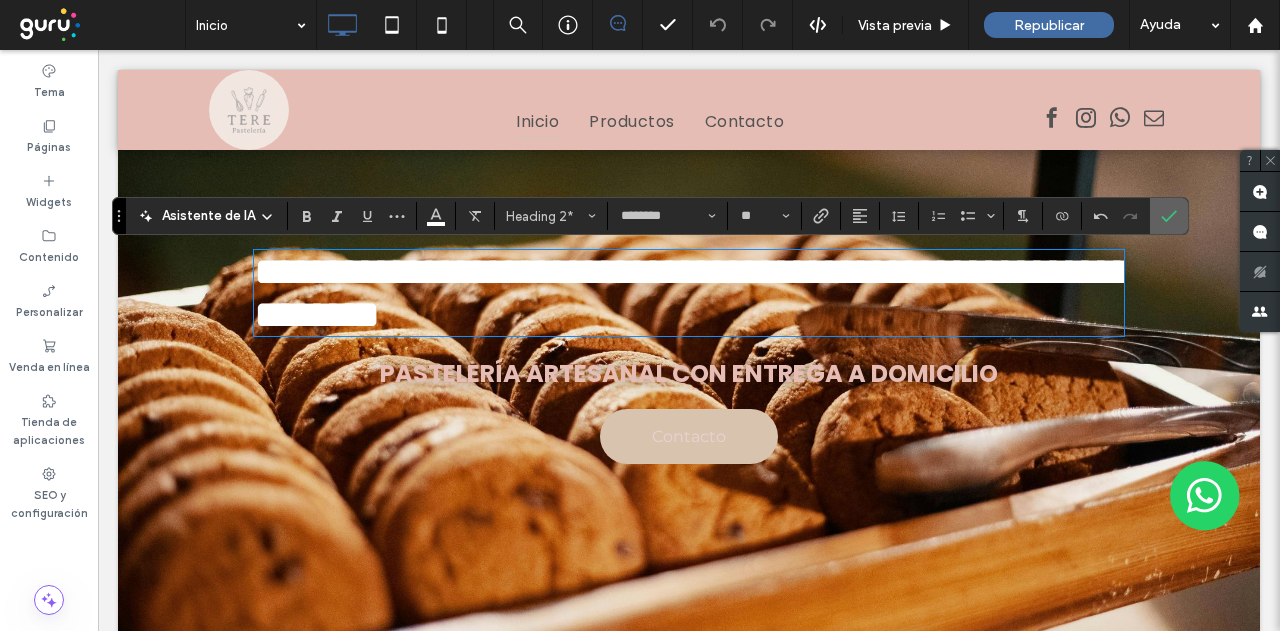 click 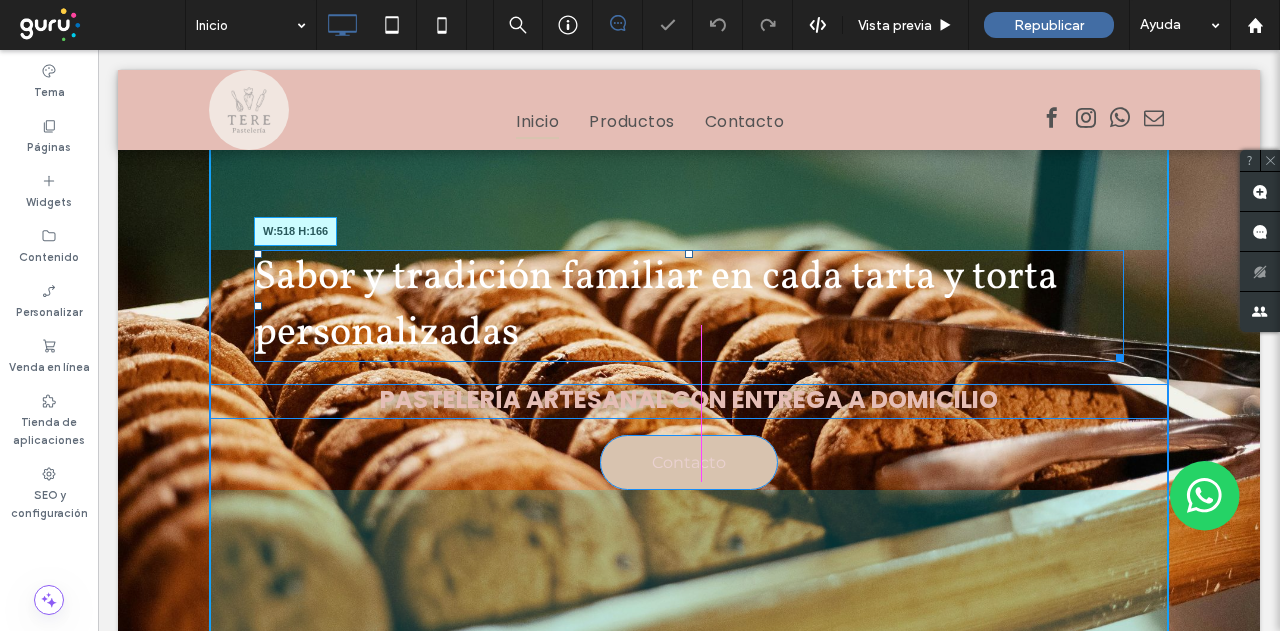 drag, startPoint x: 1104, startPoint y: 350, endPoint x: 998, endPoint y: 387, distance: 112.27199 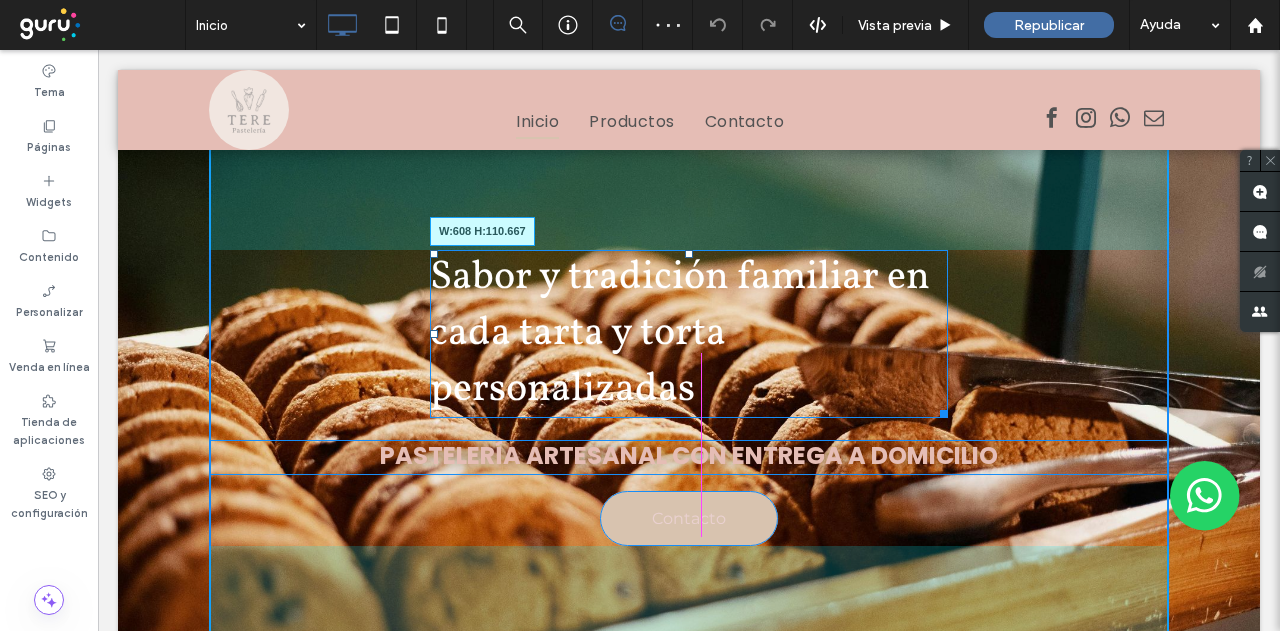drag, startPoint x: 934, startPoint y: 411, endPoint x: 1066, endPoint y: 458, distance: 140.11781 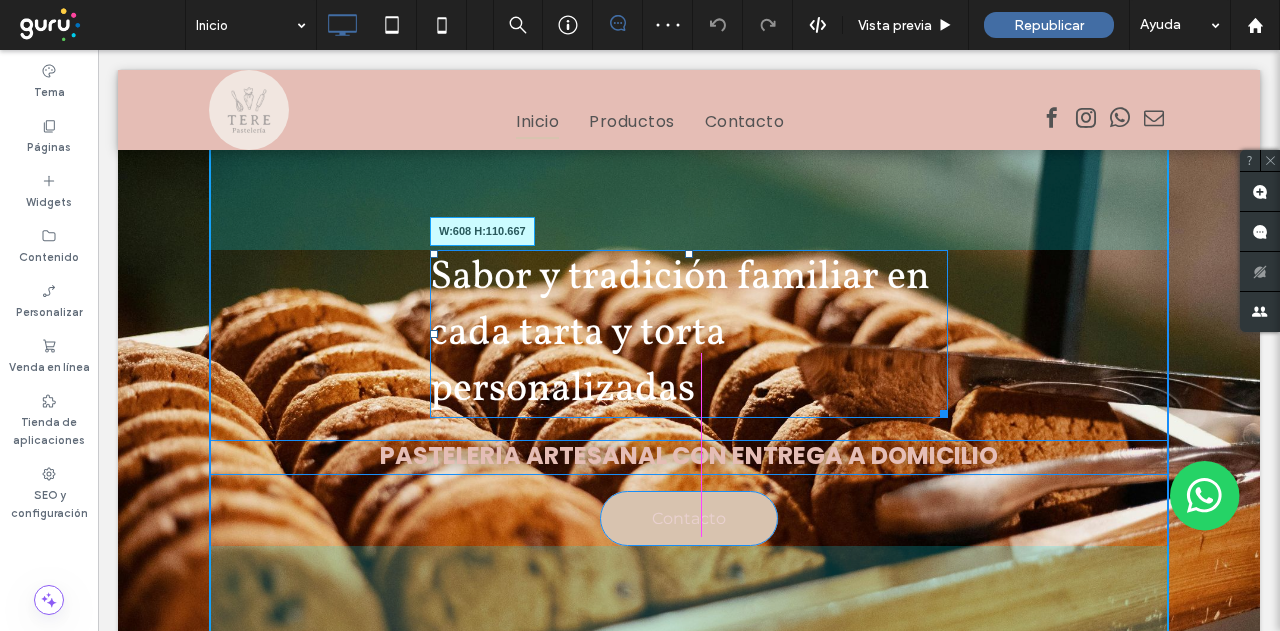 click on "Sabor y tradición familiar en cada tarta y torta personalizadas W:608 H:110.667     Pastelería artesanal con entrega a domicilio
Contacto
Click To Paste" at bounding box center (689, 398) 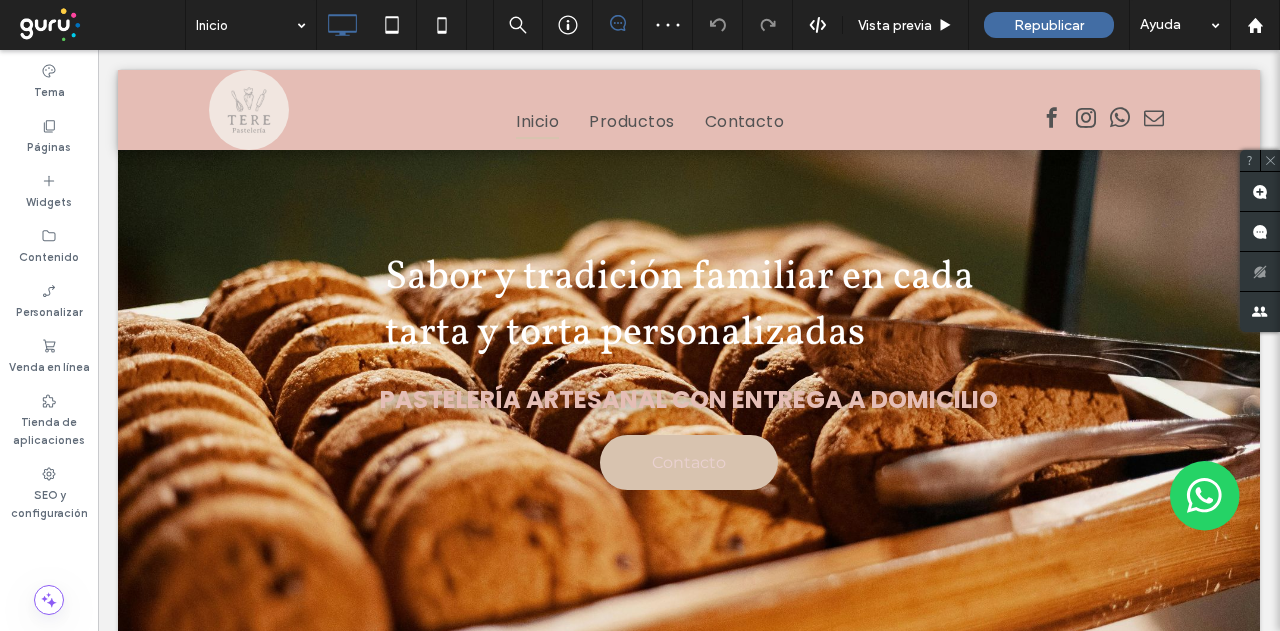 drag, startPoint x: 605, startPoint y: 326, endPoint x: 571, endPoint y: 329, distance: 34.132095 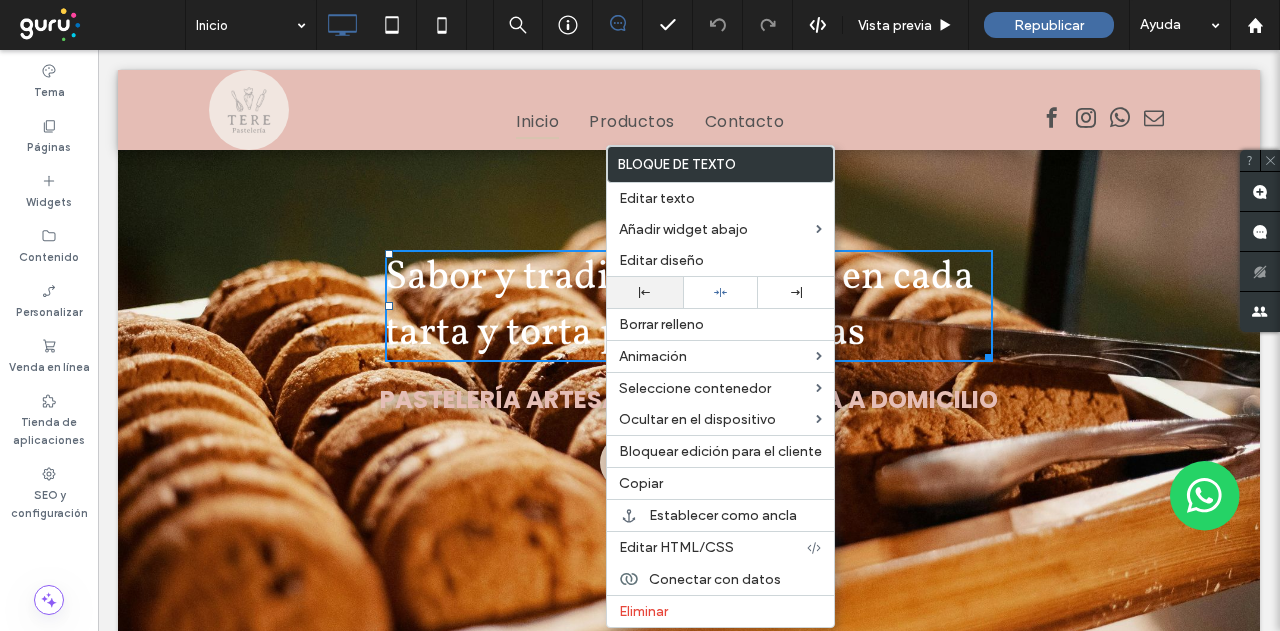 click at bounding box center (645, 292) 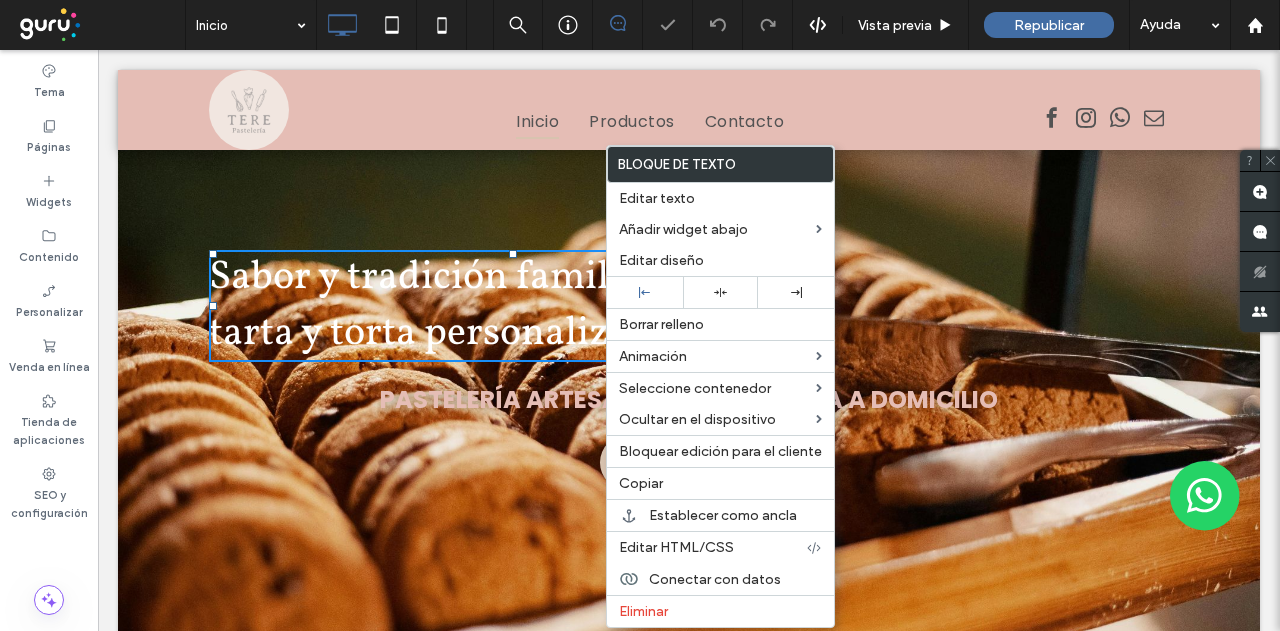 click at bounding box center [640, 315] 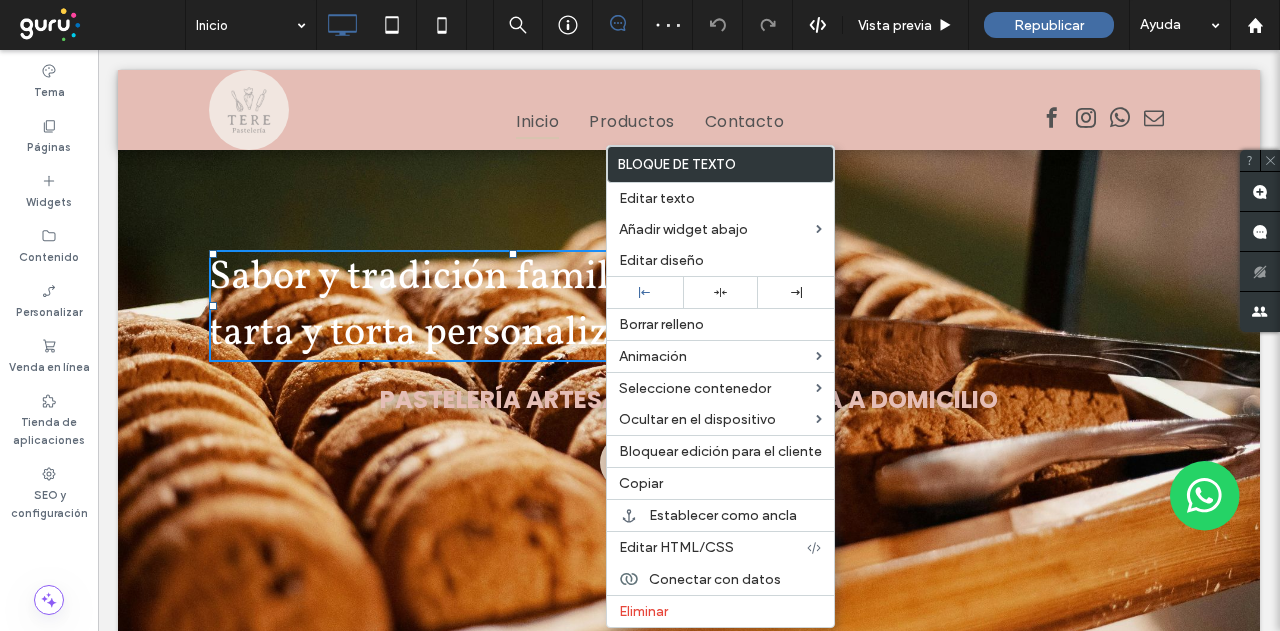 click on "Pastelería artesanal con entrega a domicilio" at bounding box center [689, 399] 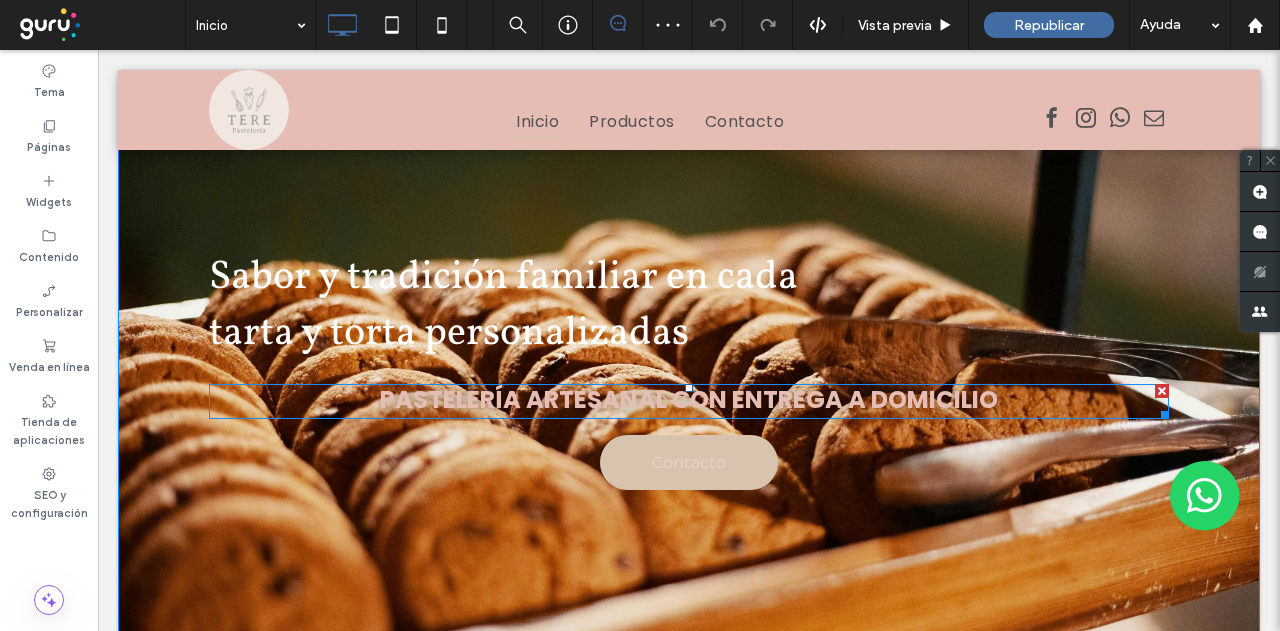 click on "Pastelería artesanal con entrega a domicilio" at bounding box center (689, 399) 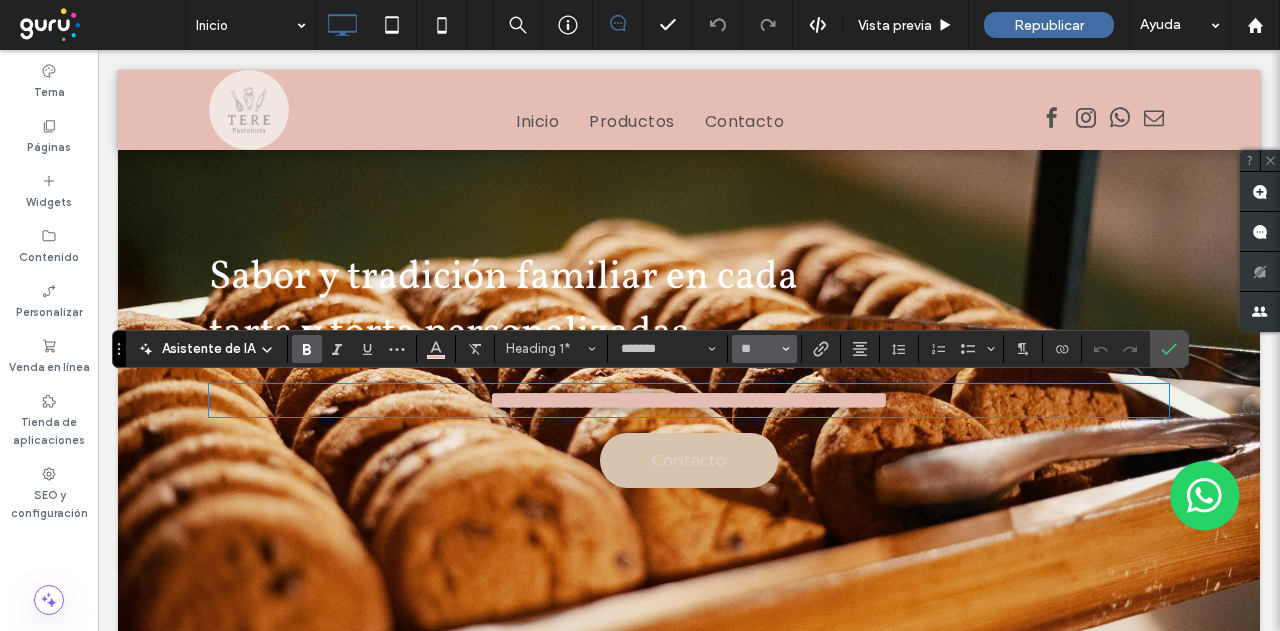 click on "**" at bounding box center (758, 349) 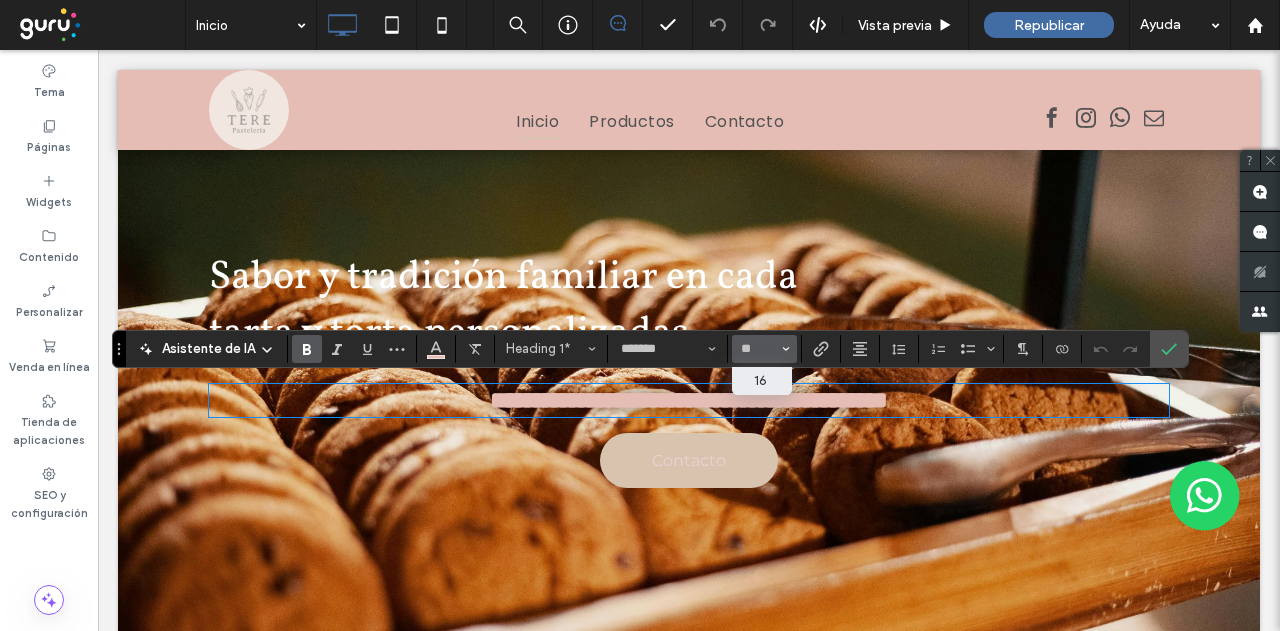 type on "**" 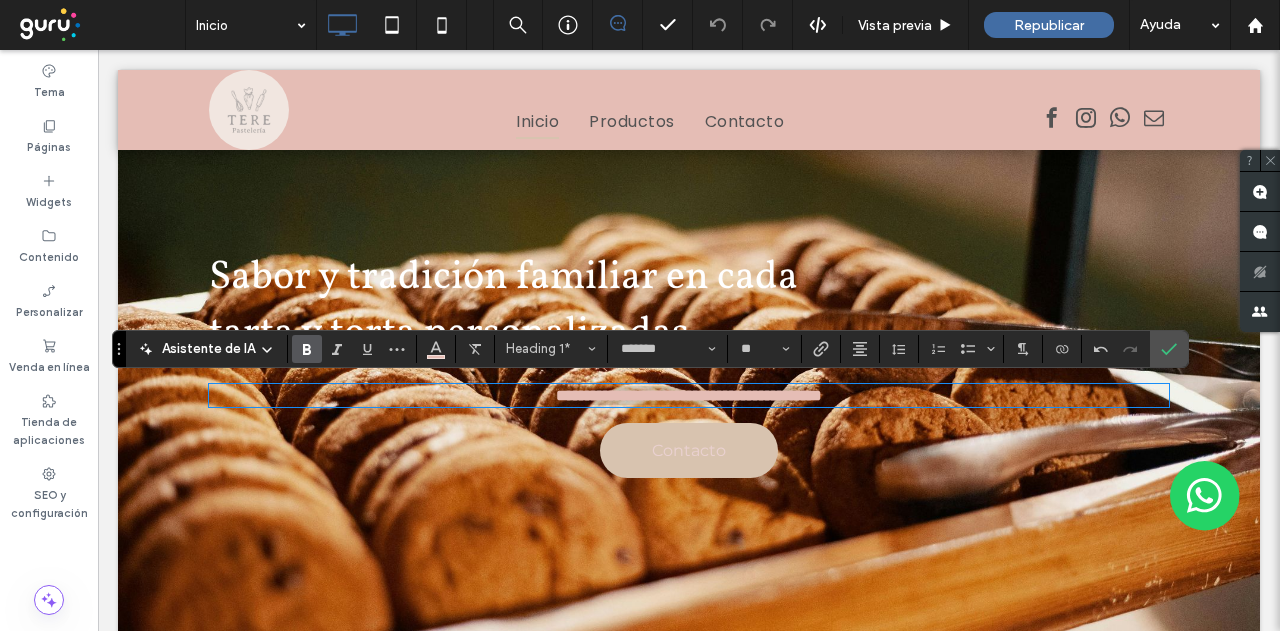 click 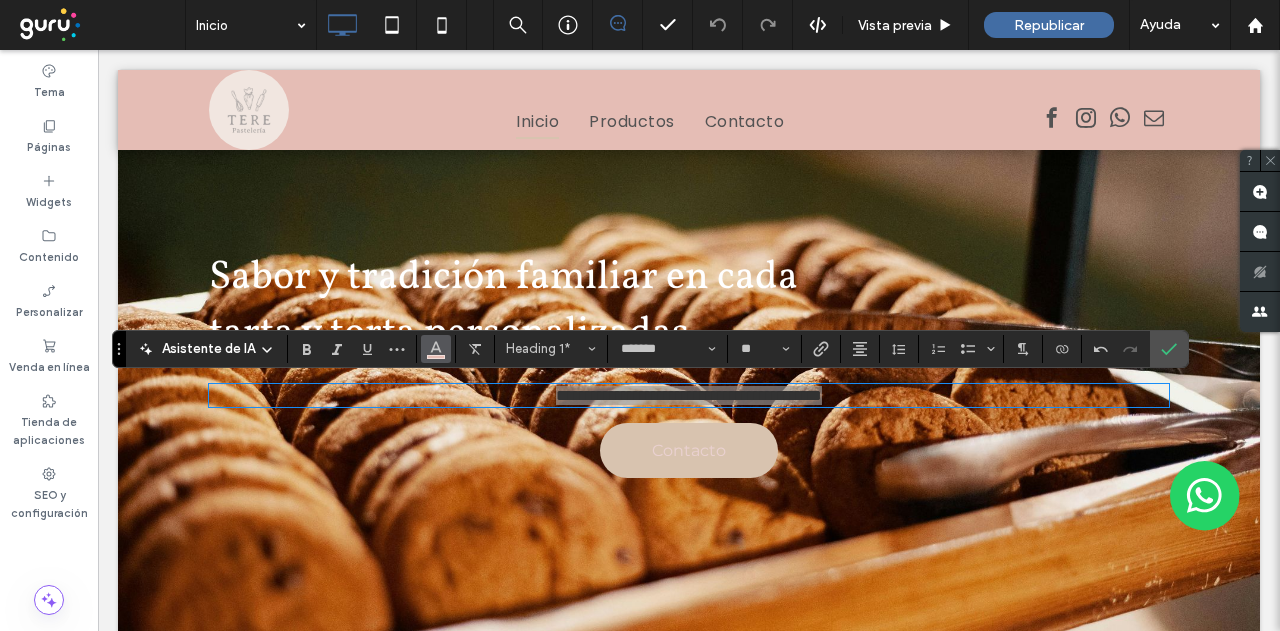 click at bounding box center [436, 347] 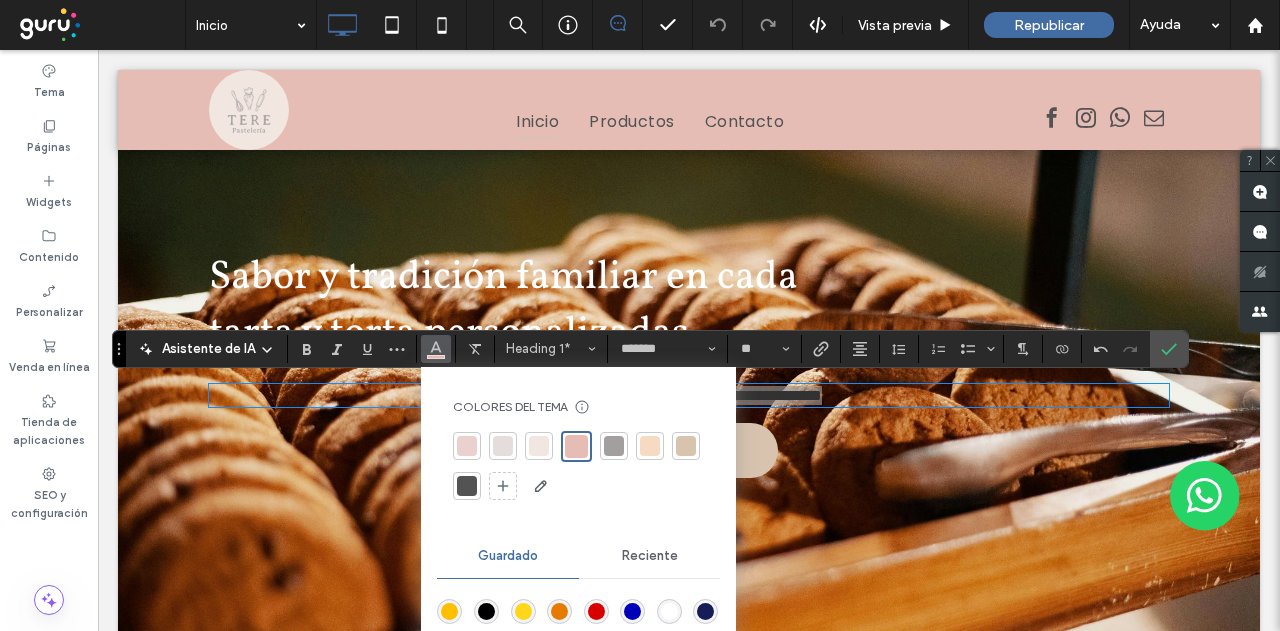 click at bounding box center [503, 446] 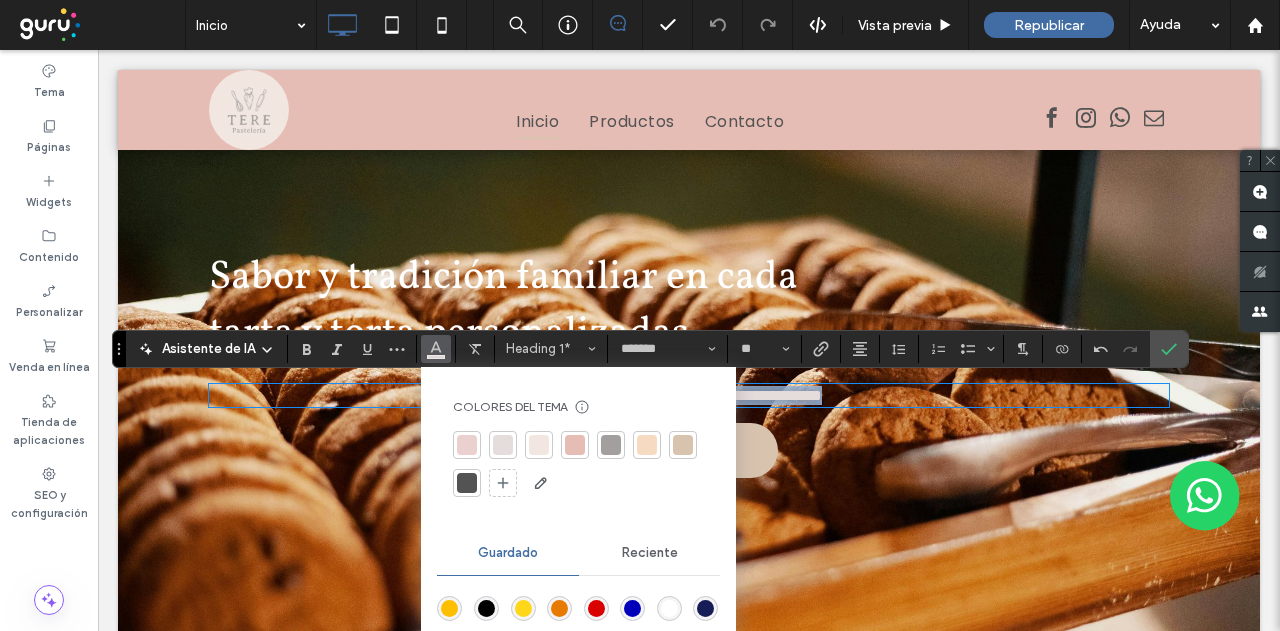 click on "**********" at bounding box center (689, 395) 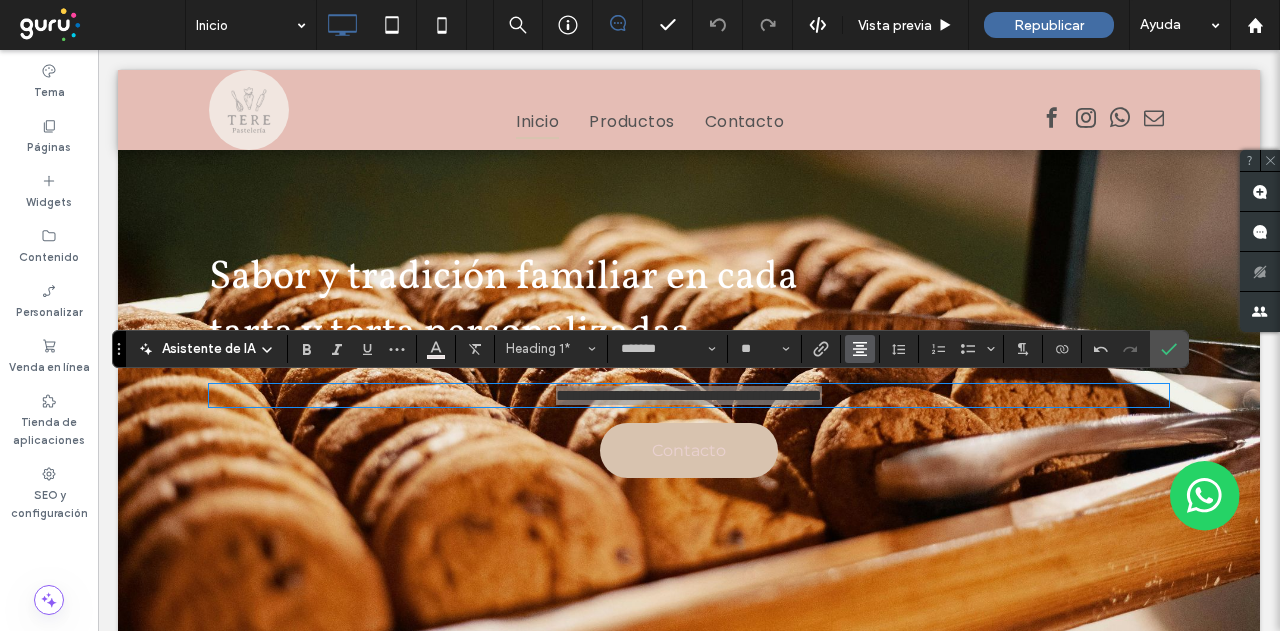 click 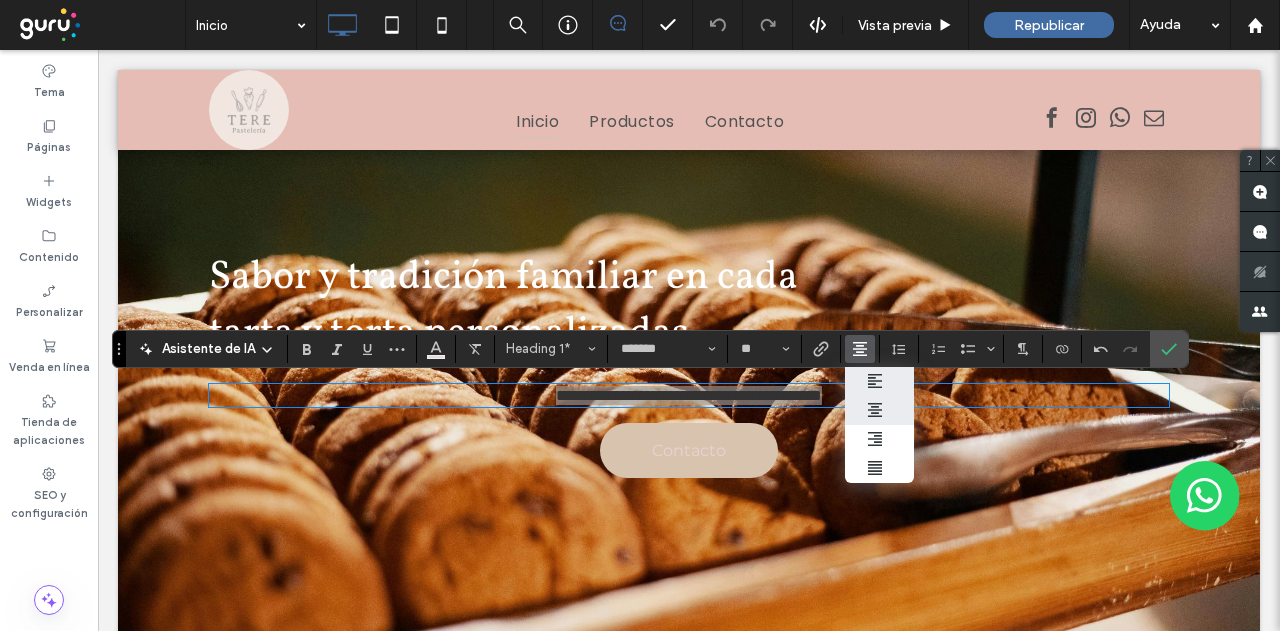 click 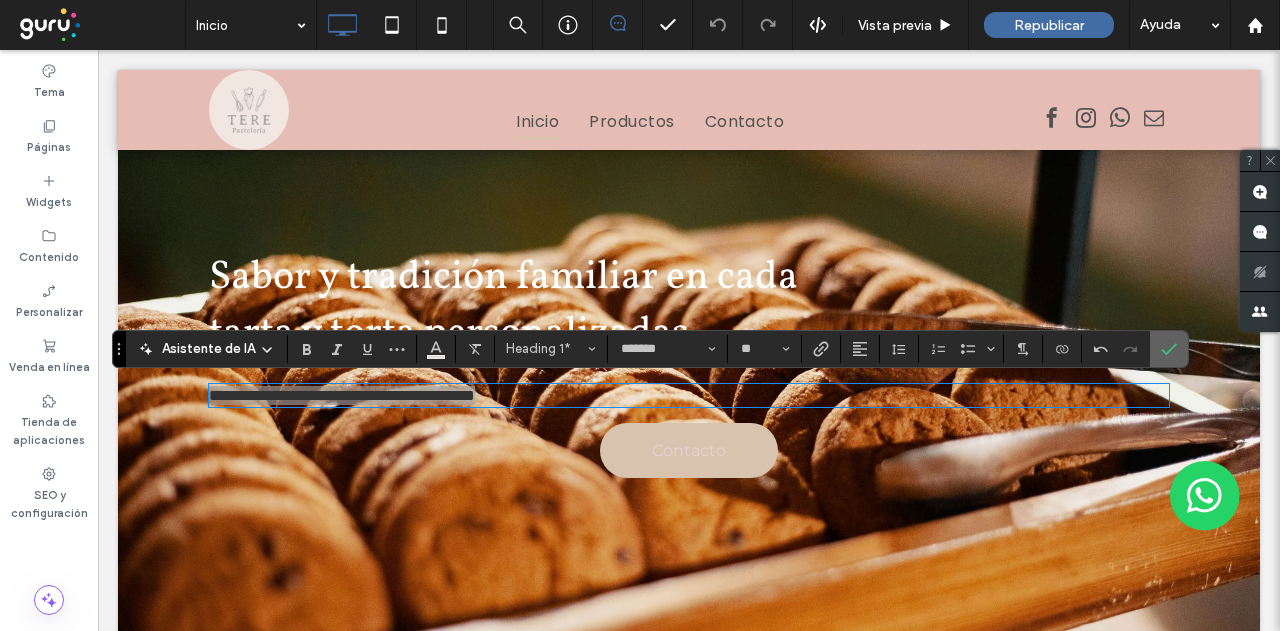 click at bounding box center [1169, 349] 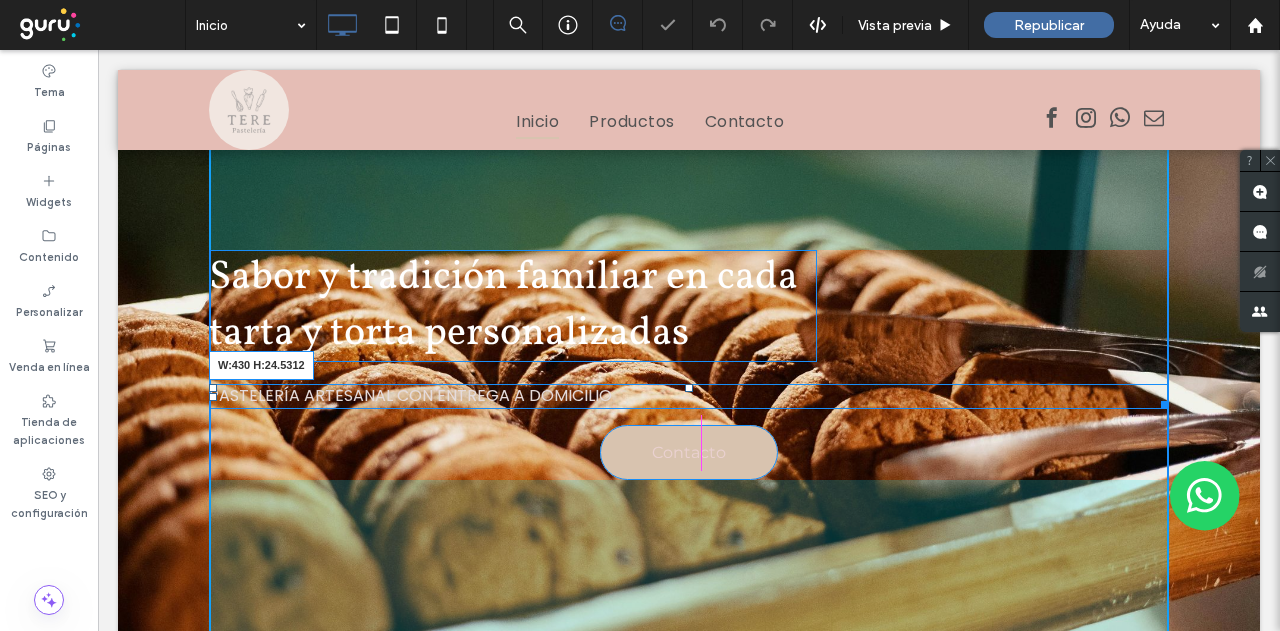 drag, startPoint x: 1156, startPoint y: 399, endPoint x: 988, endPoint y: 449, distance: 175.28262 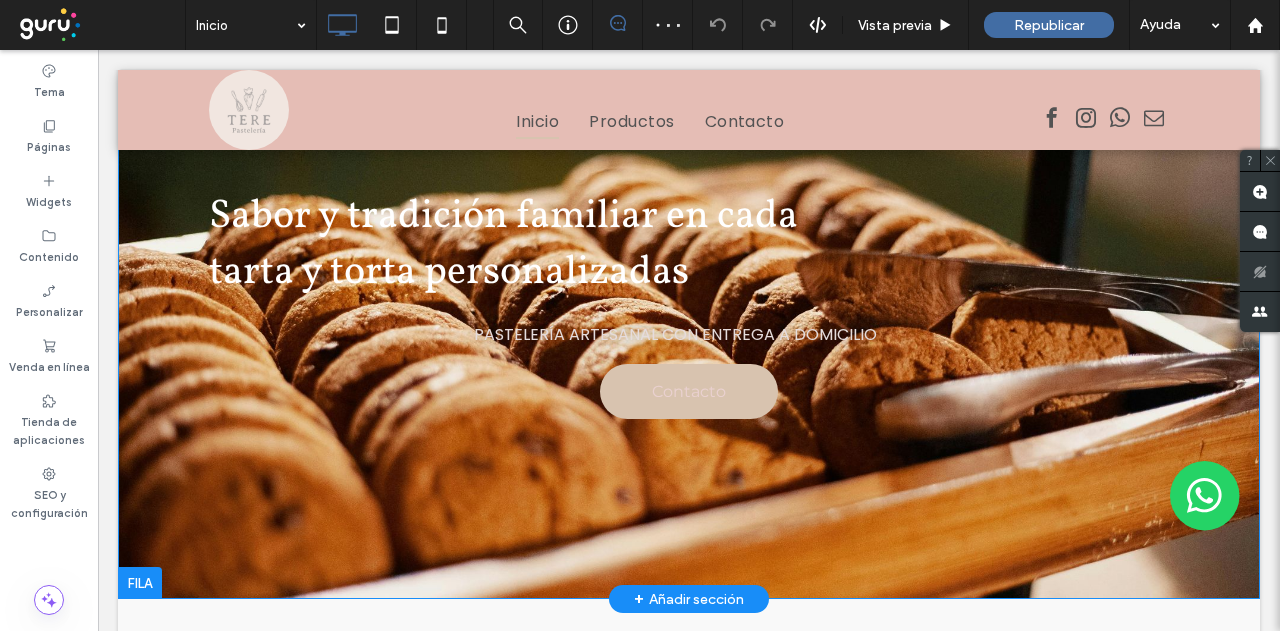 scroll, scrollTop: 0, scrollLeft: 0, axis: both 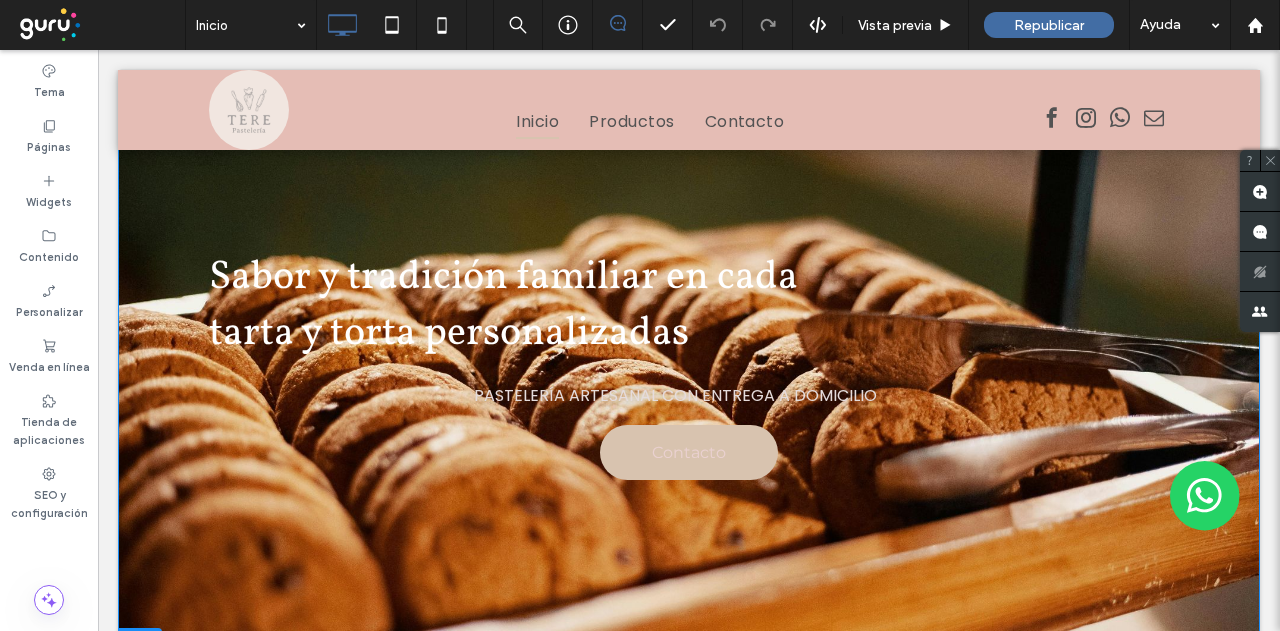 click on "Sabor y tradición familiar en cada tarta y torta personalizadas   Pastelería artesanal con entrega a domicilio
Contacto
Click To Paste
Fila + Añadir sección" at bounding box center [689, 365] 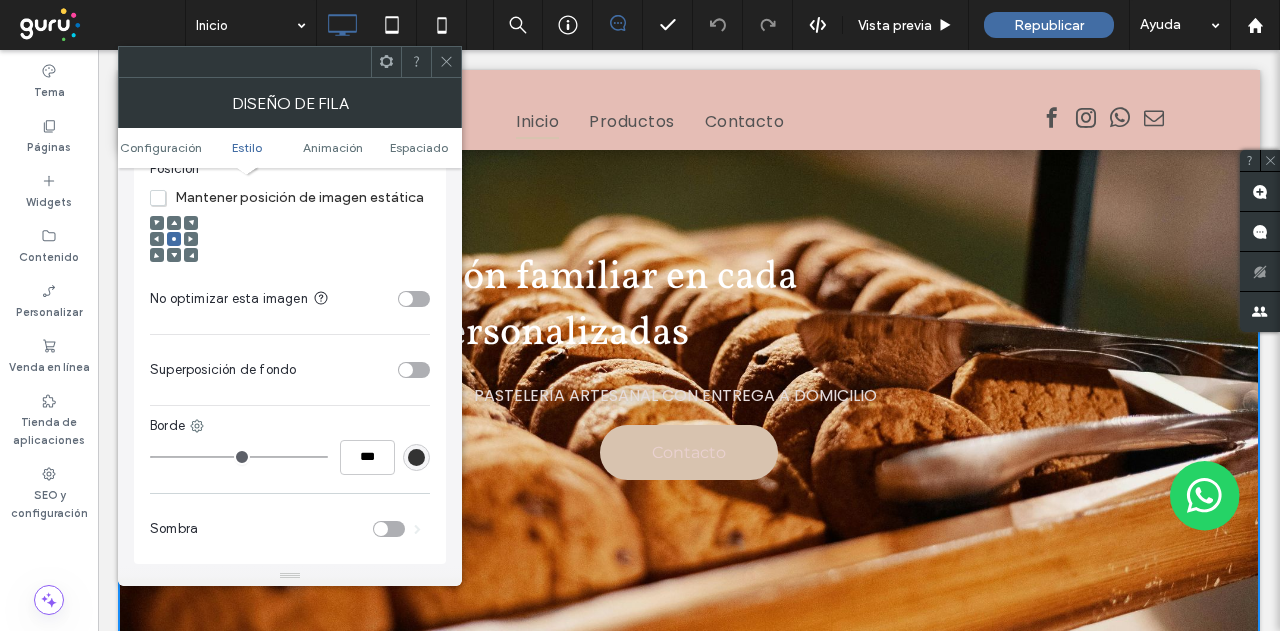 scroll, scrollTop: 800, scrollLeft: 0, axis: vertical 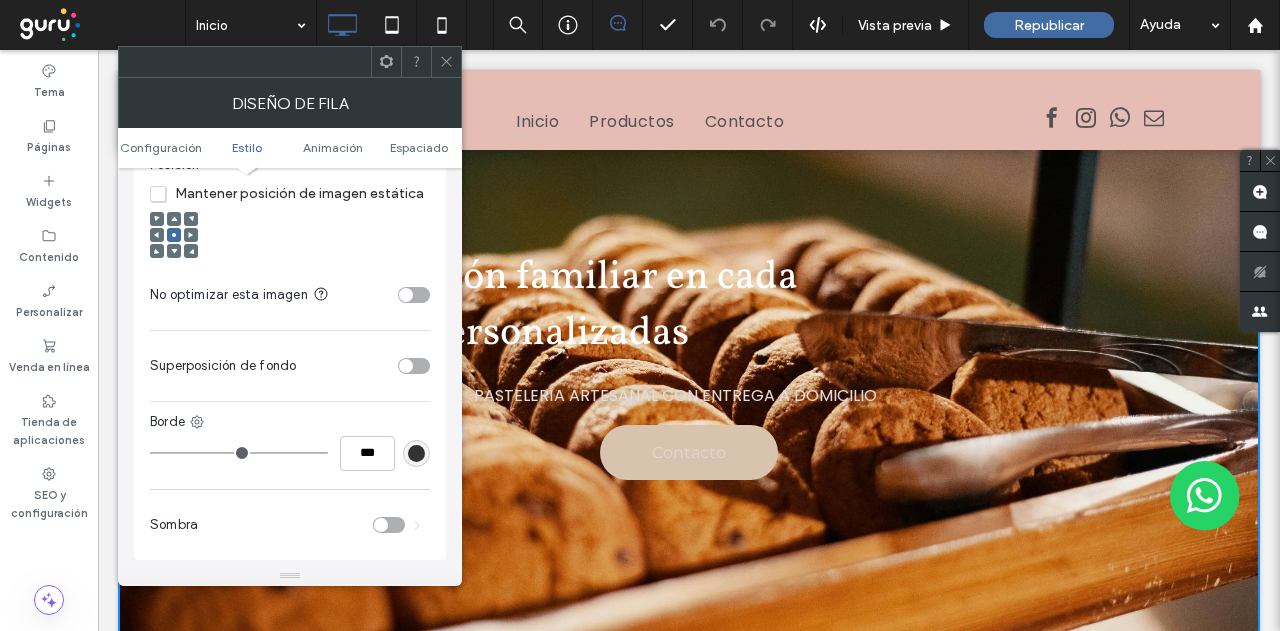 click at bounding box center [406, 366] 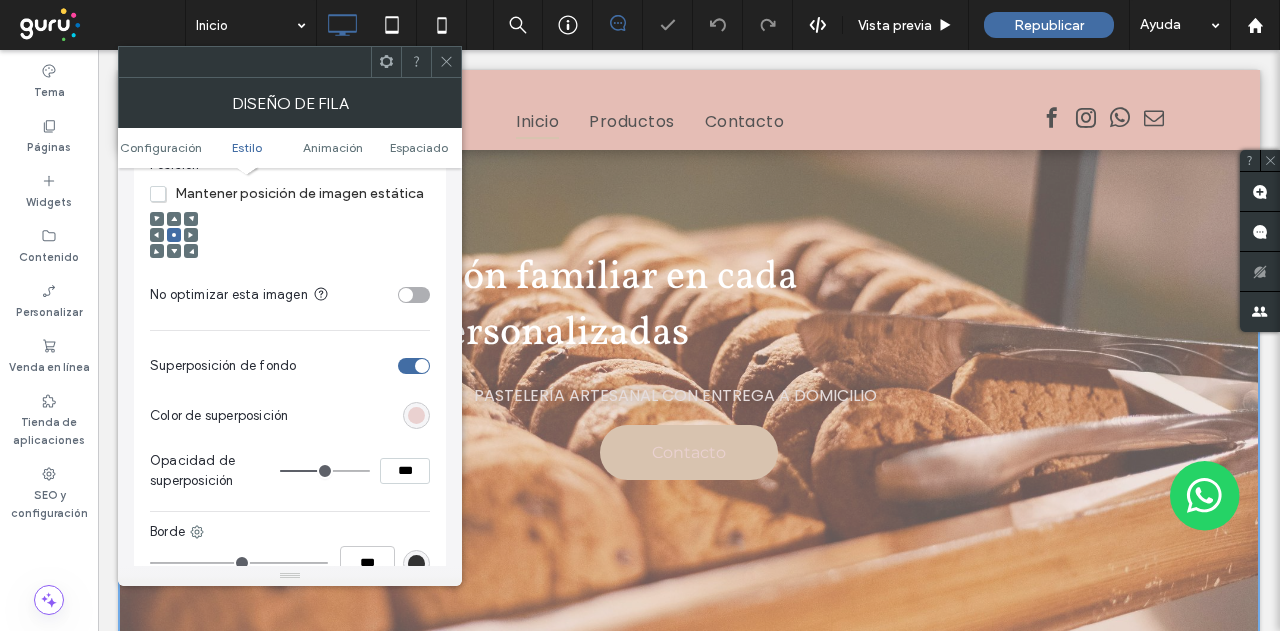 click at bounding box center [416, 415] 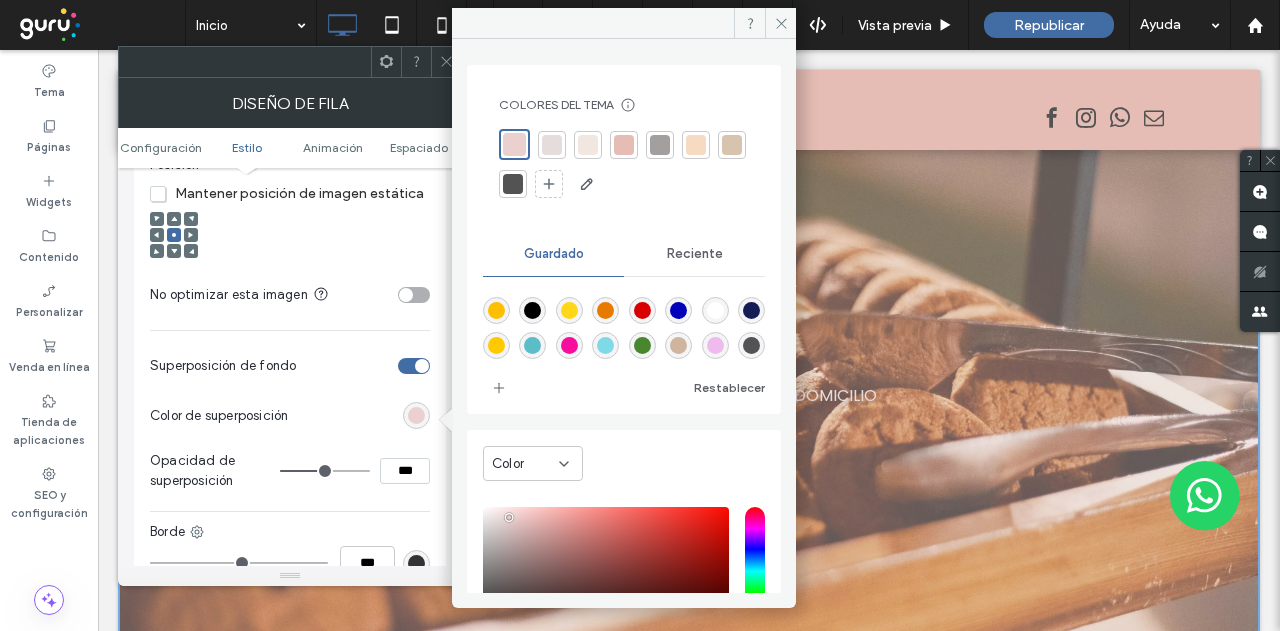click at bounding box center (532, 310) 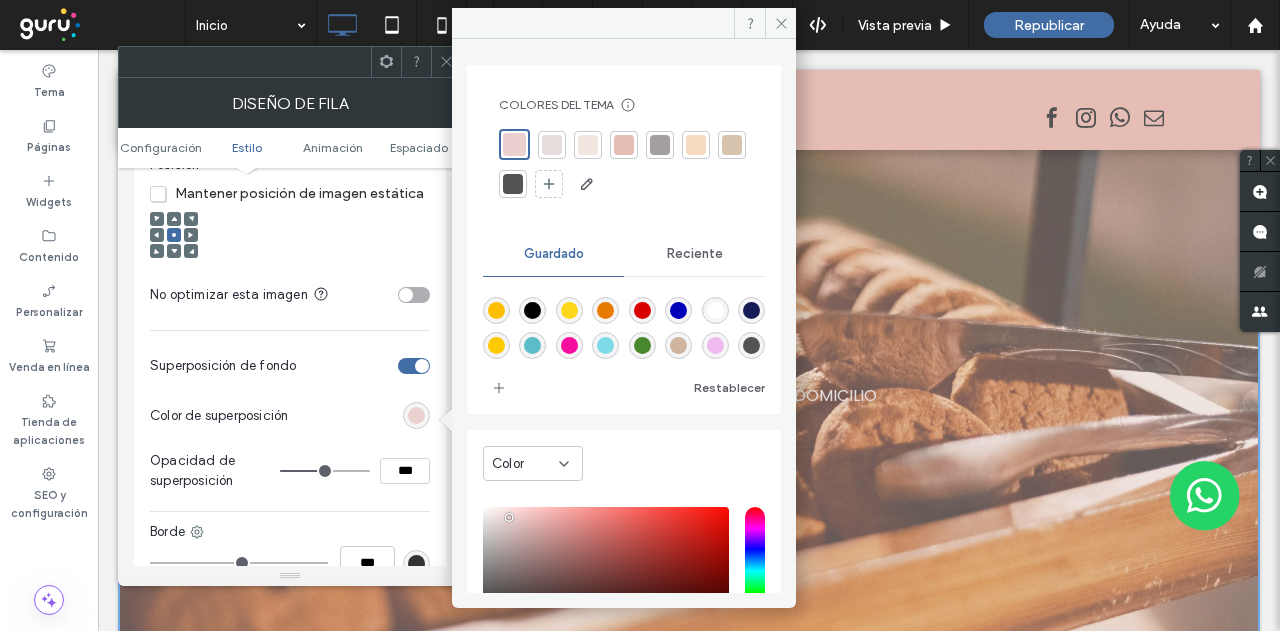 type on "*******" 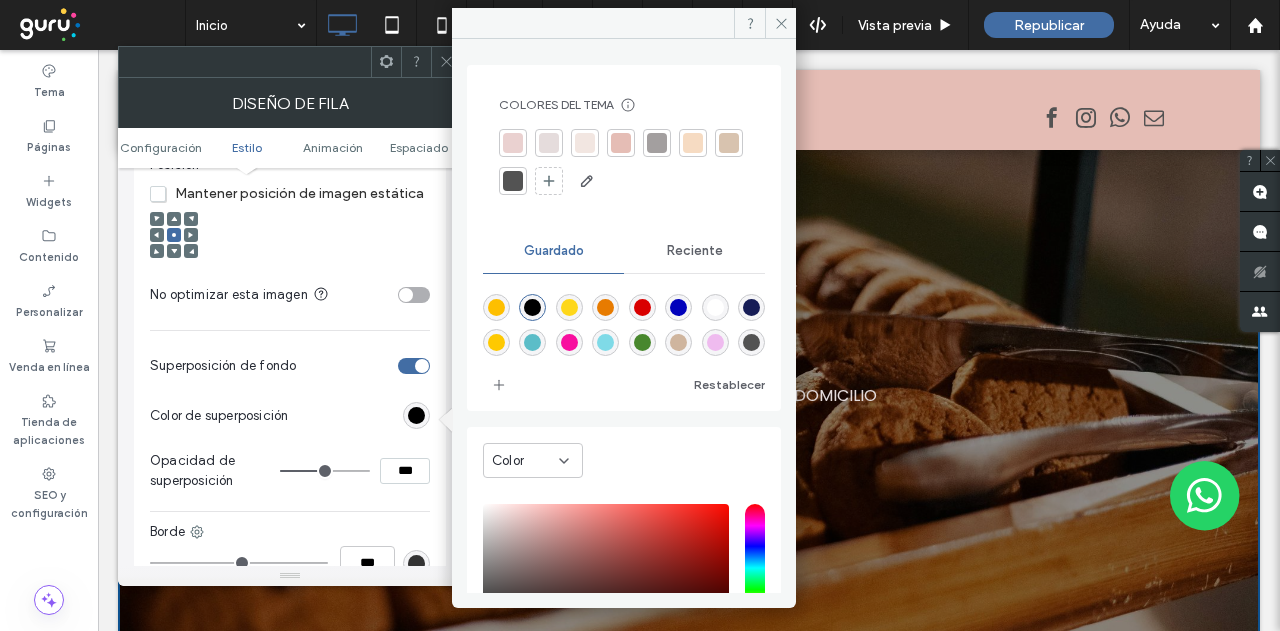 drag, startPoint x: 306, startPoint y: 394, endPoint x: 290, endPoint y: 403, distance: 18.35756 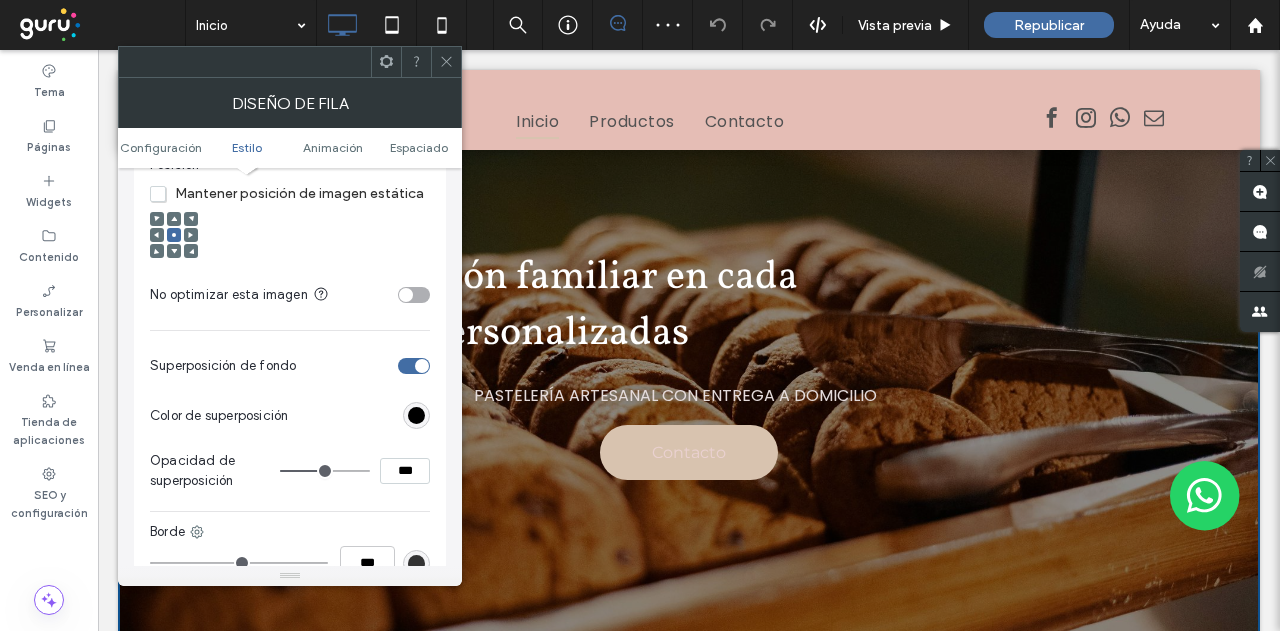 type on "**" 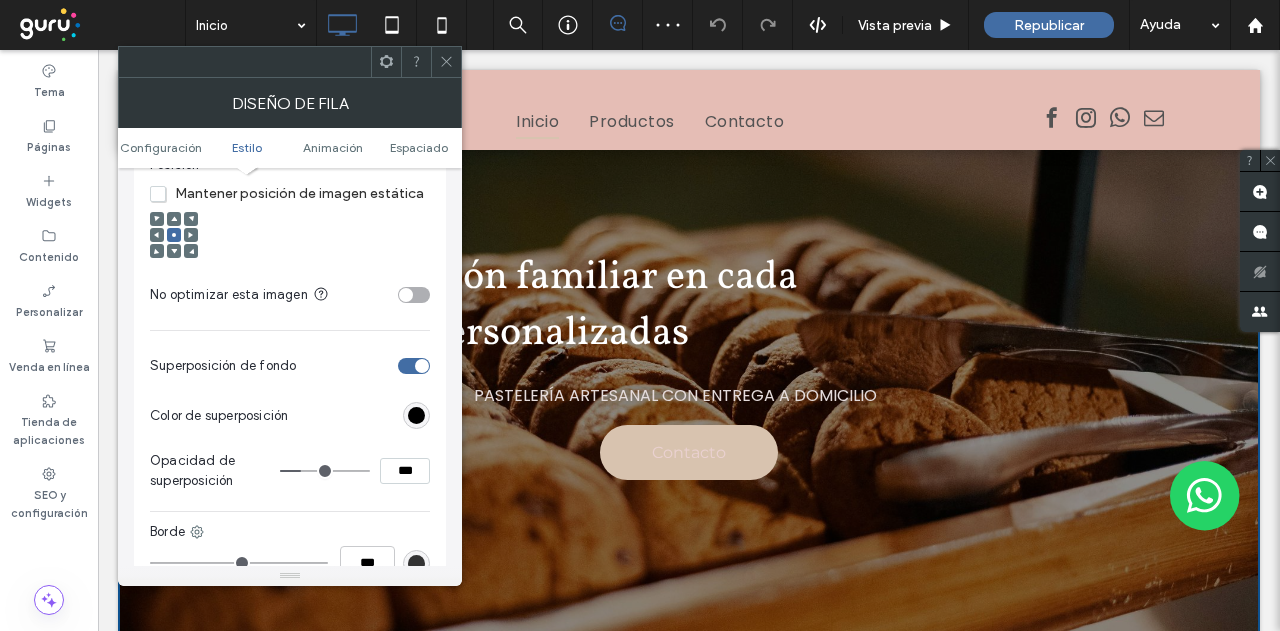 click at bounding box center (325, 471) 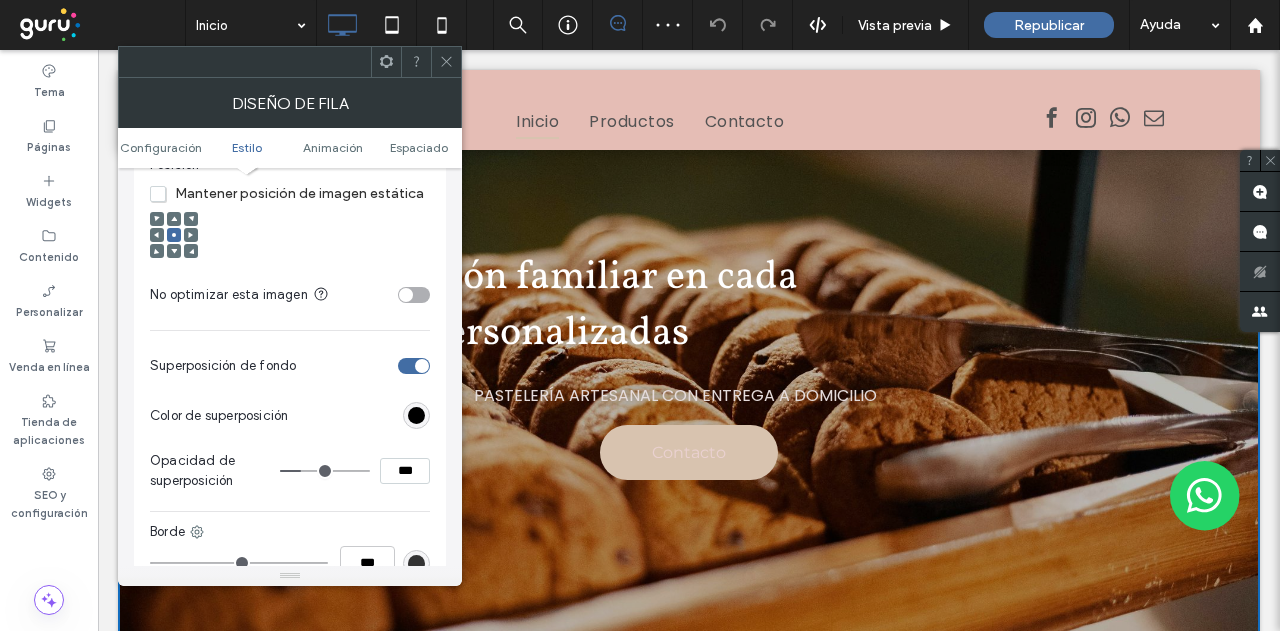 type on "**" 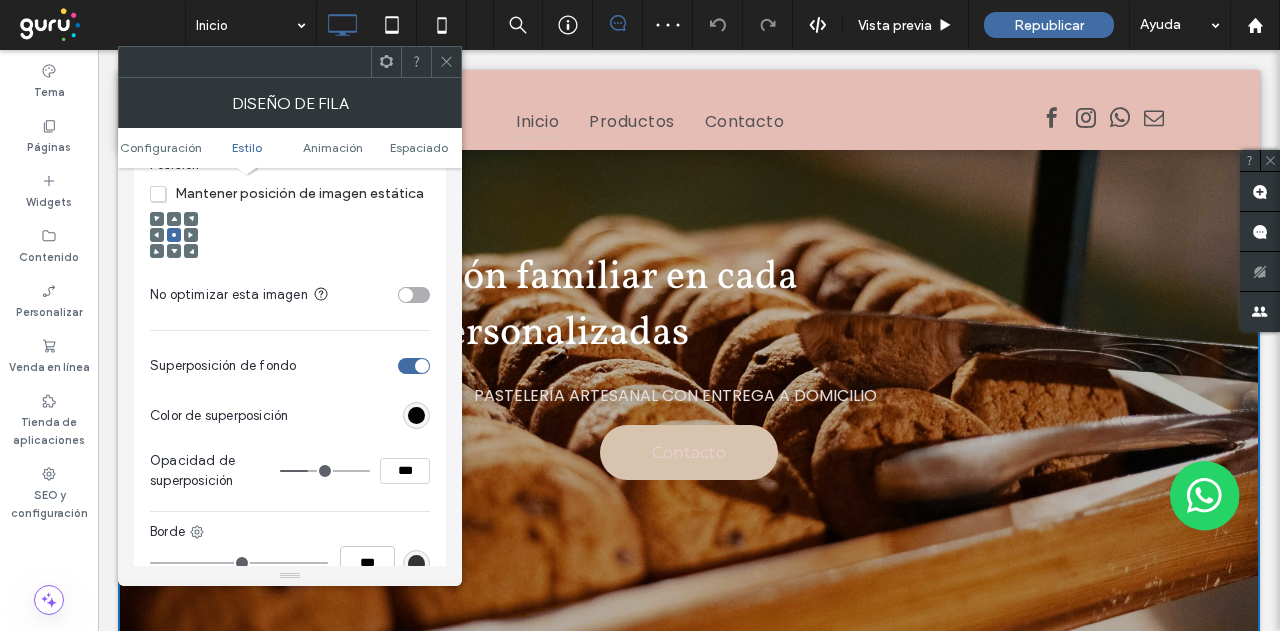 type on "**" 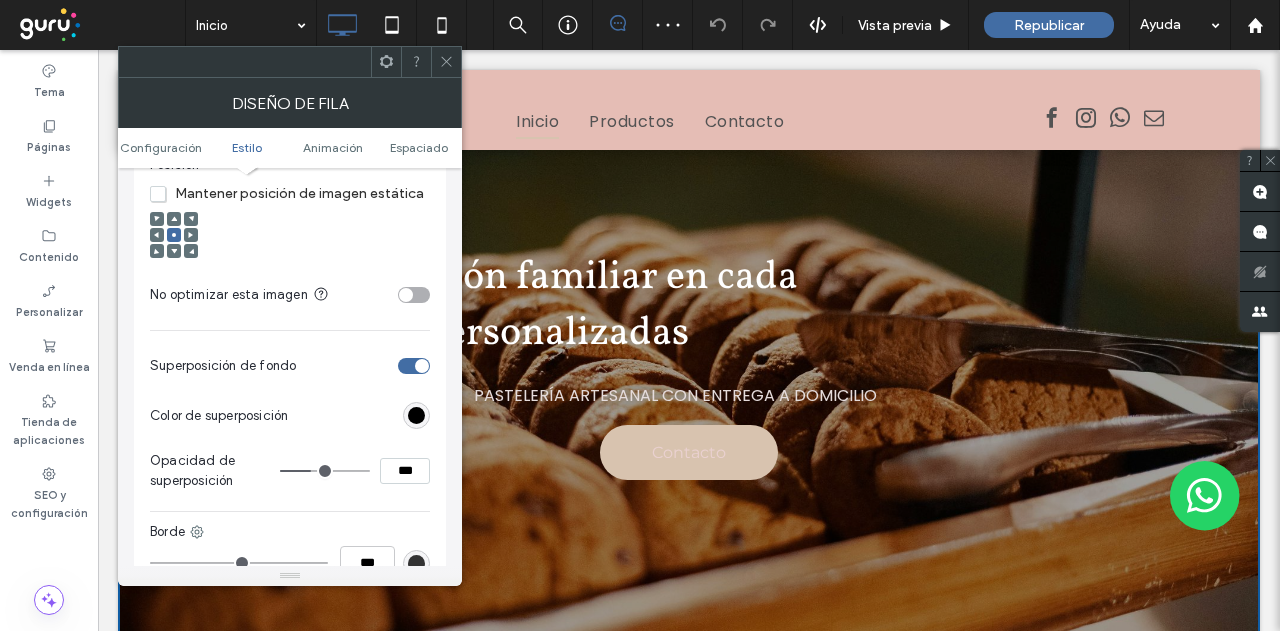 click at bounding box center (446, 62) 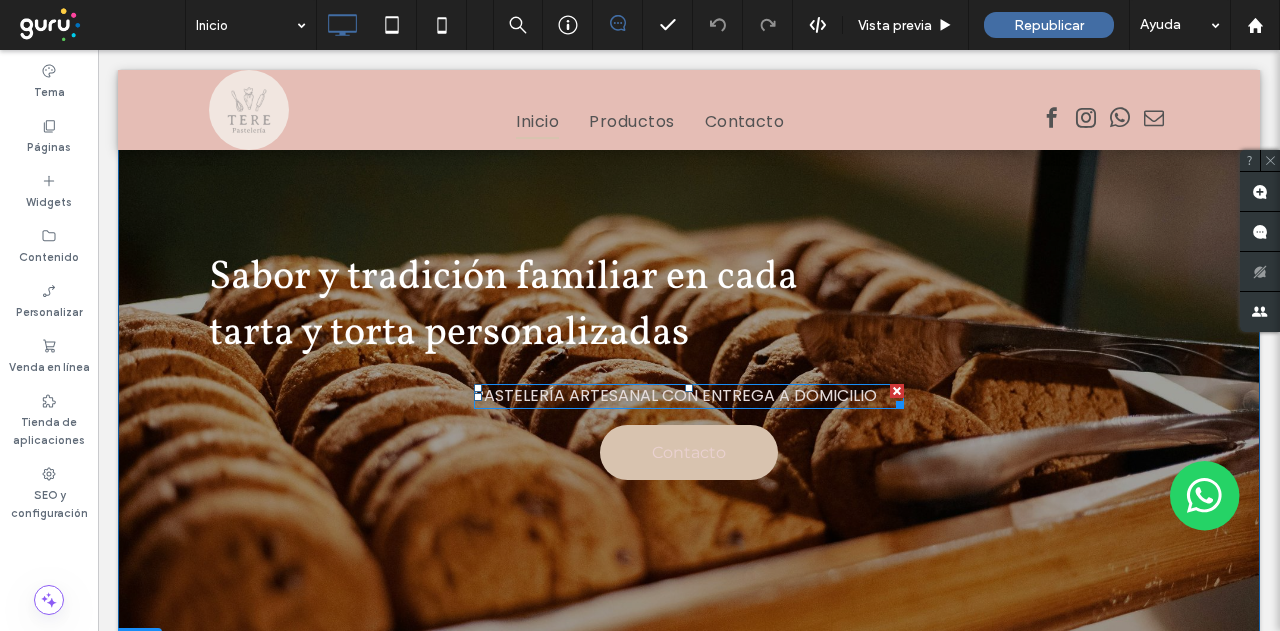 click on "Pastelería artesanal con entrega a domicilio" at bounding box center [675, 395] 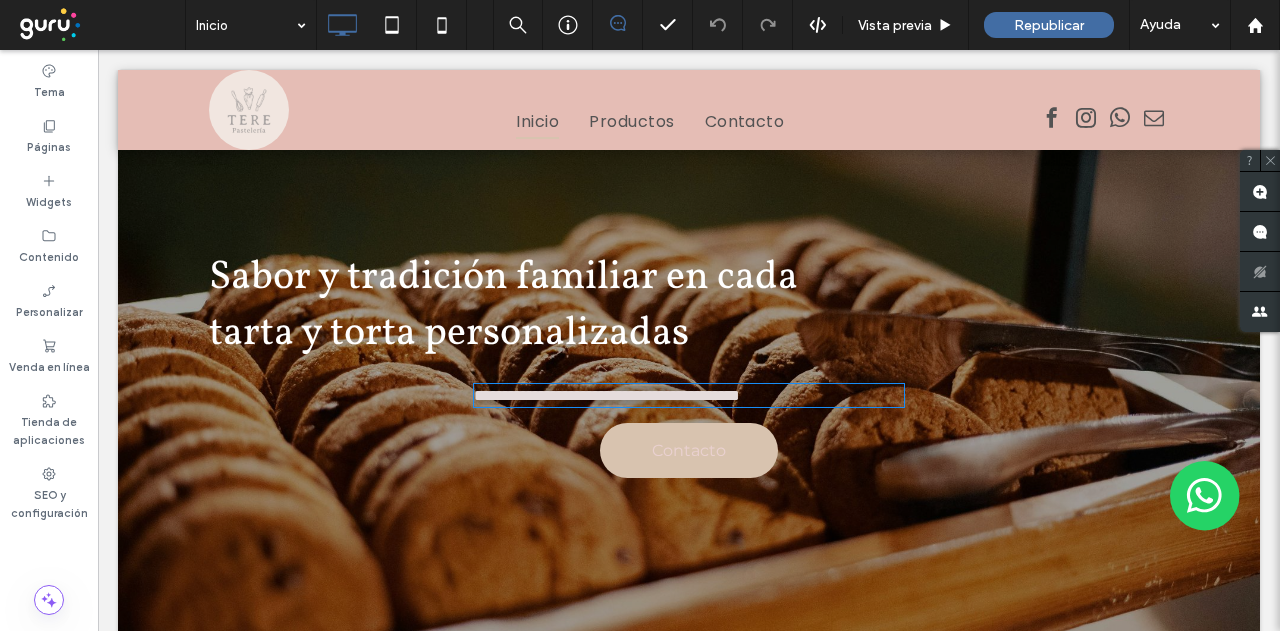 click on "**********" at bounding box center [607, 395] 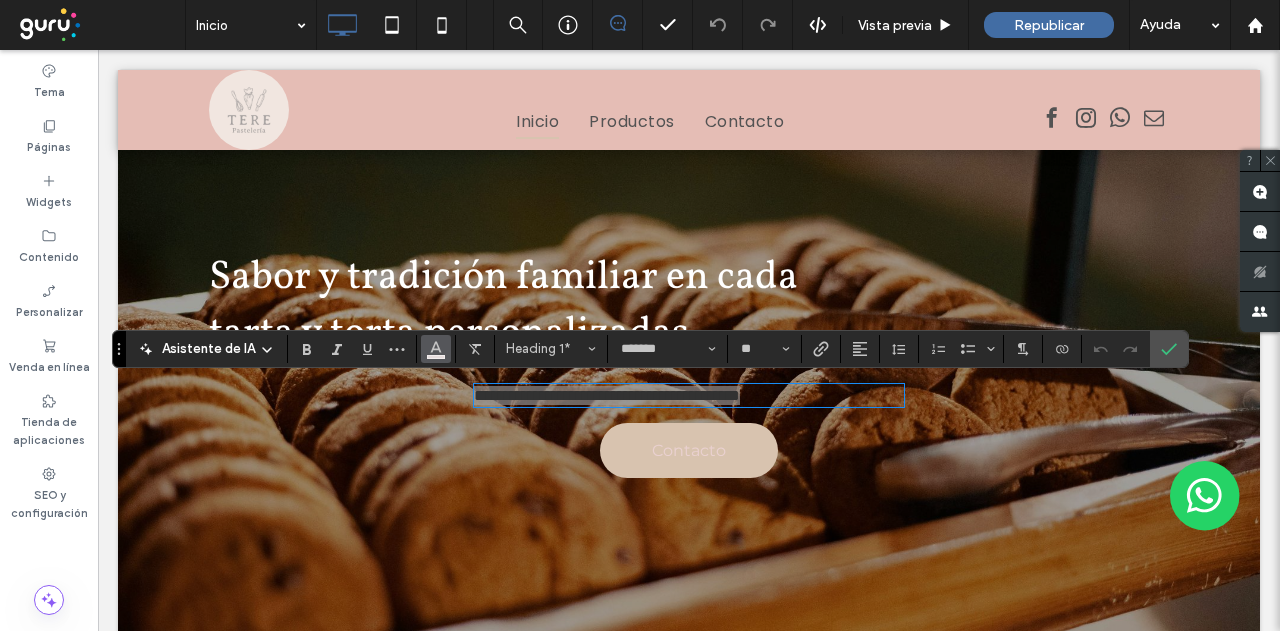click at bounding box center (436, 349) 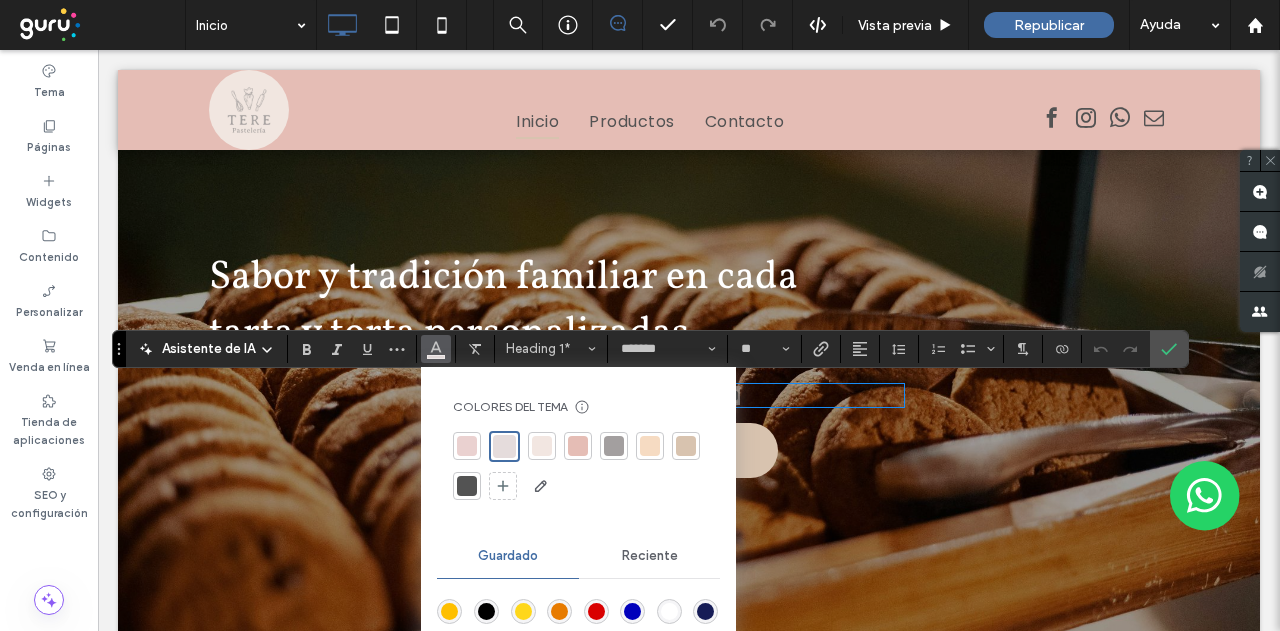 click at bounding box center [669, 611] 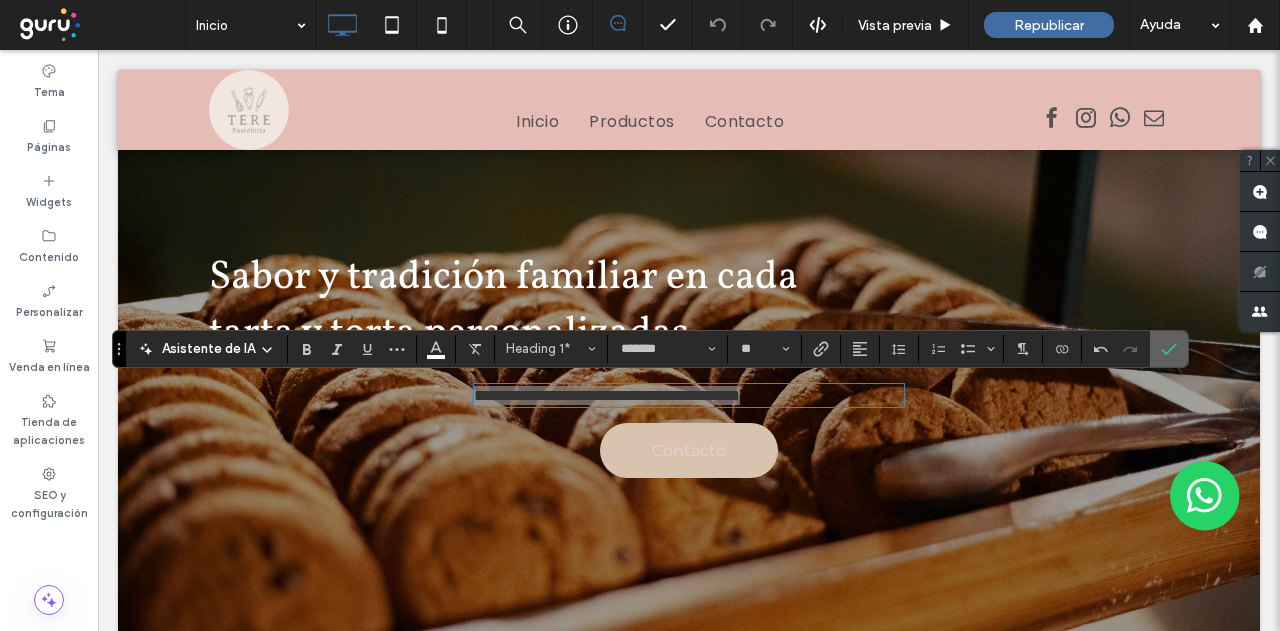 click 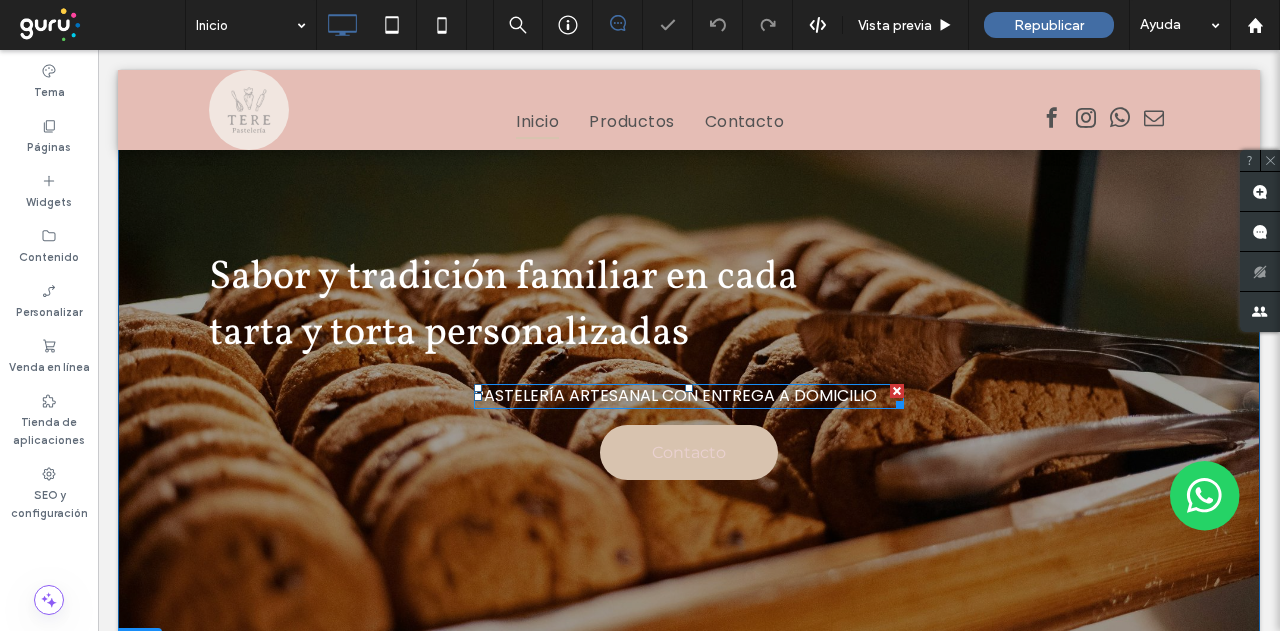 click on "Pastelería artesanal con entrega a domicilio" at bounding box center (675, 395) 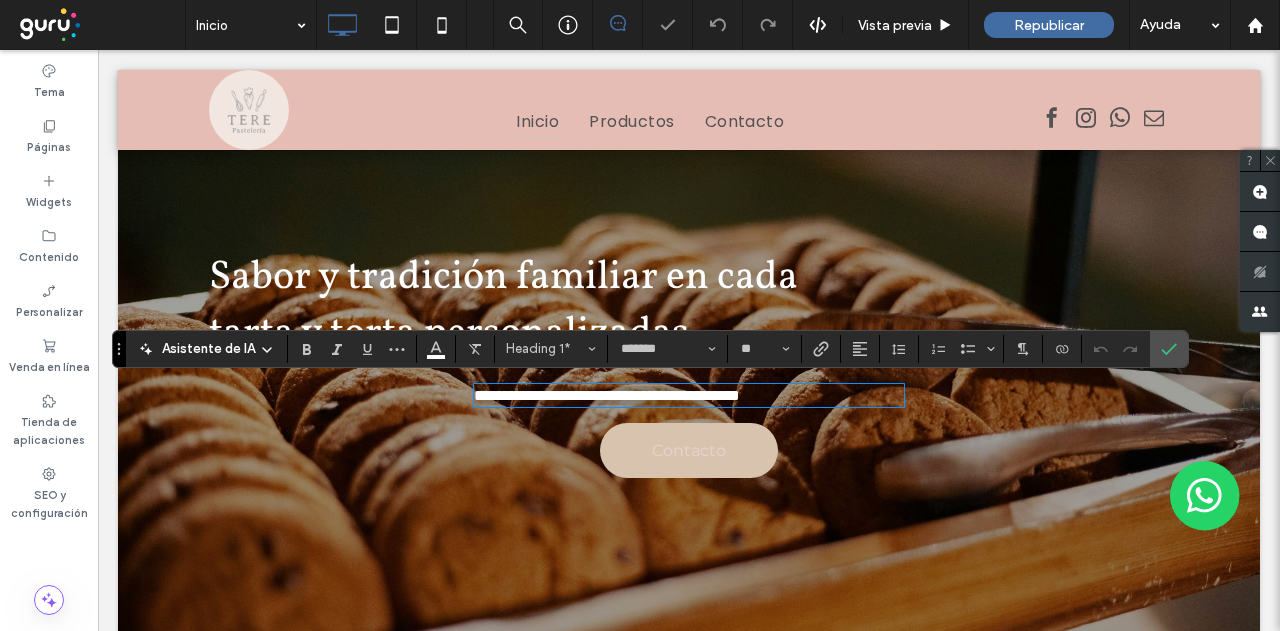 click on "**********" at bounding box center [607, 395] 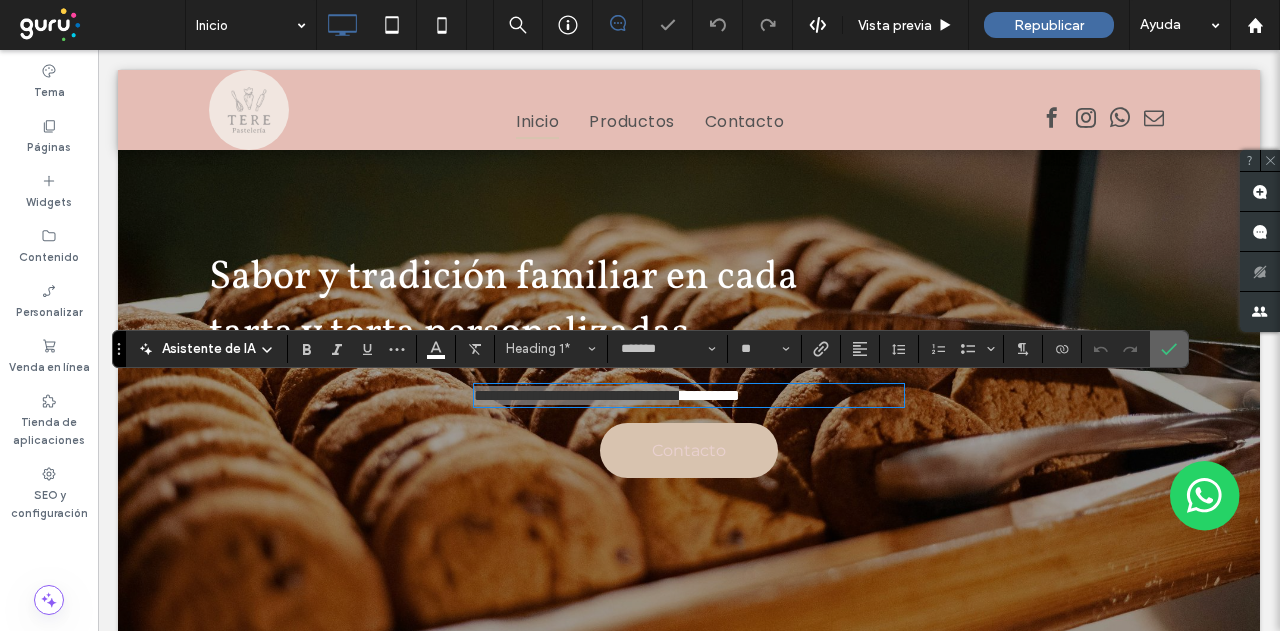 click at bounding box center [1169, 349] 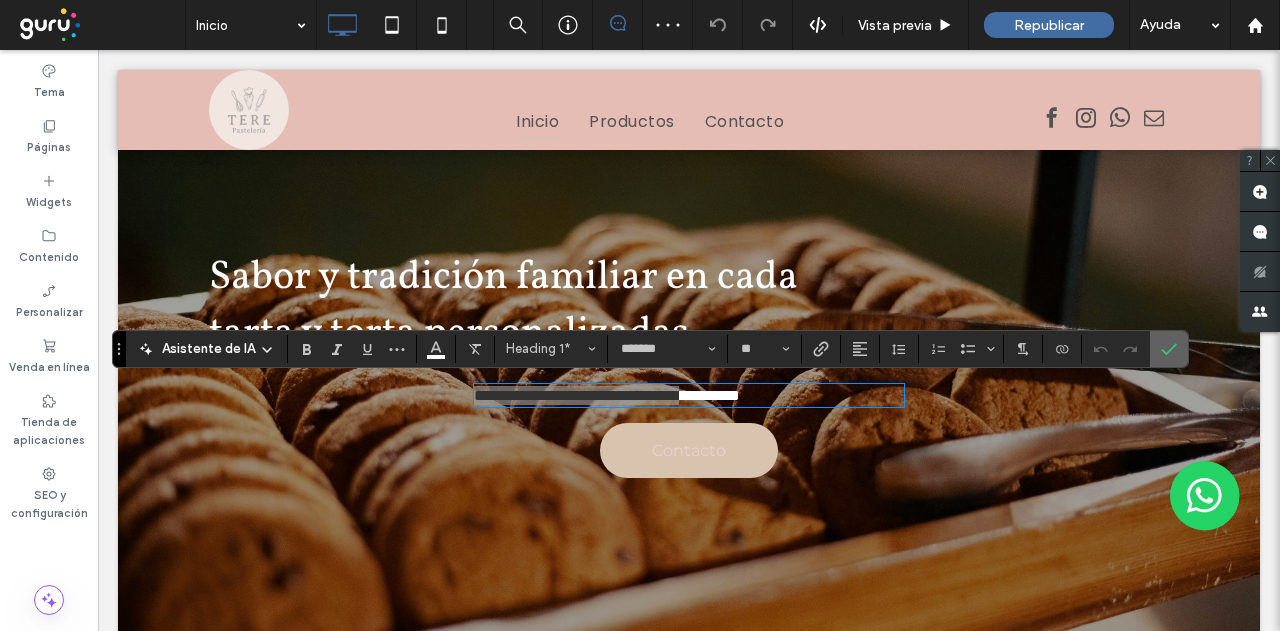 click 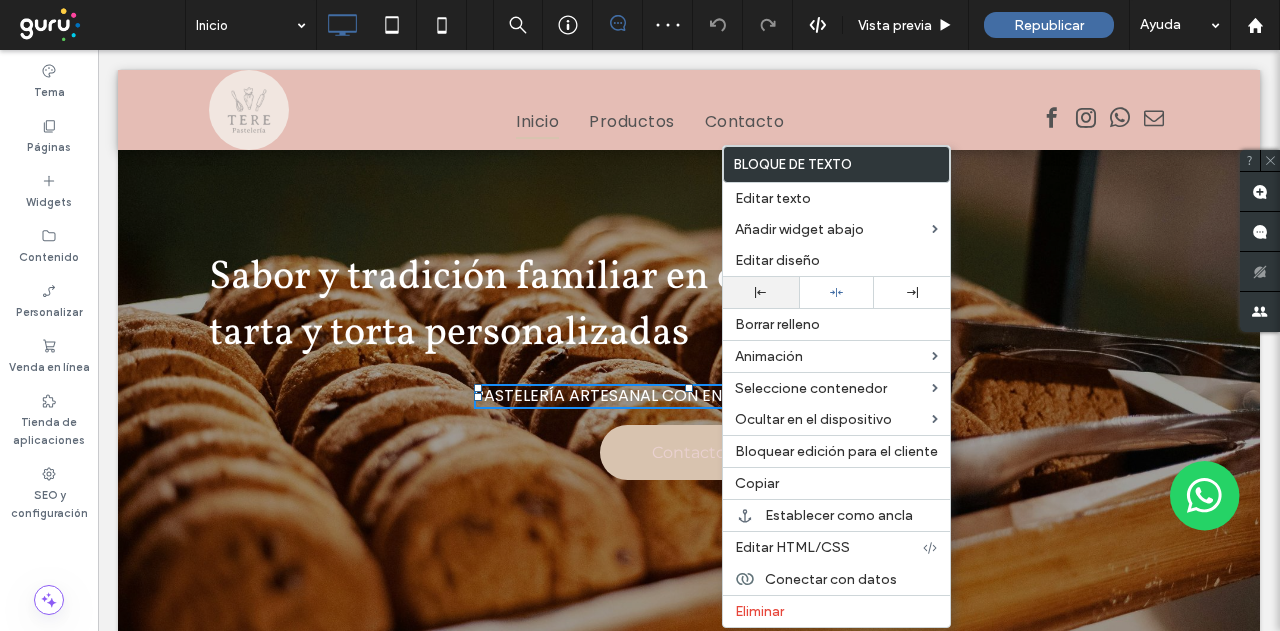 click at bounding box center (761, 292) 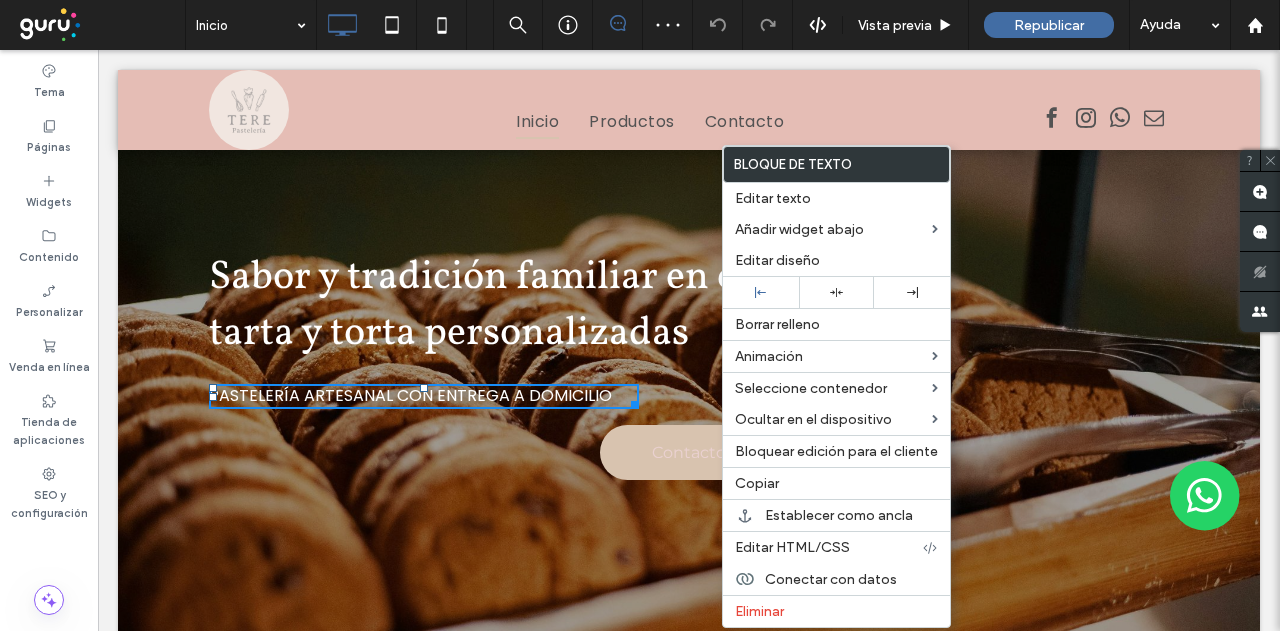 click at bounding box center (640, 315) 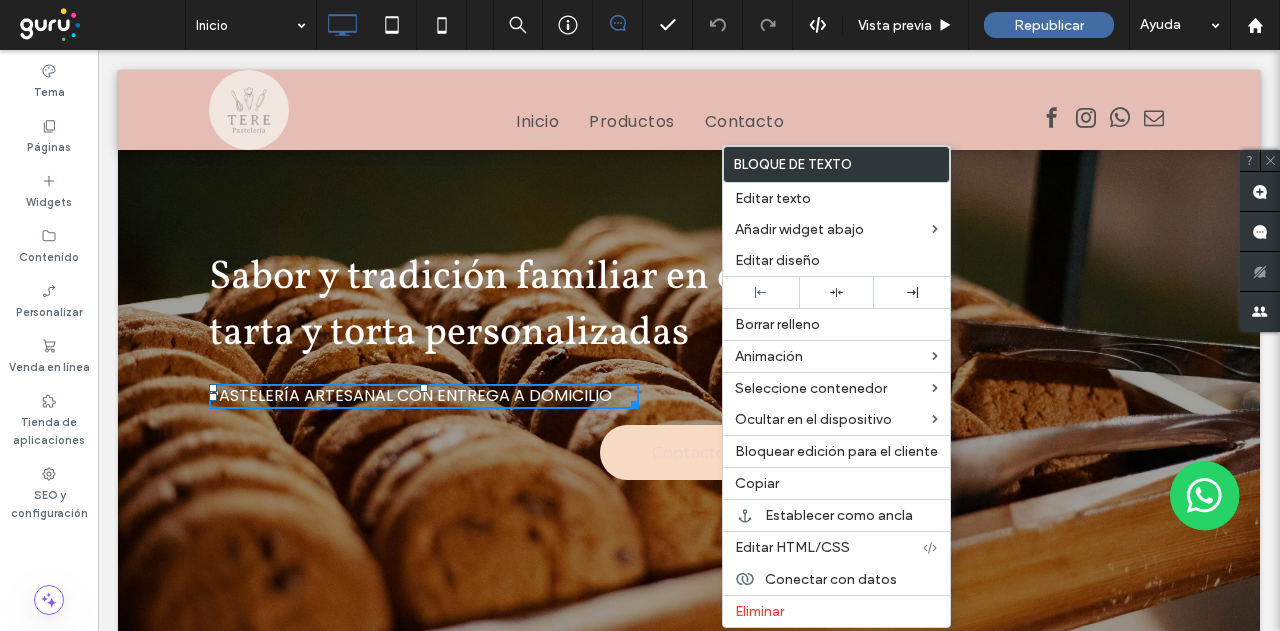 click on "Contacto" at bounding box center (689, 452) 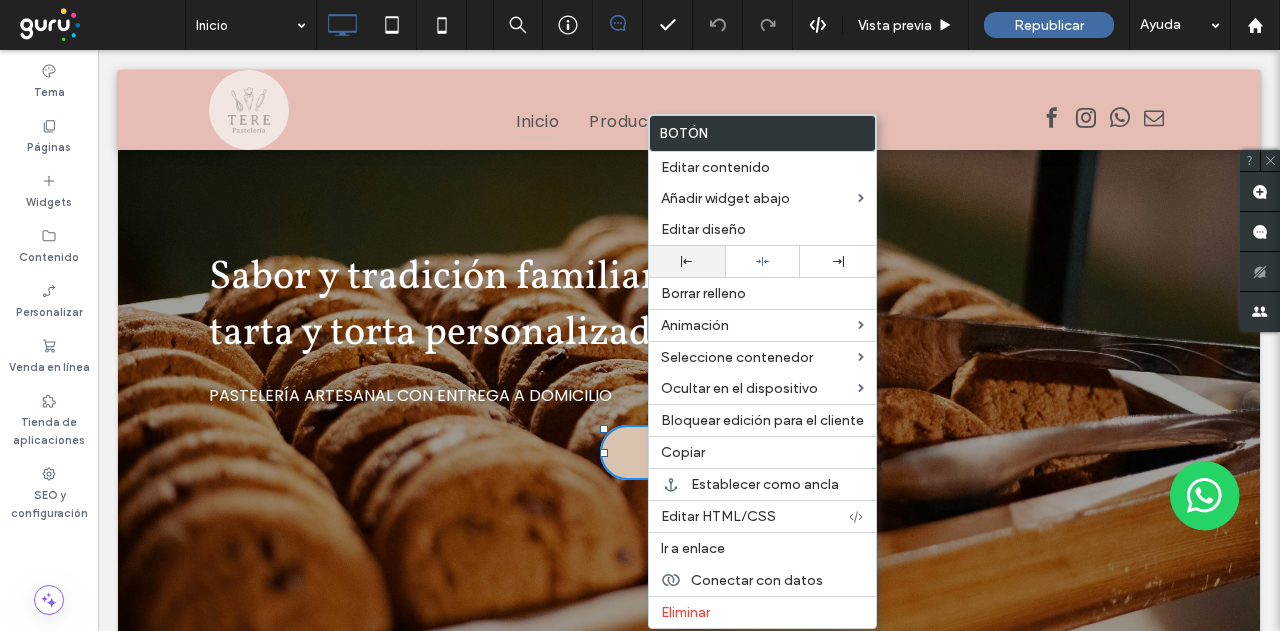 click at bounding box center [687, 261] 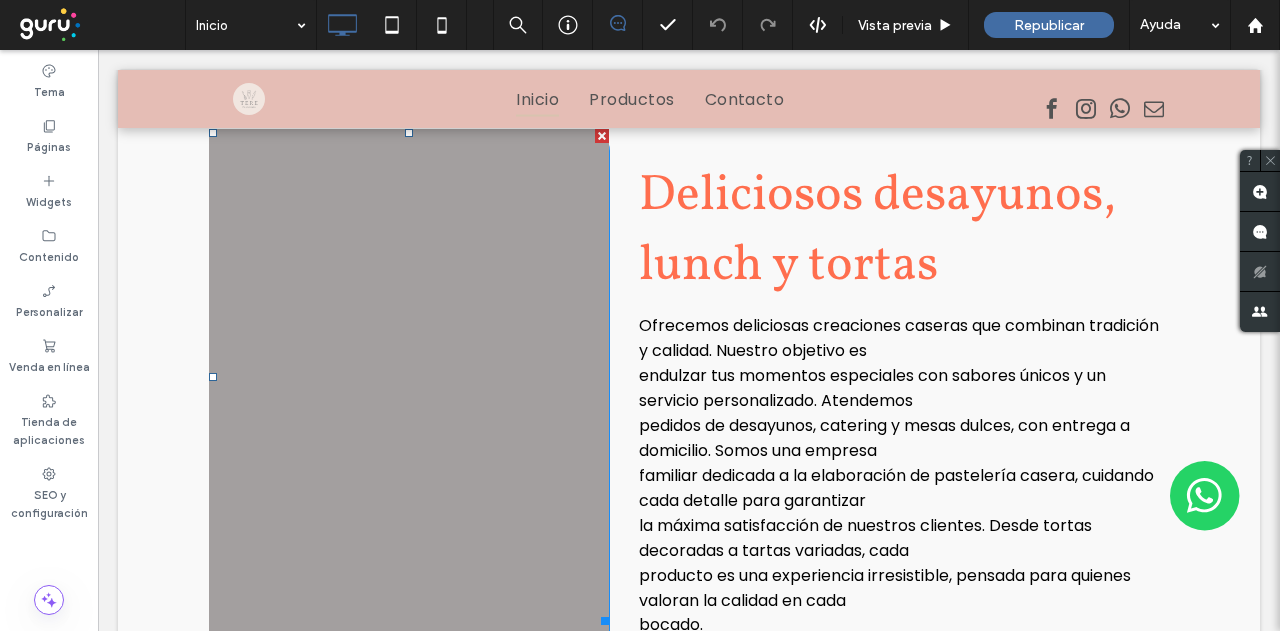 scroll, scrollTop: 400, scrollLeft: 0, axis: vertical 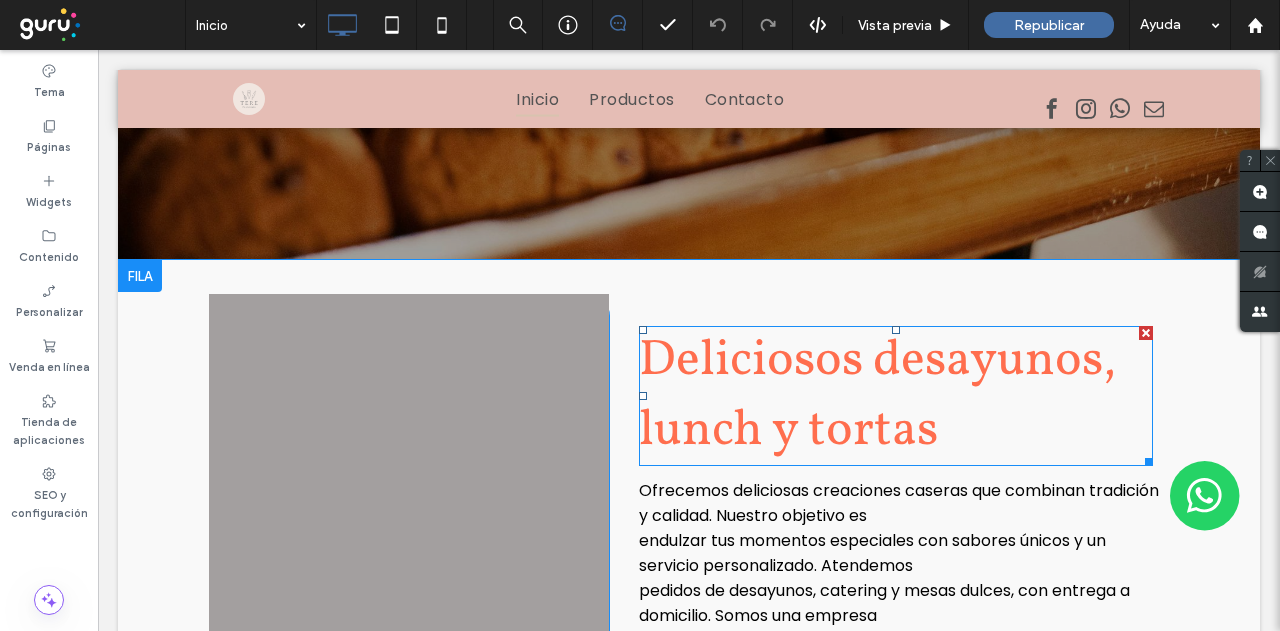 click on "Deliciosos desayunos, lunch y tortas" at bounding box center (877, 396) 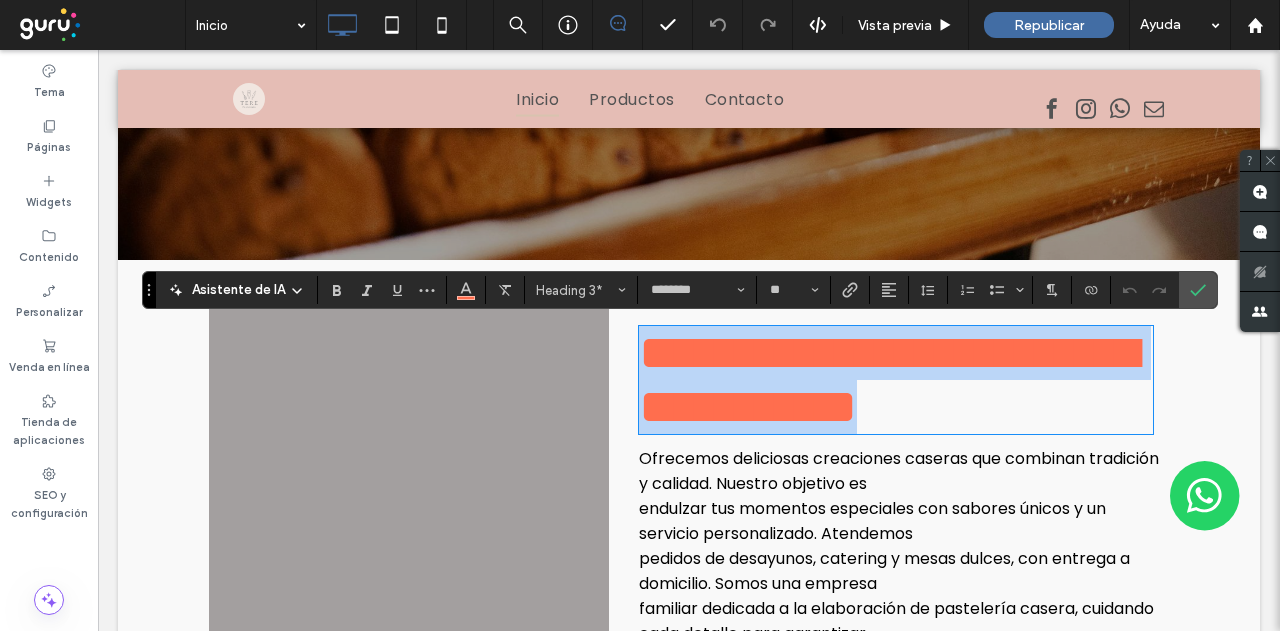 type 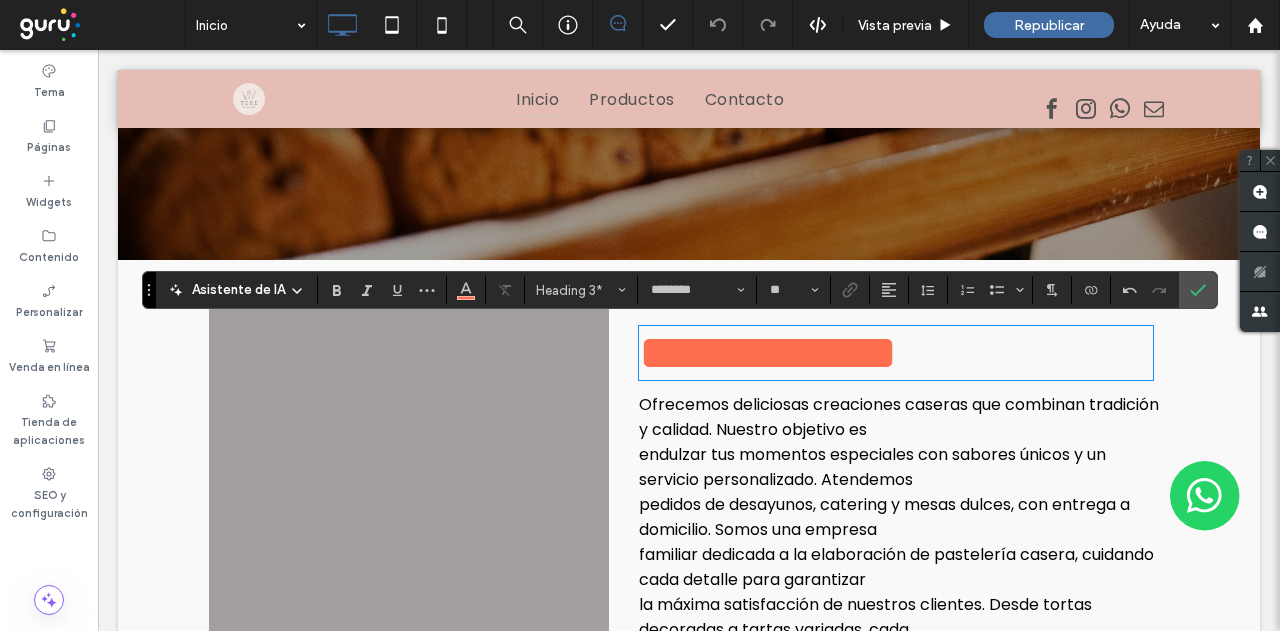 click on "**********" at bounding box center [768, 352] 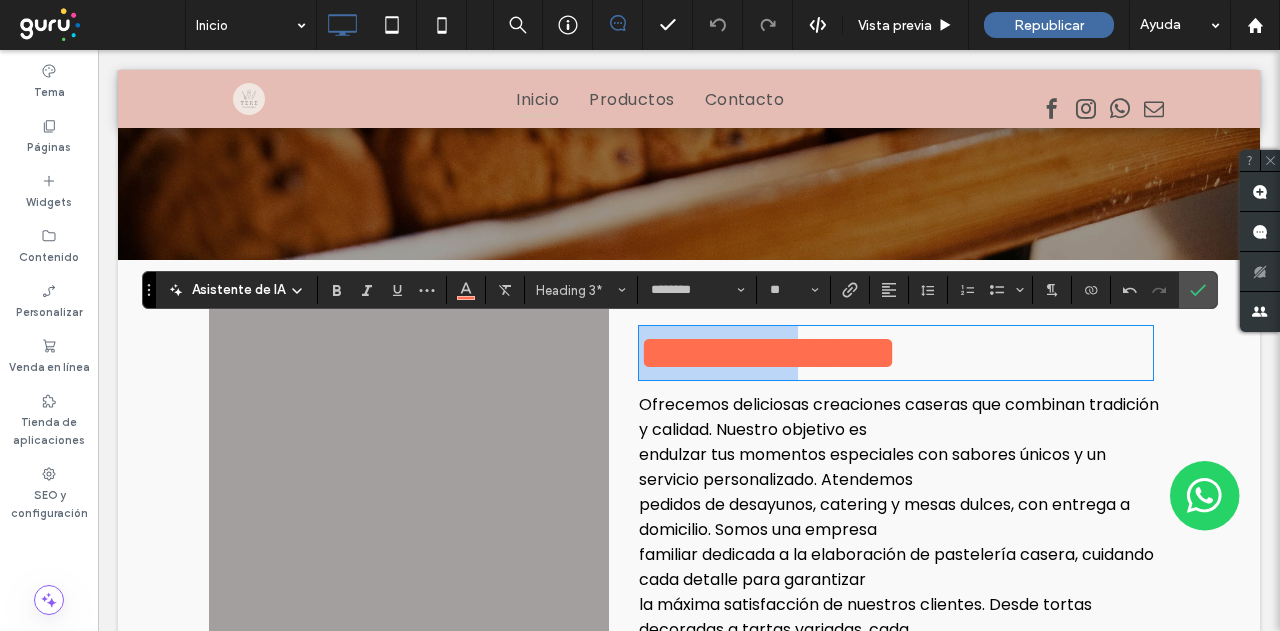 click on "**********" at bounding box center [768, 352] 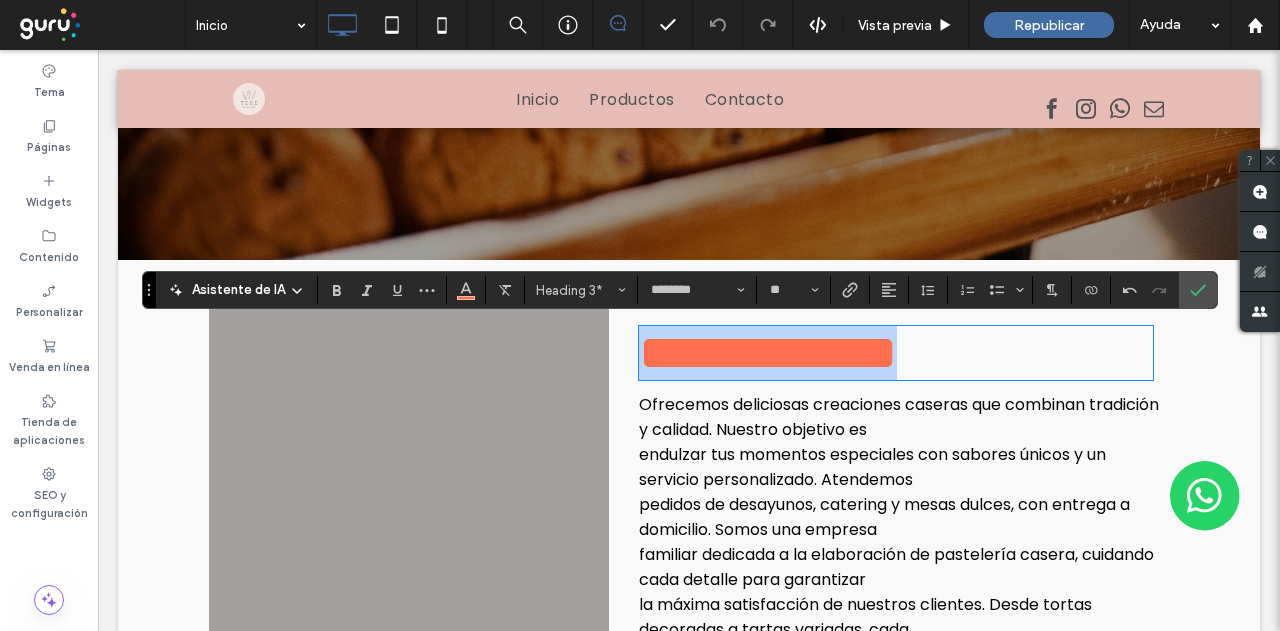 drag, startPoint x: 690, startPoint y: 381, endPoint x: 606, endPoint y: 334, distance: 96.25487 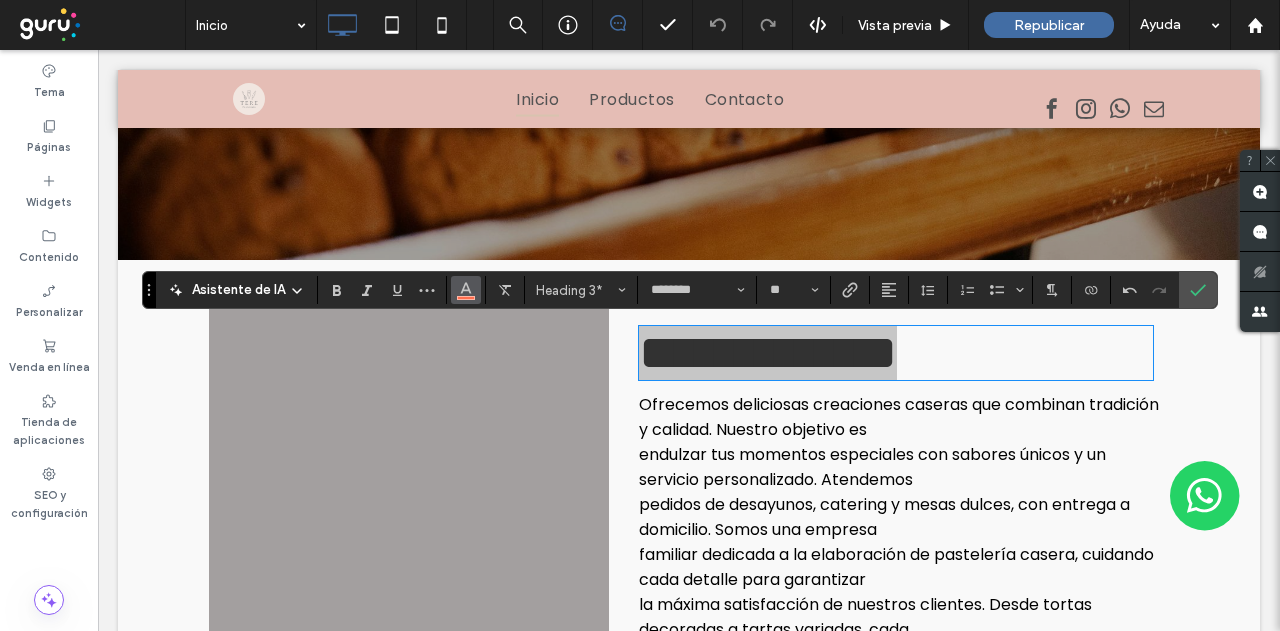click at bounding box center [466, 288] 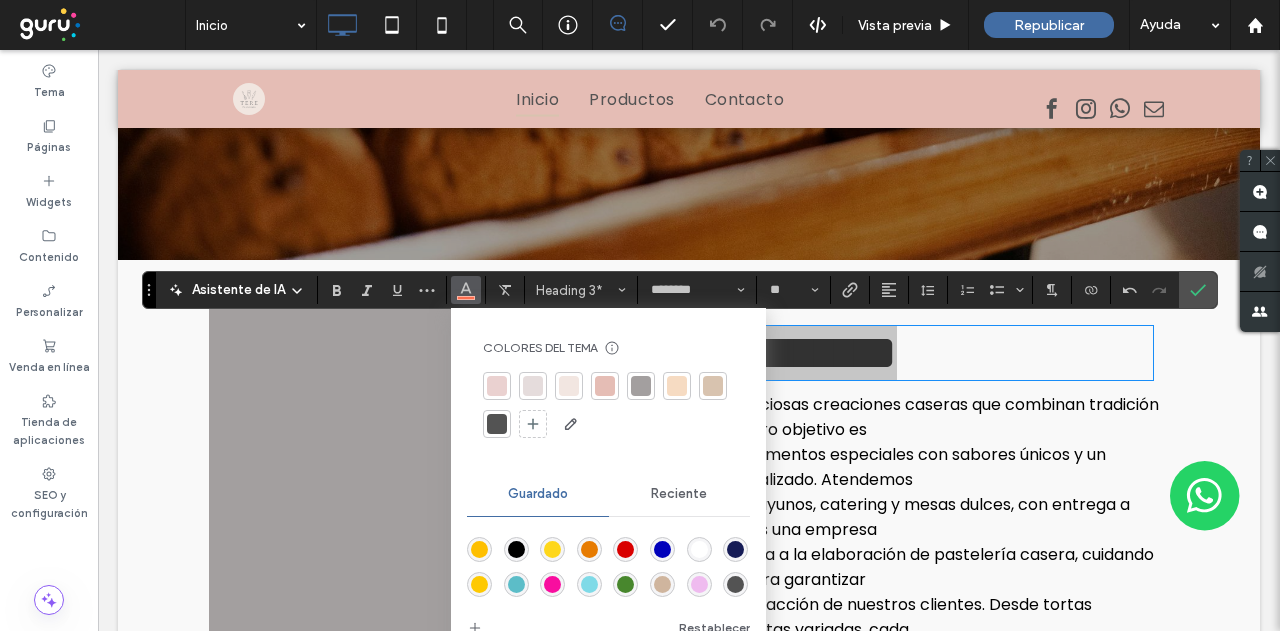 click at bounding box center [605, 386] 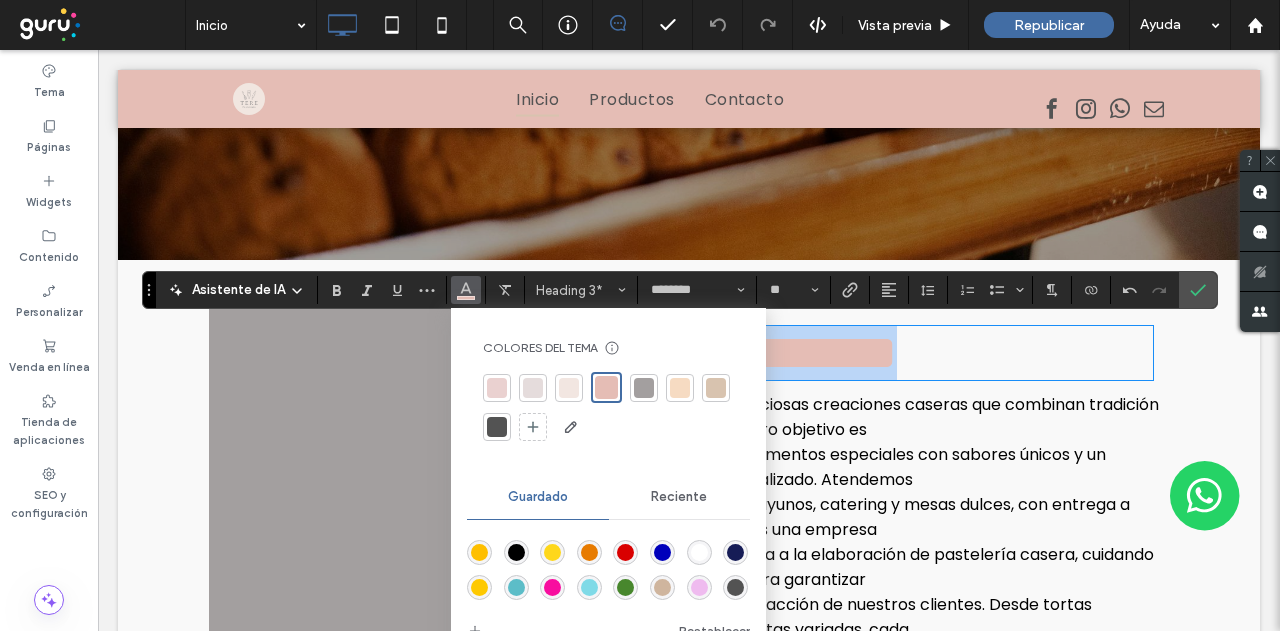 click on "**********" at bounding box center [768, 352] 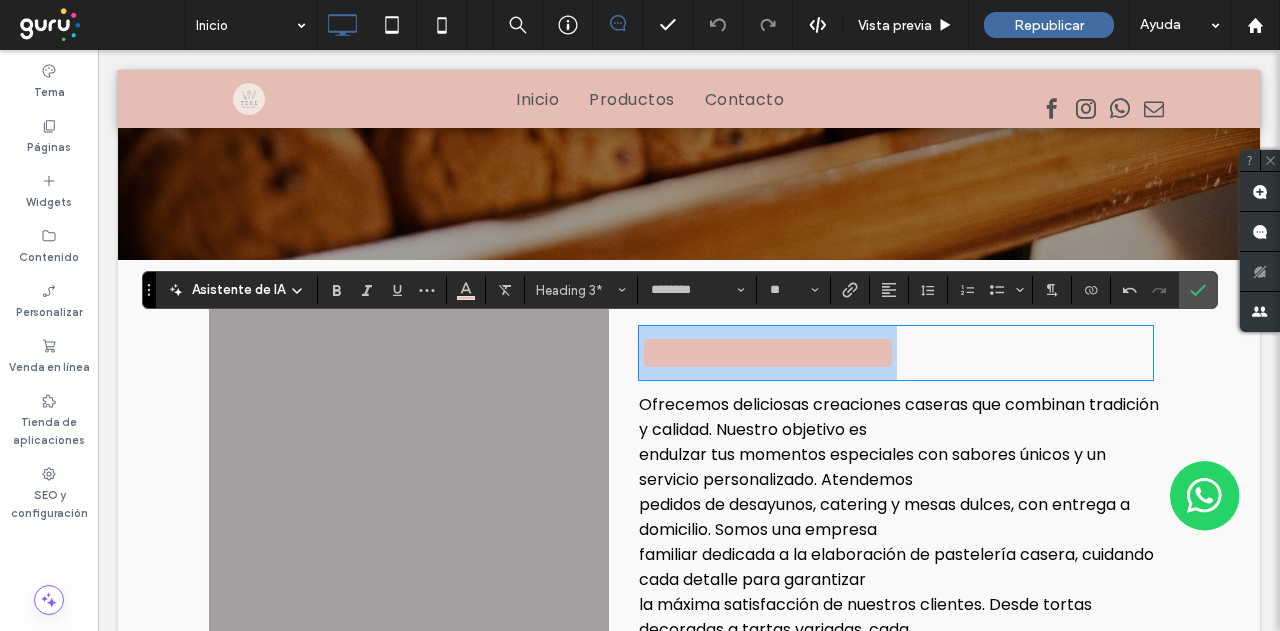 click on "**********" at bounding box center (768, 352) 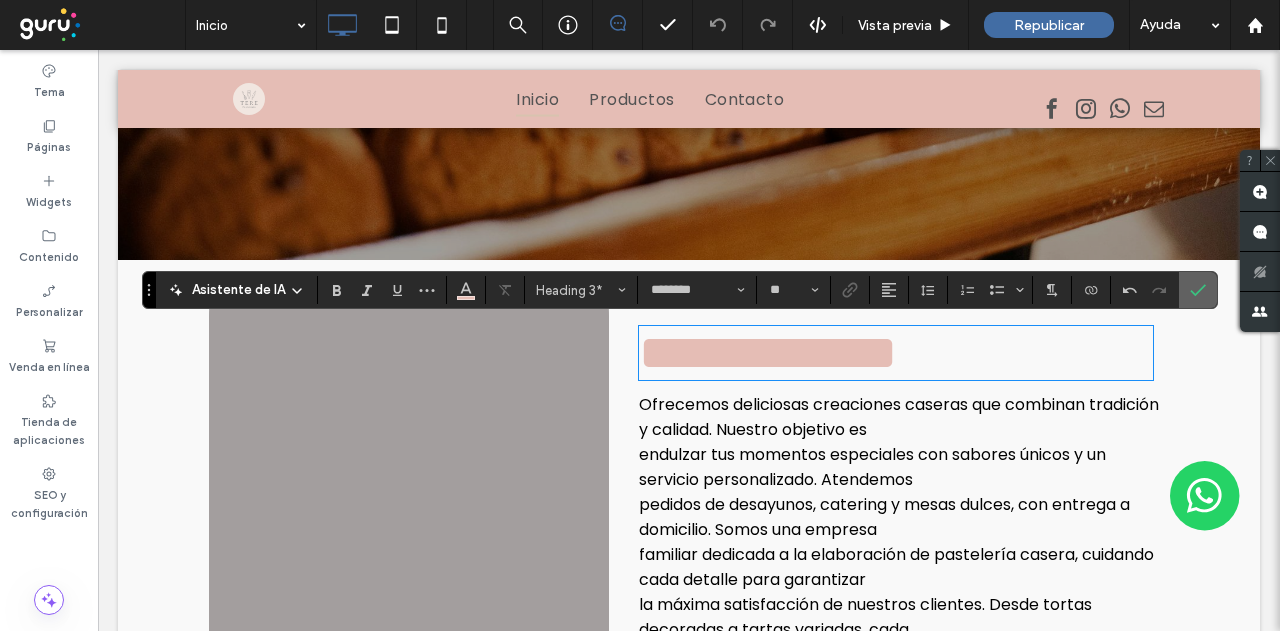 click at bounding box center [1198, 290] 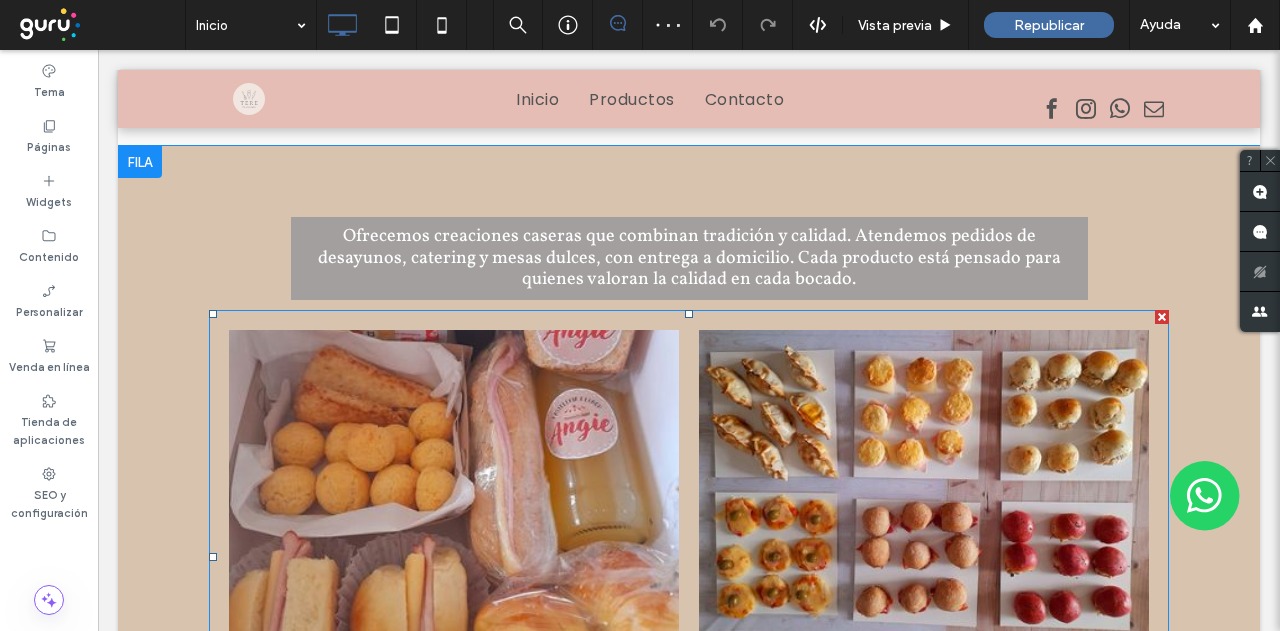 scroll, scrollTop: 1000, scrollLeft: 0, axis: vertical 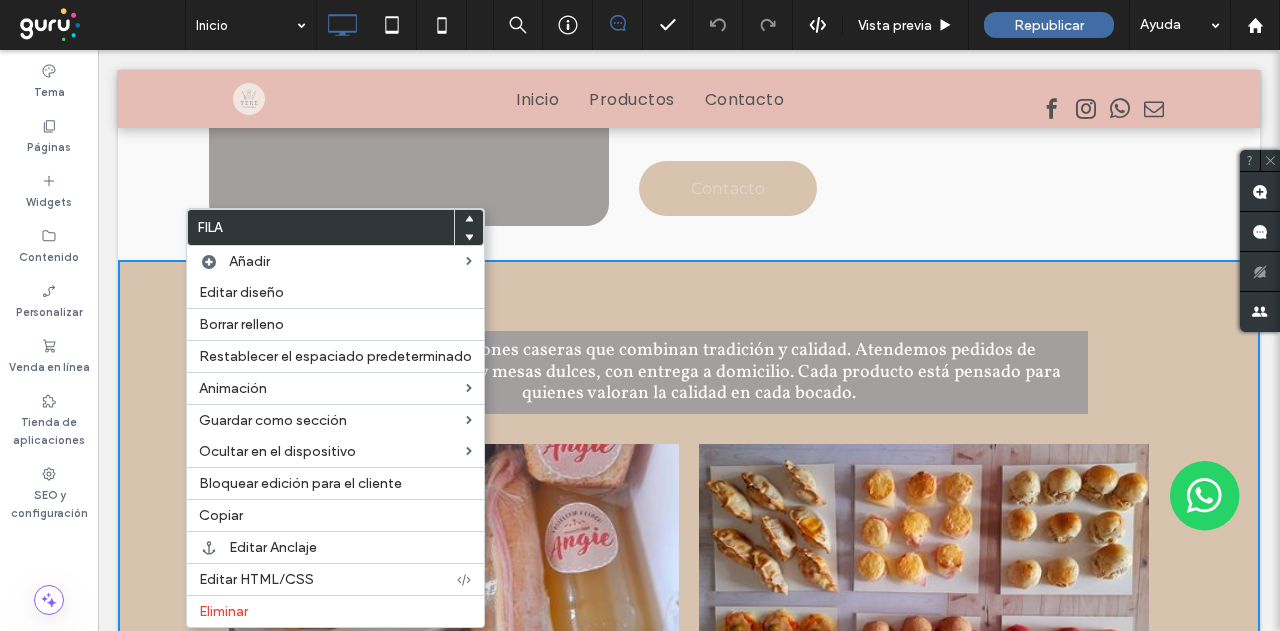 click on "Ofrecemos creaciones caseras que combinan tradición y calidad. Atendemos pedidos de desayunos, catering y mesas dulces, con entrega a domicilio. Cada producto está pensado para quienes valoran la calidad en cada bocado.
Box
Ver productos
Lunch
Ver productos
Ver más
Click To Paste
Fila + Añadir sección" at bounding box center [689, 593] 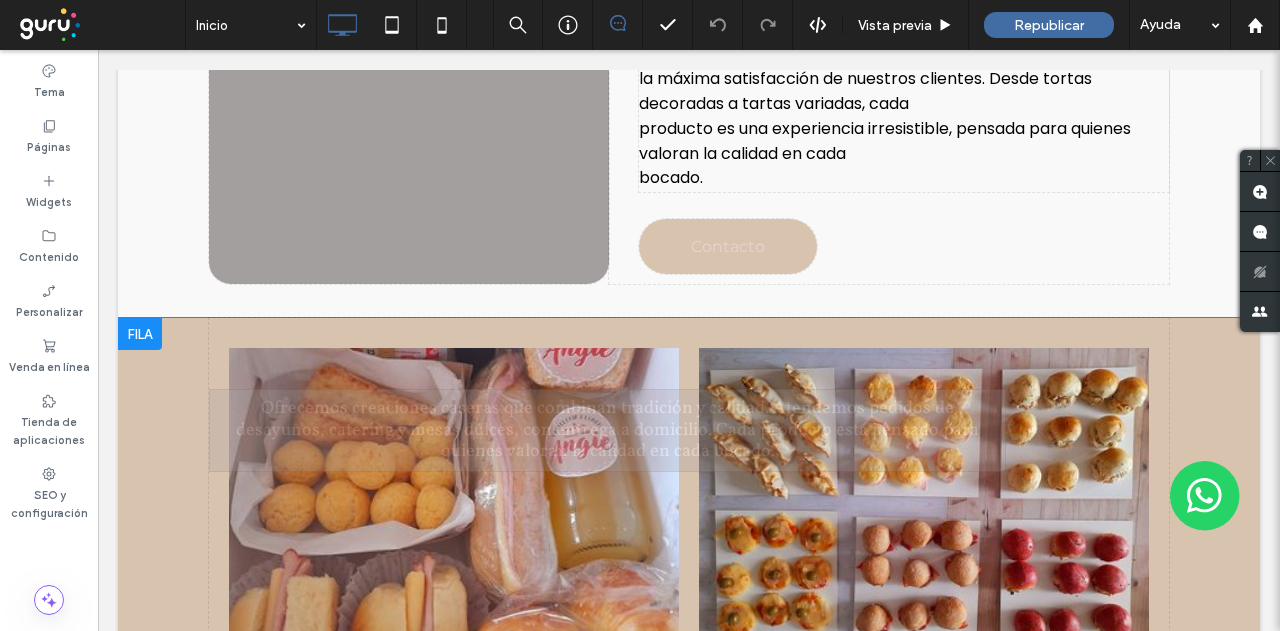 scroll, scrollTop: 1000, scrollLeft: 0, axis: vertical 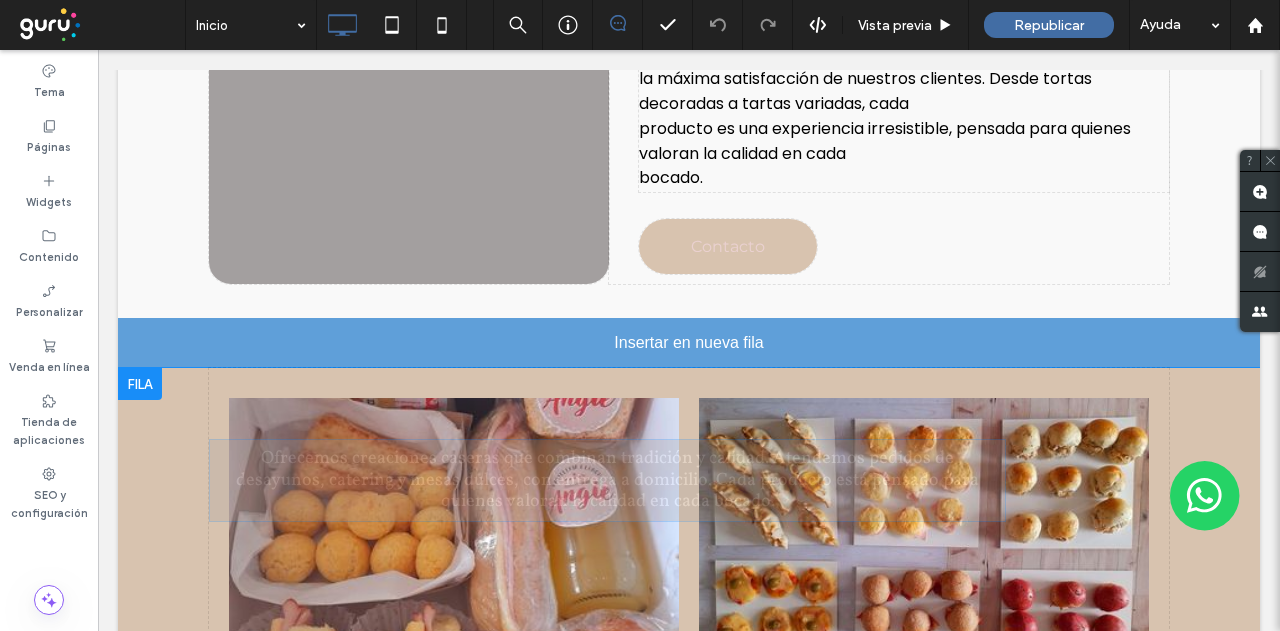 drag, startPoint x: 564, startPoint y: 365, endPoint x: 576, endPoint y: 307, distance: 59.22837 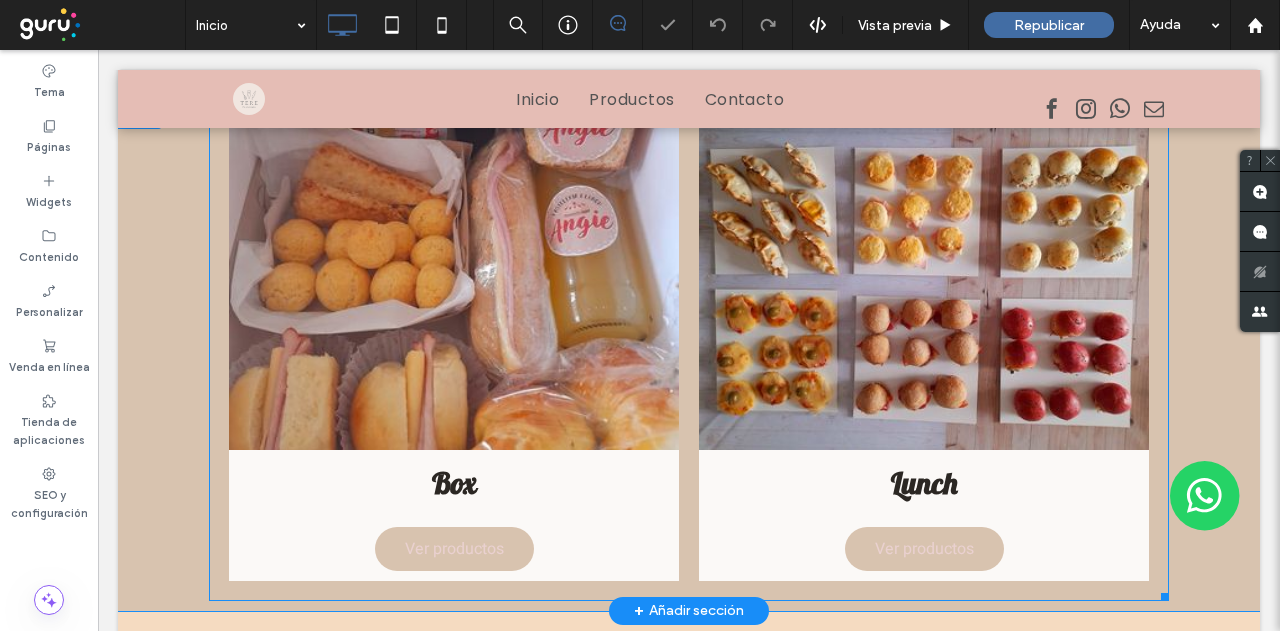 scroll, scrollTop: 1300, scrollLeft: 0, axis: vertical 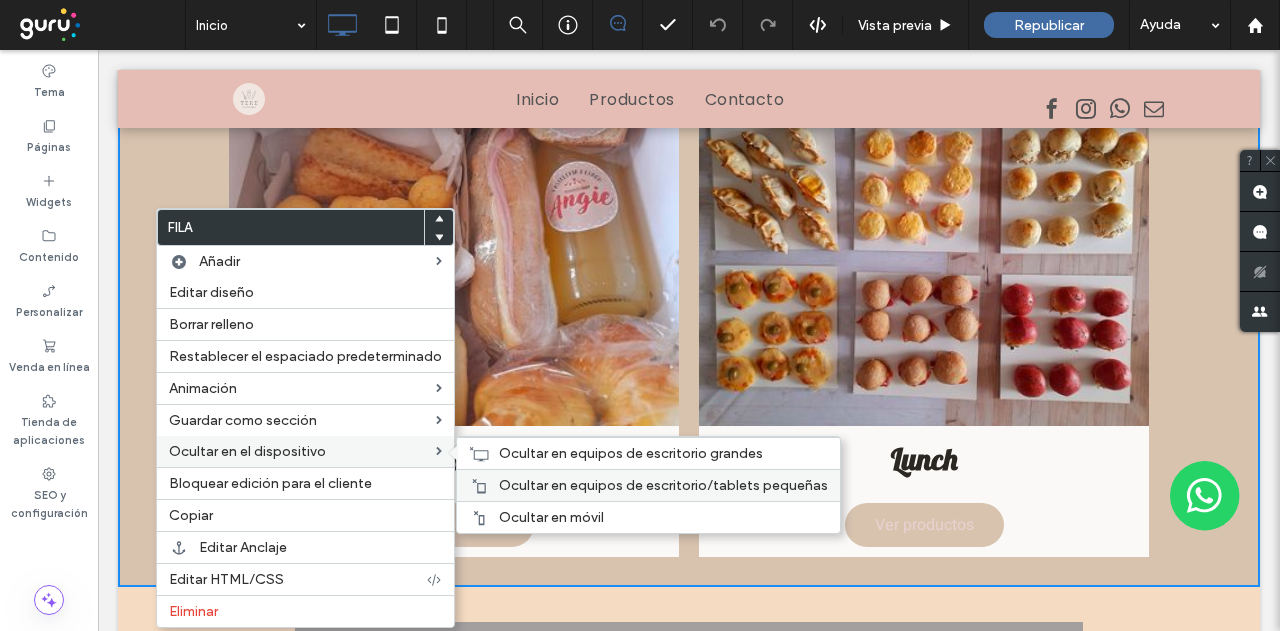 drag, startPoint x: 506, startPoint y: 518, endPoint x: 452, endPoint y: 476, distance: 68.41052 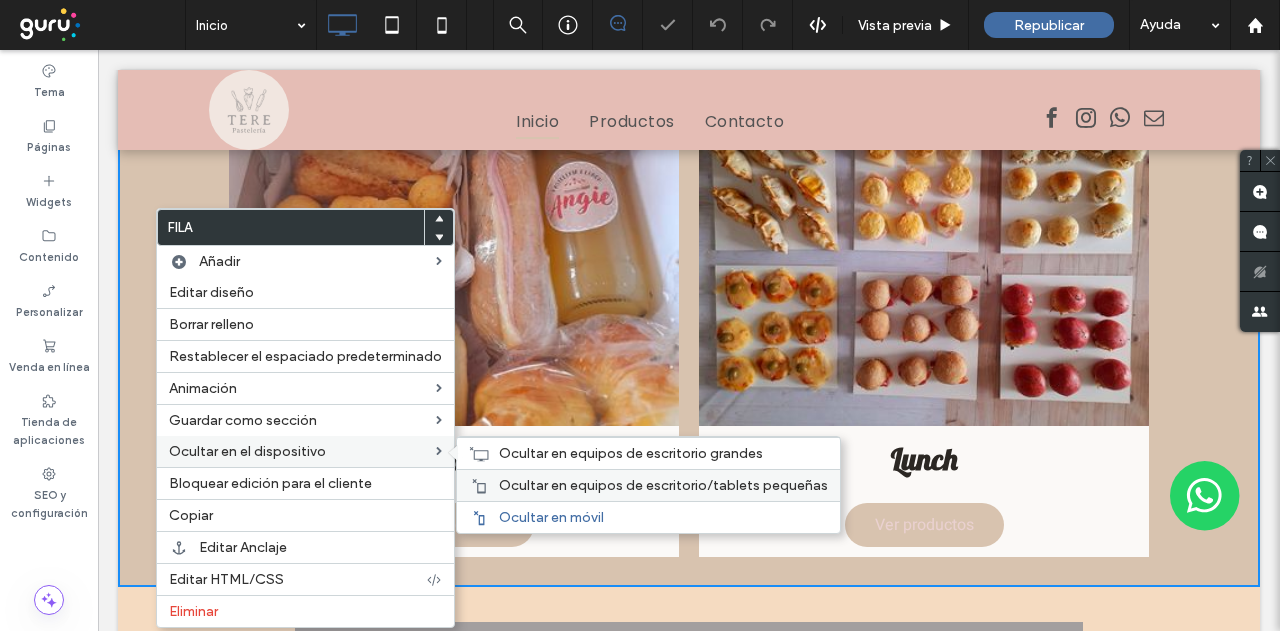 drag, startPoint x: 484, startPoint y: 492, endPoint x: 419, endPoint y: 468, distance: 69.289246 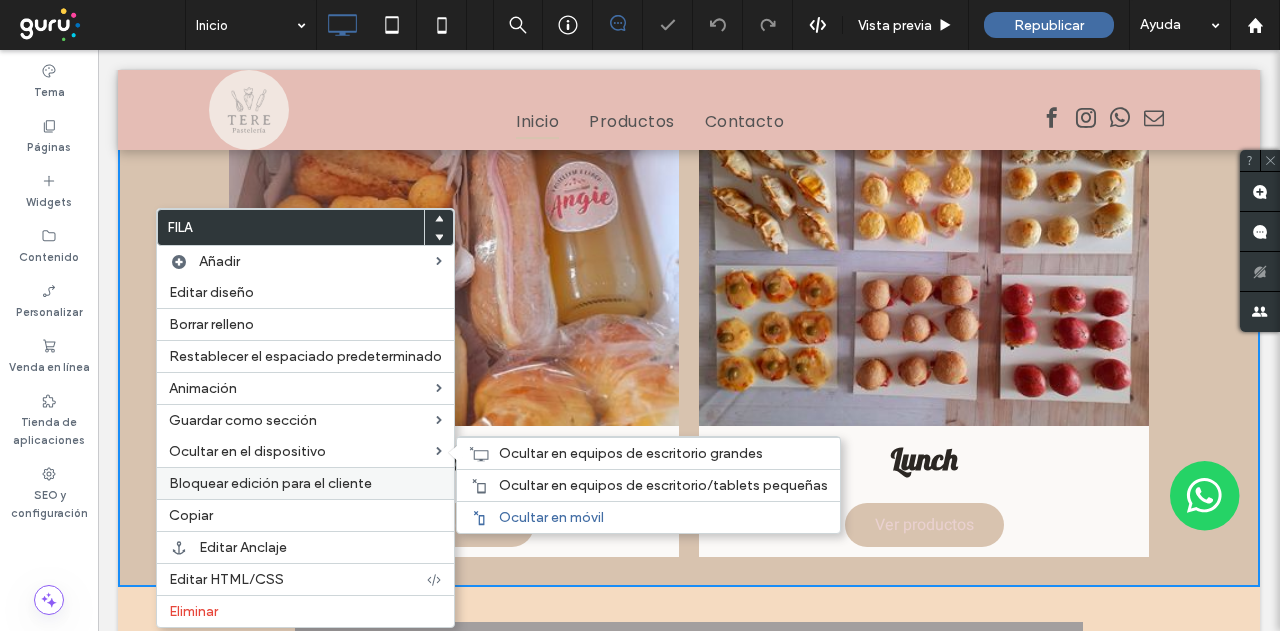 click on "Ocultar en equipos de escritorio/tablets pequeñas" at bounding box center (648, 485) 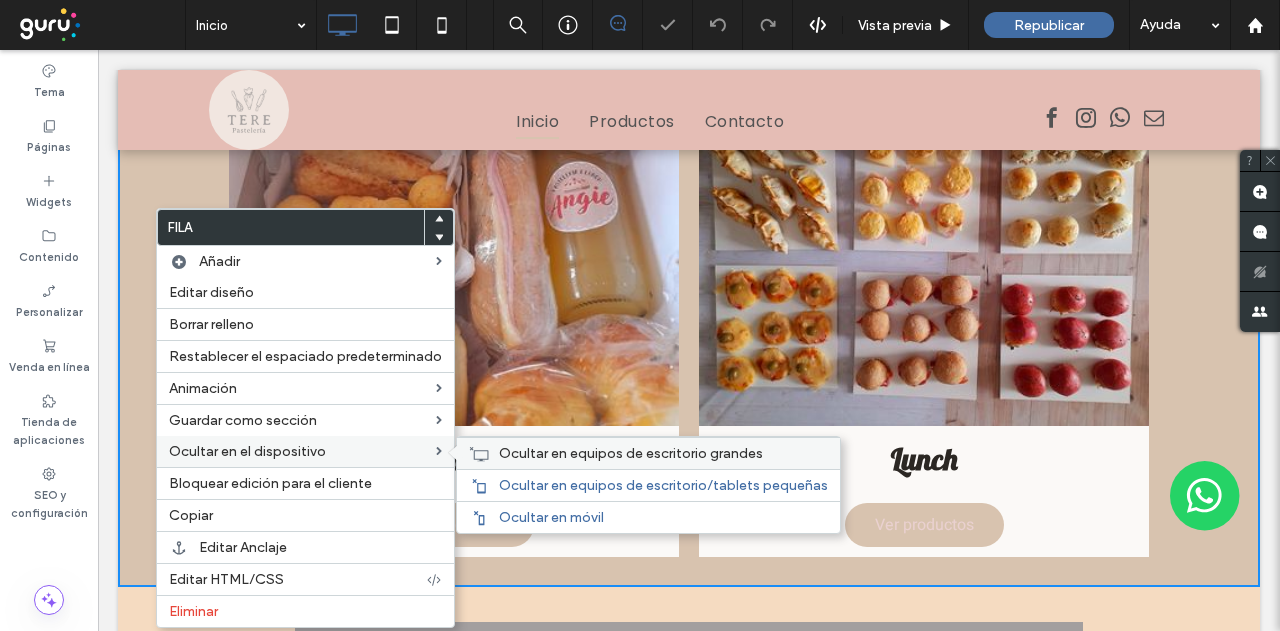 click 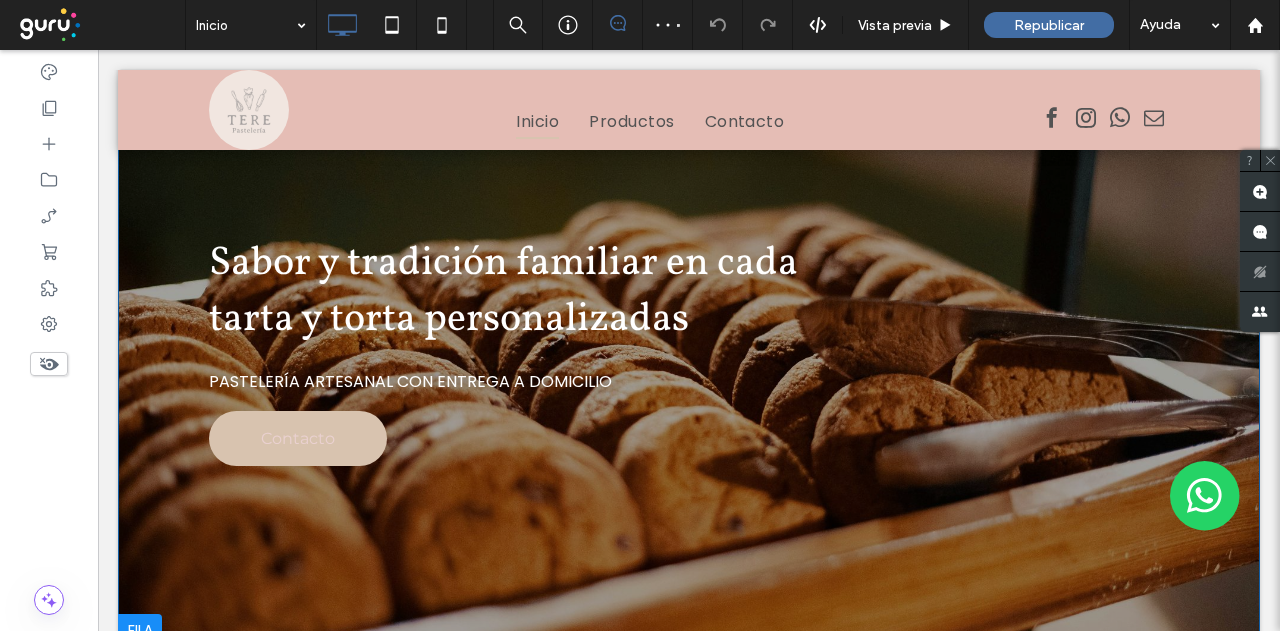 scroll, scrollTop: 0, scrollLeft: 0, axis: both 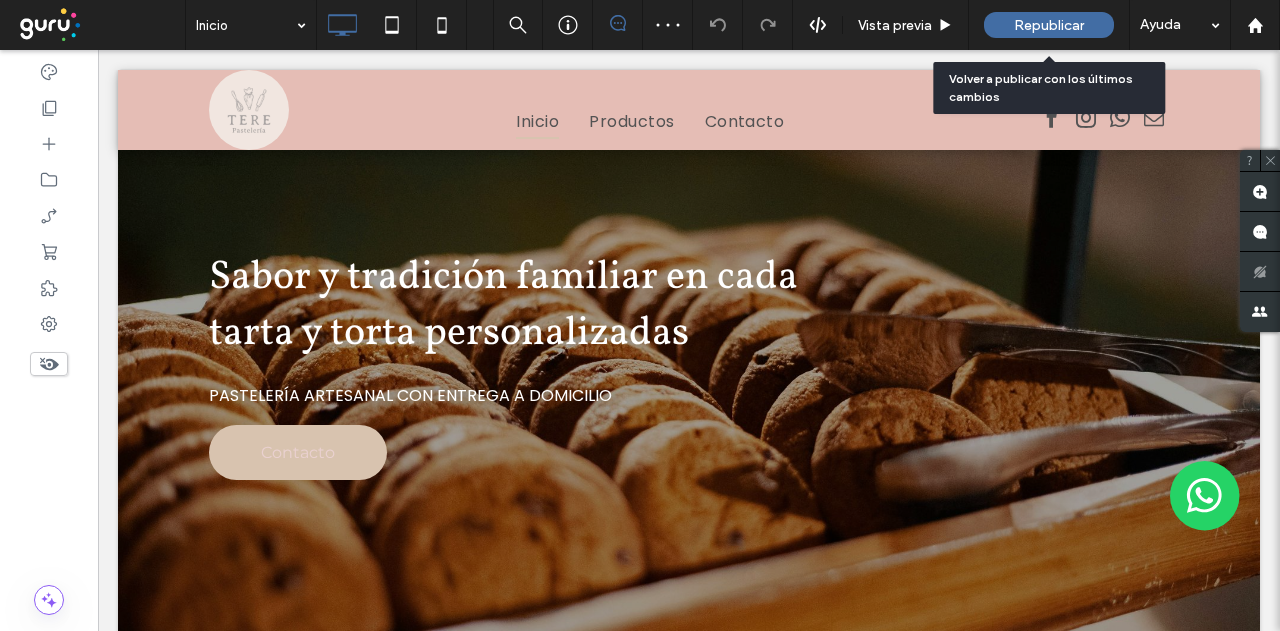 click on "Republicar" at bounding box center [1049, 25] 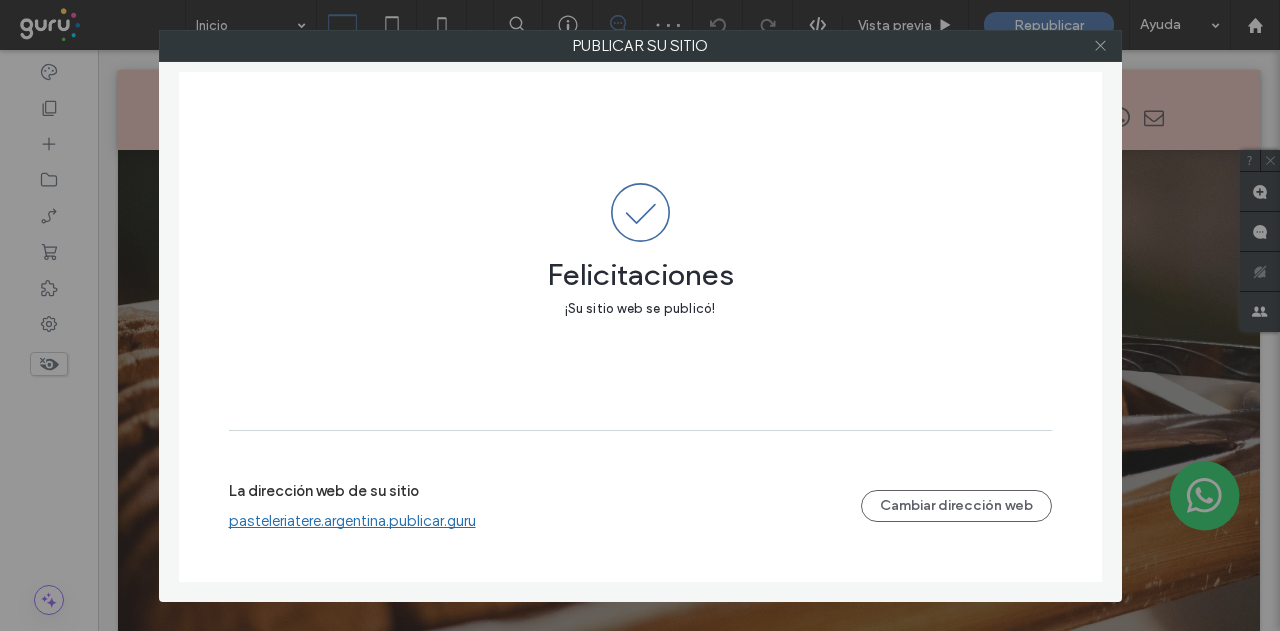 click at bounding box center [640, 315] 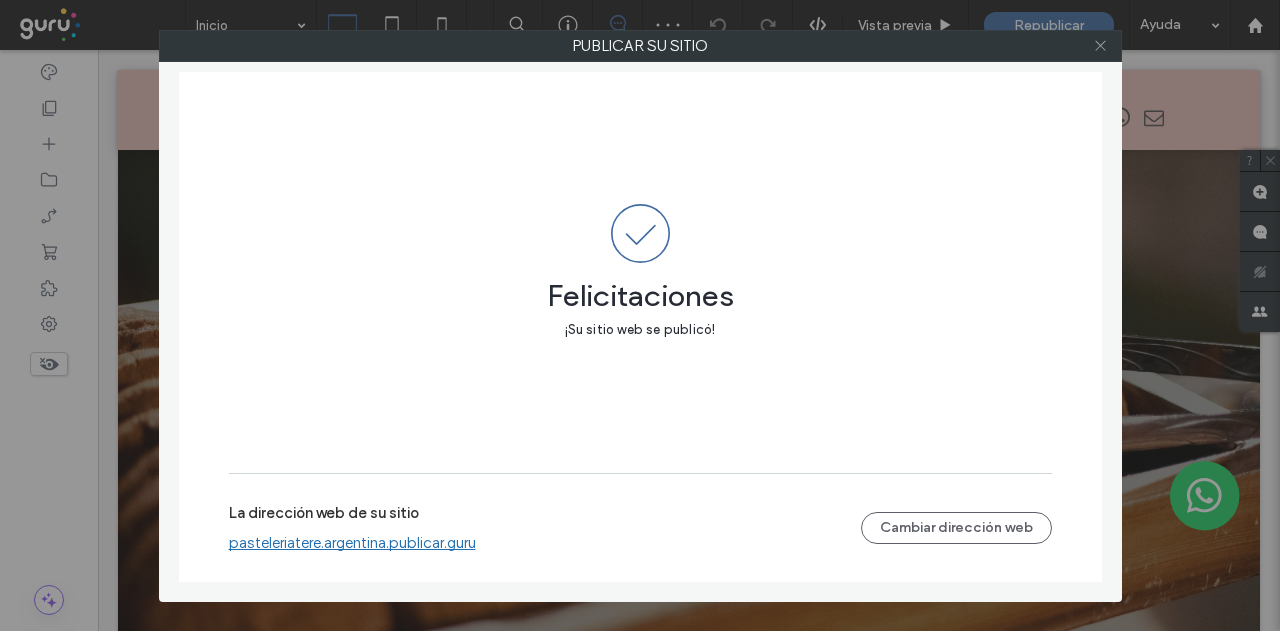click 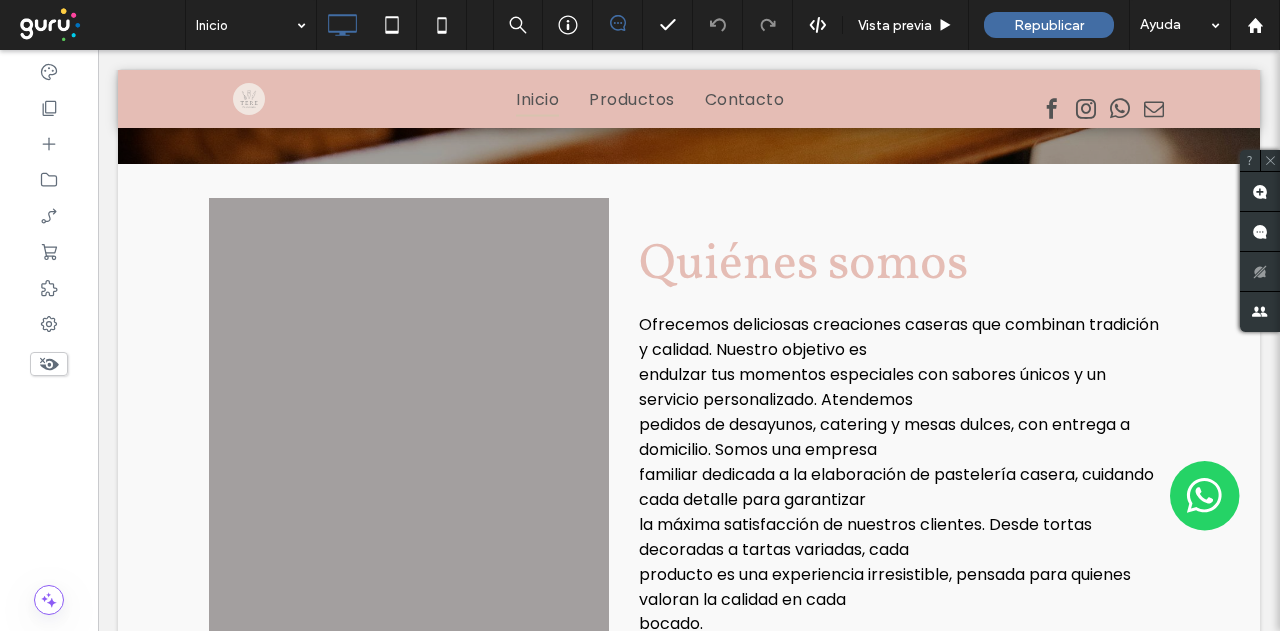 scroll, scrollTop: 0, scrollLeft: 0, axis: both 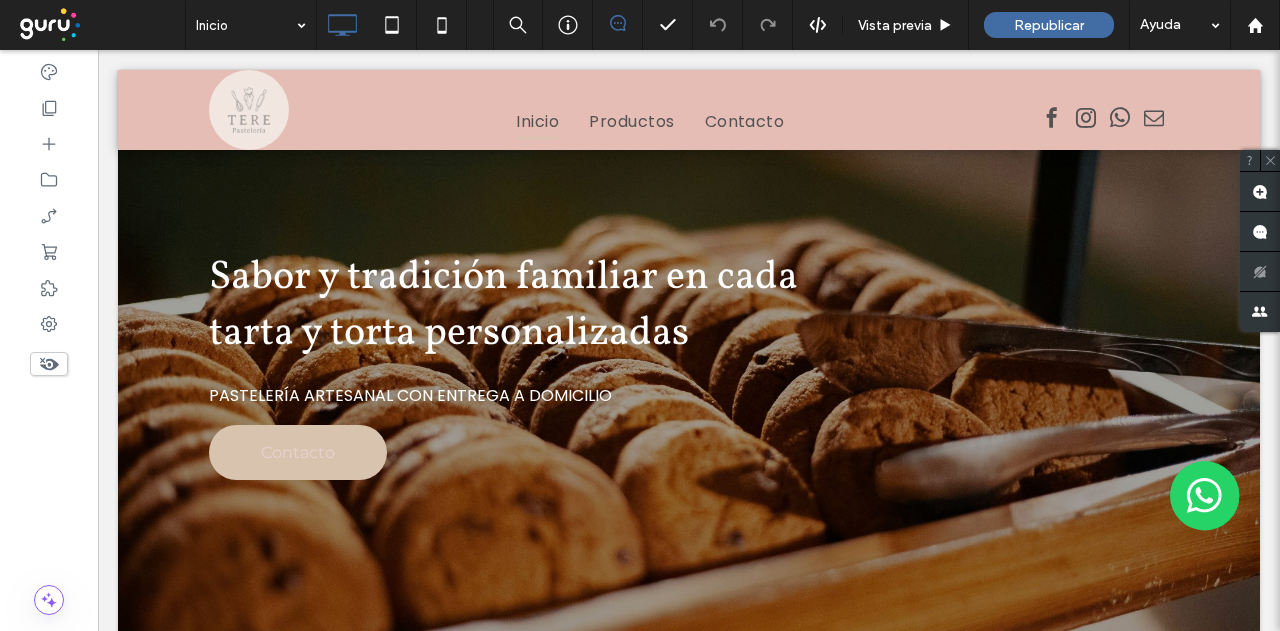 drag, startPoint x: 513, startPoint y: 450, endPoint x: 526, endPoint y: 195, distance: 255.33116 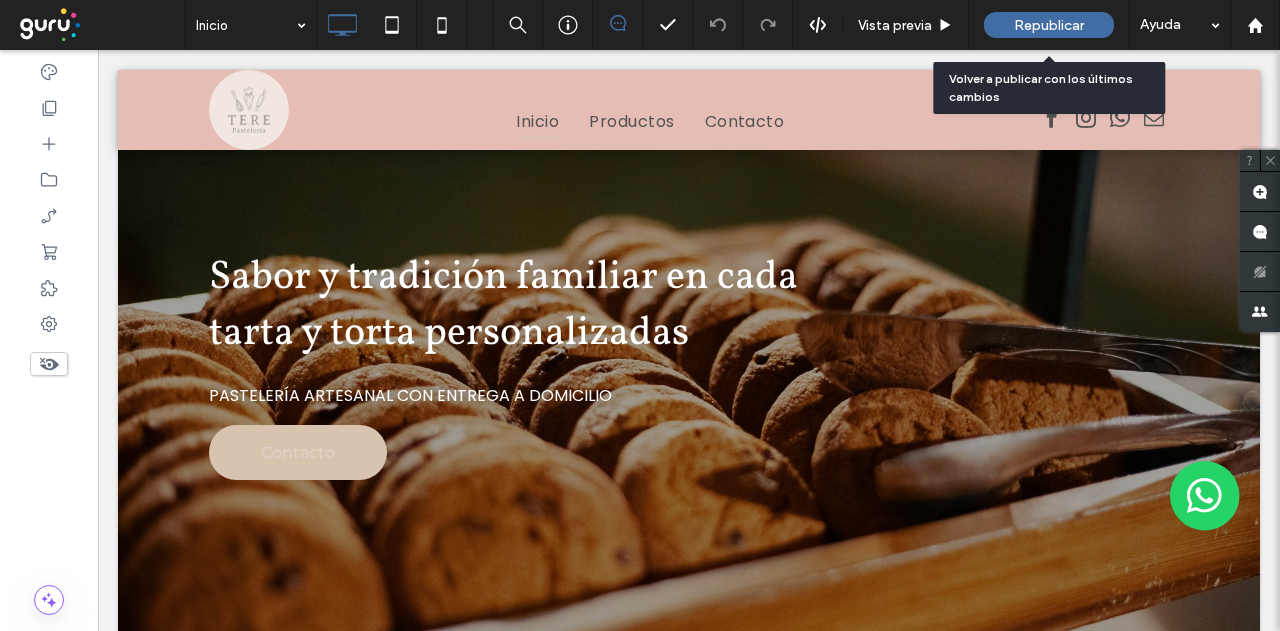 click on "Republicar" at bounding box center (1049, 25) 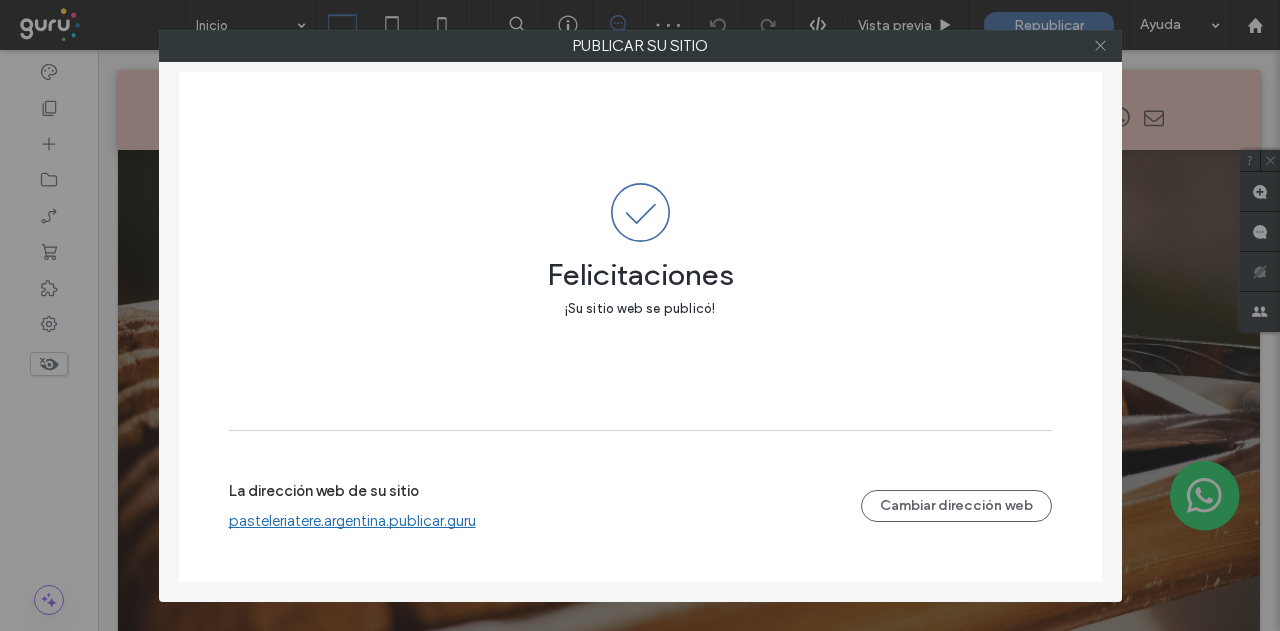 click on ".wqwq-1{fill:#231f20;}
.cls-1q, .cls-2q { fill-rule: evenodd; }
.cls-2q { fill: #6e8188; }
True_local
Agendize
HealthEngine
x_close_popup
from_your_site
multi_language
zoom-out
zoom-in
z_vimeo
z_yelp
z_picassa
w_vCita
youtube
yelp
x2
x
x_x
x_alignright
x_handwritten
wrench
wordpress
windowsvv
win8
whats_app
wallet
warning-sign
w_youtube
w_youtube_channel
w_yelp
w_video
w_twitter
w_title
w_tabs
w_social_icons
w_spacer
w_share
w_rss_feed
w_recent-posts
w_push
w_paypal
w_photo_gallery" at bounding box center [640, 315] 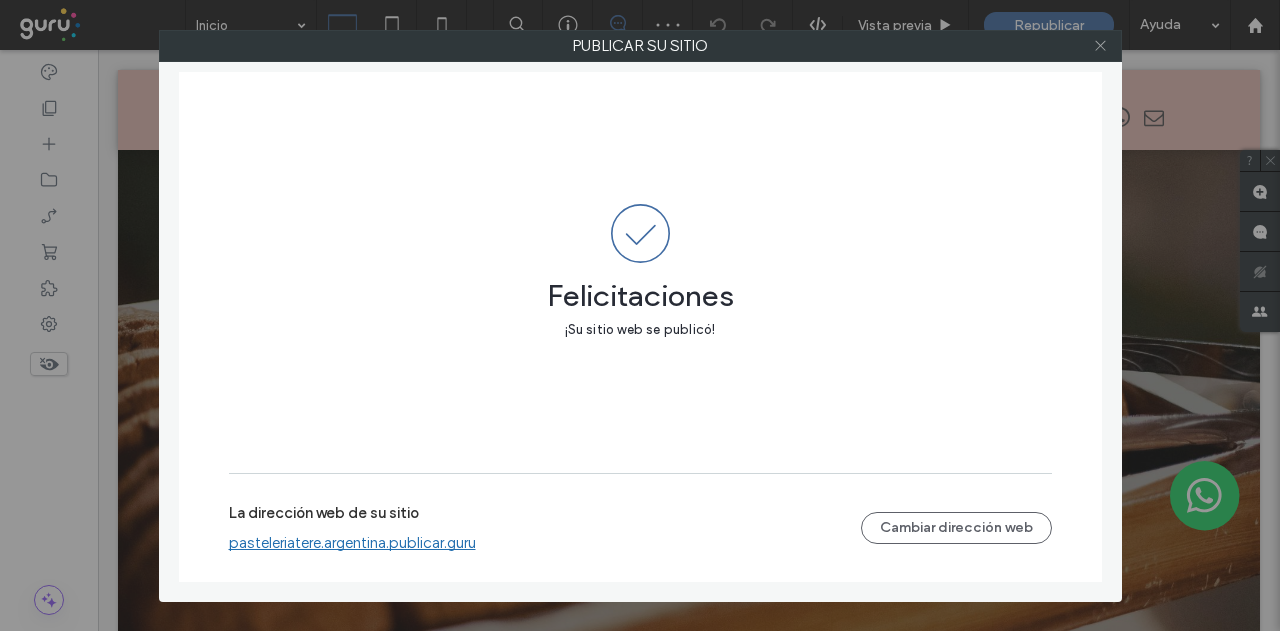 click 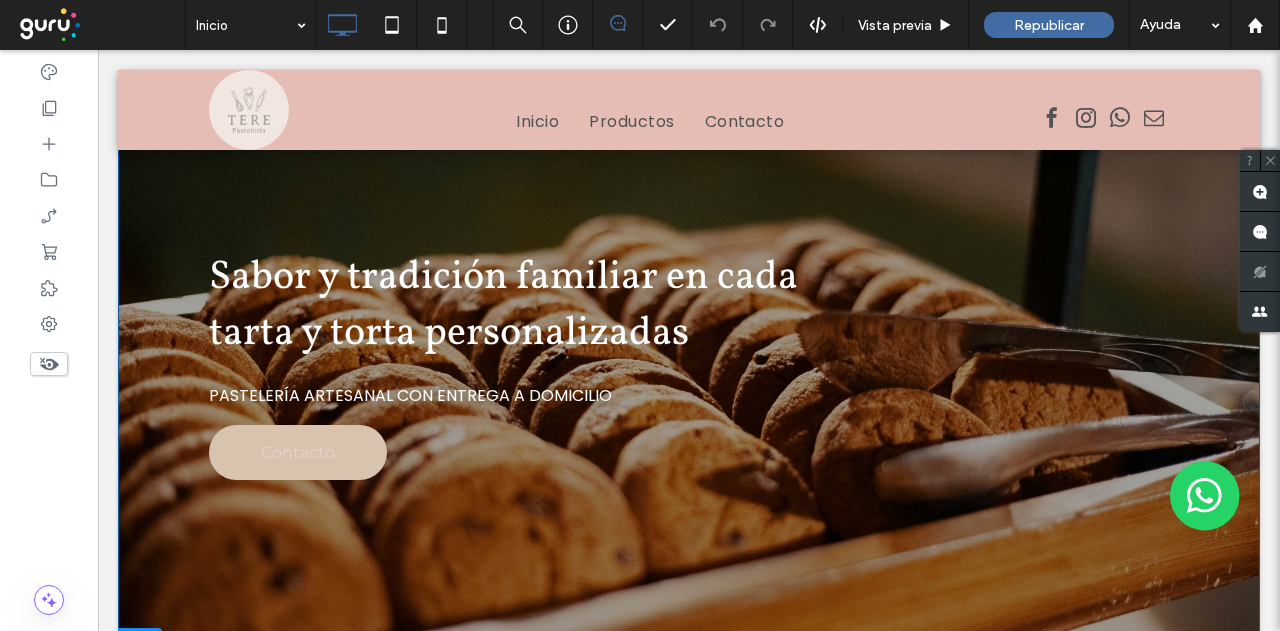 click on "Sabor y tradición familiar en cada tarta y torta personalizadas   Pastelería artesanal con entrega a domicilio
Contacto
Click To Paste
Fila + Añadir sección" at bounding box center [689, 365] 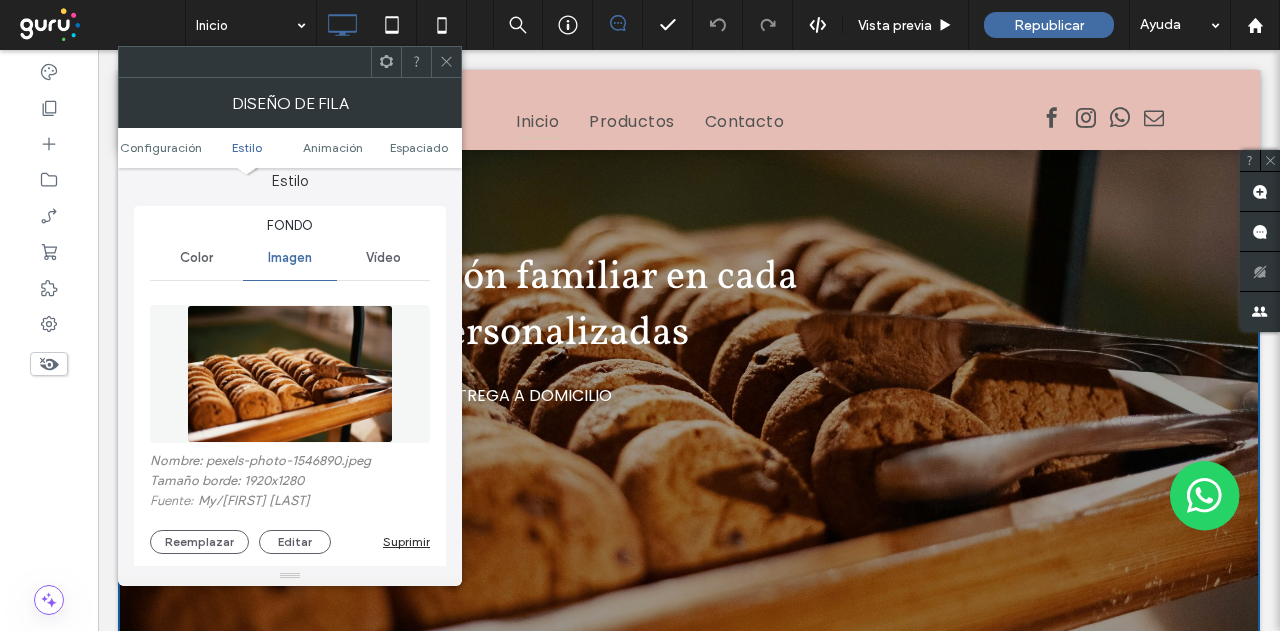 scroll, scrollTop: 400, scrollLeft: 0, axis: vertical 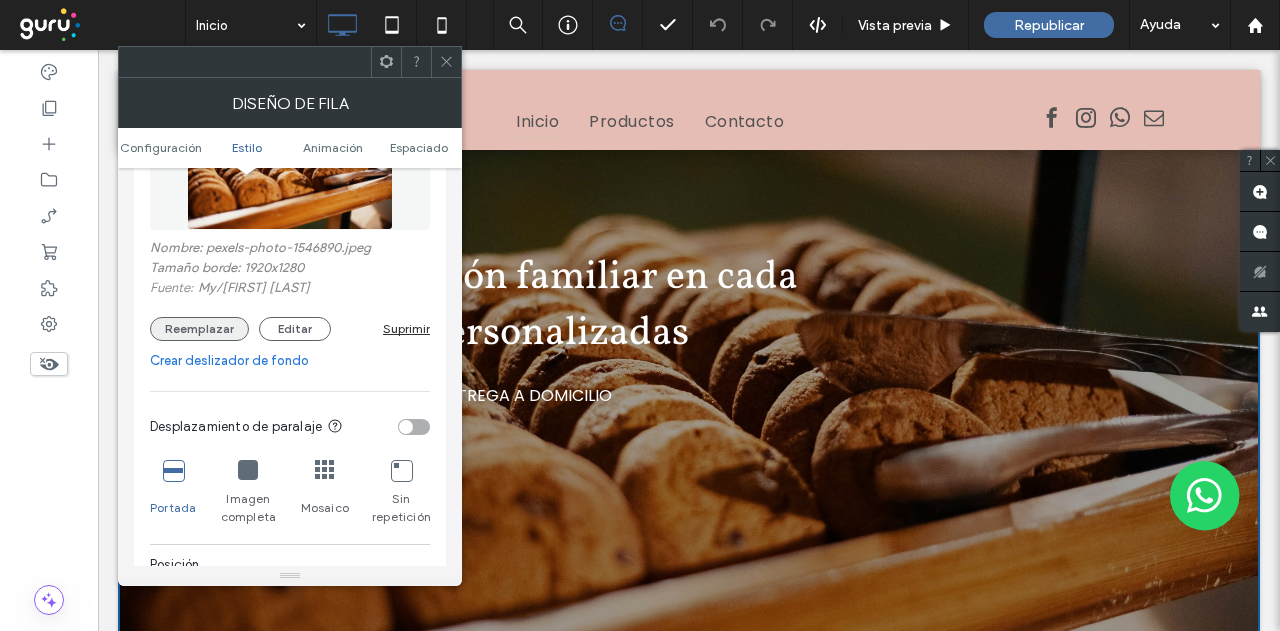 click on "Reemplazar" at bounding box center (199, 329) 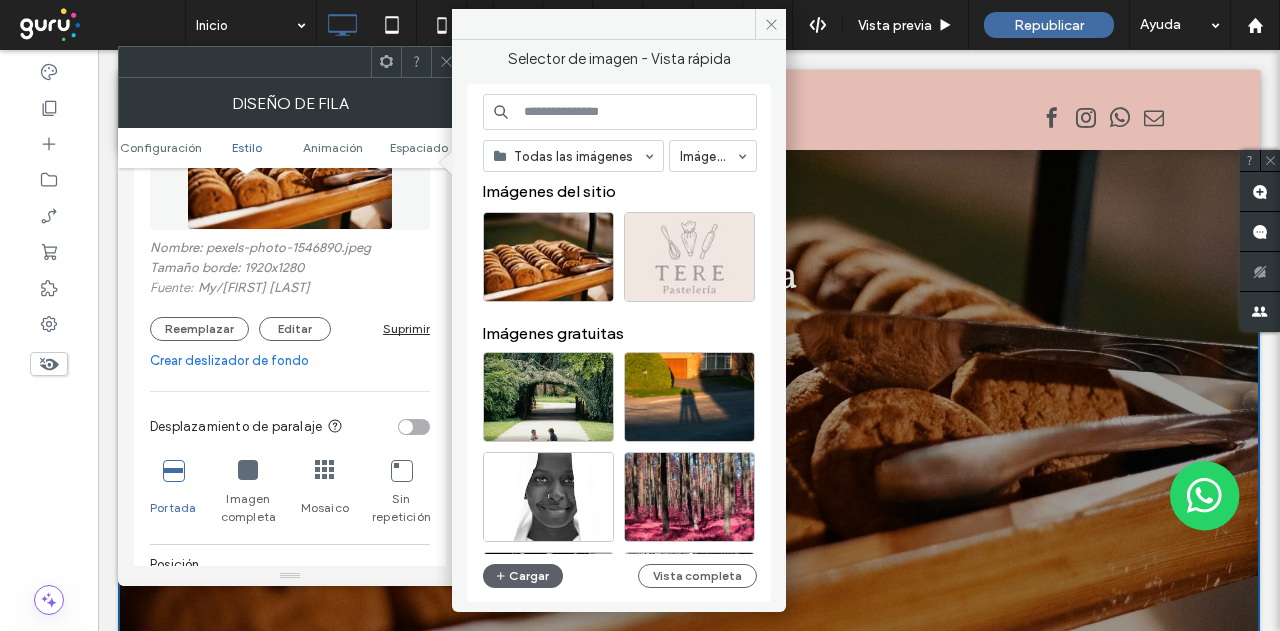 click at bounding box center (620, 112) 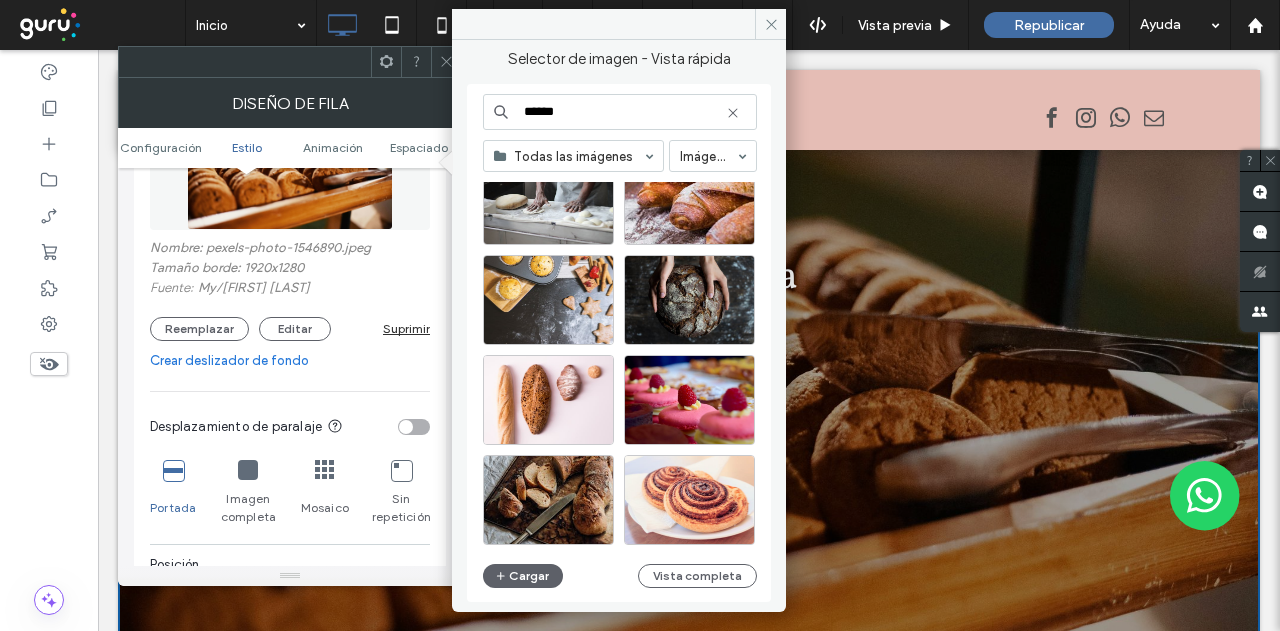scroll, scrollTop: 697, scrollLeft: 0, axis: vertical 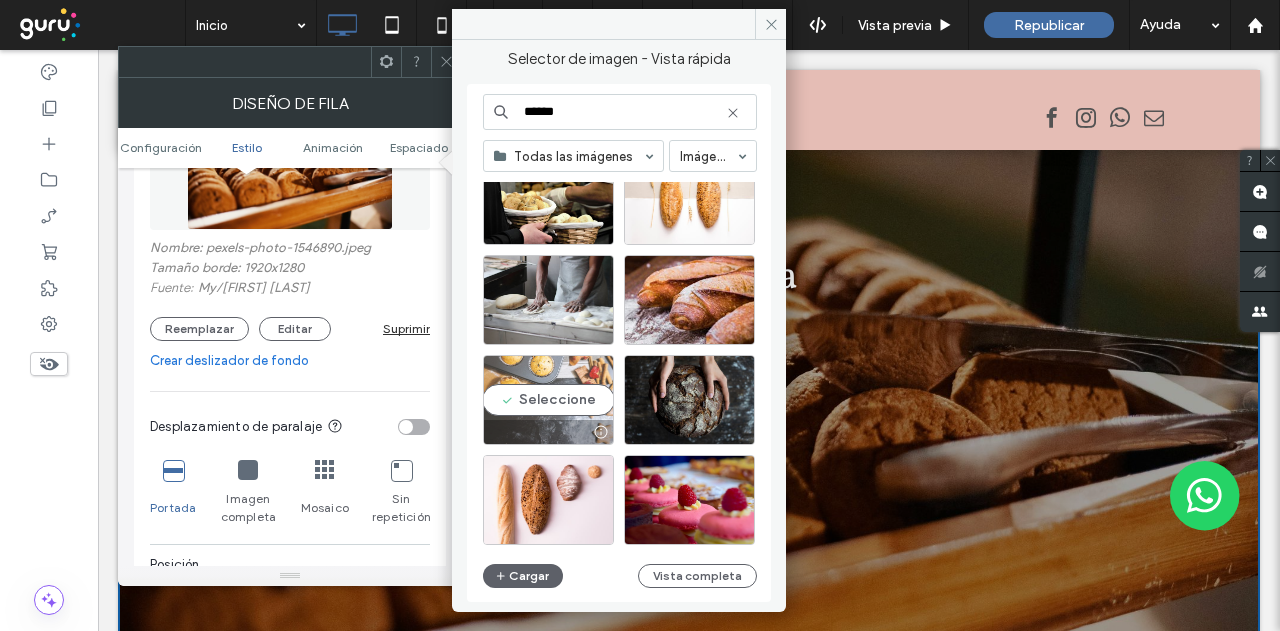 type on "******" 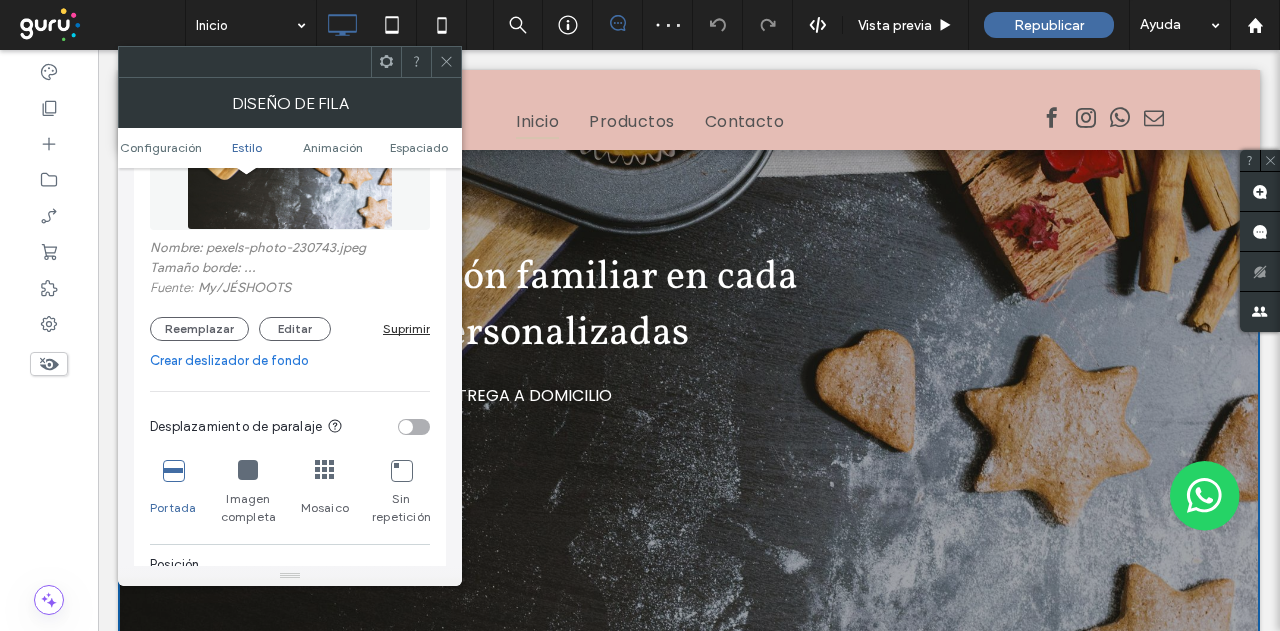 click 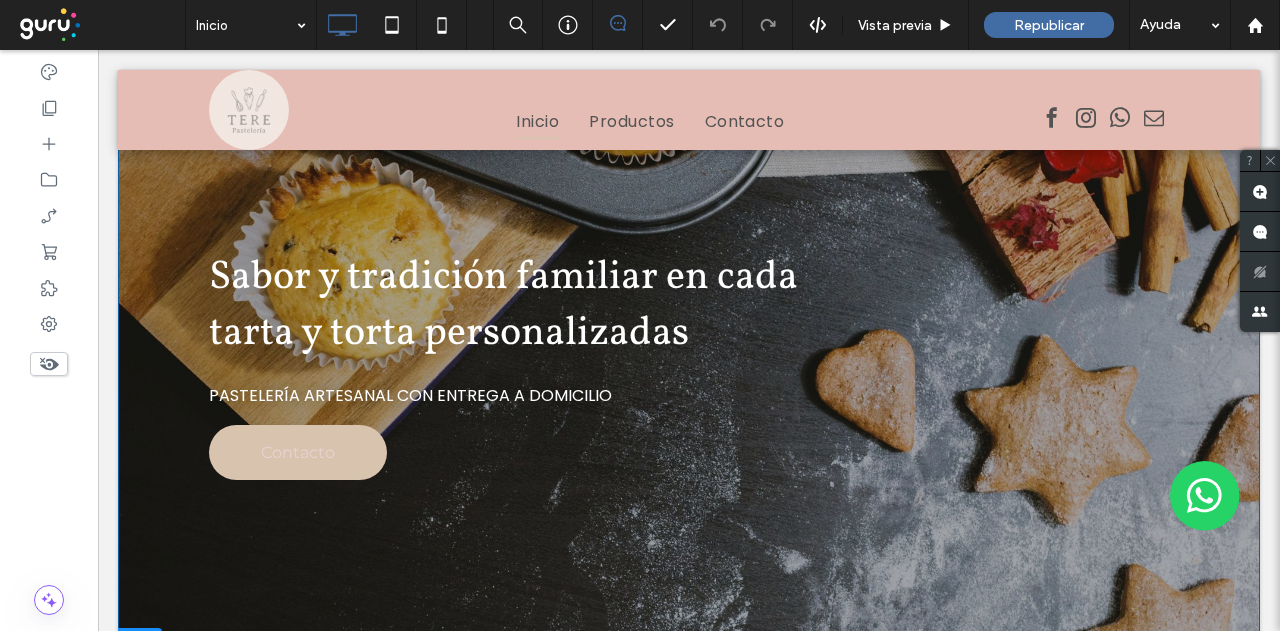 click on "Sabor y tradición familiar en cada tarta y torta personalizadas   Pastelería artesanal con entrega a domicilio
Contacto
Click To Paste
Fila + Añadir sección" at bounding box center (689, 365) 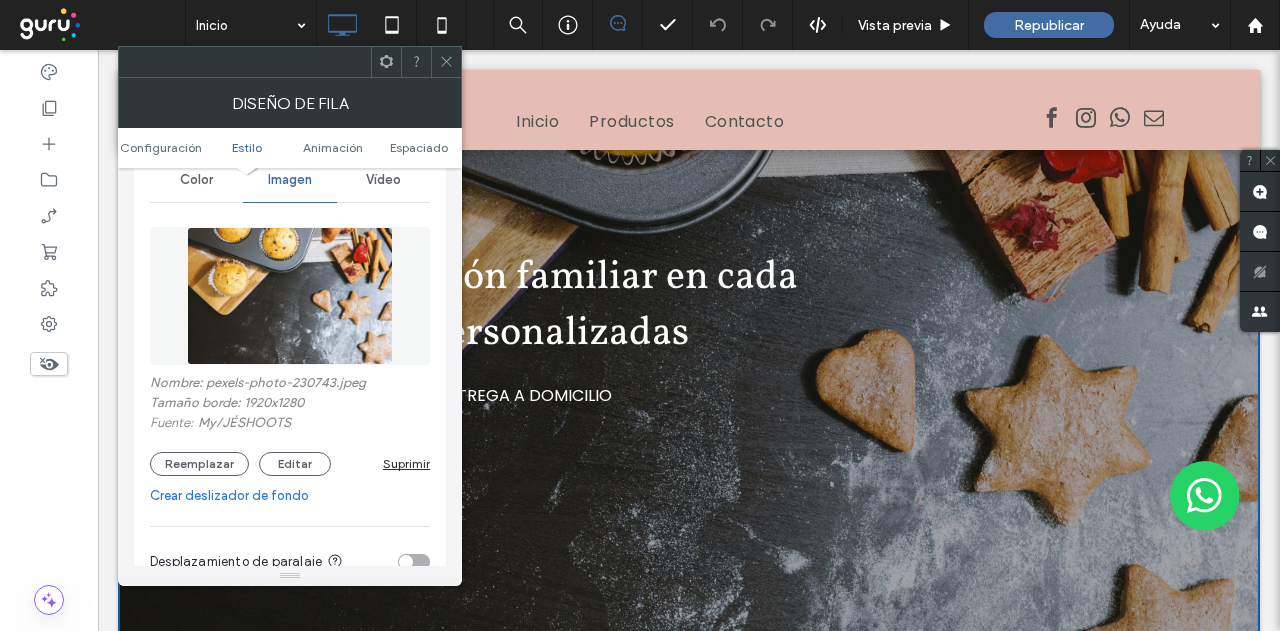 scroll, scrollTop: 300, scrollLeft: 0, axis: vertical 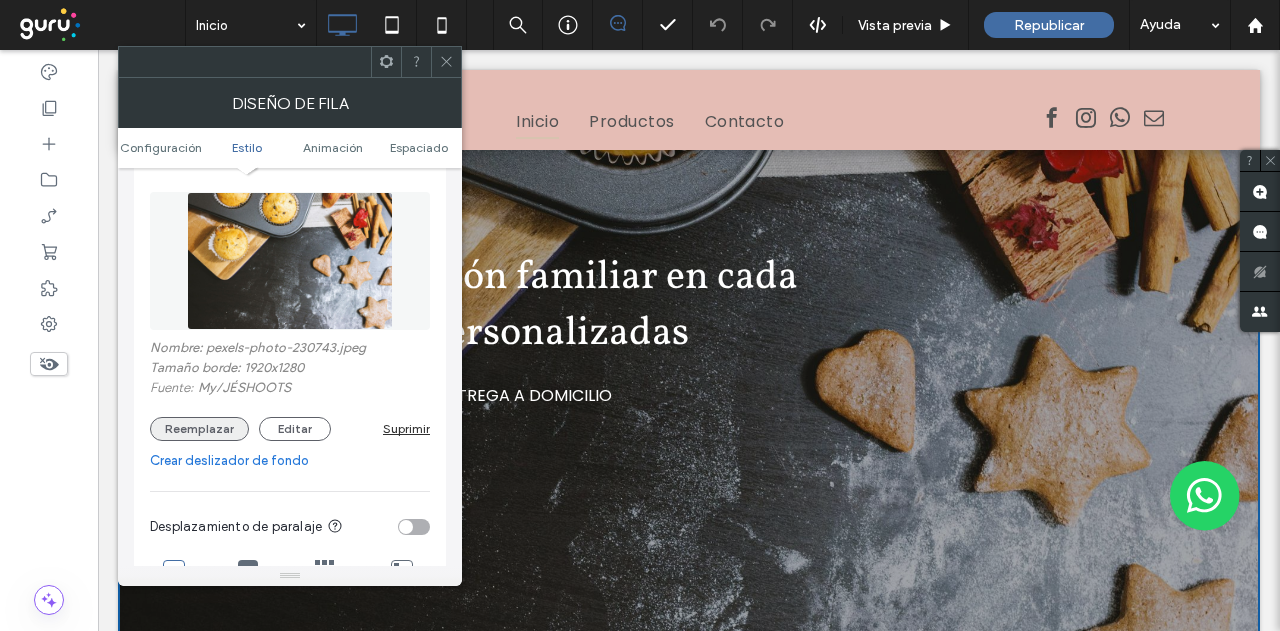 click on "Reemplazar" at bounding box center (199, 429) 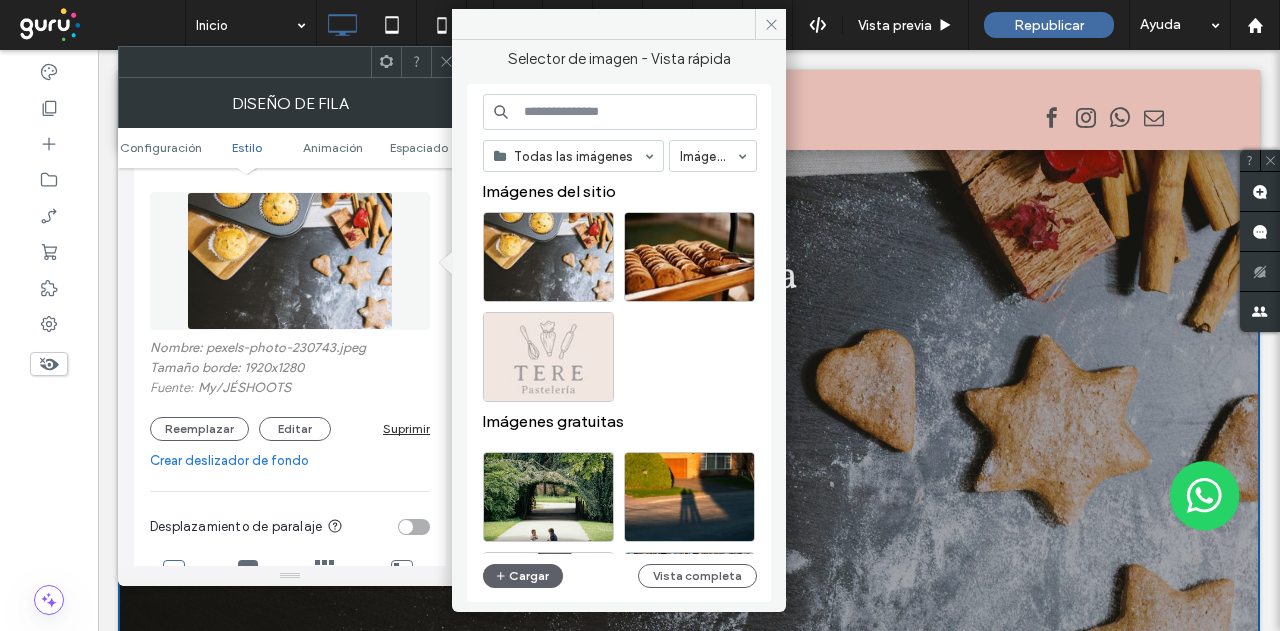 click at bounding box center (620, 112) 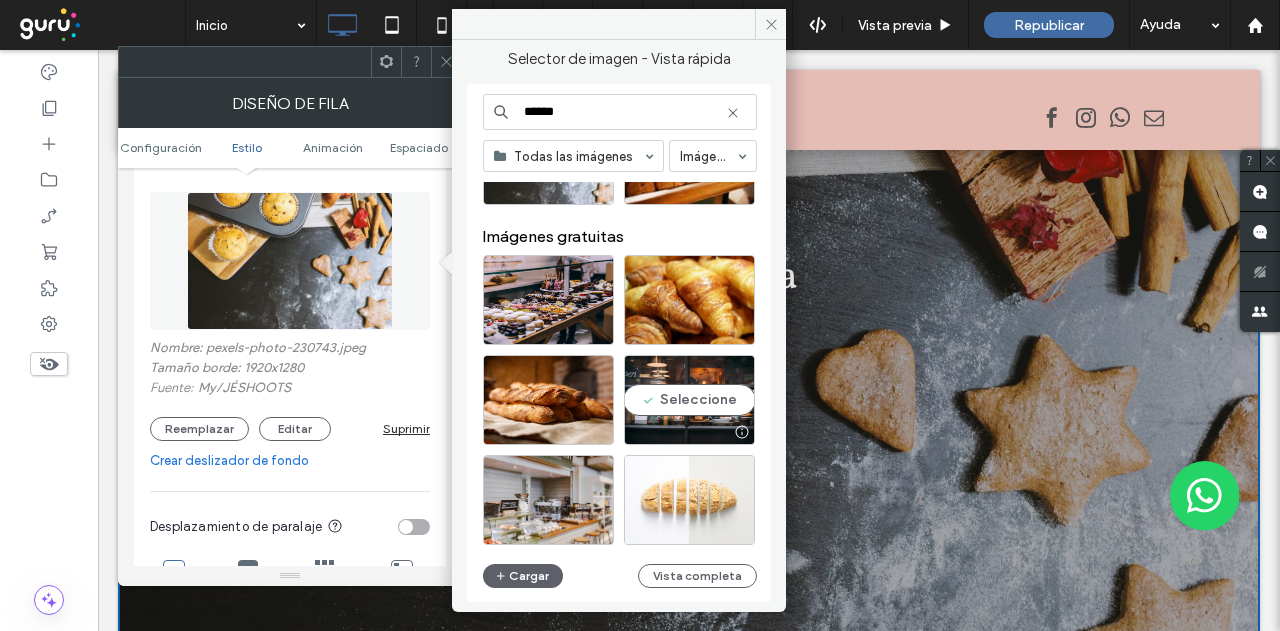 scroll, scrollTop: 0, scrollLeft: 0, axis: both 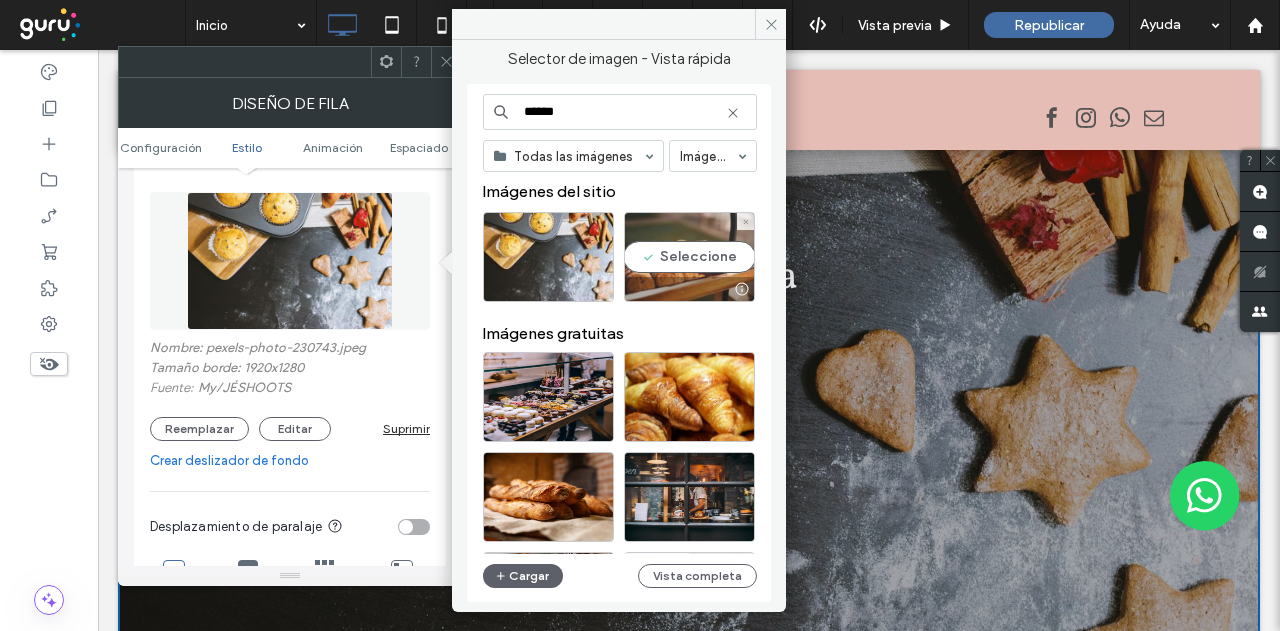 type on "******" 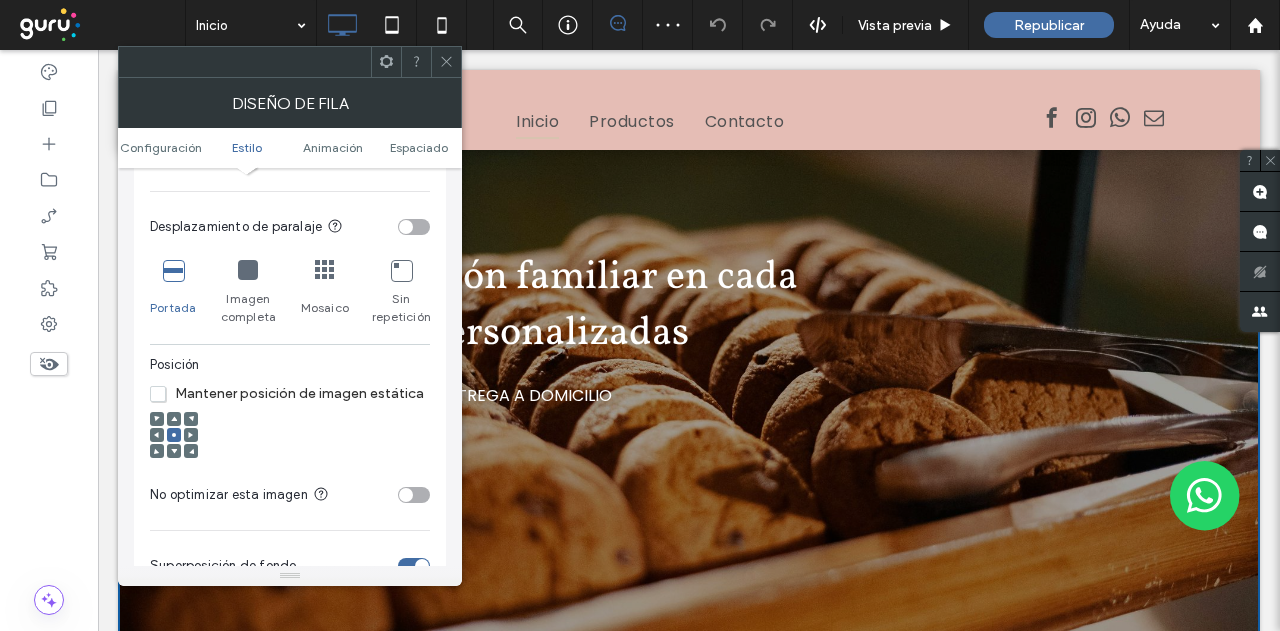 scroll, scrollTop: 618, scrollLeft: 0, axis: vertical 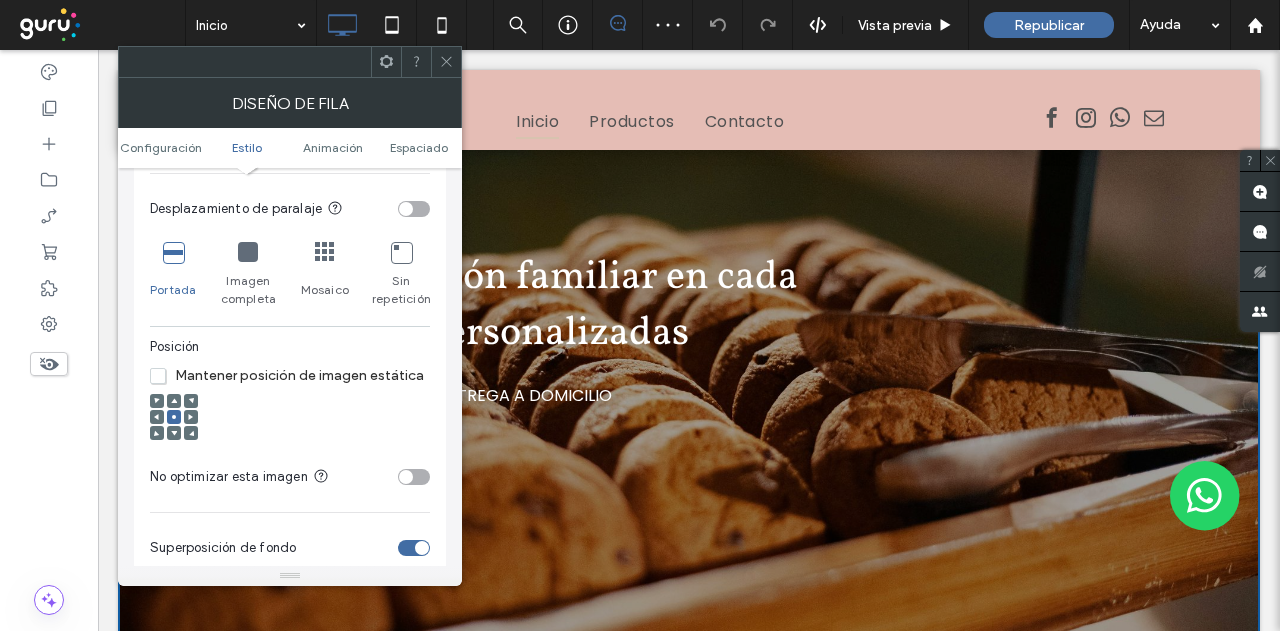 click at bounding box center (174, 401) 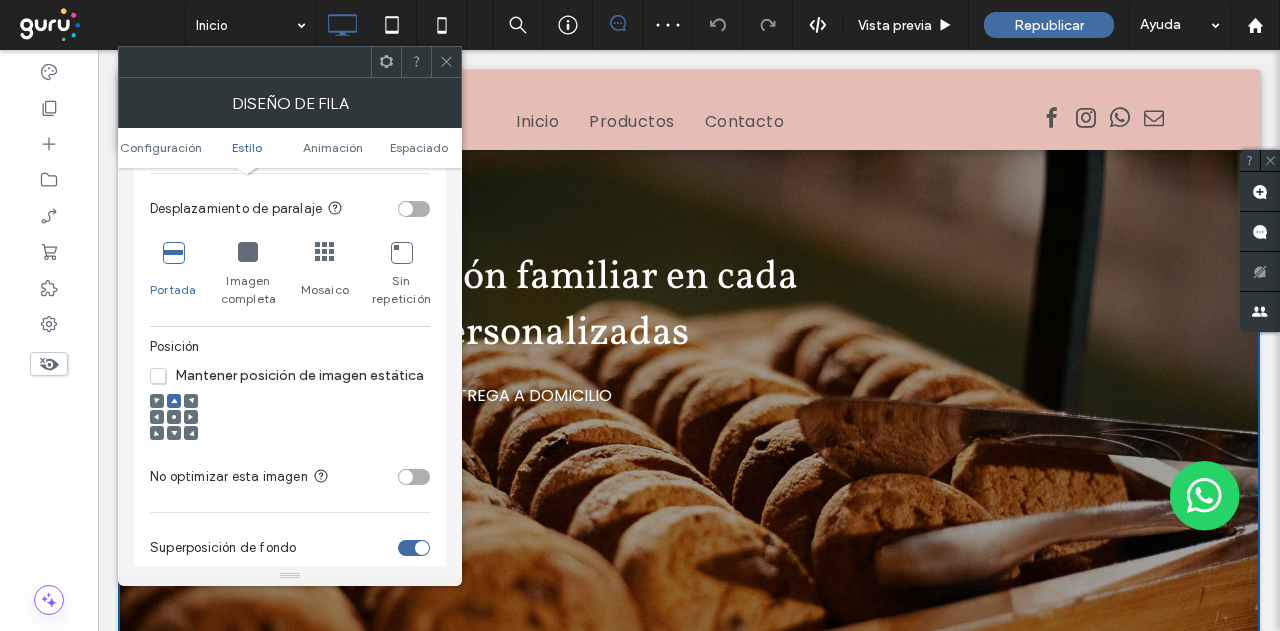 click 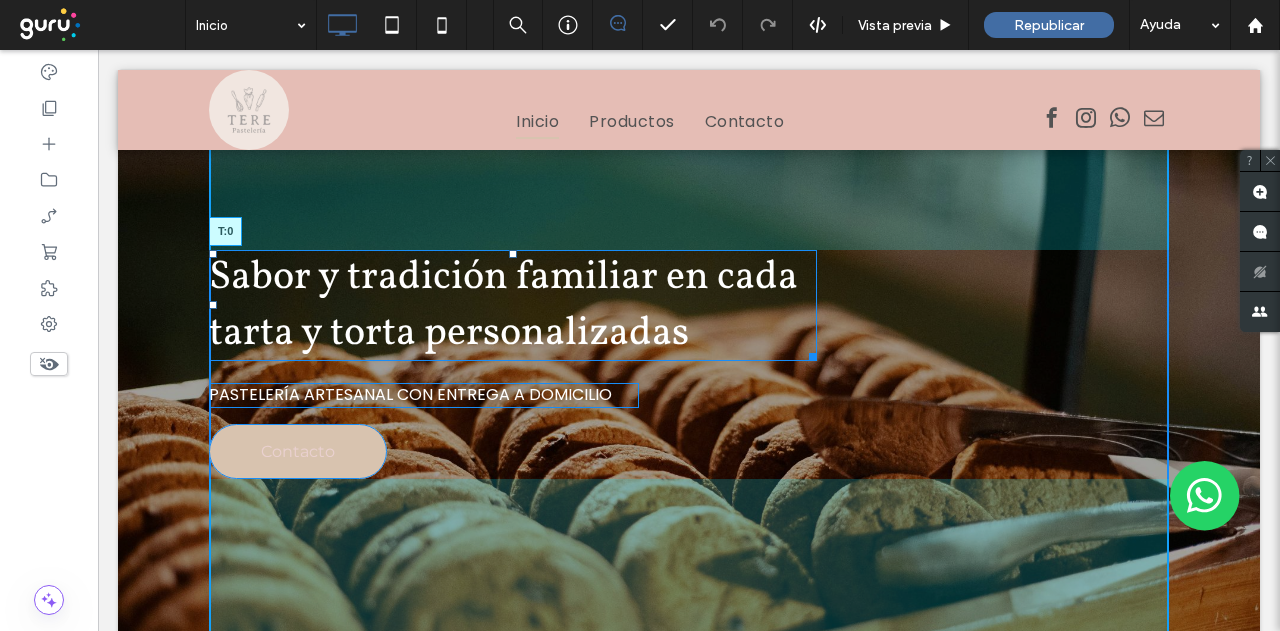 drag, startPoint x: 508, startPoint y: 253, endPoint x: 609, endPoint y: 243, distance: 101.49384 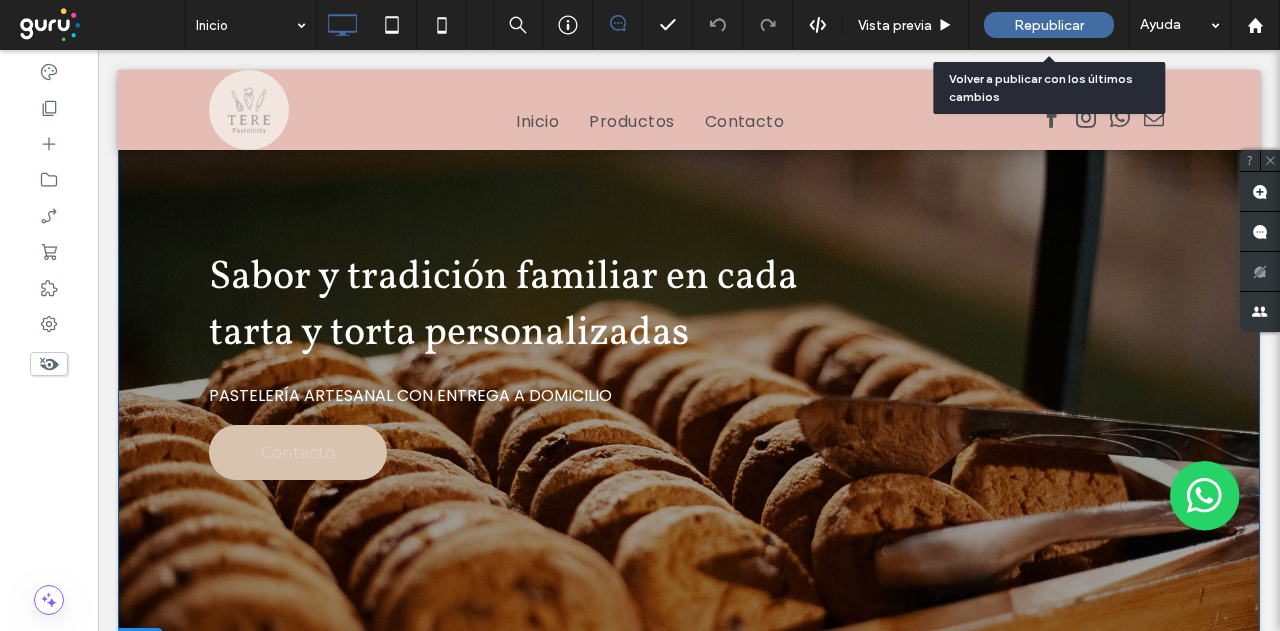 click on "Republicar" at bounding box center [1049, 25] 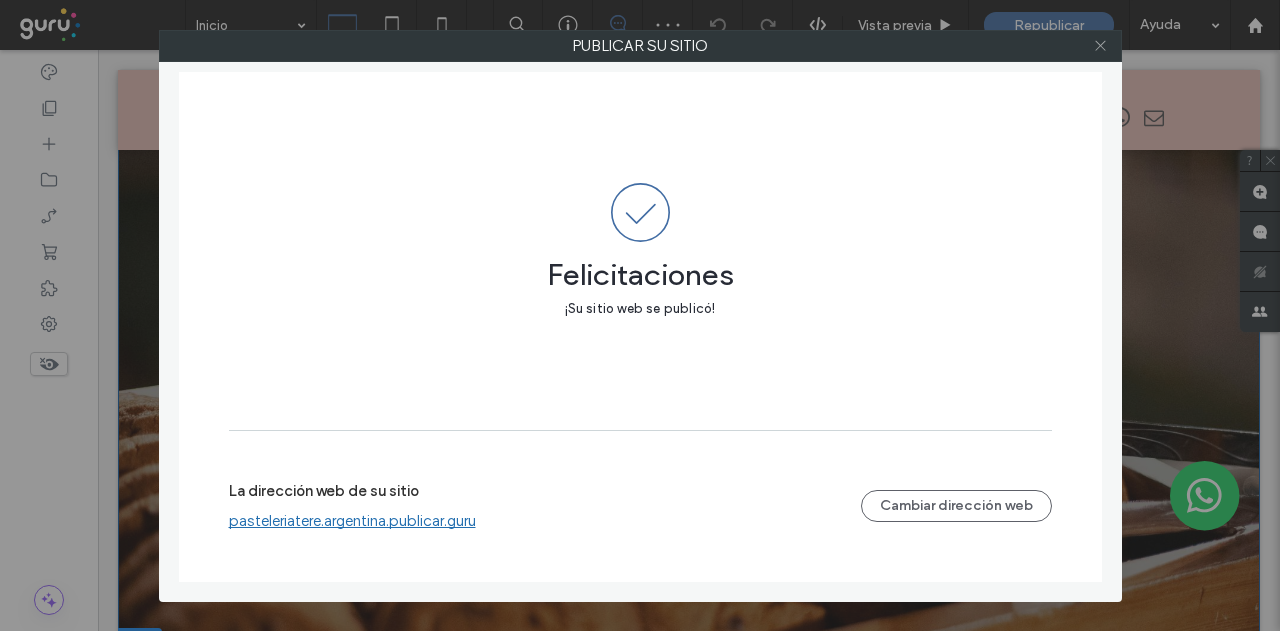 click 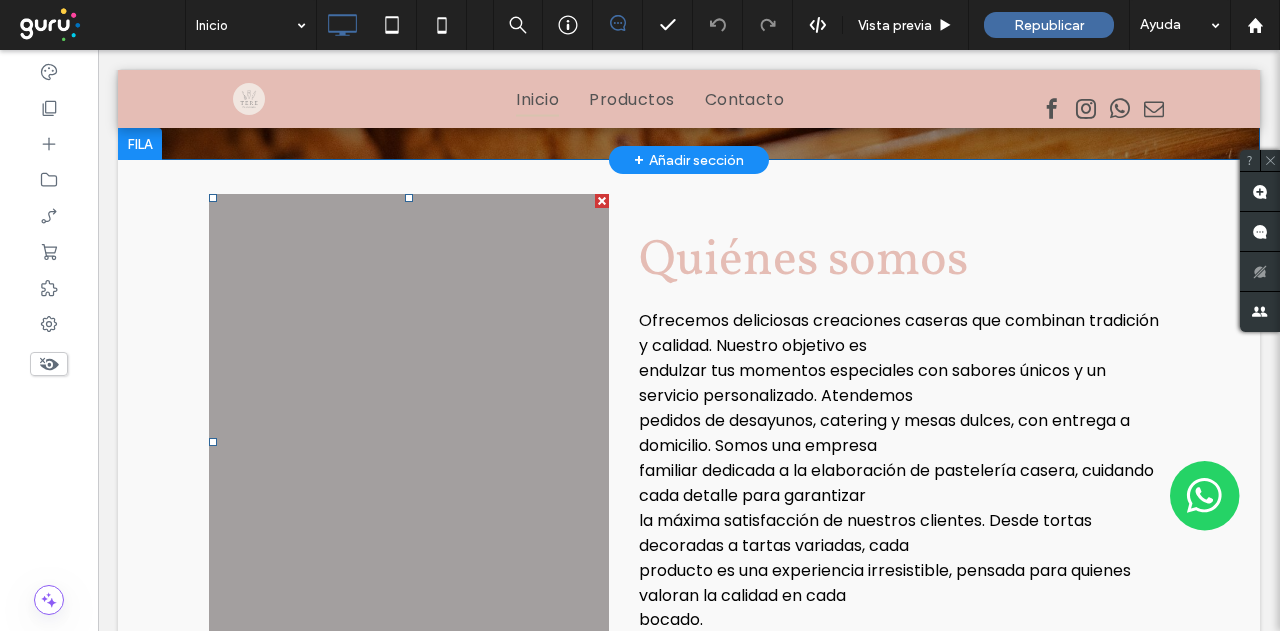 scroll, scrollTop: 0, scrollLeft: 0, axis: both 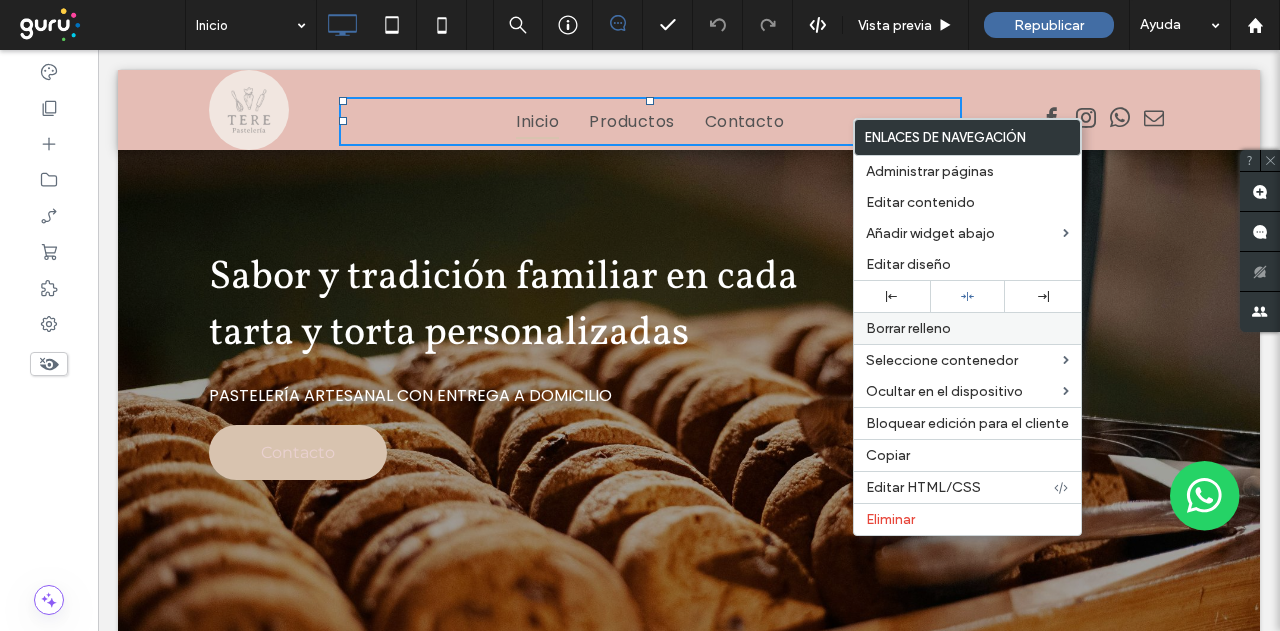 click on "Borrar relleno" at bounding box center [967, 328] 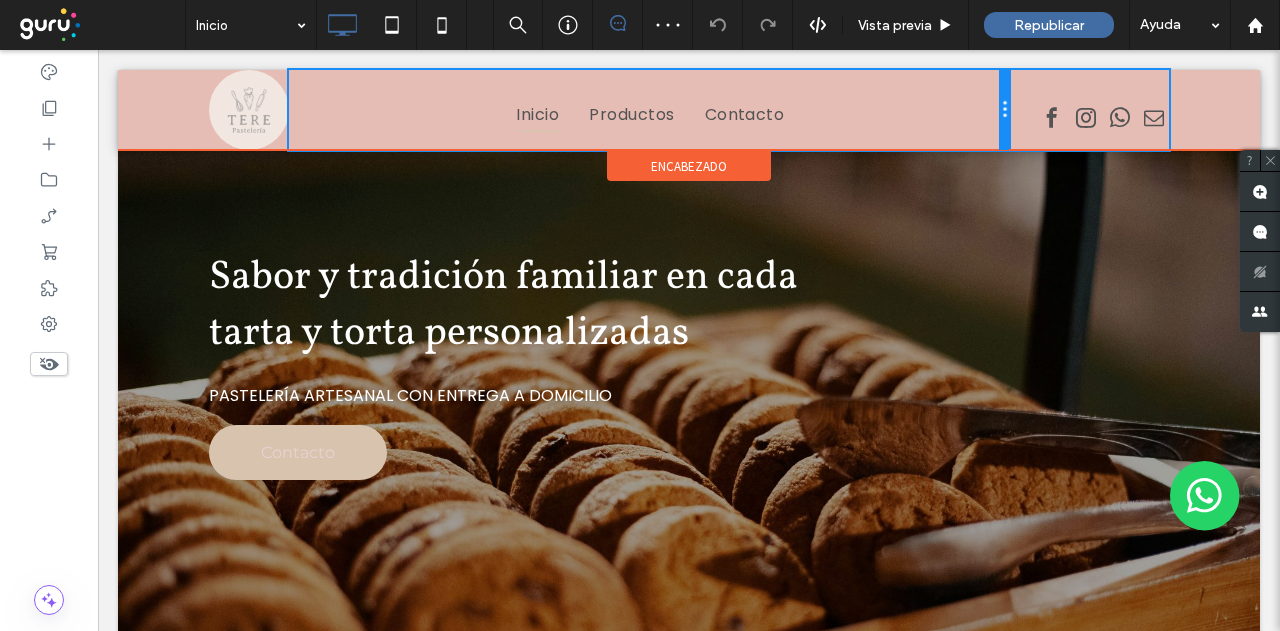 drag, startPoint x: 1000, startPoint y: 125, endPoint x: 1220, endPoint y: 176, distance: 225.83401 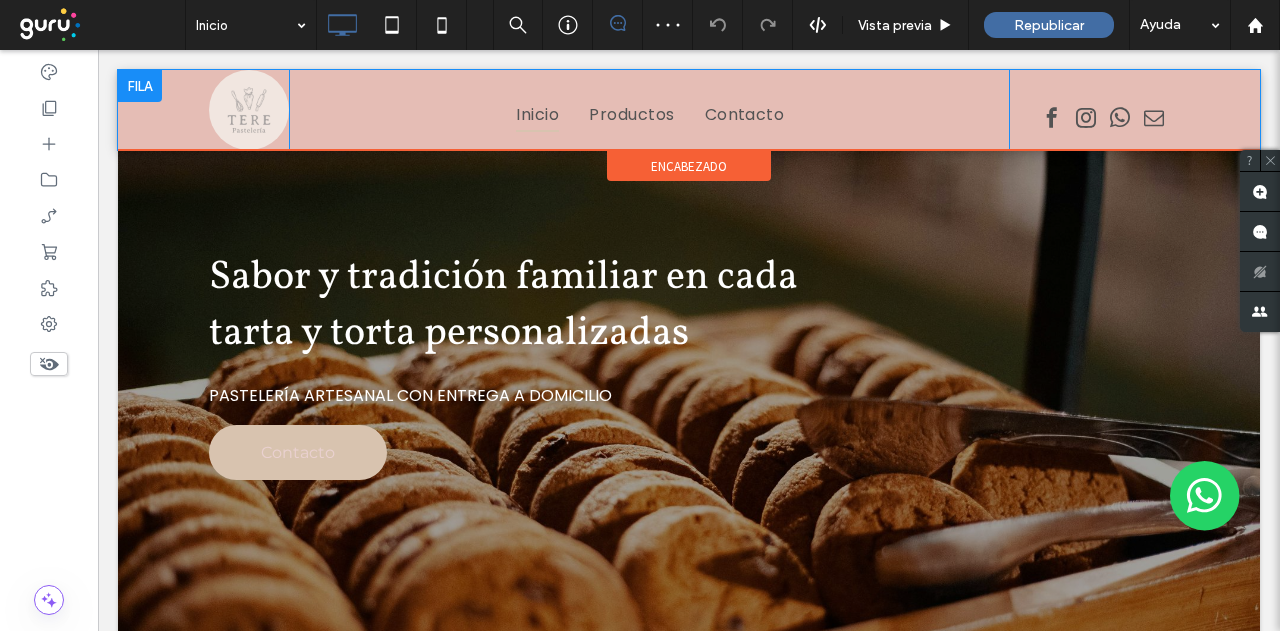 click on "Click To Paste
Inicio
Productos
Contacto
Click To Paste
Click To Paste
Click To Paste" at bounding box center (689, 110) 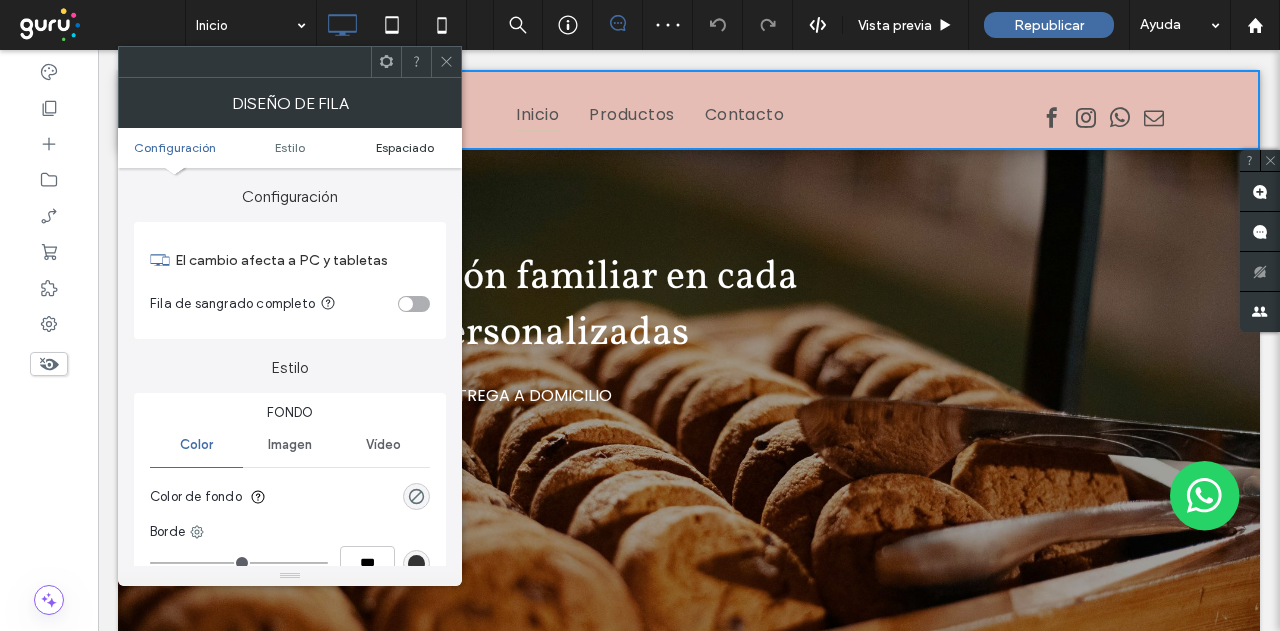 click on "Espaciado" at bounding box center (405, 147) 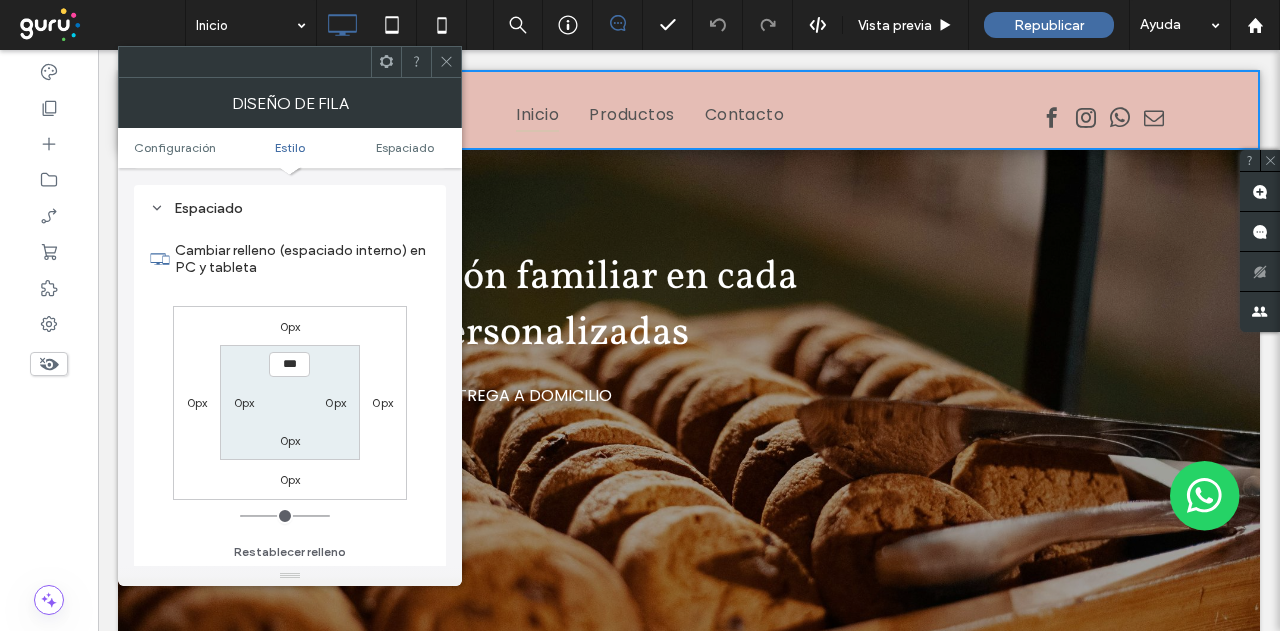 scroll, scrollTop: 502, scrollLeft: 0, axis: vertical 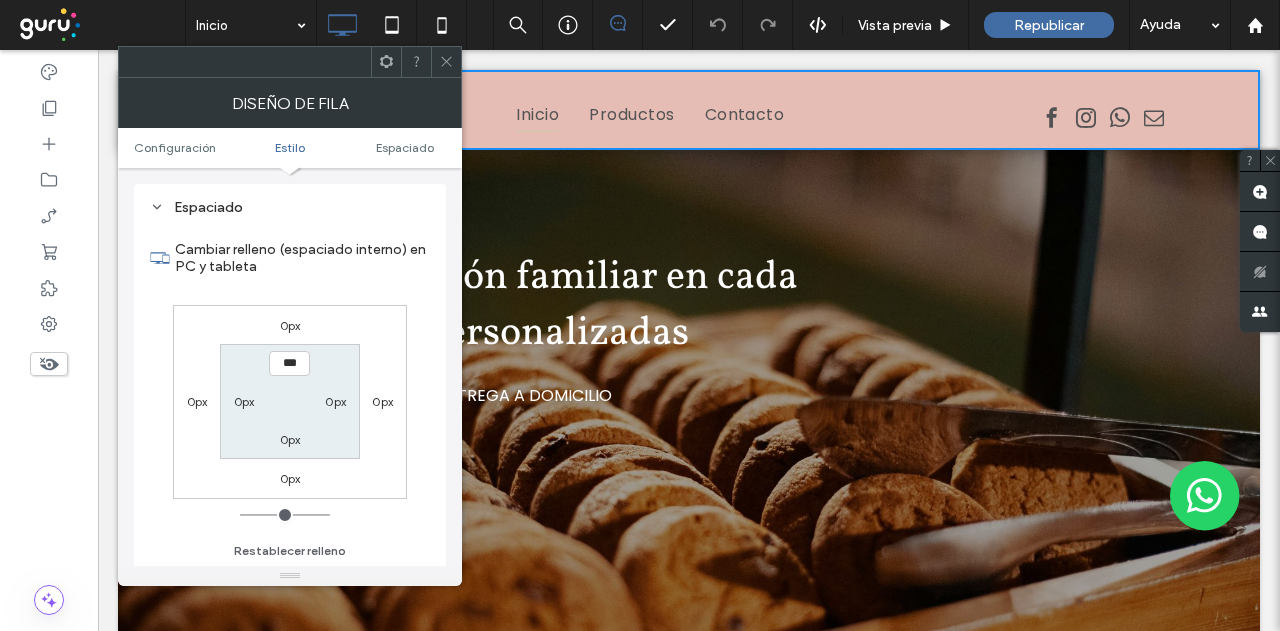 click at bounding box center [446, 62] 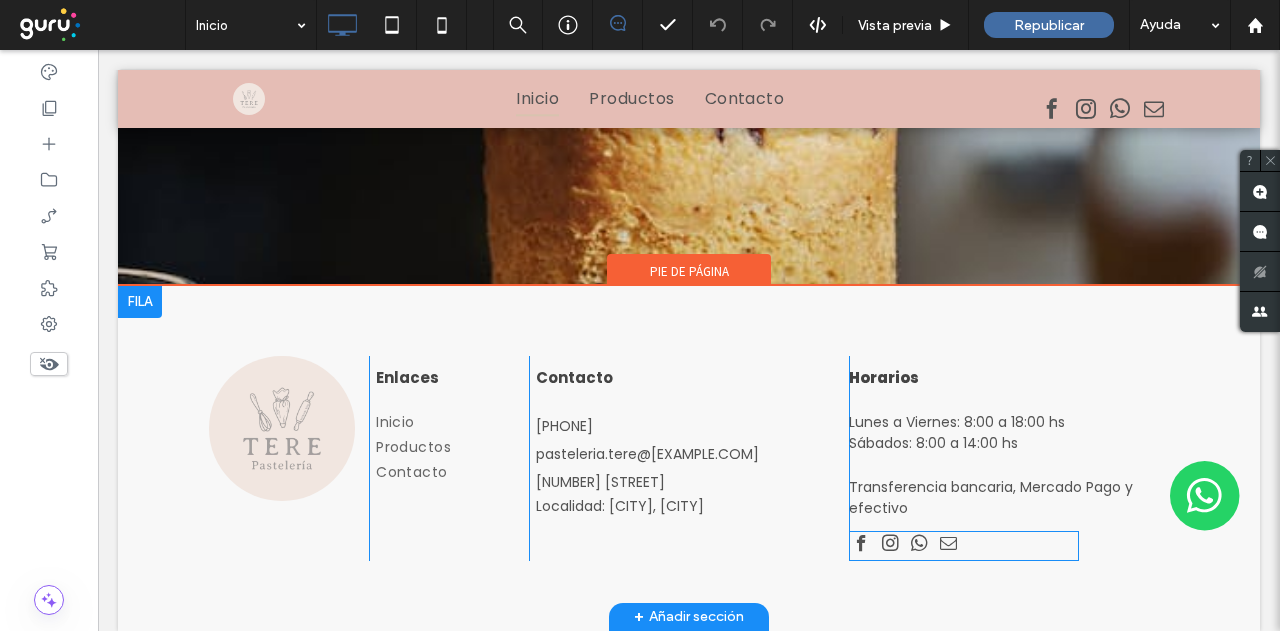 scroll, scrollTop: 4109, scrollLeft: 0, axis: vertical 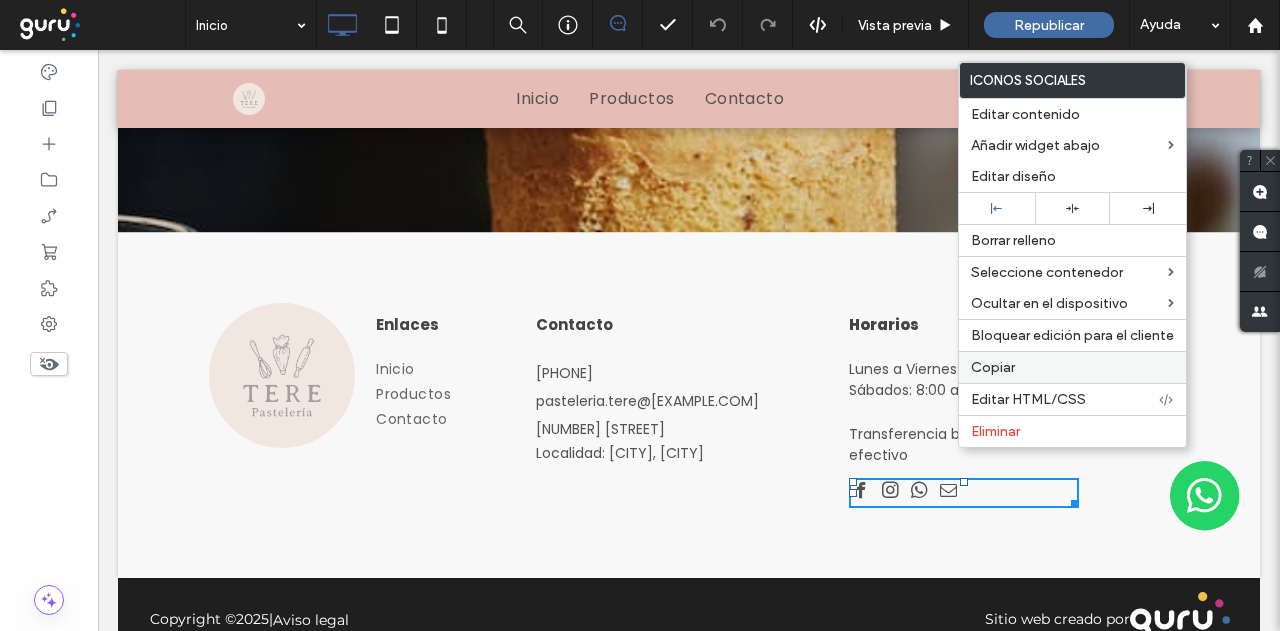 click on "Copiar" at bounding box center [1072, 367] 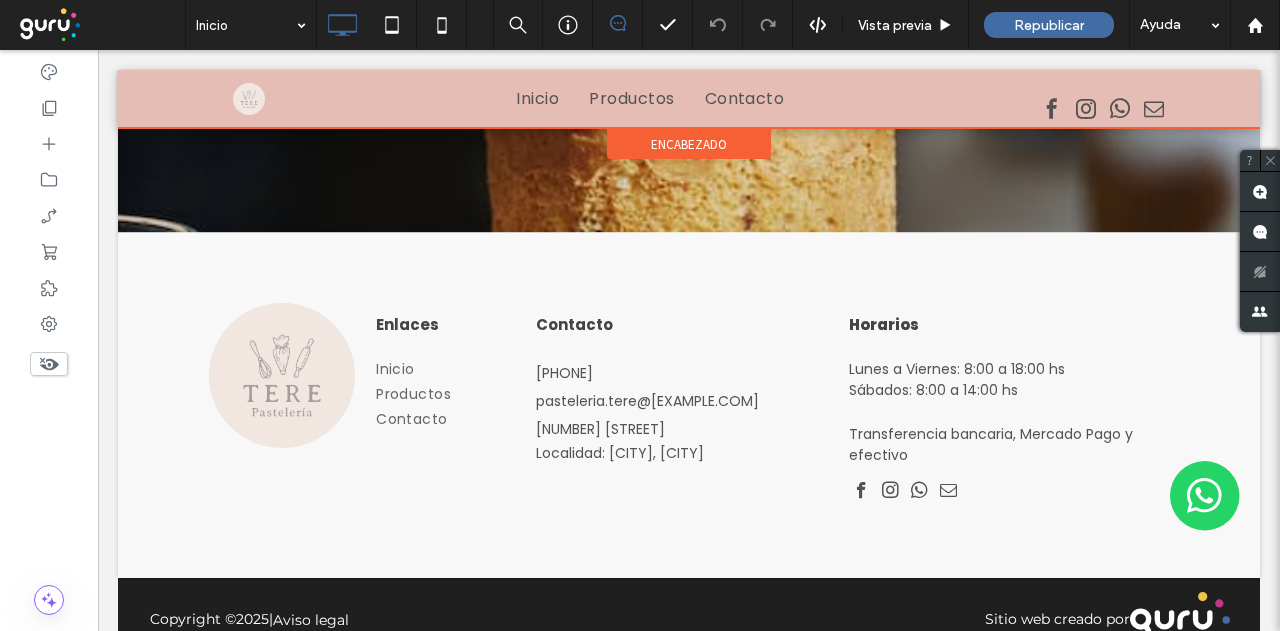 click at bounding box center (689, 99) 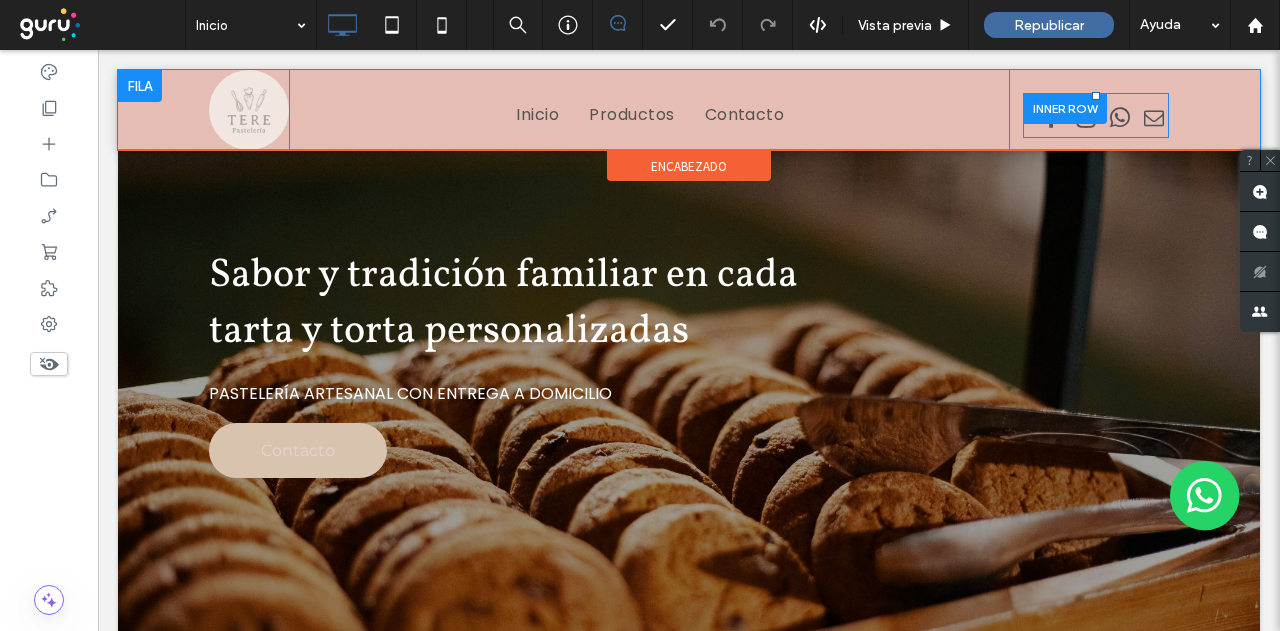 scroll, scrollTop: 0, scrollLeft: 0, axis: both 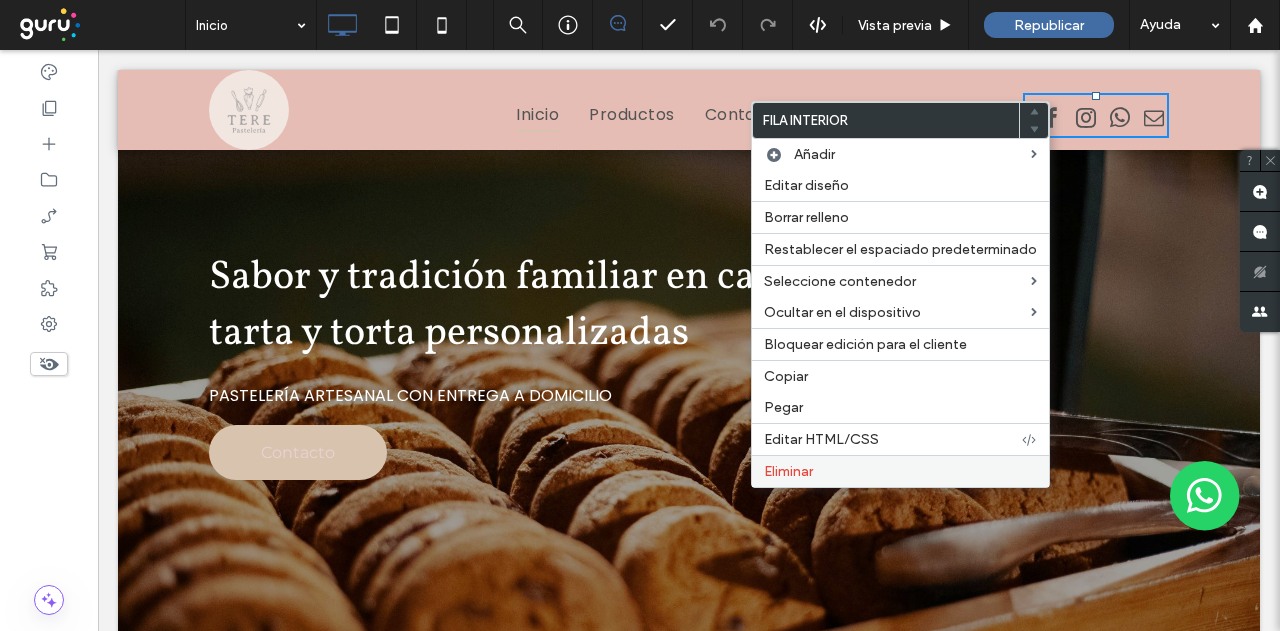 click on "Eliminar" at bounding box center (900, 471) 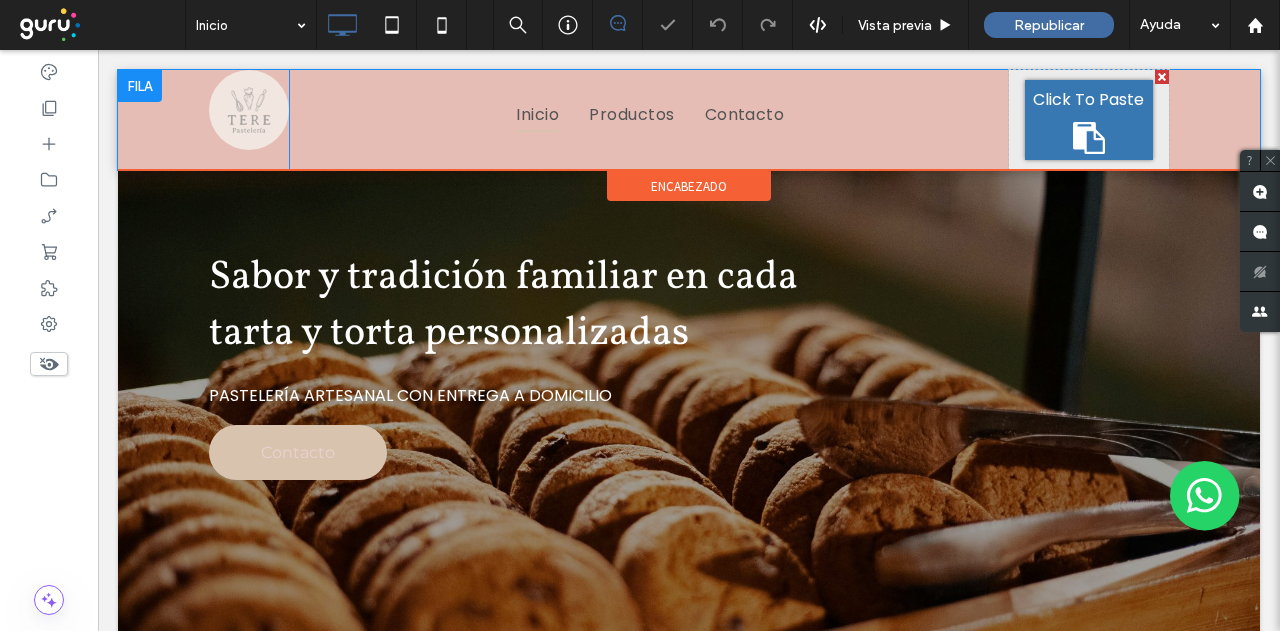 drag, startPoint x: 1055, startPoint y: 107, endPoint x: 1140, endPoint y: 159, distance: 99.64437 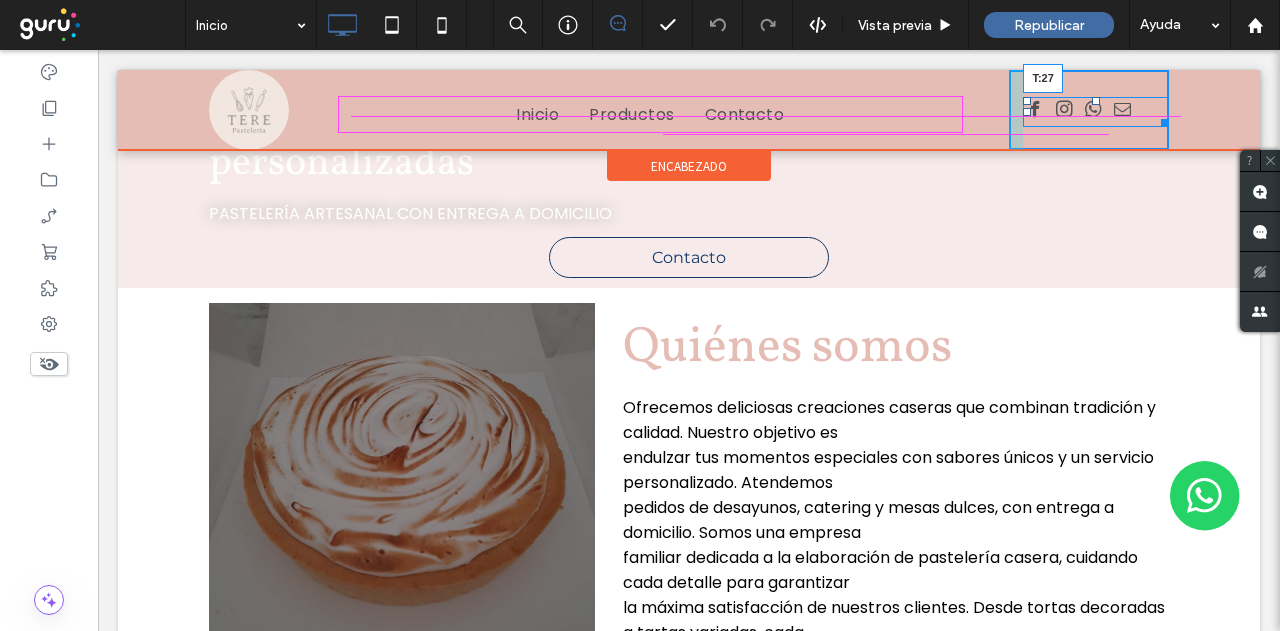 drag, startPoint x: 1088, startPoint y: 81, endPoint x: 1192, endPoint y: 150, distance: 124.80785 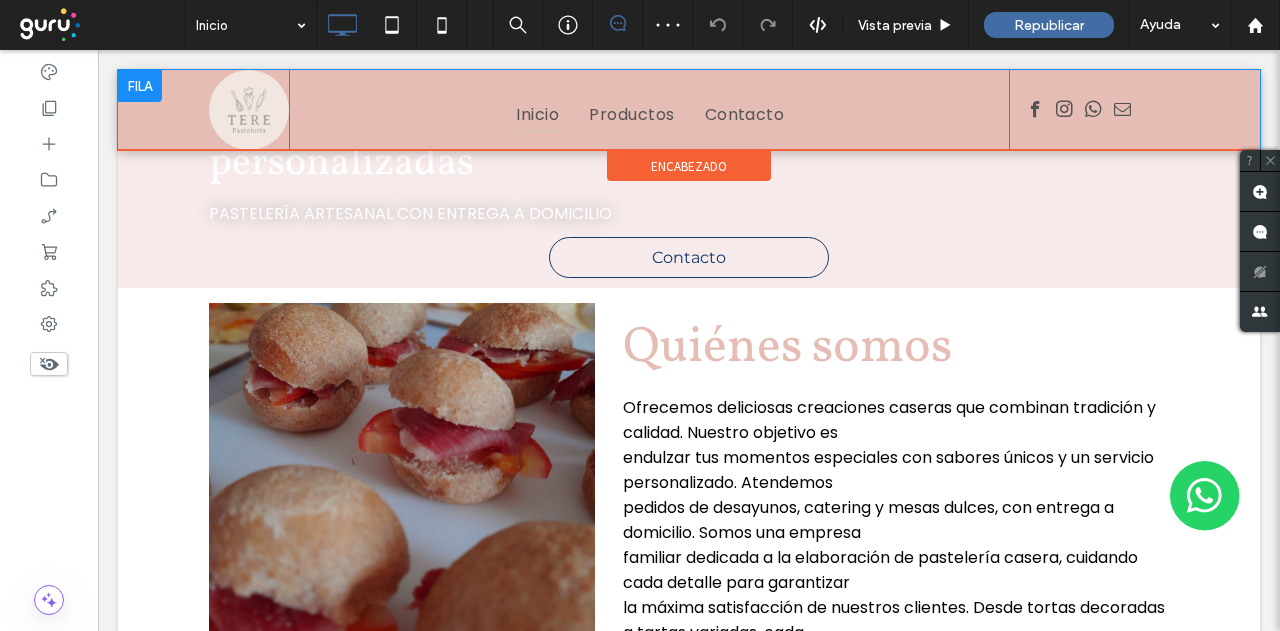 click on "Click To Paste" at bounding box center (1089, 110) 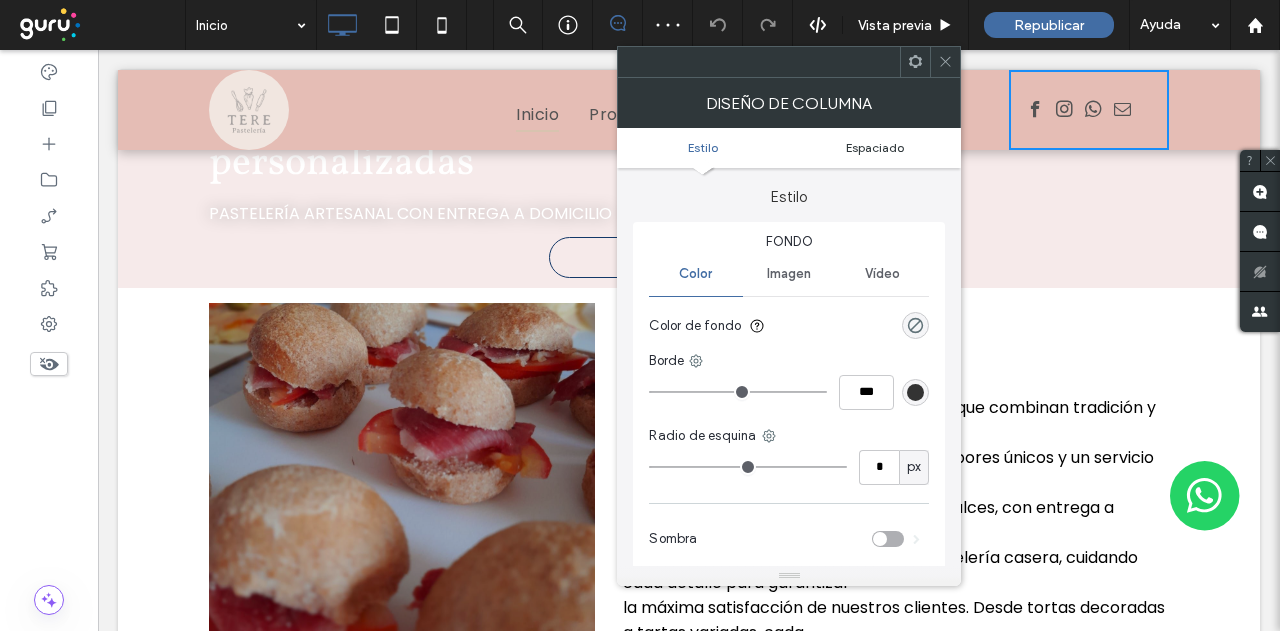 click on "Espaciado" at bounding box center [875, 147] 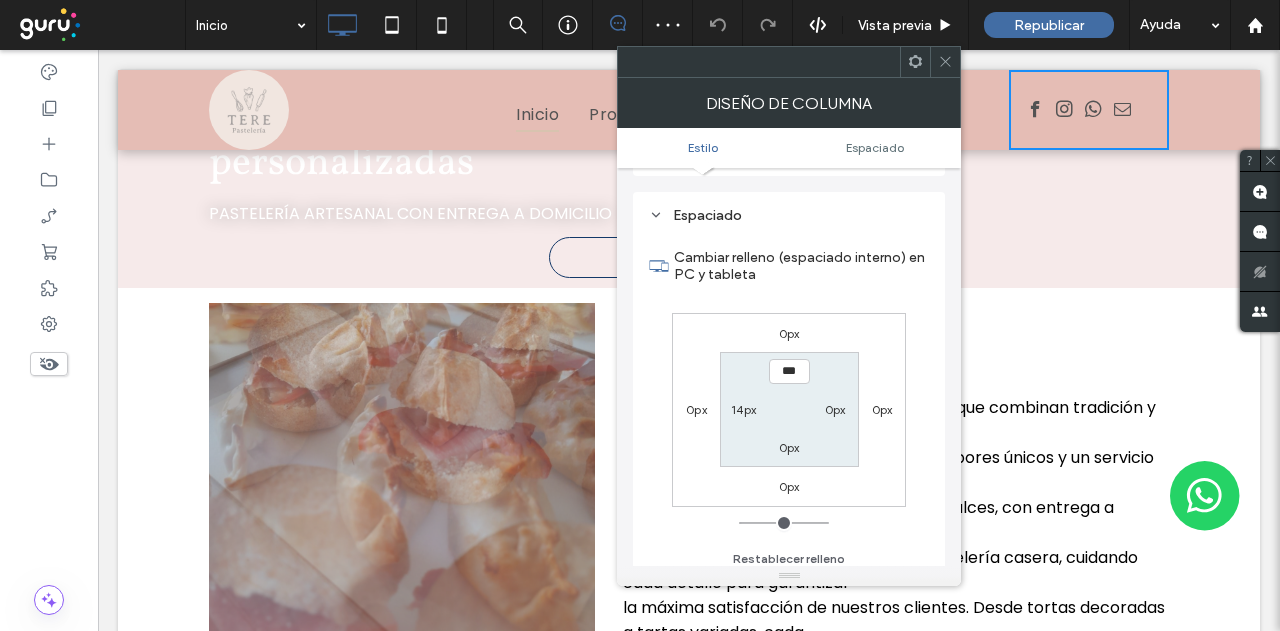 scroll, scrollTop: 406, scrollLeft: 0, axis: vertical 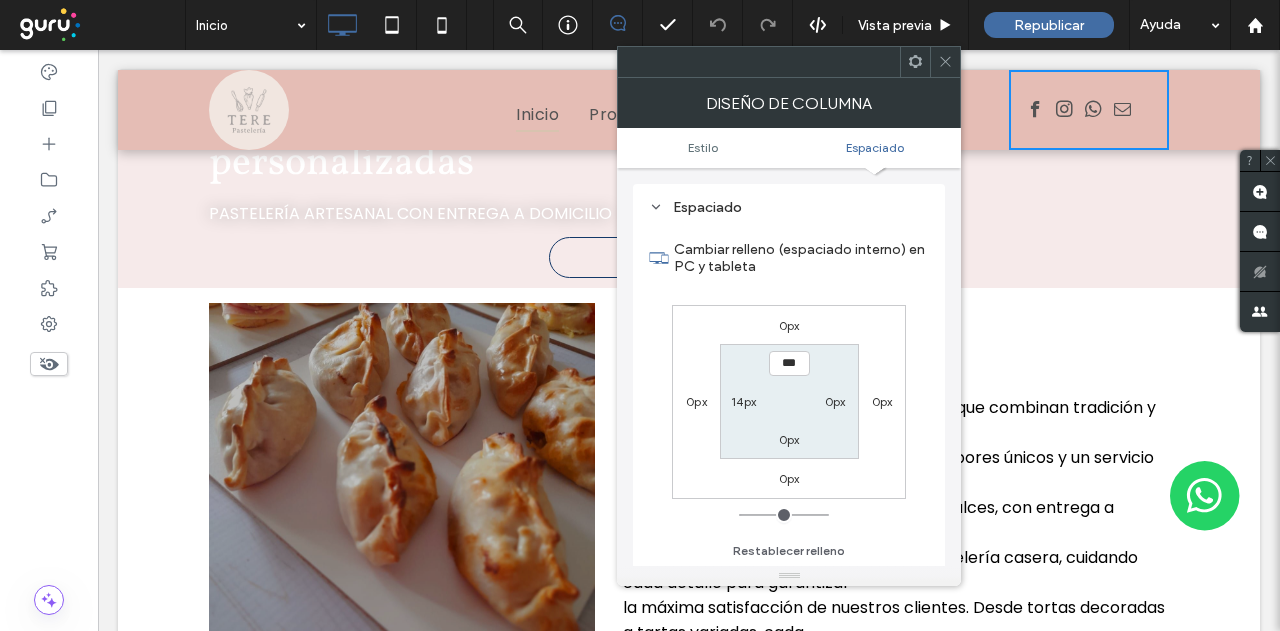 click on "14px" at bounding box center [743, 401] 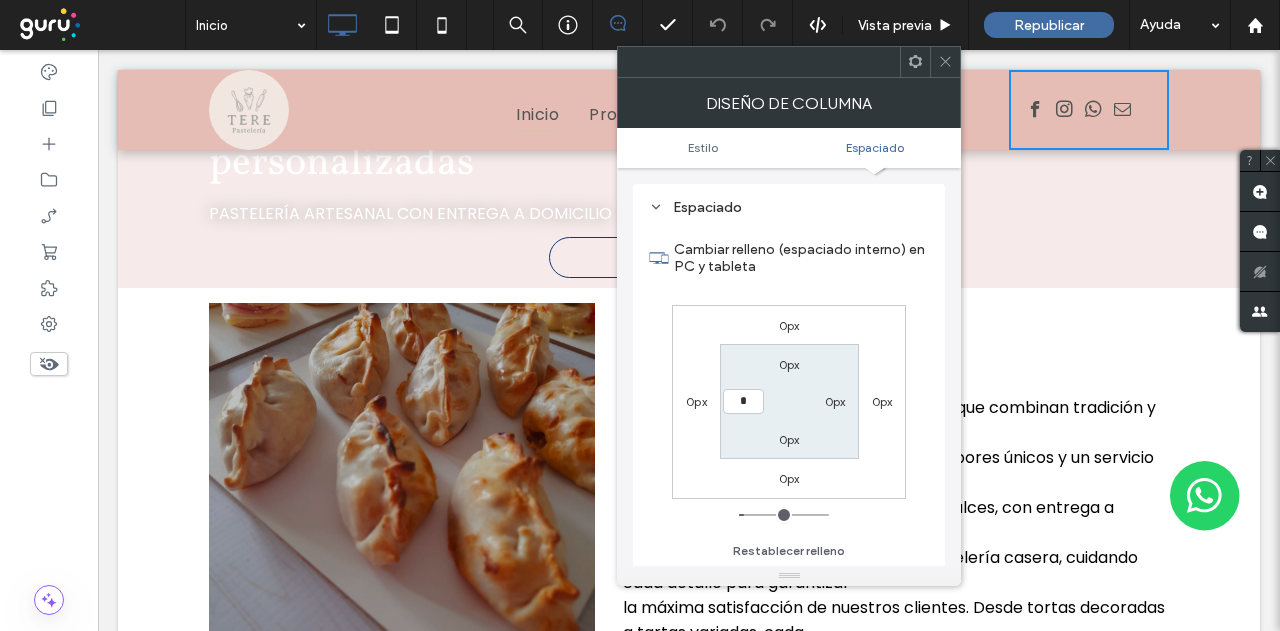type on "*" 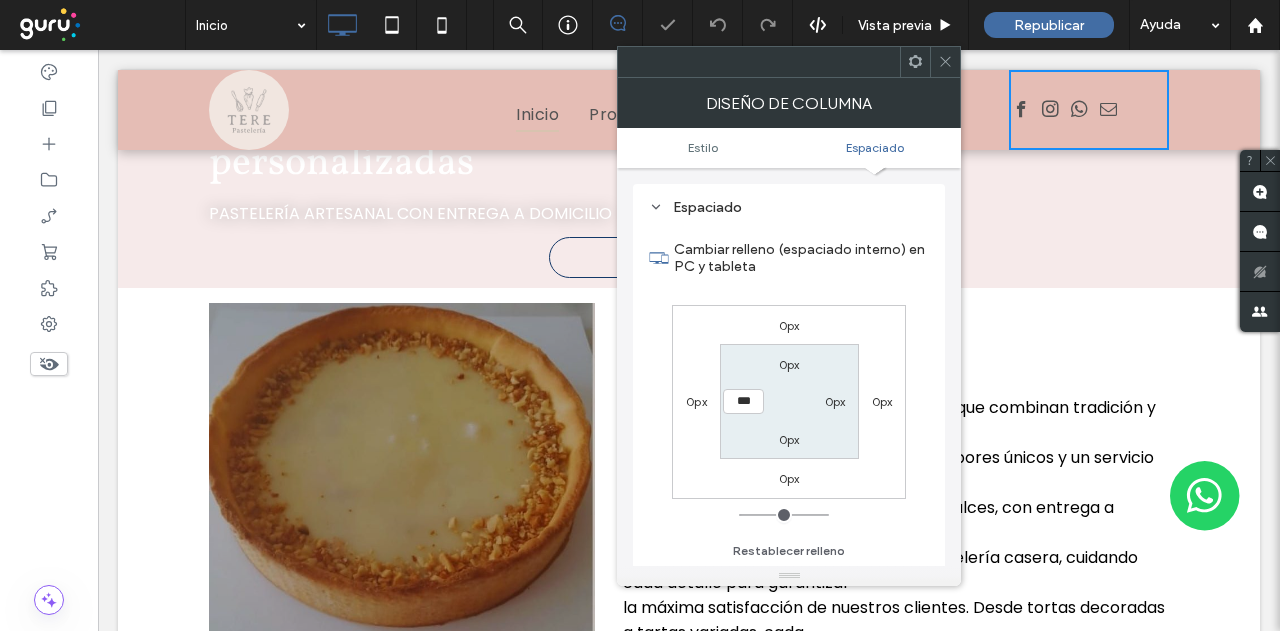 click 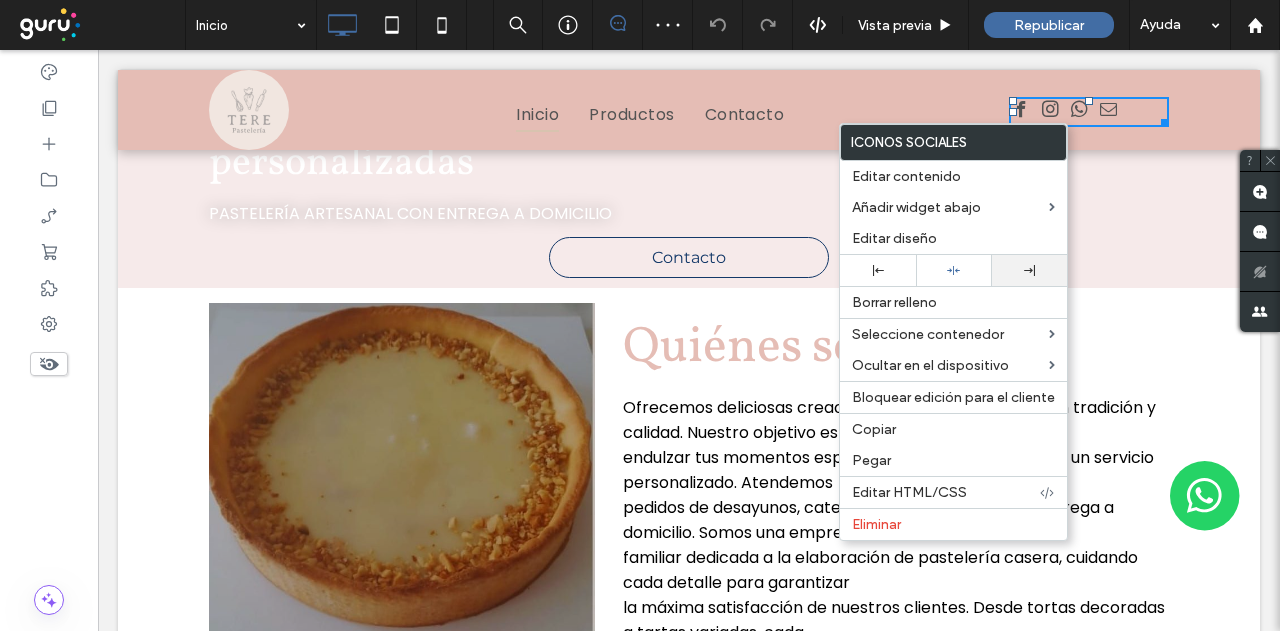 click 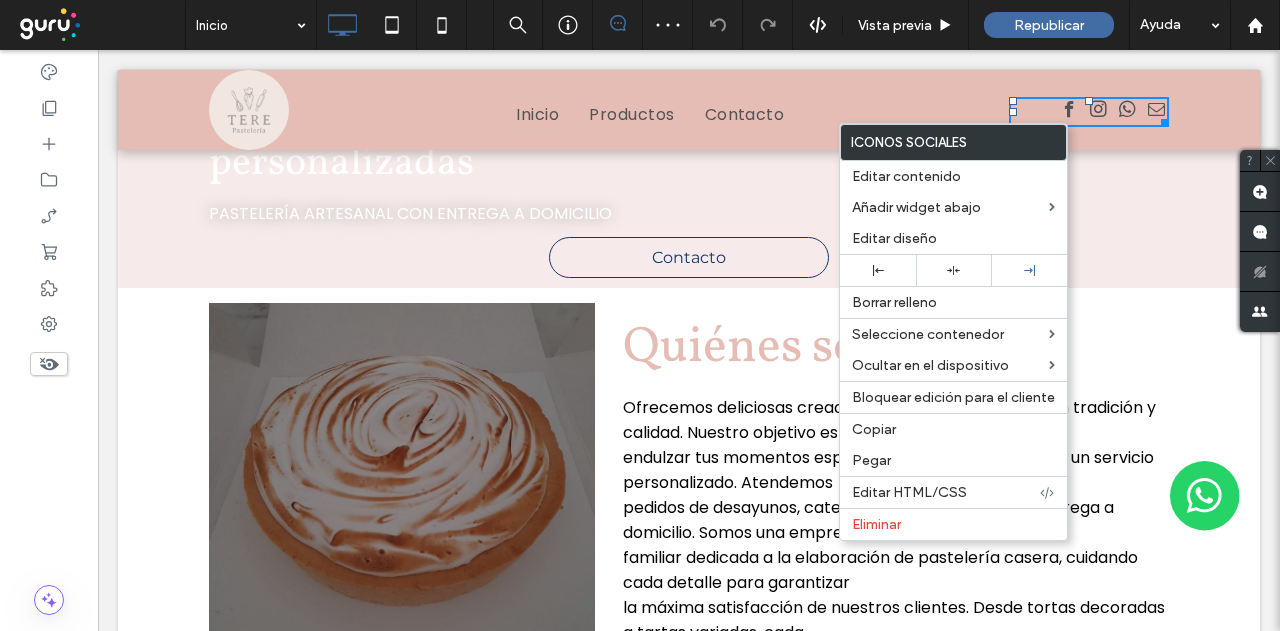 click on "Click To Paste" at bounding box center (1089, 110) 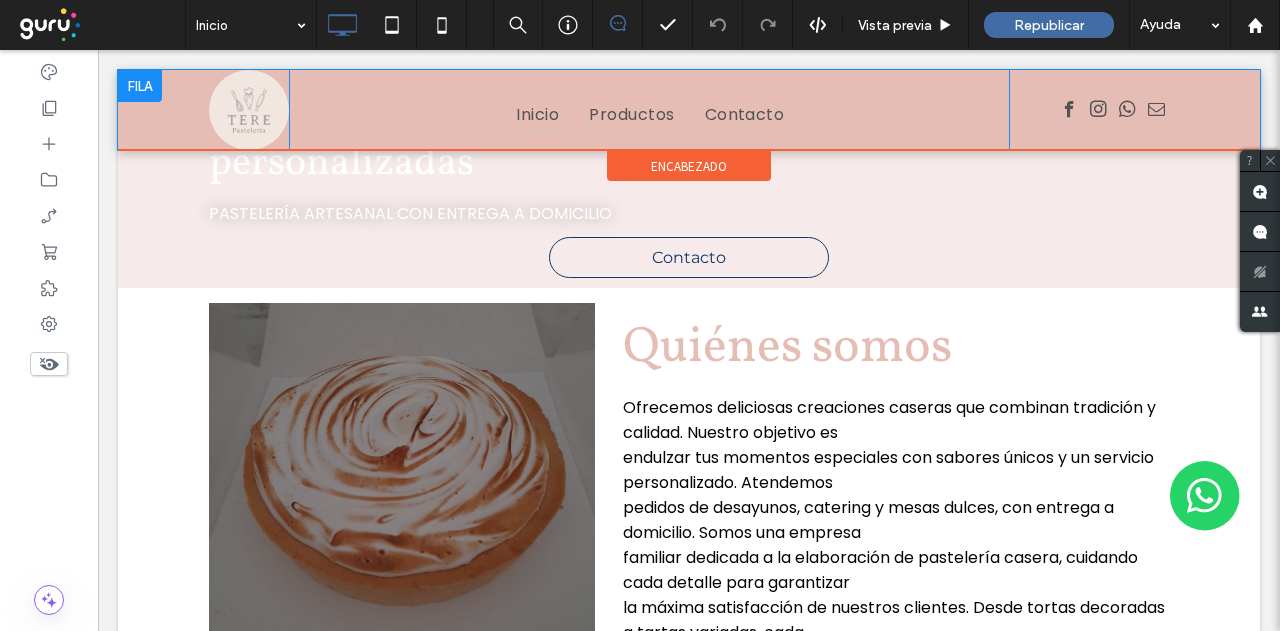 click on "Click To Paste
Inicio
Productos
Contacto
Click To Paste
Click To Paste" at bounding box center (689, 110) 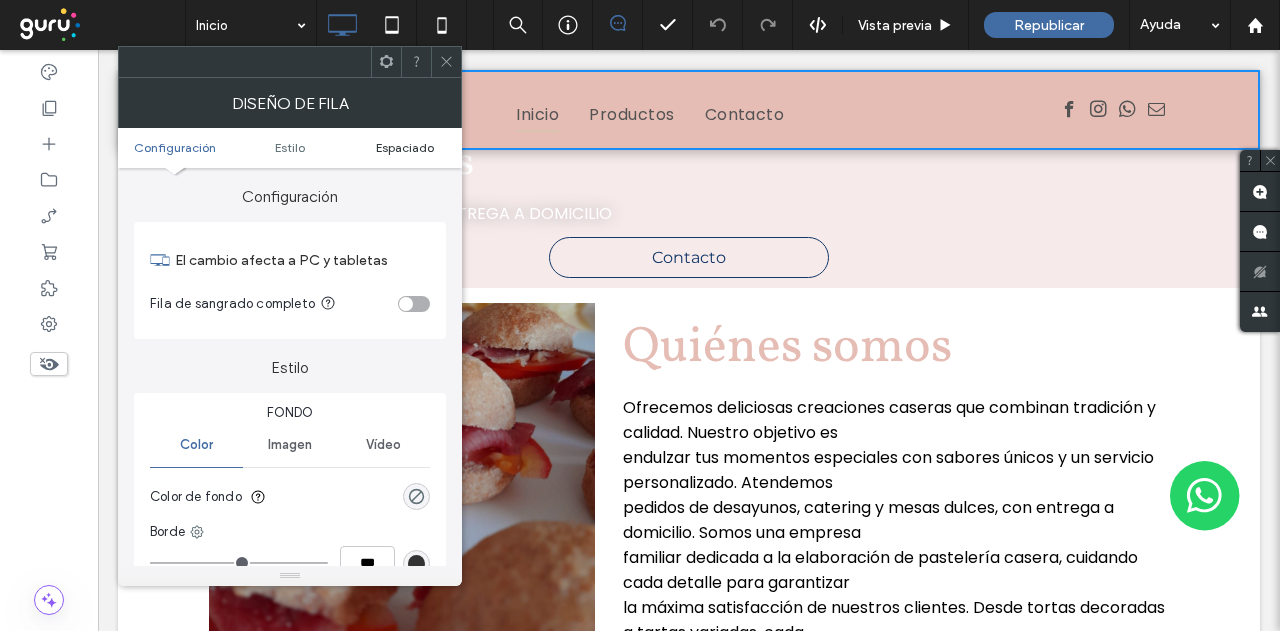 click on "Configuración Estilo Espaciado" at bounding box center (290, 148) 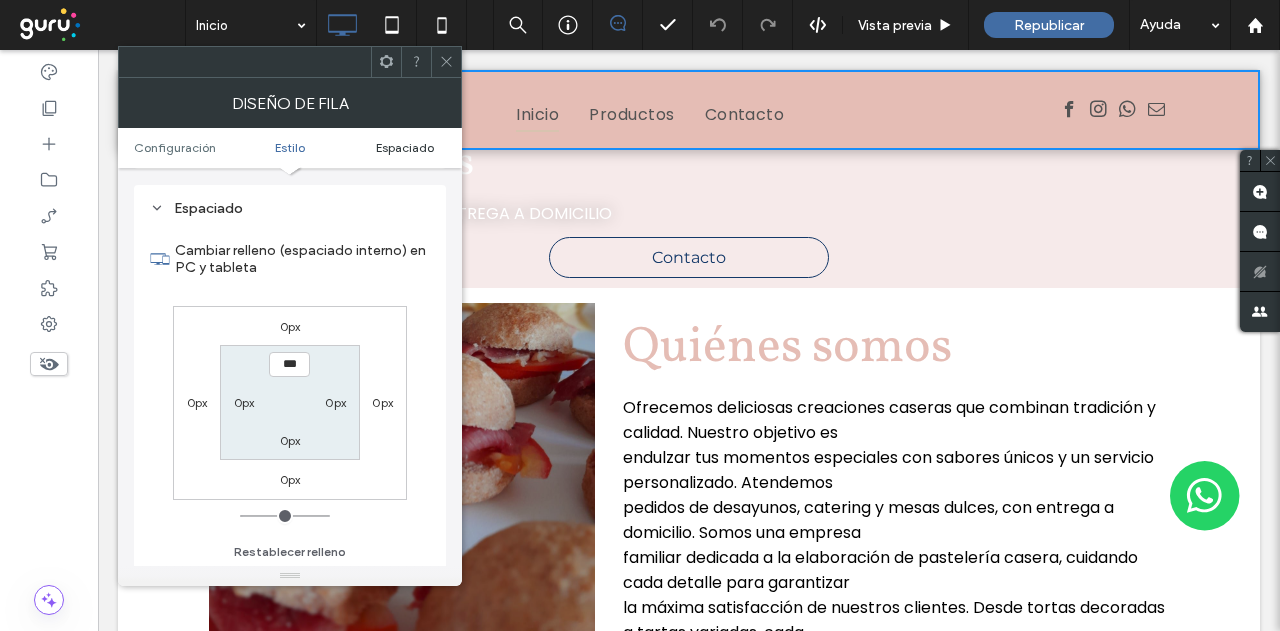 scroll, scrollTop: 502, scrollLeft: 0, axis: vertical 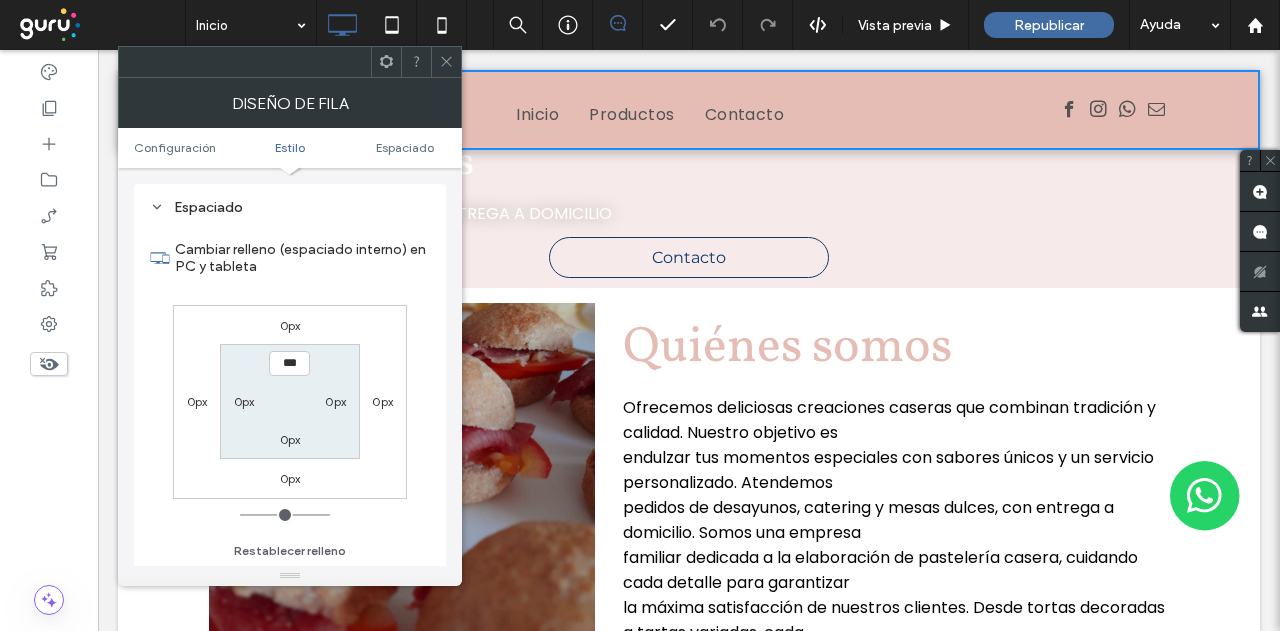 drag, startPoint x: 449, startPoint y: 79, endPoint x: 460, endPoint y: 69, distance: 14.866069 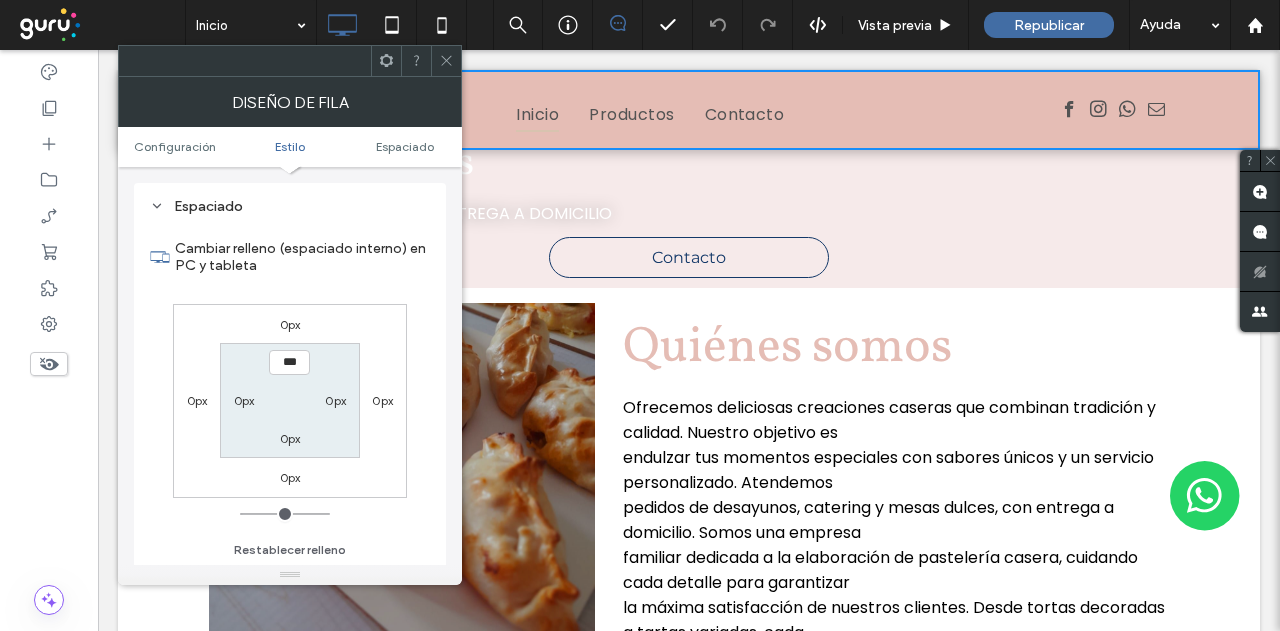 click 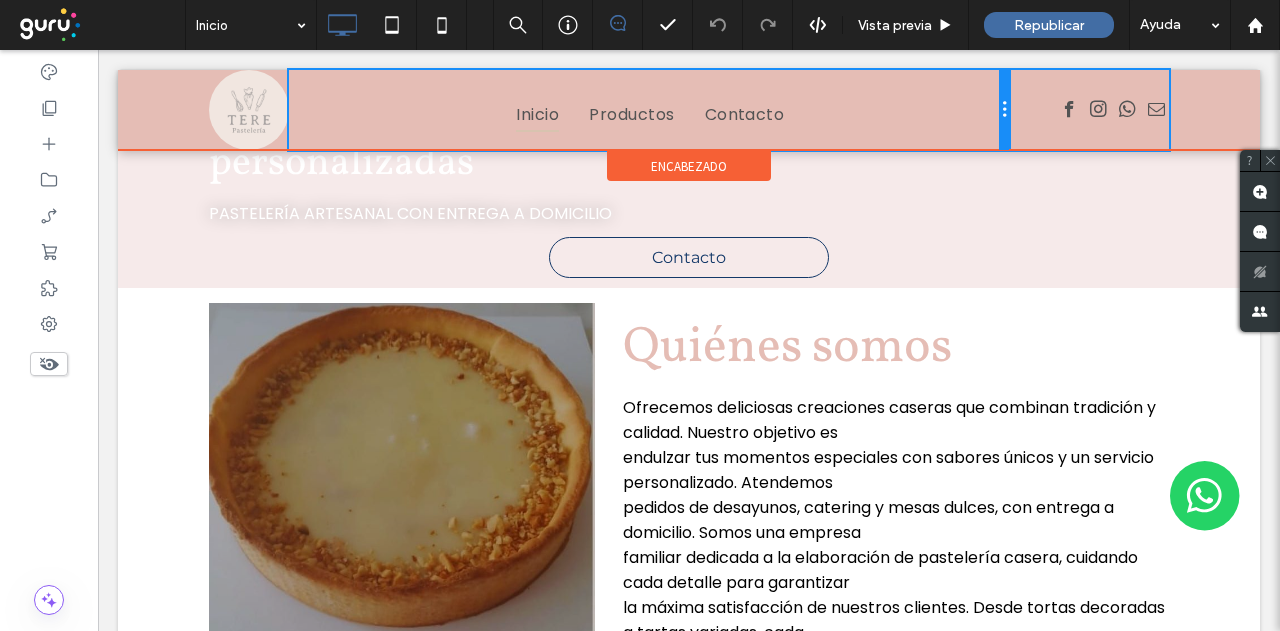 drag, startPoint x: 1002, startPoint y: 118, endPoint x: 1020, endPoint y: 111, distance: 19.313208 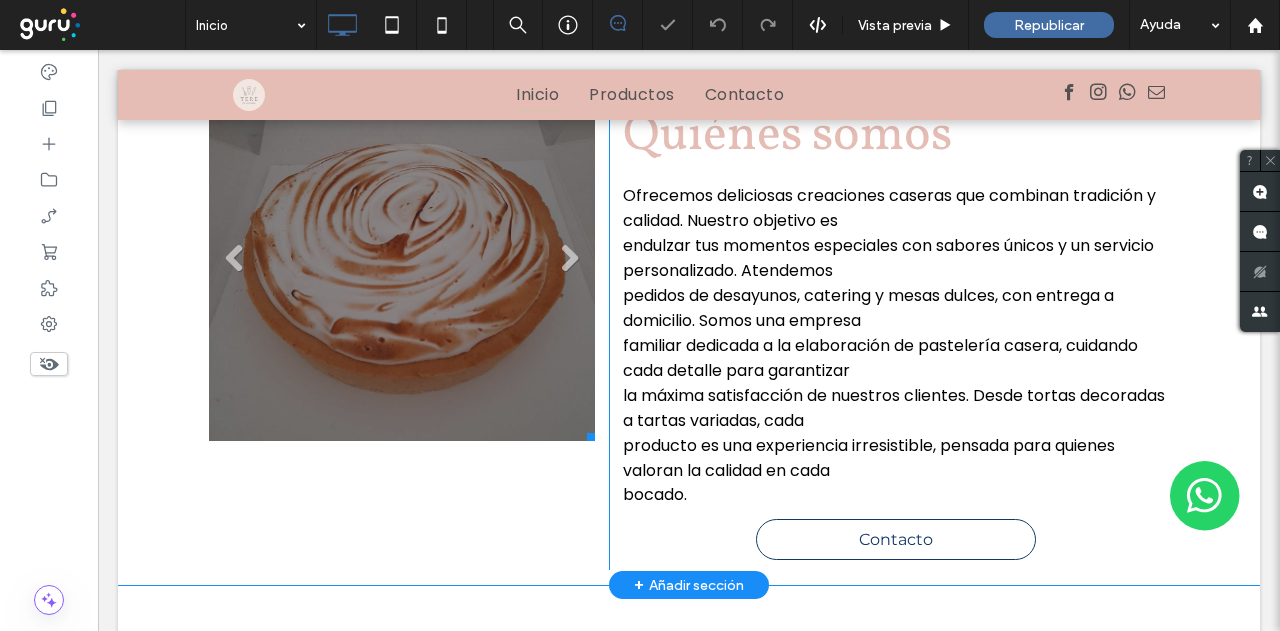 scroll, scrollTop: 0, scrollLeft: 0, axis: both 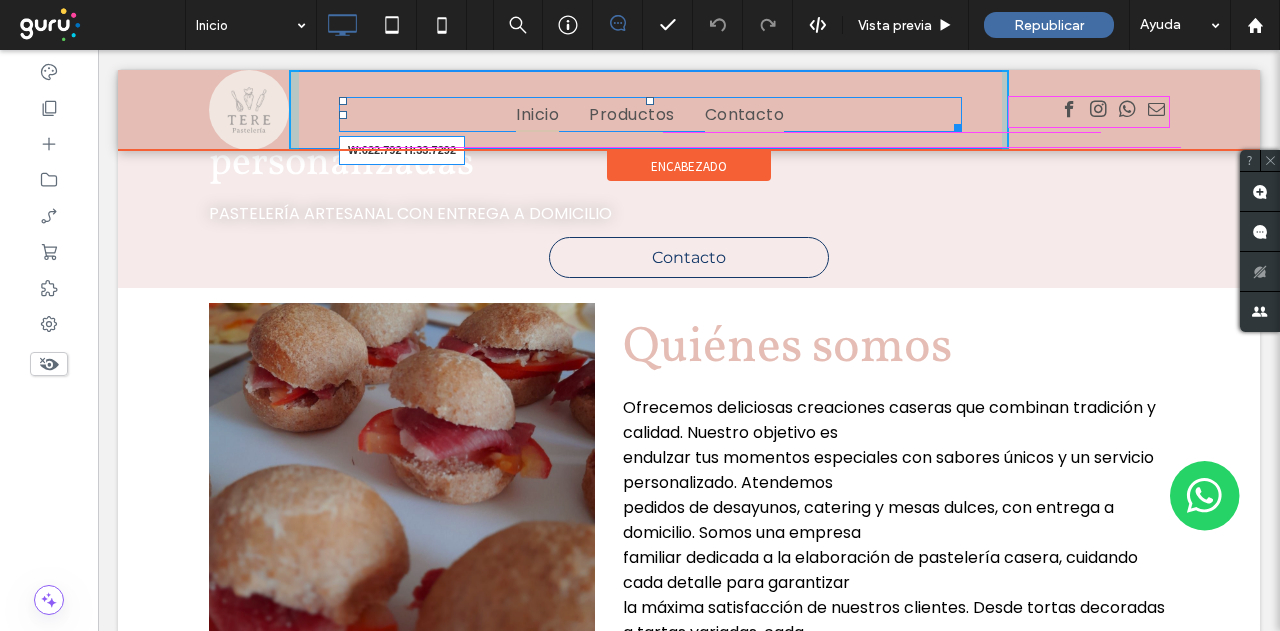 drag, startPoint x: 952, startPoint y: 120, endPoint x: 747, endPoint y: 119, distance: 205.00244 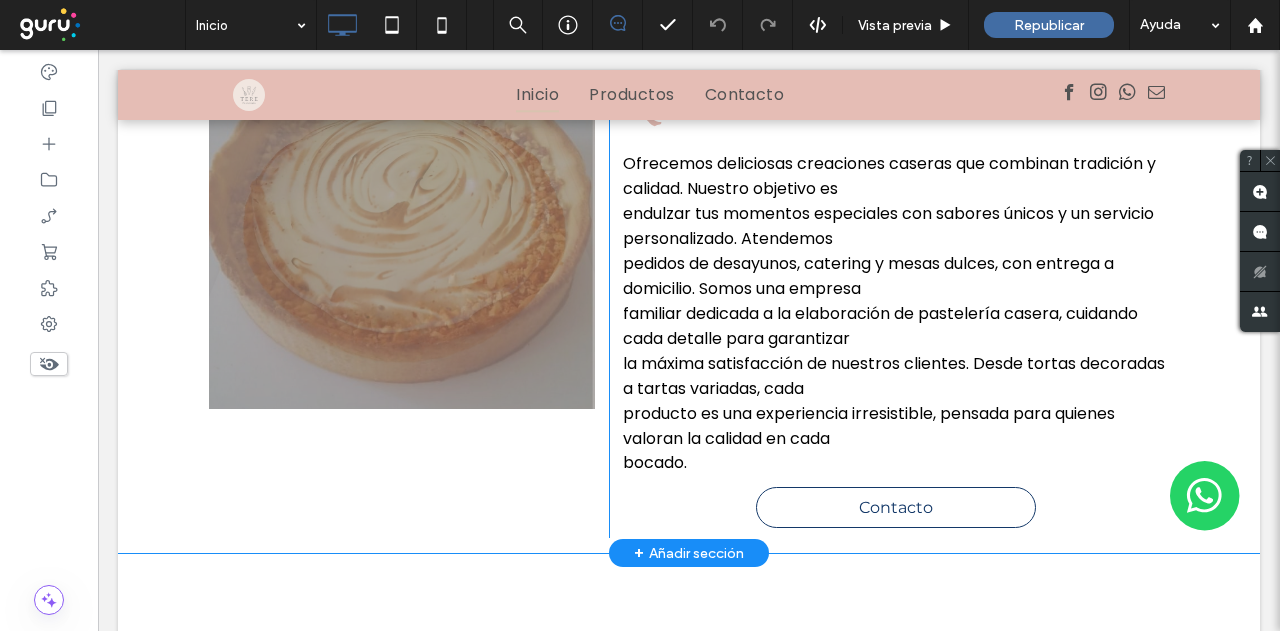 scroll, scrollTop: 0, scrollLeft: 0, axis: both 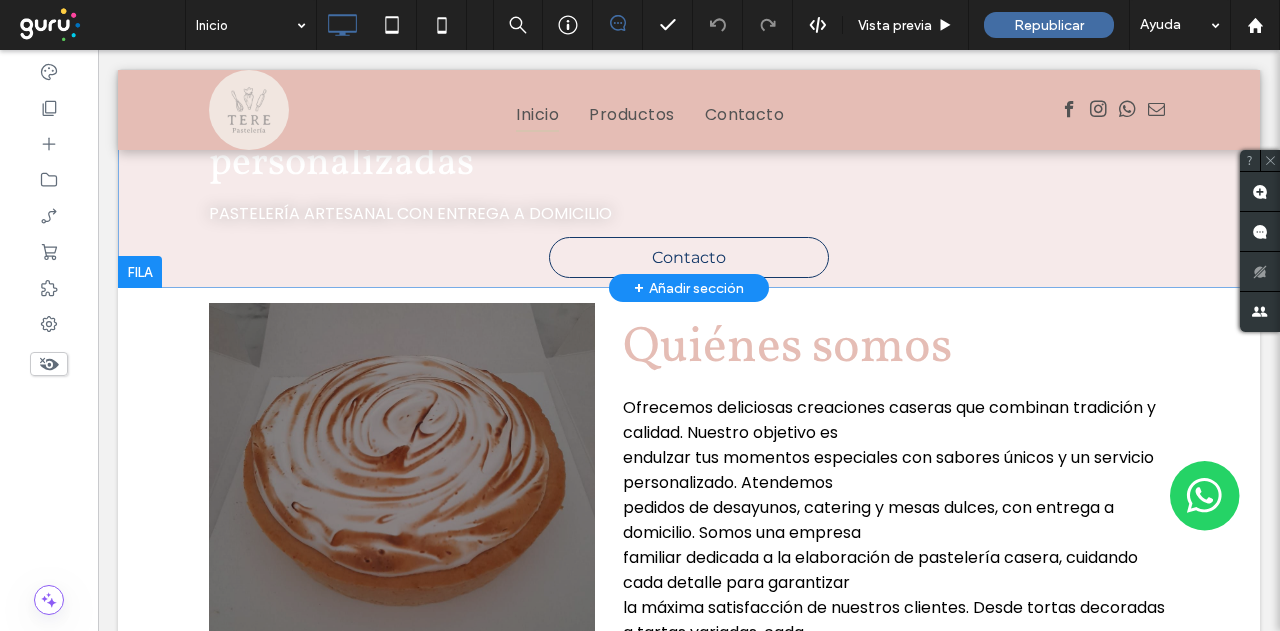 click on "Sabor y tradición familiar en cada tarta y torta personalizadas   Pastelería artesanal con entrega a domicilio
Contacto
Click To Paste
Fila + Añadir sección" at bounding box center [689, 179] 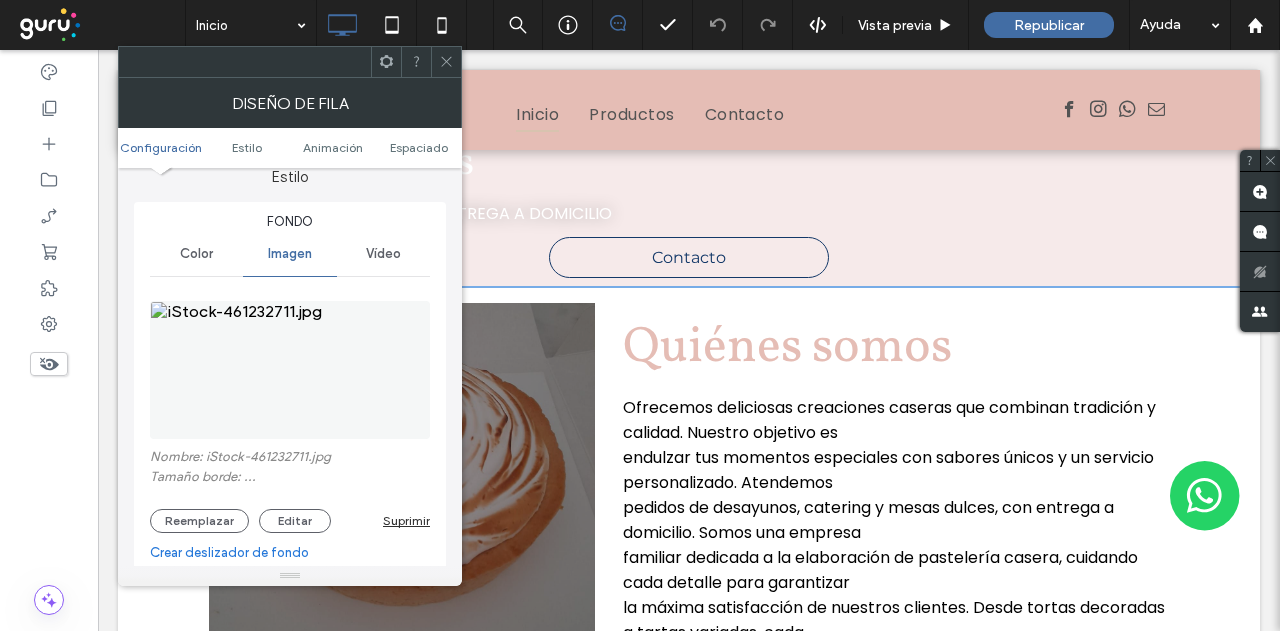 scroll, scrollTop: 200, scrollLeft: 0, axis: vertical 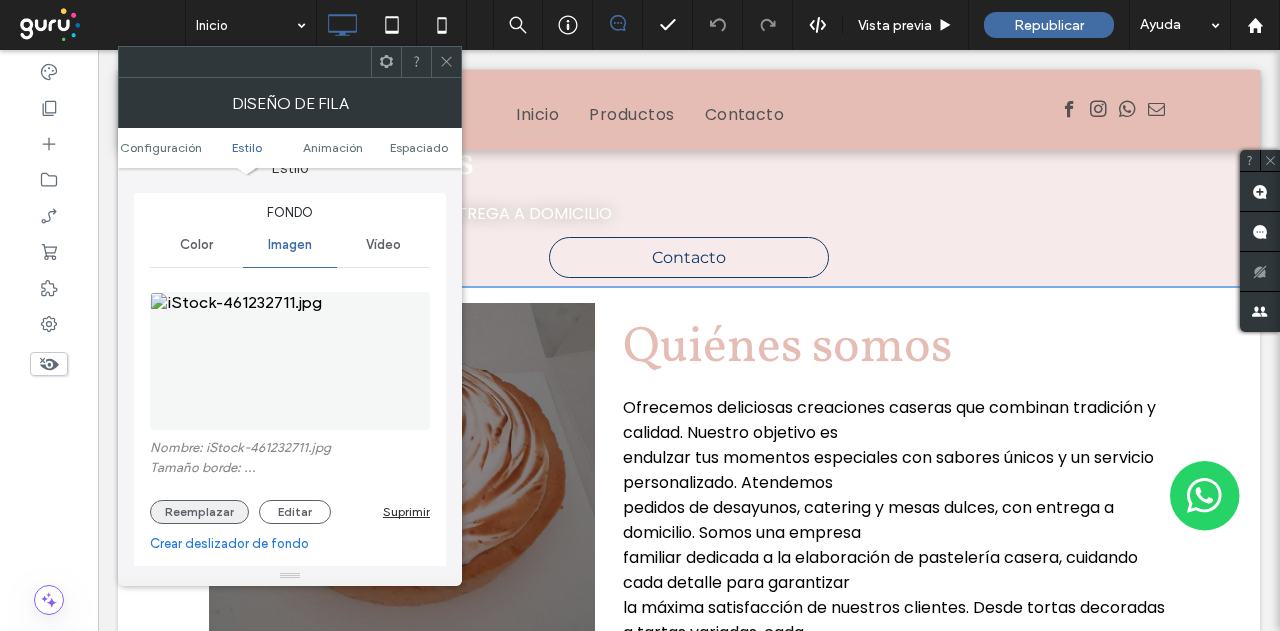 click on "Reemplazar" at bounding box center (199, 512) 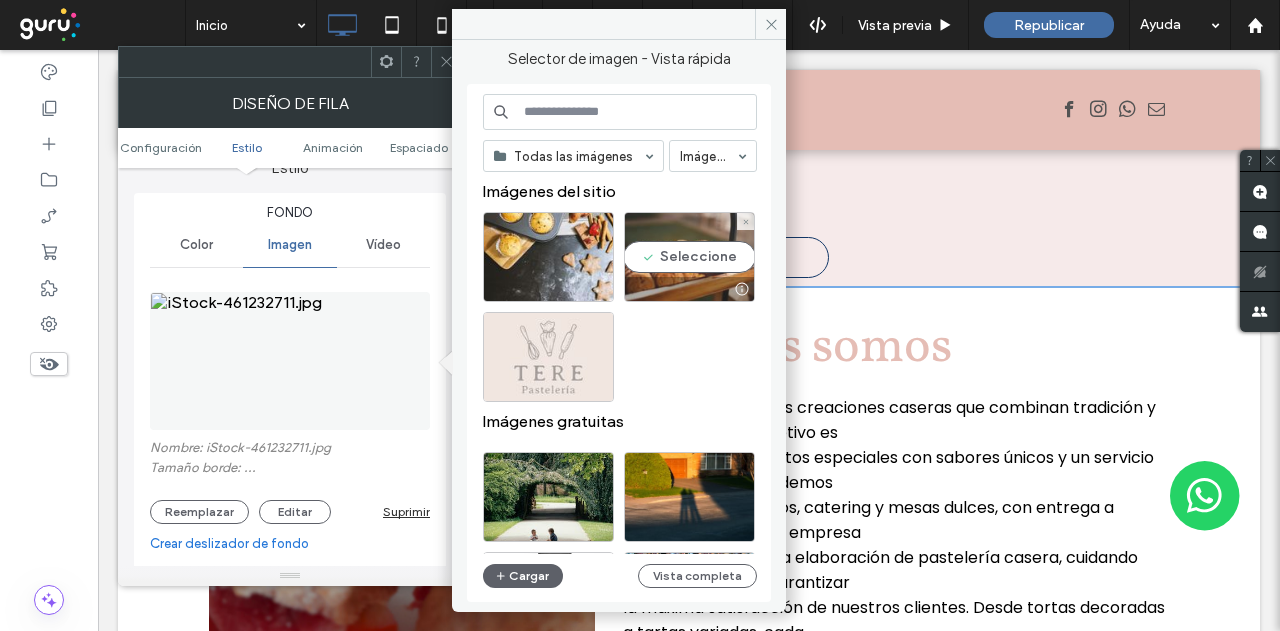 click on "Seleccione" at bounding box center [689, 257] 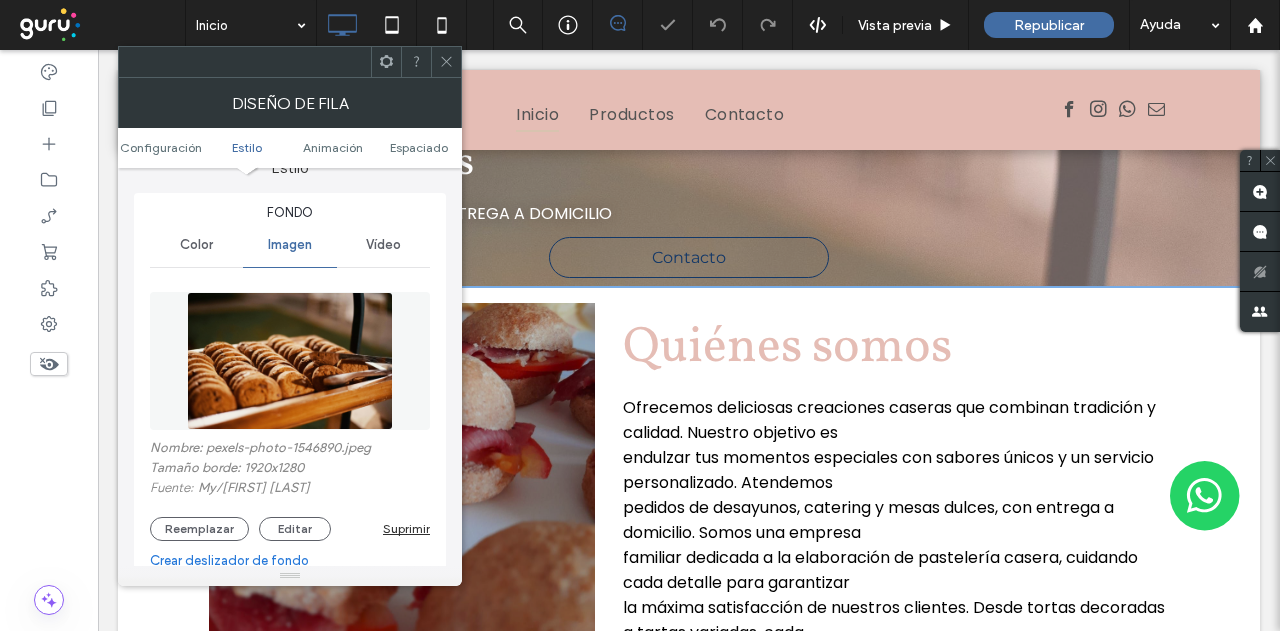 type on "**" 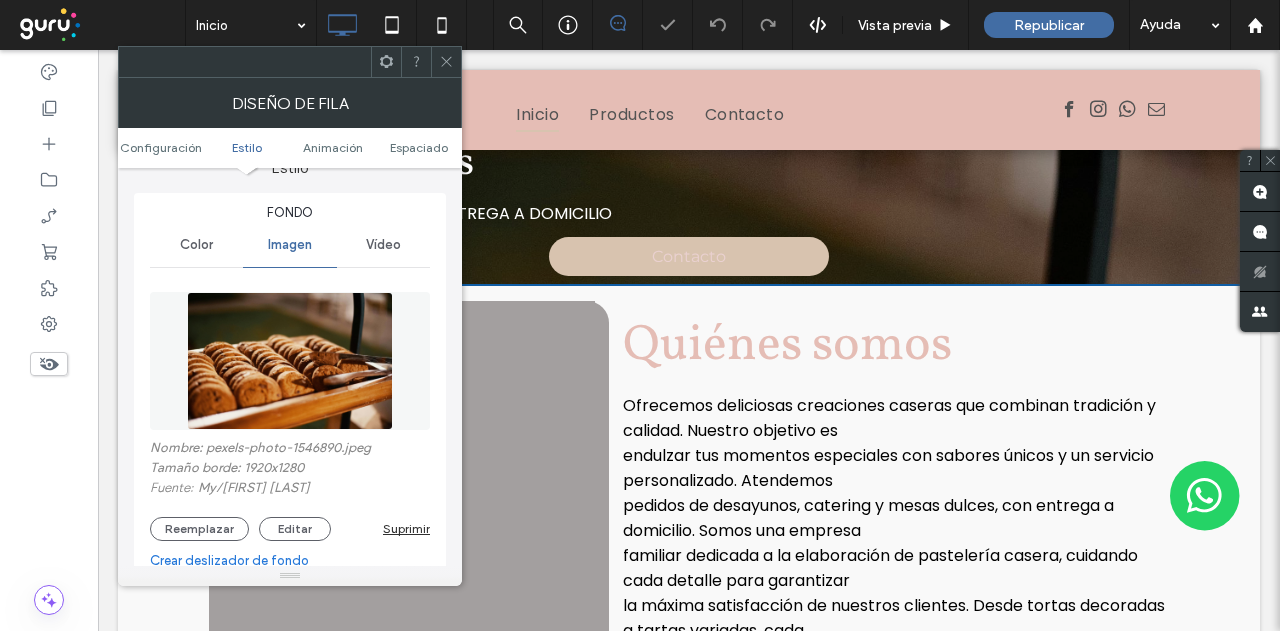 click 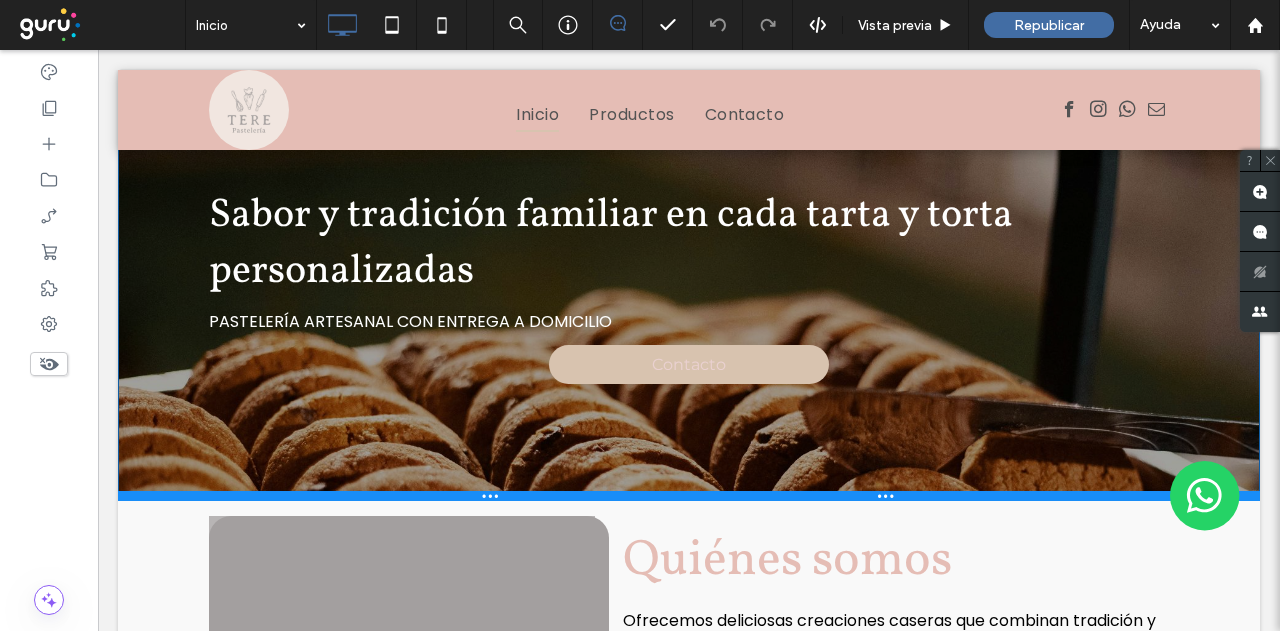 drag, startPoint x: 298, startPoint y: 281, endPoint x: 425, endPoint y: 547, distance: 294.7626 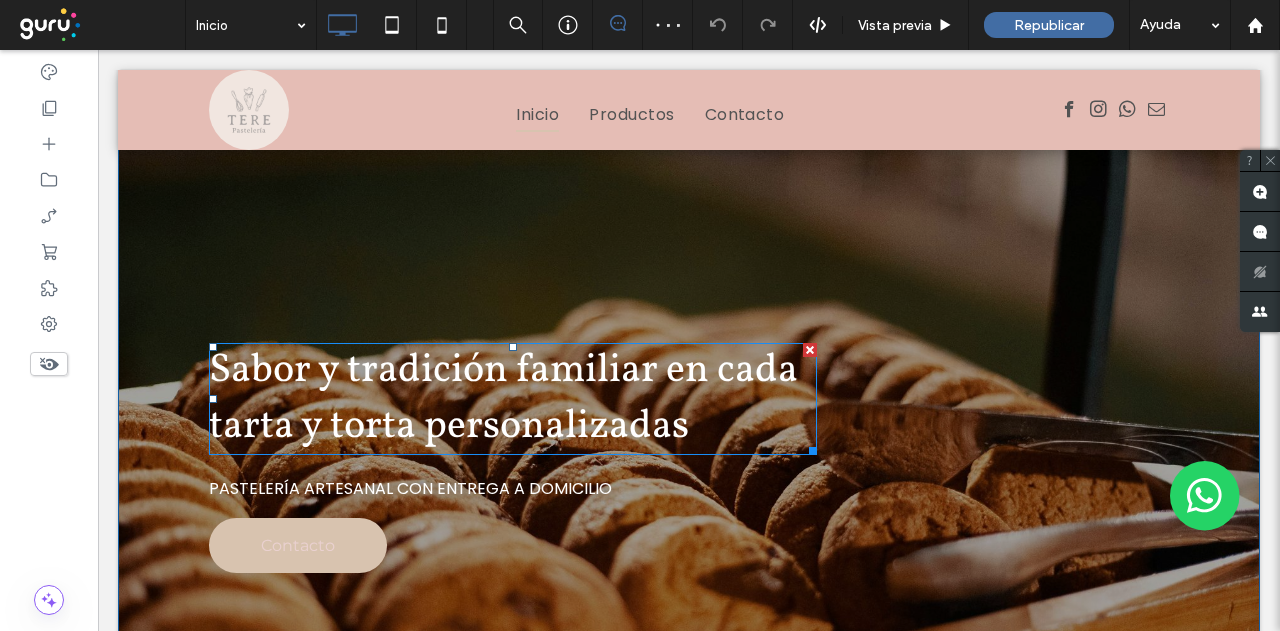 scroll, scrollTop: 0, scrollLeft: 0, axis: both 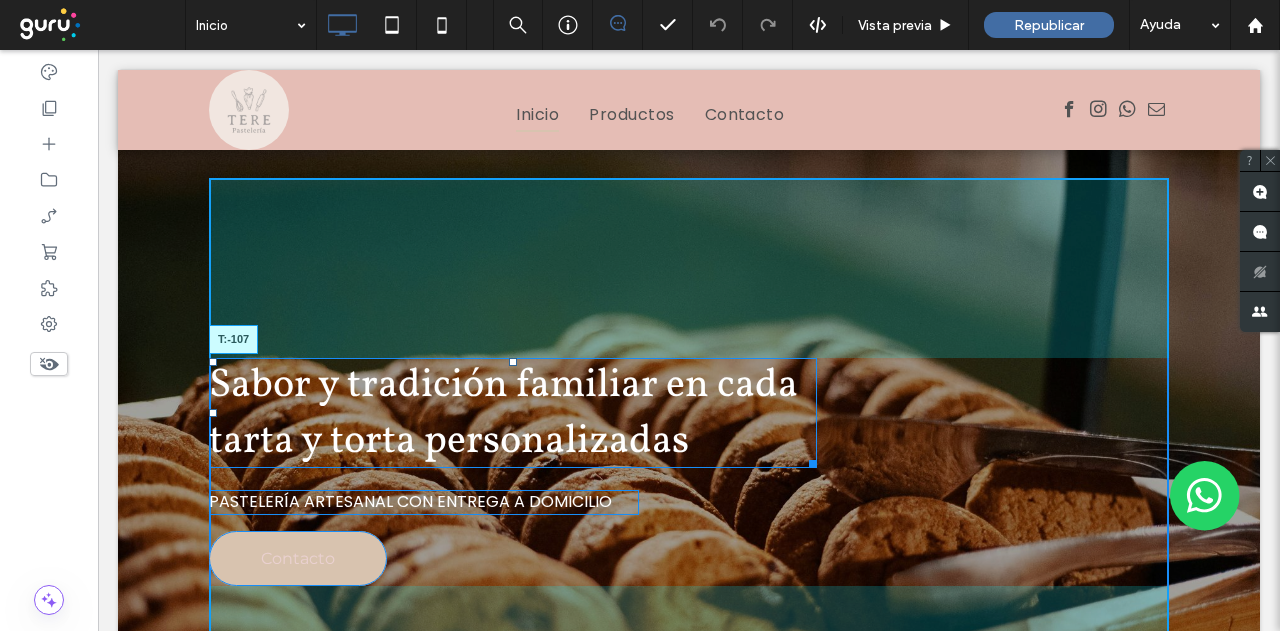 drag, startPoint x: 506, startPoint y: 358, endPoint x: 504, endPoint y: 201, distance: 157.01274 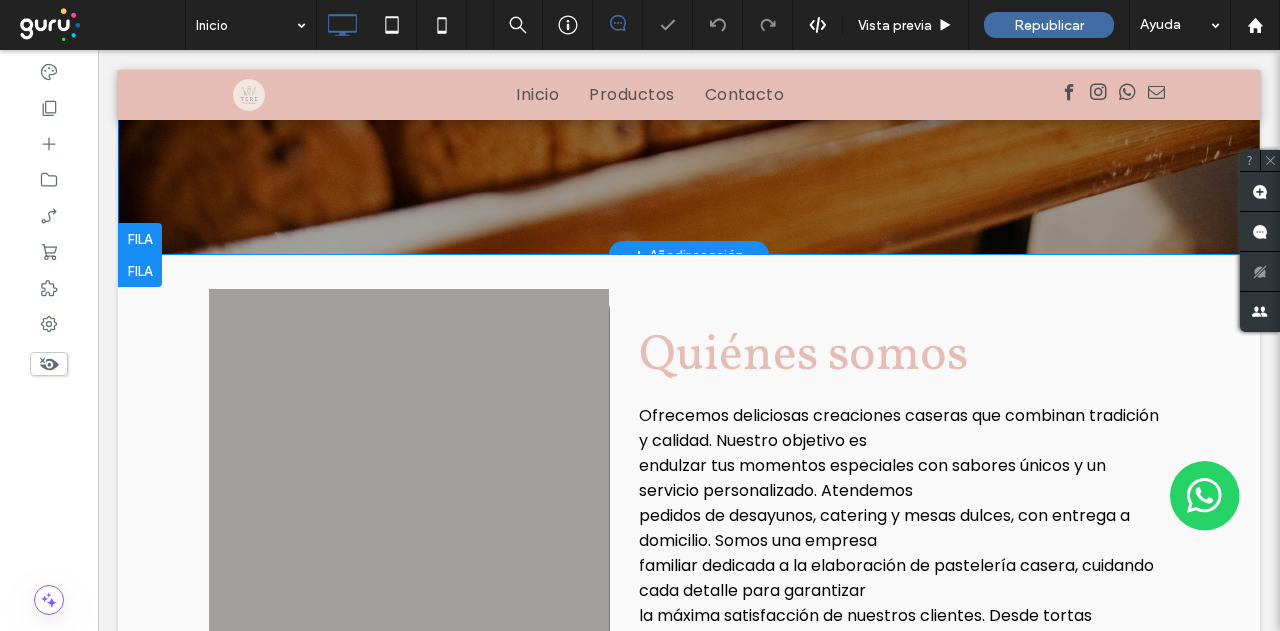scroll, scrollTop: 700, scrollLeft: 0, axis: vertical 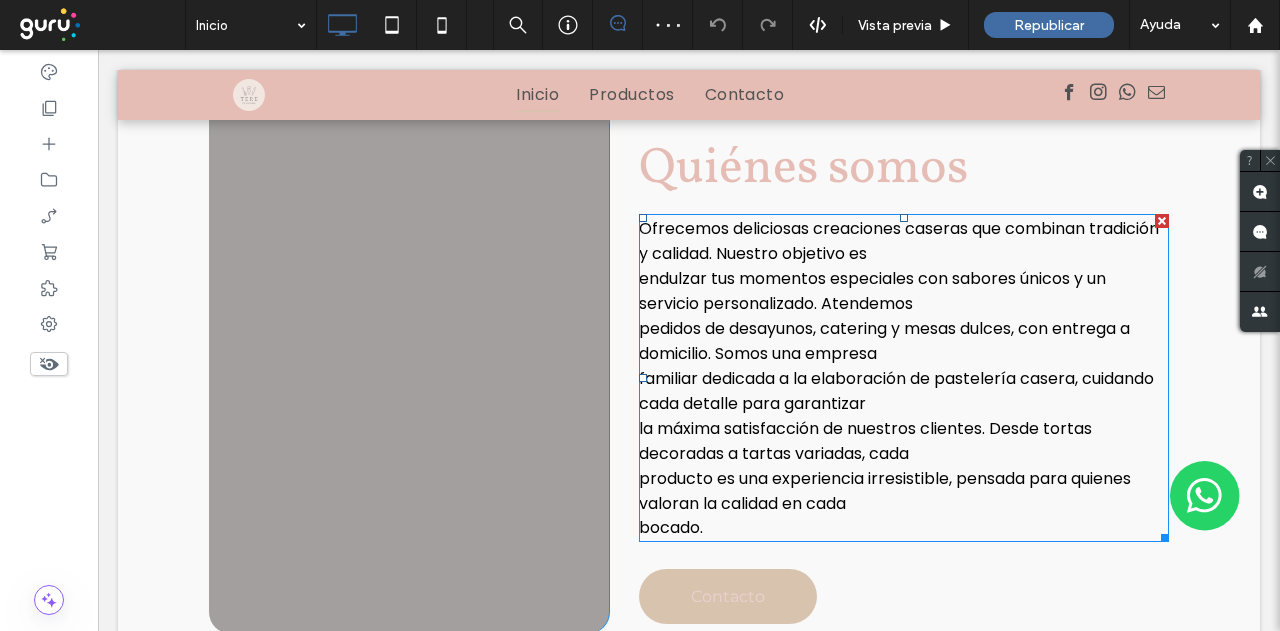 click on "endulzar tus momentos especiales con sabores únicos y un servicio personalizado. Atendemos" at bounding box center [872, 291] 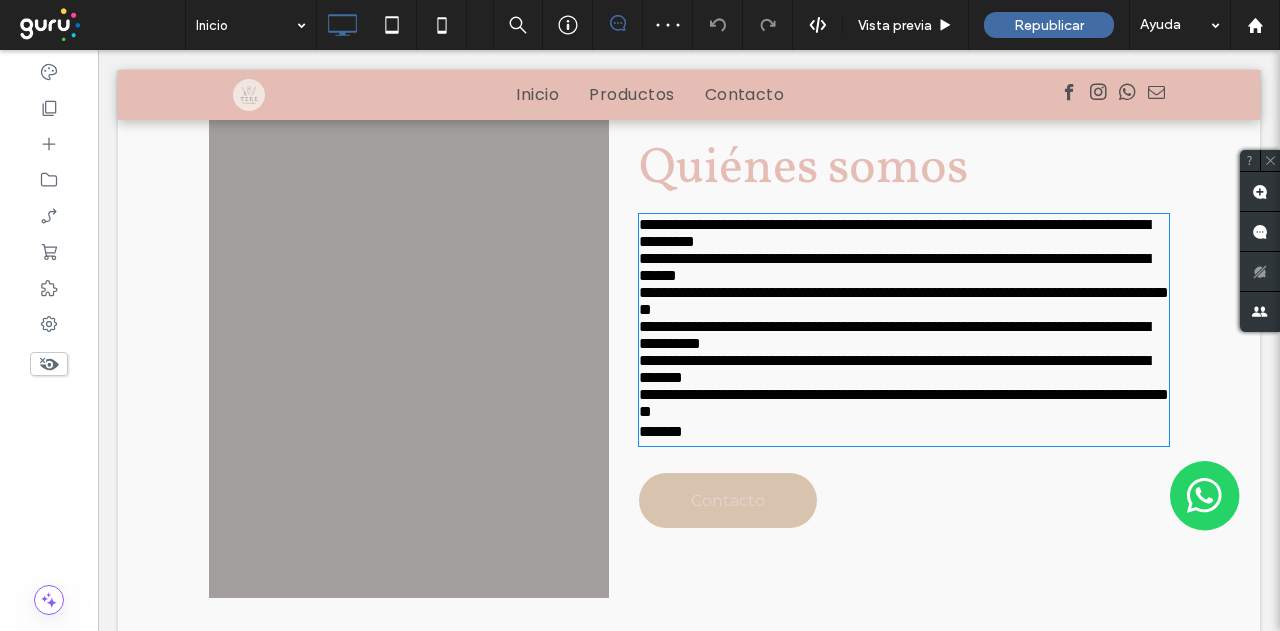 click on "**********" at bounding box center (894, 267) 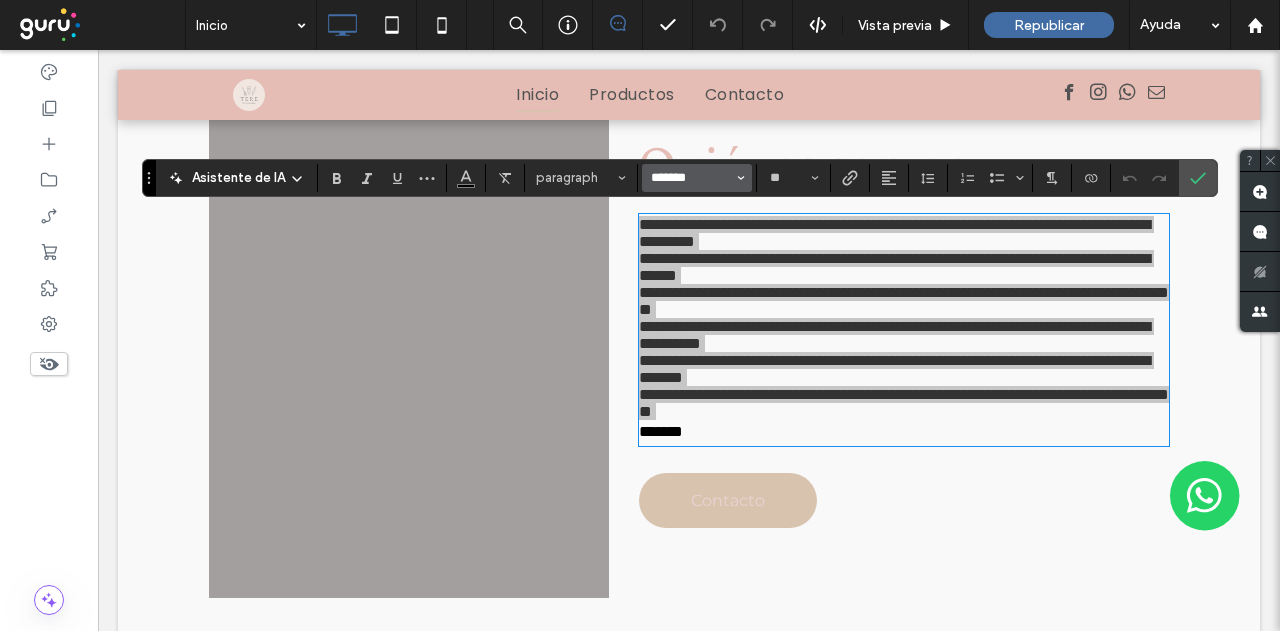 click on "*******" at bounding box center (691, 178) 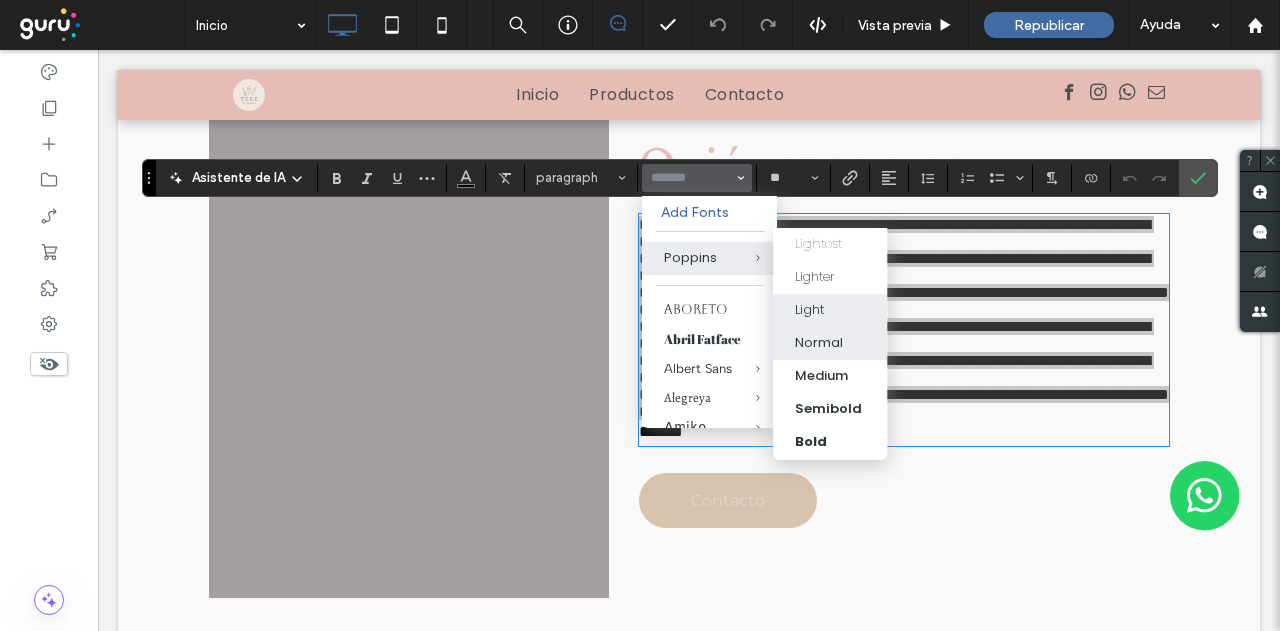 click on "Light" at bounding box center [830, 309] 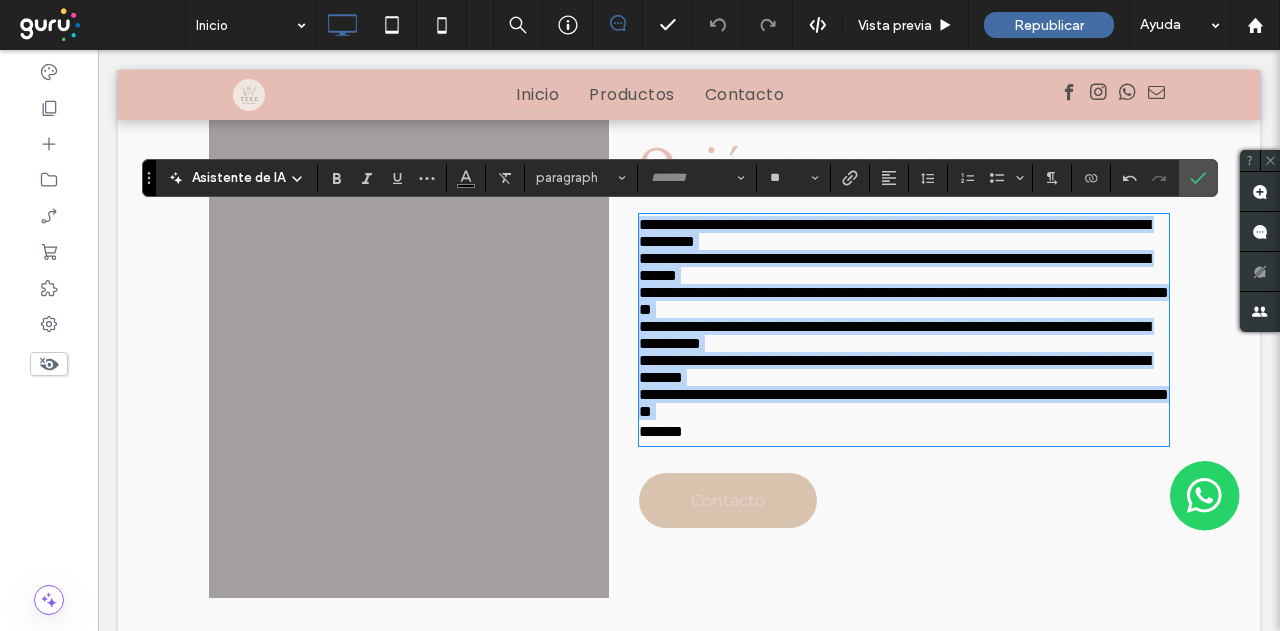 type on "*******" 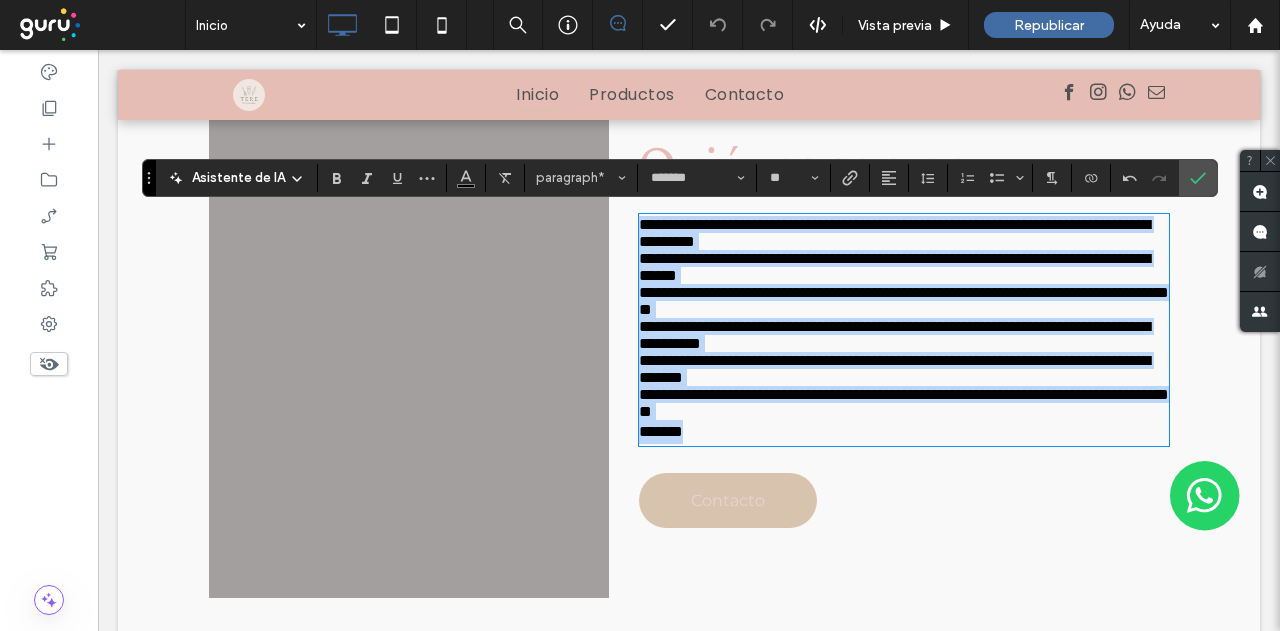 click on "**********" at bounding box center [894, 267] 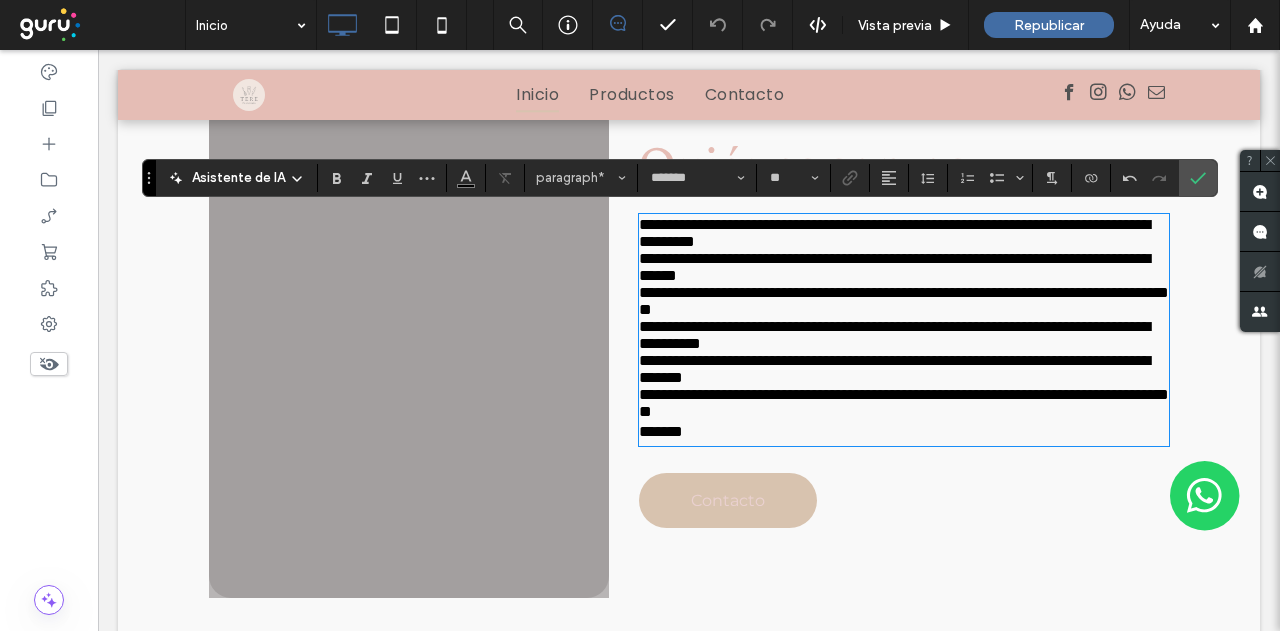 click on "**********" at bounding box center [894, 267] 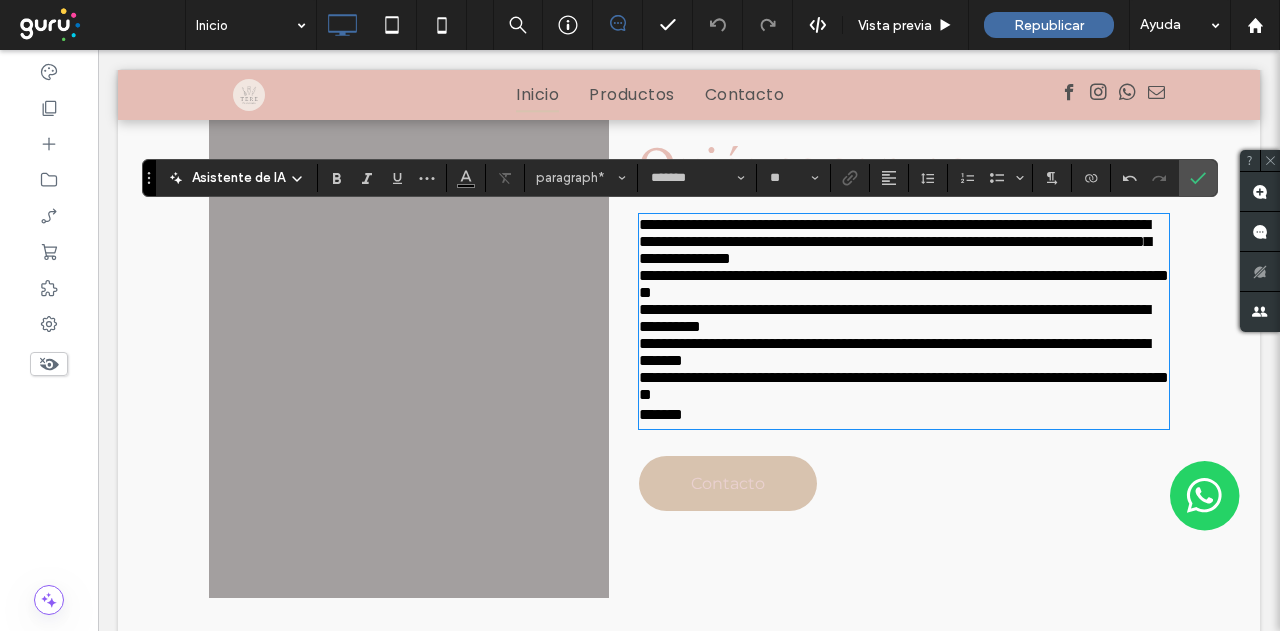 click on "**********" at bounding box center (904, 284) 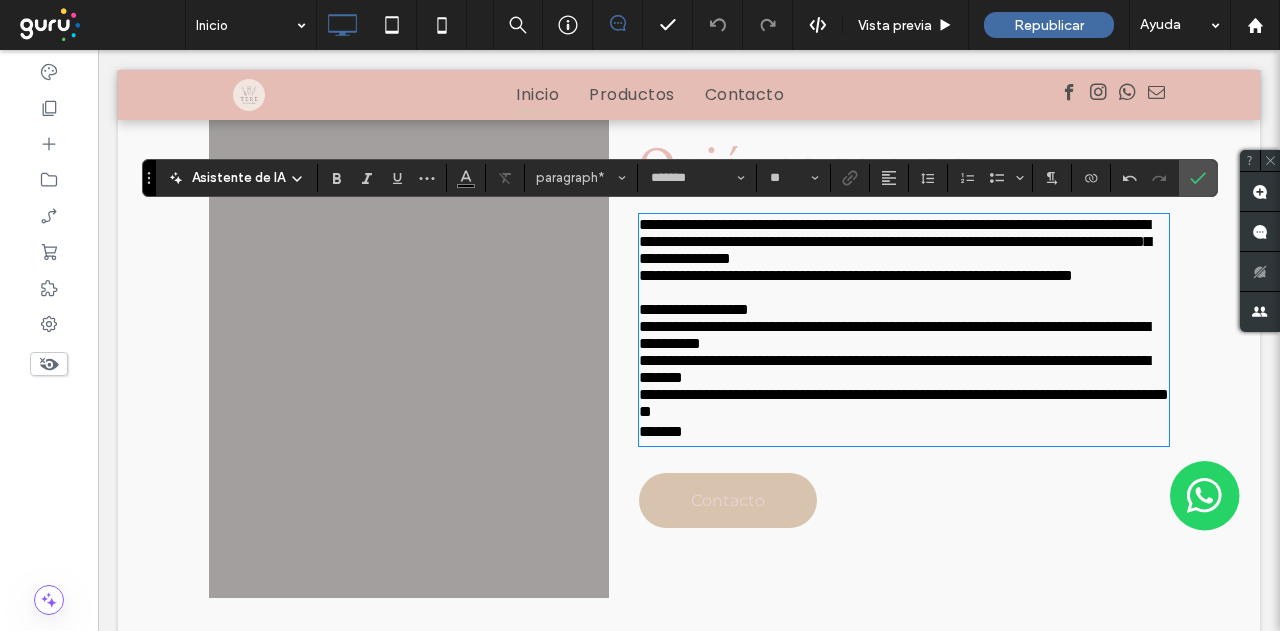 click on "**********" at bounding box center (894, 335) 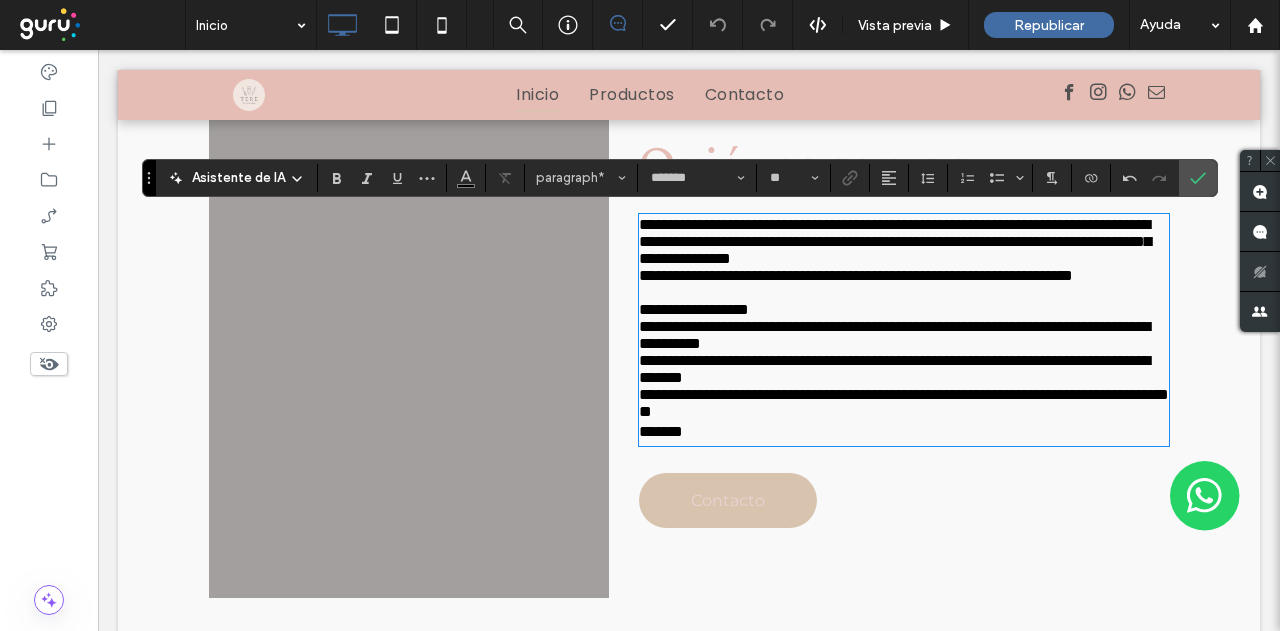 click on "**********" at bounding box center (889, 350) 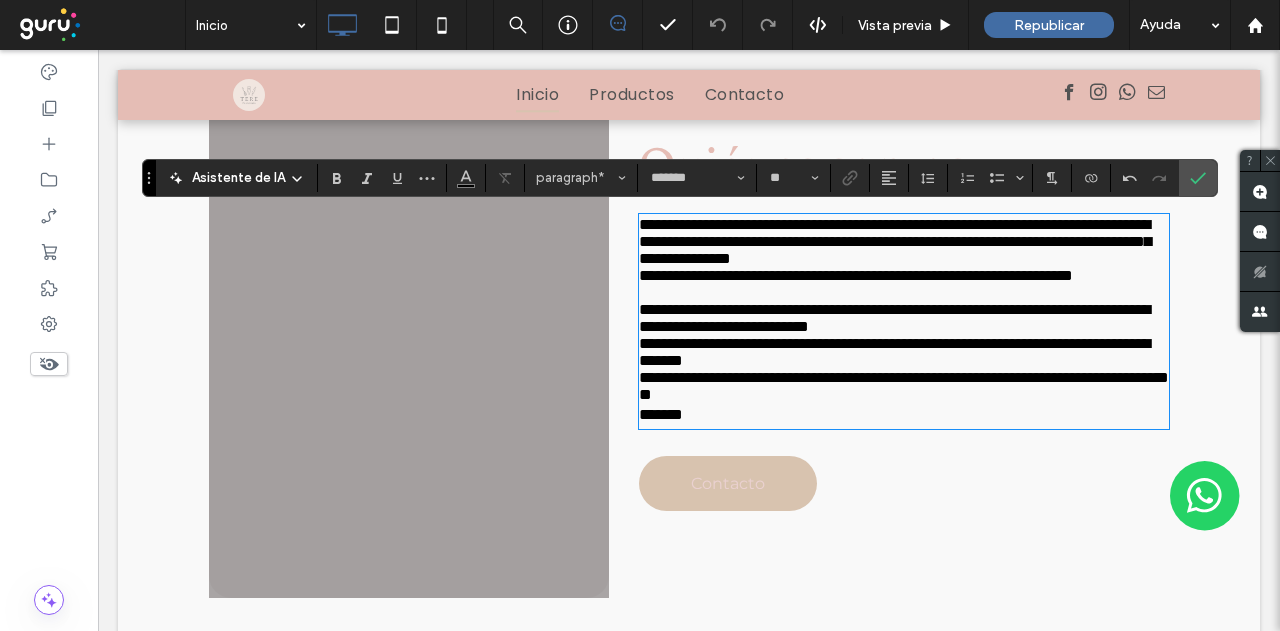 click on "**********" at bounding box center (894, 352) 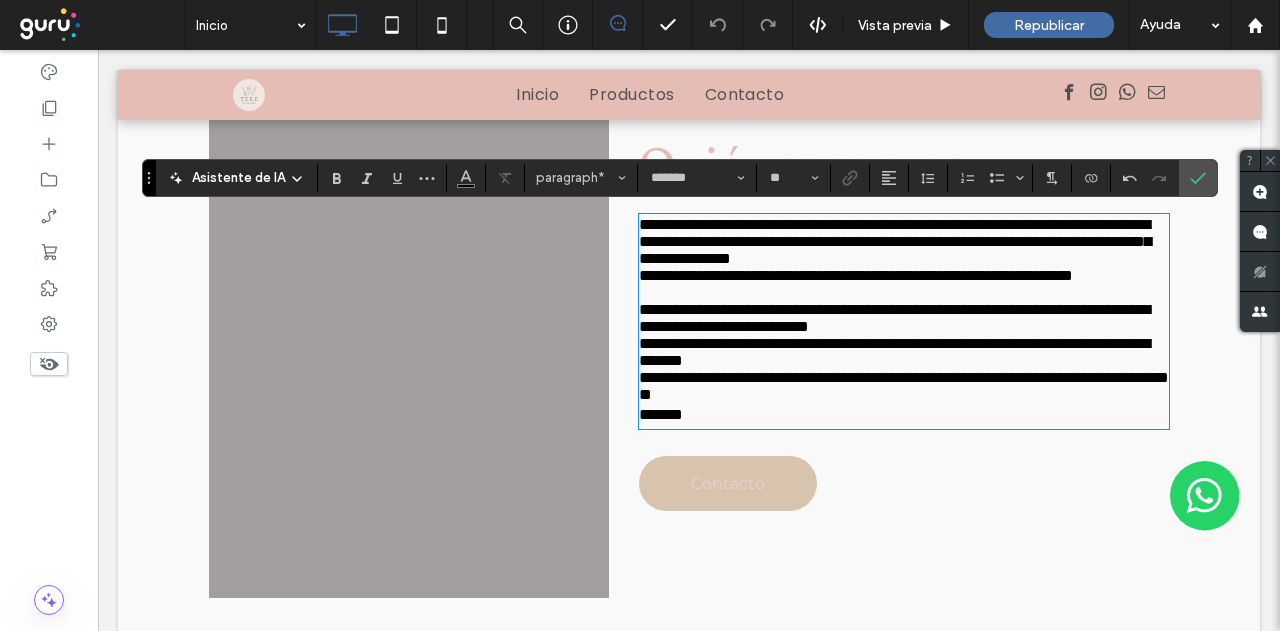 type 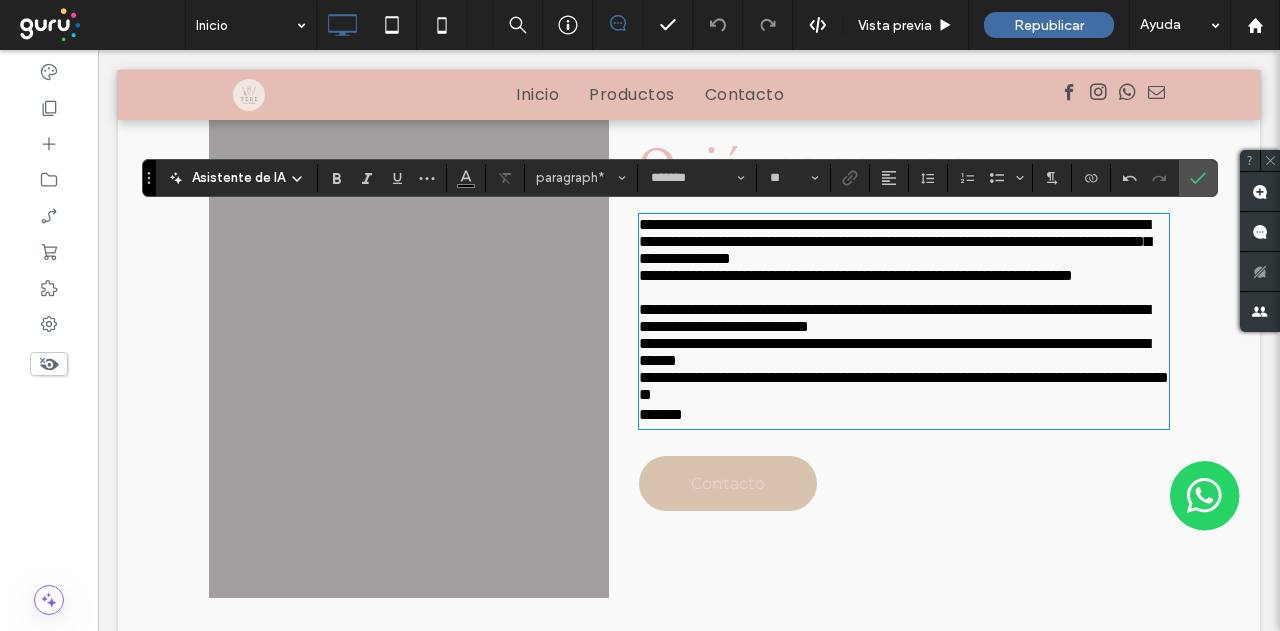 click on "**********" at bounding box center [894, 352] 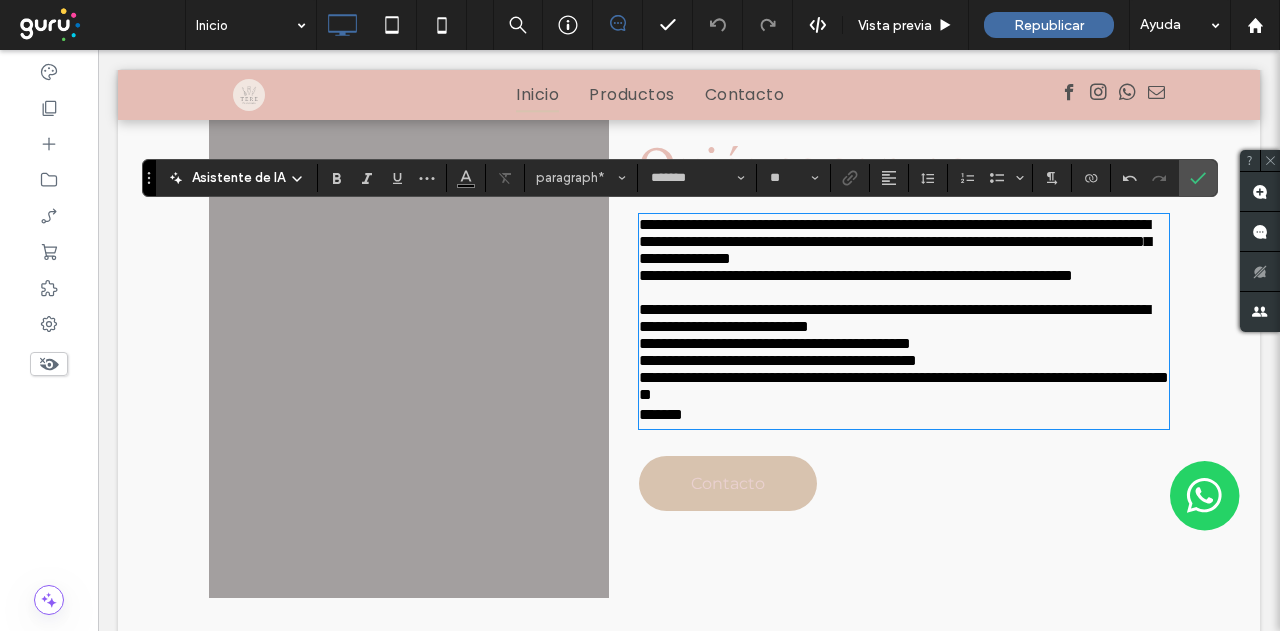 click on "**********" at bounding box center (904, 386) 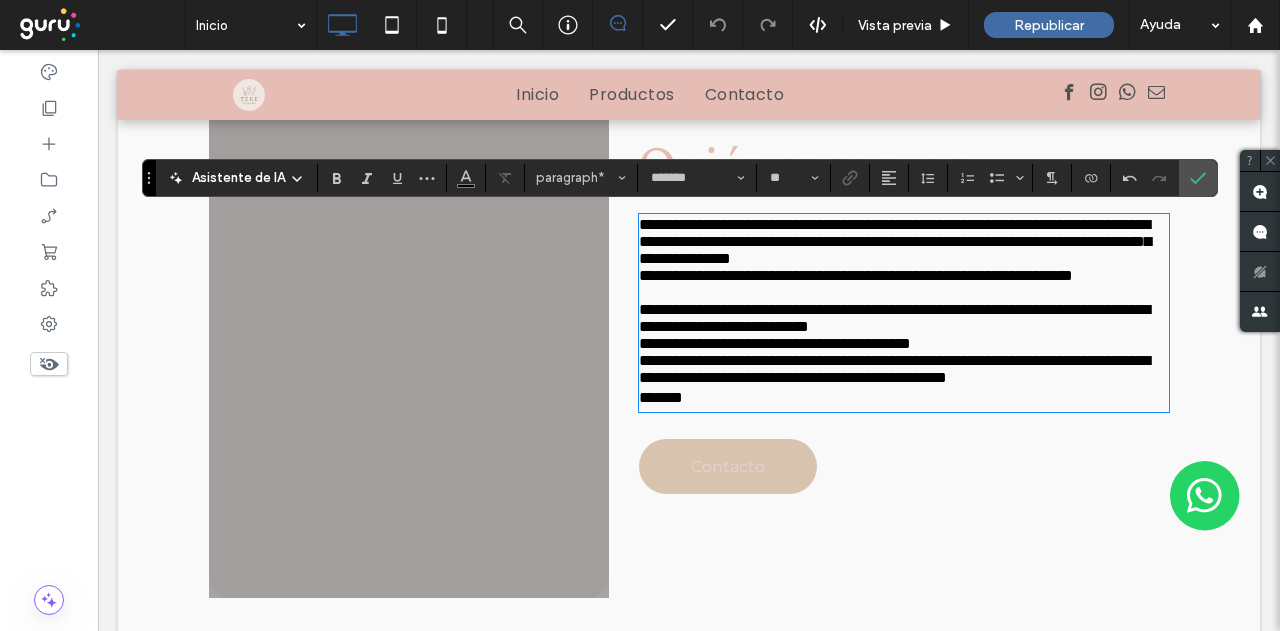 click on "*******" at bounding box center (661, 397) 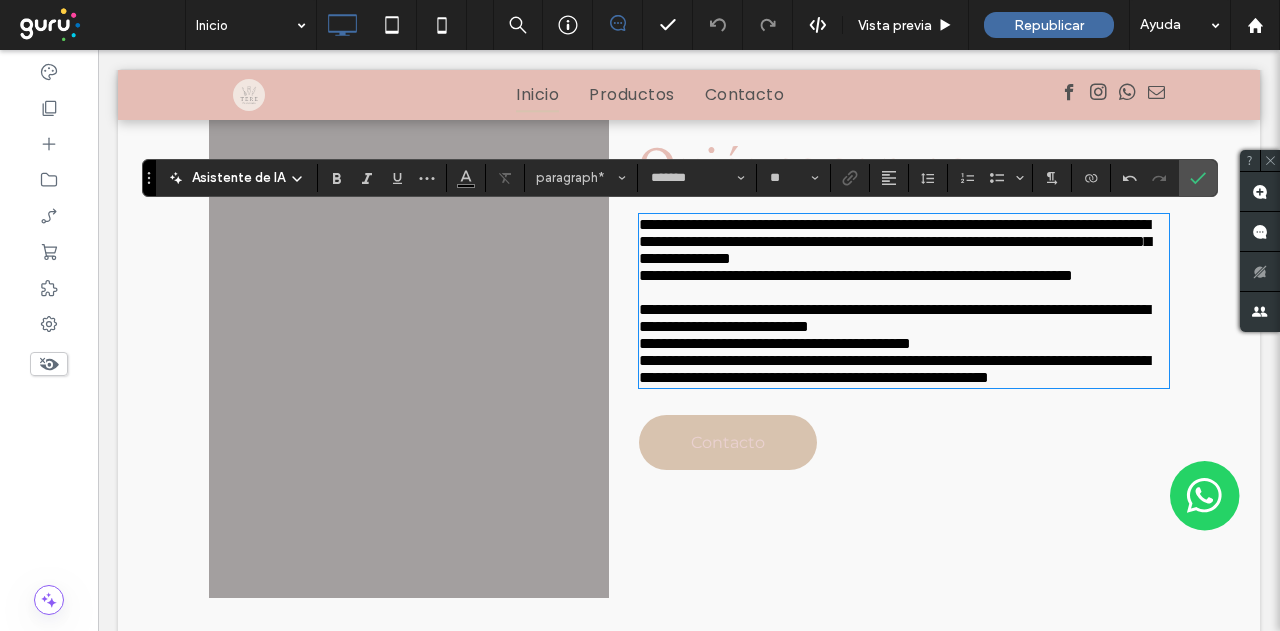 click on "**********" at bounding box center [894, 318] 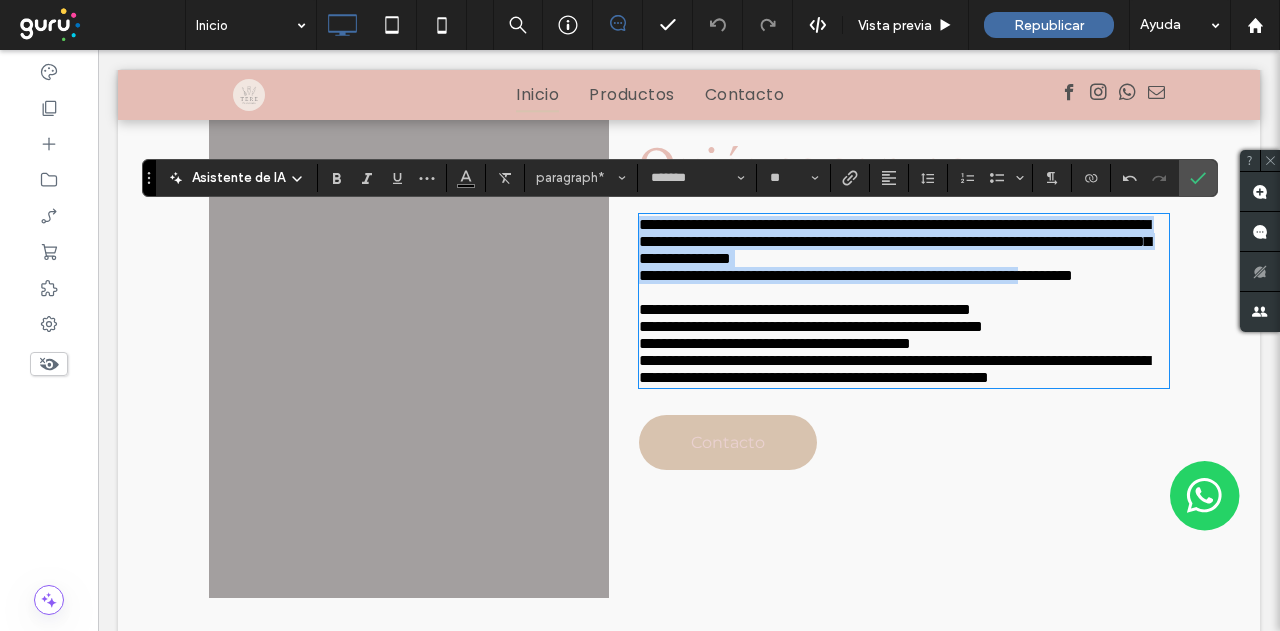 drag, startPoint x: 777, startPoint y: 436, endPoint x: 616, endPoint y: 223, distance: 267.00186 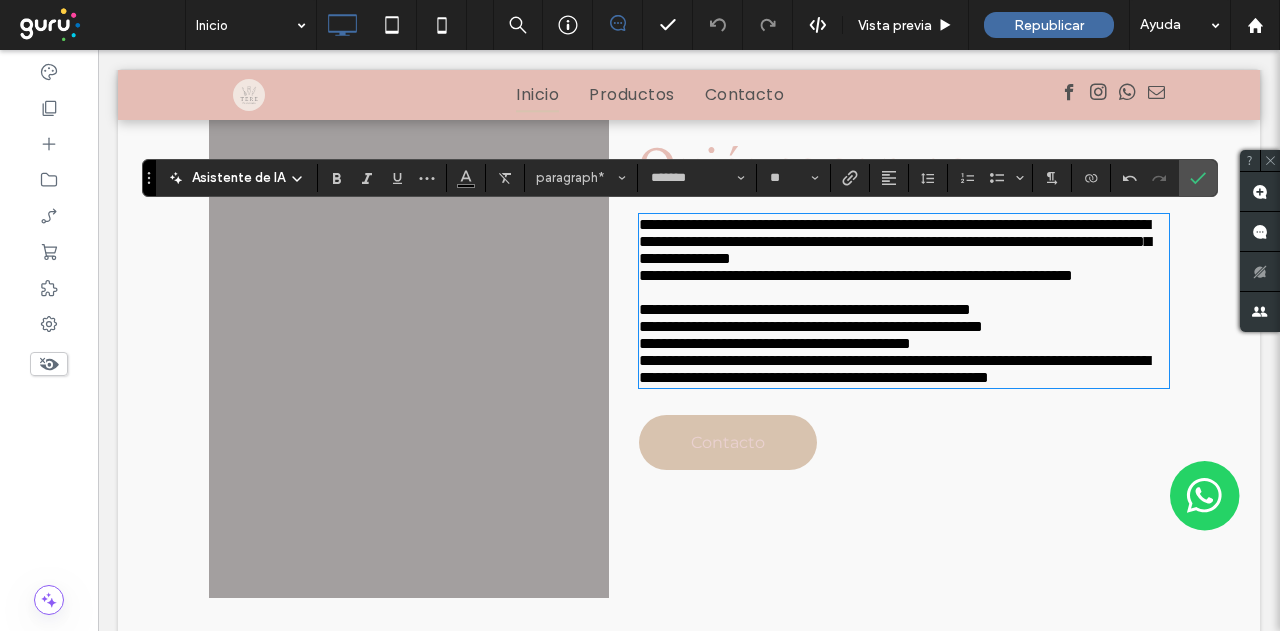 click on "**********" at bounding box center (889, 350) 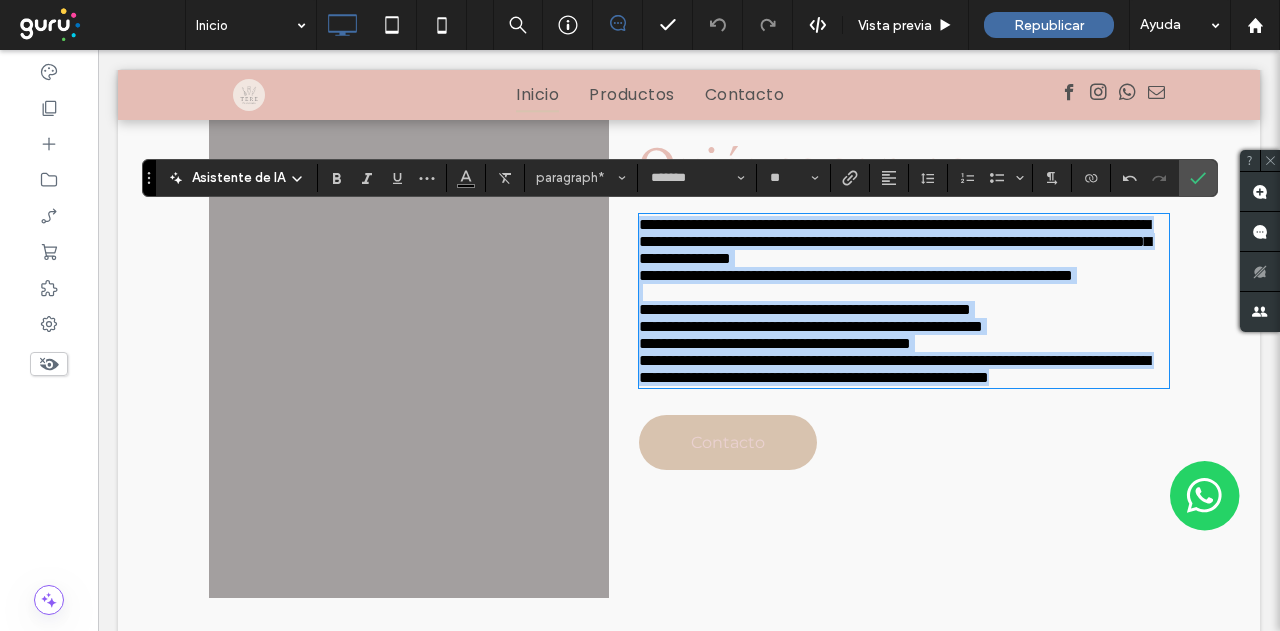 drag, startPoint x: 635, startPoint y: 225, endPoint x: 896, endPoint y: 482, distance: 366.29224 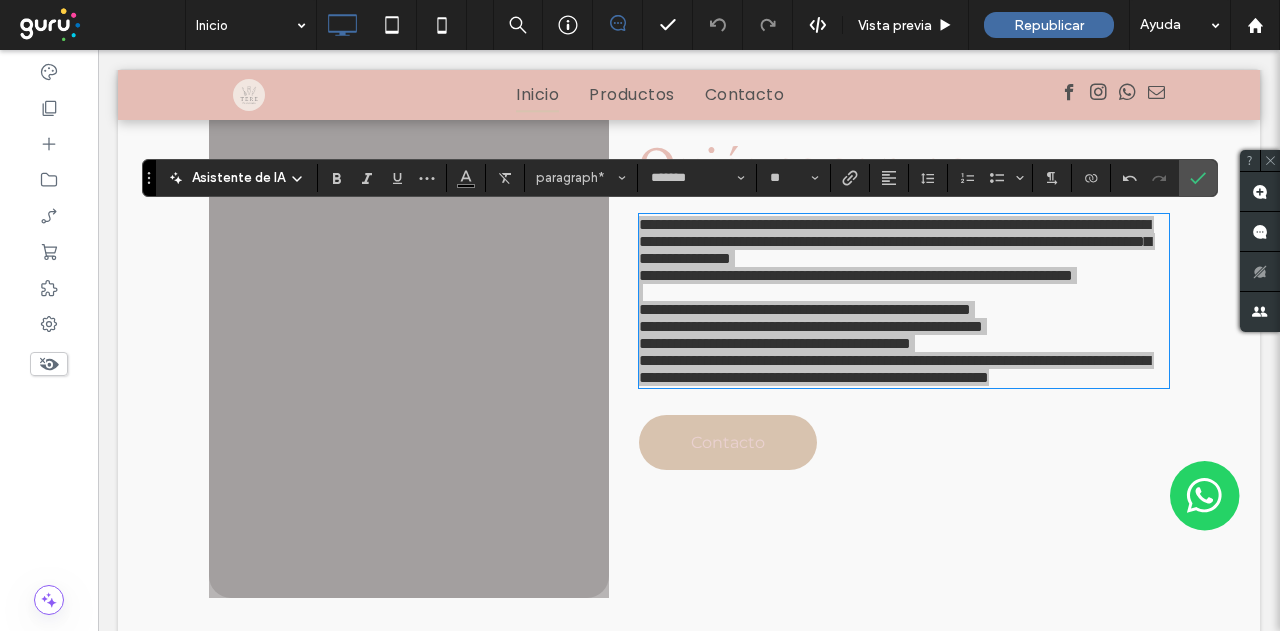 drag, startPoint x: 773, startPoint y: 147, endPoint x: 866, endPoint y: 187, distance: 101.23734 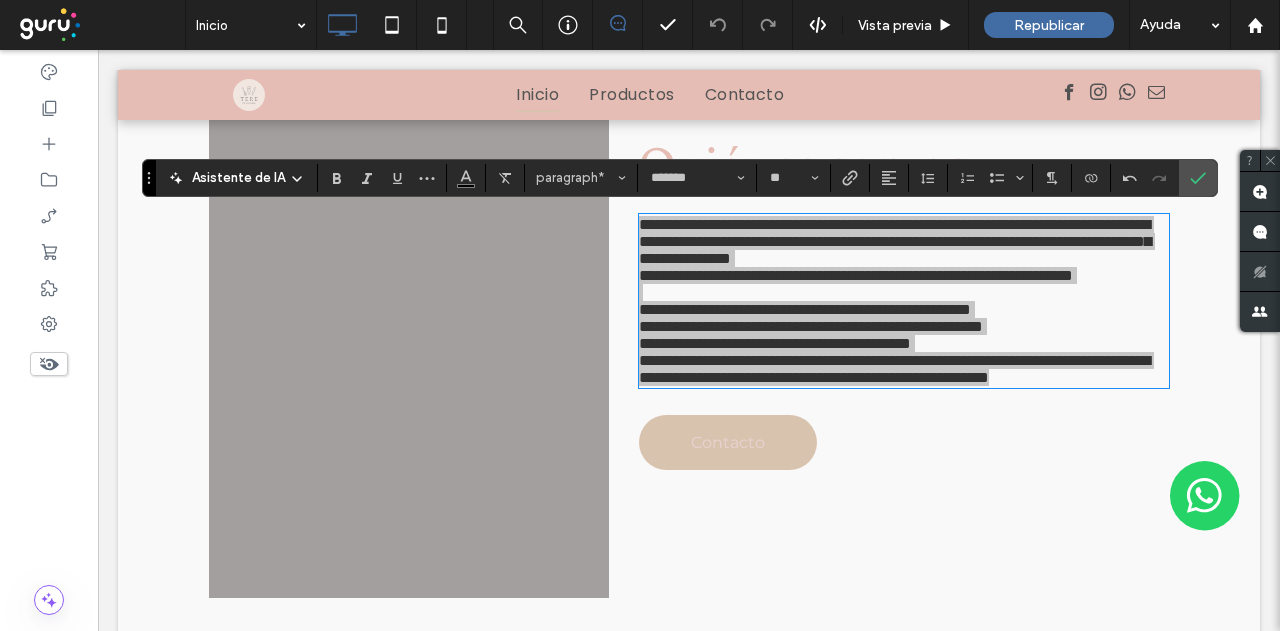 click on "Asistente de IA paragraph* ******* **" at bounding box center (680, 178) 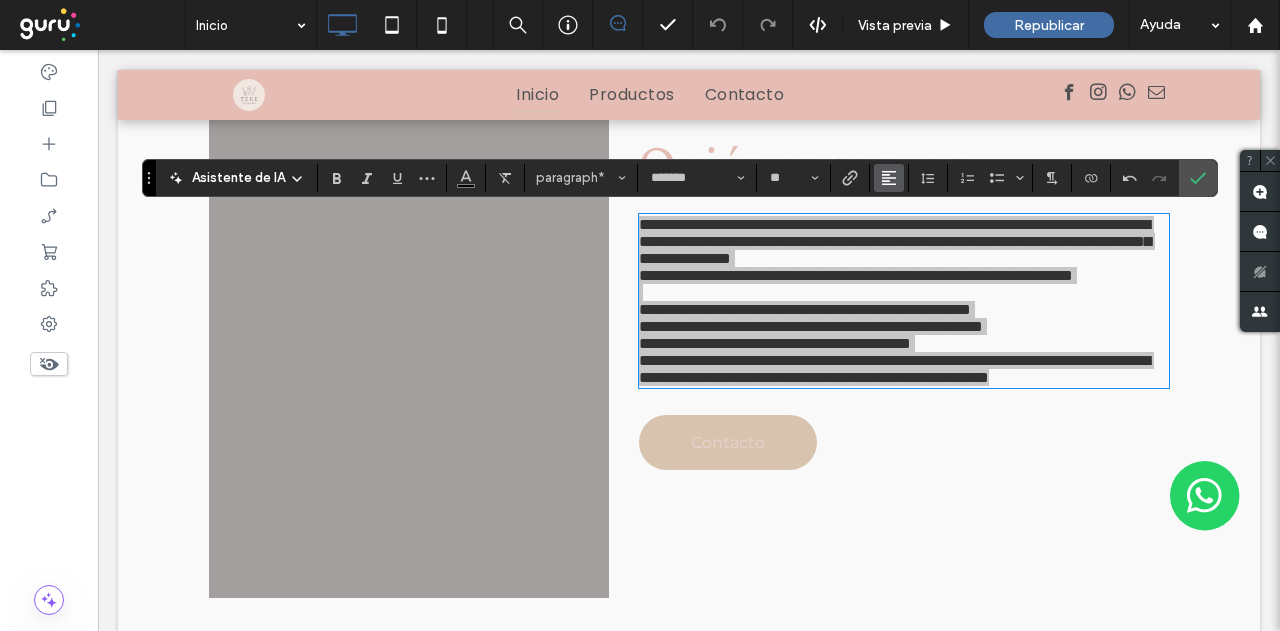 click 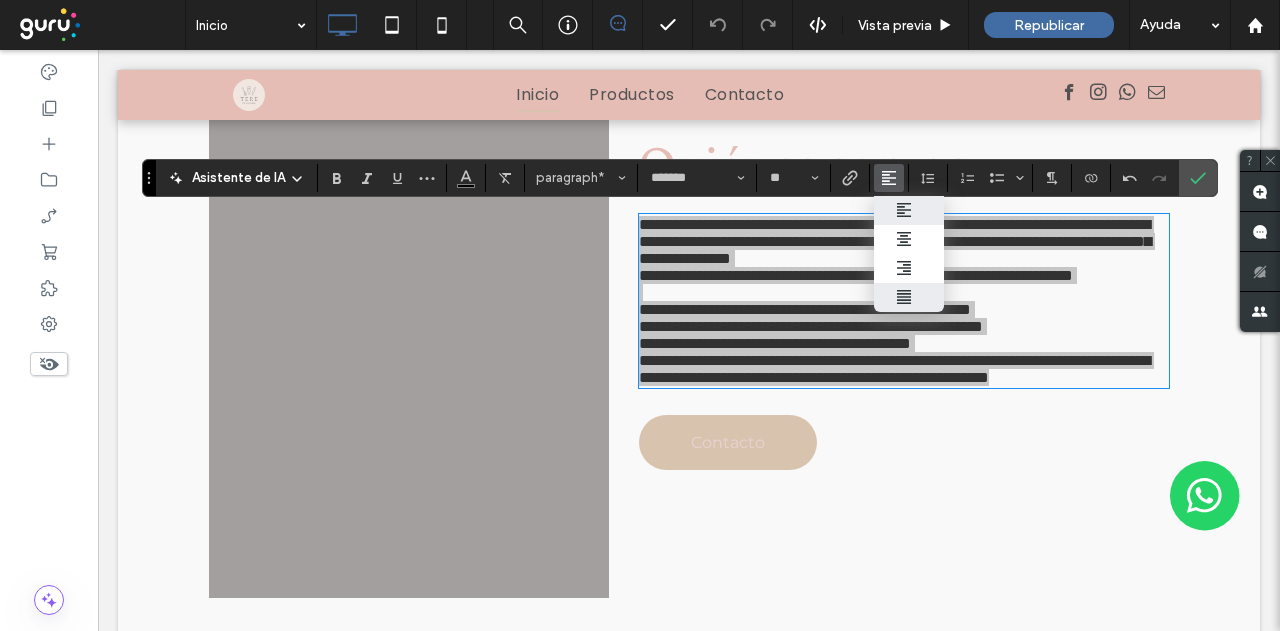 click at bounding box center (909, 297) 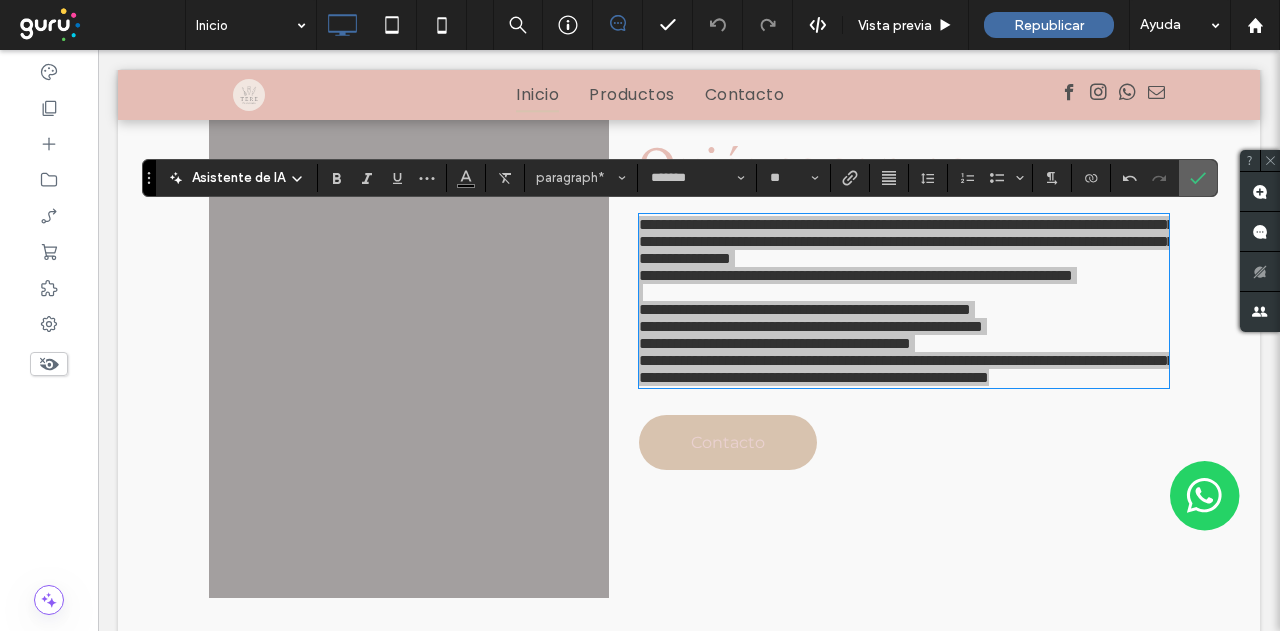 click 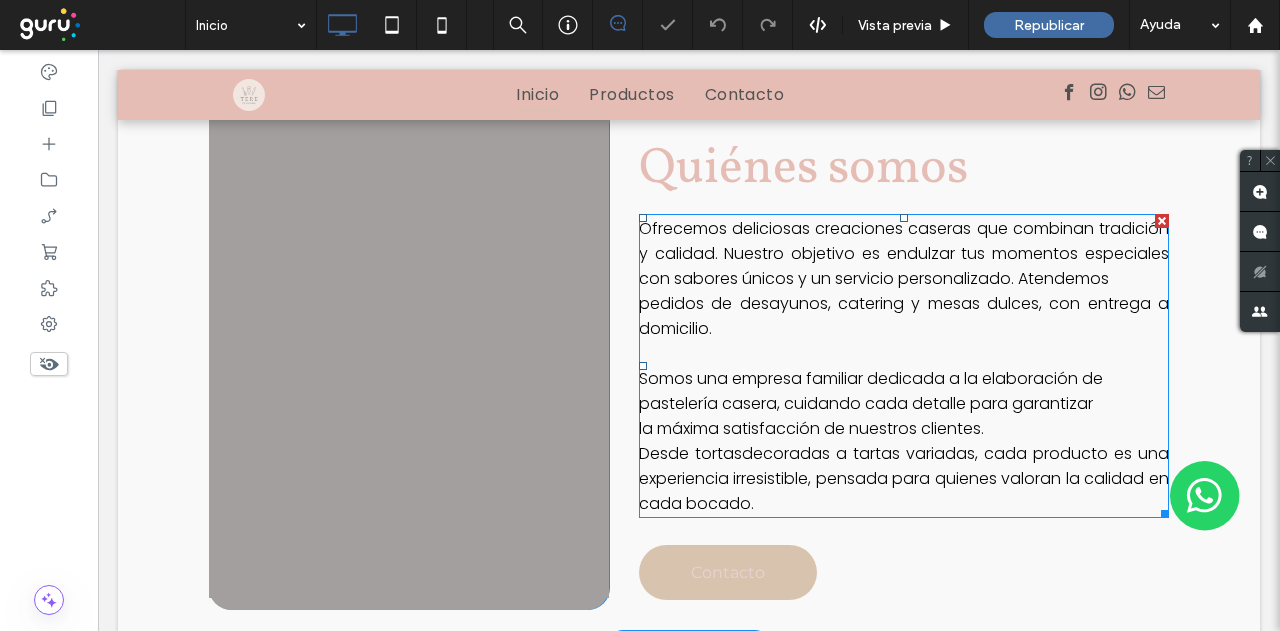 click on "Ofrecemos deliciosas creaciones caseras que combinan tradición y calidad. Nuestro objetivo es endulzar tus momentos especiales con sabores únicos y un servicio personalizado. Atendemos" at bounding box center (904, 253) 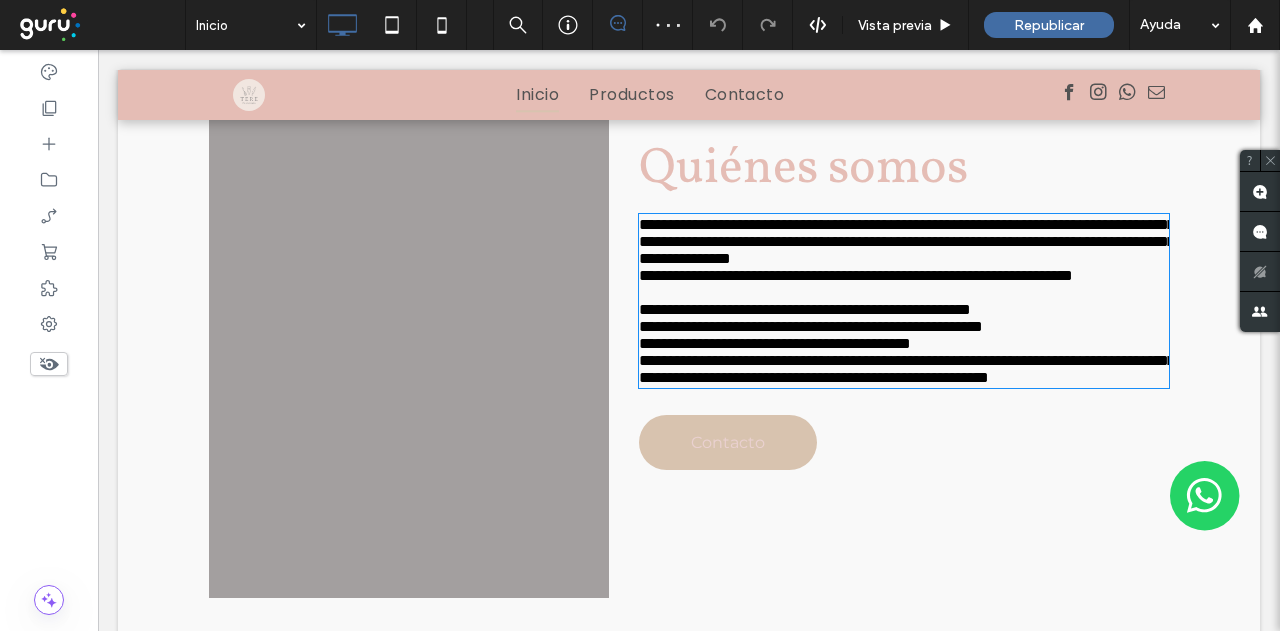 type on "*******" 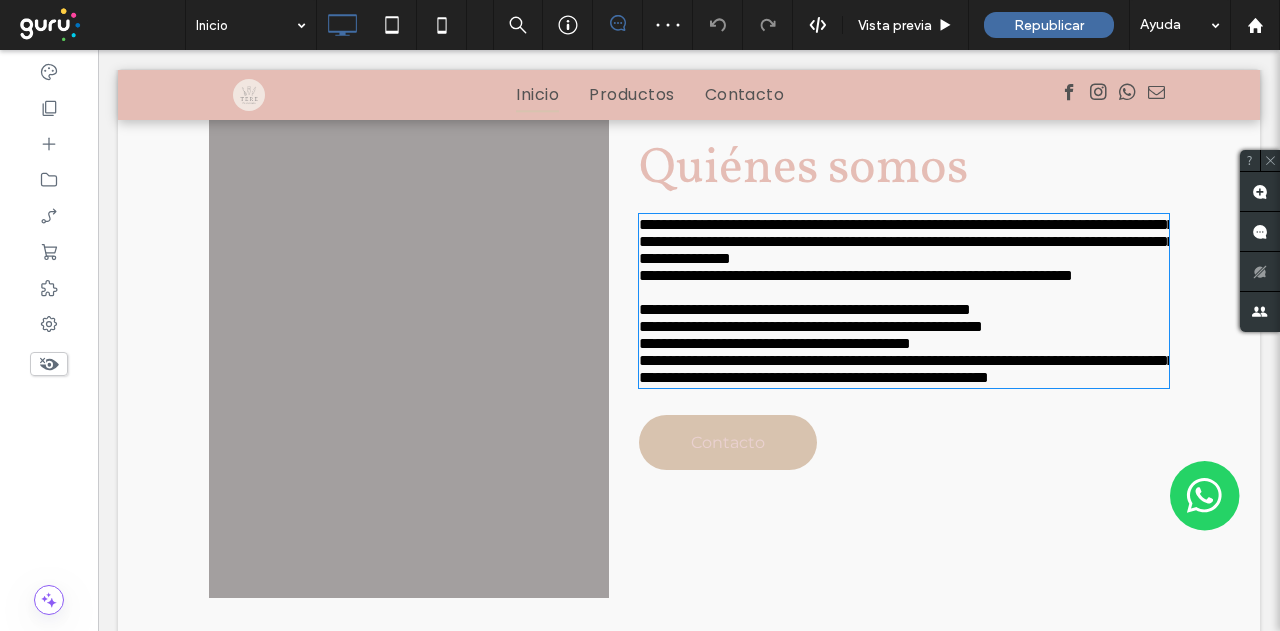 type on "**" 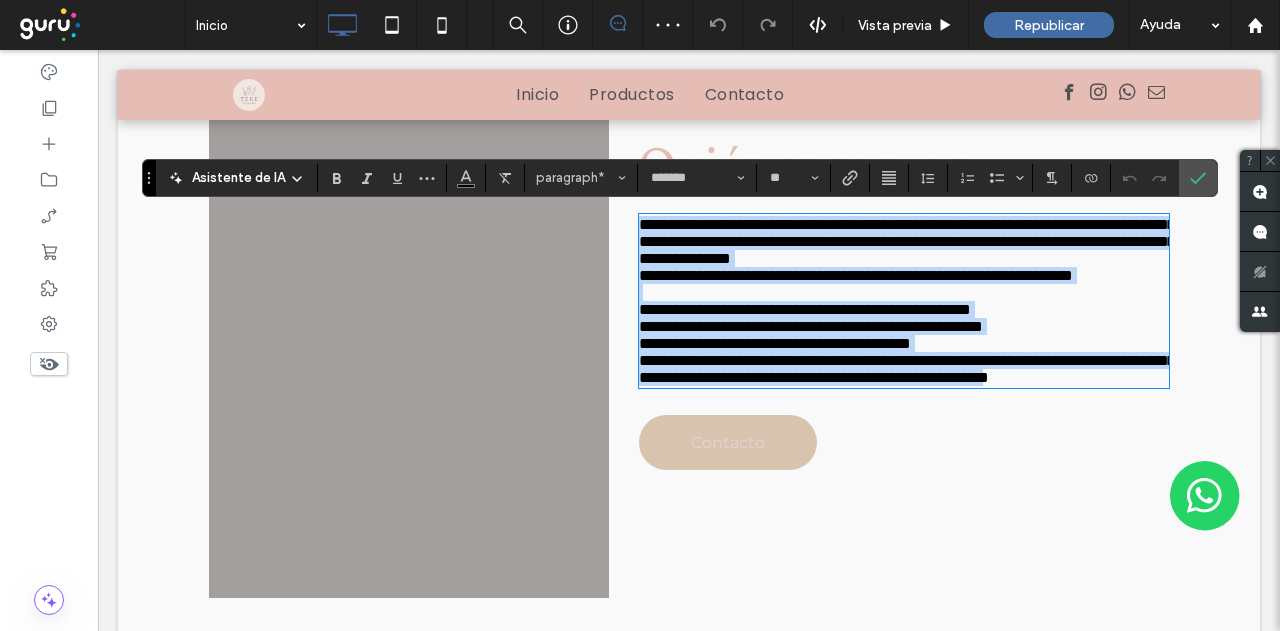 click on "**********" at bounding box center [907, 241] 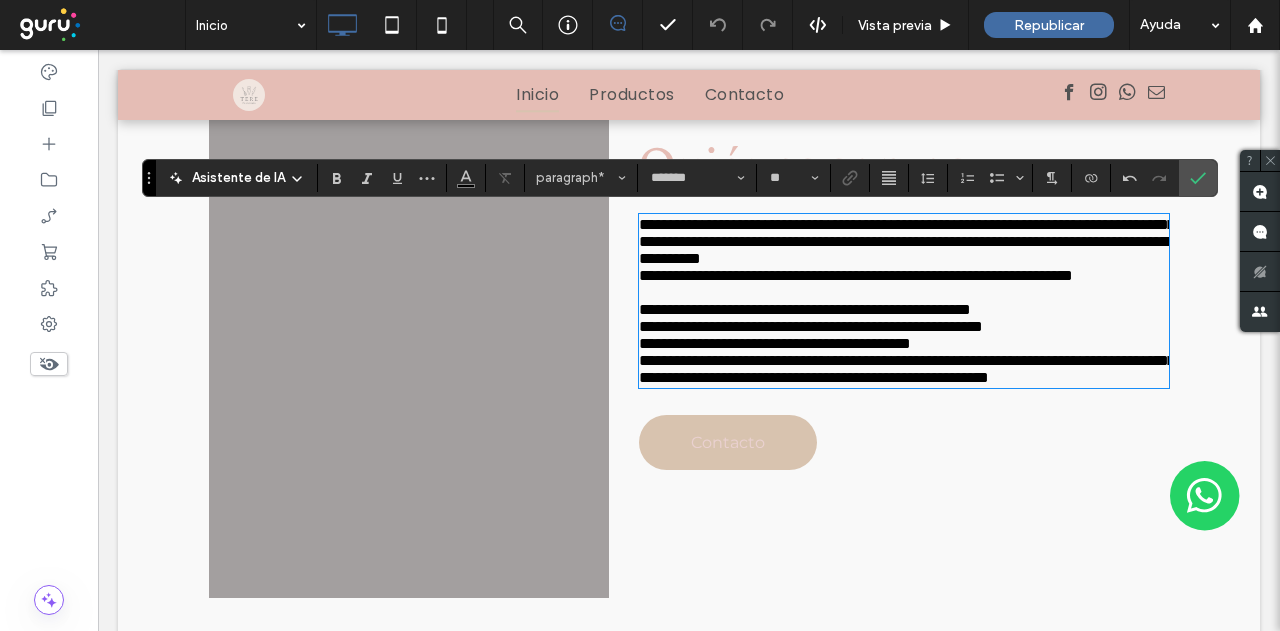 click on "**********" at bounding box center [856, 275] 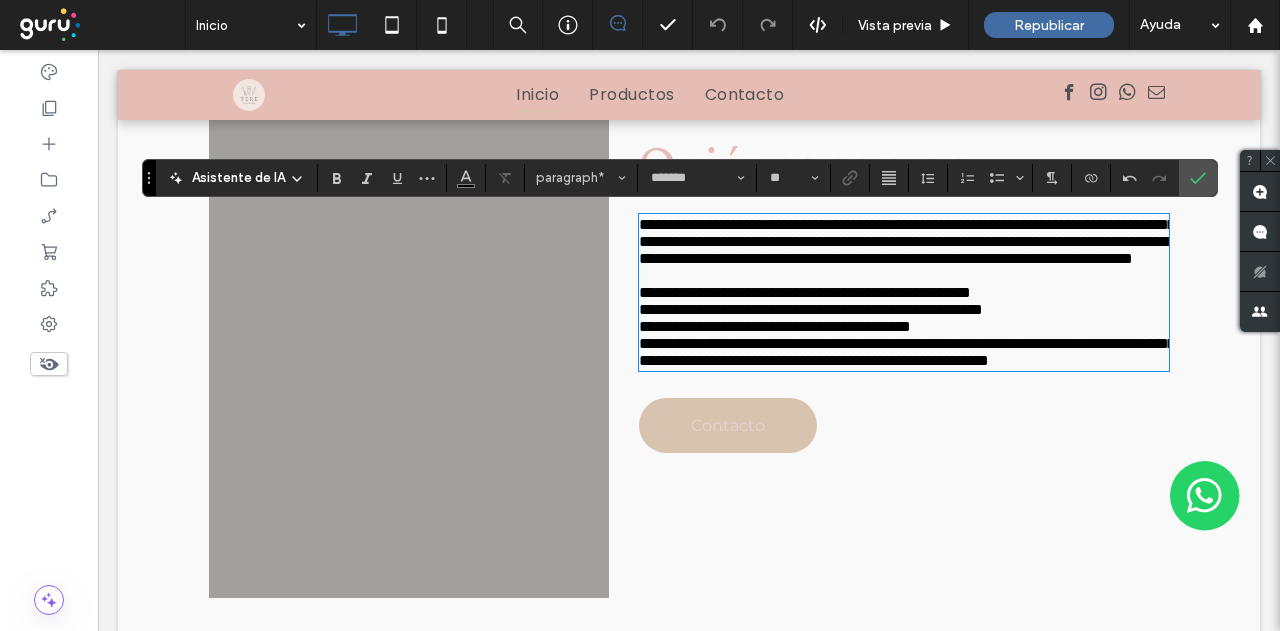 click on "**********" at bounding box center [886, 258] 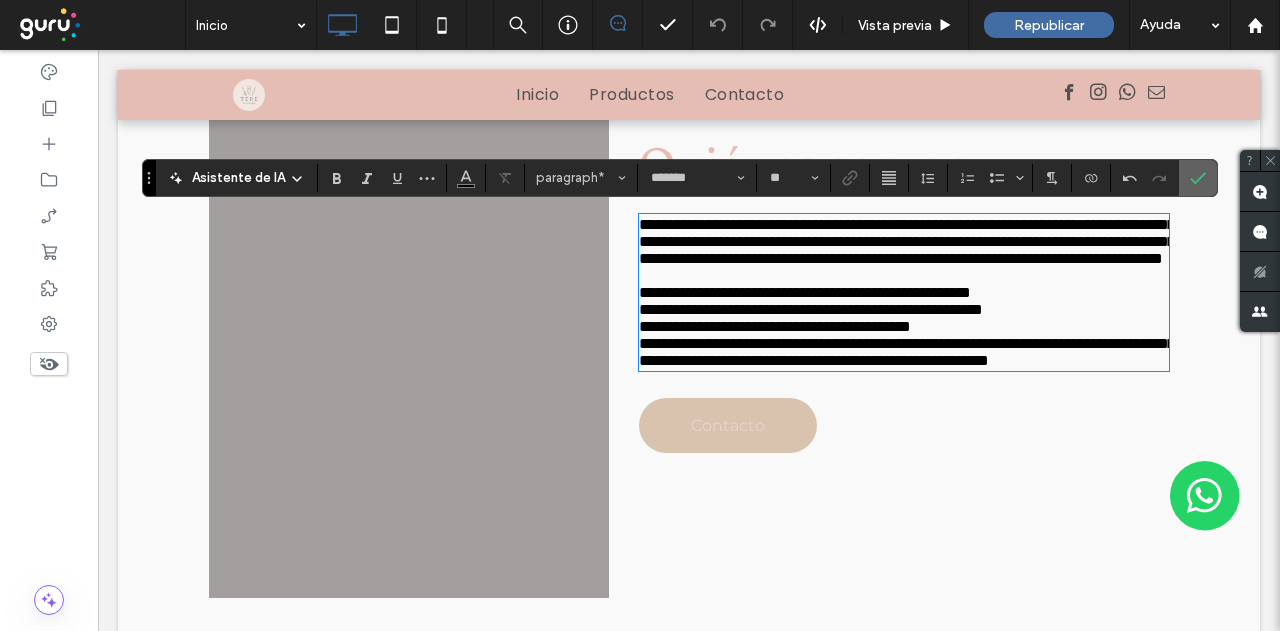 click at bounding box center (1194, 178) 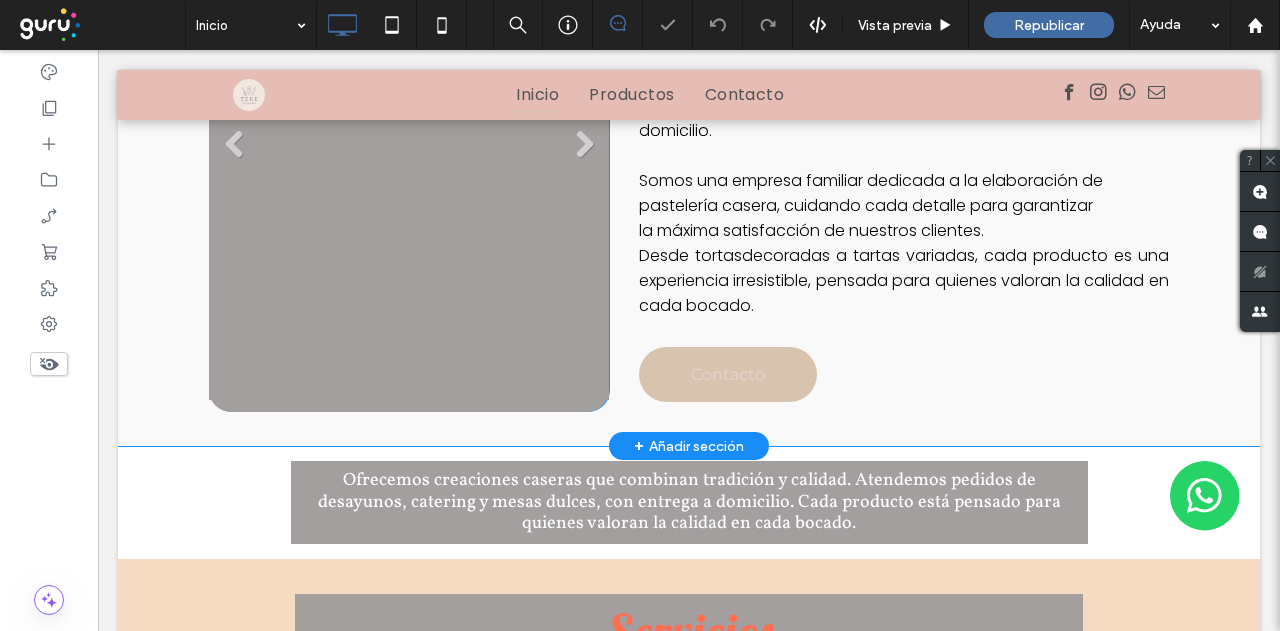 scroll, scrollTop: 900, scrollLeft: 0, axis: vertical 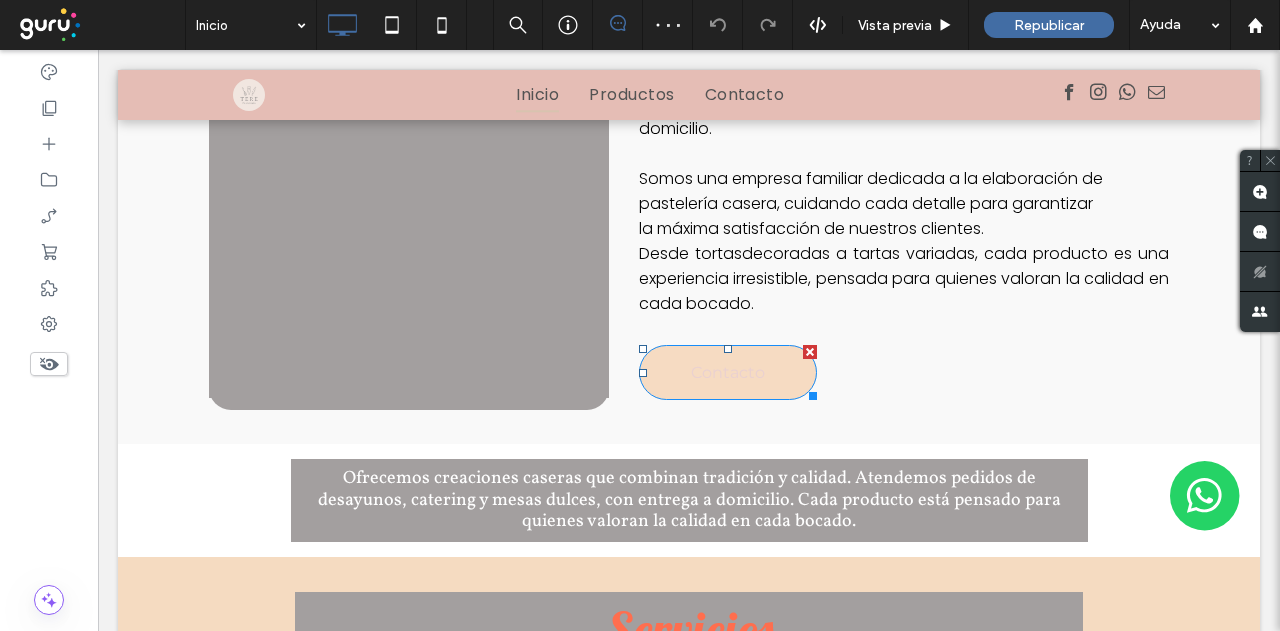 click on "Contacto" at bounding box center (728, 372) 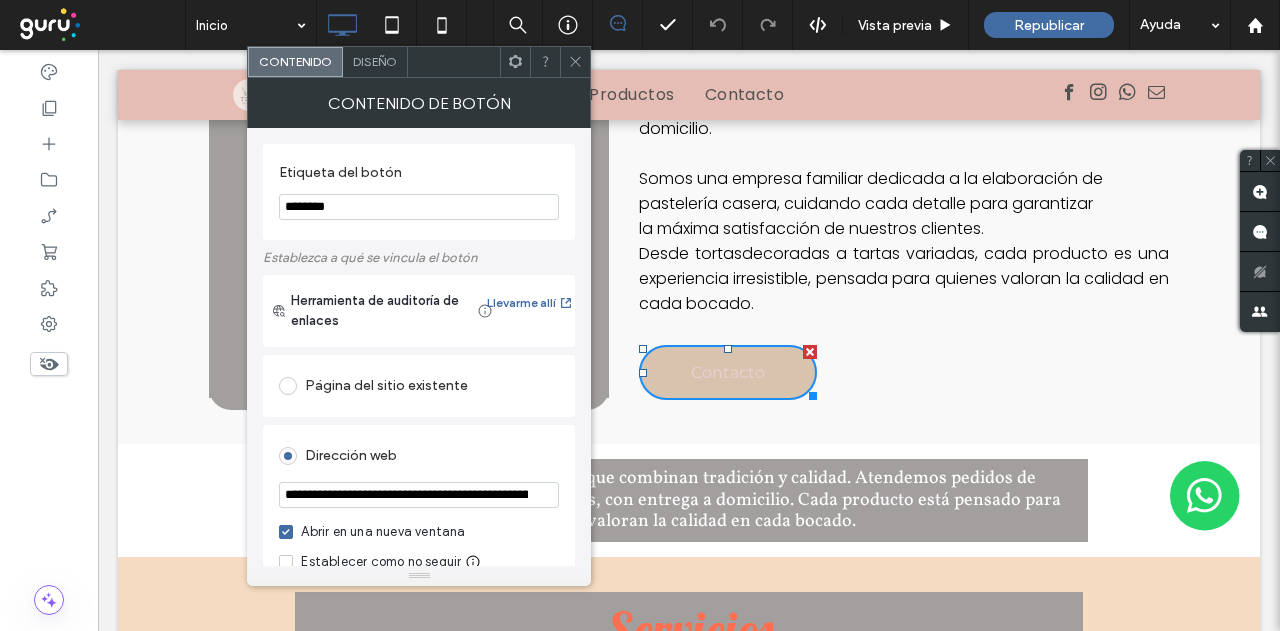 click on "Diseño" at bounding box center [375, 61] 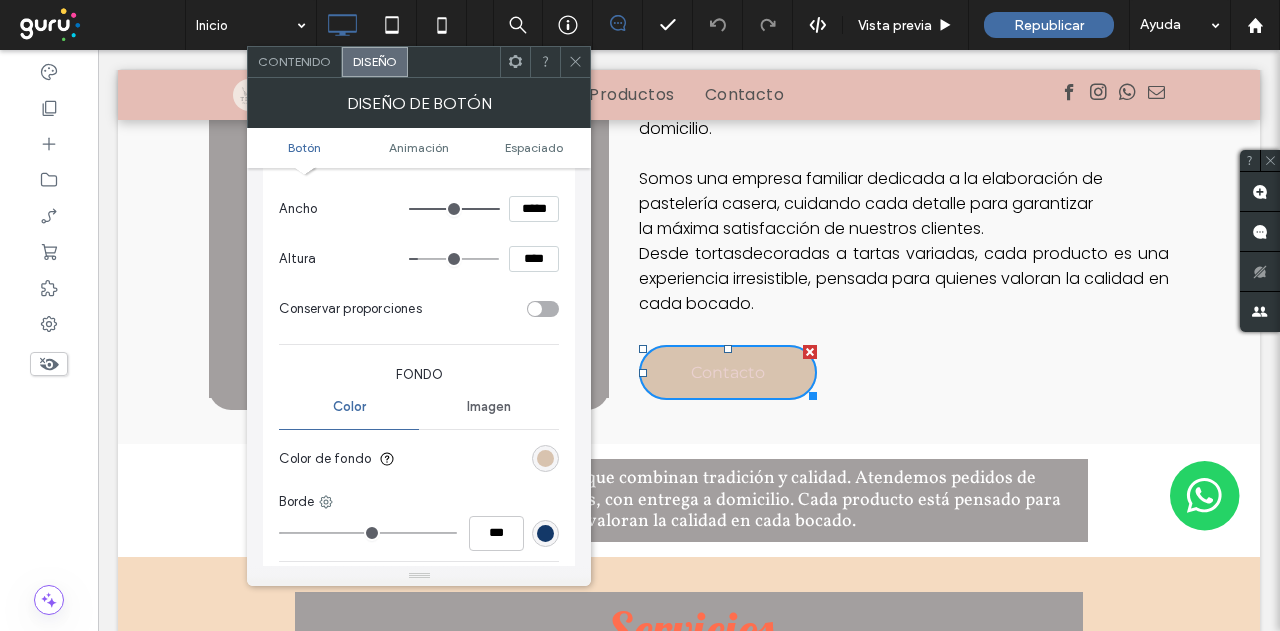 scroll, scrollTop: 200, scrollLeft: 0, axis: vertical 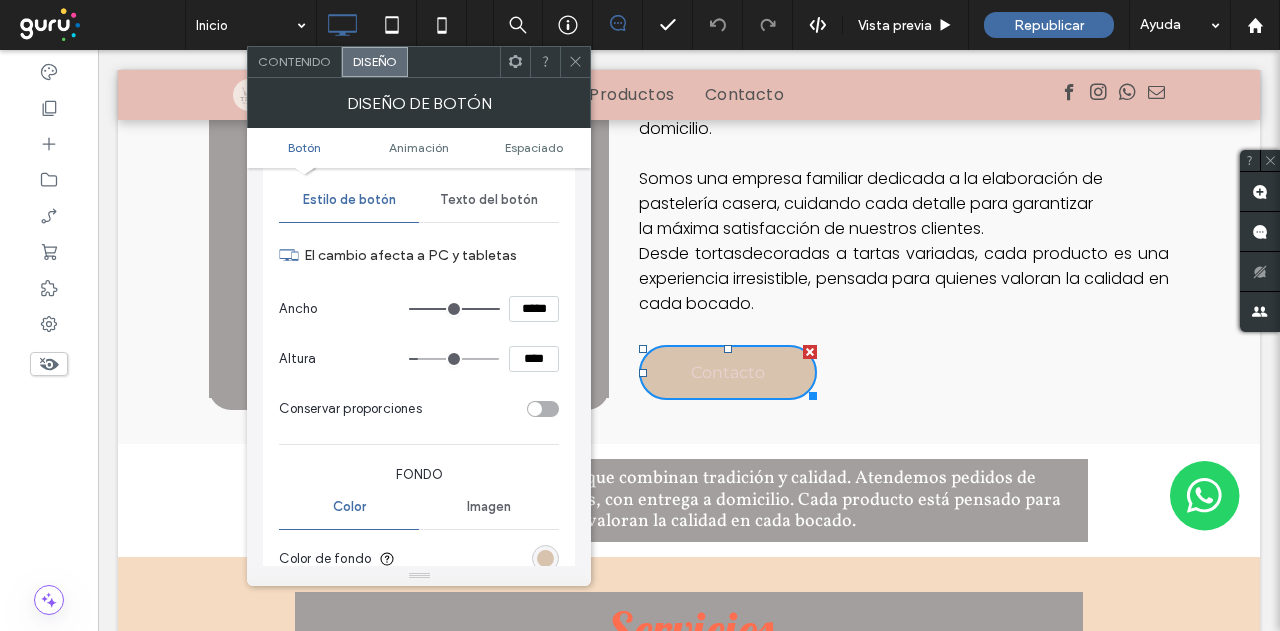 click on "Texto del botón" at bounding box center (489, 200) 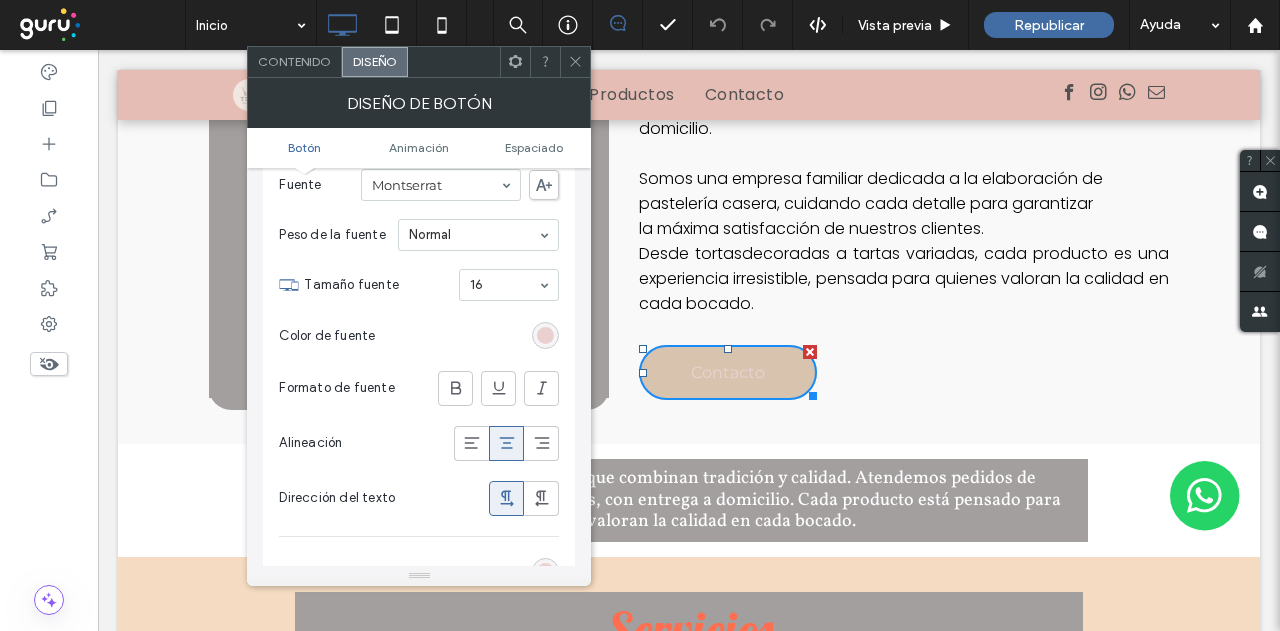 scroll, scrollTop: 300, scrollLeft: 0, axis: vertical 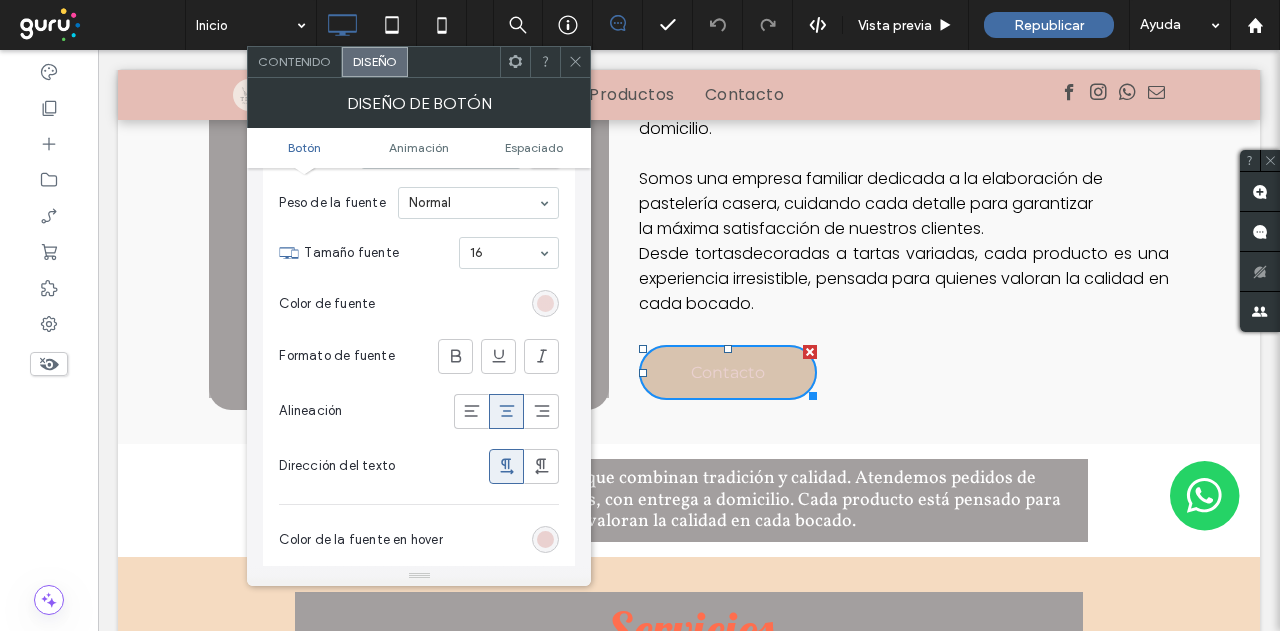 click at bounding box center [545, 303] 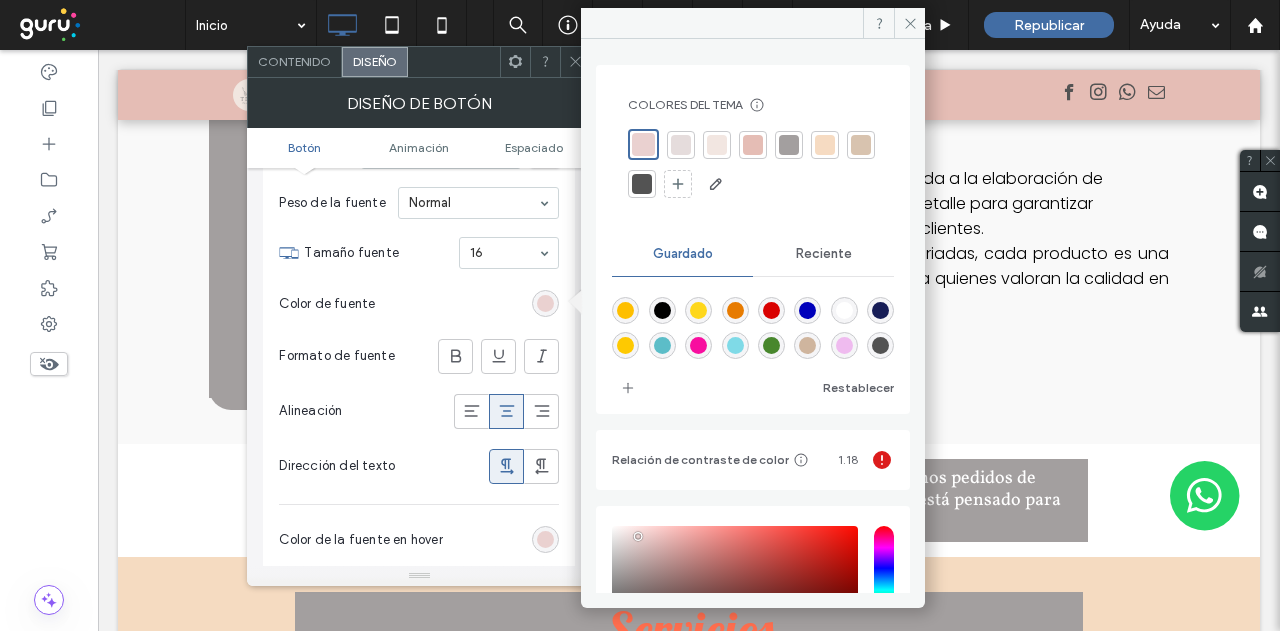 click at bounding box center (642, 184) 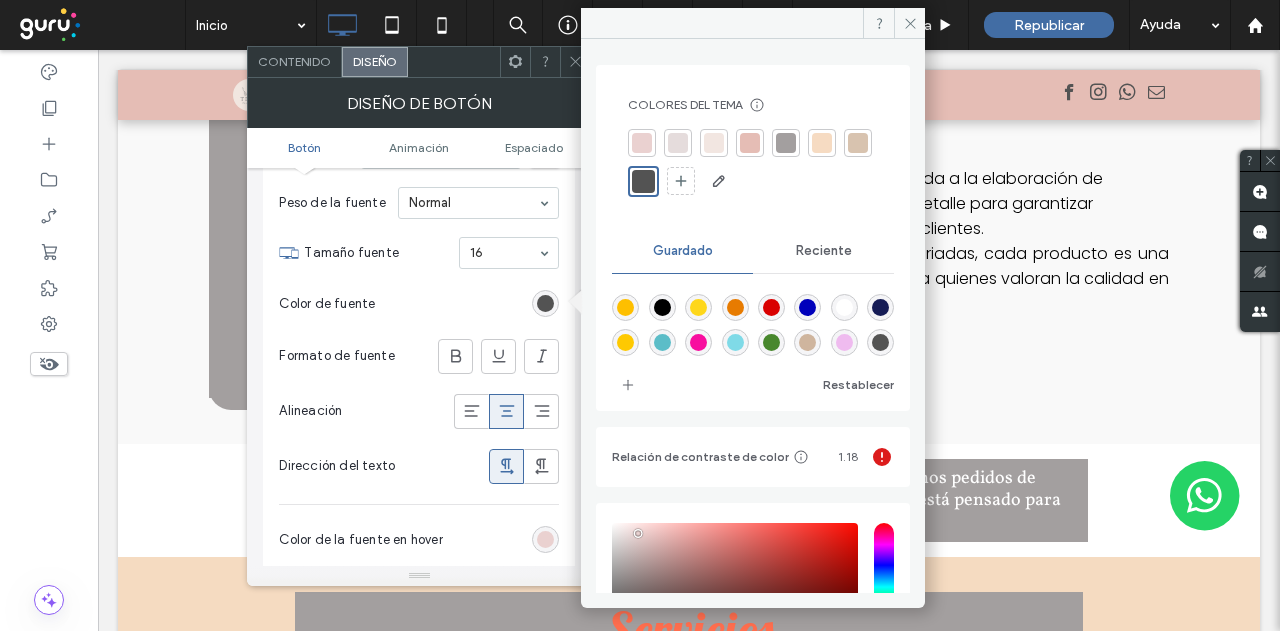 click on "Color de fuente" at bounding box center (419, 304) 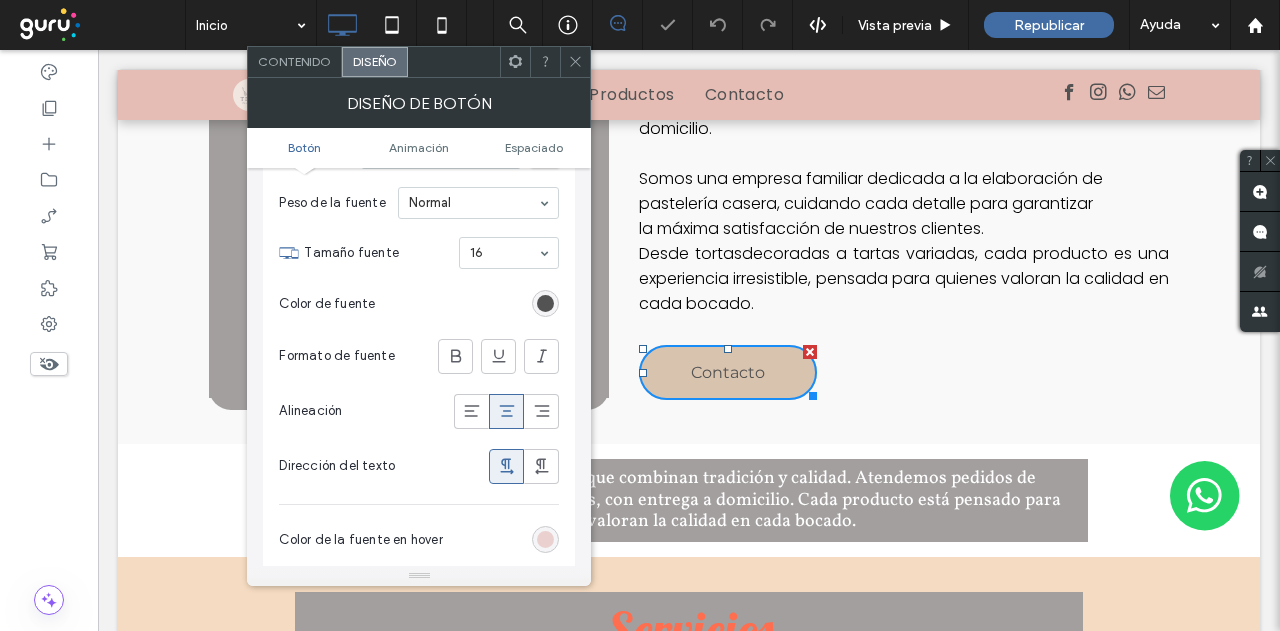 click 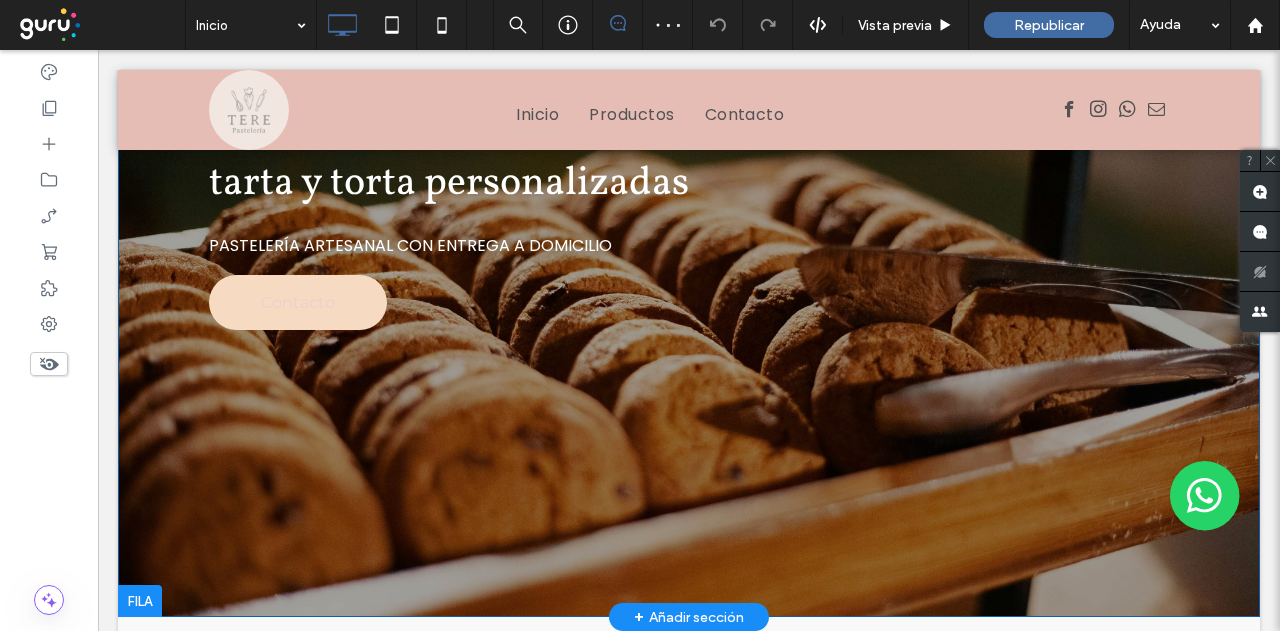 scroll, scrollTop: 100, scrollLeft: 0, axis: vertical 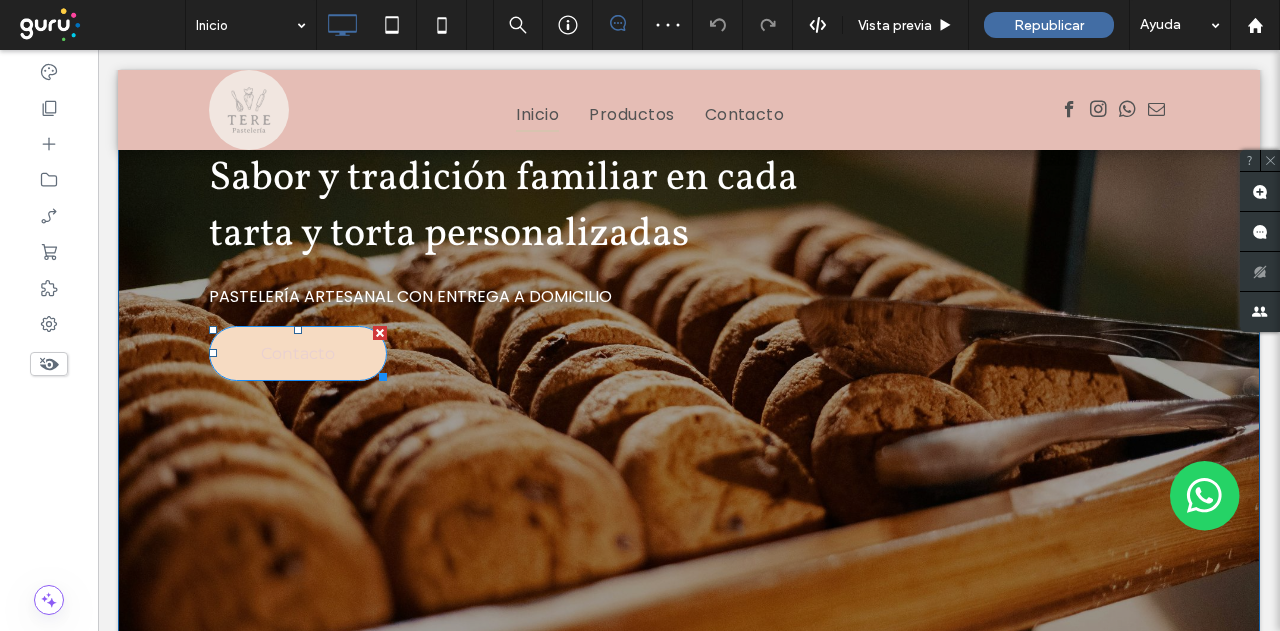 click on "Contacto" at bounding box center (298, 353) 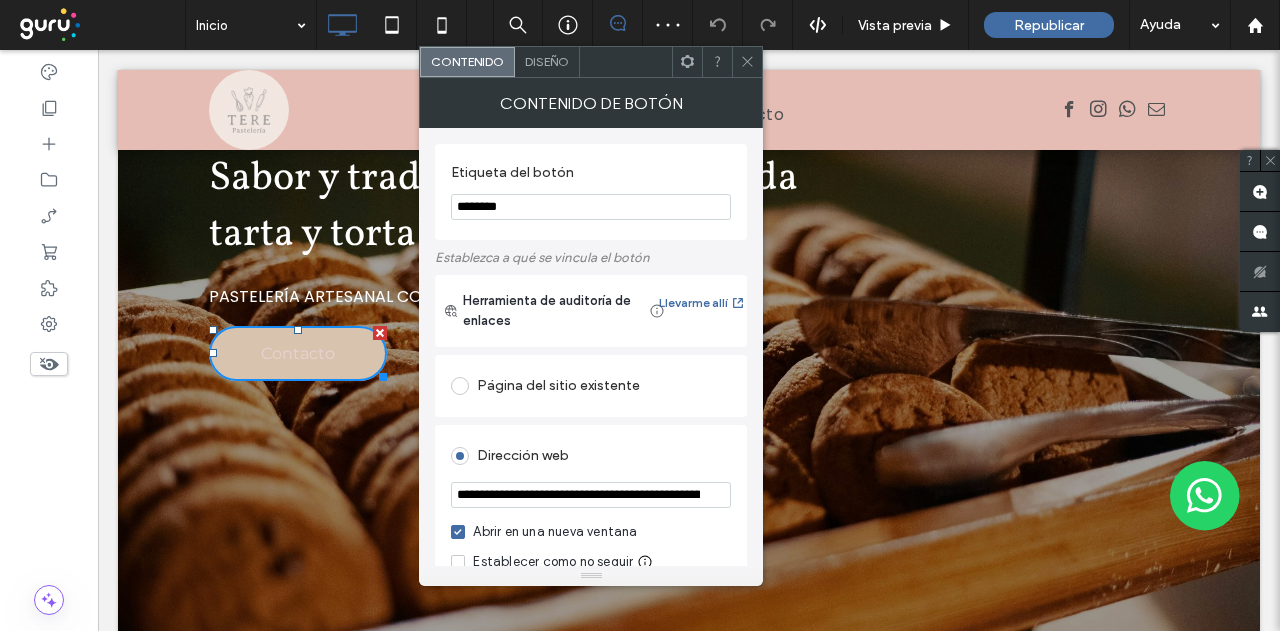click on "Diseño" at bounding box center [547, 61] 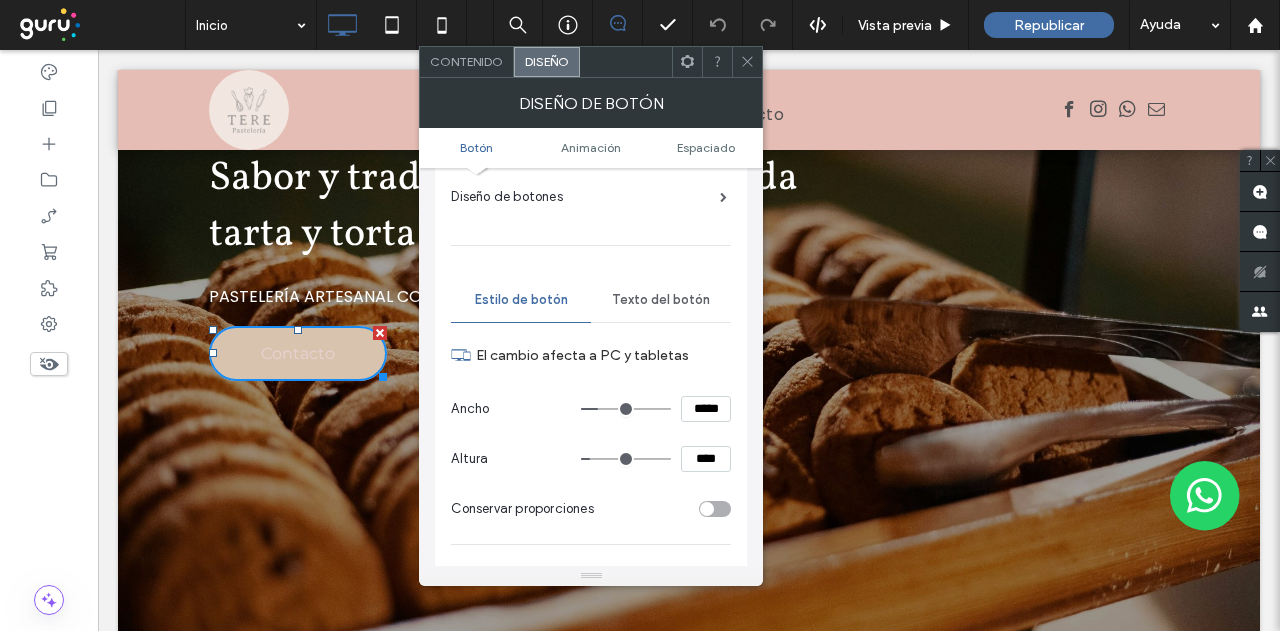 scroll, scrollTop: 200, scrollLeft: 0, axis: vertical 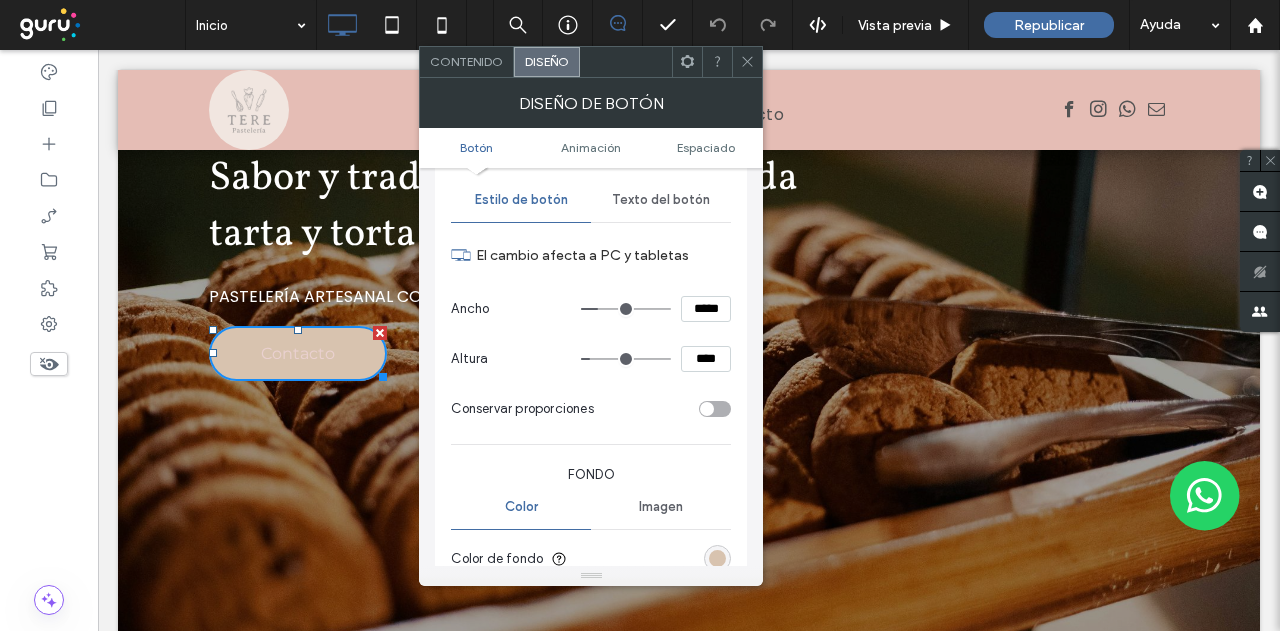 click on "Texto del botón" at bounding box center (661, 200) 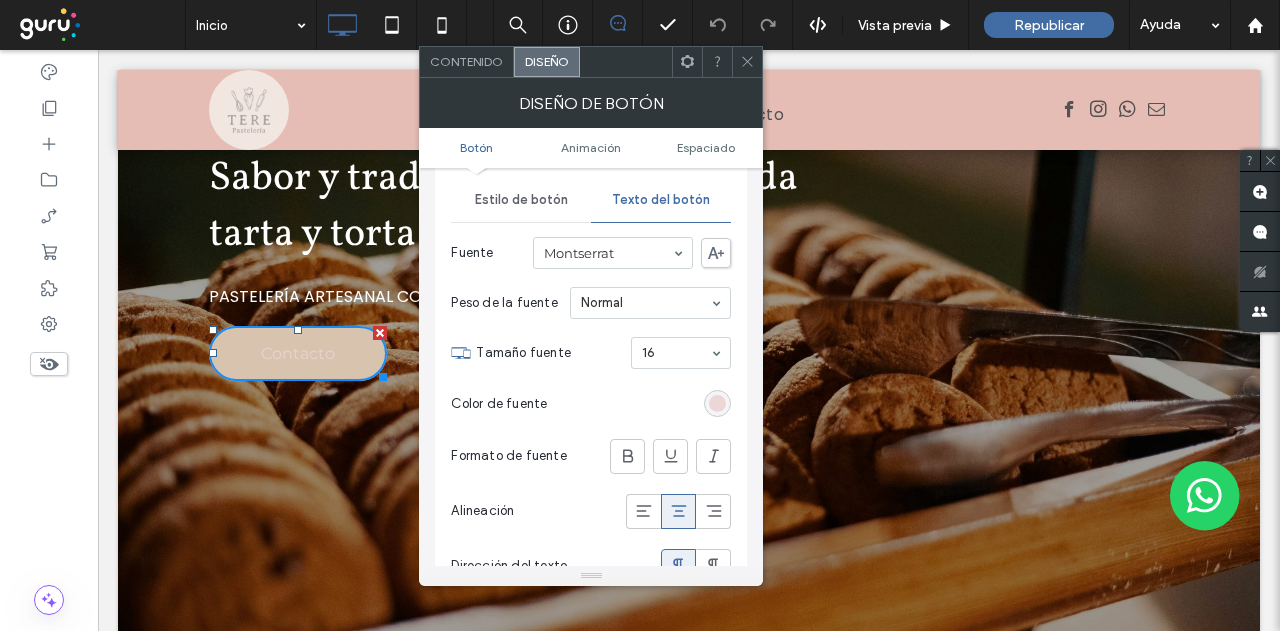 click at bounding box center (717, 403) 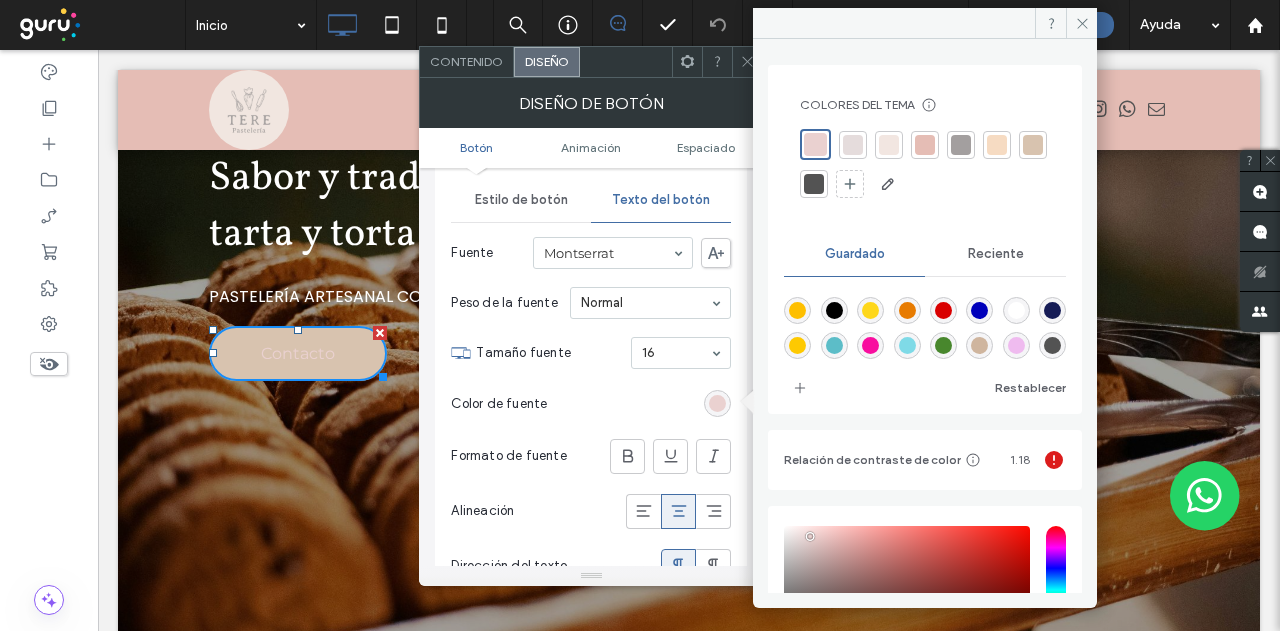 click at bounding box center (814, 184) 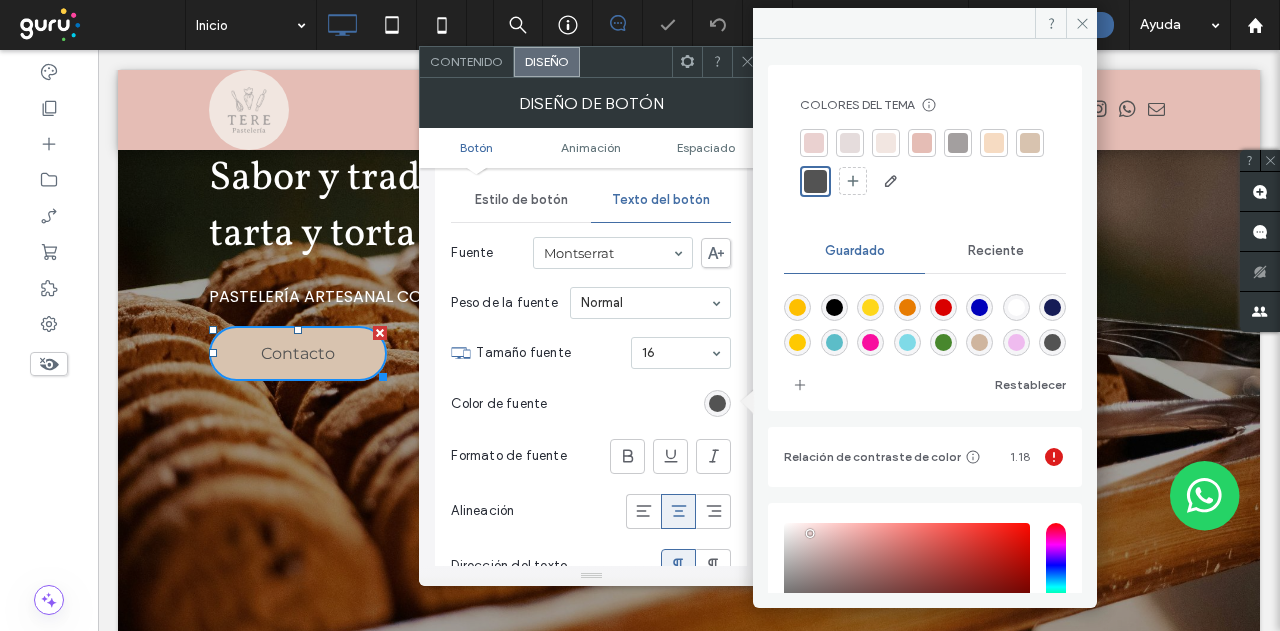click 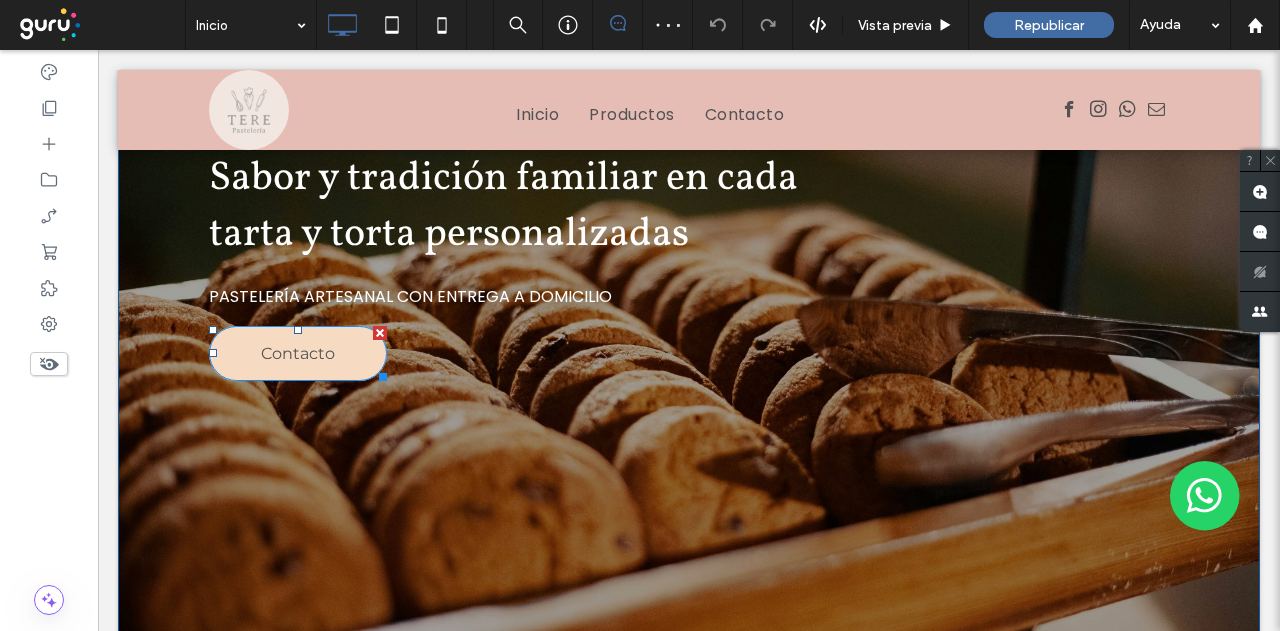 click on "Contacto" at bounding box center (298, 353) 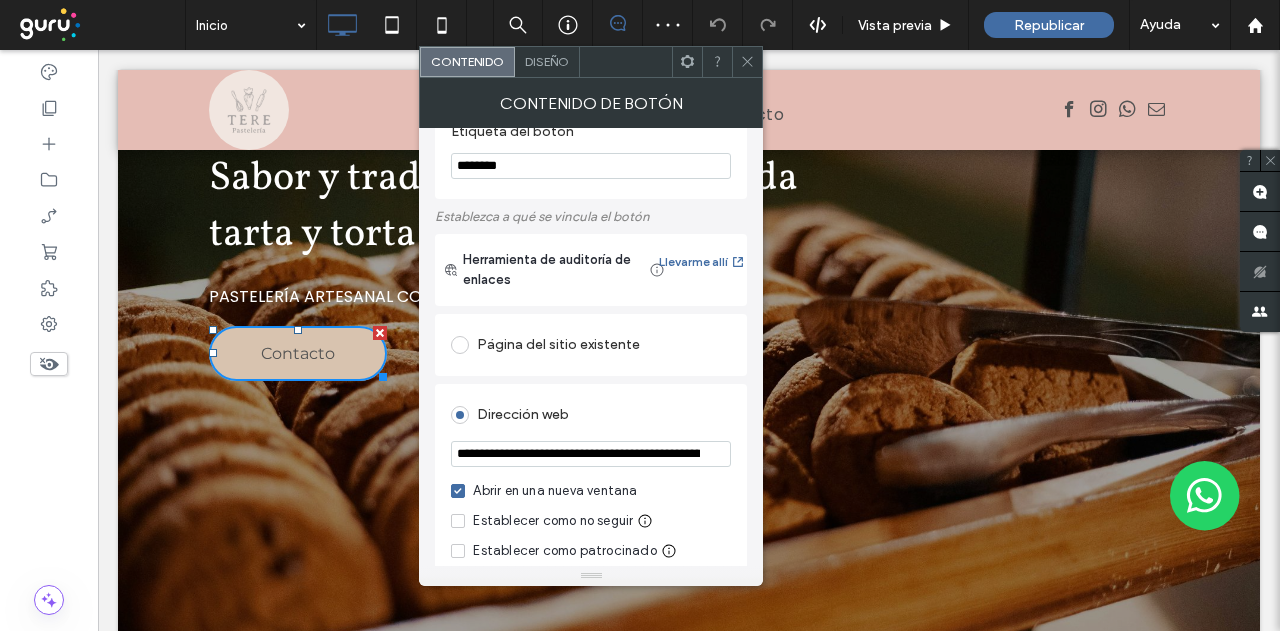 scroll, scrollTop: 100, scrollLeft: 0, axis: vertical 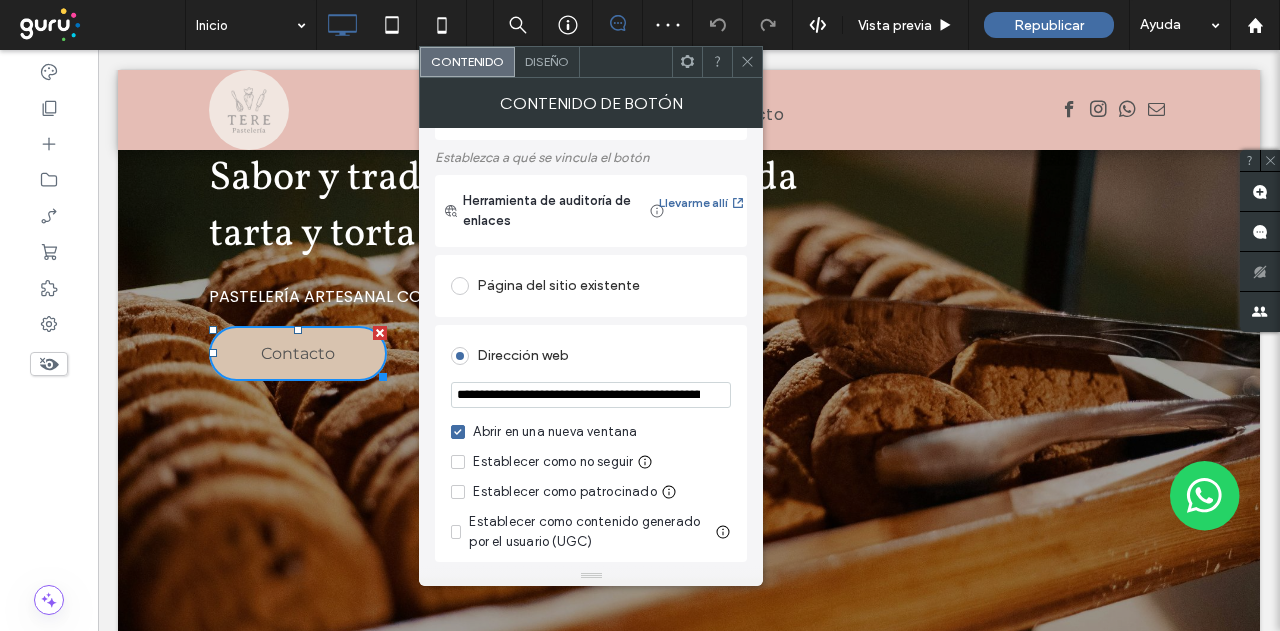 drag, startPoint x: 746, startPoint y: 65, endPoint x: 756, endPoint y: 73, distance: 12.806249 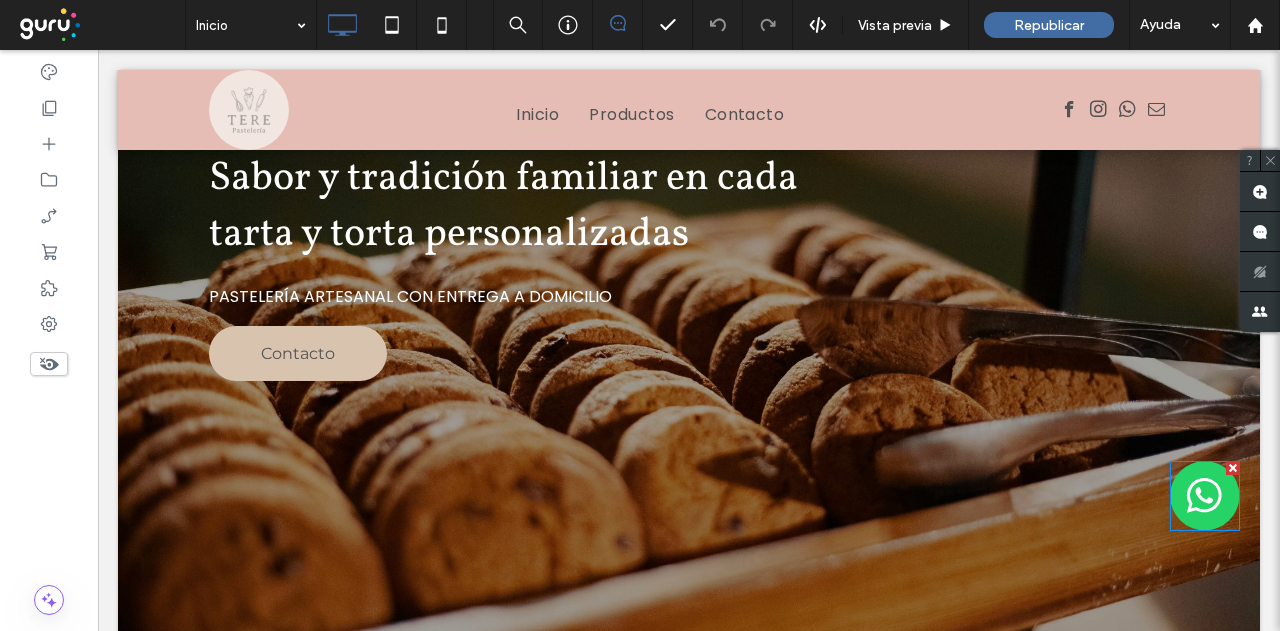 click at bounding box center [1205, 496] 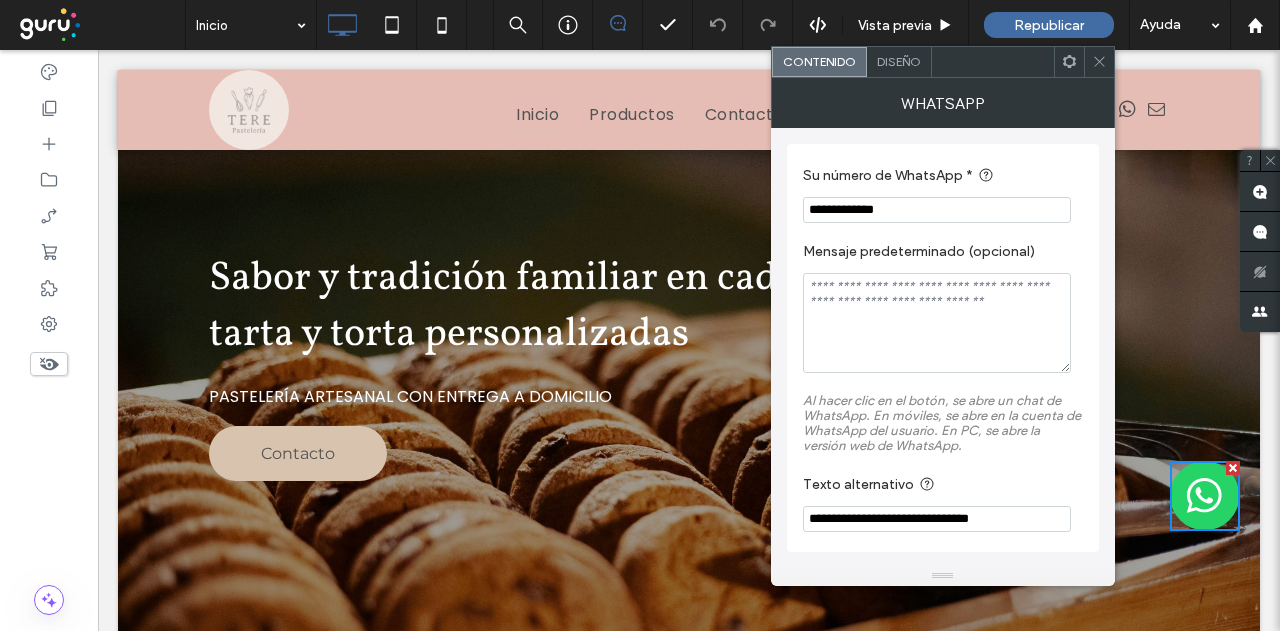 scroll, scrollTop: 100, scrollLeft: 0, axis: vertical 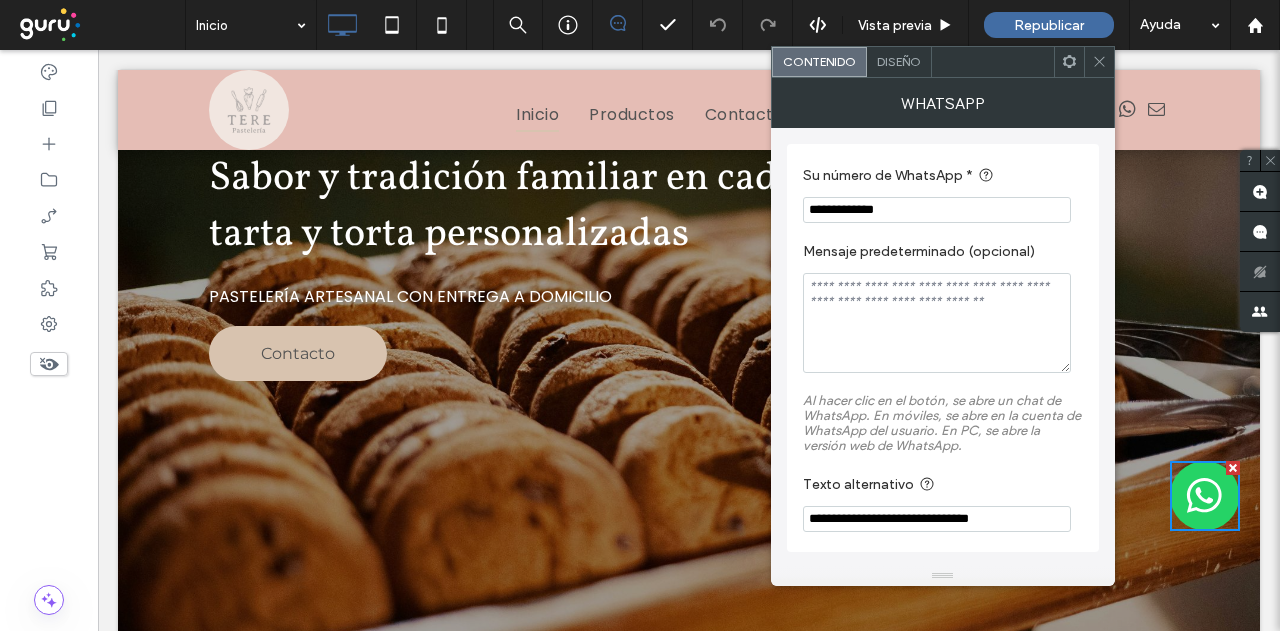 click on "**********" at bounding box center [937, 210] 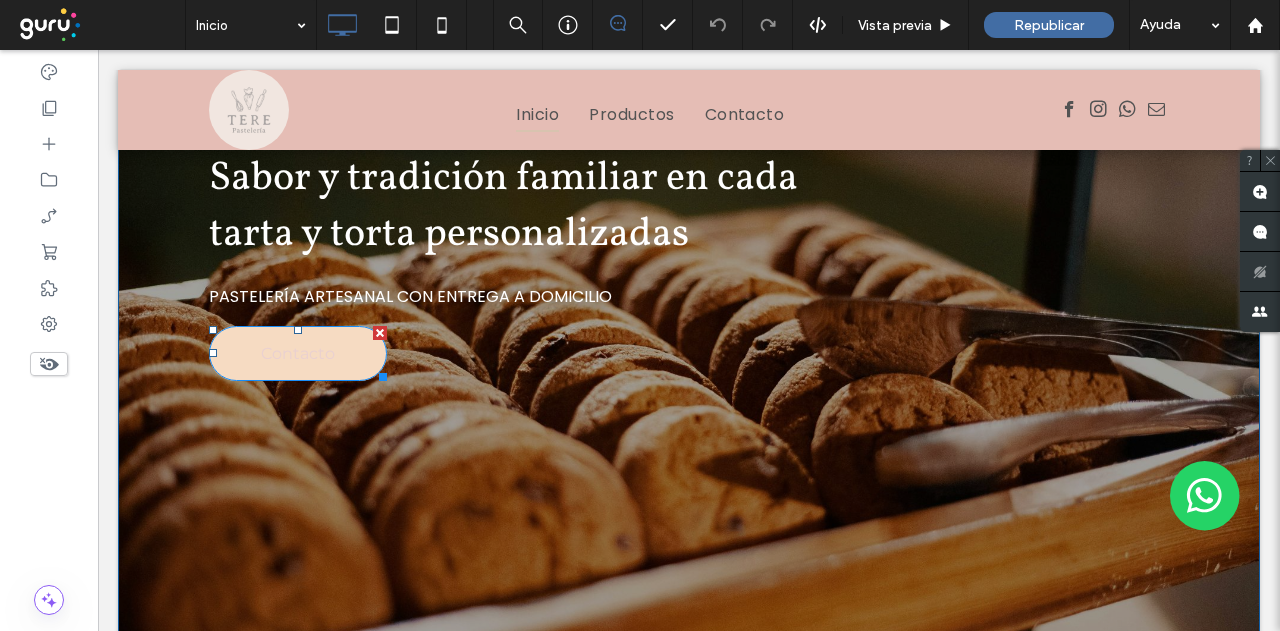 click on "Contacto" at bounding box center [298, 353] 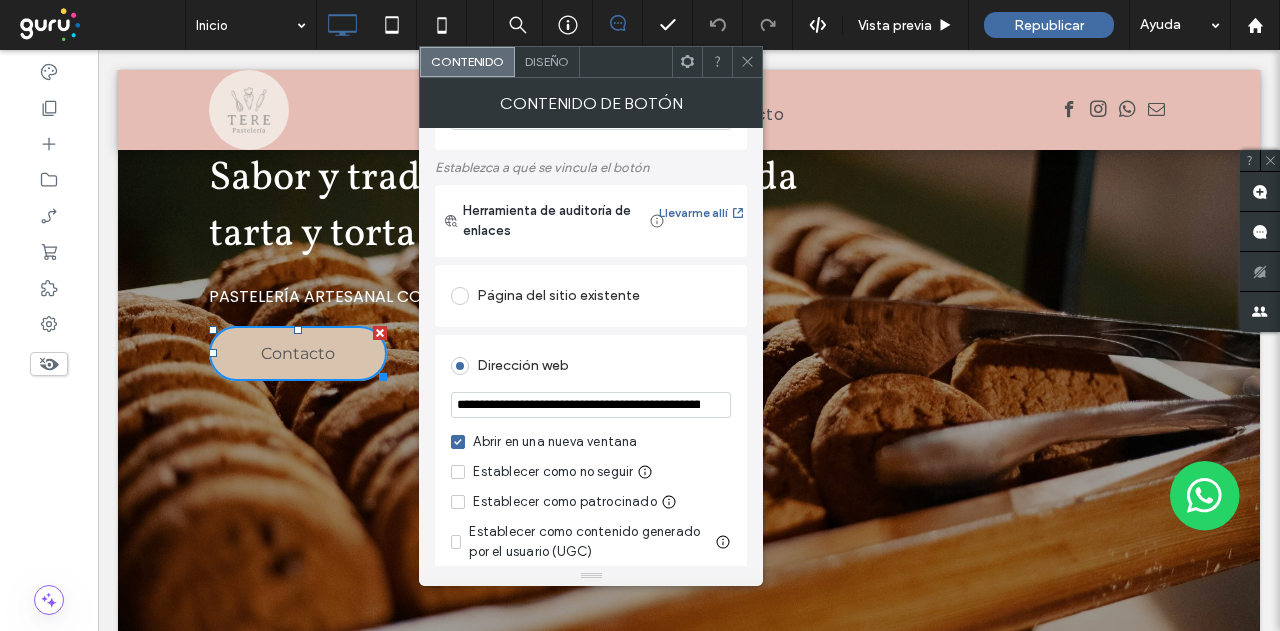 scroll, scrollTop: 200, scrollLeft: 0, axis: vertical 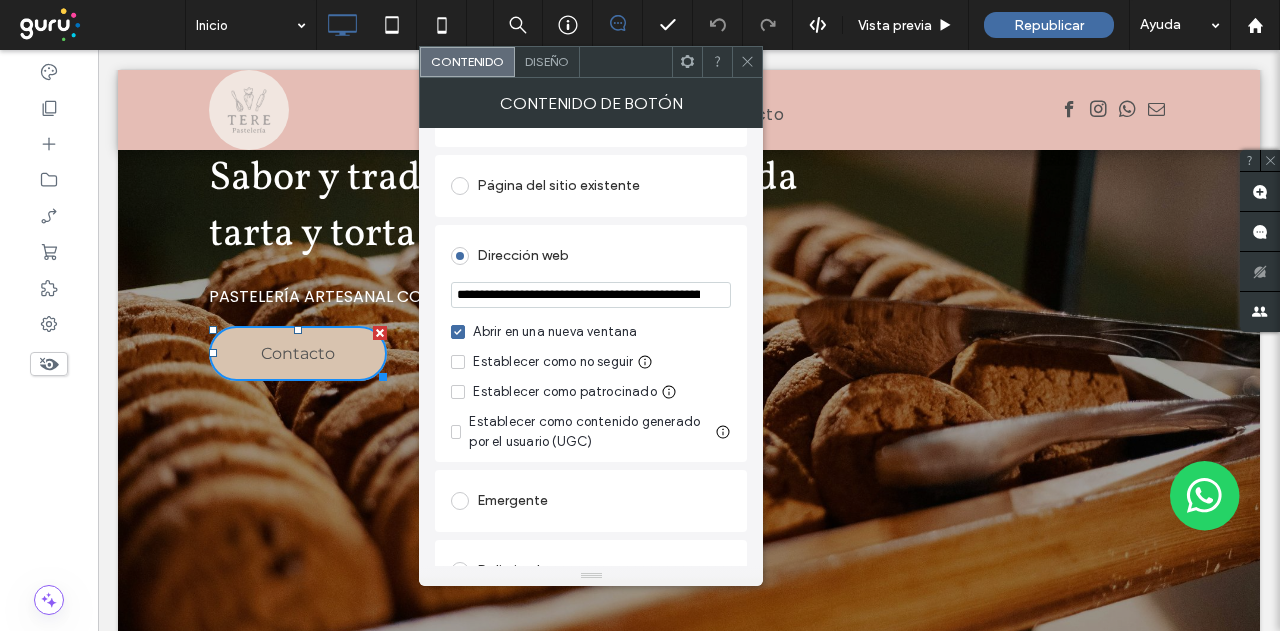 click on "**********" at bounding box center [591, 295] 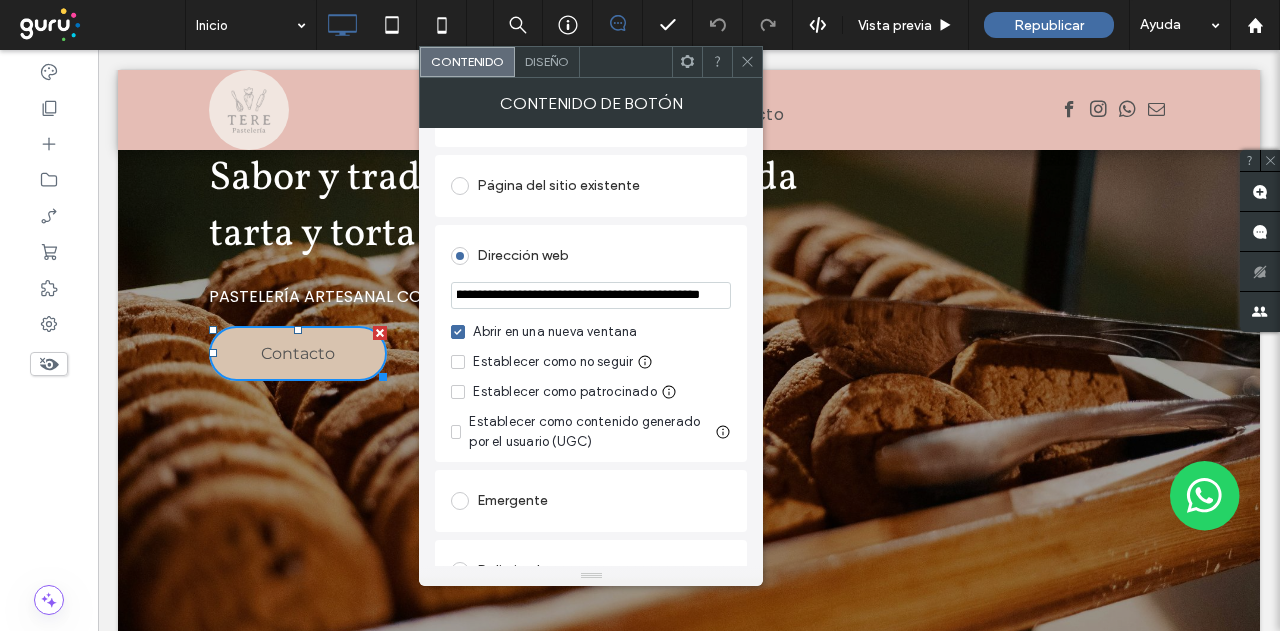 scroll, scrollTop: 0, scrollLeft: 324, axis: horizontal 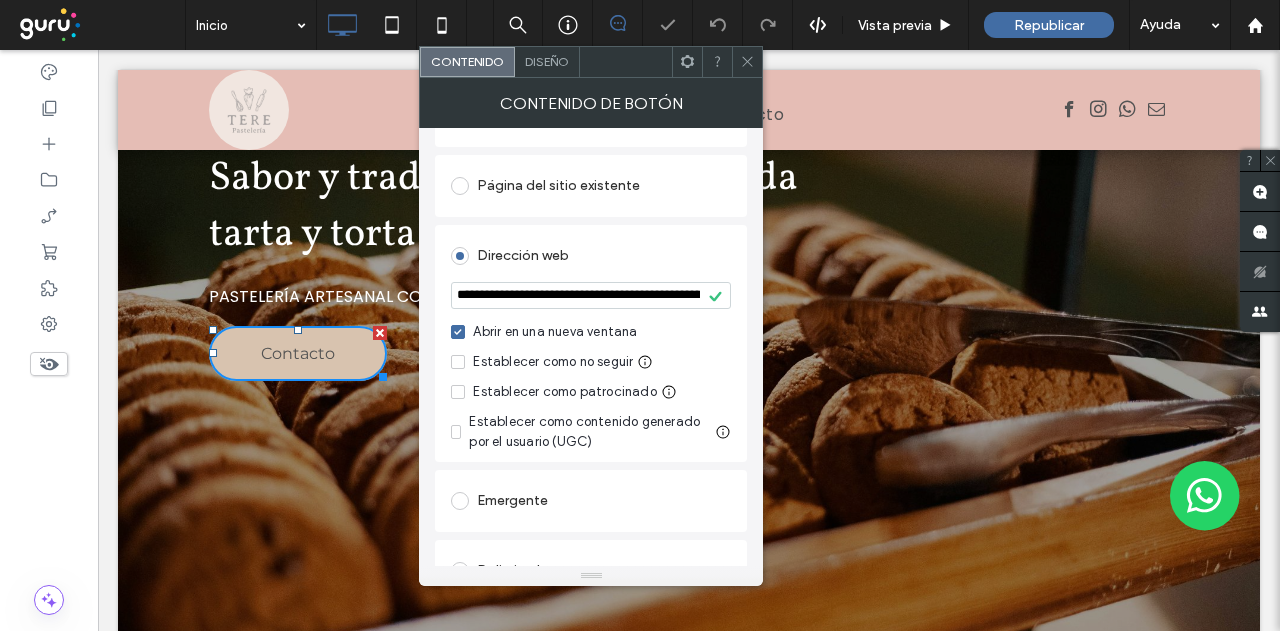 click at bounding box center (747, 62) 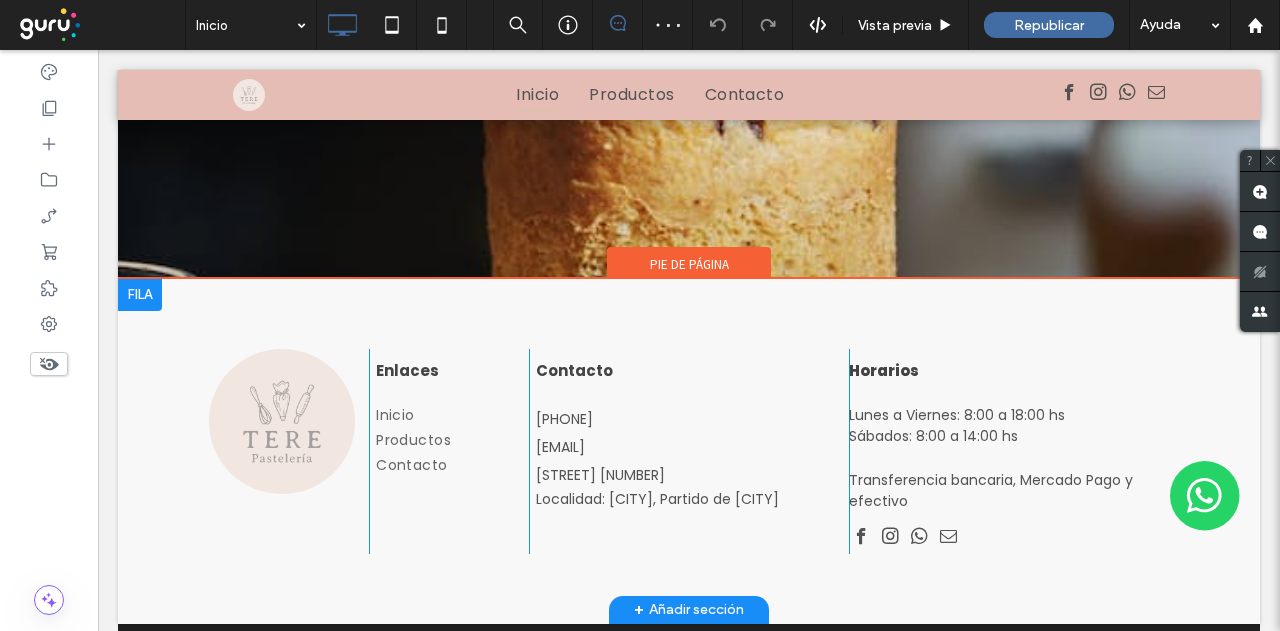 scroll, scrollTop: 4202, scrollLeft: 0, axis: vertical 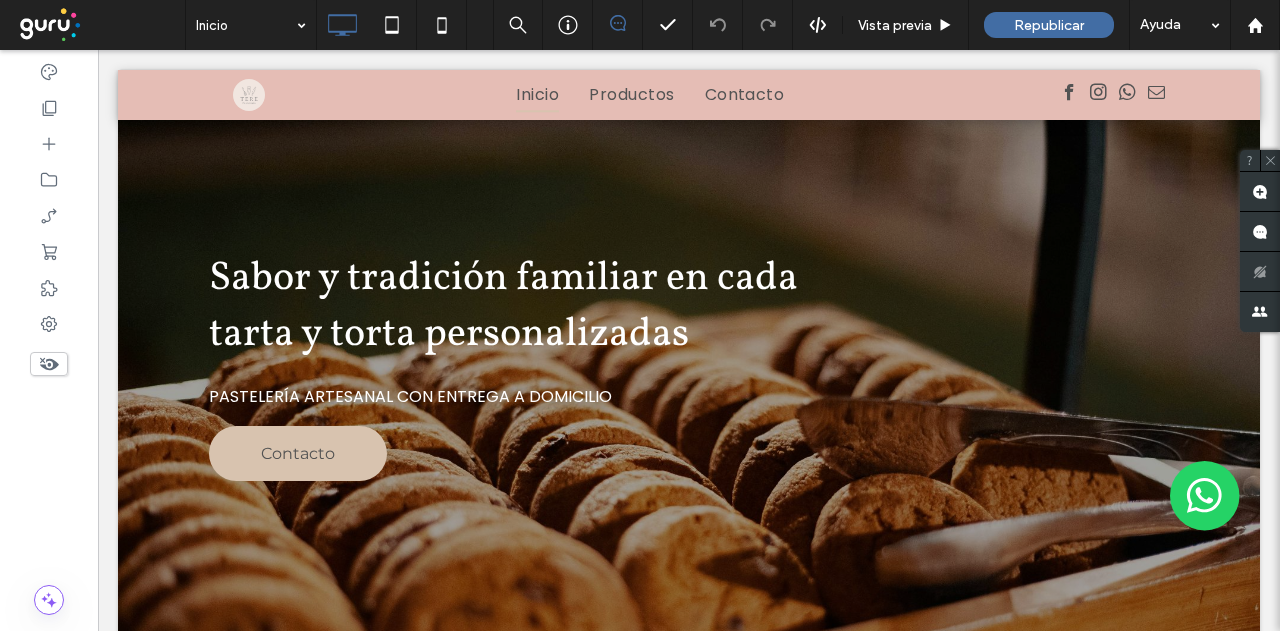 drag, startPoint x: 636, startPoint y: 380, endPoint x: 651, endPoint y: 58, distance: 322.34918 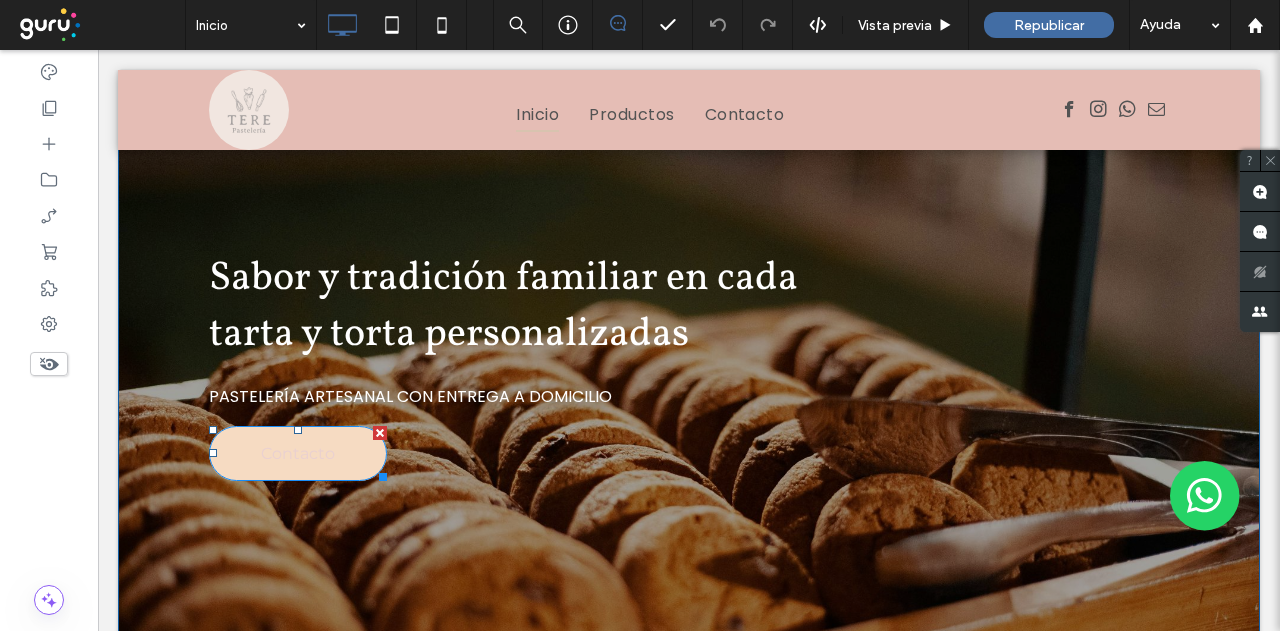 click on "Contacto" at bounding box center [298, 453] 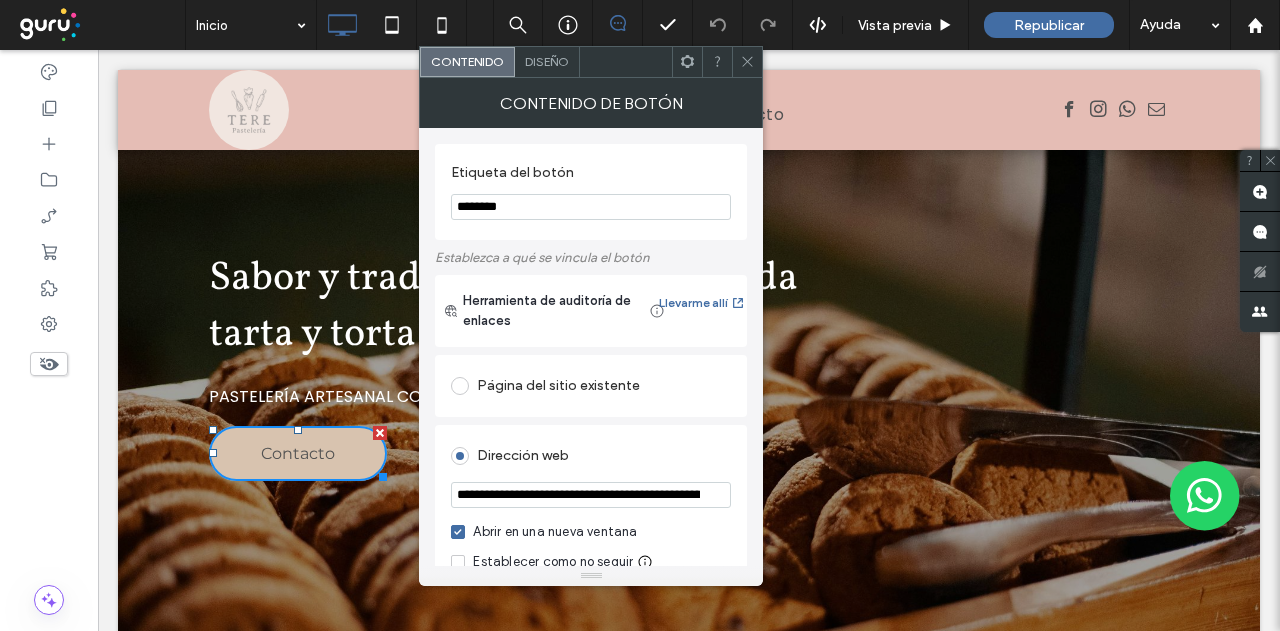 click on "Diseño" at bounding box center (547, 62) 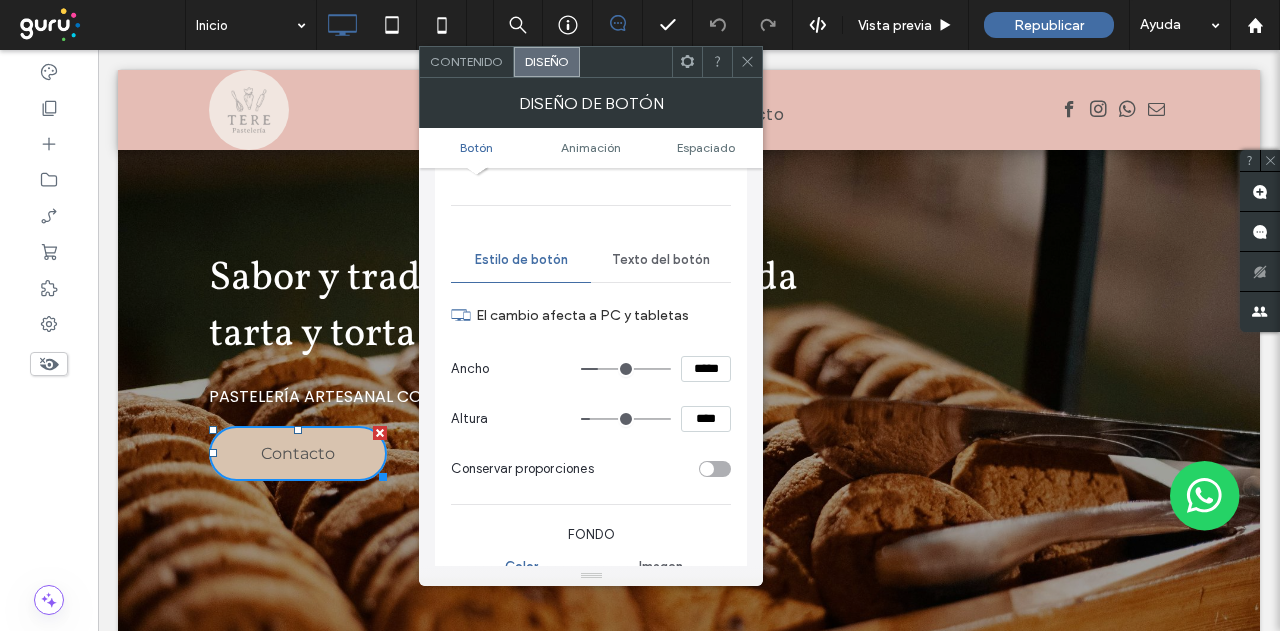 scroll, scrollTop: 200, scrollLeft: 0, axis: vertical 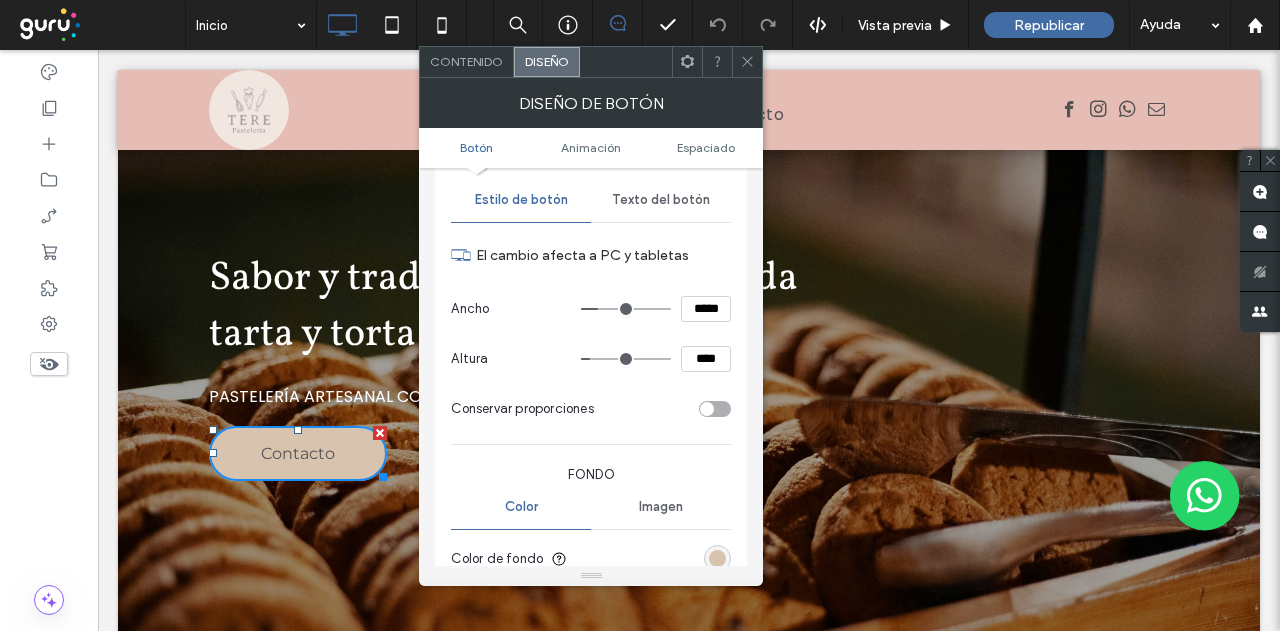 click on "Texto del botón" at bounding box center (661, 200) 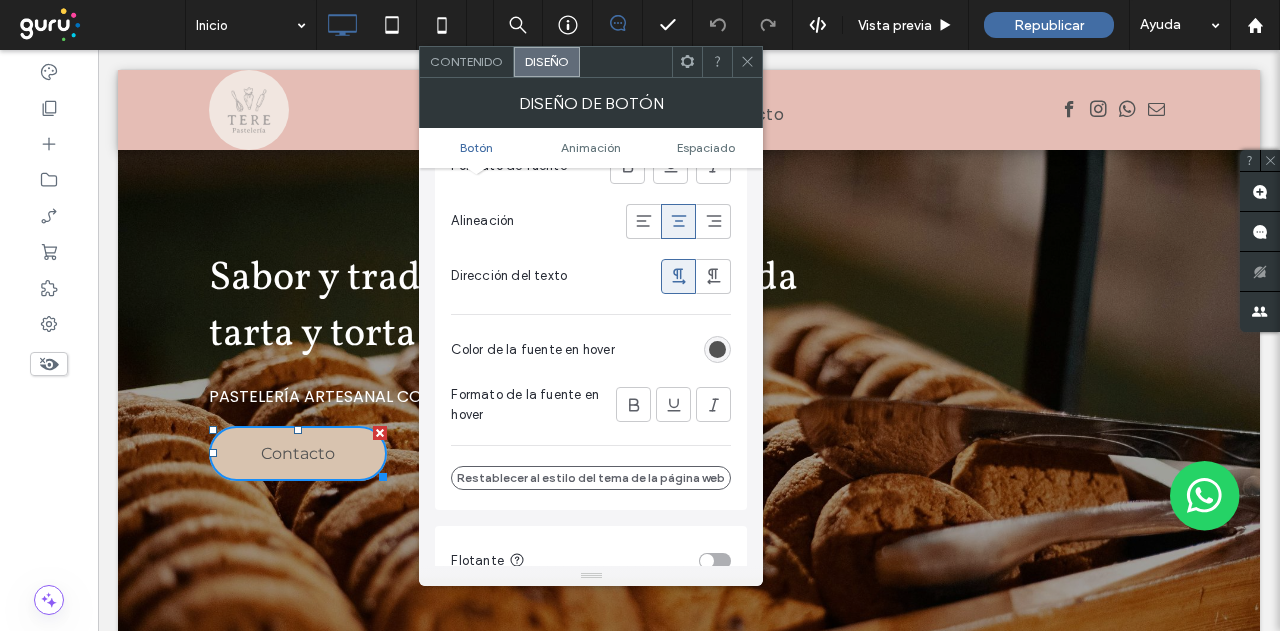 scroll, scrollTop: 500, scrollLeft: 0, axis: vertical 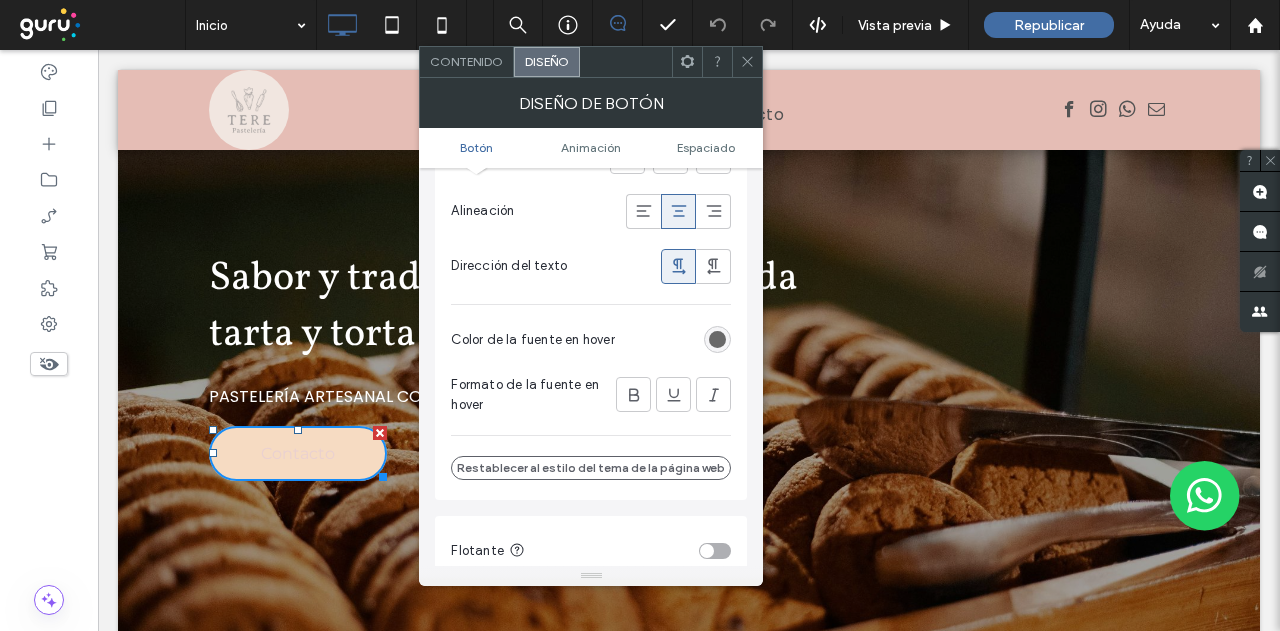 click at bounding box center (717, 339) 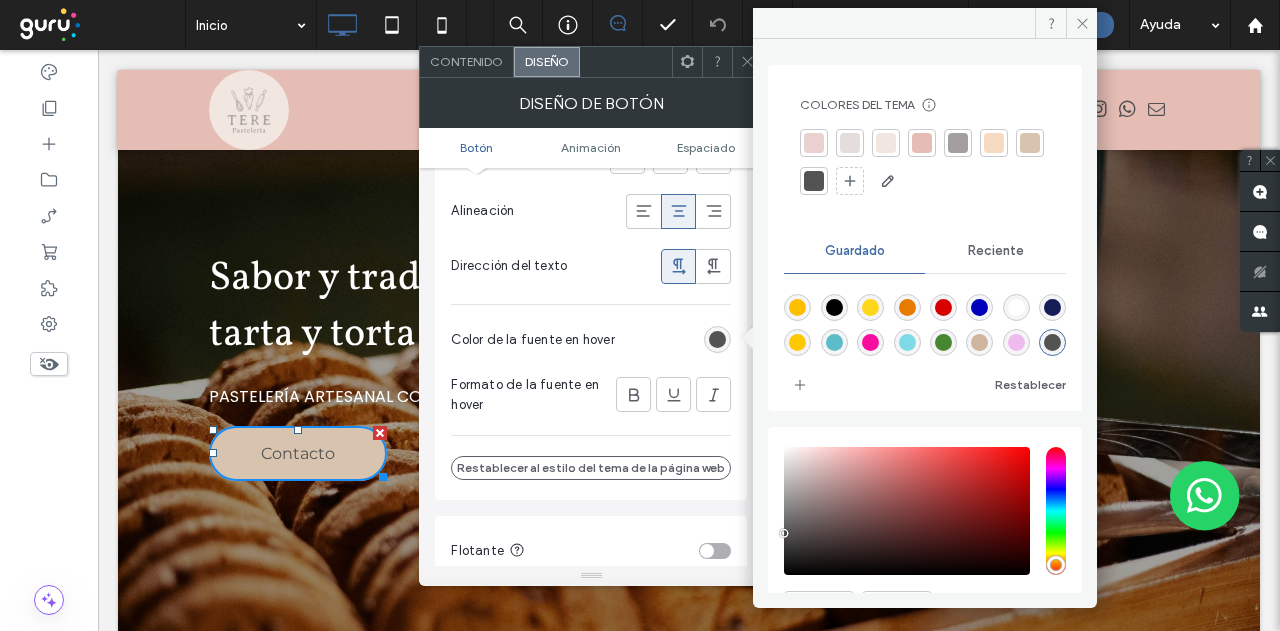 click at bounding box center (1016, 307) 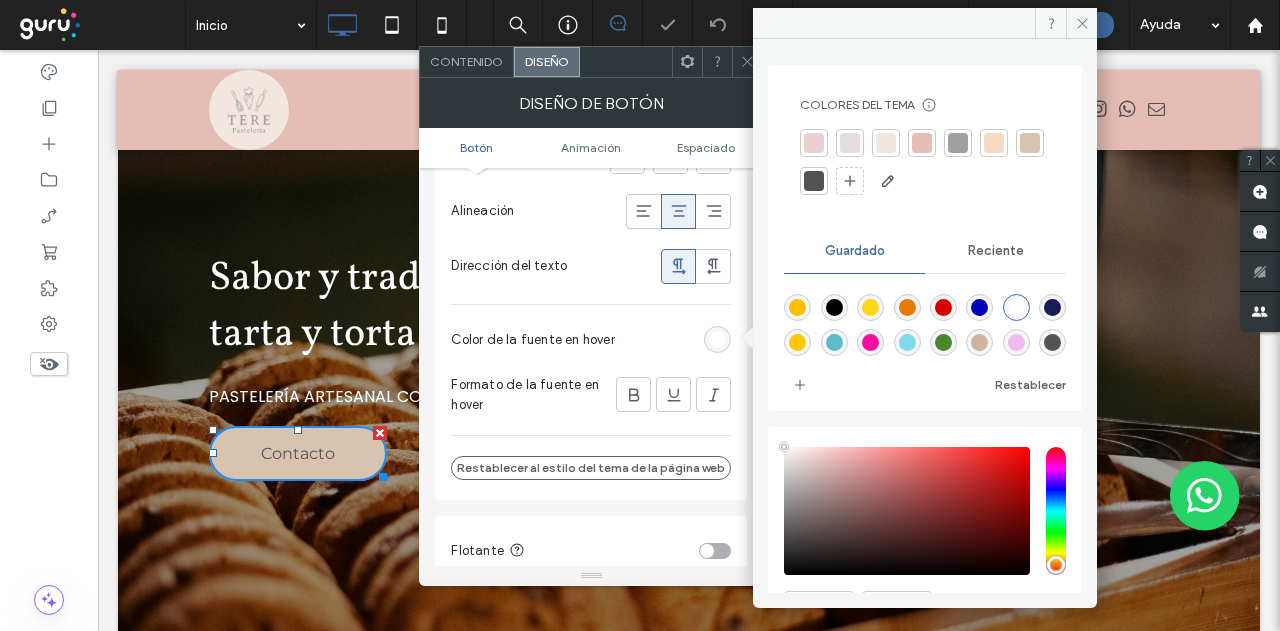 click 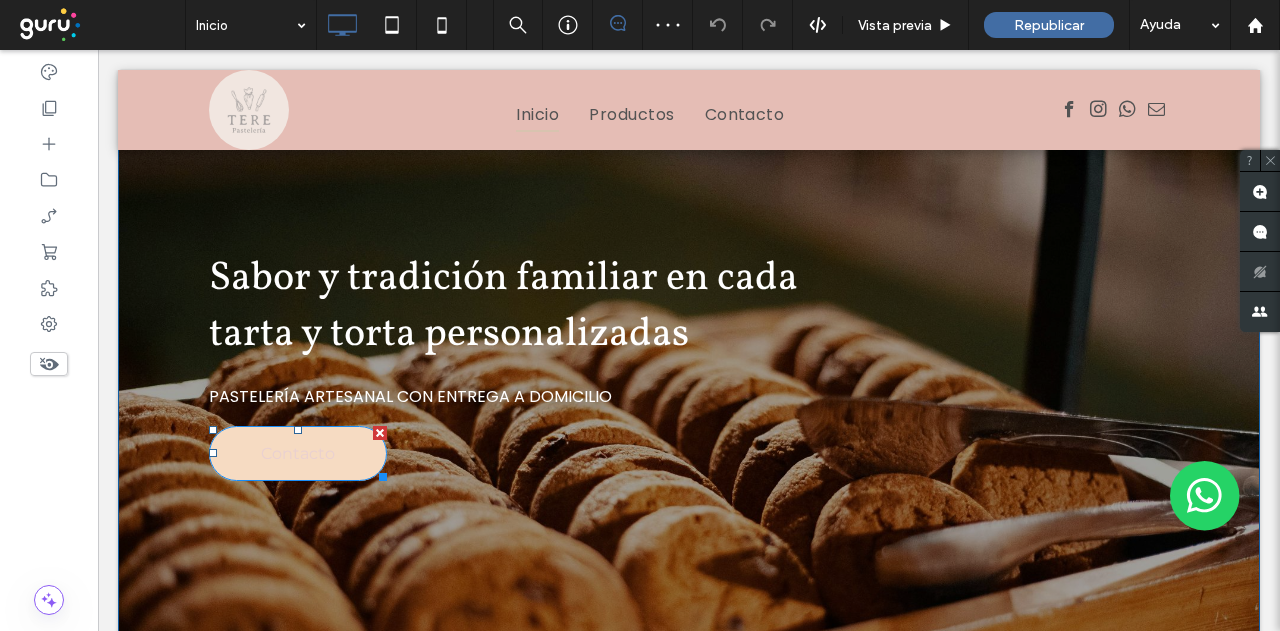 click on "Contacto" at bounding box center [298, 453] 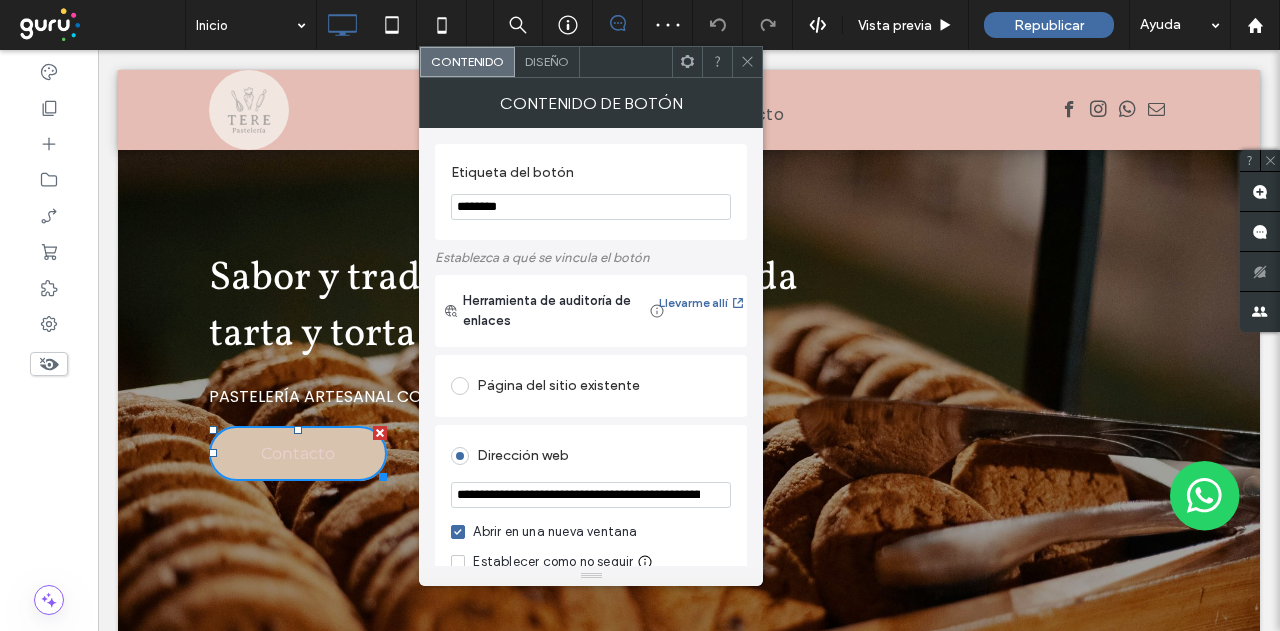 click on "Diseño" at bounding box center [547, 61] 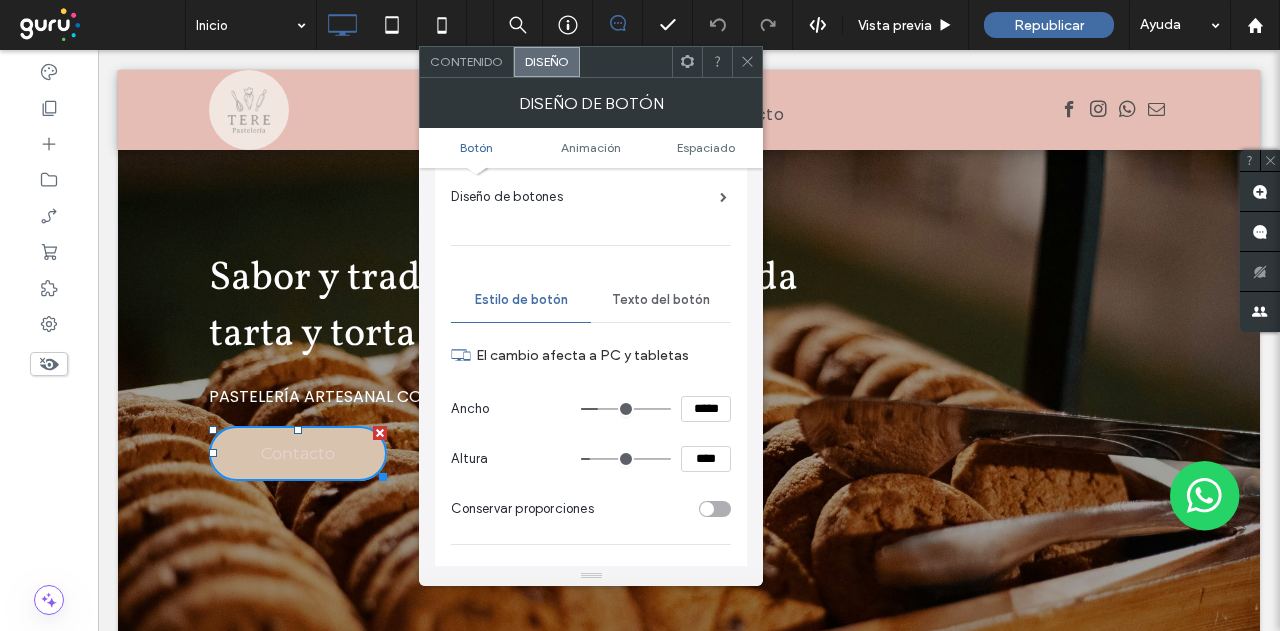 drag, startPoint x: 661, startPoint y: 297, endPoint x: 654, endPoint y: 309, distance: 13.892444 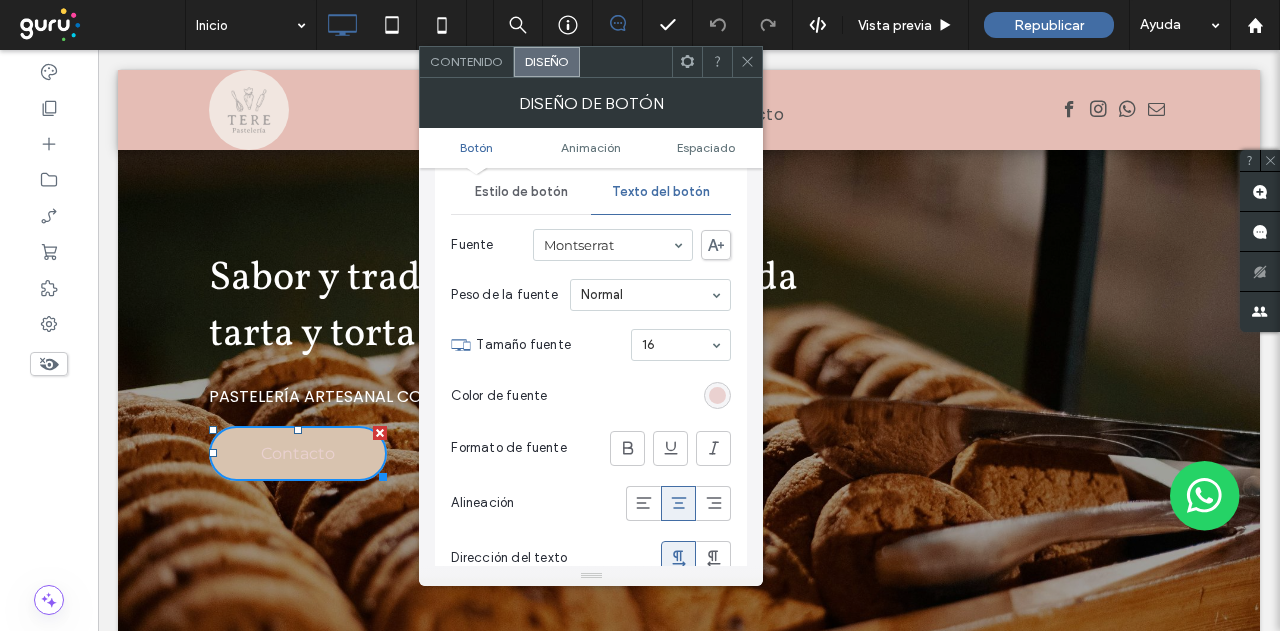 scroll, scrollTop: 400, scrollLeft: 0, axis: vertical 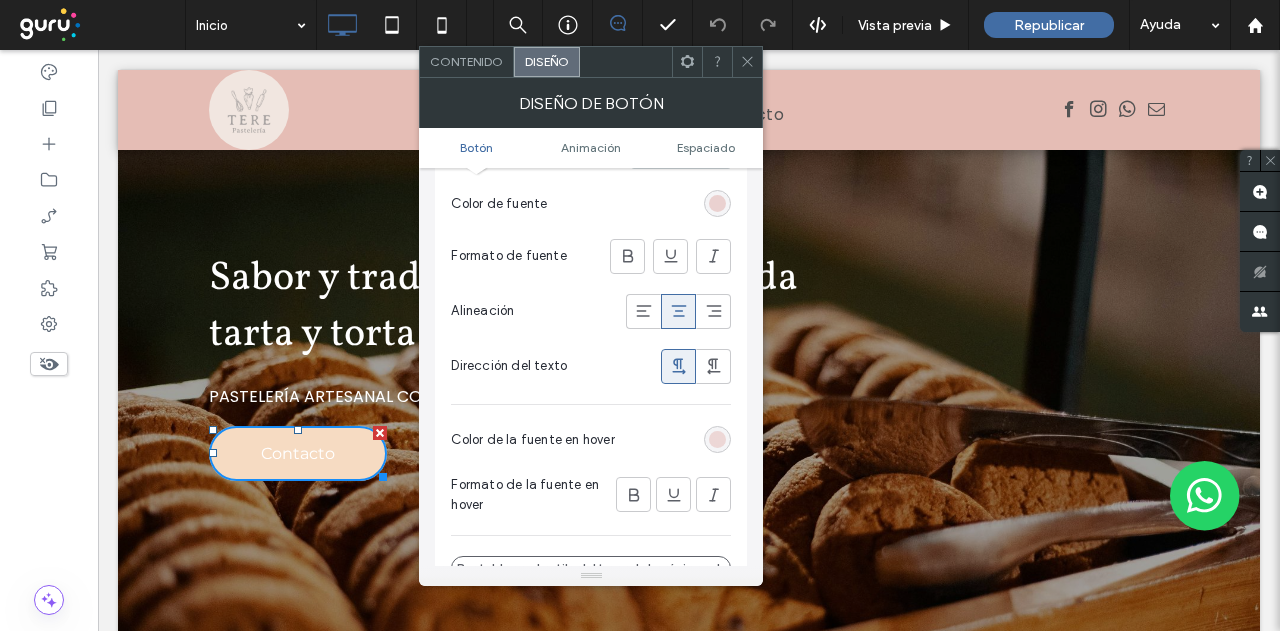 click at bounding box center [717, 439] 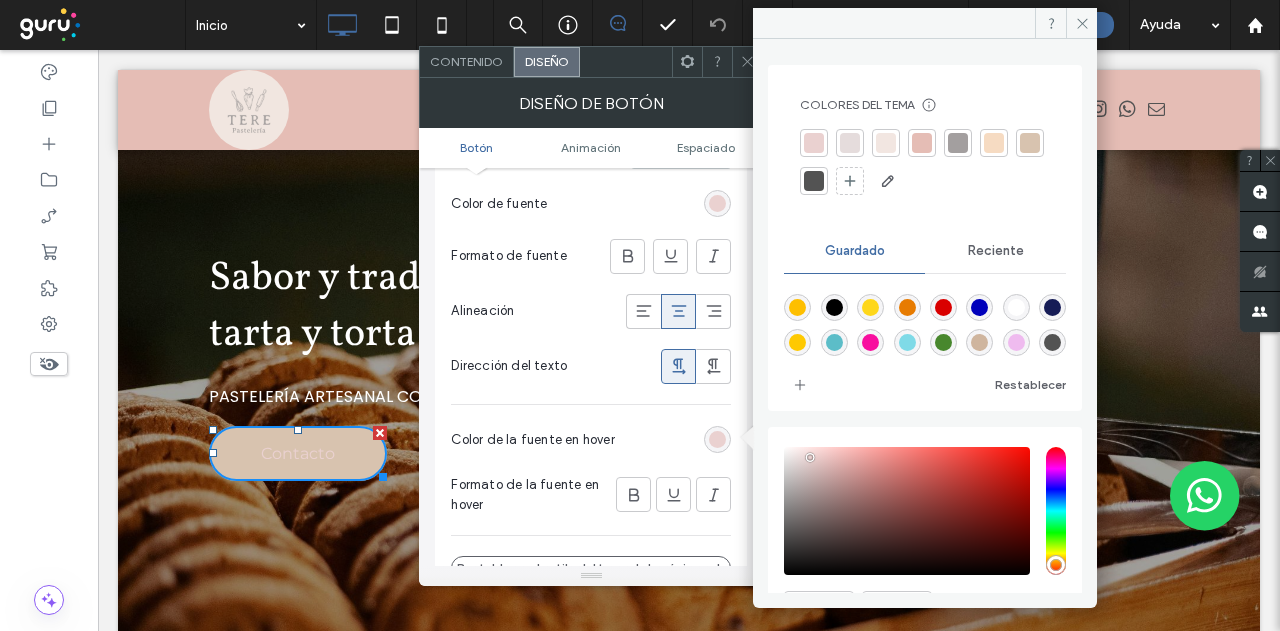click at bounding box center [979, 342] 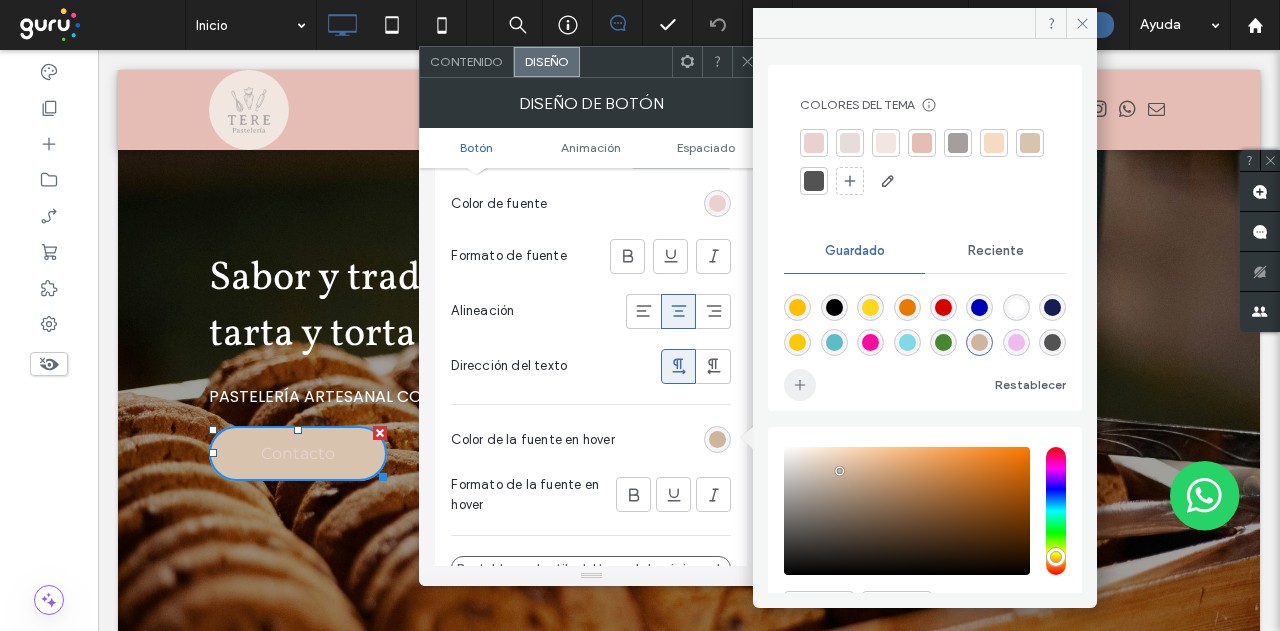 drag, startPoint x: 915, startPoint y: 345, endPoint x: 785, endPoint y: 377, distance: 133.88054 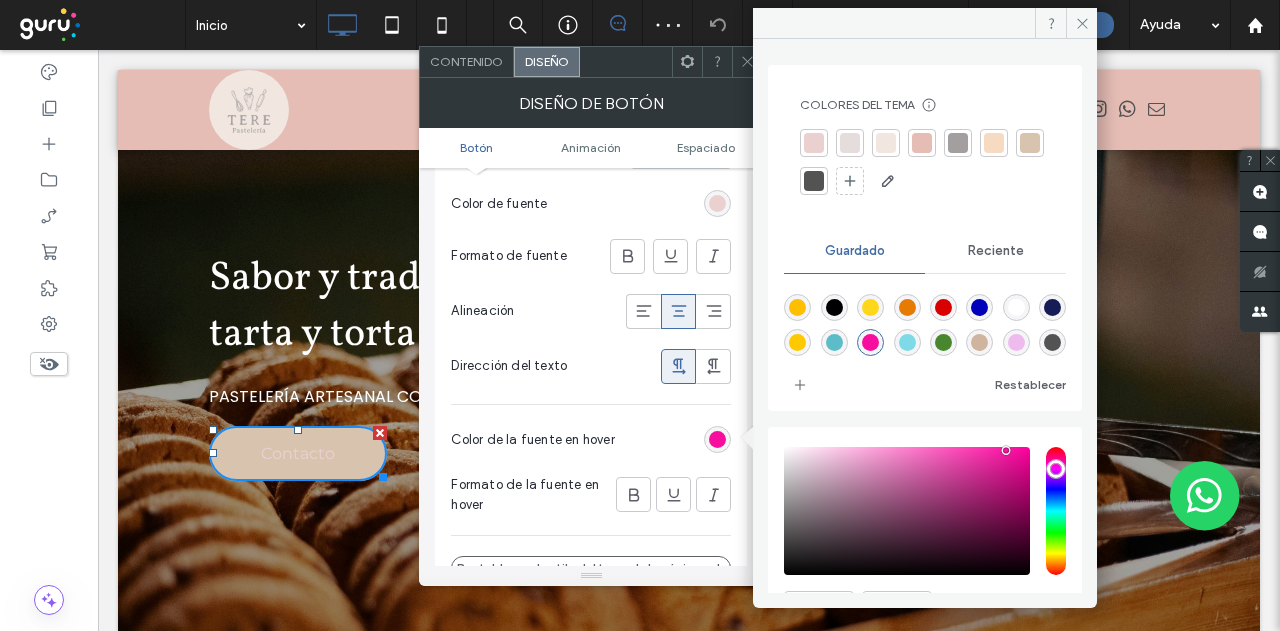 click 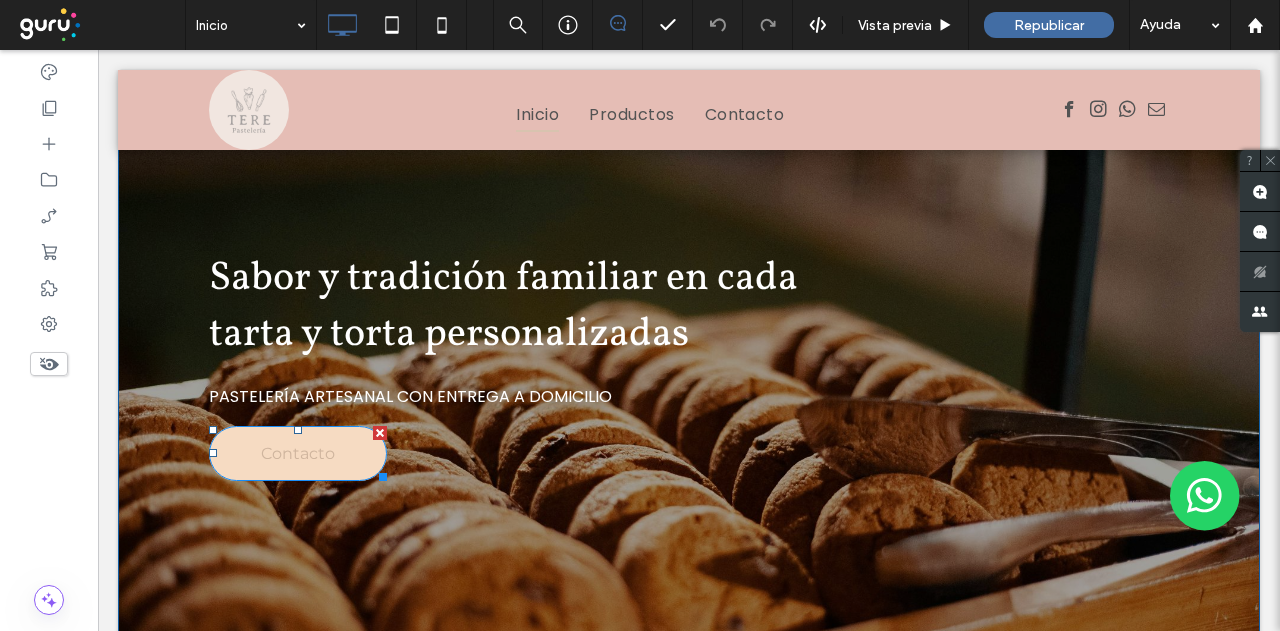 click on "Contacto" at bounding box center [298, 453] 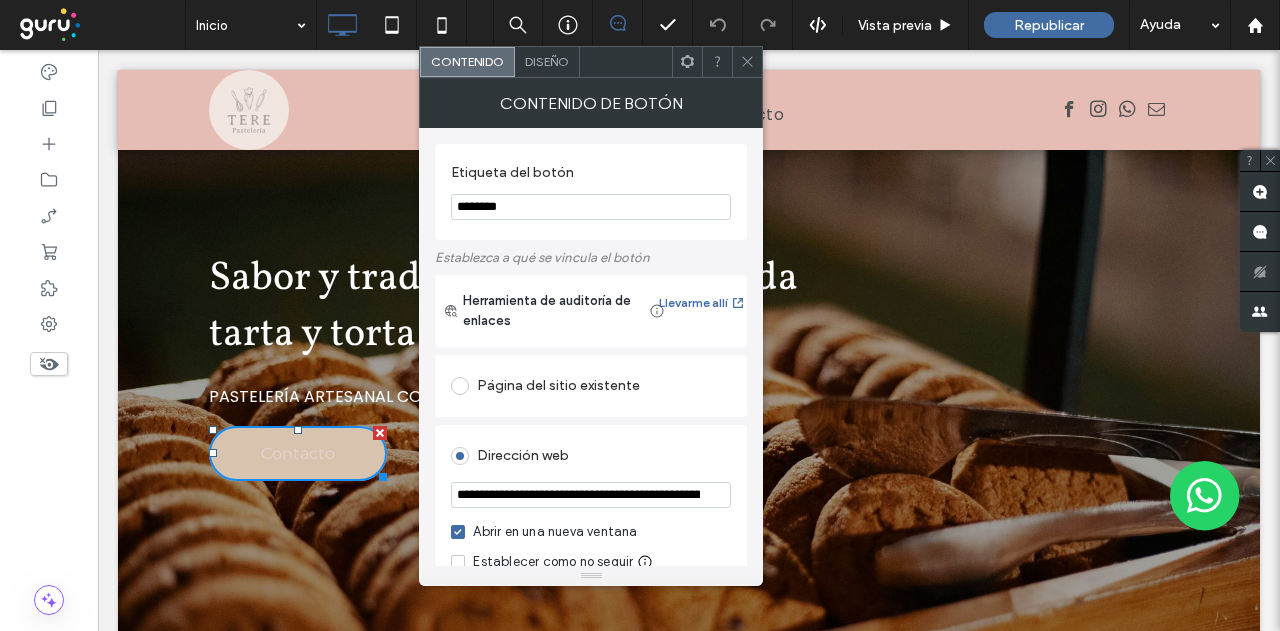 click at bounding box center (747, 62) 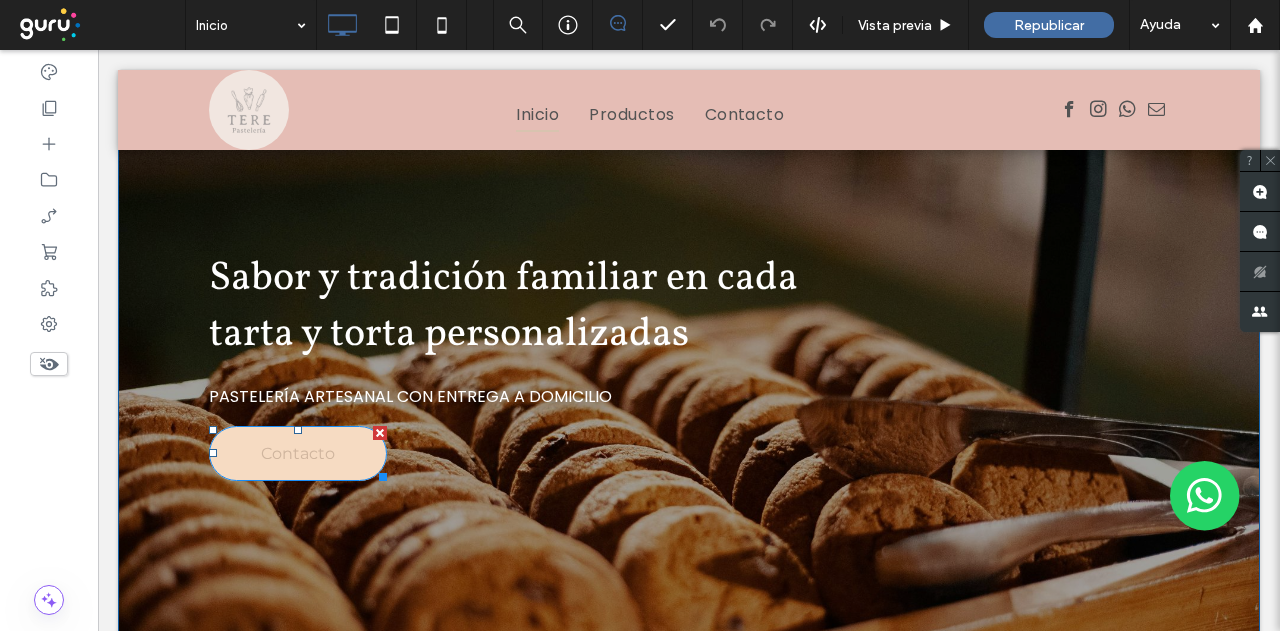 click on "Contacto" at bounding box center (298, 453) 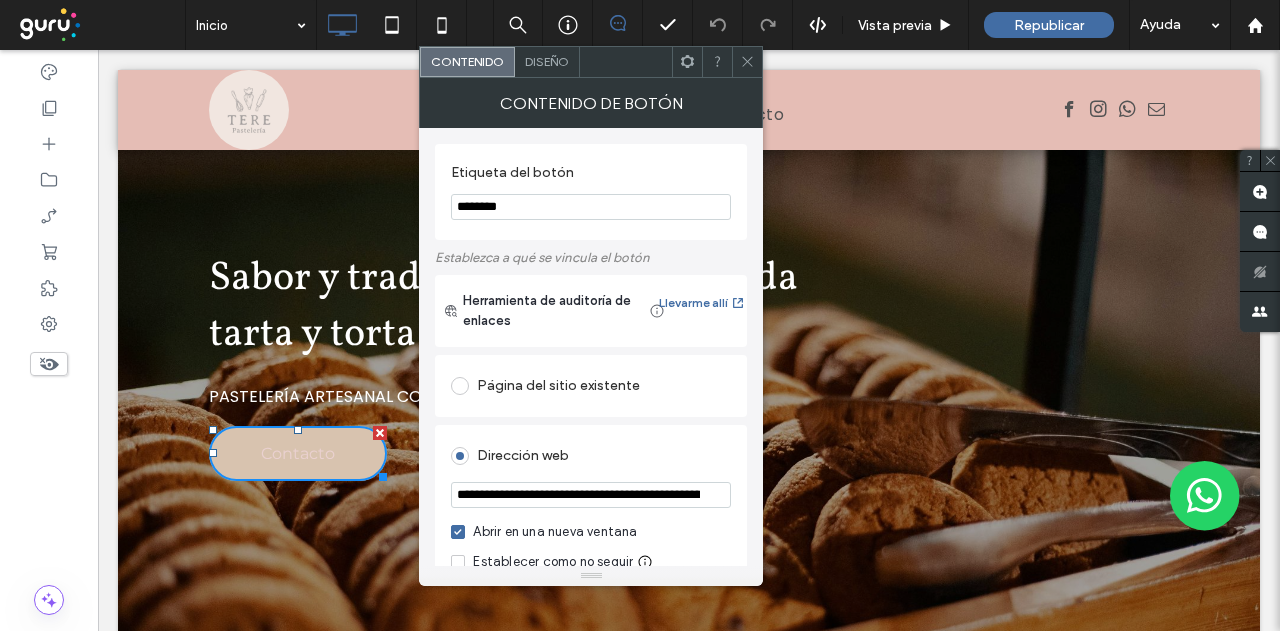 click on "Diseño" at bounding box center [547, 62] 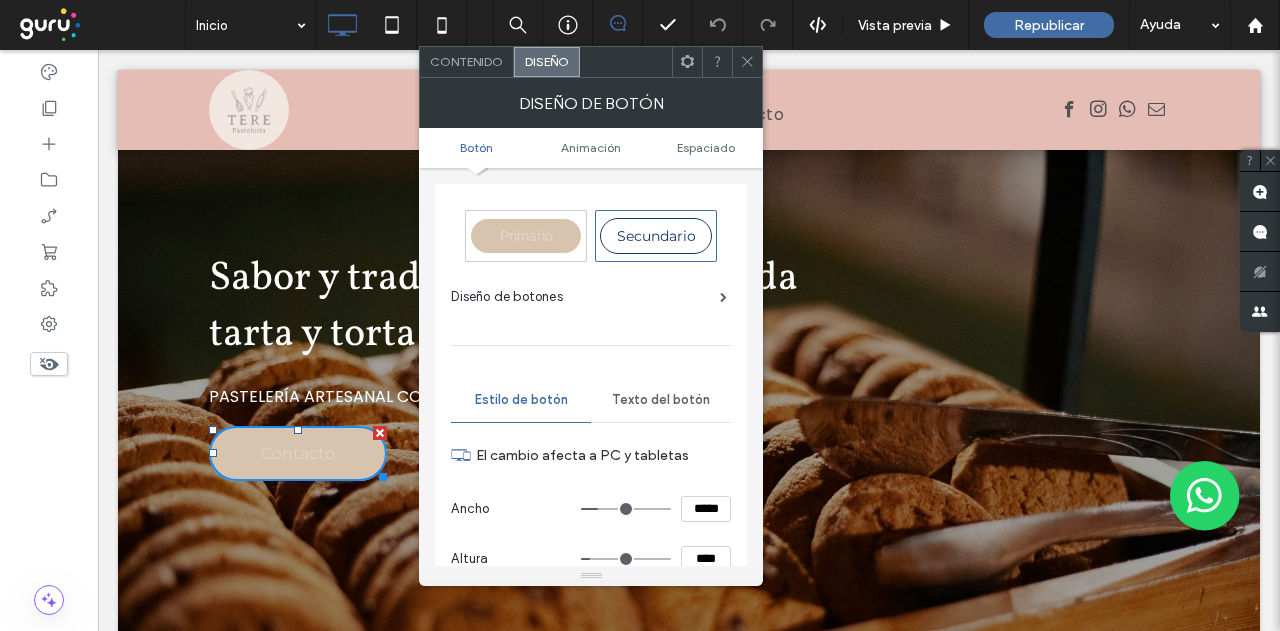 click on "Texto del botón" at bounding box center (661, 400) 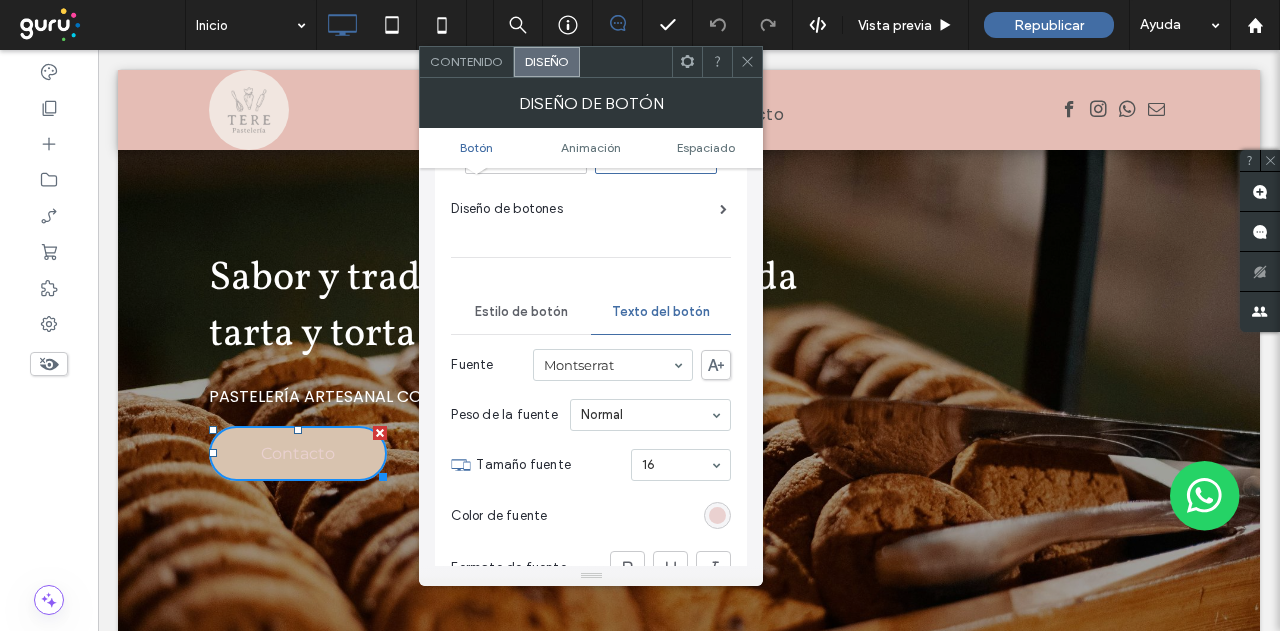 scroll, scrollTop: 200, scrollLeft: 0, axis: vertical 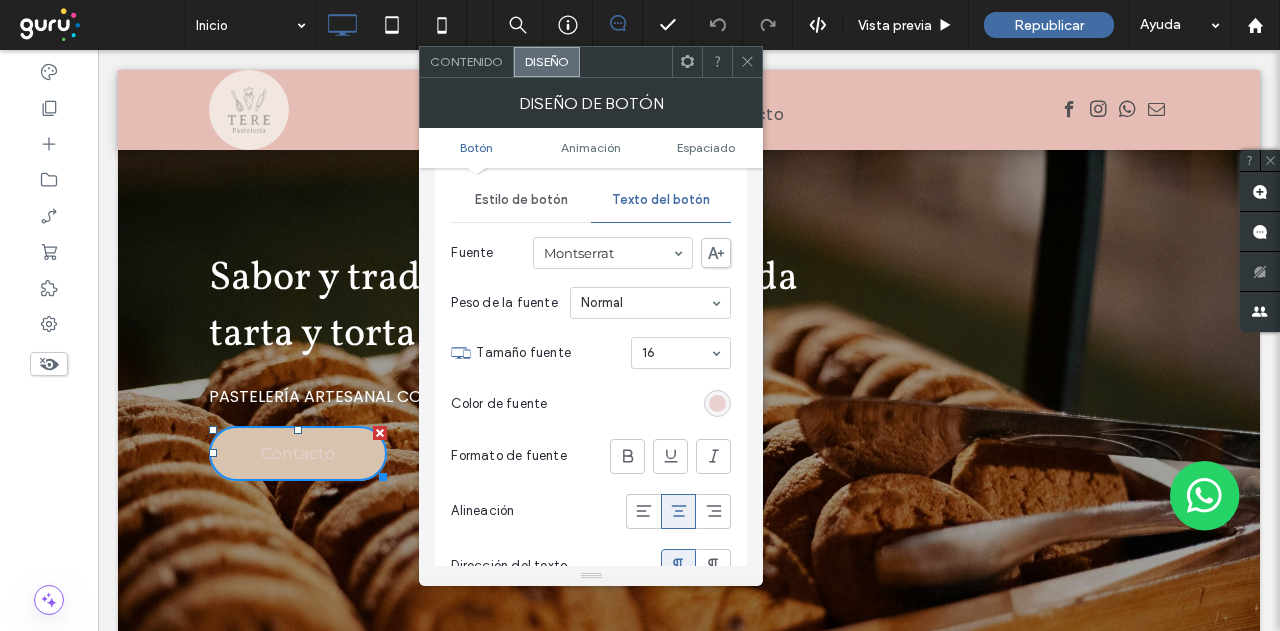 click at bounding box center [717, 403] 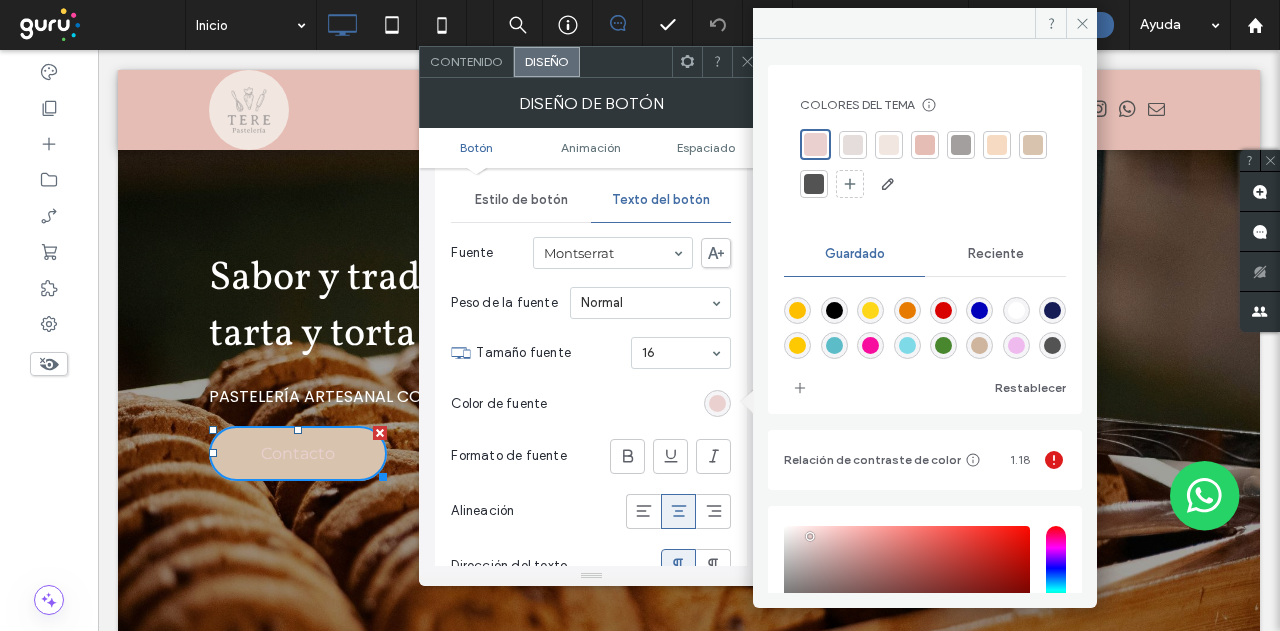 click at bounding box center [814, 184] 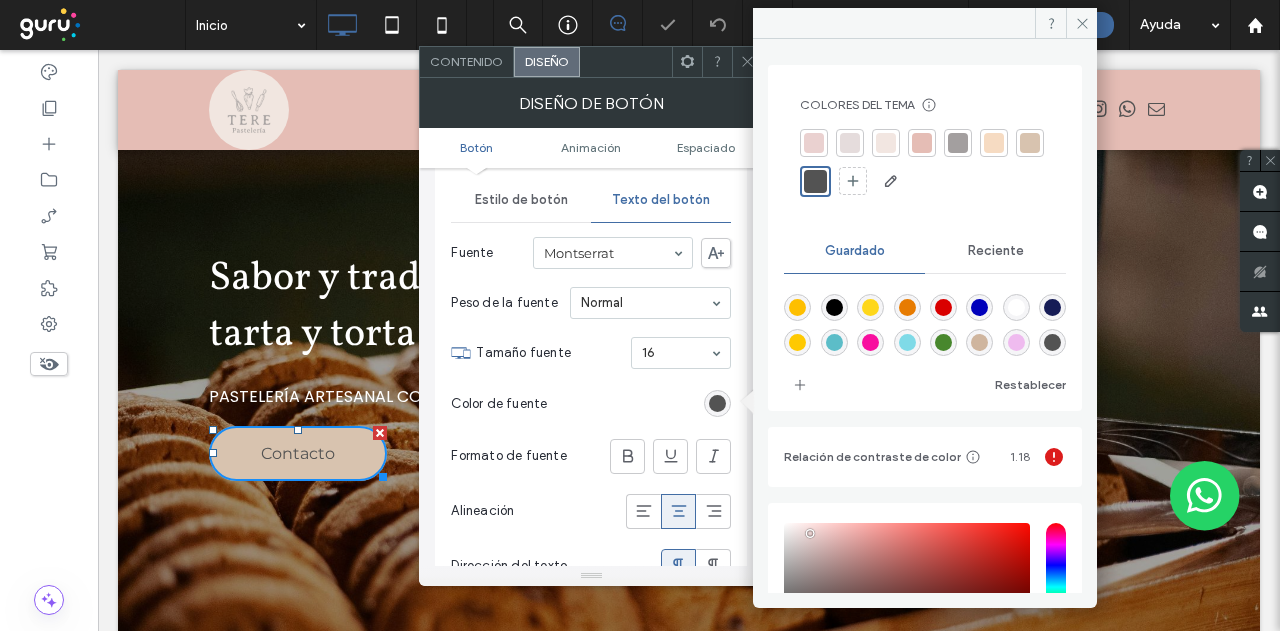click at bounding box center [747, 62] 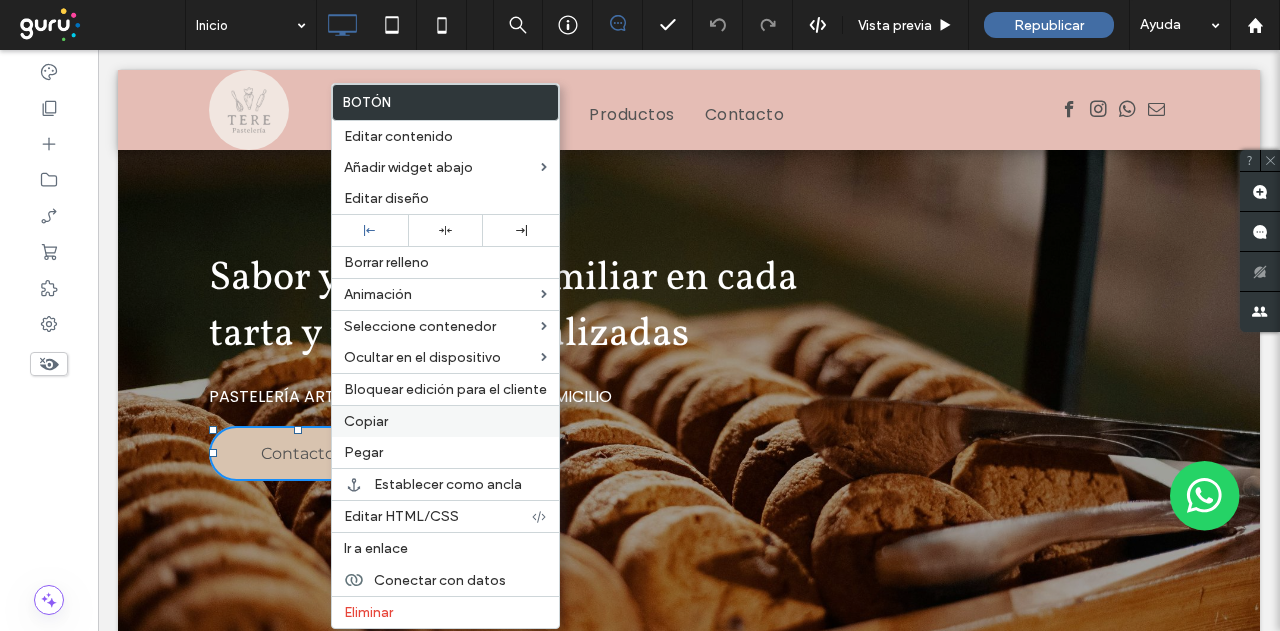 click on "Copiar" at bounding box center (366, 421) 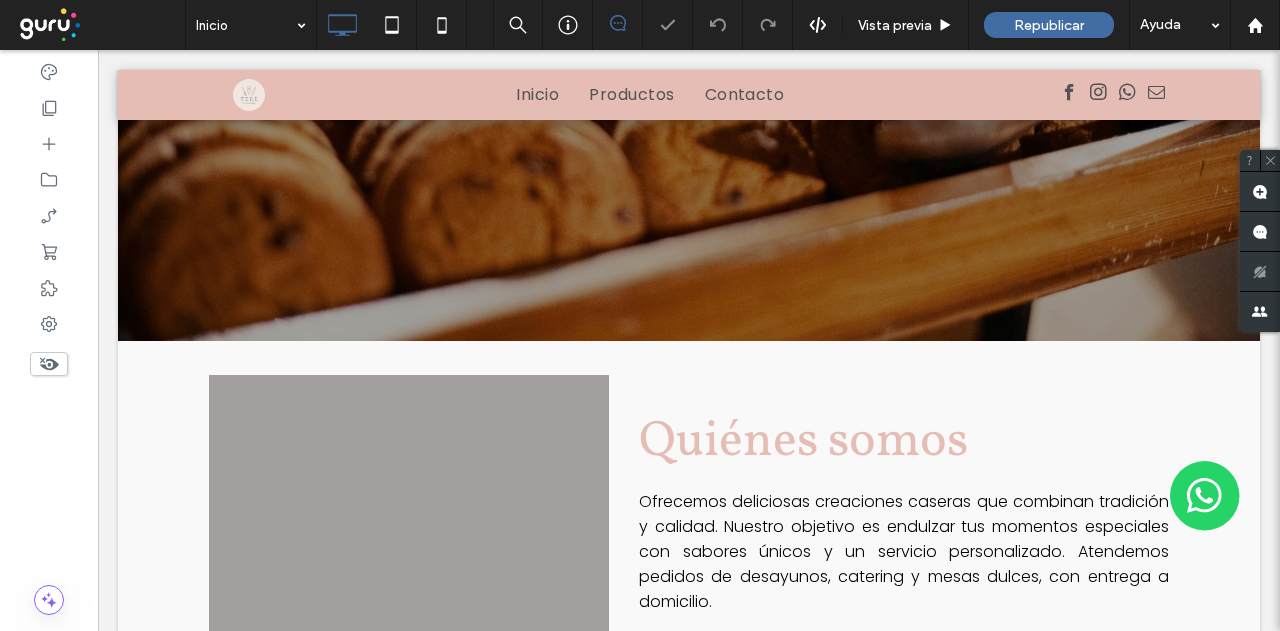 scroll, scrollTop: 900, scrollLeft: 0, axis: vertical 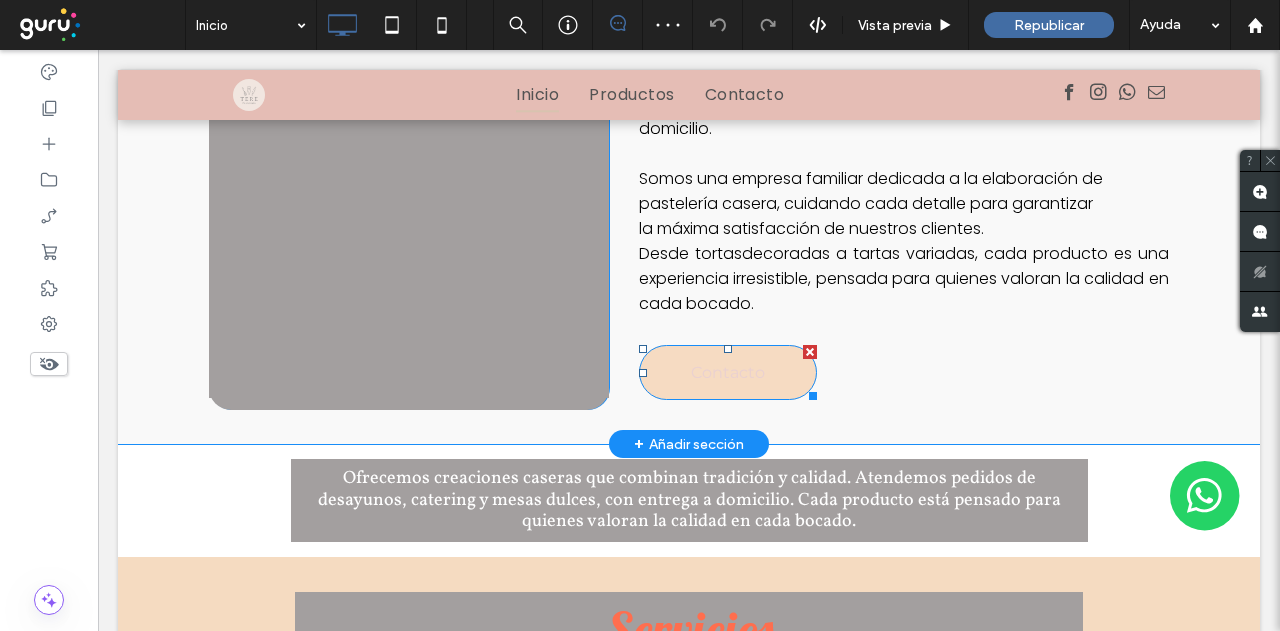click at bounding box center [810, 352] 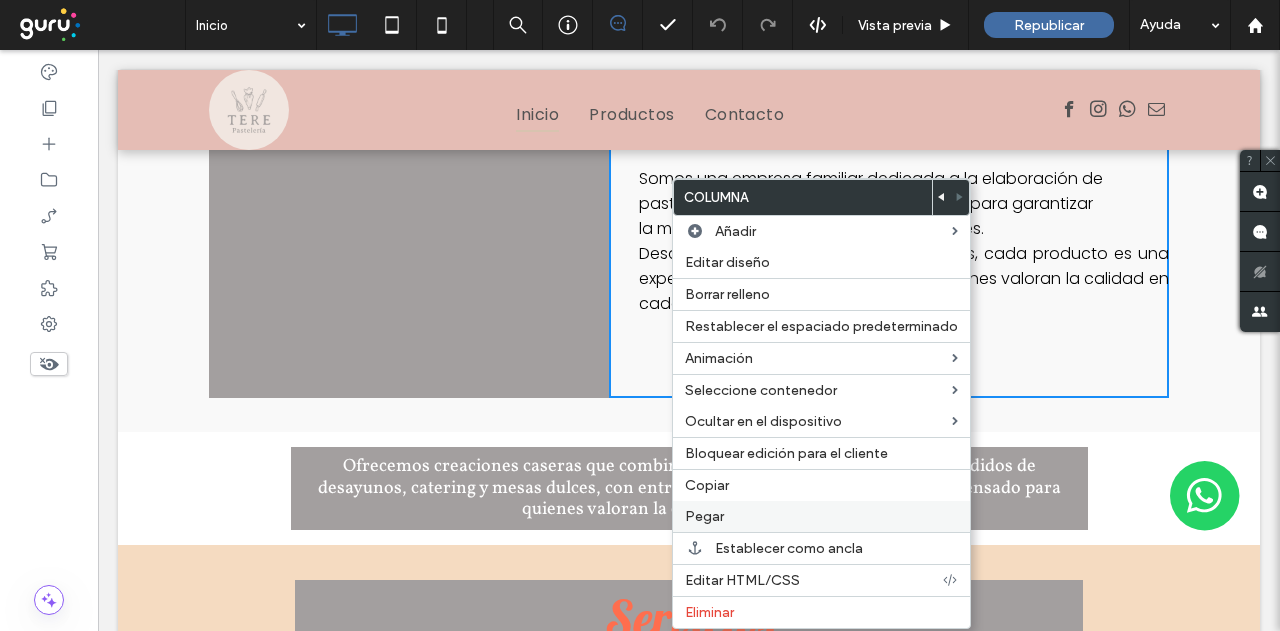 click on "Pegar" at bounding box center [704, 516] 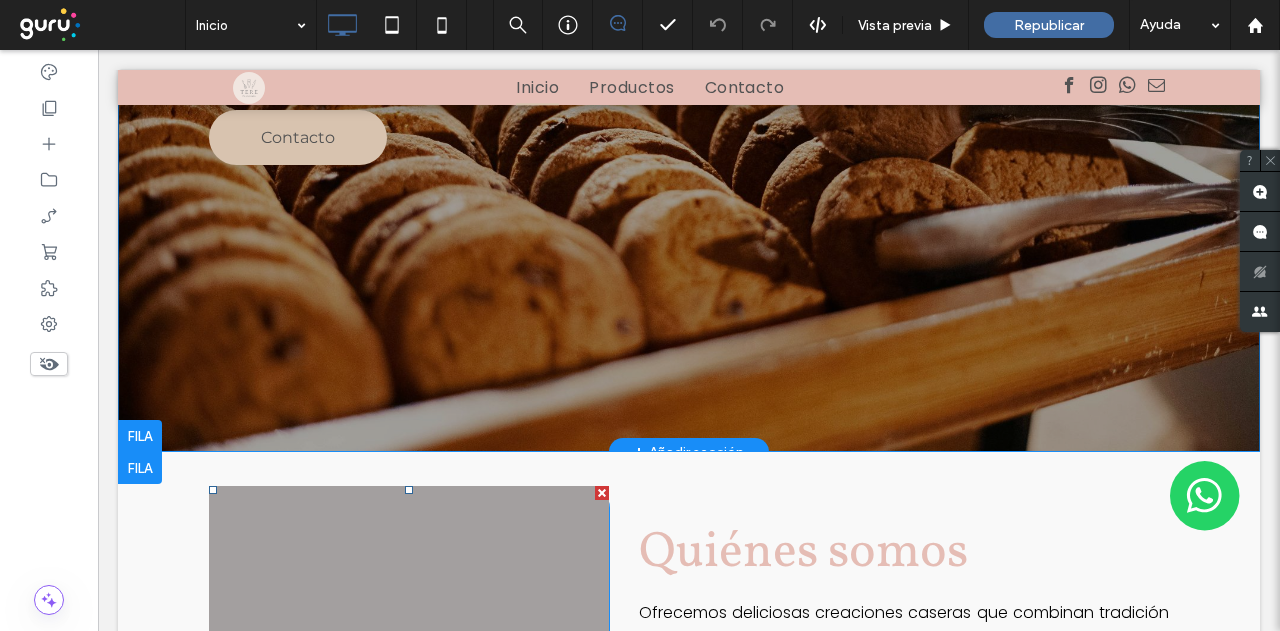 scroll, scrollTop: 0, scrollLeft: 0, axis: both 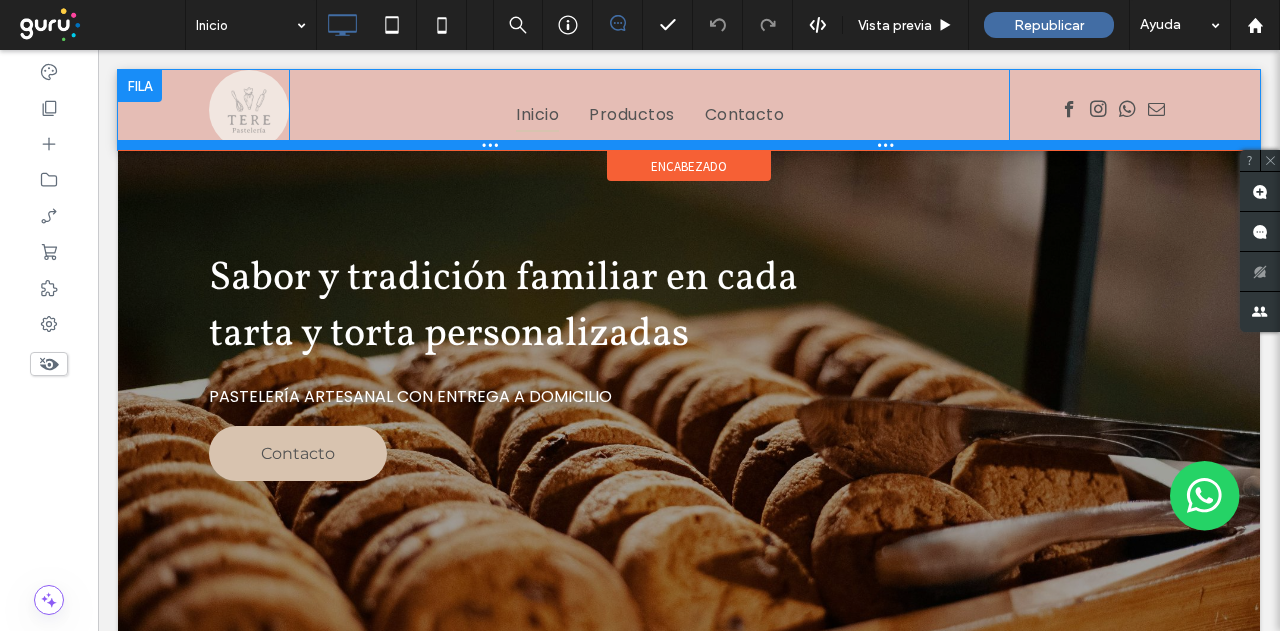 drag, startPoint x: 427, startPoint y: 573, endPoint x: 478, endPoint y: 145, distance: 431.02783 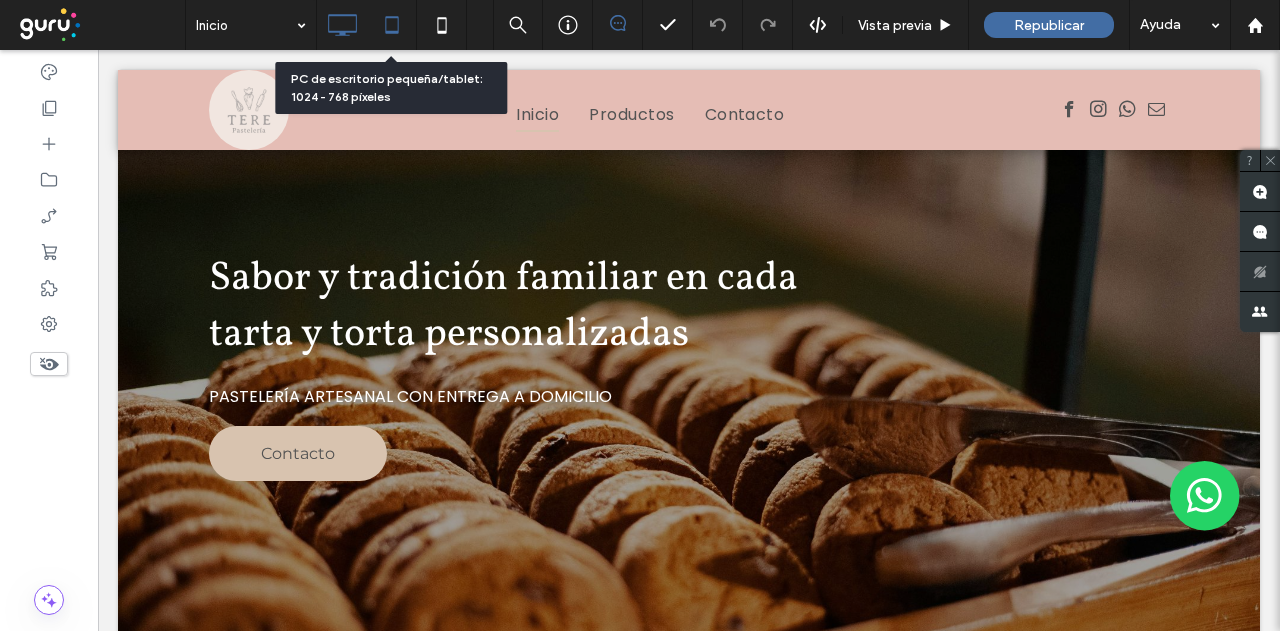 click 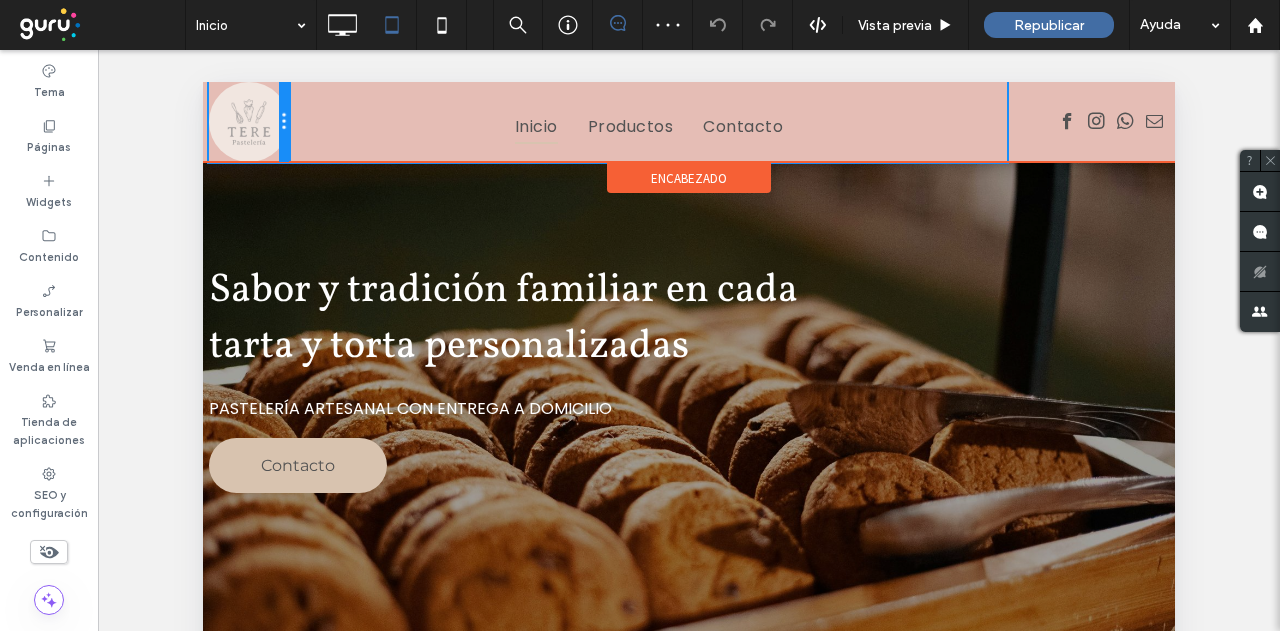 drag, startPoint x: 279, startPoint y: 140, endPoint x: 315, endPoint y: 135, distance: 36.345562 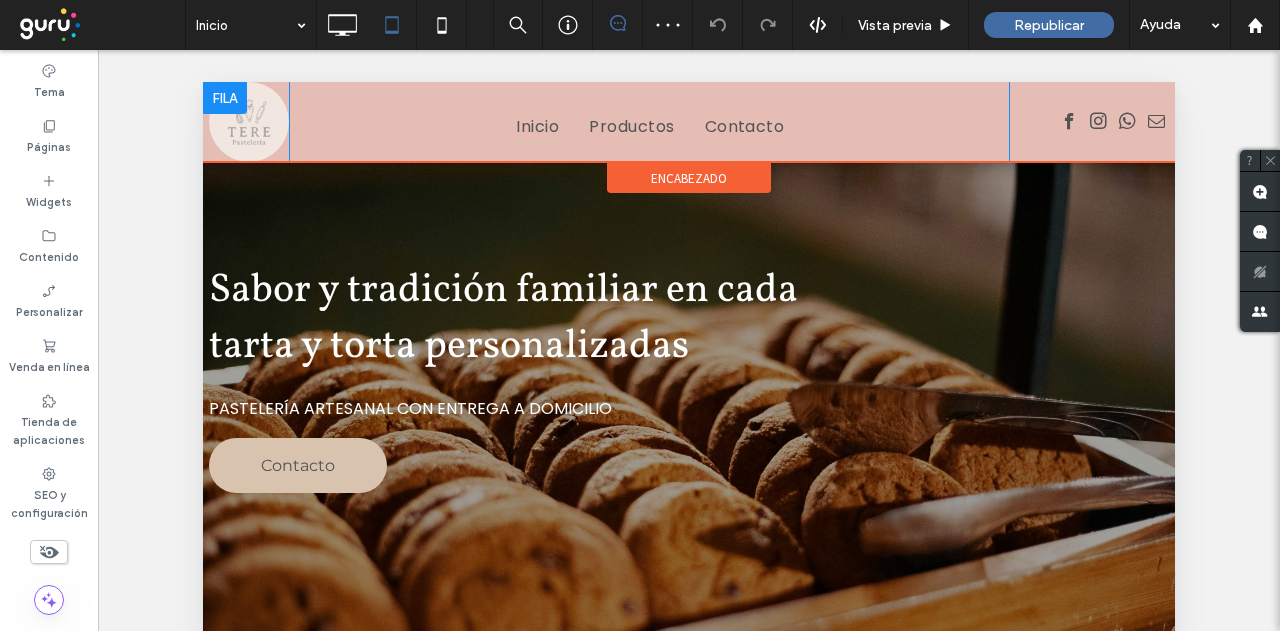 click at bounding box center [225, 98] 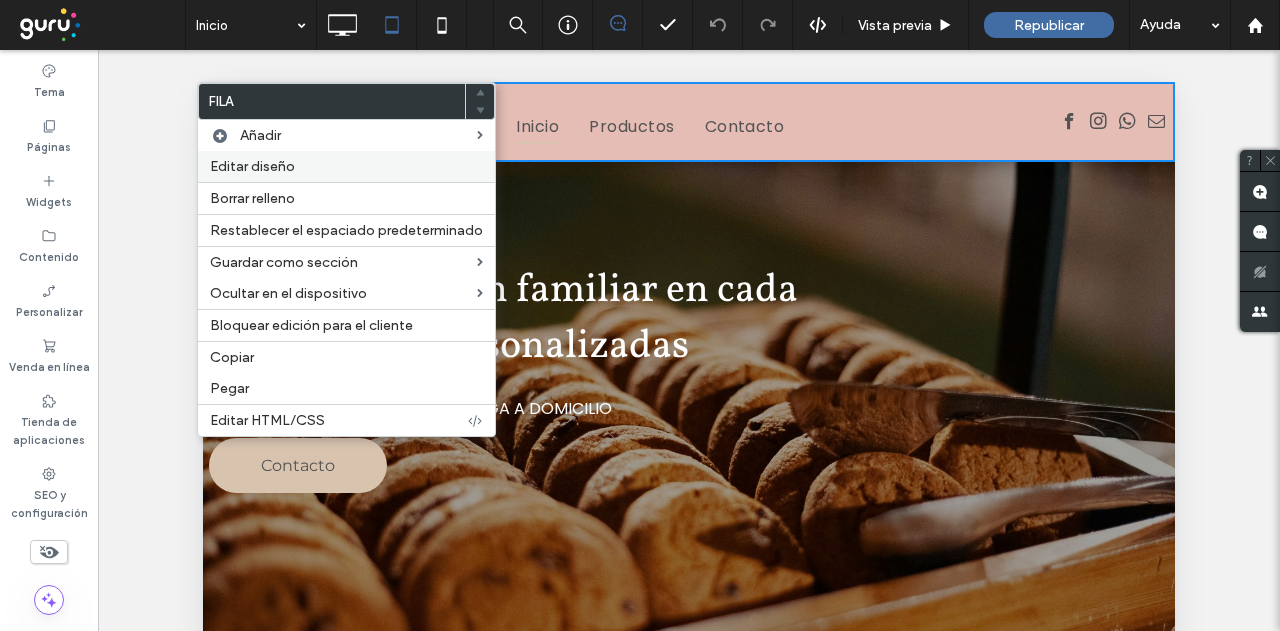 click on "Editar diseño" at bounding box center (252, 166) 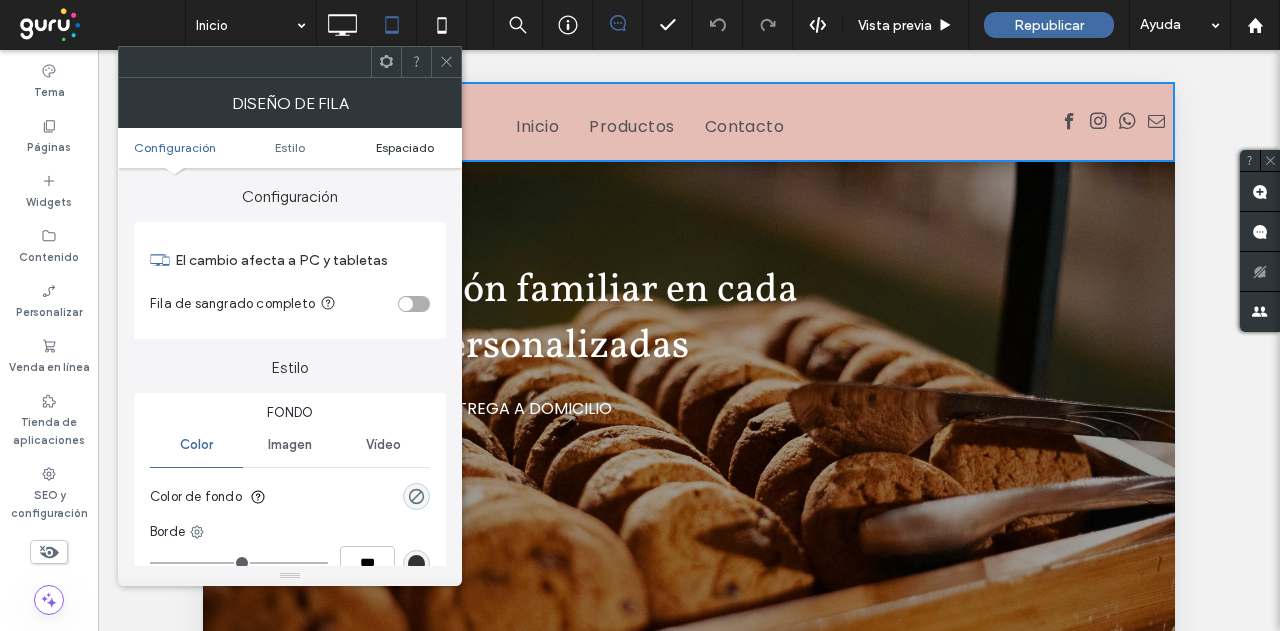click on "Espaciado" at bounding box center (405, 147) 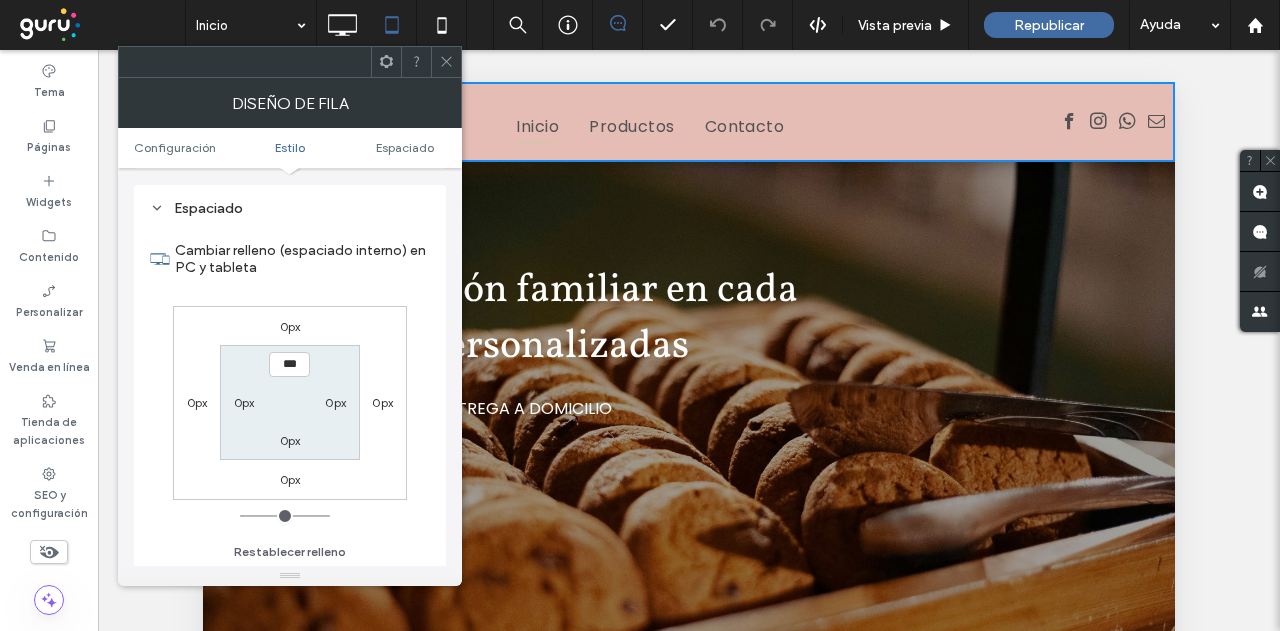 scroll, scrollTop: 502, scrollLeft: 0, axis: vertical 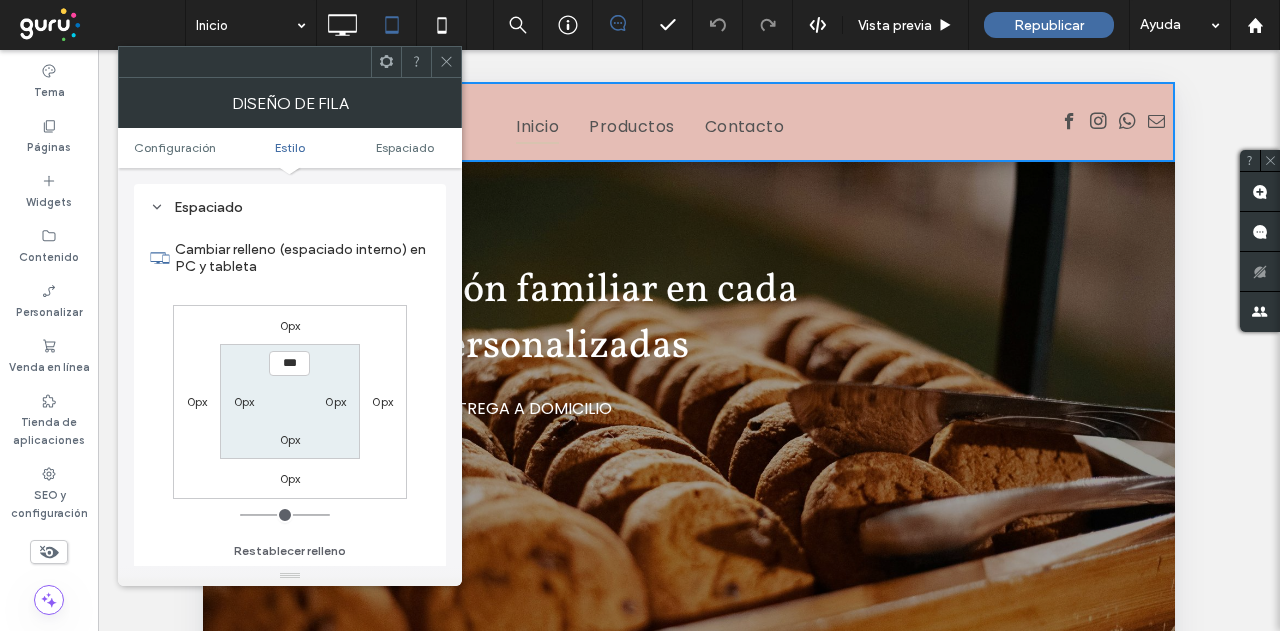 click on "0px" at bounding box center [335, 401] 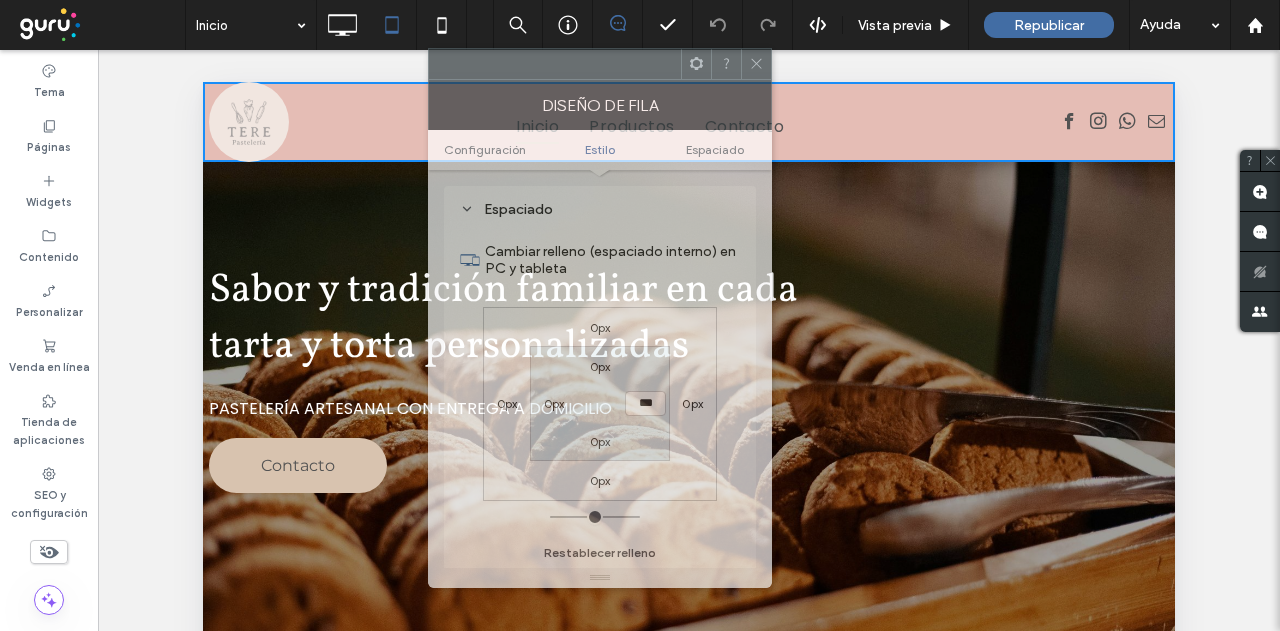 drag, startPoint x: 494, startPoint y: 77, endPoint x: 800, endPoint y: 91, distance: 306.3201 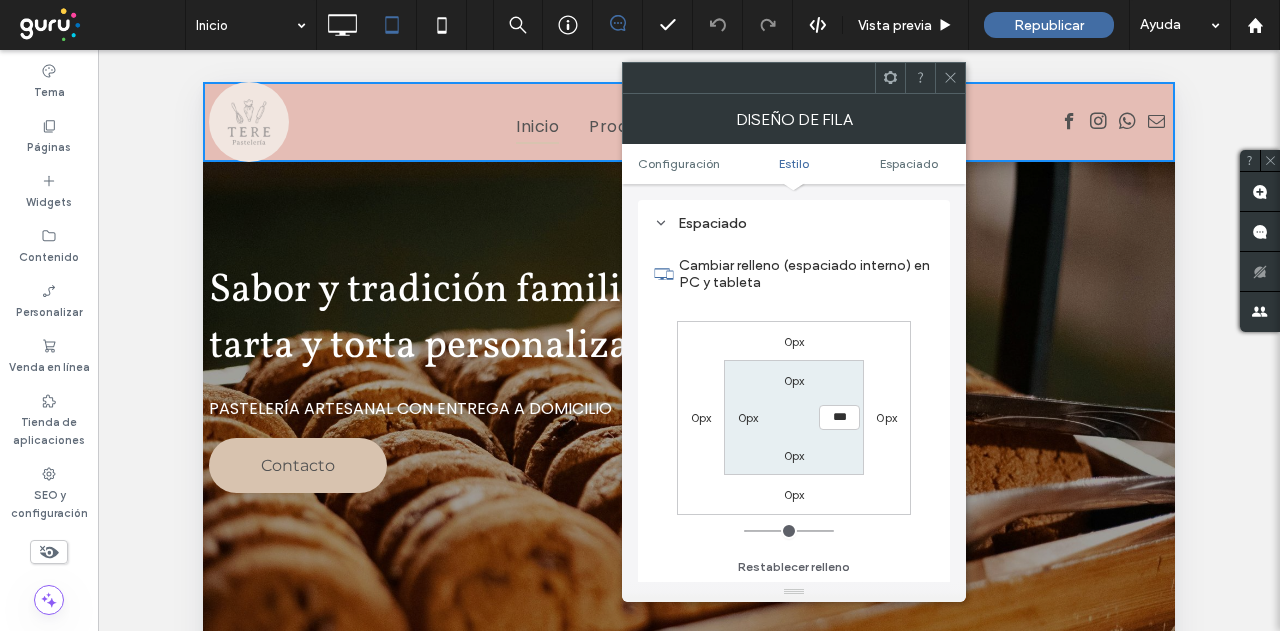 type on "**" 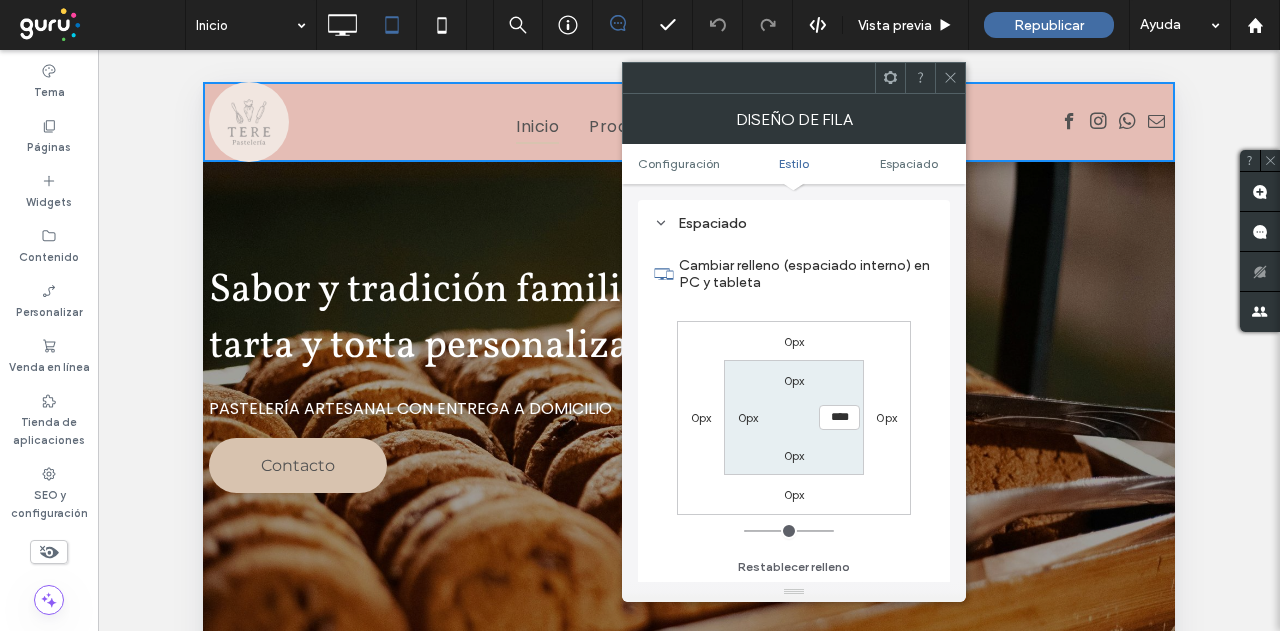 type on "**" 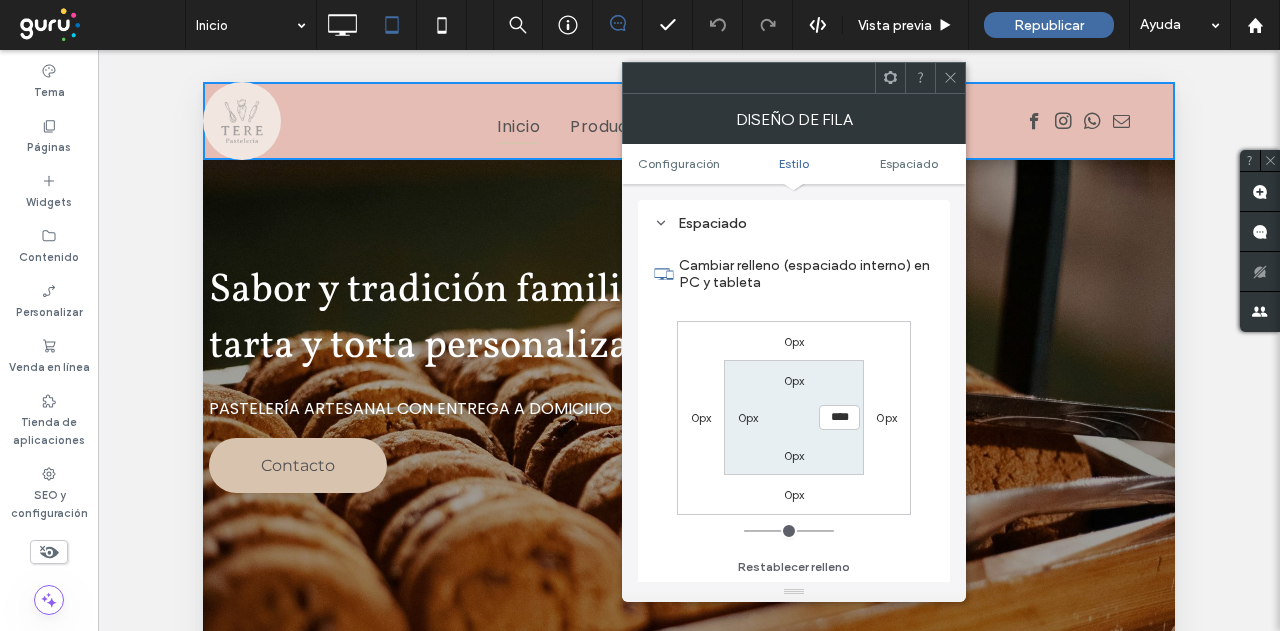 type on "**" 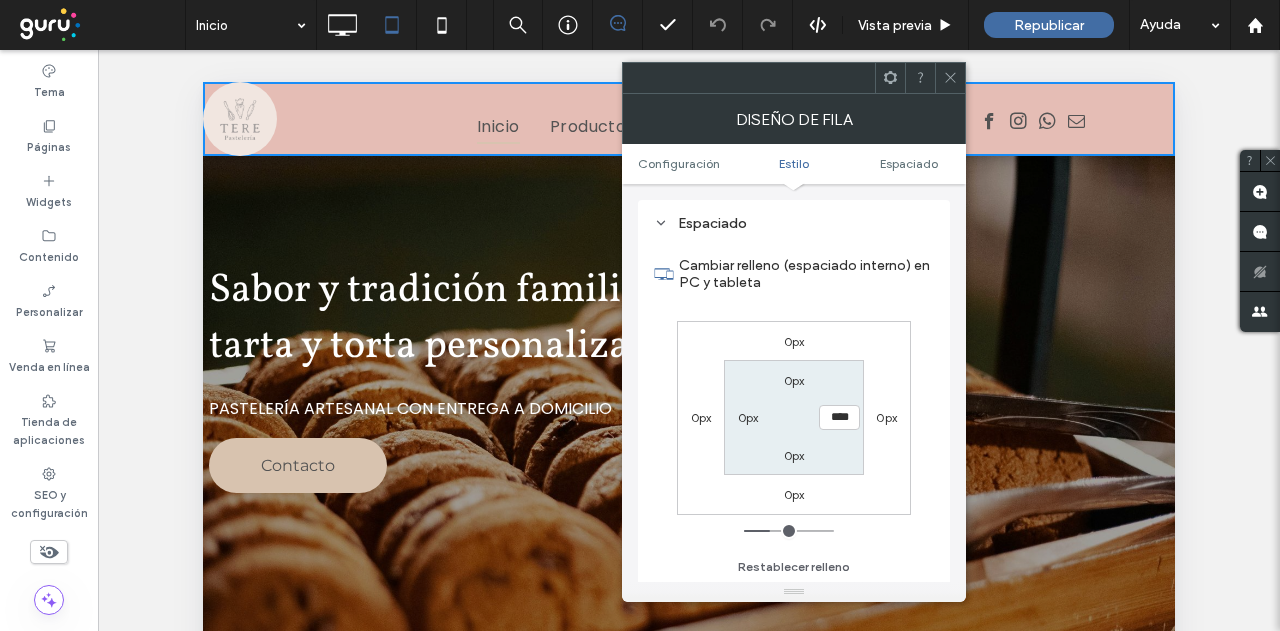 type on "**" 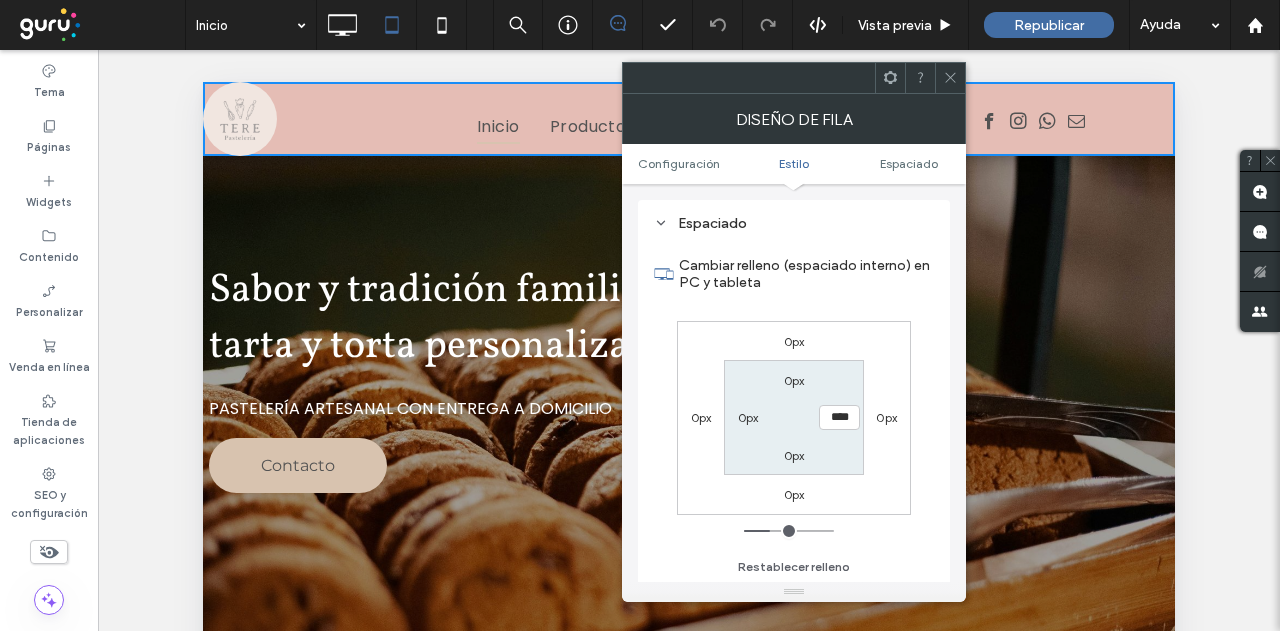 type on "****" 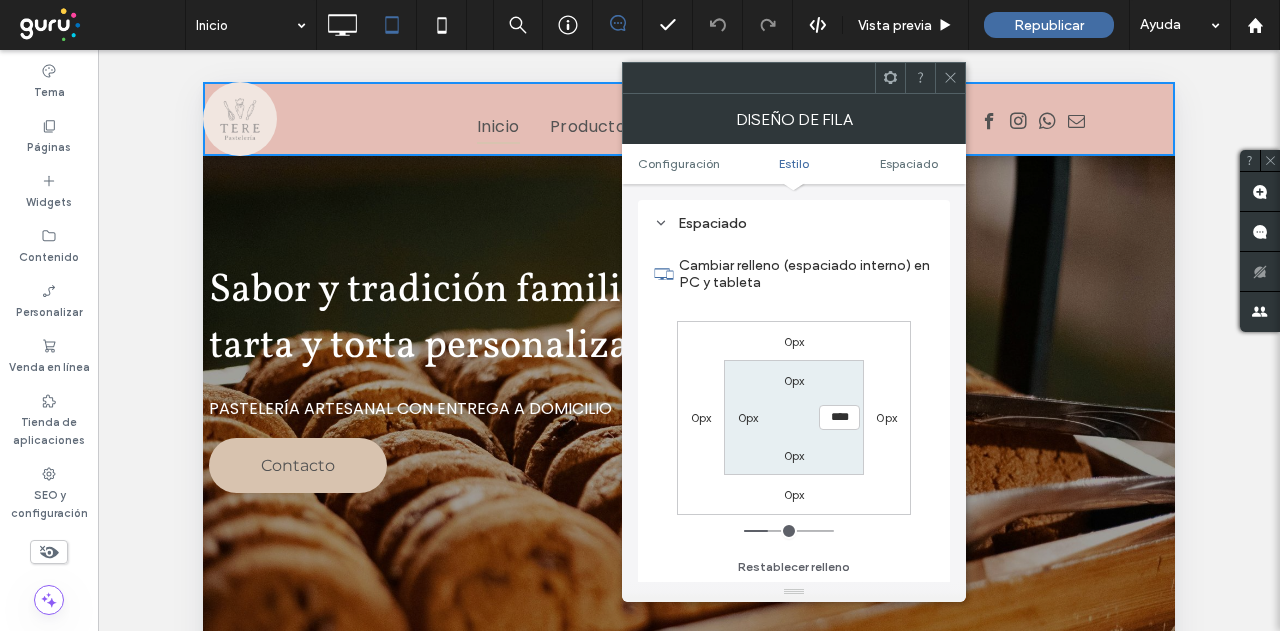 type on "****" 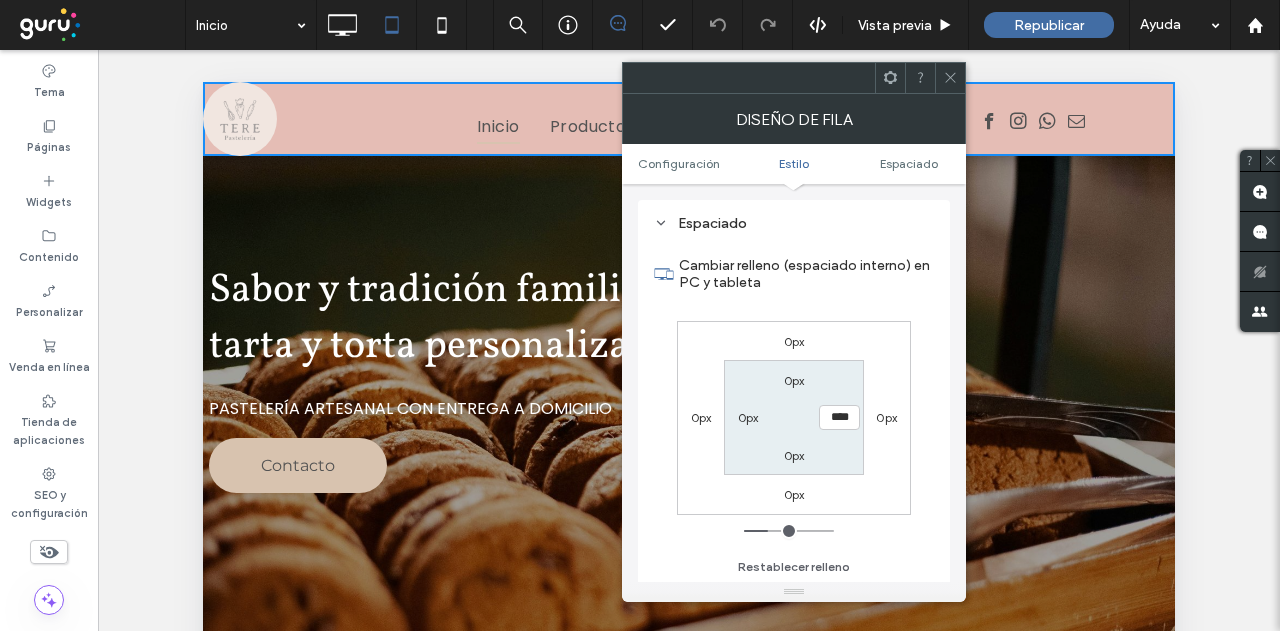 type on "**" 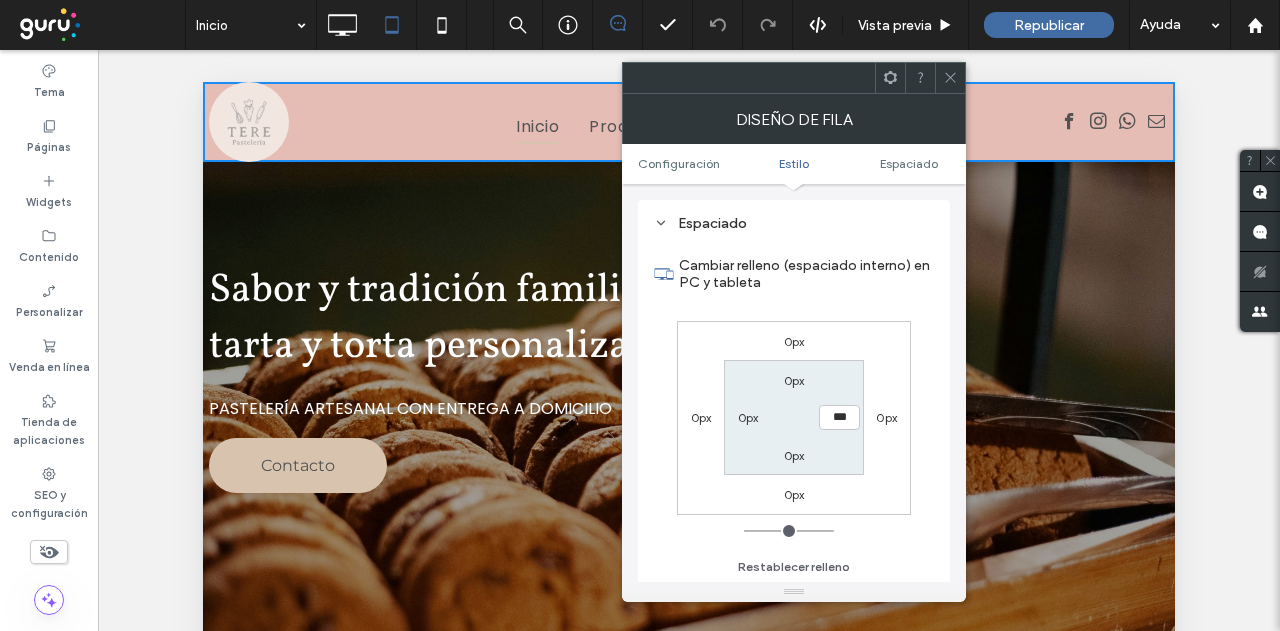 drag, startPoint x: 754, startPoint y: 527, endPoint x: 694, endPoint y: 525, distance: 60.033325 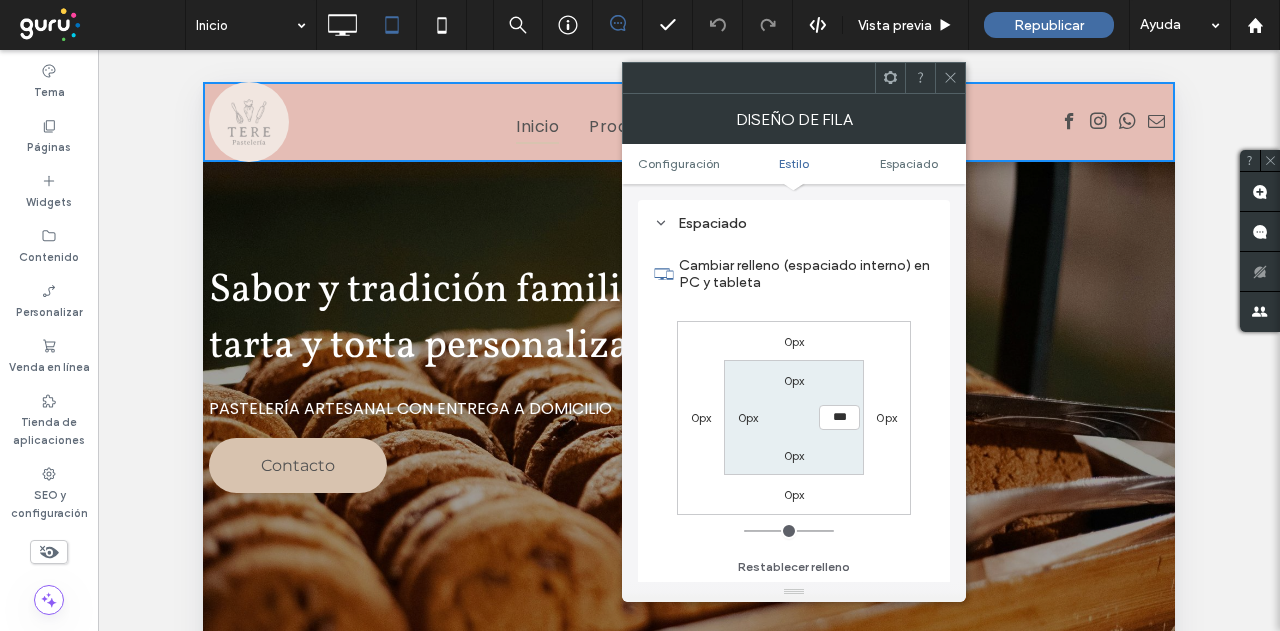 click at bounding box center [789, 531] 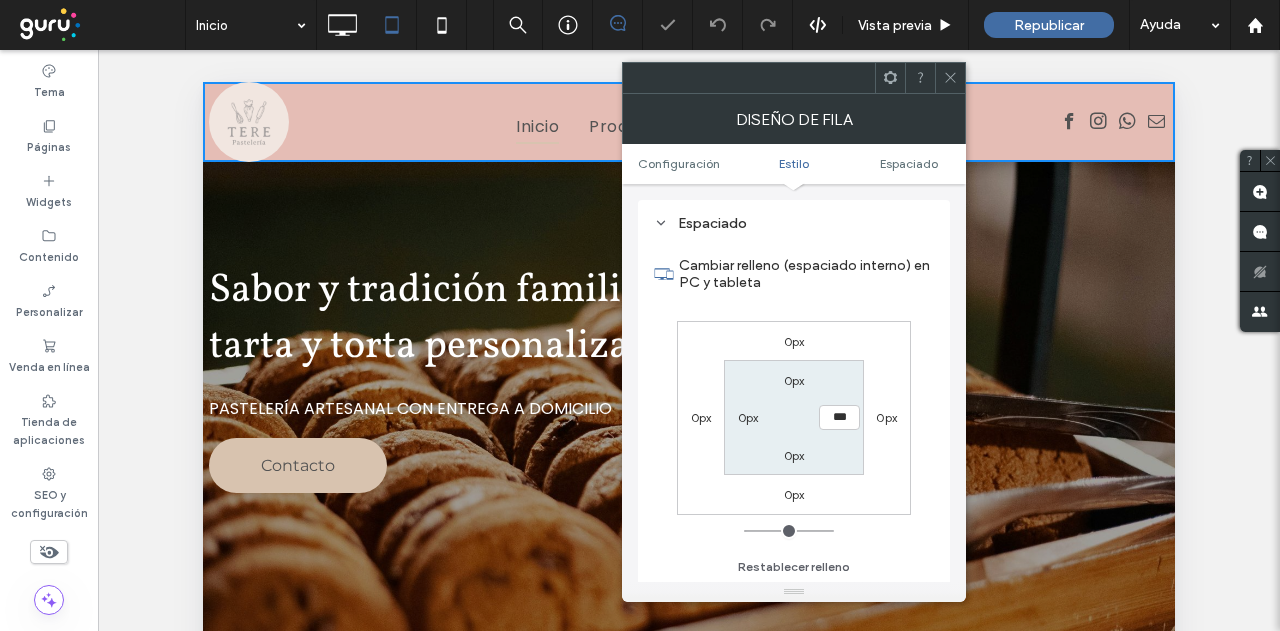 click on "0px" at bounding box center [748, 417] 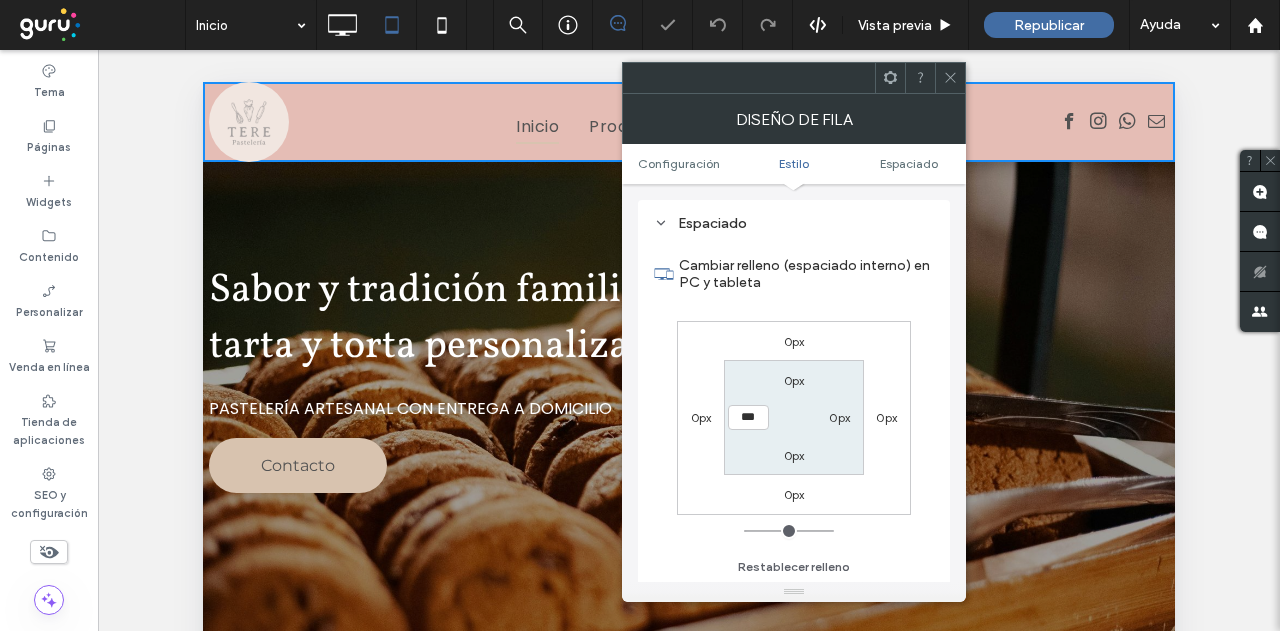 type on "**" 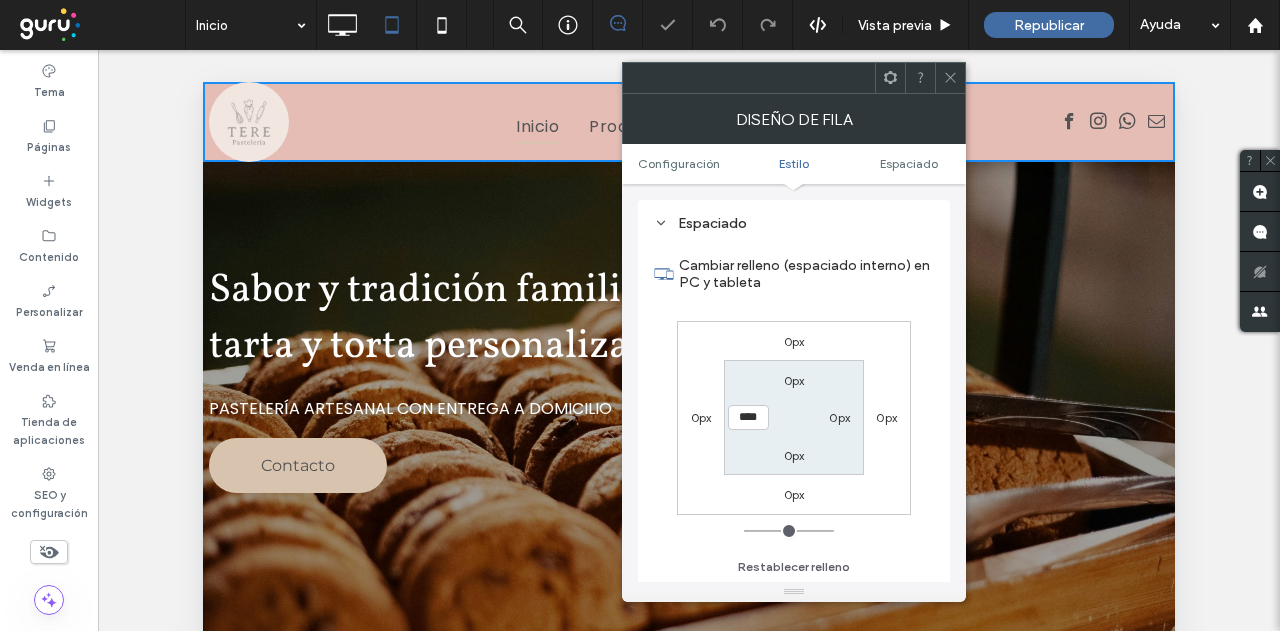 type on "**" 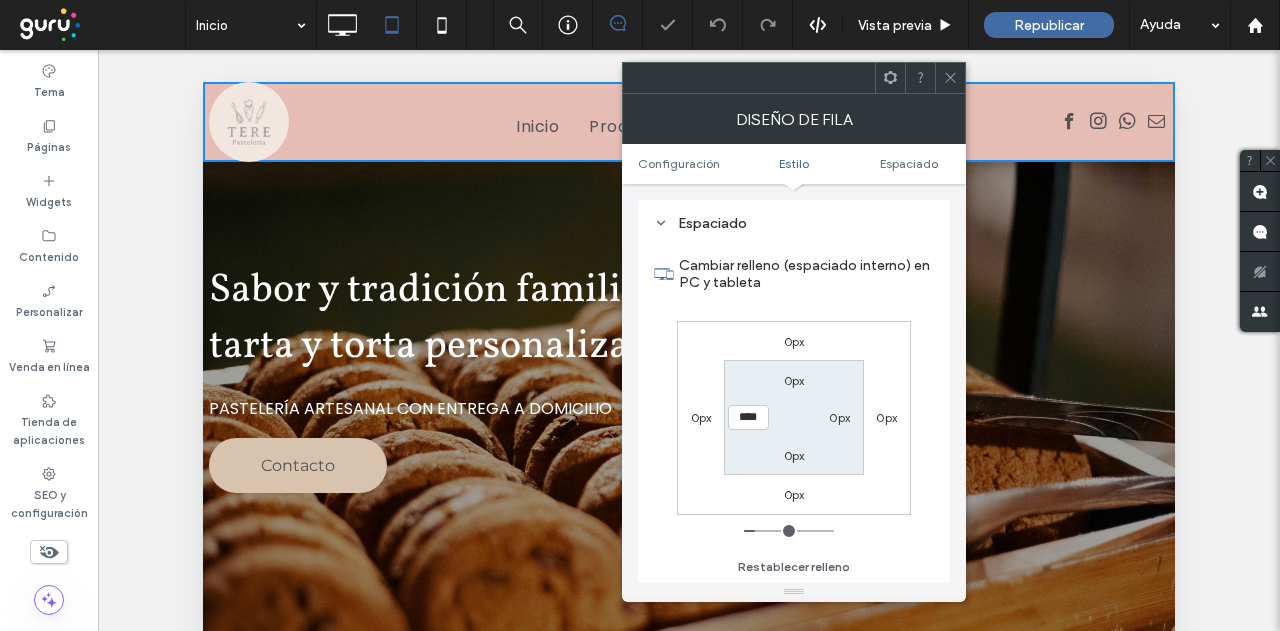 type on "**" 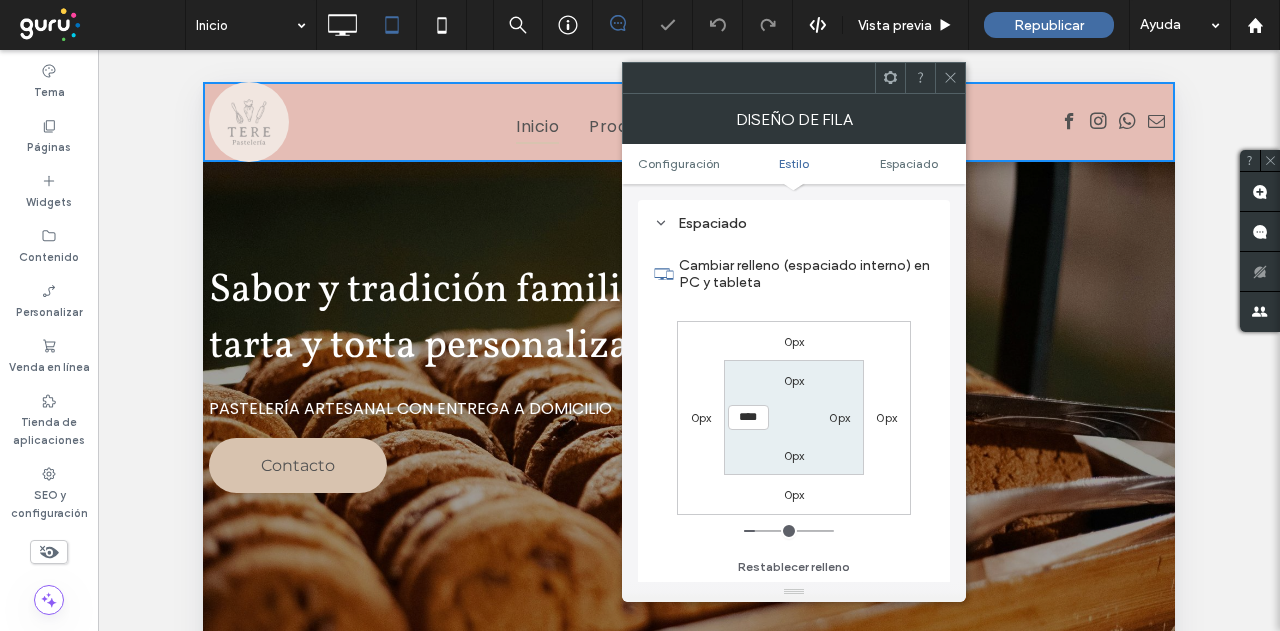 type on "****" 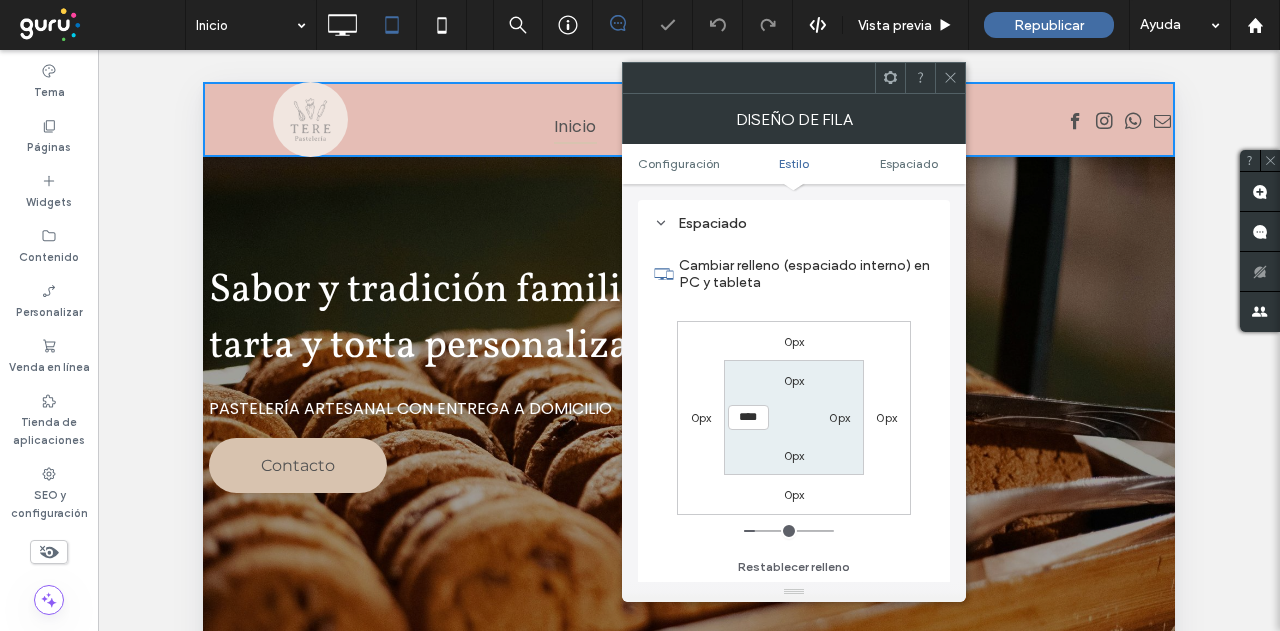 type on "**" 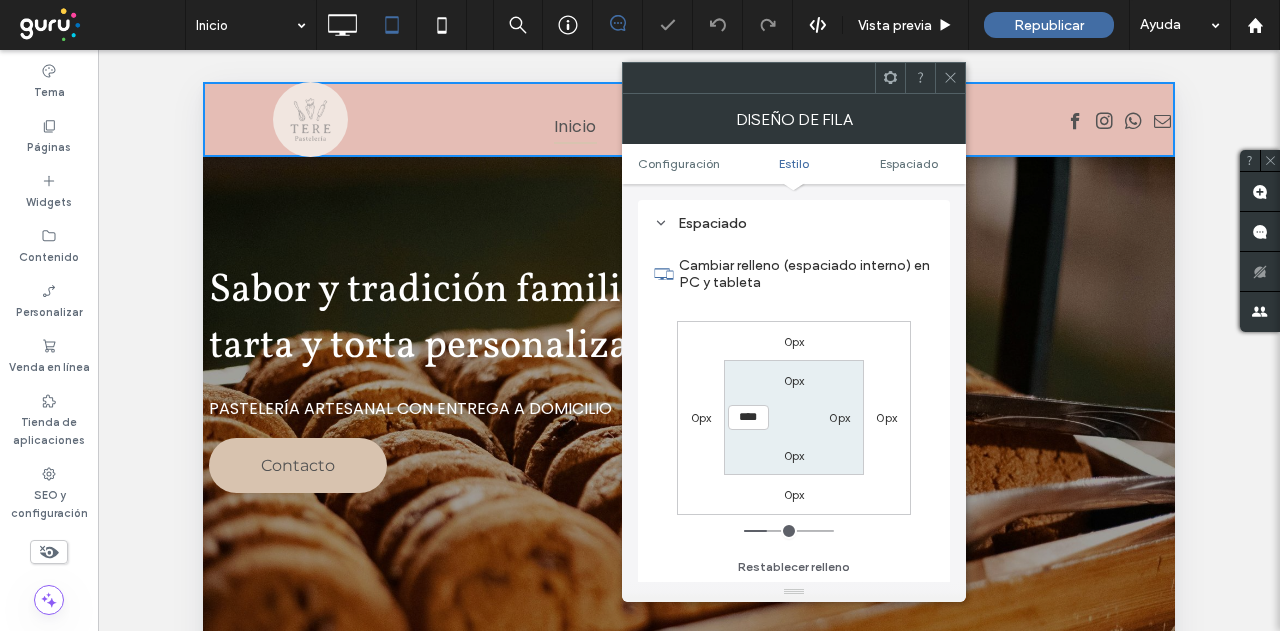 type on "**" 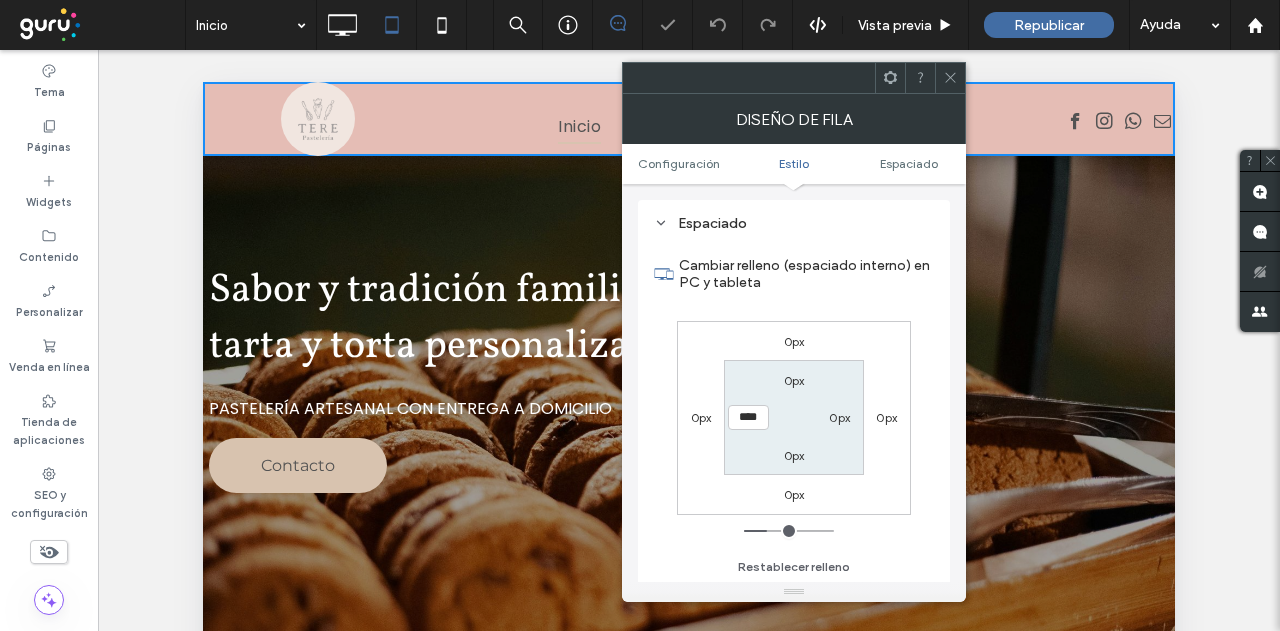 type on "****" 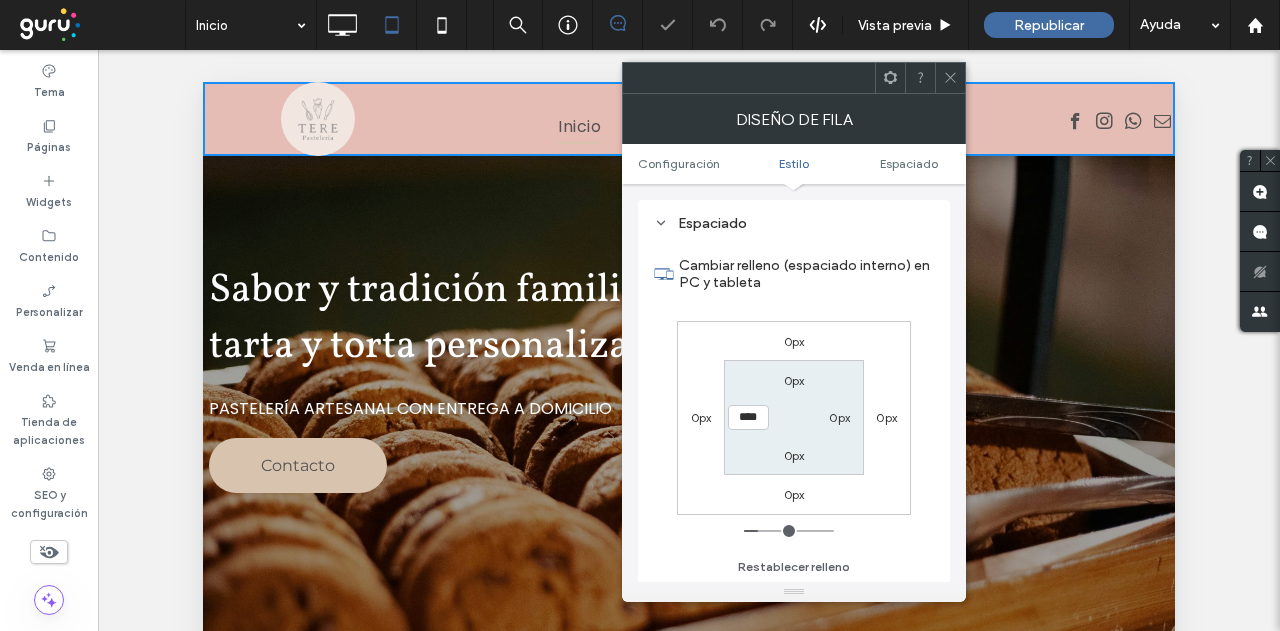 type on "**" 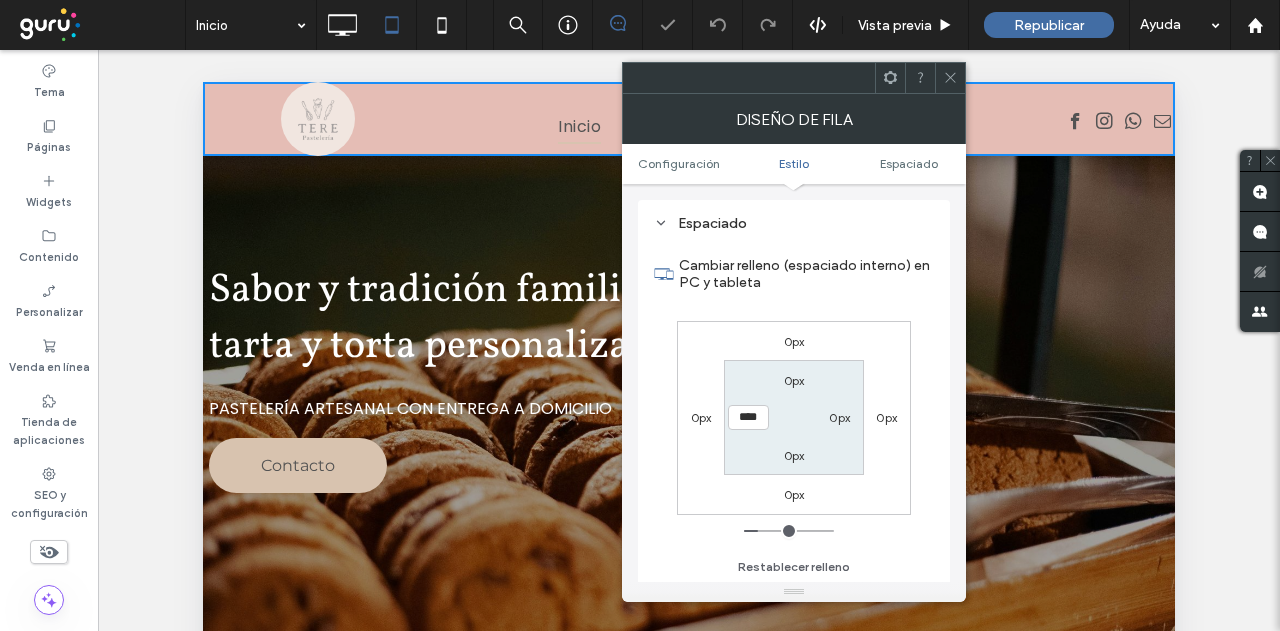 type on "****" 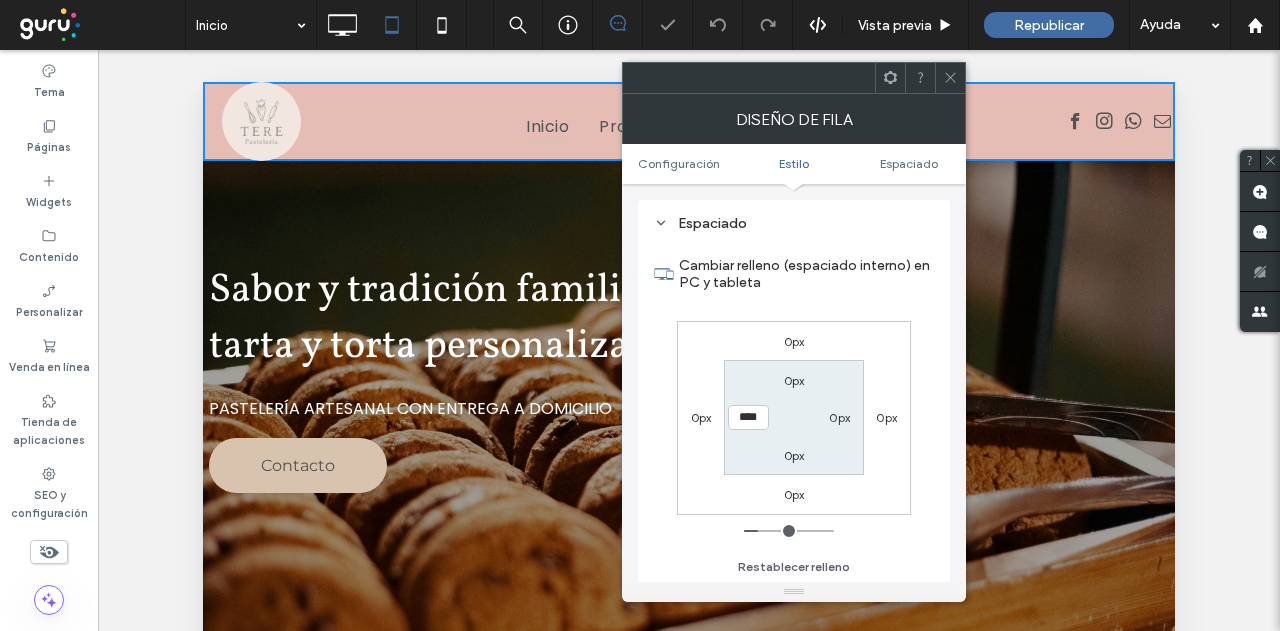 type on "**" 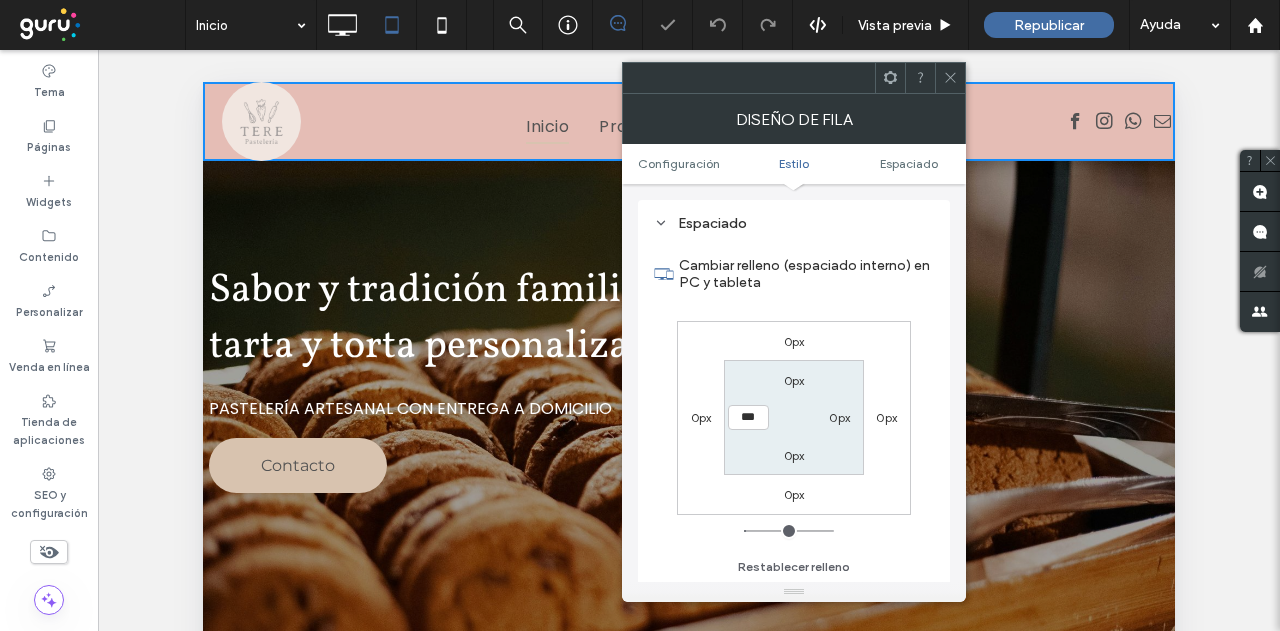 type on "*" 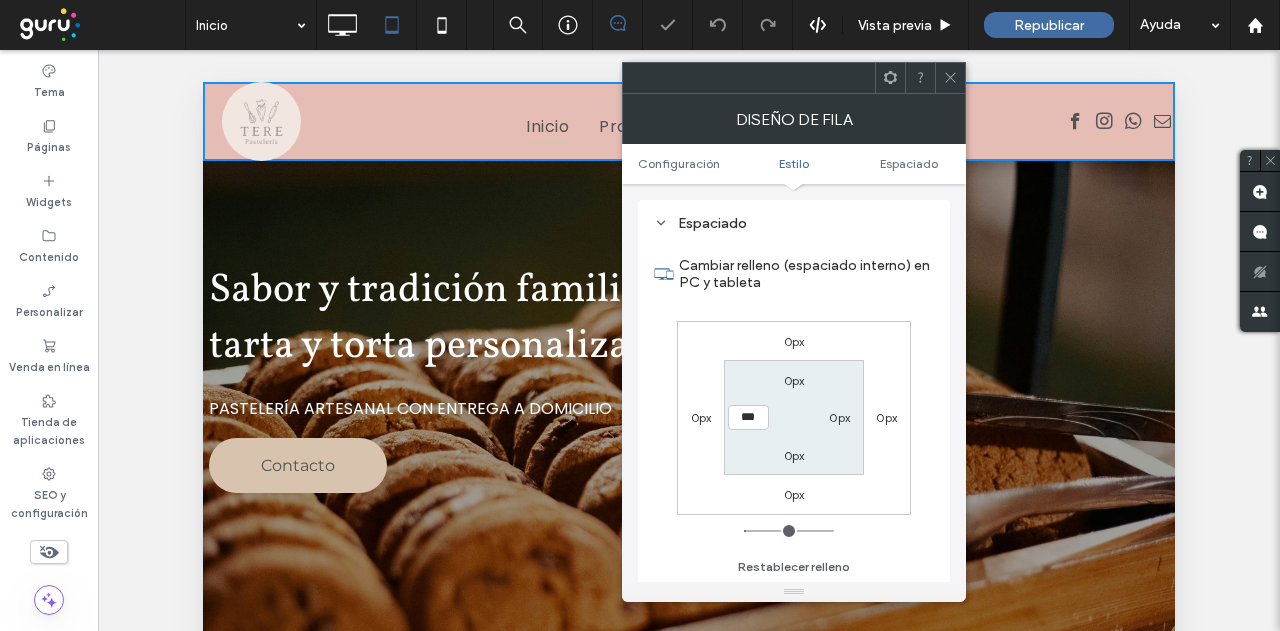 type on "***" 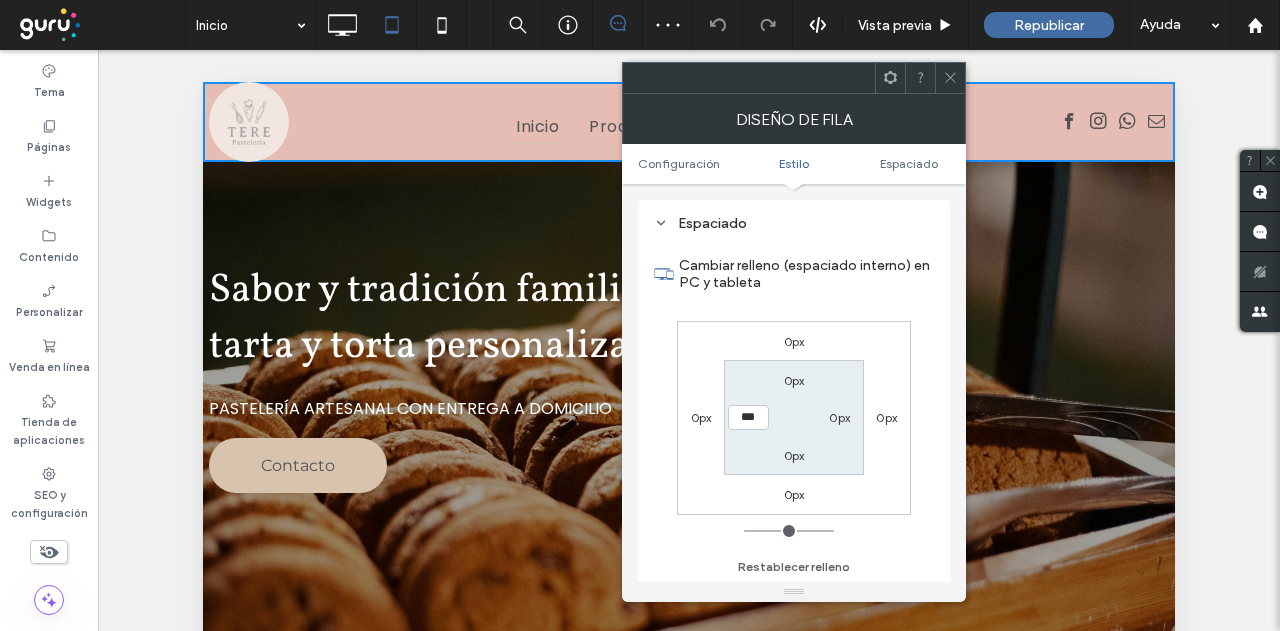 type on "*" 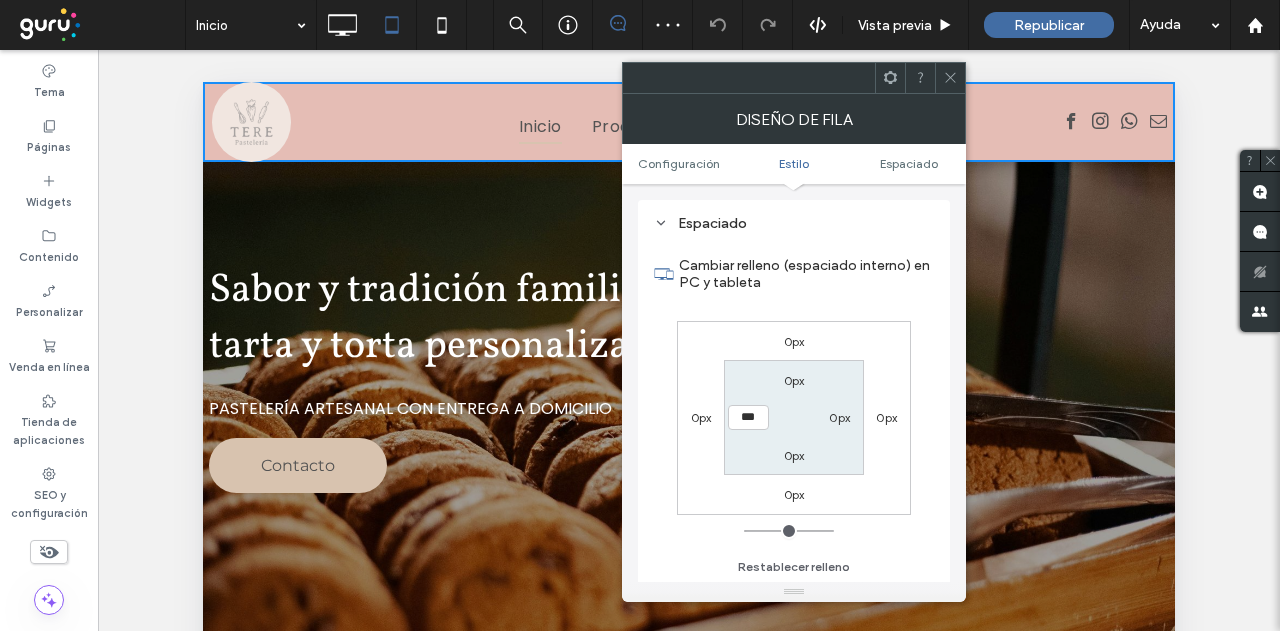 type on "*" 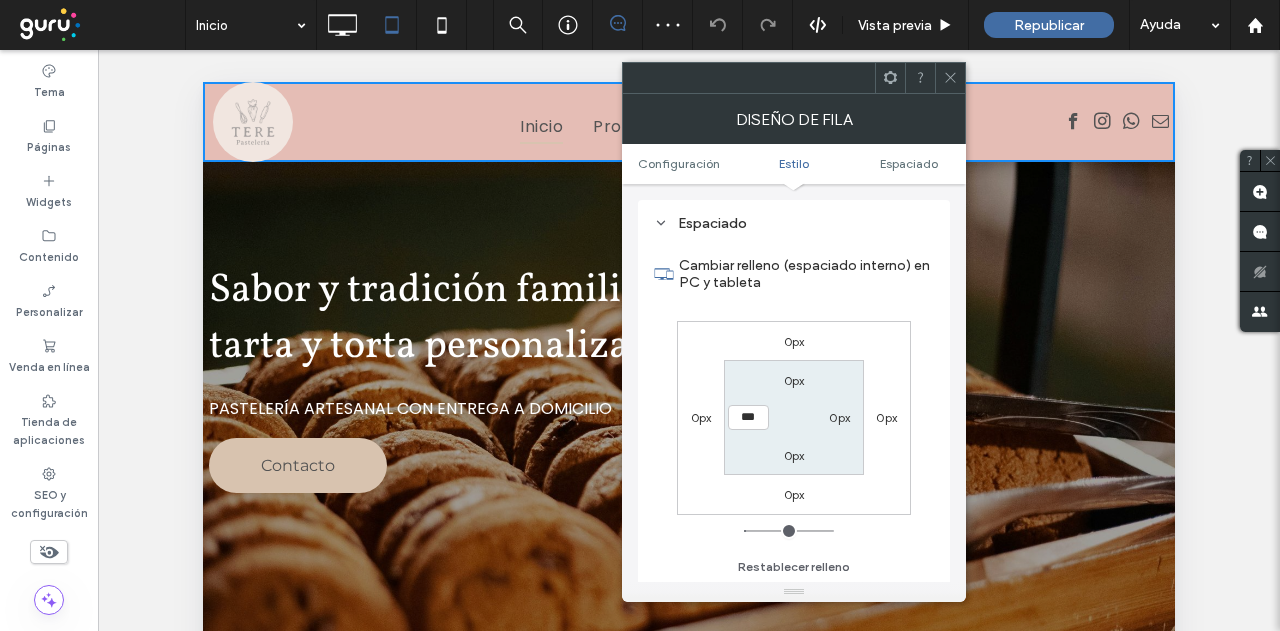 click at bounding box center [789, 531] 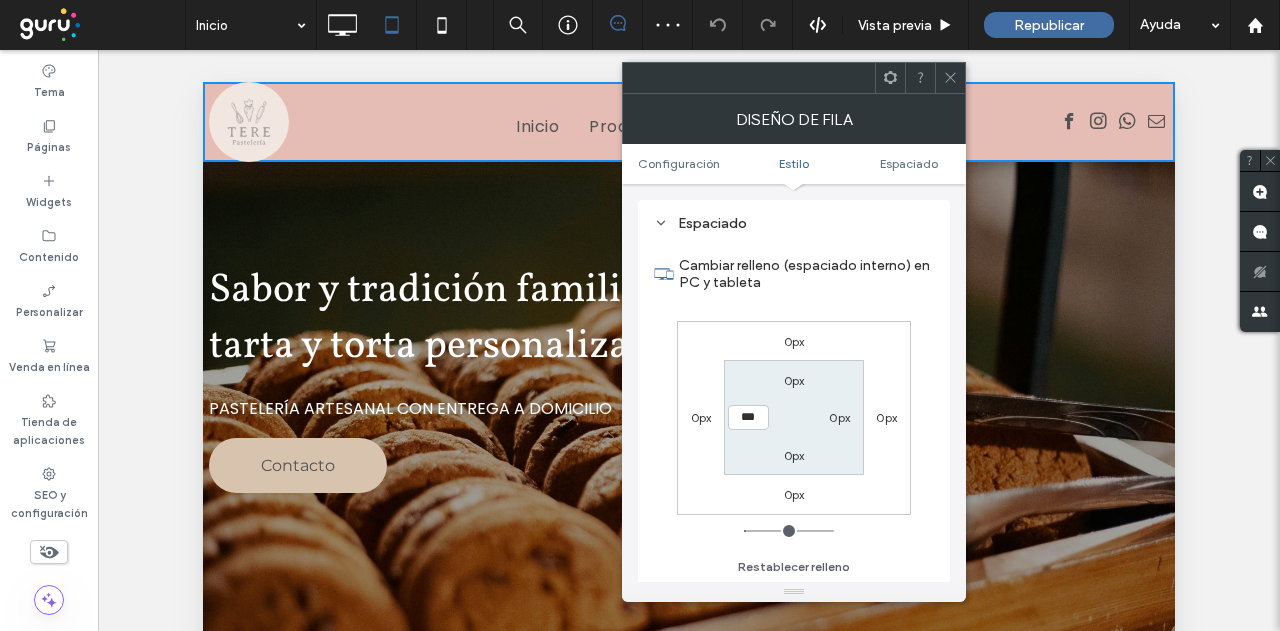 type on "**" 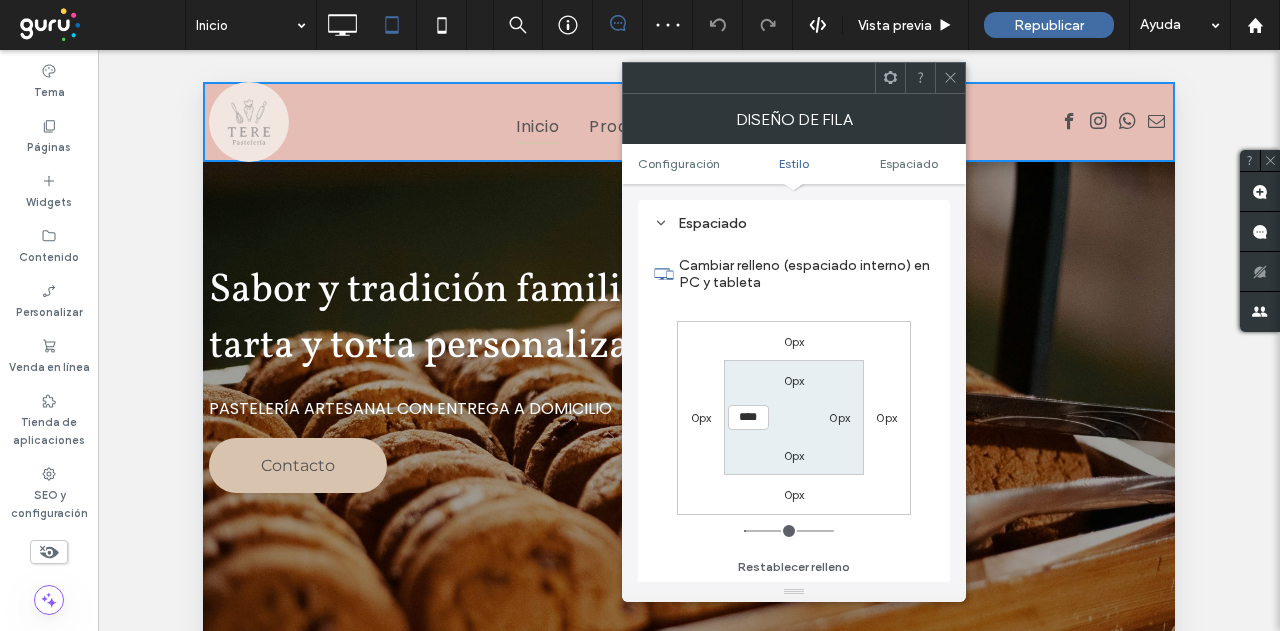 type on "**" 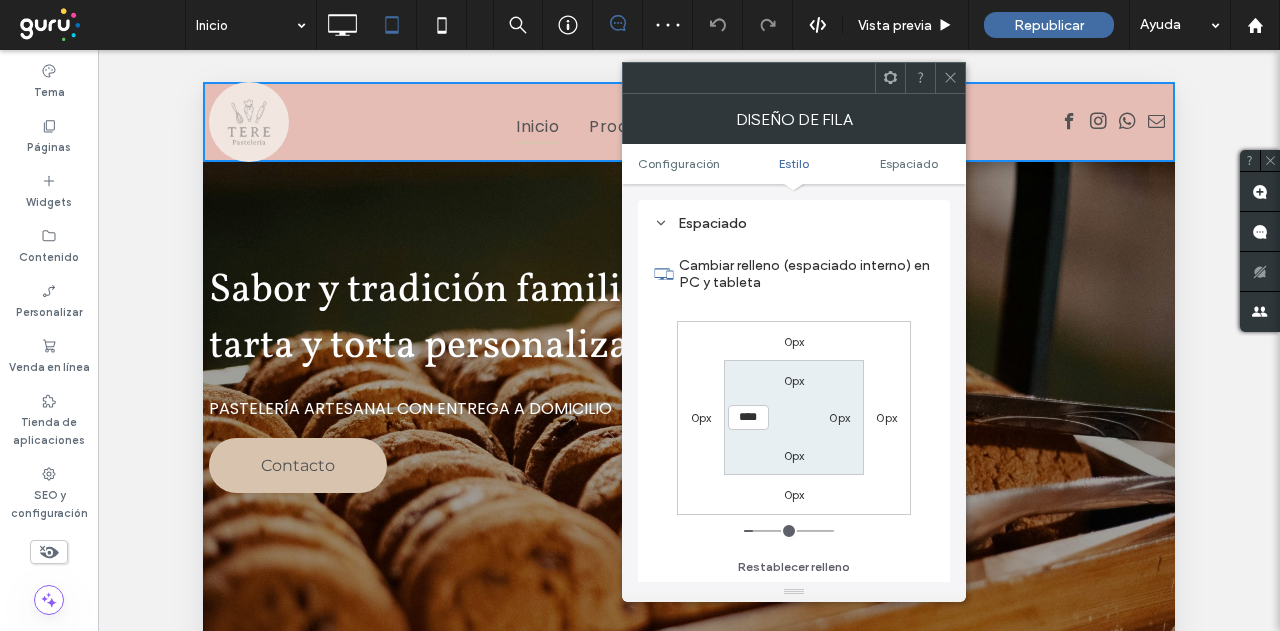 type on "**" 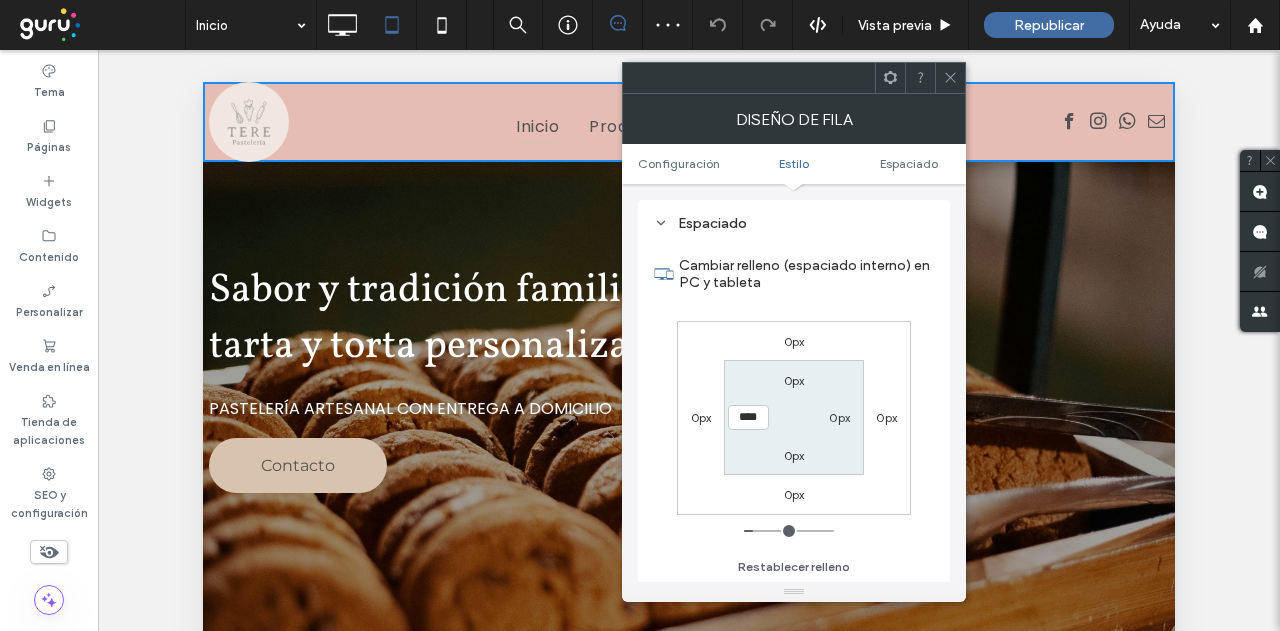 type on "****" 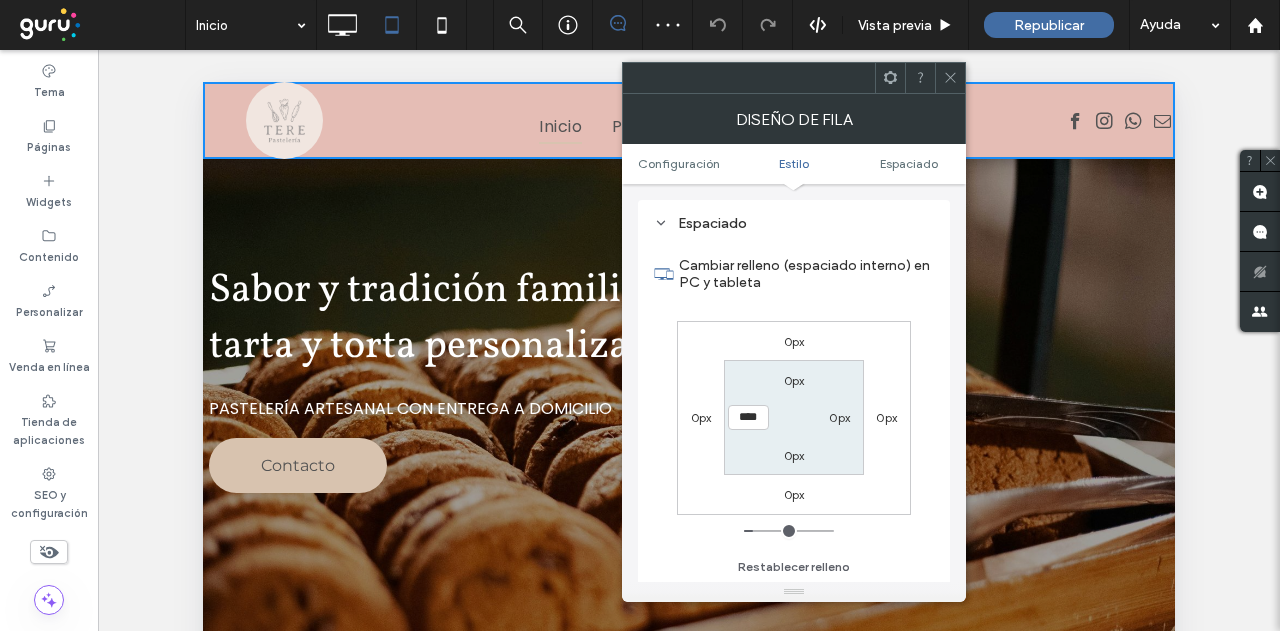 type on "****" 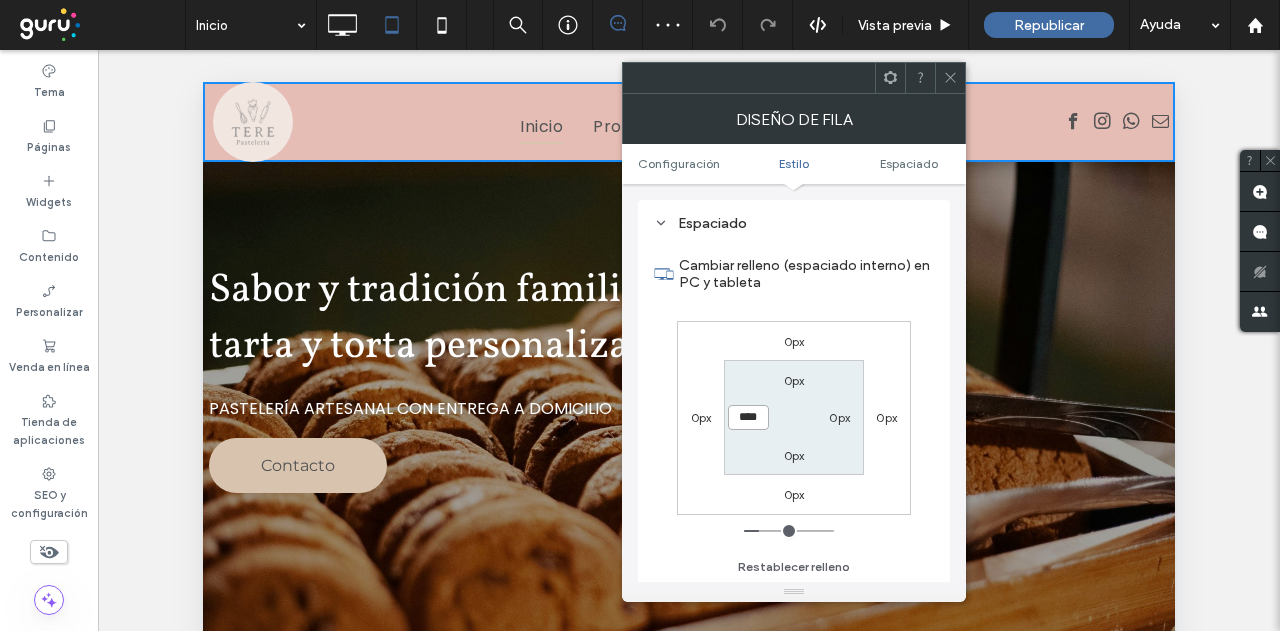 click on "****" at bounding box center (748, 417) 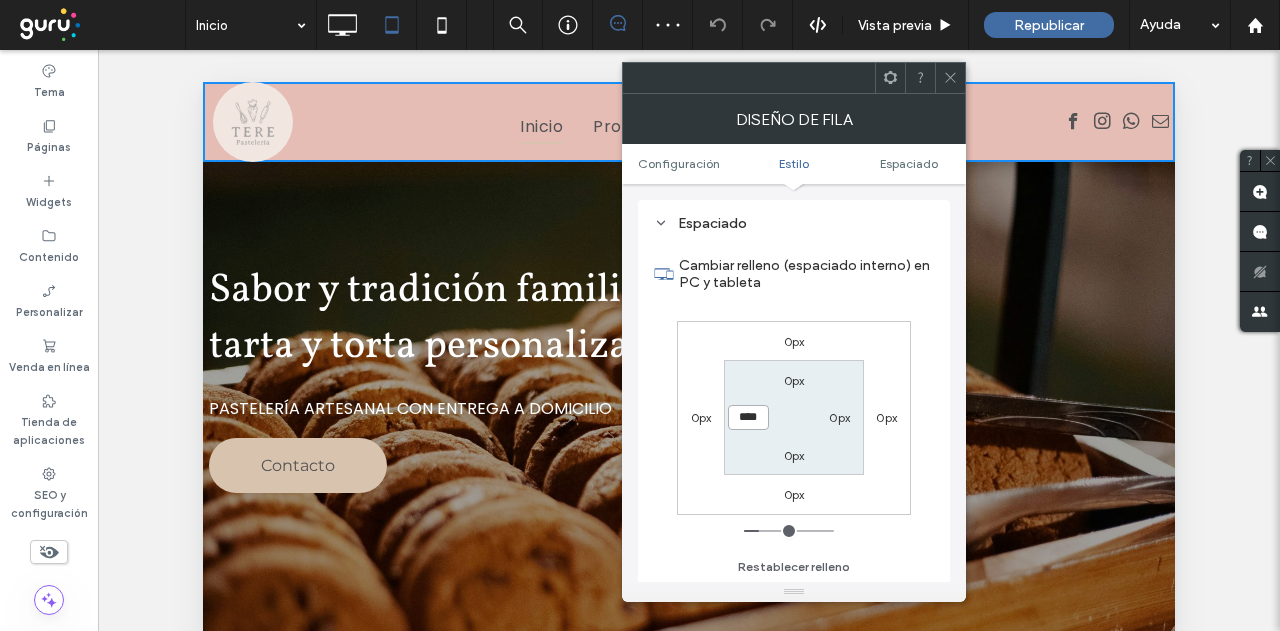 click on "****" at bounding box center (748, 417) 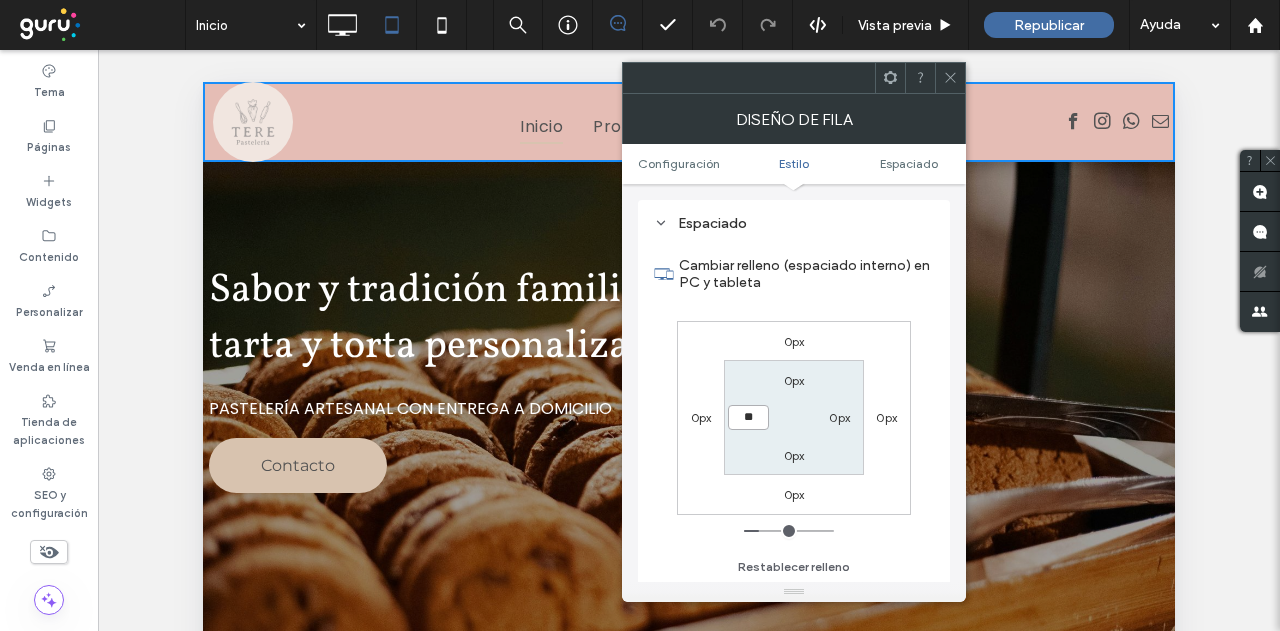 type on "**" 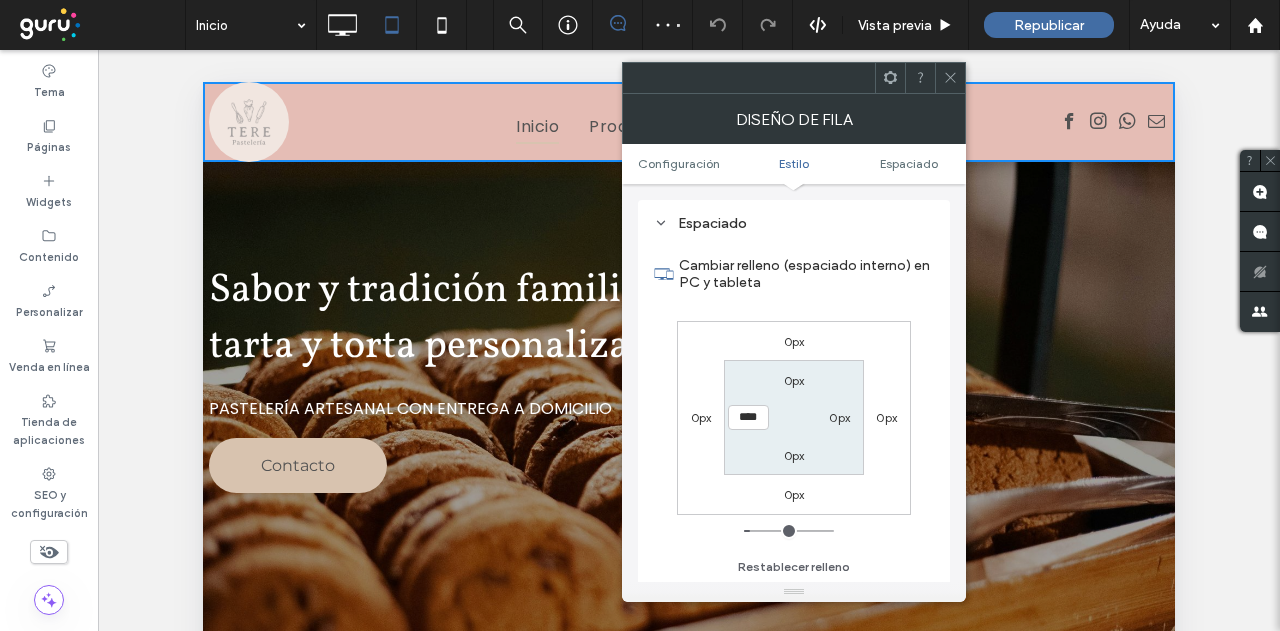 type on "**" 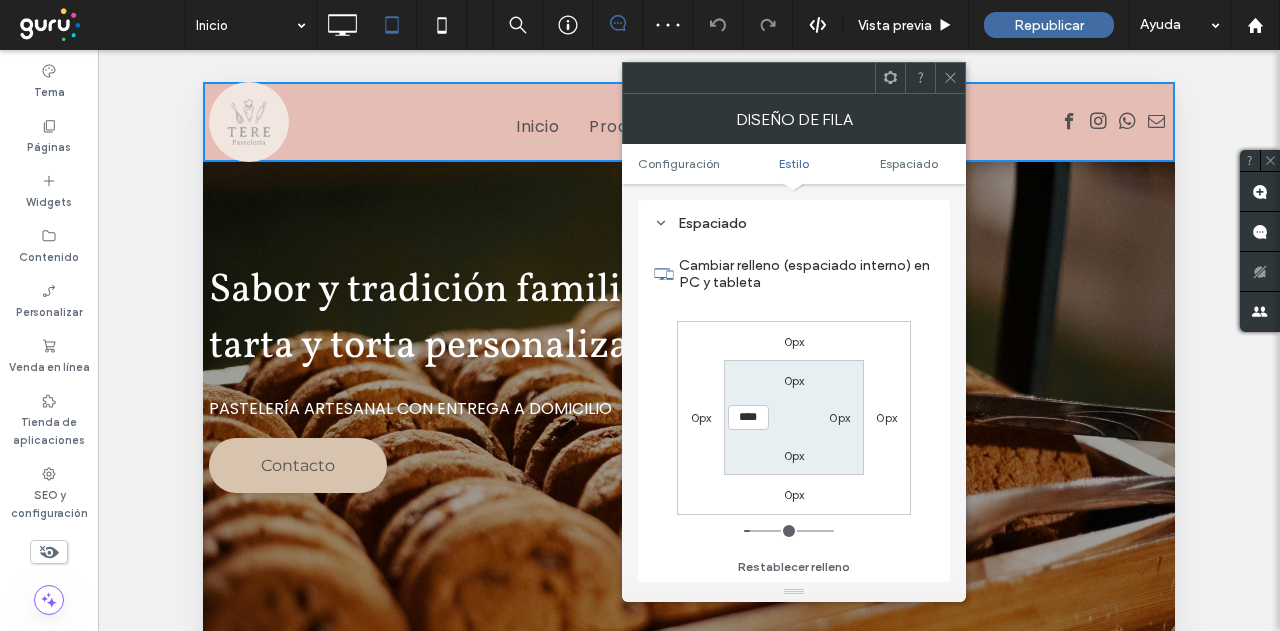 type on "****" 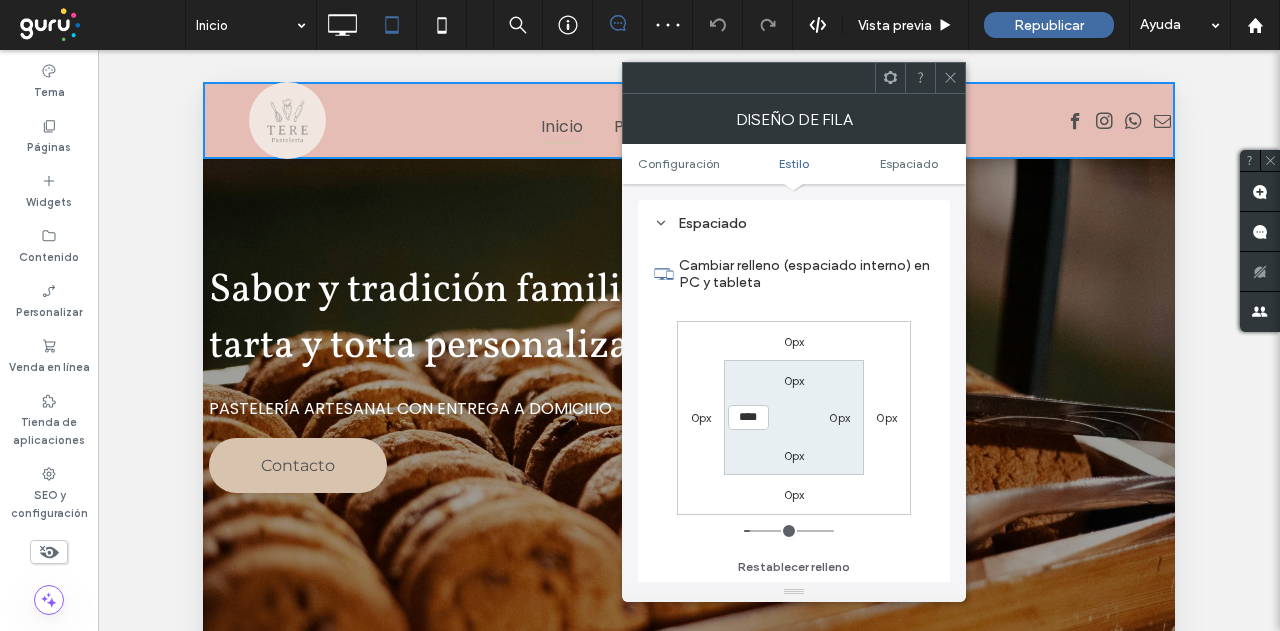 type on "**" 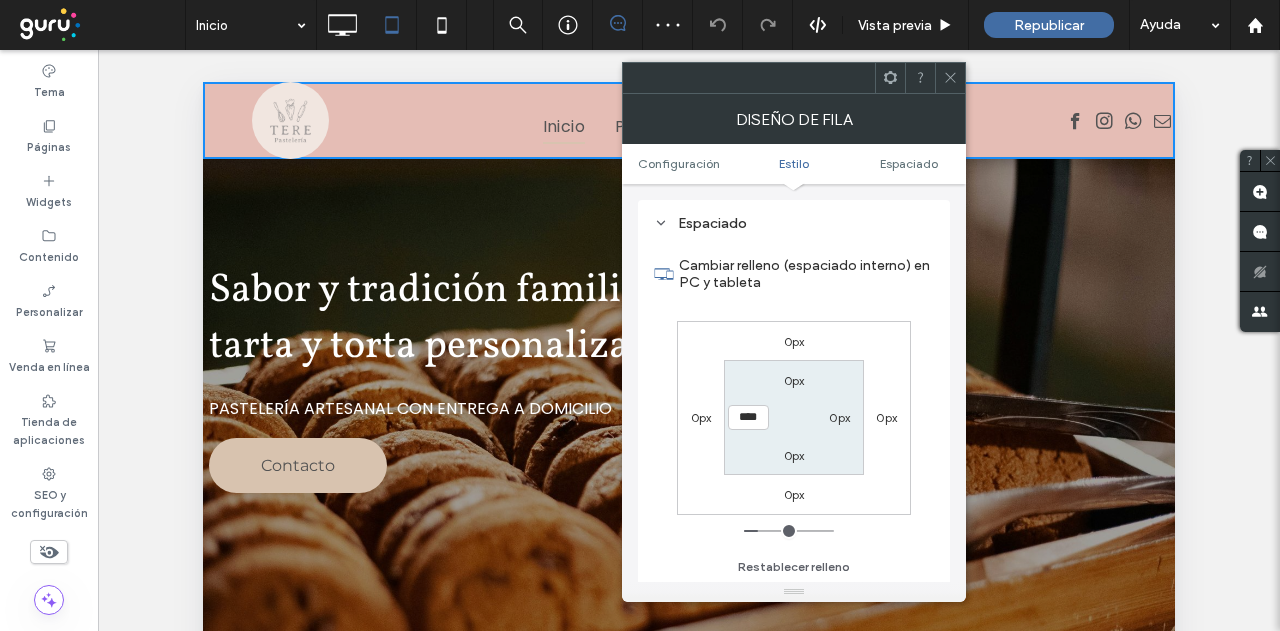 click 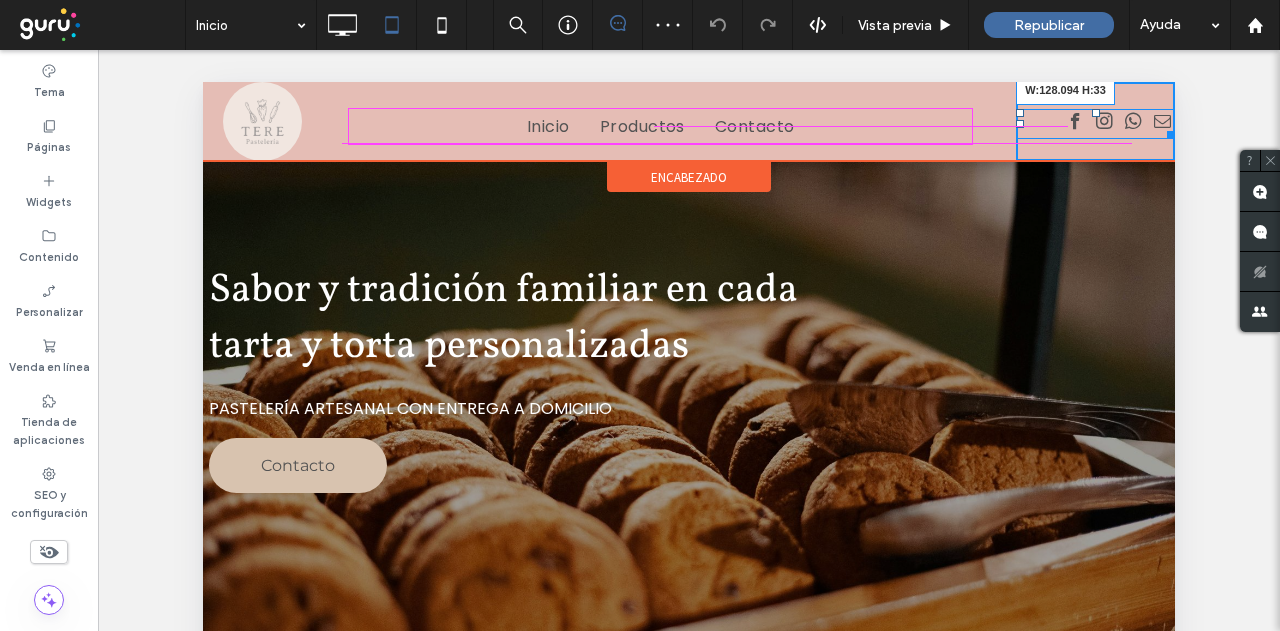drag, startPoint x: 1153, startPoint y: 131, endPoint x: 1321, endPoint y: 213, distance: 186.94385 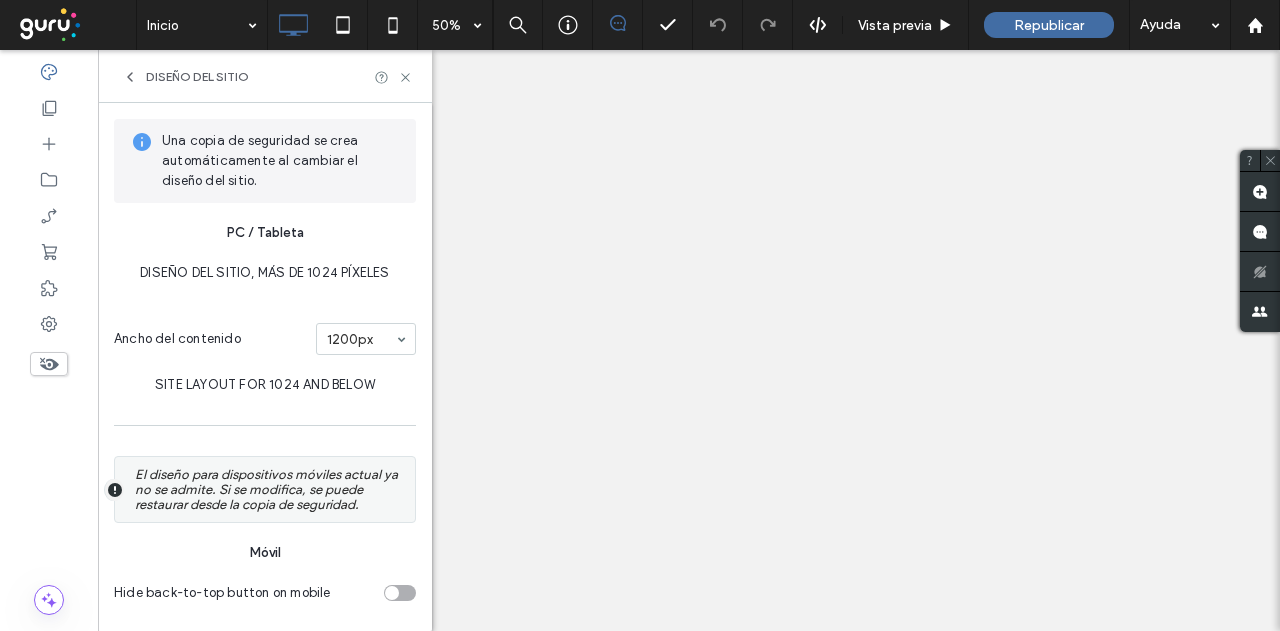 click on "Diseño del sitio" at bounding box center [265, 76] 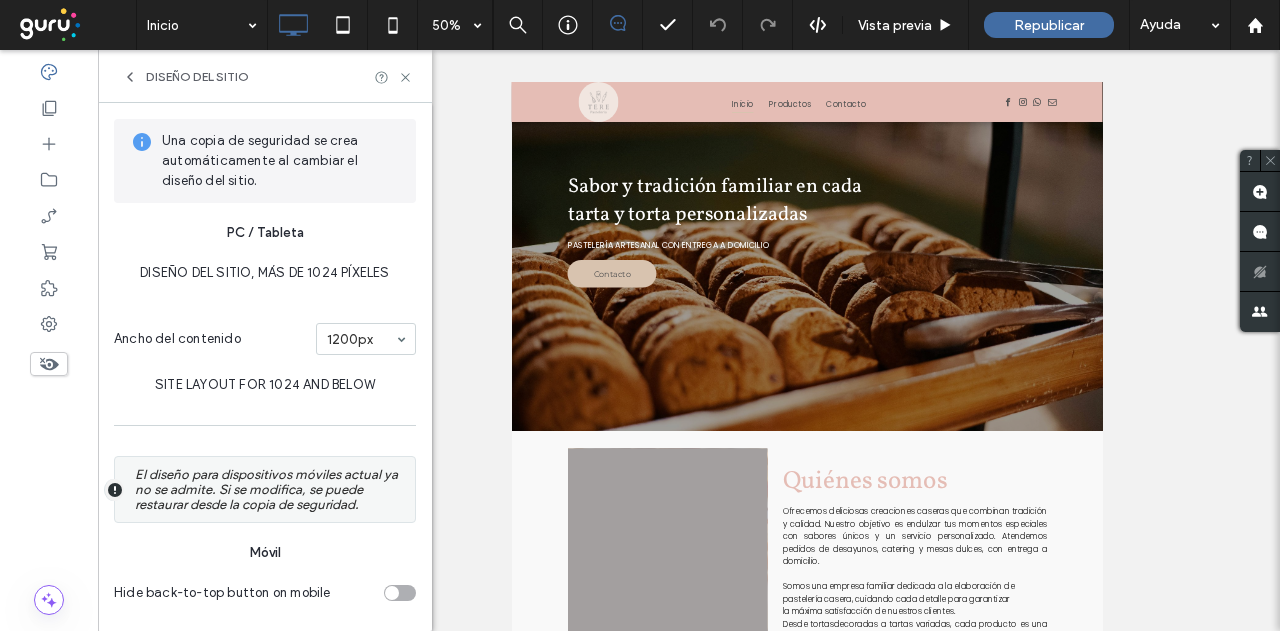 scroll, scrollTop: 0, scrollLeft: 0, axis: both 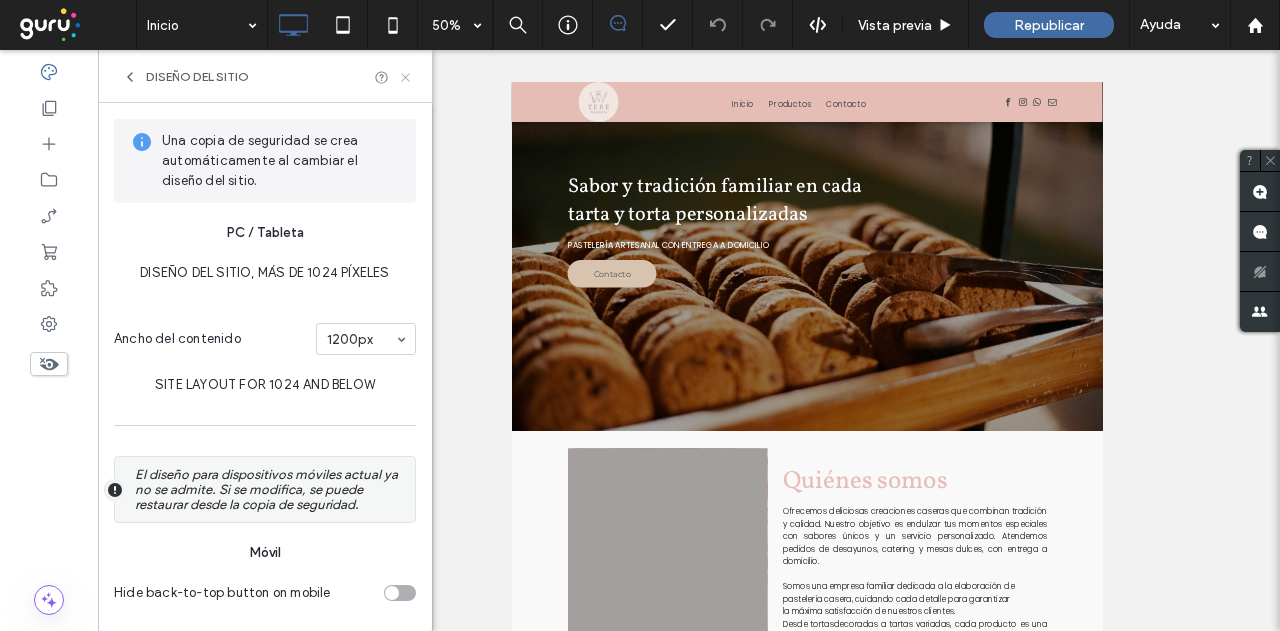 click 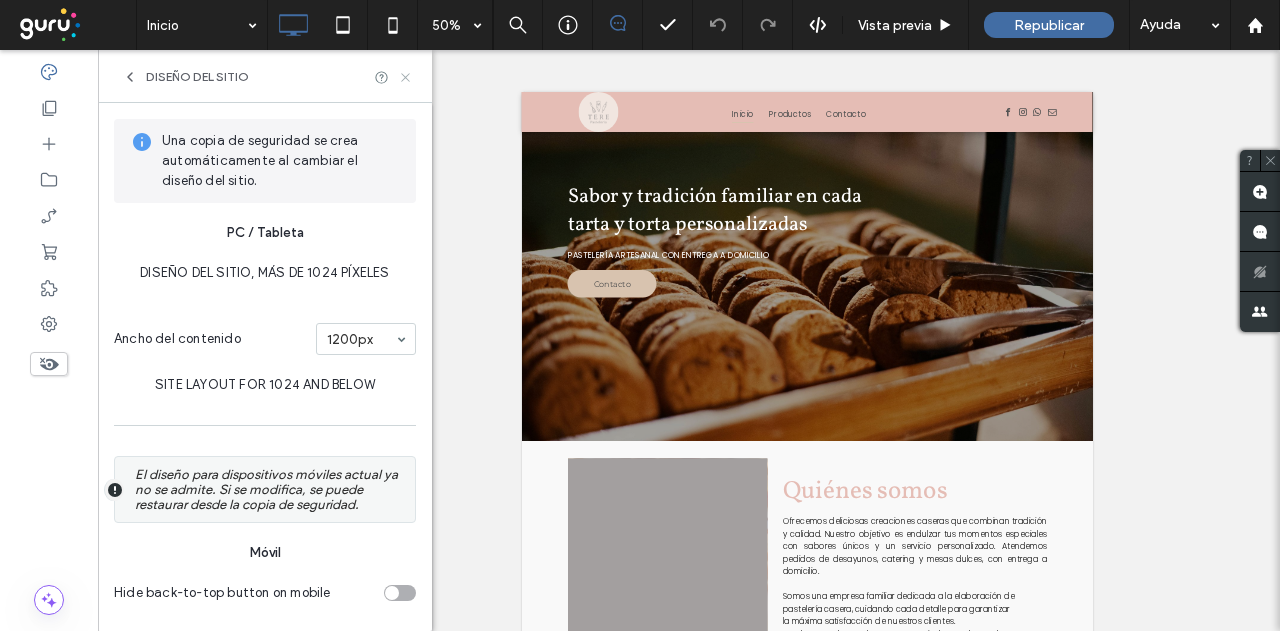 scroll, scrollTop: 0, scrollLeft: 0, axis: both 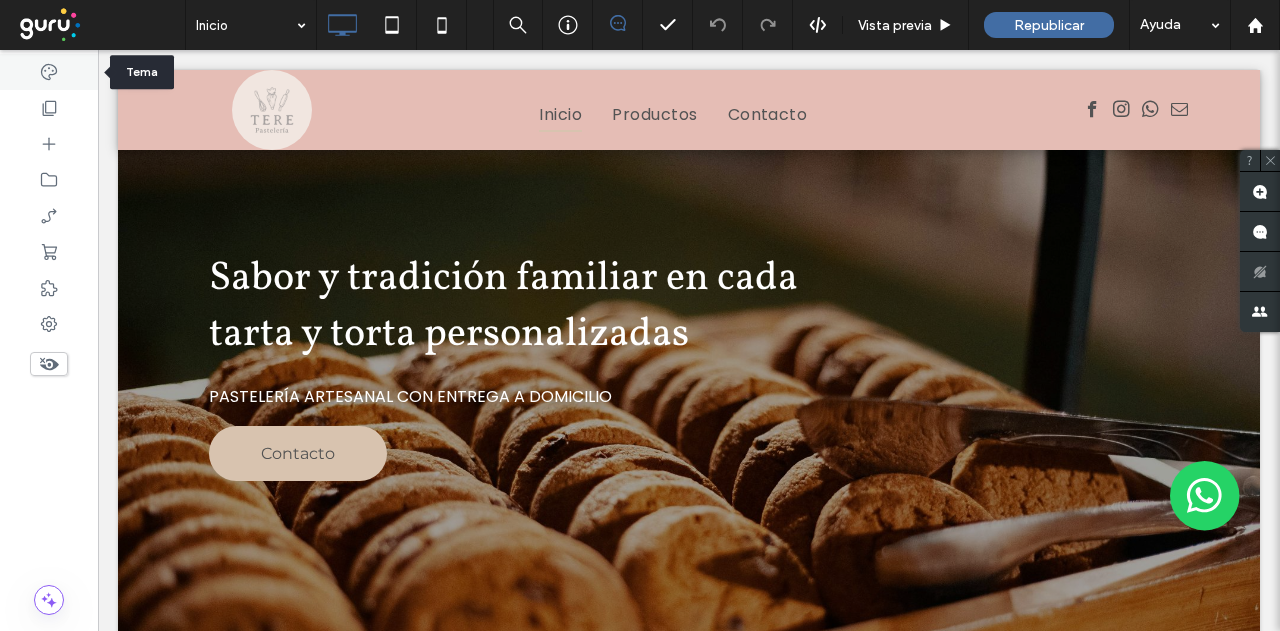 click at bounding box center (49, 72) 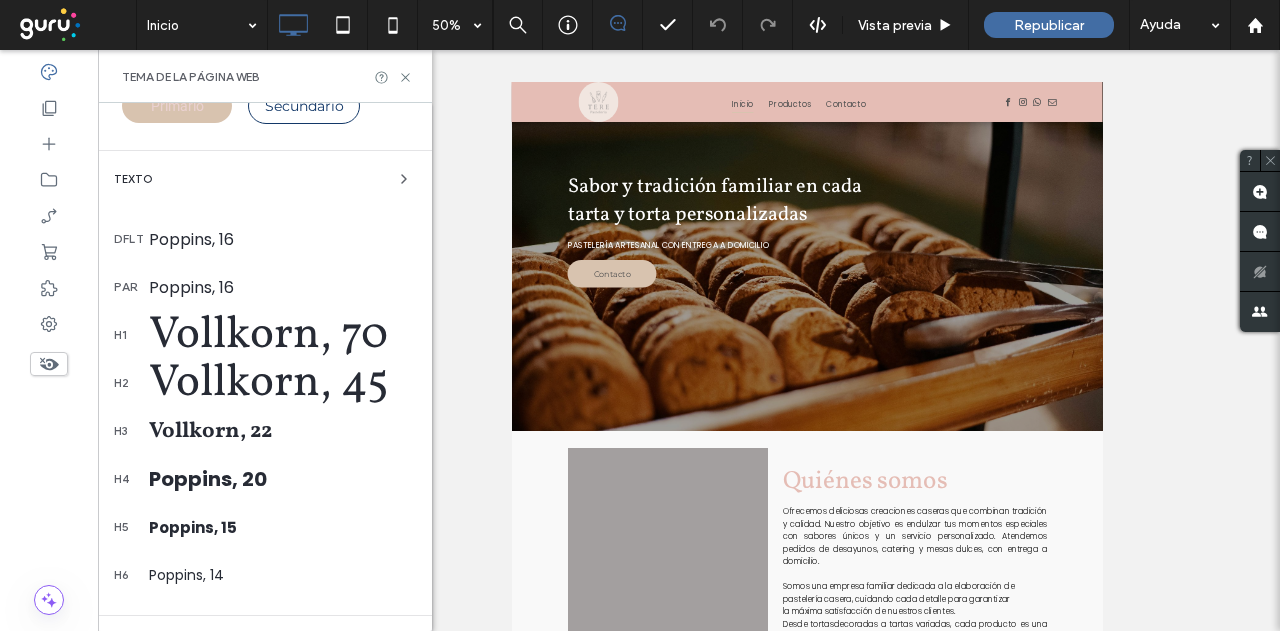 scroll, scrollTop: 451, scrollLeft: 0, axis: vertical 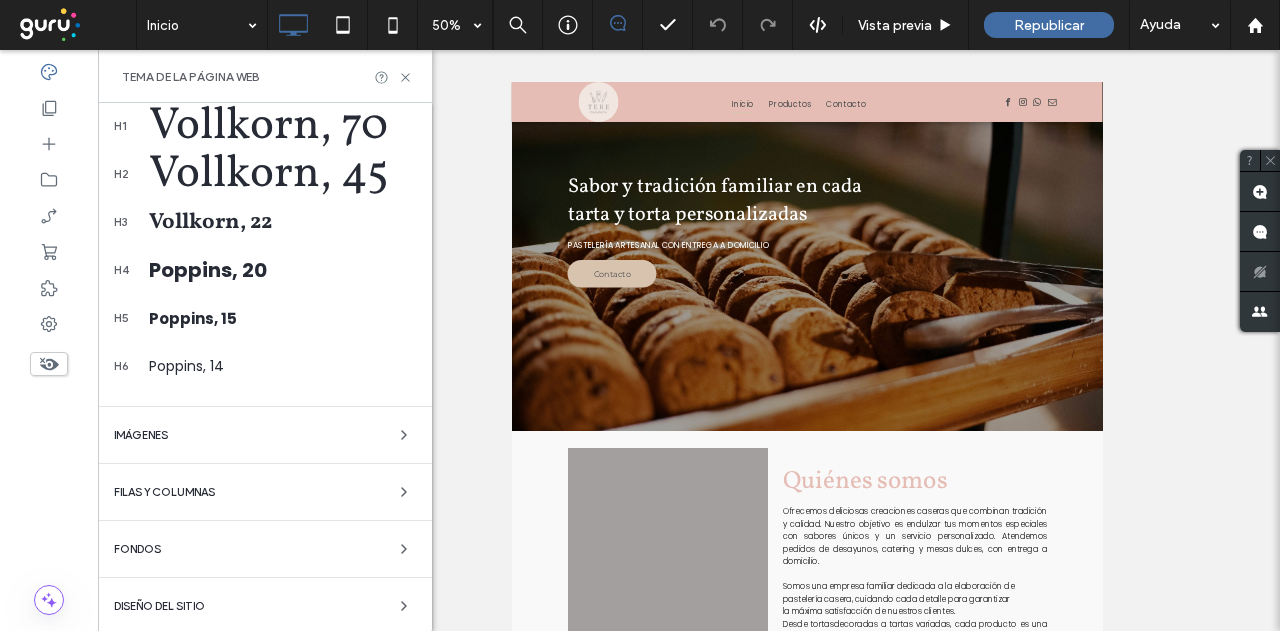 click on "Diseño del sitio" at bounding box center (265, 606) 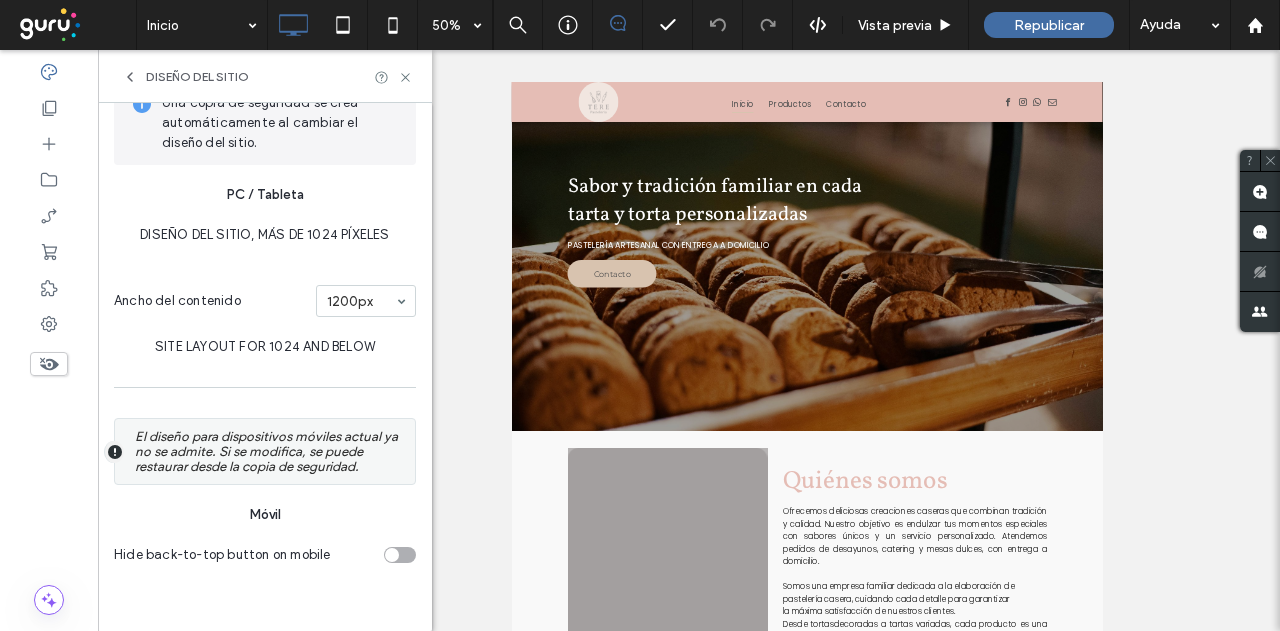 scroll, scrollTop: 0, scrollLeft: 0, axis: both 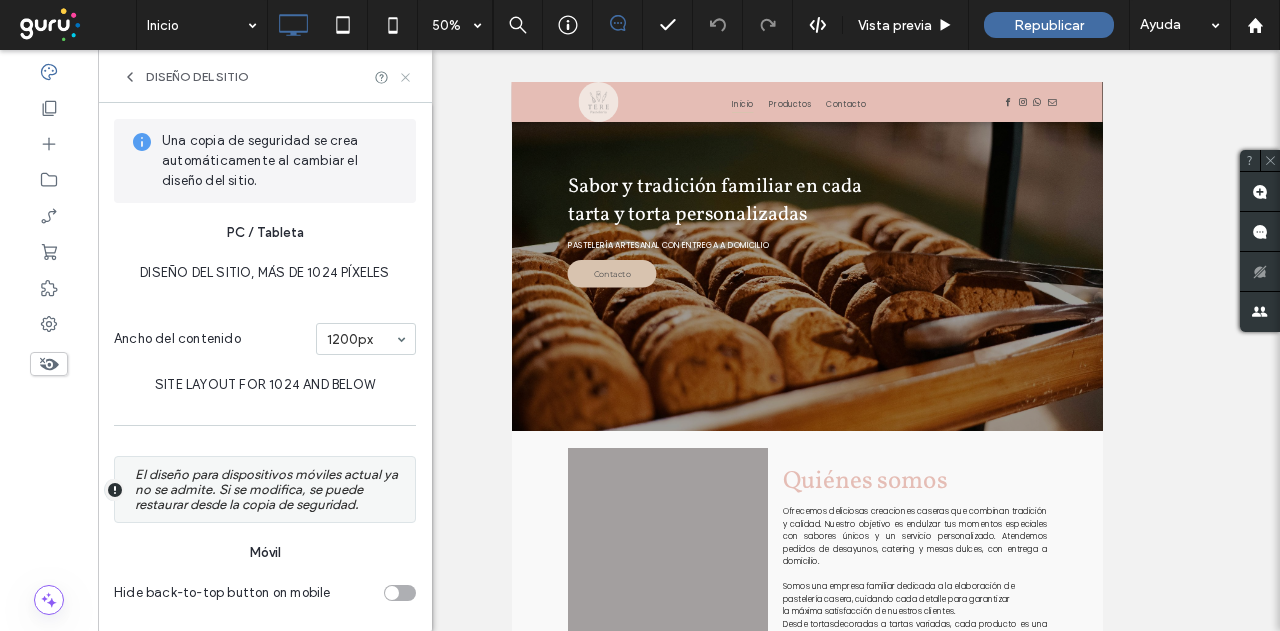 drag, startPoint x: 402, startPoint y: 75, endPoint x: 304, endPoint y: 26, distance: 109.56733 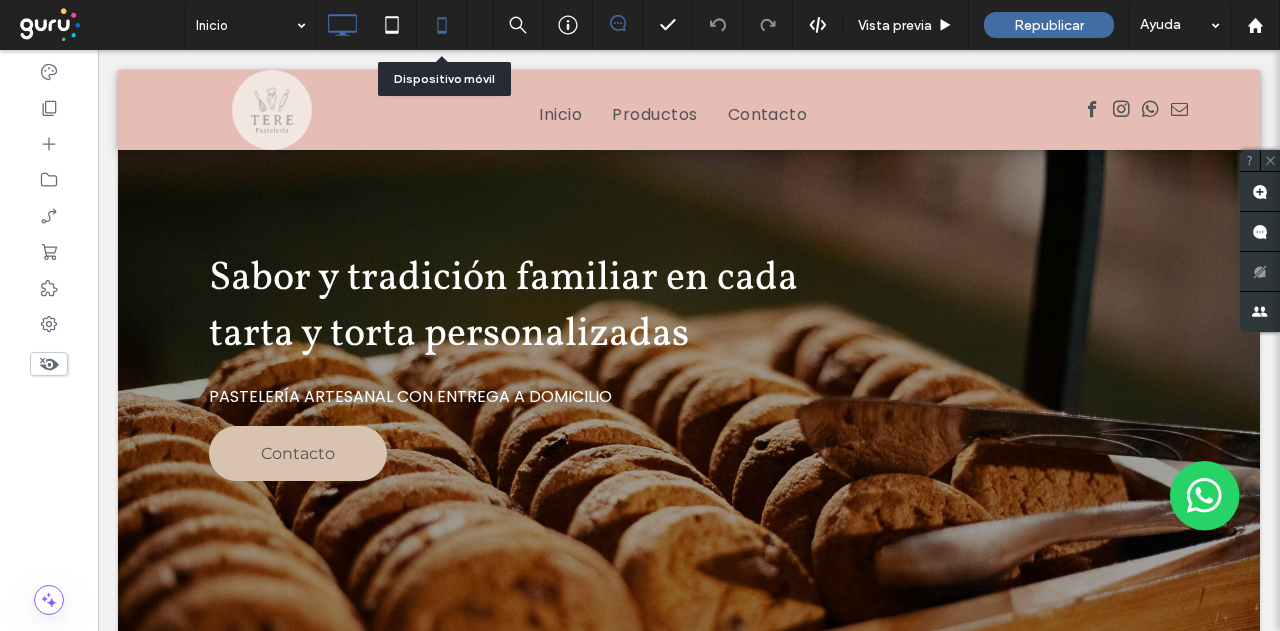 click 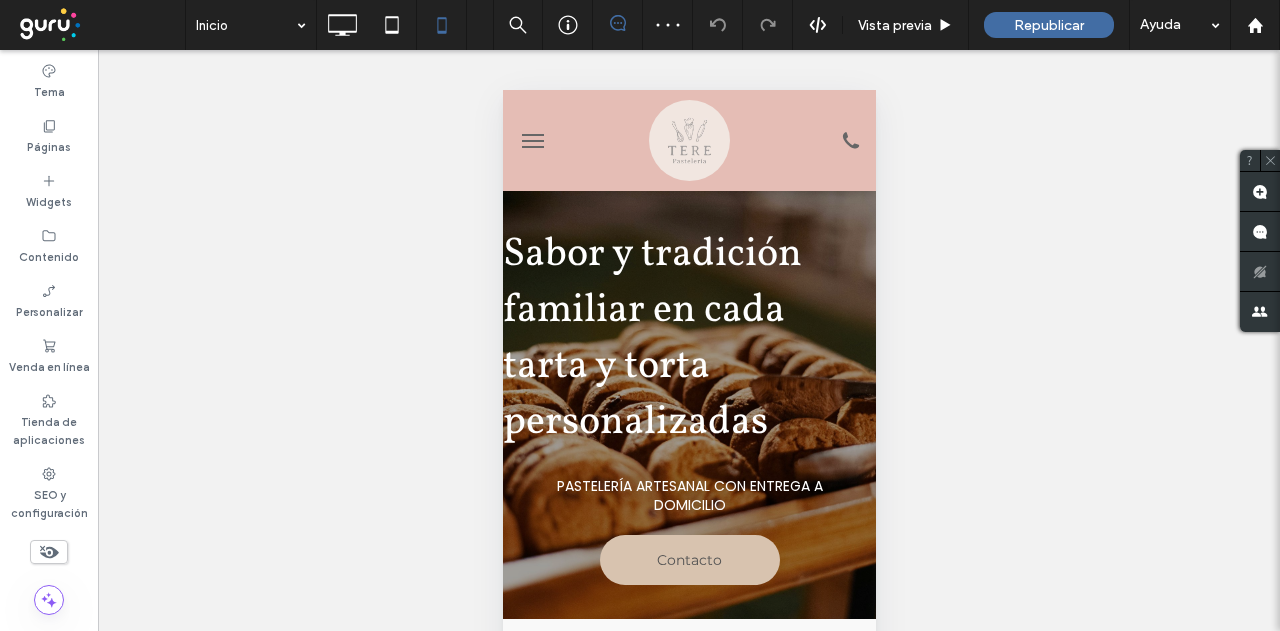 scroll, scrollTop: 0, scrollLeft: 0, axis: both 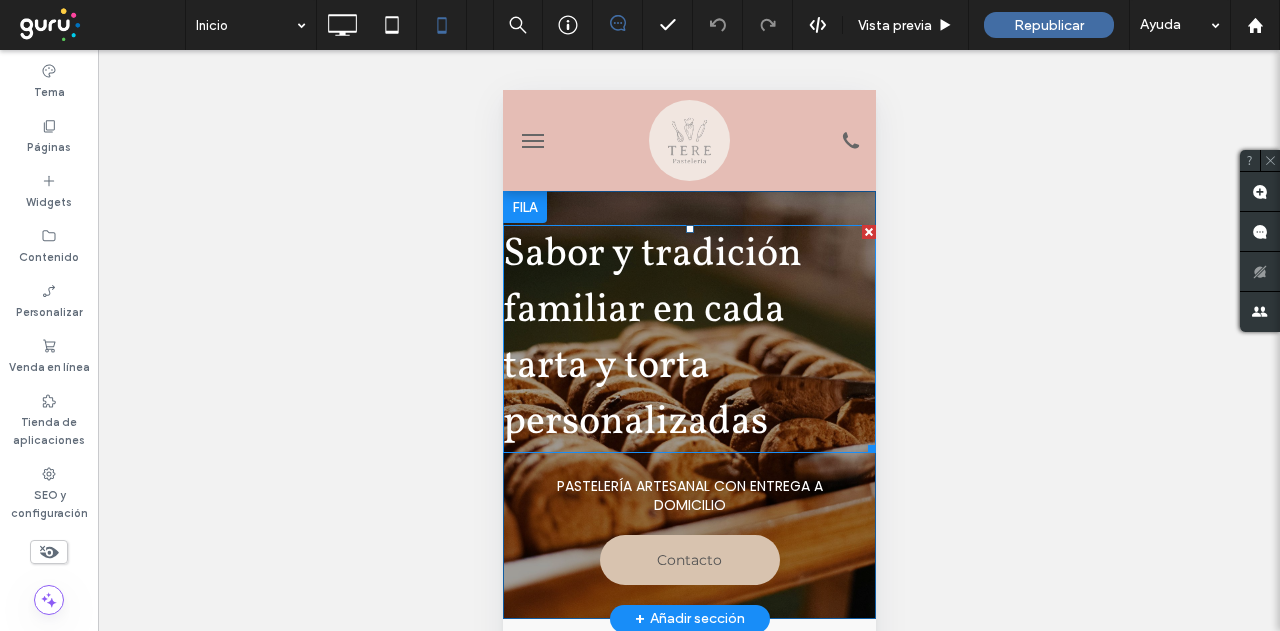 click on "Sabor y tradición familiar en cada tarta y torta personalizadas" at bounding box center [651, 339] 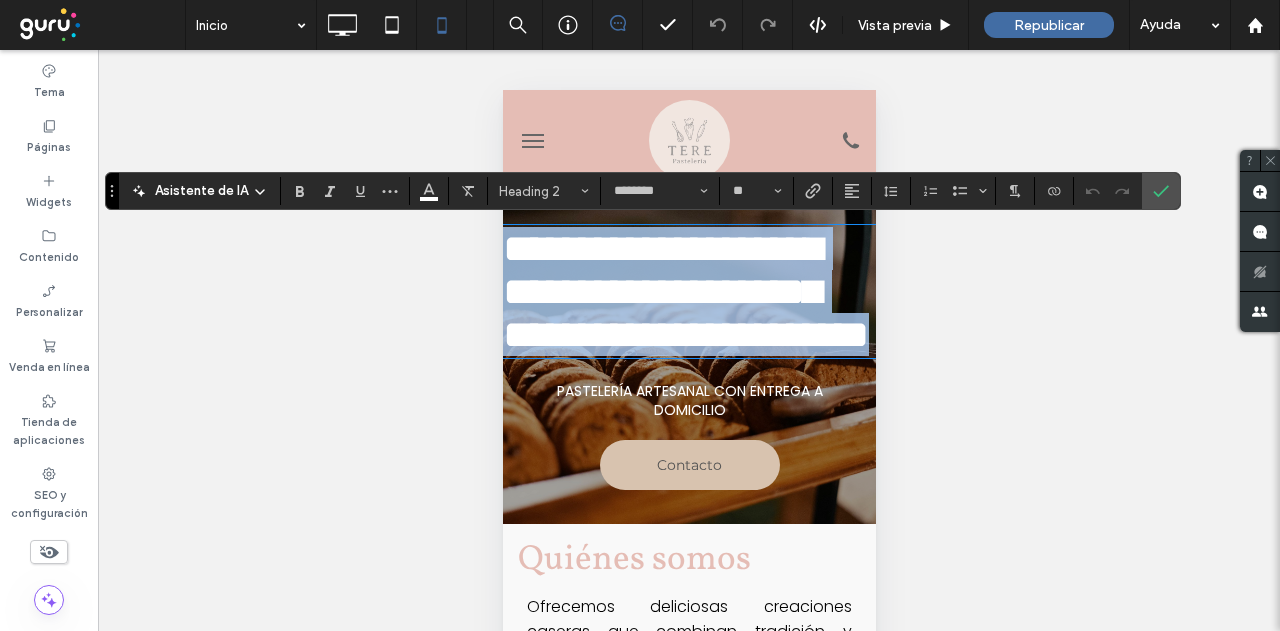 click on "**********" at bounding box center (685, 291) 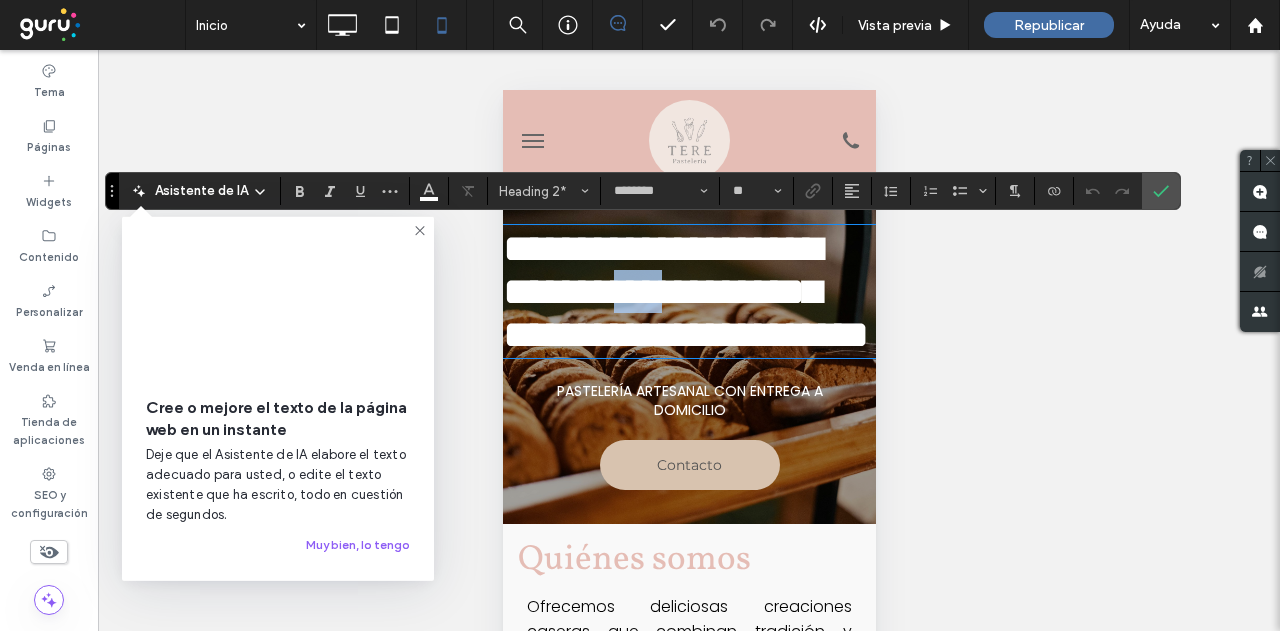 click on "**********" at bounding box center [685, 291] 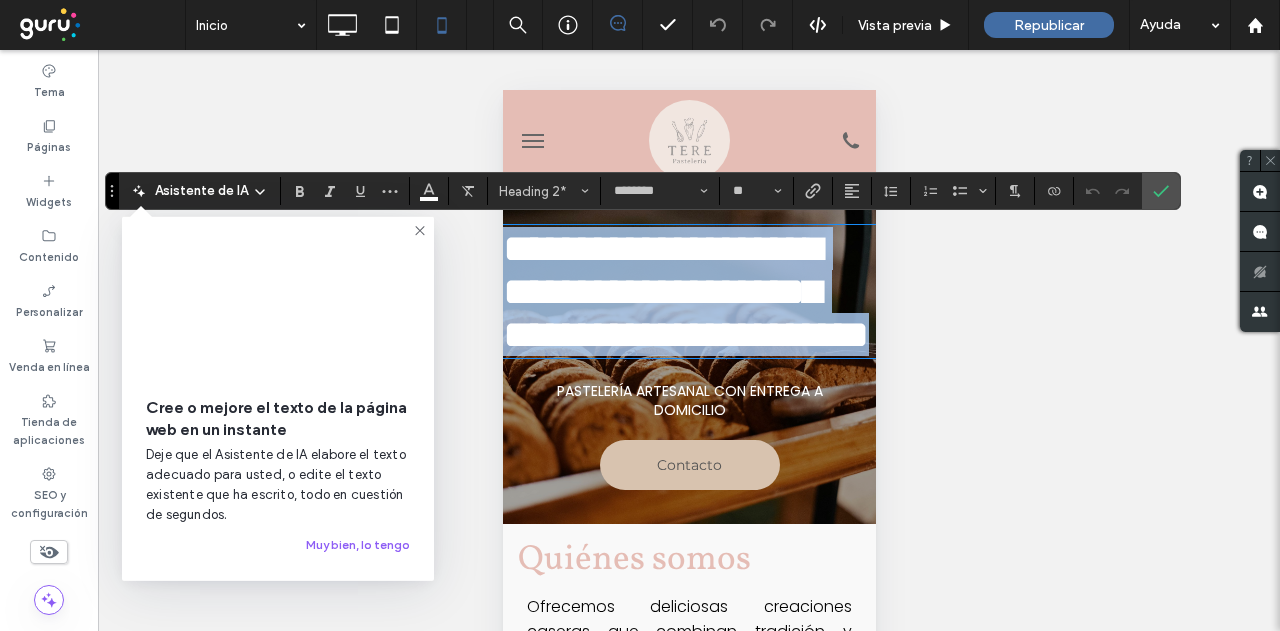 click on "**********" at bounding box center [685, 291] 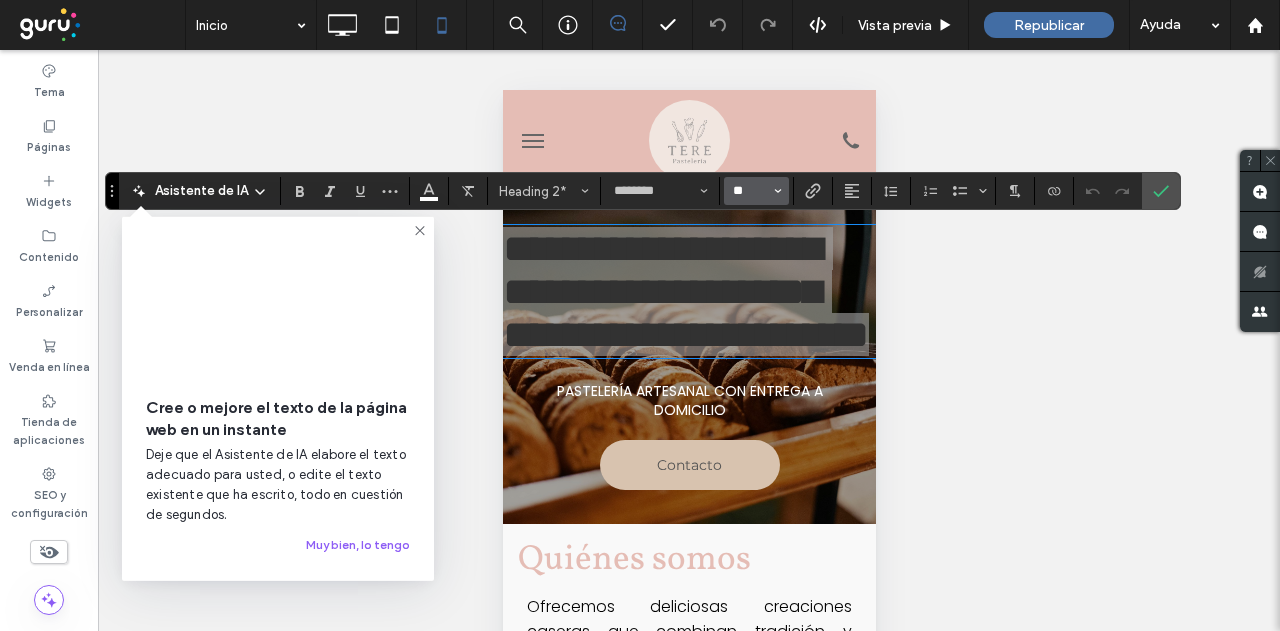 click on "**" at bounding box center [750, 191] 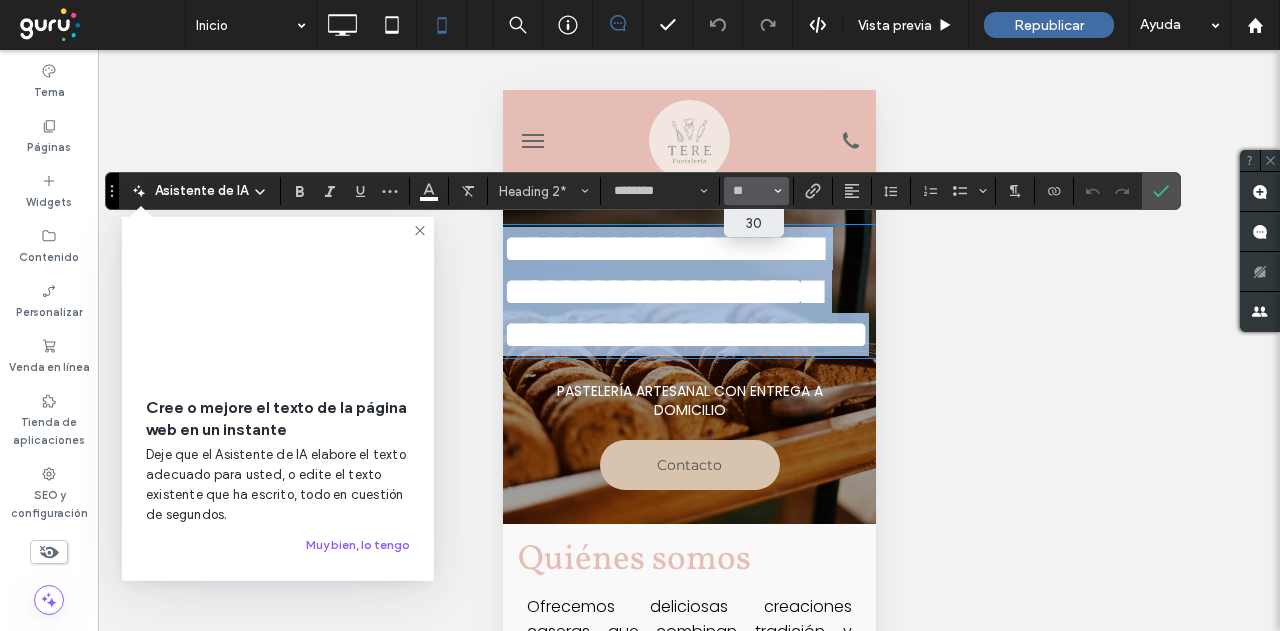 type on "**" 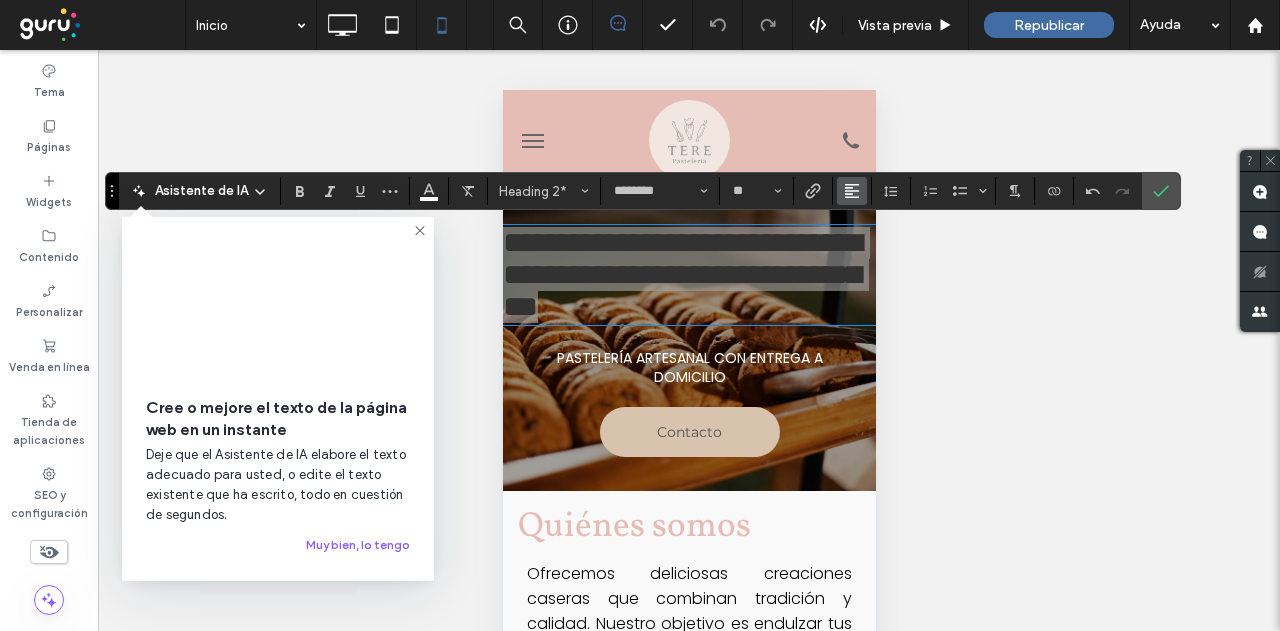 click 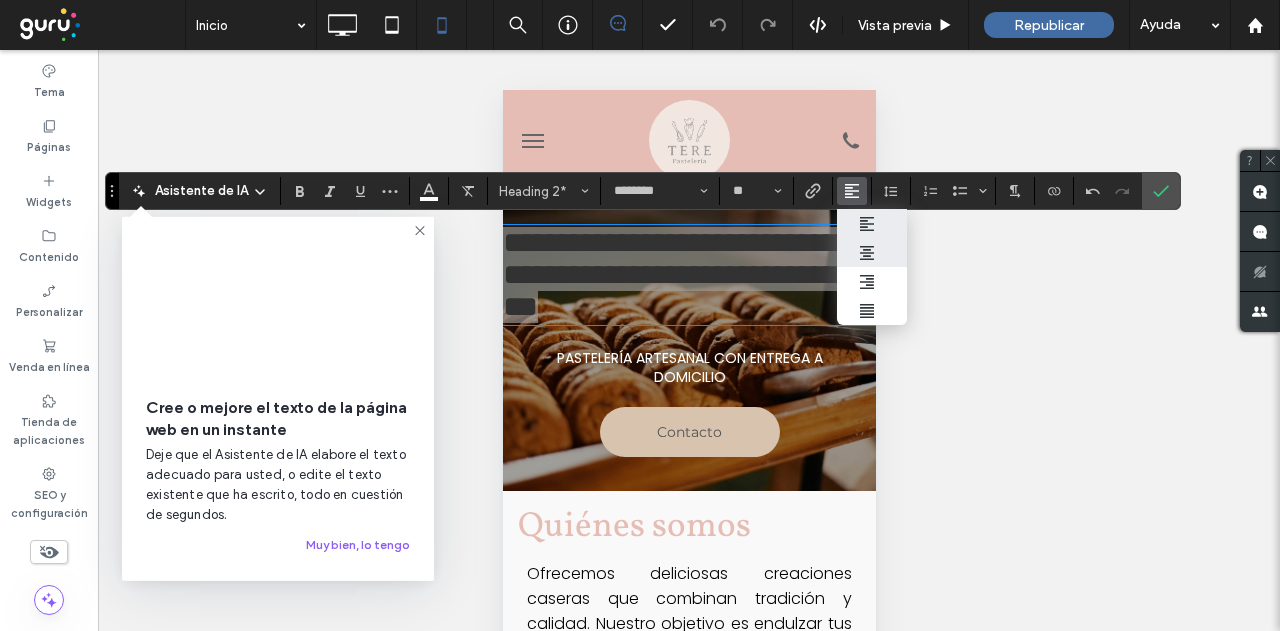 click at bounding box center (872, 252) 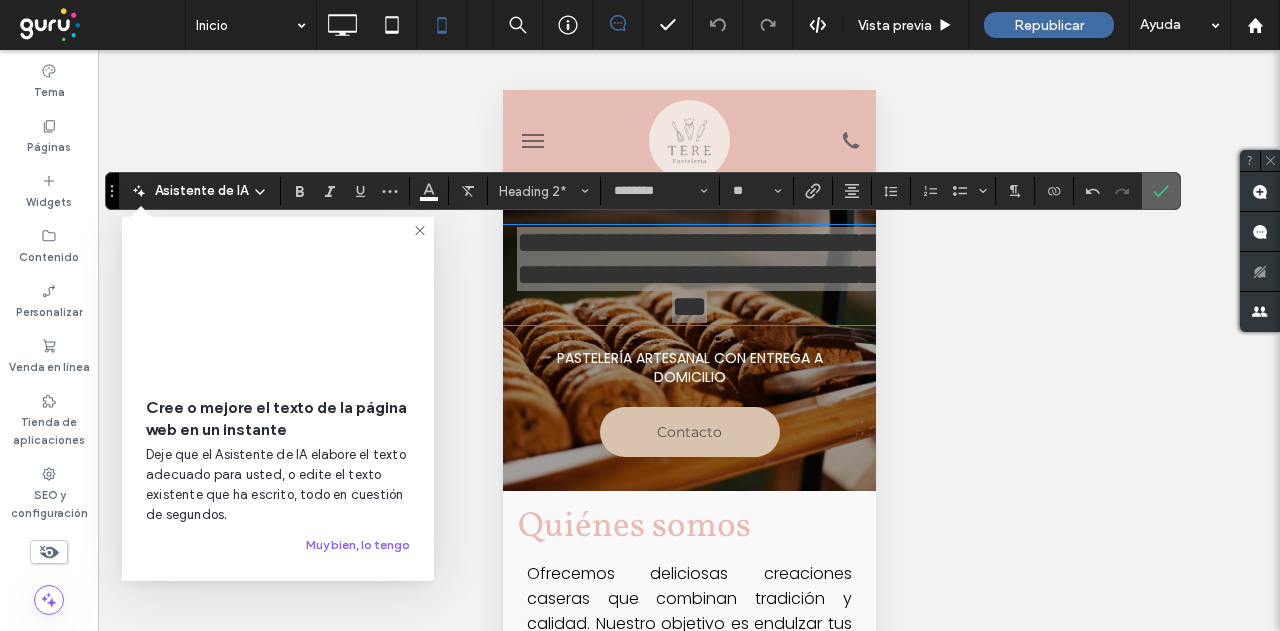 click 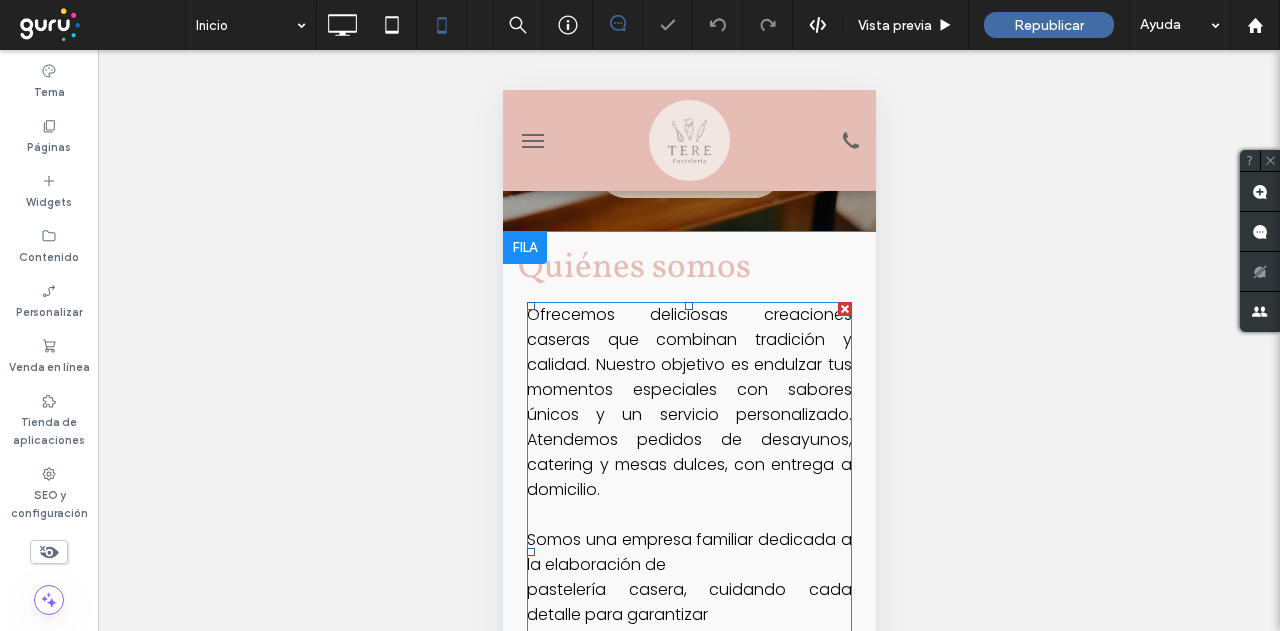 scroll, scrollTop: 300, scrollLeft: 0, axis: vertical 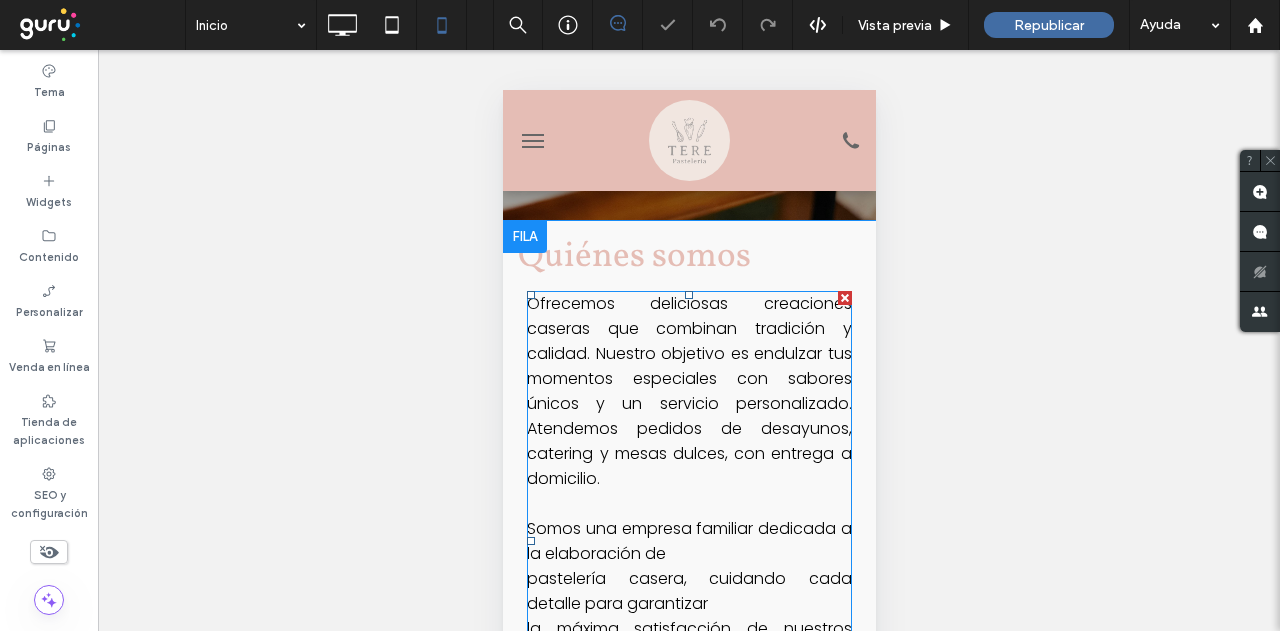 click on "Ofrecemos deliciosas creaciones caseras que combinan tradición y calidad. Nuestro objetivo es endulzar tus momentos especiales con sabores únicos y un servicio personalizado. Atendemos pedidos de desayunos, catering y mesas dulces, con entrega a domicilio." at bounding box center (688, 391) 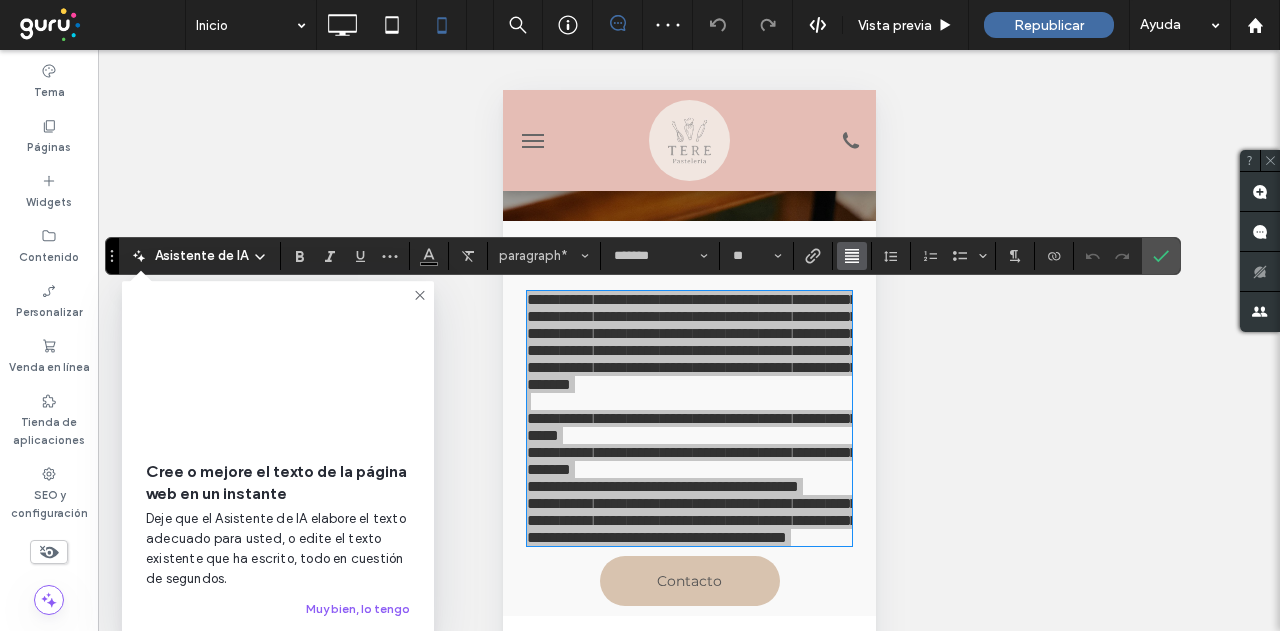 click 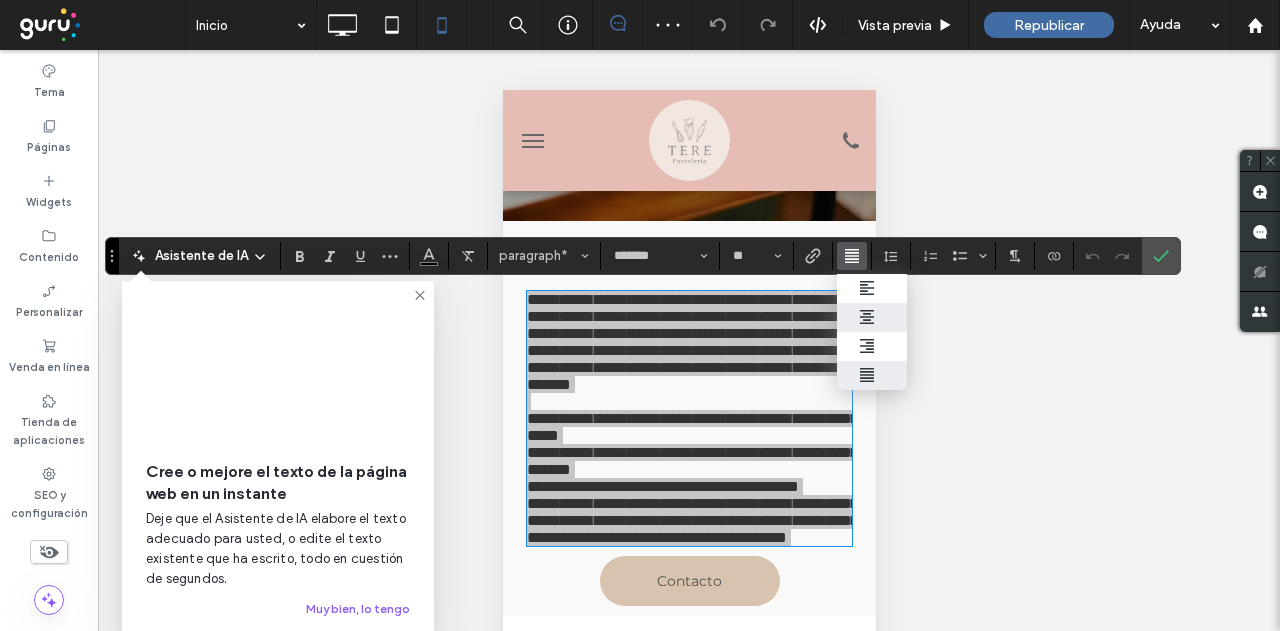click at bounding box center [872, 317] 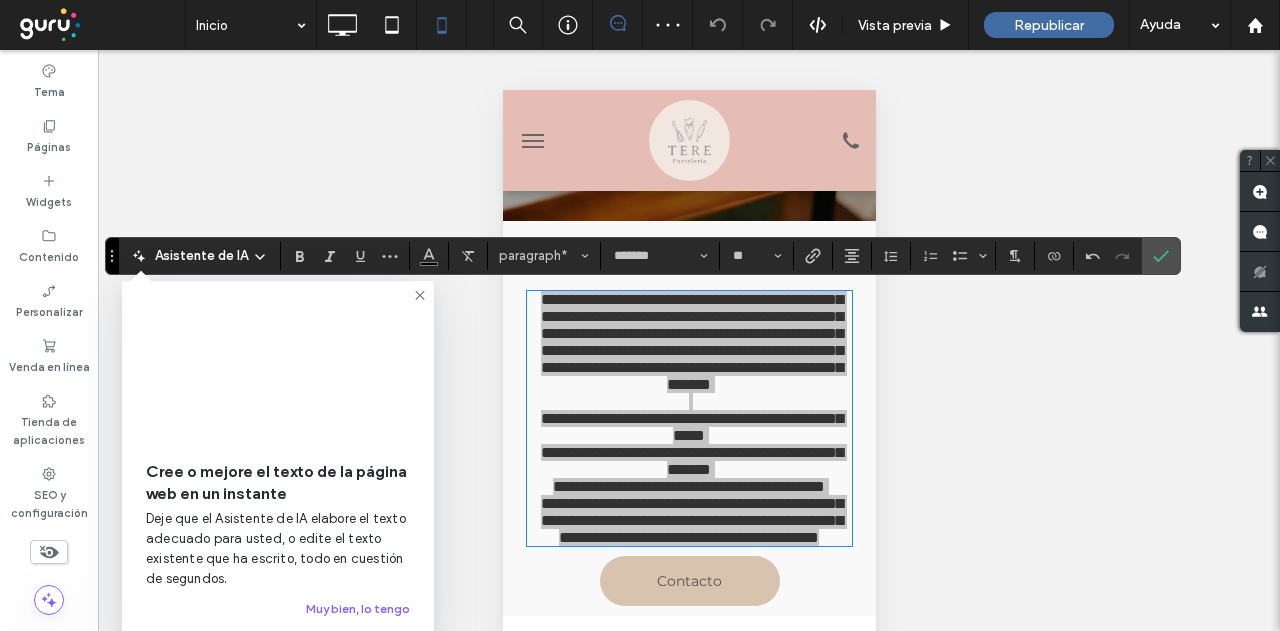 click 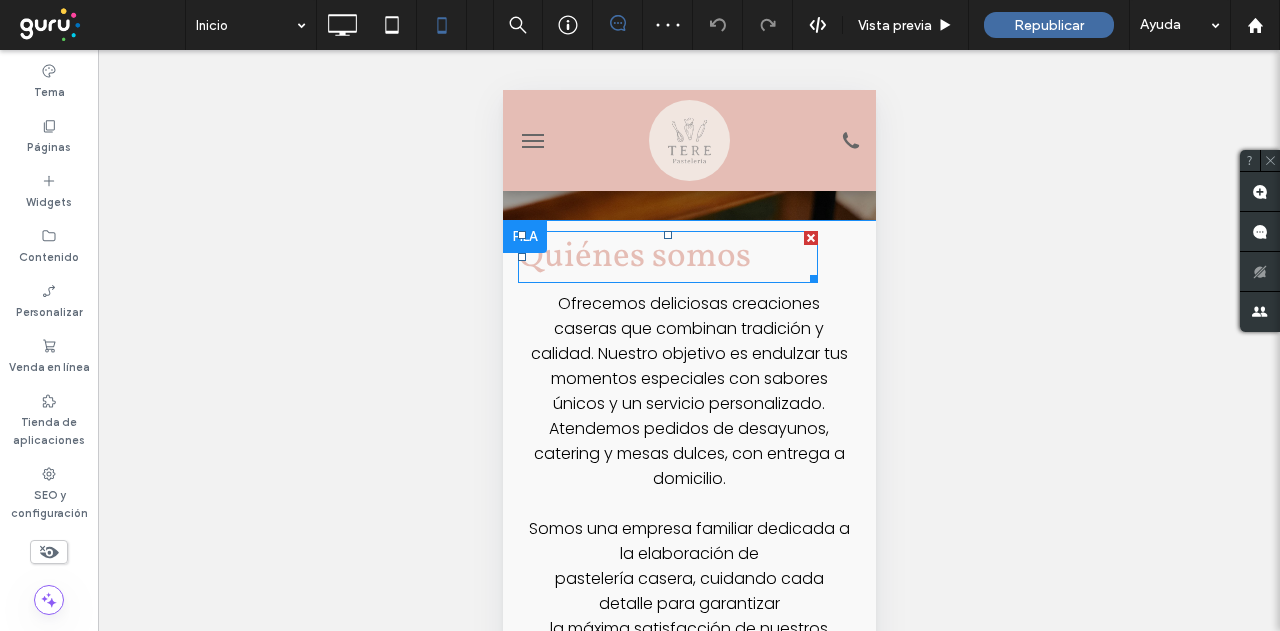click on "Quiénes somos" at bounding box center [633, 257] 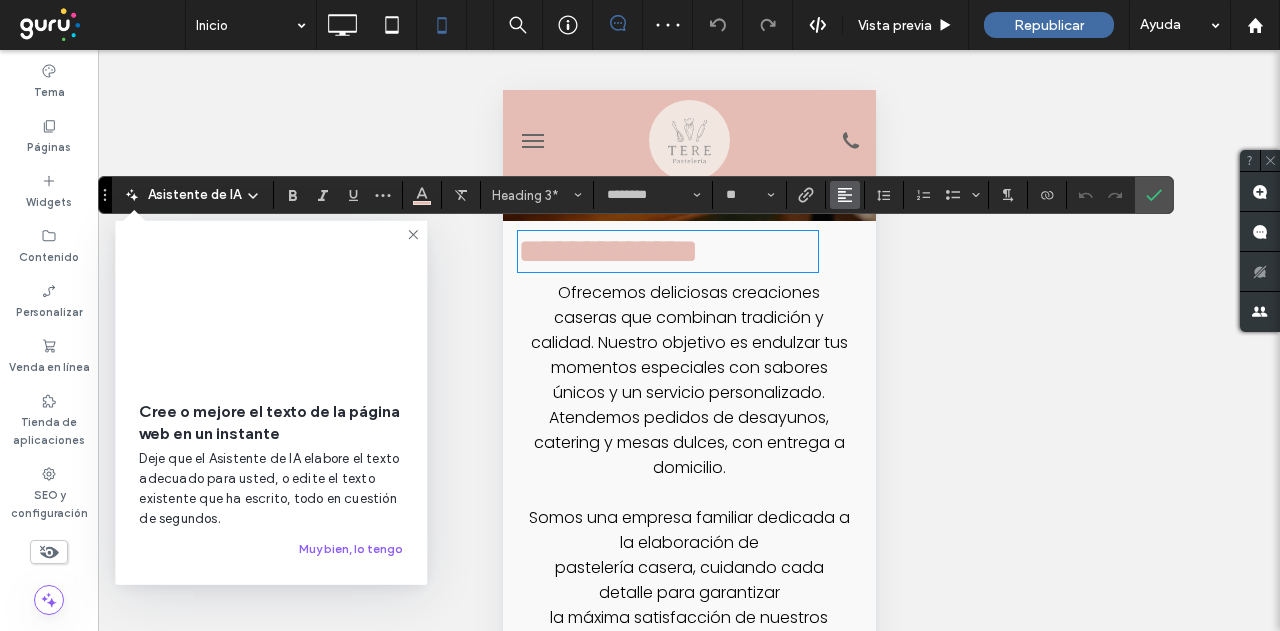 click 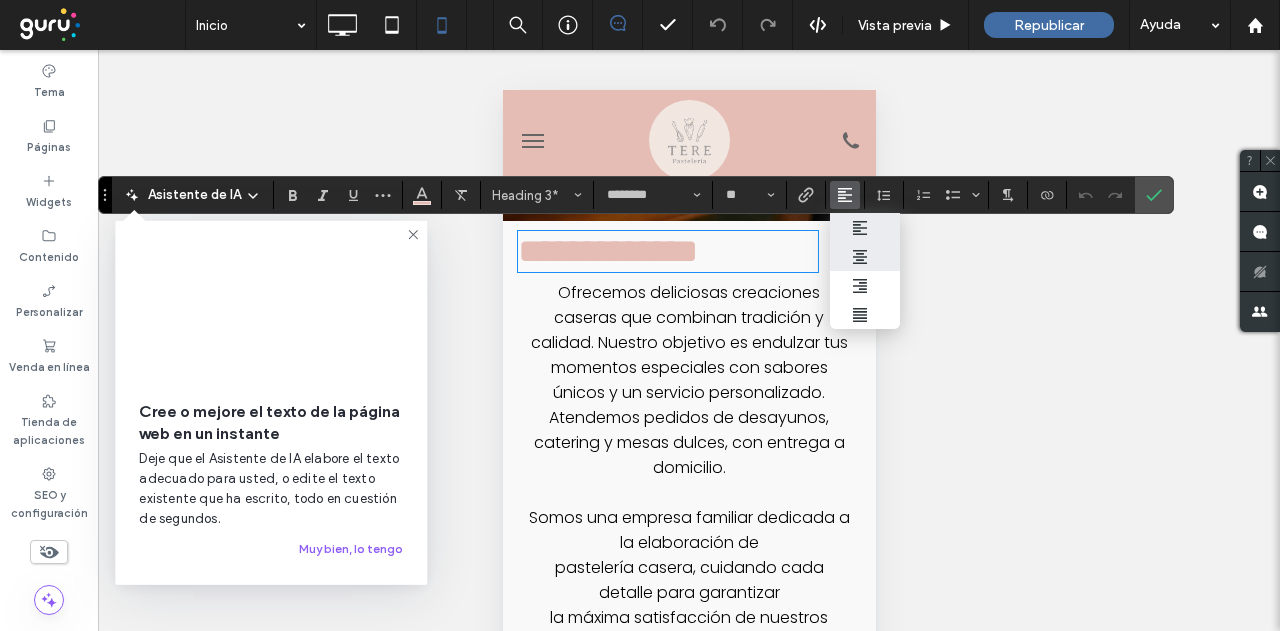 click at bounding box center (865, 256) 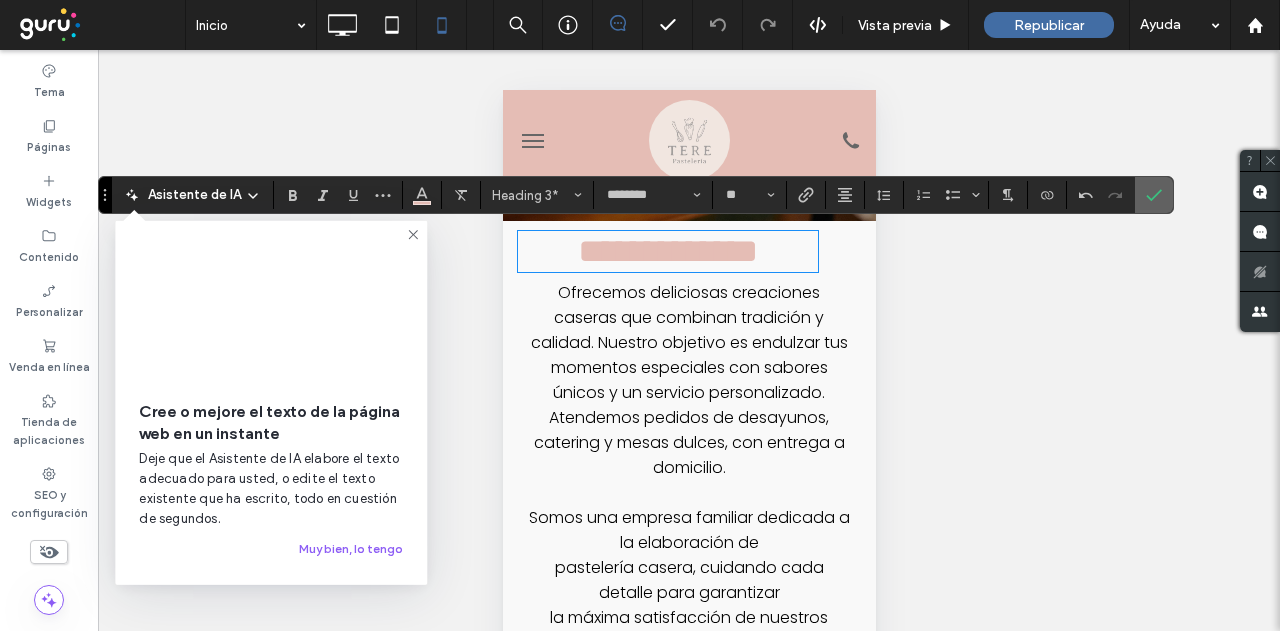 click 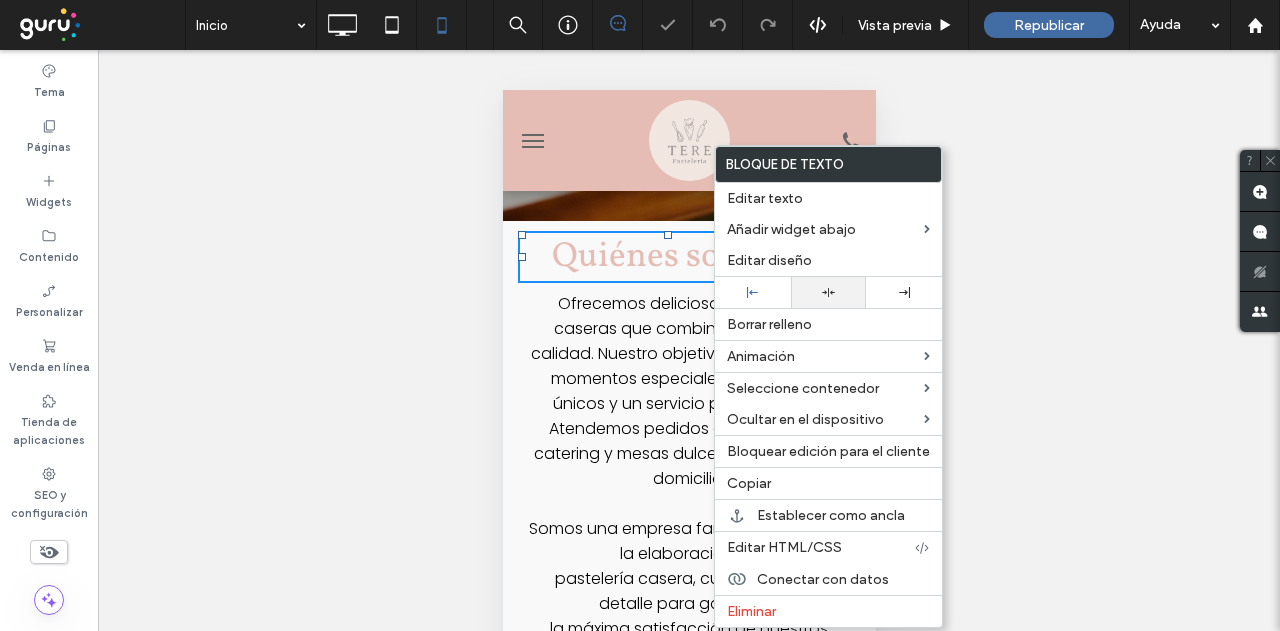drag, startPoint x: 808, startPoint y: 283, endPoint x: 776, endPoint y: 283, distance: 32 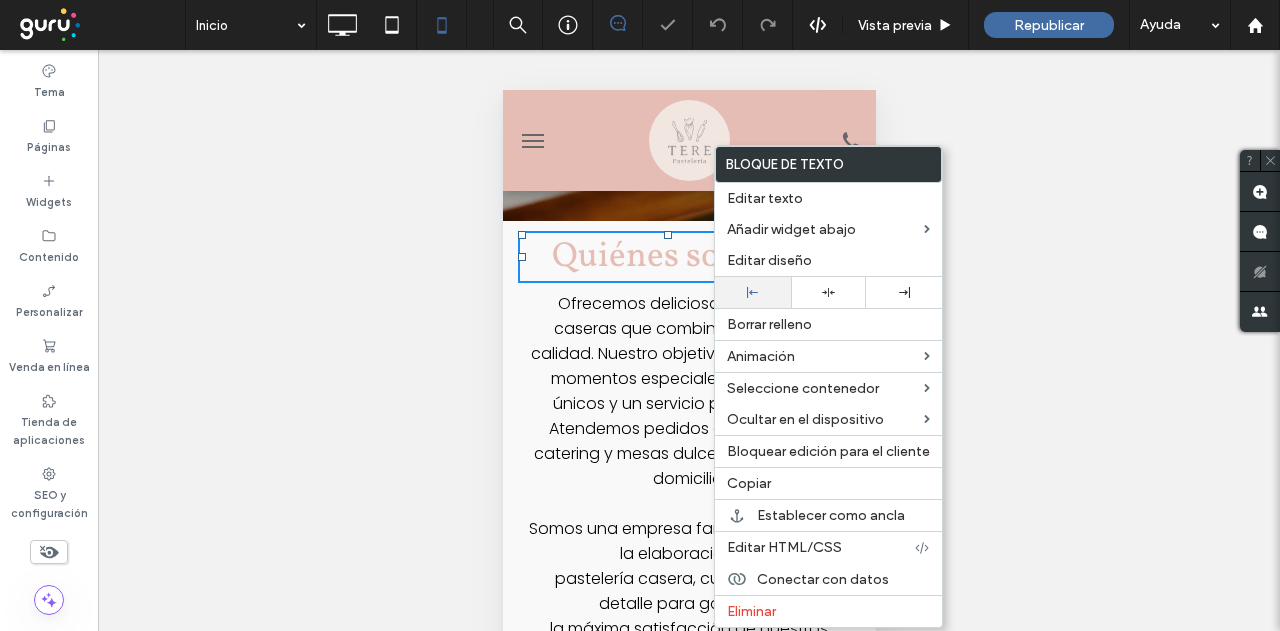 click at bounding box center [829, 292] 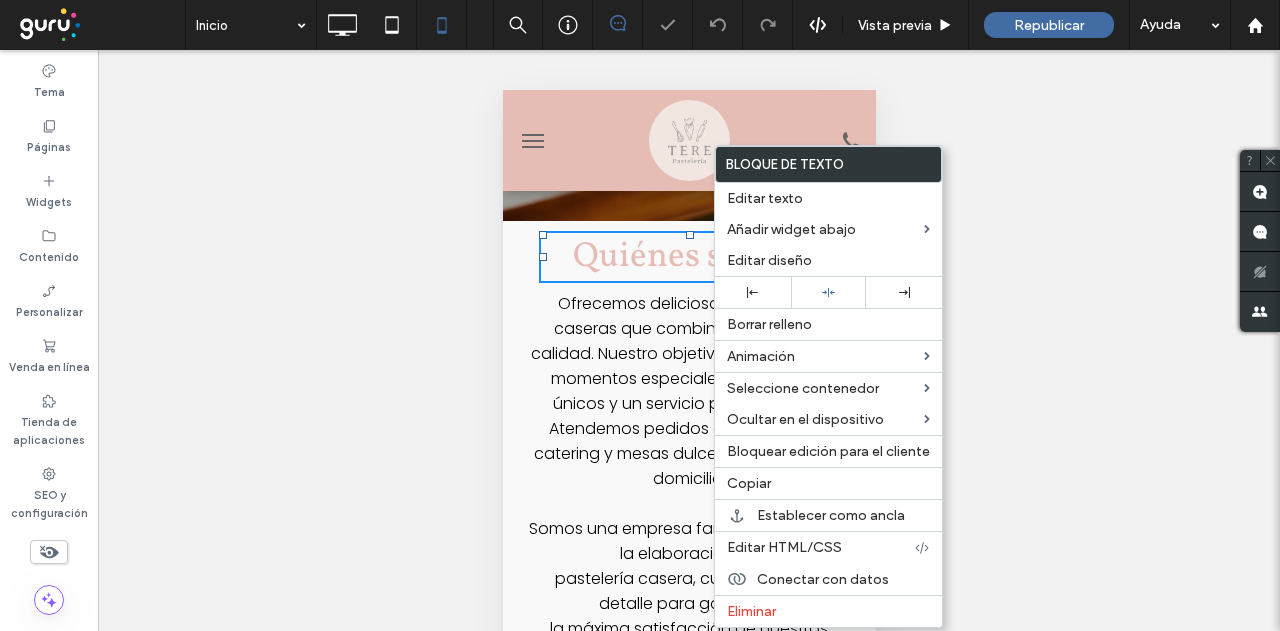 click at bounding box center (640, 315) 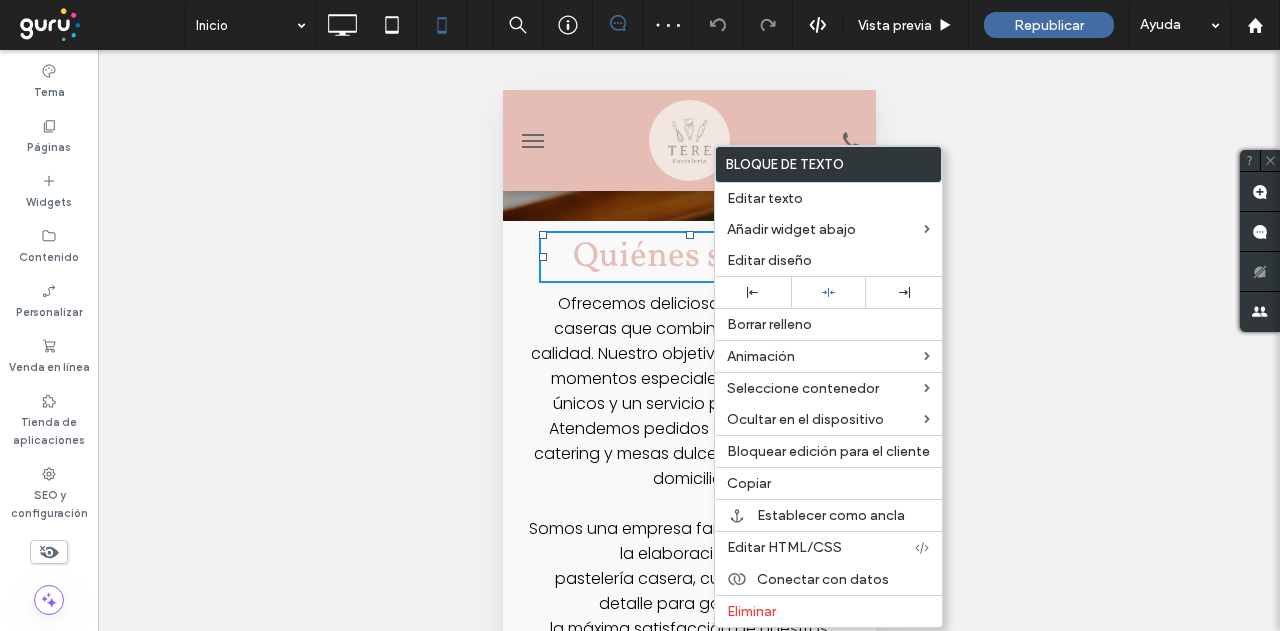 click on "Ofrecemos deliciosas creaciones caseras que combinan tradición y calidad. Nuestro objetivo es endulzar tus momentos especiales con sabores únicos y un servicio personalizado. Atendemos pedidos de desayunos, catering y mesas dulces, con entrega a domicilio." at bounding box center [688, 391] 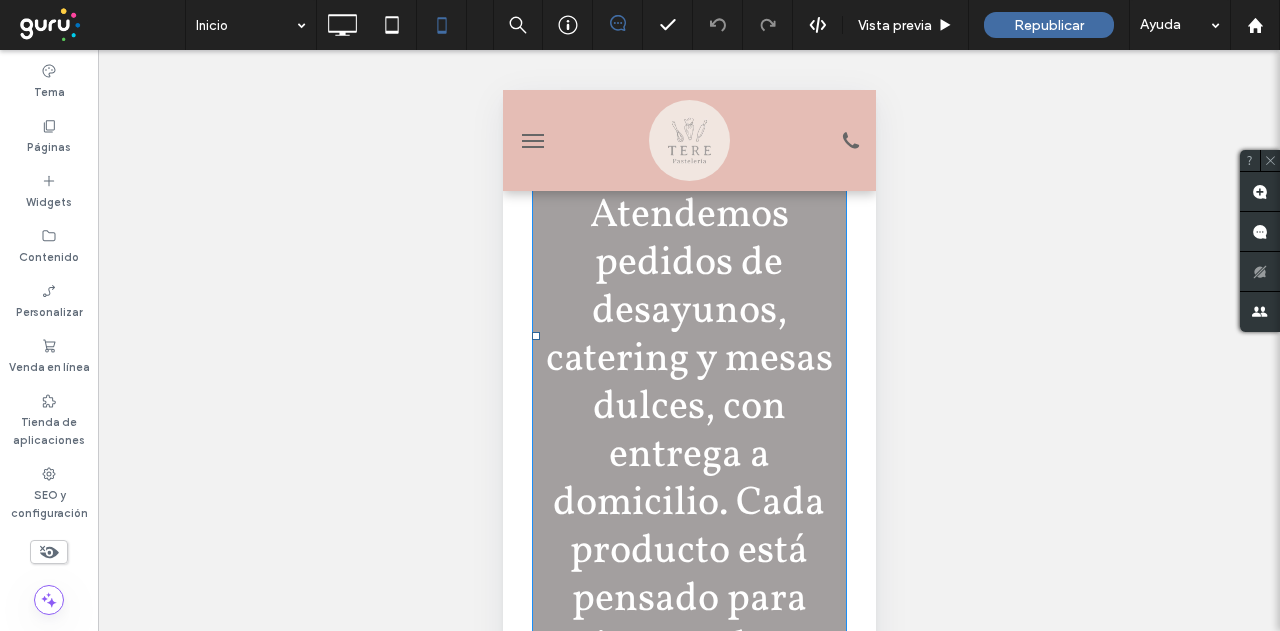 scroll, scrollTop: 1500, scrollLeft: 0, axis: vertical 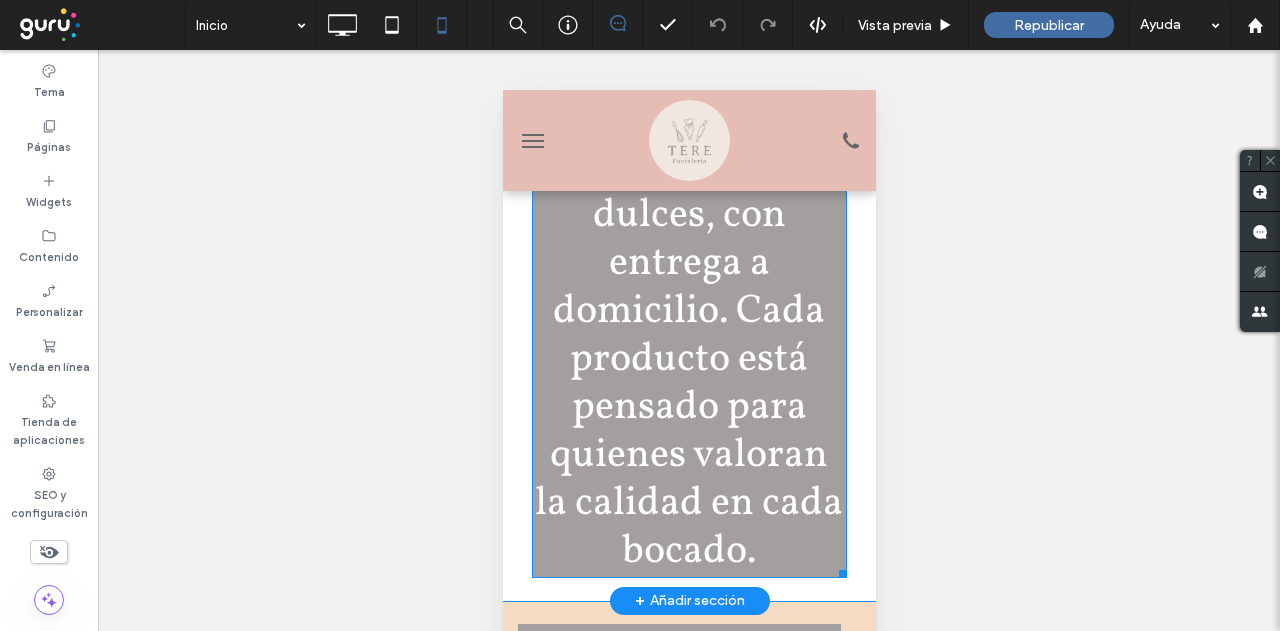 click on "Ofrecemos creaciones caseras que combinan tradición y calidad. Atendemos pedidos de desayunos, catering y mesas dulces, con entrega a domicilio. Cada producto está pensado para quienes valoran la calidad en cada bocado." at bounding box center [688, 144] 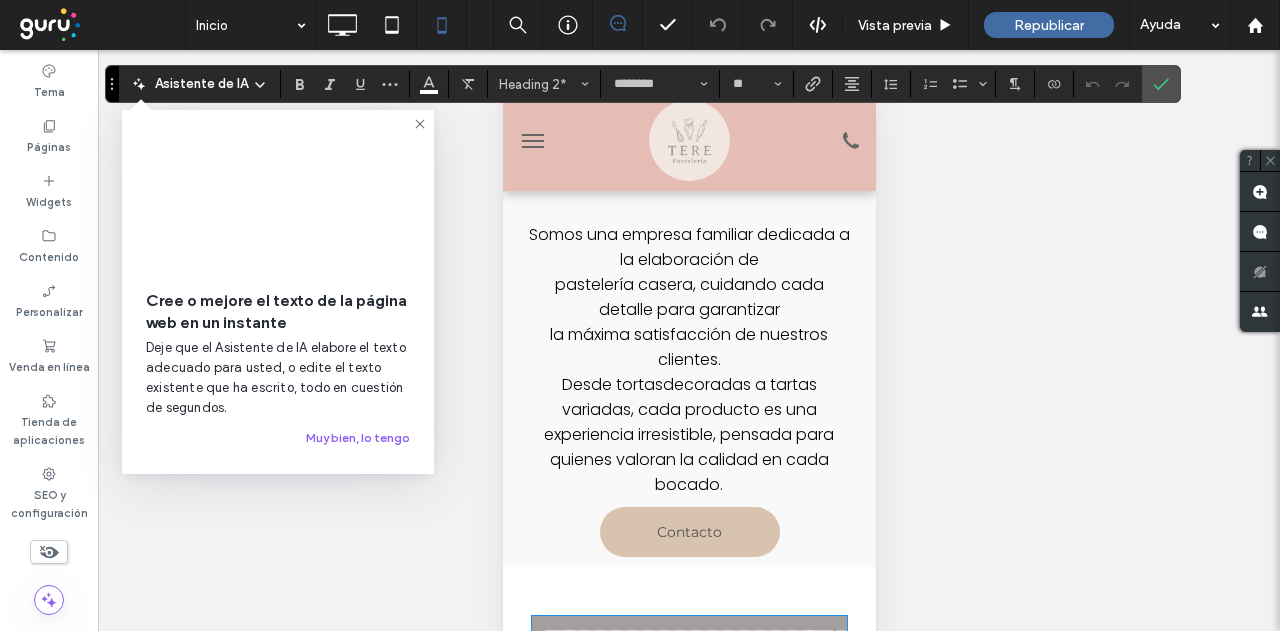 scroll, scrollTop: 332, scrollLeft: 0, axis: vertical 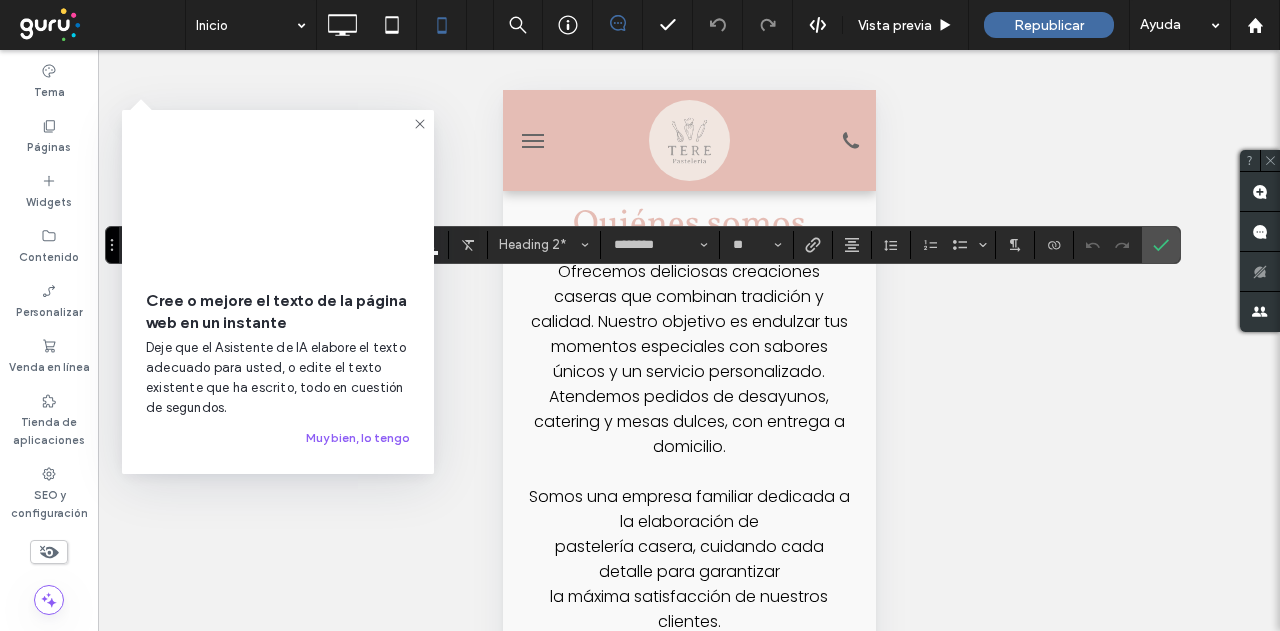 click 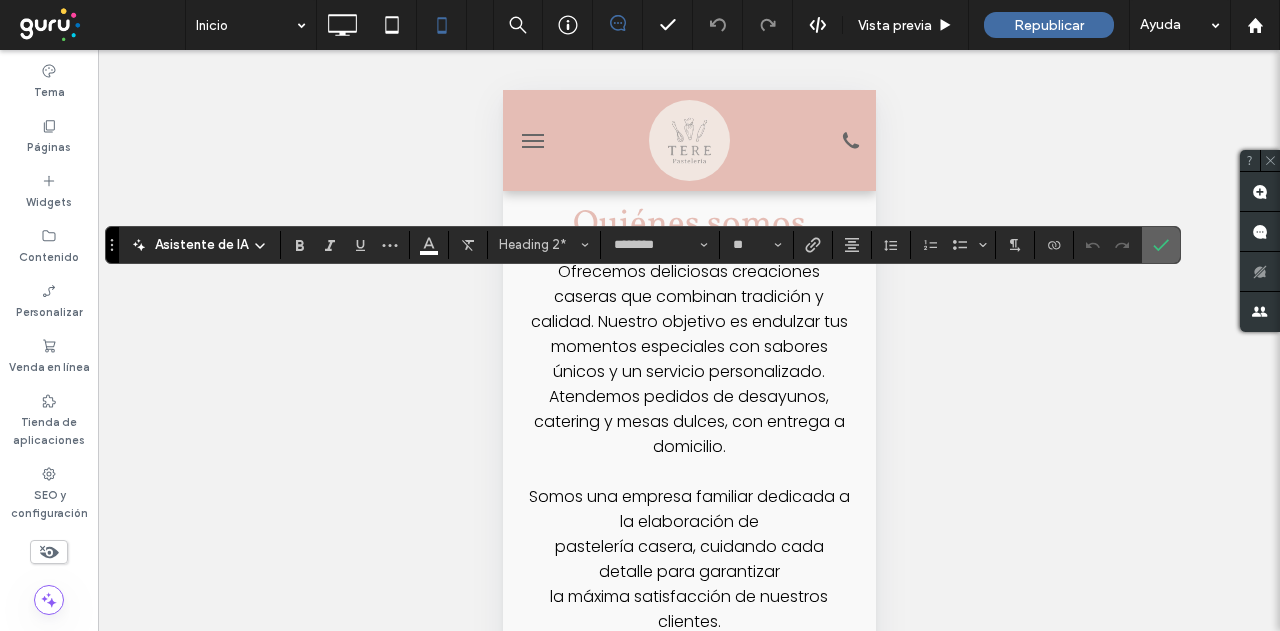 click at bounding box center [1161, 245] 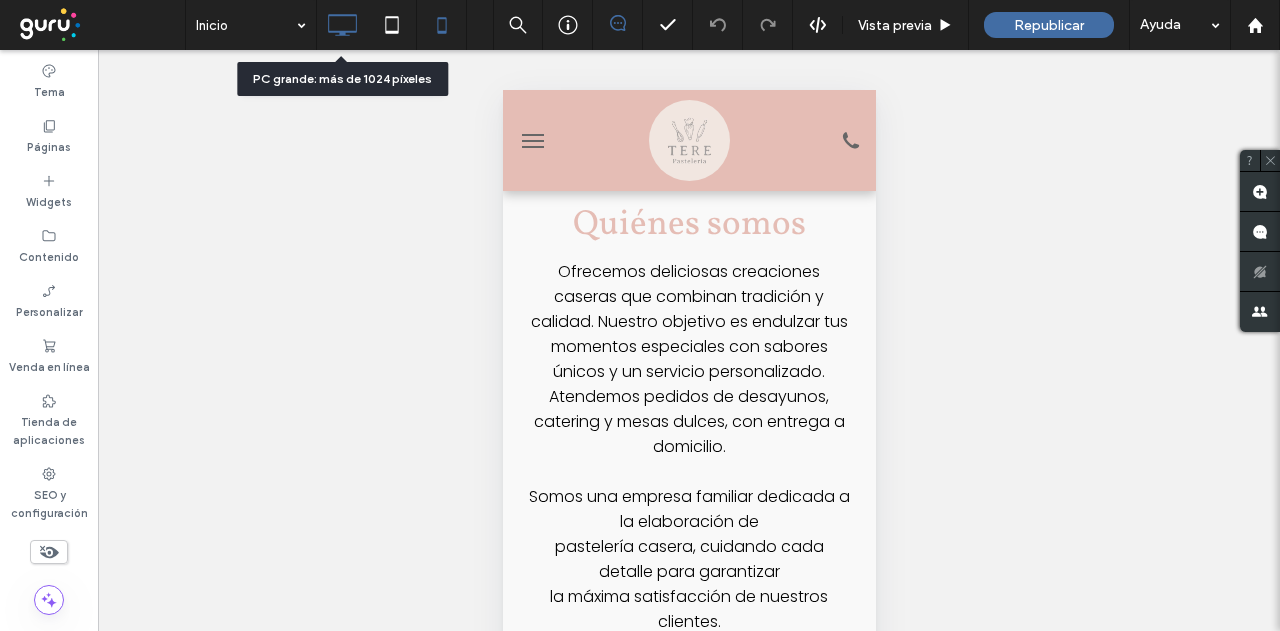 click 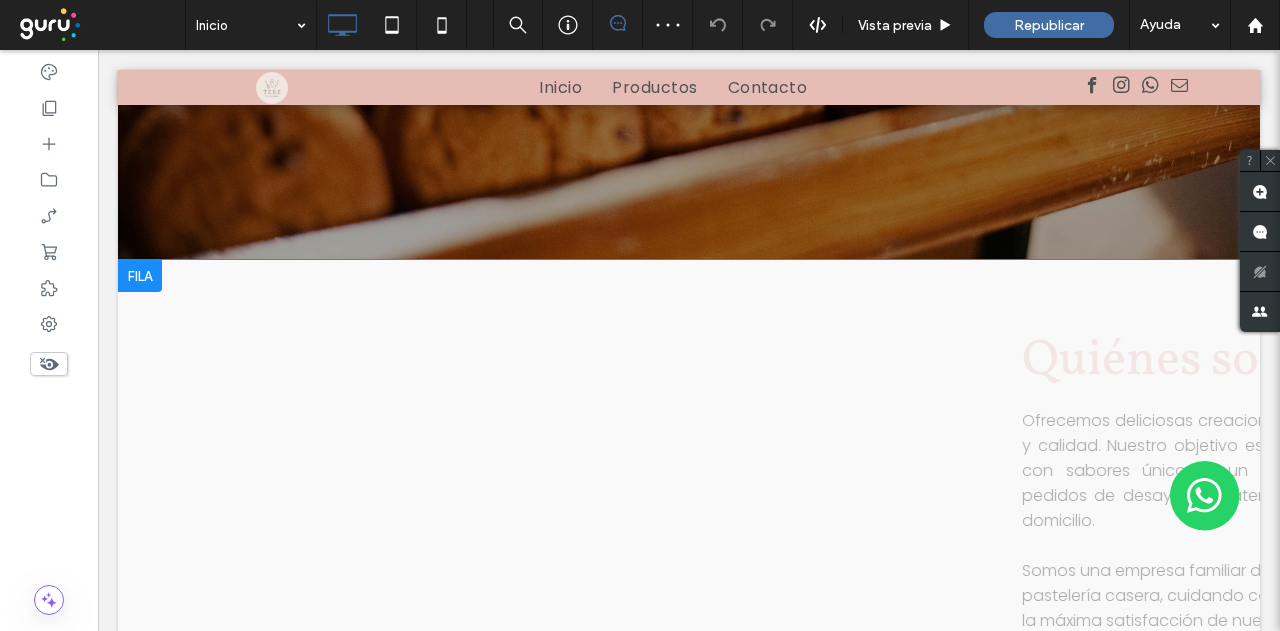 scroll, scrollTop: 700, scrollLeft: 0, axis: vertical 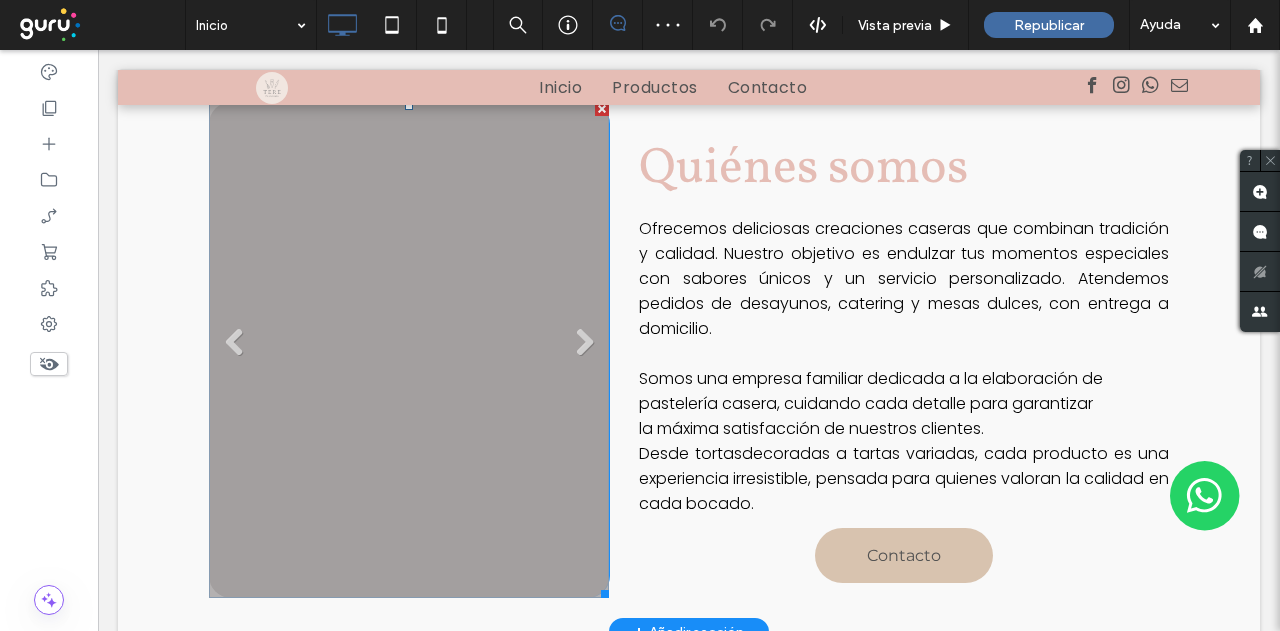 click on "Título de diapositiva
Escriba su subtítulo aquí
Botón" at bounding box center (409, 350) 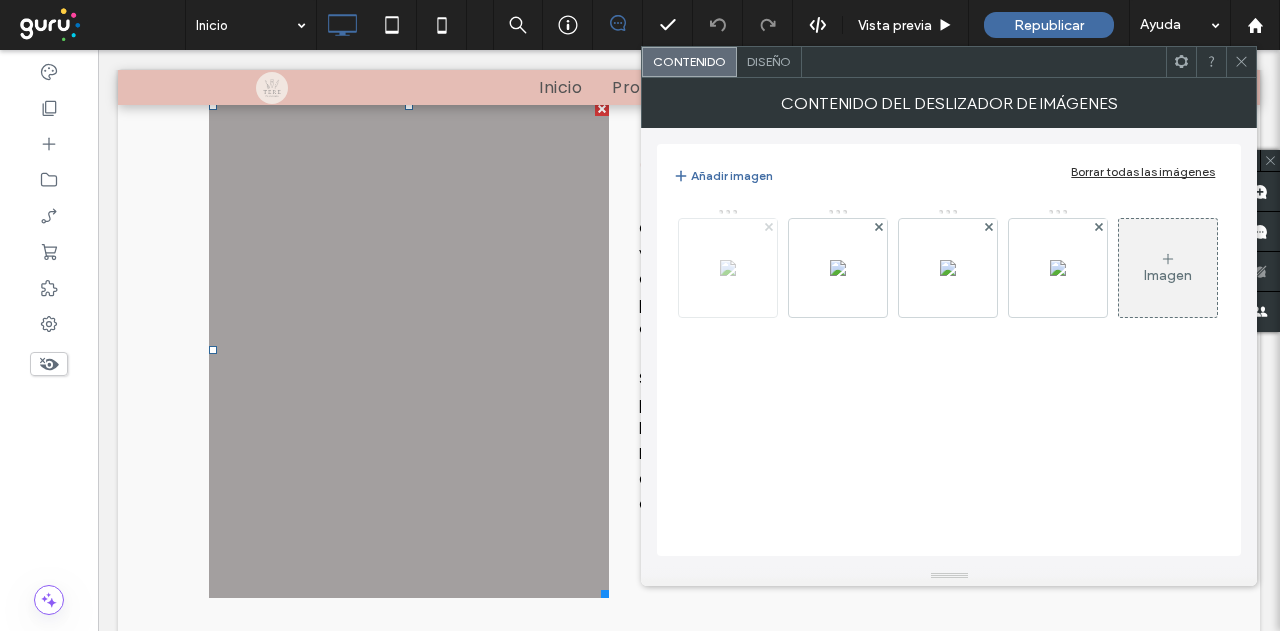 click 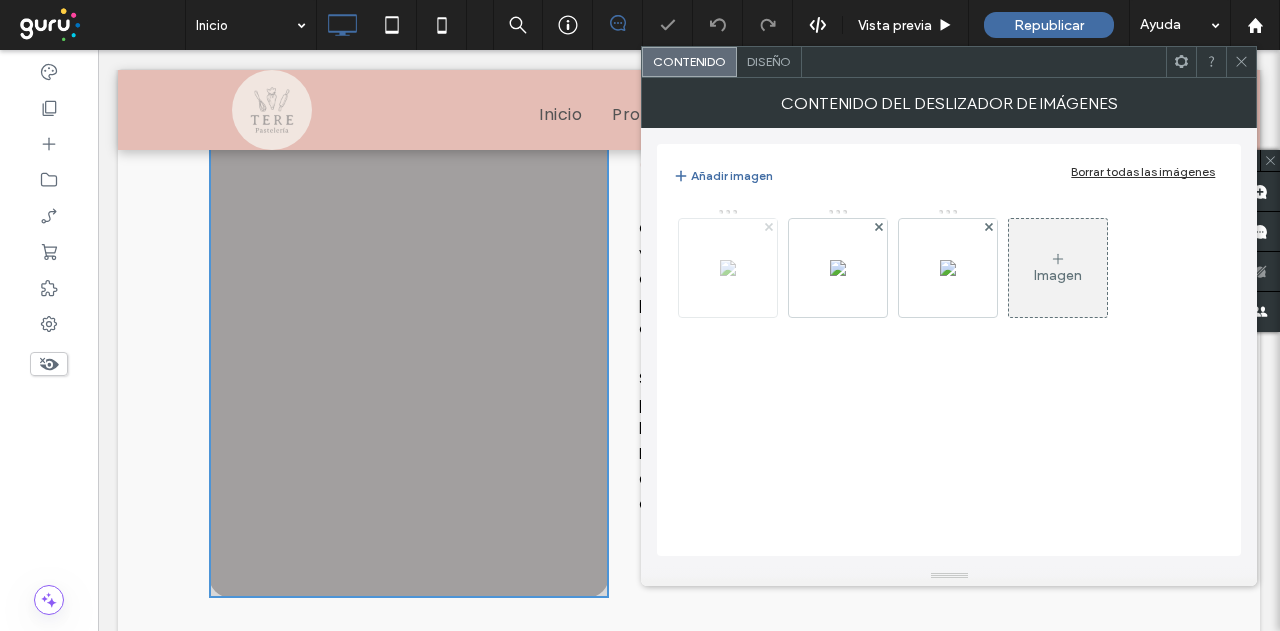 click 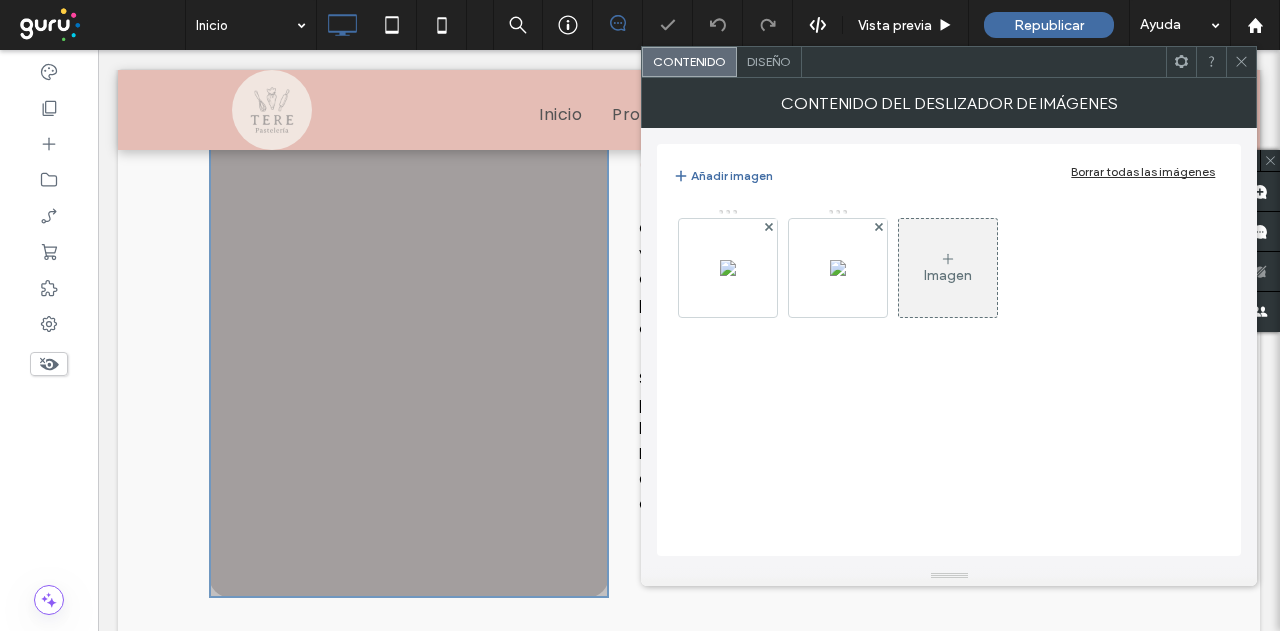 click 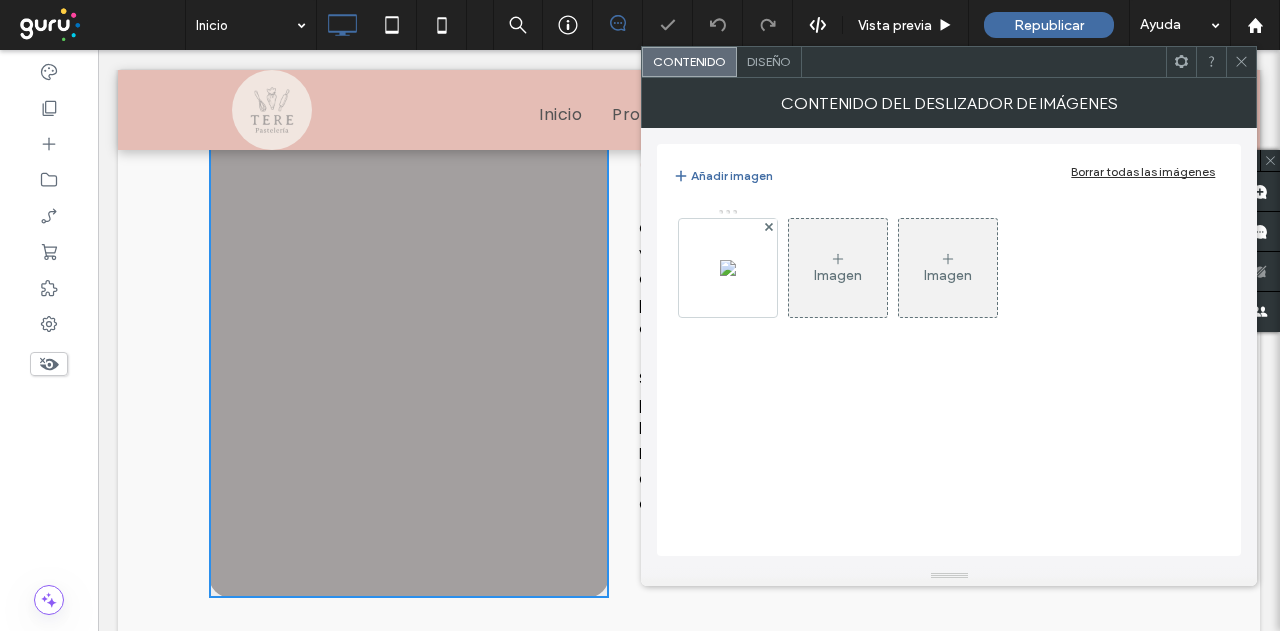 click 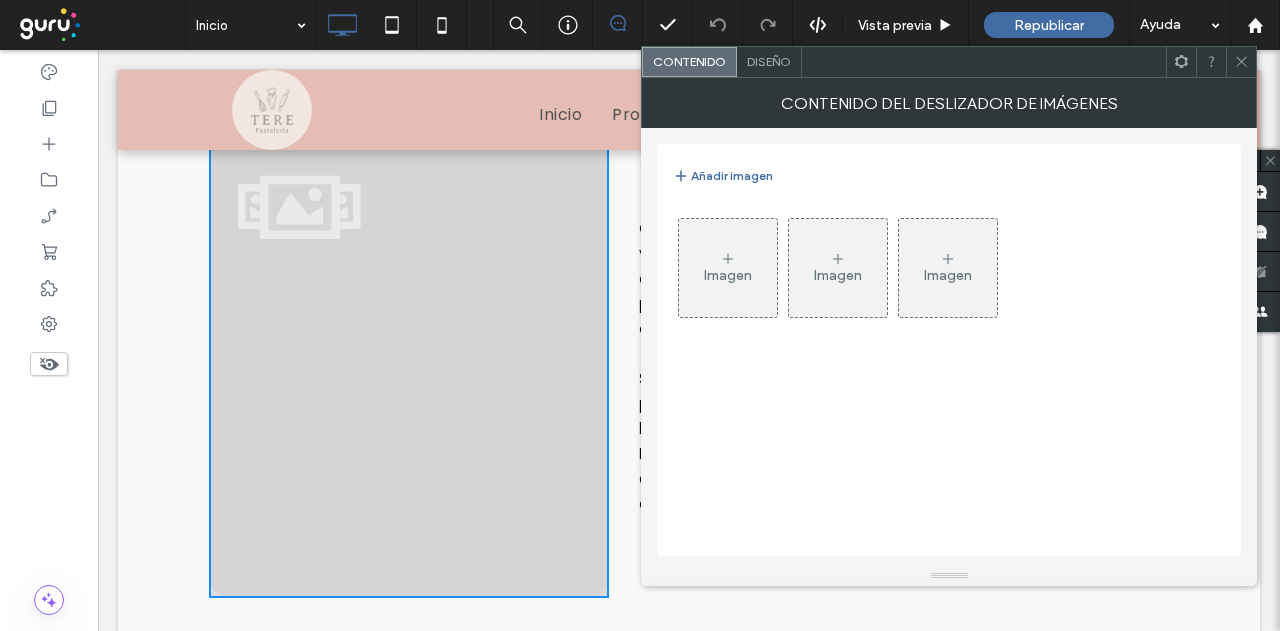 click 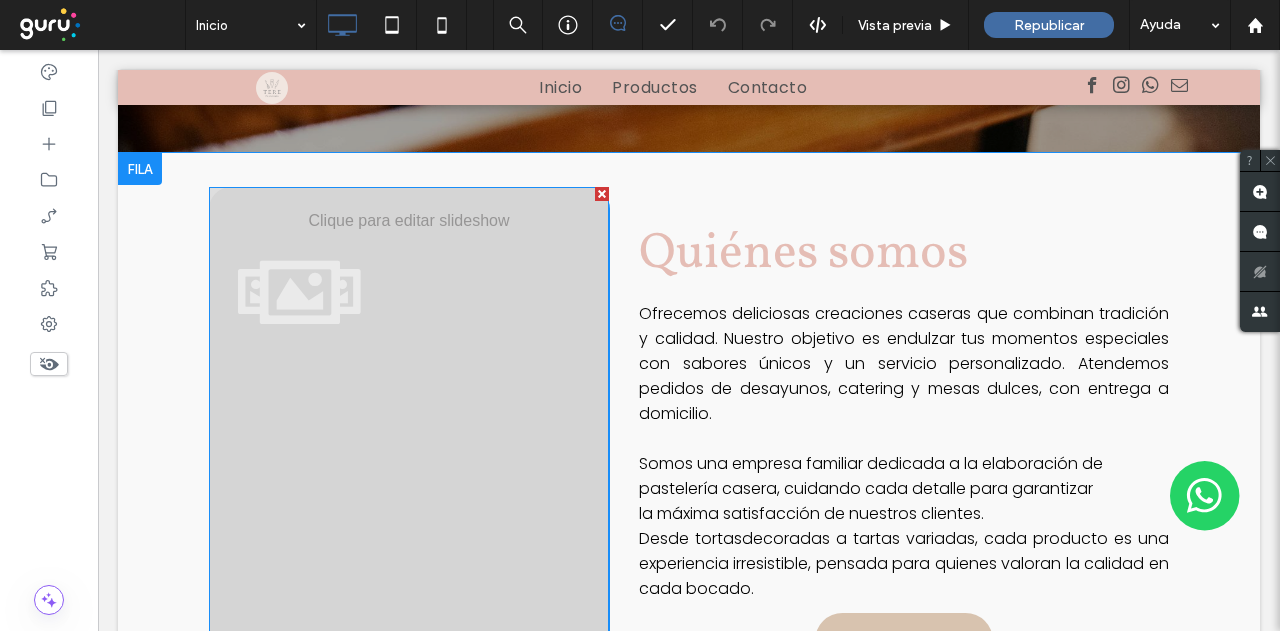 scroll, scrollTop: 500, scrollLeft: 0, axis: vertical 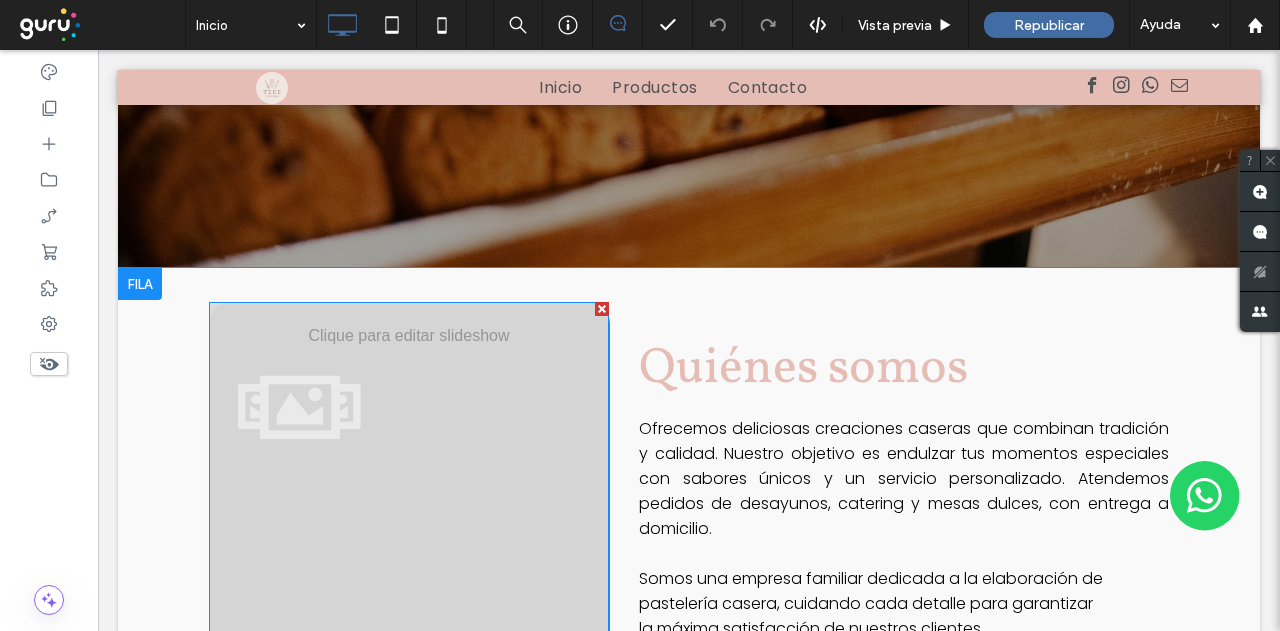 click at bounding box center (409, 550) 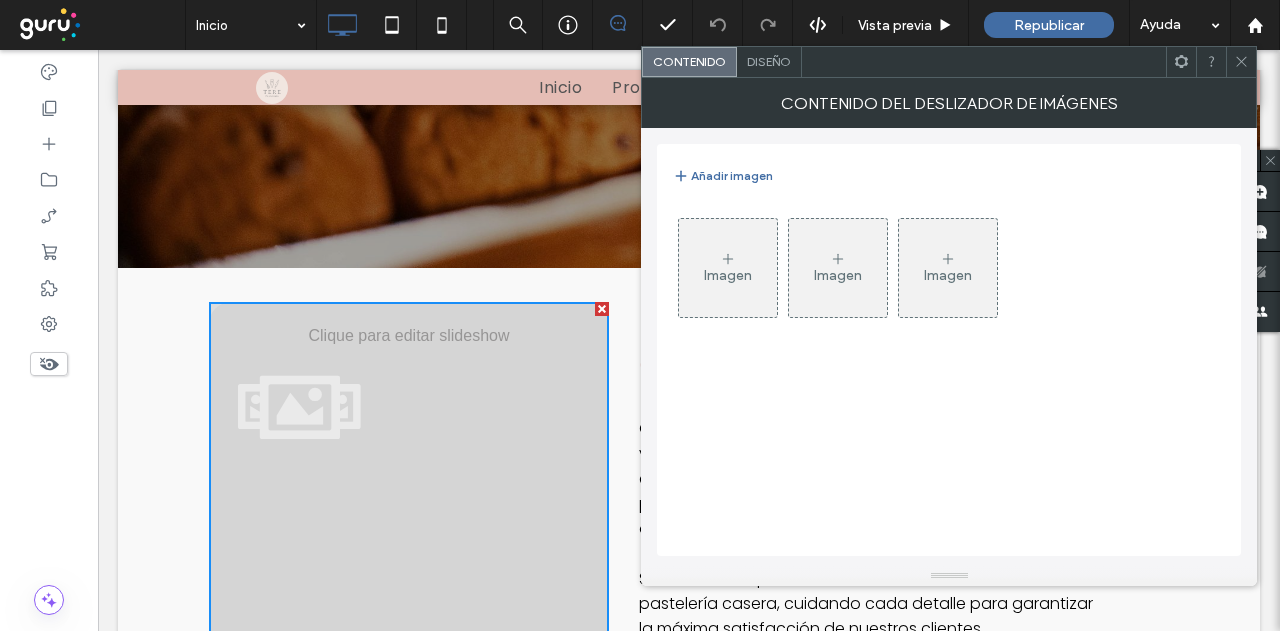 click on "Imagen" at bounding box center [728, 268] 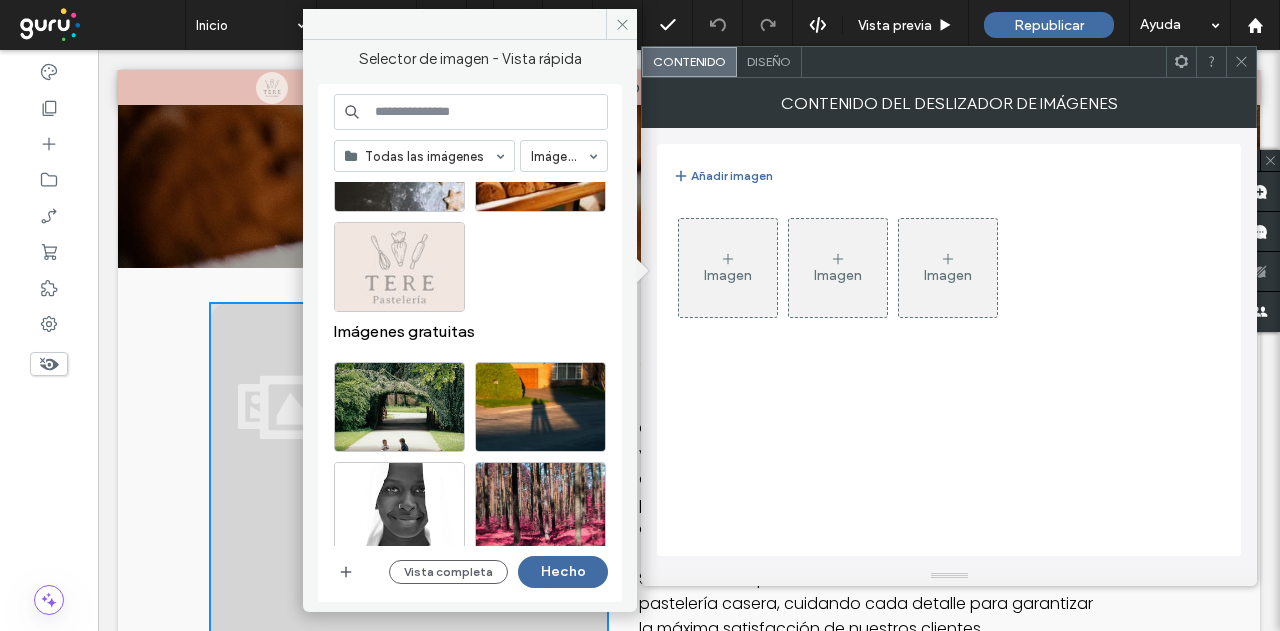 scroll, scrollTop: 0, scrollLeft: 0, axis: both 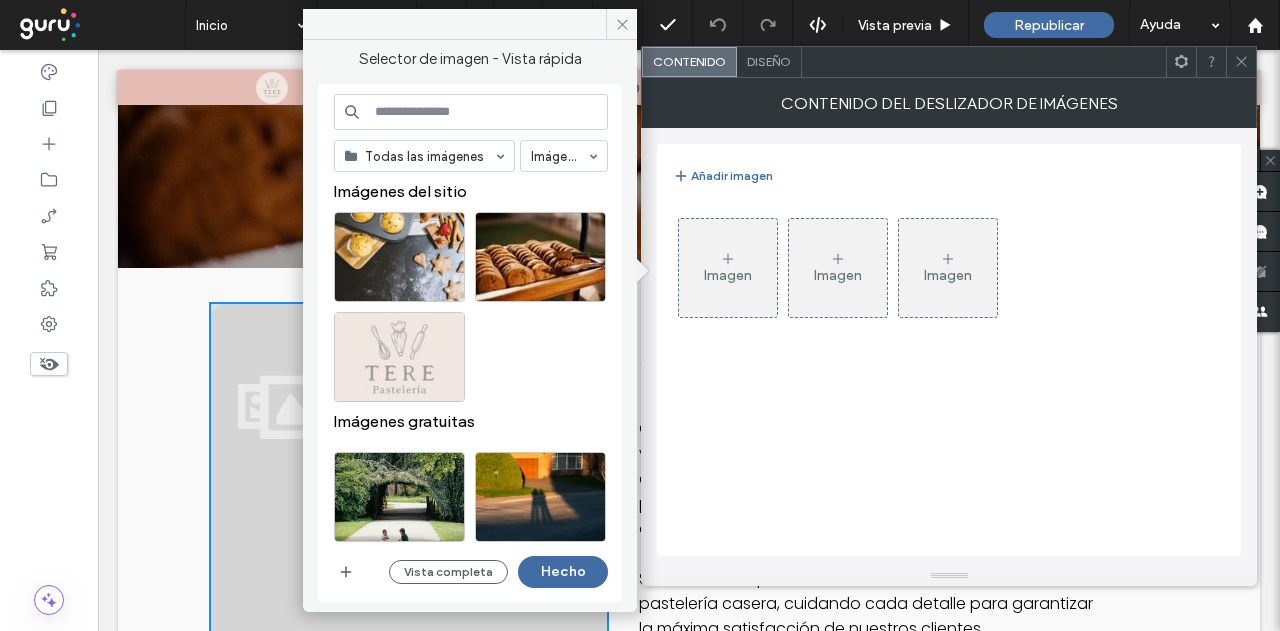 click on "Todas las imágenes Imágenes Imágenes del sitio Imágenes gratuitas Vista completa Hecho" at bounding box center [470, 343] 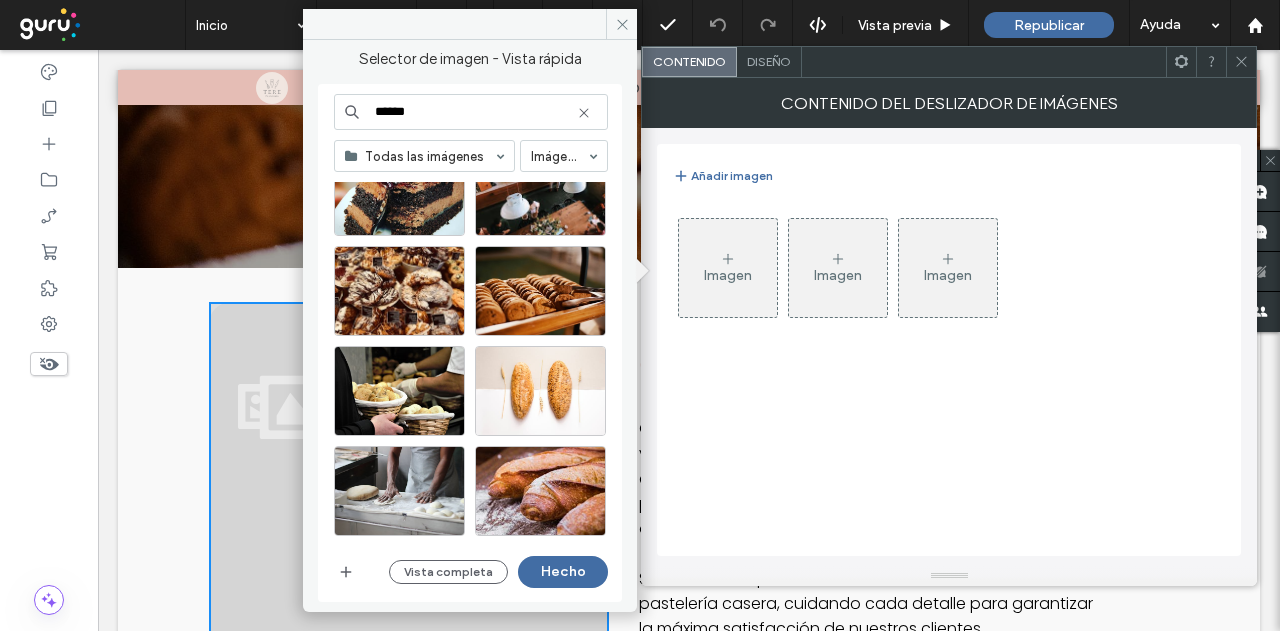 scroll, scrollTop: 500, scrollLeft: 0, axis: vertical 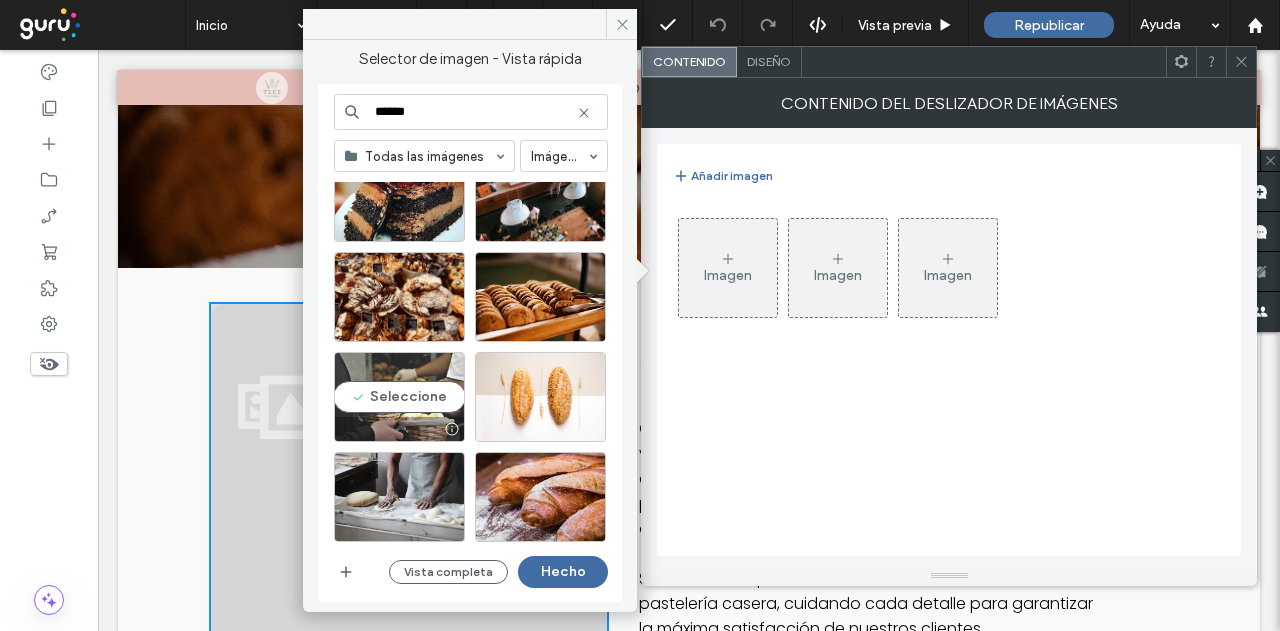 type on "******" 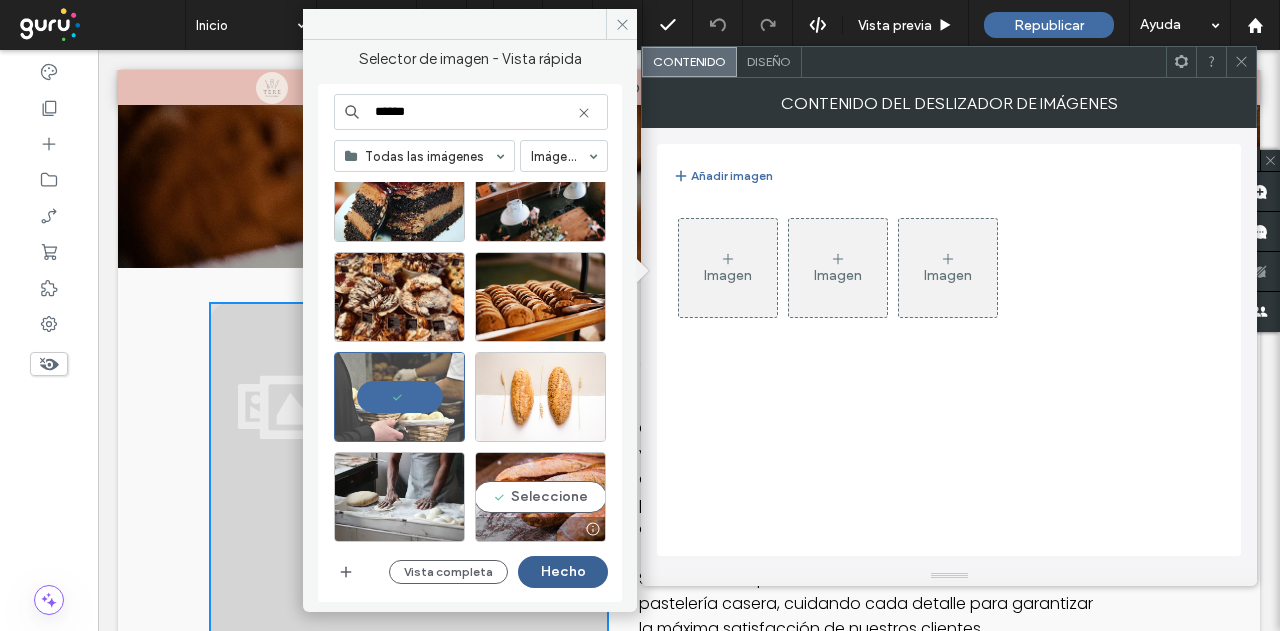 click on "Hecho" at bounding box center [563, 572] 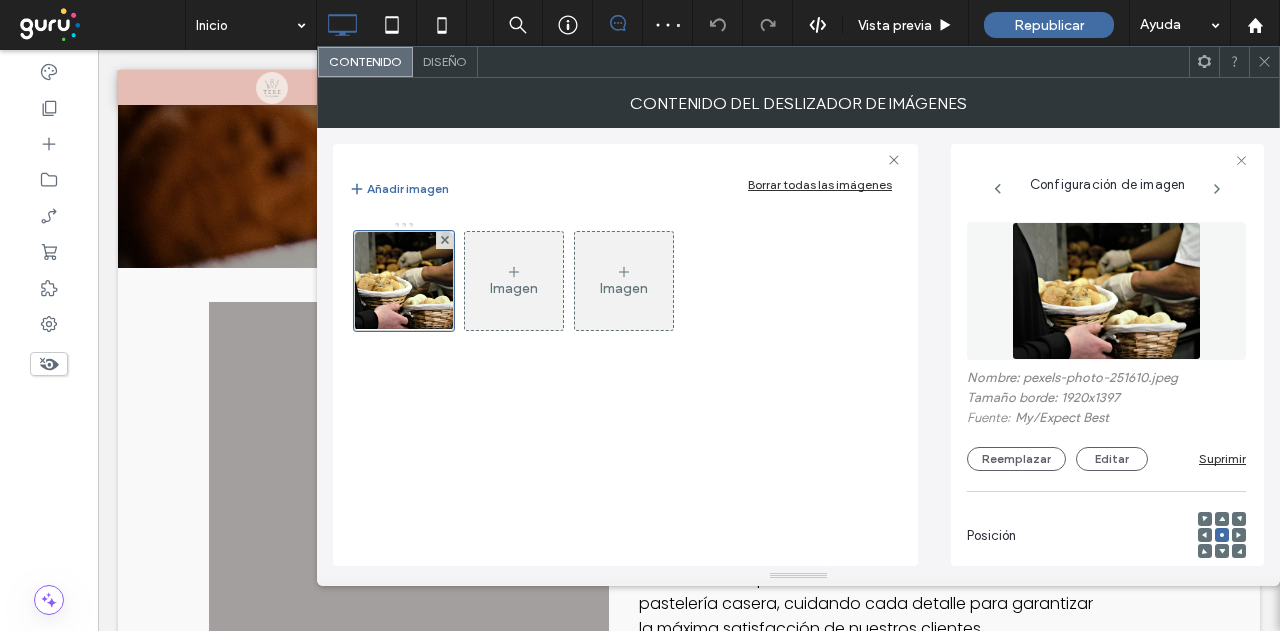 scroll, scrollTop: 200, scrollLeft: 0, axis: vertical 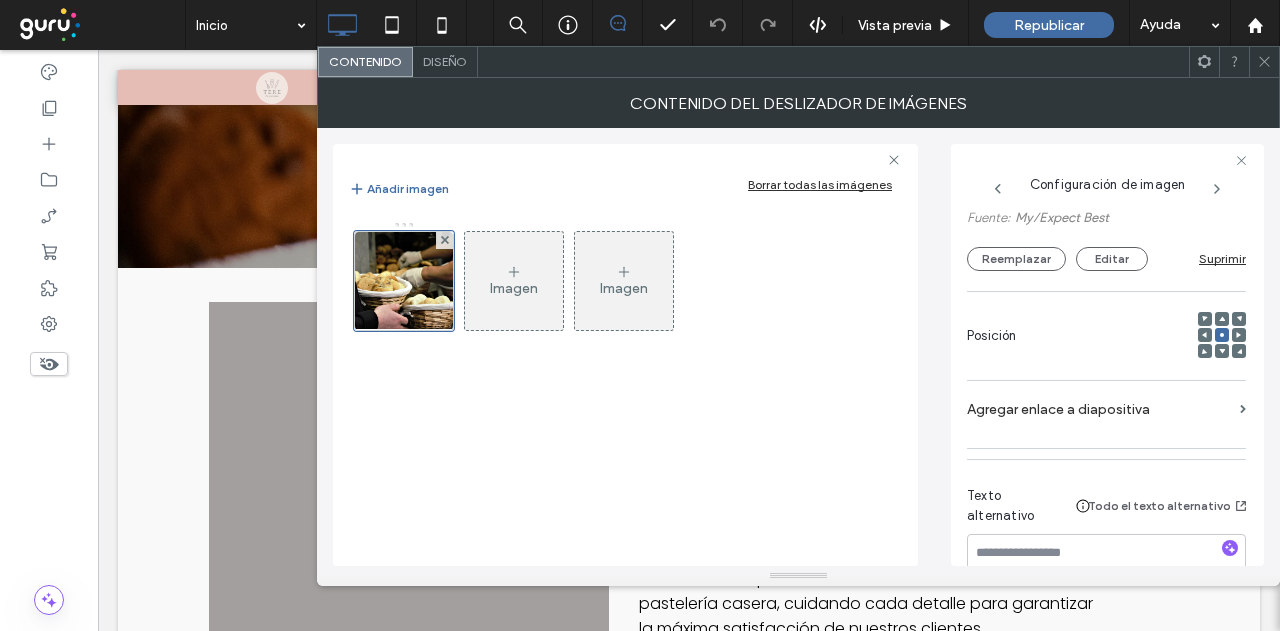 click 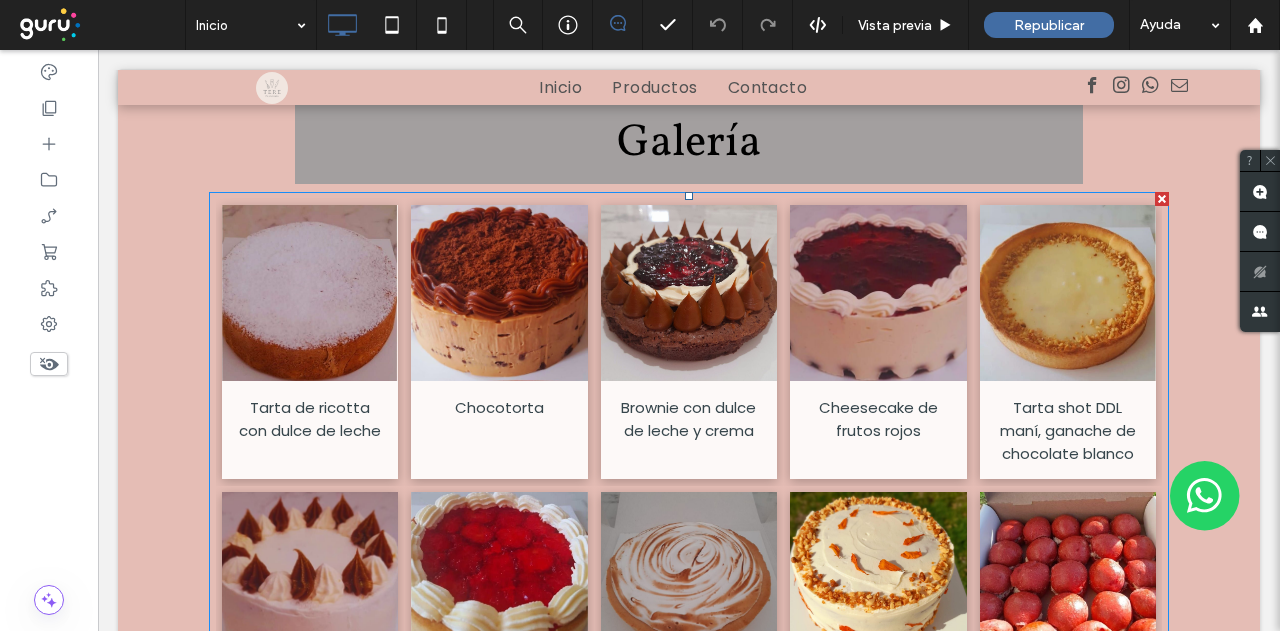 scroll, scrollTop: 2500, scrollLeft: 0, axis: vertical 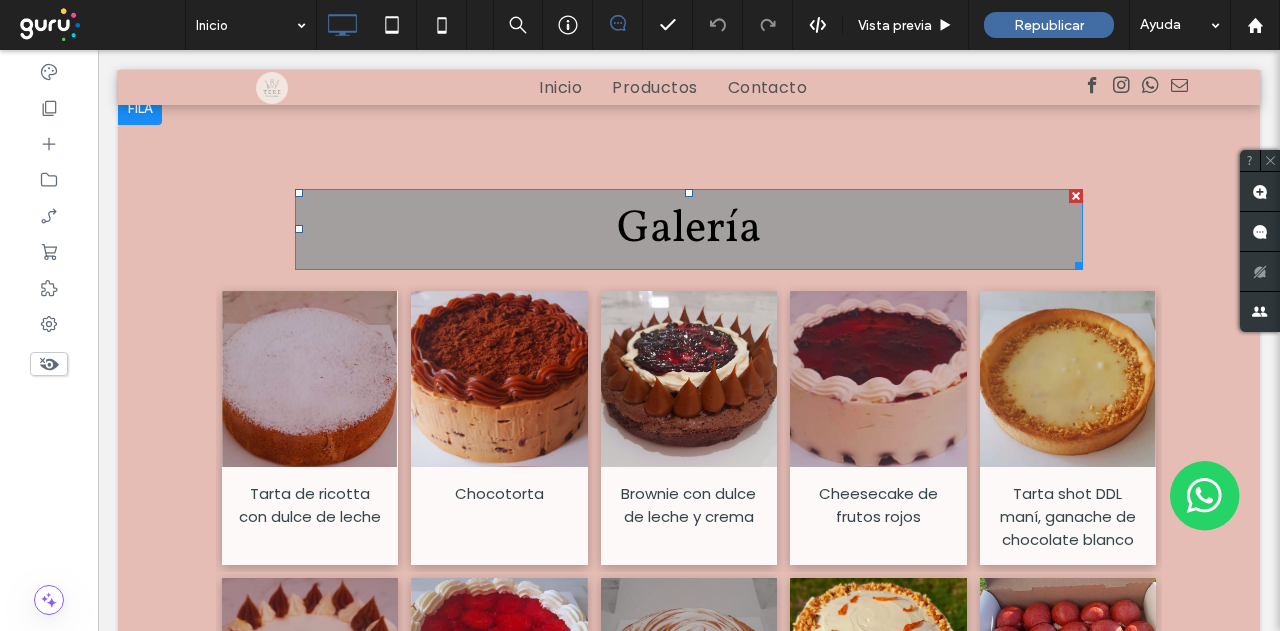 click on "Galería" at bounding box center (689, 229) 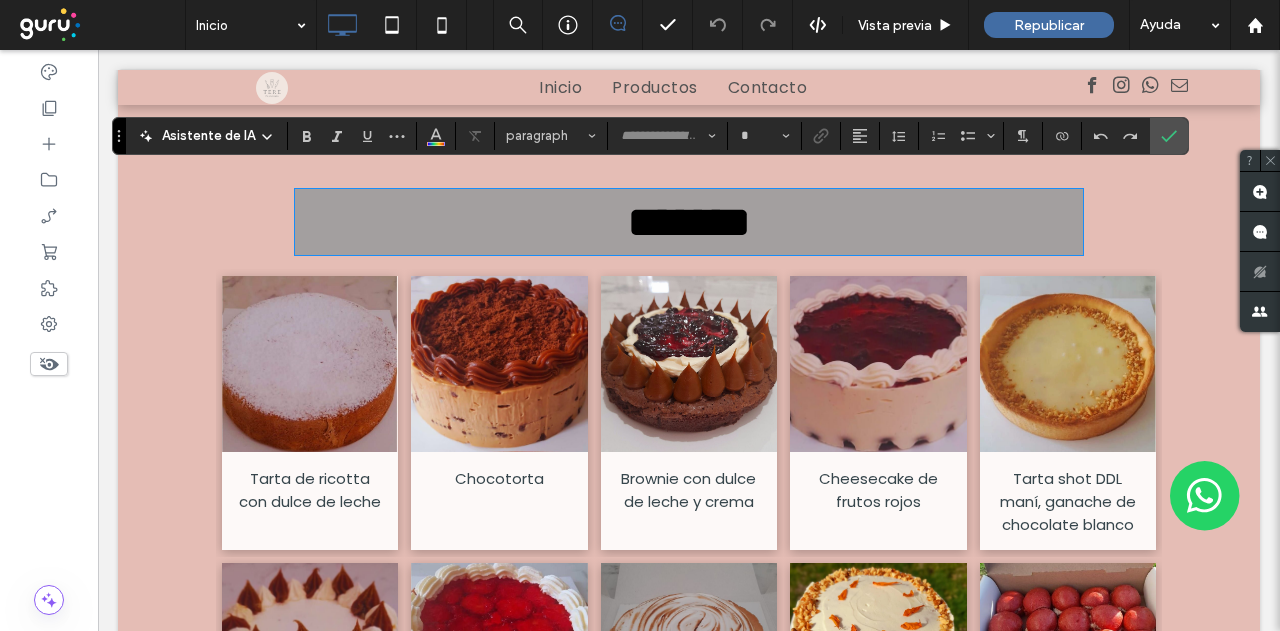type on "********" 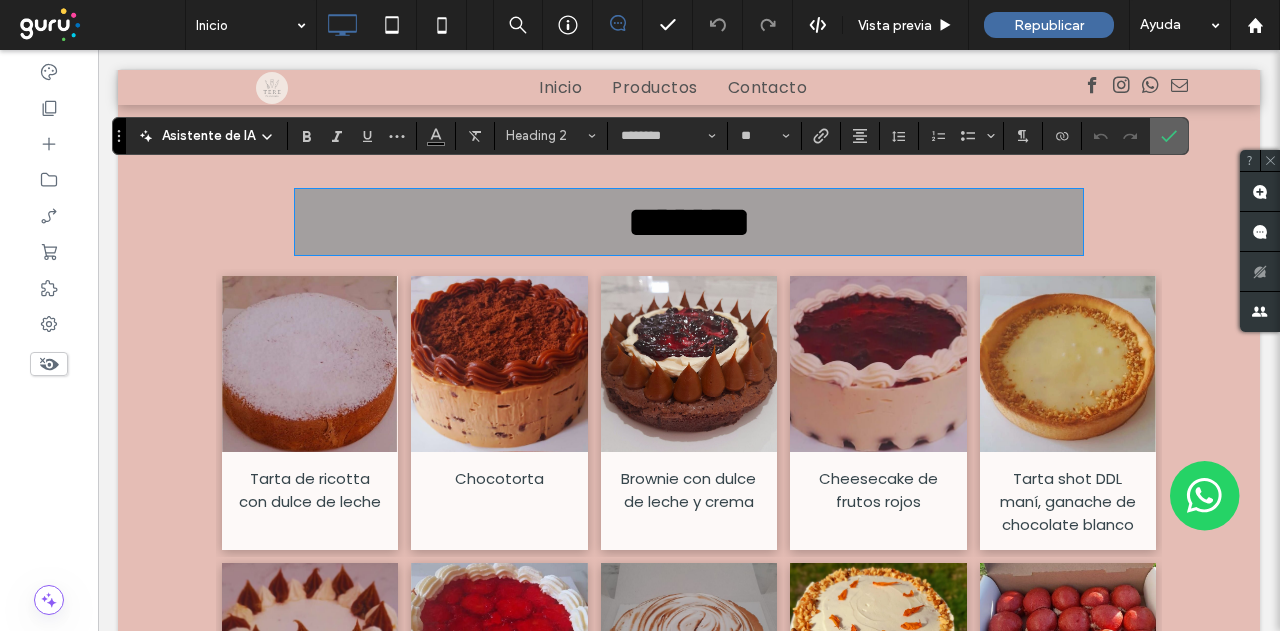 click 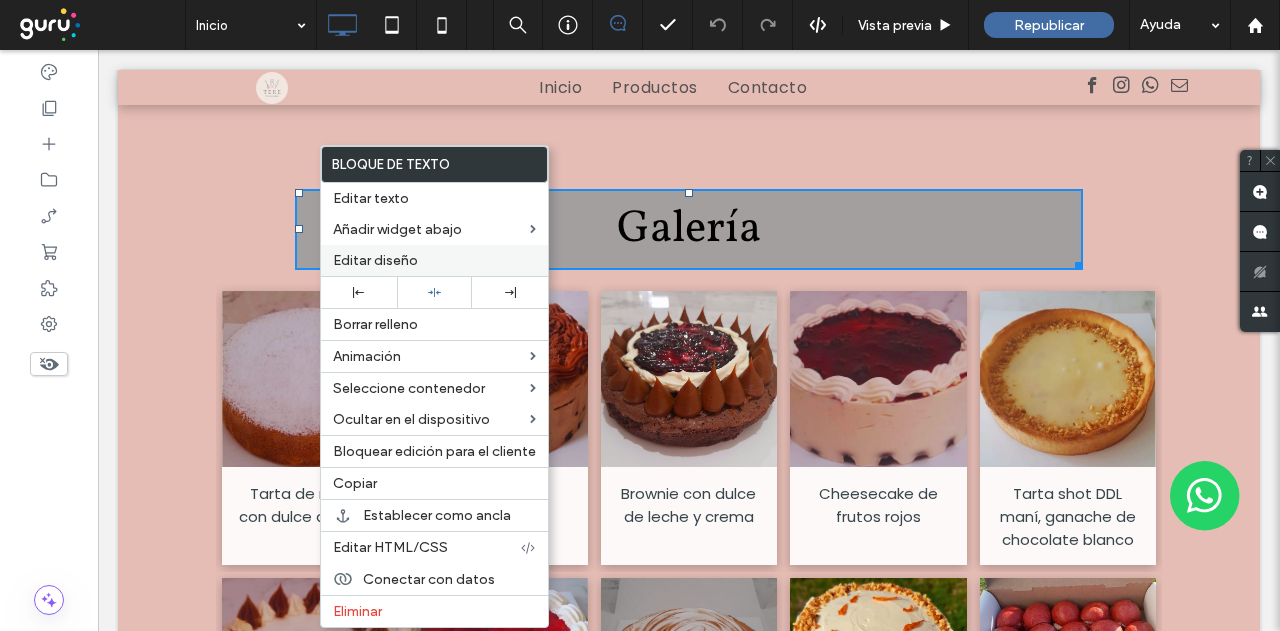 click on "Editar diseño" at bounding box center [375, 260] 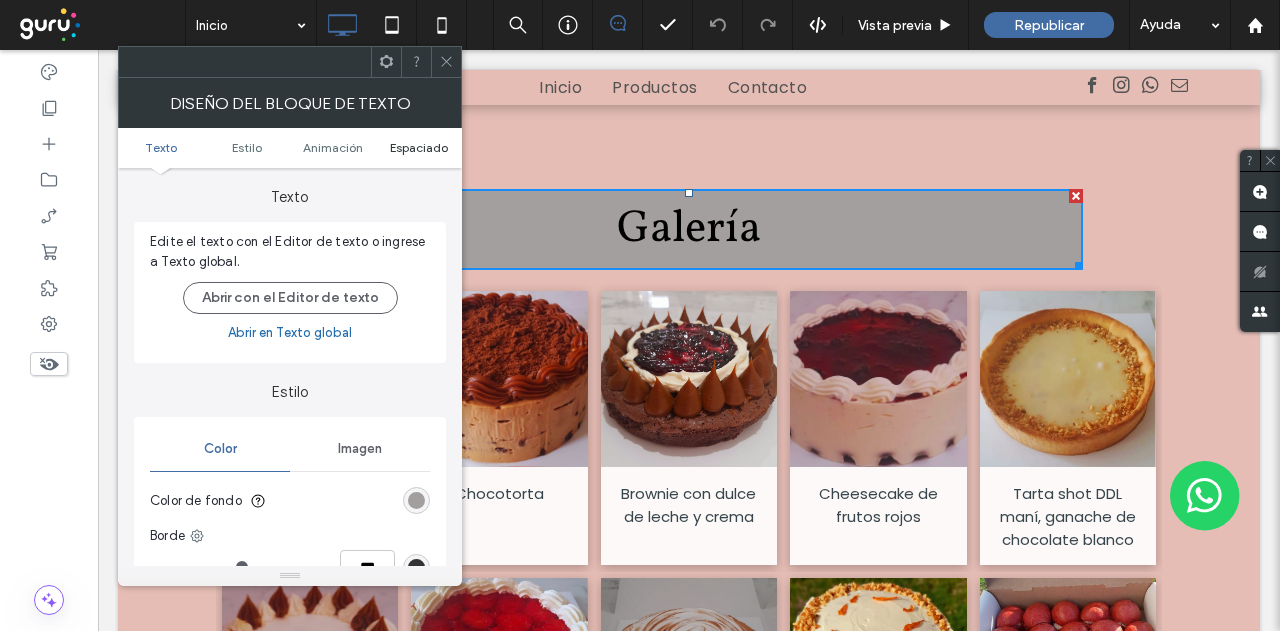 click on "Texto Estilo Animación Espaciado" at bounding box center [290, 148] 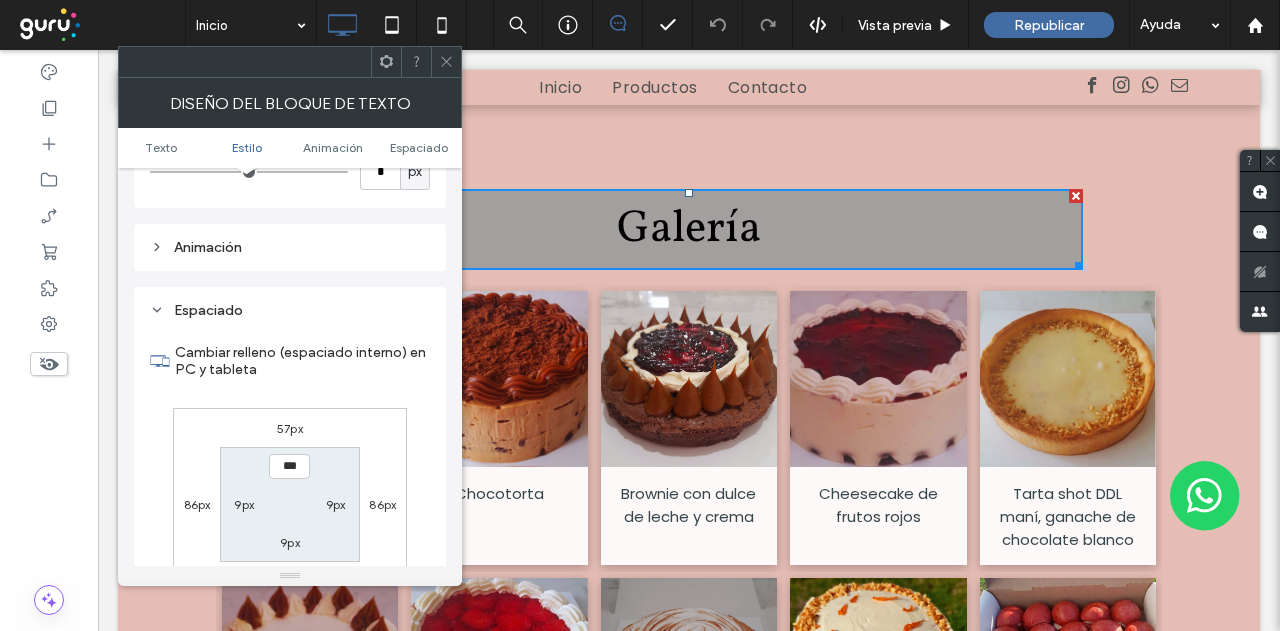 scroll, scrollTop: 274, scrollLeft: 0, axis: vertical 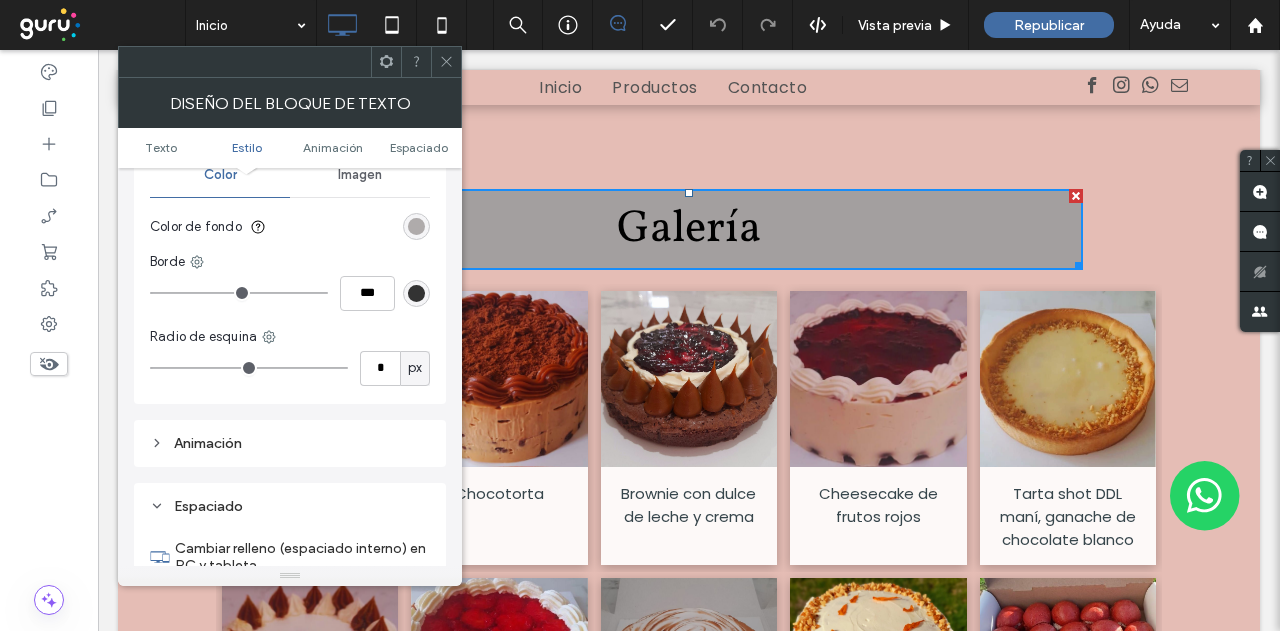 click at bounding box center (416, 226) 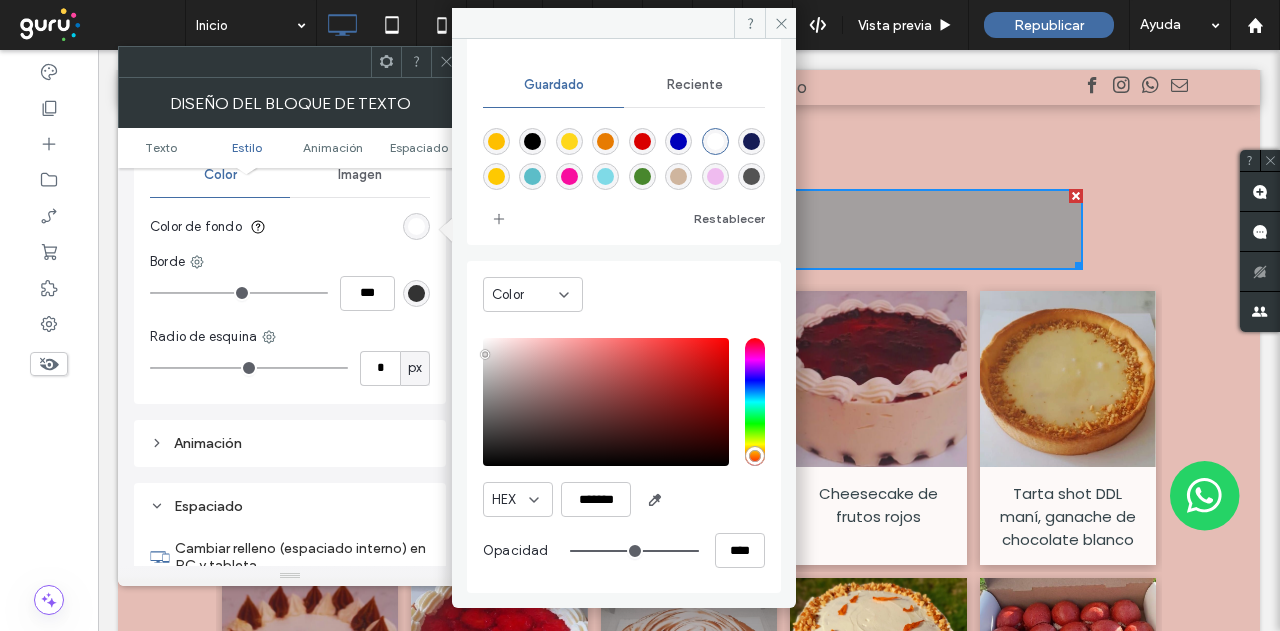 scroll, scrollTop: 166, scrollLeft: 0, axis: vertical 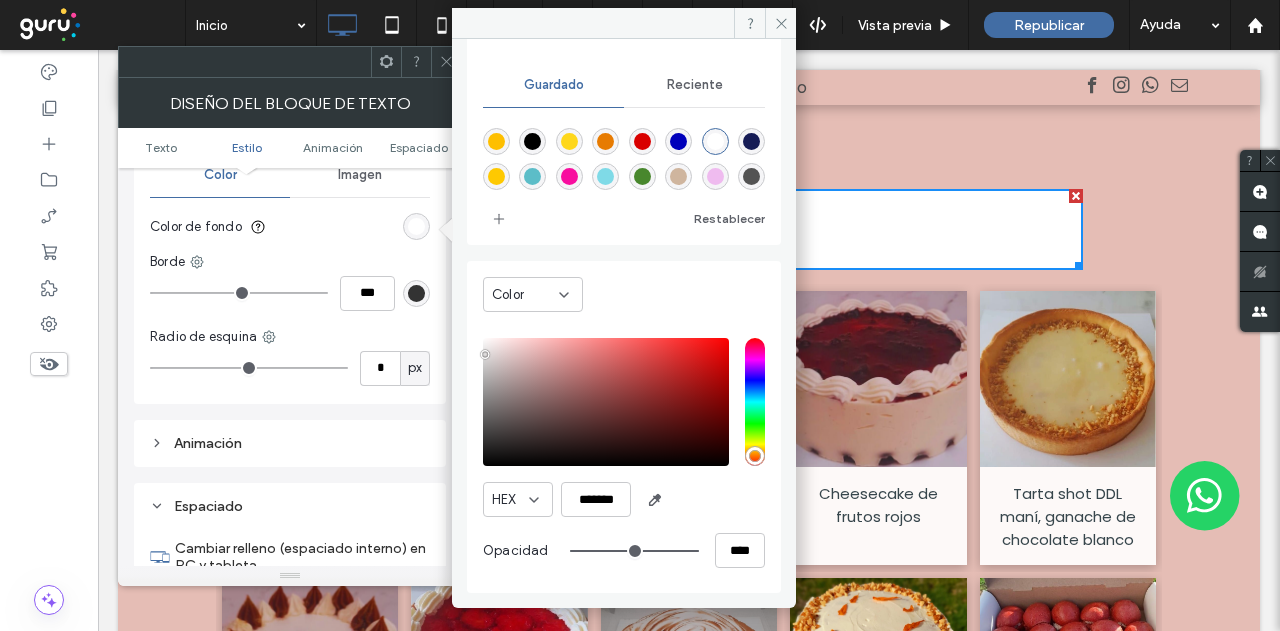 drag, startPoint x: 485, startPoint y: 361, endPoint x: 472, endPoint y: 281, distance: 81.04937 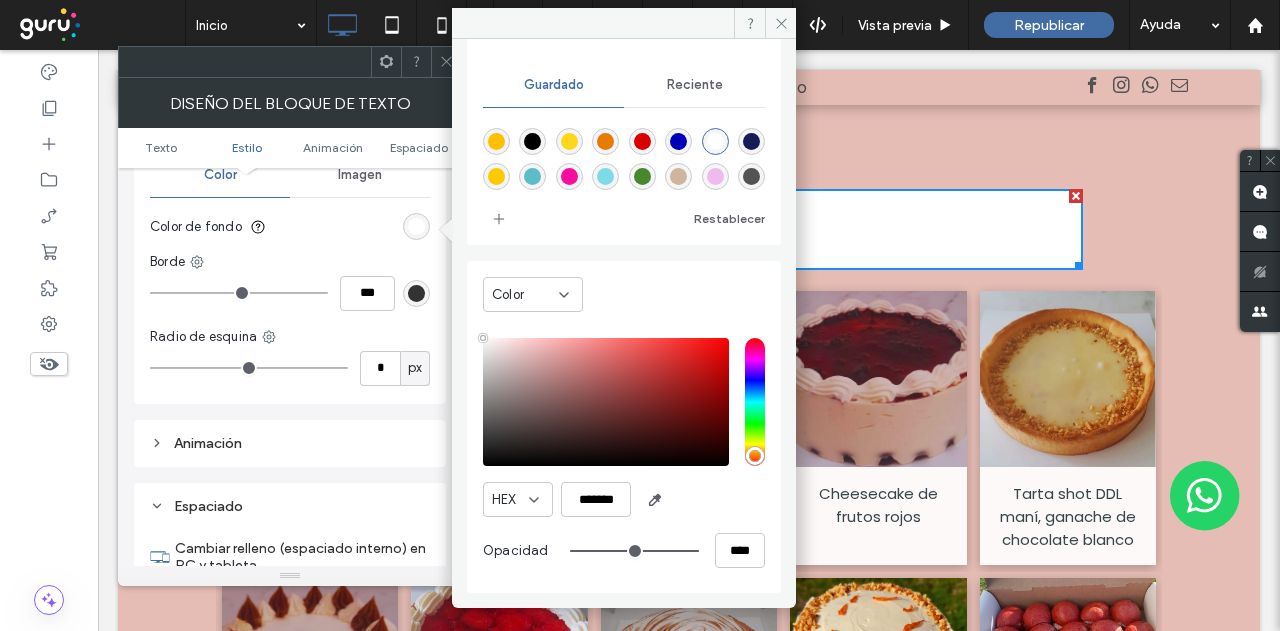 type on "*" 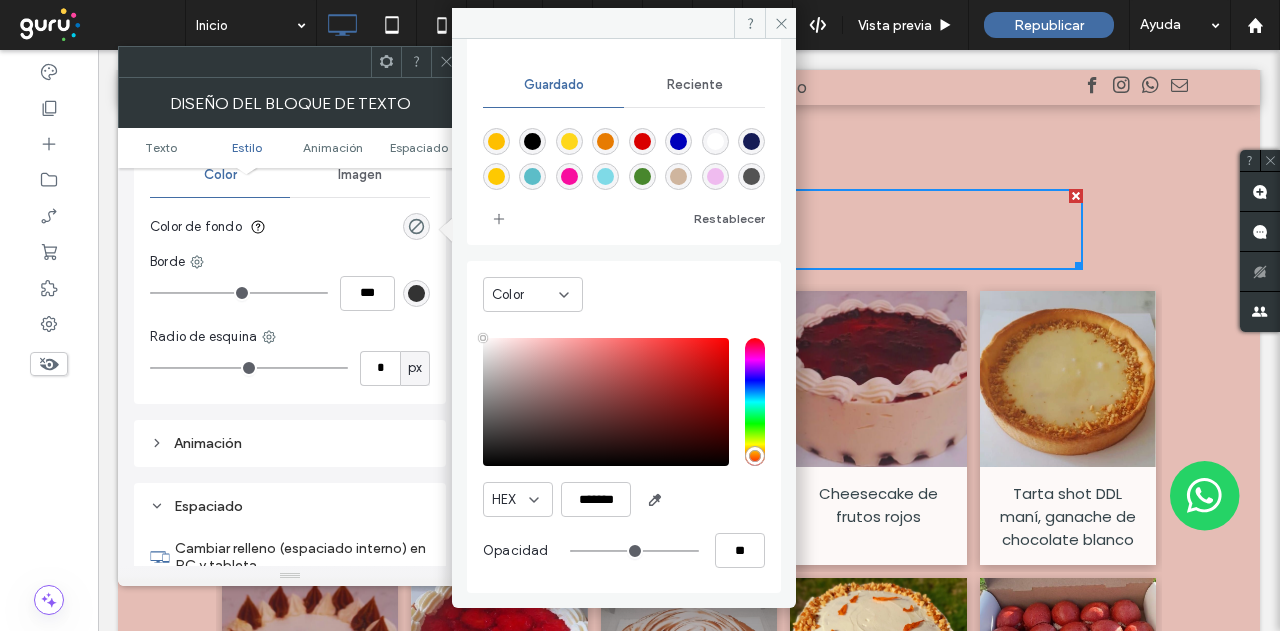 drag, startPoint x: 548, startPoint y: 547, endPoint x: 450, endPoint y: 541, distance: 98.1835 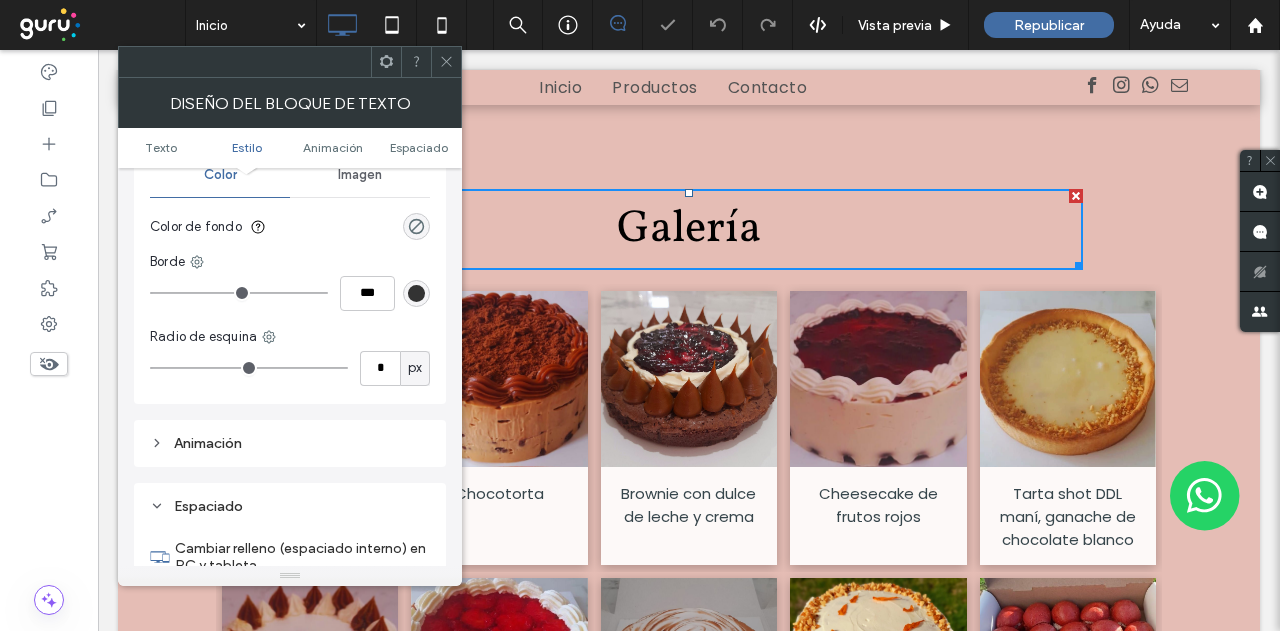 click 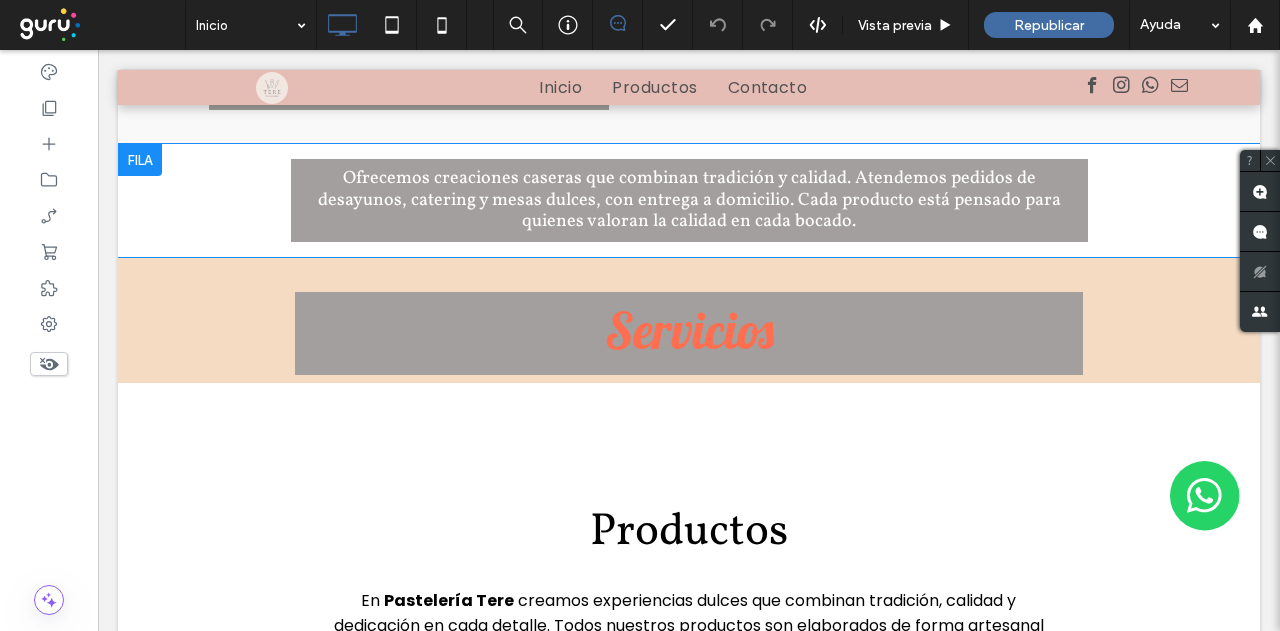 scroll, scrollTop: 1100, scrollLeft: 0, axis: vertical 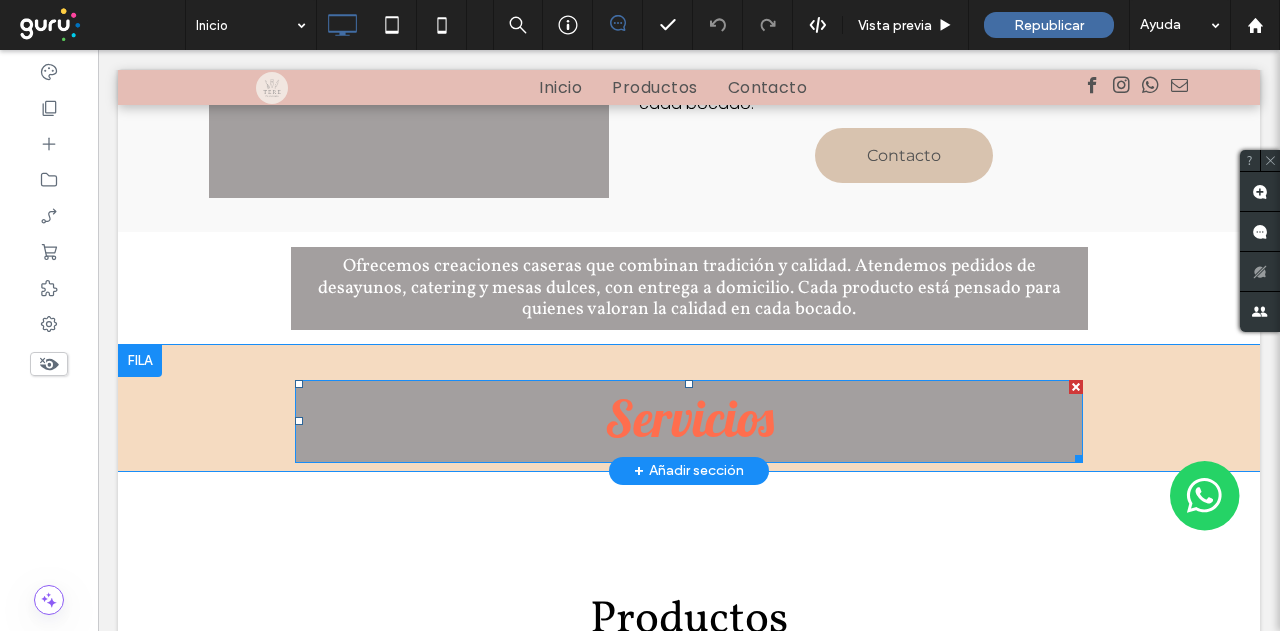 click on "Servicios" at bounding box center (689, 418) 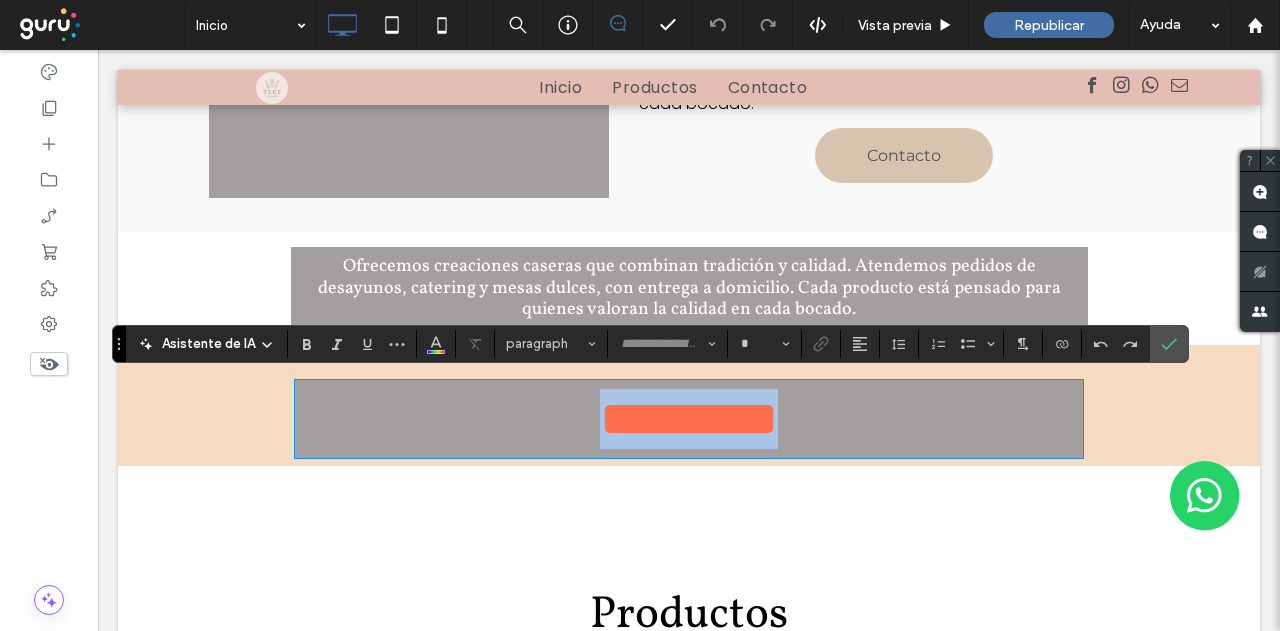 type on "*******" 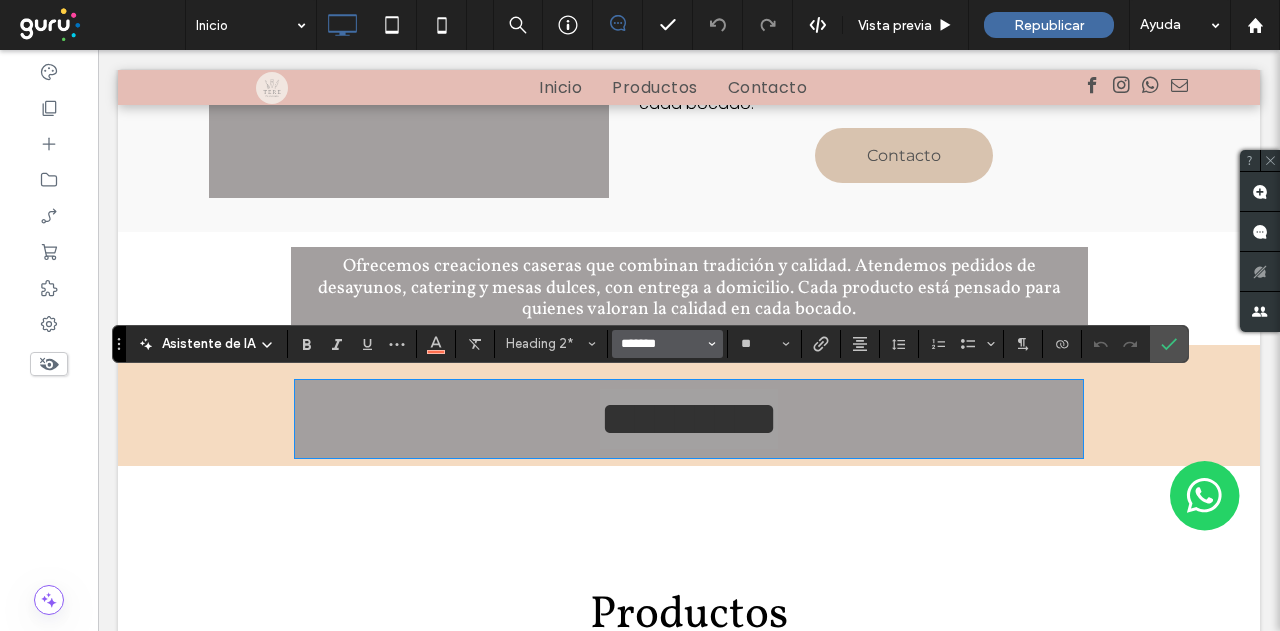click on "*******" at bounding box center (661, 344) 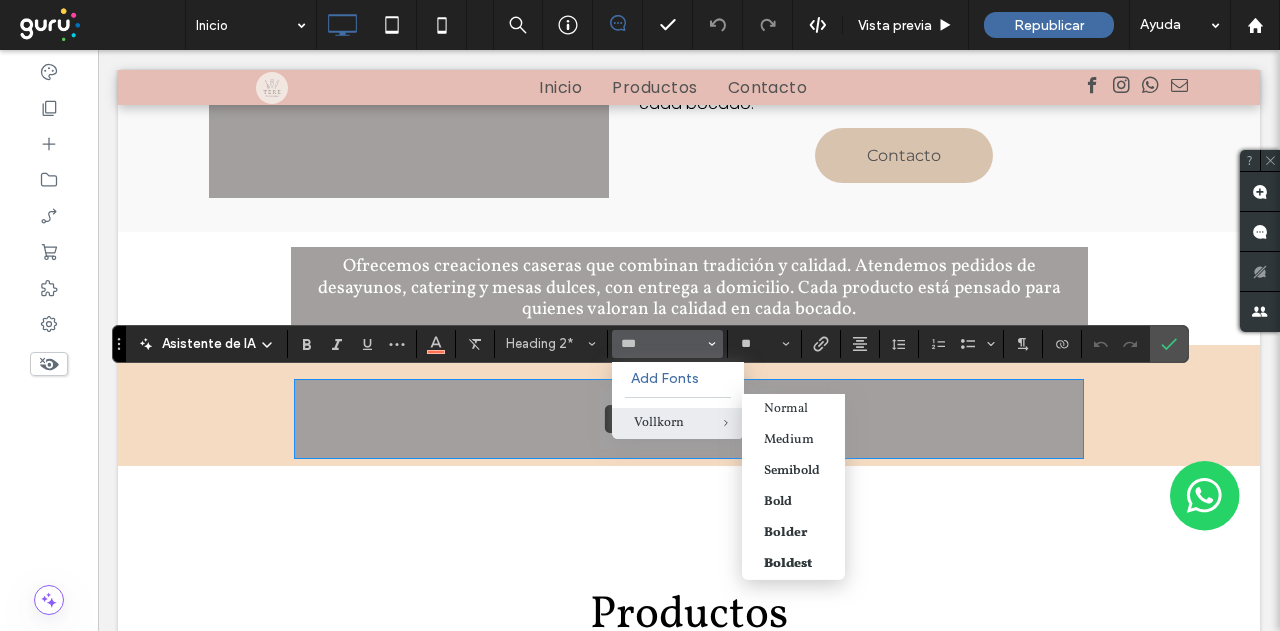 drag, startPoint x: 668, startPoint y: 436, endPoint x: 570, endPoint y: 386, distance: 110.01818 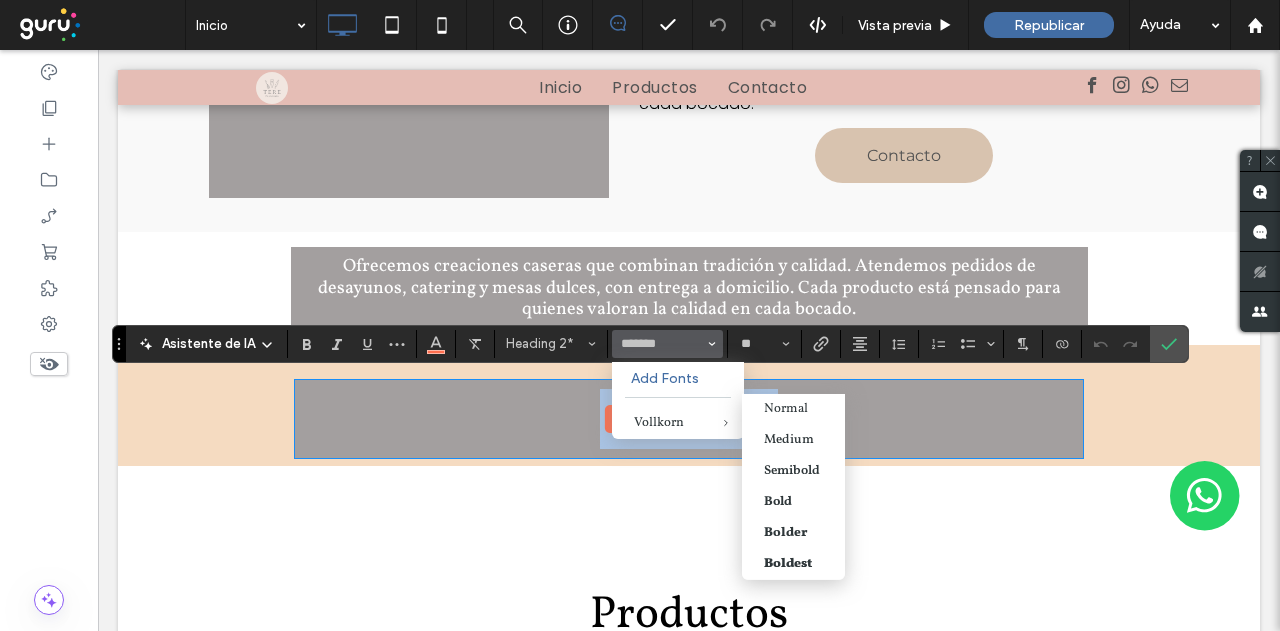 type on "********" 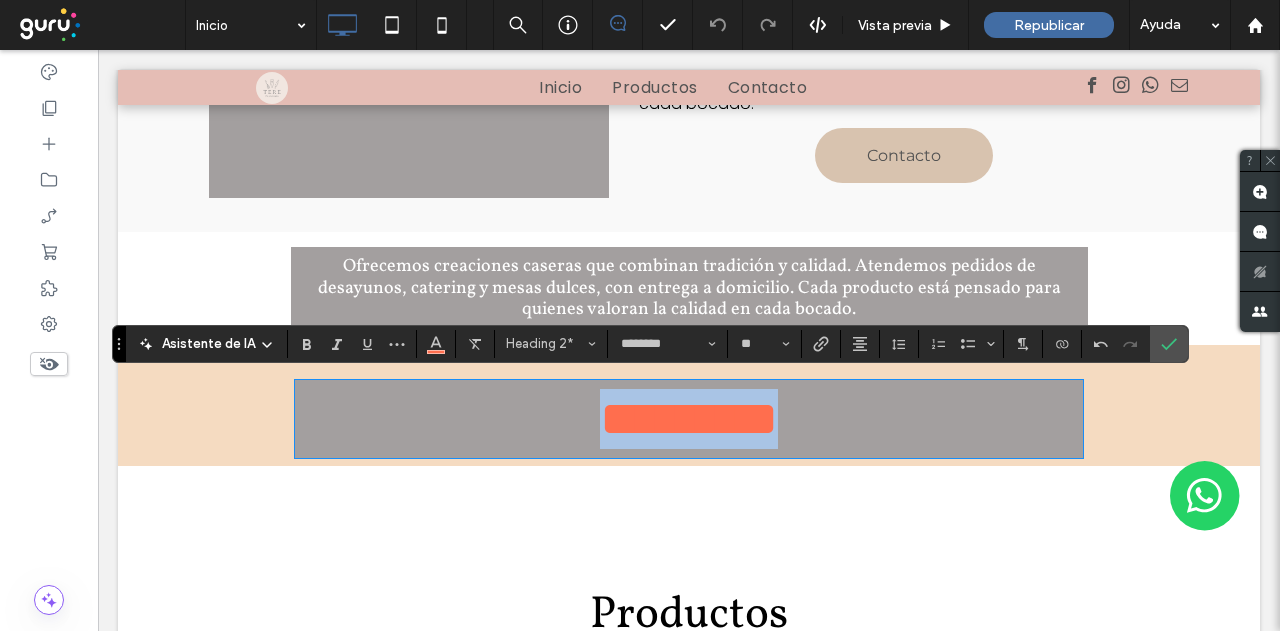 click on "*********" at bounding box center (689, 418) 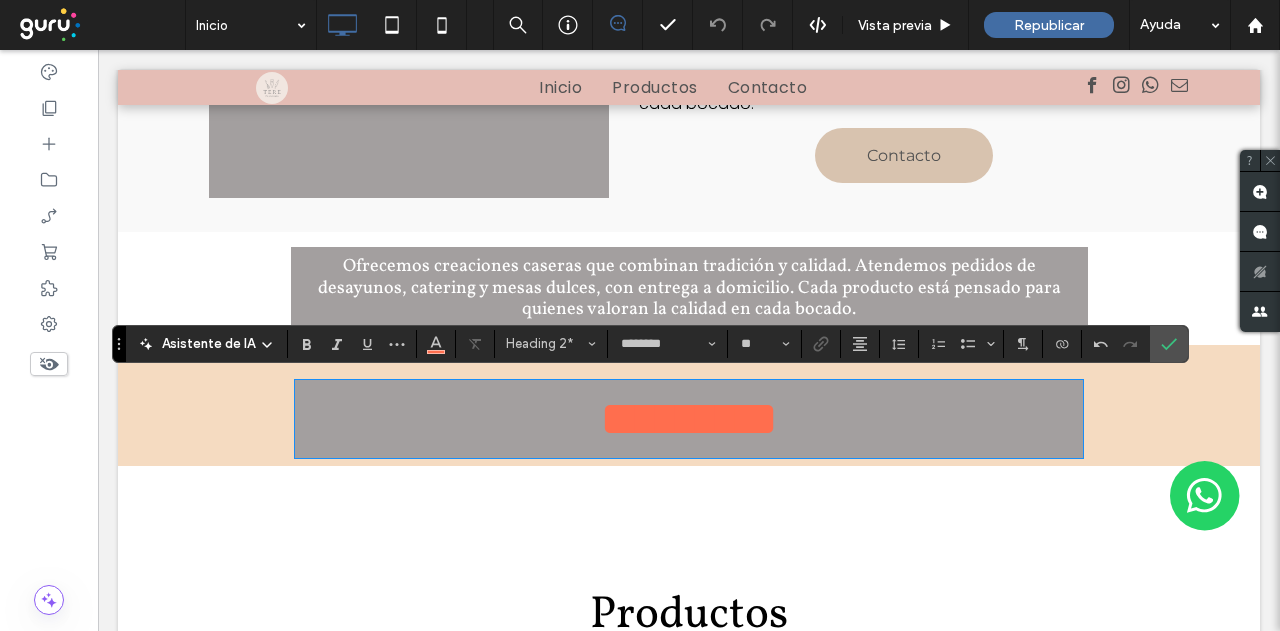 click on "*********" at bounding box center (689, 418) 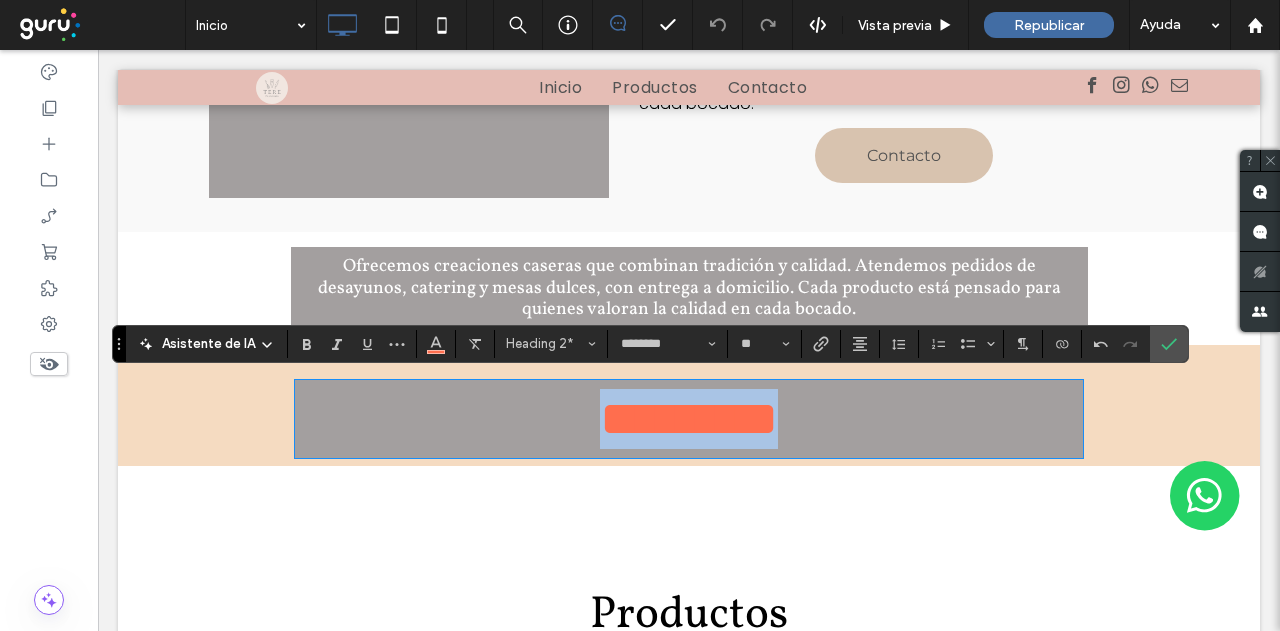 click on "*********" at bounding box center (689, 418) 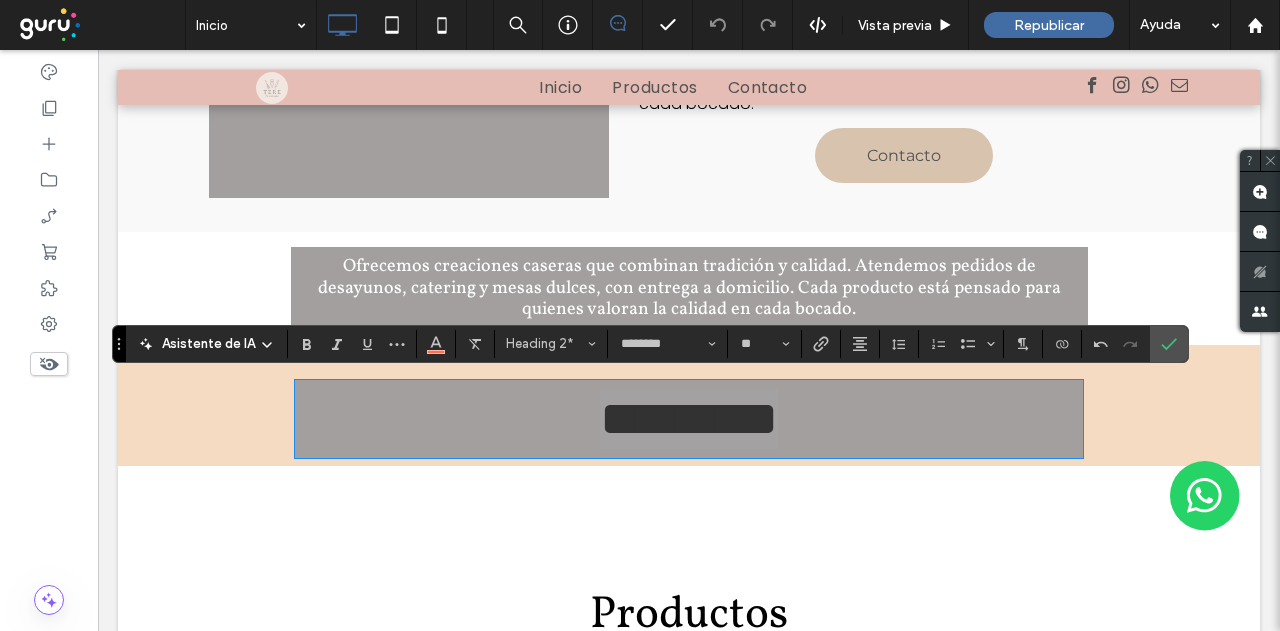 click at bounding box center (352, 344) 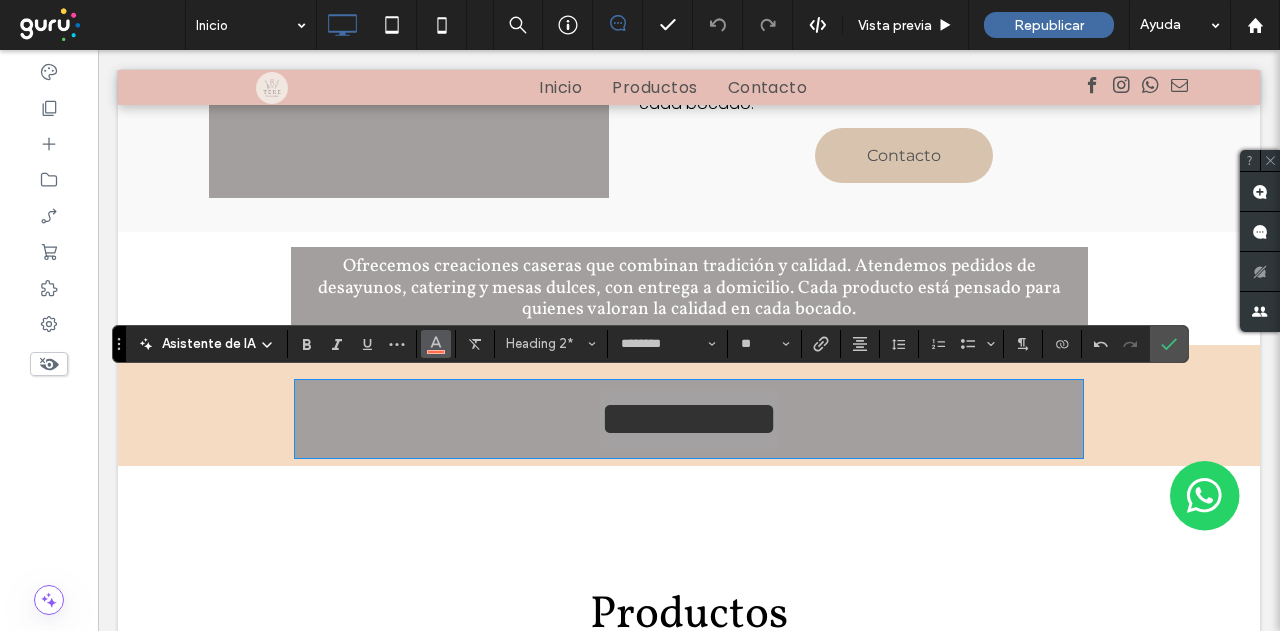 click at bounding box center (436, 342) 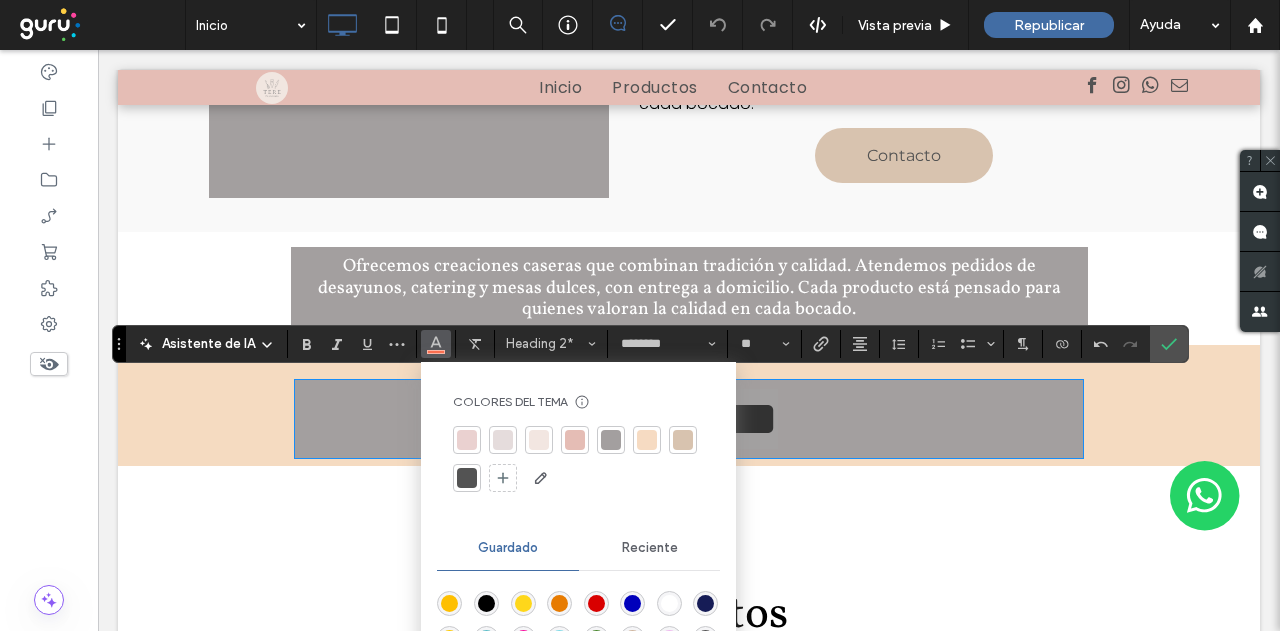 click at bounding box center [611, 440] 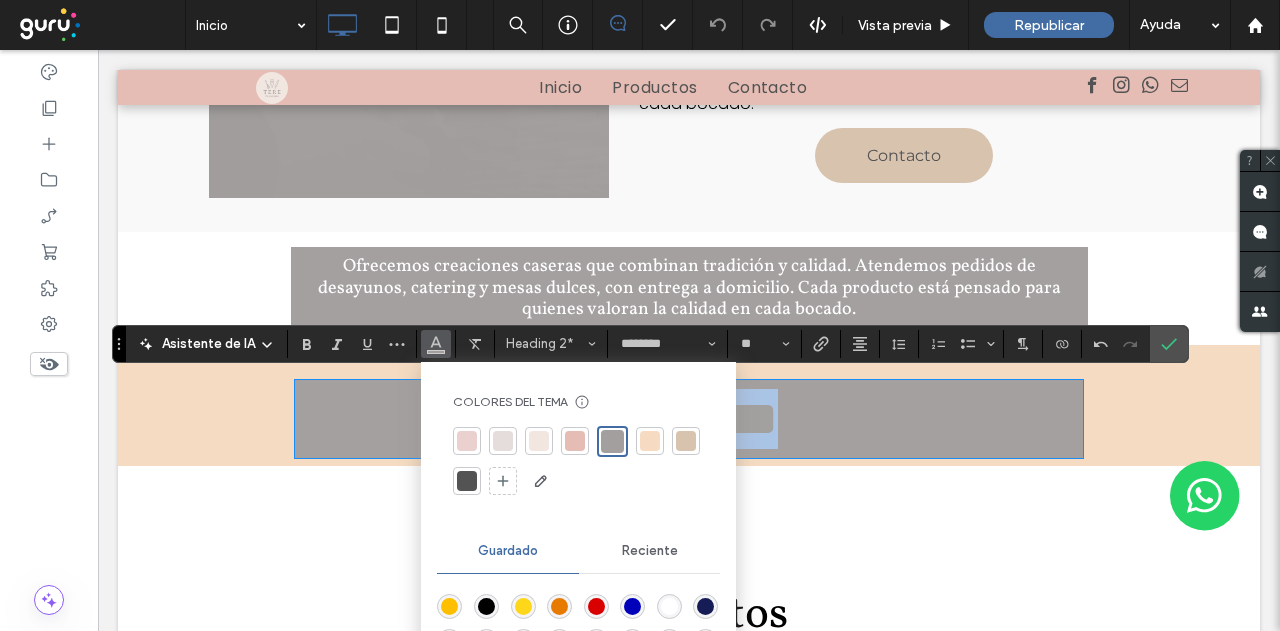 click on "*********" at bounding box center [689, 419] 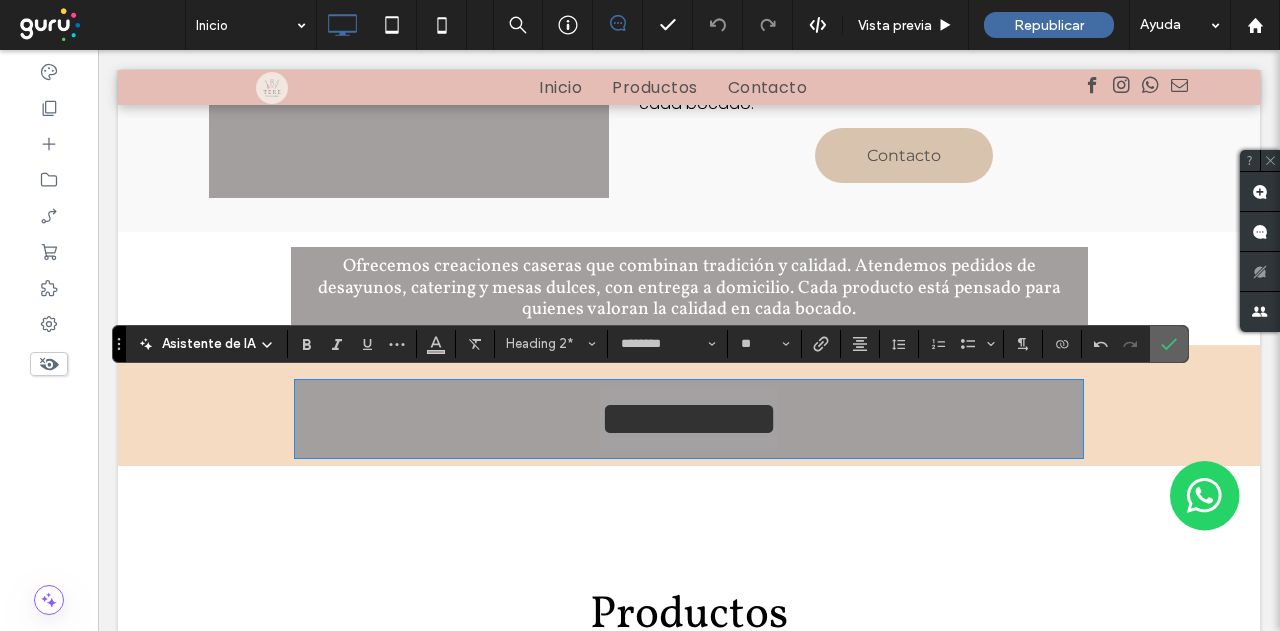 click 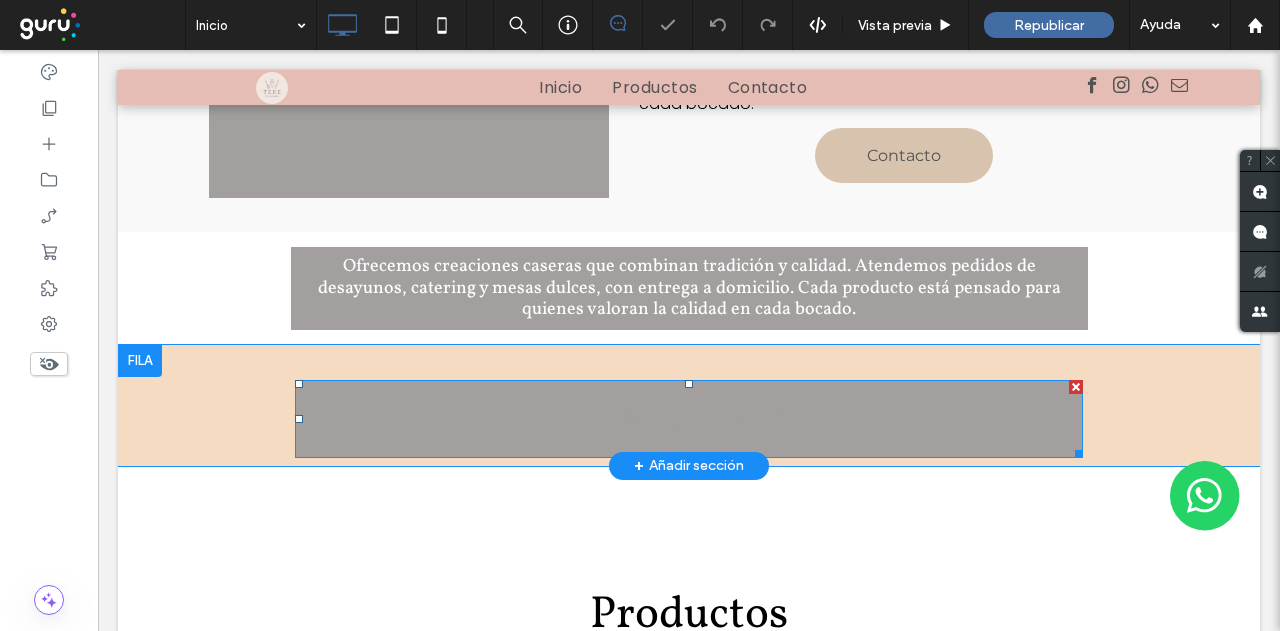 click on "Servicios" at bounding box center [689, 419] 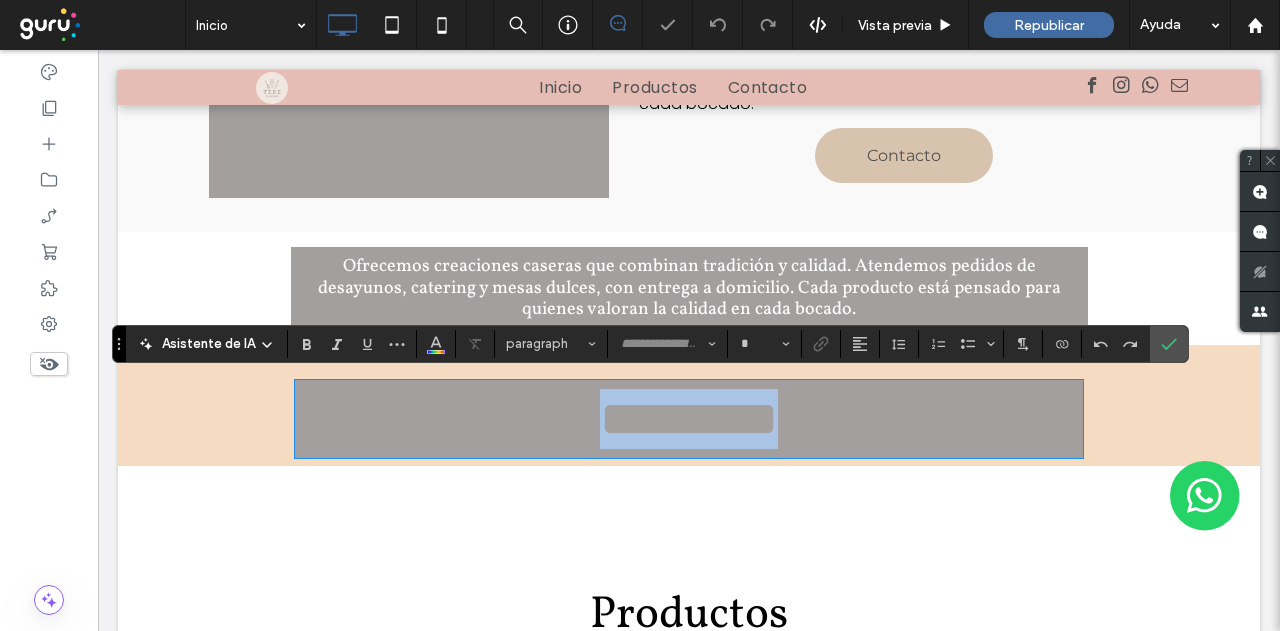 type on "********" 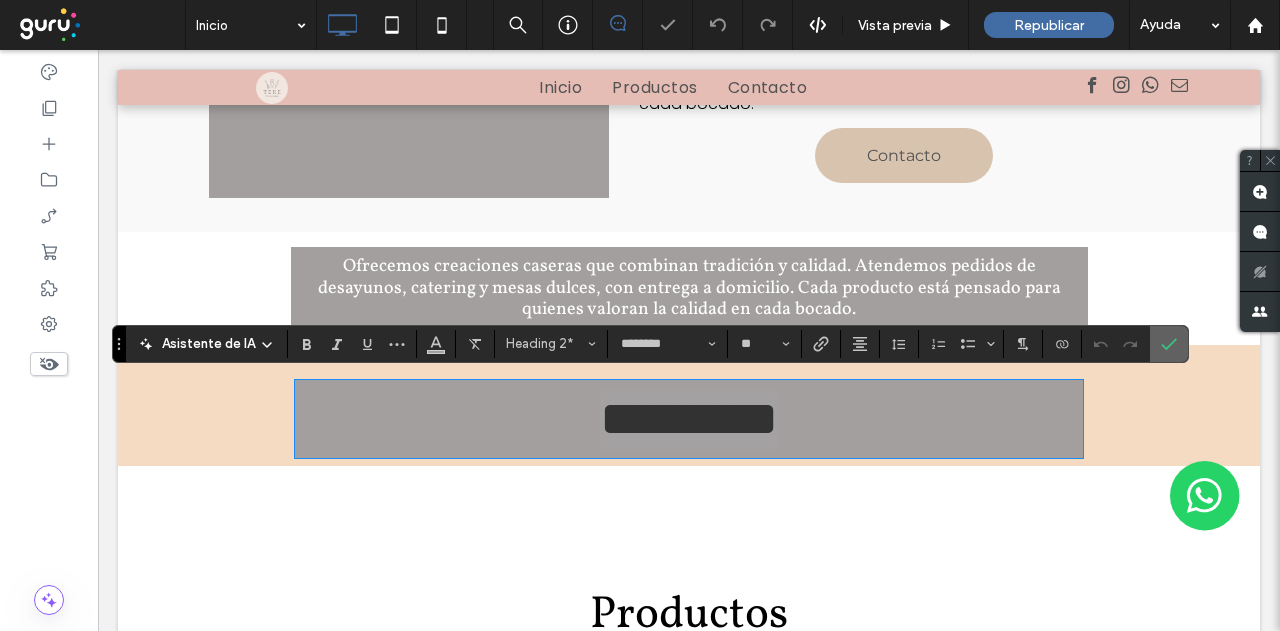 click at bounding box center [1169, 344] 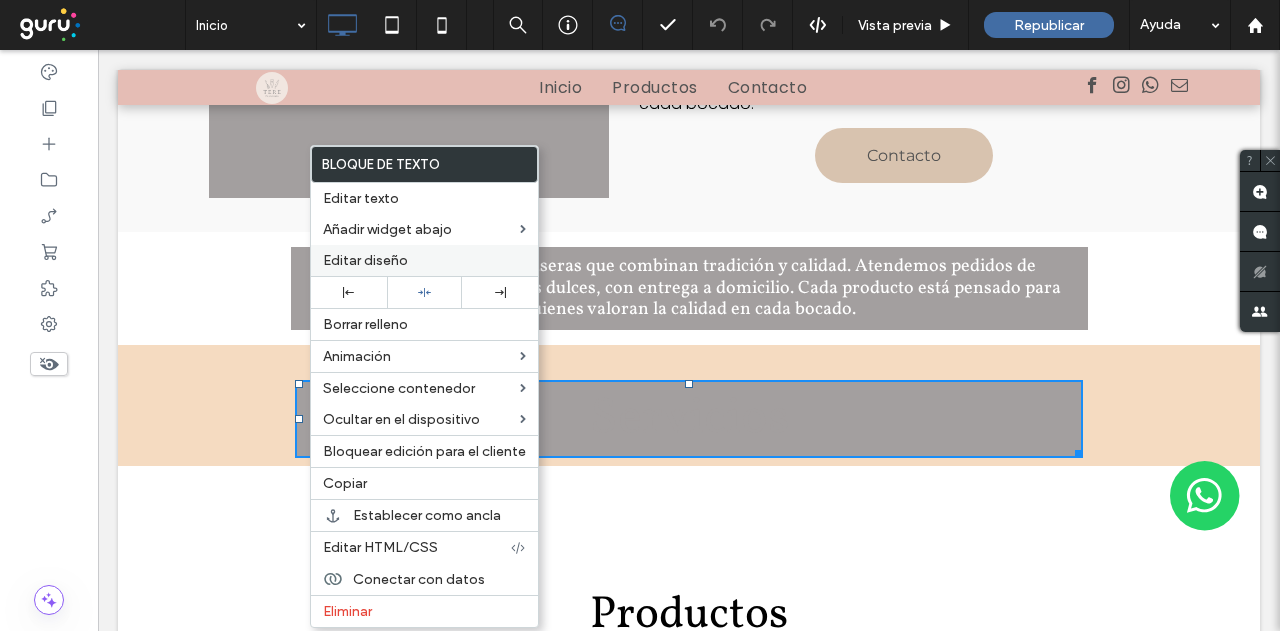 click on "Editar diseño" at bounding box center [365, 260] 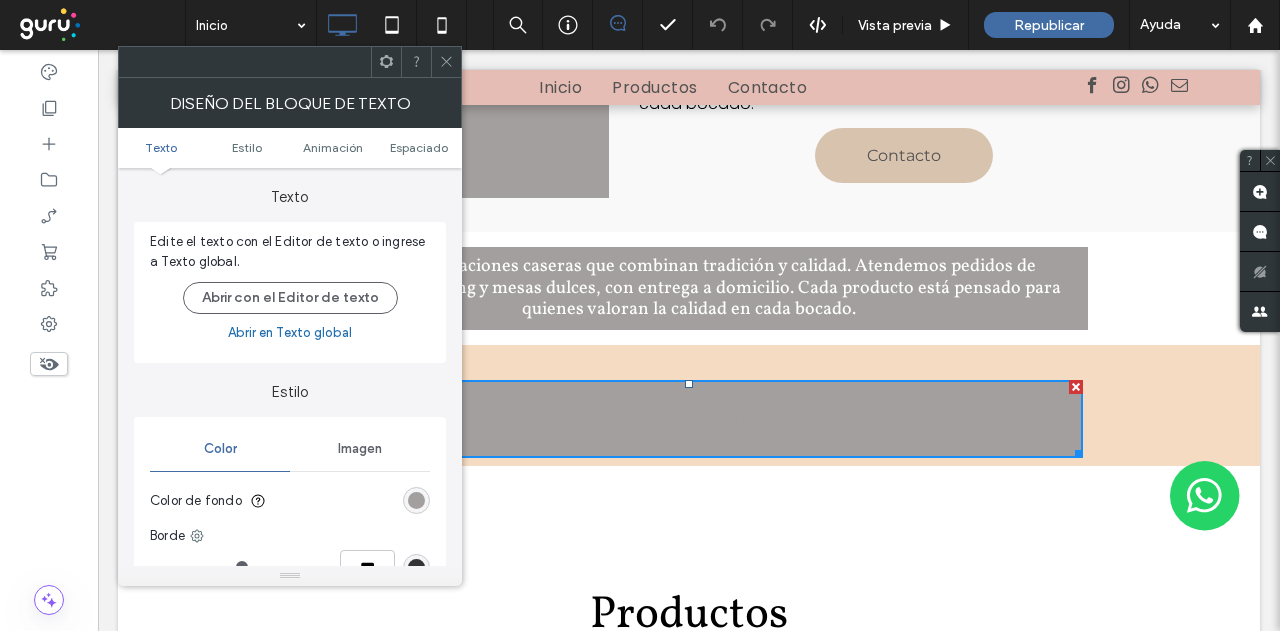 click on "Color de fondo" at bounding box center (290, 501) 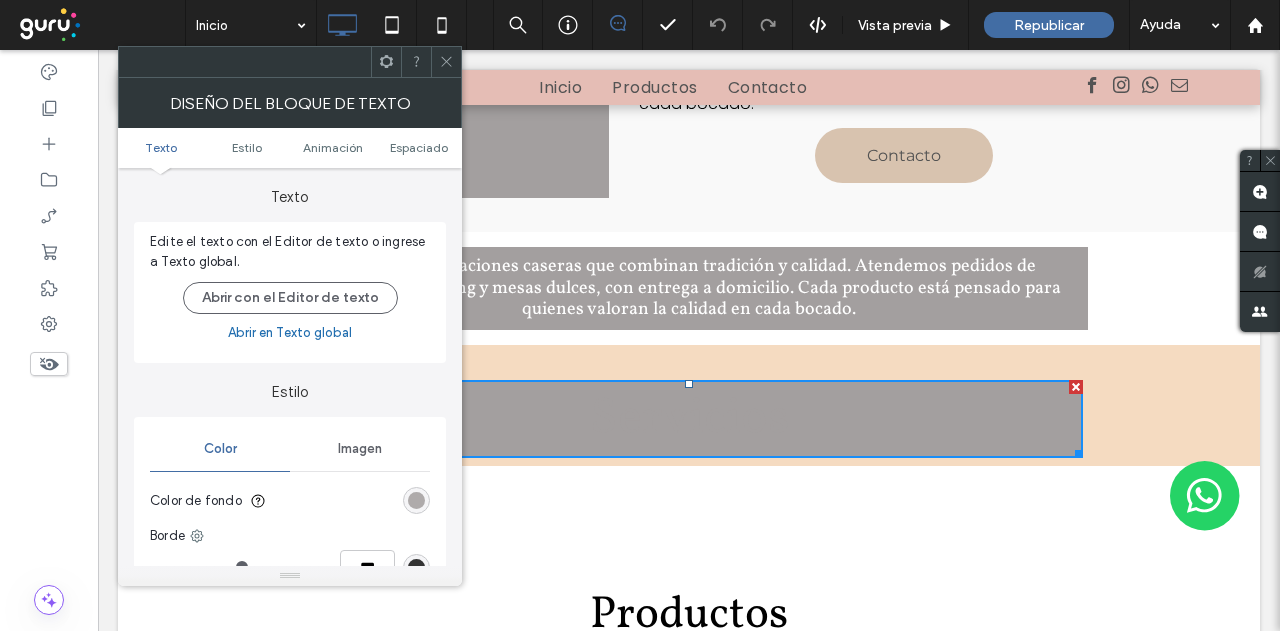 click at bounding box center (416, 500) 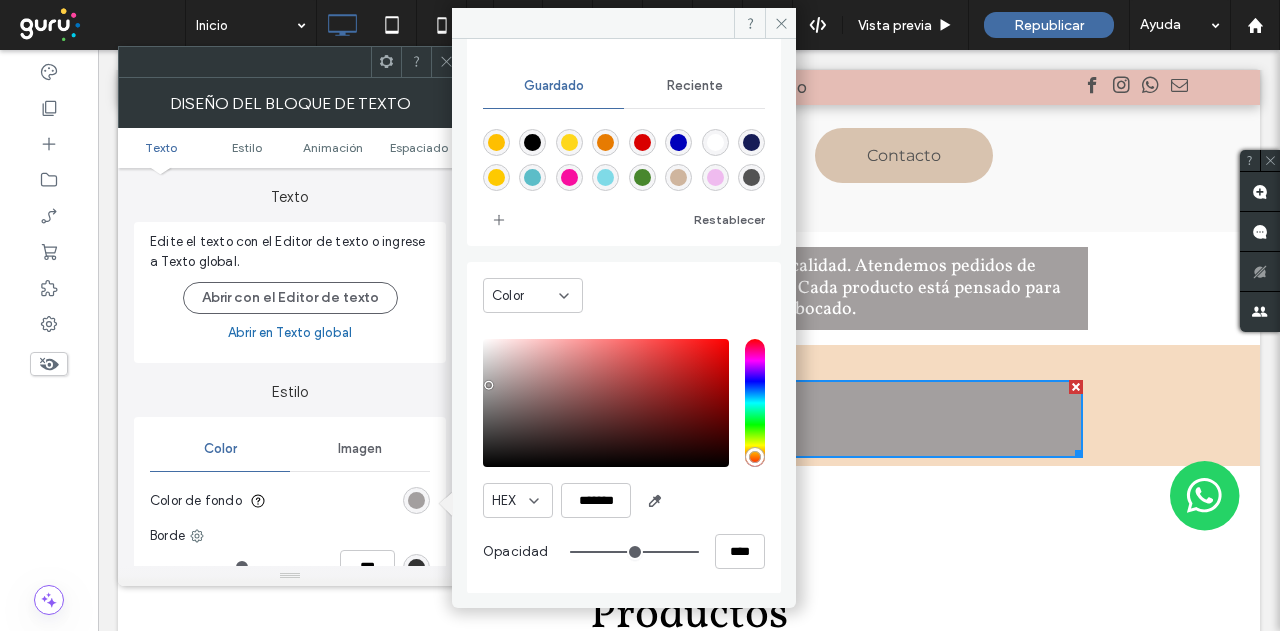 type on "*" 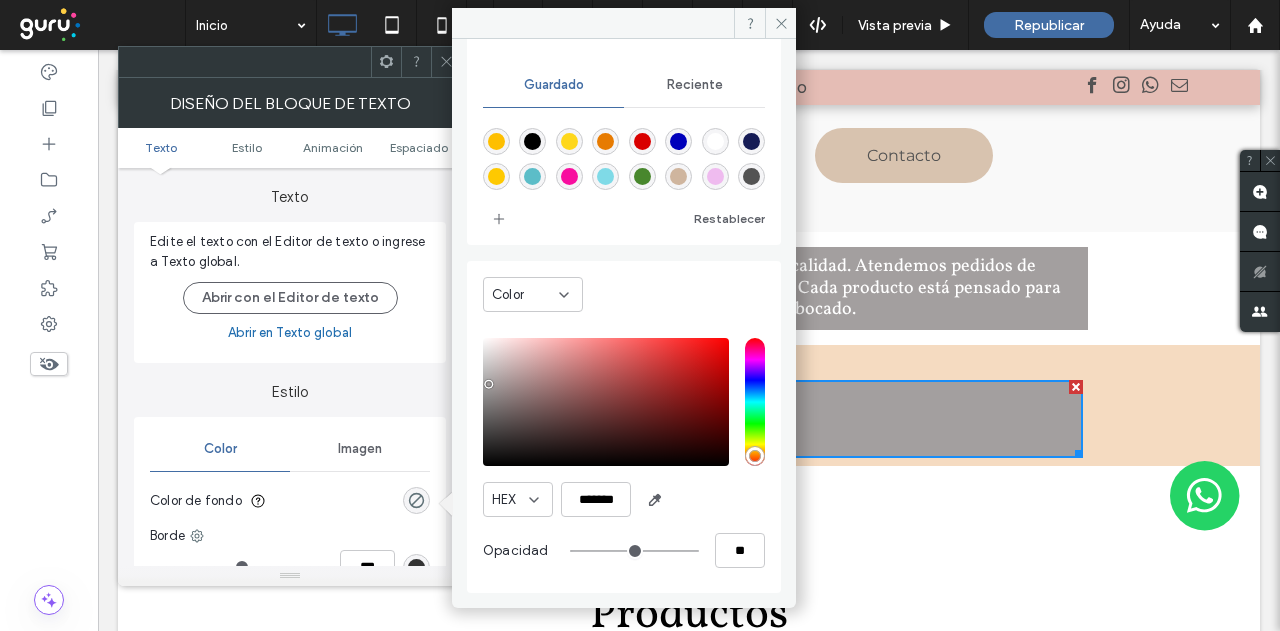 scroll, scrollTop: 166, scrollLeft: 0, axis: vertical 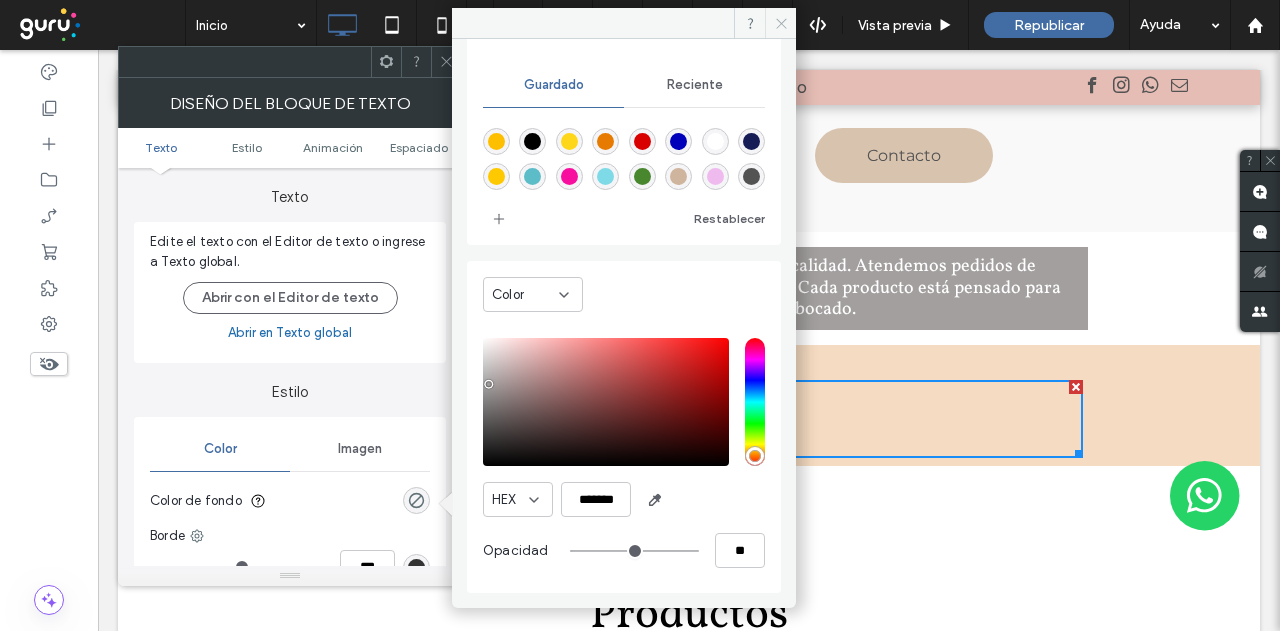 click 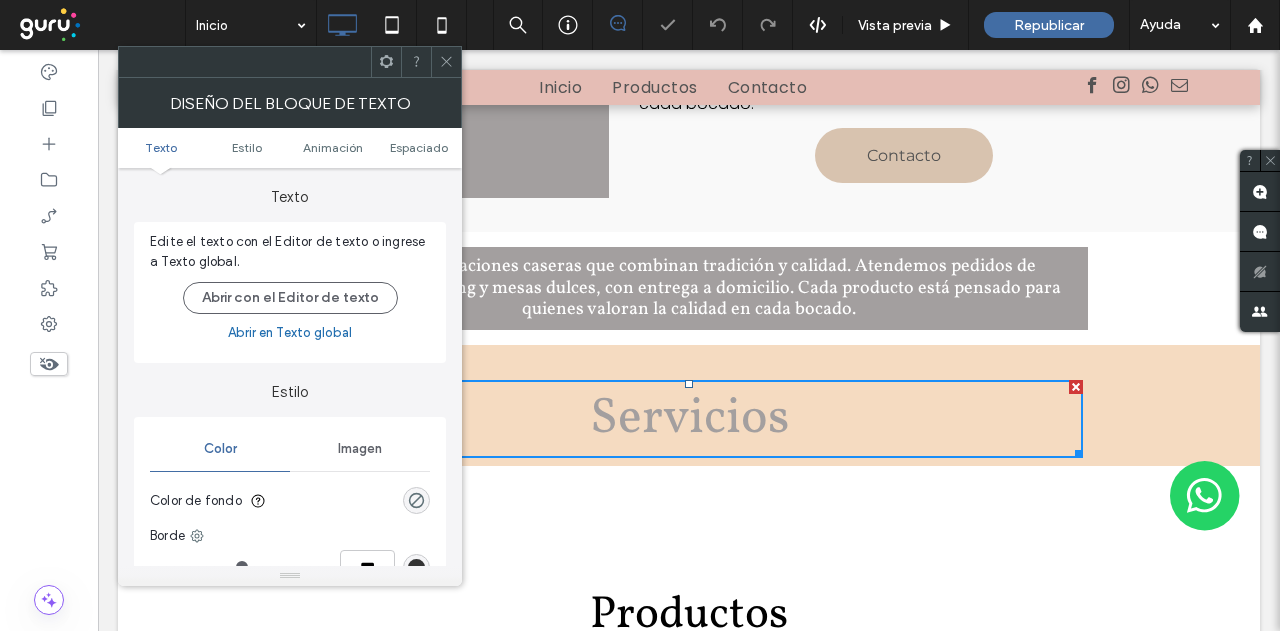 click 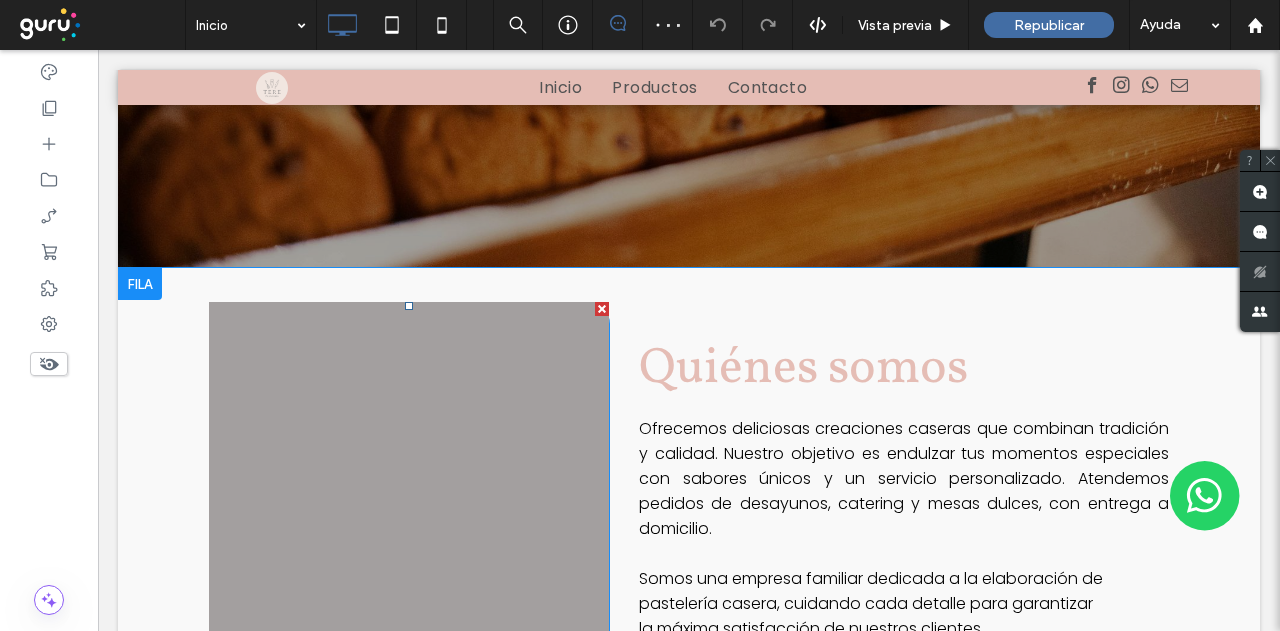scroll, scrollTop: 700, scrollLeft: 0, axis: vertical 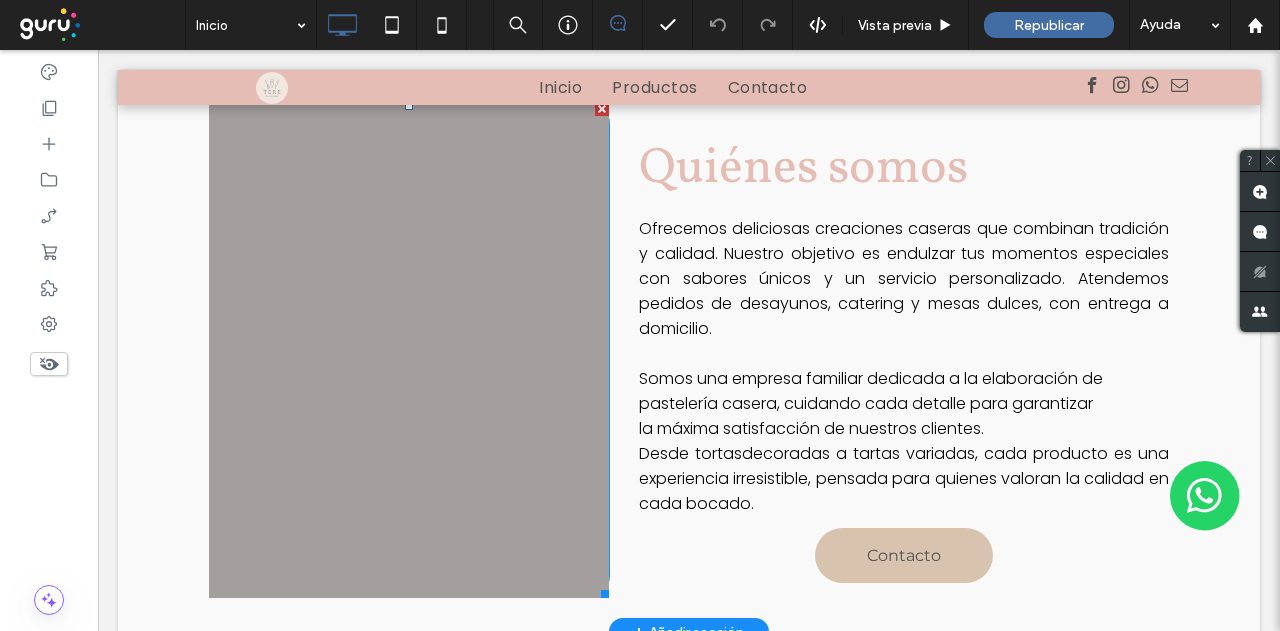 click on "Título de diapositiva
Escriba el subtítulo aquí
Botón" at bounding box center (409, 350) 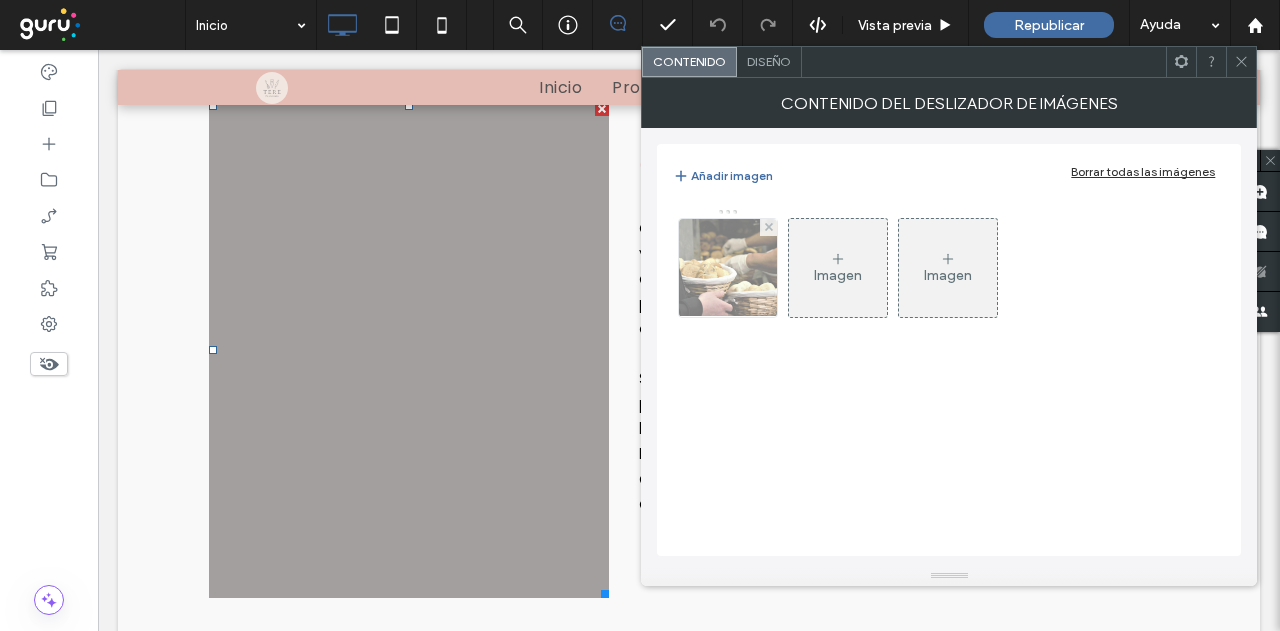 click at bounding box center [768, 227] 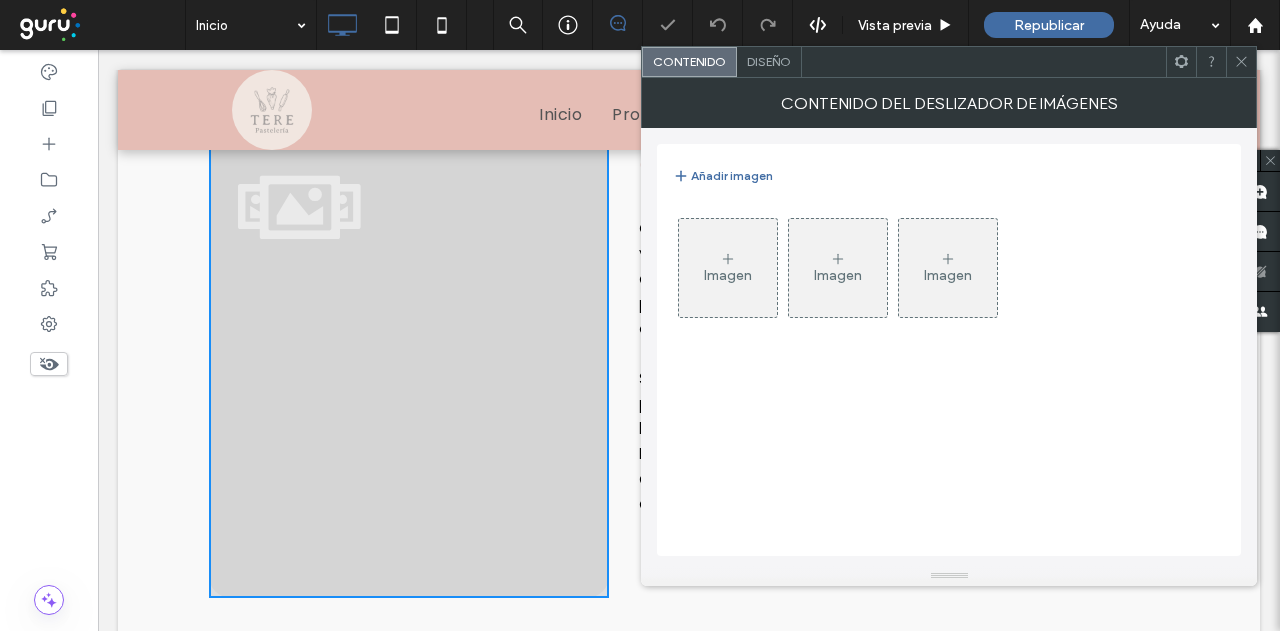 click 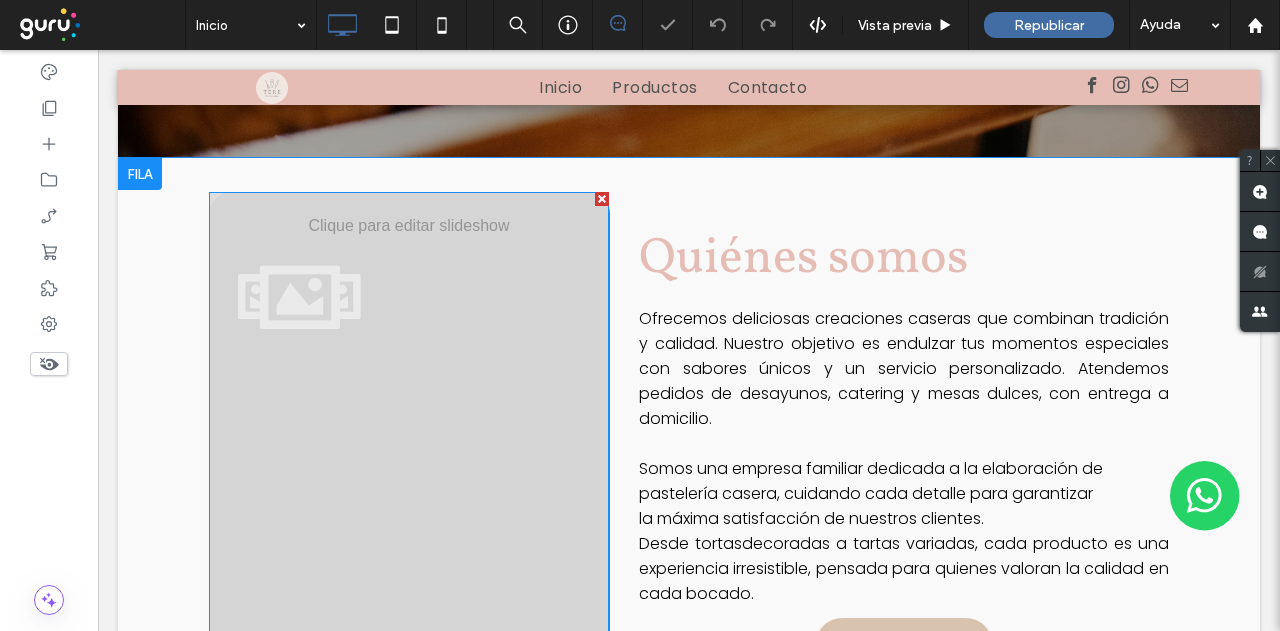 scroll, scrollTop: 500, scrollLeft: 0, axis: vertical 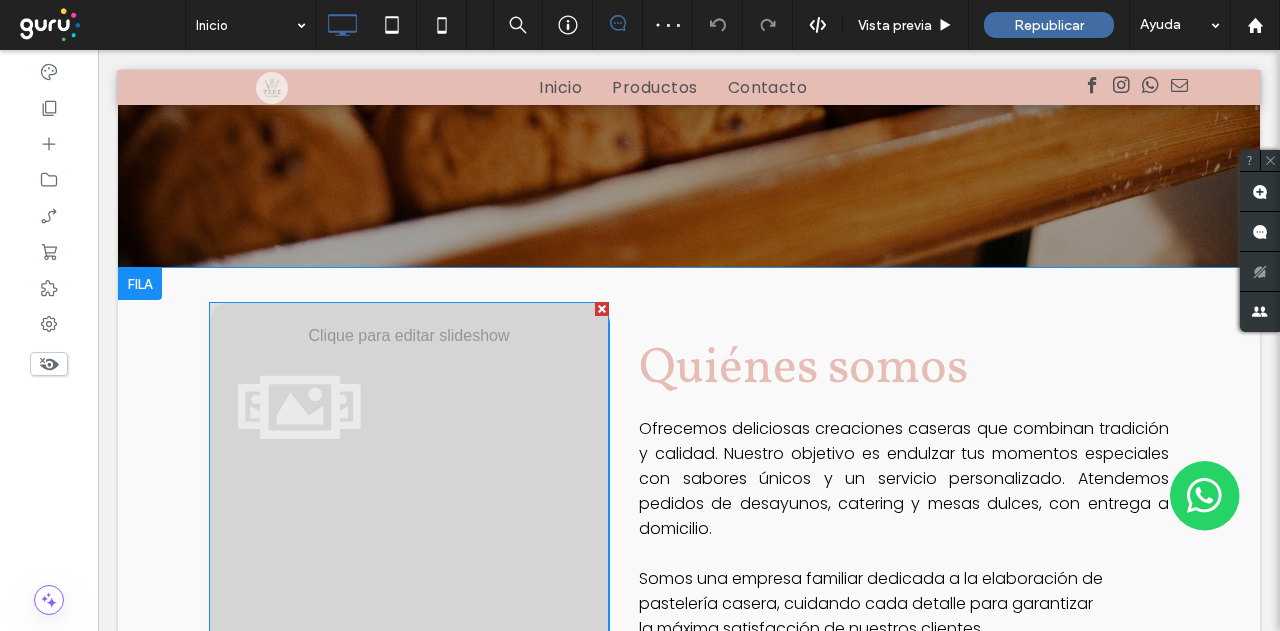 click at bounding box center [602, 309] 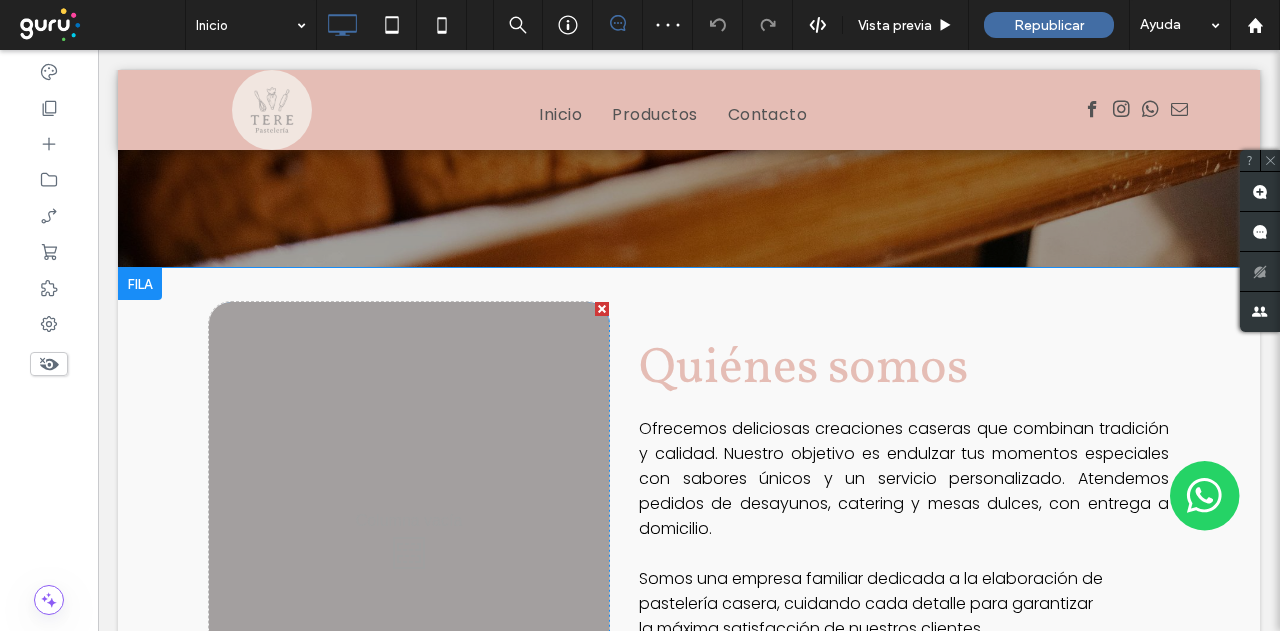 click on "Click To Paste" at bounding box center (409, 547) 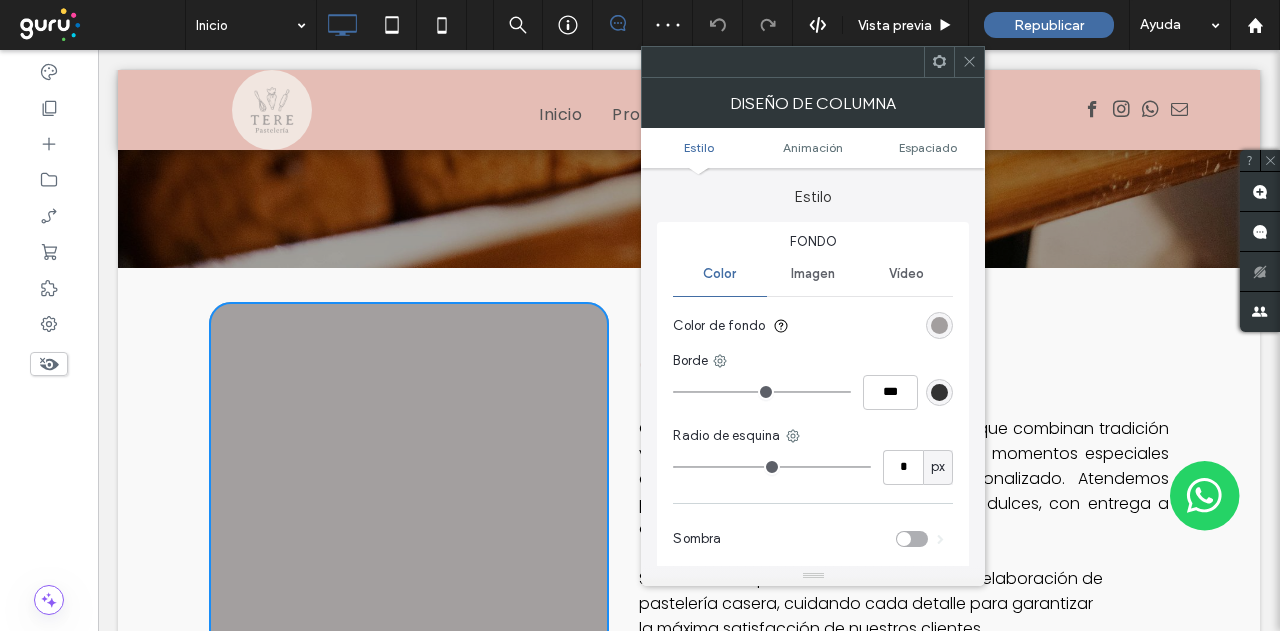 type on "**" 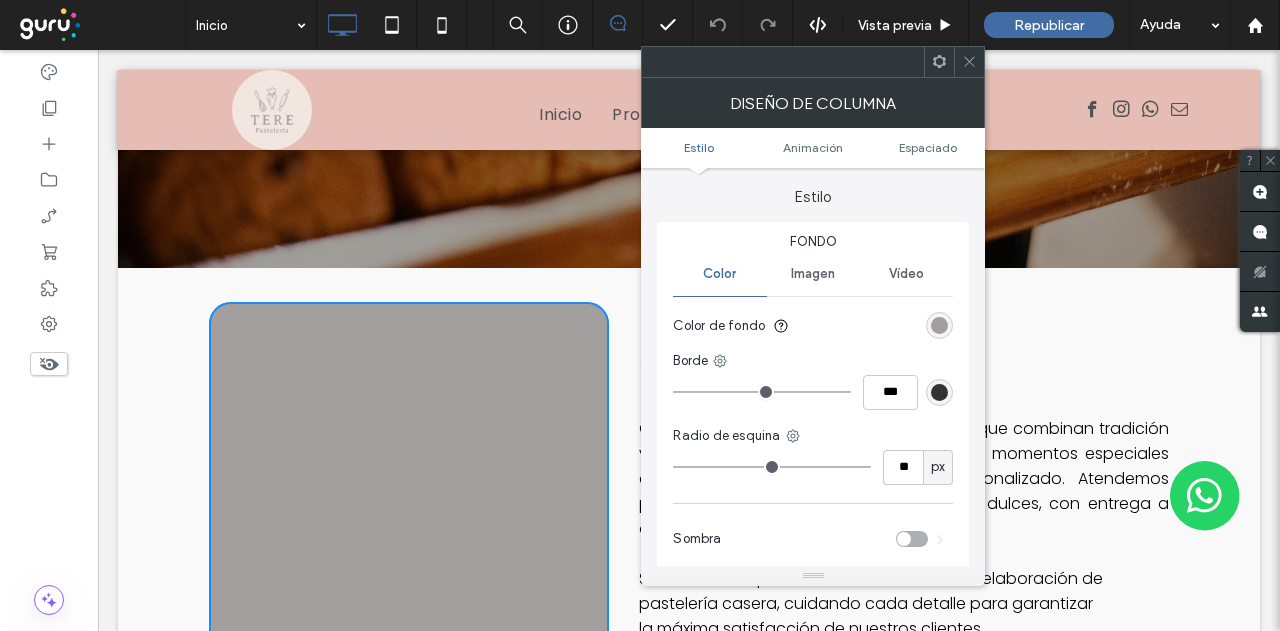 click on "Imagen" at bounding box center (813, 274) 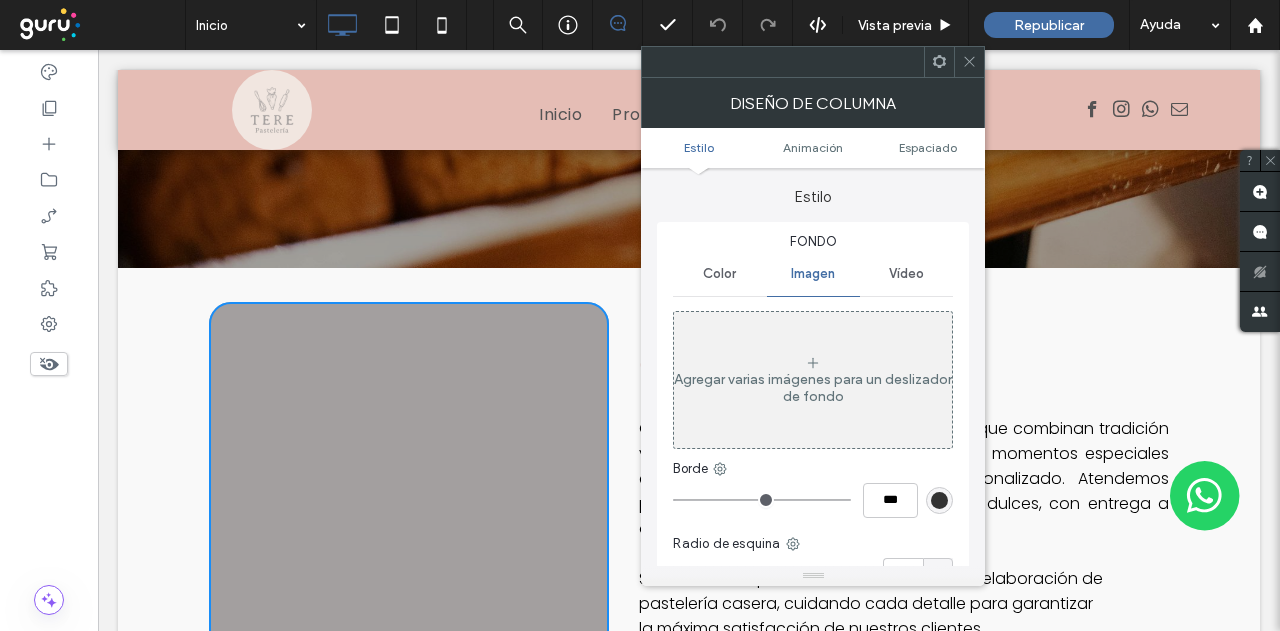 click on "Agregar varias imágenes para un deslizador de fondo" at bounding box center (813, 380) 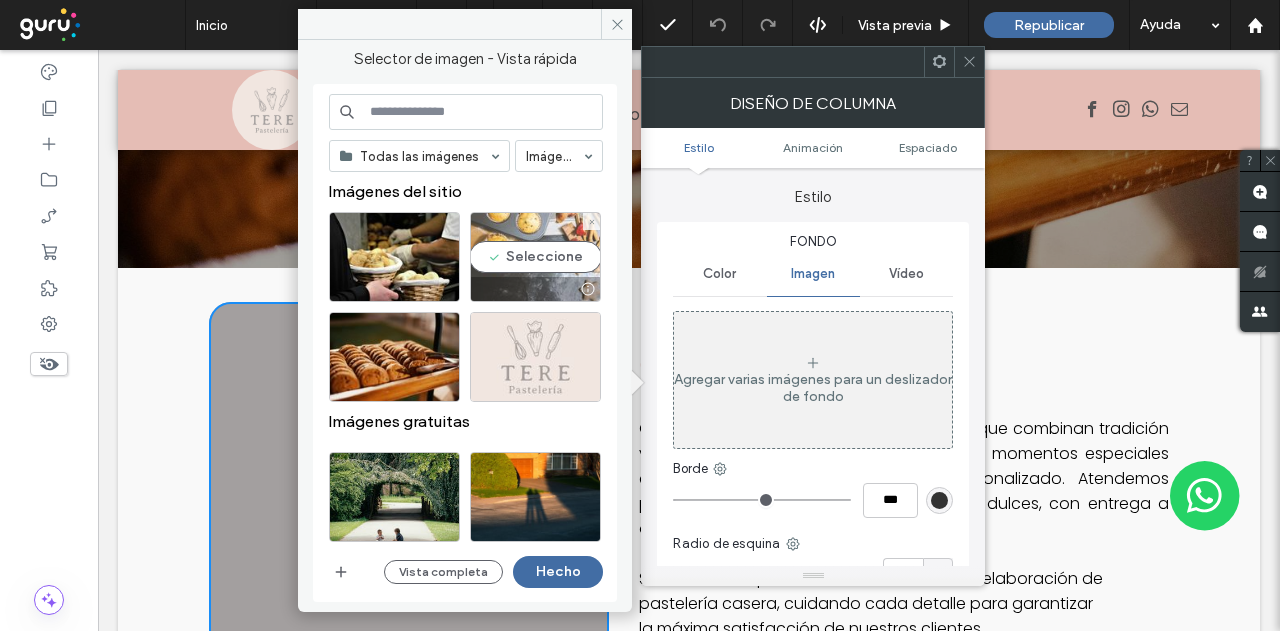 click on "Seleccione" at bounding box center [535, 257] 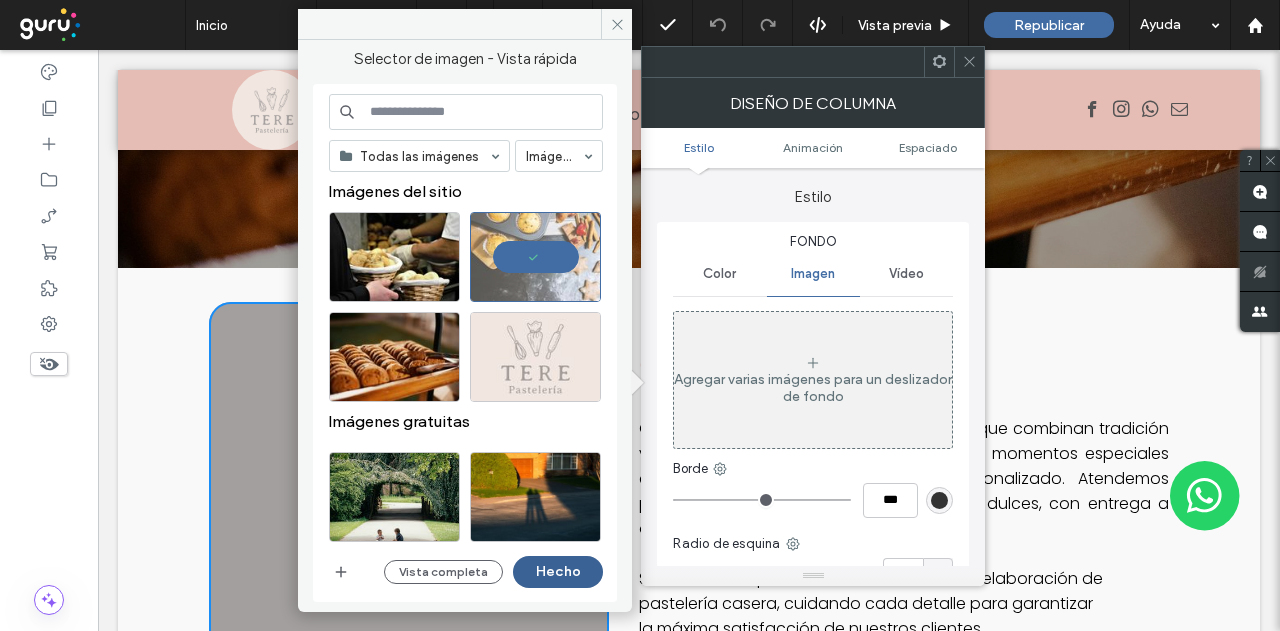 click on "Hecho" at bounding box center [558, 572] 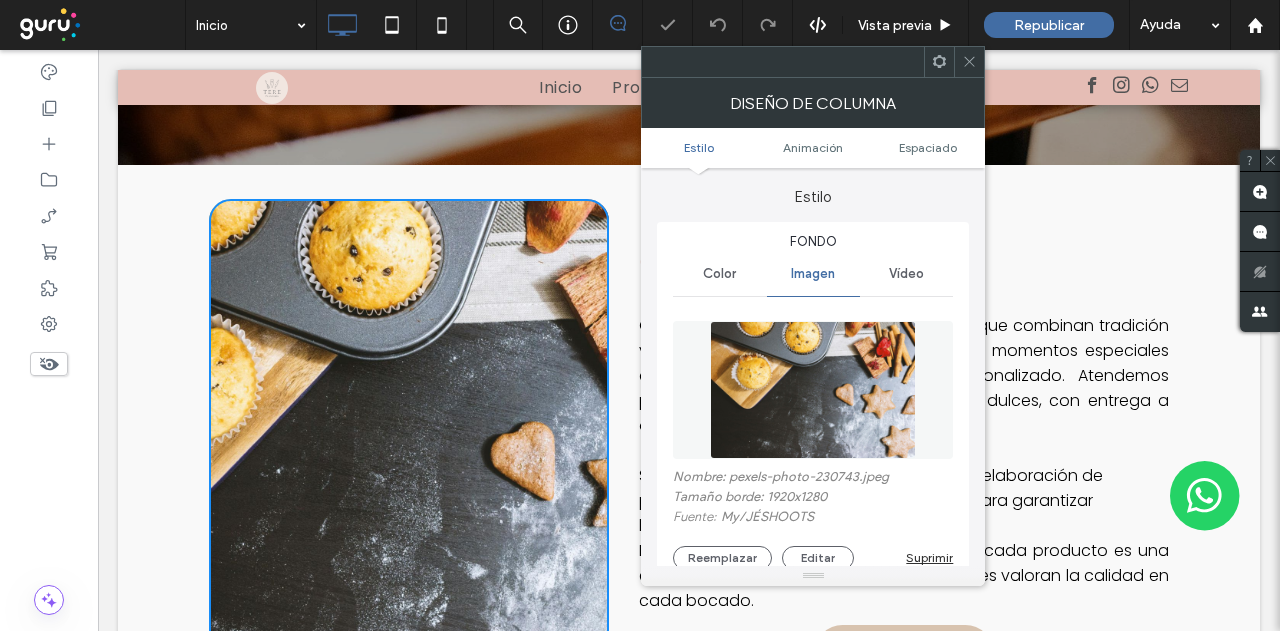 scroll, scrollTop: 700, scrollLeft: 0, axis: vertical 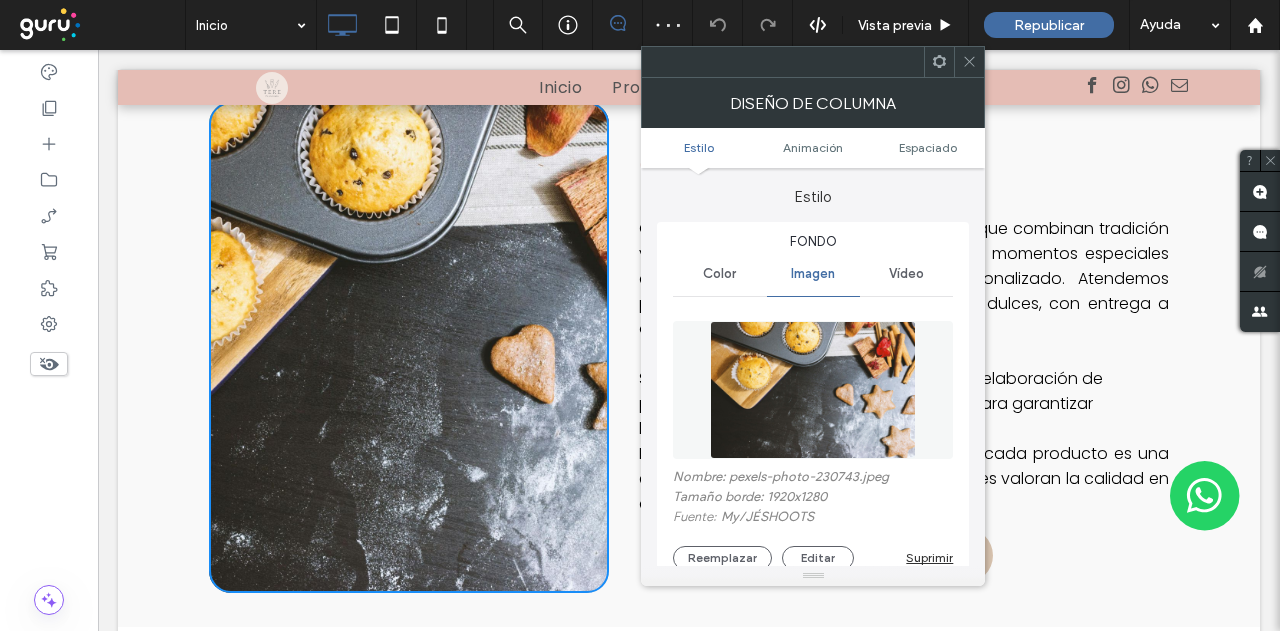 drag, startPoint x: 985, startPoint y: 72, endPoint x: 1082, endPoint y: 121, distance: 108.67382 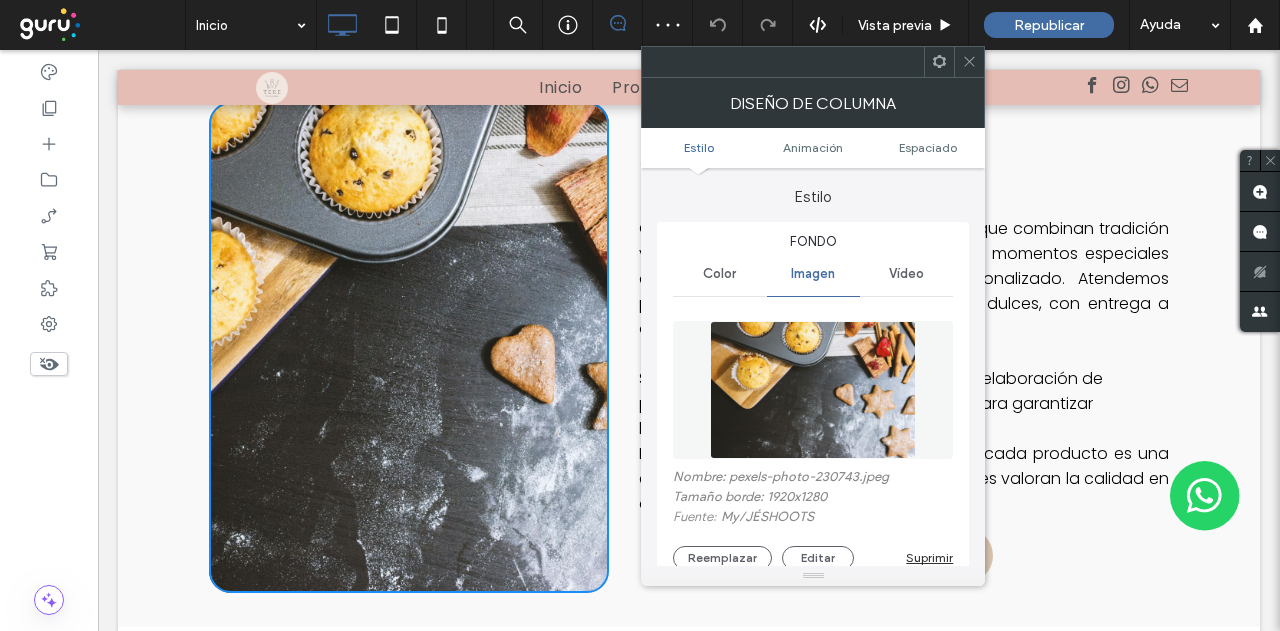 click at bounding box center [689, 87] 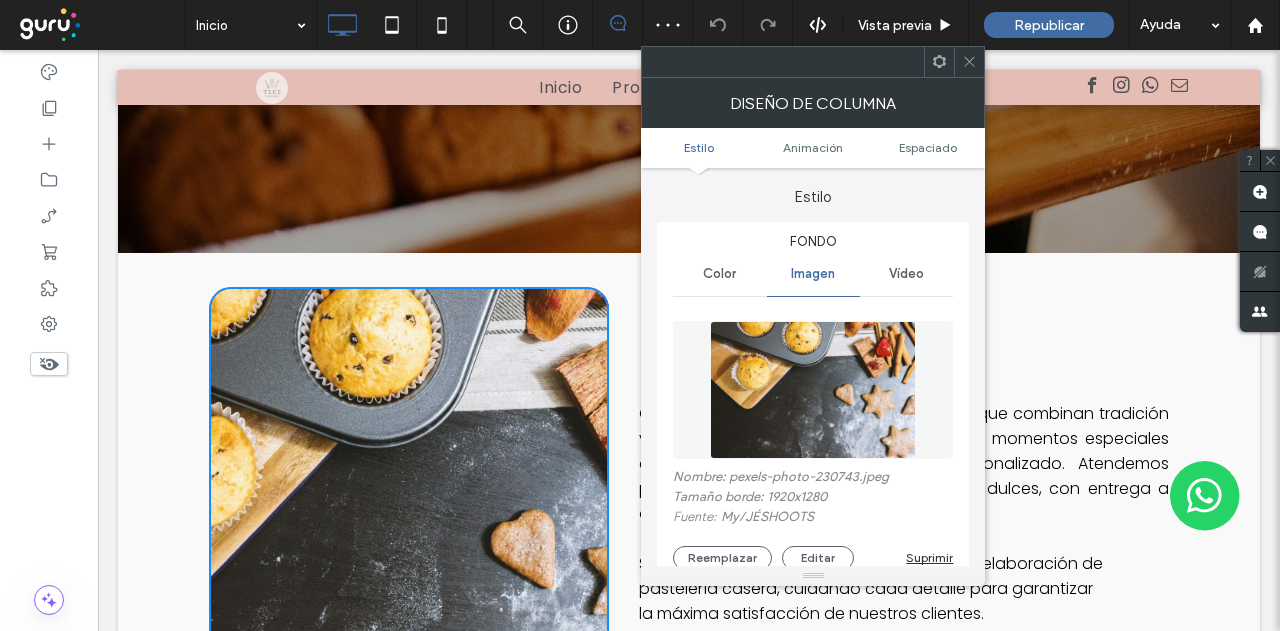 scroll, scrollTop: 39, scrollLeft: 0, axis: vertical 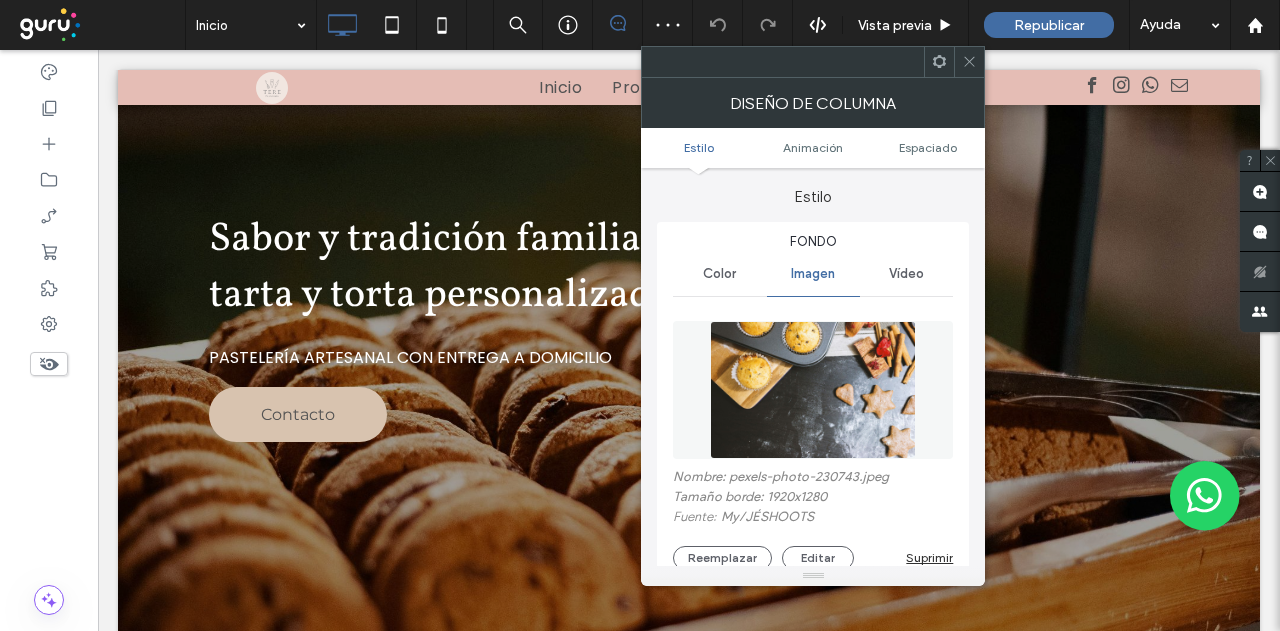 click at bounding box center (969, 62) 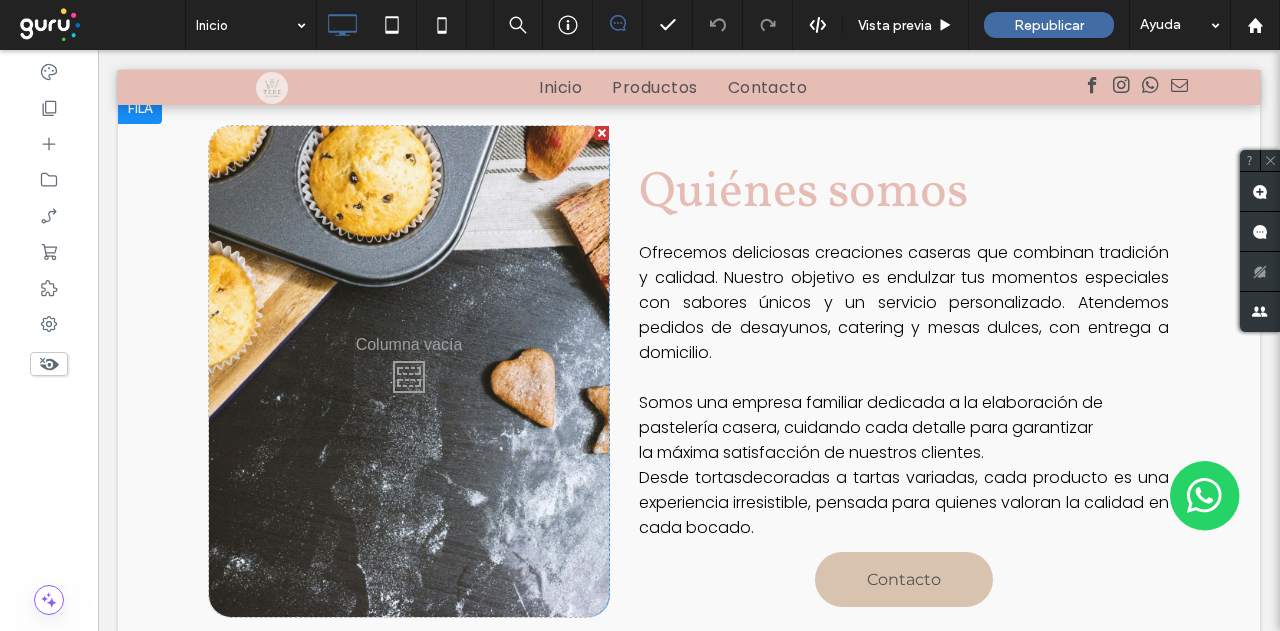scroll, scrollTop: 800, scrollLeft: 0, axis: vertical 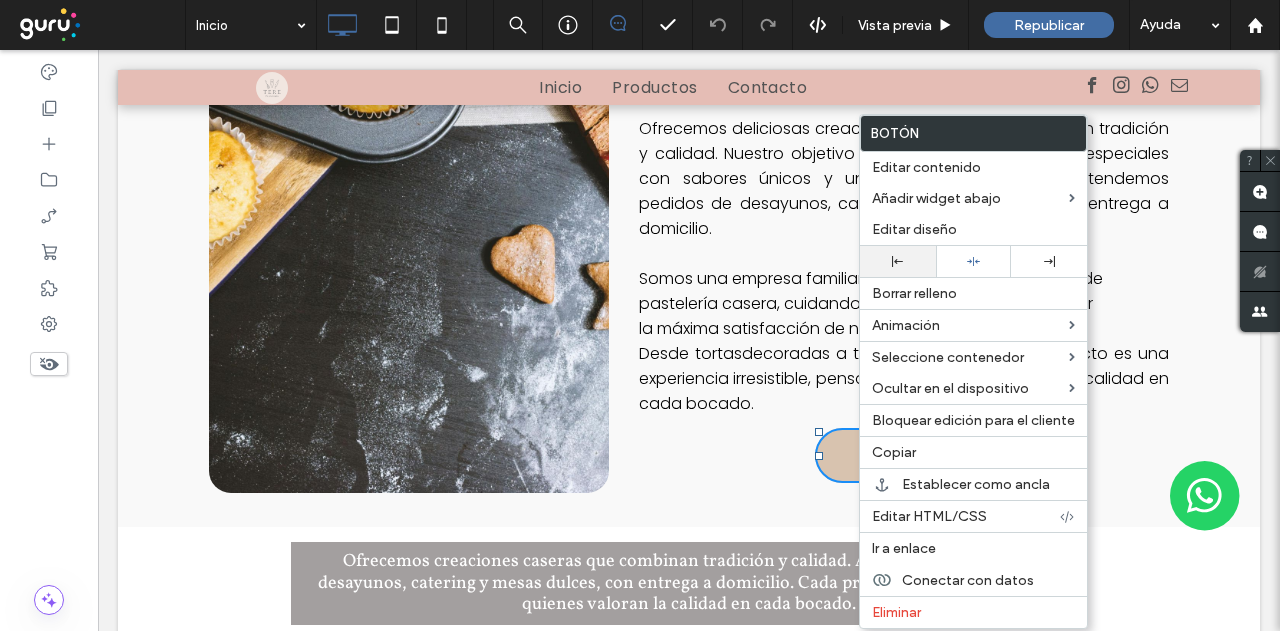 click at bounding box center (898, 261) 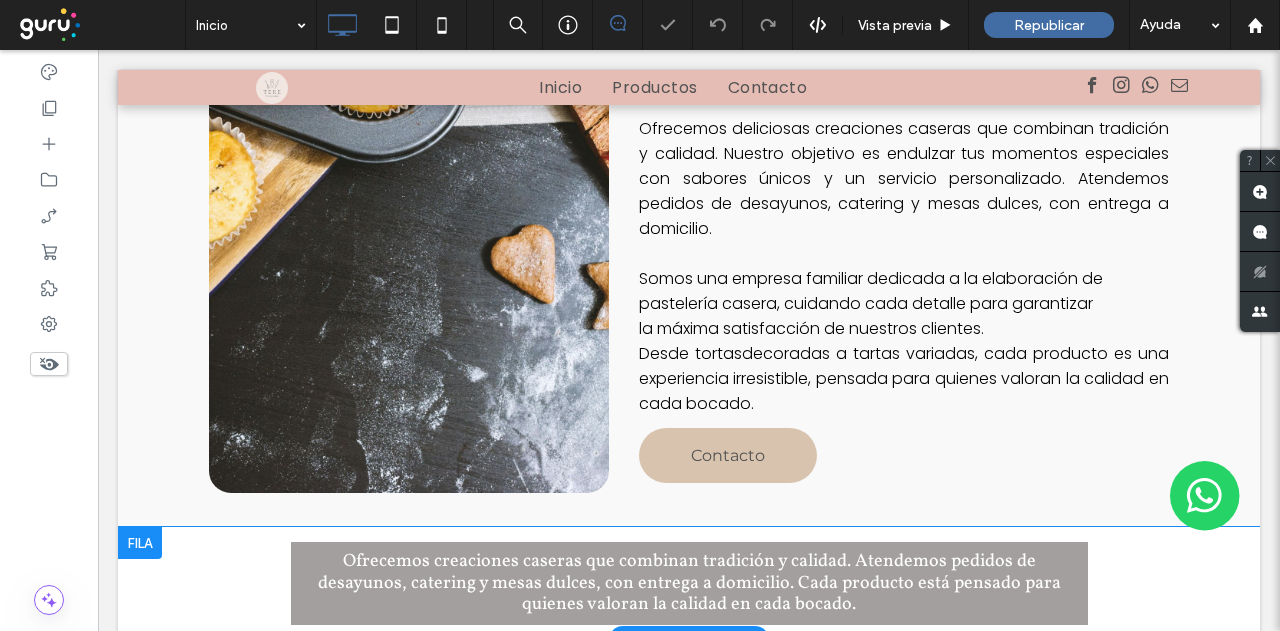 scroll, scrollTop: 1100, scrollLeft: 0, axis: vertical 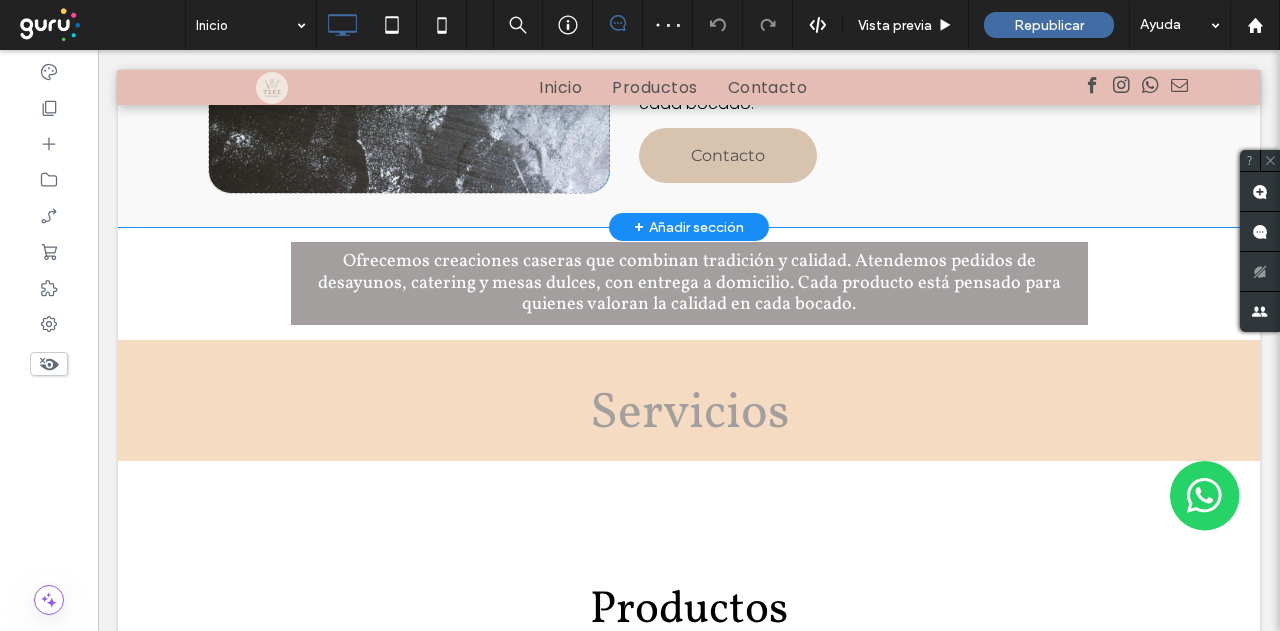 click on "+ Añadir sección" at bounding box center [689, 227] 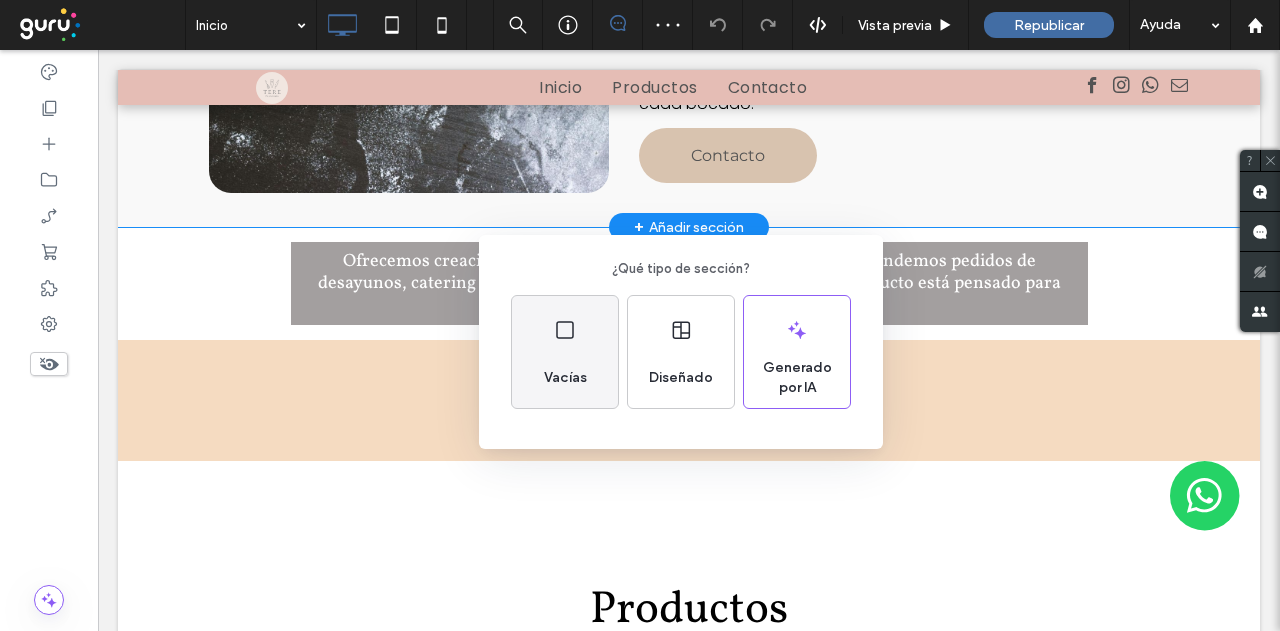 click on "Vacías" at bounding box center (565, 352) 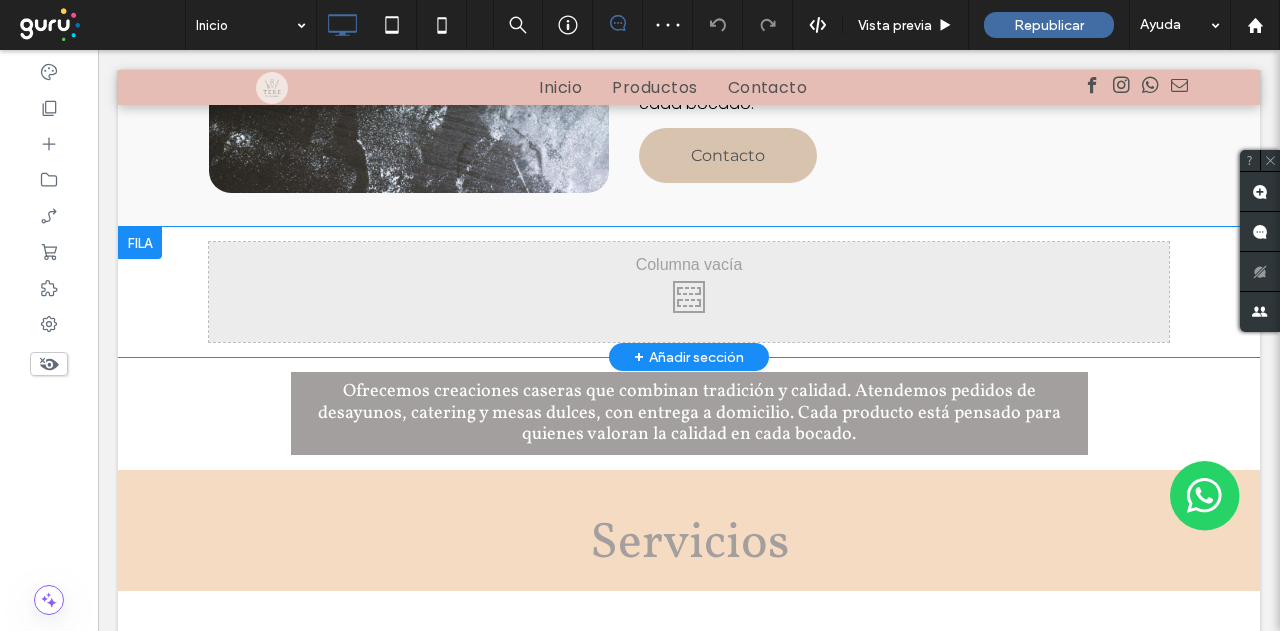 click on "Click To Paste     Click To Paste
Fila + Añadir sección" at bounding box center (689, 292) 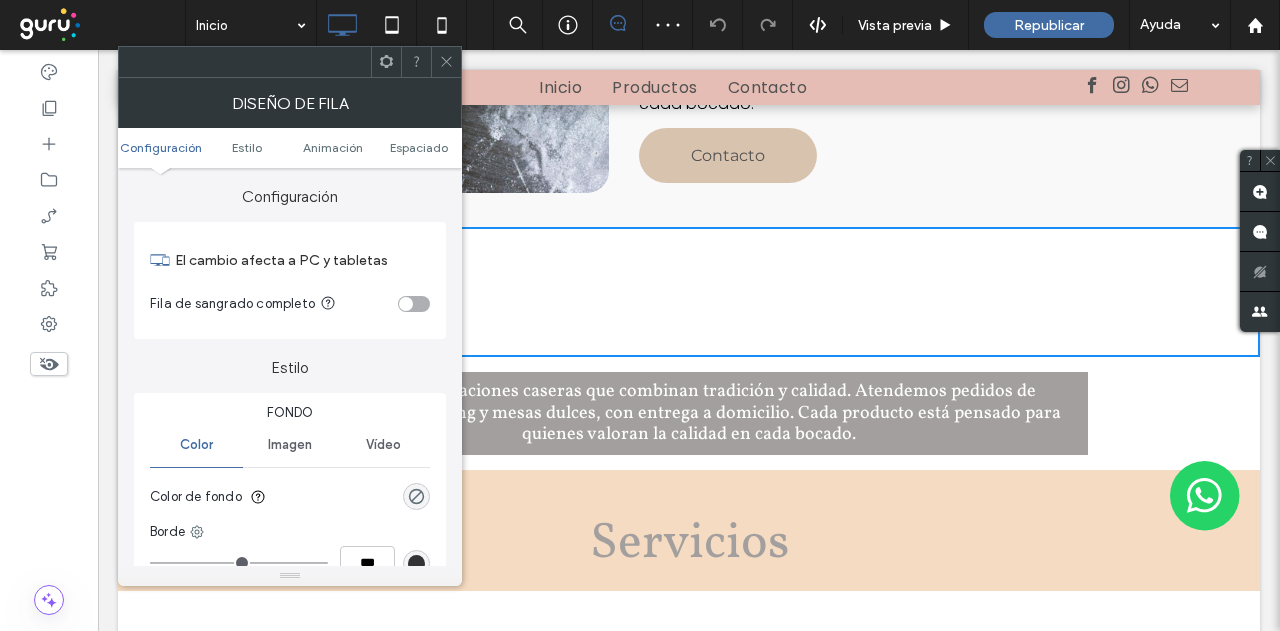 click on "Imagen" at bounding box center (290, 445) 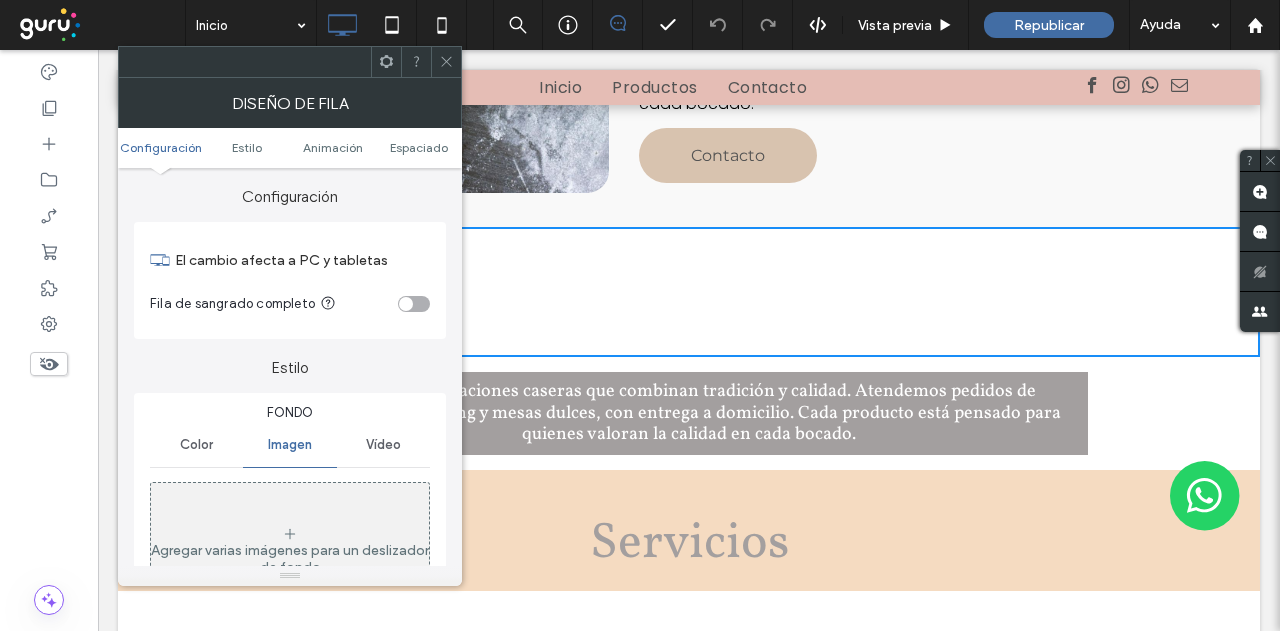 click on "Agregar varias imágenes para un deslizador de fondo" at bounding box center [290, 551] 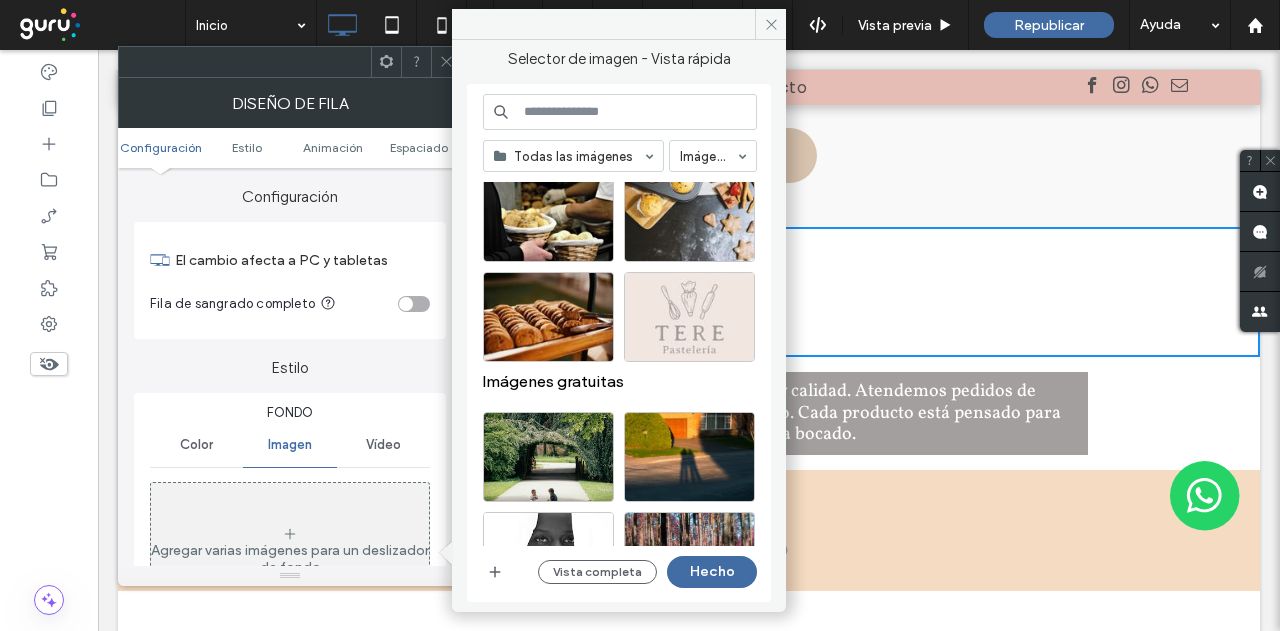 scroll, scrollTop: 0, scrollLeft: 0, axis: both 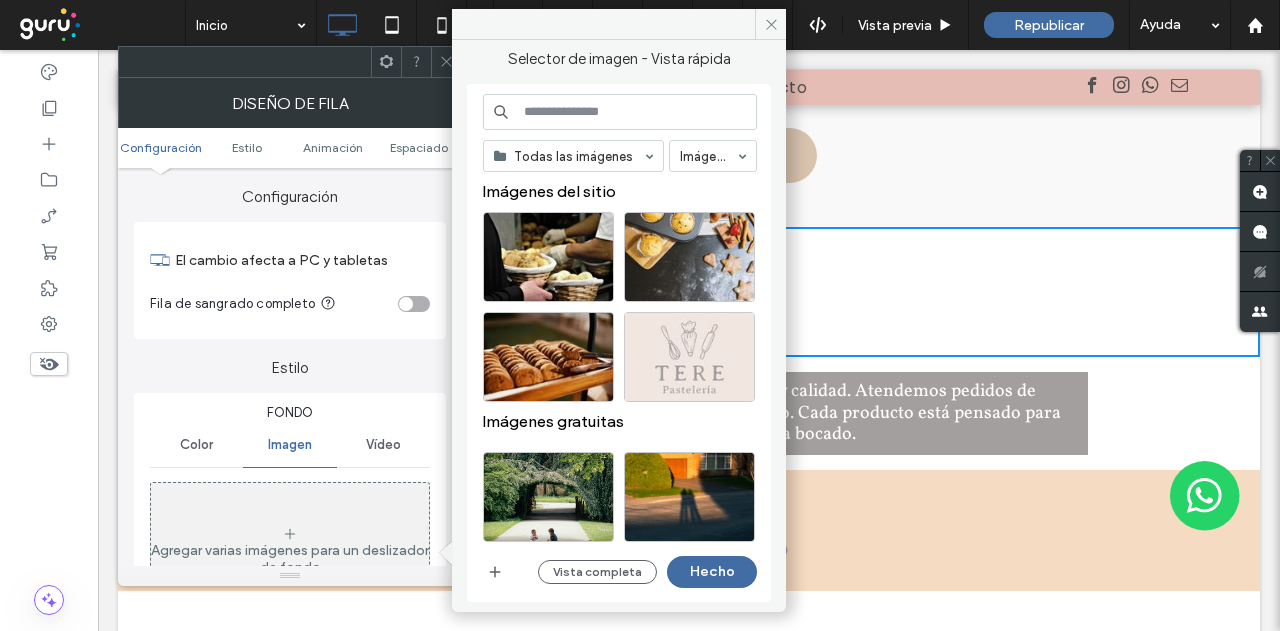 click at bounding box center [620, 112] 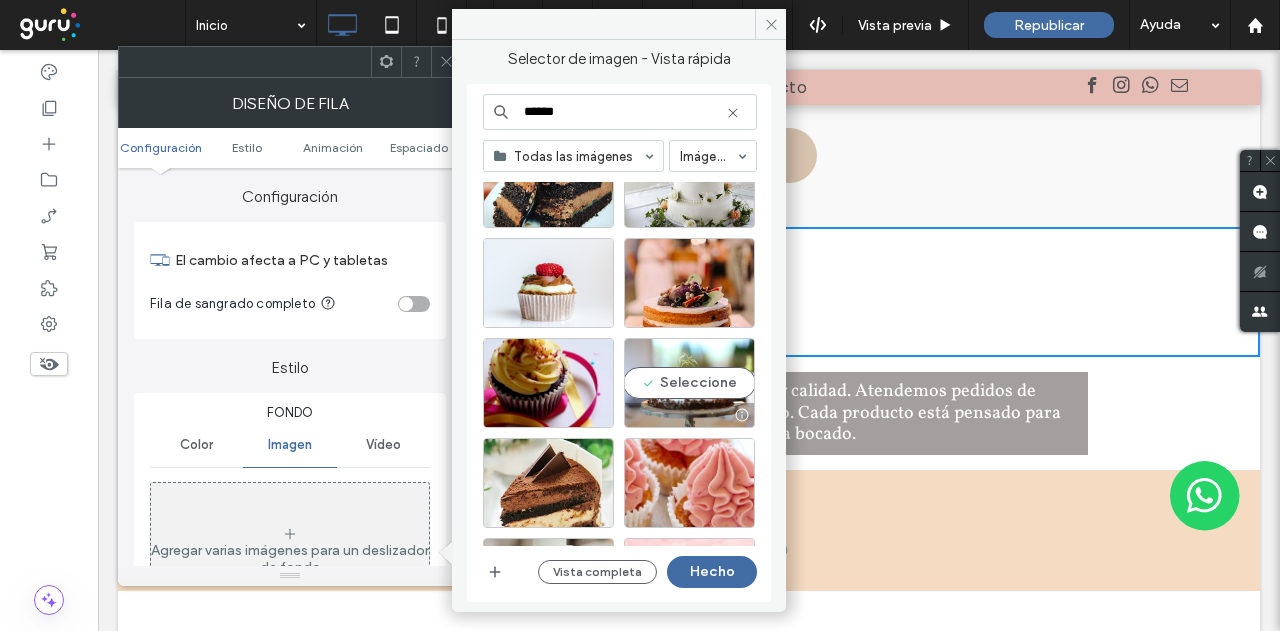 scroll, scrollTop: 100, scrollLeft: 0, axis: vertical 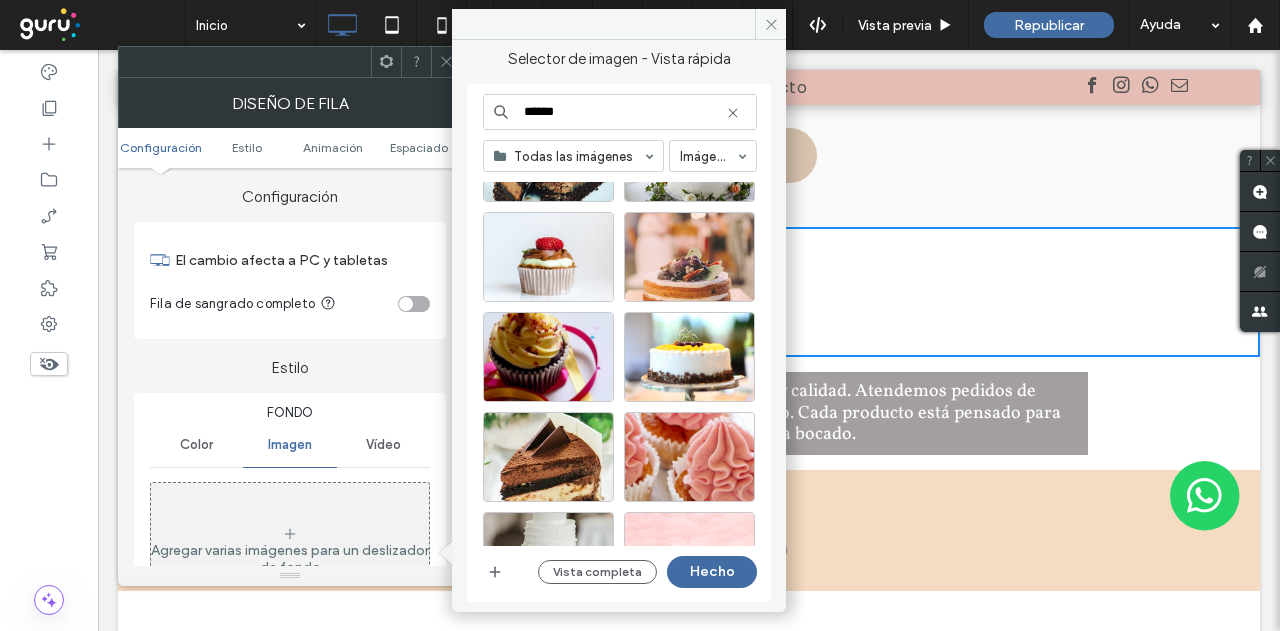 type on "******" 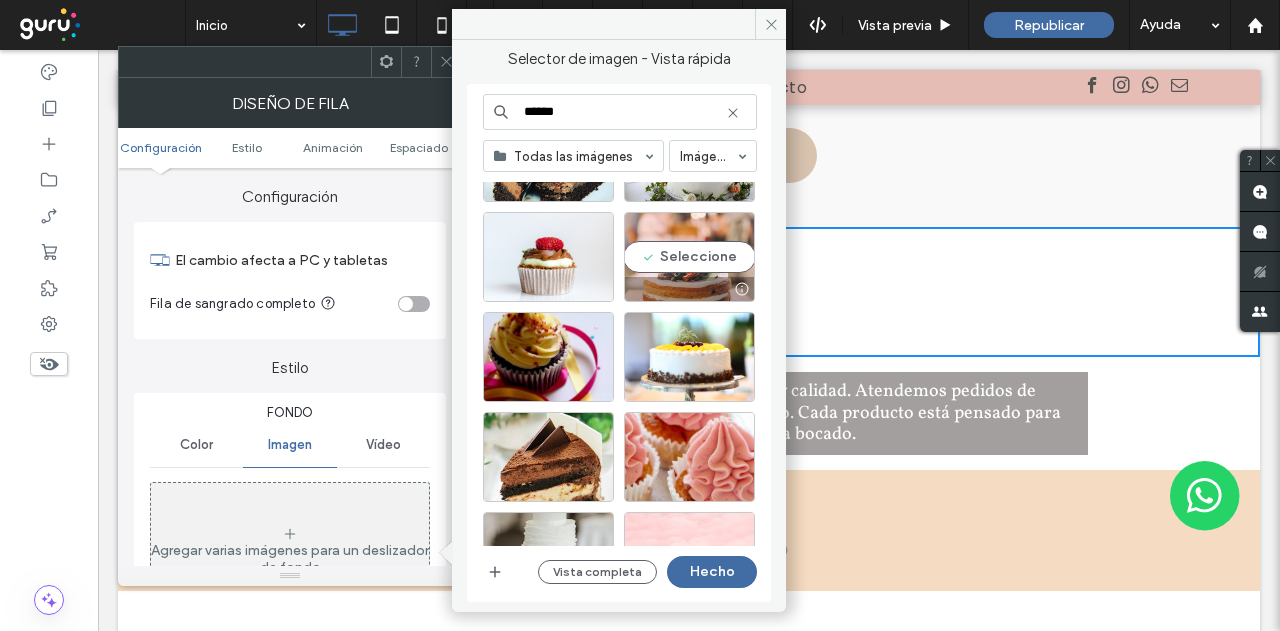 click on "Seleccione" at bounding box center (689, 257) 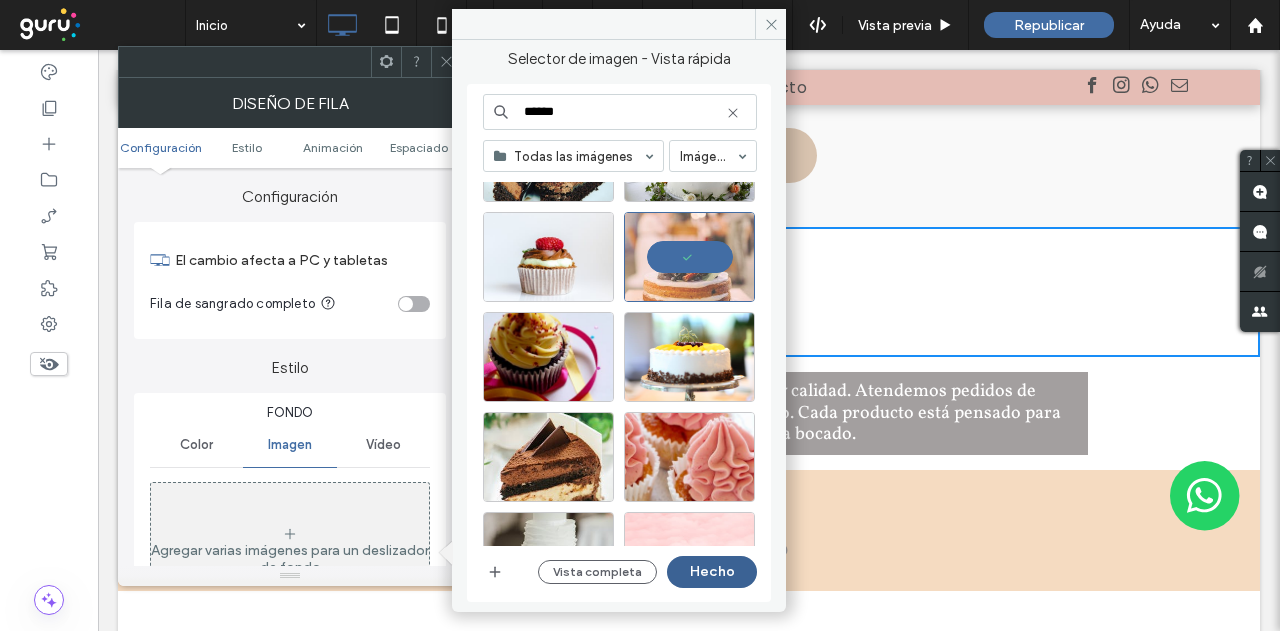 click on "Hecho" at bounding box center (712, 572) 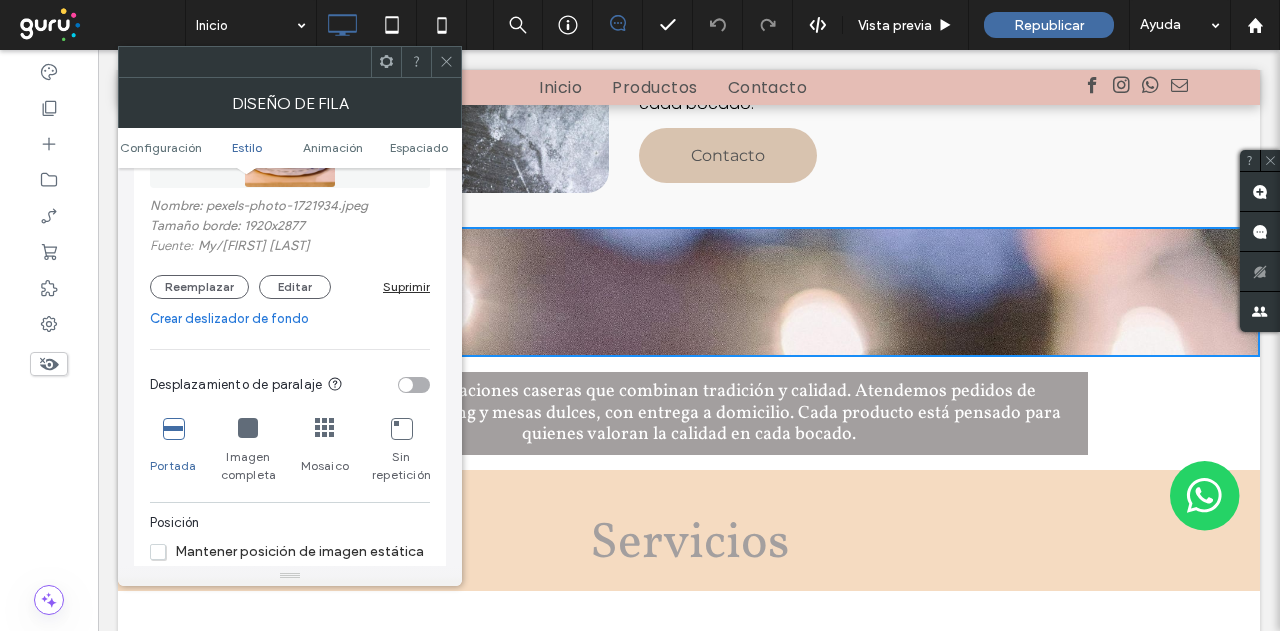 scroll, scrollTop: 700, scrollLeft: 0, axis: vertical 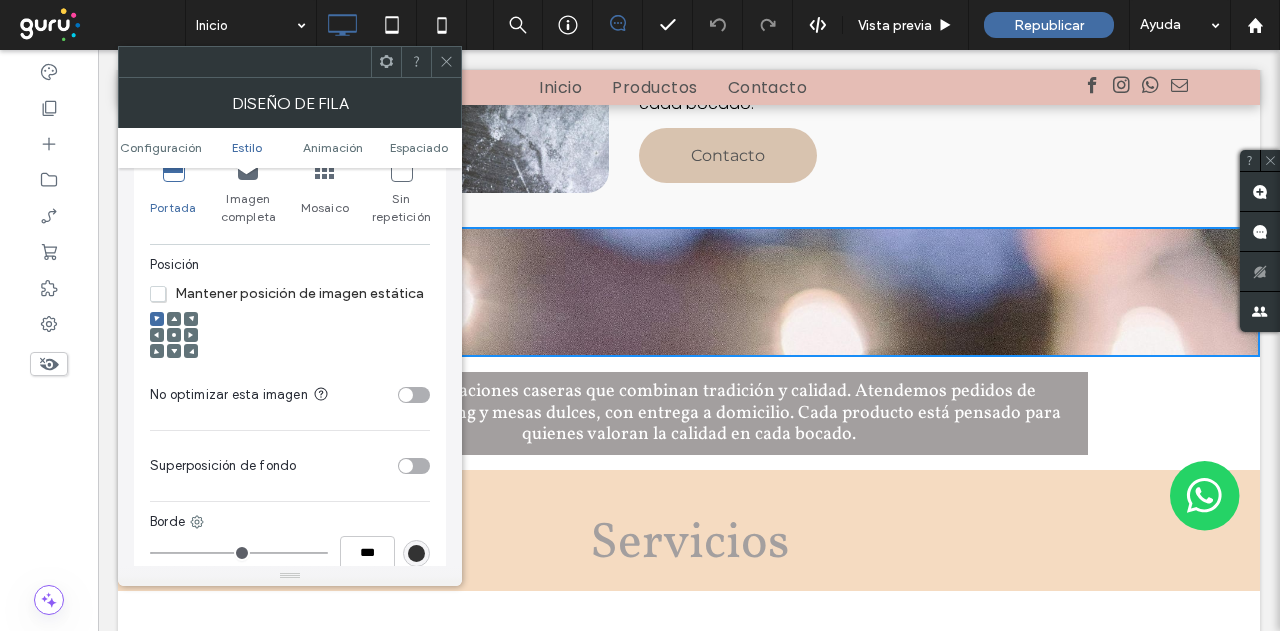 click at bounding box center [174, 351] 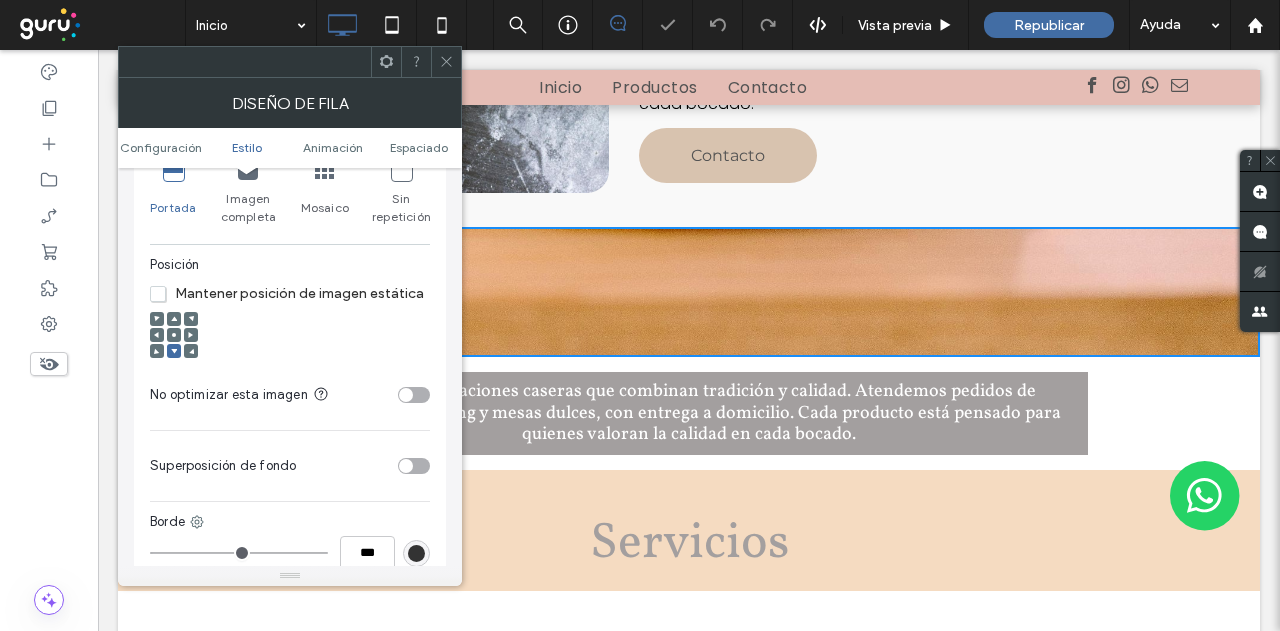 click at bounding box center [174, 336] 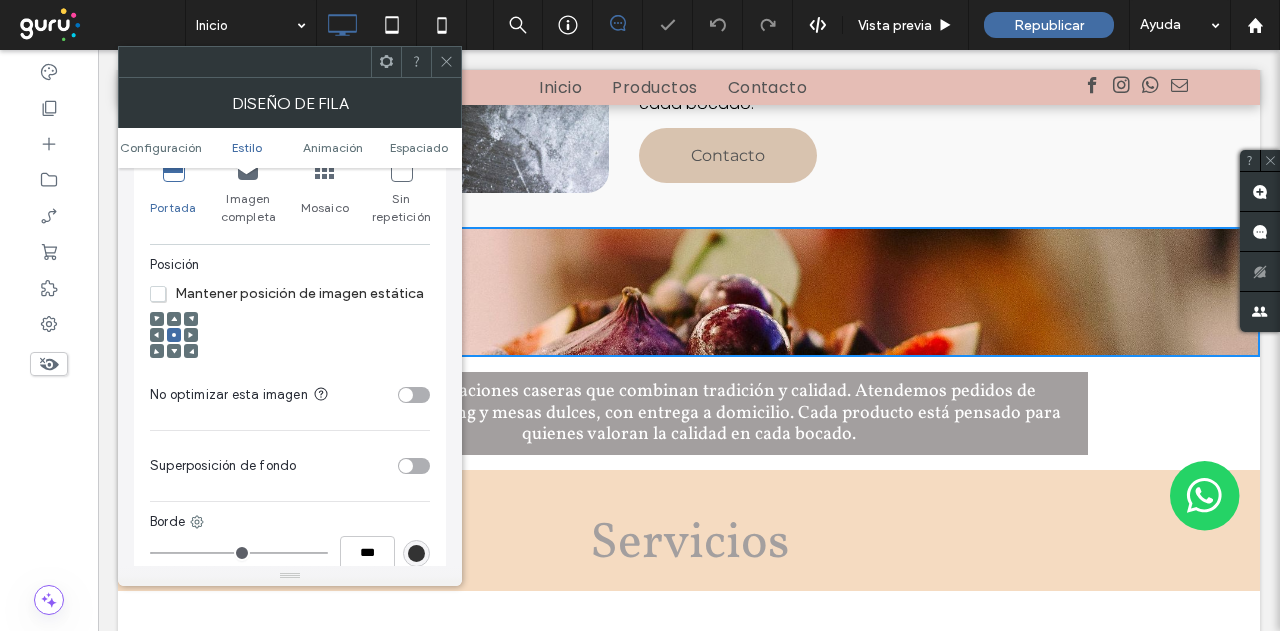 click 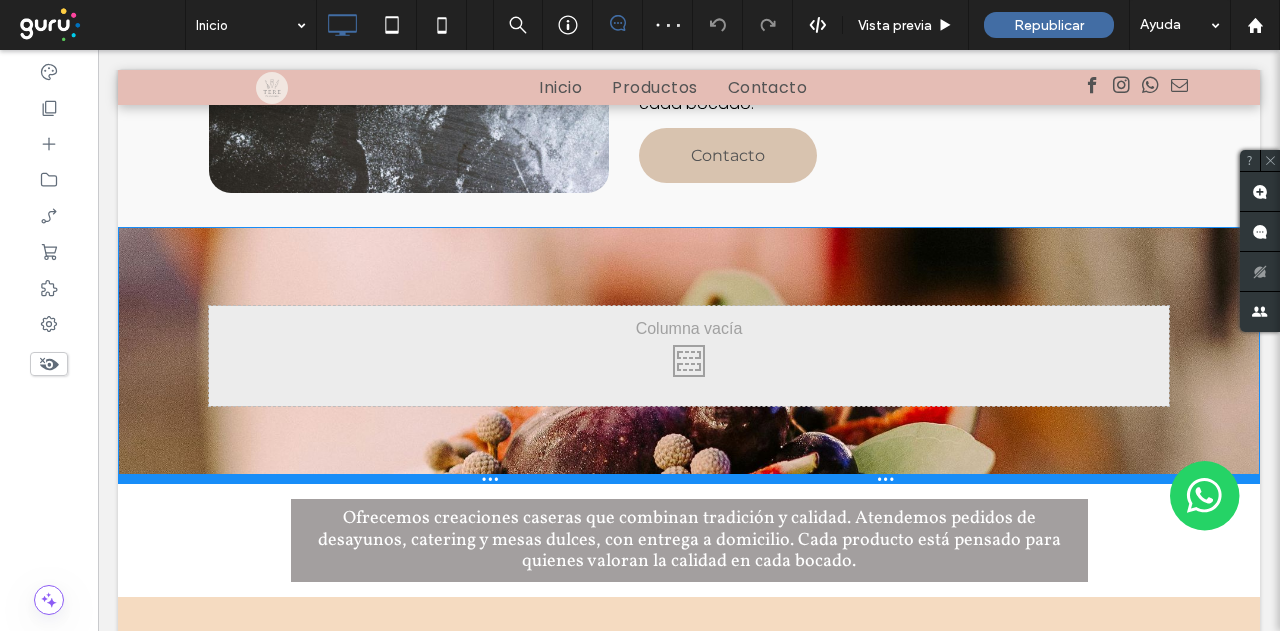drag, startPoint x: 250, startPoint y: 333, endPoint x: 218, endPoint y: 461, distance: 131.93938 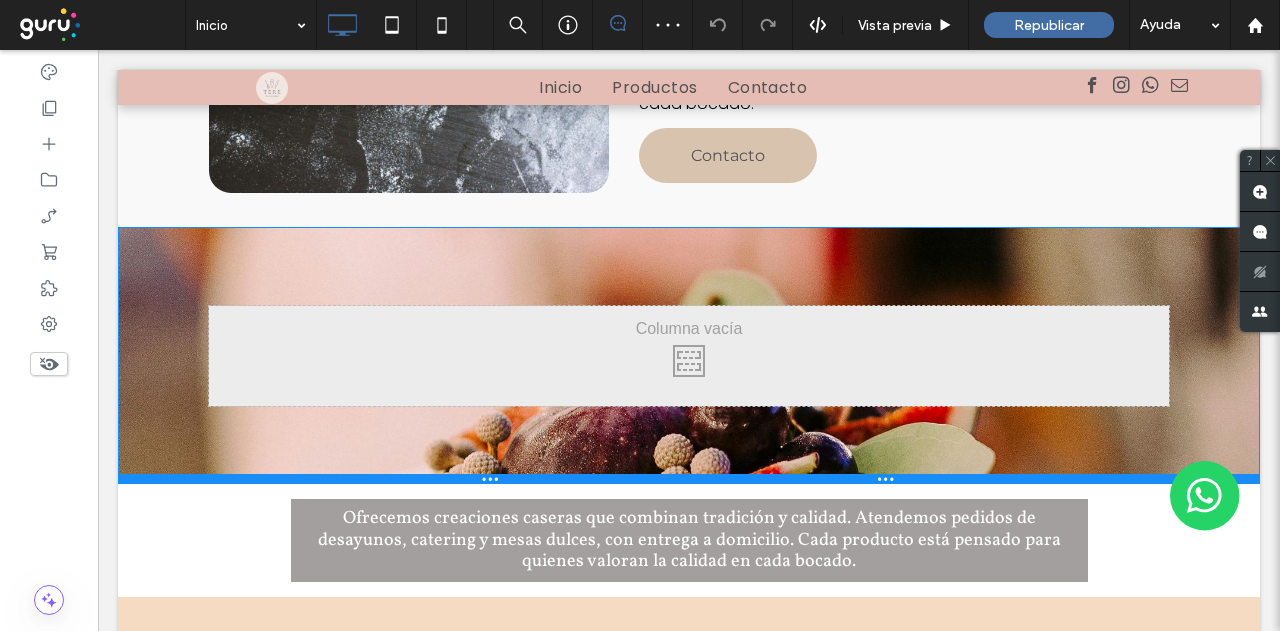 click at bounding box center (689, 479) 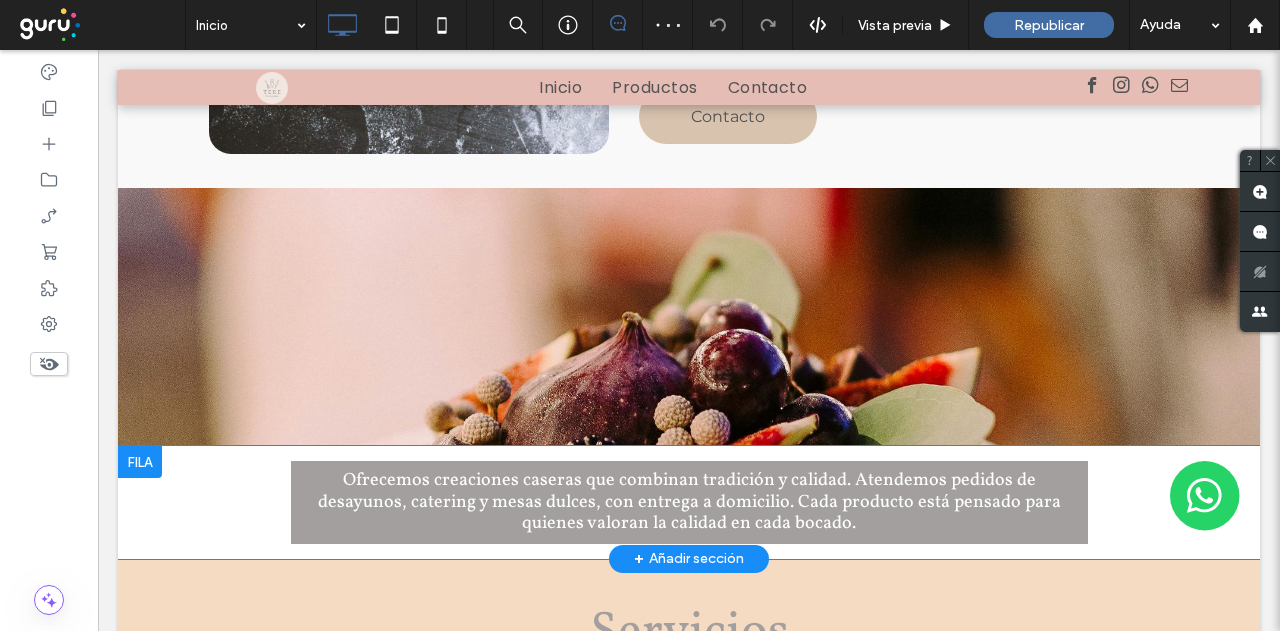 scroll, scrollTop: 1100, scrollLeft: 0, axis: vertical 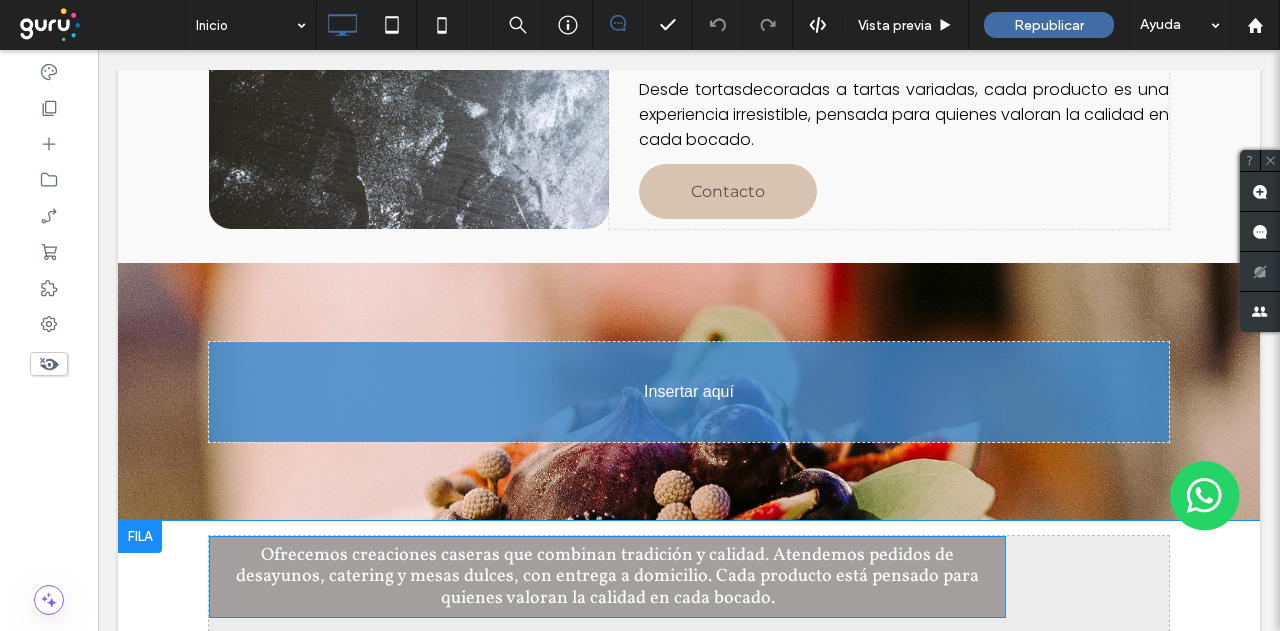 drag, startPoint x: 473, startPoint y: 523, endPoint x: 585, endPoint y: 394, distance: 170.83618 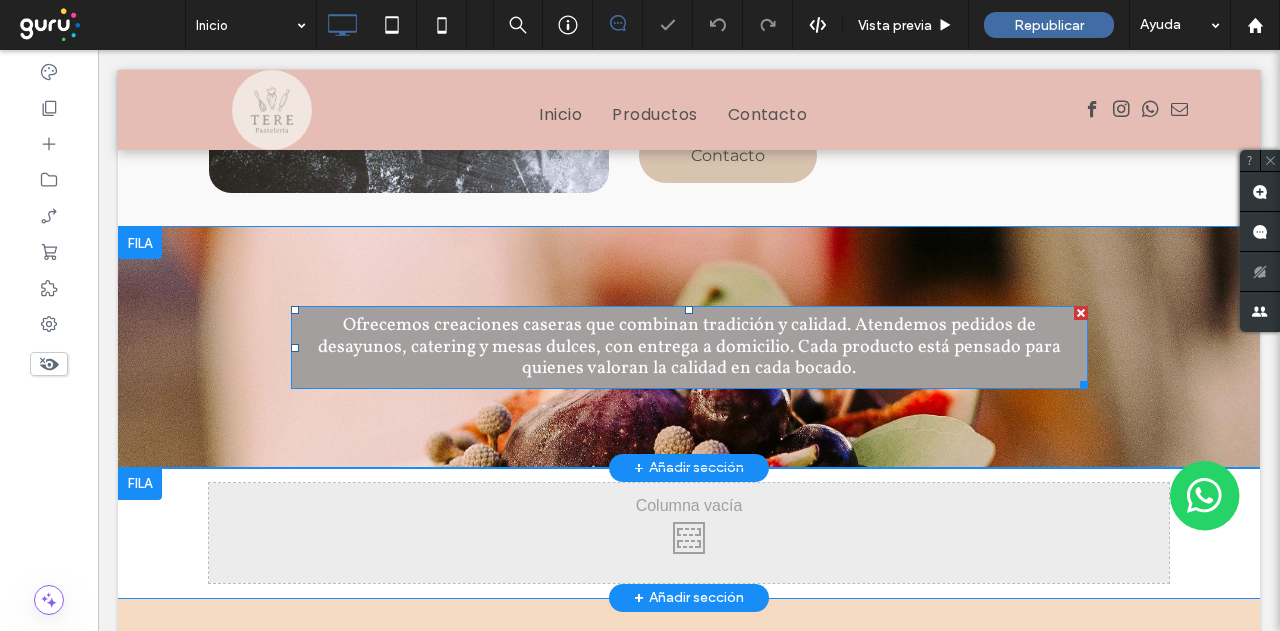click on "Ofrecemos creaciones caseras que combinan tradición y calidad. Atendemos pedidos de desayunos, catering y mesas dulces, con entrega a domicilio. Cada producto está pensado para quienes valoran la calidad en cada bocado." at bounding box center [689, 347] 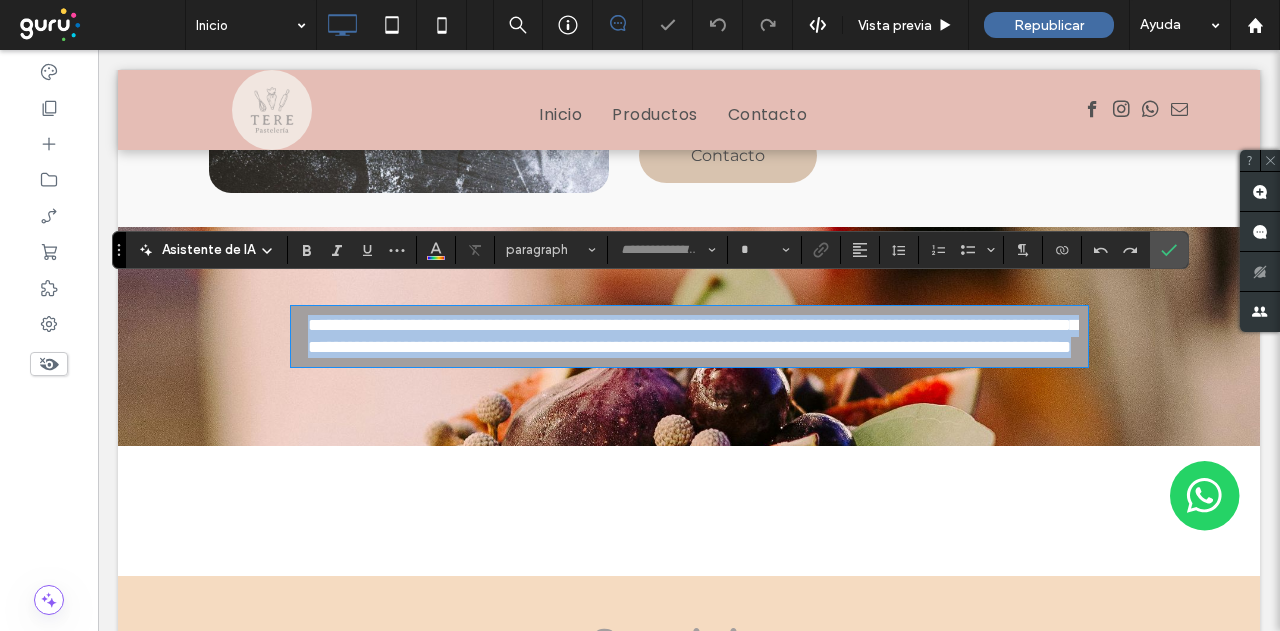 type on "********" 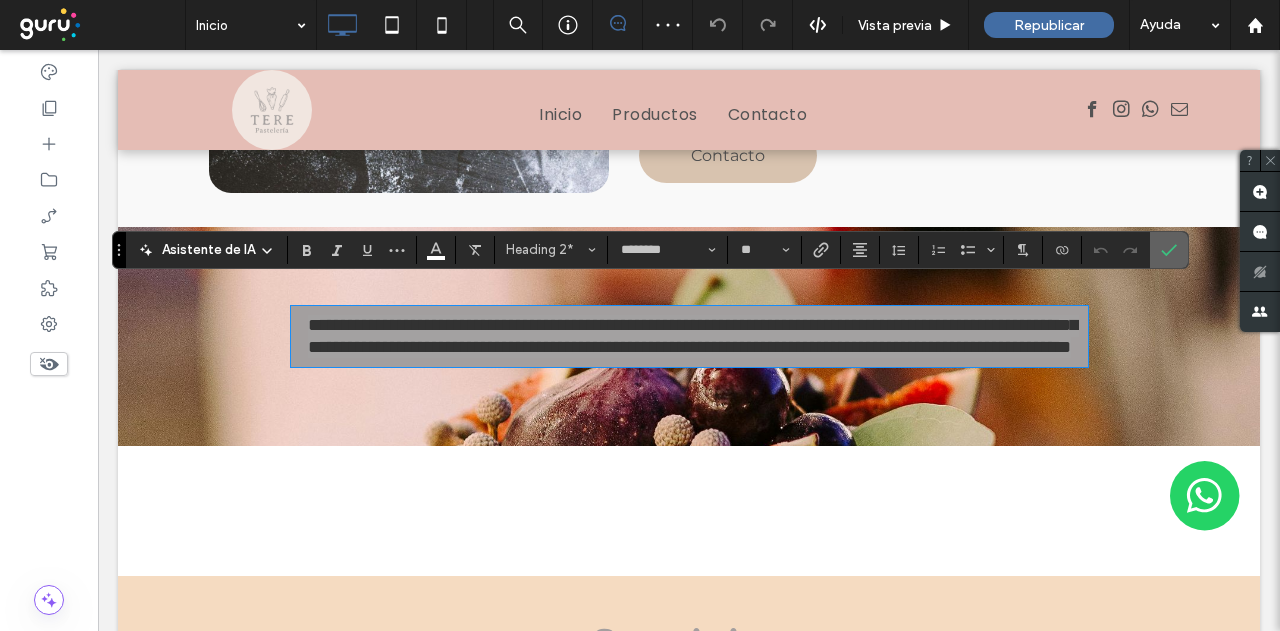 drag, startPoint x: 1156, startPoint y: 249, endPoint x: 571, endPoint y: 225, distance: 585.4921 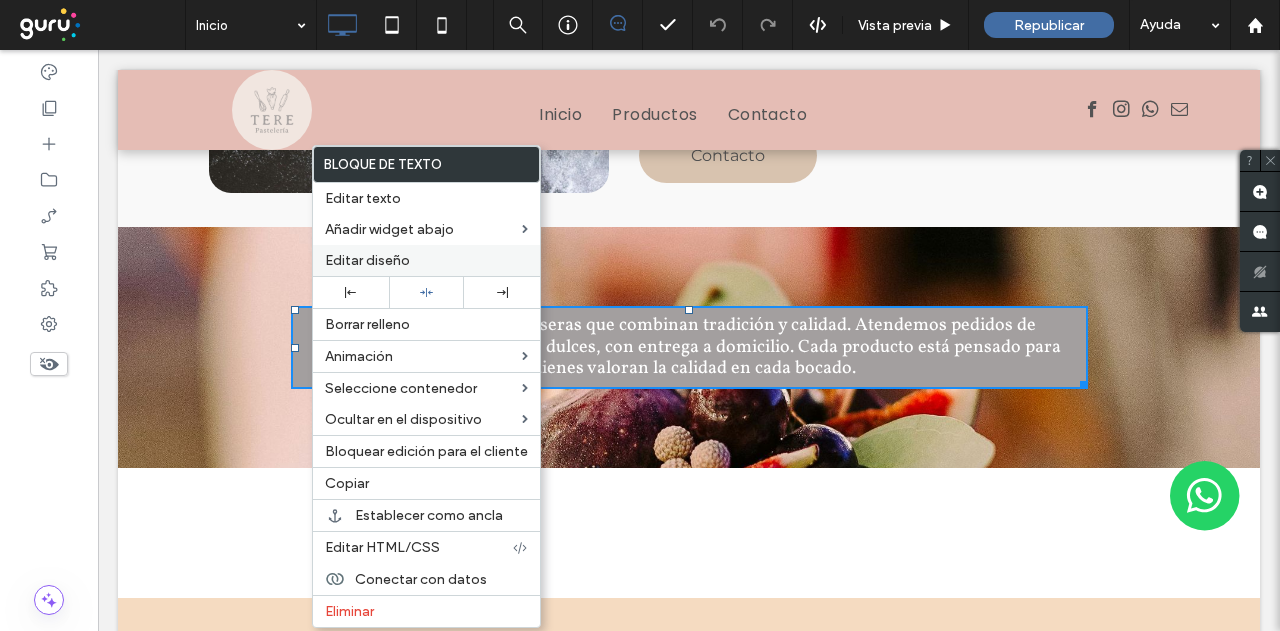 click on "Editar diseño" at bounding box center [367, 260] 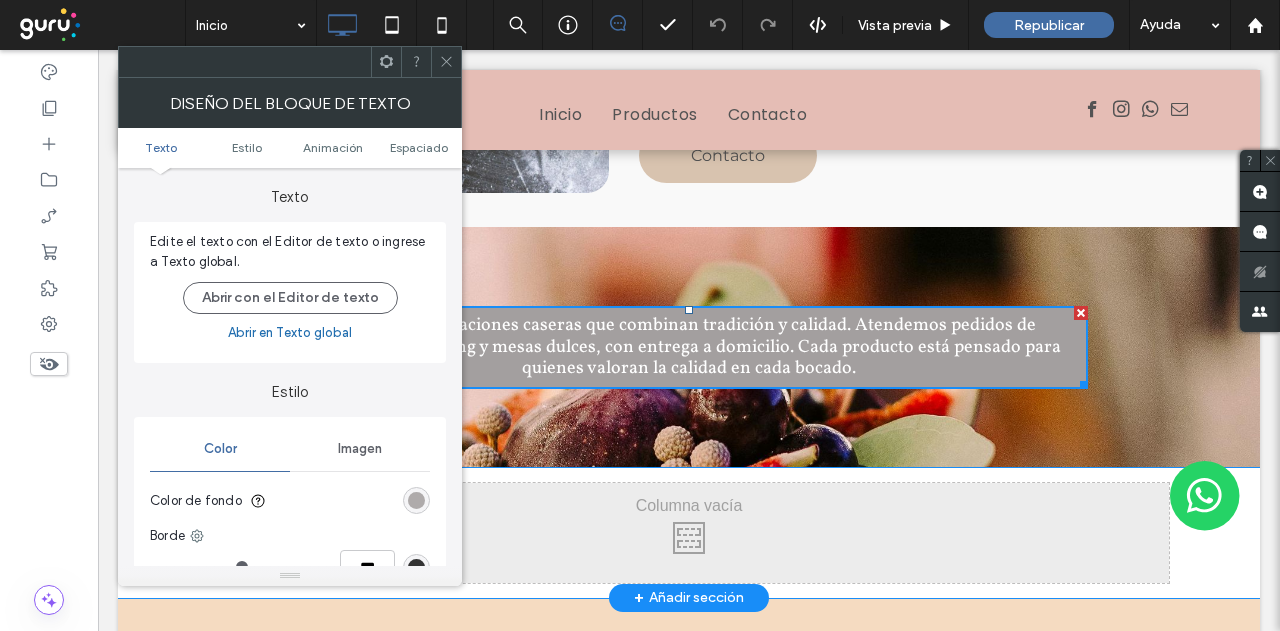 click at bounding box center (416, 500) 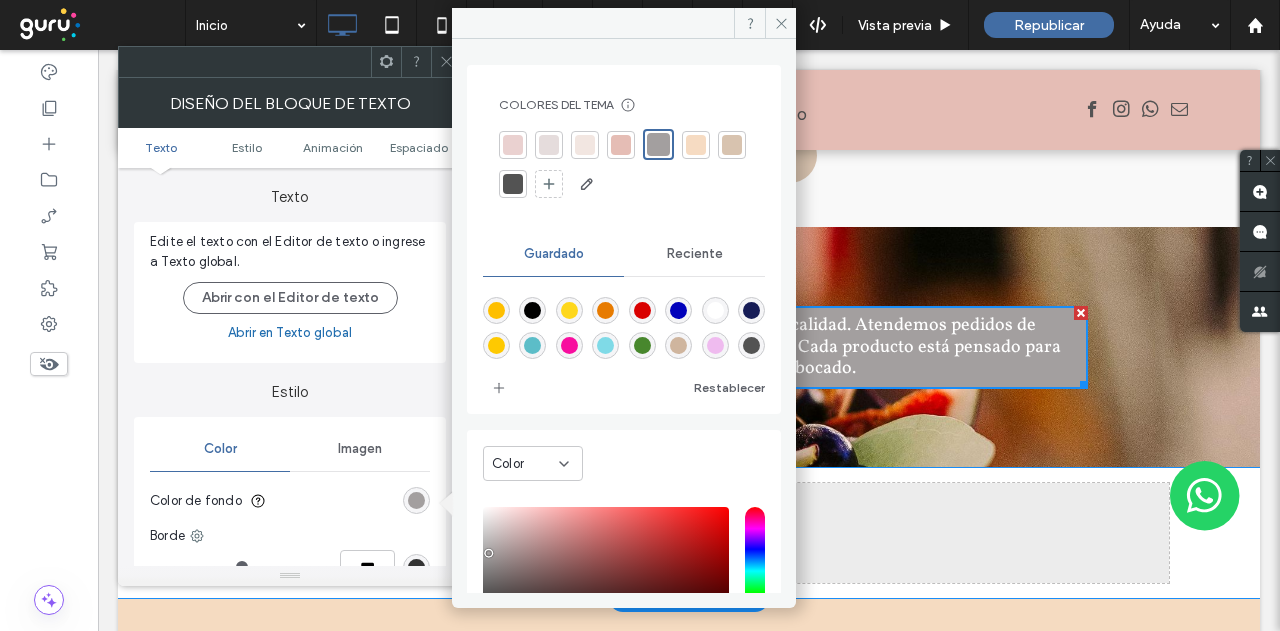 scroll, scrollTop: 168, scrollLeft: 0, axis: vertical 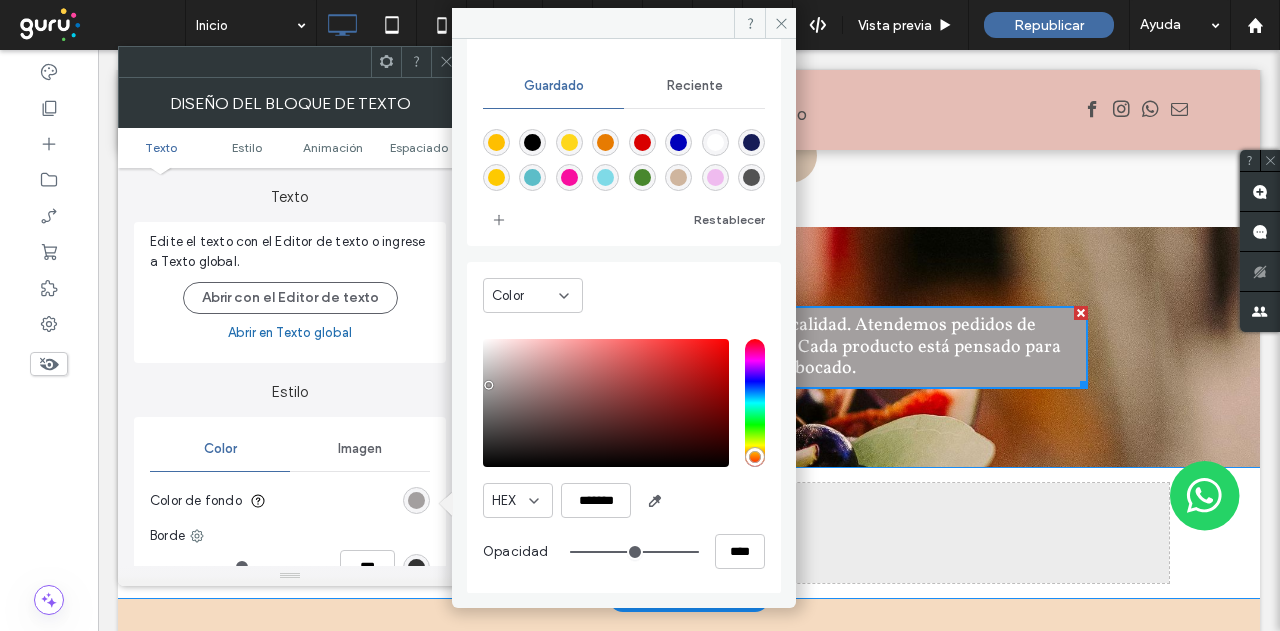 type on "**" 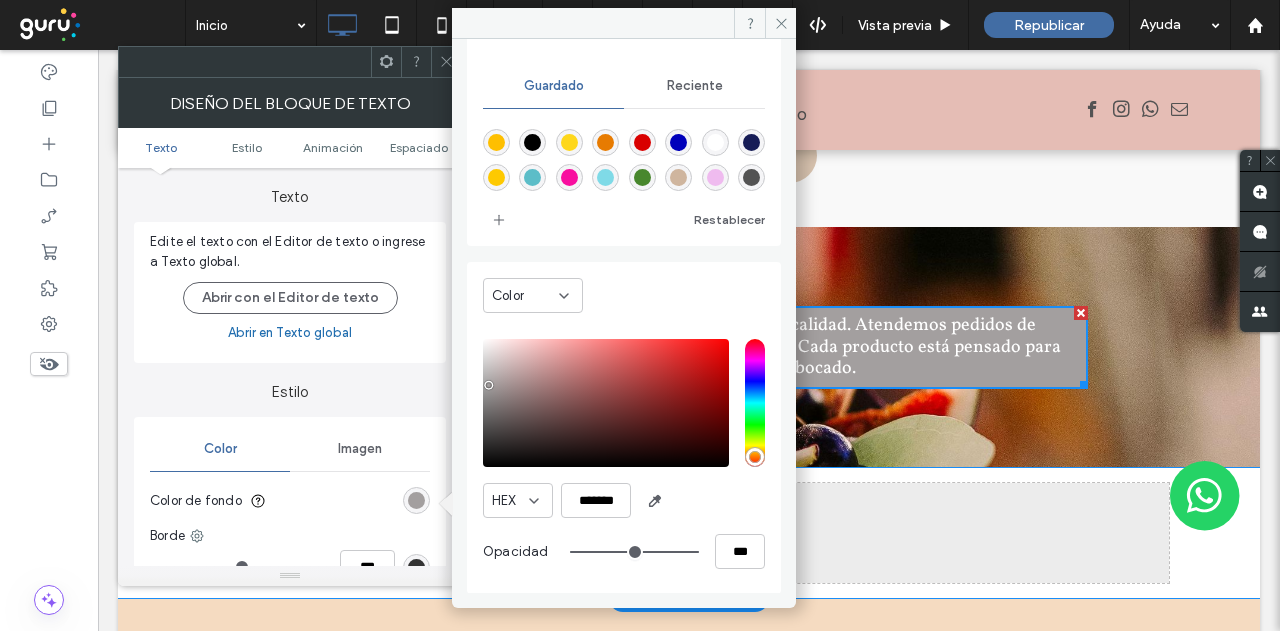 type on "*" 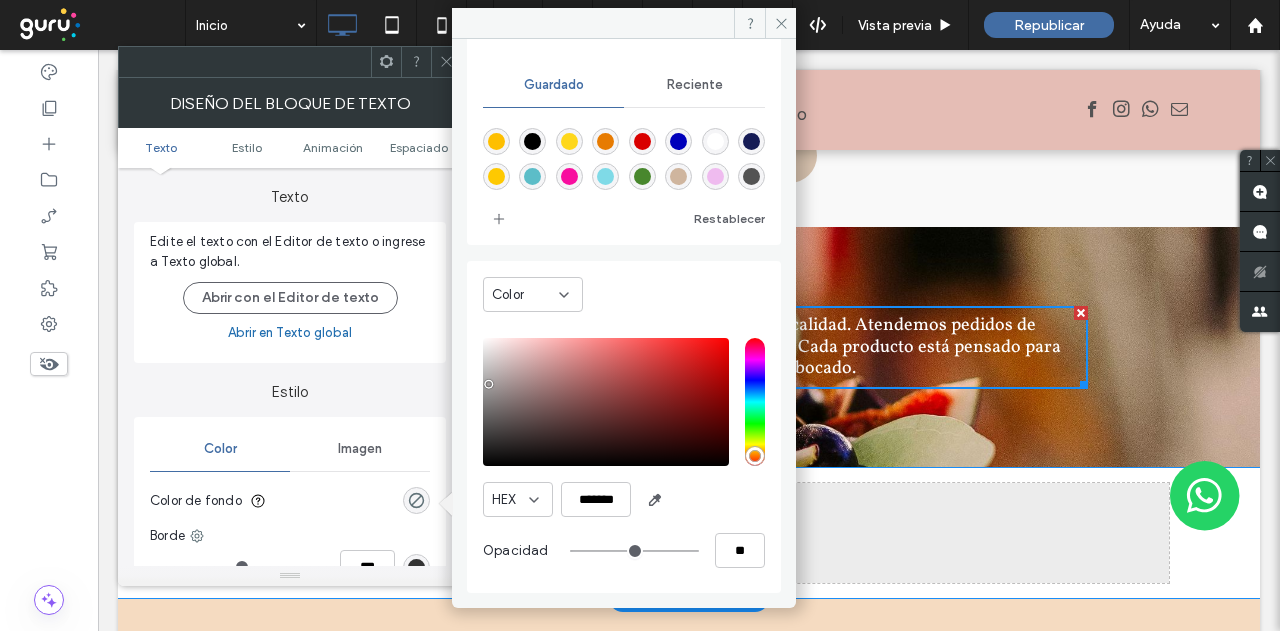 scroll, scrollTop: 166, scrollLeft: 0, axis: vertical 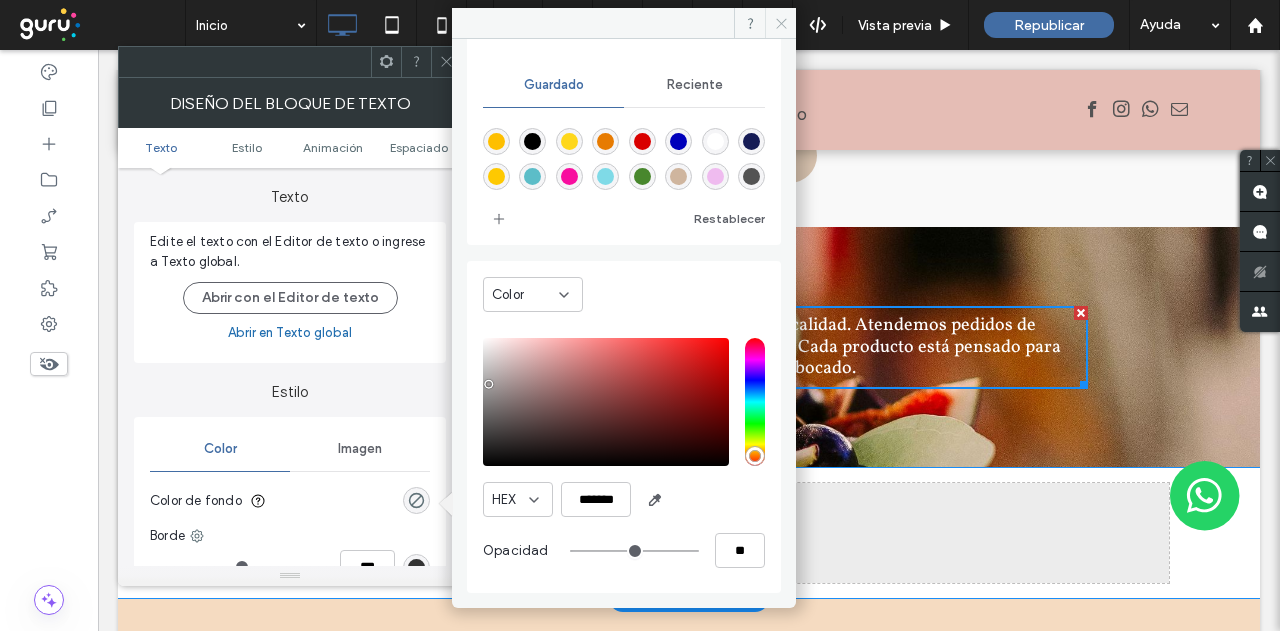 click 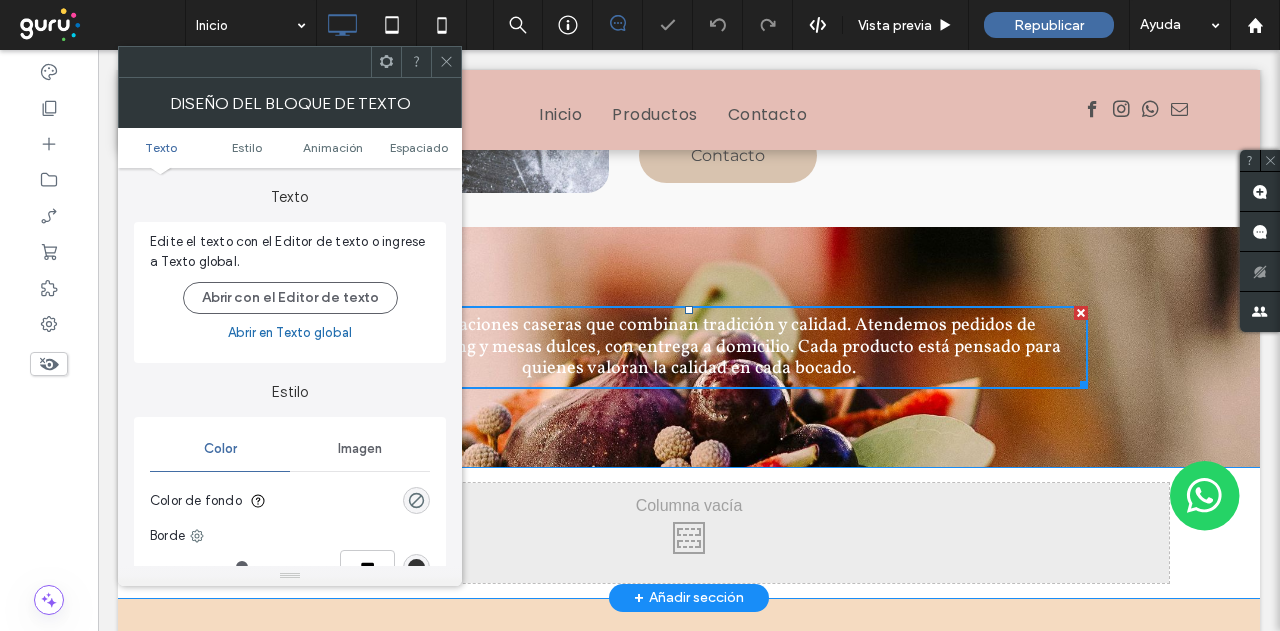 click at bounding box center [446, 62] 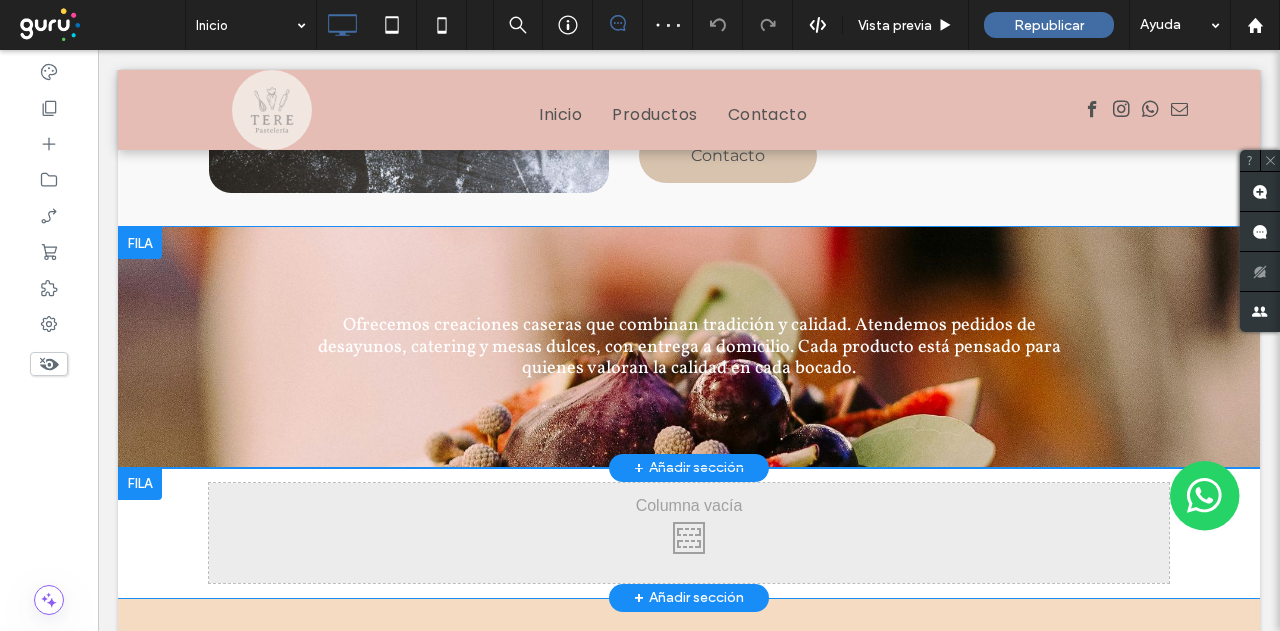 click on "Click To Paste     Click To Paste     Ofrecemos creaciones caseras que combinan tradición y calidad. Atendemos pedidos de desayunos, catering y mesas dulces, con entrega a domicilio. Cada producto está pensado para quienes valoran la calidad en cada bocado.
Fila + Añadir sección" at bounding box center [689, 347] 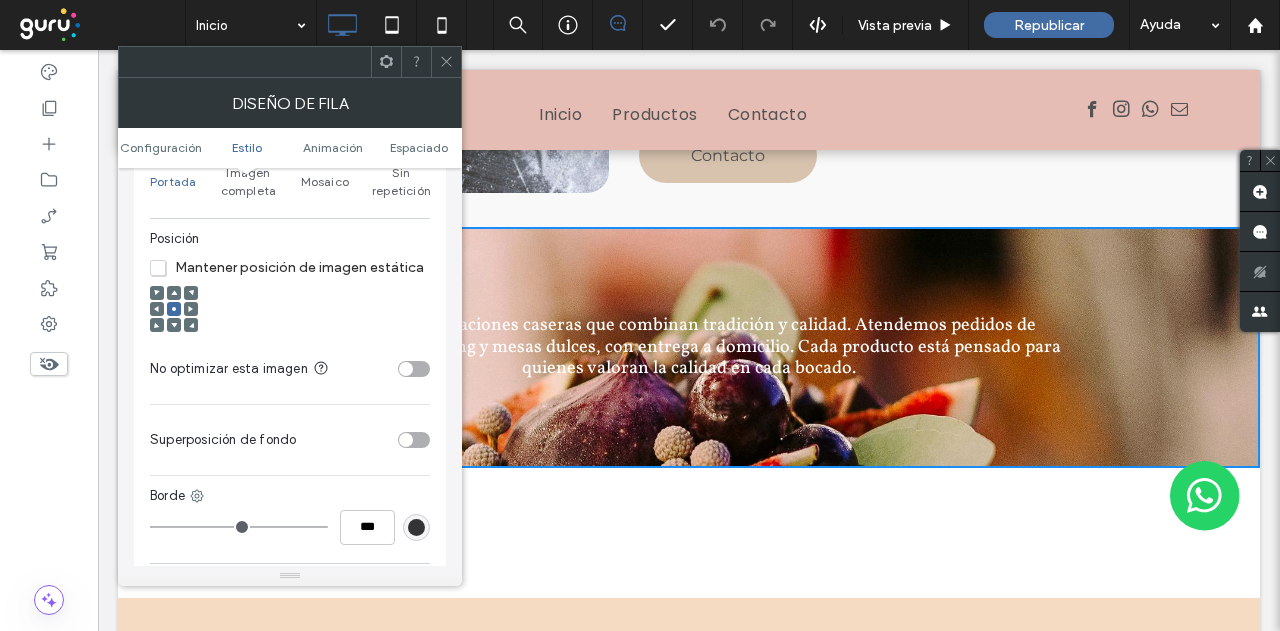 scroll, scrollTop: 900, scrollLeft: 0, axis: vertical 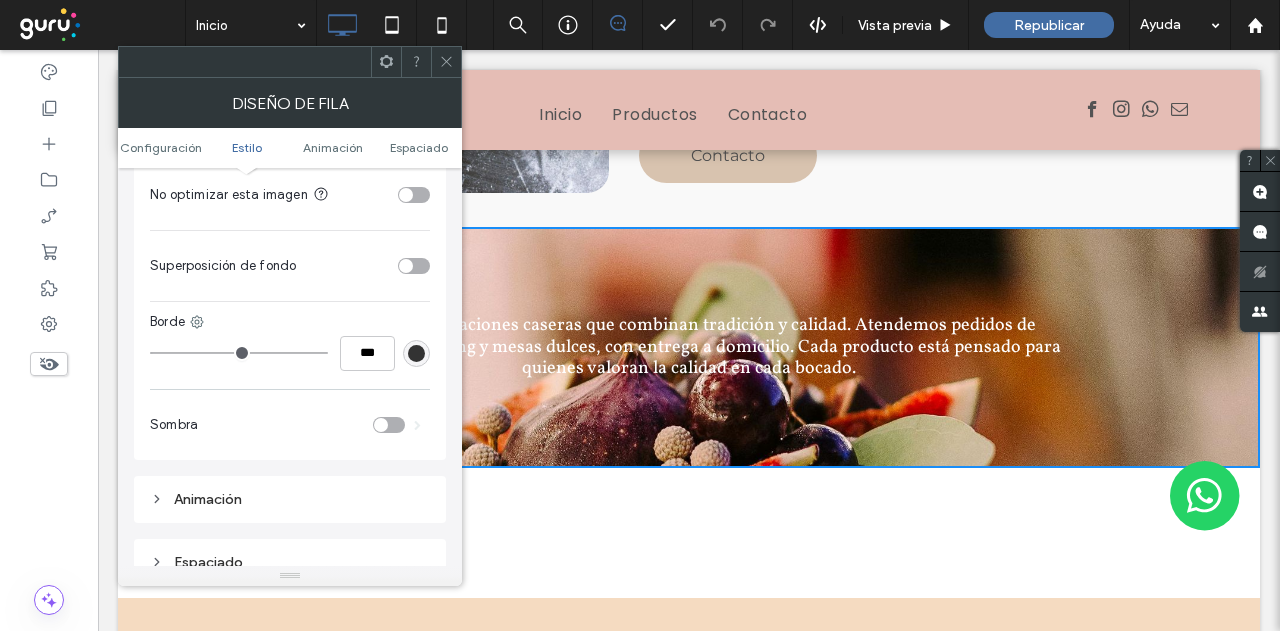 click on "Superposición de fondo" at bounding box center [290, 266] 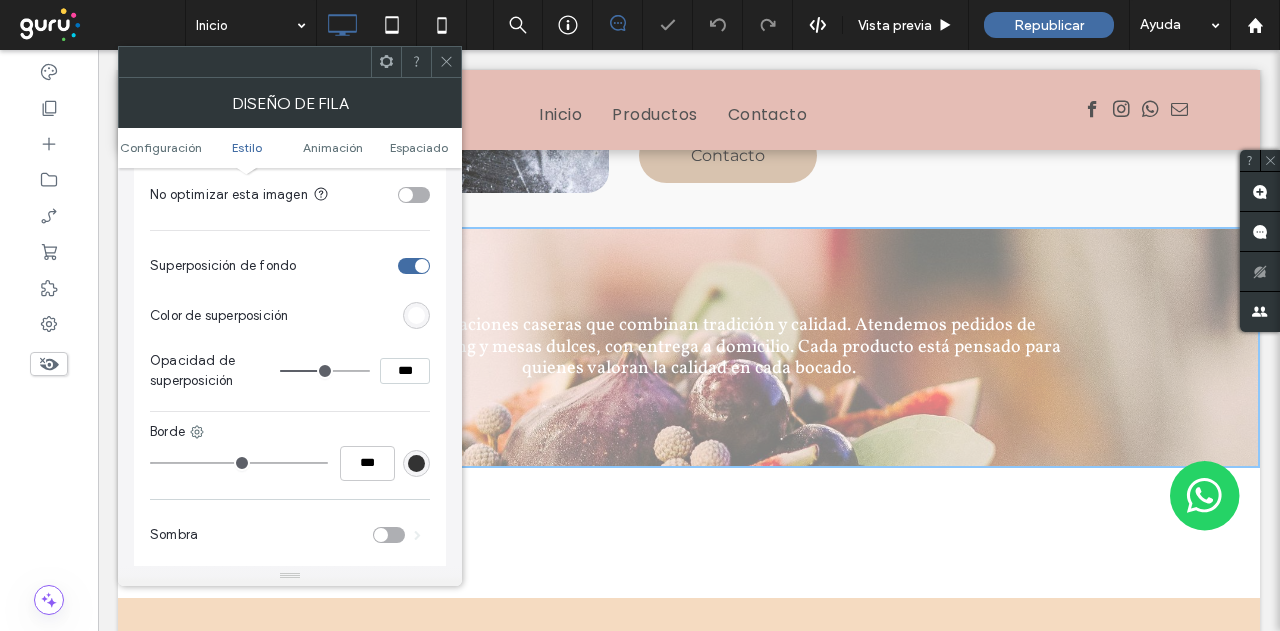 click at bounding box center [416, 315] 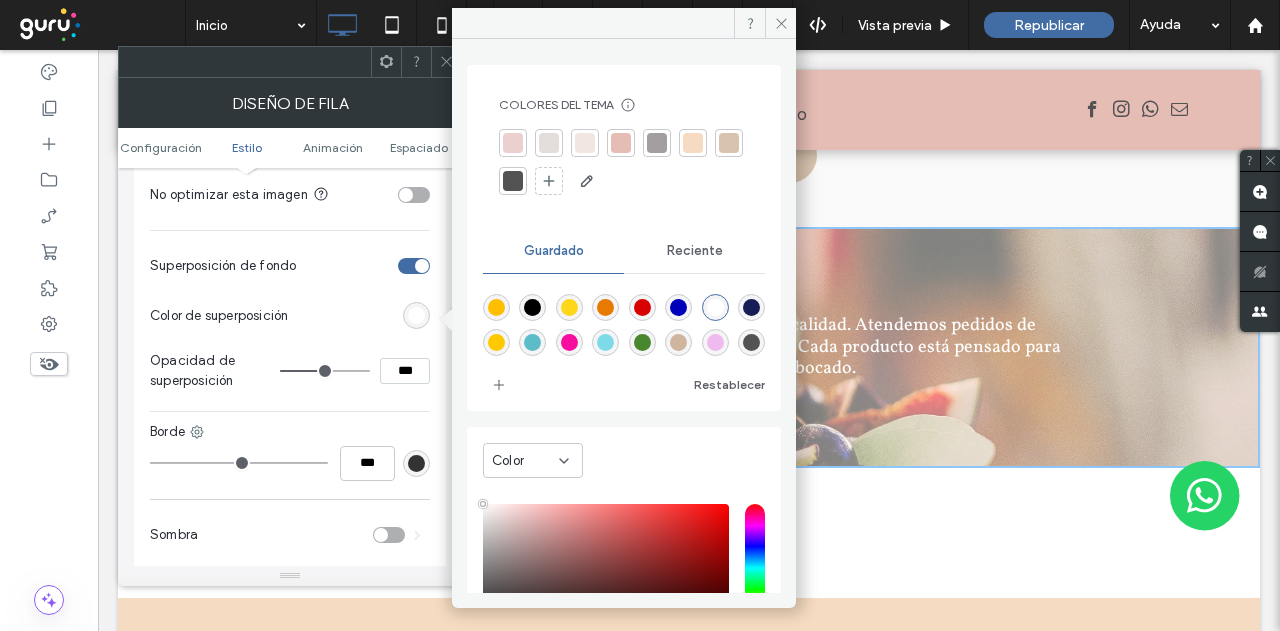 click at bounding box center [729, 143] 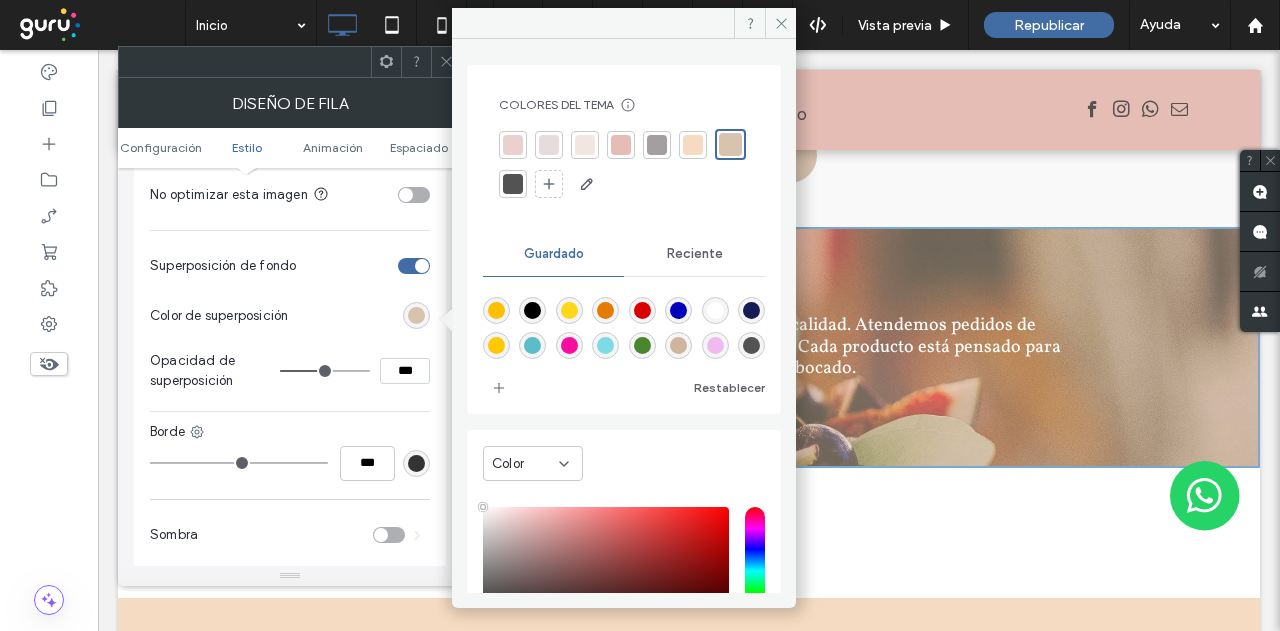 click at bounding box center [513, 184] 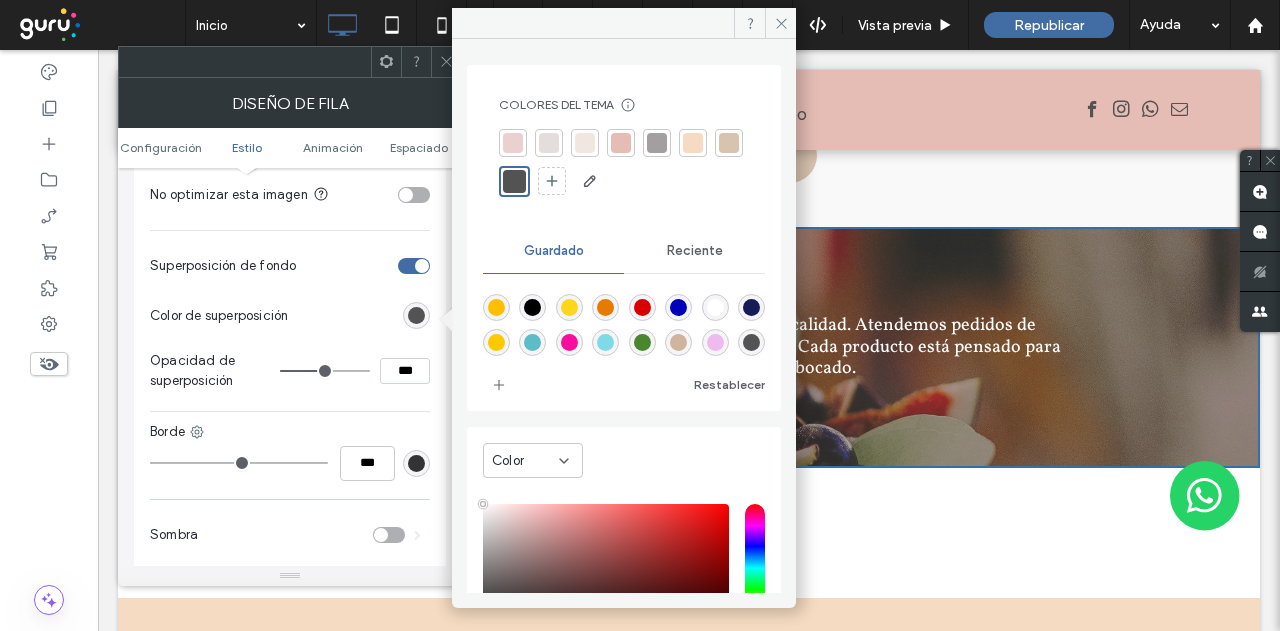 click on "Superposición de fondo" at bounding box center (290, 266) 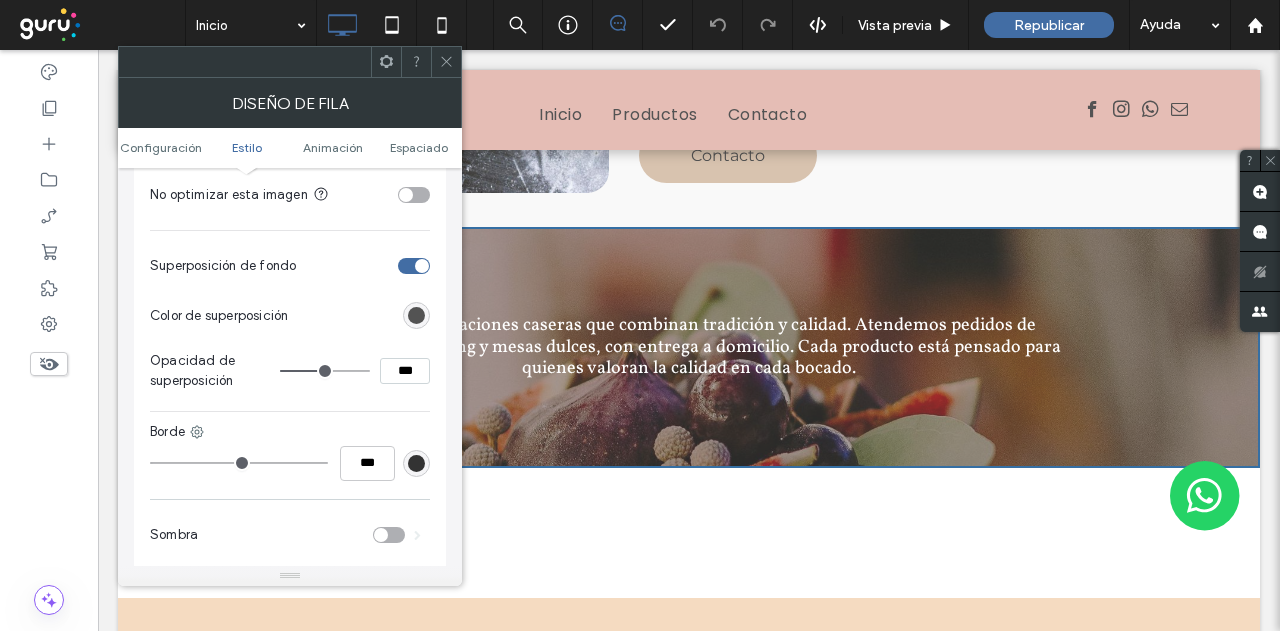 click 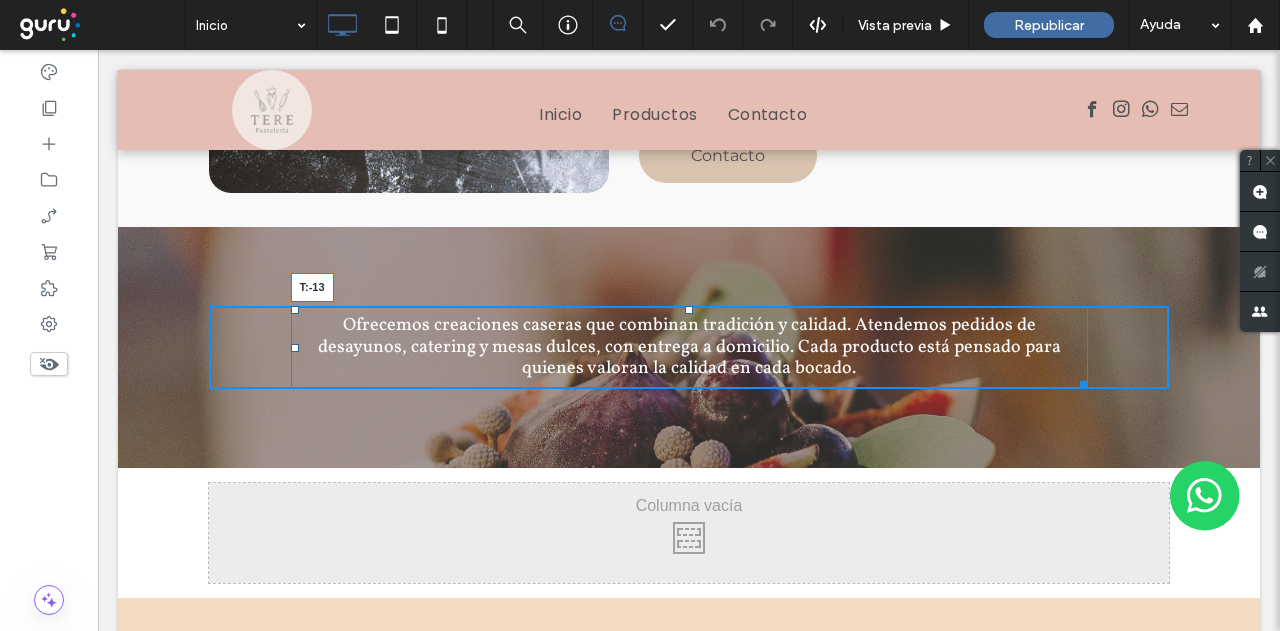 drag, startPoint x: 682, startPoint y: 288, endPoint x: 756, endPoint y: 330, distance: 85.08819 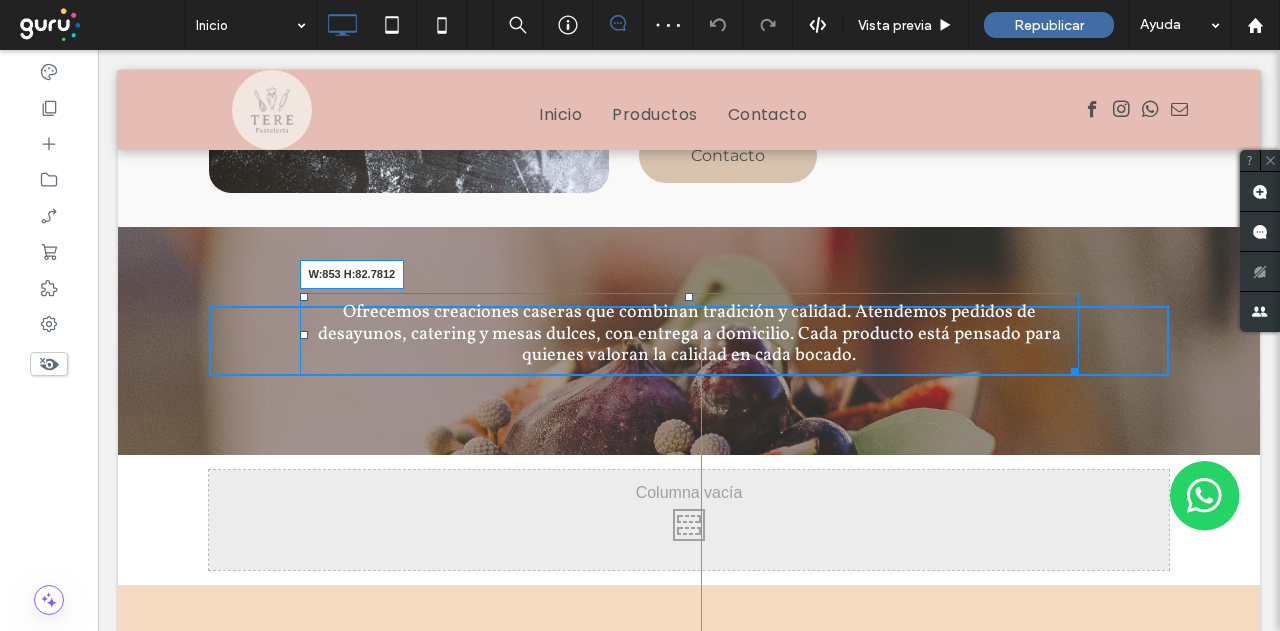 drag, startPoint x: 1057, startPoint y: 349, endPoint x: 1161, endPoint y: 399, distance: 115.39497 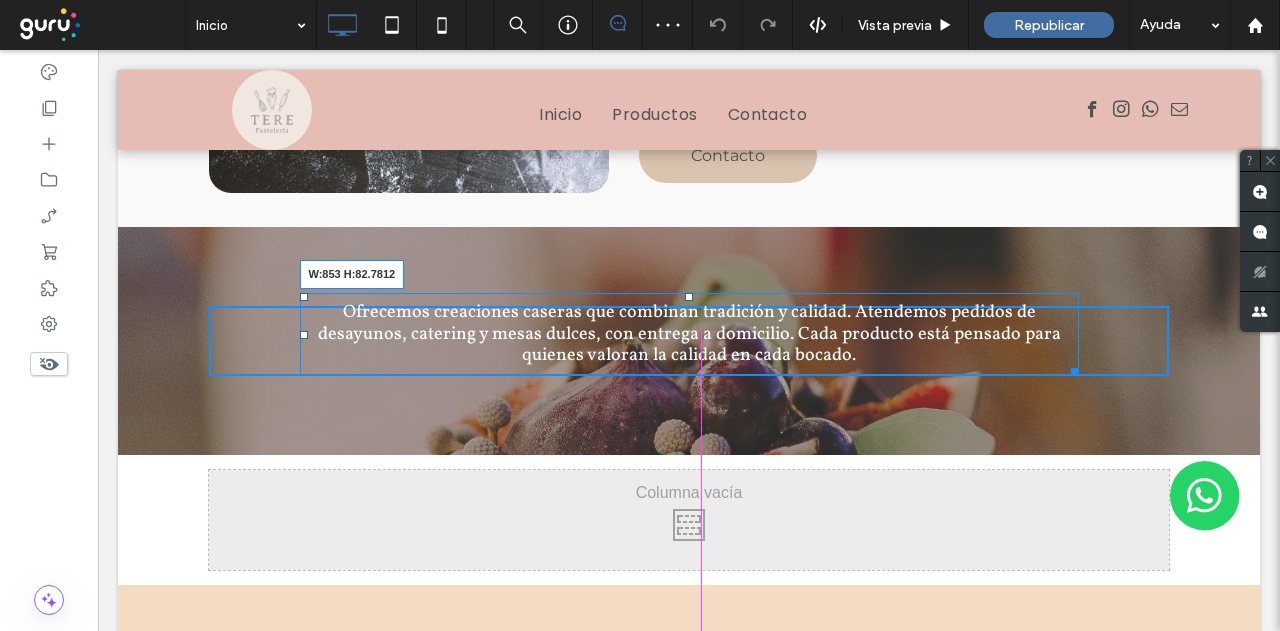 click at bounding box center (1071, 368) 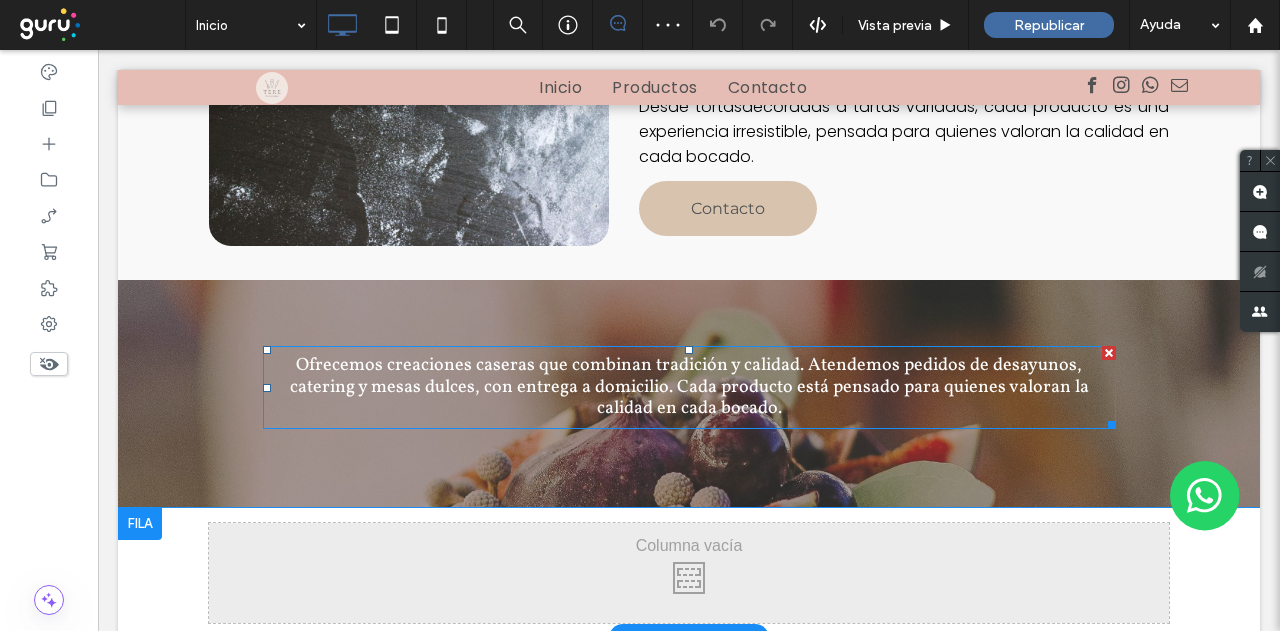 scroll, scrollTop: 1200, scrollLeft: 0, axis: vertical 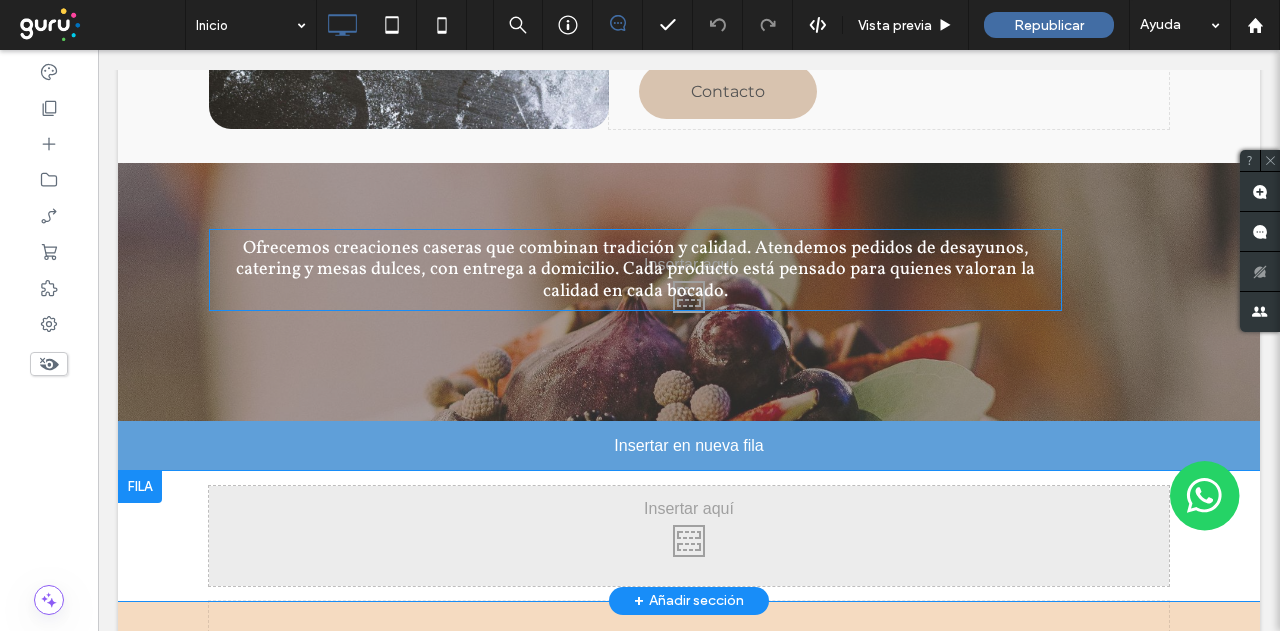 drag, startPoint x: 646, startPoint y: 451, endPoint x: 632, endPoint y: 439, distance: 18.439089 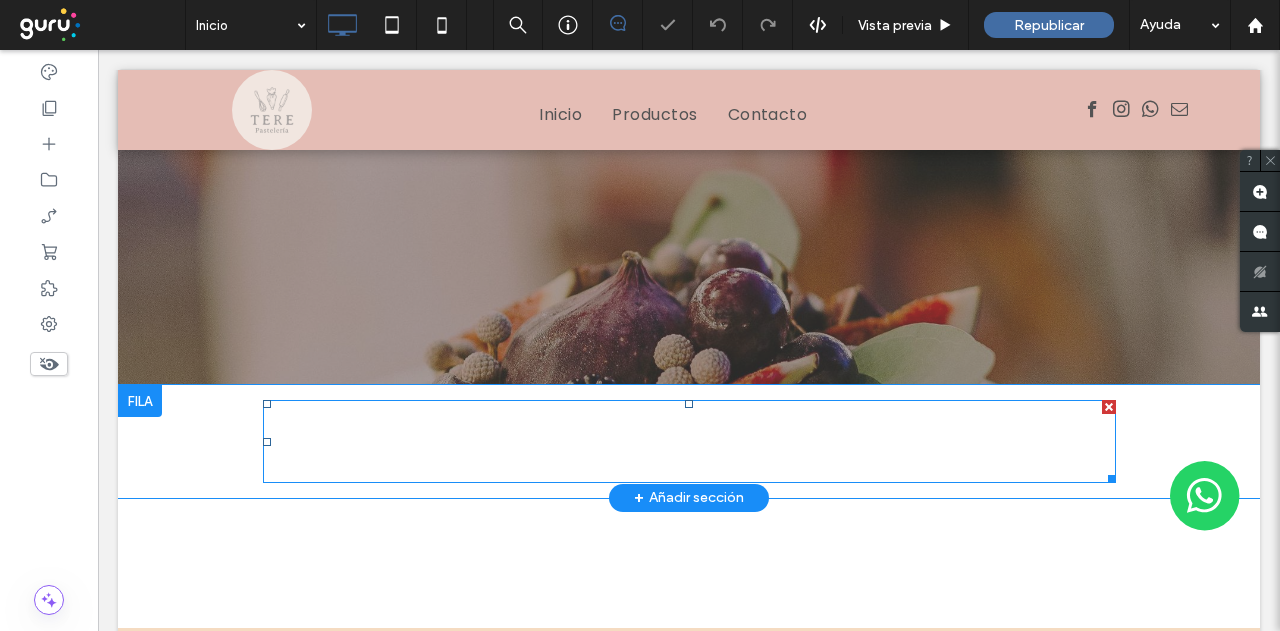 click on "Ofrecemos creaciones caseras que combinan tradición y calidad. Atendemos pedidos de desayunos, catering y mesas dulces, con entrega a domicilio. Cada producto está pensado para quienes valoran la calidad en cada bocado." at bounding box center (689, 441) 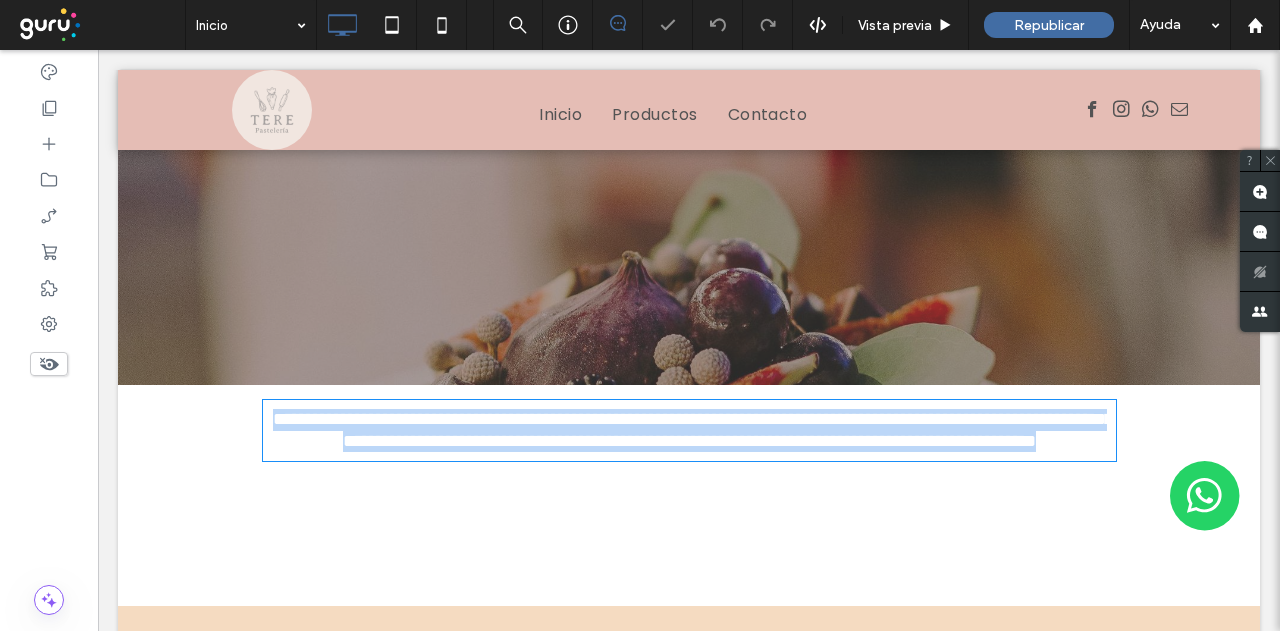 type on "********" 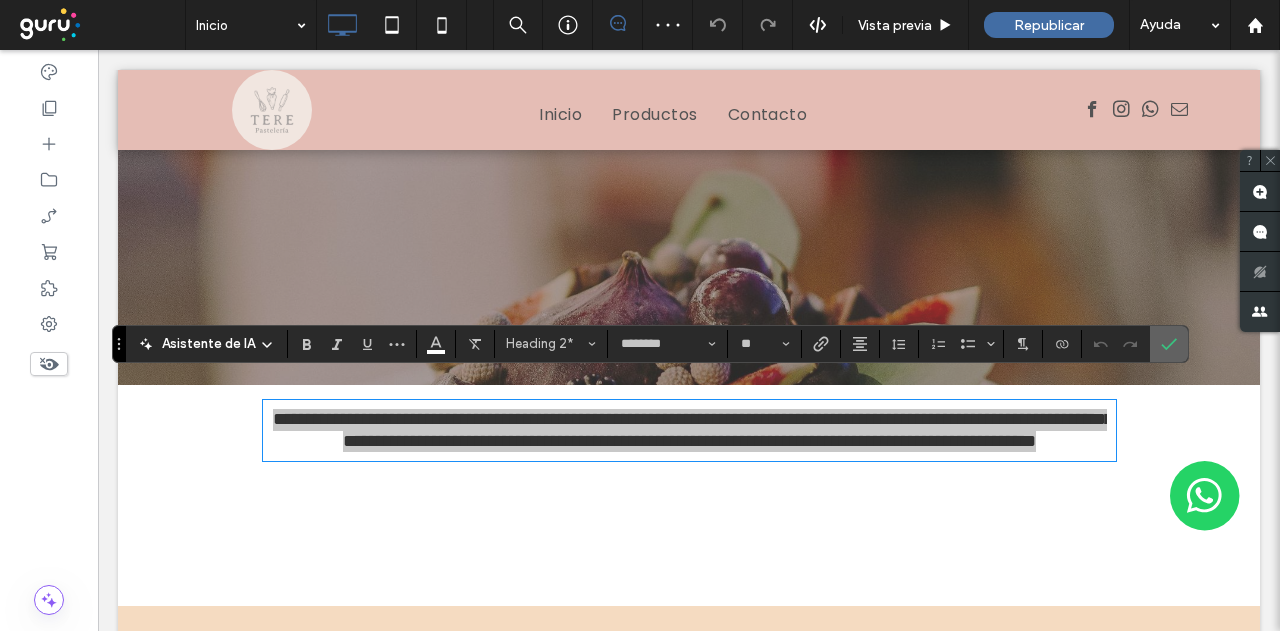 click 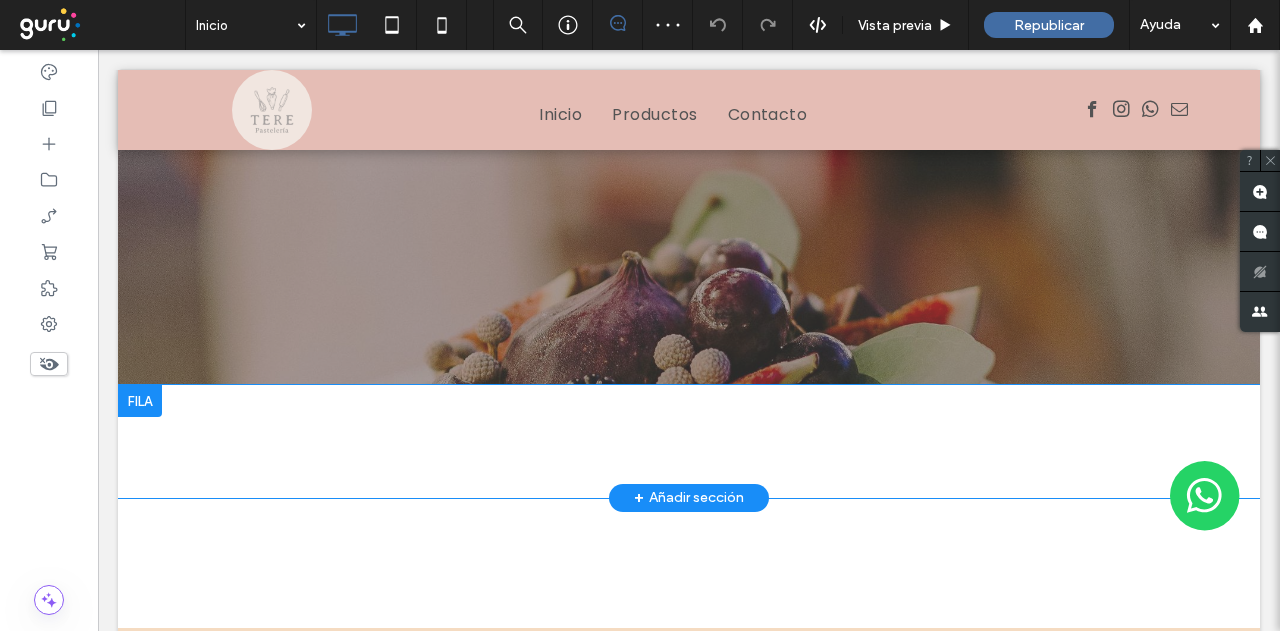 click on "Click To Paste     Click To Paste     Ofrecemos creaciones caseras que combinan tradición y calidad. Atendemos pedidos de desayunos, catering y mesas dulces, con entrega a domicilio. Cada producto está pensado para quienes valoran la calidad en cada bocado.
Fila + Añadir sección" at bounding box center (689, 441) 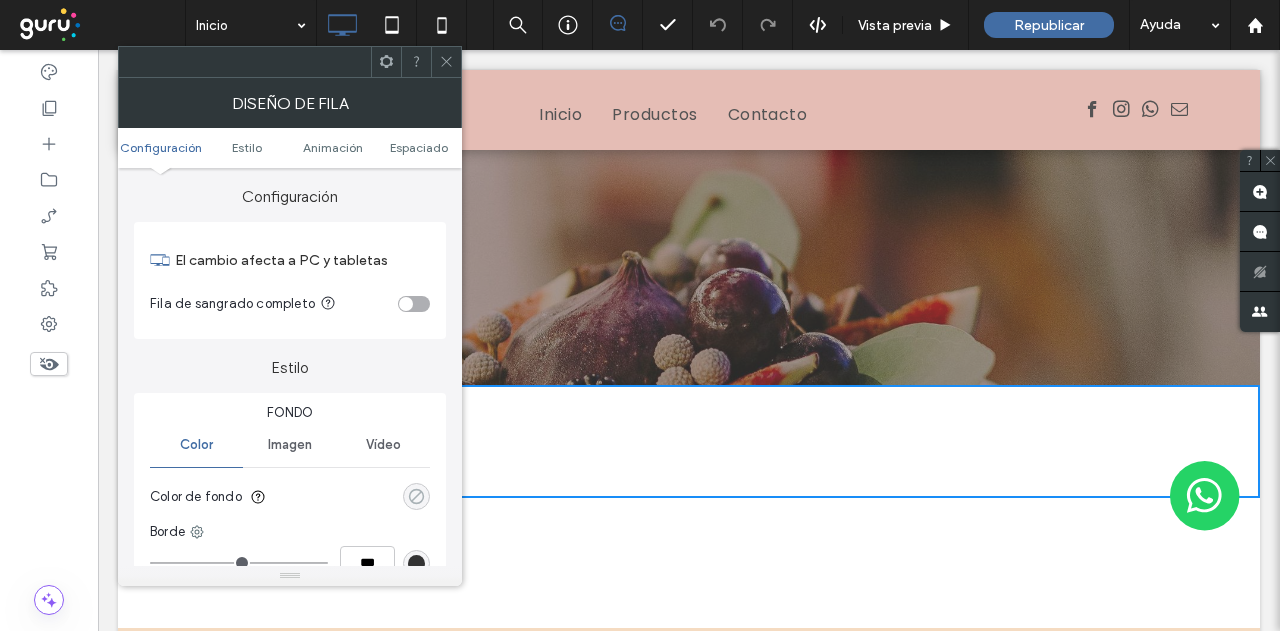 drag, startPoint x: 407, startPoint y: 477, endPoint x: 410, endPoint y: 492, distance: 15.297058 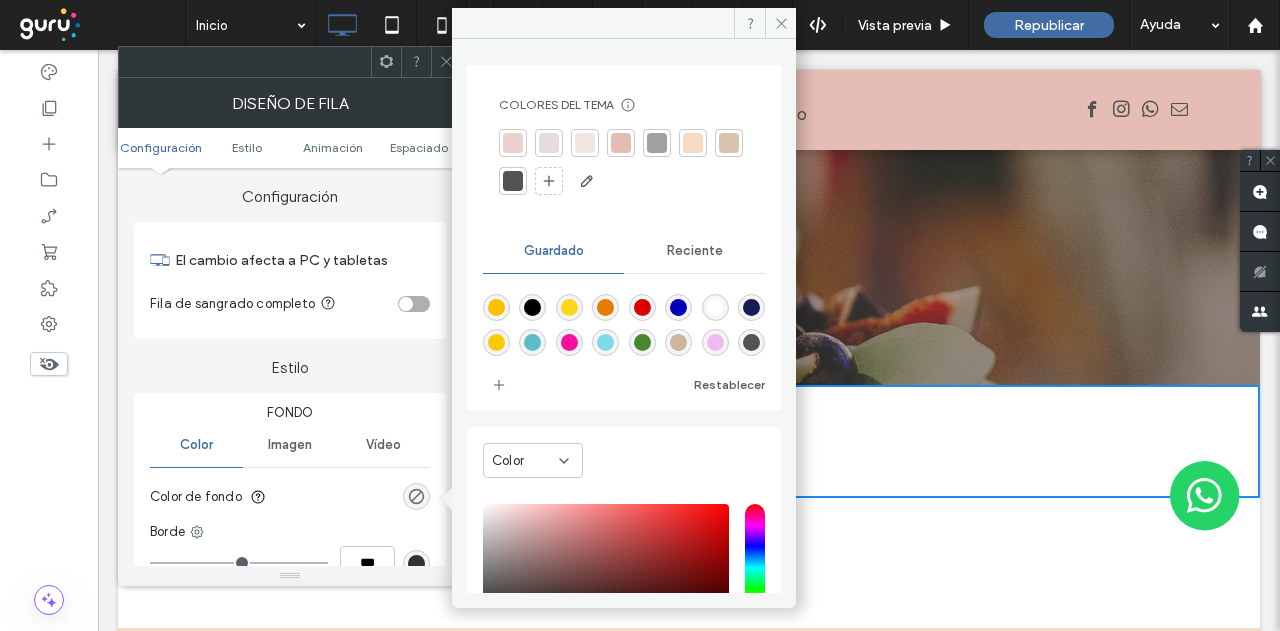 click at bounding box center (693, 143) 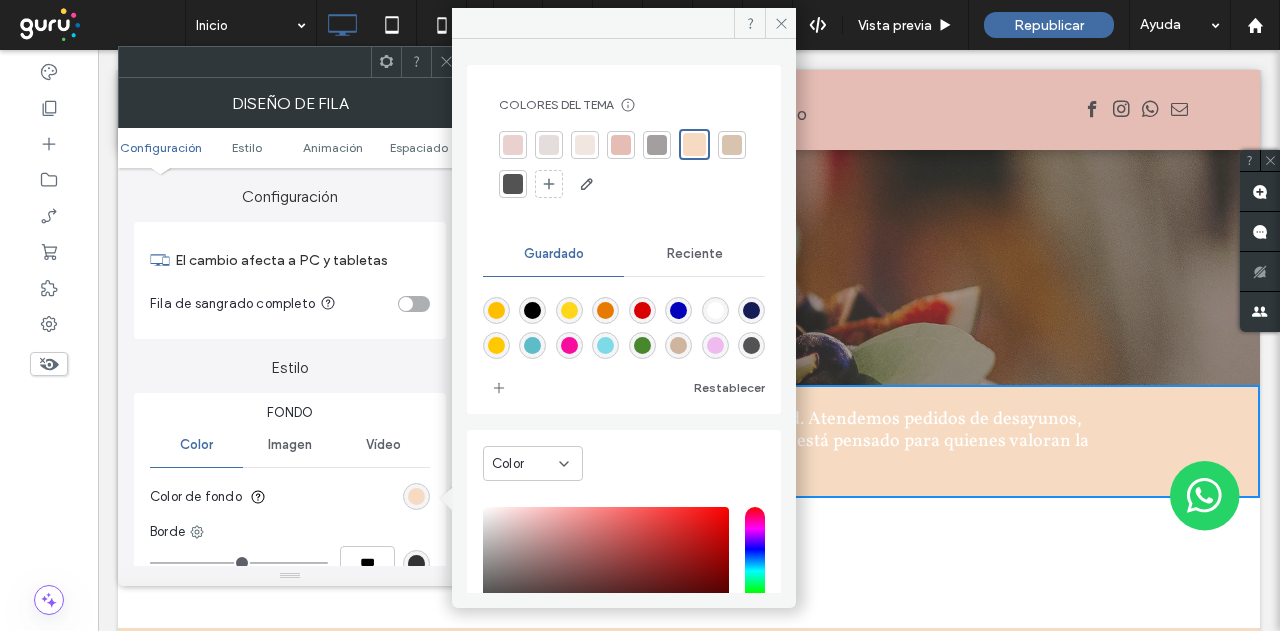 click at bounding box center (621, 145) 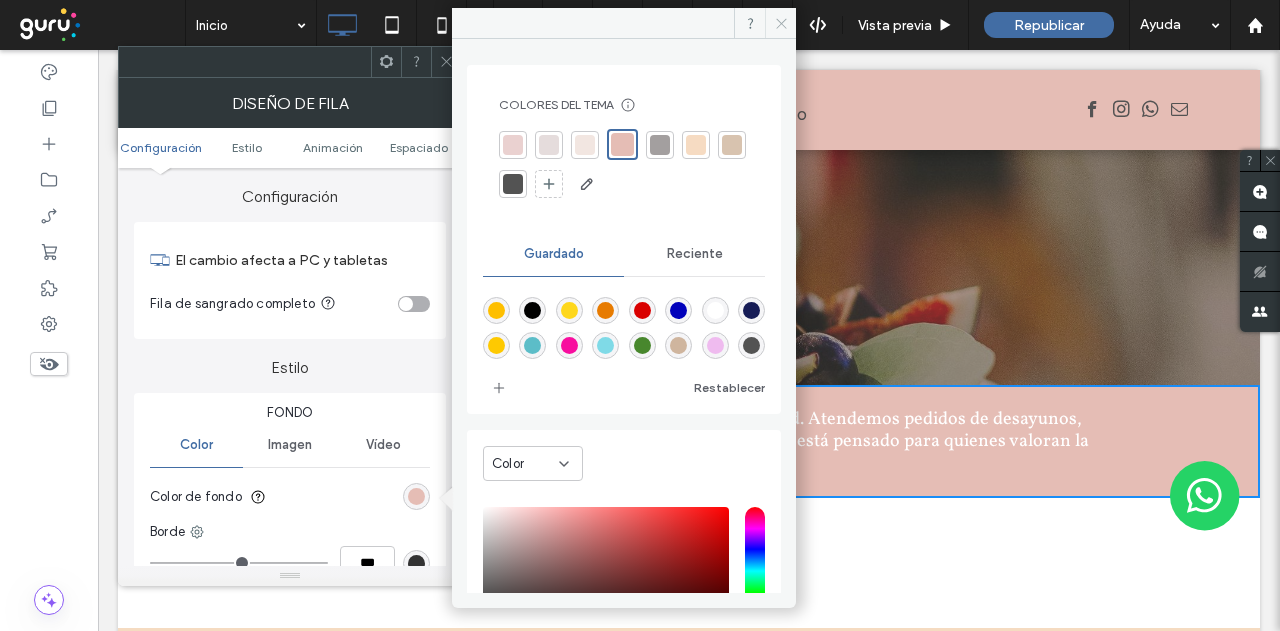 click 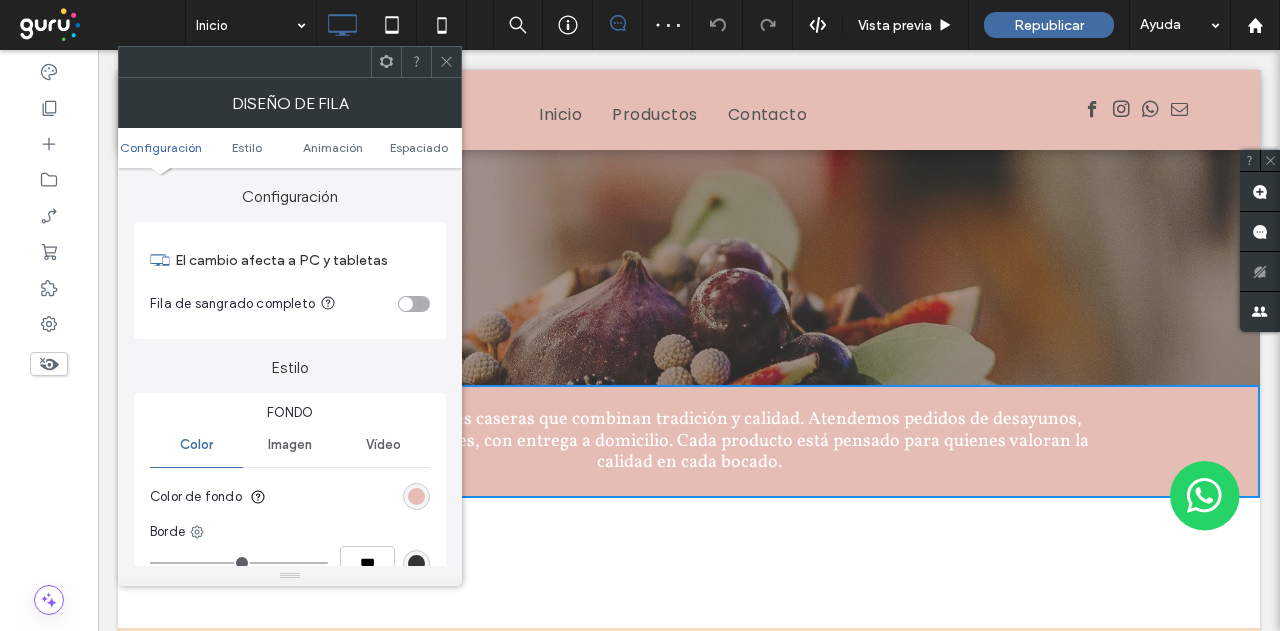click at bounding box center [446, 62] 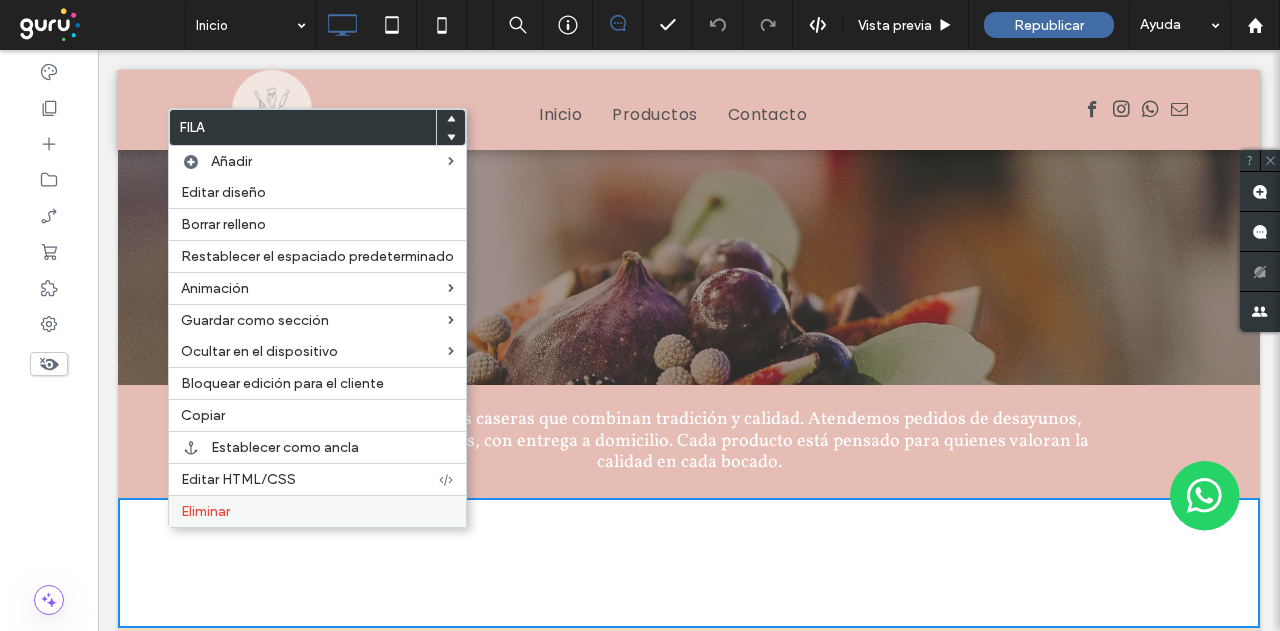 click on "Eliminar" at bounding box center (205, 511) 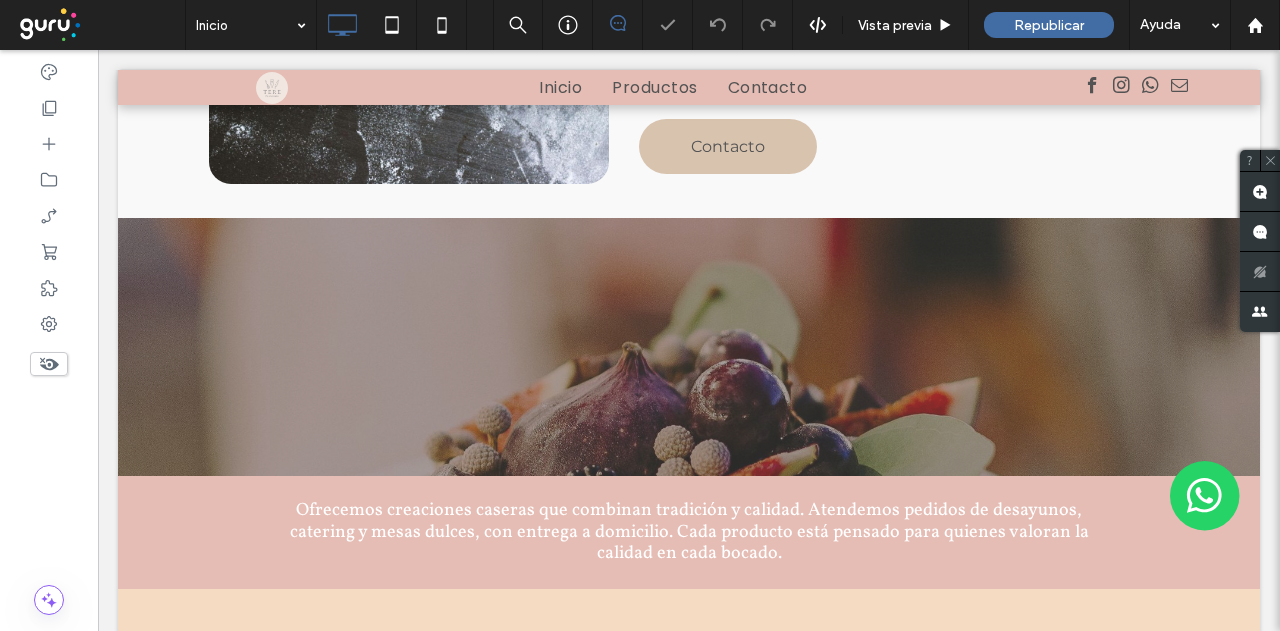 scroll, scrollTop: 1300, scrollLeft: 0, axis: vertical 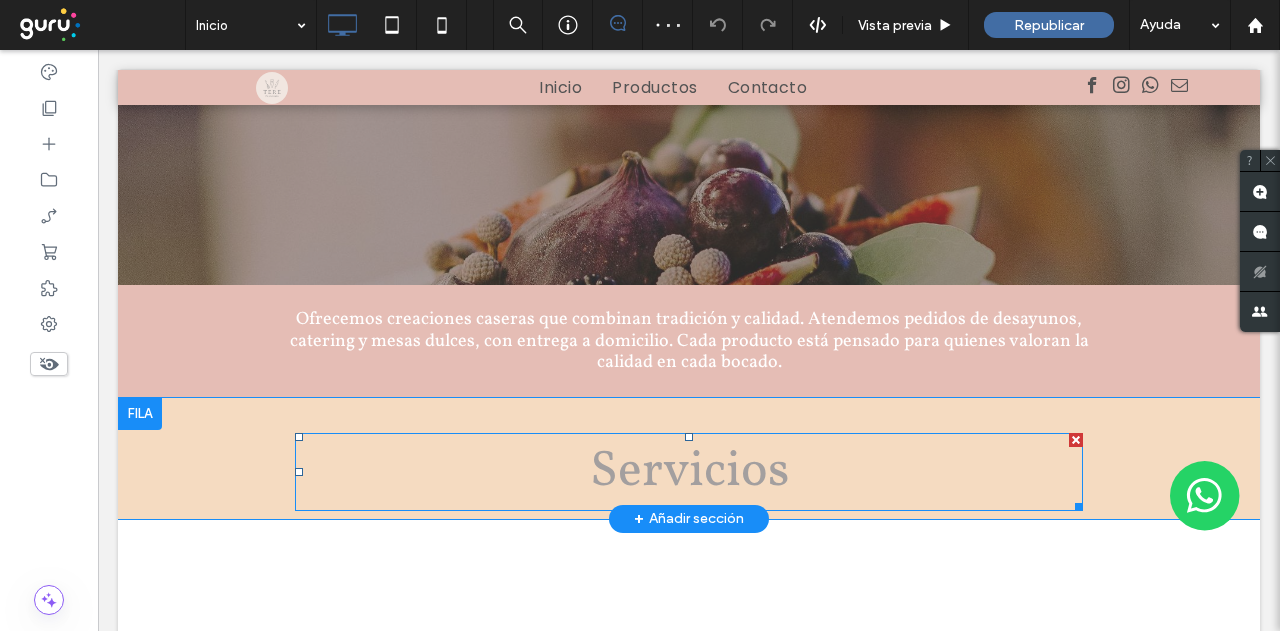 click on "Servicios" at bounding box center [689, 472] 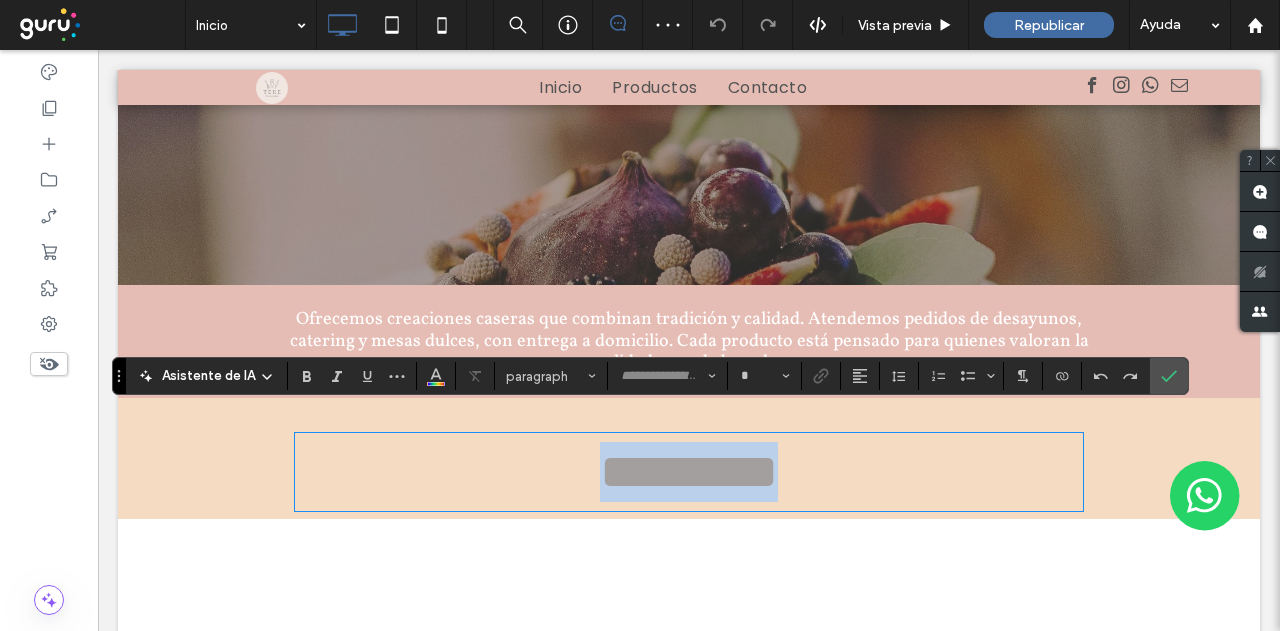 type on "********" 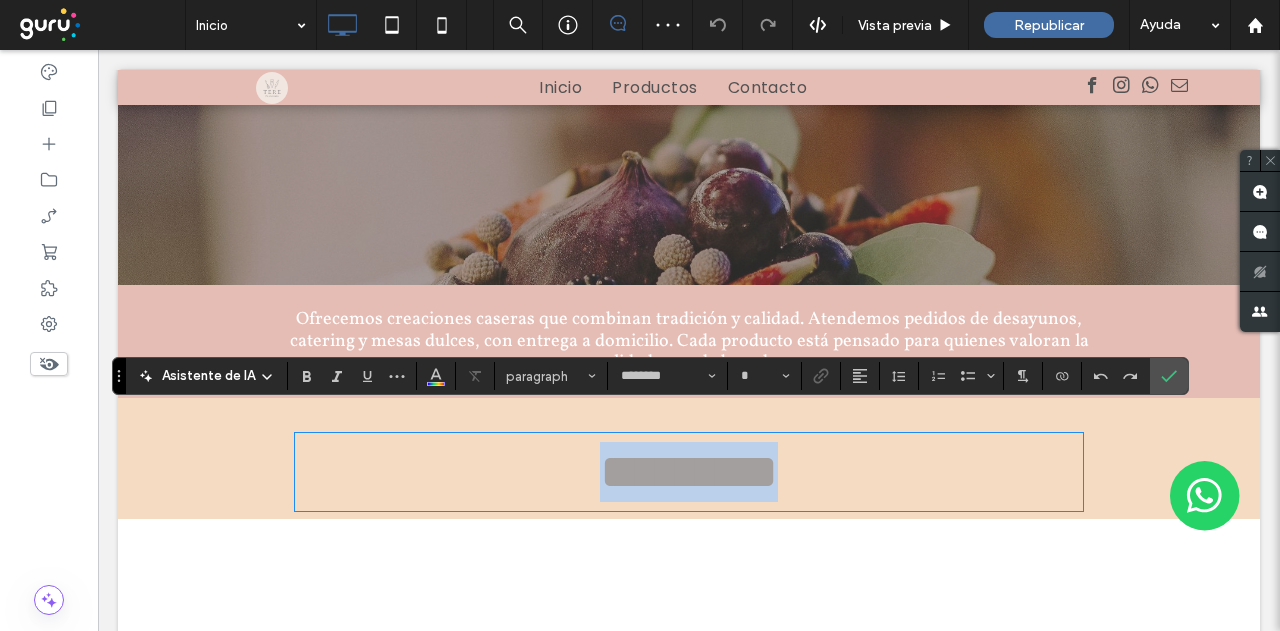 type on "**" 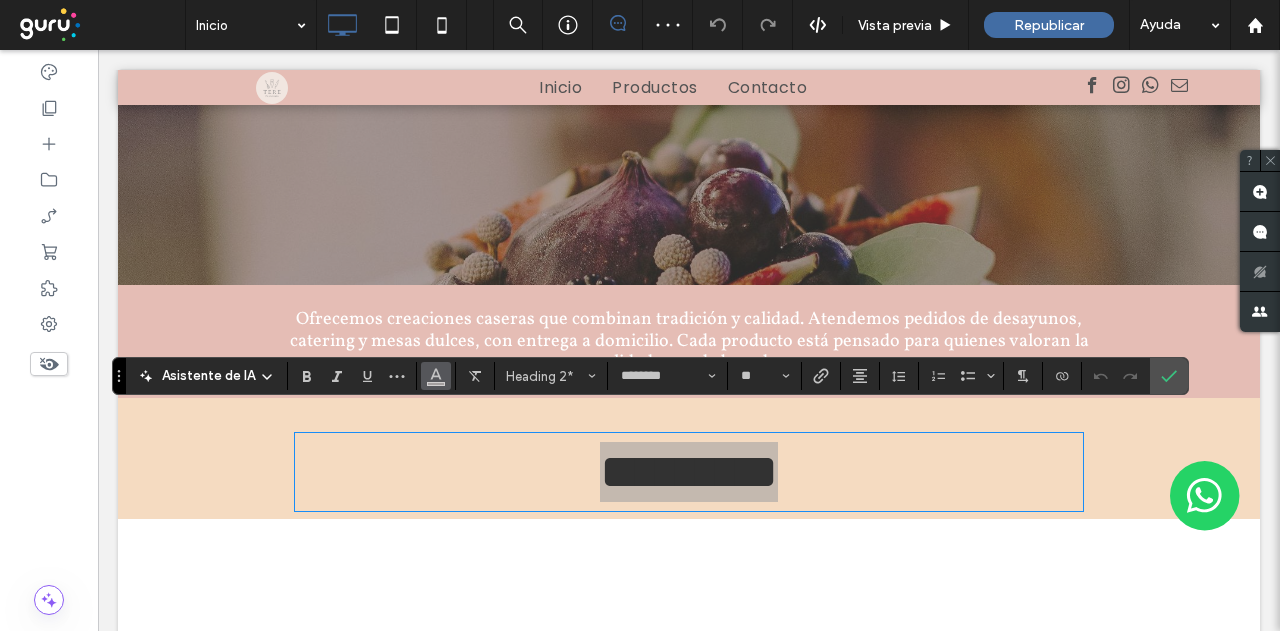 click 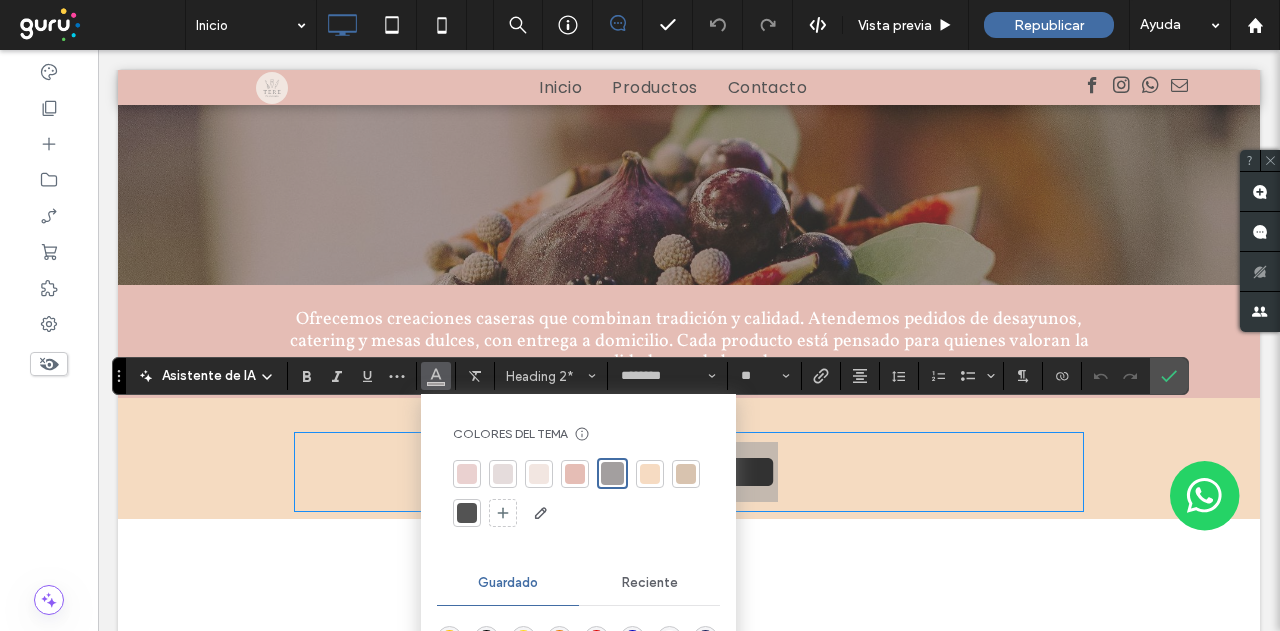 click on "Reciente" at bounding box center [650, 583] 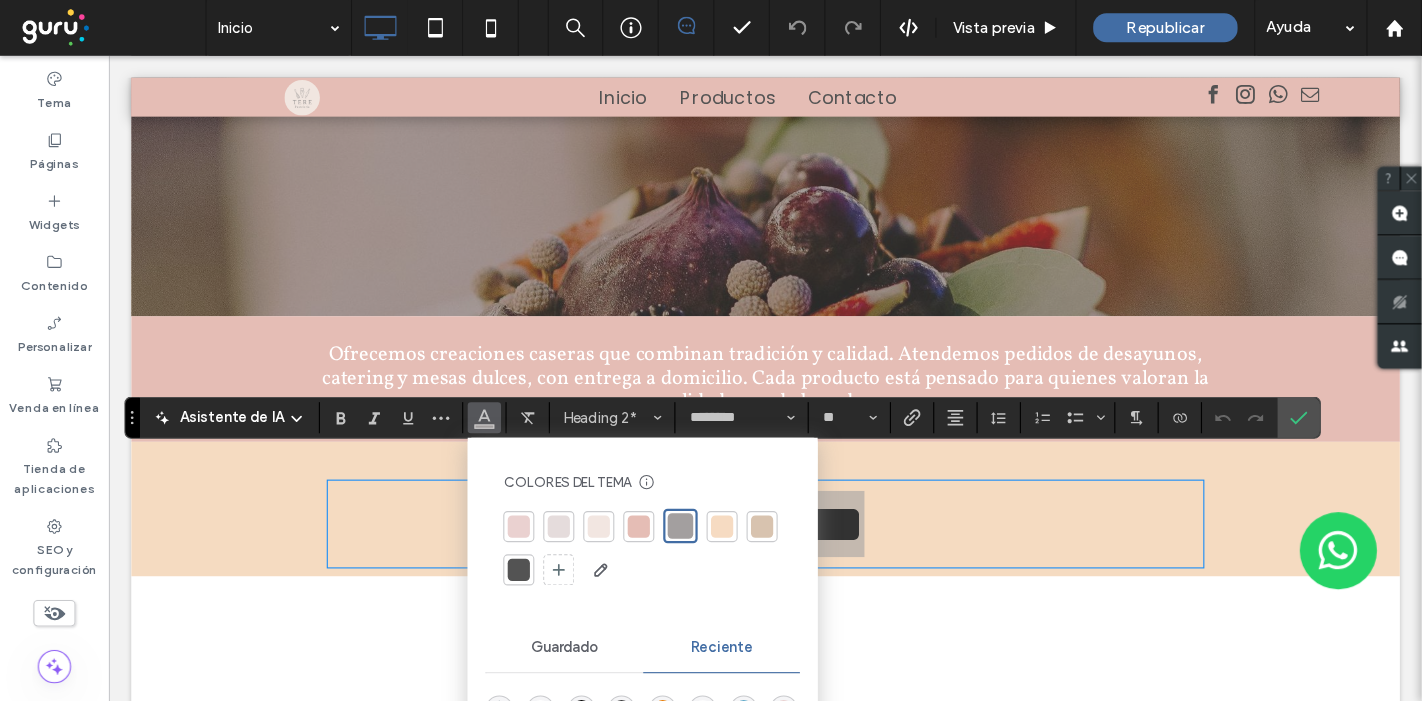 scroll, scrollTop: 1300, scrollLeft: 0, axis: vertical 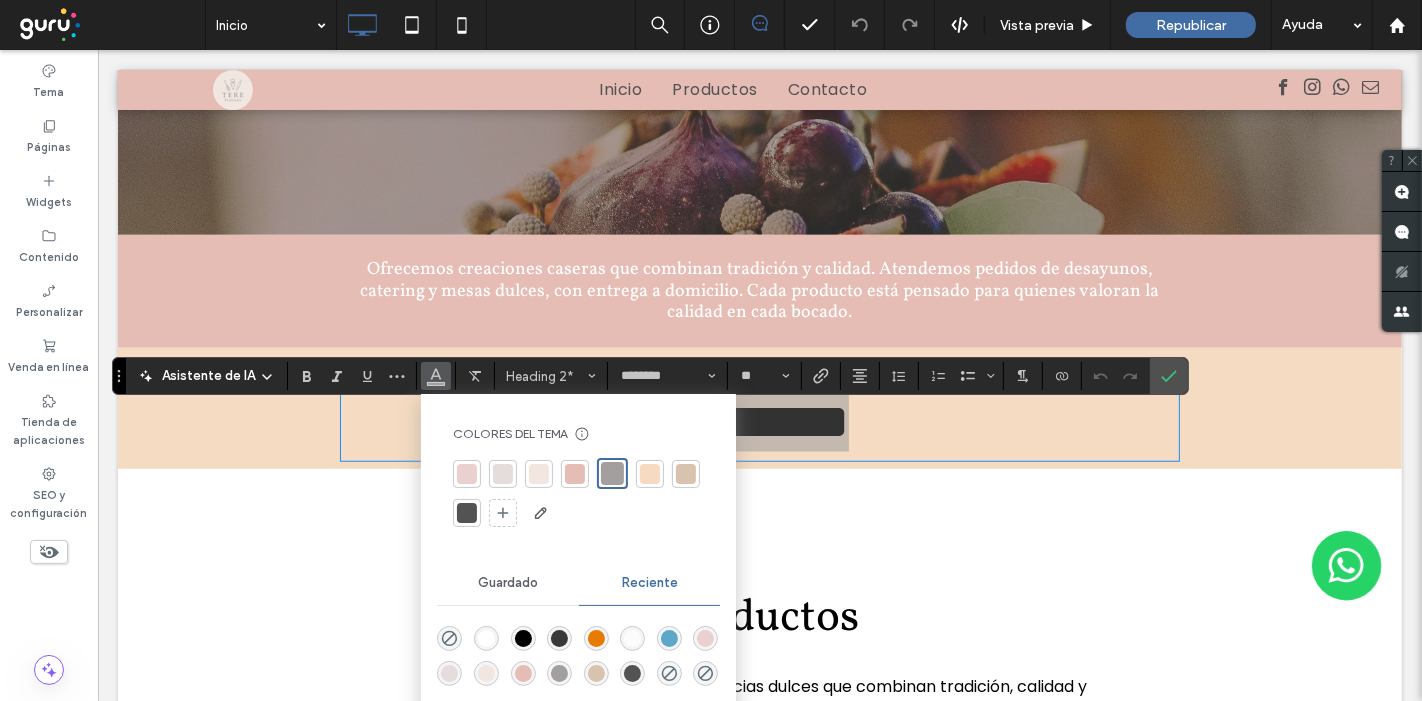 click at bounding box center [486, 638] 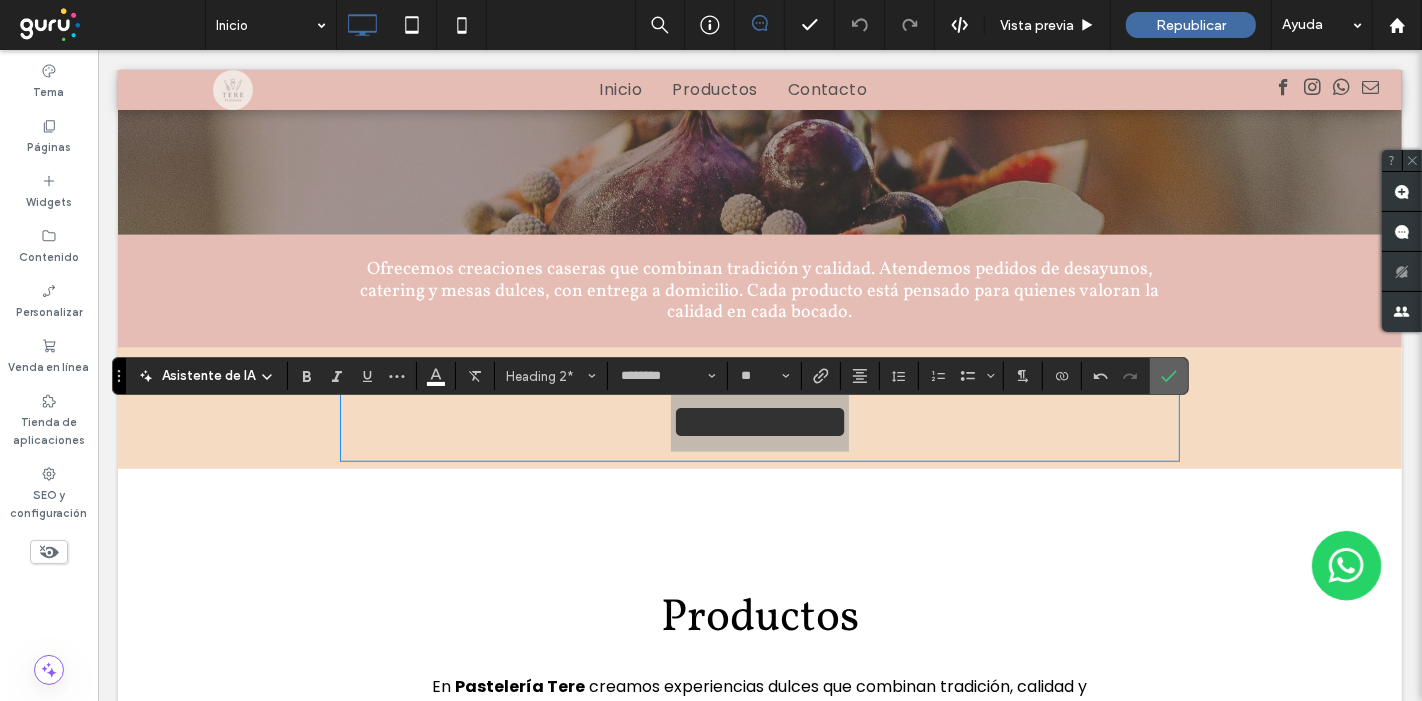 click at bounding box center [1169, 376] 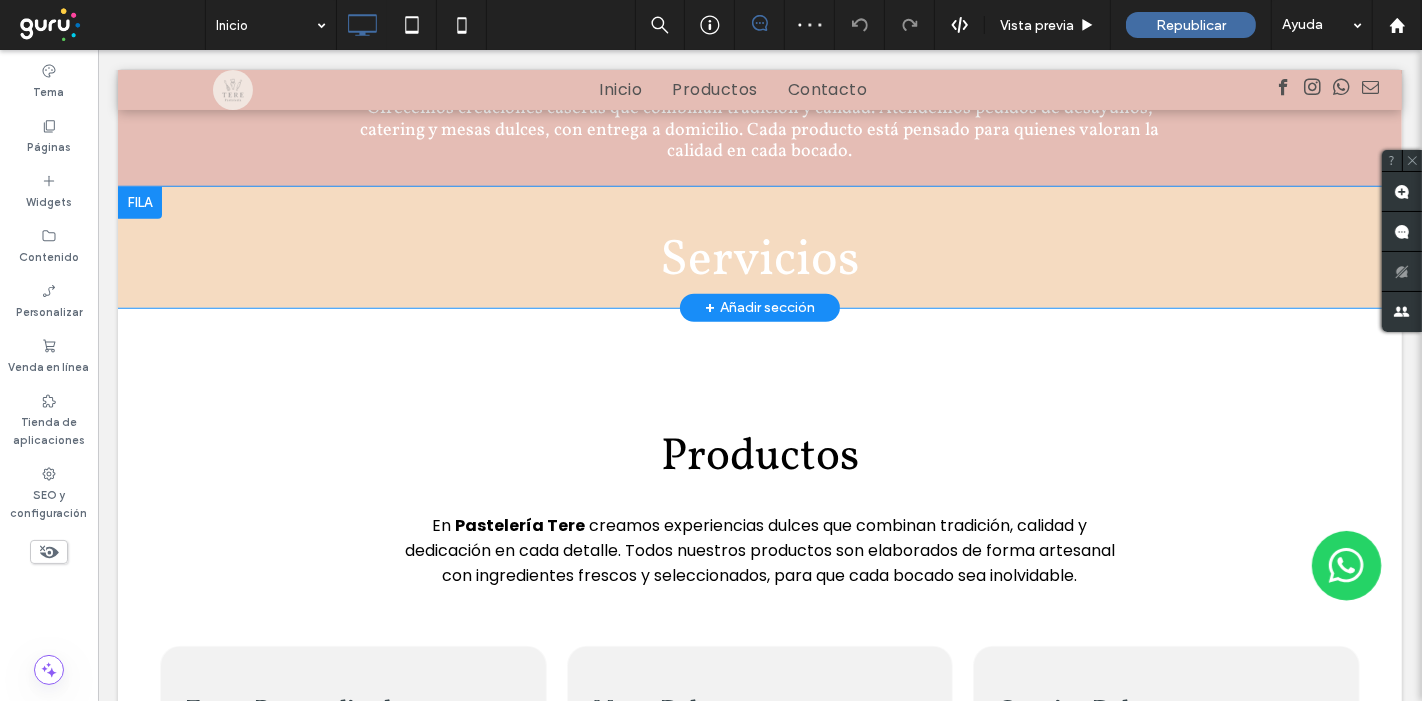 scroll, scrollTop: 1411, scrollLeft: 0, axis: vertical 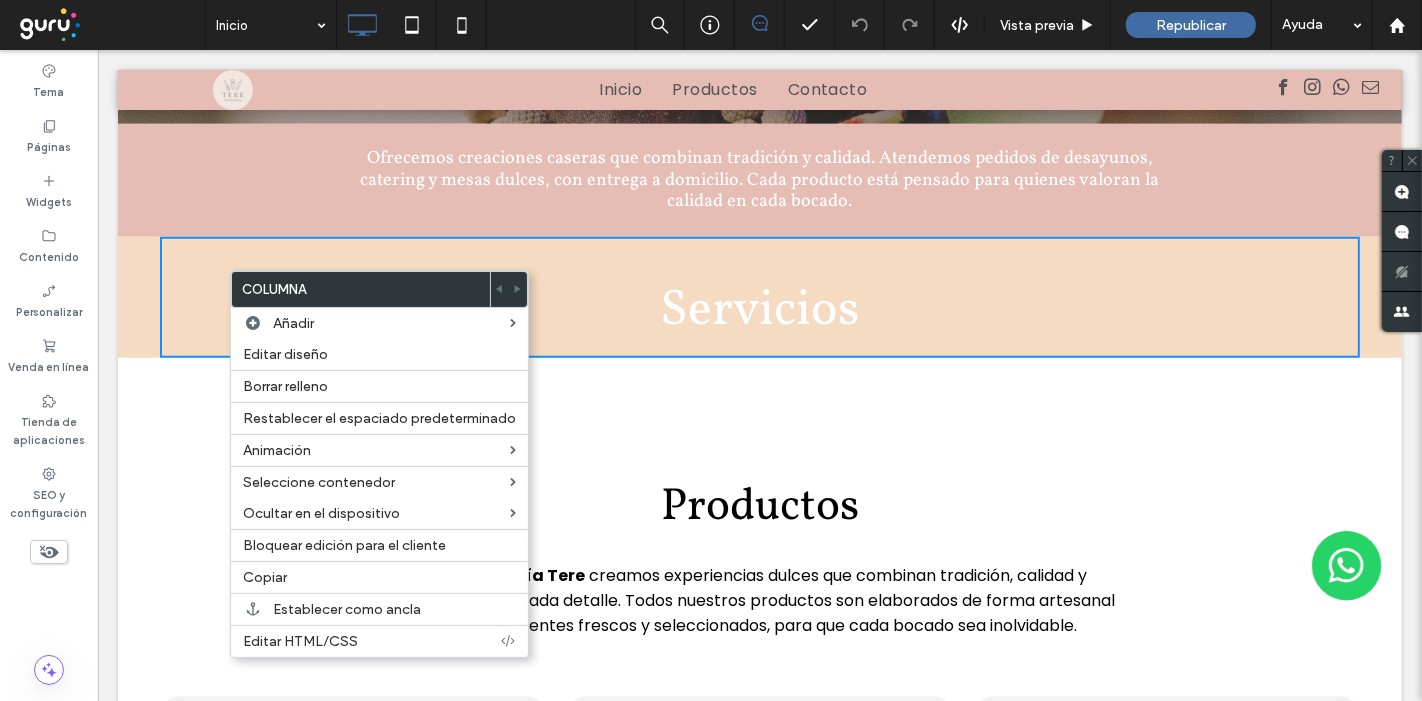 click on "Servicios Click To Paste
Fila + Añadir sección" at bounding box center [759, 297] 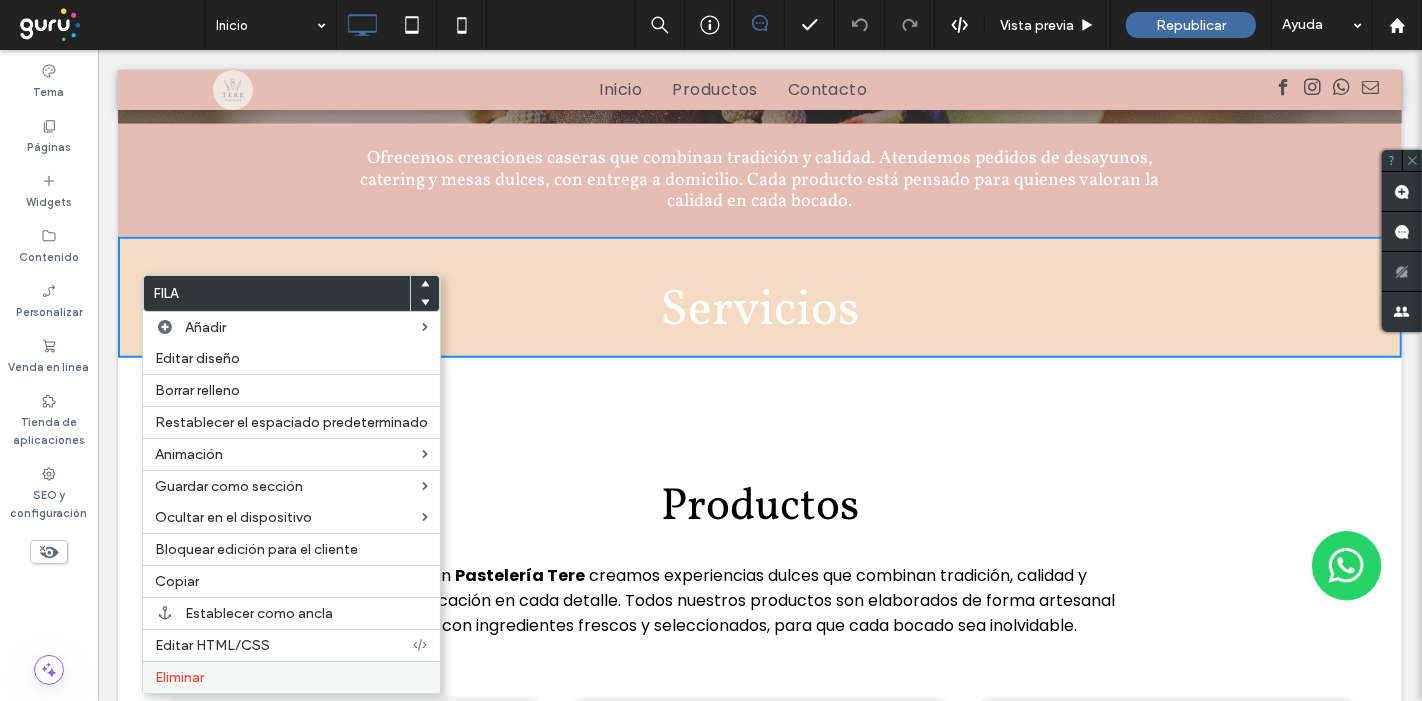 click on "Eliminar" at bounding box center (179, 677) 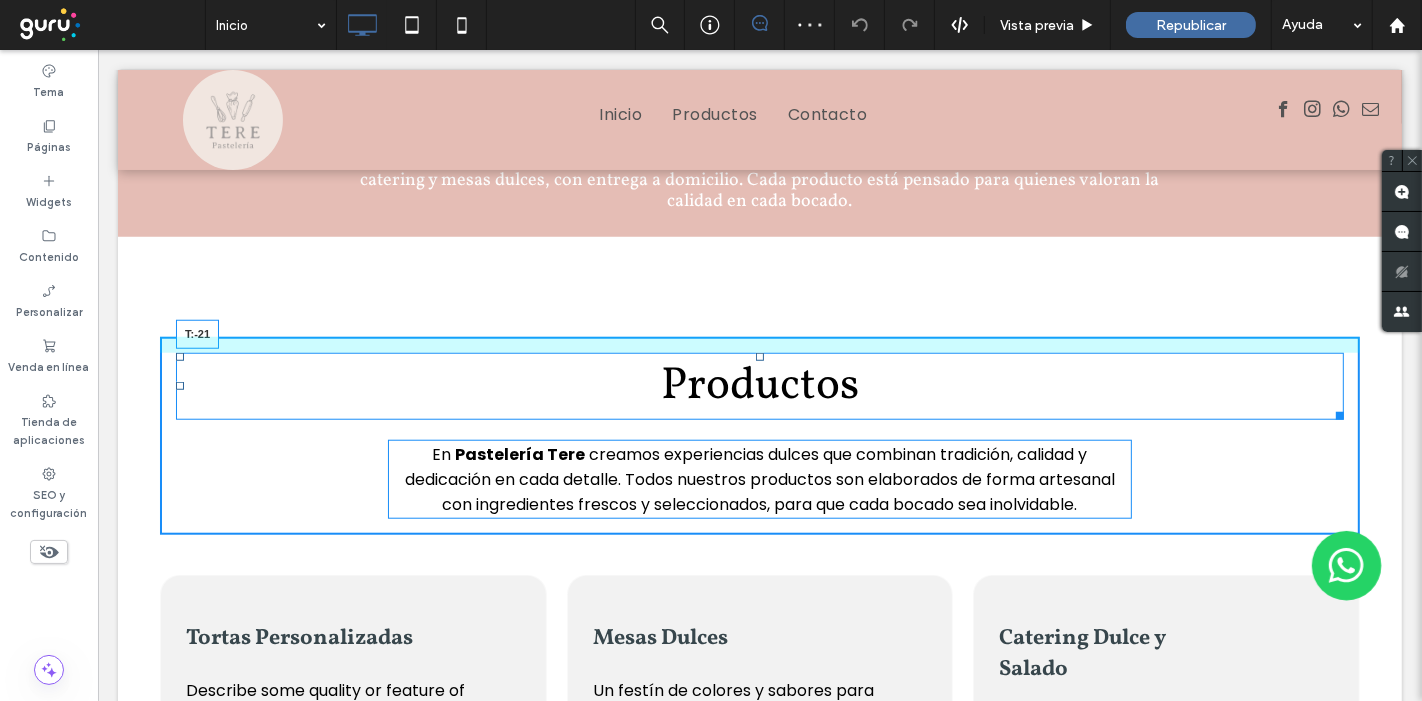 drag, startPoint x: 750, startPoint y: 348, endPoint x: 751, endPoint y: 328, distance: 20.024984 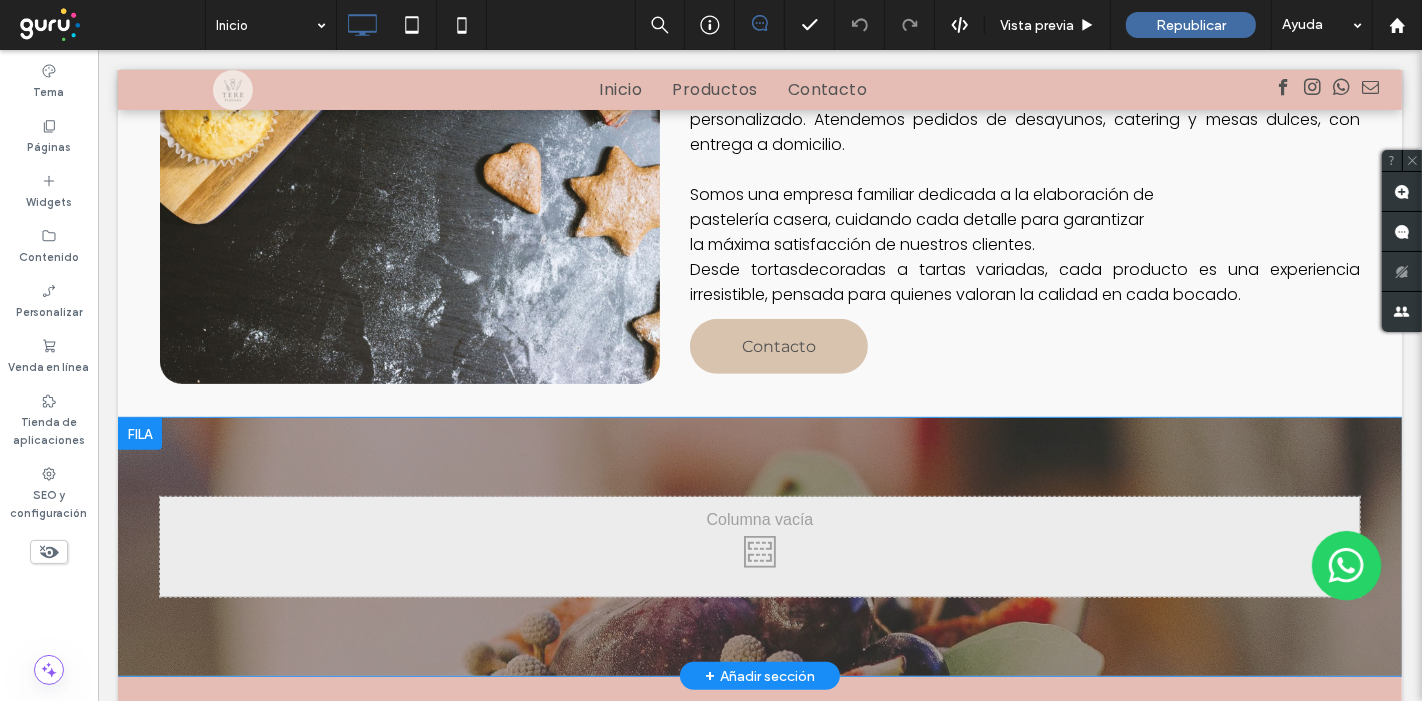 scroll, scrollTop: 966, scrollLeft: 0, axis: vertical 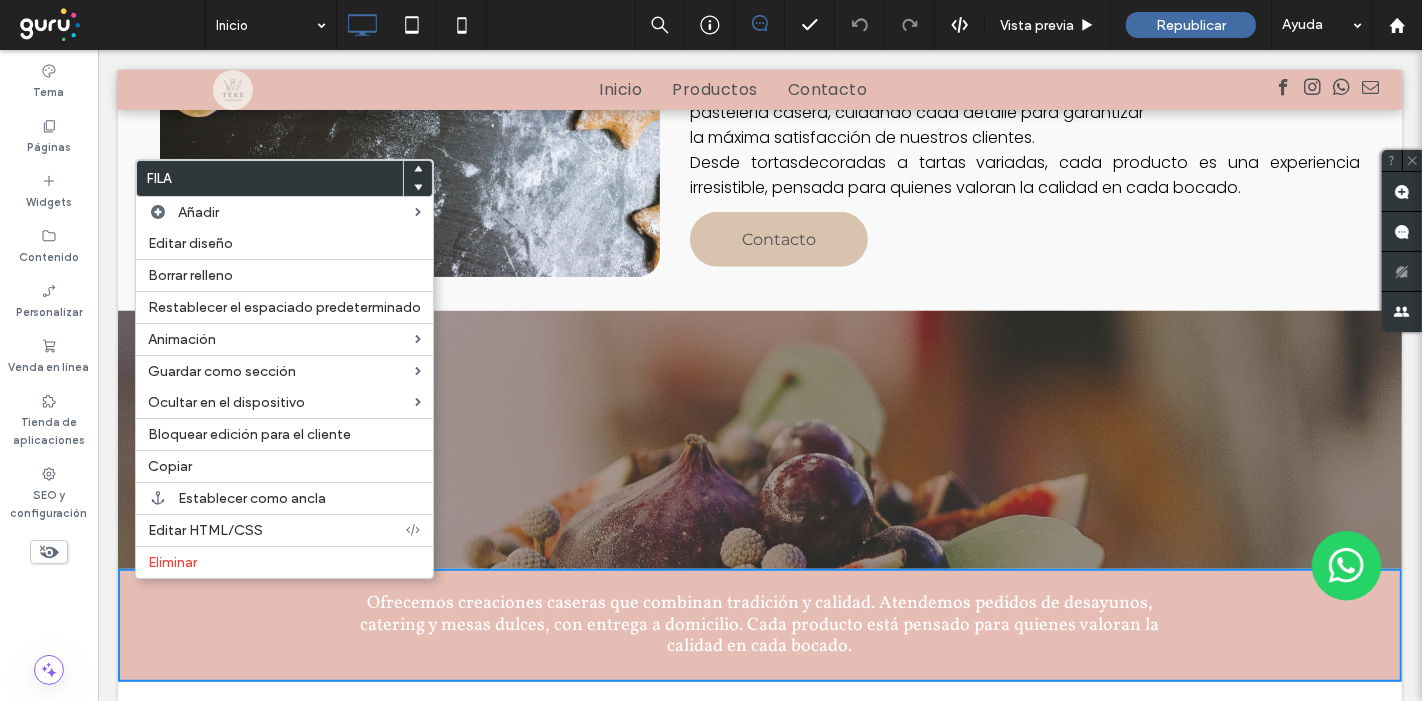 click 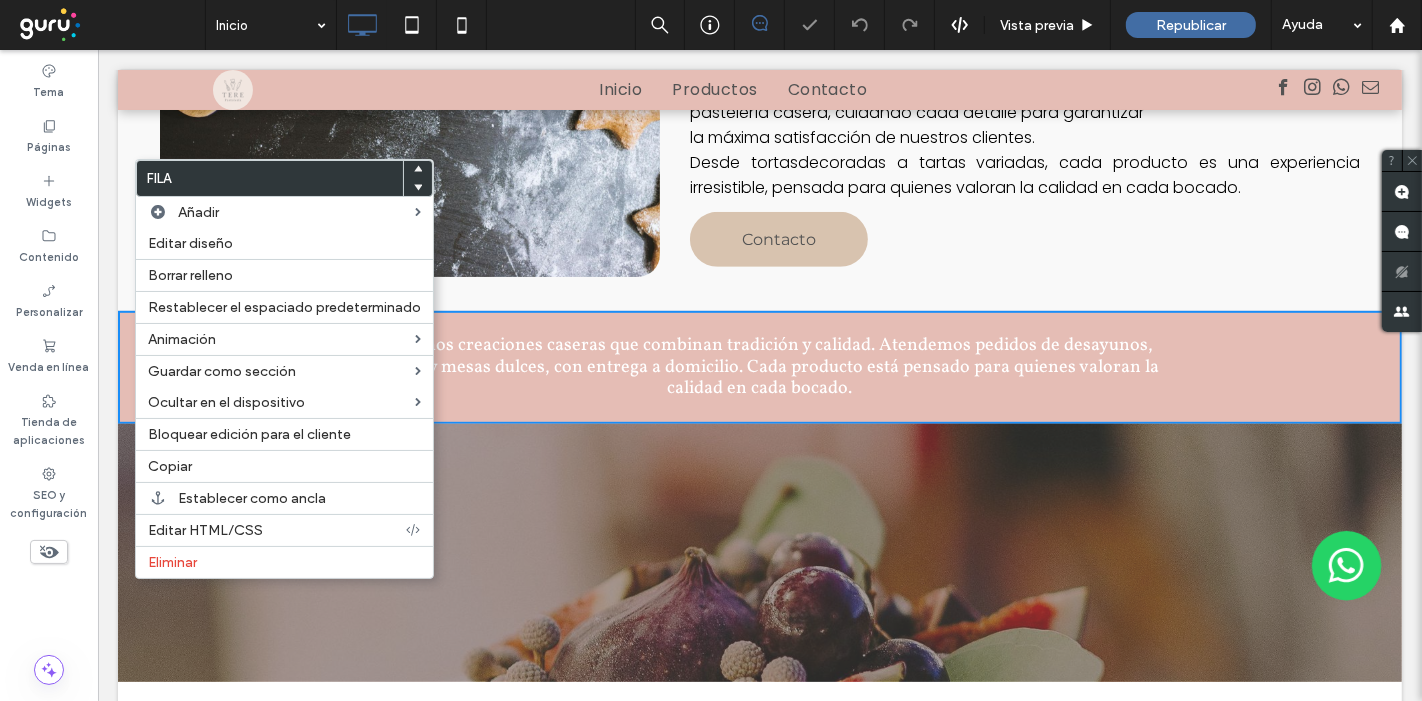 click on "Click To Paste     Click To Paste
Fila + Añadir sección" at bounding box center (759, 553) 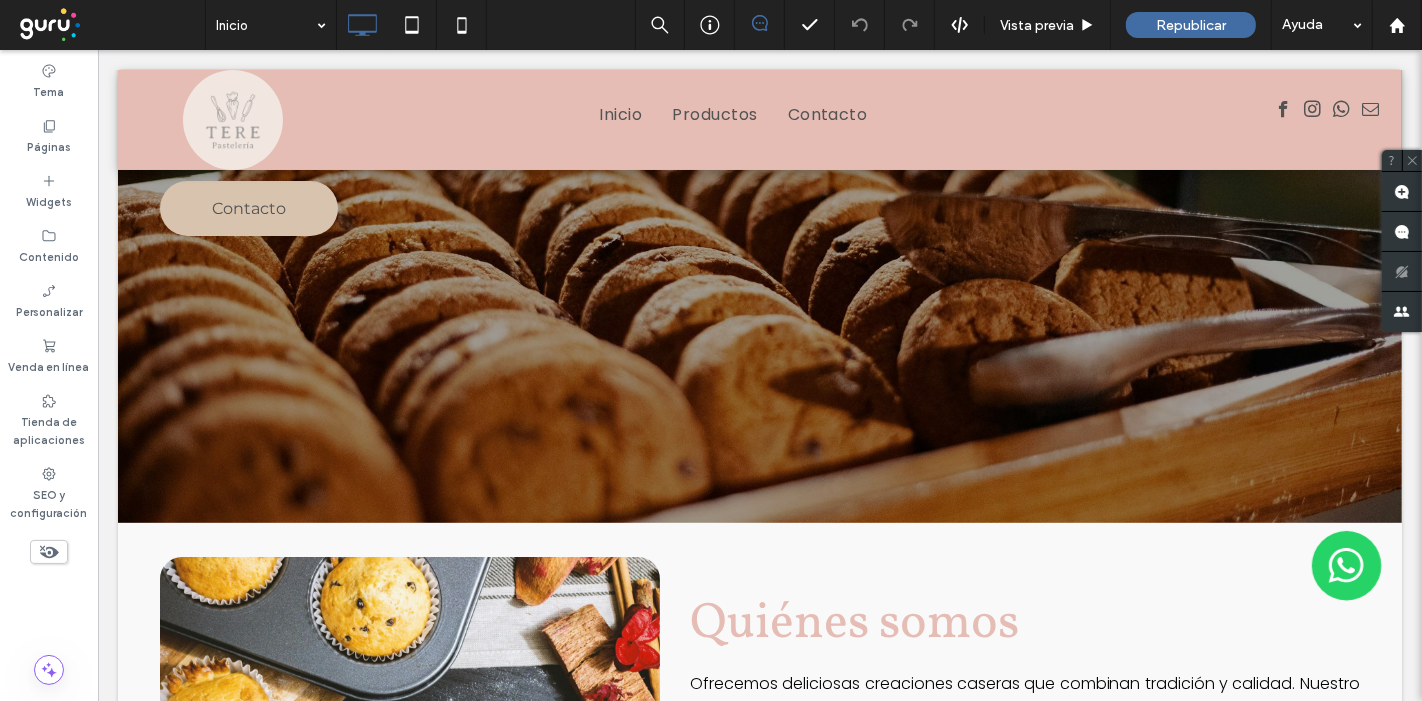 scroll, scrollTop: 0, scrollLeft: 0, axis: both 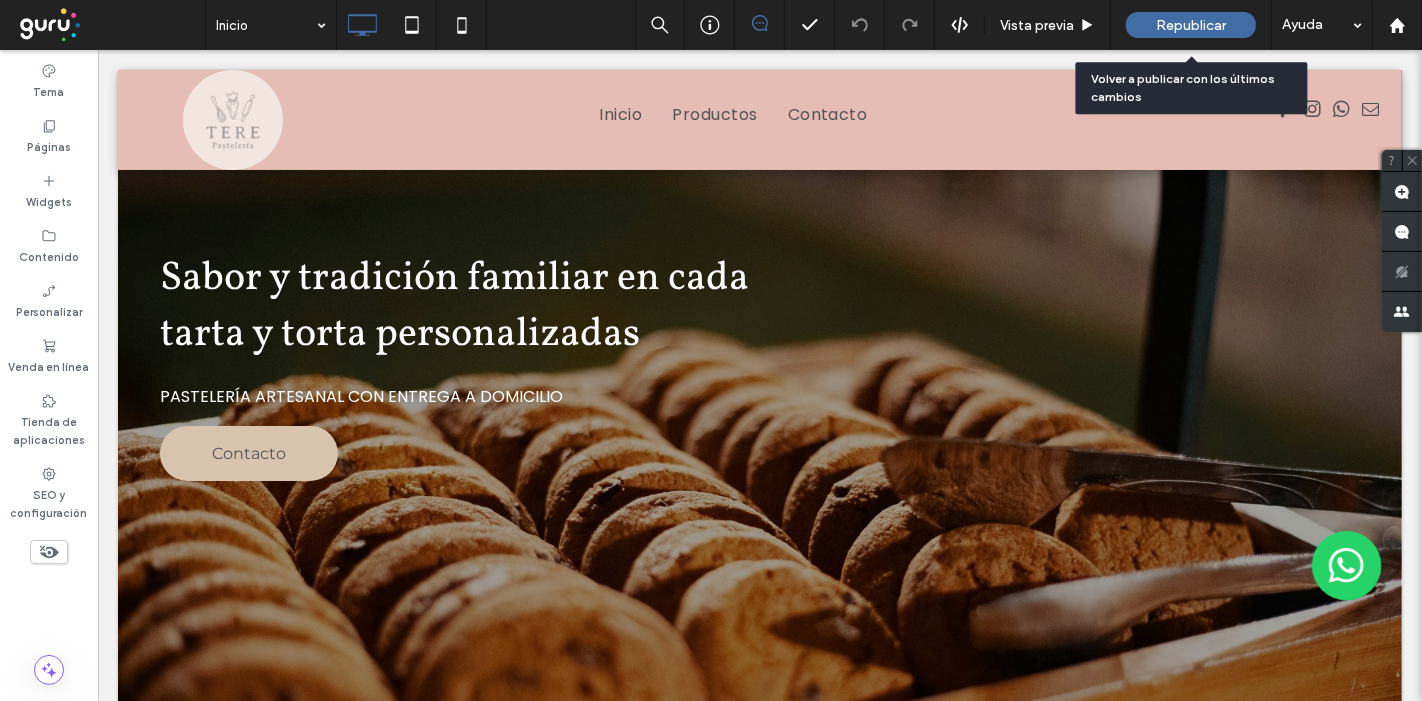 click on "Republicar" at bounding box center (1191, 25) 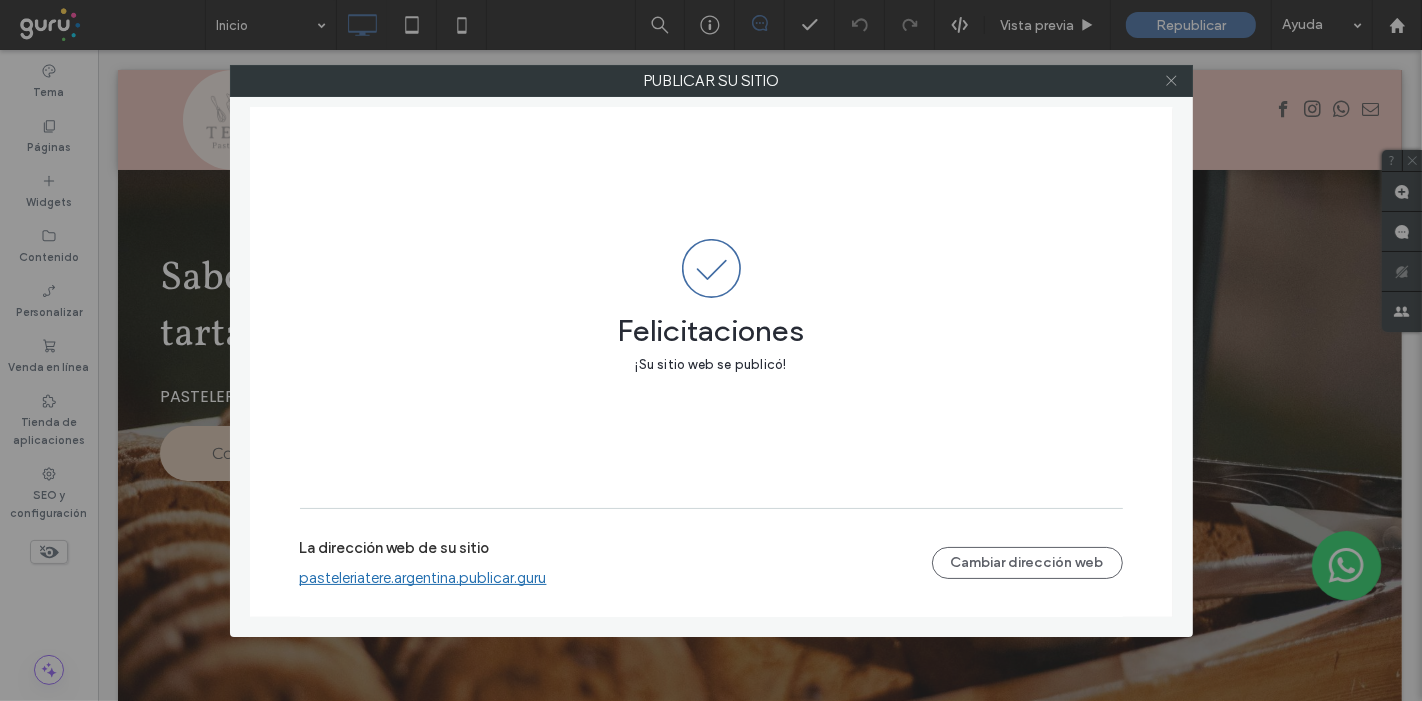 click 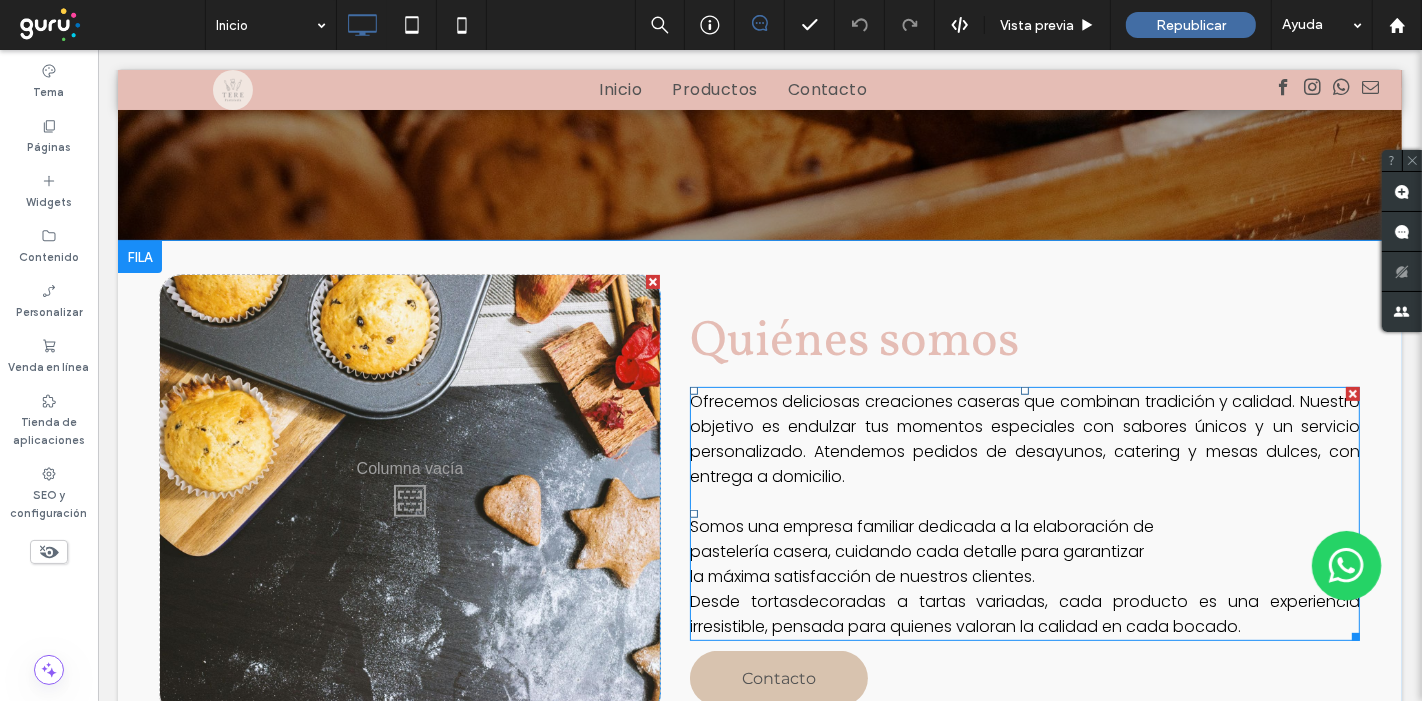 scroll, scrollTop: 555, scrollLeft: 0, axis: vertical 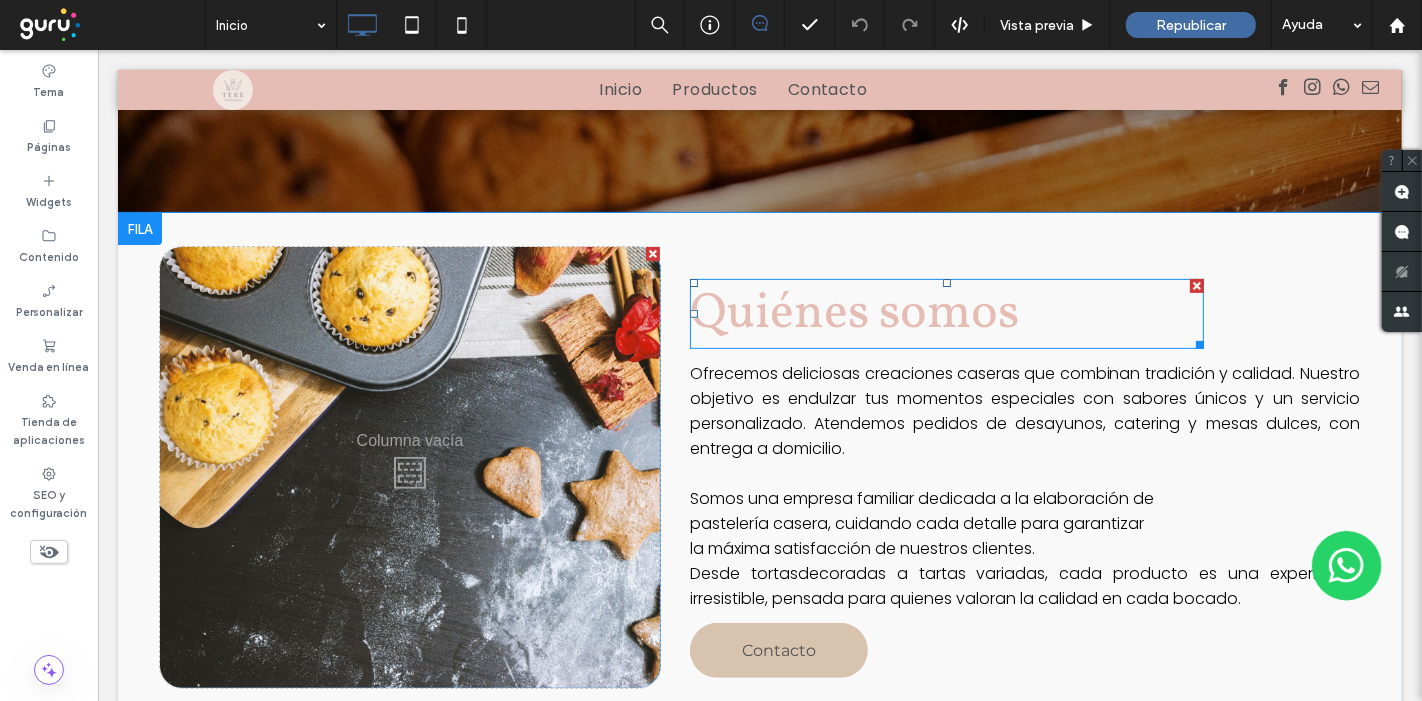 click on "Quiénes somos" at bounding box center (853, 314) 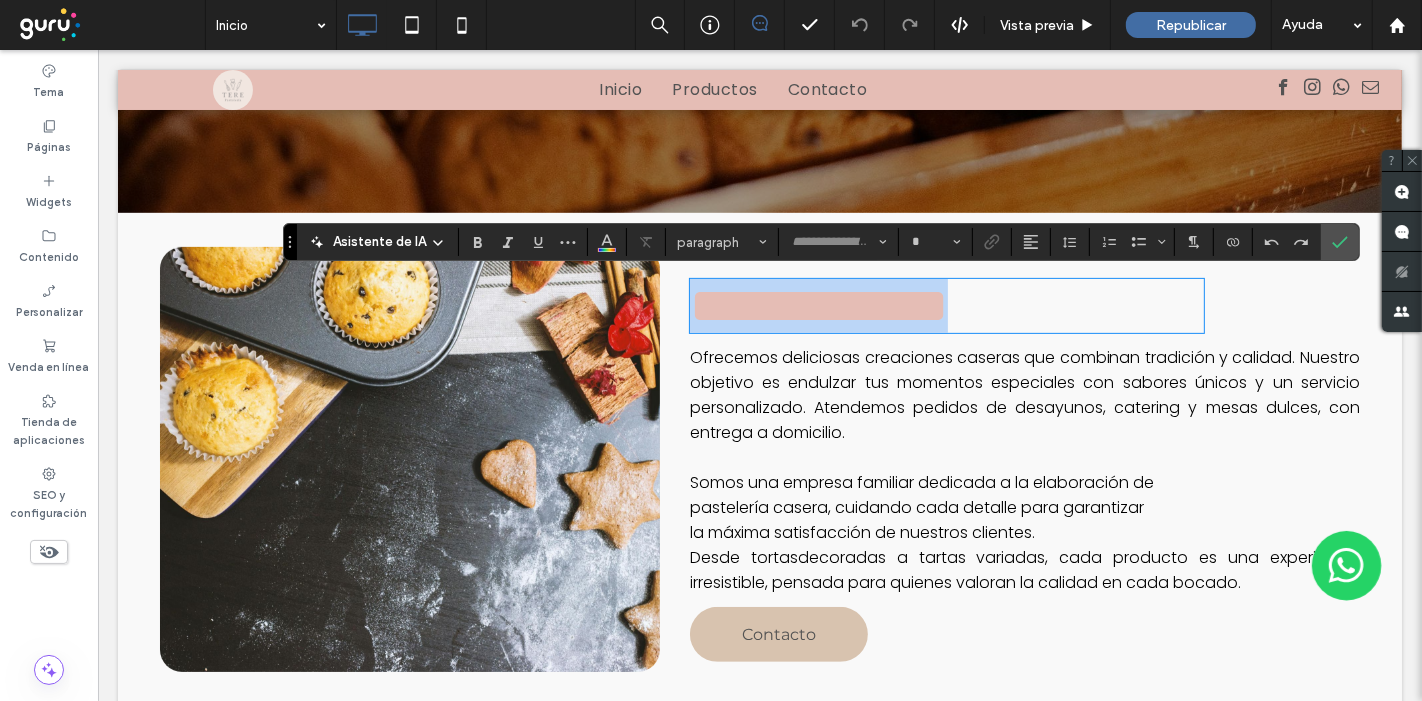 type on "********" 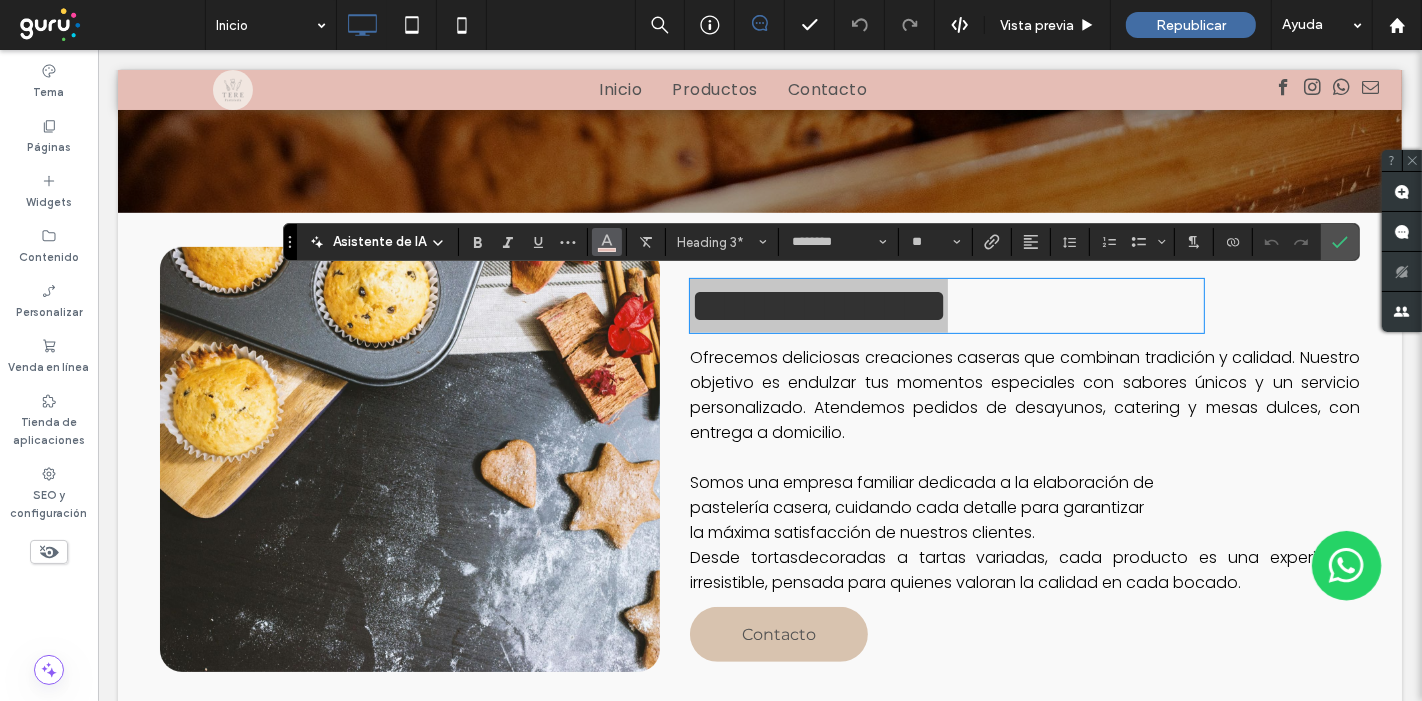click 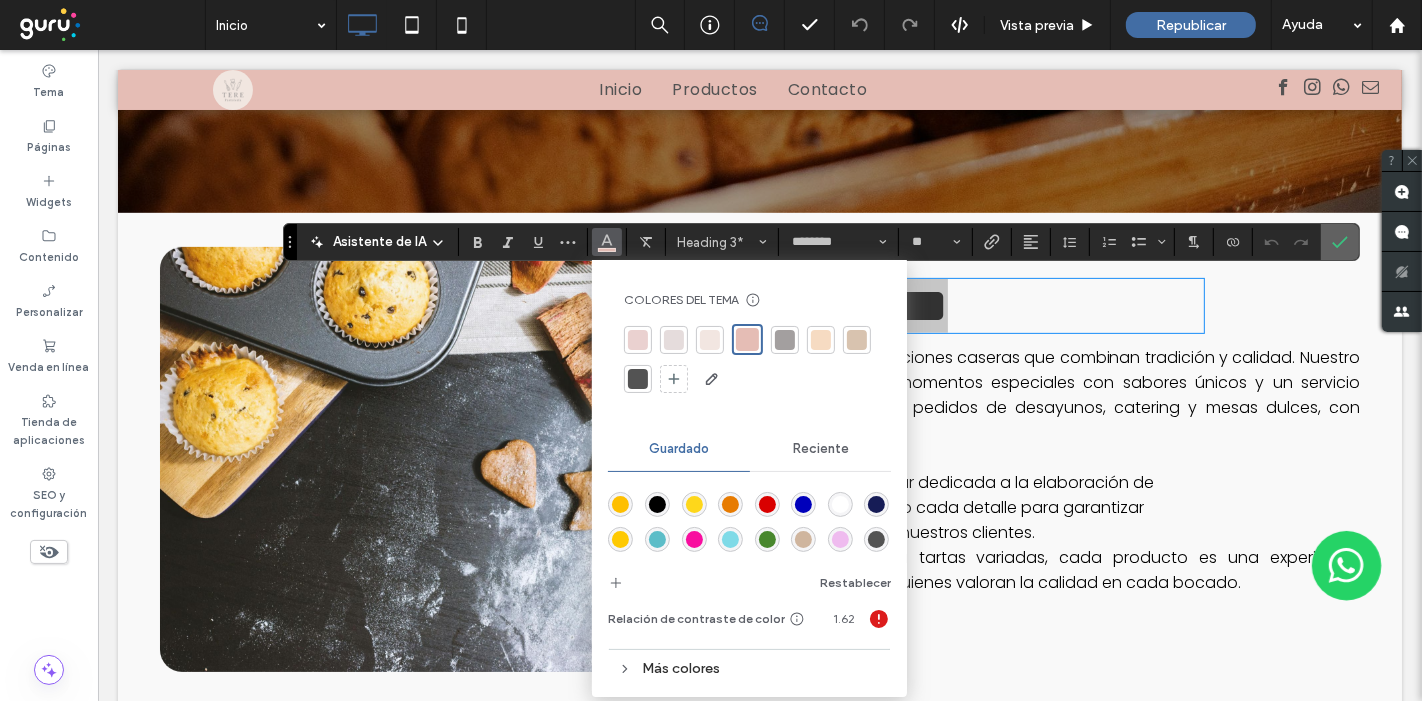 drag, startPoint x: 1339, startPoint y: 234, endPoint x: 1239, endPoint y: 185, distance: 111.35978 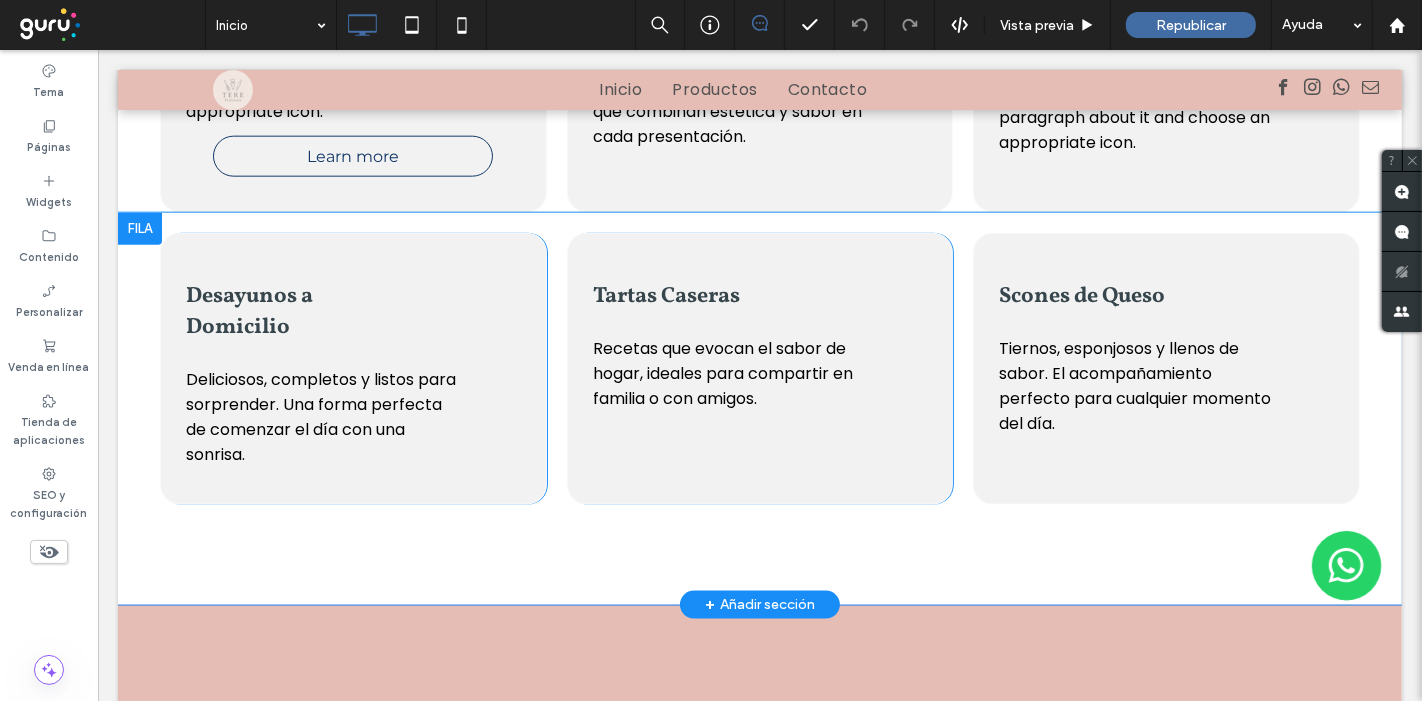 scroll, scrollTop: 1777, scrollLeft: 0, axis: vertical 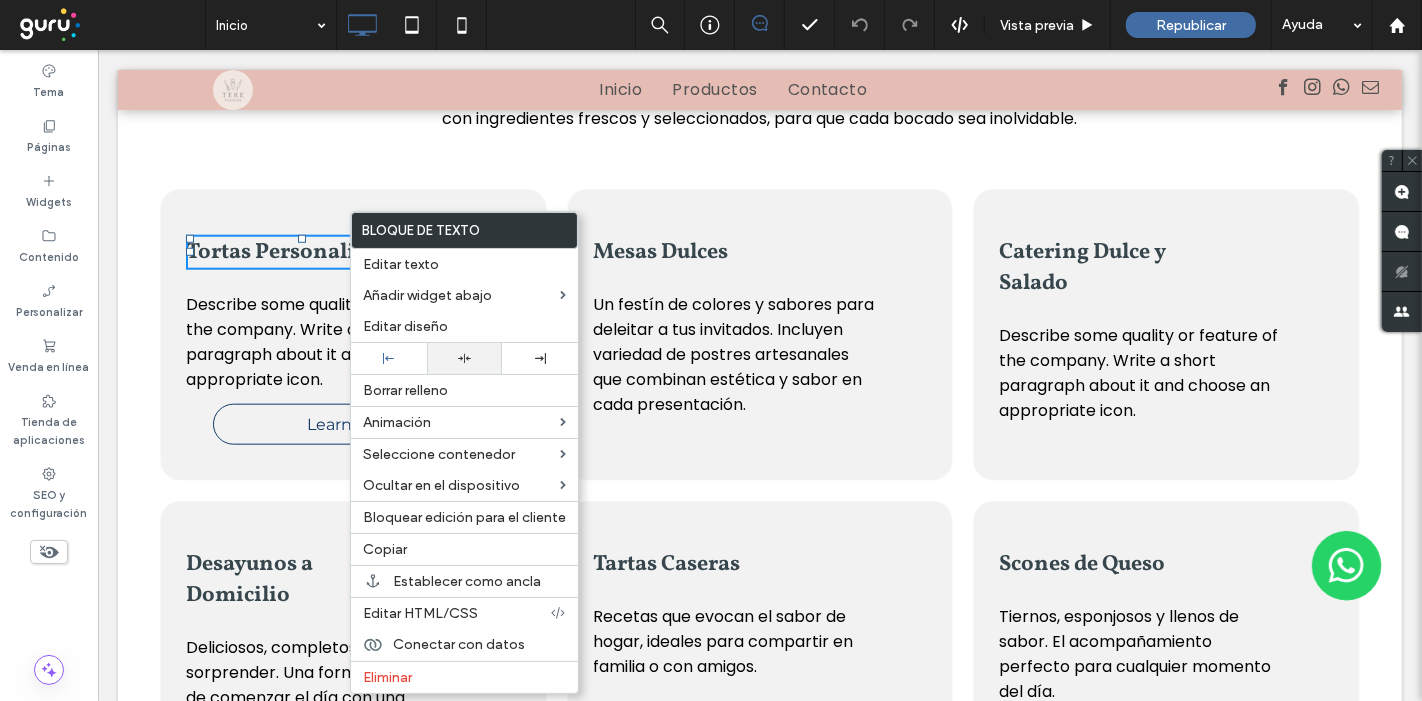 click 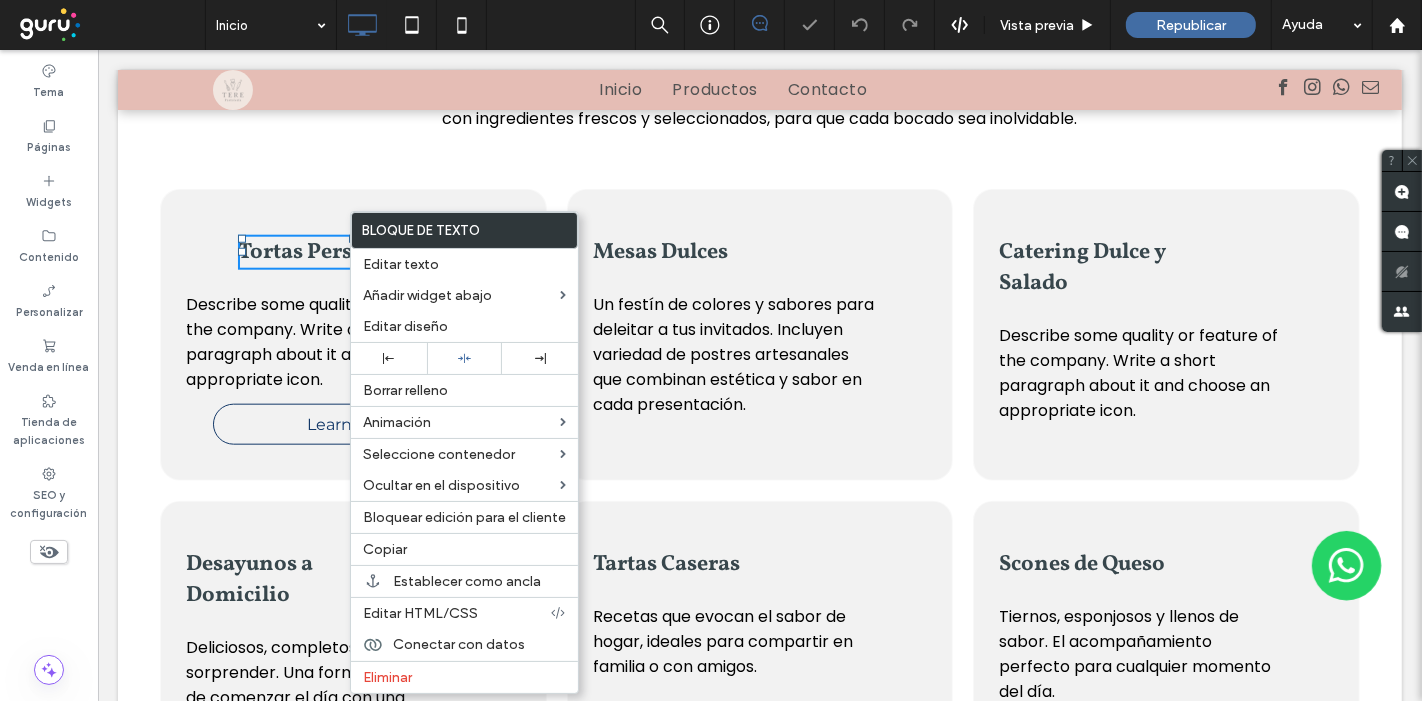 click at bounding box center (711, 350) 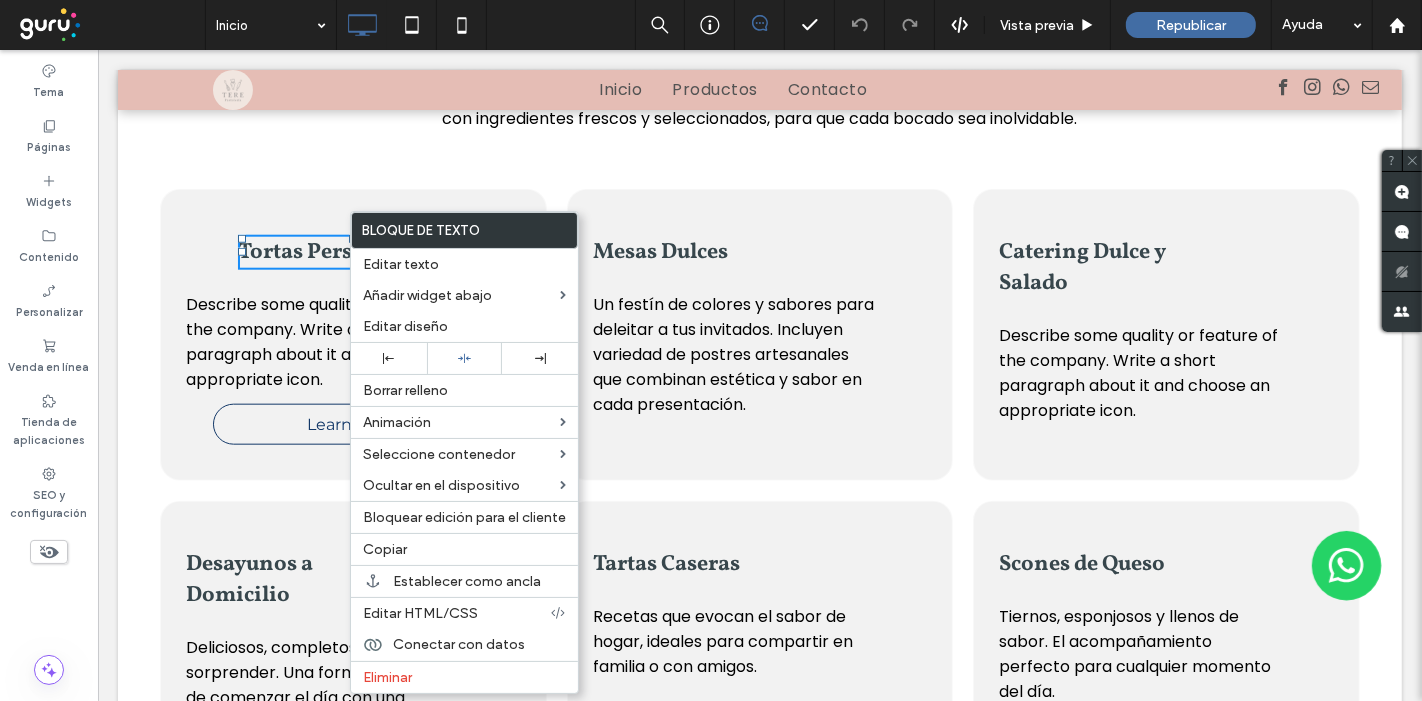 click on "Tortas Personalizadas
Describe some quality or feature of the company. Write a short paragraph about it and choose an appropriate icon.
Learn more
Click To Paste
Mesas Dulces
Un festín de colores y sabores para deleitar a tus invitados. Incluyen variedad de postres artesanales que combinan estética y sabor en cada presentación.
Click To Paste
Catering Dulce y Salado
Describe some quality or feature of the company. Write a short paragraph about it and choose an appropriate icon.
Click To Paste" at bounding box center (759, 335) 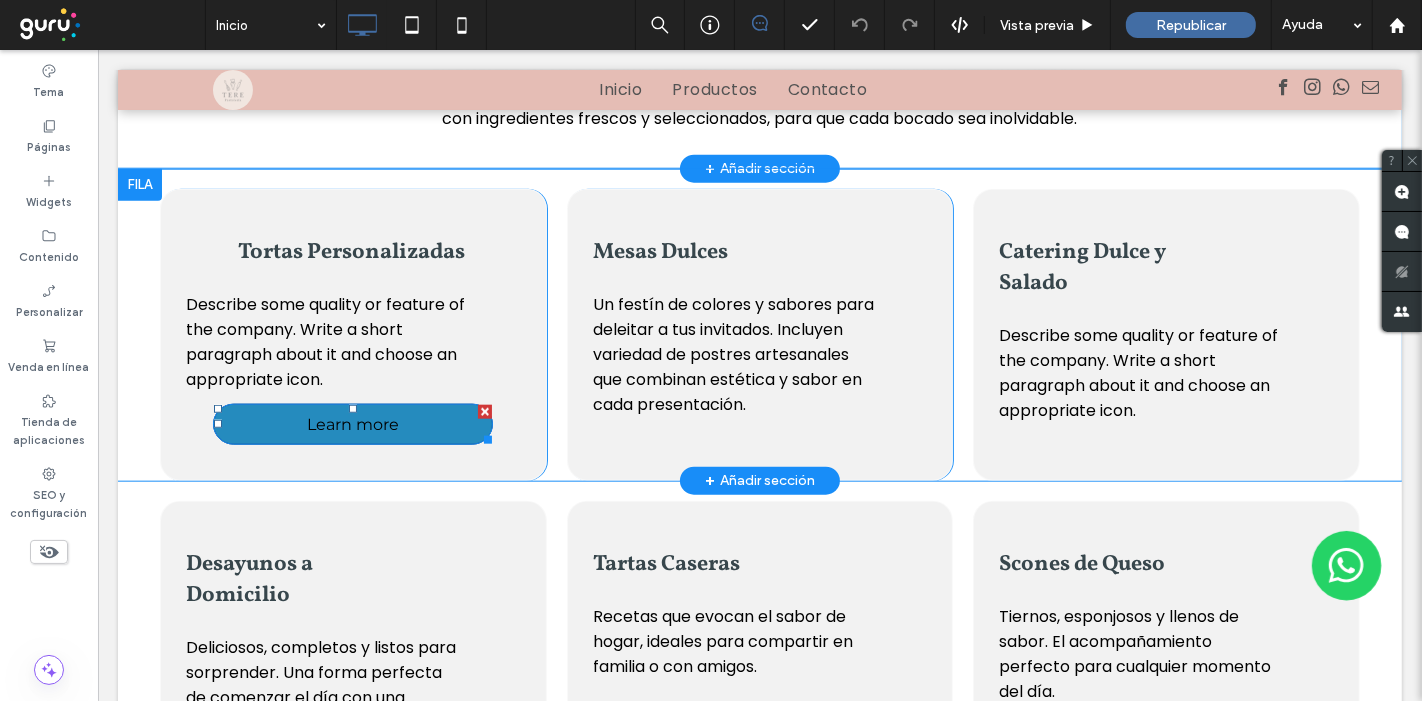 click at bounding box center (484, 412) 